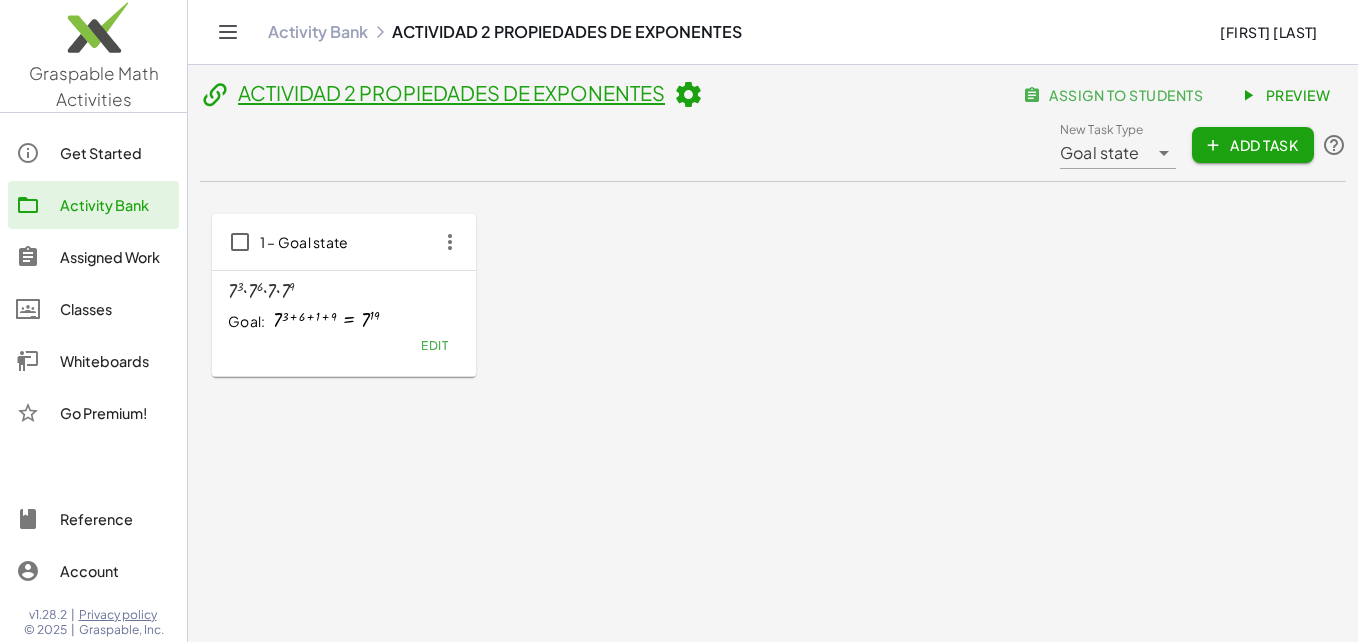 scroll, scrollTop: 0, scrollLeft: 0, axis: both 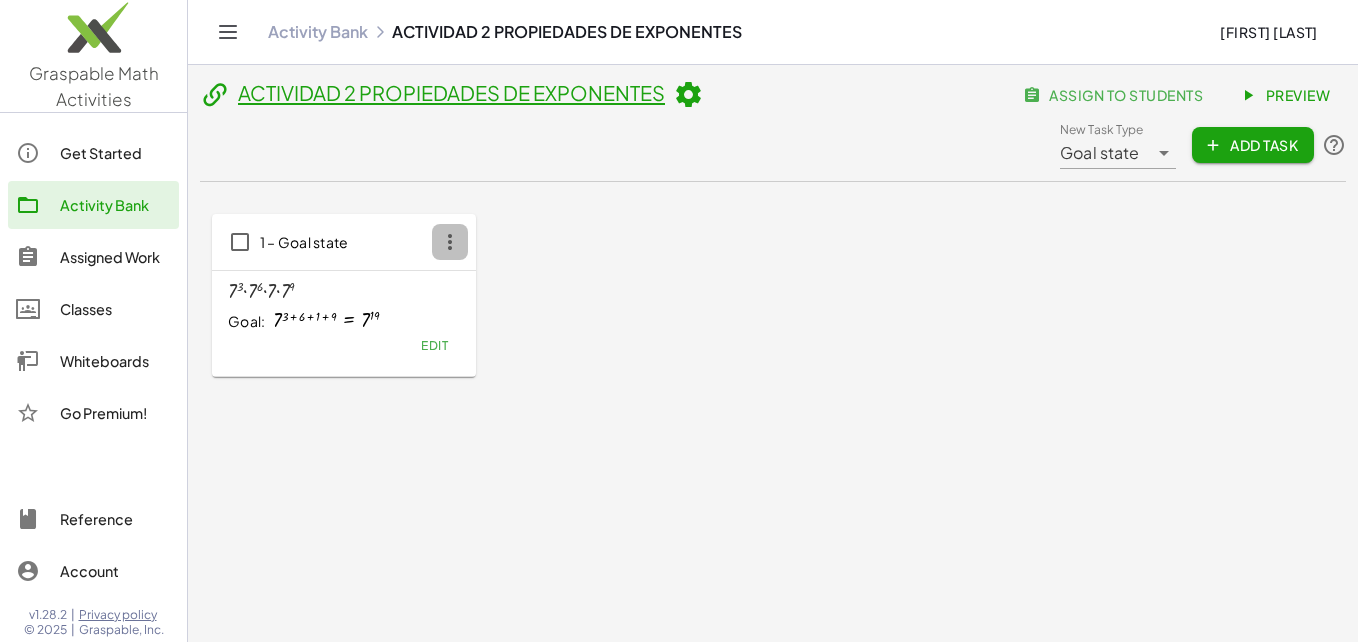 click 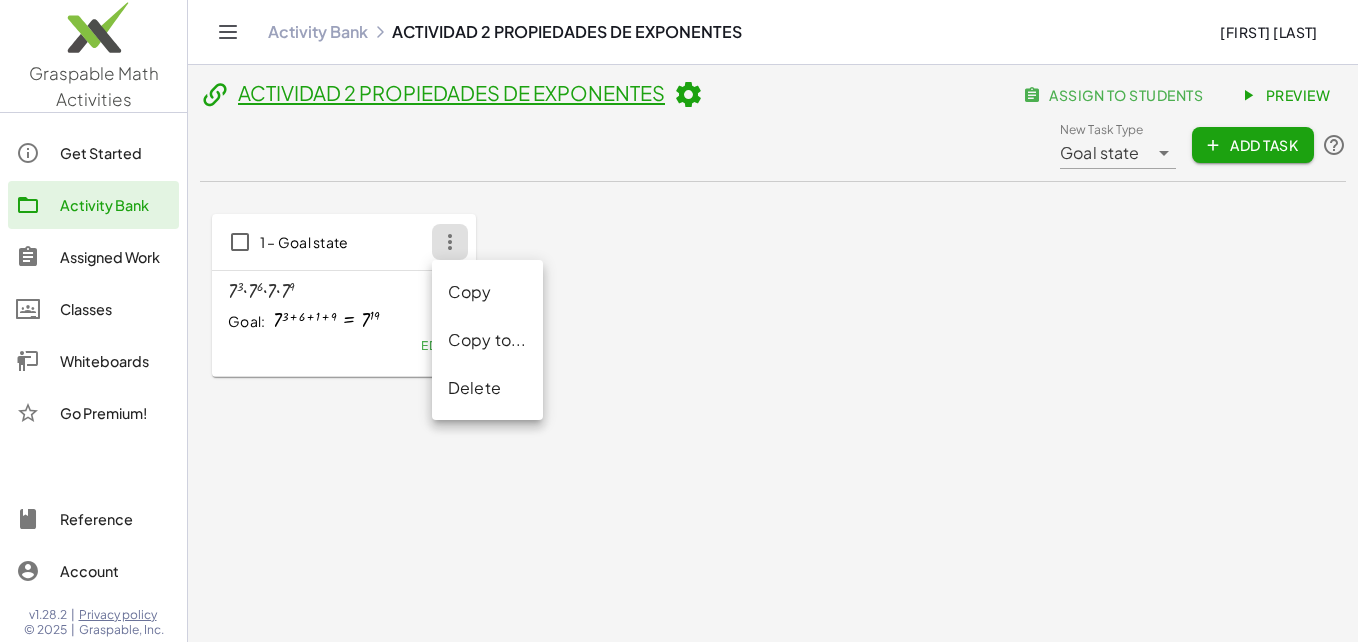 click on "Delete" 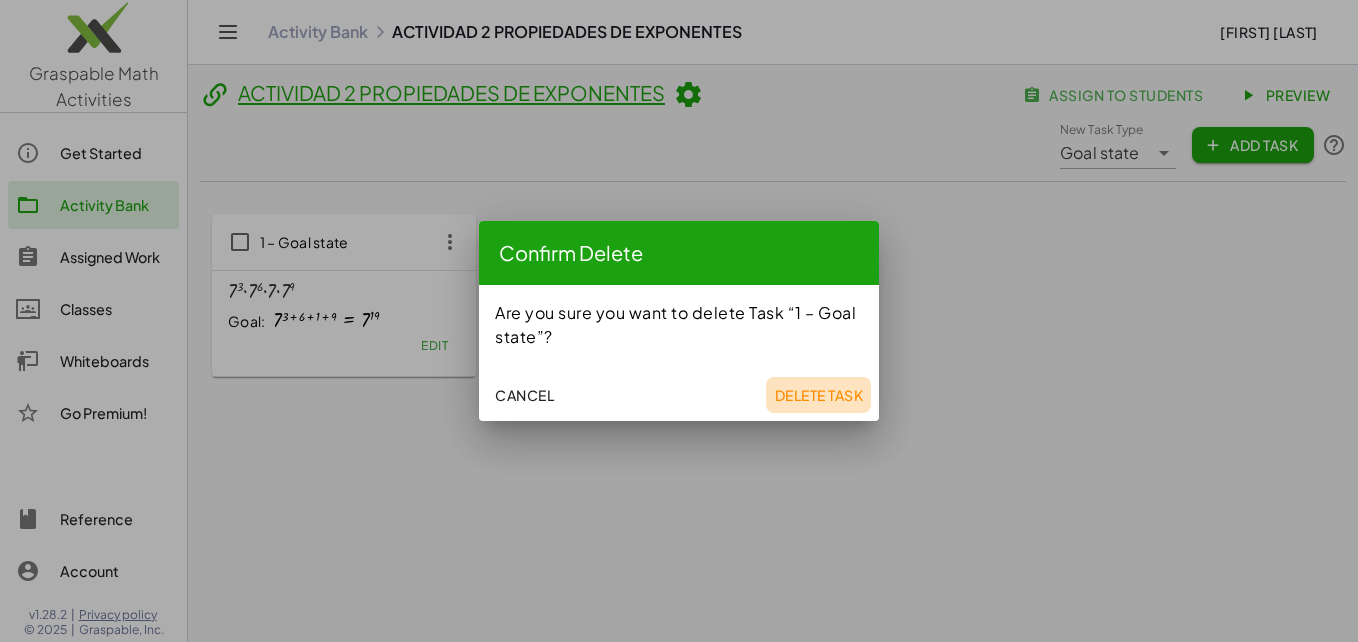 click on "Delete Task" 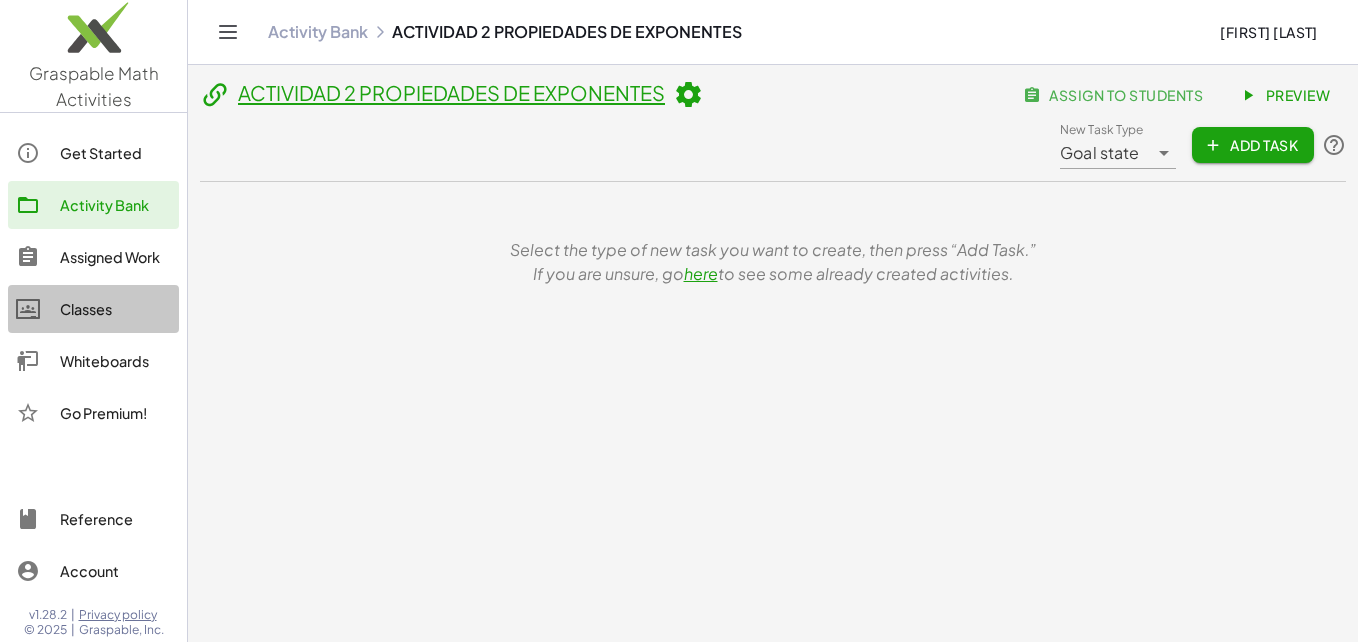 click on "Classes" 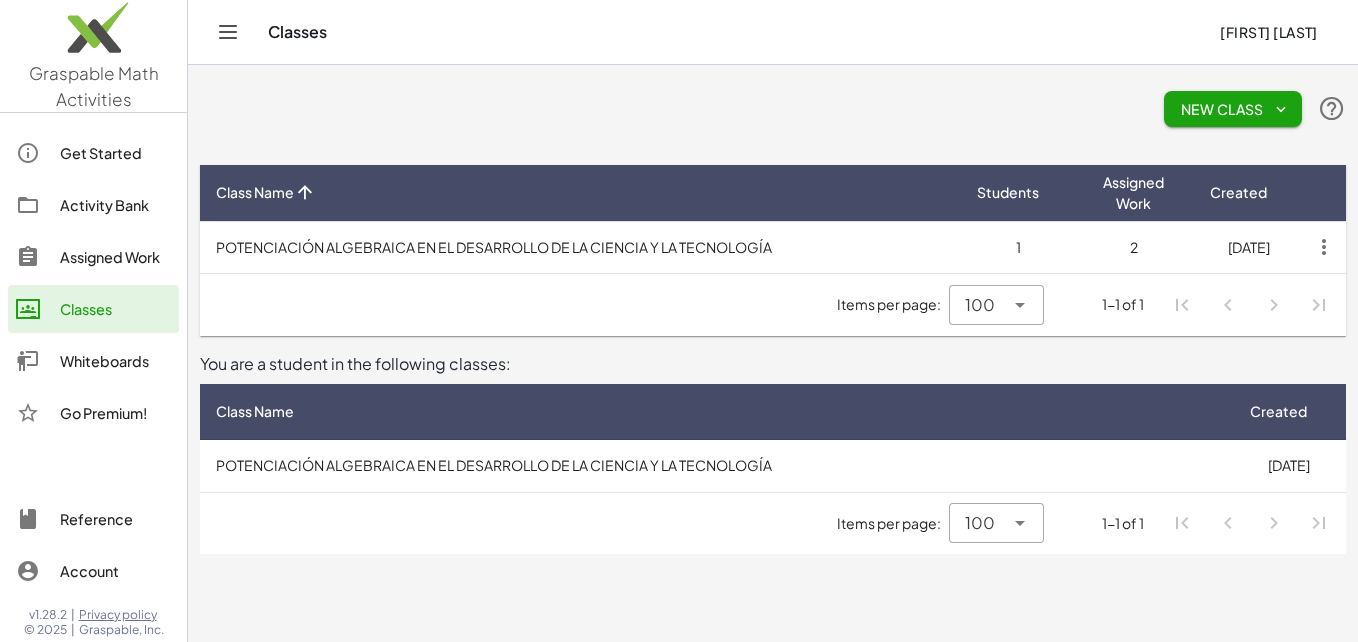 click on "POTENCIACIÓN ALGEBRAICA EN EL DESARROLLO DE LA CIENCIA Y LA TECNOLOGÍA" at bounding box center (715, 466) 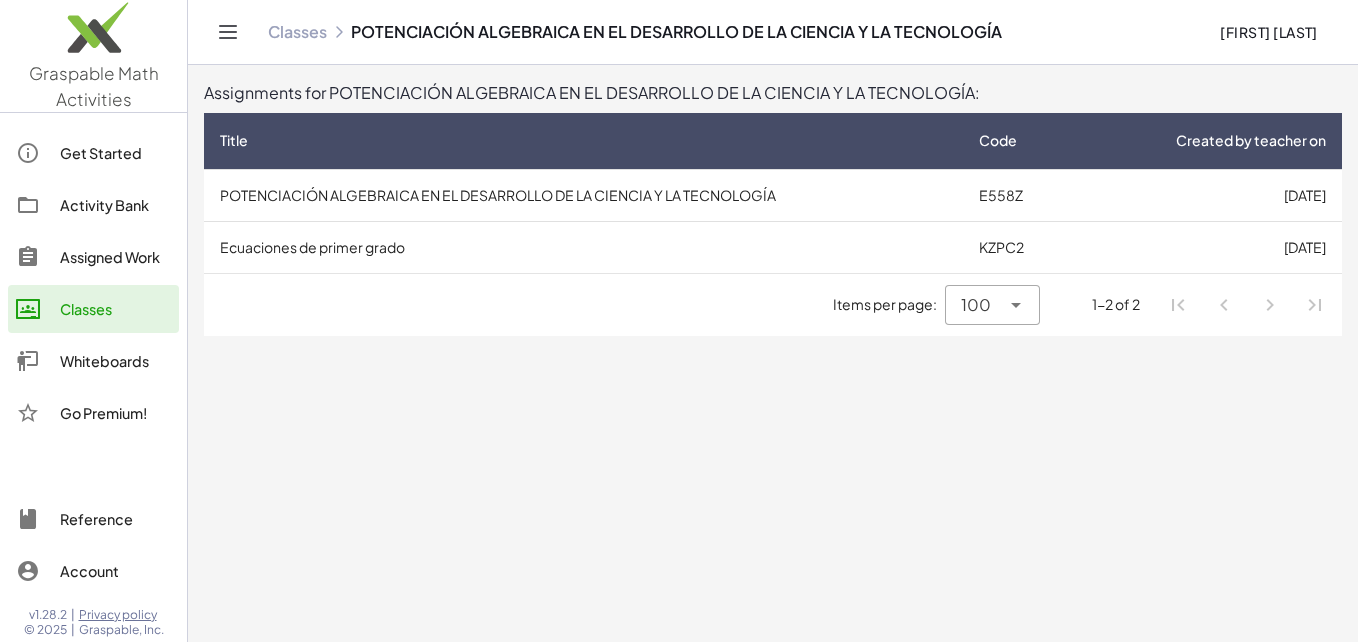 click on "POTENCIACIÓN ALGEBRAICA EN EL DESARROLLO DE LA CIENCIA Y LA TECNOLOGÍA" at bounding box center (583, 195) 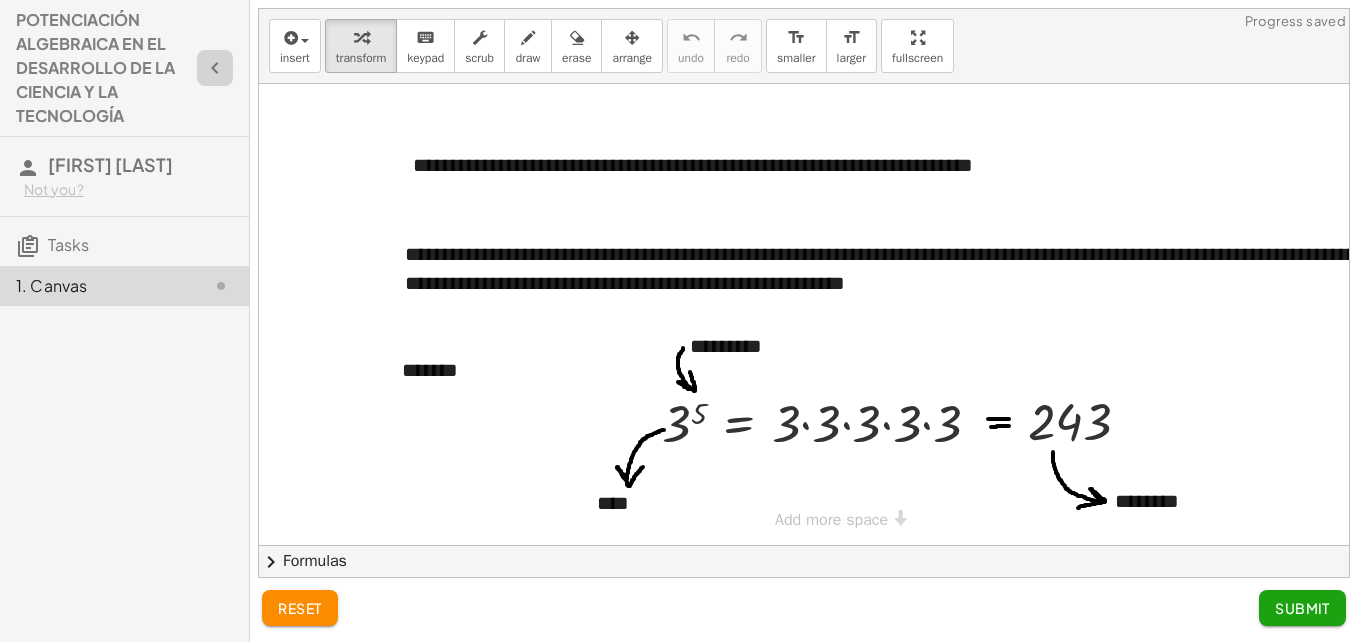 click 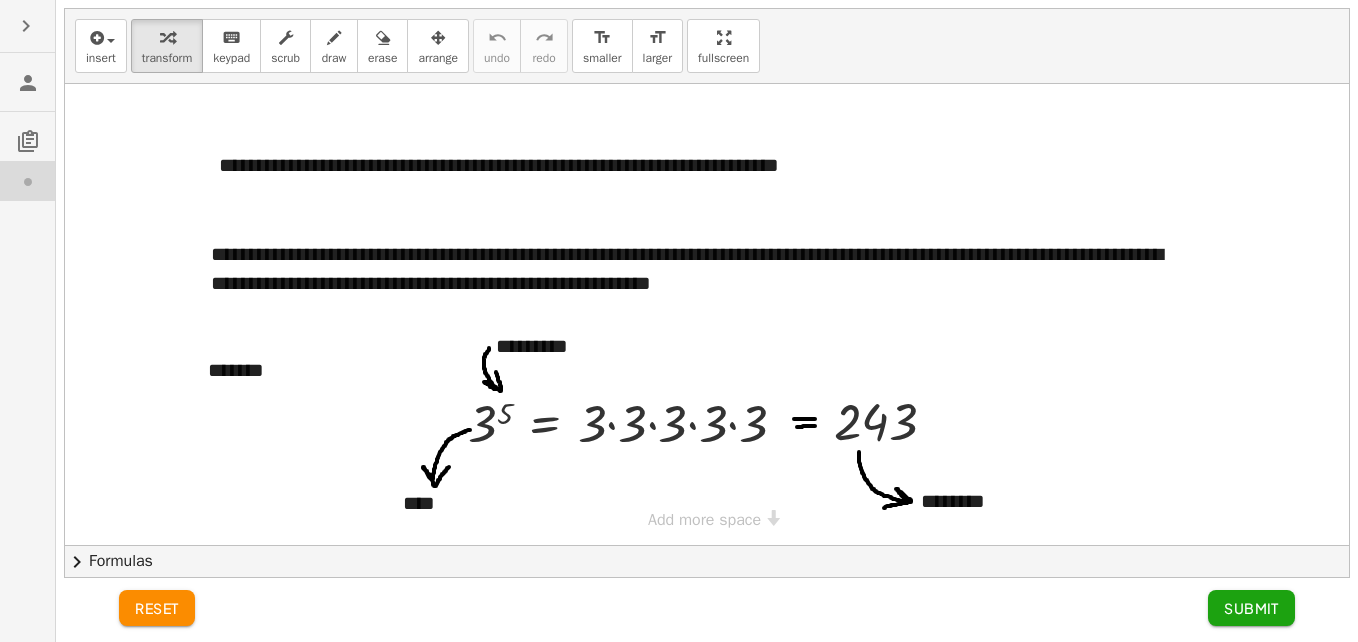 scroll, scrollTop: 3, scrollLeft: 0, axis: vertical 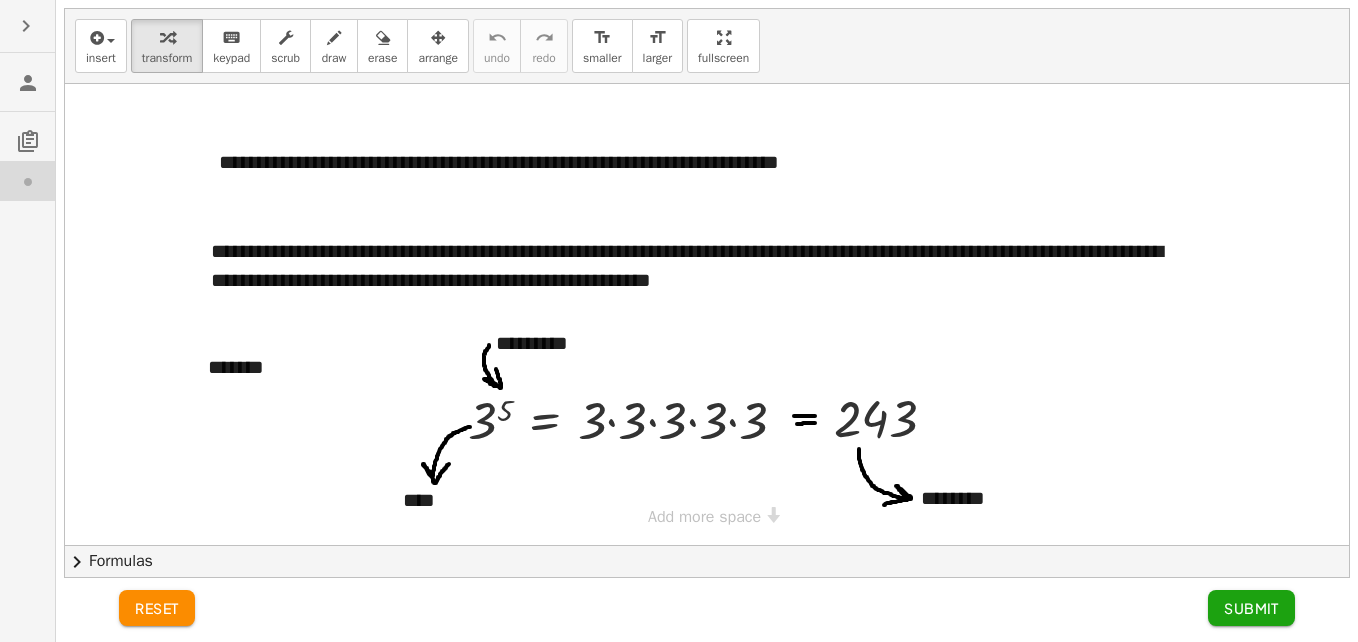 click at bounding box center (707, 313) 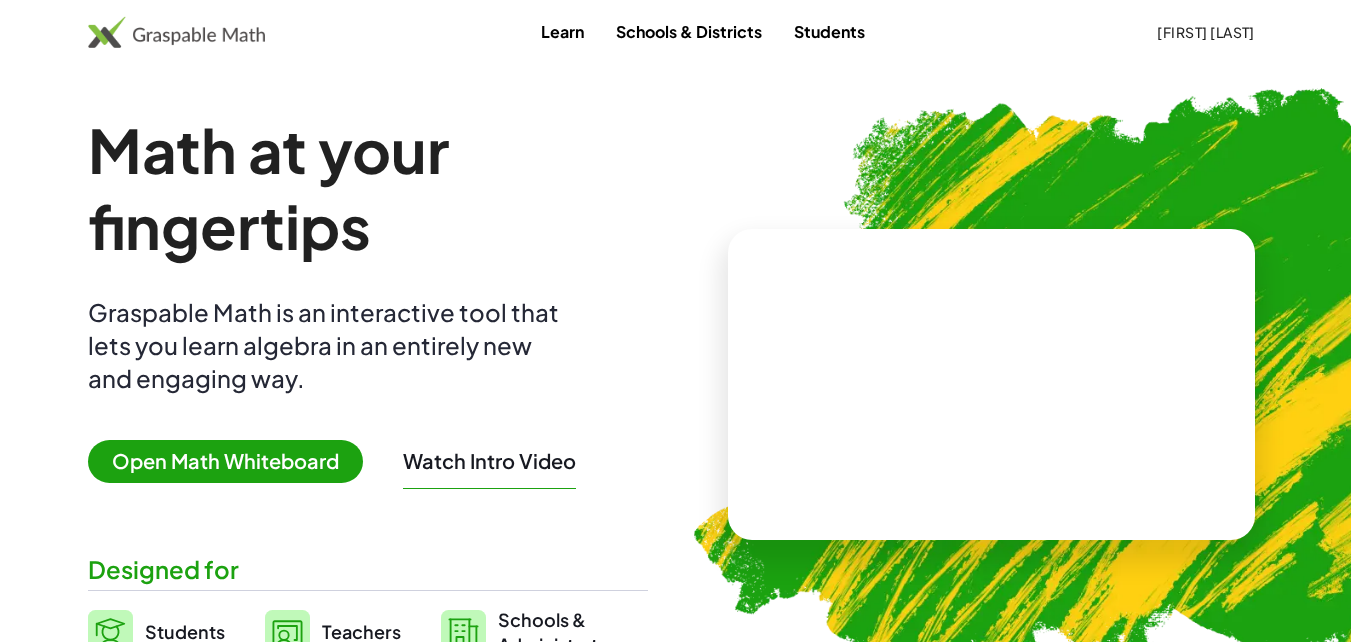 scroll, scrollTop: 0, scrollLeft: 0, axis: both 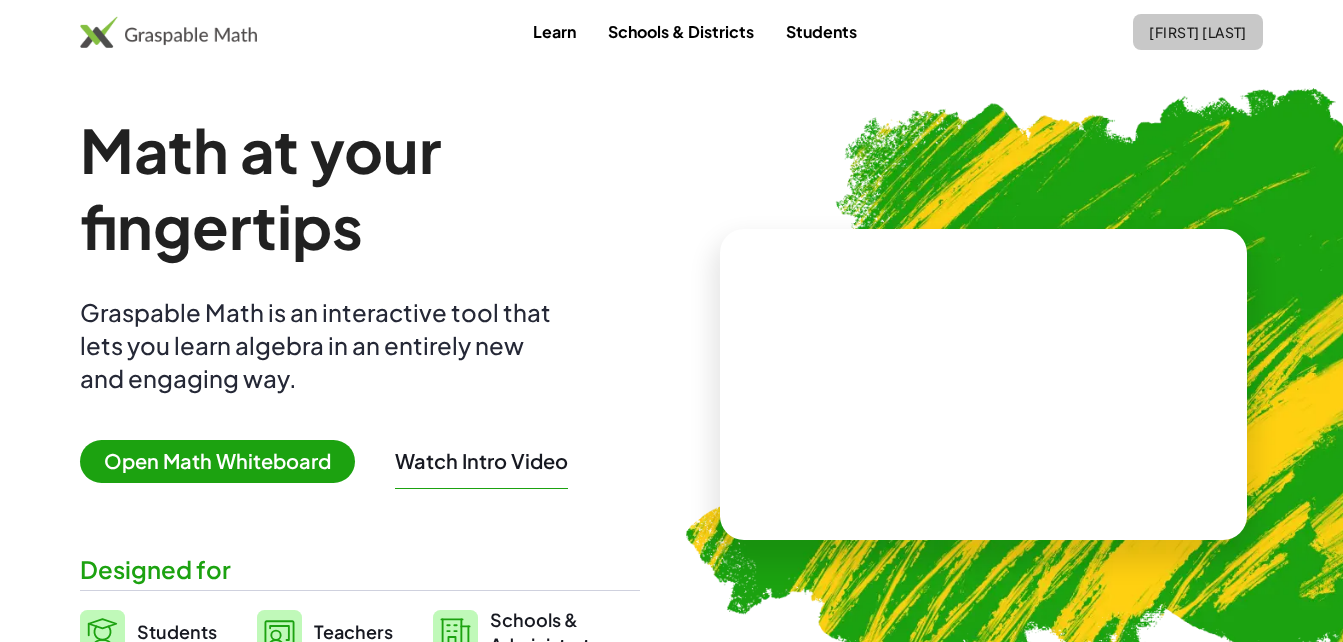 click on "[FIRST] [LAST]" 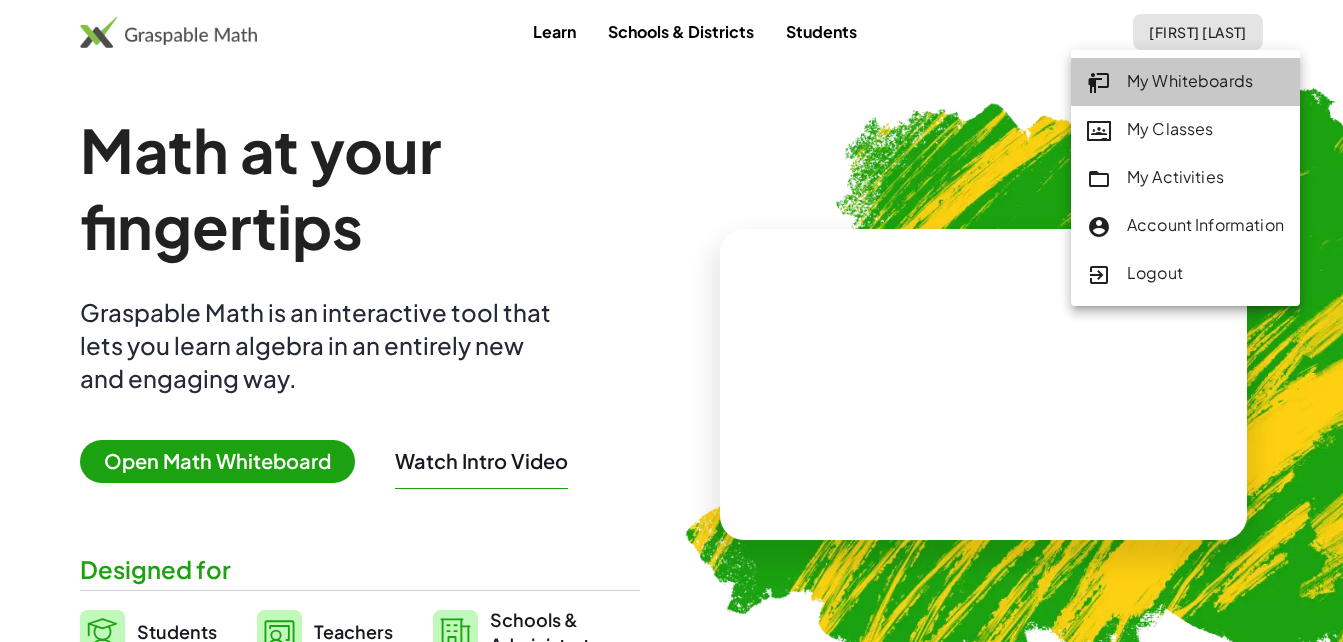 click on "My Whiteboards" 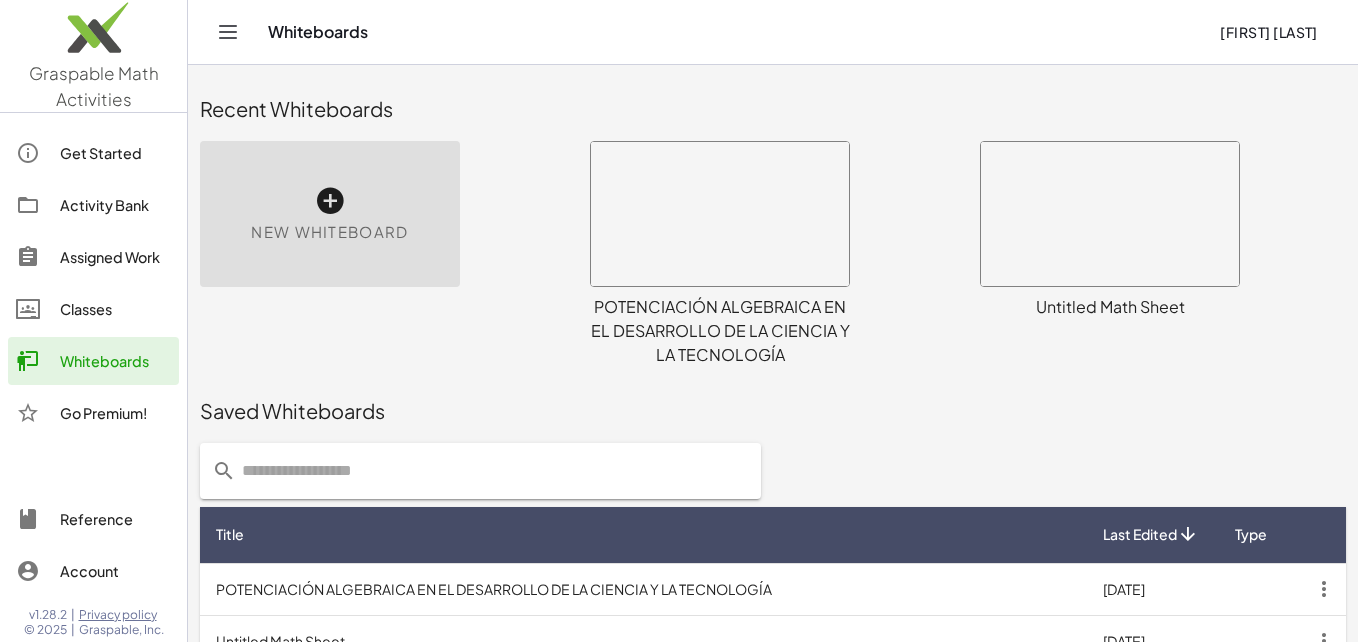 click at bounding box center (3816, 1942) 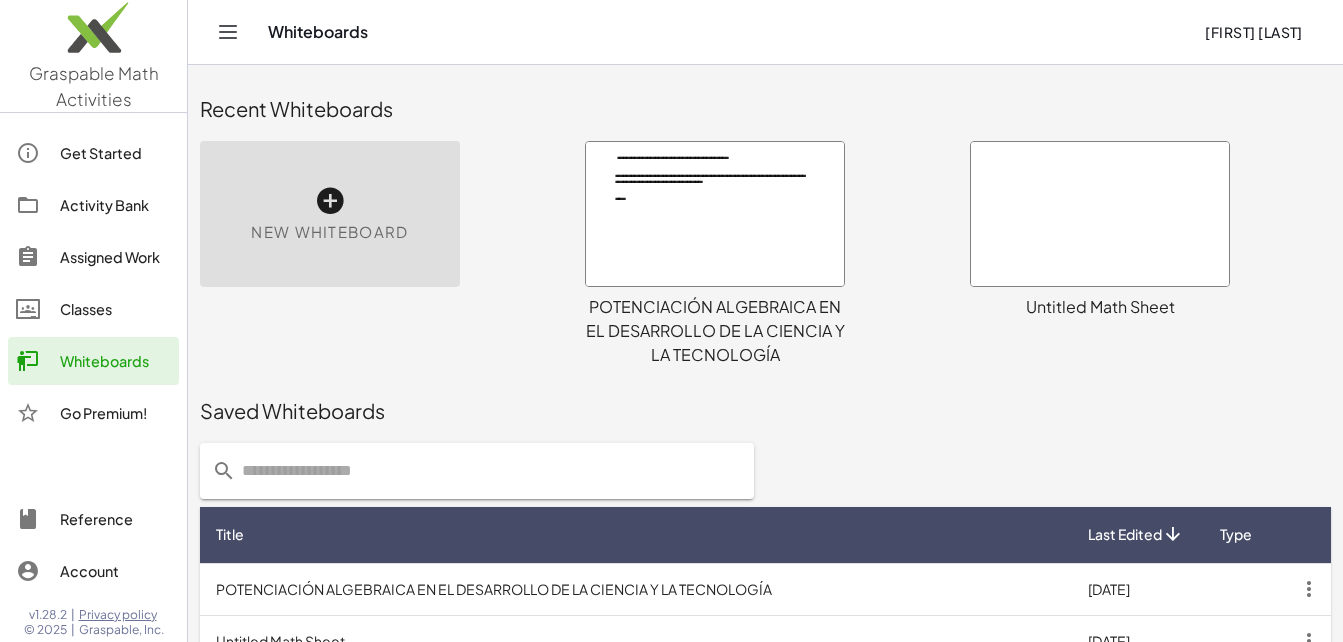 click at bounding box center [715, 214] 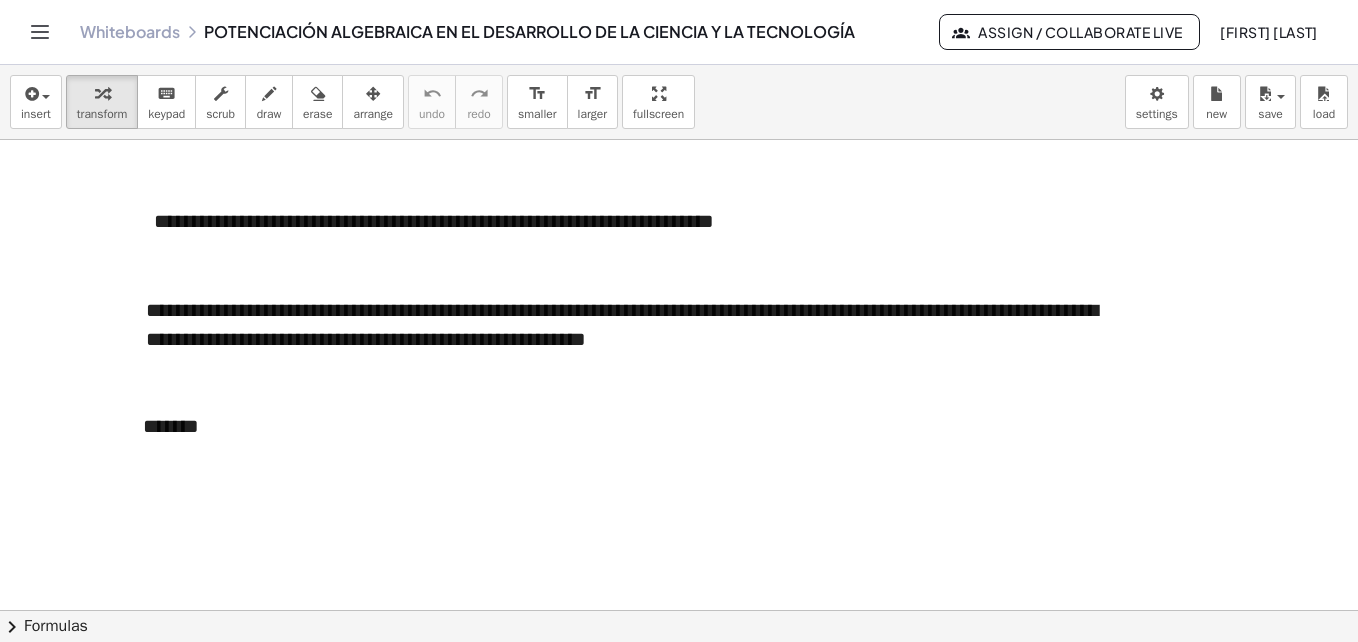 scroll, scrollTop: 411, scrollLeft: 0, axis: vertical 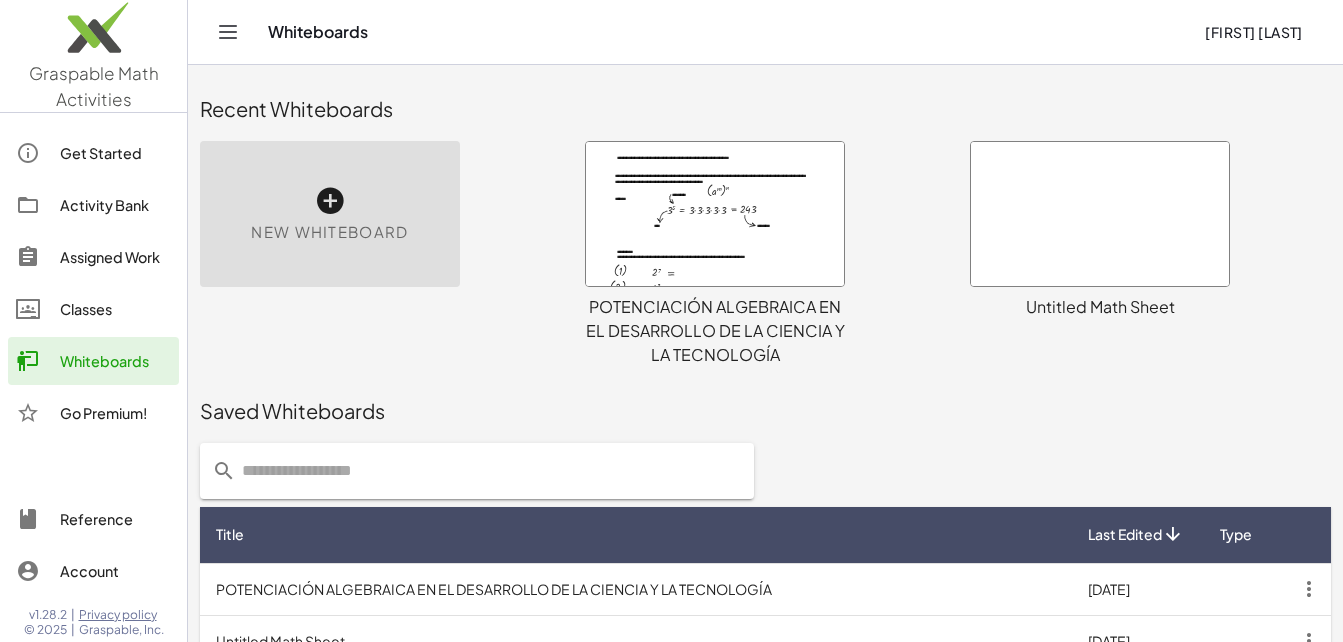 click at bounding box center (715, 214) 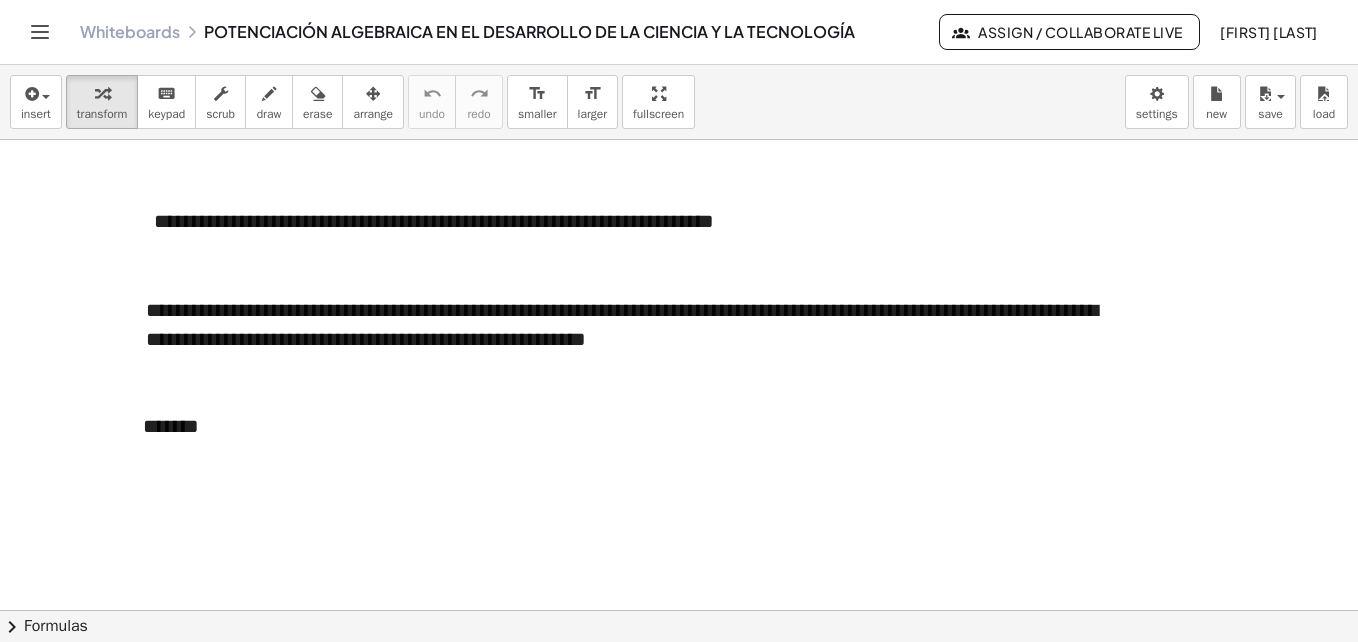 click at bounding box center (679, 610) 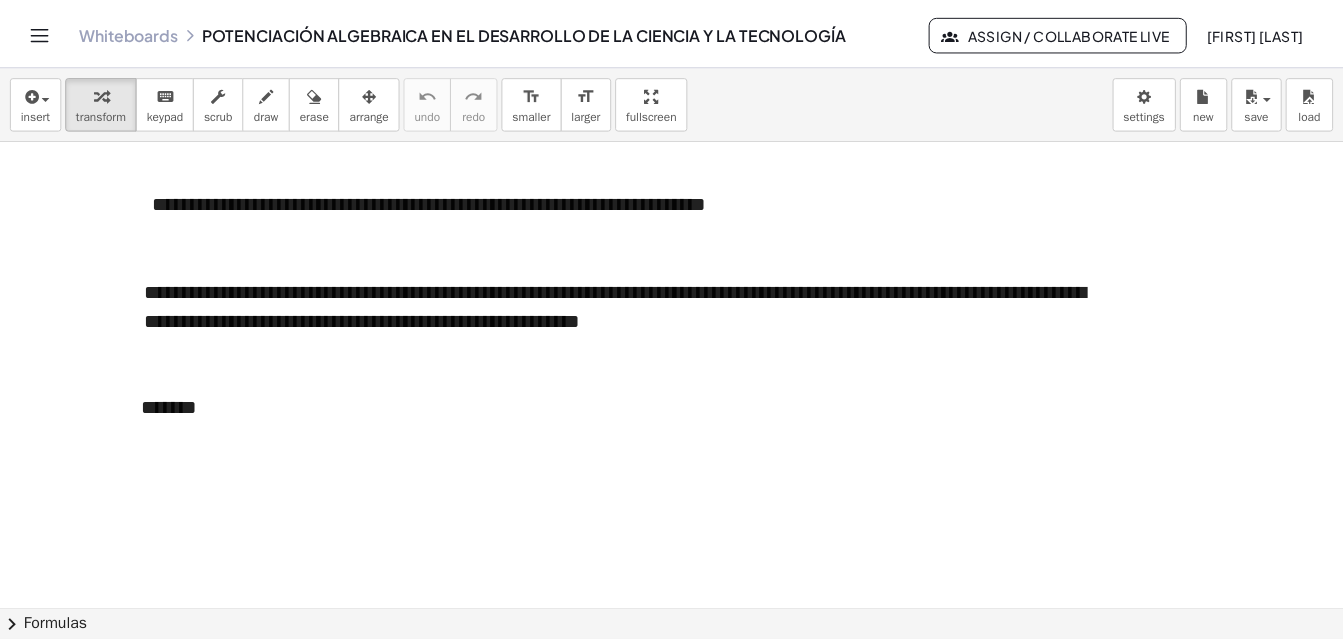 scroll, scrollTop: 0, scrollLeft: 0, axis: both 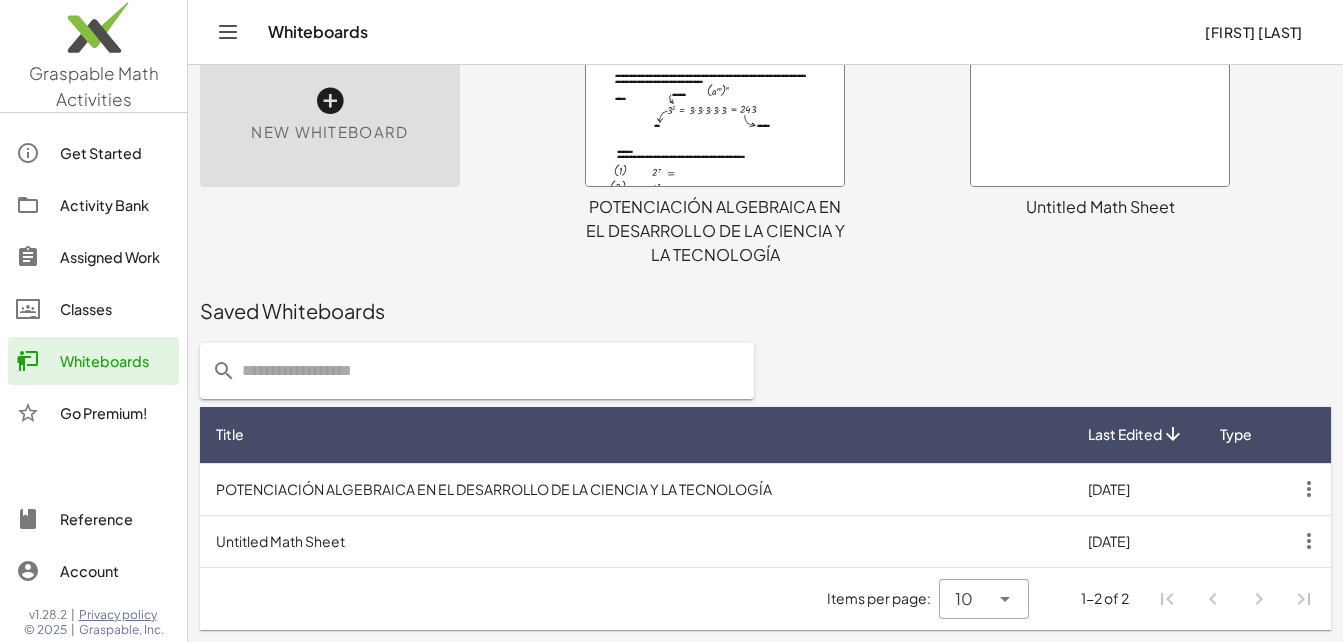 click on "POTENCIACIÓN ALGEBRAICA EN EL DESARROLLO DE LA CIENCIA Y LA TECNOLOGÍA" at bounding box center [636, 489] 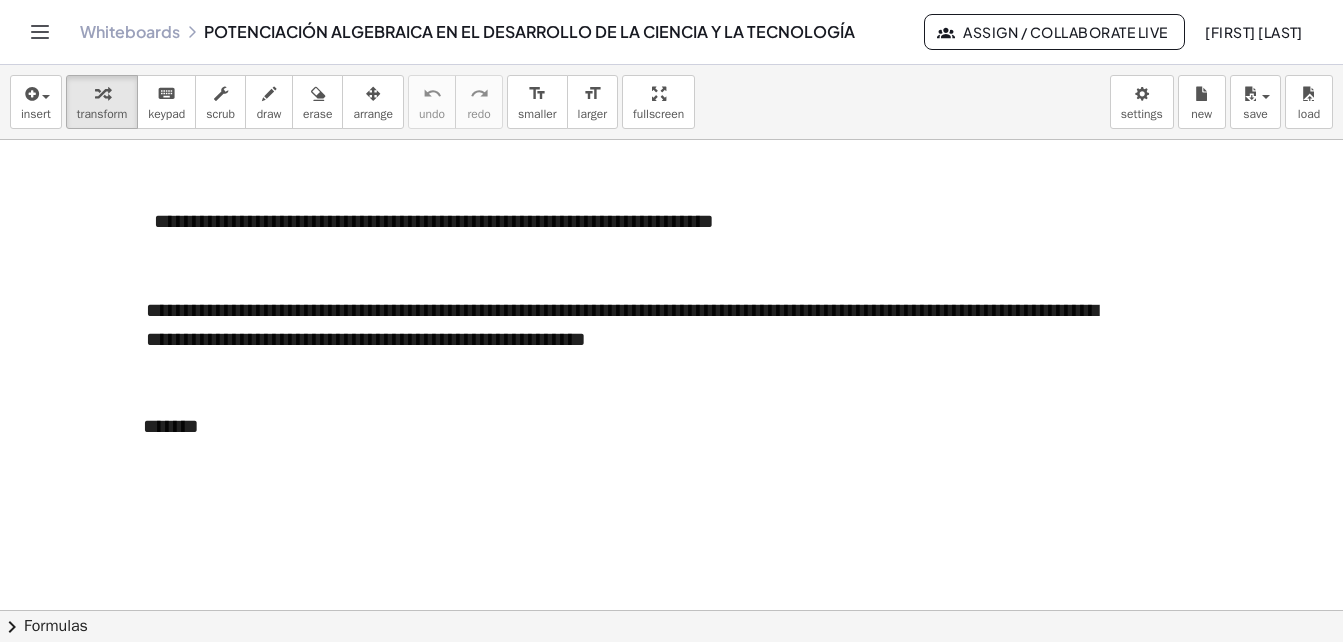scroll, scrollTop: 0, scrollLeft: 0, axis: both 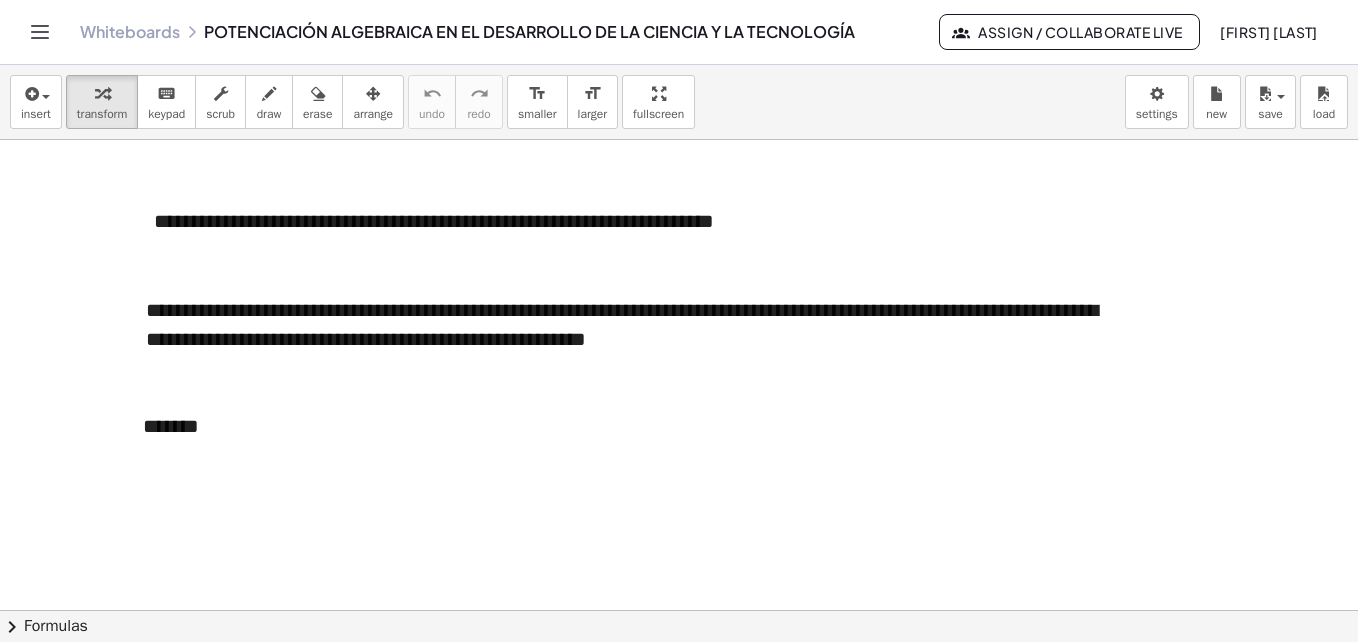 click at bounding box center [679, 610] 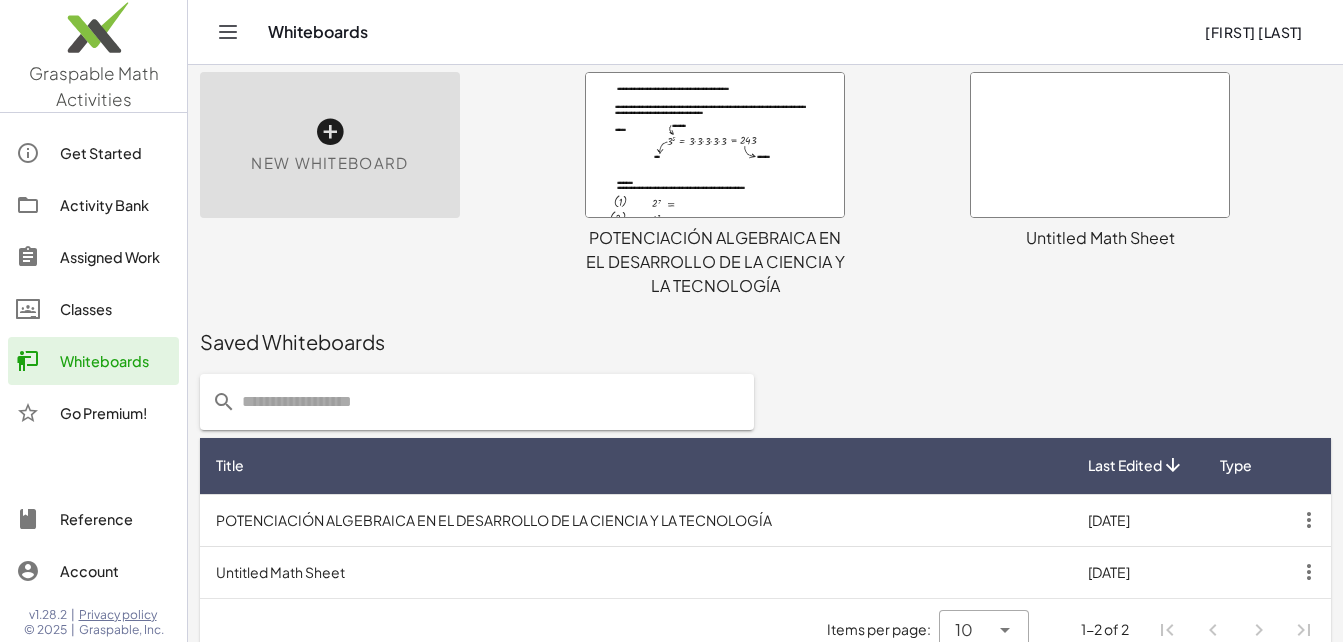 scroll, scrollTop: 100, scrollLeft: 0, axis: vertical 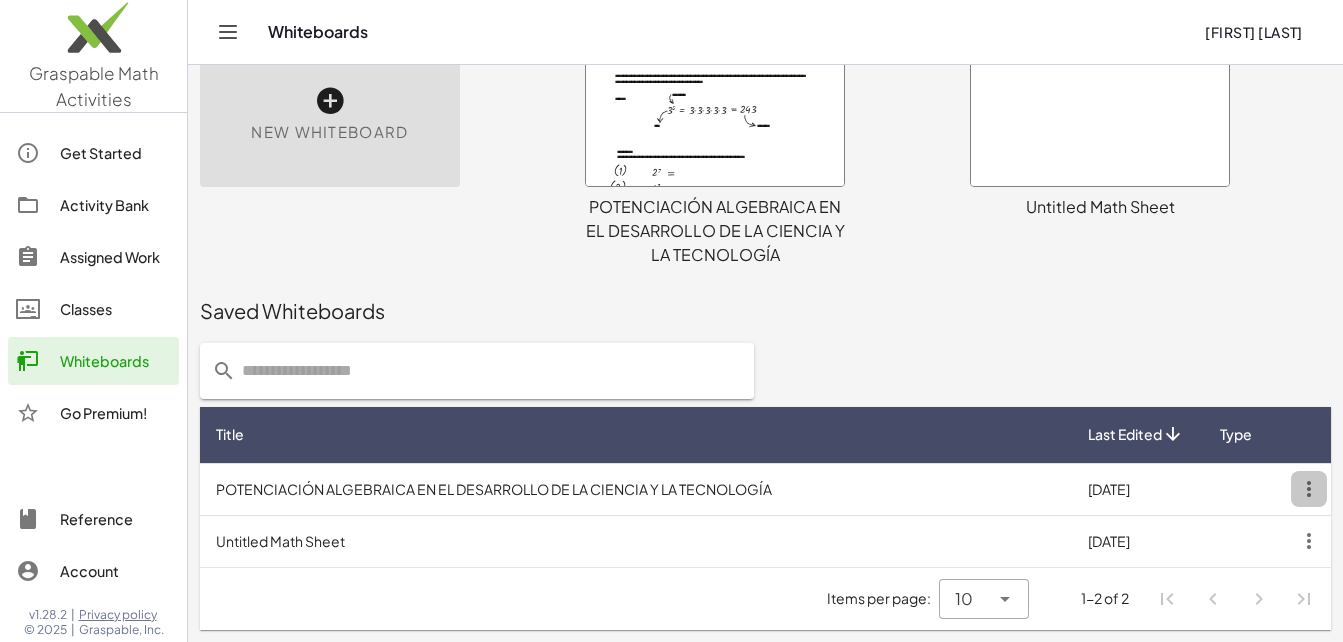 click 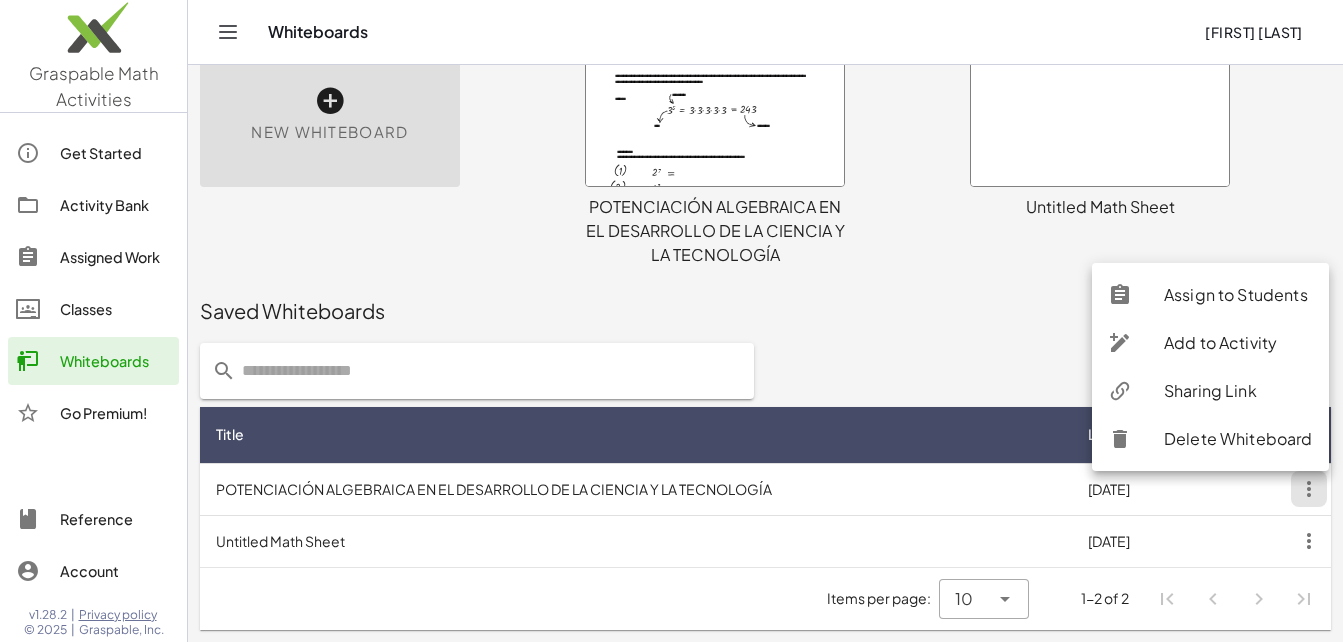 click on "[DATE]" at bounding box center (1136, 489) 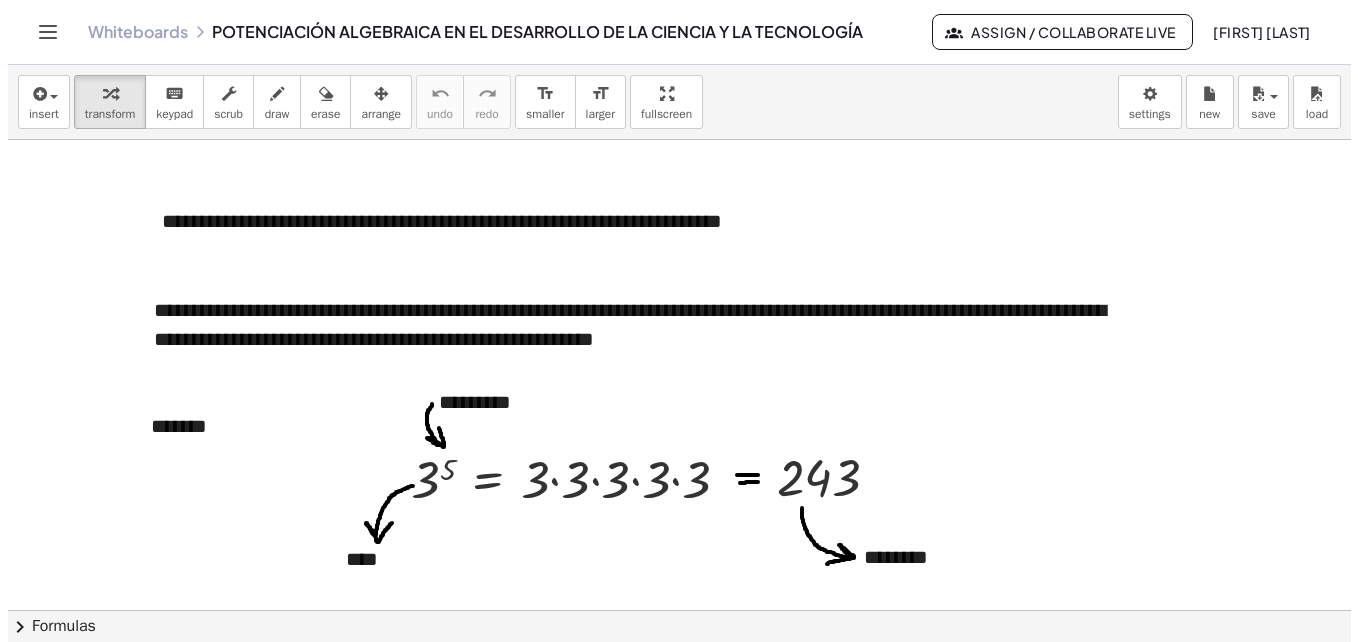 scroll, scrollTop: 0, scrollLeft: 0, axis: both 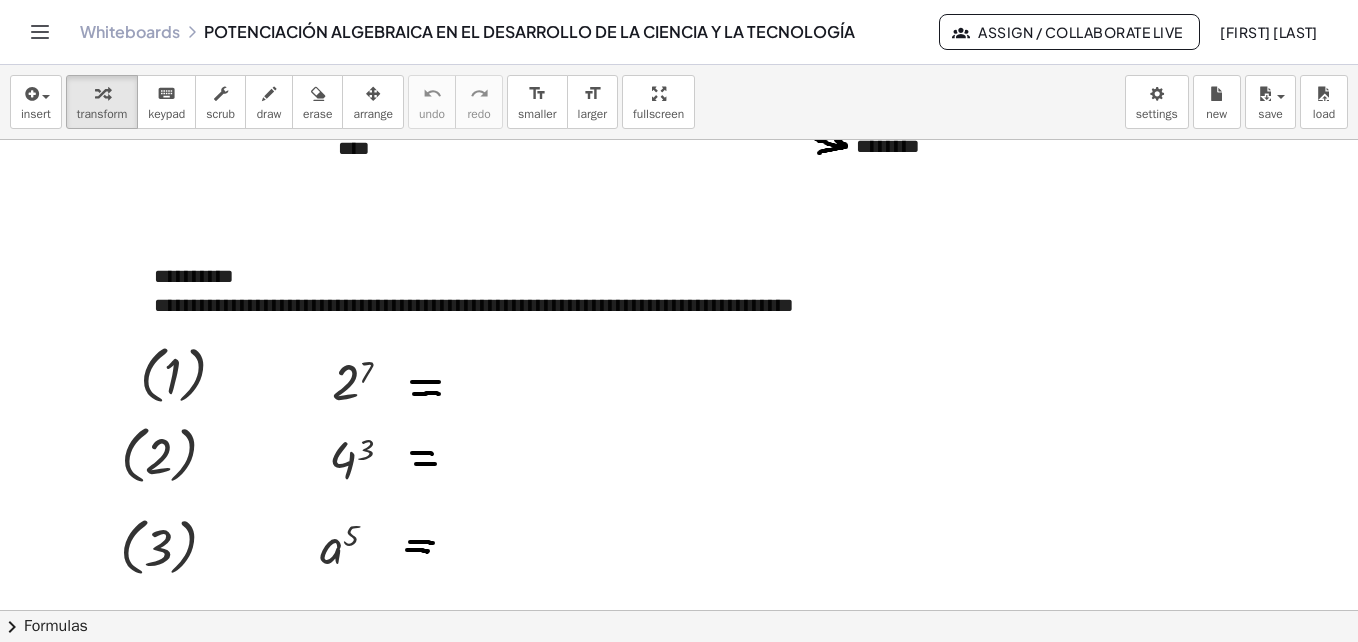 click at bounding box center [679, 797] 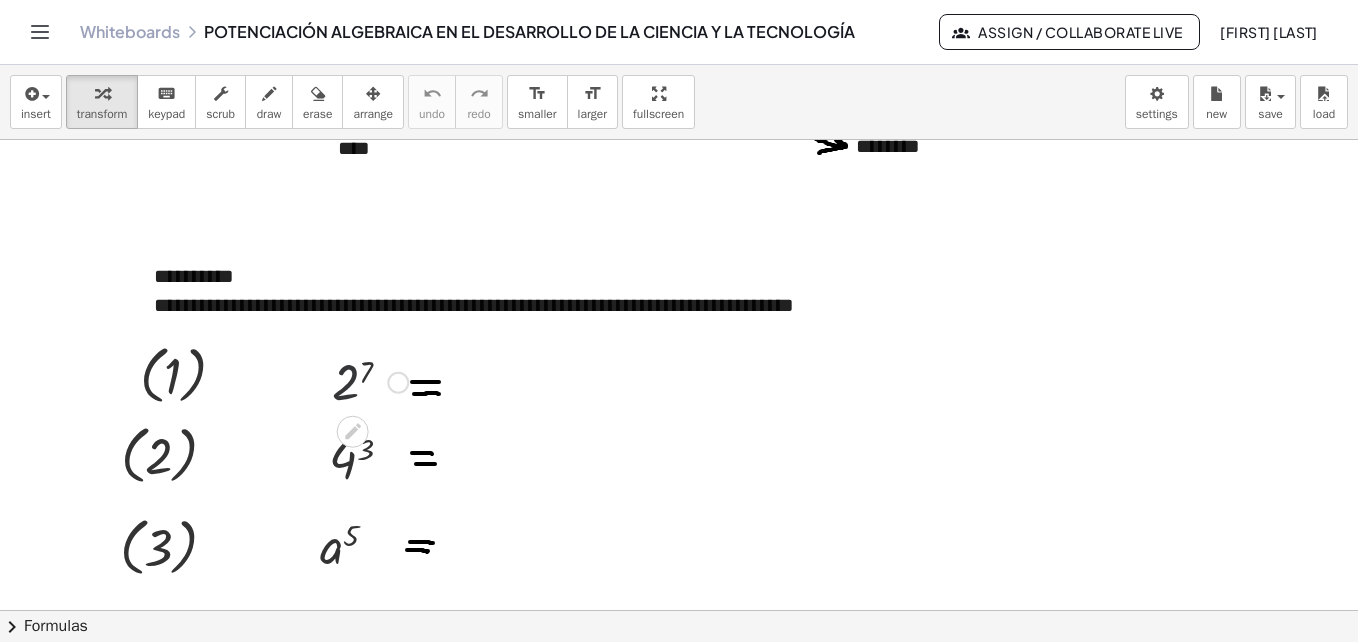 click at bounding box center [370, 381] 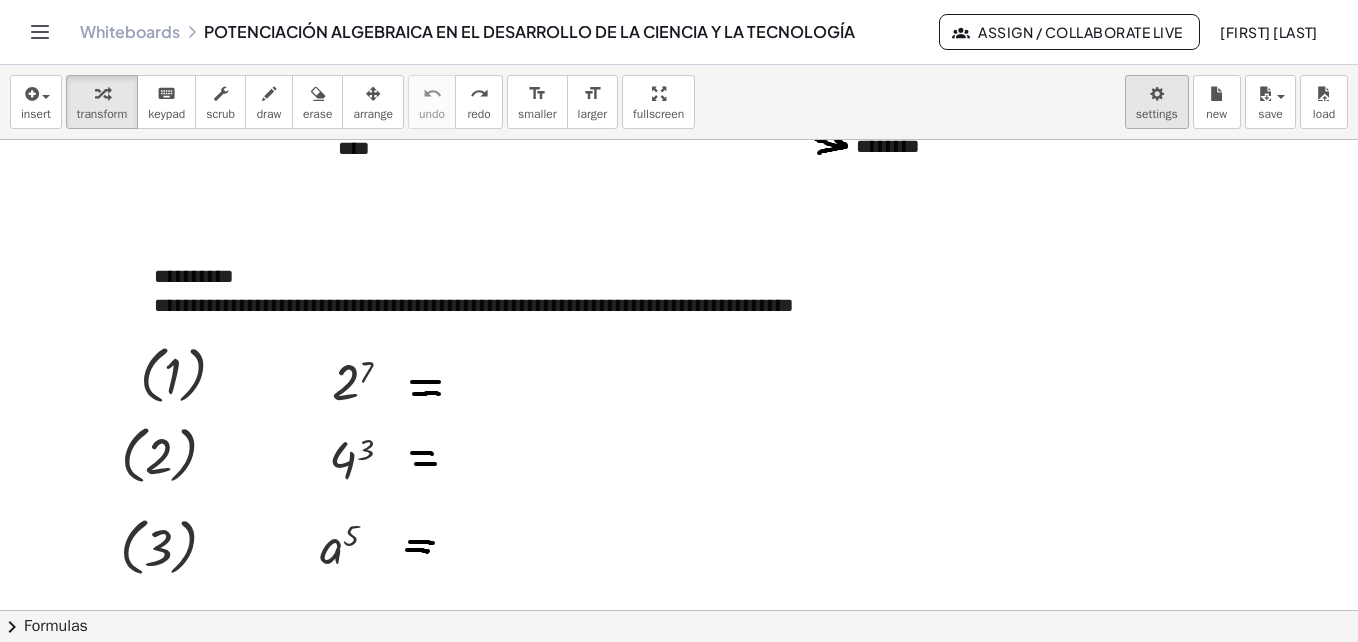 click on "**********" at bounding box center (679, 321) 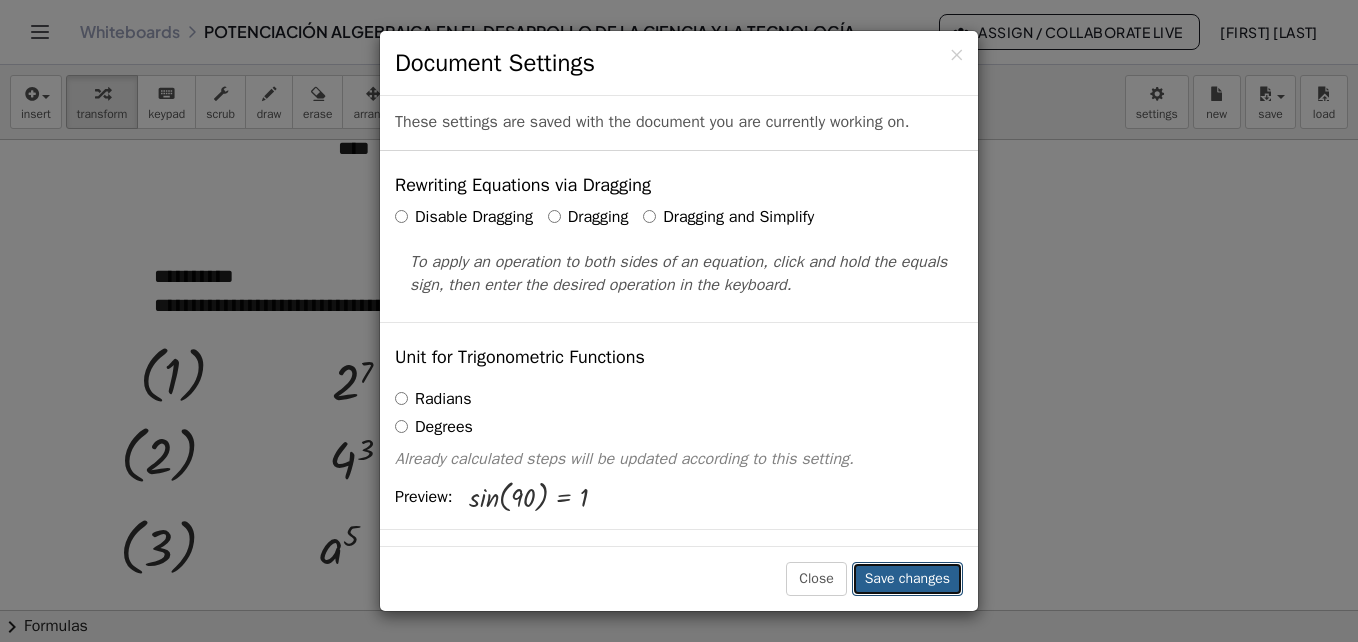 click on "Save changes" at bounding box center [907, 579] 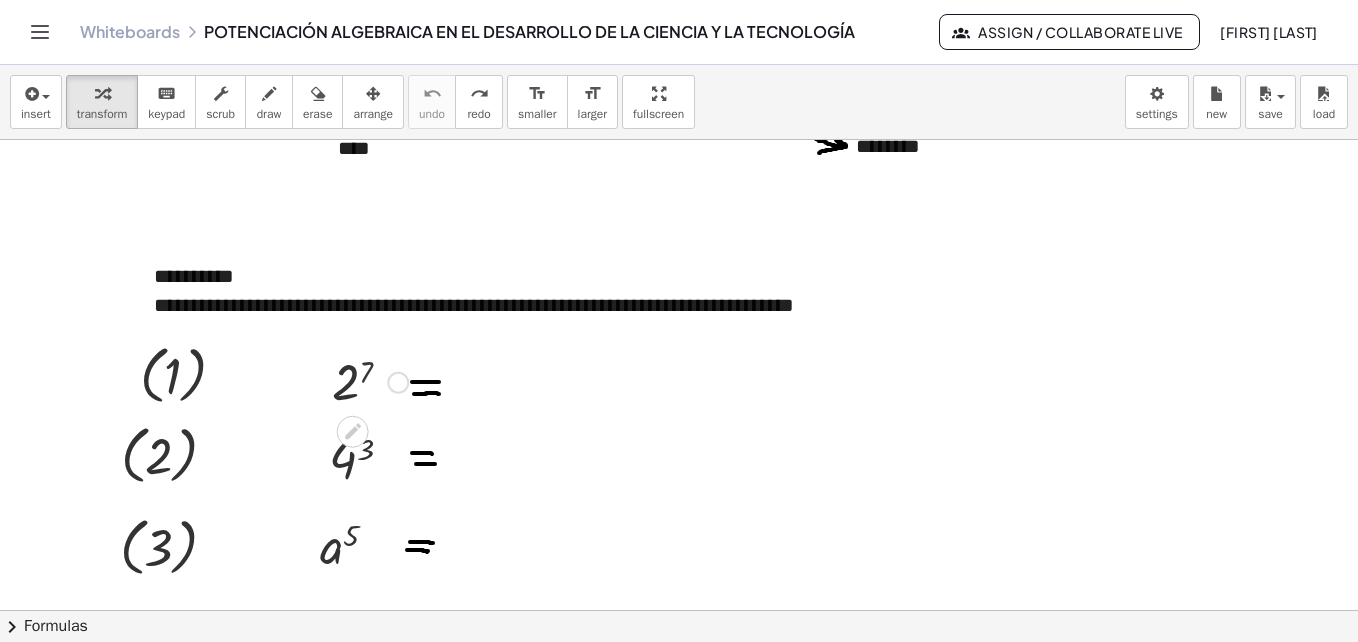 click at bounding box center [370, 381] 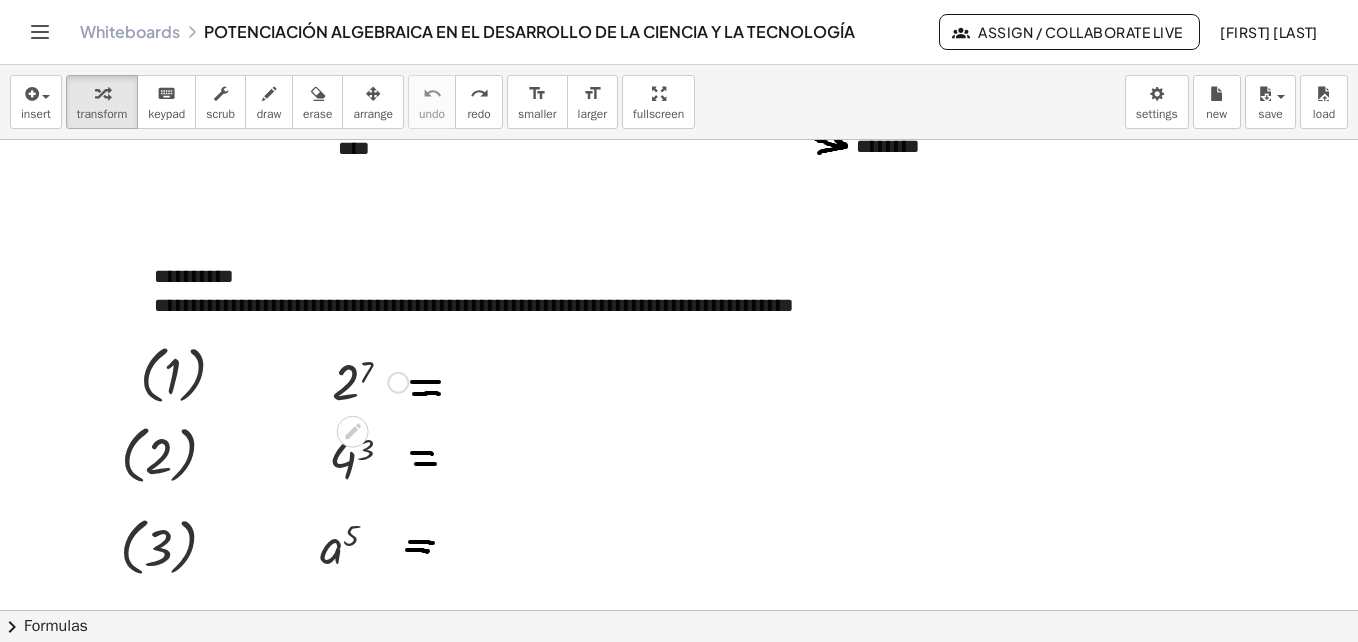 click at bounding box center [370, 381] 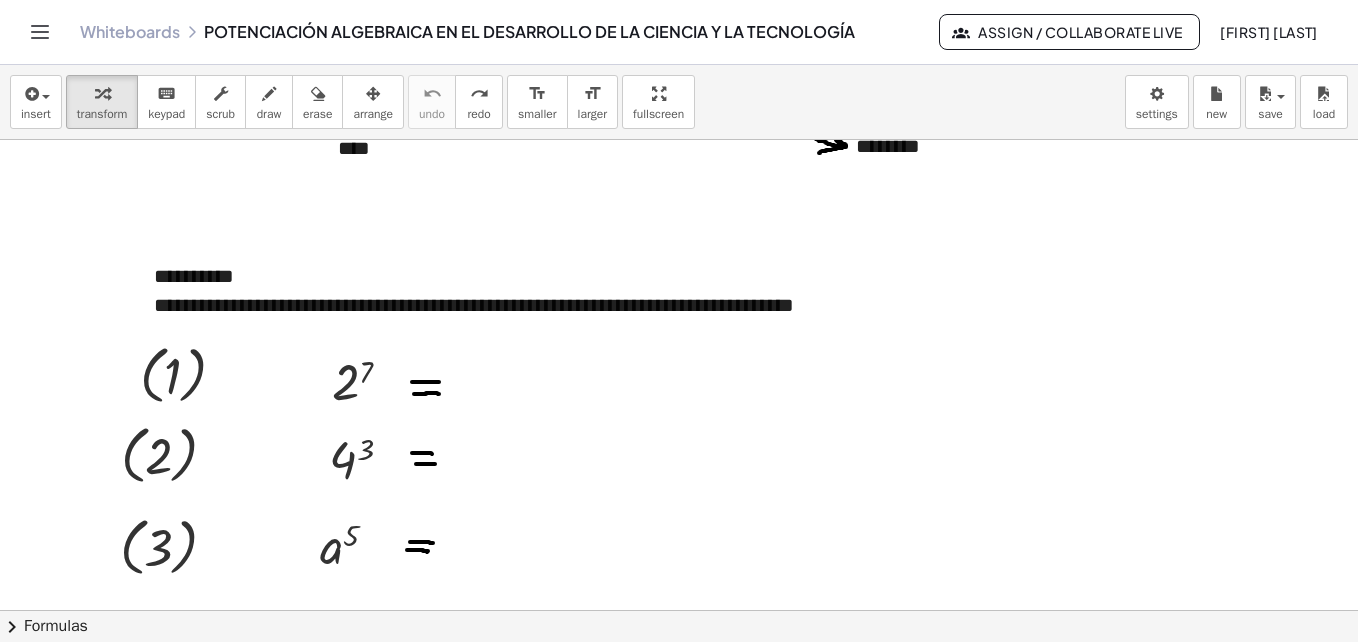 click at bounding box center [679, 797] 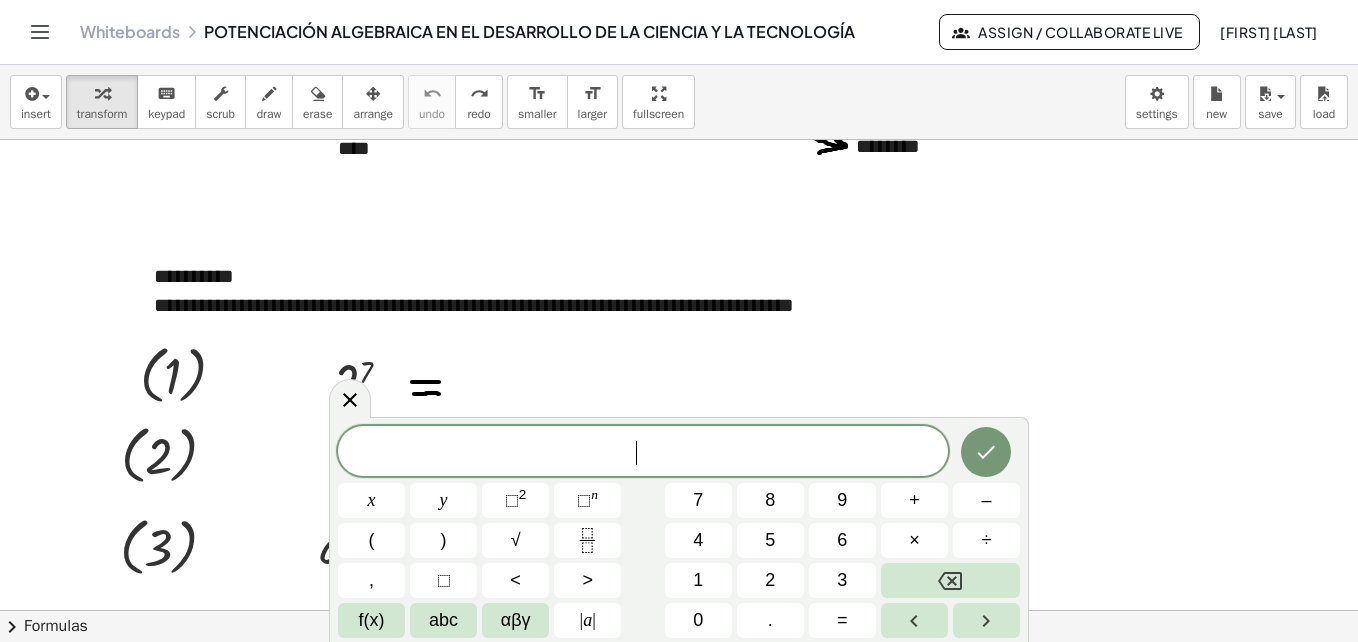 click at bounding box center (679, 797) 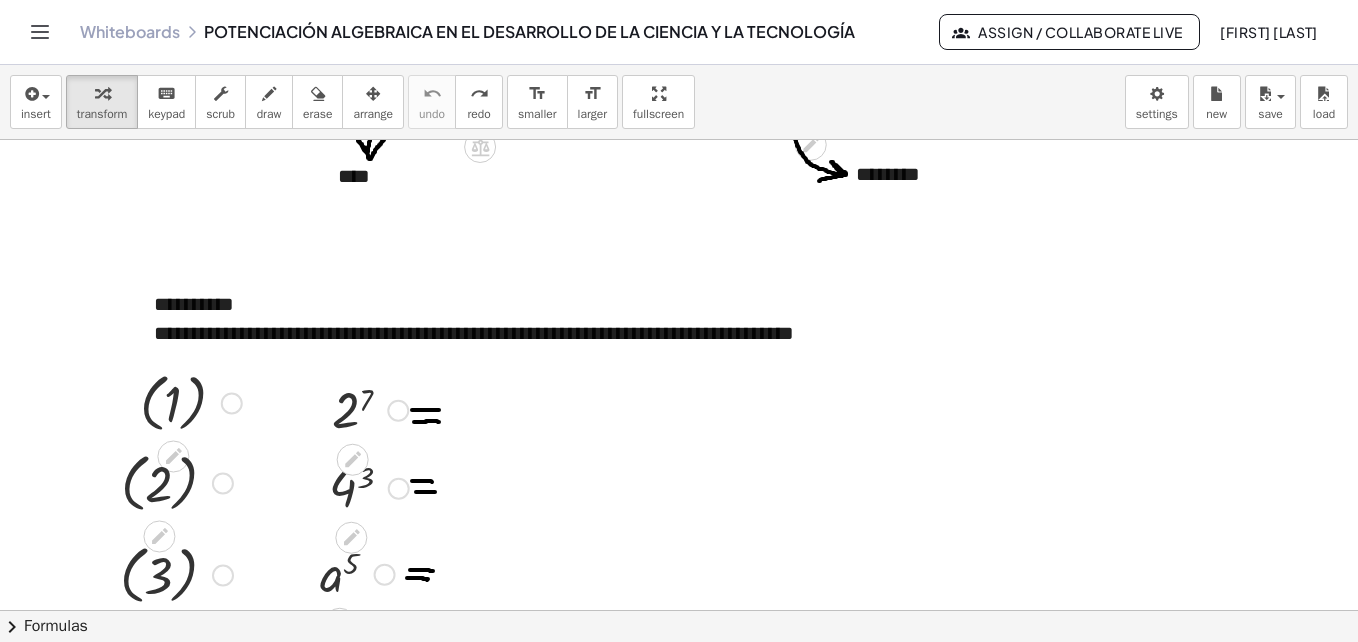 scroll, scrollTop: 374, scrollLeft: 0, axis: vertical 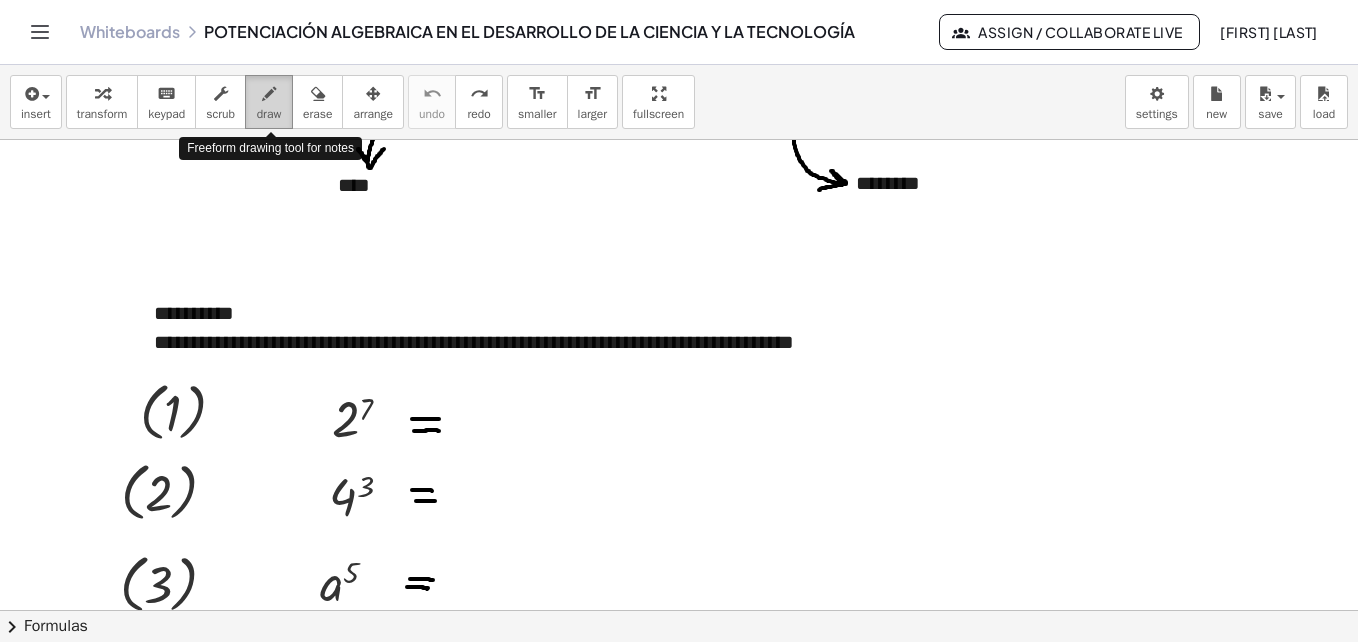 click at bounding box center (269, 94) 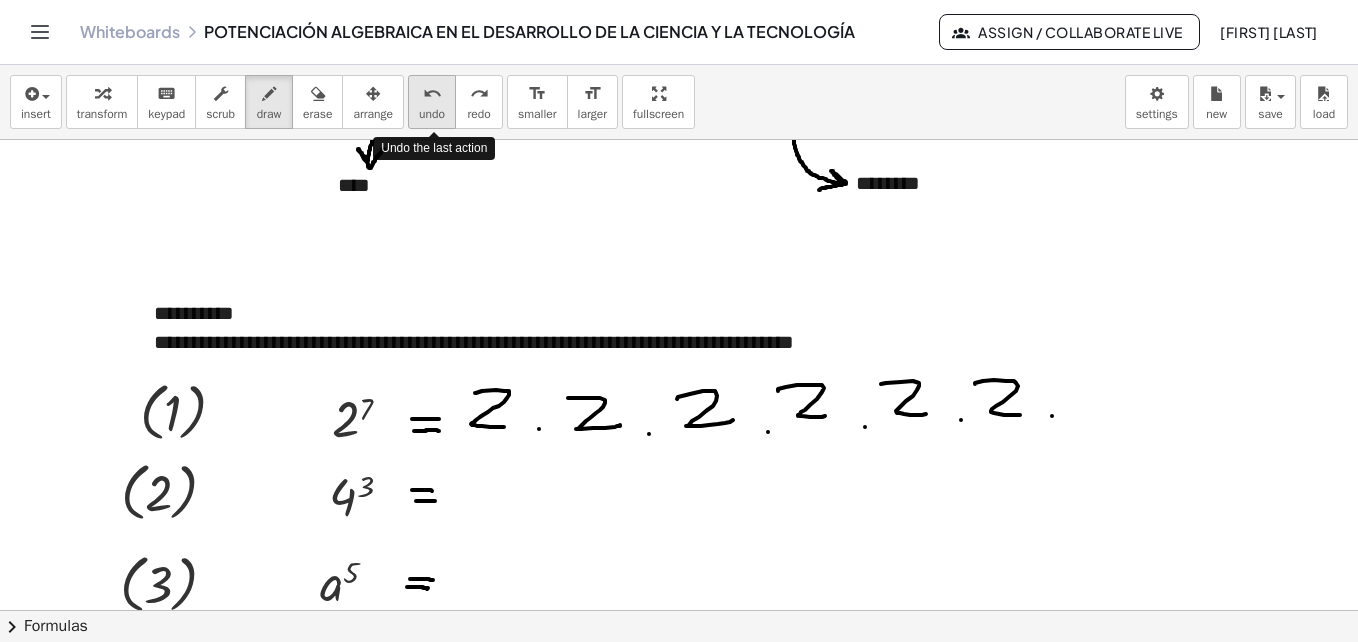 click on "undo" at bounding box center (432, 114) 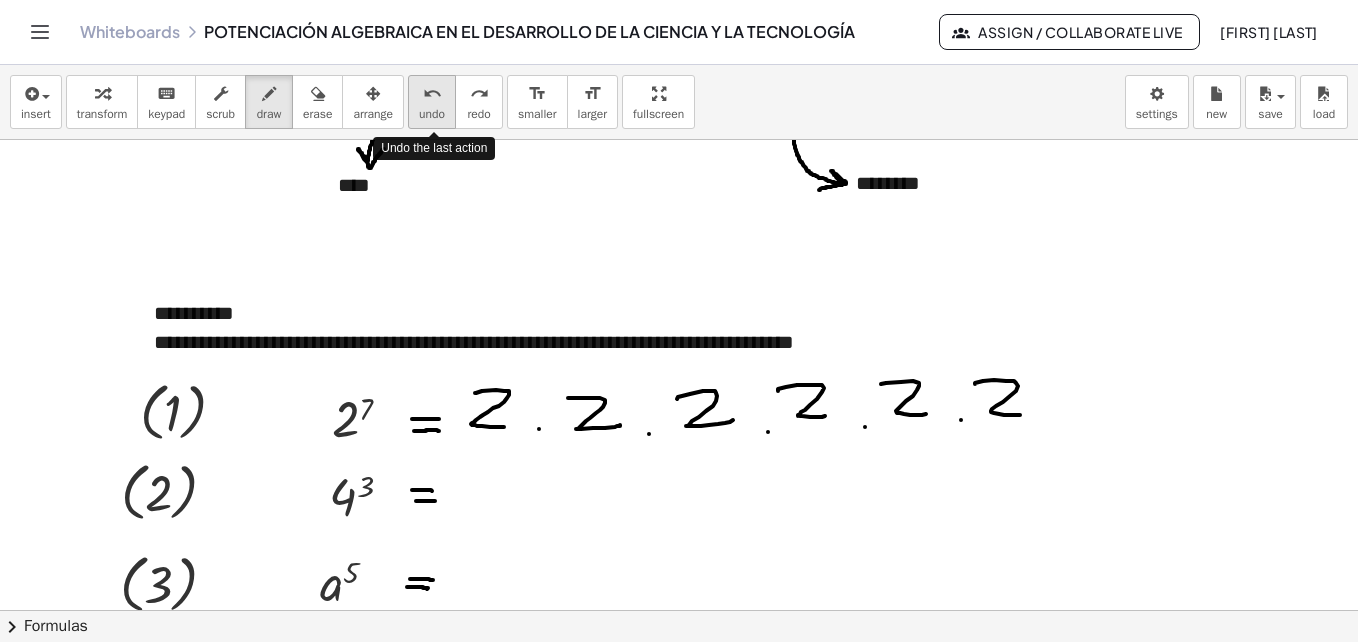 click on "undo" at bounding box center [432, 114] 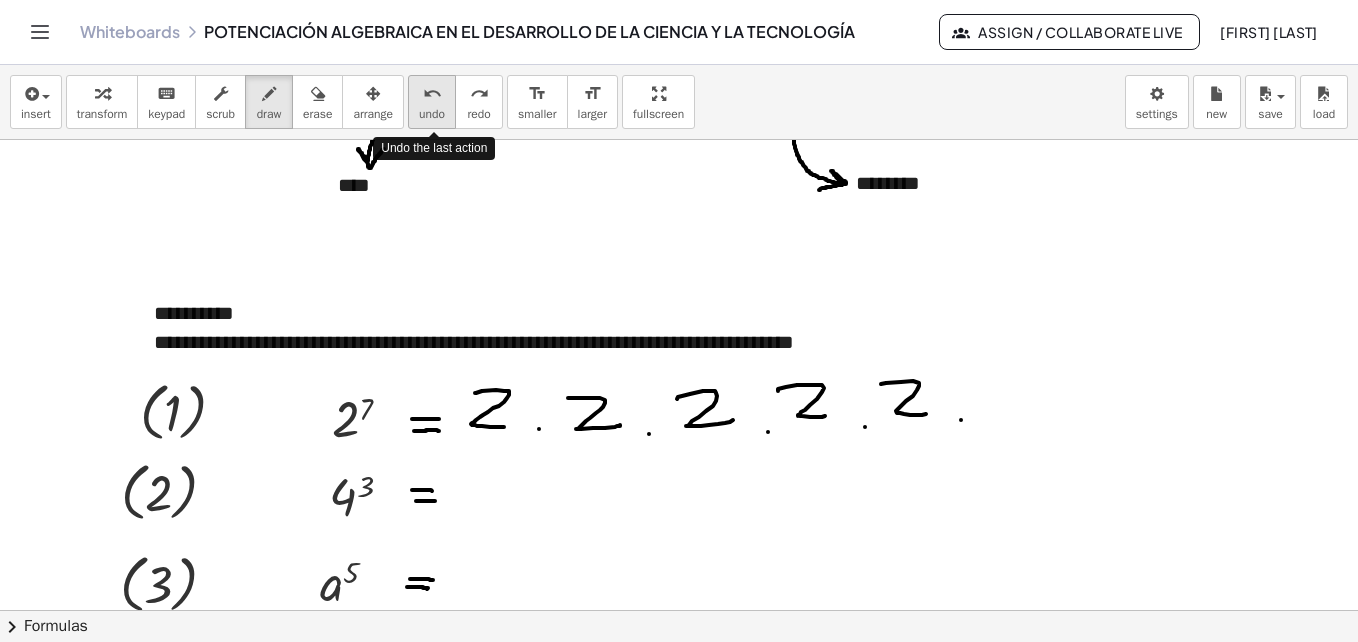 click on "undo" at bounding box center [432, 114] 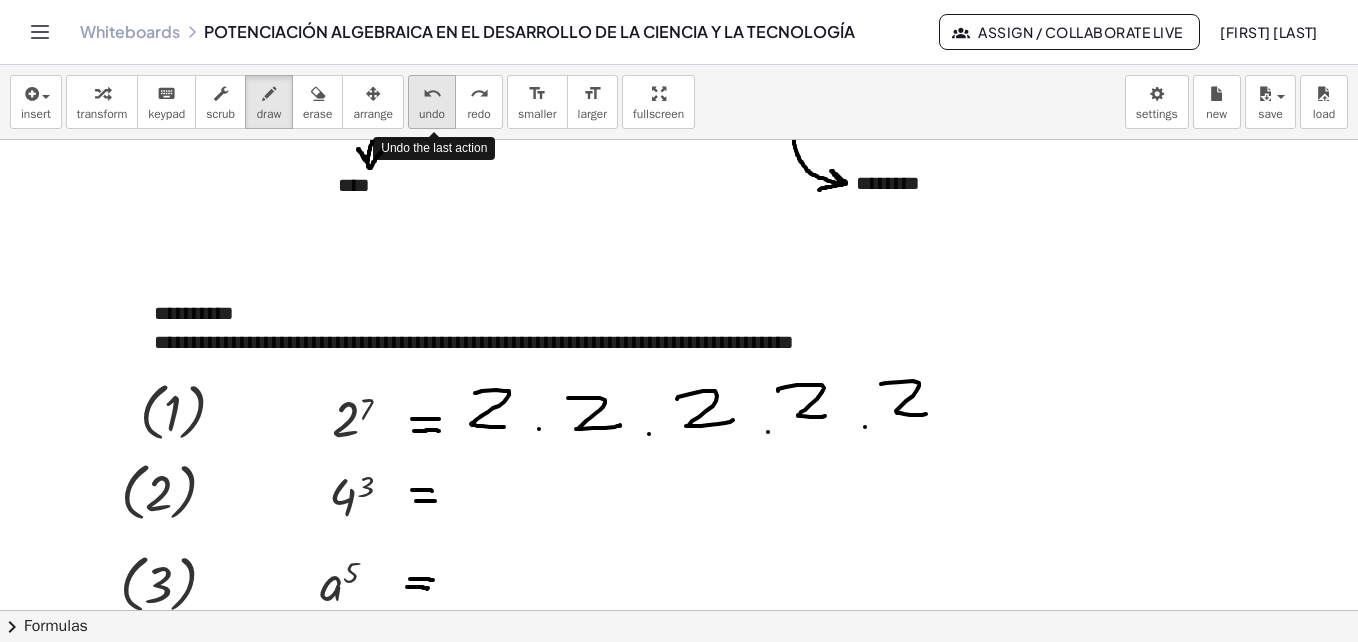 click on "undo" at bounding box center [432, 114] 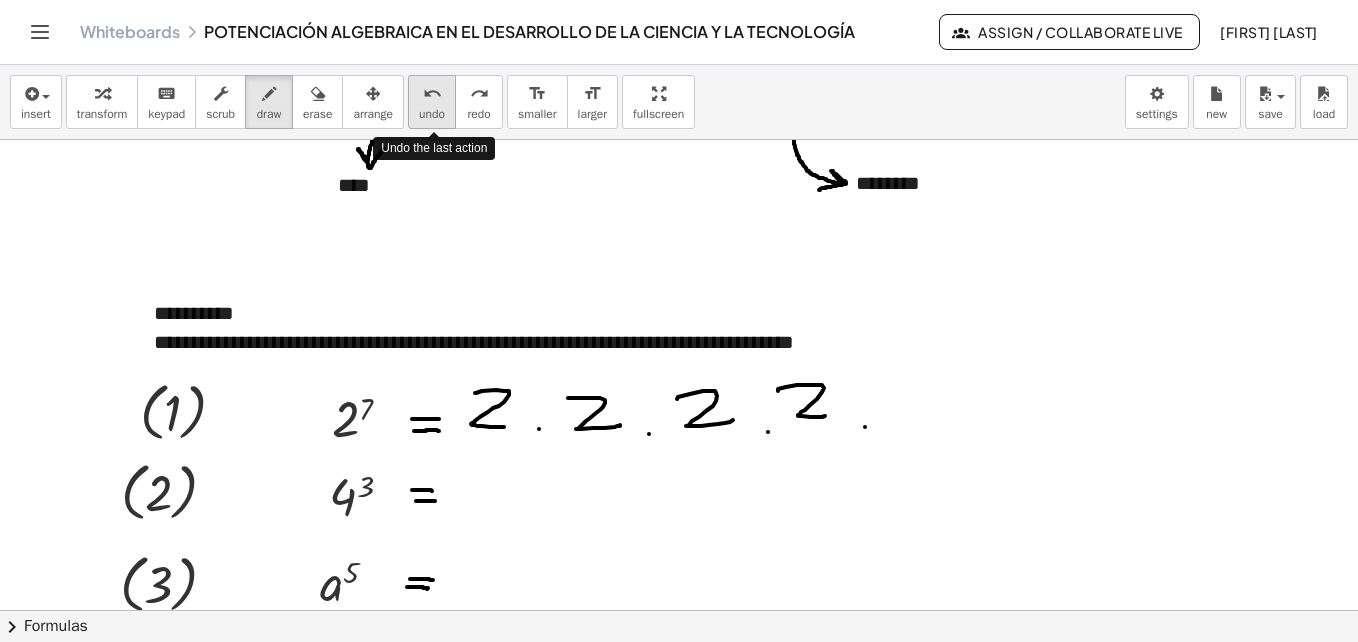 click on "undo" at bounding box center [432, 114] 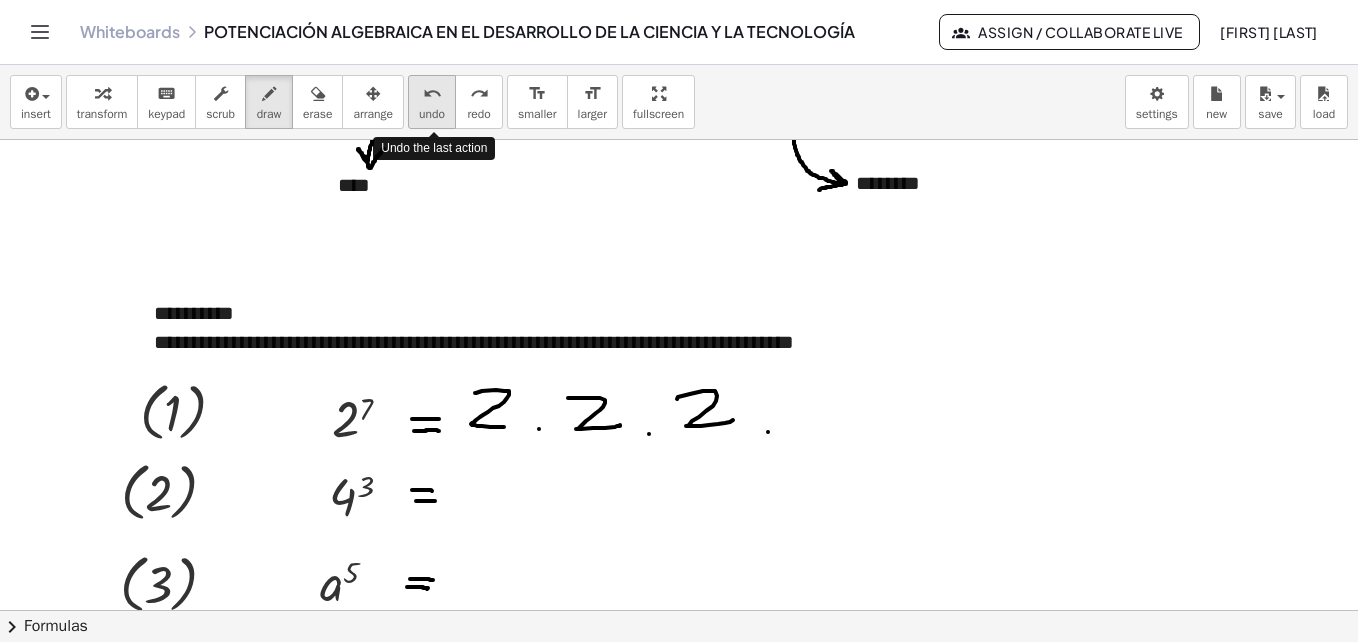 click on "undo" at bounding box center [432, 114] 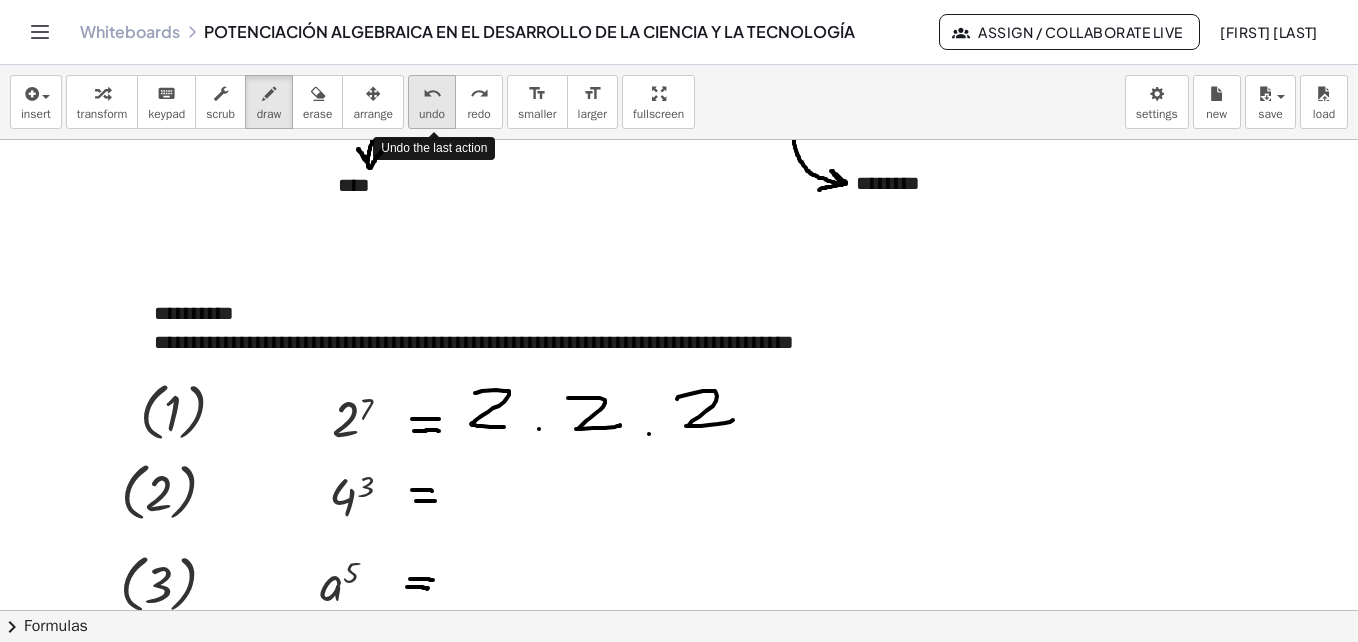 click on "undo" at bounding box center [432, 114] 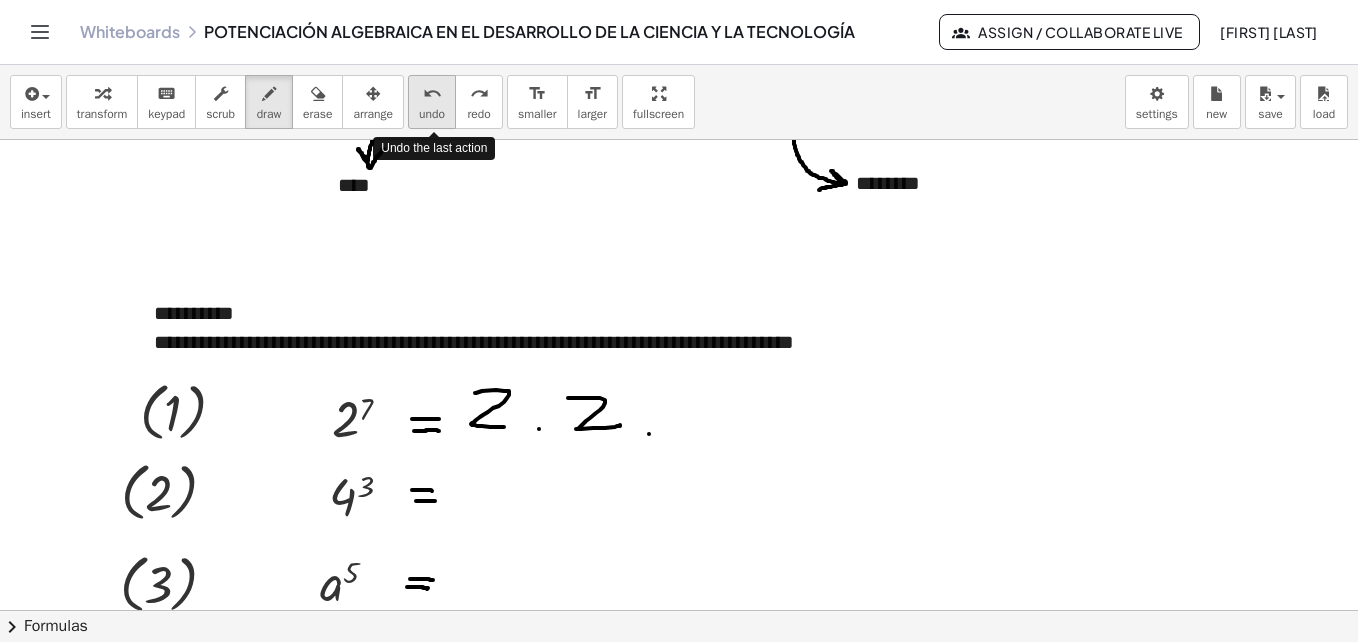 click on "undo" at bounding box center (432, 114) 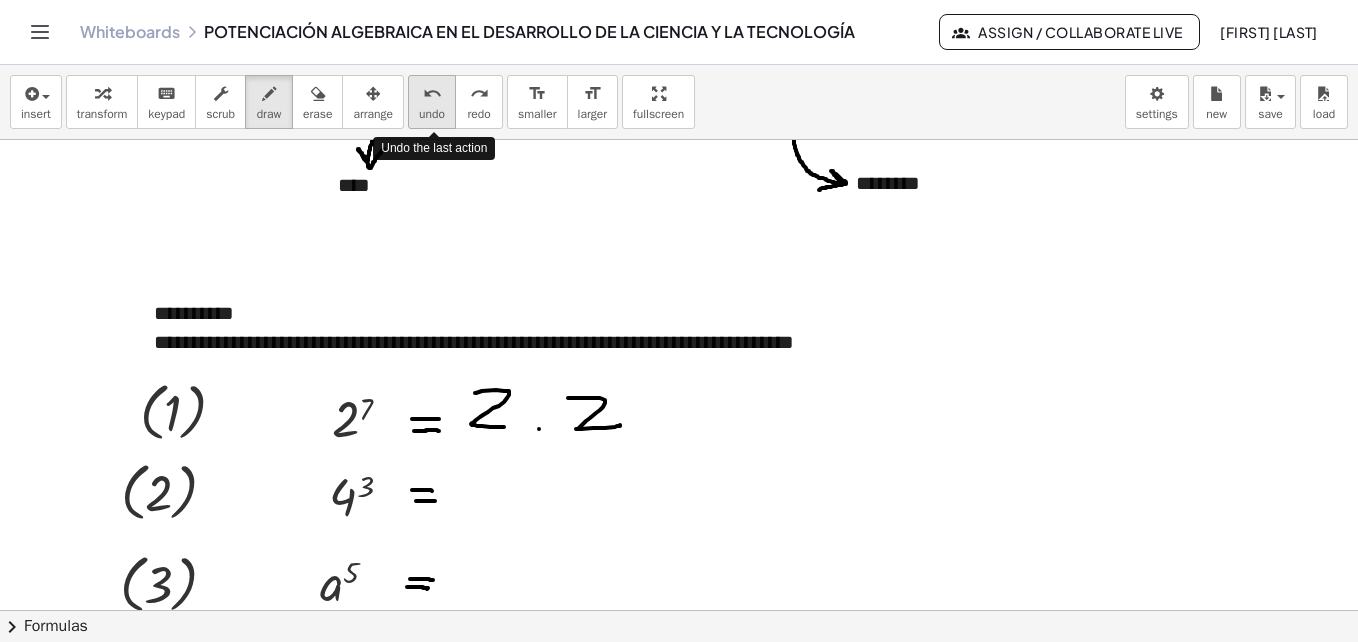 click on "undo" at bounding box center (432, 114) 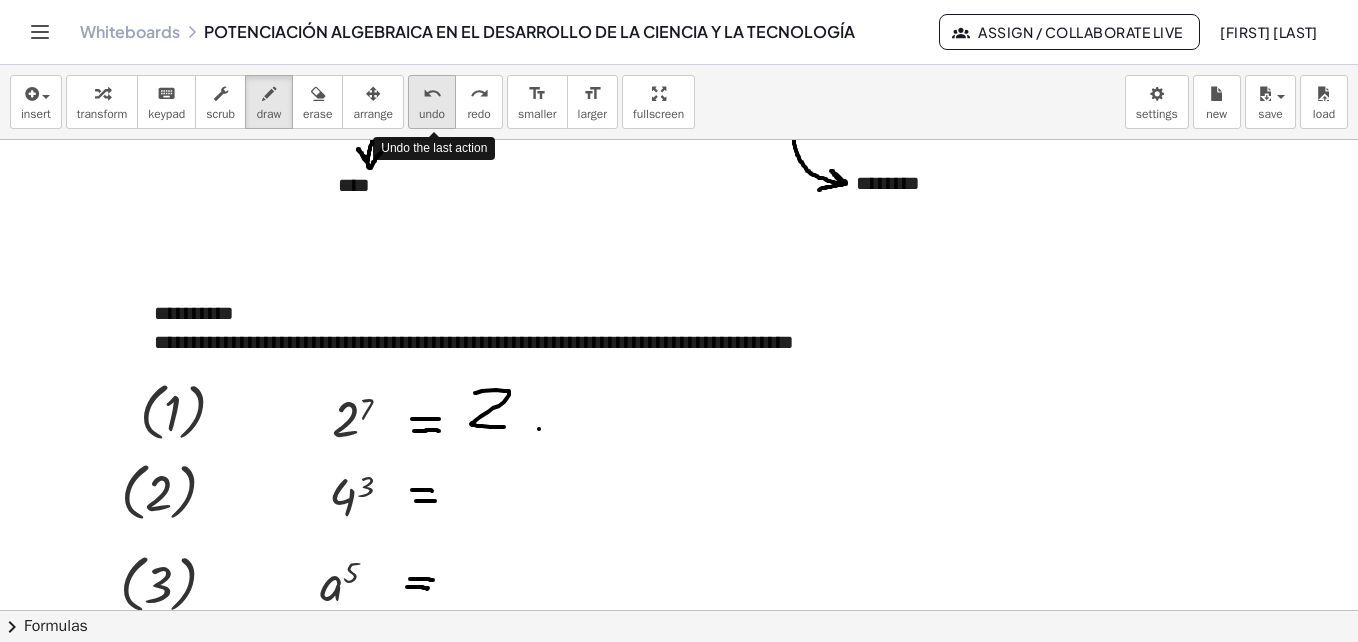 click on "undo" at bounding box center (432, 114) 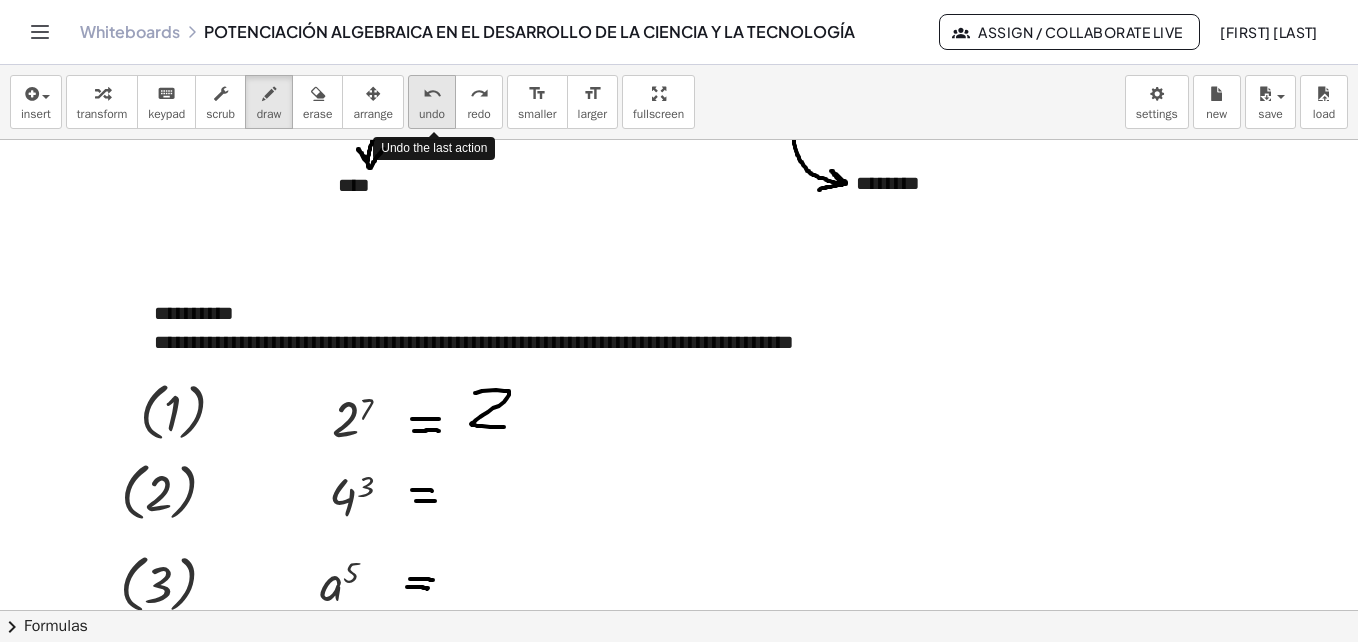 click on "undo" at bounding box center (432, 114) 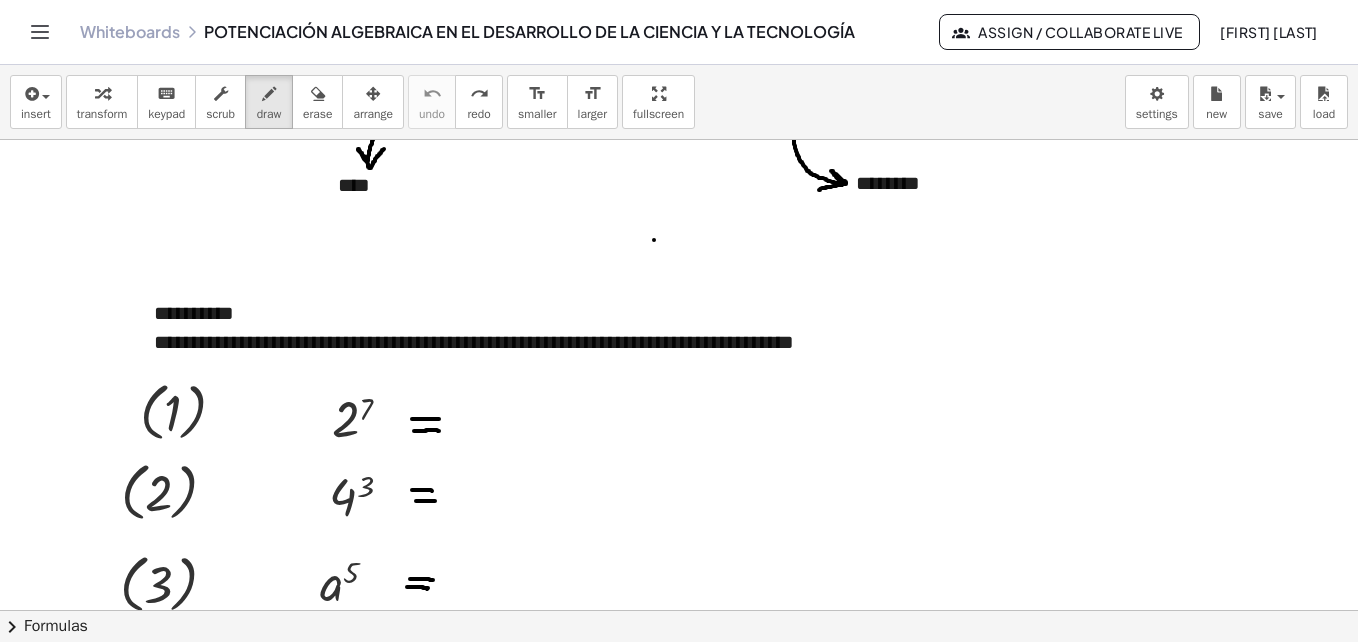 click at bounding box center [679, 834] 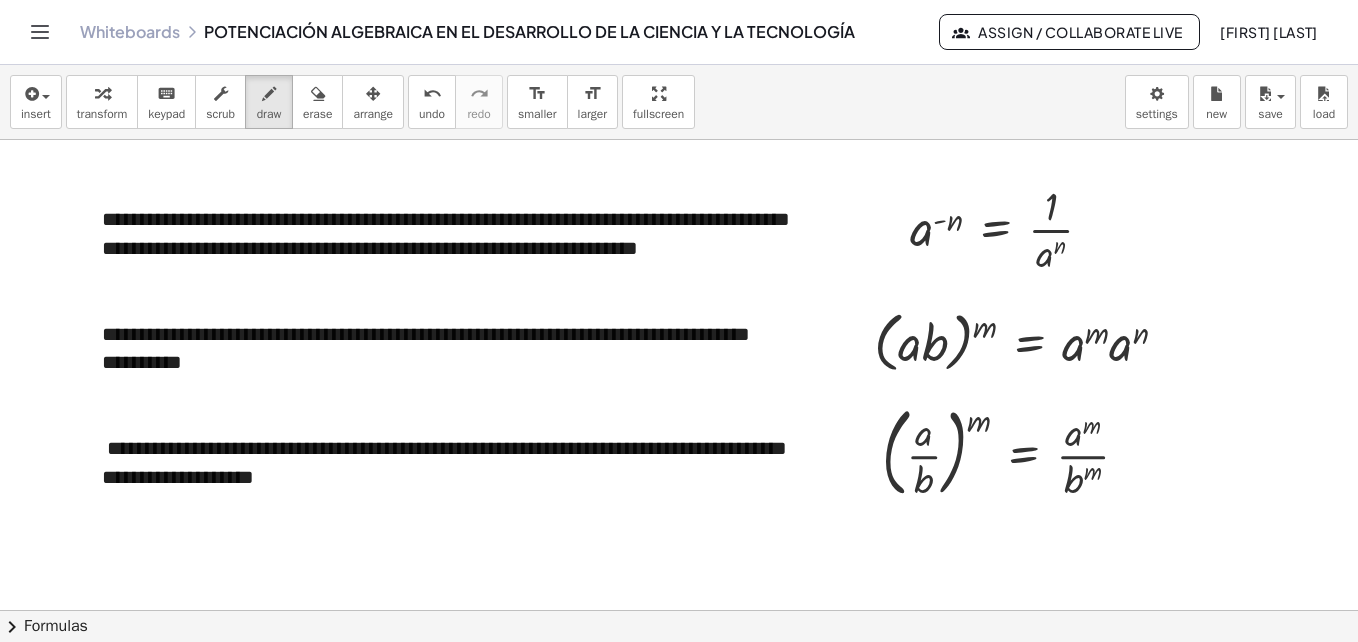 scroll, scrollTop: 1796, scrollLeft: 0, axis: vertical 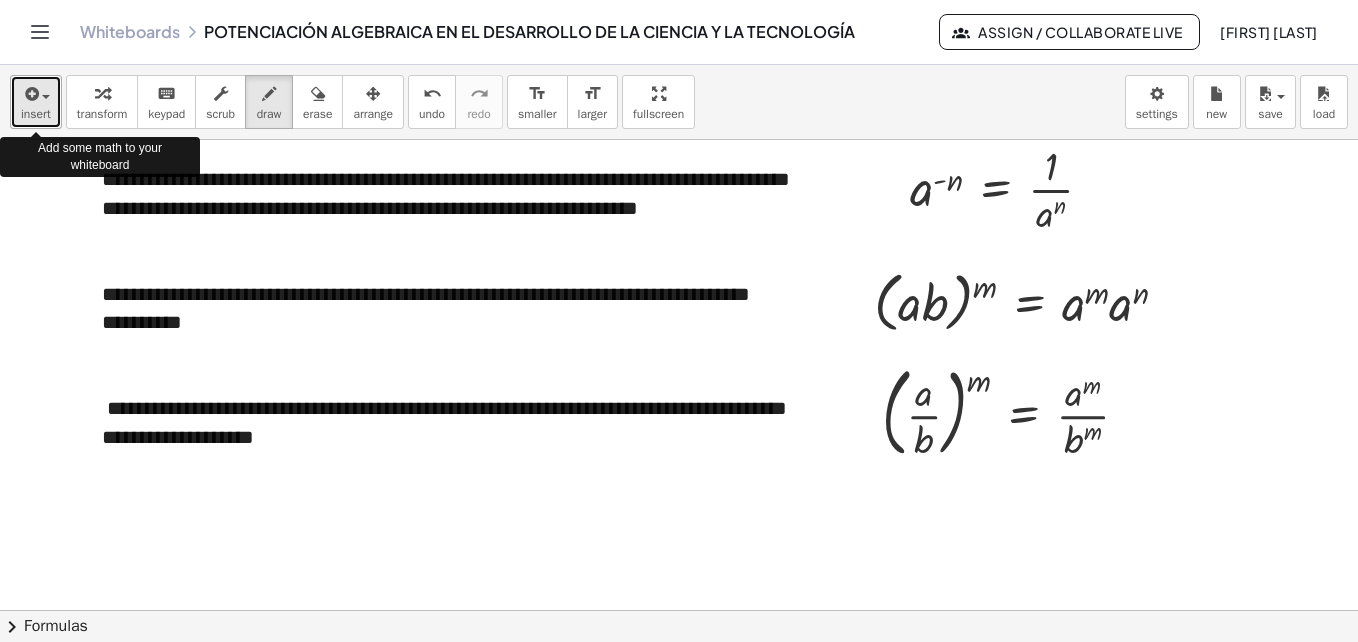 click at bounding box center (46, 97) 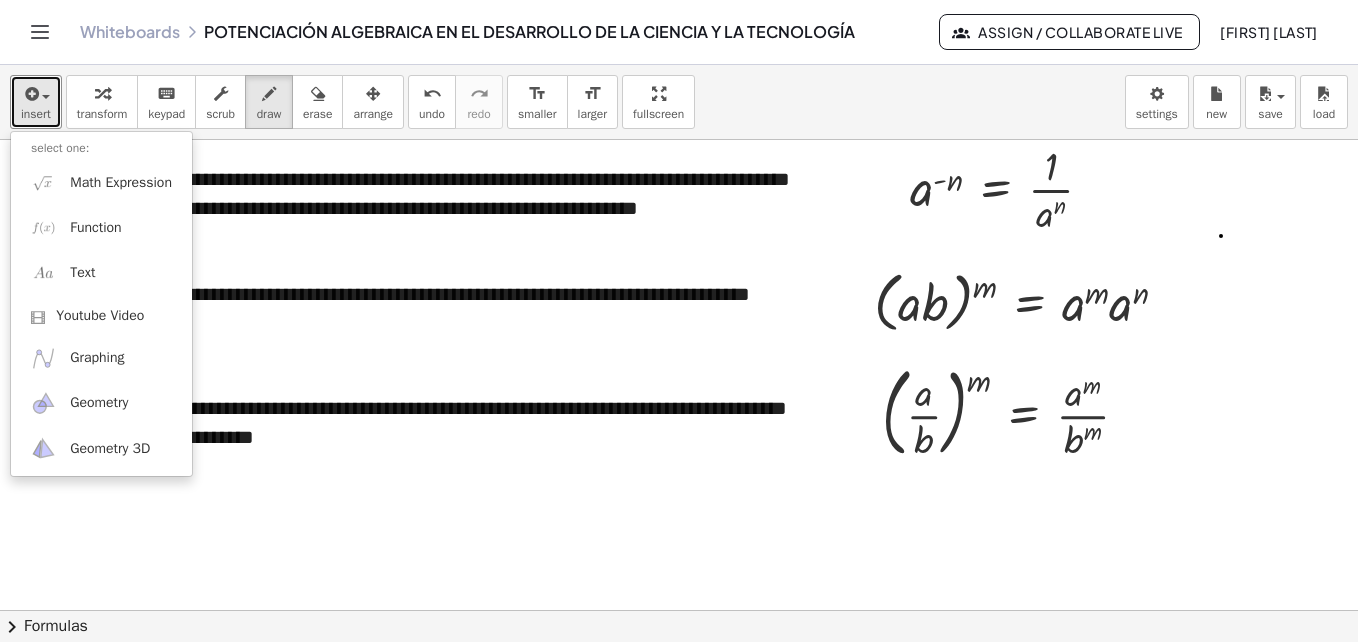 click at bounding box center [679, -246] 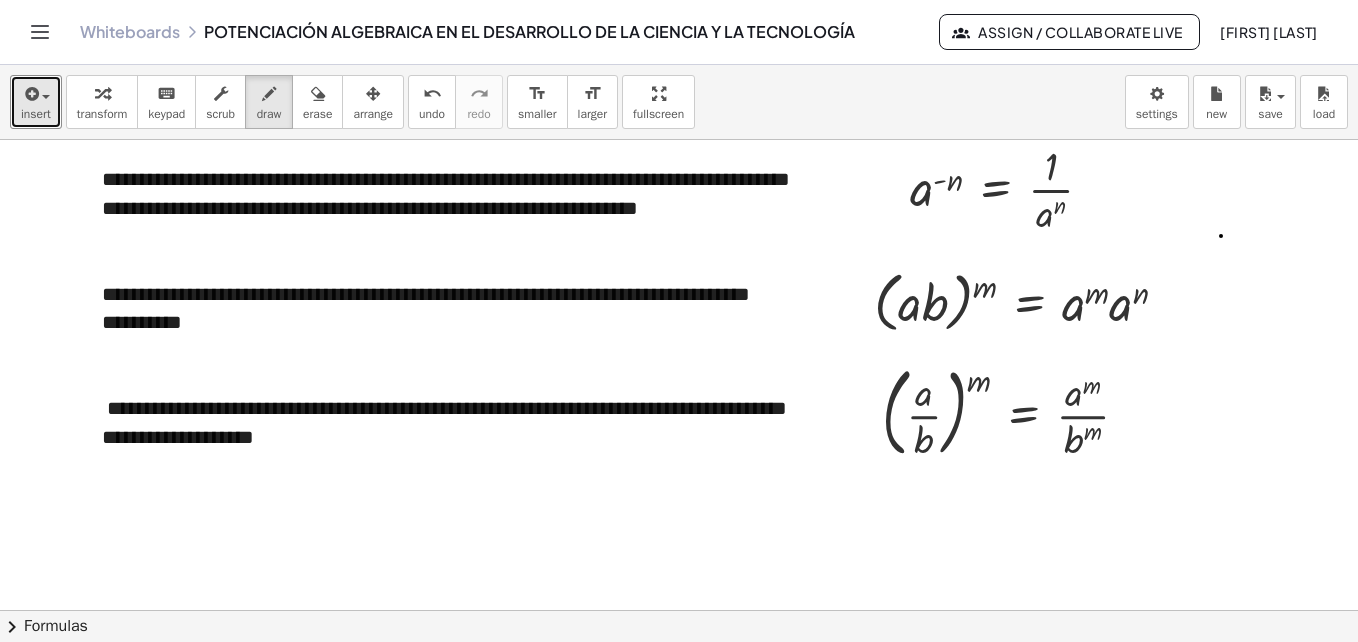 type 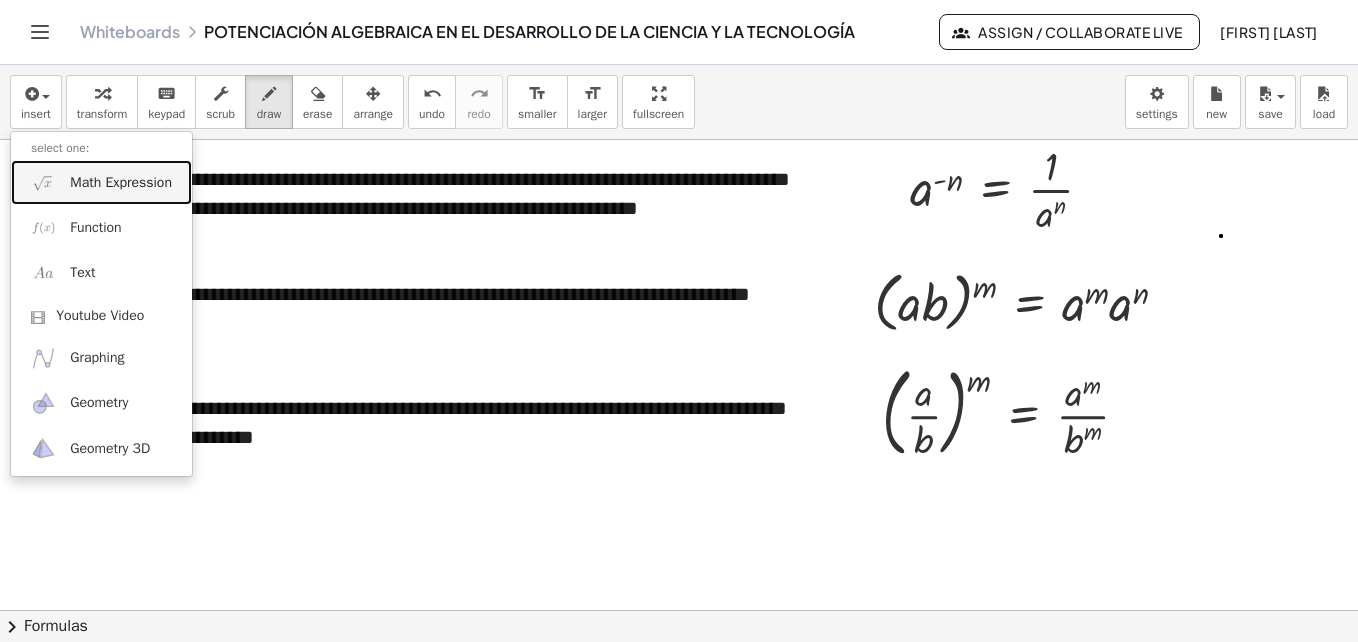 click at bounding box center (679, -246) 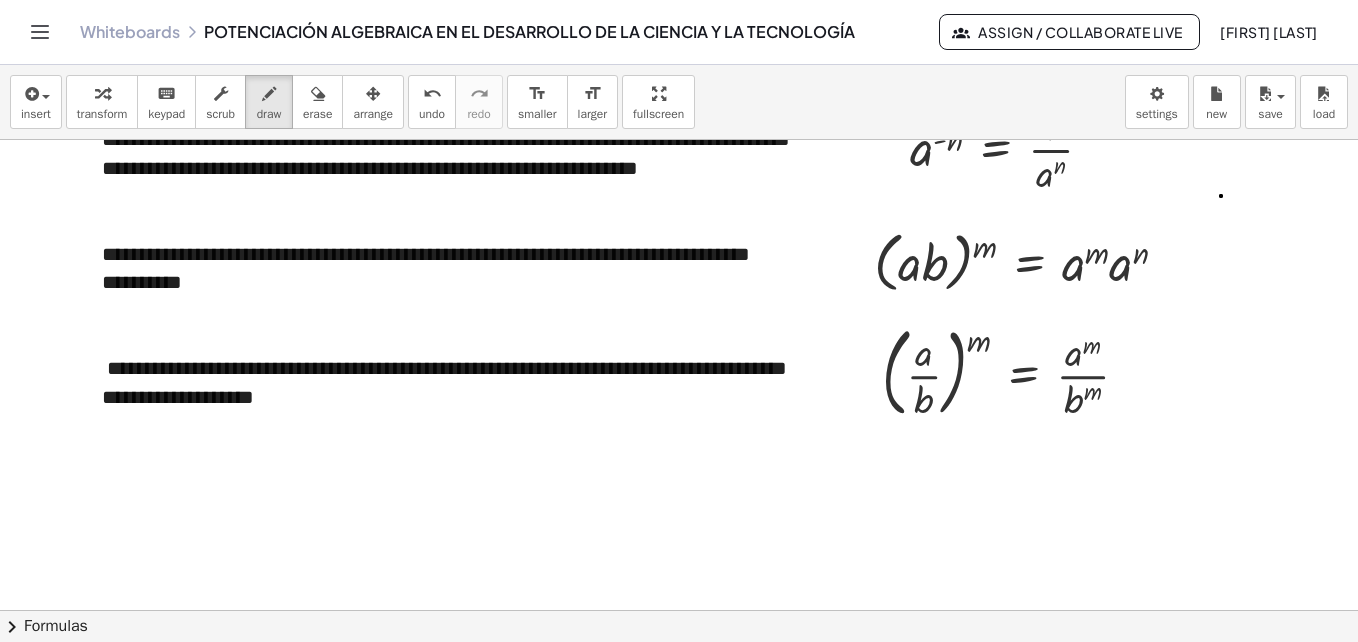 scroll, scrollTop: 1876, scrollLeft: 0, axis: vertical 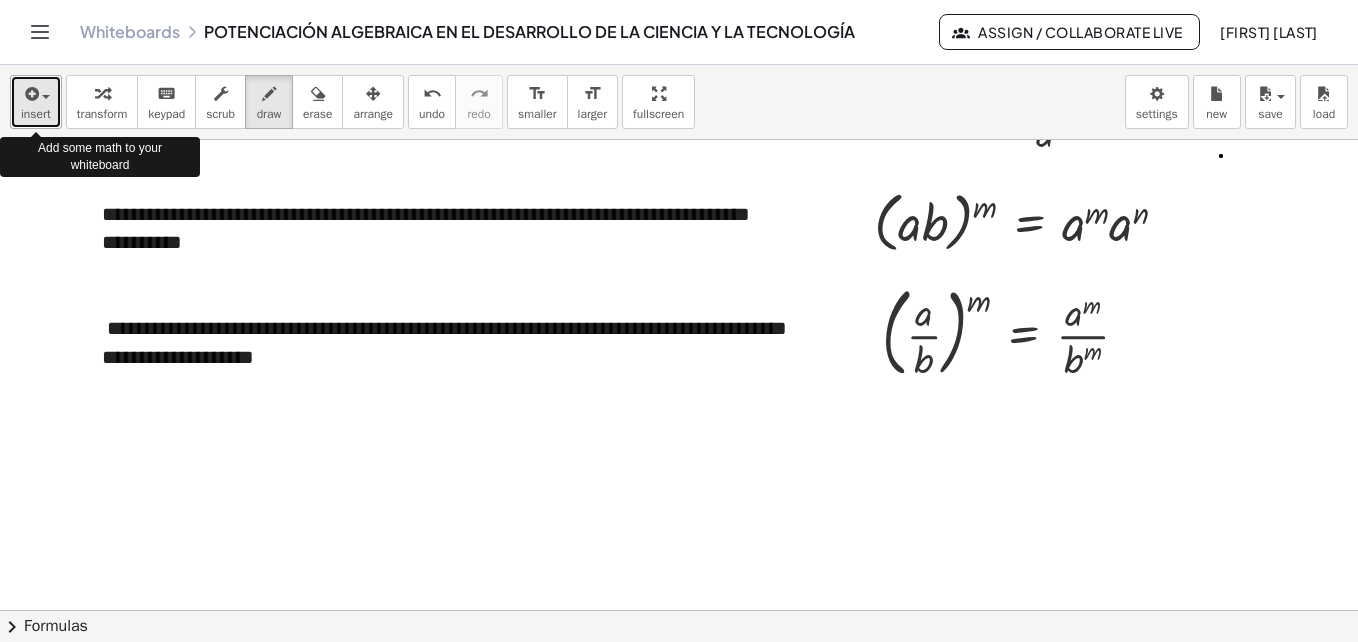 click at bounding box center (41, 96) 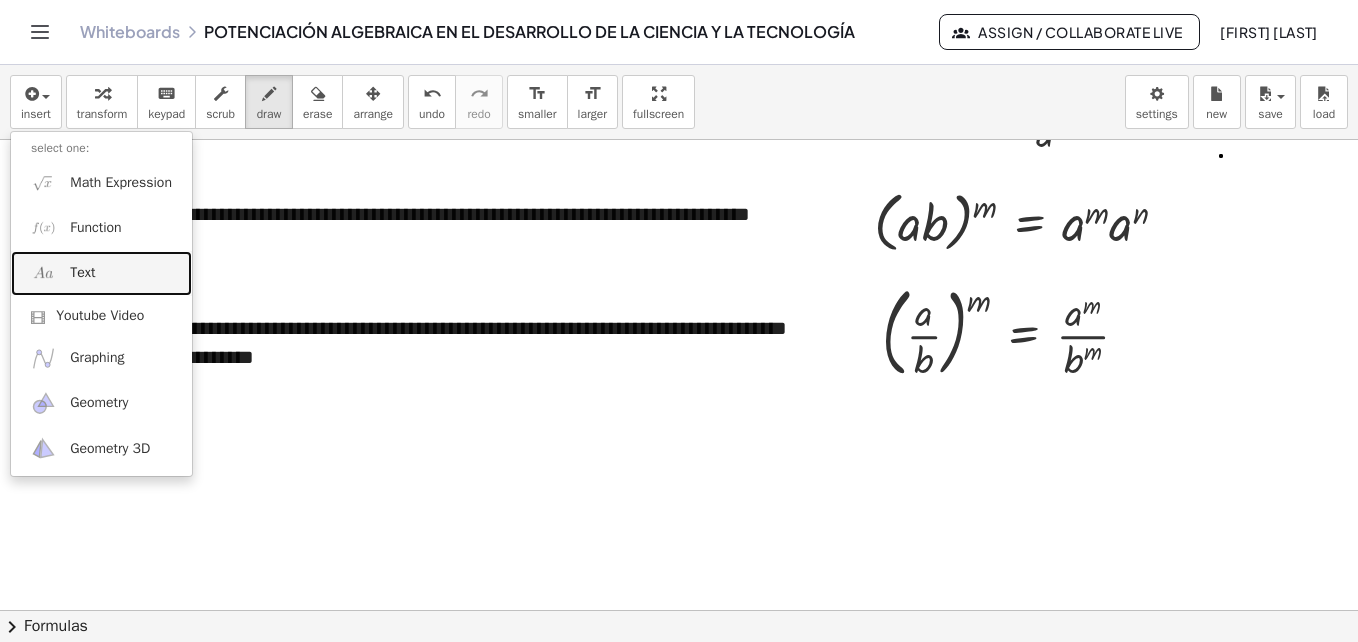 click on "Text" at bounding box center (101, 273) 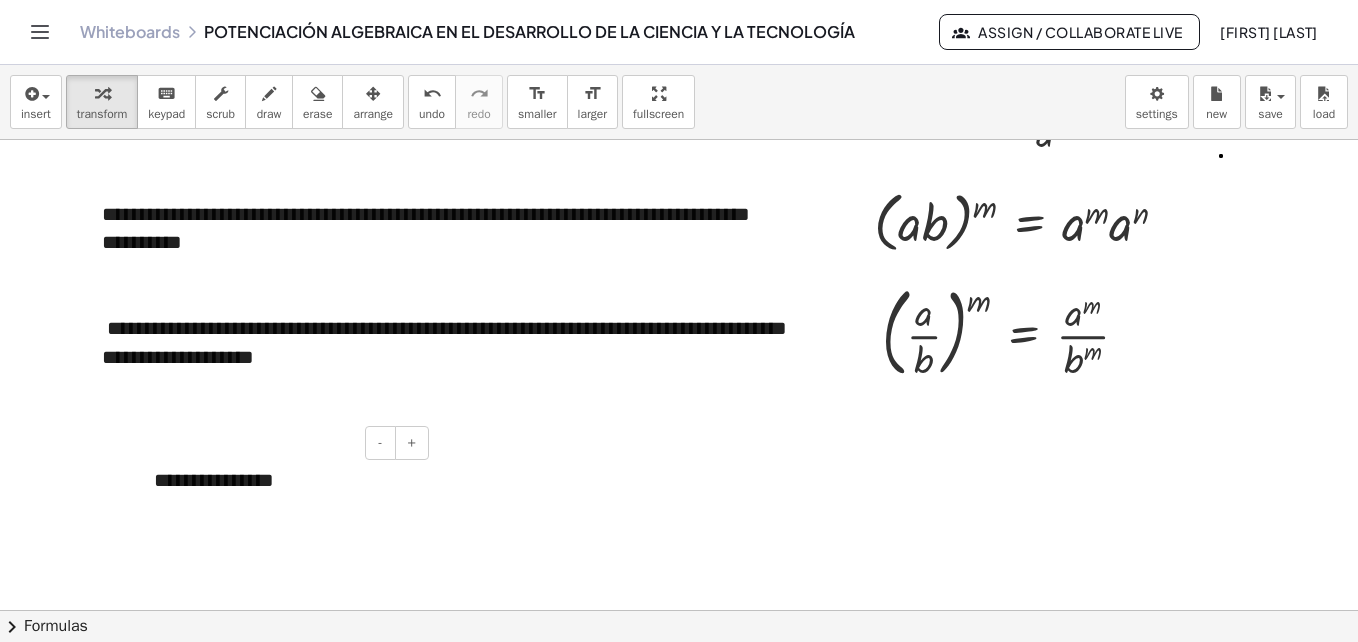 type 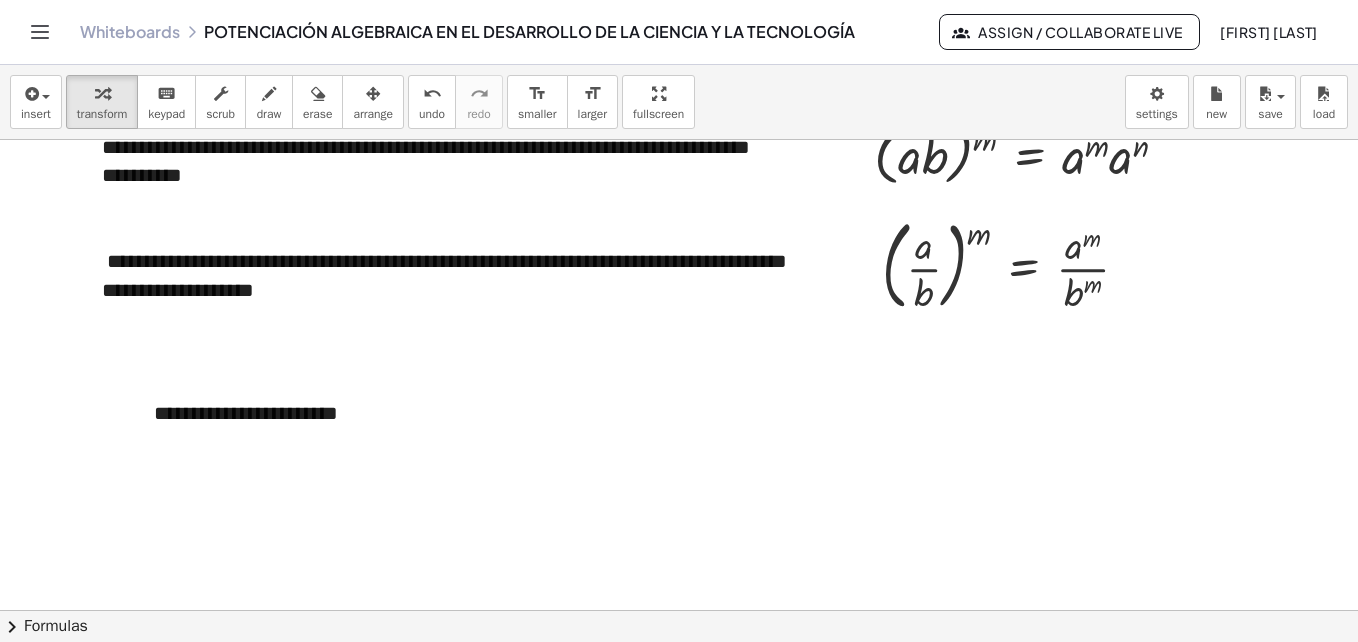 scroll, scrollTop: 1963, scrollLeft: 0, axis: vertical 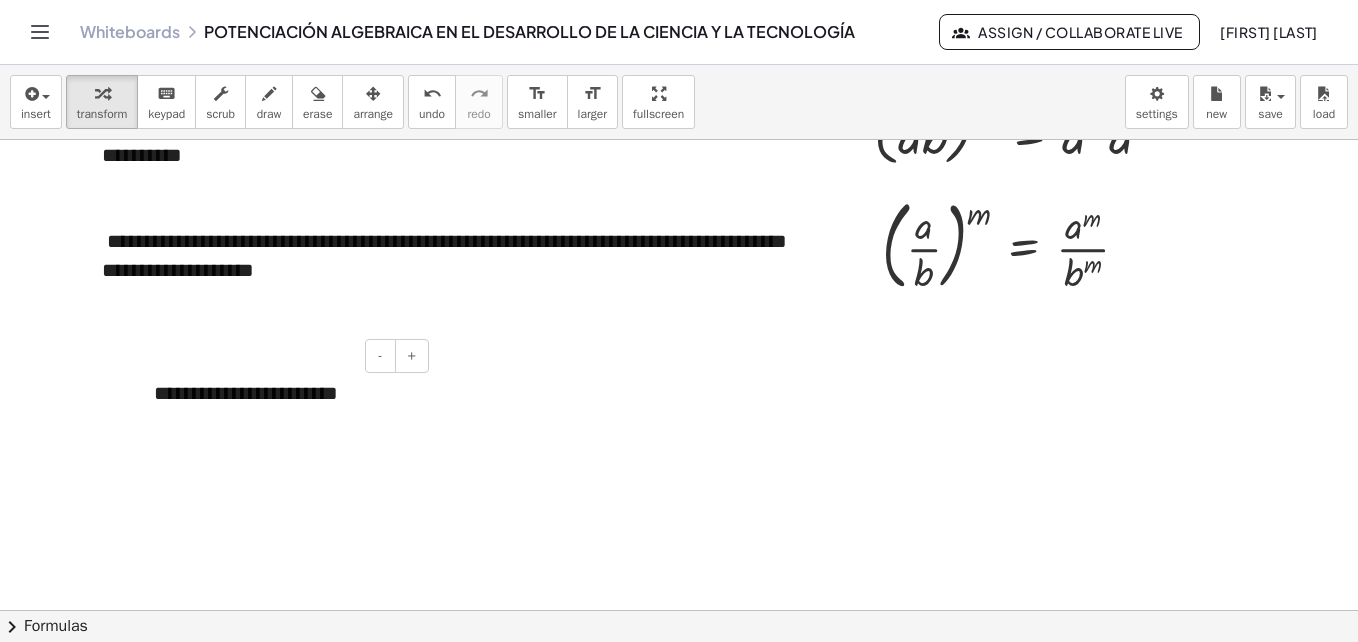 click on "**********" at bounding box center [284, 393] 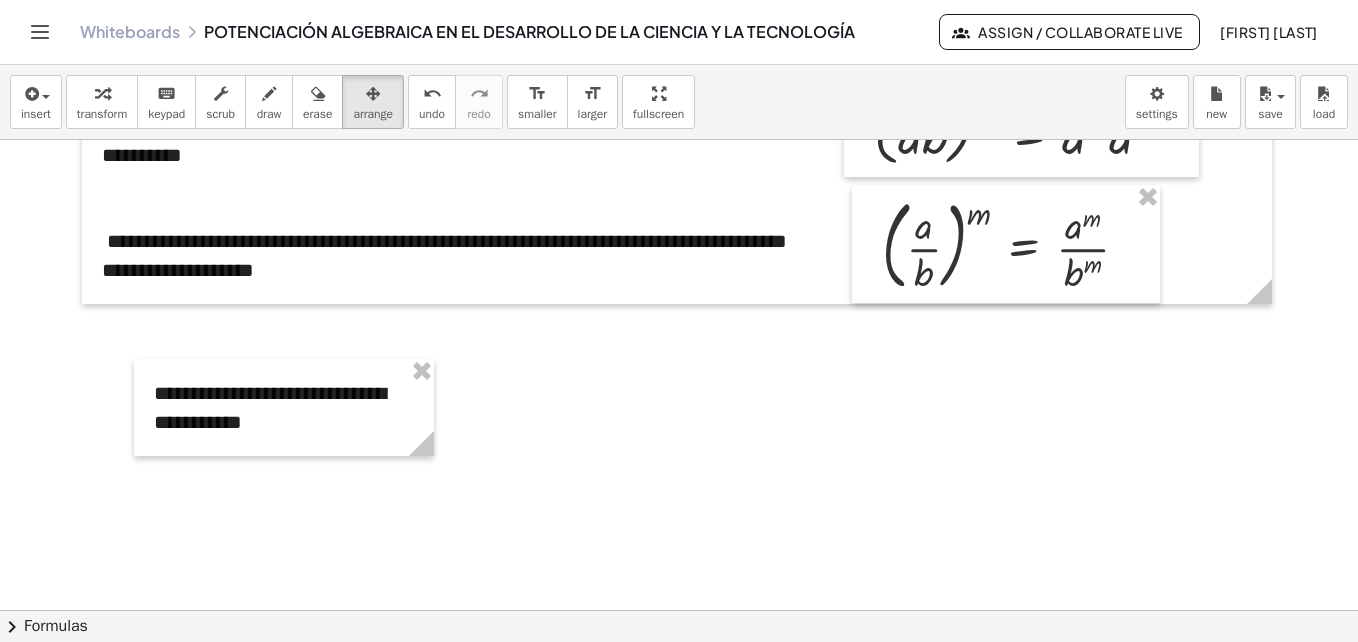 drag, startPoint x: 378, startPoint y: 99, endPoint x: 526, endPoint y: 583, distance: 506.12253 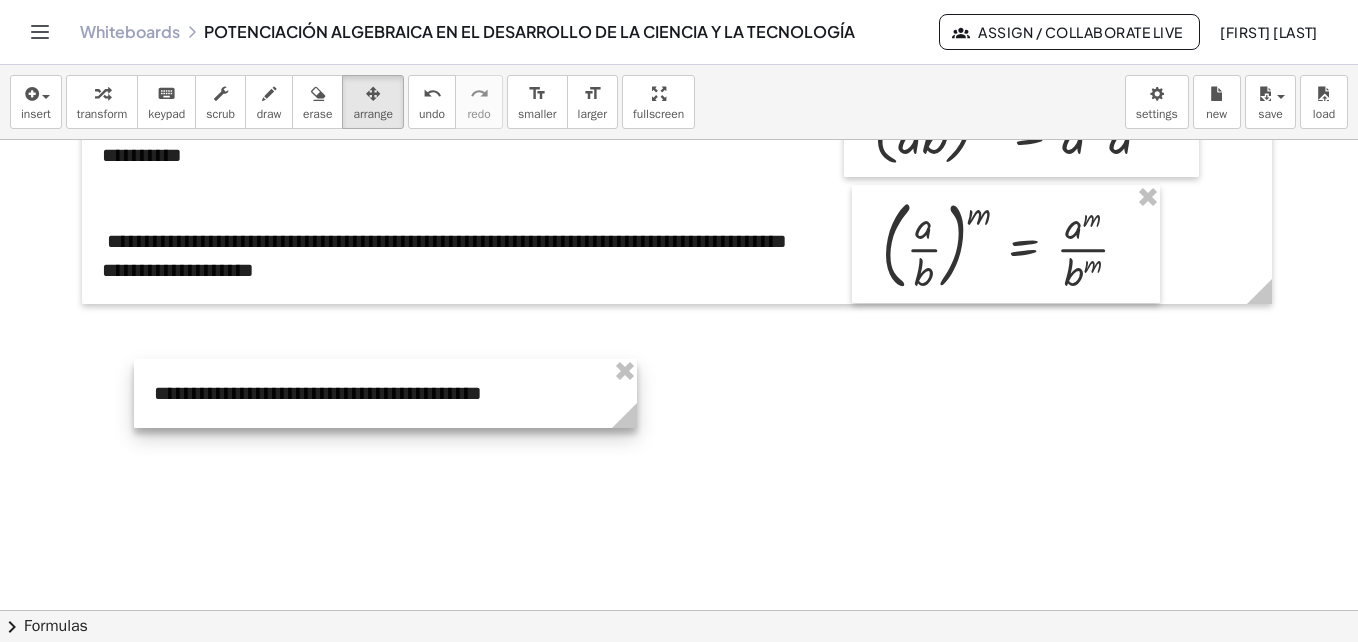 drag, startPoint x: 432, startPoint y: 441, endPoint x: 635, endPoint y: 446, distance: 203.06157 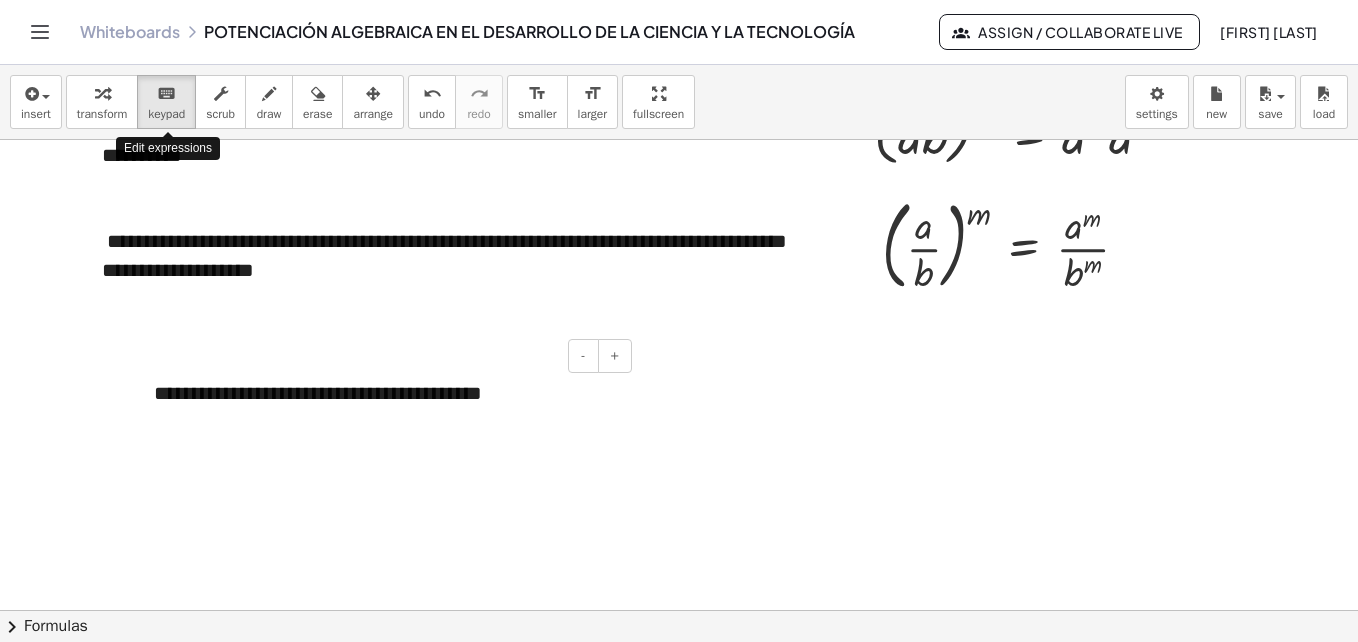 drag, startPoint x: 180, startPoint y: 92, endPoint x: 290, endPoint y: 425, distance: 350.69788 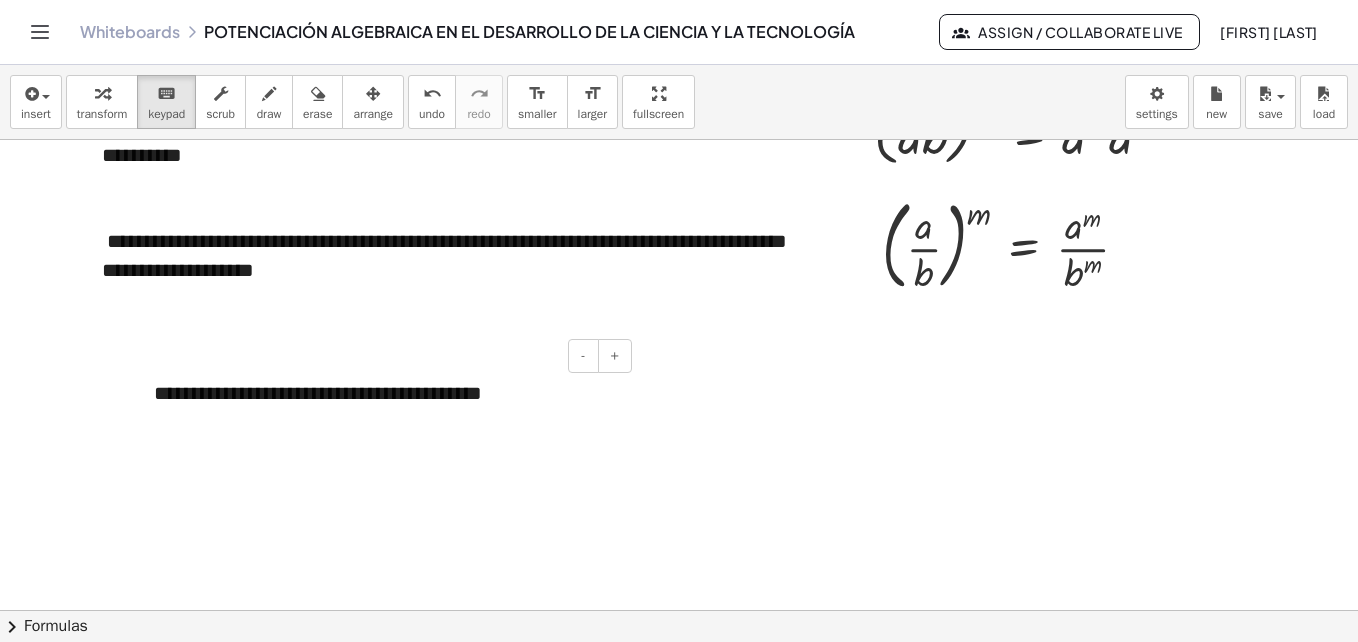click on "**********" at bounding box center (385, 393) 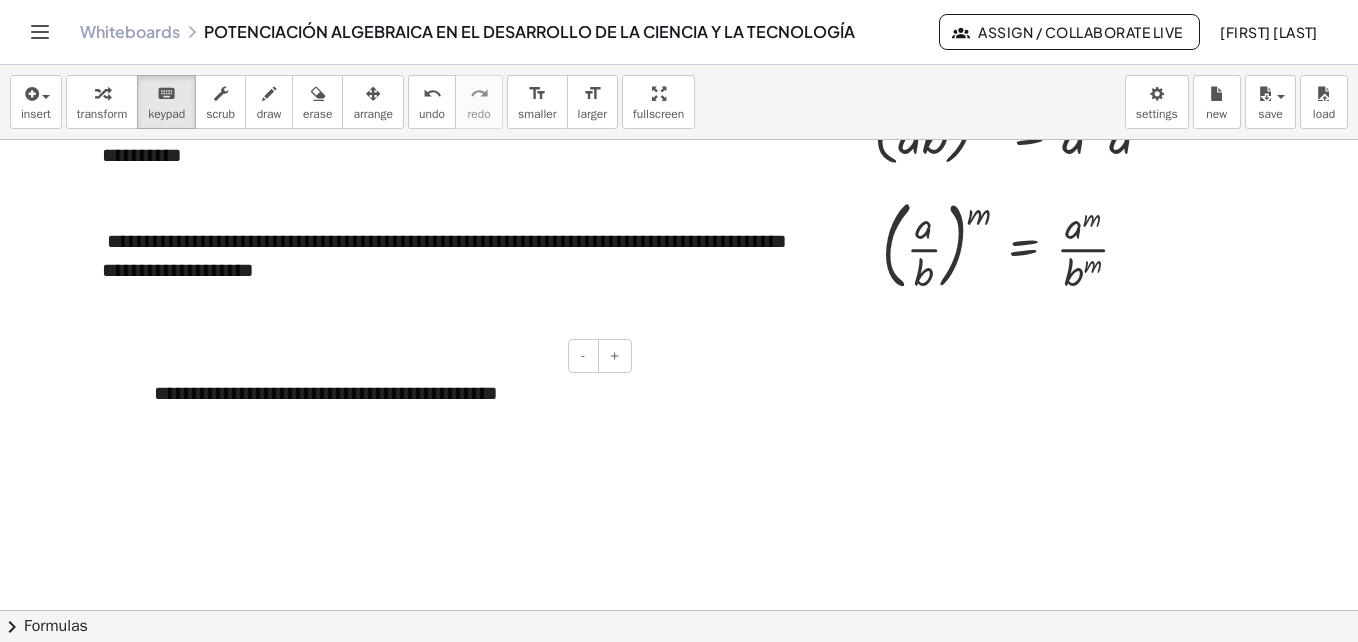 click on "**********" at bounding box center (385, 393) 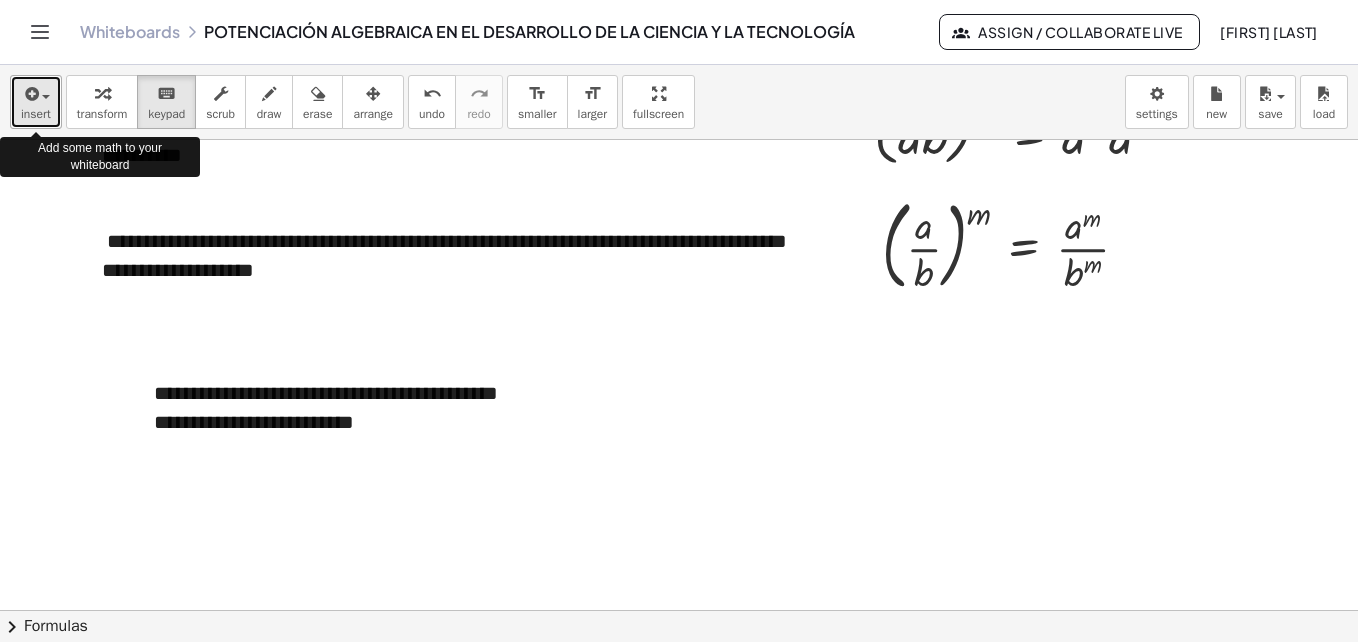 click at bounding box center [41, 96] 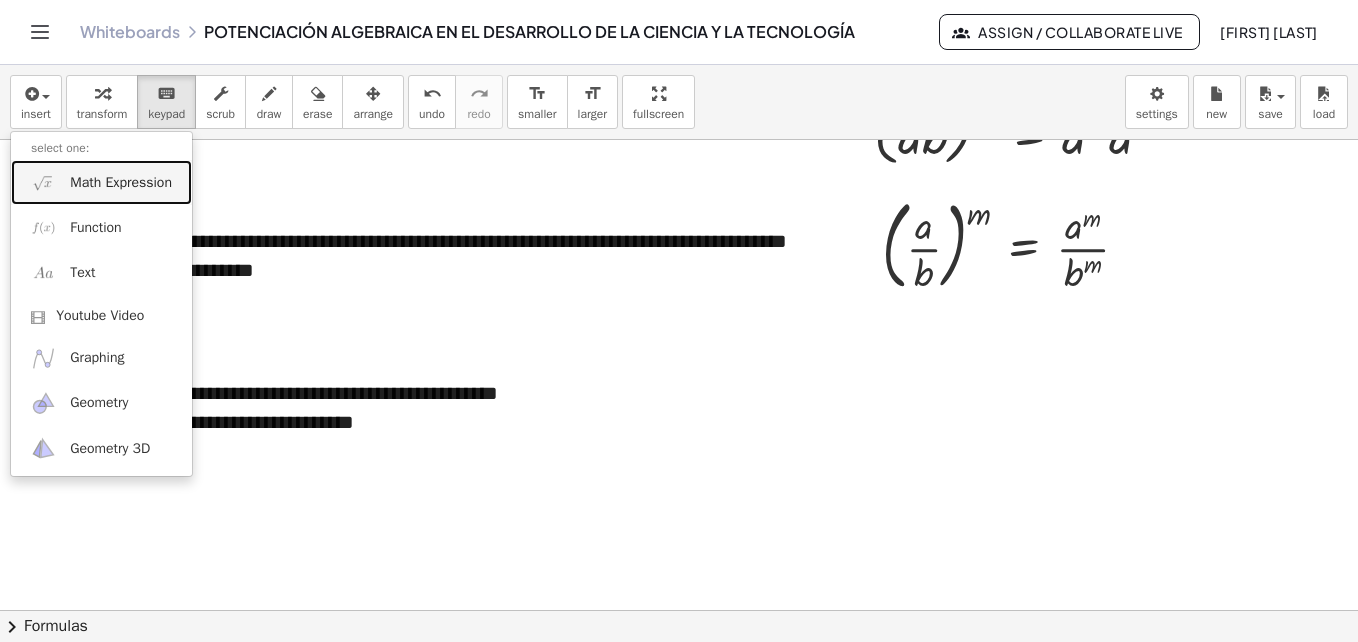 click on "Math Expression" at bounding box center [121, 183] 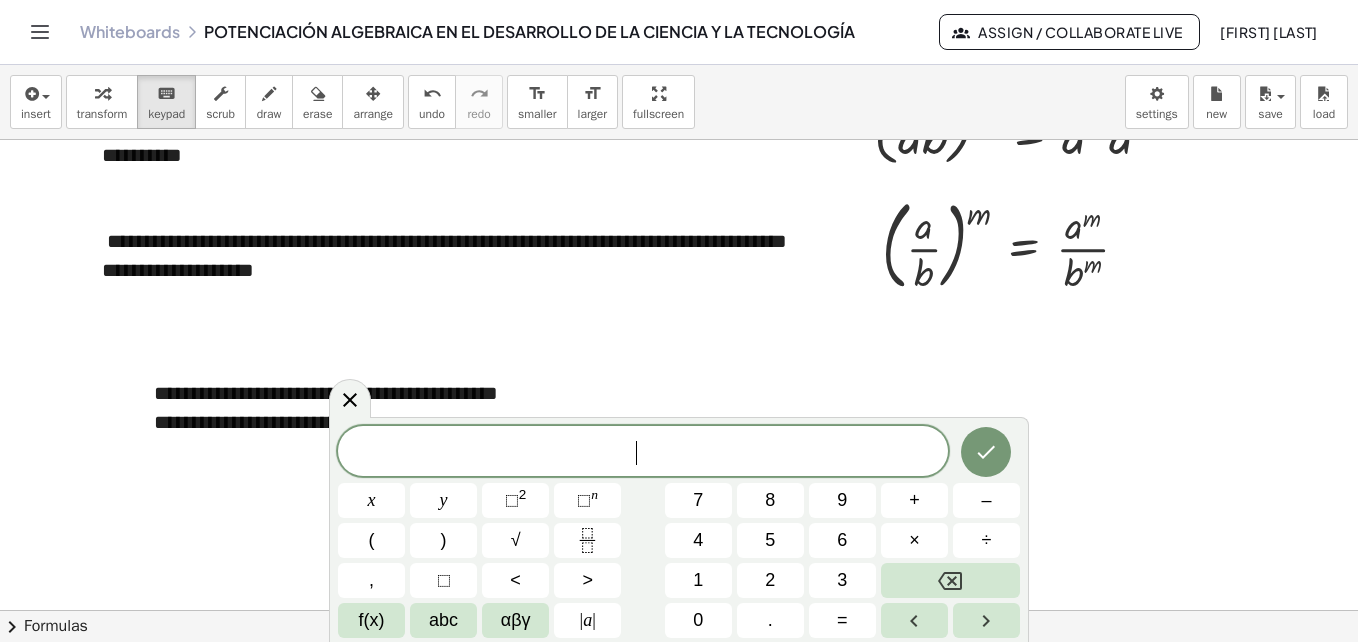 click on "abc" at bounding box center (443, 620) 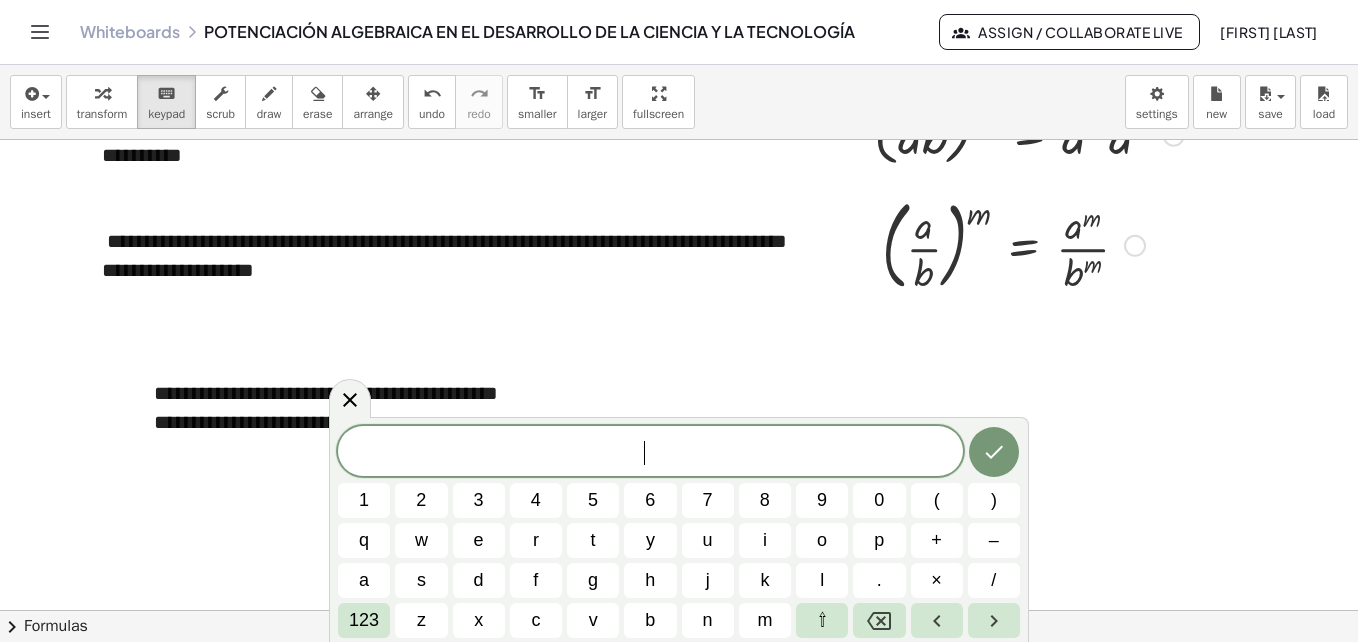 click on "a" at bounding box center [364, 580] 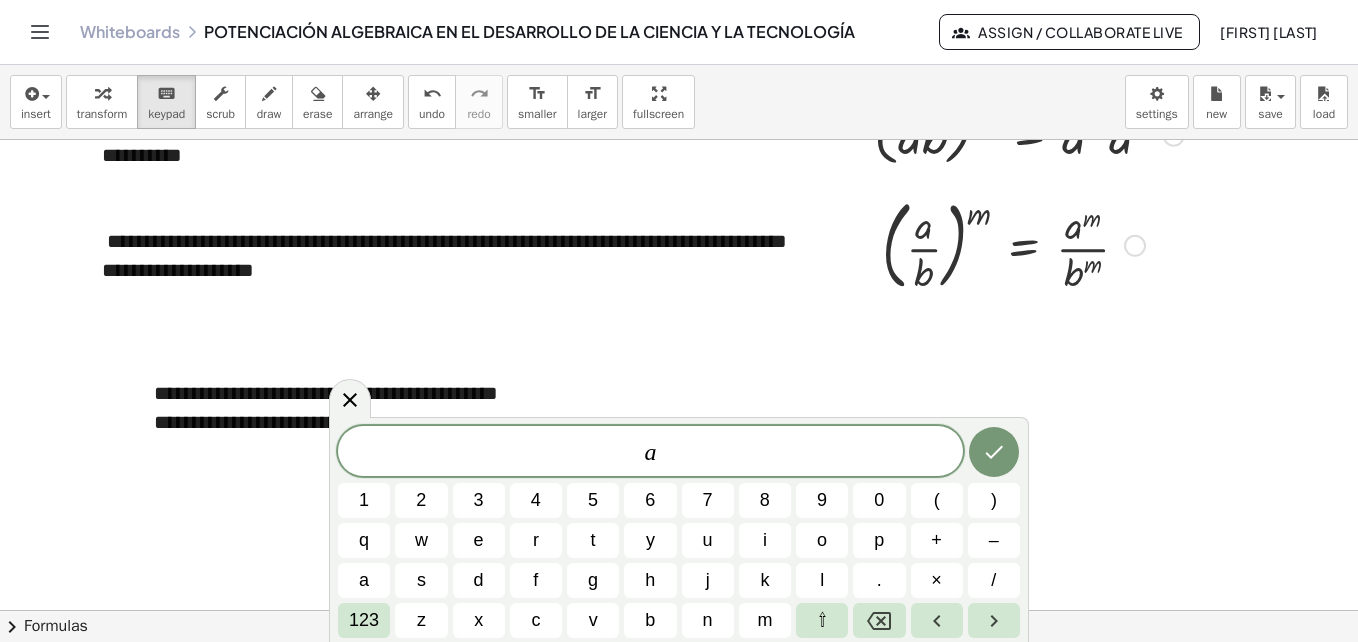 click on ")" at bounding box center [994, 500] 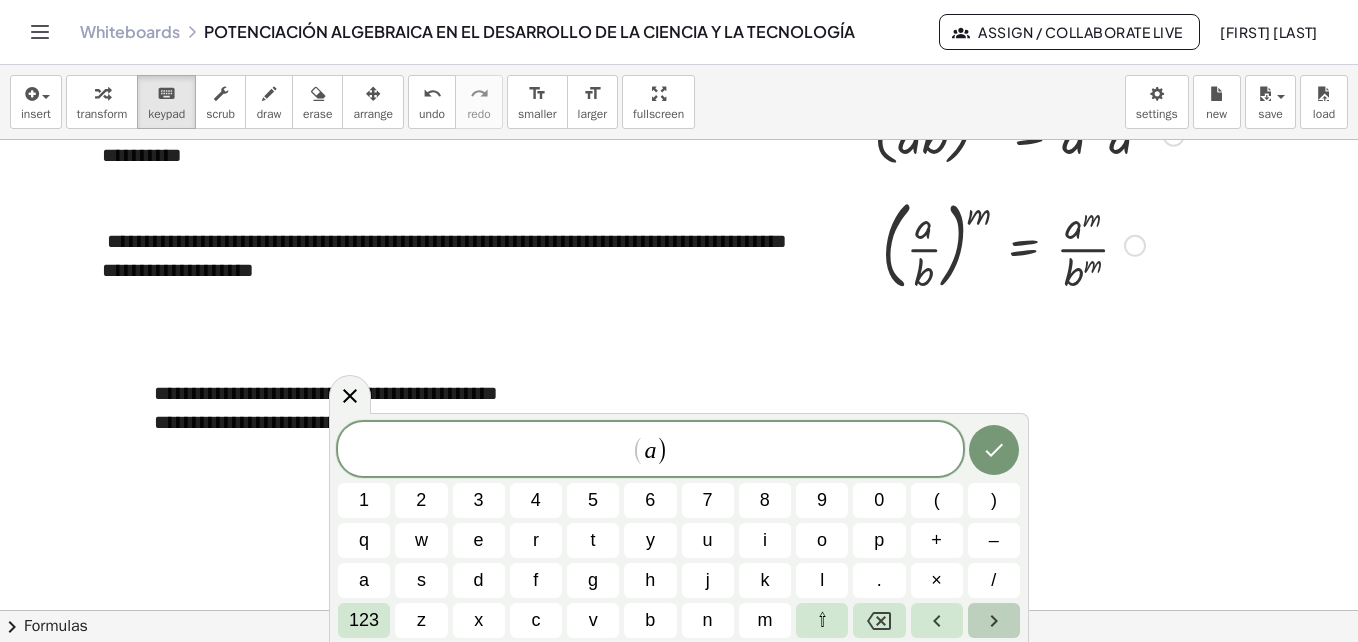 click at bounding box center [994, 620] 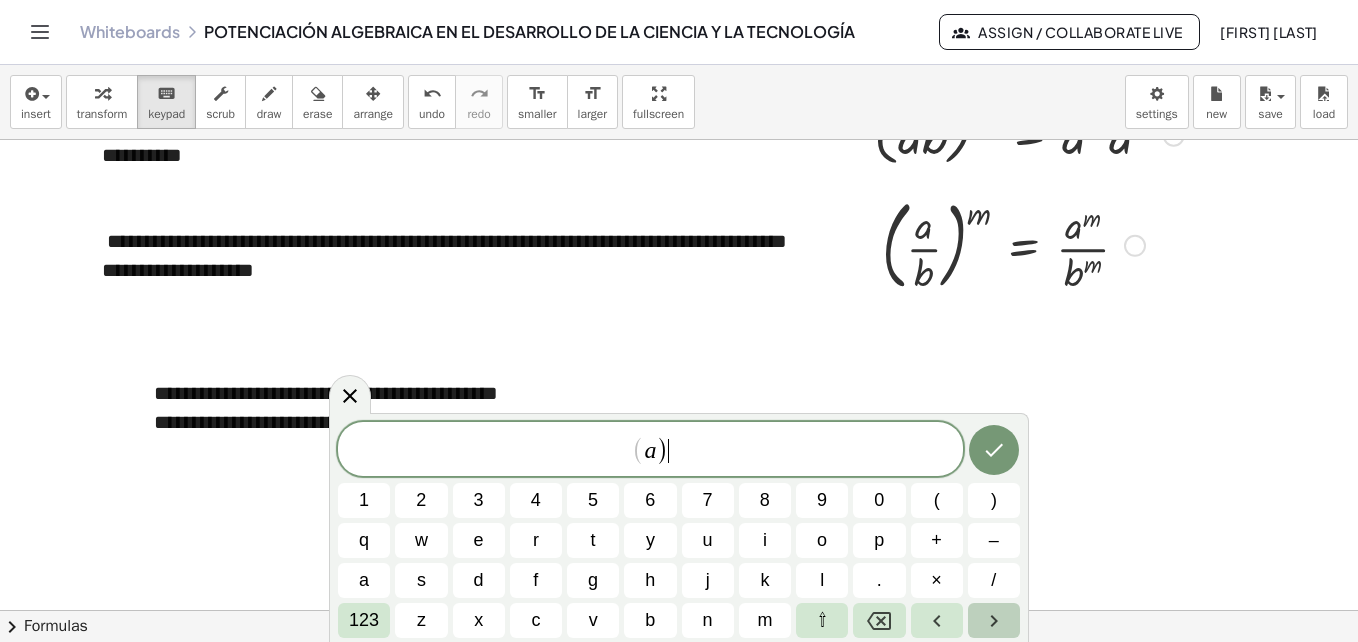 click at bounding box center [994, 620] 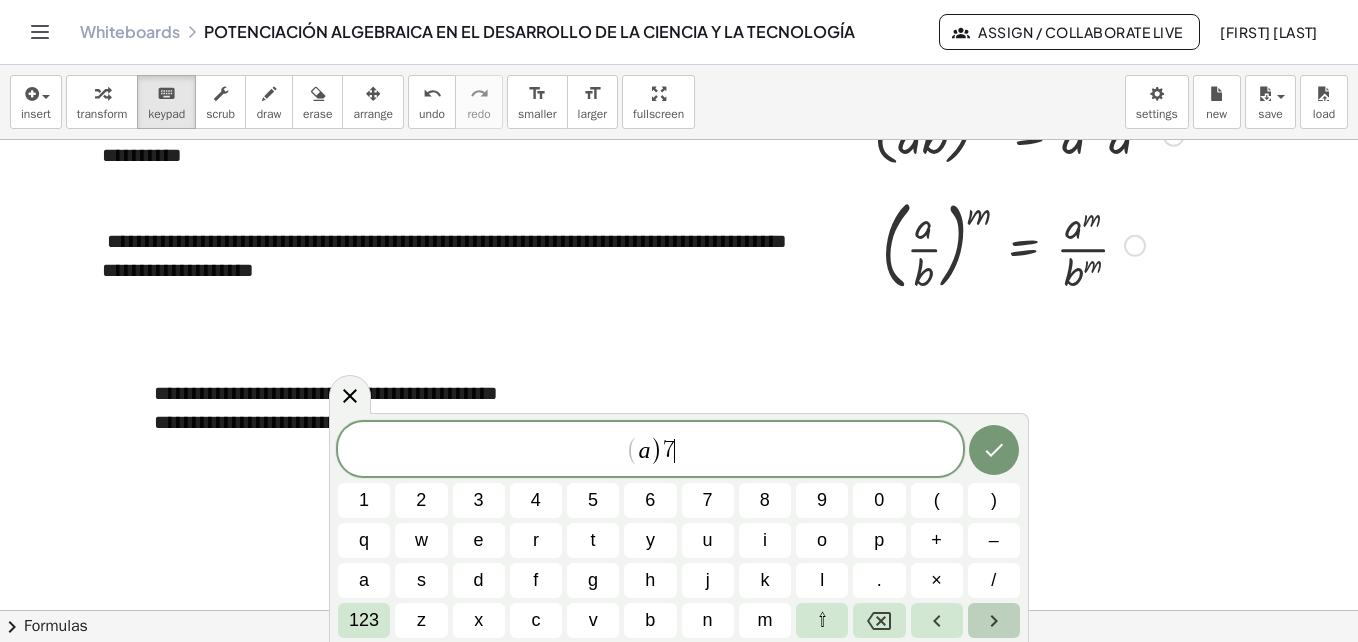 click on "123" at bounding box center [364, 620] 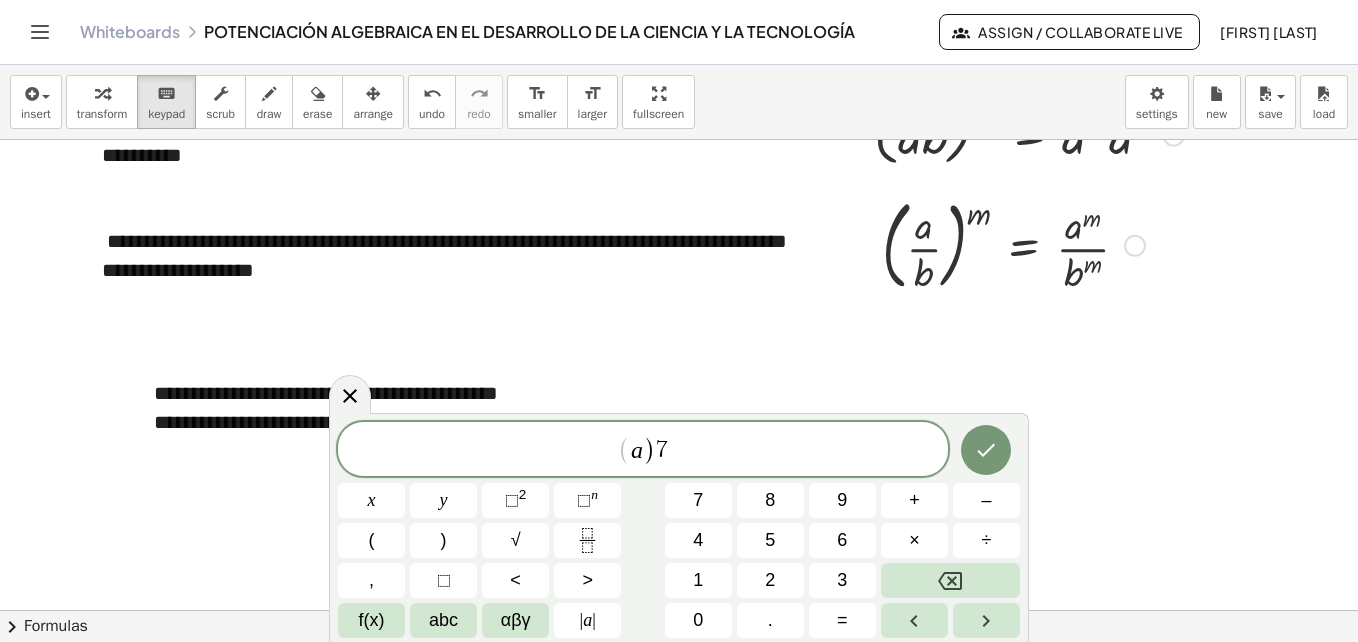 click on "⬚" at bounding box center (584, 500) 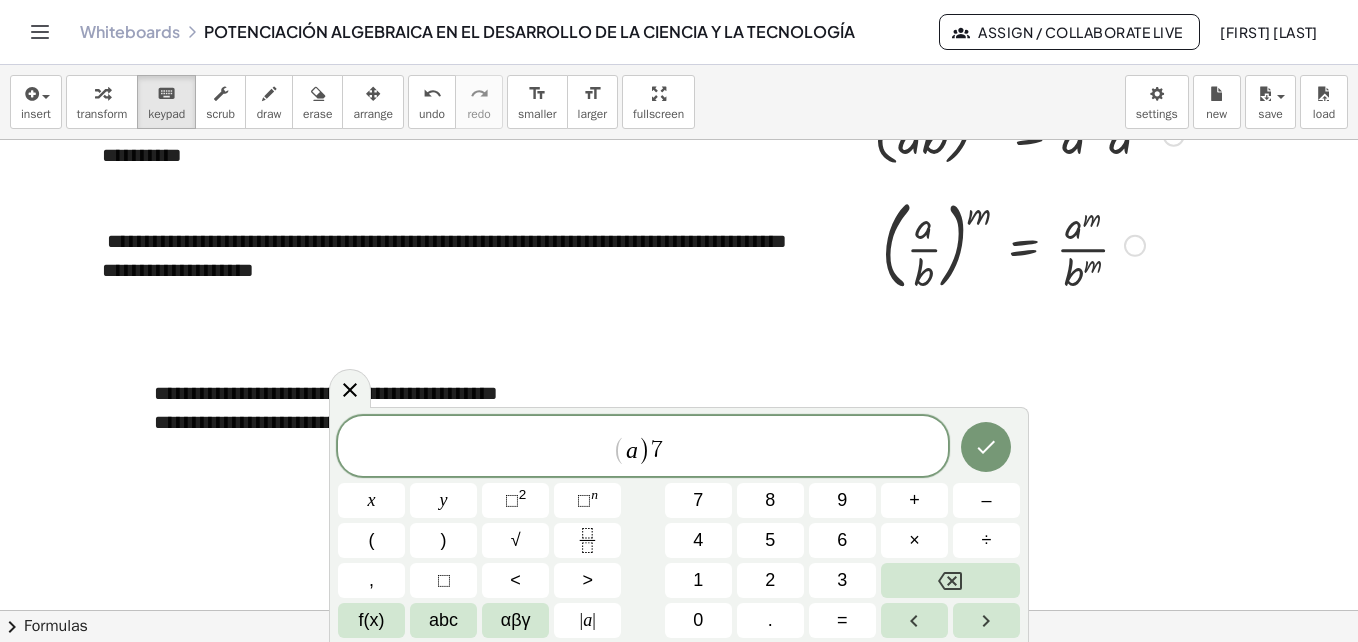 click on "3" at bounding box center (842, 580) 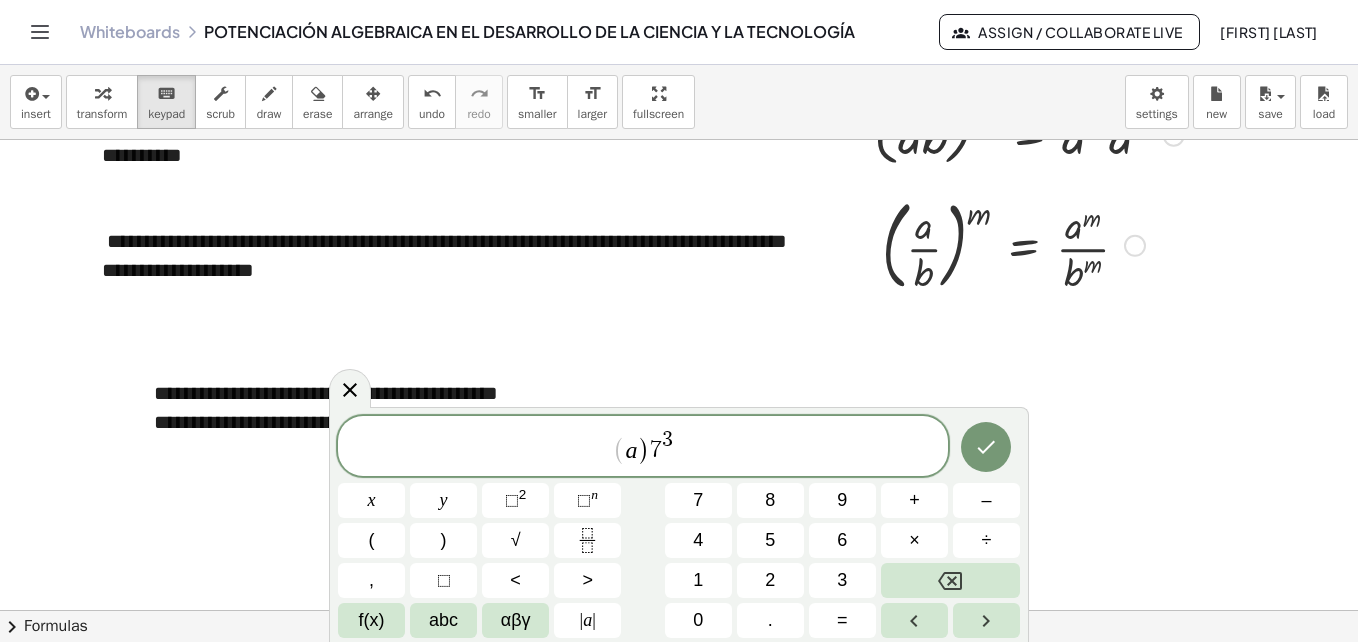 click 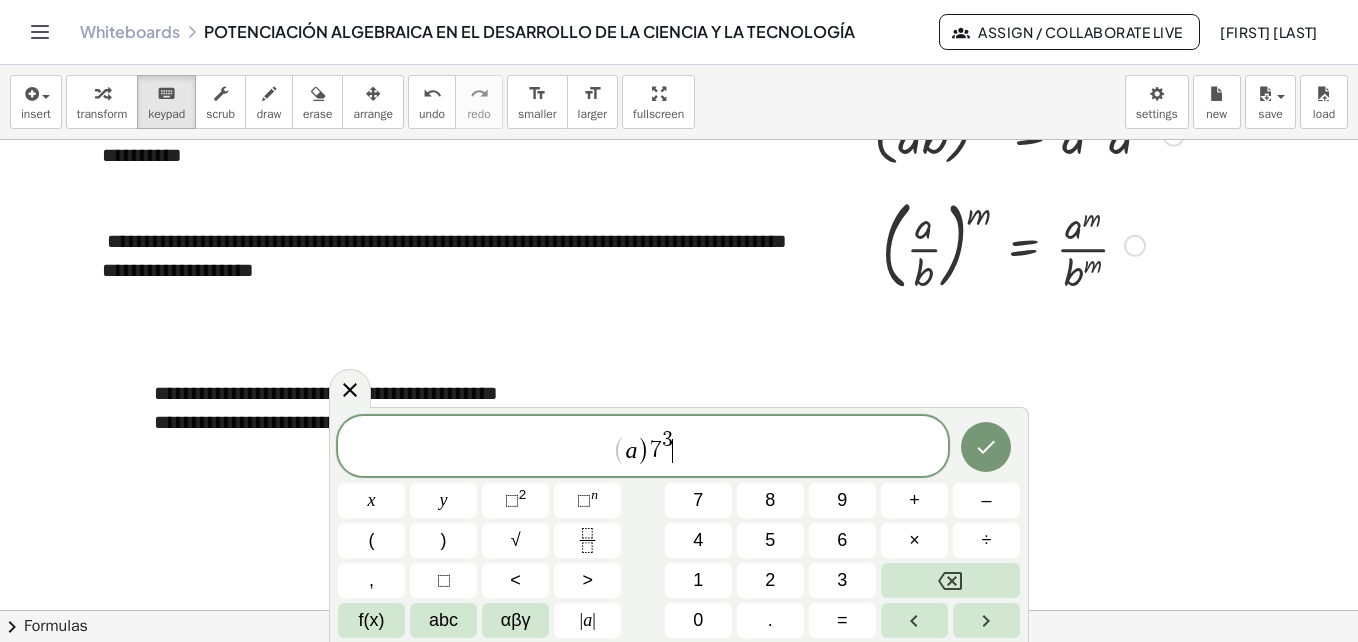 click on "×" at bounding box center (914, 540) 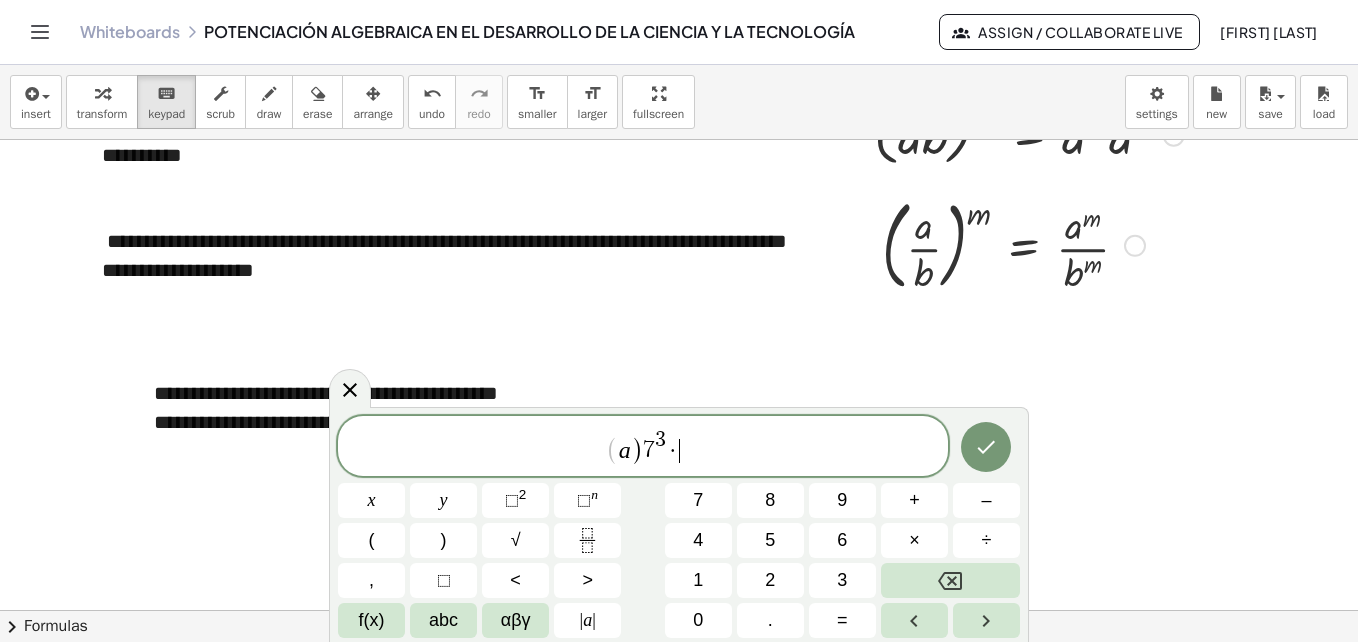 click on "7" at bounding box center [698, 500] 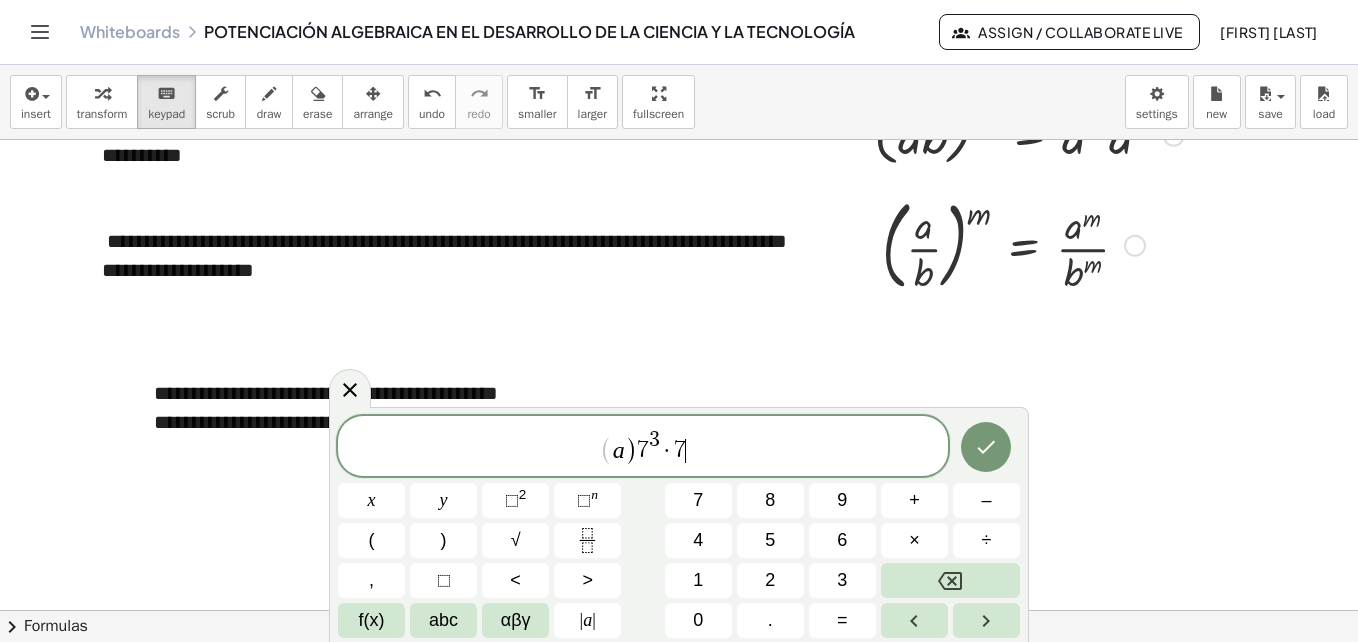 click on "⬚ n" at bounding box center [587, 500] 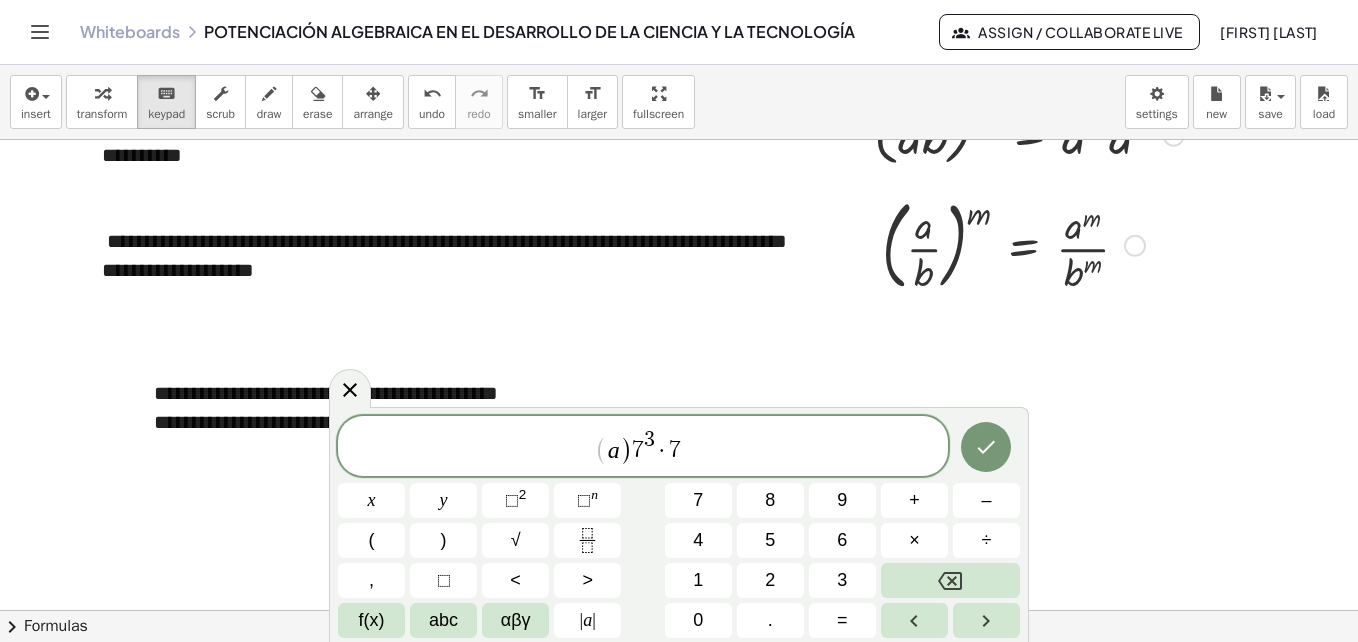 click on "6" at bounding box center (842, 540) 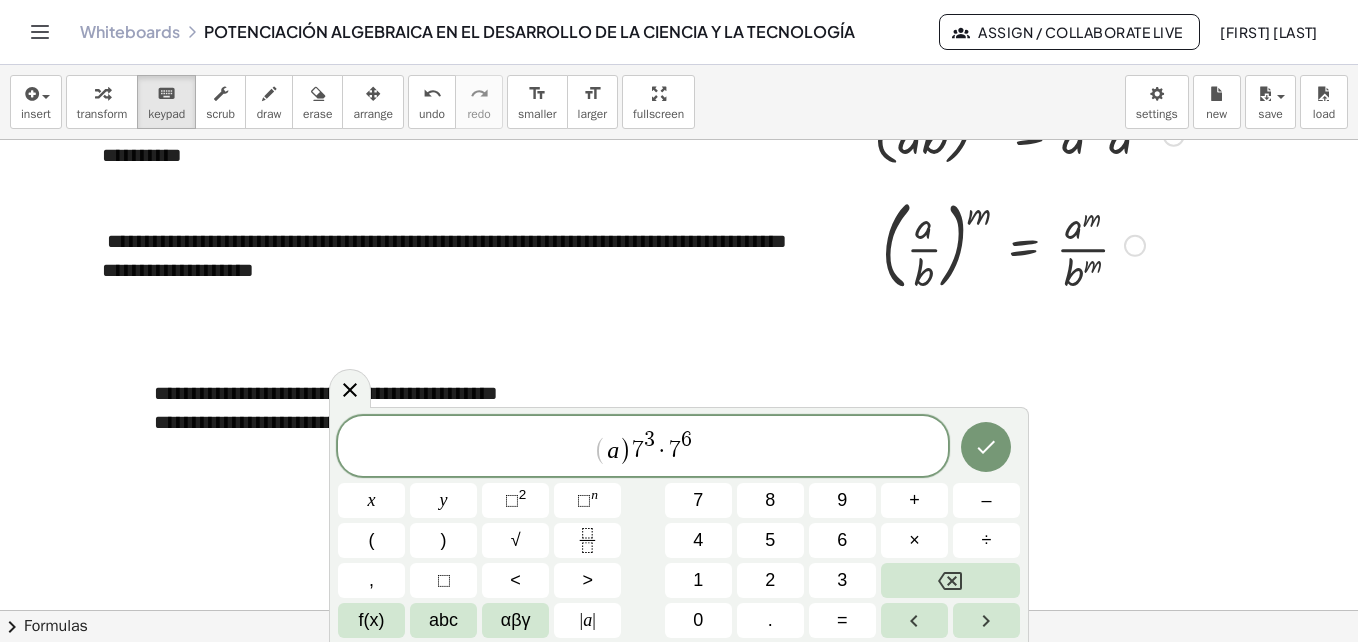 click 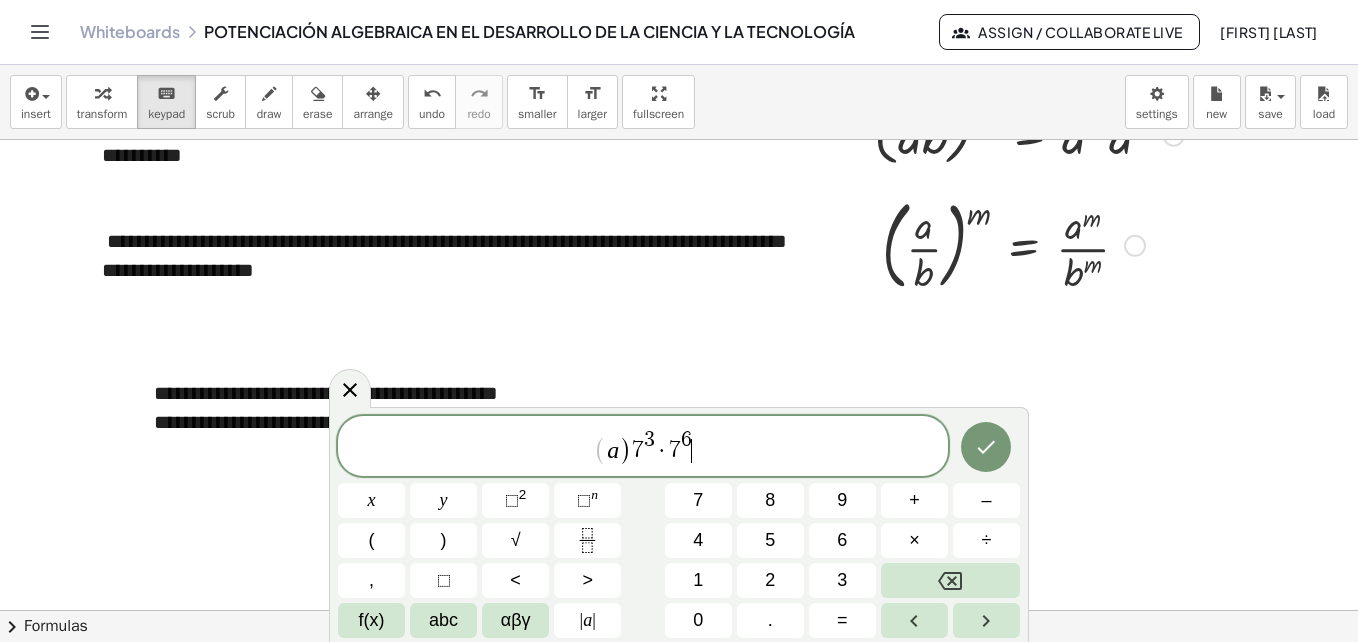 click on "×" at bounding box center [914, 540] 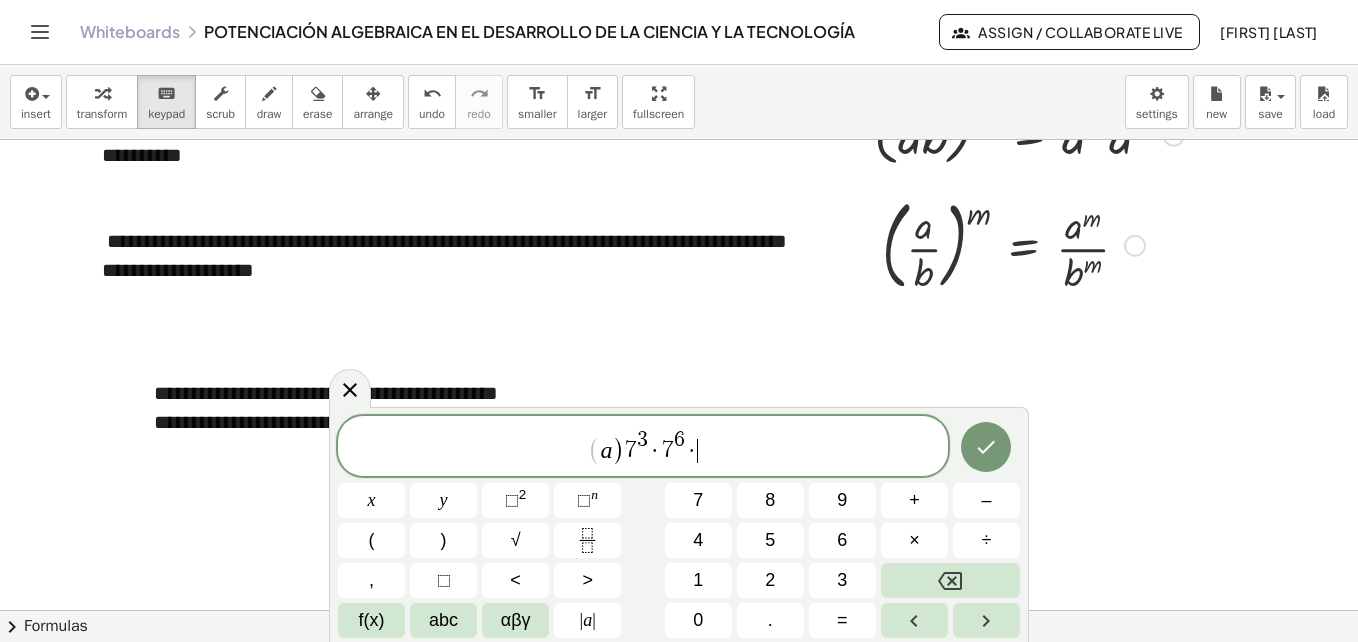 click on "7" at bounding box center (698, 500) 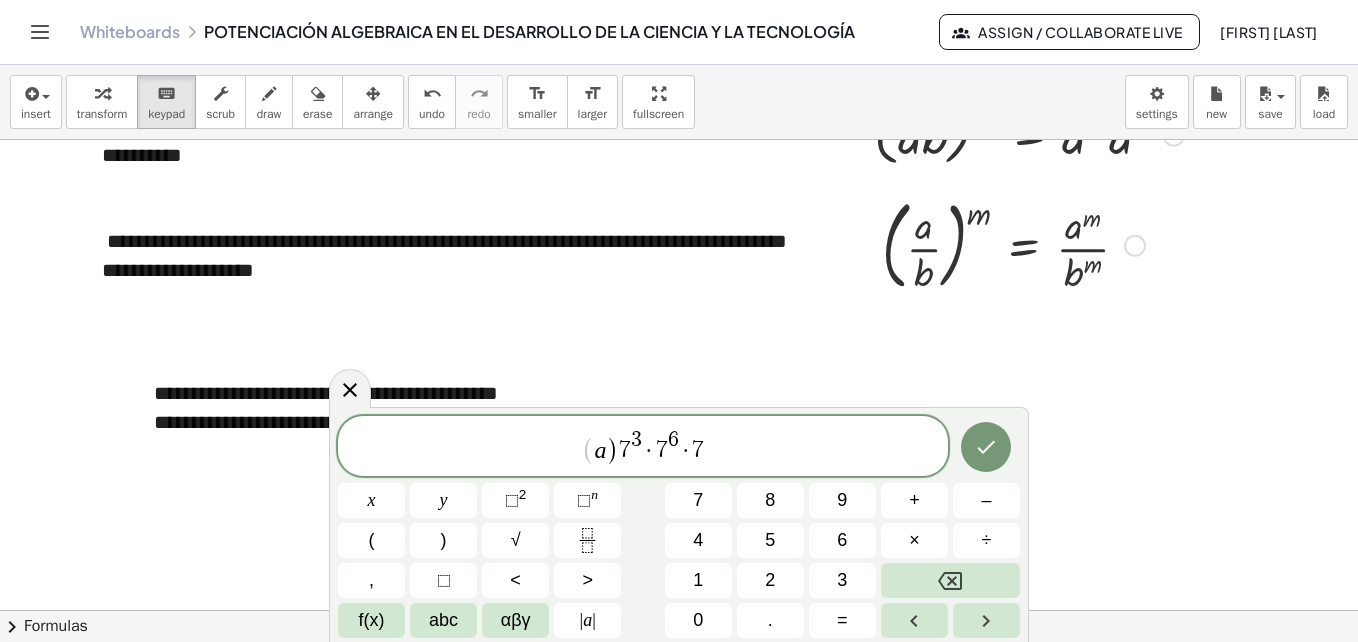 click on "×" at bounding box center (914, 540) 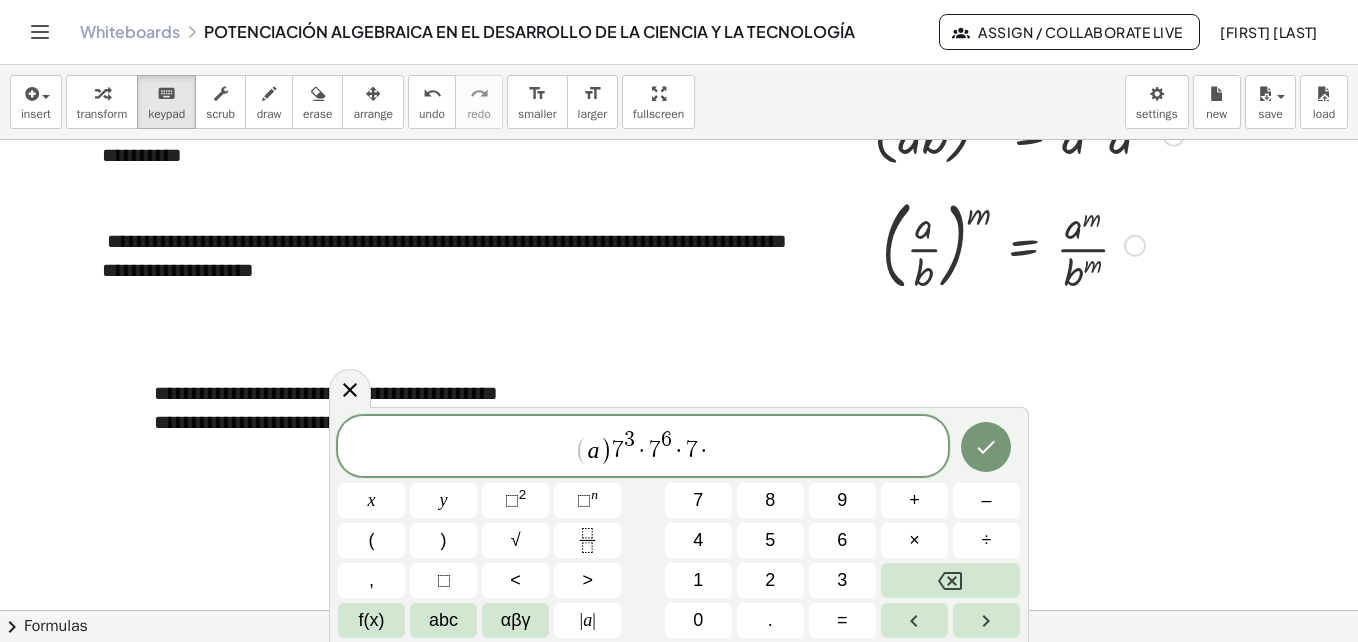 click on "7" at bounding box center (698, 500) 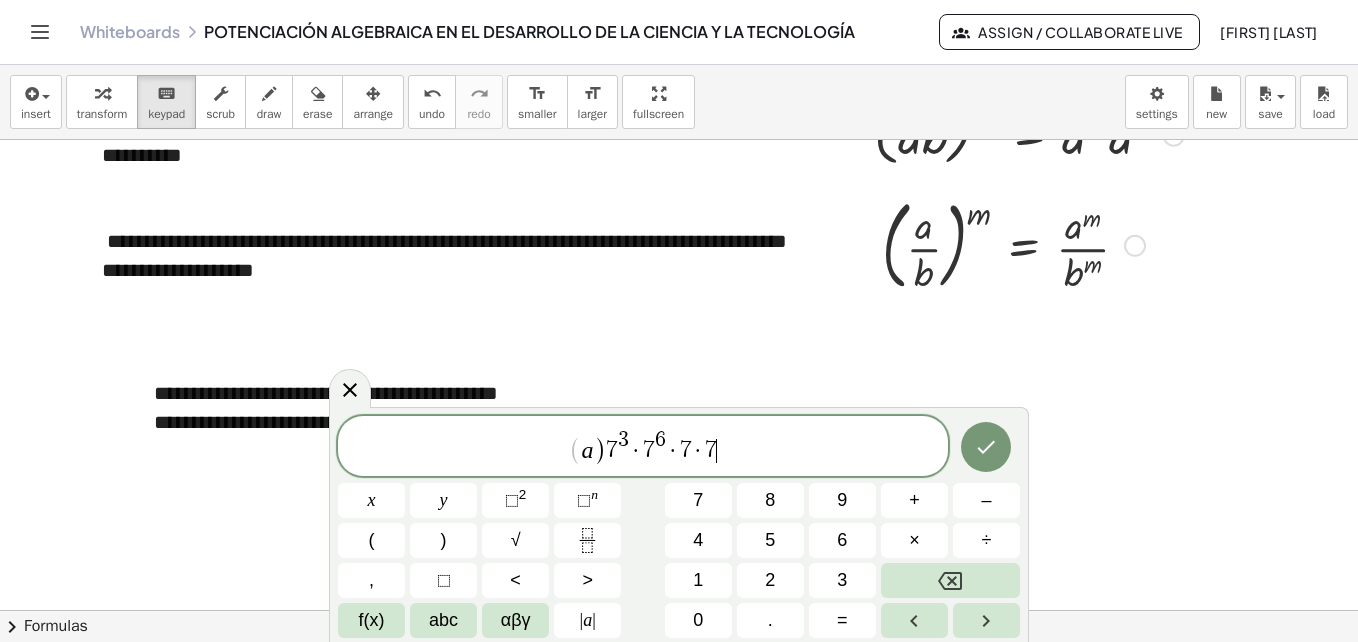 click on "⬚ n" at bounding box center [587, 500] 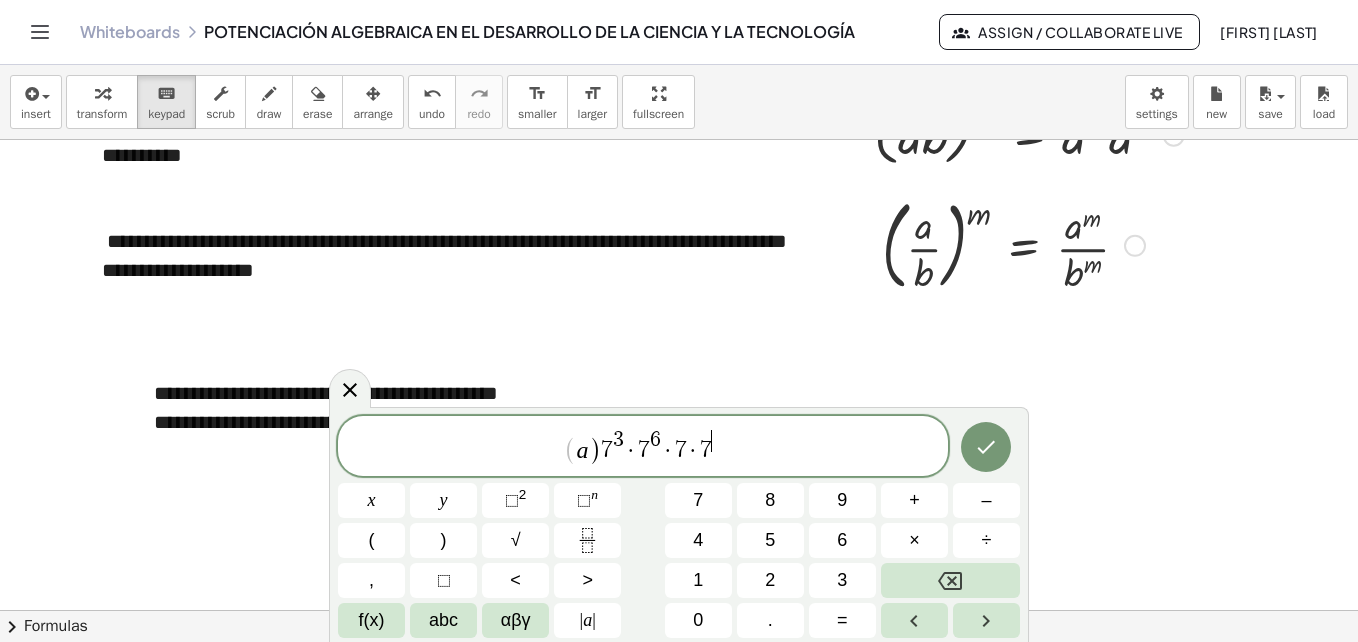 click on "9" at bounding box center [842, 500] 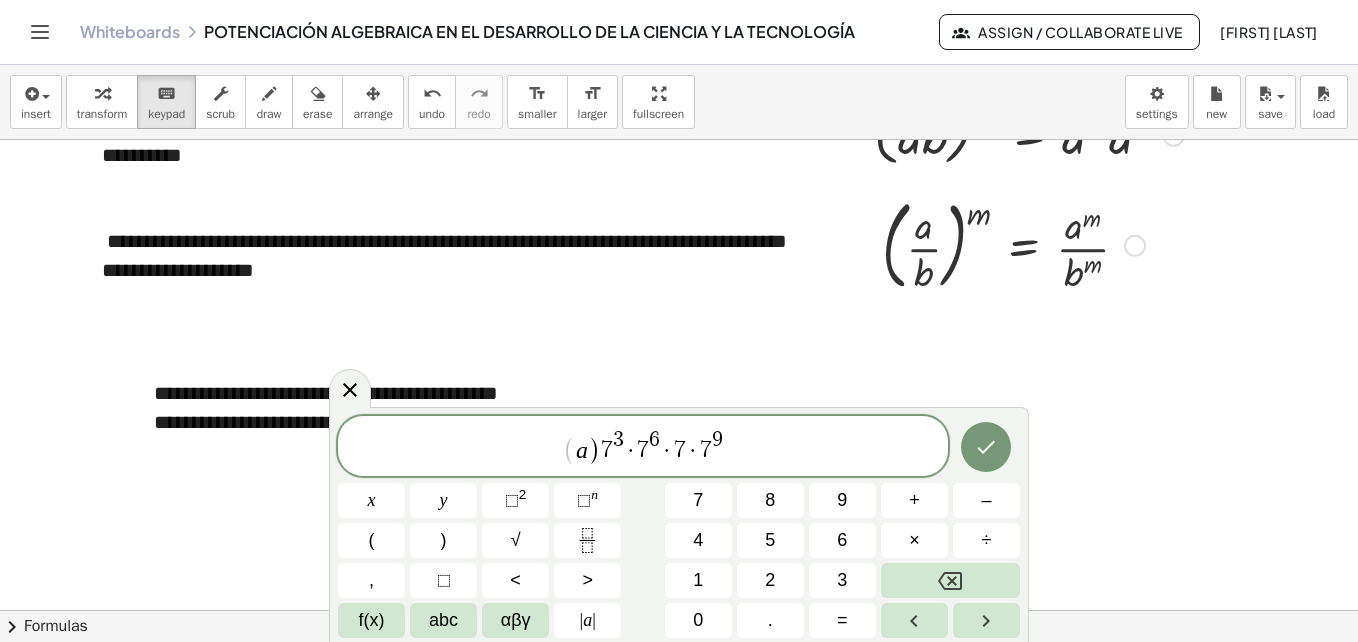 click 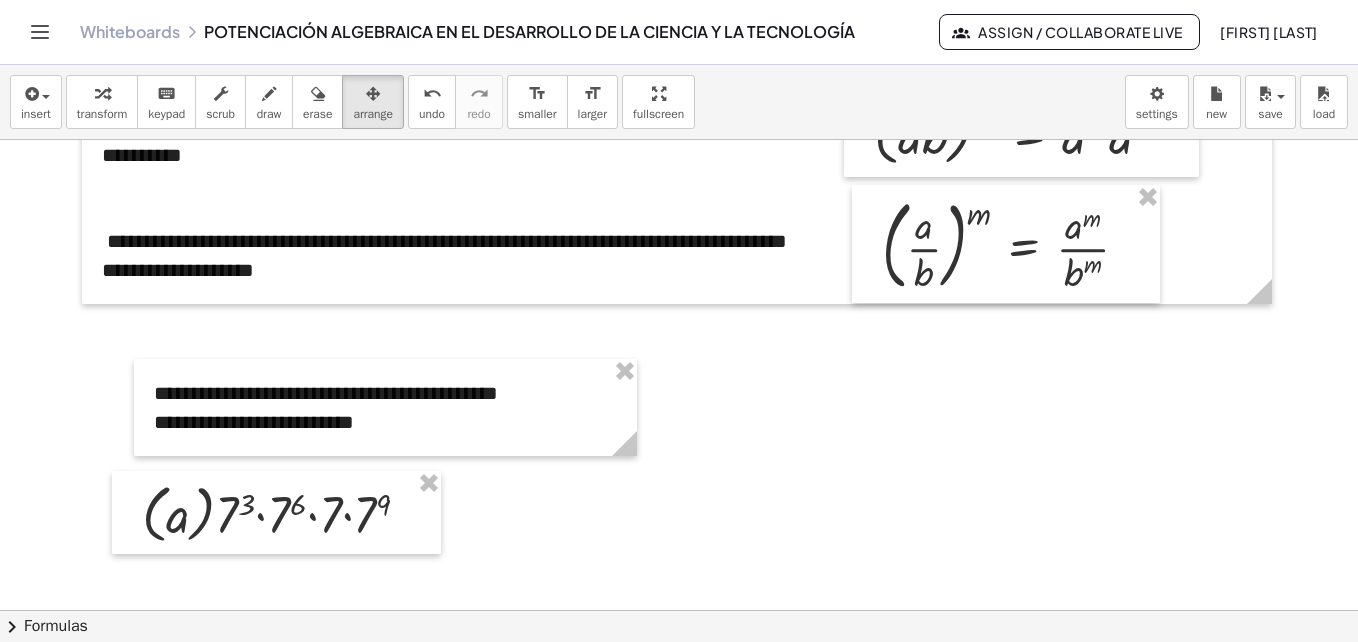 click at bounding box center (679, -413) 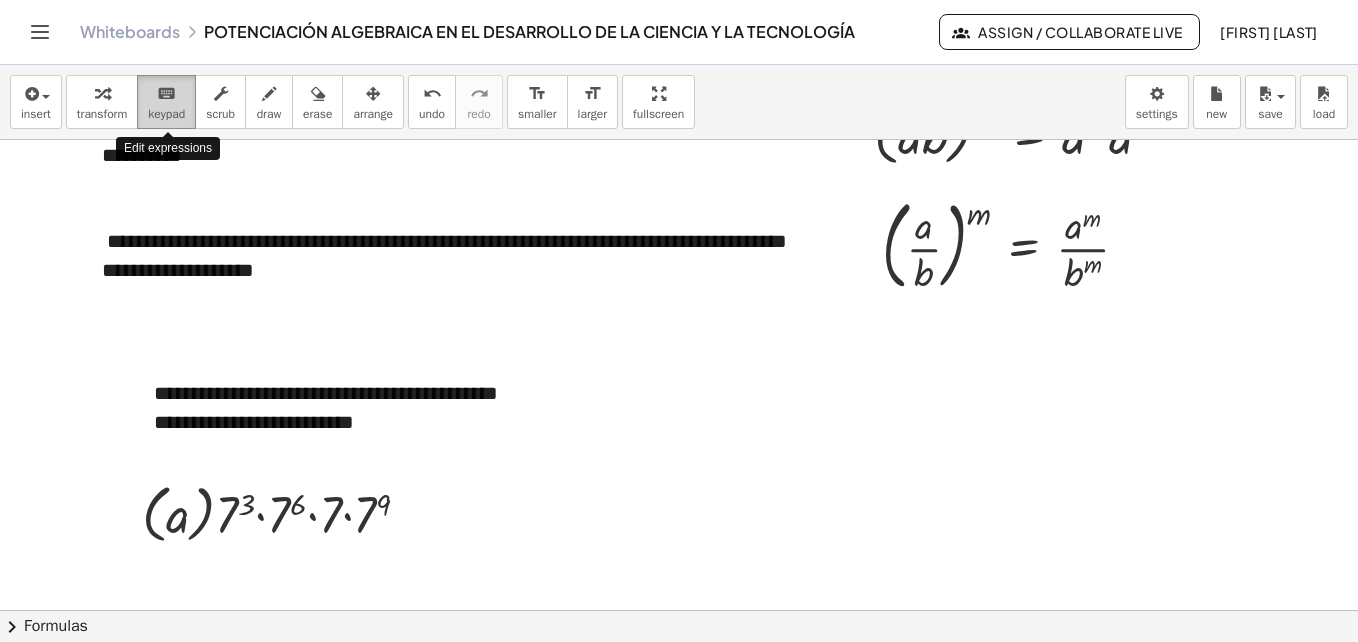 click on "keyboard" at bounding box center (166, 94) 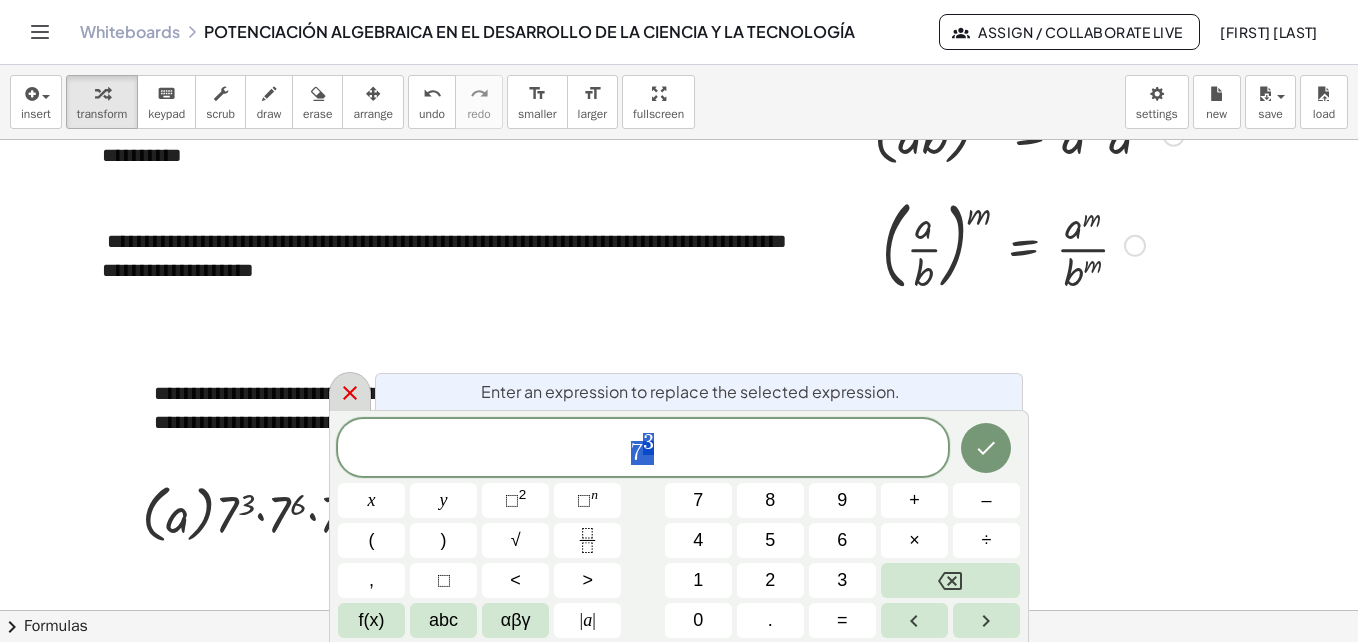 click 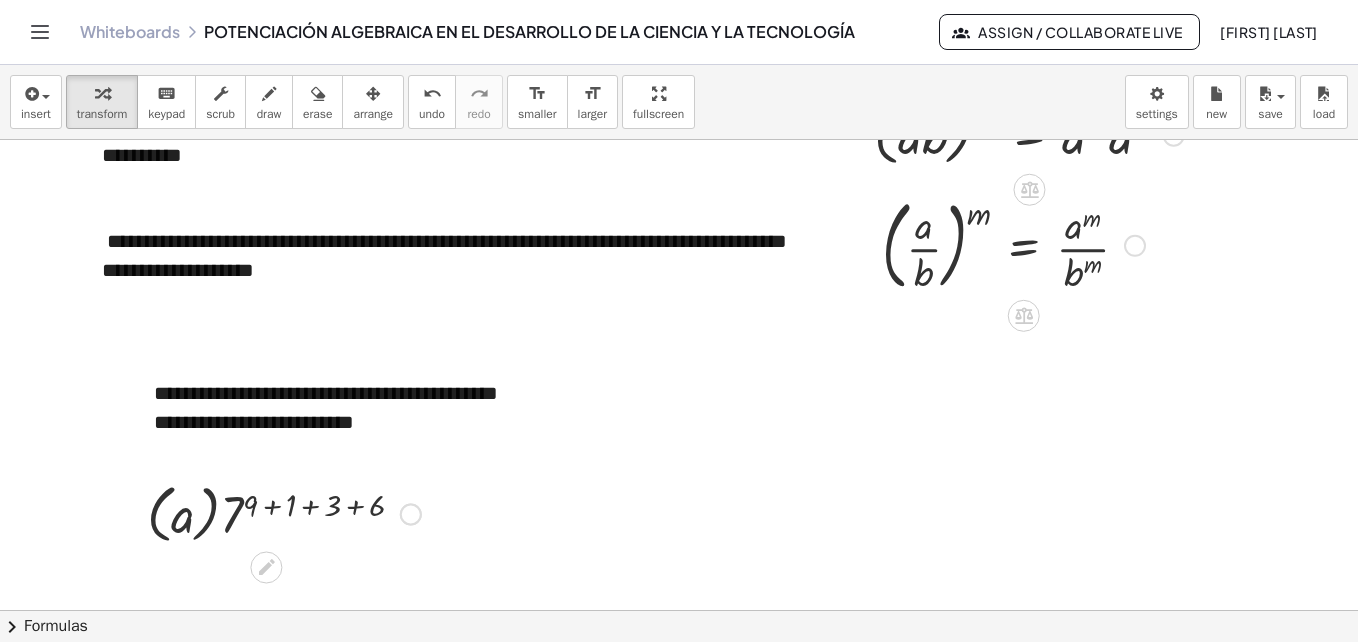 scroll, scrollTop: 1965, scrollLeft: 0, axis: vertical 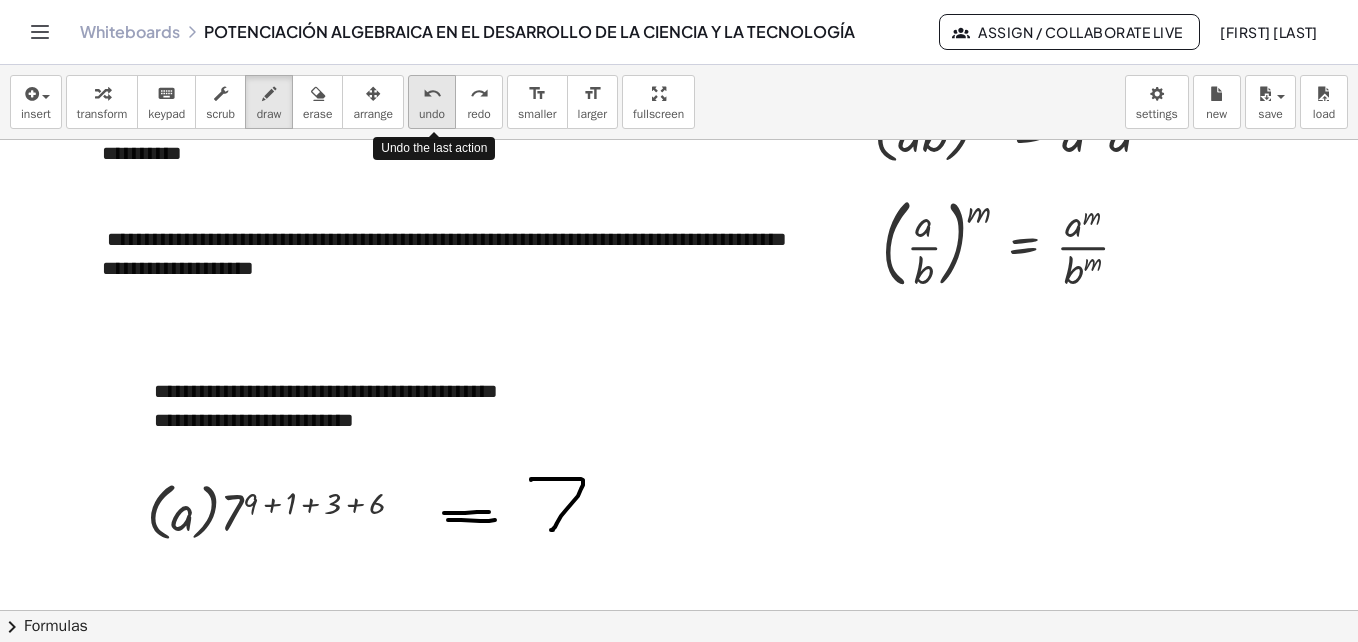 click on "undo" at bounding box center (432, 114) 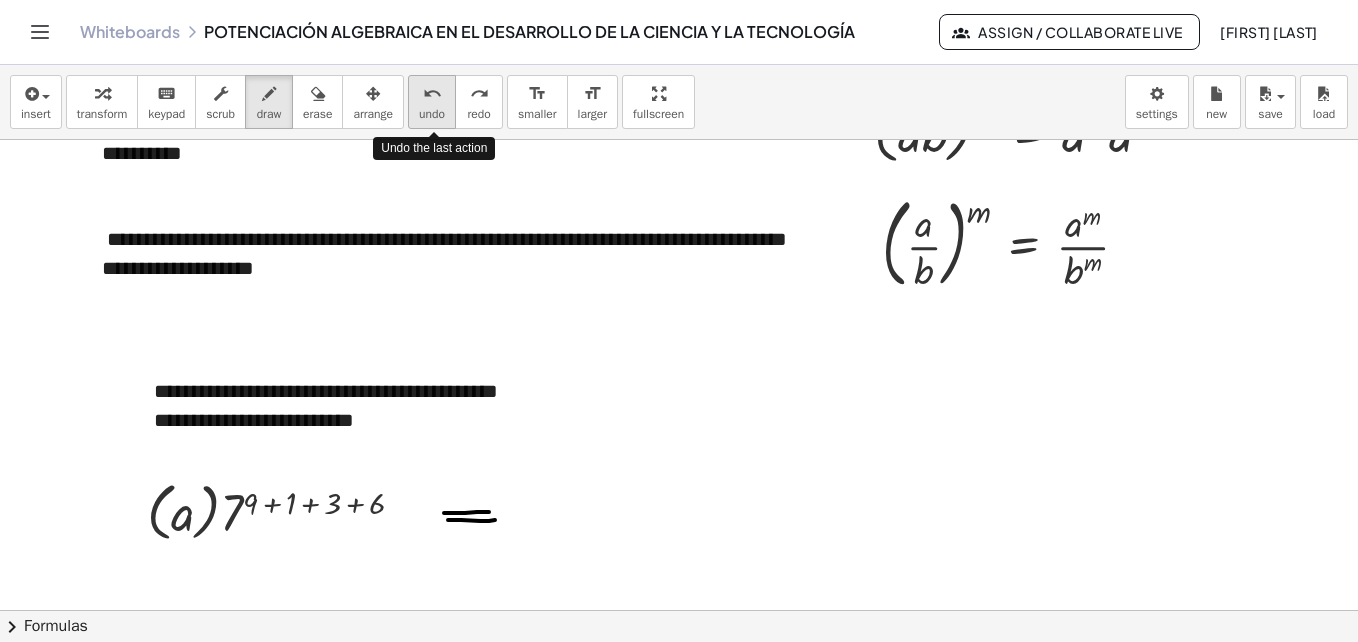 click on "undo" at bounding box center [432, 114] 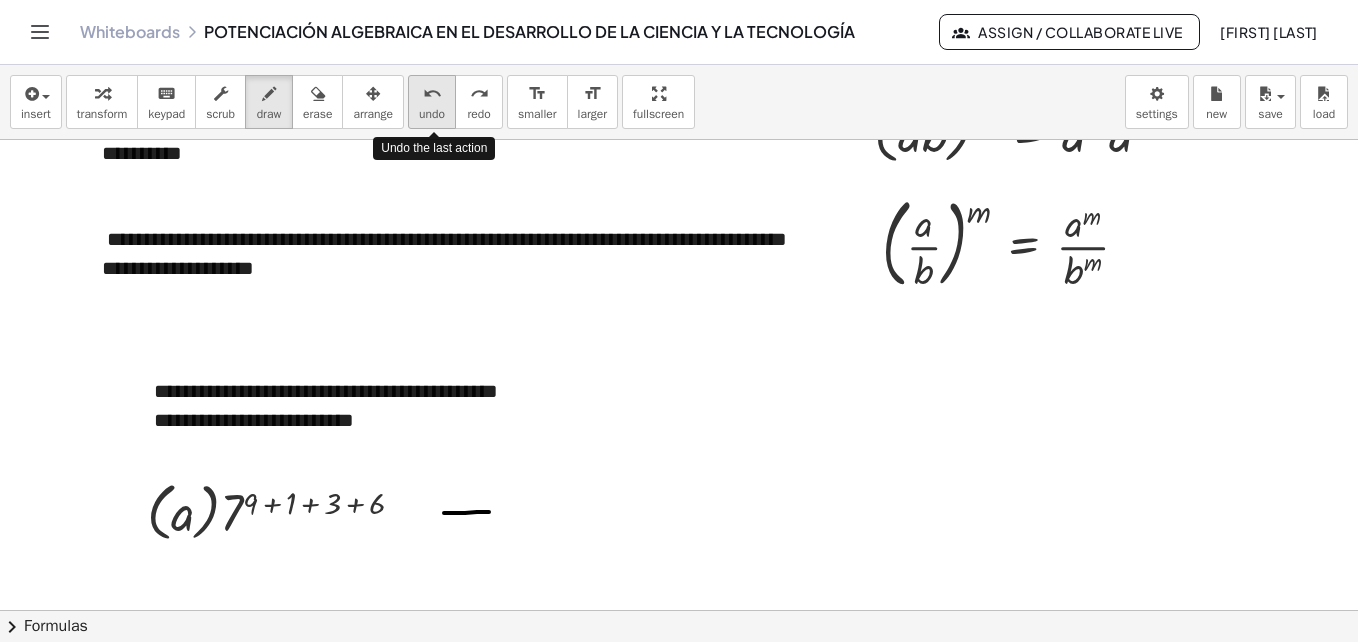 click on "undo" at bounding box center (432, 114) 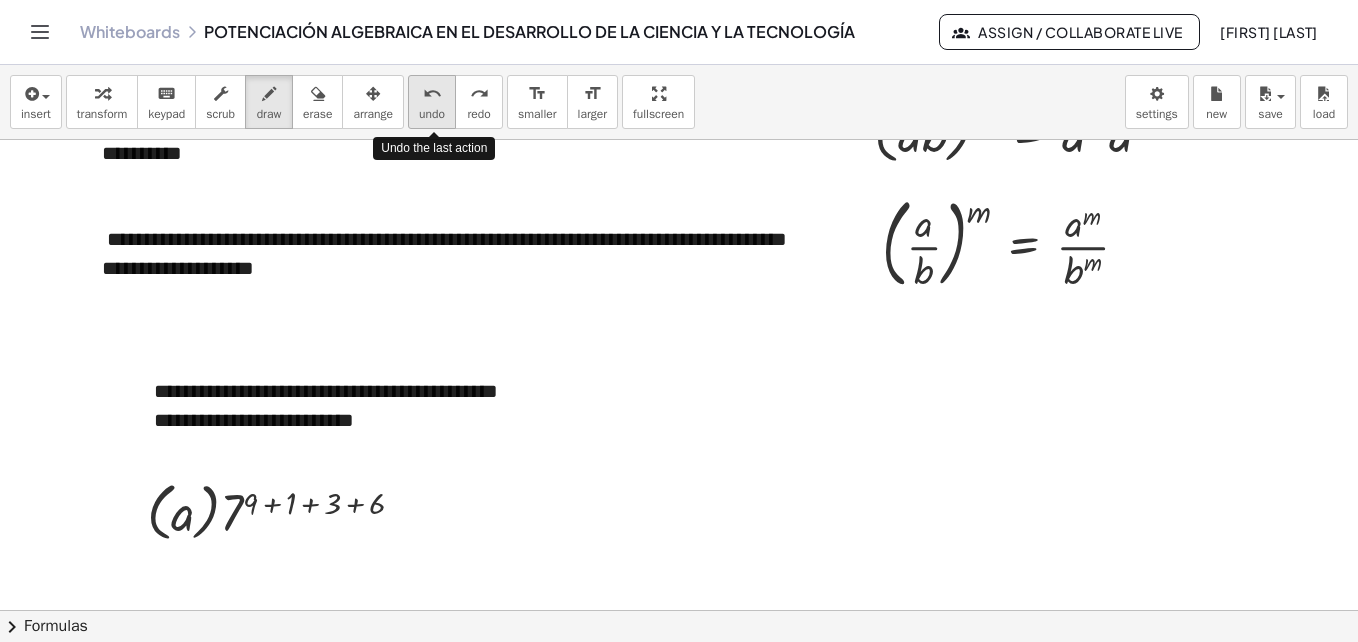 click on "undo" at bounding box center (432, 114) 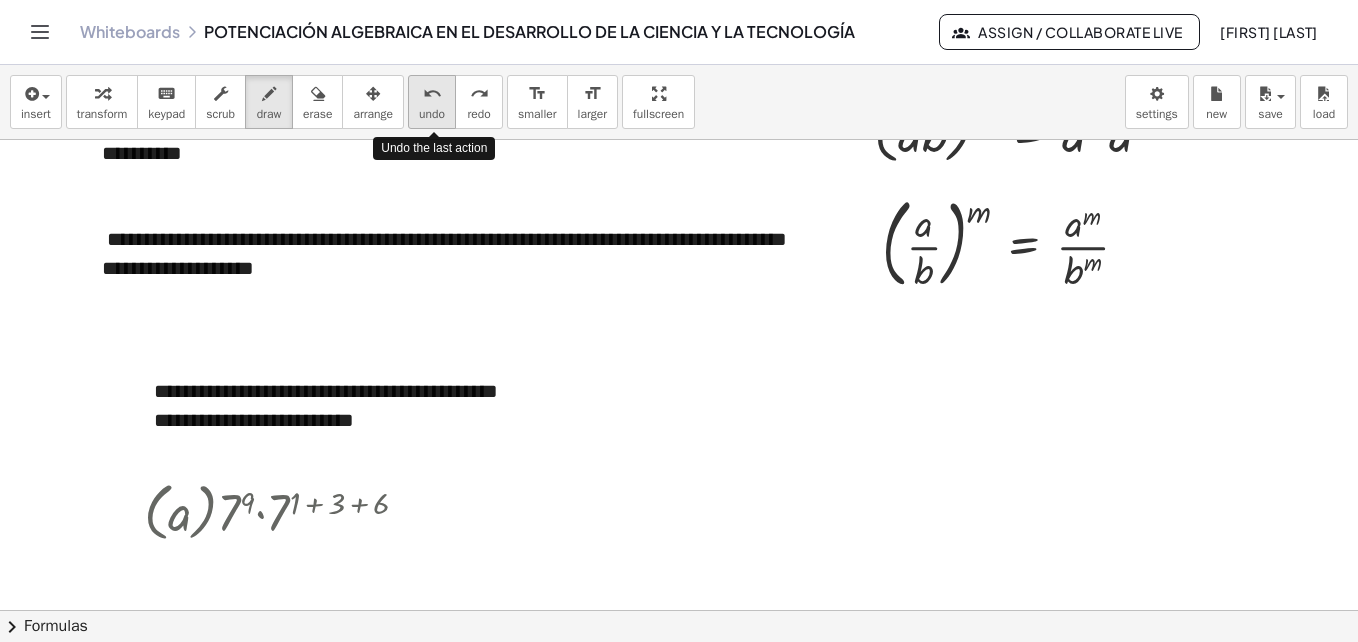 click on "undo" at bounding box center (432, 114) 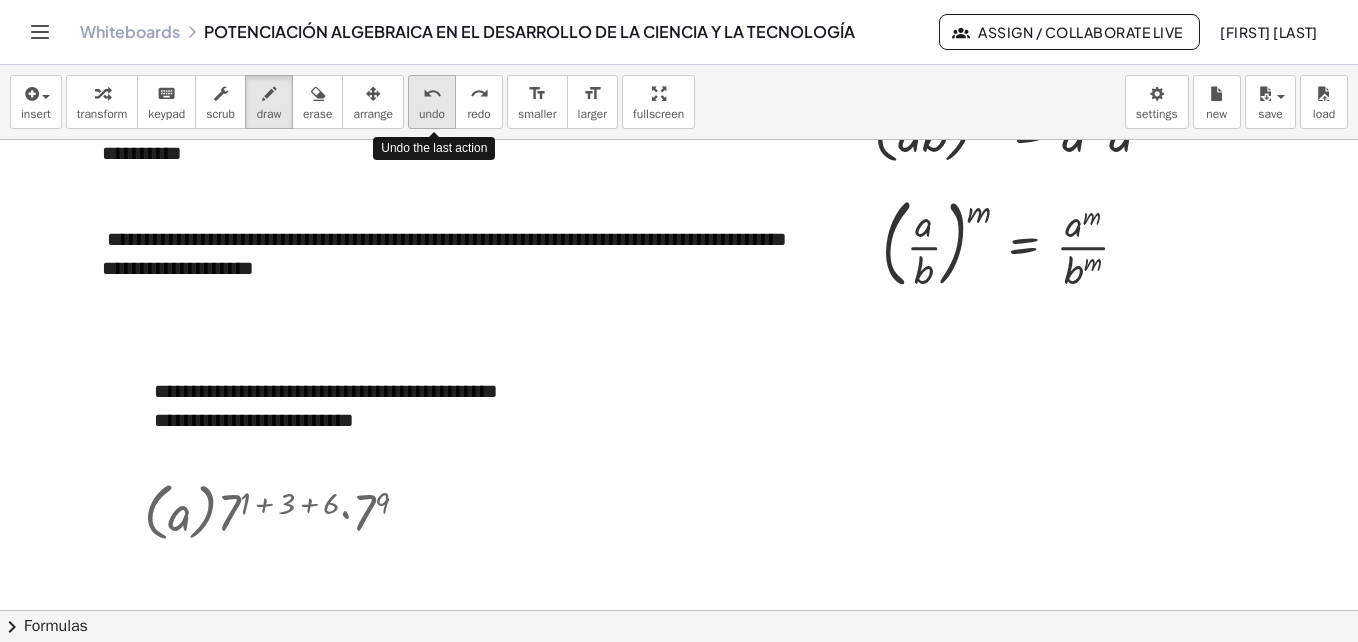 click on "undo" at bounding box center [432, 114] 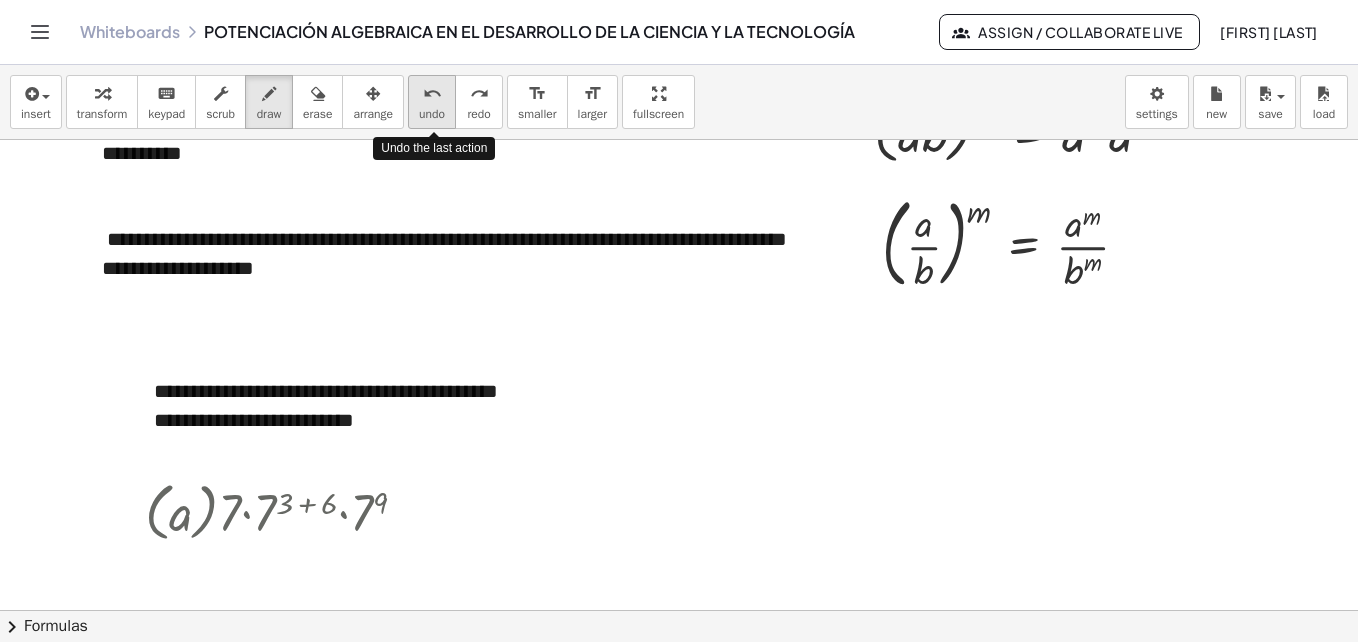 click on "undo" at bounding box center (432, 114) 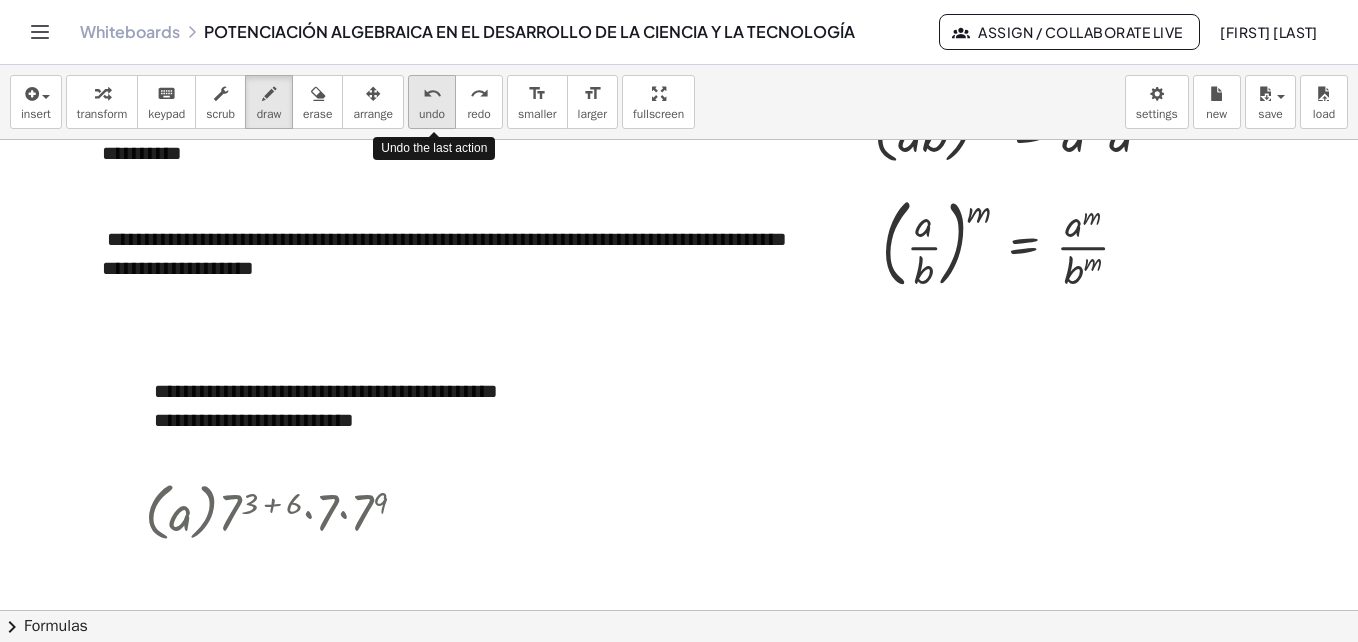 click on "undo" at bounding box center [432, 114] 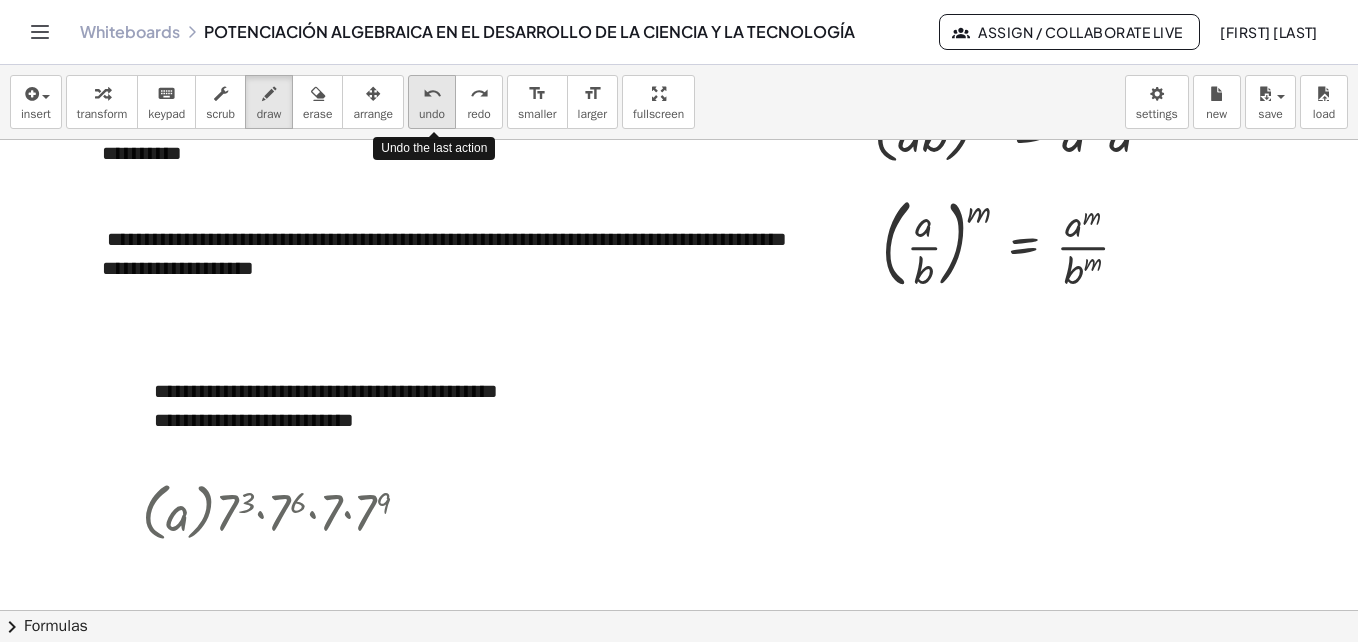 click on "undo" at bounding box center (432, 114) 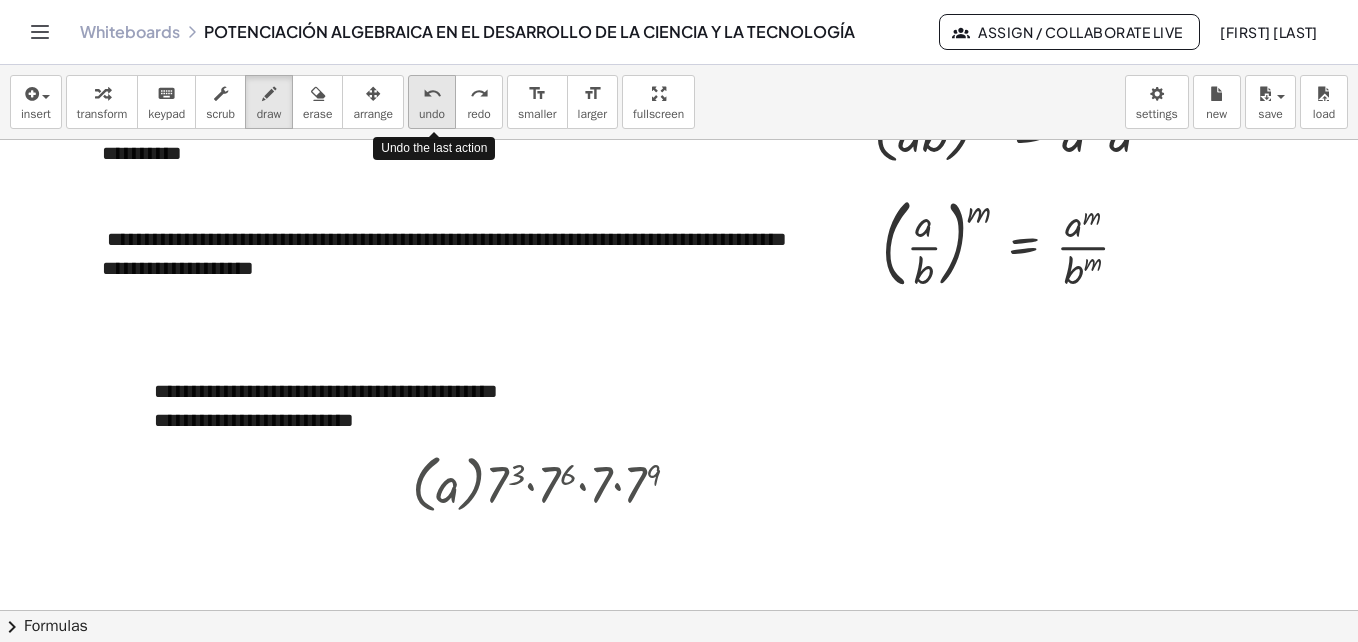 click on "undo" at bounding box center (432, 114) 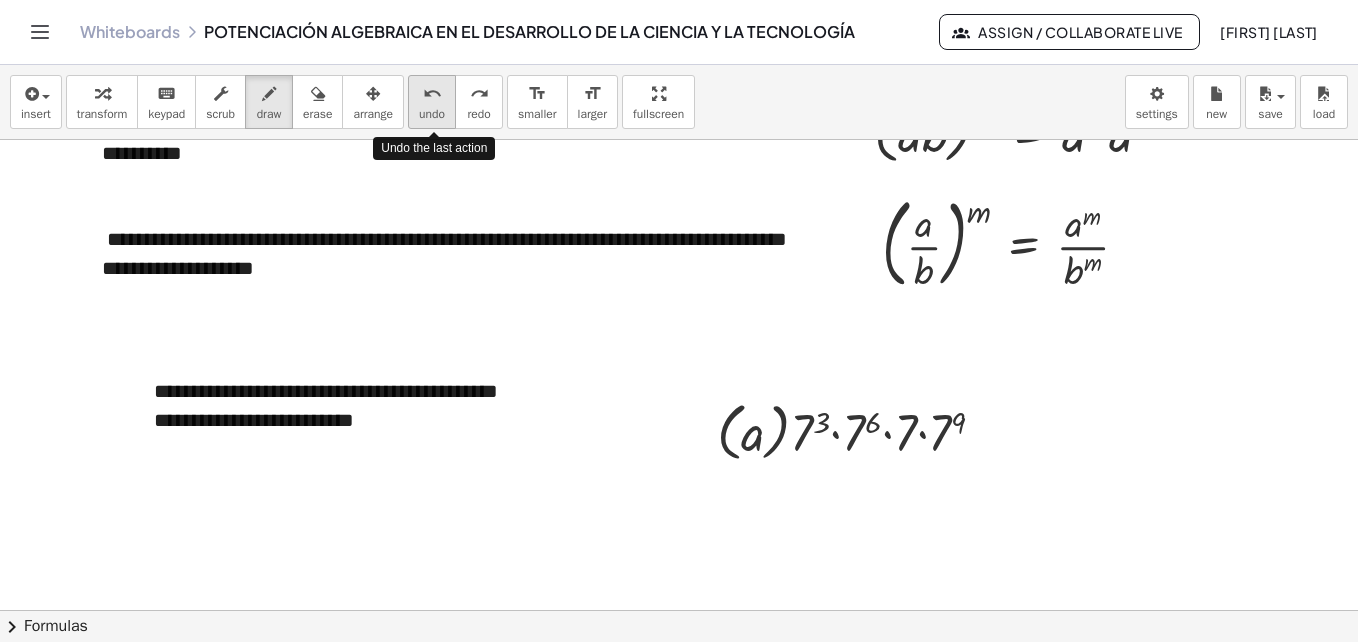 click on "undo" at bounding box center [432, 114] 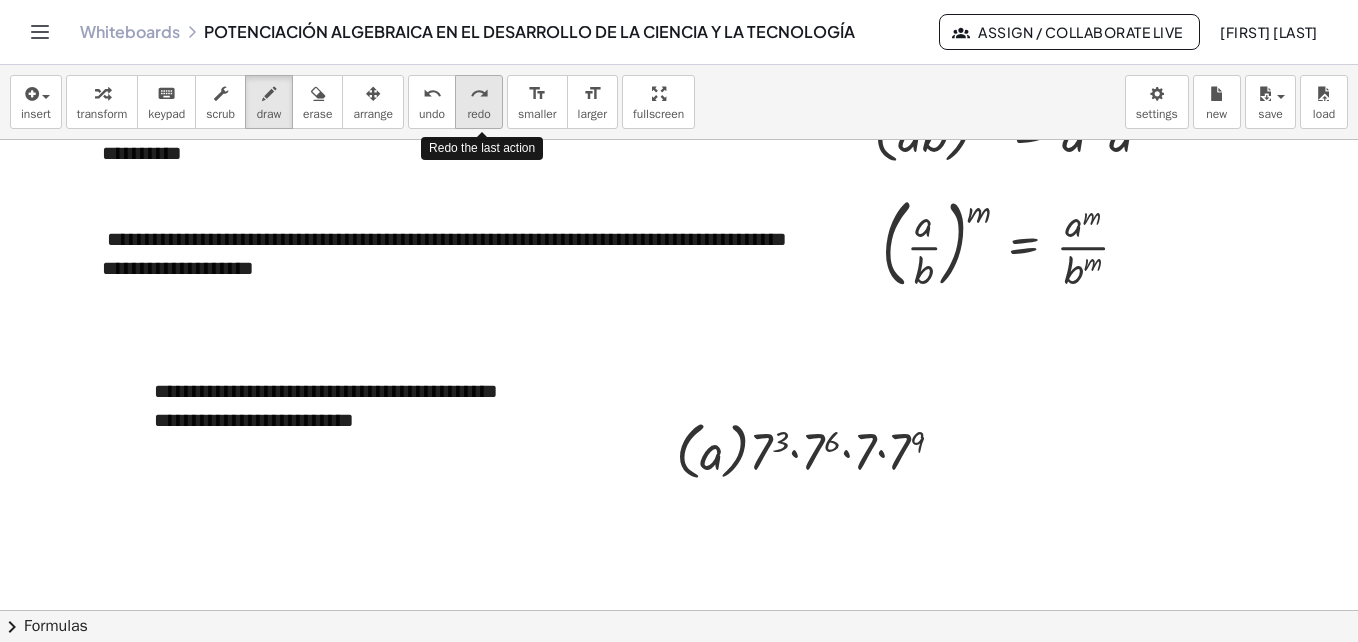 click on "redo" at bounding box center (478, 114) 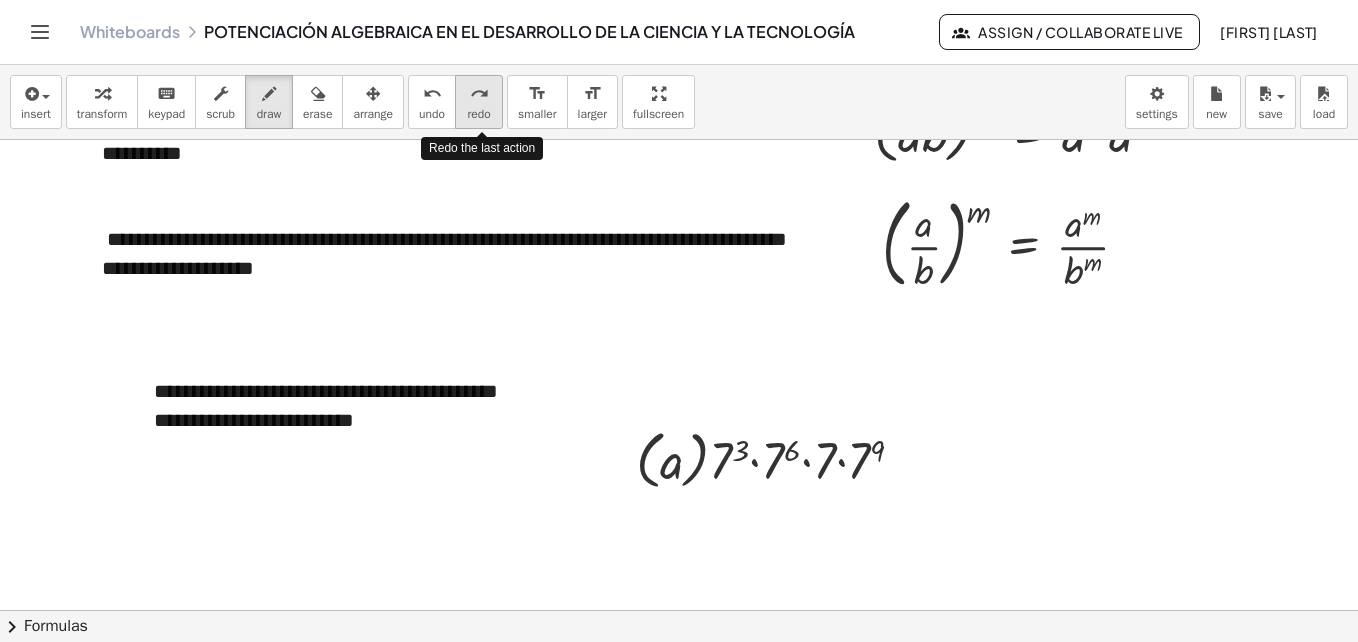 click on "redo" at bounding box center [478, 114] 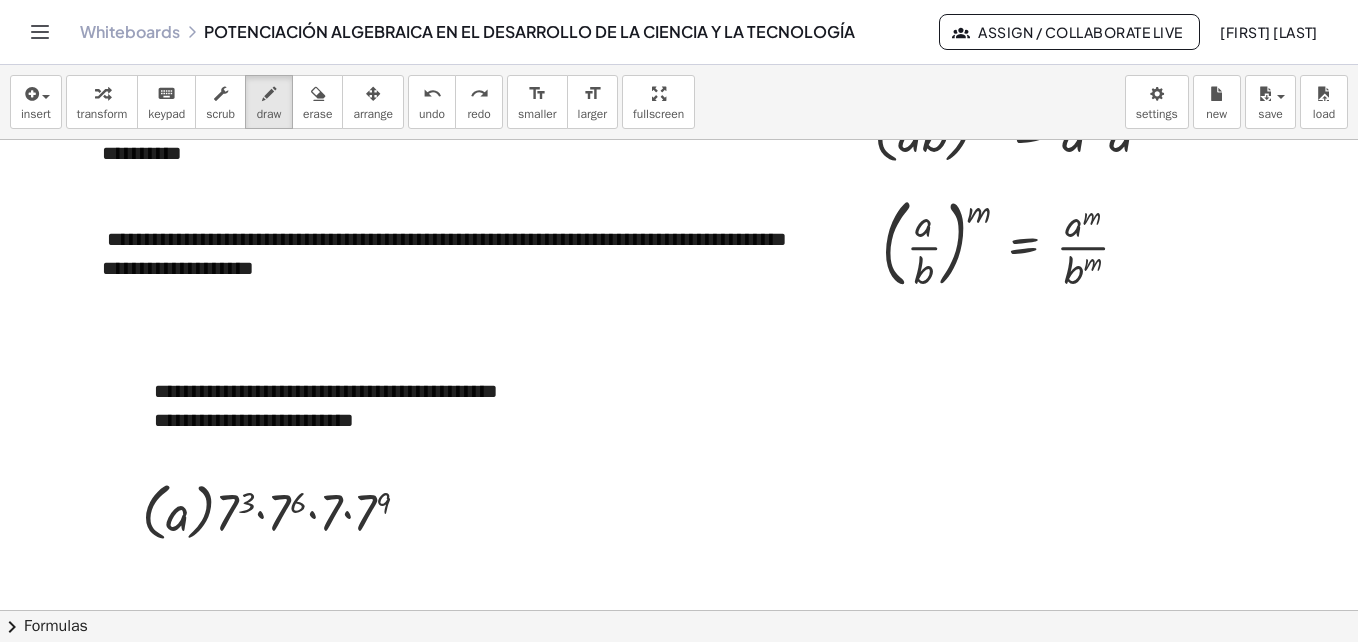 click at bounding box center (679, -415) 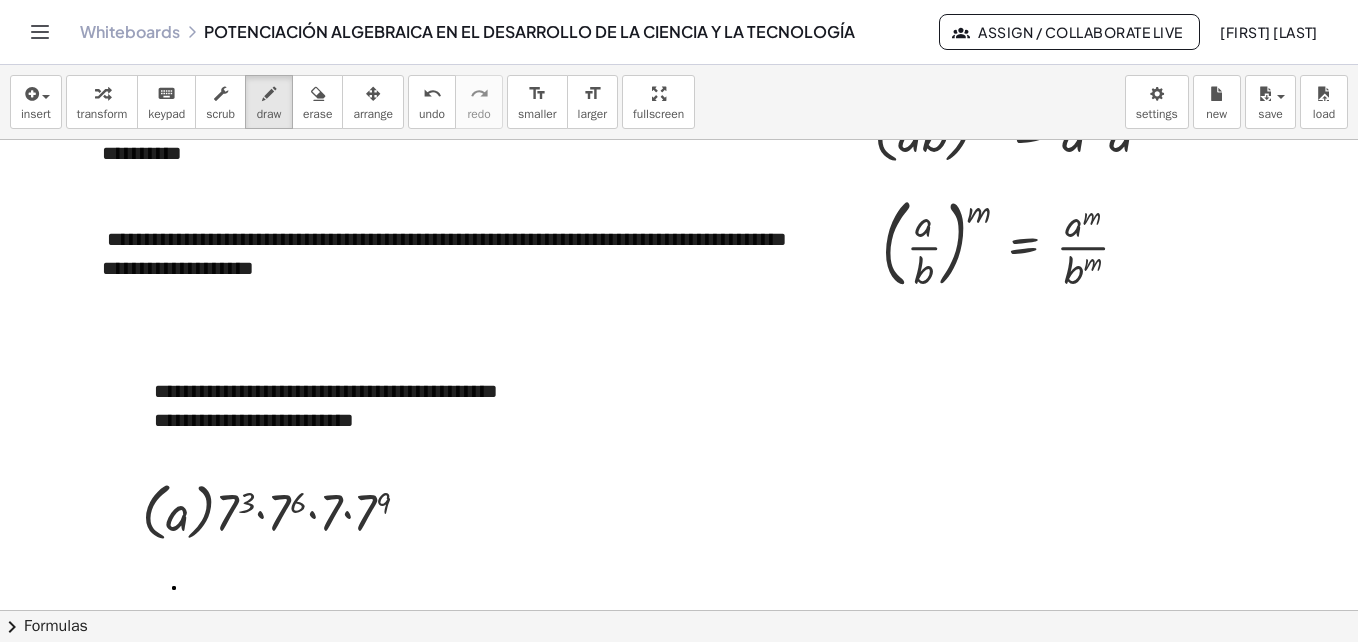 click at bounding box center [679, -415] 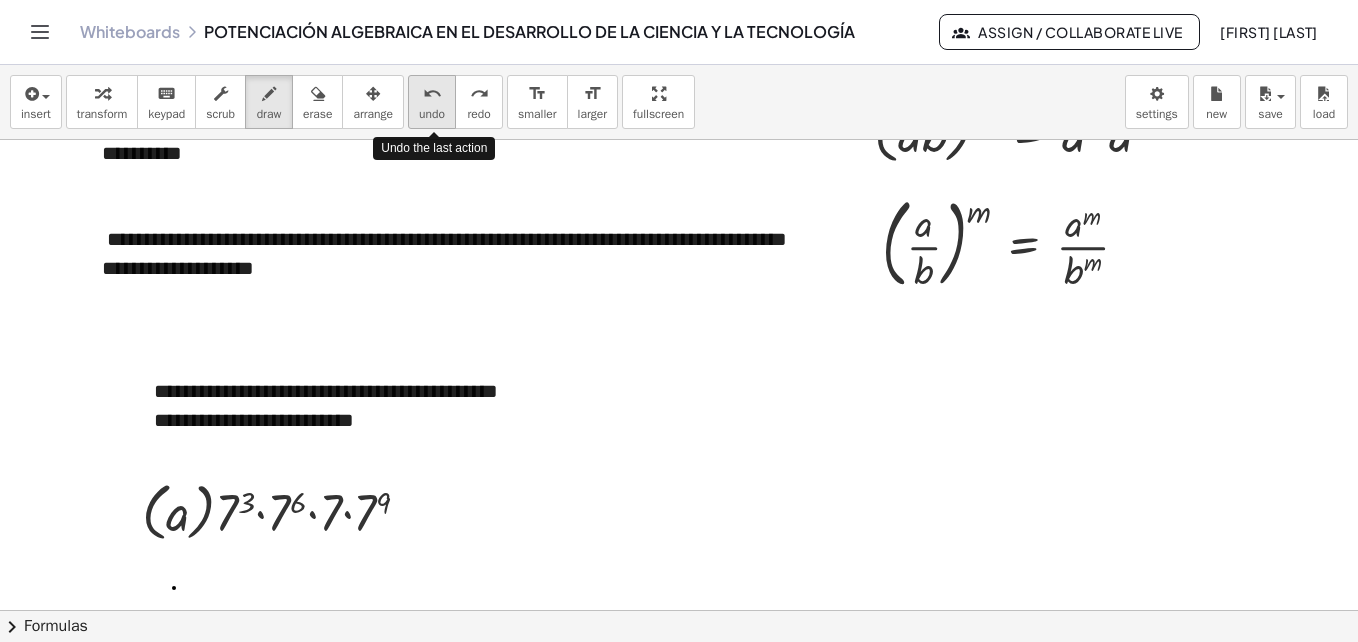 click on "undo" at bounding box center (432, 94) 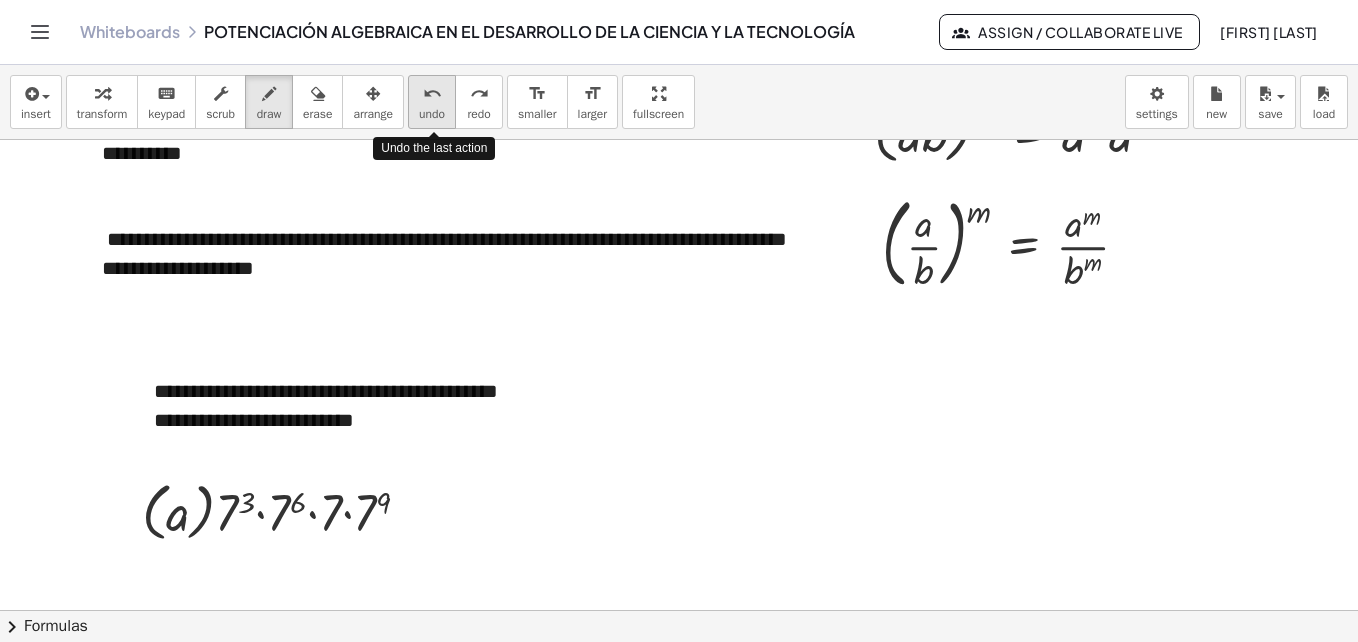 click on "undo" at bounding box center (432, 94) 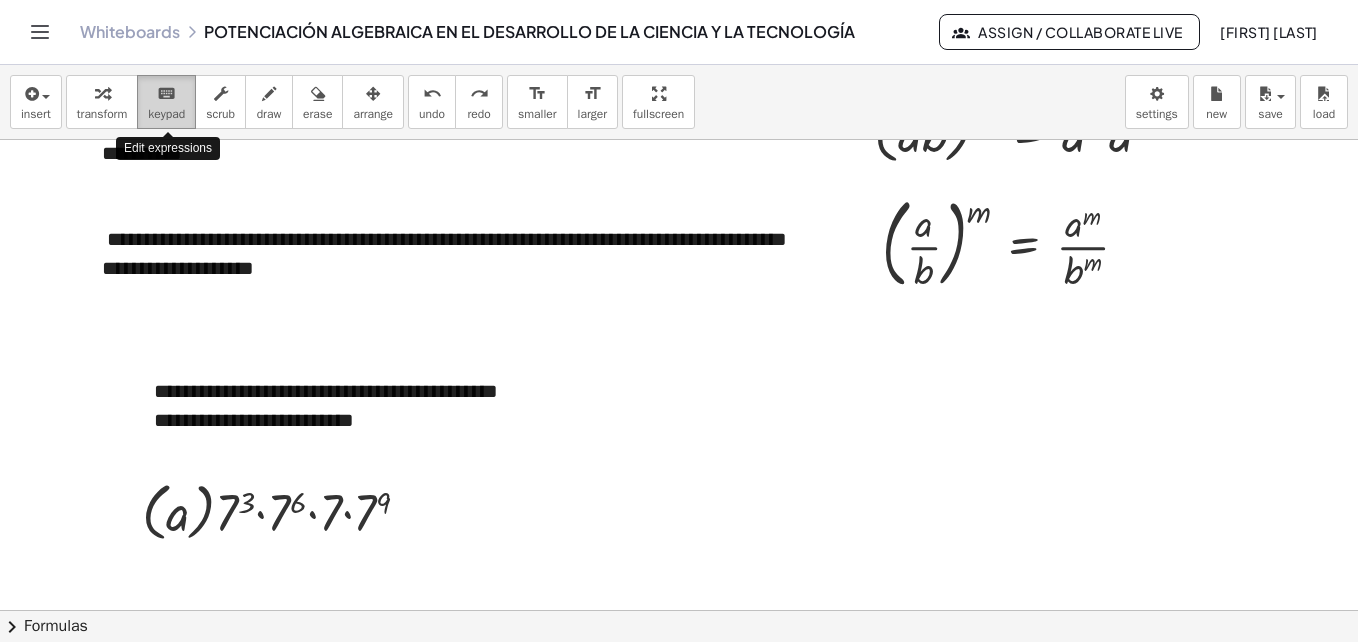 click on "keypad" at bounding box center (166, 114) 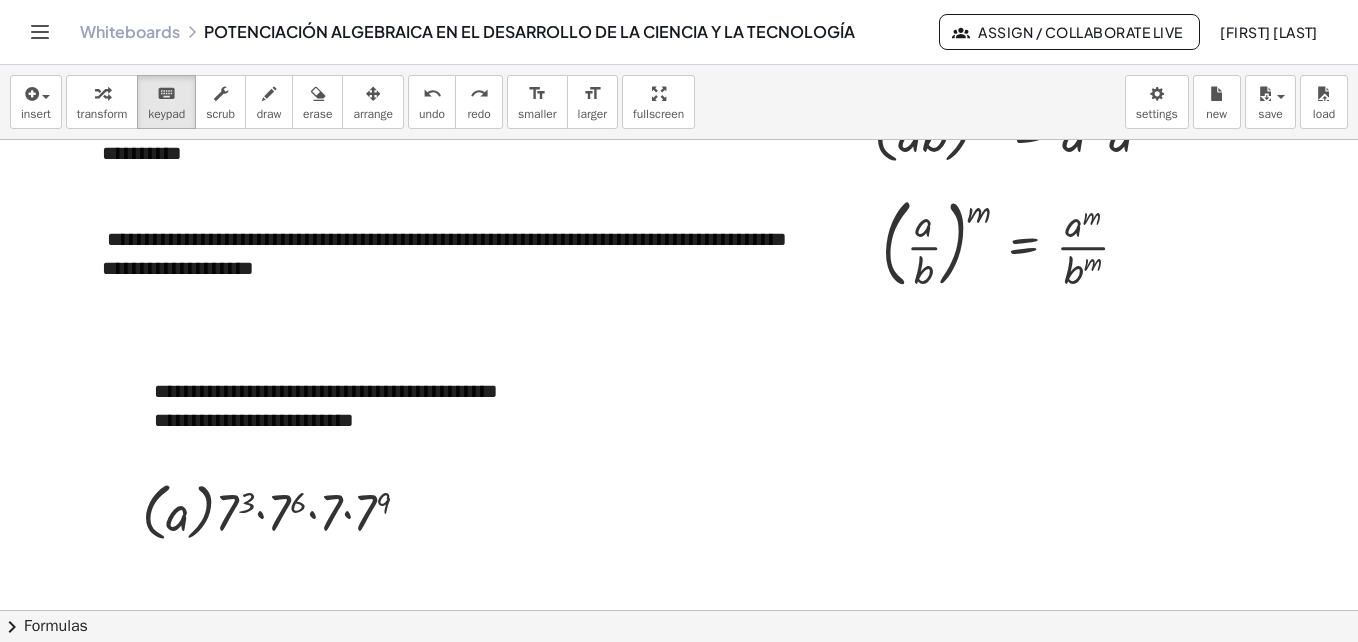 click at bounding box center (679, -415) 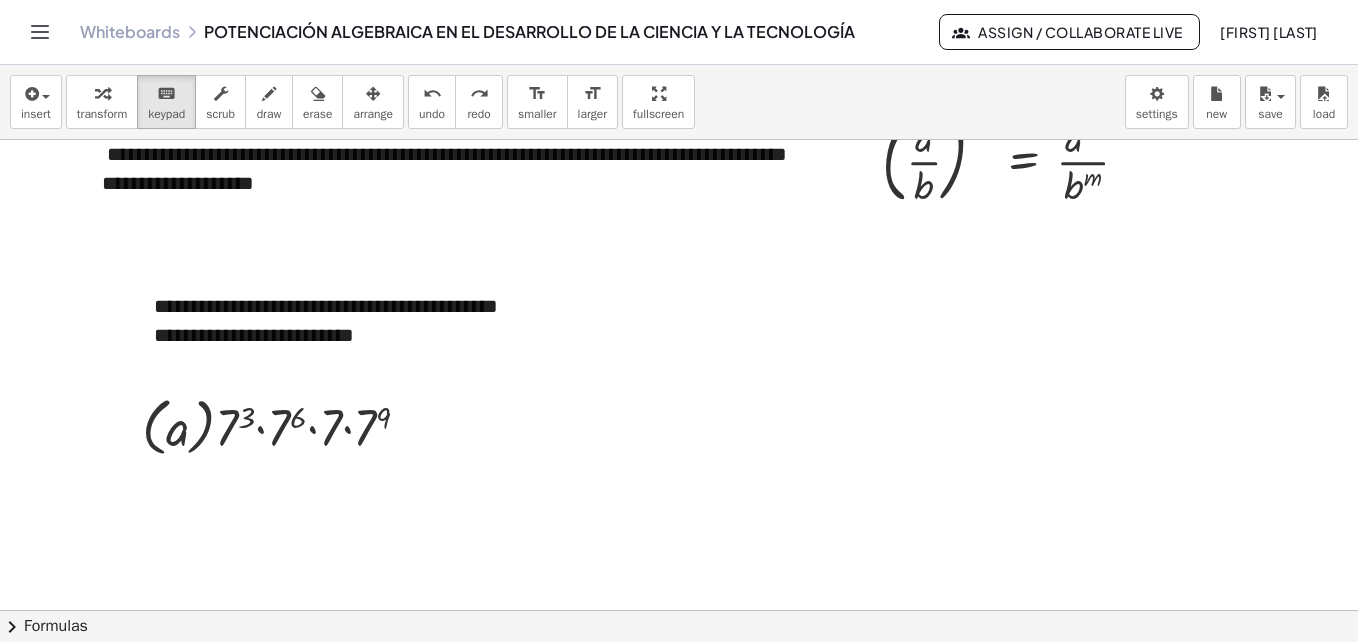 scroll, scrollTop: 2085, scrollLeft: 0, axis: vertical 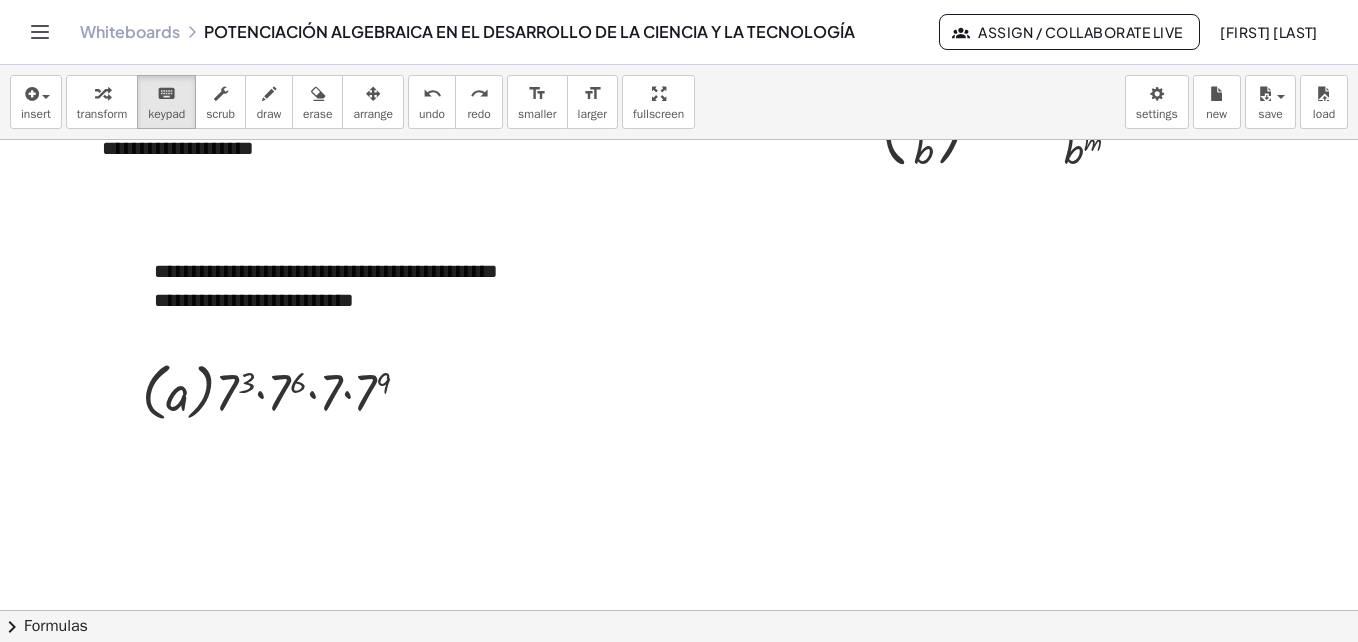 click at bounding box center [679, -535] 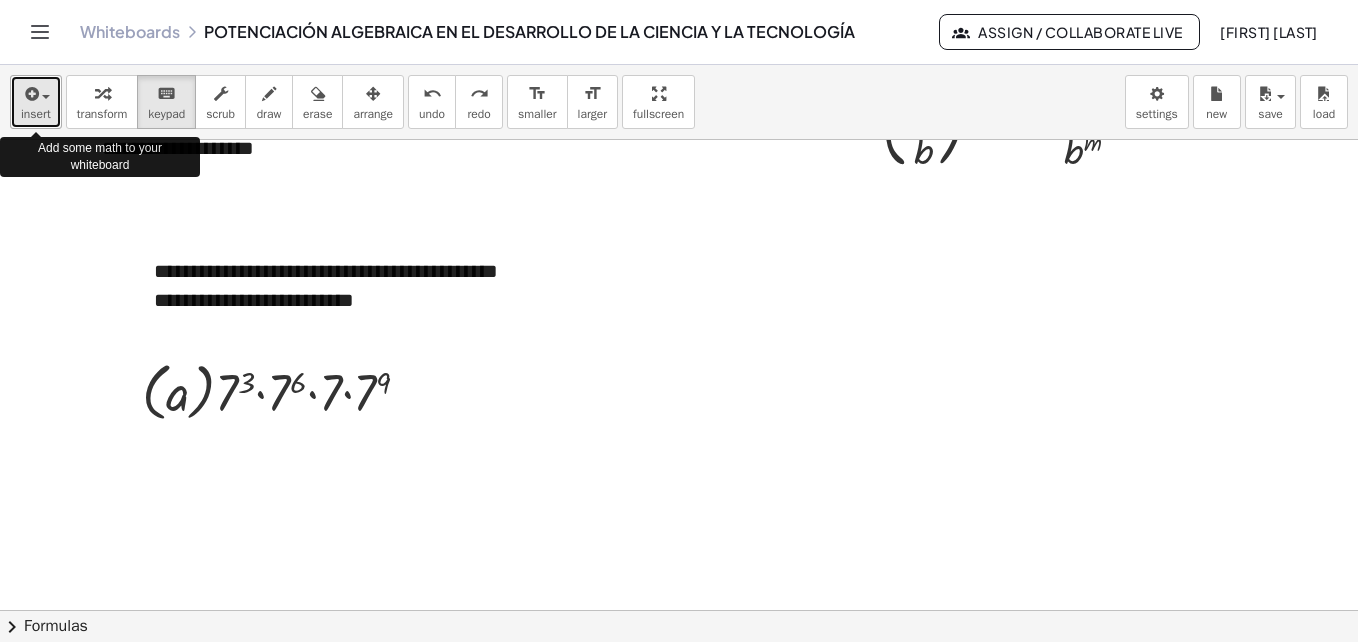 click on "insert" at bounding box center [36, 102] 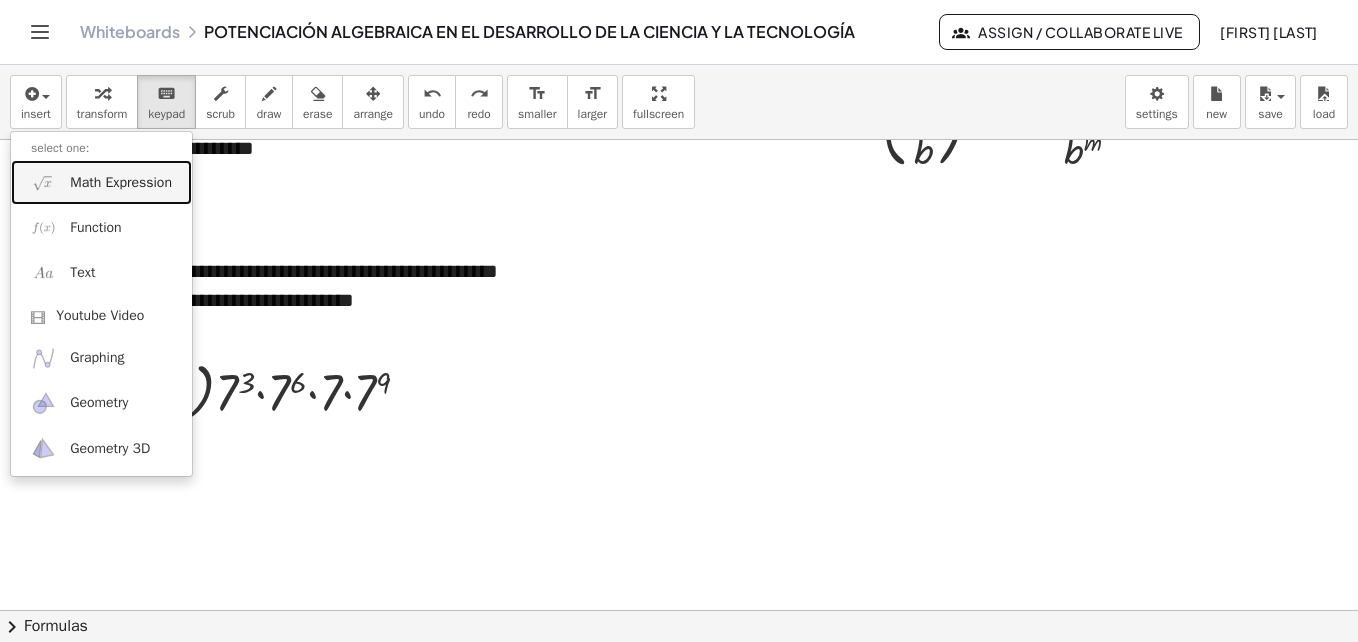 click on "Math Expression" at bounding box center [121, 183] 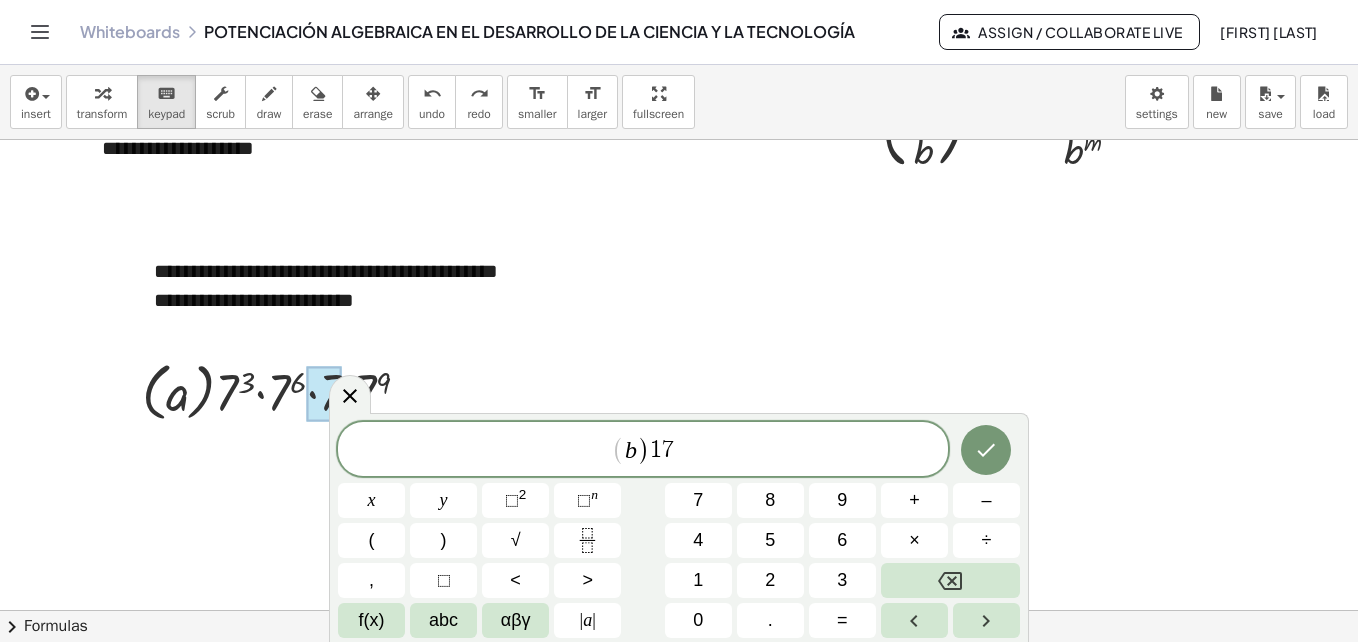 click on "⬚" at bounding box center [584, 500] 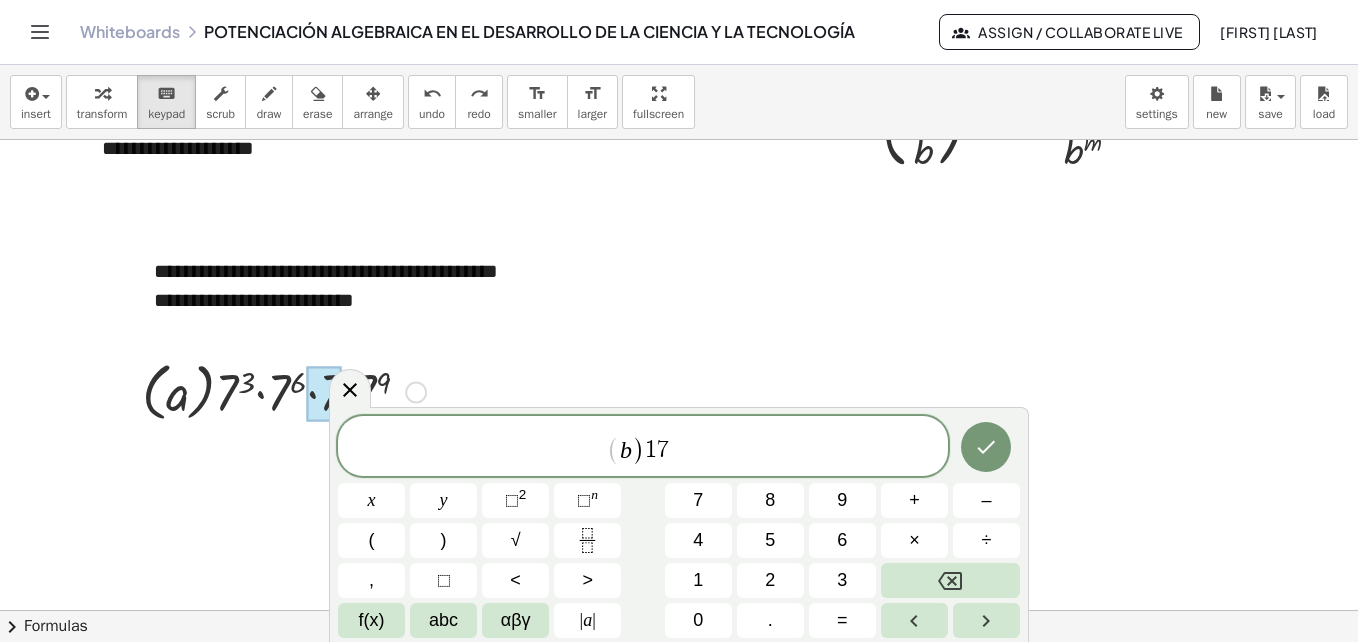 click on "1" at bounding box center (698, 580) 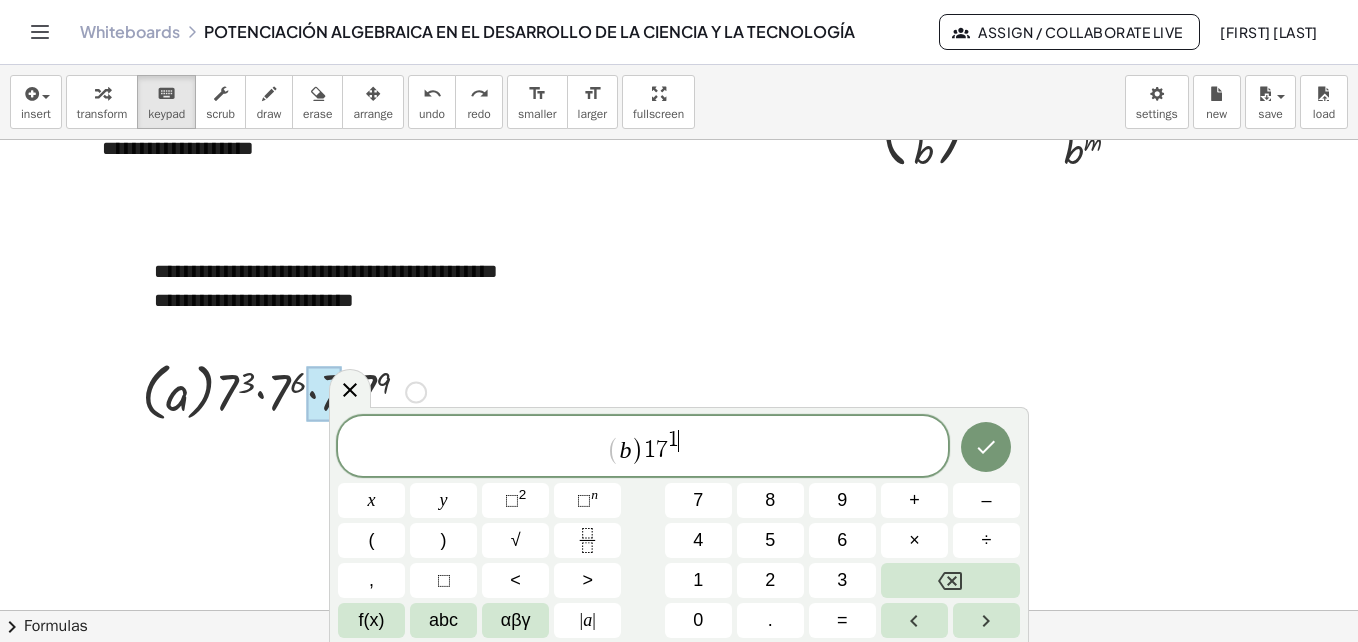 click on "7" at bounding box center (698, 500) 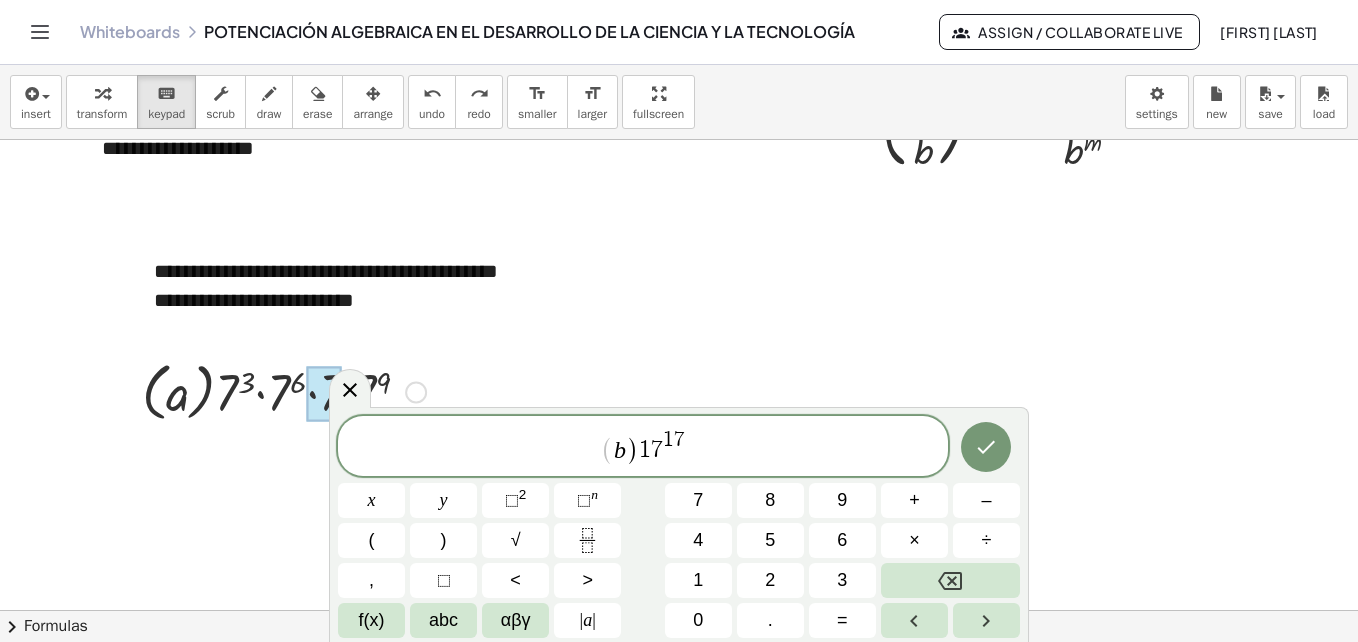click on "2" at bounding box center (770, 580) 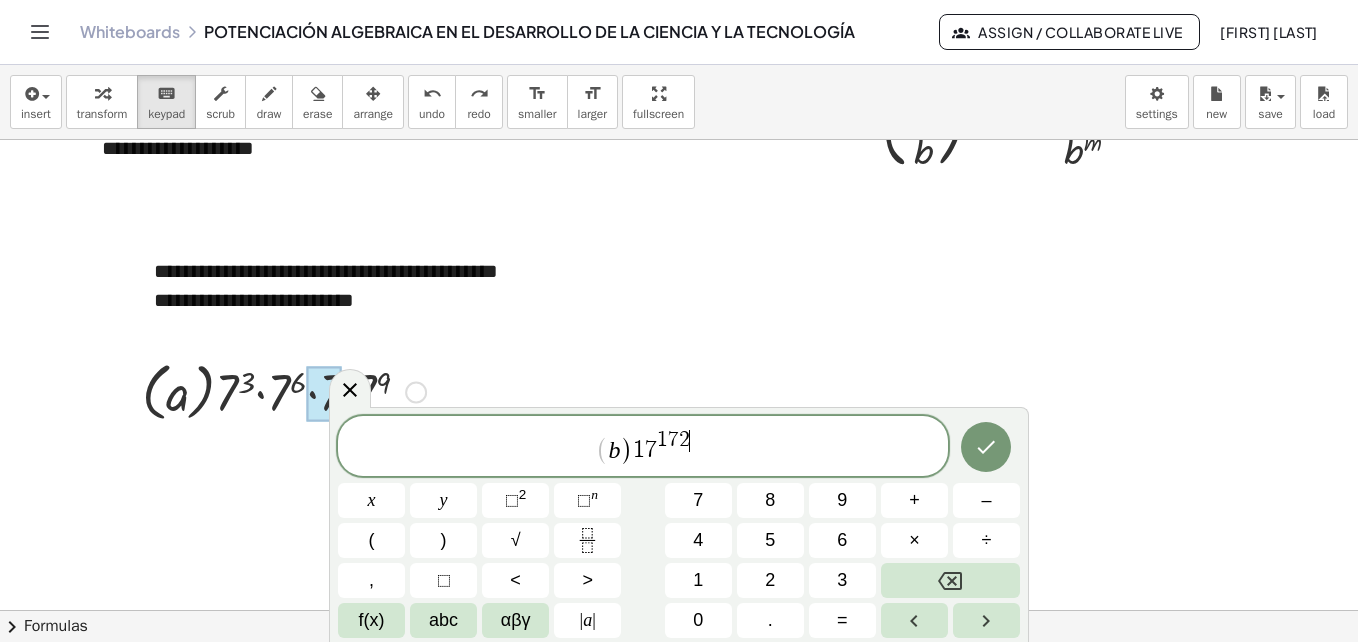 click 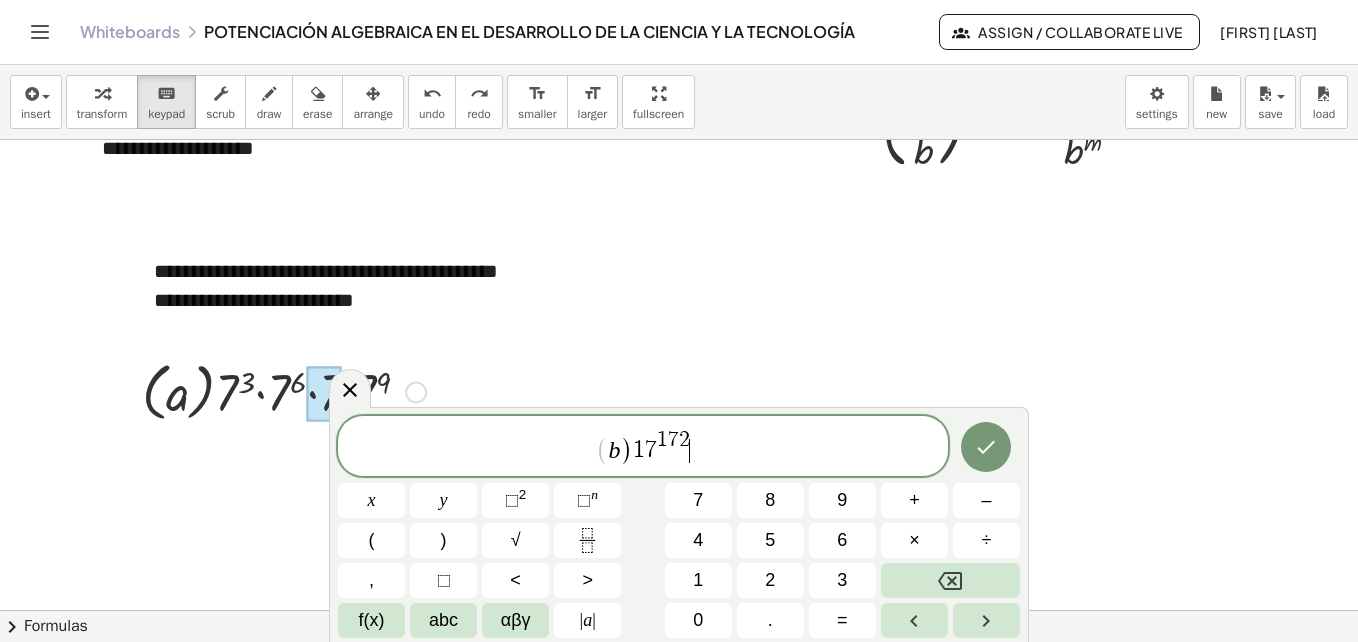 click on "×" at bounding box center (914, 540) 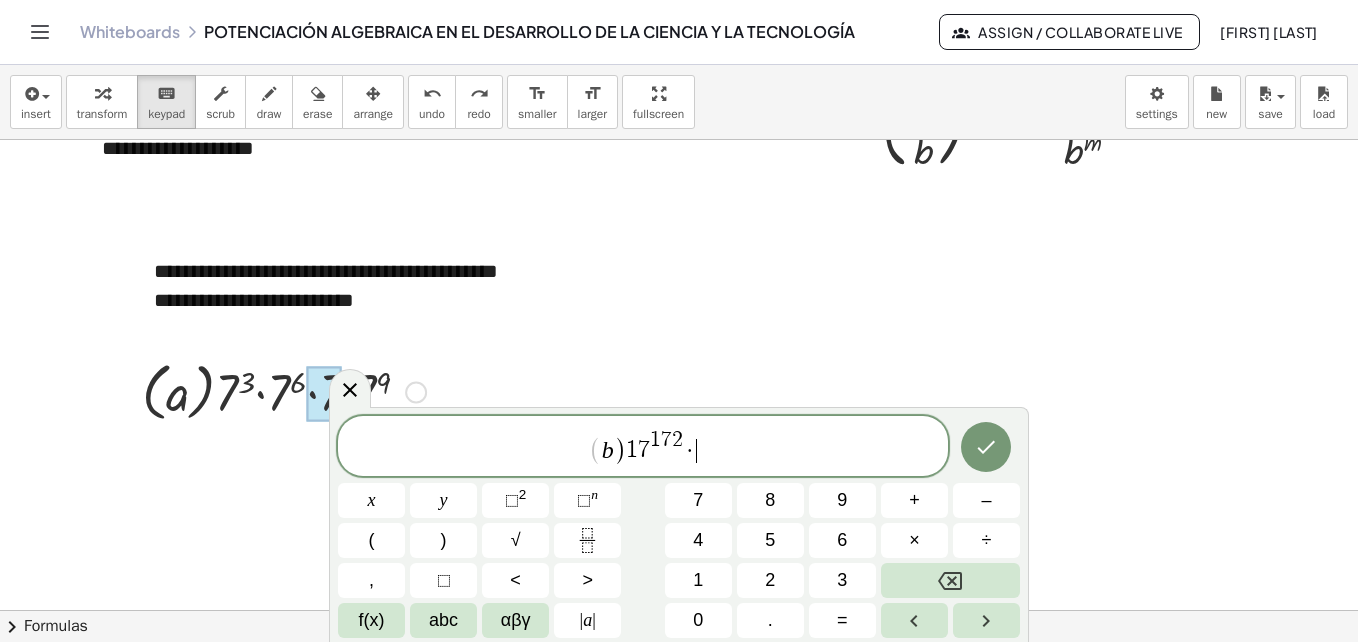 click on "1" at bounding box center (698, 580) 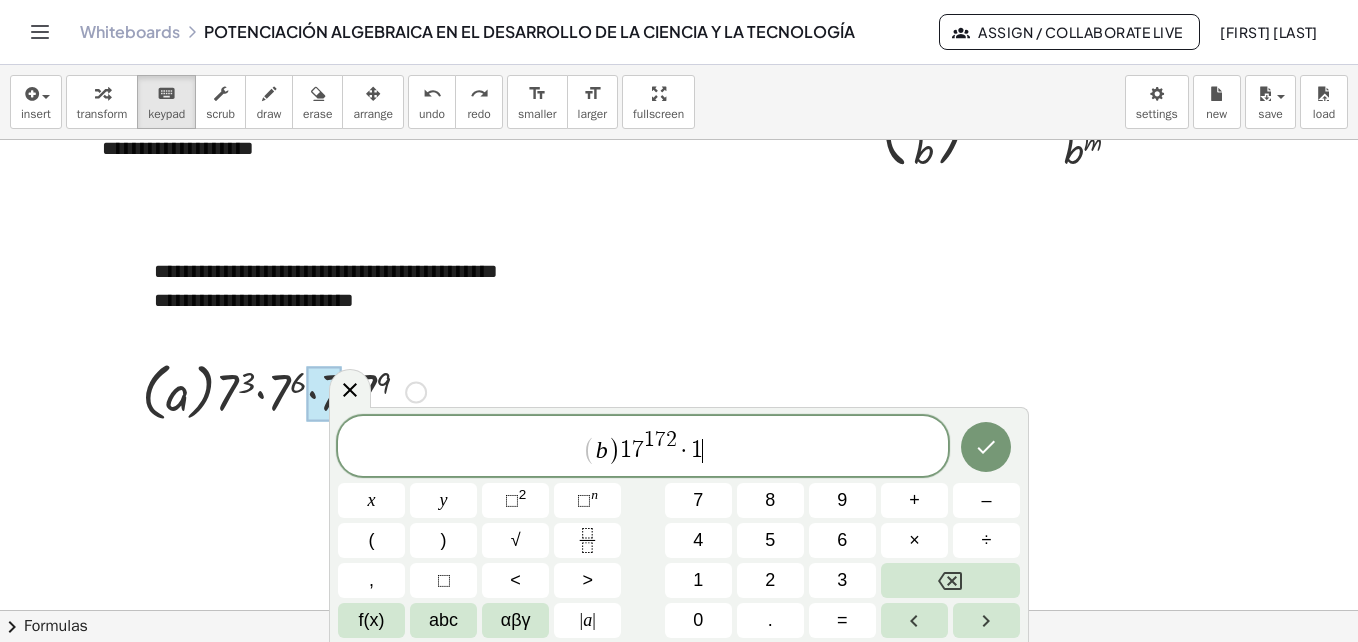 click on "7" at bounding box center [698, 500] 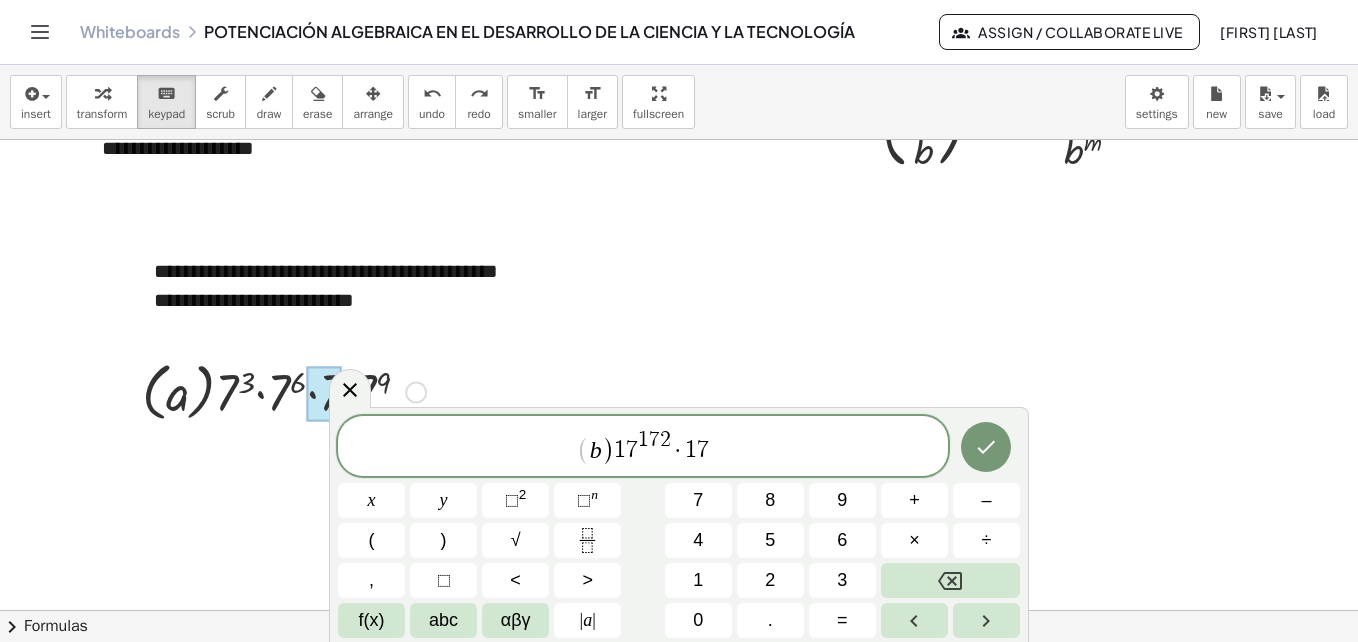 click on "⬚ n" at bounding box center (587, 500) 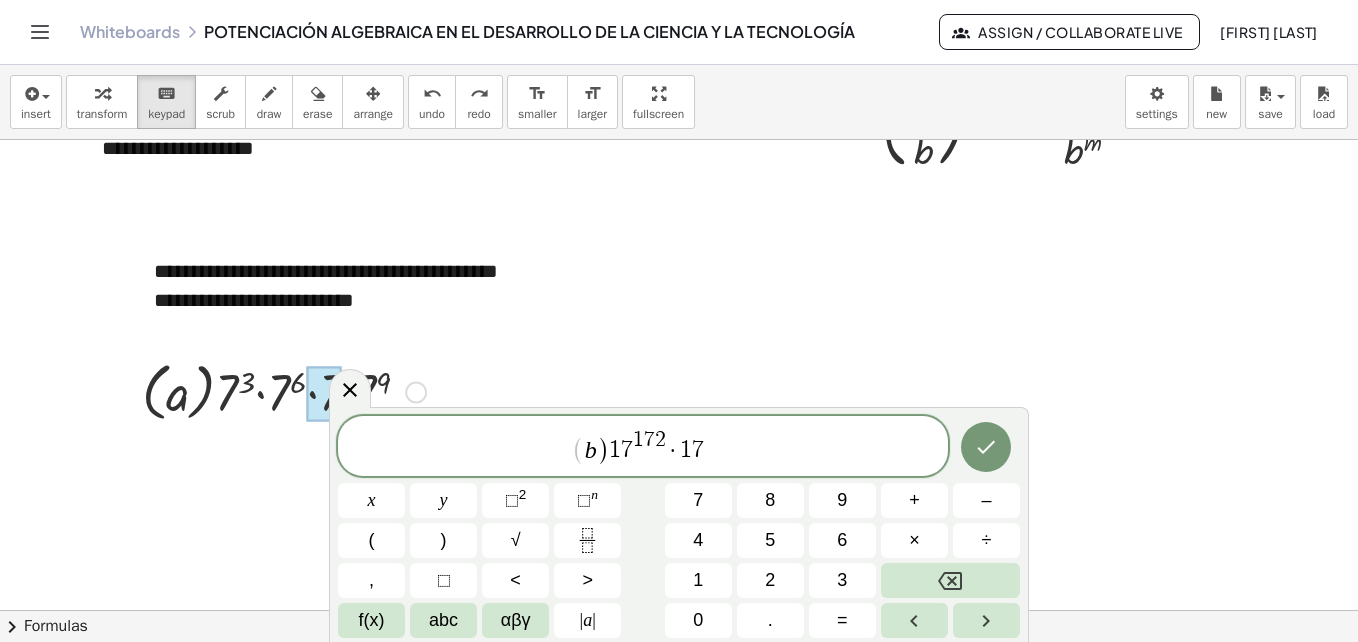 click on "1" at bounding box center [698, 580] 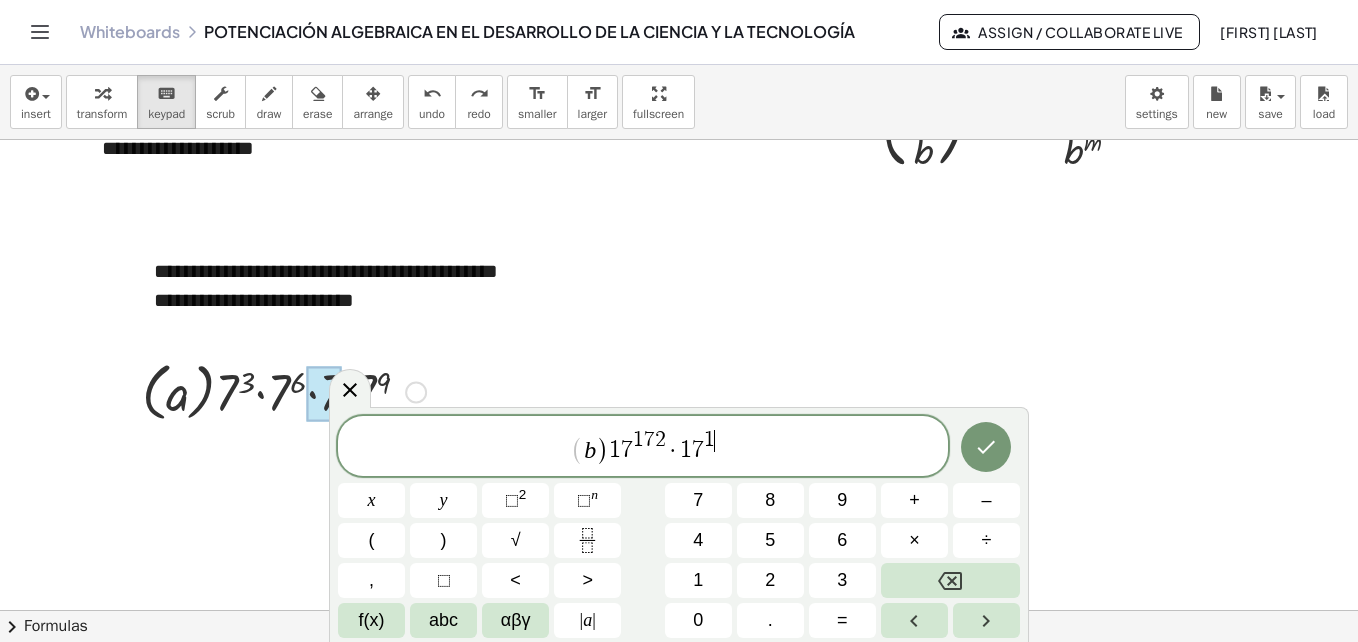 click on "7" at bounding box center [698, 500] 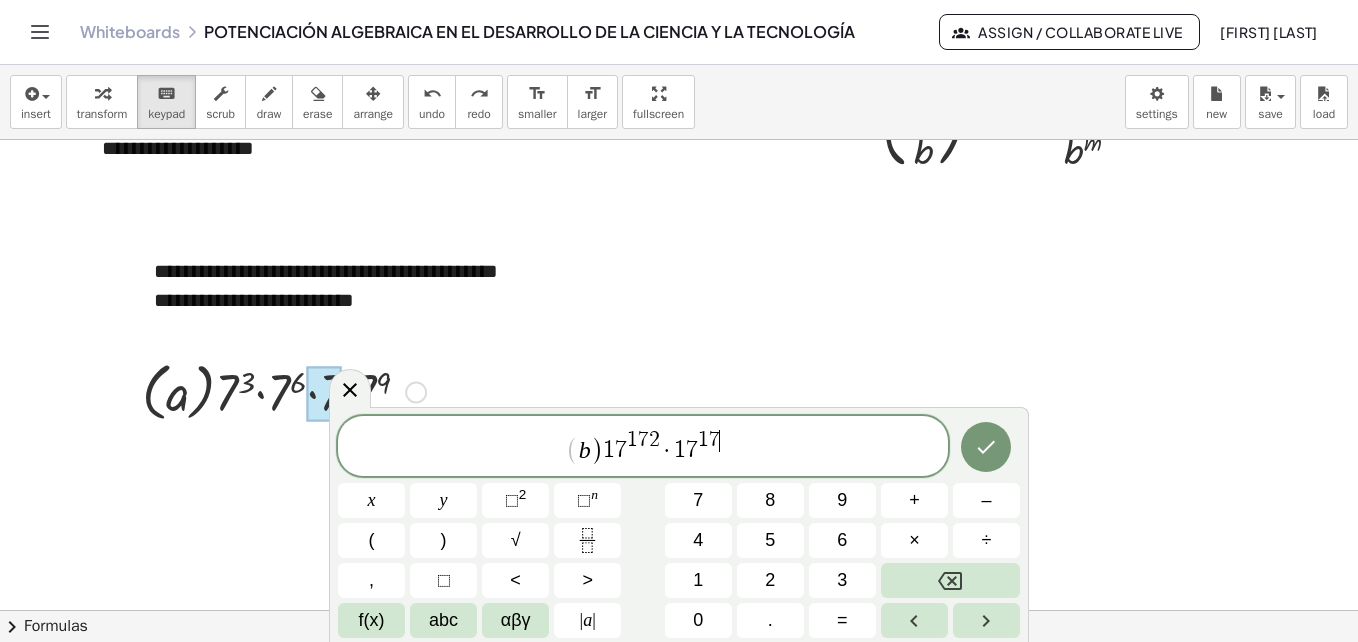click on "2" at bounding box center [770, 580] 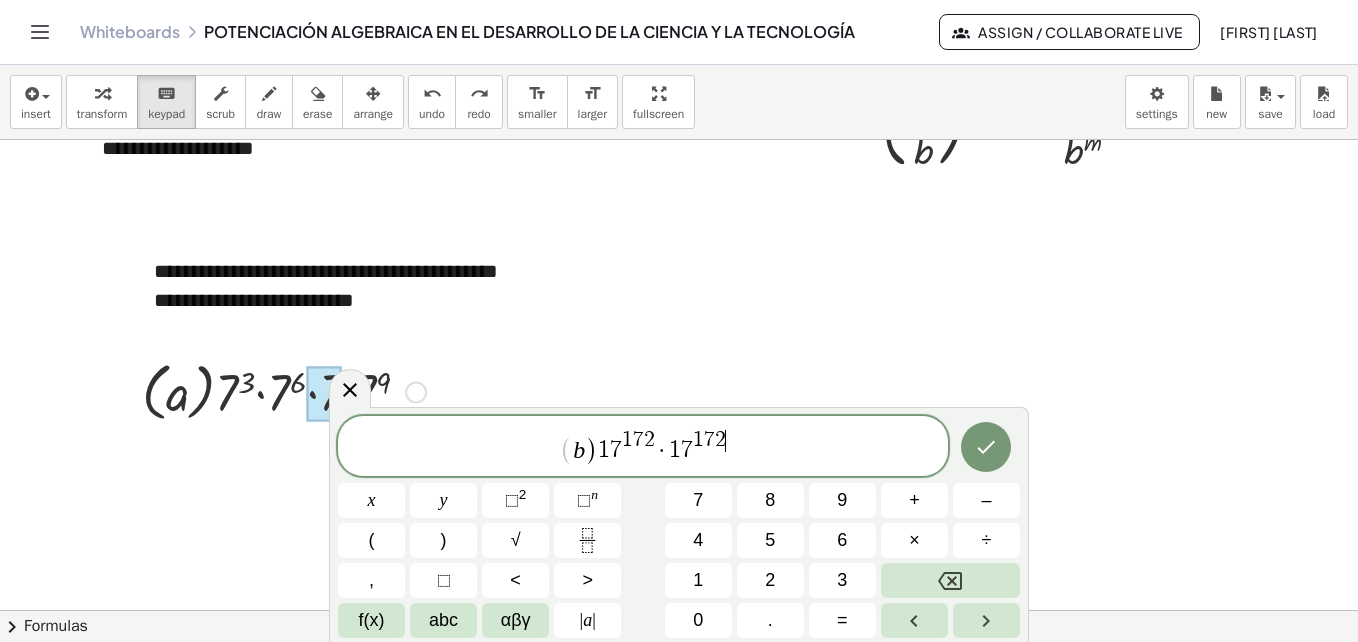 click 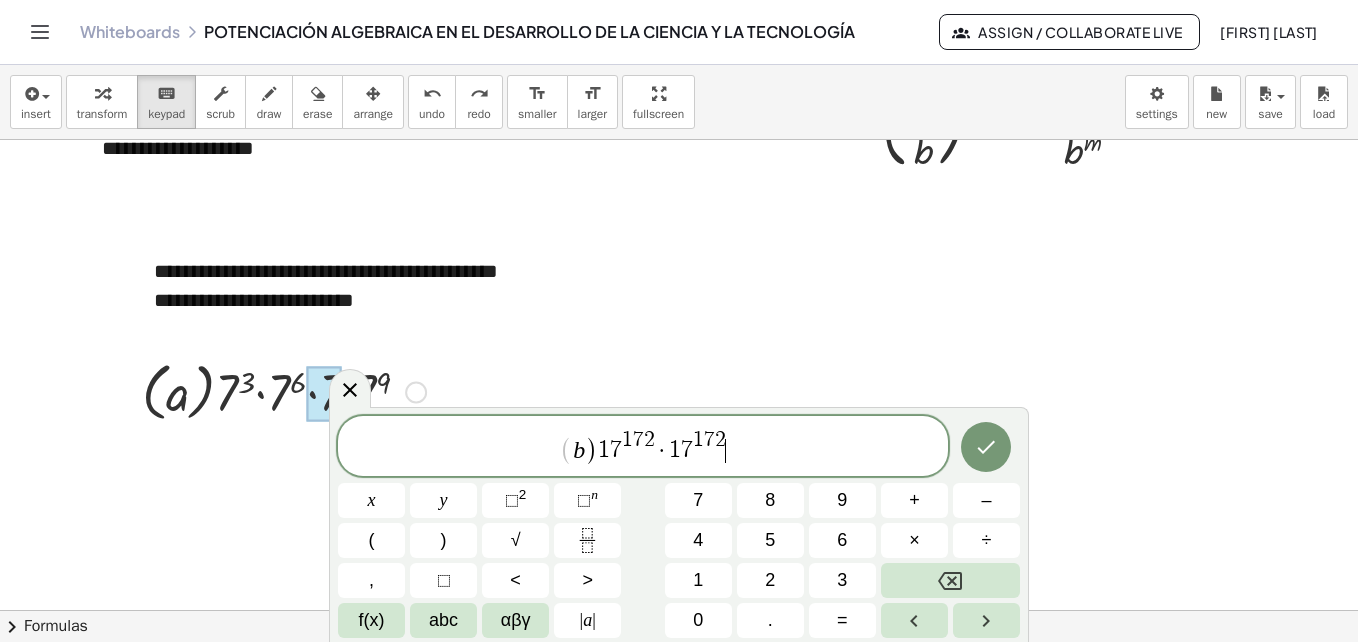 click on "×" at bounding box center [914, 540] 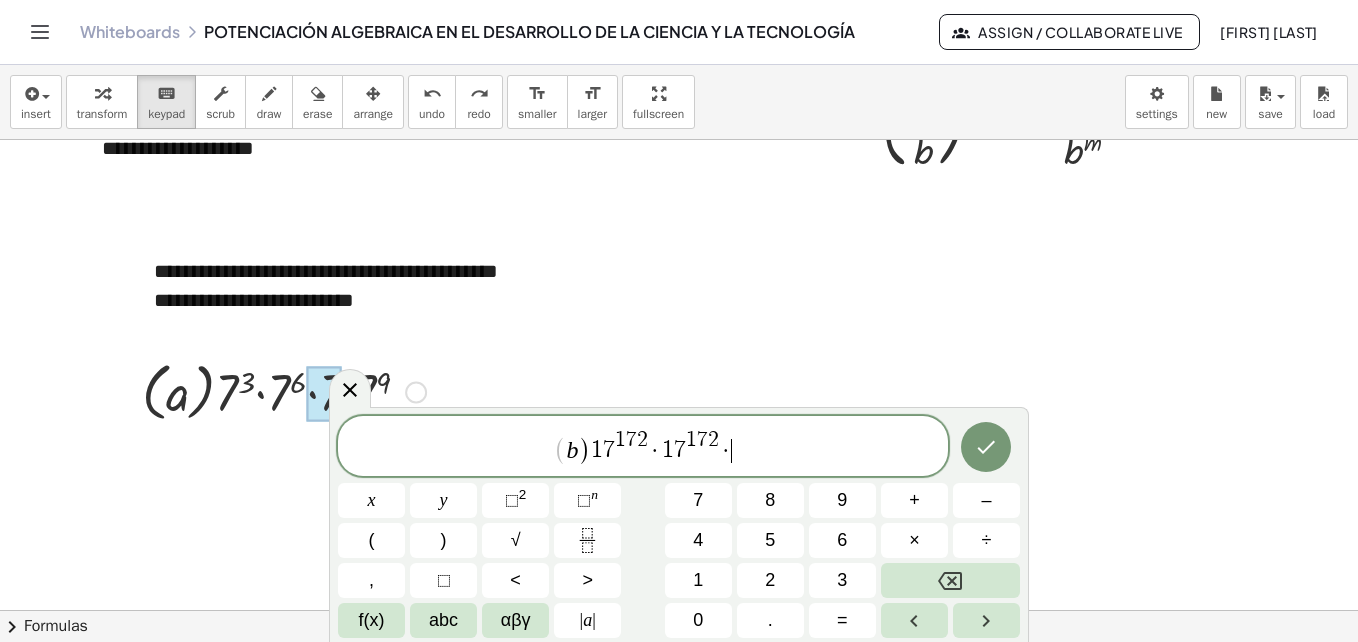 click on "1" at bounding box center [698, 580] 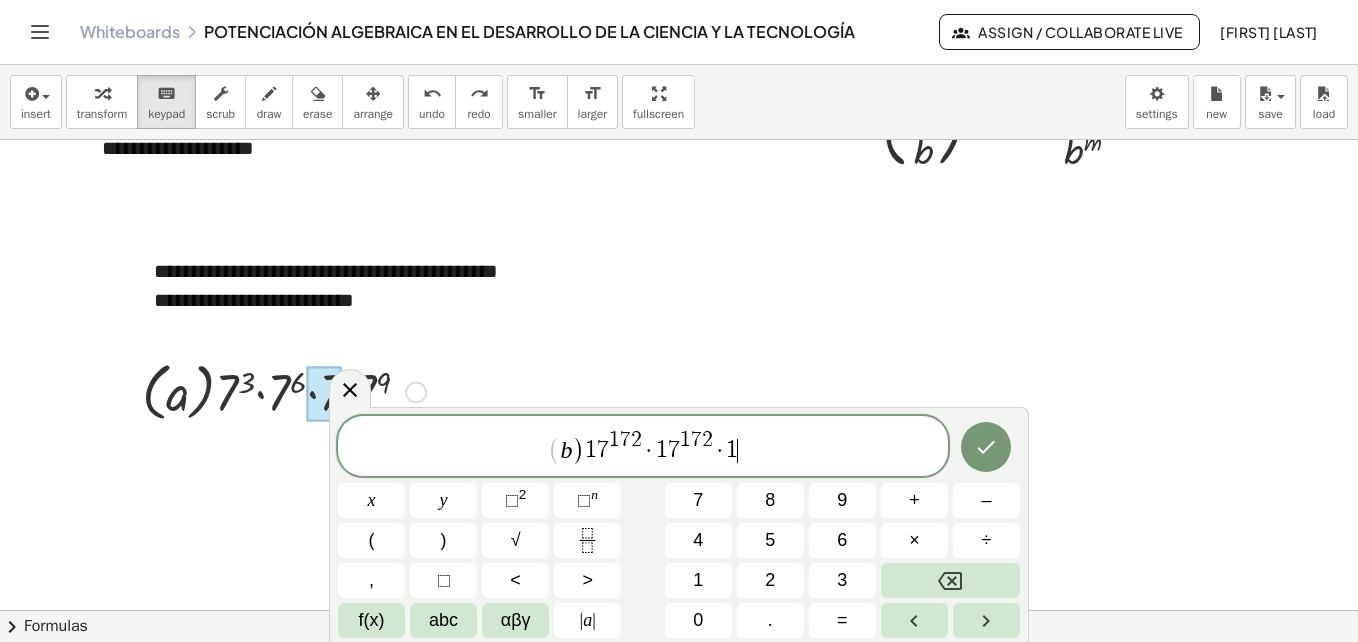 click on "7" at bounding box center (698, 500) 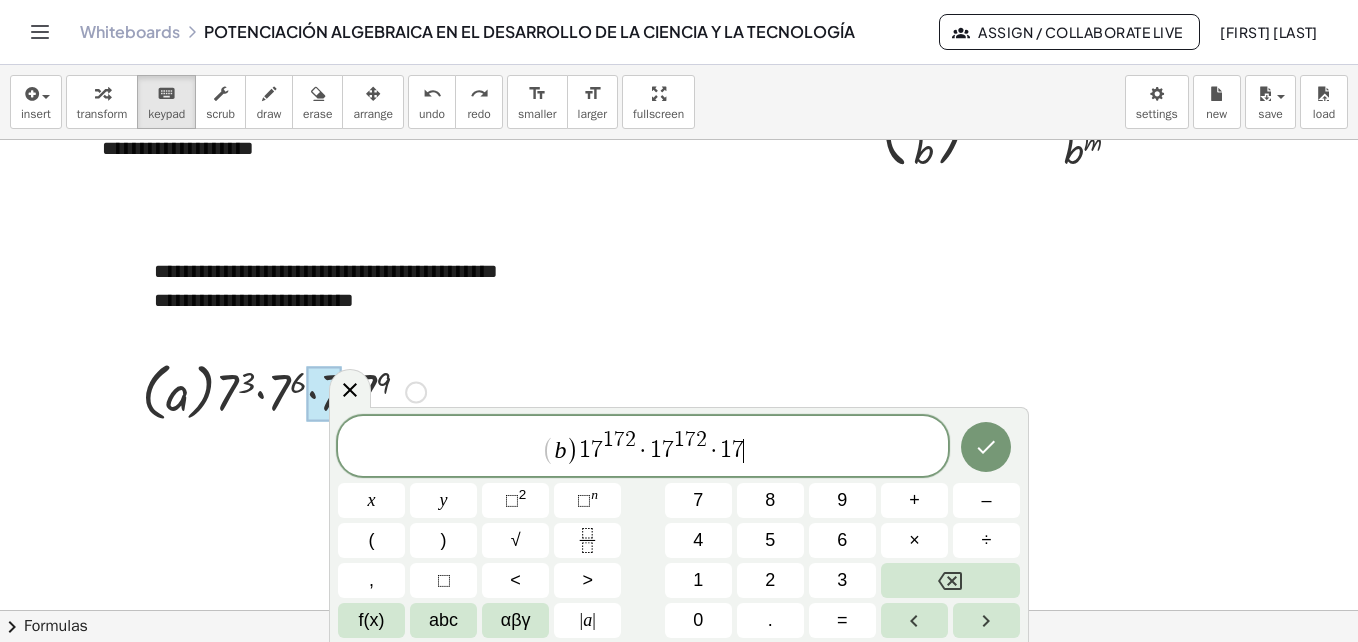 click on "n" at bounding box center (594, 494) 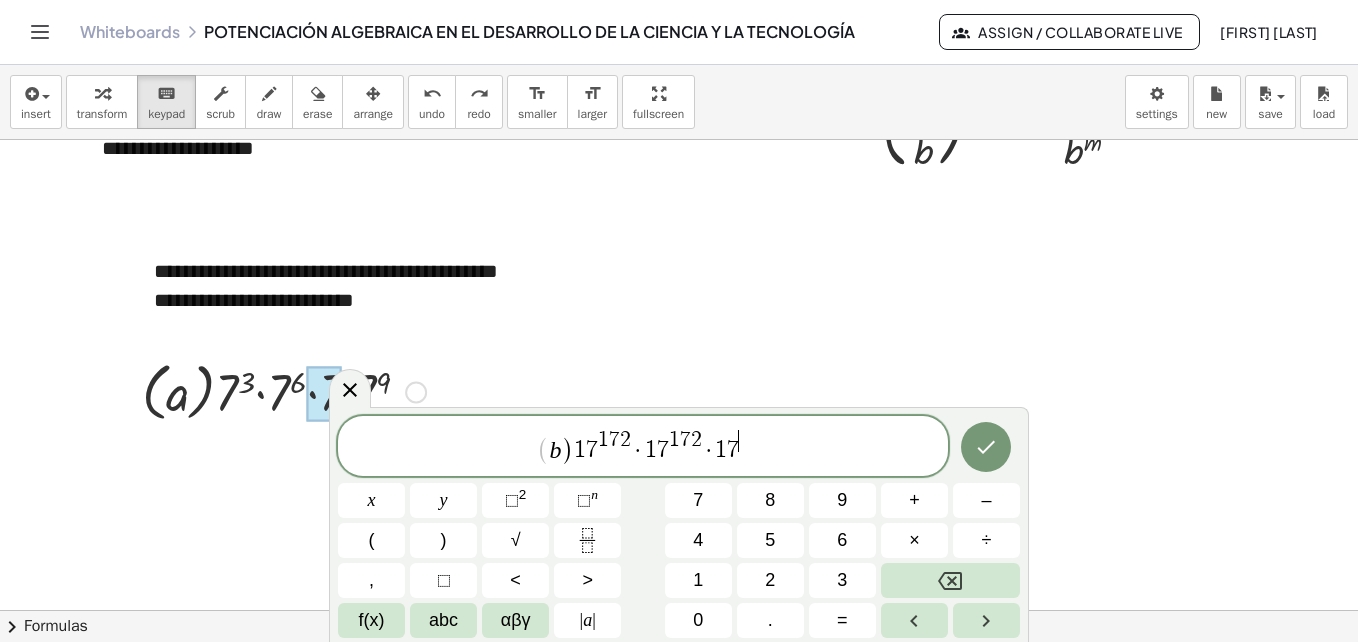 click on "1" at bounding box center (698, 580) 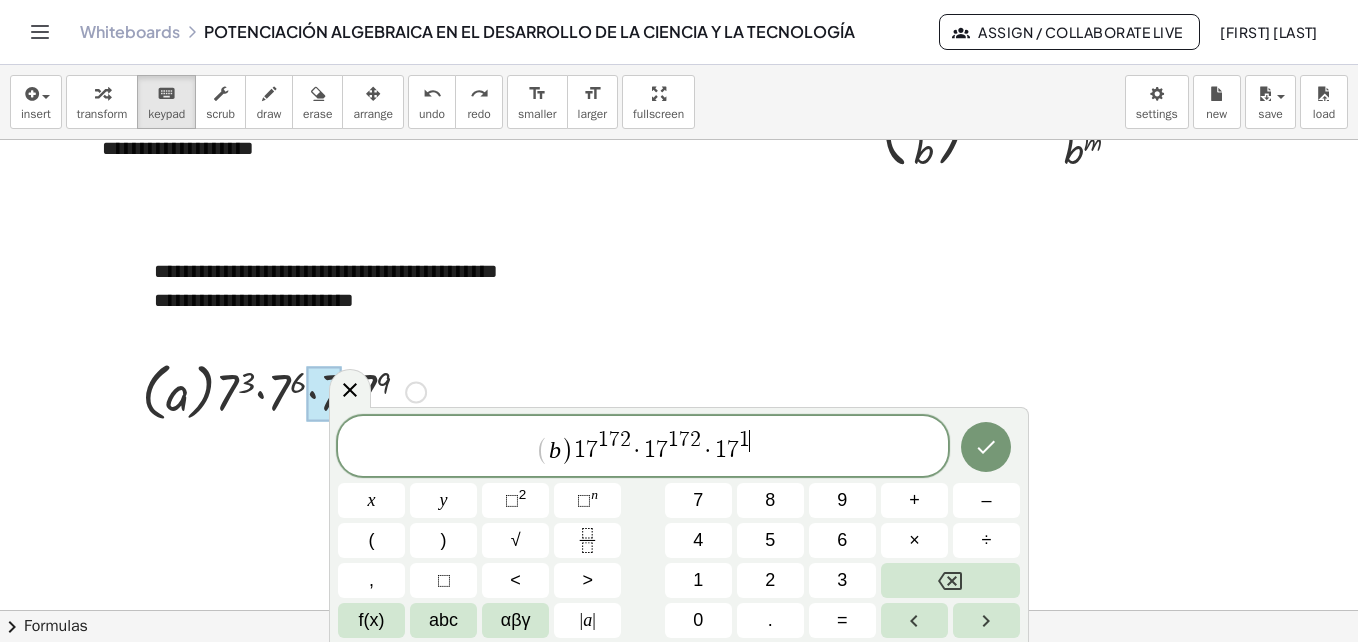 click on "7" at bounding box center (698, 500) 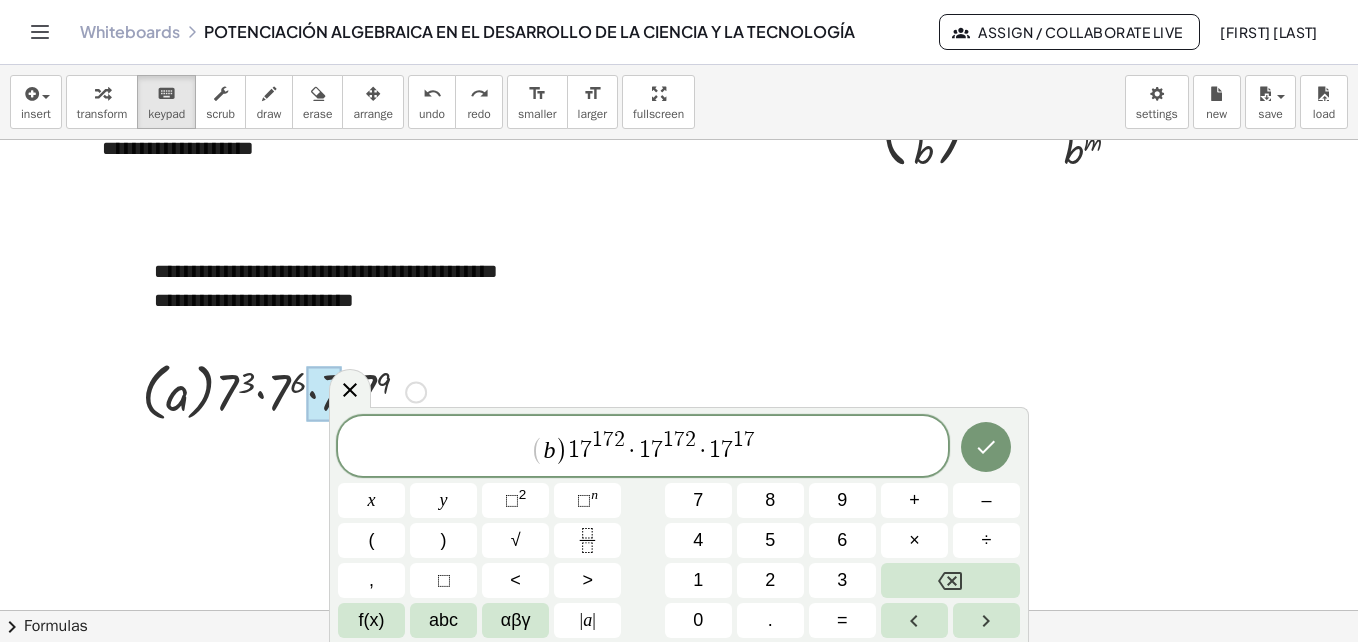 click on "2" at bounding box center (770, 580) 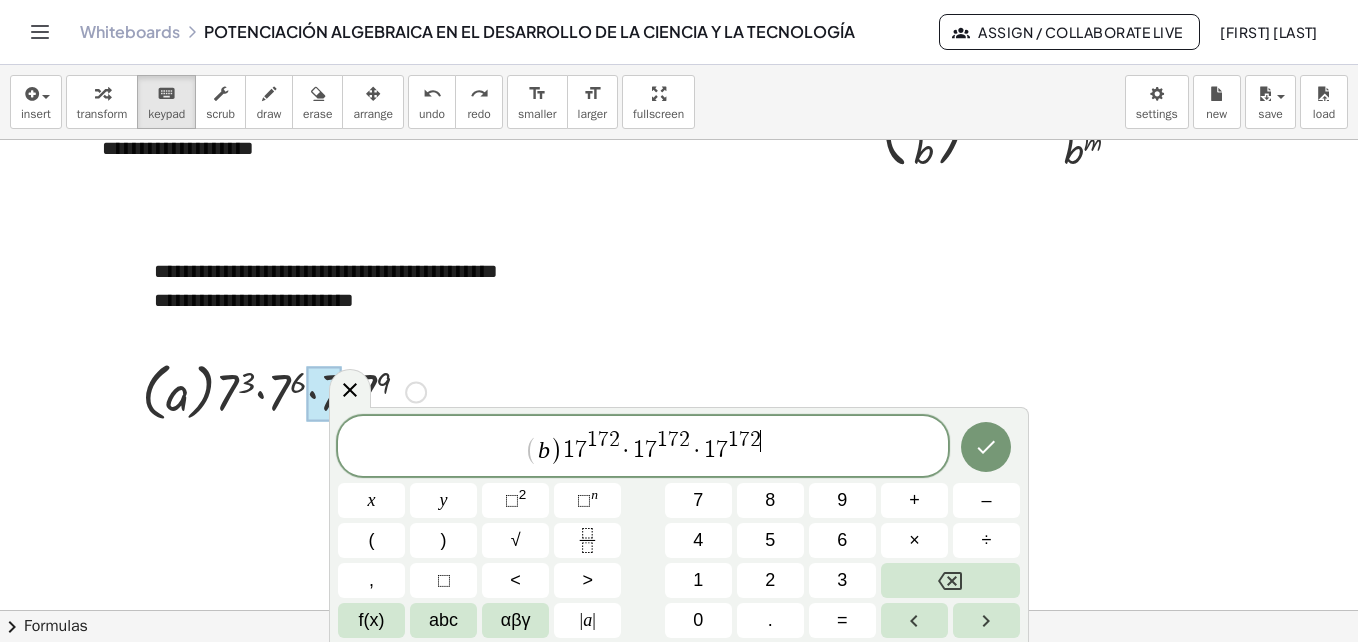 click 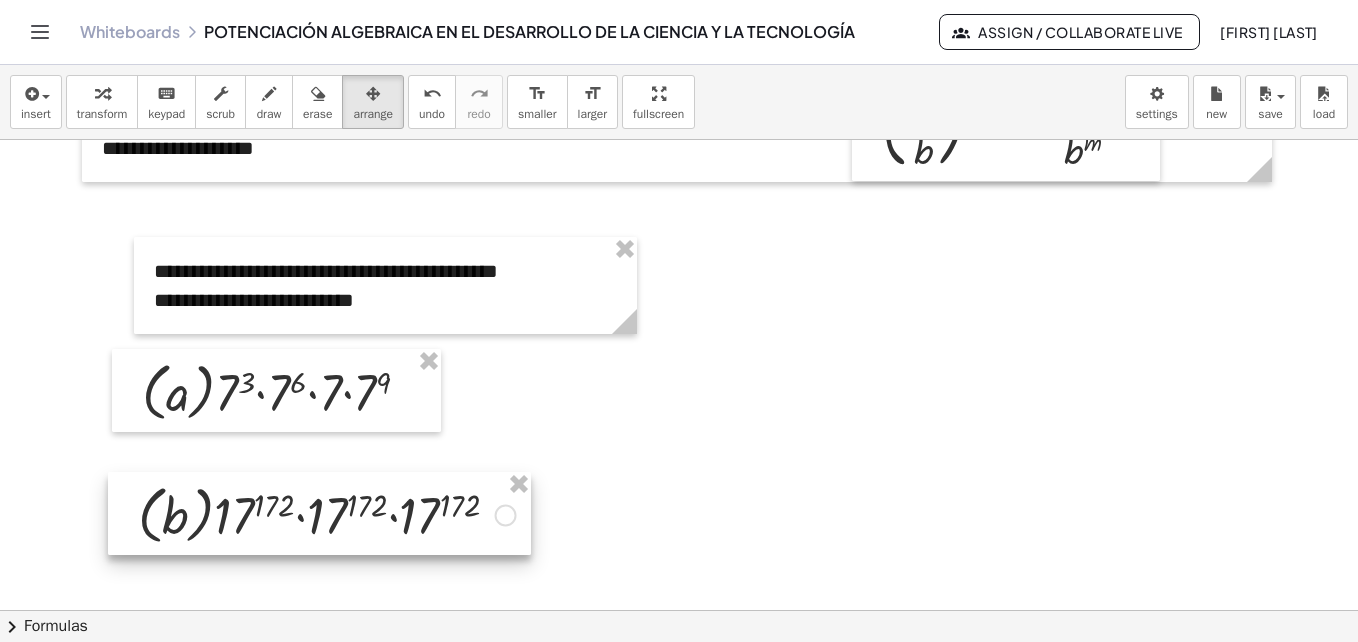 click at bounding box center [679, -535] 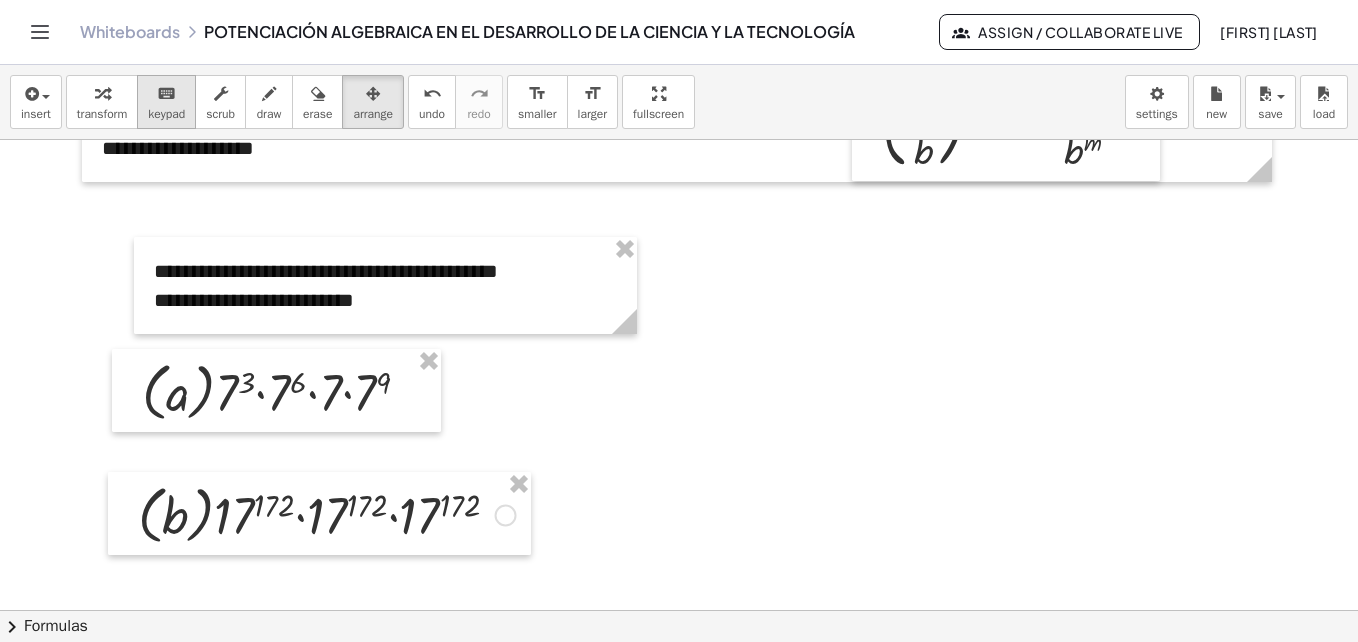 click on "keyboard keypad" at bounding box center [166, 102] 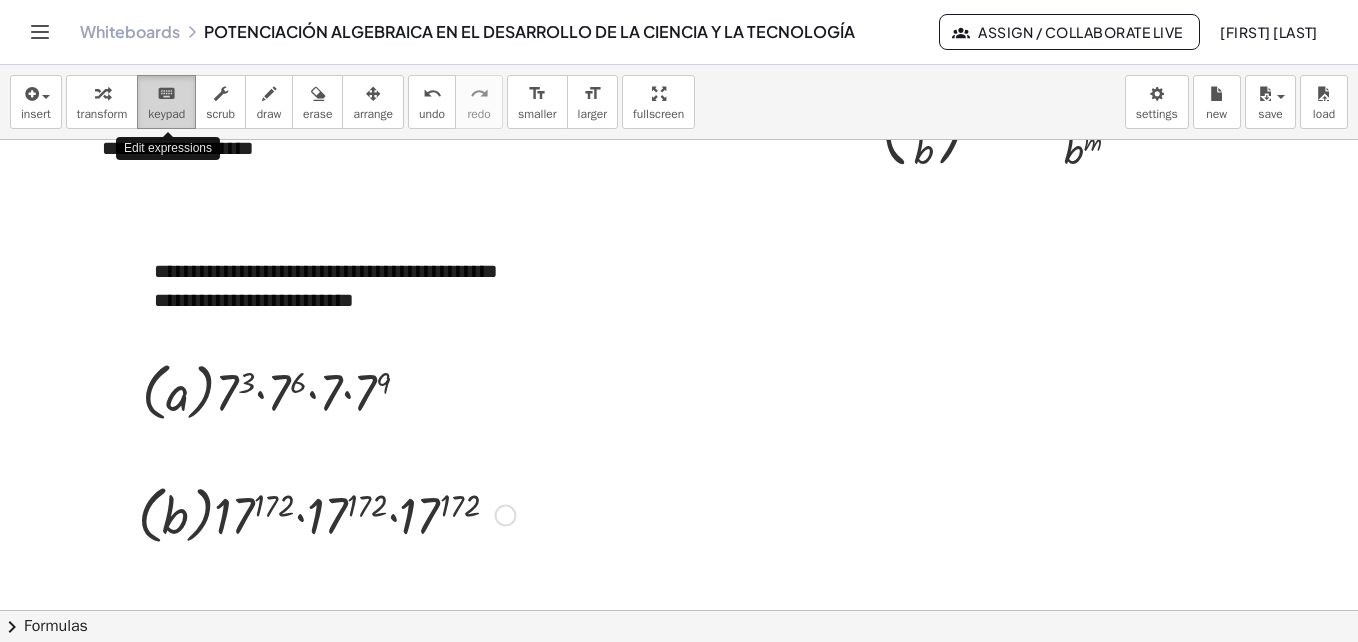 click on "keyboard keypad" at bounding box center (166, 102) 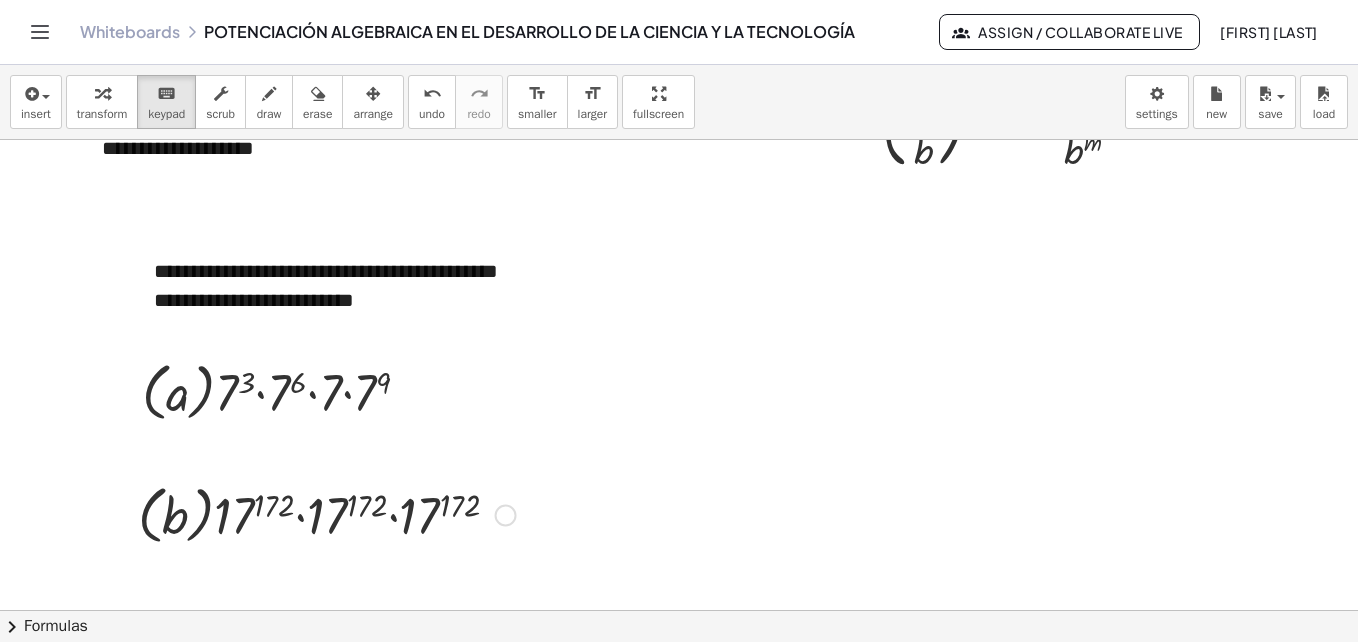 click at bounding box center (679, -535) 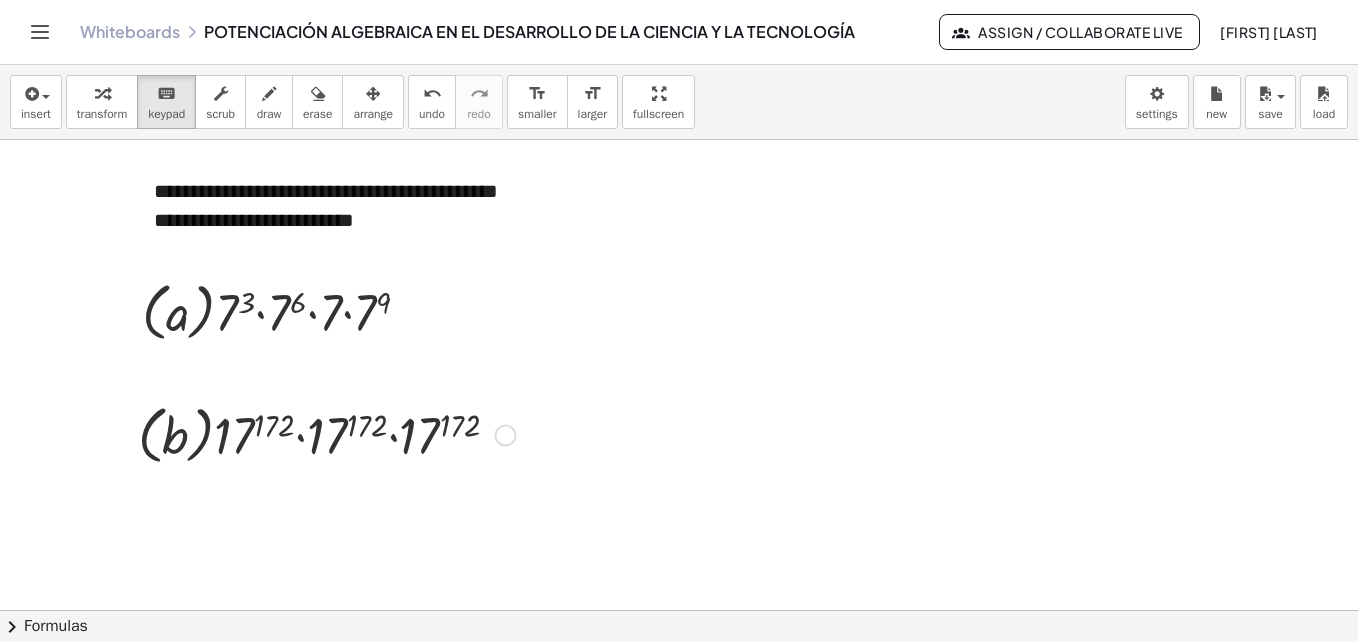 scroll, scrollTop: 2205, scrollLeft: 0, axis: vertical 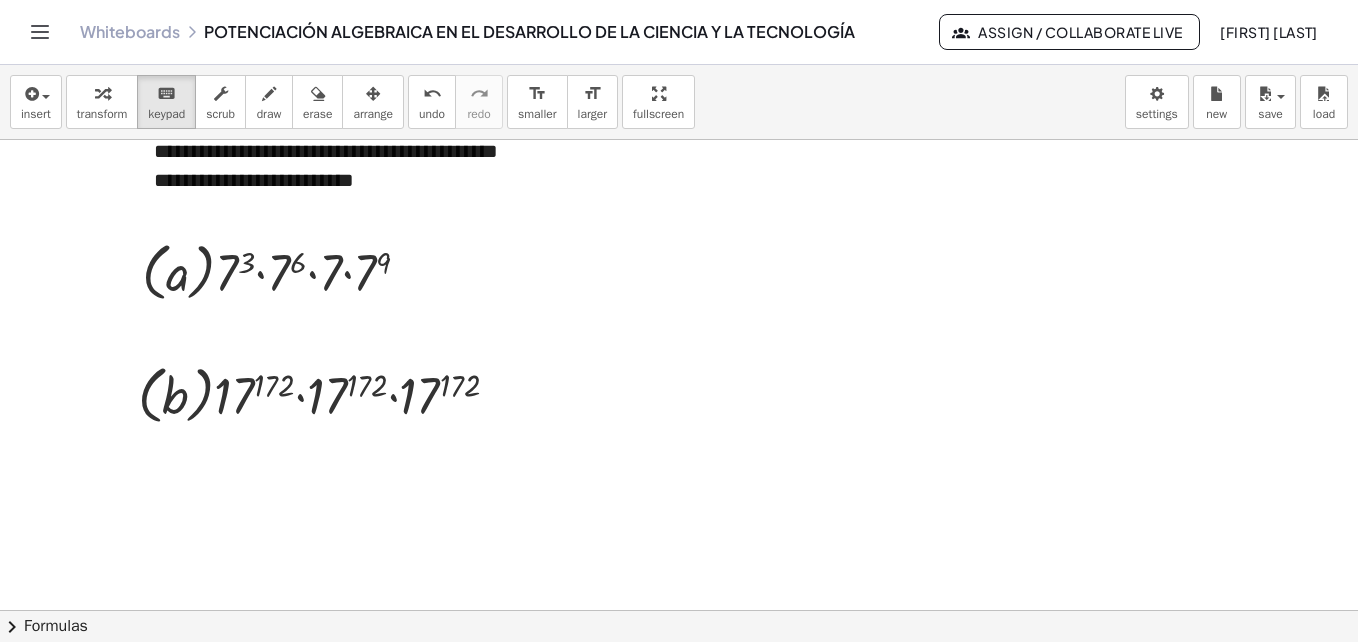 click at bounding box center (679, -655) 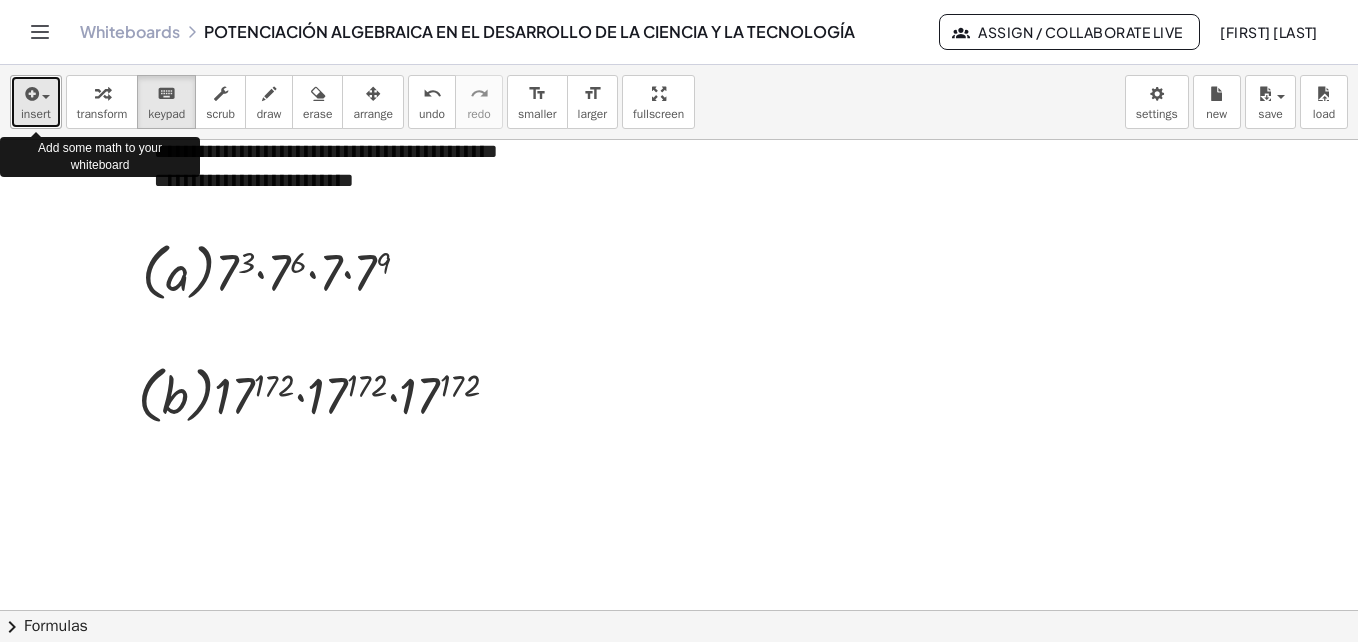 click at bounding box center (36, 93) 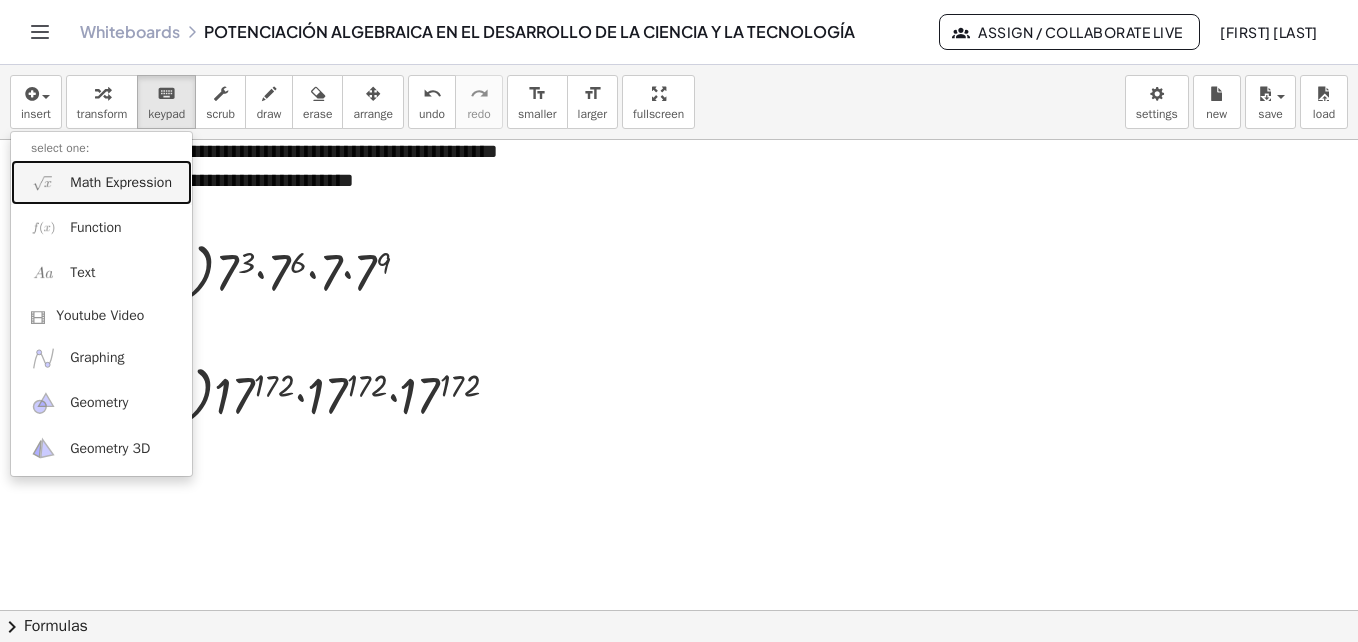 click on "Math Expression" at bounding box center (121, 183) 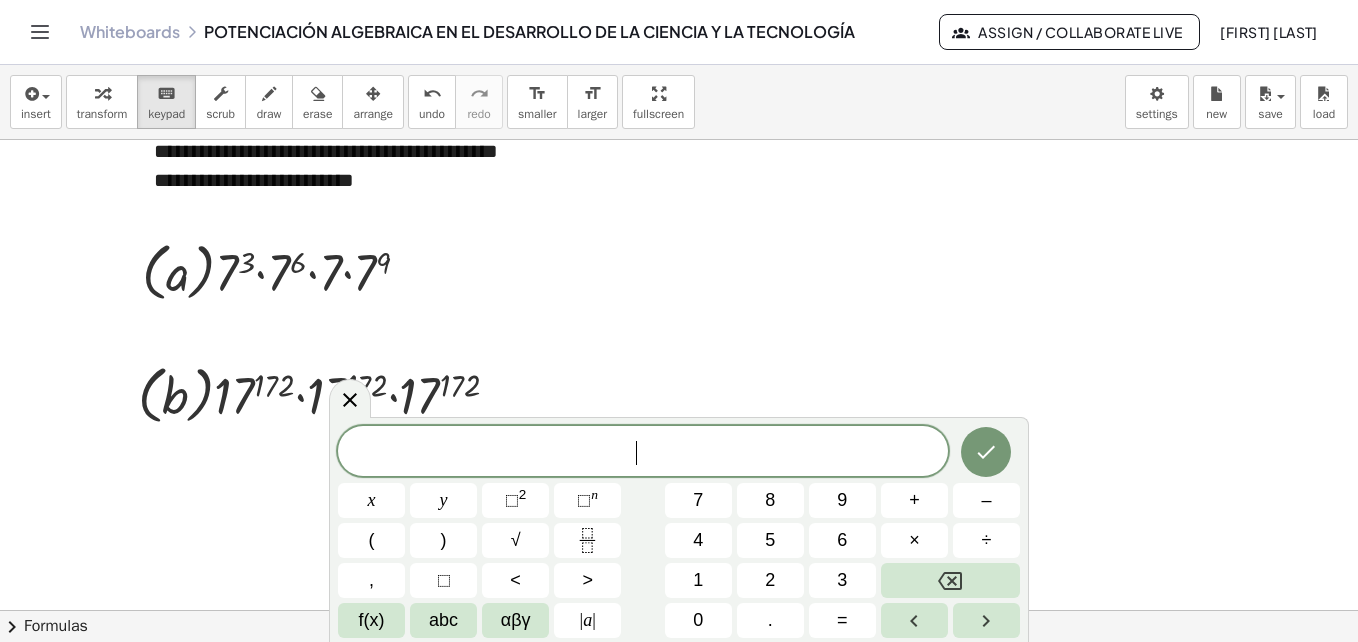 click at bounding box center (679, -655) 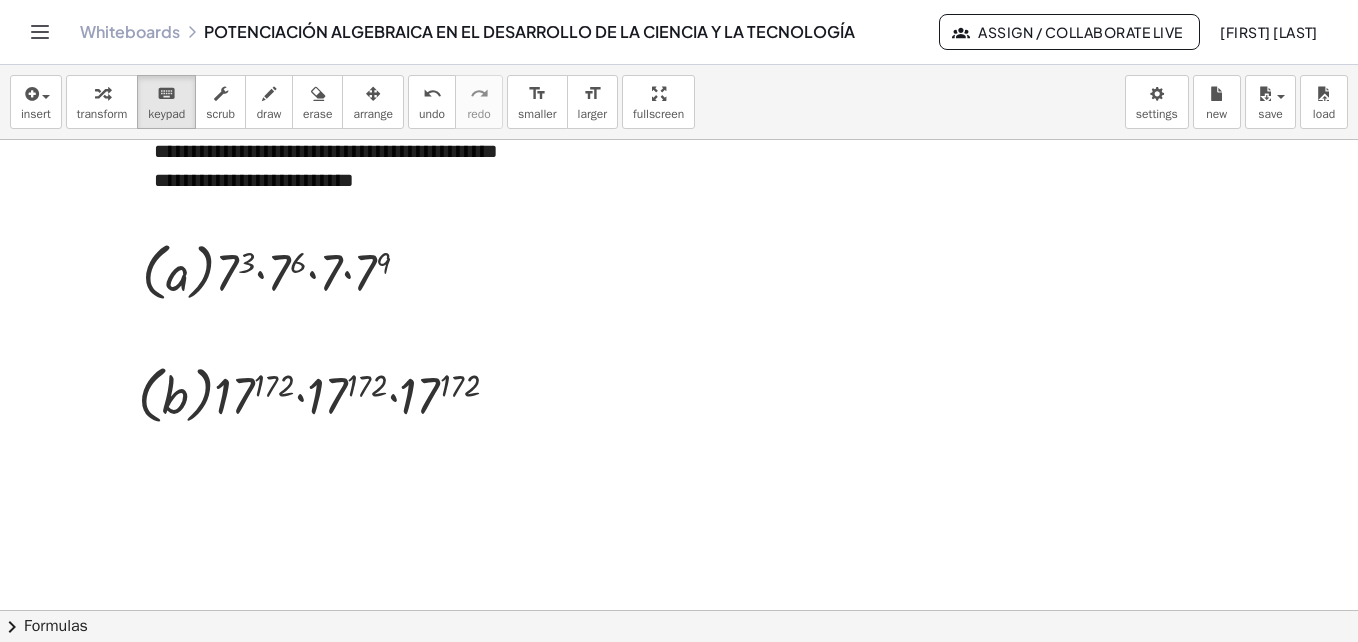 click at bounding box center [679, -655] 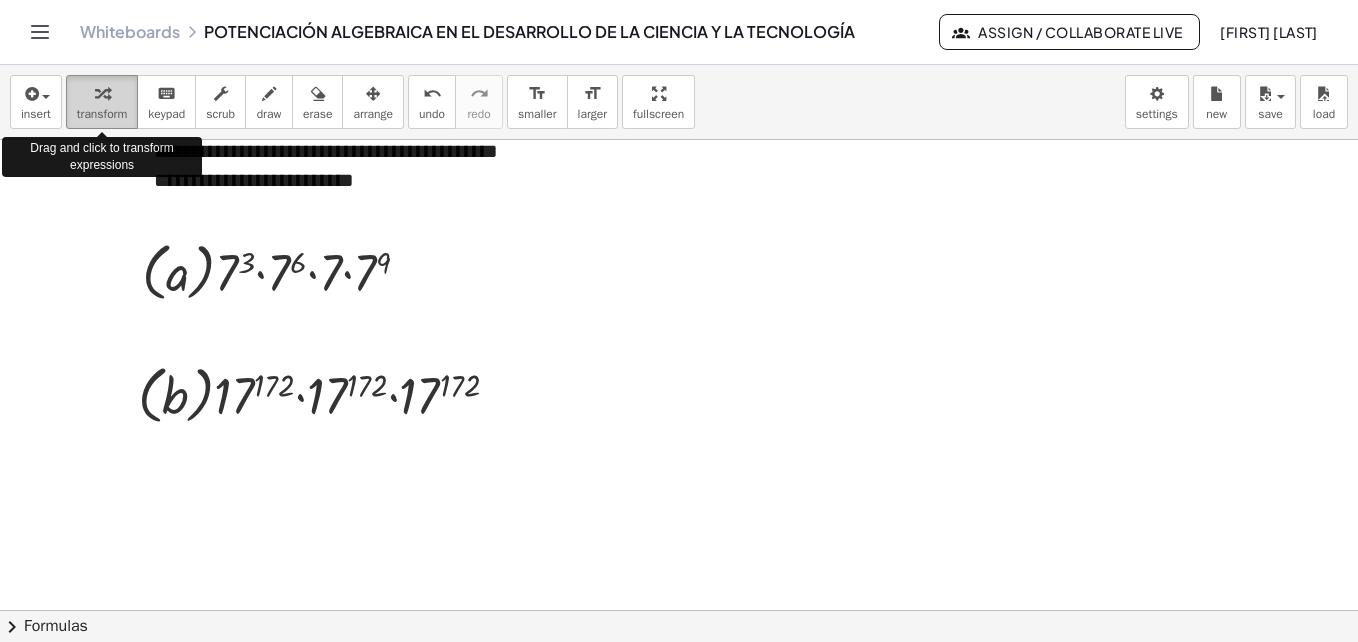 click on "transform" at bounding box center (102, 114) 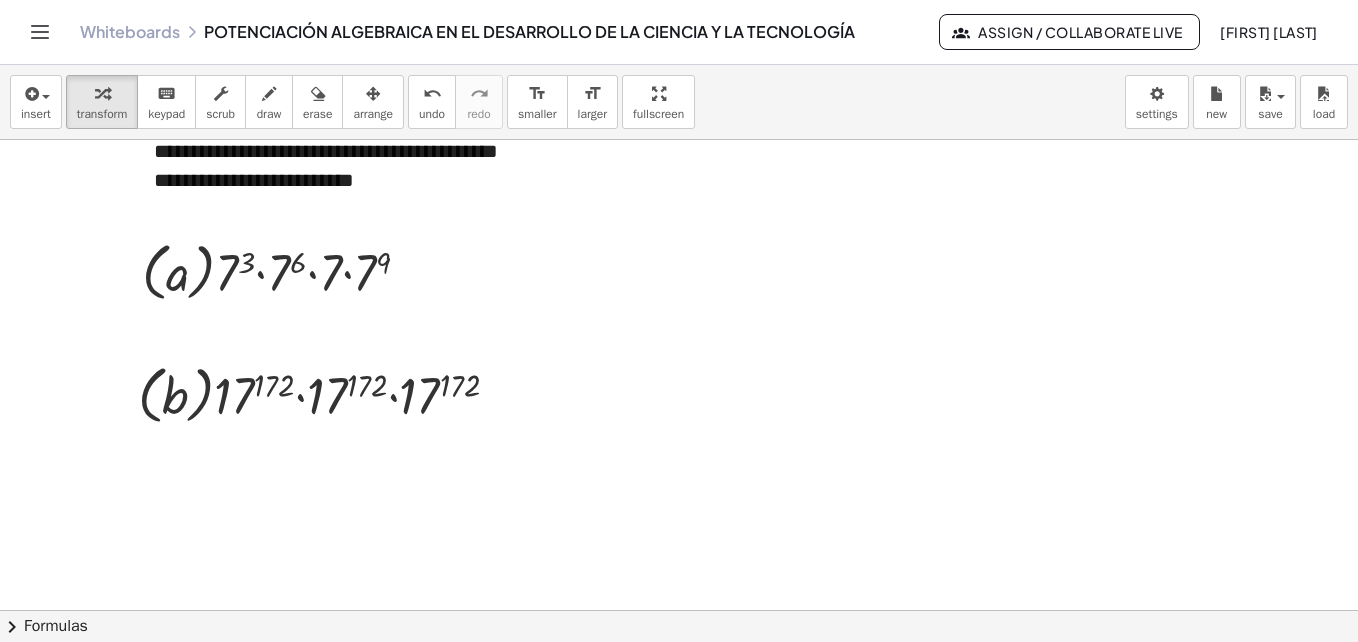 click at bounding box center (679, -655) 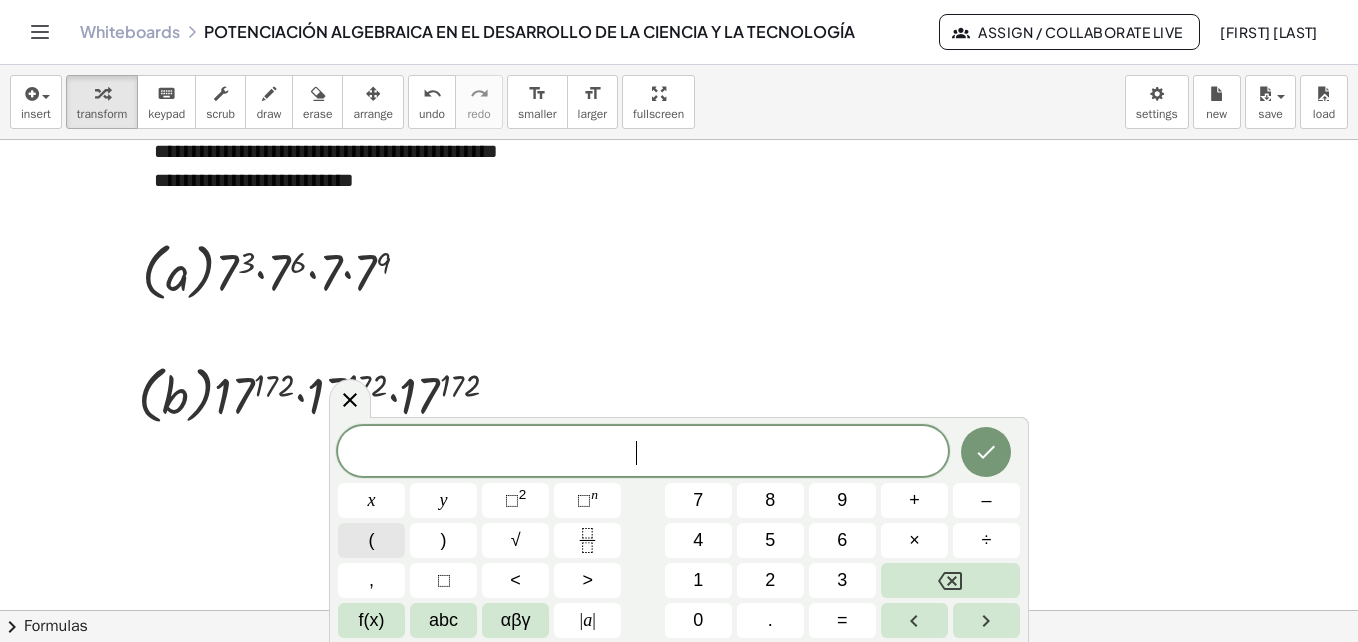click on "(" at bounding box center (371, 540) 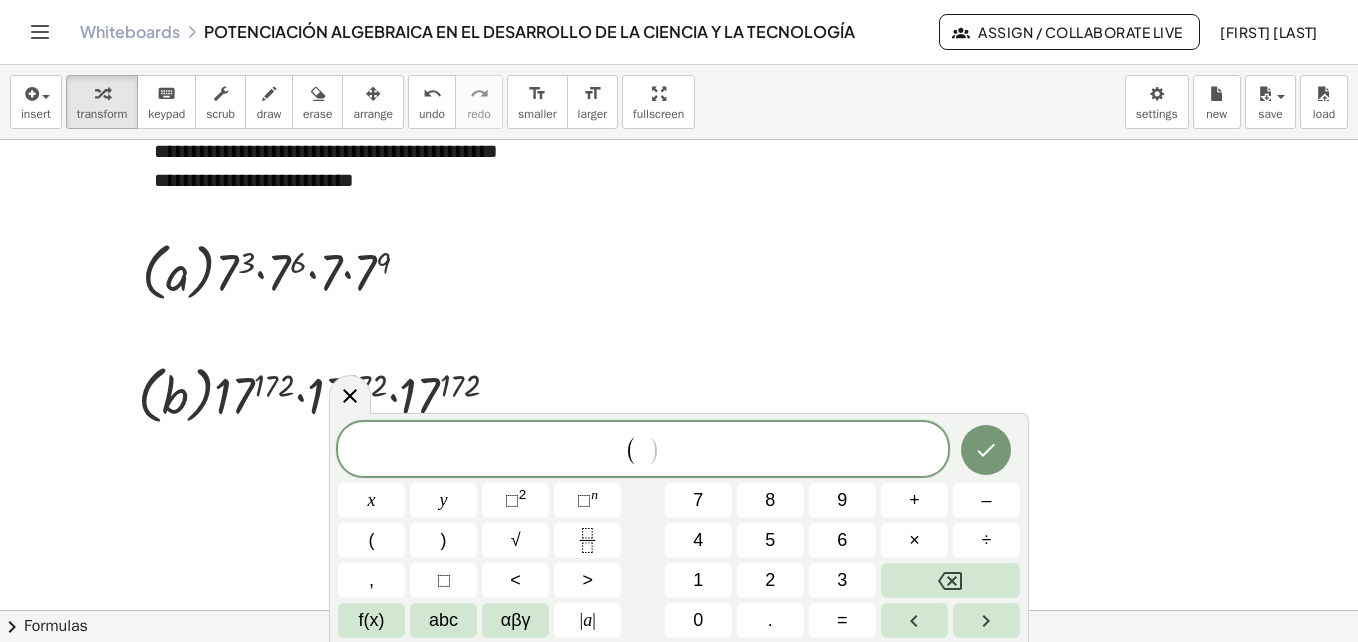 click on "–" at bounding box center [986, 500] 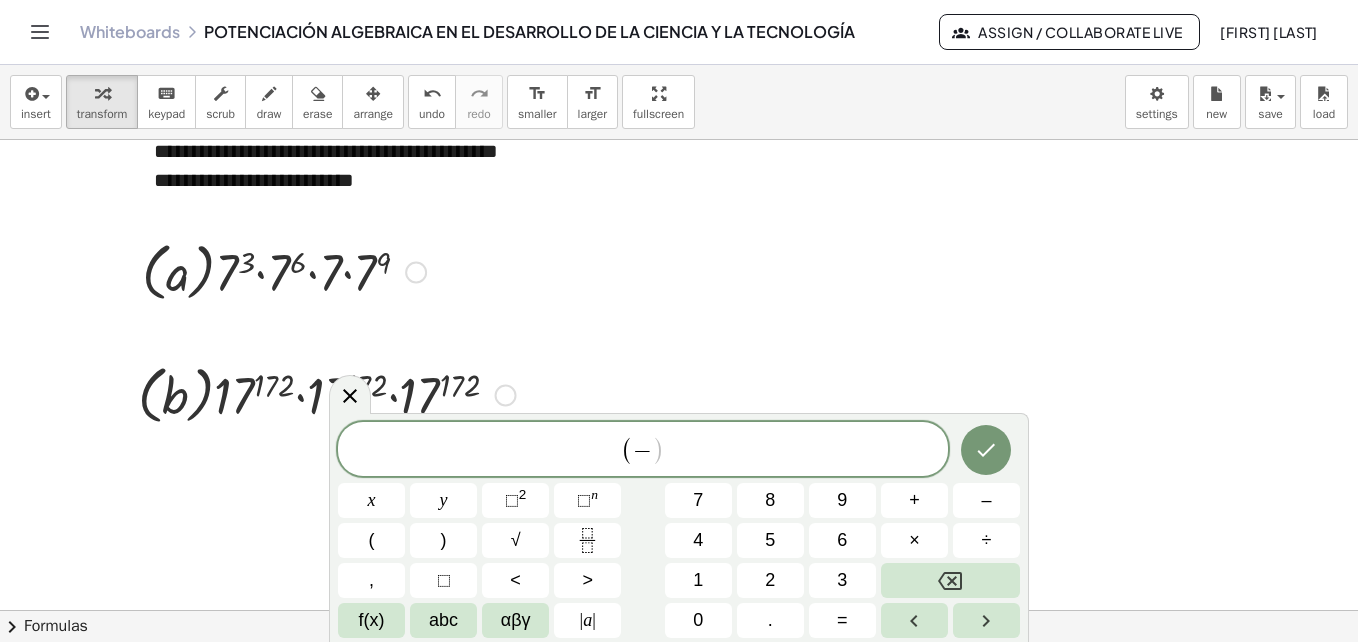 click on "1" at bounding box center [698, 580] 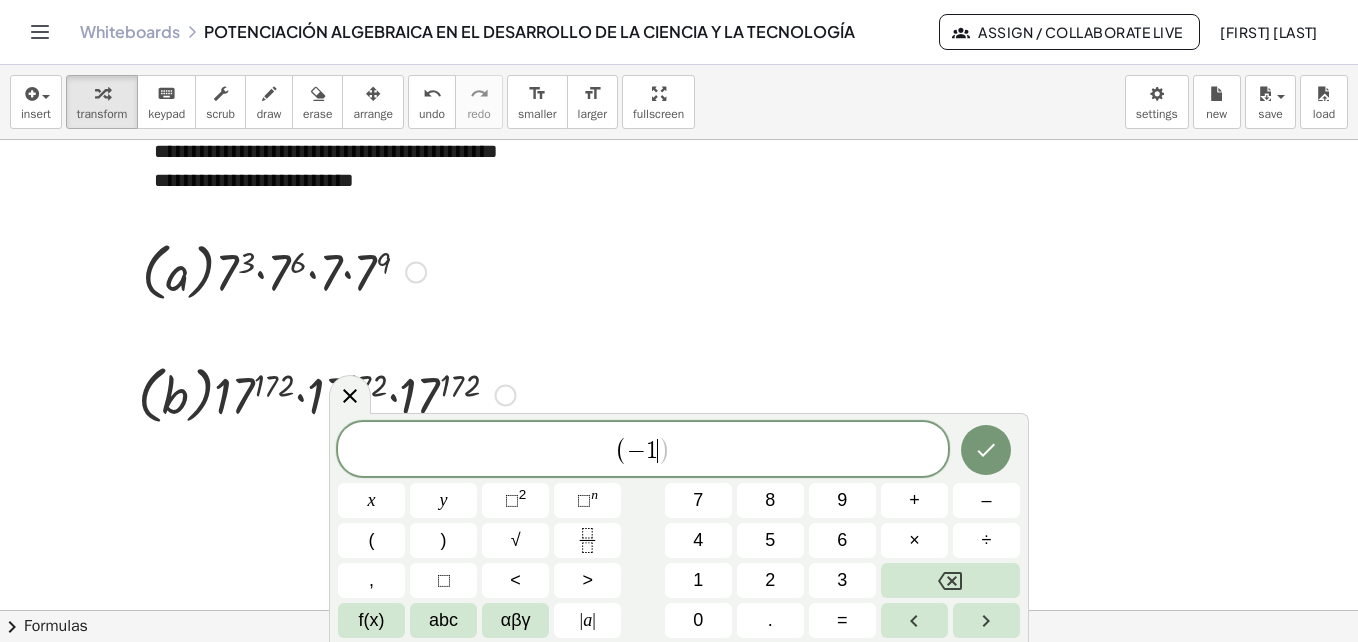 click 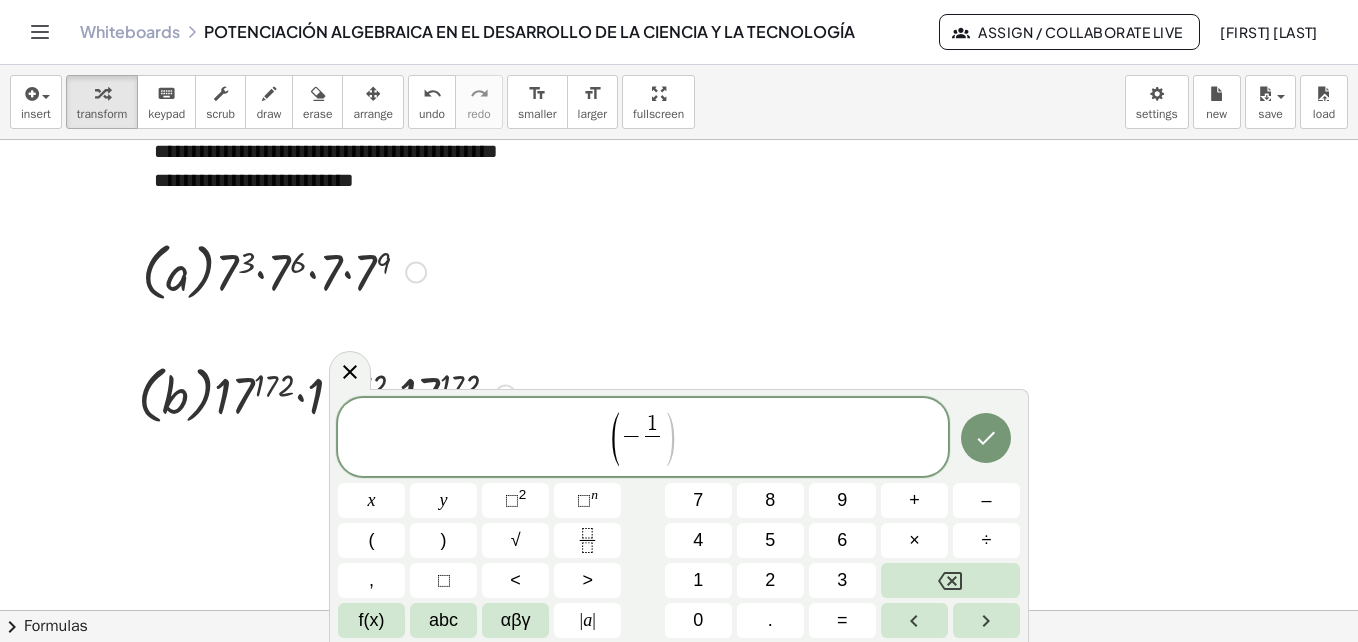 click on "5" at bounding box center [770, 540] 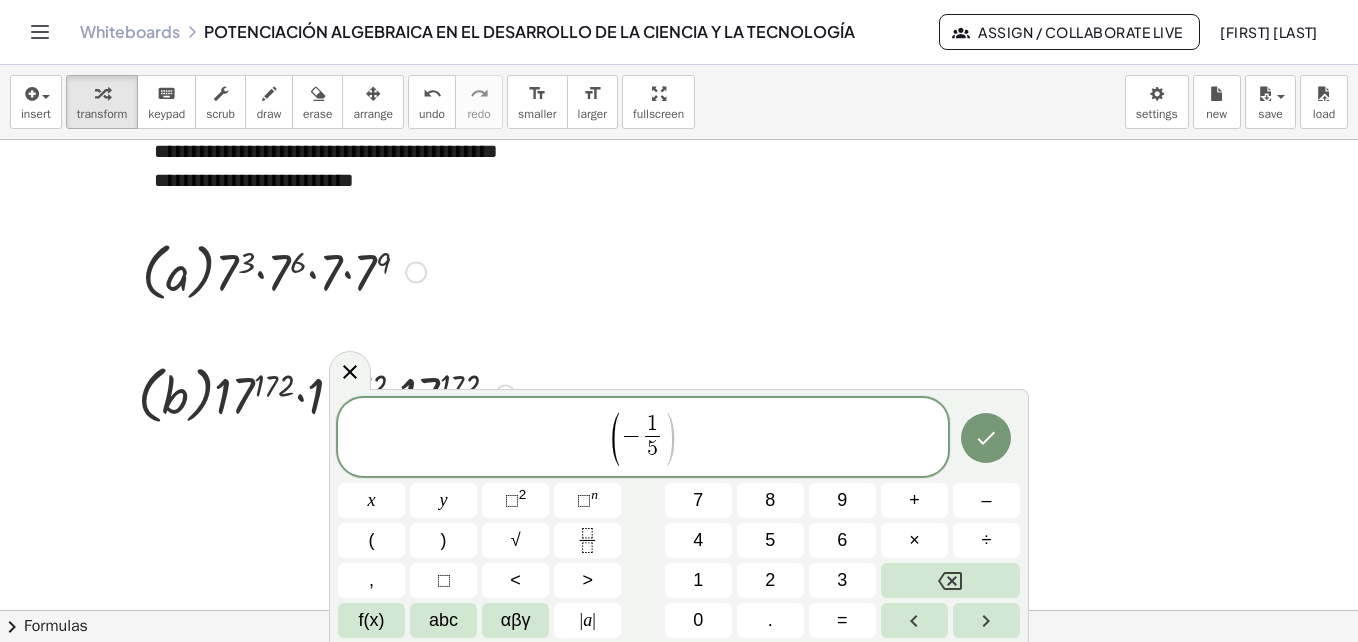 click on ")" at bounding box center (443, 540) 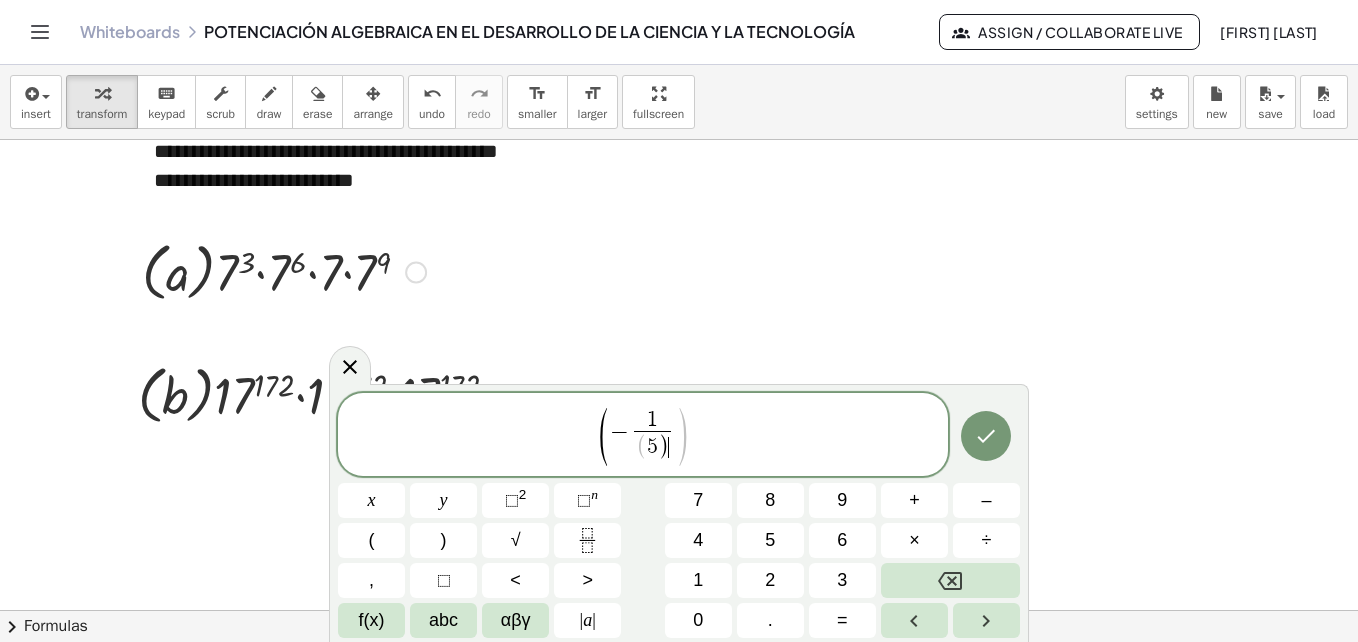 click 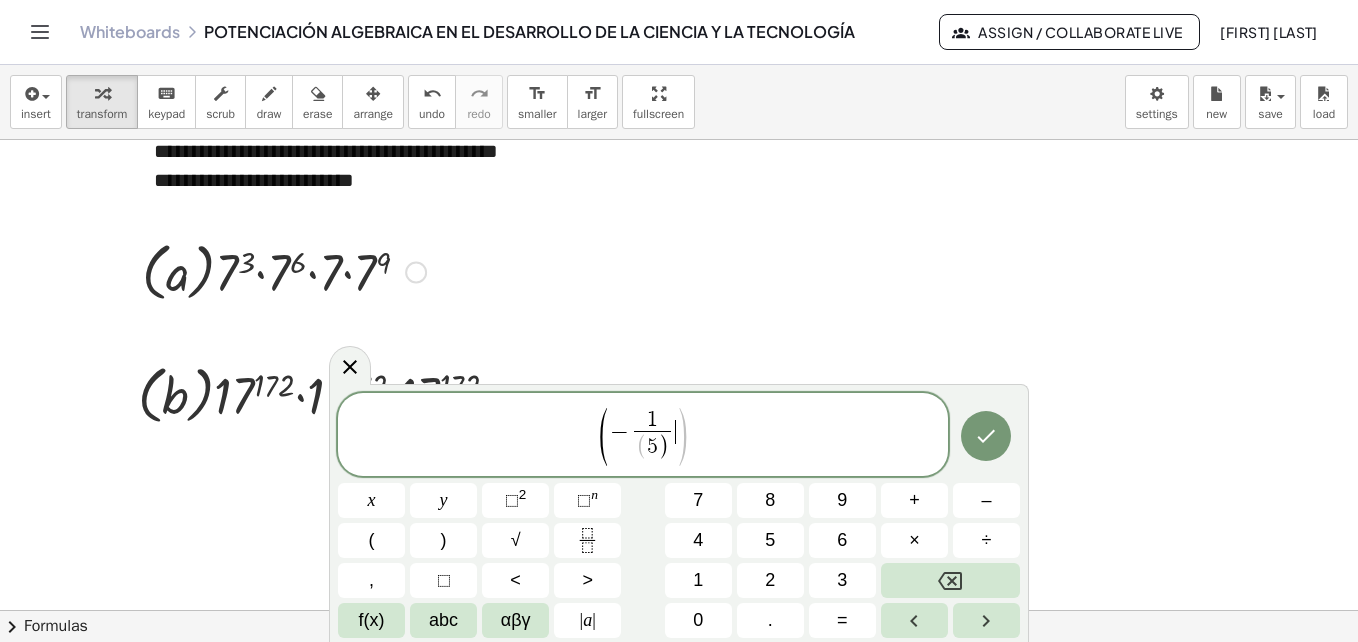 click 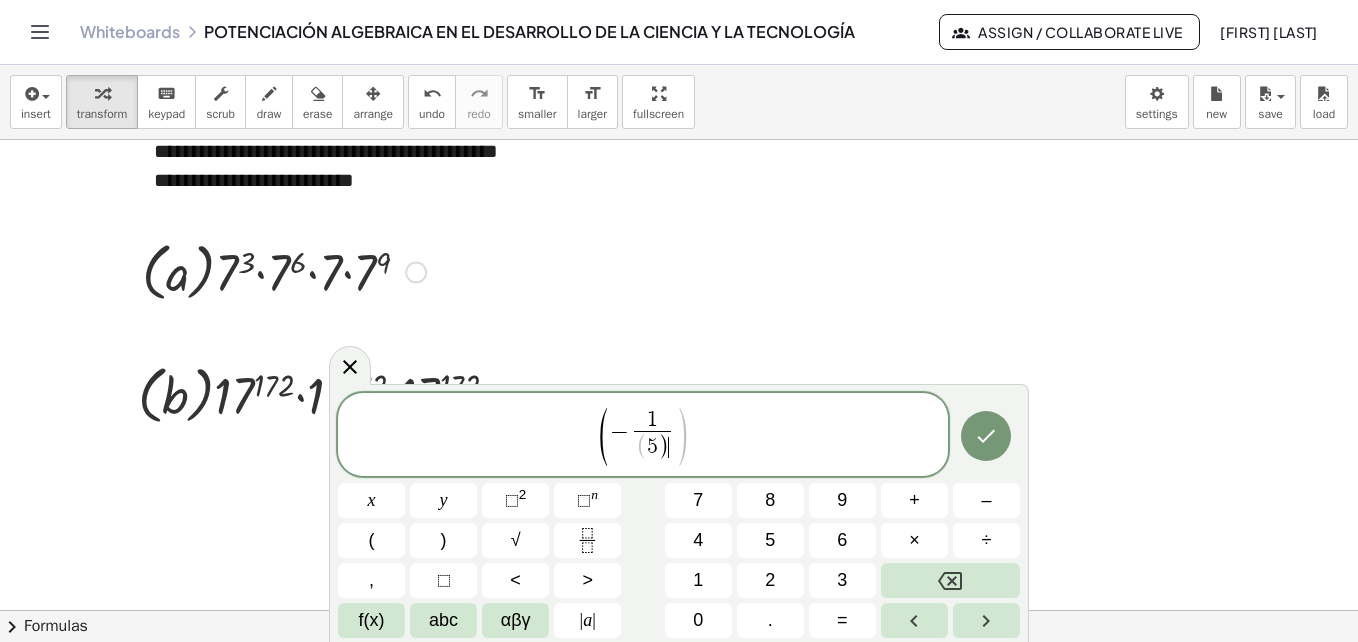 click 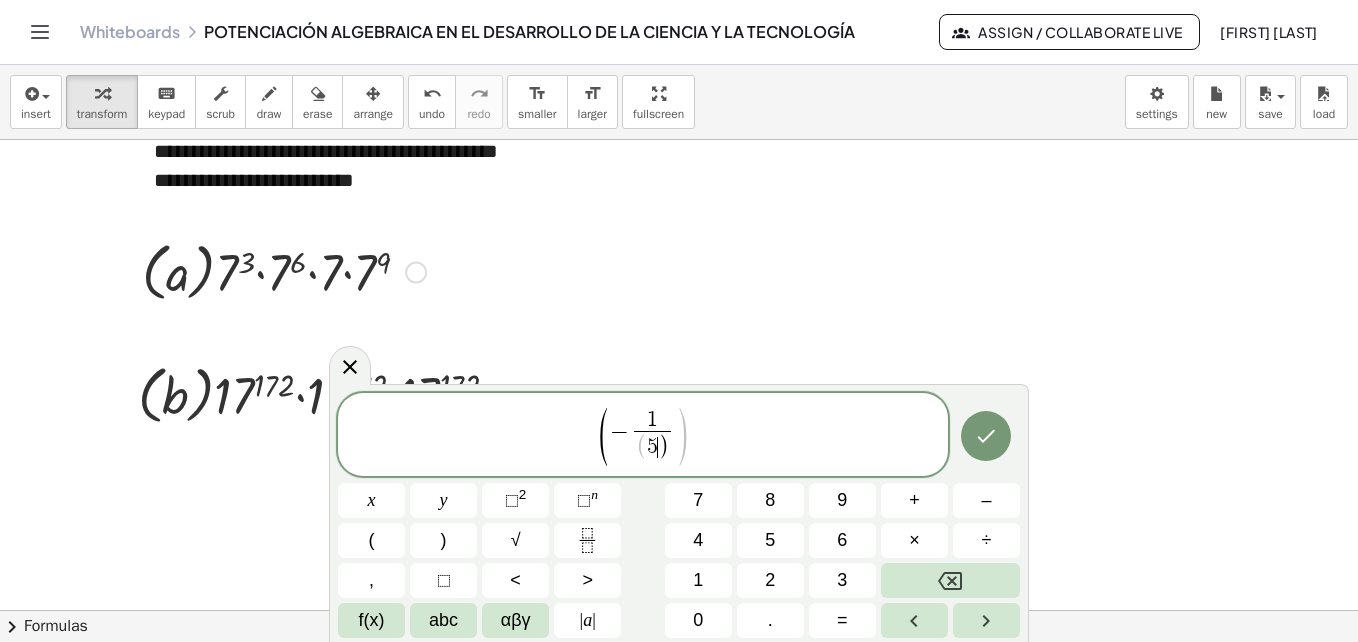 click 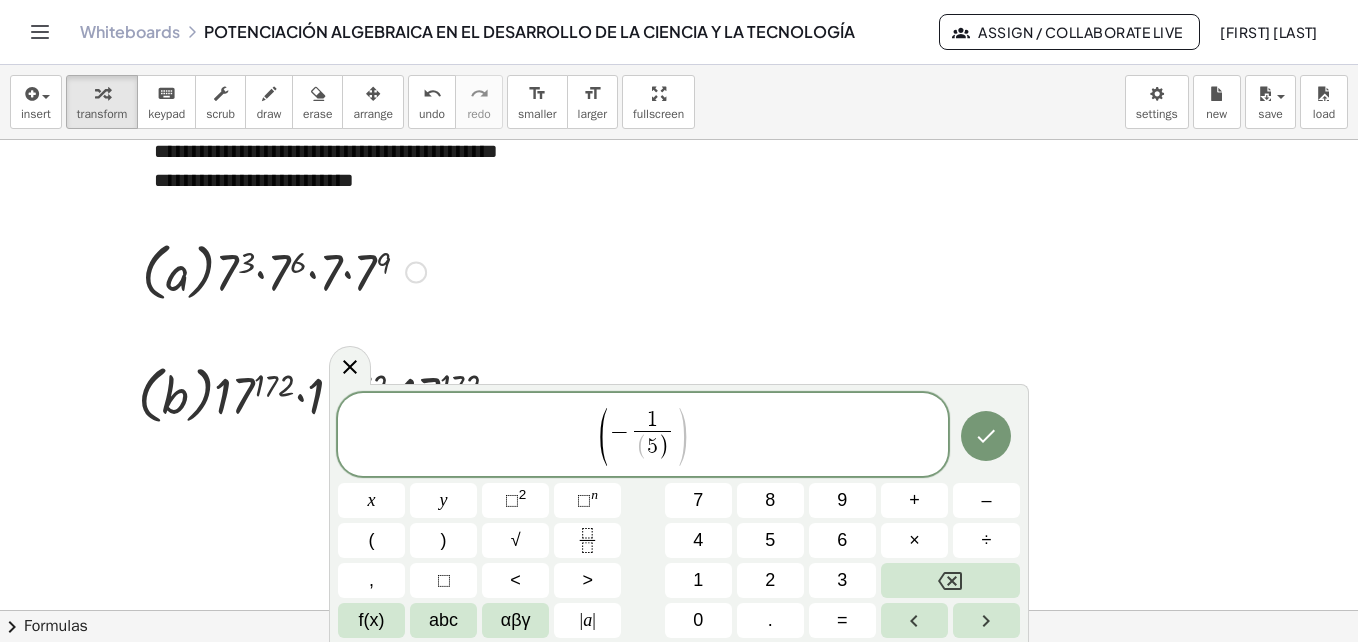 click at bounding box center (950, 580) 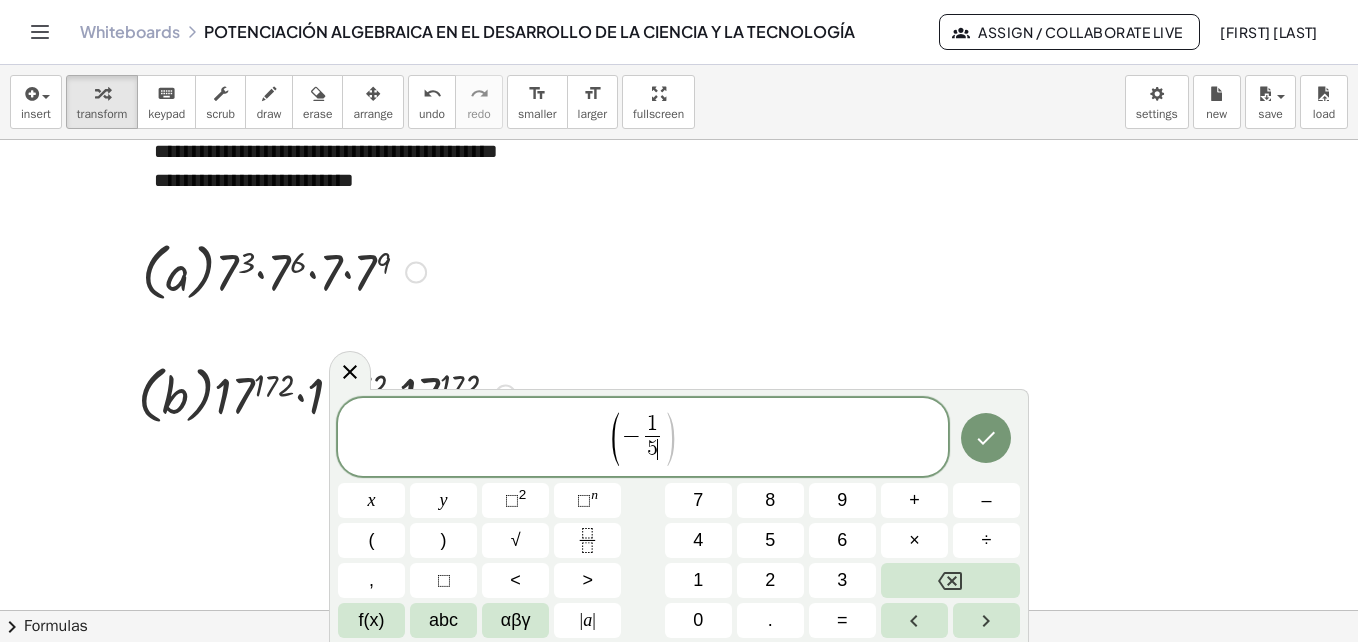 click at bounding box center [986, 620] 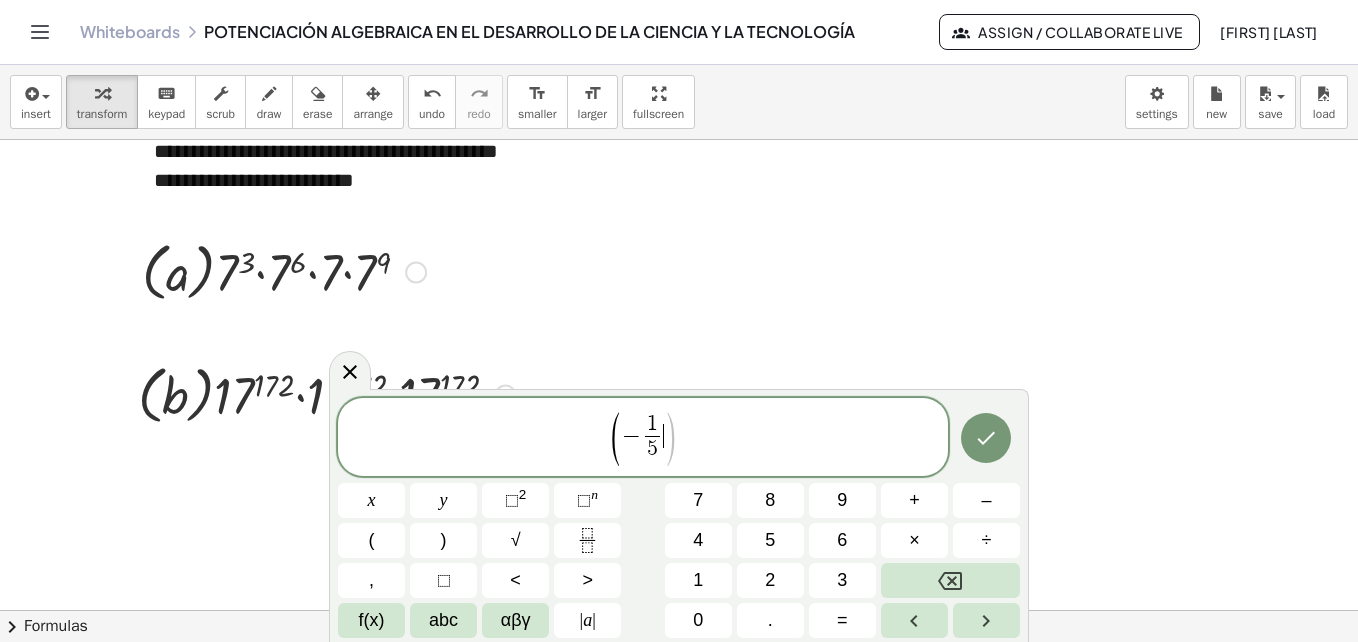 click 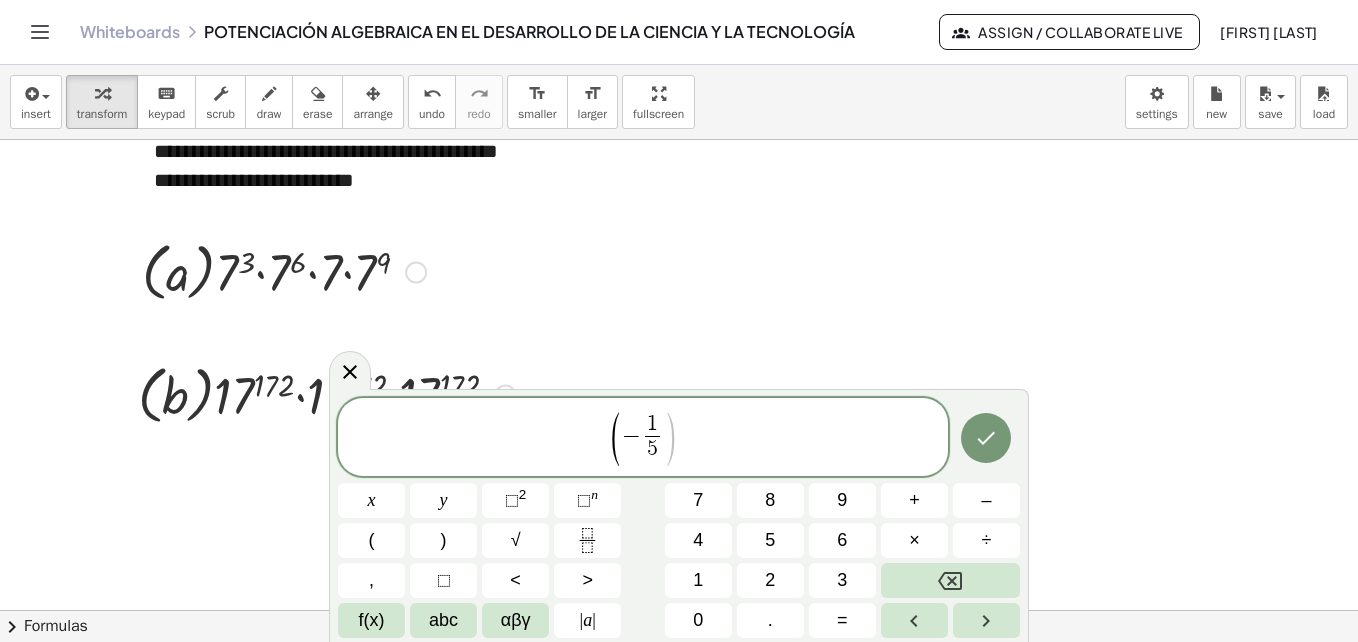 click on "3" at bounding box center (842, 580) 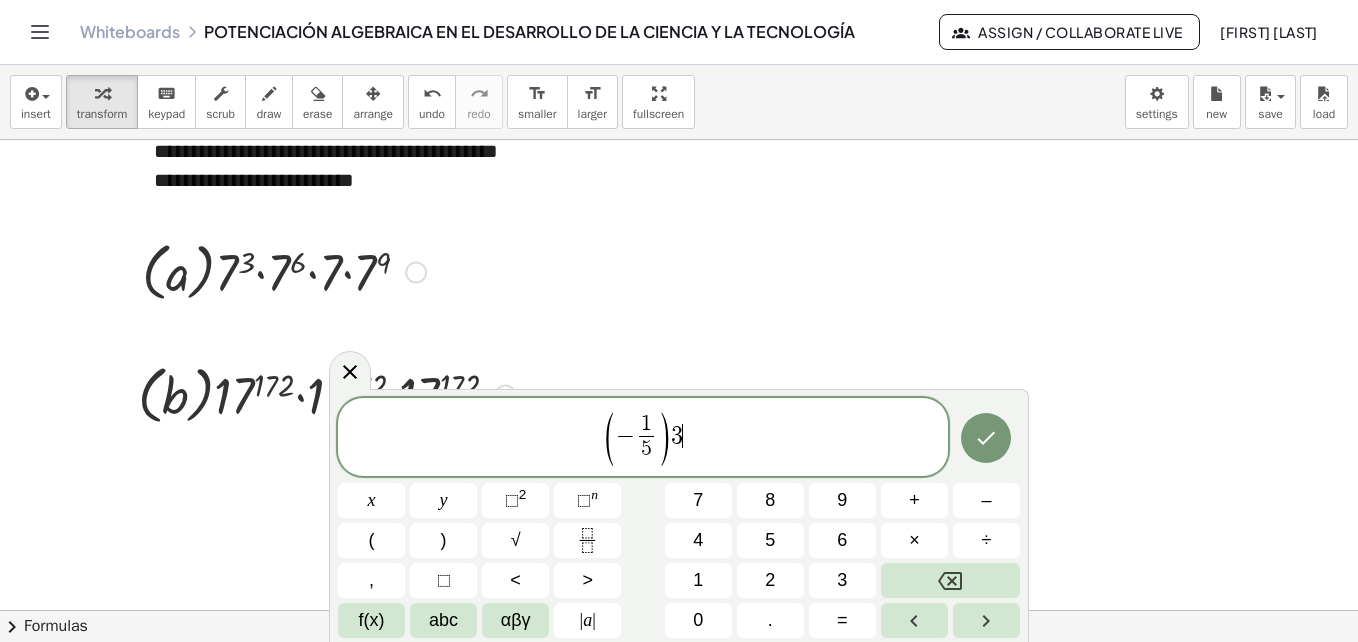 click 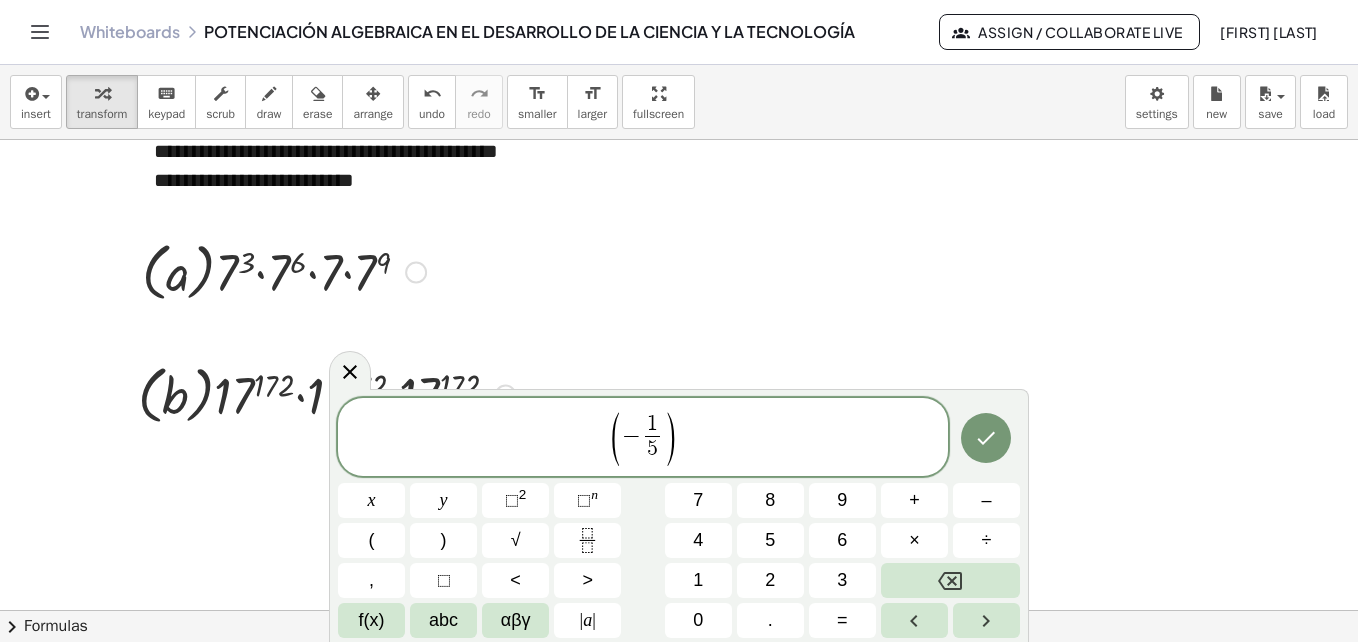 click on "n" at bounding box center (594, 494) 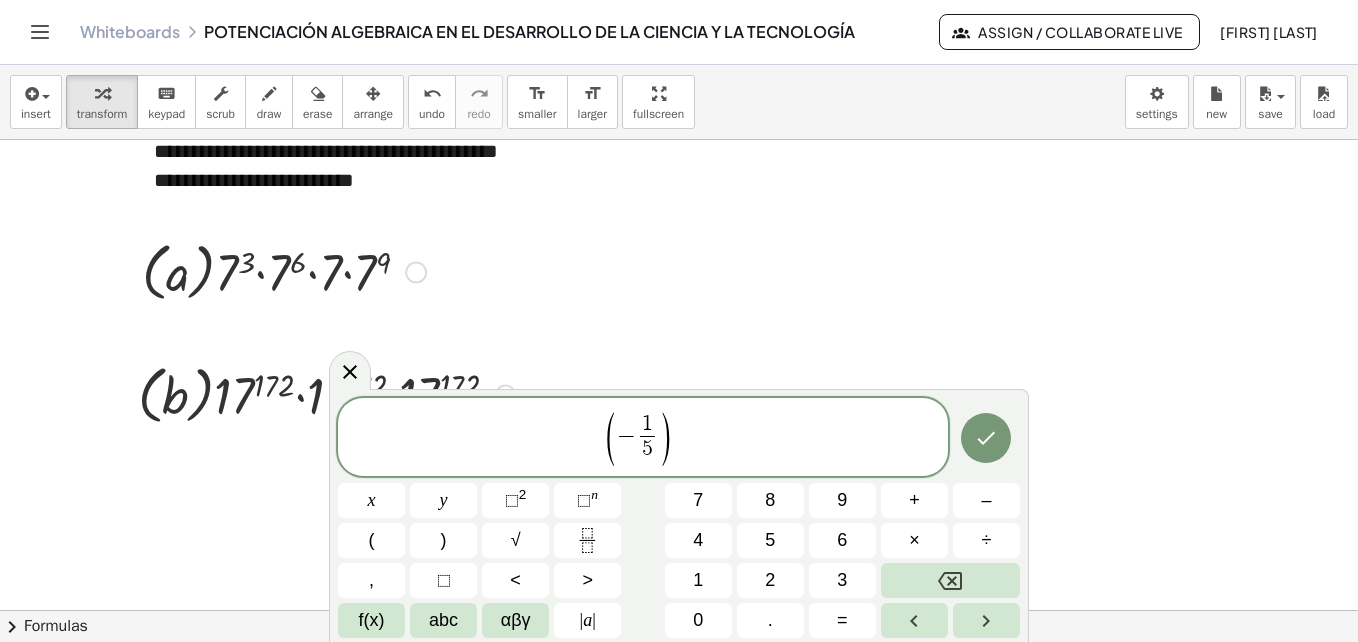 click on "3" at bounding box center (842, 580) 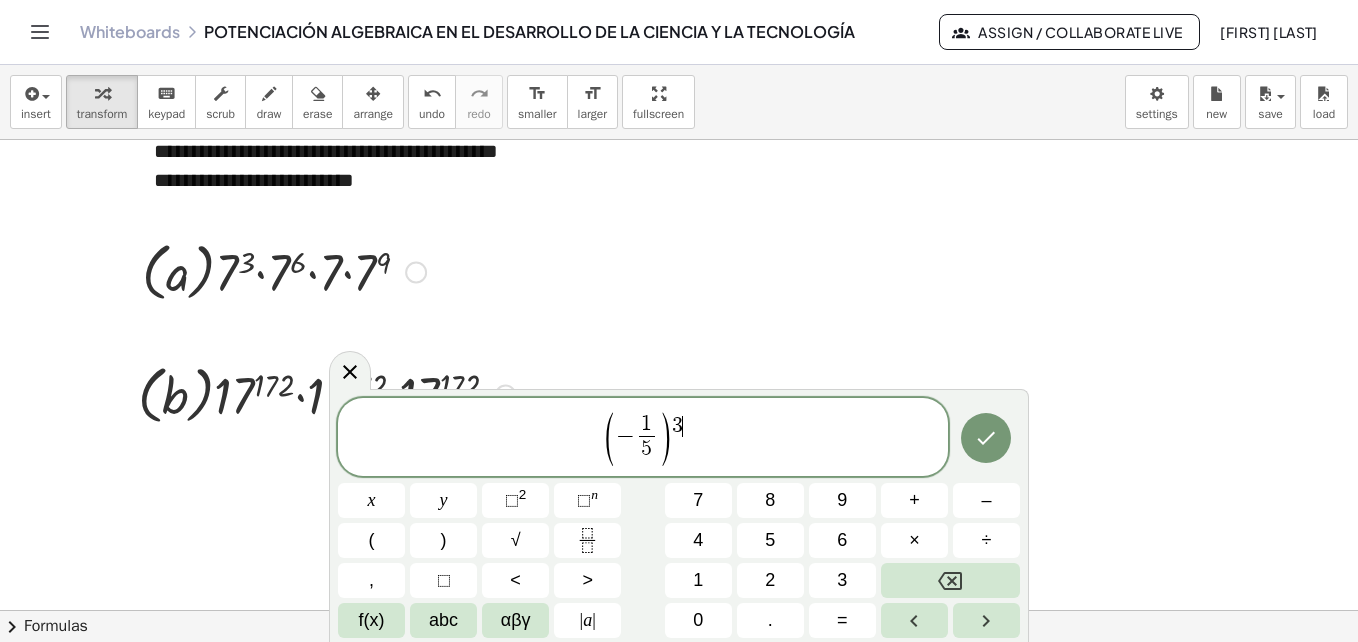 click 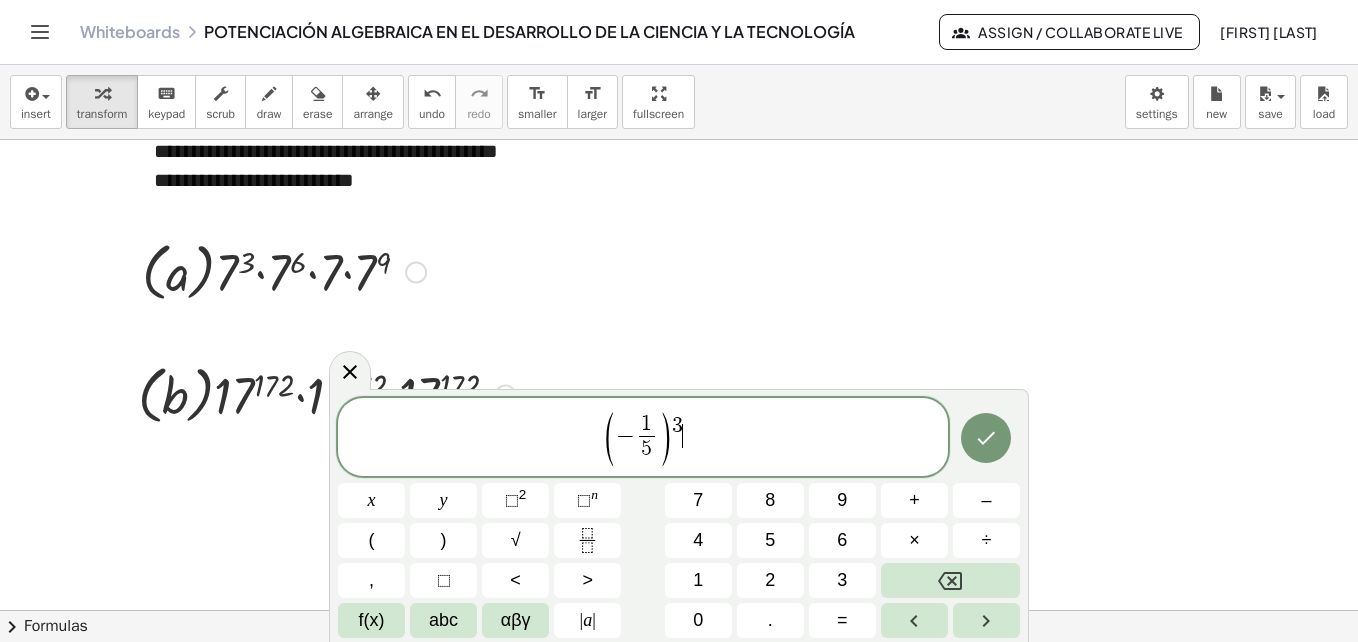 click 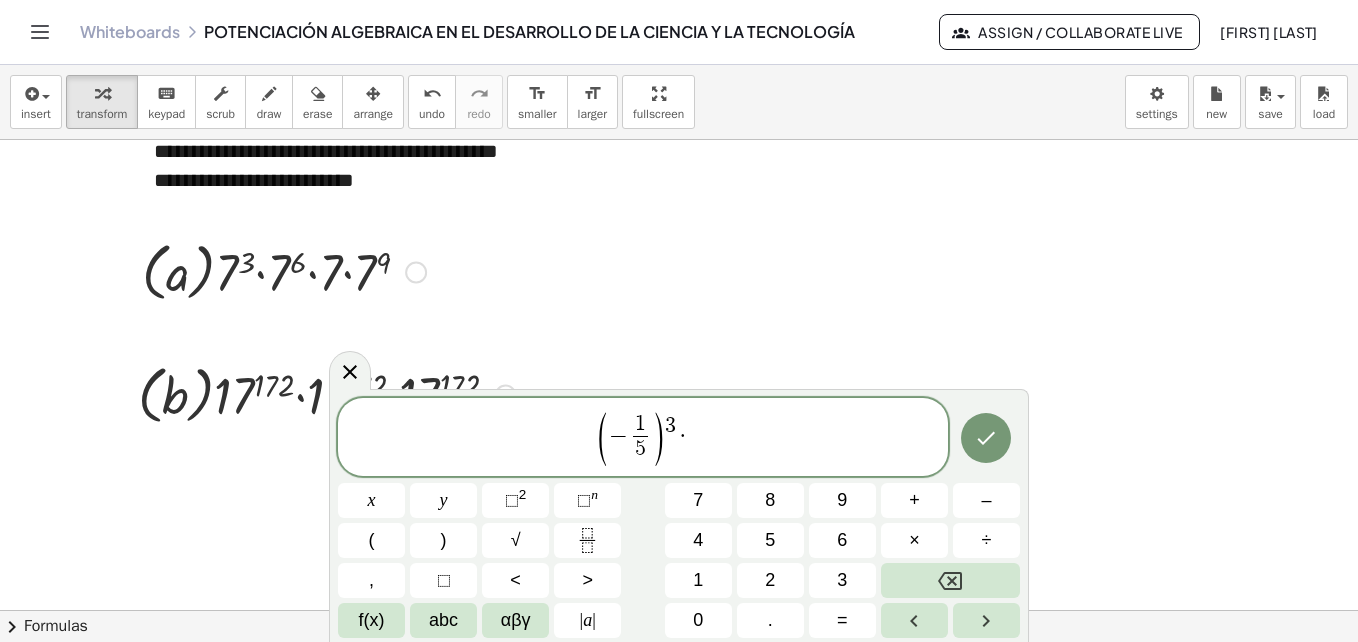 click on "(" at bounding box center [371, 540] 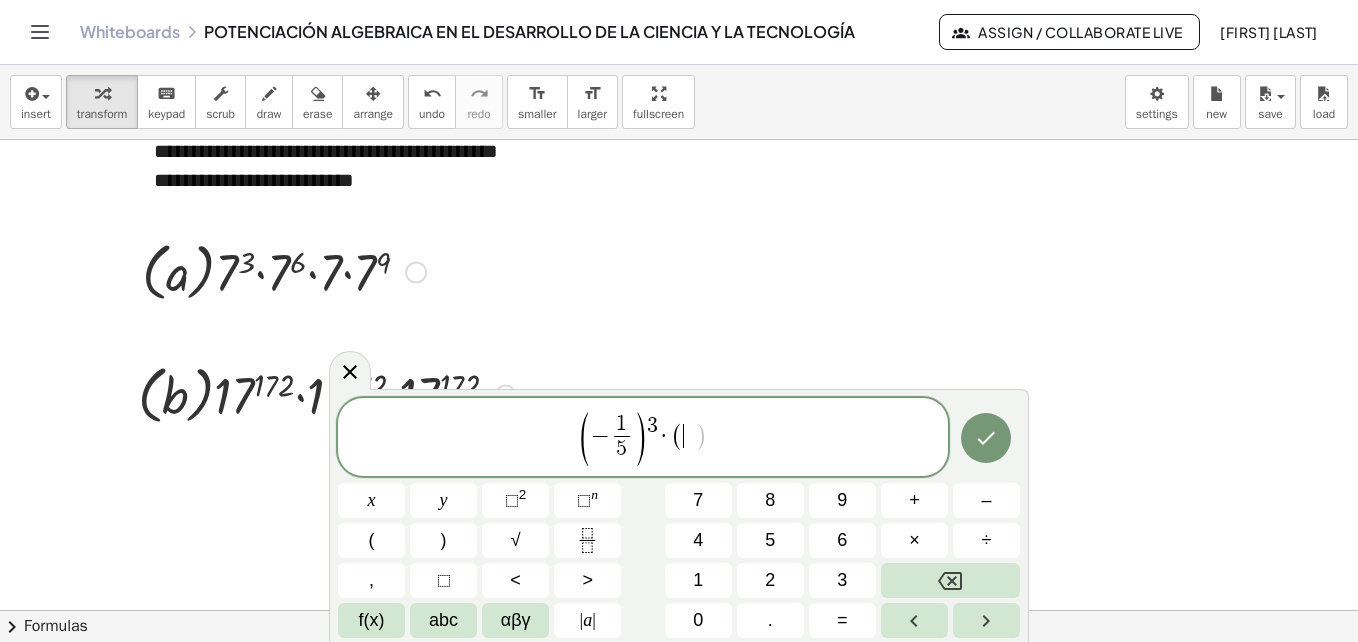 click on "–" at bounding box center [986, 500] 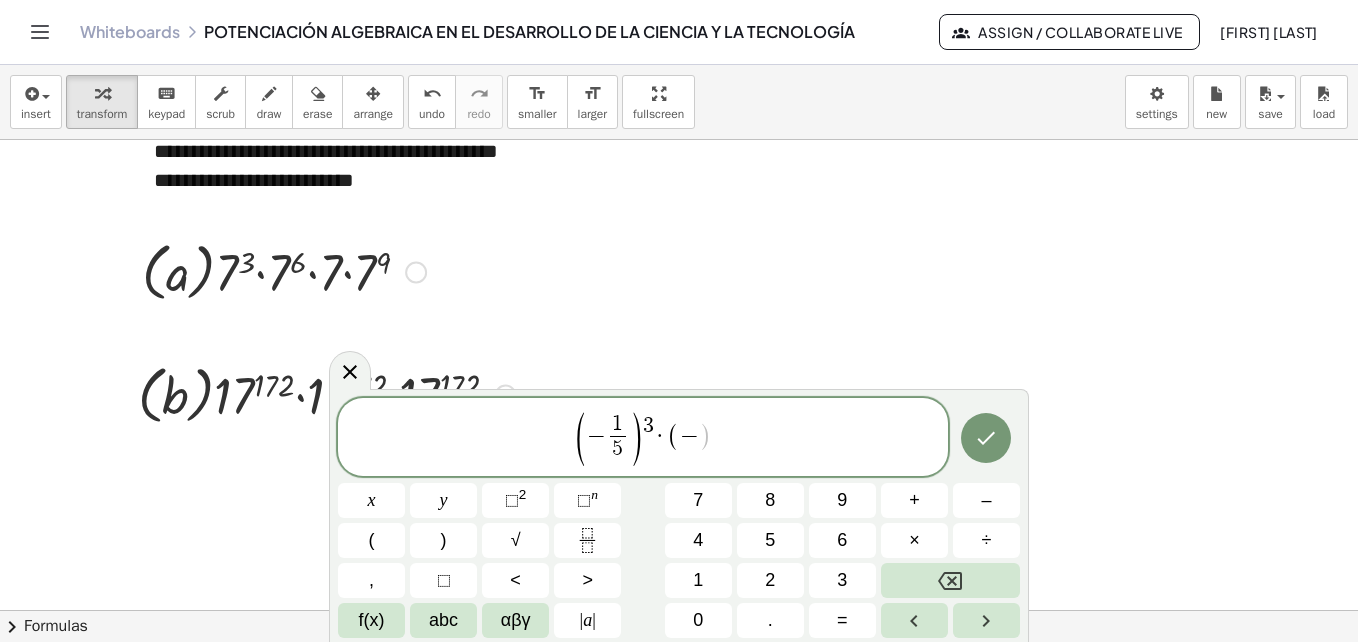 click on "1" at bounding box center (698, 580) 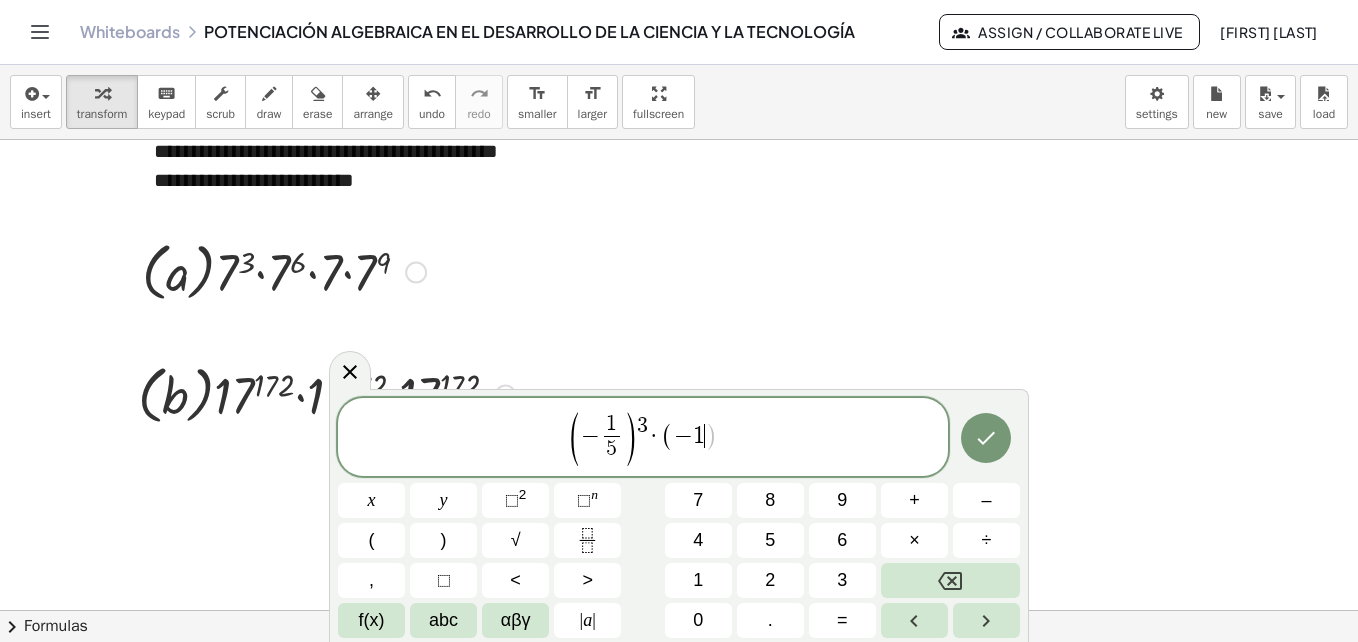 click on ">" at bounding box center [587, 580] 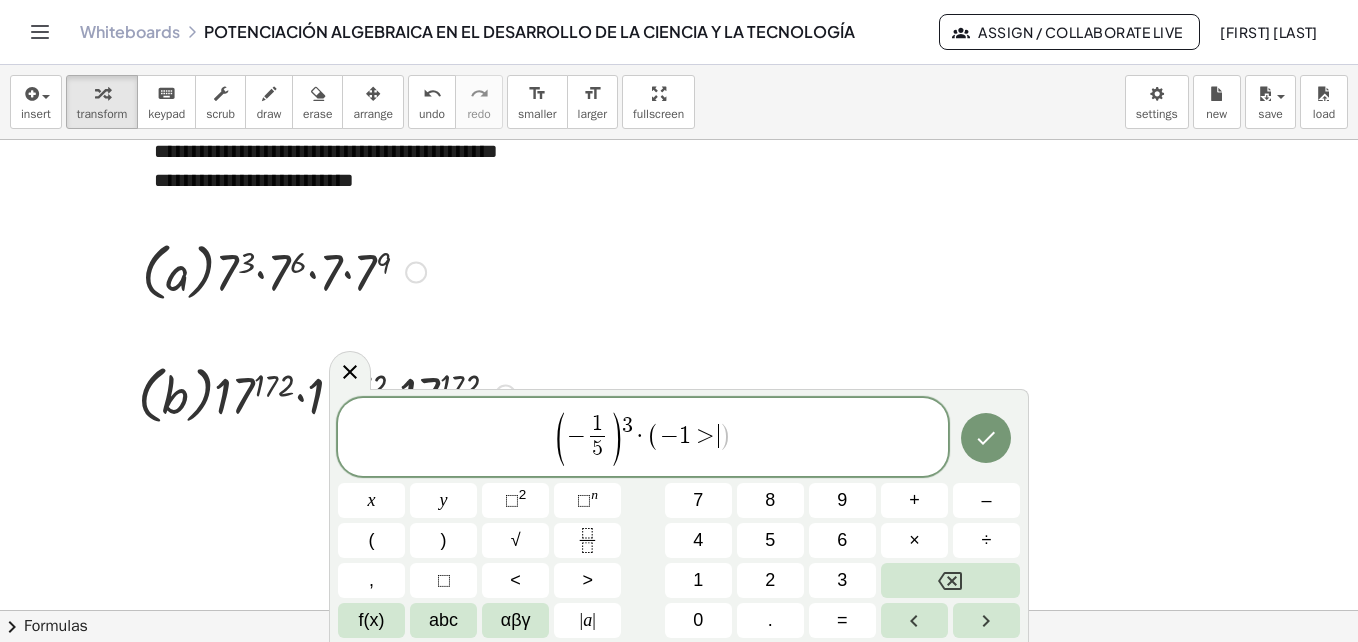 click 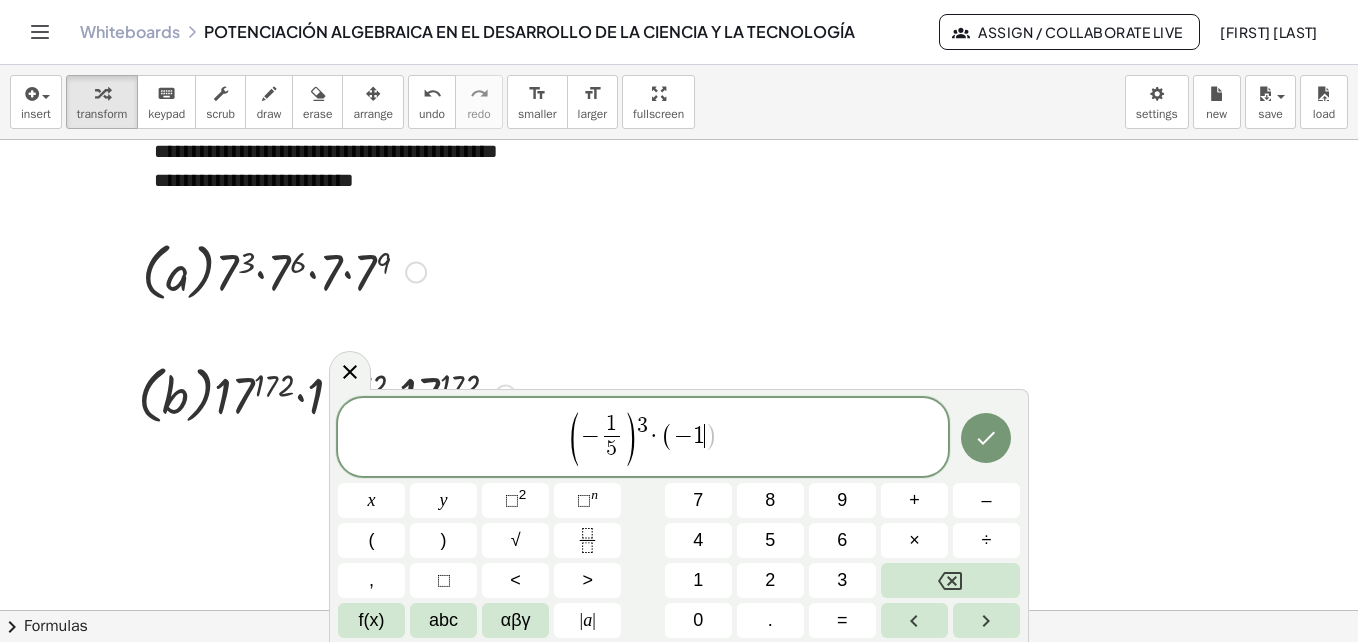 click 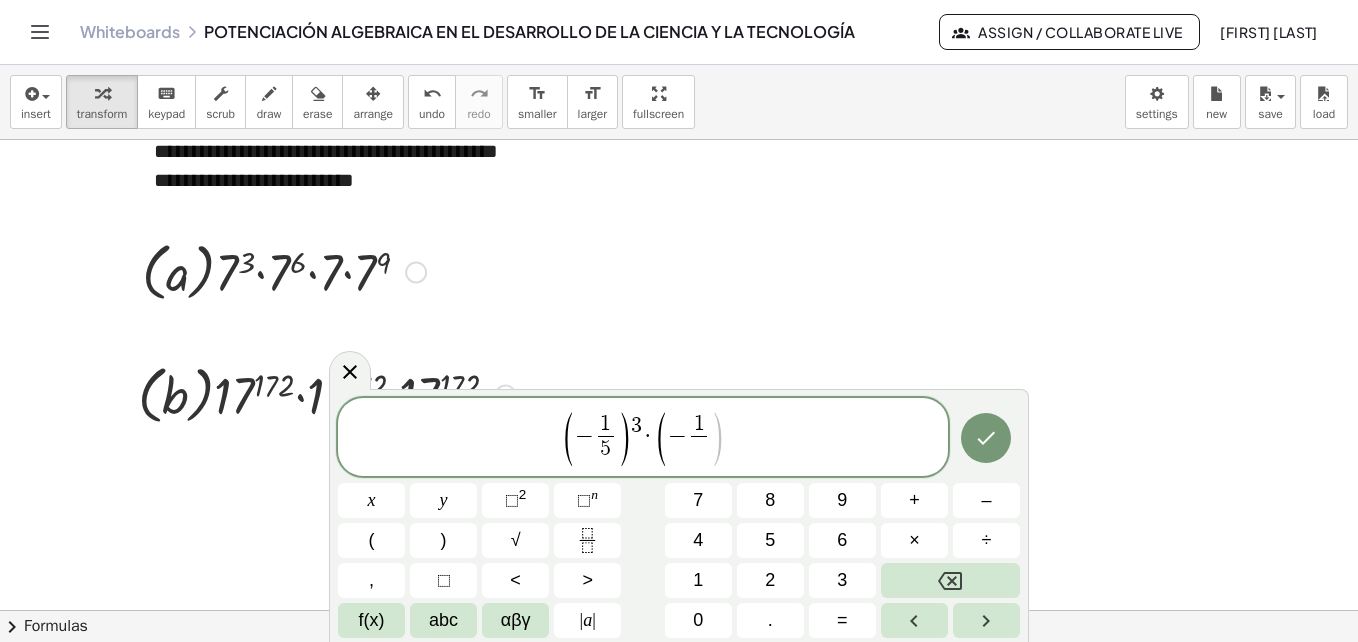 click on "5" at bounding box center [770, 540] 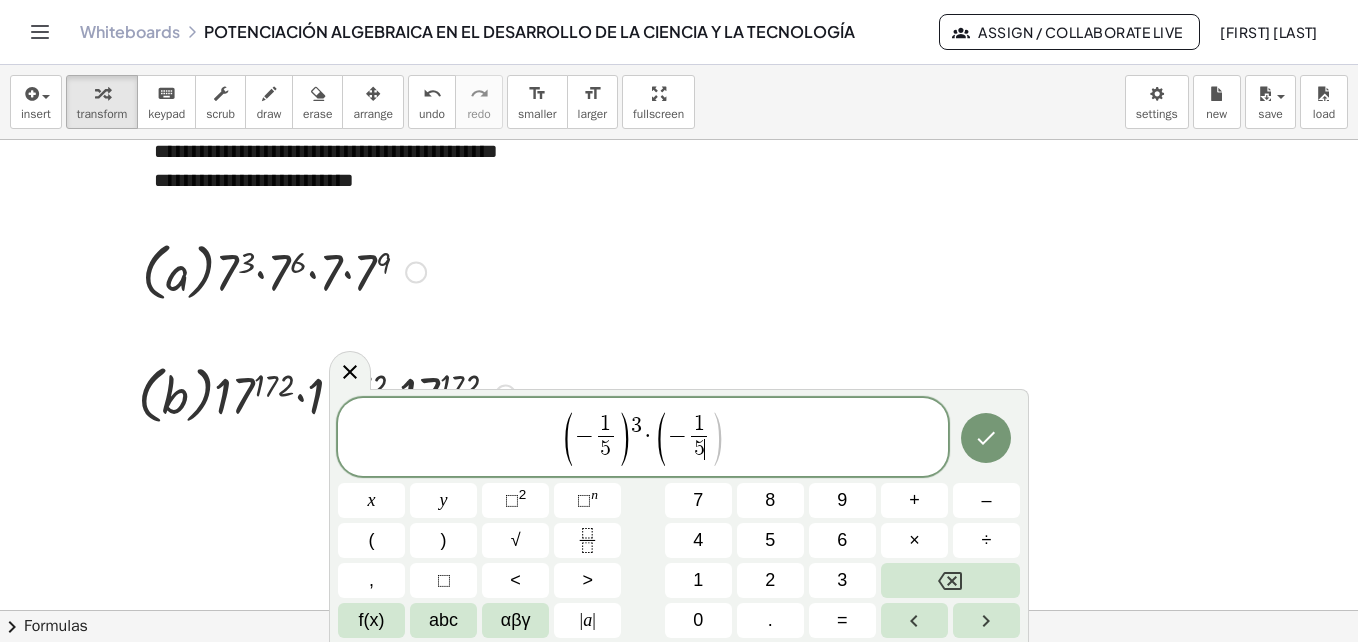 click 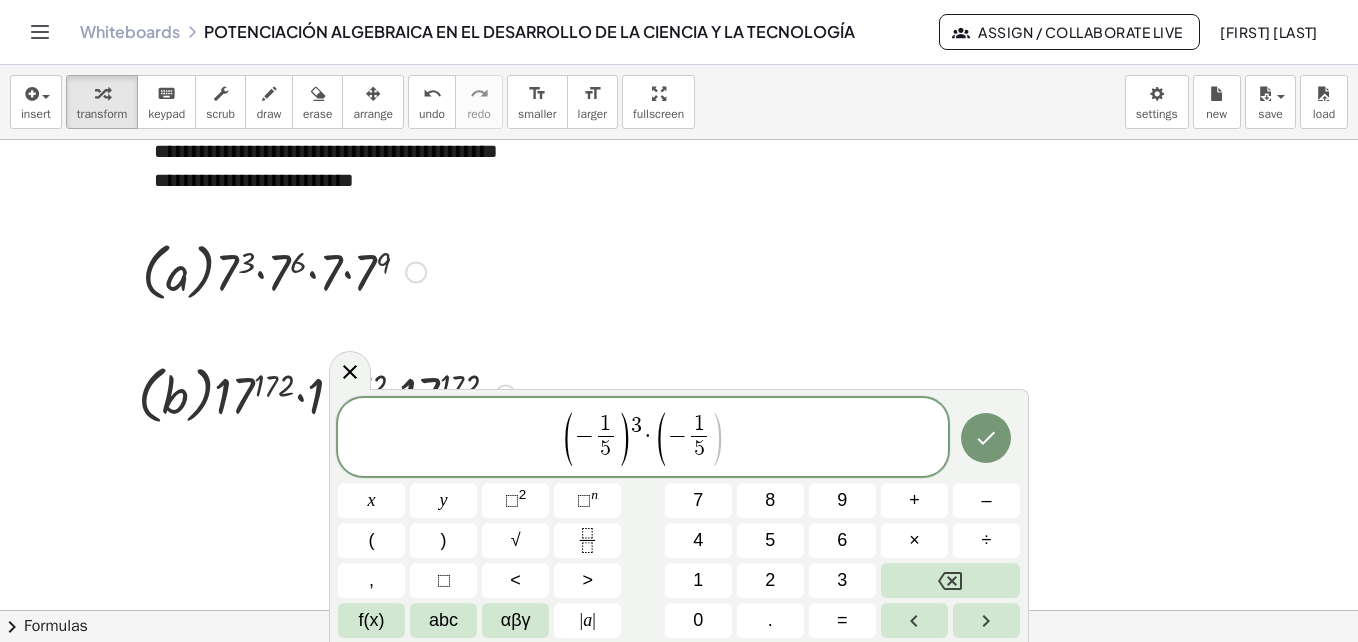 click 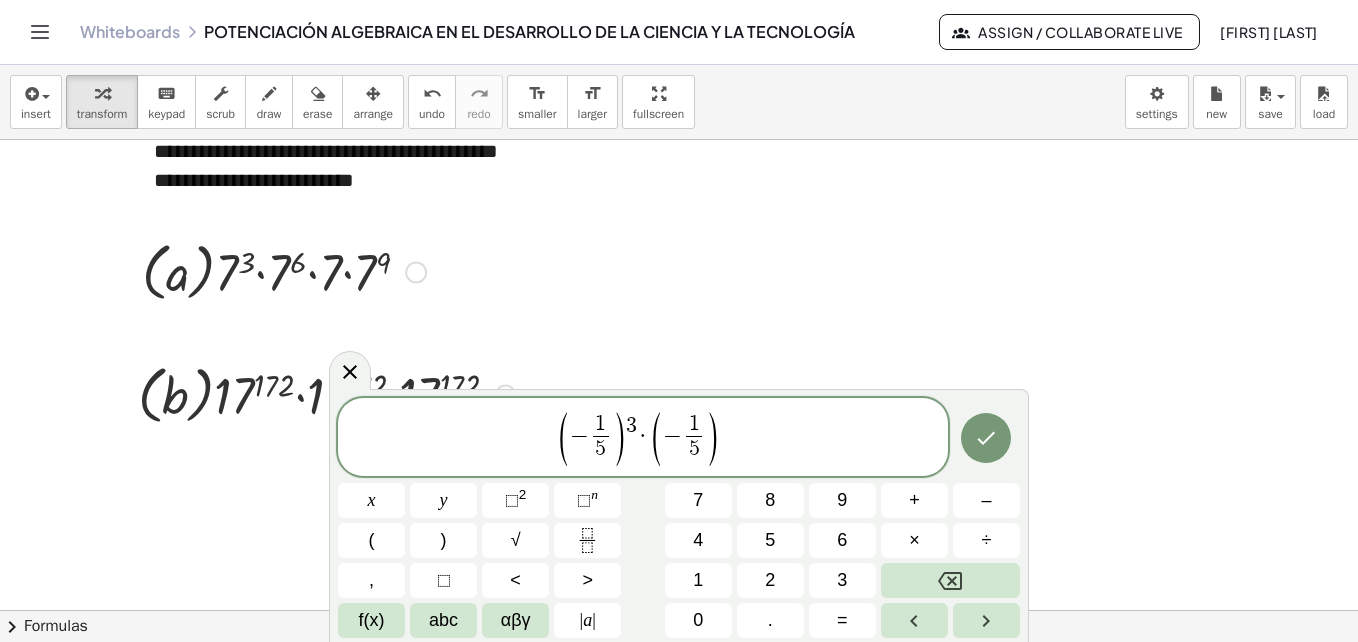 click on "4" at bounding box center (698, 540) 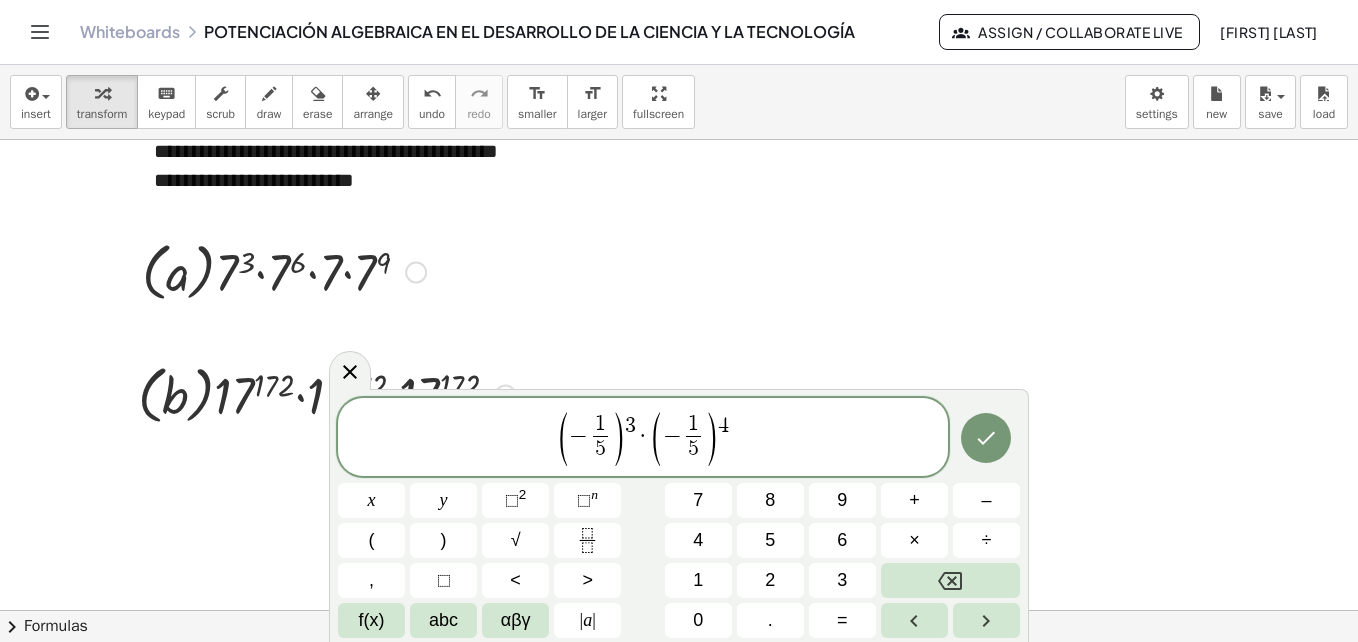 click 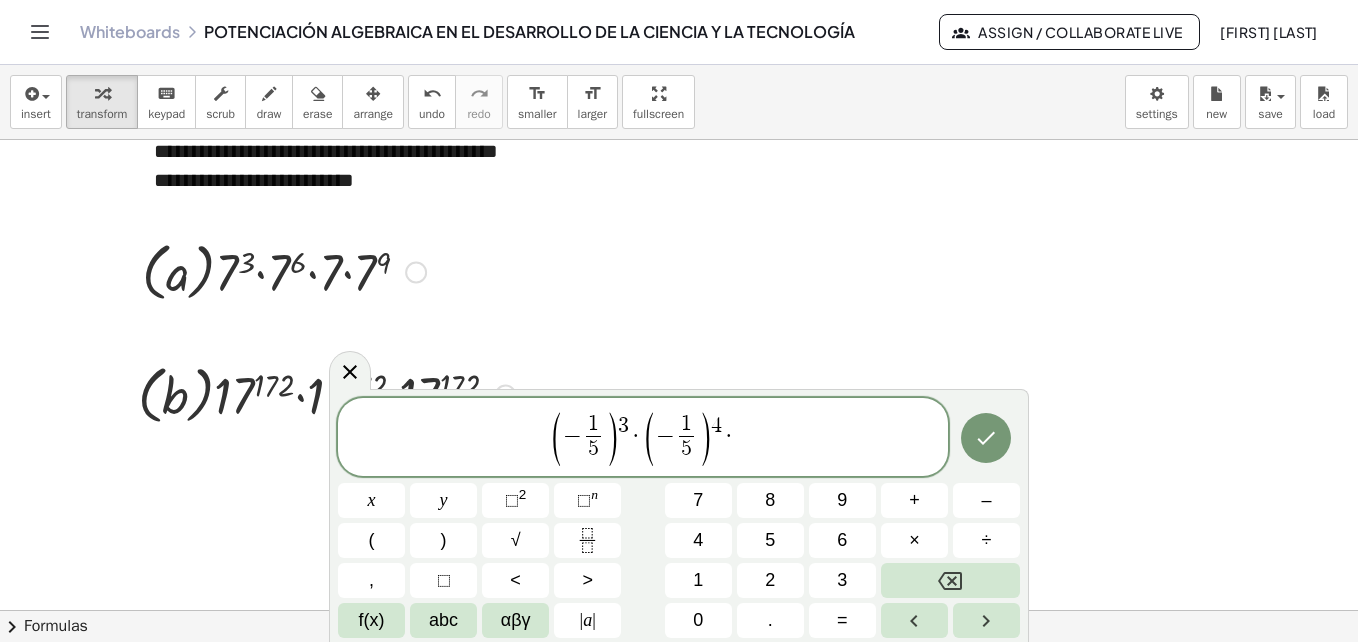 click on "(" at bounding box center [371, 540] 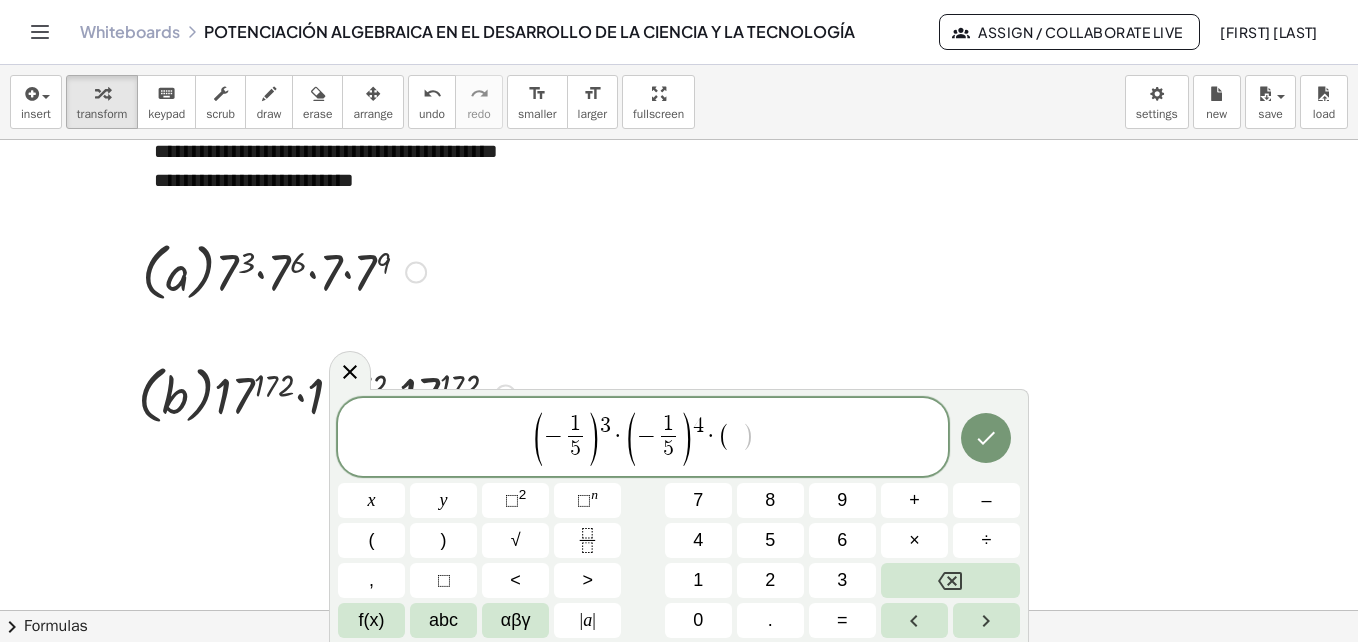click on "–" at bounding box center [986, 500] 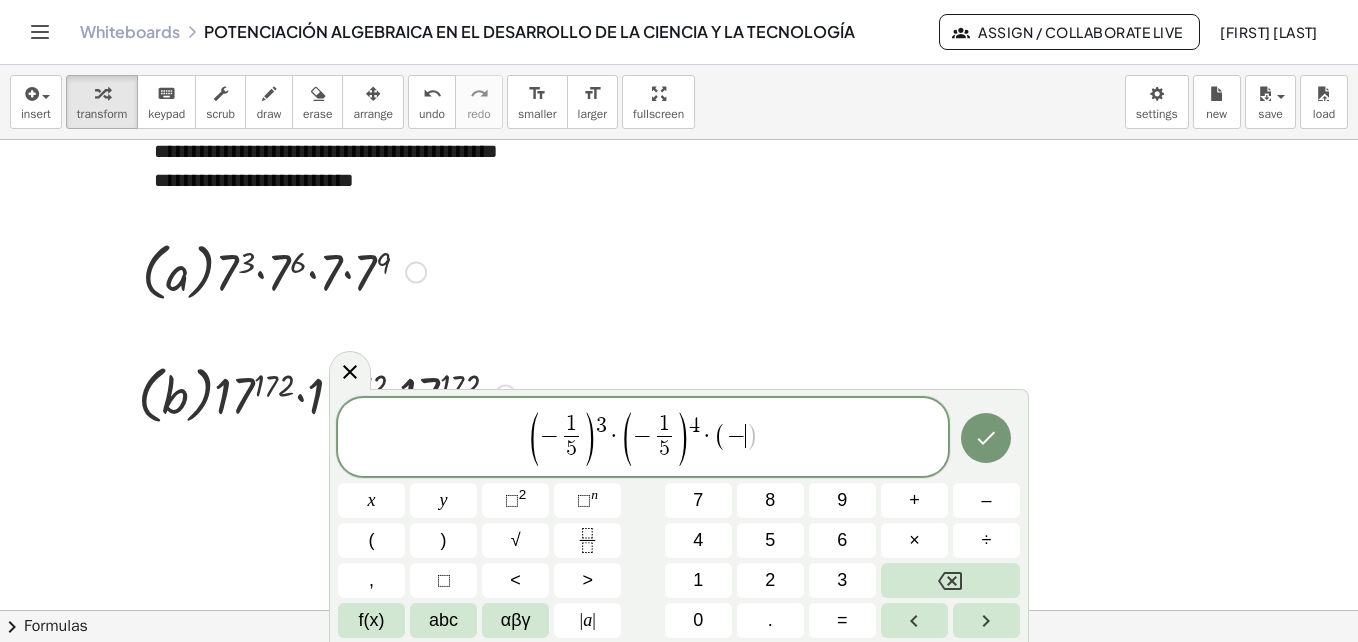 click on "1" at bounding box center (698, 580) 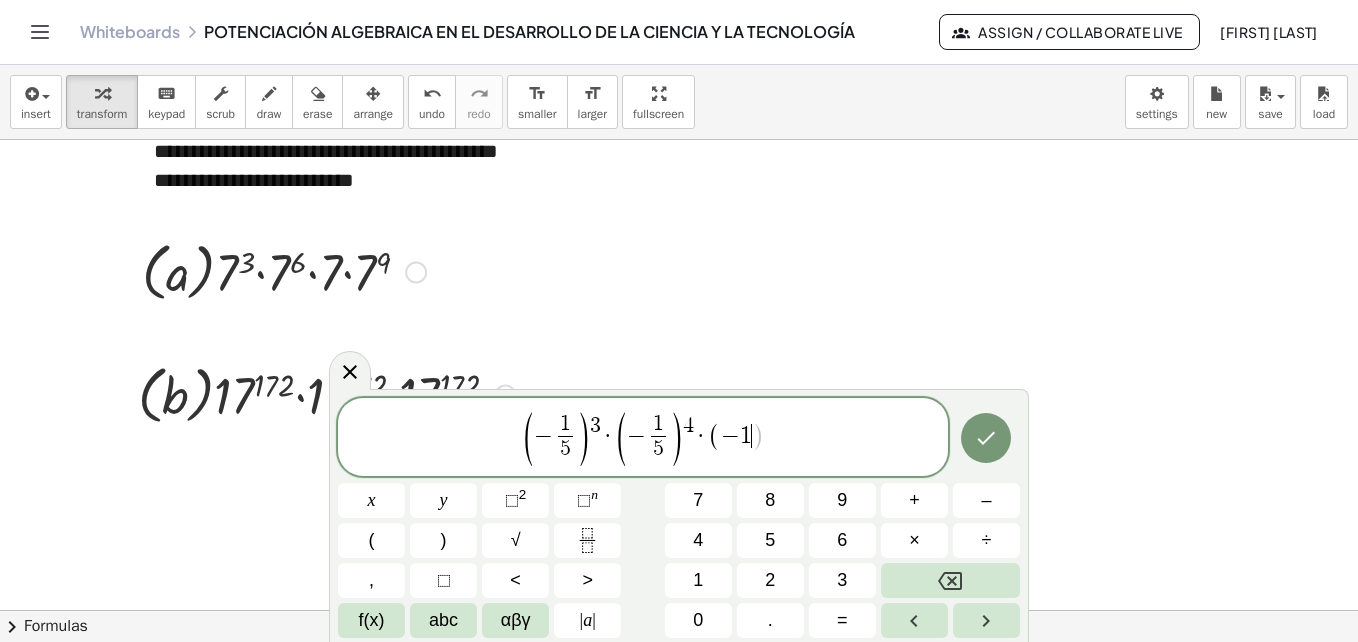 click 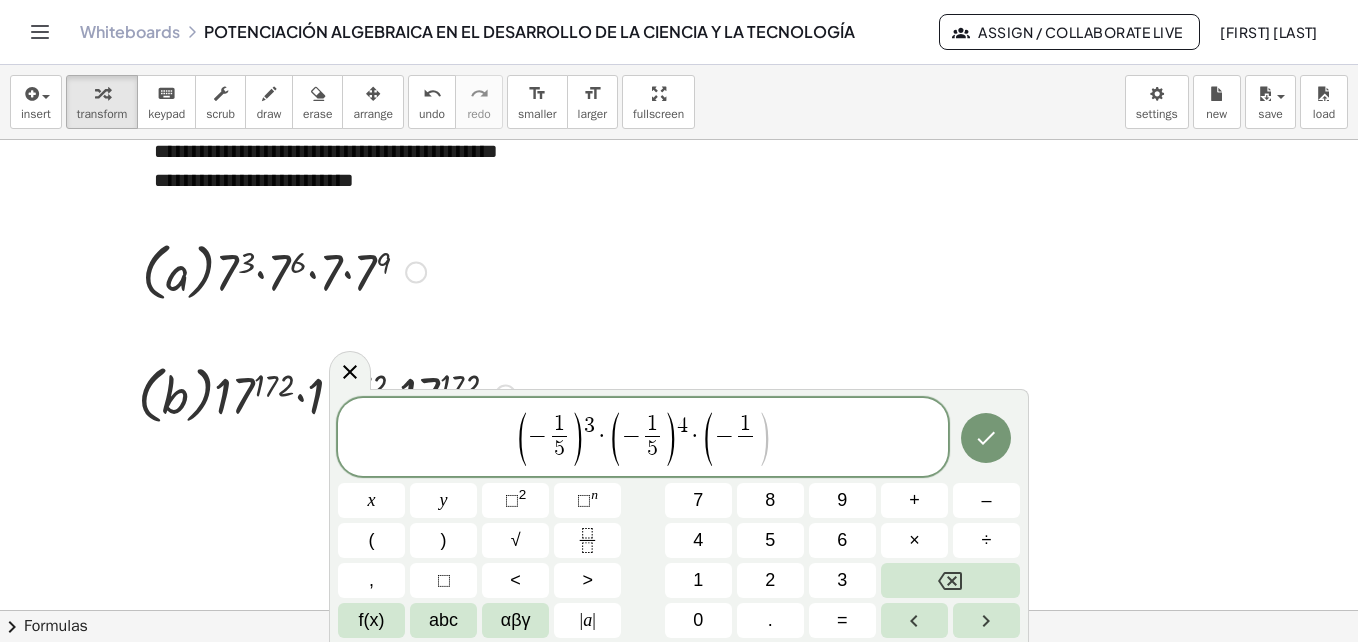 click on "5" at bounding box center (770, 540) 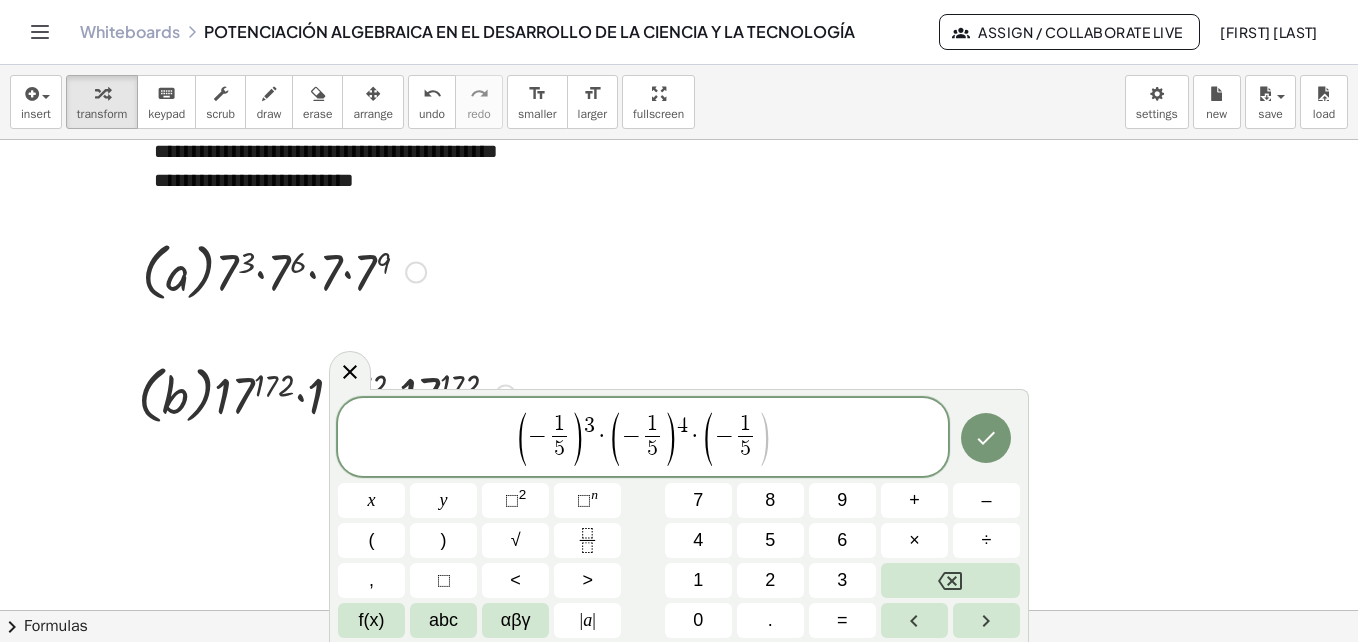 click 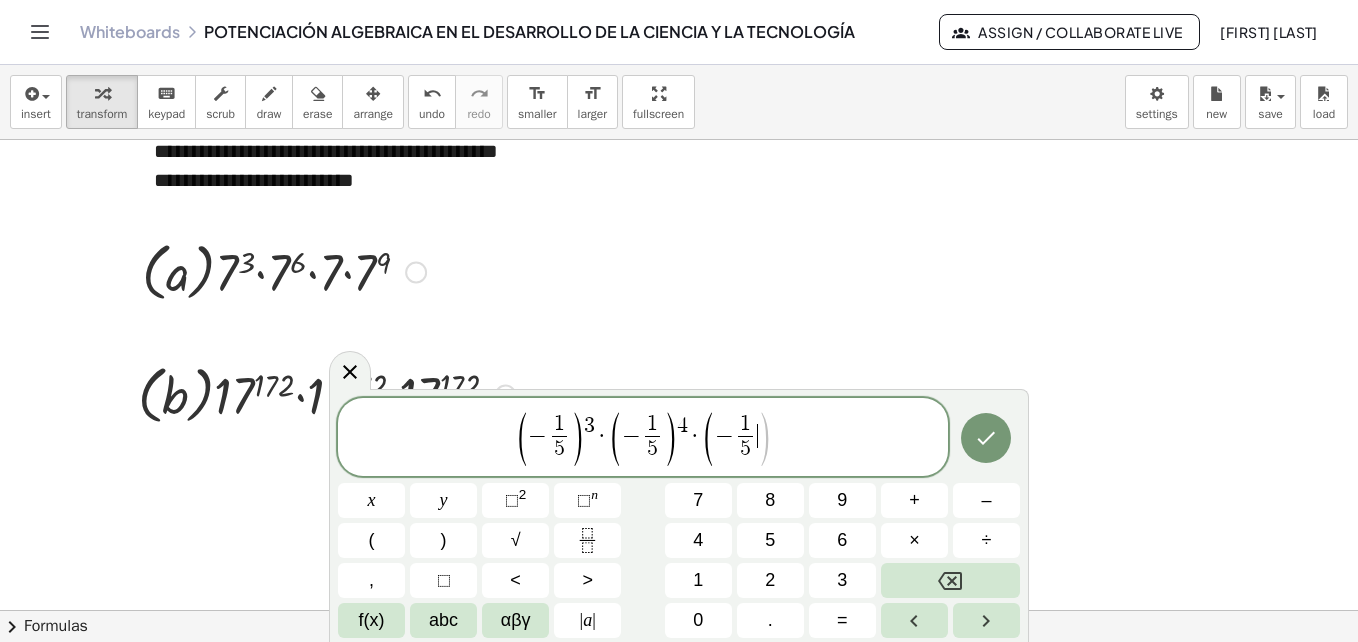 click 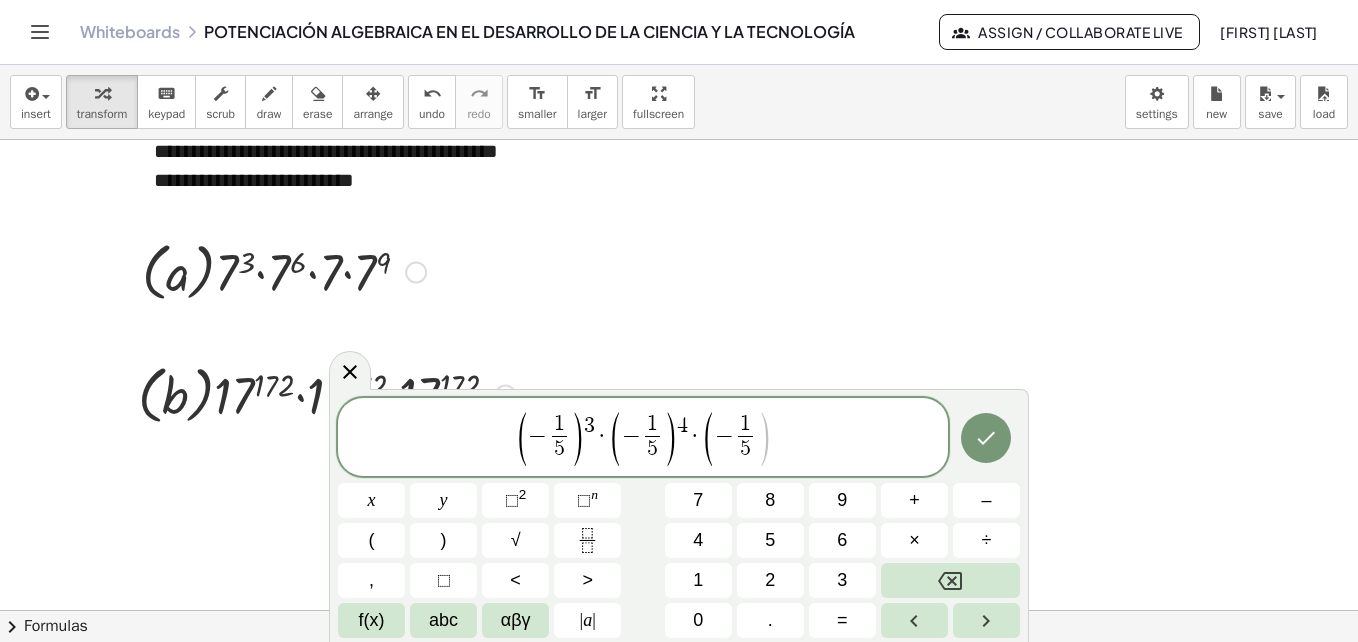 click on "5" at bounding box center (770, 540) 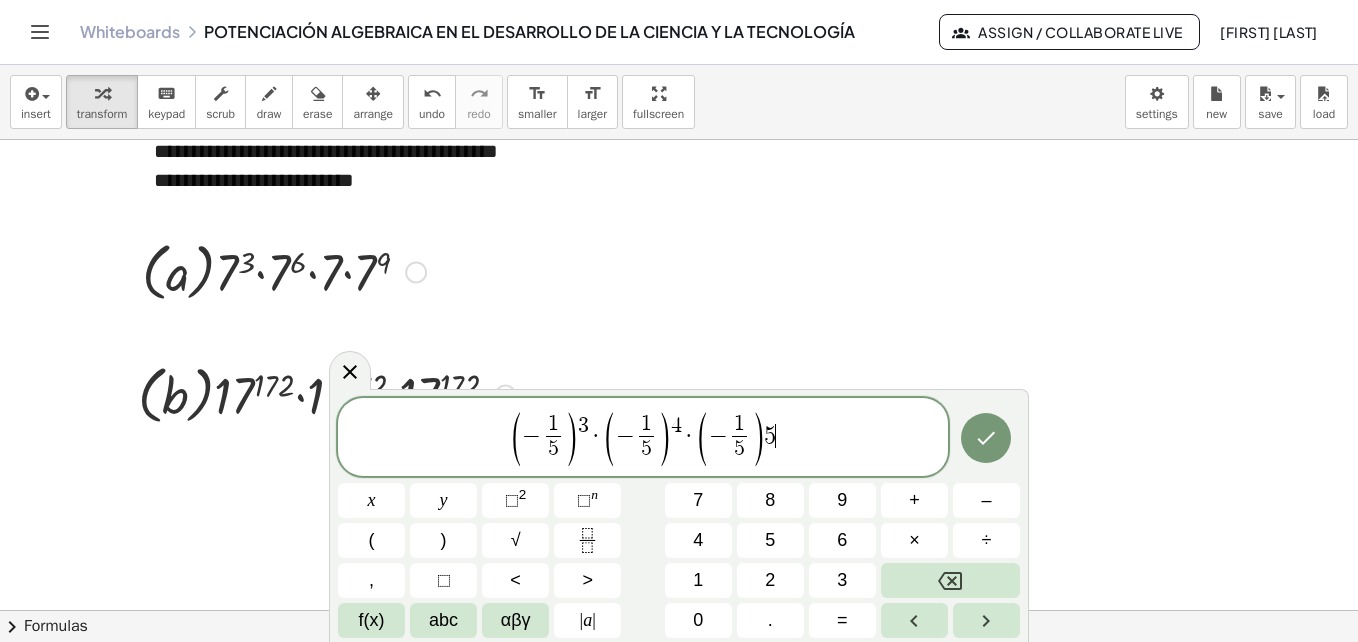 click 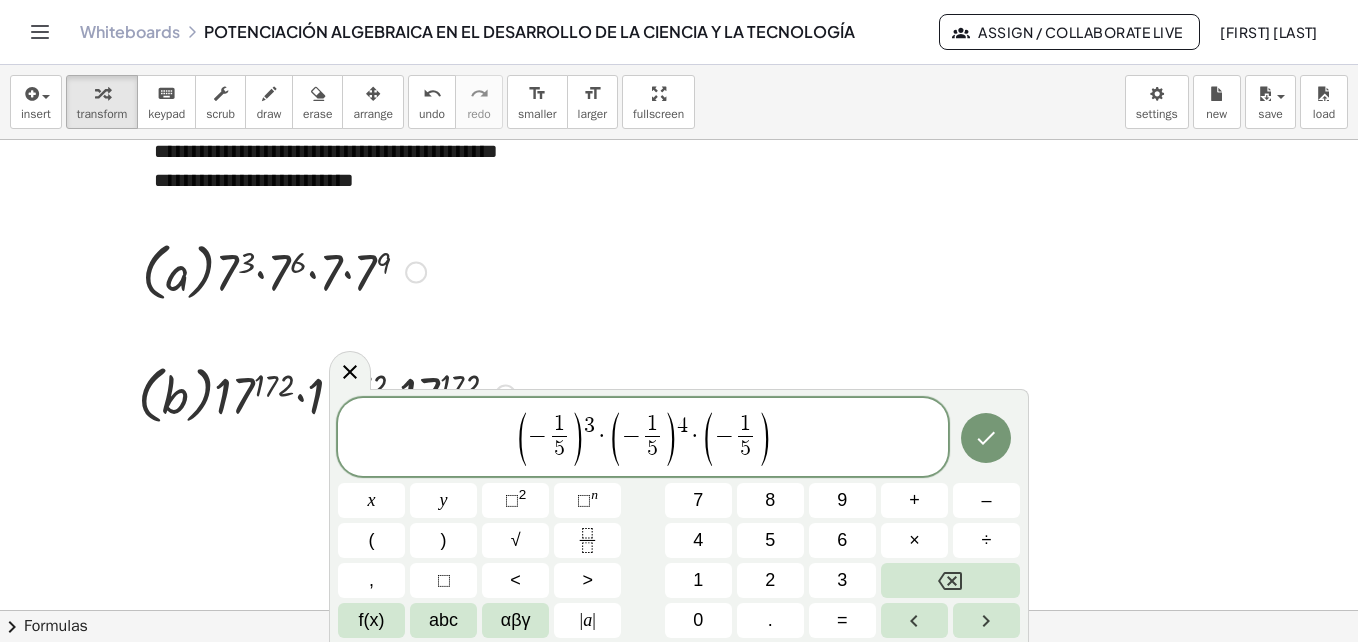 click on "n" at bounding box center (594, 494) 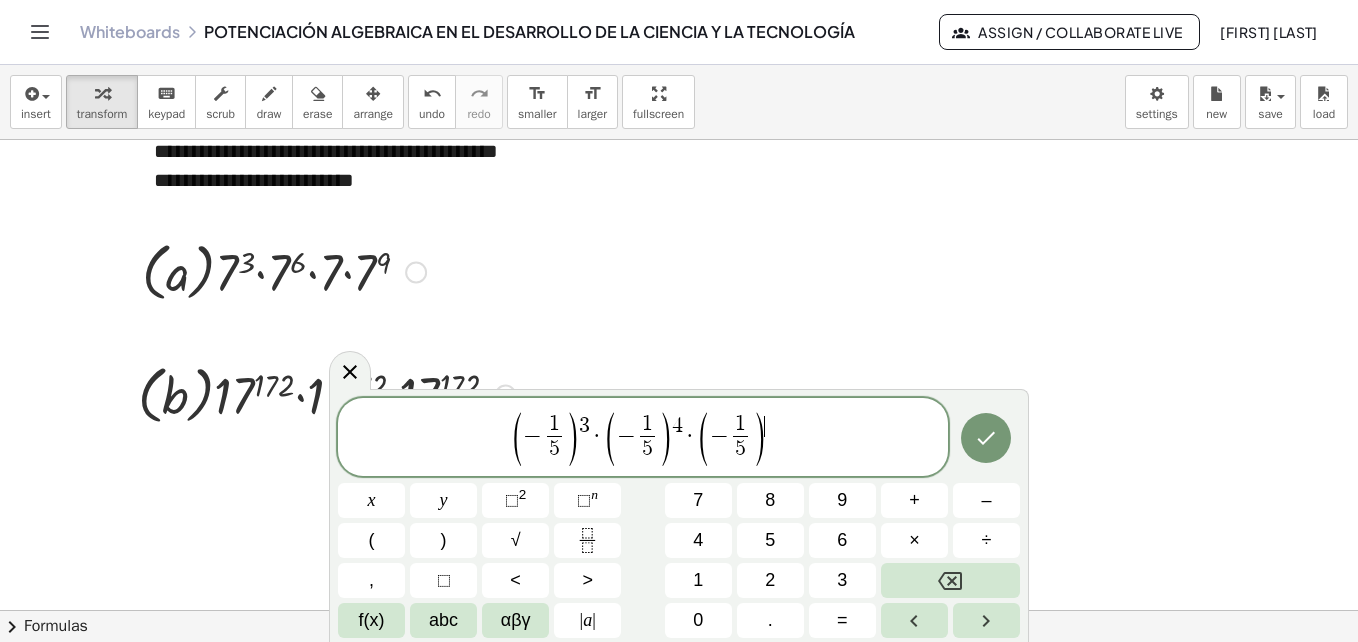 click on "5" at bounding box center [770, 540] 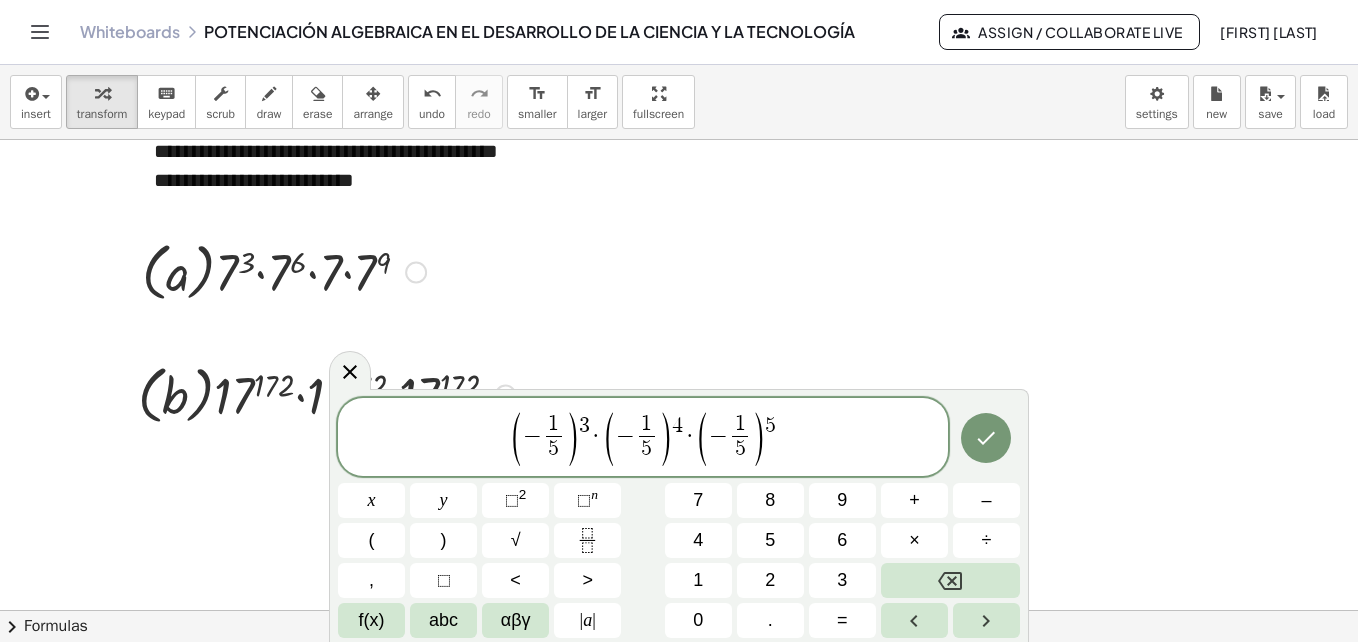 click 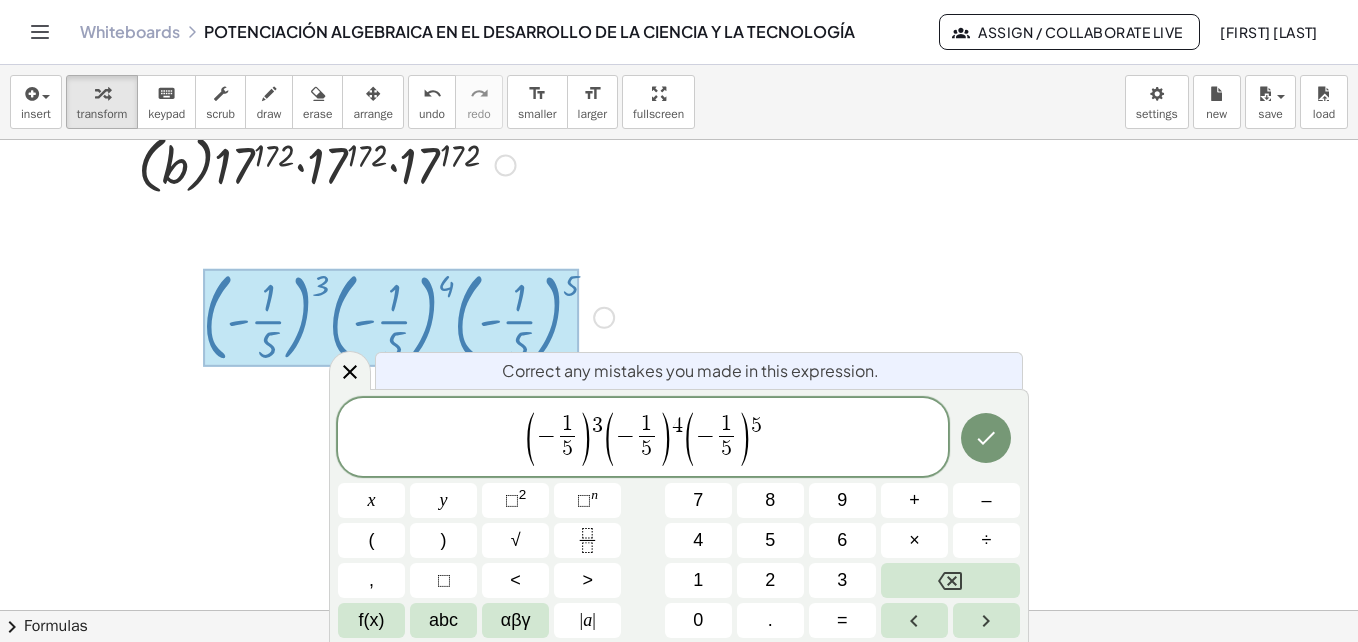 scroll, scrollTop: 2443, scrollLeft: 0, axis: vertical 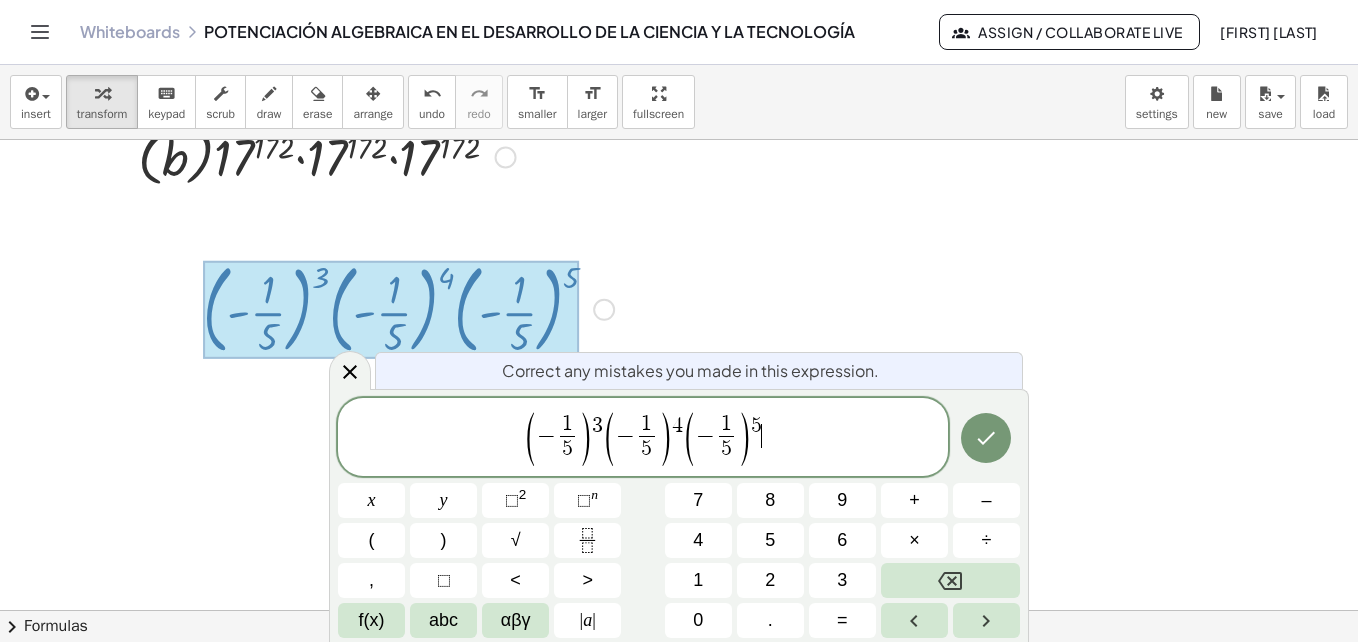 click on "( − 1 5 ​ ) 3 ( − 1 5 ​ ) 4 ( − 1 5 ​ ) 5 ​" at bounding box center (643, 438) 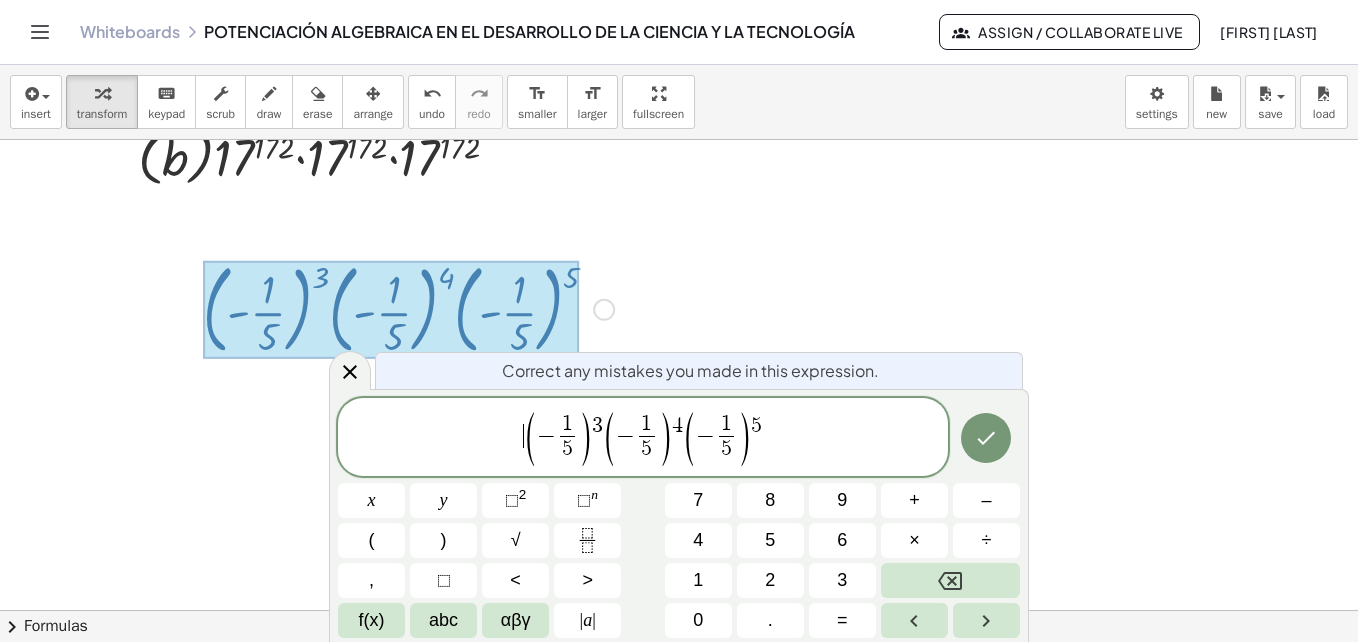 click on "abc" at bounding box center [443, 620] 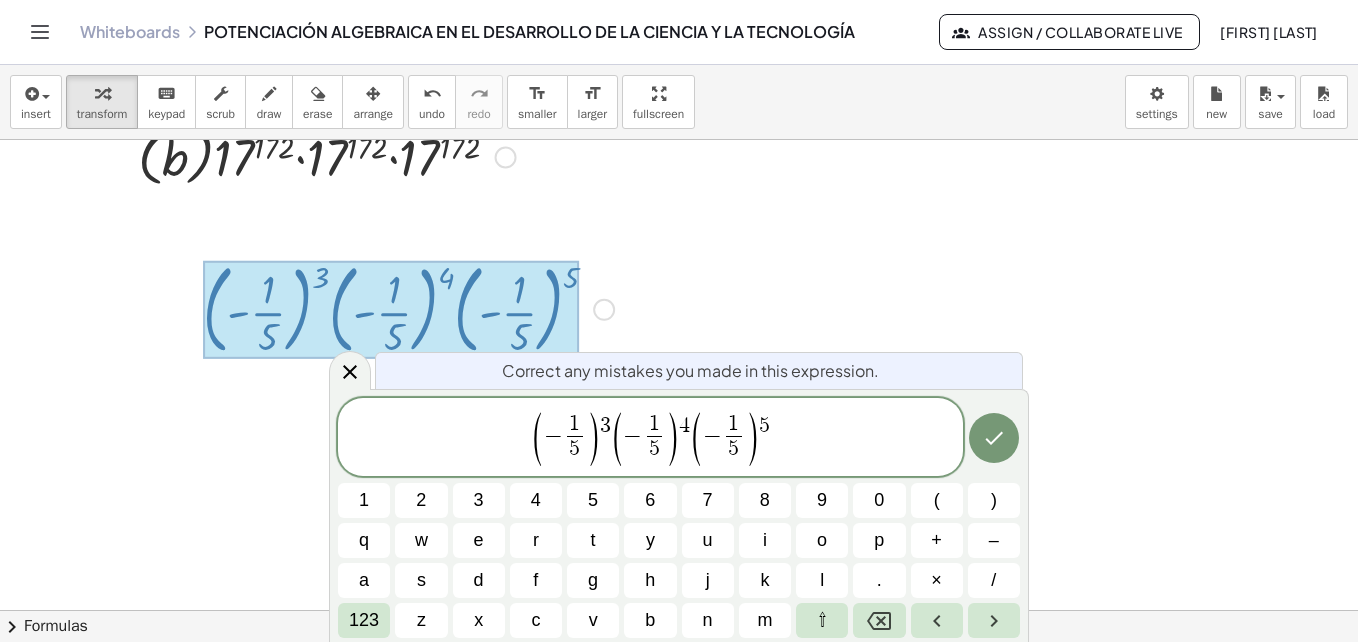 click on "c" at bounding box center [535, 620] 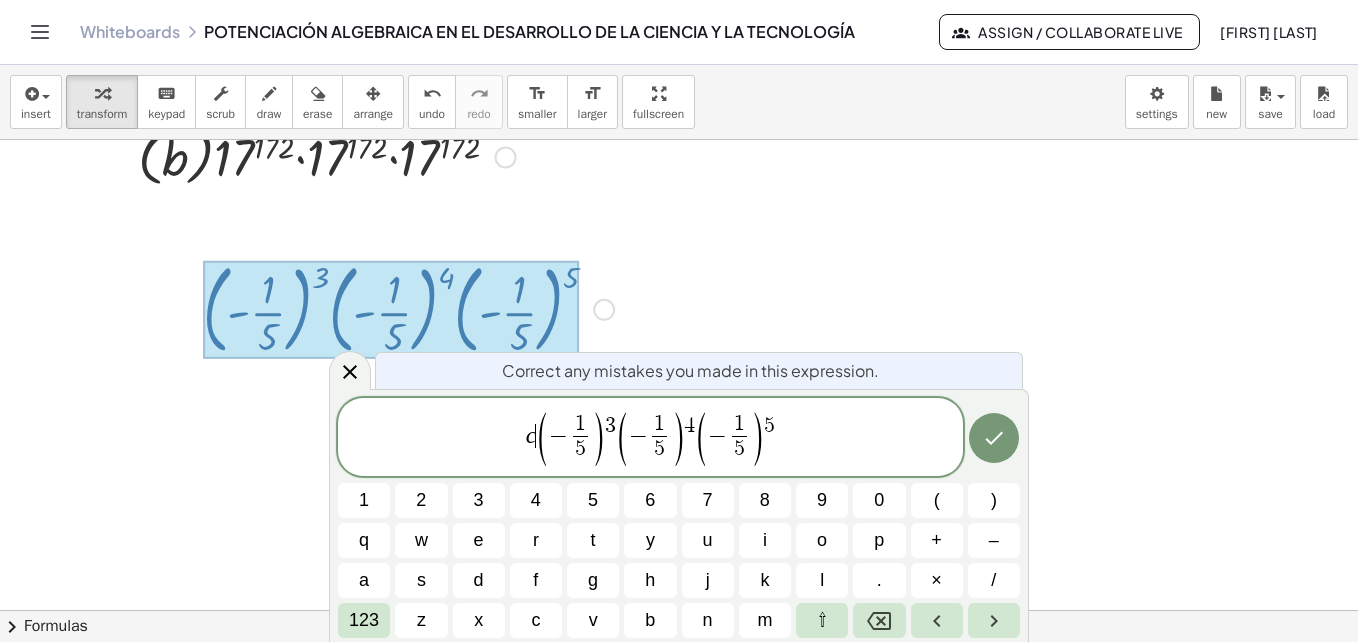 click on "123" at bounding box center (364, 620) 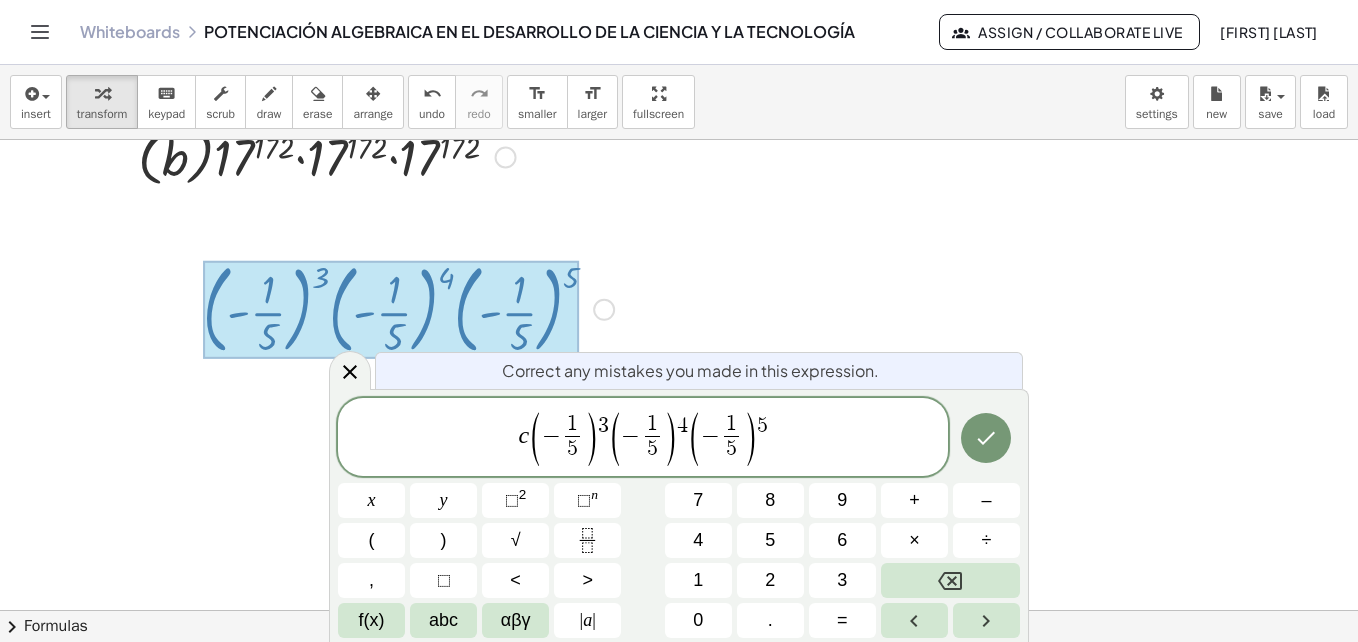 click on ")" at bounding box center [444, 540] 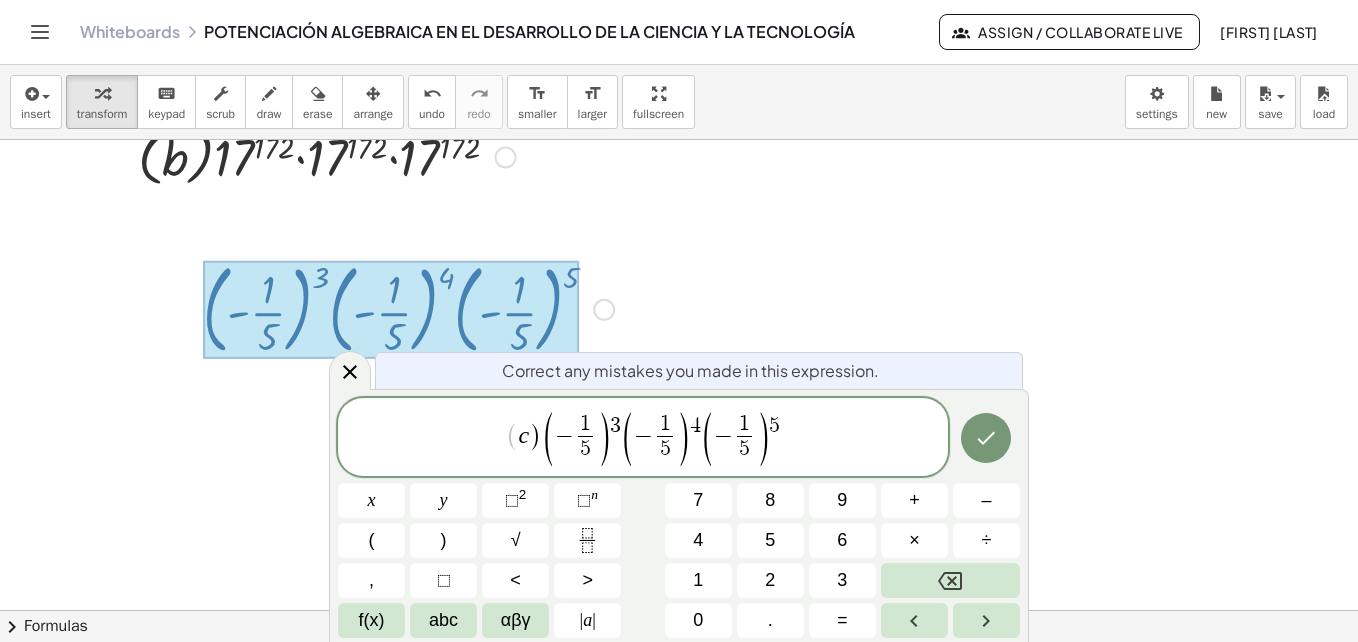 click at bounding box center [986, 438] 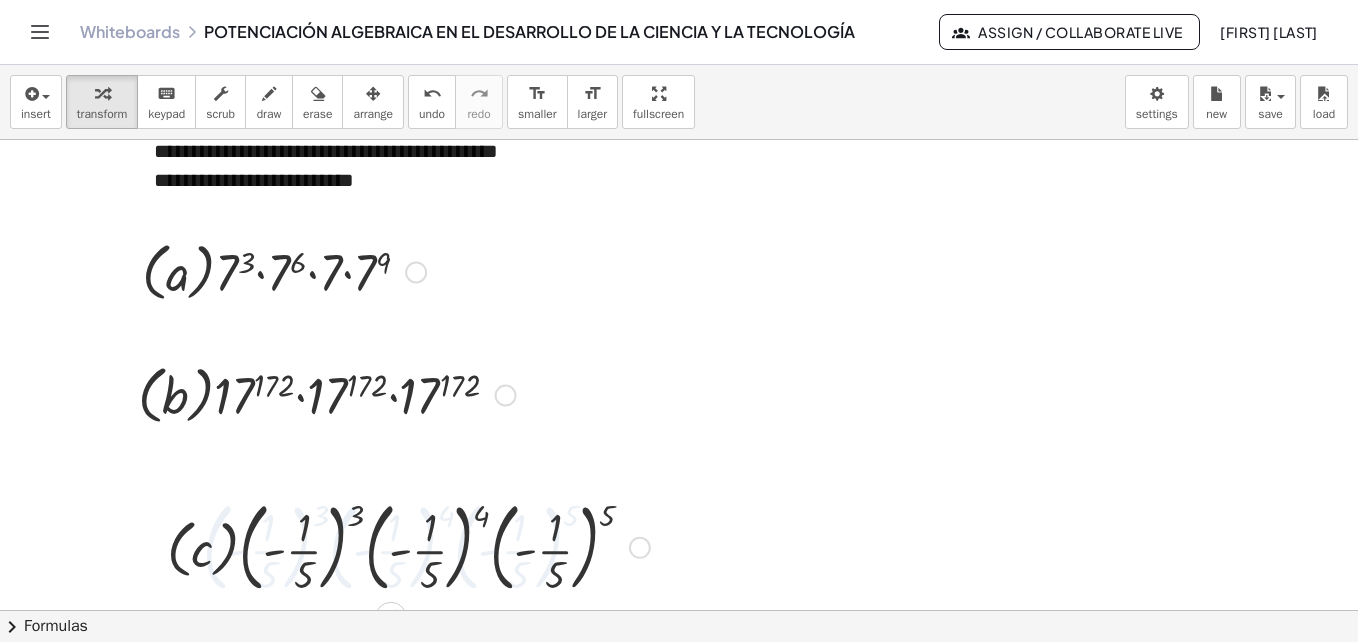 scroll, scrollTop: 2205, scrollLeft: 0, axis: vertical 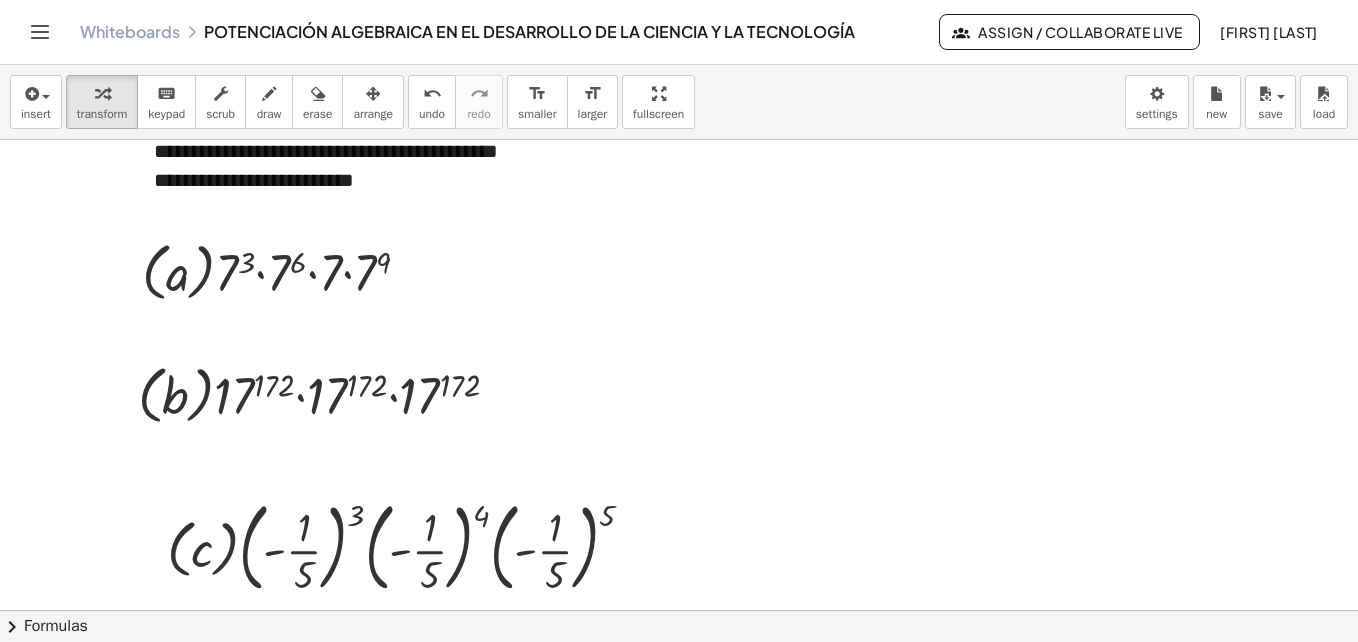 click at bounding box center [679, -420] 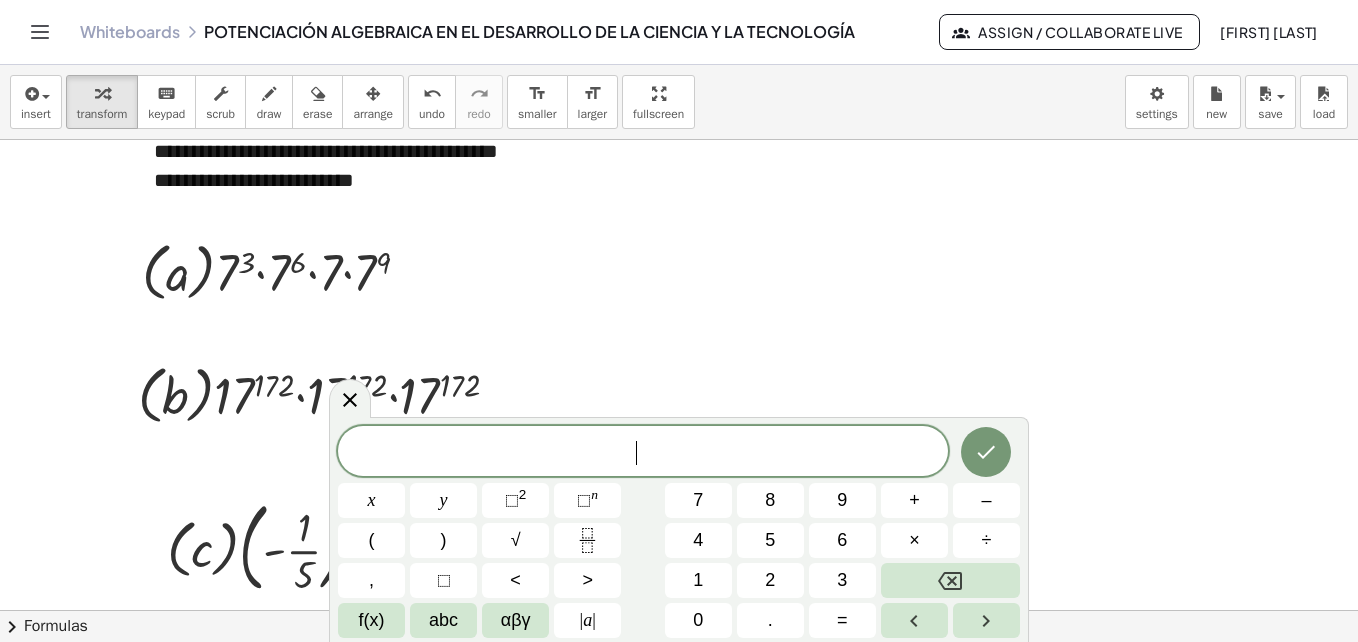 drag, startPoint x: 1064, startPoint y: 467, endPoint x: 1223, endPoint y: 474, distance: 159.154 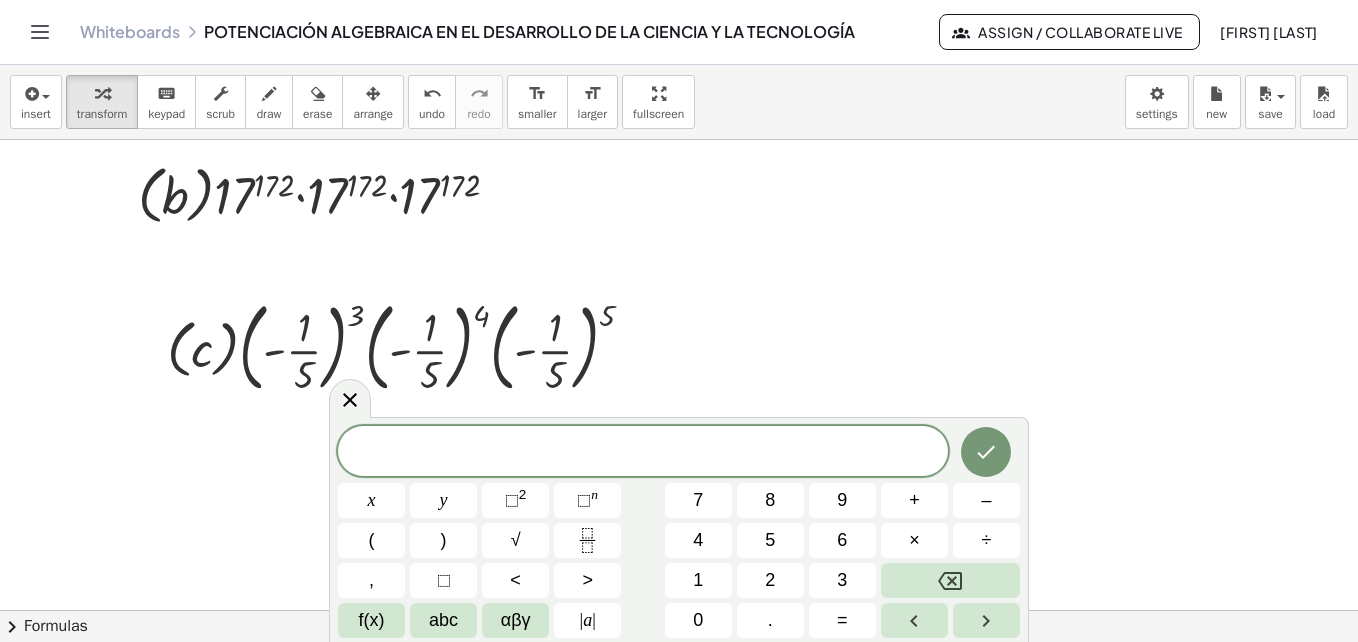 scroll, scrollTop: 2445, scrollLeft: 0, axis: vertical 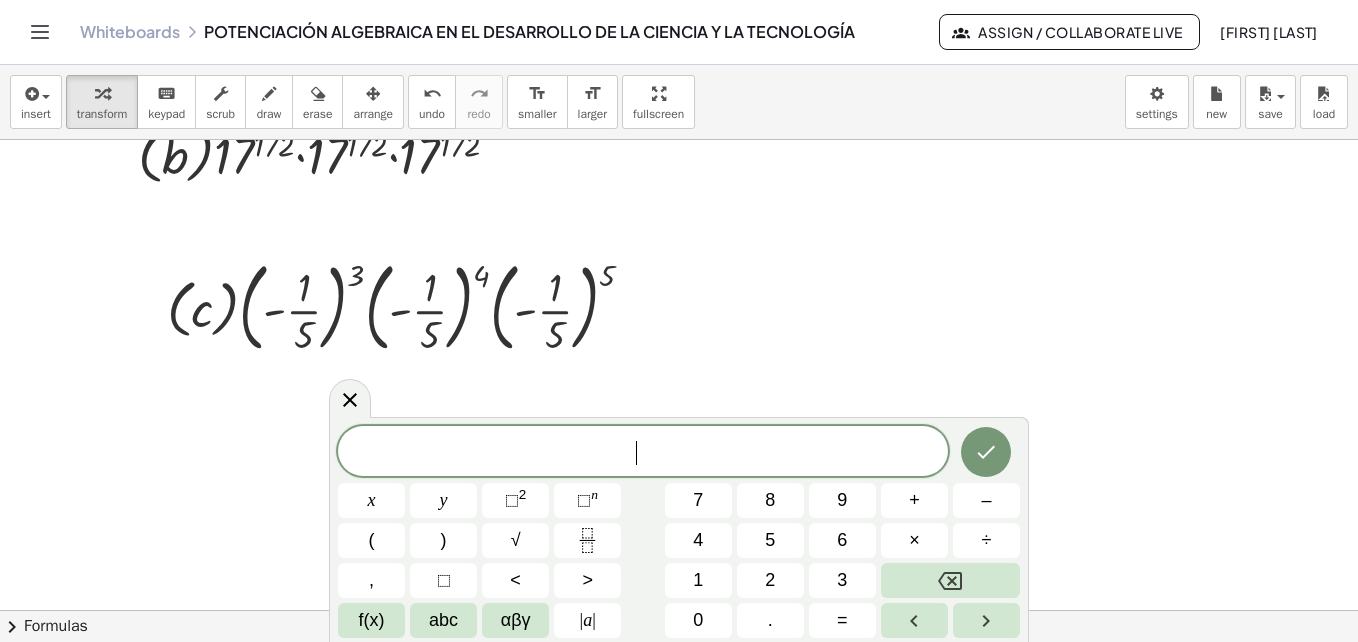 click at bounding box center [679, -660] 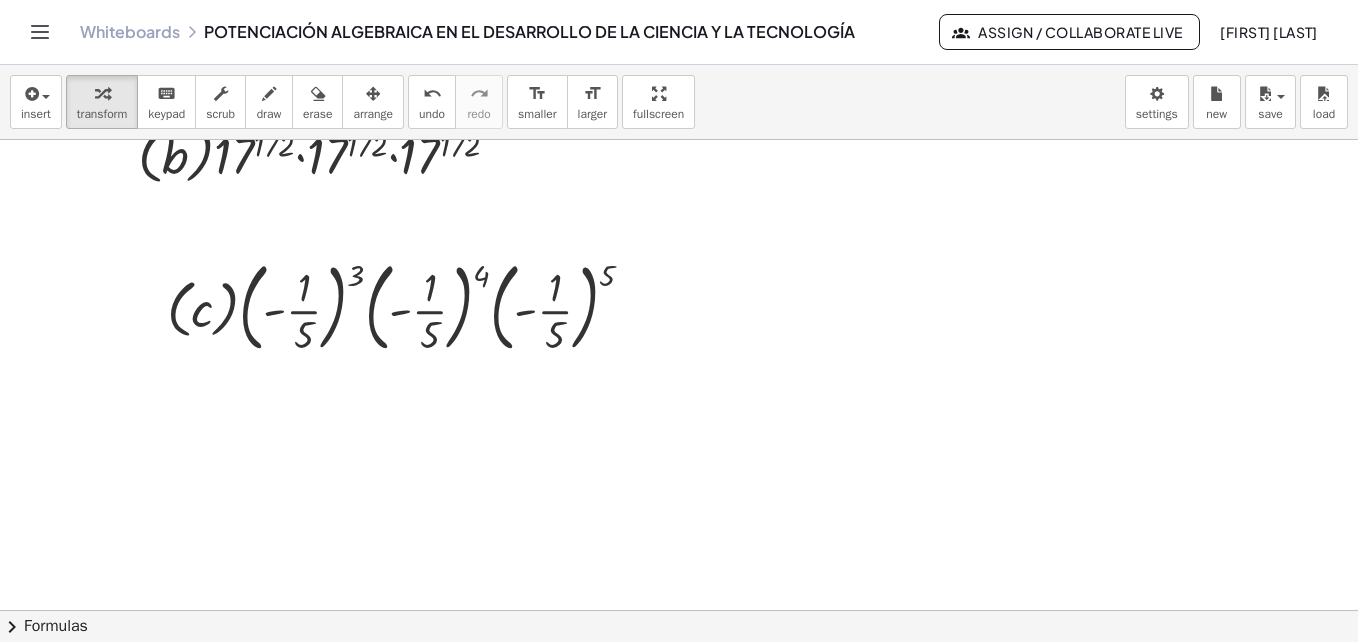 click at bounding box center [679, -660] 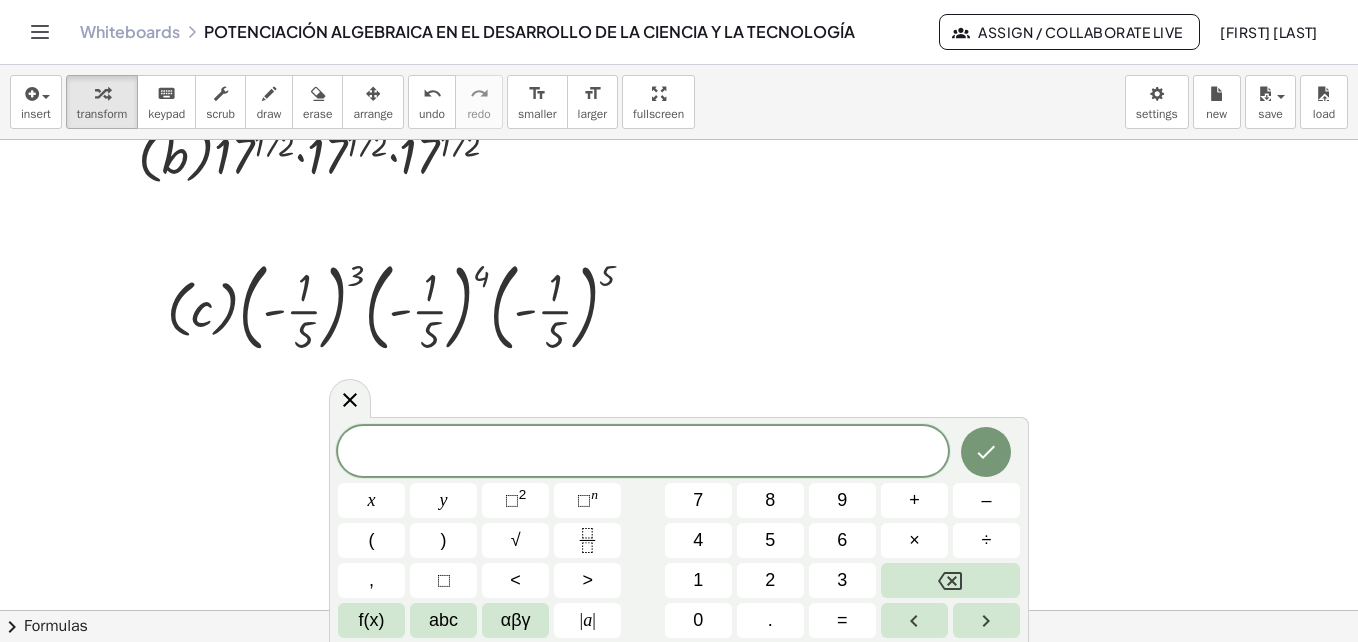 click on "abc" at bounding box center [443, 620] 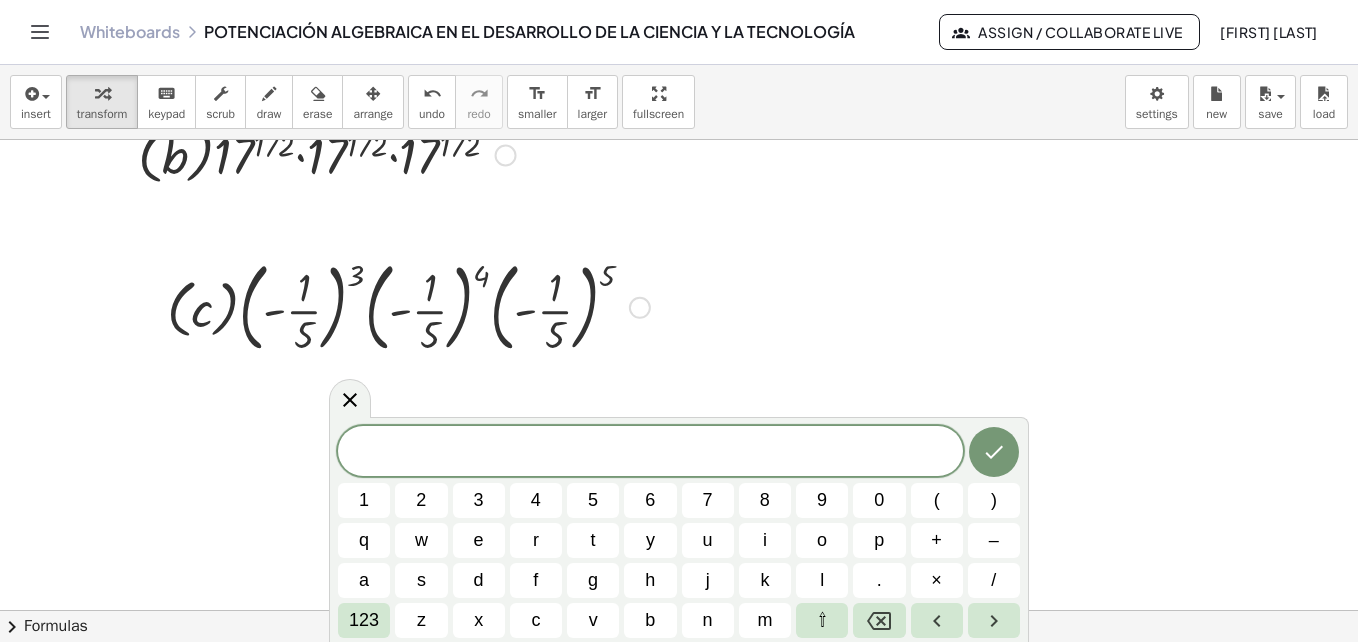 click on "d" at bounding box center [479, 580] 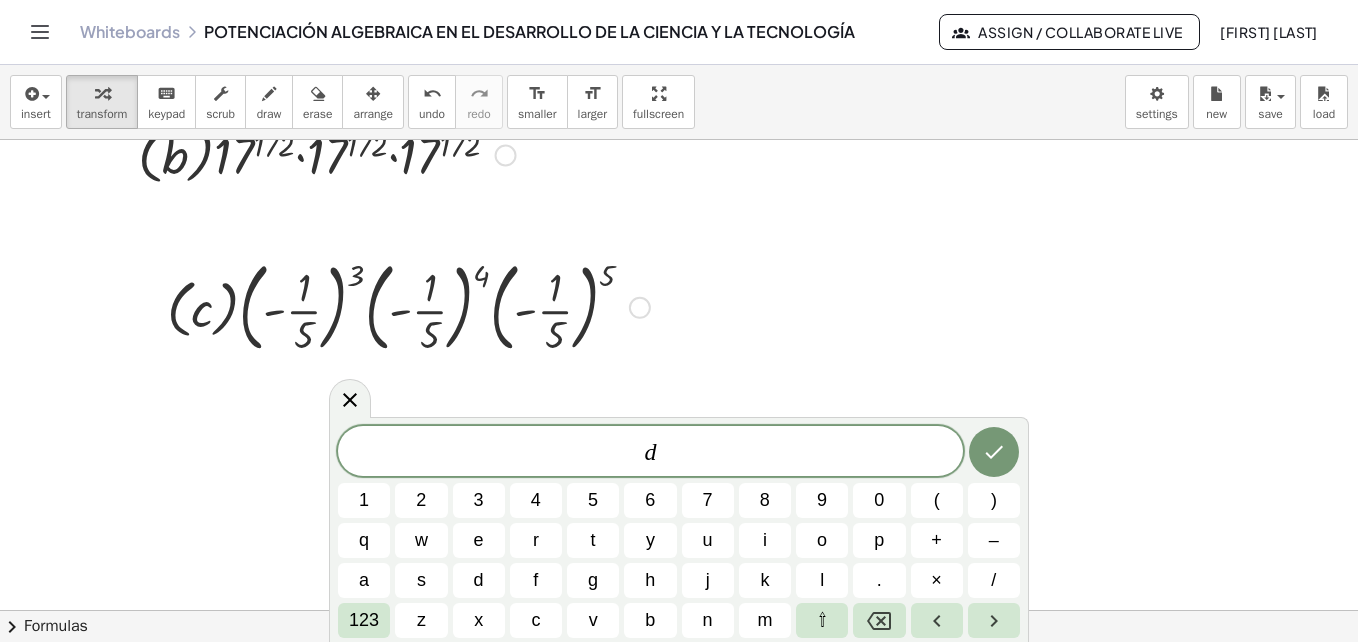 click on ")" at bounding box center (994, 500) 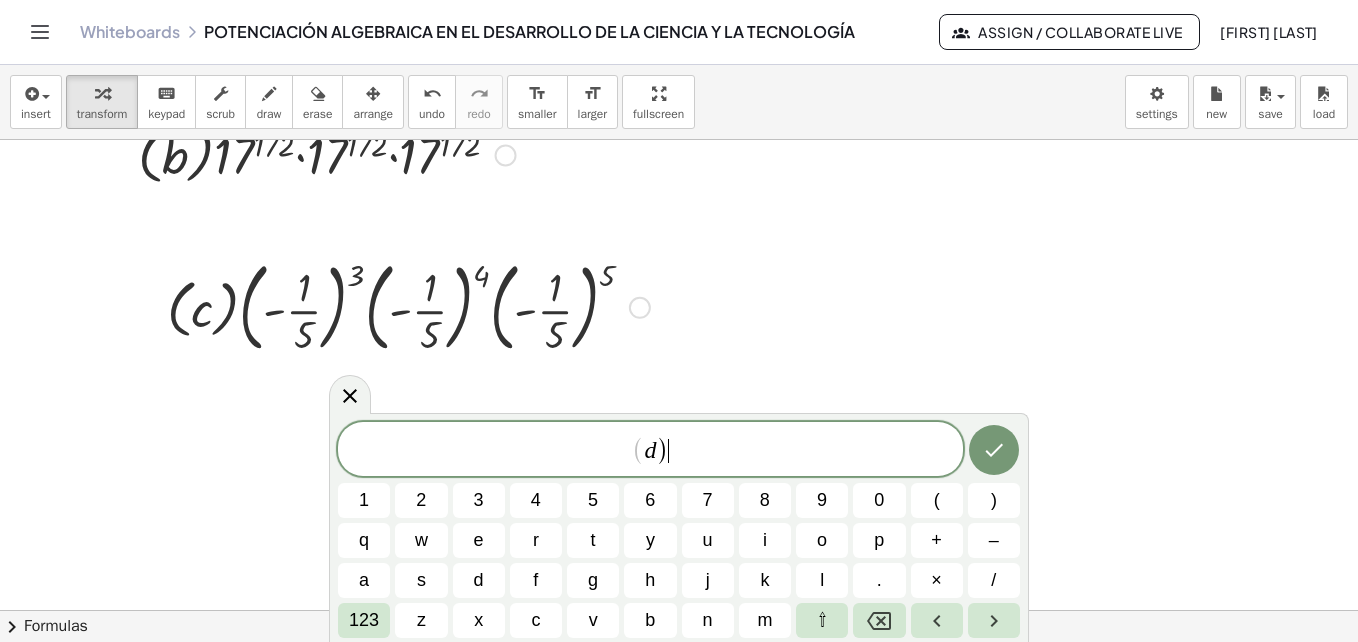 click on "x" at bounding box center [478, 620] 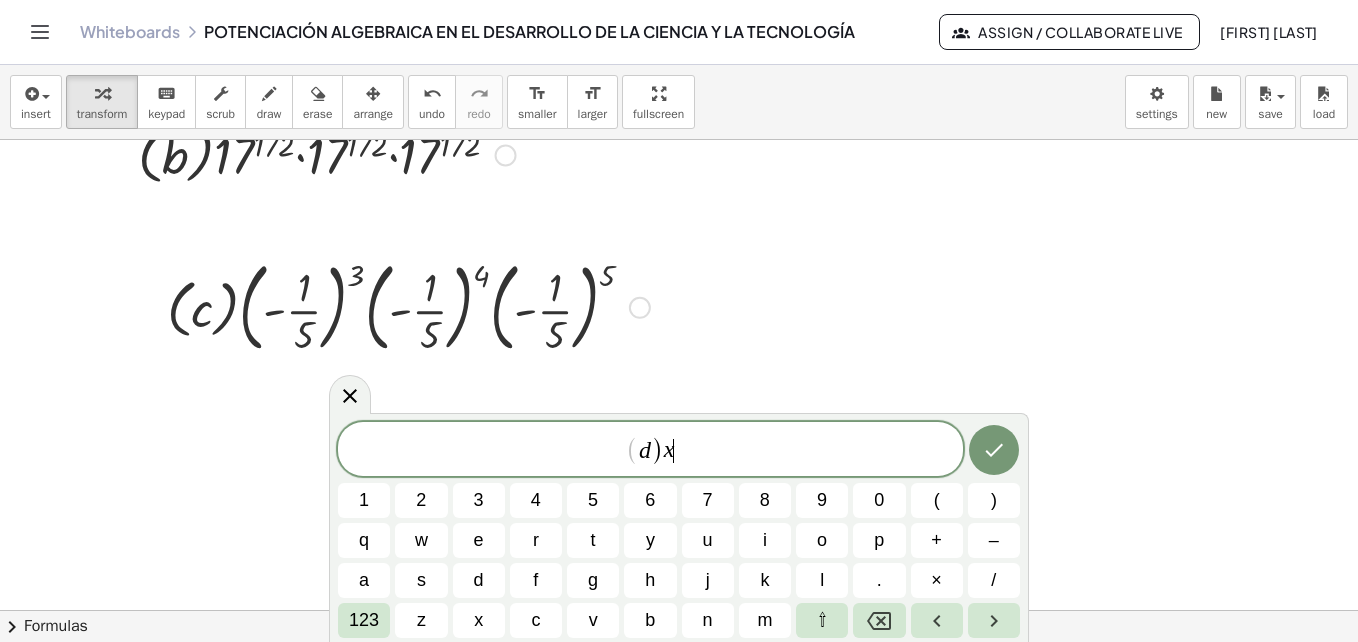 click on "123" at bounding box center [364, 620] 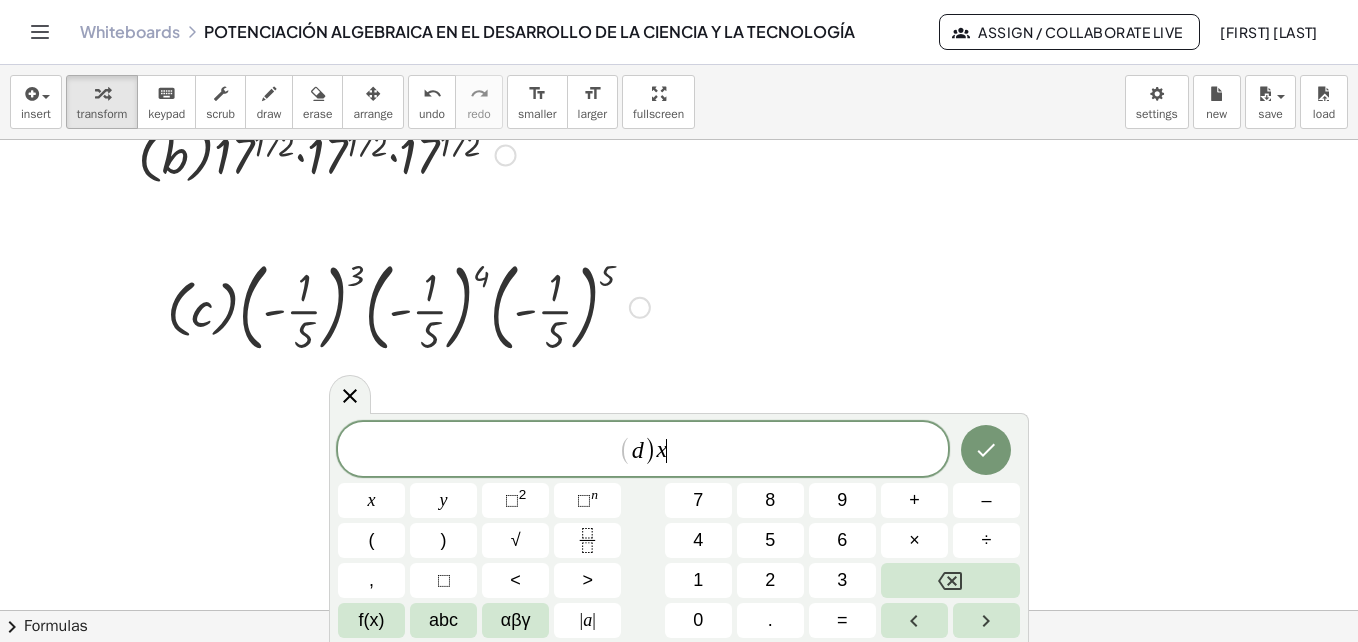 click on "n" at bounding box center (594, 494) 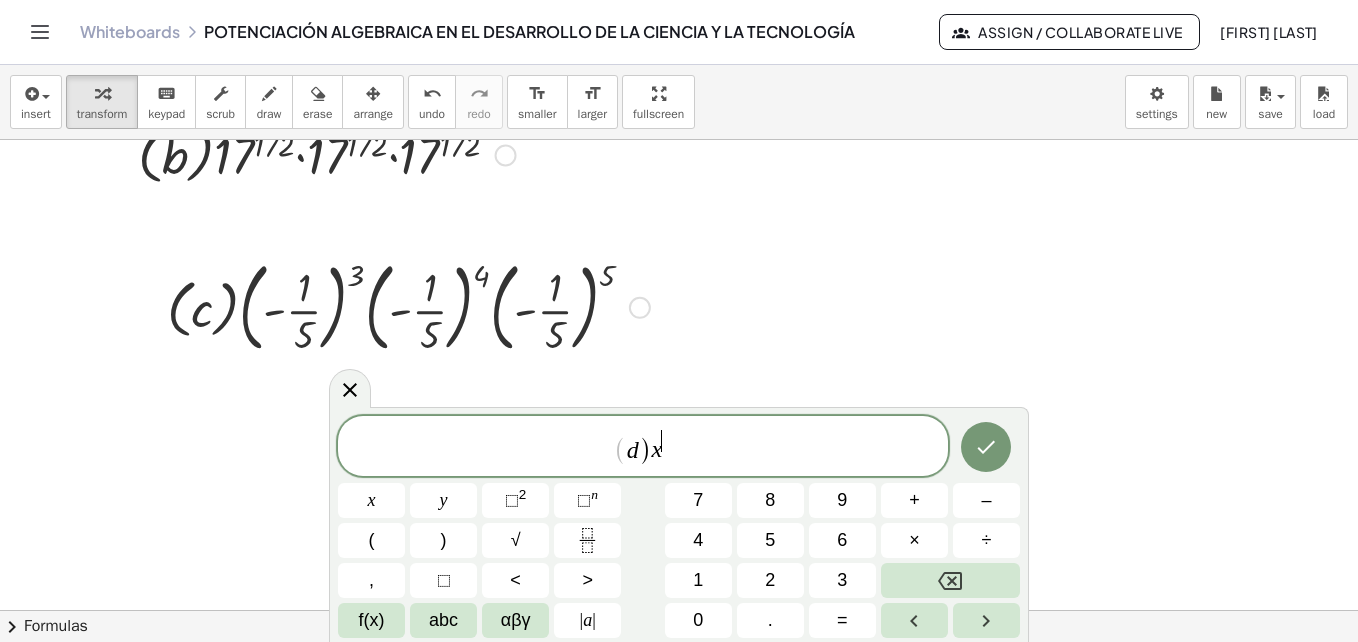 click on "1" at bounding box center (698, 580) 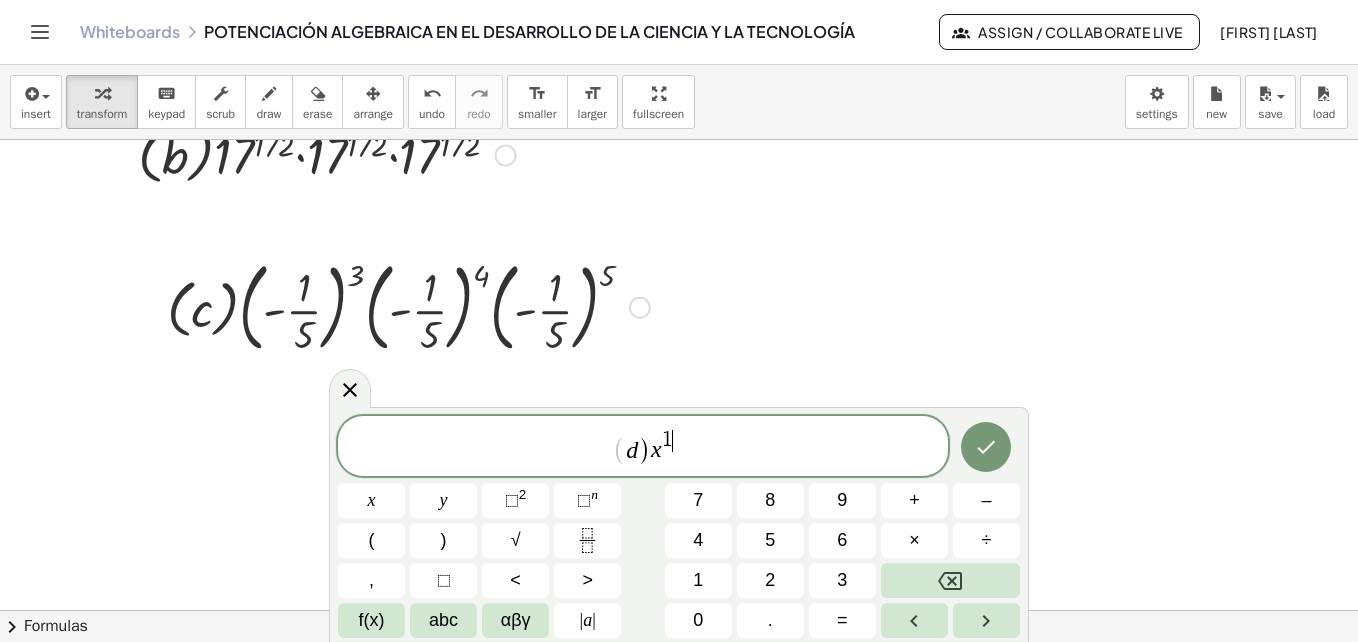 click 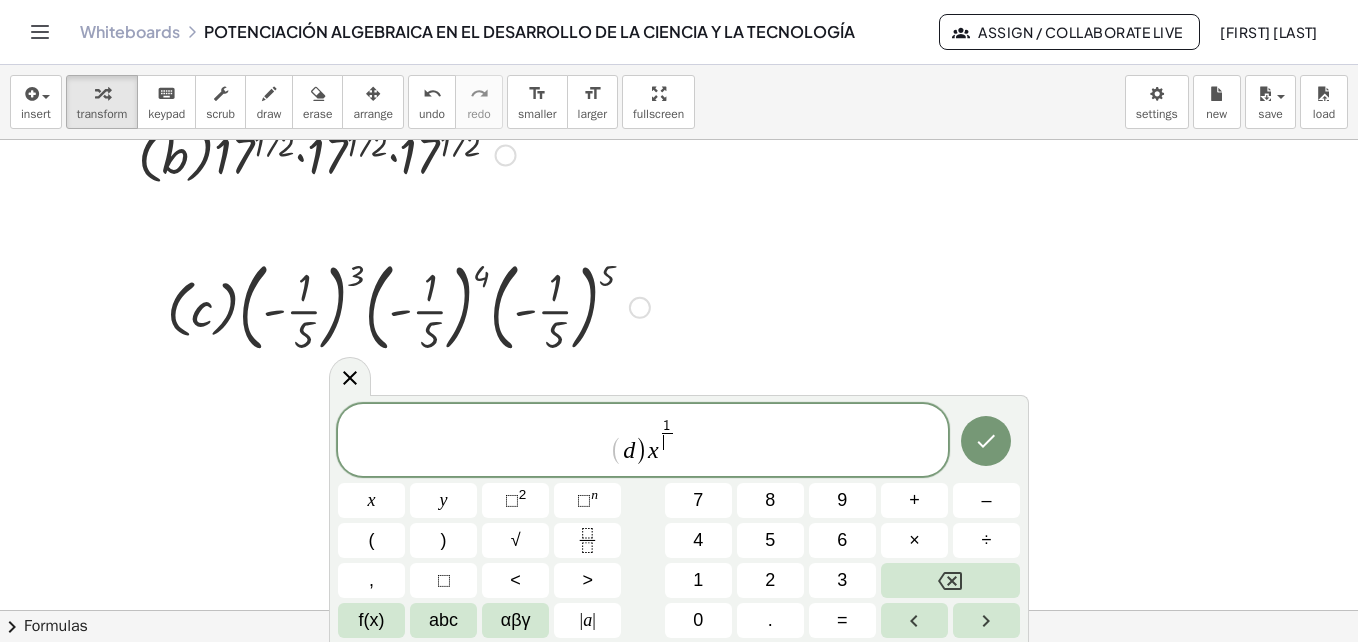 click on "3" at bounding box center [842, 580] 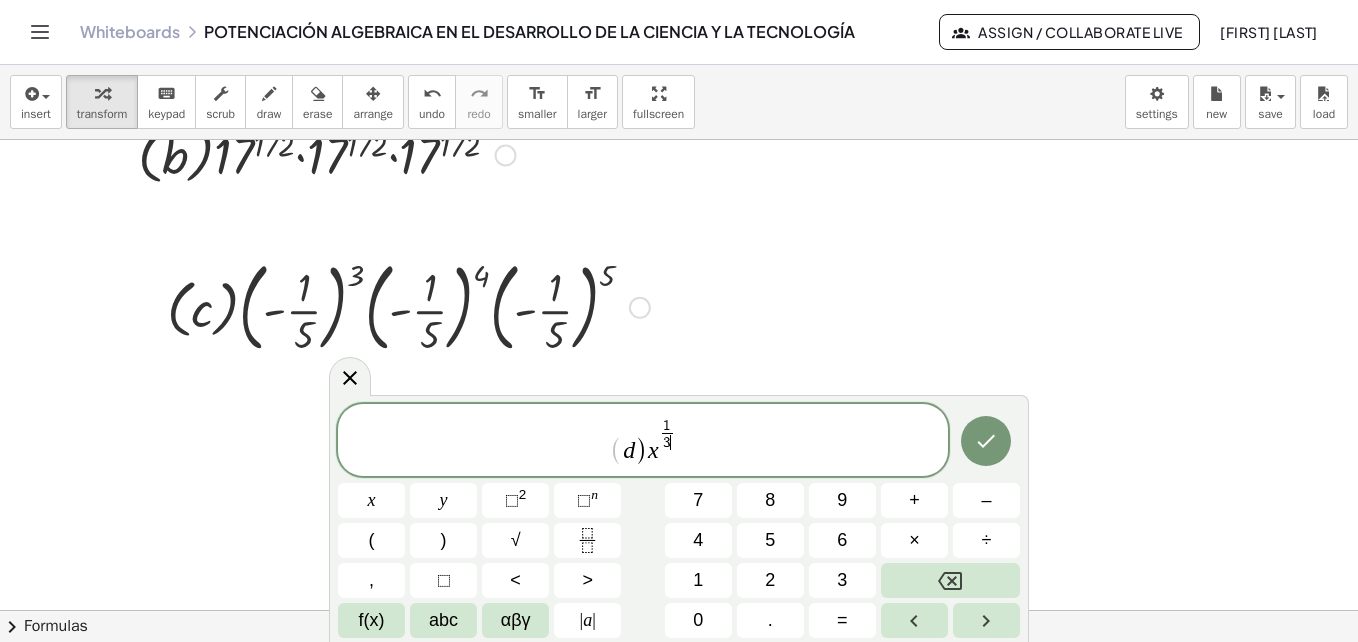 click 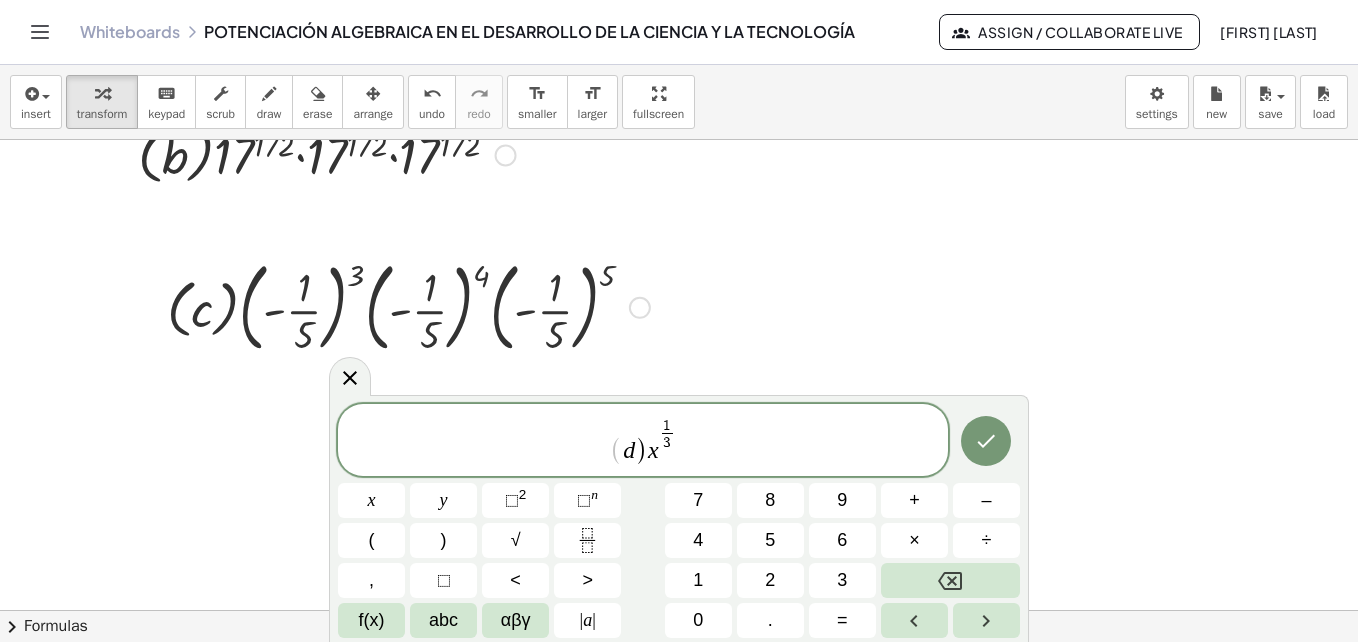 click 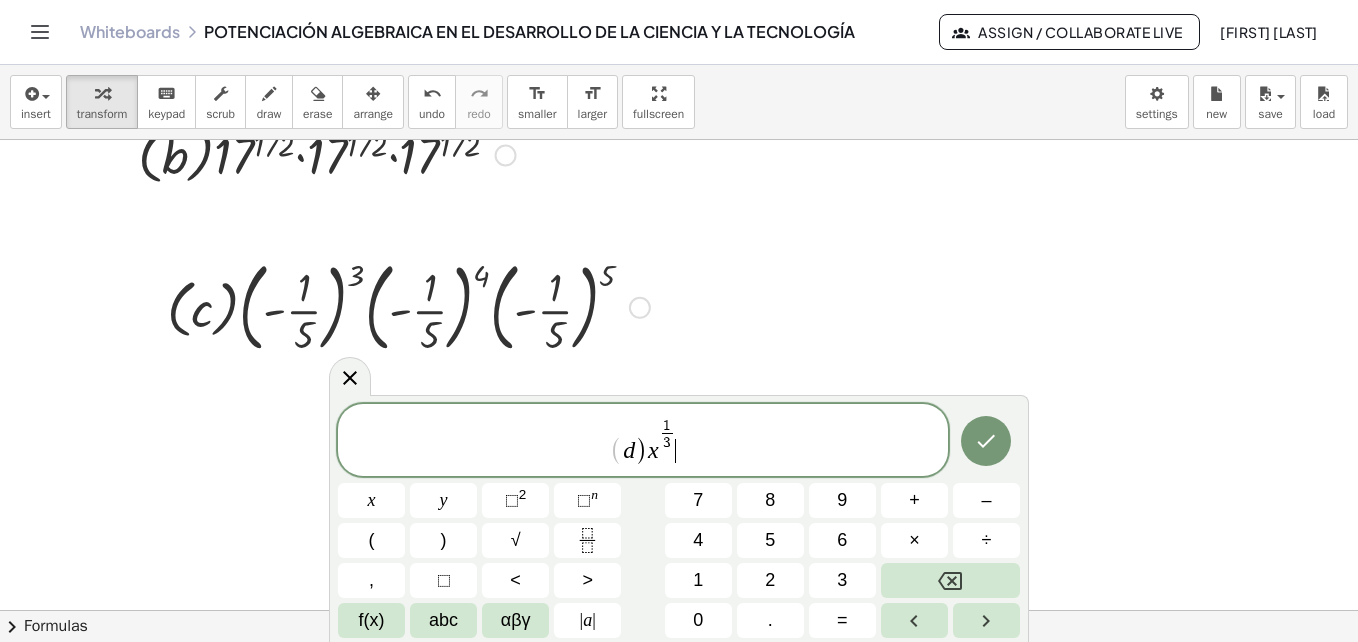 click on "×" at bounding box center (914, 540) 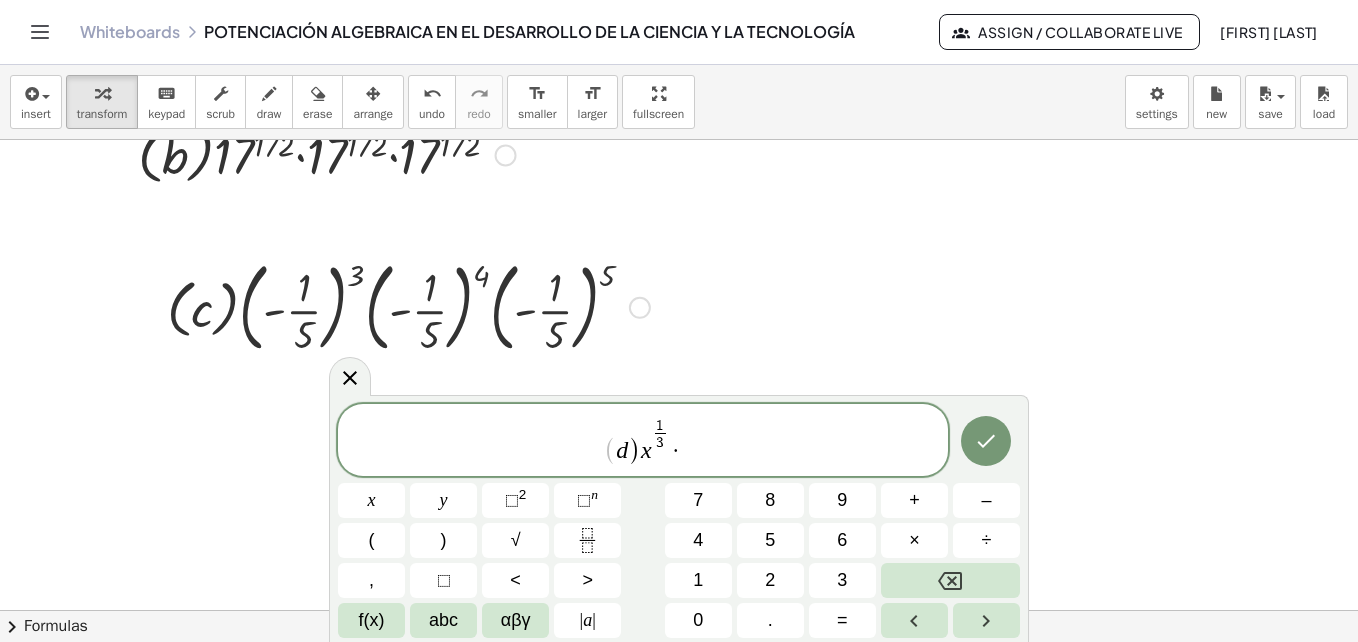 click on "abc" at bounding box center (443, 620) 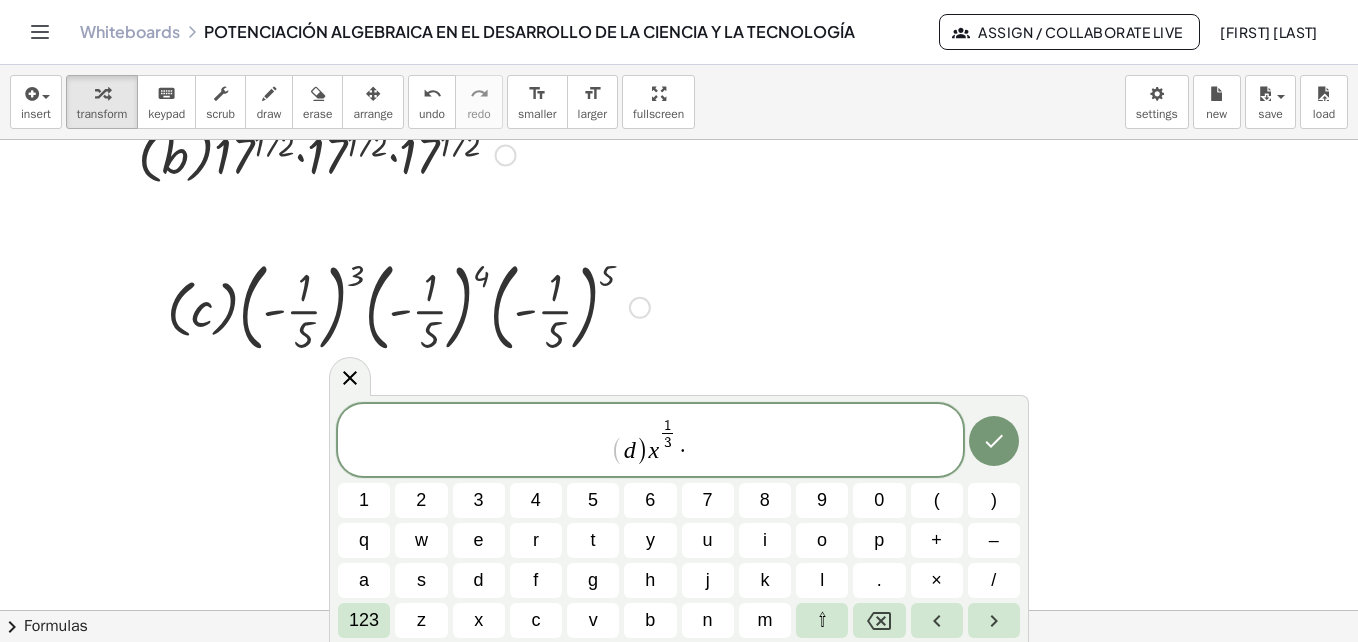 click on "x" at bounding box center (478, 620) 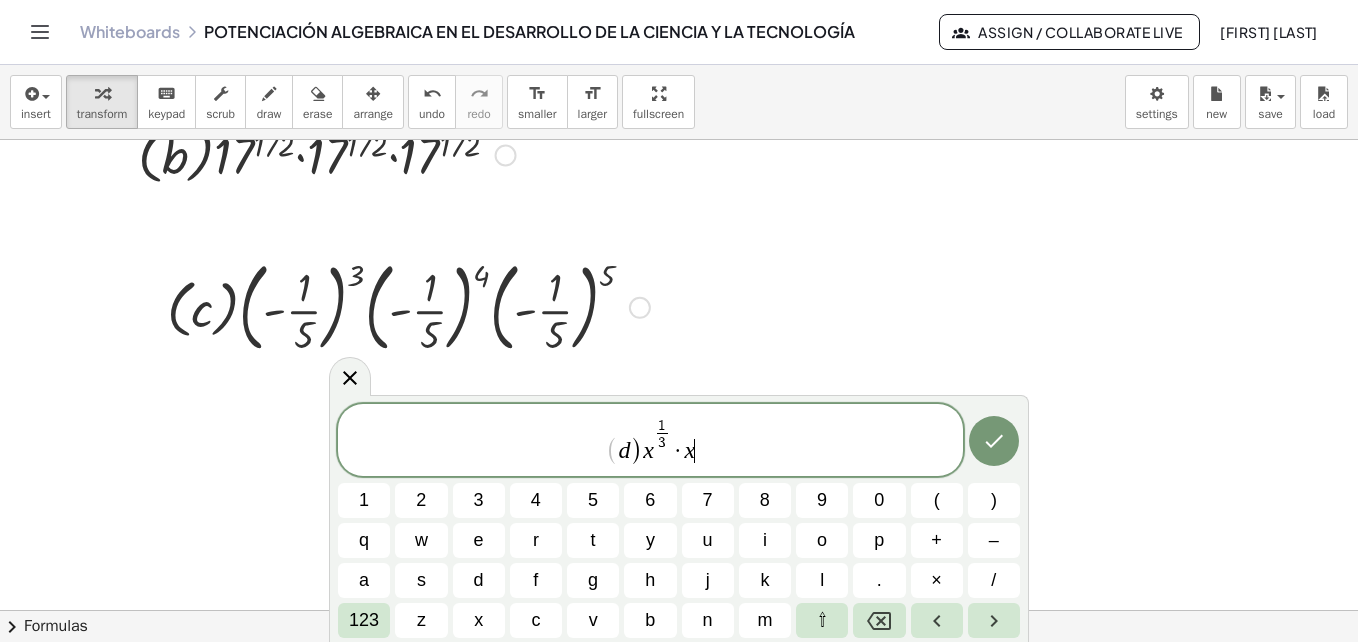 click on "123" at bounding box center (364, 620) 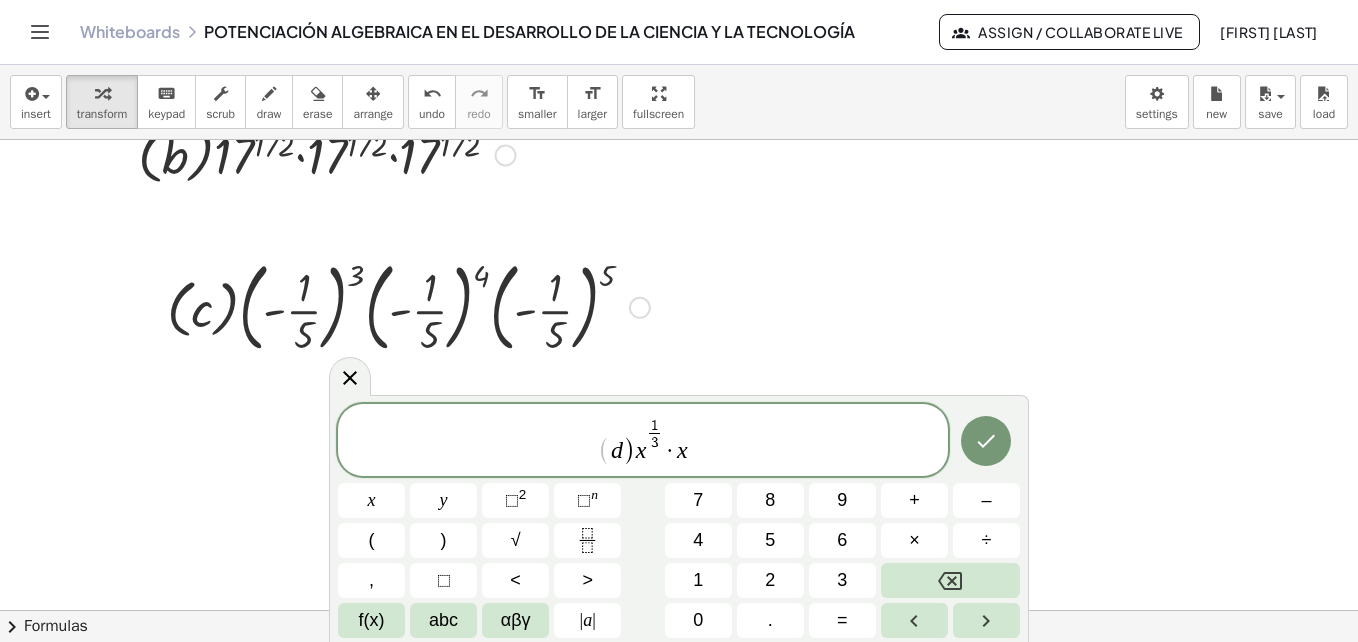 click on "n" at bounding box center (594, 494) 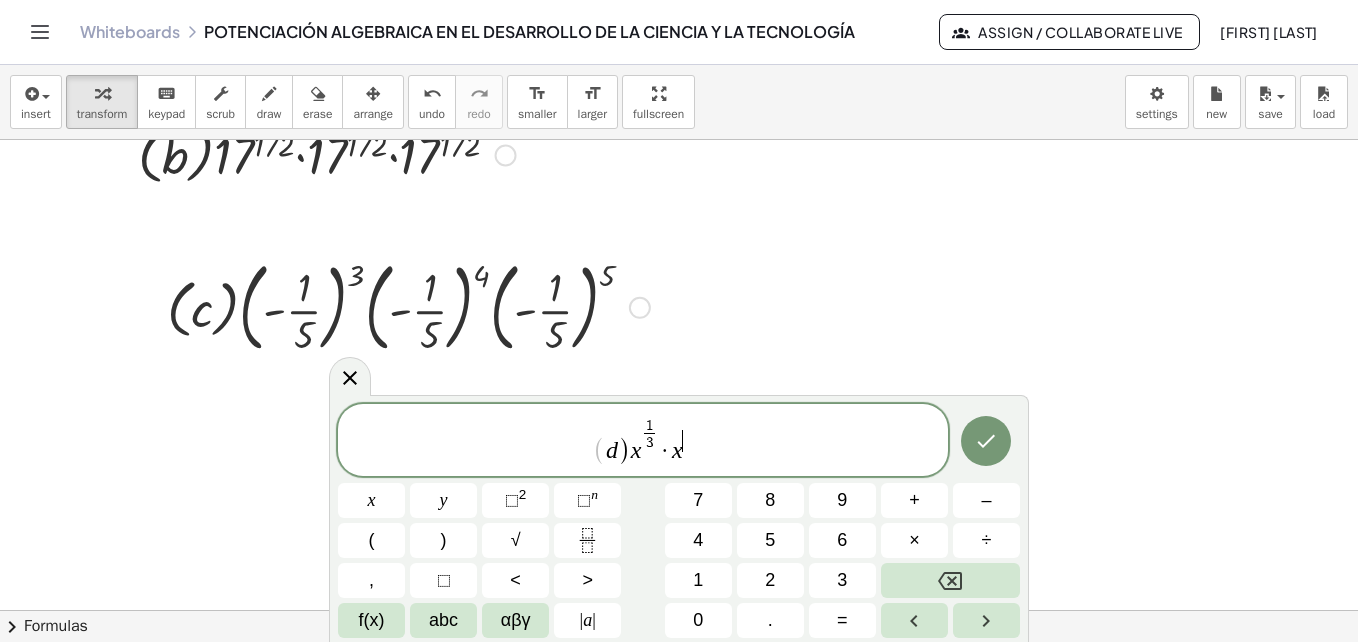 click on "2" at bounding box center [770, 580] 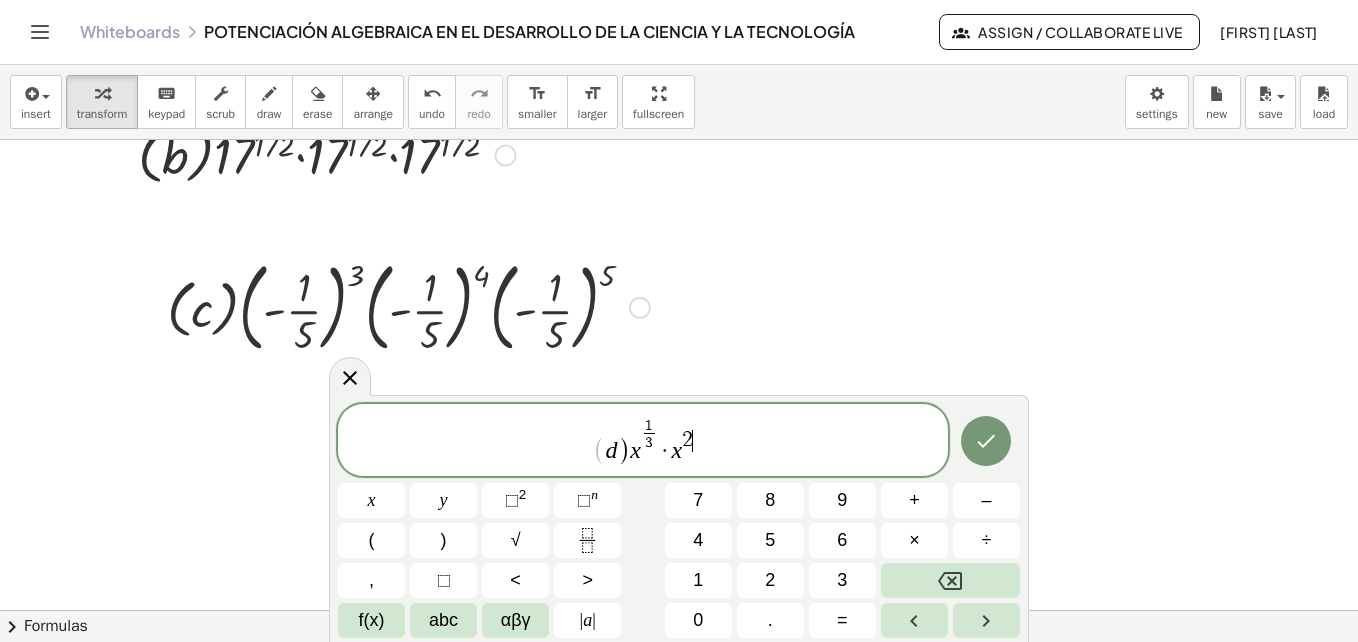 click 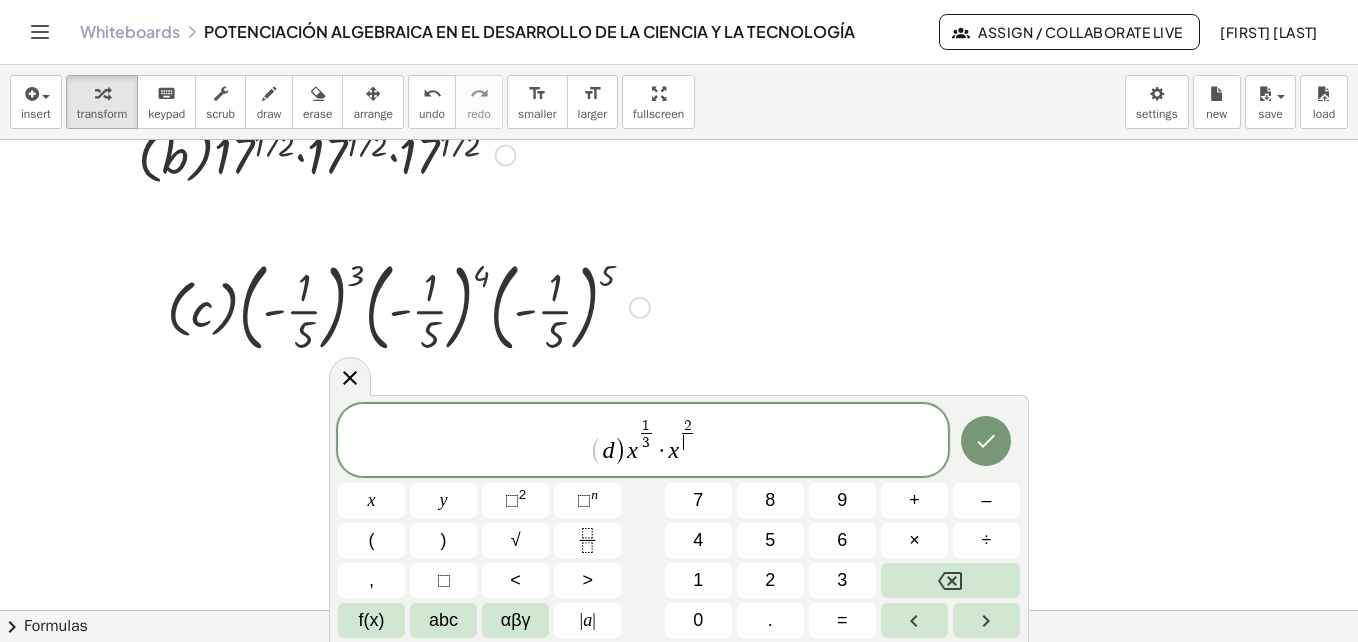 click on "3" at bounding box center [842, 580] 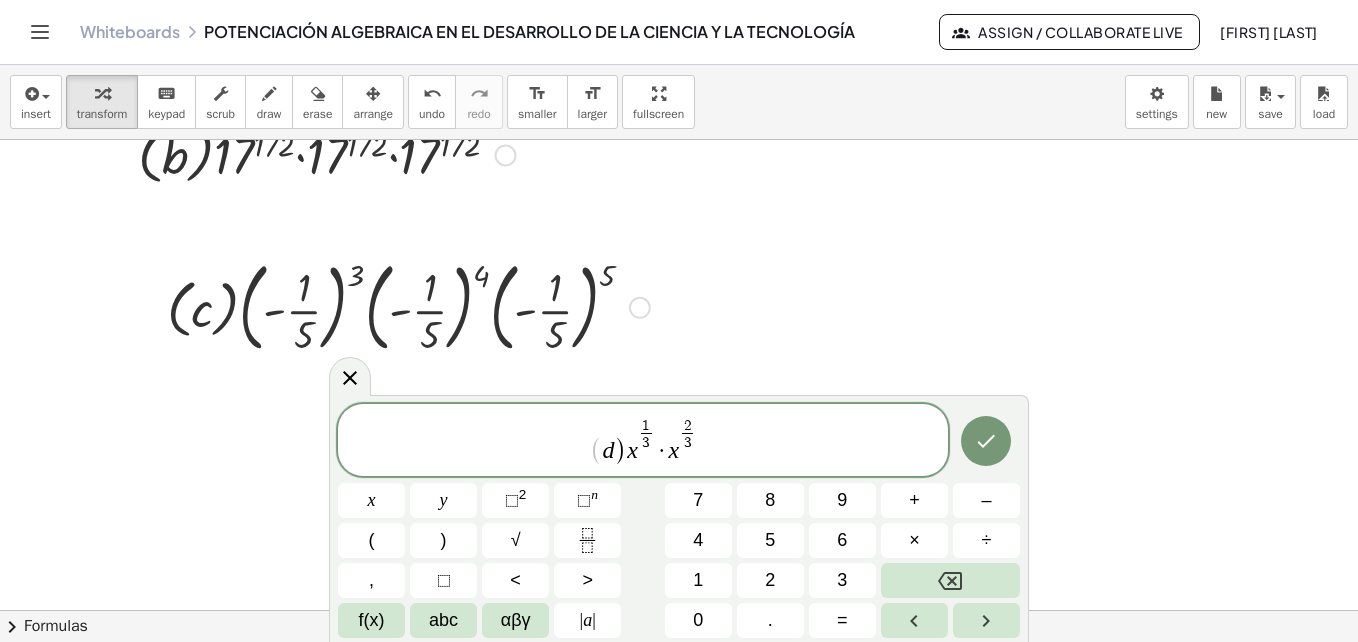 click 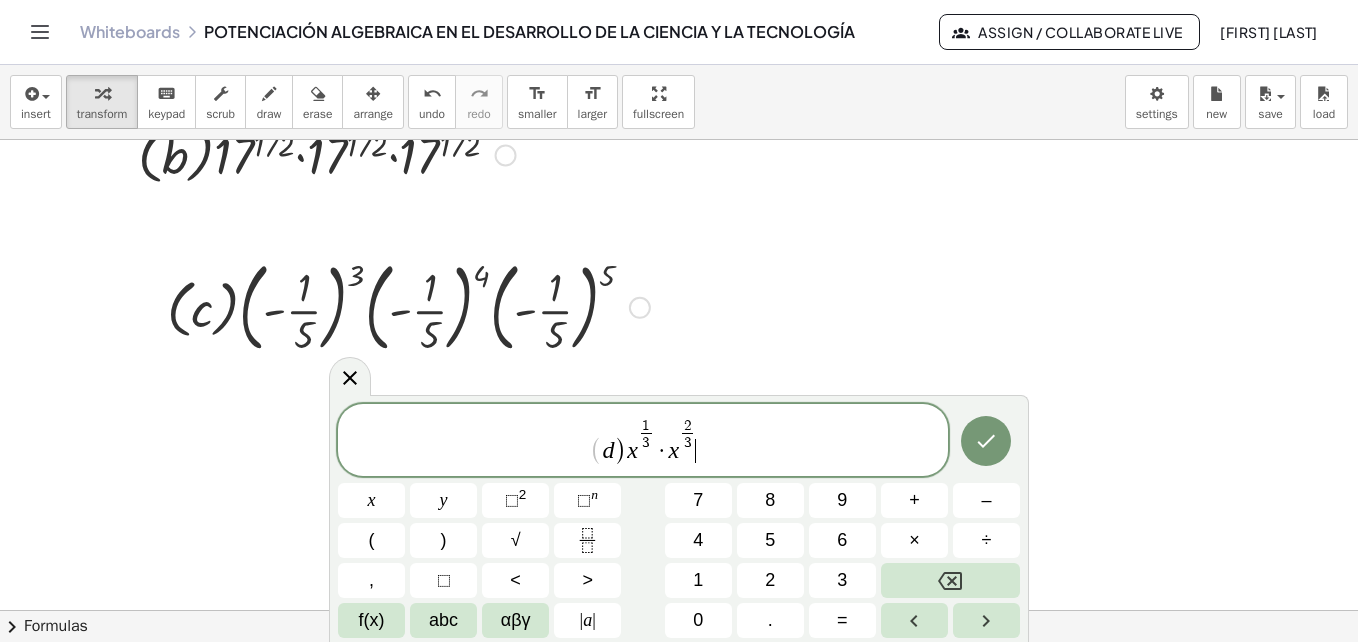 click on "×" at bounding box center (914, 540) 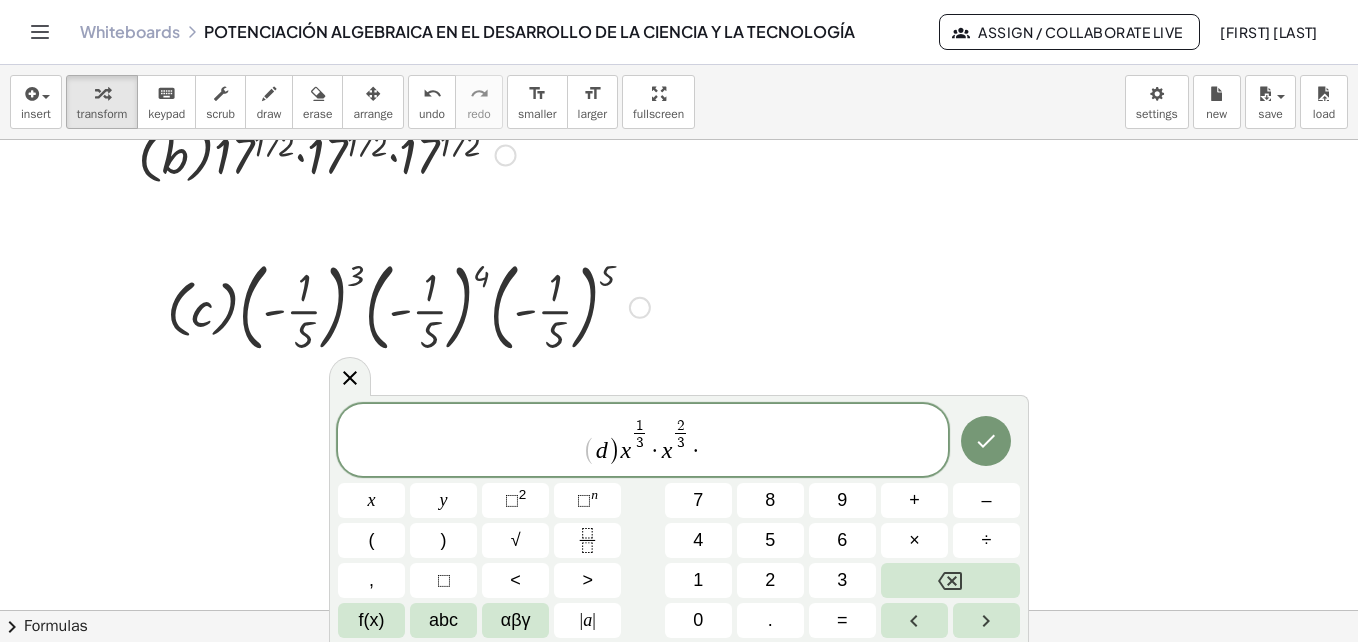 click on "abc" at bounding box center [443, 620] 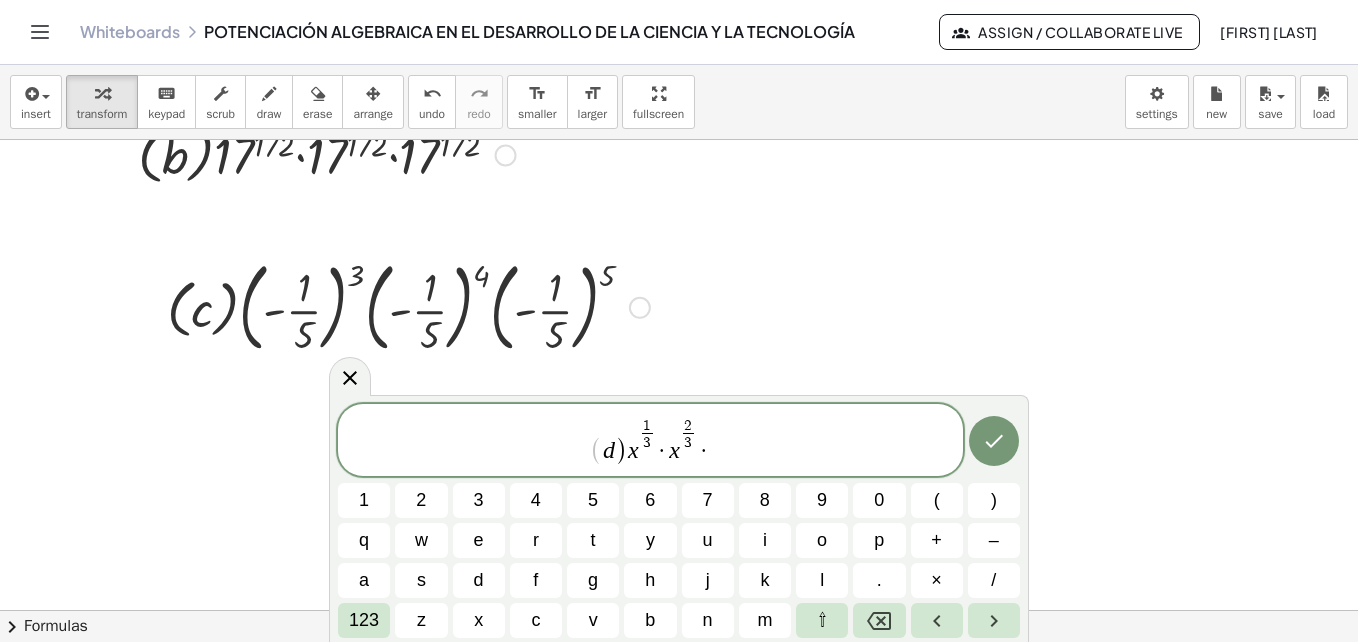 click on "x" at bounding box center (478, 620) 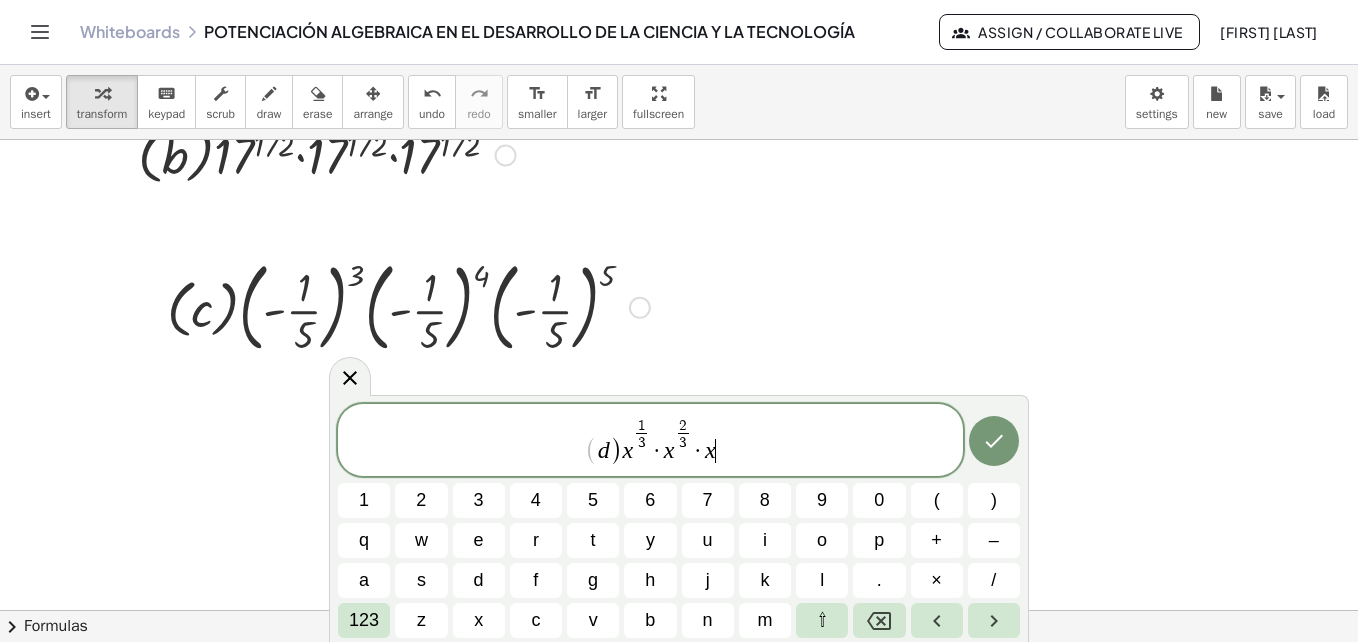 click on "123" at bounding box center [364, 620] 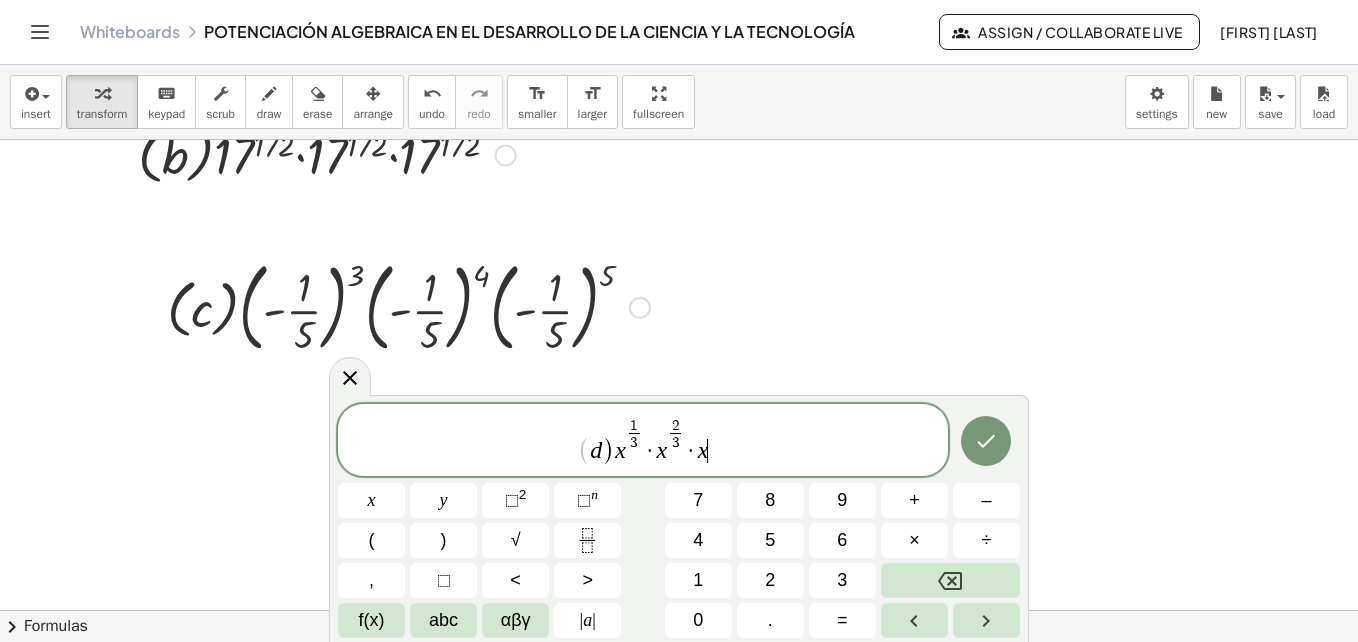 click on "⬚" at bounding box center (584, 500) 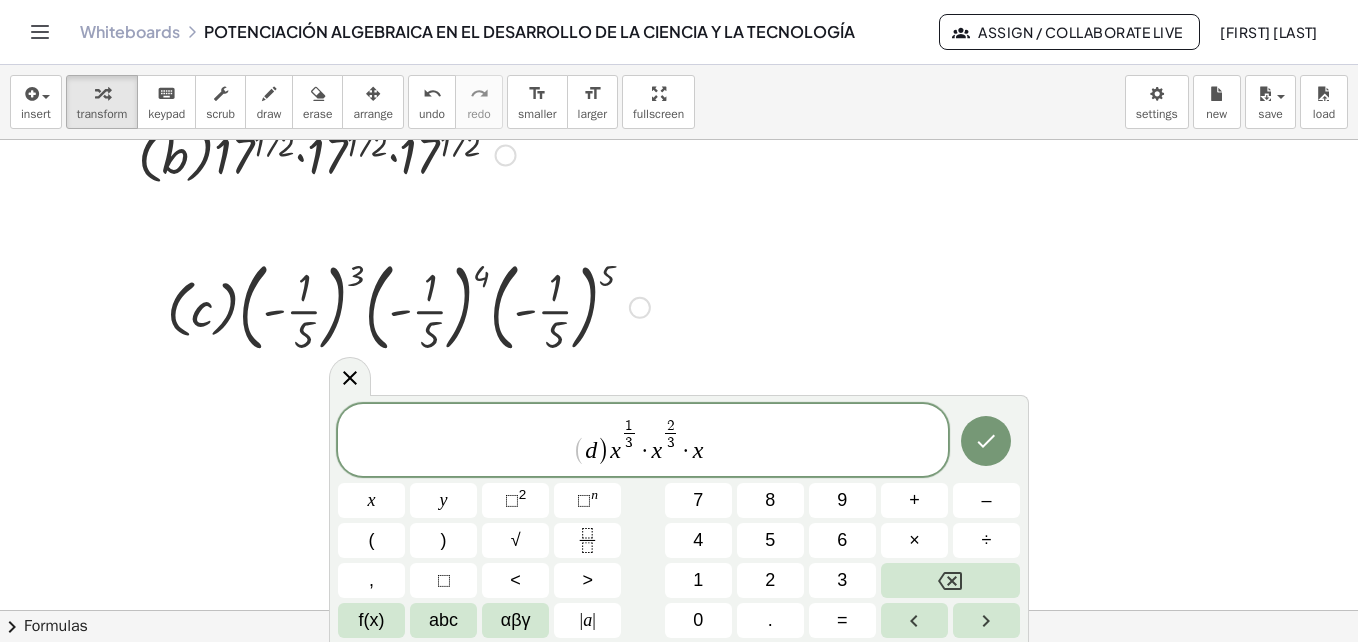 click on "4" at bounding box center (698, 540) 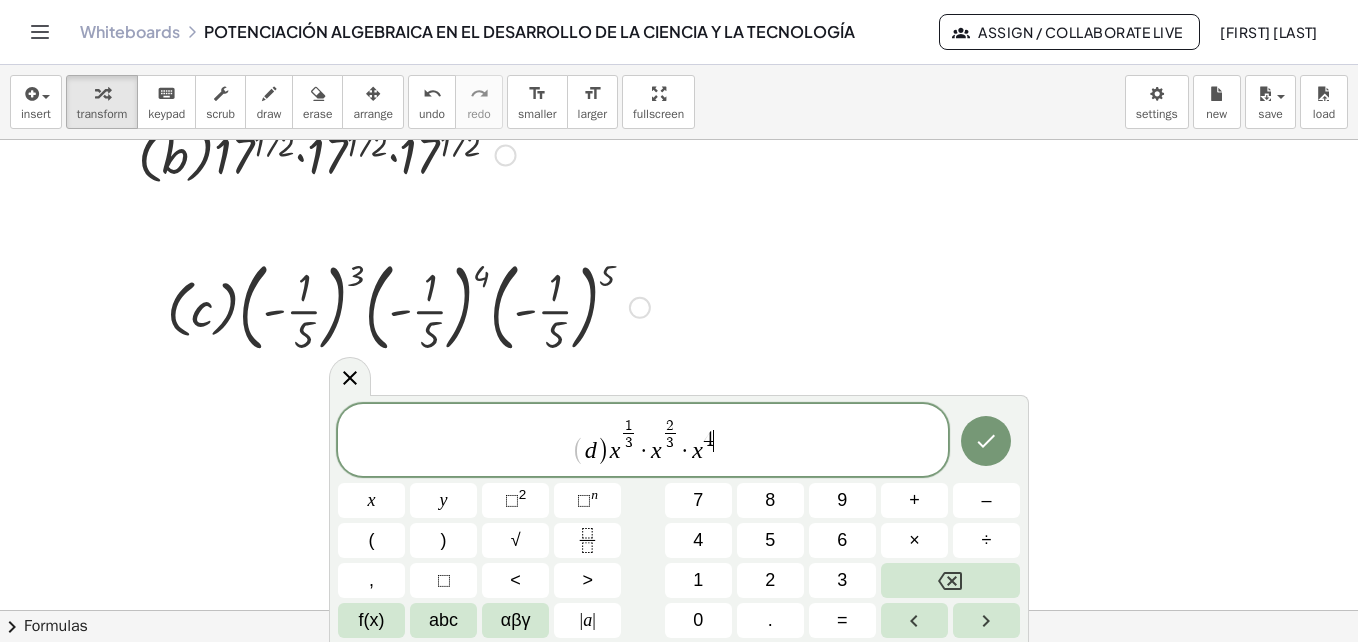 click 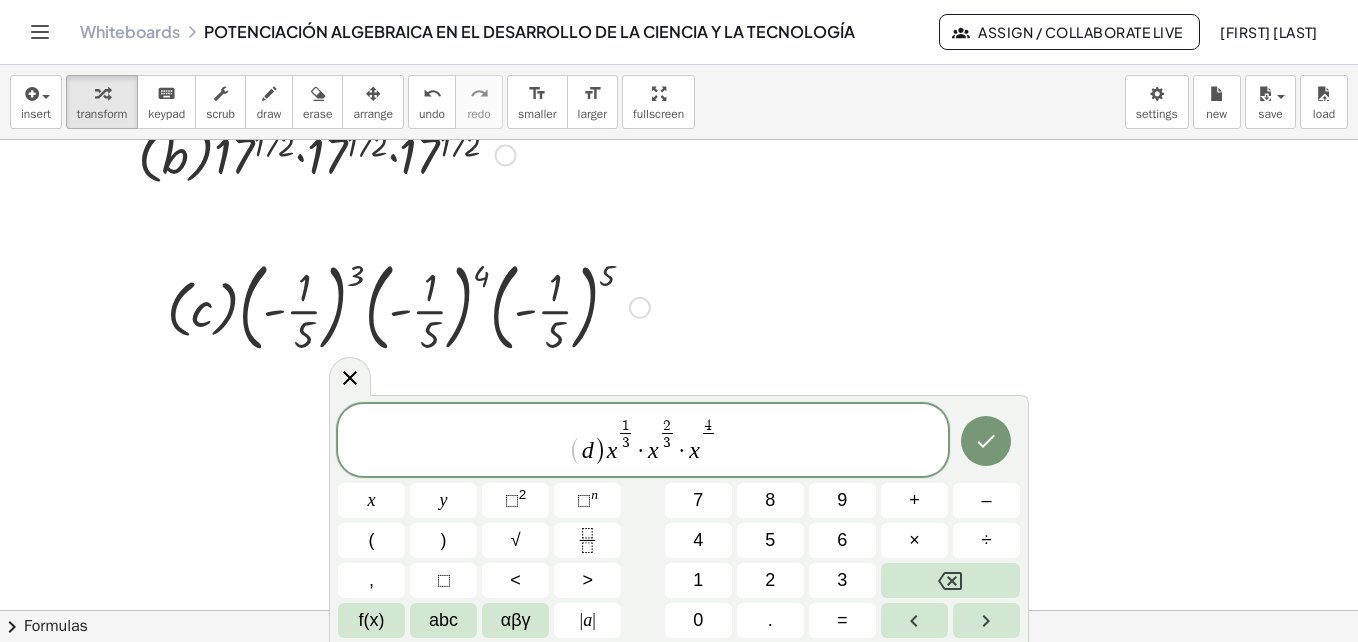 click on "3" at bounding box center [842, 580] 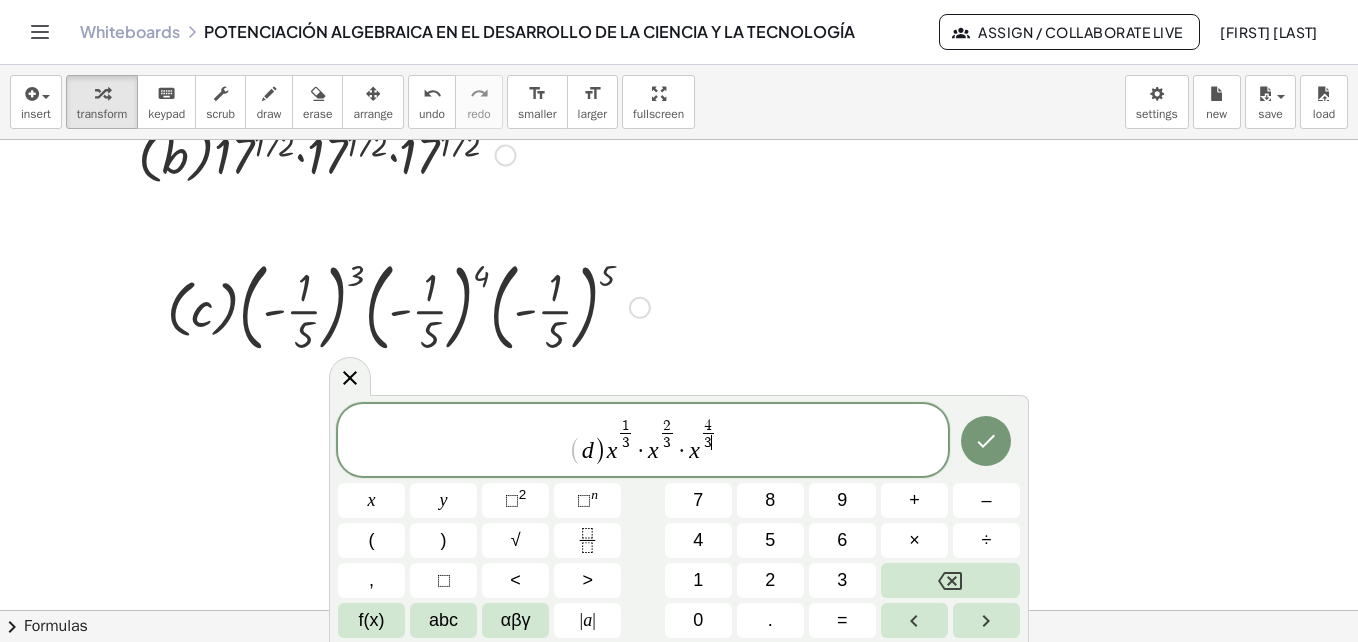 click 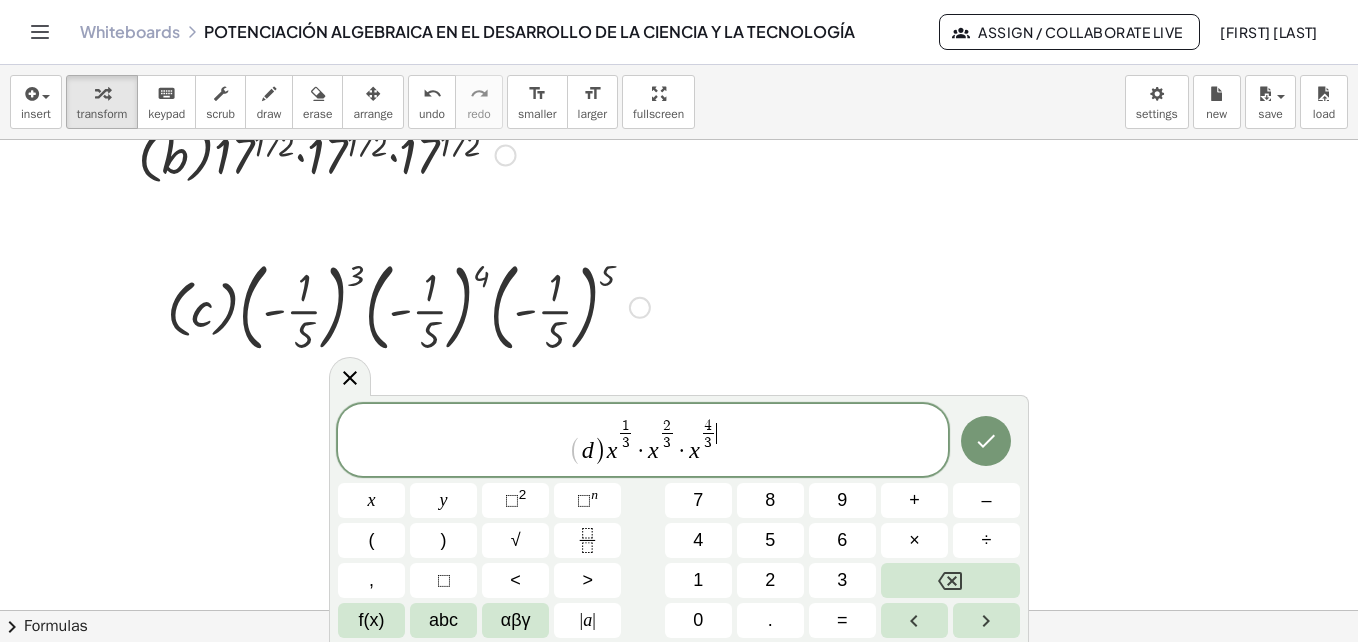 click 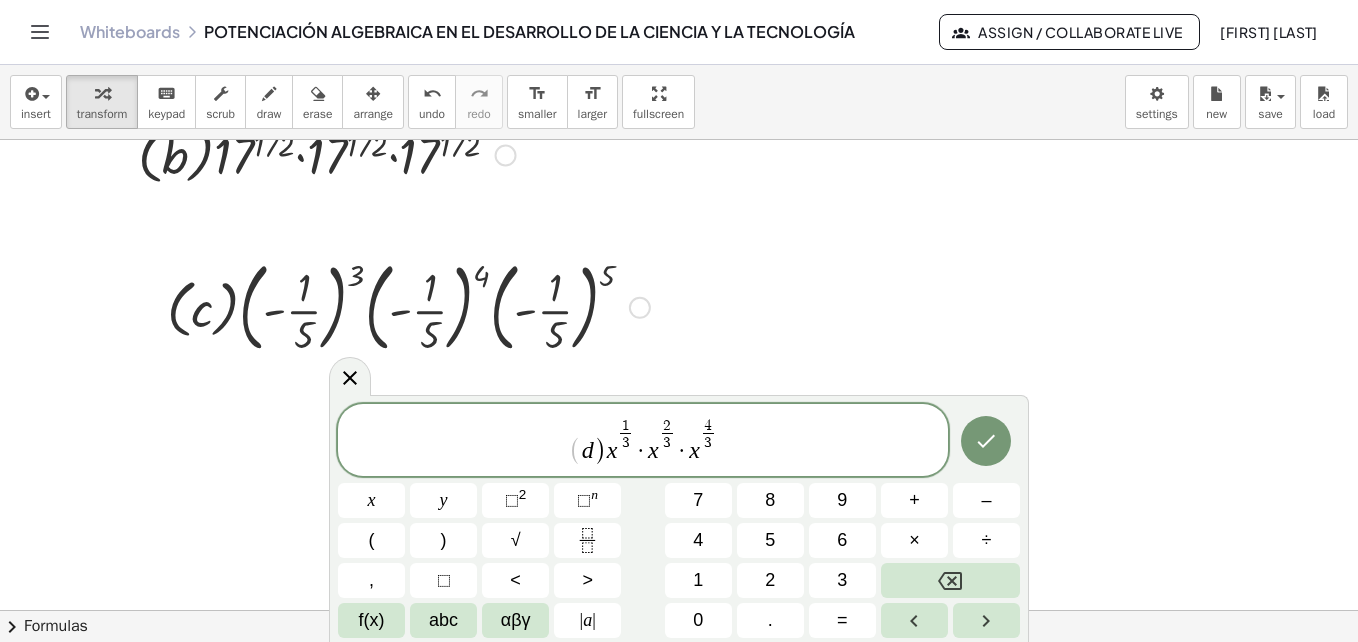 click 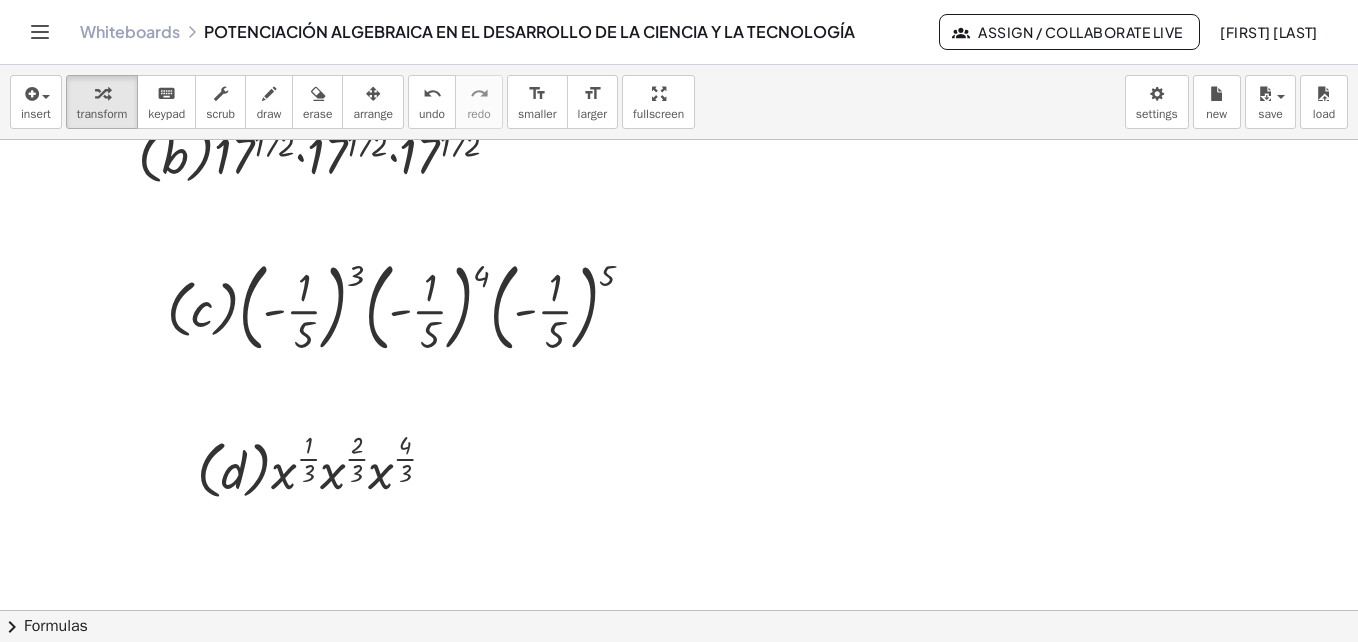 click at bounding box center [679, -660] 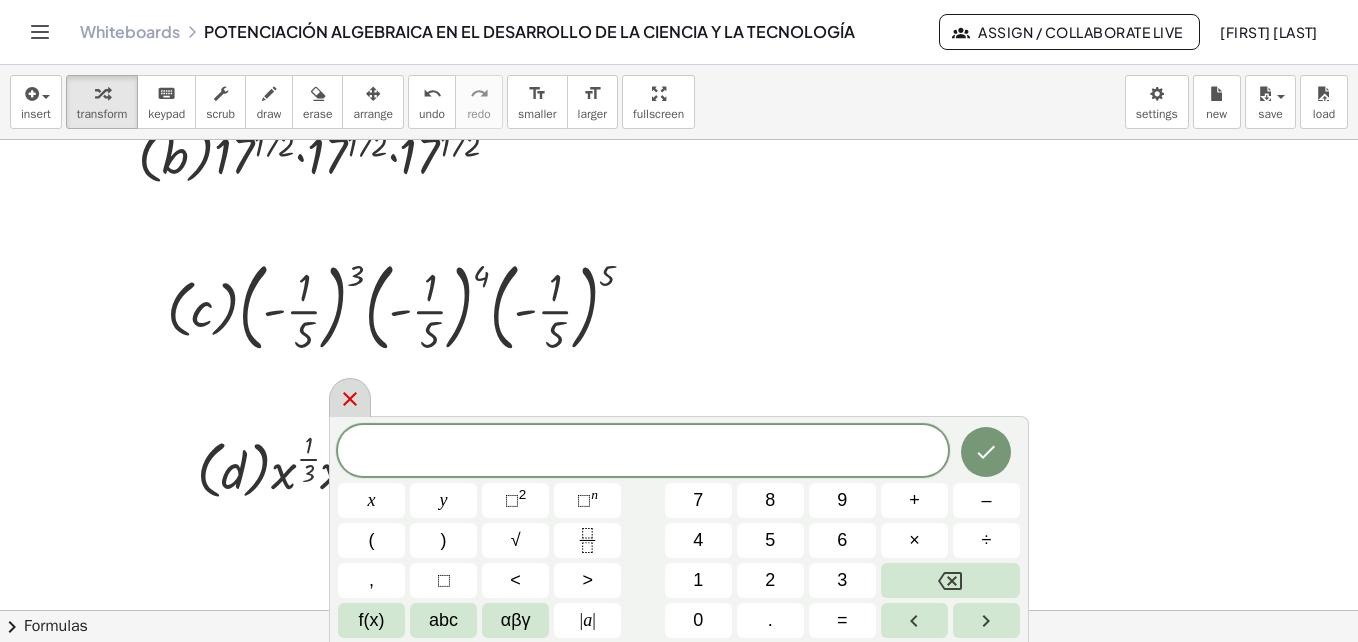 click 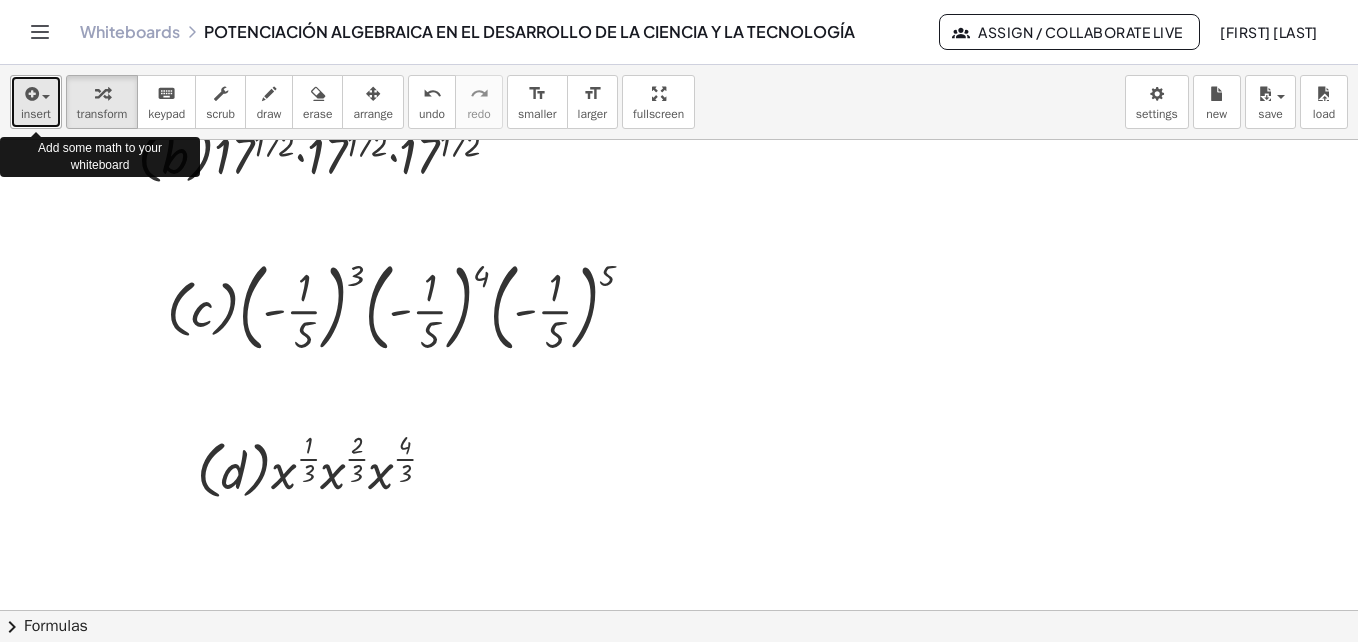 click on "insert" at bounding box center (36, 114) 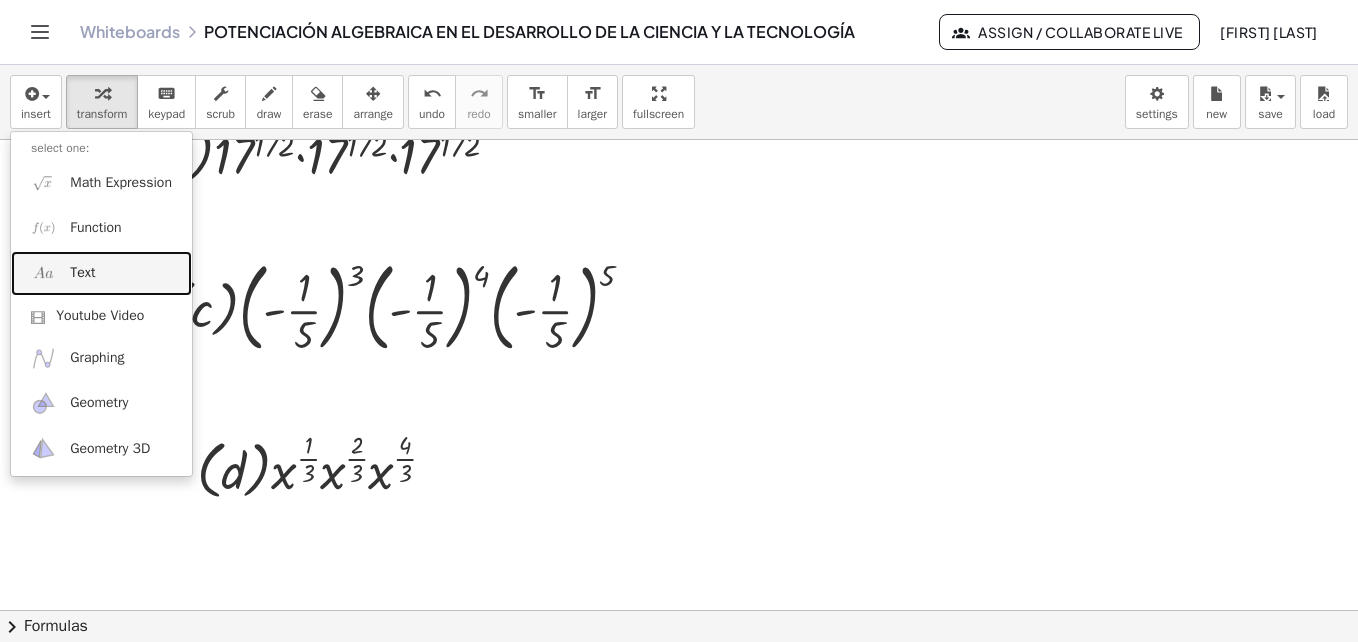 click on "Text" at bounding box center [82, 273] 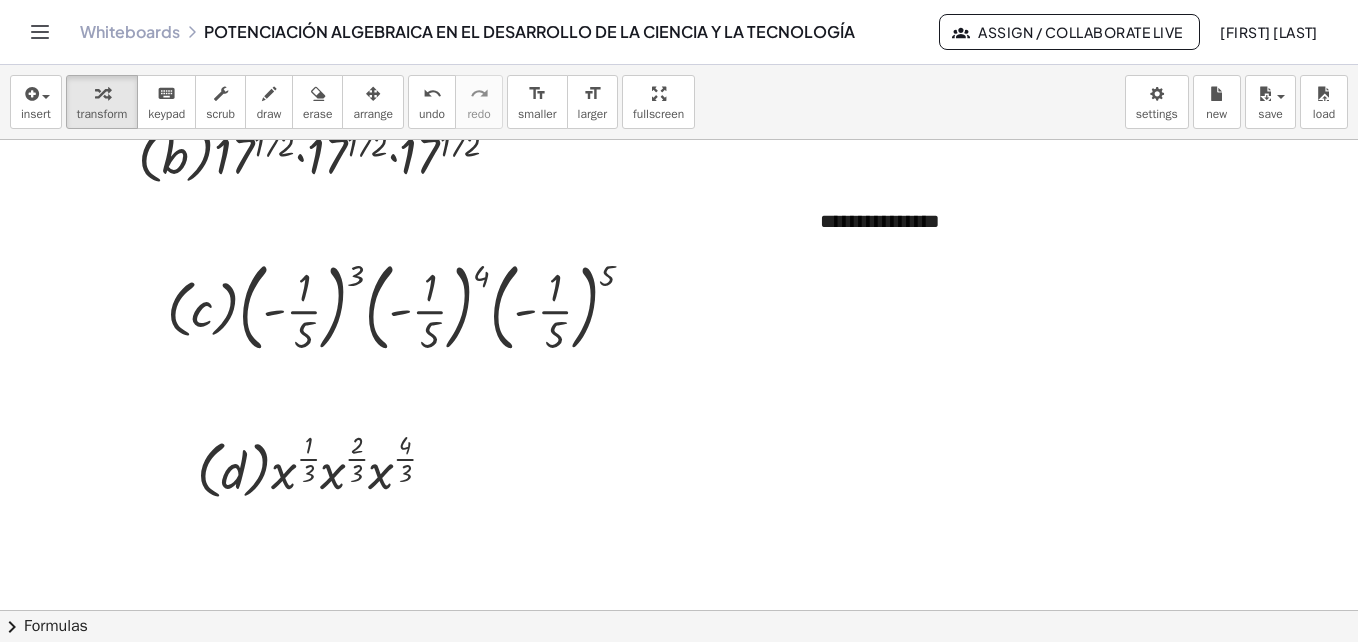type 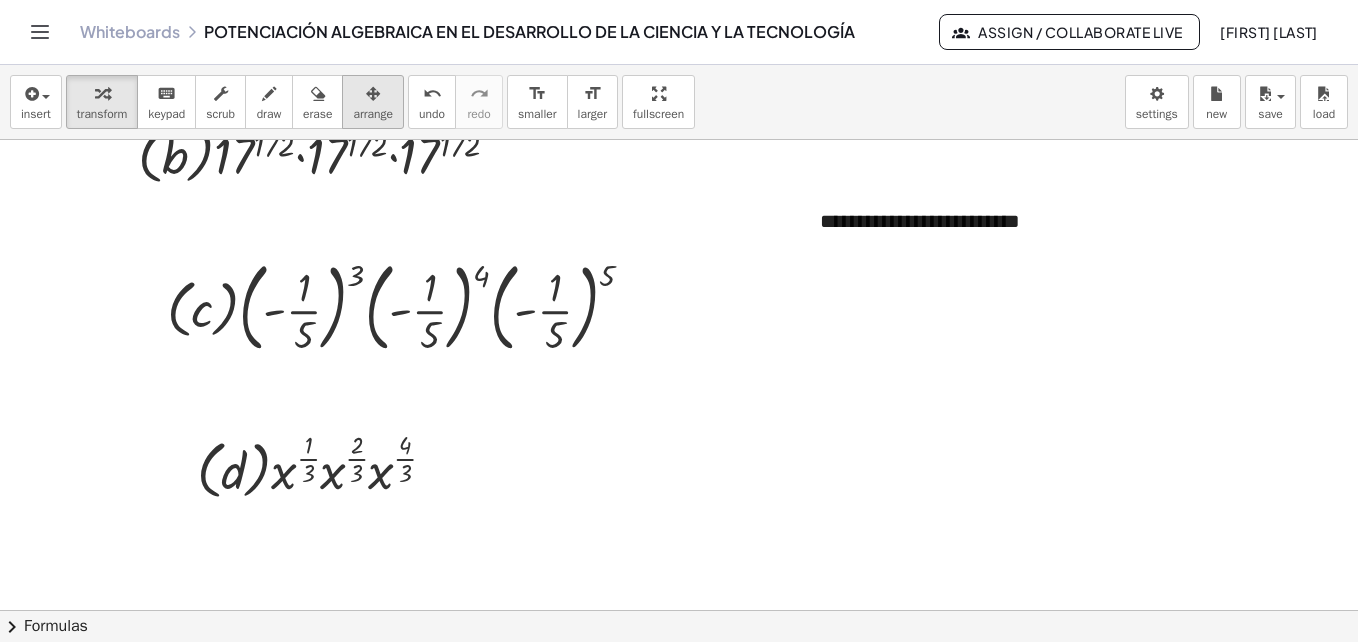 click at bounding box center (373, 93) 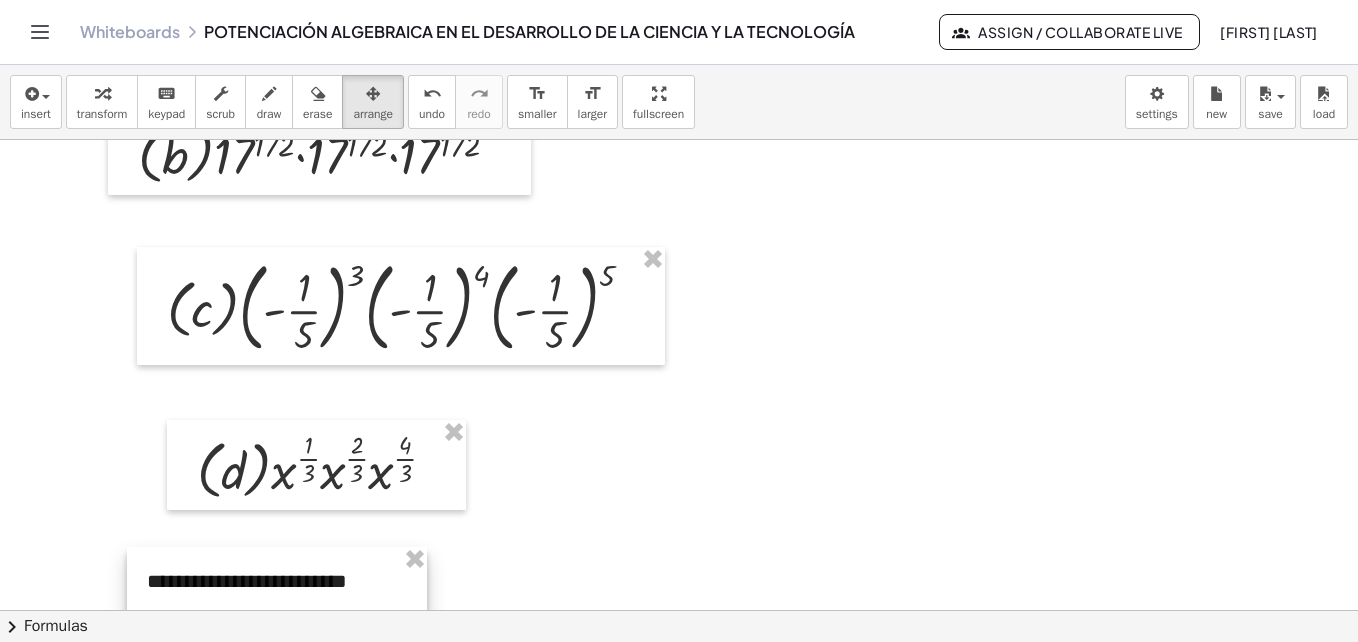 drag, startPoint x: 975, startPoint y: 234, endPoint x: 302, endPoint y: 594, distance: 763.2359 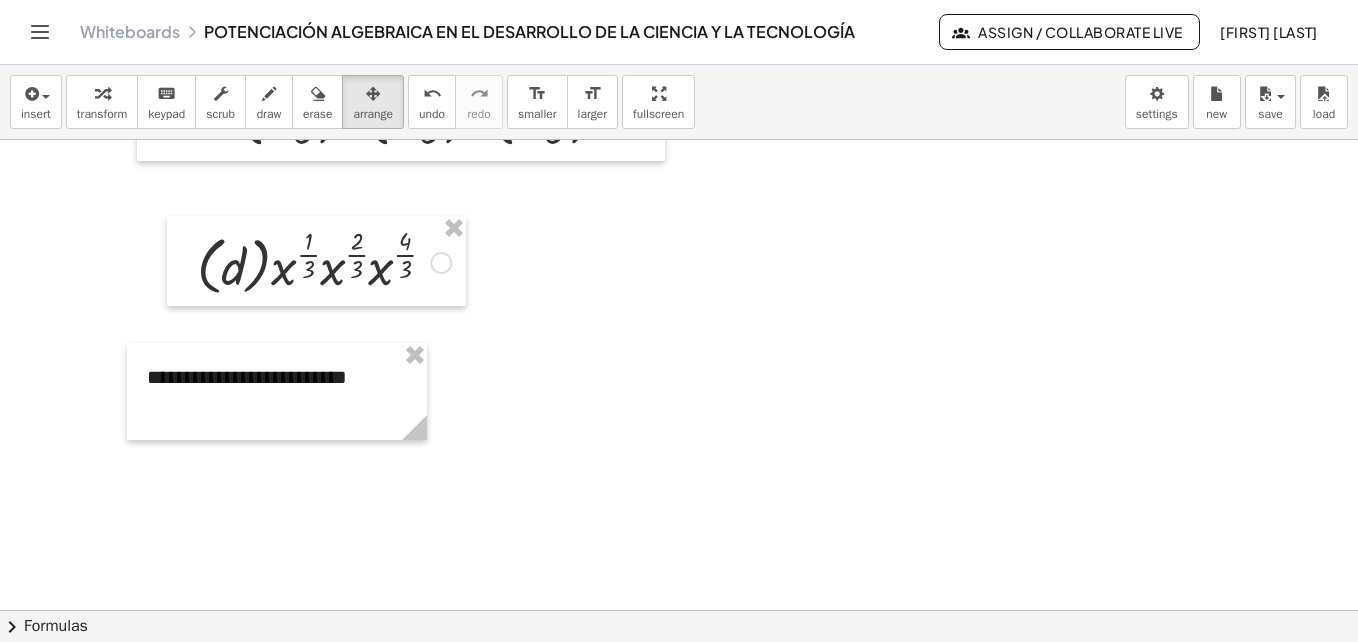 scroll, scrollTop: 2650, scrollLeft: 0, axis: vertical 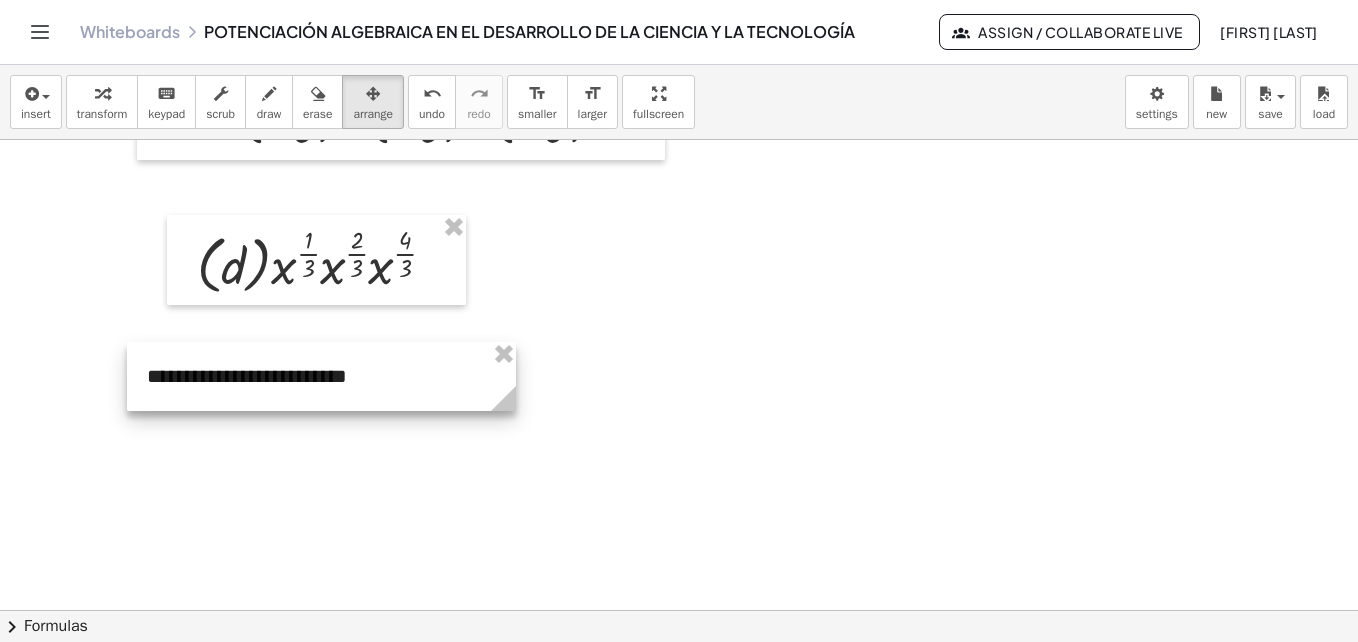 drag, startPoint x: 424, startPoint y: 426, endPoint x: 481, endPoint y: 417, distance: 57.706154 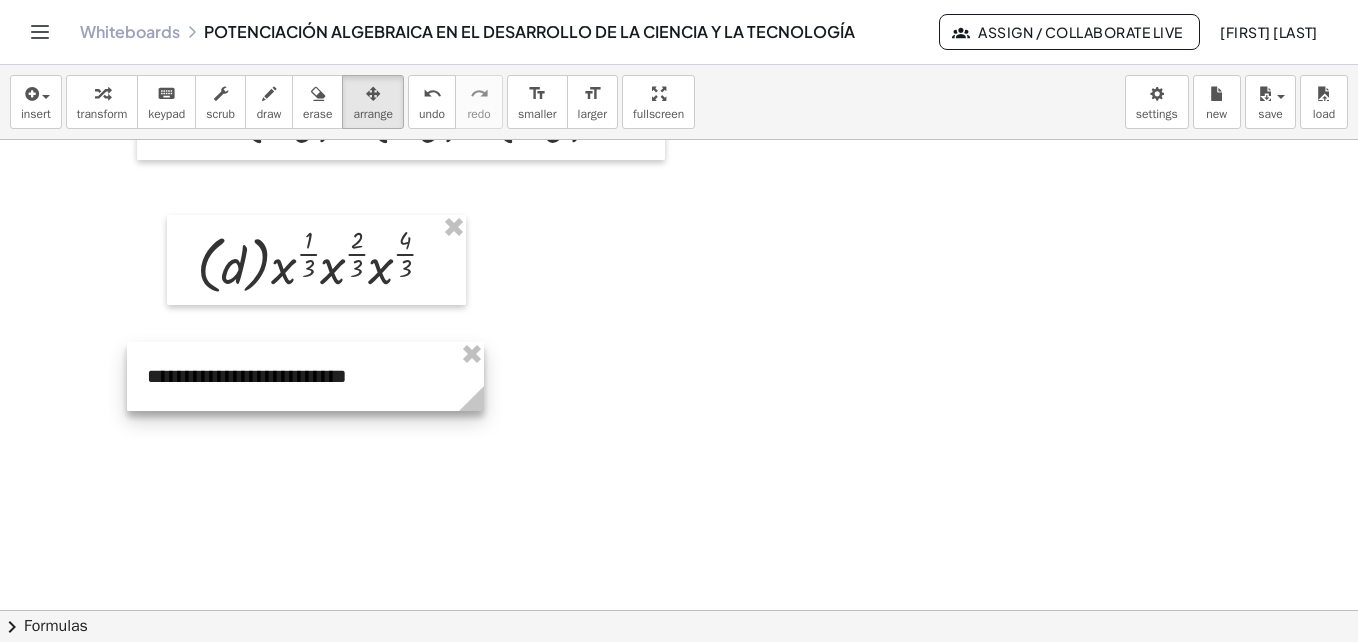 click at bounding box center (679, -865) 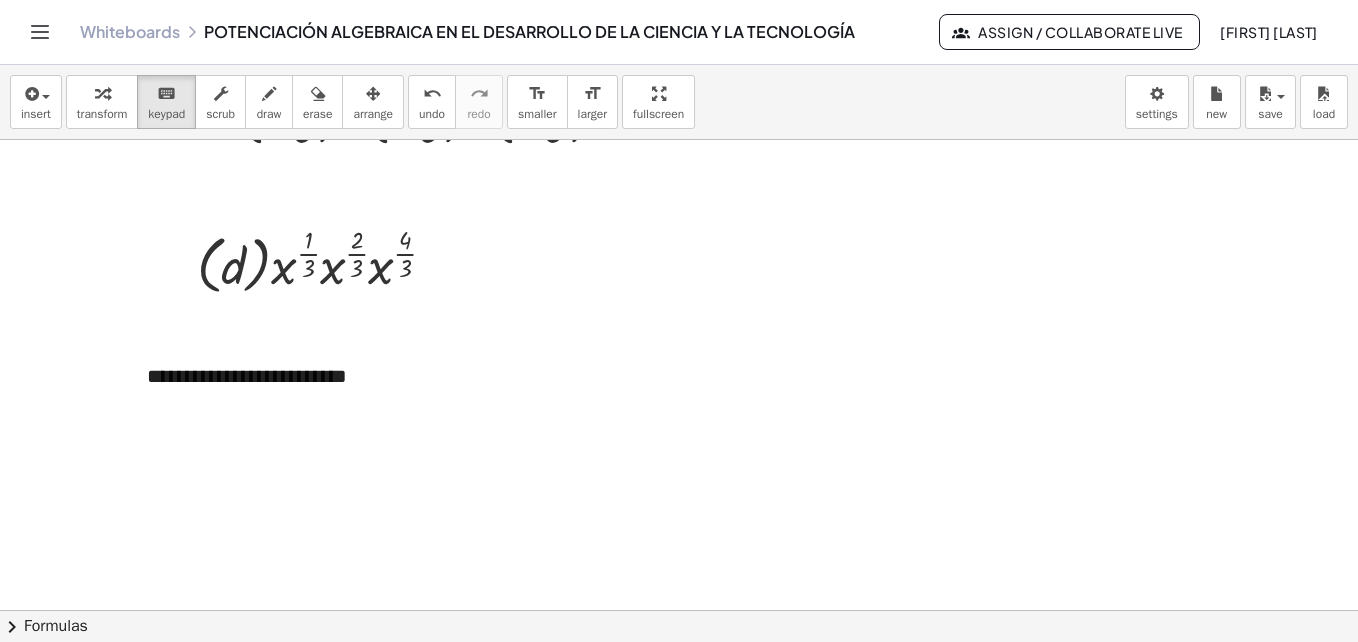 click at bounding box center (679, -865) 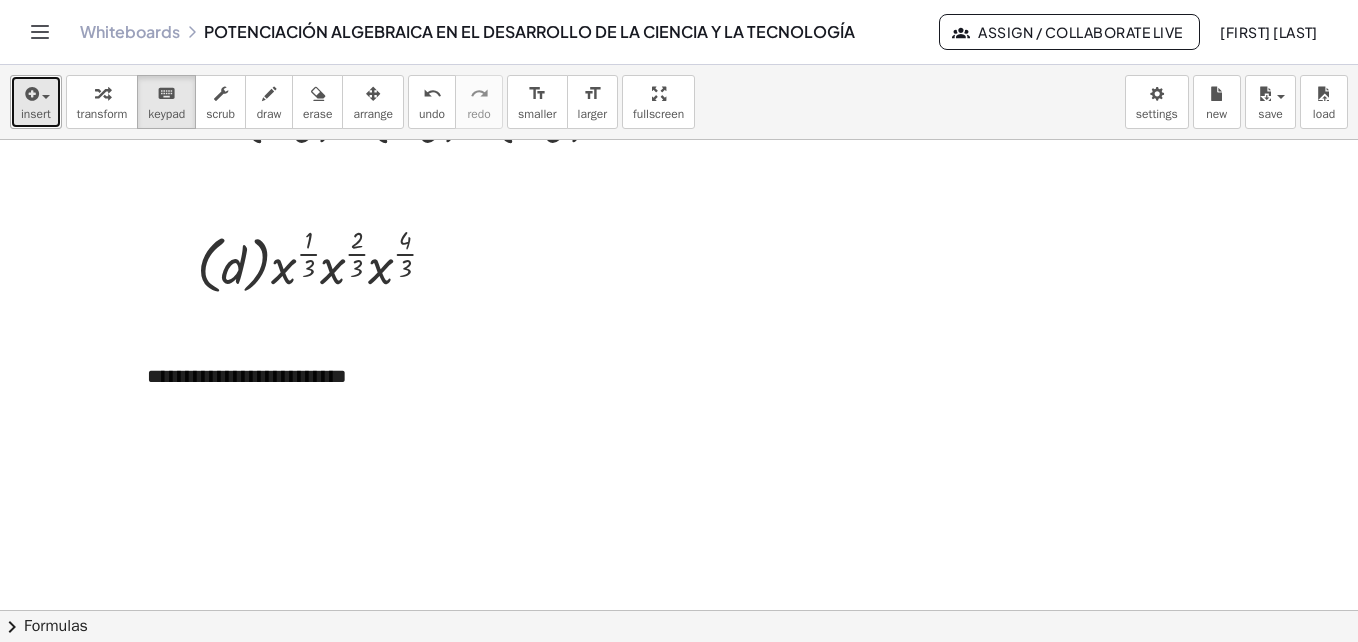 click at bounding box center (36, 93) 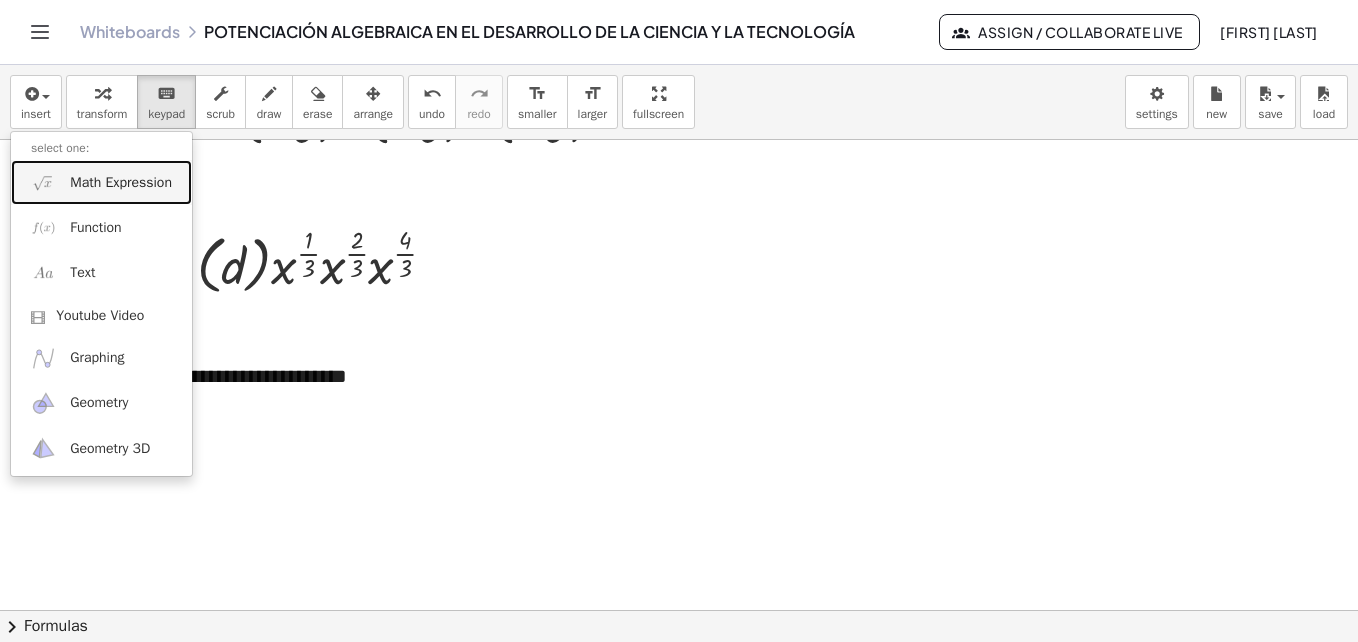click on "Math Expression" at bounding box center (121, 183) 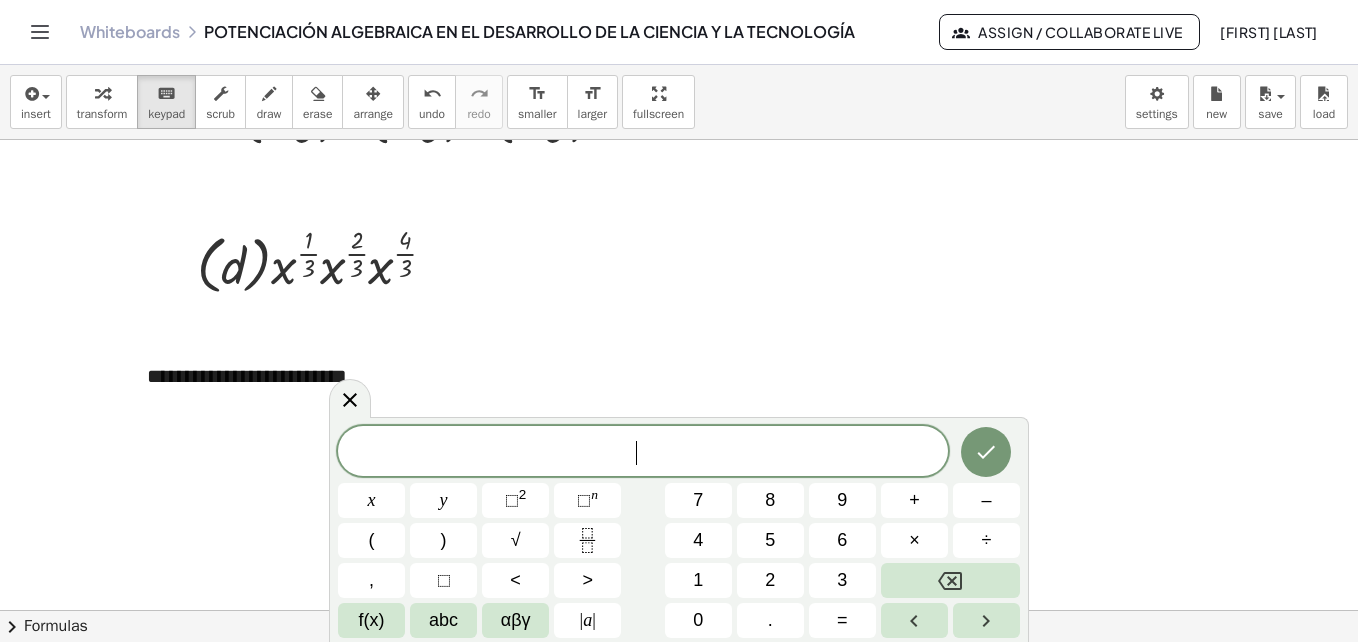 click at bounding box center [679, -865] 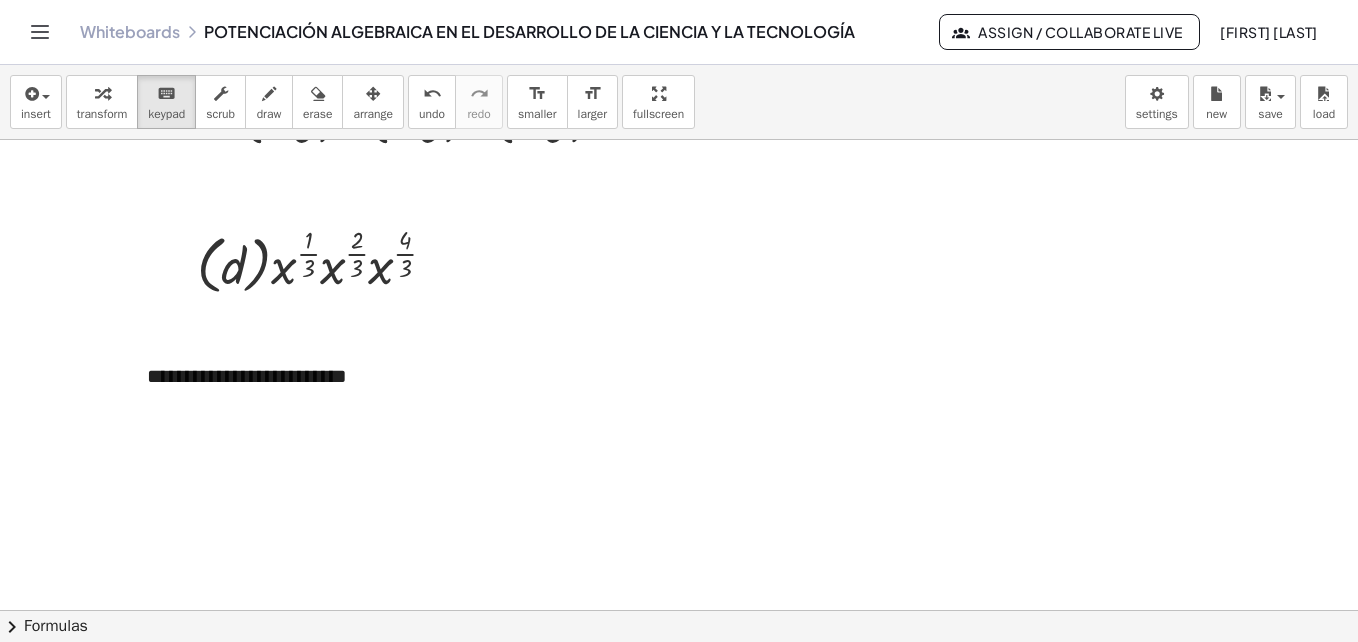 click at bounding box center [679, -865] 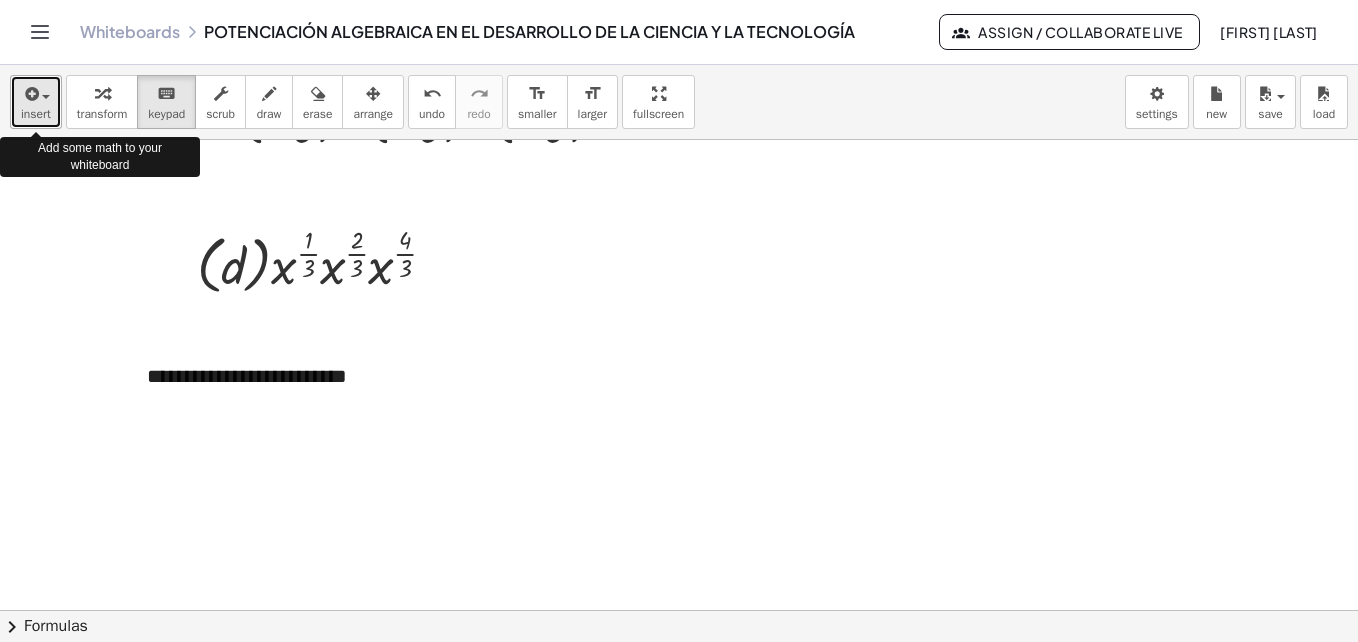 click on "insert" at bounding box center (36, 114) 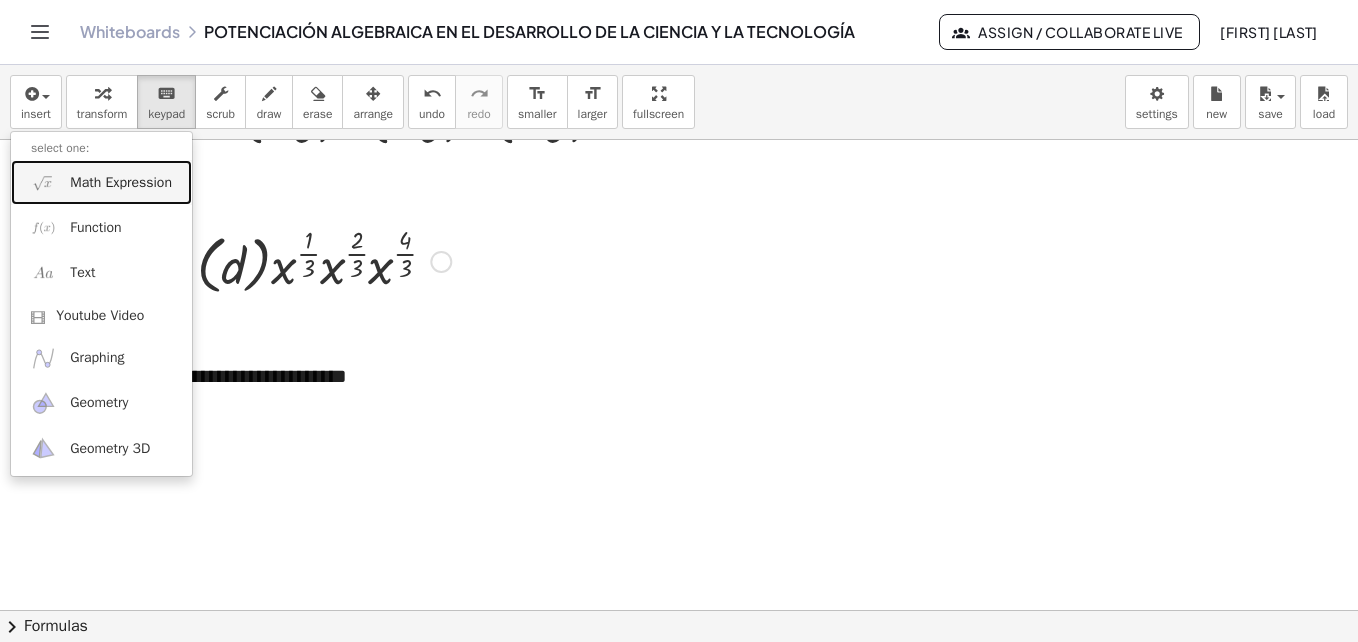 click on "Math Expression" at bounding box center (121, 183) 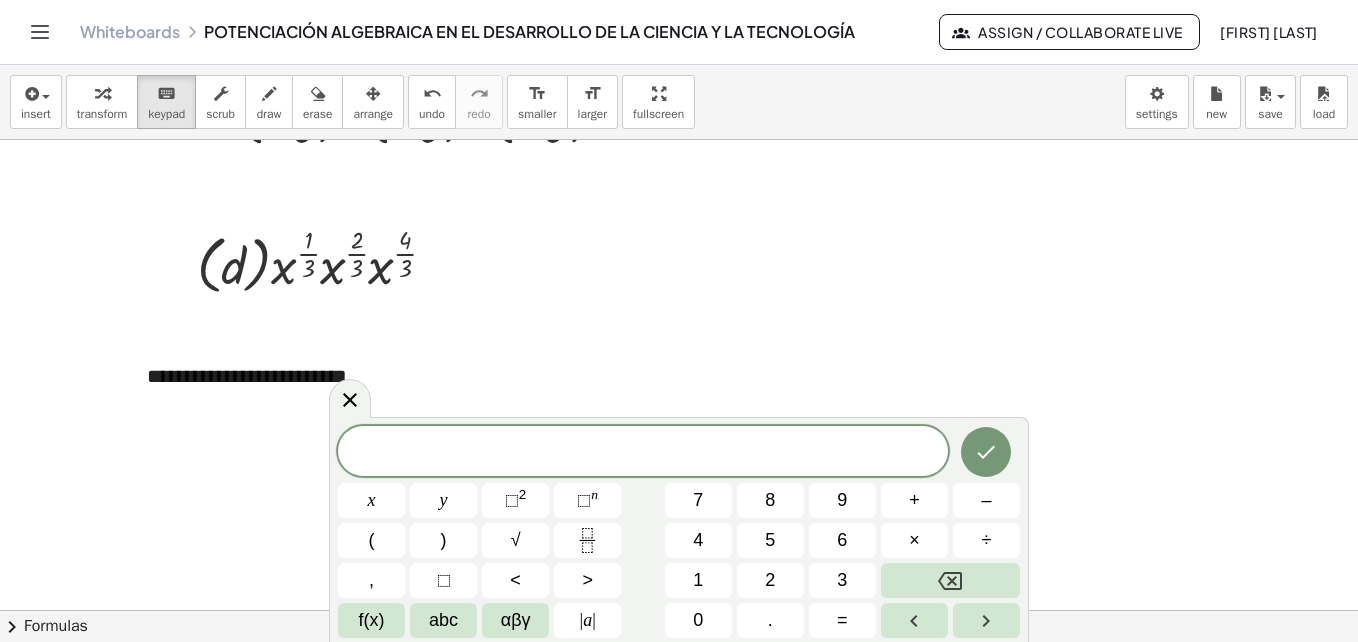 click on "5" at bounding box center [770, 540] 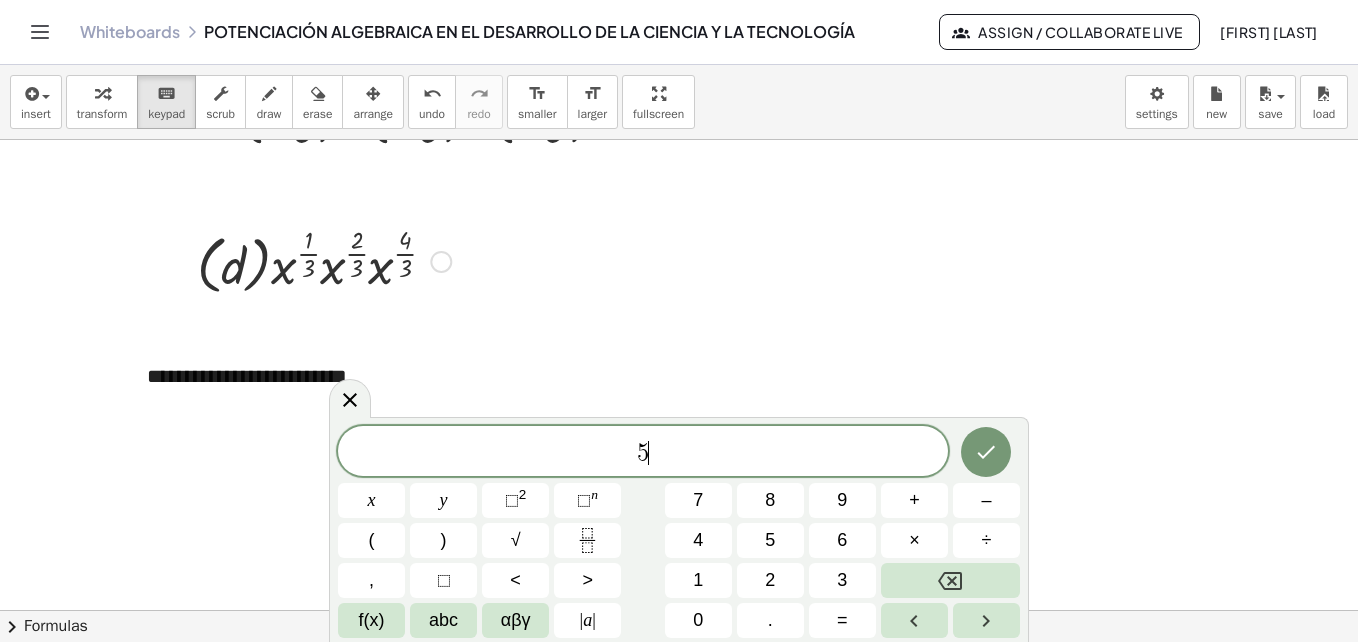 click on "n" at bounding box center (594, 494) 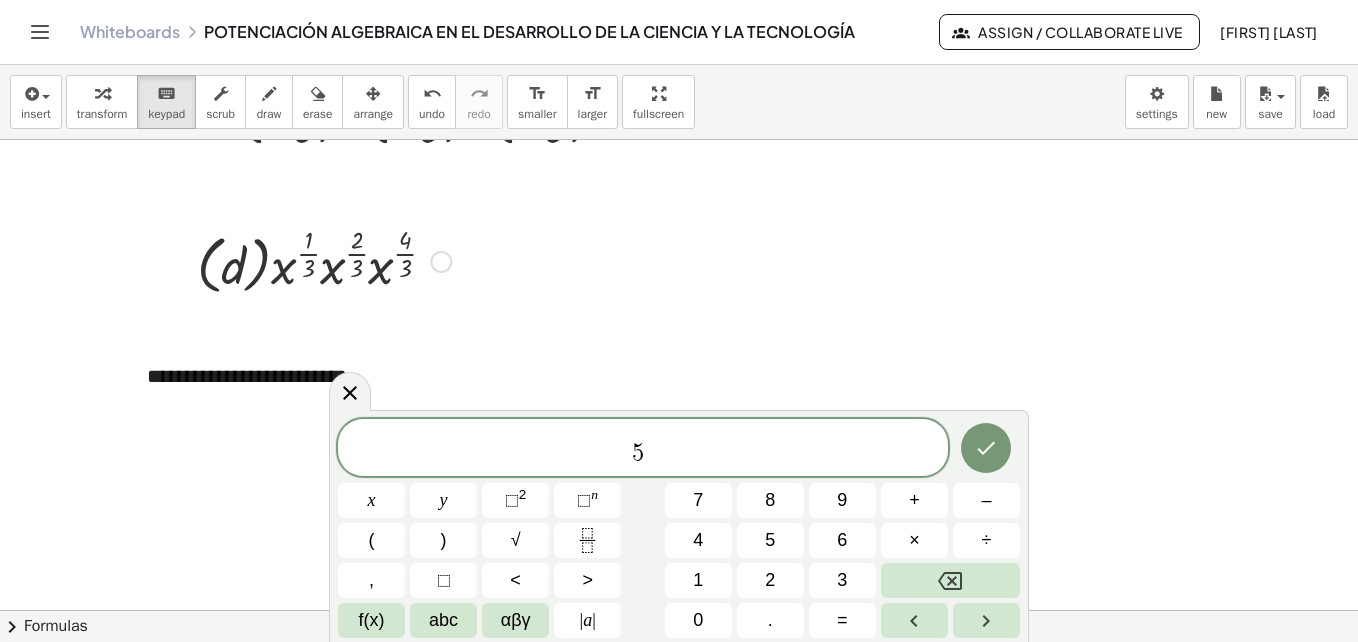 click on "8" at bounding box center (770, 500) 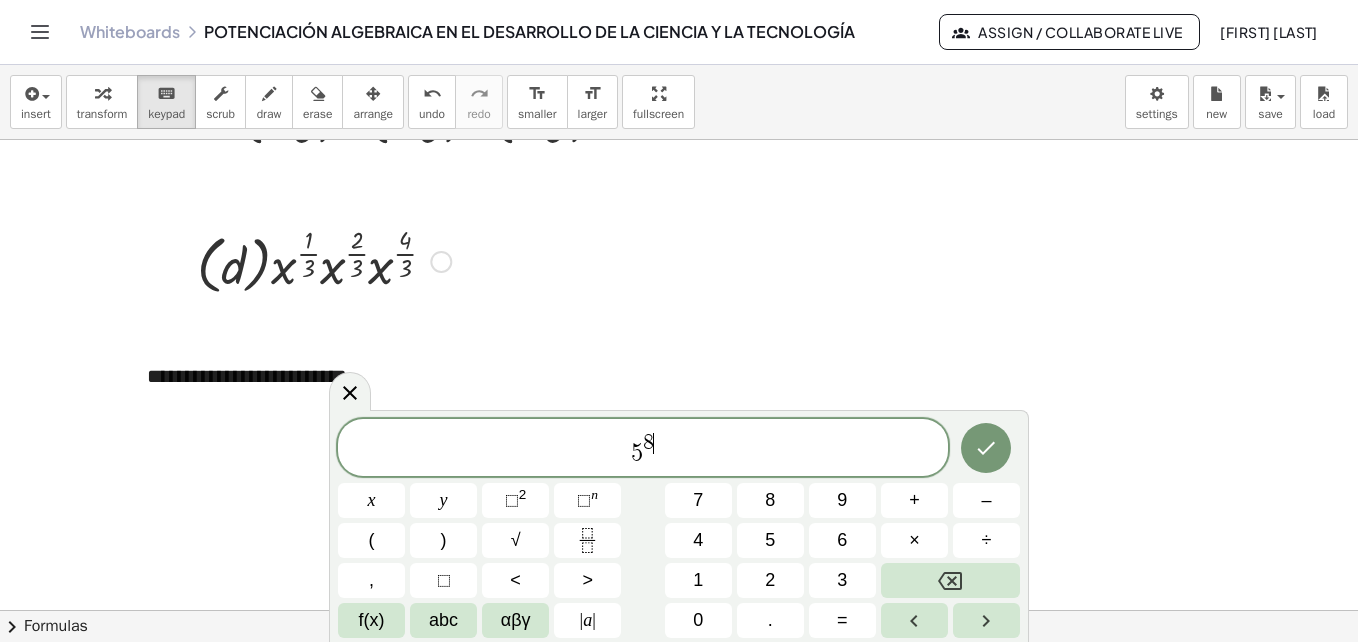 click on "9" at bounding box center [842, 500] 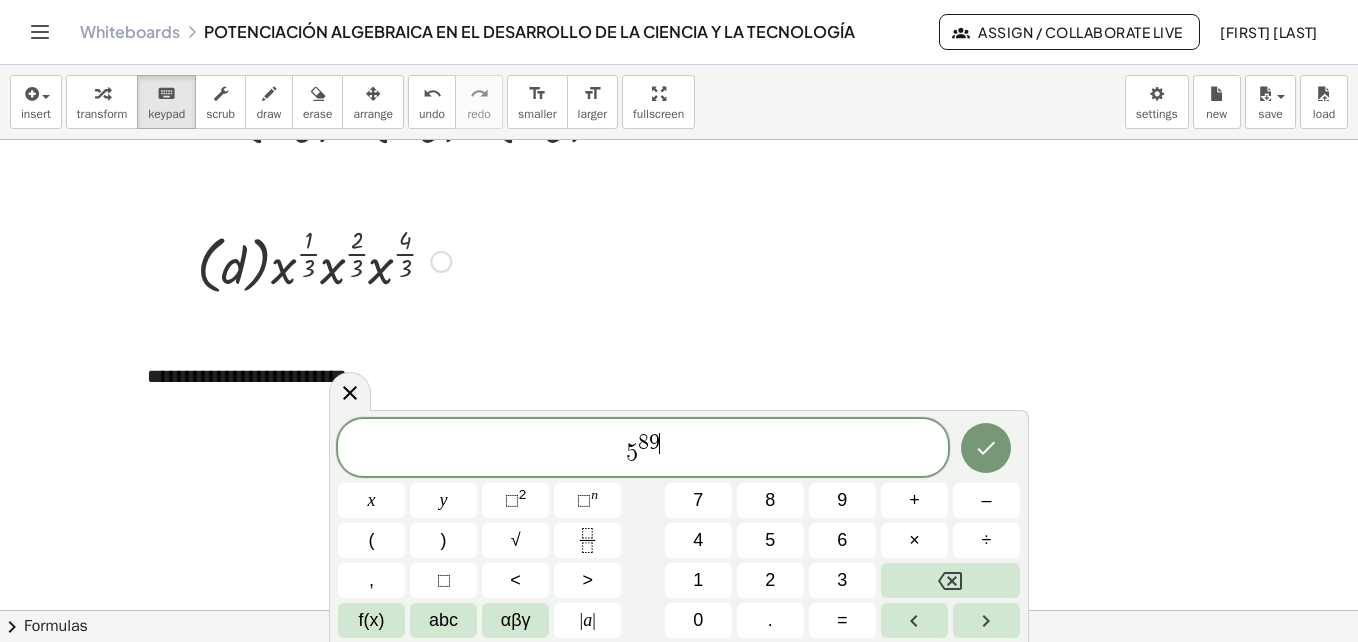 click 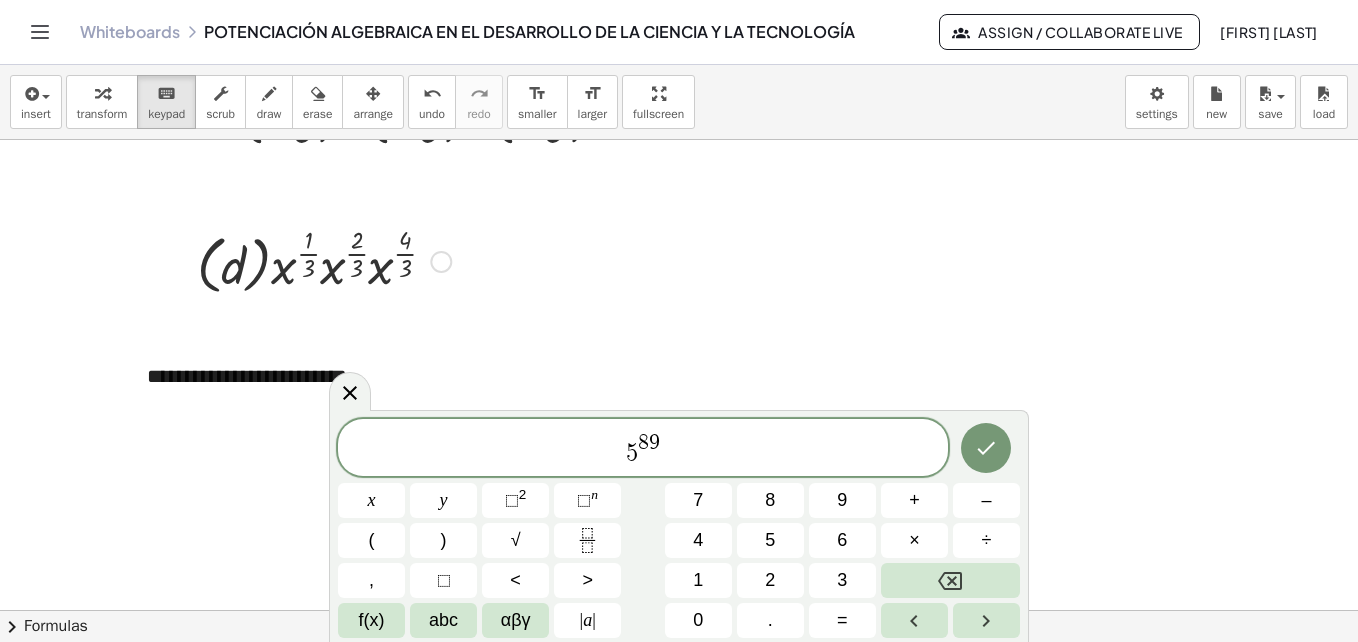 click 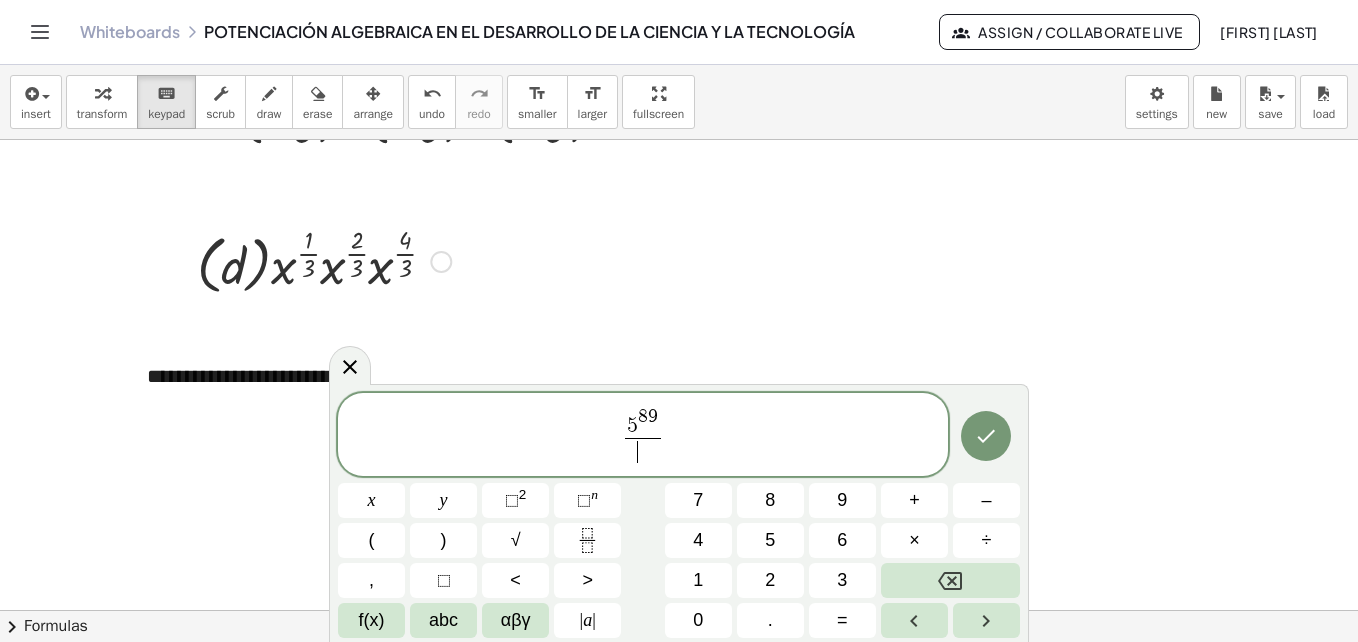 click on "5" at bounding box center (770, 540) 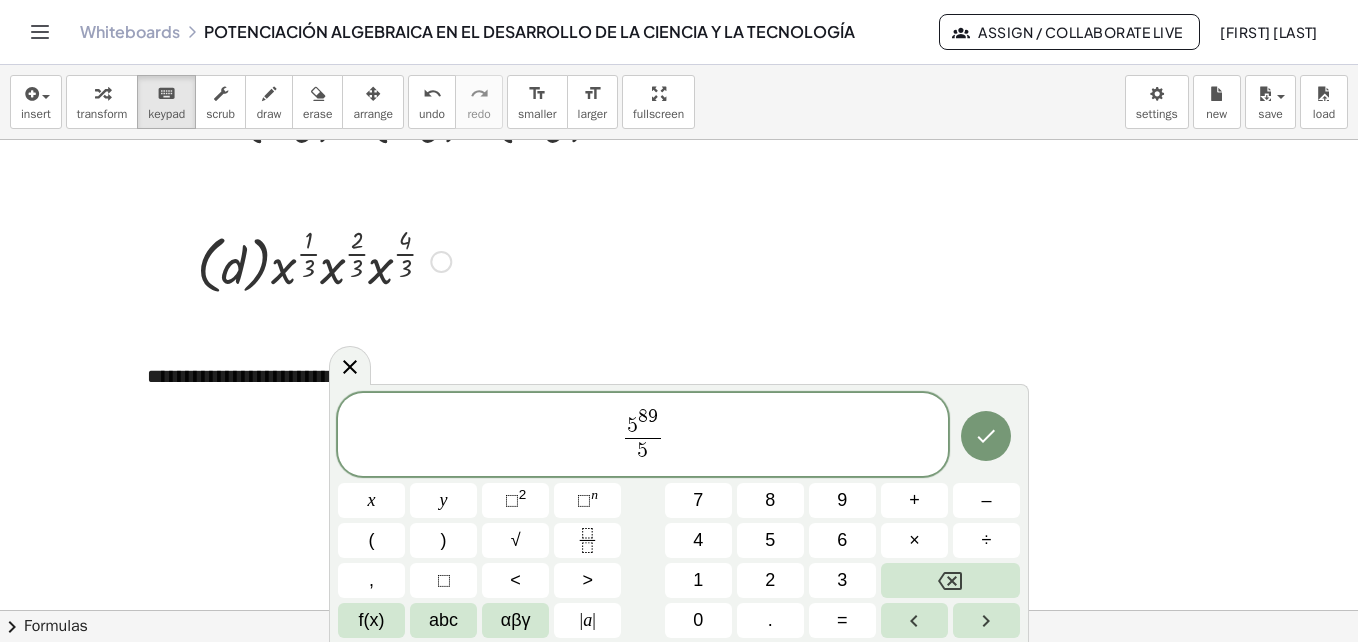 click on "n" at bounding box center (594, 494) 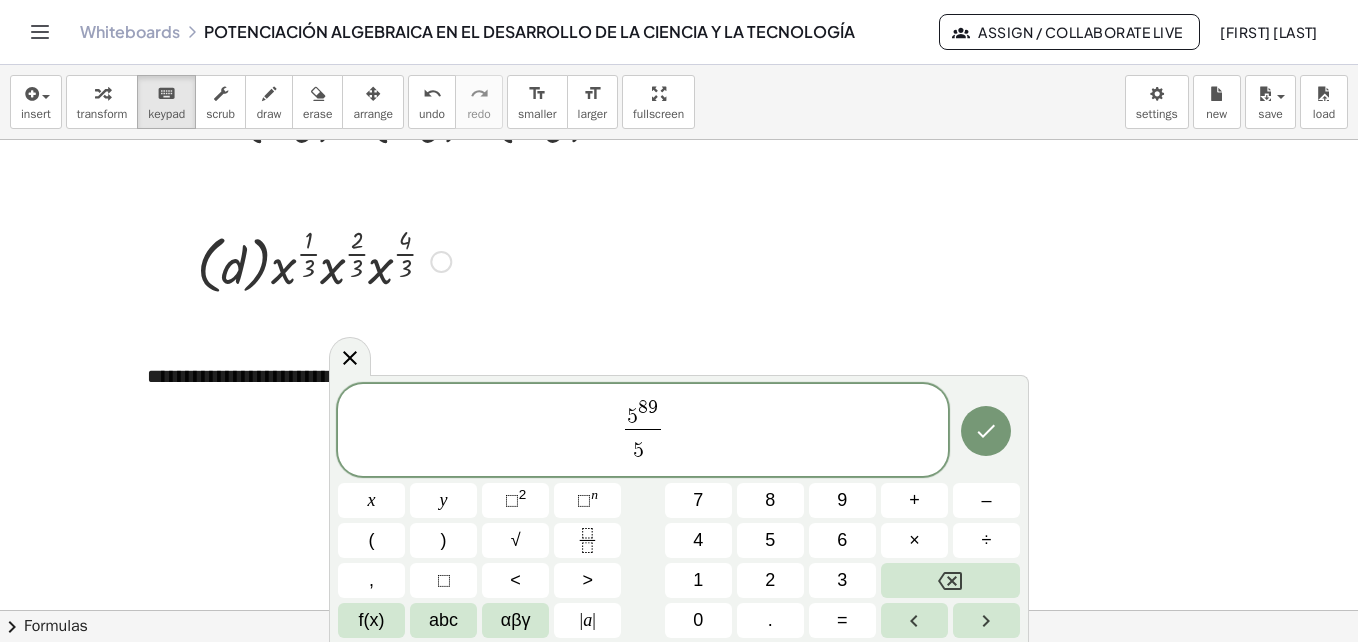 click on "⬚" at bounding box center [584, 500] 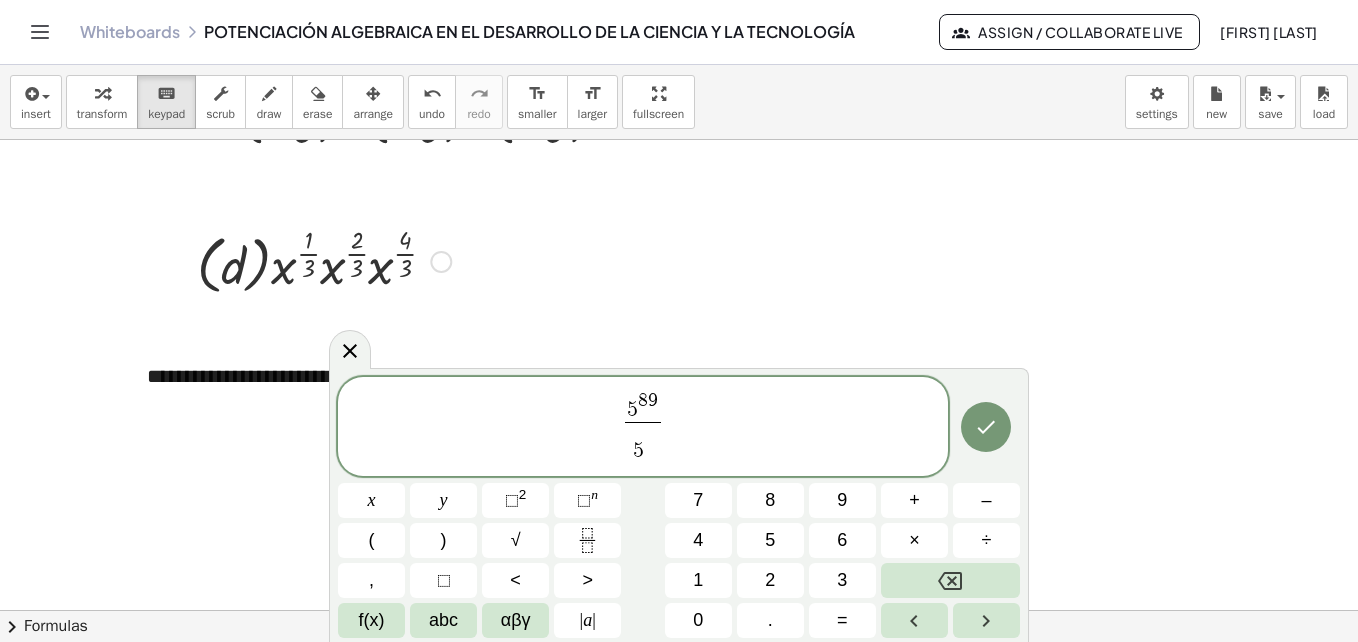click on "9" at bounding box center [842, 500] 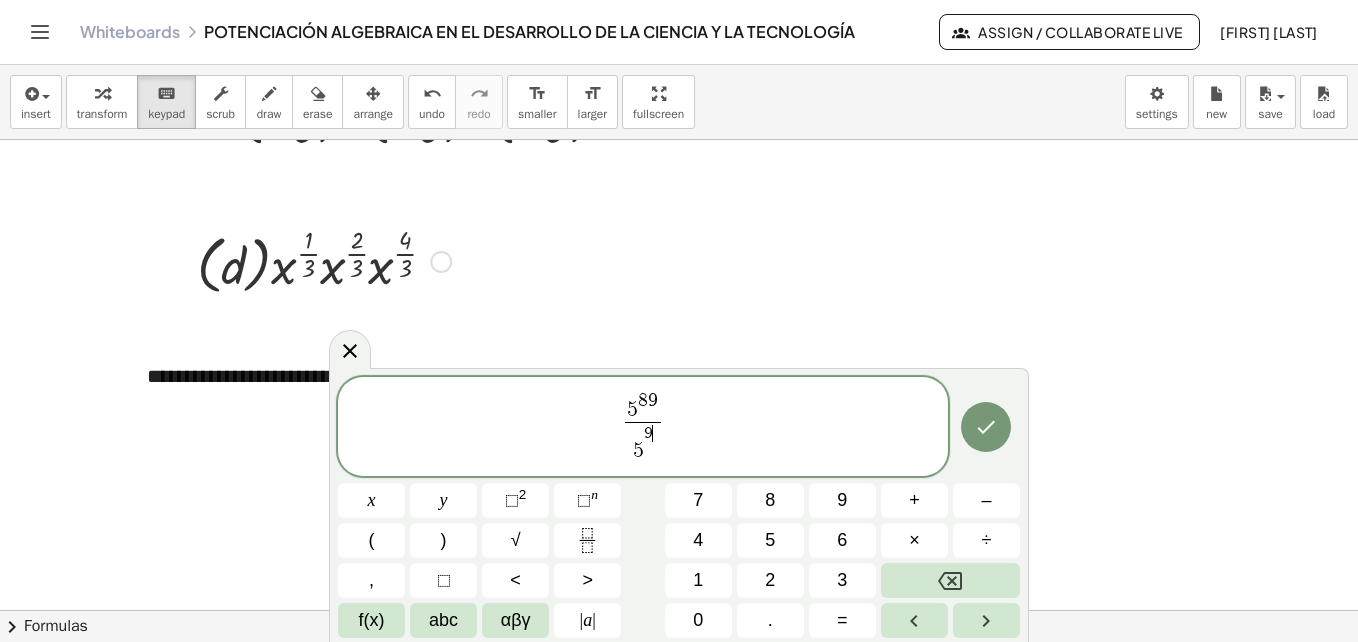 click on "1" at bounding box center (698, 580) 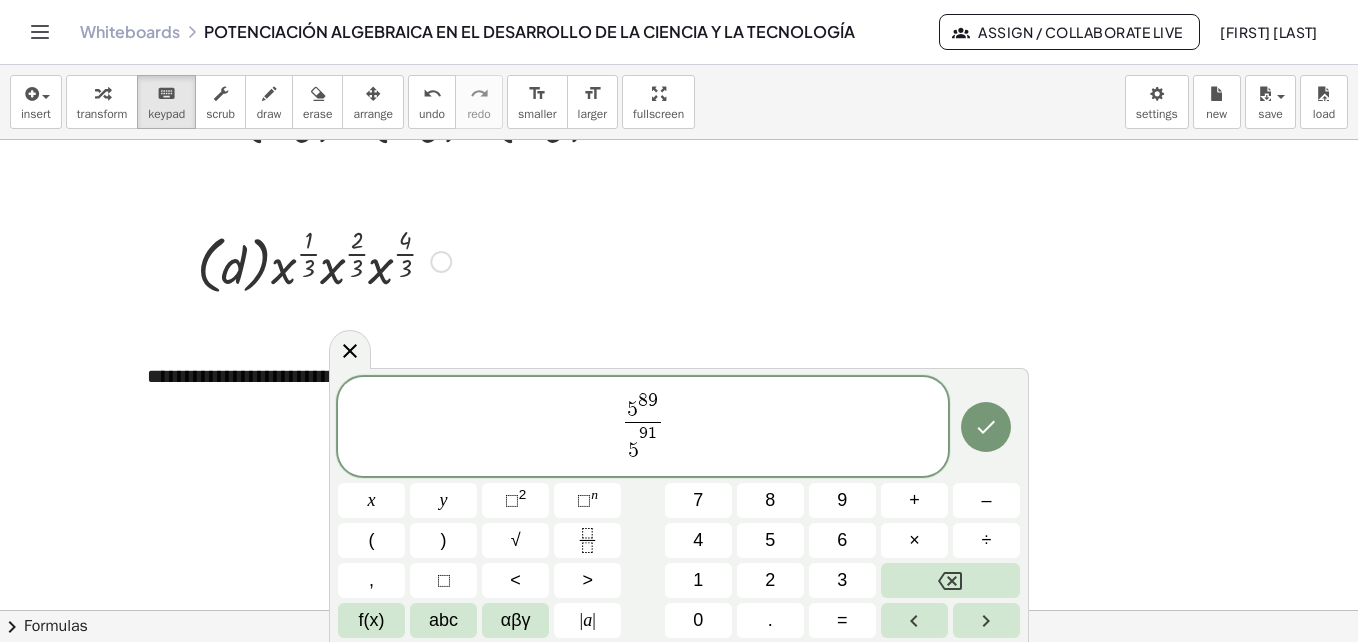 click 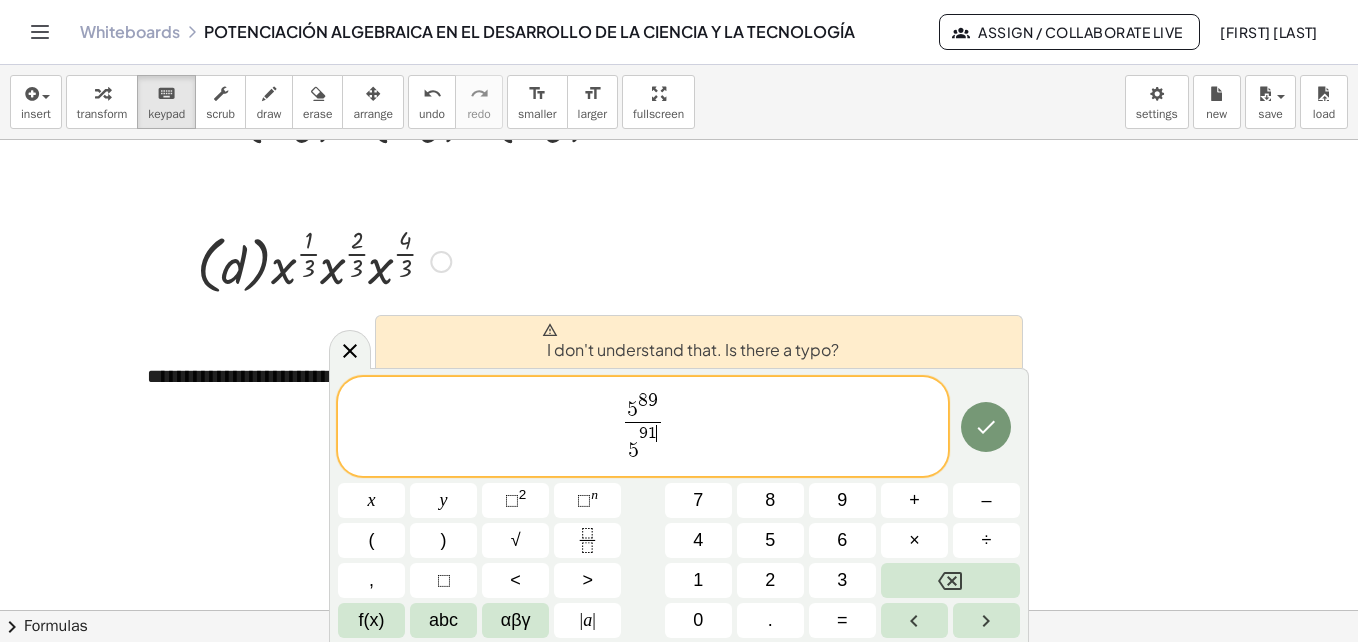 click 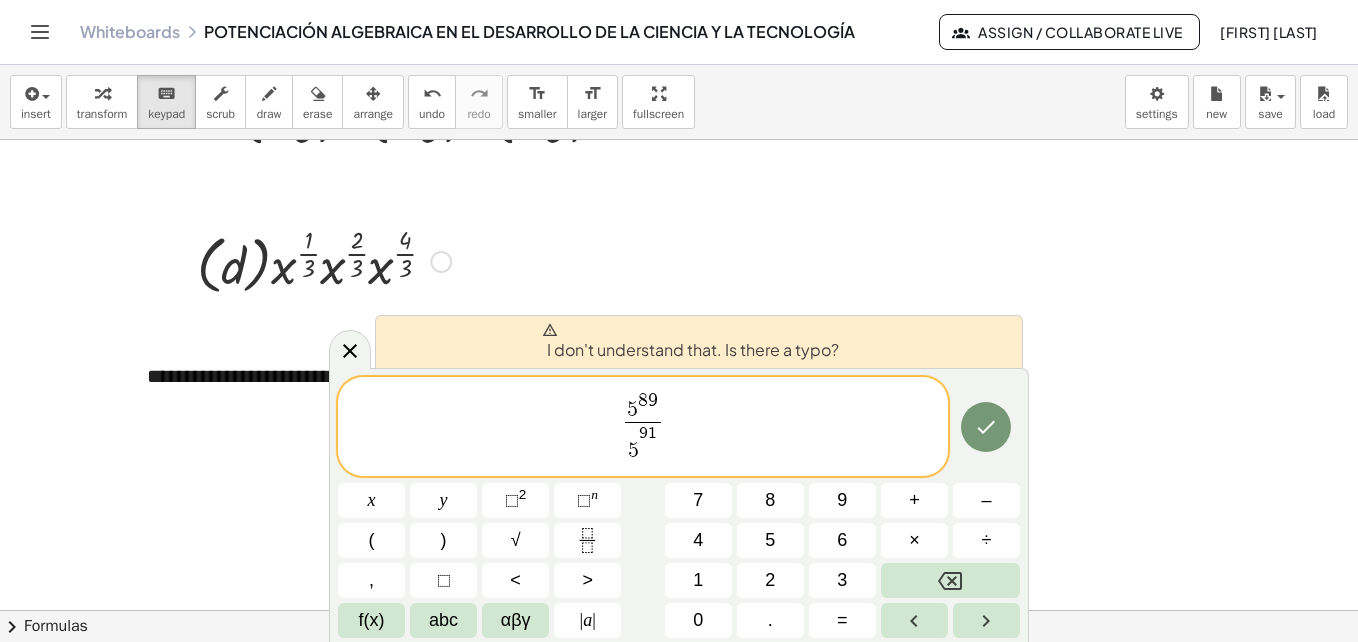 click 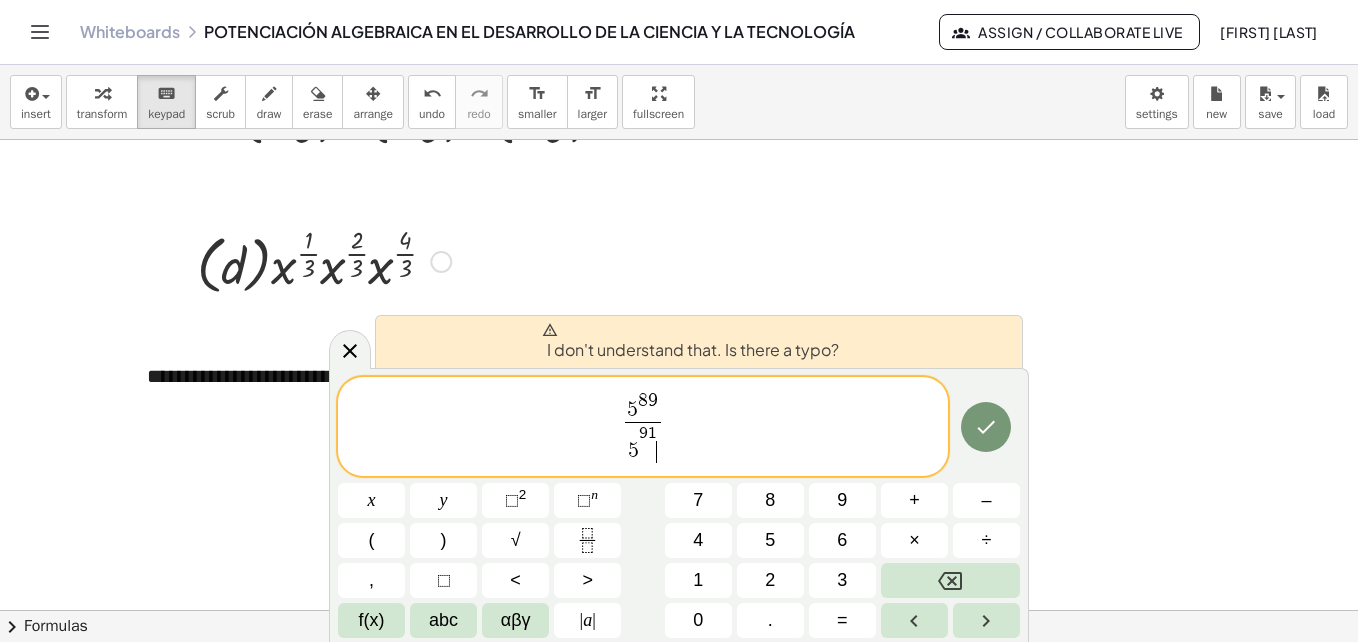 click 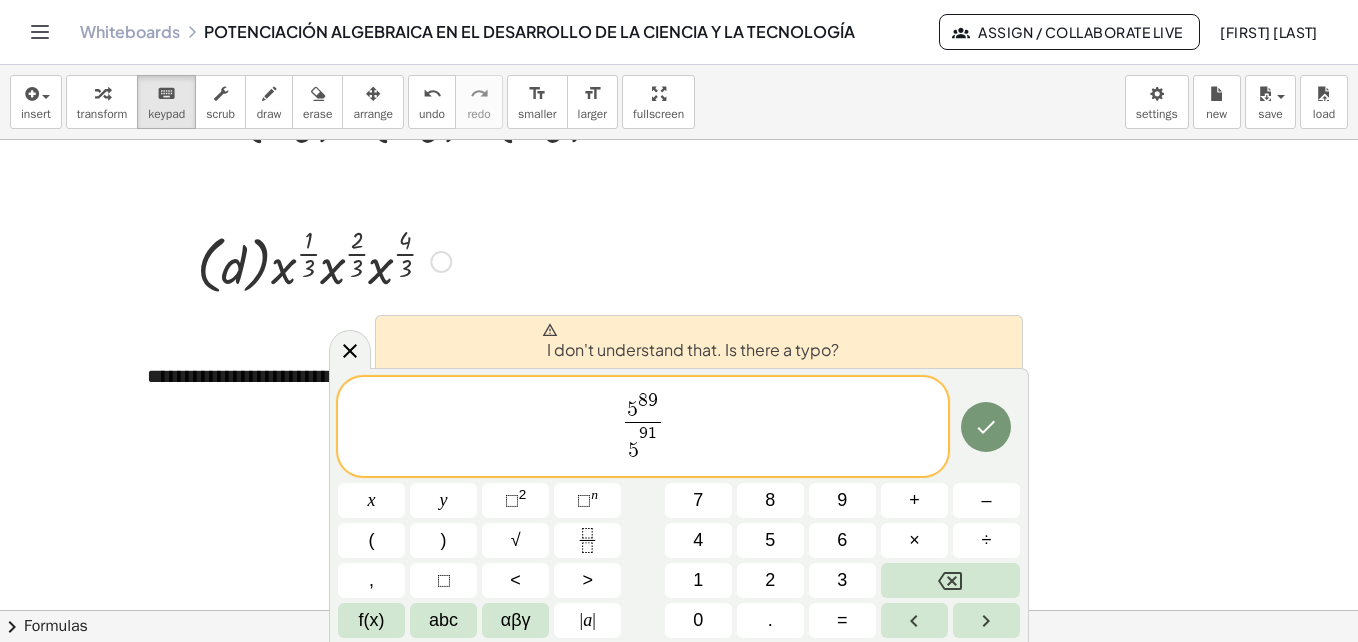 click 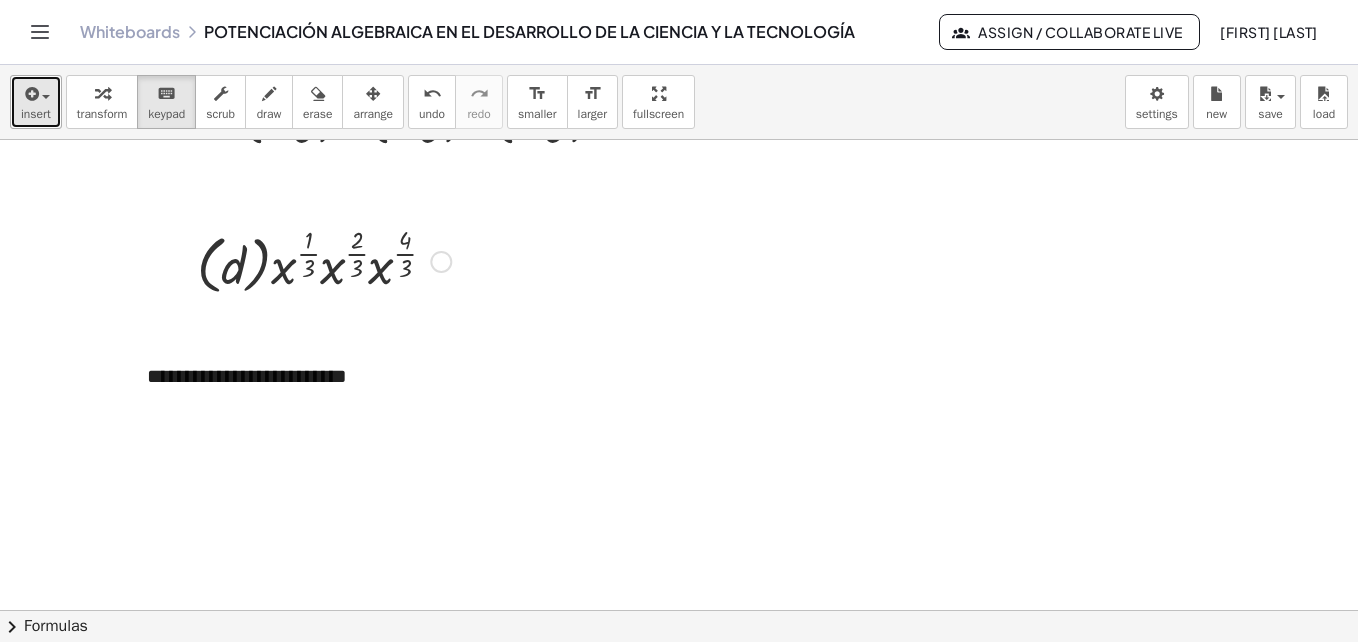 click at bounding box center [30, 94] 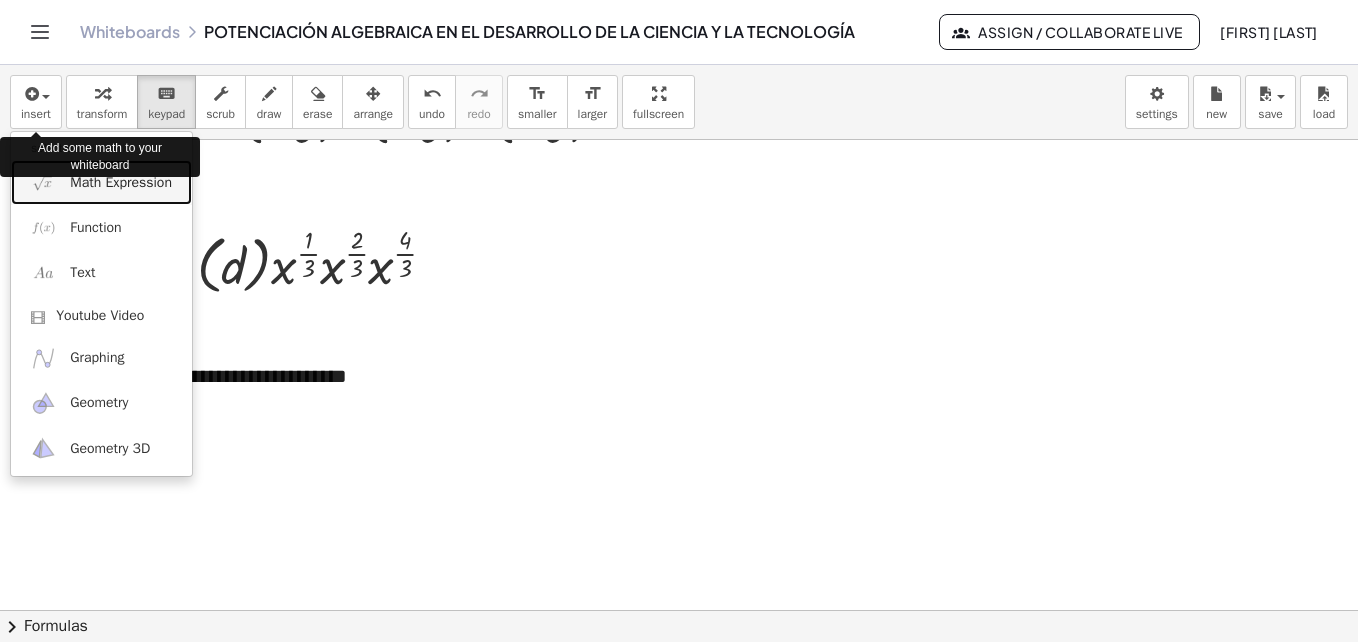 click on "Math Expression" at bounding box center (121, 183) 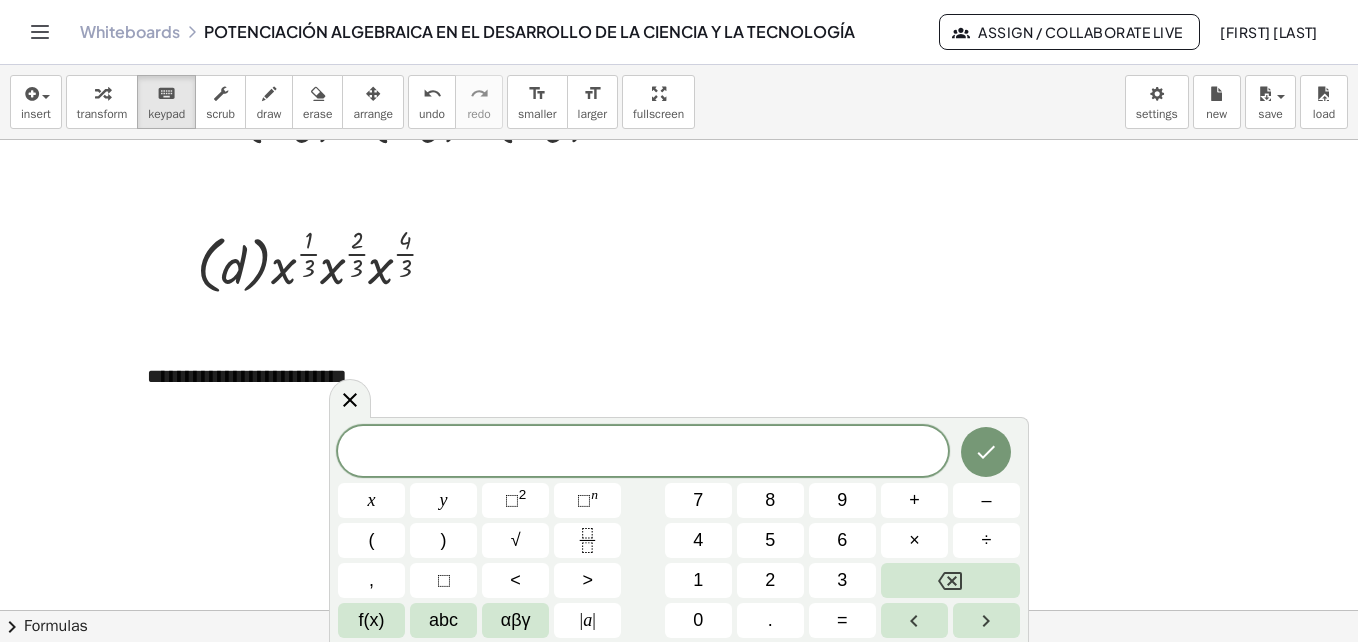click on "5" at bounding box center (770, 540) 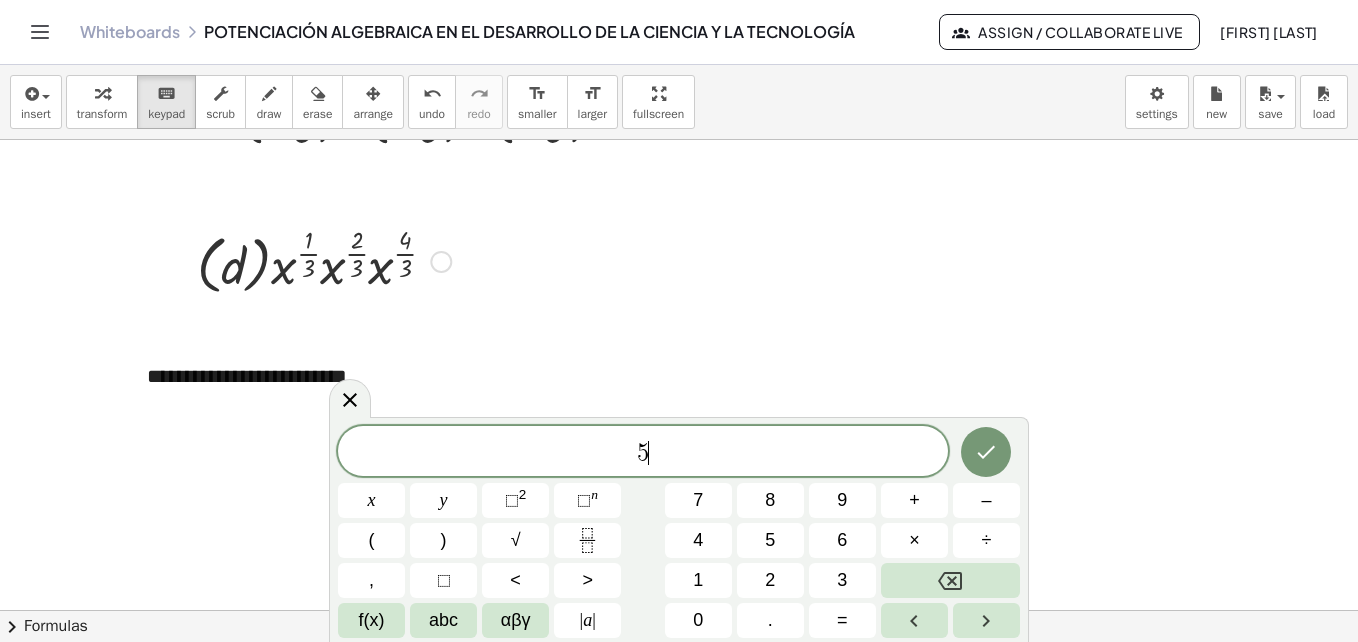 click on "⬚" at bounding box center (584, 500) 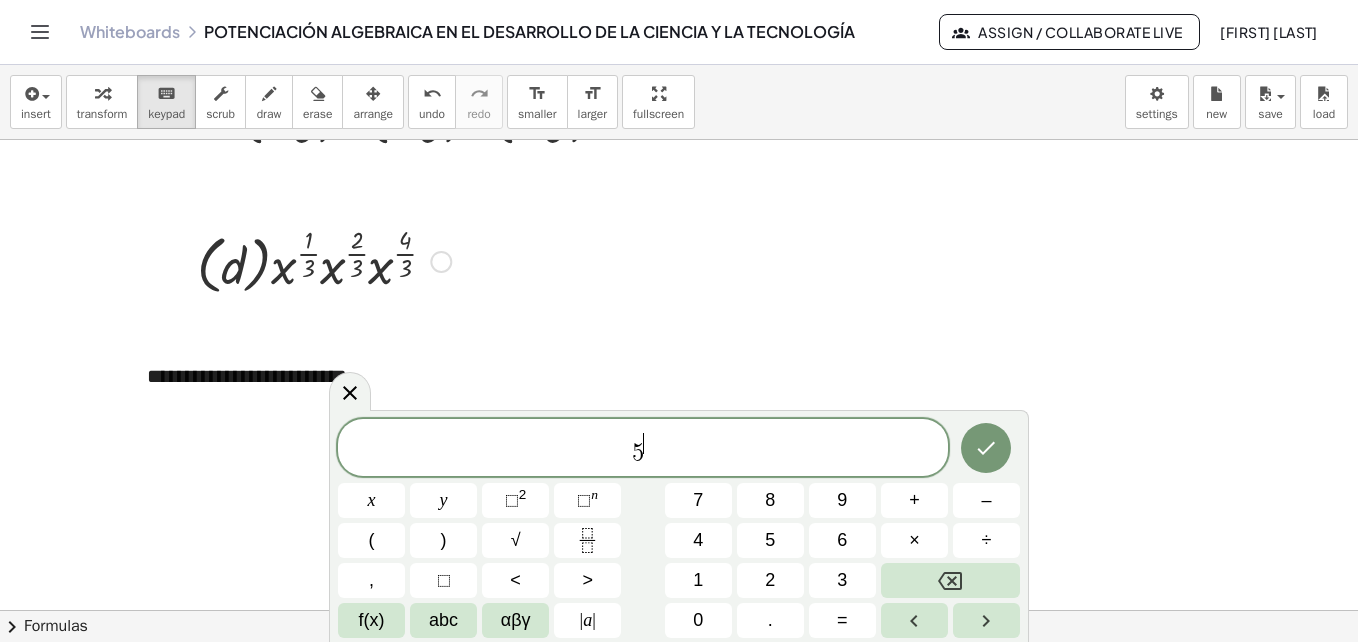 click on "8" at bounding box center [770, 500] 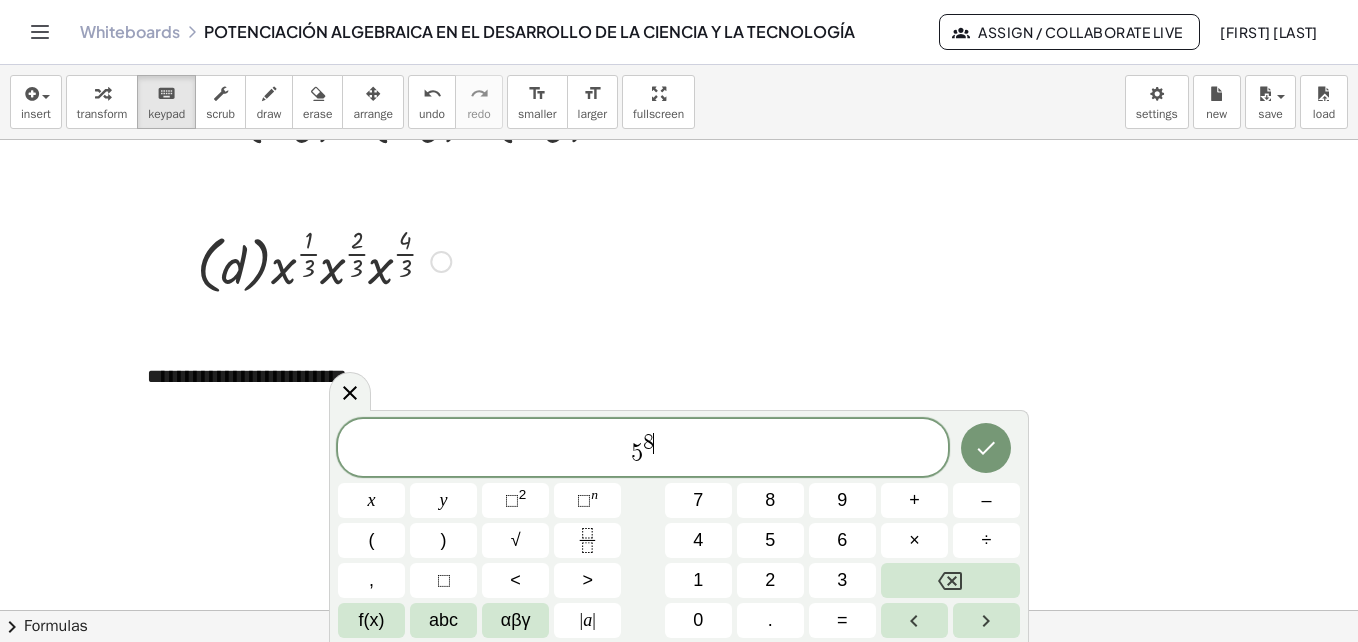 click on "9" at bounding box center (842, 500) 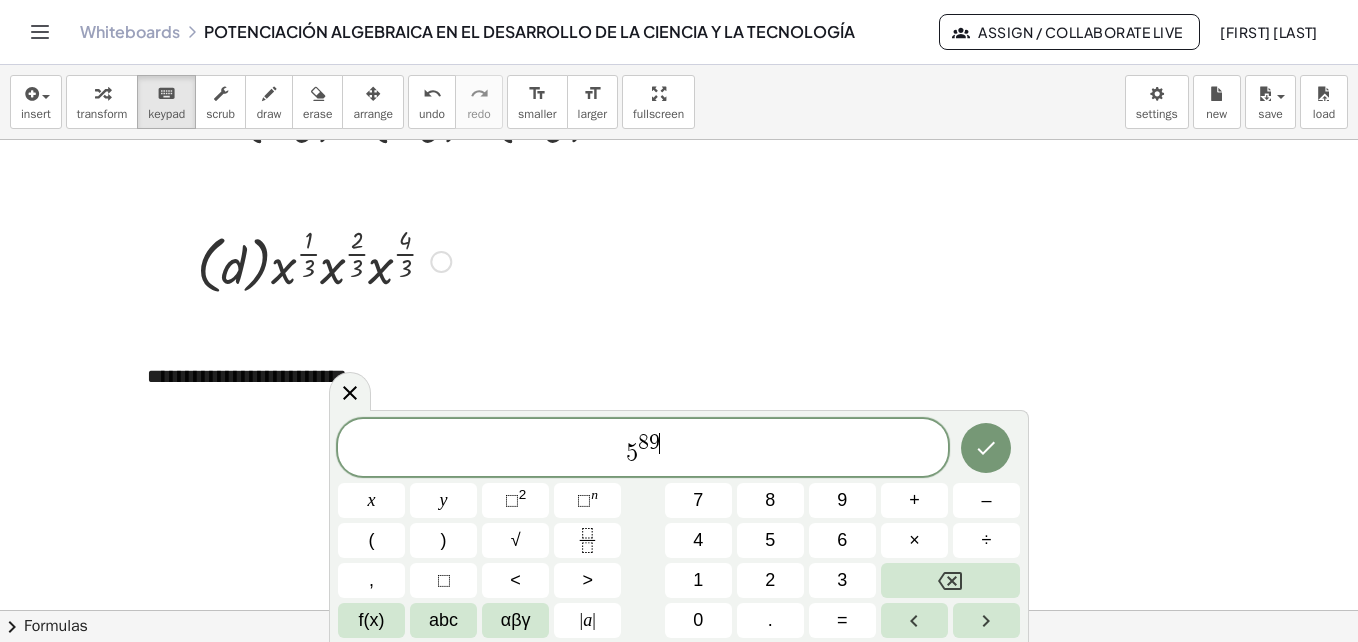 click 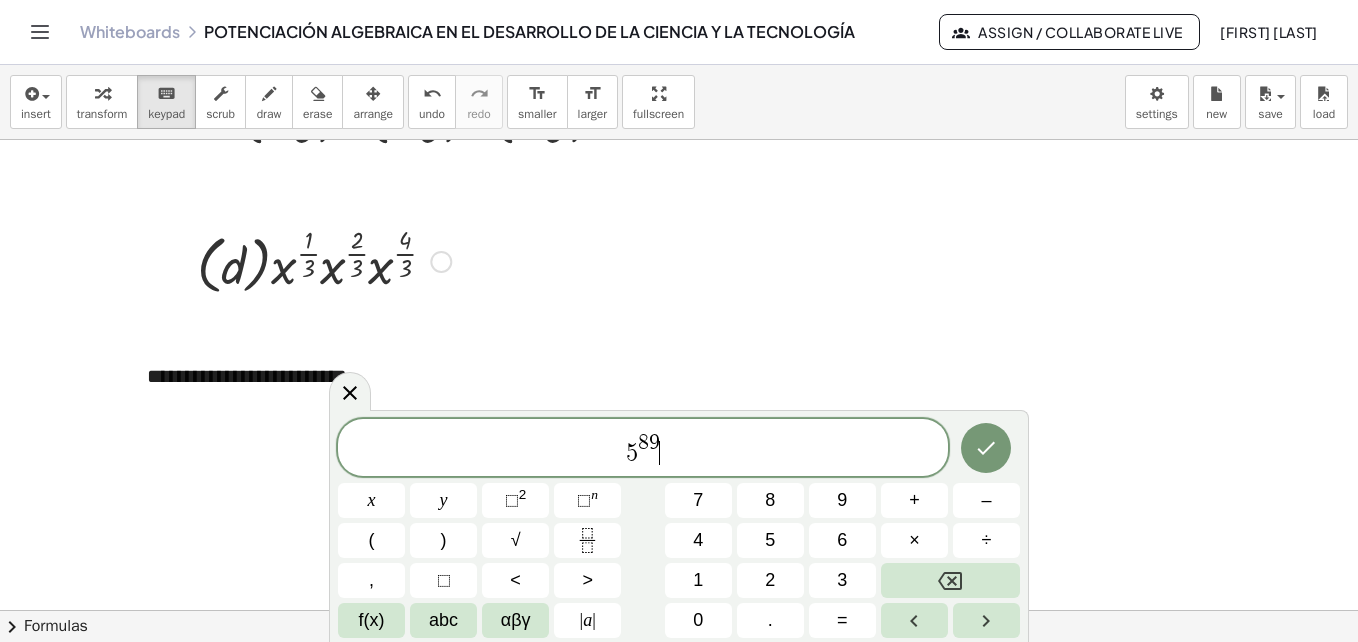 click on "÷" at bounding box center (987, 540) 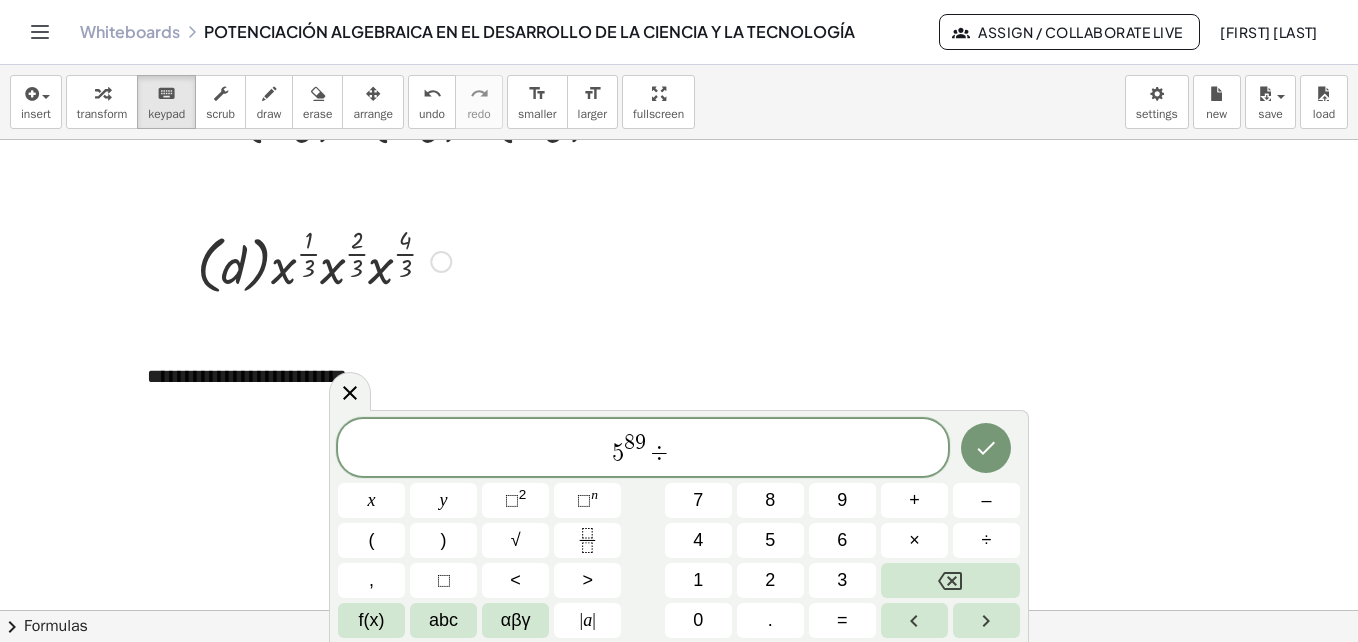 click on "5" at bounding box center (770, 540) 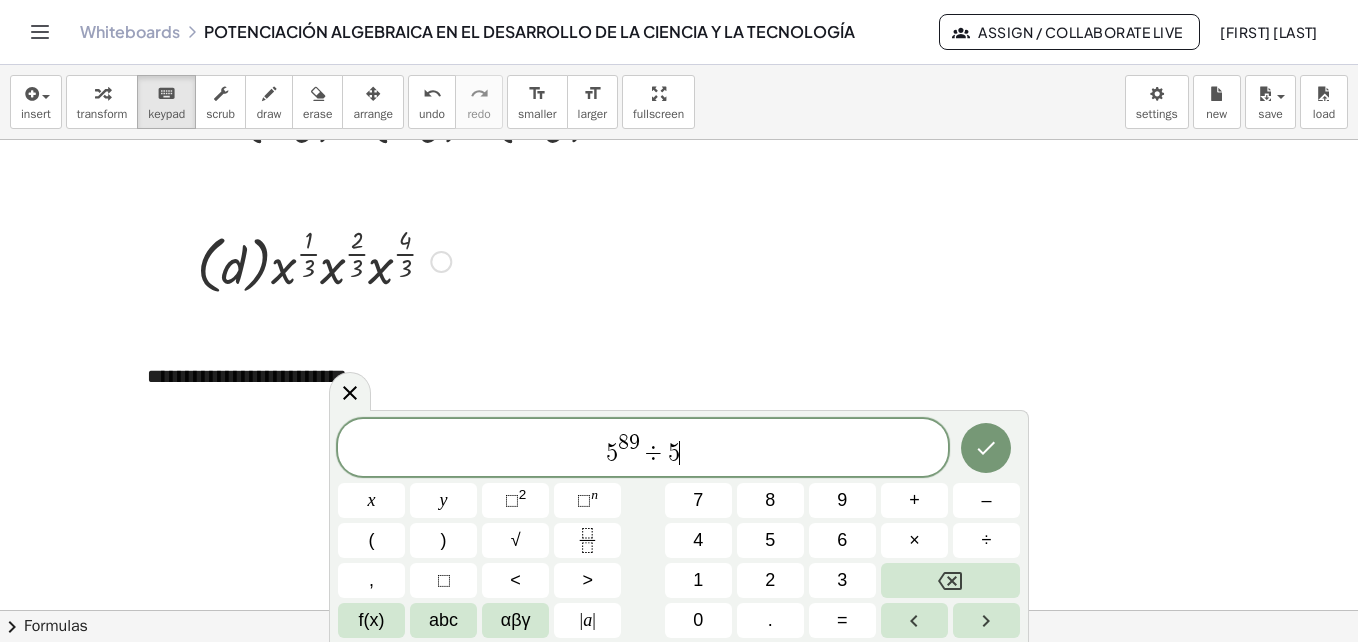 click on "⬚ n" at bounding box center [587, 500] 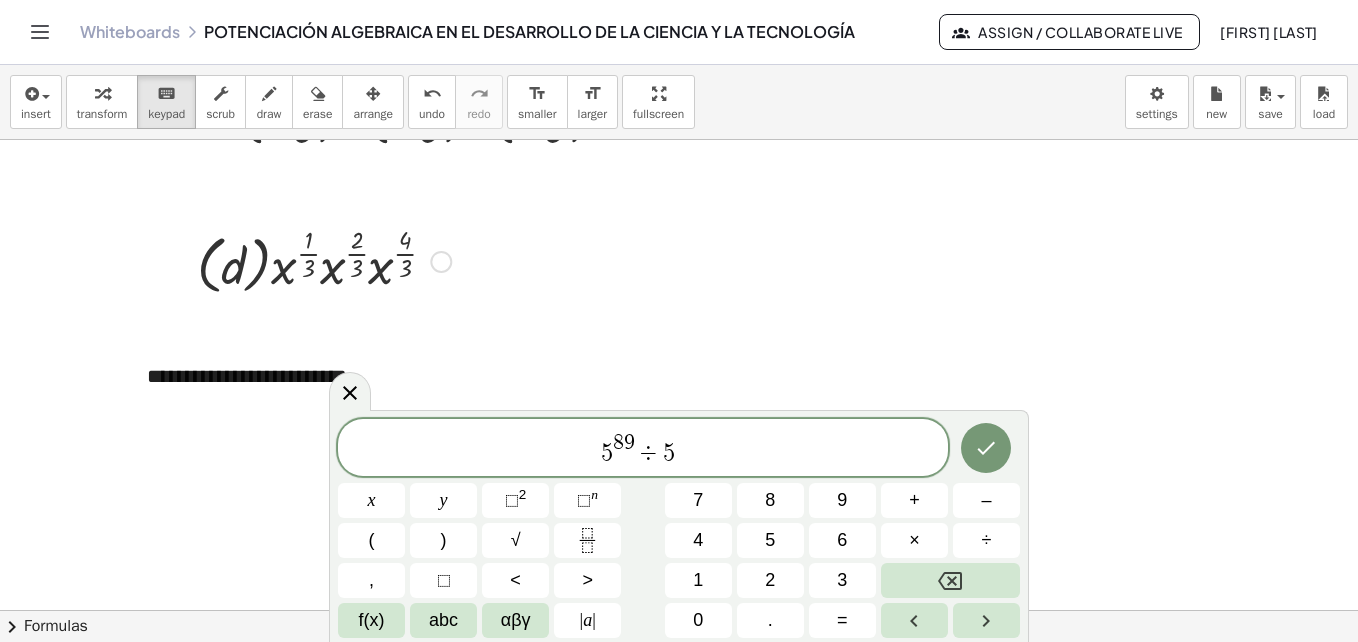 click 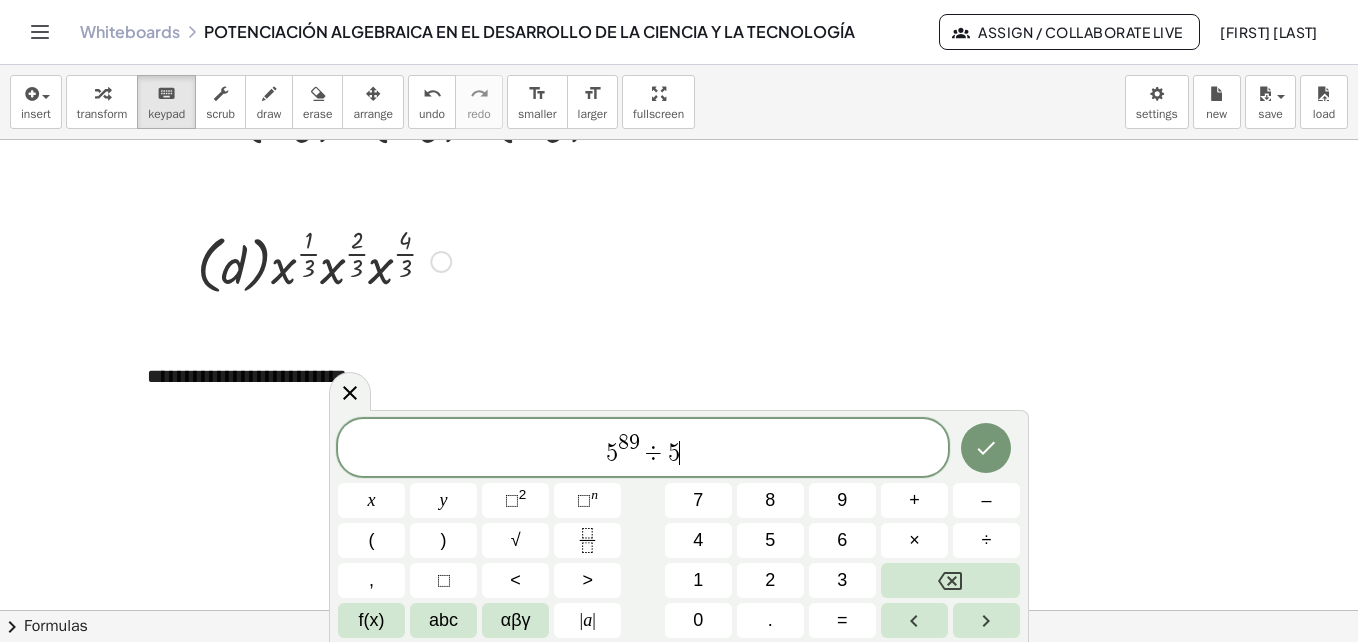 click 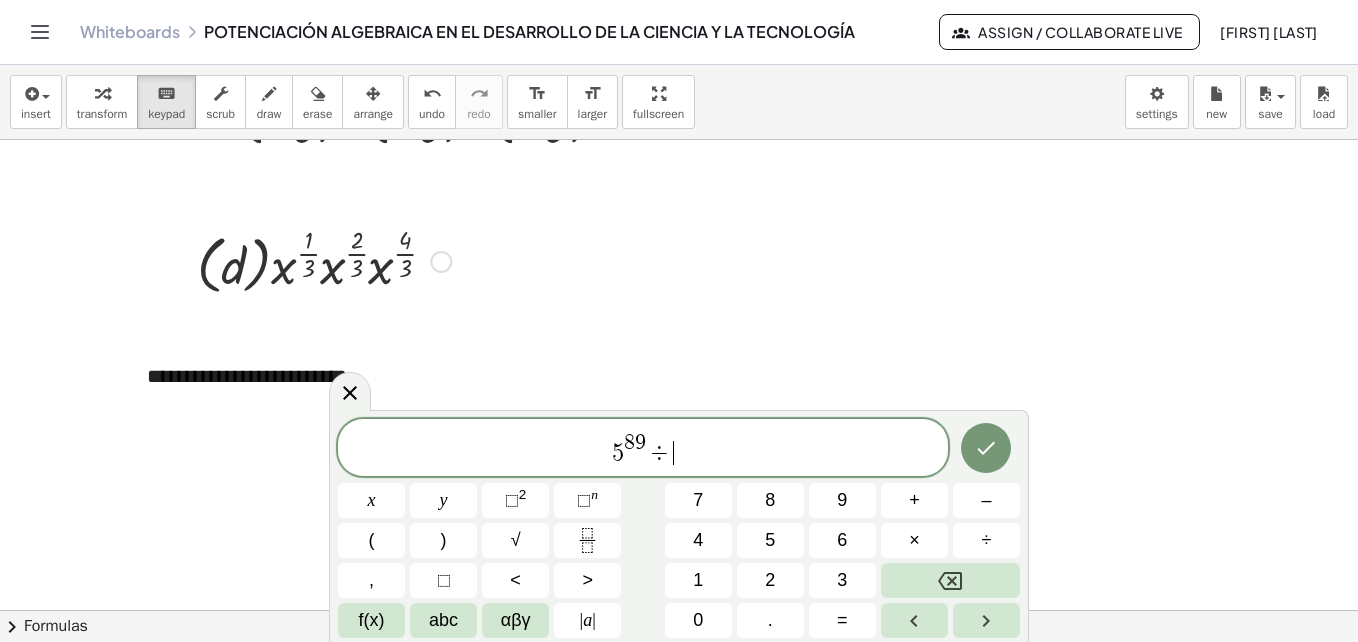 click 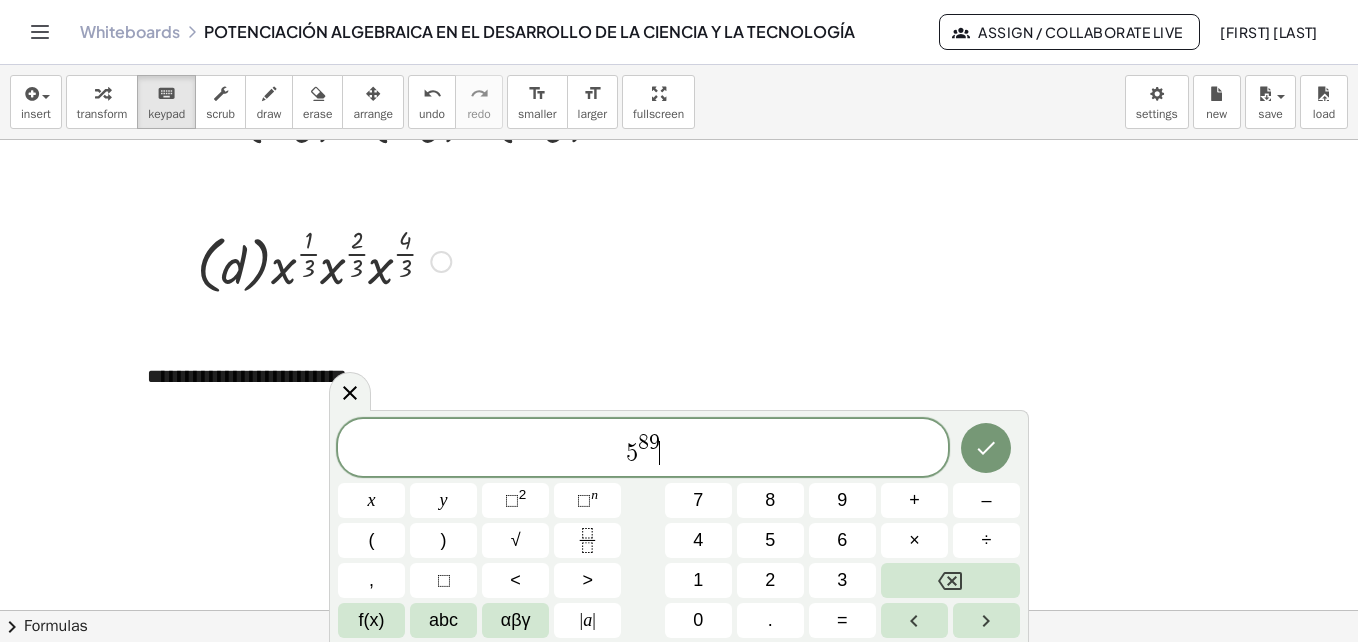 click 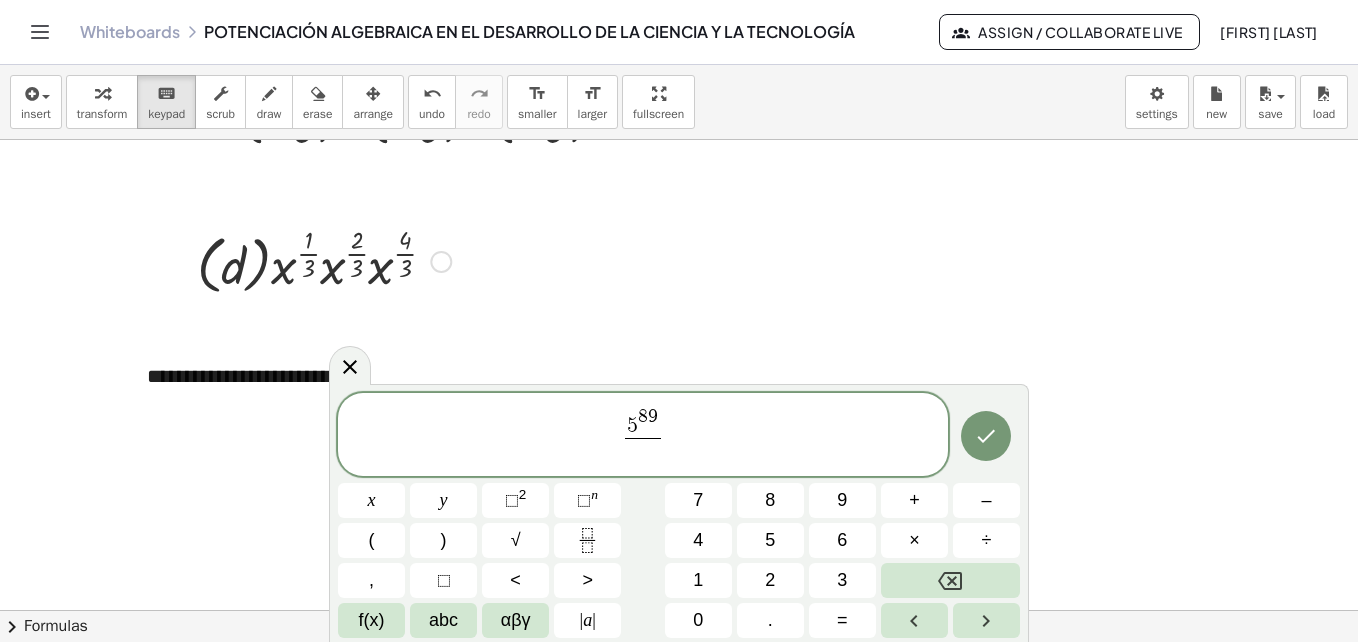click on "5" at bounding box center [770, 540] 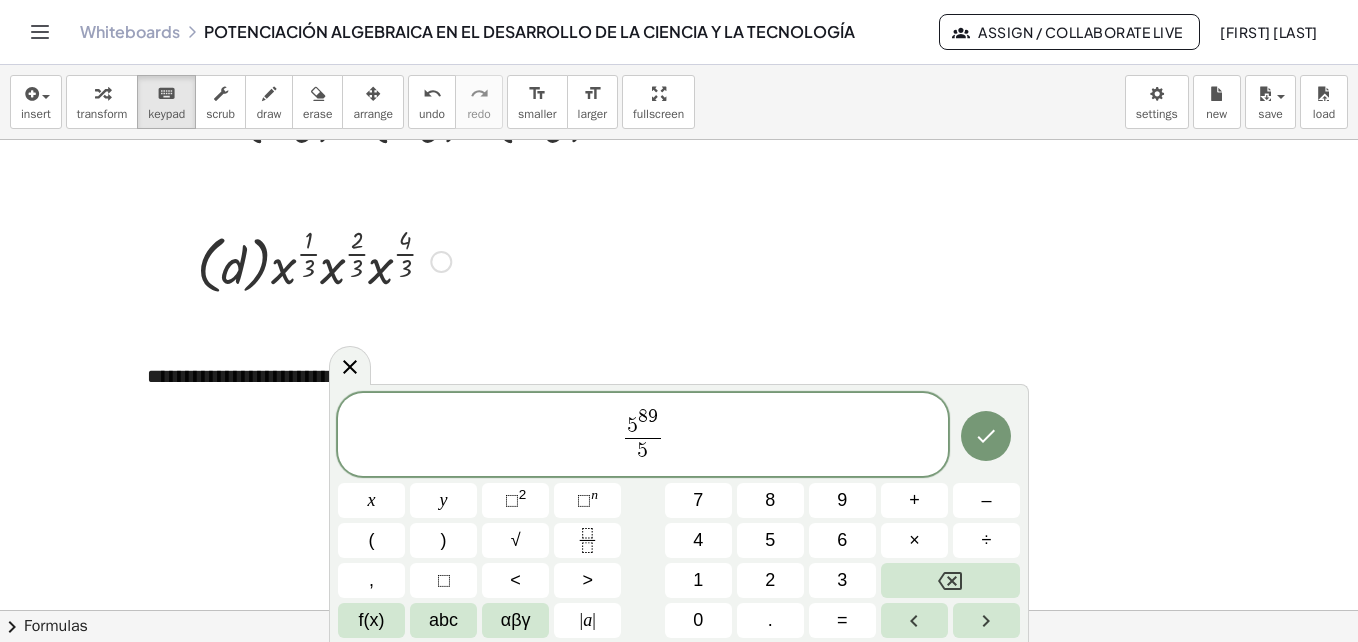 click on "⬚" at bounding box center [584, 500] 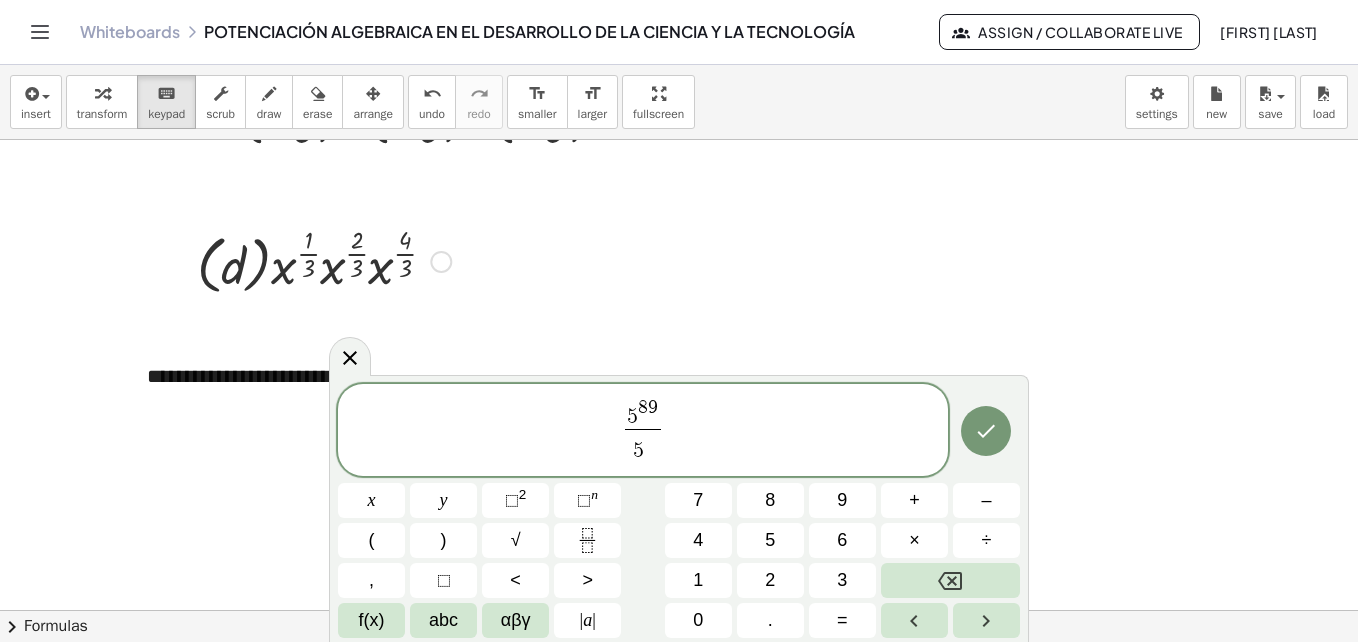 click on "9" at bounding box center (842, 500) 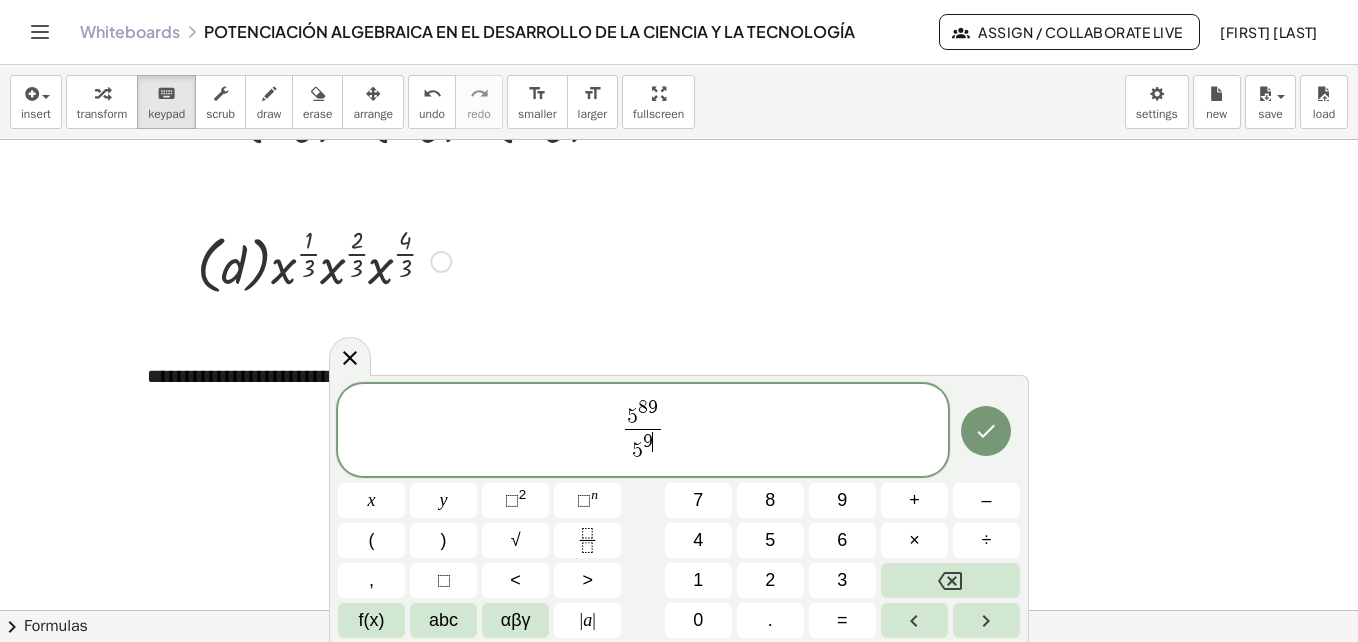 click on "1" at bounding box center [698, 580] 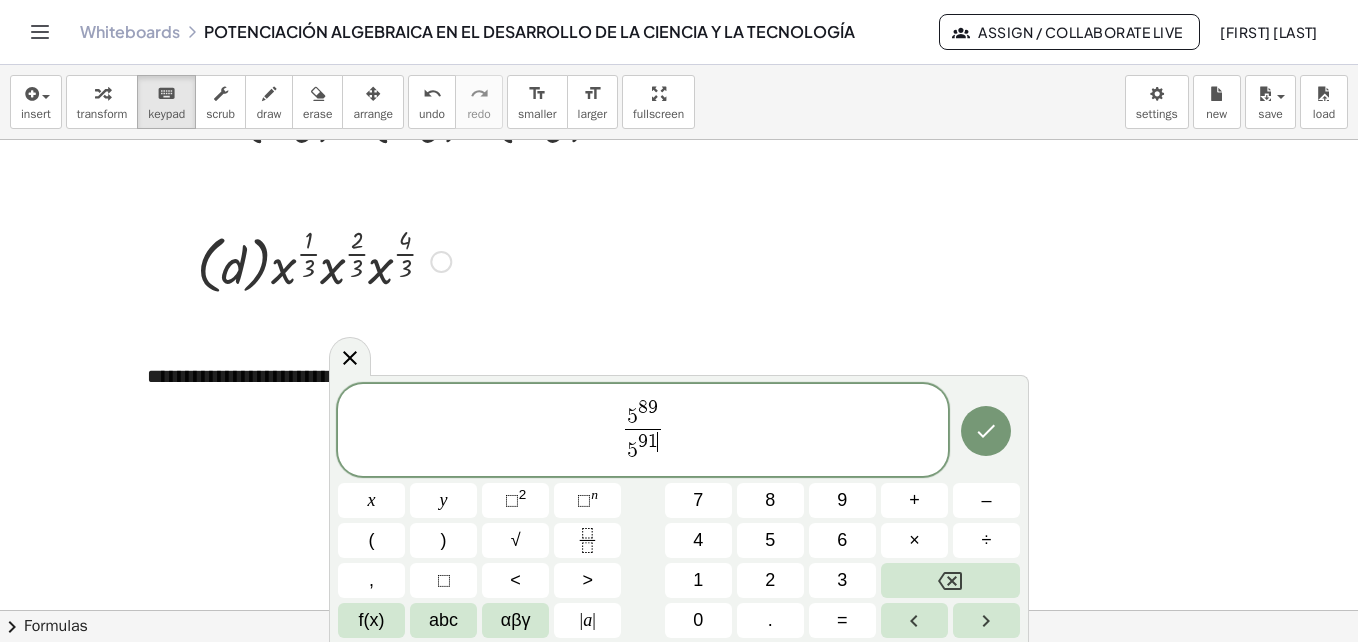 click 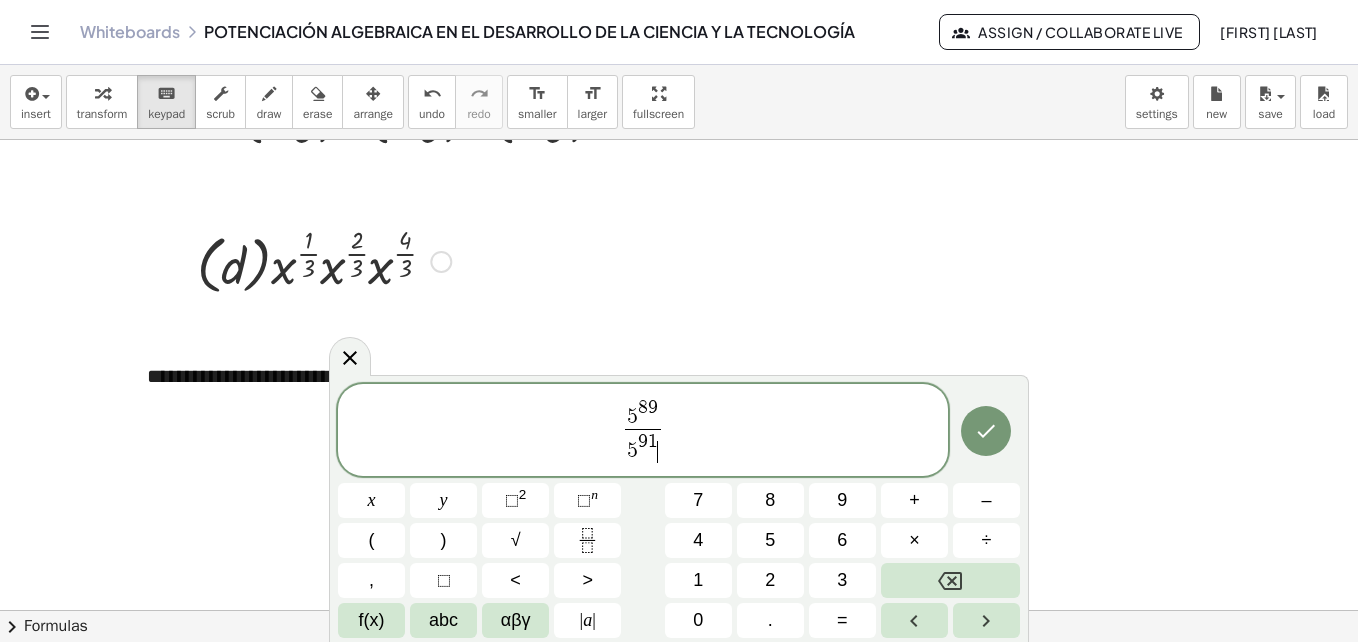 click 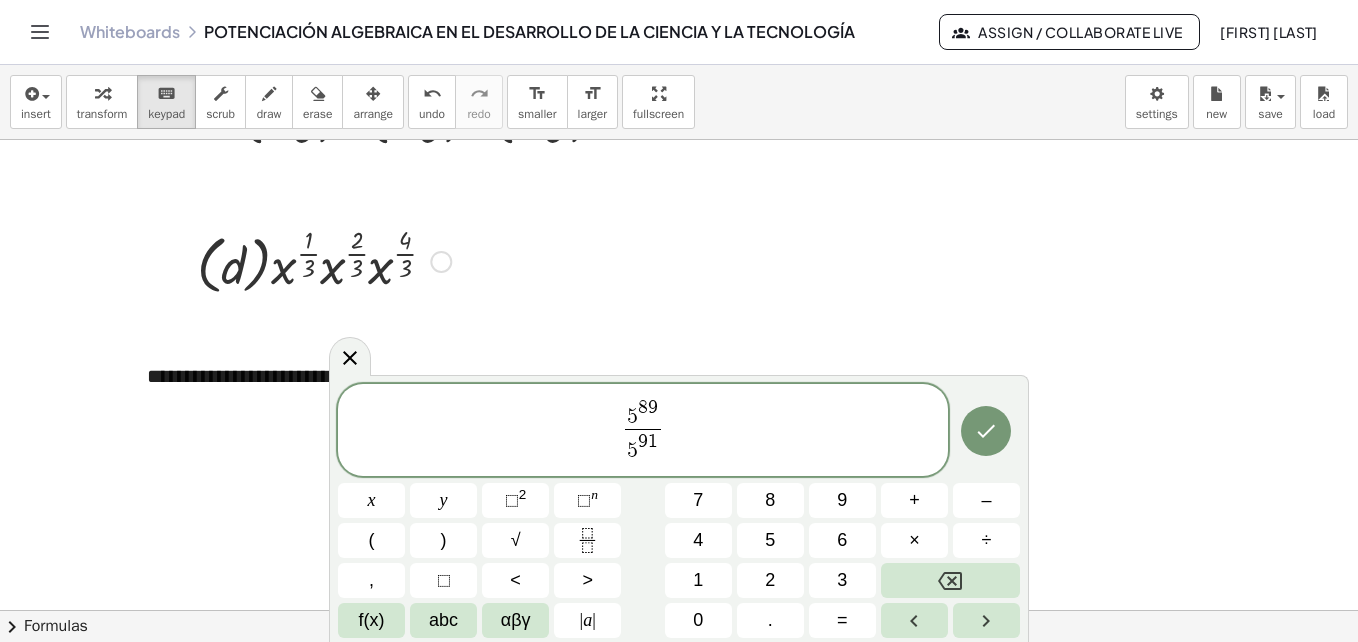 click 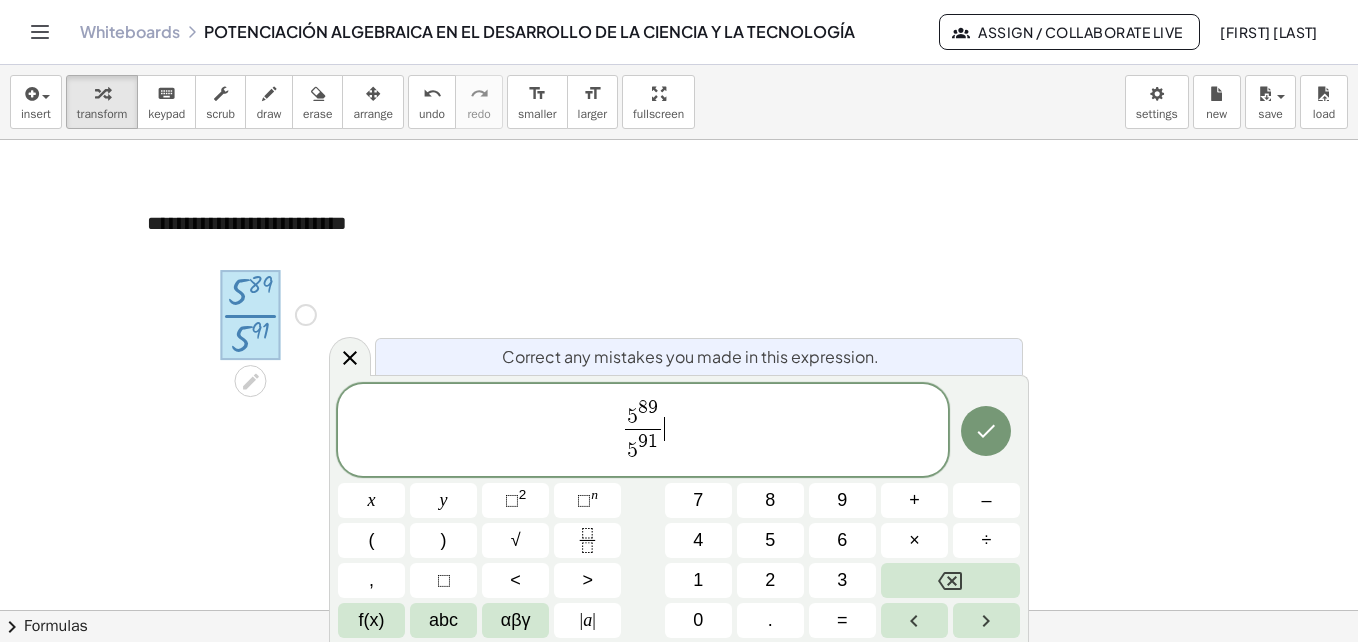 scroll, scrollTop: 2804, scrollLeft: 0, axis: vertical 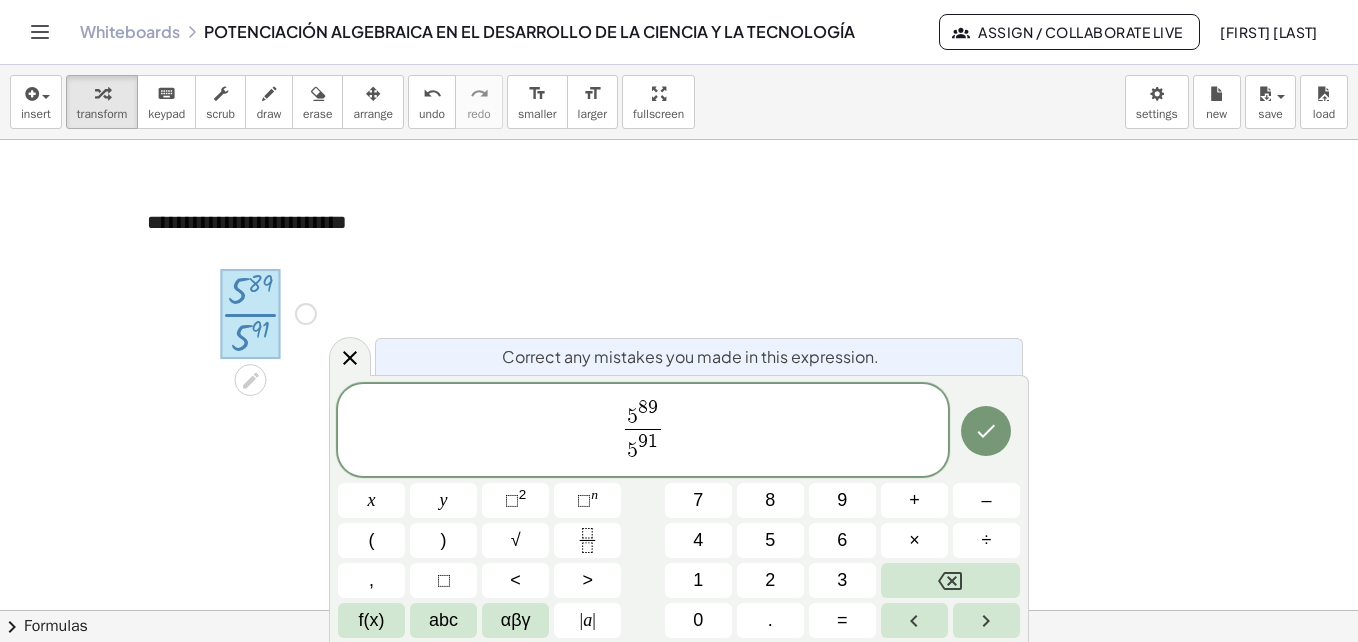 click on "5 8 9 5 9 1 ​ ​" at bounding box center [643, 431] 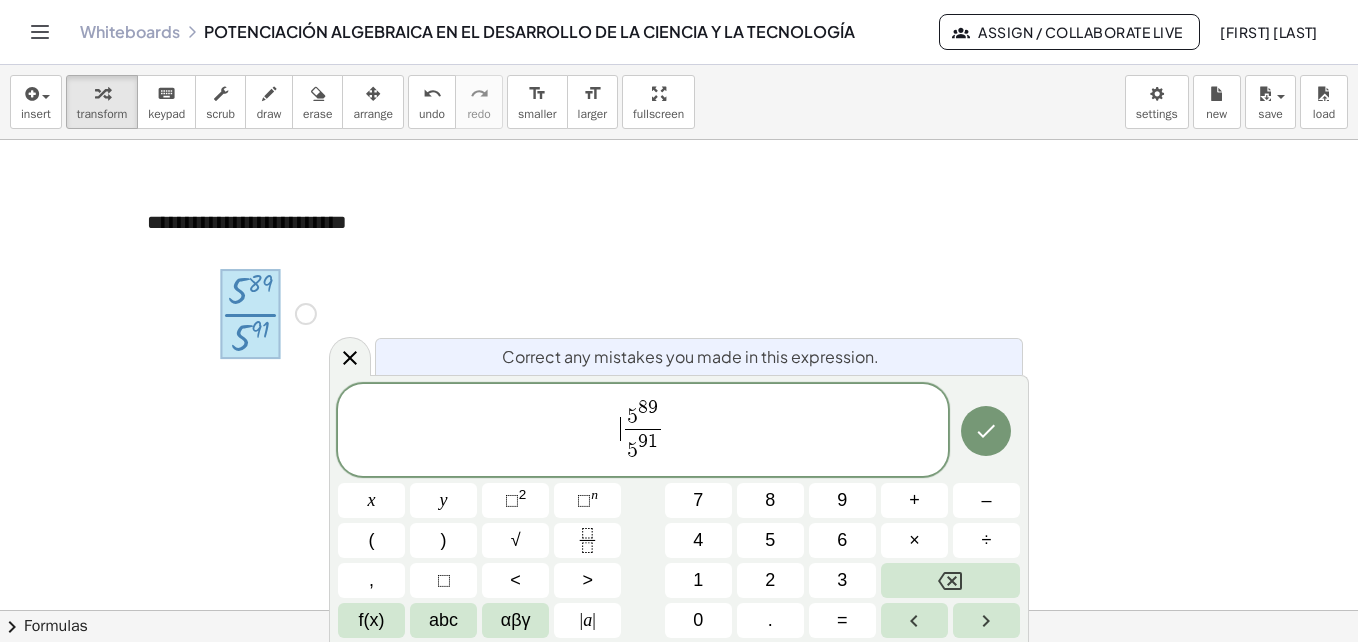 click on "abc" at bounding box center [443, 620] 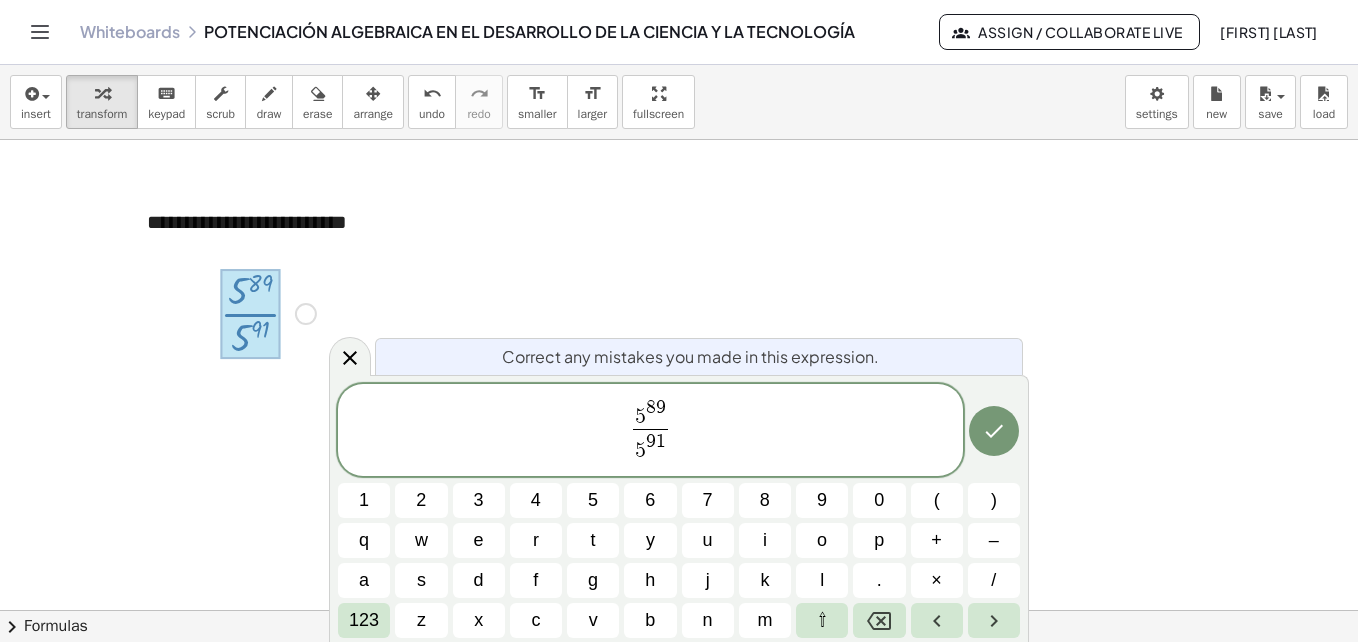 click on "a" at bounding box center (364, 580) 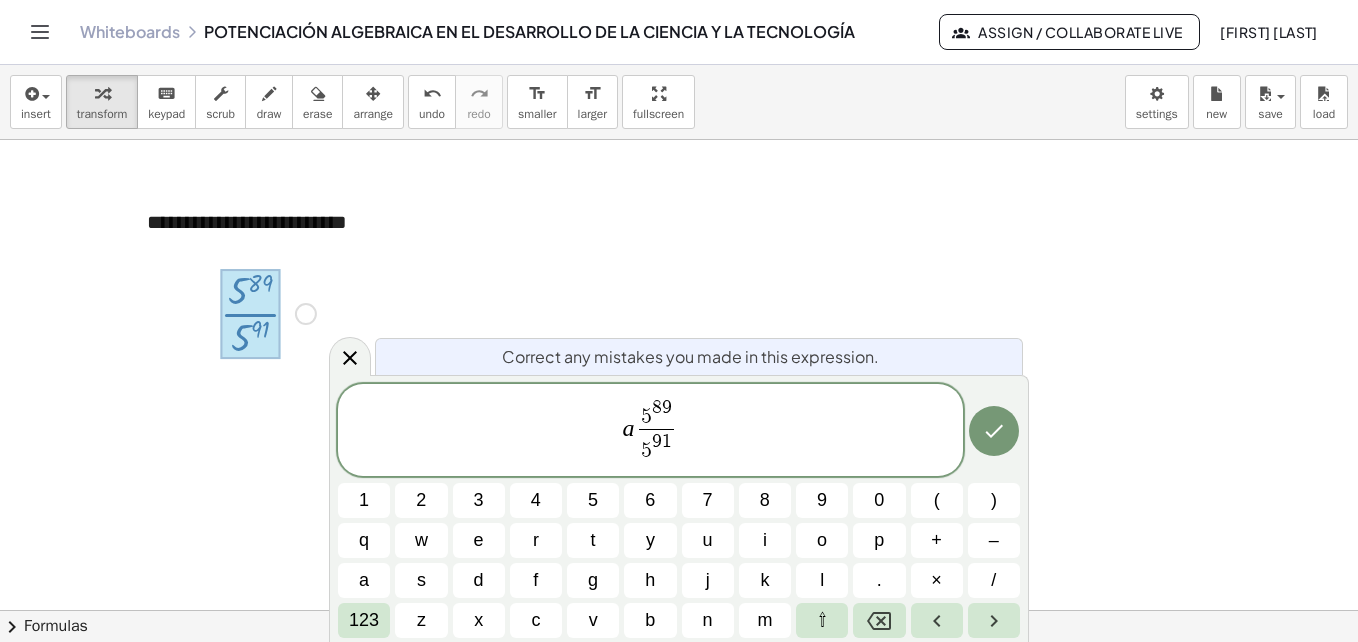 click on ")" at bounding box center (994, 500) 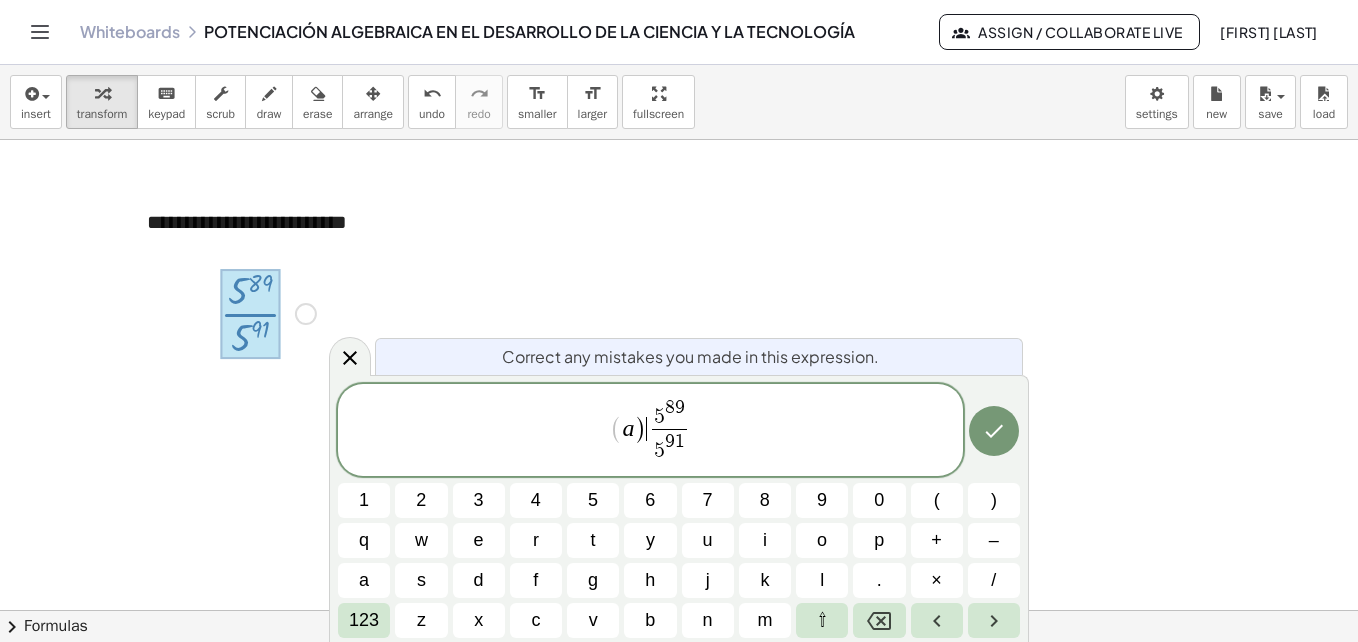 click 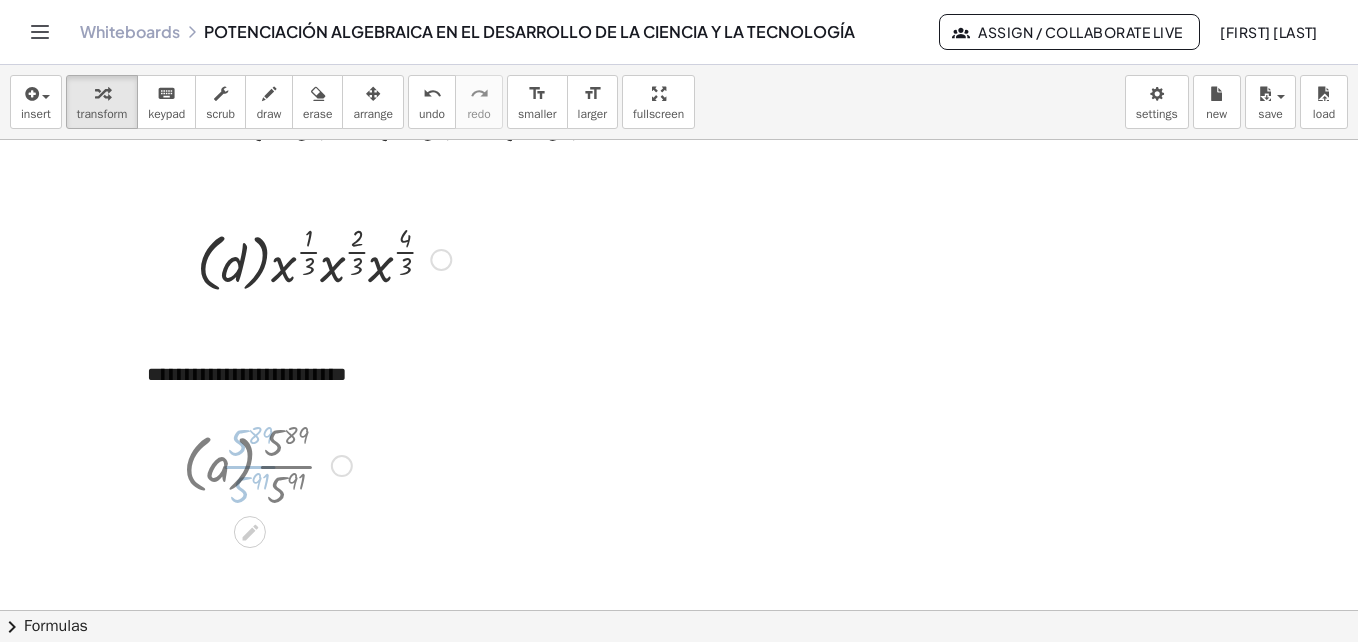 scroll, scrollTop: 2650, scrollLeft: 0, axis: vertical 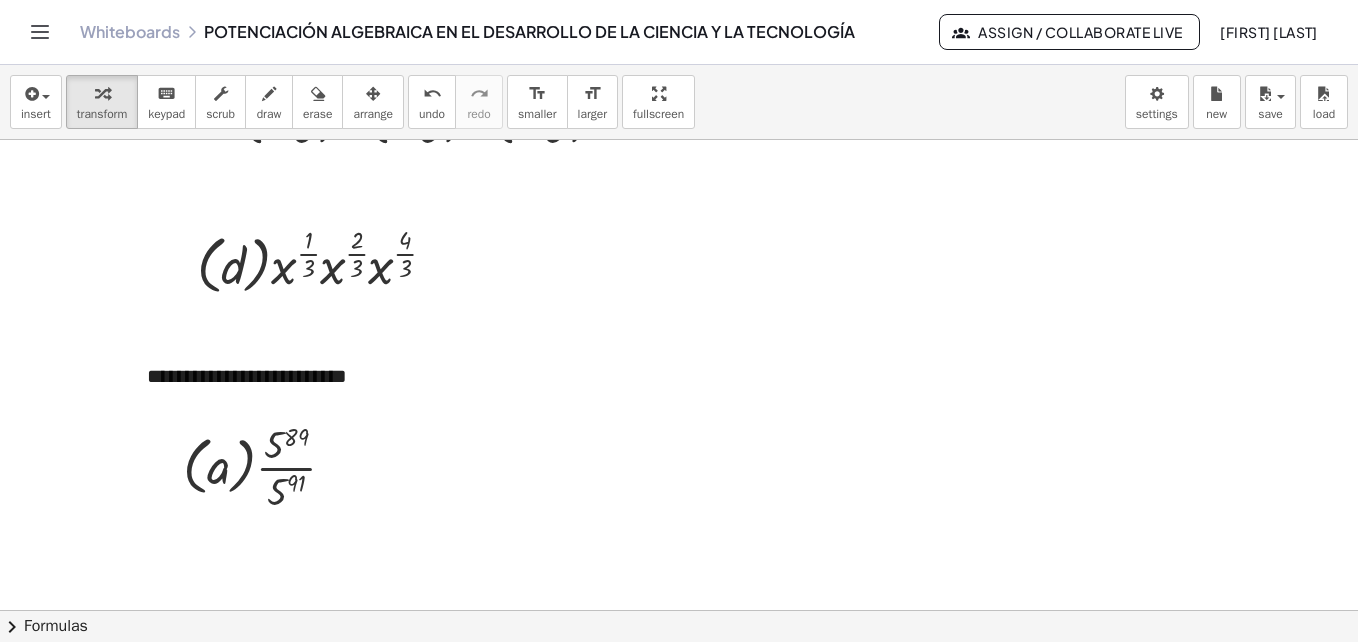click on "chevron_right  Formulas" 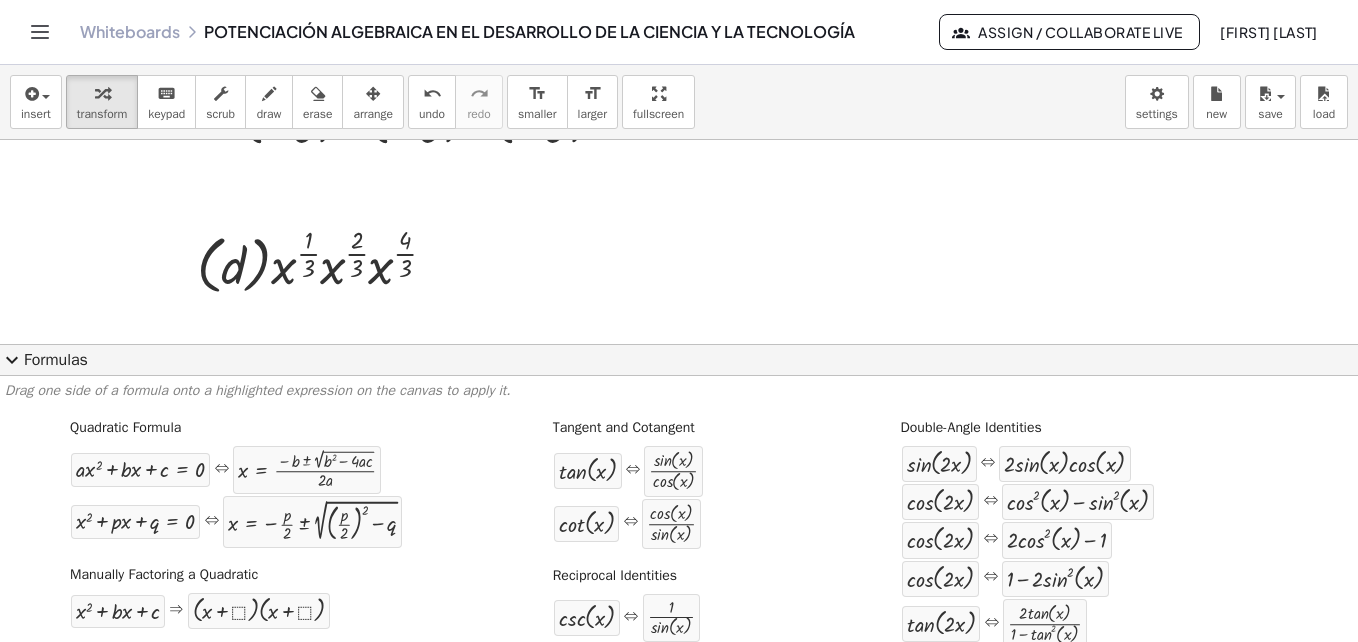scroll, scrollTop: 232, scrollLeft: 0, axis: vertical 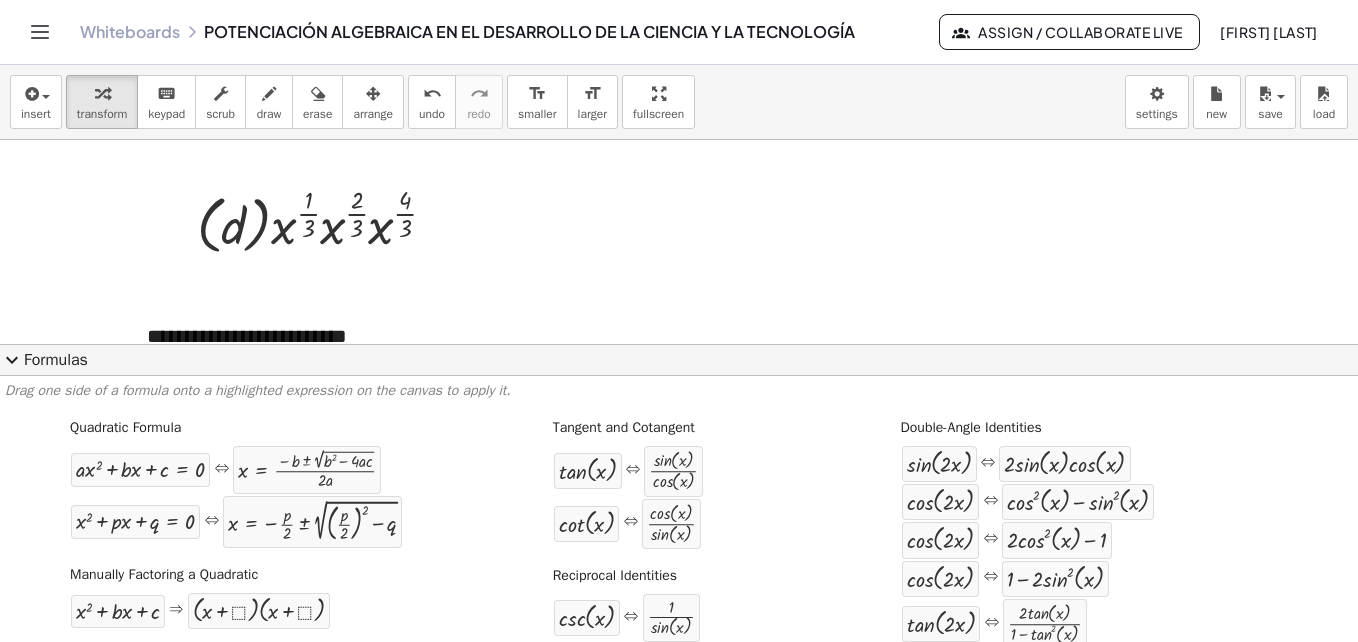 click on "expand_more" at bounding box center [12, 360] 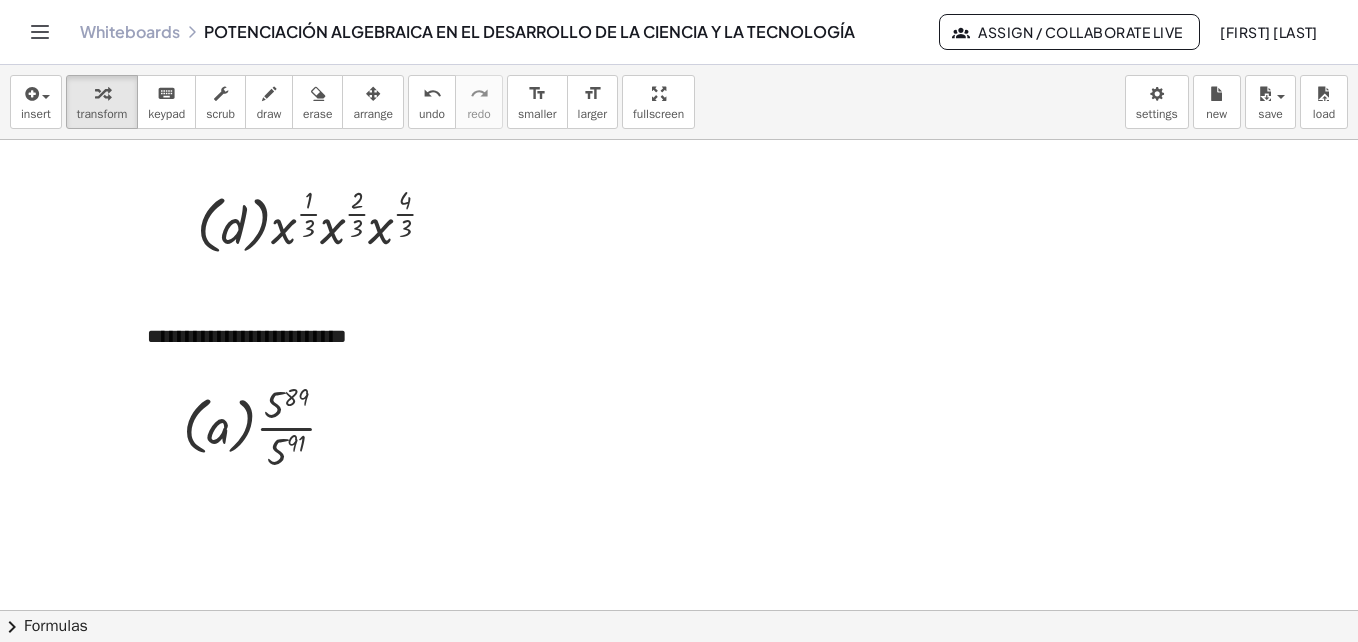 click at bounding box center [750, -905] 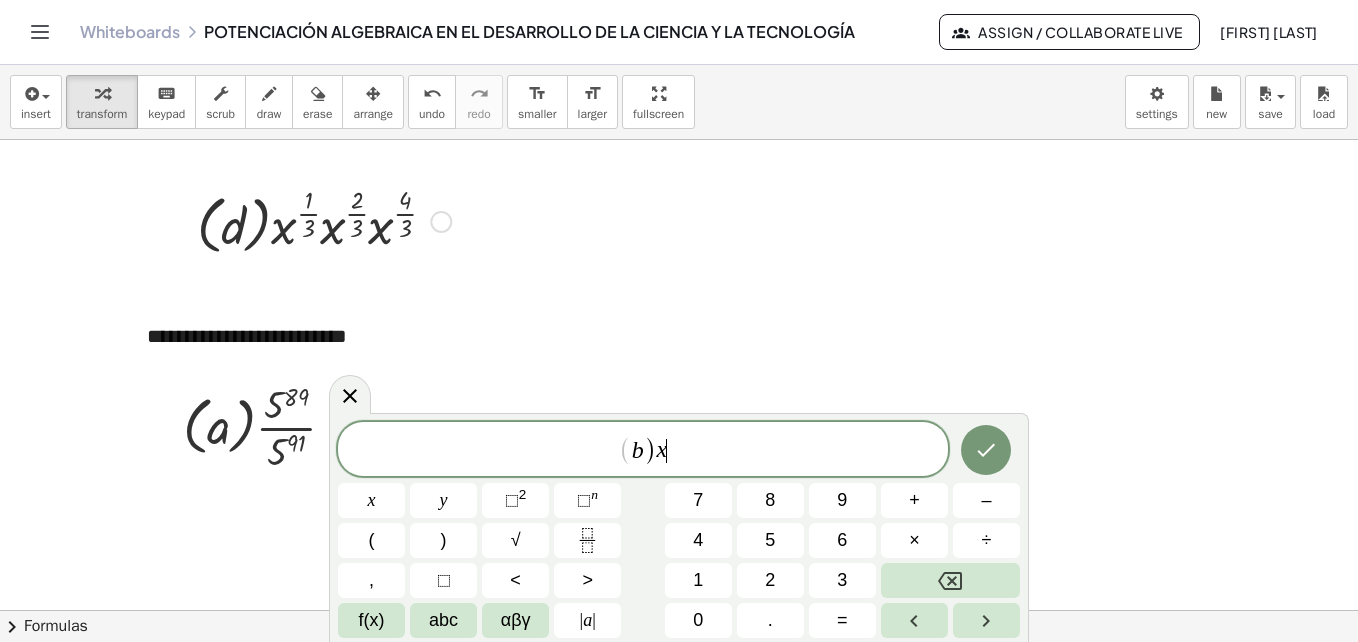 click on "n" at bounding box center (594, 494) 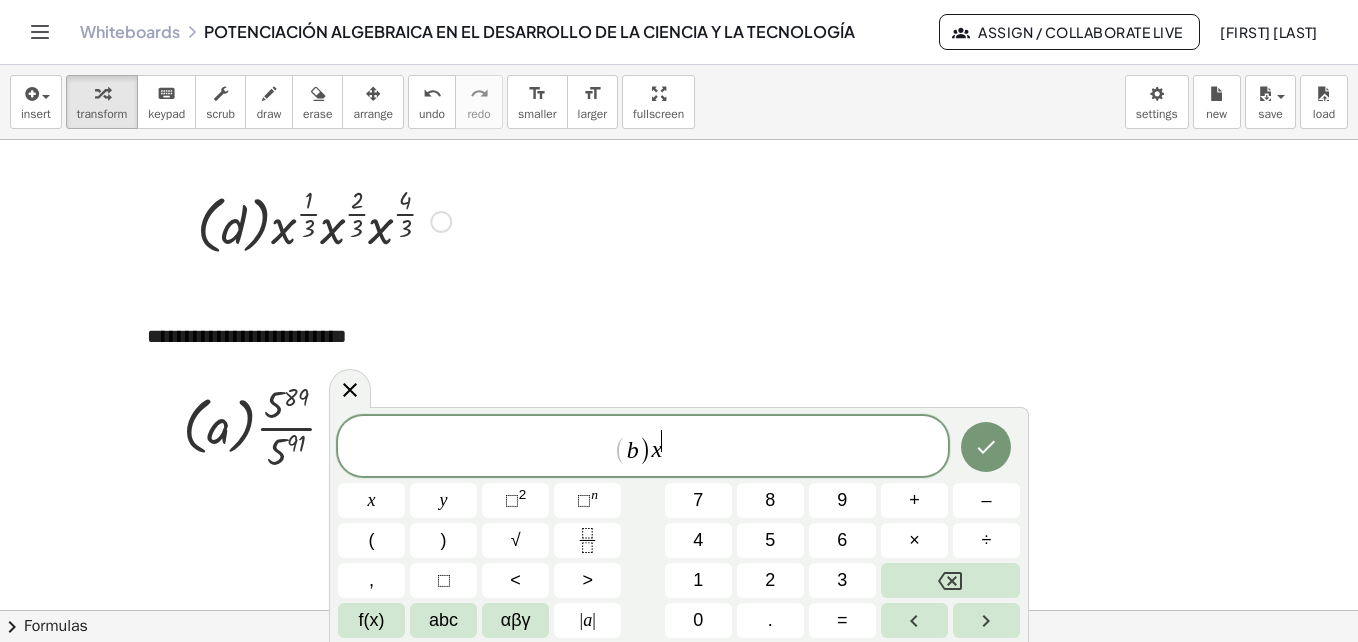 click on "2" at bounding box center (770, 580) 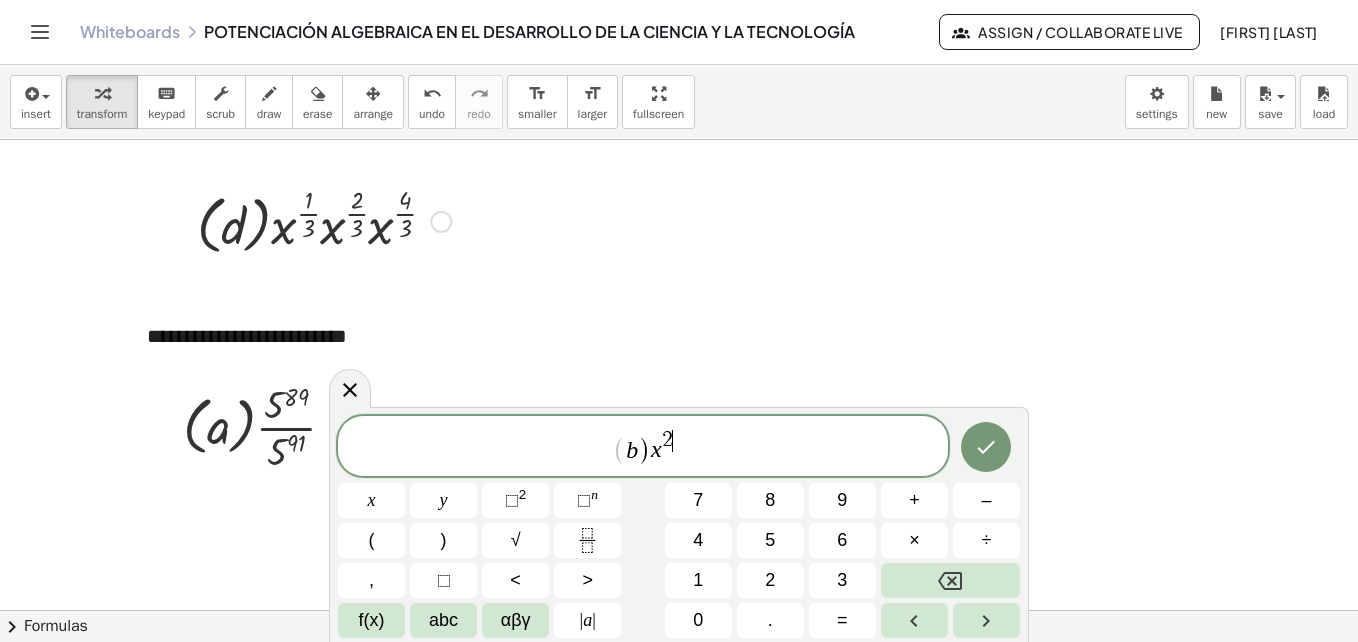 click on "0" at bounding box center (698, 620) 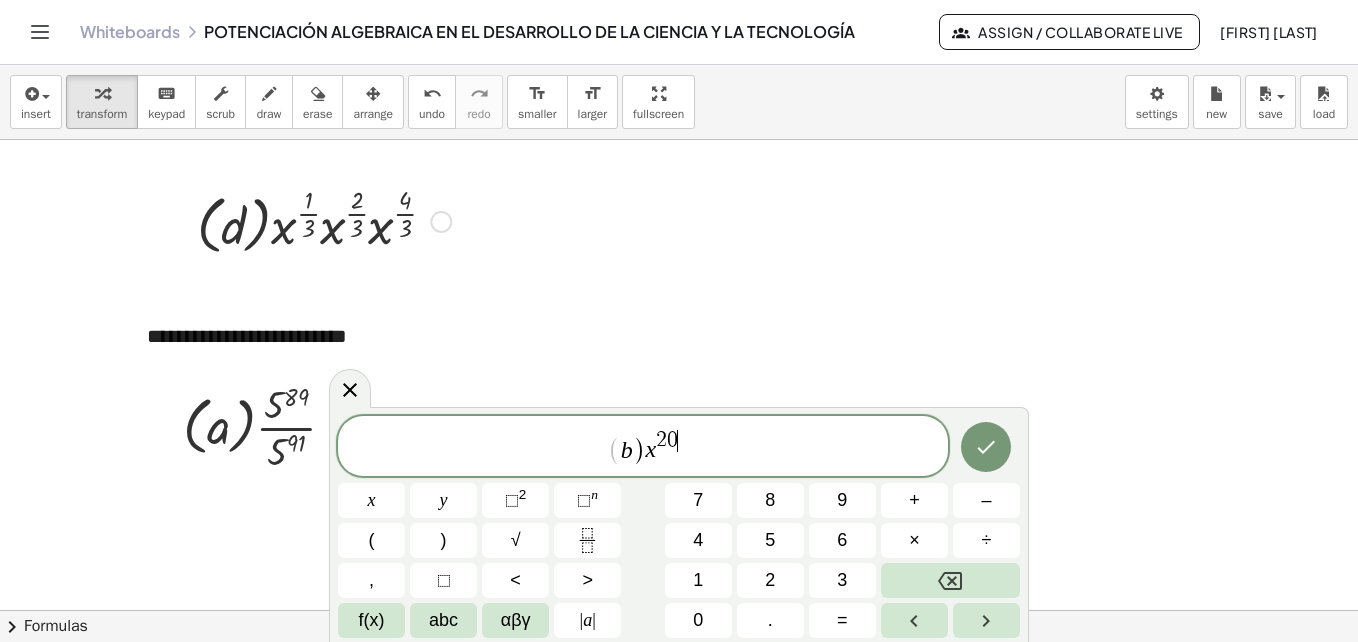 click on "2" at bounding box center [770, 580] 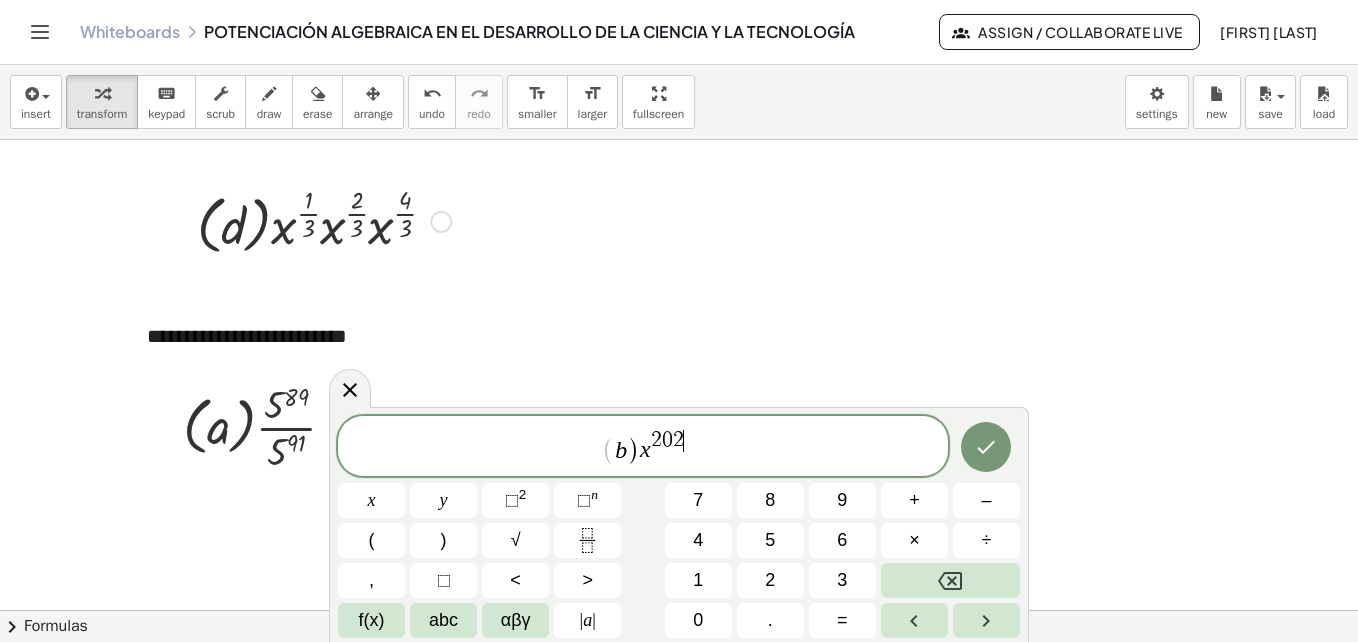 click on "5" at bounding box center (770, 540) 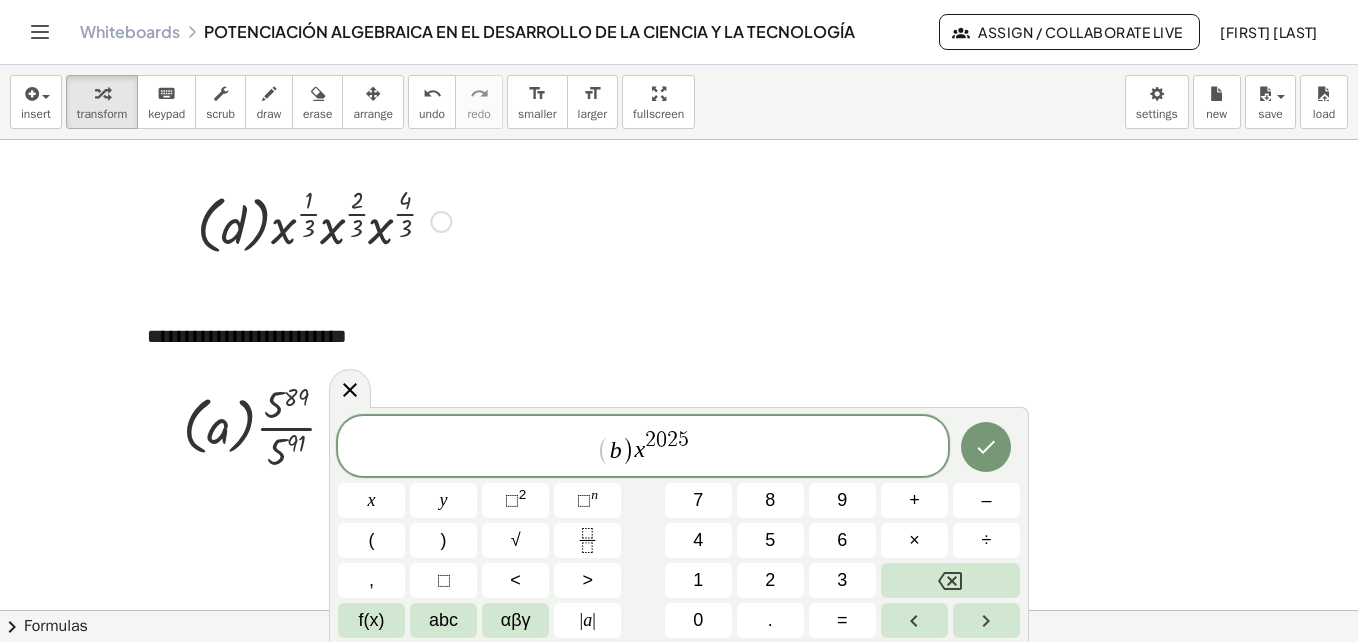 click 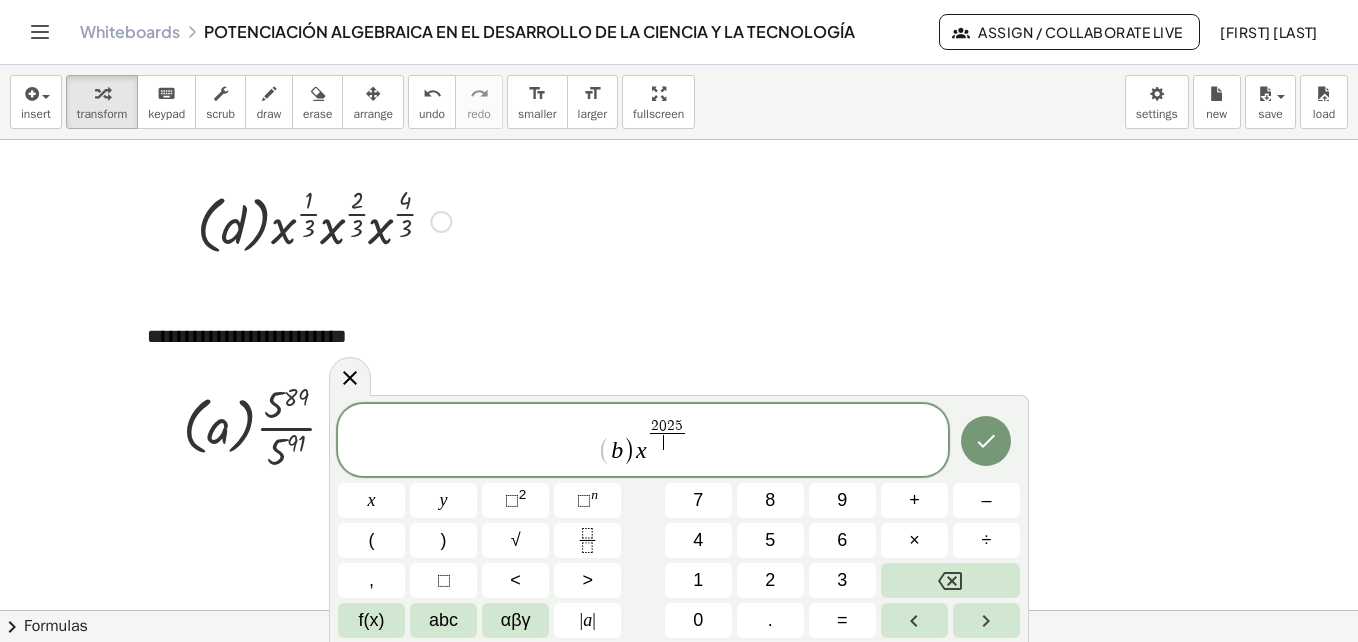 click 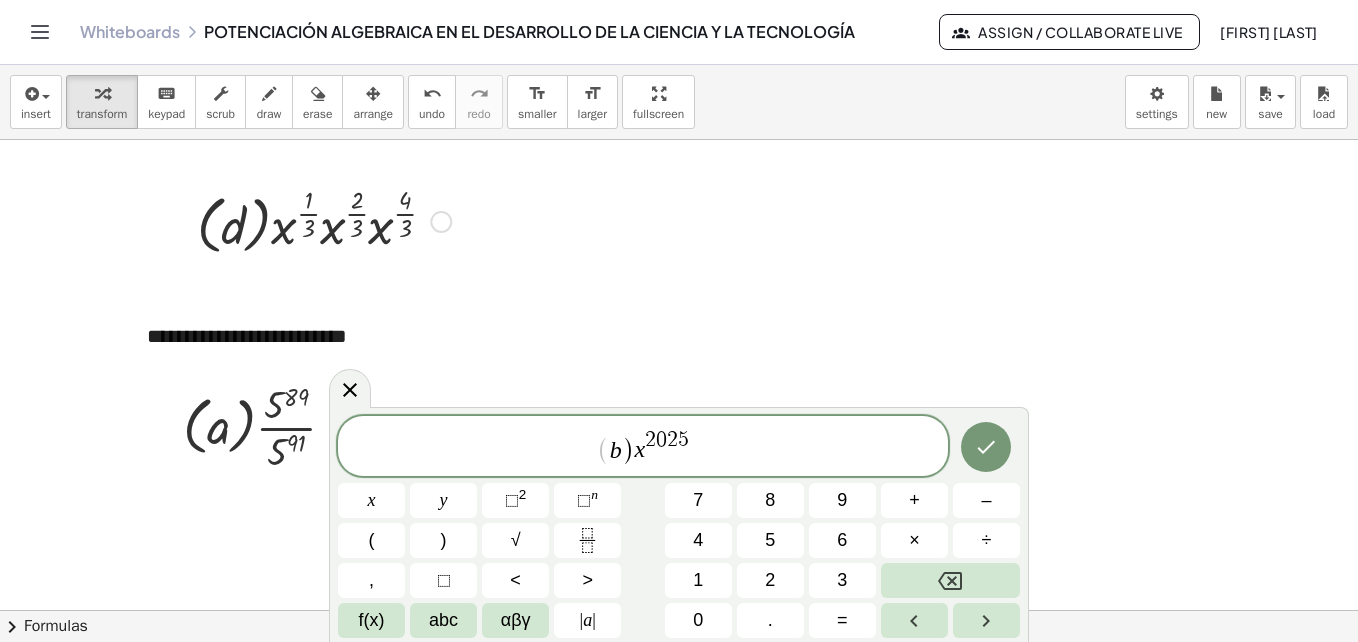 click 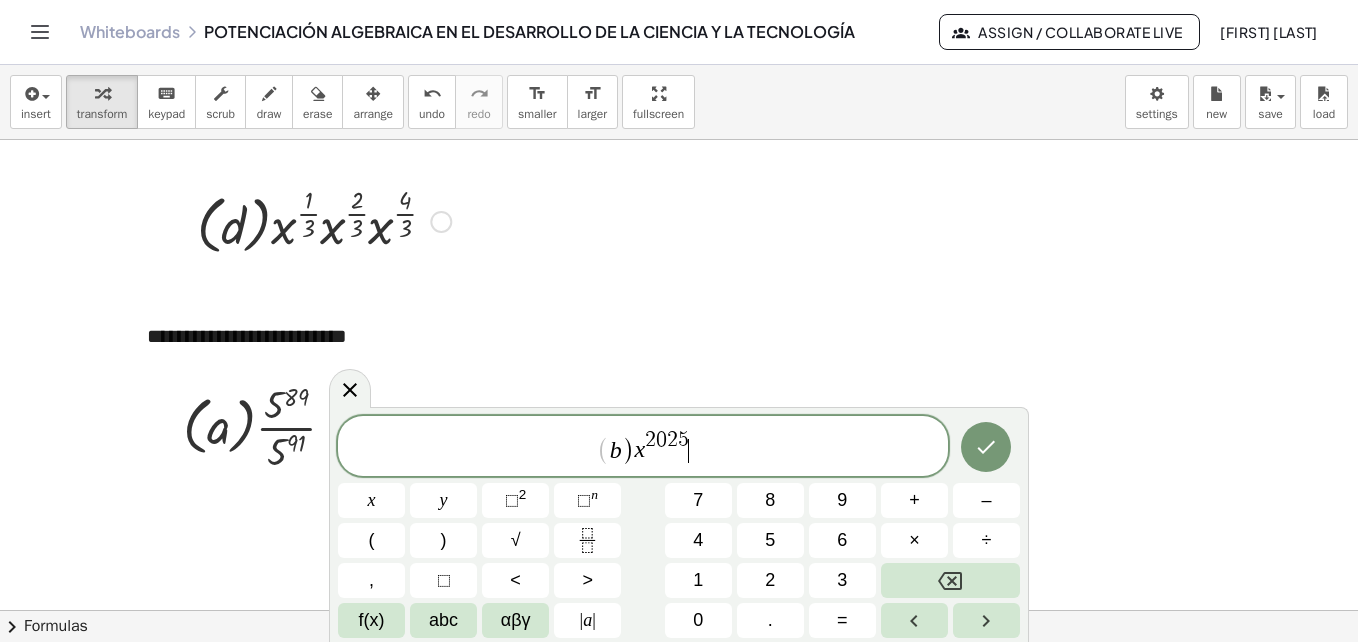 click 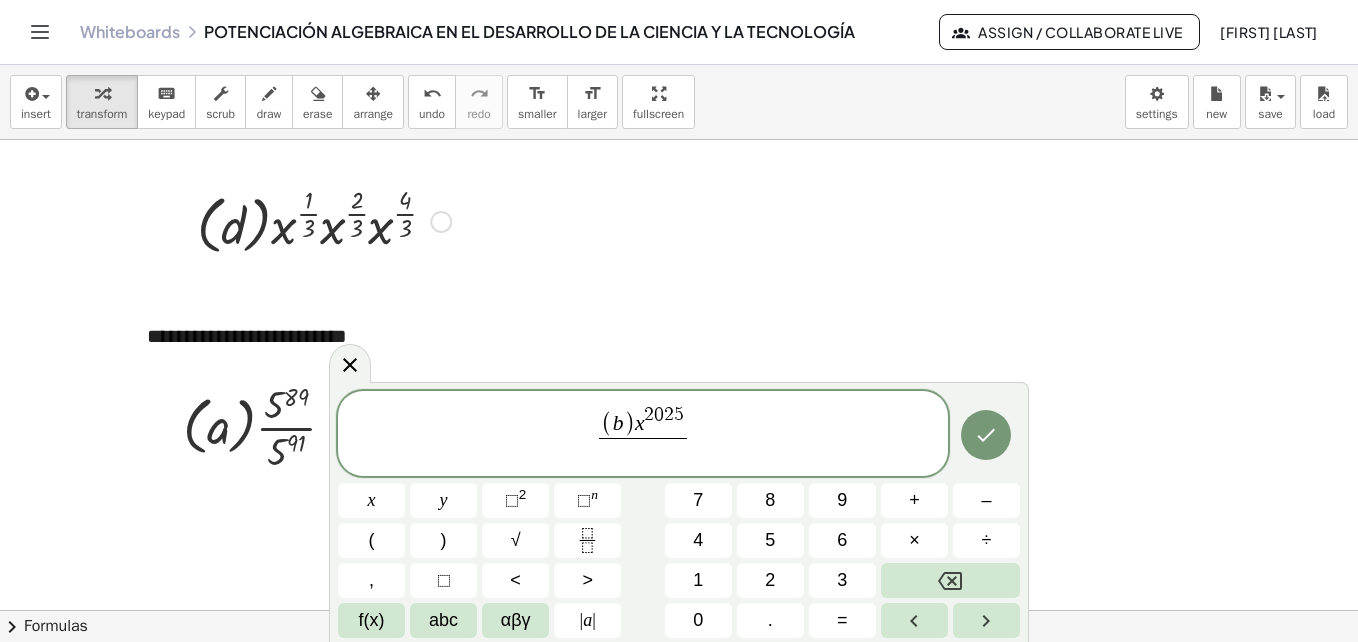 click on "abc" at bounding box center [443, 620] 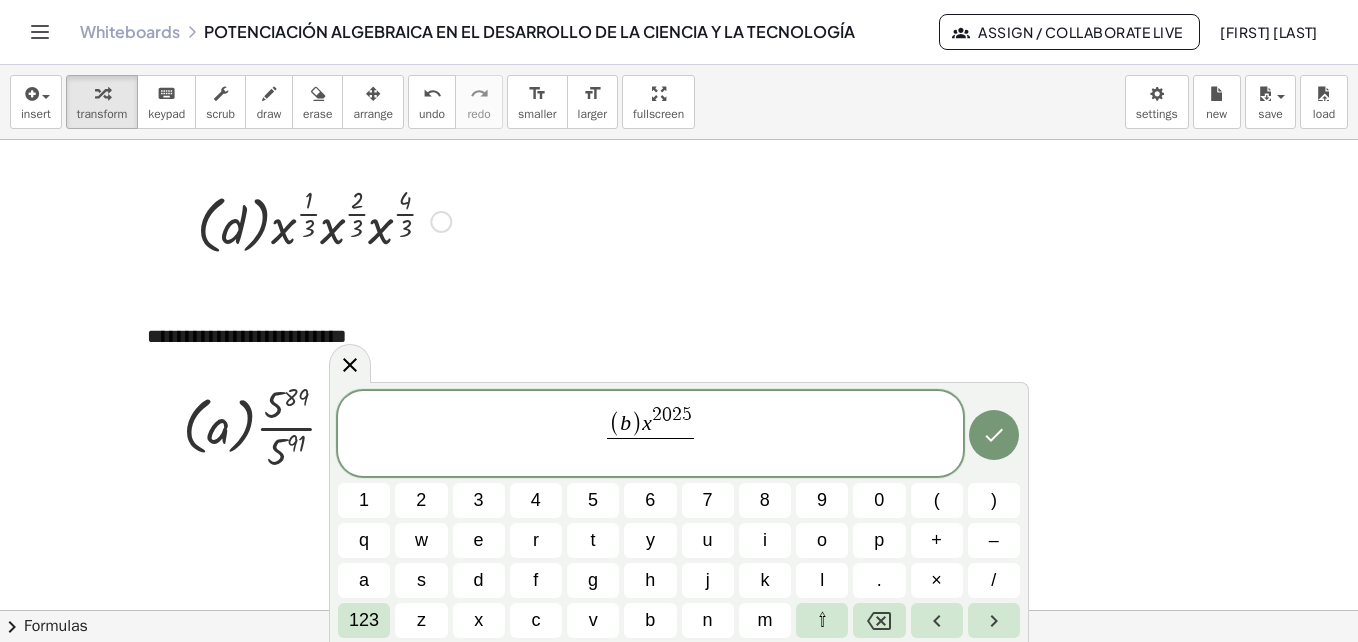 click on "x" at bounding box center [479, 620] 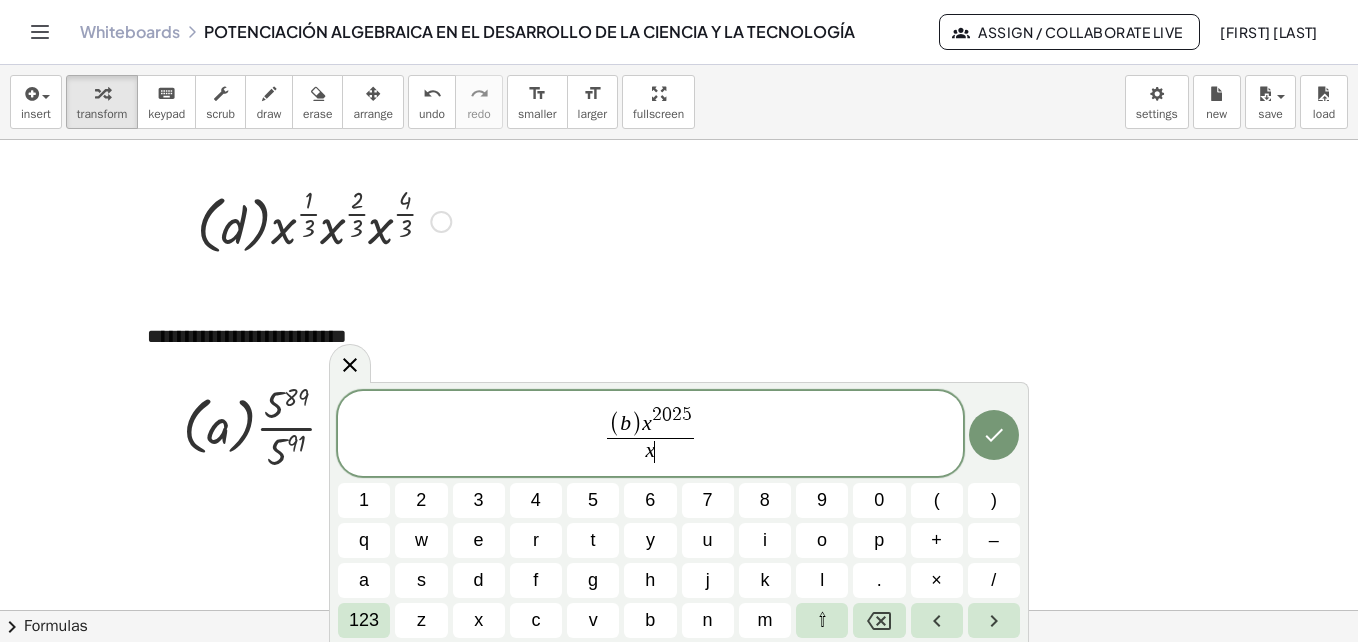 click on "123" at bounding box center (364, 620) 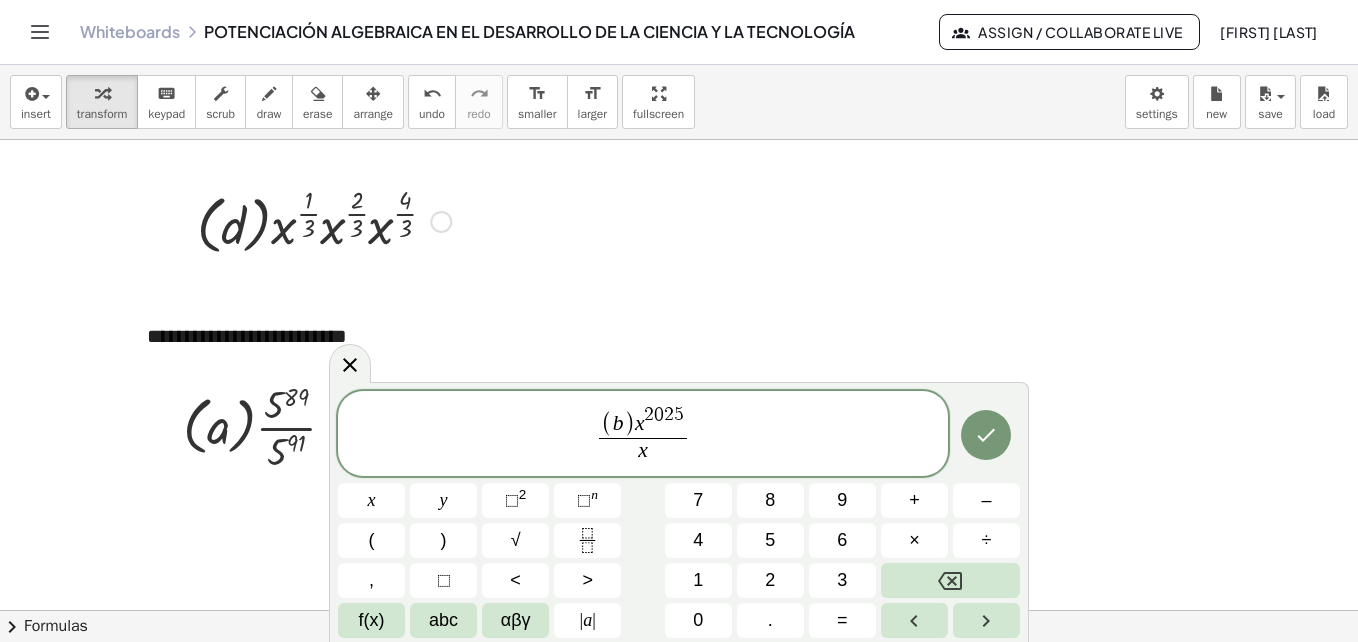 click on "n" at bounding box center [594, 494] 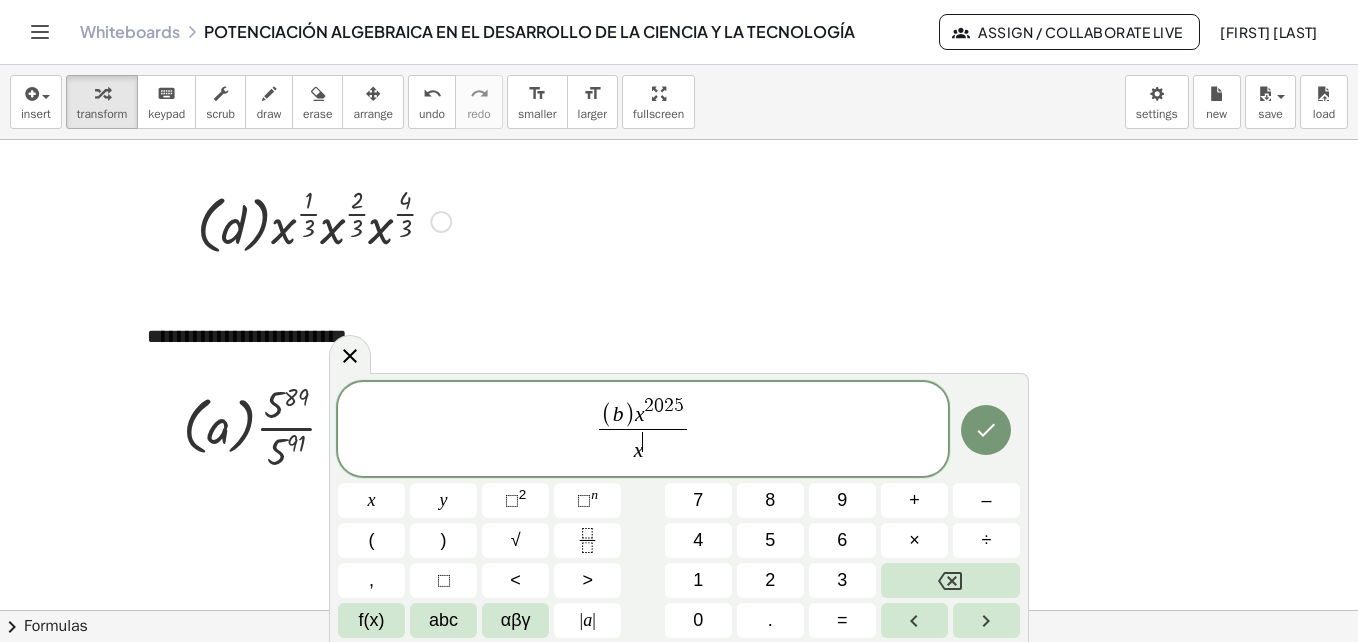 click on "2" at bounding box center [770, 580] 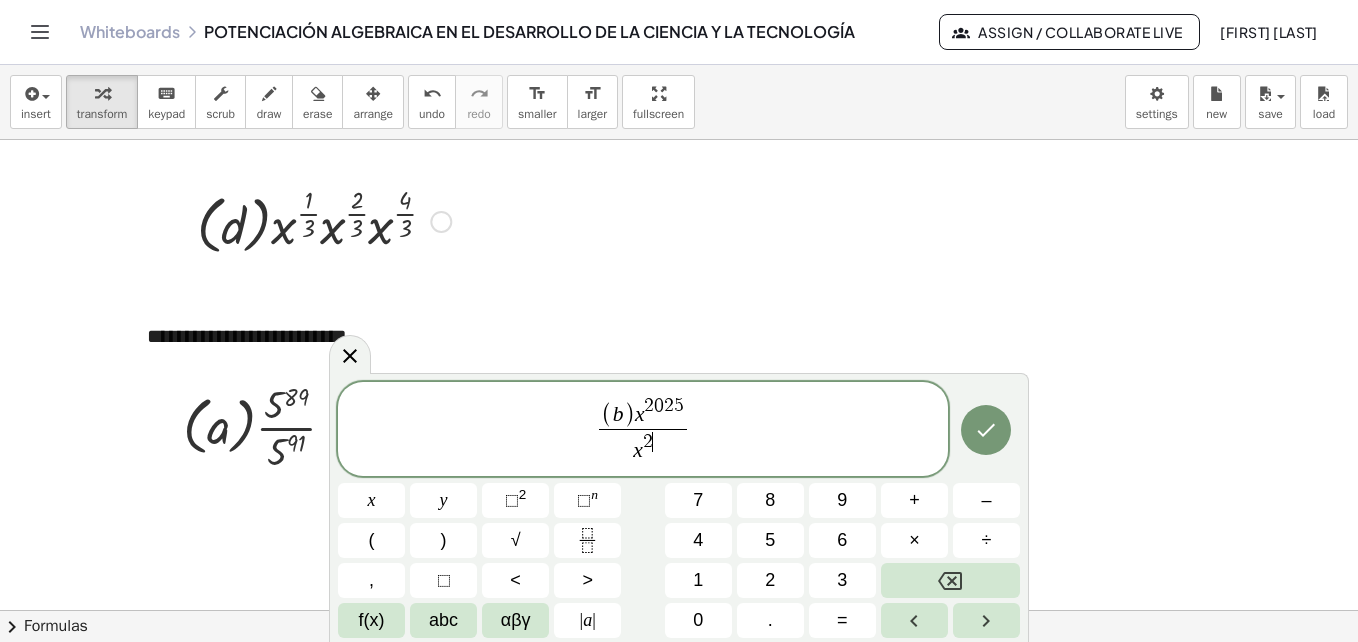 click on "0" at bounding box center (698, 620) 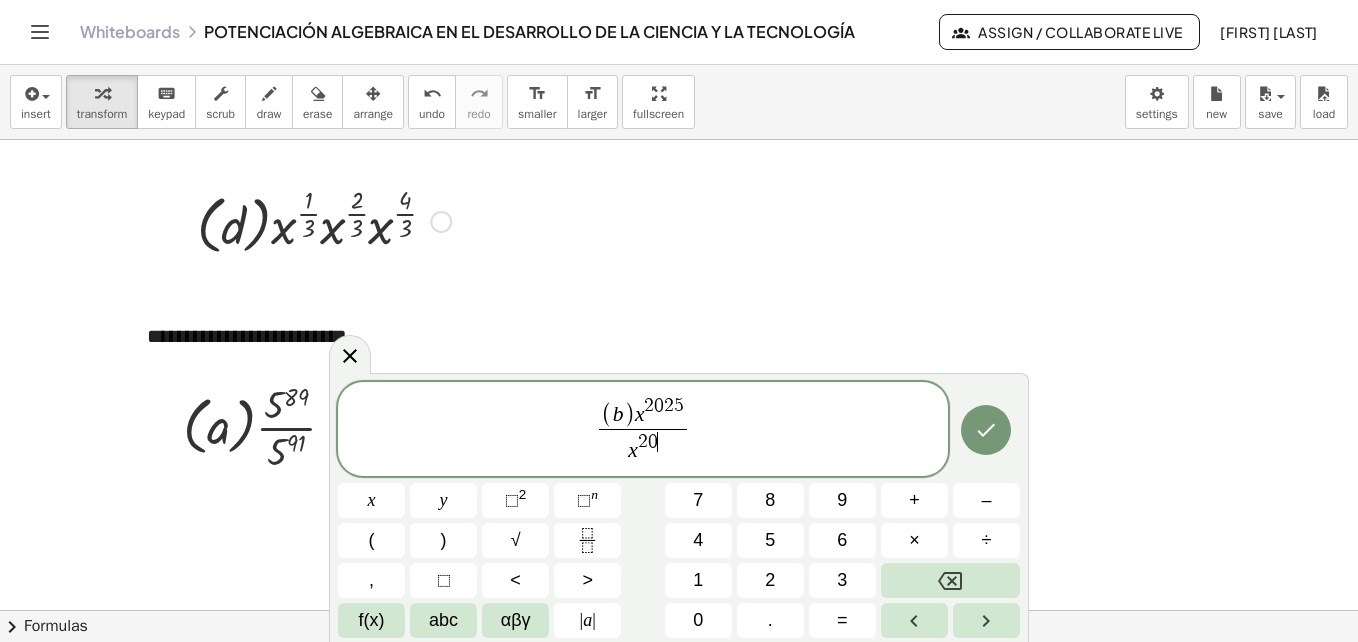 click on "2" at bounding box center [770, 580] 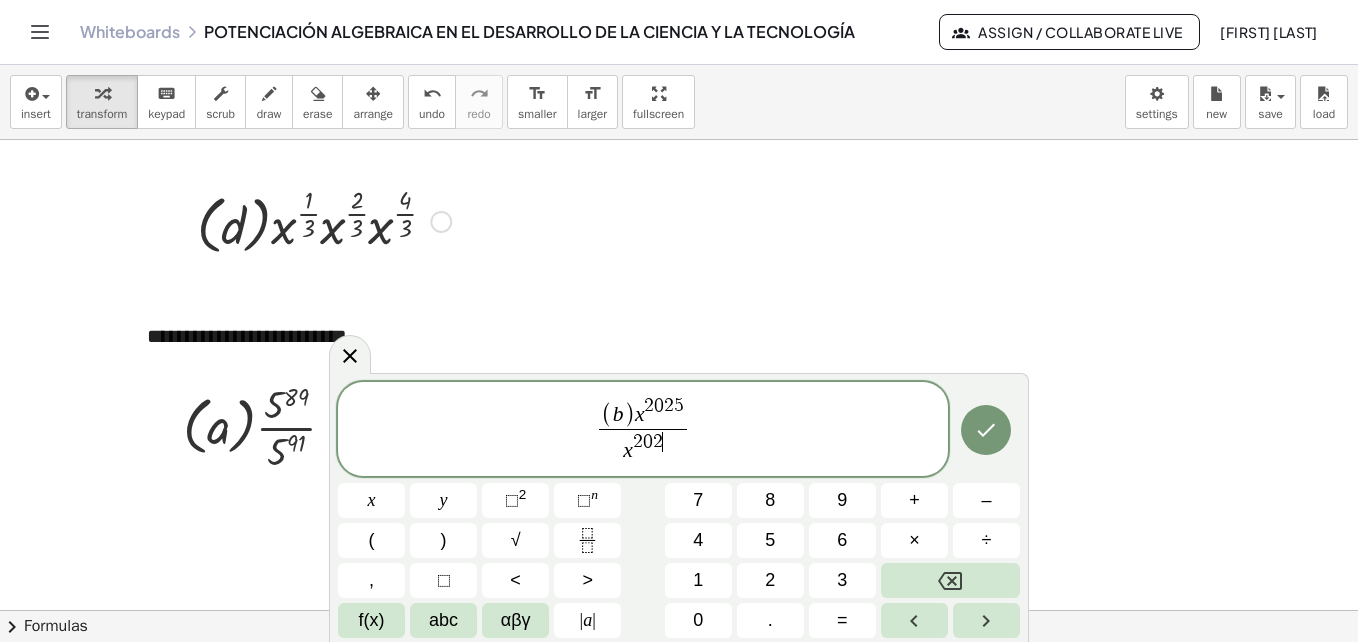 click on "4" at bounding box center (698, 540) 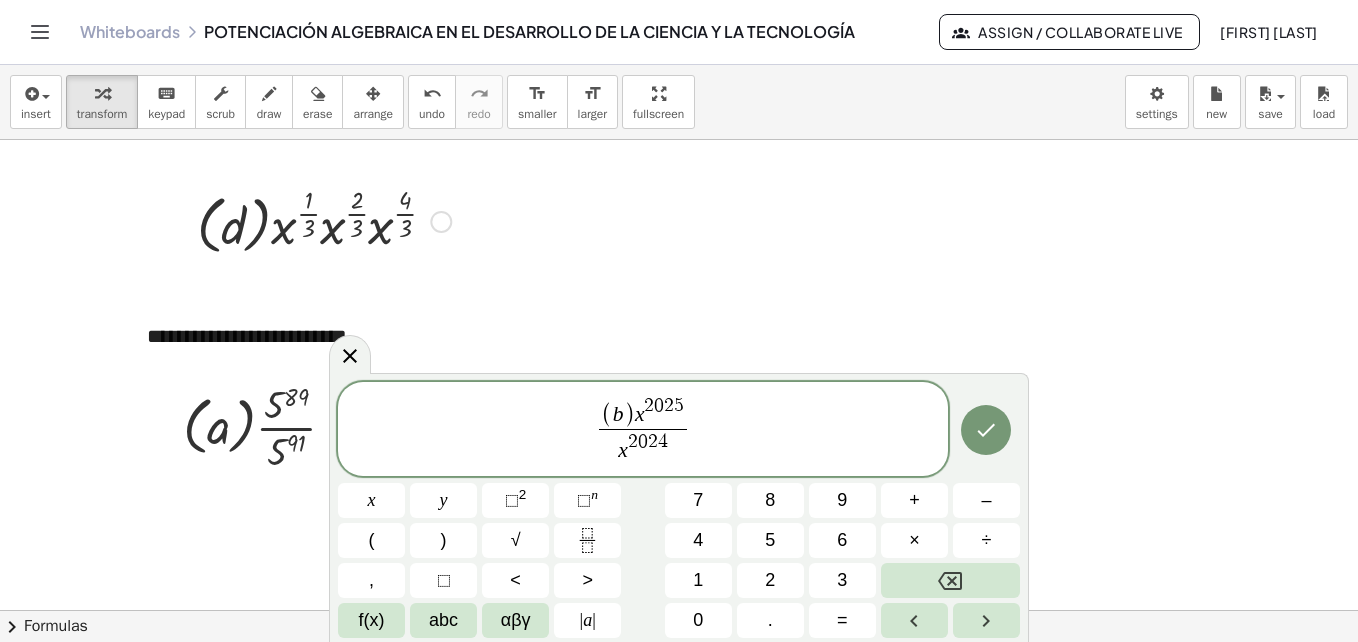 click 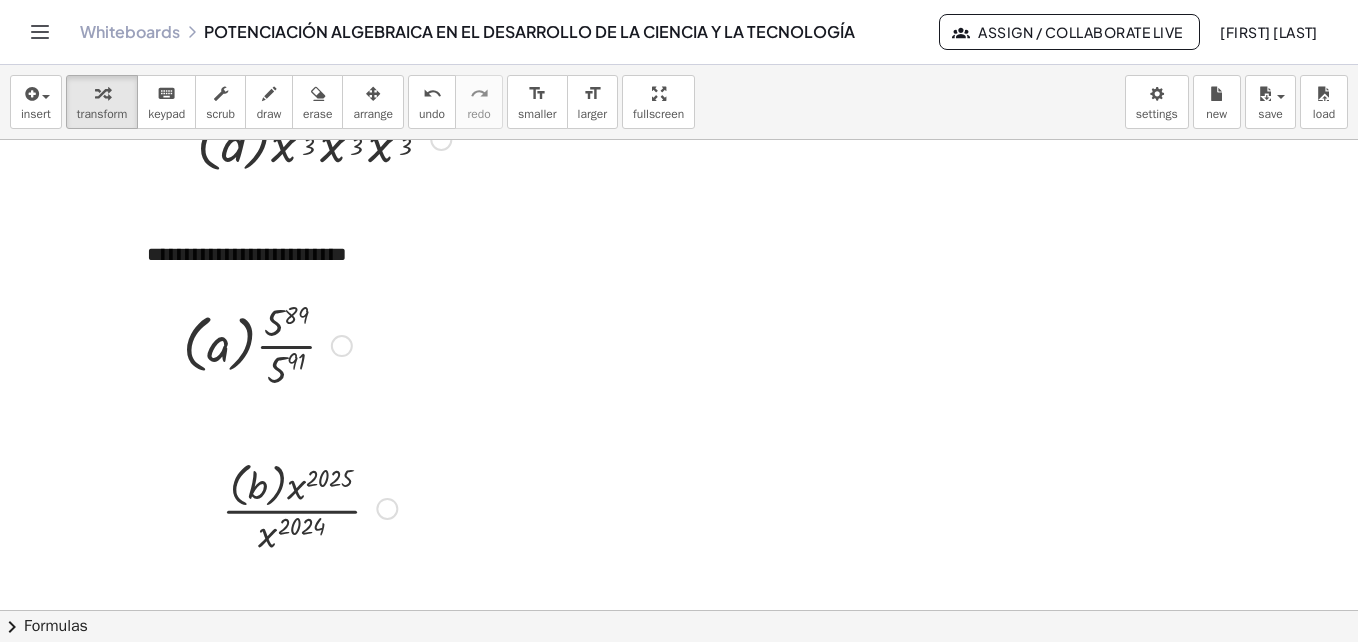 scroll, scrollTop: 2810, scrollLeft: 0, axis: vertical 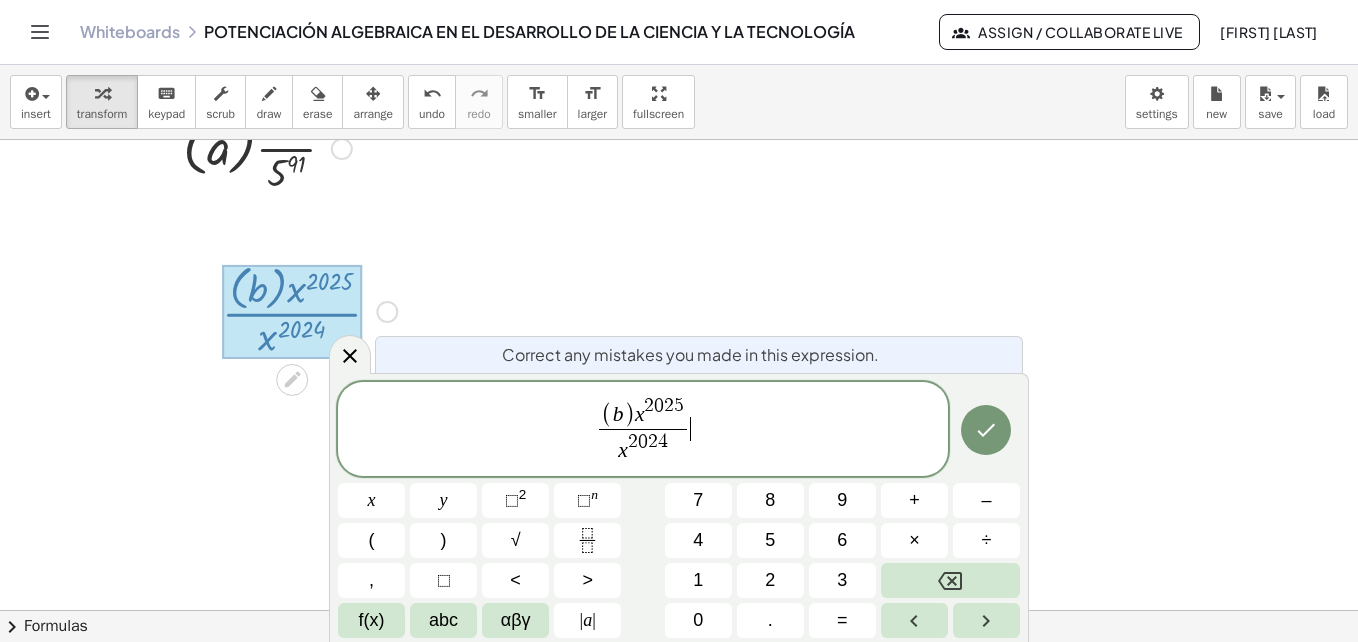 click on ")" at bounding box center [629, 416] 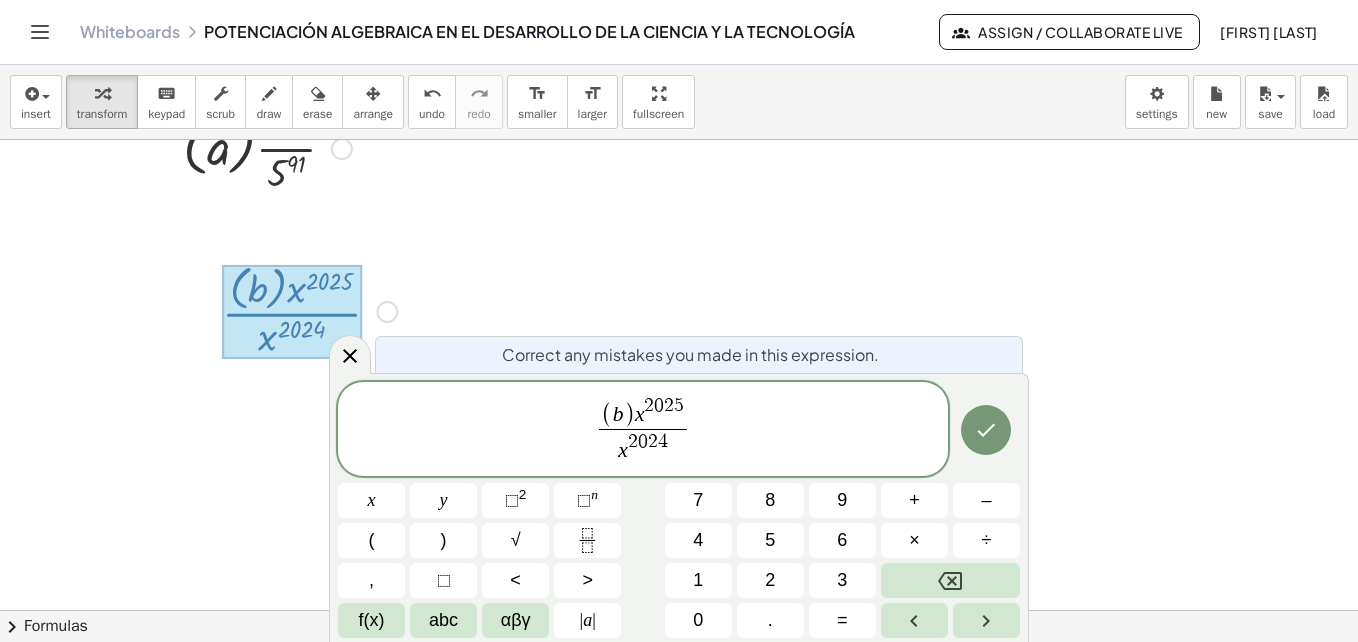 click on ")" at bounding box center [629, 416] 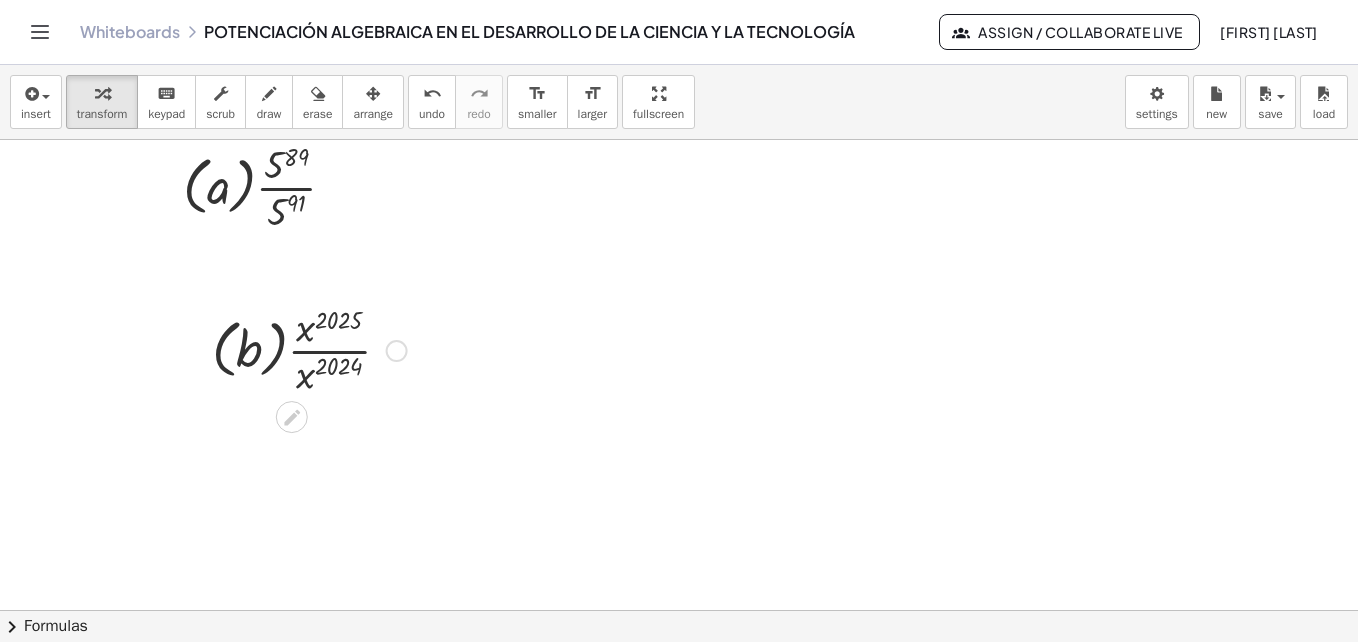 scroll, scrollTop: 2890, scrollLeft: 0, axis: vertical 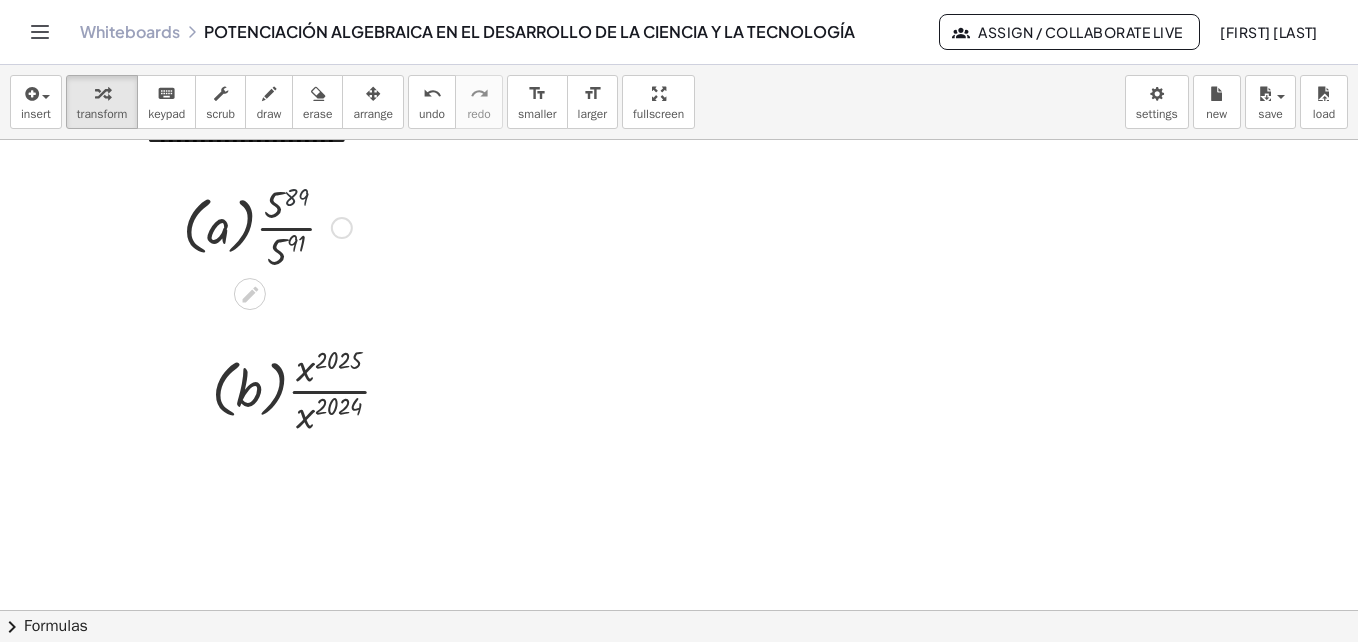 click at bounding box center [267, 226] 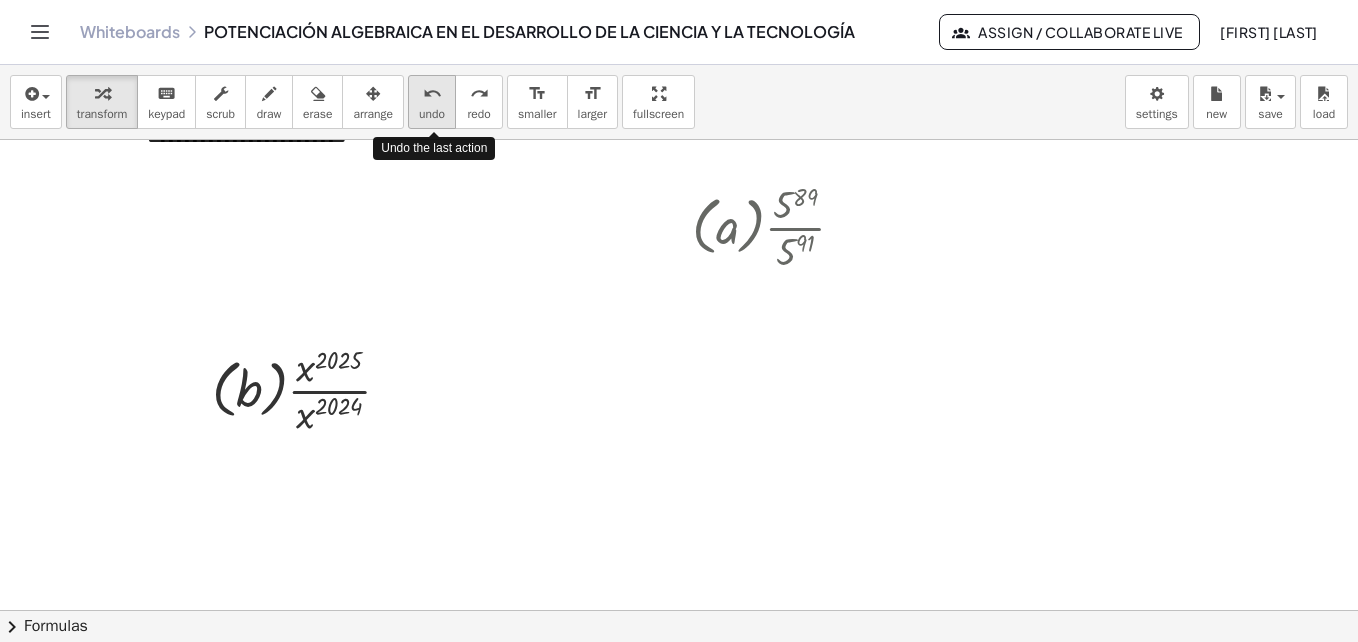 click on "undo" at bounding box center (432, 94) 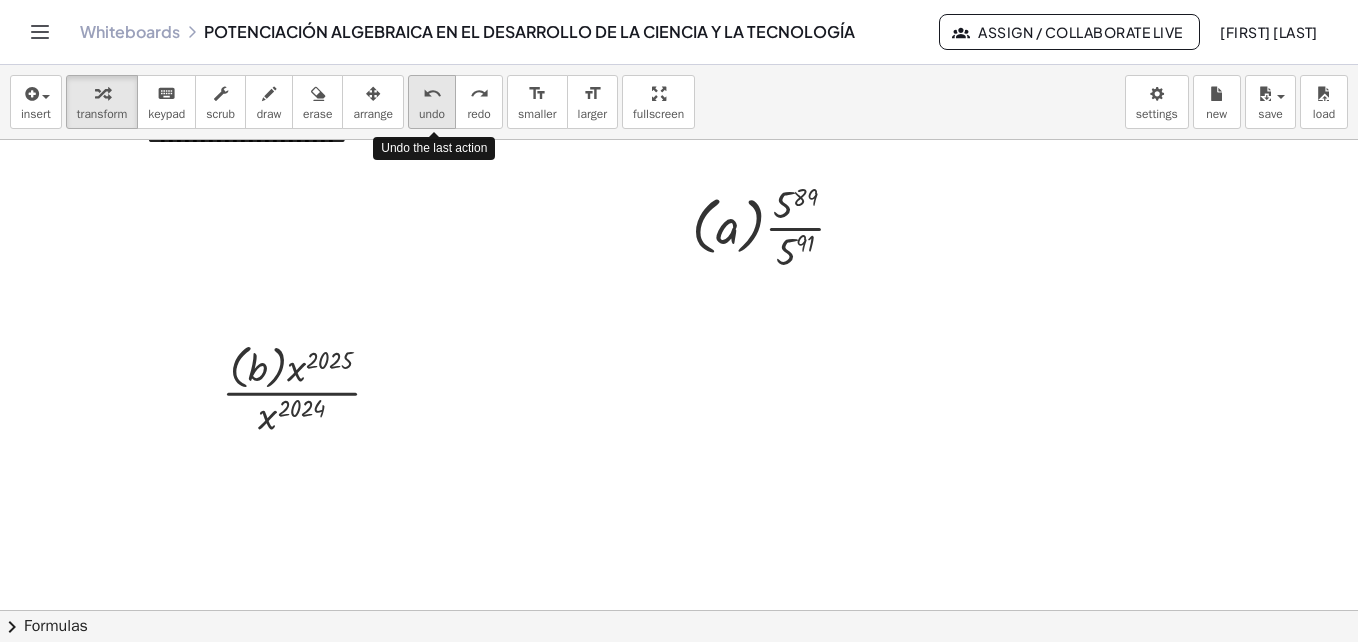 click on "undo" at bounding box center (432, 94) 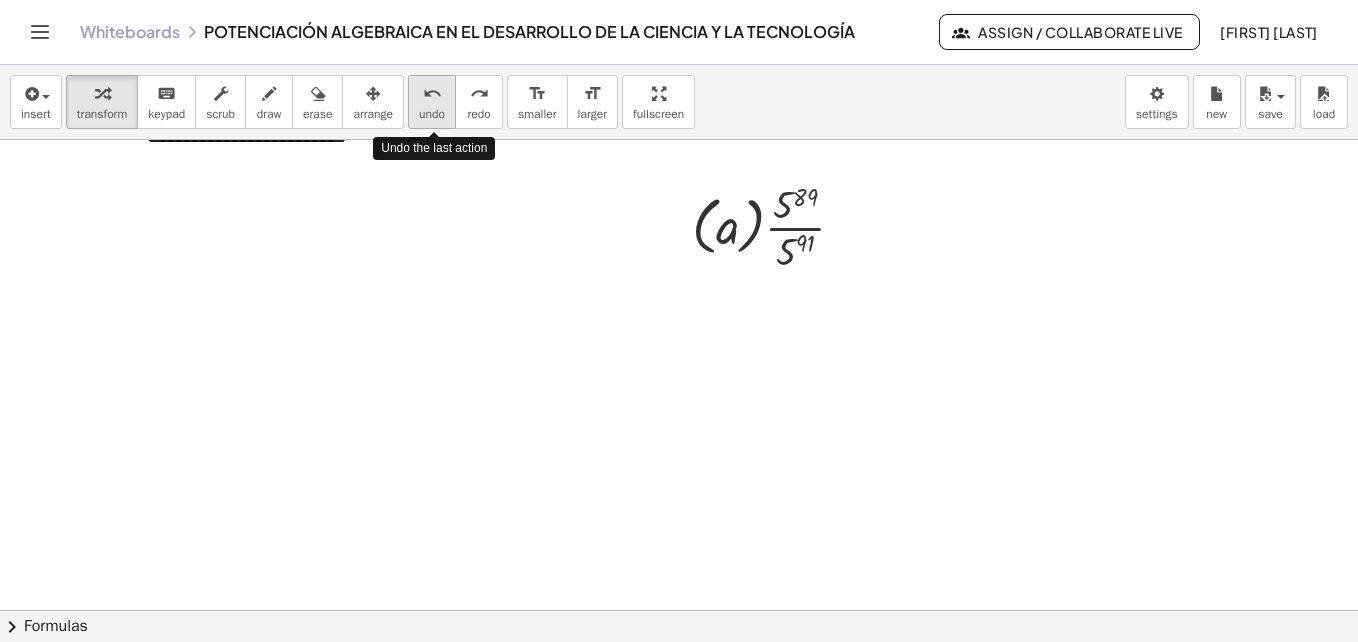 click on "undo" at bounding box center (432, 94) 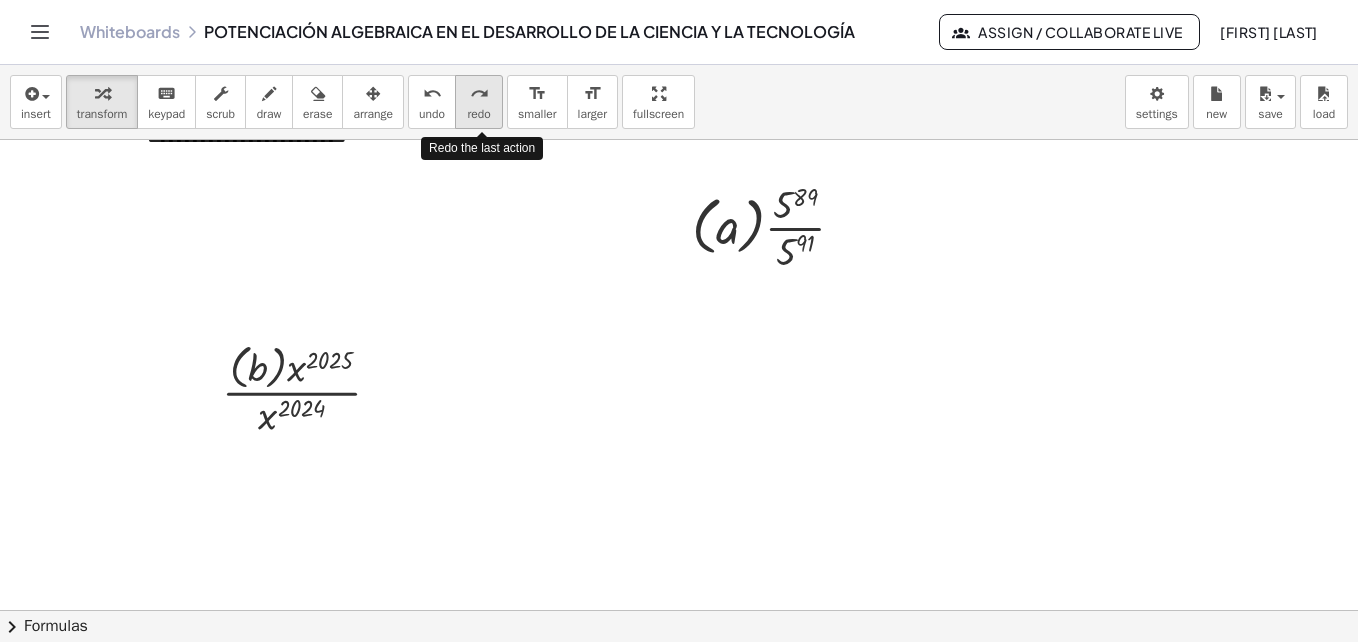 click on "redo" at bounding box center [479, 94] 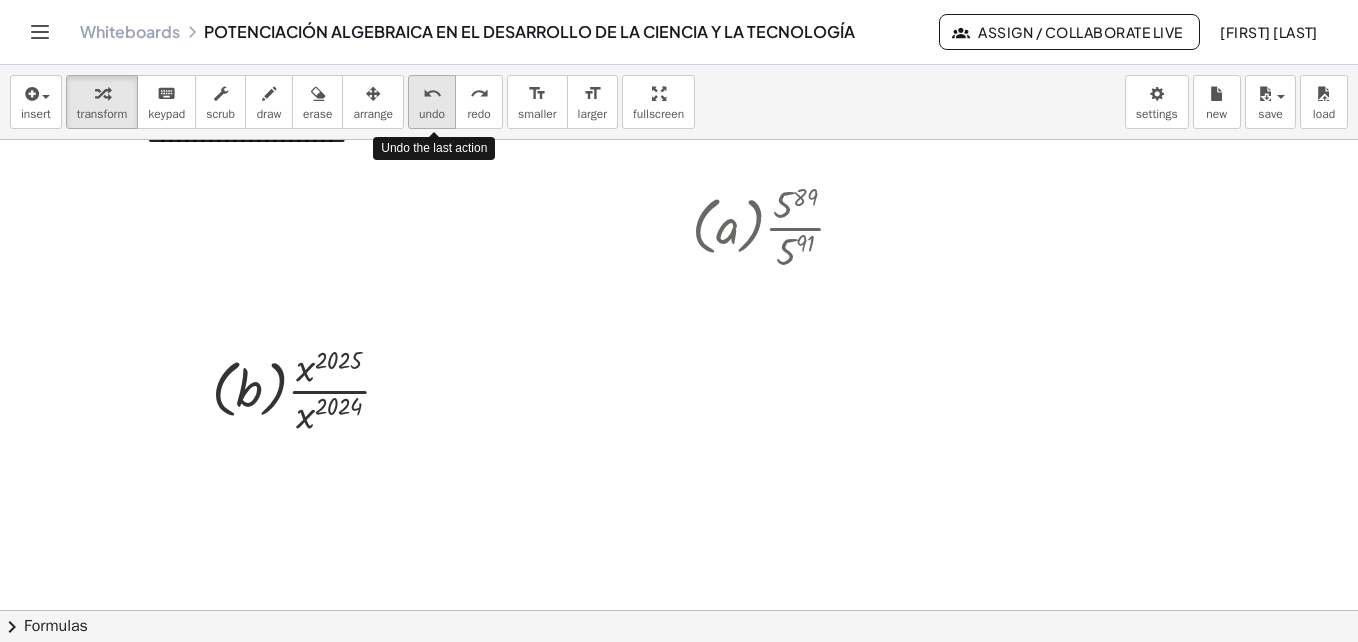 click on "undo" at bounding box center (432, 114) 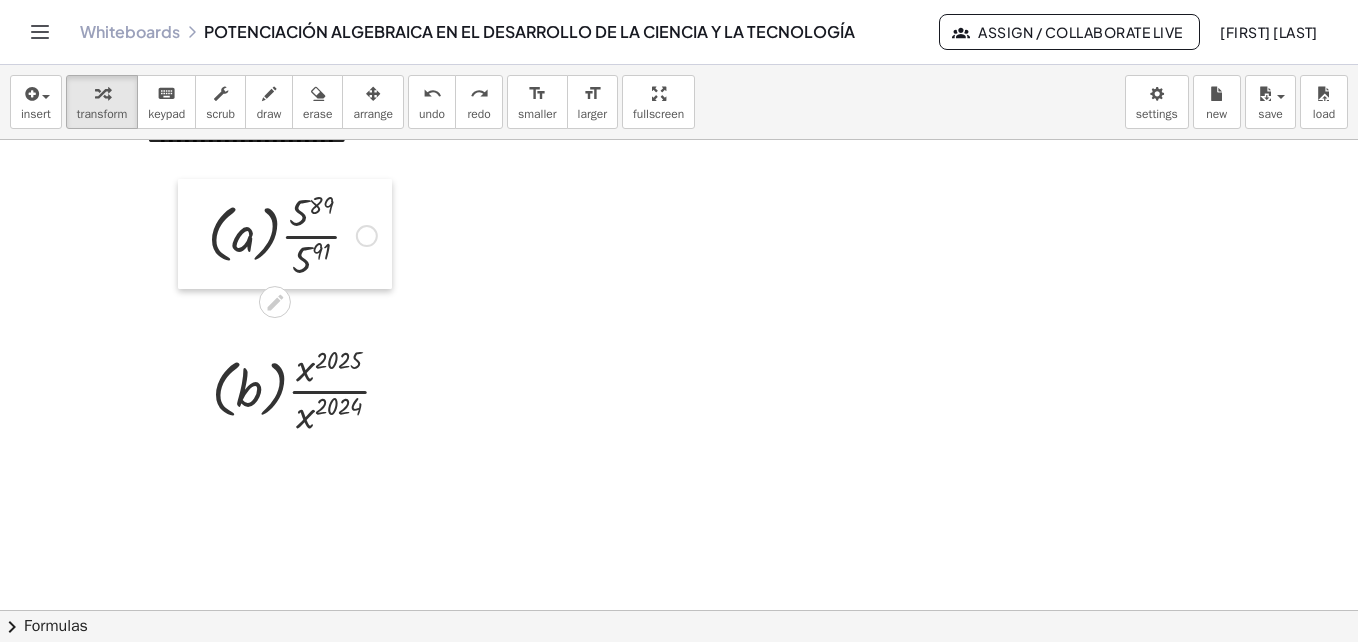 drag, startPoint x: 682, startPoint y: 222, endPoint x: 198, endPoint y: 230, distance: 484.0661 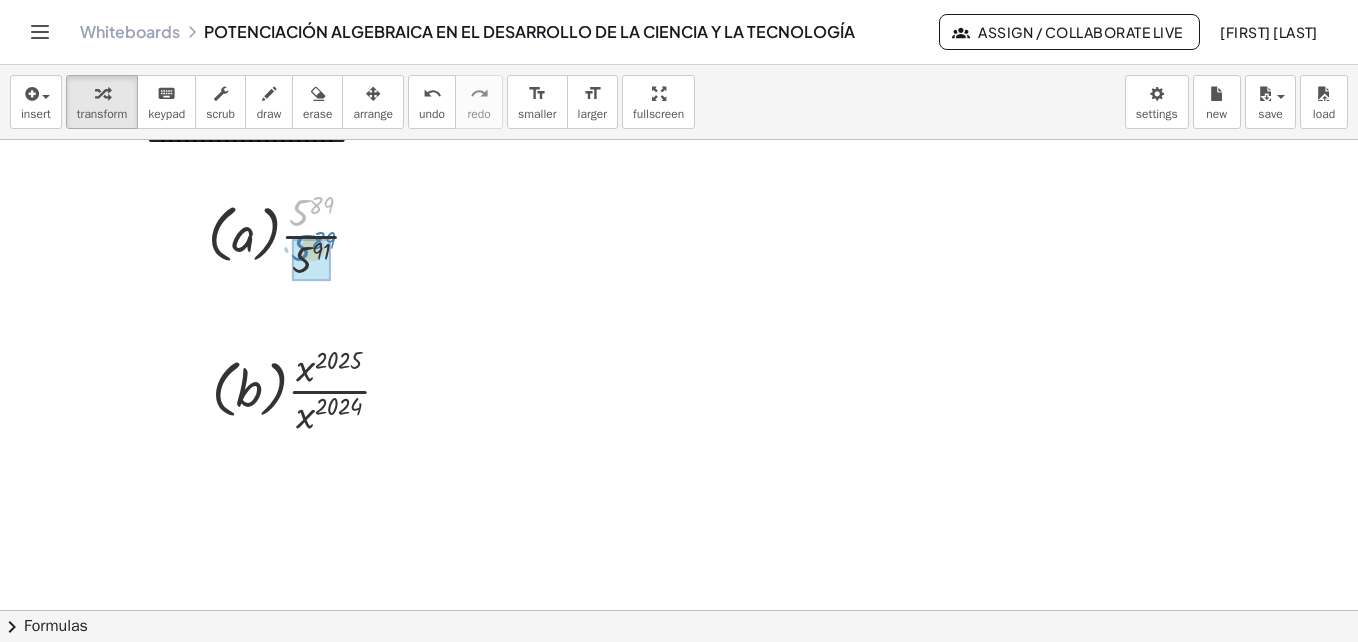 drag, startPoint x: 301, startPoint y: 215, endPoint x: 303, endPoint y: 250, distance: 35.057095 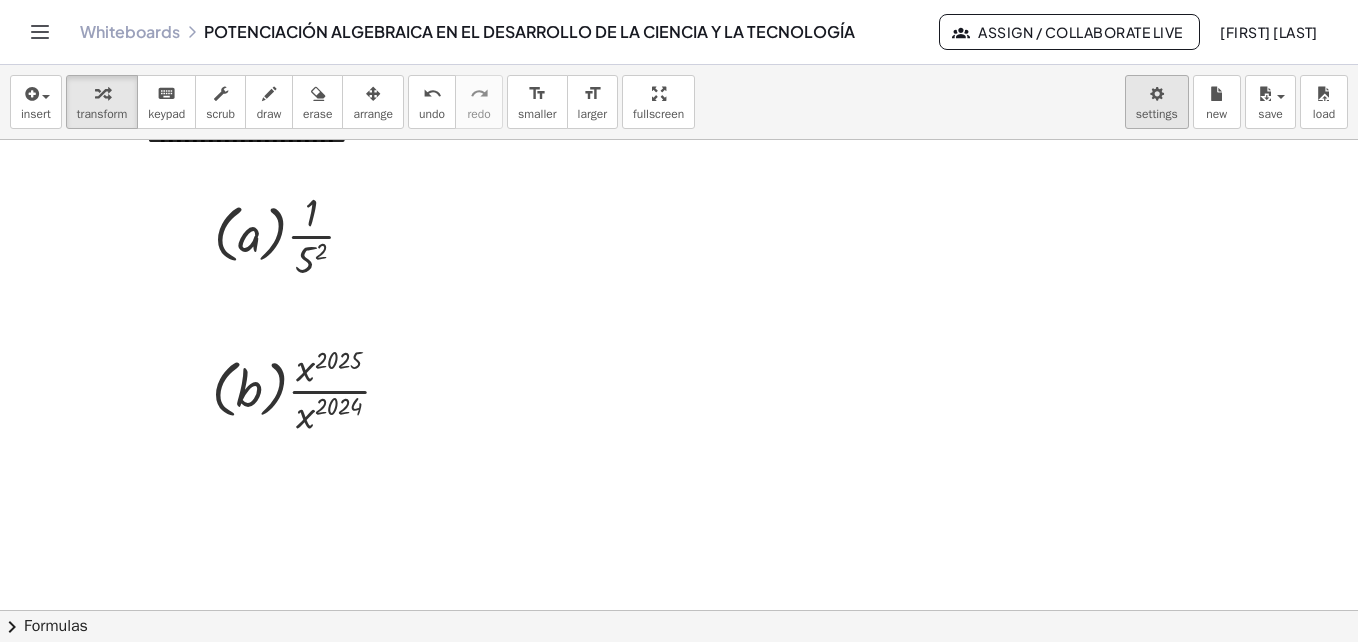 click on "**********" at bounding box center [679, 321] 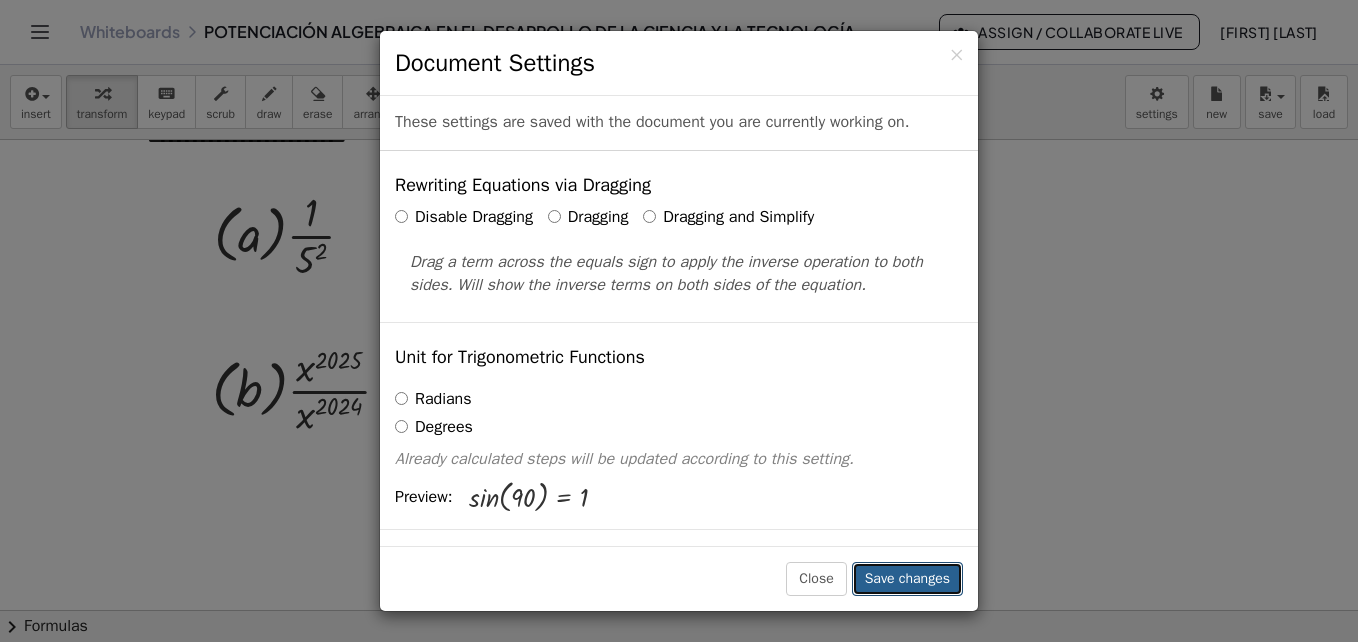 click on "Save changes" at bounding box center [907, 579] 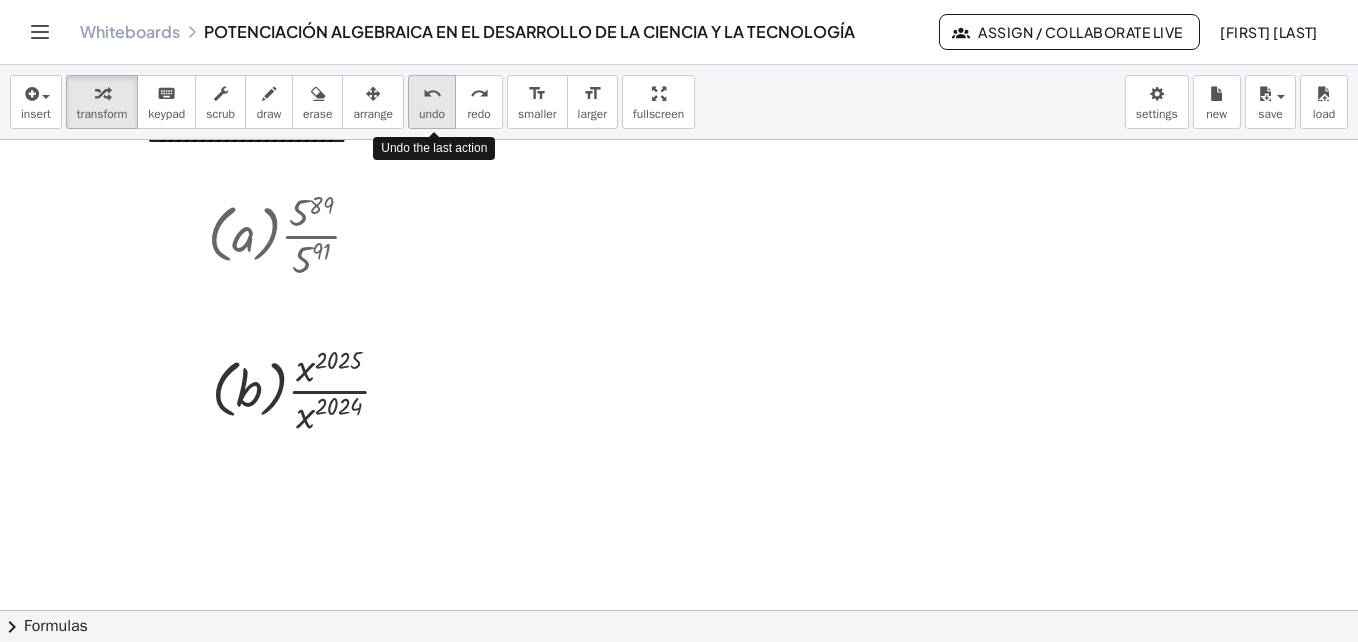 click on "undo undo" at bounding box center [432, 102] 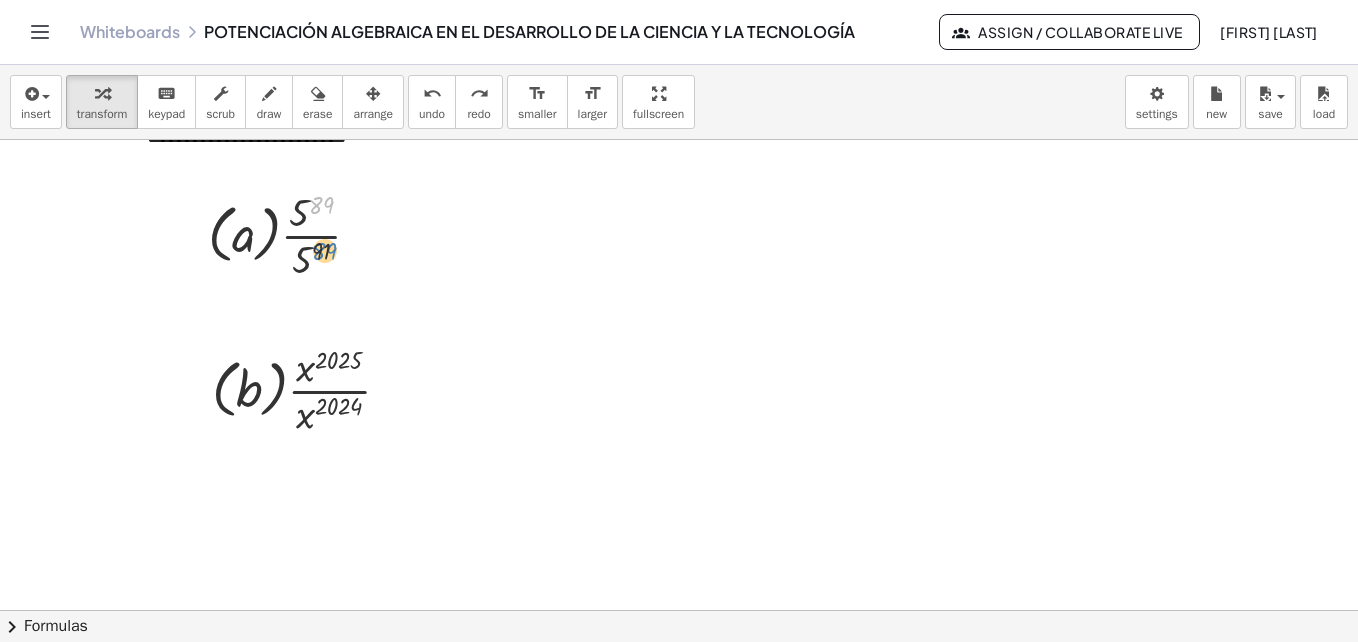 drag, startPoint x: 323, startPoint y: 208, endPoint x: 326, endPoint y: 254, distance: 46.09772 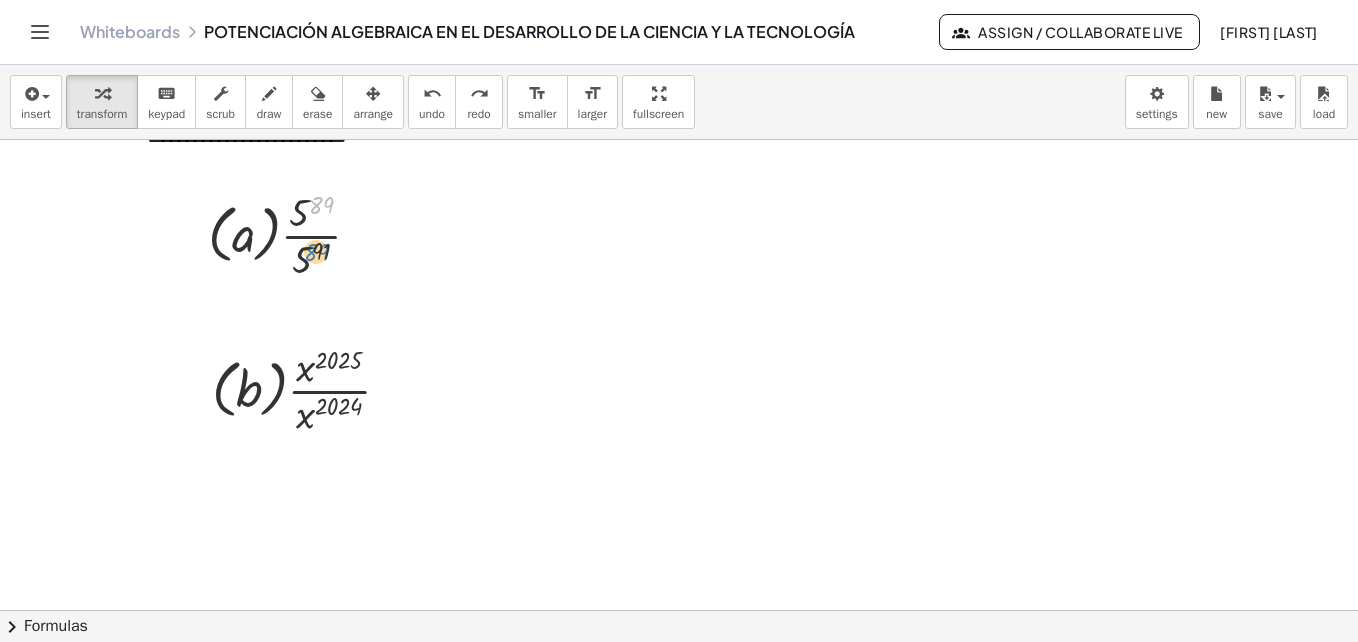 drag, startPoint x: 326, startPoint y: 209, endPoint x: 324, endPoint y: 256, distance: 47.042534 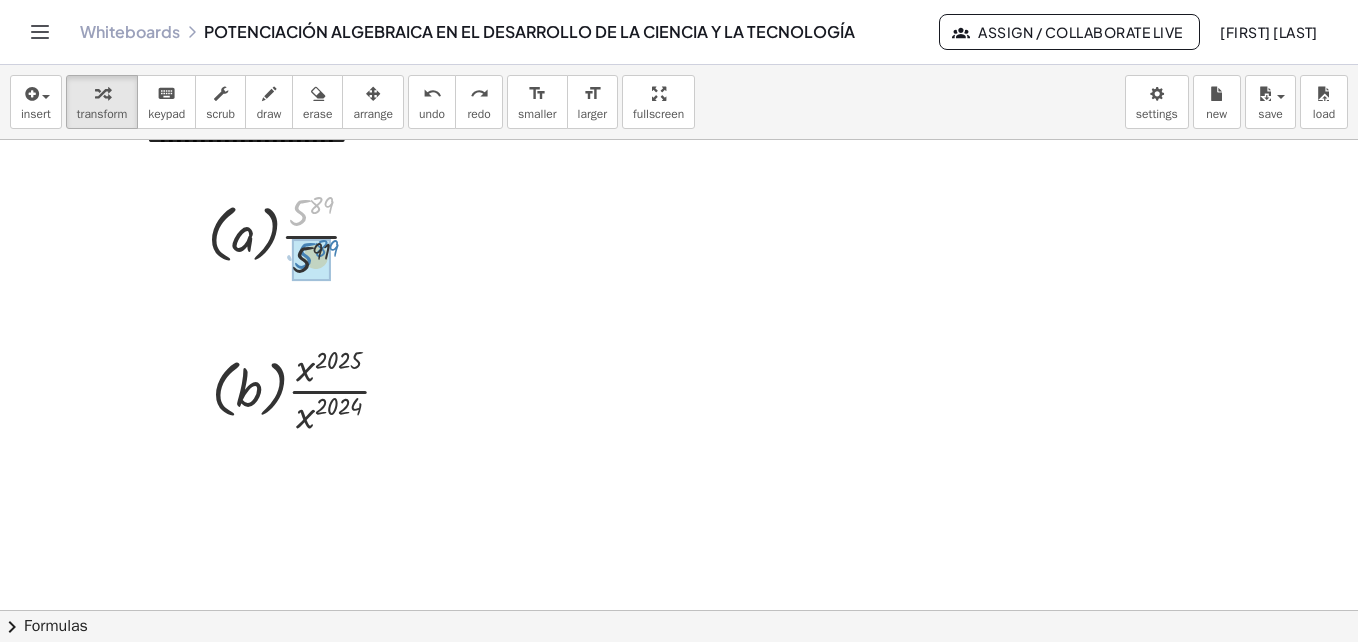 drag, startPoint x: 301, startPoint y: 209, endPoint x: 306, endPoint y: 252, distance: 43.289722 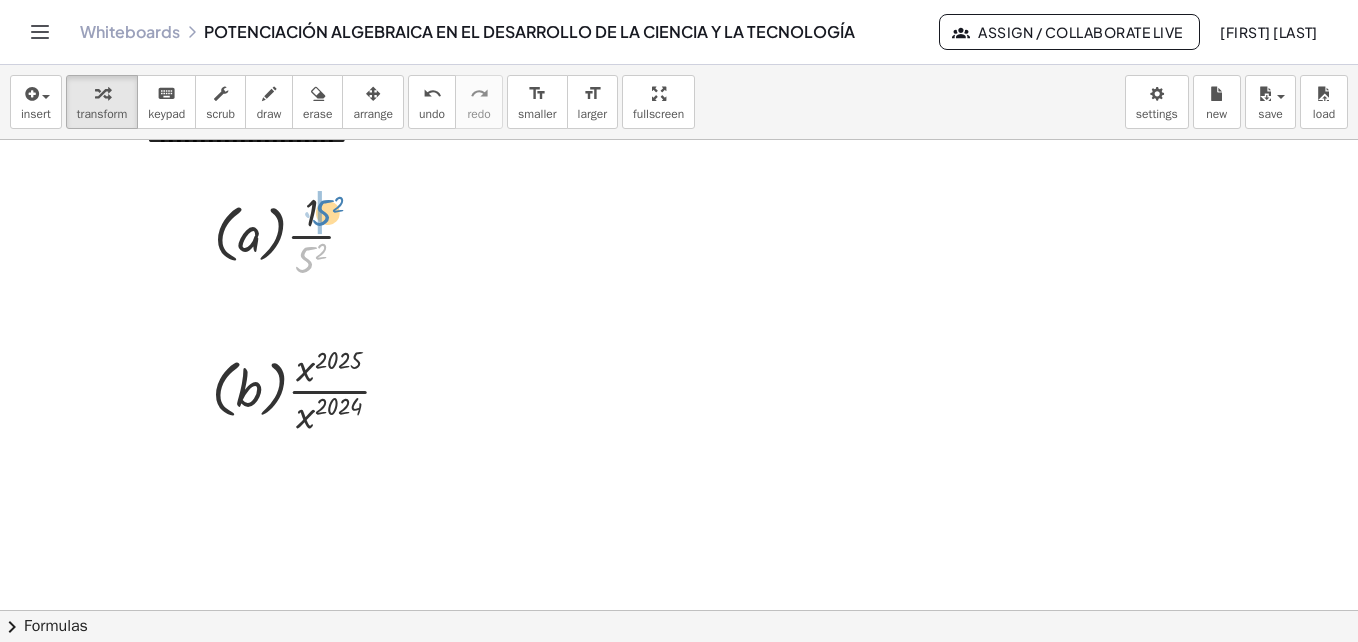 drag, startPoint x: 307, startPoint y: 262, endPoint x: 323, endPoint y: 215, distance: 49.648766 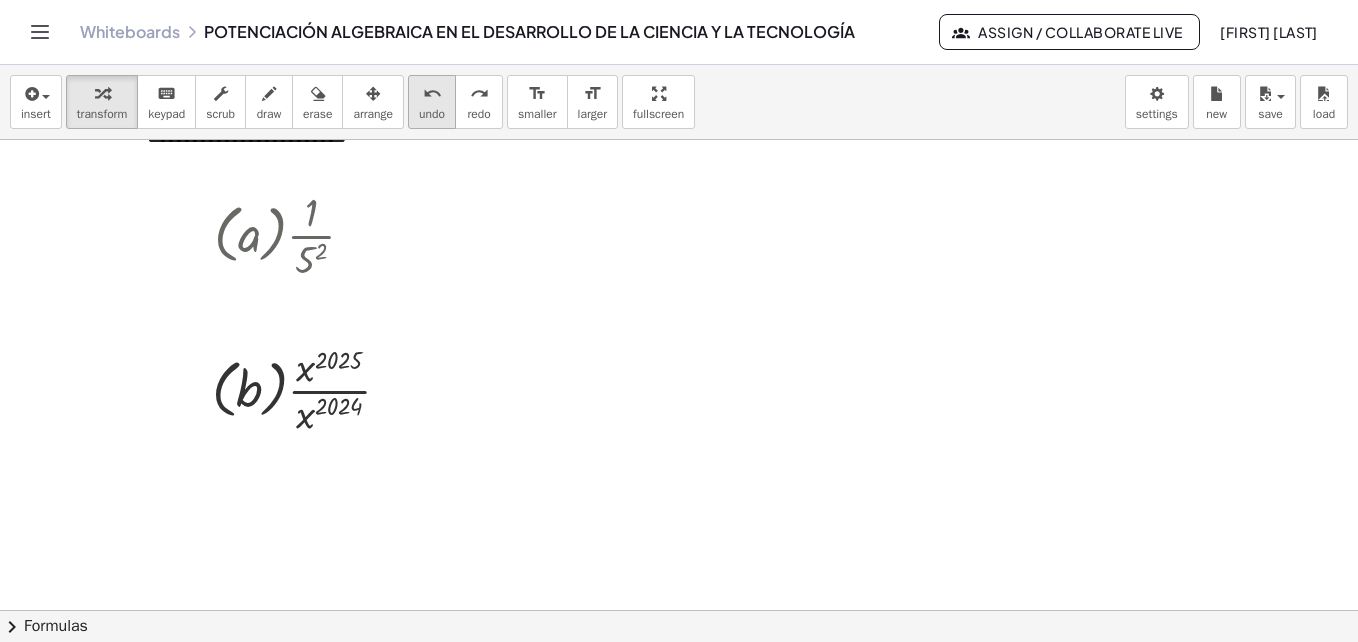 click on "undo" at bounding box center [432, 114] 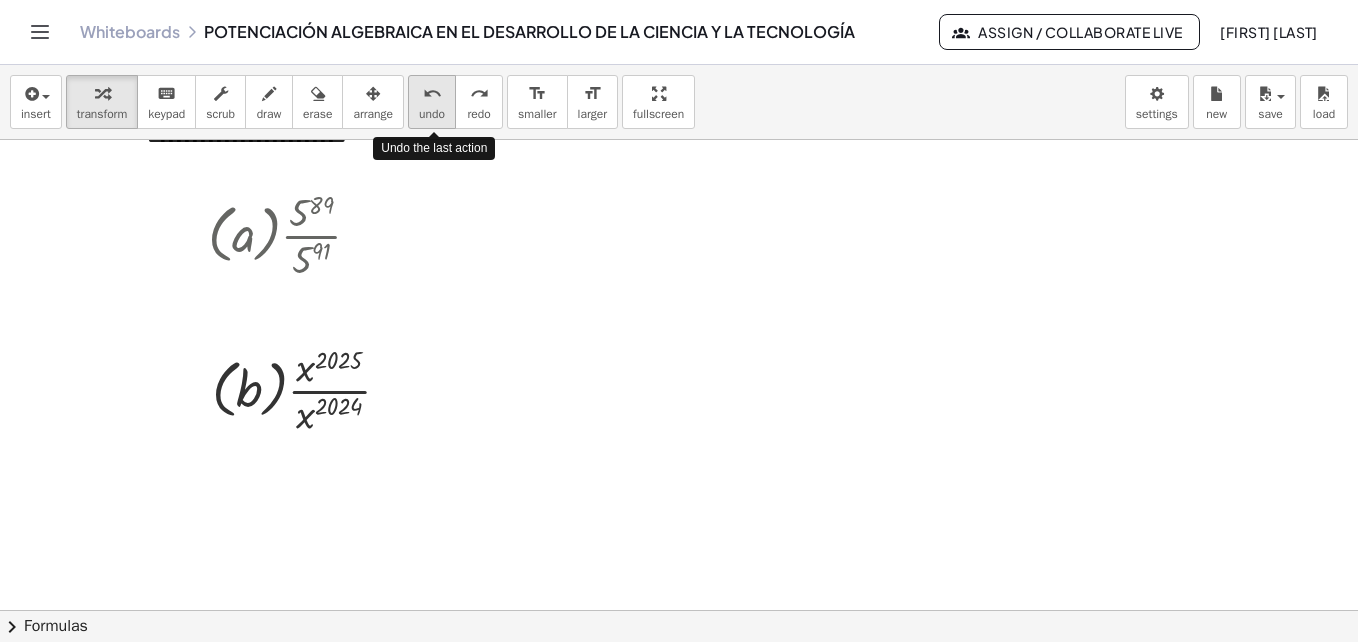 click on "undo" at bounding box center (432, 114) 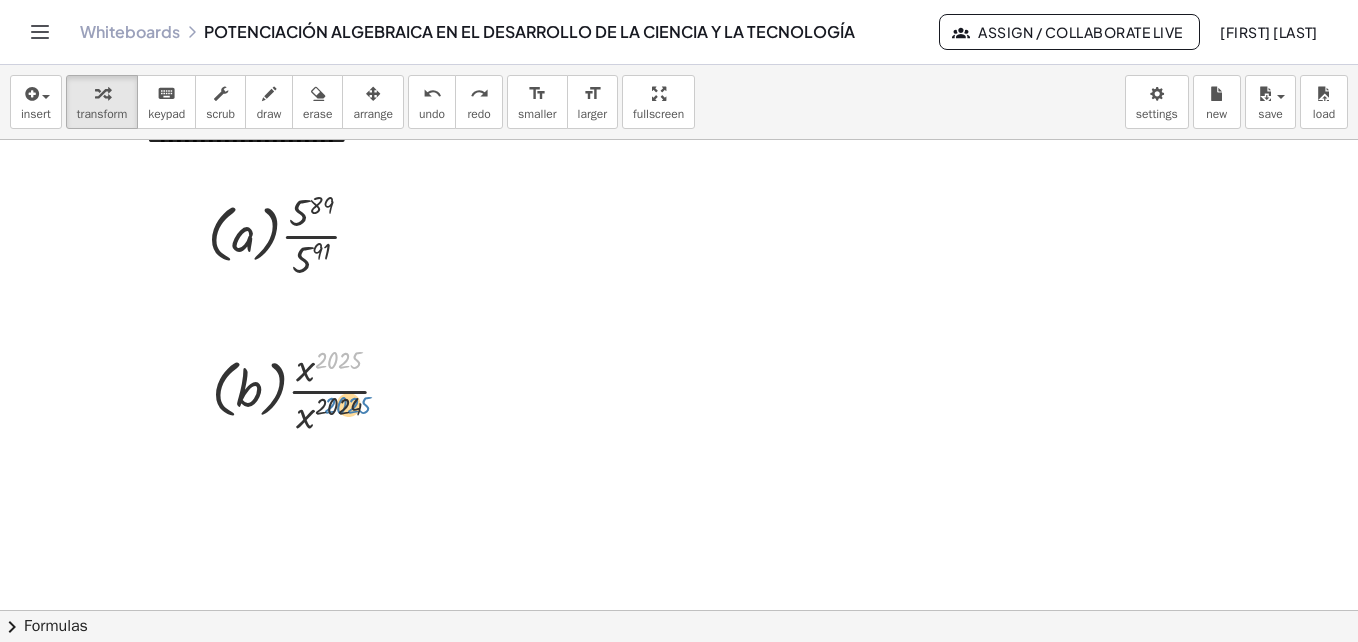 drag, startPoint x: 354, startPoint y: 361, endPoint x: 363, endPoint y: 406, distance: 45.891174 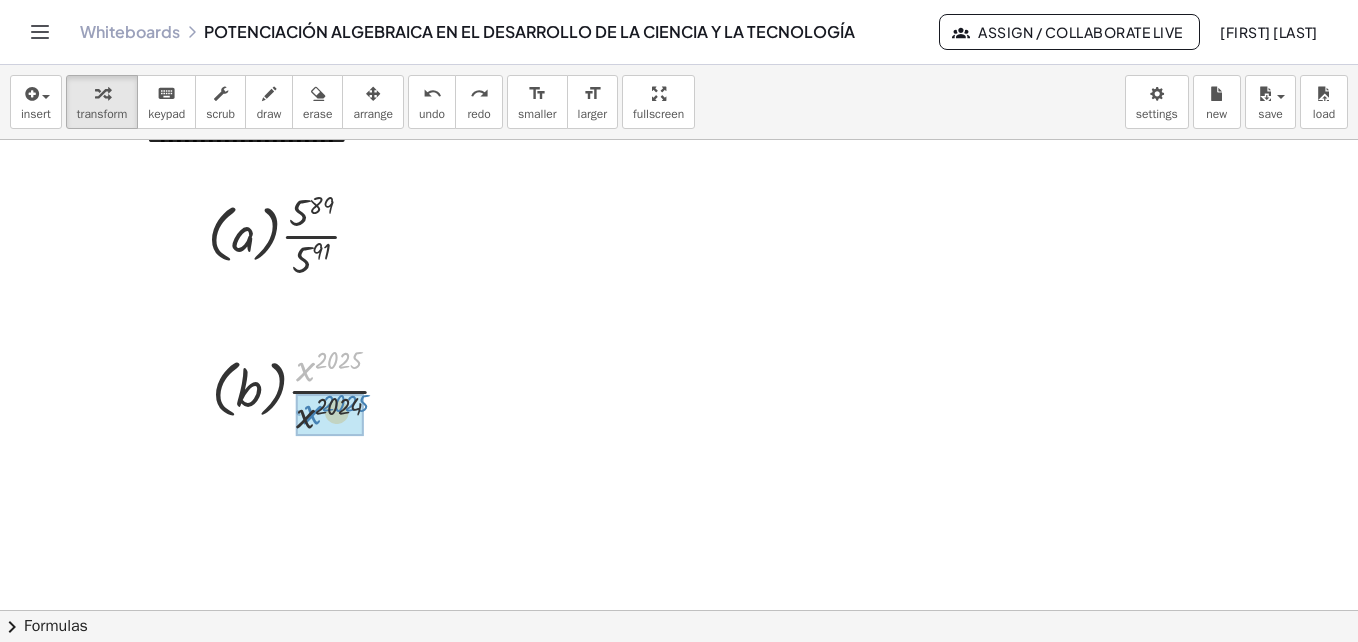 drag, startPoint x: 308, startPoint y: 363, endPoint x: 315, endPoint y: 406, distance: 43.56604 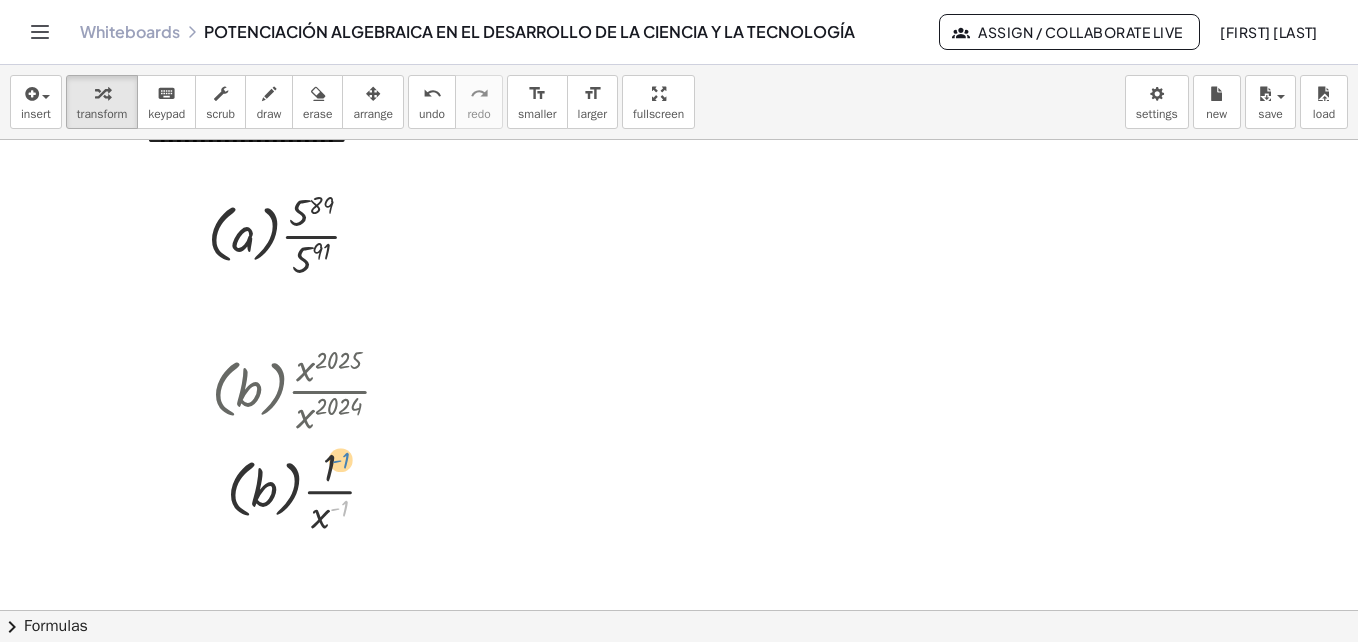 drag, startPoint x: 335, startPoint y: 499, endPoint x: 336, endPoint y: 452, distance: 47.010635 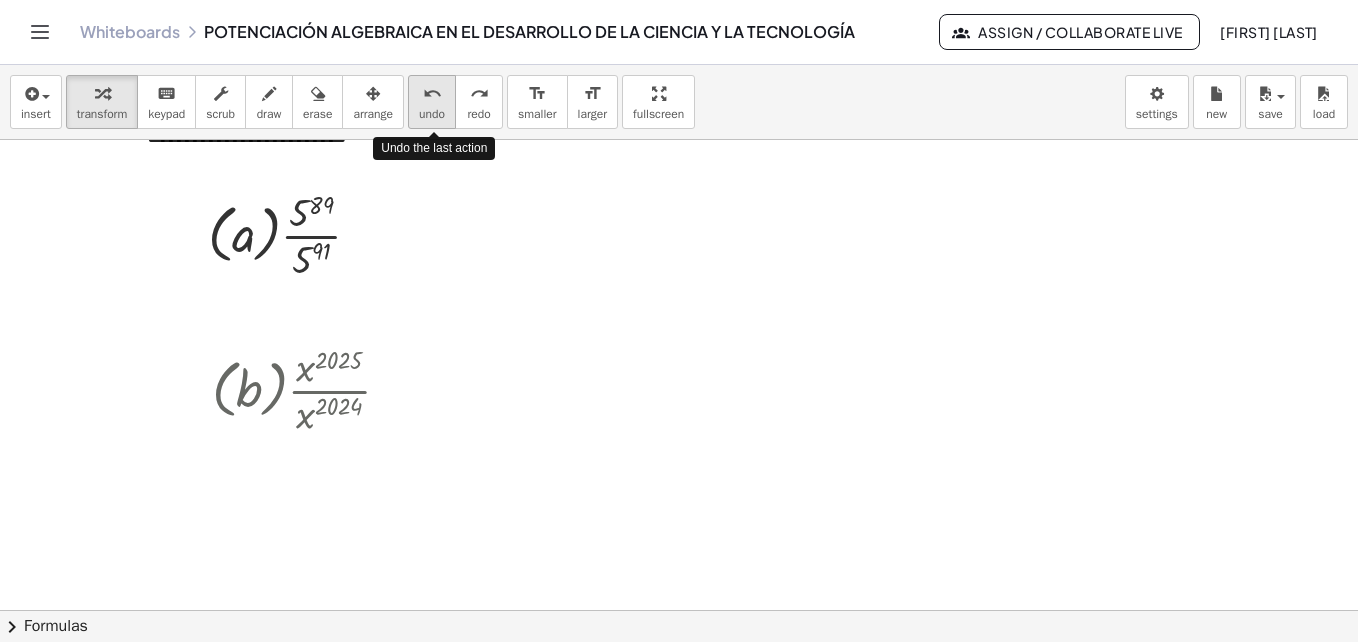 click on "undo" at bounding box center [432, 114] 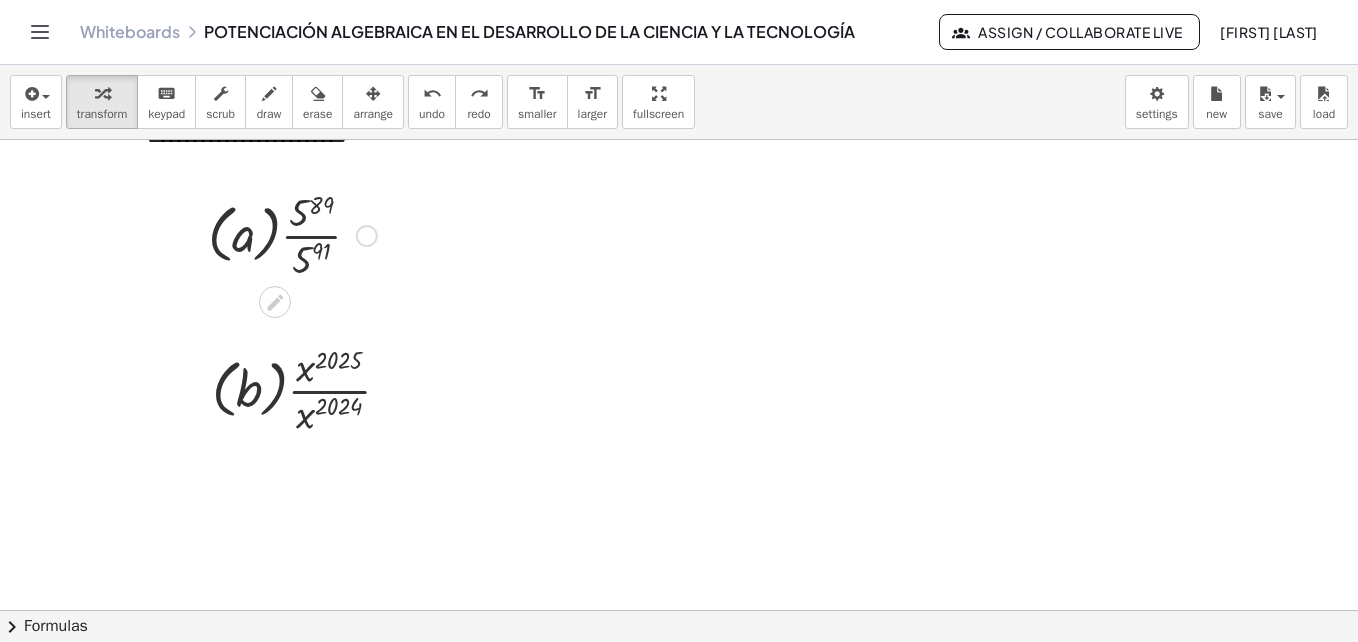click at bounding box center (292, 234) 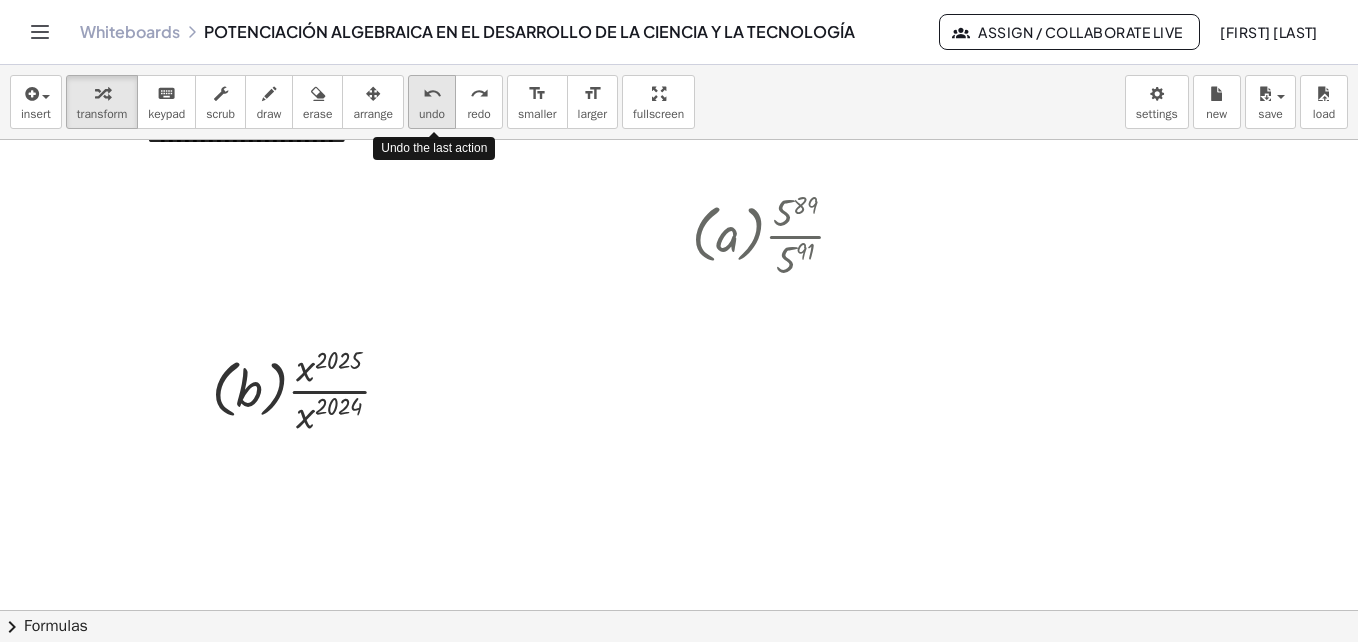click on "undo" at bounding box center (432, 114) 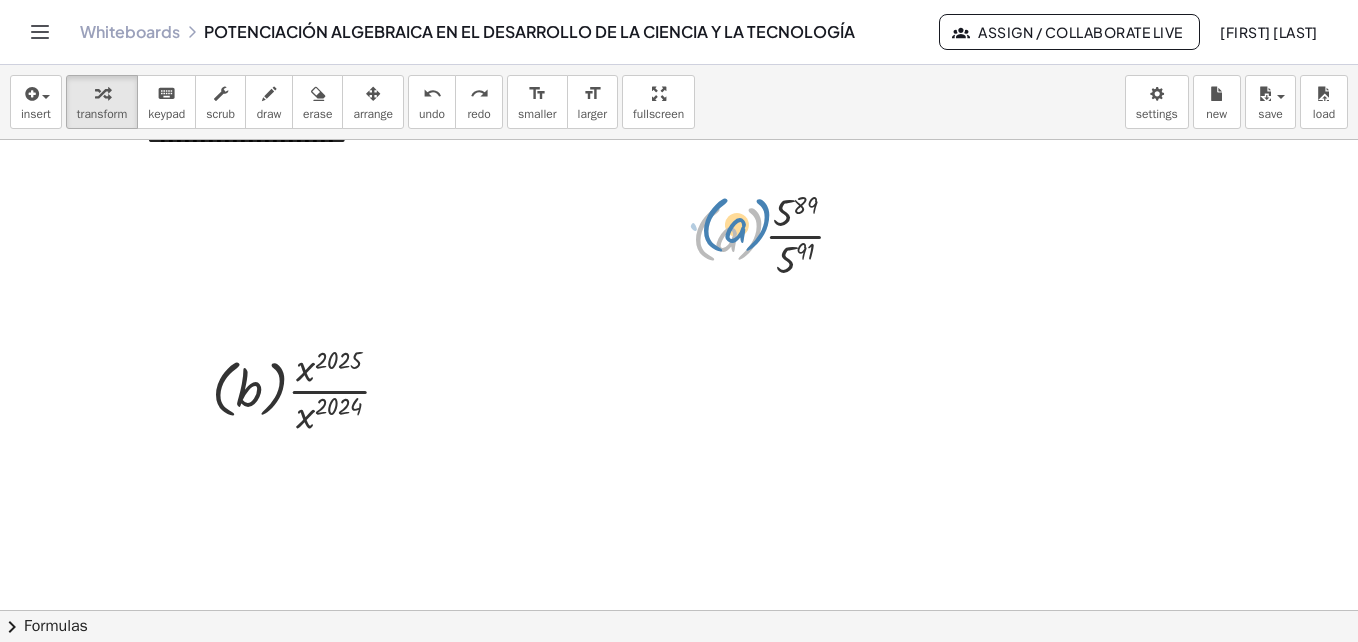 click at bounding box center [776, 234] 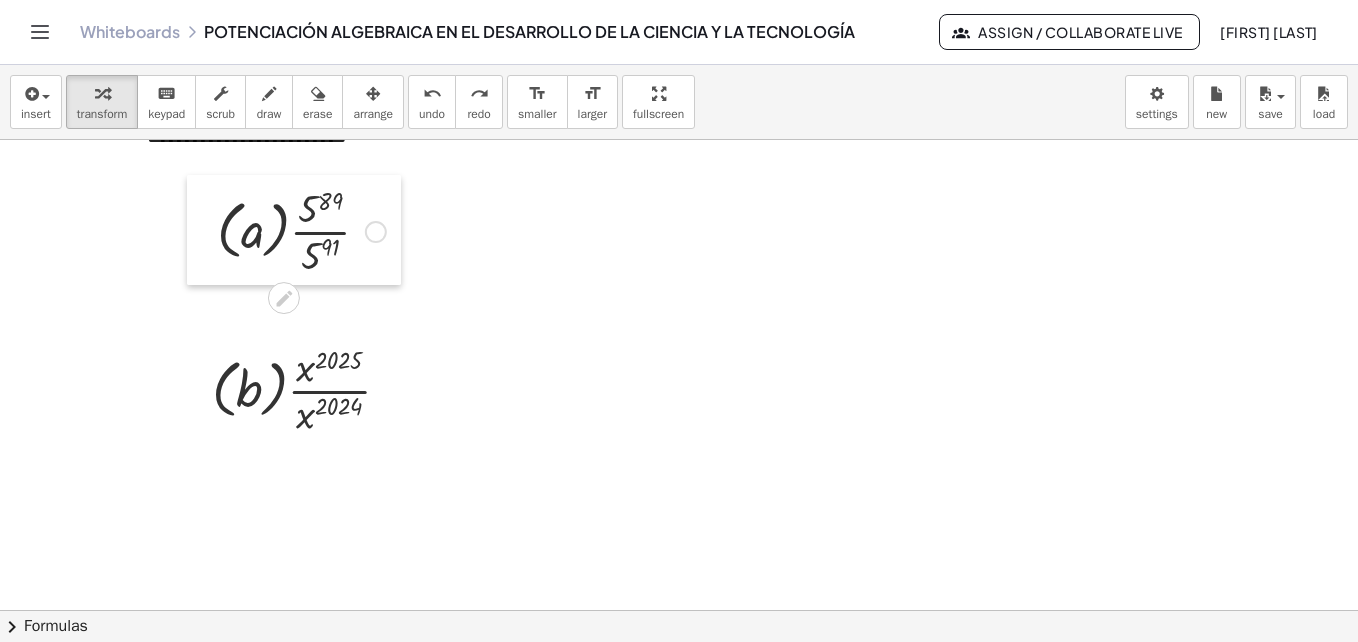 drag, startPoint x: 674, startPoint y: 213, endPoint x: 198, endPoint y: 207, distance: 476.0378 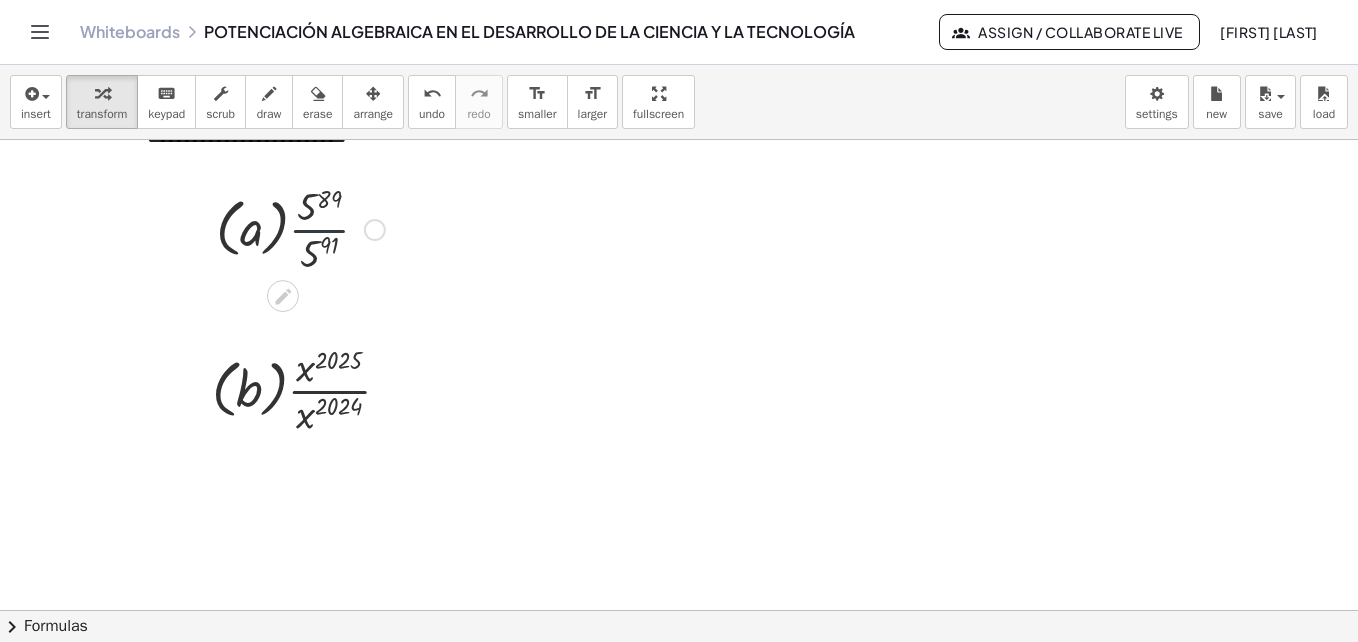 click at bounding box center [300, 228] 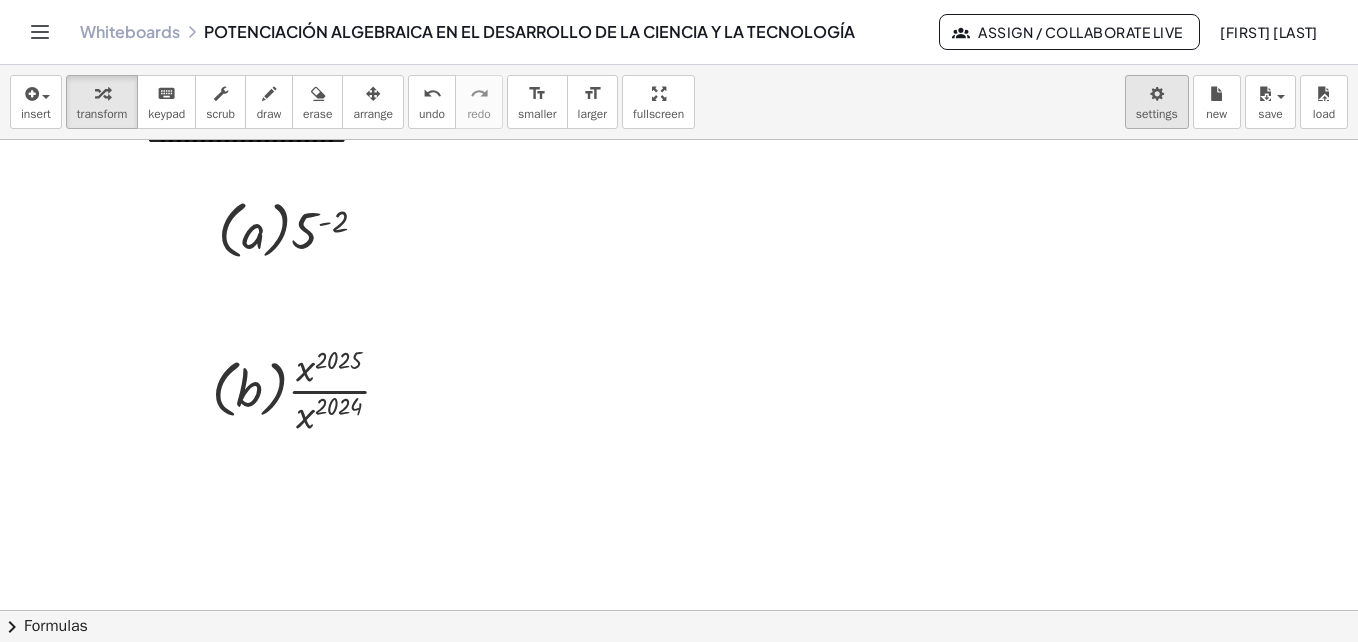 click on "**********" at bounding box center [679, 321] 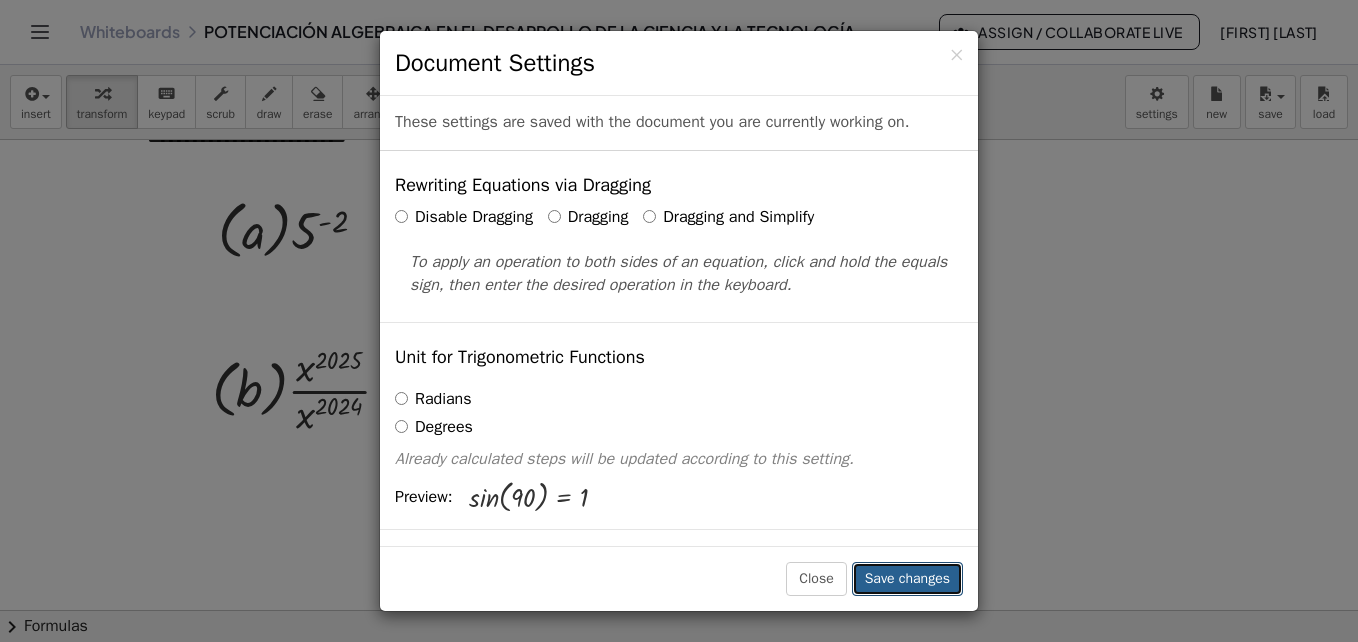 click on "Save changes" at bounding box center (907, 579) 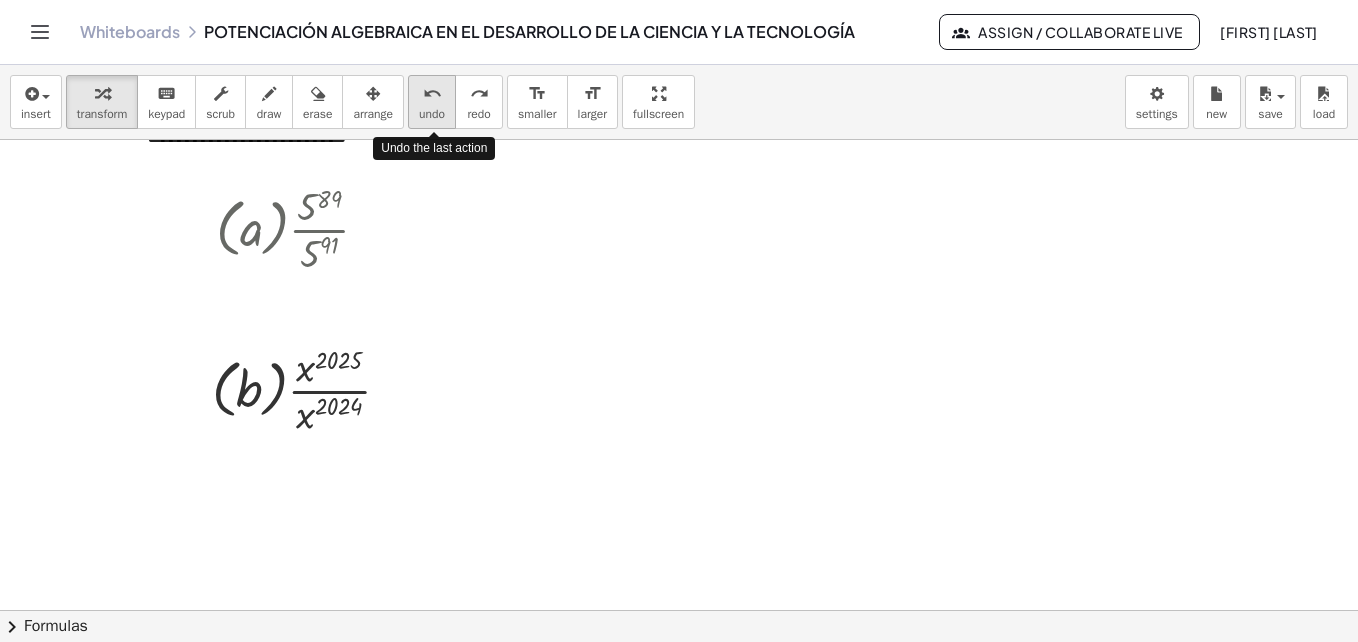 click on "undo undo" at bounding box center [432, 102] 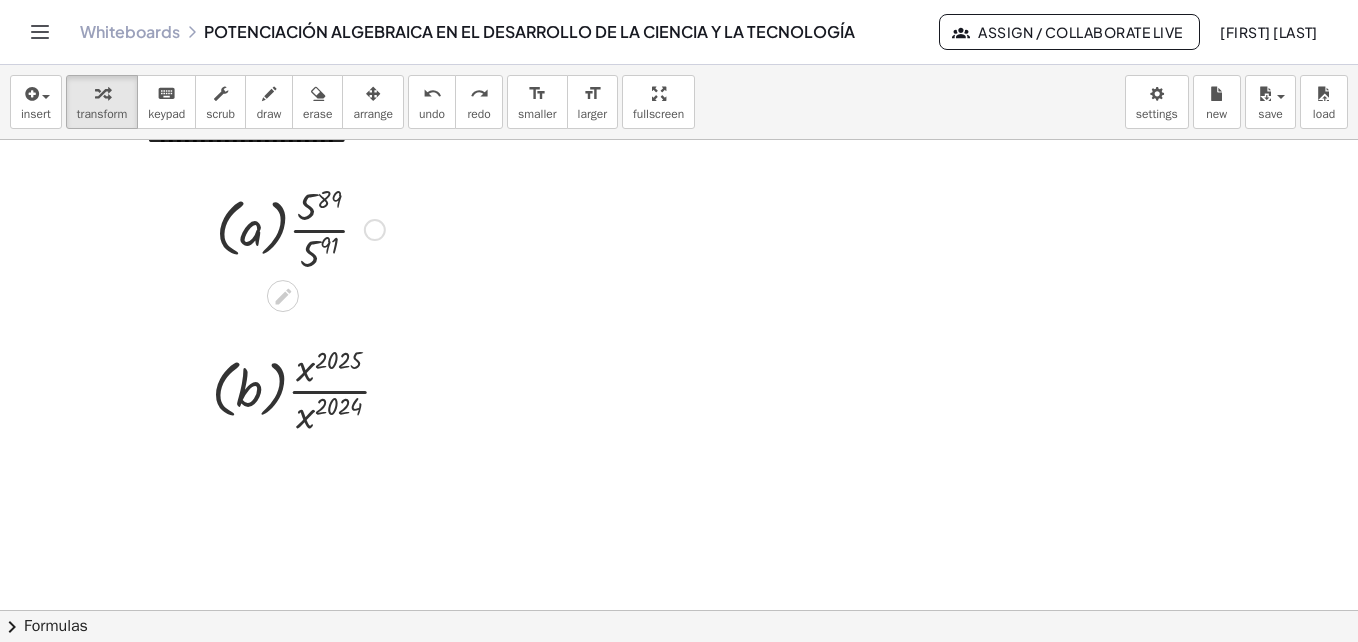 click at bounding box center (300, 228) 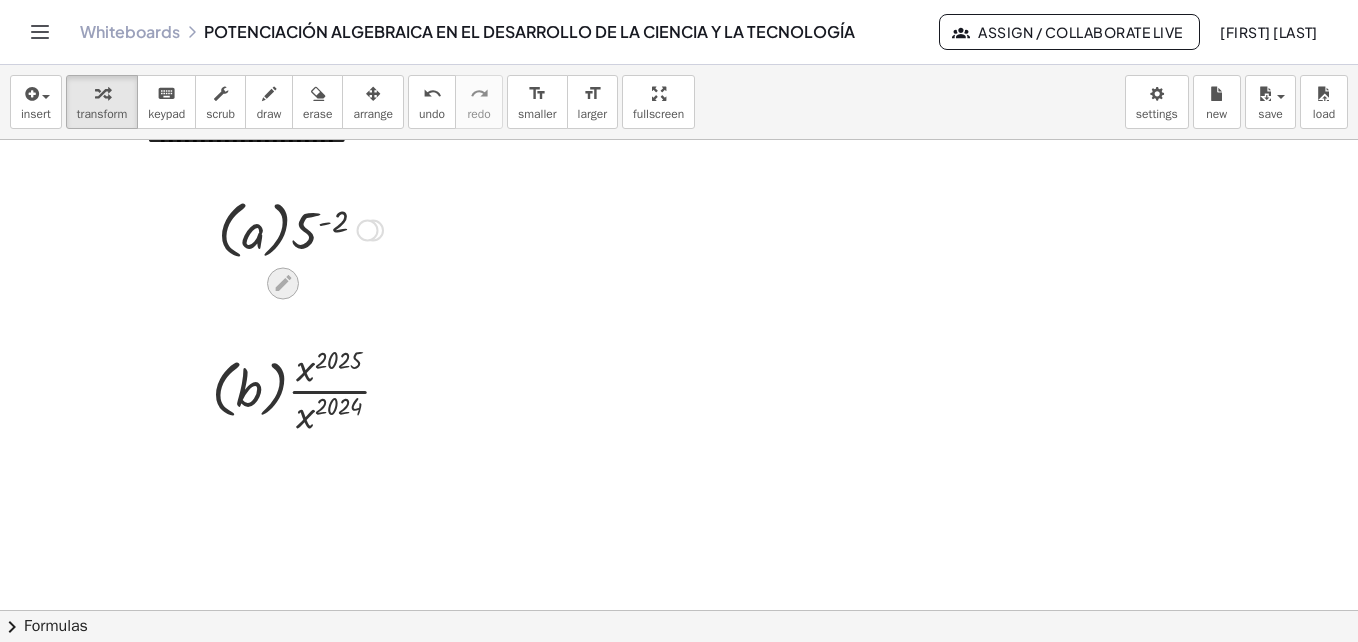 click 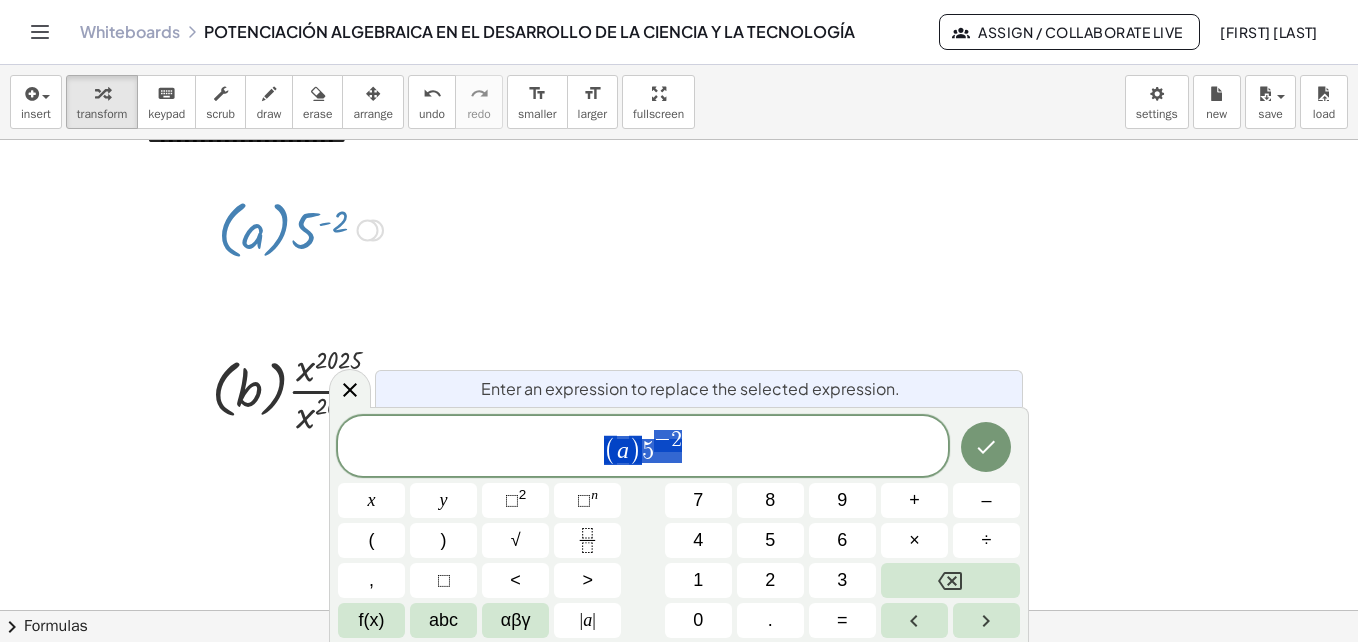 click at bounding box center (771, -870) 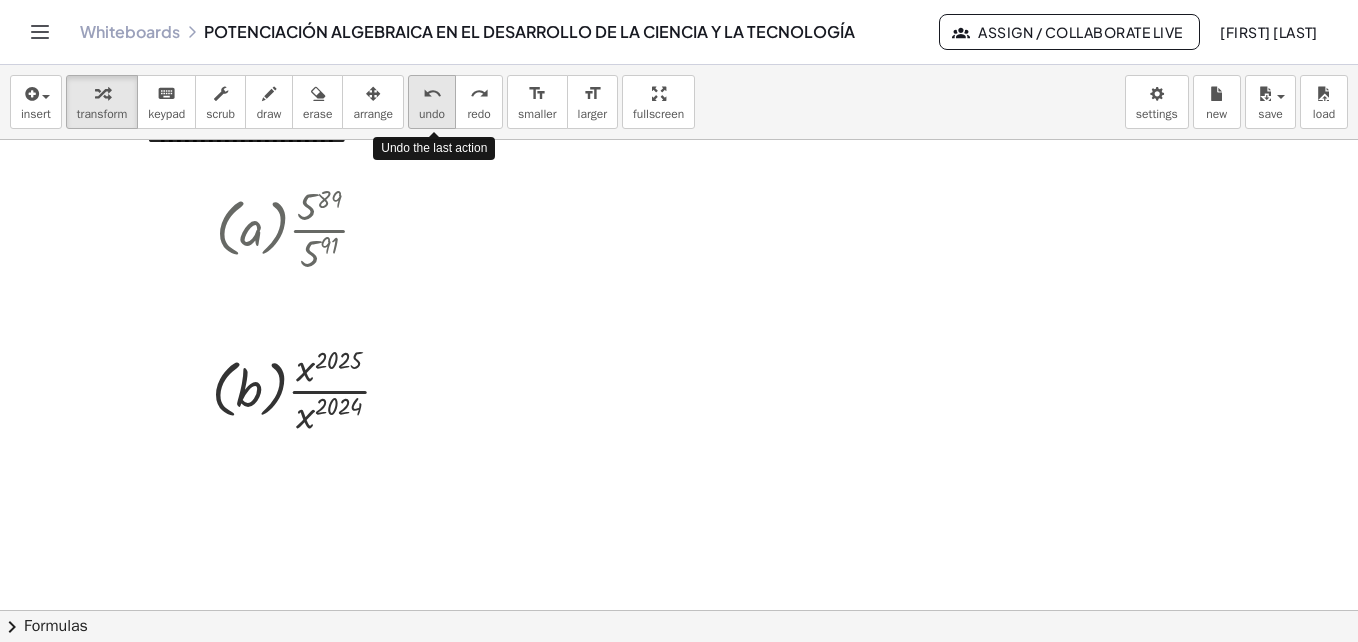 click on "undo" at bounding box center [432, 94] 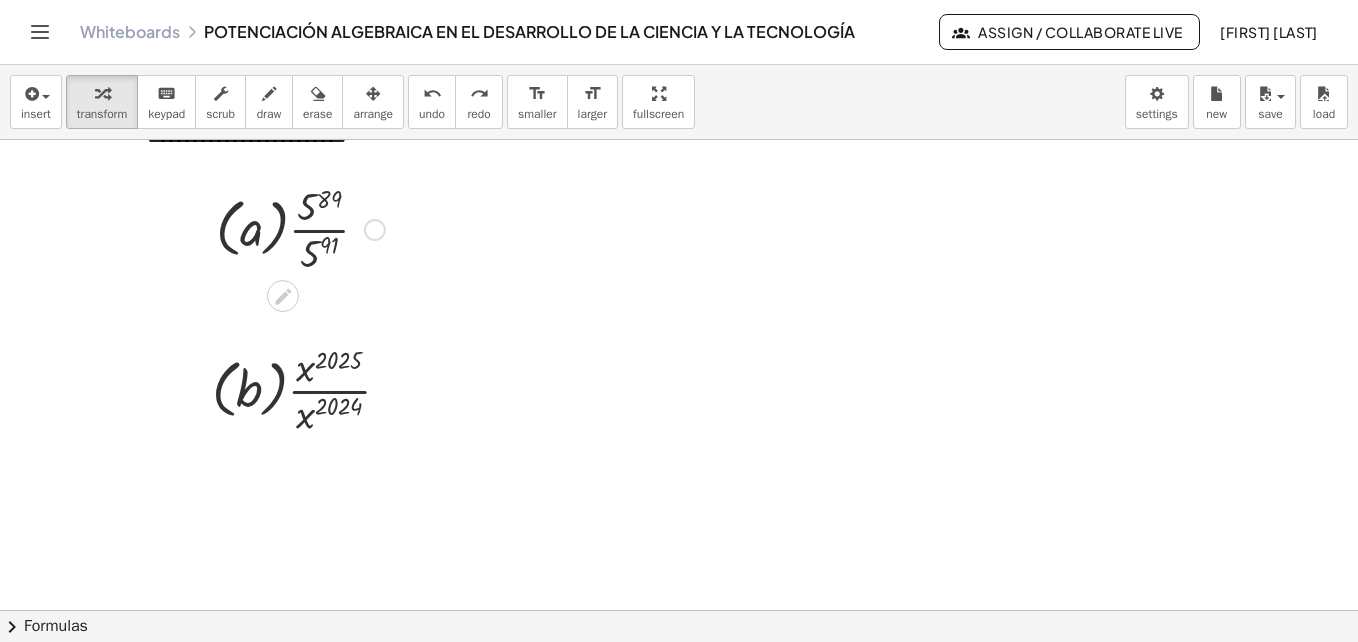 click at bounding box center (300, 228) 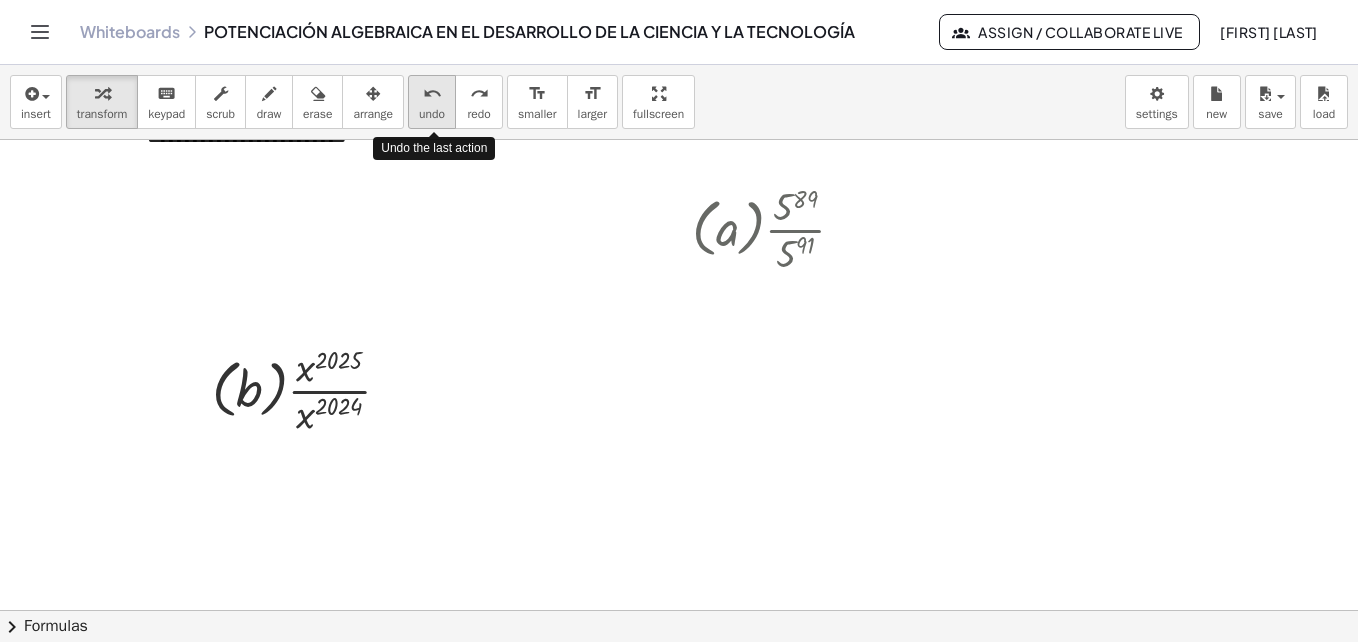 click on "undo" at bounding box center [432, 94] 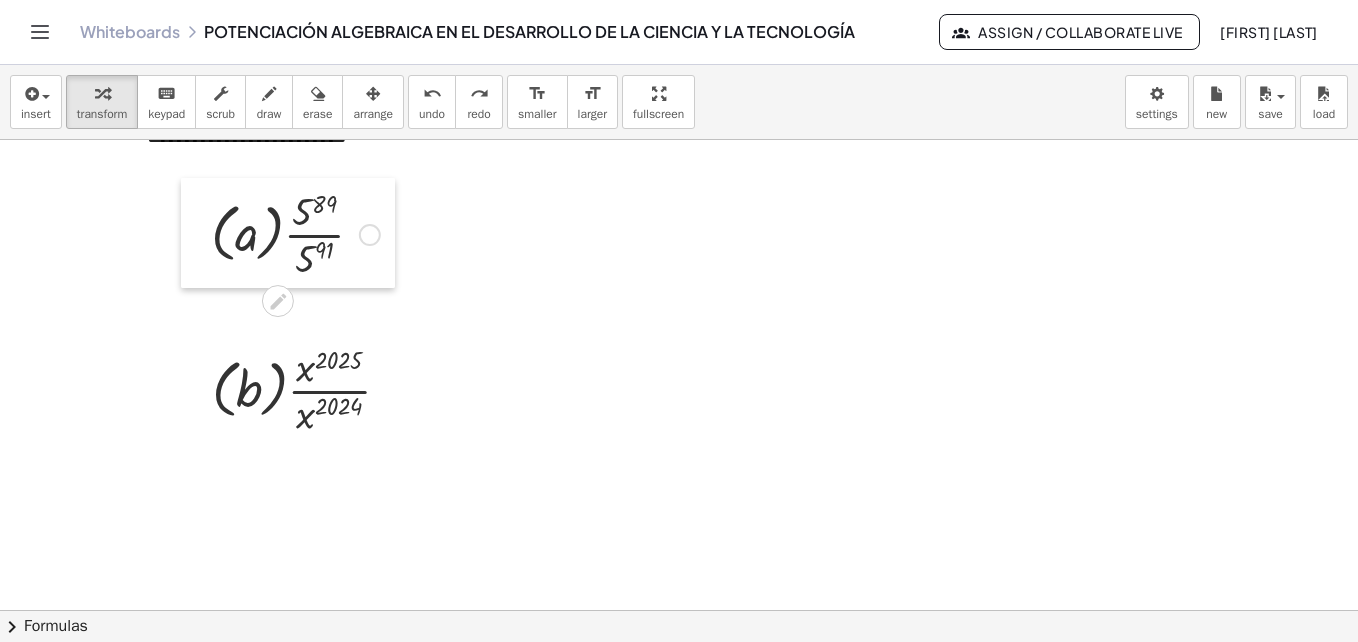 drag, startPoint x: 679, startPoint y: 229, endPoint x: 198, endPoint y: 234, distance: 481.026 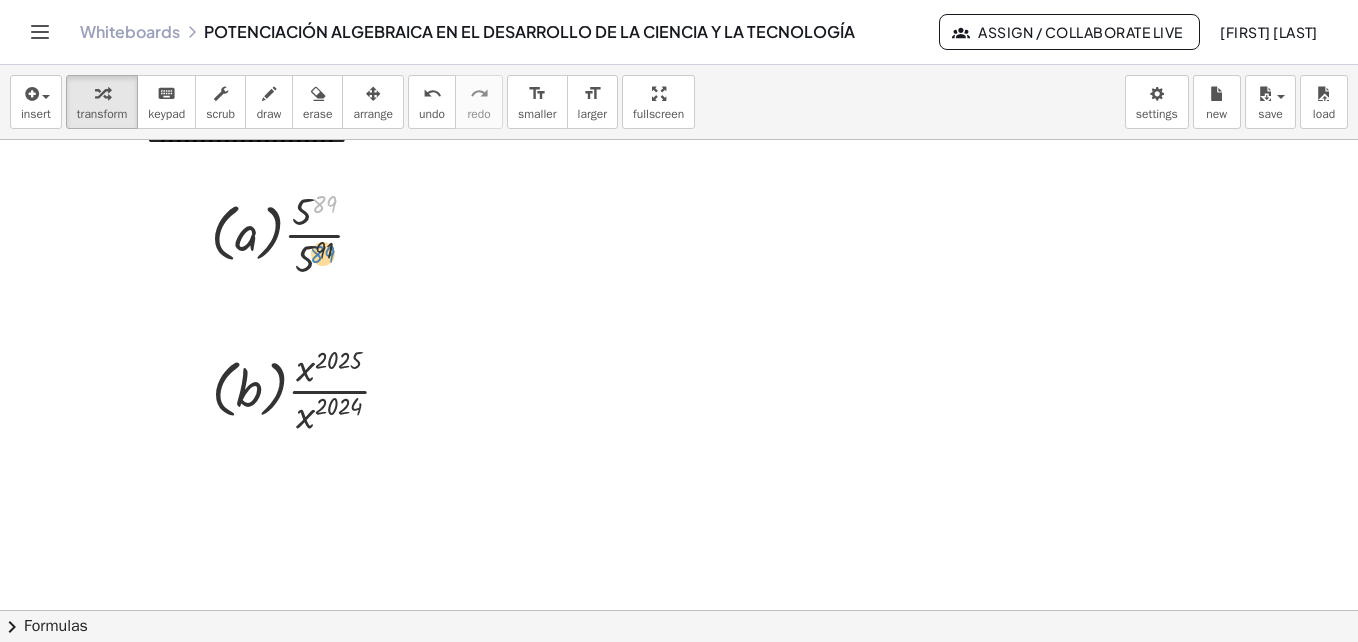drag, startPoint x: 338, startPoint y: 204, endPoint x: 336, endPoint y: 254, distance: 50.039986 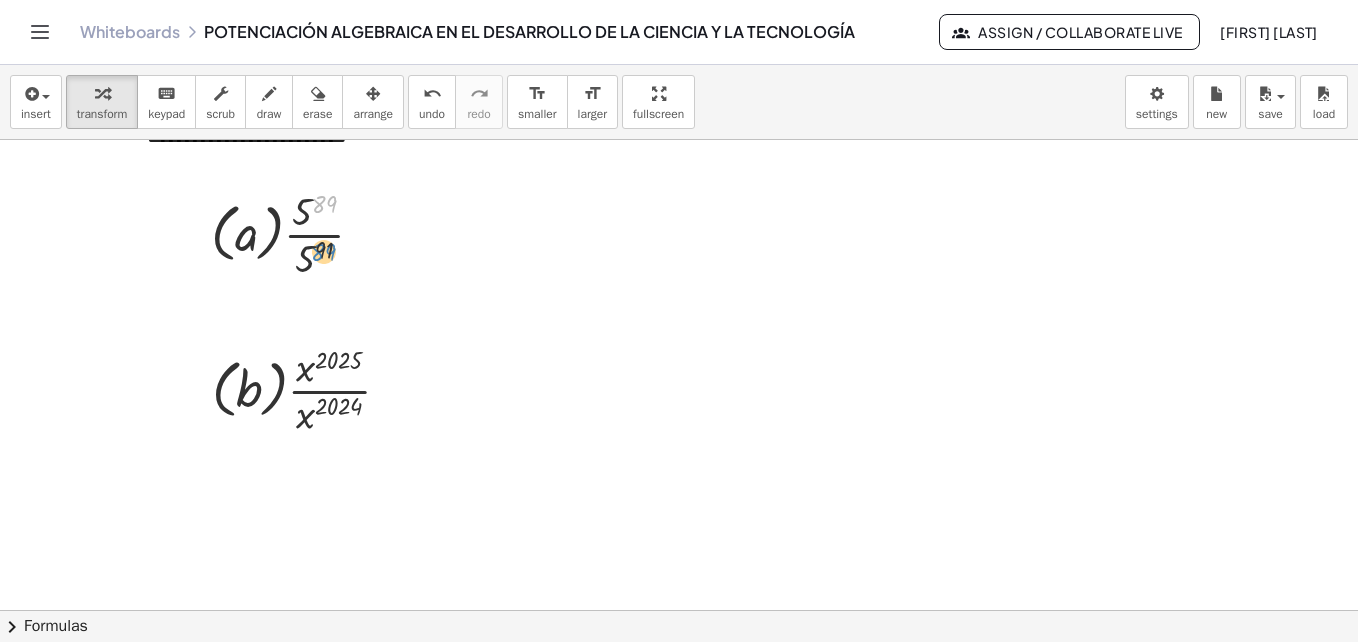 drag, startPoint x: 326, startPoint y: 208, endPoint x: 325, endPoint y: 256, distance: 48.010414 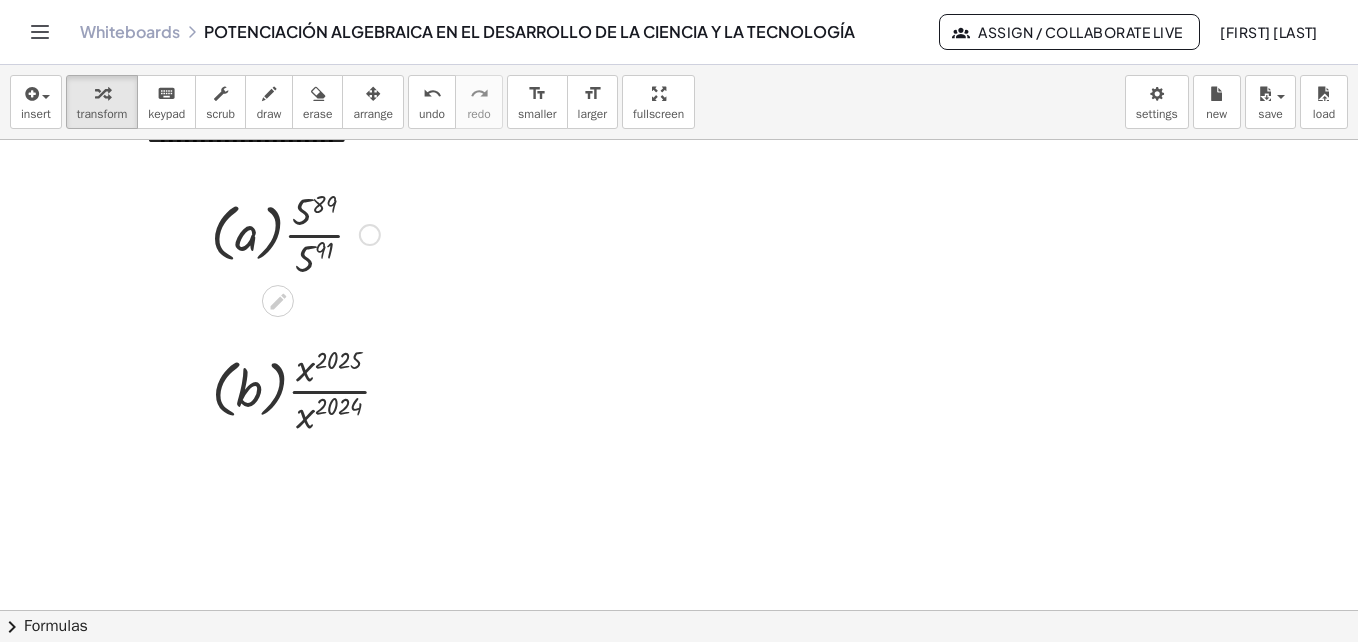 click at bounding box center [370, 235] 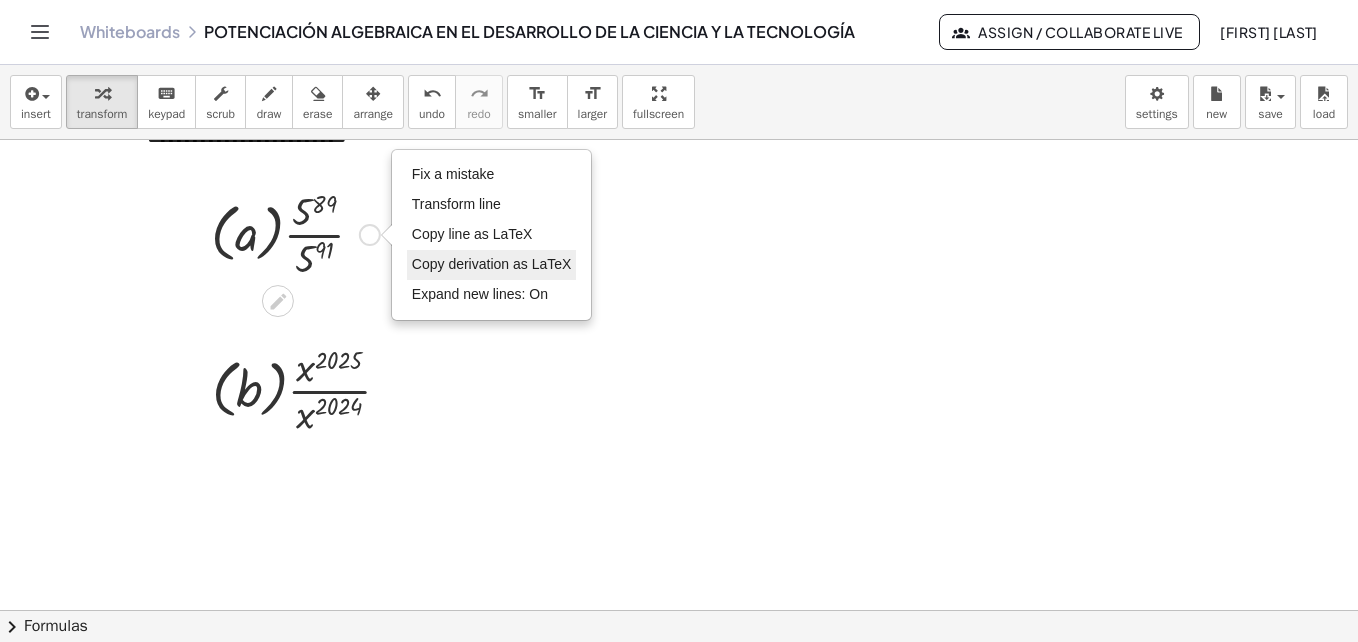 click on "Copy derivation as LaTeX" at bounding box center (492, 264) 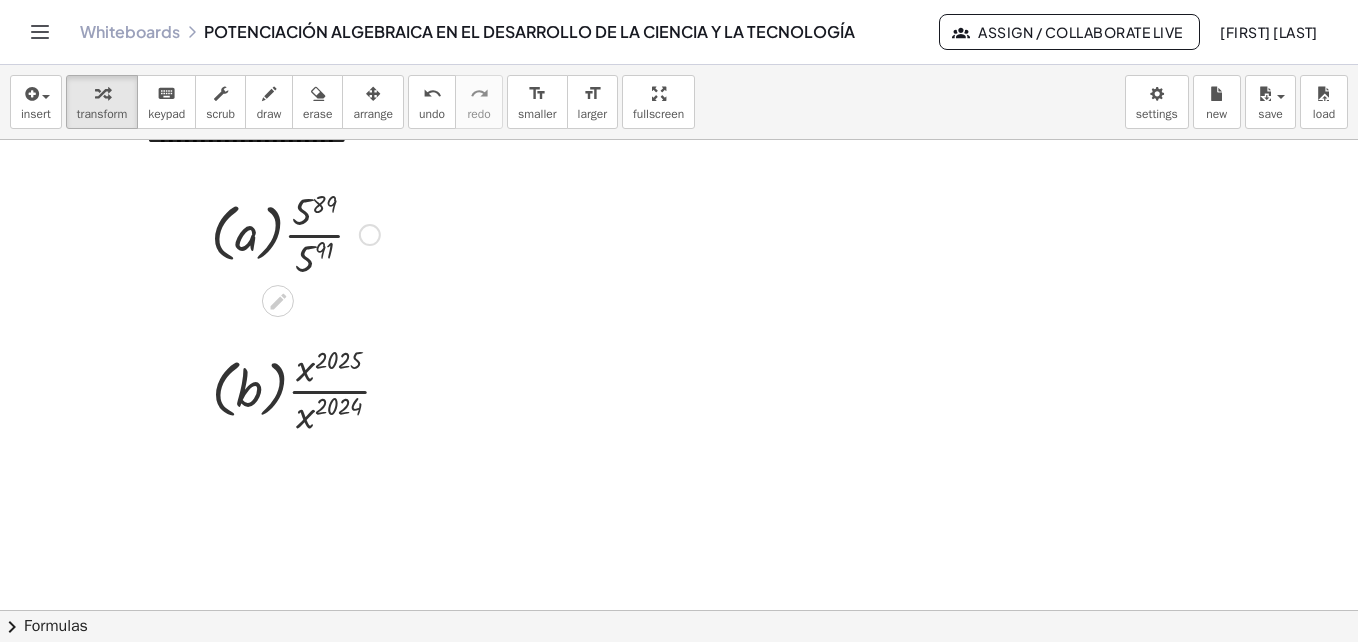 click at bounding box center [295, 233] 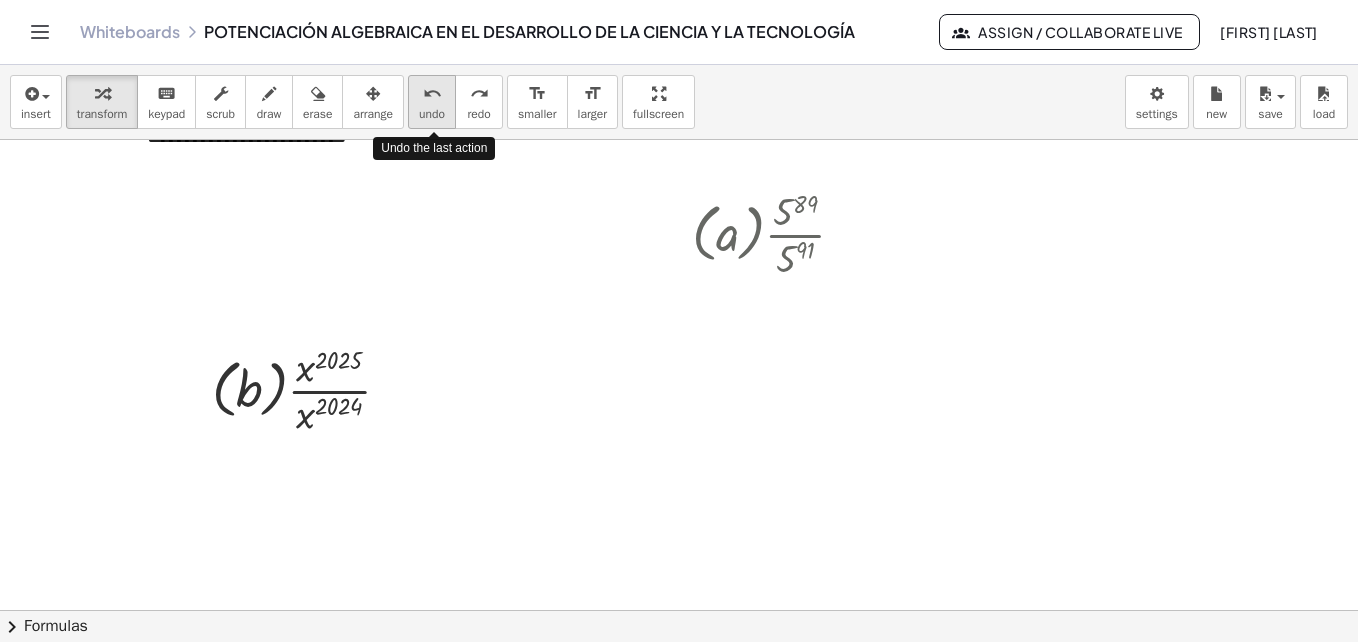 click on "undo" at bounding box center [432, 94] 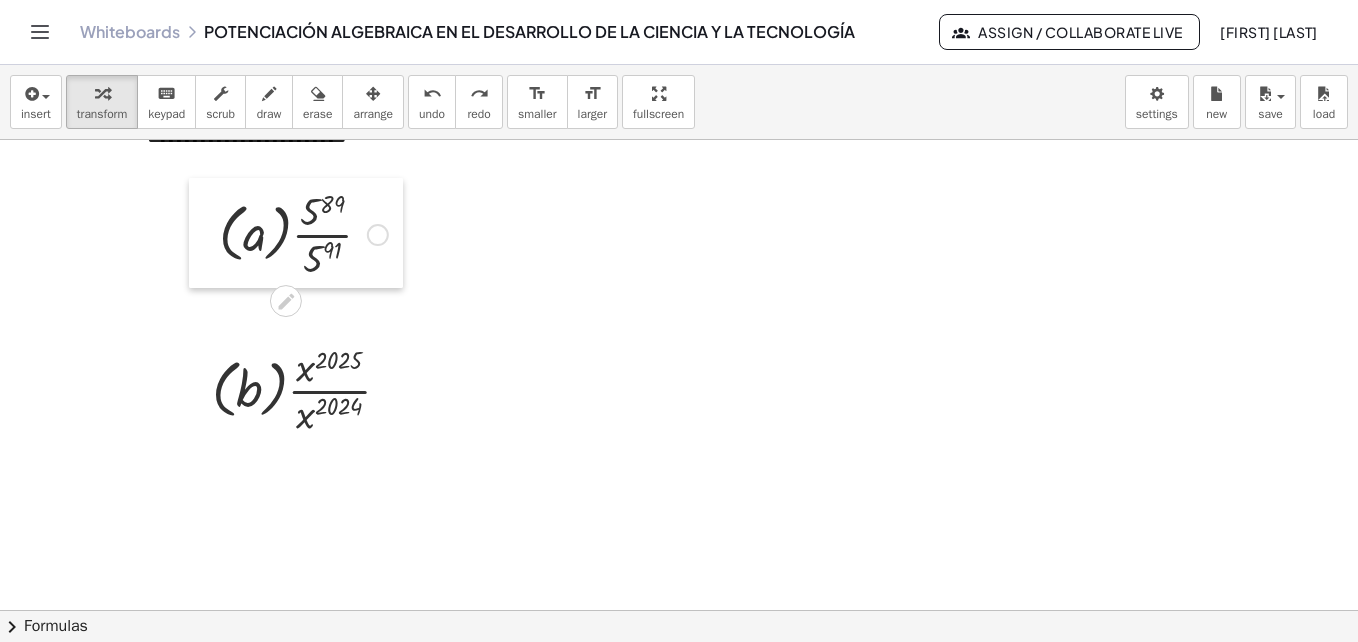 drag, startPoint x: 677, startPoint y: 225, endPoint x: 204, endPoint y: 225, distance: 473 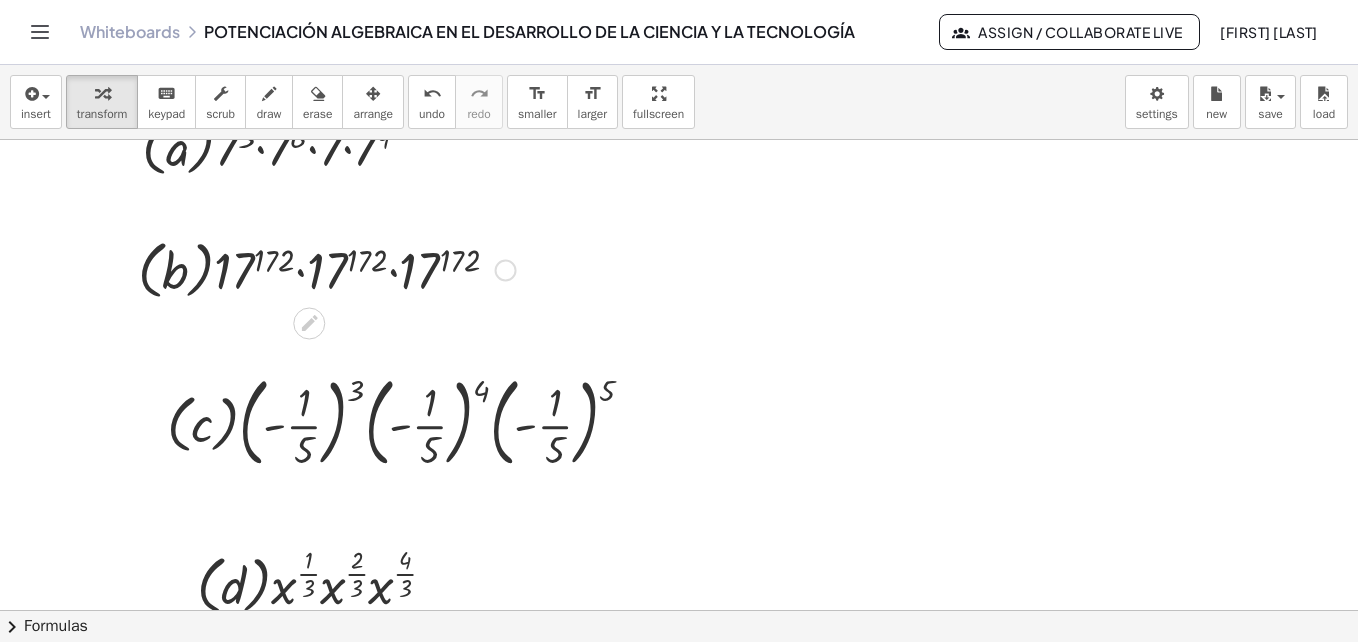 scroll, scrollTop: 2290, scrollLeft: 0, axis: vertical 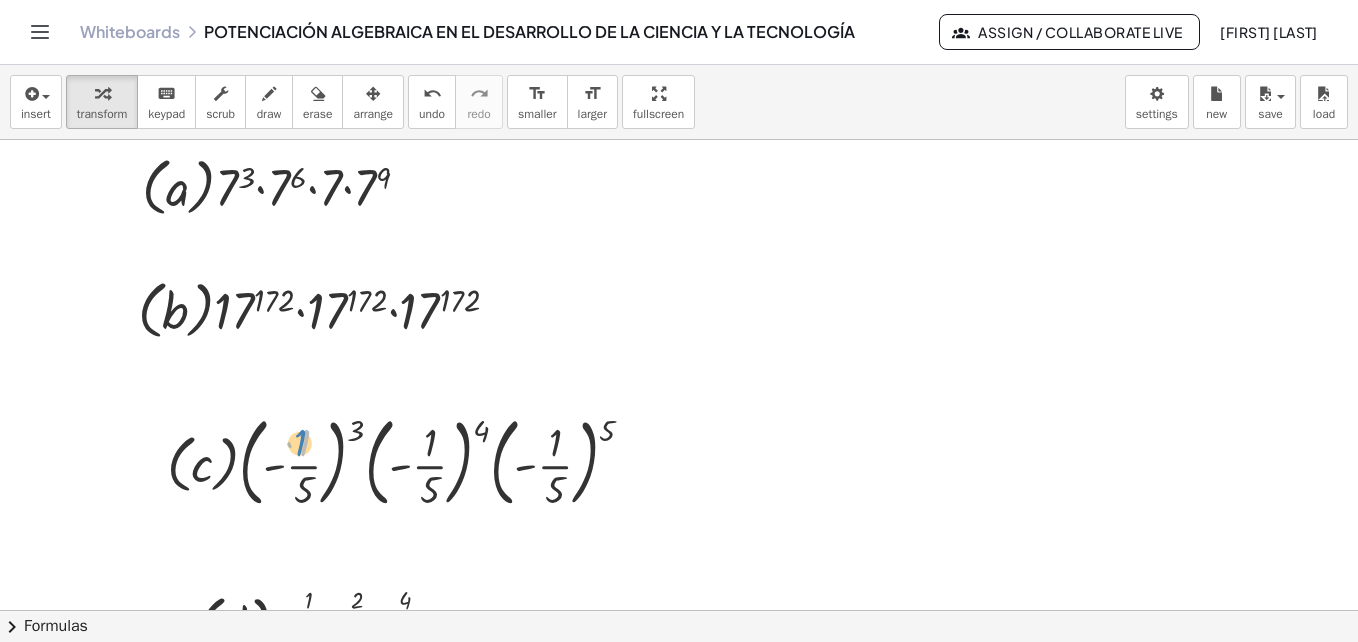 click at bounding box center [408, 461] 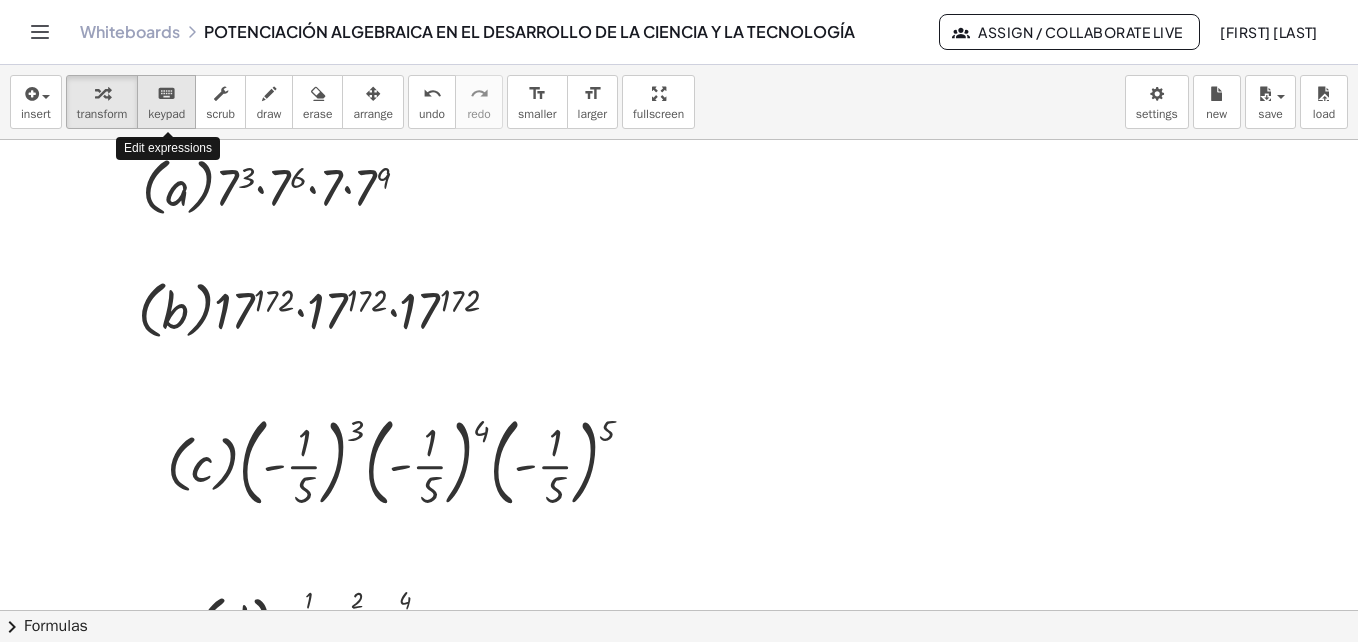 click on "keypad" at bounding box center (166, 114) 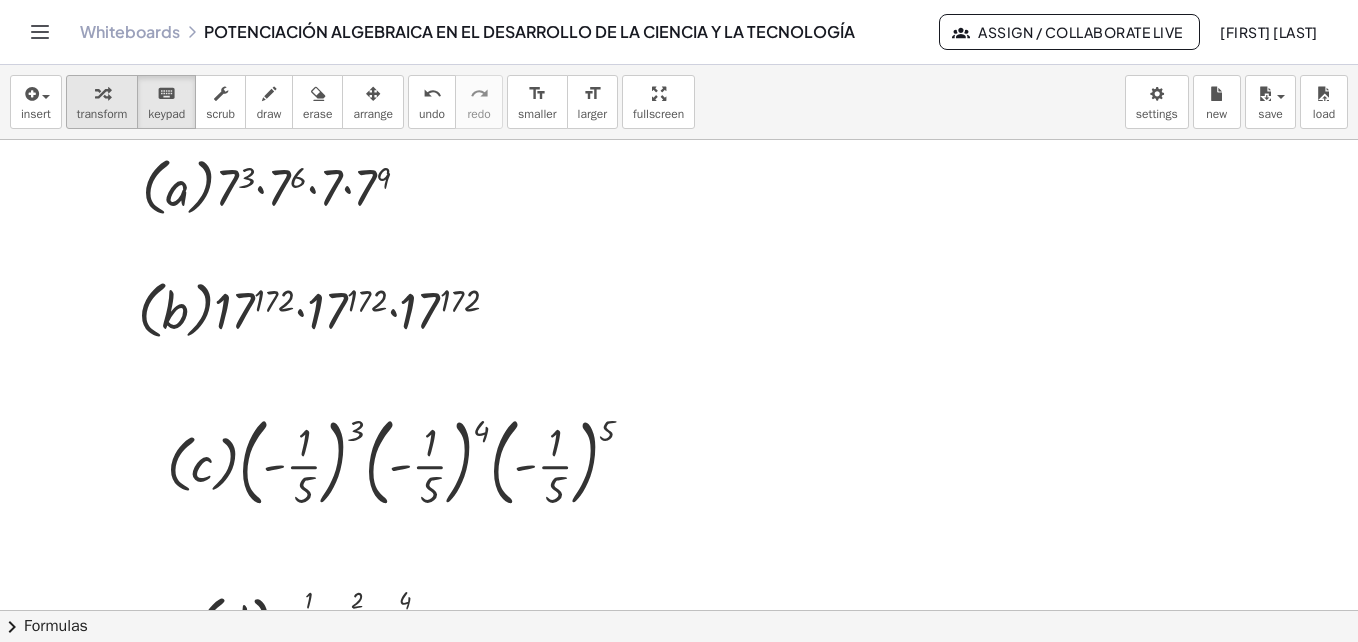 click at bounding box center (102, 94) 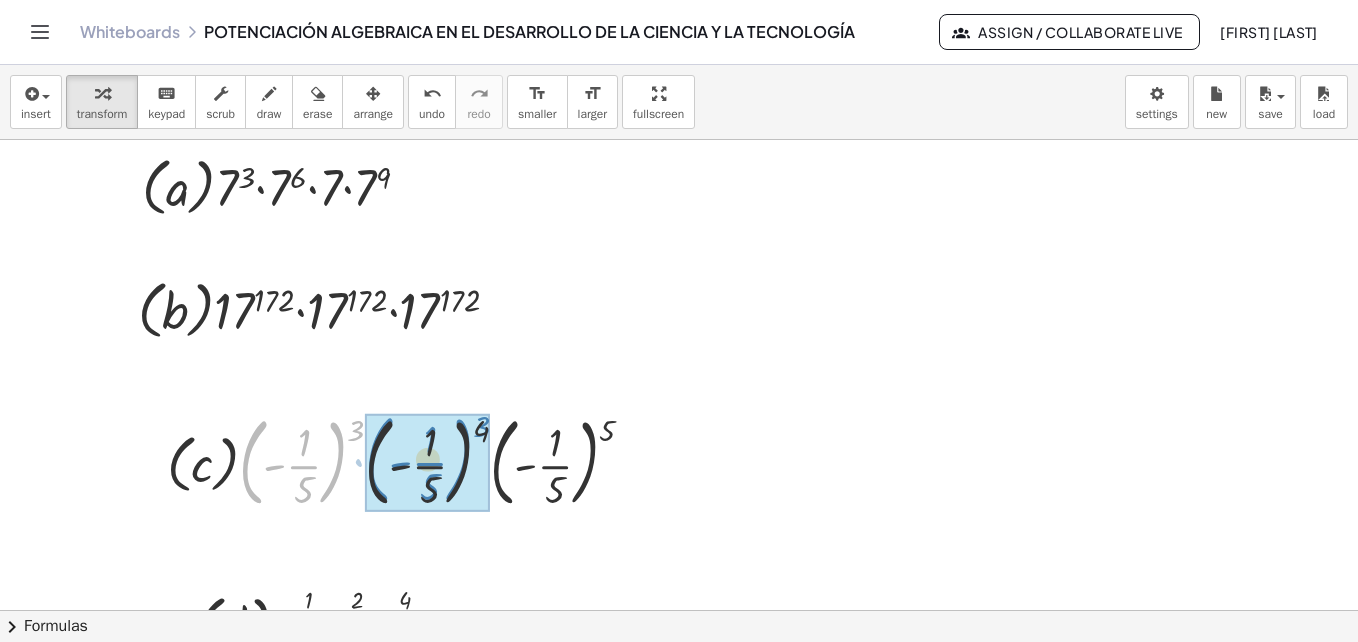drag, startPoint x: 247, startPoint y: 466, endPoint x: 371, endPoint y: 462, distance: 124.0645 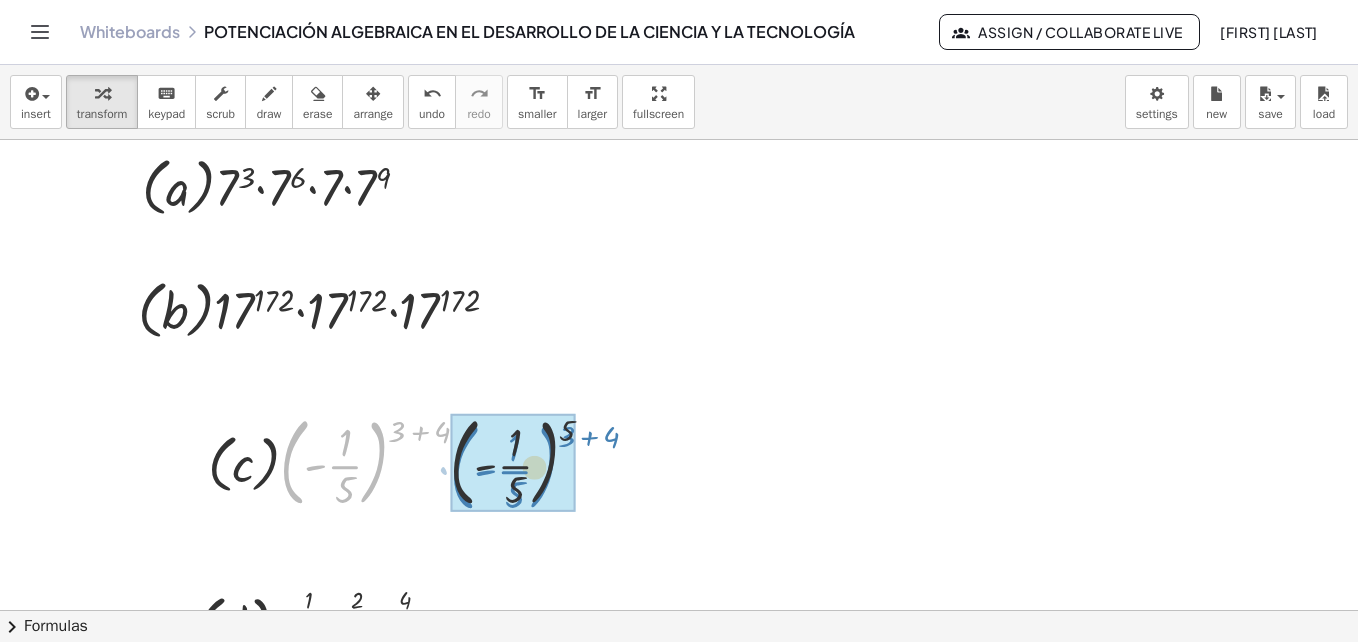 drag, startPoint x: 289, startPoint y: 442, endPoint x: 456, endPoint y: 448, distance: 167.10774 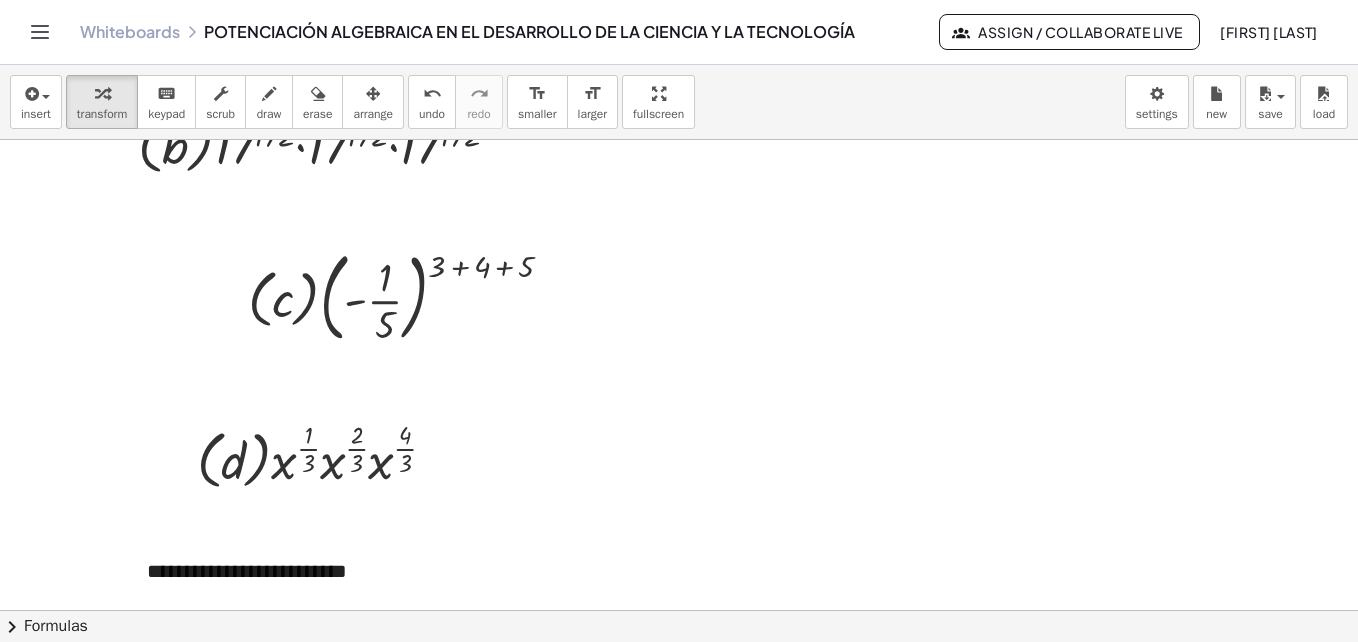 scroll, scrollTop: 2483, scrollLeft: 0, axis: vertical 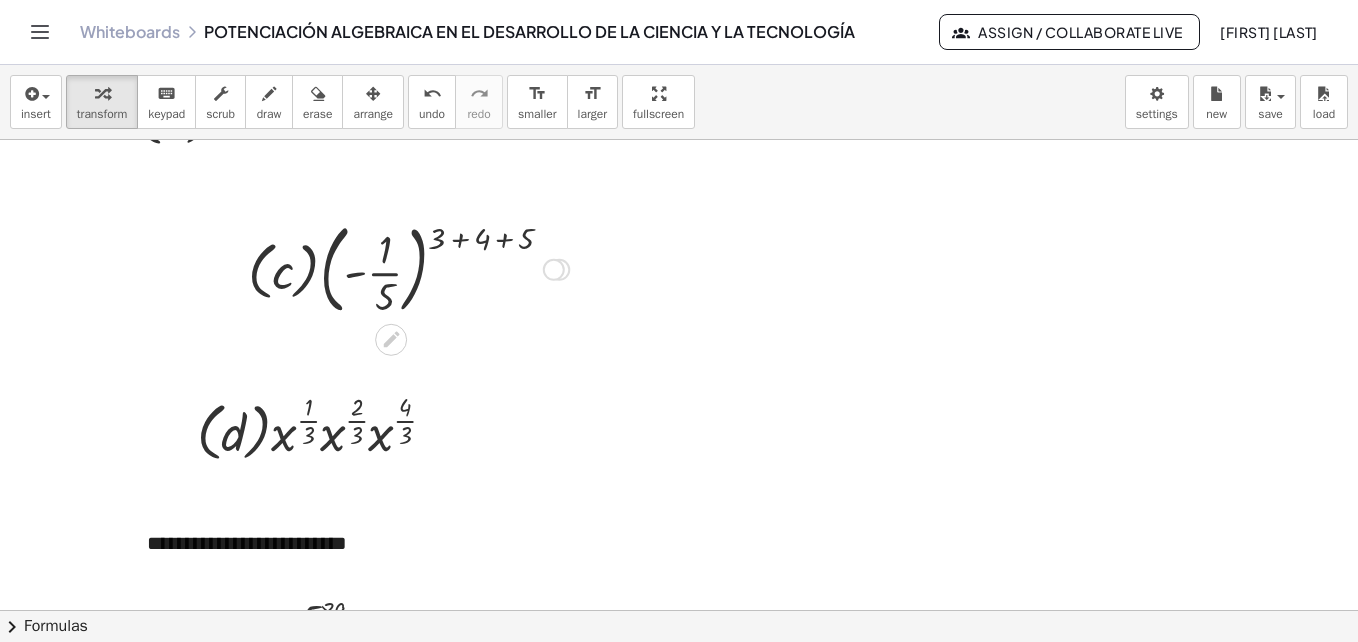 click at bounding box center (554, 270) 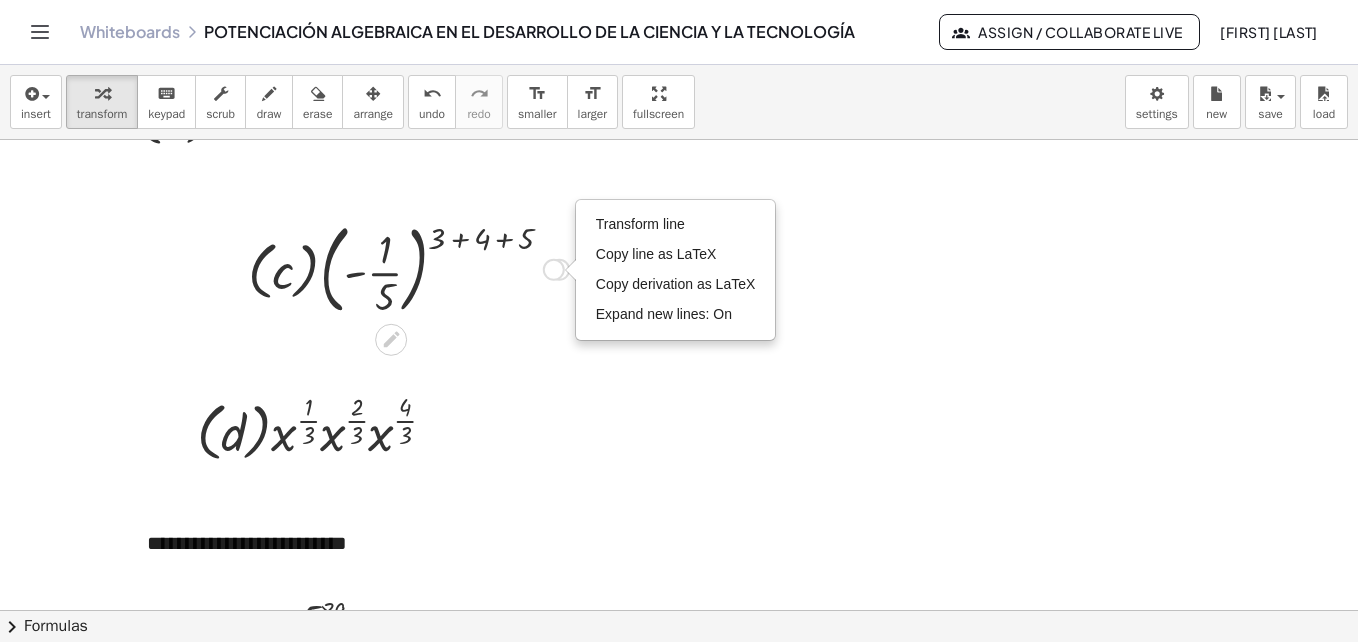 click on "Transform line Copy line as LaTeX Copy derivation as LaTeX Expand new lines: On" at bounding box center (554, 270) 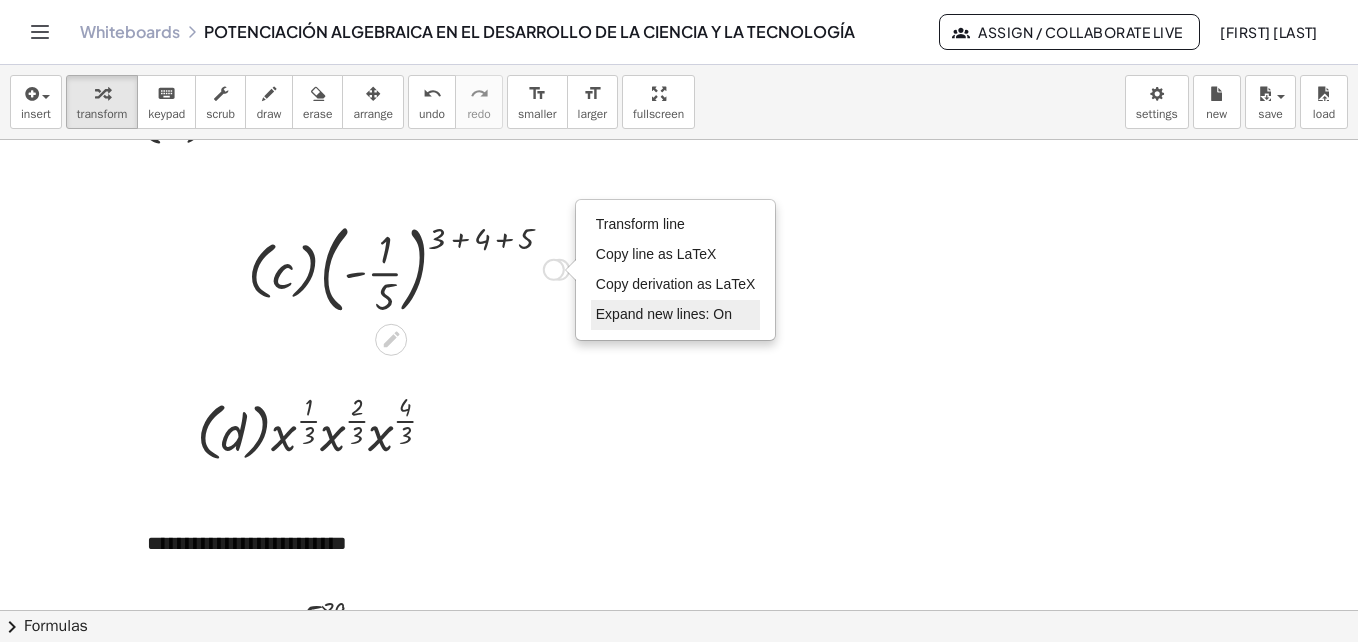 click on "Expand new lines: On" at bounding box center [664, 314] 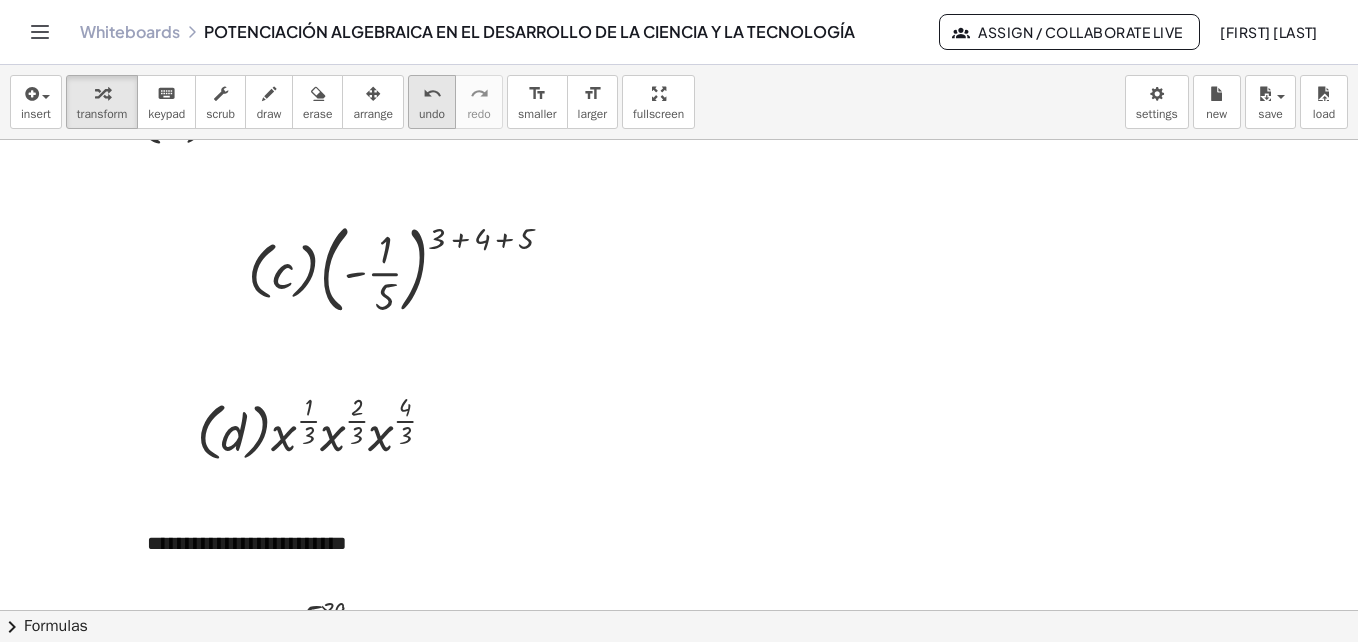 click on "undo" at bounding box center (432, 94) 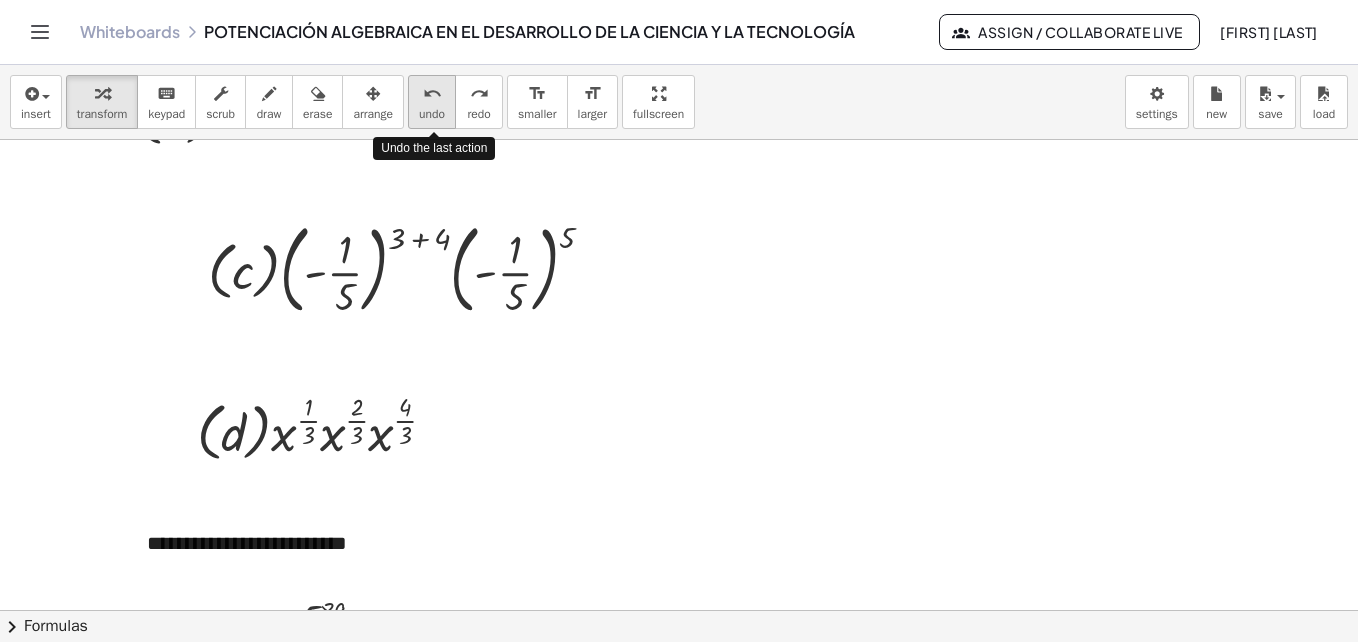 click on "undo" at bounding box center (432, 94) 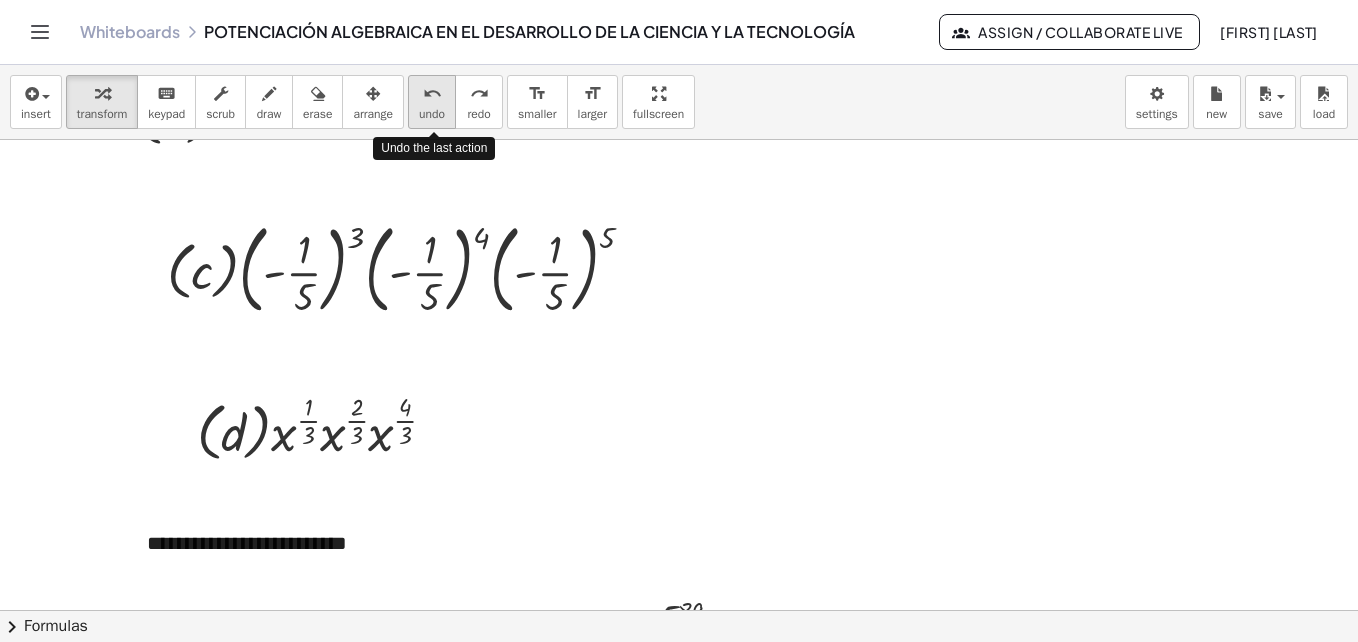 click on "undo" at bounding box center (432, 94) 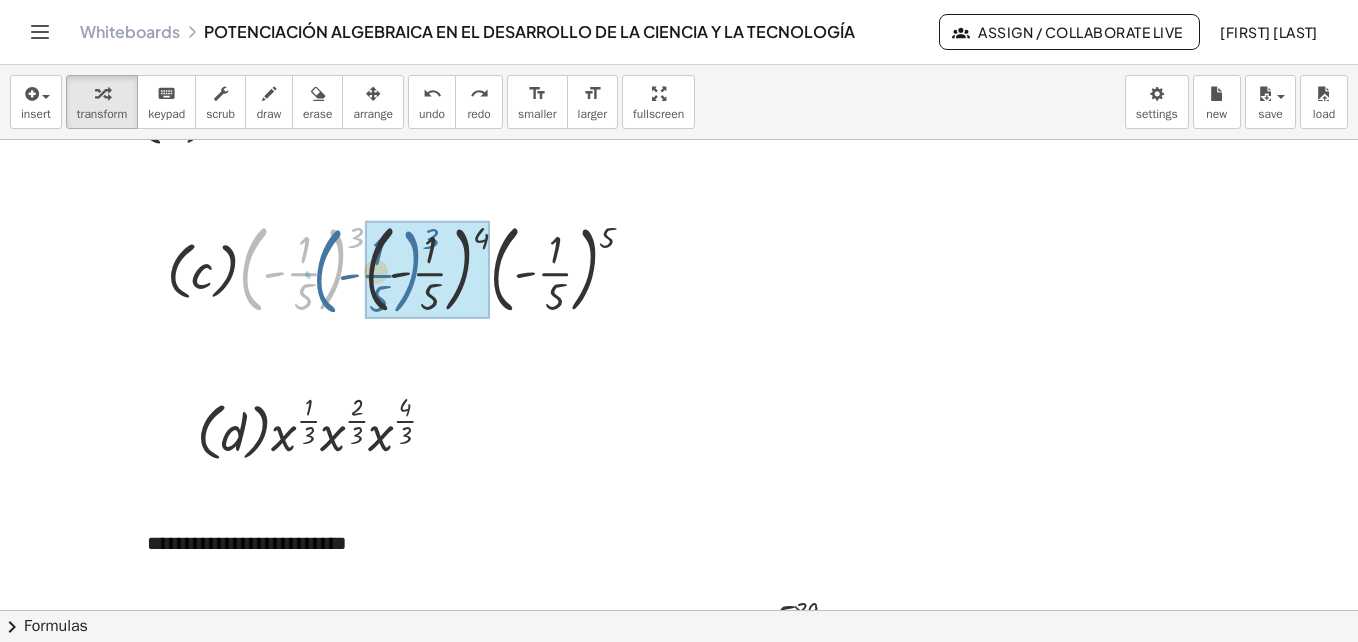 drag, startPoint x: 252, startPoint y: 247, endPoint x: 355, endPoint y: 248, distance: 103.00485 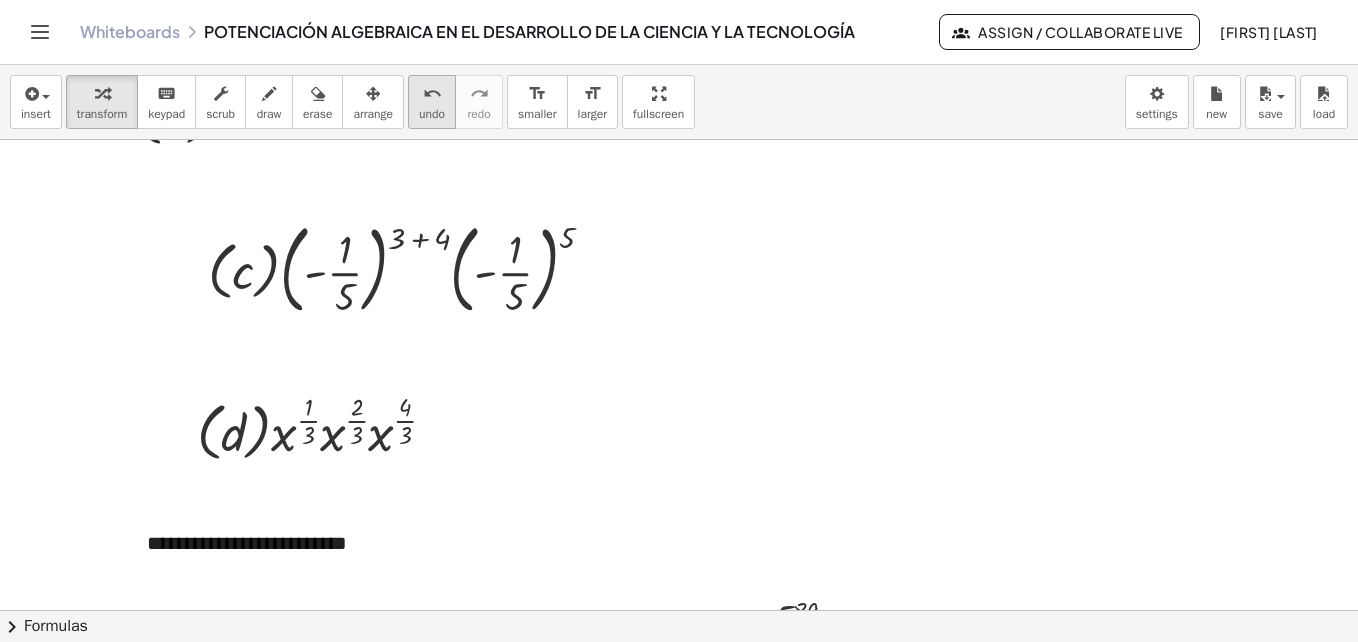 click on "undo" at bounding box center [432, 94] 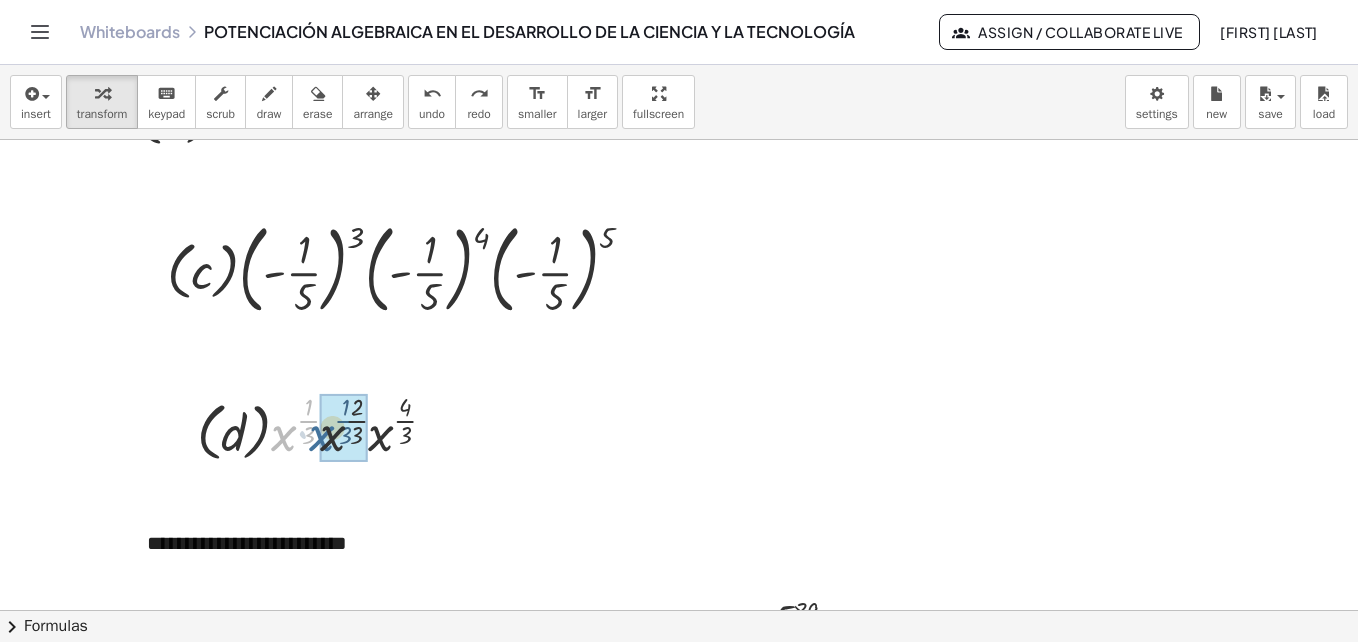 drag, startPoint x: 284, startPoint y: 440, endPoint x: 322, endPoint y: 440, distance: 38 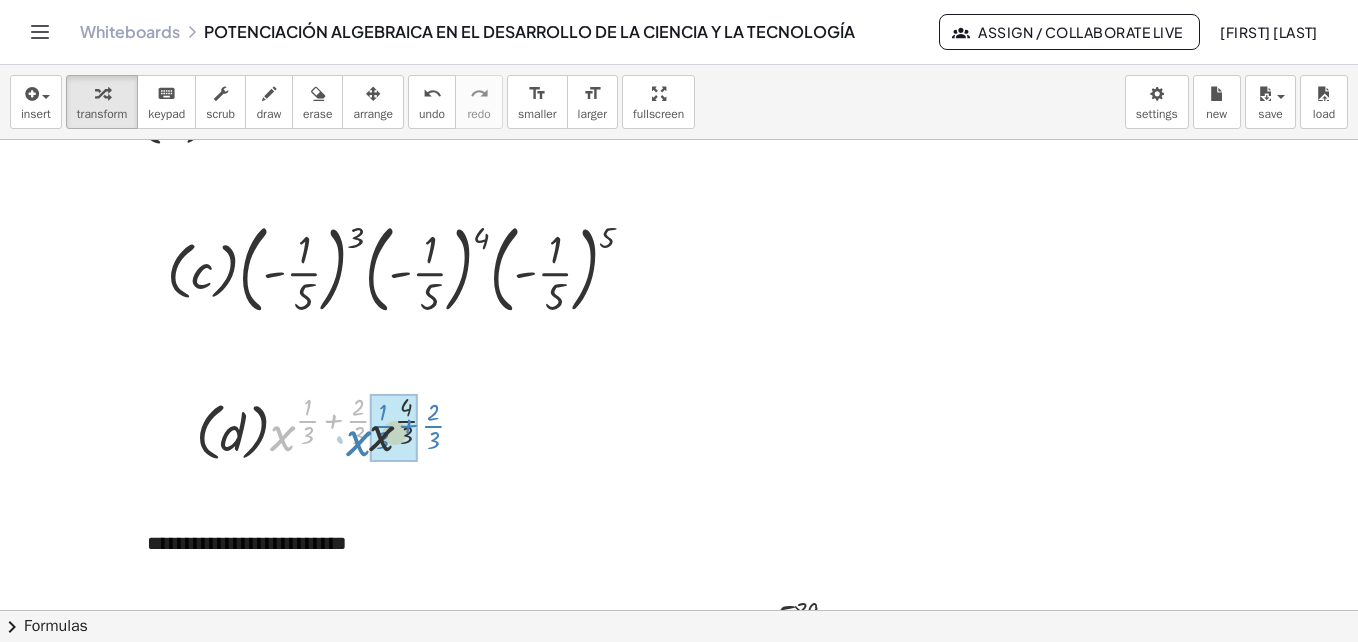 drag, startPoint x: 285, startPoint y: 431, endPoint x: 360, endPoint y: 436, distance: 75.16648 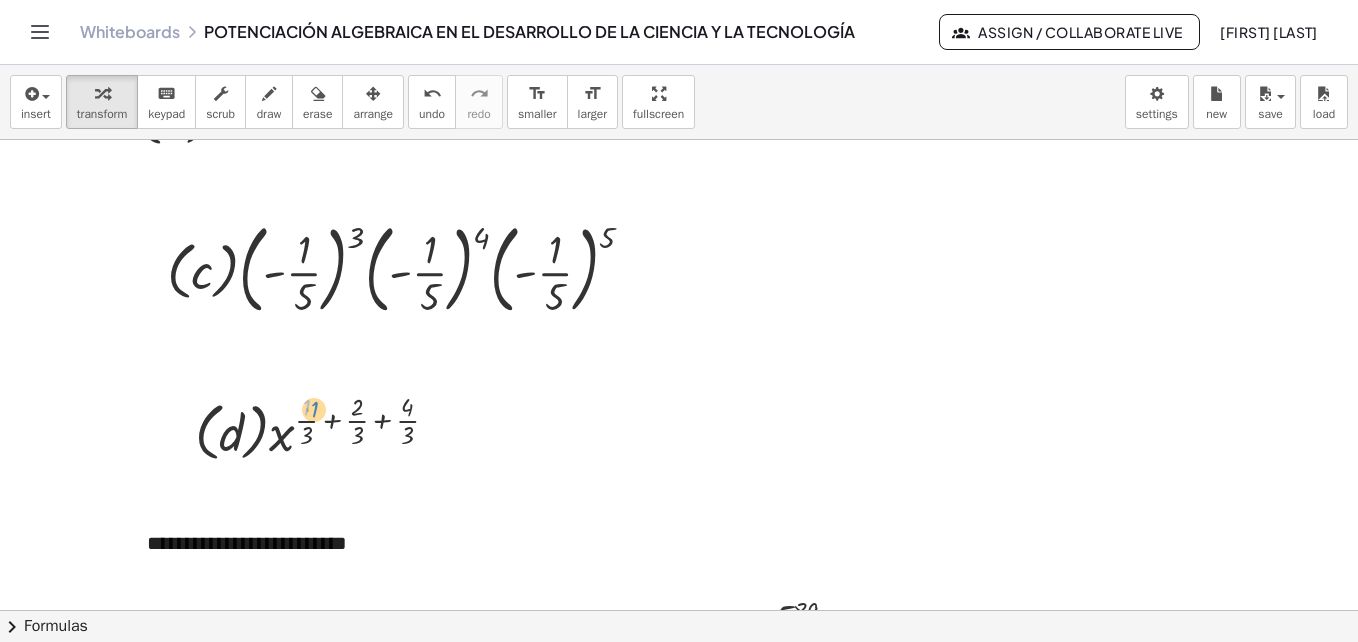 click at bounding box center [324, 427] 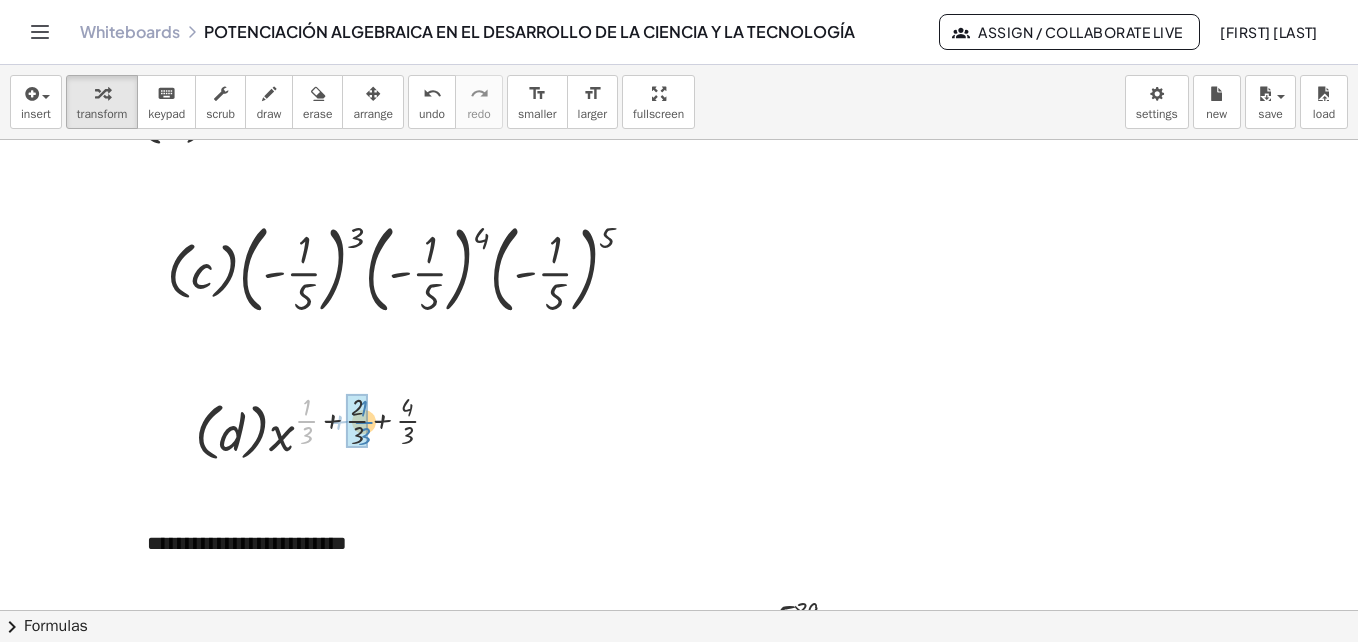 drag, startPoint x: 310, startPoint y: 422, endPoint x: 368, endPoint y: 423, distance: 58.00862 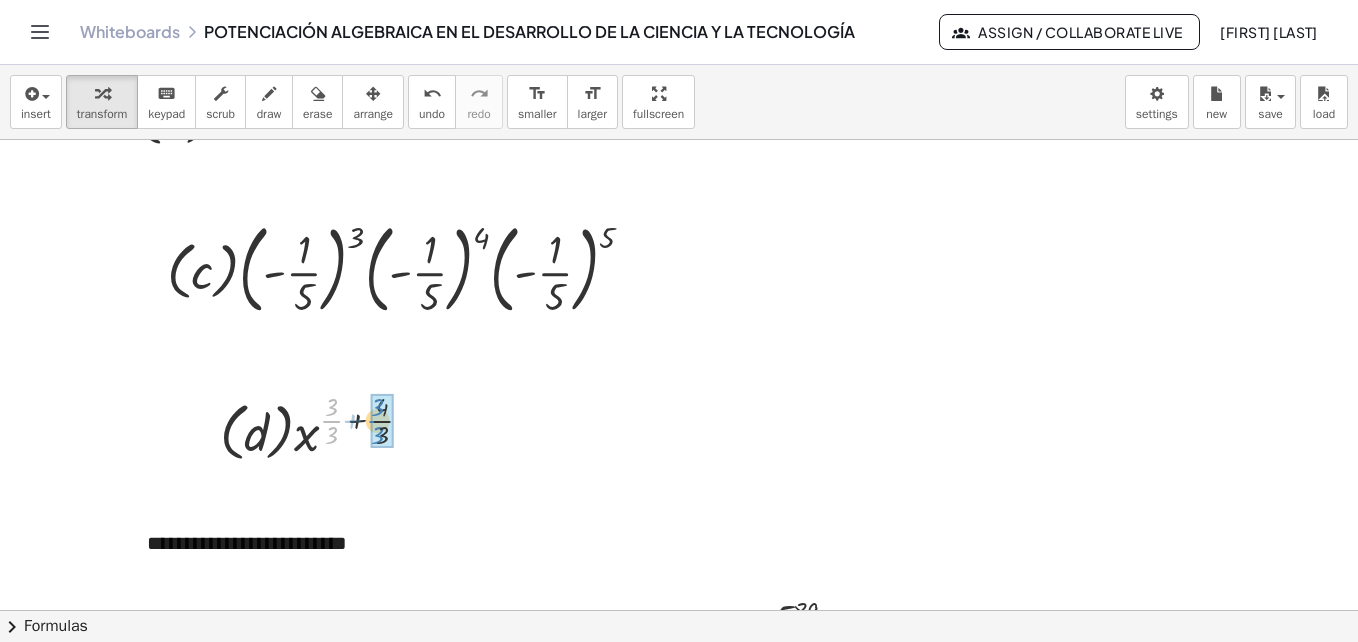 drag, startPoint x: 337, startPoint y: 418, endPoint x: 383, endPoint y: 418, distance: 46 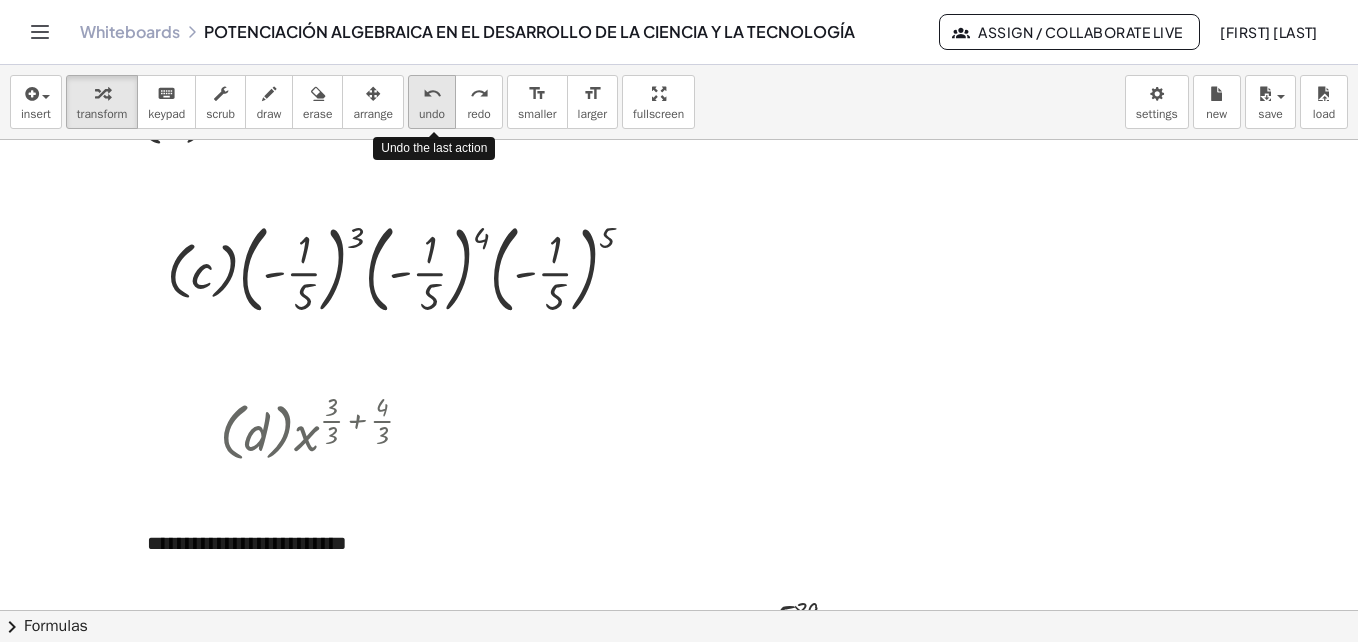 click on "undo undo" at bounding box center [432, 102] 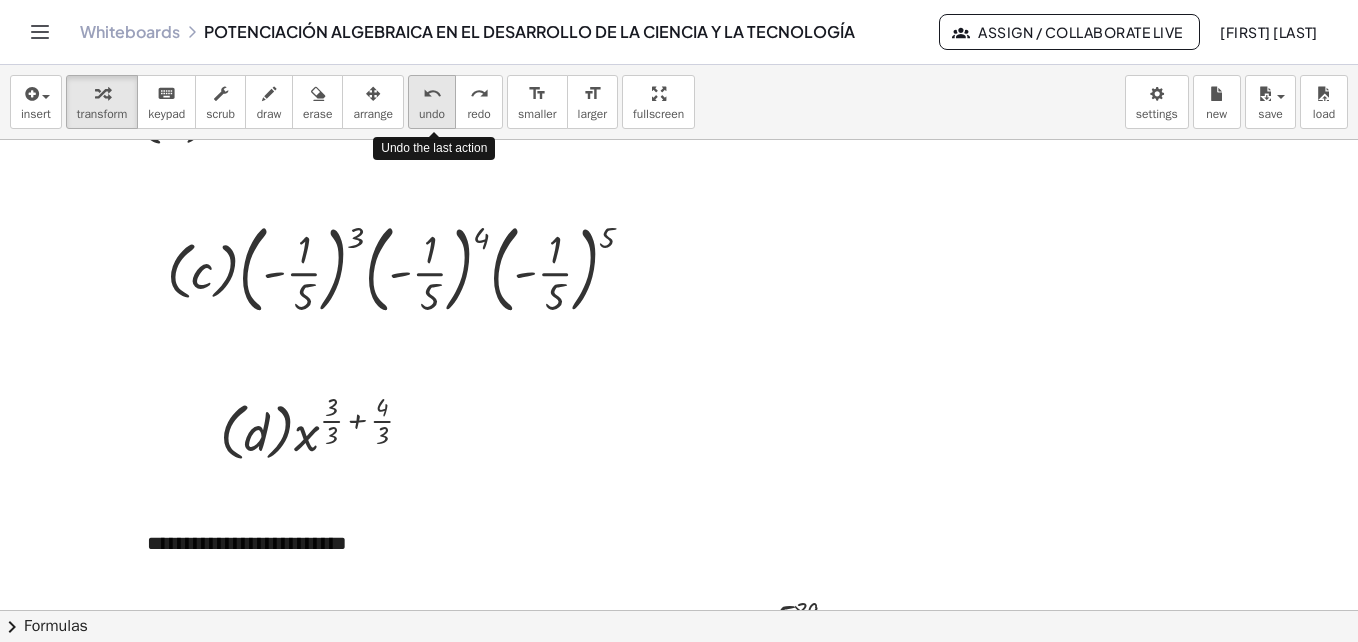 click on "undo undo" at bounding box center [432, 102] 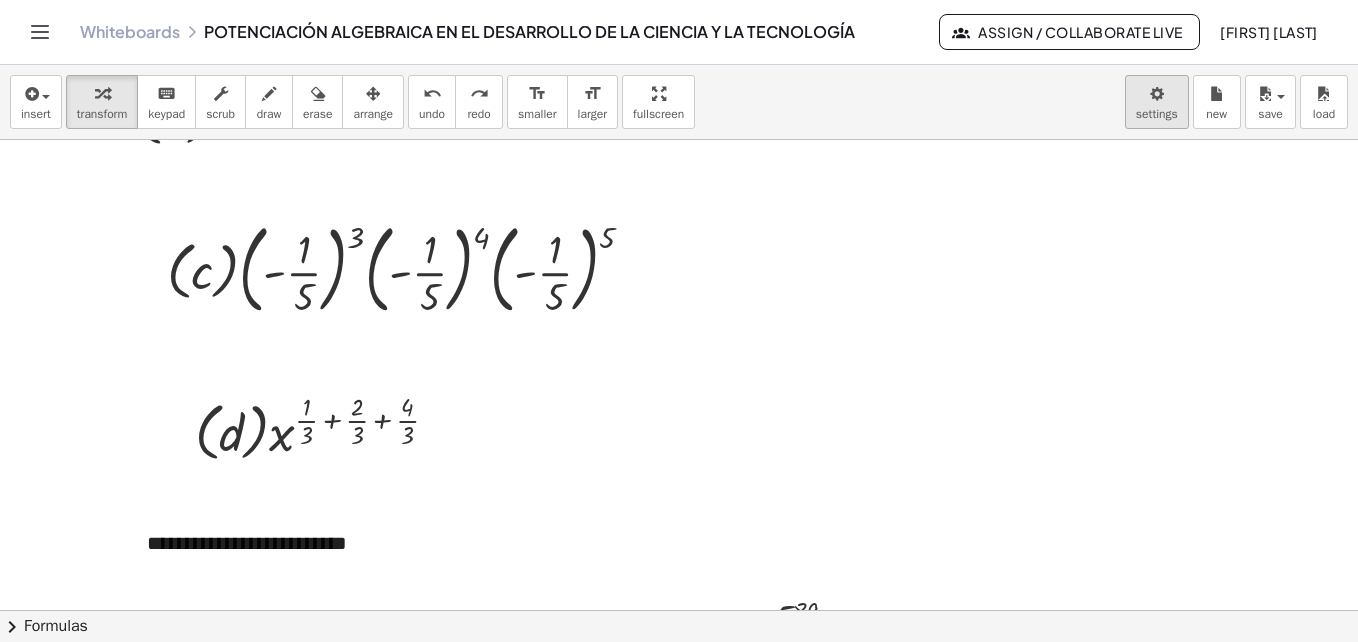 click on "**********" at bounding box center (679, 321) 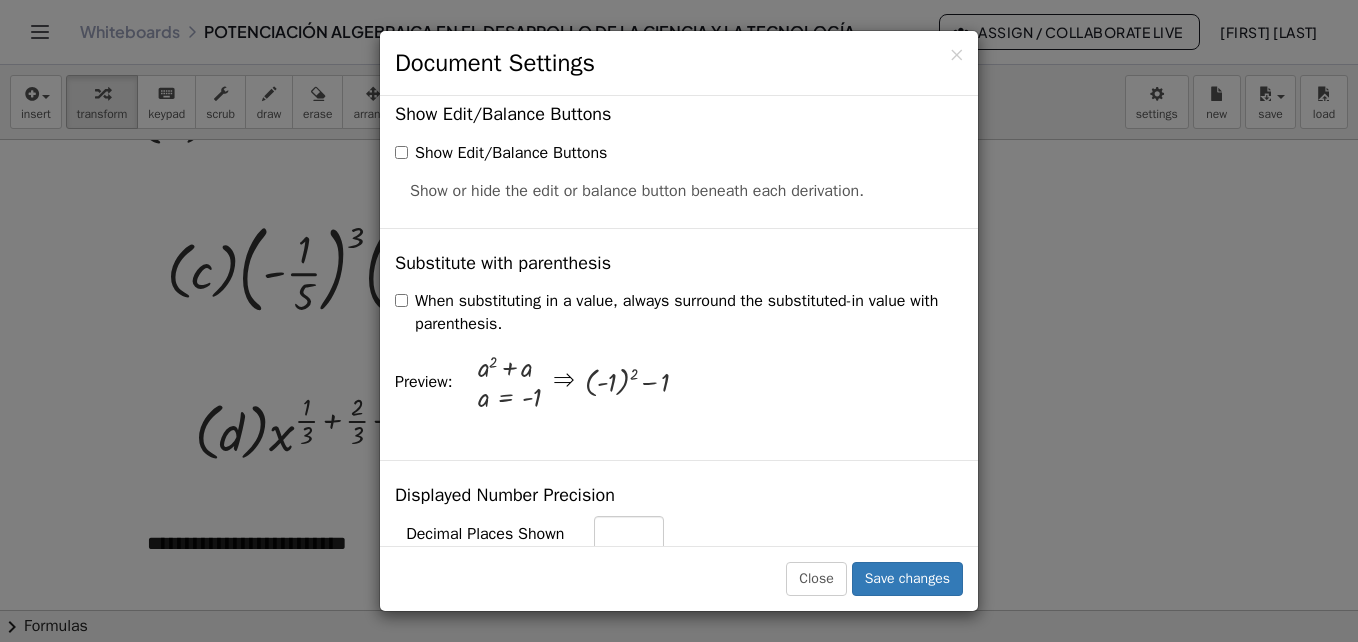 scroll, scrollTop: 463, scrollLeft: 0, axis: vertical 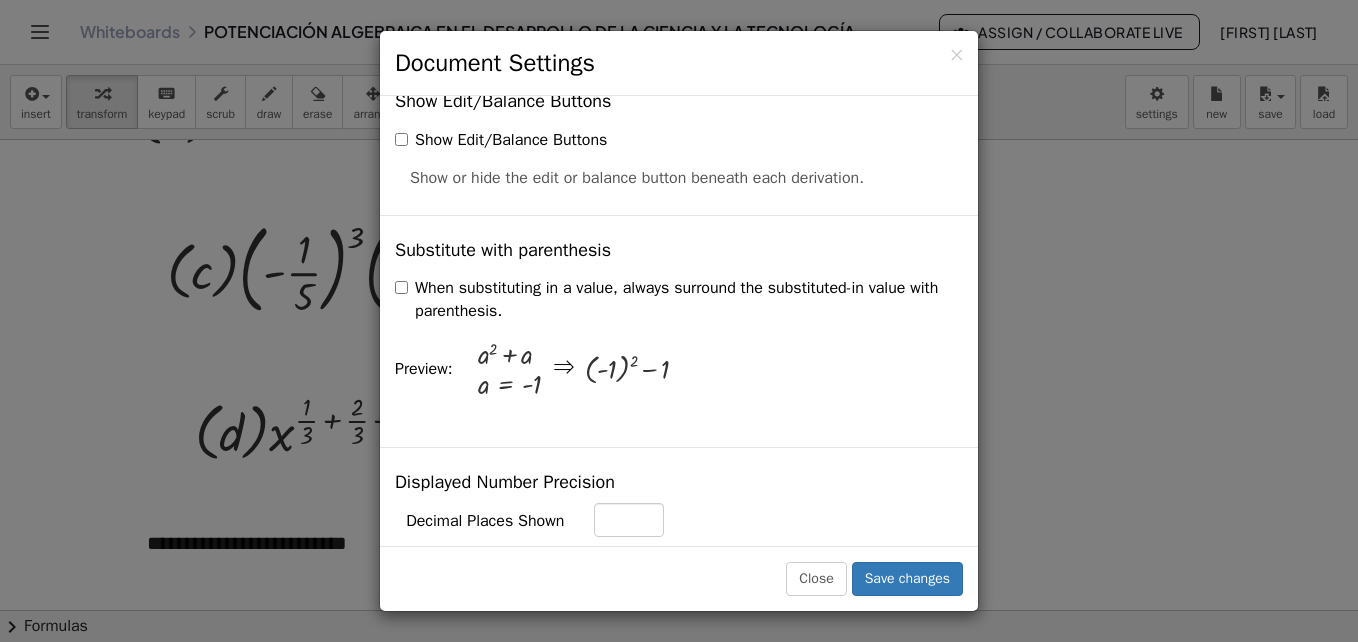 click on "When substituting in a value, always surround the substituted-in value with
parenthesis." at bounding box center [679, 300] 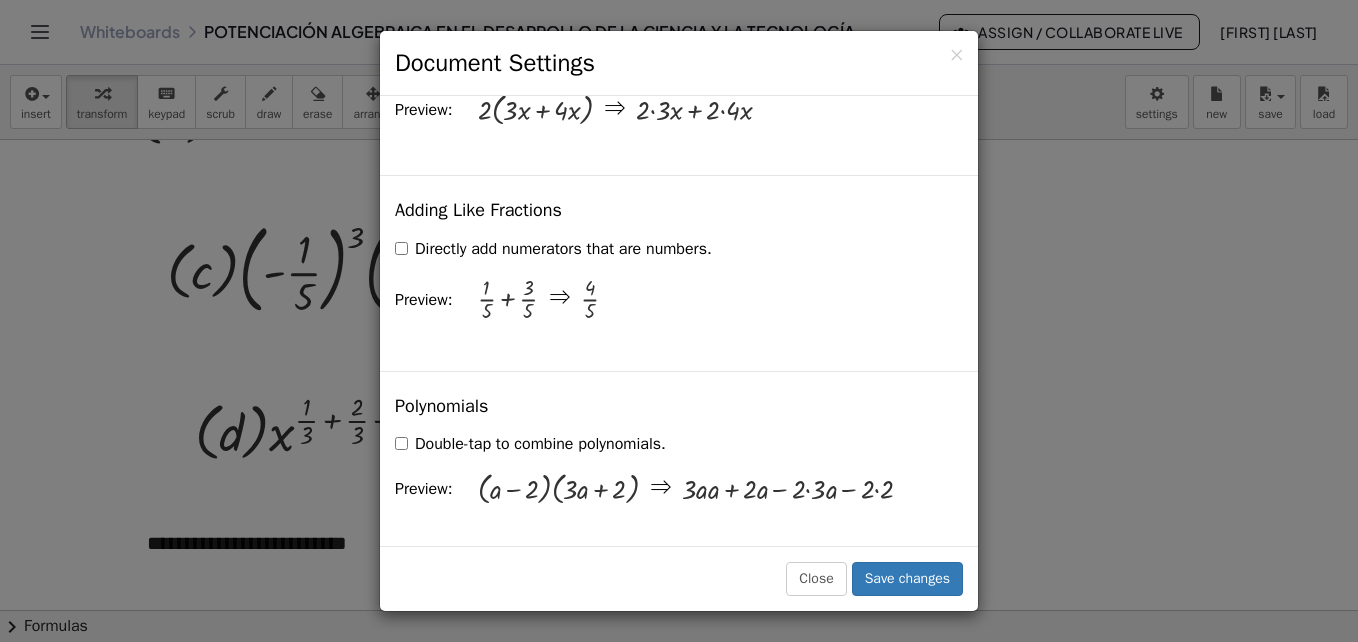 scroll, scrollTop: 1654, scrollLeft: 0, axis: vertical 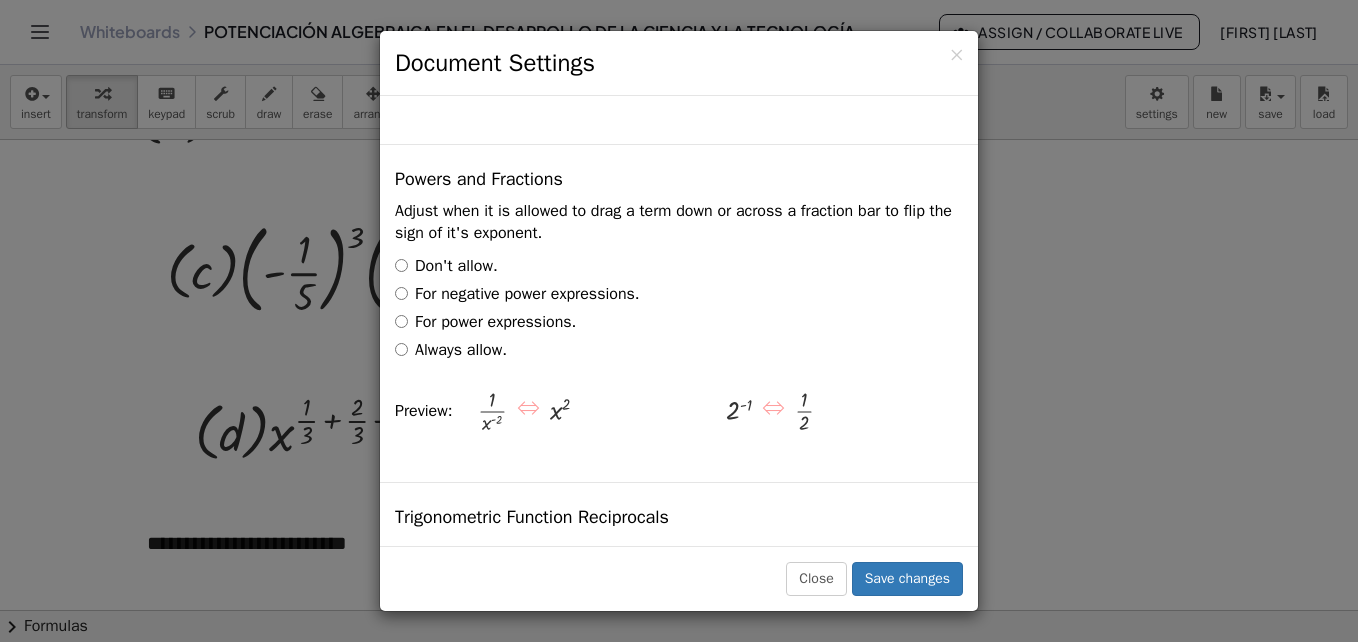 click on "Always allow." at bounding box center [451, 350] 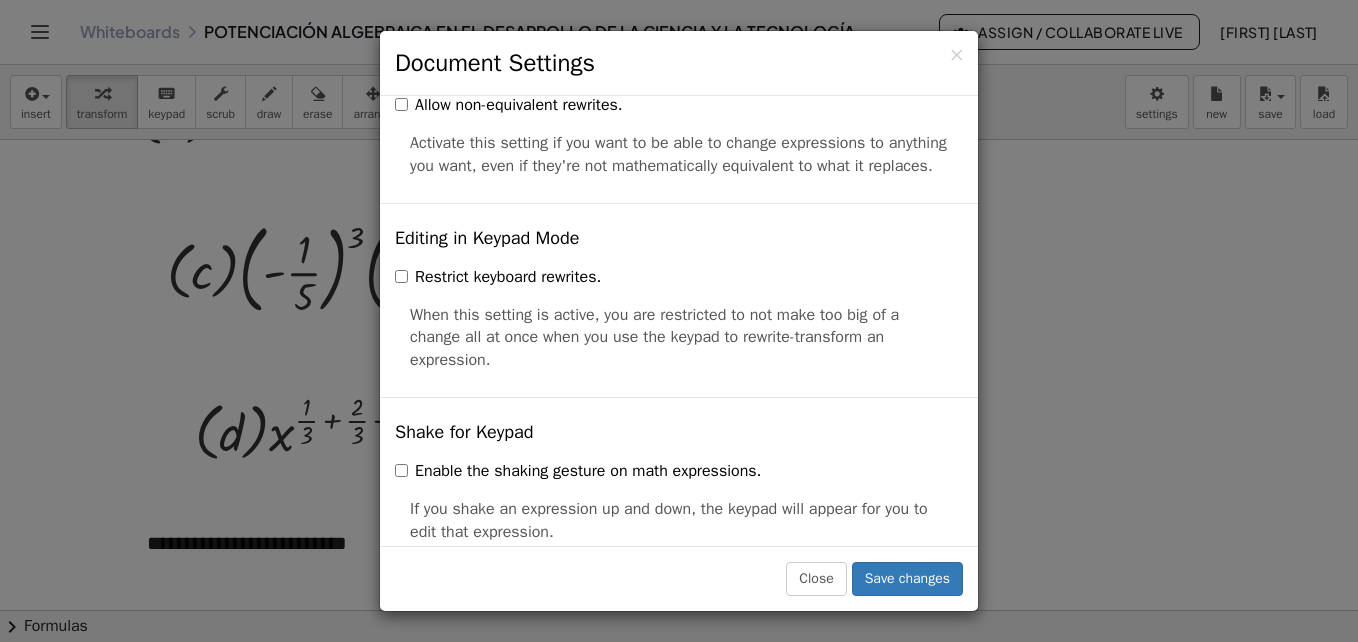 scroll, scrollTop: 4377, scrollLeft: 0, axis: vertical 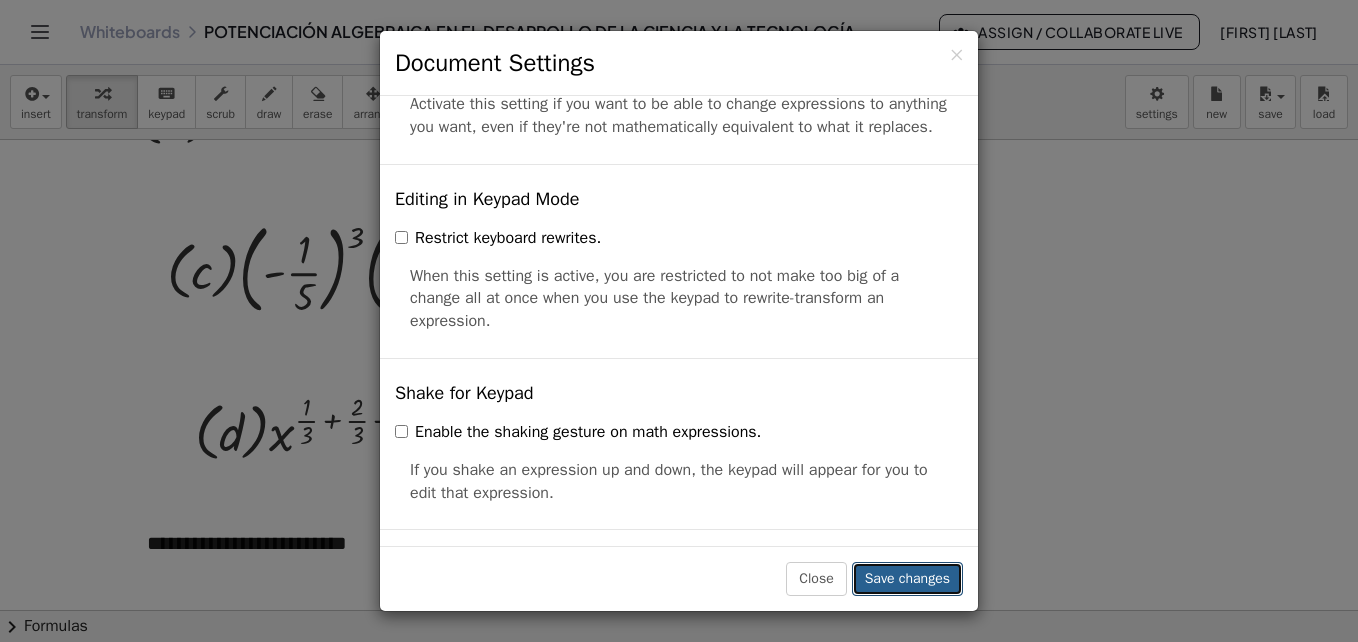 click on "Save changes" at bounding box center [907, 579] 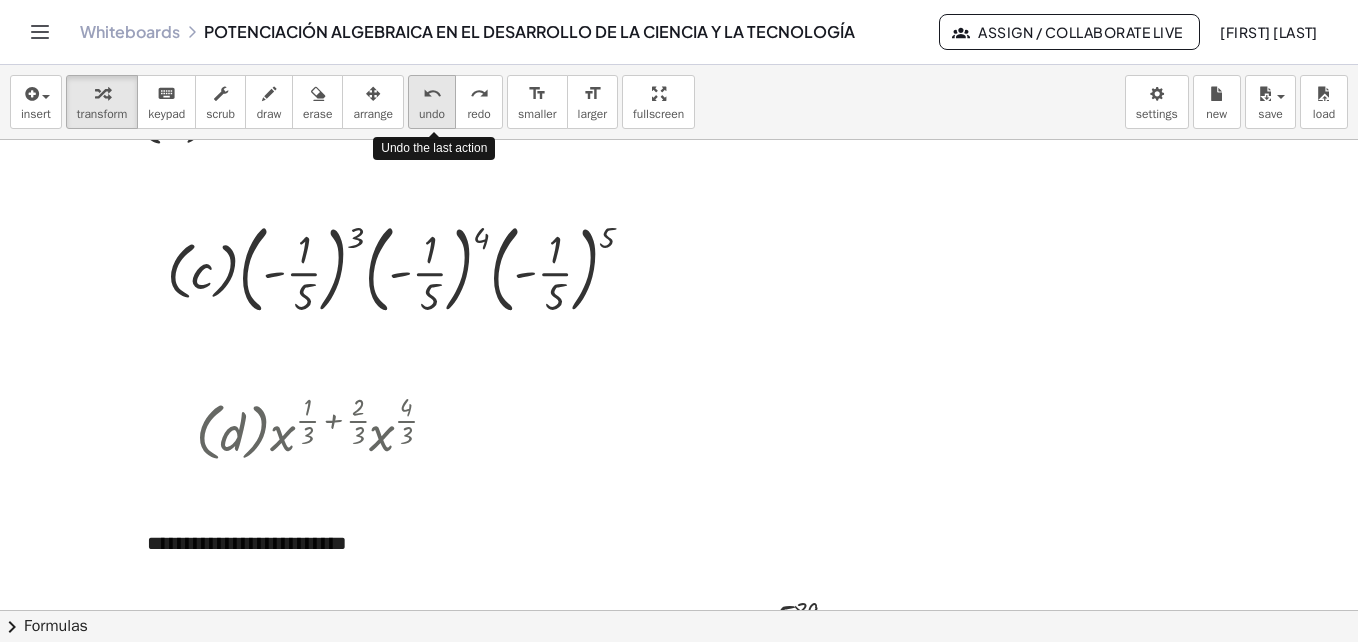 click on "undo" at bounding box center (432, 94) 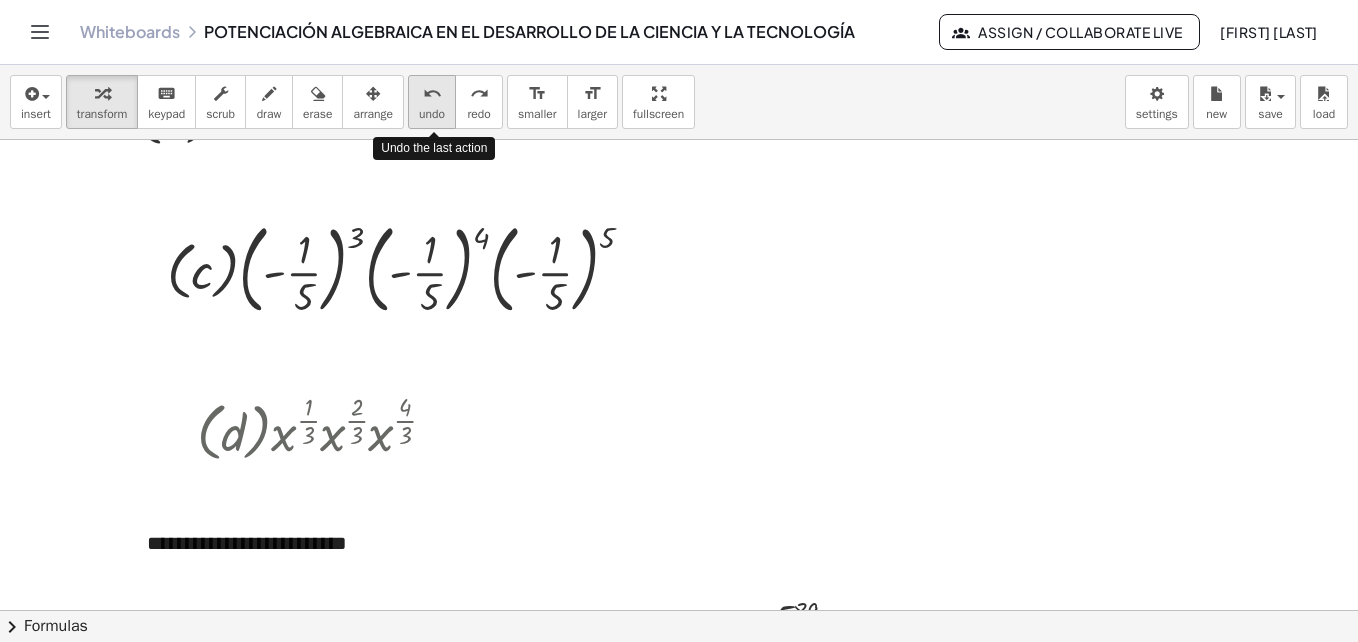 click on "undo" at bounding box center (432, 94) 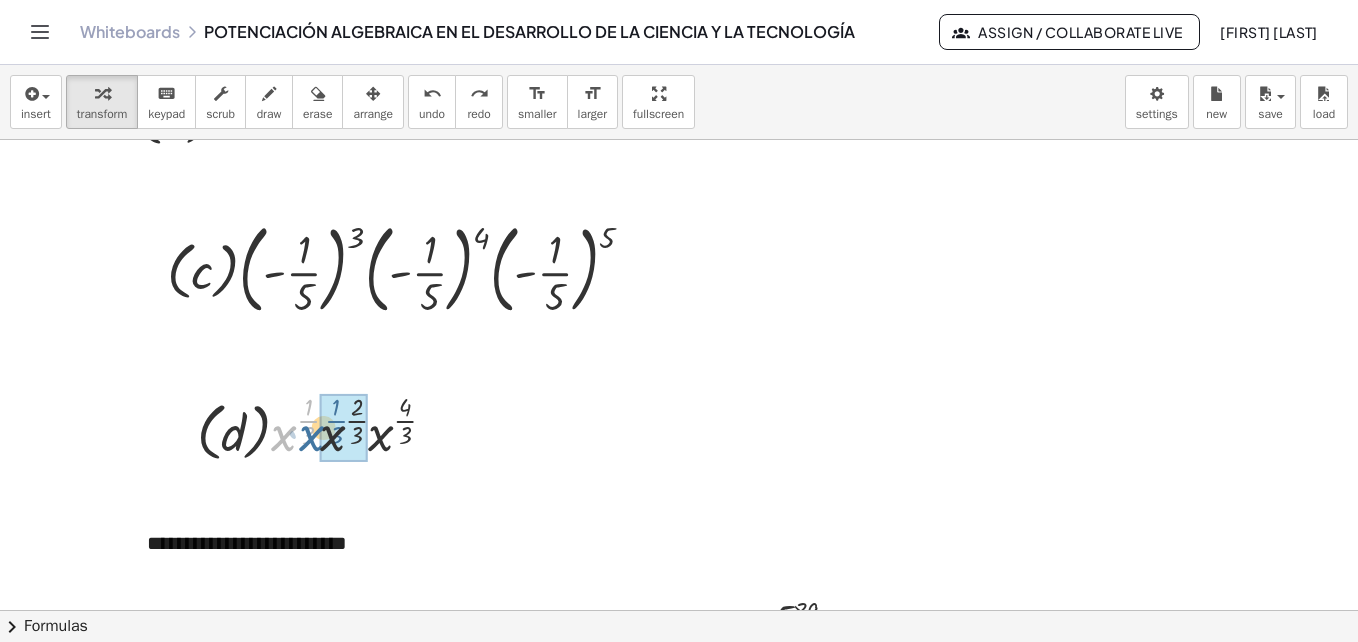 drag, startPoint x: 292, startPoint y: 429, endPoint x: 320, endPoint y: 429, distance: 28 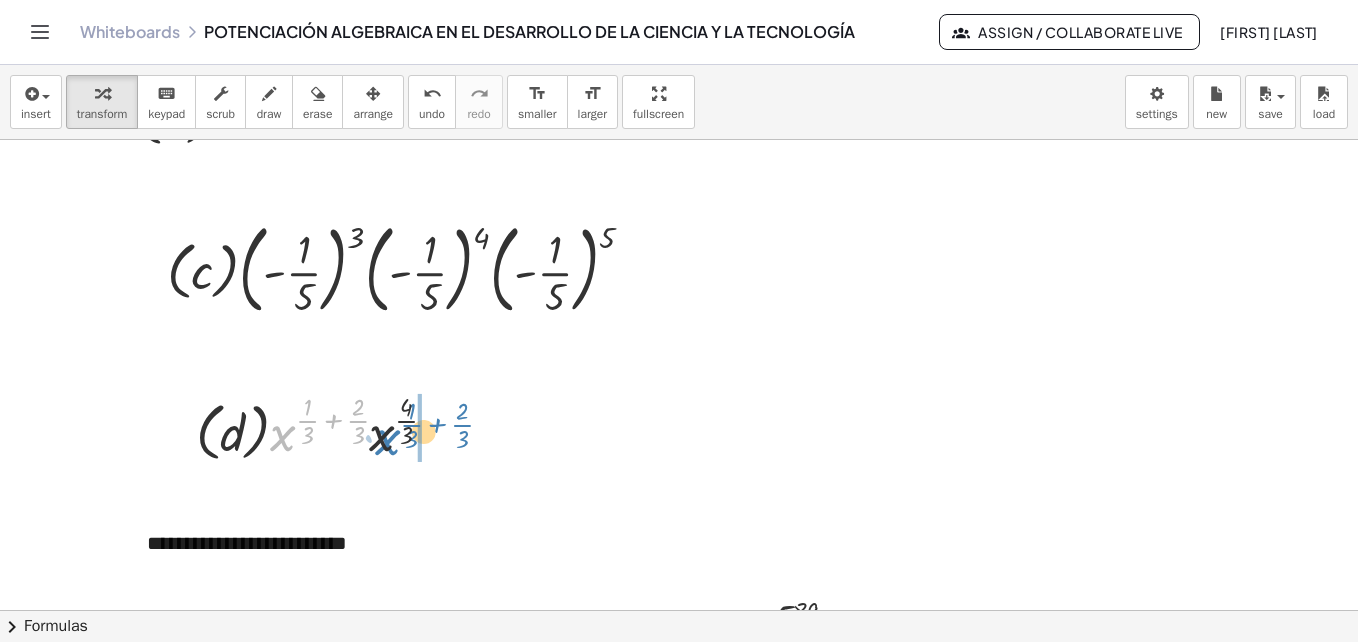 drag, startPoint x: 284, startPoint y: 428, endPoint x: 388, endPoint y: 432, distance: 104.0769 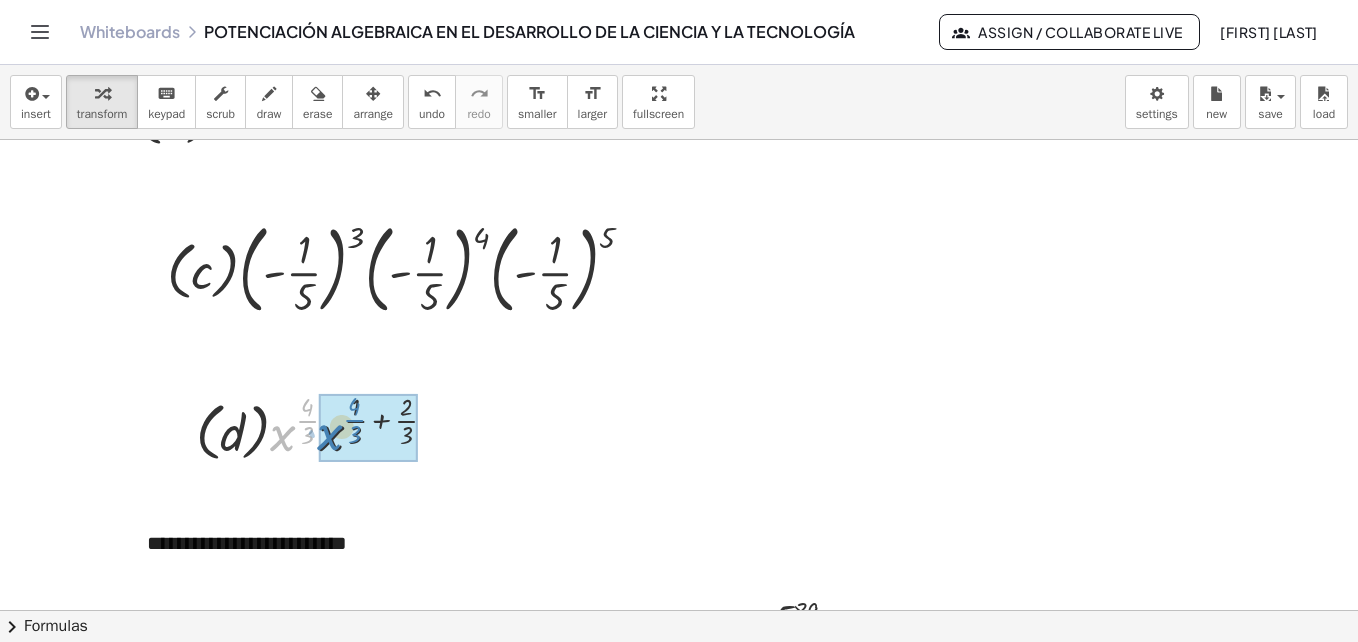 drag, startPoint x: 276, startPoint y: 439, endPoint x: 323, endPoint y: 438, distance: 47.010635 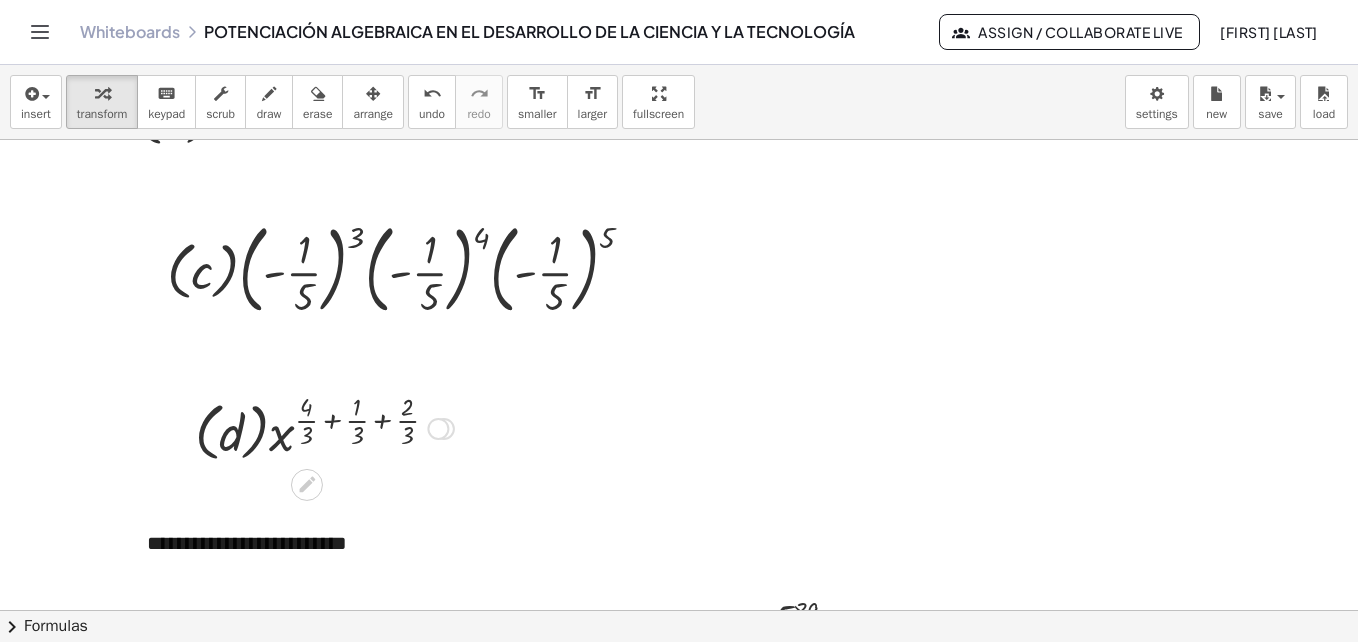 click at bounding box center [324, 427] 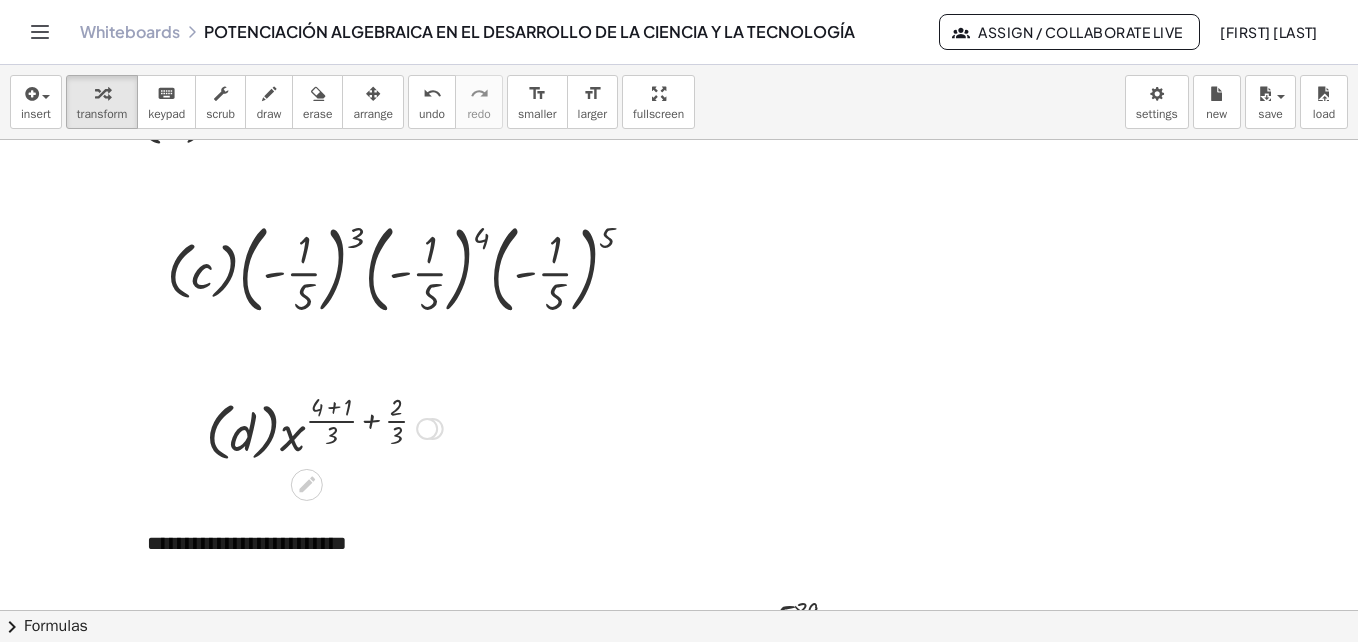 click at bounding box center [324, 427] 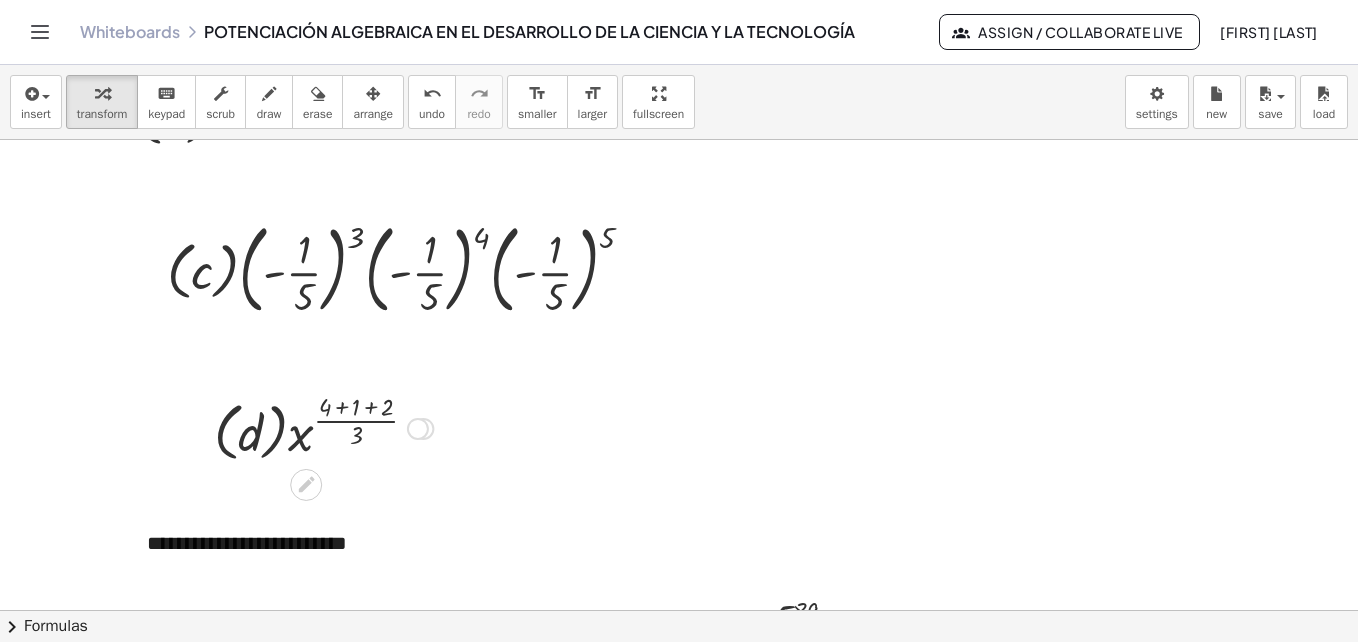 click at bounding box center (323, 427) 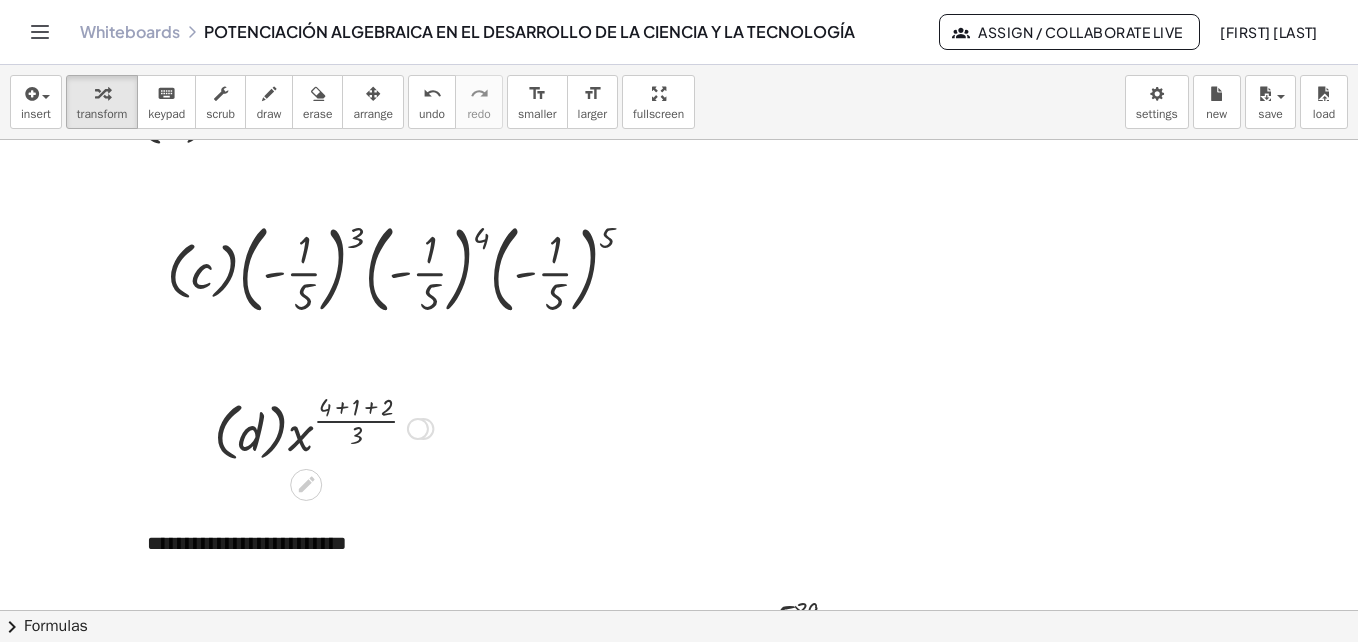 click at bounding box center (323, 427) 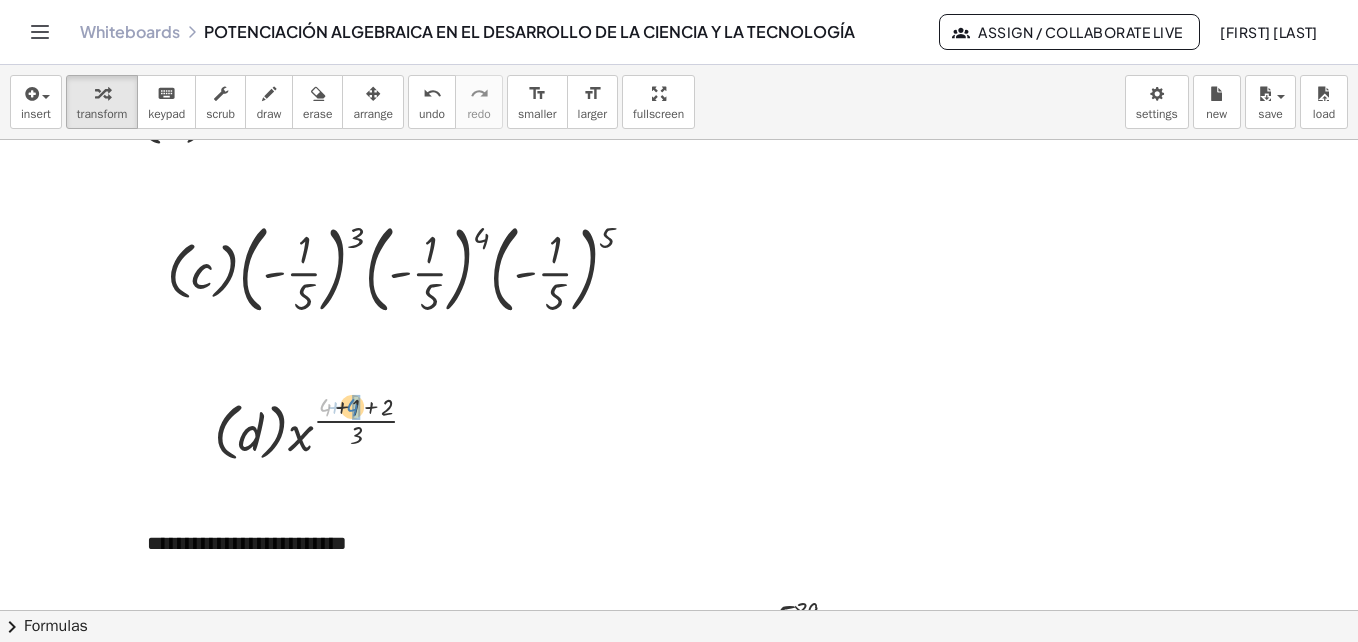 drag, startPoint x: 329, startPoint y: 409, endPoint x: 359, endPoint y: 409, distance: 30 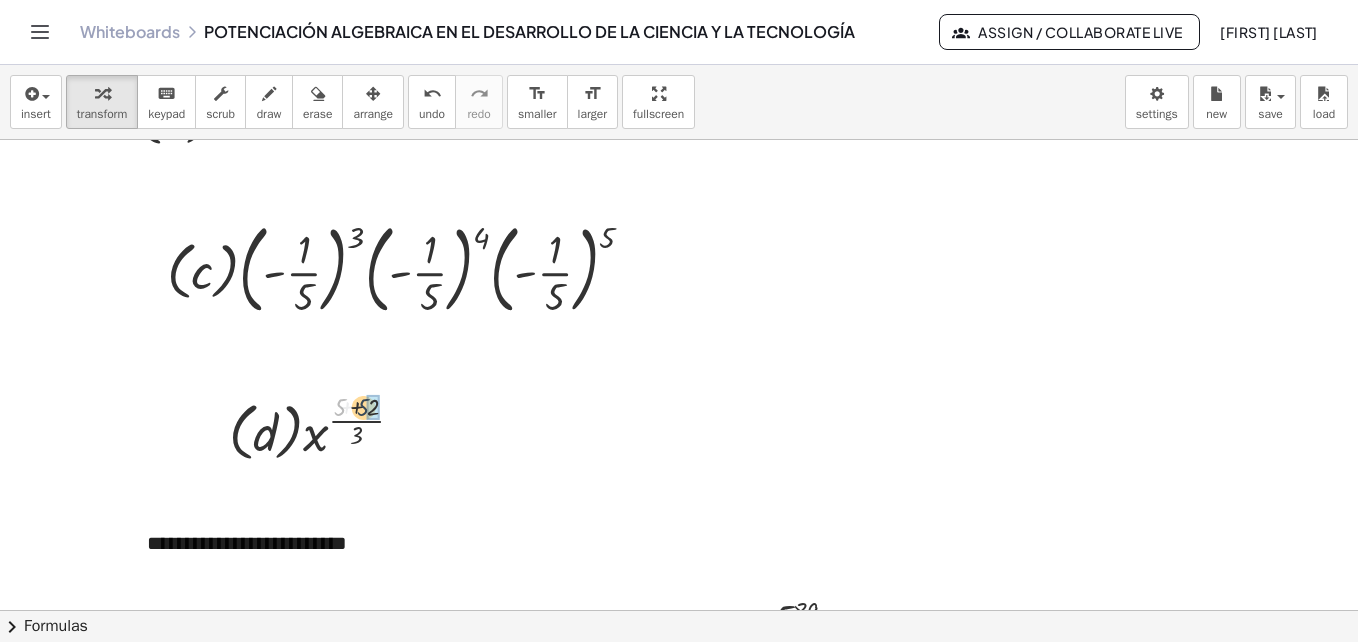drag, startPoint x: 339, startPoint y: 408, endPoint x: 367, endPoint y: 408, distance: 28 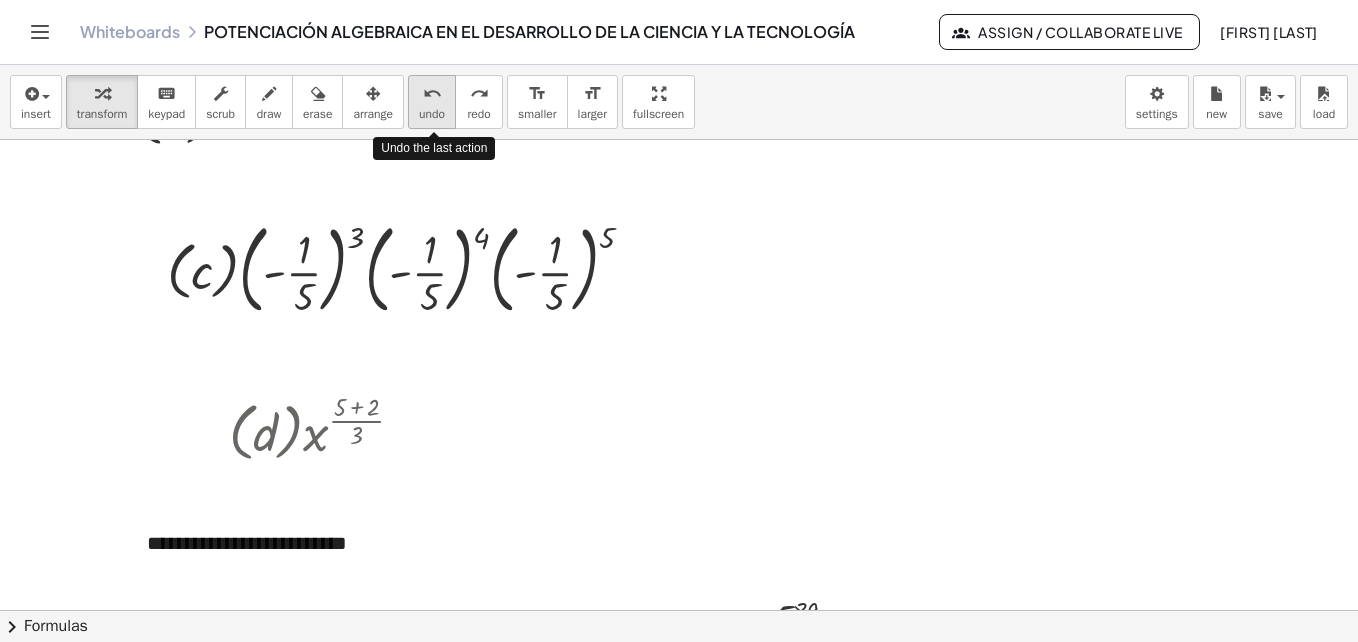 click on "undo" at bounding box center (432, 94) 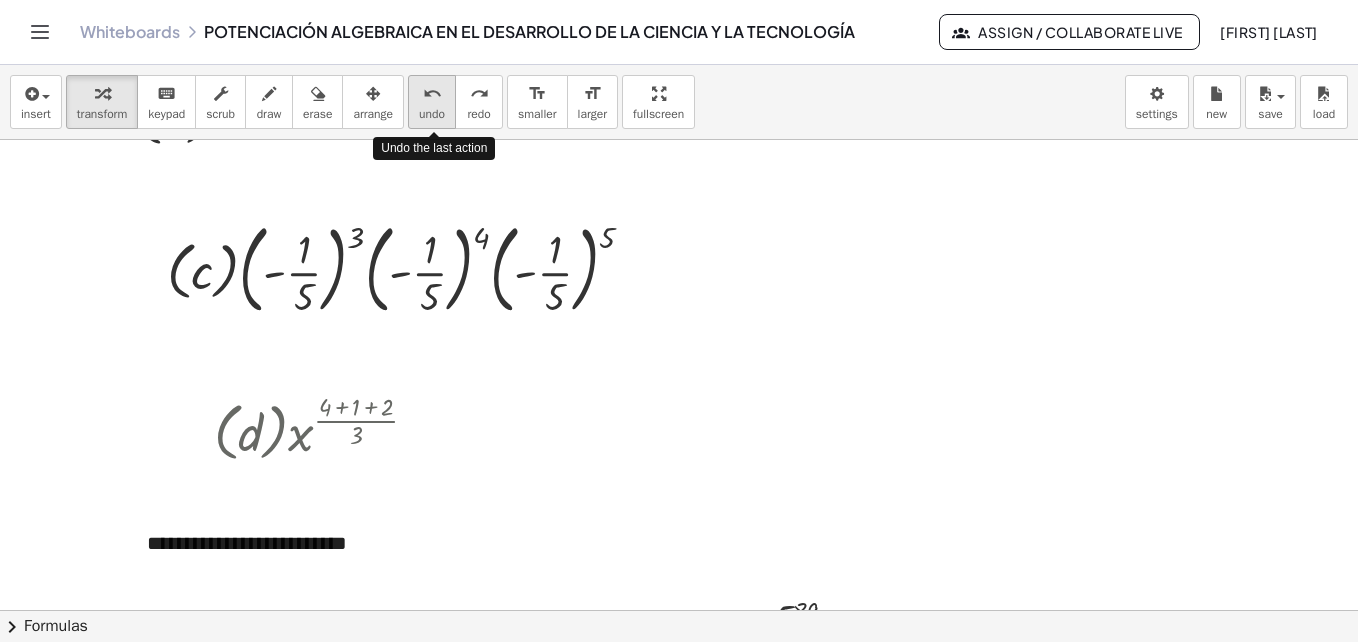 click on "undo" at bounding box center (432, 94) 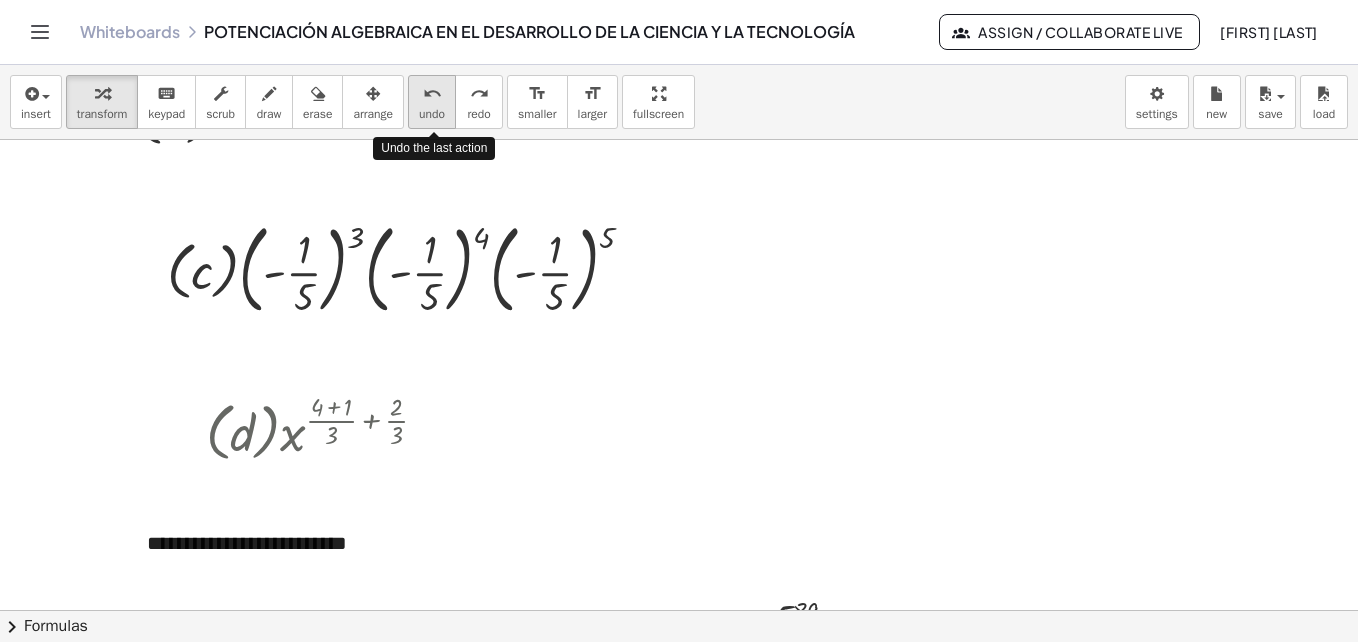 click on "undo" at bounding box center [432, 94] 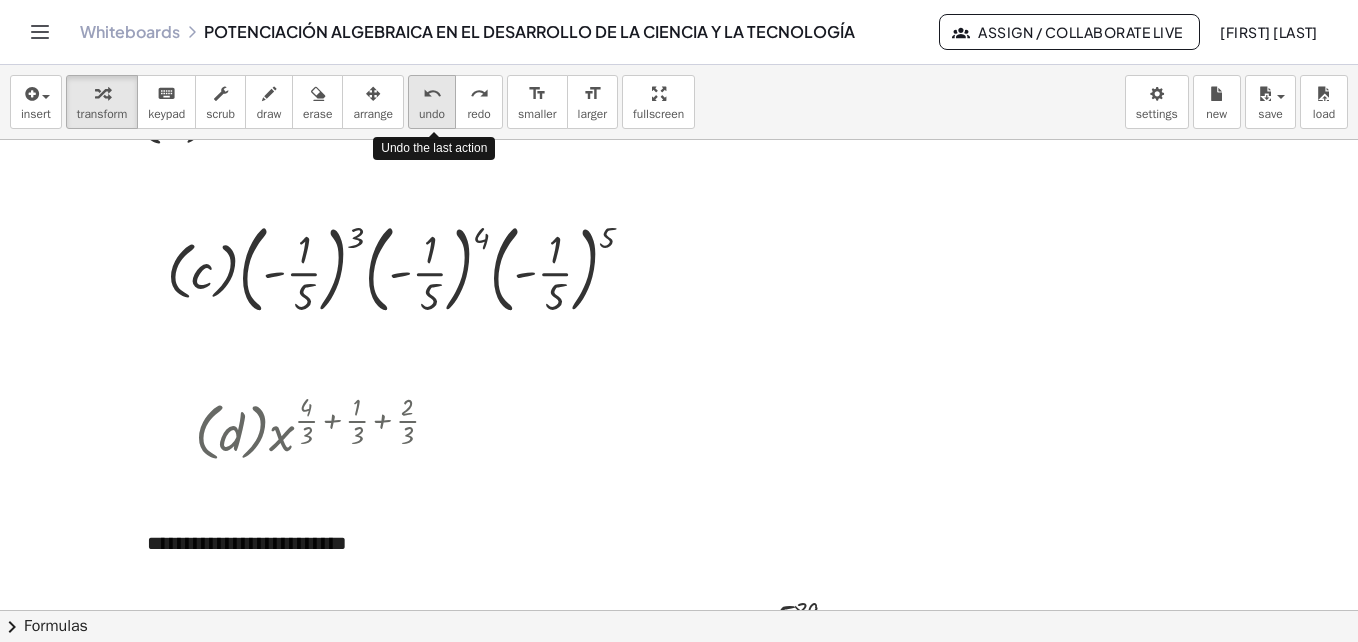 click on "undo" at bounding box center [432, 94] 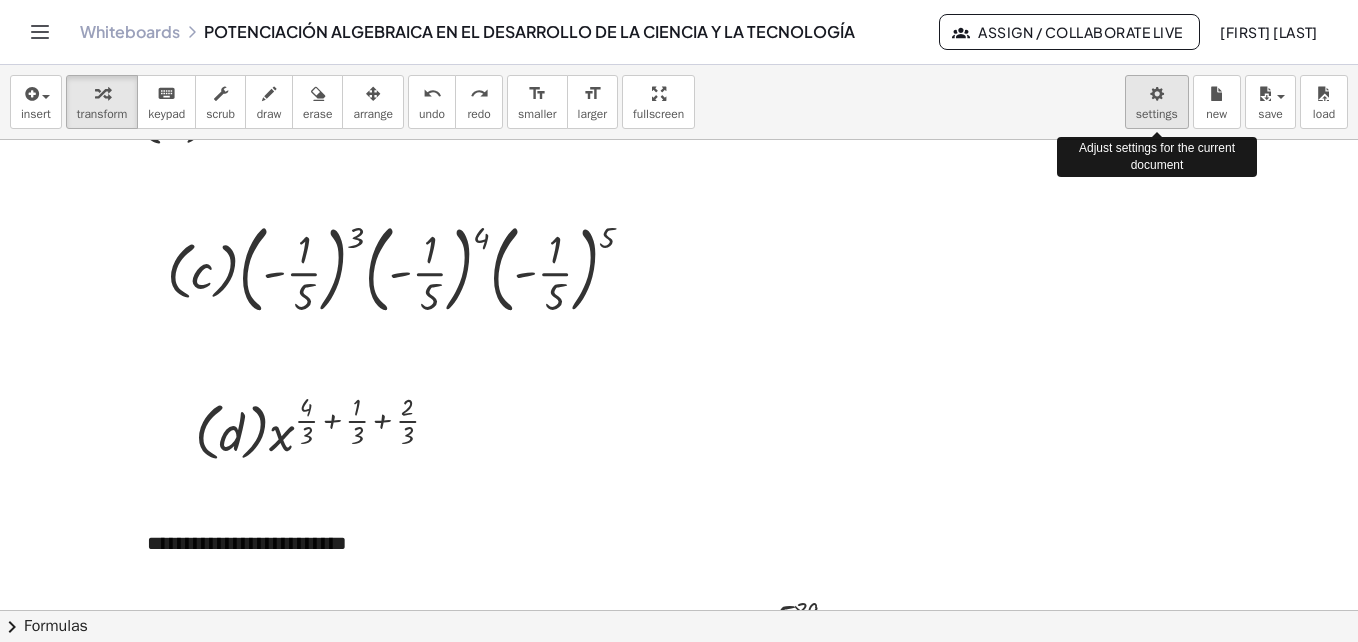 click on "**********" at bounding box center [679, 321] 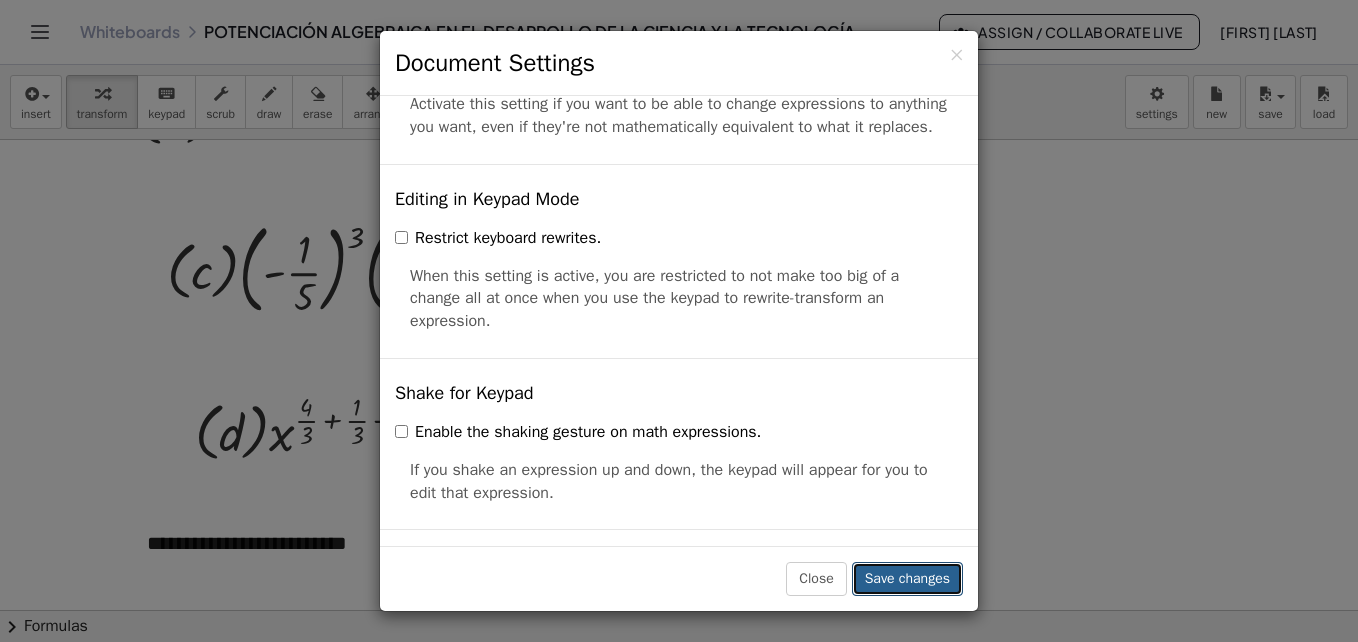 click on "Save changes" at bounding box center (907, 579) 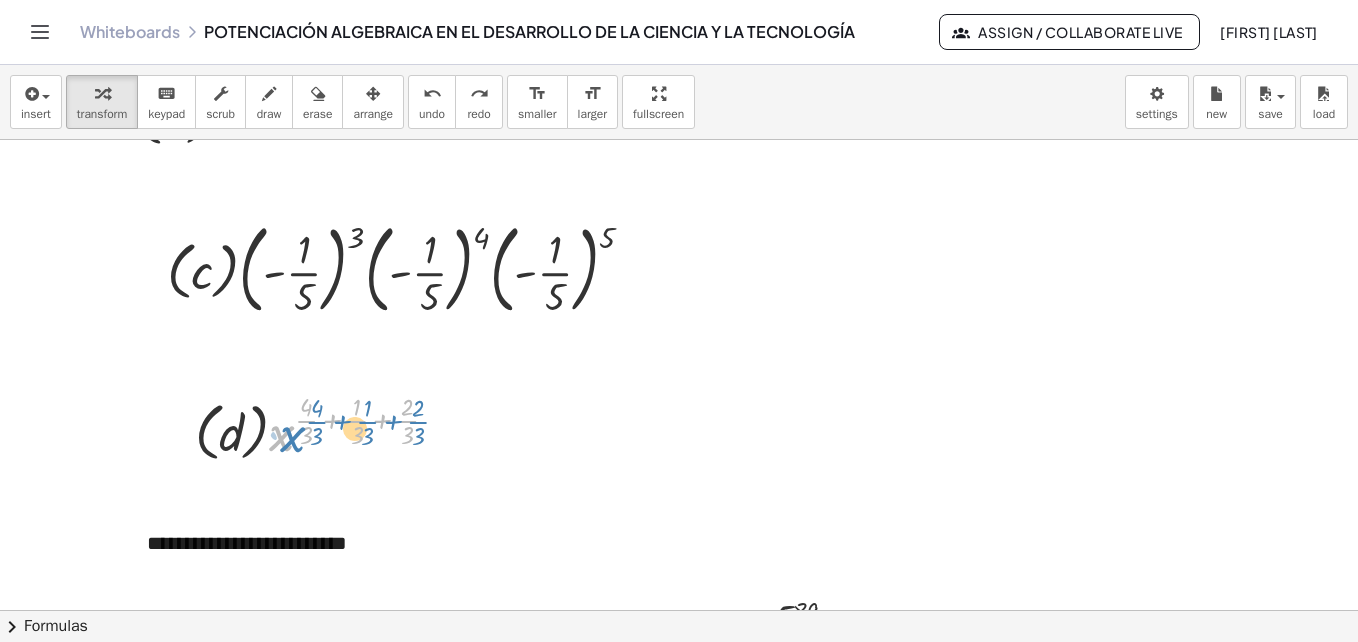 drag, startPoint x: 283, startPoint y: 432, endPoint x: 293, endPoint y: 433, distance: 10.049875 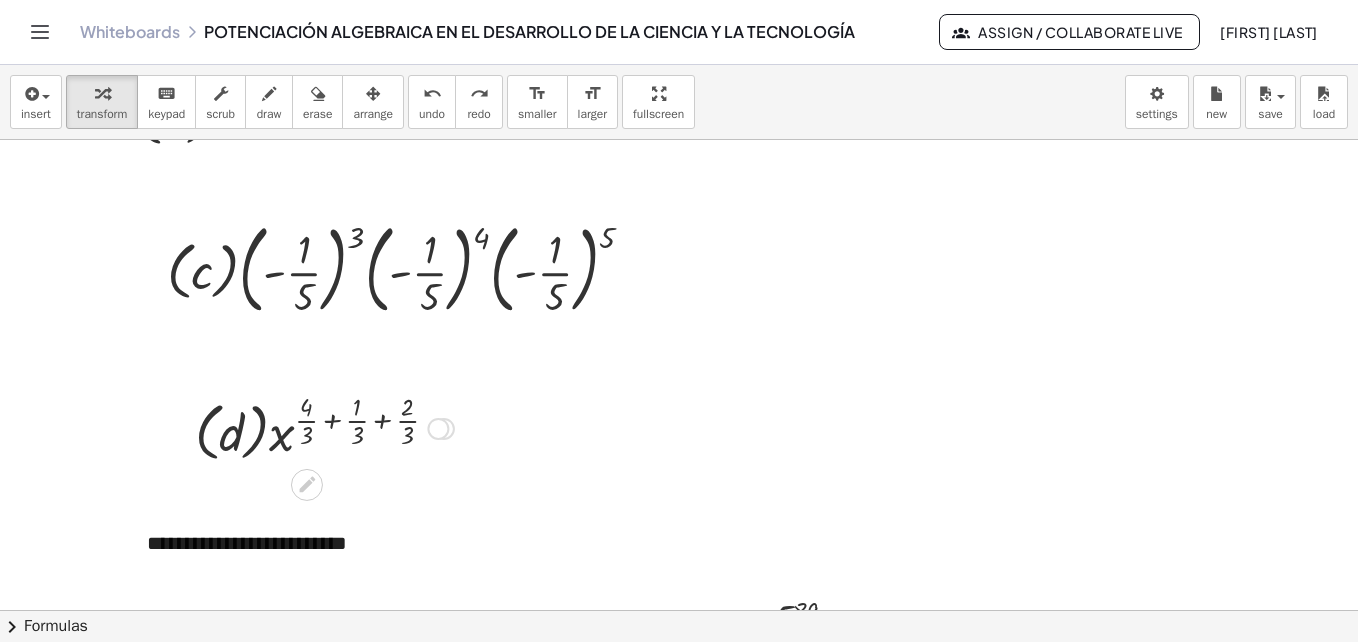 click at bounding box center [324, 427] 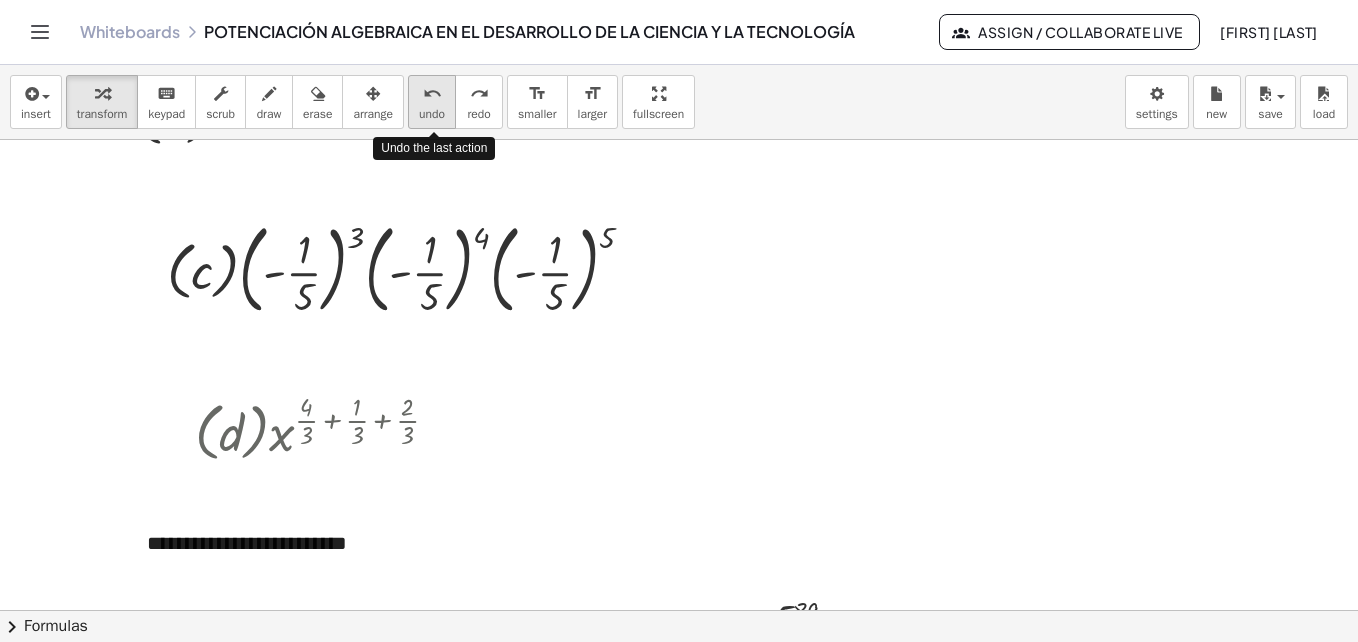click on "undo" at bounding box center [432, 94] 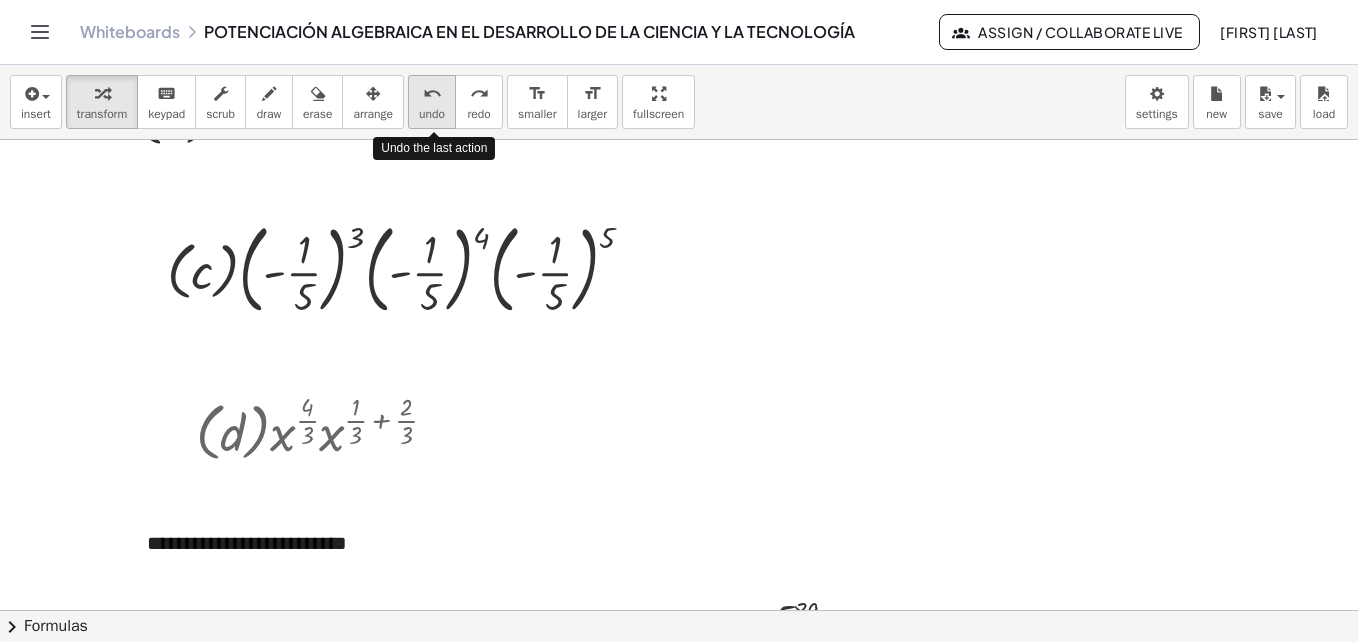 click on "undo" at bounding box center [432, 94] 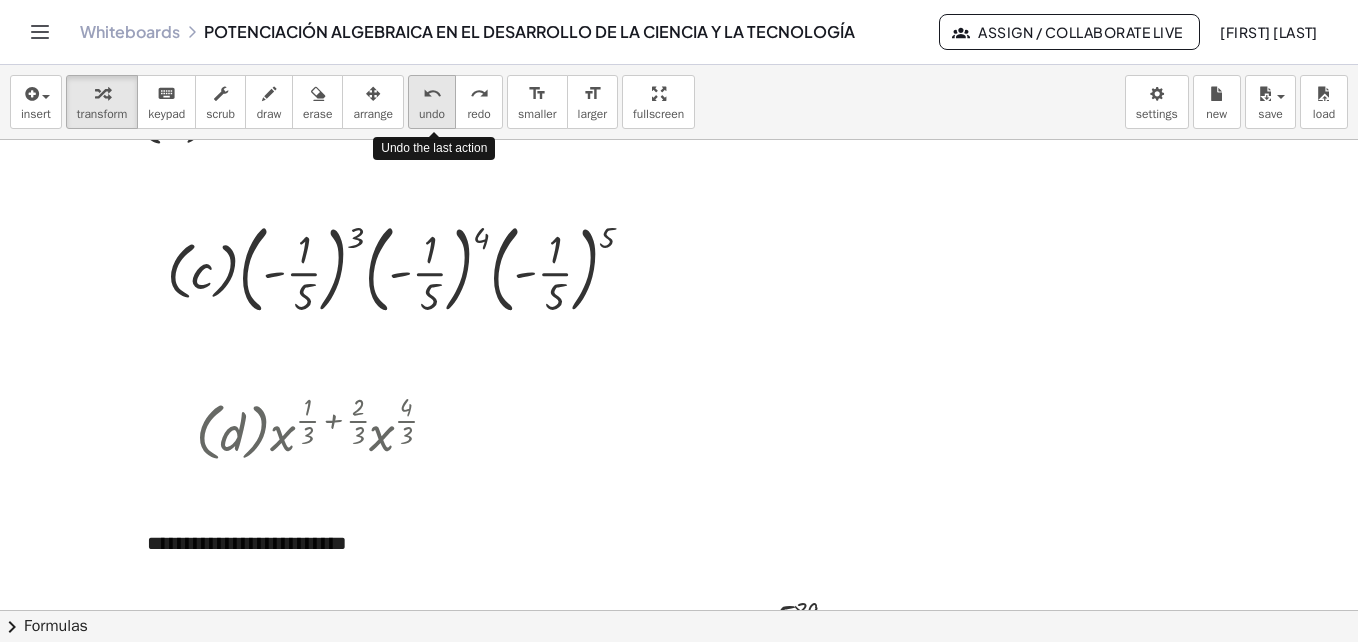 click on "undo" at bounding box center (432, 94) 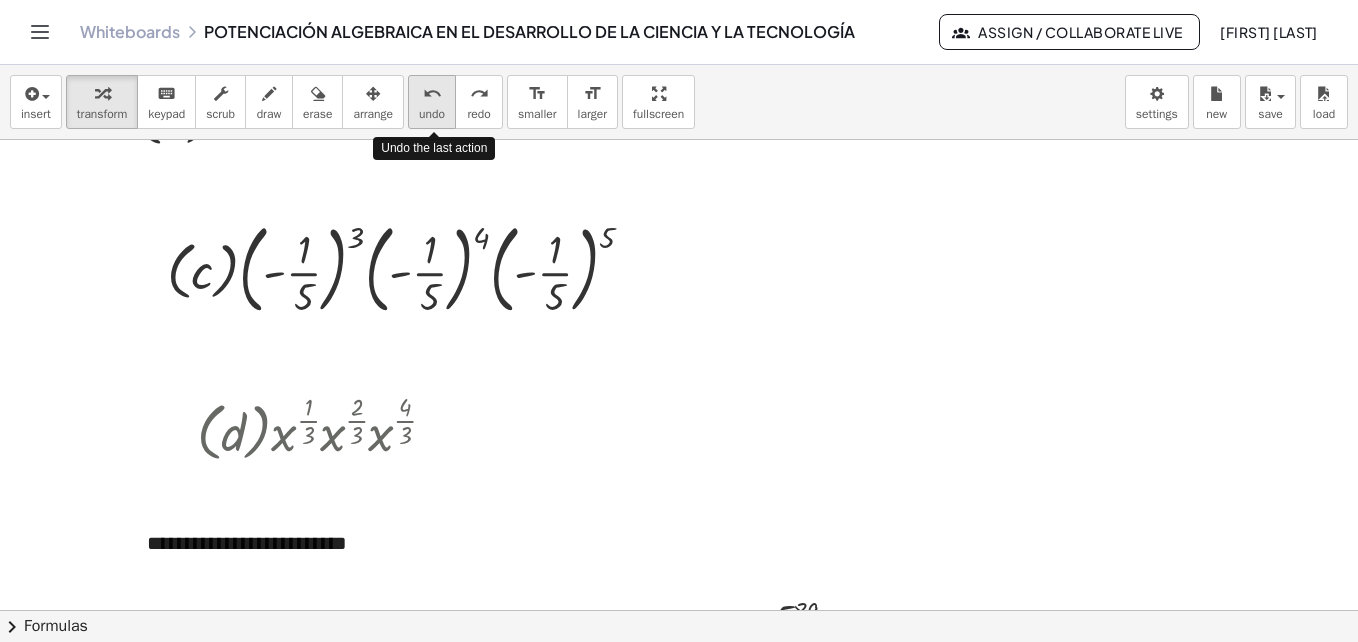 click on "undo" at bounding box center [432, 94] 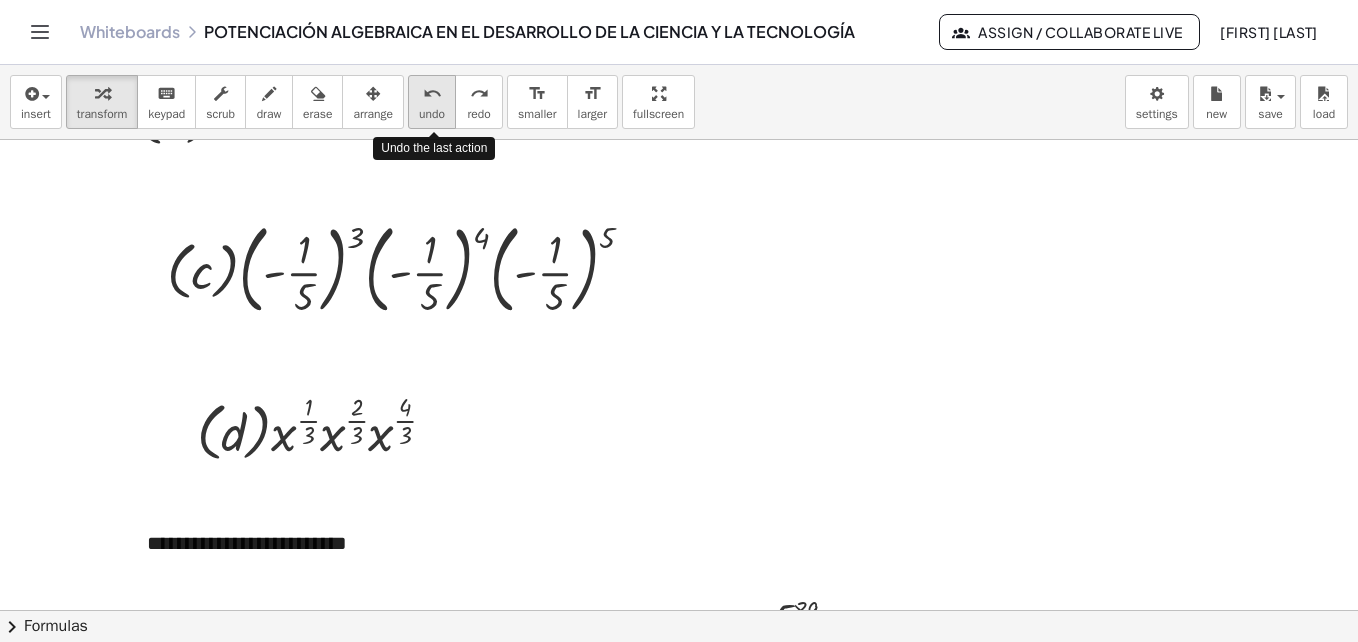 click on "undo" at bounding box center [432, 94] 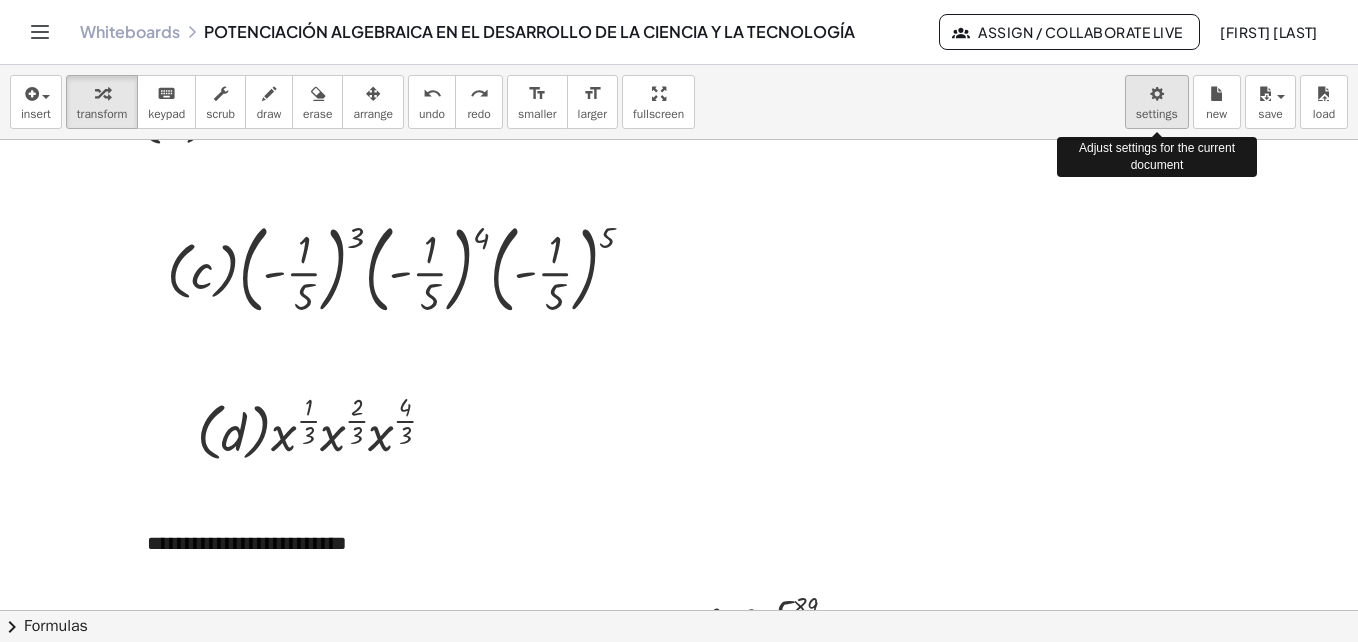 click on "**********" at bounding box center [679, 321] 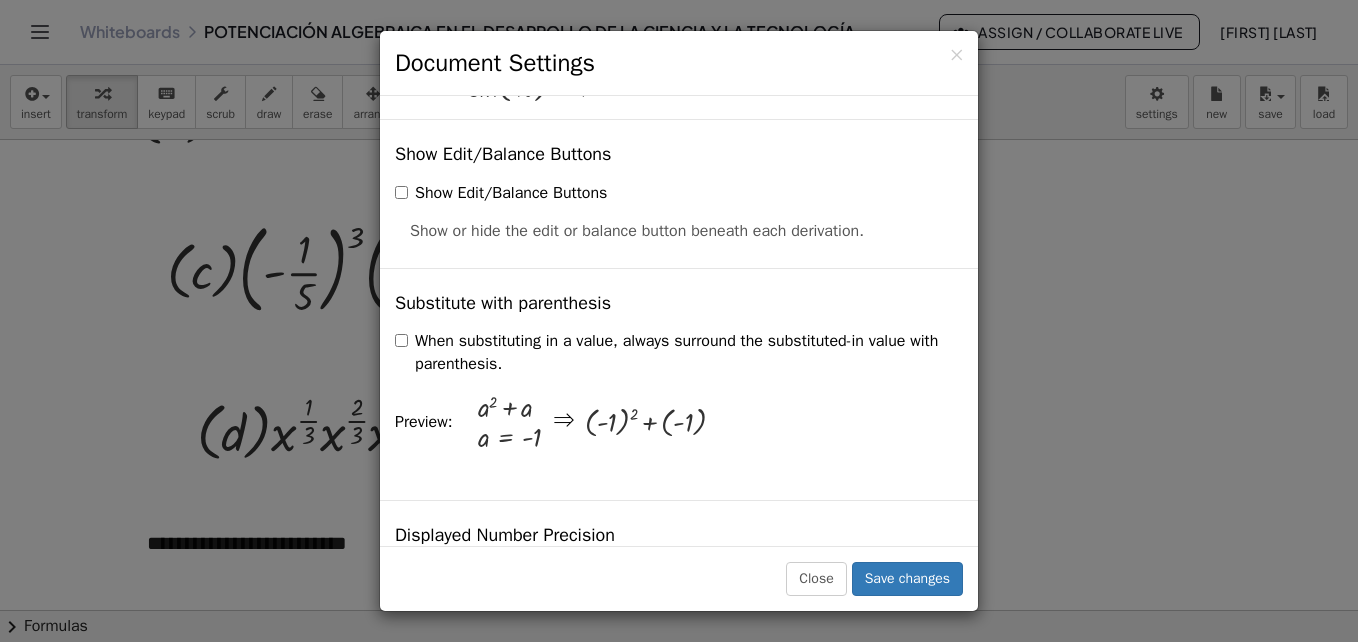 scroll, scrollTop: 0, scrollLeft: 0, axis: both 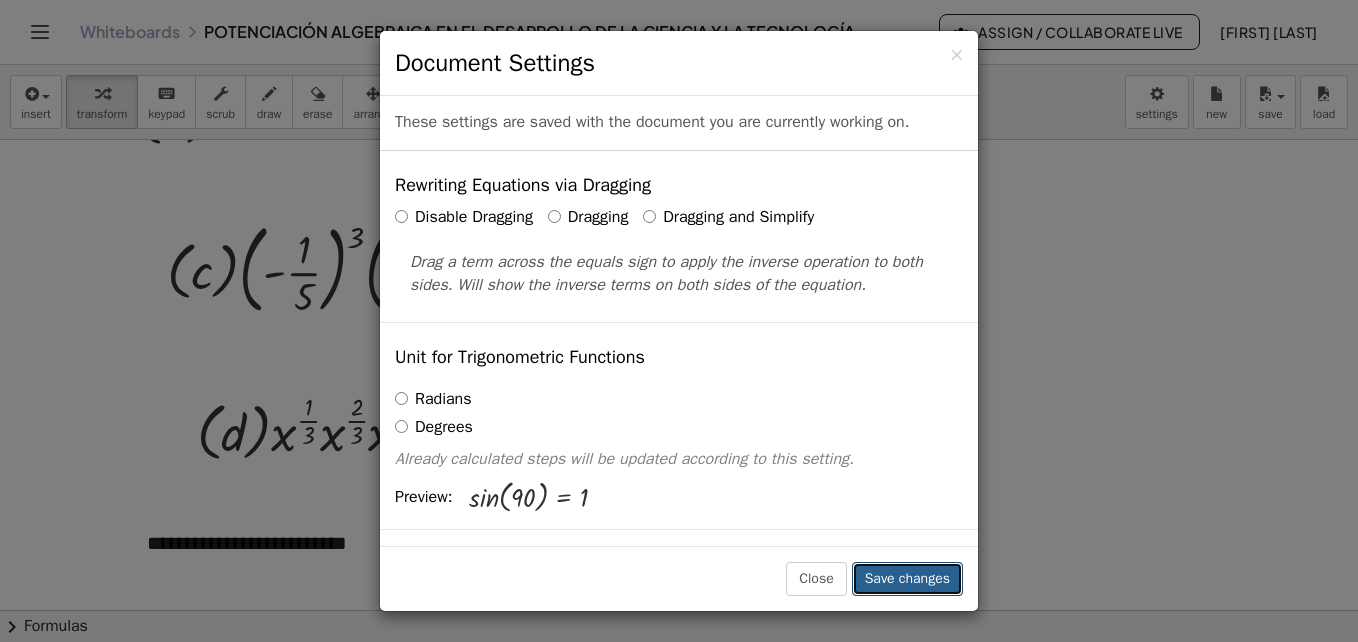 click on "Save changes" at bounding box center [907, 579] 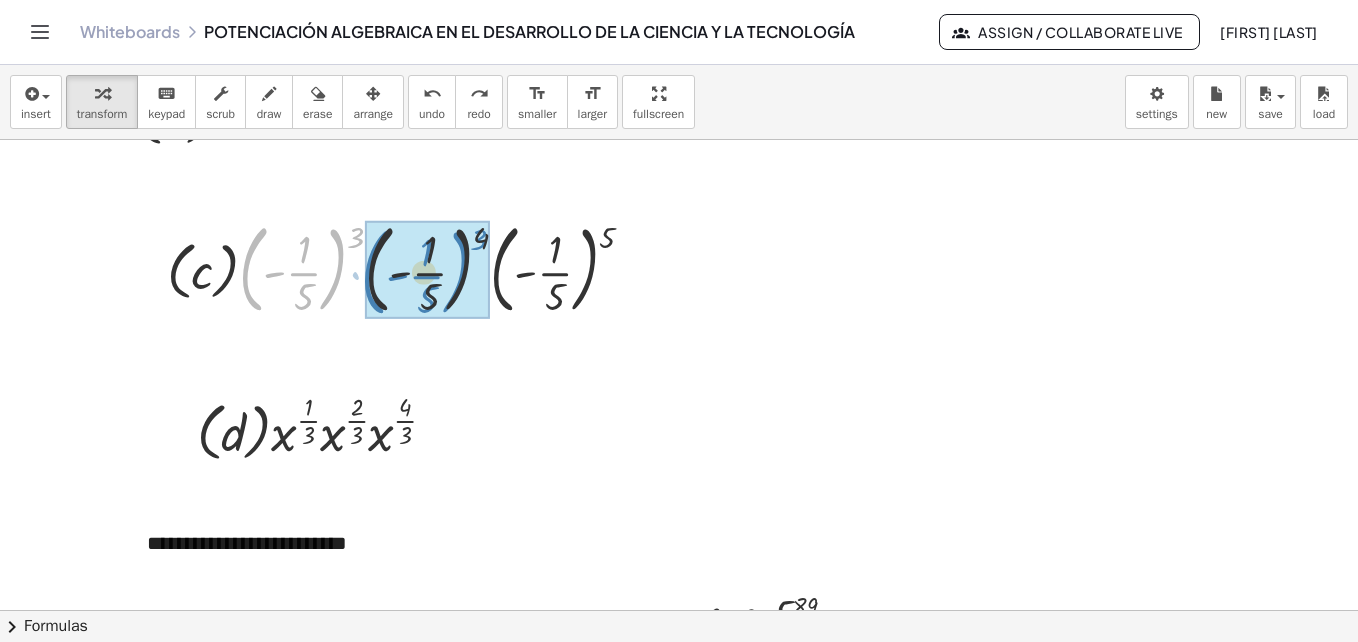 drag, startPoint x: 248, startPoint y: 262, endPoint x: 371, endPoint y: 265, distance: 123.03658 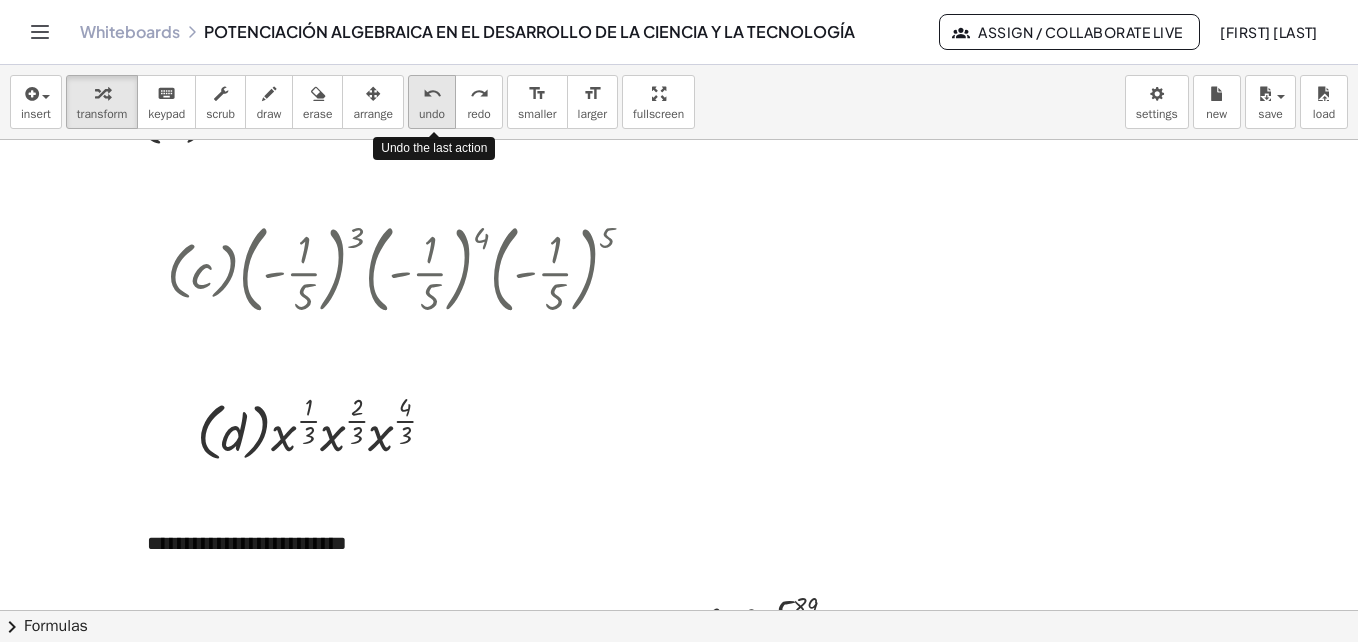 click on "undo" at bounding box center (432, 93) 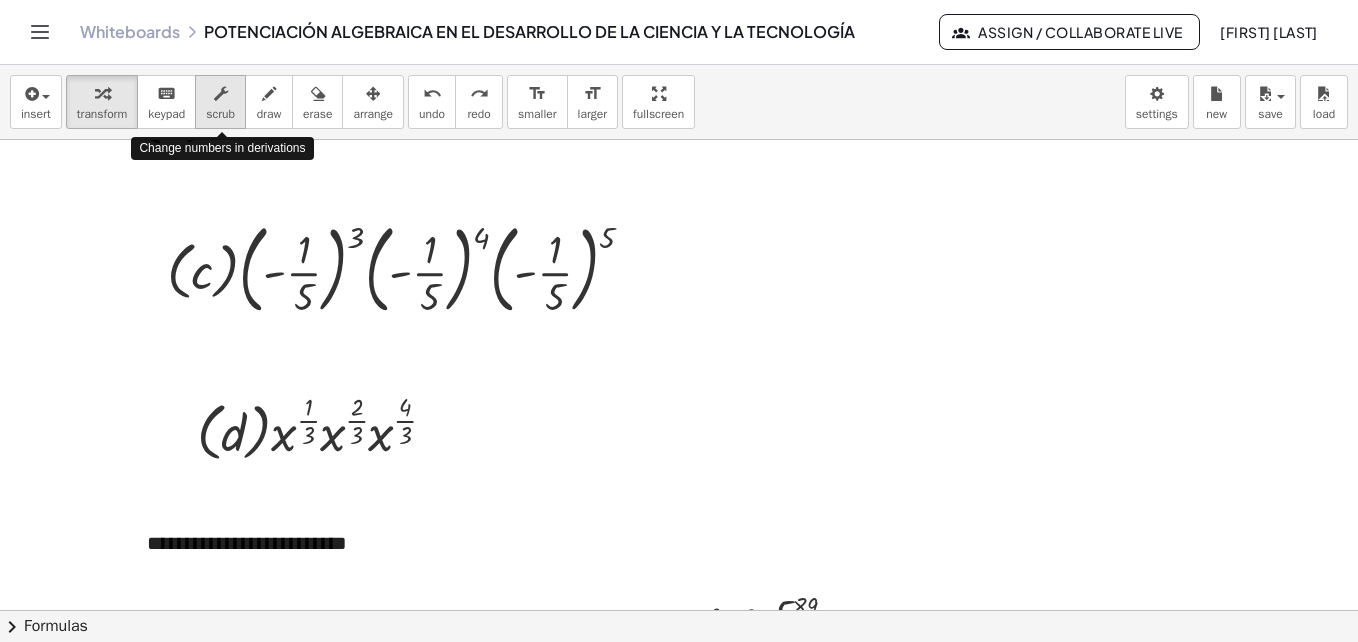 click on "scrub" at bounding box center (220, 102) 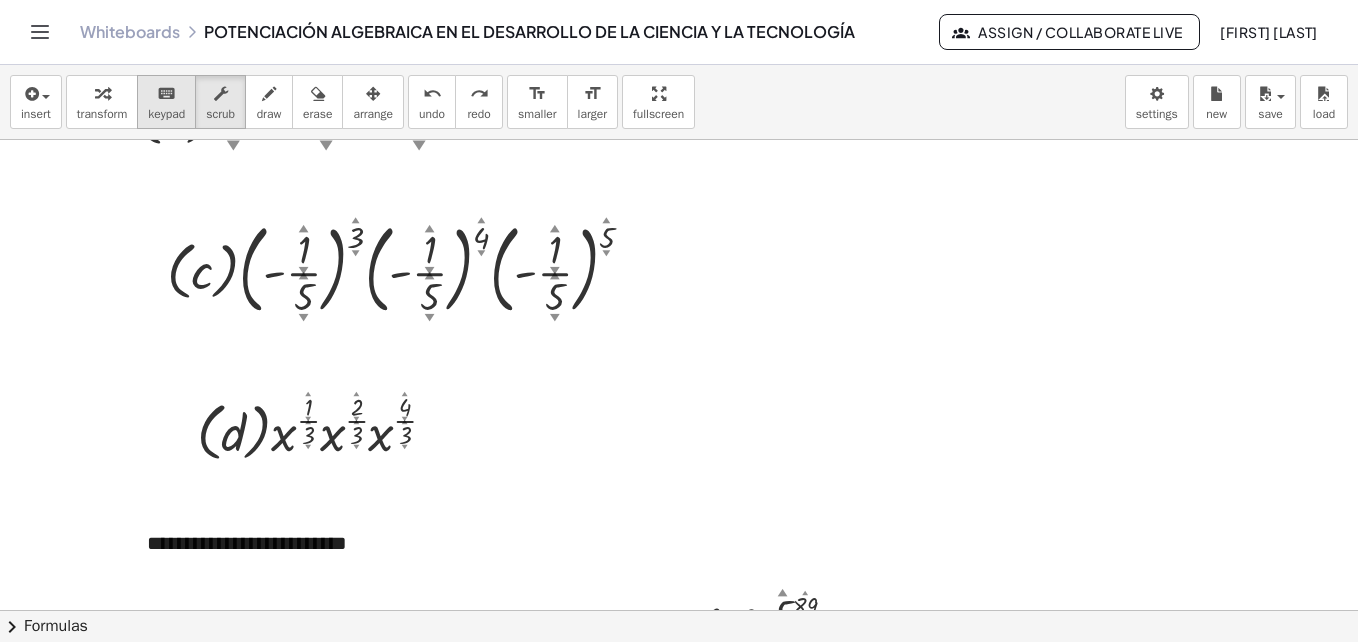 drag, startPoint x: 250, startPoint y: 249, endPoint x: 181, endPoint y: 101, distance: 163.29422 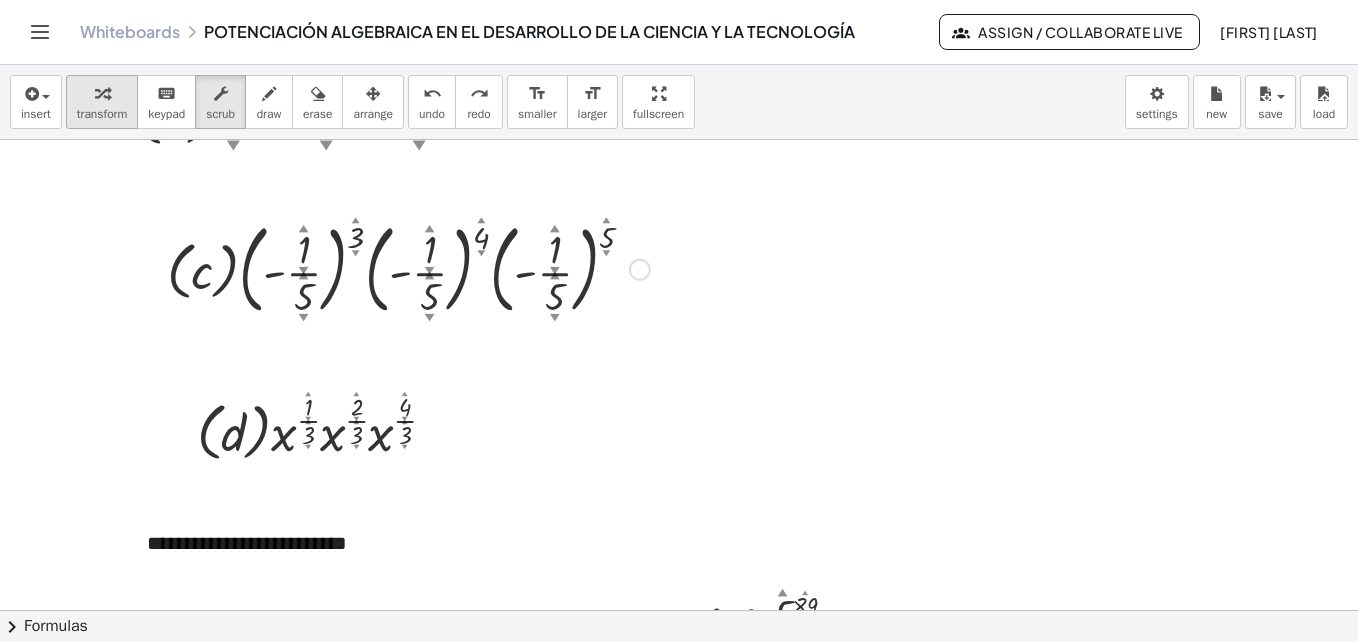 click at bounding box center (102, 93) 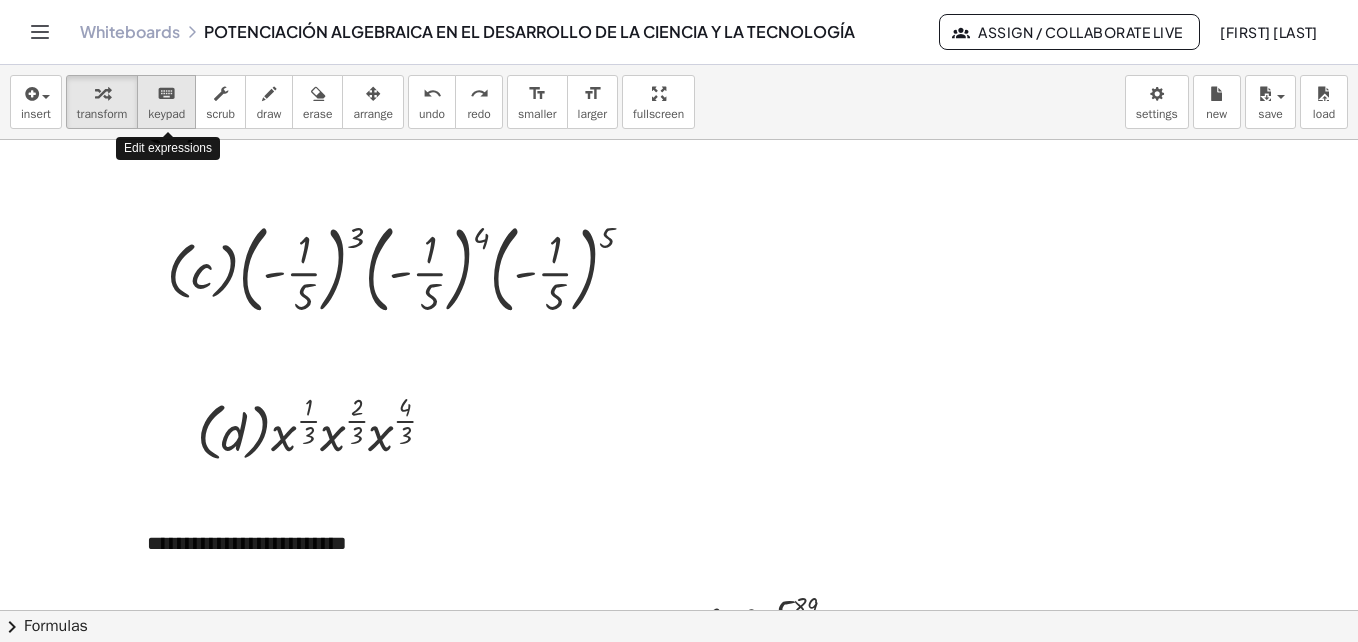 click on "keypad" at bounding box center [166, 114] 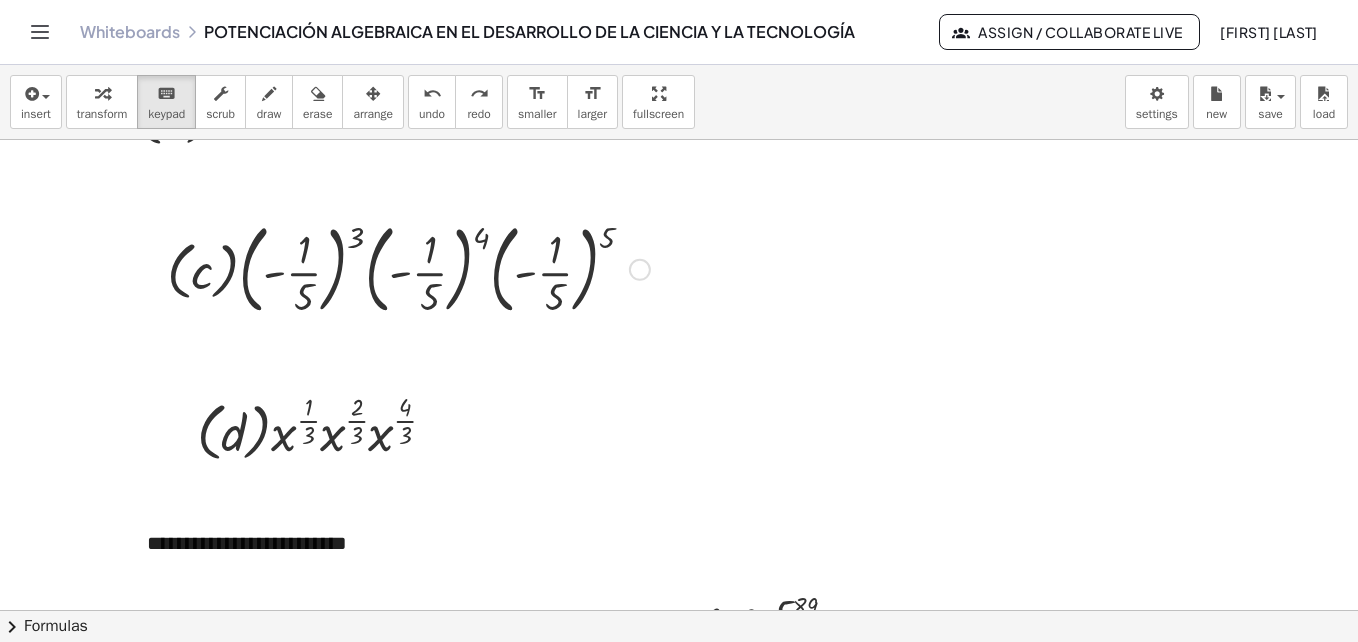 drag, startPoint x: 260, startPoint y: 235, endPoint x: 374, endPoint y: 235, distance: 114 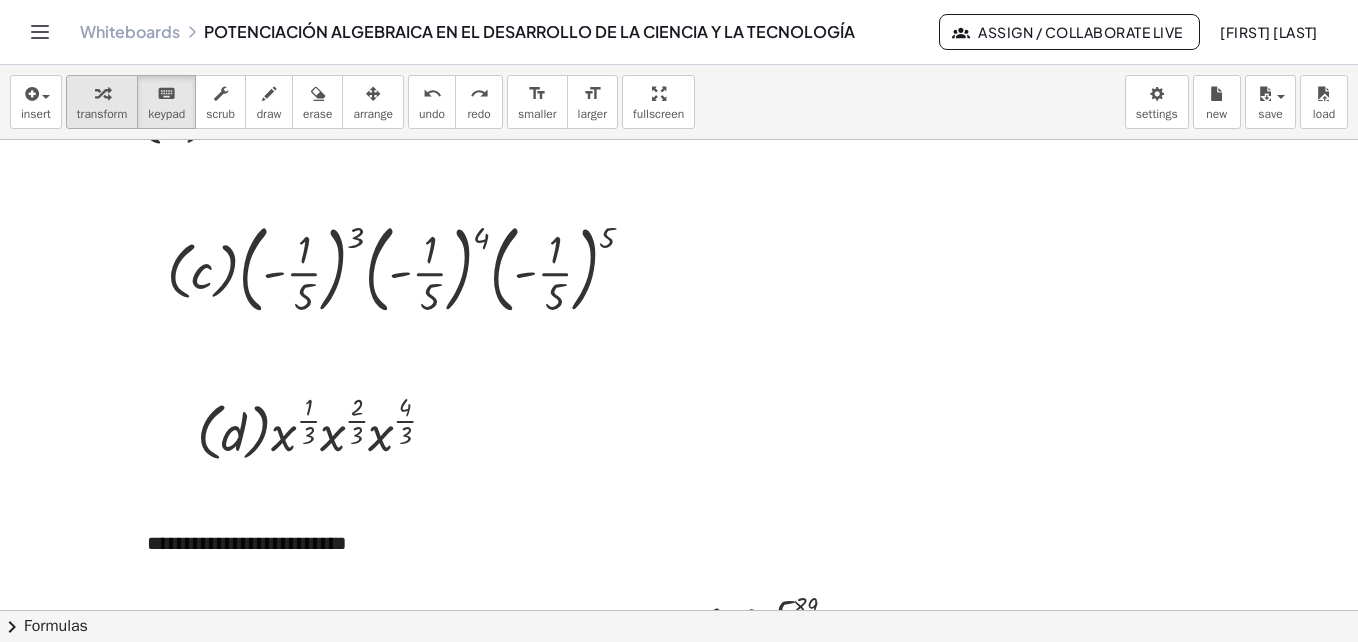 click at bounding box center [102, 93] 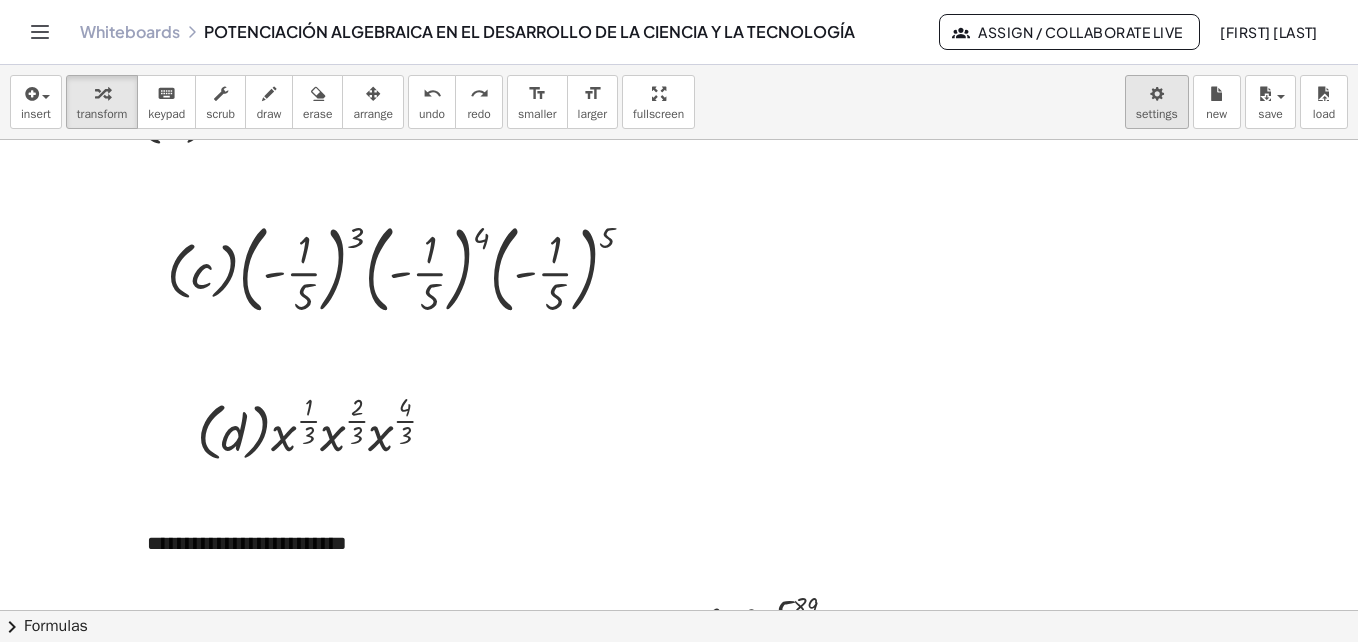 click on "**********" at bounding box center [679, 321] 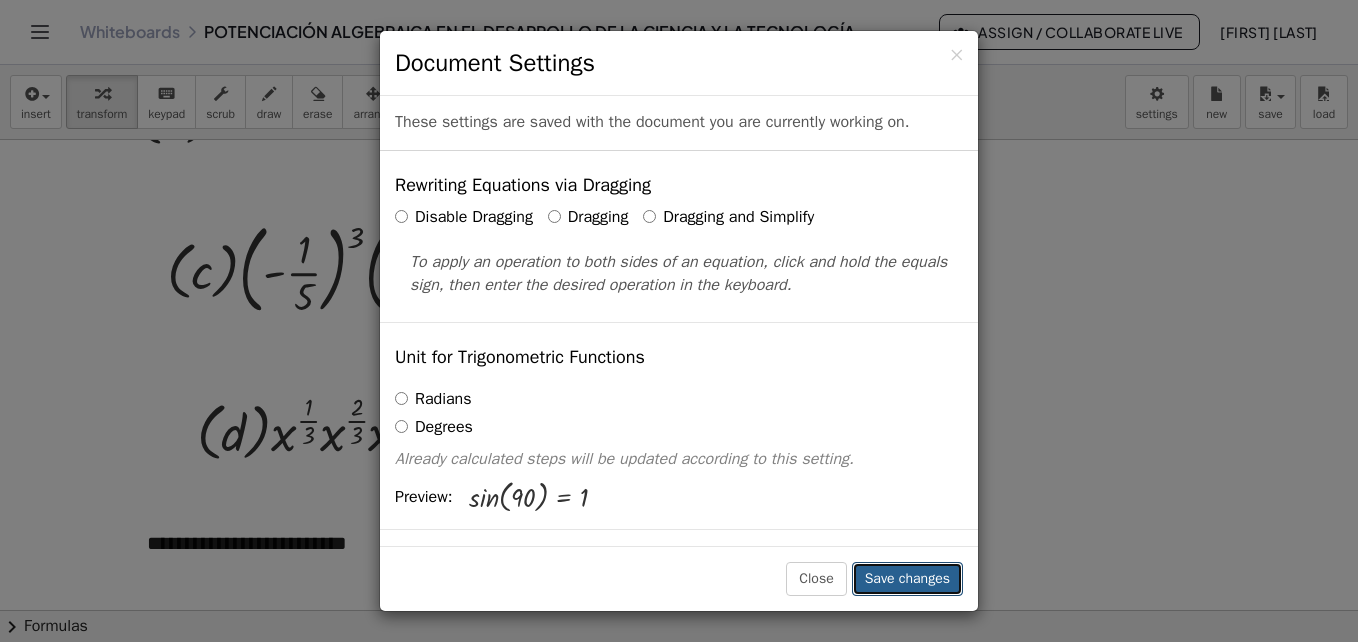 click on "Save changes" at bounding box center (907, 579) 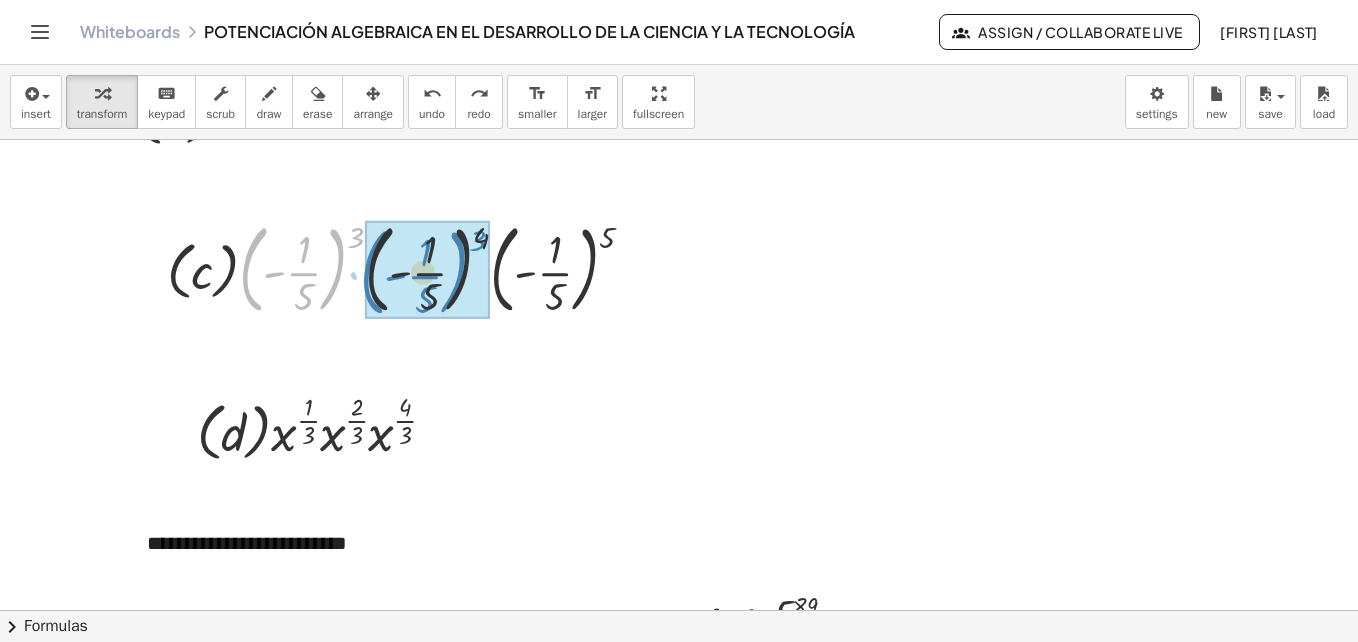 drag, startPoint x: 247, startPoint y: 269, endPoint x: 369, endPoint y: 272, distance: 122.03688 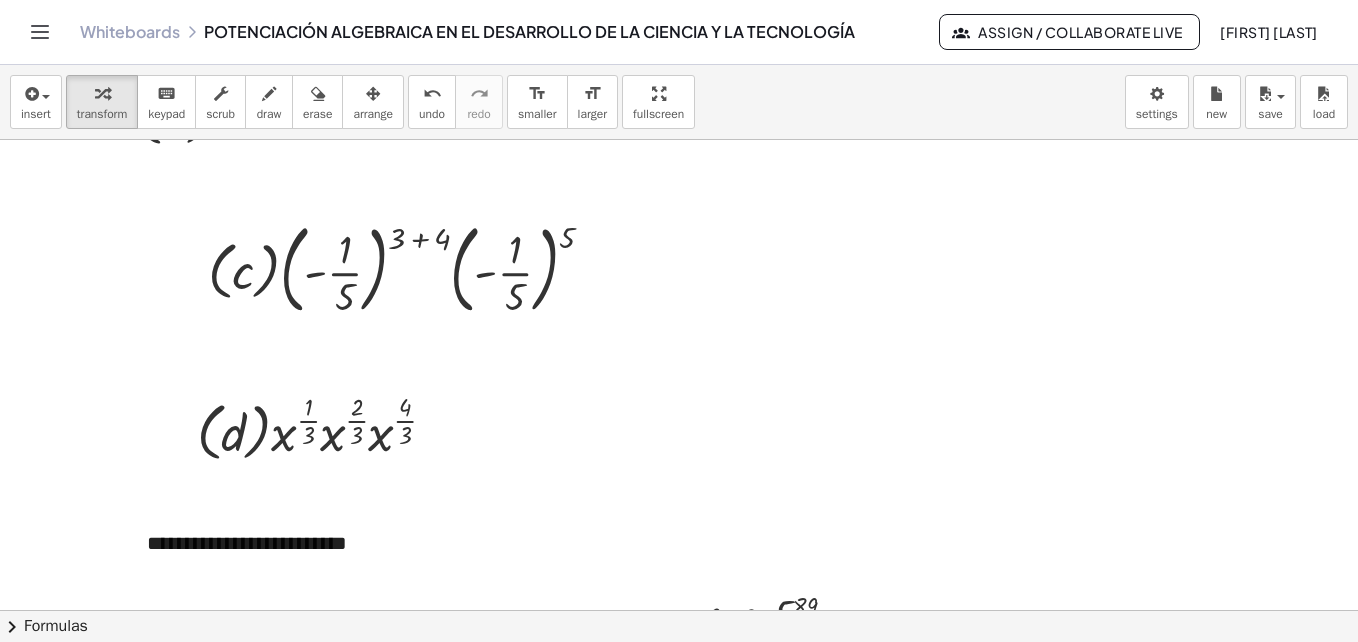 click on "insert select one: Math Expression Function Text Youtube Video Graphing Geometry Geometry 3D transform keyboard keypad scrub draw erase arrange undo undo redo redo format_size smaller format_size larger fullscreen load   save new settings" at bounding box center (679, 102) 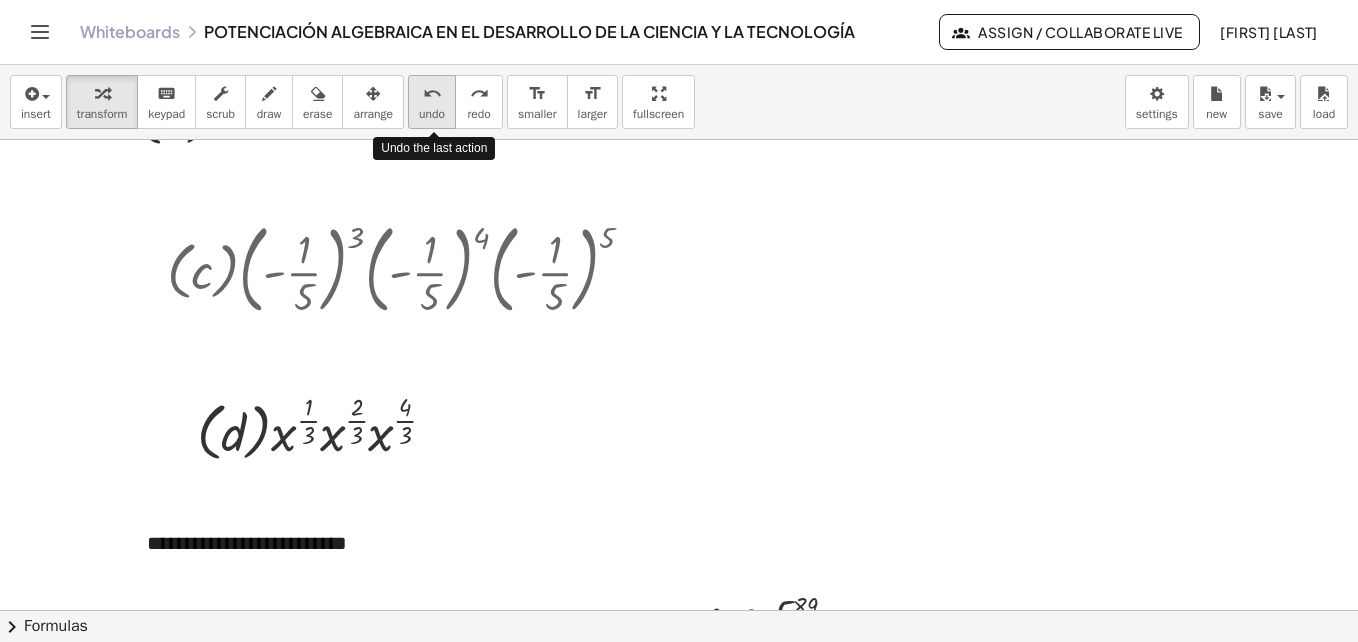 click on "undo" at bounding box center (432, 94) 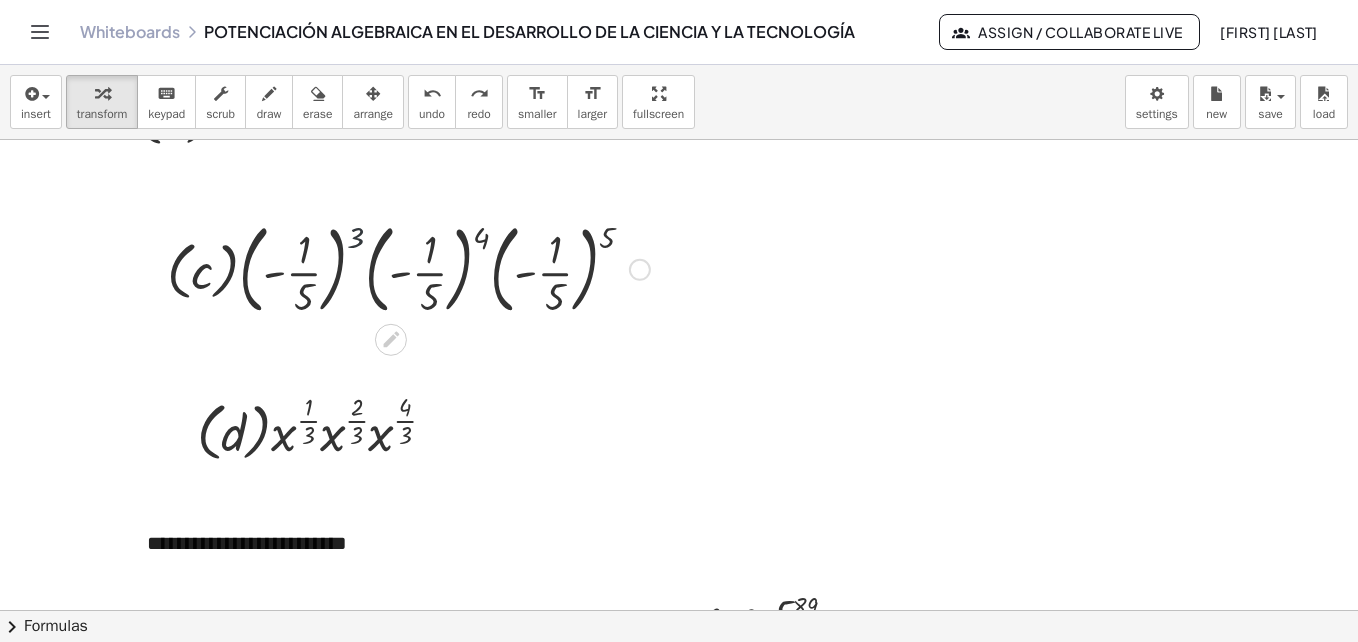 click at bounding box center (408, 268) 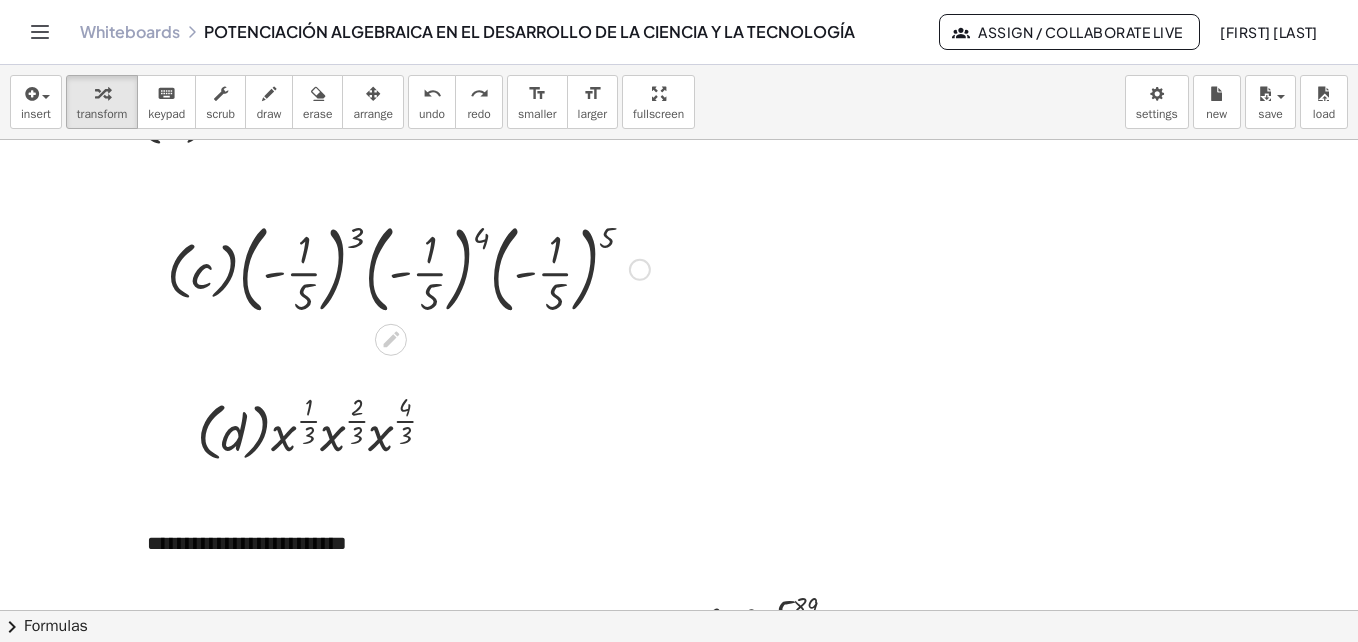 click at bounding box center [408, 268] 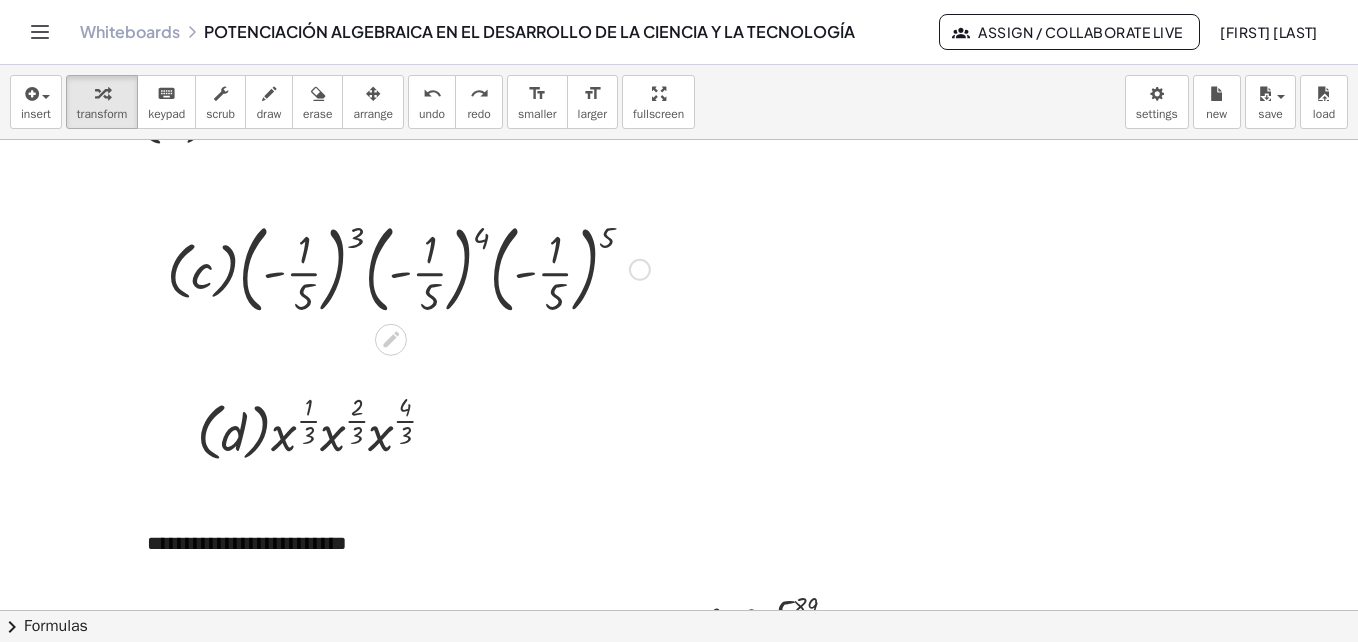 click at bounding box center (408, 268) 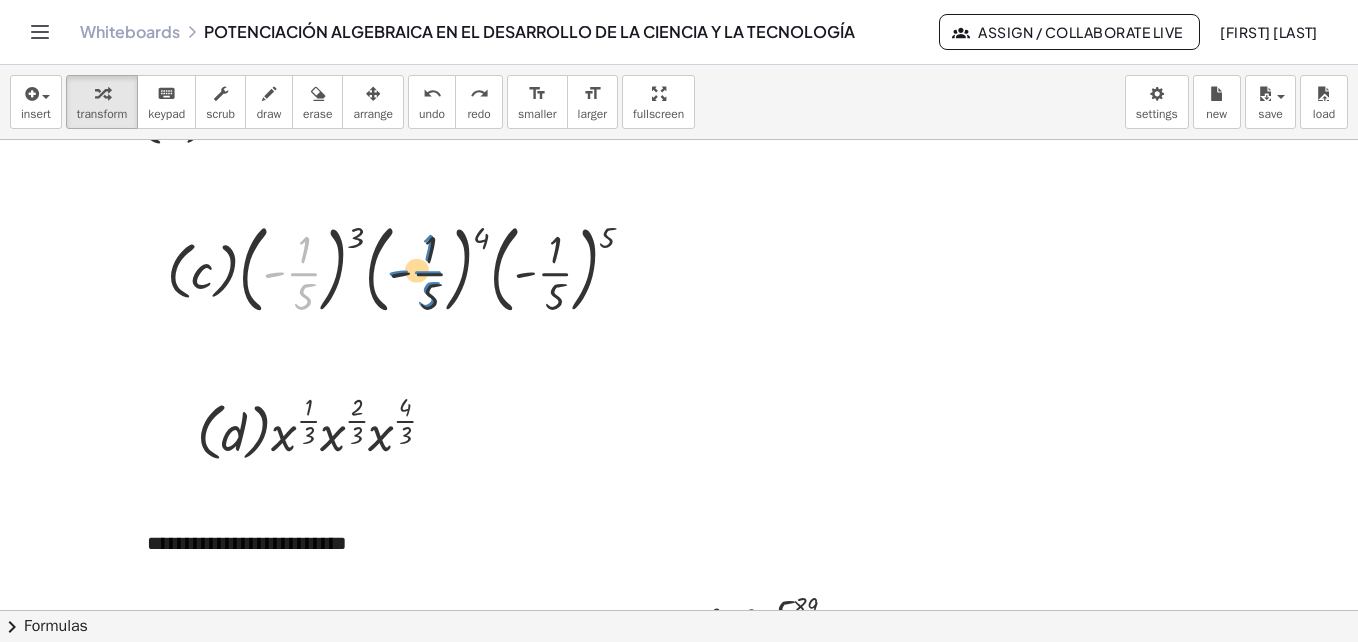 drag, startPoint x: 303, startPoint y: 271, endPoint x: 427, endPoint y: 269, distance: 124.01613 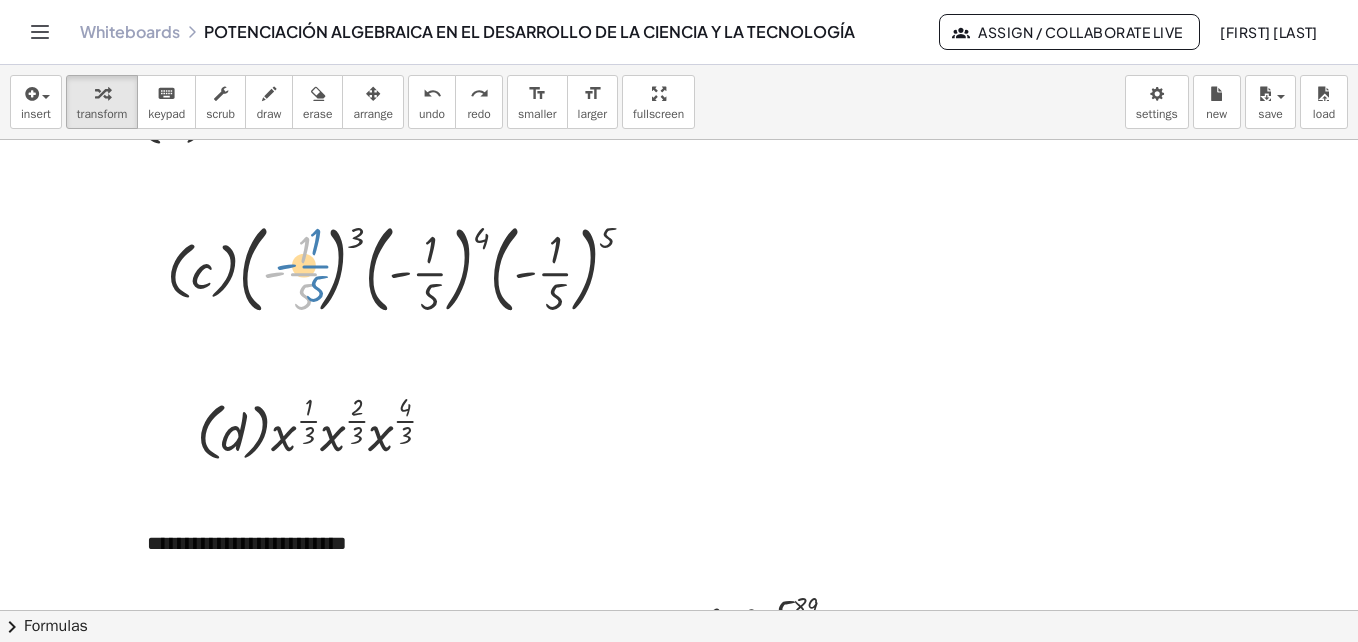 drag, startPoint x: 302, startPoint y: 259, endPoint x: 285, endPoint y: 254, distance: 17.720045 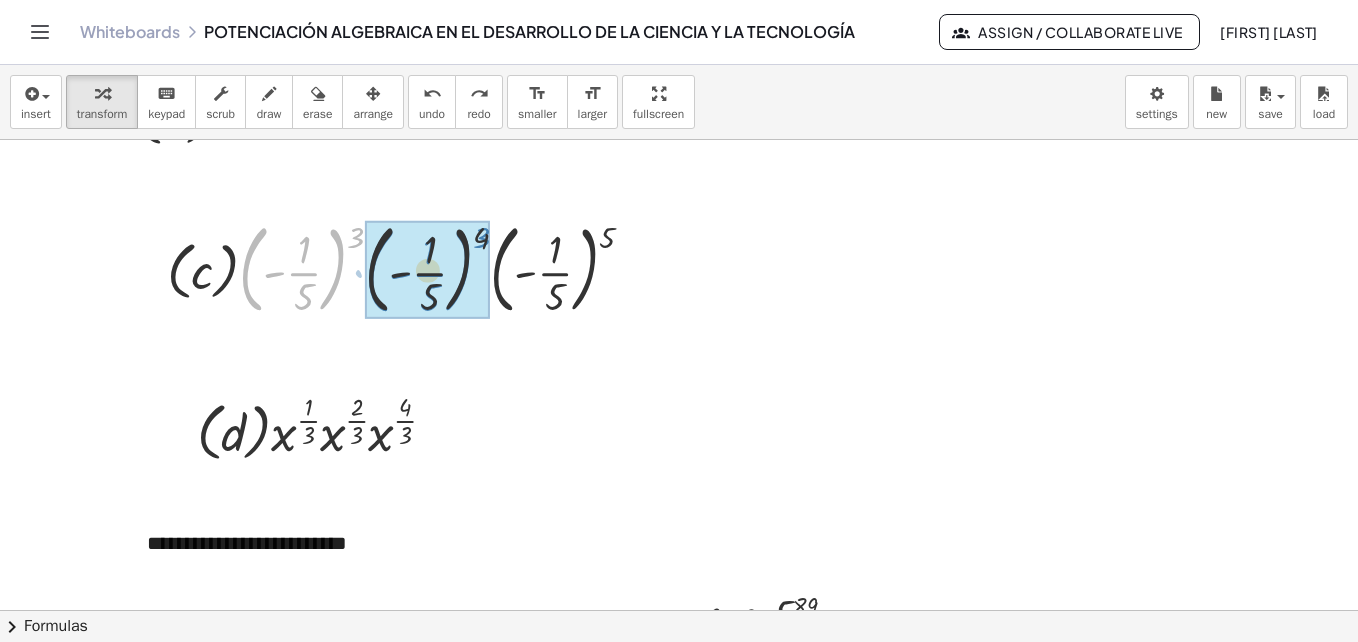 drag, startPoint x: 250, startPoint y: 260, endPoint x: 375, endPoint y: 260, distance: 125 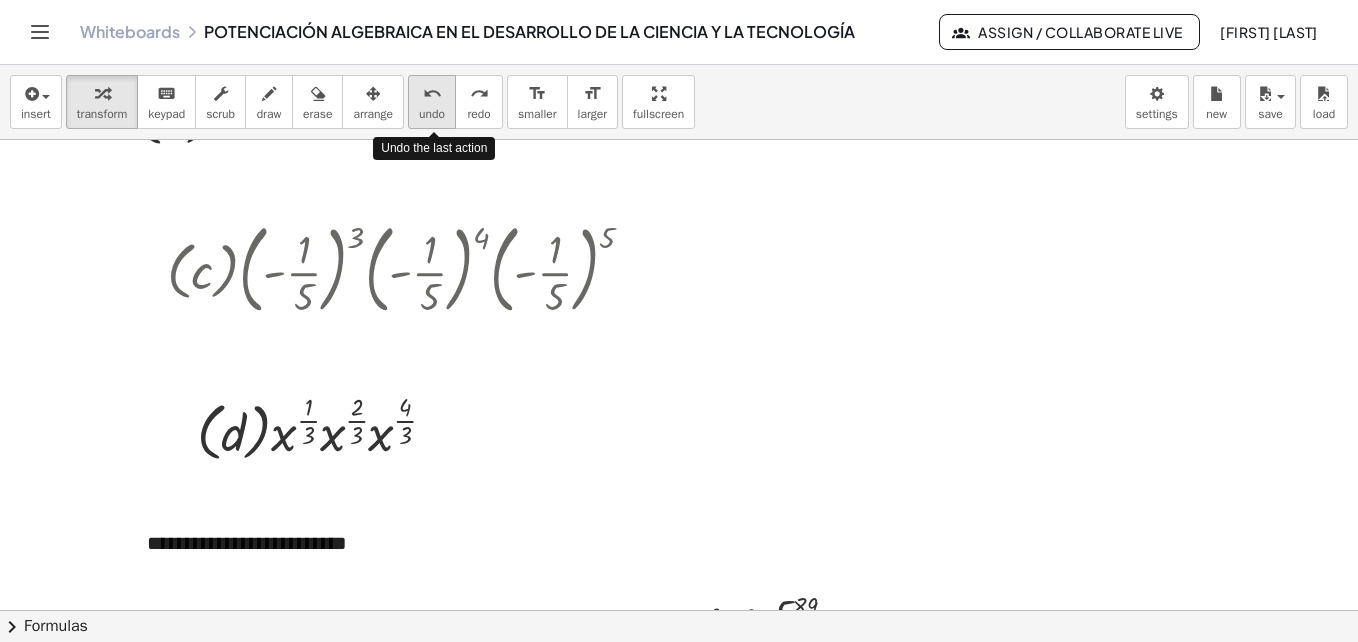 click on "undo" at bounding box center (432, 114) 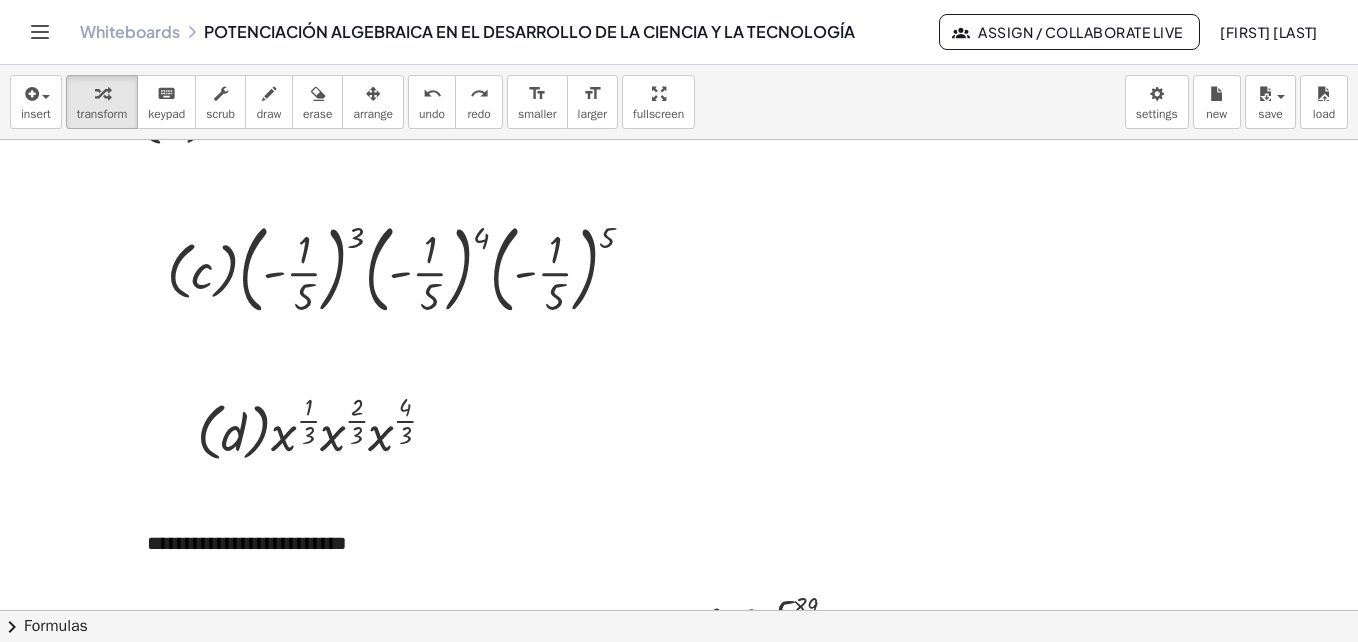click at bounding box center [771, -463] 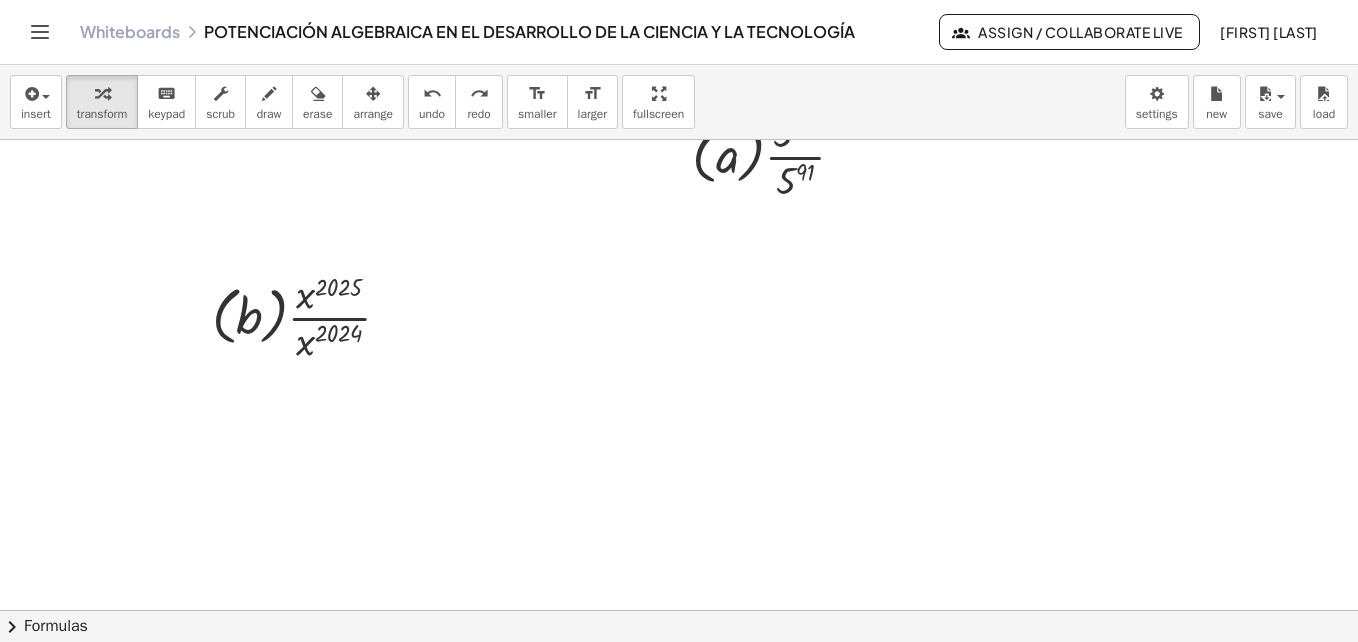 scroll, scrollTop: 3003, scrollLeft: 0, axis: vertical 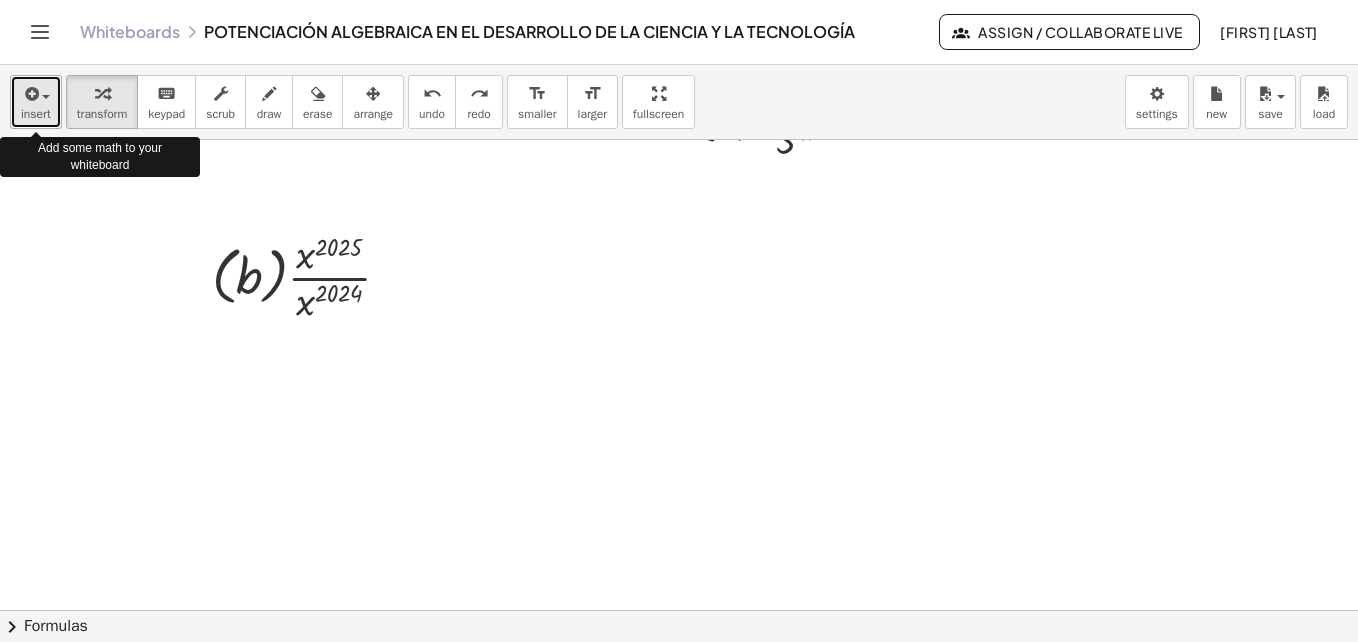 click at bounding box center (36, 93) 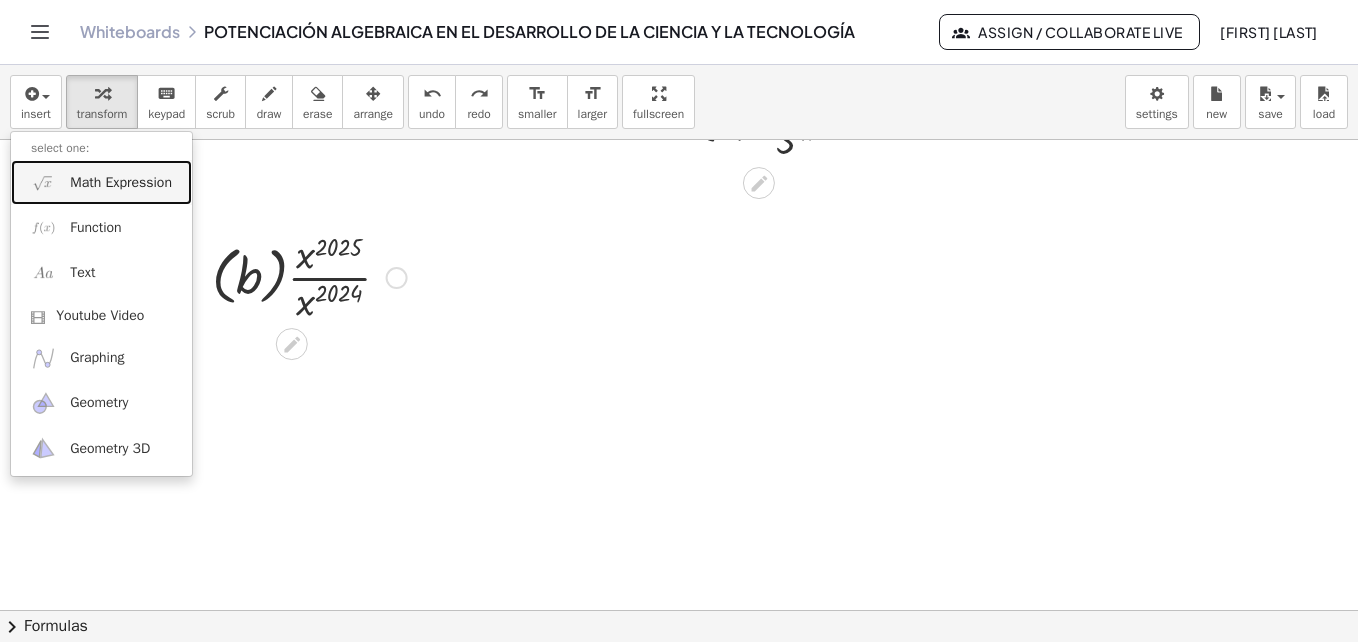 click on "Math Expression" at bounding box center (121, 183) 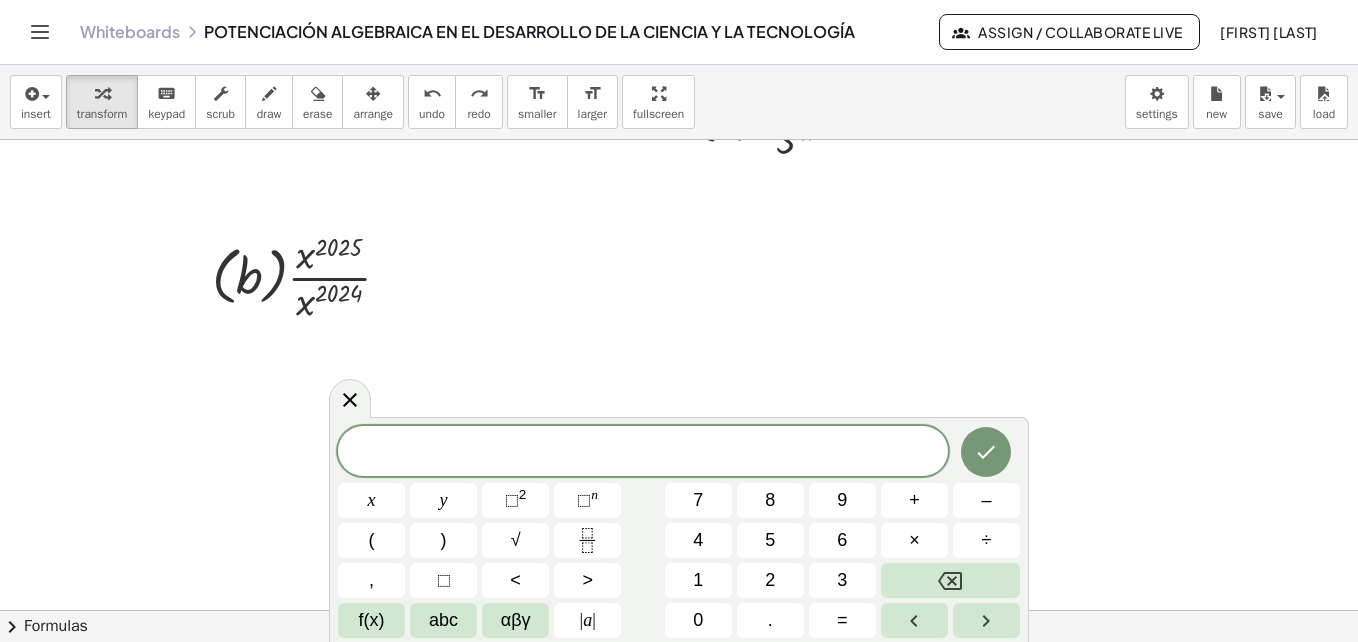 click on "2" at bounding box center [770, 580] 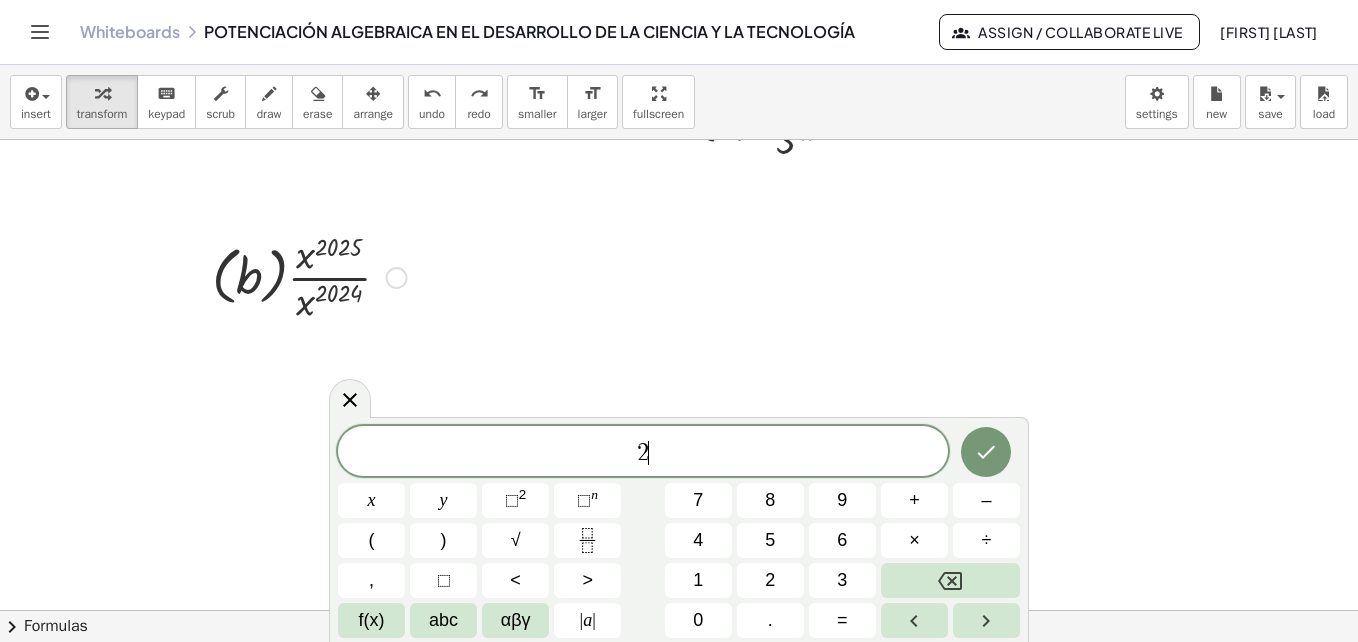 click on "n" at bounding box center [594, 494] 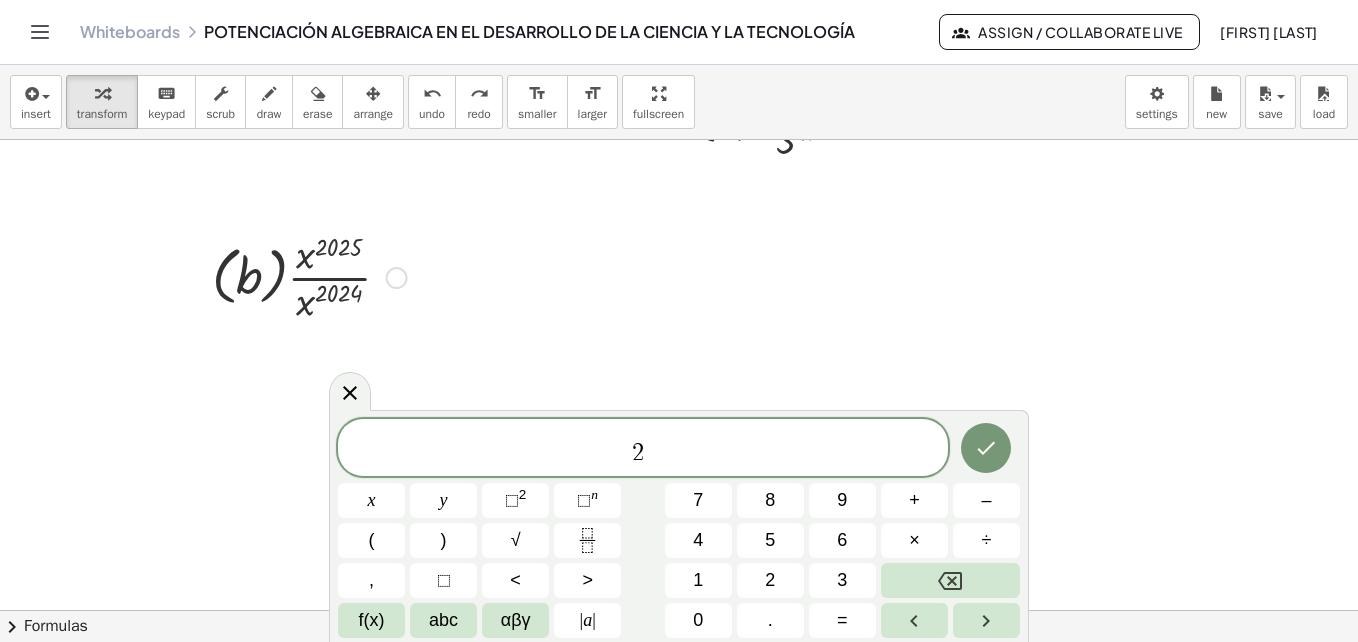 click on "2" at bounding box center [770, 580] 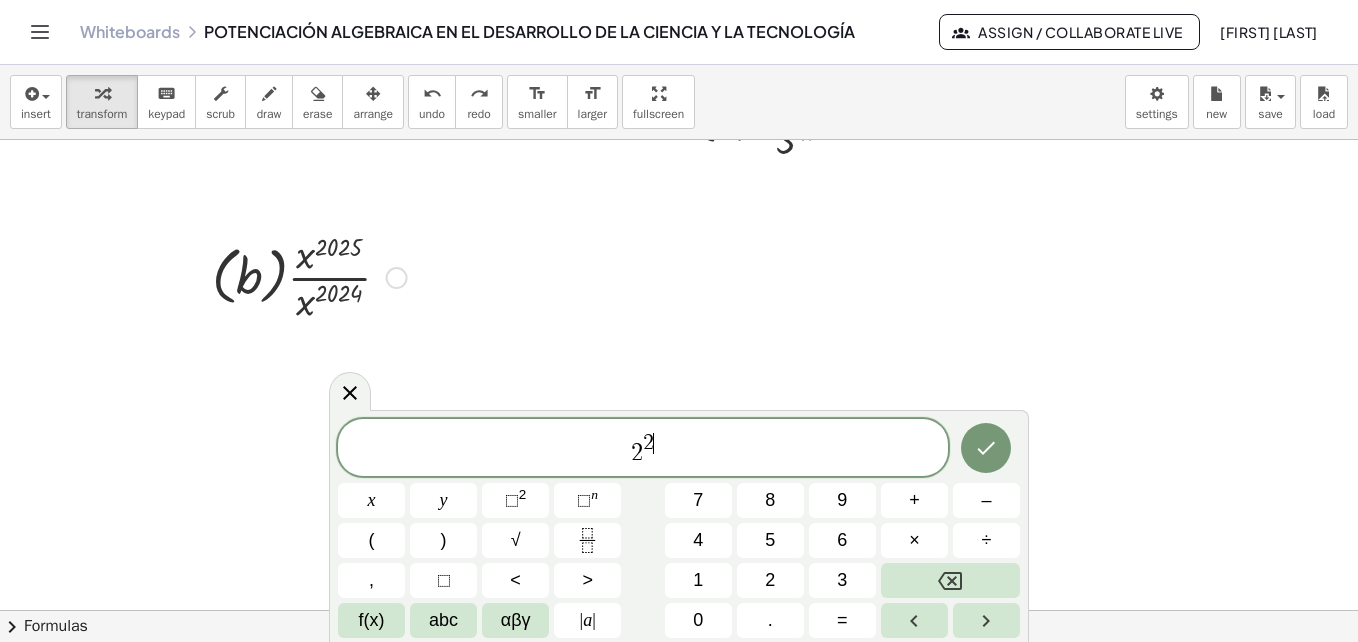 click 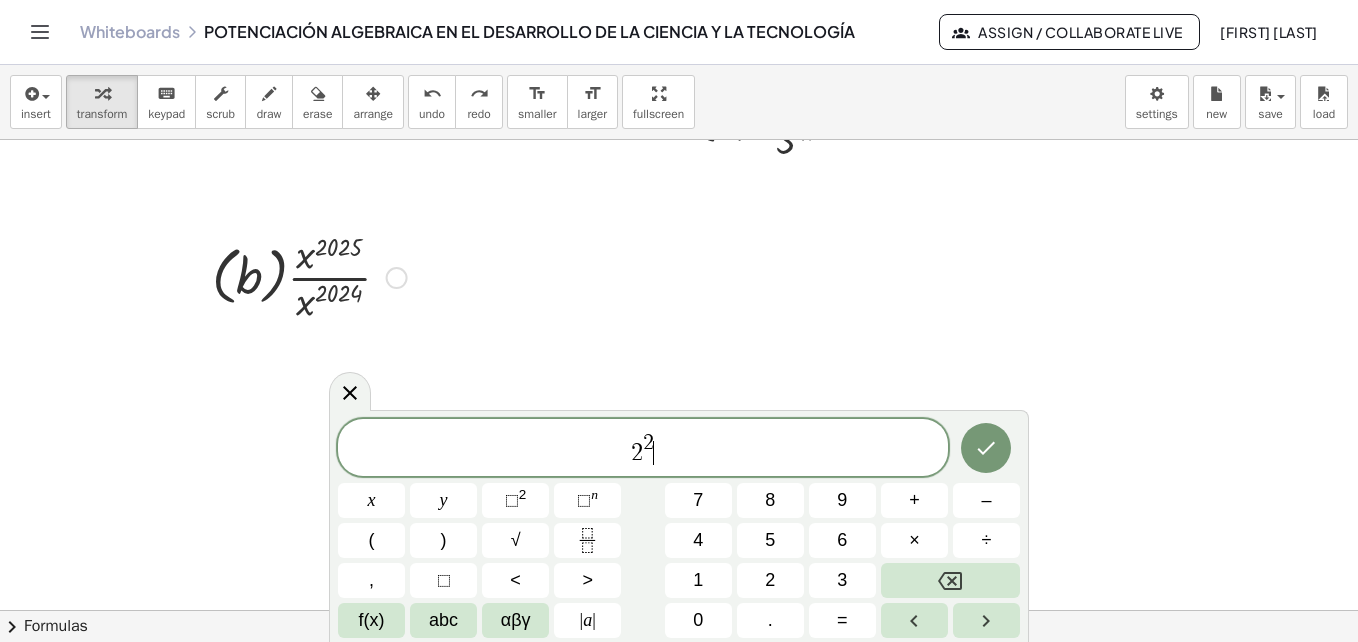 click on "×" at bounding box center [914, 540] 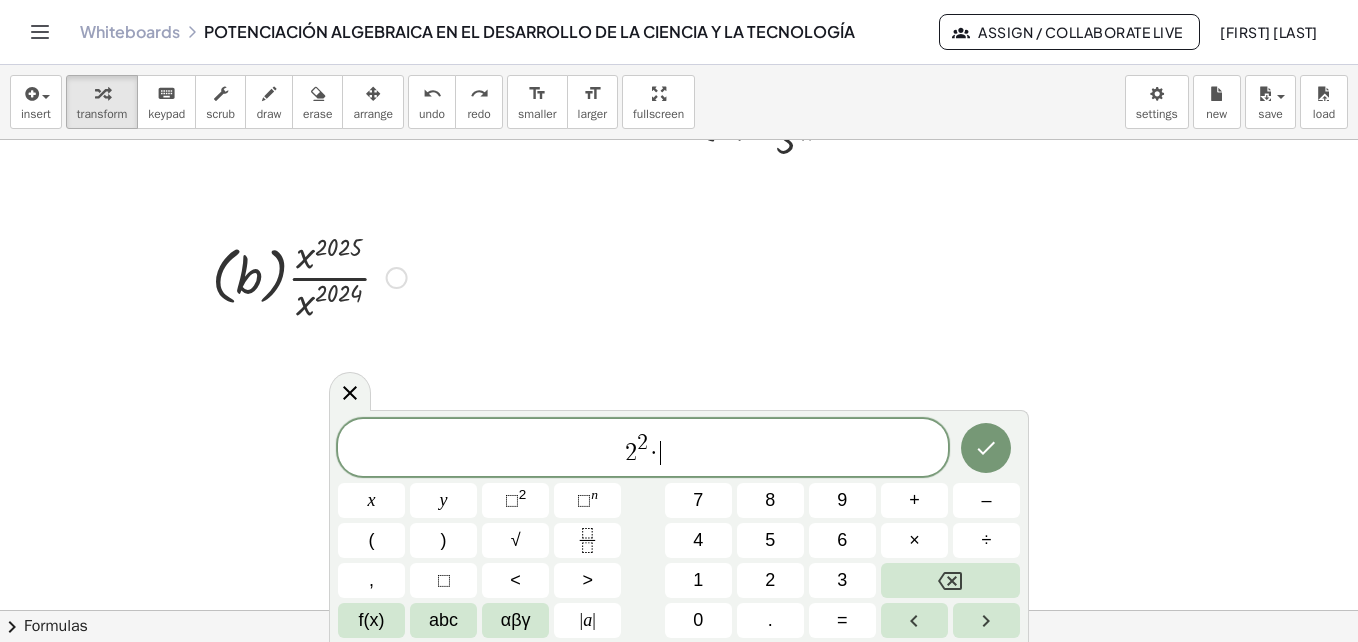 click on "2" at bounding box center (770, 580) 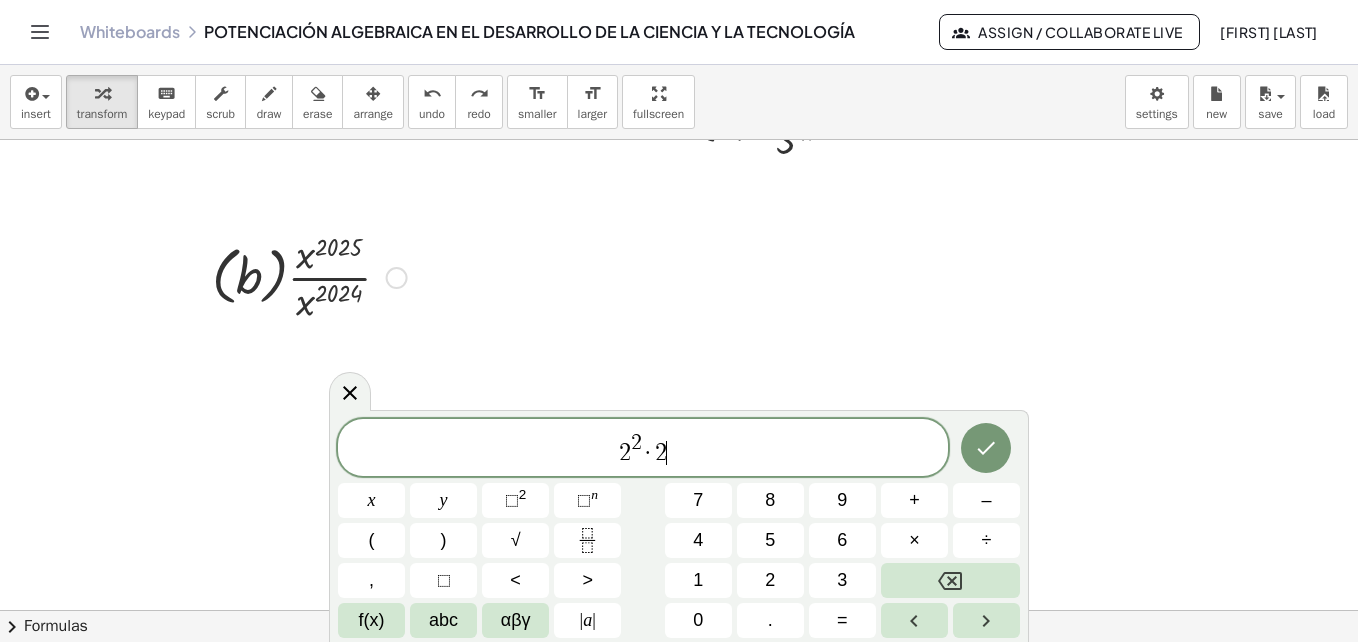click on "n" at bounding box center (594, 494) 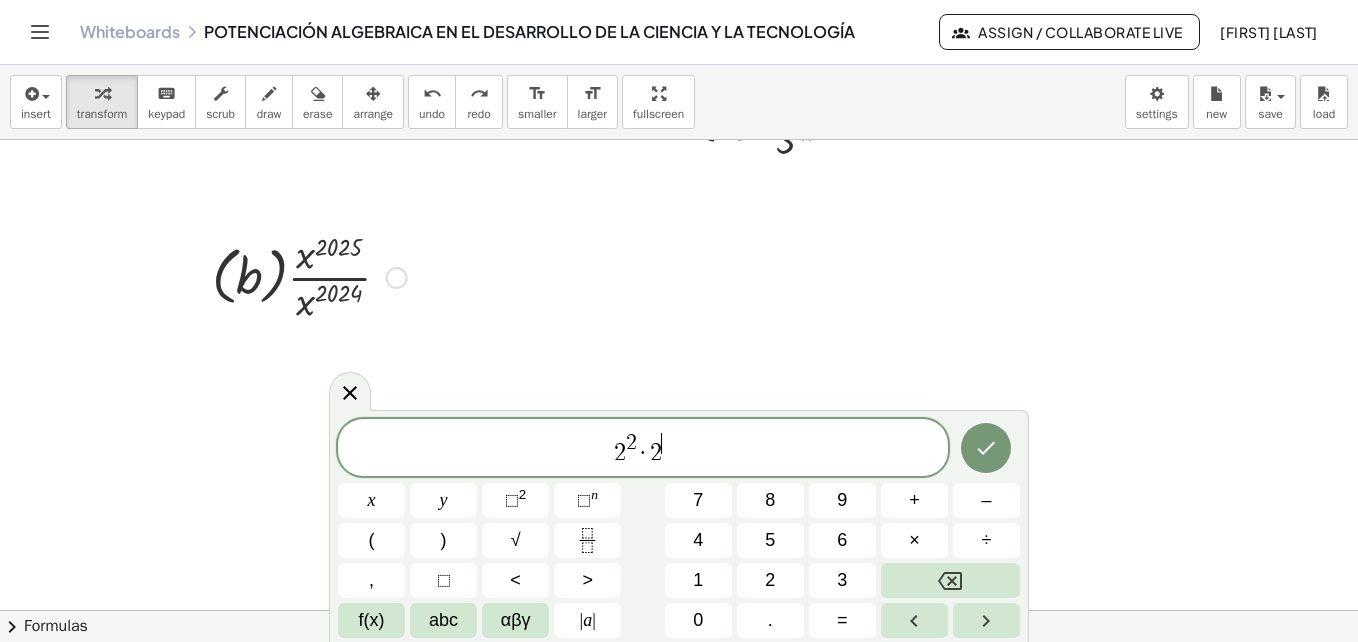 click on "3" at bounding box center (842, 580) 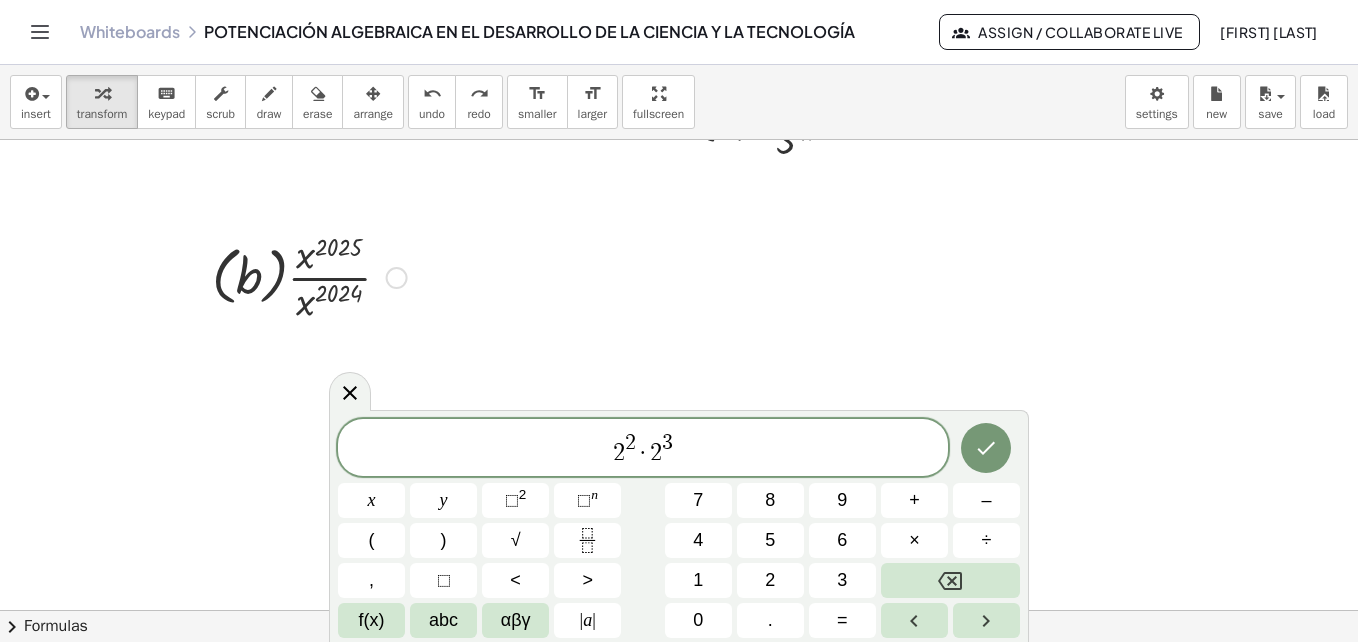 click at bounding box center [986, 448] 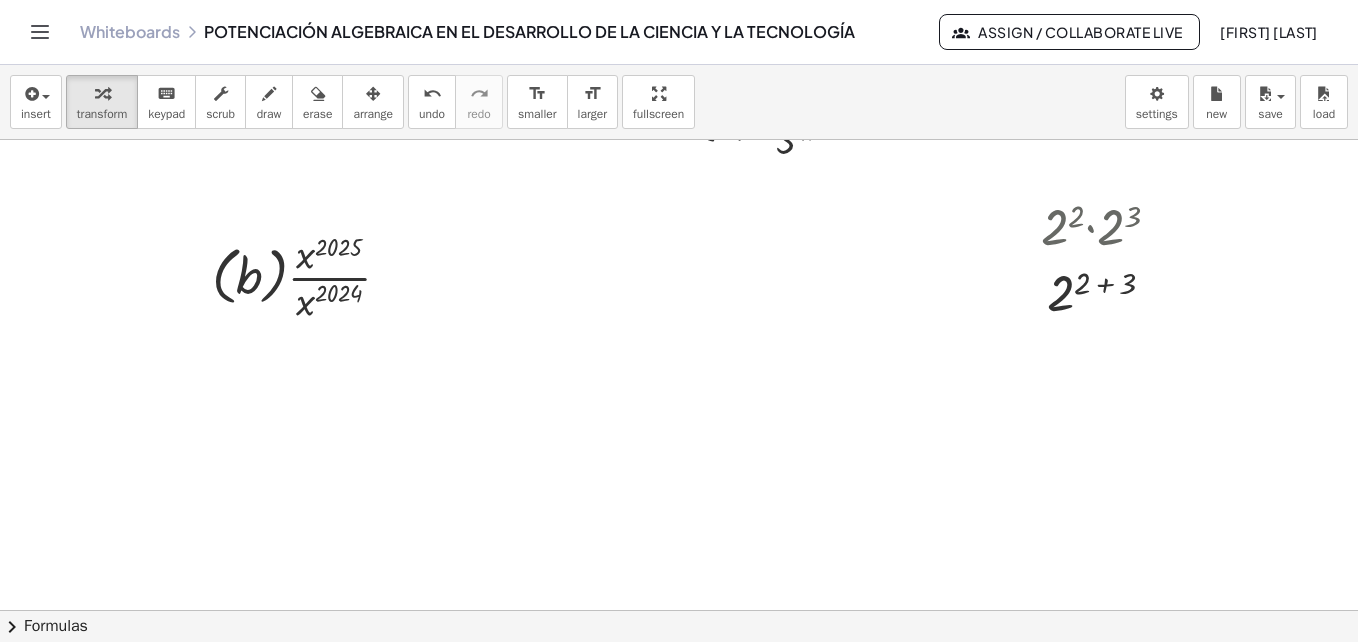 click at bounding box center (771, -983) 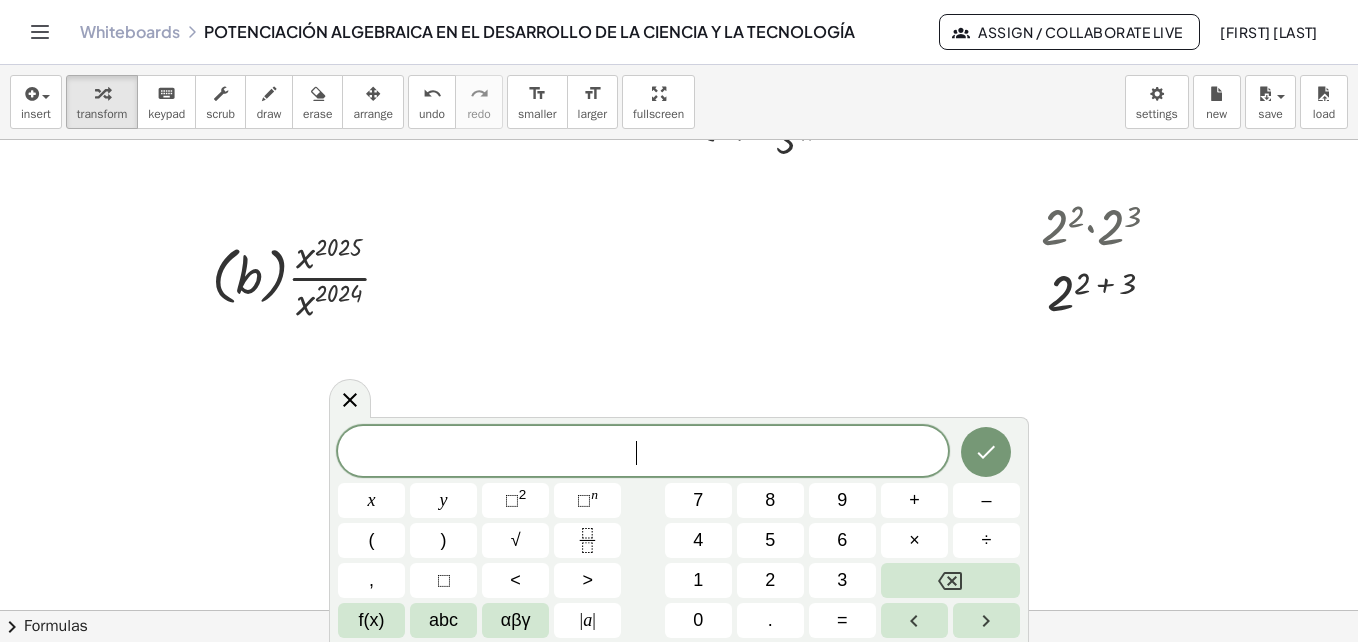 click at bounding box center (771, -983) 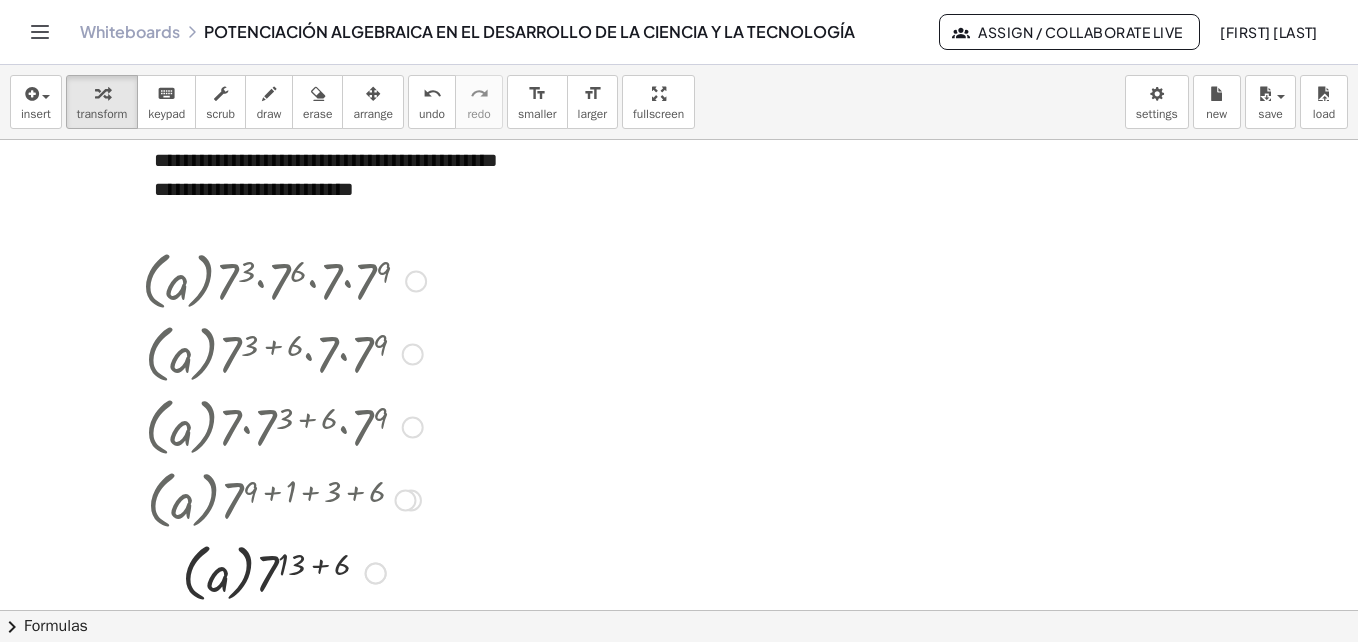 scroll, scrollTop: 2158, scrollLeft: 0, axis: vertical 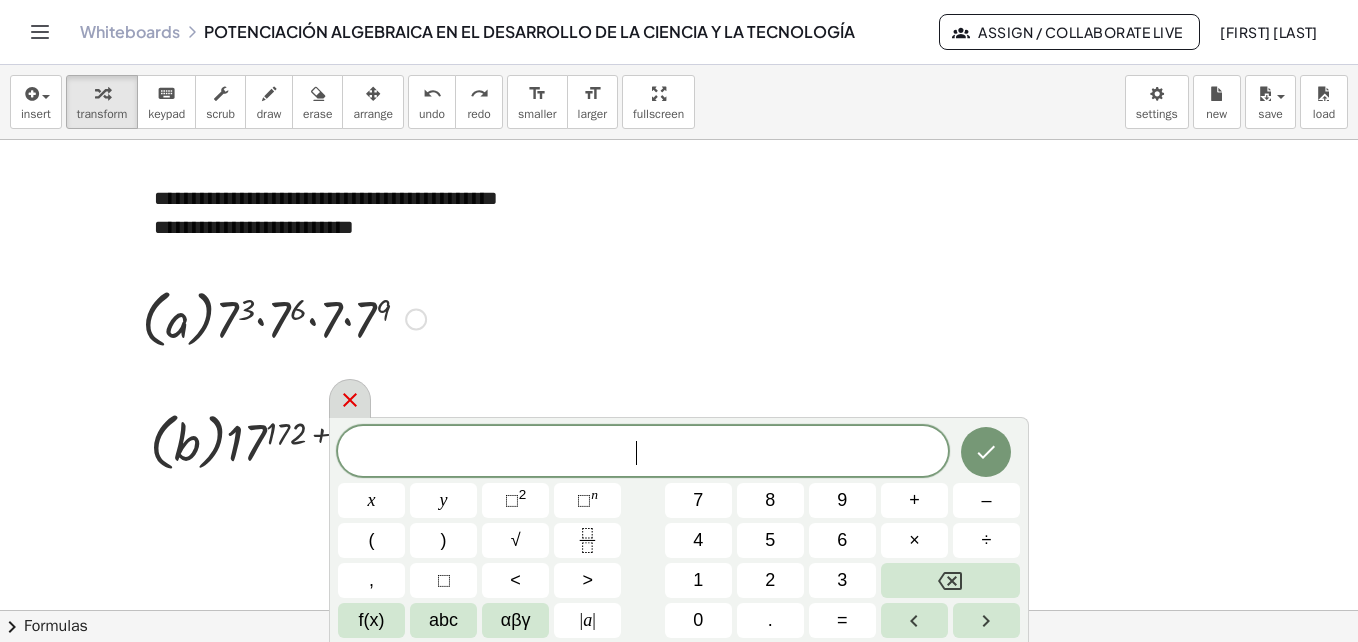 click 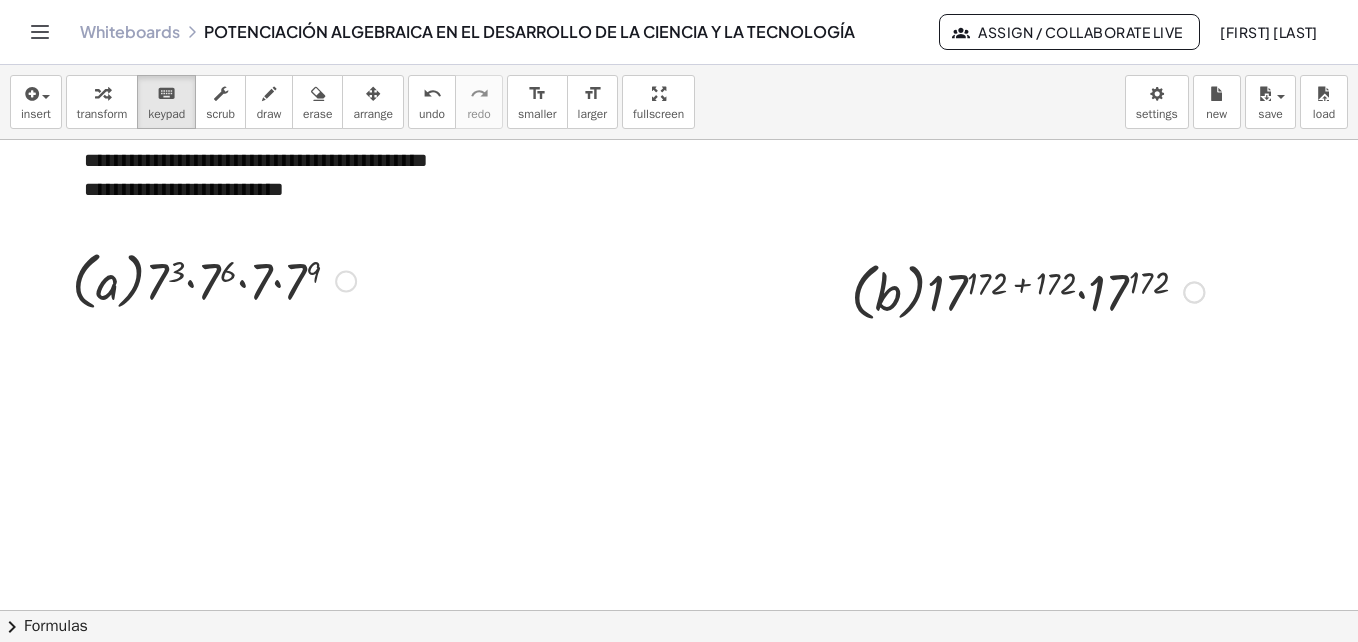 scroll, scrollTop: 2196, scrollLeft: 66, axis: both 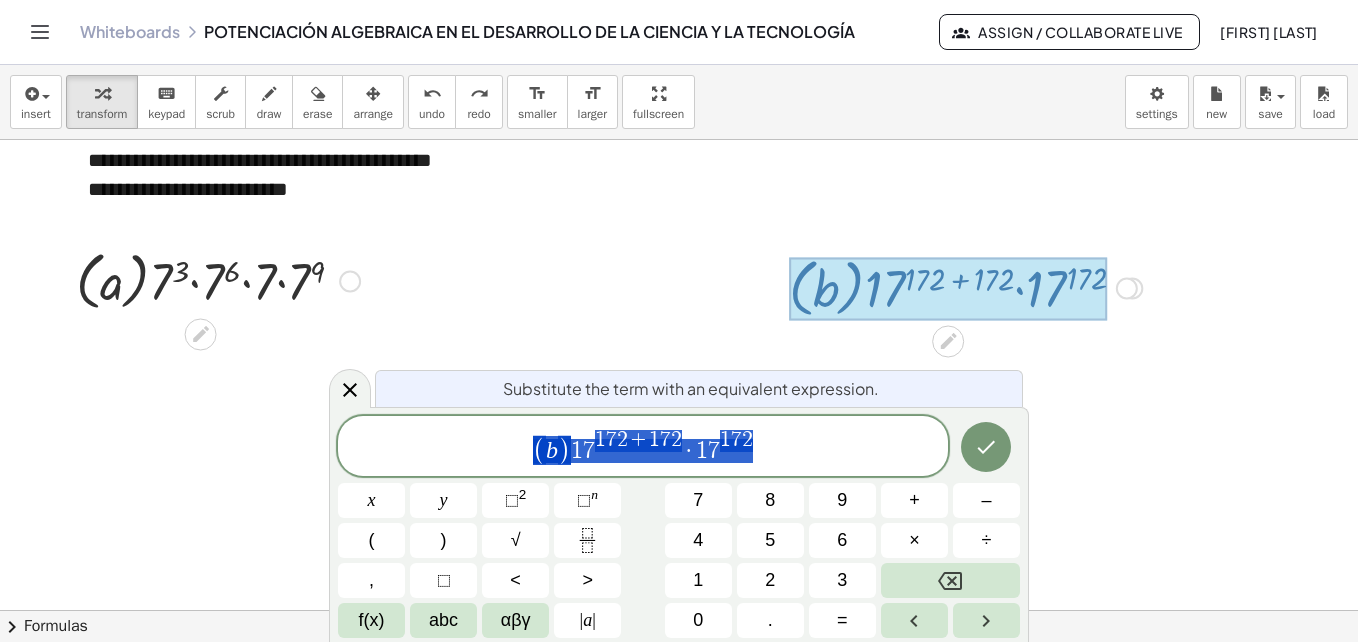 click on "·" at bounding box center (689, 451) 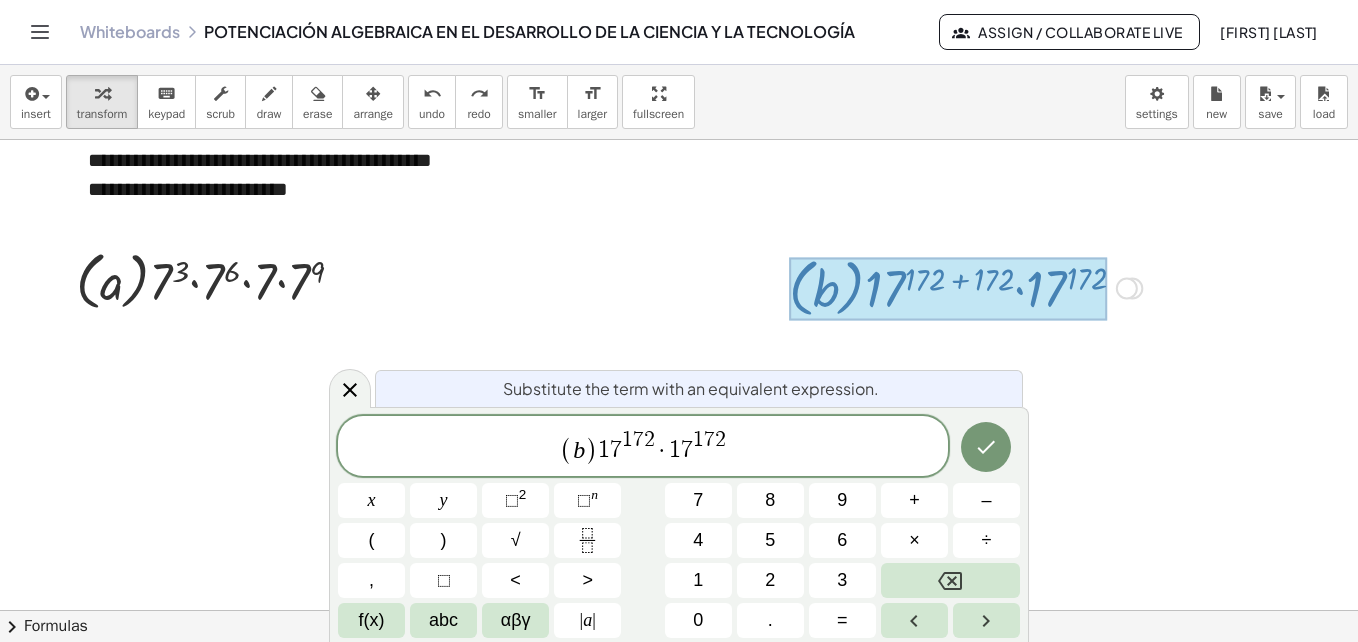 click on "×" at bounding box center (914, 540) 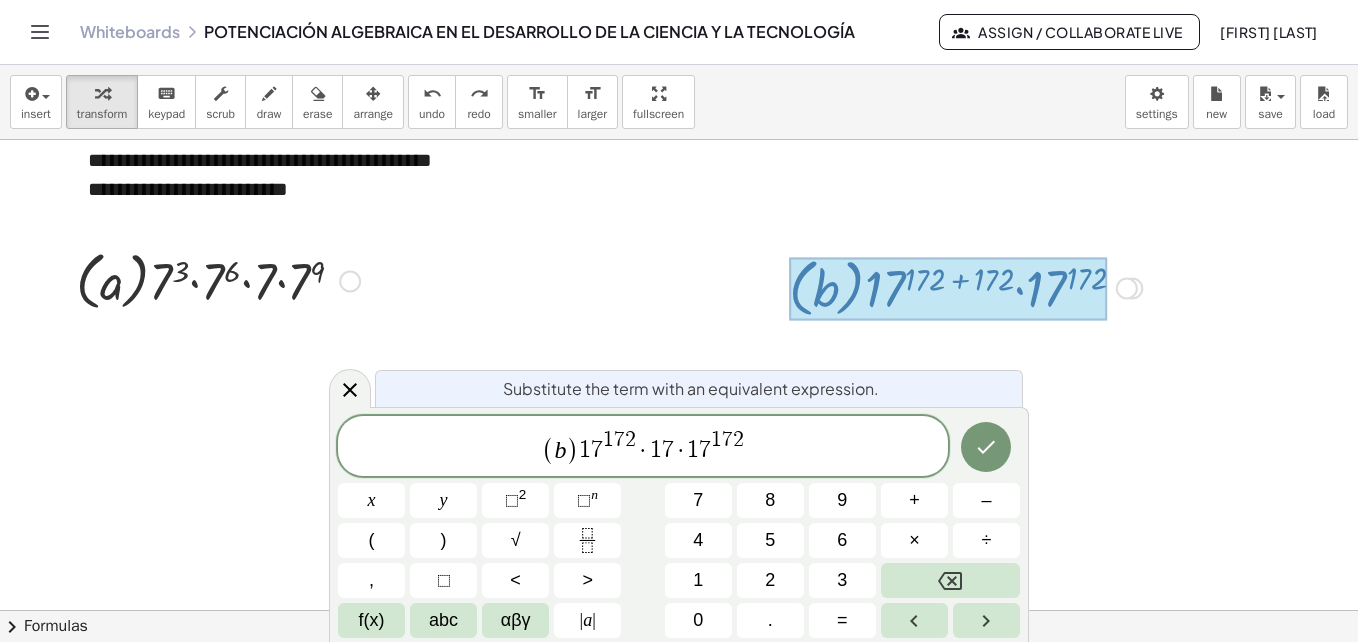 click on "⬚ n" 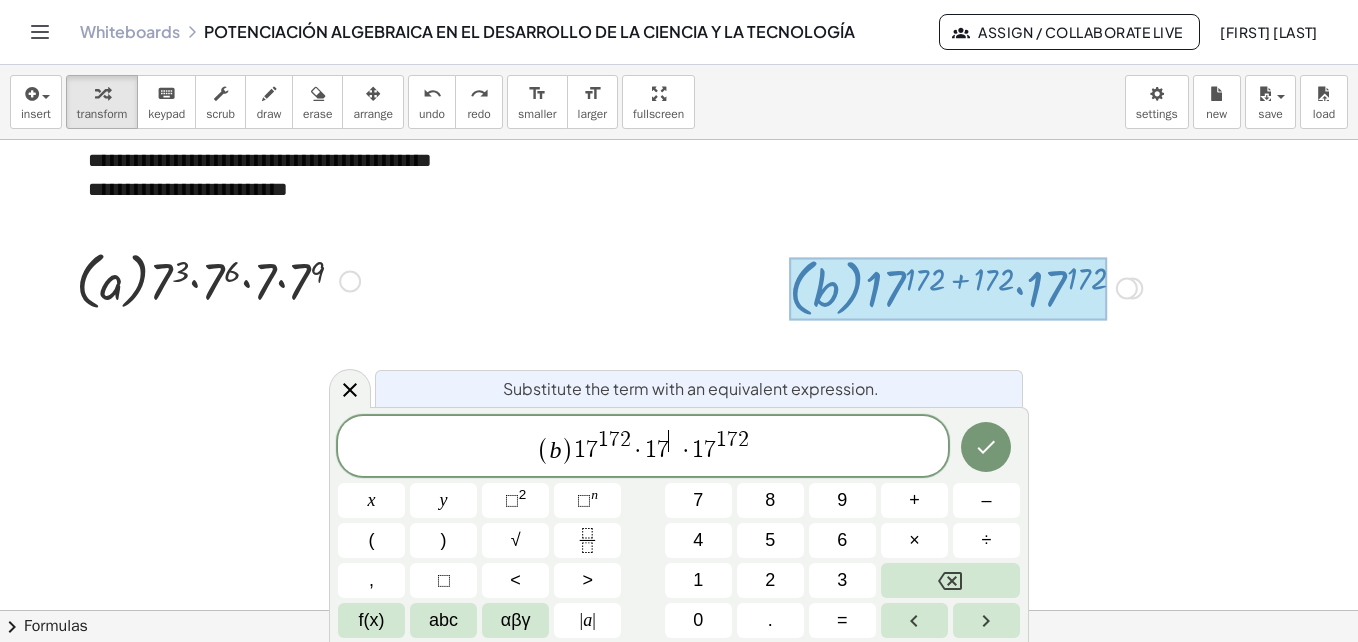 click on "1" at bounding box center [698, 580] 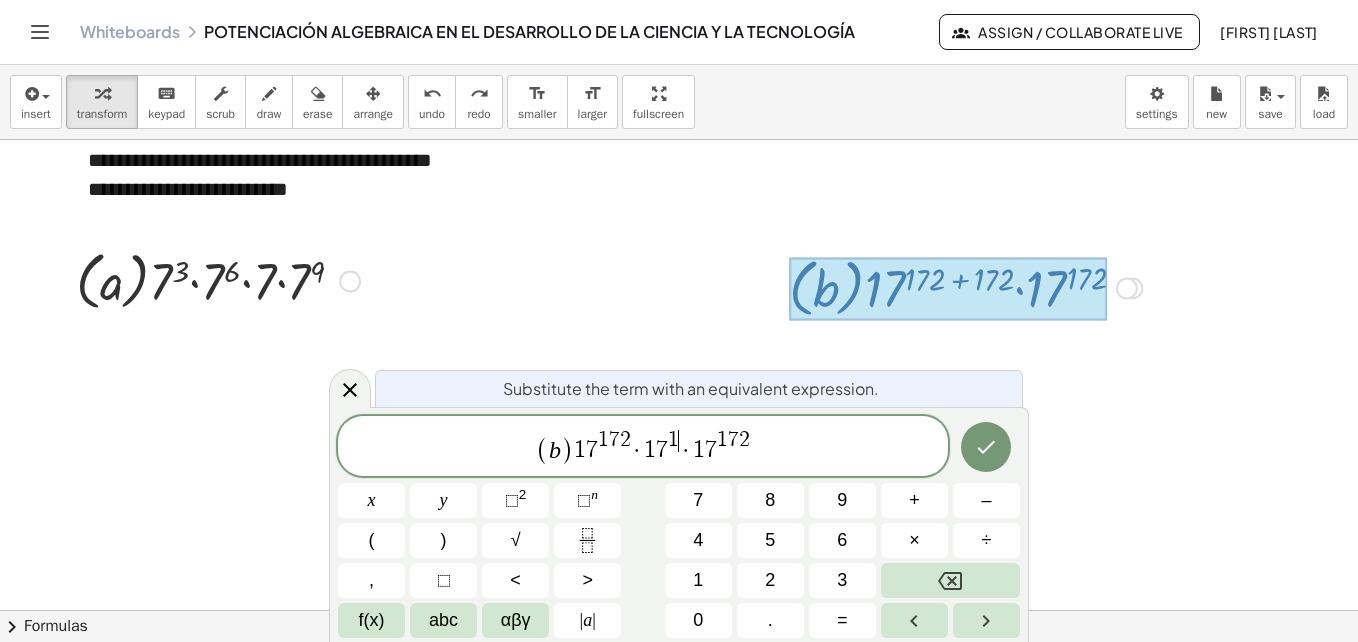 click on "7" at bounding box center [698, 500] 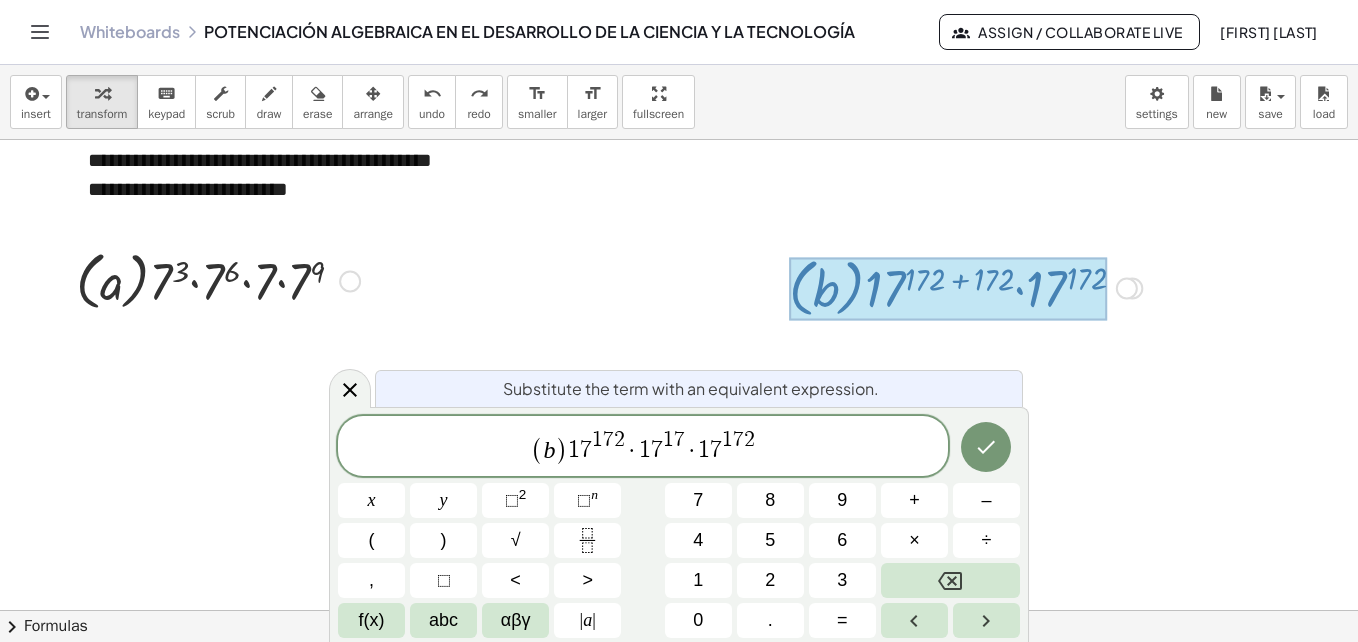 click on "2" at bounding box center [770, 580] 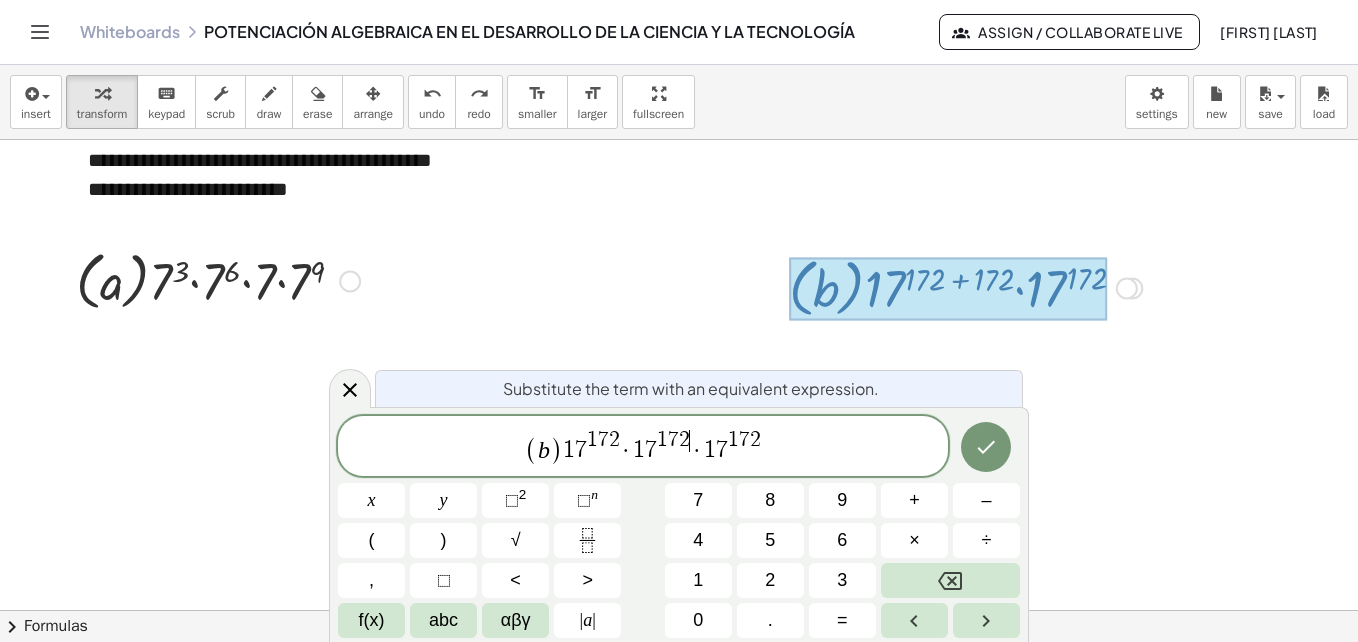 click 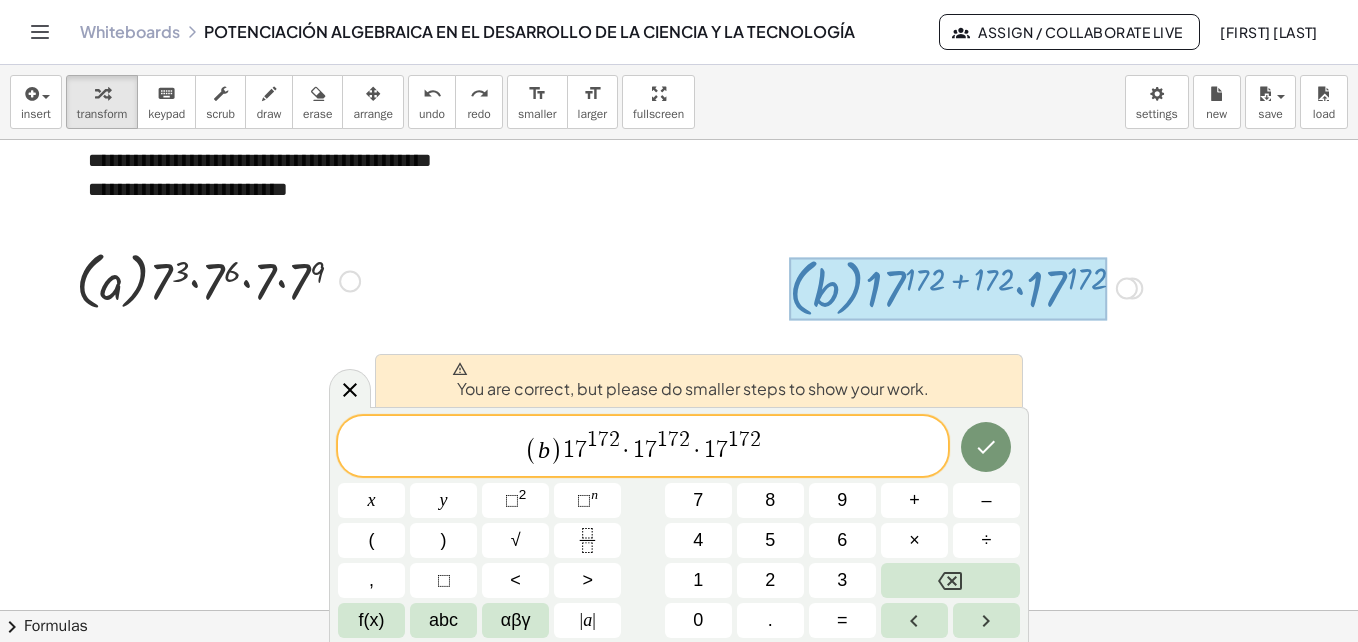 click 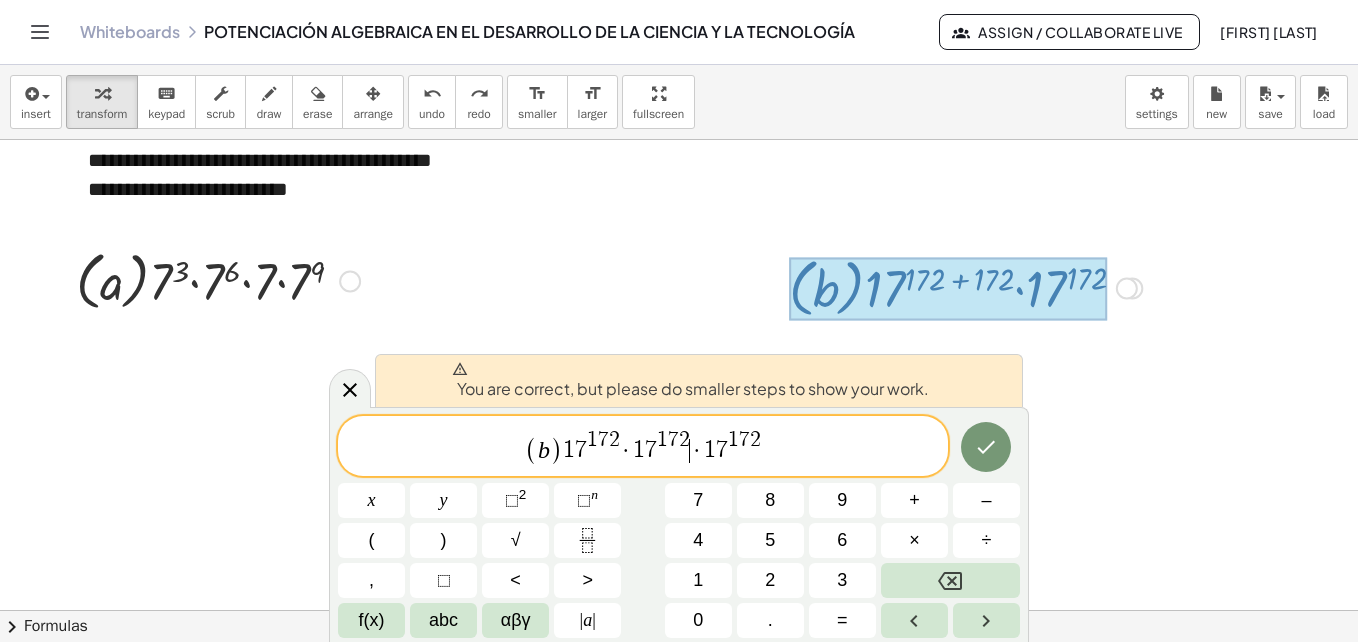 click on "( b ) 1 7 1 7 2 · 1 7 1 7 2 ​ · 1 7 1 7 2" at bounding box center [643, 447] 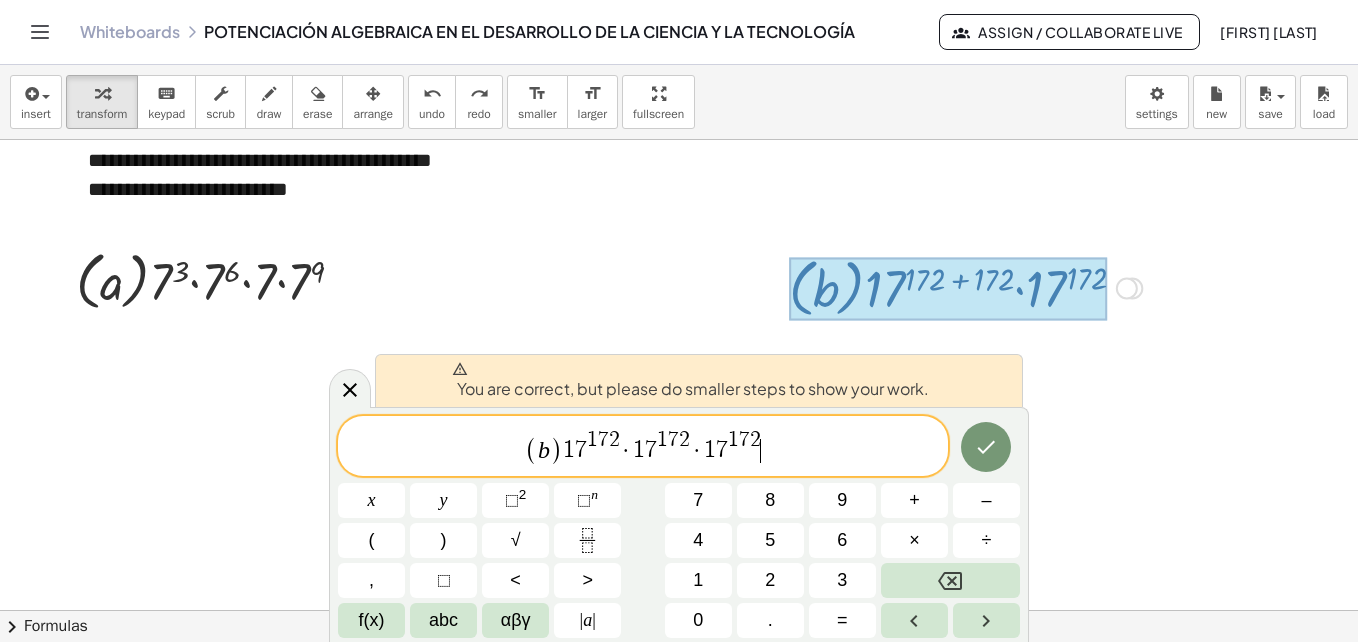 click 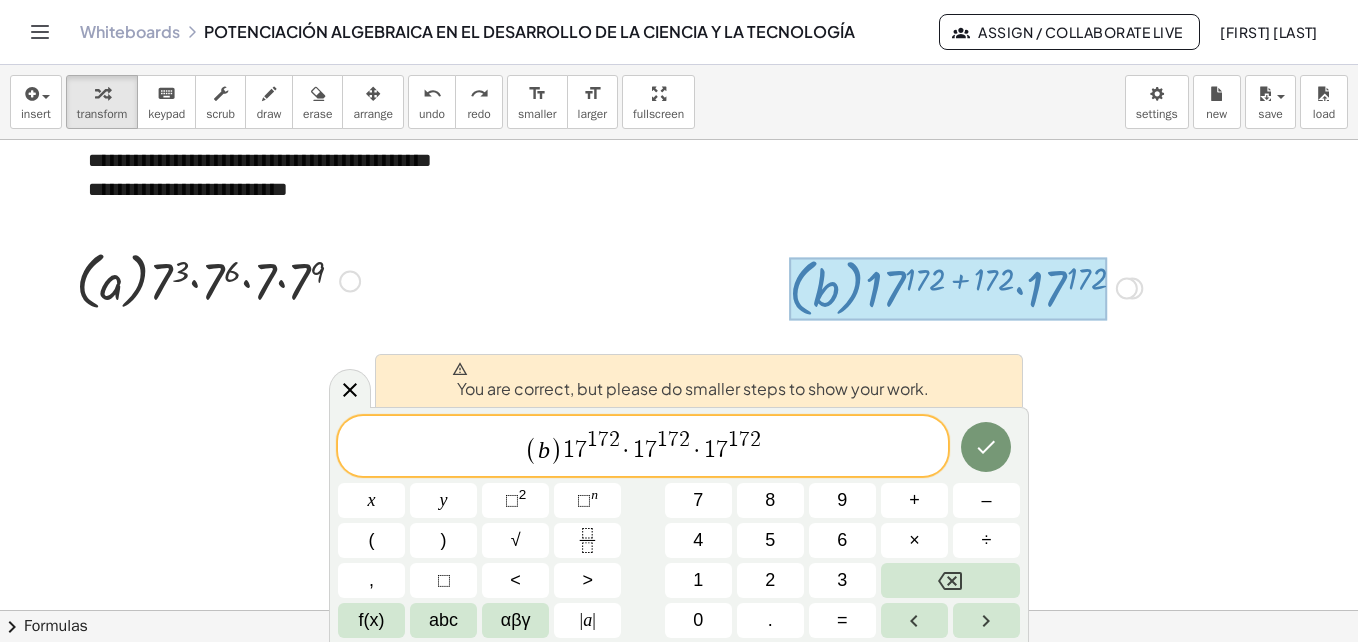 click on "1" at bounding box center [639, 451] 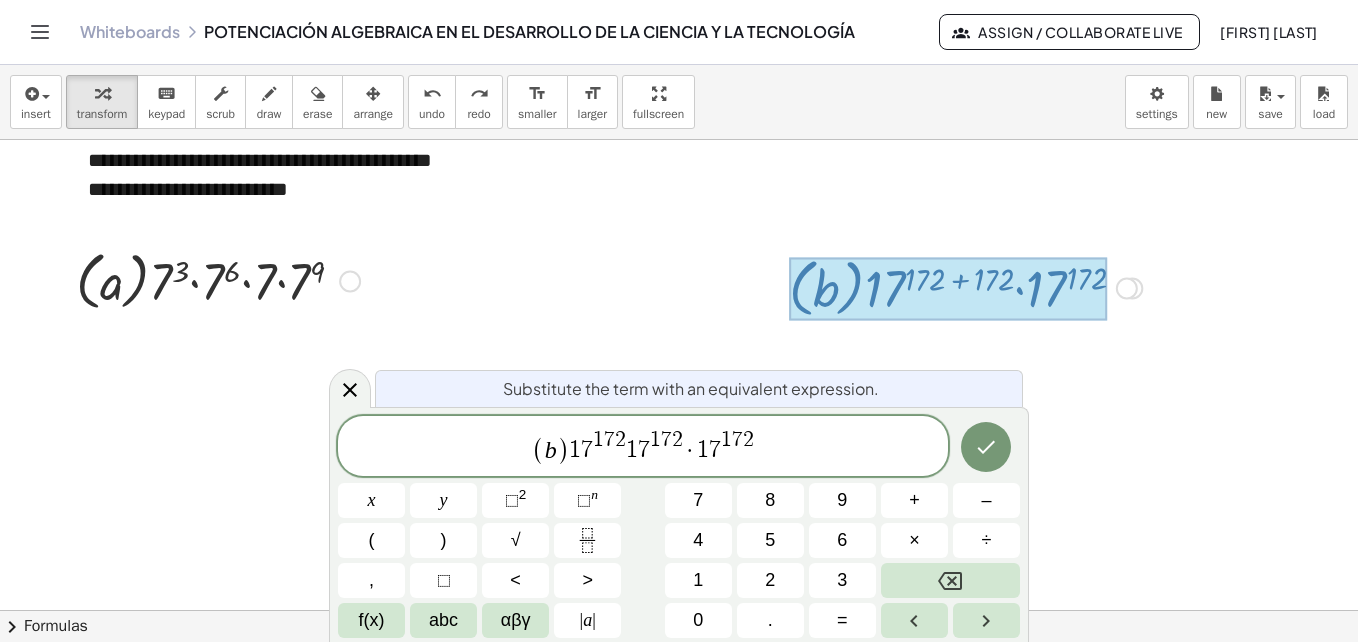 click on "×" at bounding box center [914, 540] 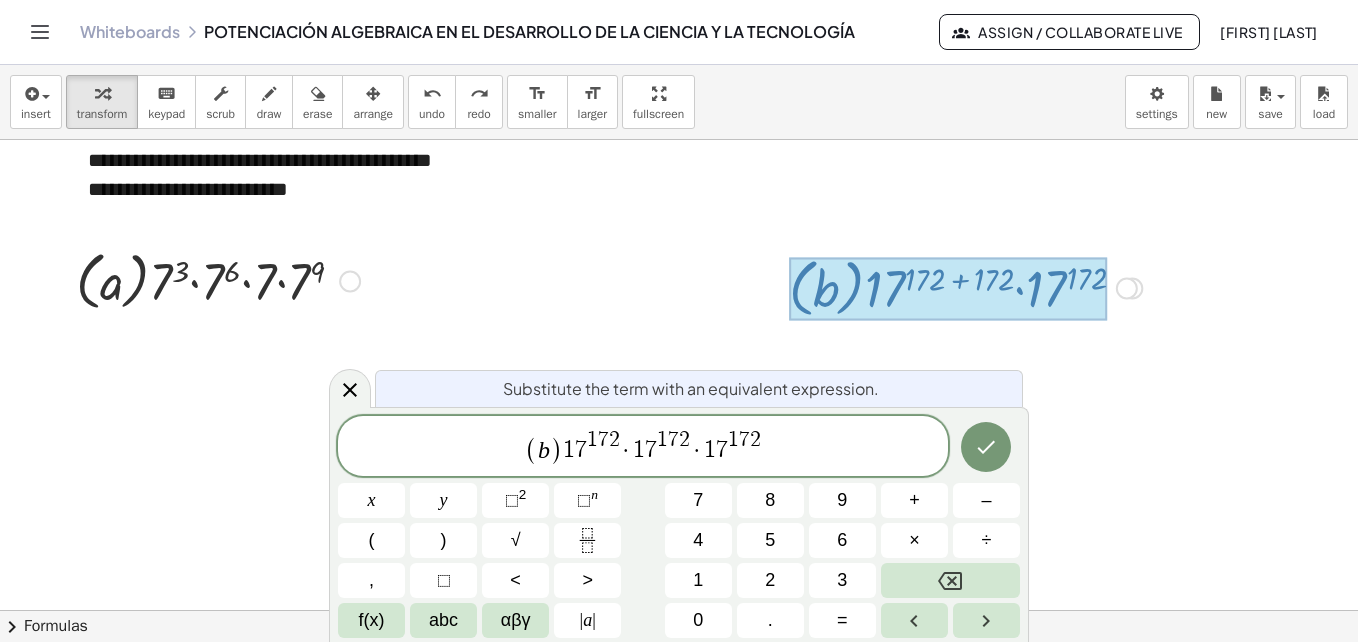 click on "1" at bounding box center [710, 451] 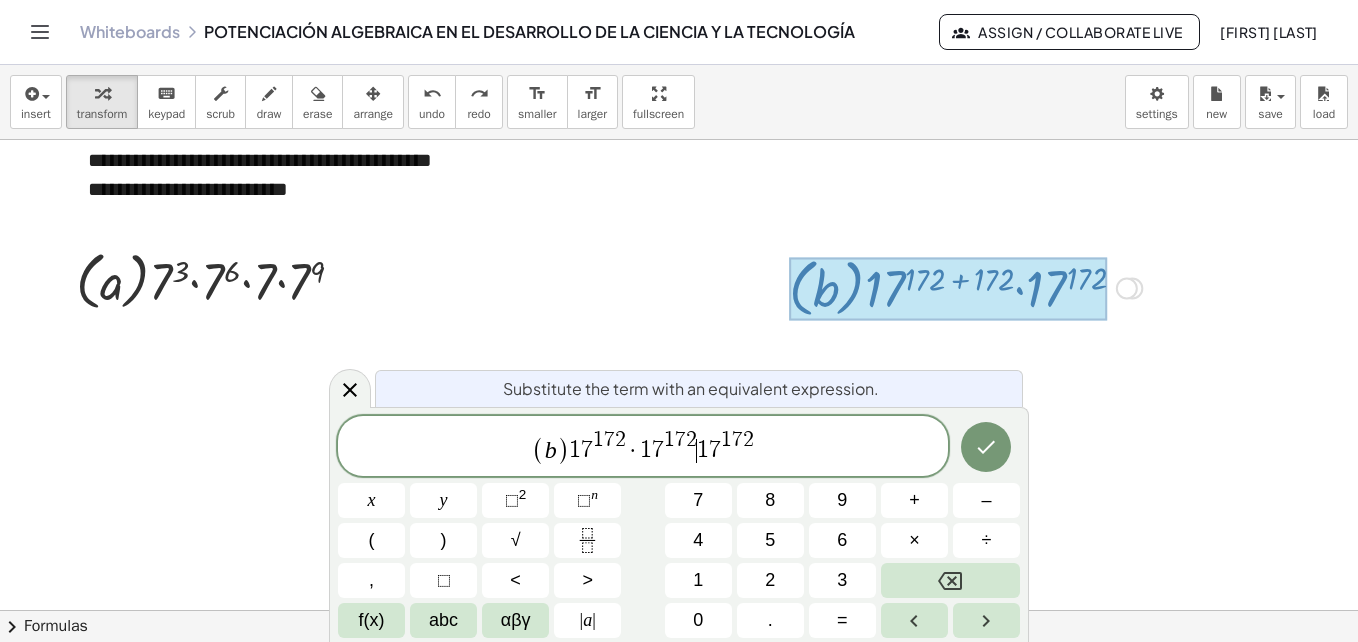 click on "×" at bounding box center [914, 540] 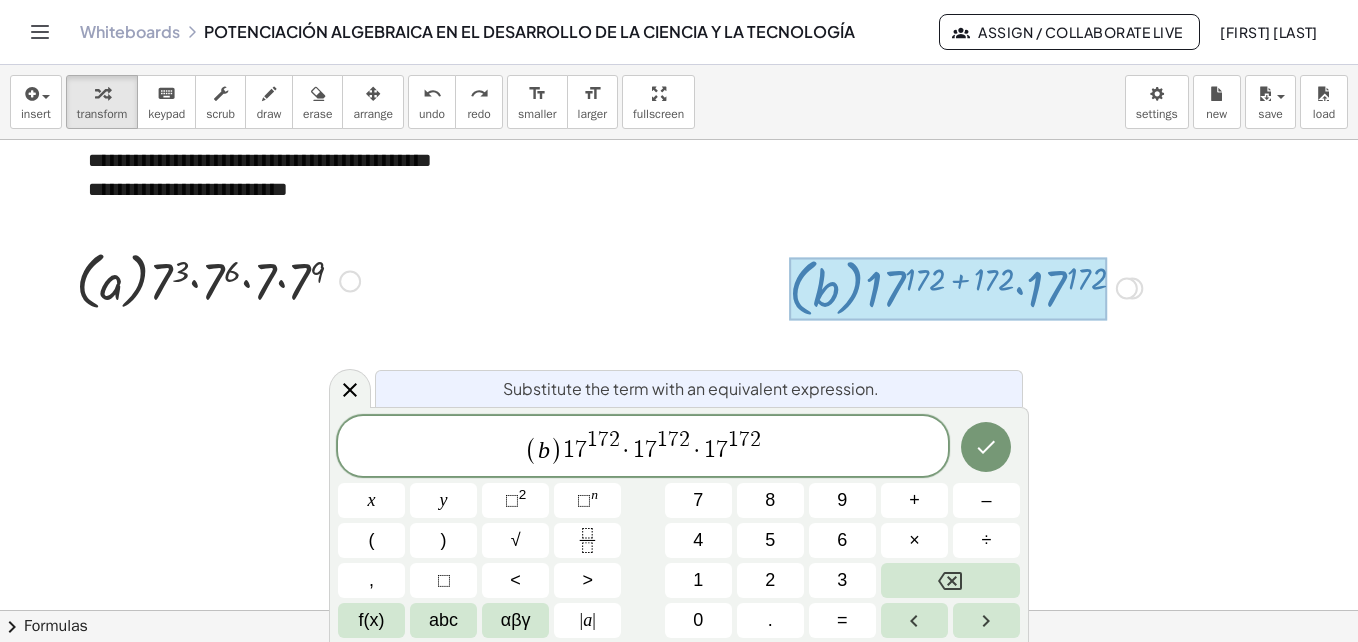 click 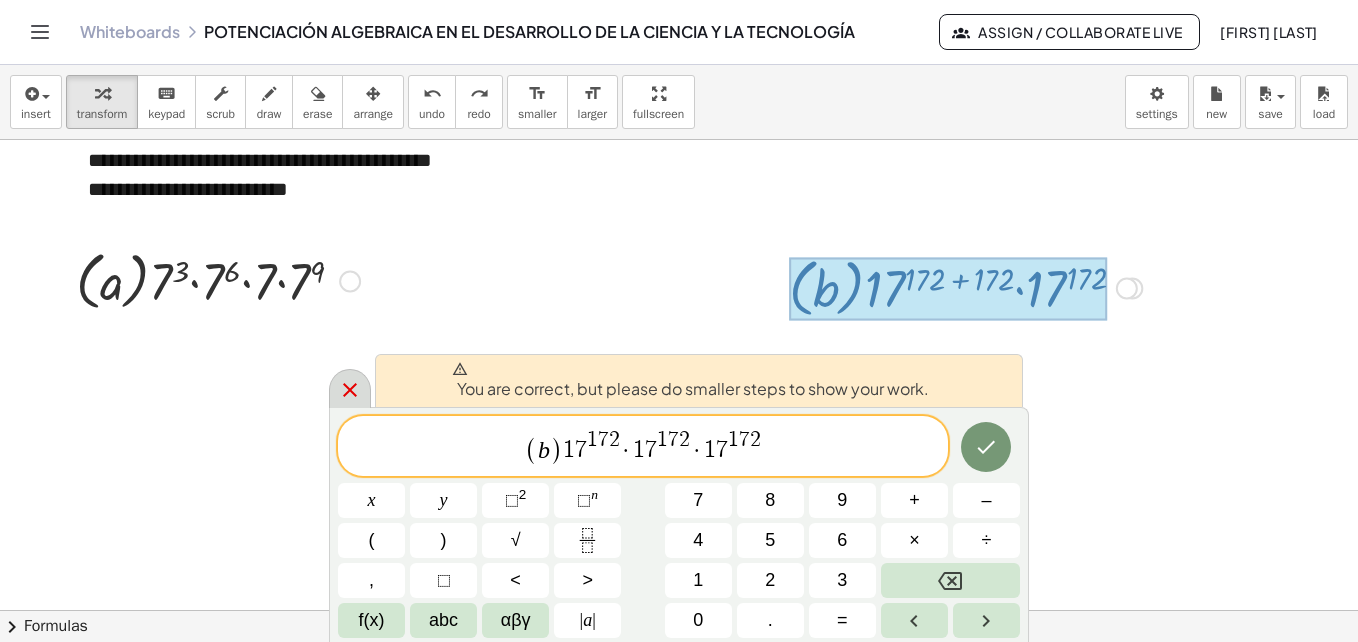 click 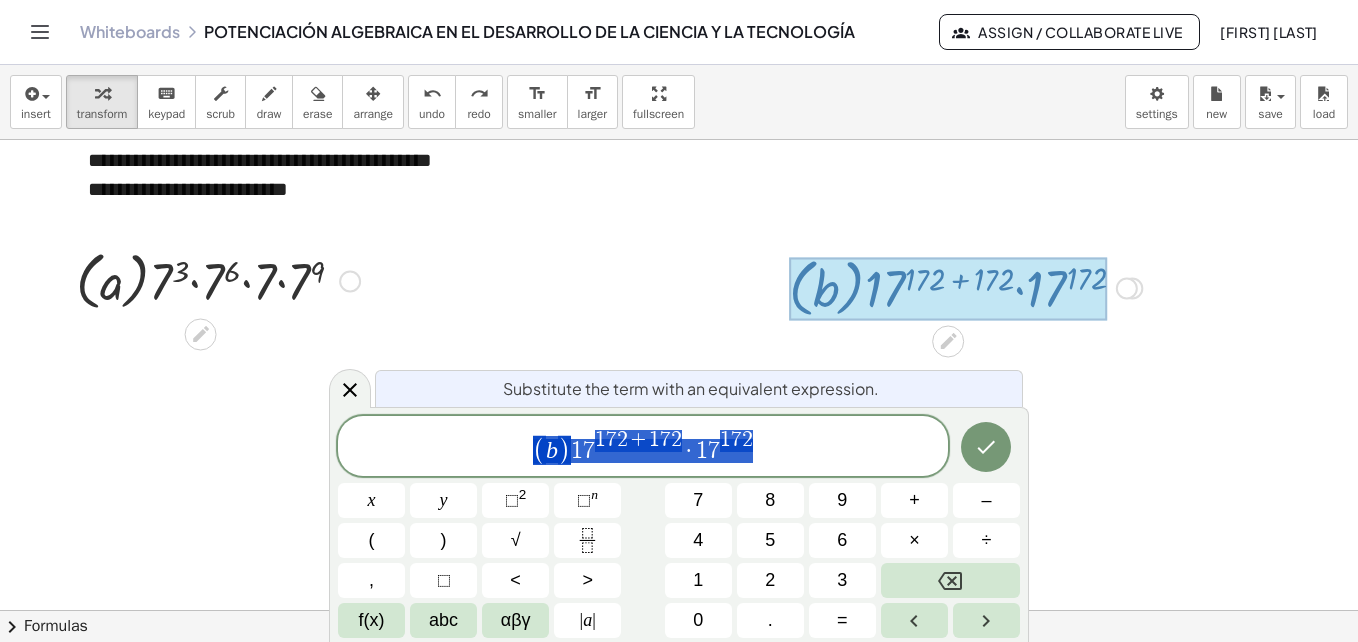 click on "( b ) 1 7 1 7 2 + 1 7 2 · 1 7 1 7 2" at bounding box center [643, 447] 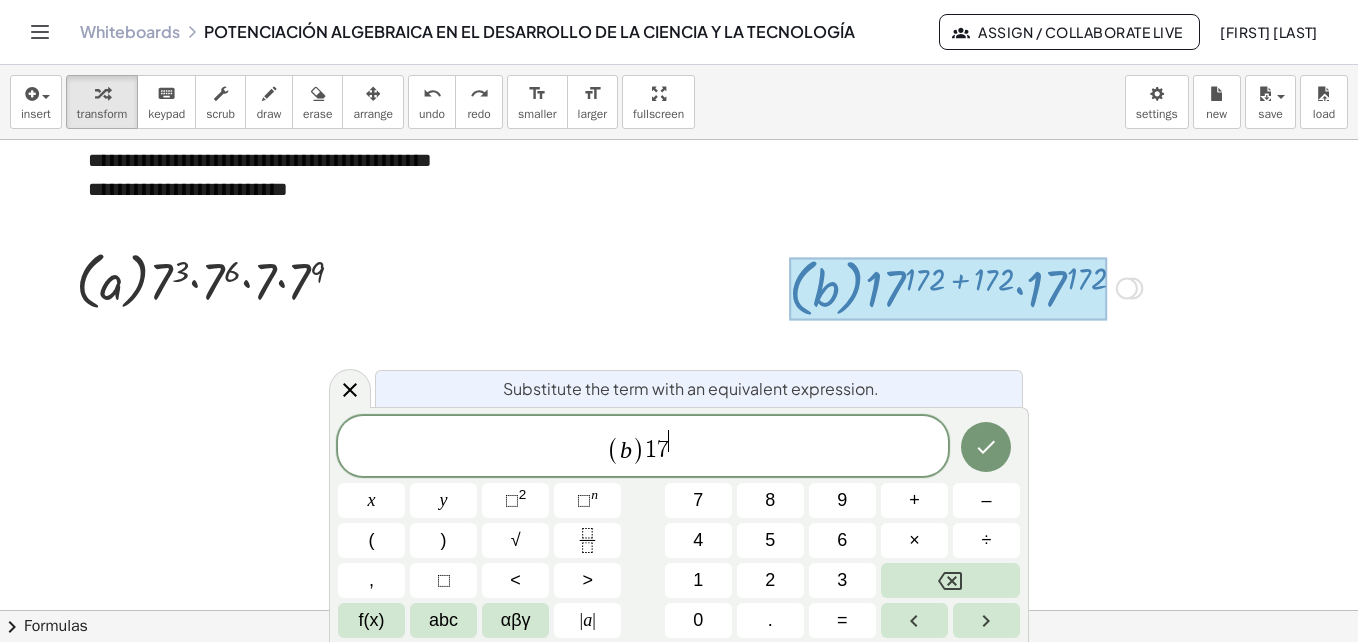 click on "1" at bounding box center [698, 580] 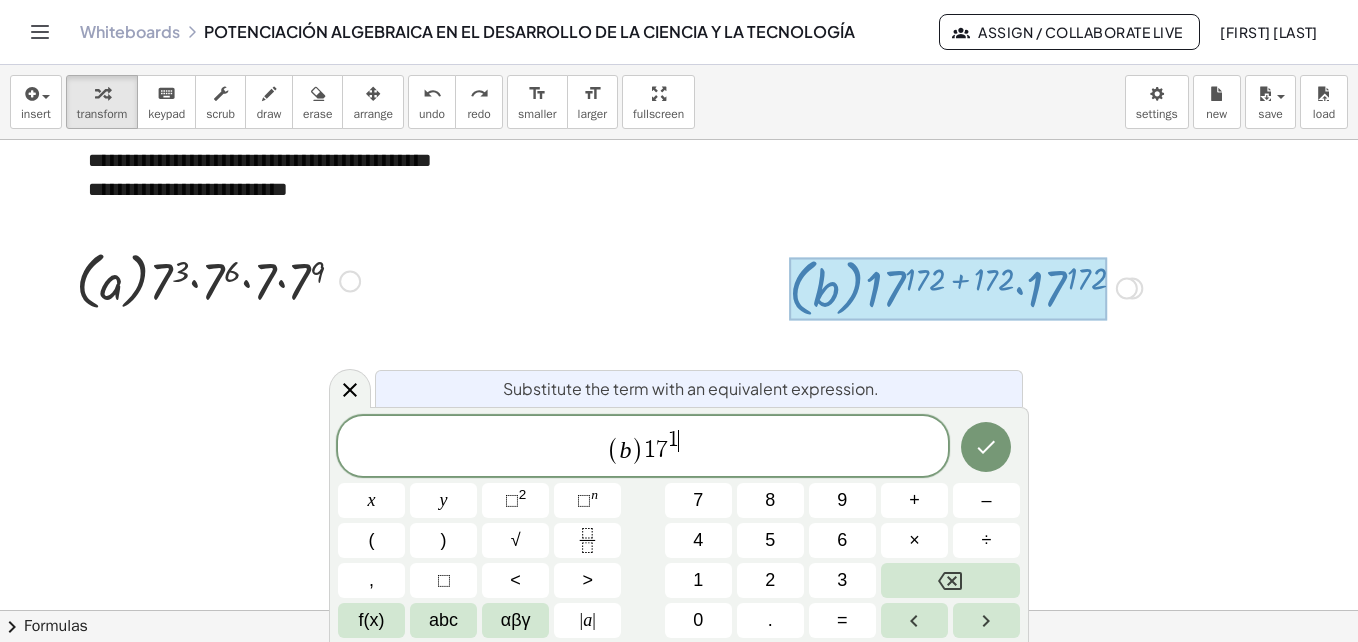 click on "7" at bounding box center [698, 500] 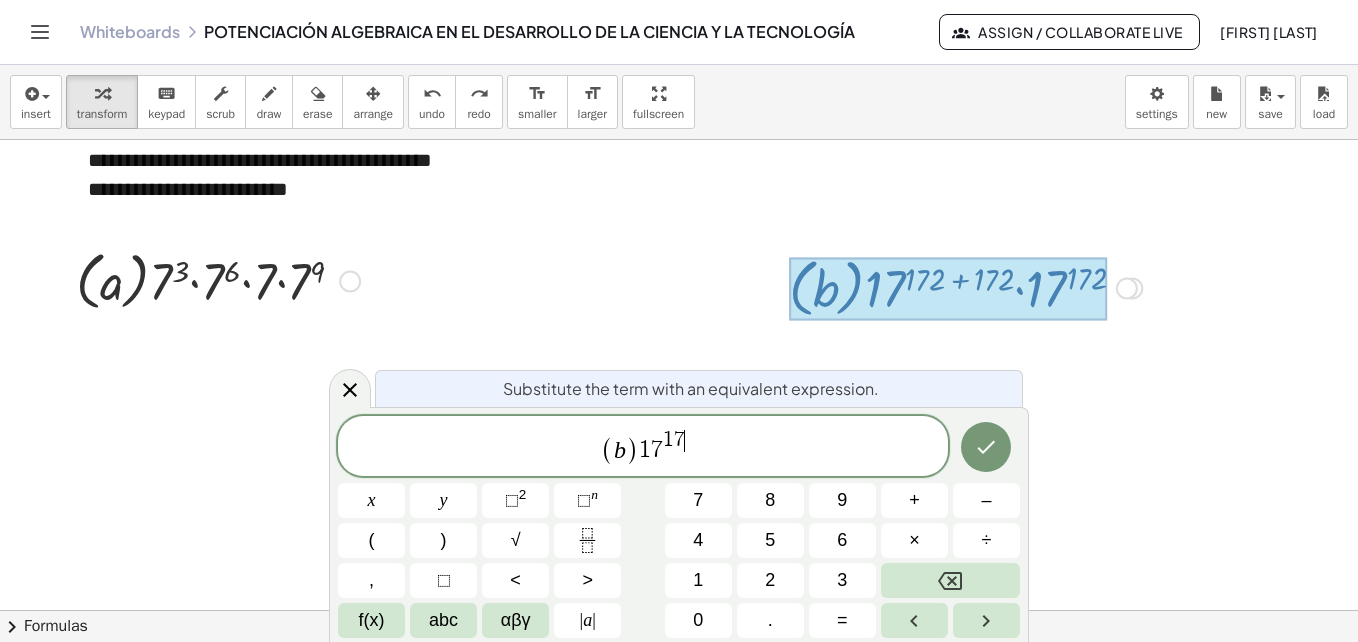 click on "2" at bounding box center [770, 580] 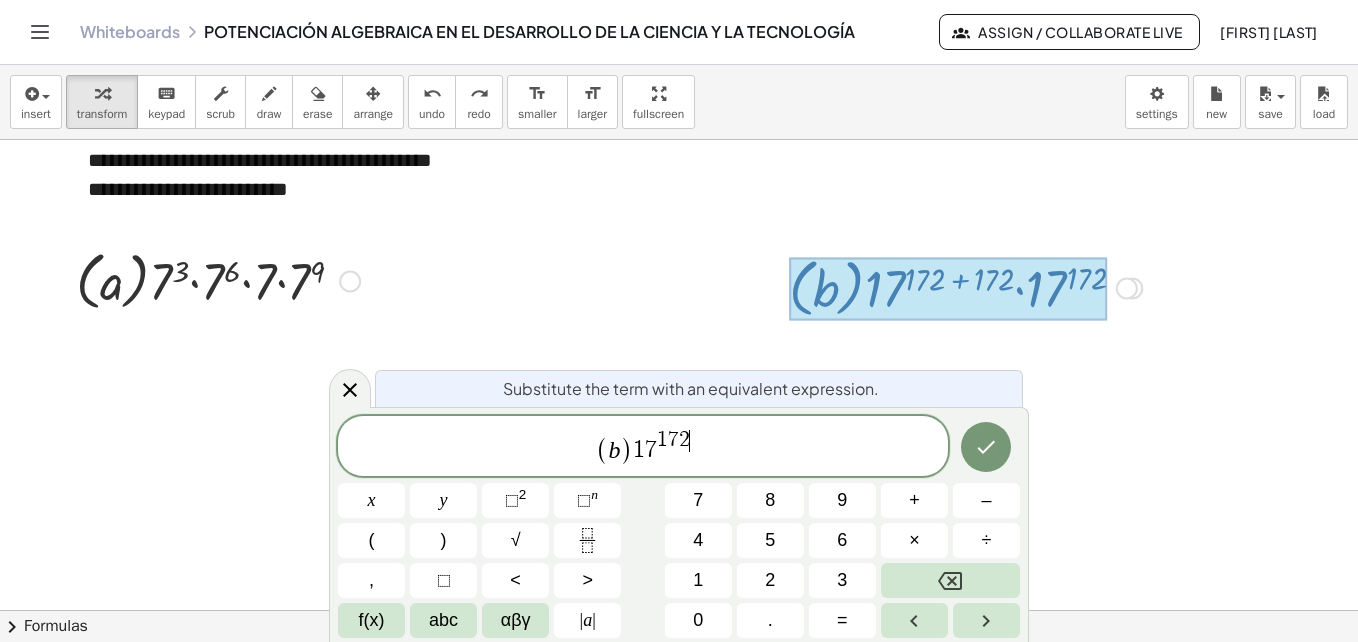 click 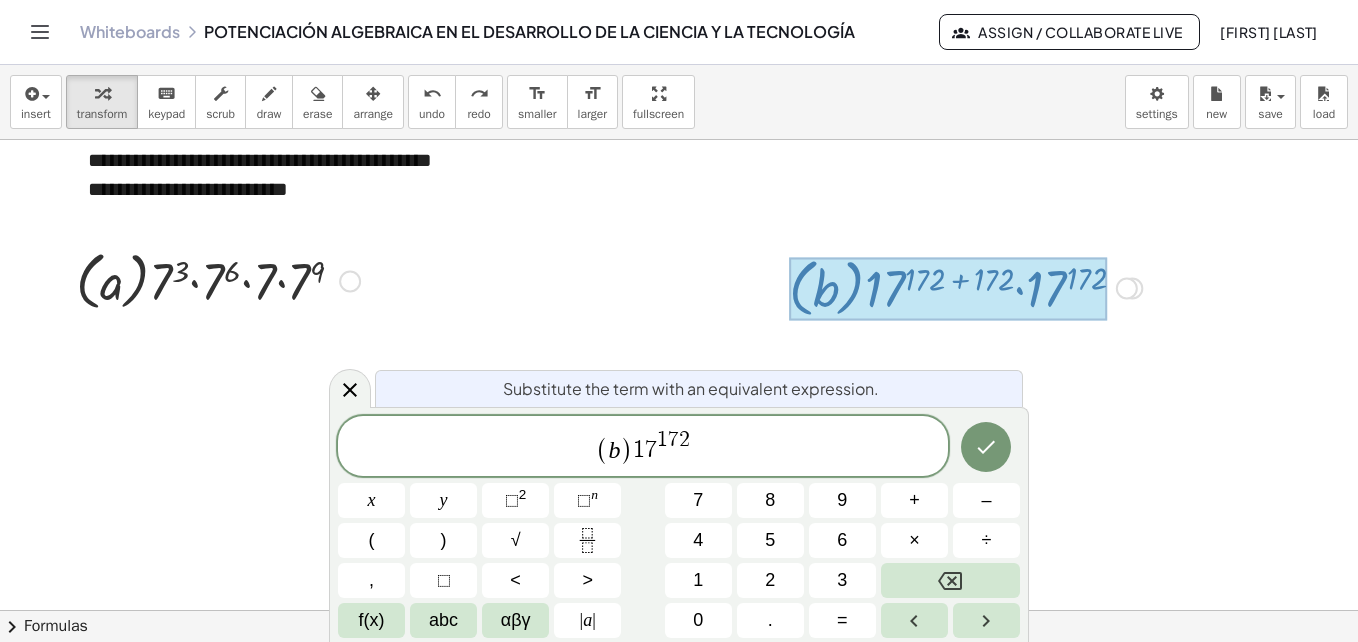 click on "×" at bounding box center (914, 540) 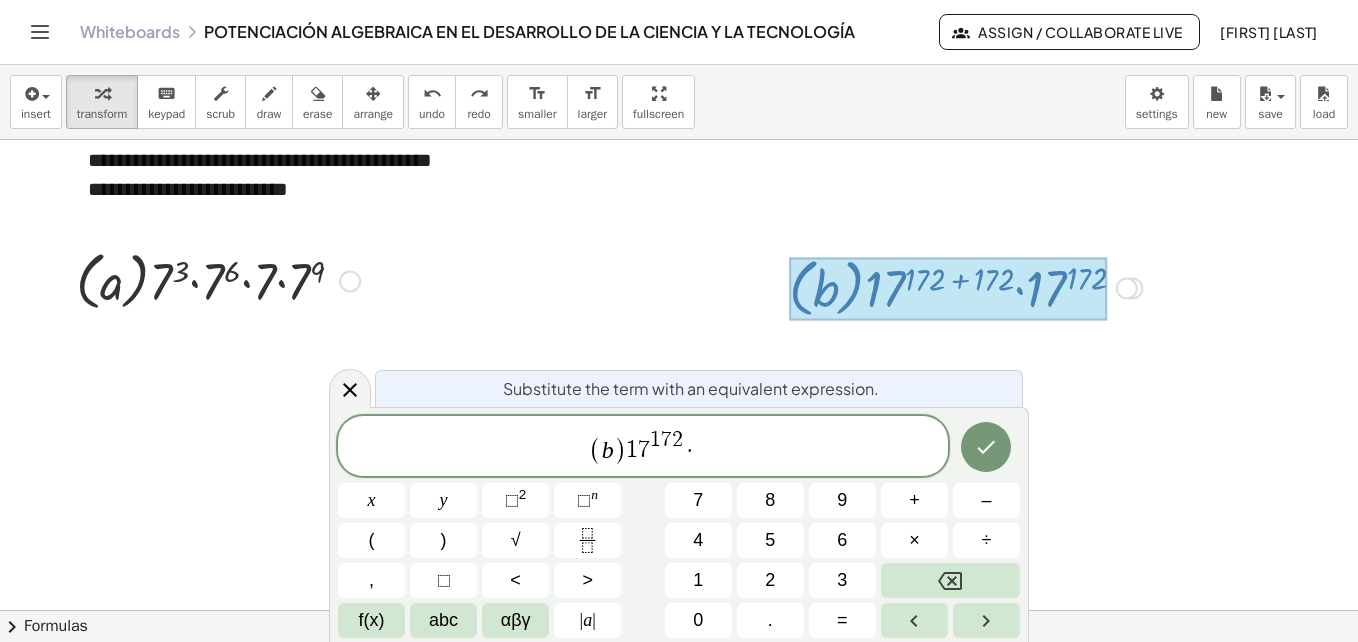 click on "1" at bounding box center [698, 580] 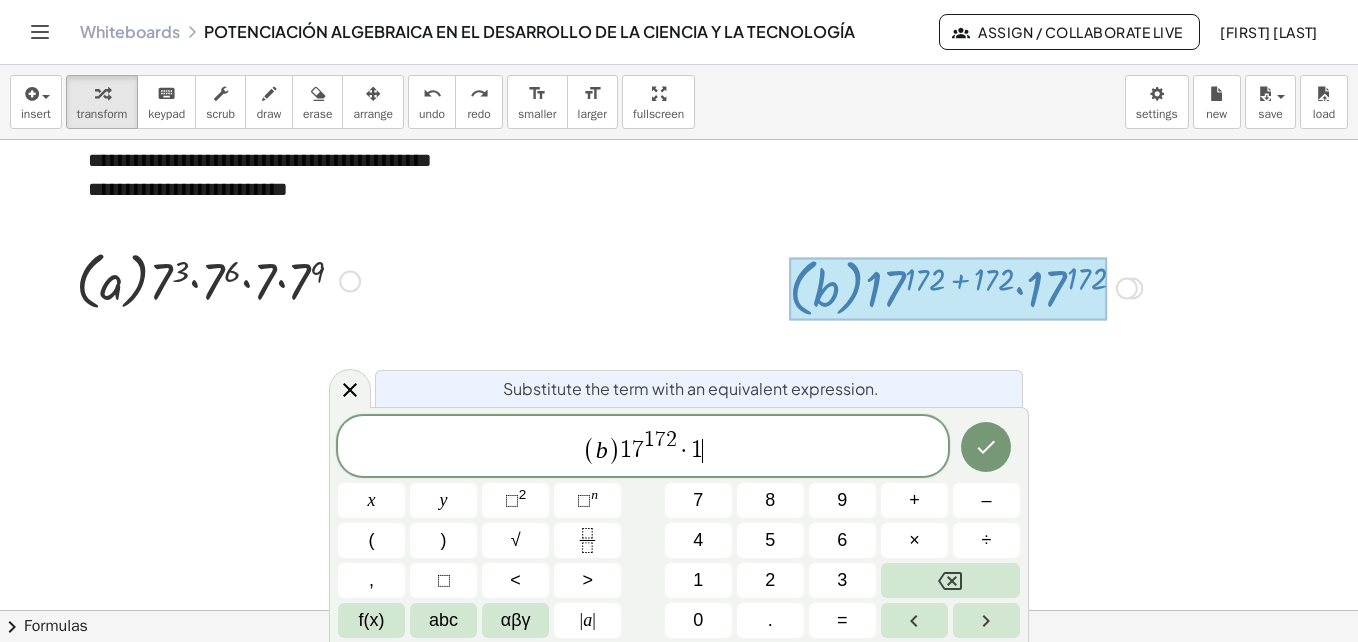click on "7" at bounding box center (698, 500) 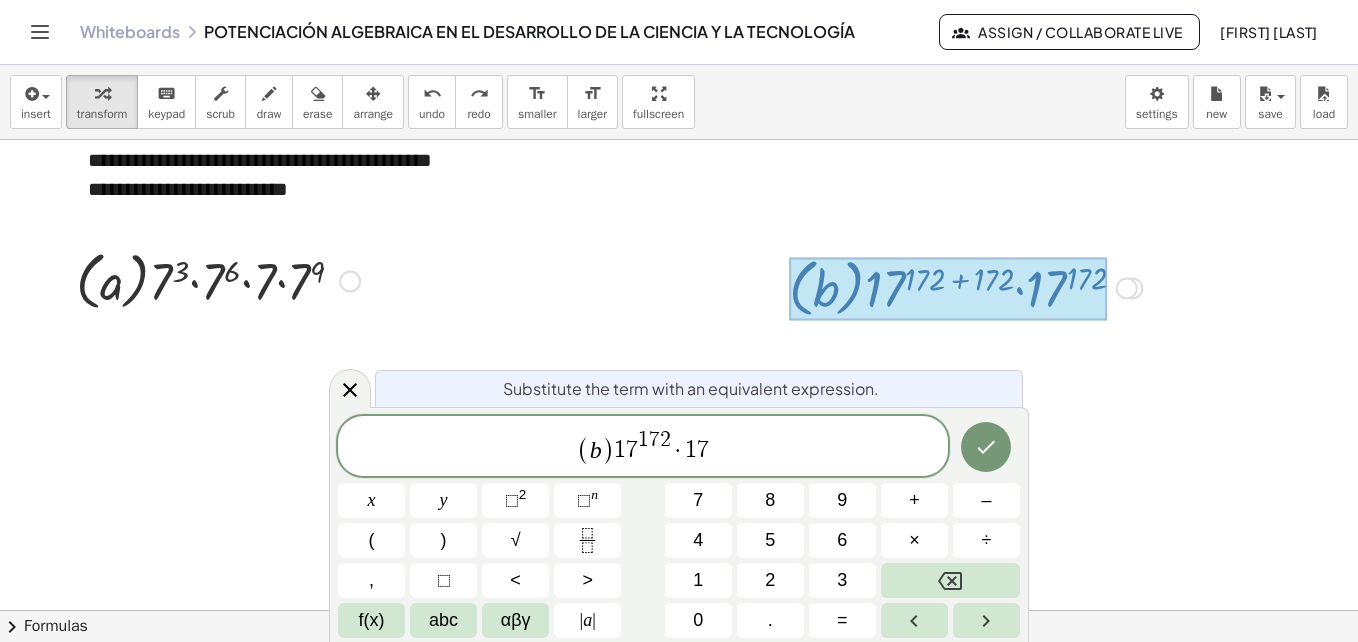 click on "n" at bounding box center (594, 494) 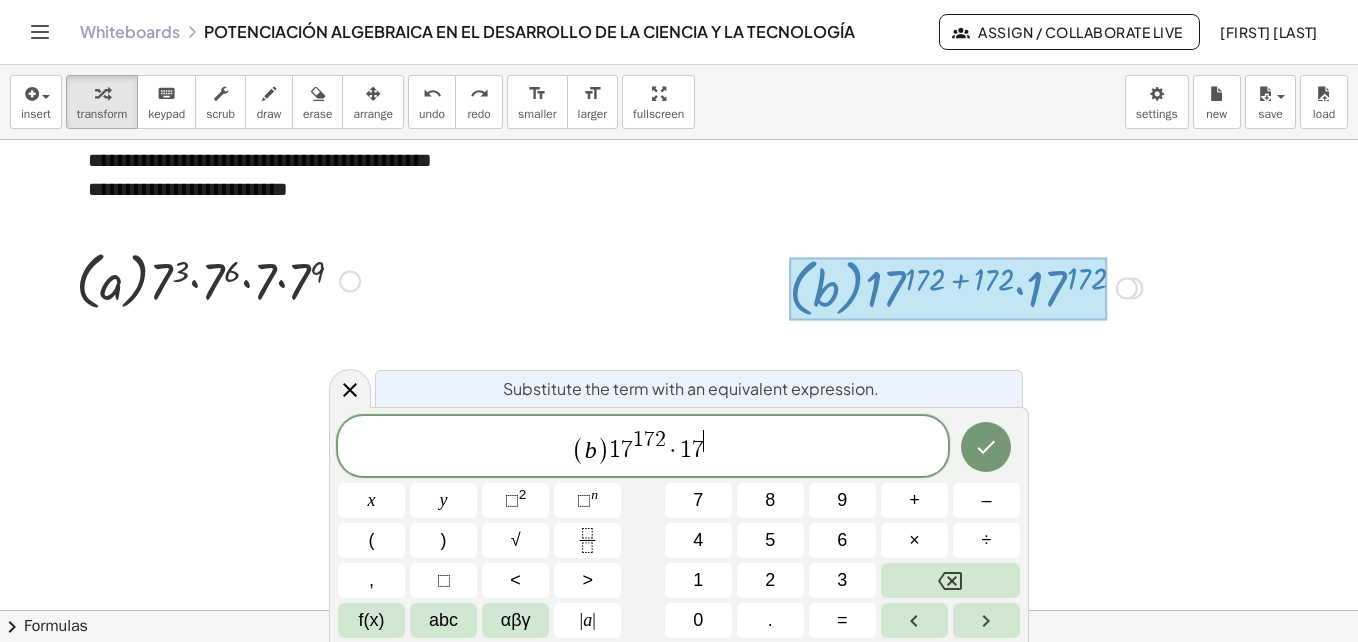 click on "1" at bounding box center (698, 580) 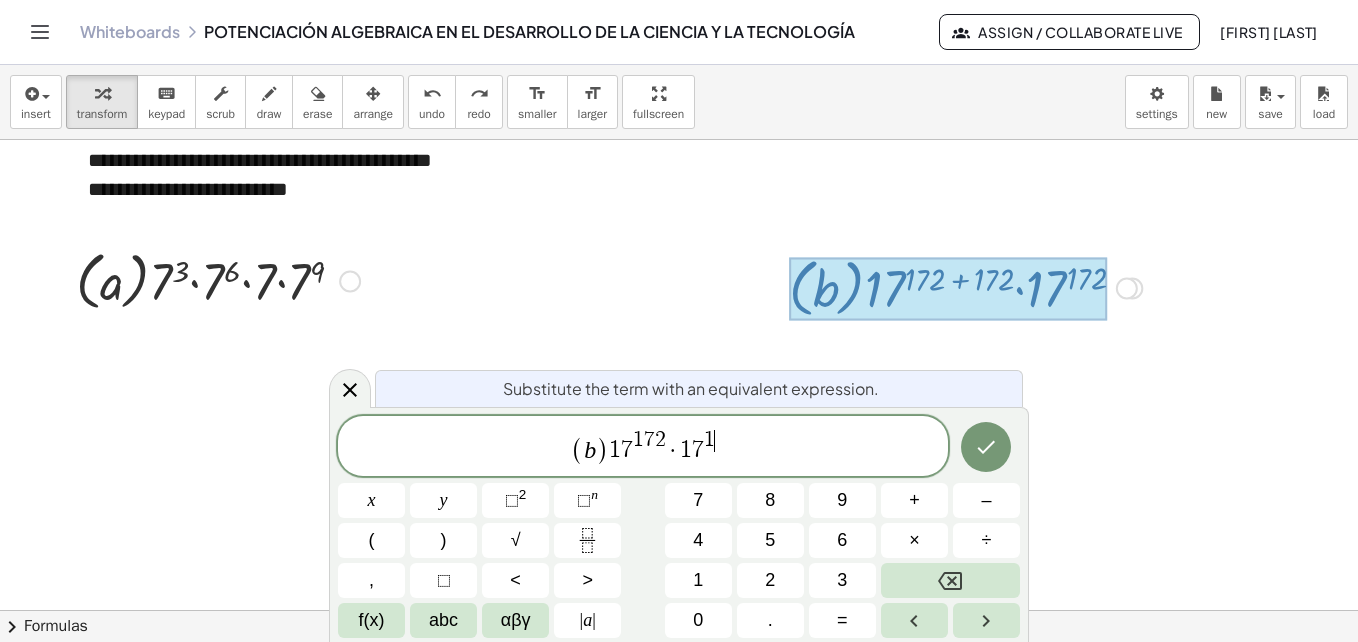 click on "7" at bounding box center (698, 500) 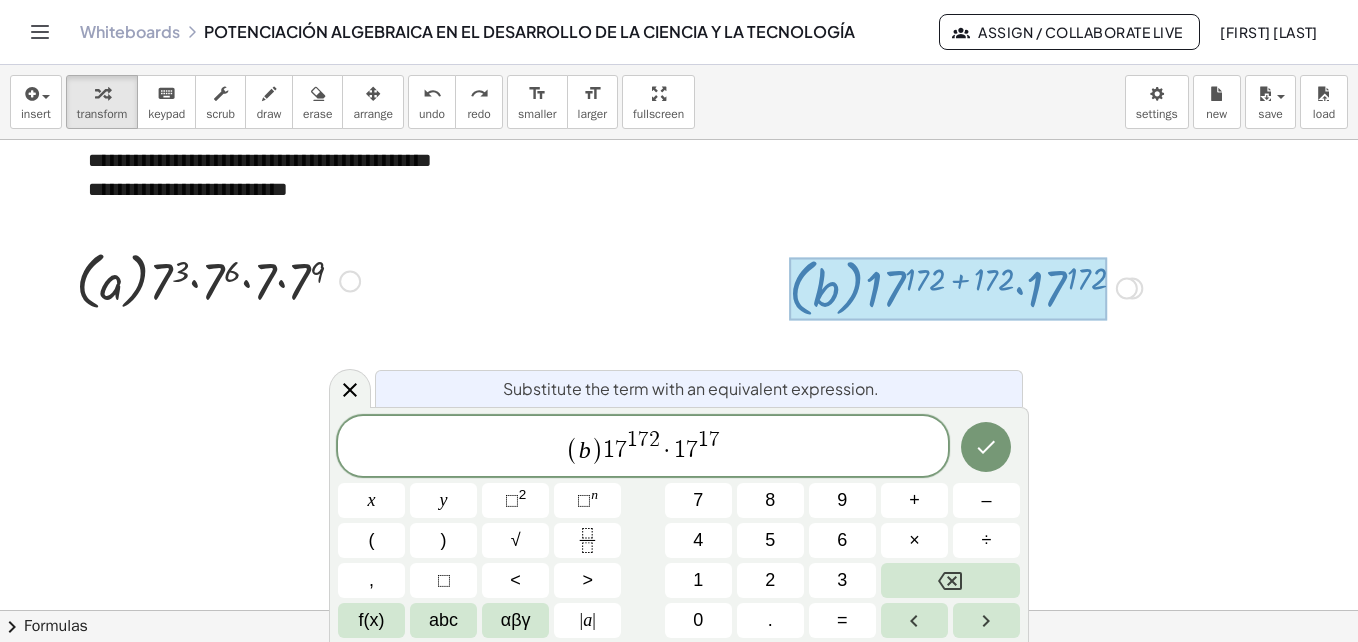 click on "2" at bounding box center [770, 580] 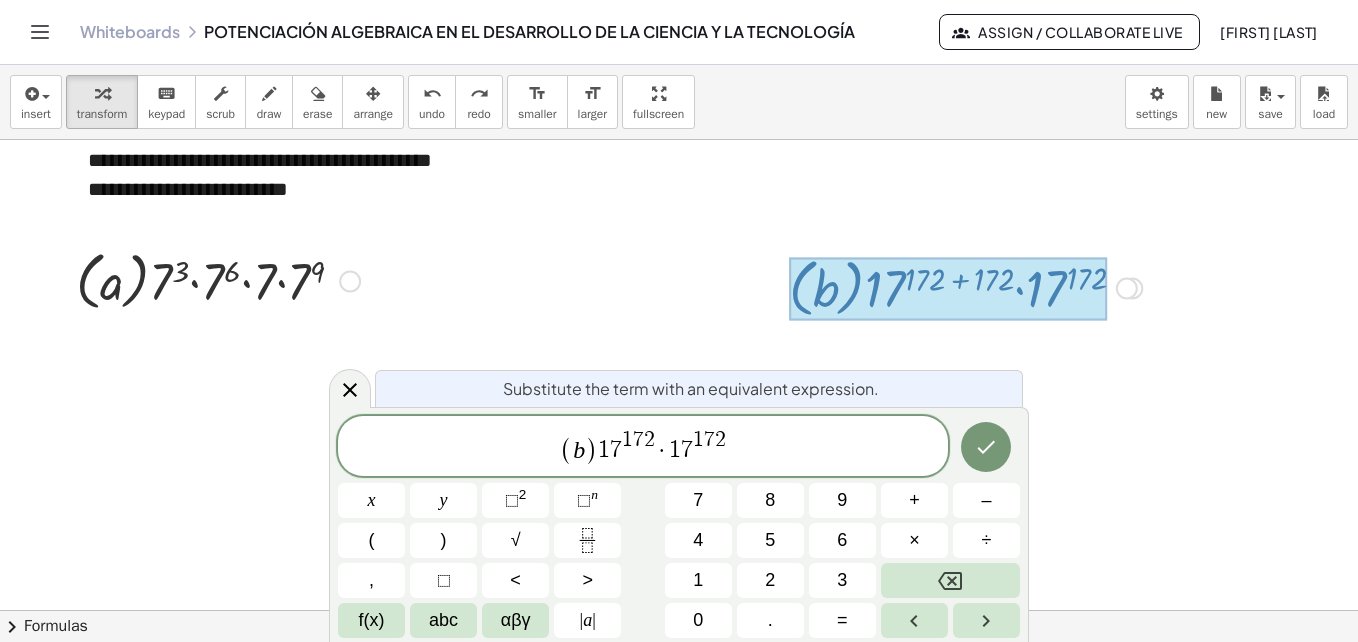 click 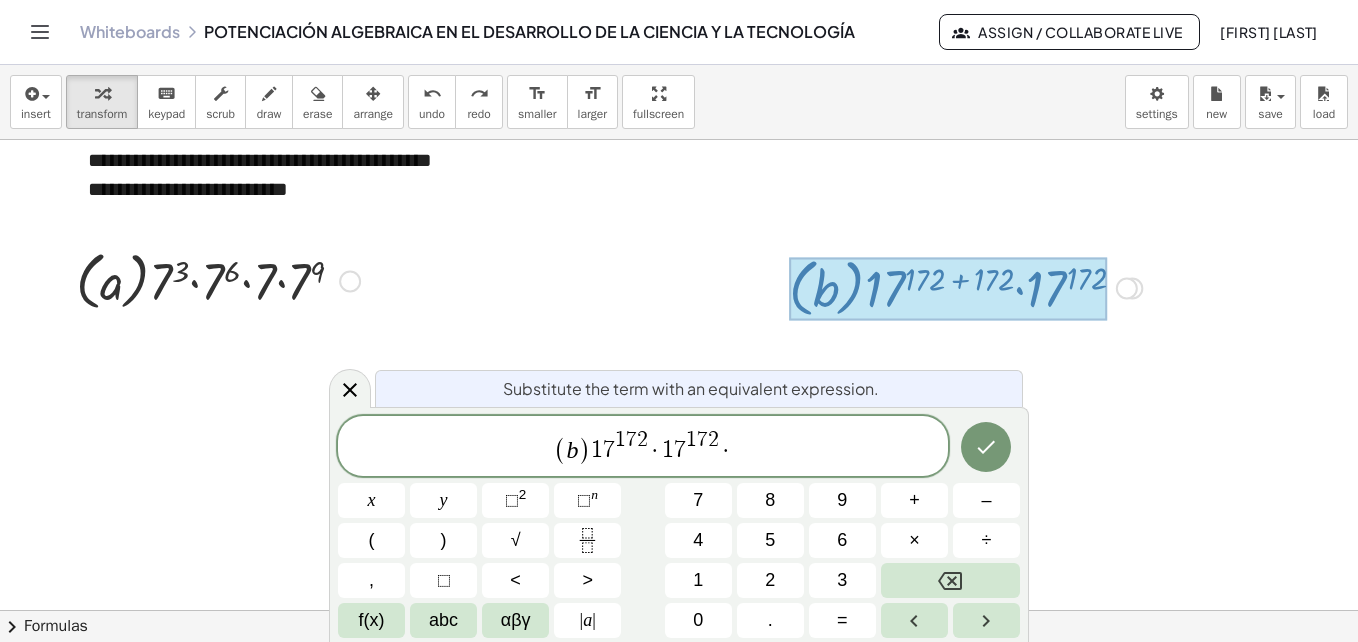 click on "1" at bounding box center (698, 580) 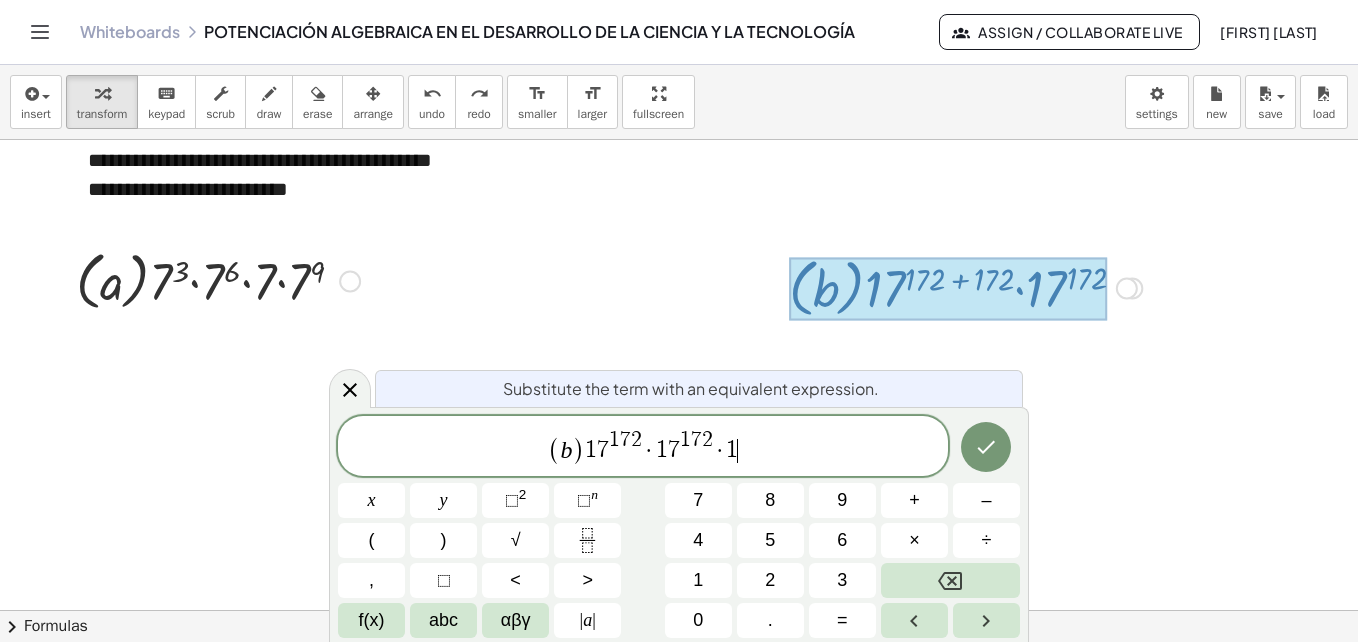 click on "7" at bounding box center (698, 500) 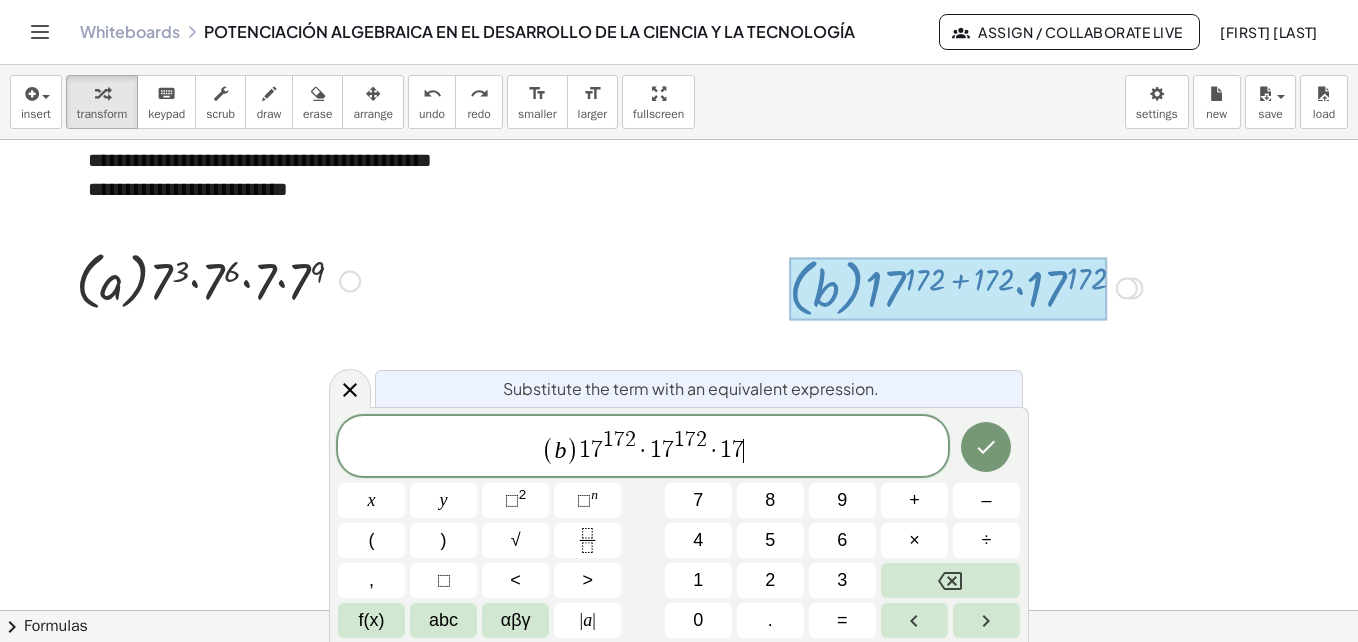 click on "⬚" at bounding box center (584, 500) 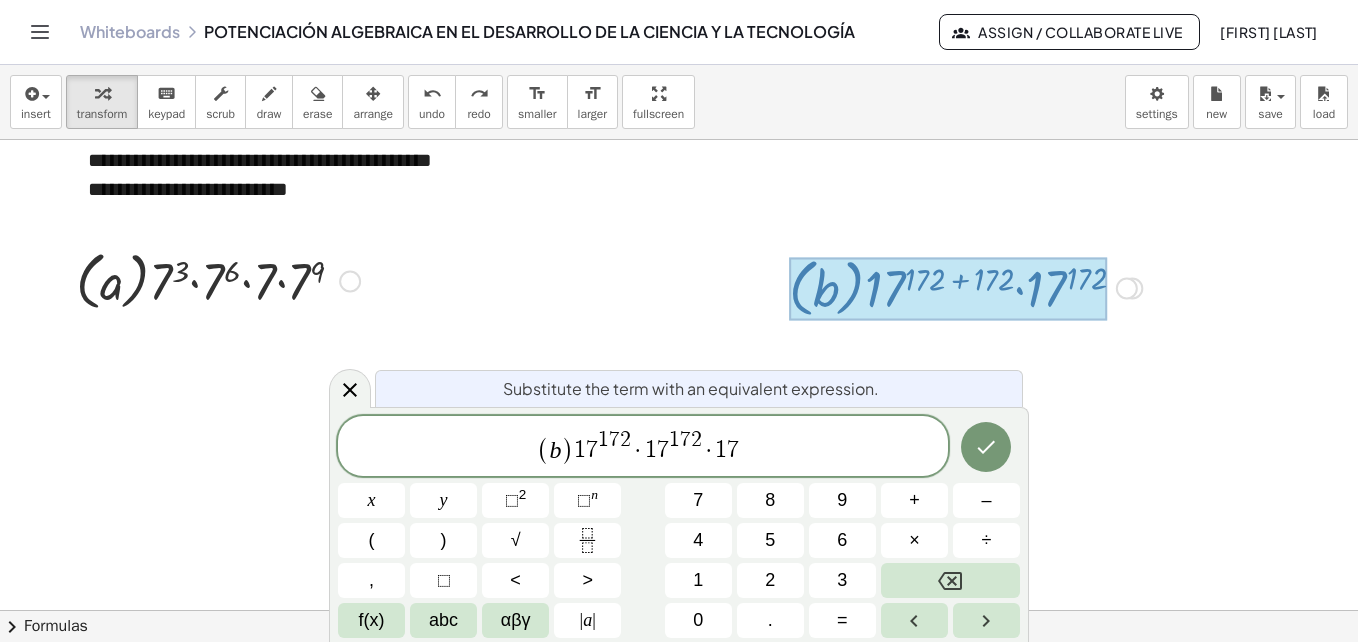 click on "1" at bounding box center [698, 580] 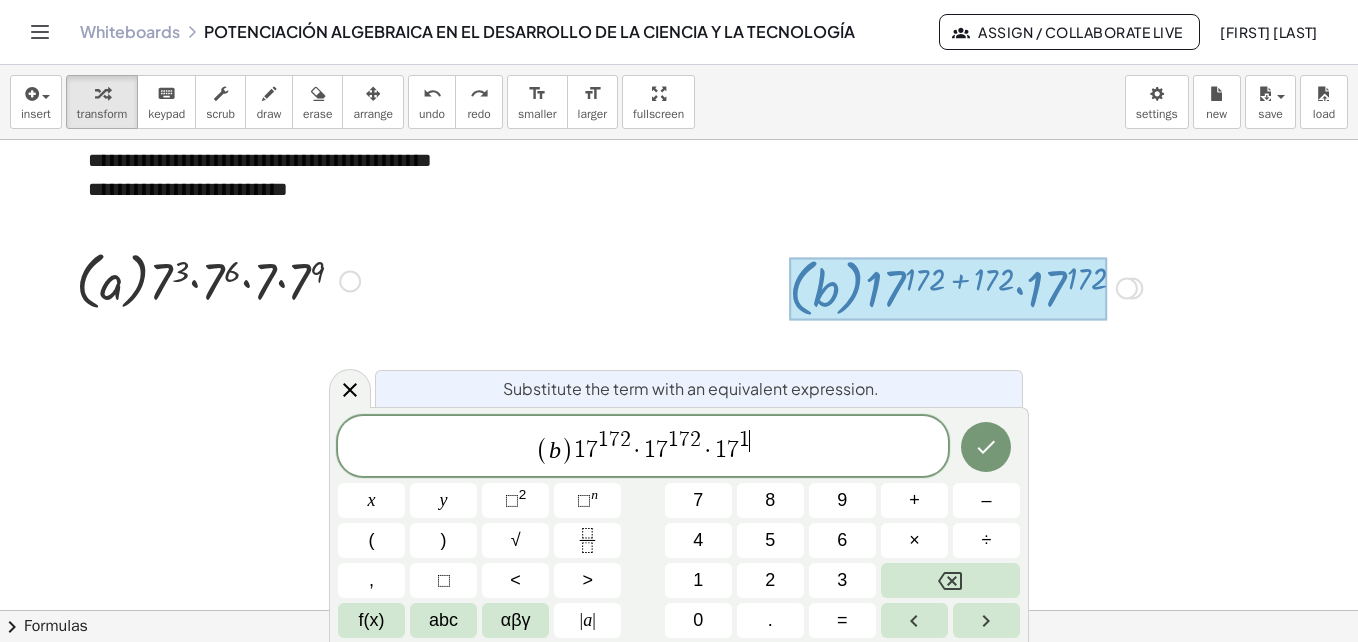 click on "7" at bounding box center [698, 500] 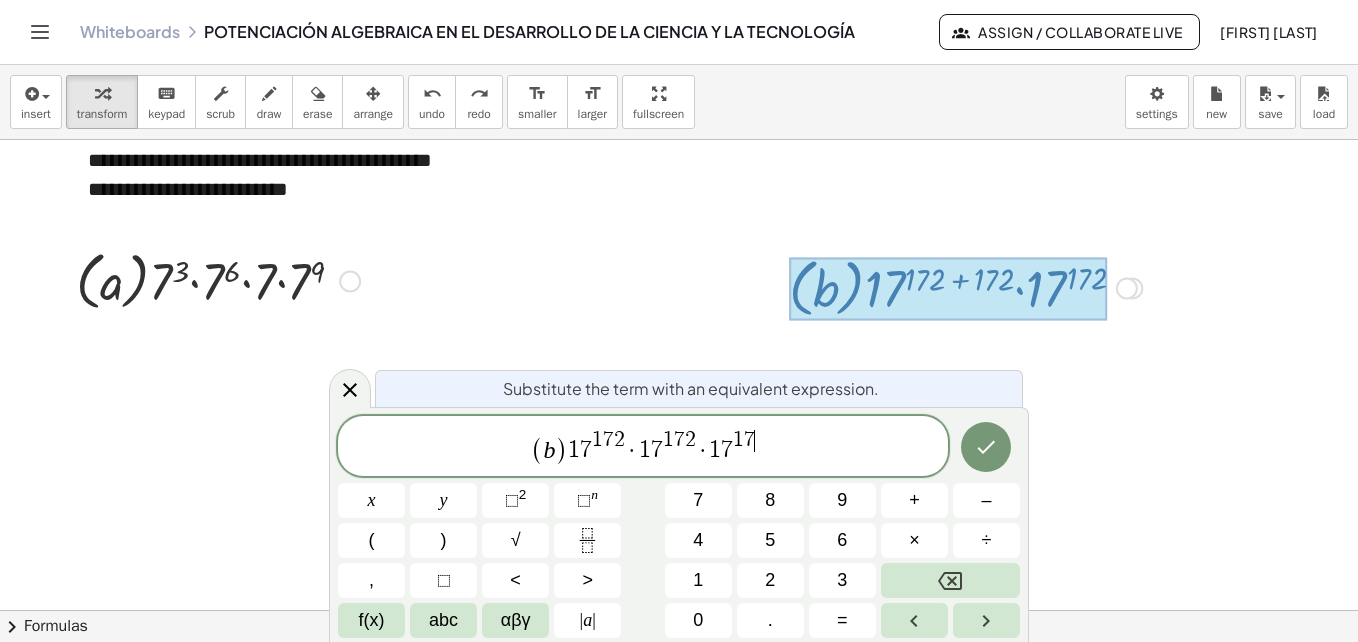 click on "2" at bounding box center [770, 580] 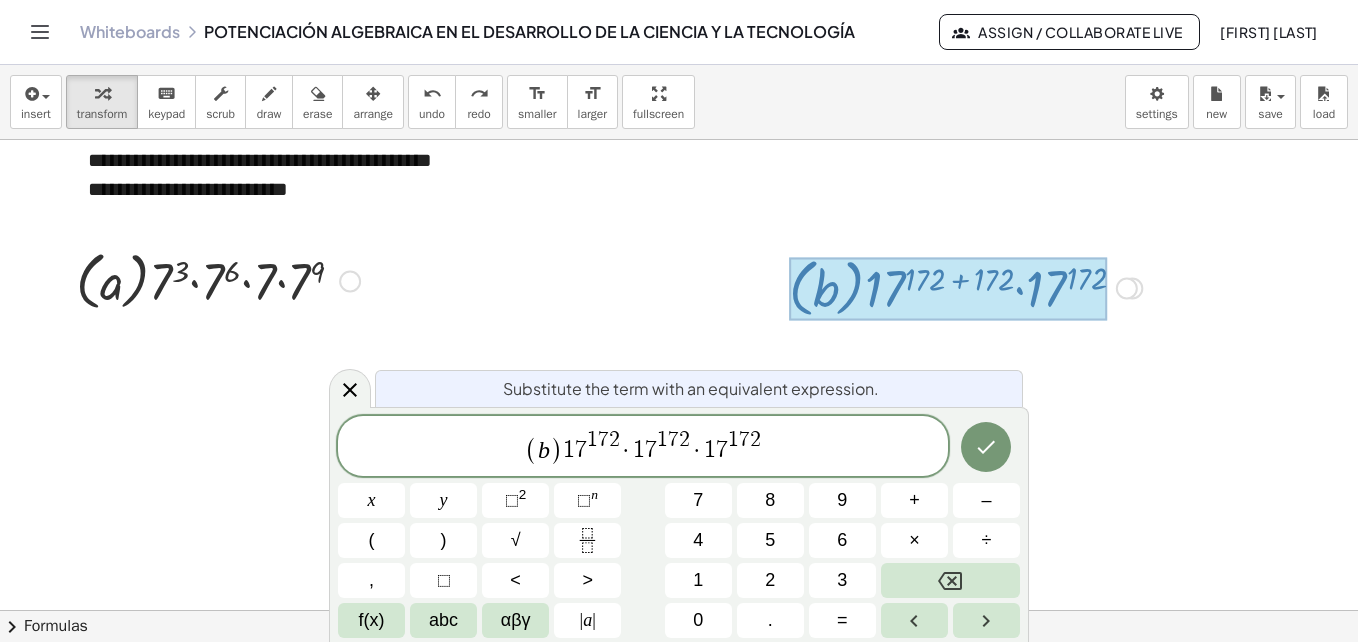 click 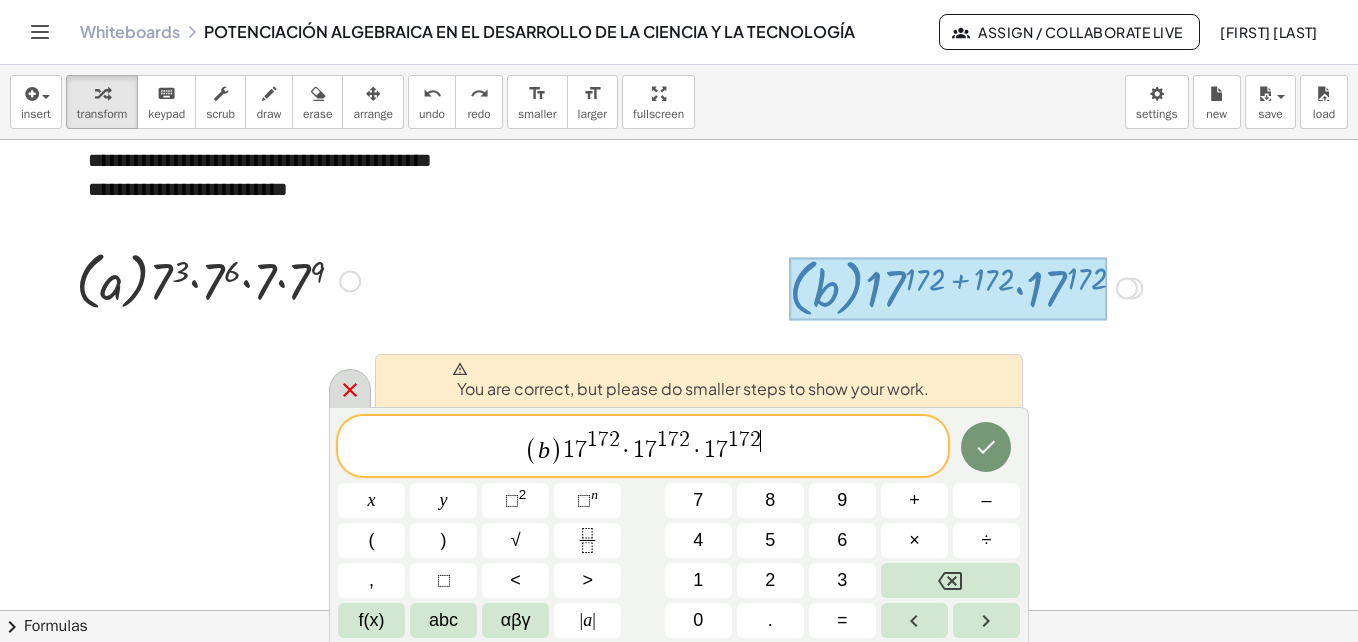 click 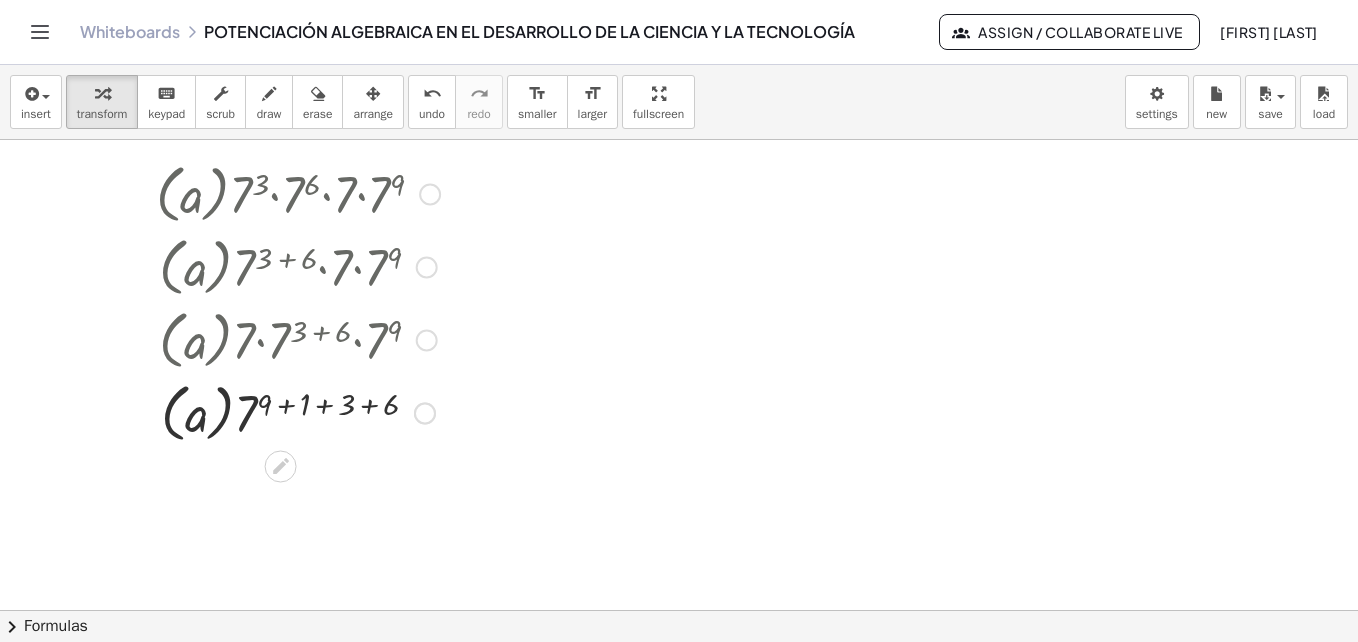 scroll, scrollTop: 2320, scrollLeft: 29, axis: both 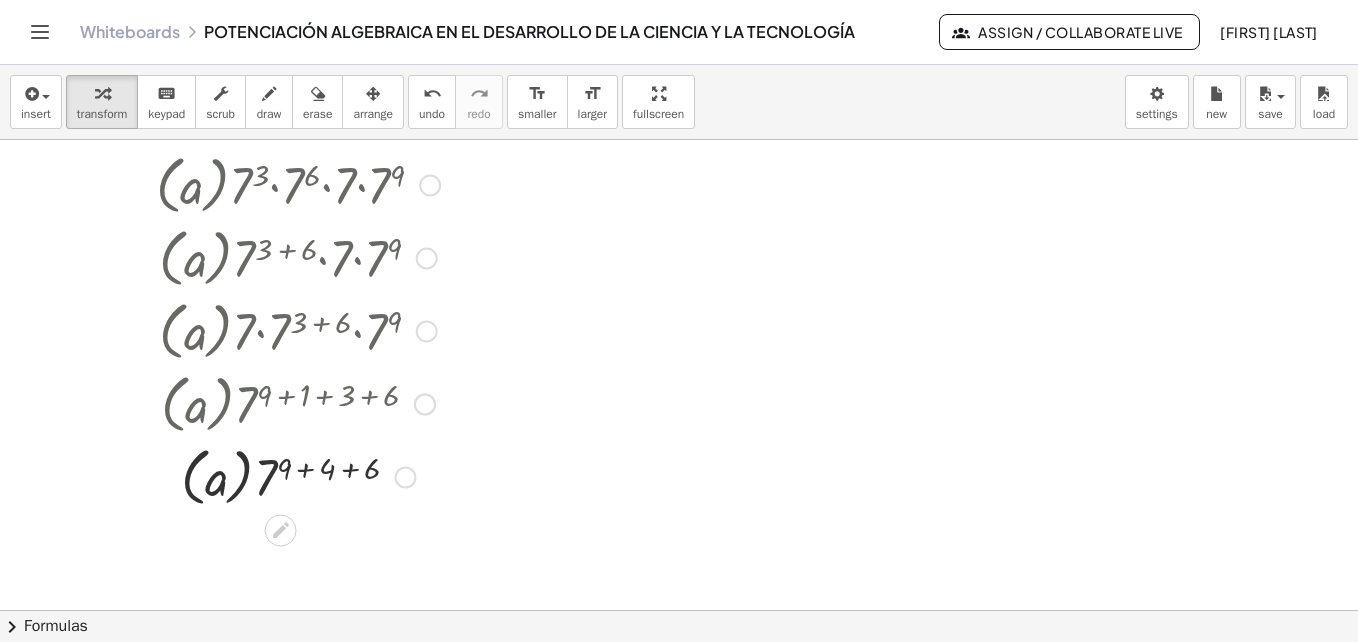 click at bounding box center (298, 402) 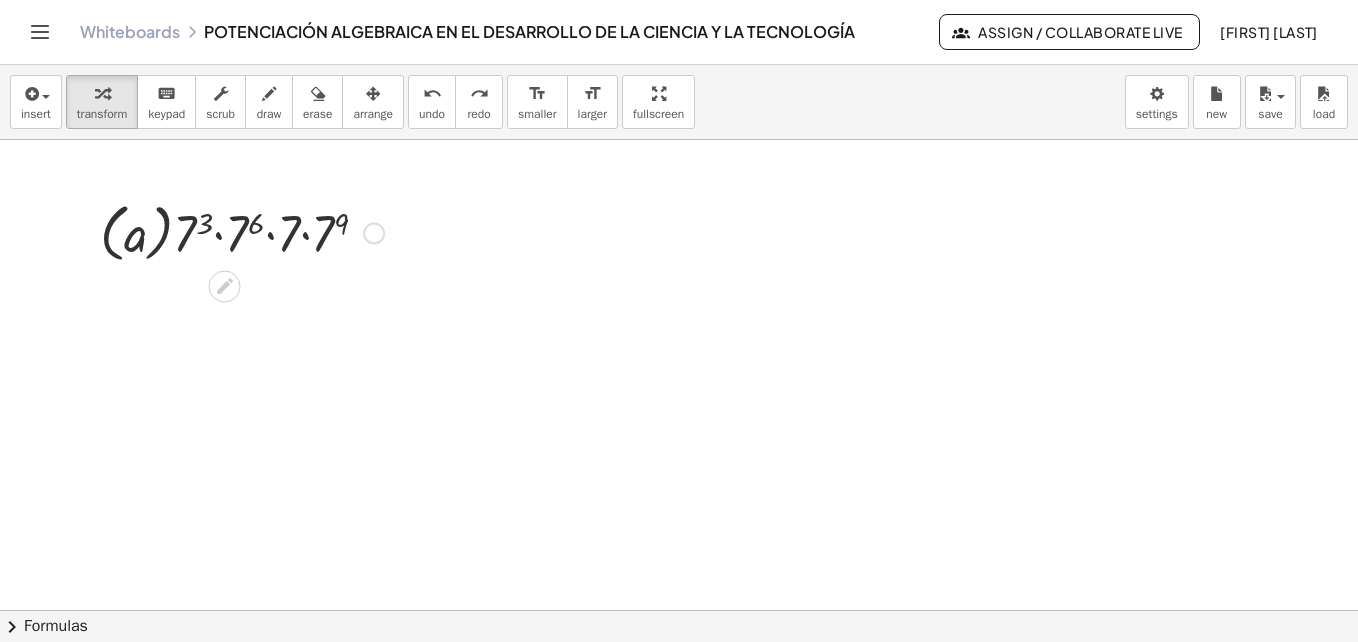 scroll, scrollTop: 2212, scrollLeft: 97, axis: both 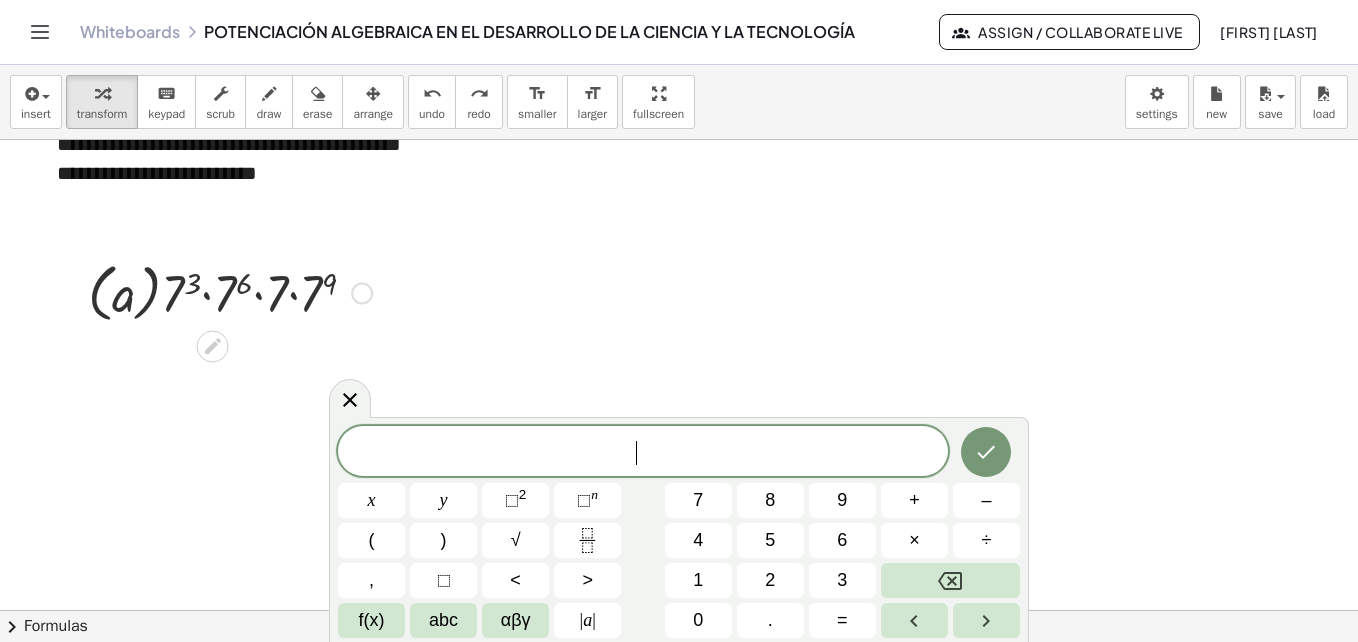 click on "abc" at bounding box center (443, 620) 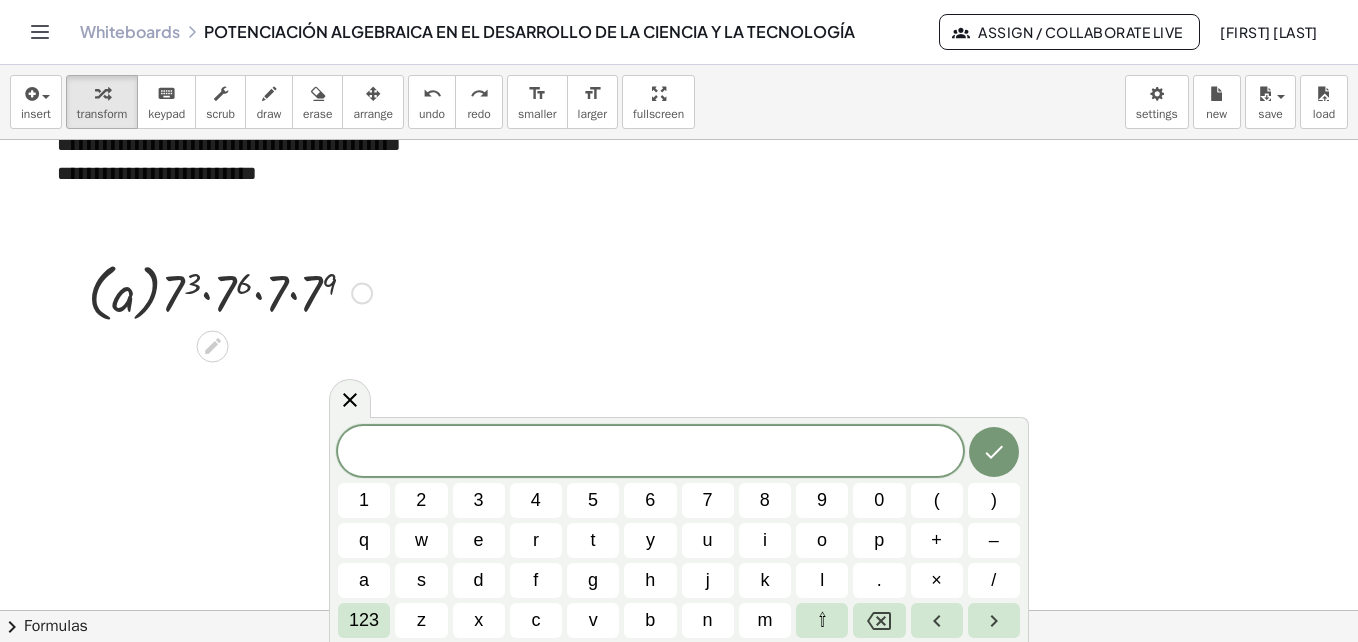 click on "b" at bounding box center [650, 620] 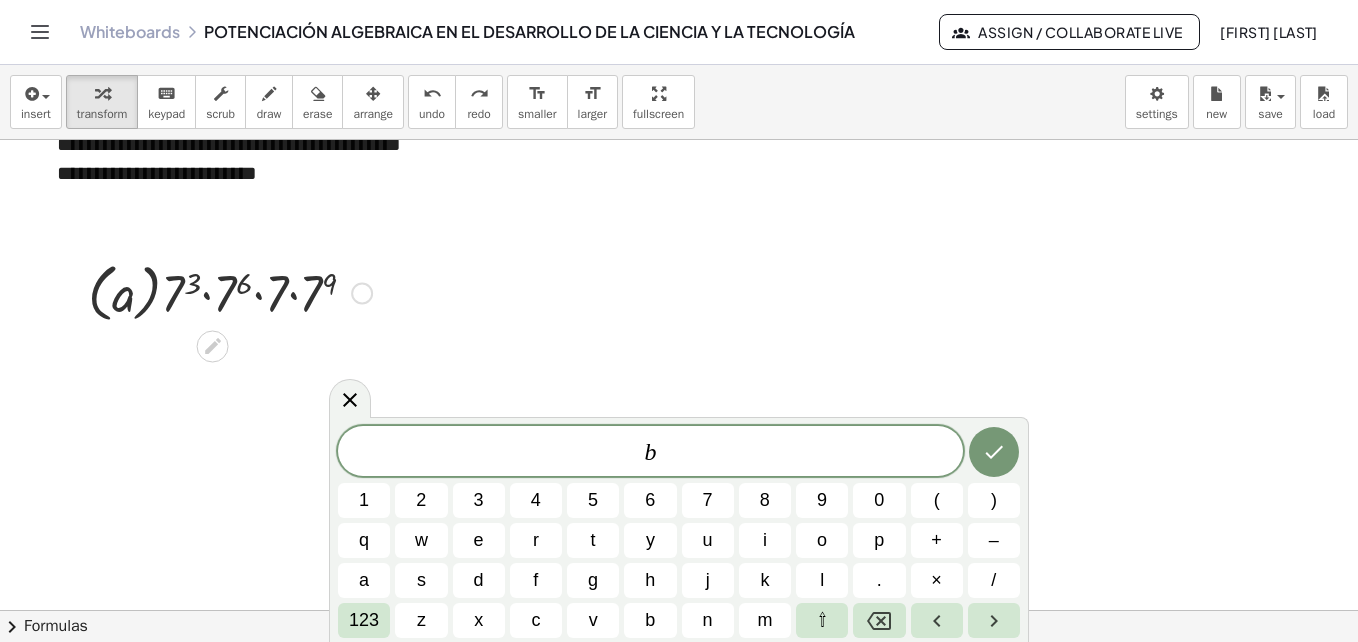 click on ")" at bounding box center [994, 500] 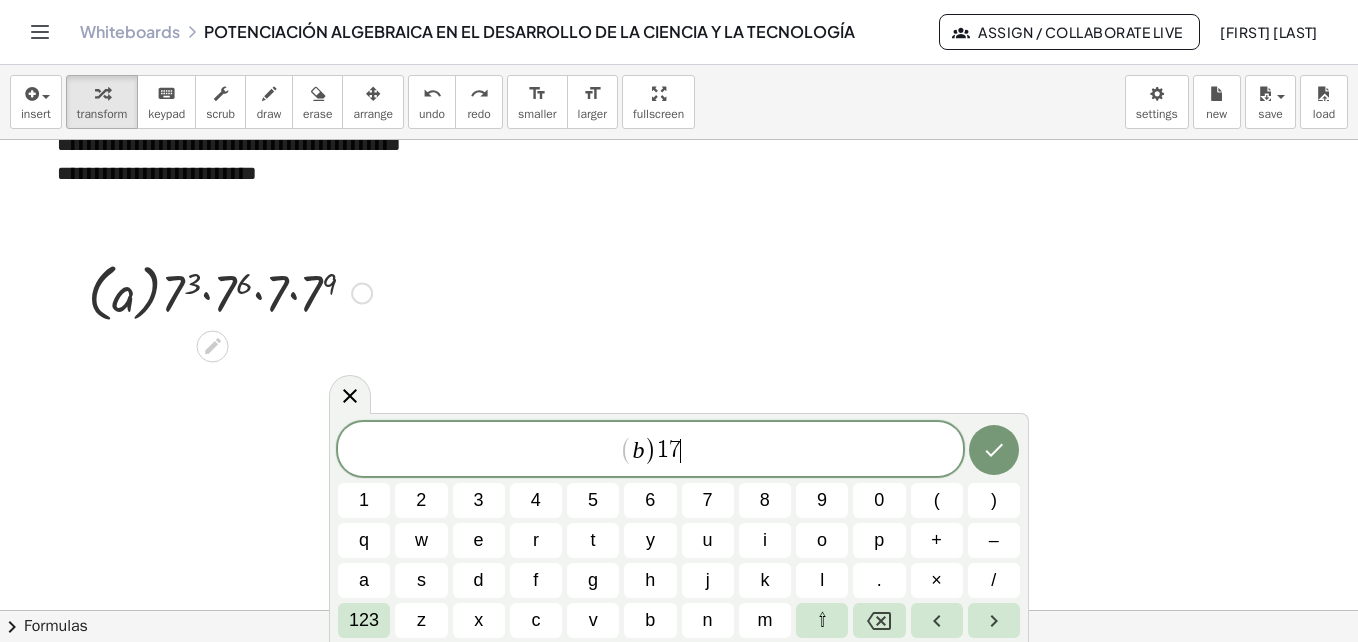 click on "123" at bounding box center [364, 620] 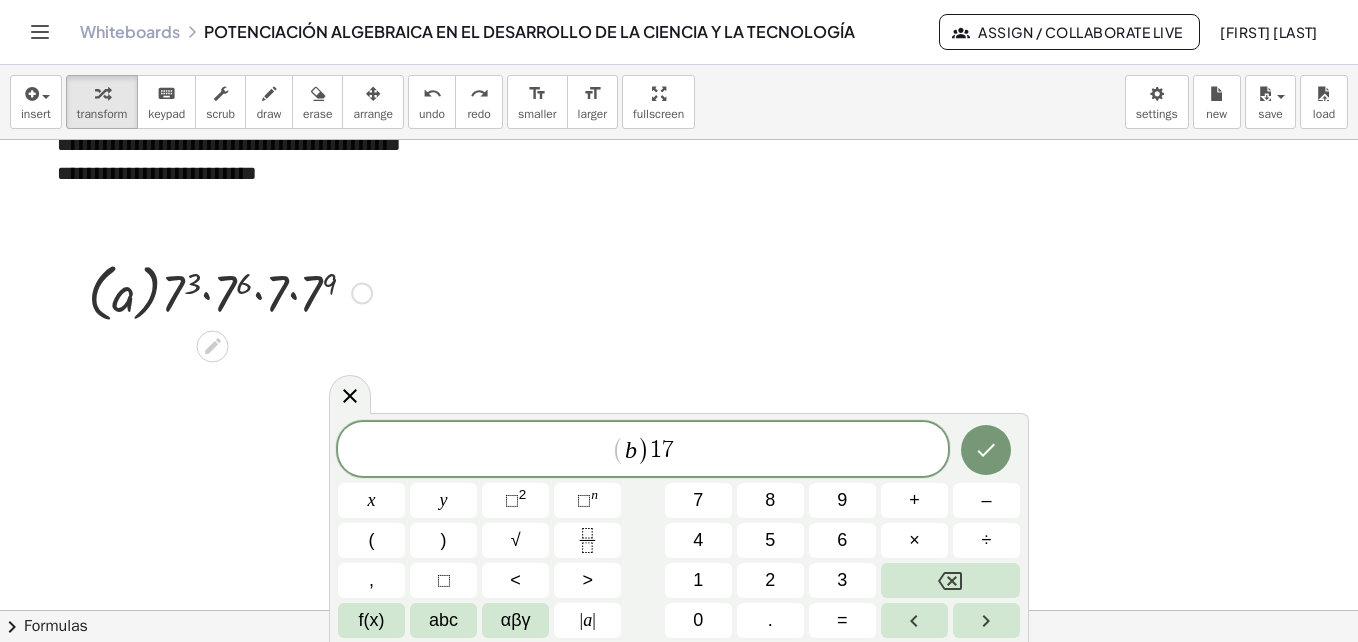click on "n" at bounding box center [594, 494] 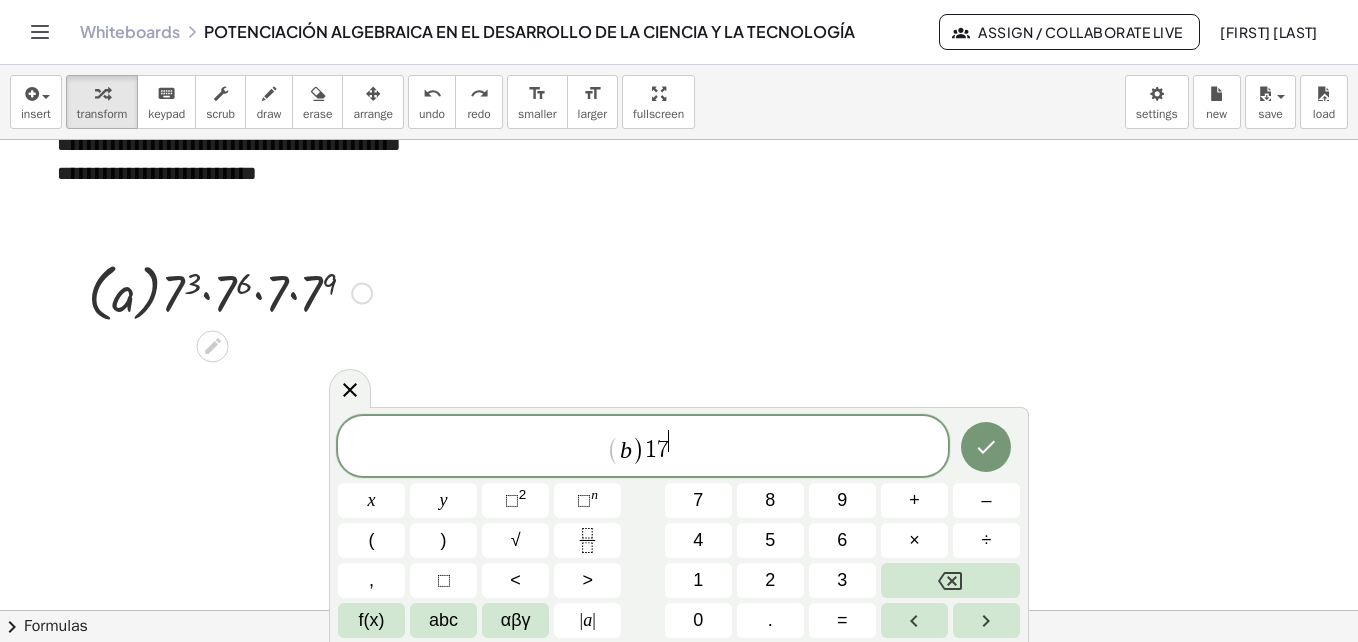 click on "1" at bounding box center [698, 580] 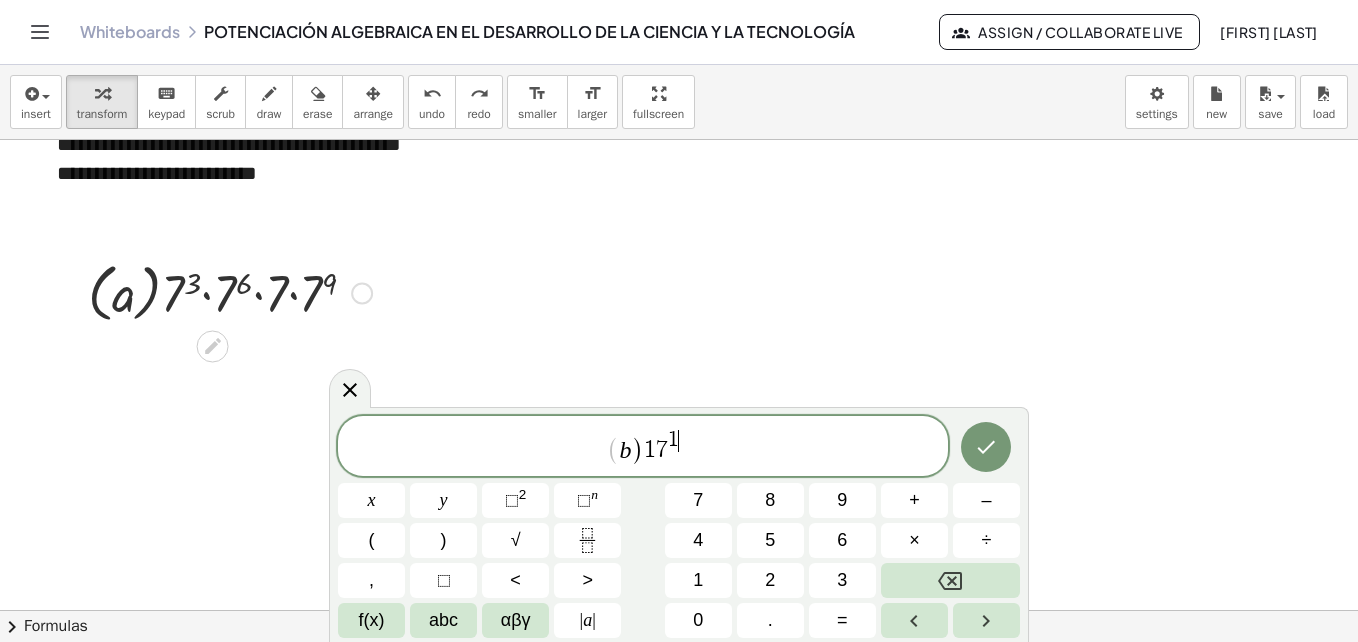 click on "7" at bounding box center (698, 500) 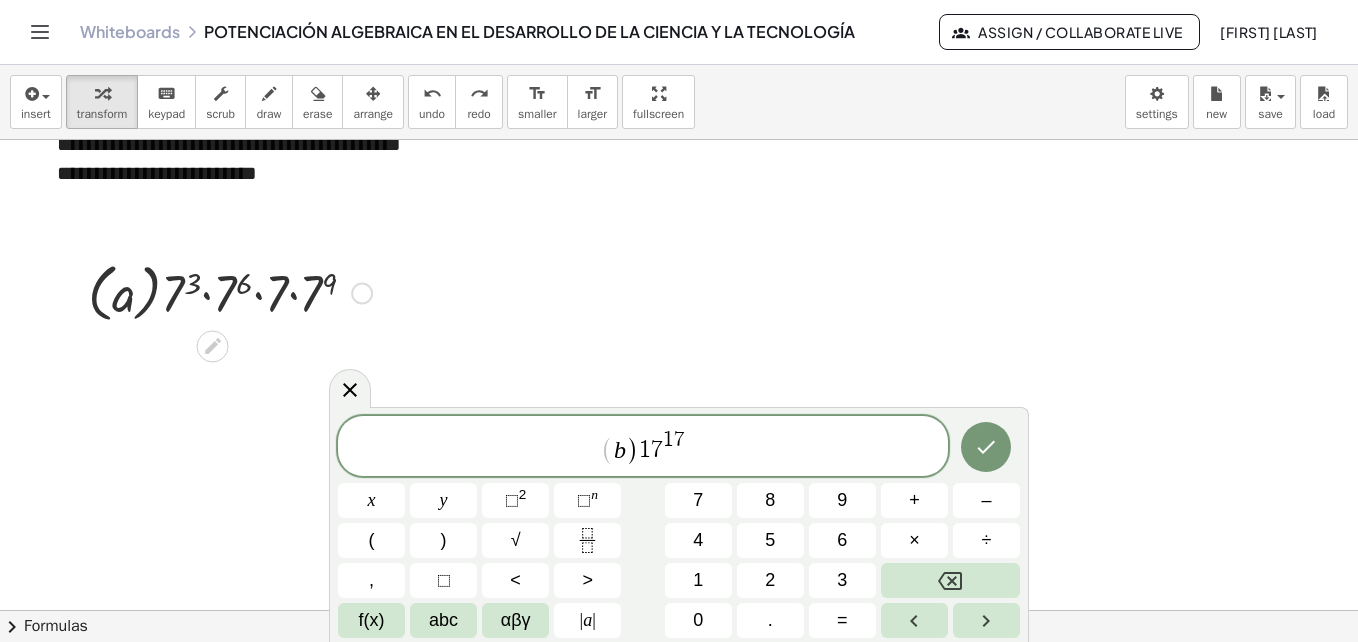 click on "2" at bounding box center (770, 580) 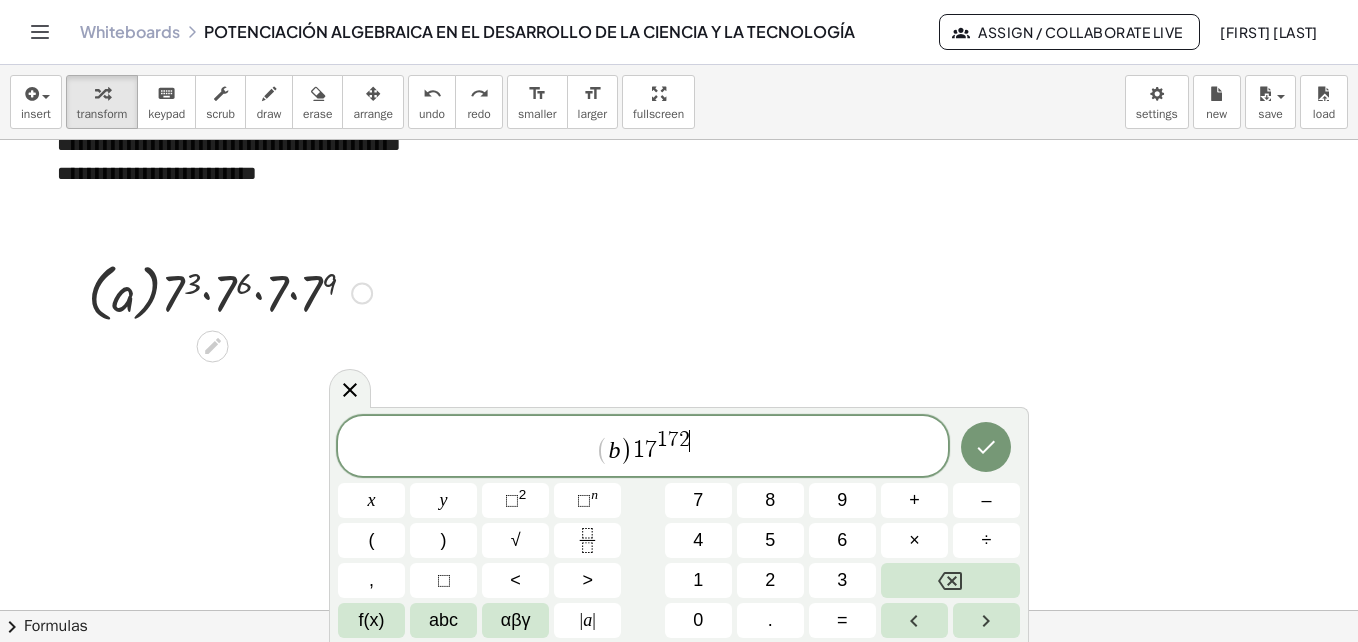 click at bounding box center (986, 620) 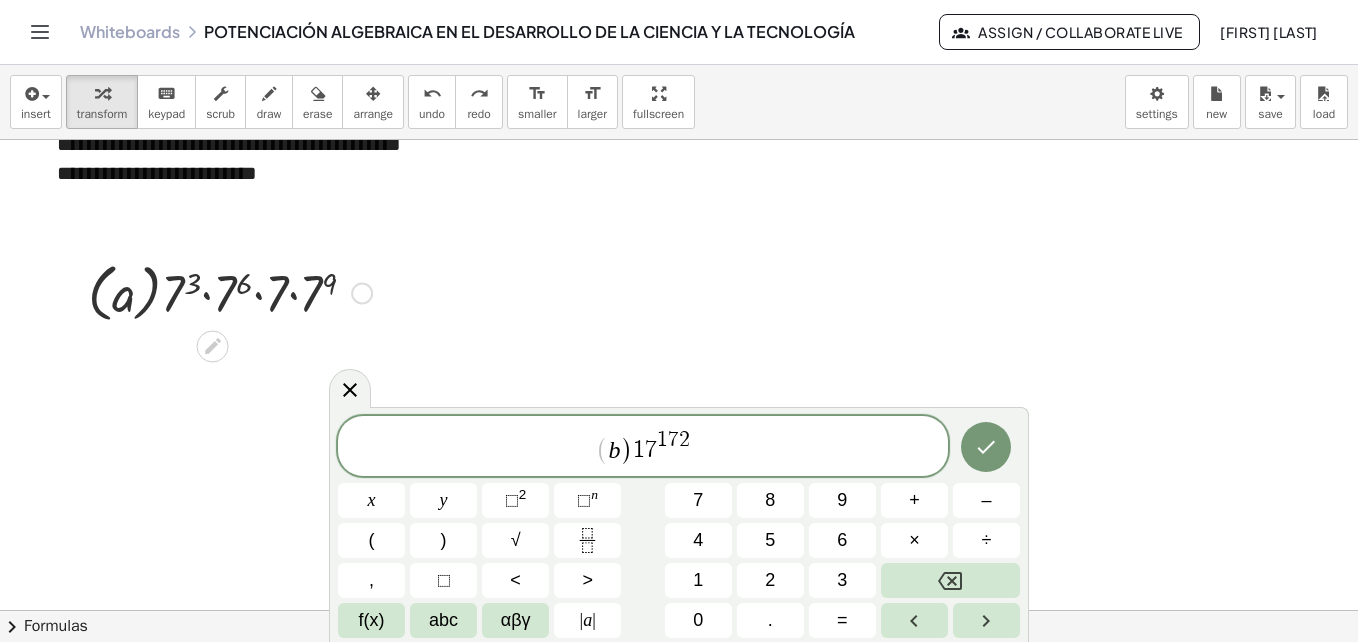 click on "×" at bounding box center [914, 540] 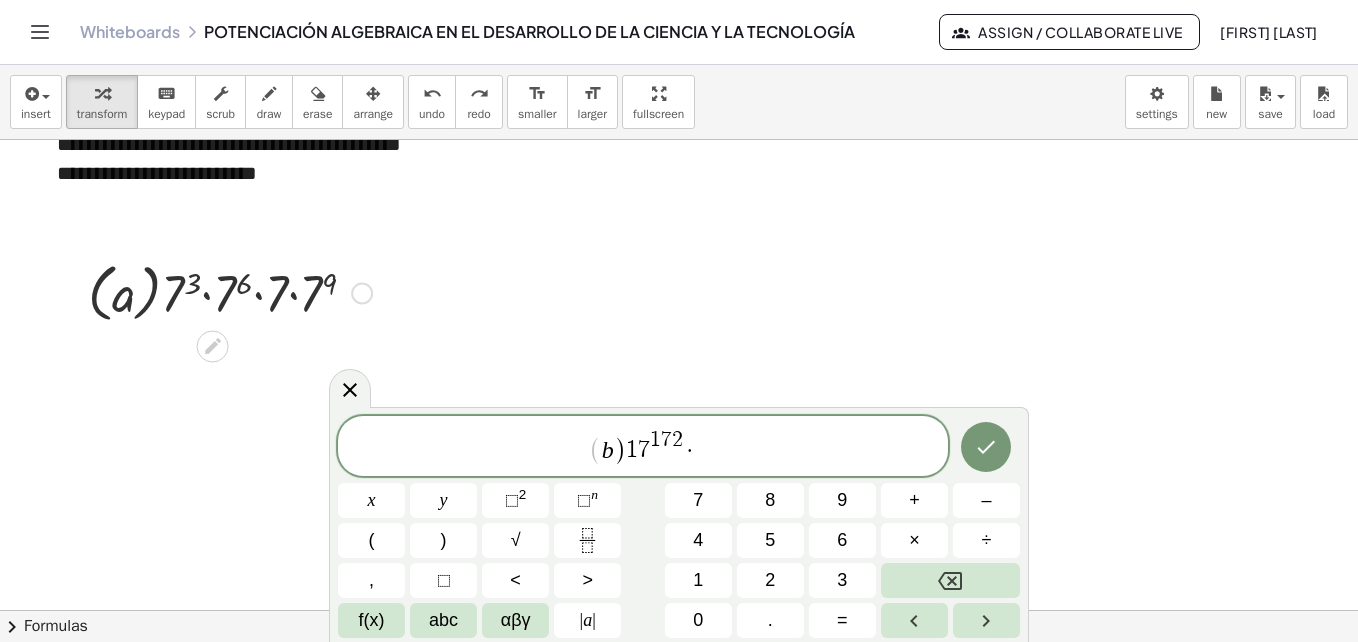 click on "1" at bounding box center (698, 580) 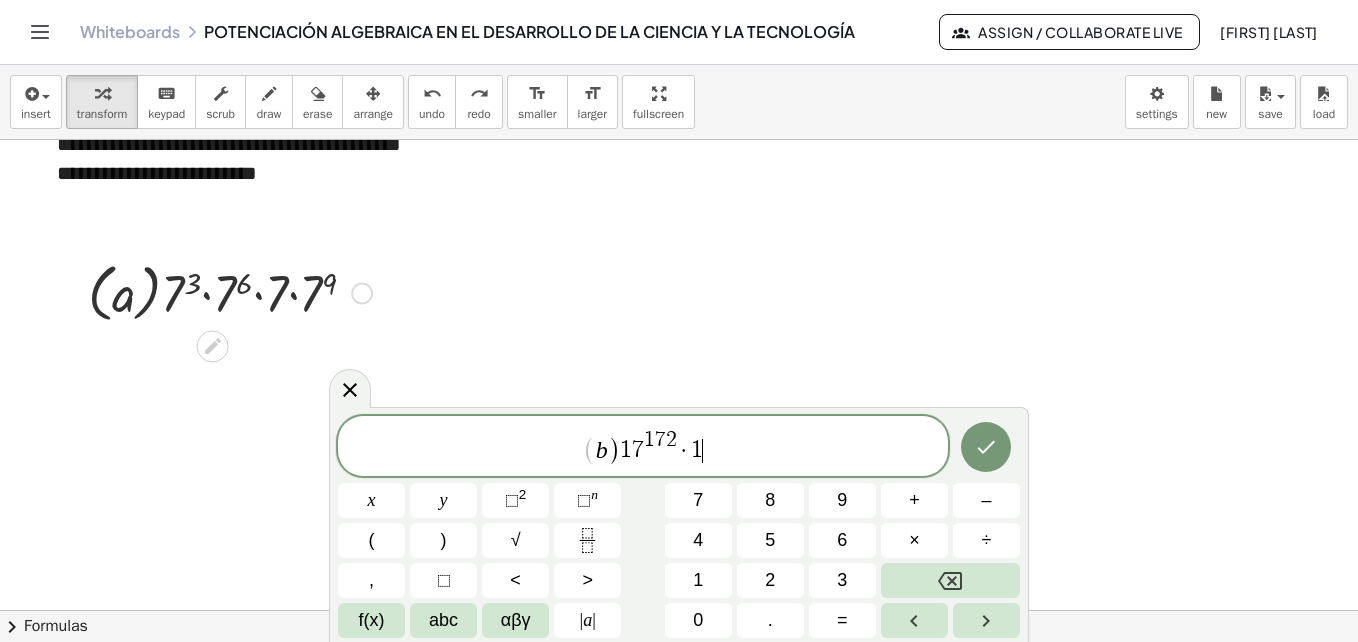 click on "7" at bounding box center (698, 500) 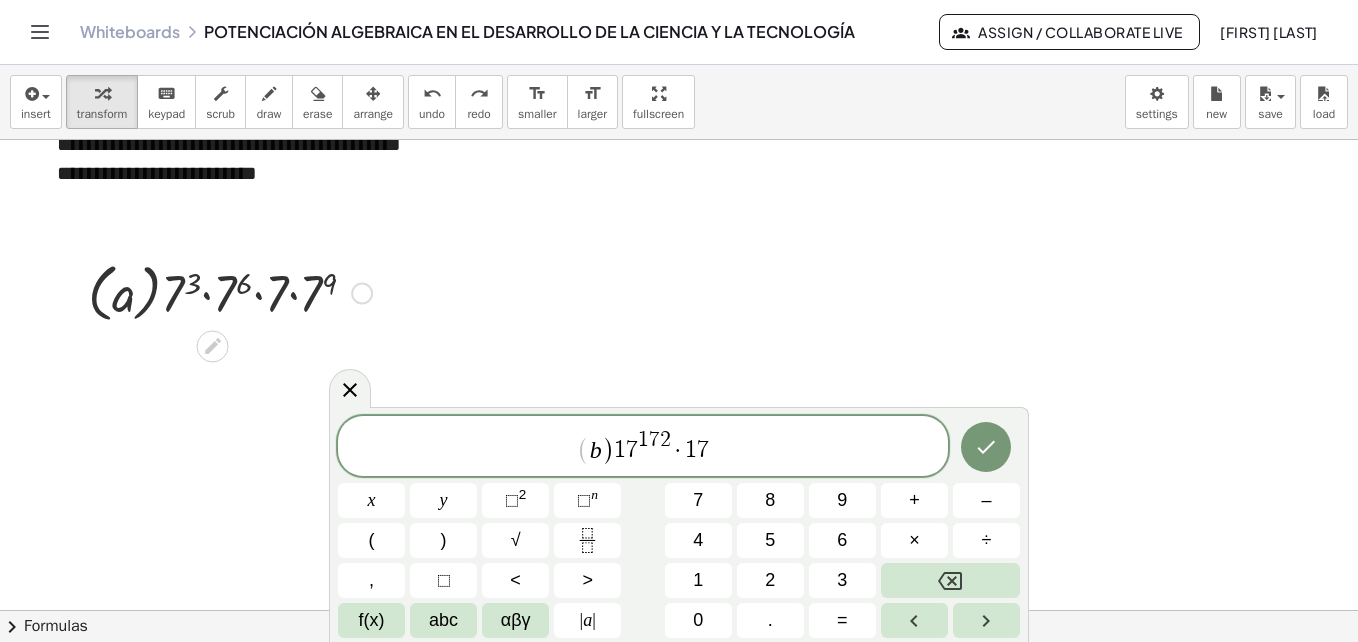 click on "n" at bounding box center [594, 494] 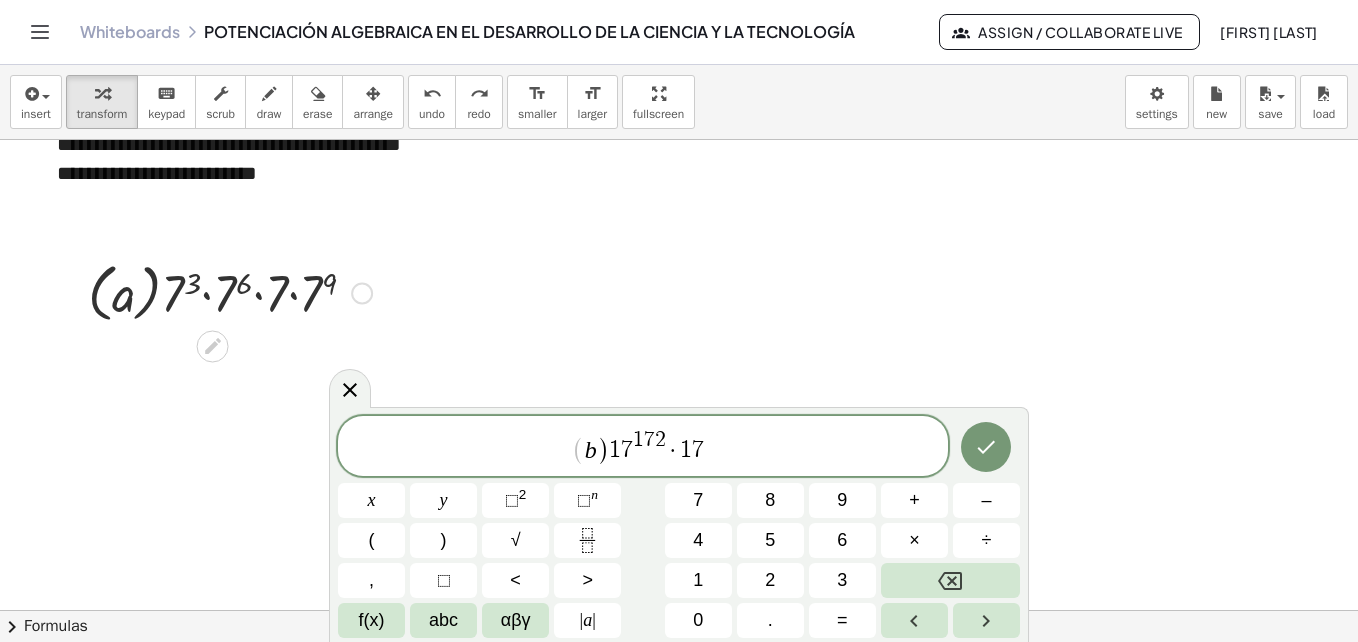 click on "1" at bounding box center [698, 580] 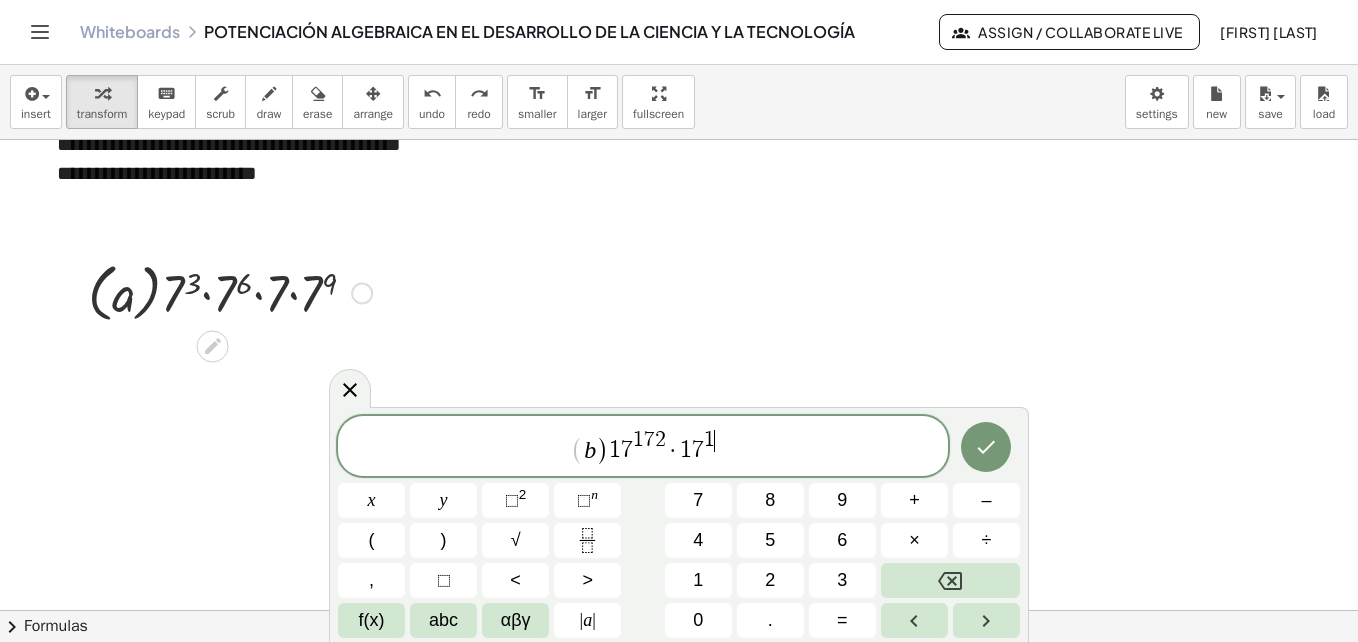 click on "7" at bounding box center [698, 500] 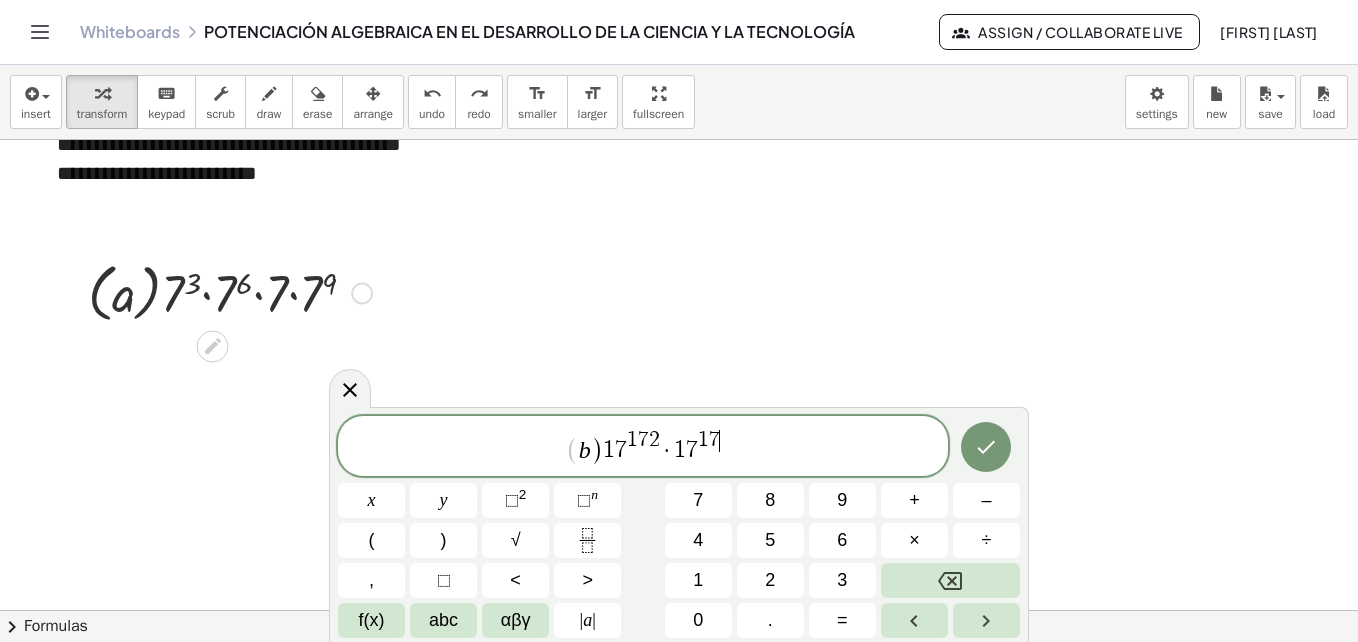 click on "2" at bounding box center (770, 580) 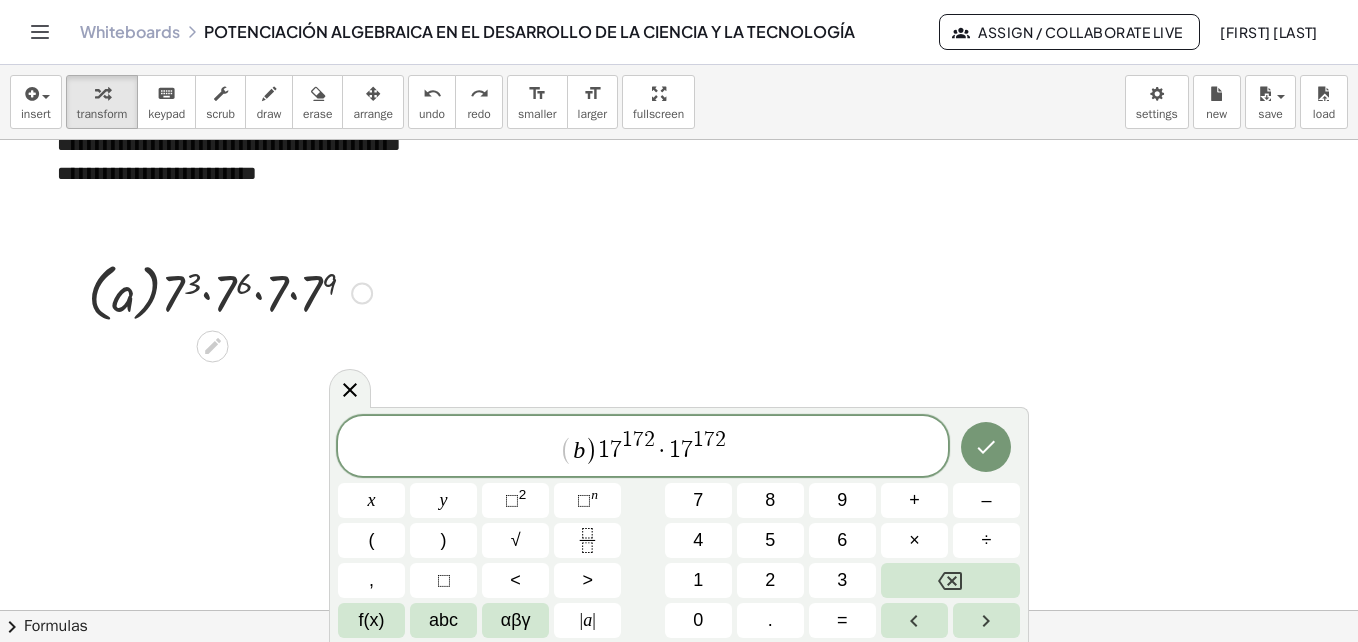 click at bounding box center (986, 620) 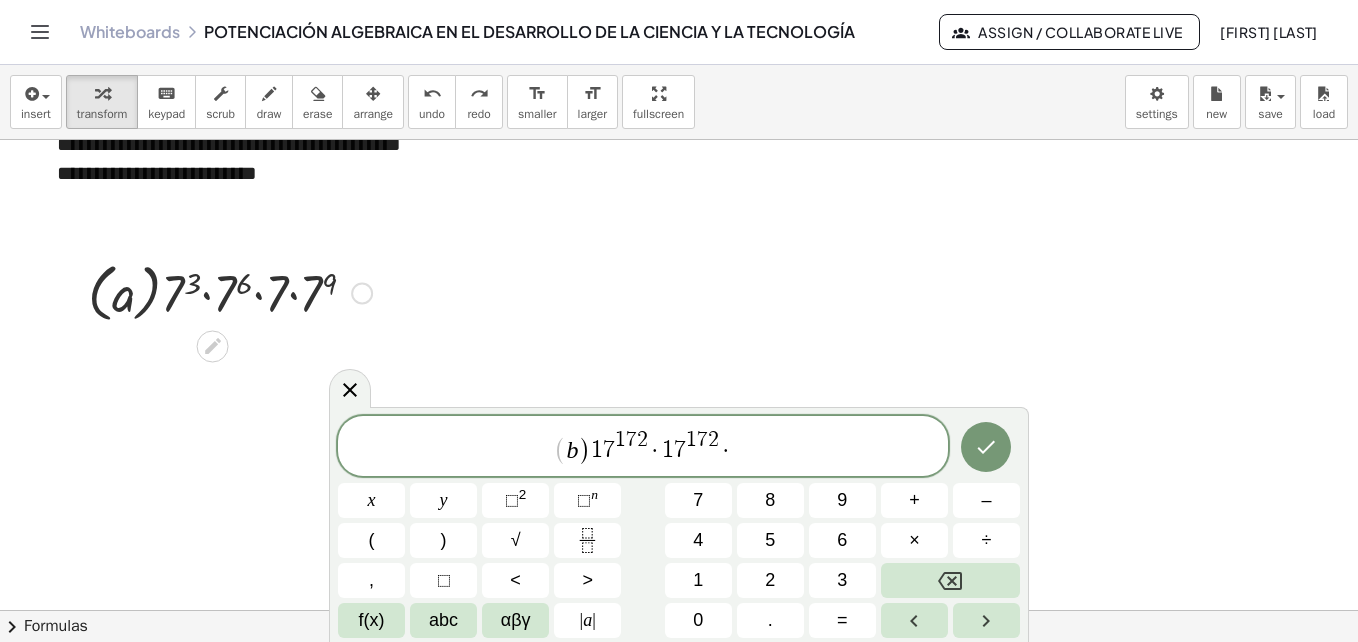 click on "1" at bounding box center [698, 580] 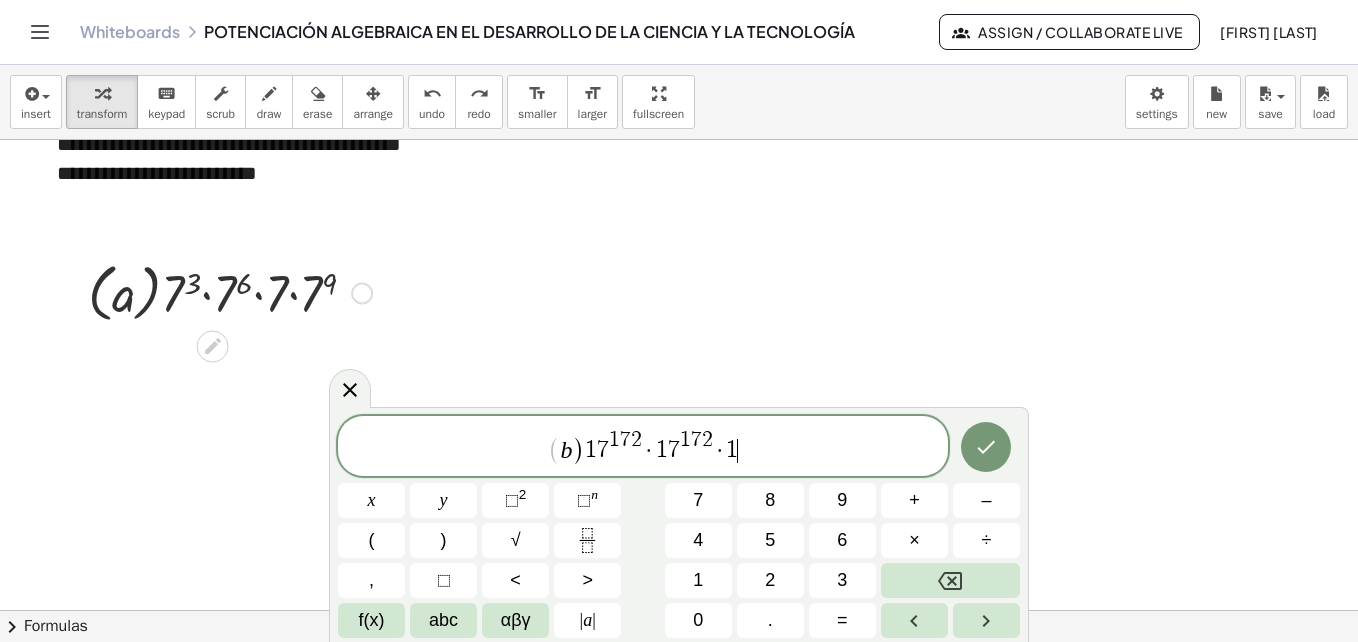 click on "7" at bounding box center (698, 500) 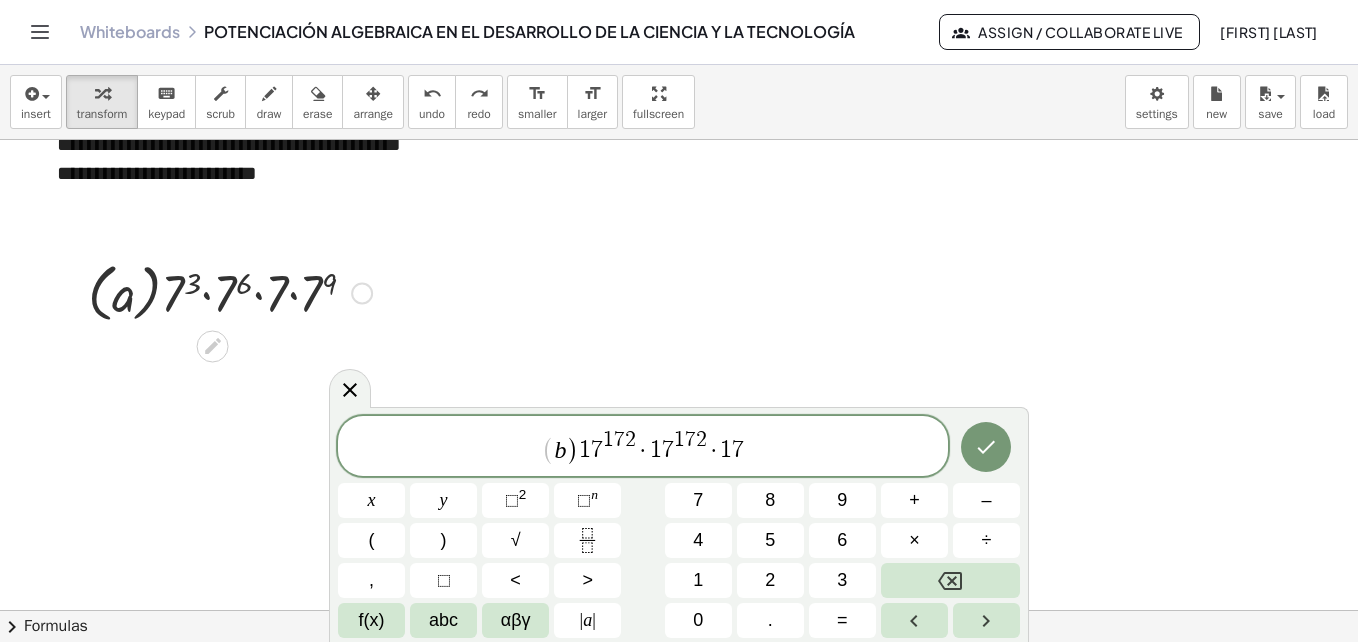 click on "⬚" at bounding box center (584, 500) 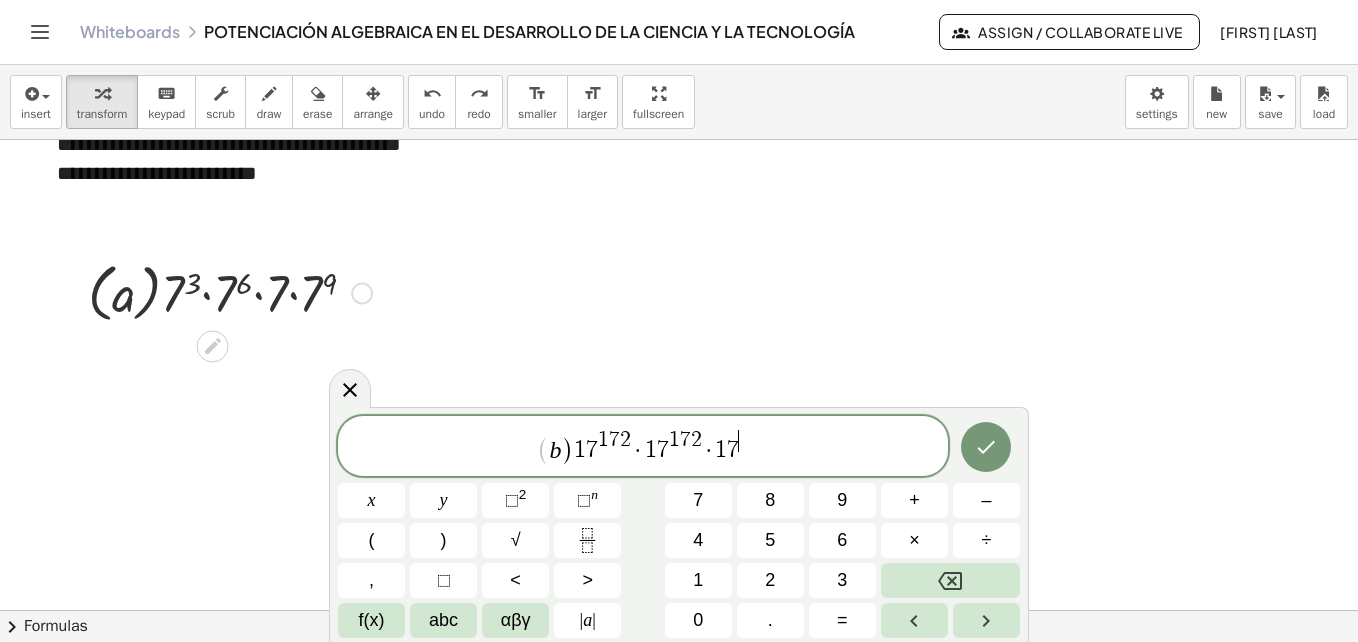 click on "1" at bounding box center [698, 580] 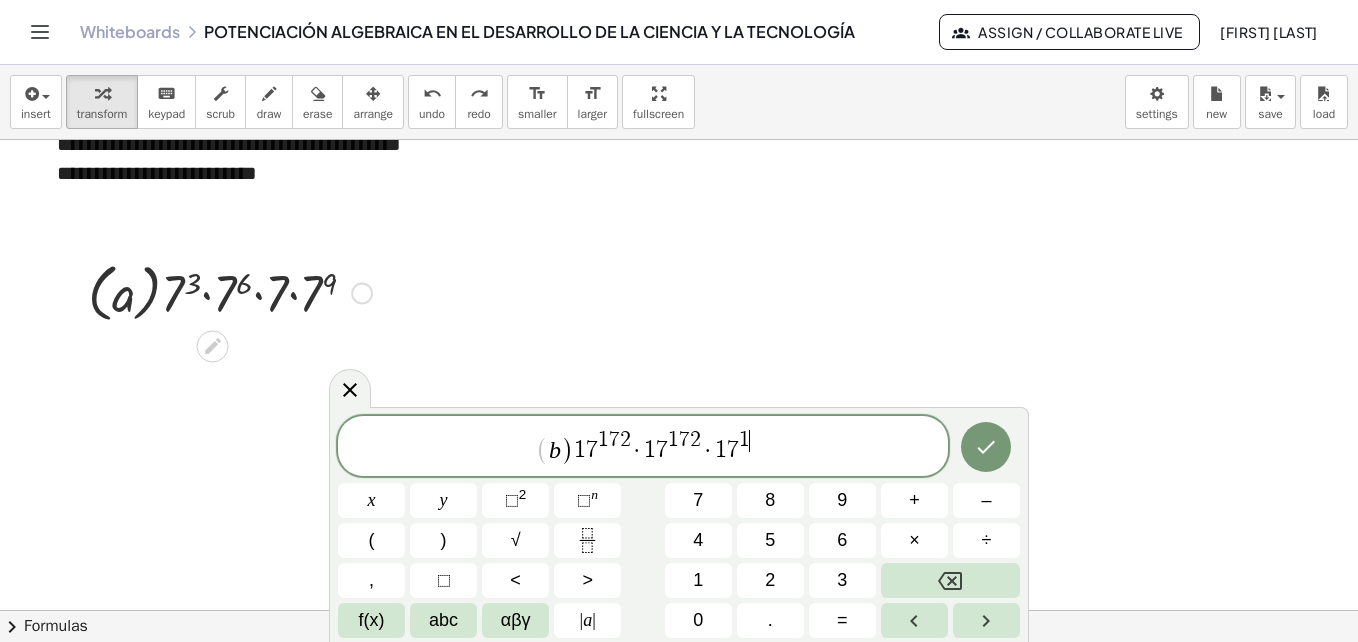 click on "7" at bounding box center (698, 500) 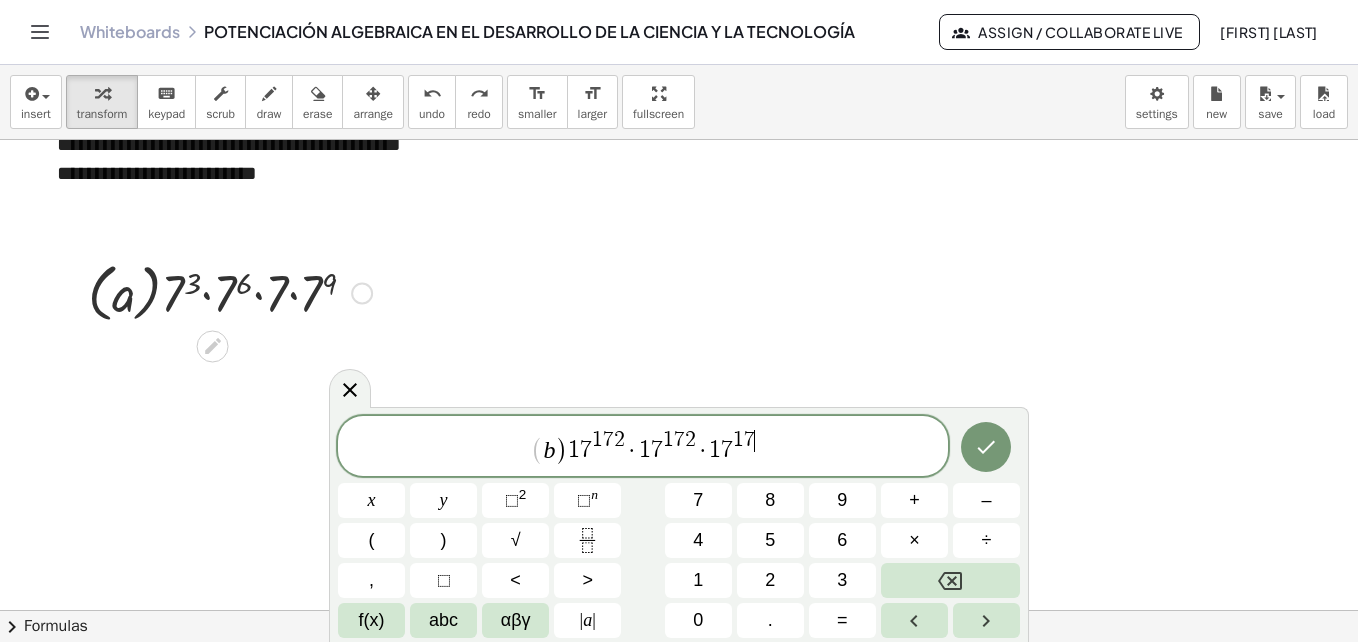 click on "2" at bounding box center (770, 580) 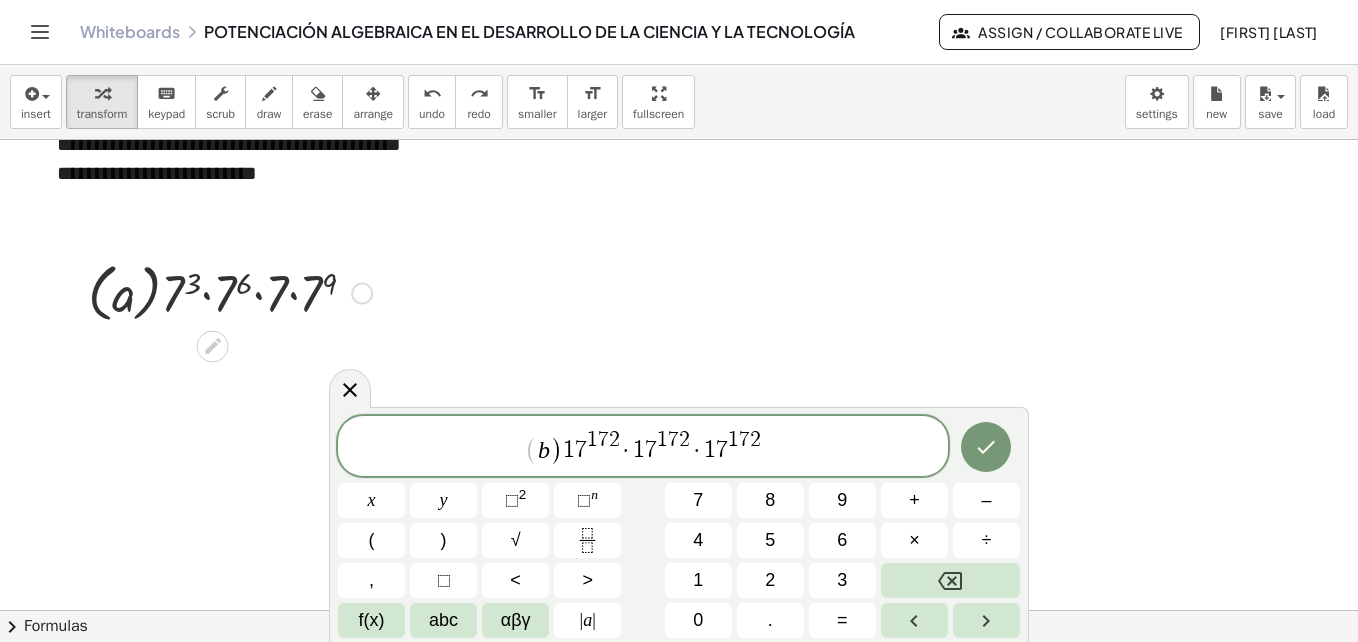 click 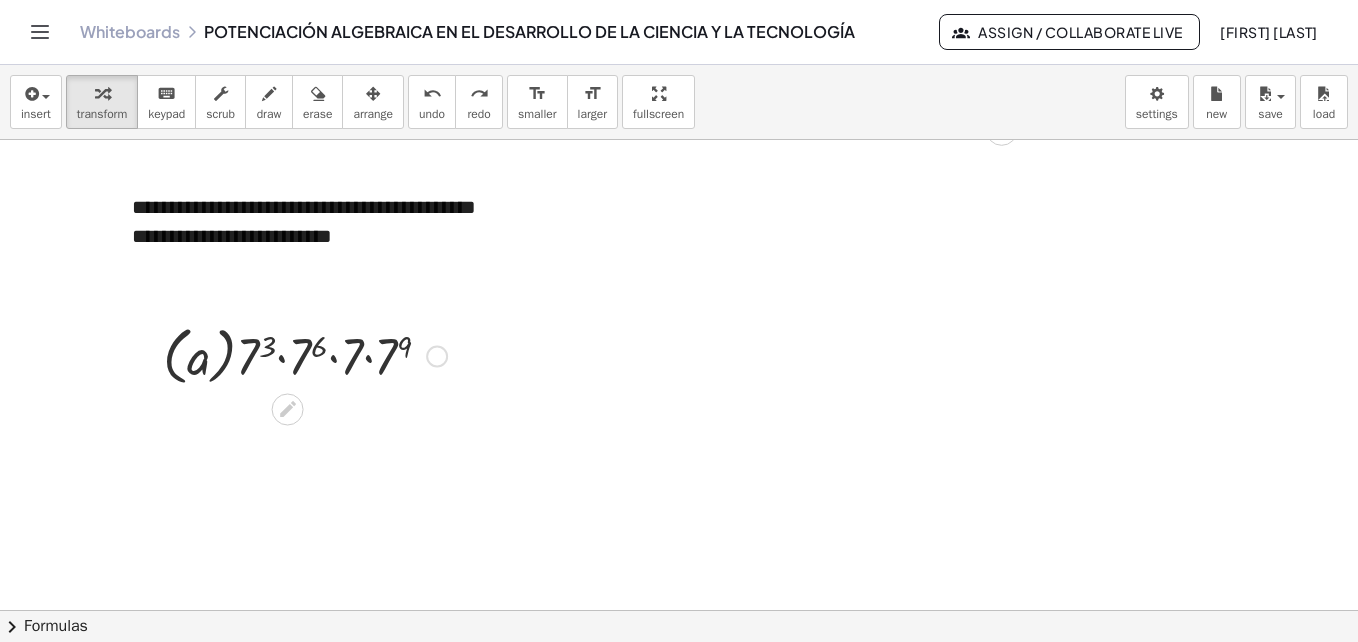 scroll, scrollTop: 2174, scrollLeft: 41, axis: both 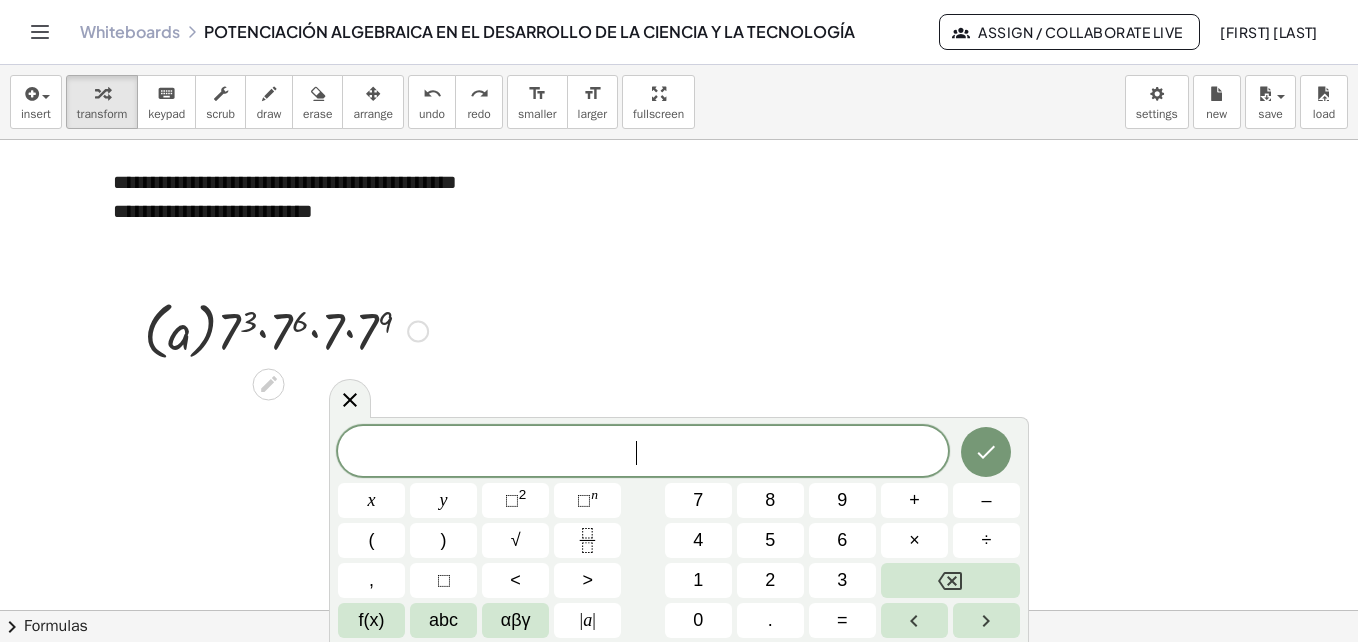 click on "abc" at bounding box center [443, 620] 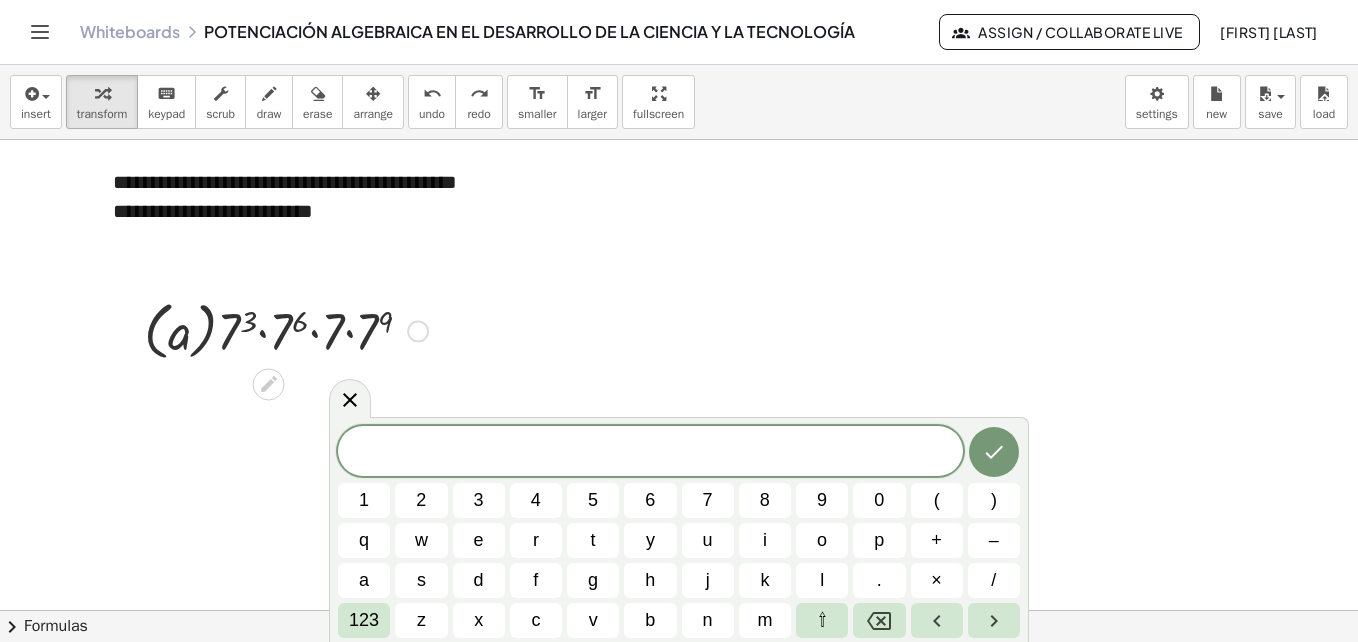 click on "b" at bounding box center (650, 620) 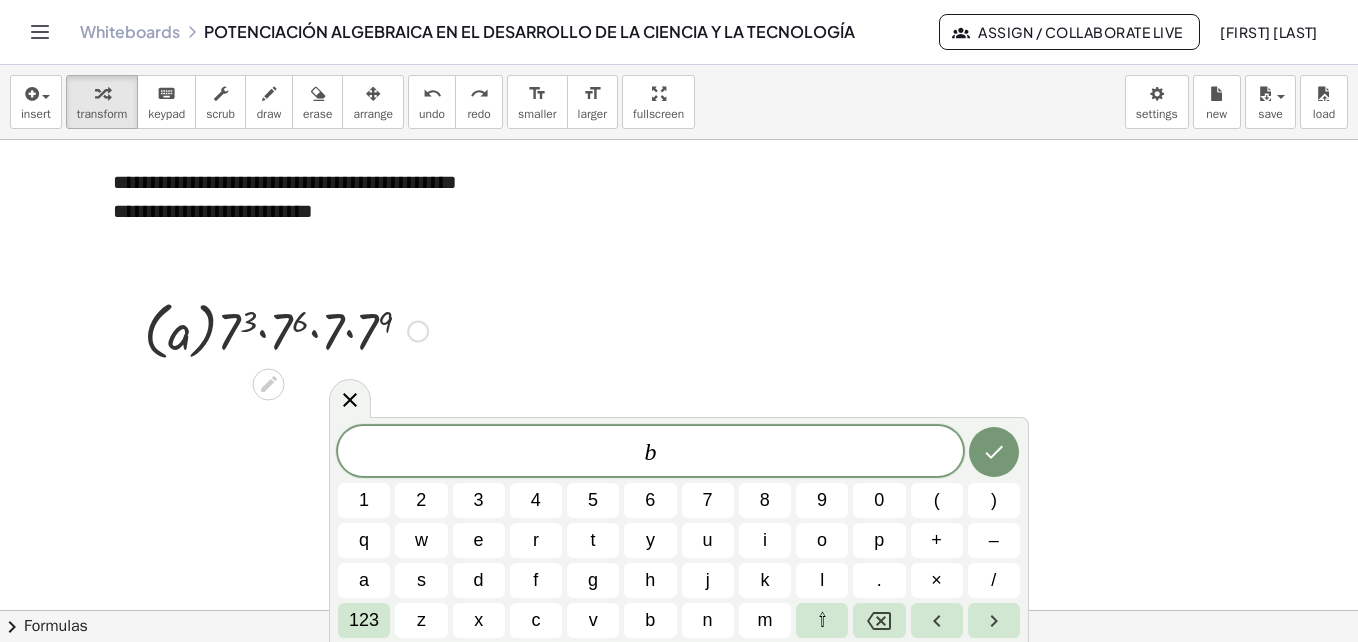 click on ")" at bounding box center (994, 500) 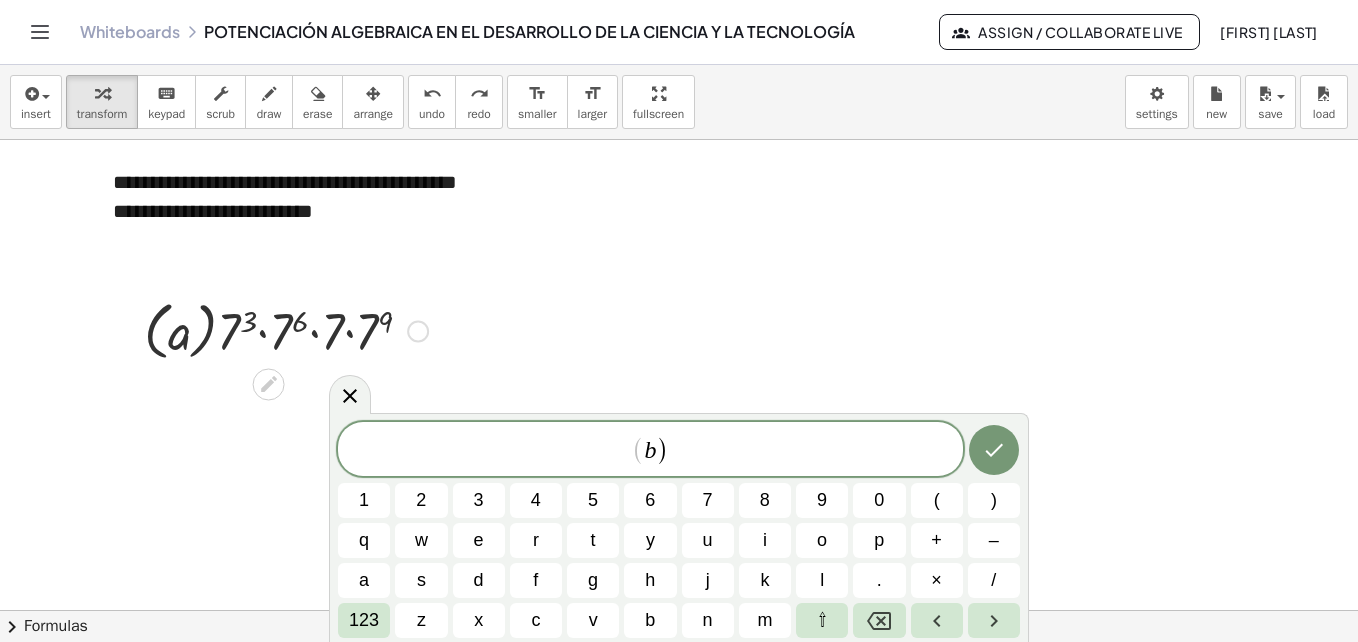 click on "123" at bounding box center (364, 620) 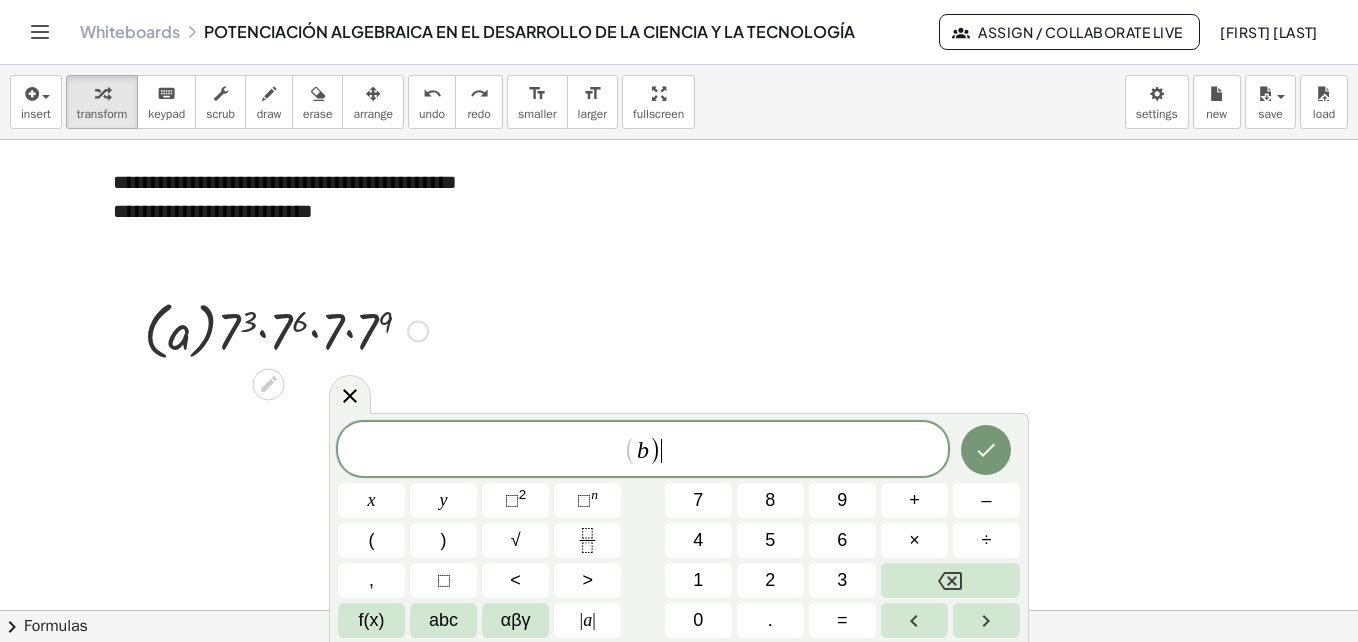 click on "1" at bounding box center [698, 580] 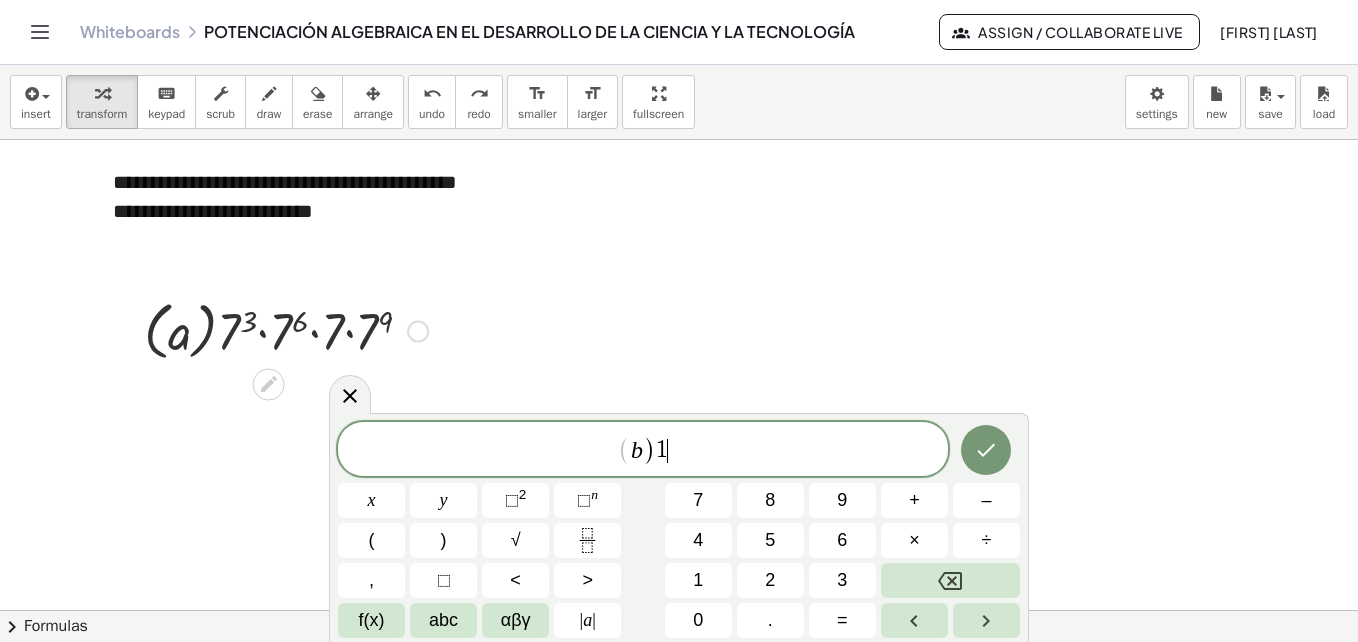 click on "7" at bounding box center [698, 500] 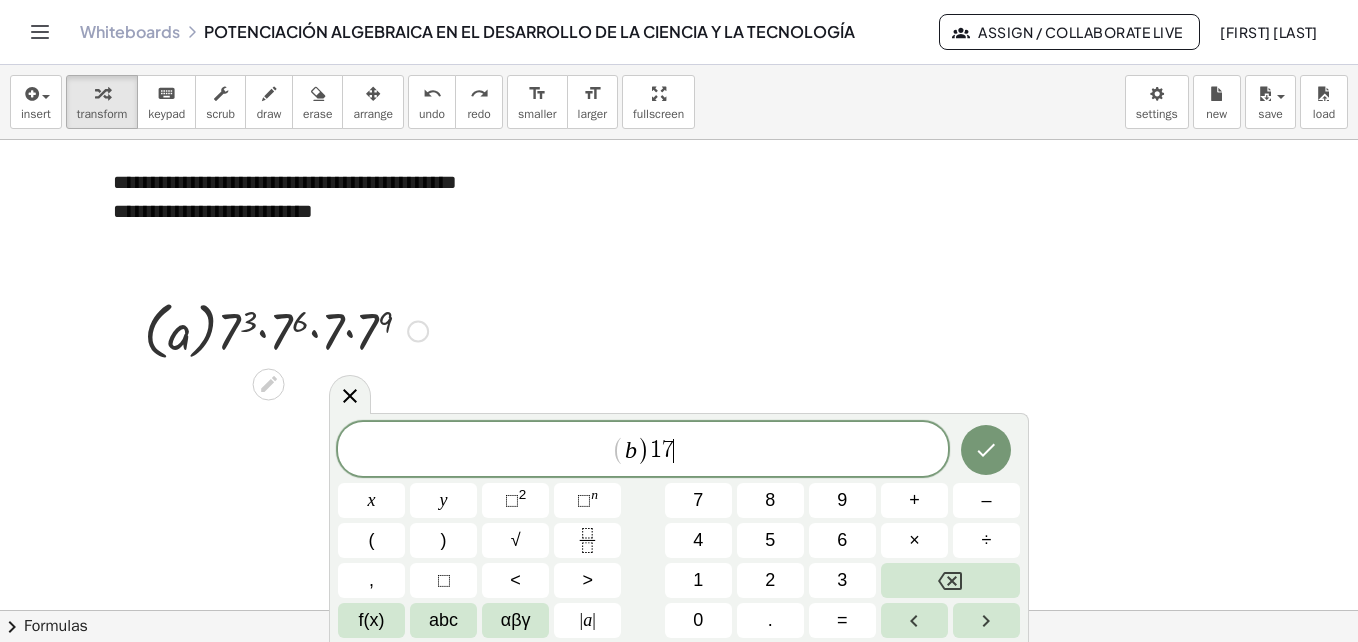 click on "⬚" at bounding box center [584, 500] 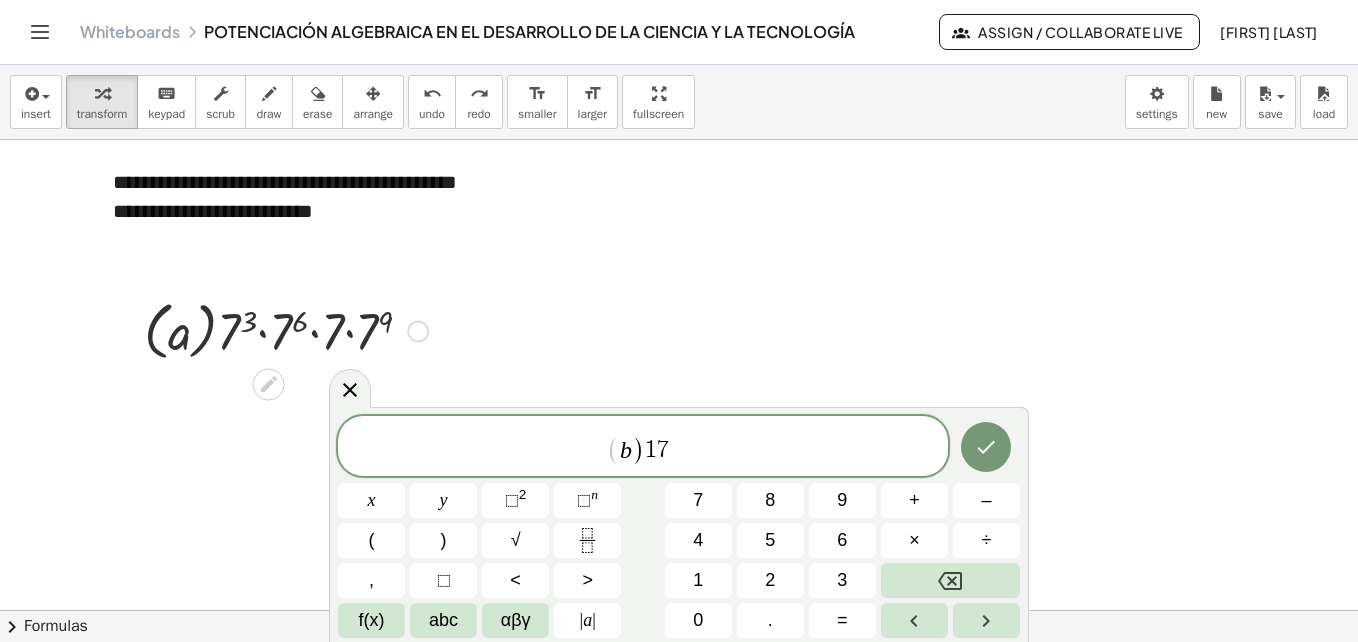 click on "1" at bounding box center [698, 580] 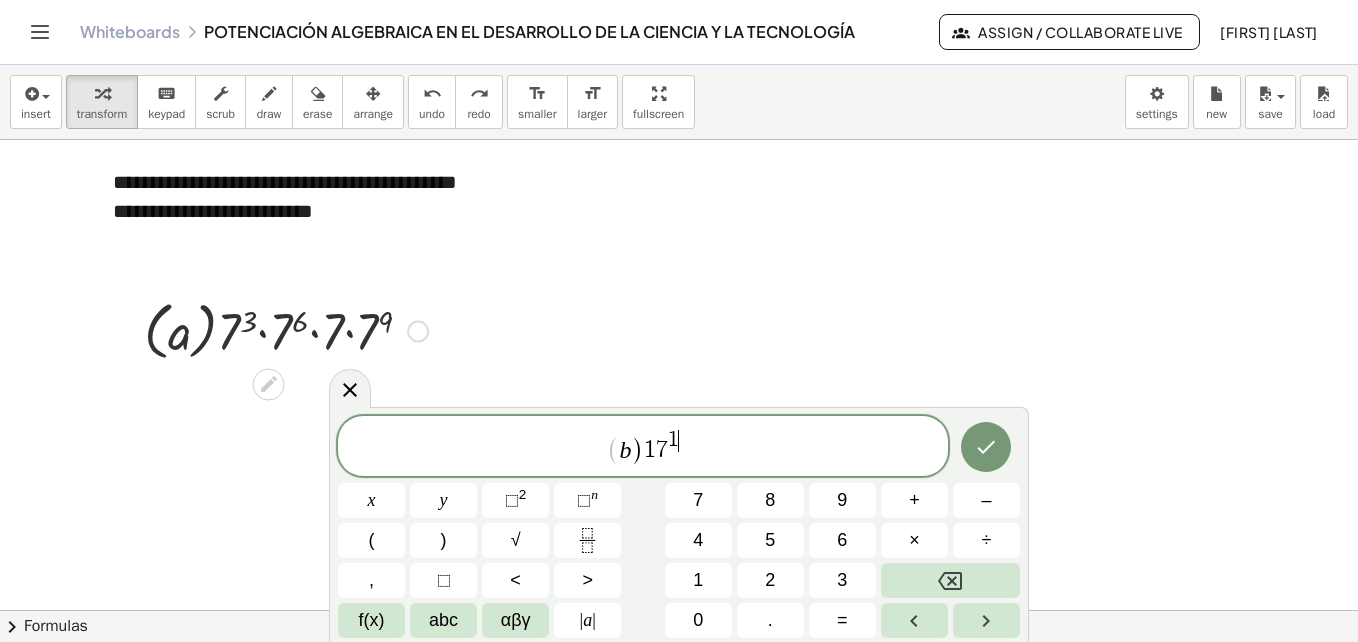 click on "7" at bounding box center (698, 500) 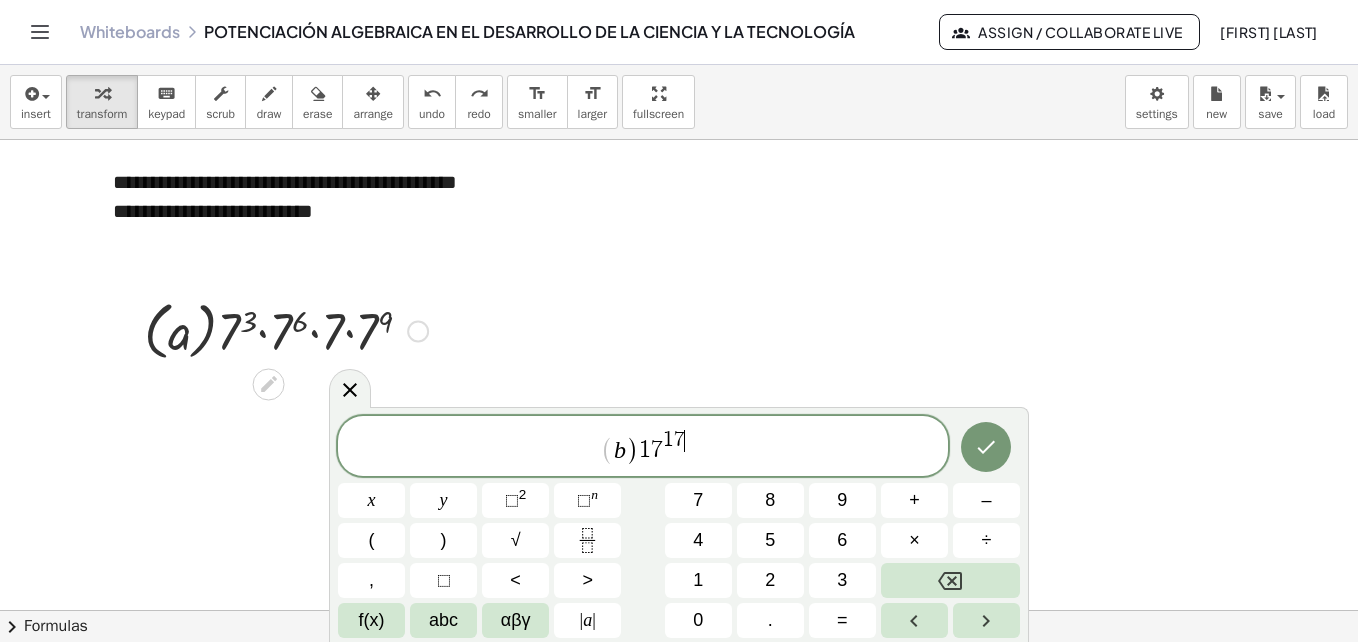 click on "2" at bounding box center [770, 580] 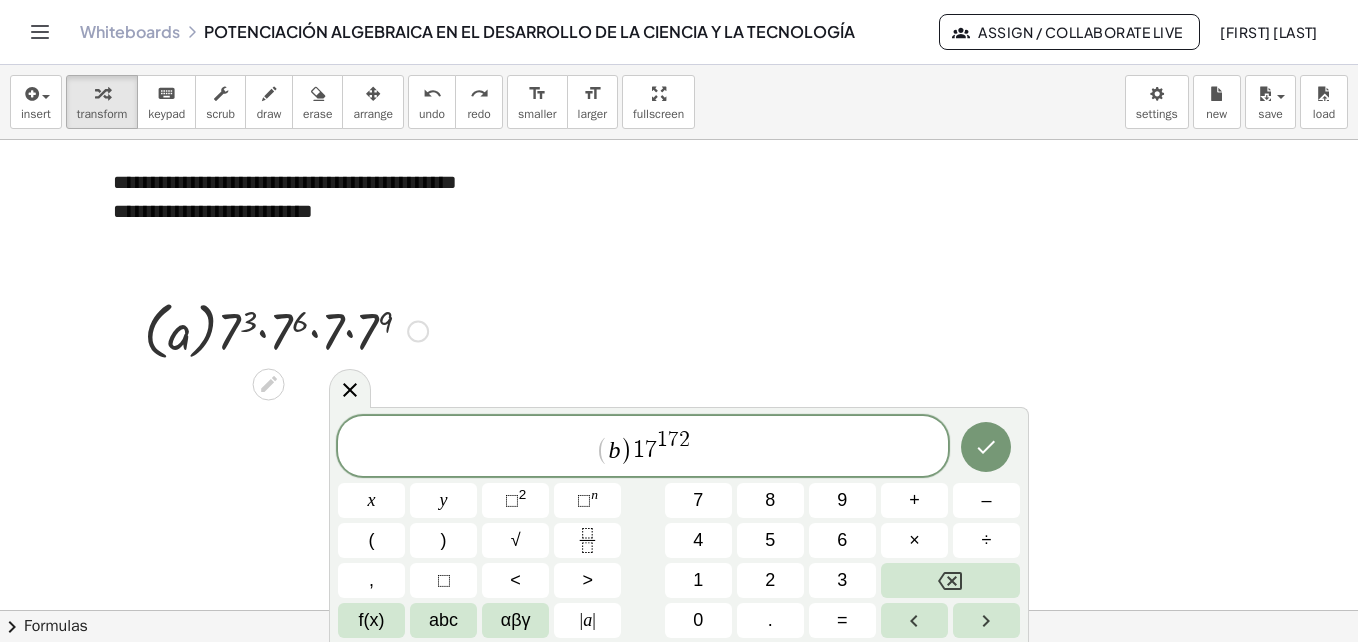 click 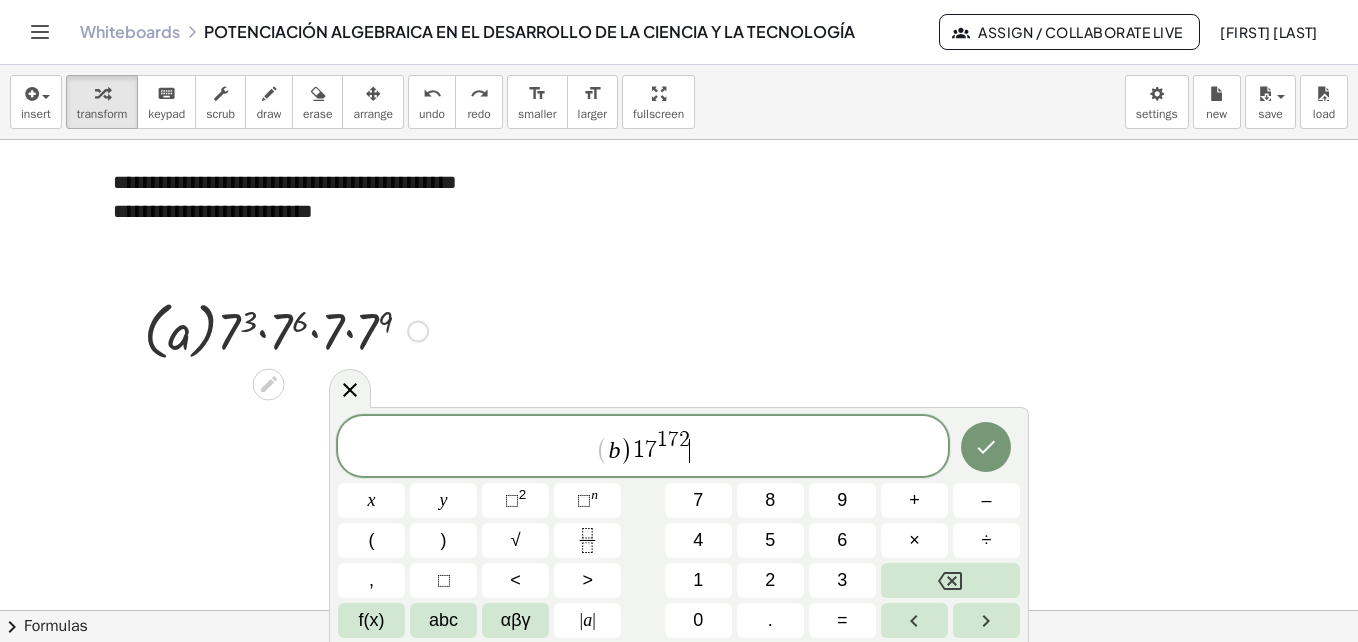 click on "×" at bounding box center [914, 540] 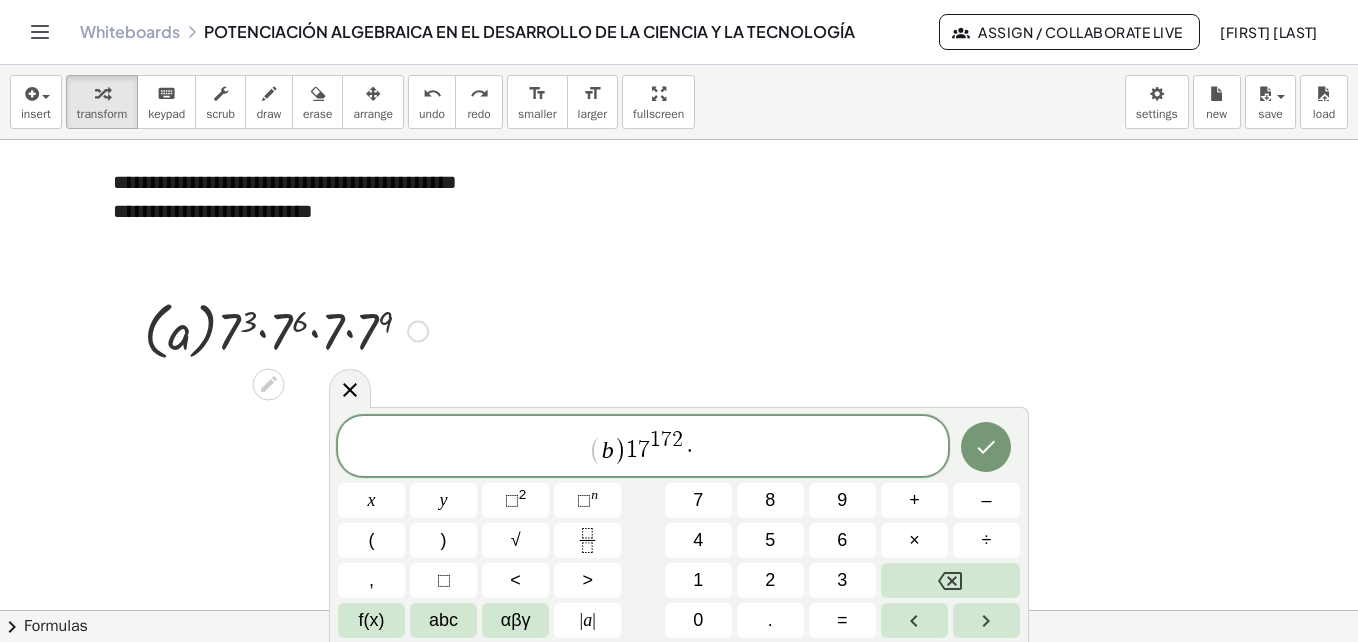 click on "1" at bounding box center [698, 580] 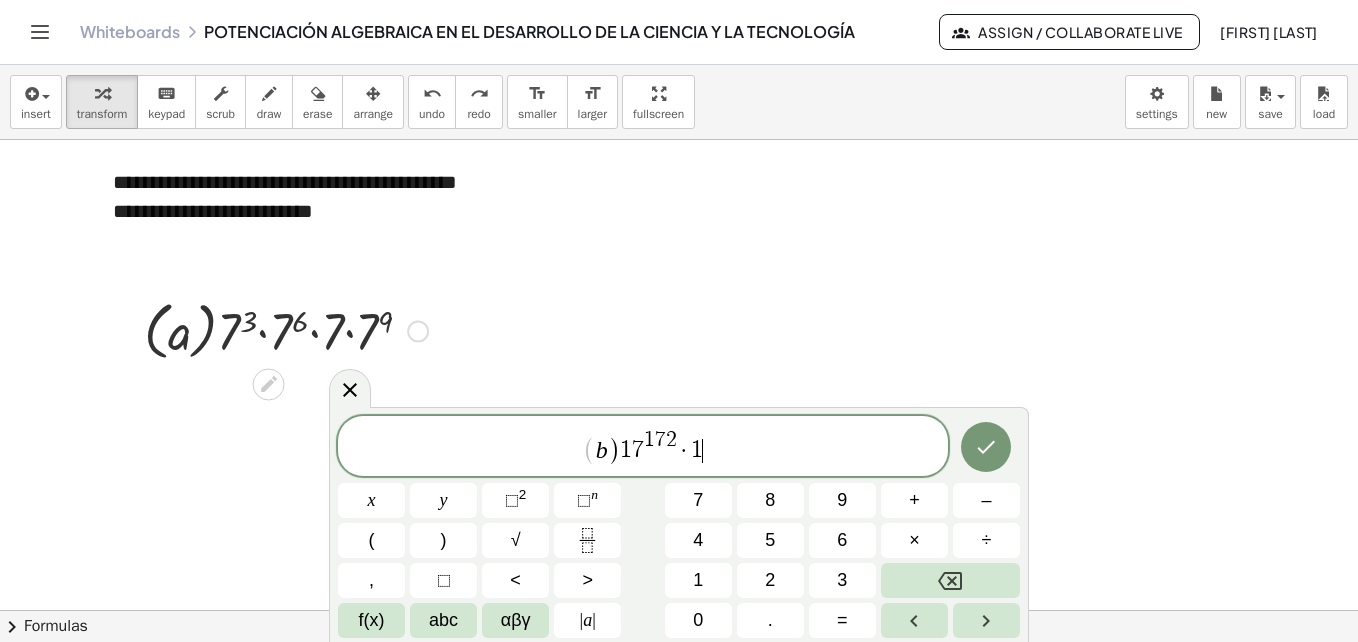 click on "7" at bounding box center [698, 500] 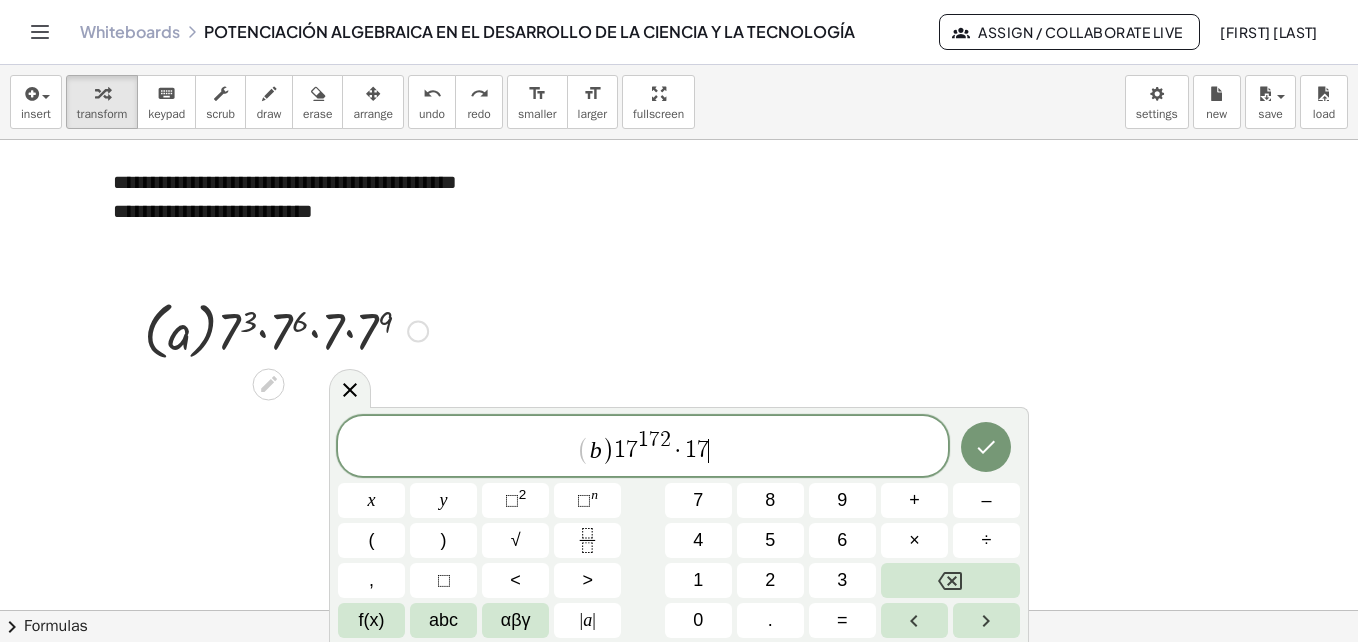 click on "⬚" at bounding box center (584, 500) 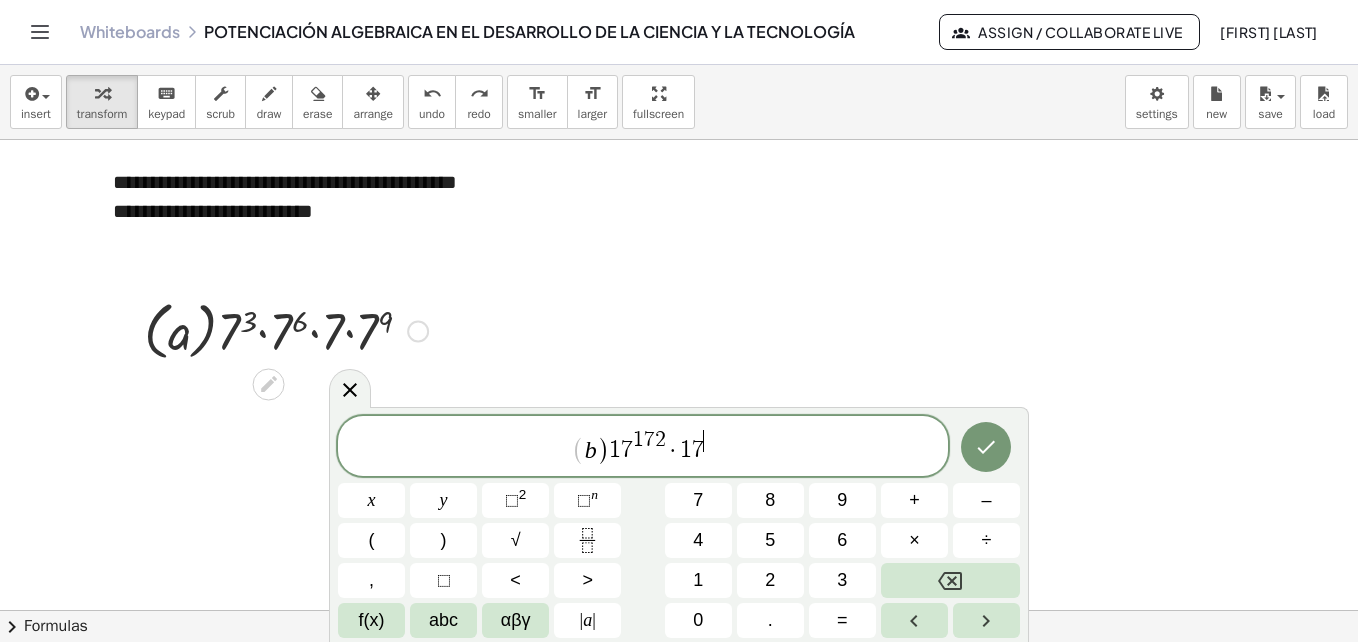 click on "1" at bounding box center (698, 580) 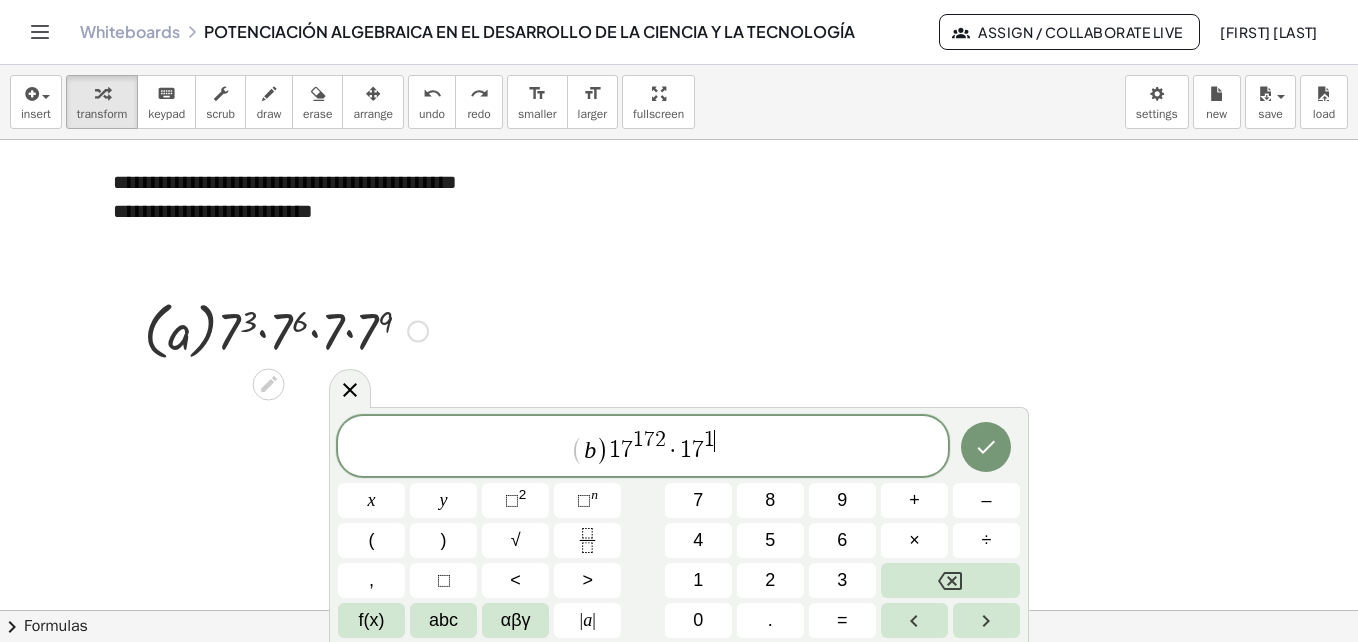 click on "7" at bounding box center [698, 500] 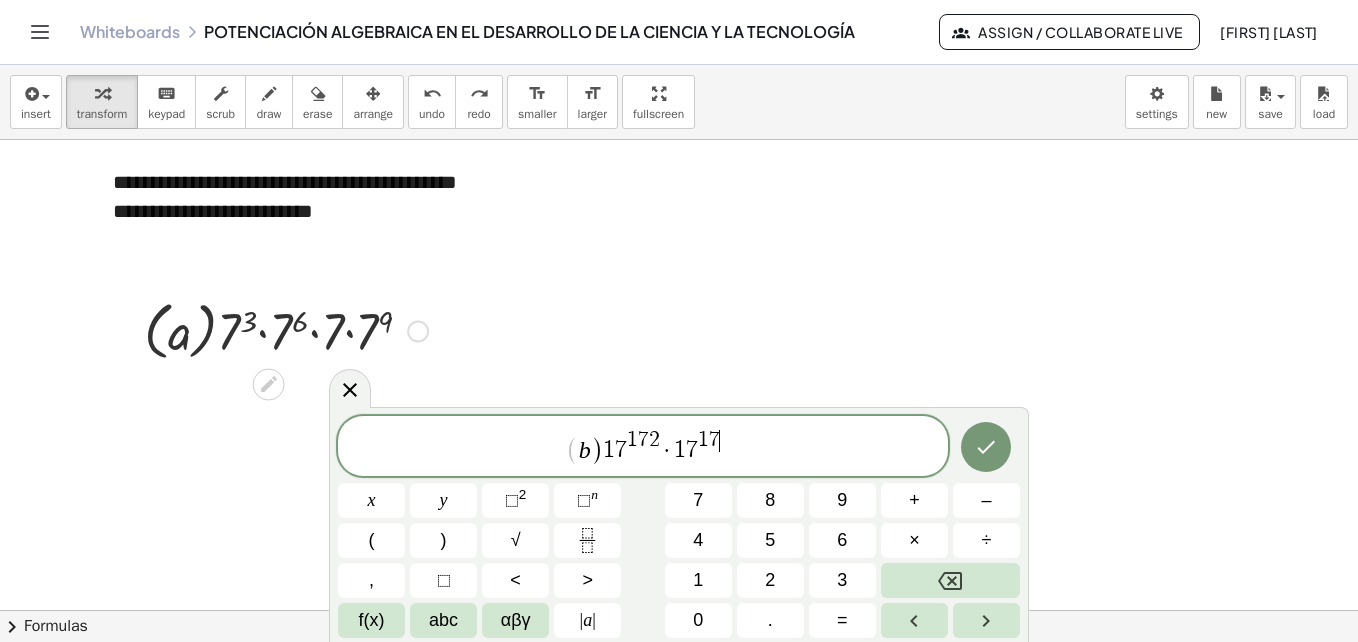 click on "2" at bounding box center (770, 580) 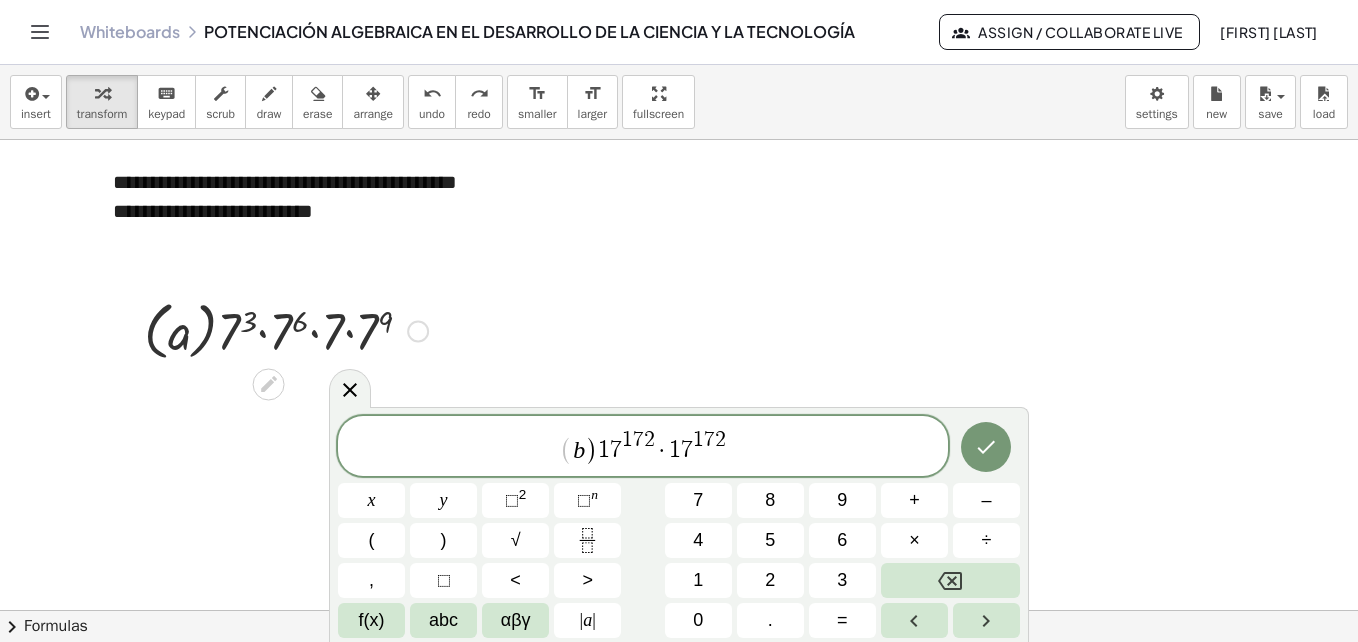 click on "2" at bounding box center [770, 580] 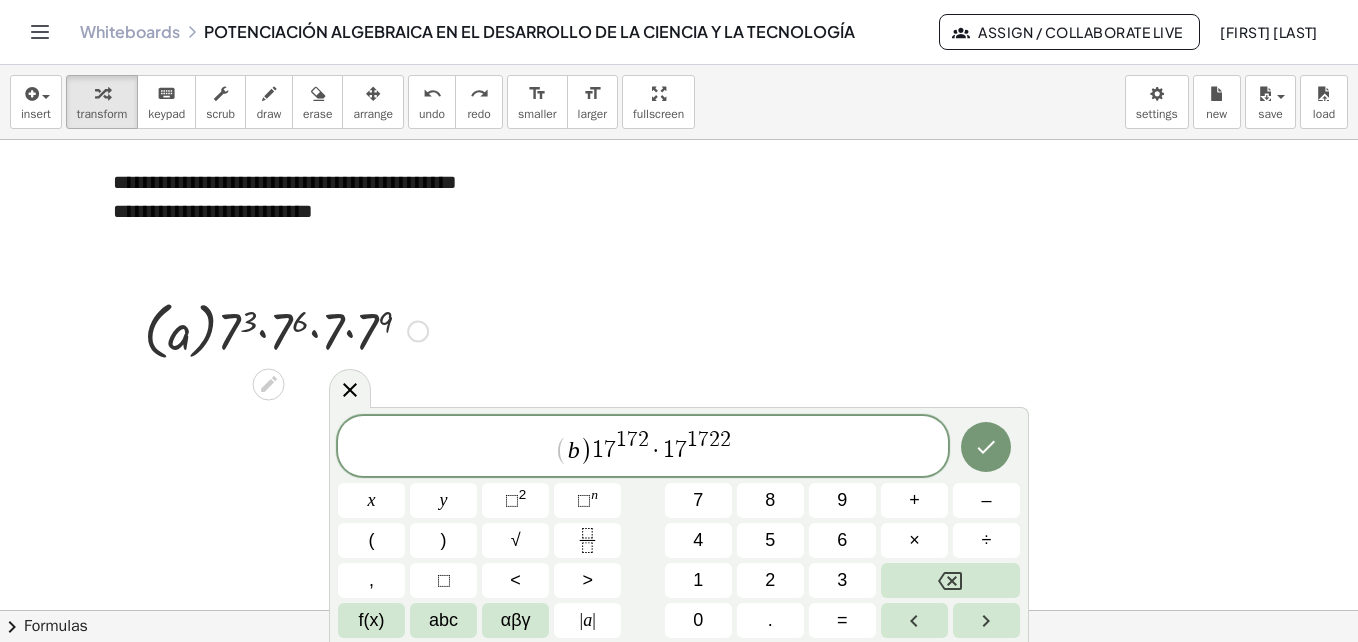 click at bounding box center [950, 580] 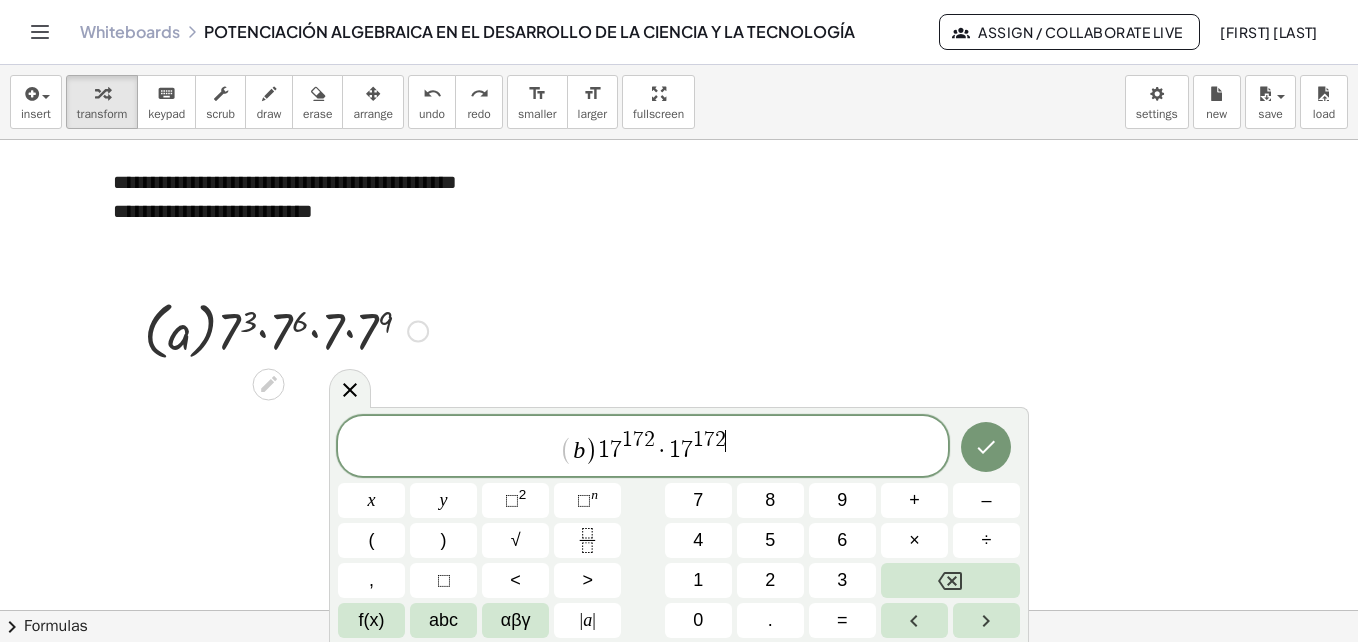 click 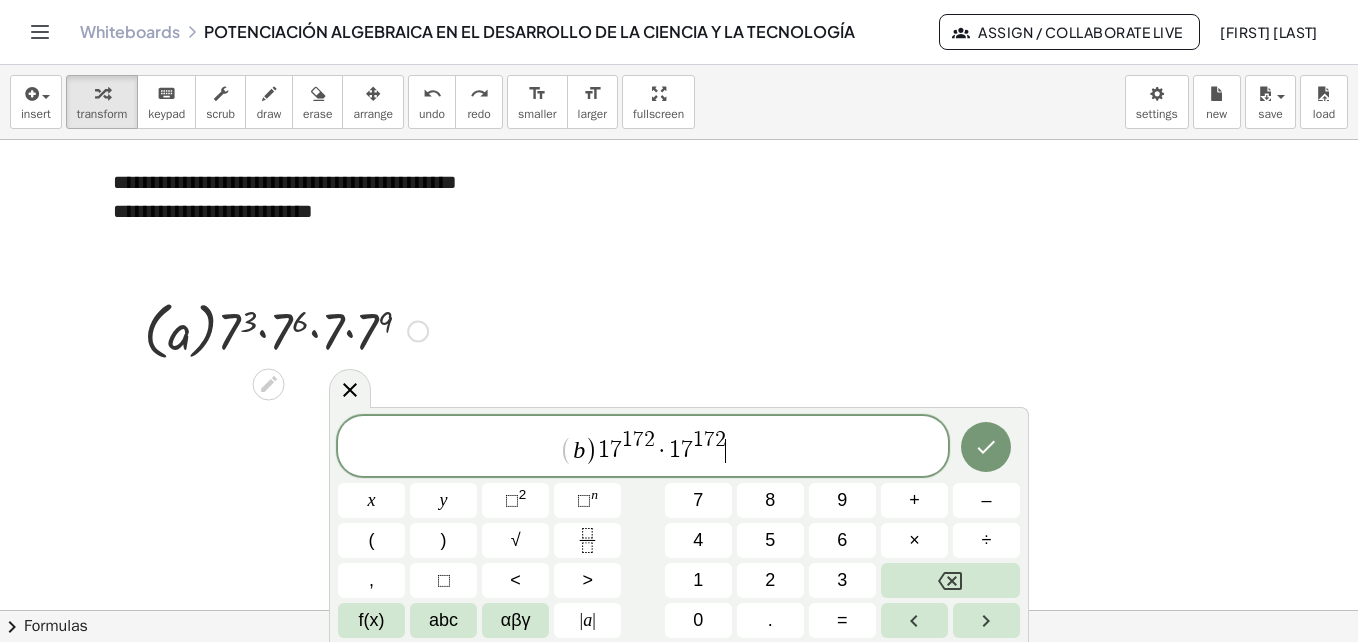 click on "×" at bounding box center (914, 540) 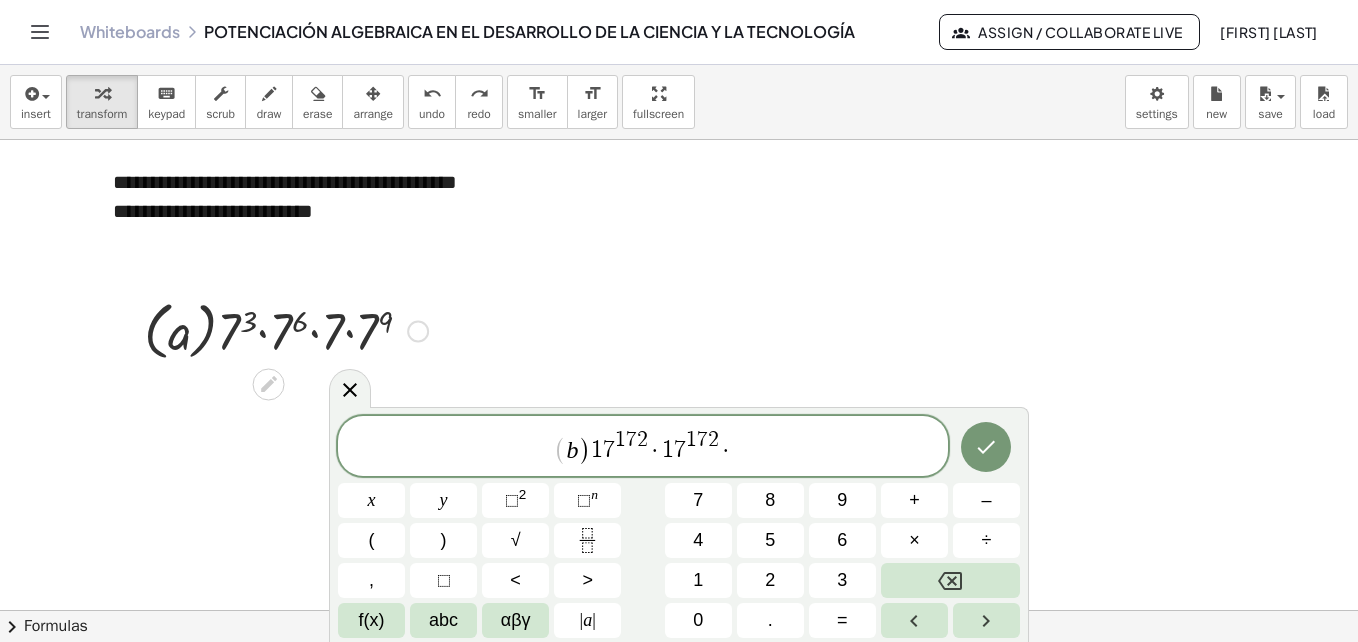click on "1" at bounding box center [698, 580] 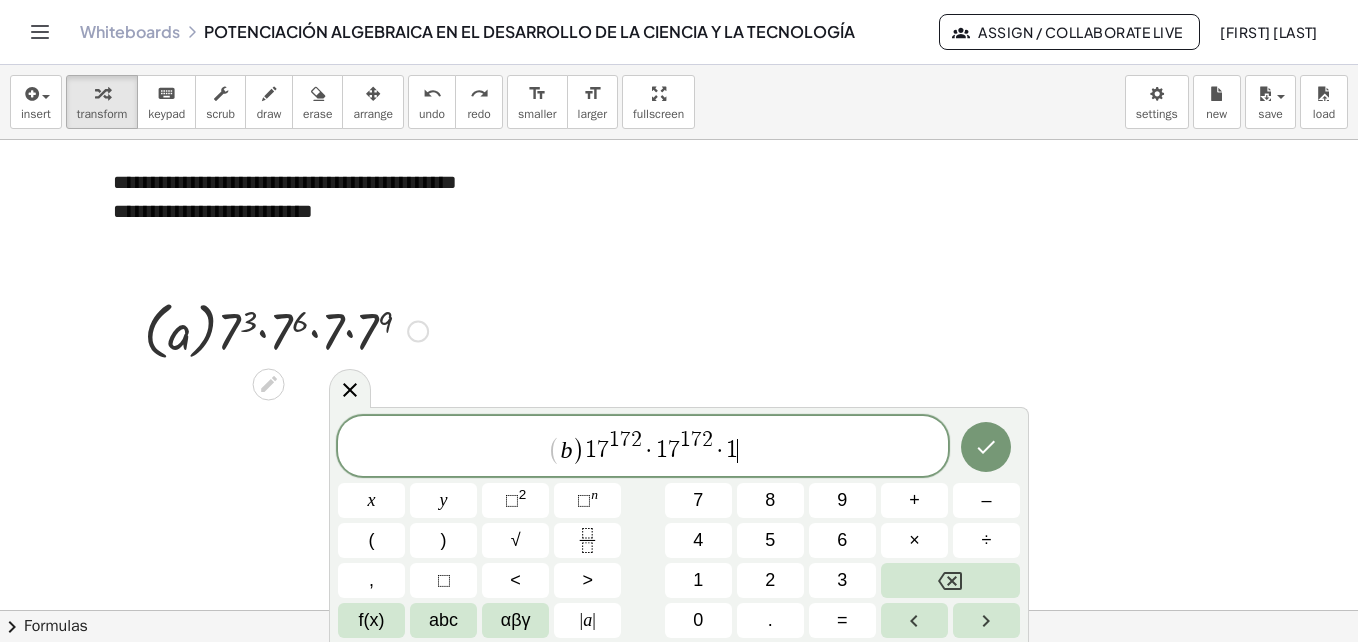 click on "7" at bounding box center [698, 500] 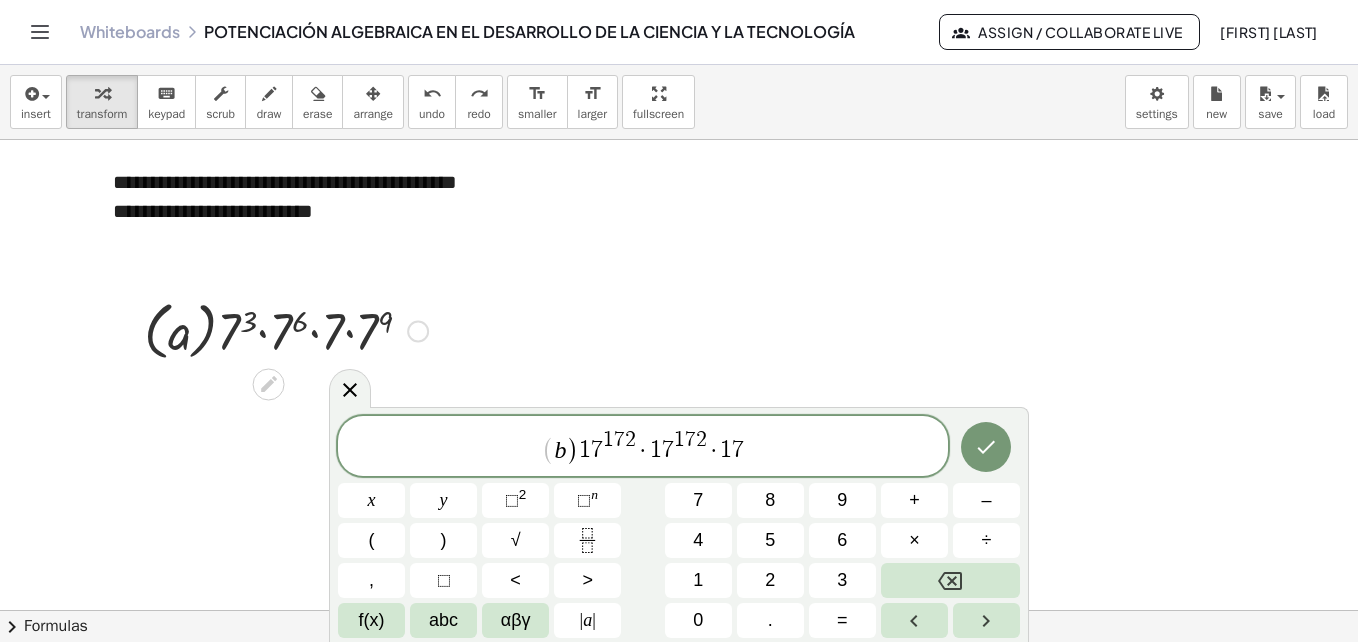 click on "n" at bounding box center (594, 494) 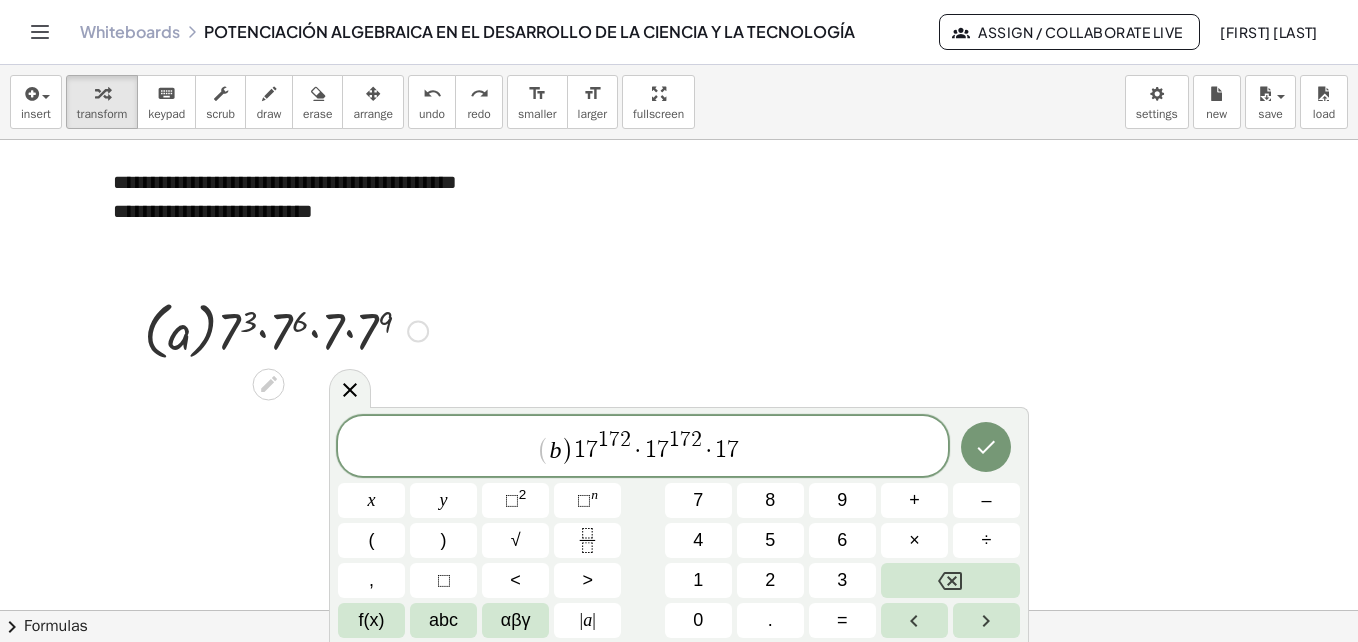 click on "1" at bounding box center (698, 580) 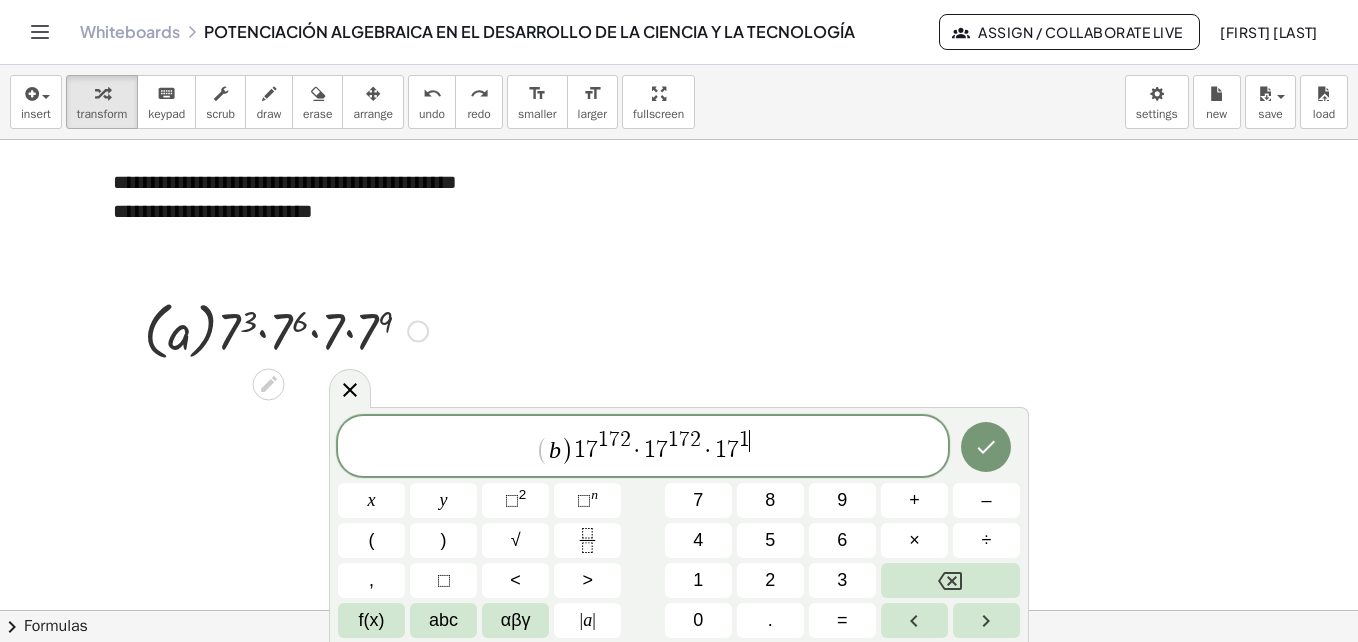 click on "7" at bounding box center [698, 500] 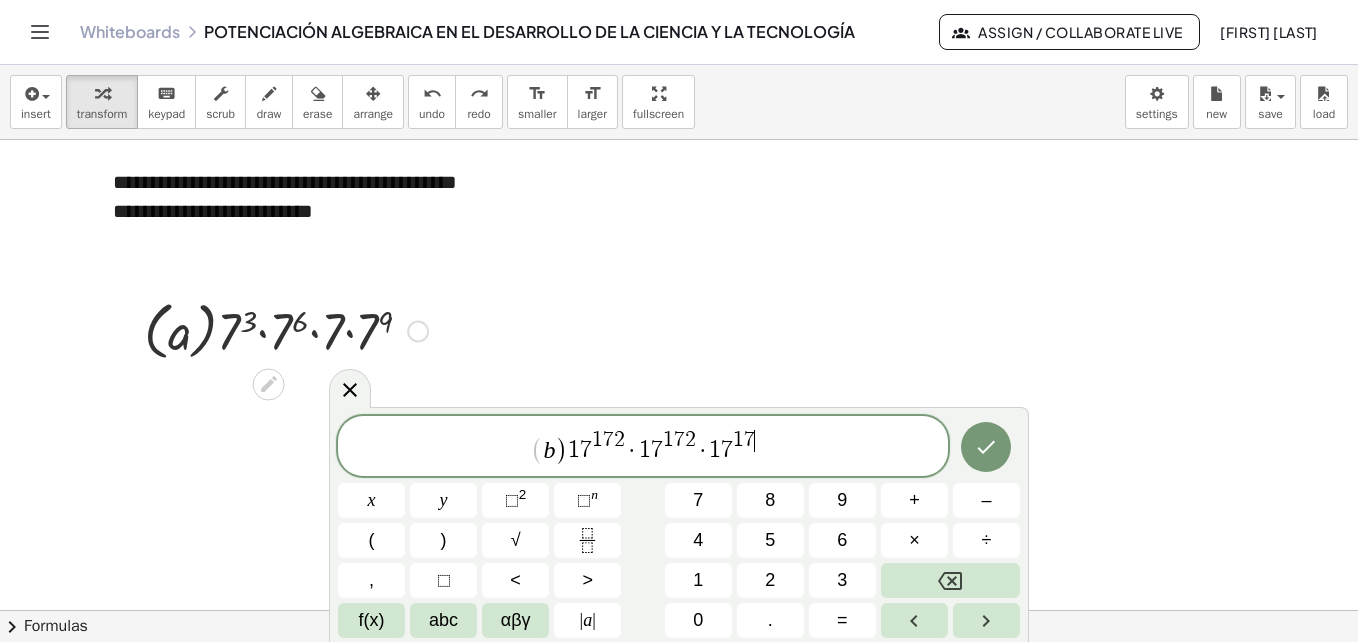 click on "2" at bounding box center [770, 580] 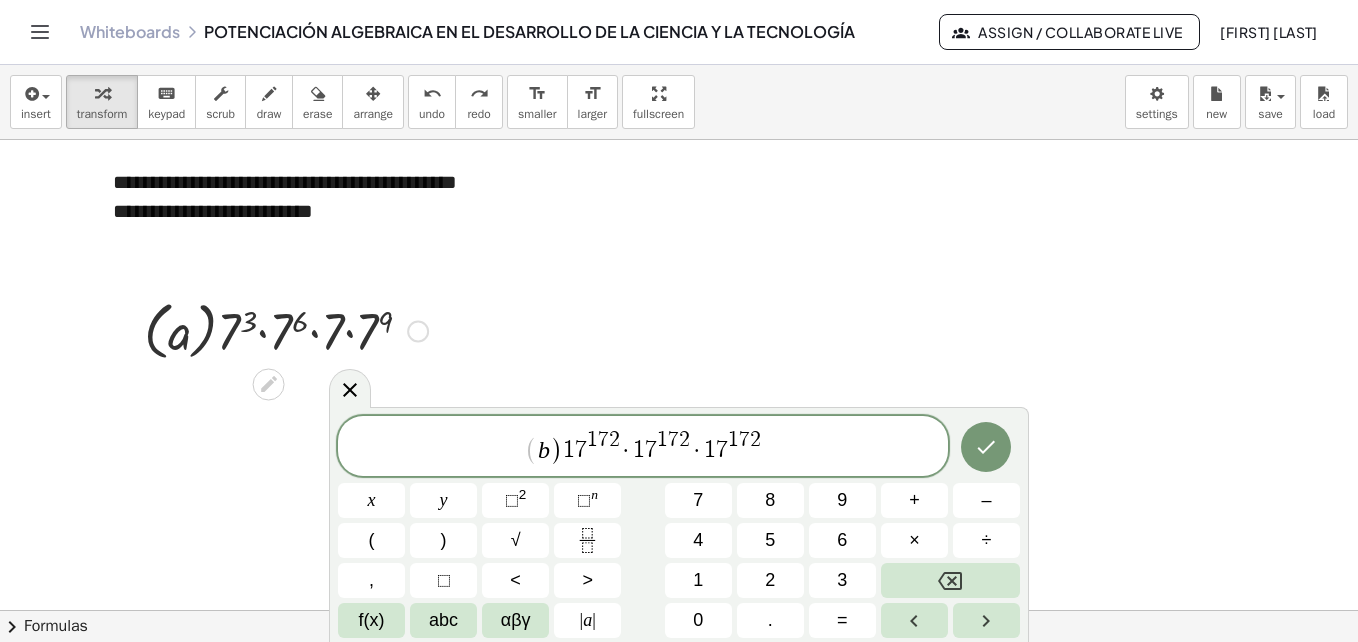 click 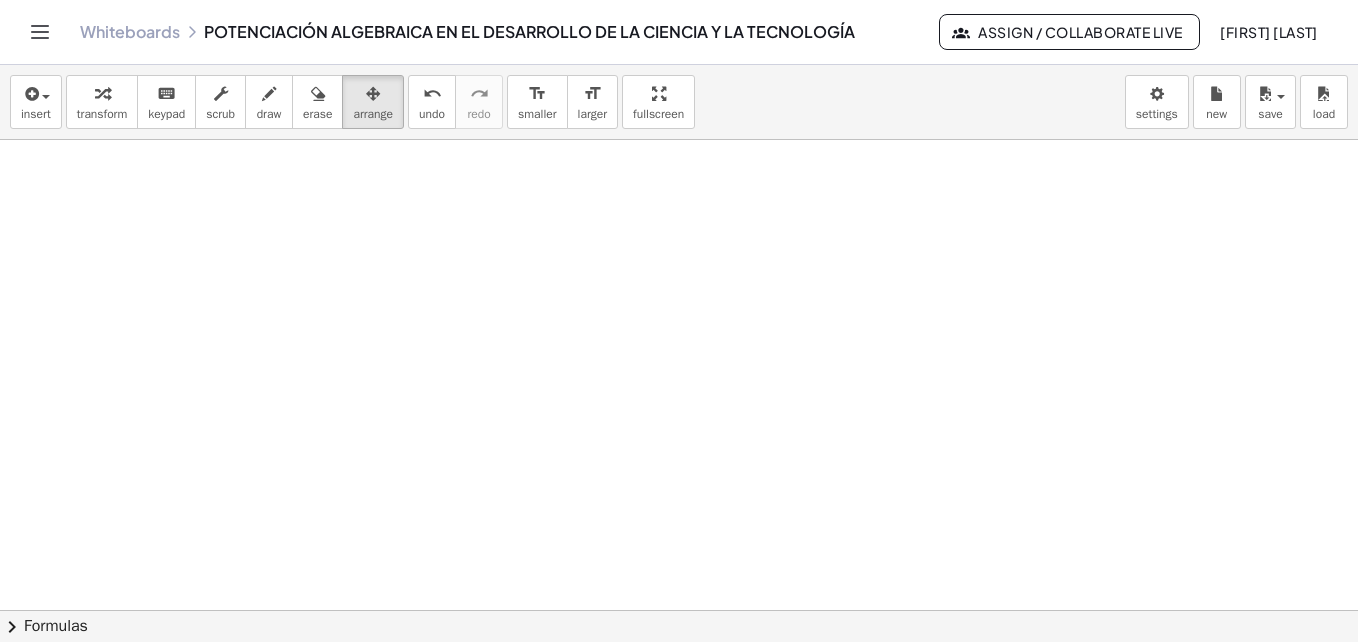 scroll, scrollTop: 3743, scrollLeft: 0, axis: vertical 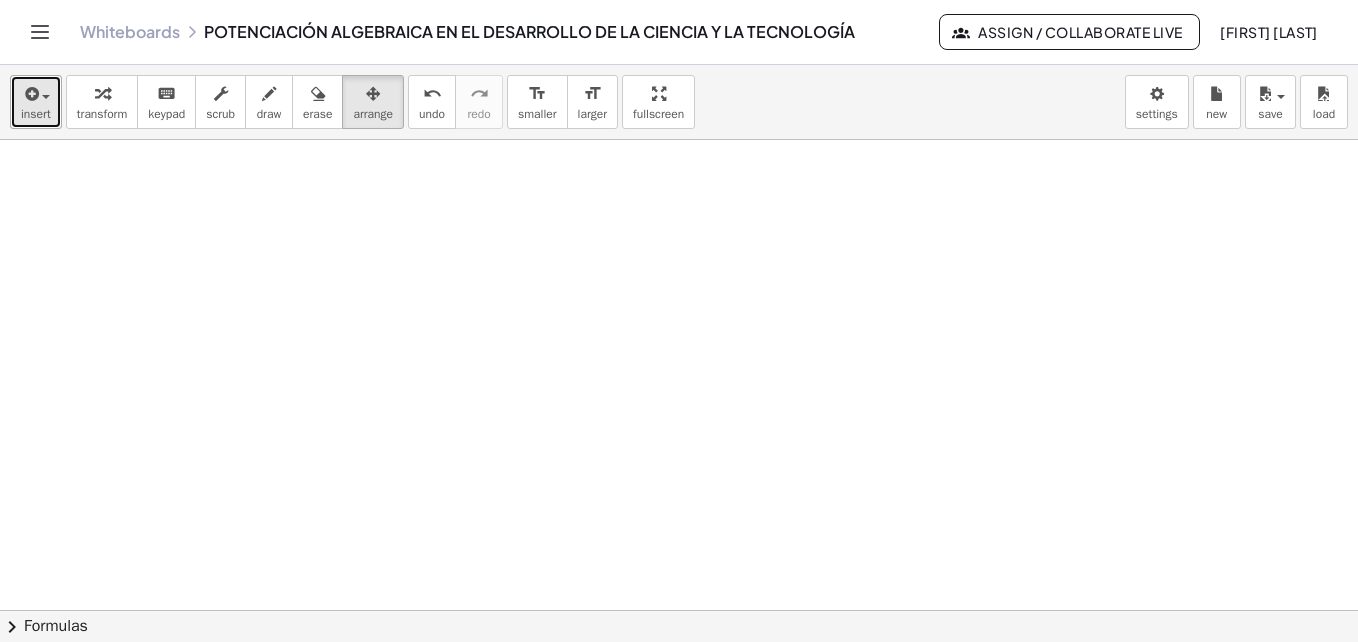 click at bounding box center [36, 93] 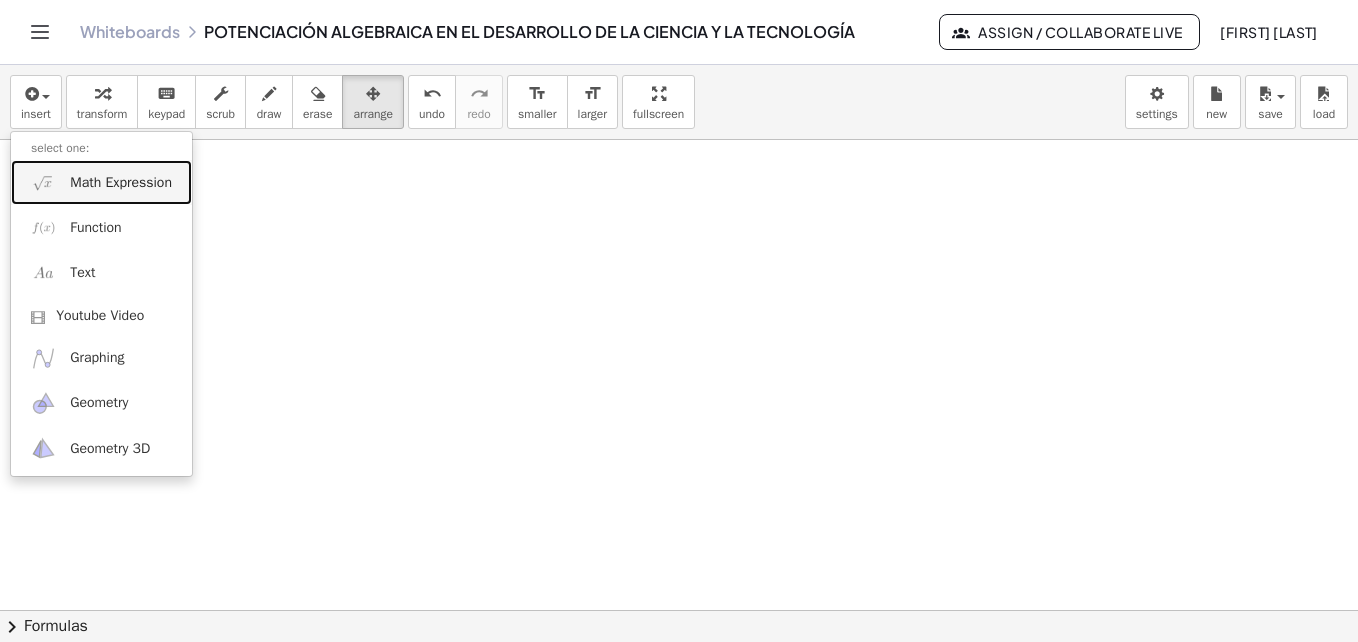 click on "Math Expression" at bounding box center [121, 183] 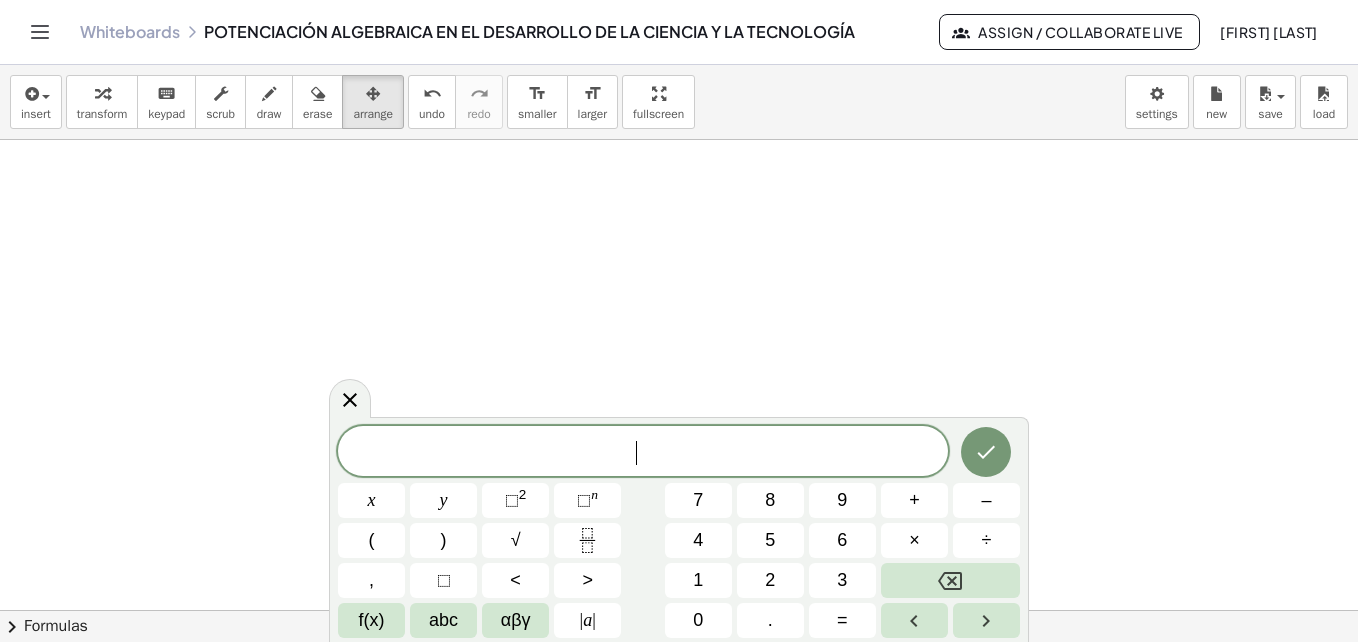 click on "5" at bounding box center (770, 540) 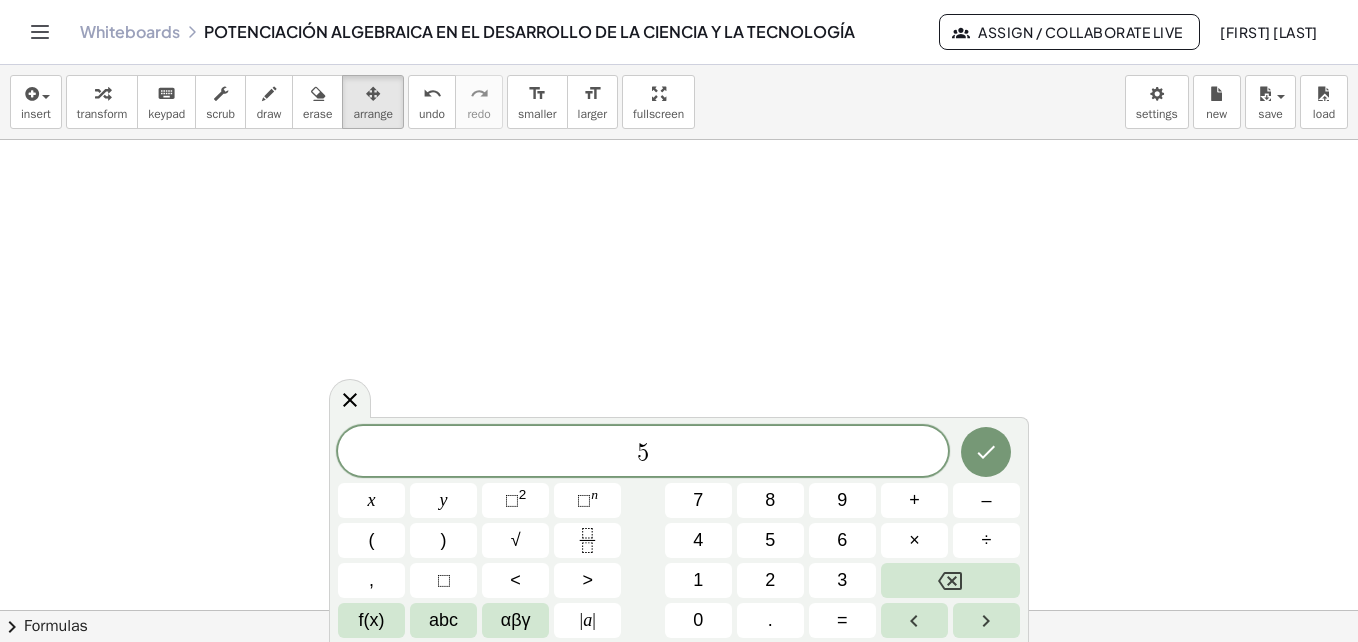 click on "⬚" at bounding box center (584, 500) 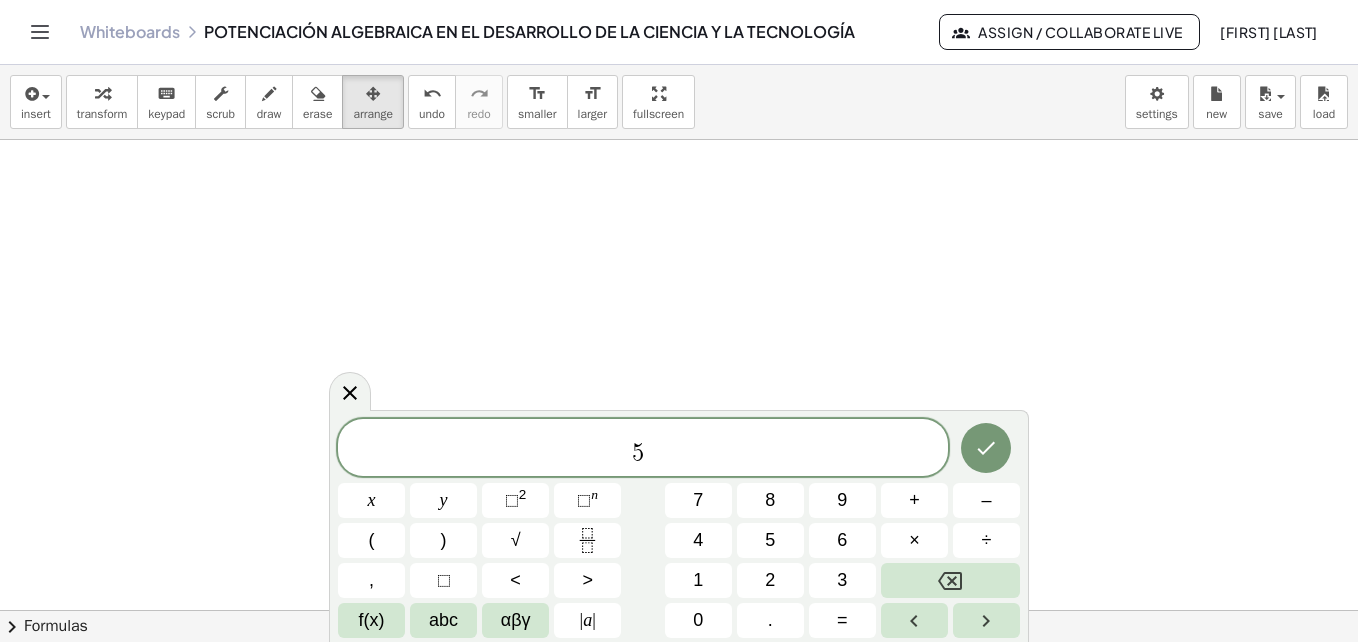click on "1" at bounding box center [698, 580] 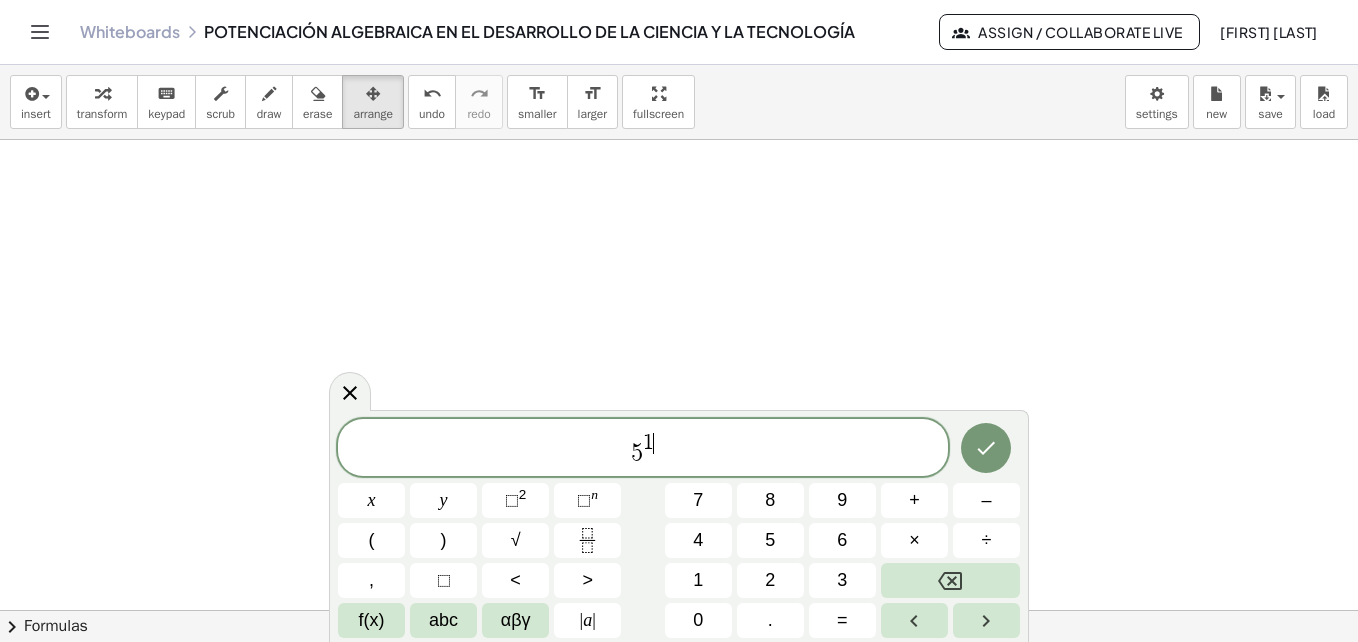 click on "+" at bounding box center [914, 500] 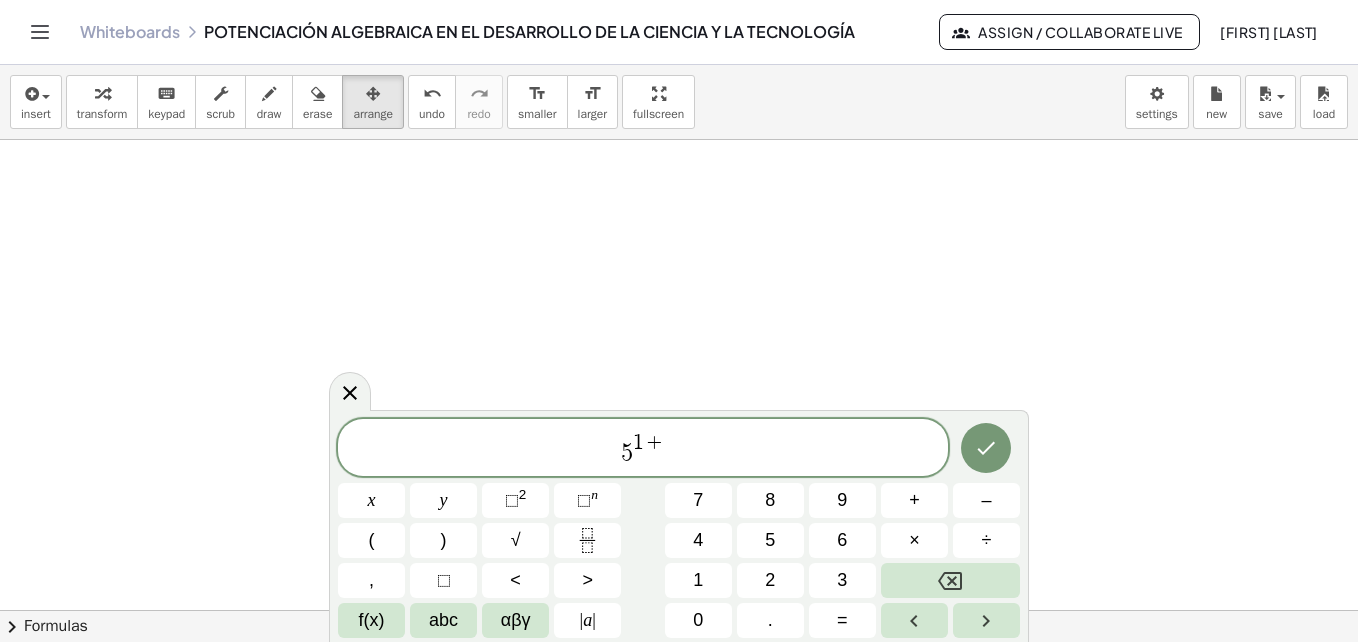 click on "2" at bounding box center [770, 580] 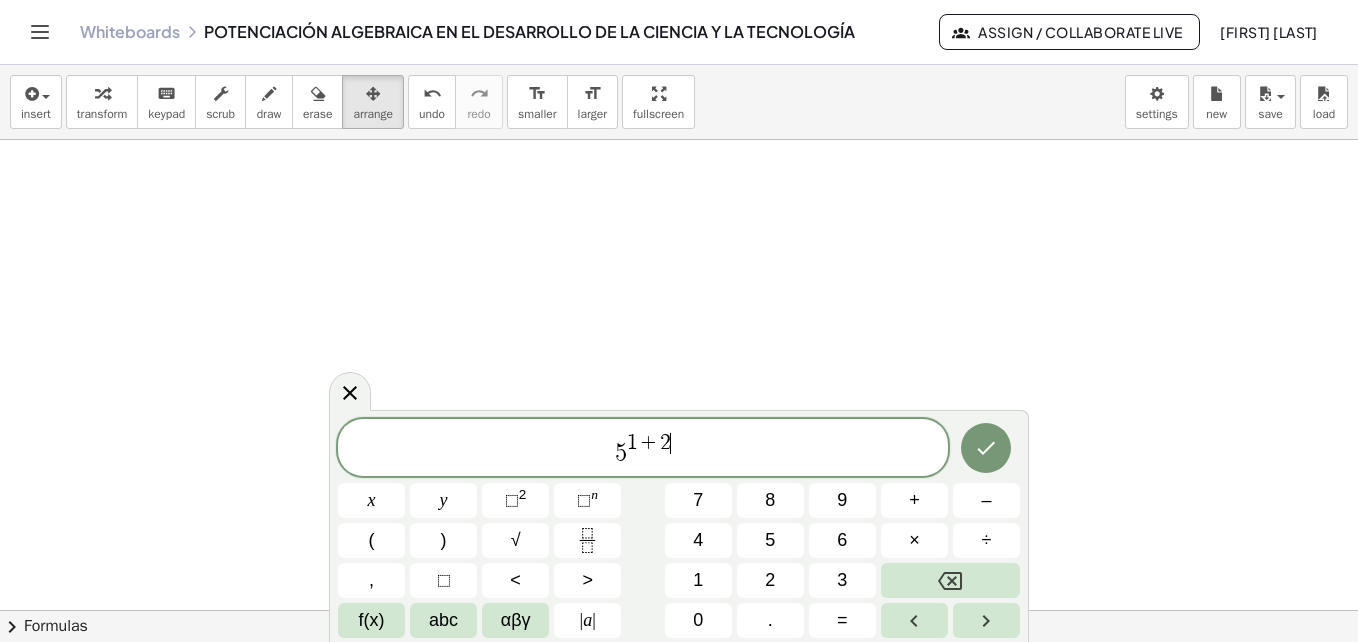 click on "+" at bounding box center [914, 500] 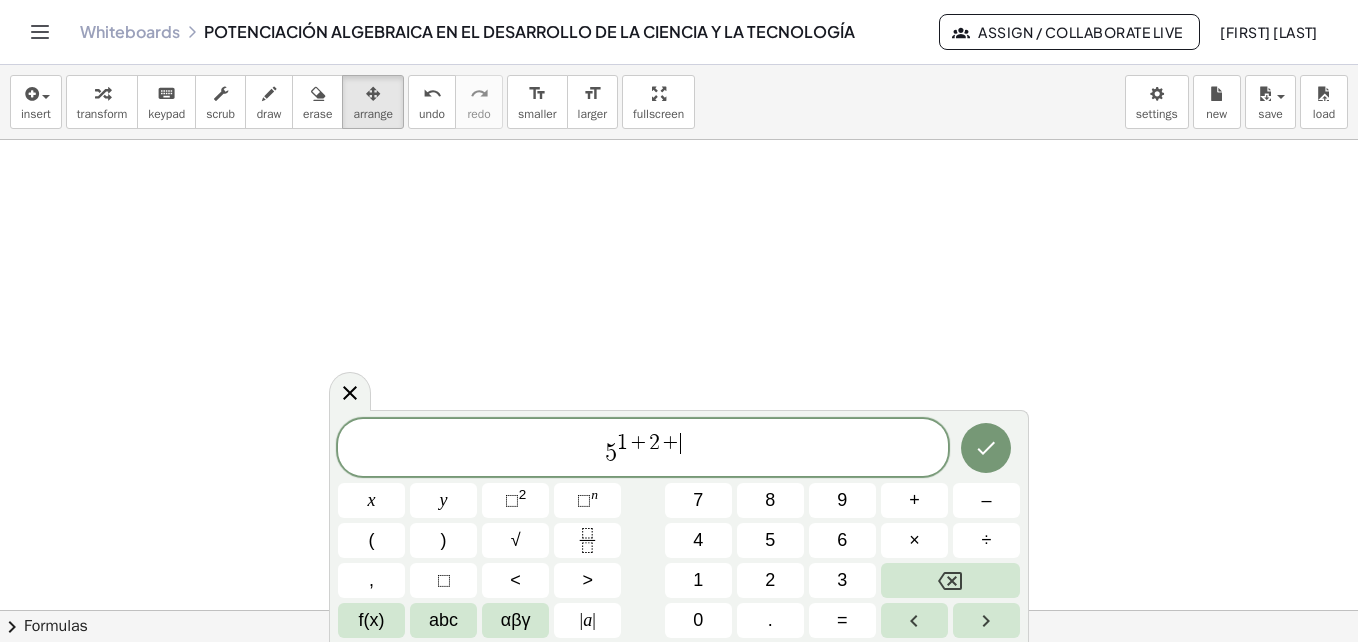 click on "3" at bounding box center [842, 580] 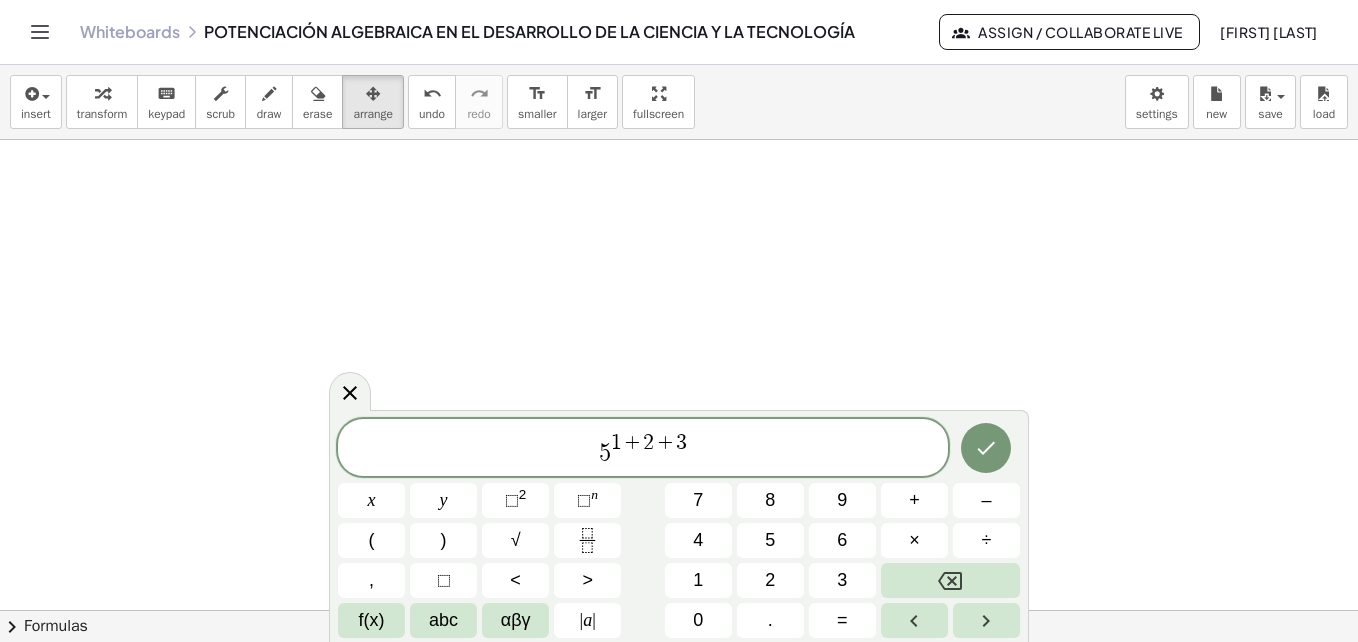 click on "+" at bounding box center [914, 500] 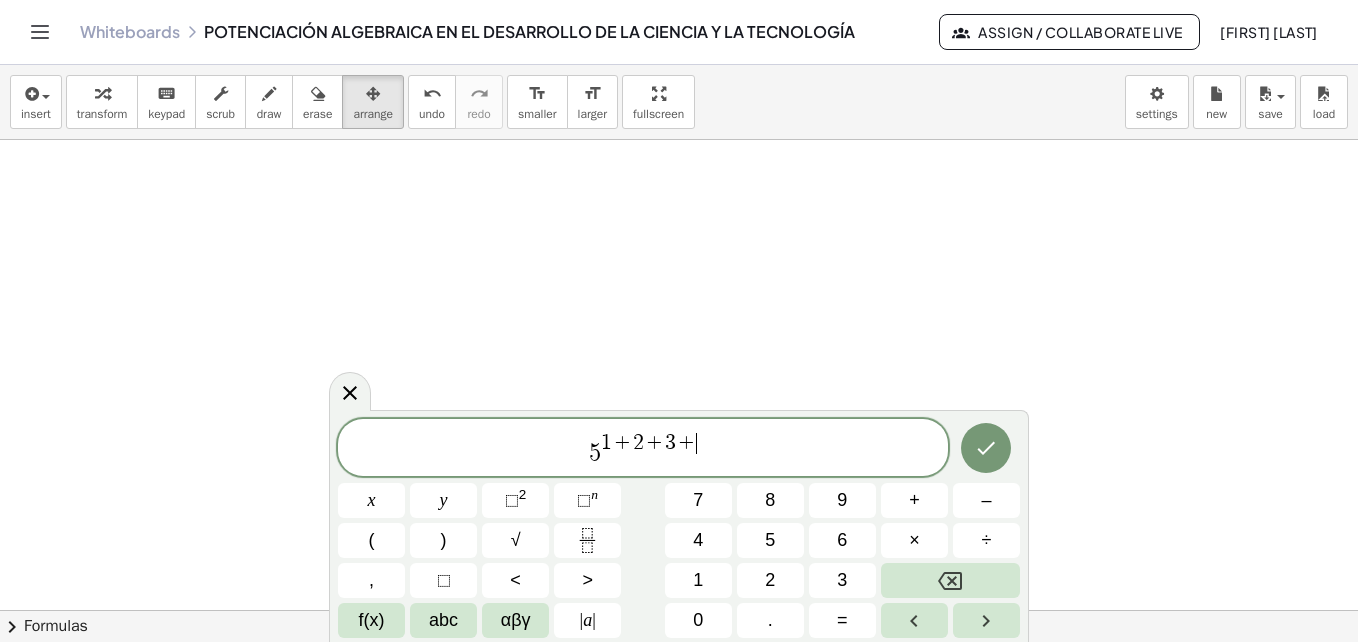 click on "4" at bounding box center [698, 540] 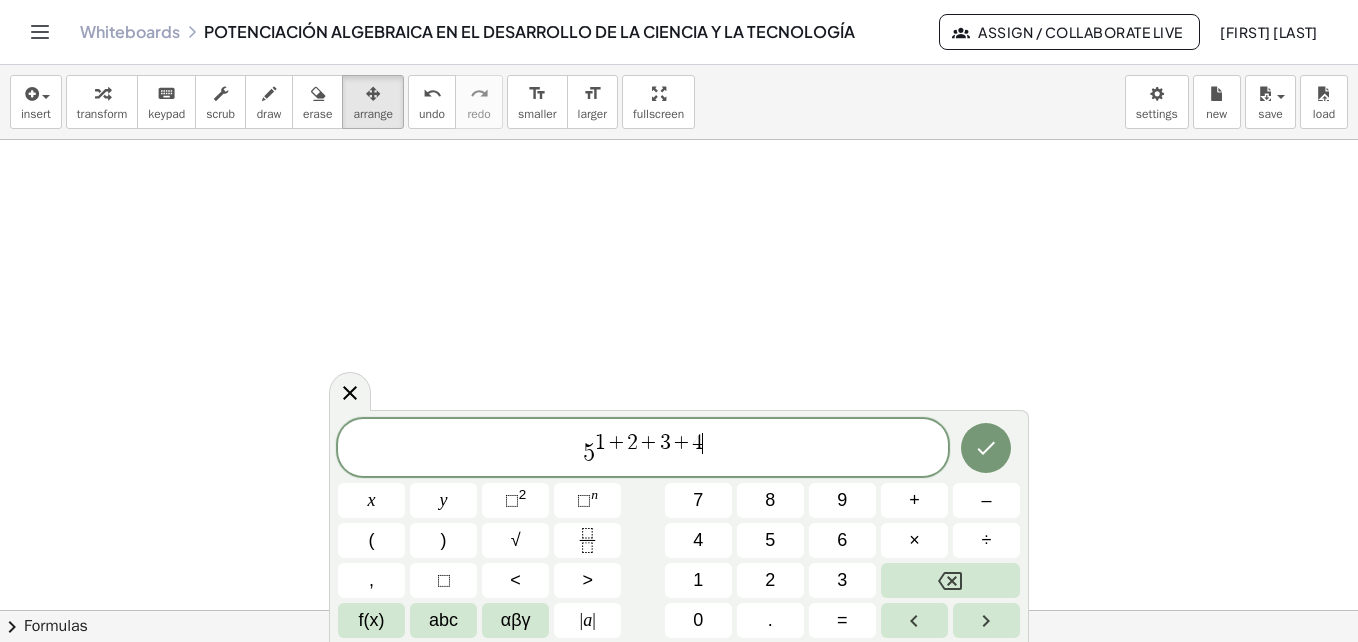 click on "+" at bounding box center (914, 500) 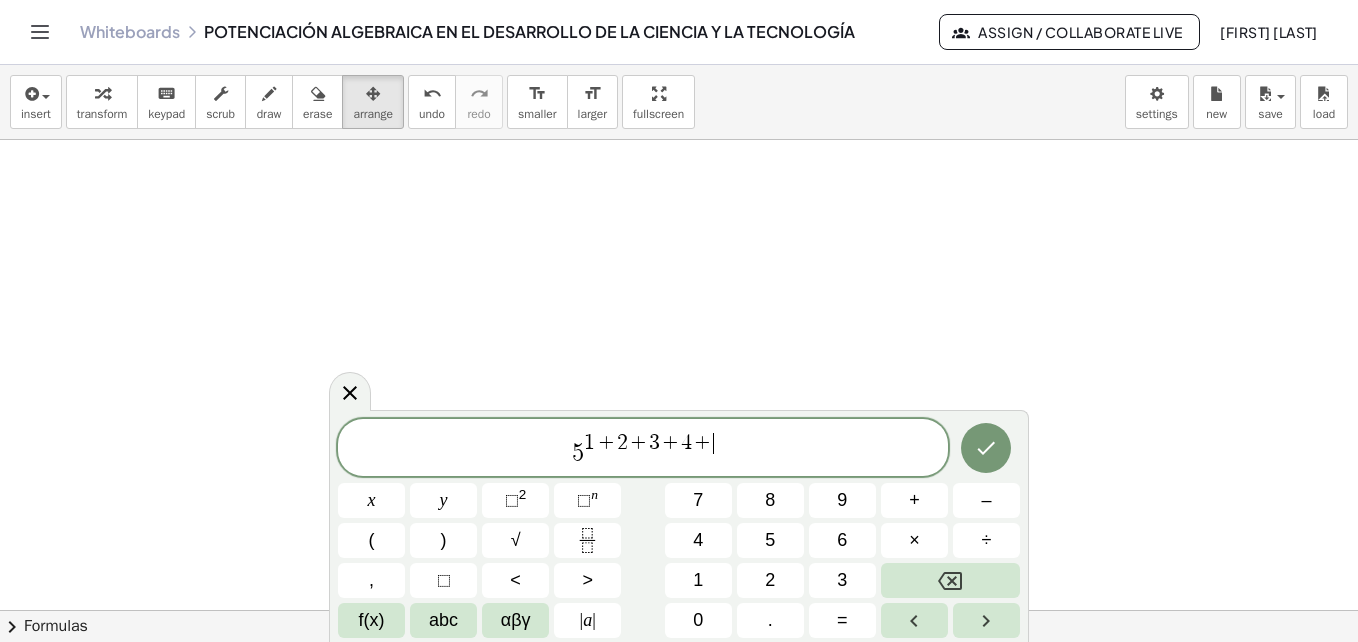 click on "5" at bounding box center [770, 540] 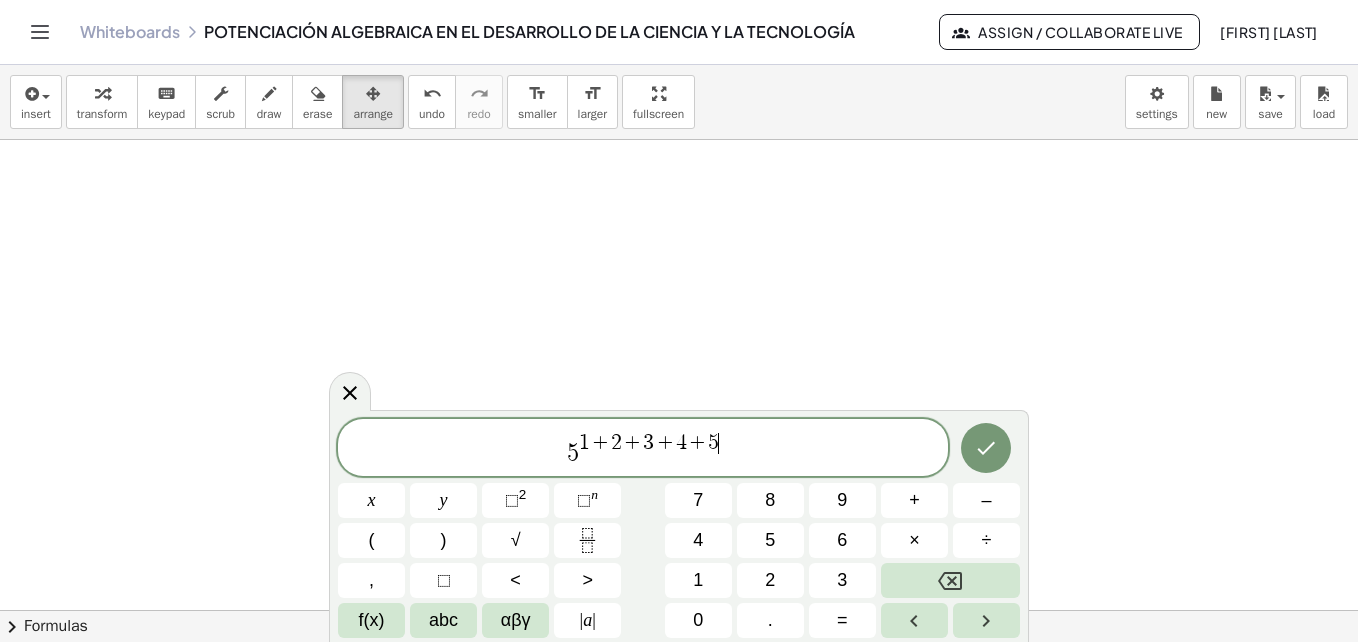click on "+" at bounding box center [914, 500] 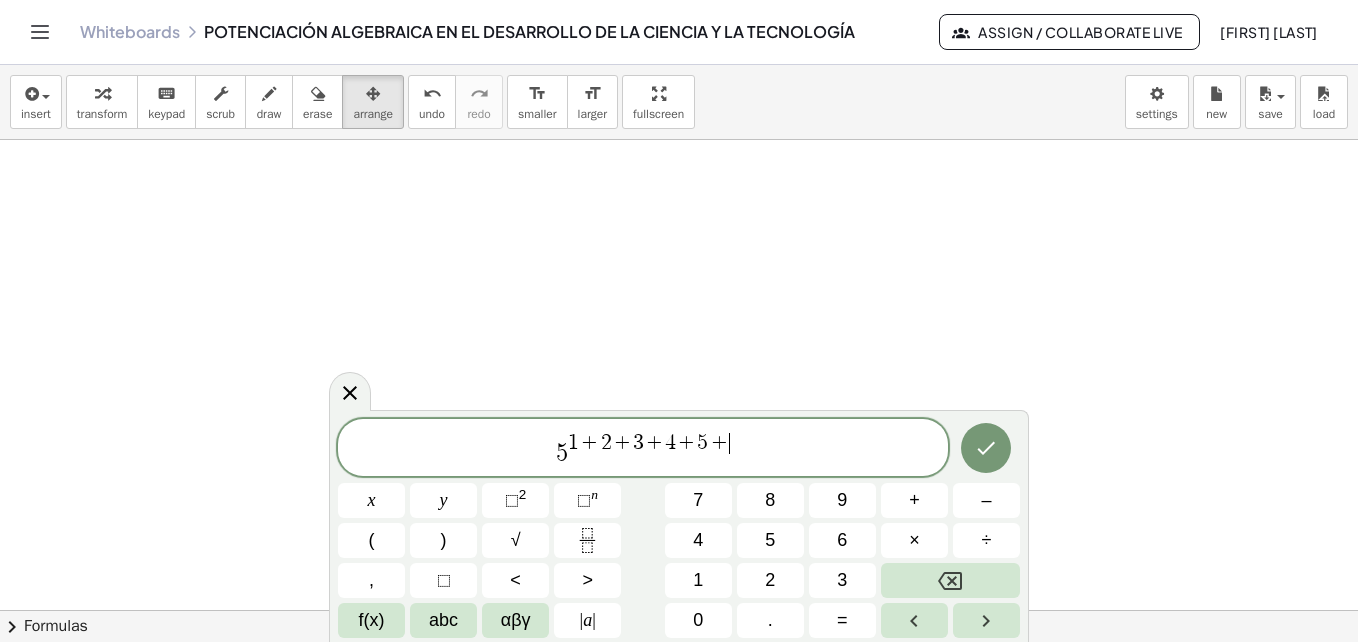click on "6" at bounding box center (842, 540) 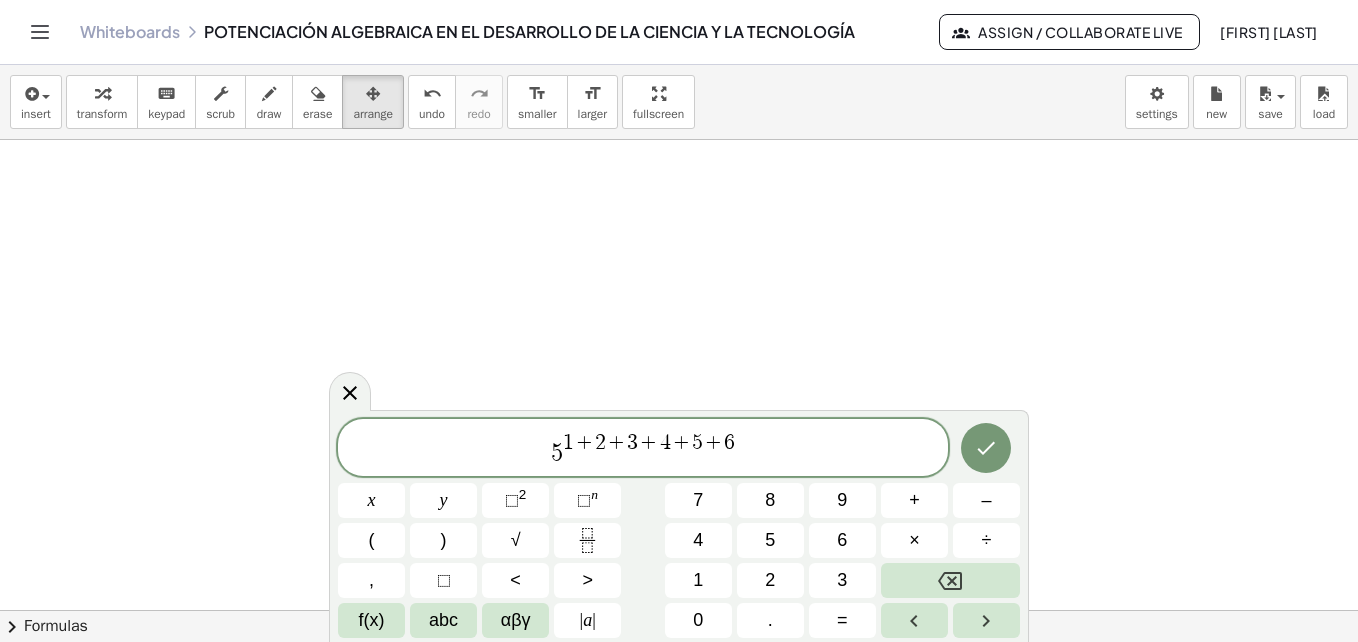 click 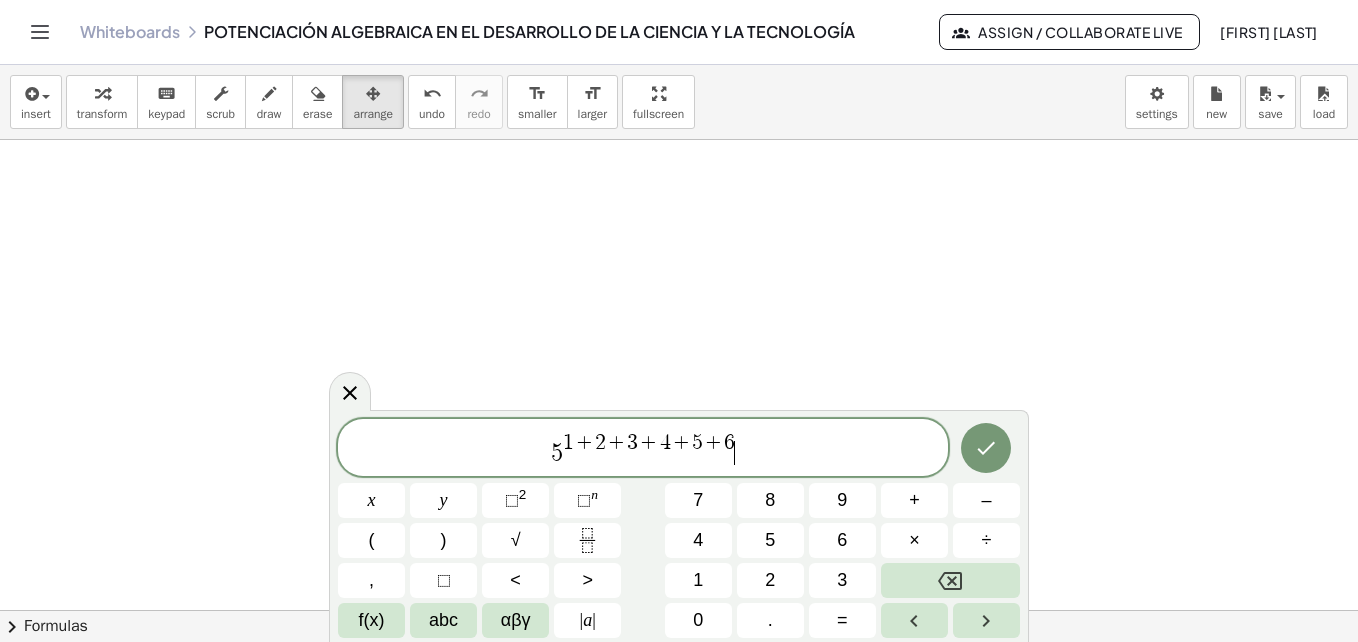 click 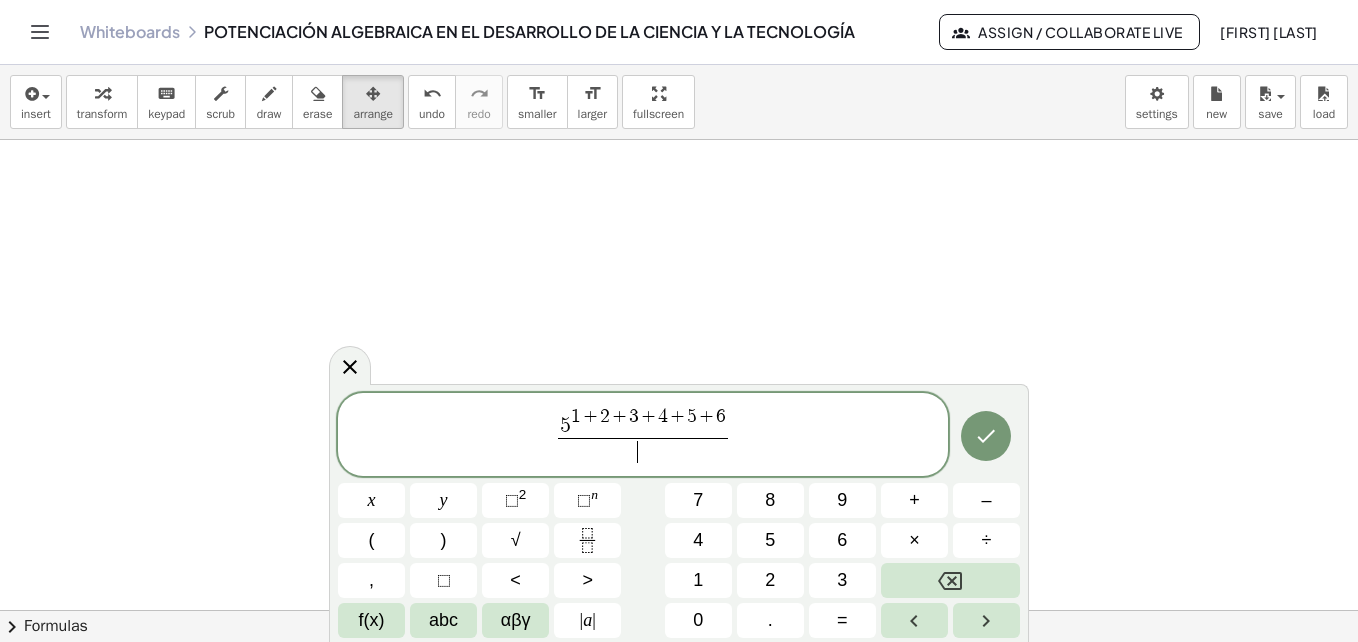 click on "5" at bounding box center [770, 540] 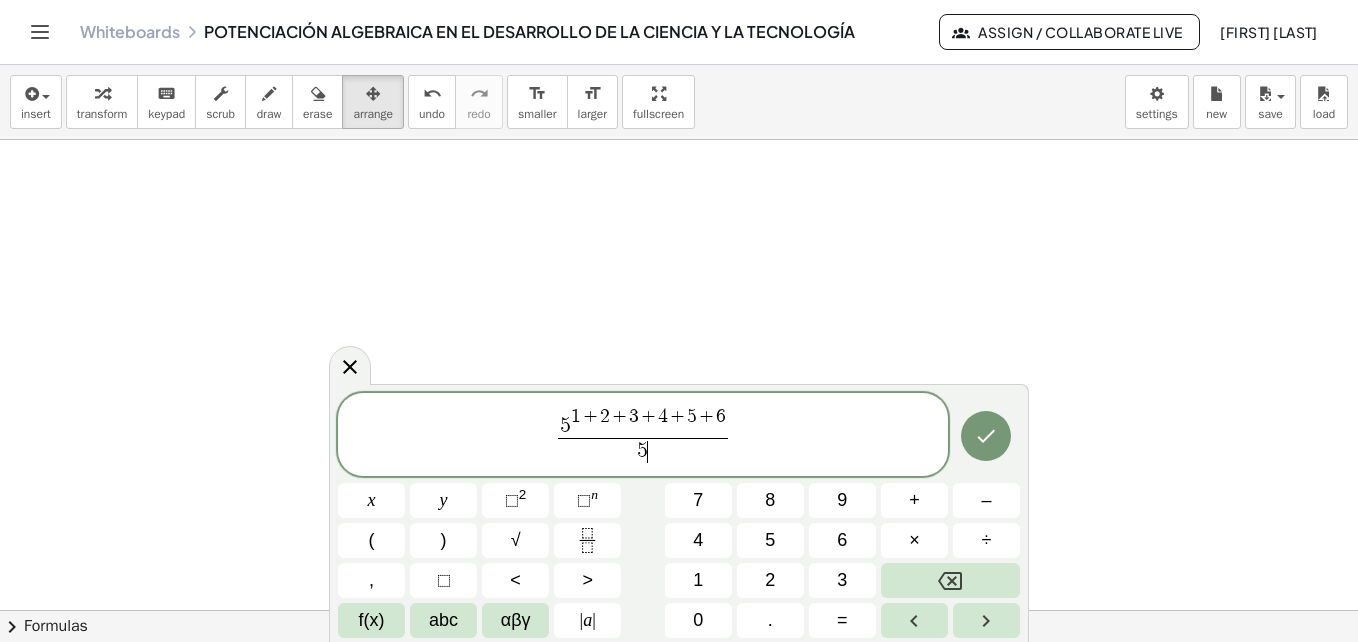 click on "n" at bounding box center (594, 494) 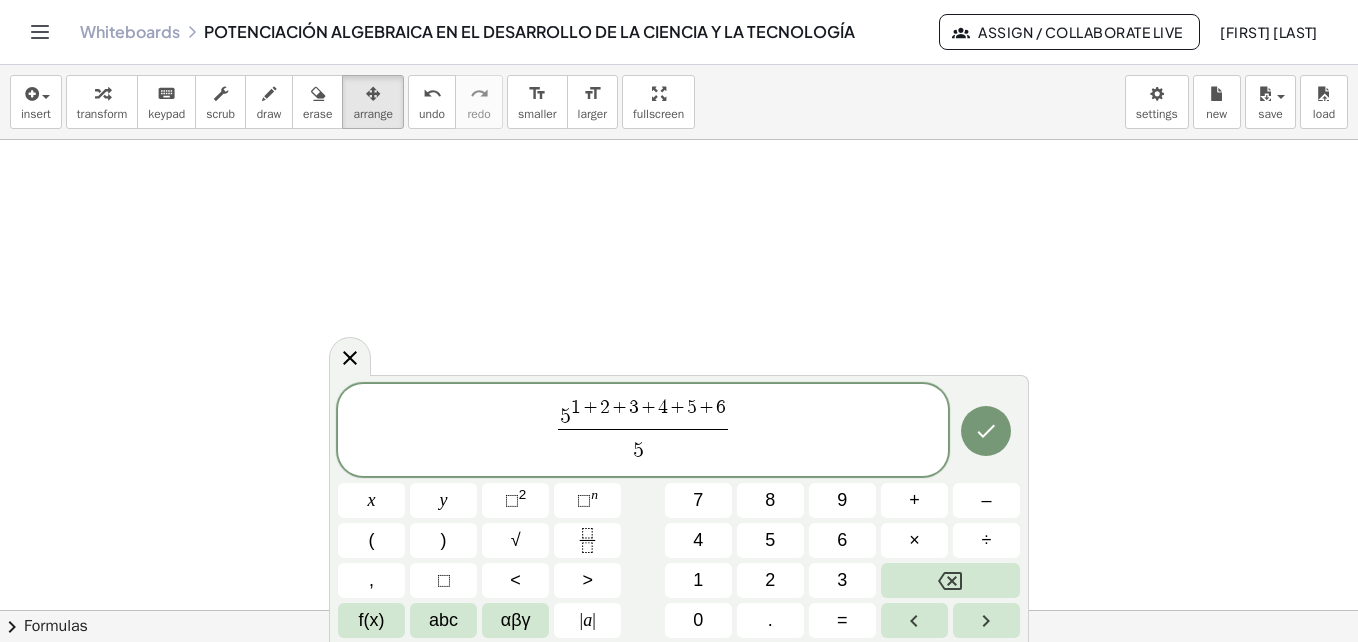 click on "–" at bounding box center (986, 500) 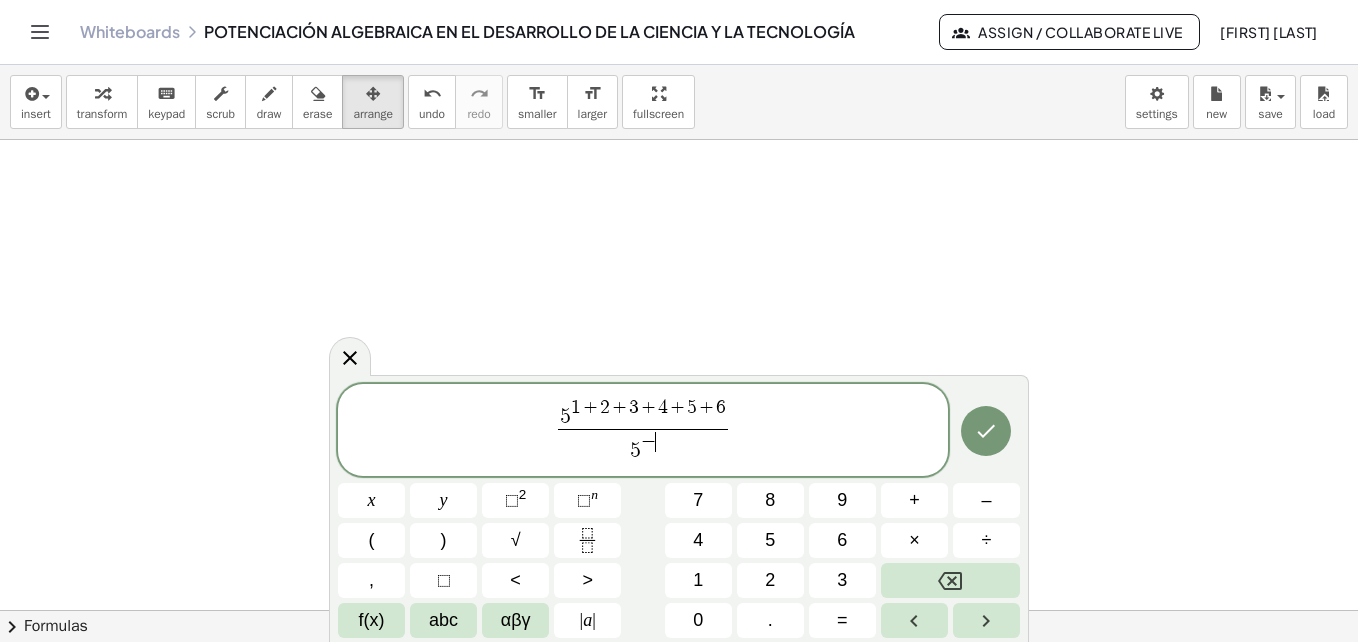 click on "6" at bounding box center (842, 540) 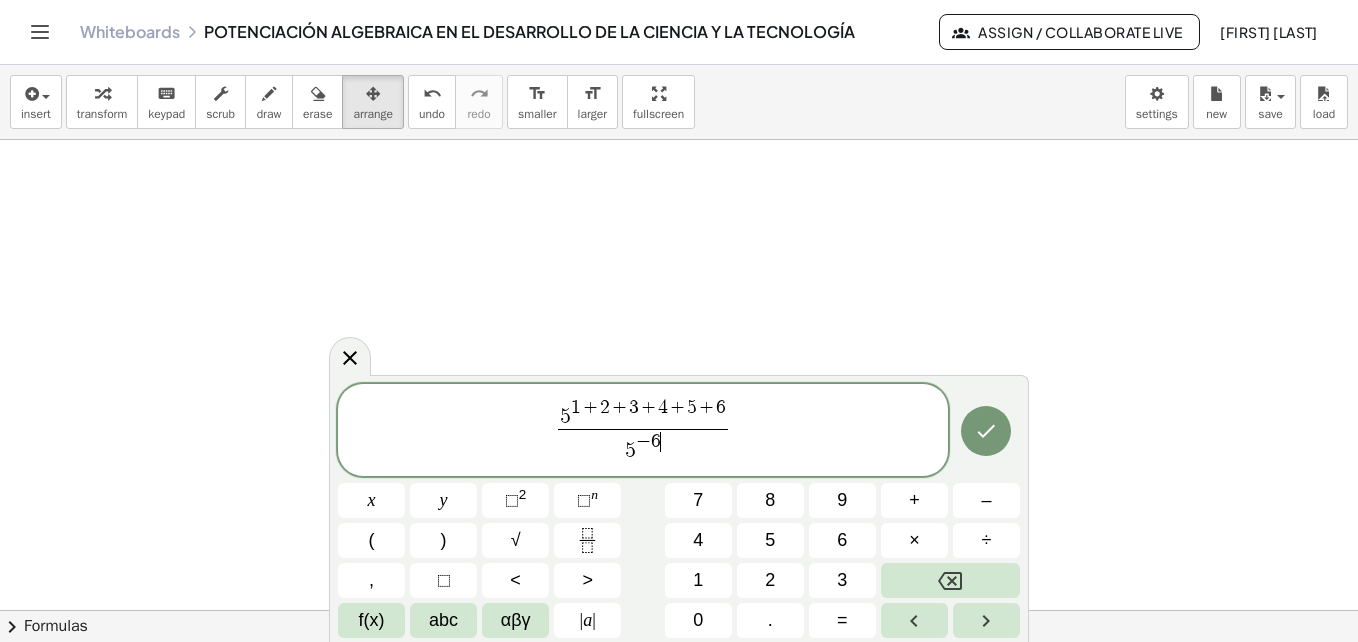 click on "–" at bounding box center (986, 500) 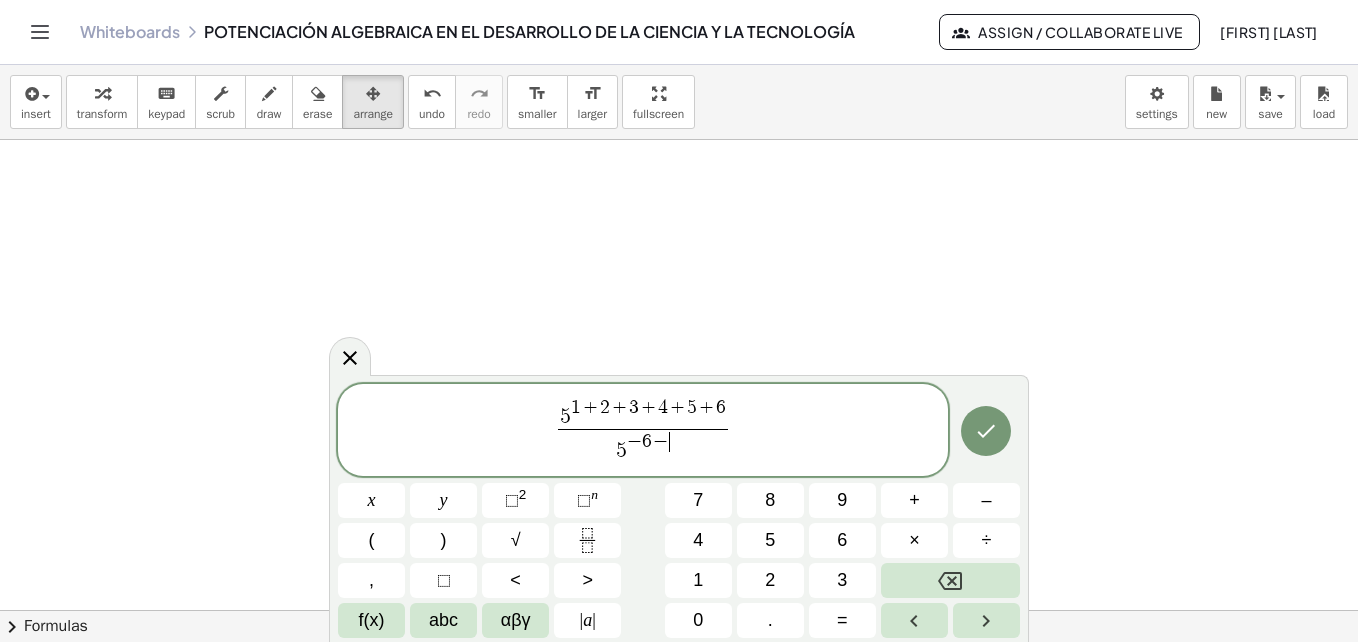click on "5" at bounding box center (770, 540) 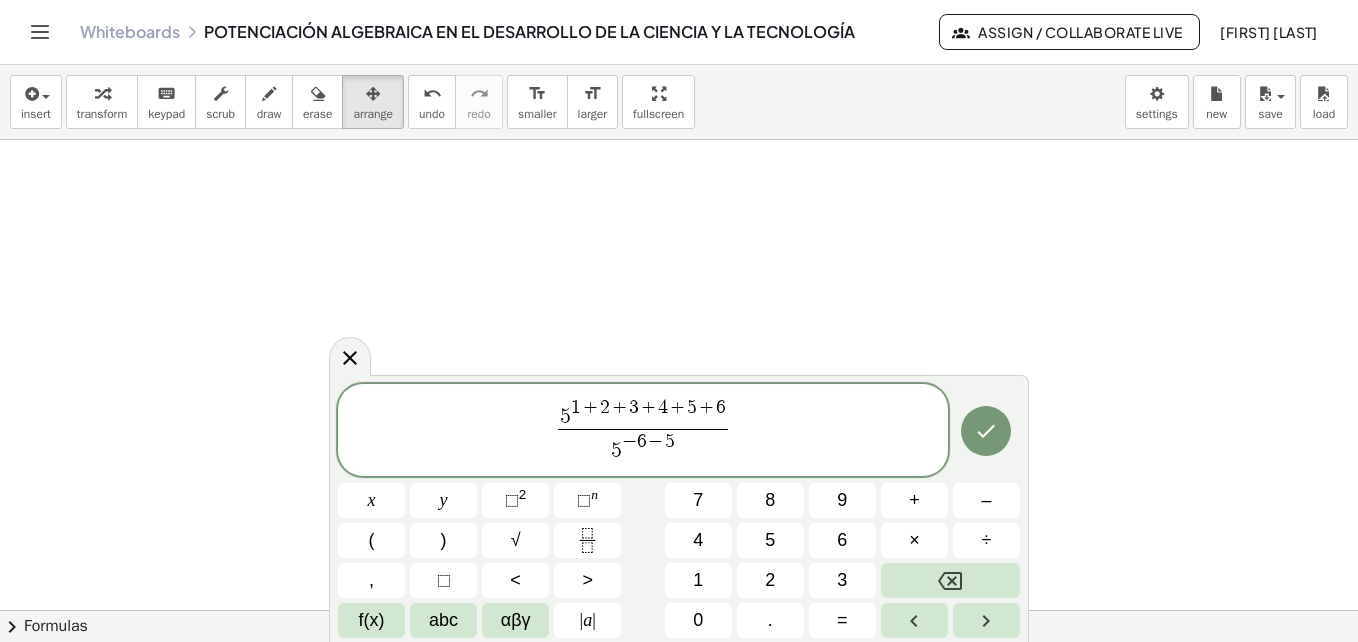 click on "–" at bounding box center (986, 500) 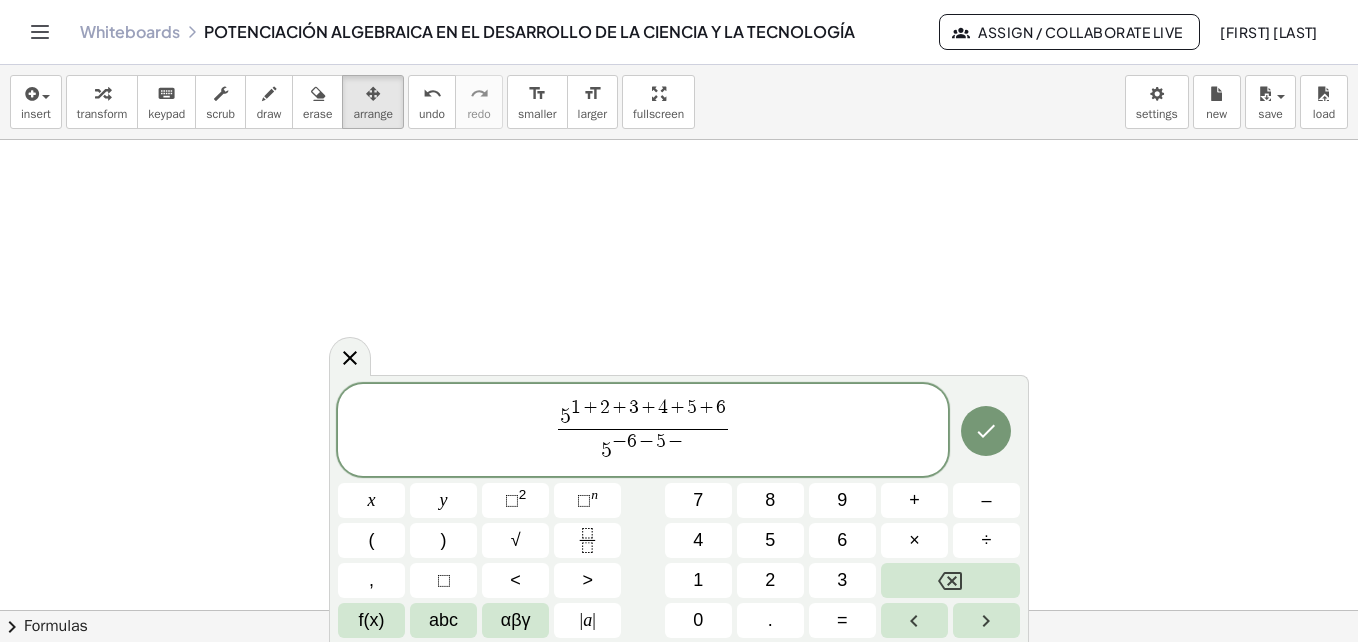 click on "4" at bounding box center [698, 540] 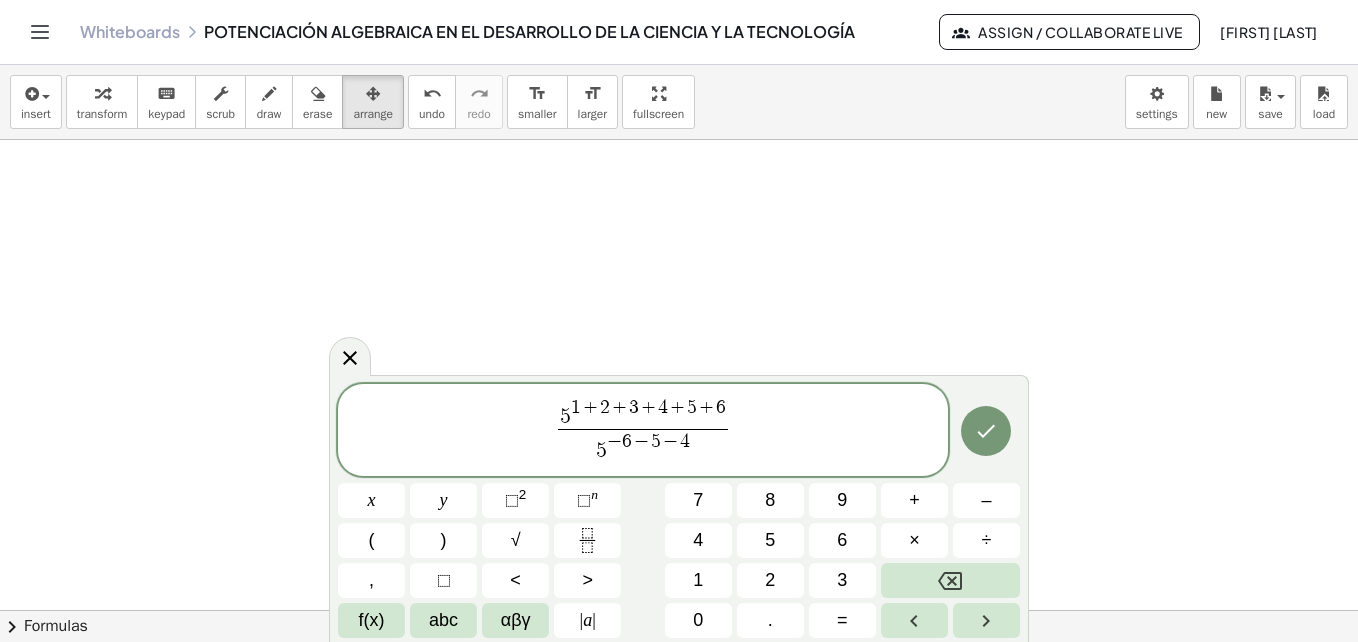 click on "–" at bounding box center (986, 500) 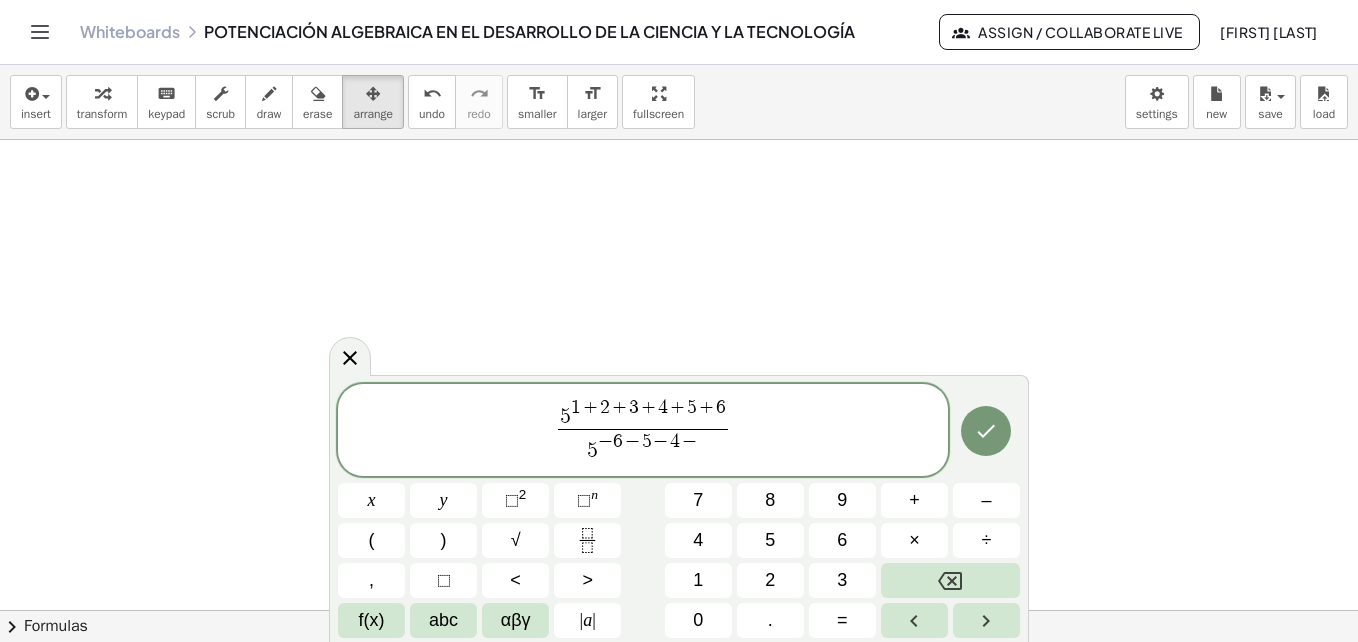 click on "3" at bounding box center (842, 580) 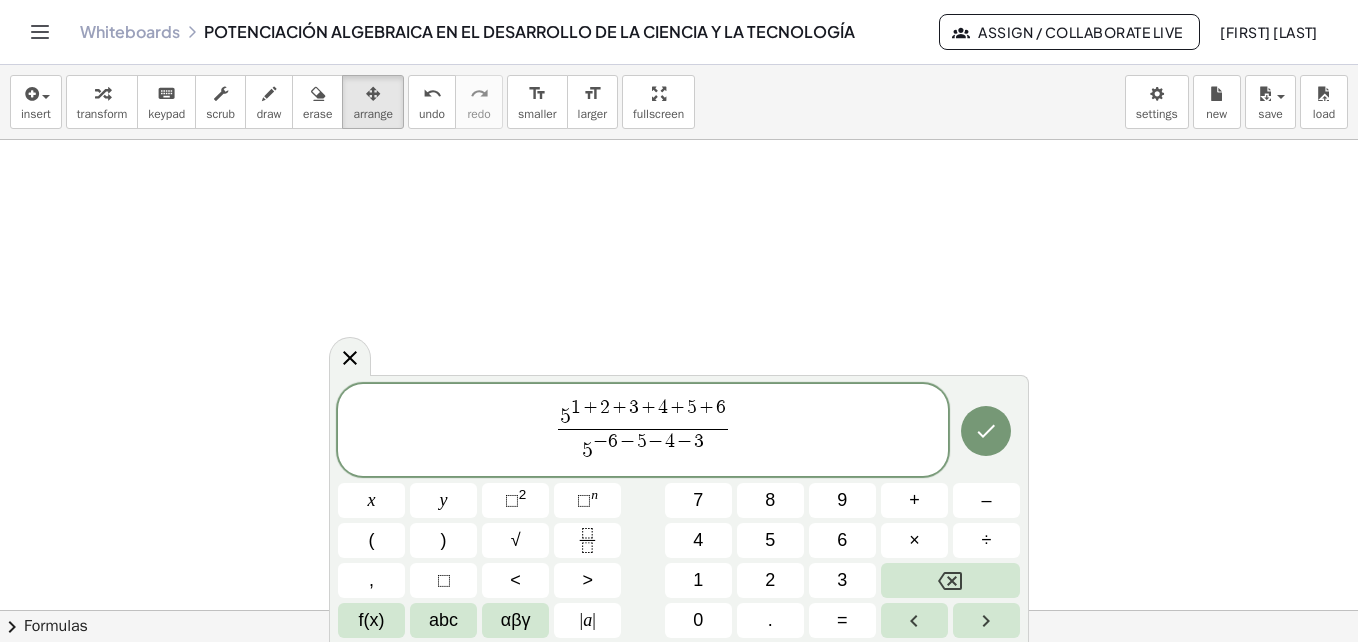 click on "2" at bounding box center [770, 580] 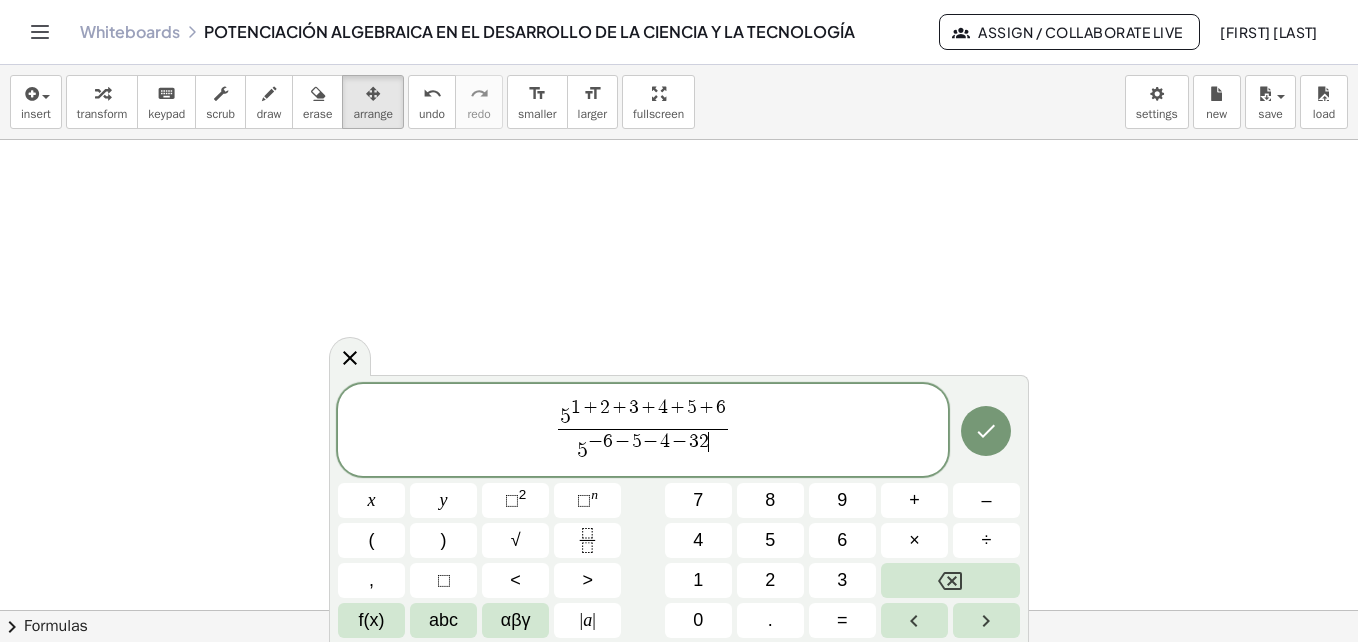 click on "–" at bounding box center (986, 500) 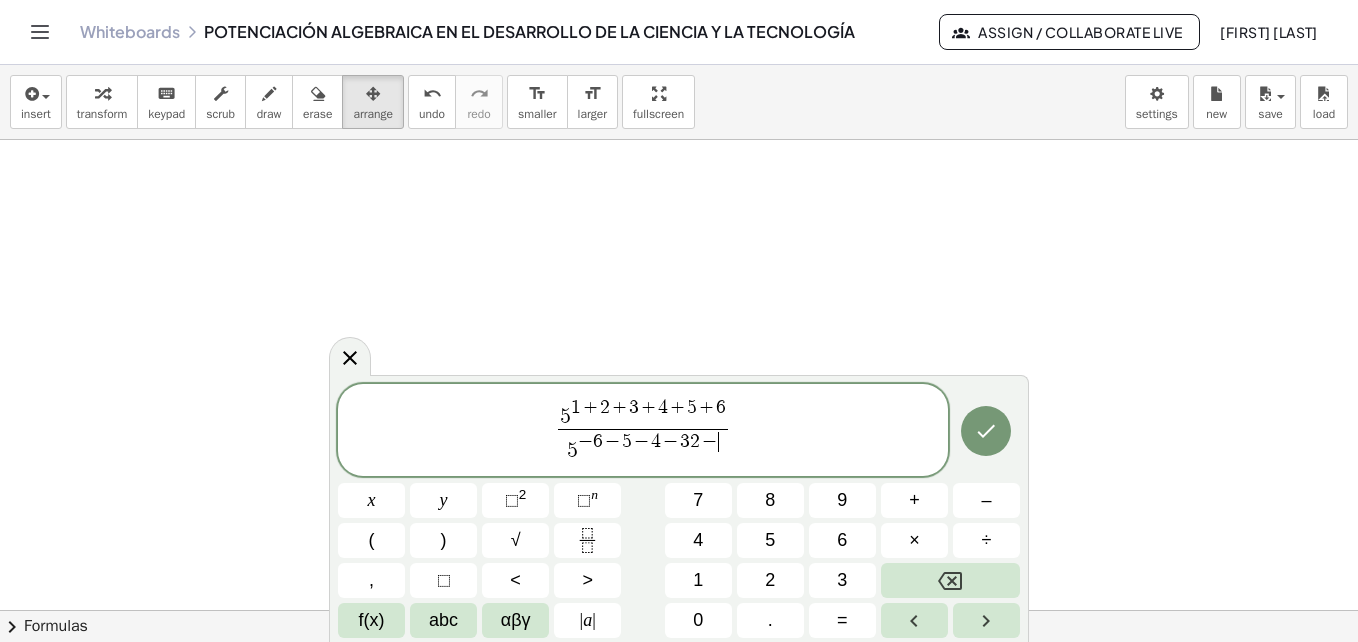 click on "1" at bounding box center (698, 580) 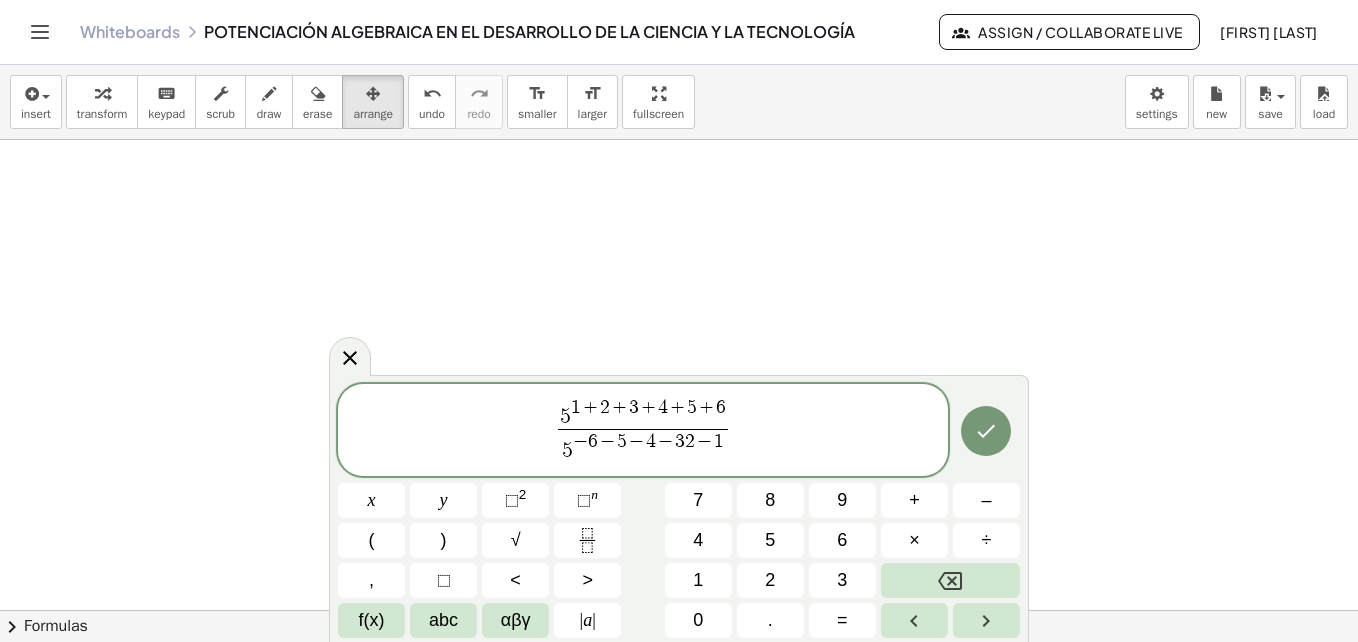 click 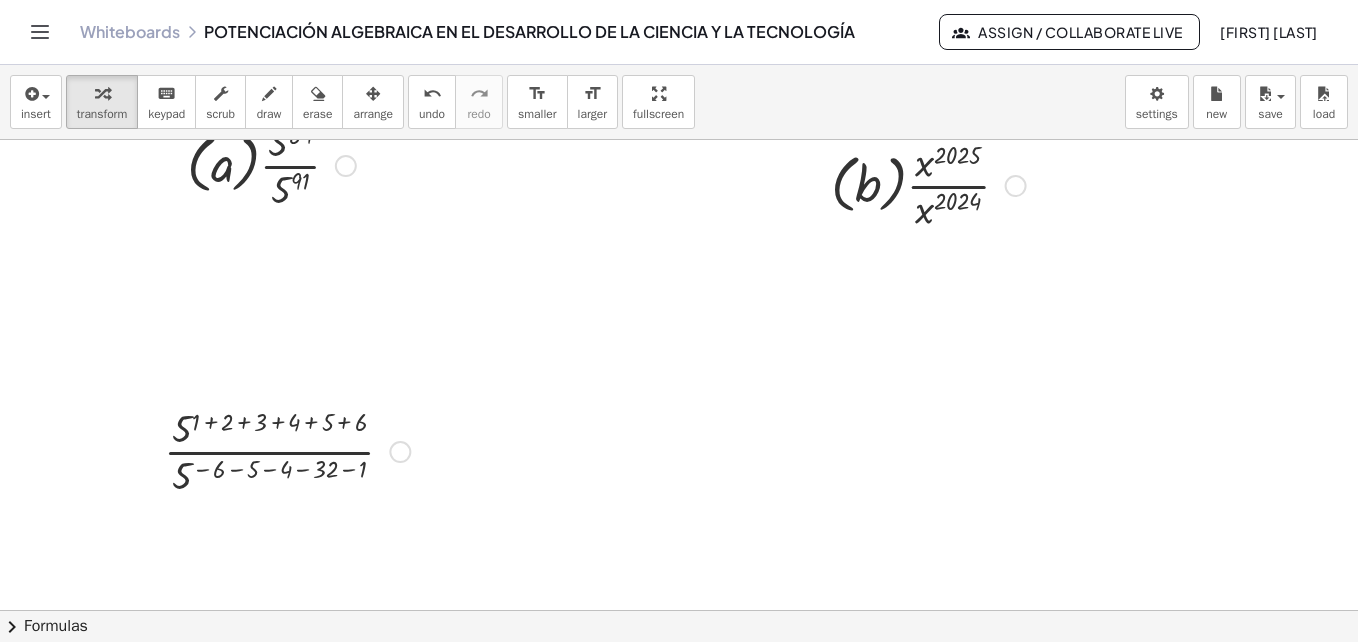 scroll, scrollTop: 3529, scrollLeft: 0, axis: vertical 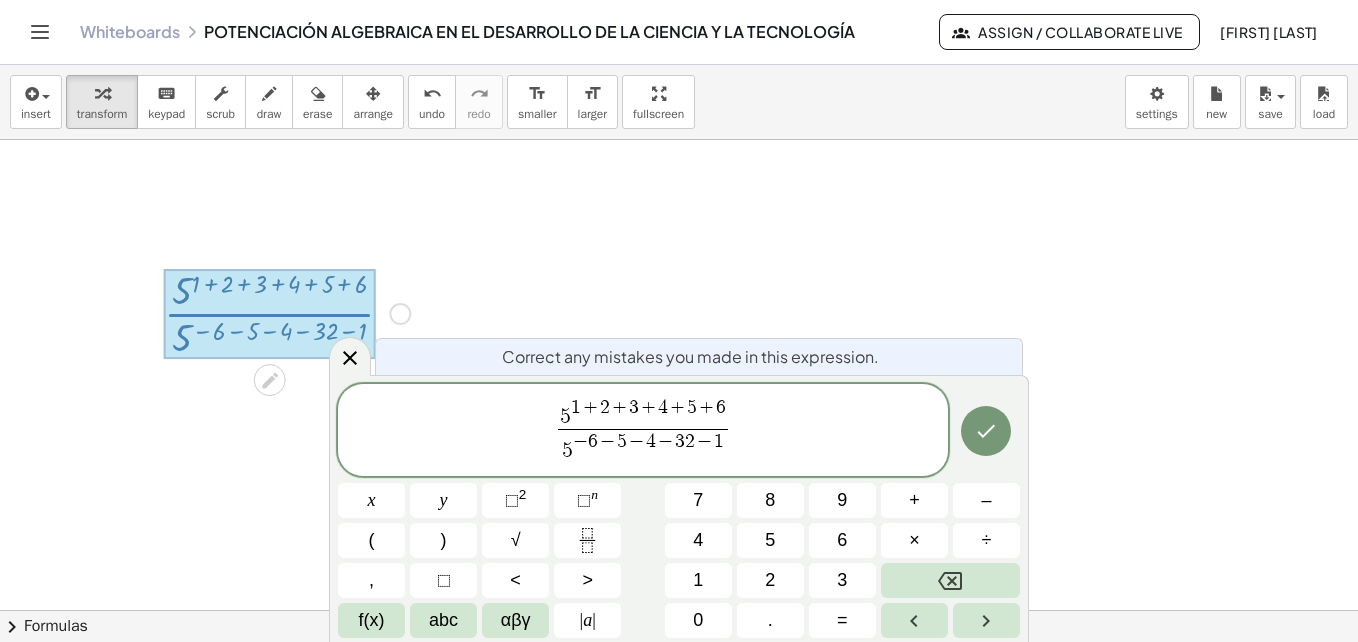 click on "5 1 + 2 + 3 + 4 + 5 + 6 5 − 6 − 5 − 4 − 3 2 − 1 ​ ​" at bounding box center (643, 431) 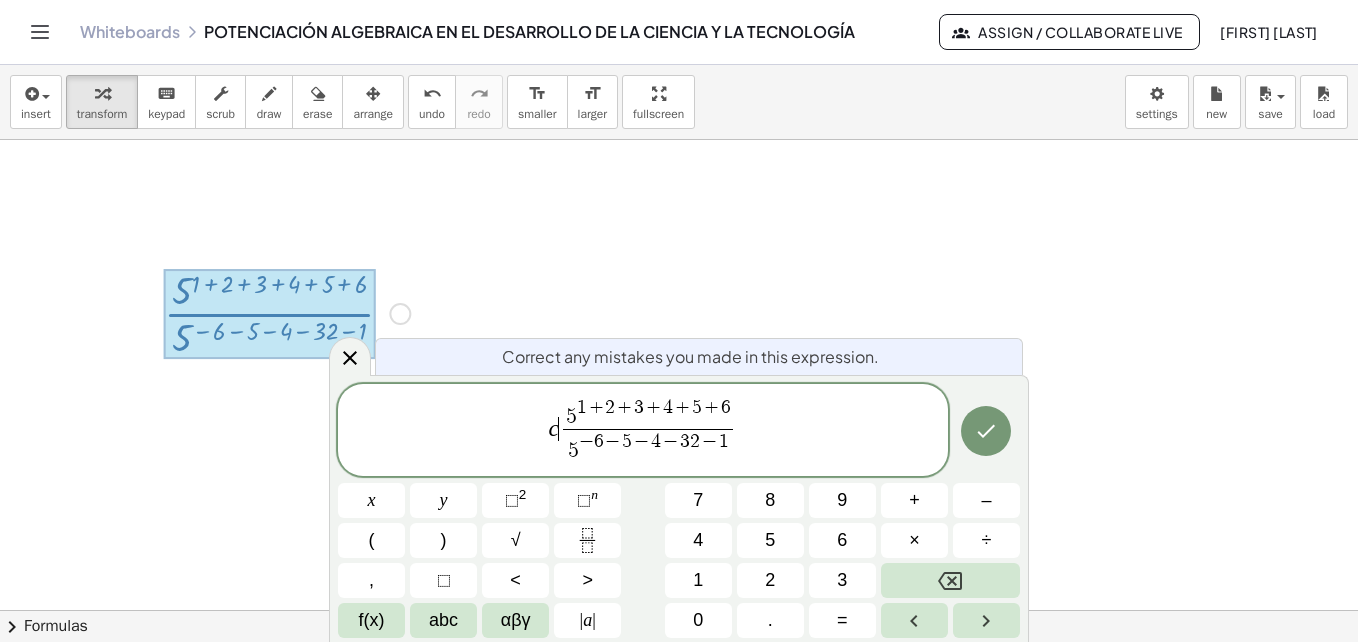 click on ")" at bounding box center [443, 540] 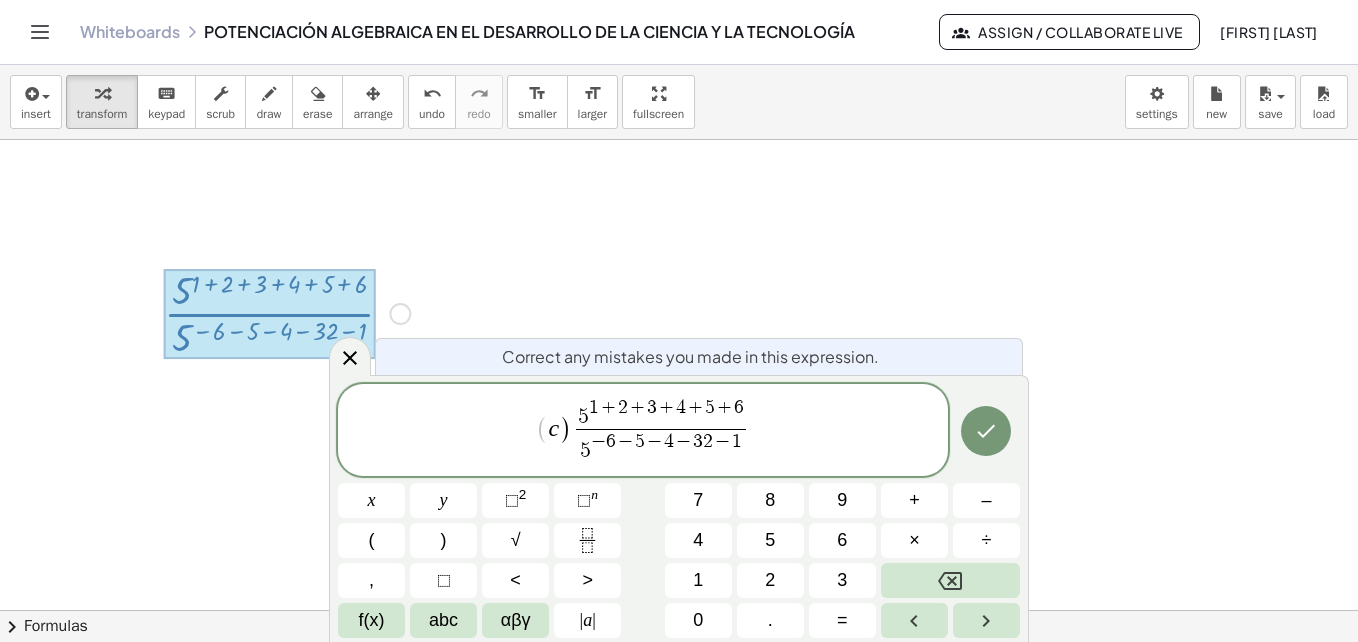 click 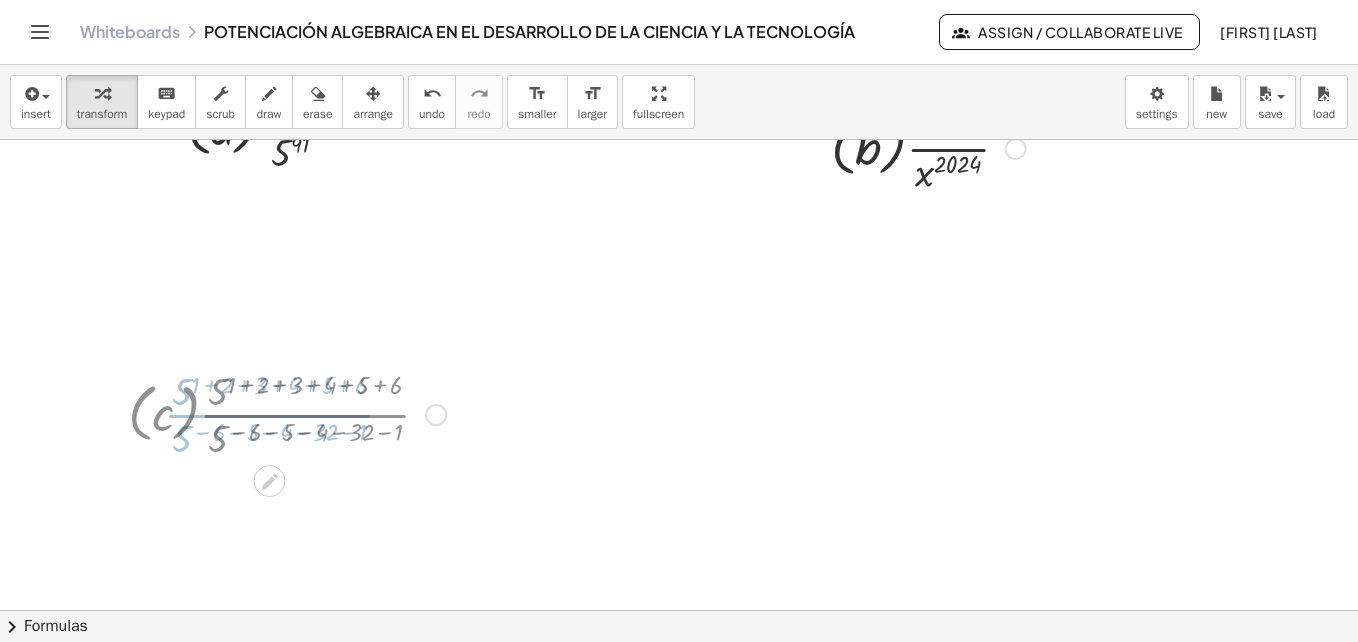 scroll, scrollTop: 3529, scrollLeft: 0, axis: vertical 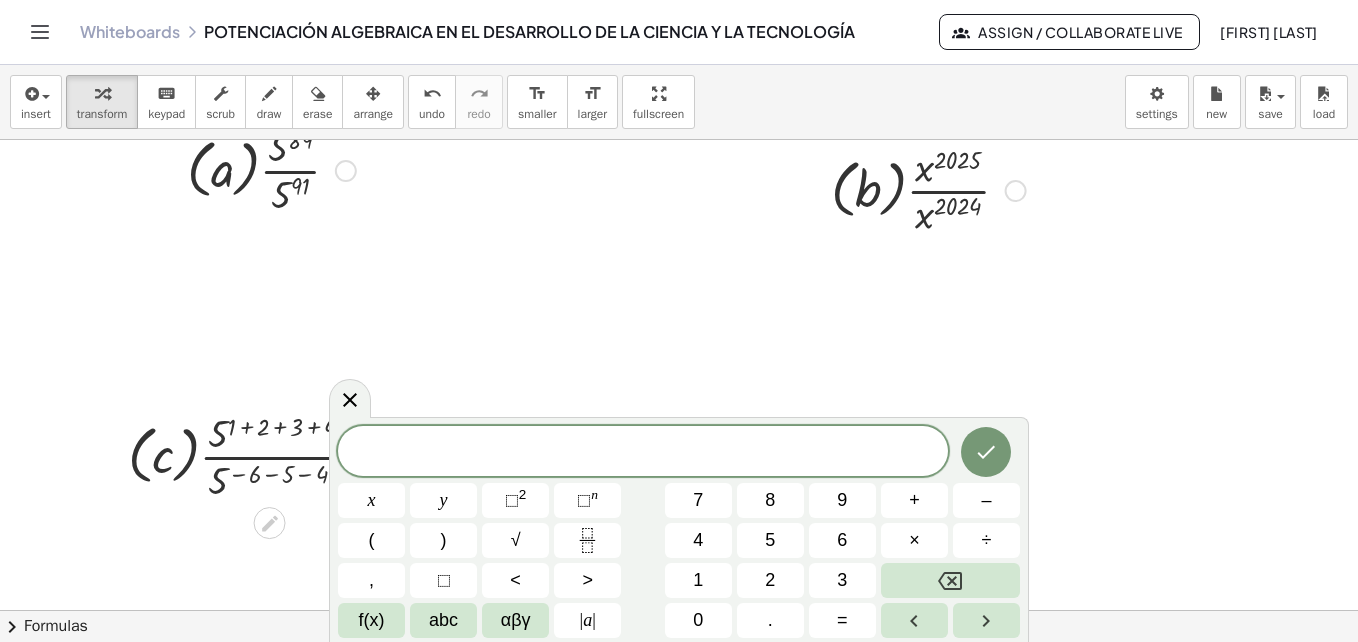 click on "abc" at bounding box center [443, 620] 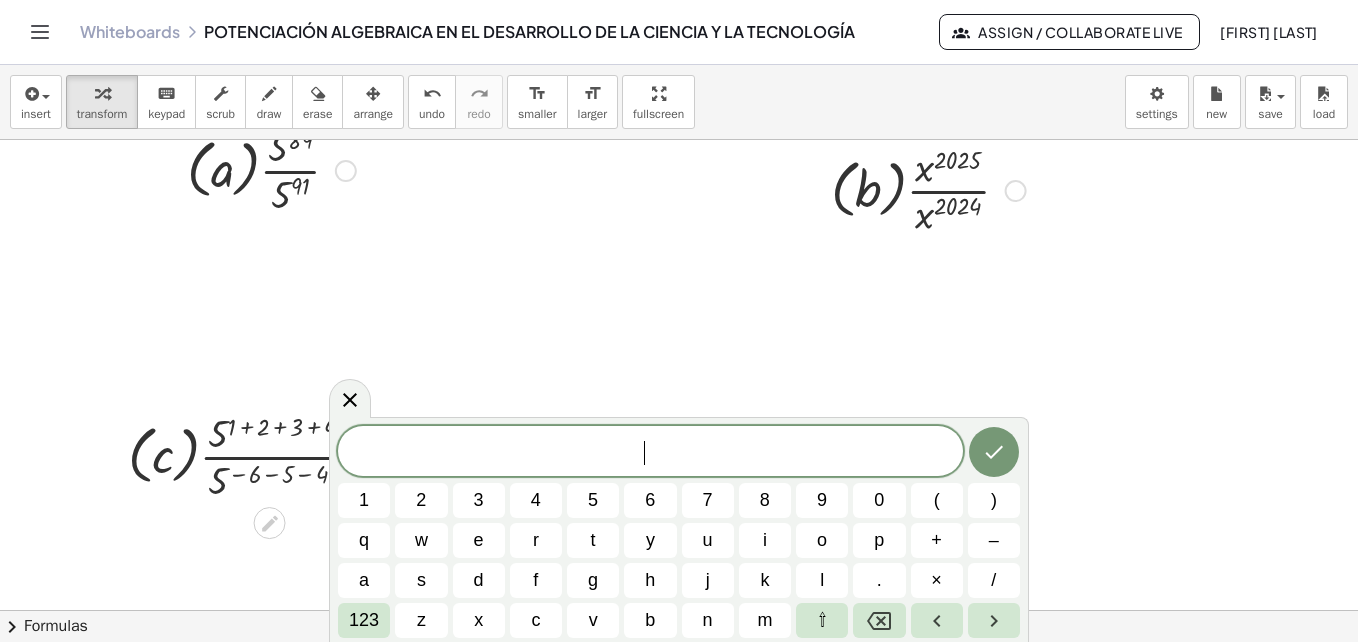 click on "d" at bounding box center (479, 580) 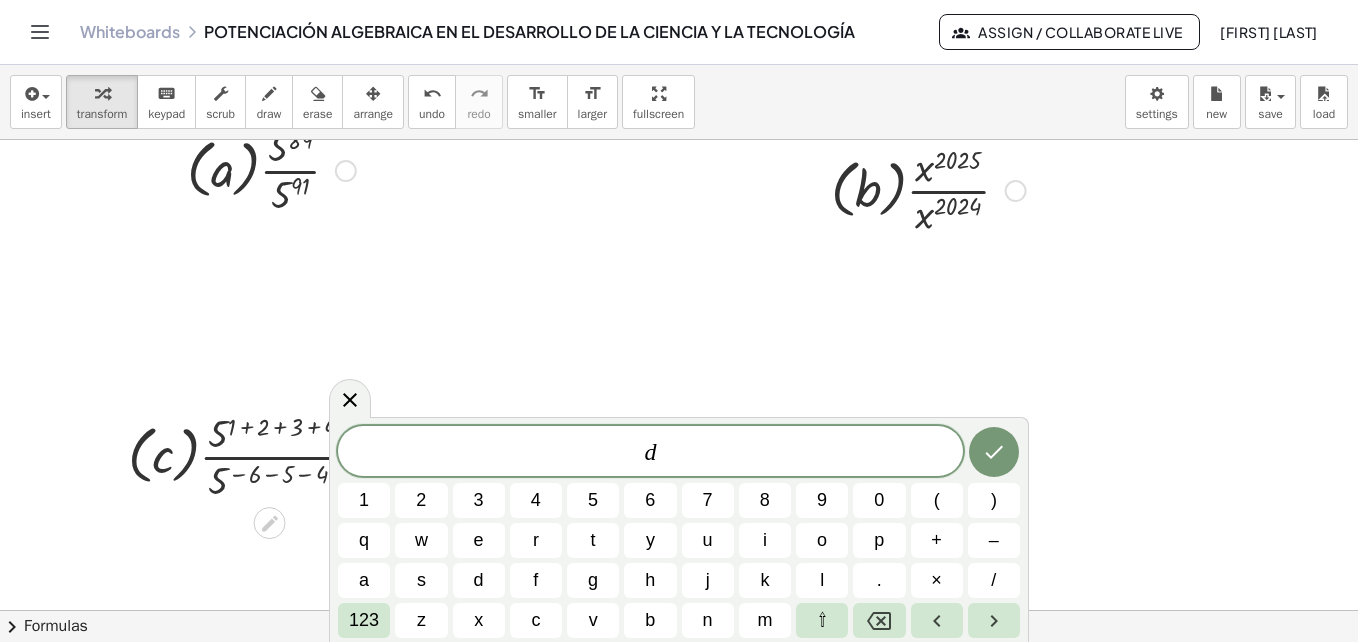 click on ")" at bounding box center [994, 500] 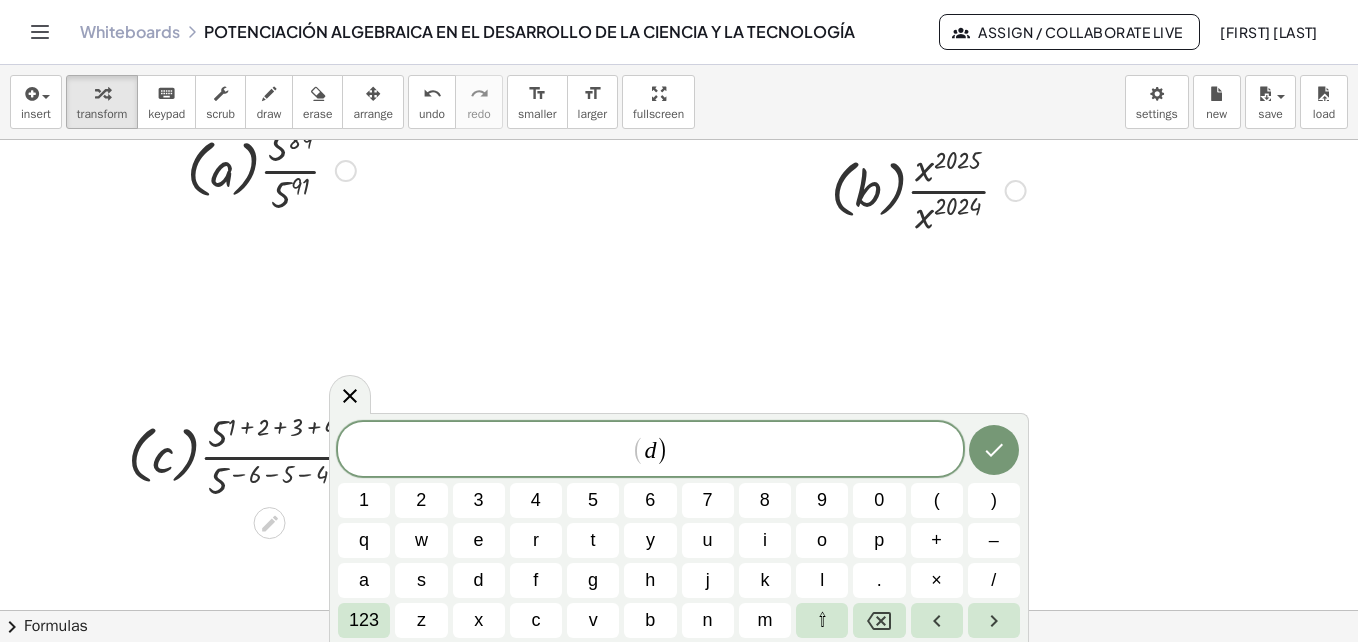 click on "z" at bounding box center (421, 620) 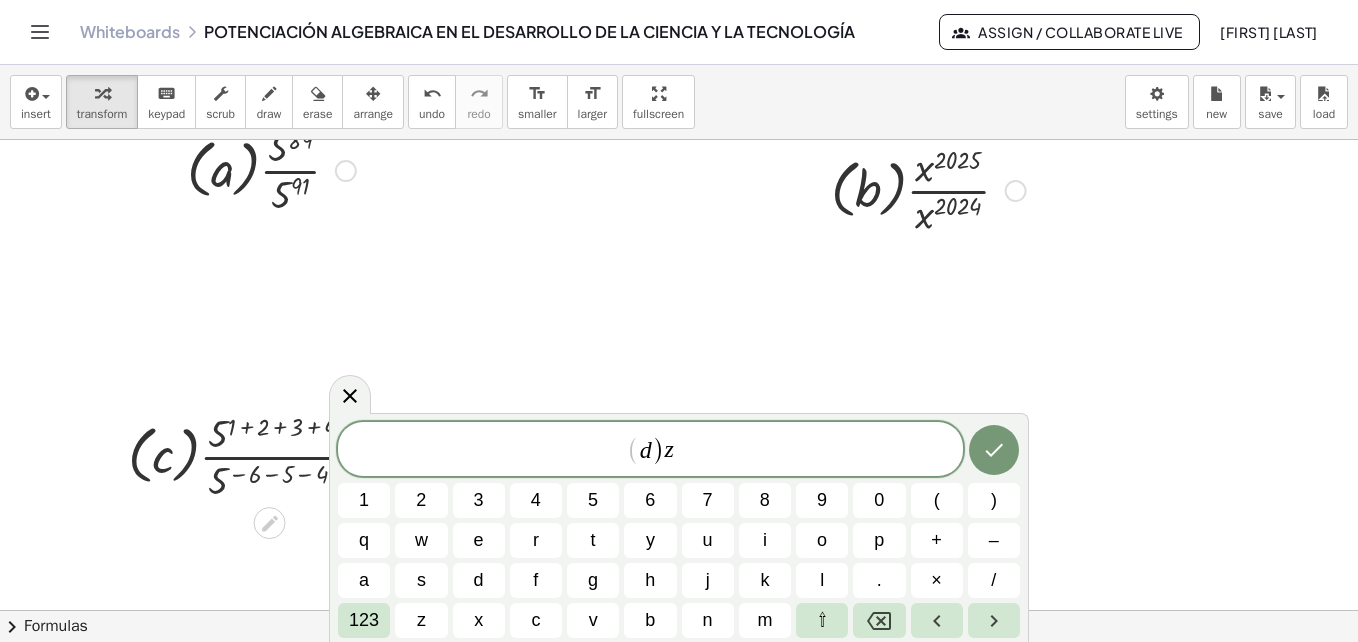click on "123" at bounding box center (364, 620) 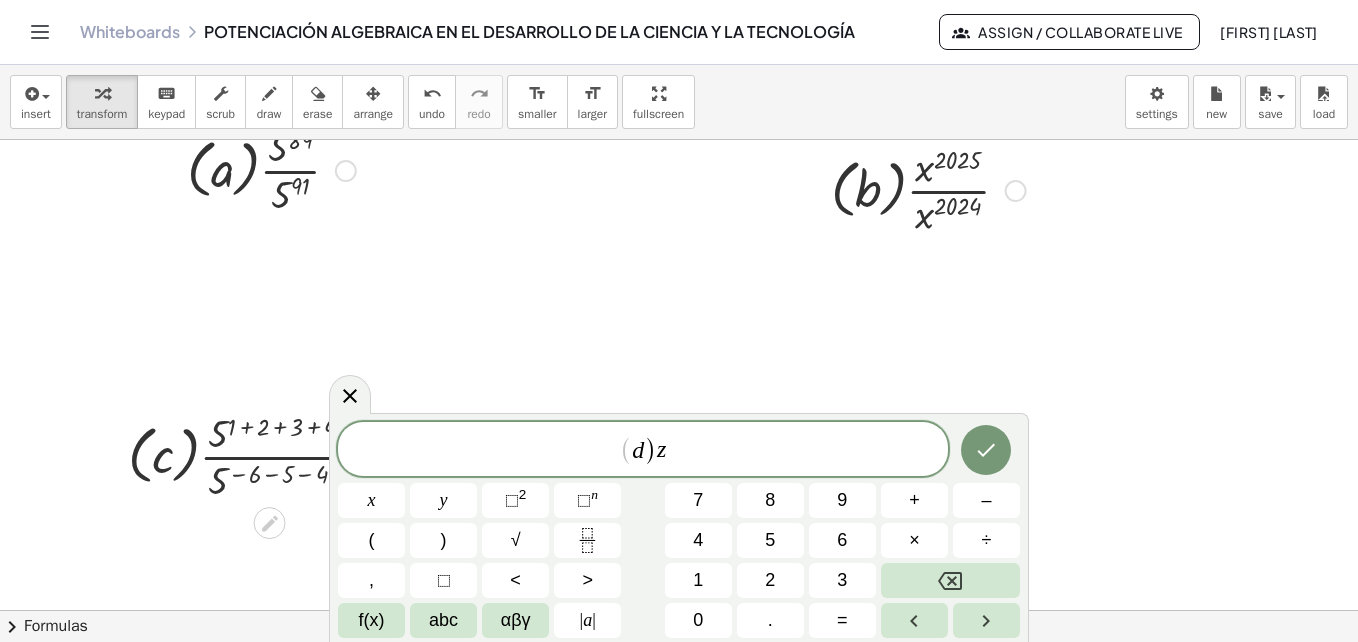 click on "n" at bounding box center [594, 494] 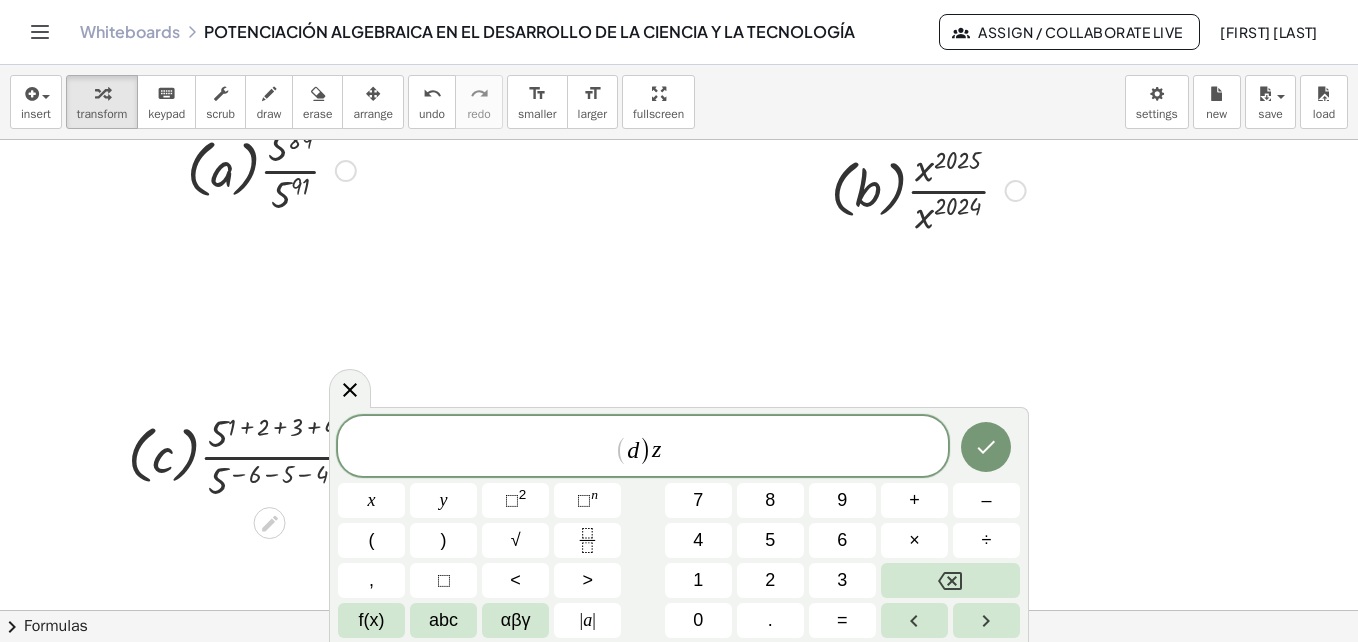 click on "abc" at bounding box center [443, 620] 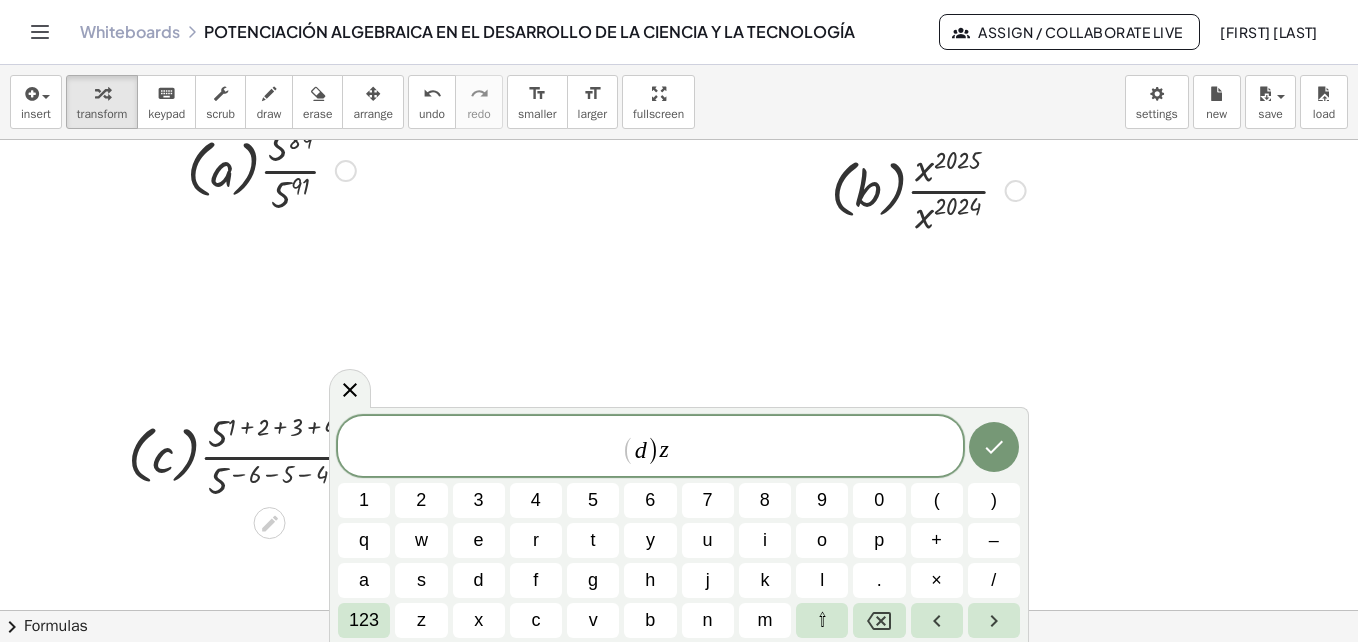click on "q" at bounding box center (364, 540) 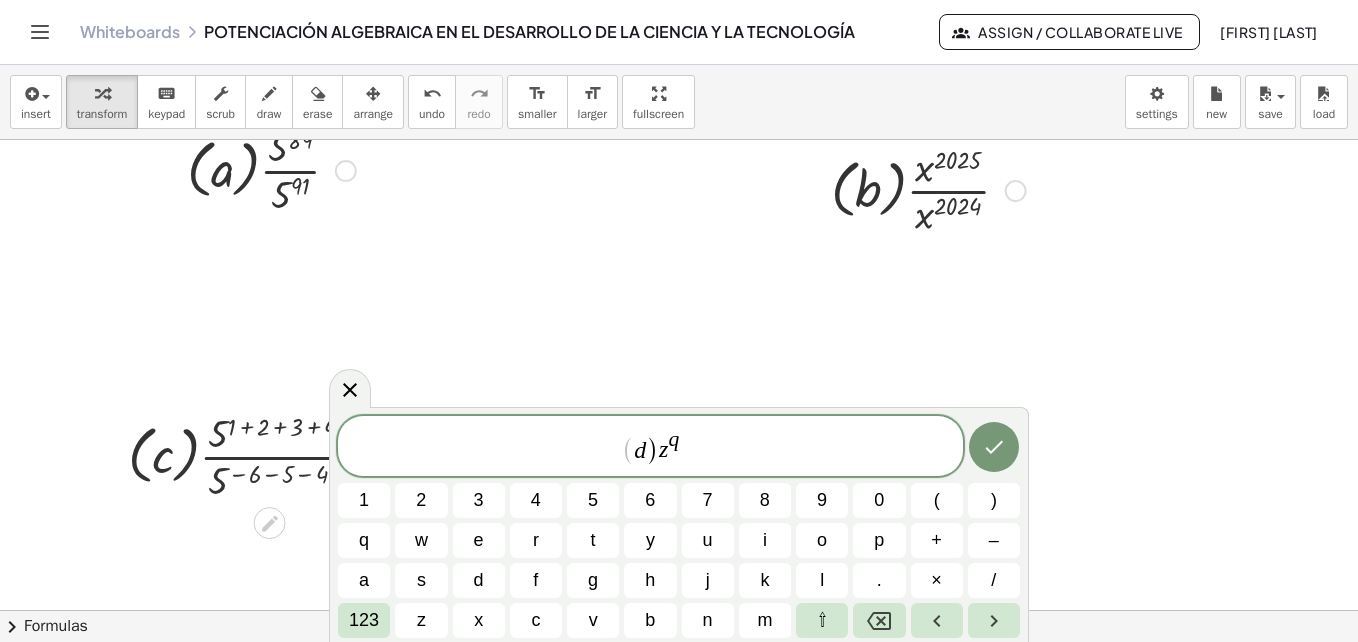 click on "–" at bounding box center [994, 540] 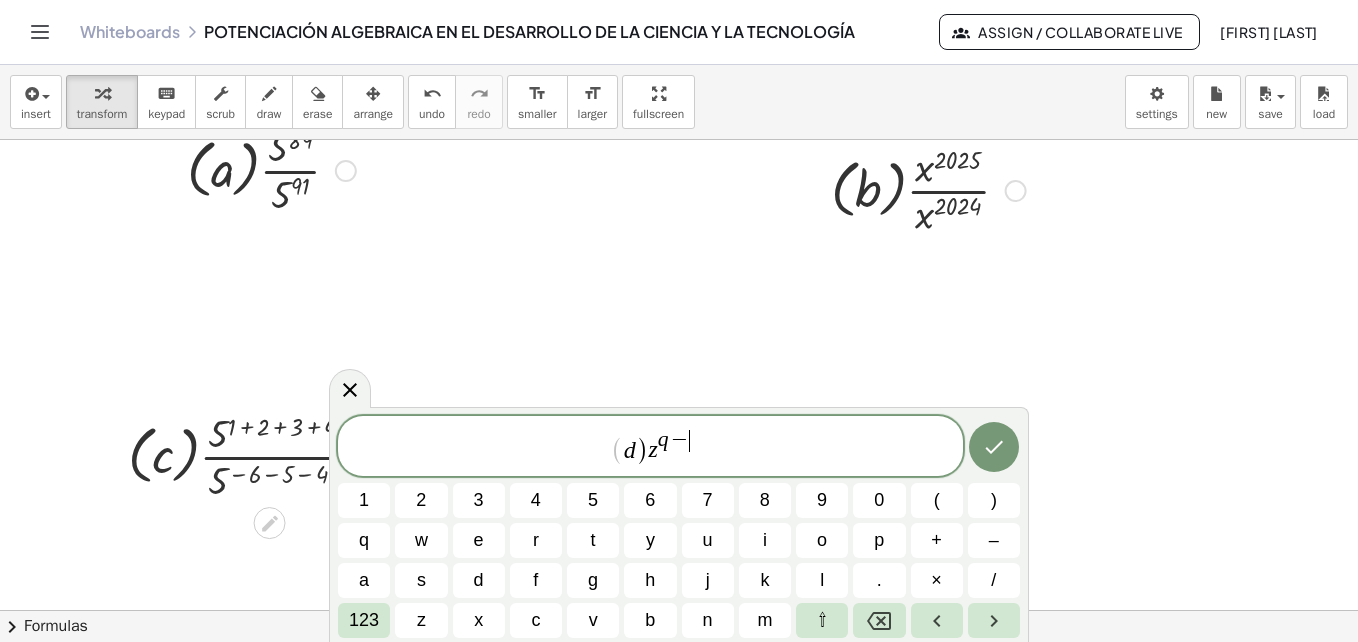 click on "p" at bounding box center [879, 540] 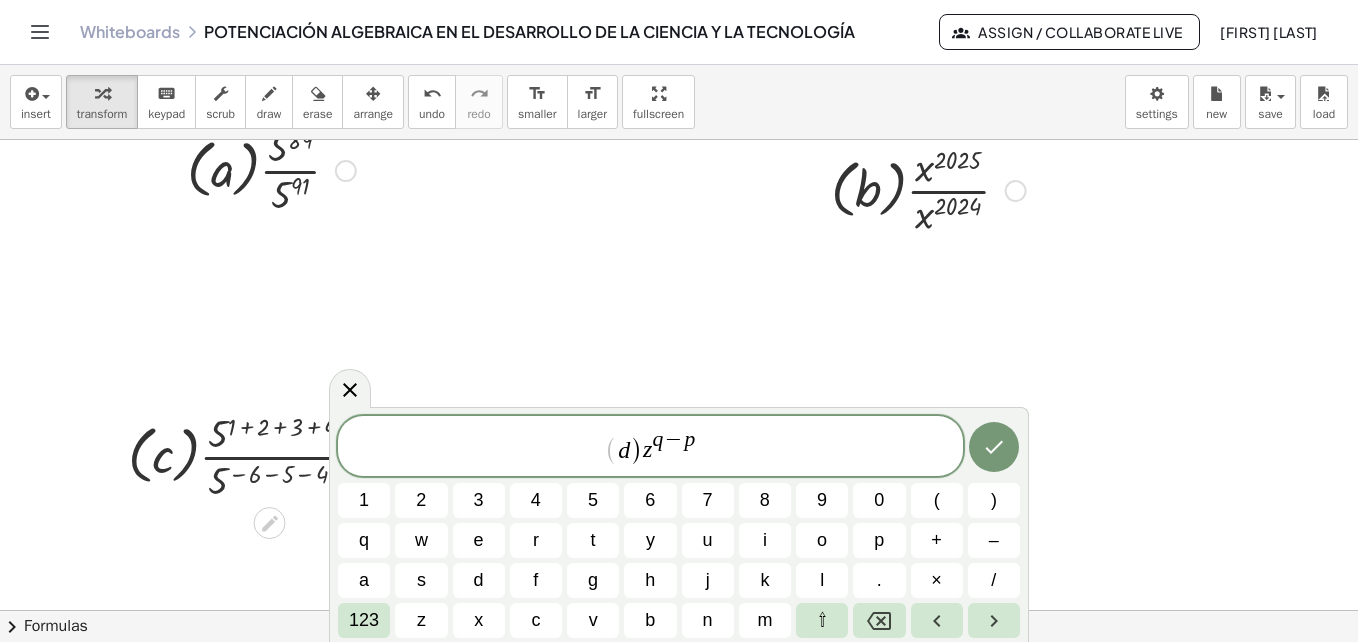 click 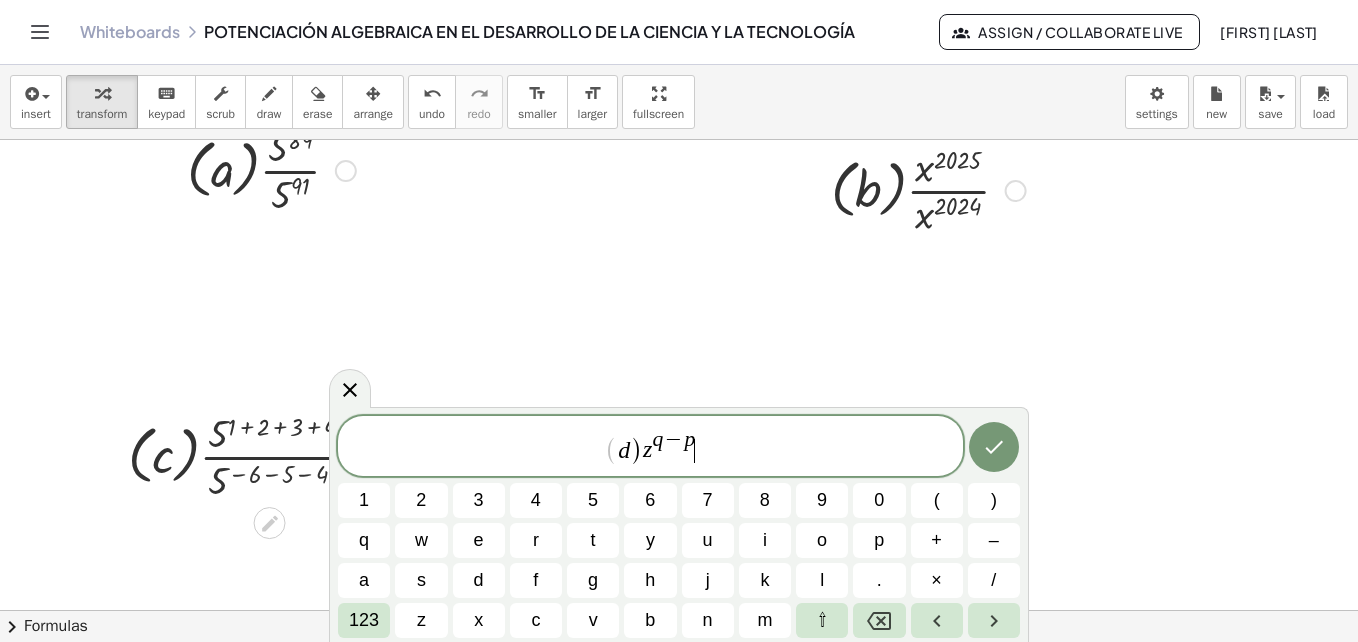 click on "×" at bounding box center [936, 580] 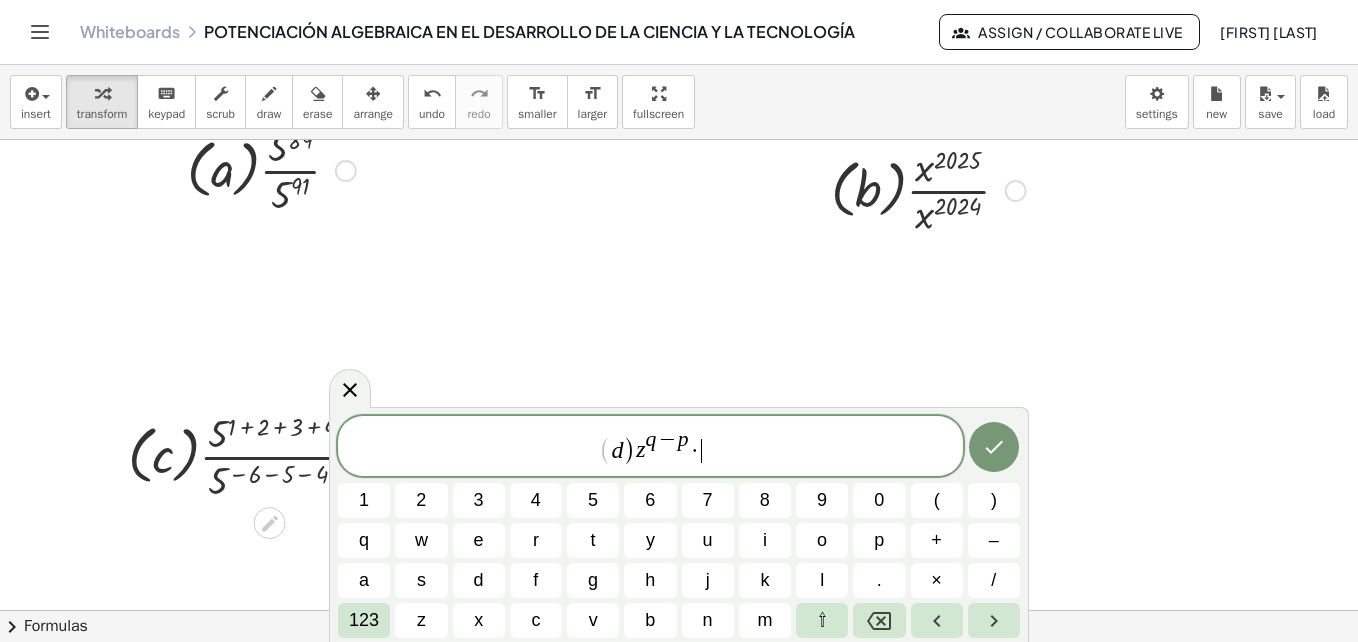 click on "z" at bounding box center [421, 620] 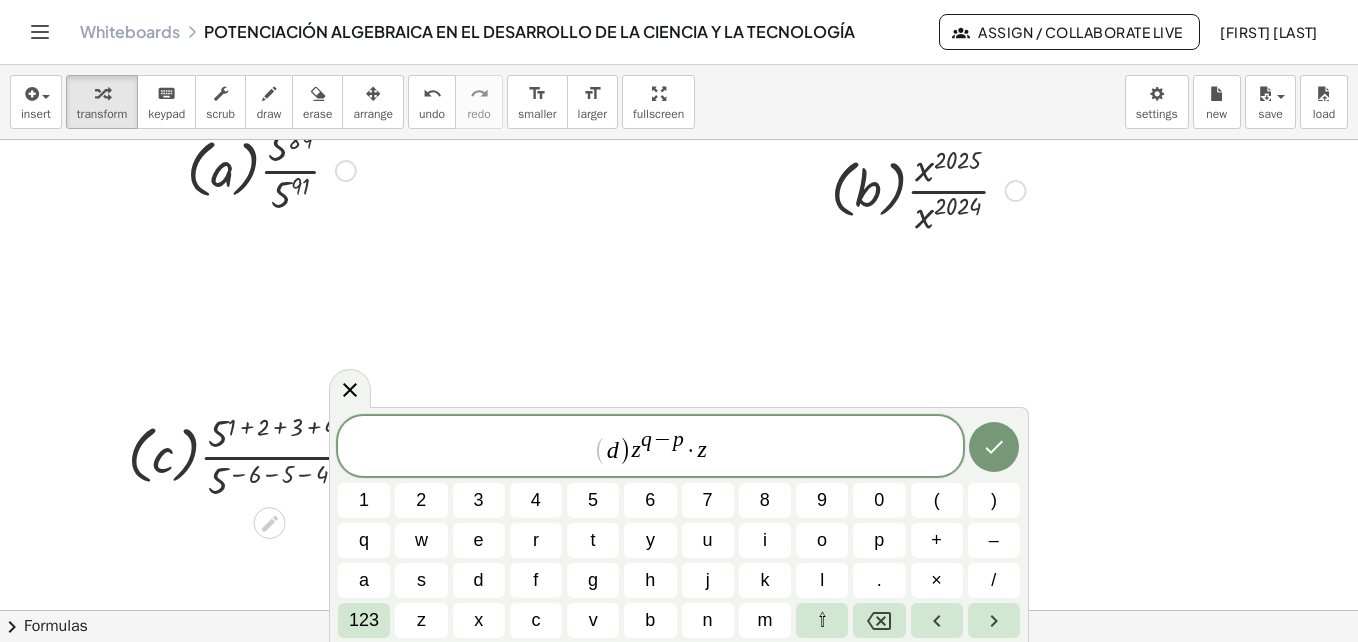 click on "( d ) z q − p · z ​" at bounding box center (650, 447) 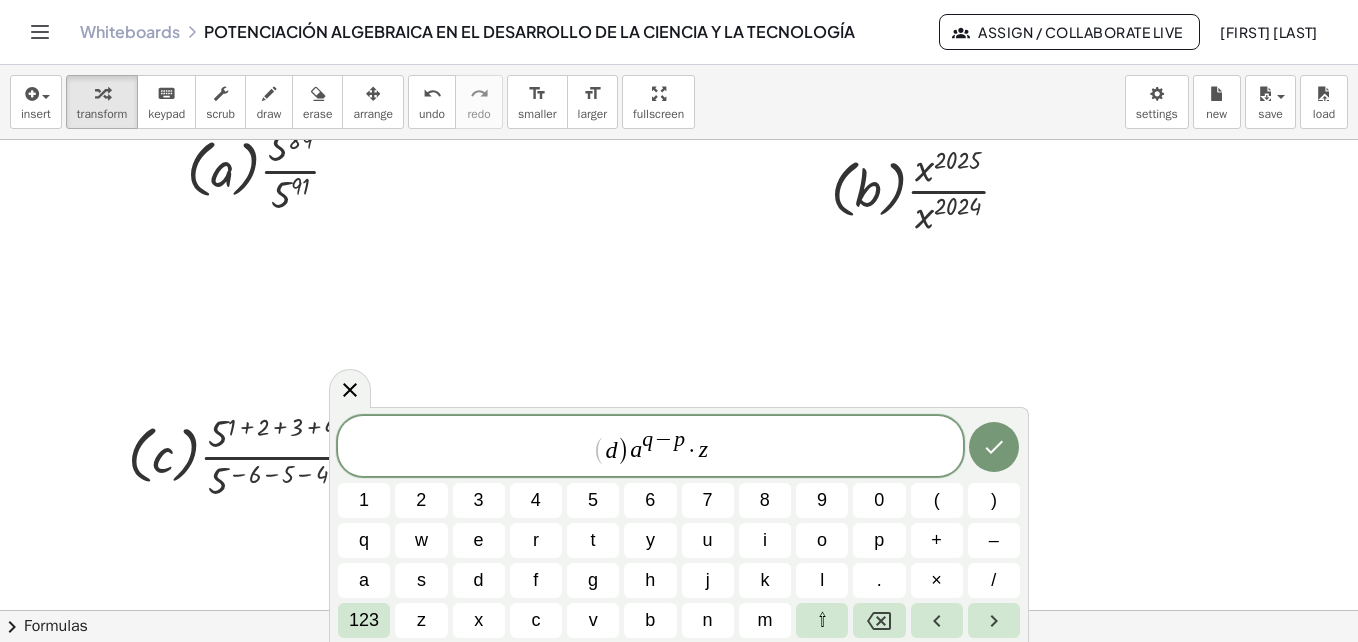 click on "( d ) a ​ q − p · z" at bounding box center [650, 447] 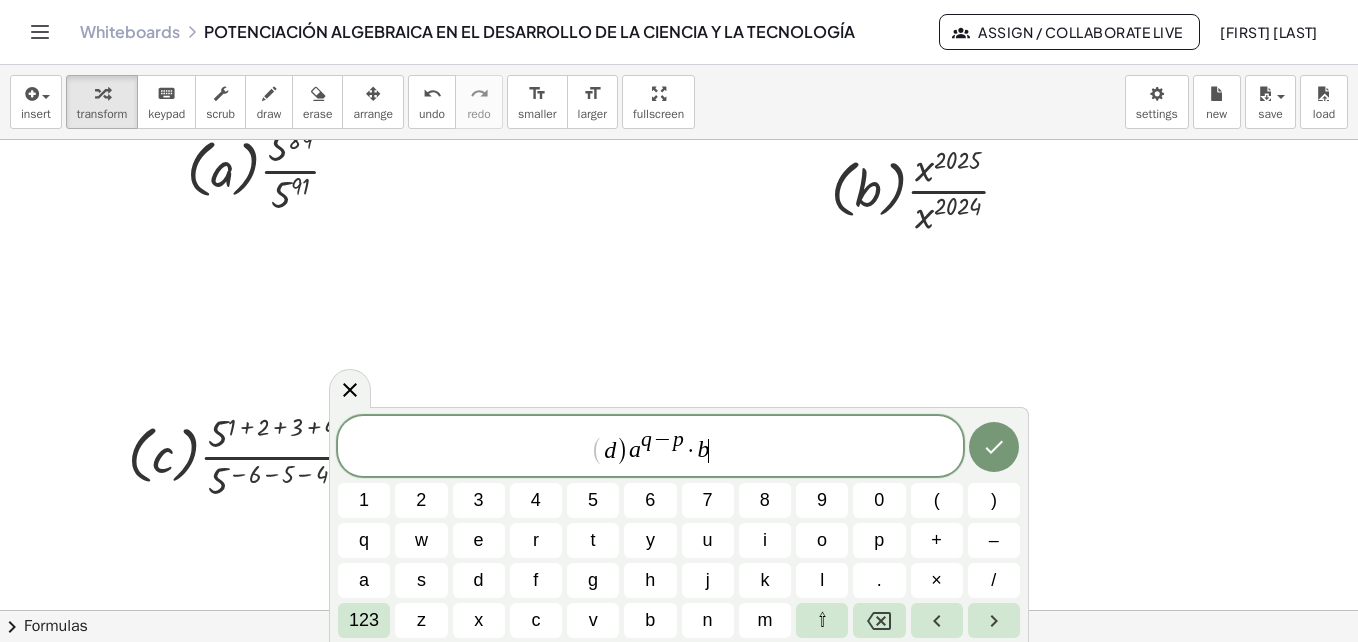 click on "123" at bounding box center (364, 620) 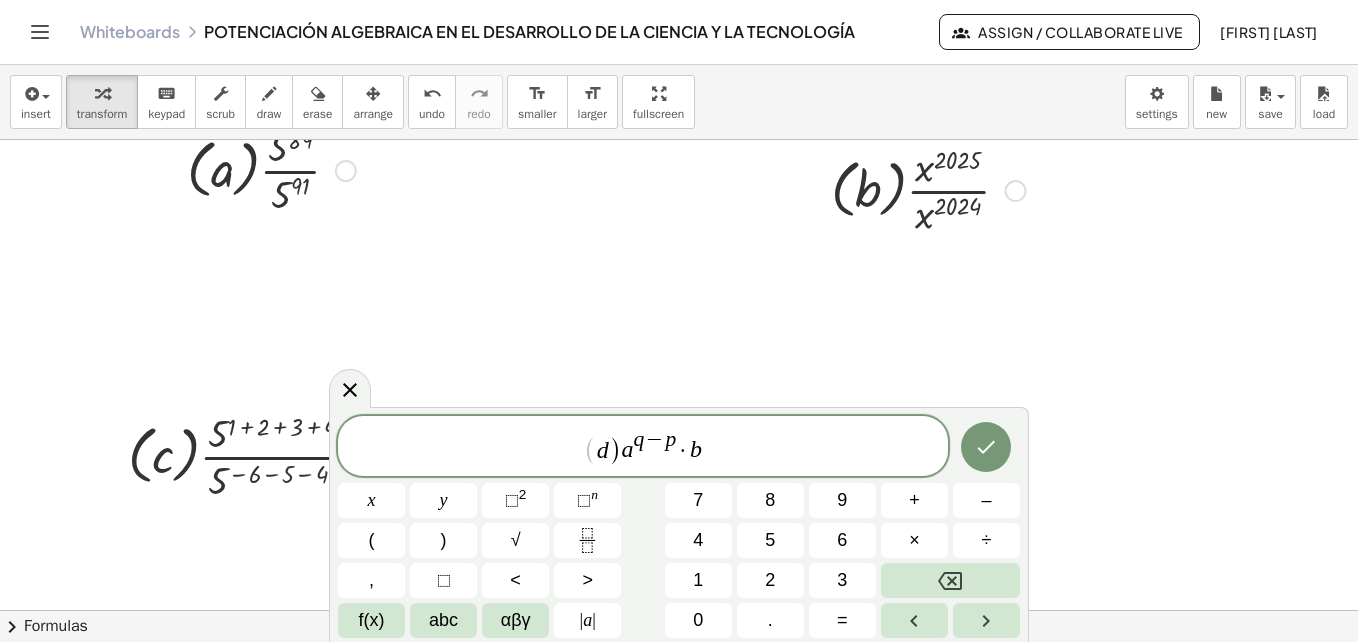 click on "n" at bounding box center (594, 494) 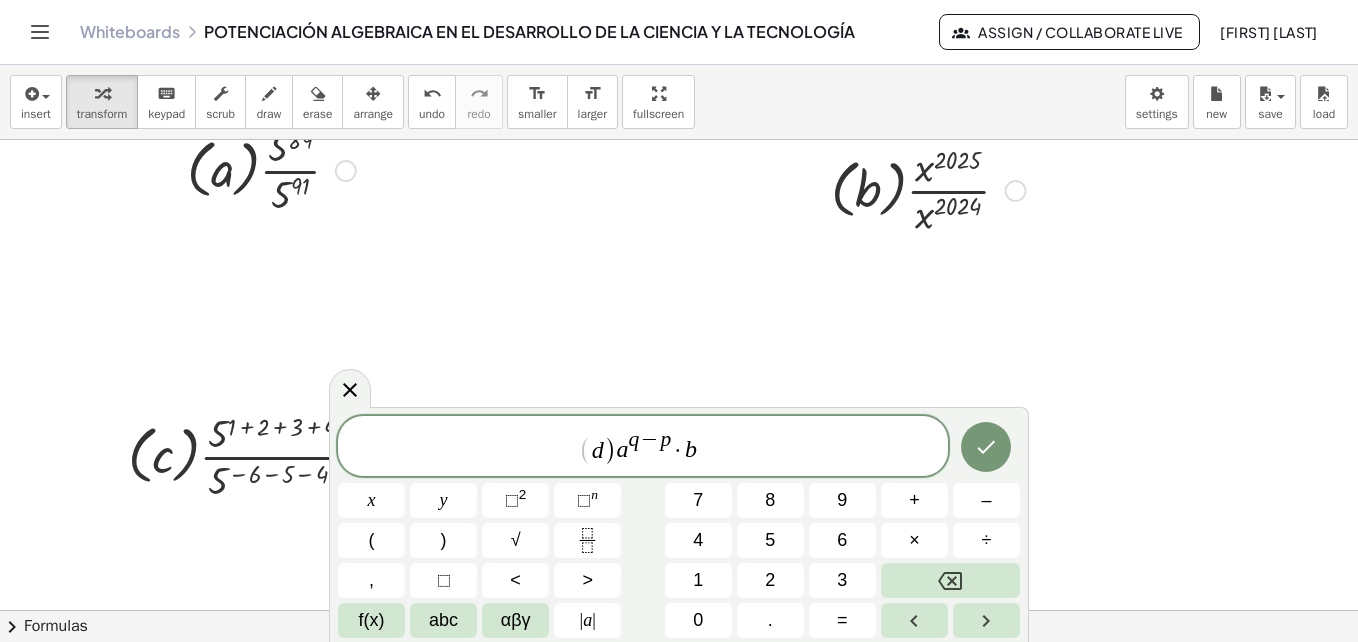 click on "⬚ n" at bounding box center (587, 500) 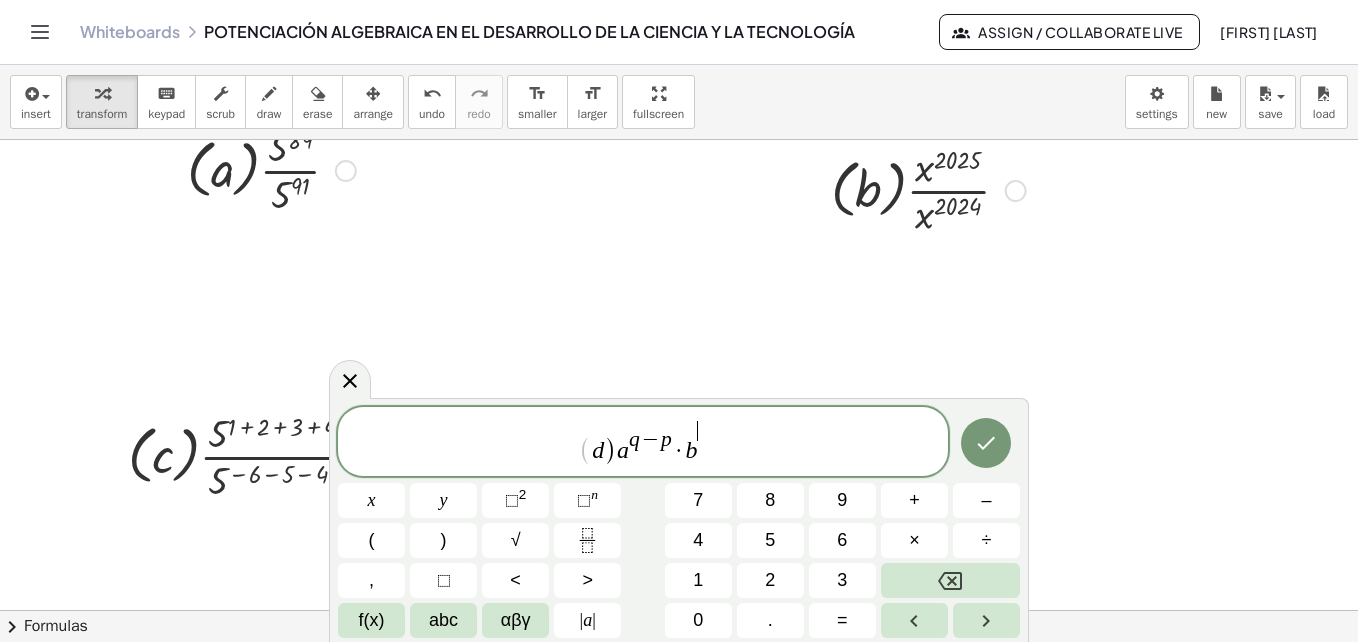 click at bounding box center (950, 580) 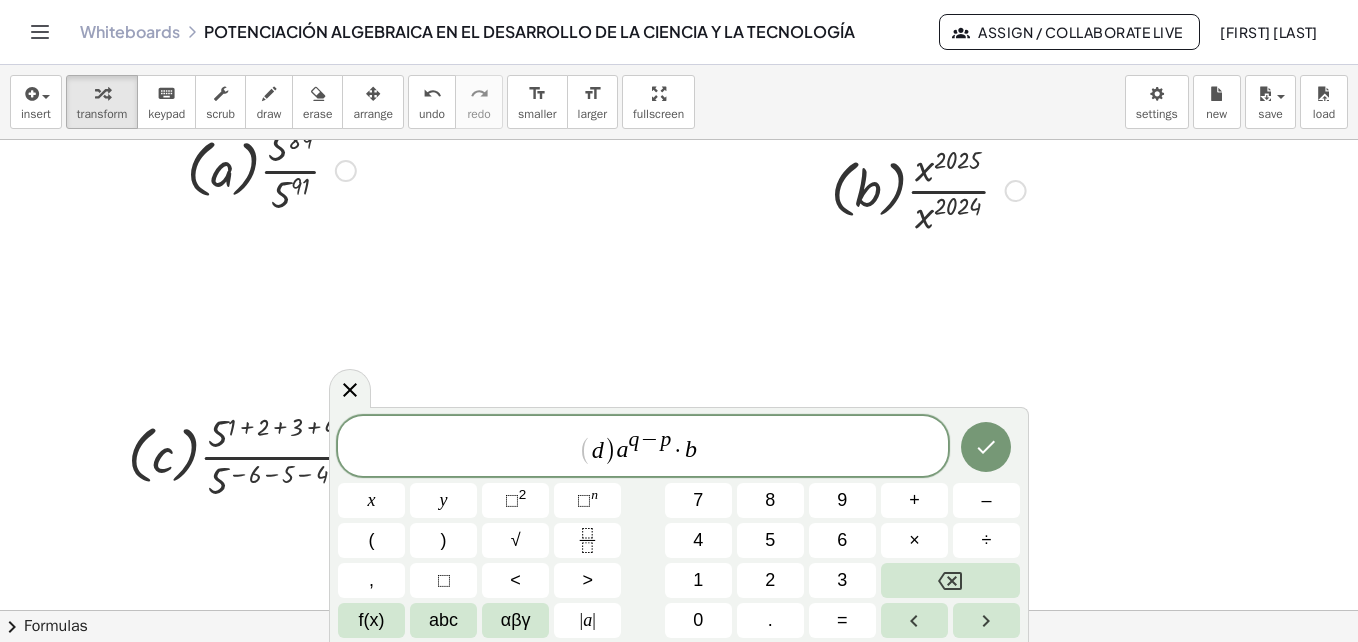 click at bounding box center [950, 580] 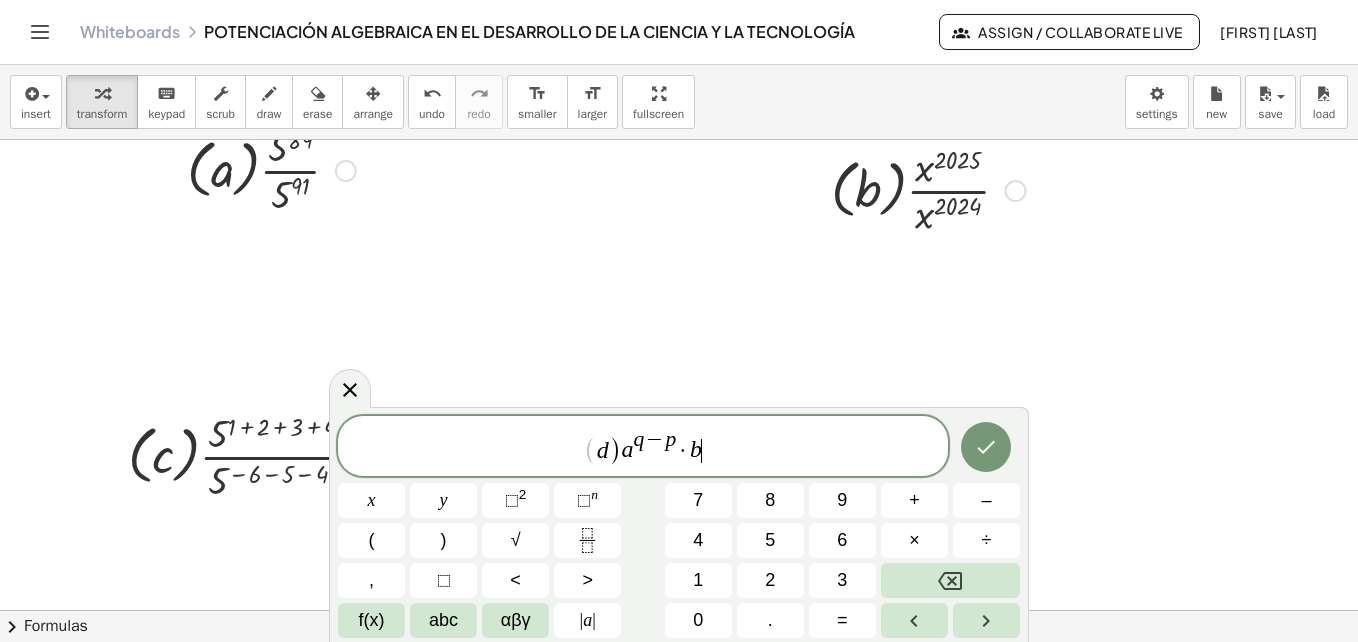 click at bounding box center [950, 580] 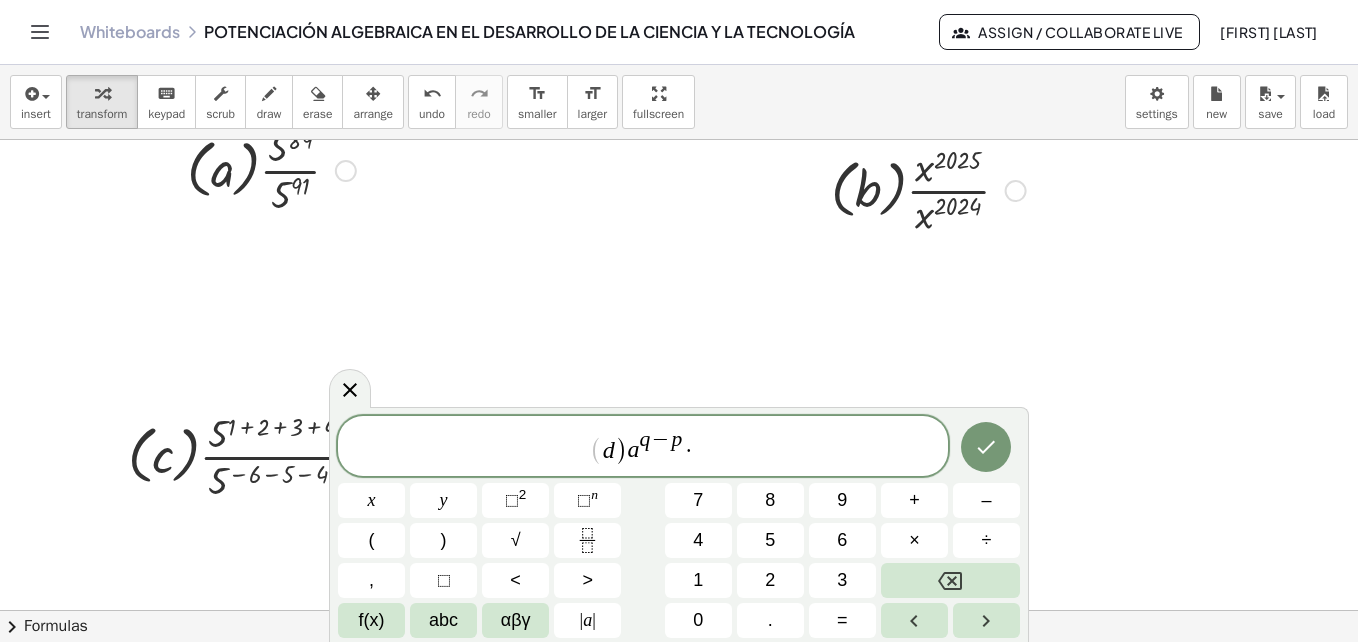 click at bounding box center (950, 580) 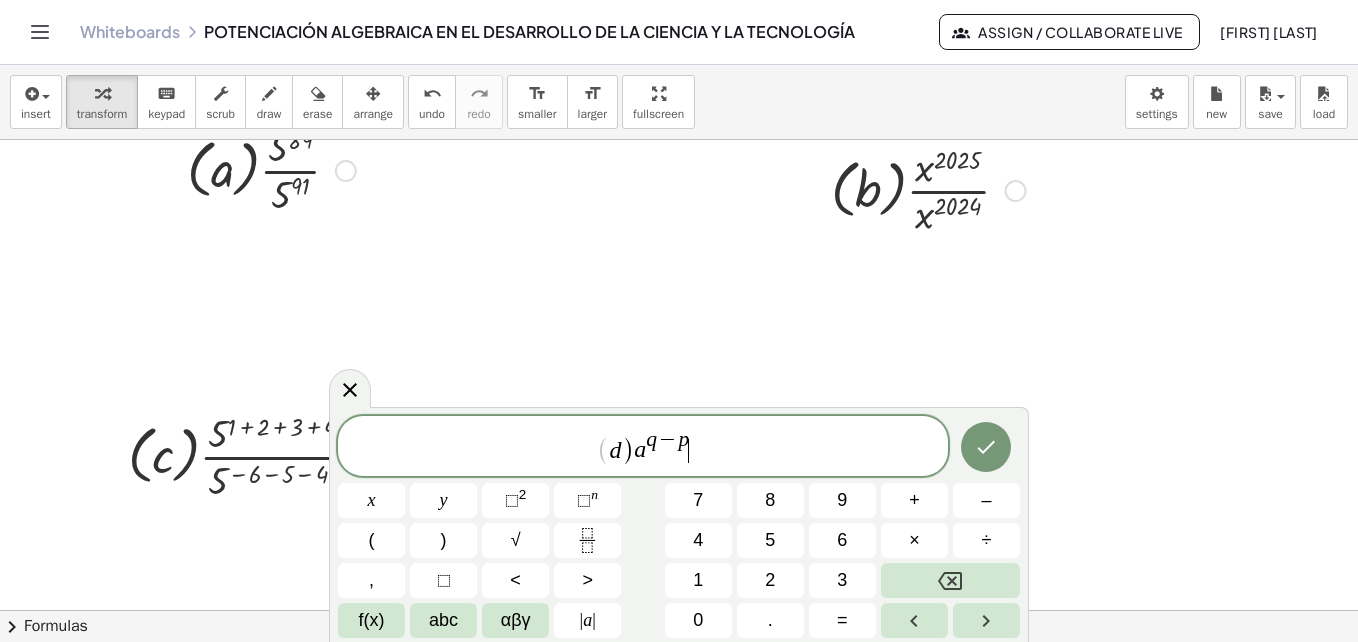 click 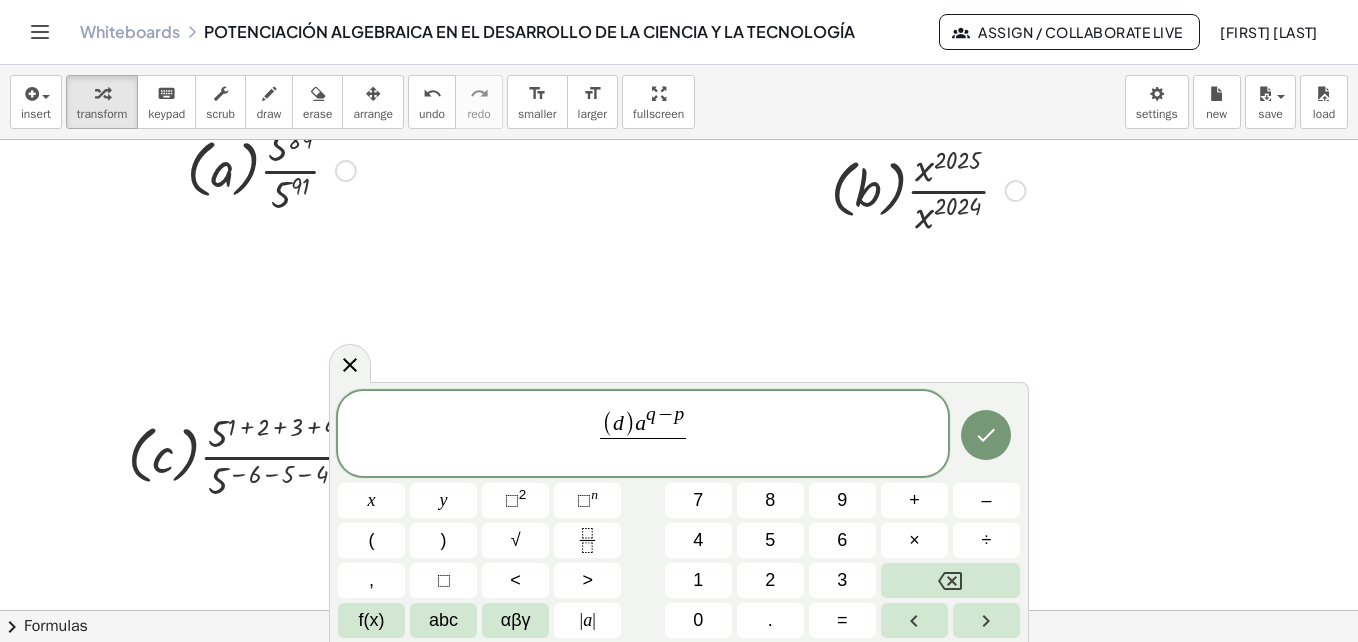 click on "abc" at bounding box center [443, 620] 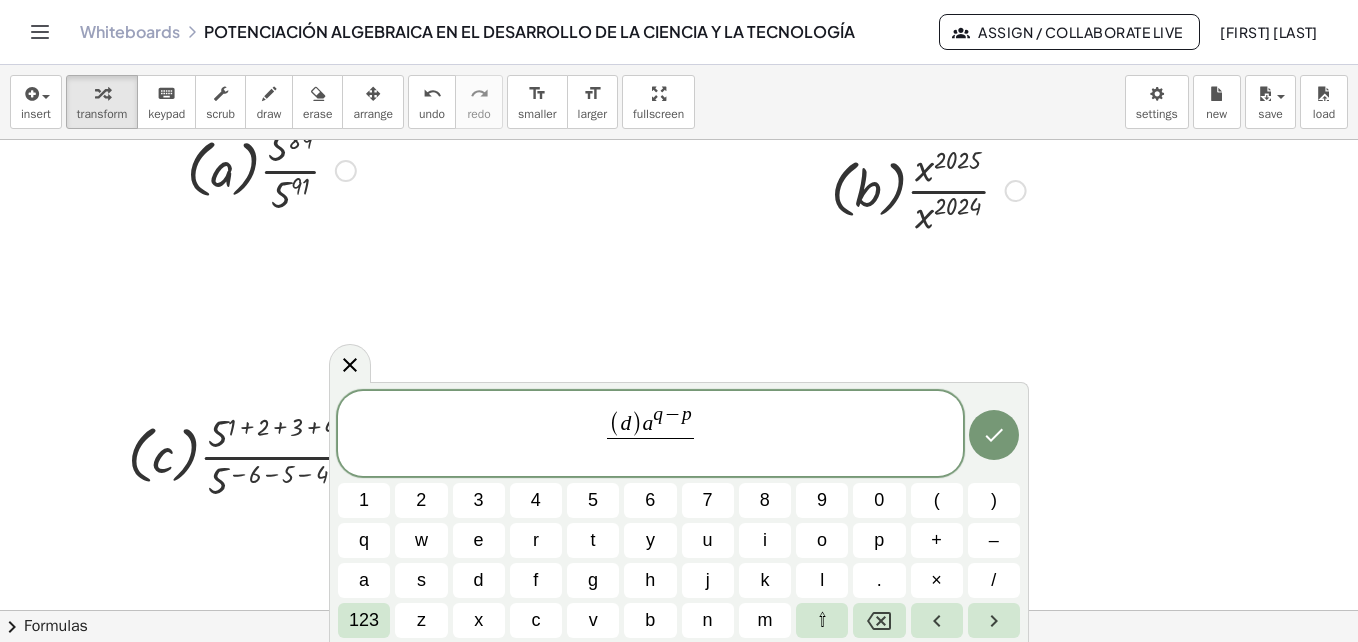 click on "a" at bounding box center (364, 580) 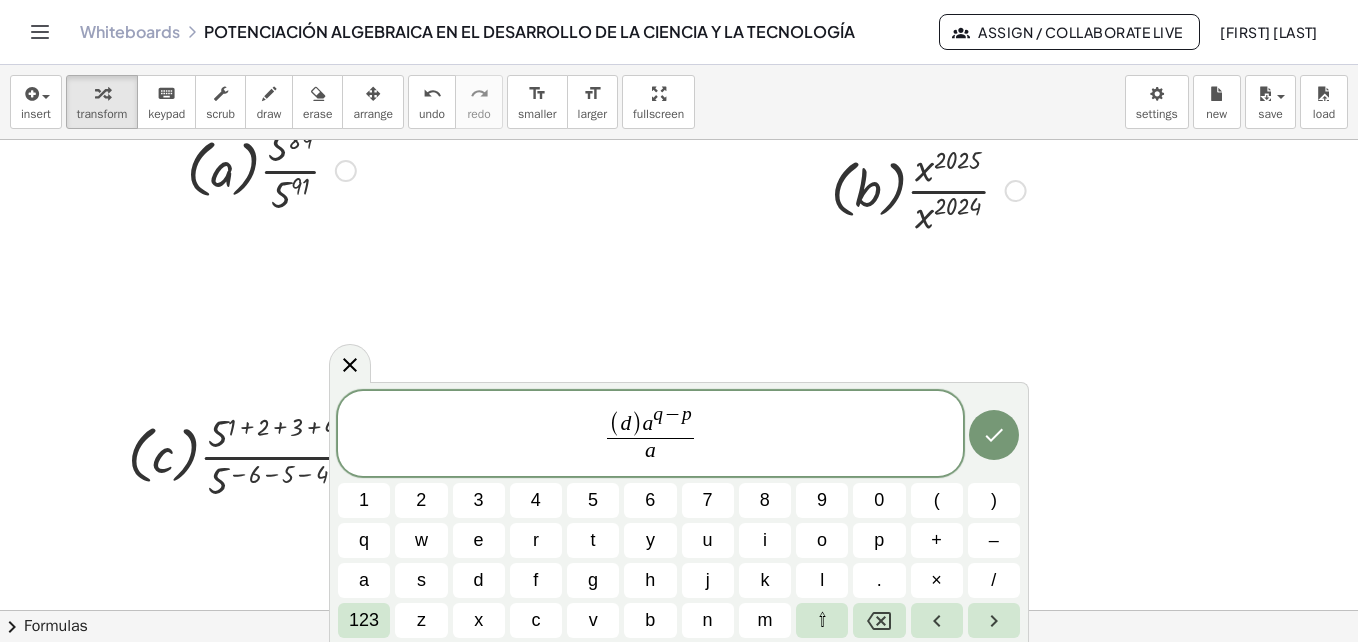 click on "123" at bounding box center (364, 620) 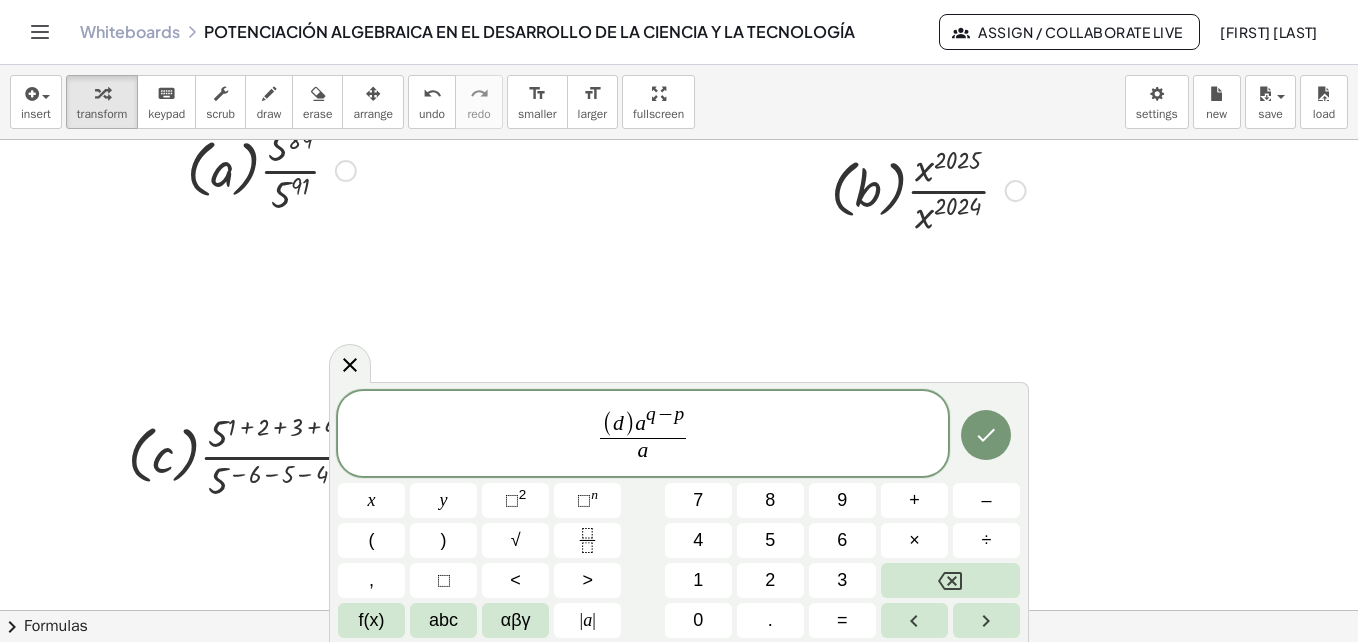 click on "n" at bounding box center [594, 494] 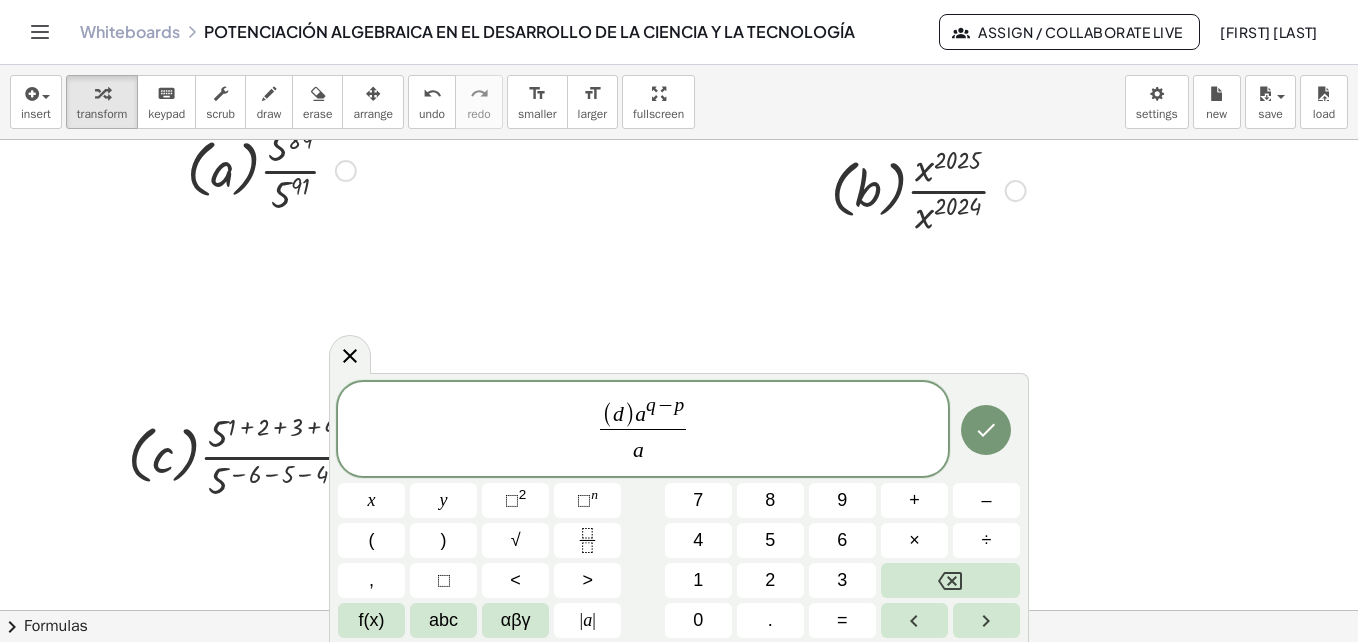 click on "abc" at bounding box center [443, 620] 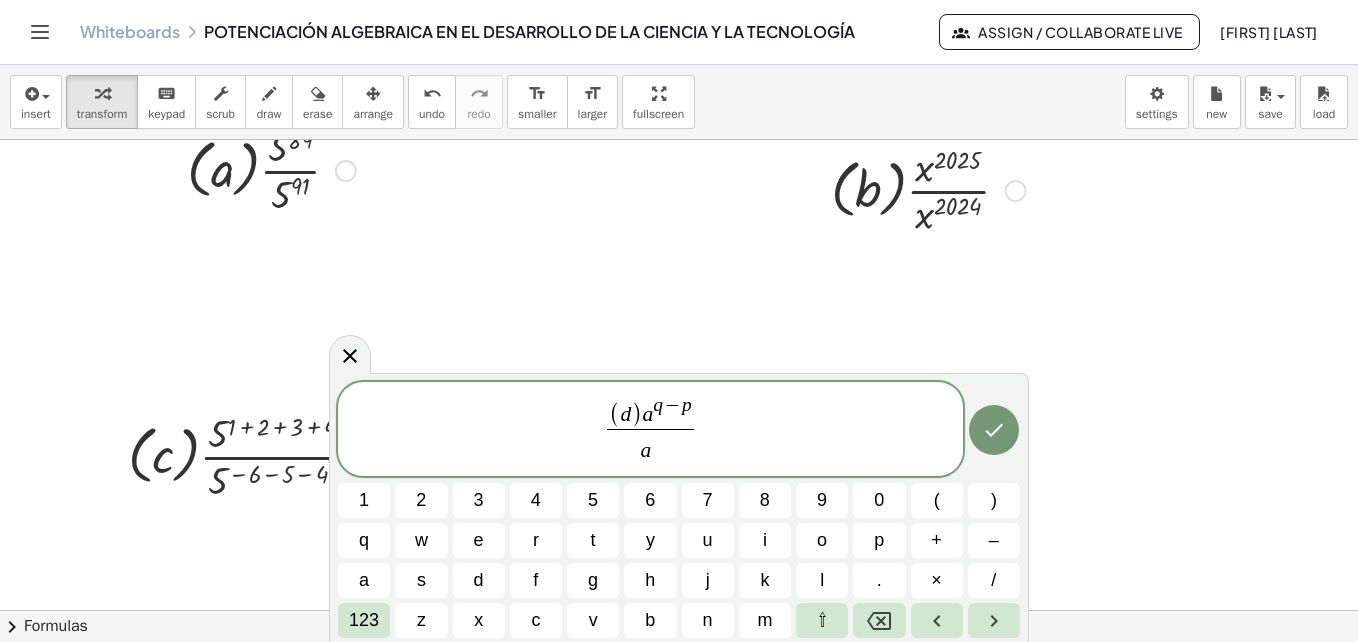 click on "p" at bounding box center [879, 540] 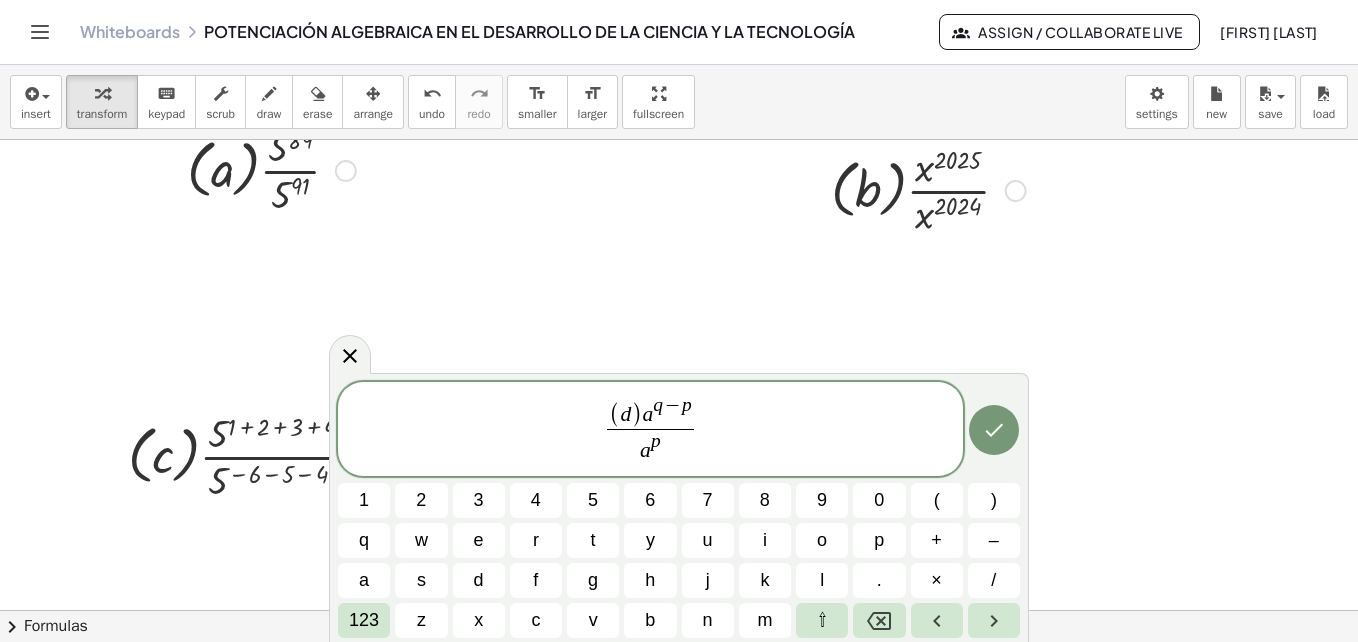 click on "–" at bounding box center [994, 540] 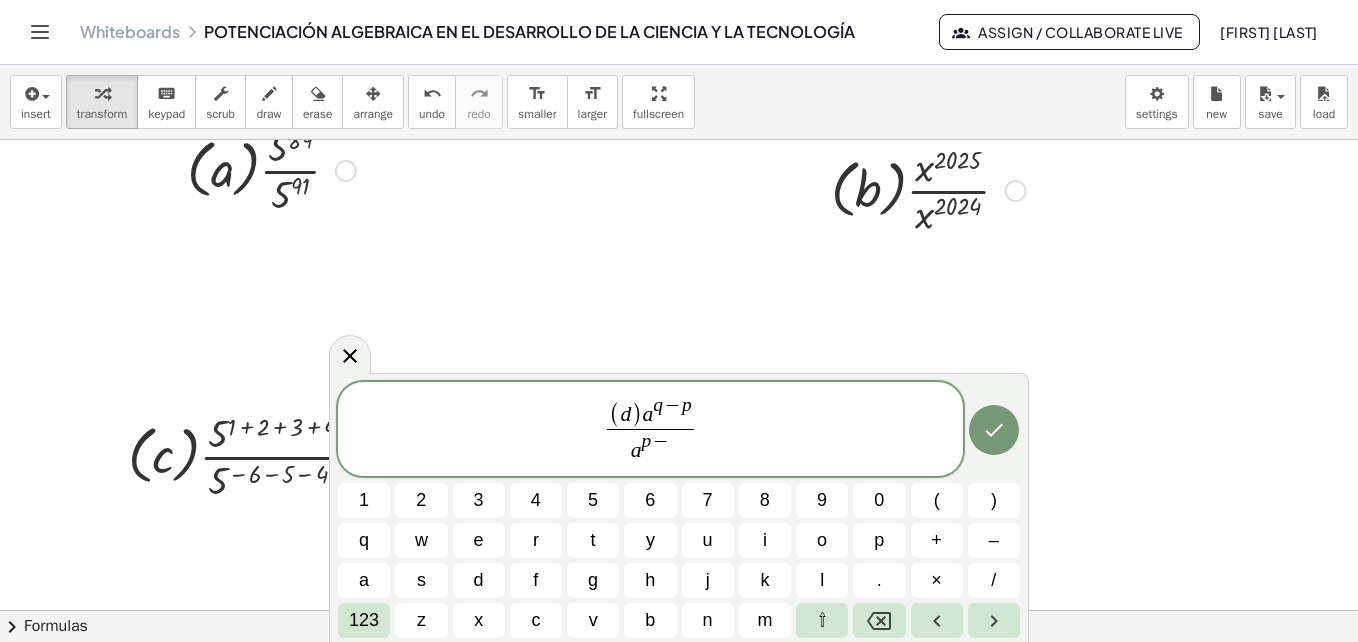 click on "q" at bounding box center [364, 540] 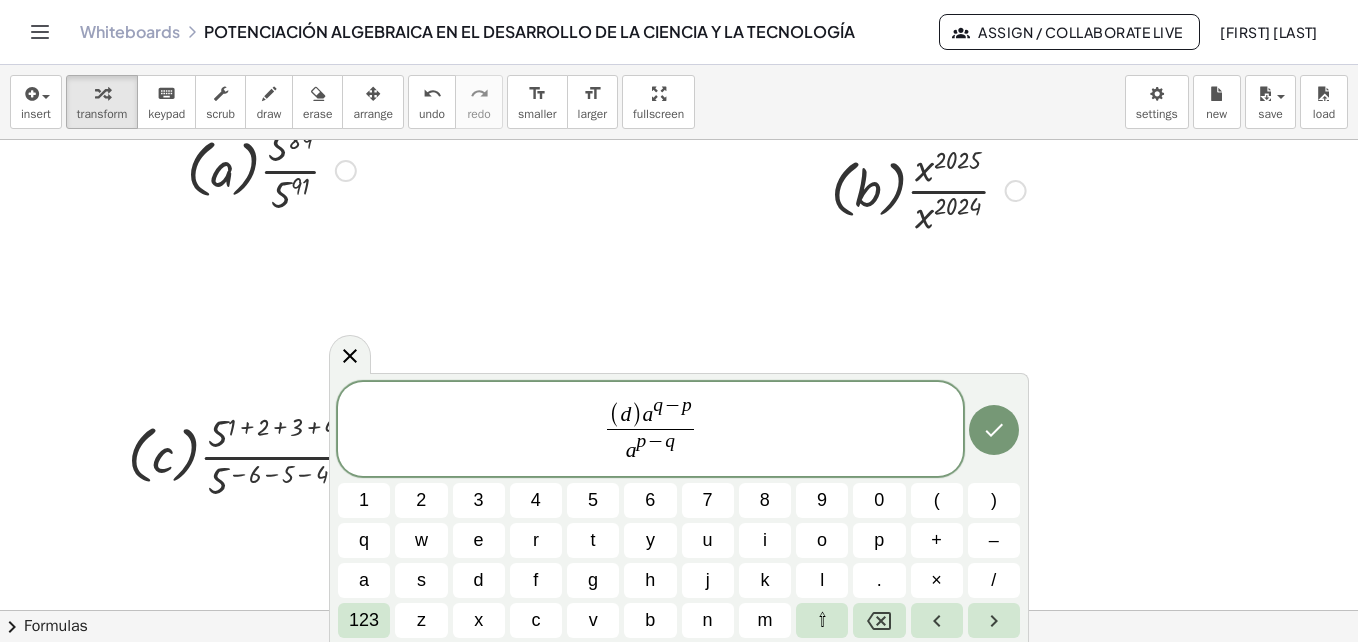 click 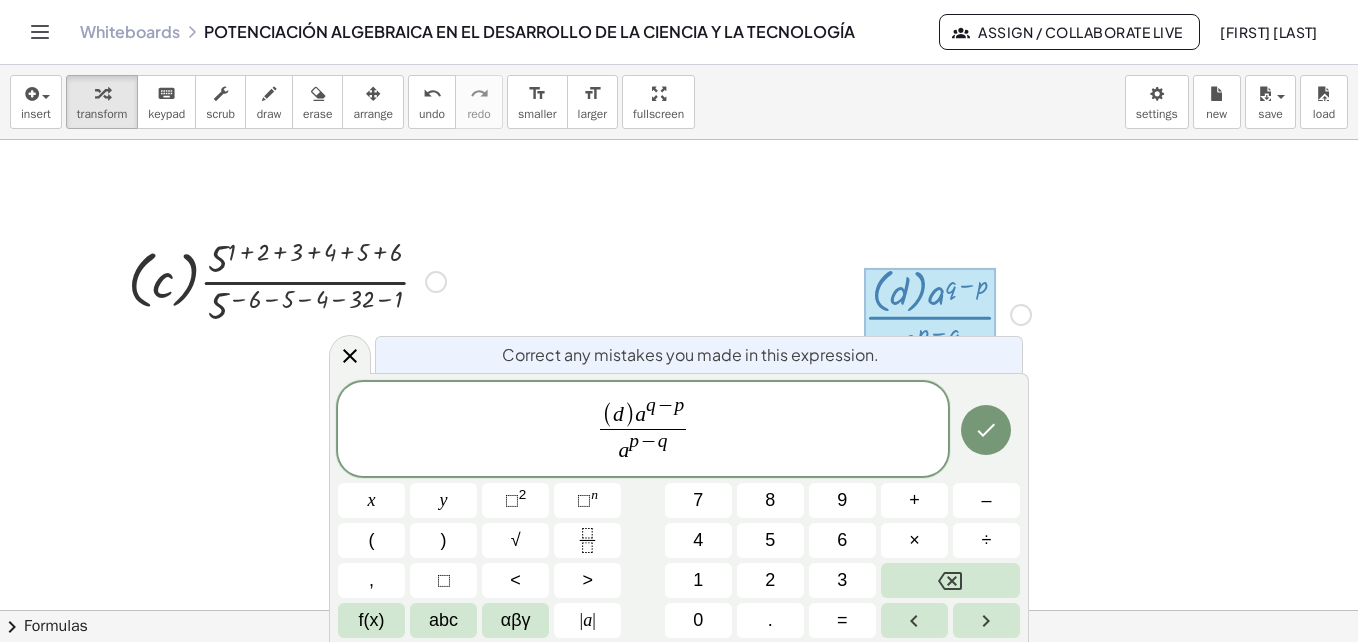 scroll, scrollTop: 3707, scrollLeft: 0, axis: vertical 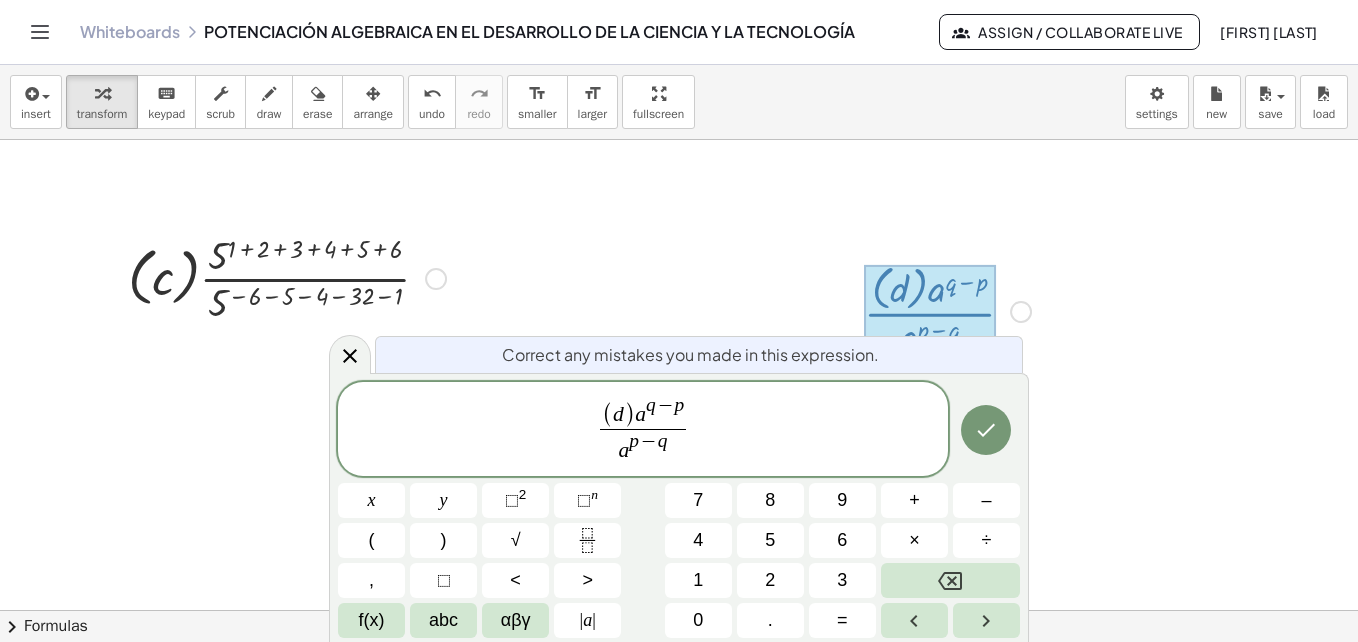 click on "a" at bounding box center [640, 414] 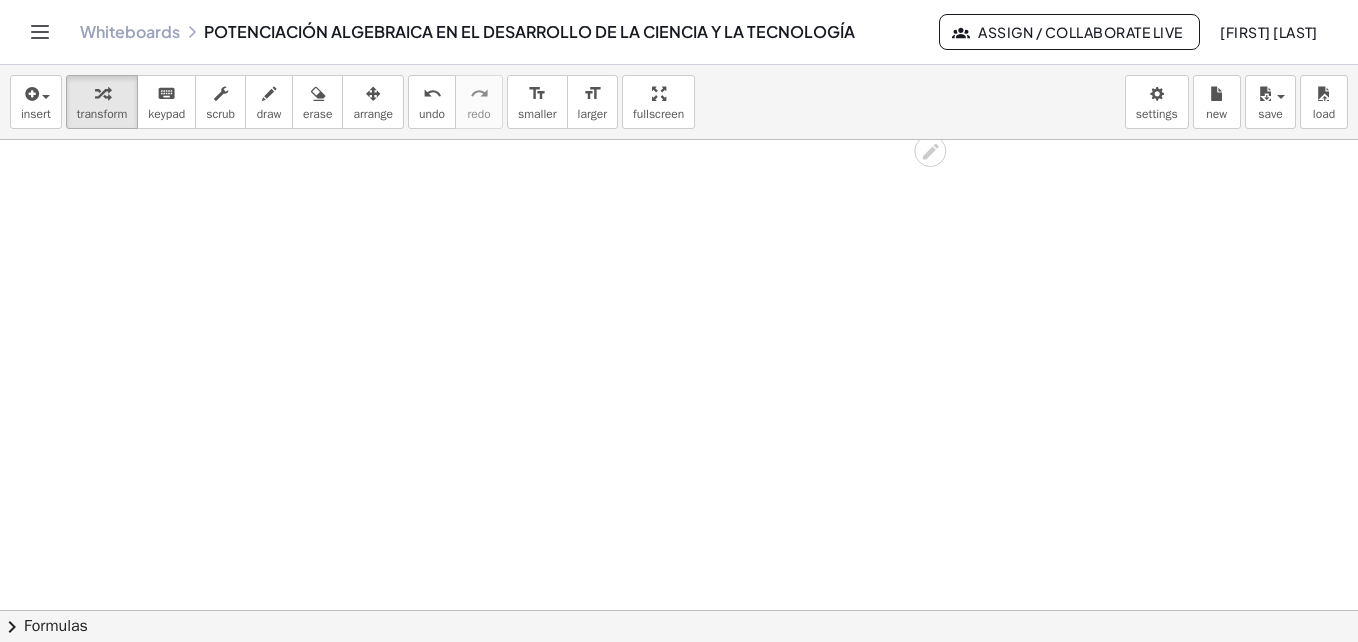 scroll, scrollTop: 4014, scrollLeft: 0, axis: vertical 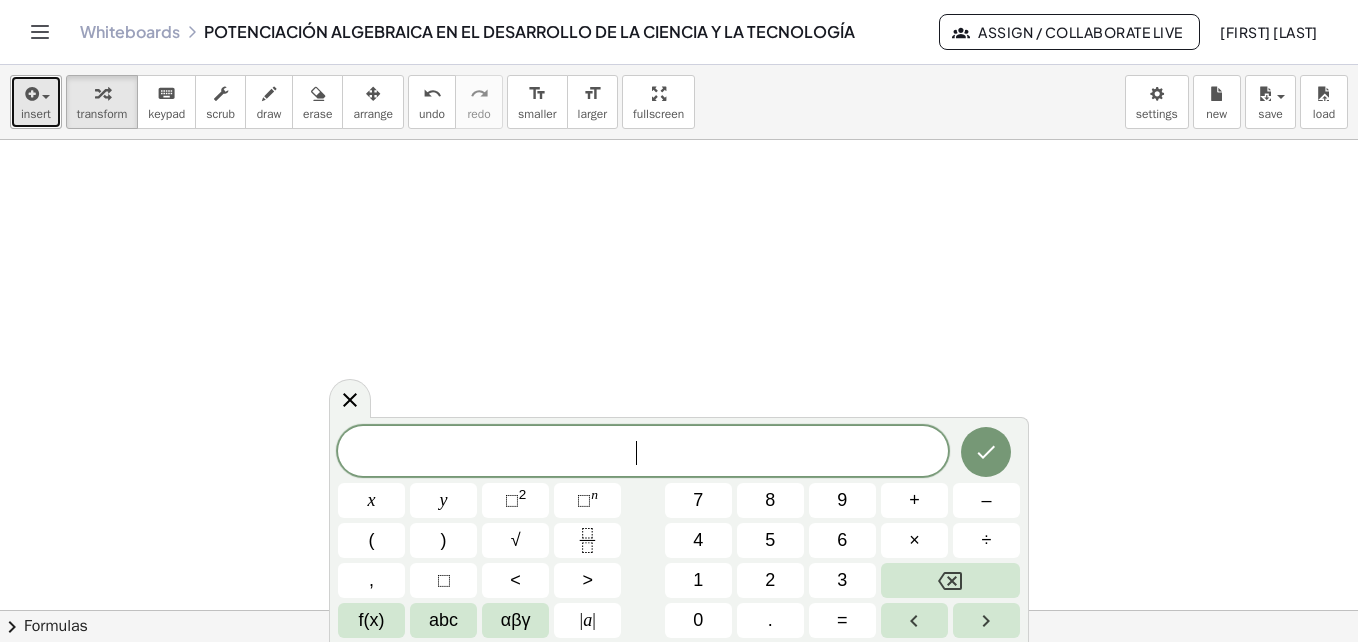 click on "insert" at bounding box center (36, 114) 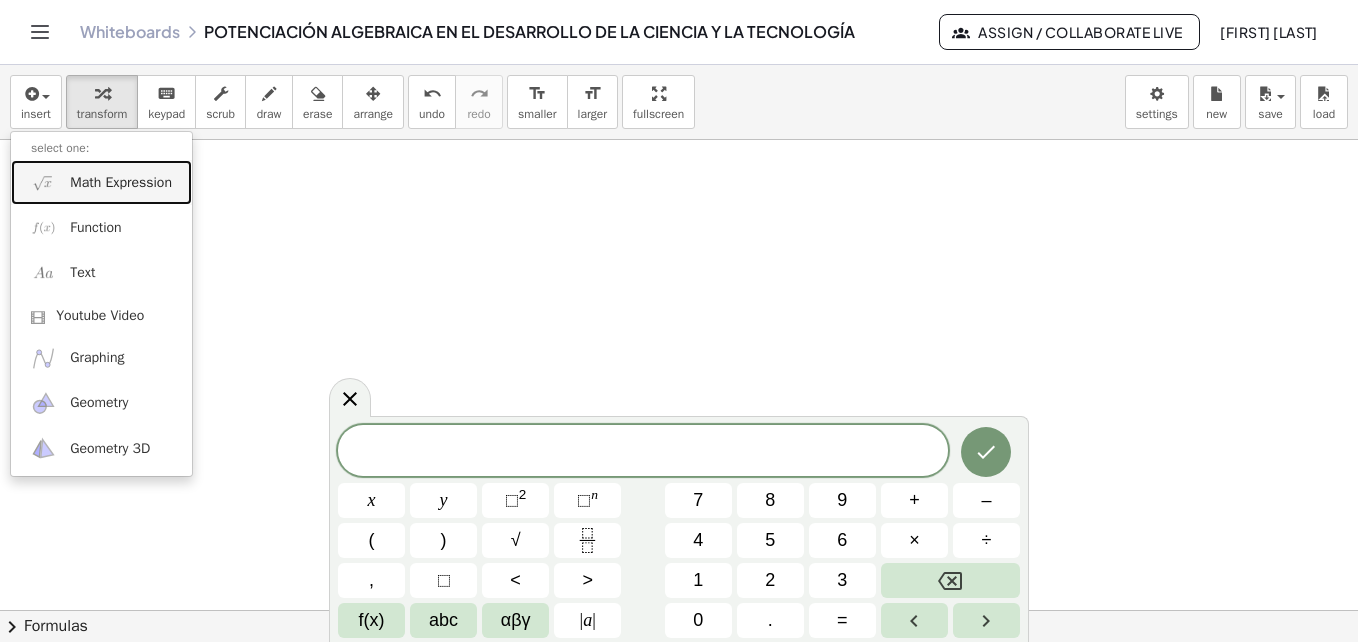 click on "Math Expression" at bounding box center [121, 183] 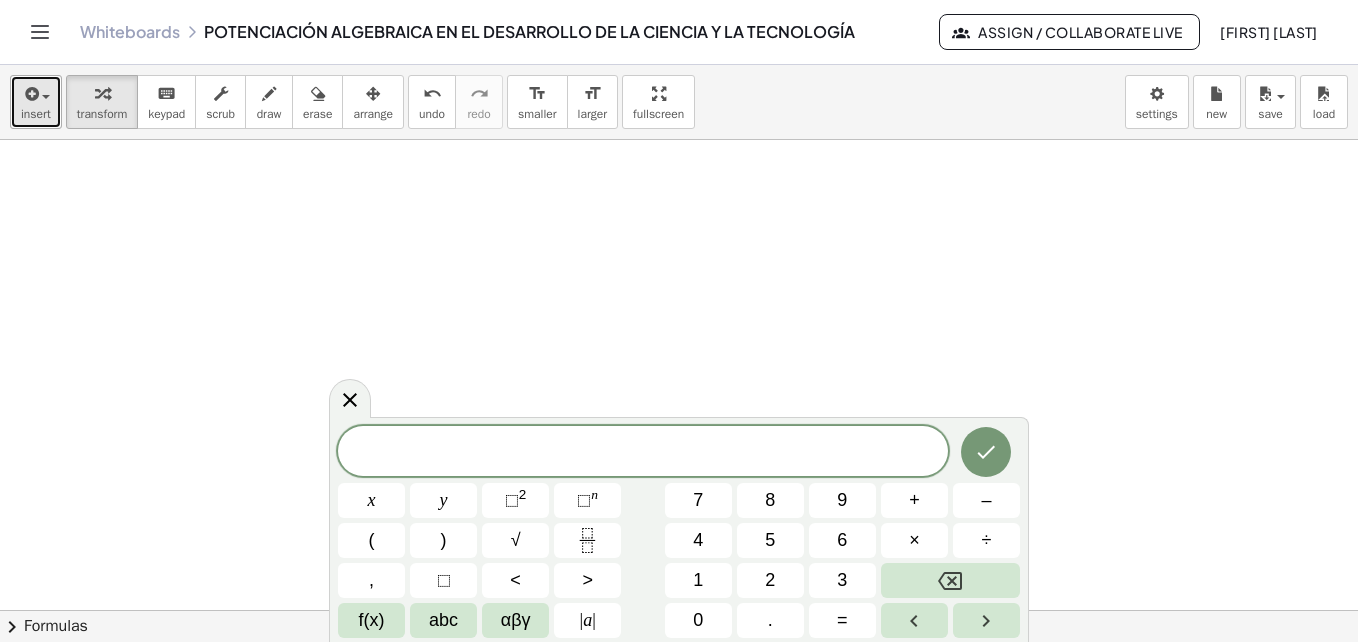 click on "insert" at bounding box center (36, 114) 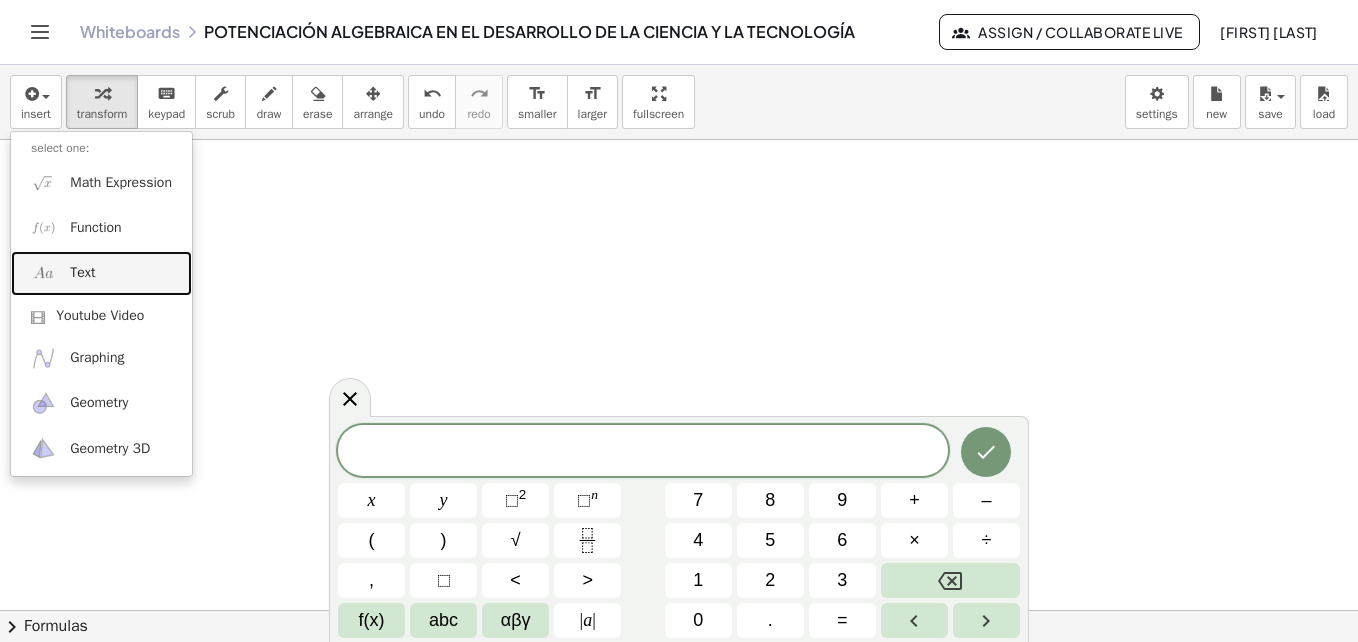 click on "Text" at bounding box center [101, 273] 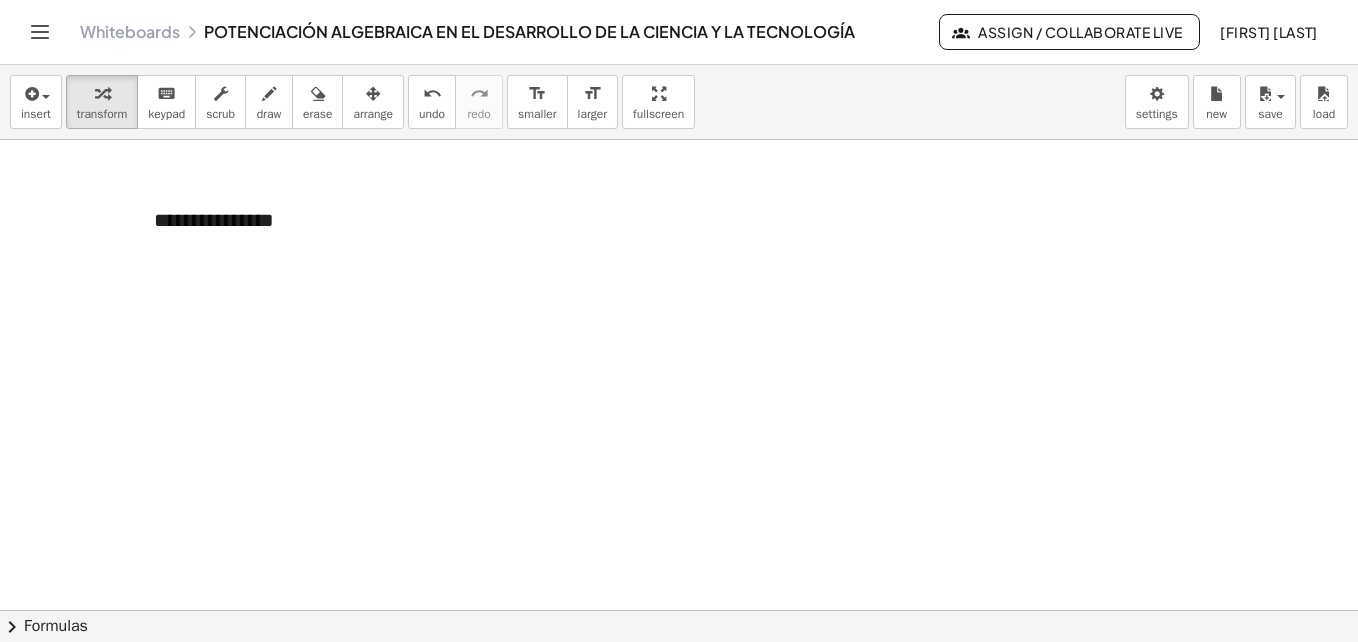 type 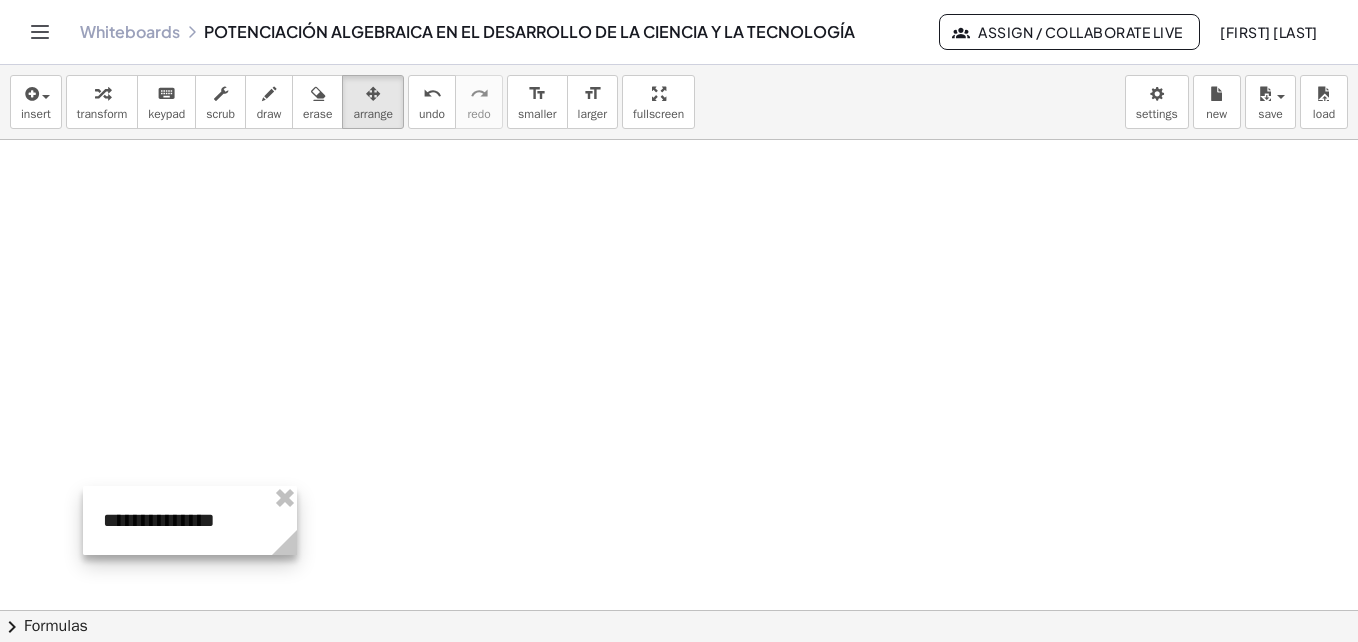 click at bounding box center (3250, -1524) 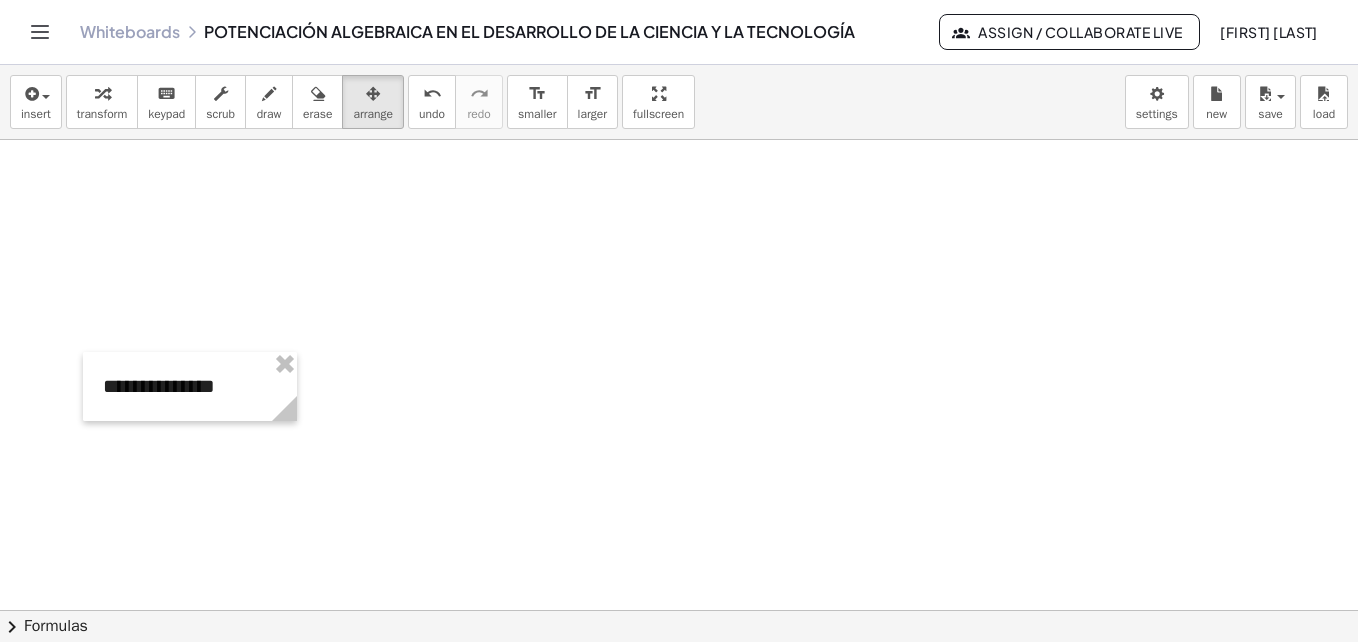 scroll, scrollTop: 4214, scrollLeft: 0, axis: vertical 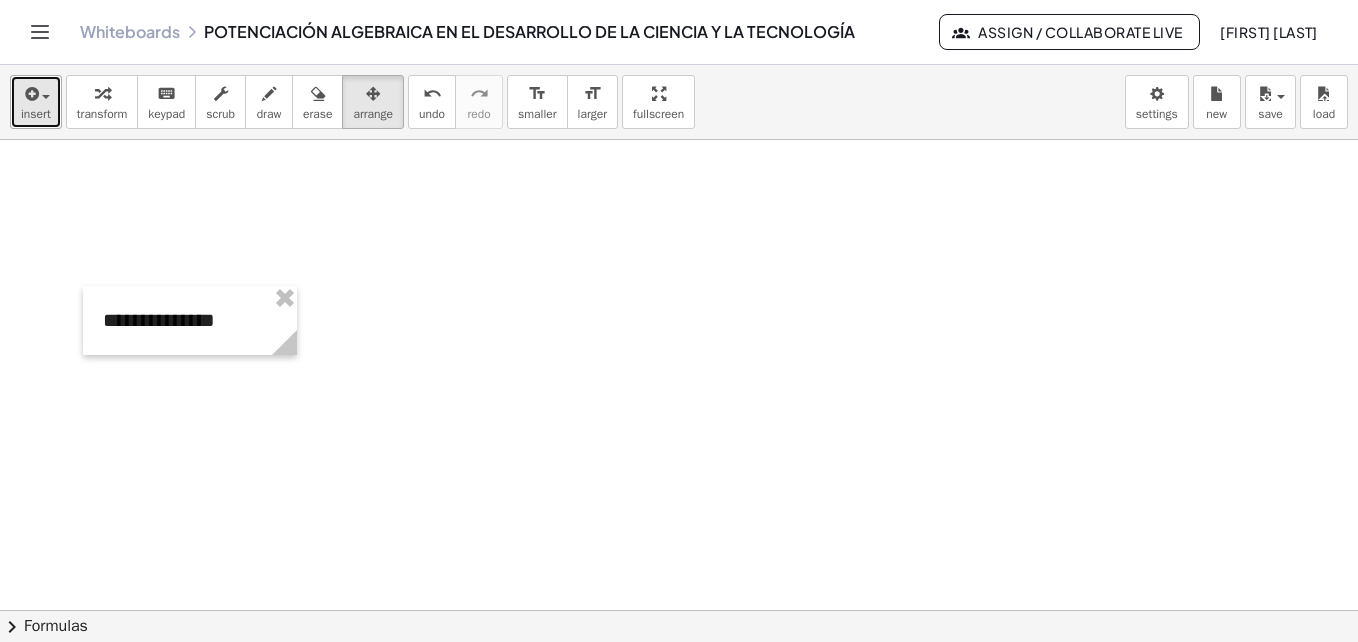click at bounding box center [30, 94] 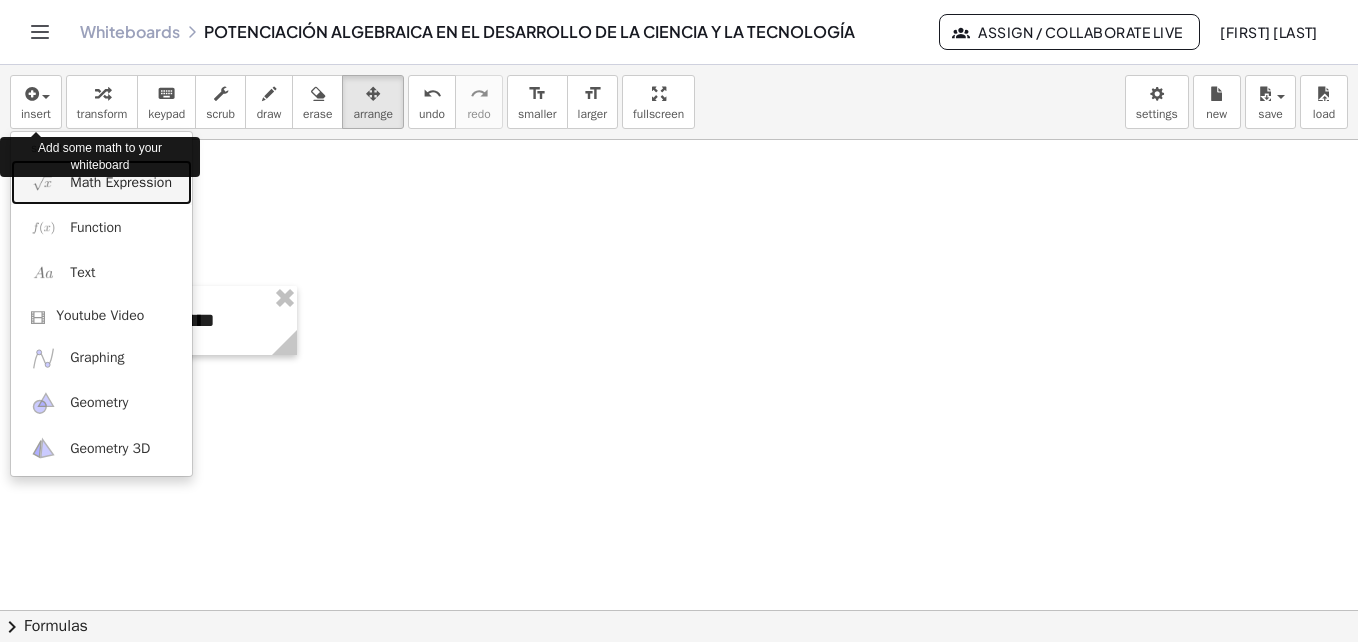click on "Math Expression" at bounding box center (121, 183) 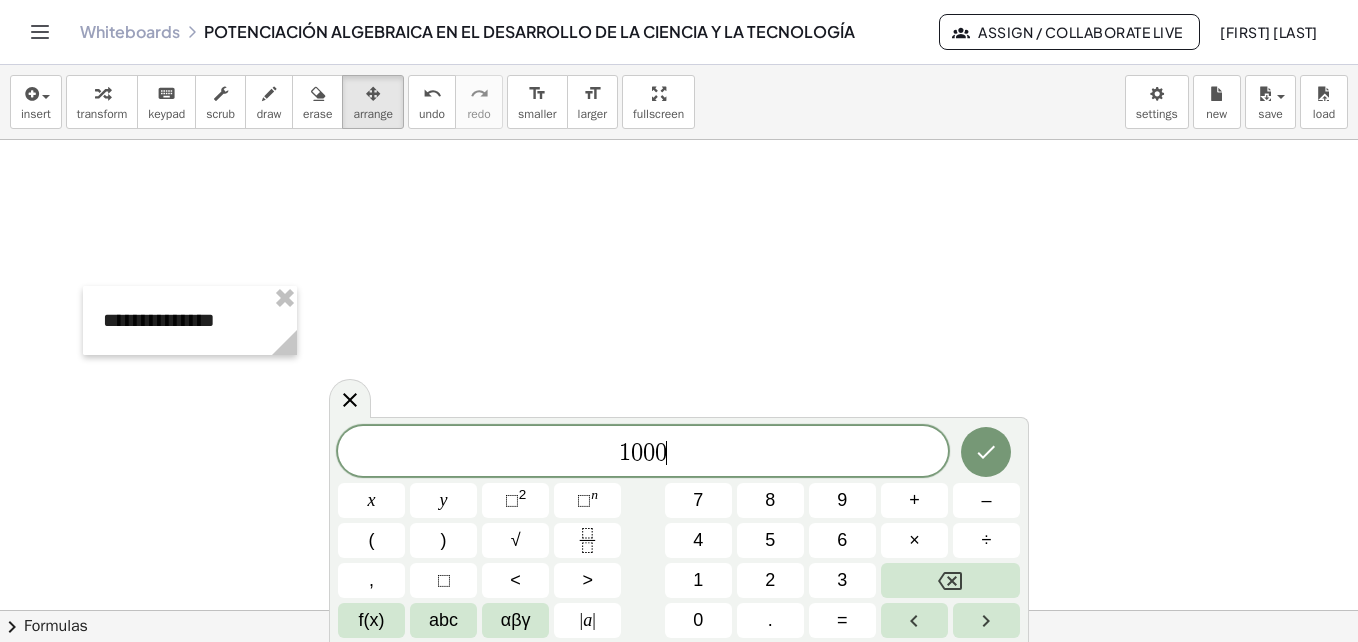 click on "⬚ n" at bounding box center [587, 500] 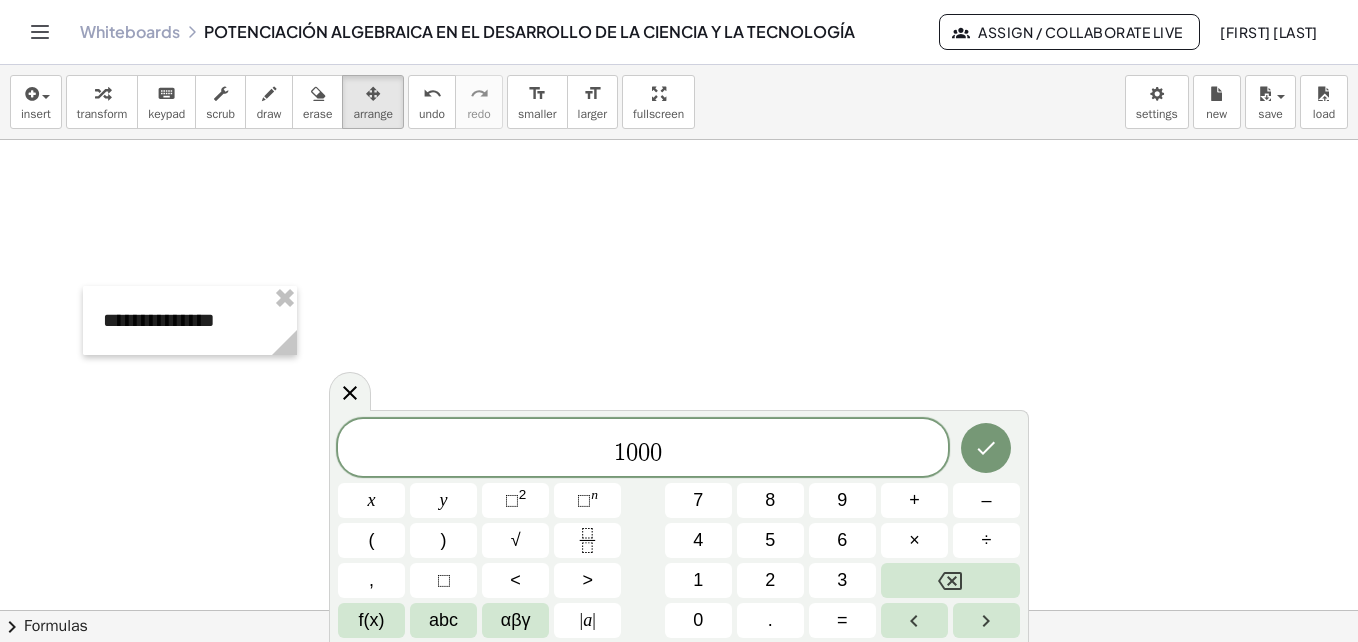 click on "0" at bounding box center (698, 620) 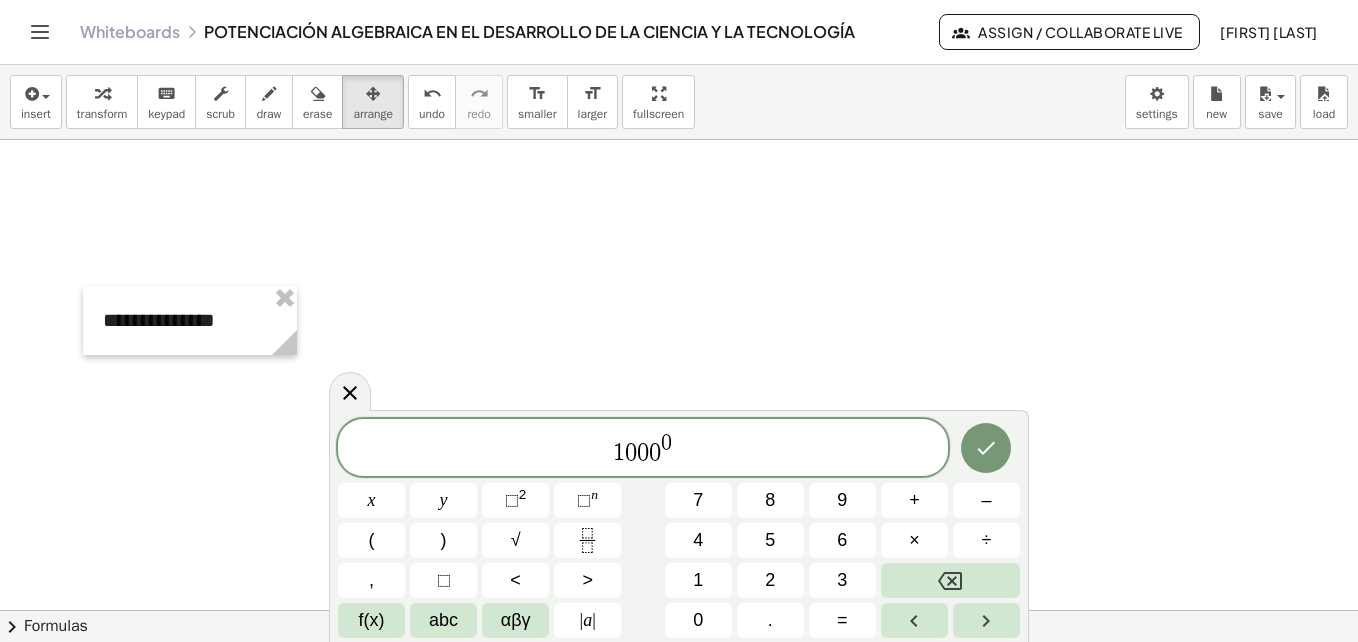 click 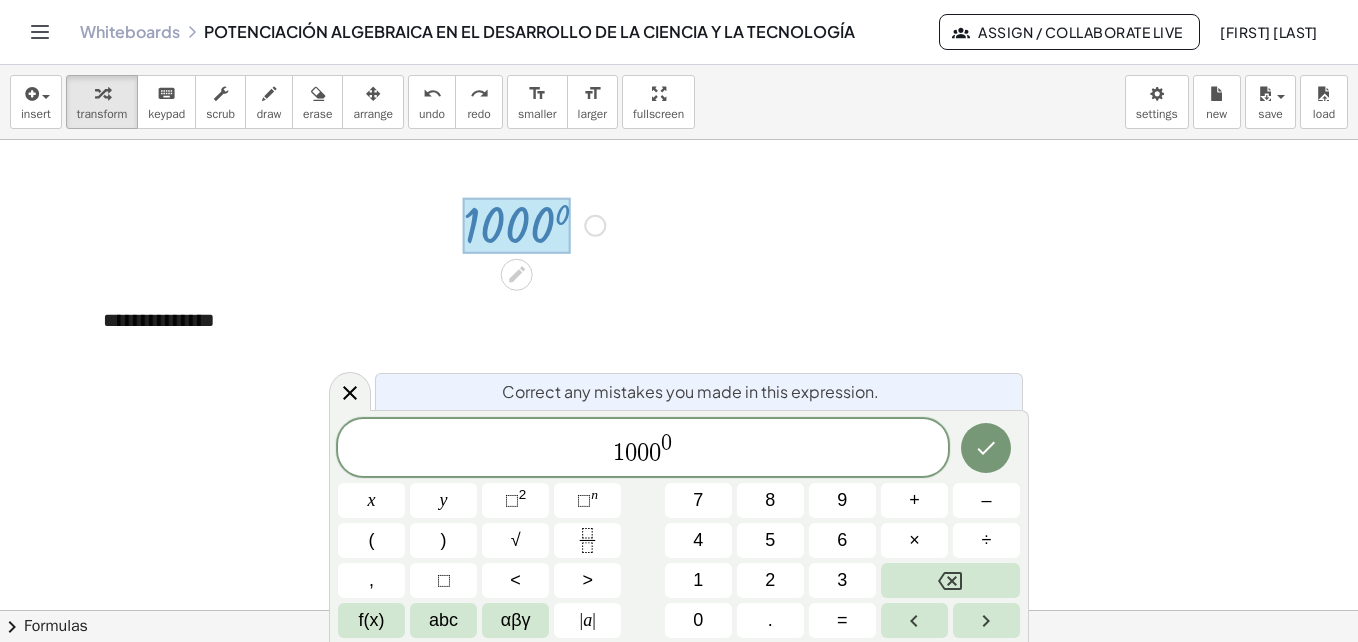 click on "1 0 0 0 0 ​" at bounding box center [643, 449] 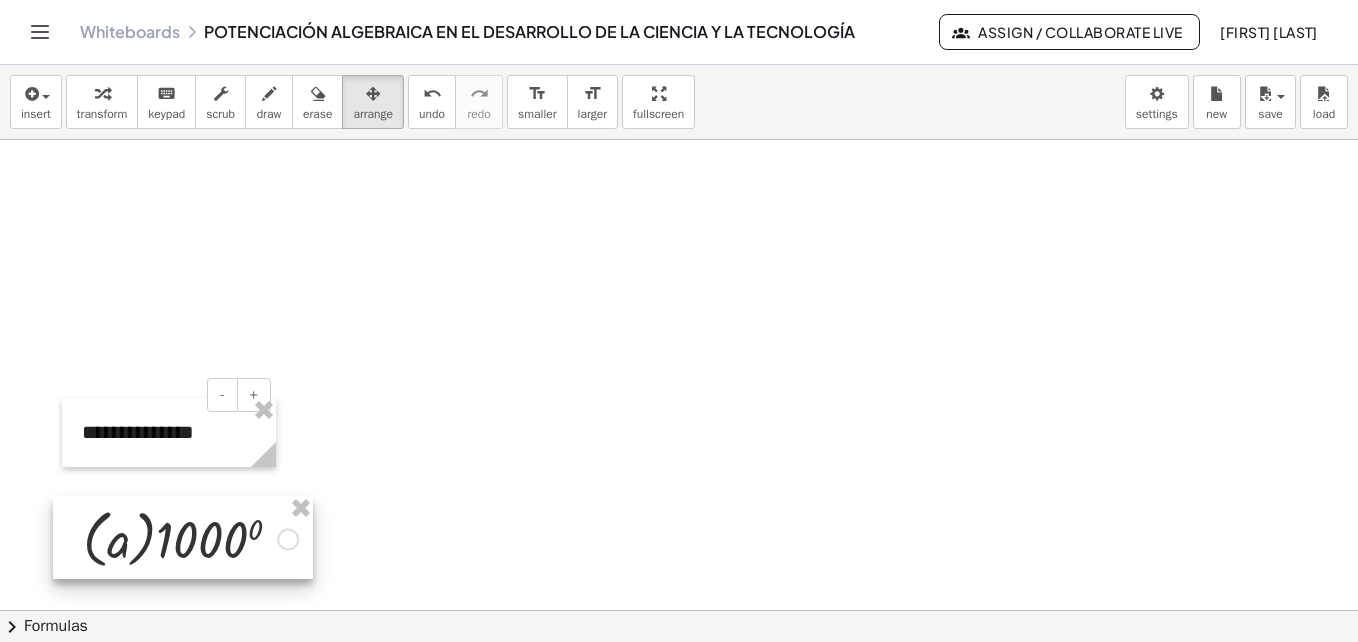scroll, scrollTop: 4141, scrollLeft: 30, axis: both 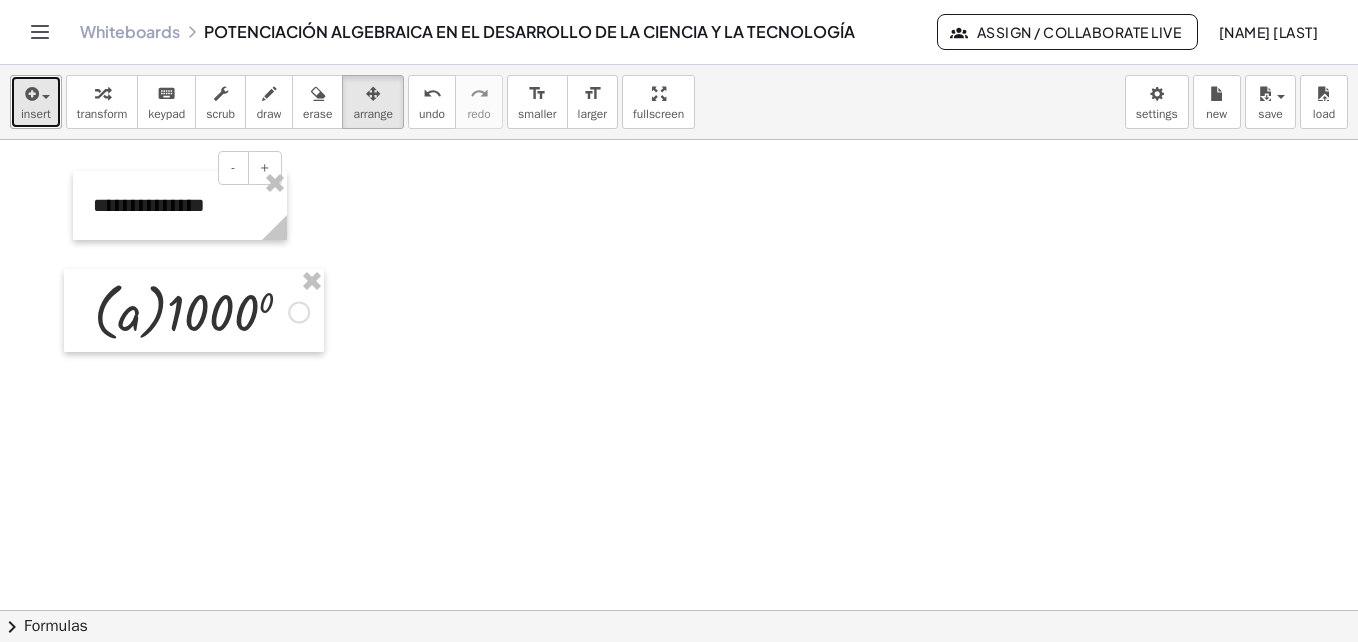 click on "insert" at bounding box center (36, 114) 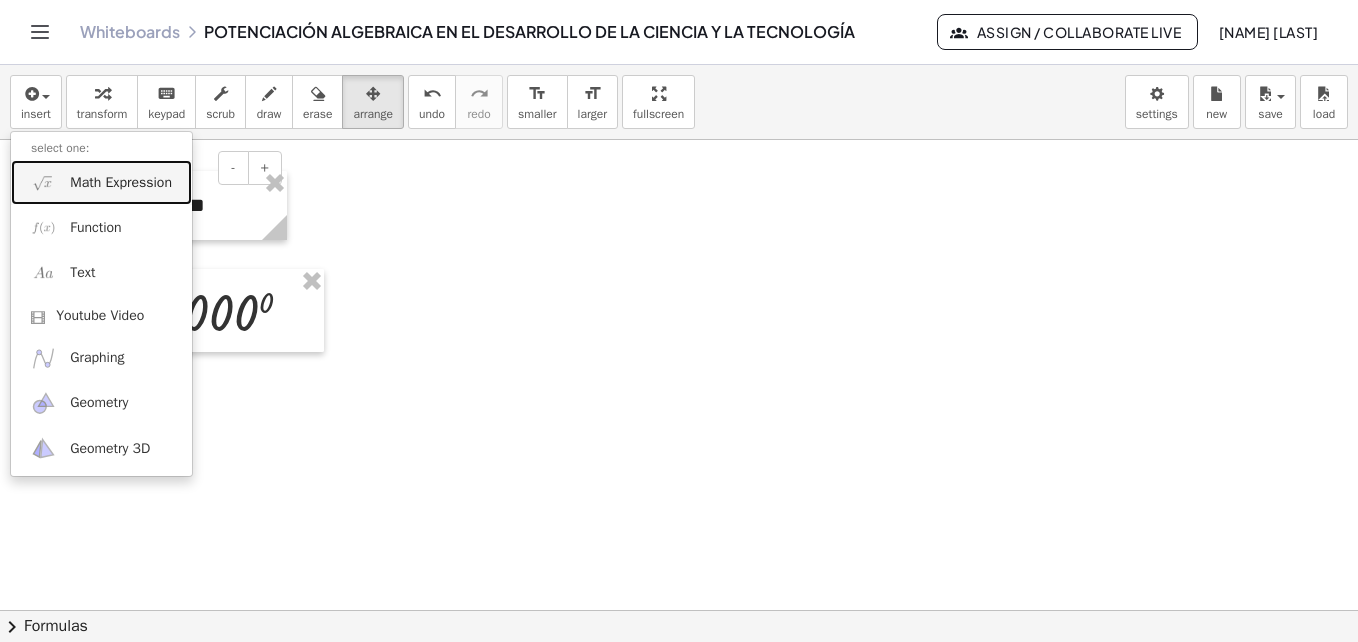click on "Math Expression" at bounding box center [121, 183] 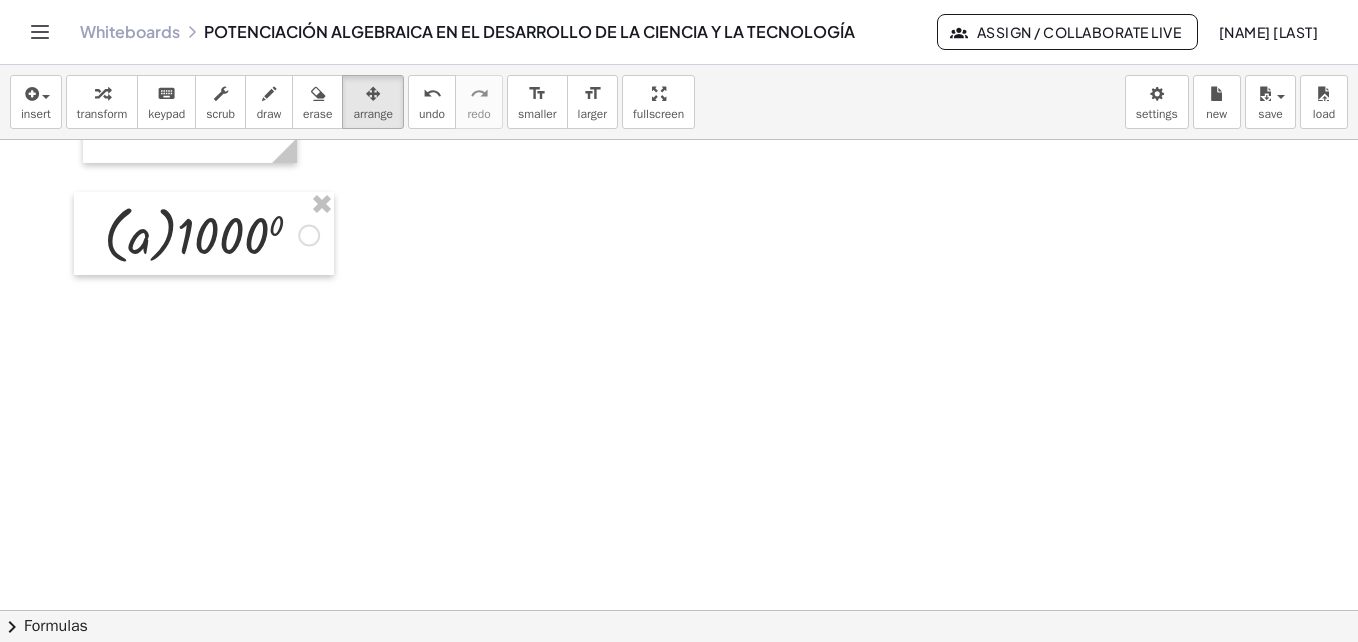scroll, scrollTop: 4442, scrollLeft: 0, axis: vertical 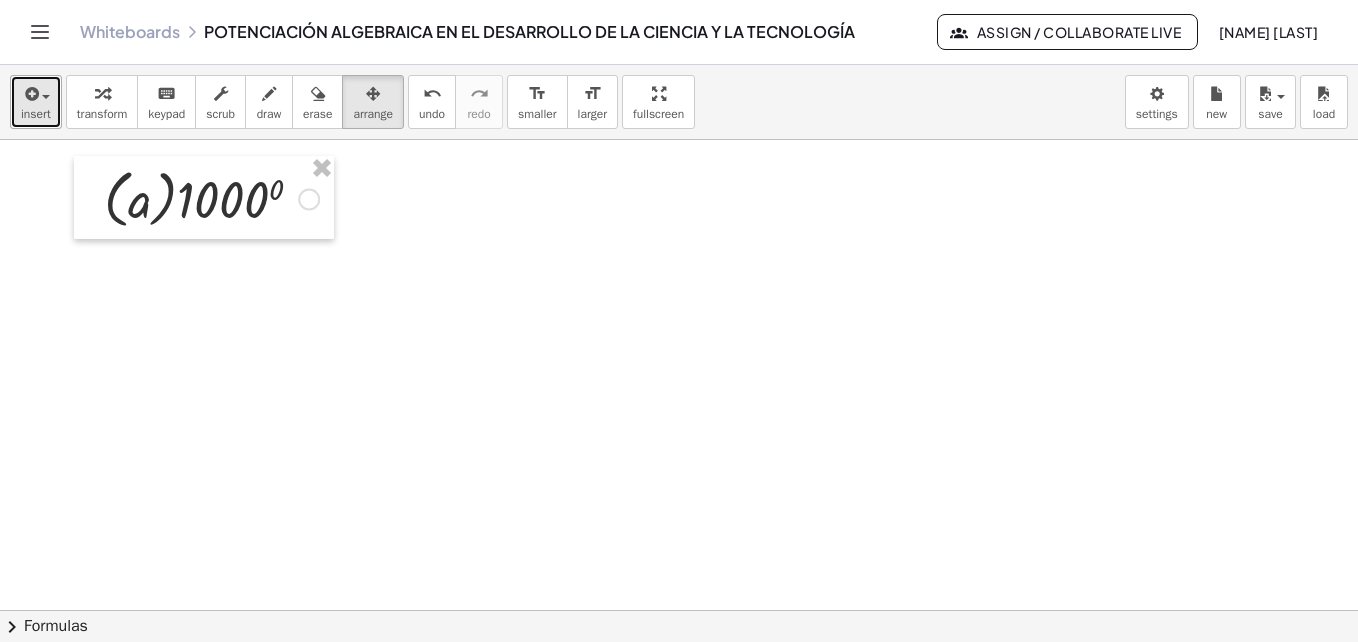 click on "insert" at bounding box center (36, 114) 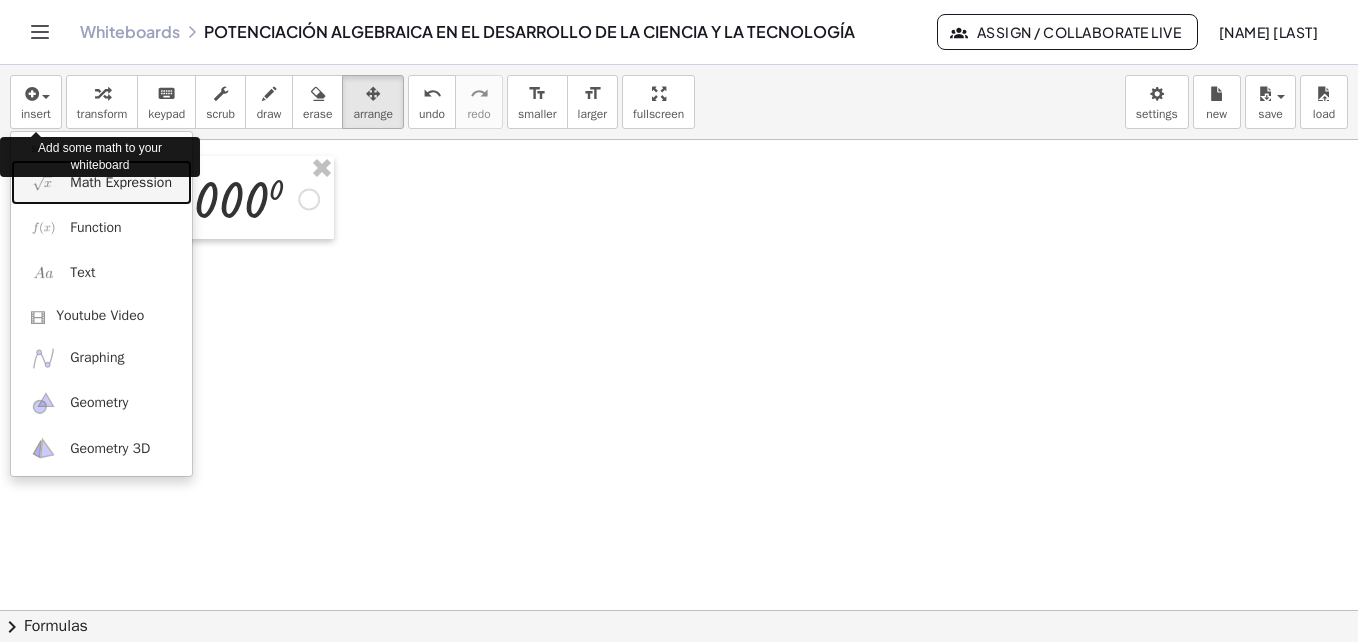 click on "Math Expression" at bounding box center [121, 183] 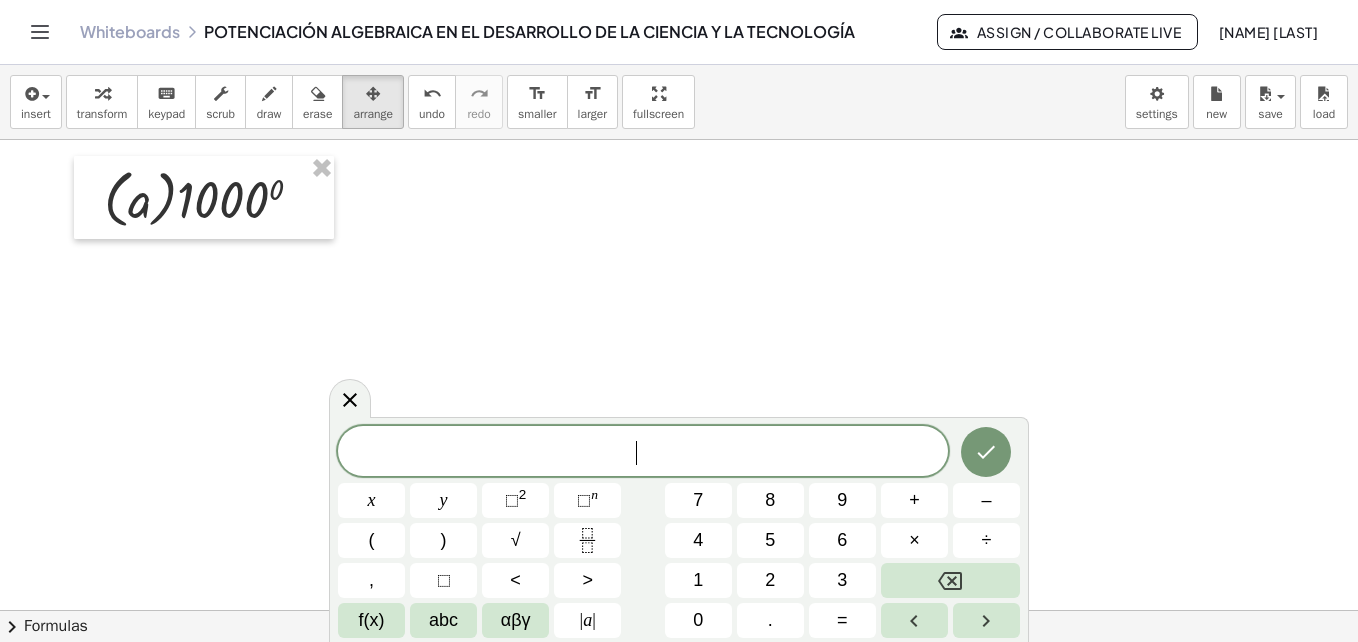 click on "αβγ" at bounding box center [516, 620] 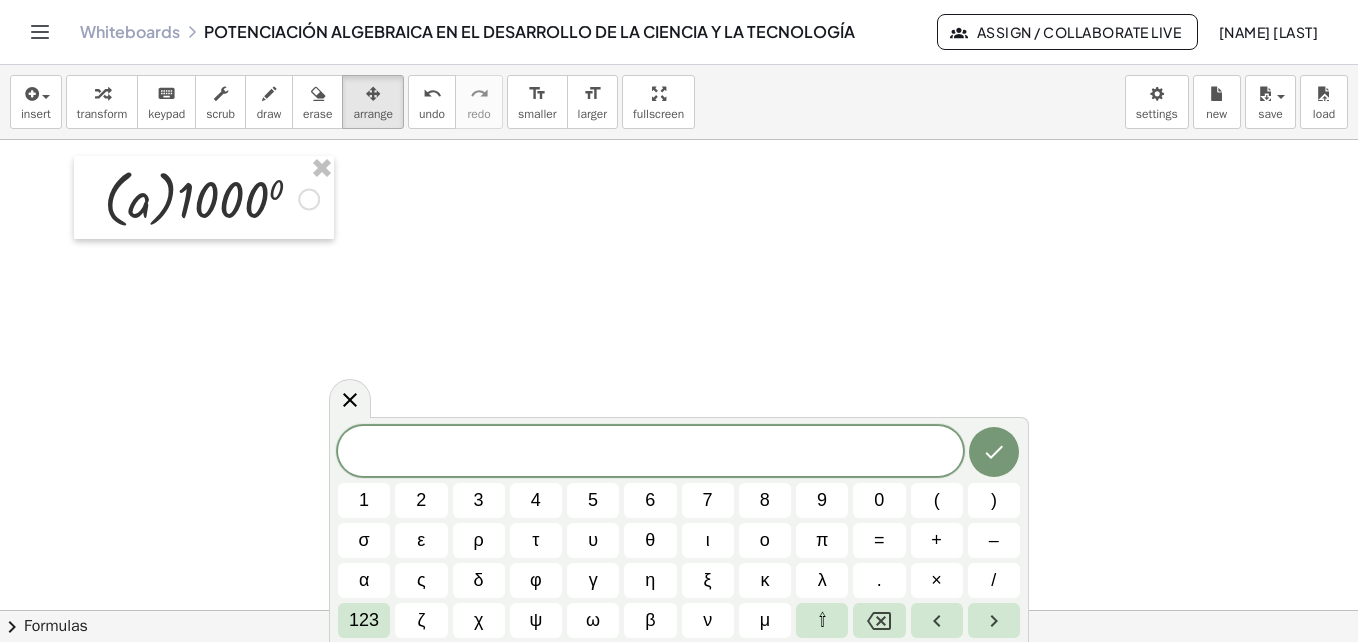 click on "π" at bounding box center (822, 540) 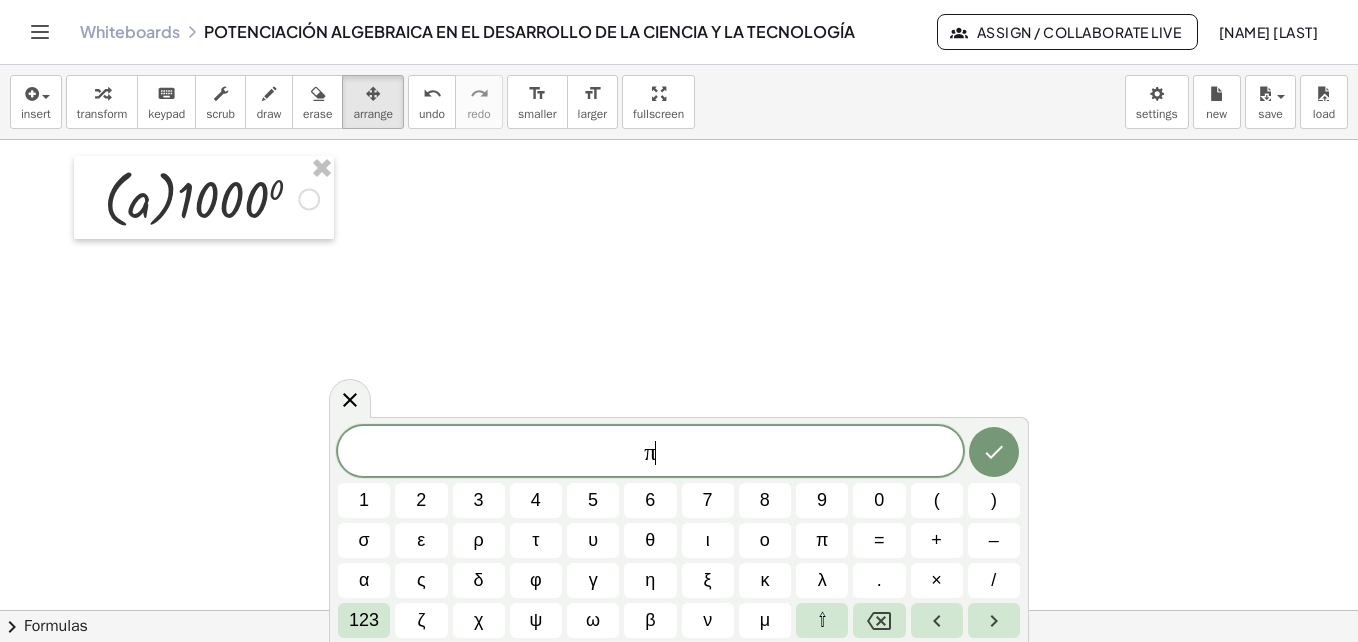 click on "123" at bounding box center (364, 620) 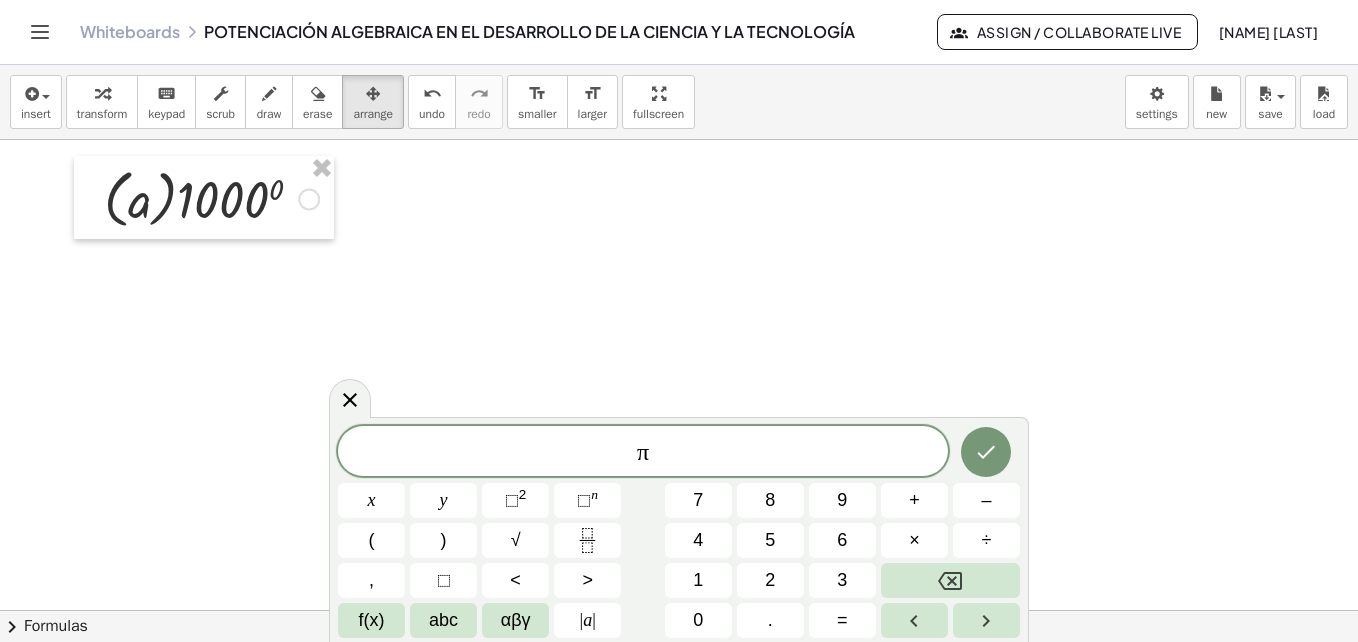 click on "n" at bounding box center (594, 494) 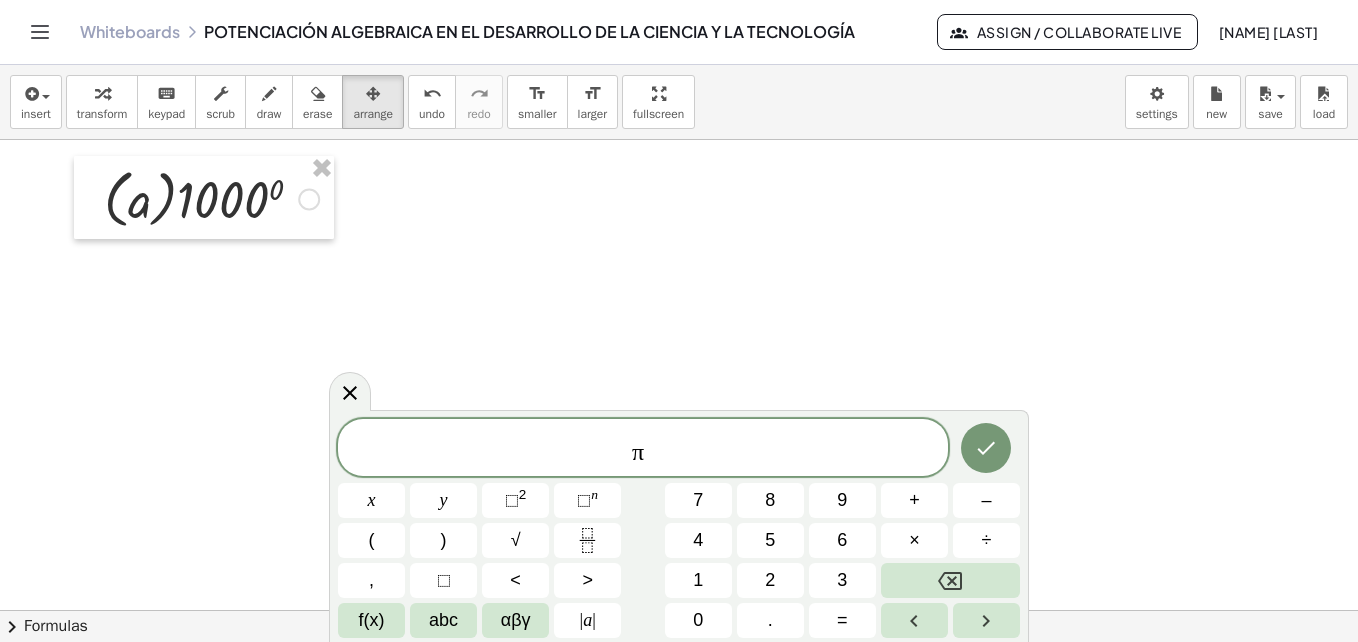 click on "0" at bounding box center (698, 620) 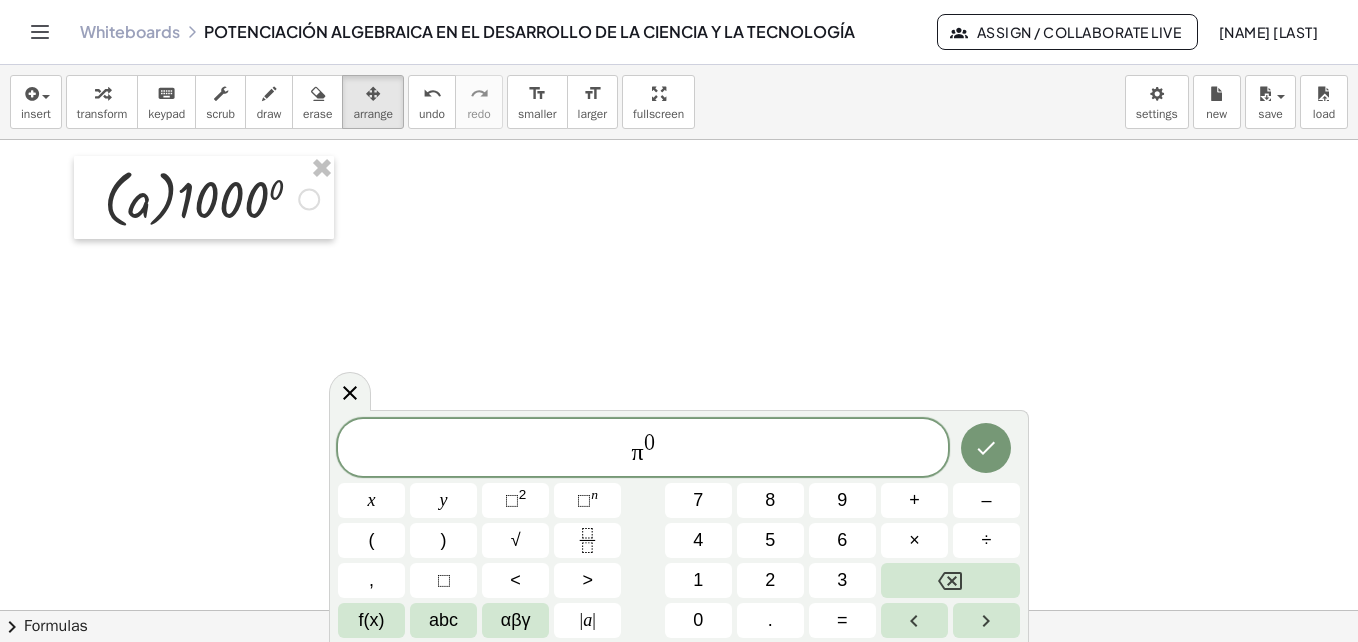 click at bounding box center [986, 448] 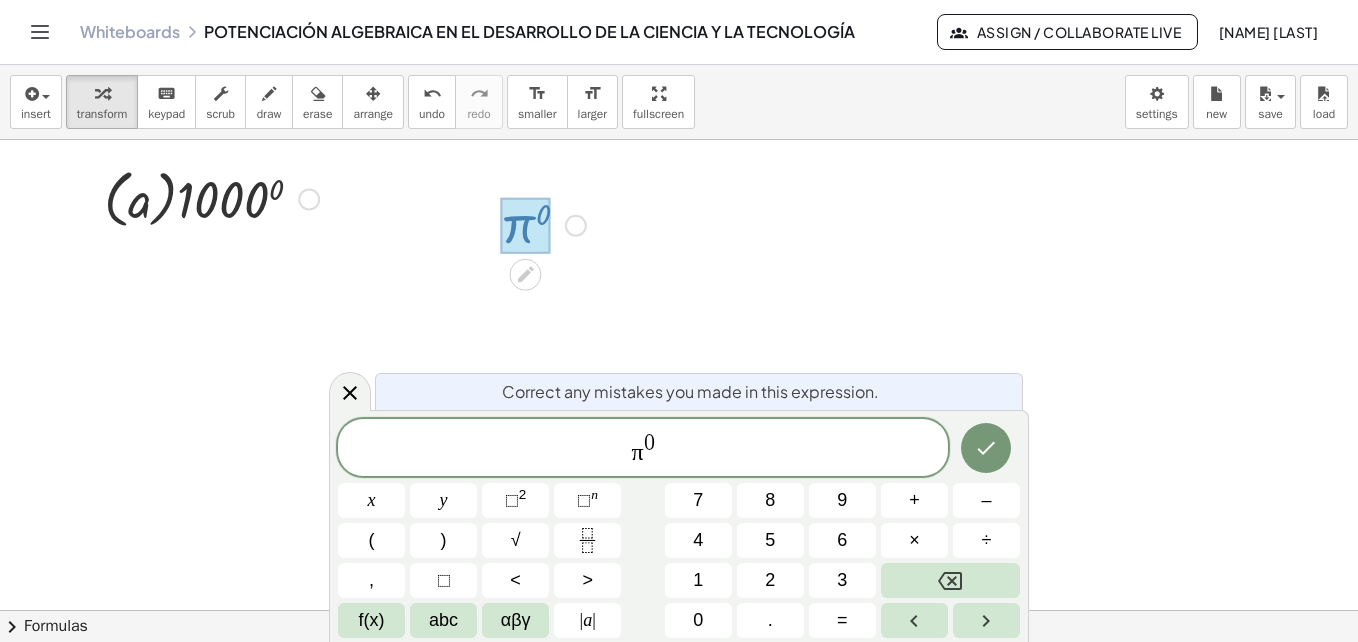 click on "π 0 ​" at bounding box center [643, 449] 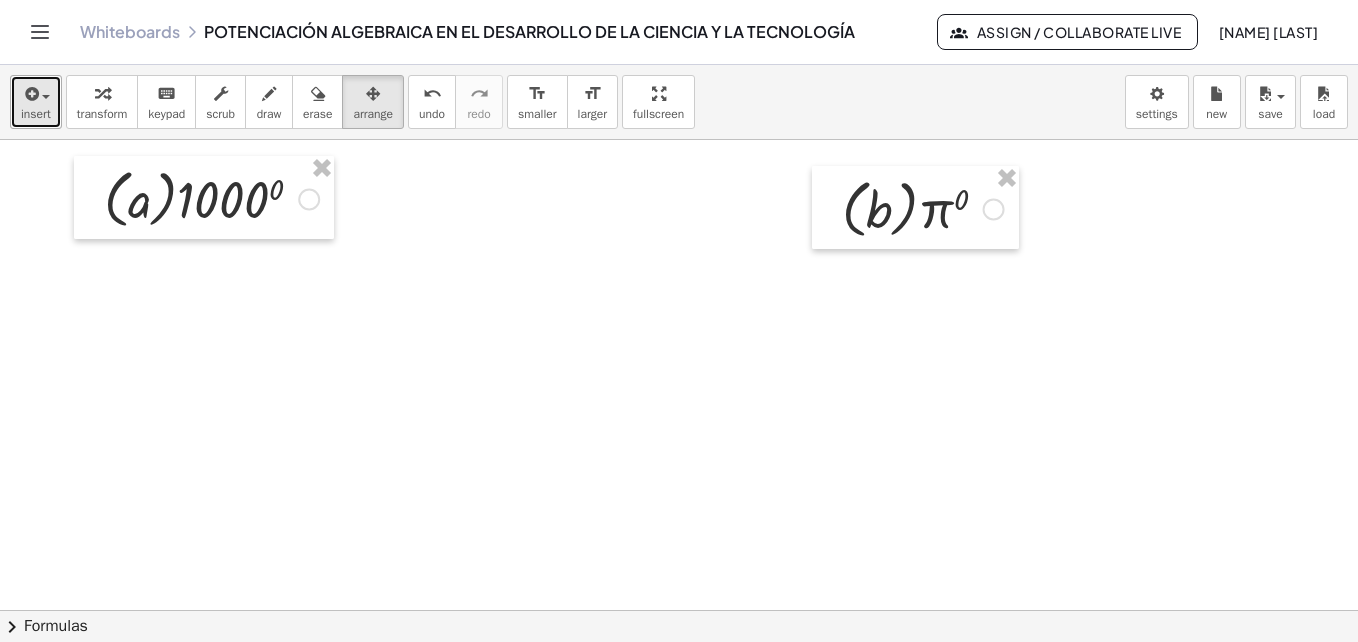 click at bounding box center (30, 94) 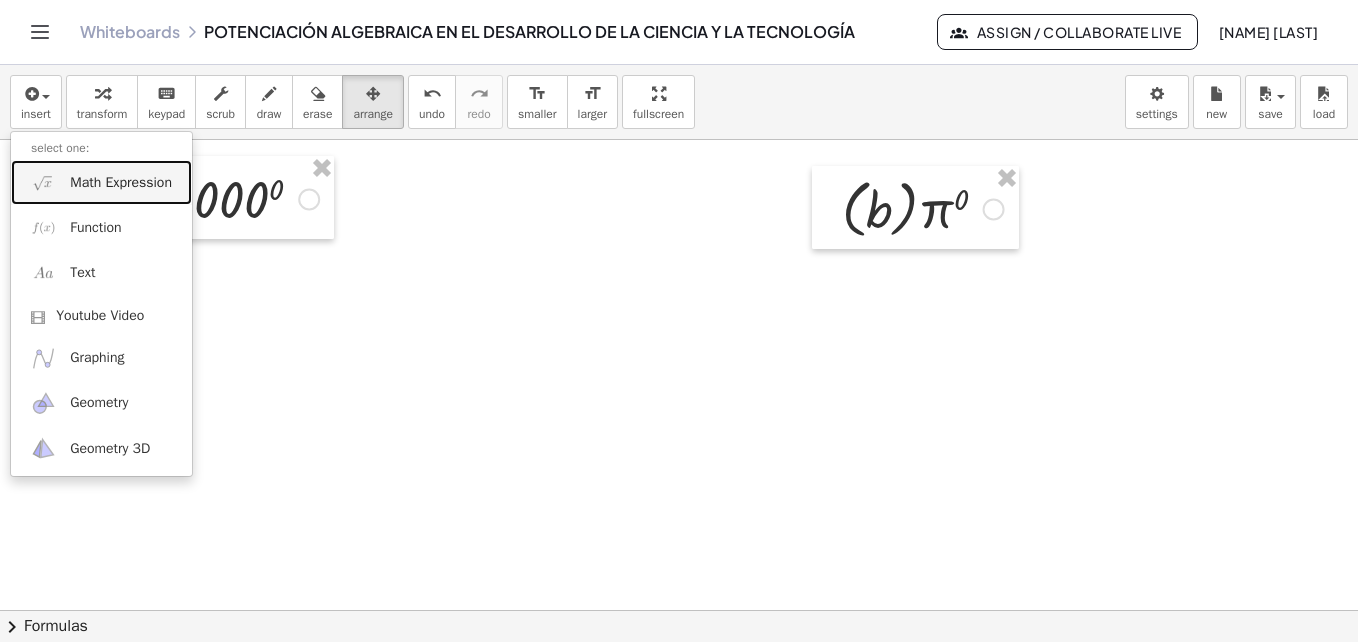 click on "Math Expression" at bounding box center [121, 183] 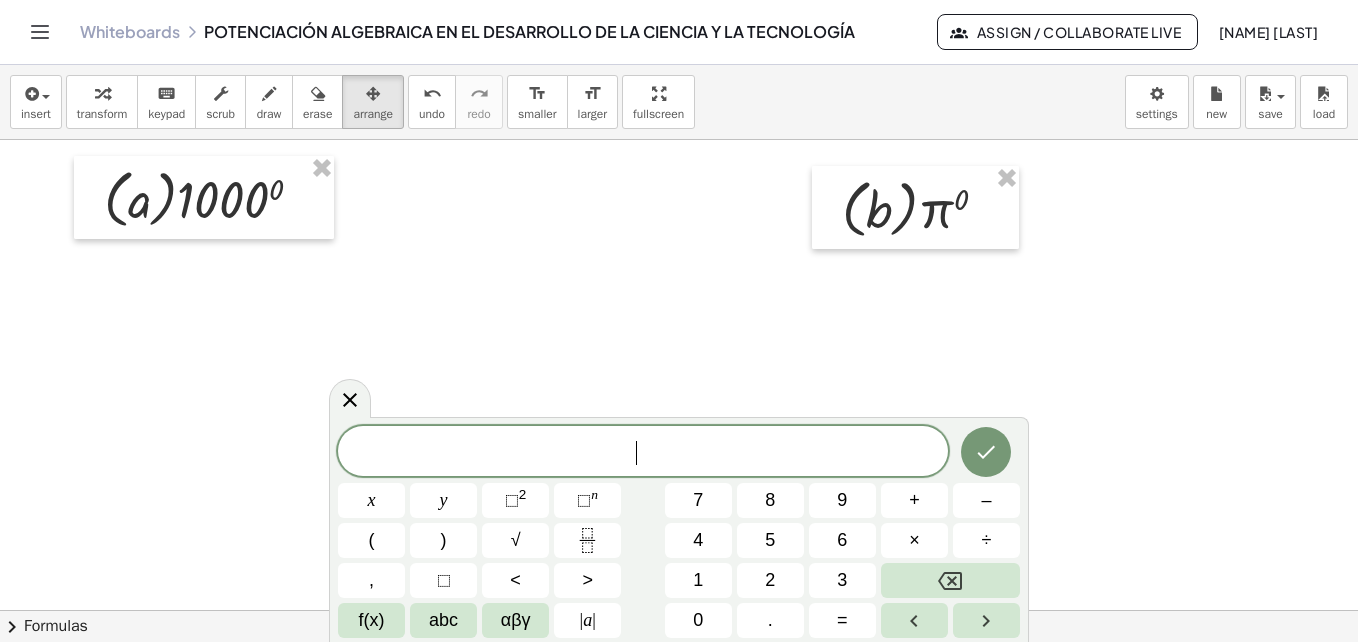 click on "(" at bounding box center (371, 540) 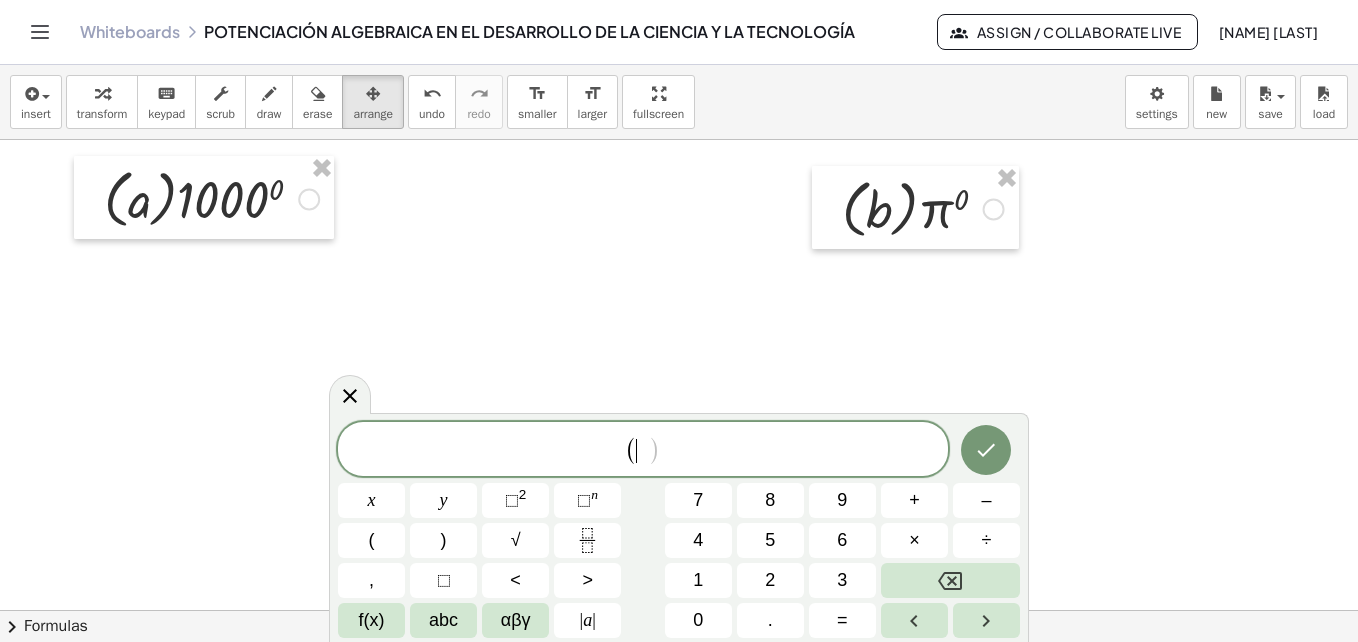 click on "9" at bounding box center (842, 500) 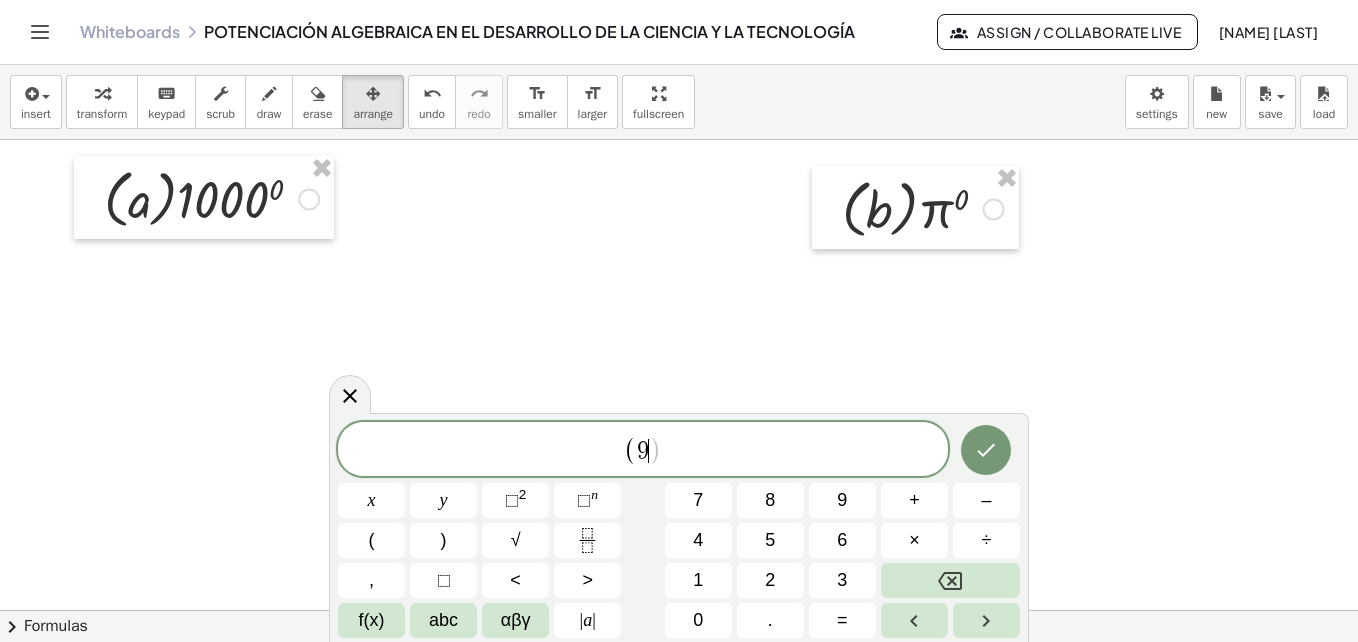 click on "abc" at bounding box center (443, 620) 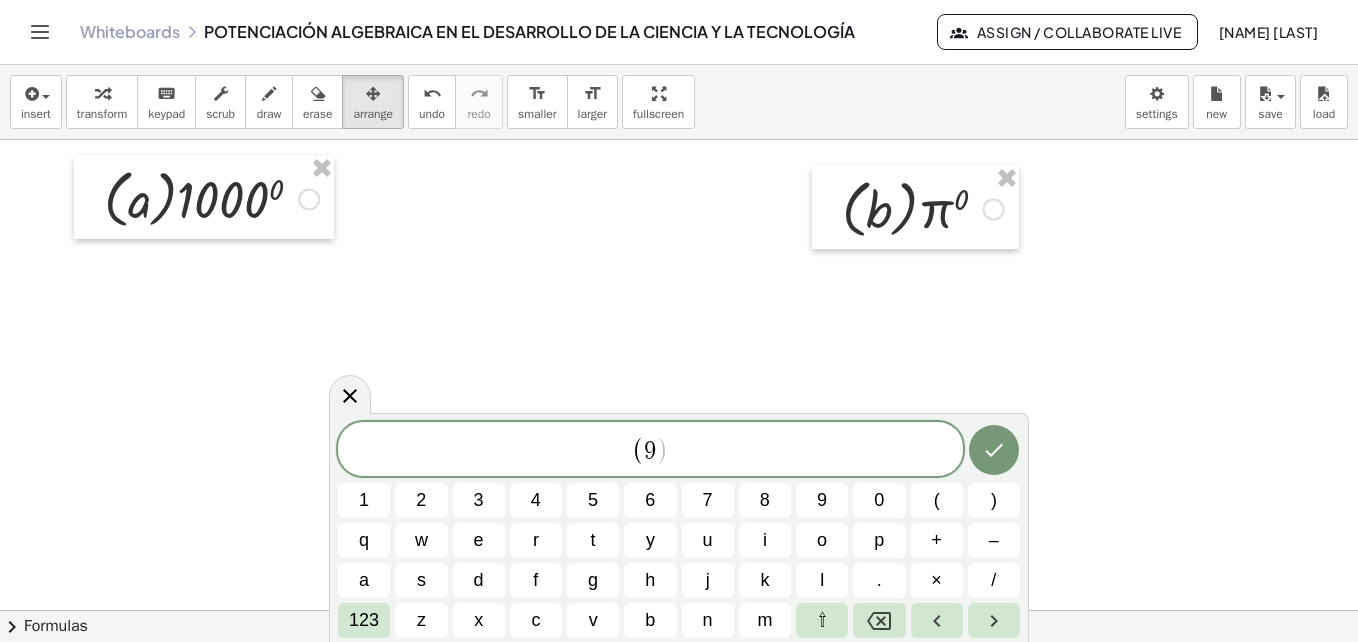 click on "a" at bounding box center (364, 580) 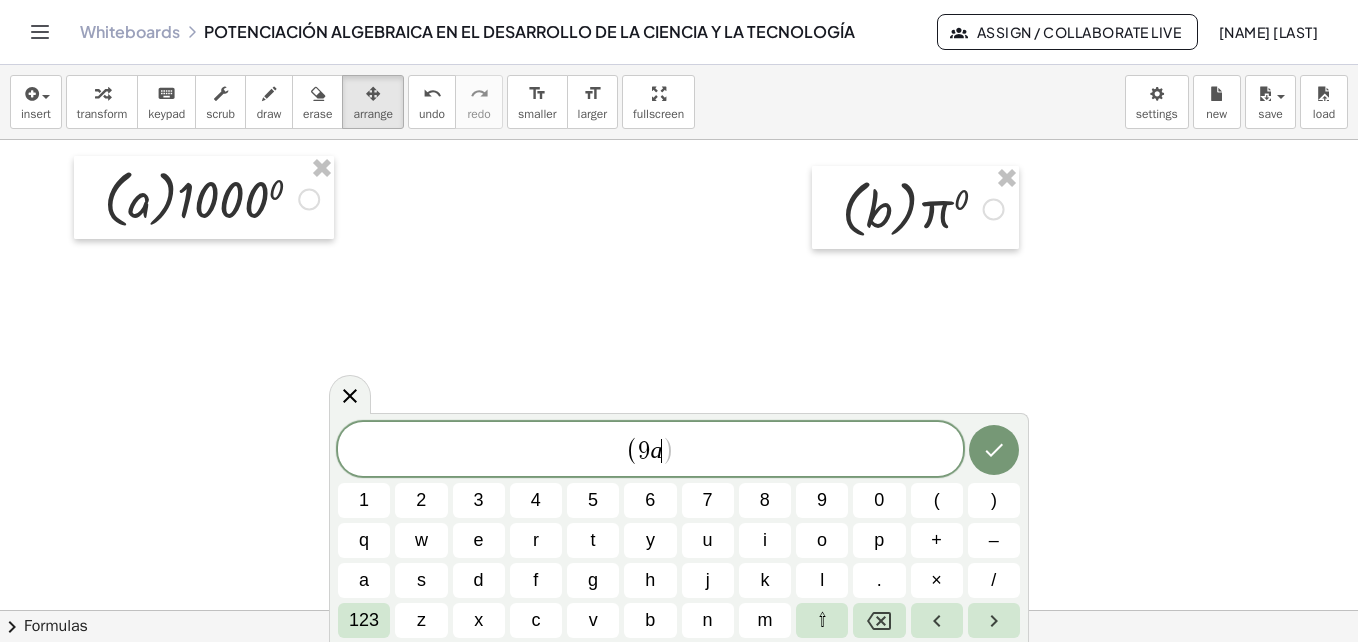 click on "+" at bounding box center [936, 540] 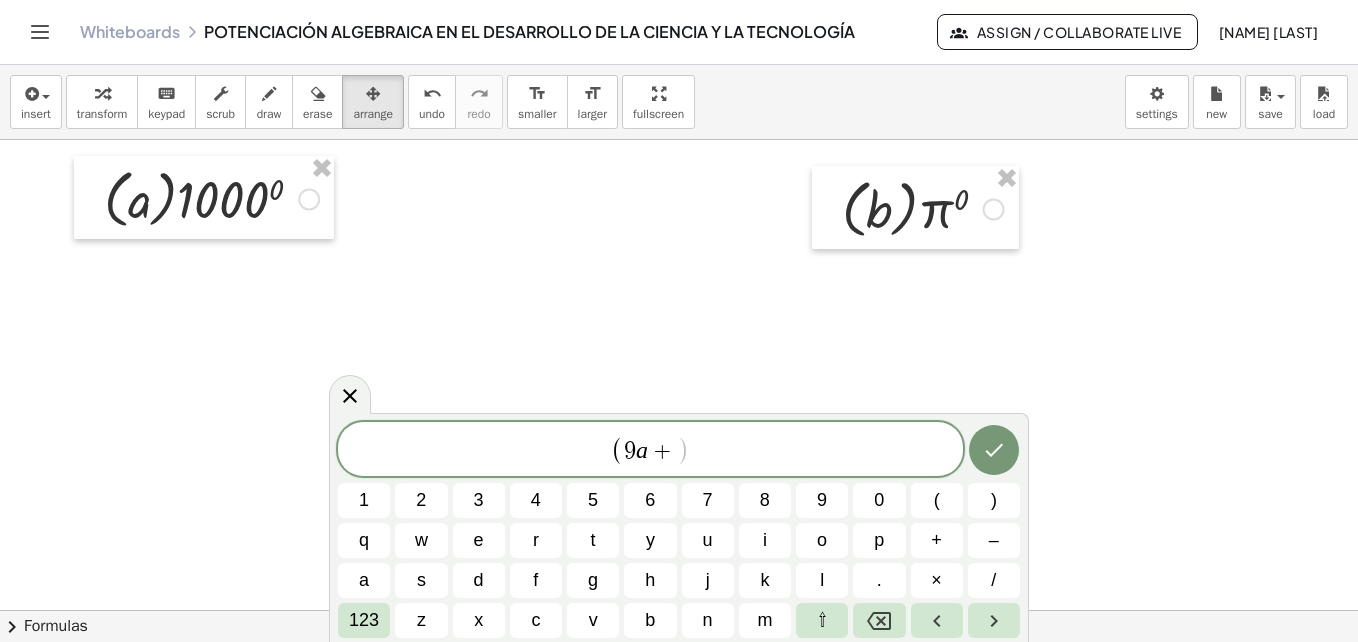 click on "123" at bounding box center (364, 620) 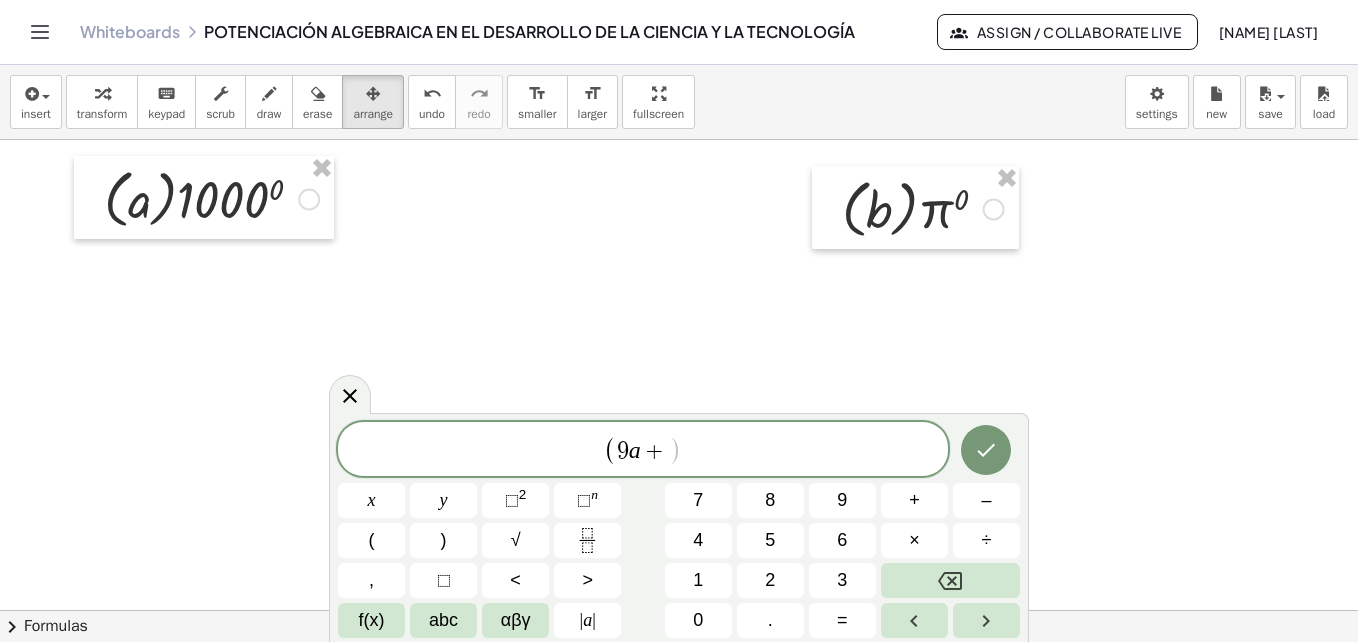 click on "5" at bounding box center (770, 540) 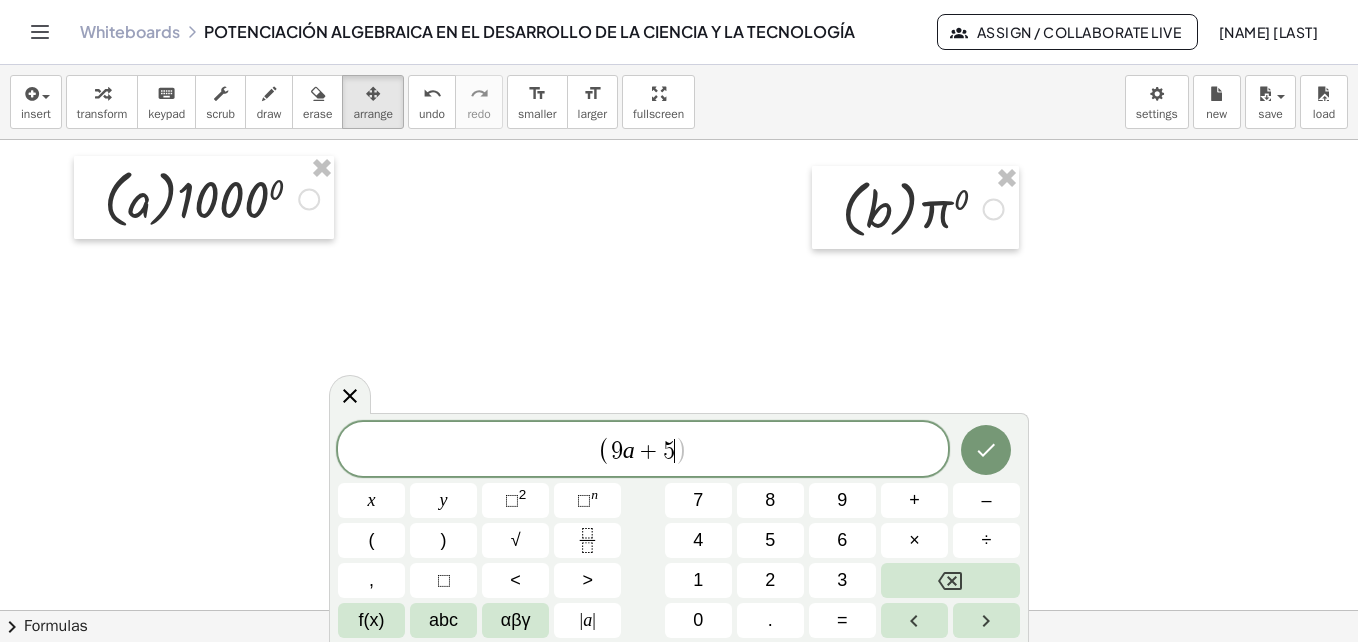 click on "abc" at bounding box center (443, 620) 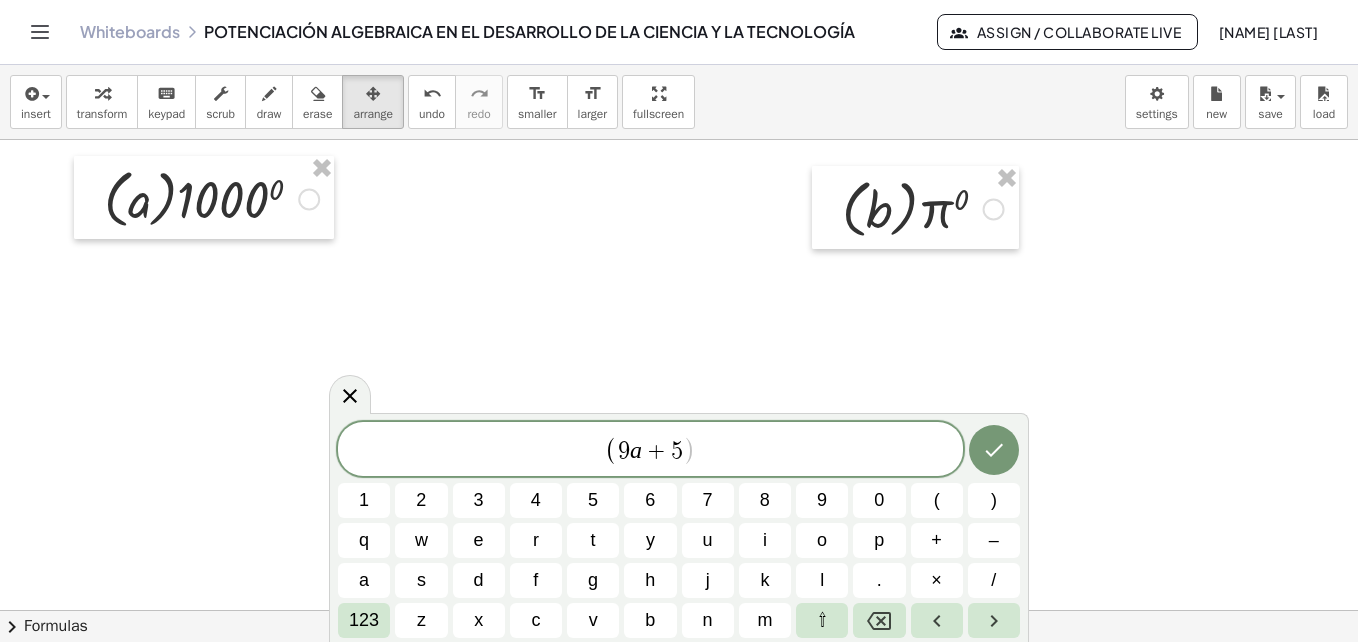 click on "b" at bounding box center (650, 620) 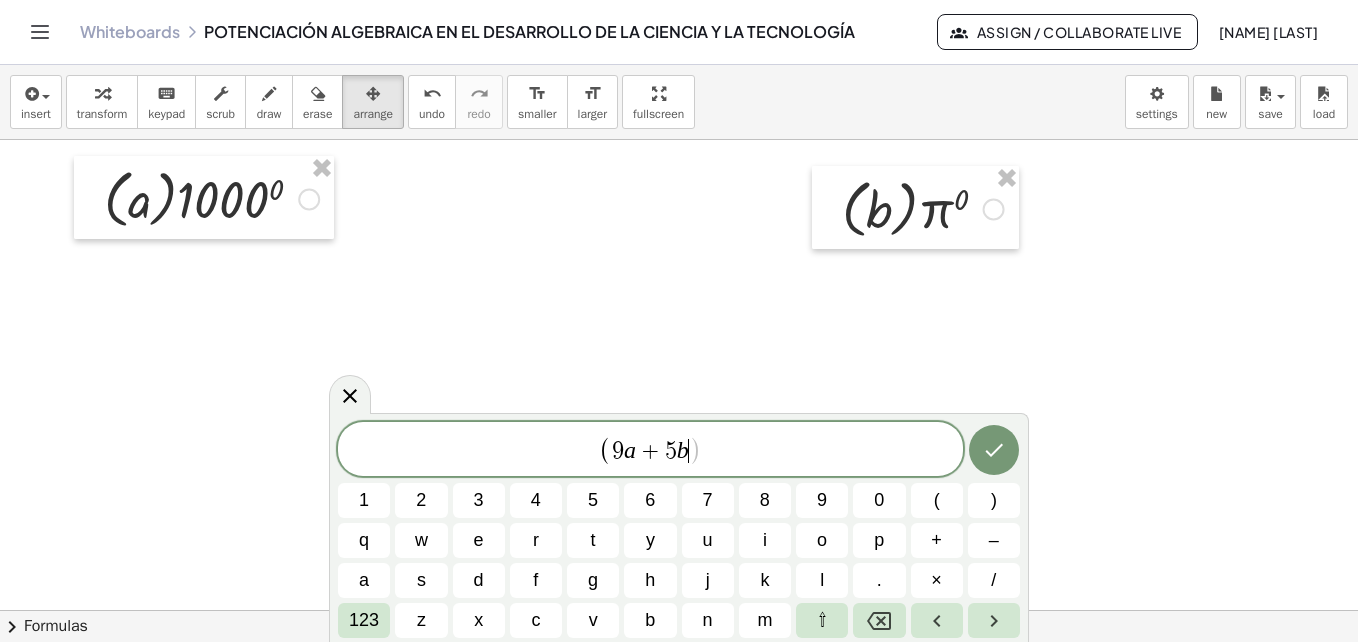 click on "( 9 a + 5 b ​ )" at bounding box center [650, 450] 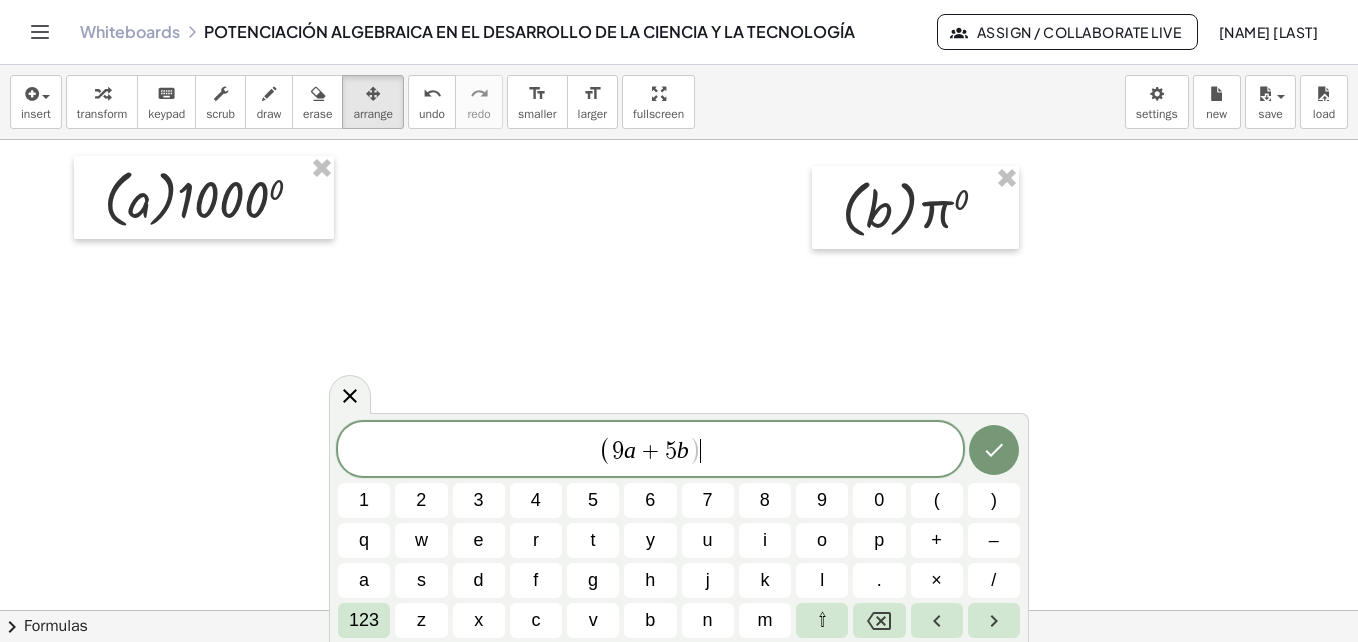 click on "123" at bounding box center (364, 620) 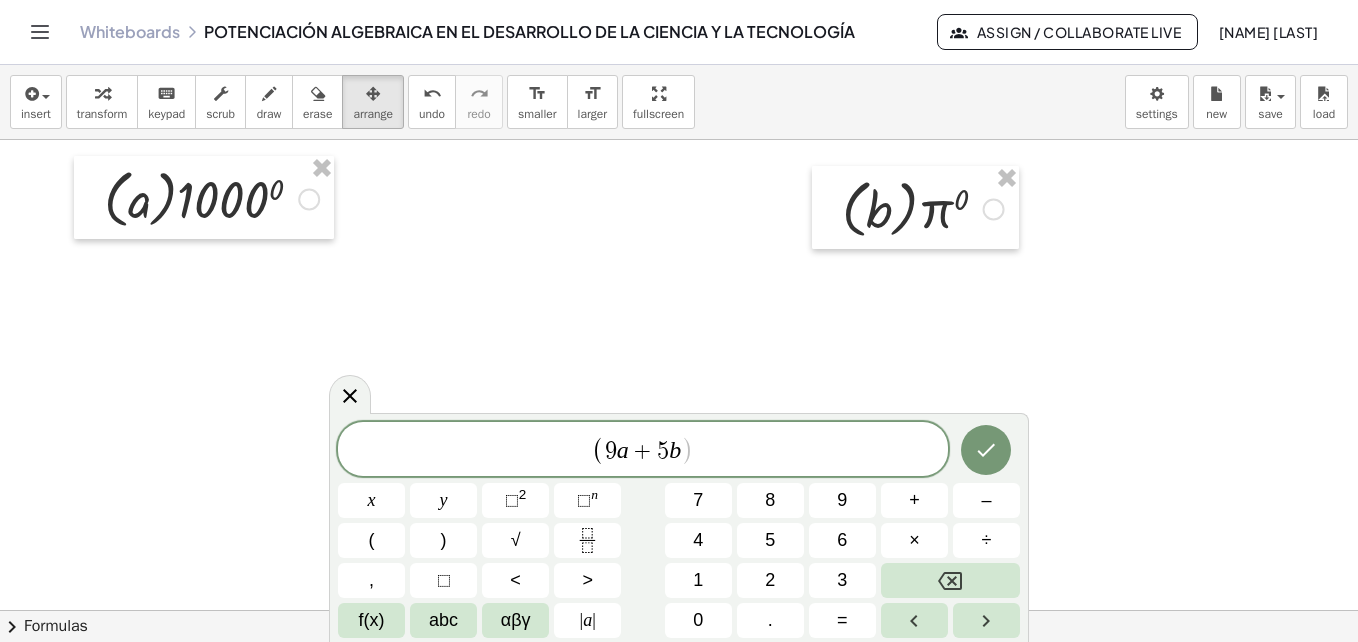 click on "n" at bounding box center (594, 494) 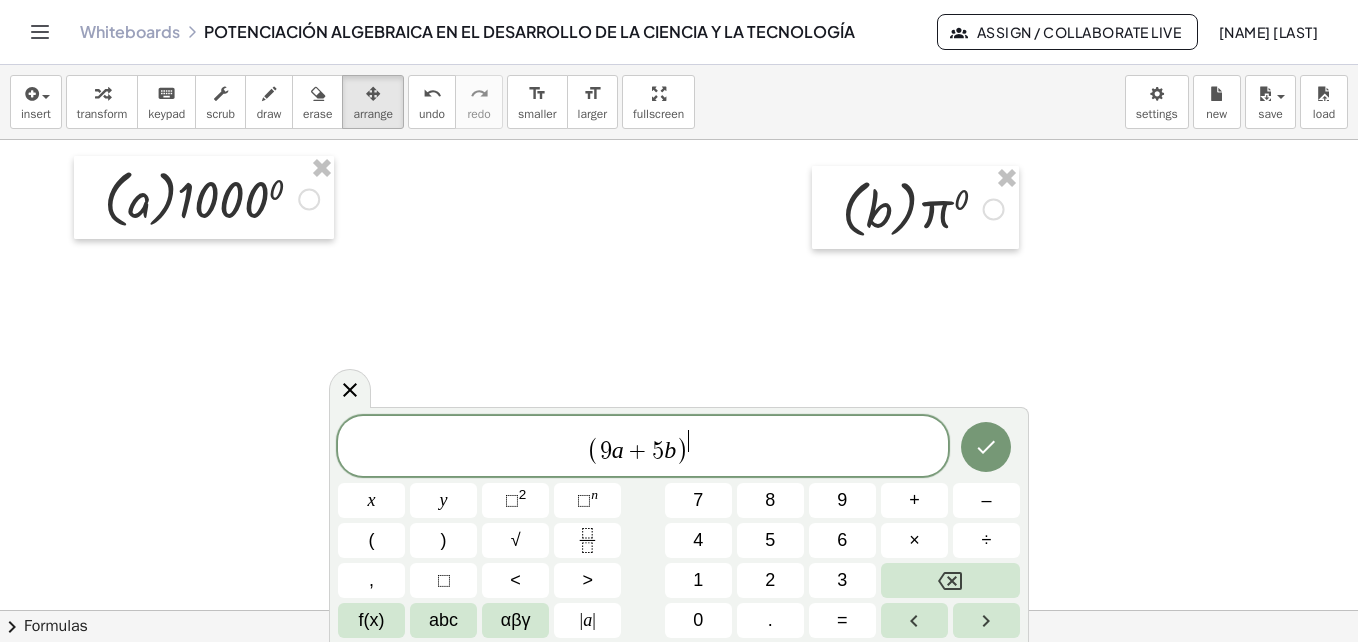 click on "0" at bounding box center (698, 620) 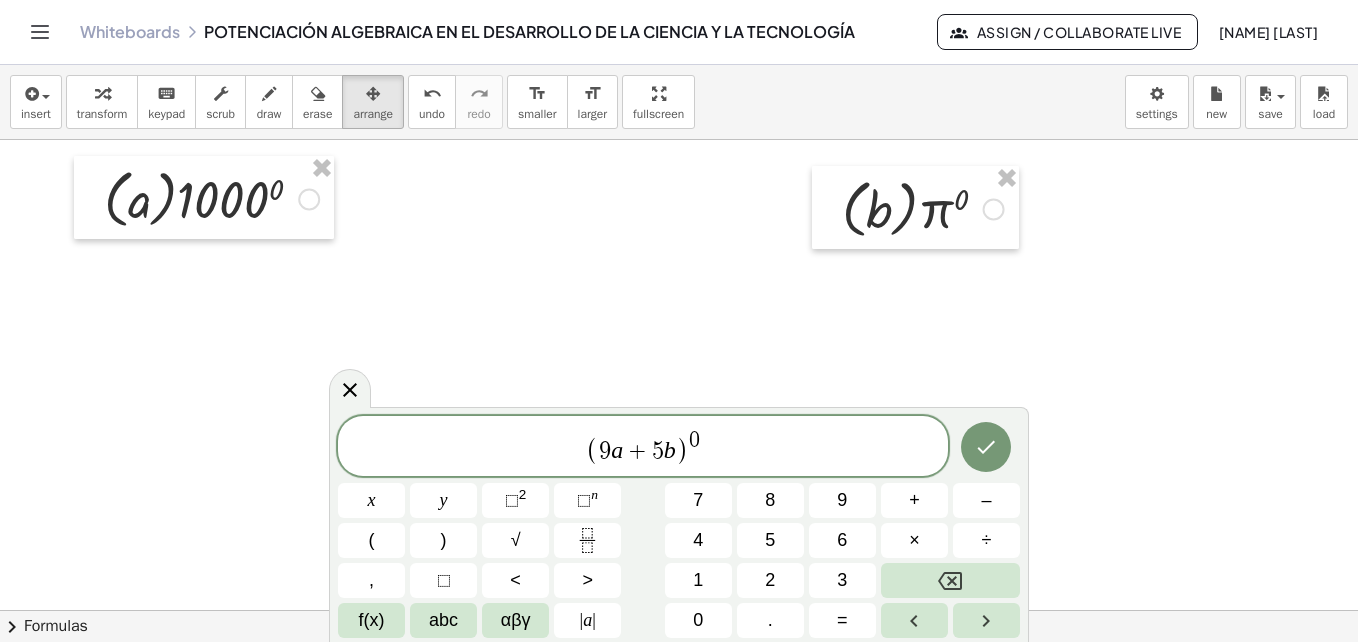 click at bounding box center [986, 447] 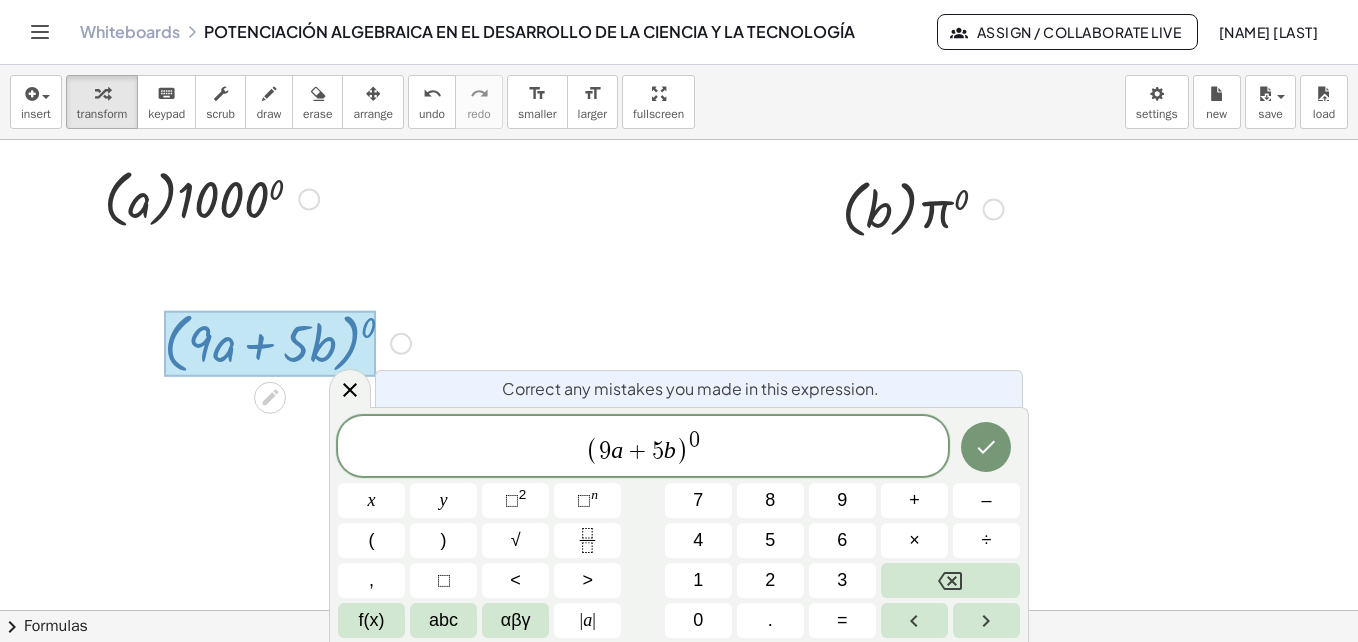 click on "( 9 a + 5 b ) 0 ​" at bounding box center (643, 447) 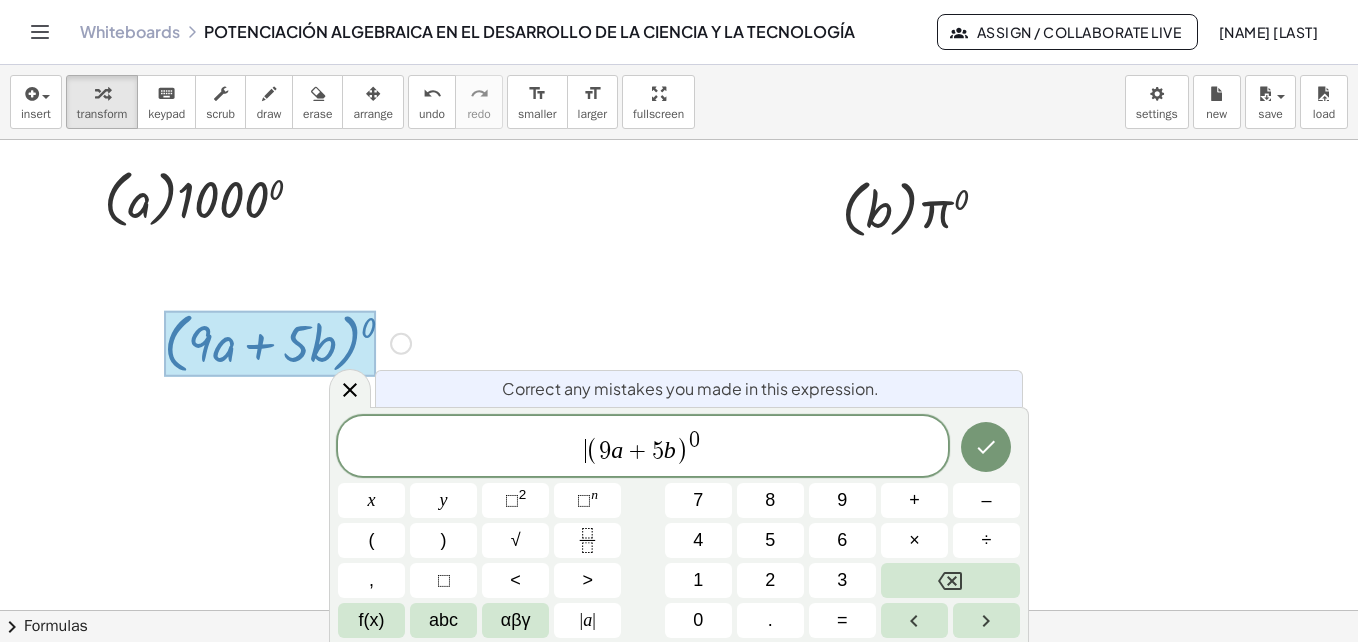 click on "abc" at bounding box center (443, 620) 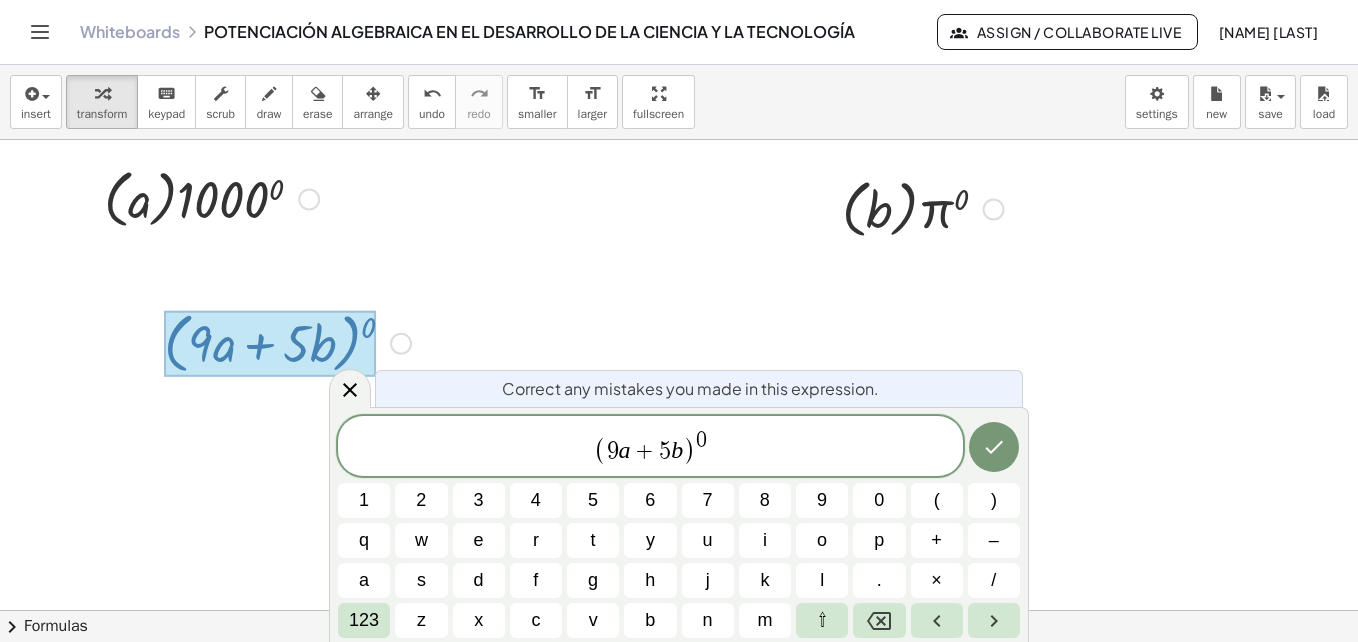 click on "c" at bounding box center [536, 620] 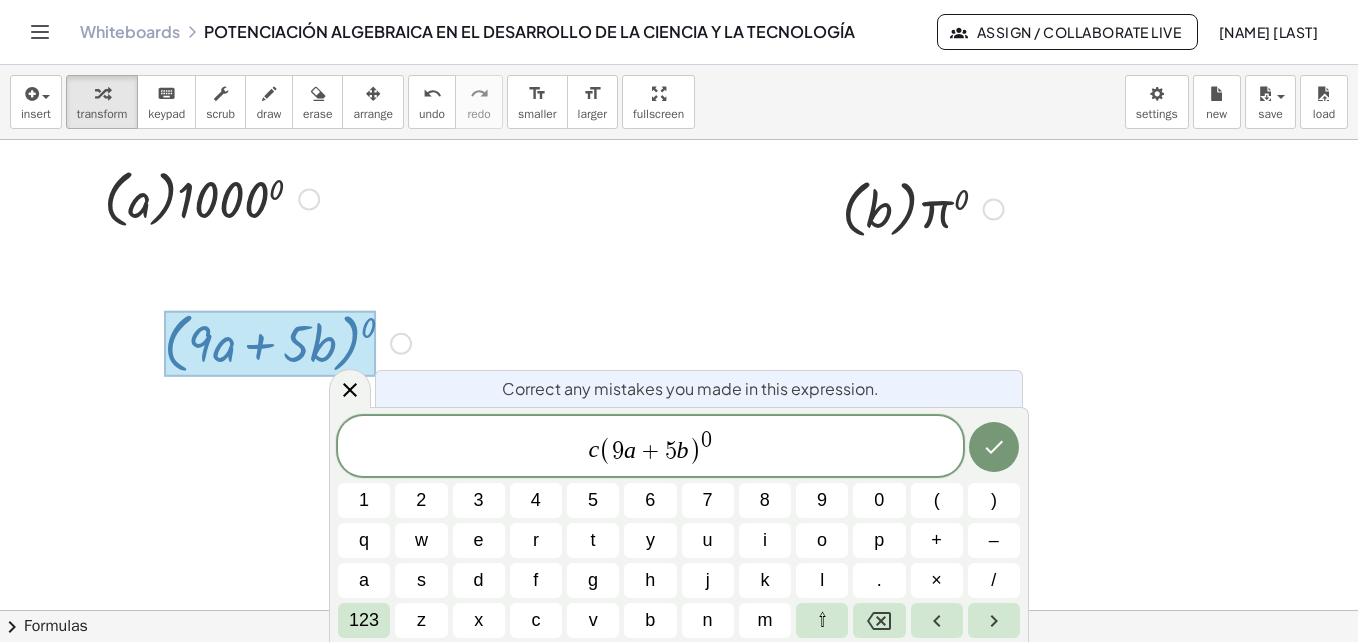 click on ")" at bounding box center [994, 500] 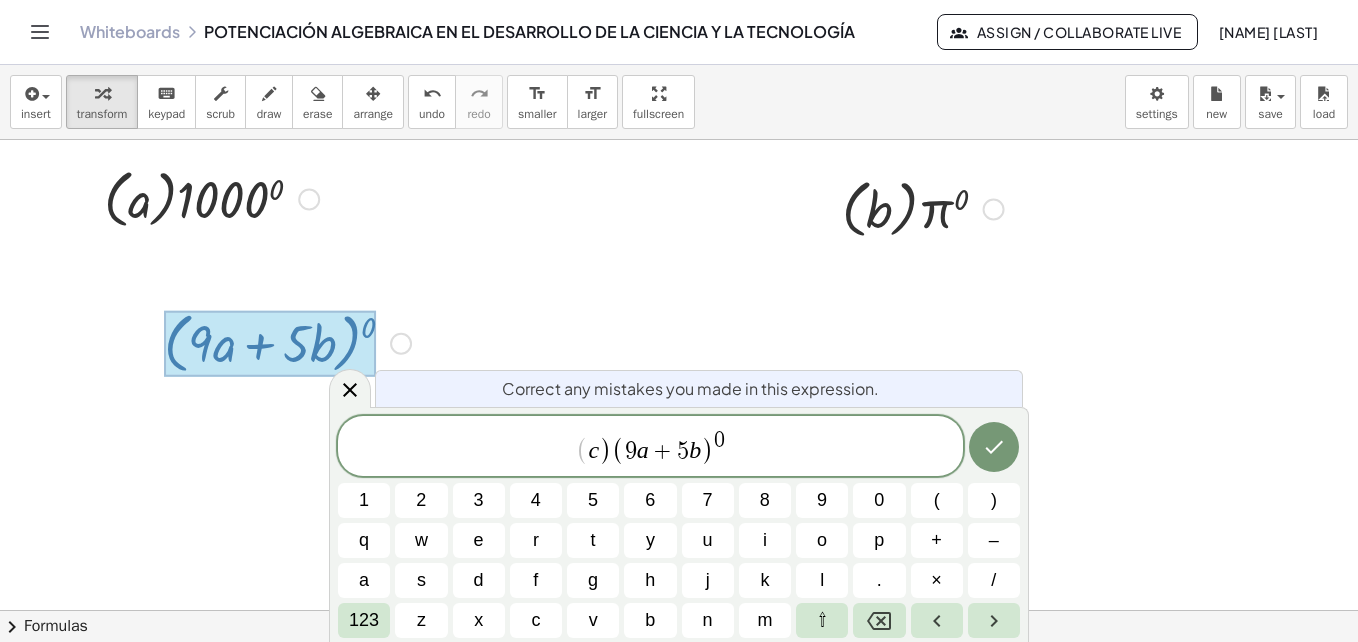 click 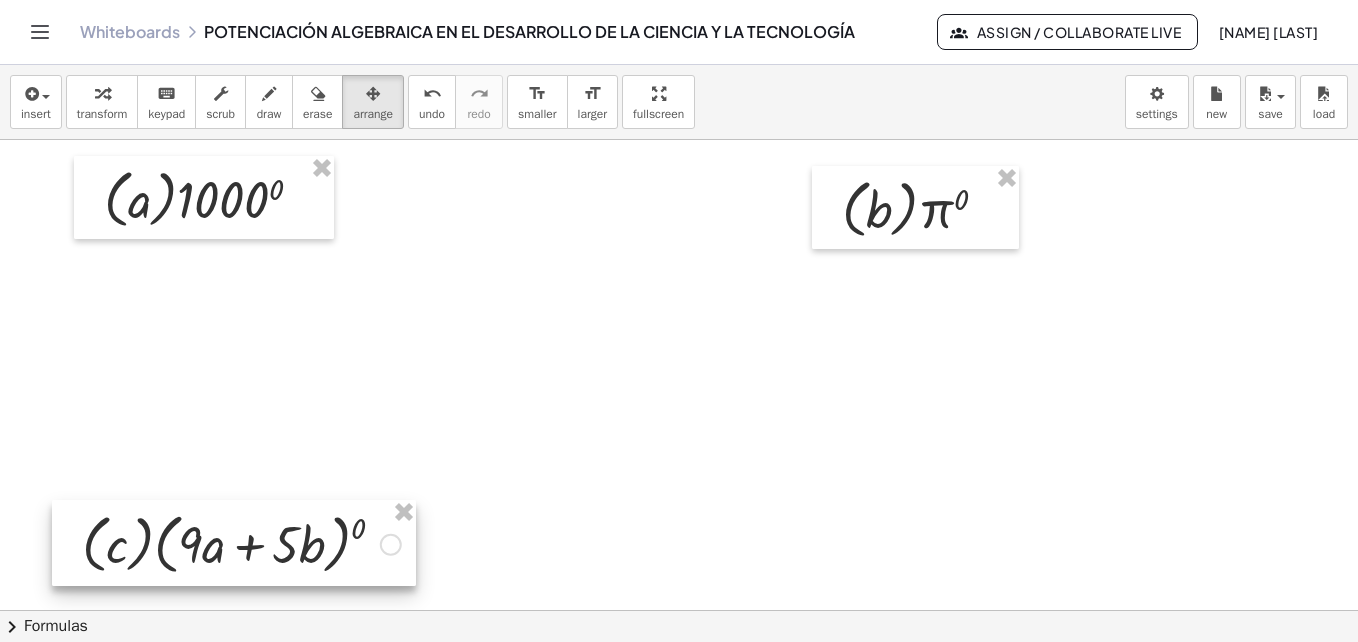 click at bounding box center (3250, -1717) 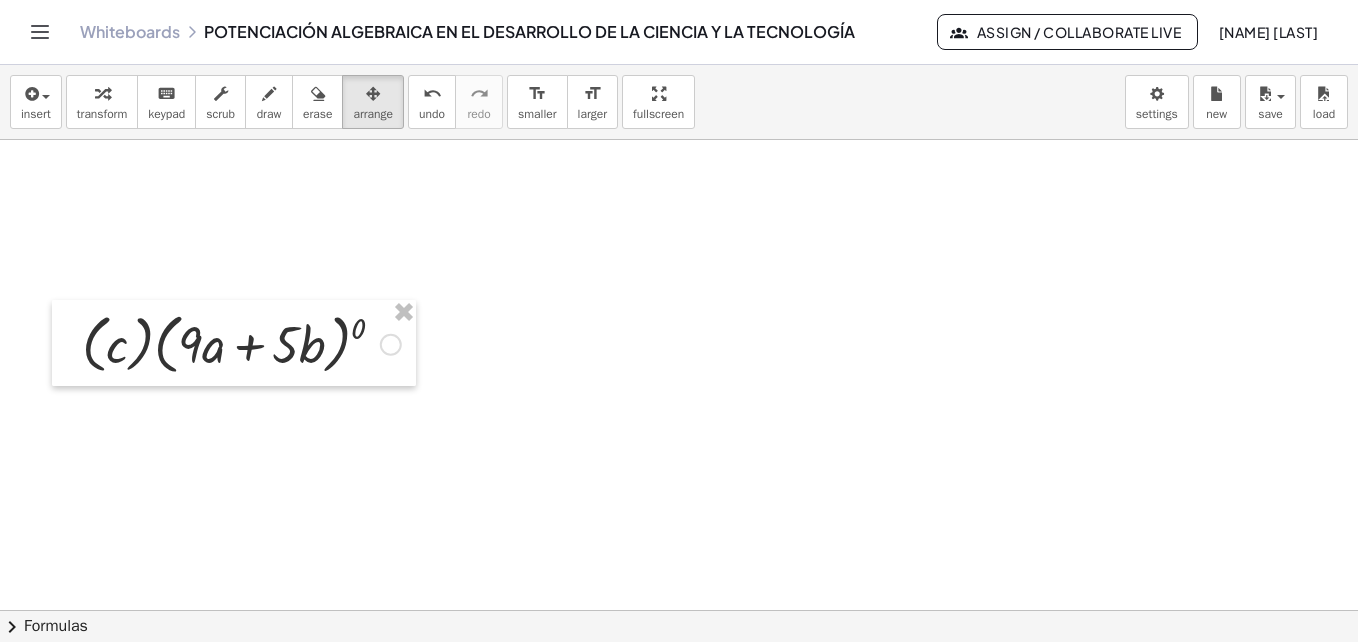 scroll, scrollTop: 4682, scrollLeft: 0, axis: vertical 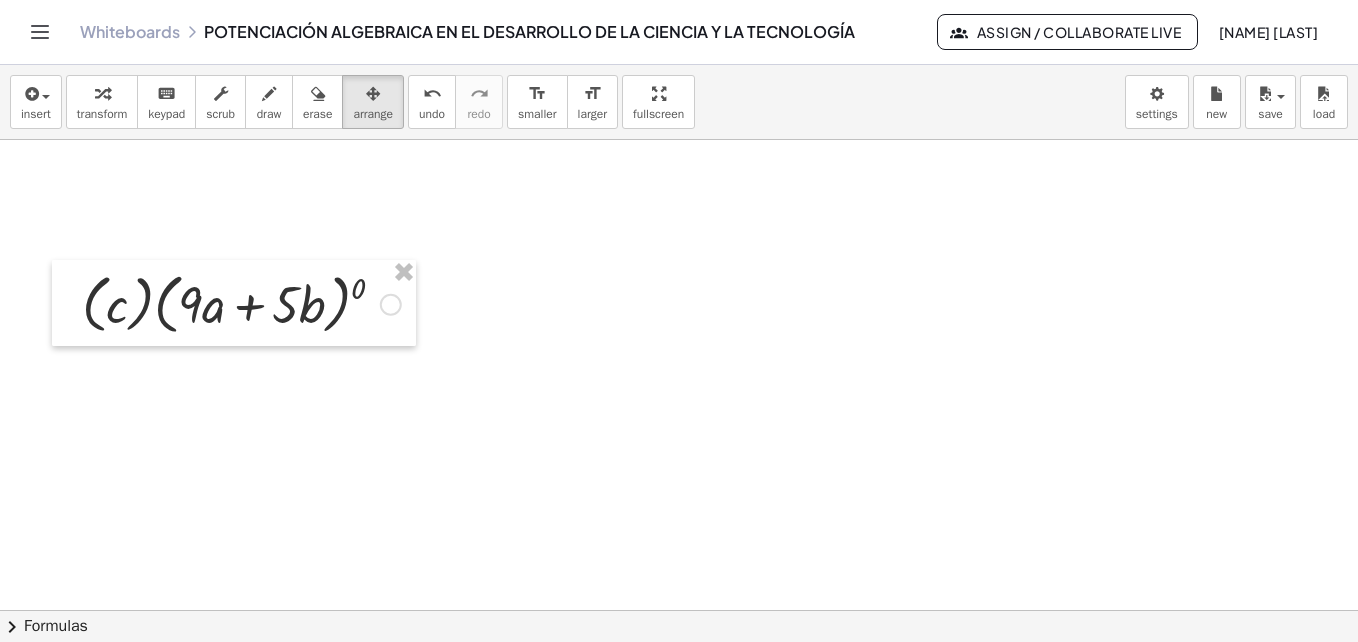 click at bounding box center [3250, -1957] 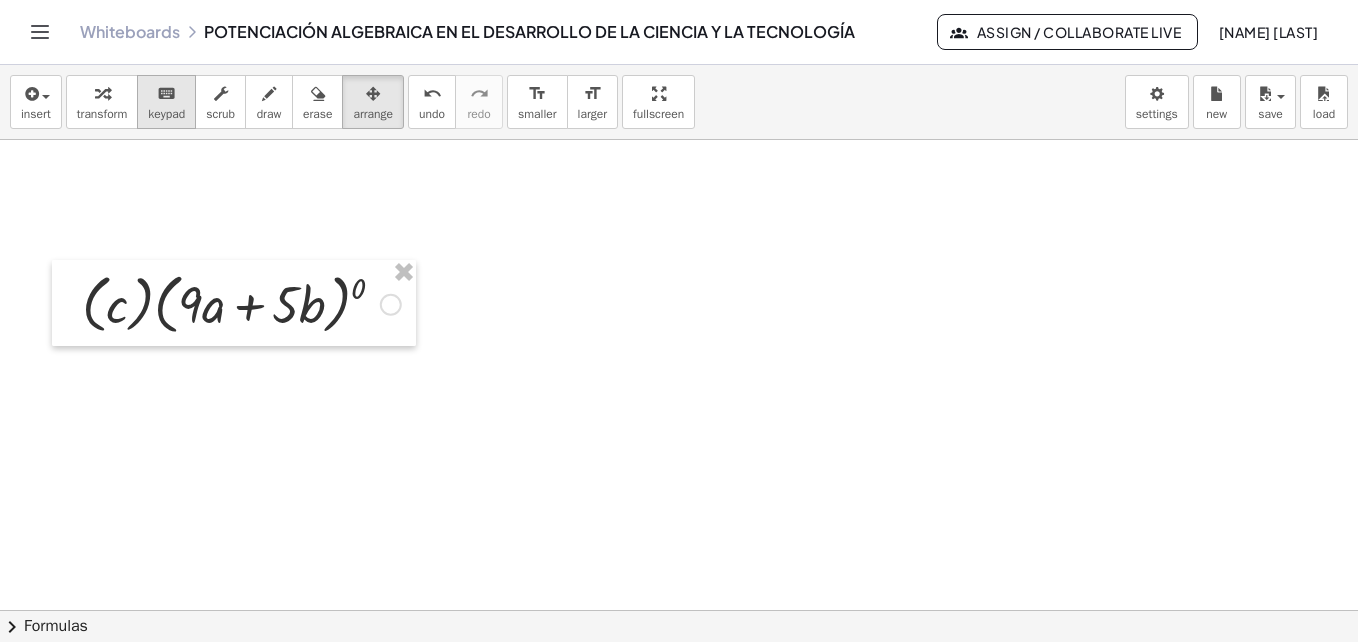 click on "keypad" at bounding box center (166, 114) 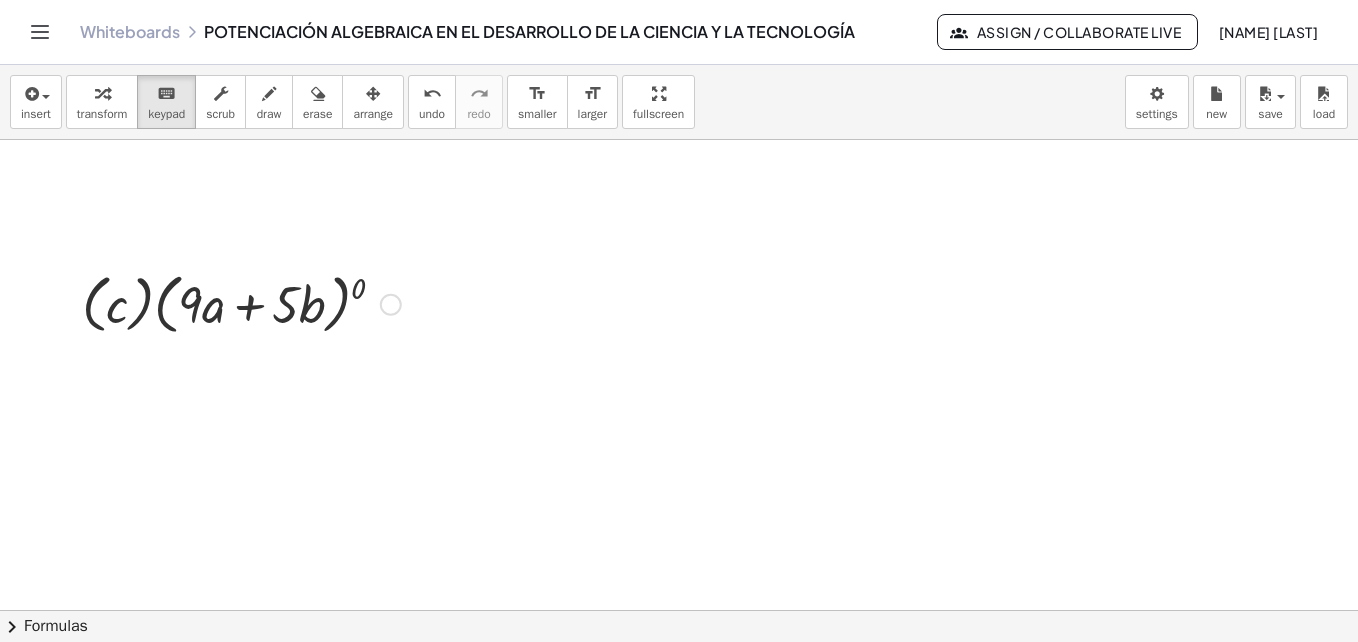 click at bounding box center [241, 303] 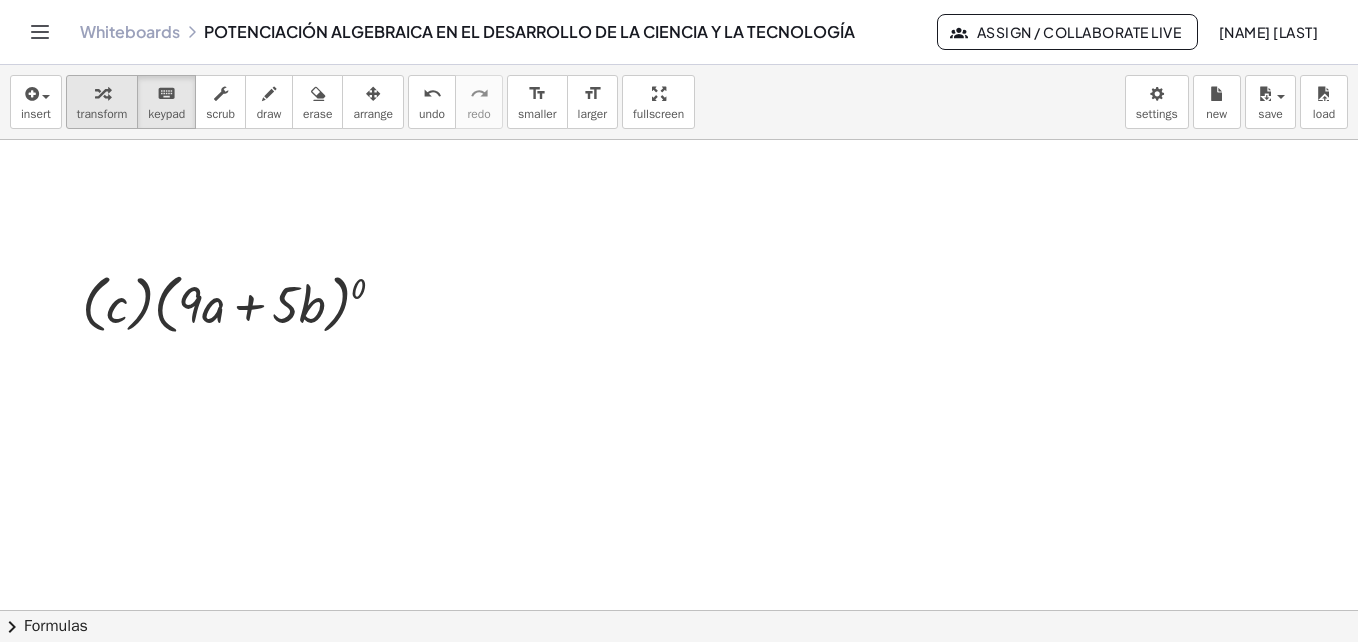 click at bounding box center (102, 93) 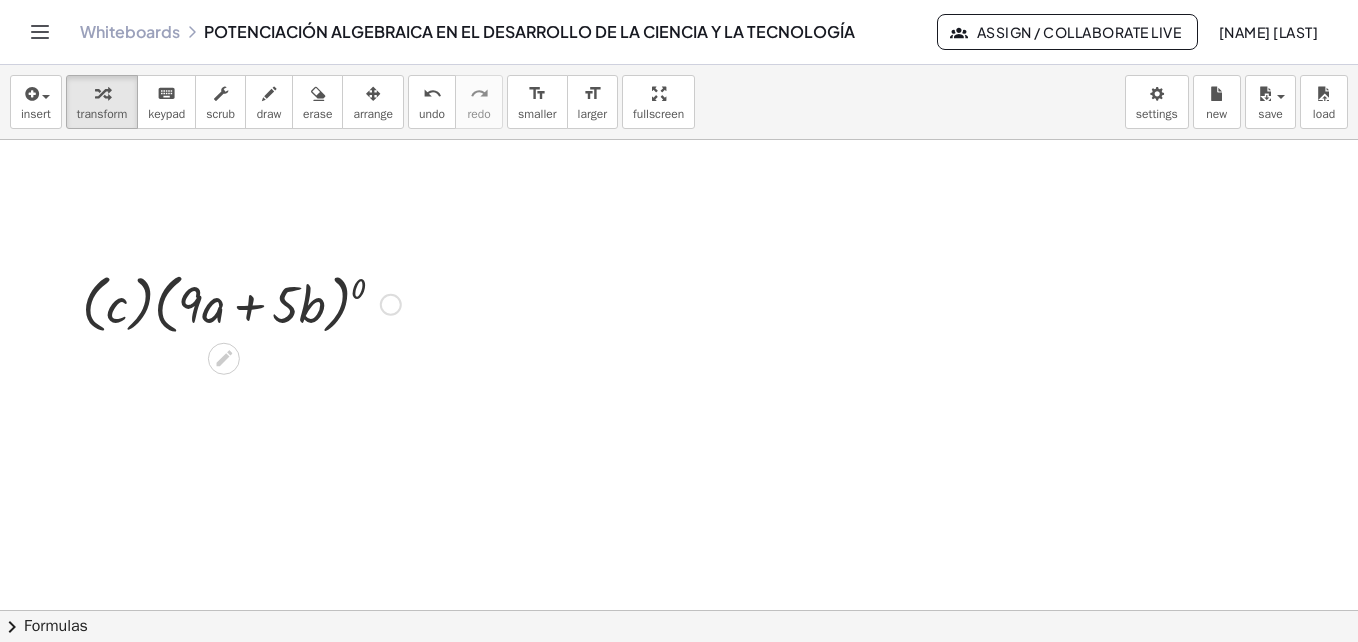click at bounding box center [241, 303] 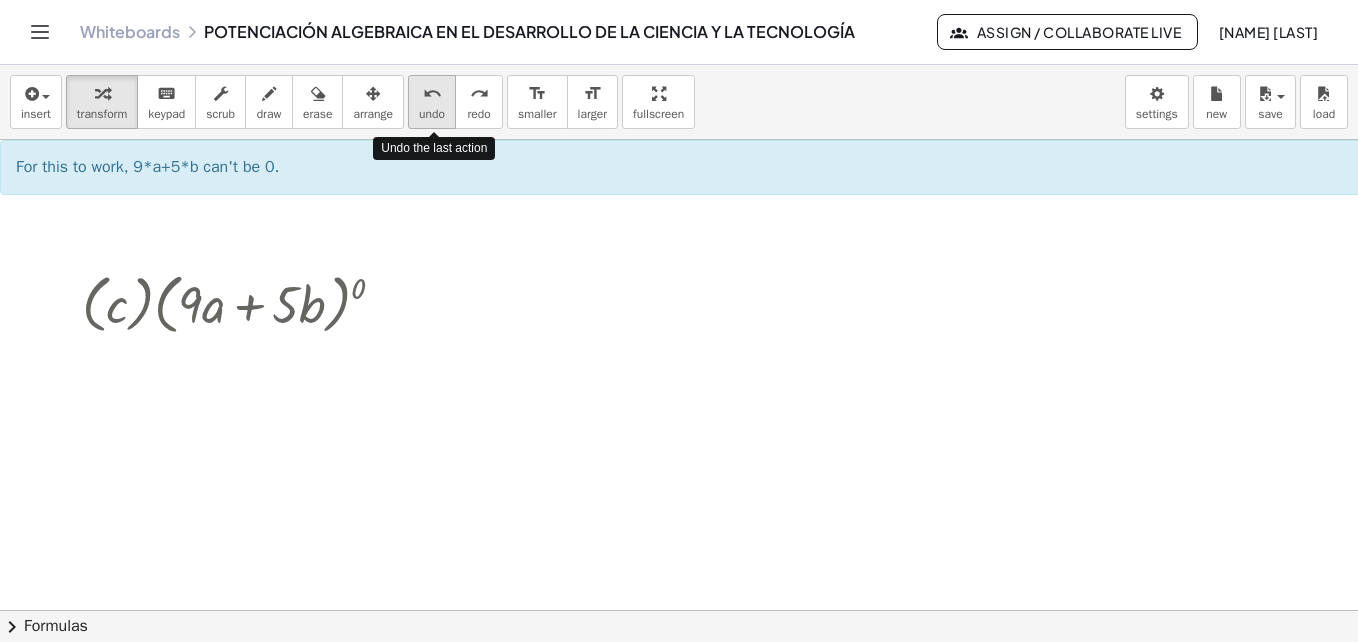 click on "undo" at bounding box center [432, 114] 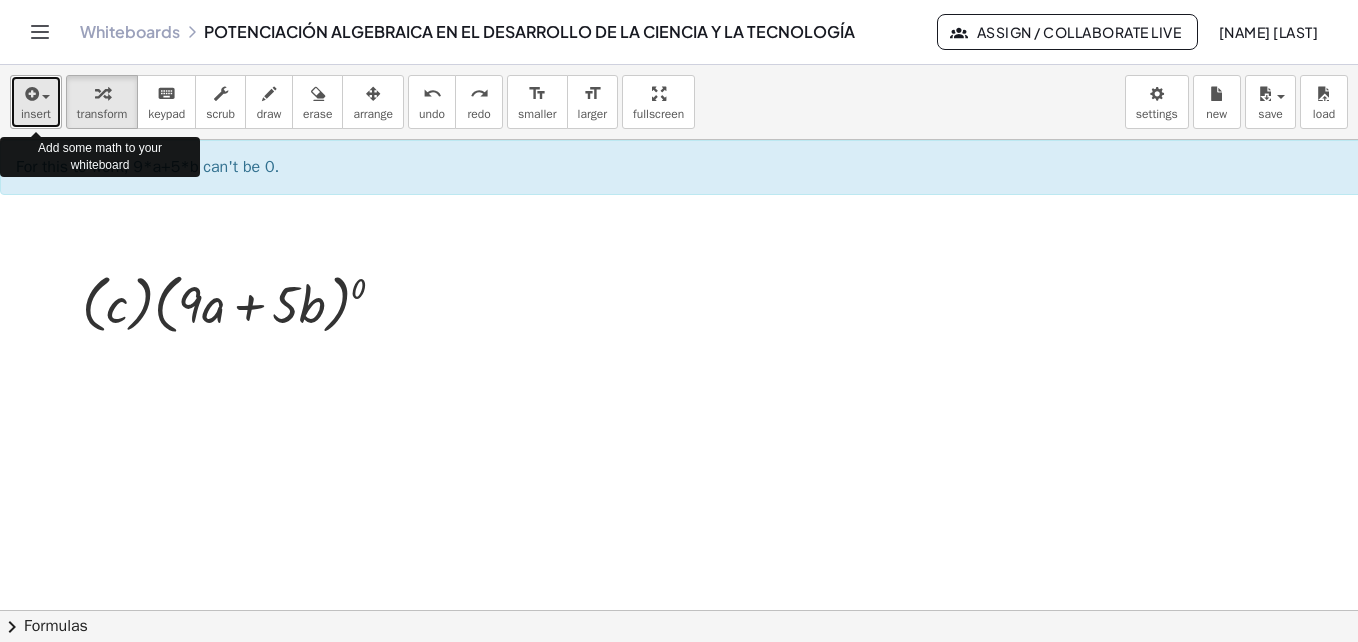 click at bounding box center (41, 96) 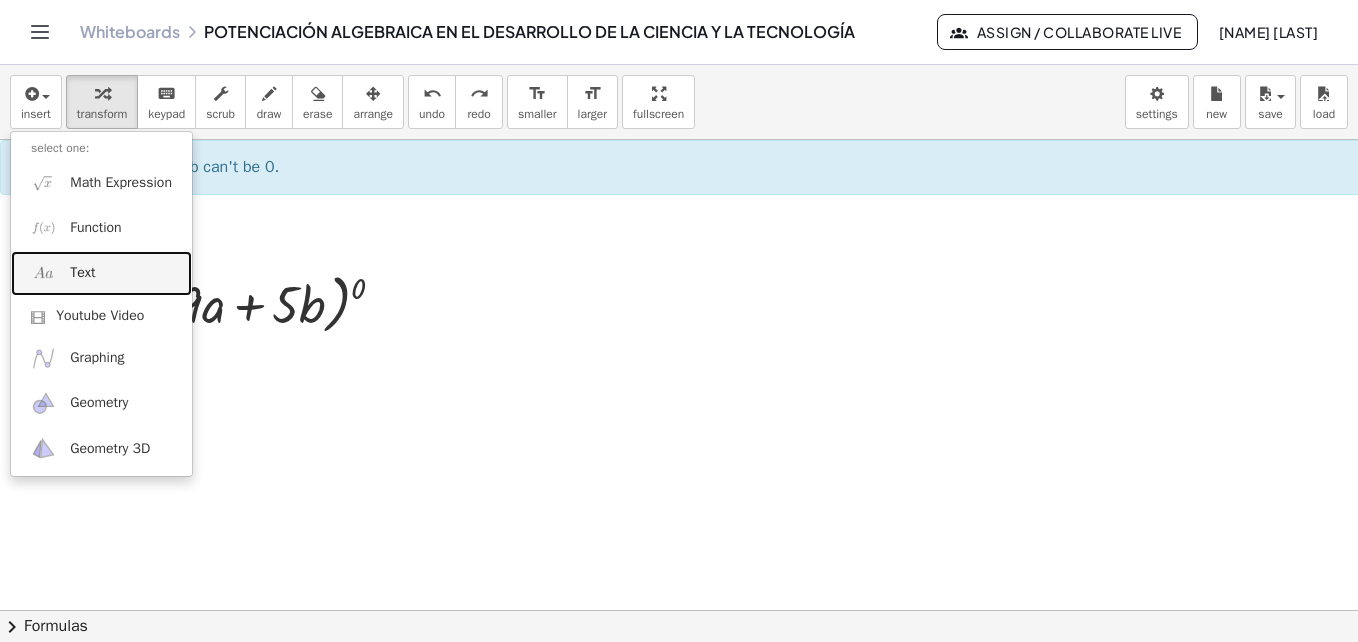 click on "Text" at bounding box center (101, 273) 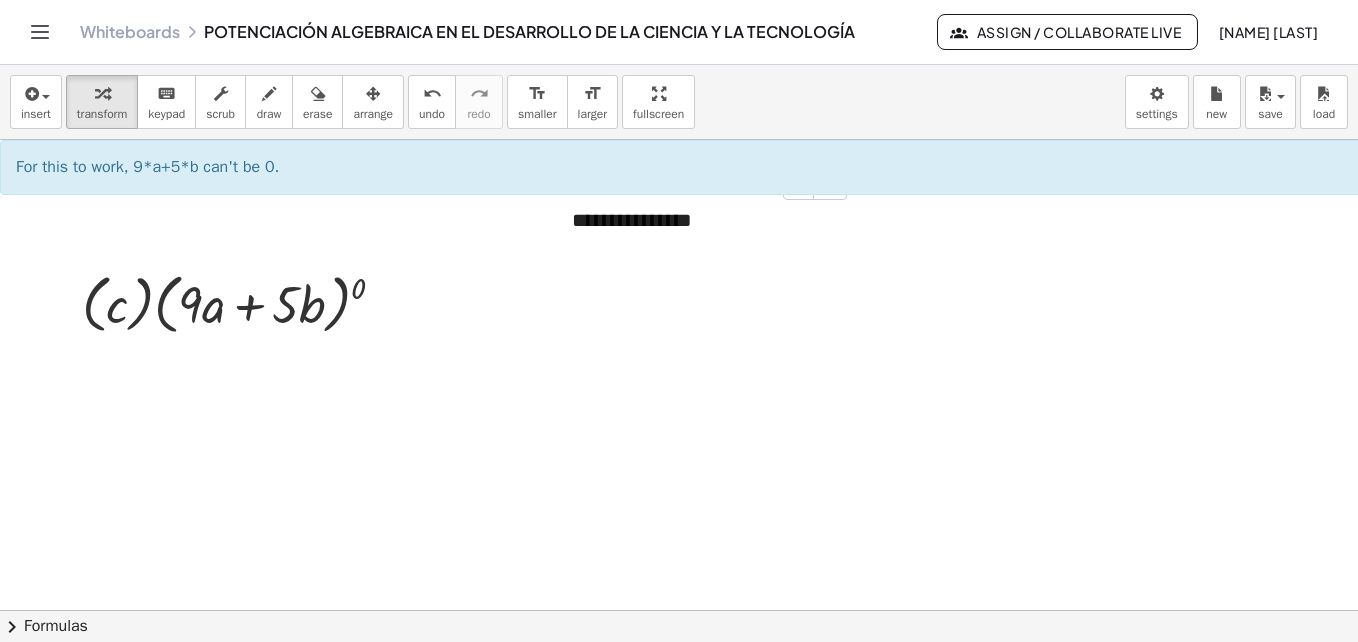 type 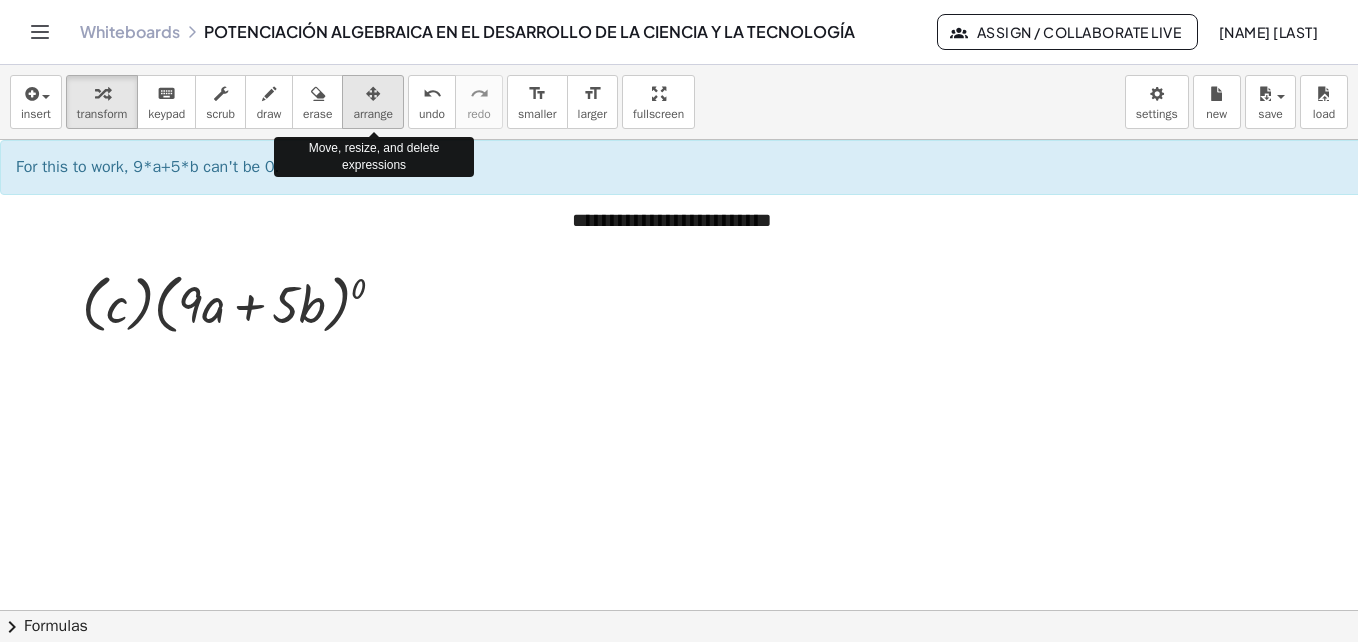 click at bounding box center (373, 94) 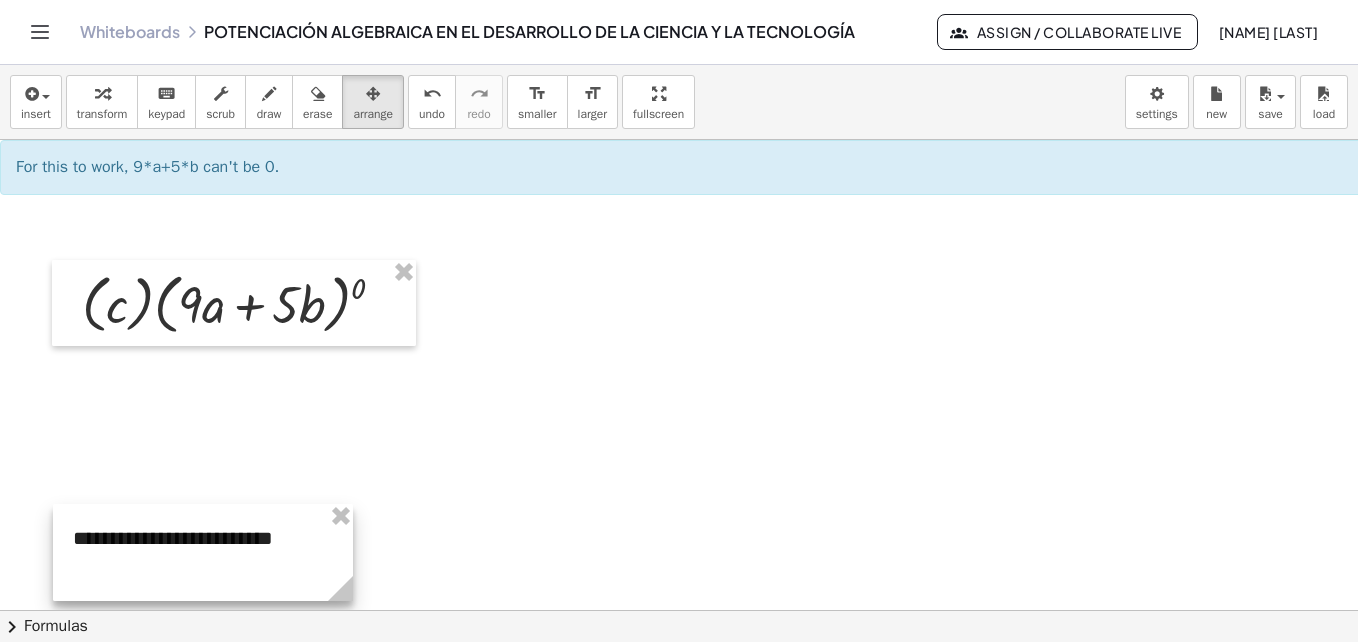 drag, startPoint x: 609, startPoint y: 251, endPoint x: 110, endPoint y: 569, distance: 591.7136 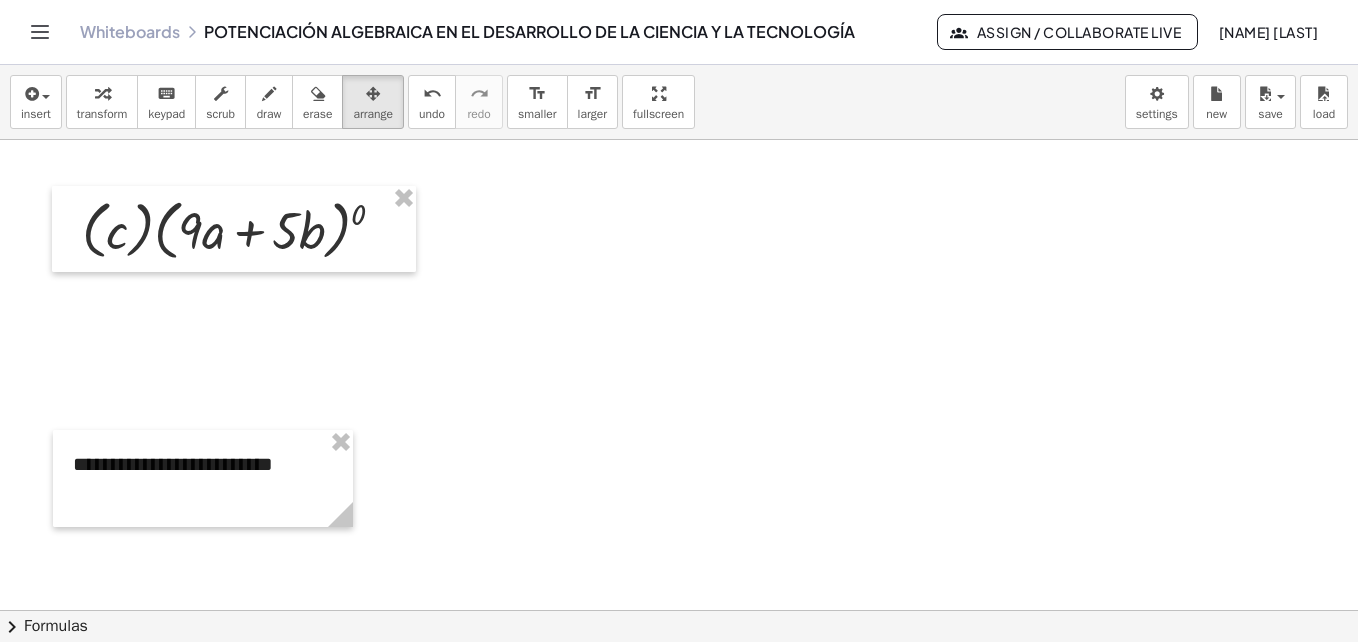scroll, scrollTop: 4784, scrollLeft: 0, axis: vertical 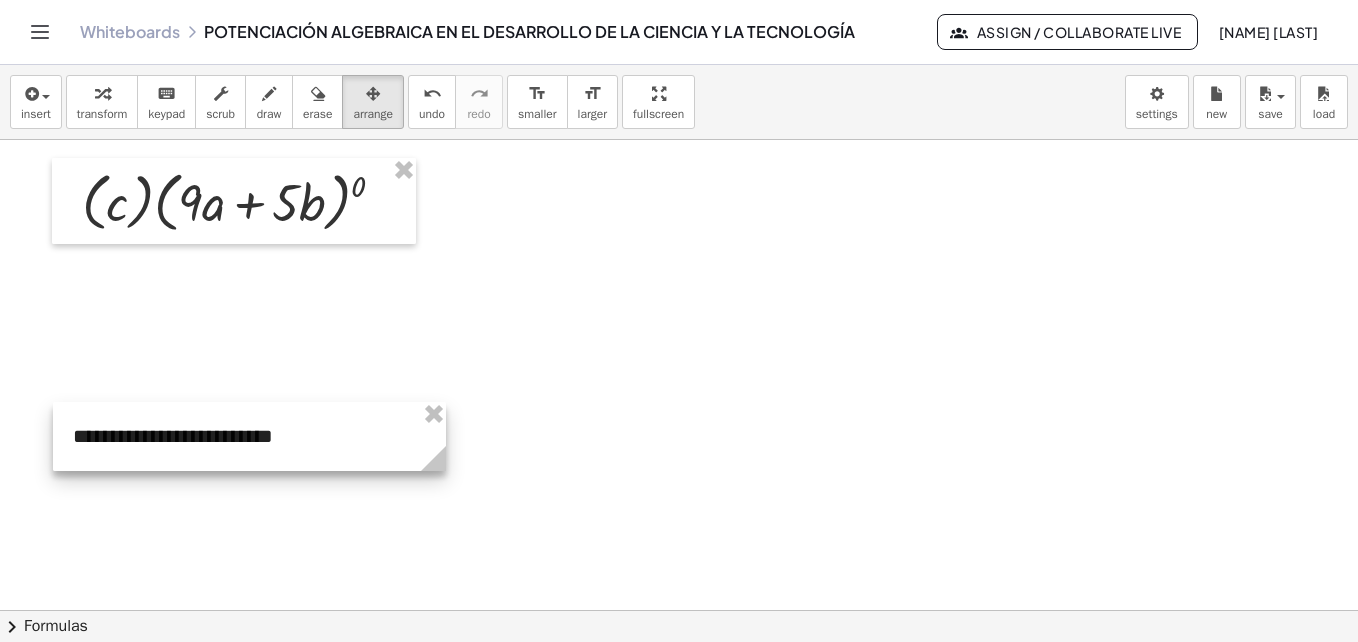 drag, startPoint x: 351, startPoint y: 486, endPoint x: 444, endPoint y: 487, distance: 93.00538 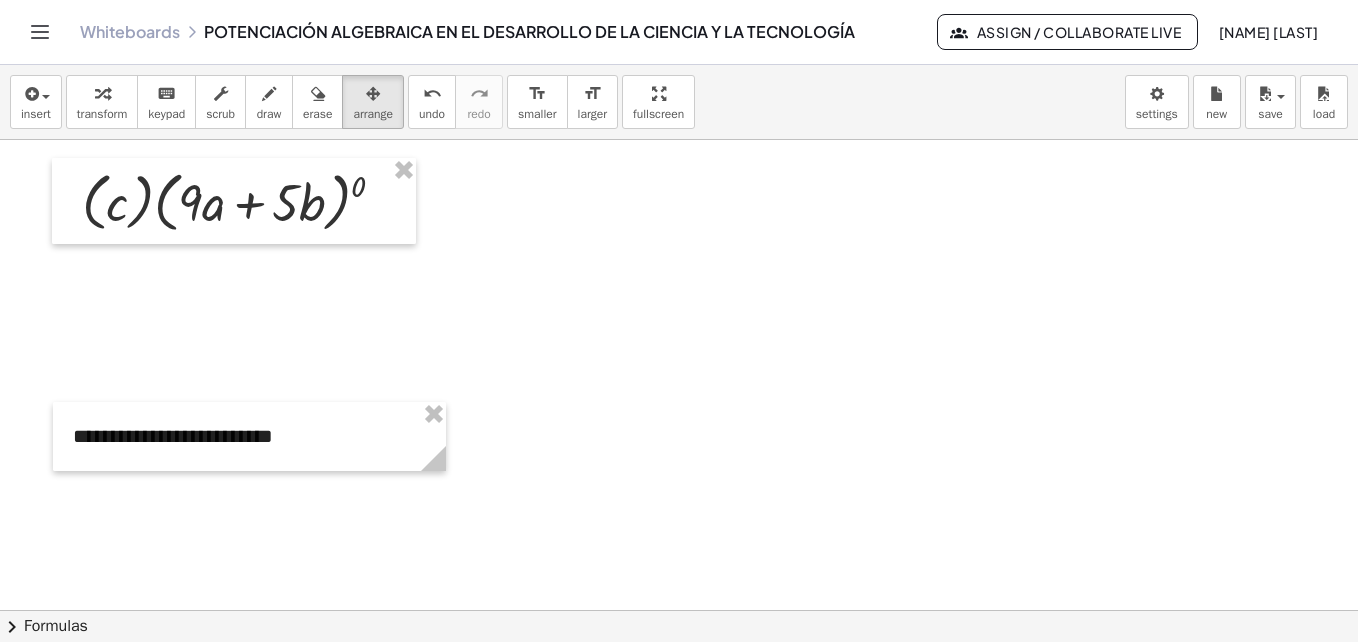 click at bounding box center (3250, -1824) 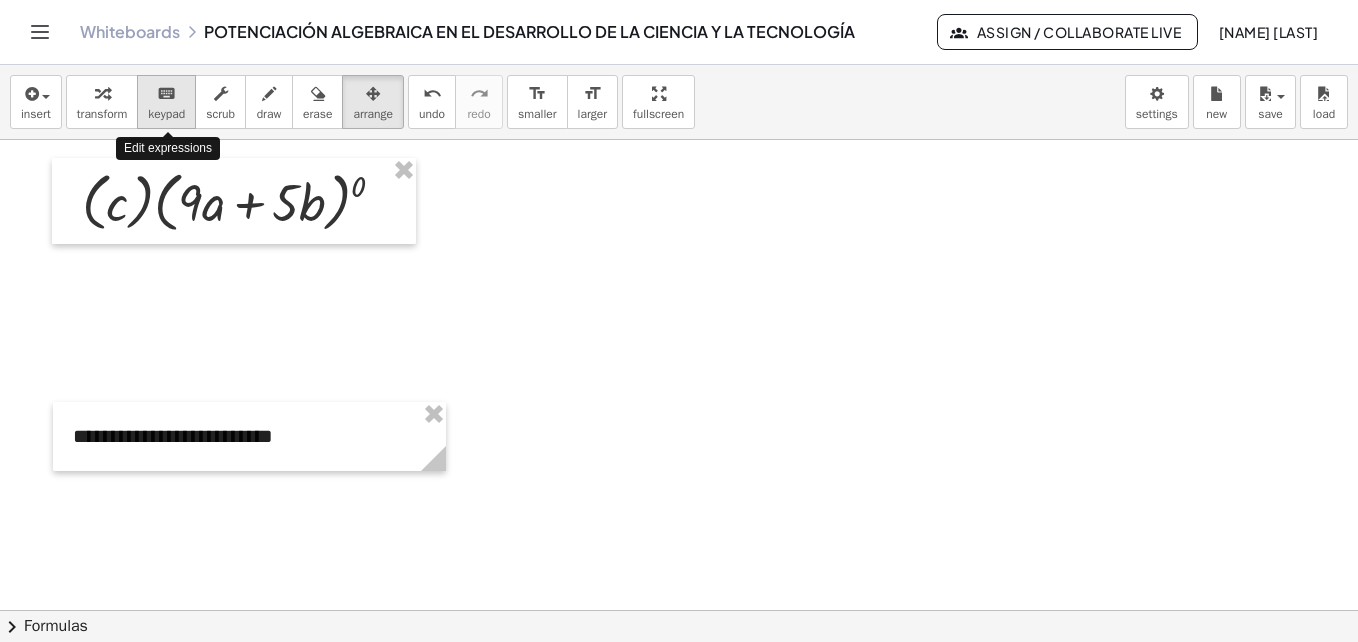 click on "keypad" at bounding box center (166, 114) 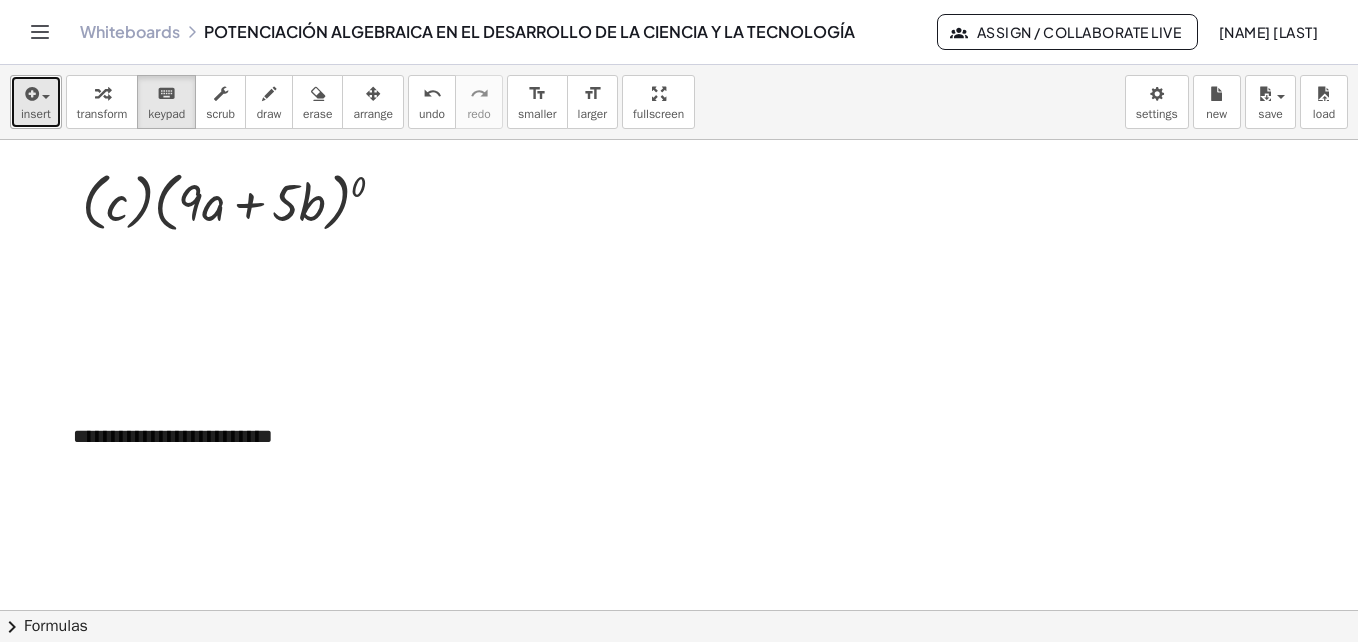 click on "insert" at bounding box center (36, 102) 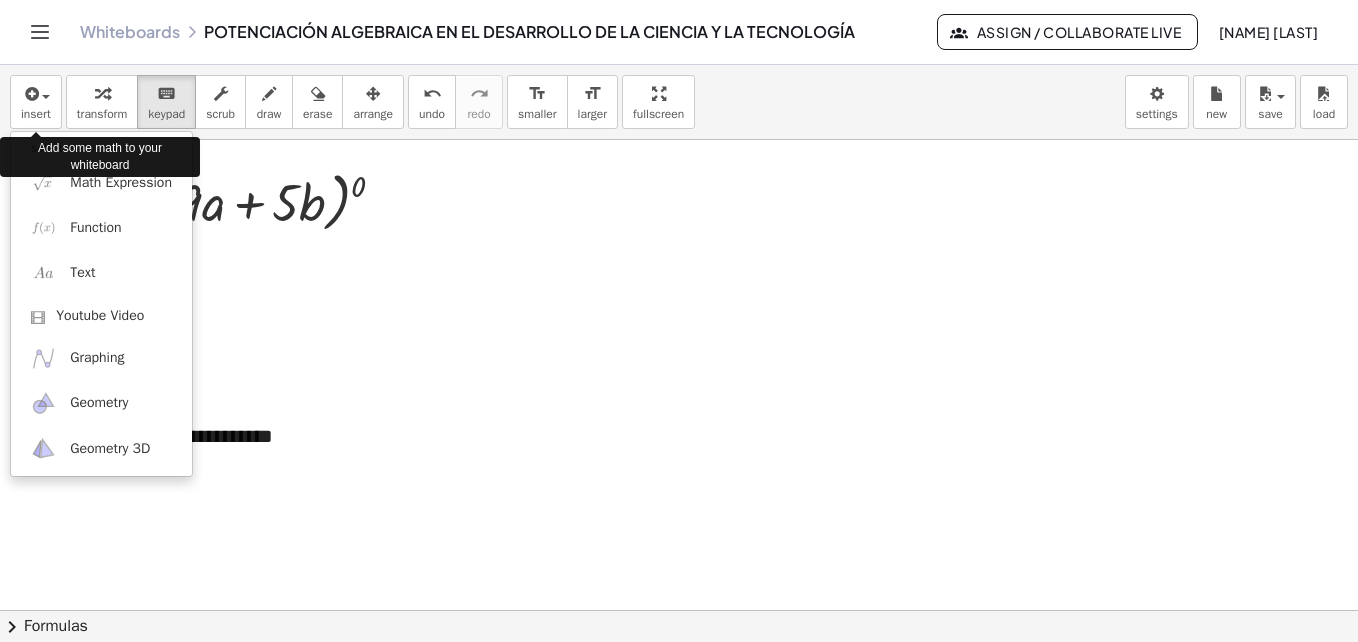 click on "Add some math to your whiteboard" at bounding box center [100, 157] 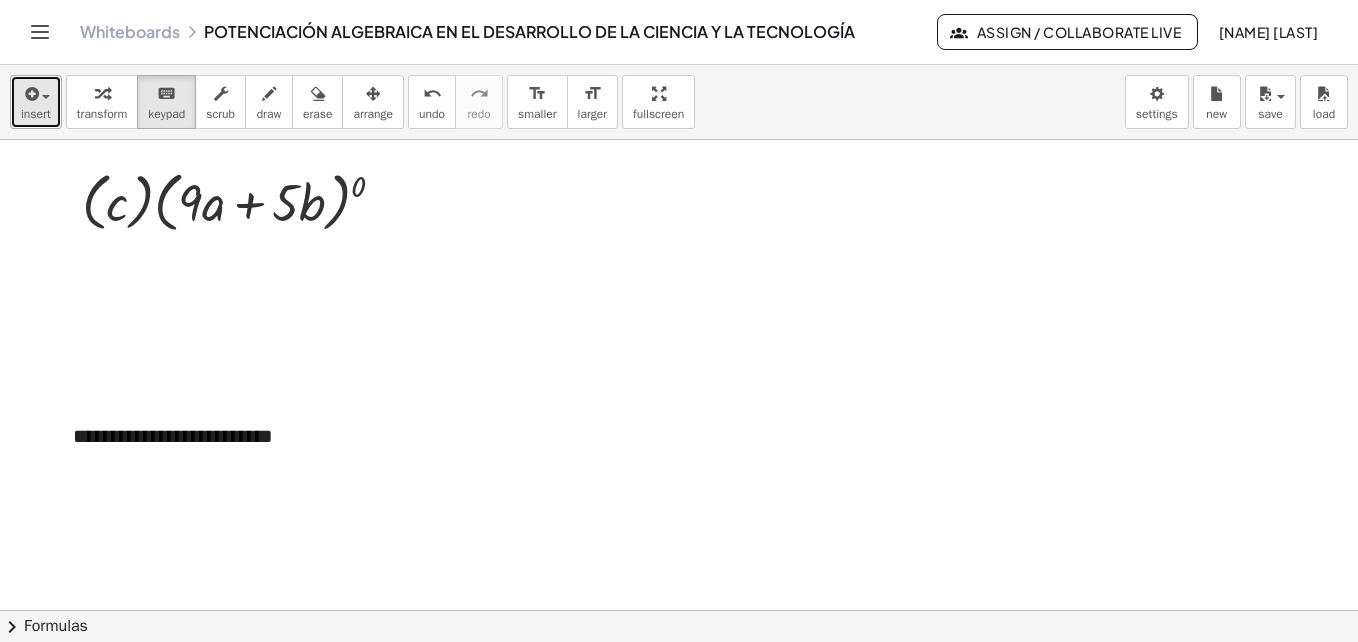 click on "insert" at bounding box center [36, 114] 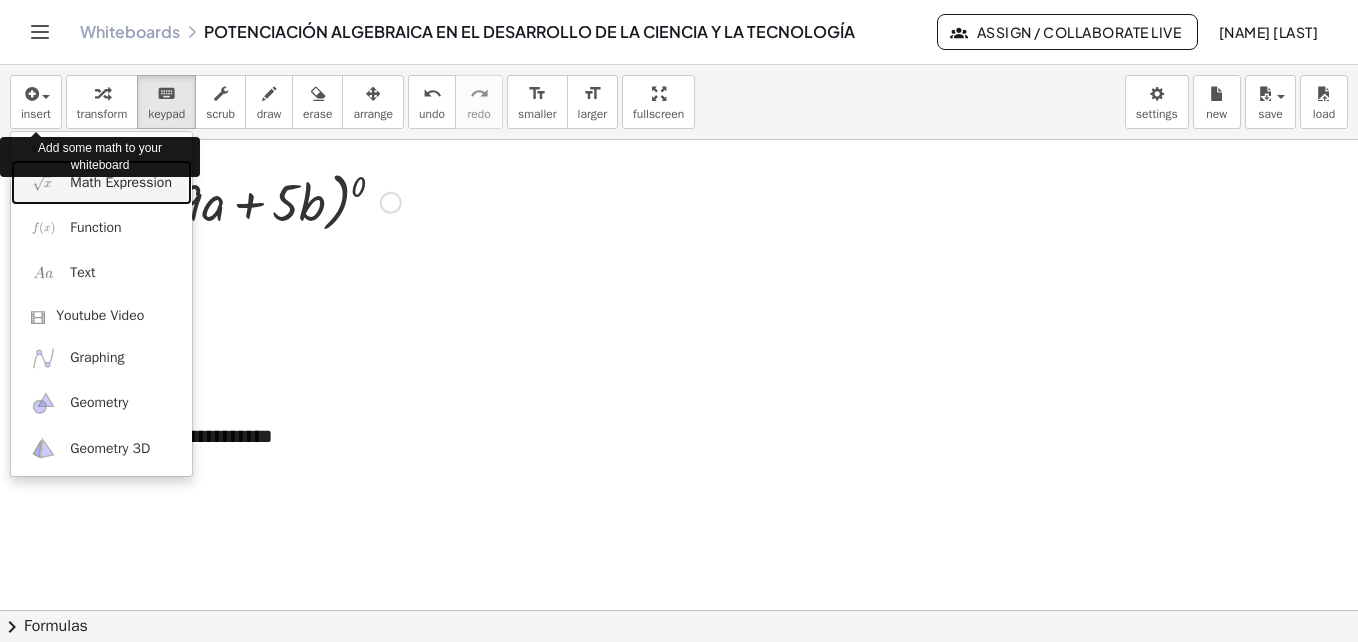 click on "Math Expression" at bounding box center [101, 182] 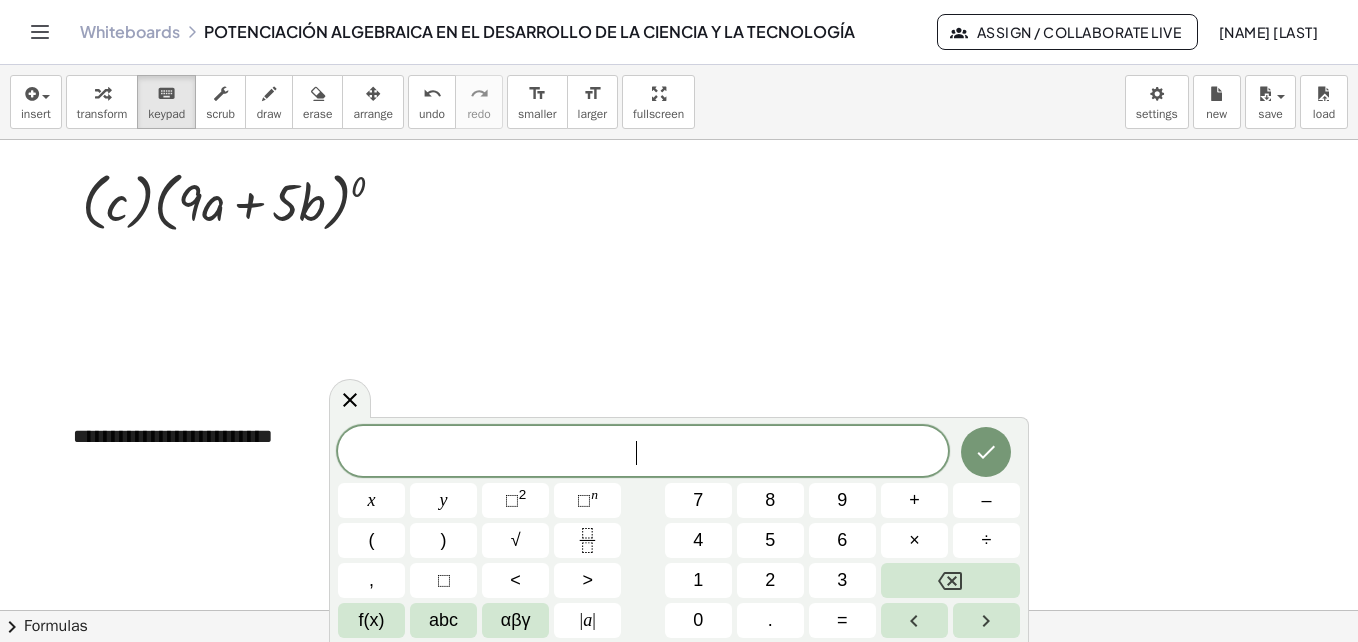 click on "(" at bounding box center (371, 540) 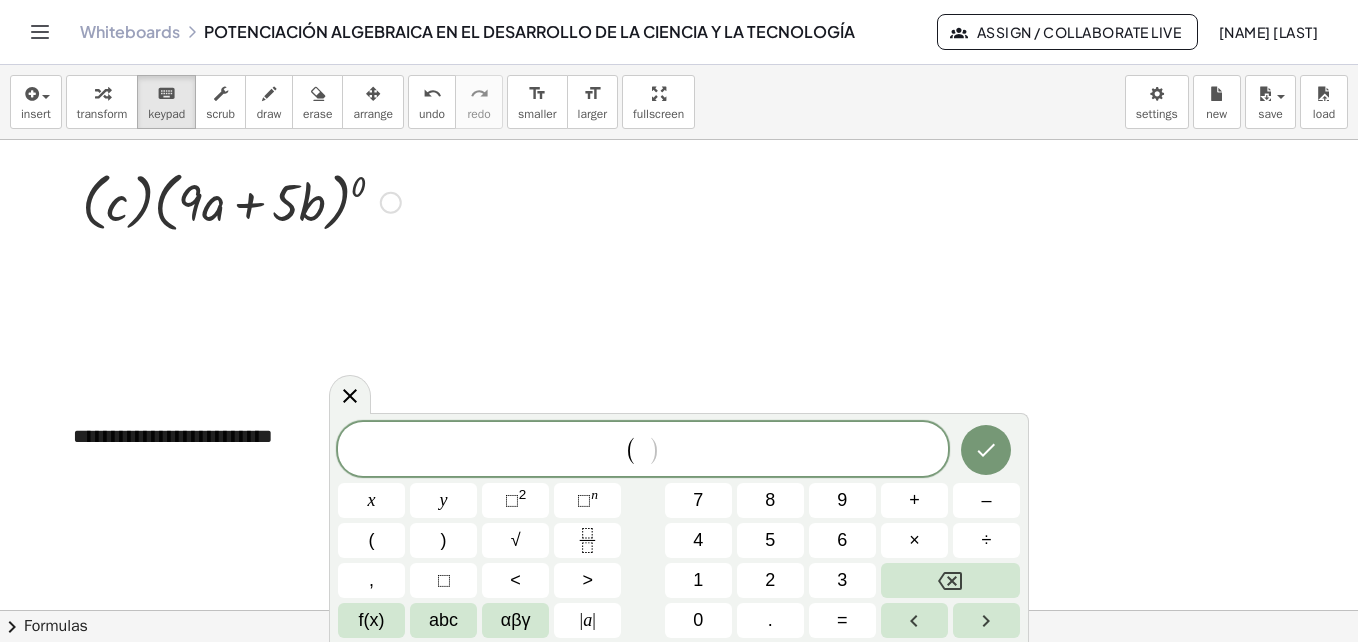 click on "2" at bounding box center (770, 580) 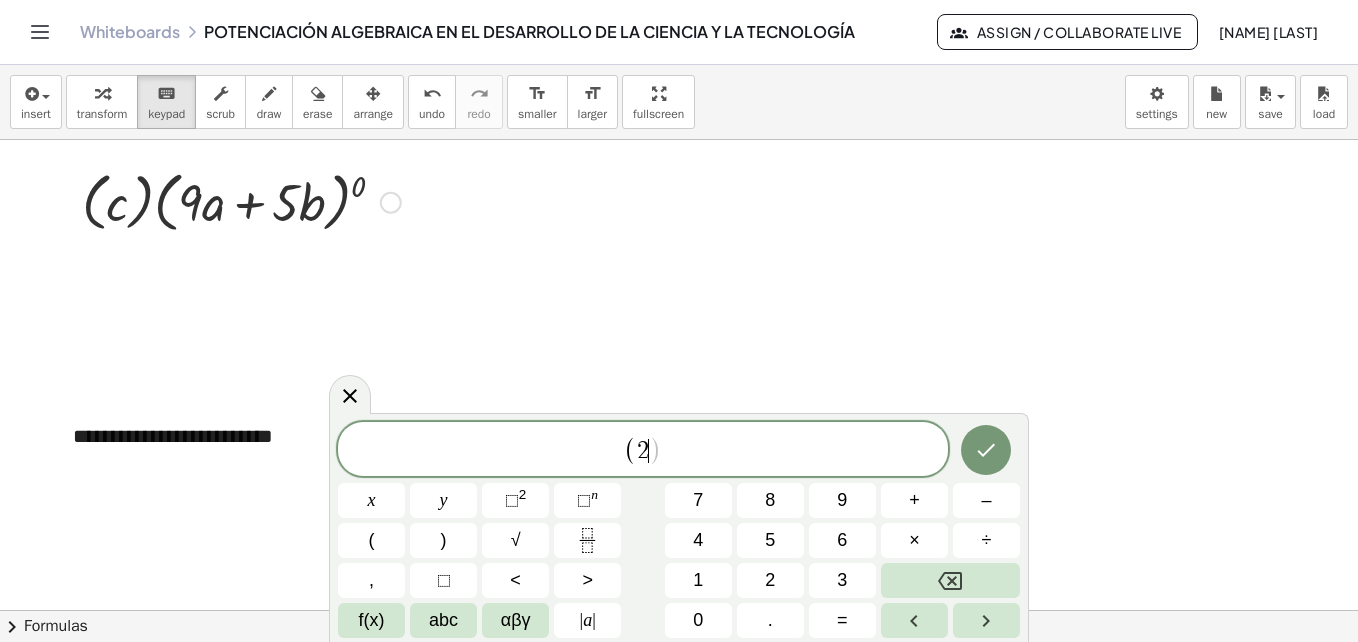 click on "2" at bounding box center (523, 494) 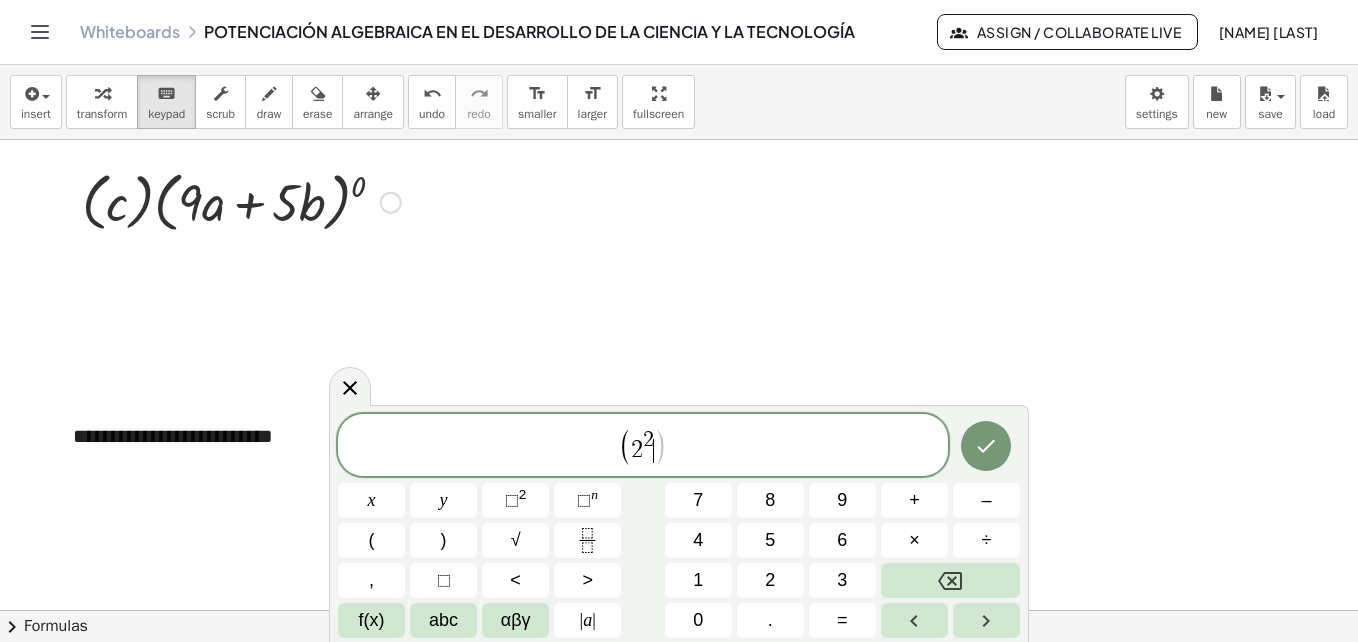 click 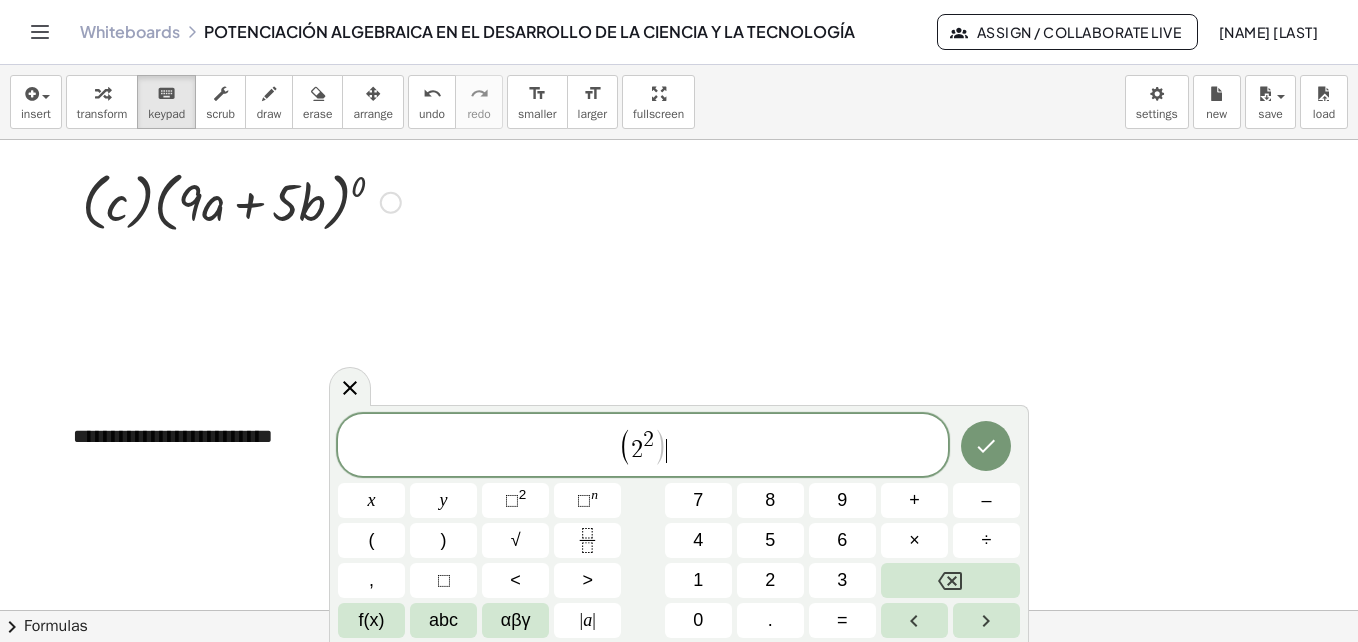 click on "⬚" at bounding box center (584, 500) 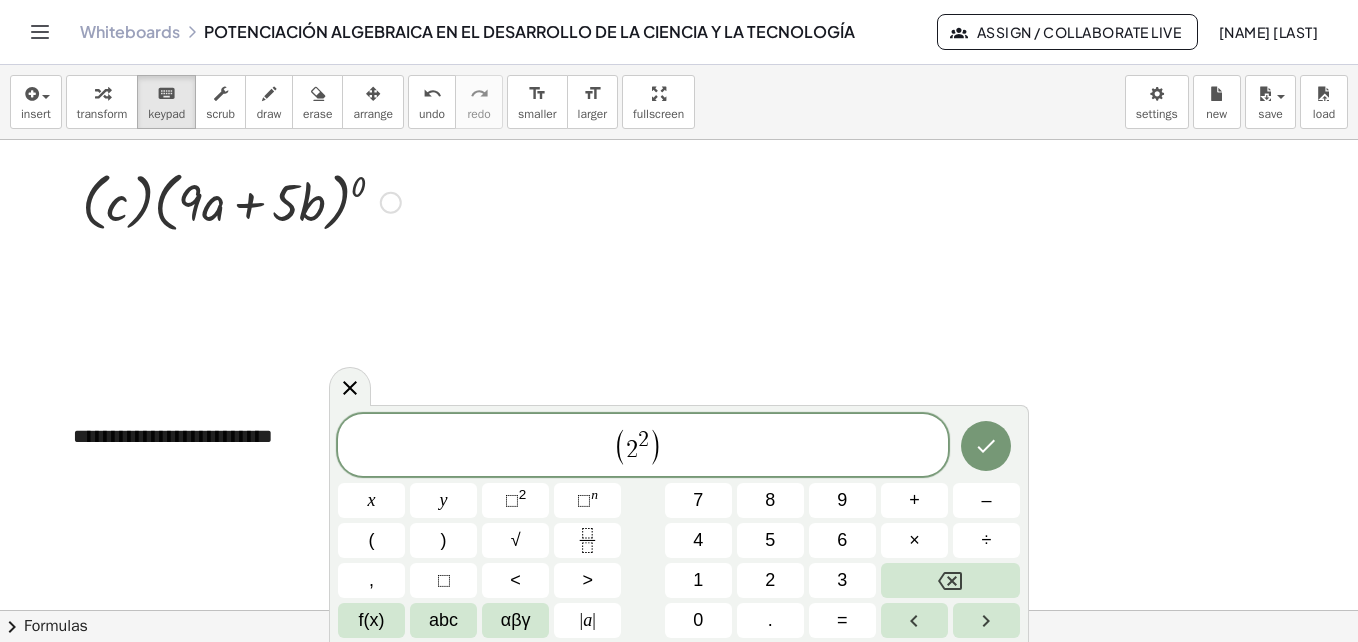 click on "2" at bounding box center [770, 580] 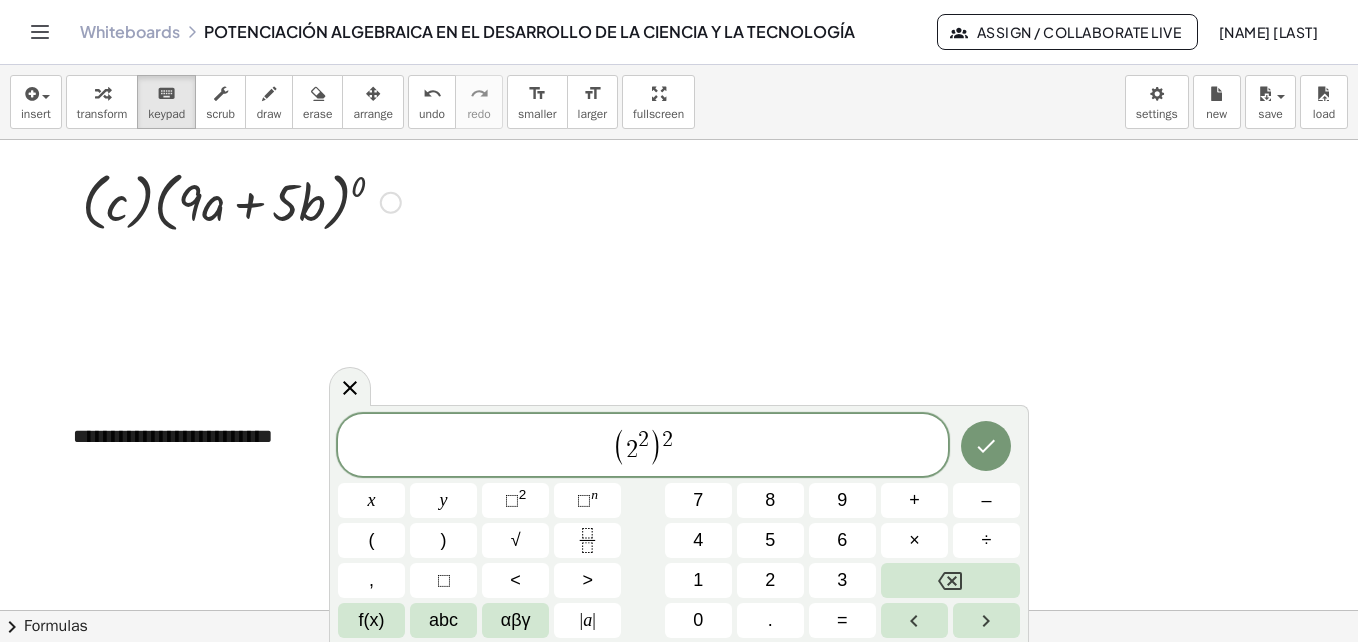 click 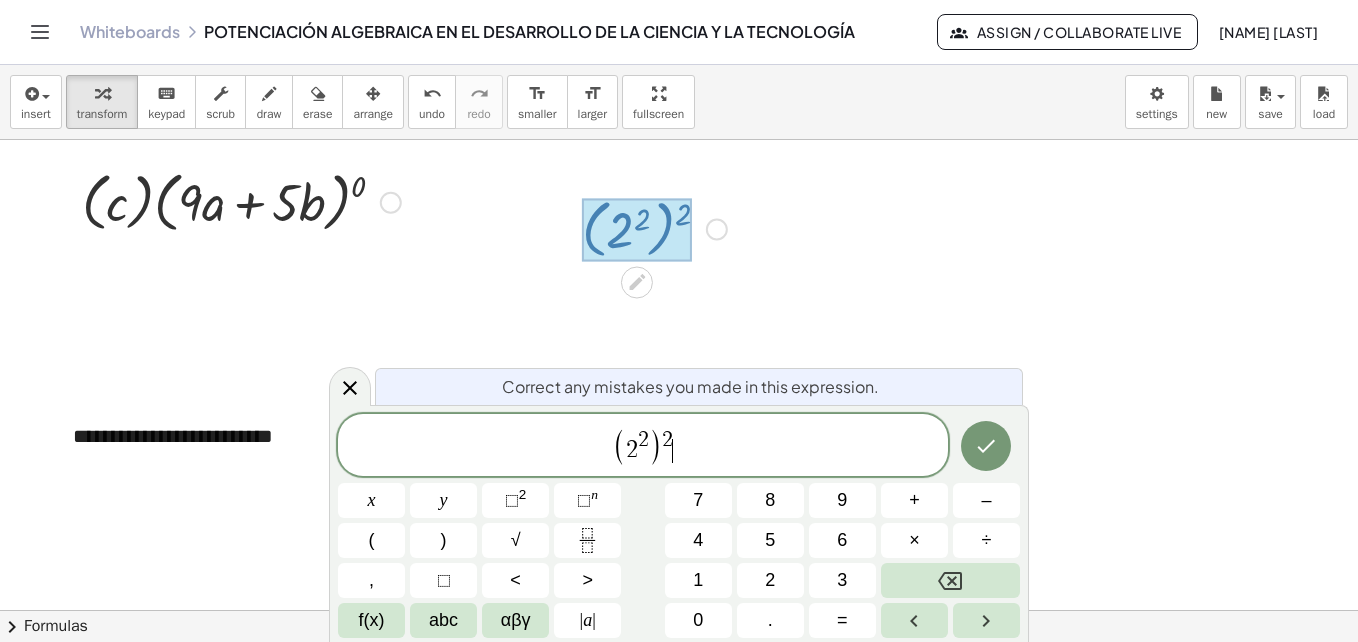 click on "( 2 2 ) 2 ​" at bounding box center (643, 446) 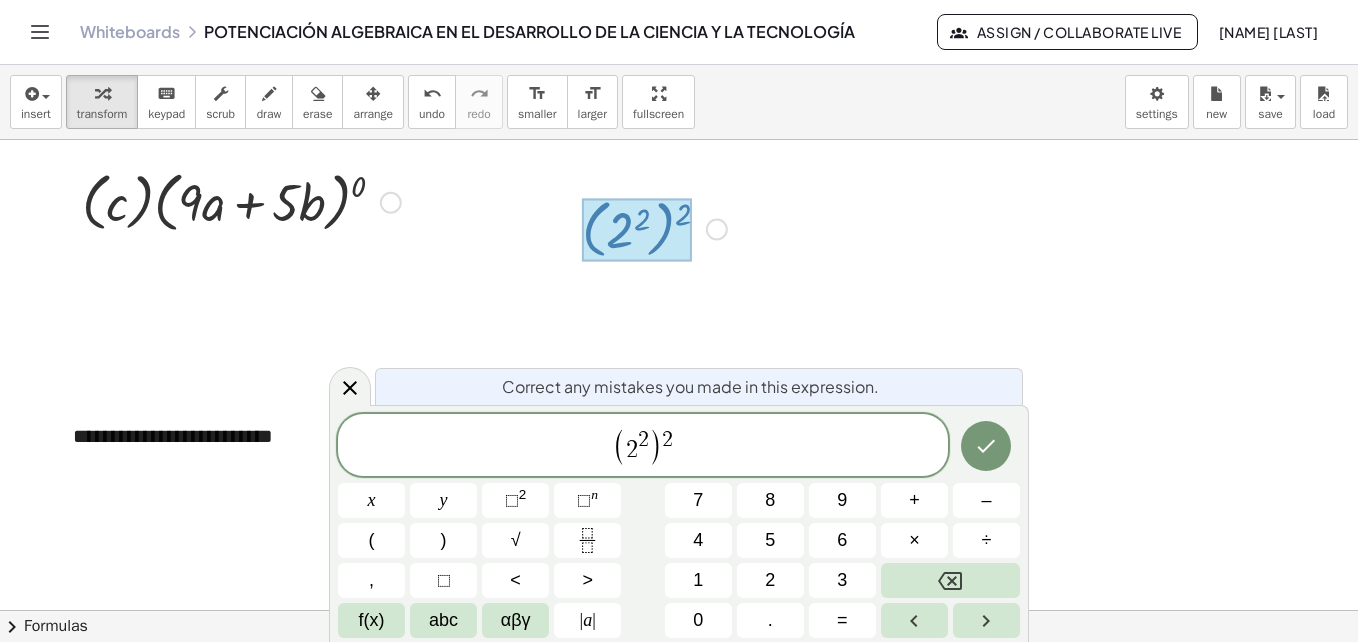 click on "abc" at bounding box center [443, 620] 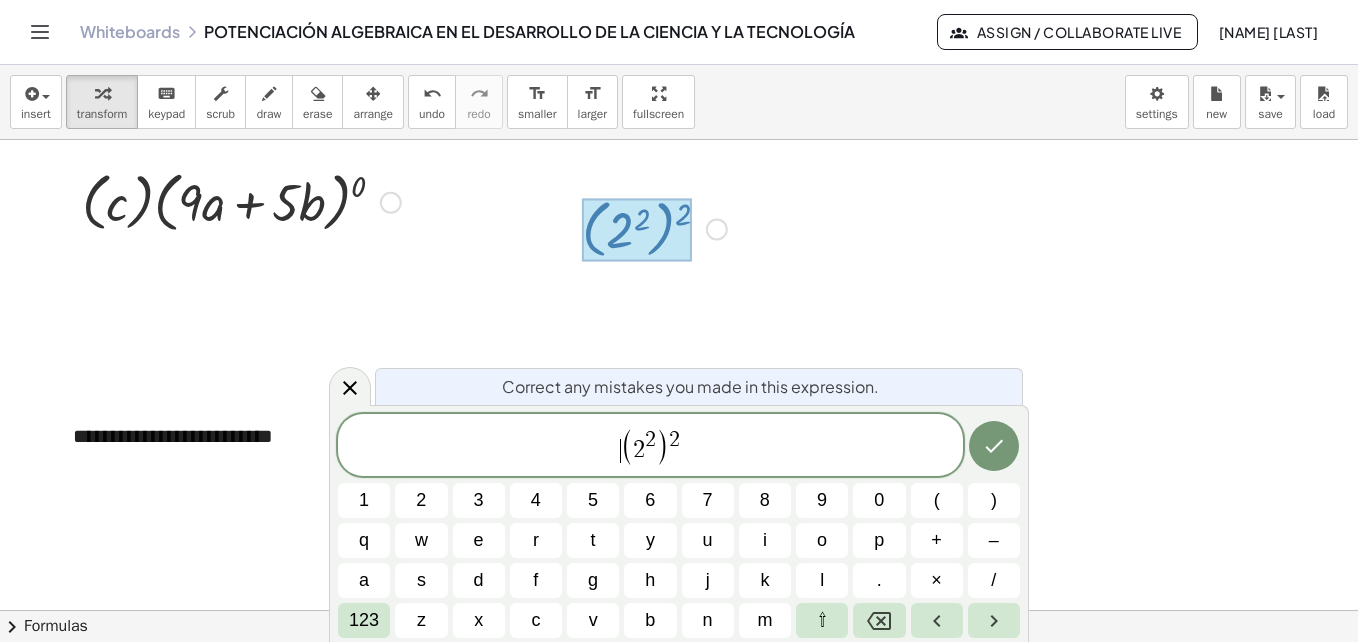 click on "a" at bounding box center [364, 580] 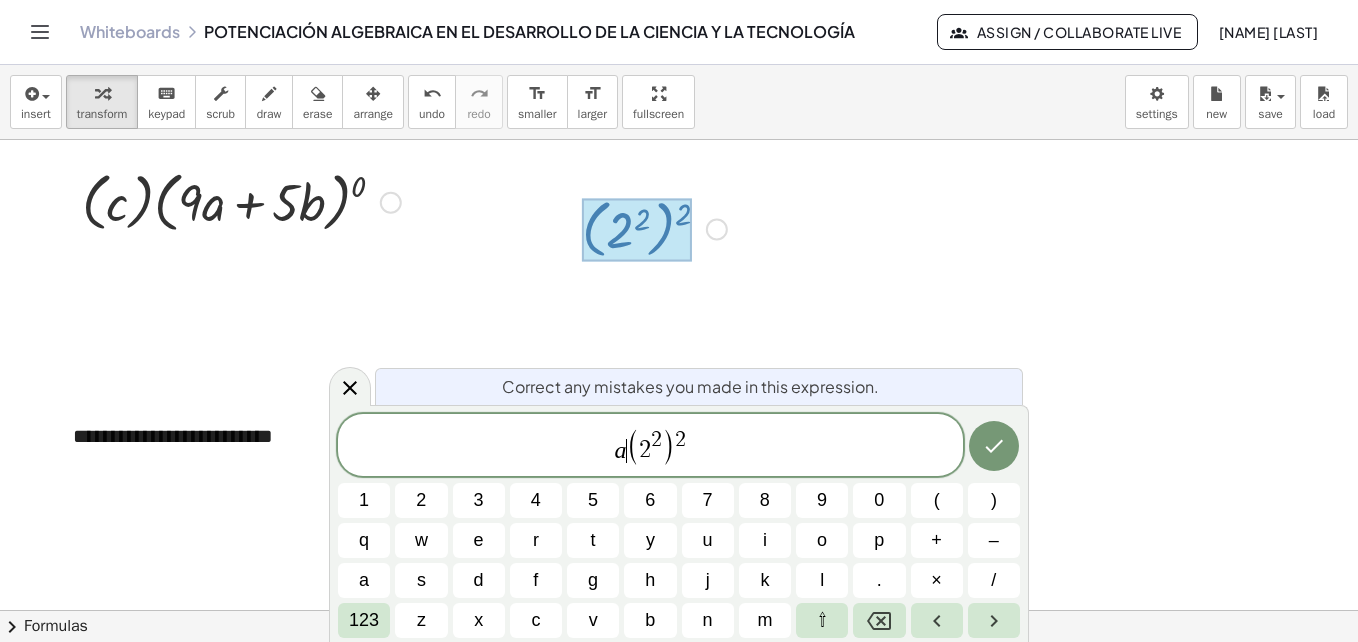 click on ")" at bounding box center (994, 500) 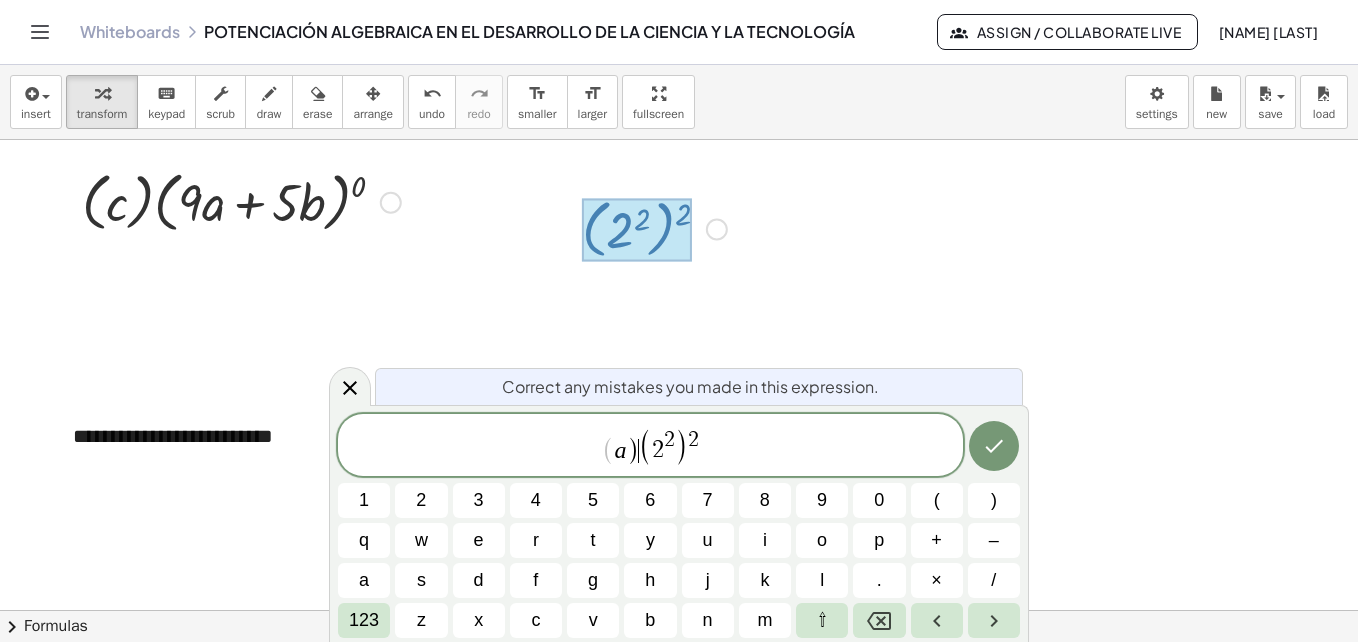 click 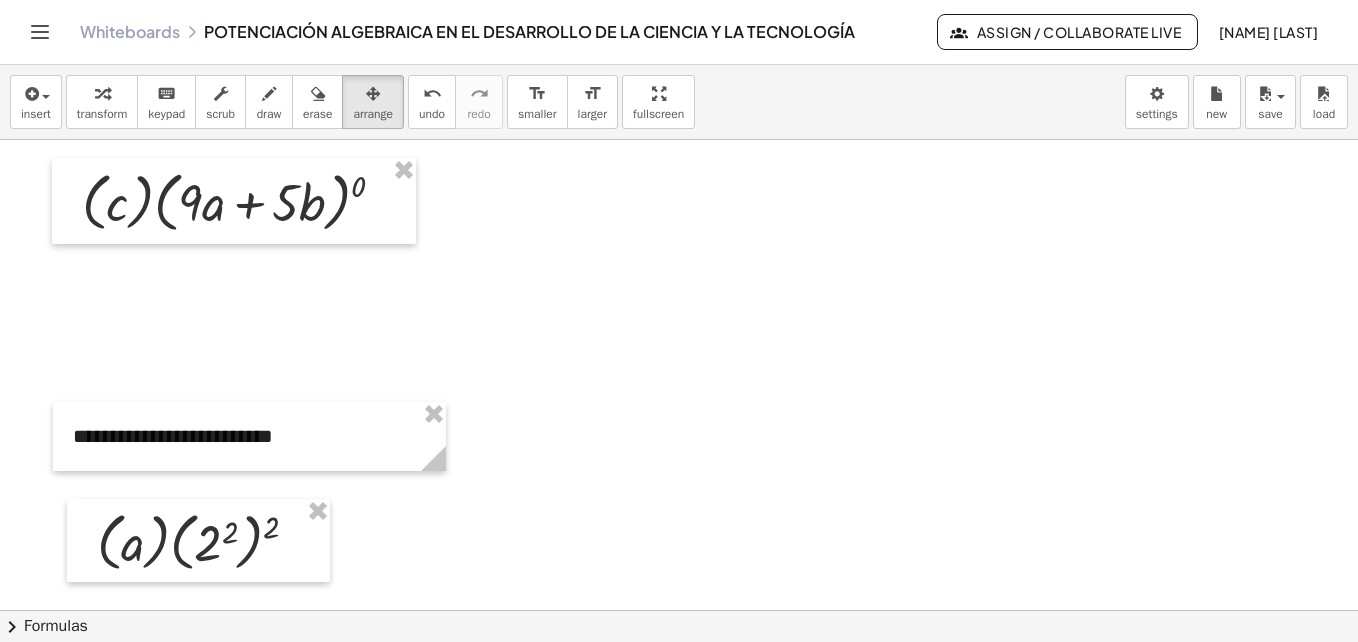 click at bounding box center (3250, -1824) 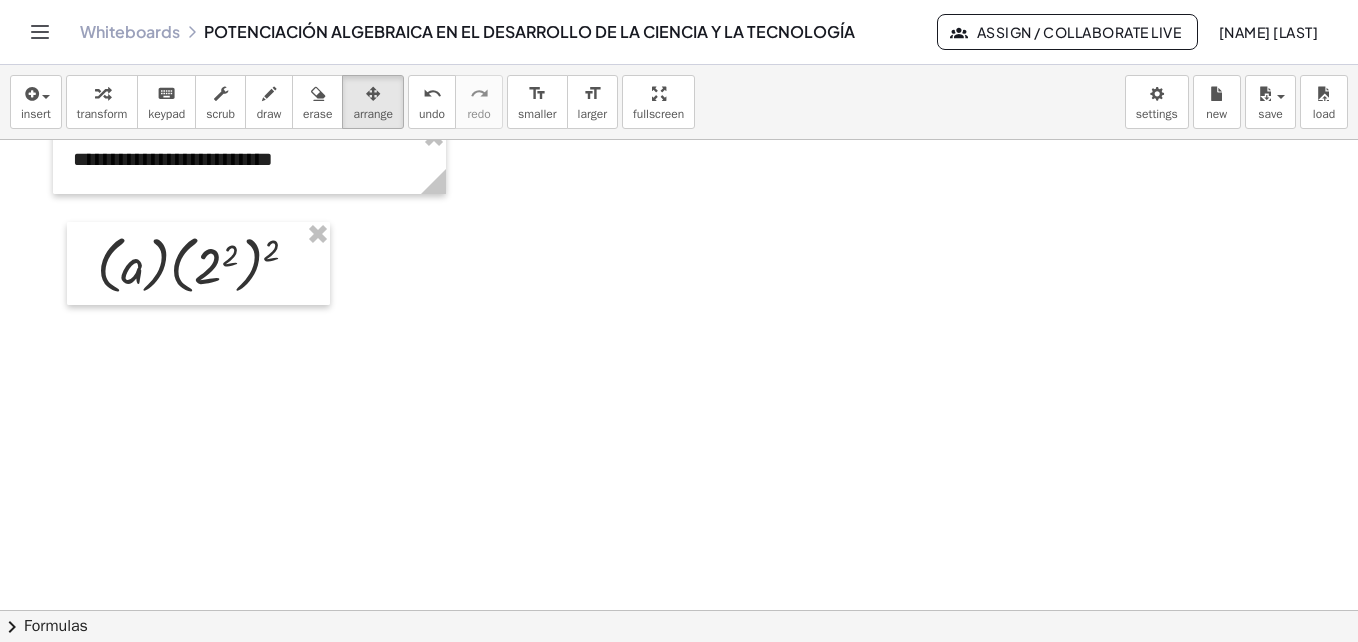 scroll, scrollTop: 5064, scrollLeft: 0, axis: vertical 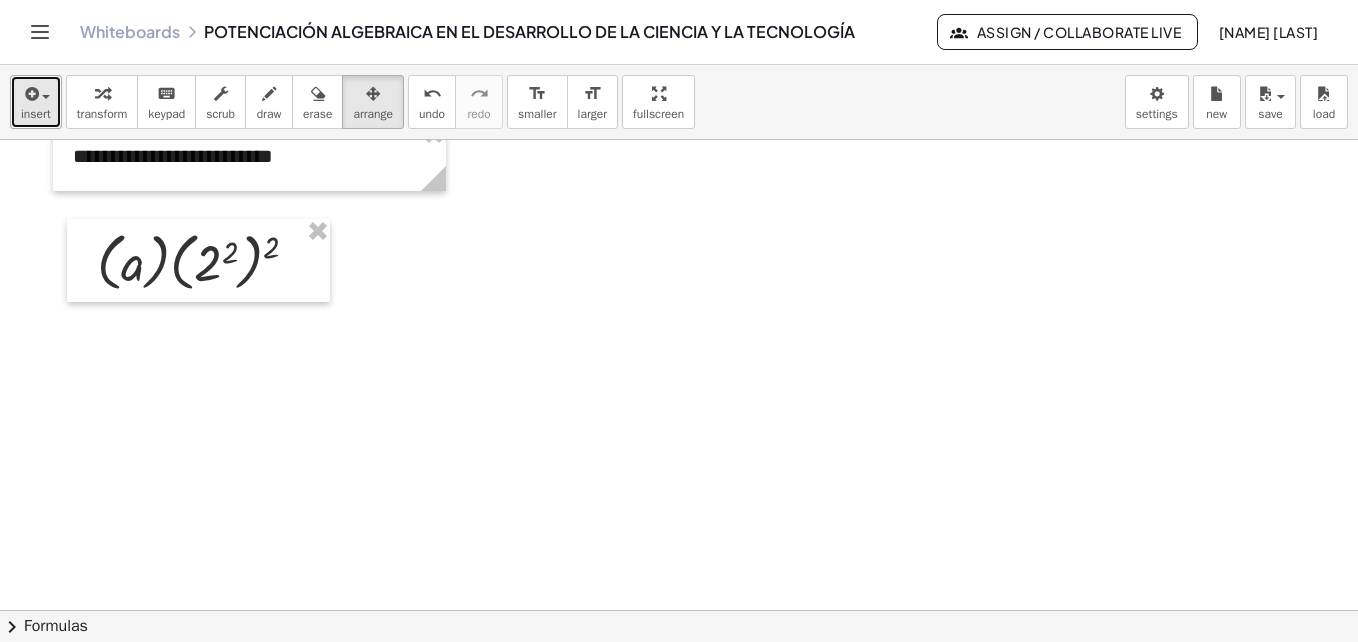 click at bounding box center [30, 94] 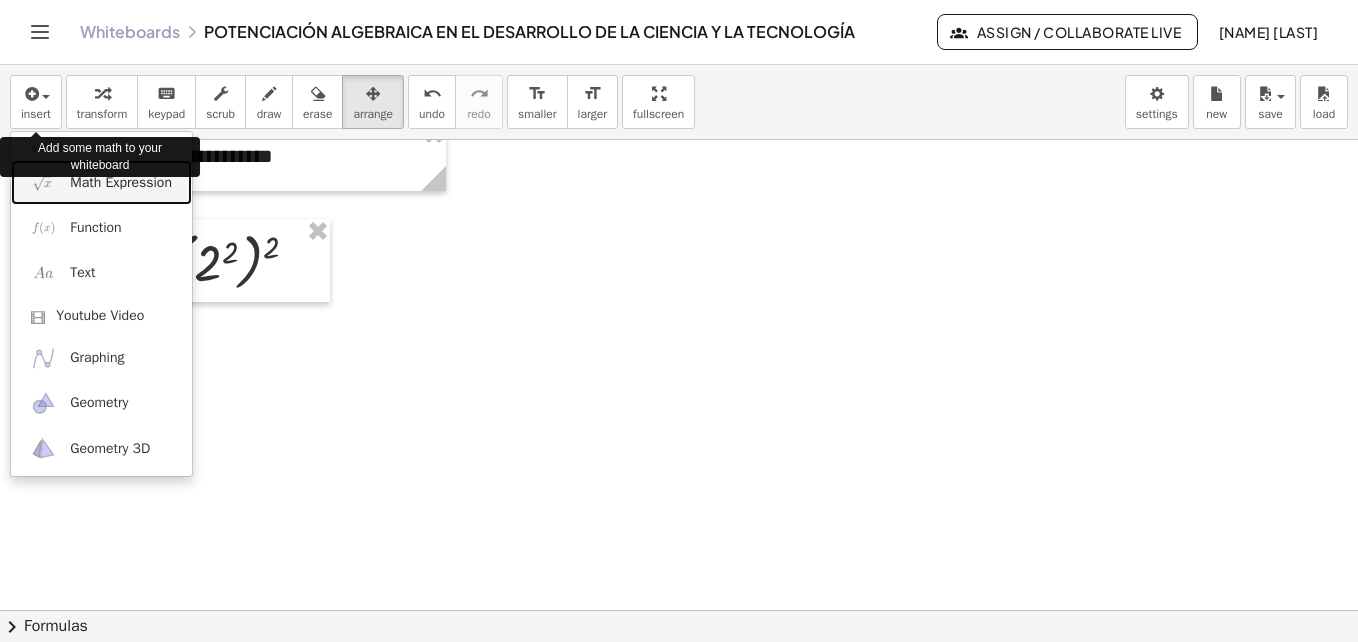 click on "Math Expression" at bounding box center [121, 183] 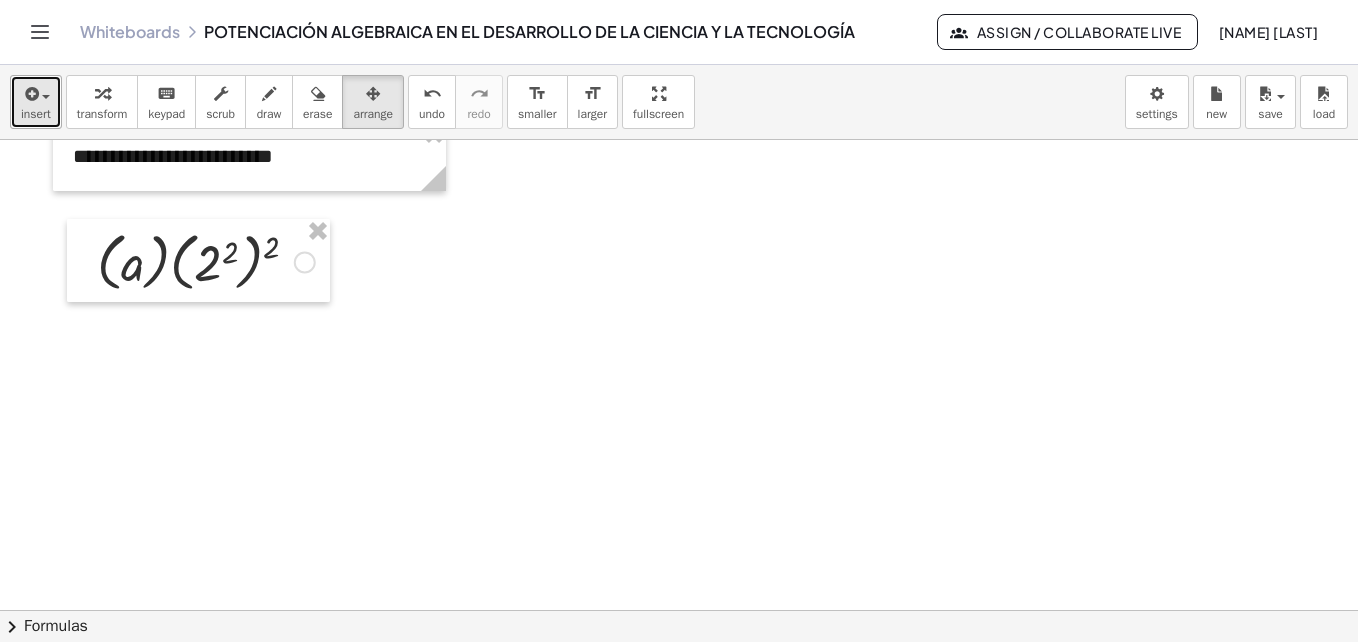 click at bounding box center [30, 94] 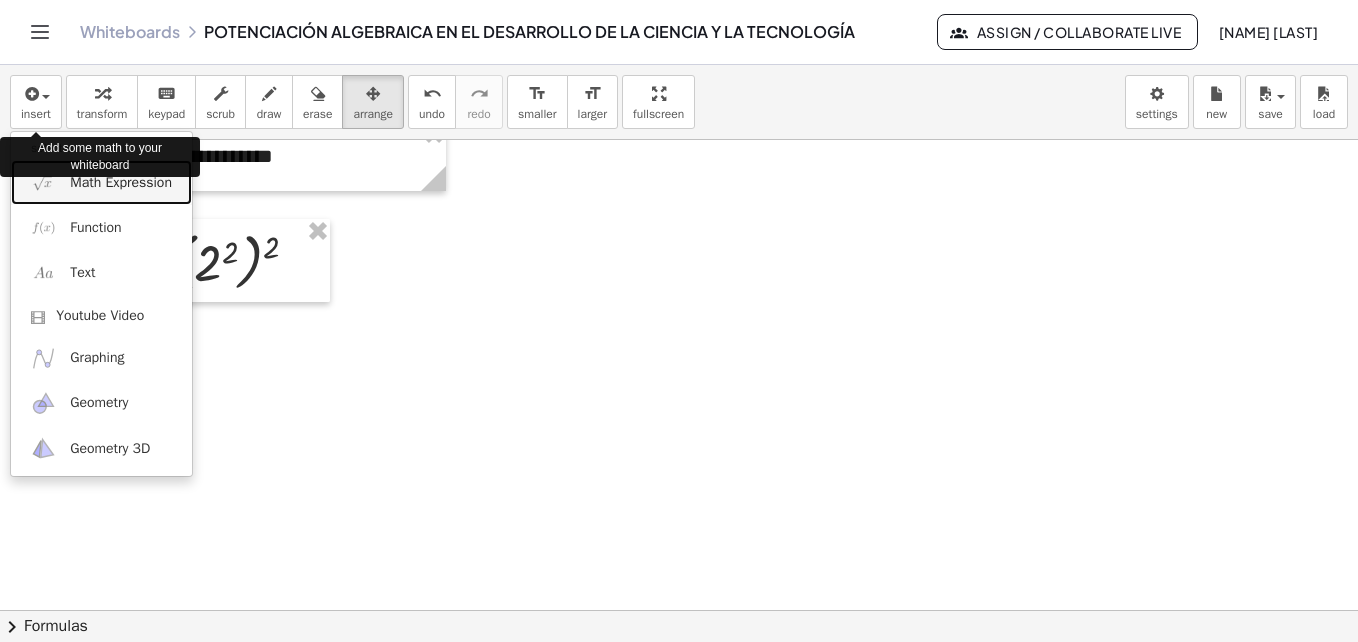 click on "Math Expression" at bounding box center [121, 183] 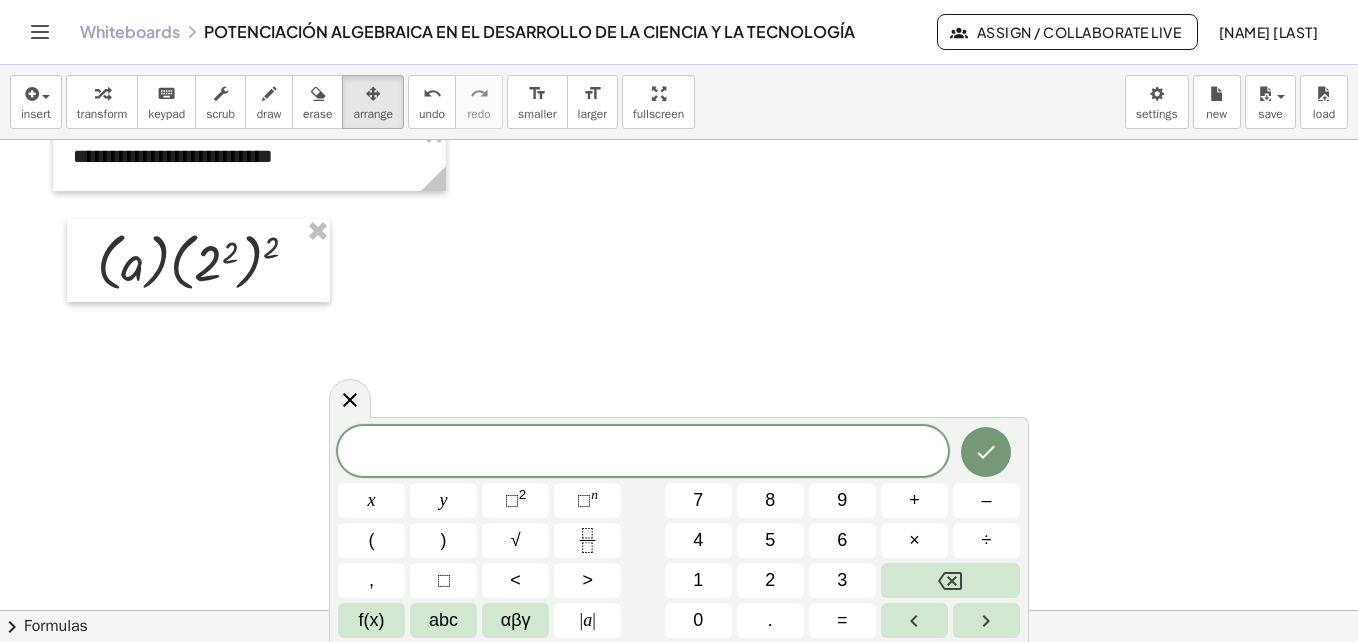 click on "abc" at bounding box center [443, 620] 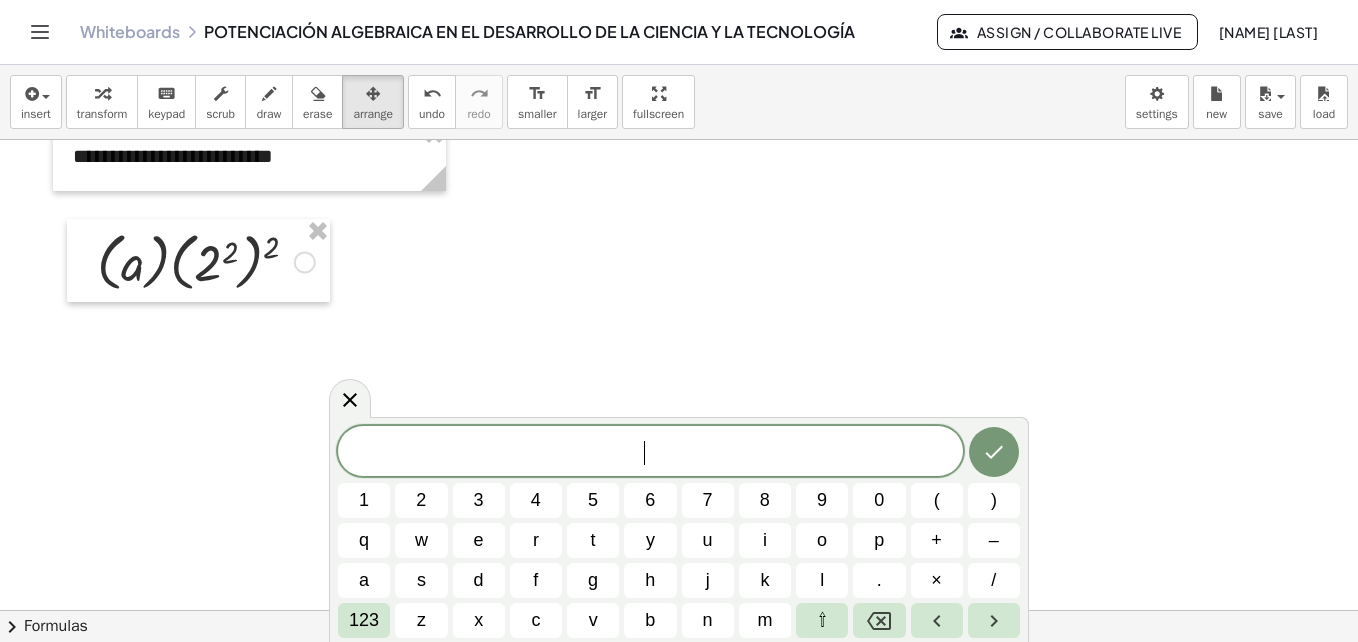 click on "b" at bounding box center [650, 620] 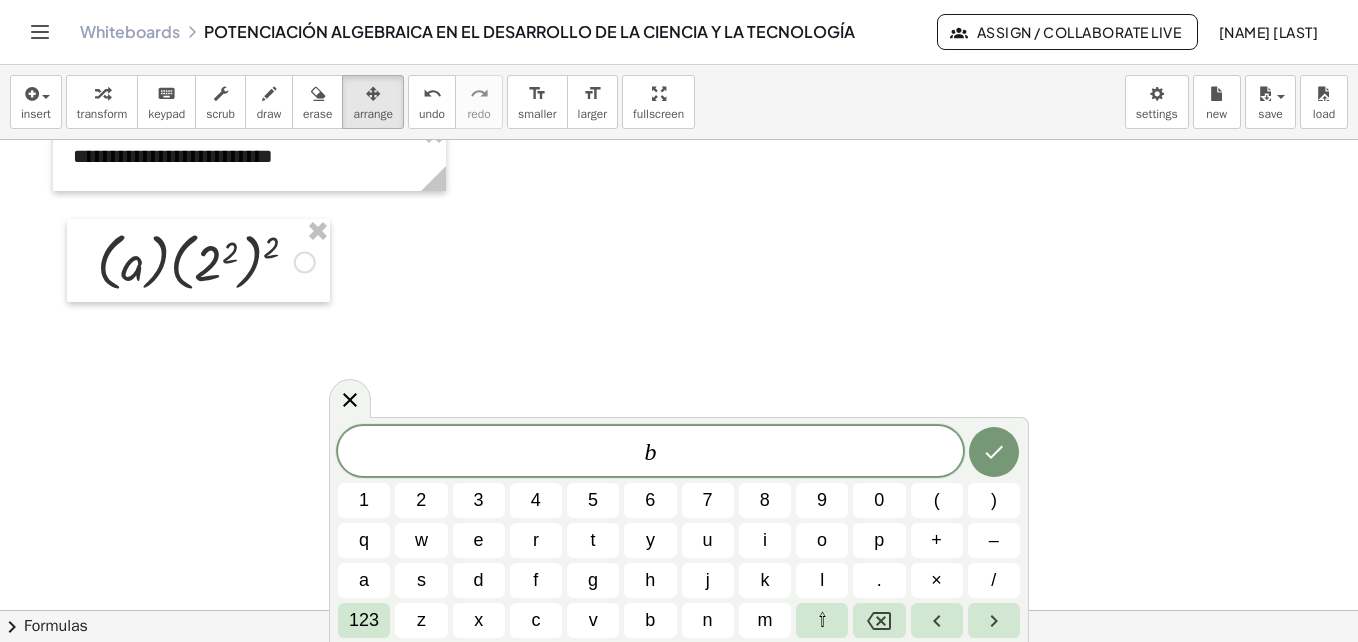 click on ")" at bounding box center [994, 500] 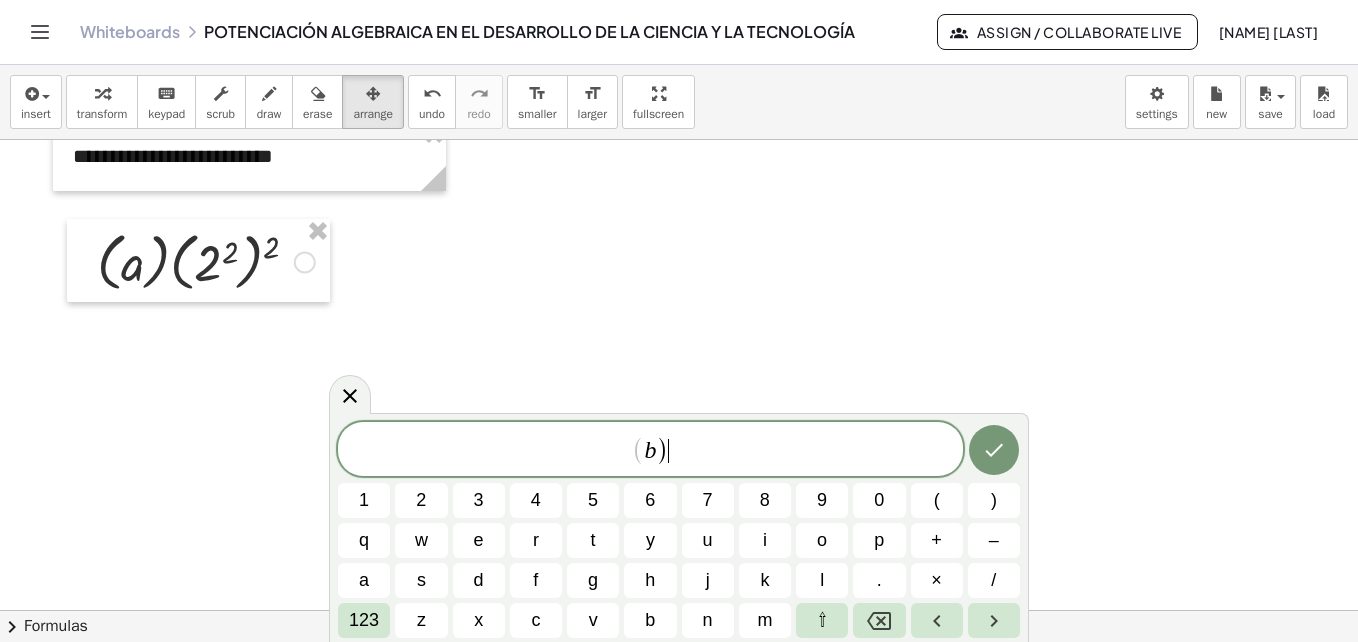 click on "123" at bounding box center (364, 620) 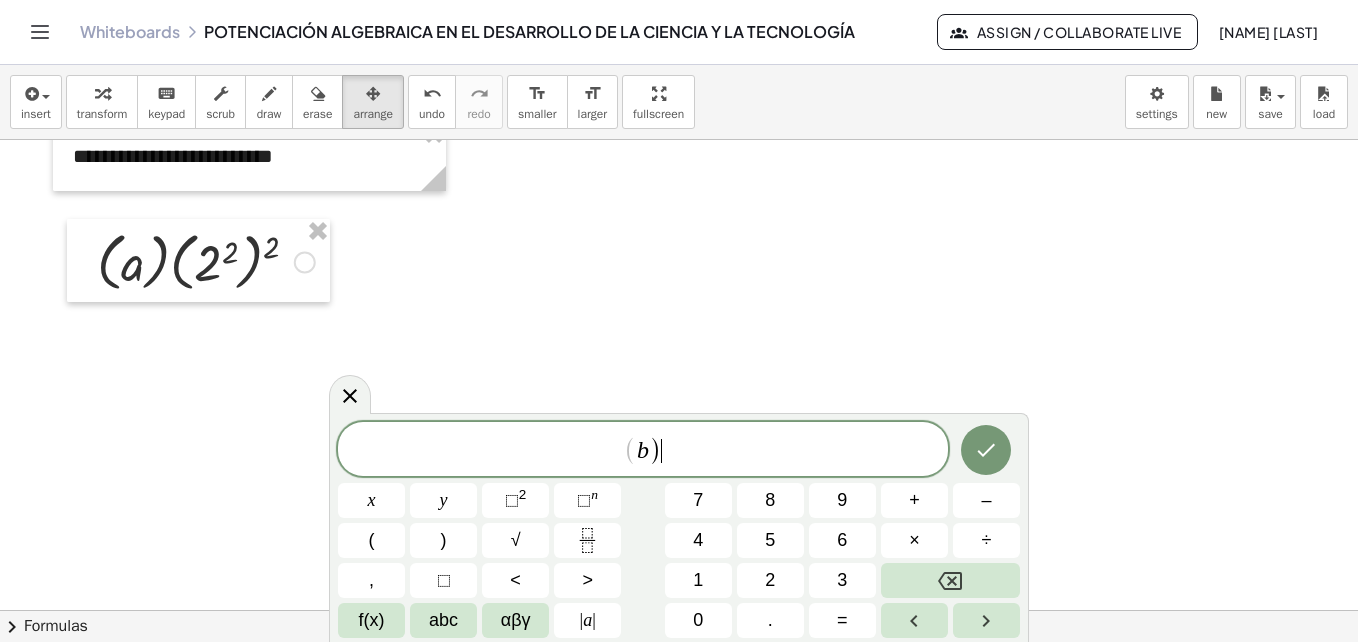 click on "(" at bounding box center [371, 540] 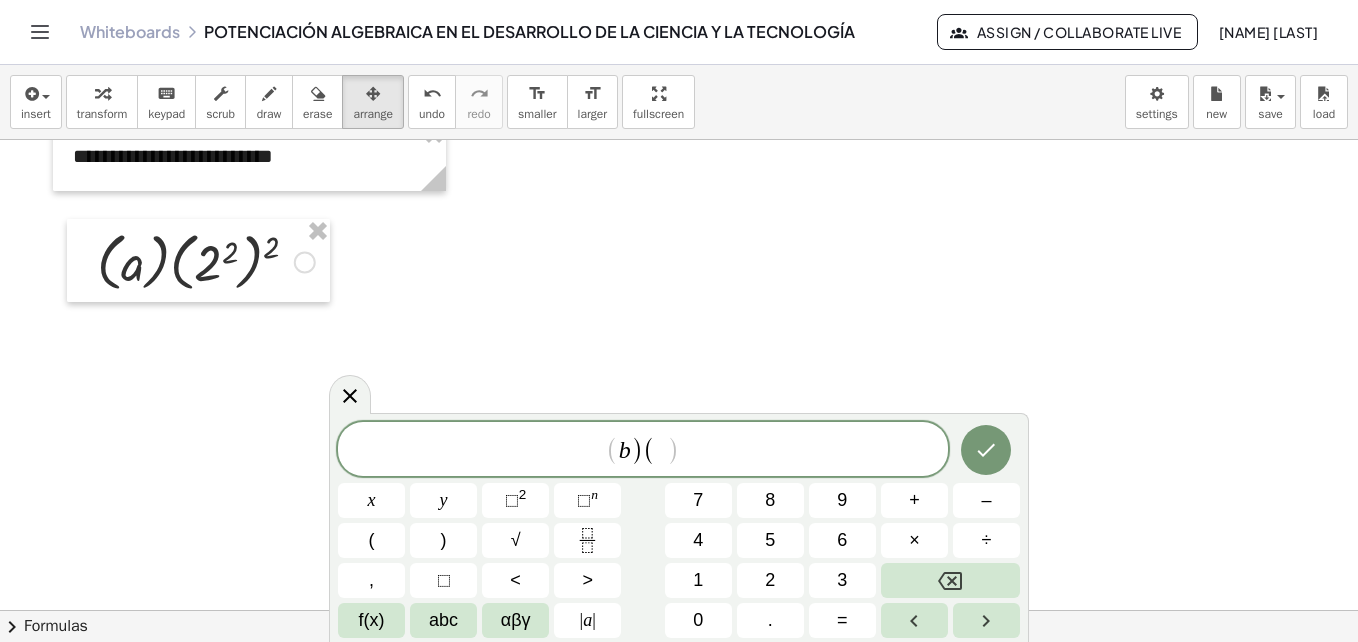 click on "3" at bounding box center [842, 580] 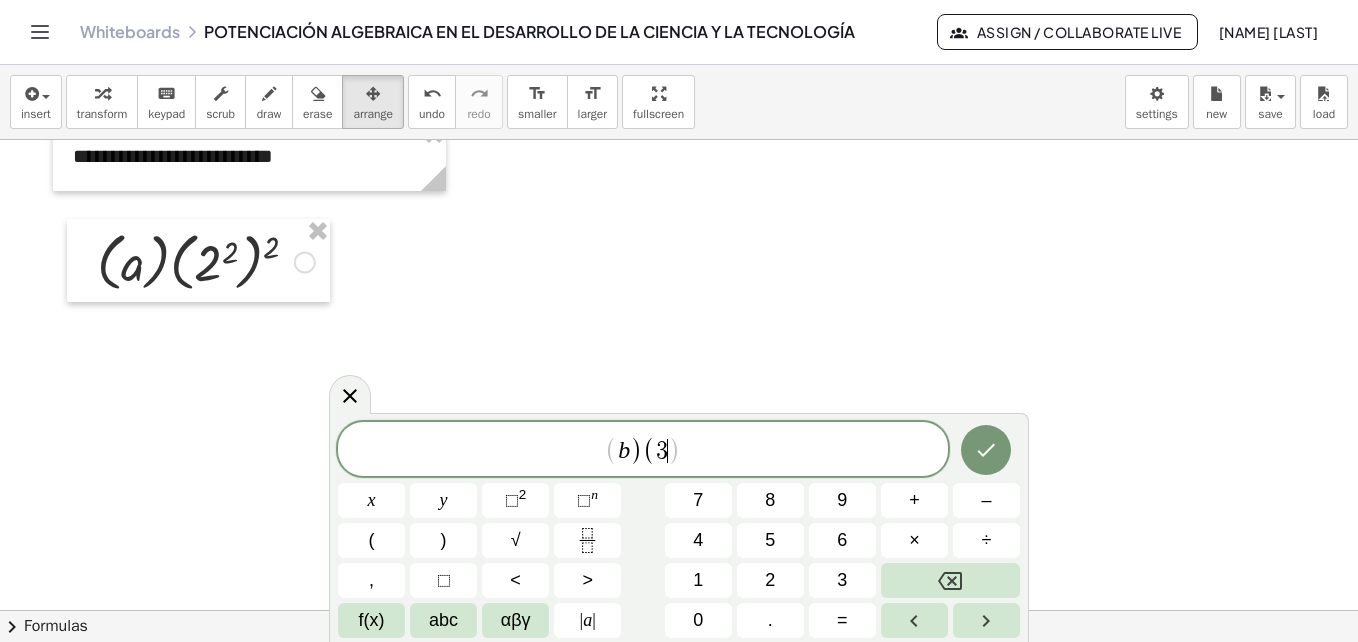 click on "⬚ n" at bounding box center (587, 500) 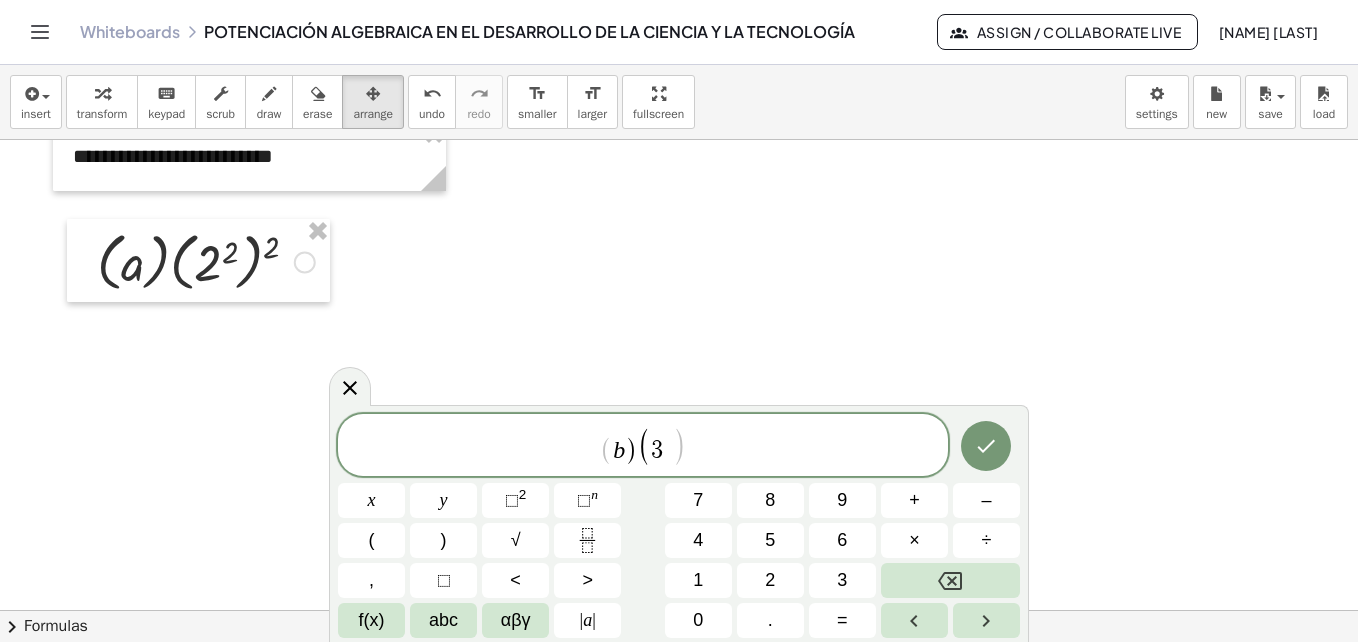 click on "3" at bounding box center [842, 580] 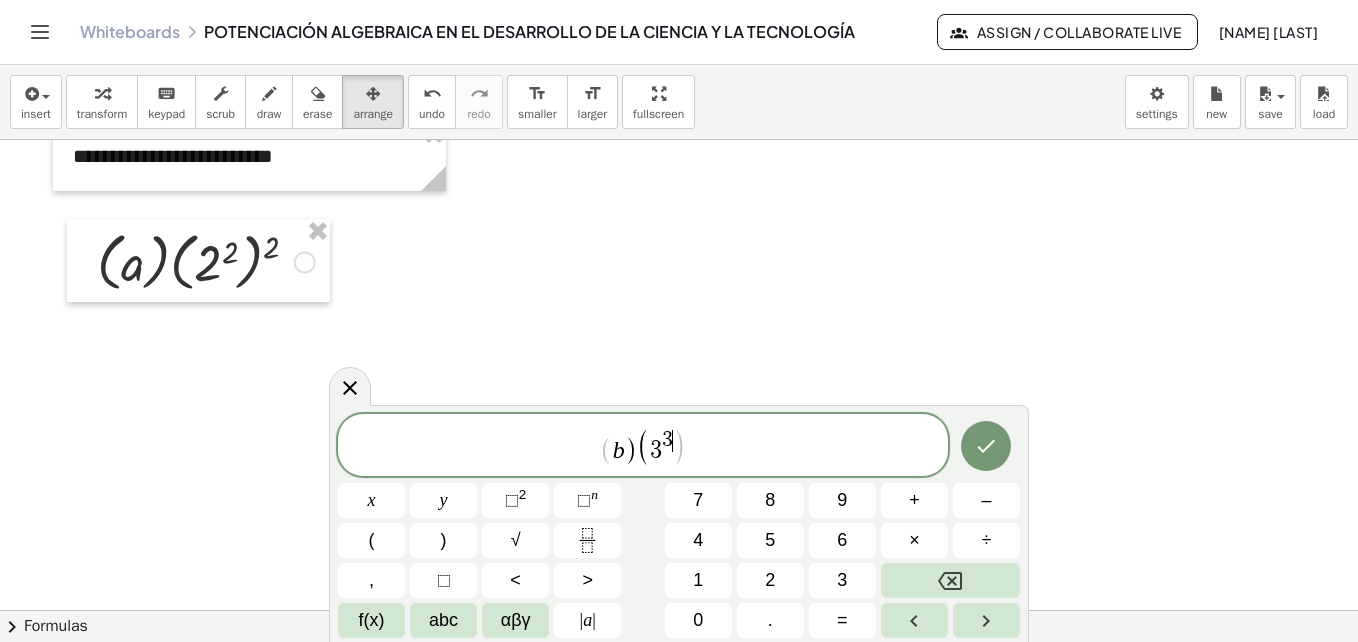 click 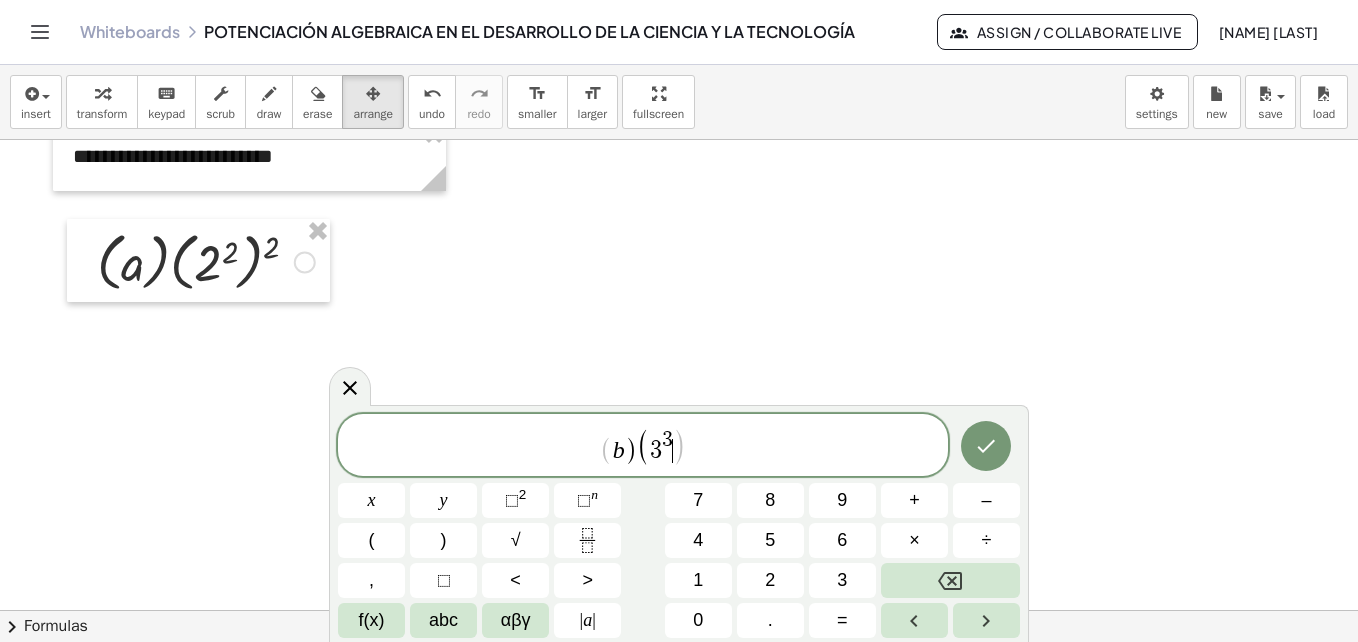 click 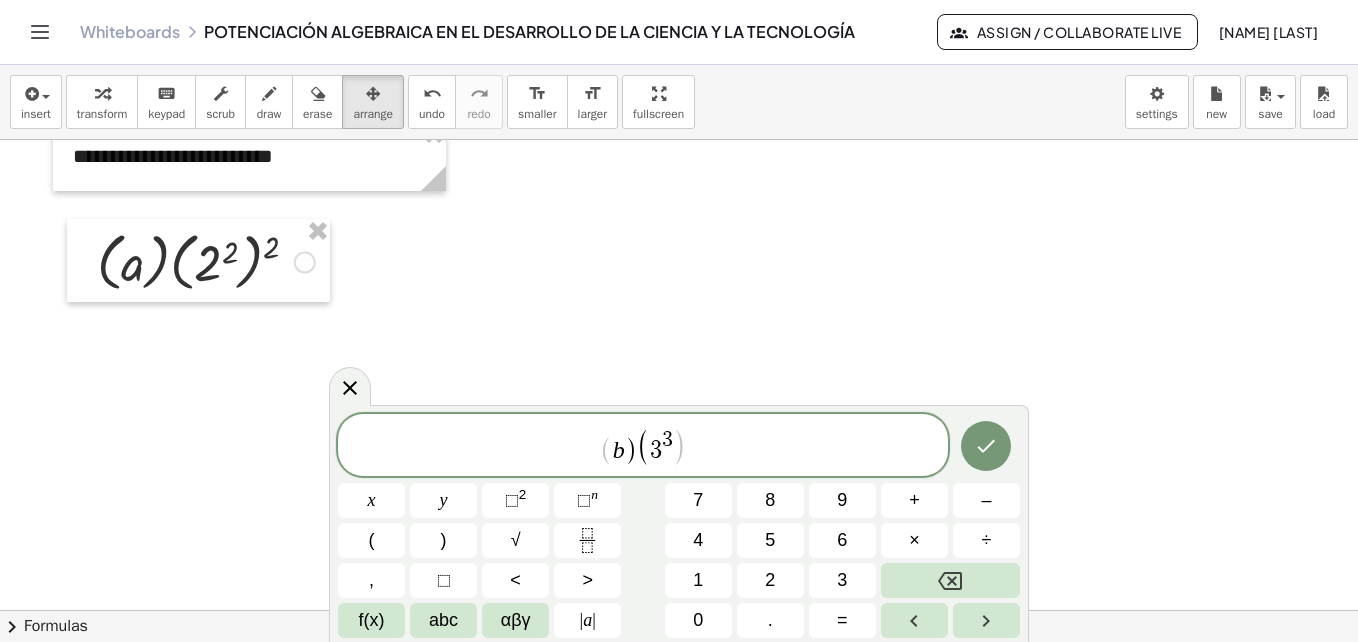 click on "n" at bounding box center (594, 494) 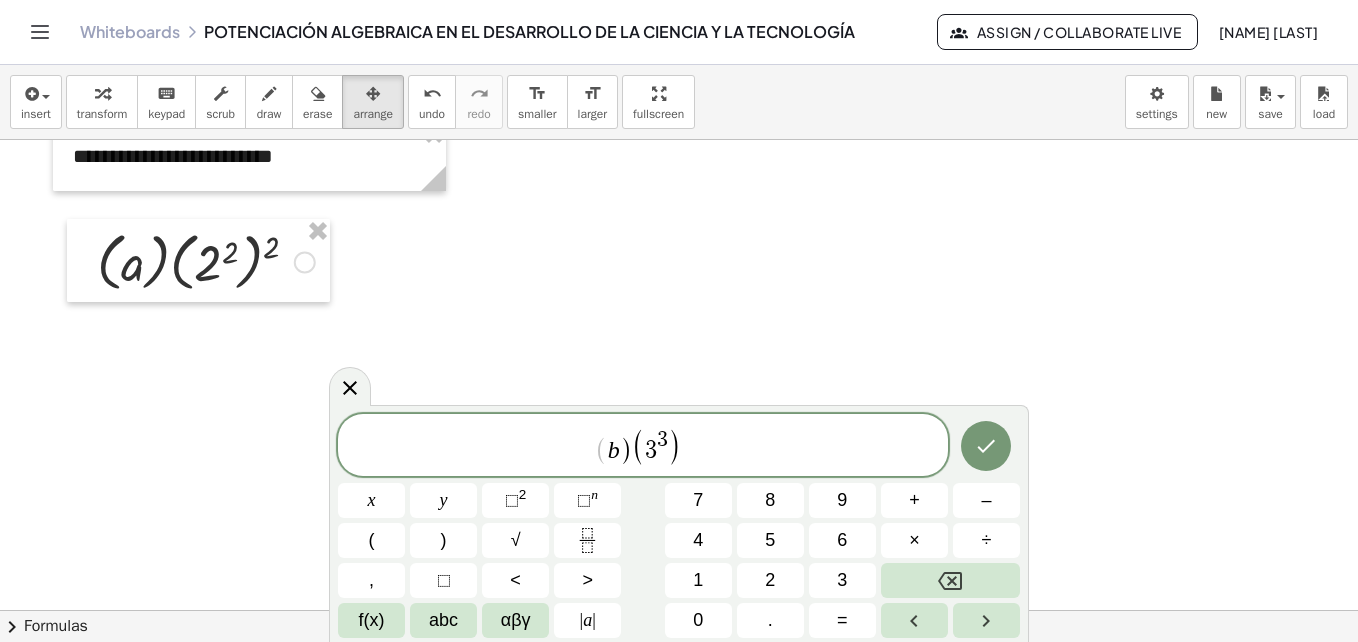 click on "2" at bounding box center [770, 580] 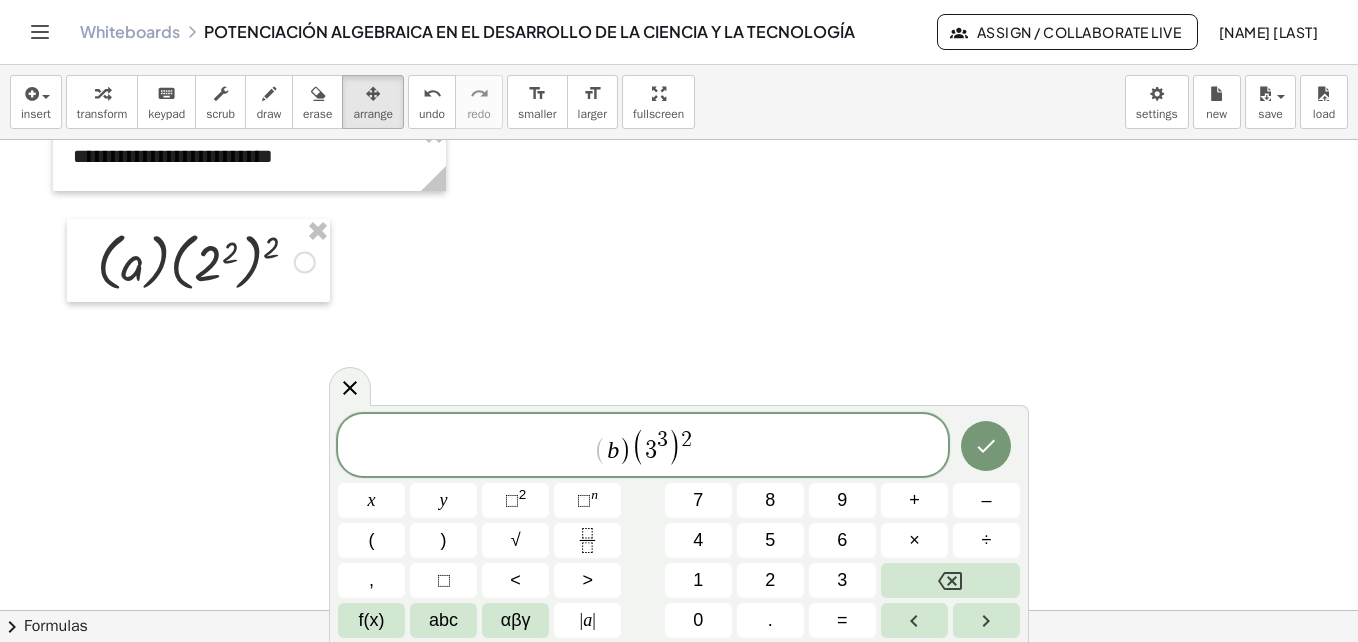 click on "–" at bounding box center (986, 500) 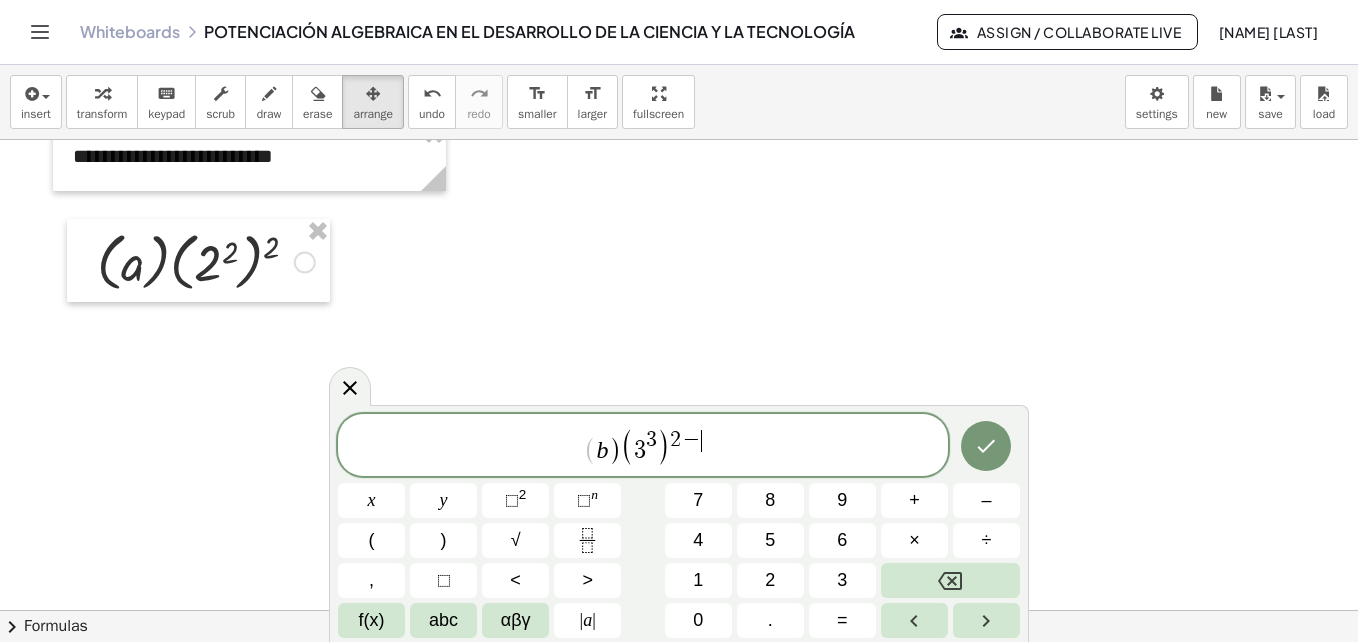 click at bounding box center [986, 446] 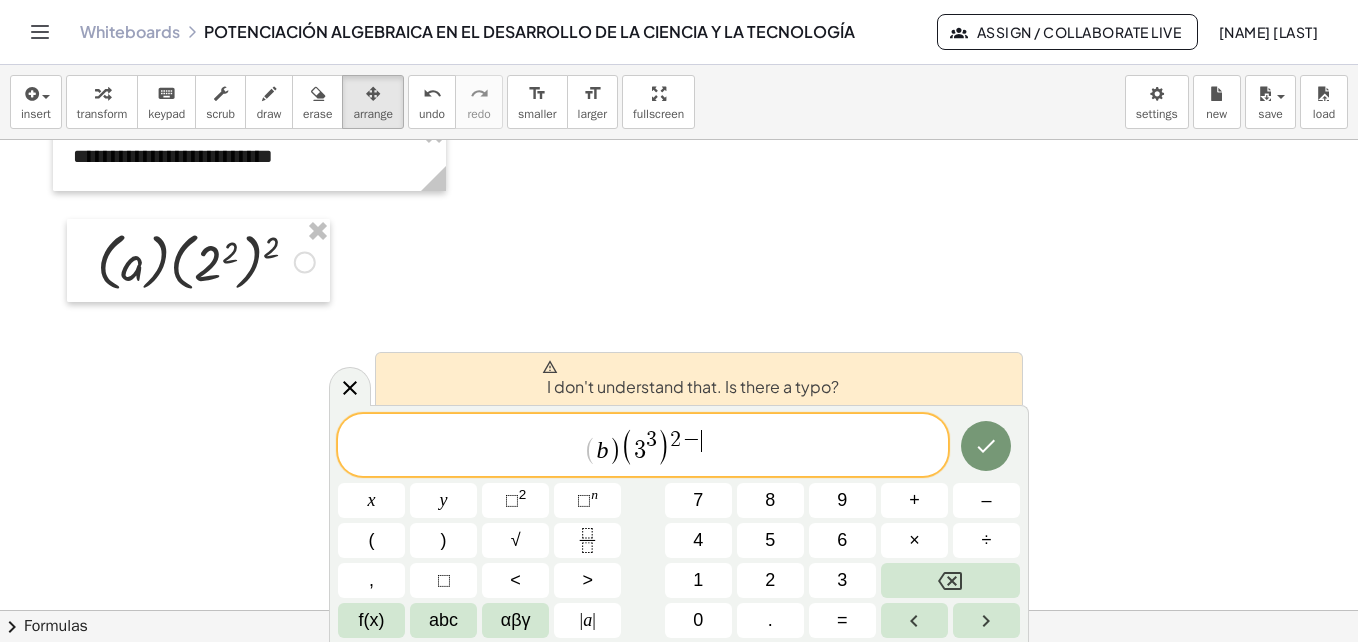 click at bounding box center [950, 580] 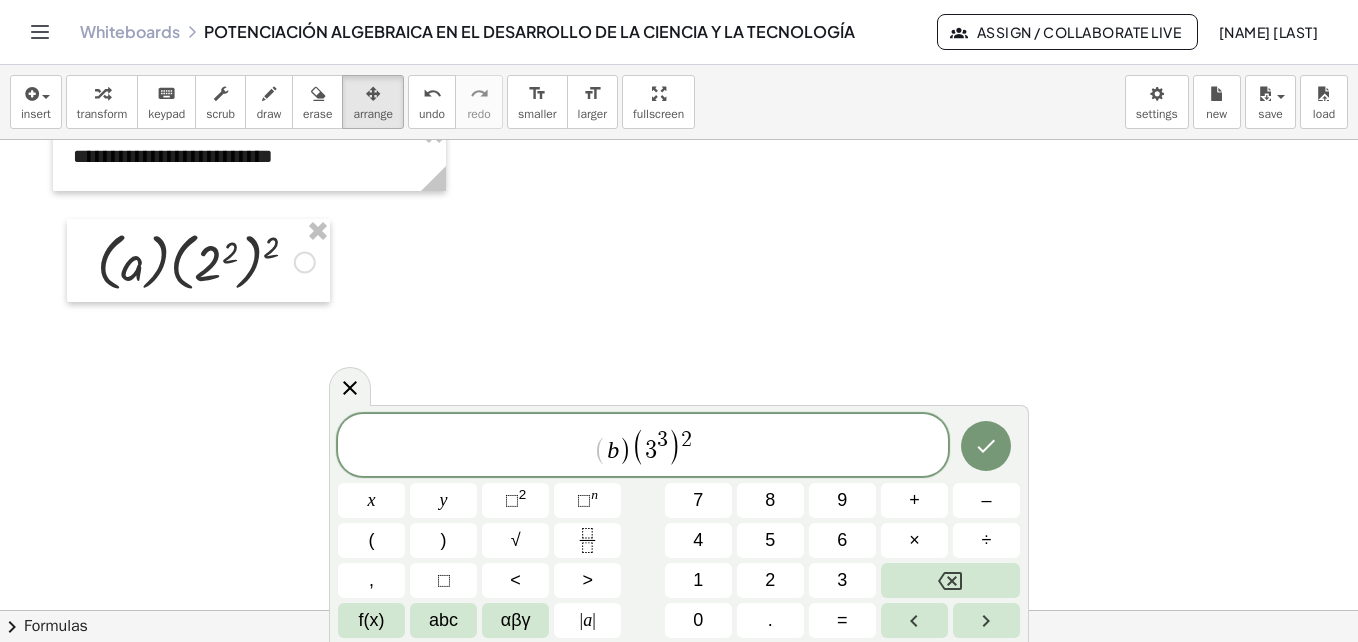 click 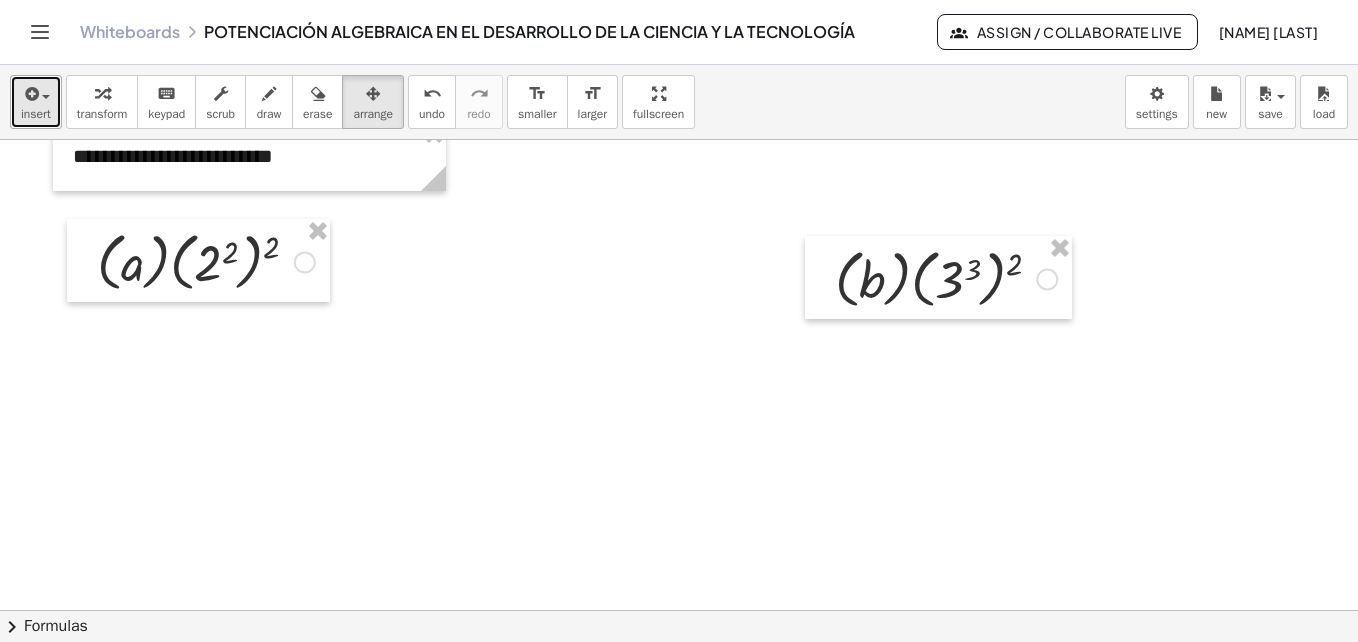 click at bounding box center [30, 94] 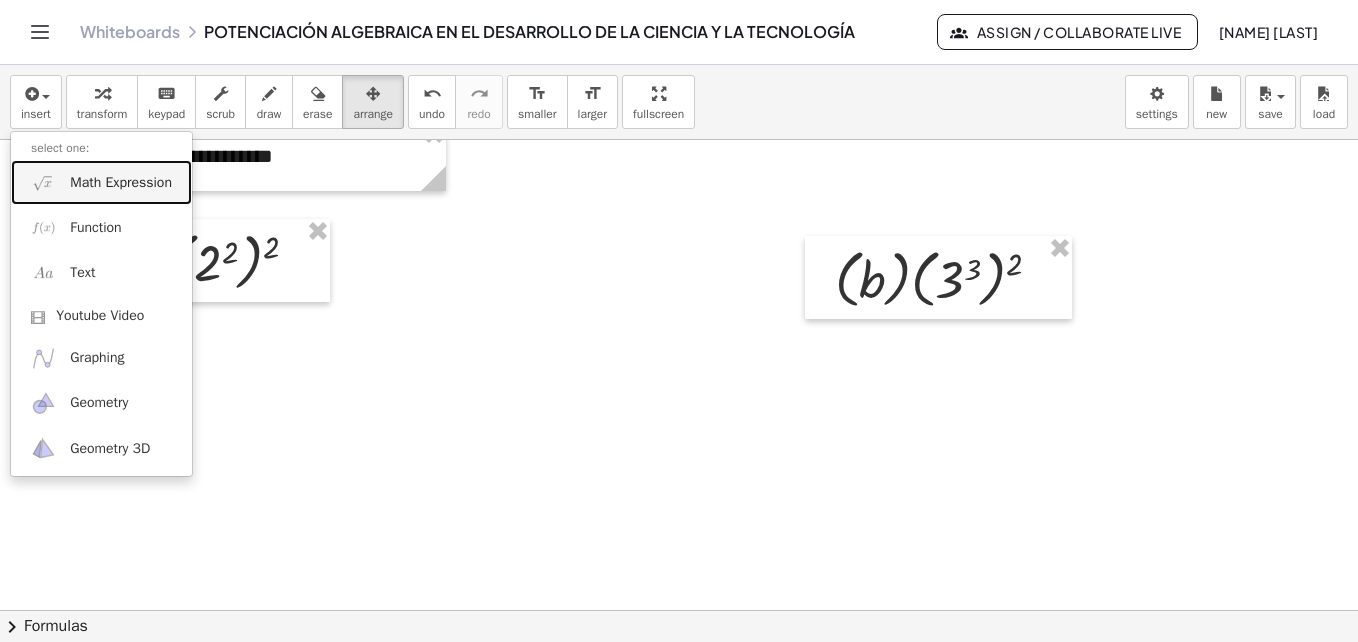 click on "Math Expression" at bounding box center [121, 183] 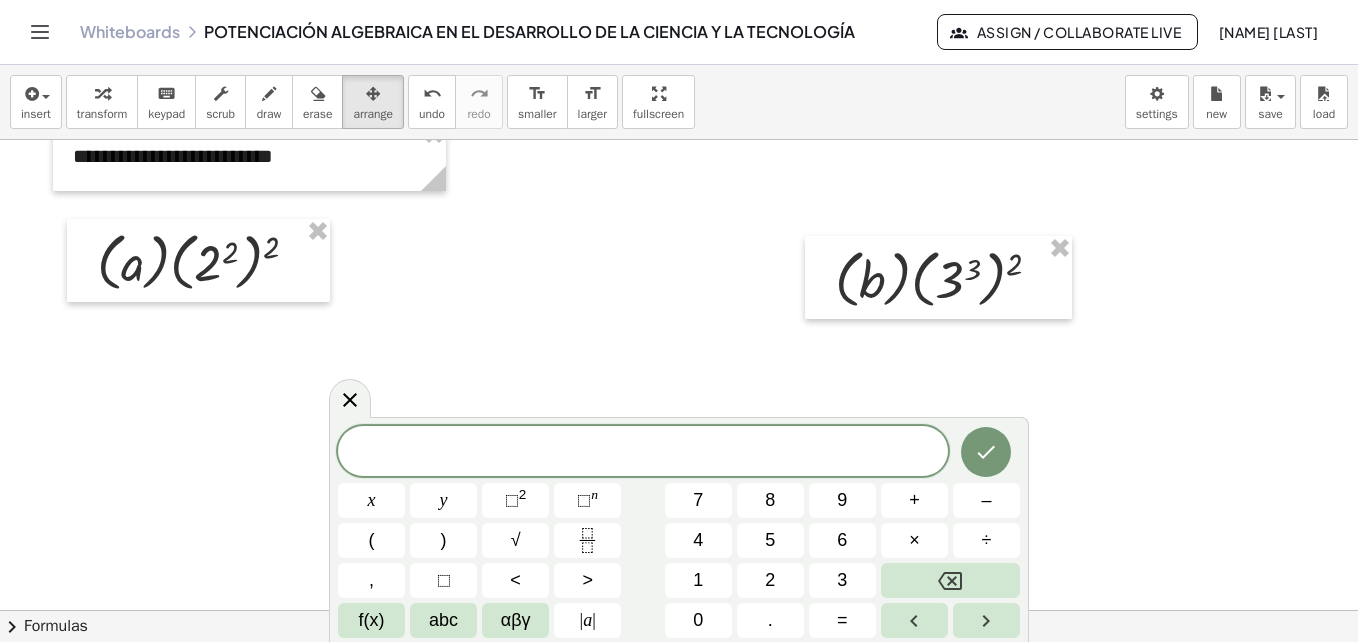 click on "(" at bounding box center (371, 540) 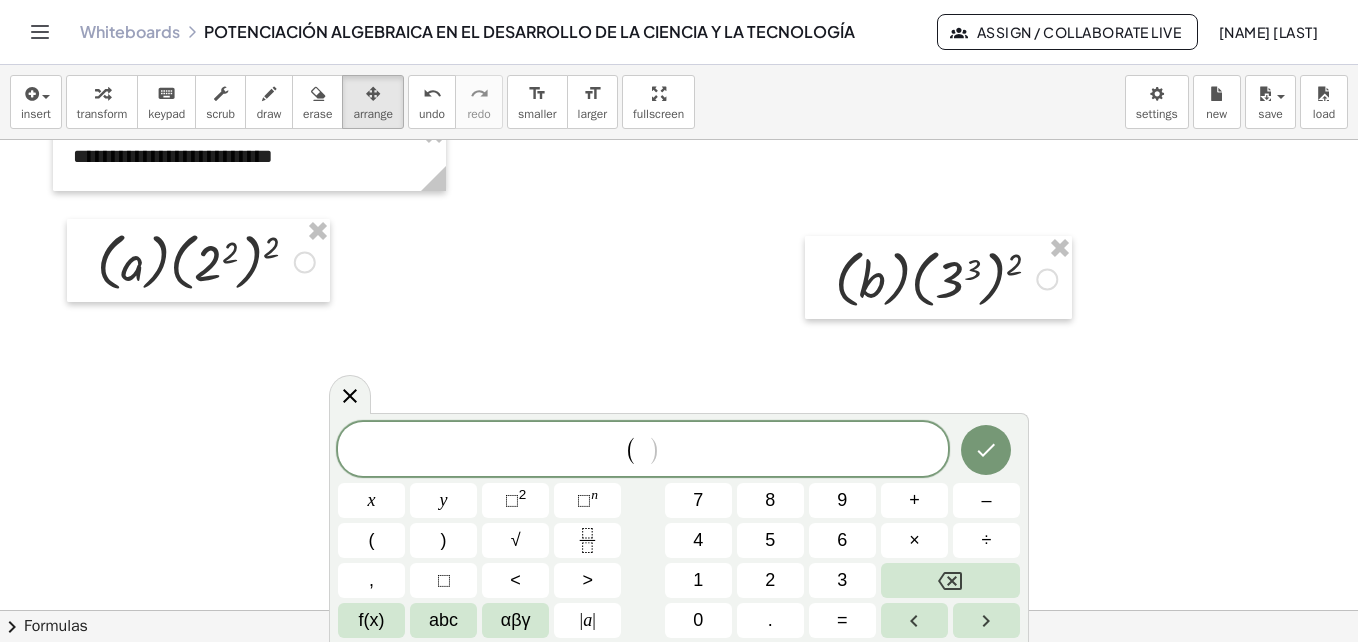 click on "abc" at bounding box center [443, 620] 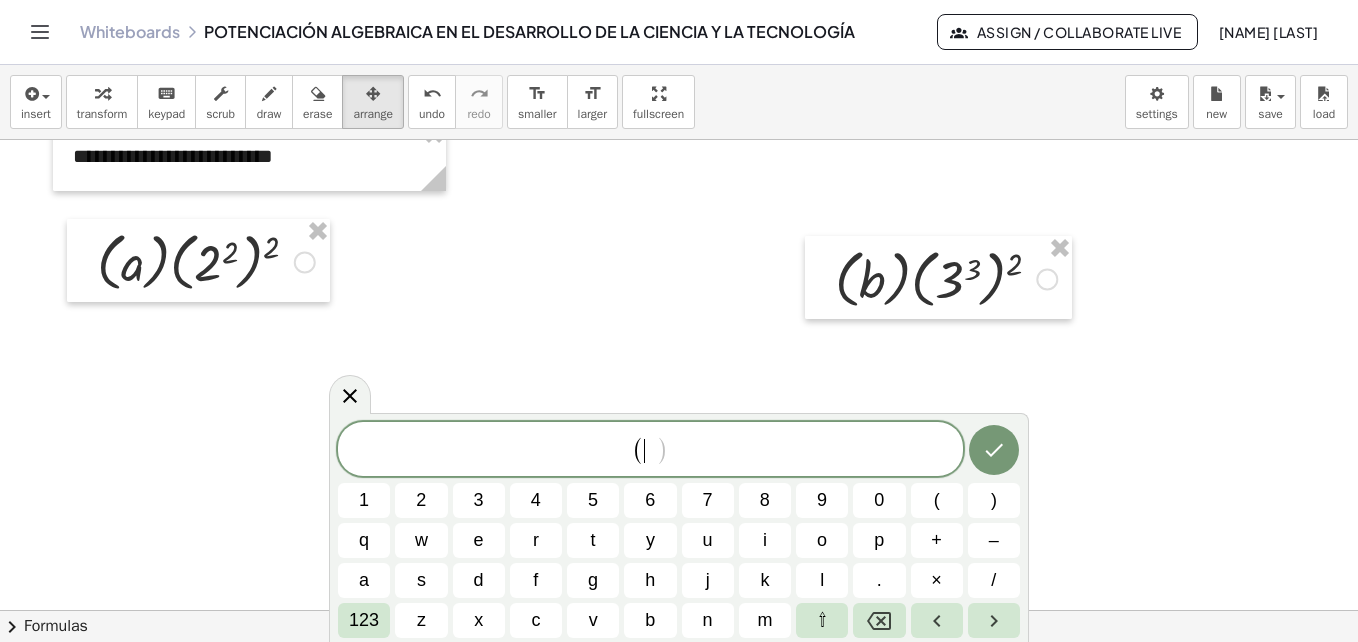 click on "a" at bounding box center (364, 580) 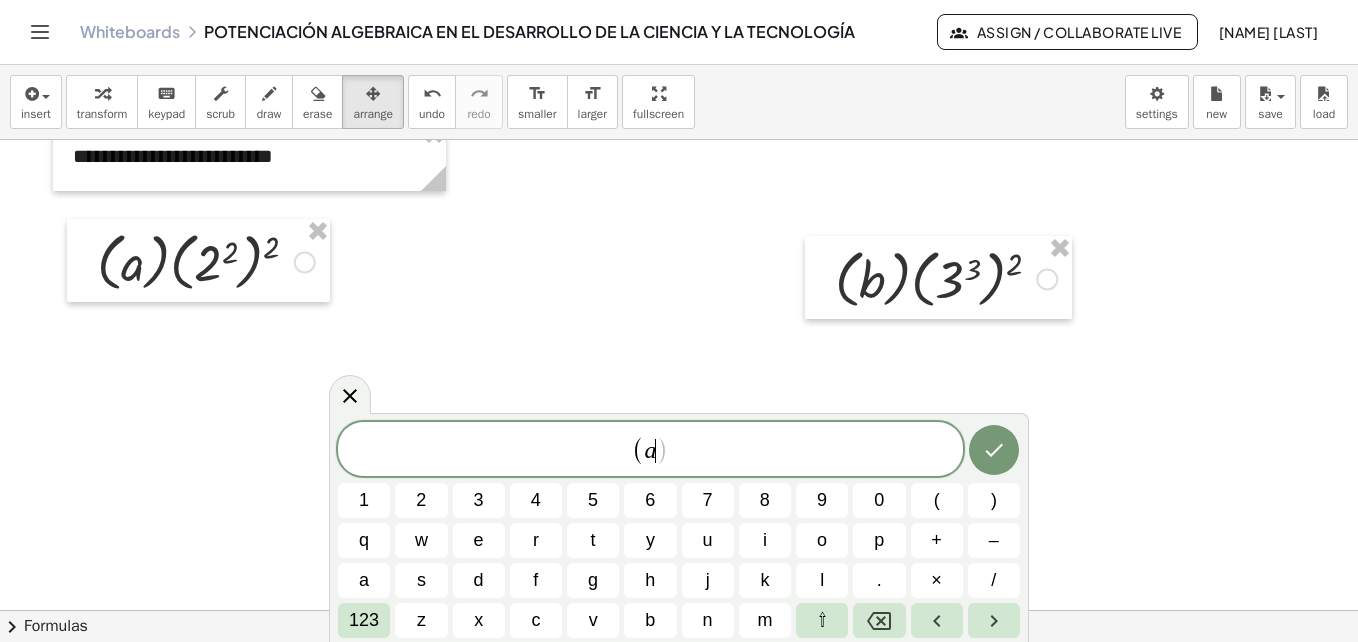 click on "123" at bounding box center (364, 620) 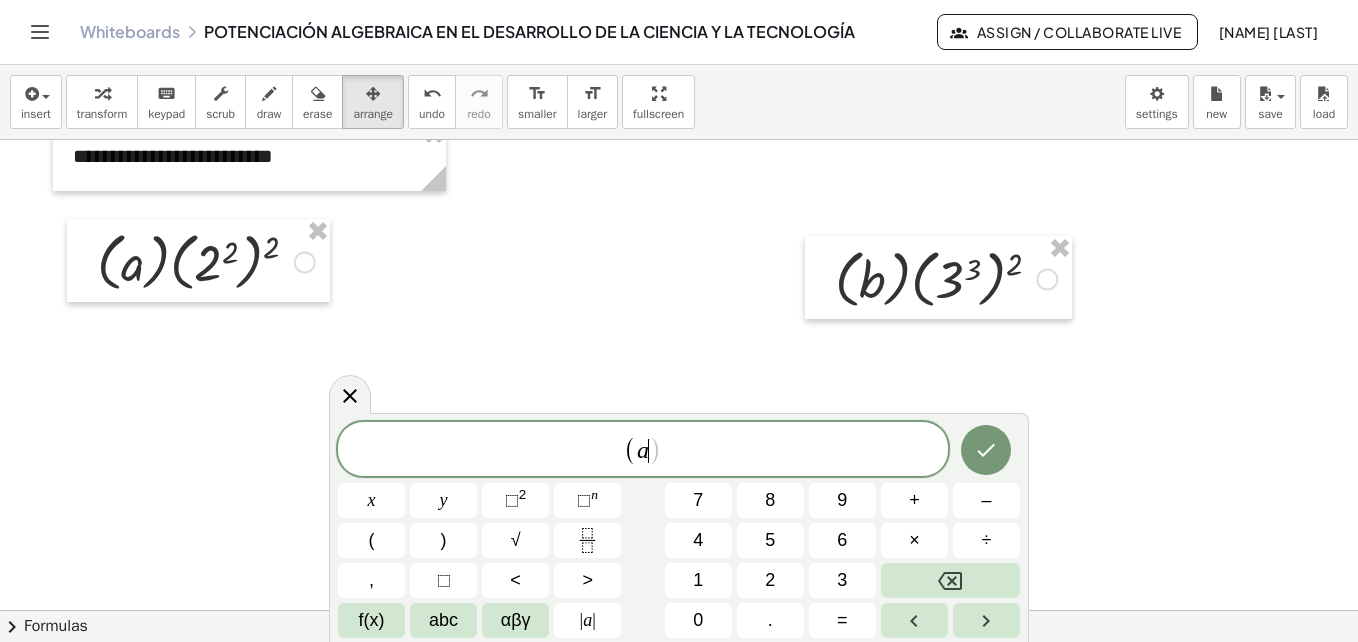 click on "⬚ n" 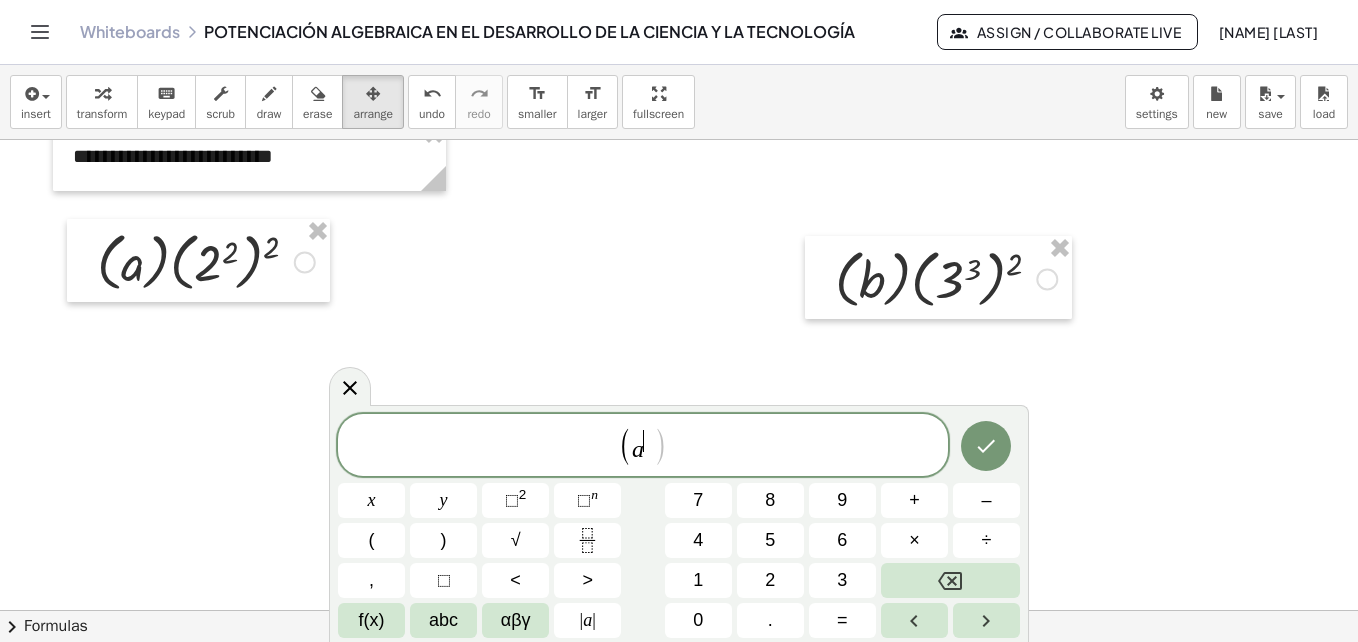 click on "abc" at bounding box center [443, 620] 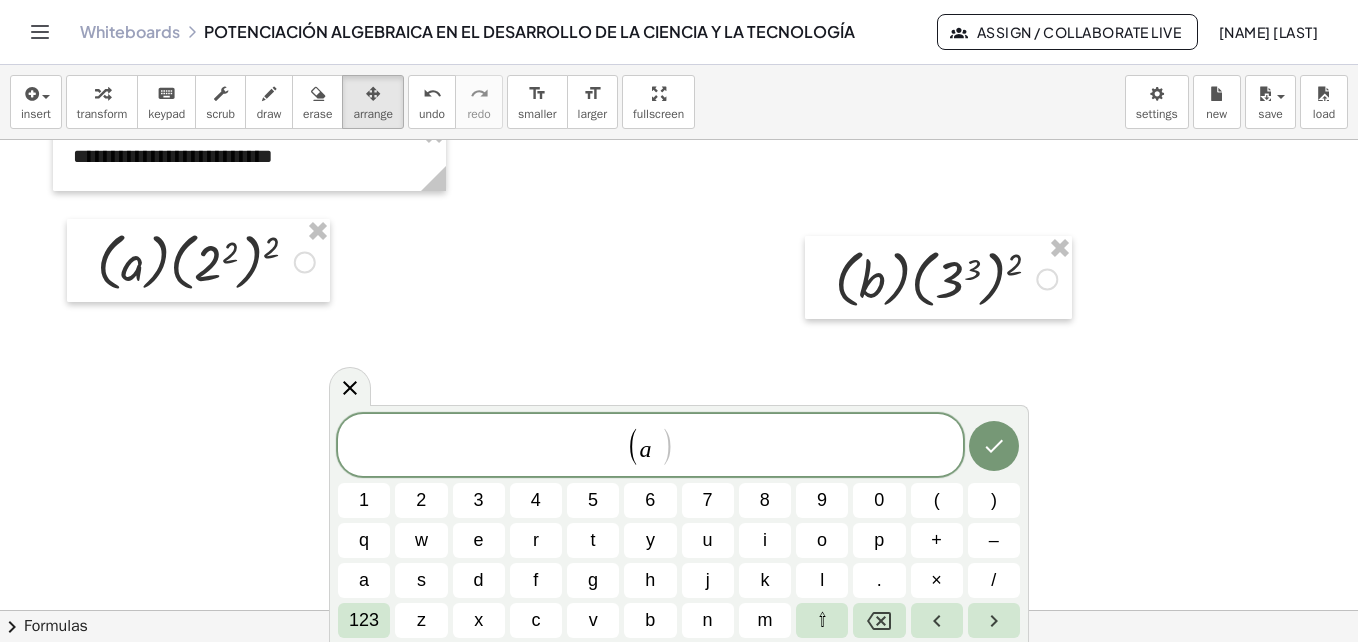 click on "m" at bounding box center (765, 620) 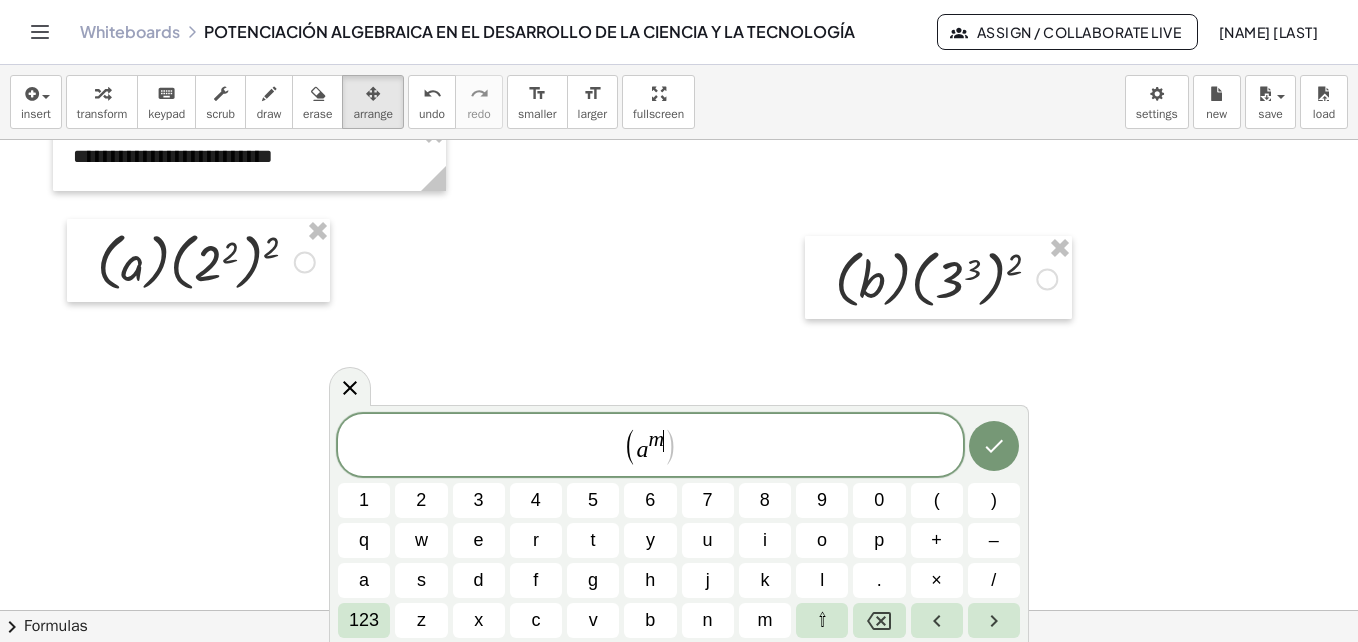 click at bounding box center [994, 620] 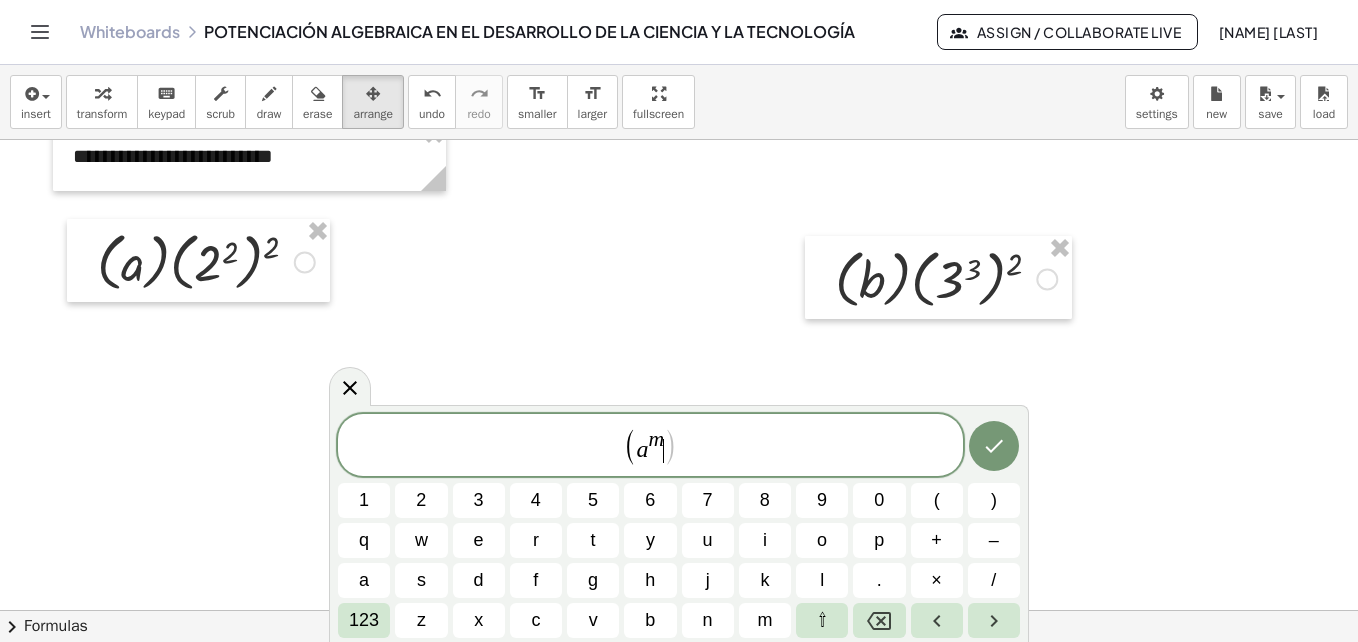 click 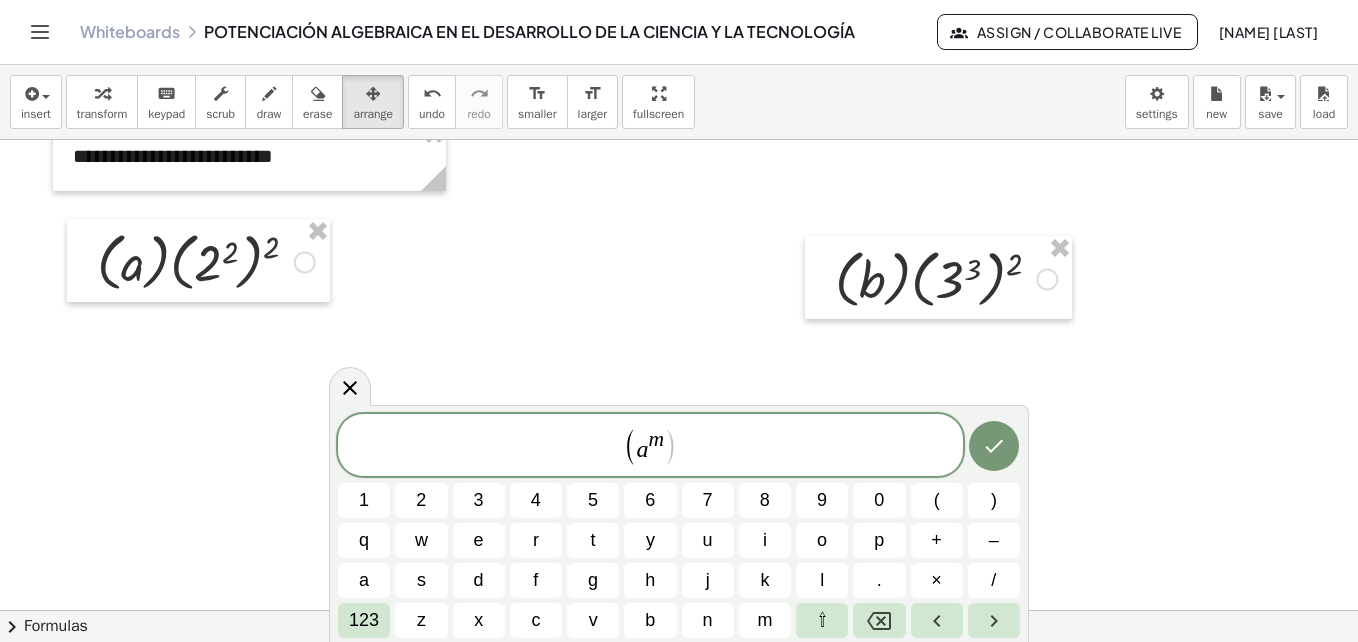 click on "123" at bounding box center (364, 620) 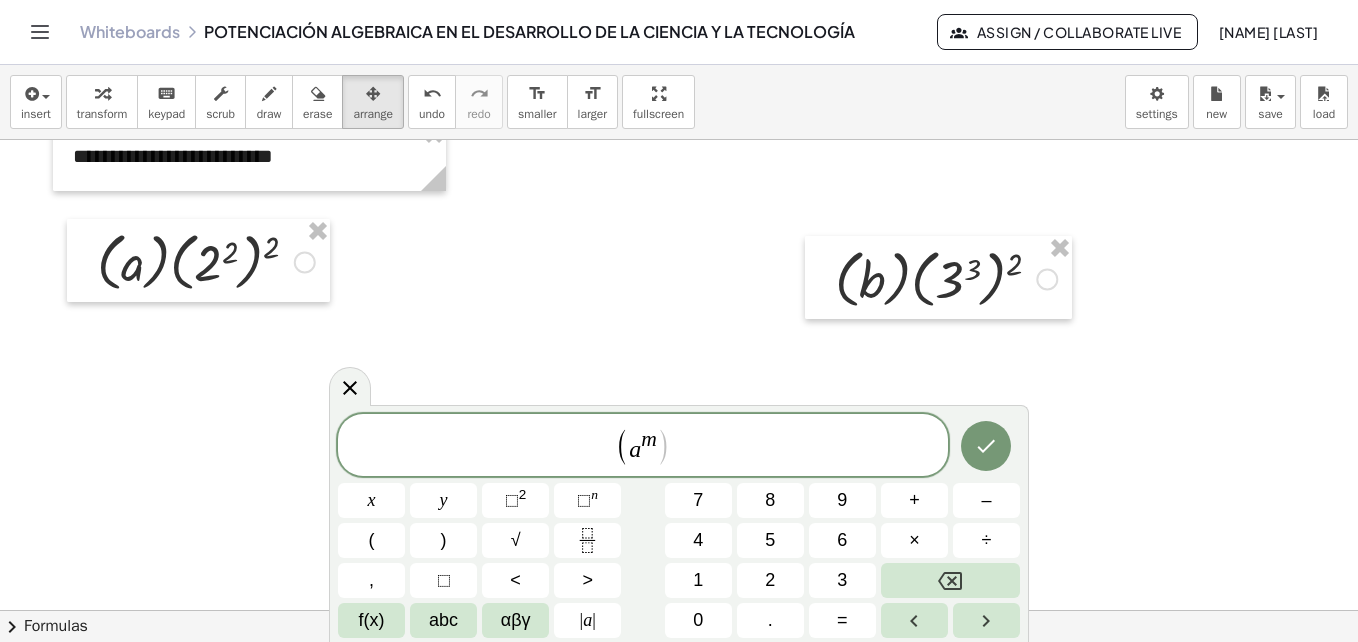 click on "n" at bounding box center [594, 494] 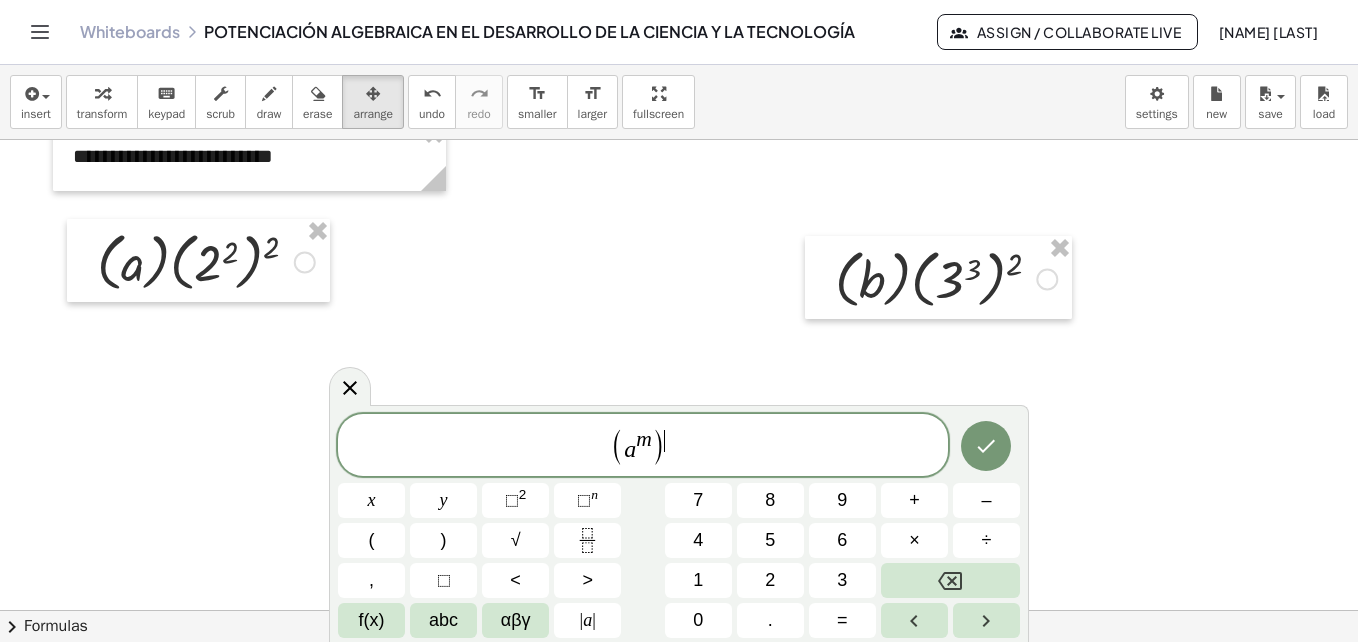 click on "abc" at bounding box center (443, 620) 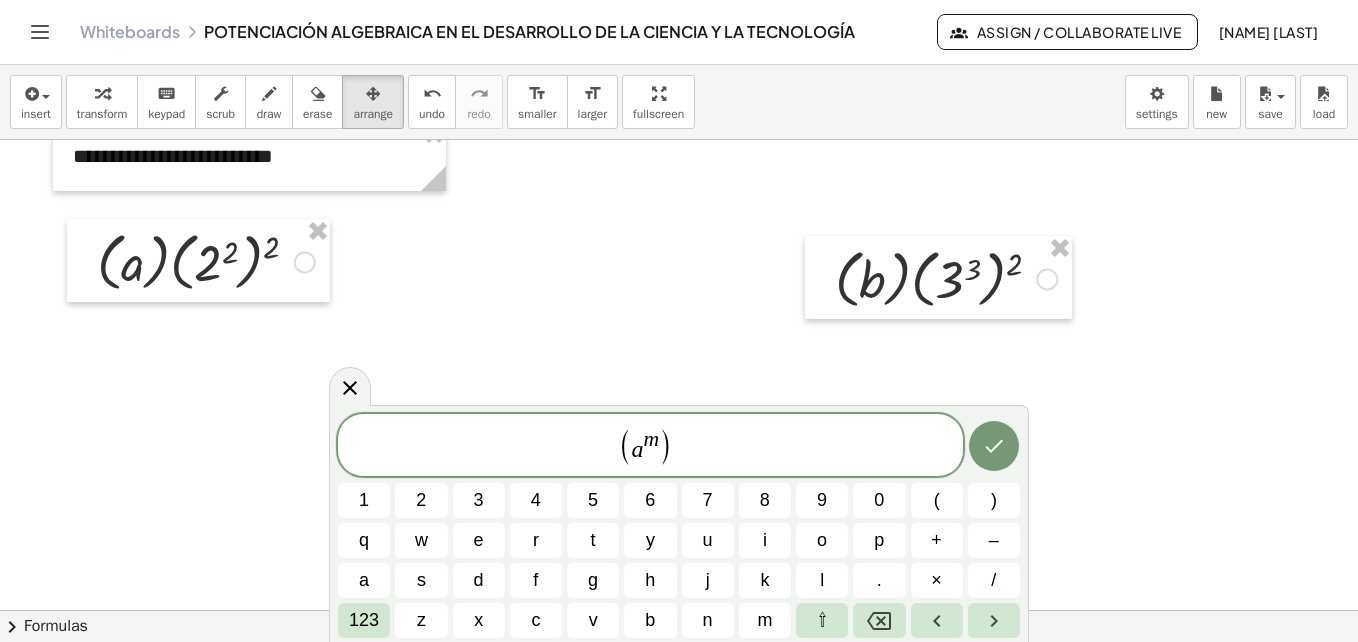 click on "n" at bounding box center (708, 620) 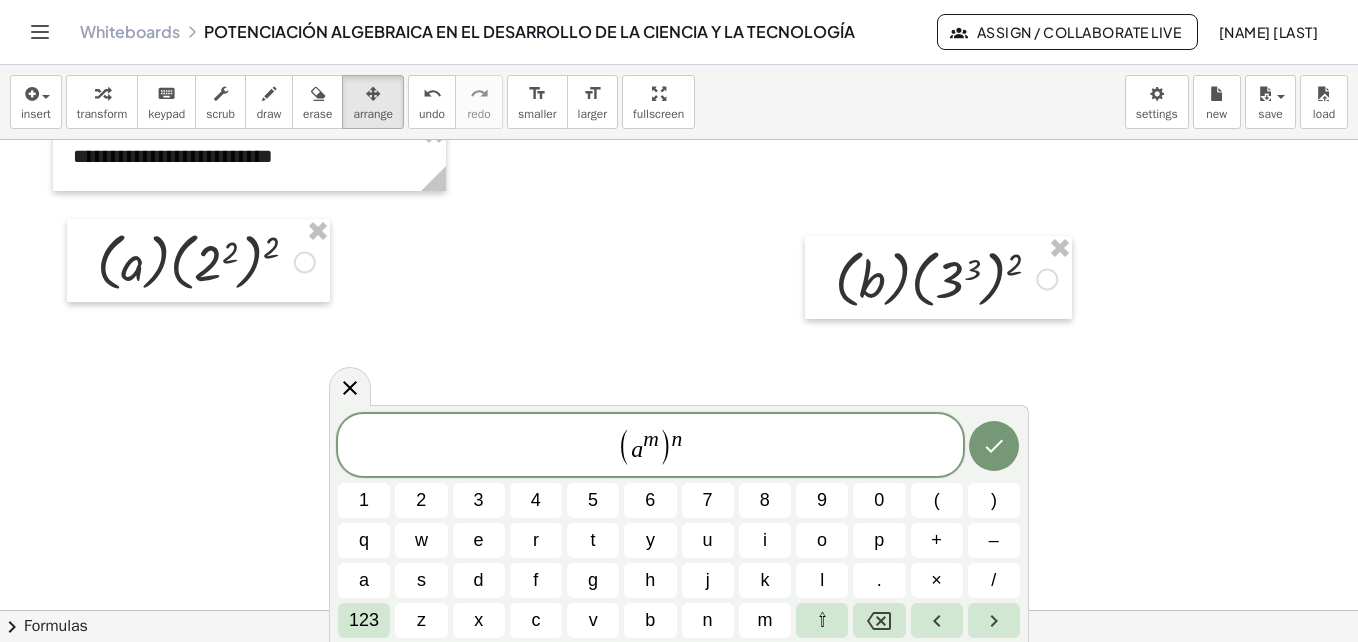 click on "( a m ) n ​" at bounding box center (650, 446) 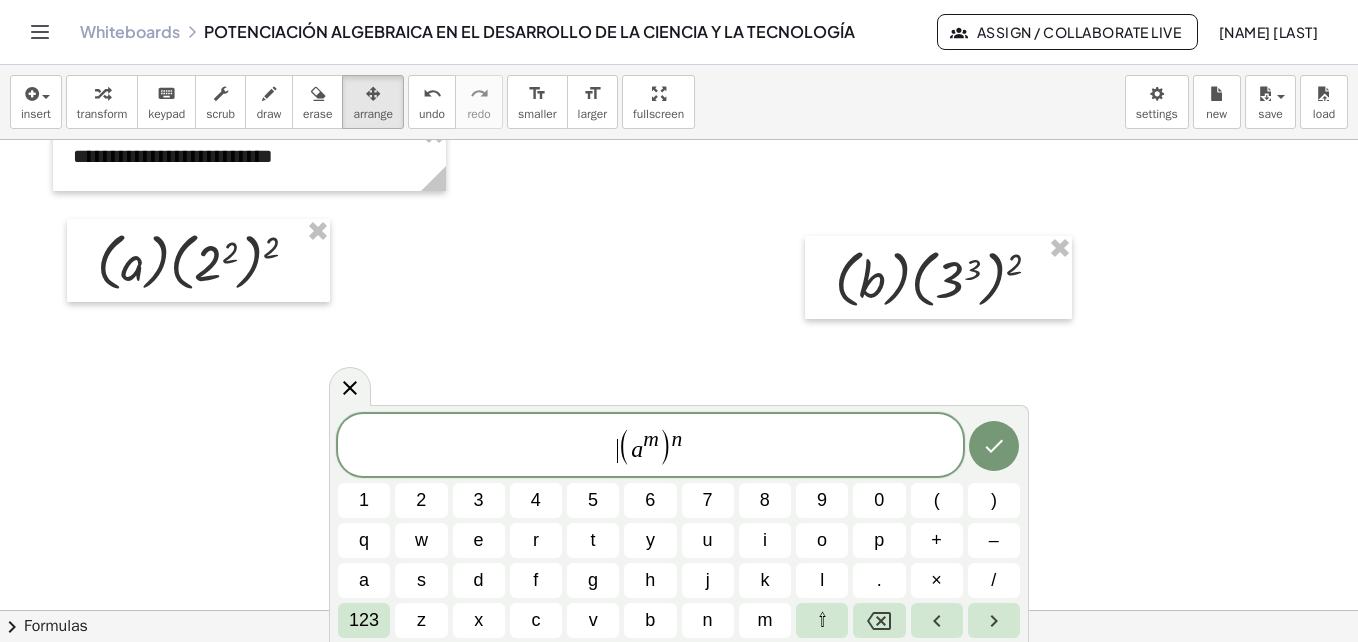 click on "c" at bounding box center [536, 620] 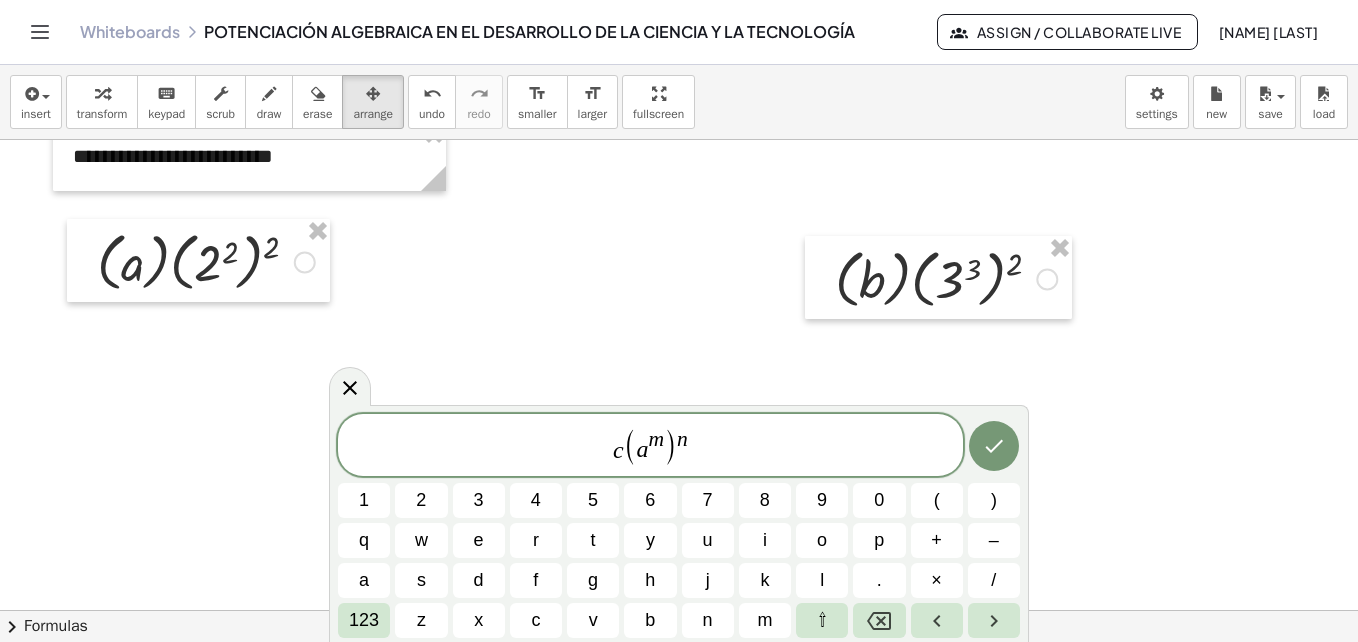click on ")" at bounding box center [994, 500] 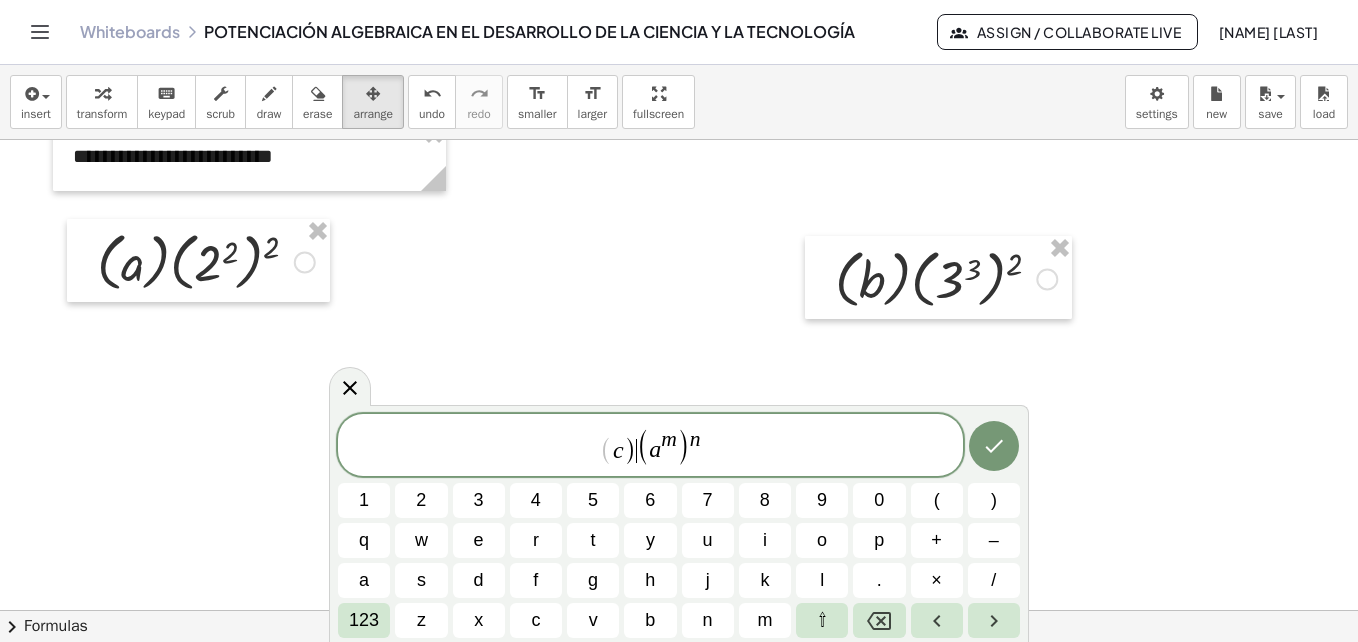 click 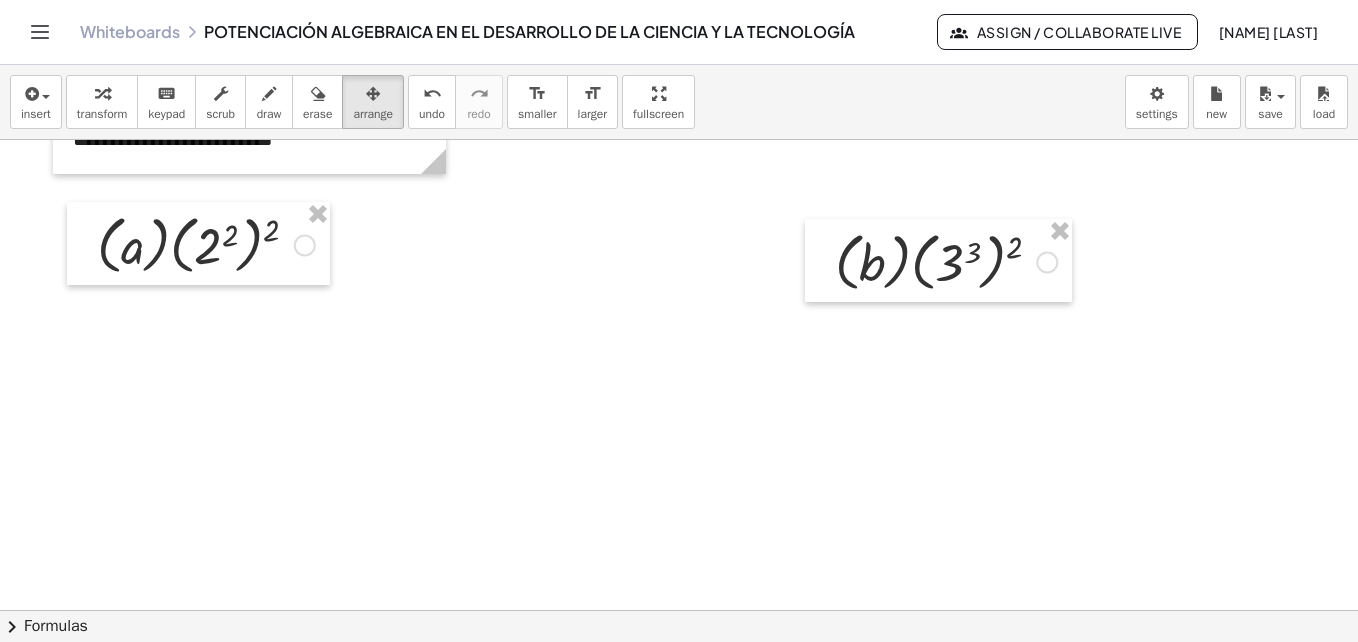 scroll, scrollTop: 5064, scrollLeft: 0, axis: vertical 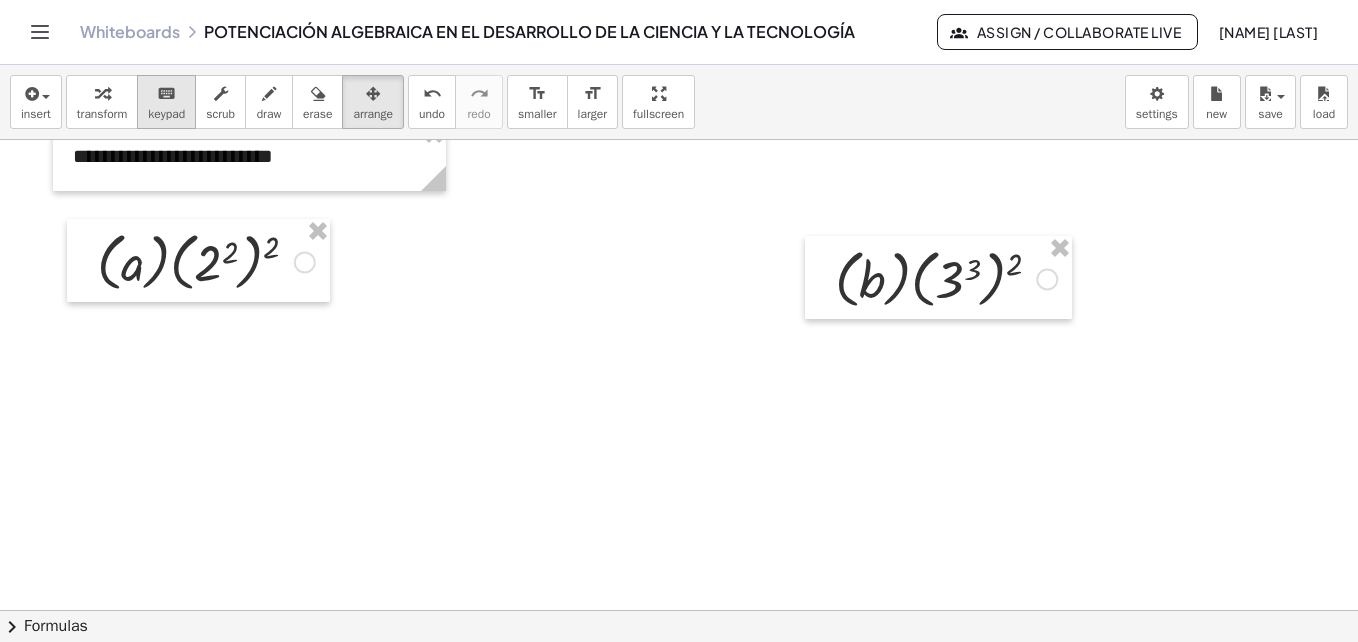 click on "keypad" at bounding box center (166, 114) 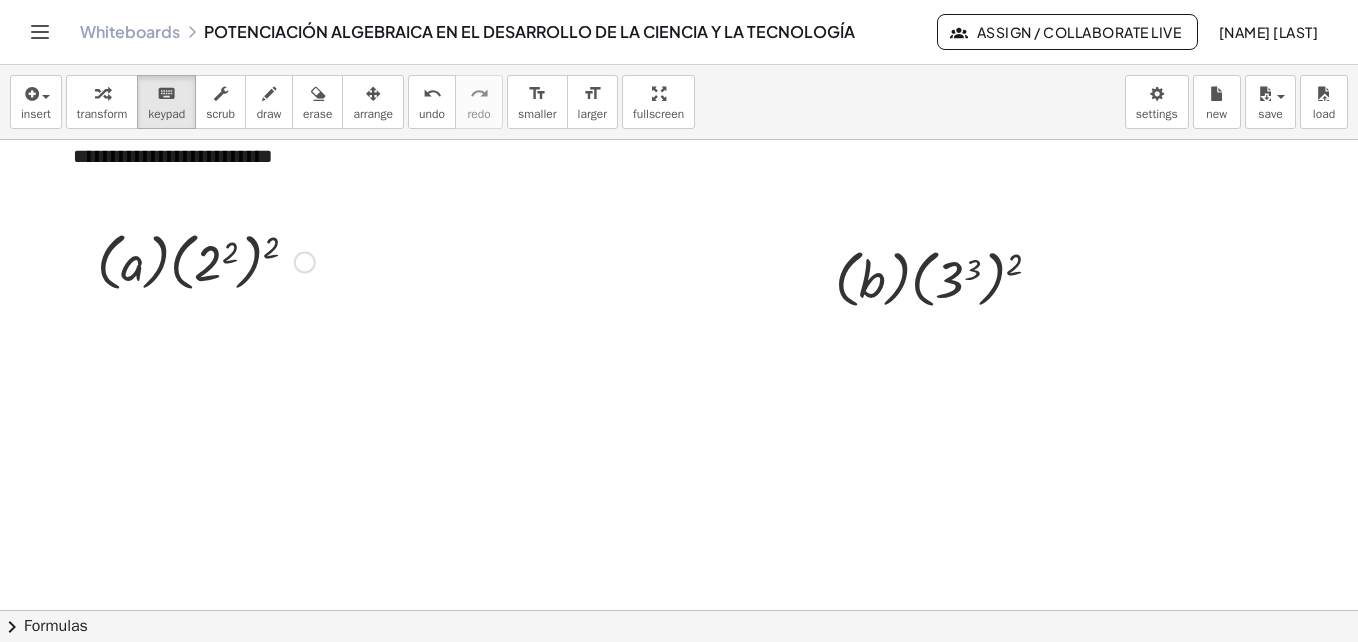 click at bounding box center (206, 260) 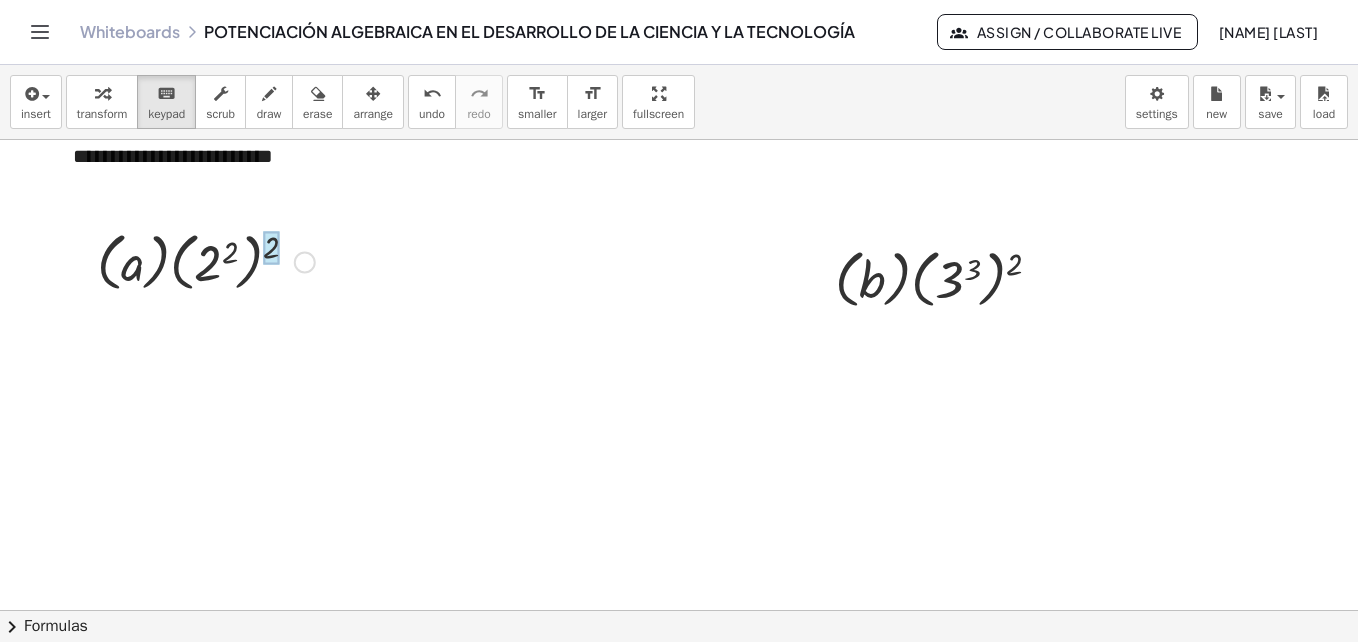 click at bounding box center [271, 247] 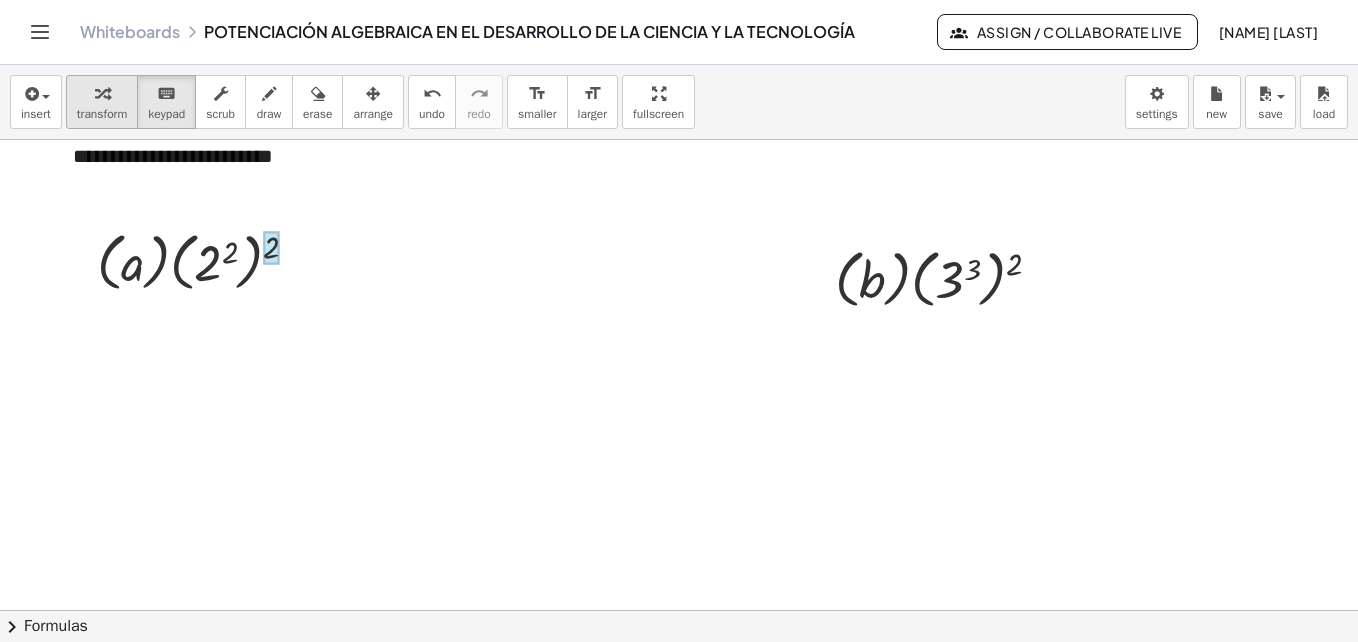 click on "transform" at bounding box center (102, 114) 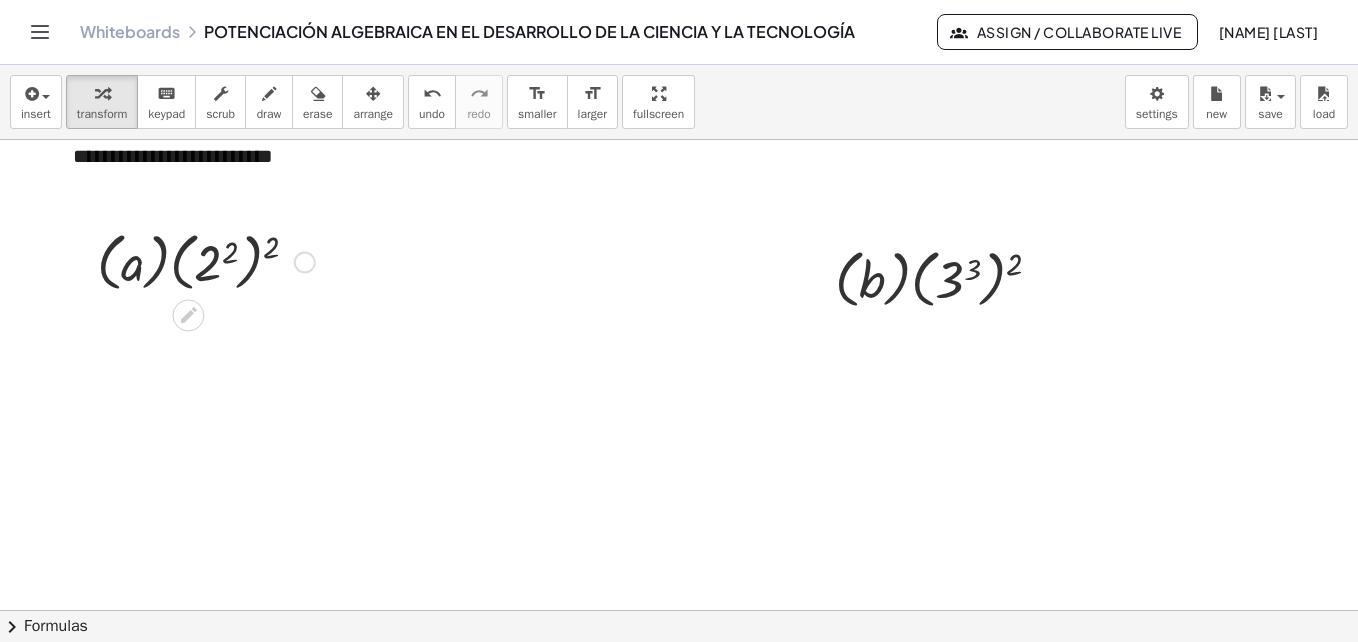 click at bounding box center [206, 260] 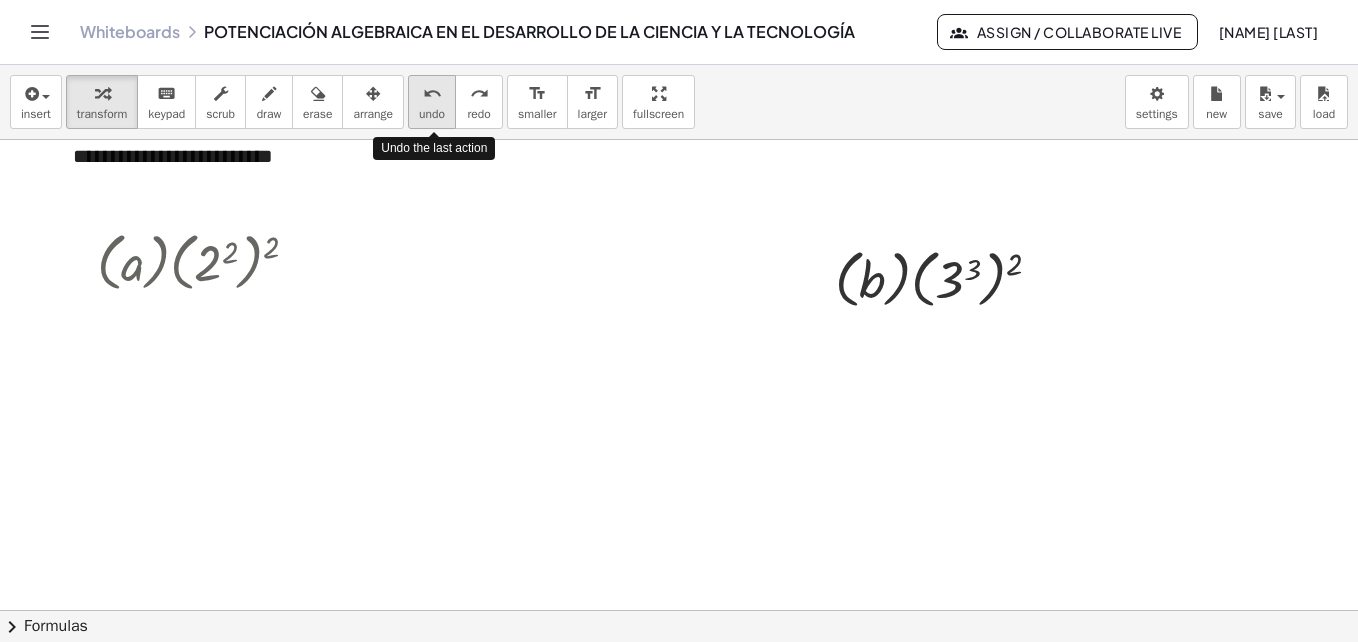 click on "undo undo" at bounding box center [432, 102] 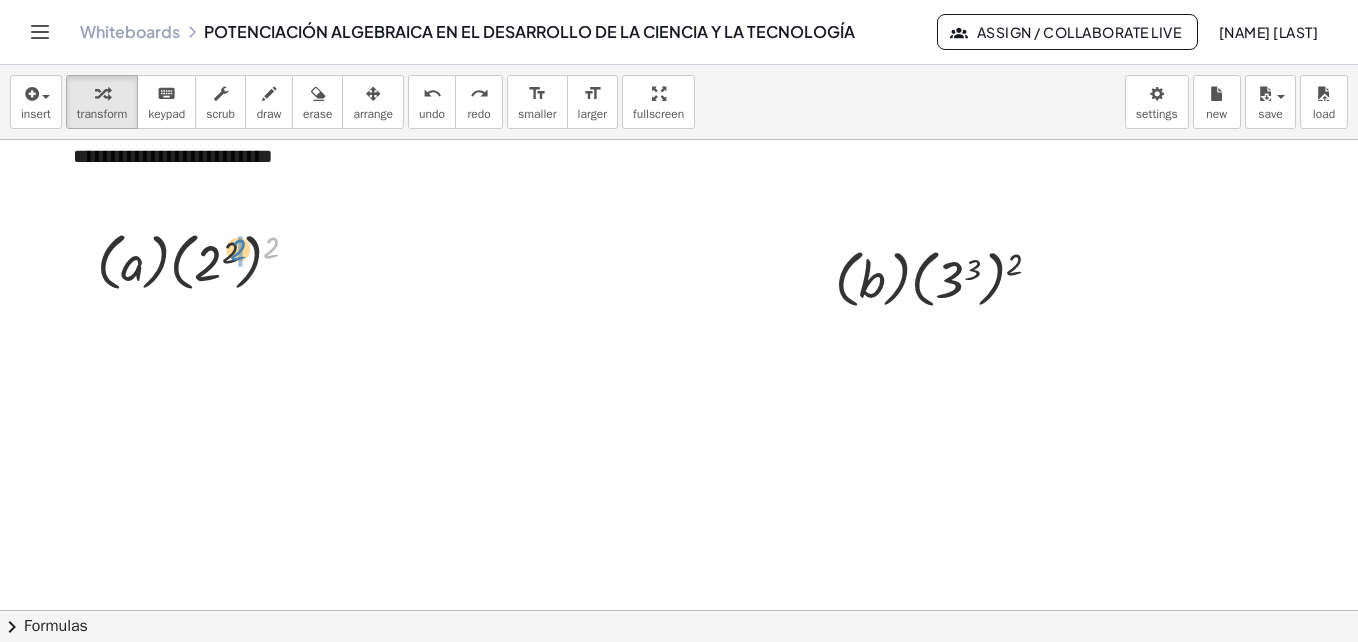 drag, startPoint x: 277, startPoint y: 249, endPoint x: 244, endPoint y: 251, distance: 33.06055 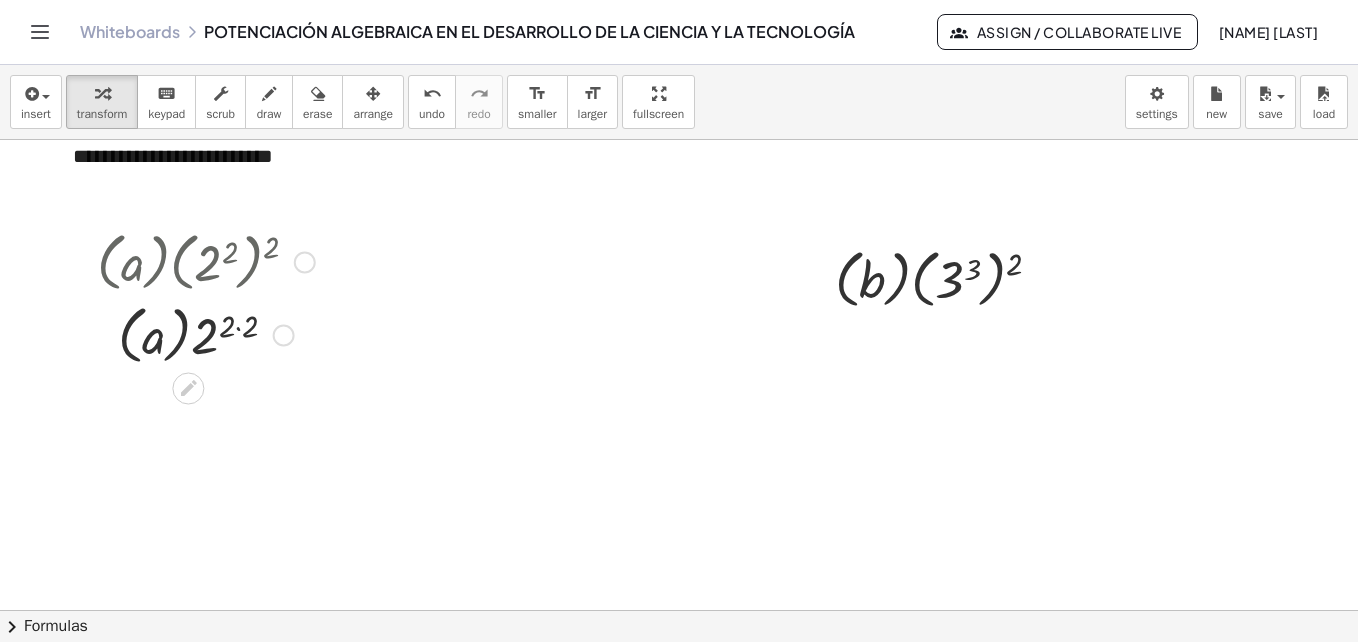 click at bounding box center [206, 333] 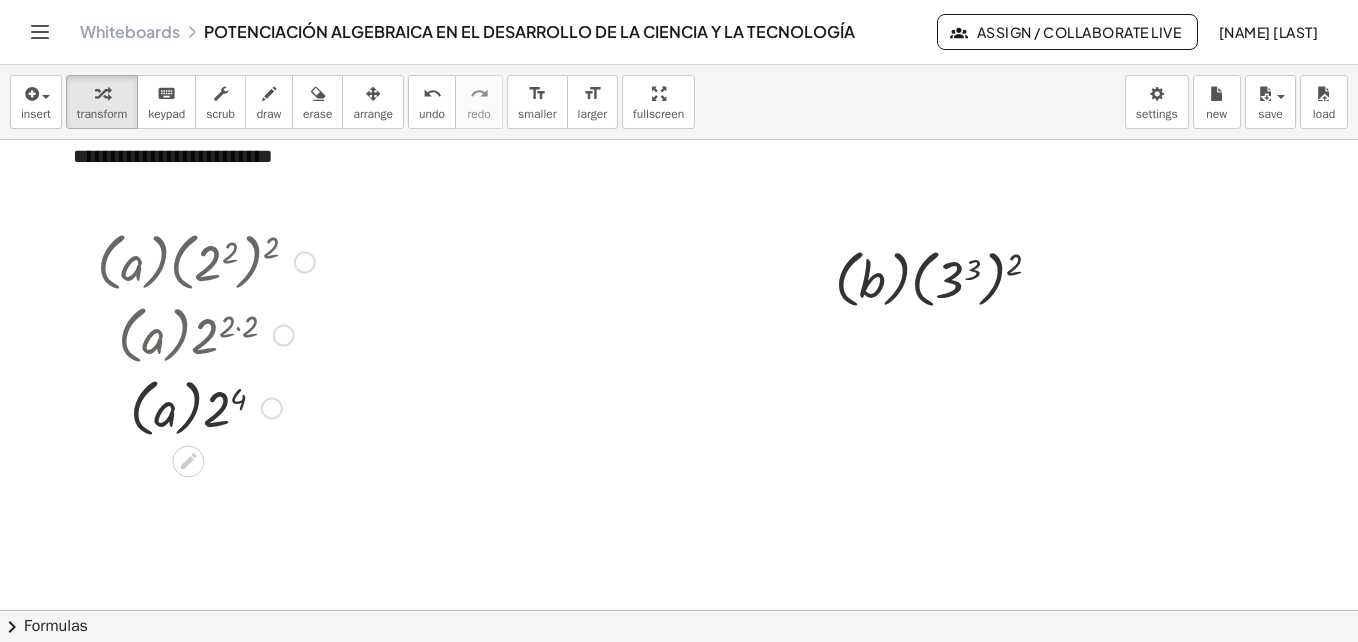 click at bounding box center (206, 406) 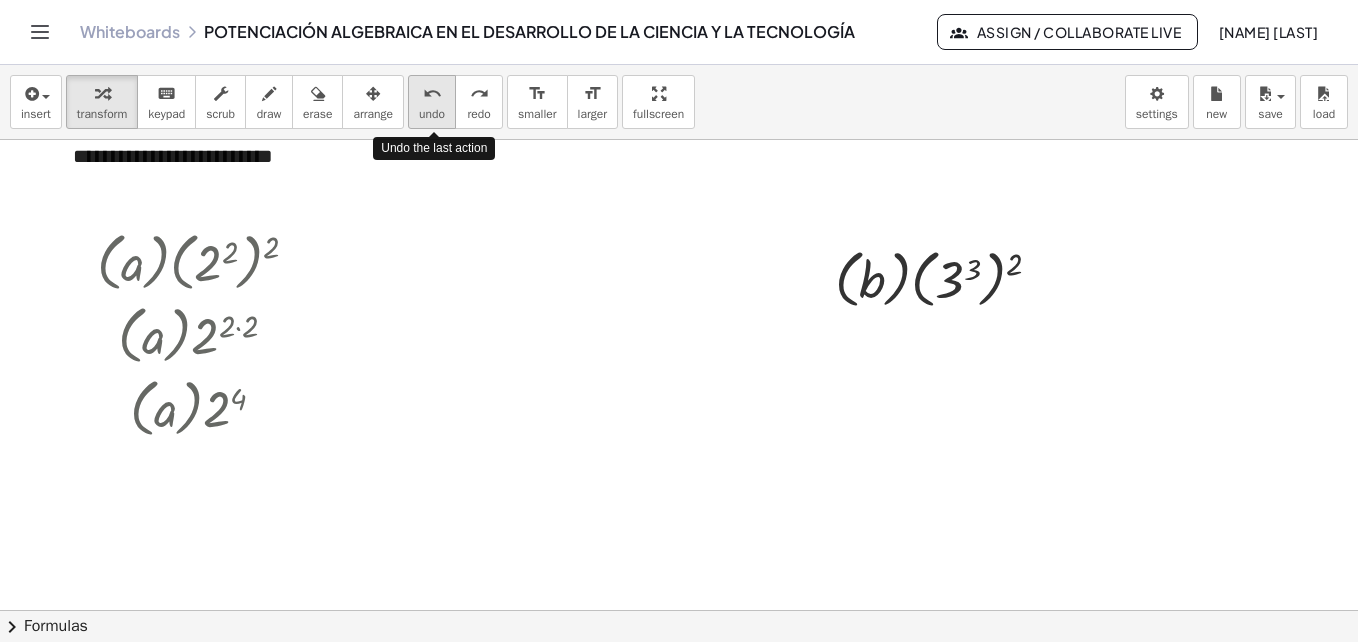 click on "undo" at bounding box center [432, 114] 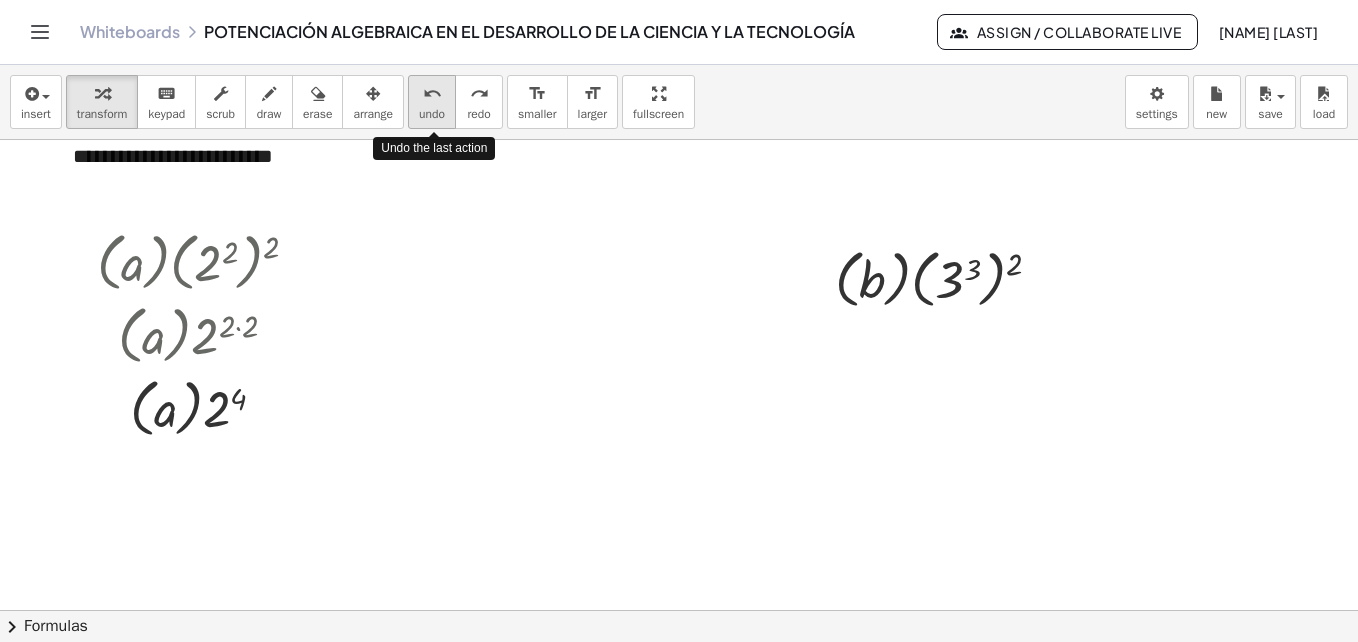 click on "undo" at bounding box center [432, 114] 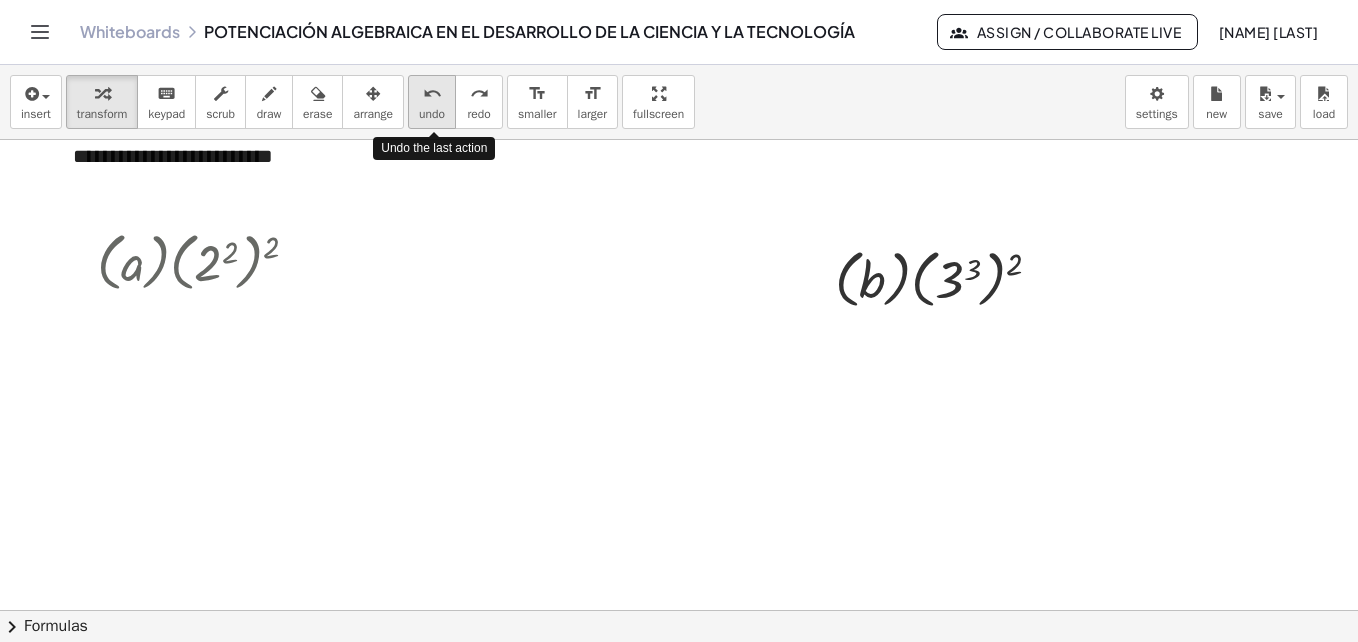click on "undo" at bounding box center (432, 114) 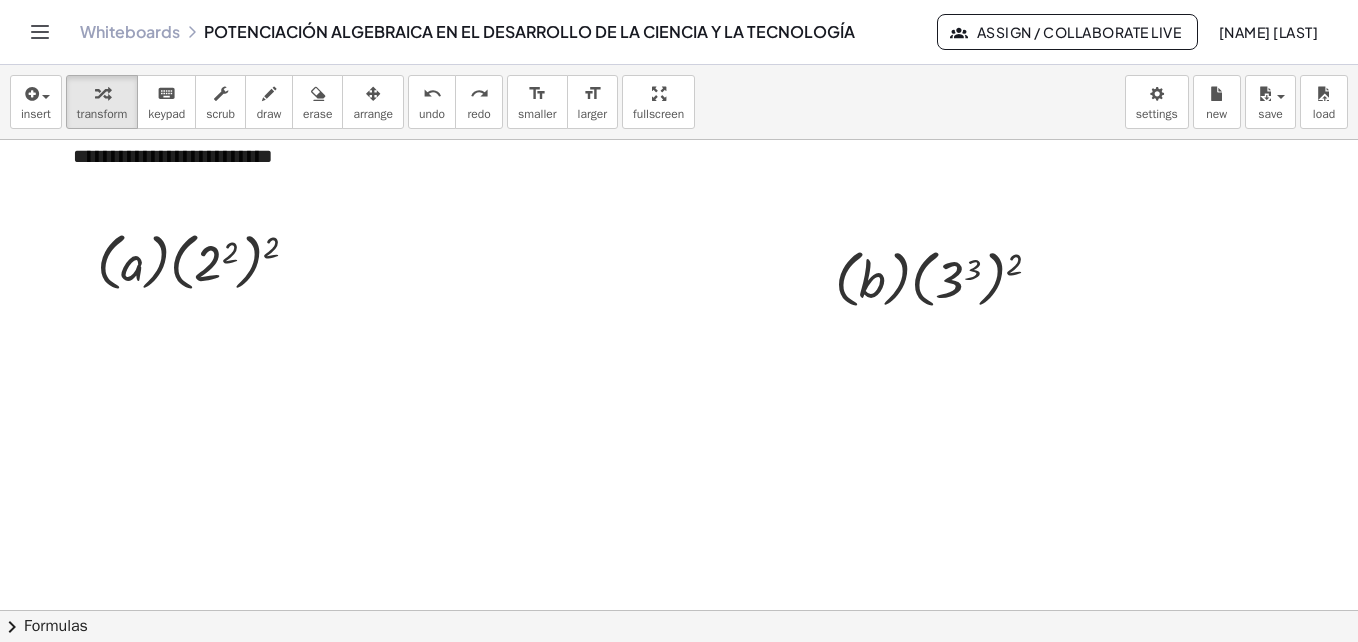 click at bounding box center (3250, -1869) 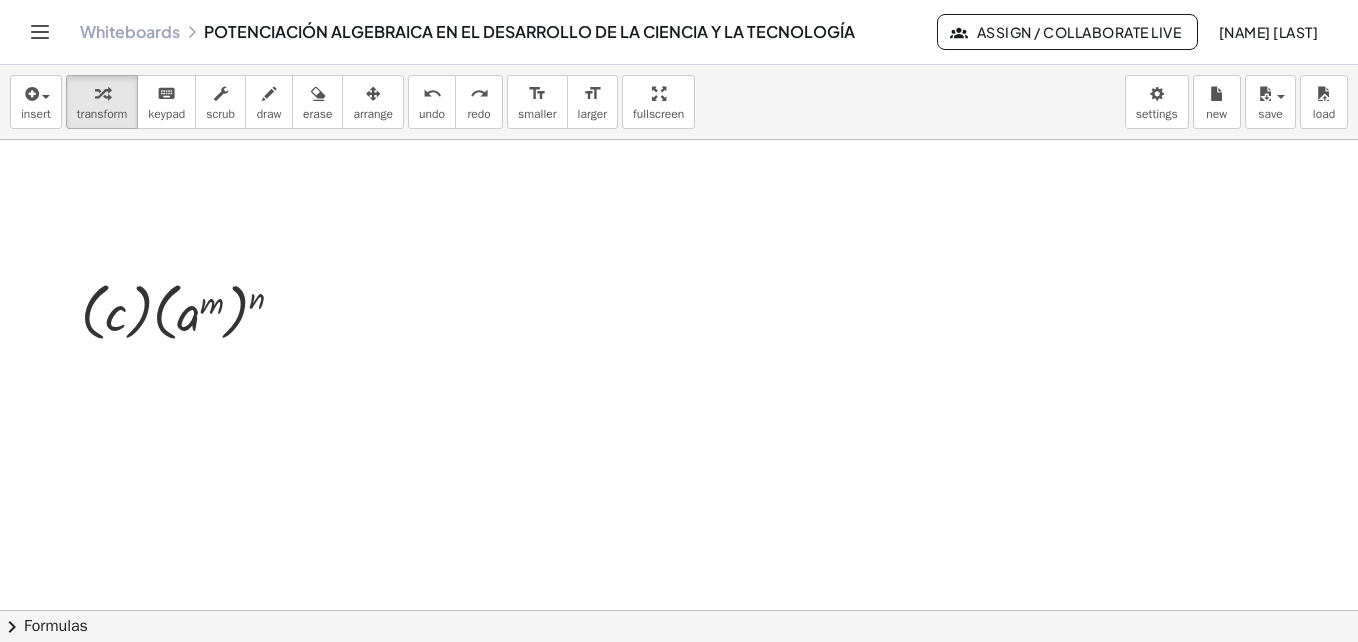 scroll, scrollTop: 5504, scrollLeft: 0, axis: vertical 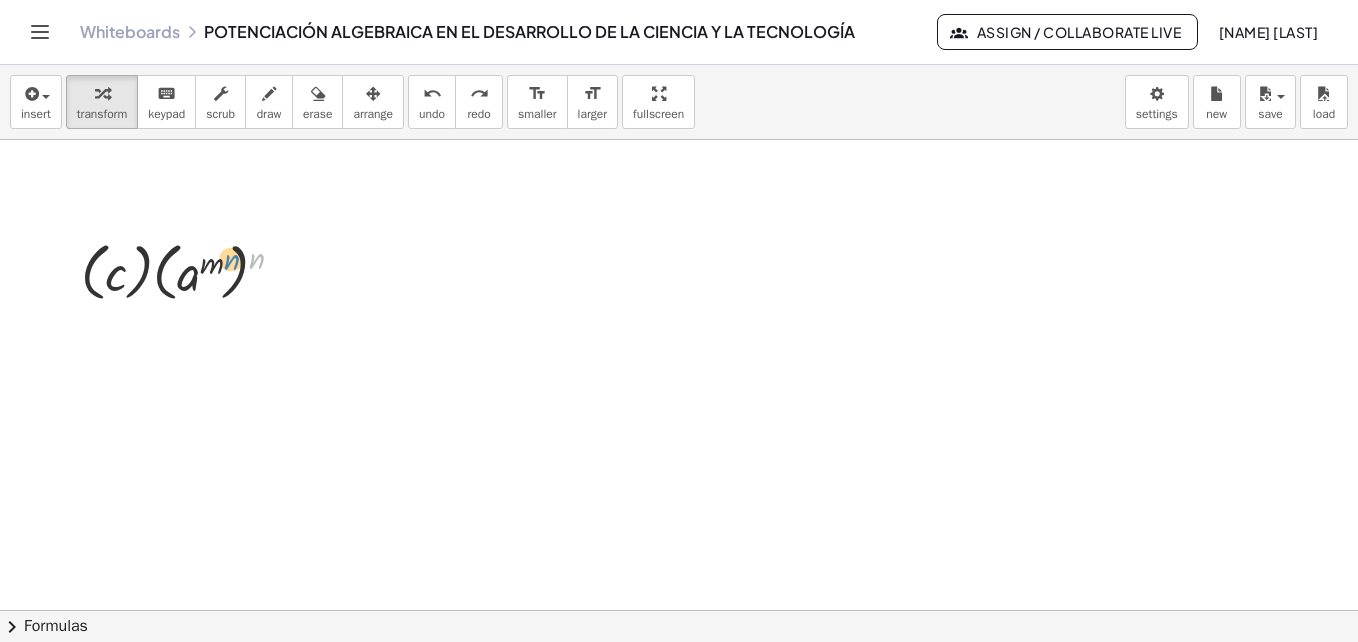 drag, startPoint x: 255, startPoint y: 263, endPoint x: 229, endPoint y: 265, distance: 26.076809 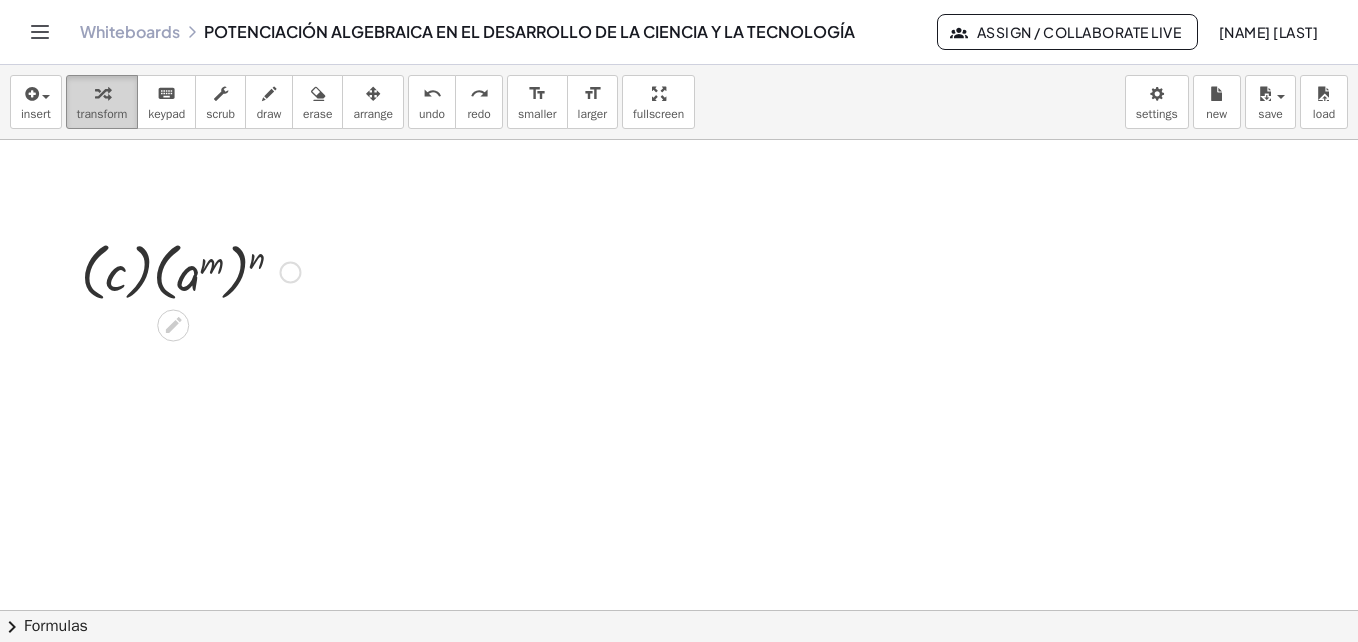 drag, startPoint x: 93, startPoint y: 106, endPoint x: 116, endPoint y: 109, distance: 23.194826 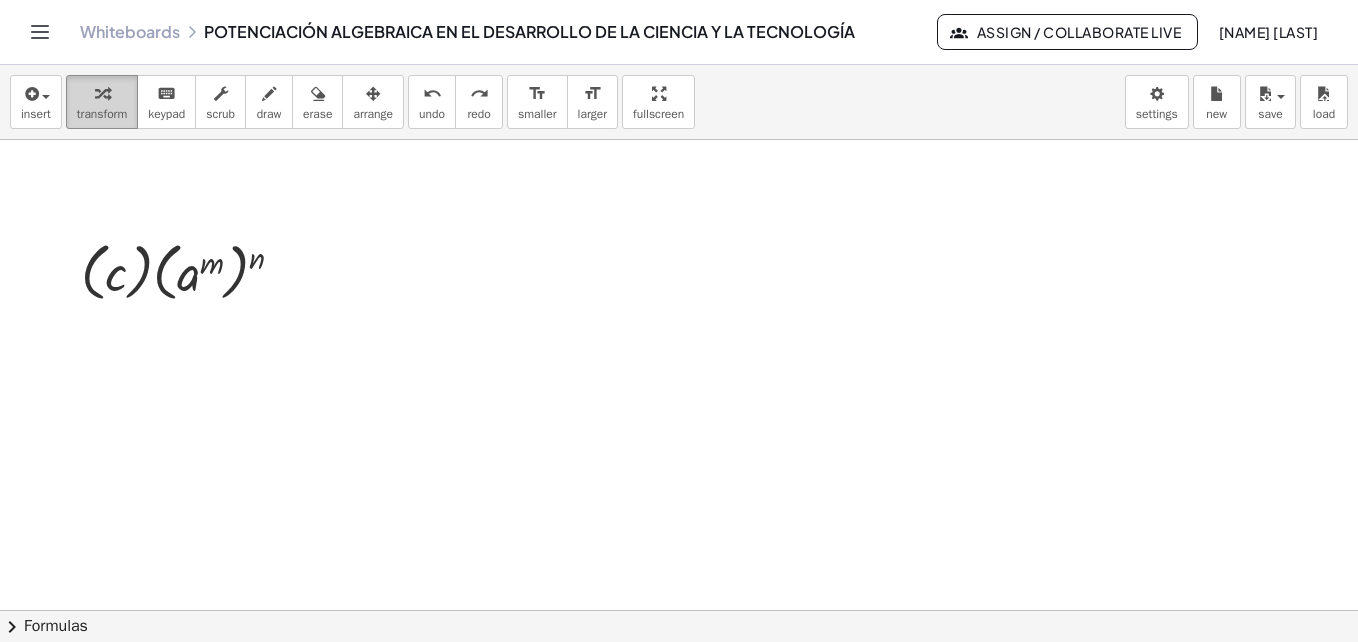 click on "transform" at bounding box center (102, 114) 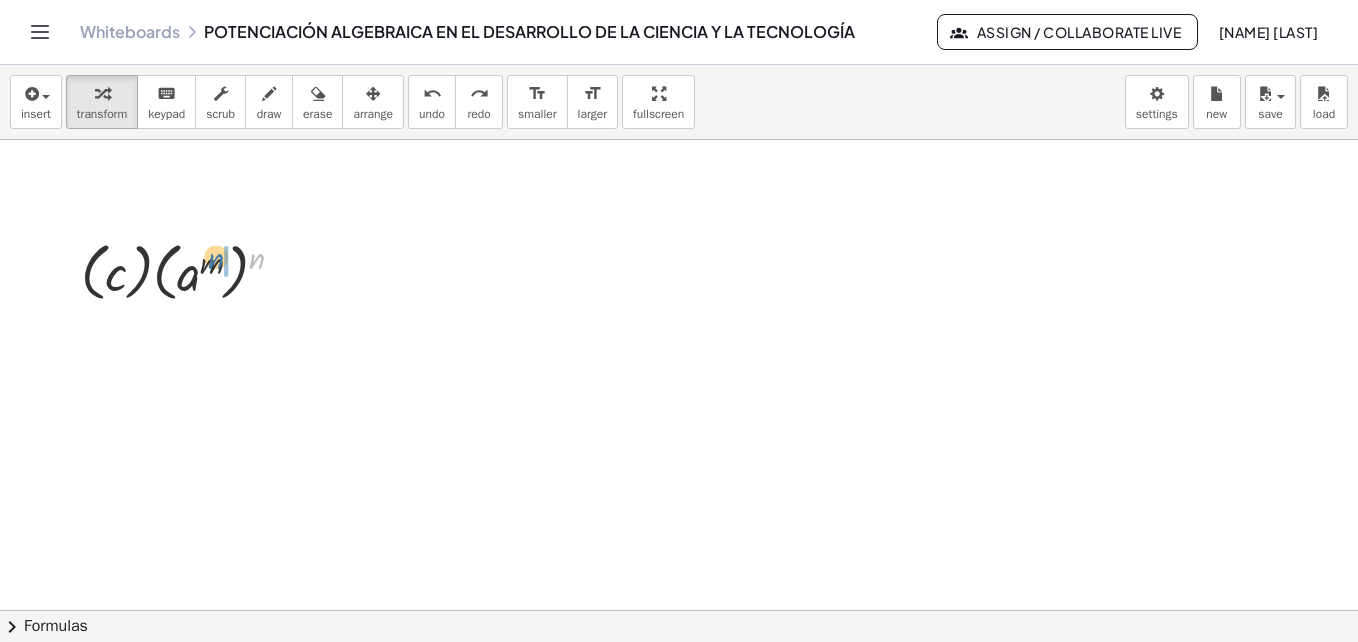 drag, startPoint x: 256, startPoint y: 261, endPoint x: 214, endPoint y: 261, distance: 42 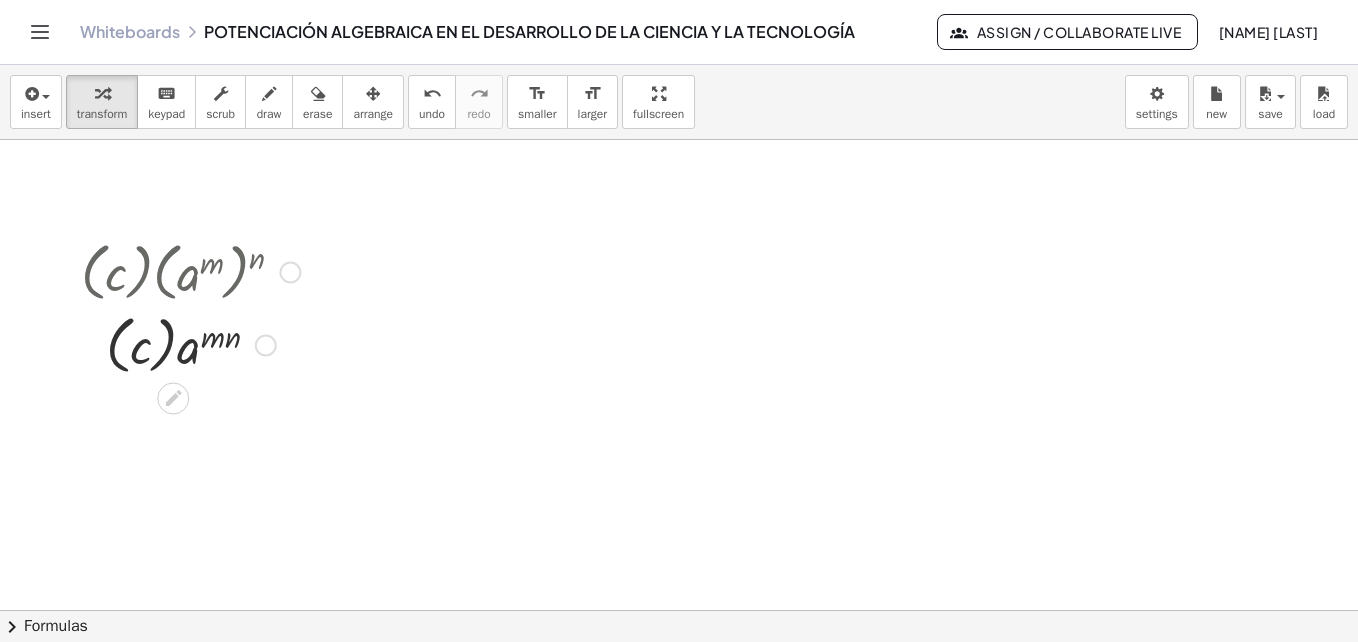 click at bounding box center (190, 343) 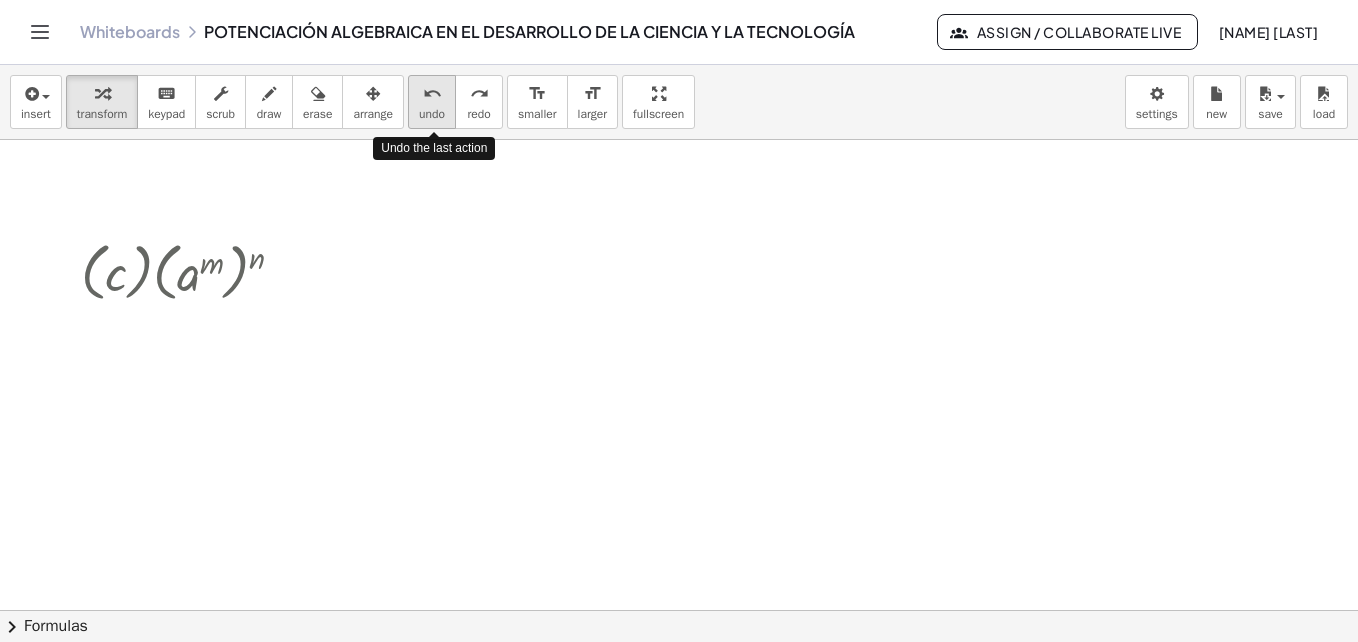 click on "undo undo" at bounding box center [432, 102] 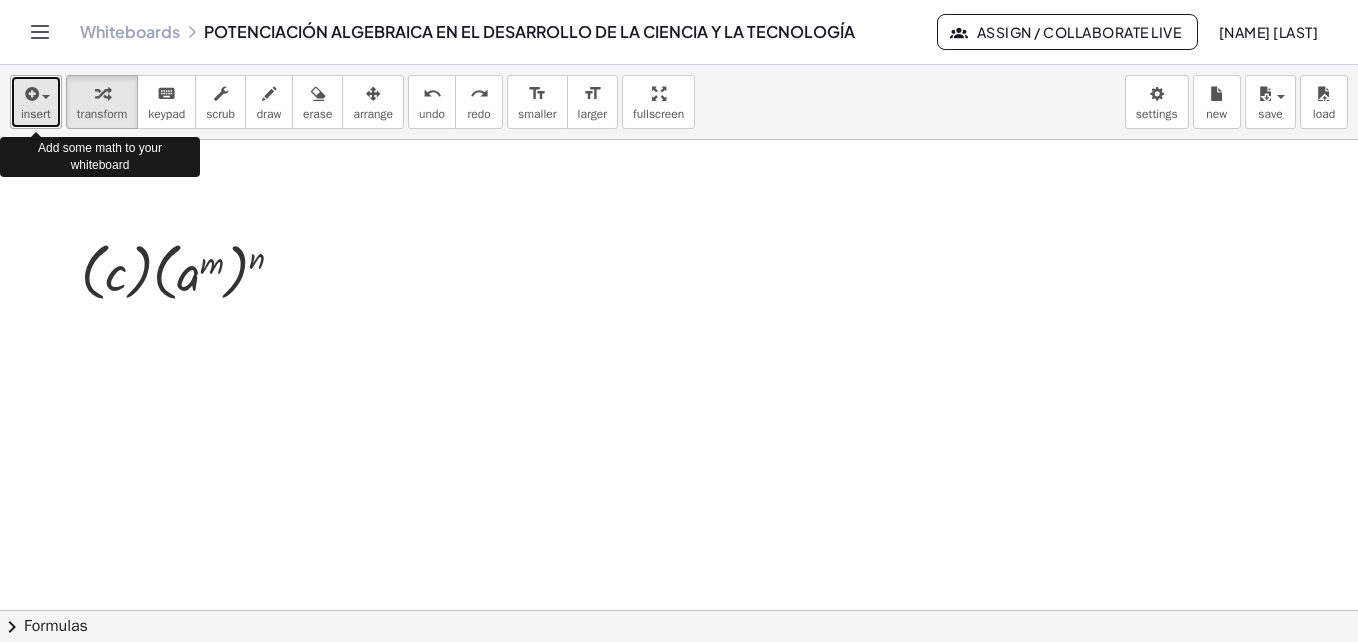 click at bounding box center [36, 93] 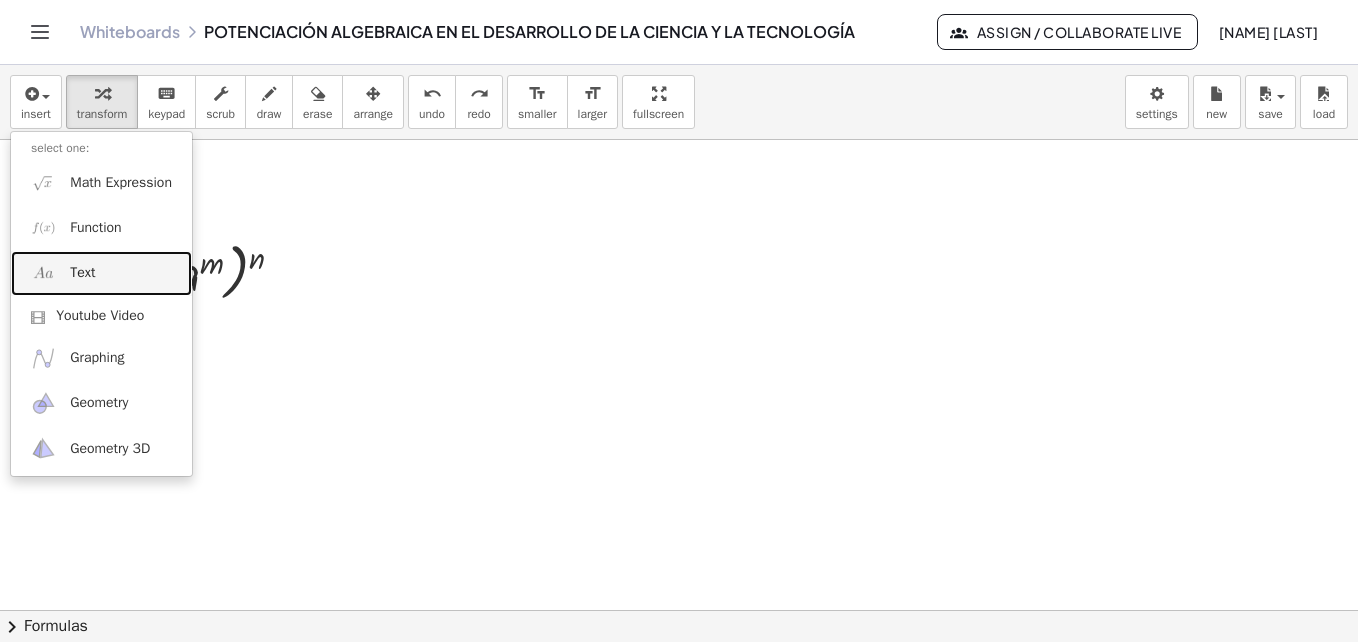 click on "Text" at bounding box center (101, 273) 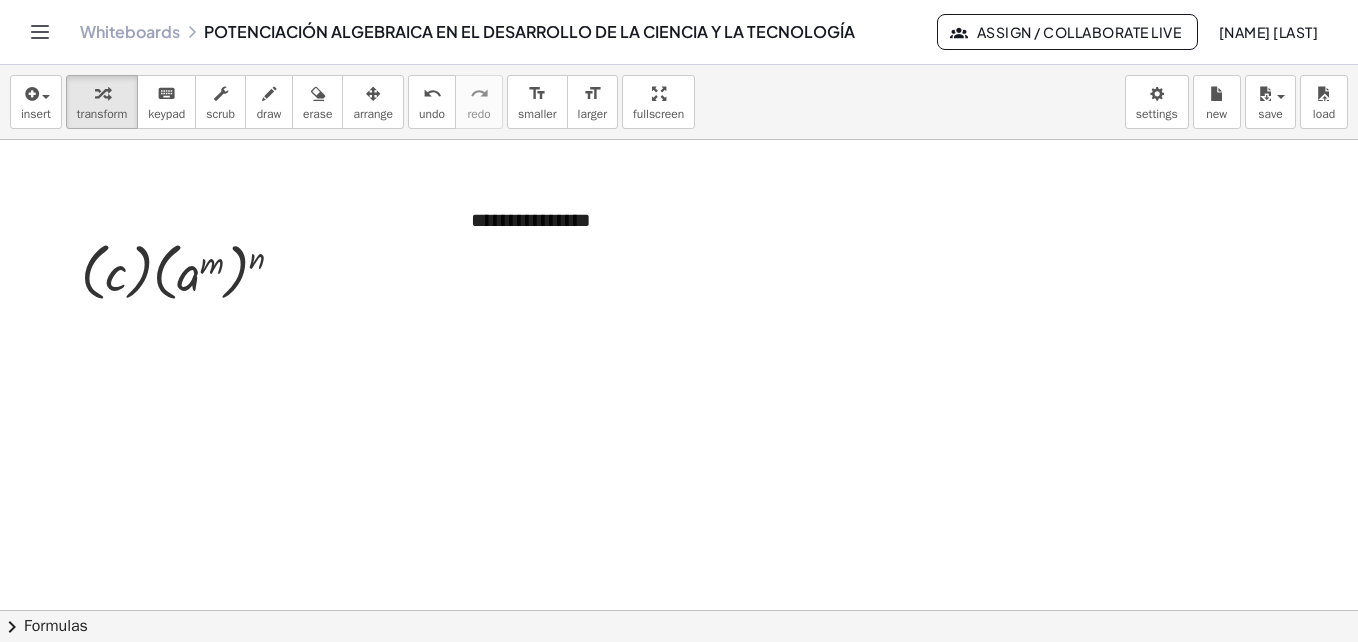 type 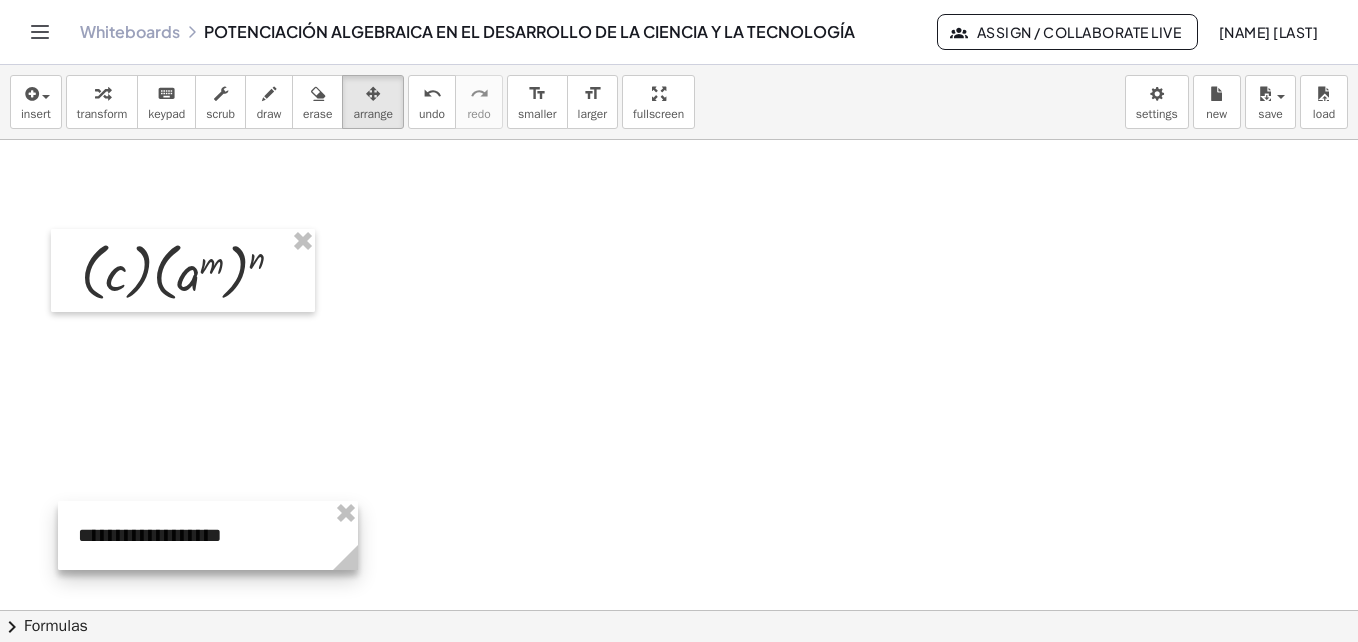 click at bounding box center (3250, -2309) 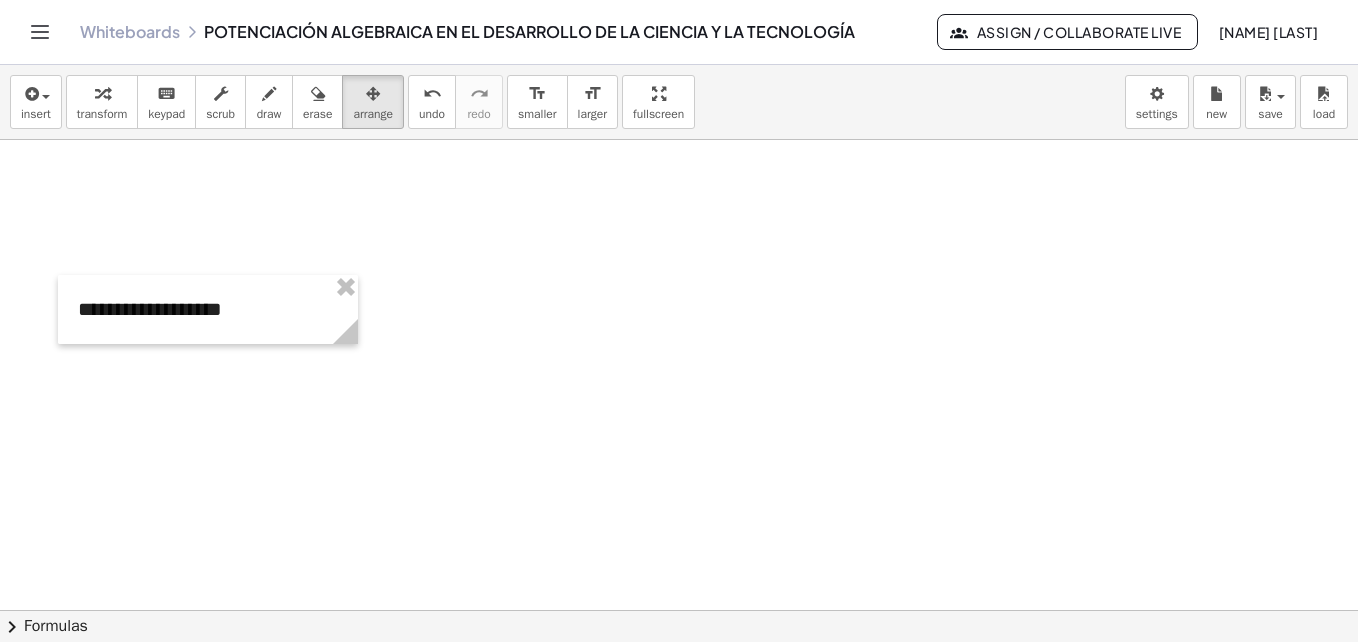 scroll, scrollTop: 5735, scrollLeft: 0, axis: vertical 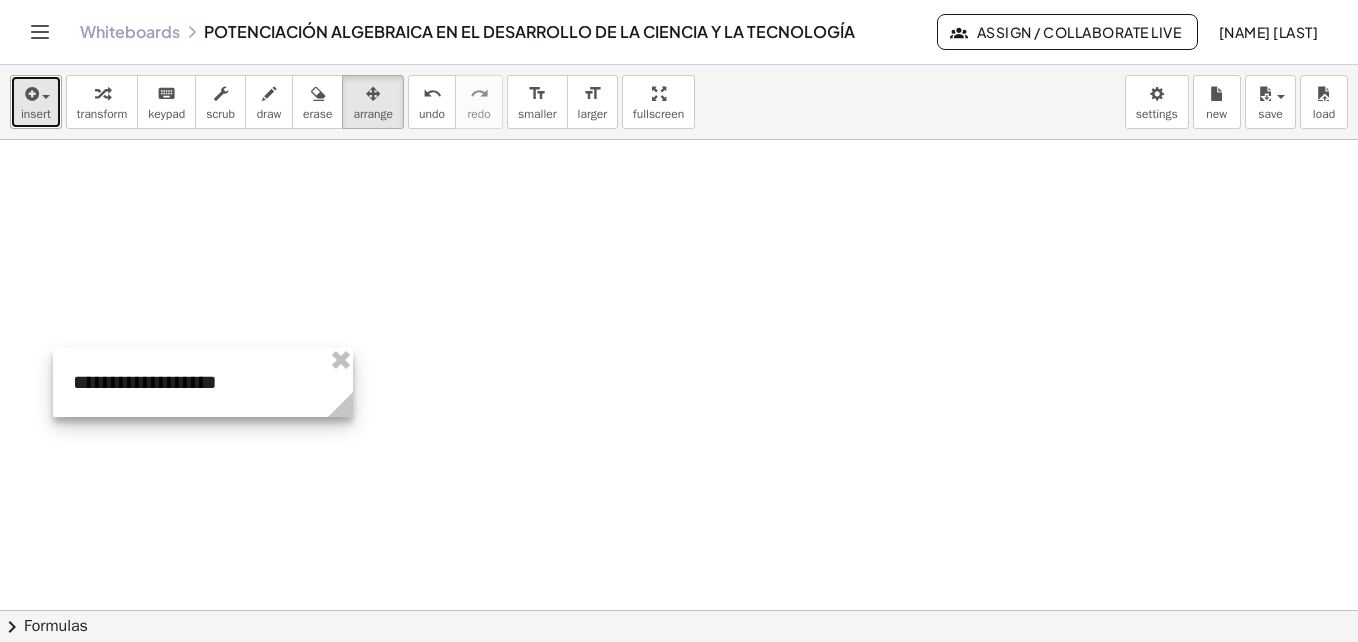 click on "insert" at bounding box center [36, 114] 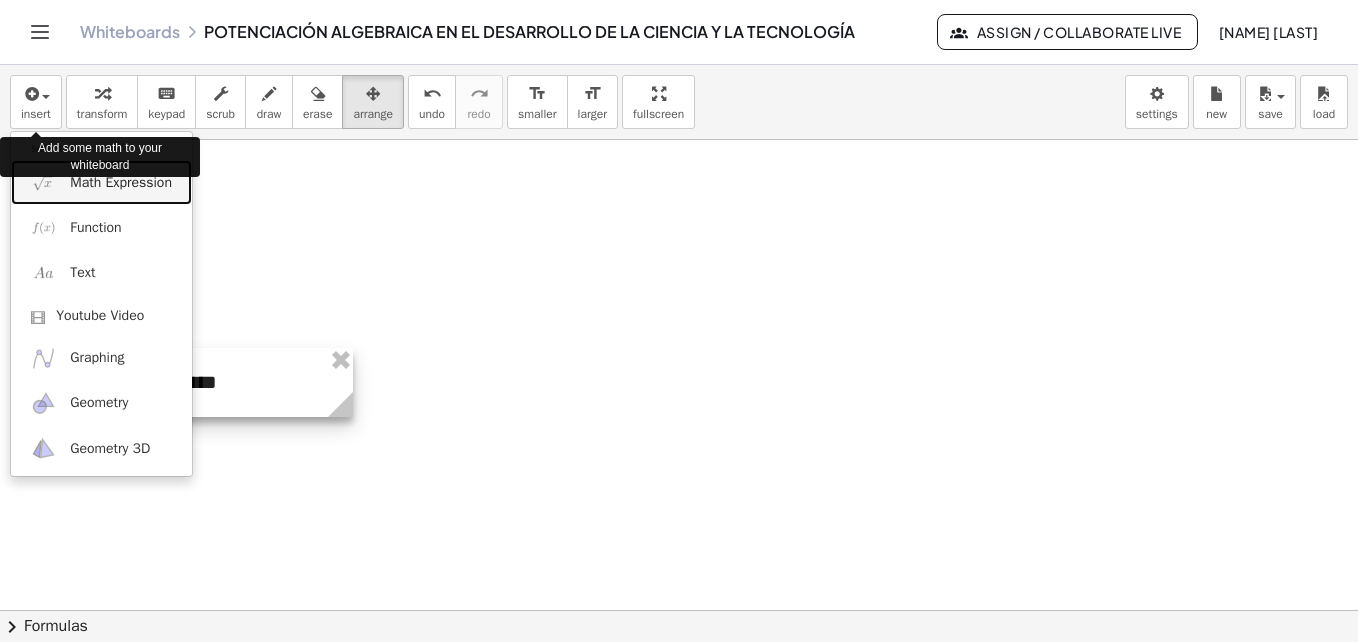 click on "Math Expression" at bounding box center (121, 183) 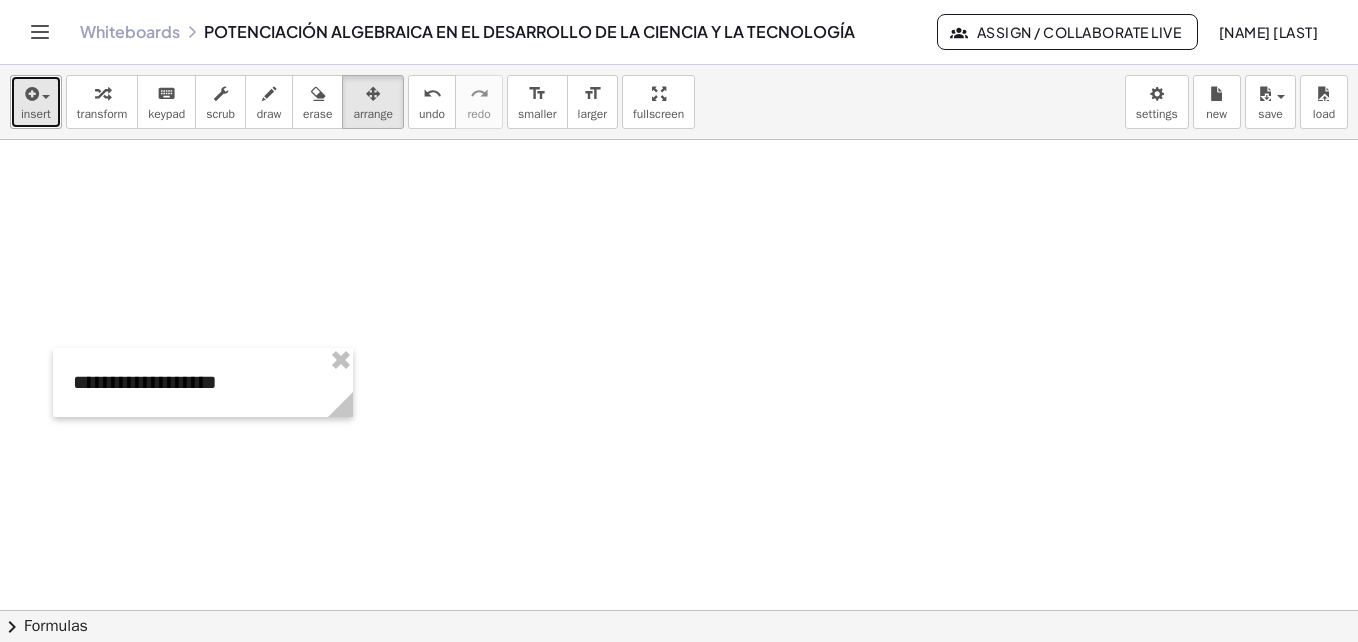 click on "insert" at bounding box center [36, 114] 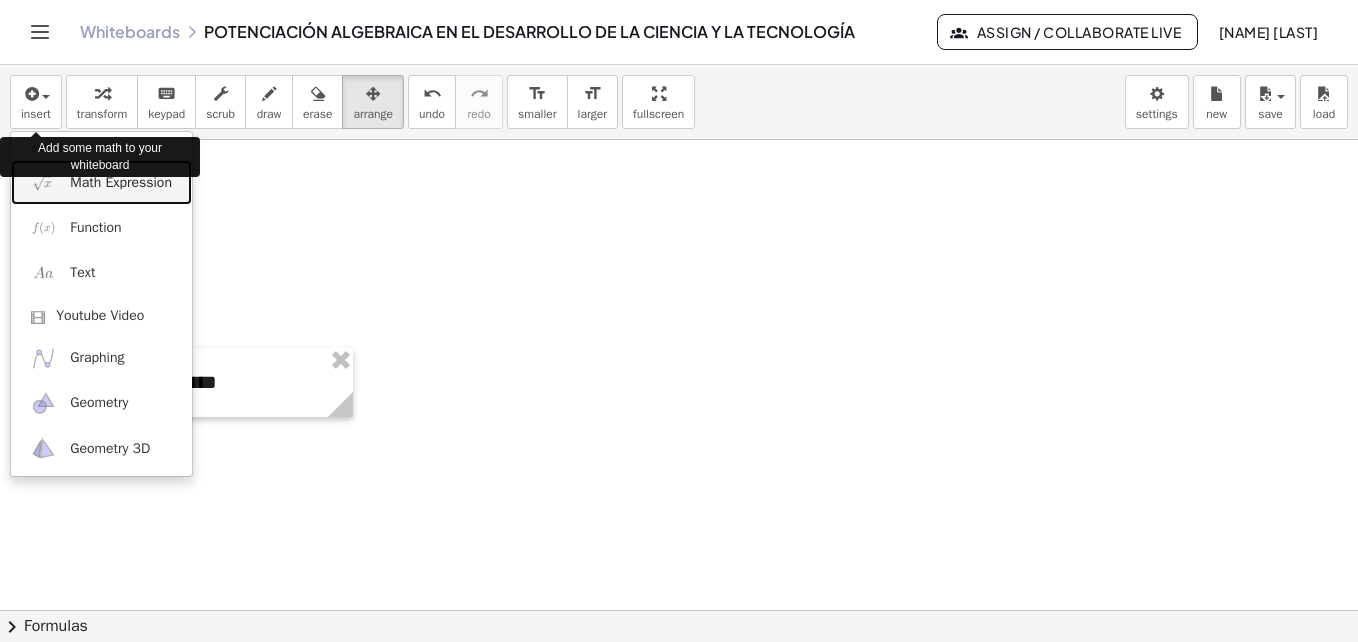 click on "Math Expression" at bounding box center (121, 183) 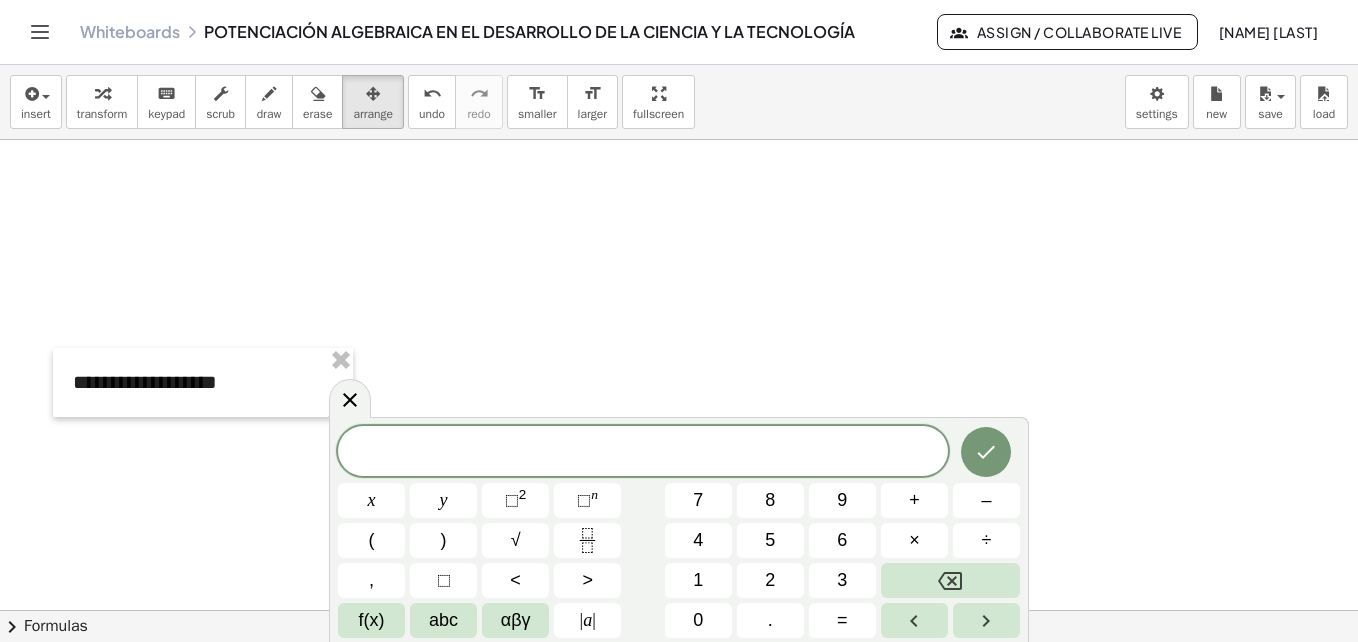click on "(" at bounding box center [371, 540] 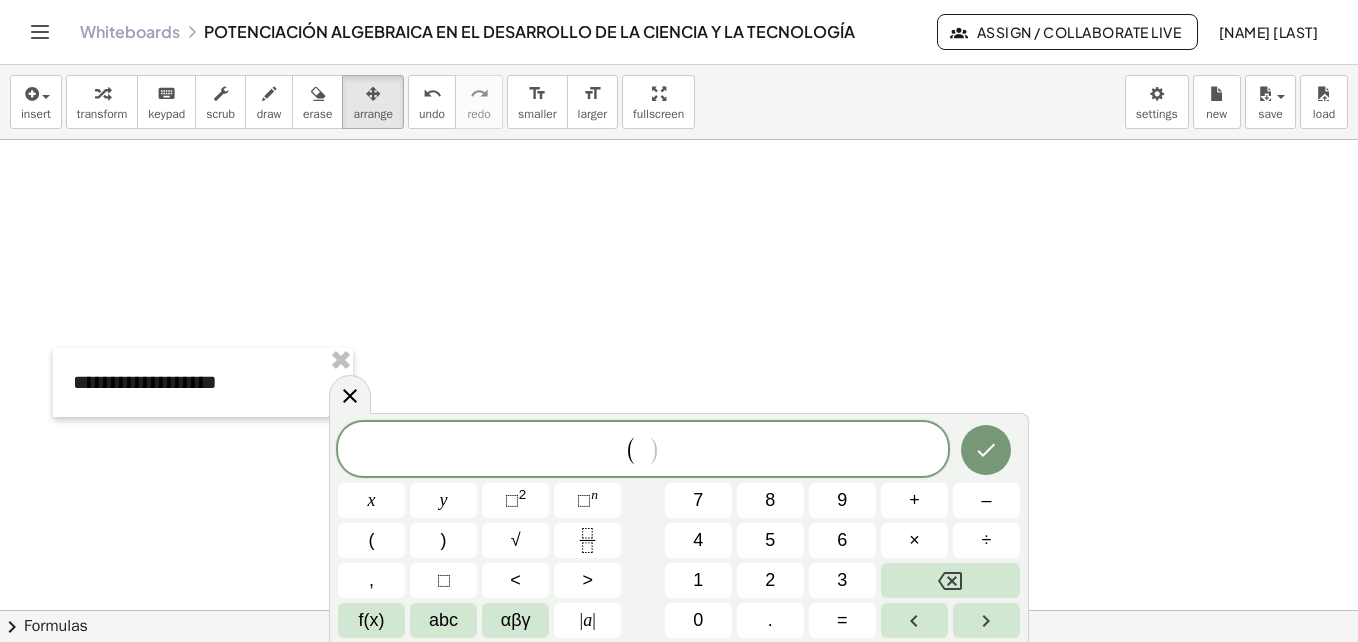 click on "abc" at bounding box center (443, 620) 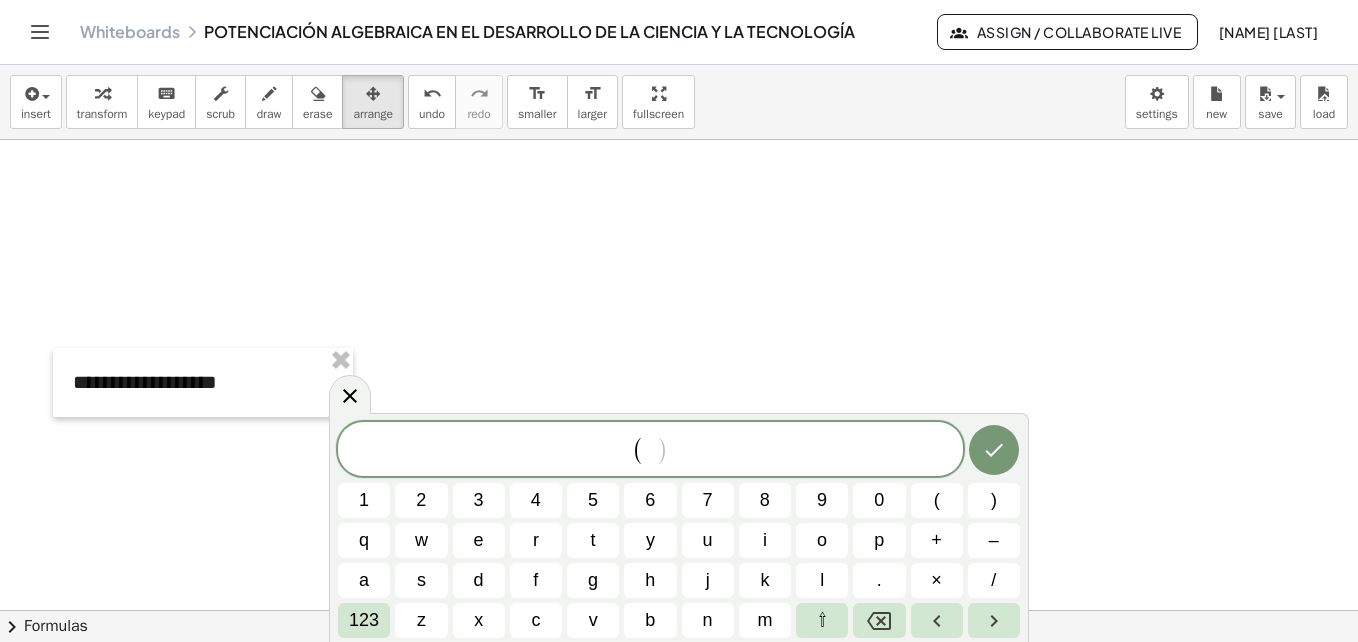 click on "a" at bounding box center (364, 580) 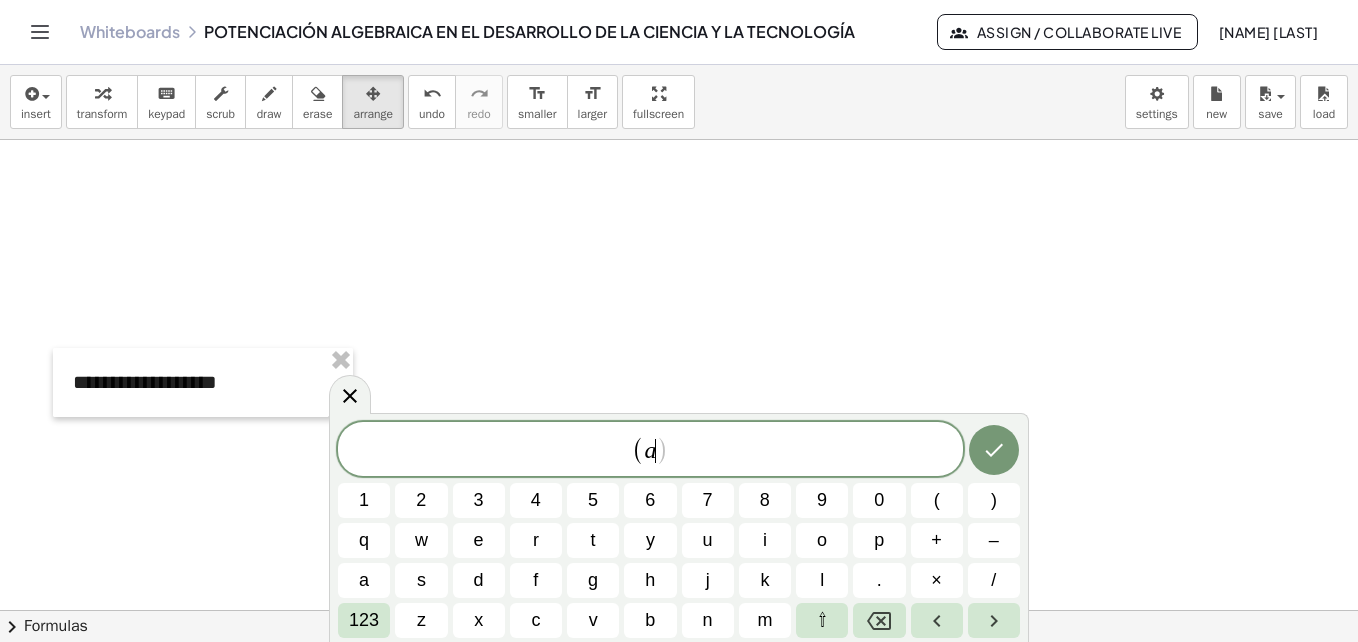 click on ")" at bounding box center [994, 500] 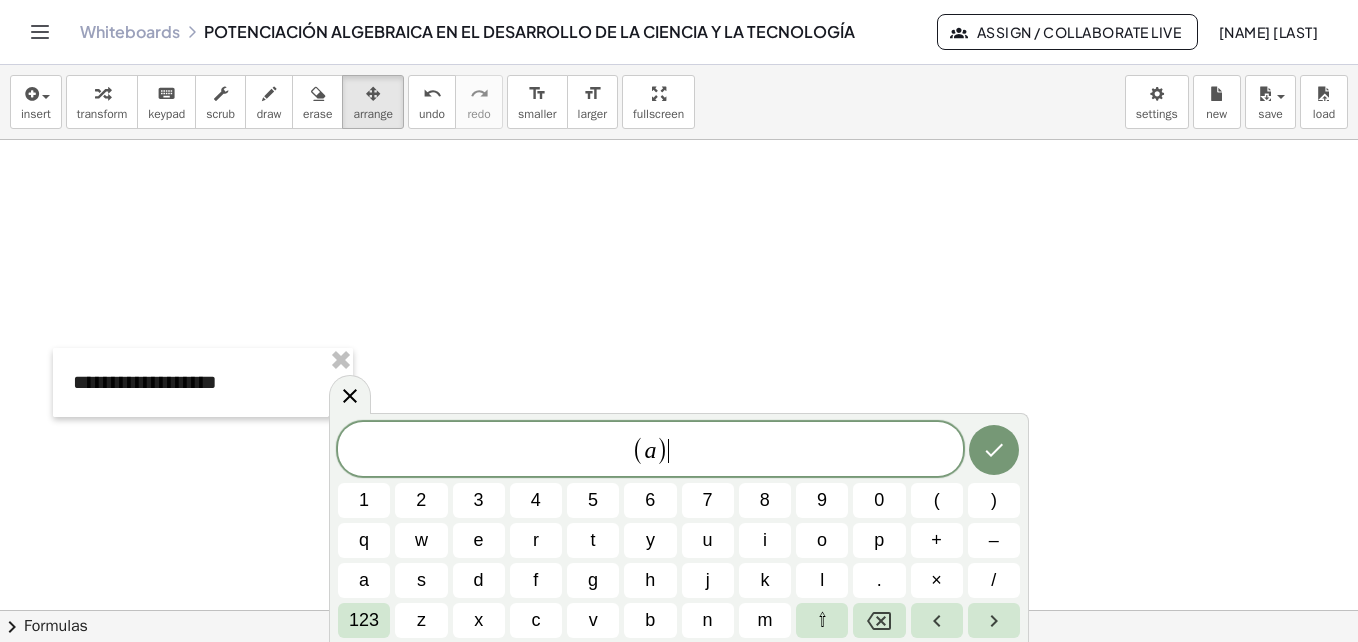 click on "123" at bounding box center (364, 620) 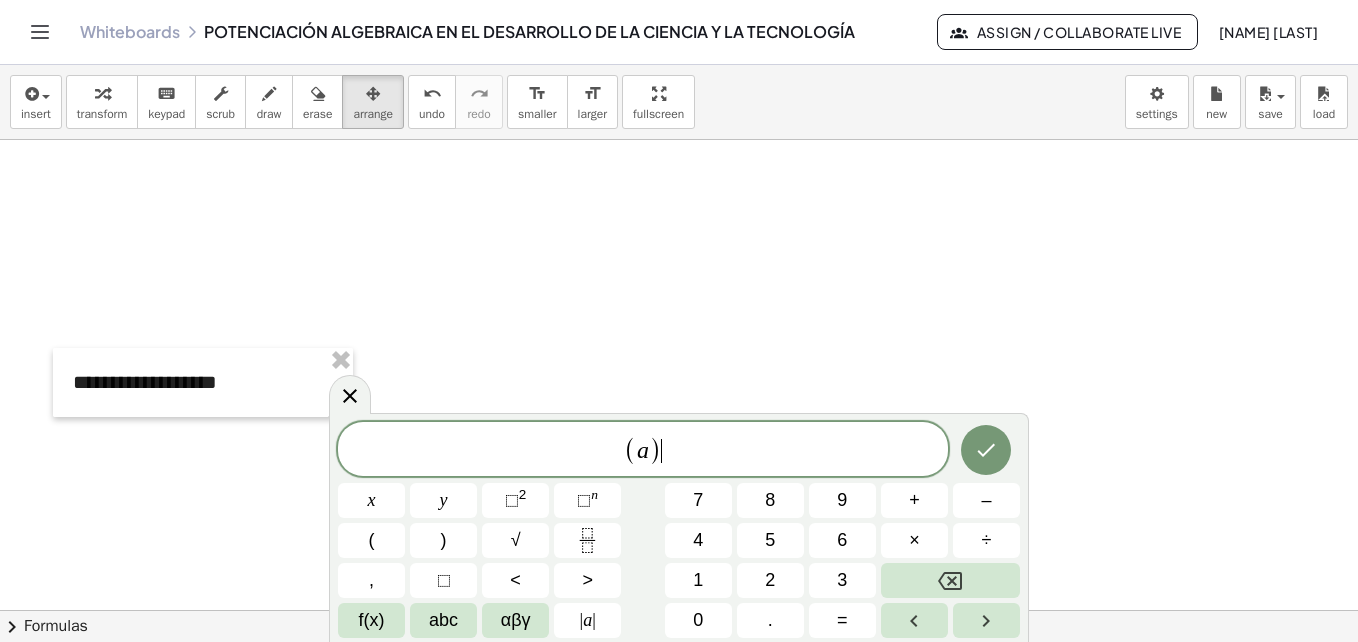 click on "3" at bounding box center (842, 580) 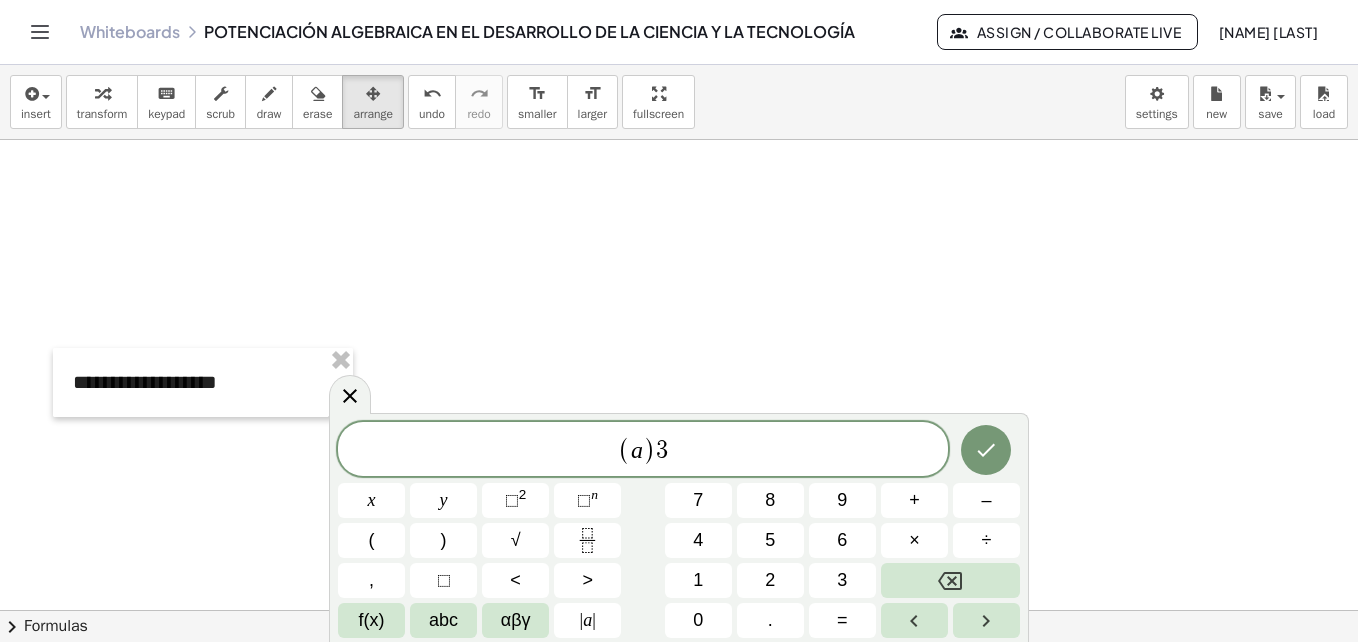 click on "n" at bounding box center [594, 494] 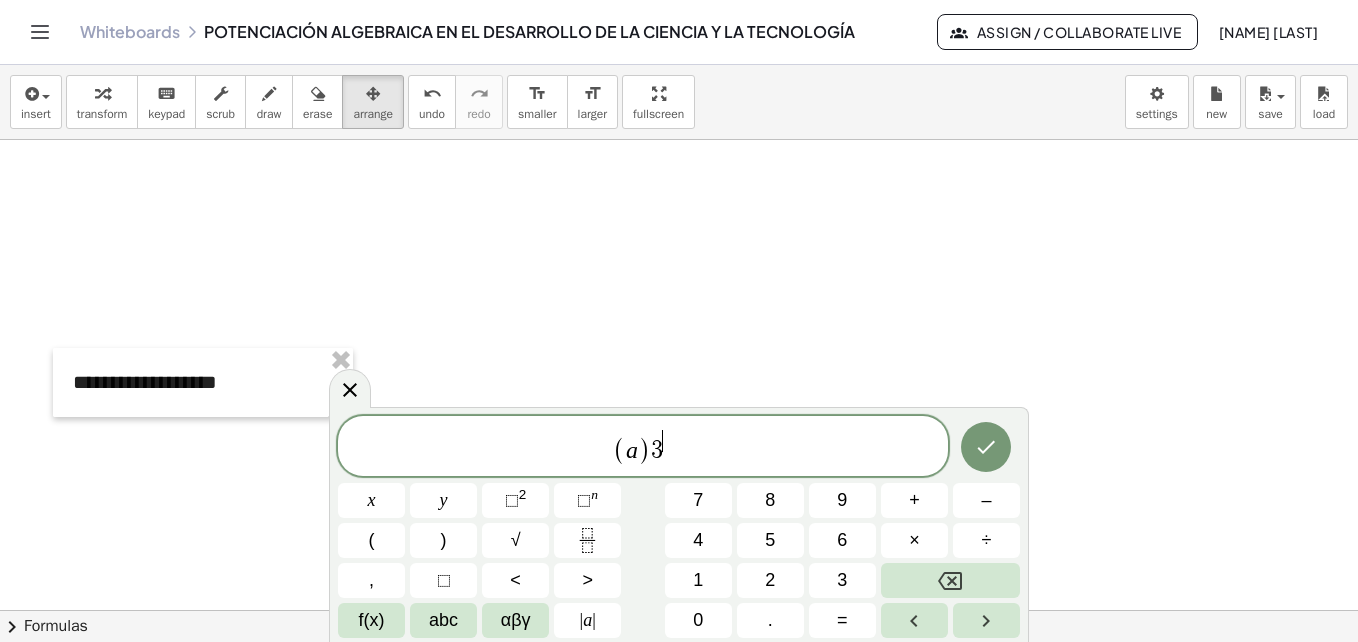 click on "–" at bounding box center (986, 500) 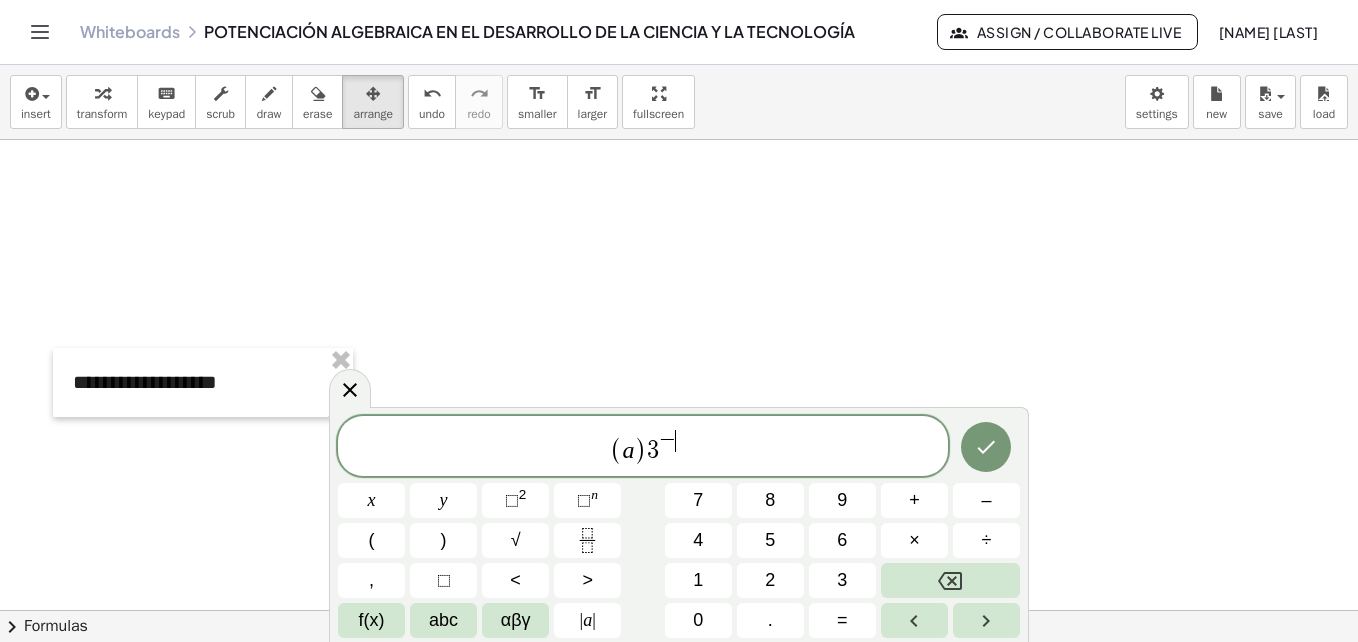 click on "1" at bounding box center (698, 580) 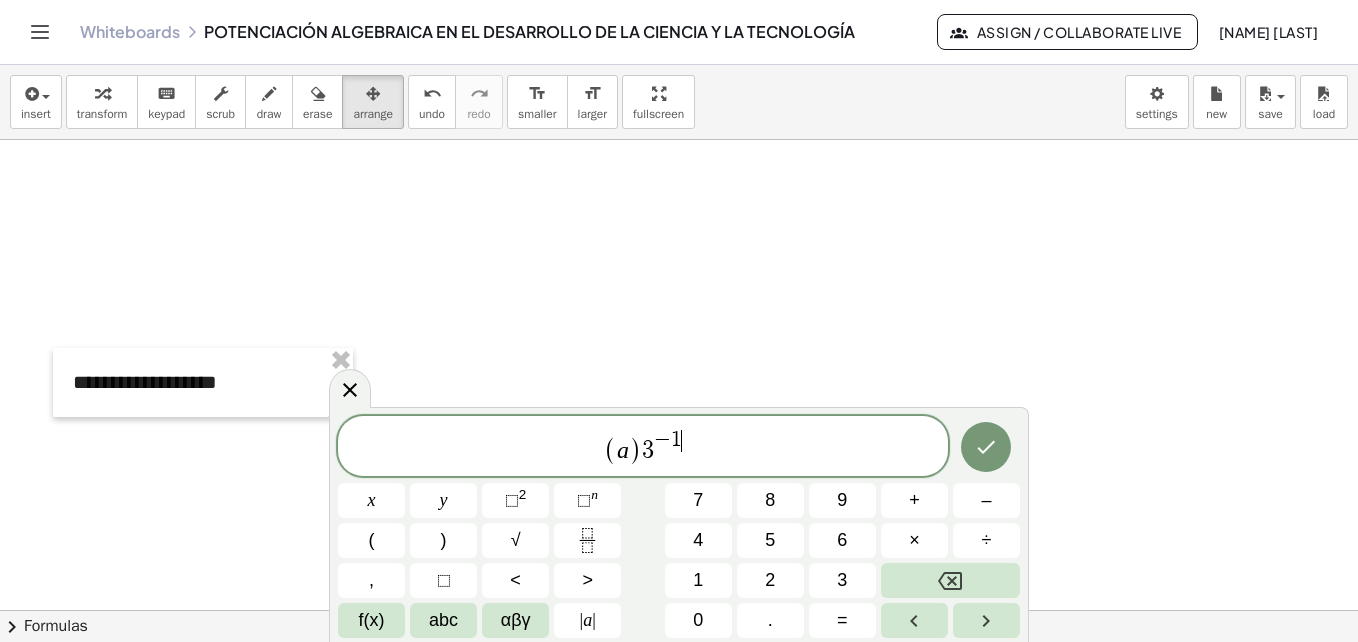 click 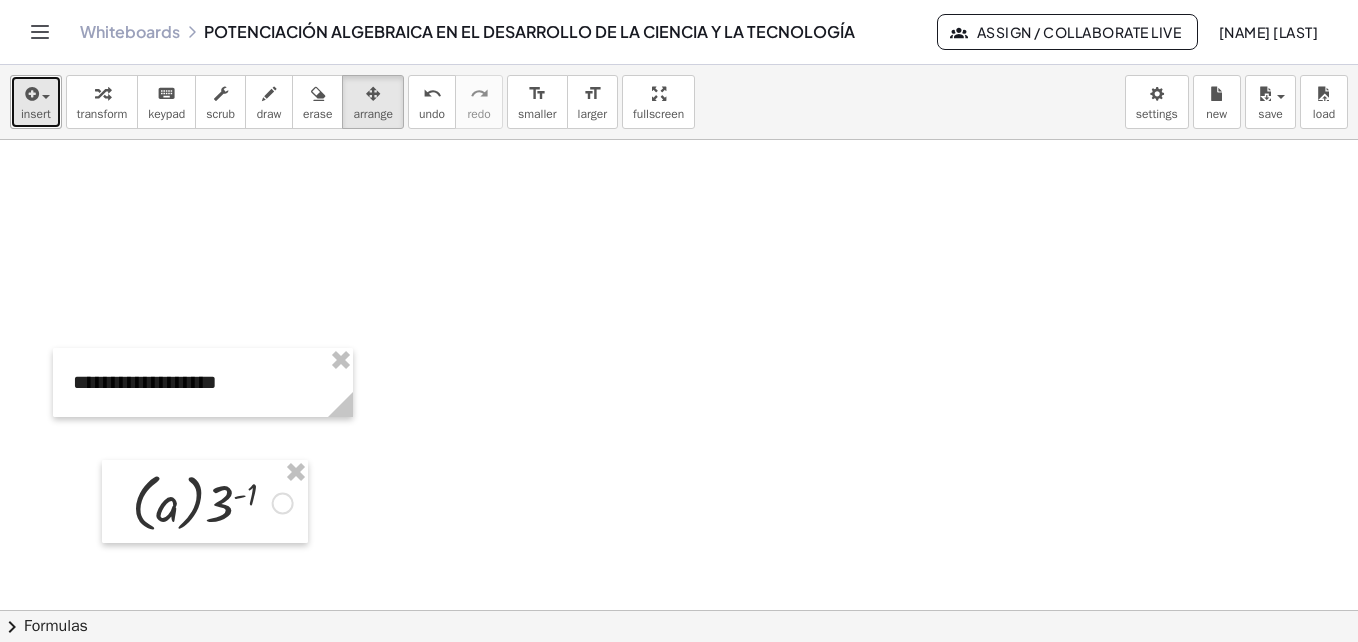click at bounding box center (30, 94) 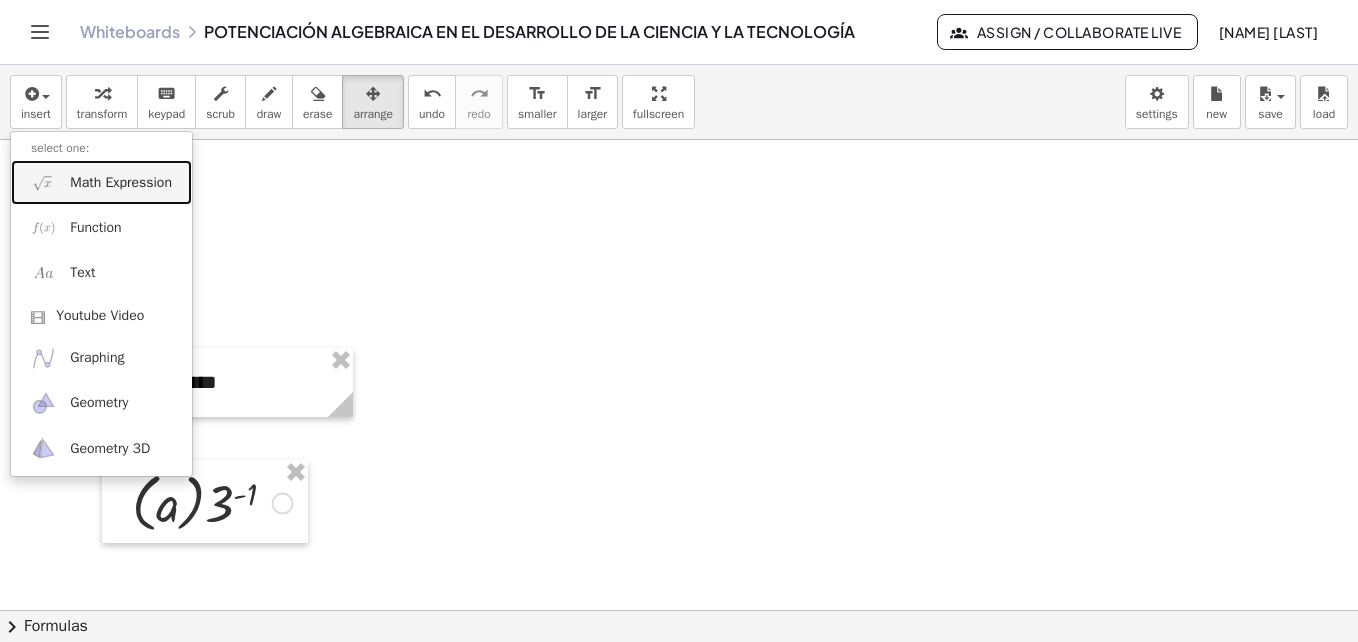 click on "Math Expression" at bounding box center (121, 183) 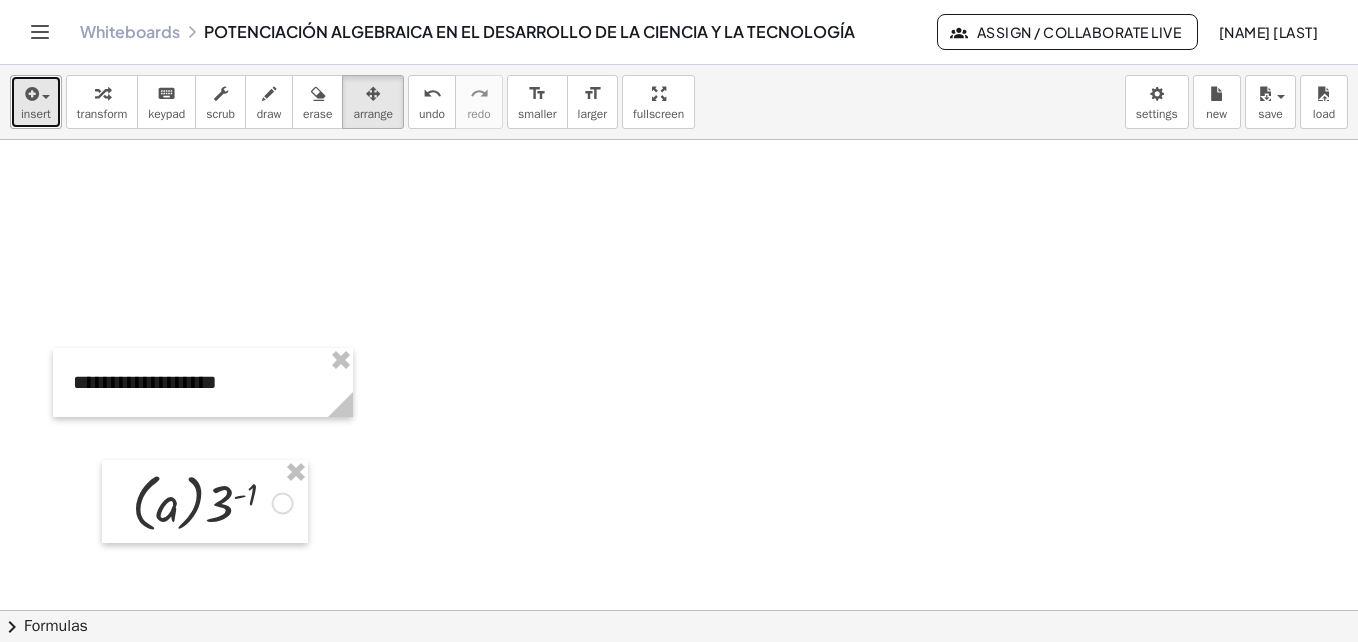 click on "insert" at bounding box center (36, 114) 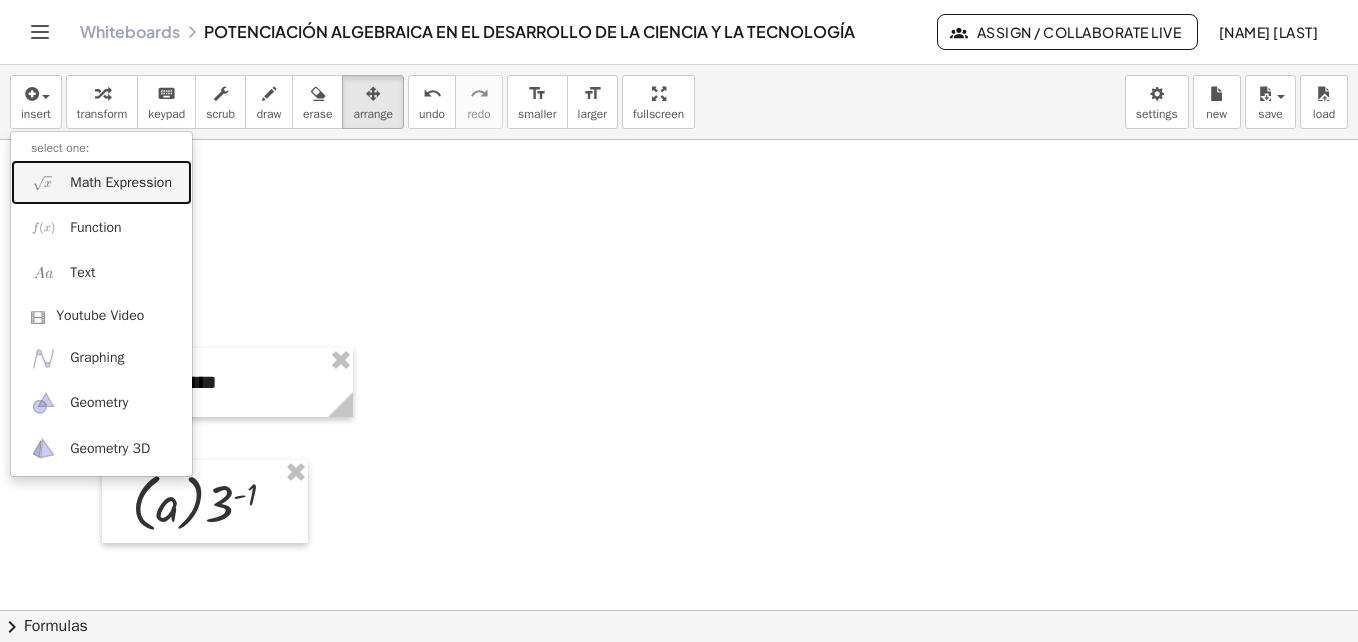click on "Math Expression" at bounding box center (101, 182) 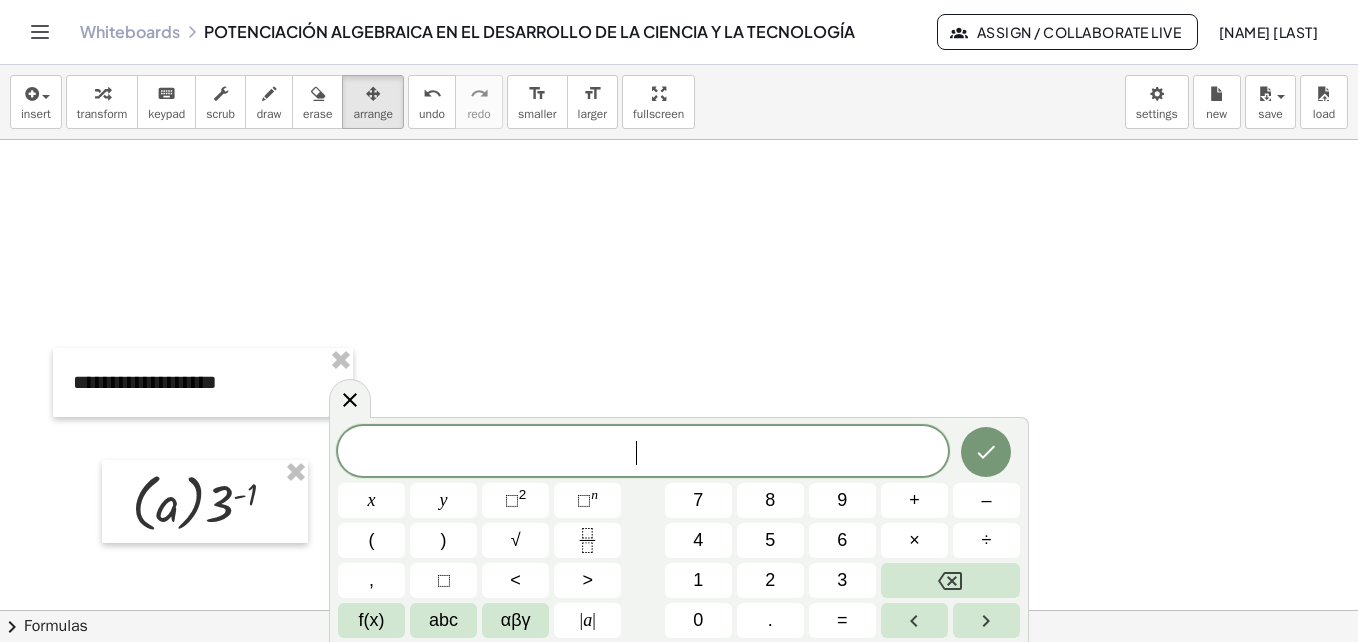 click on "abc" at bounding box center (443, 620) 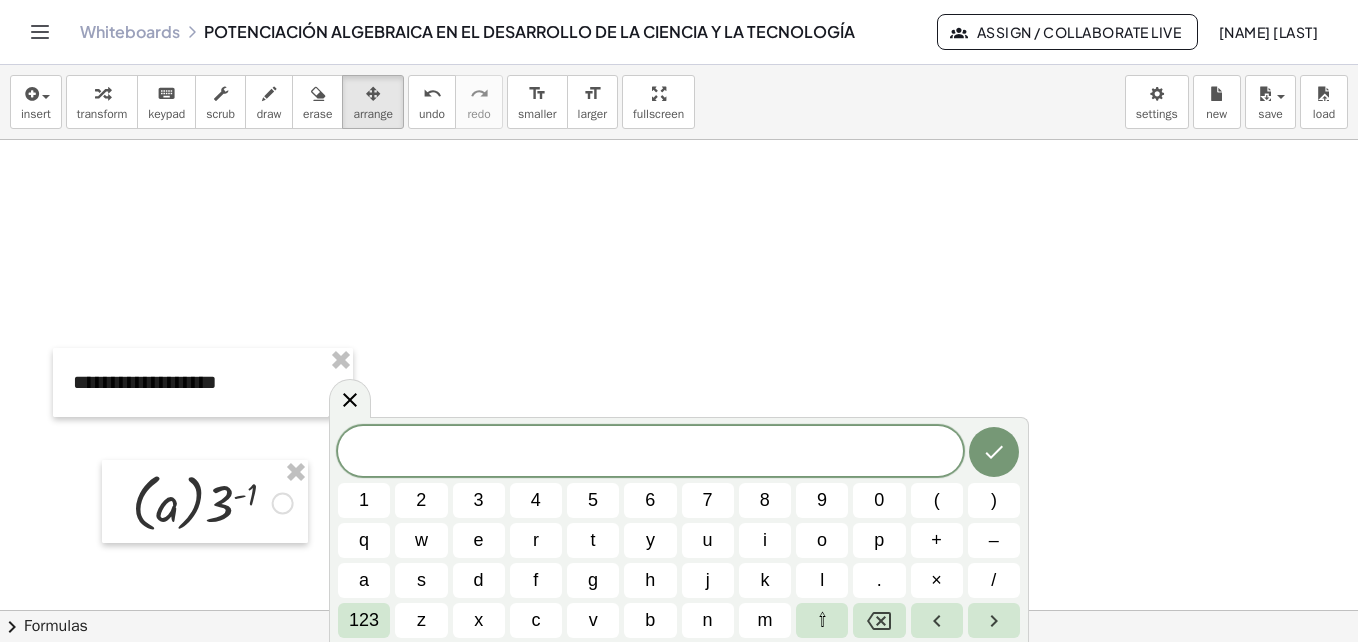 click on "b" at bounding box center (650, 620) 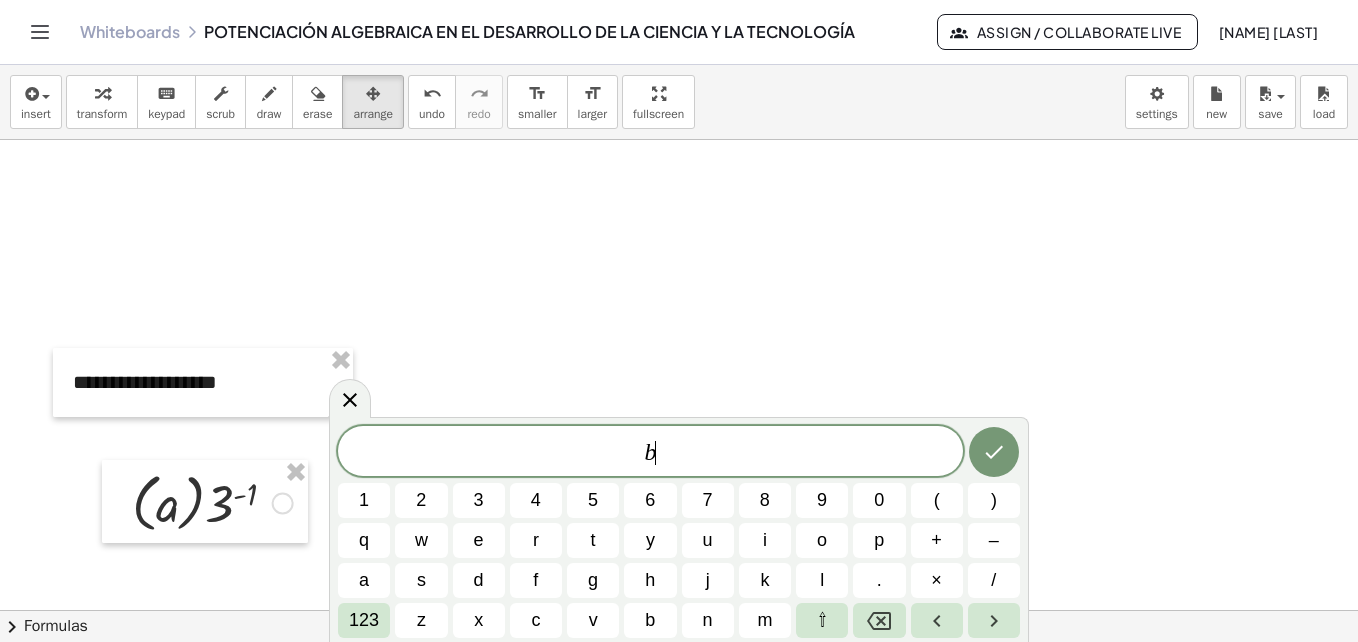 click on ")" at bounding box center [994, 500] 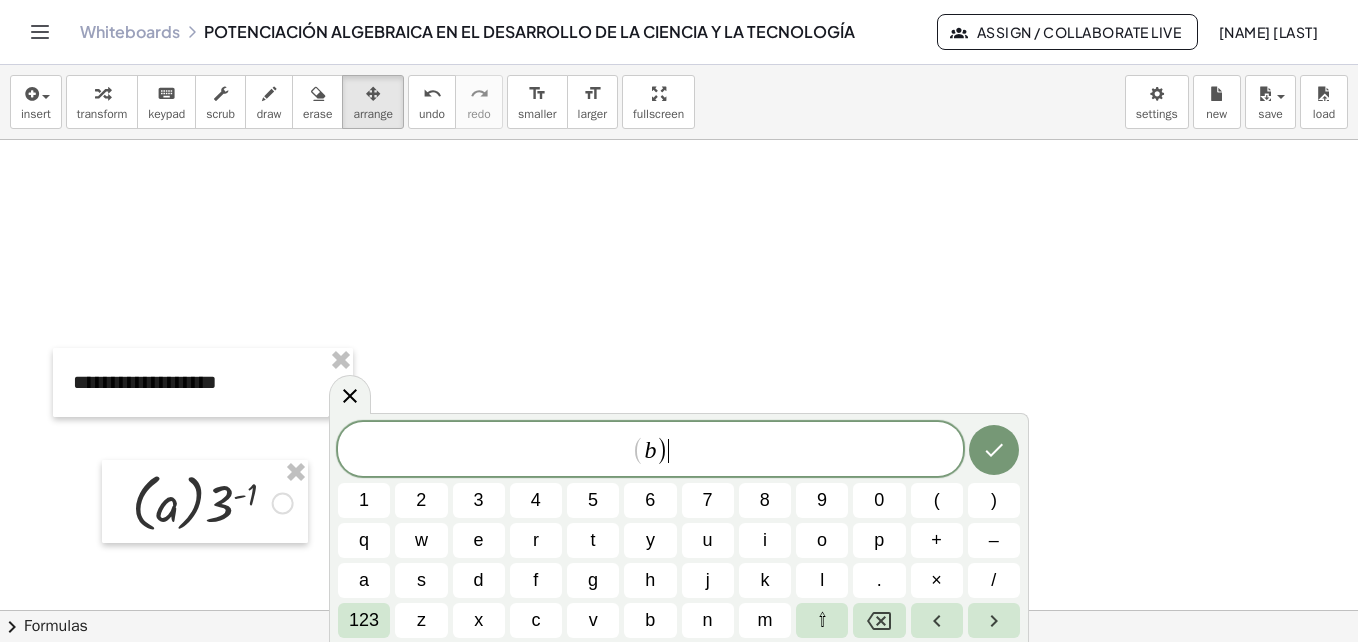 click on "123" at bounding box center [364, 620] 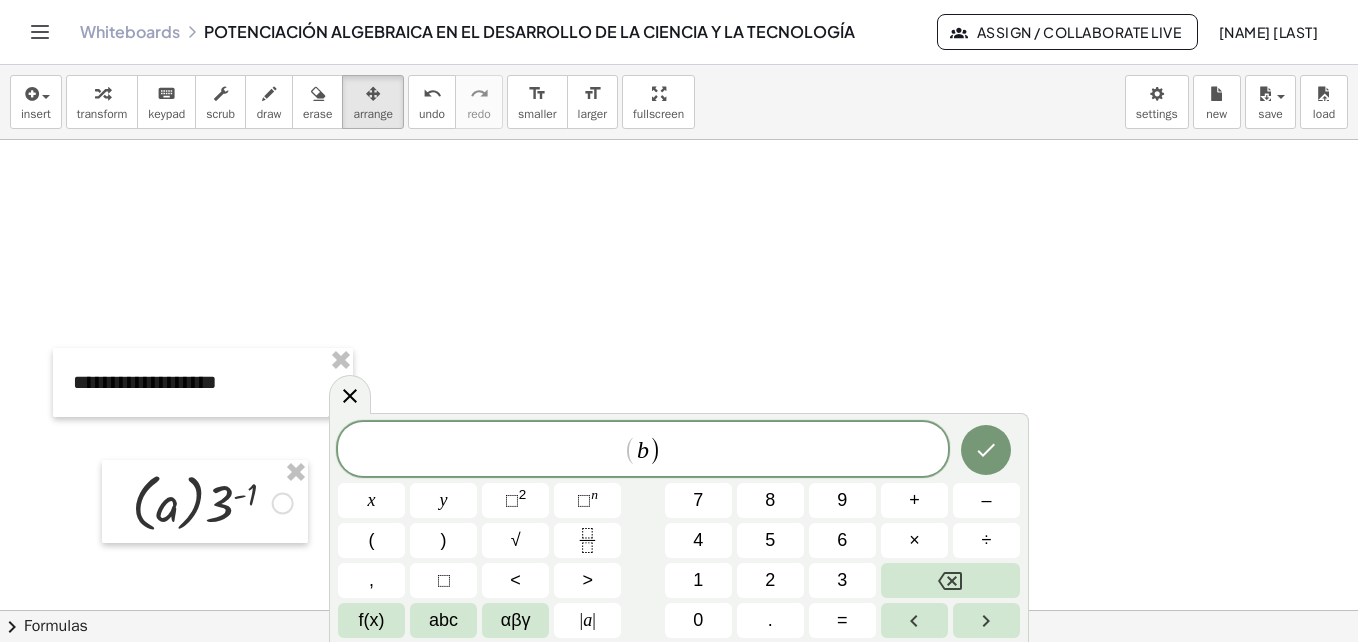 click on "6" at bounding box center [842, 540] 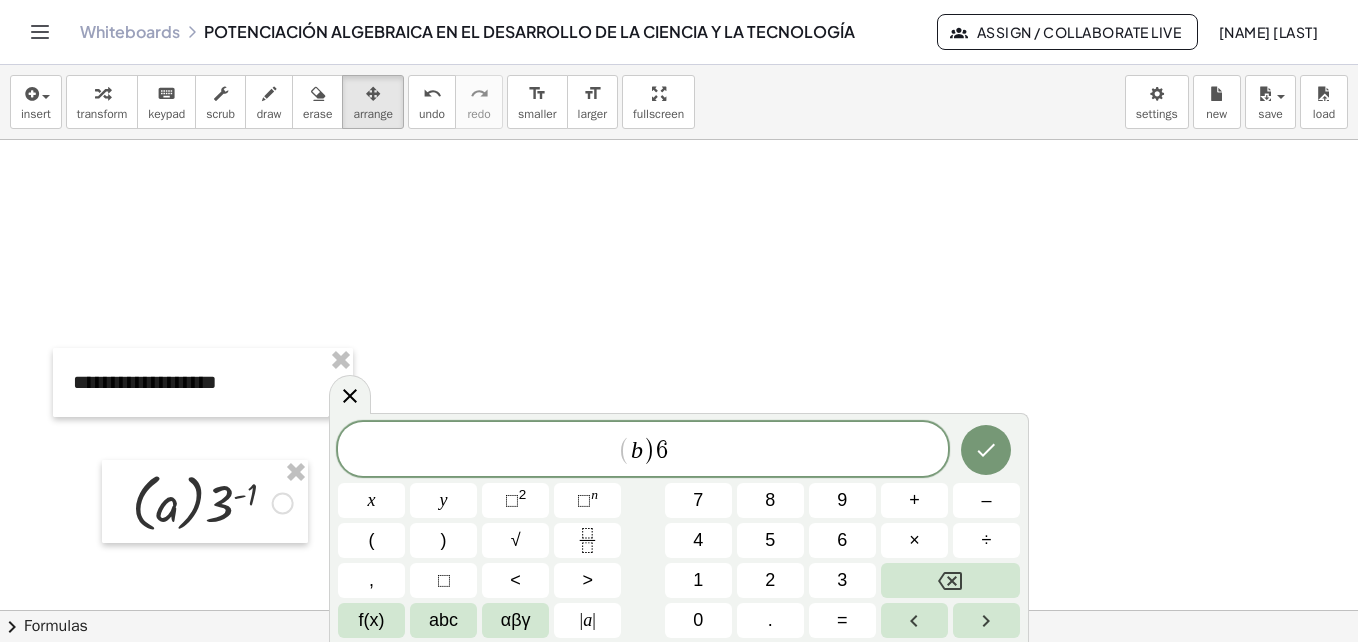 click on "n" at bounding box center (594, 494) 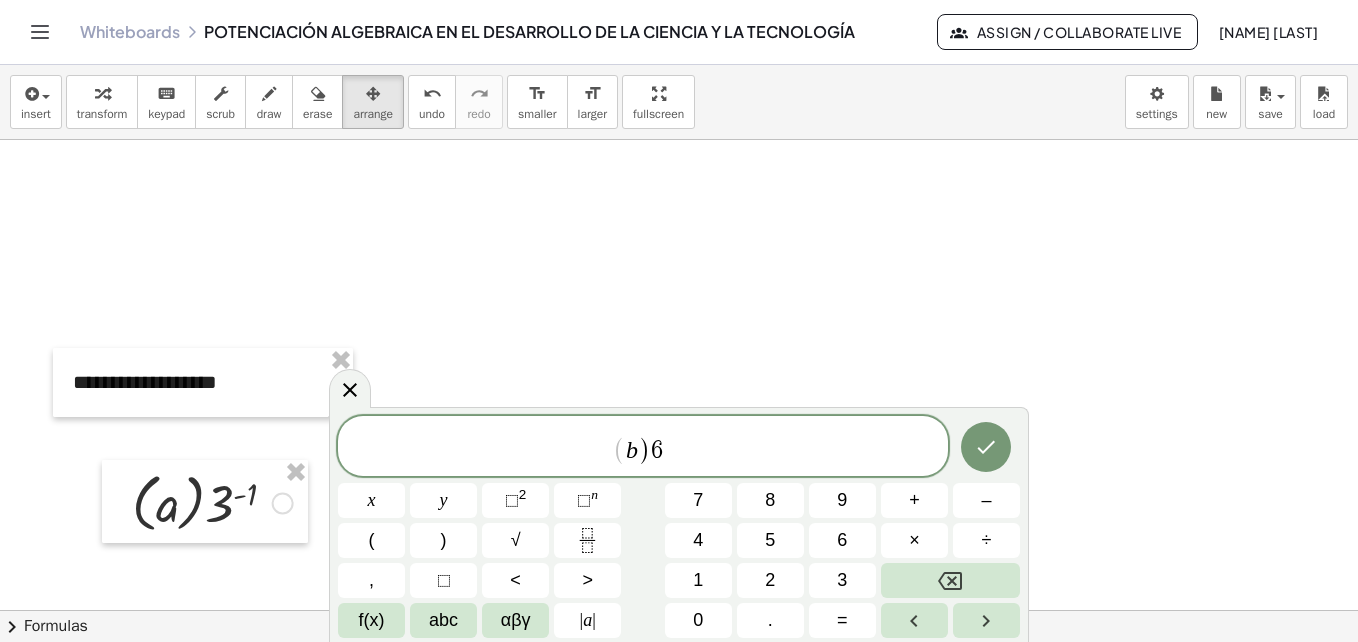 click on "–" at bounding box center [986, 500] 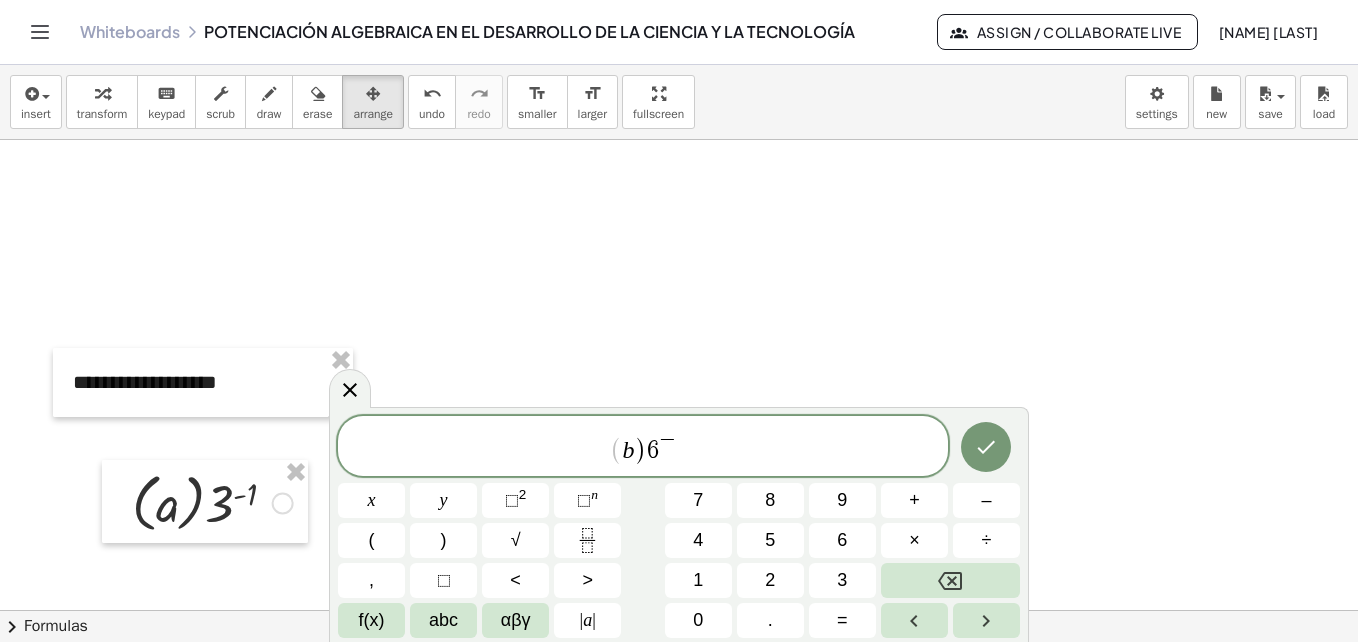 click on "4" at bounding box center (698, 540) 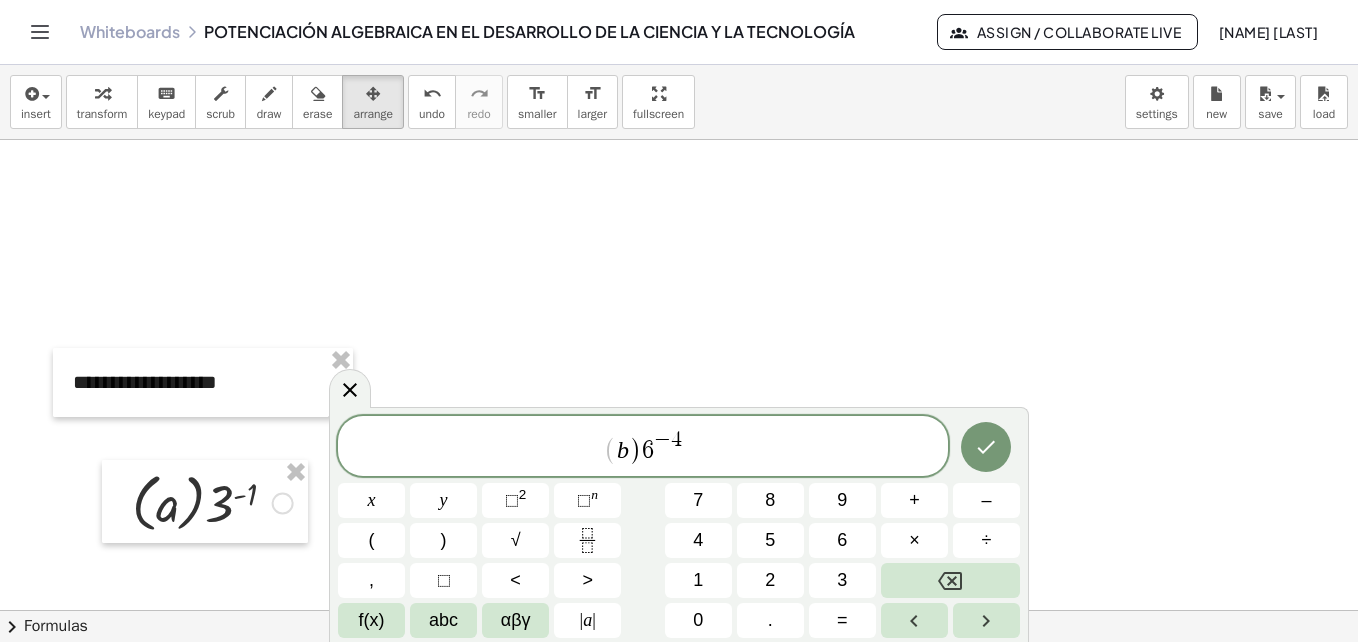 click 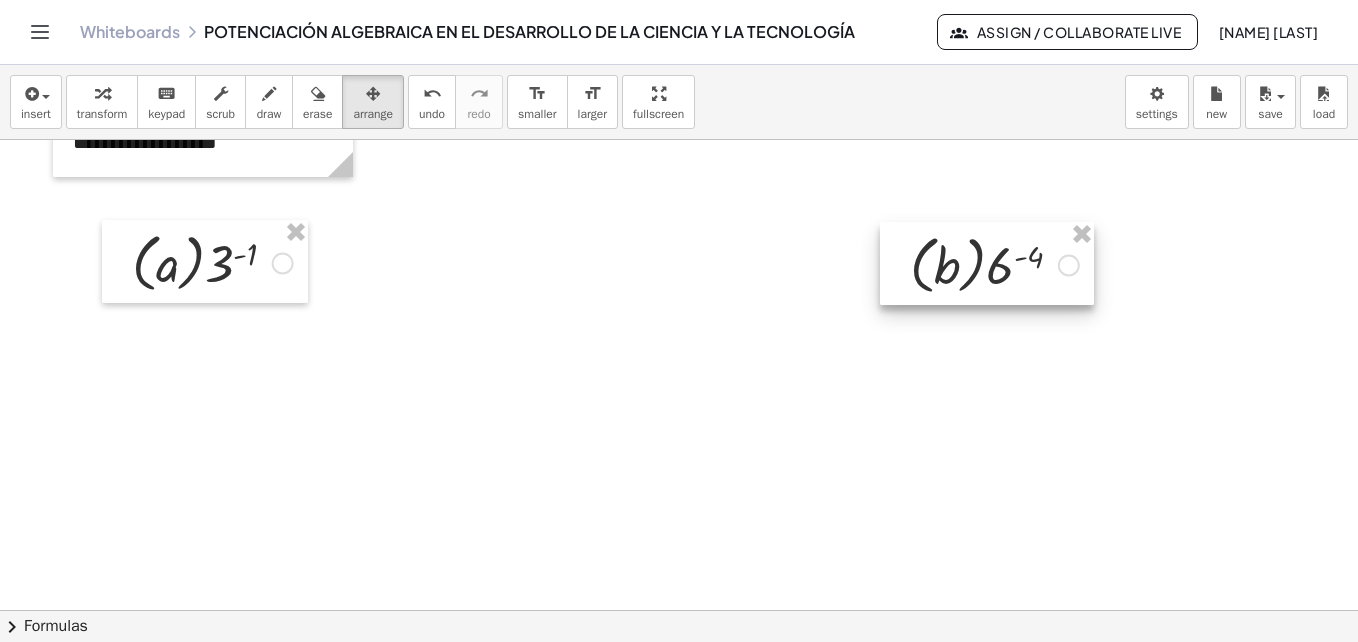 scroll, scrollTop: 5979, scrollLeft: 0, axis: vertical 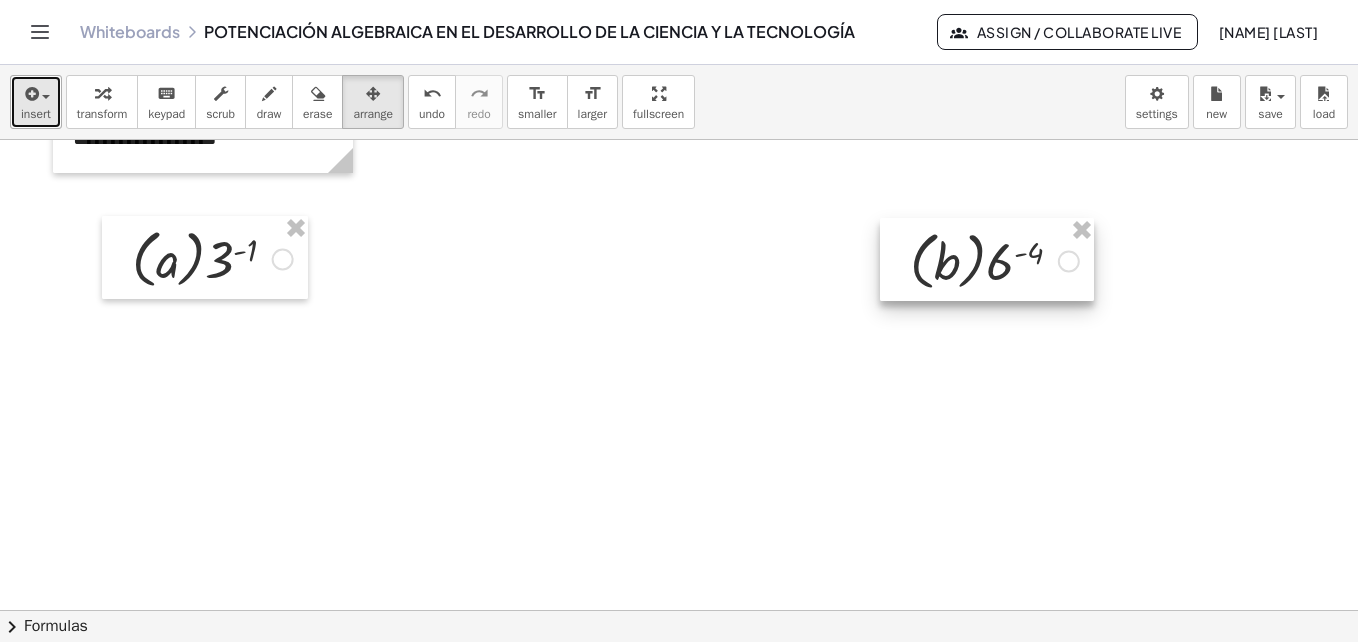 click at bounding box center [41, 96] 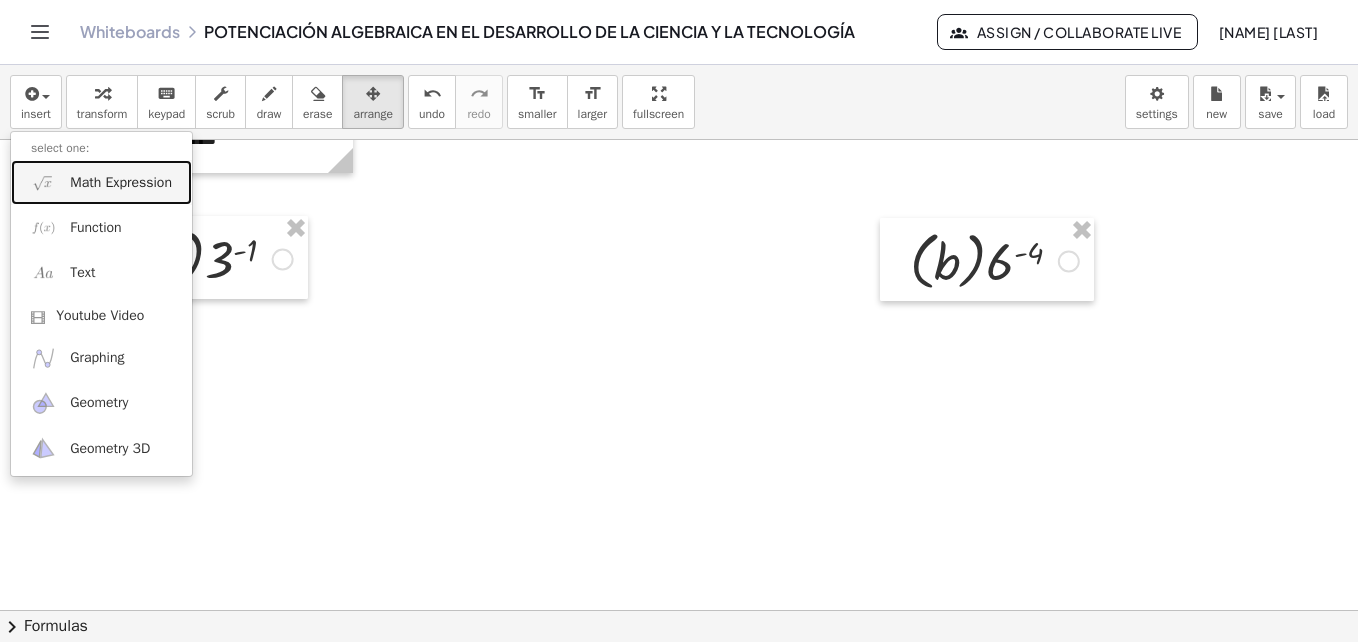 click on "Math Expression" at bounding box center [121, 183] 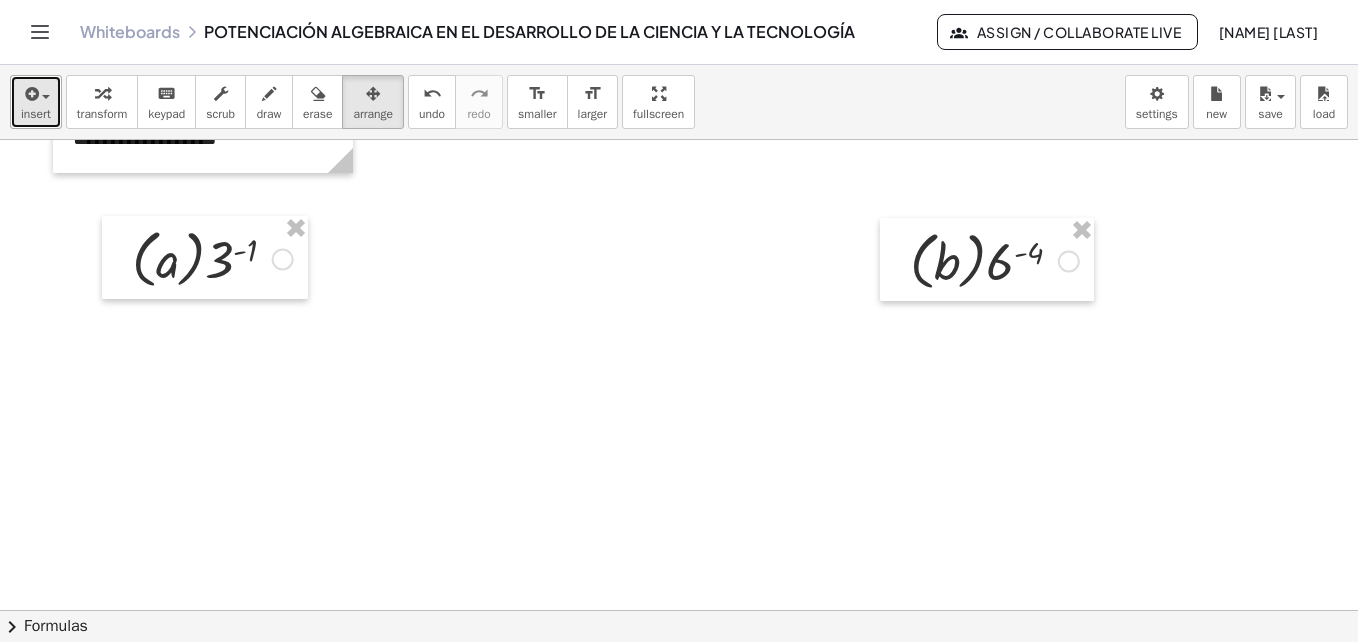 click on "insert" at bounding box center (36, 114) 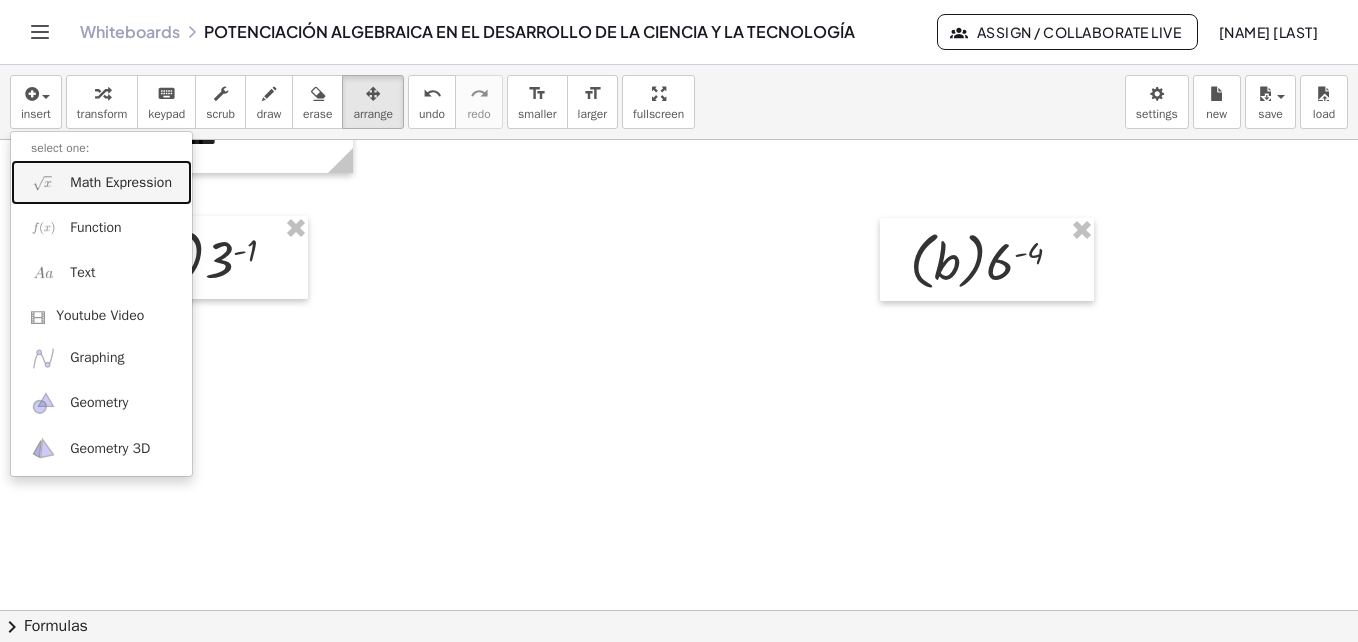 click on "Math Expression" at bounding box center [121, 183] 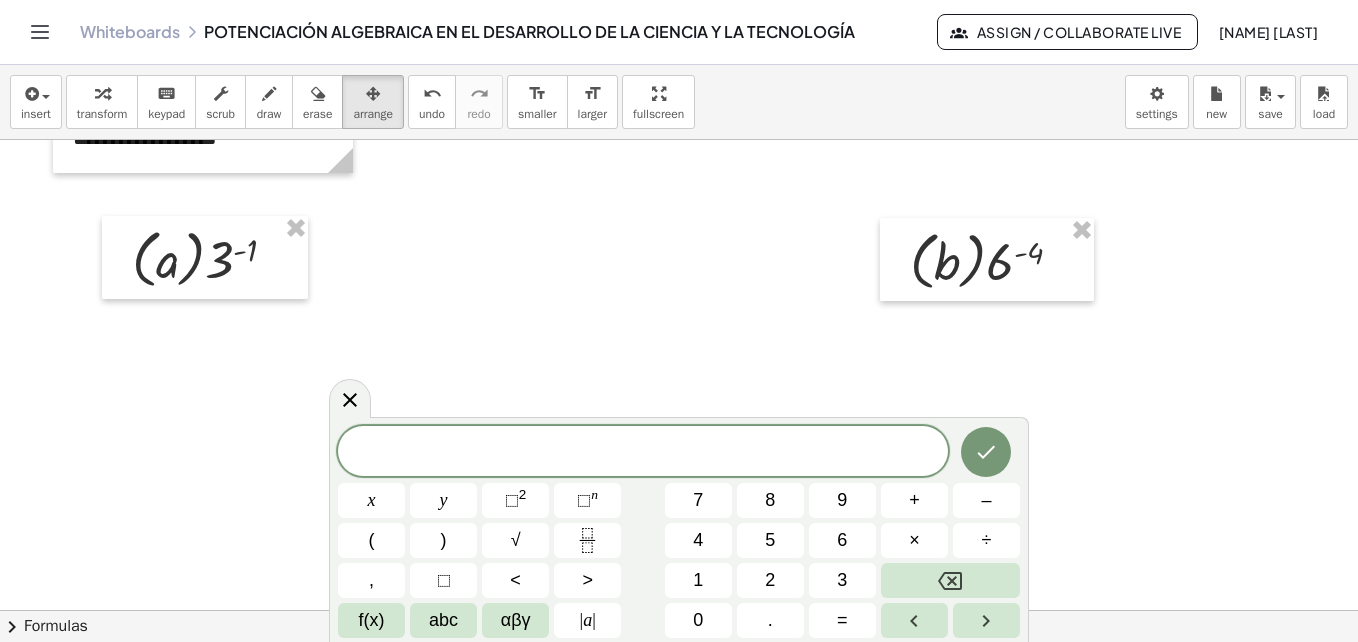 click on "7" at bounding box center (698, 500) 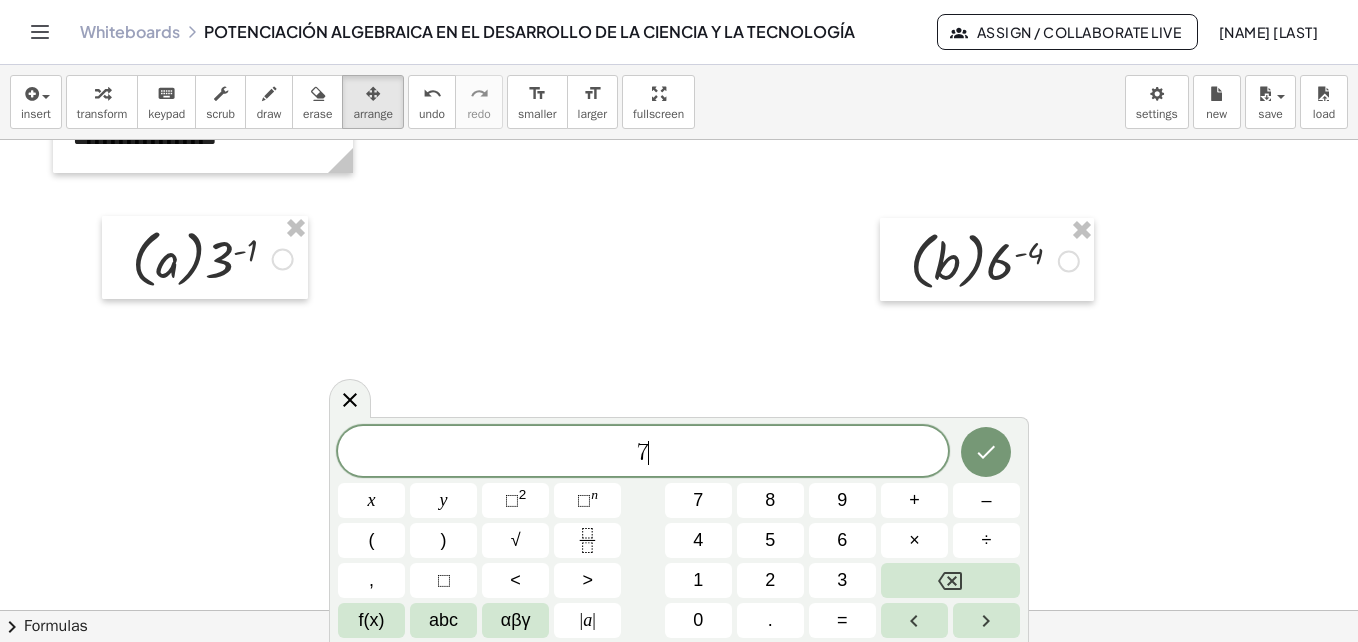 click on "8" at bounding box center (770, 500) 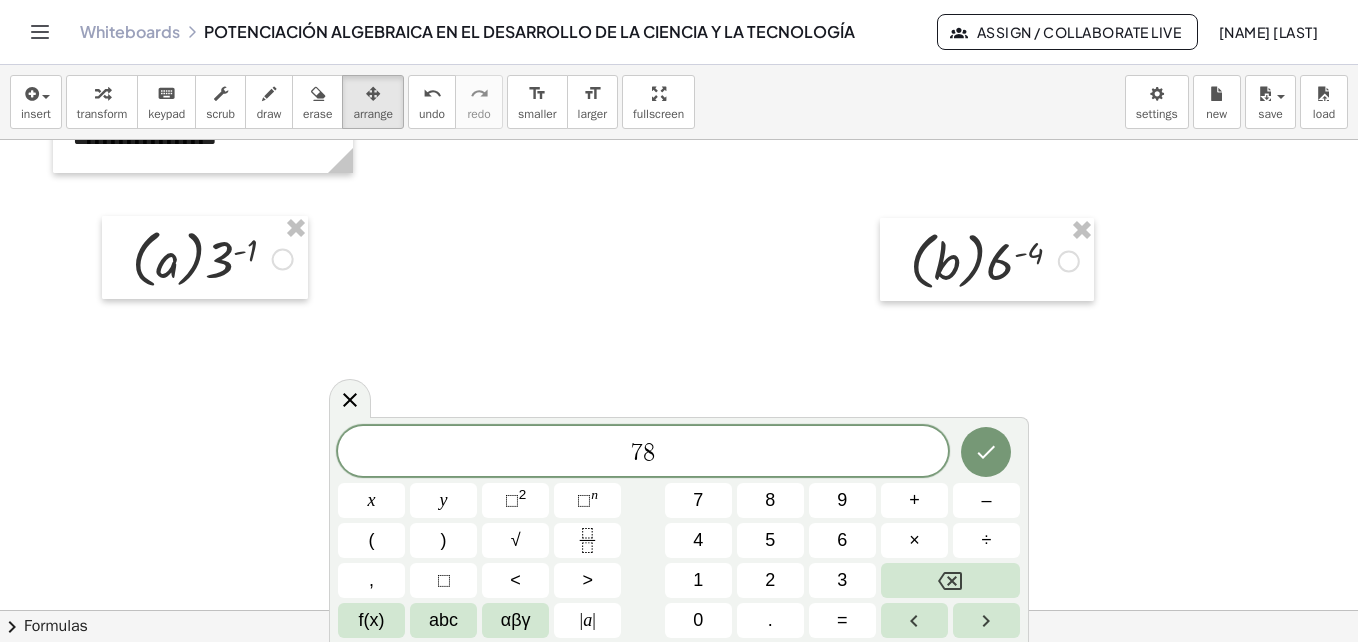 click on "4" at bounding box center [698, 540] 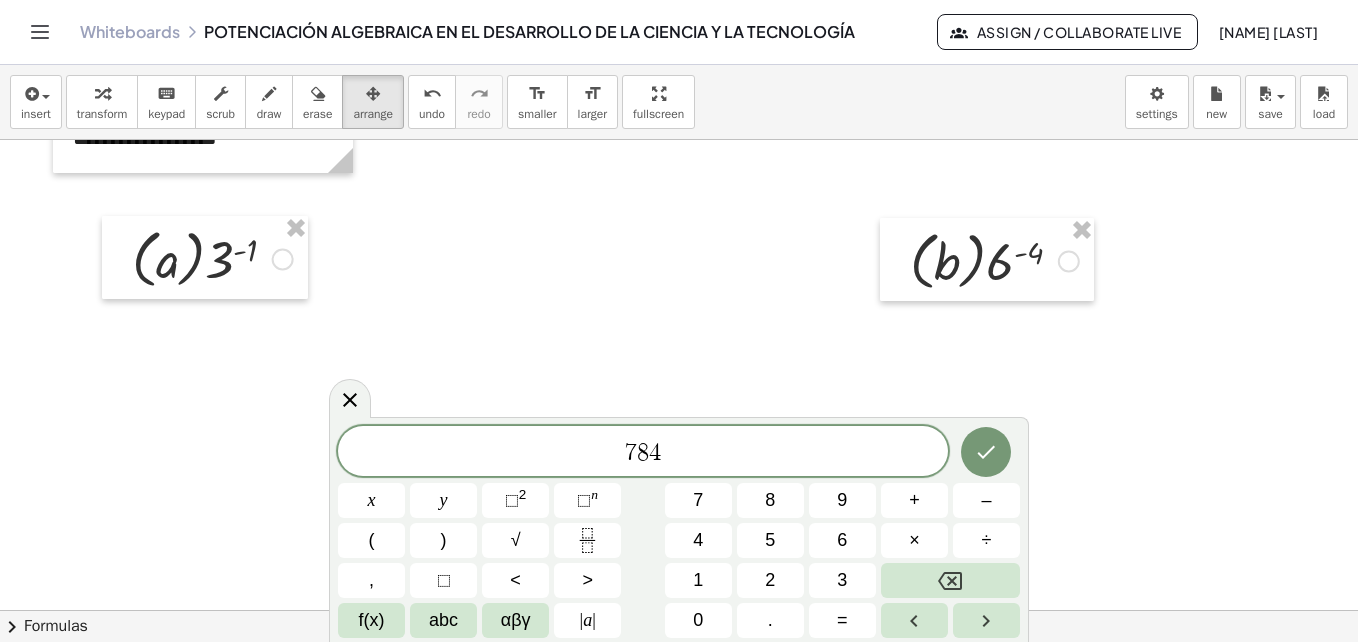 click on "7" at bounding box center [631, 453] 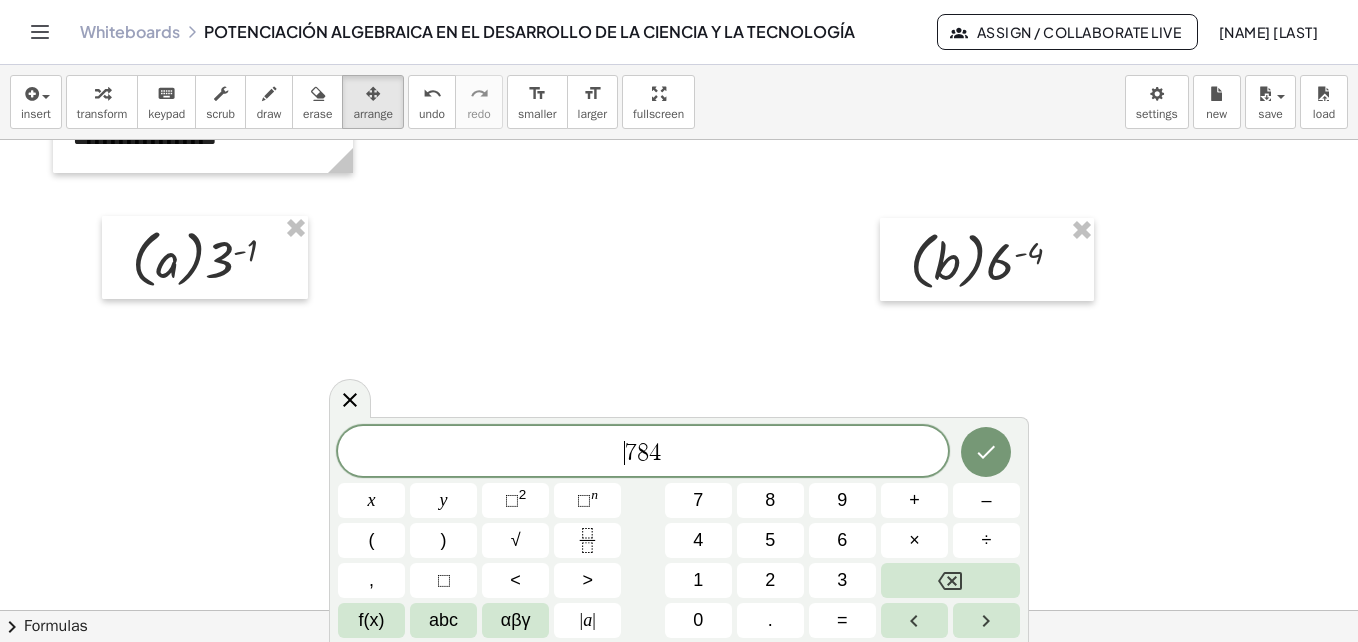 click on "abc" at bounding box center (443, 620) 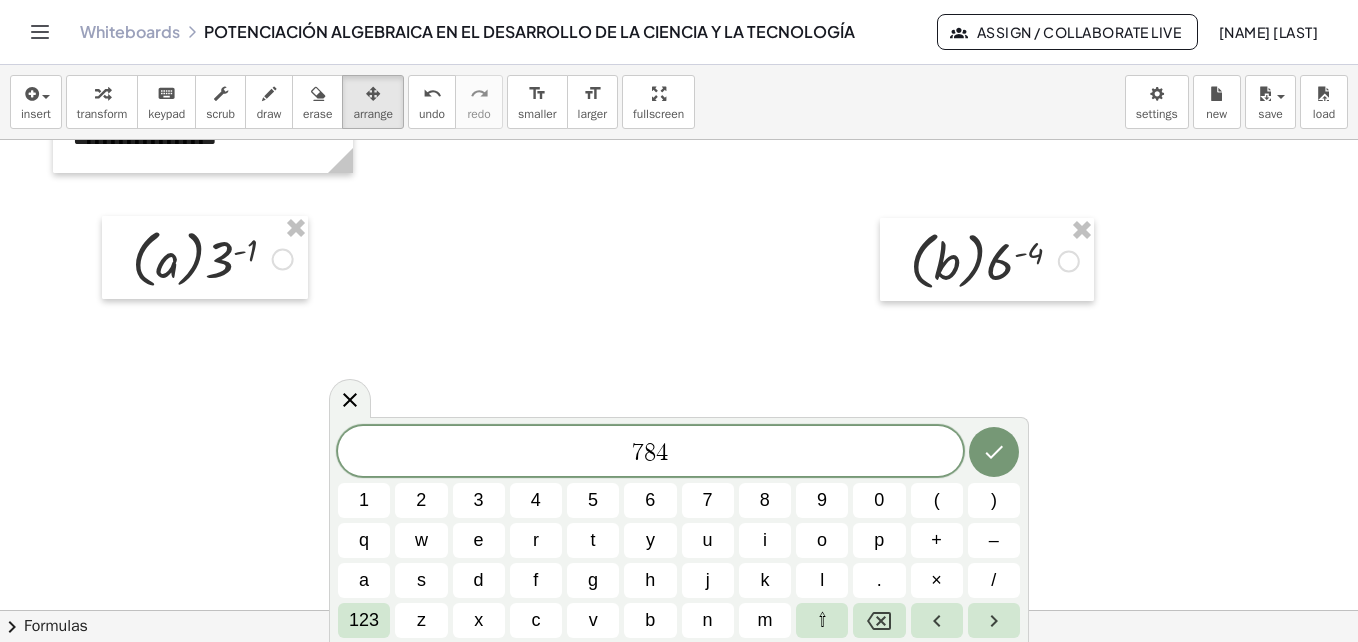 click on "c" at bounding box center (535, 620) 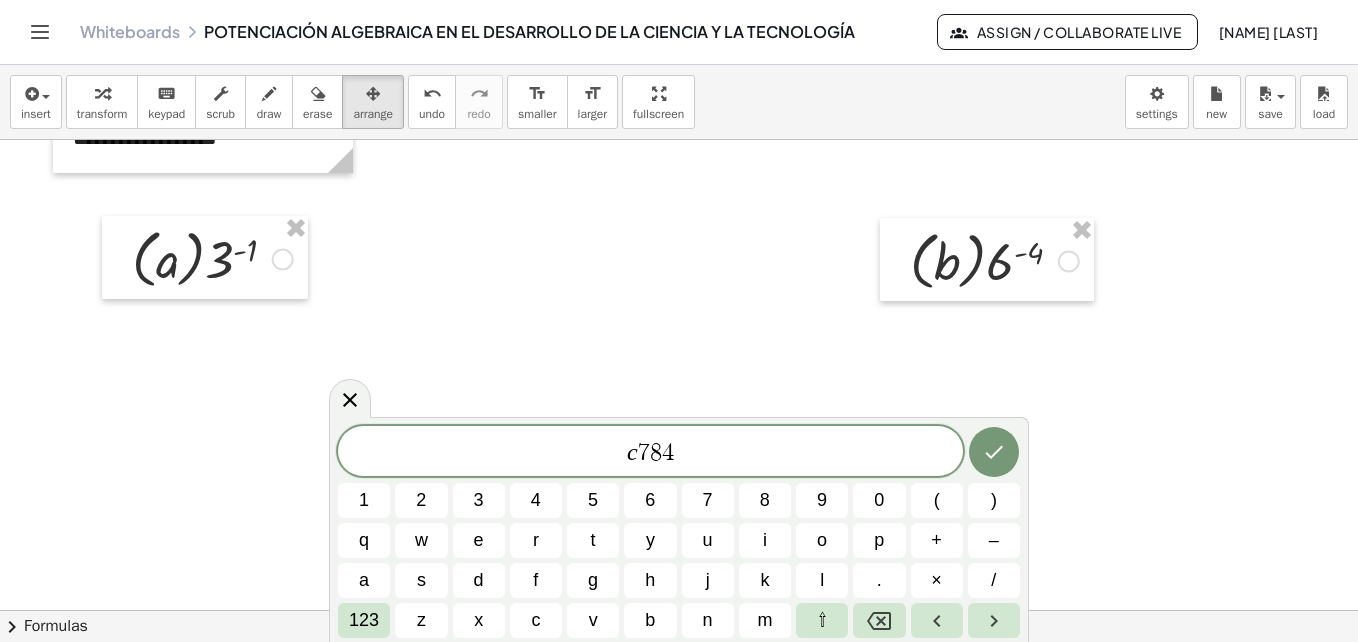 click on ")" at bounding box center (994, 500) 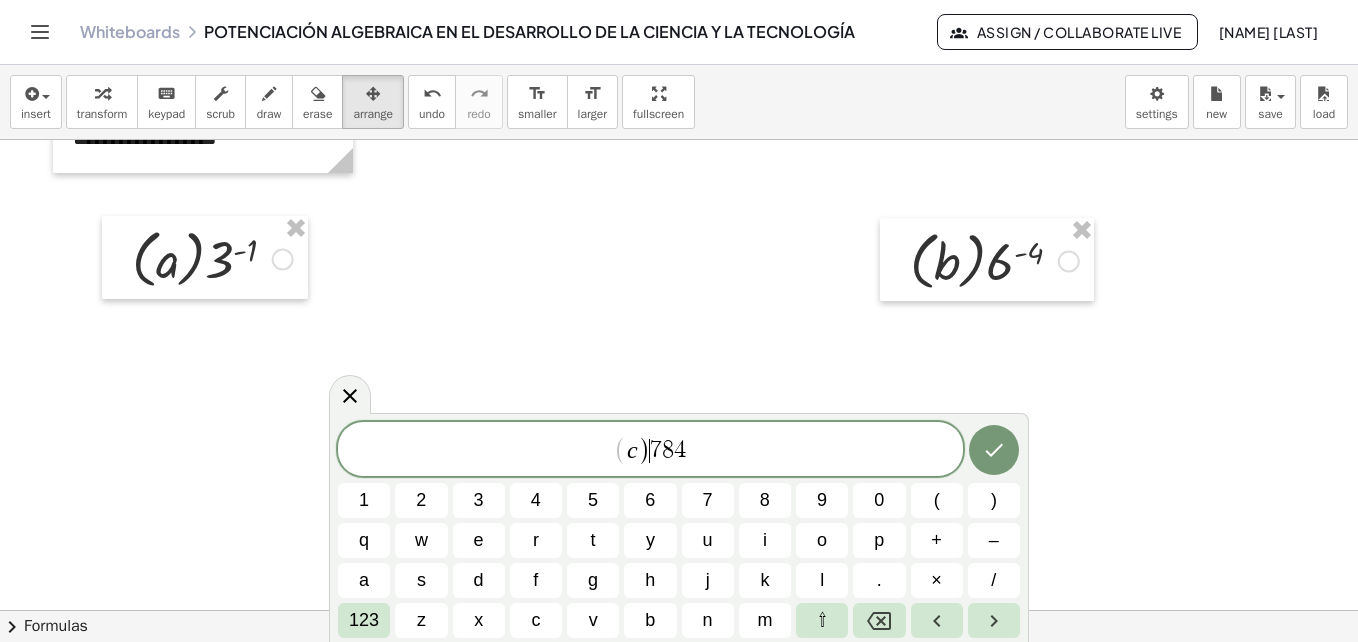 click on "( c ) ​ 7 8 4" at bounding box center (650, 450) 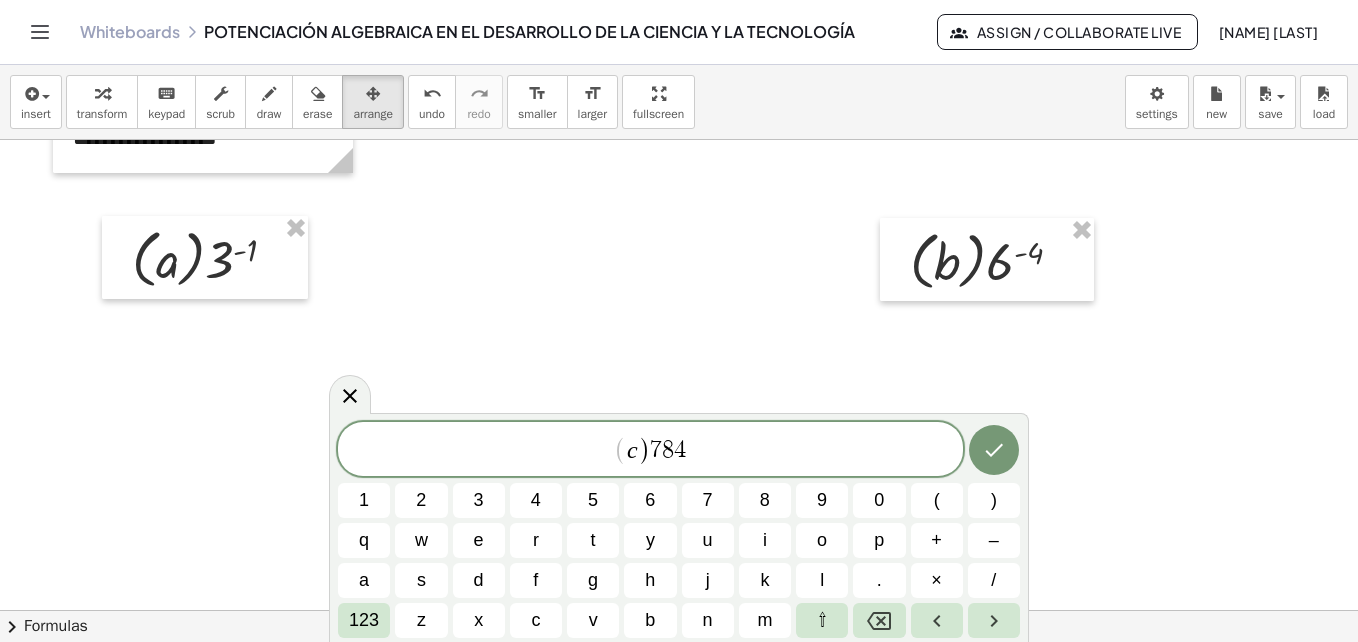click on "123" at bounding box center (364, 620) 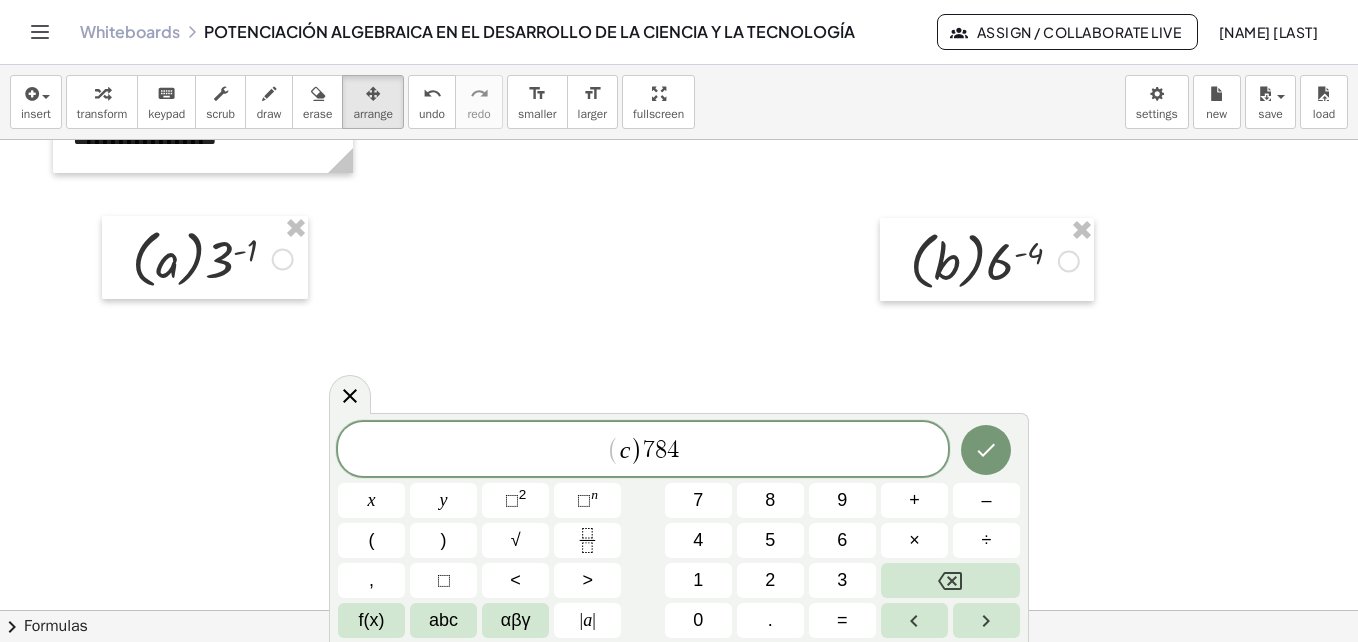 click on "⬚ n" at bounding box center [587, 500] 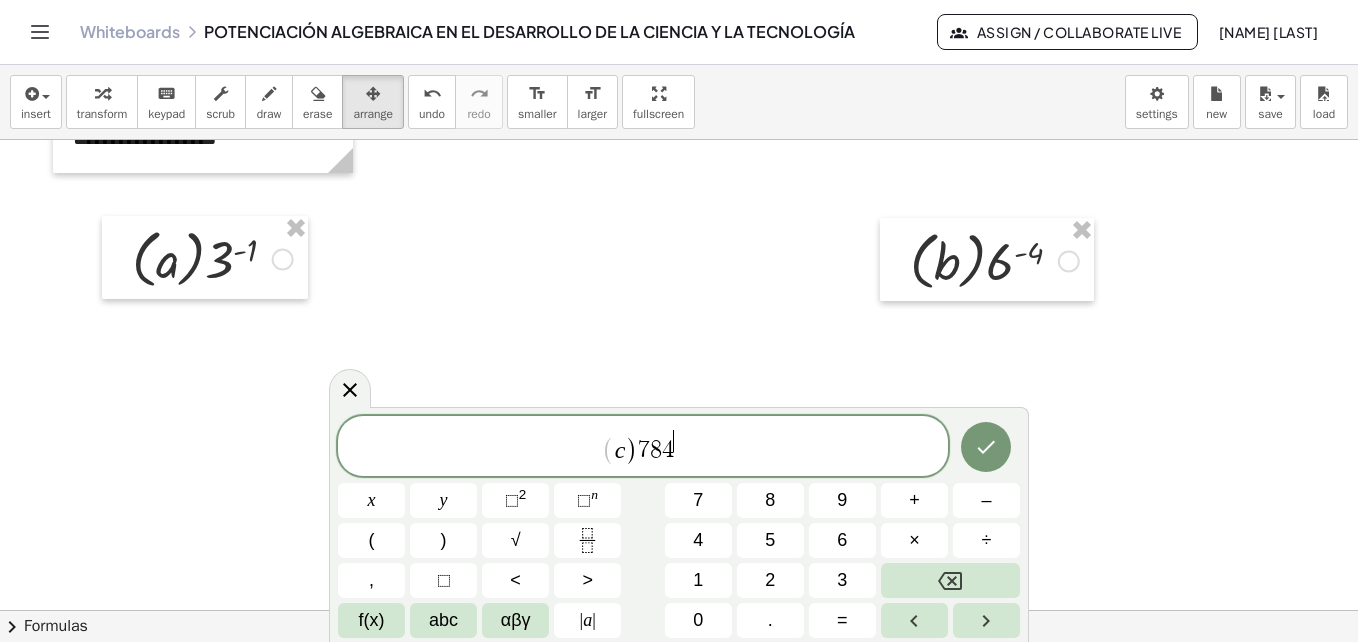 click on "–" at bounding box center [986, 500] 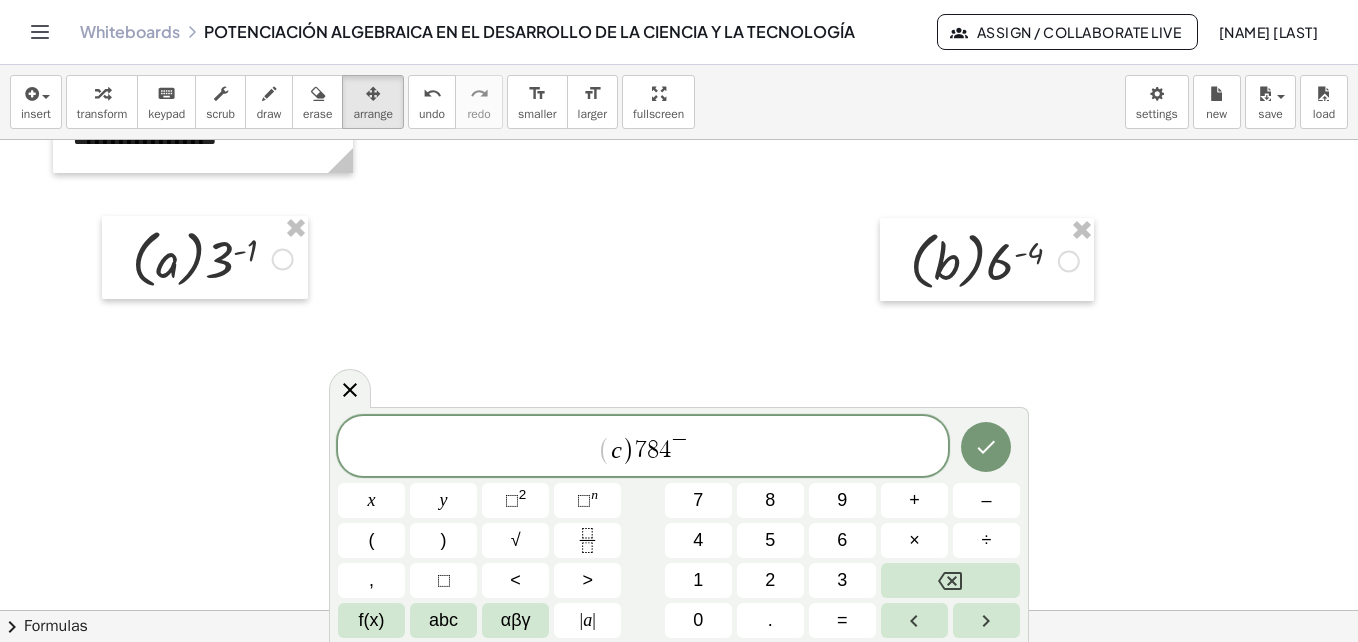 click on "8" at bounding box center (770, 500) 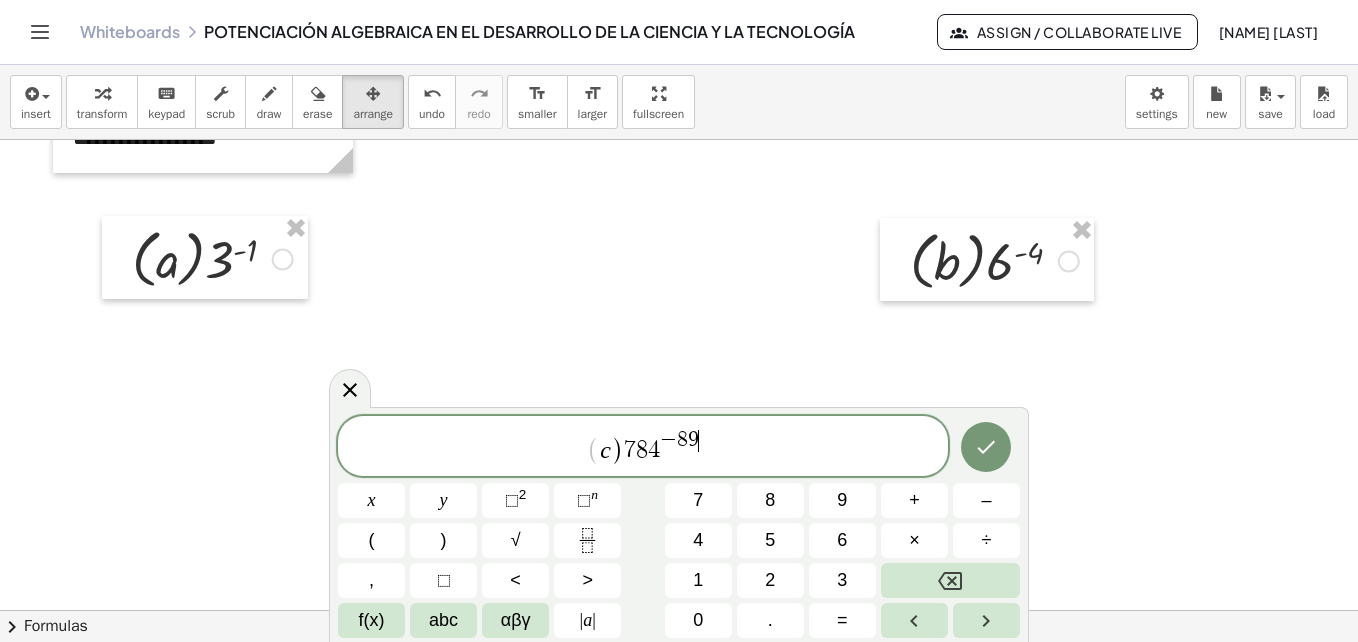 click on "6" at bounding box center [842, 540] 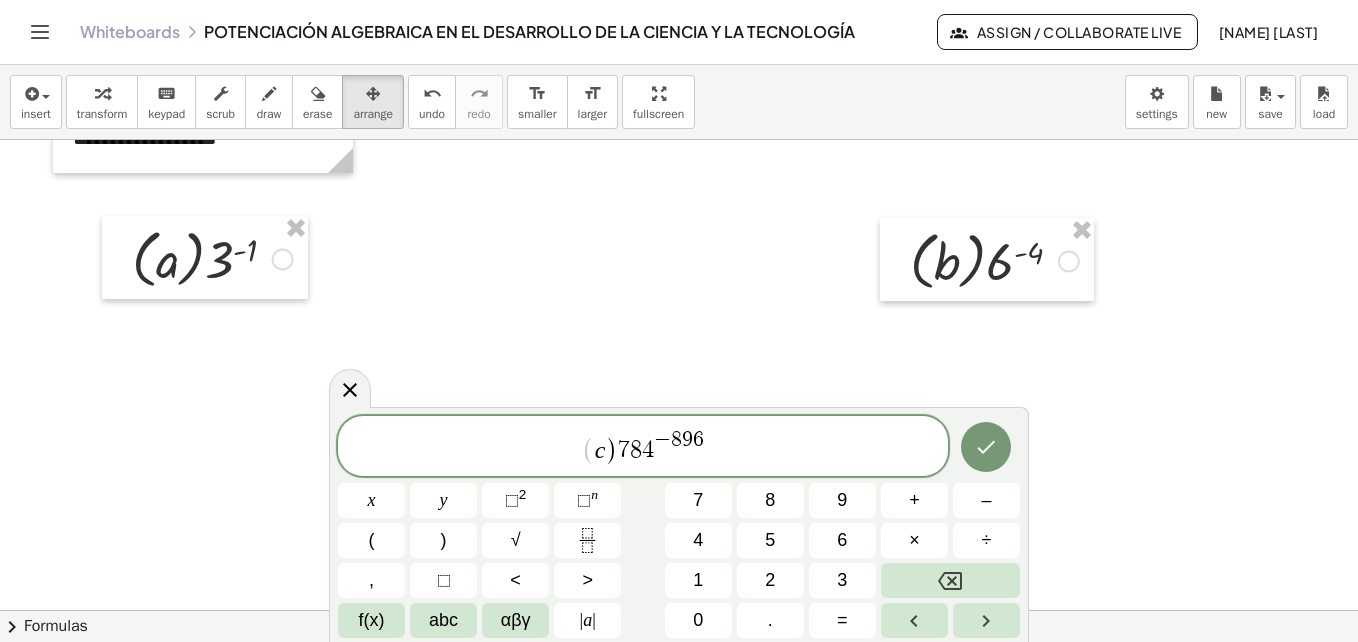 click 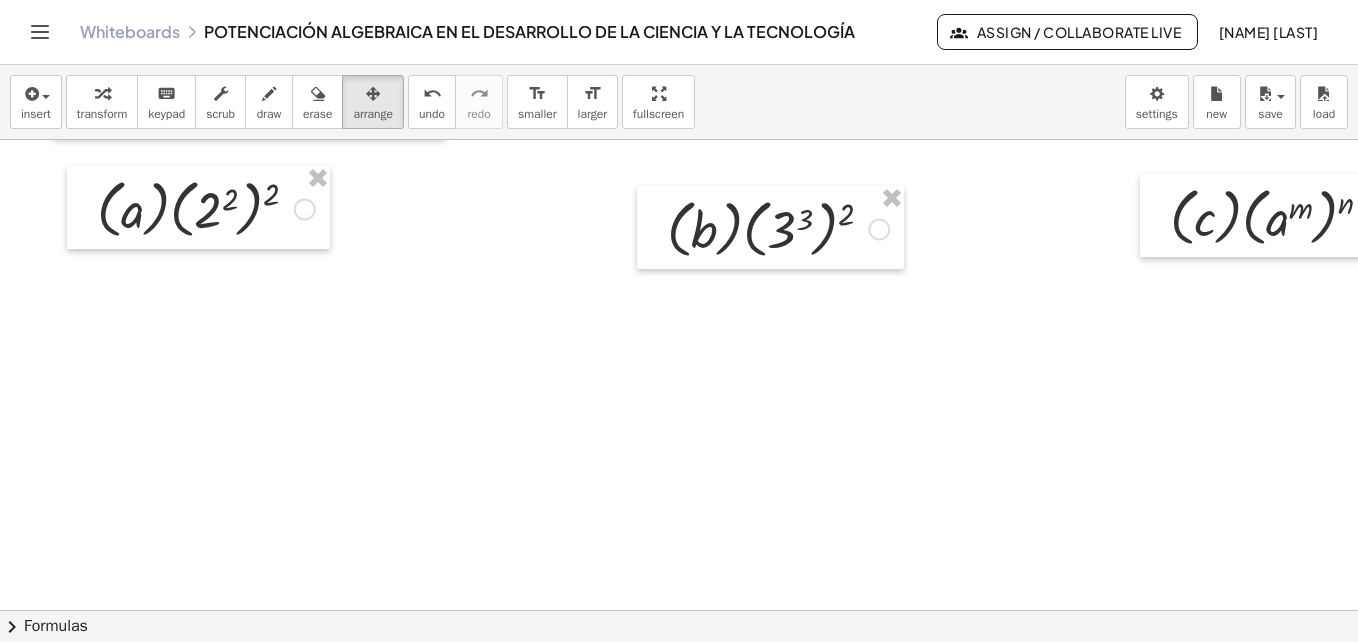 scroll, scrollTop: 5626, scrollLeft: 0, axis: vertical 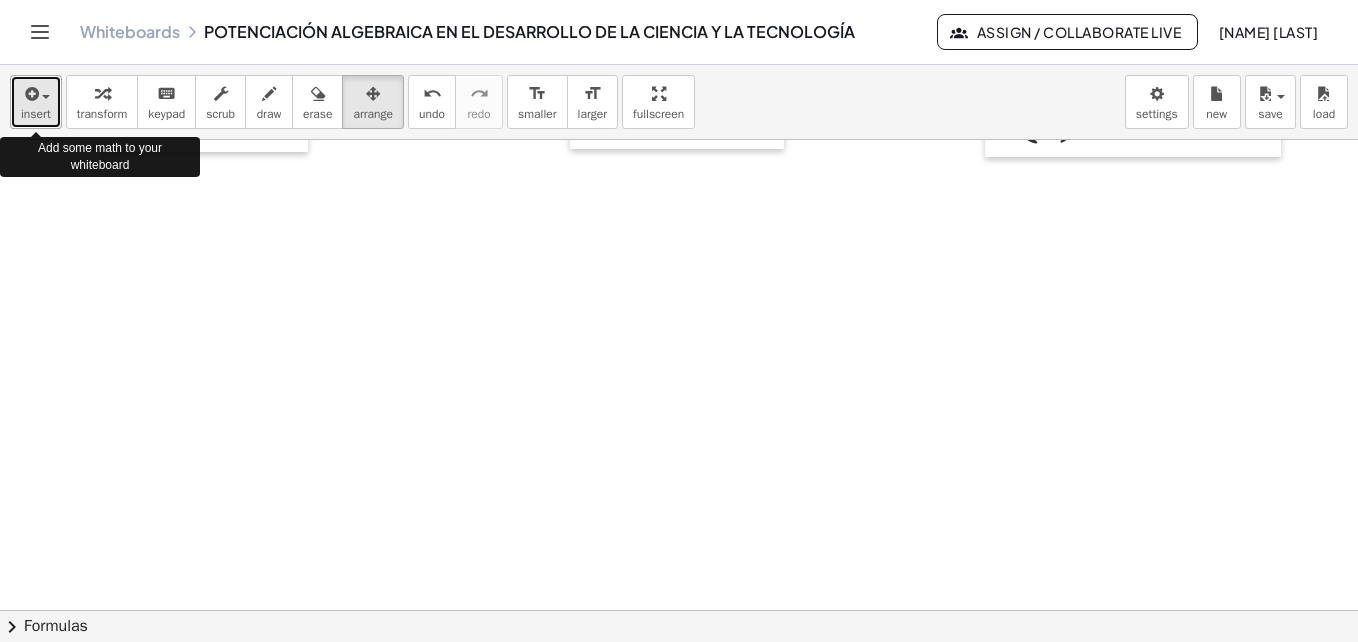 click on "insert" at bounding box center (36, 114) 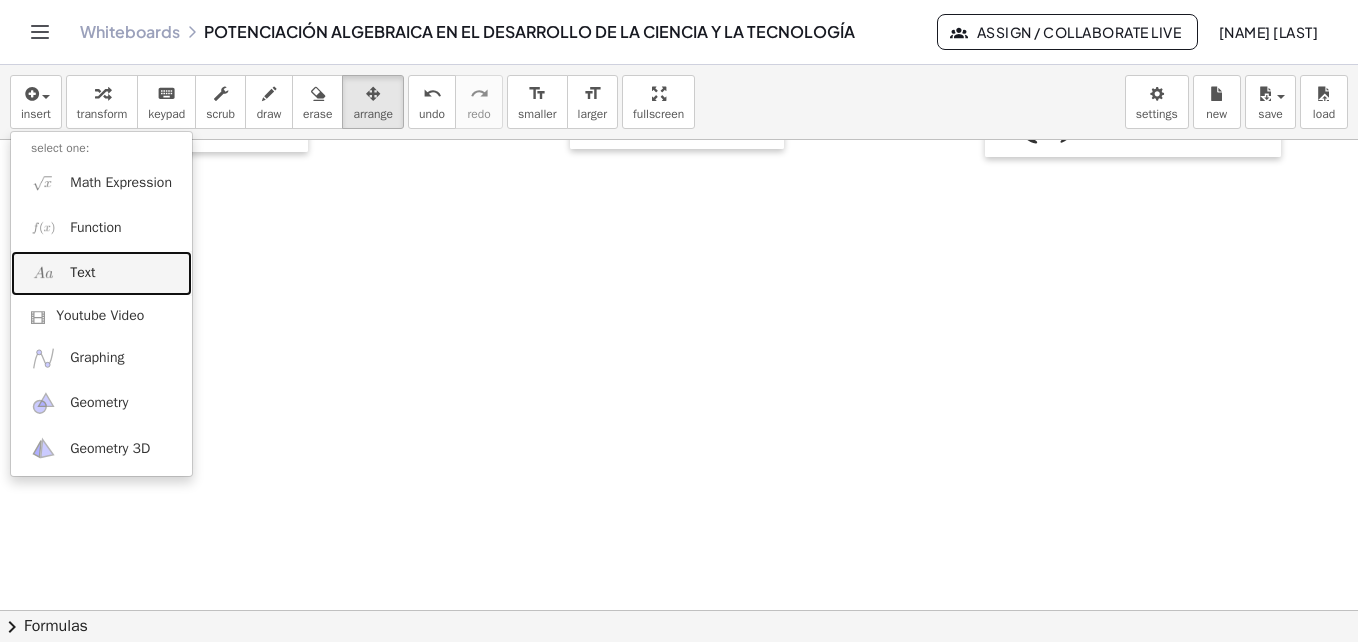 click on "Text" at bounding box center (82, 273) 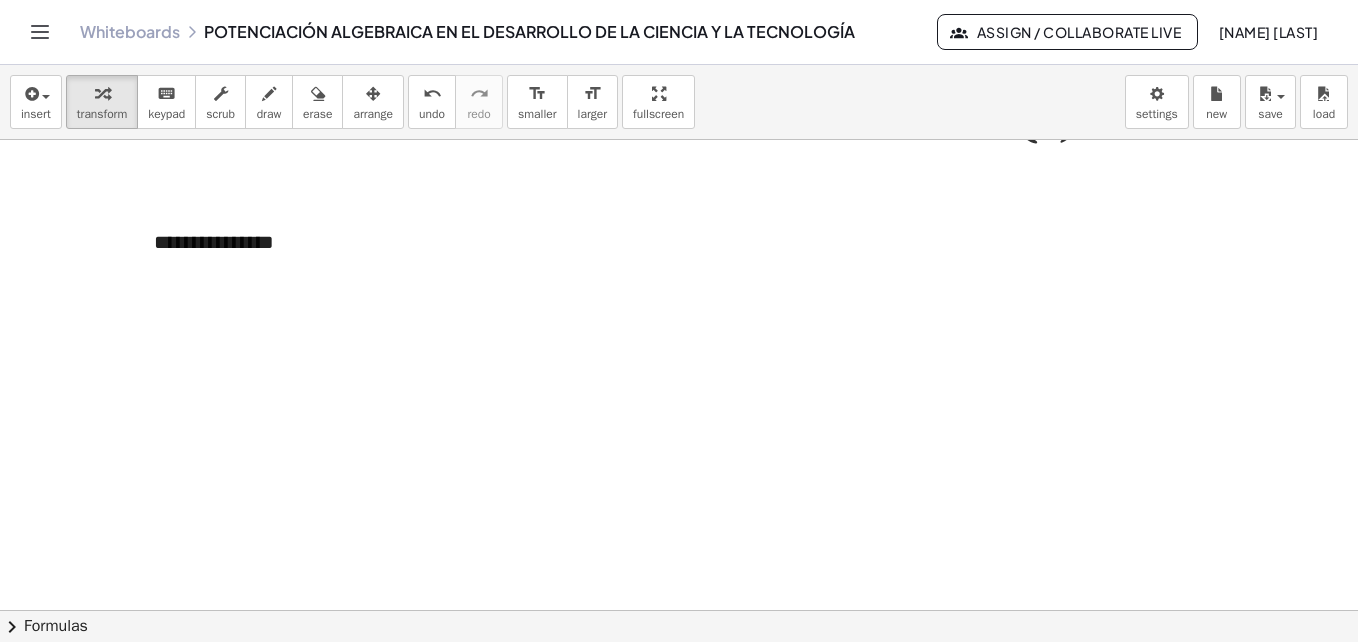 type 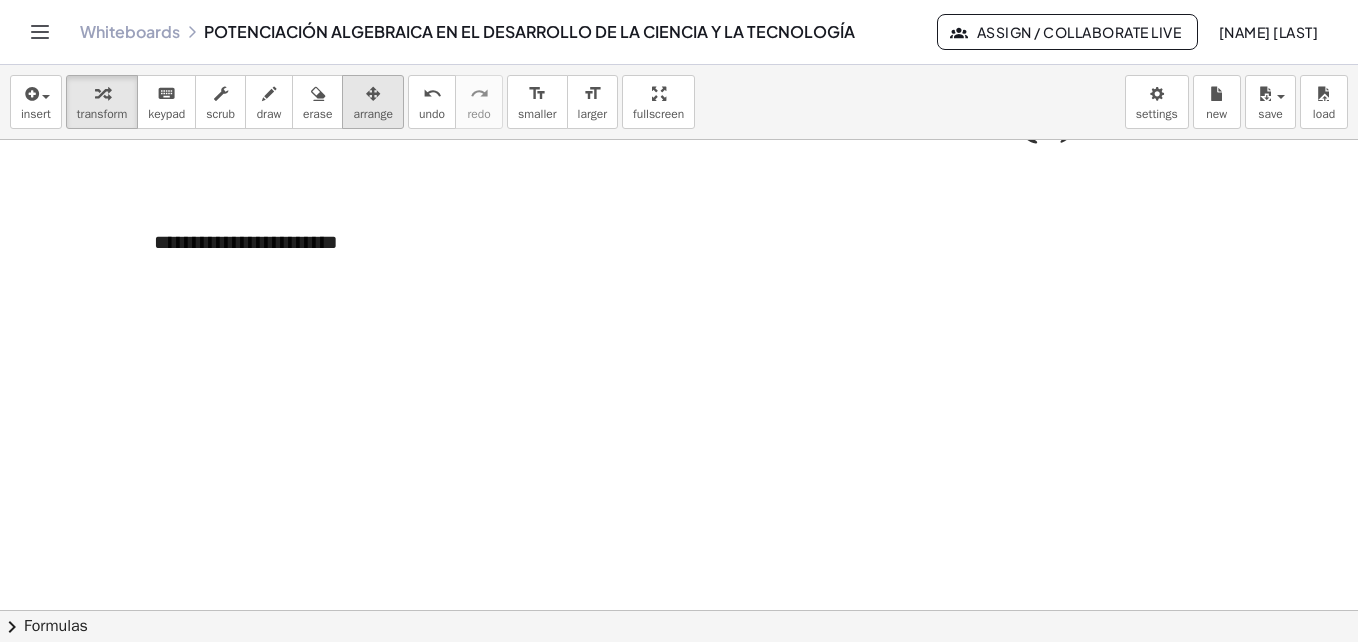 click on "arrange" at bounding box center (373, 102) 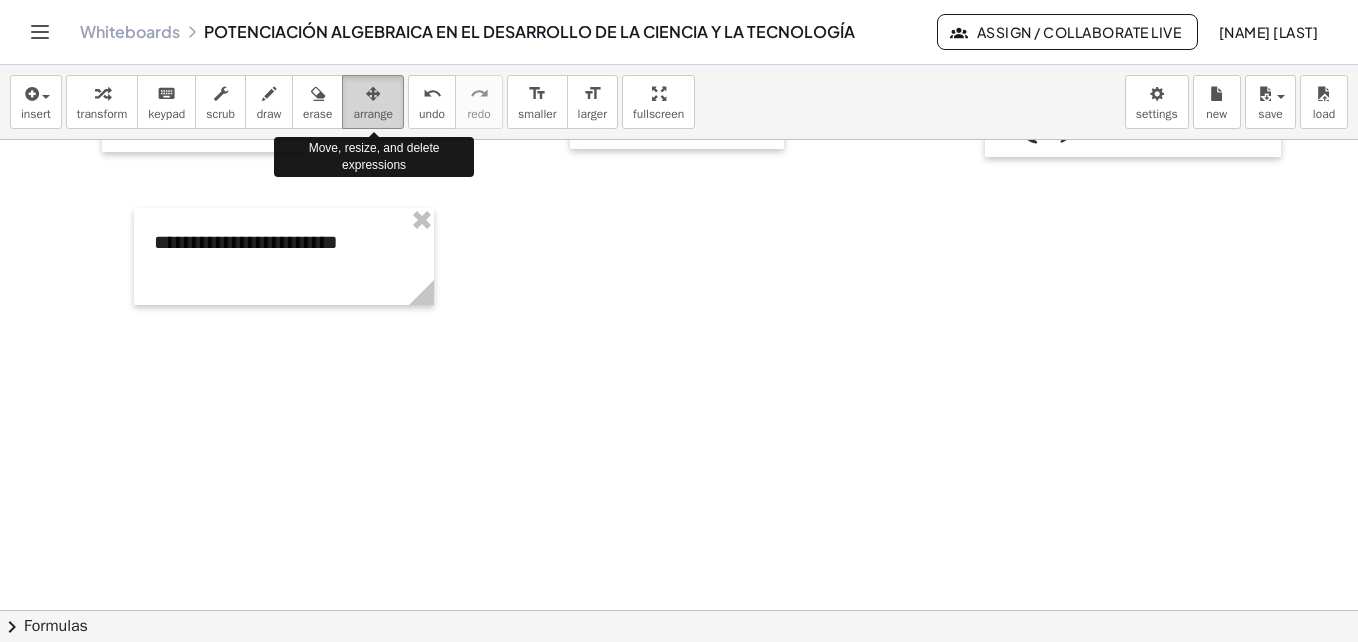 click at bounding box center (373, 93) 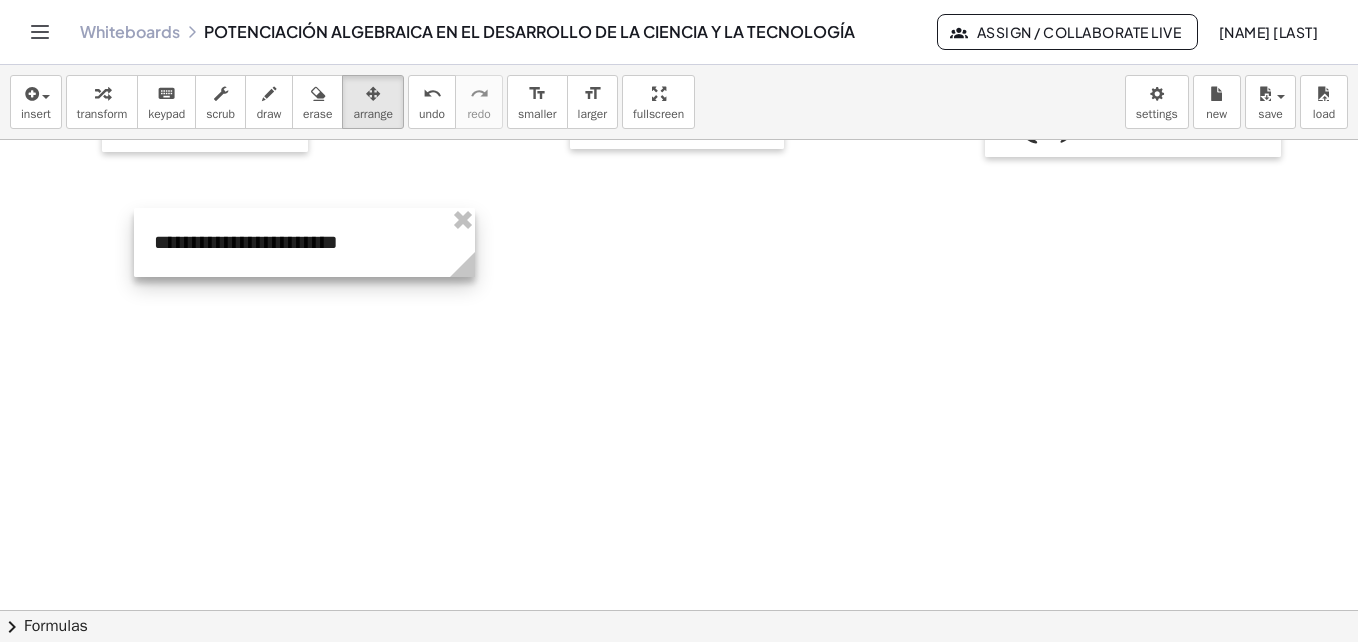 drag, startPoint x: 427, startPoint y: 282, endPoint x: 468, endPoint y: 283, distance: 41.01219 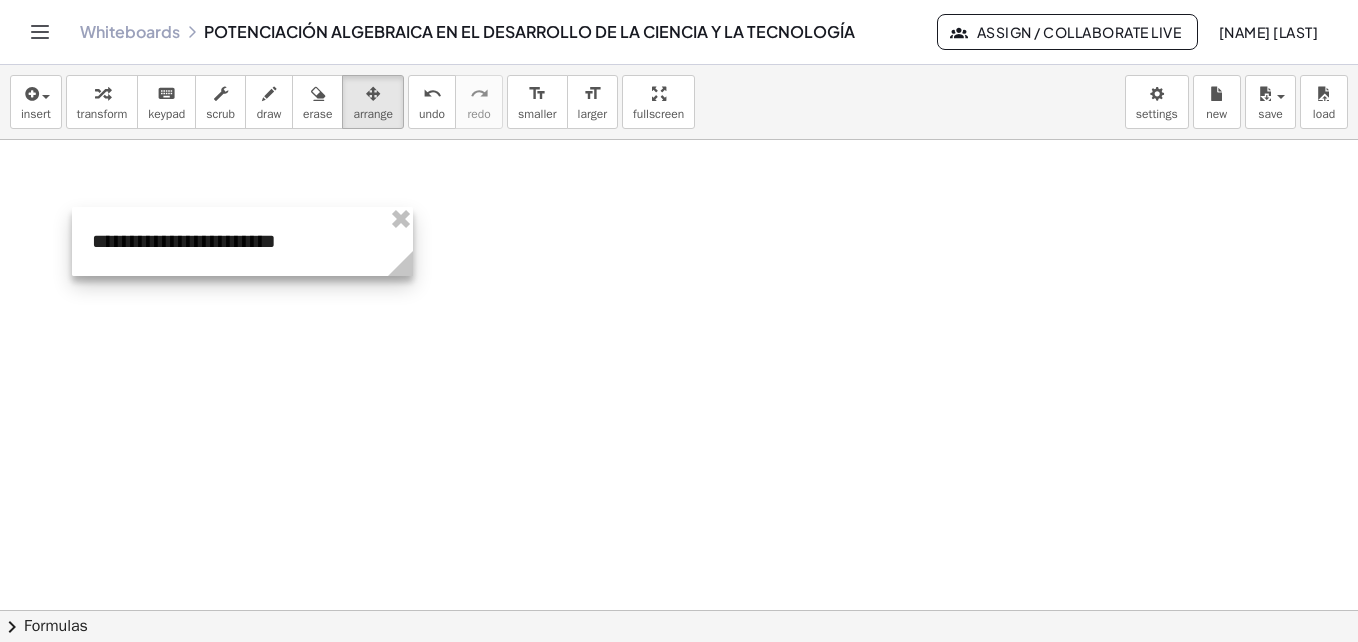 scroll, scrollTop: 6426, scrollLeft: 0, axis: vertical 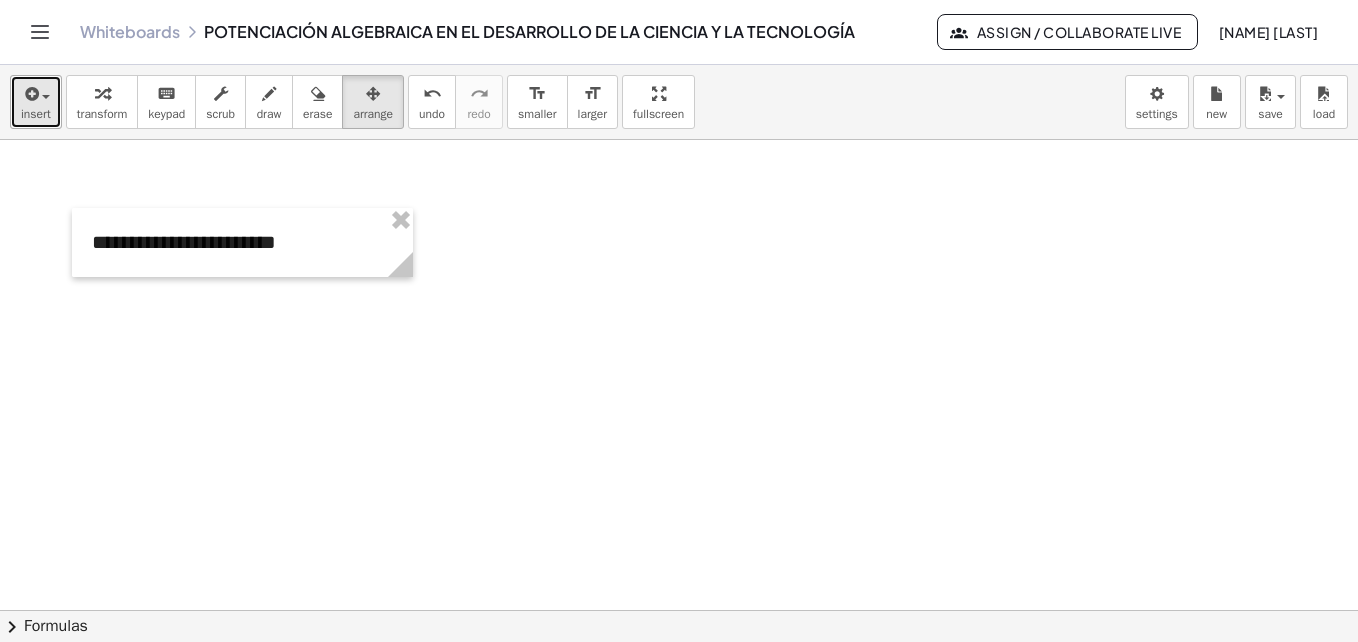 click at bounding box center [30, 94] 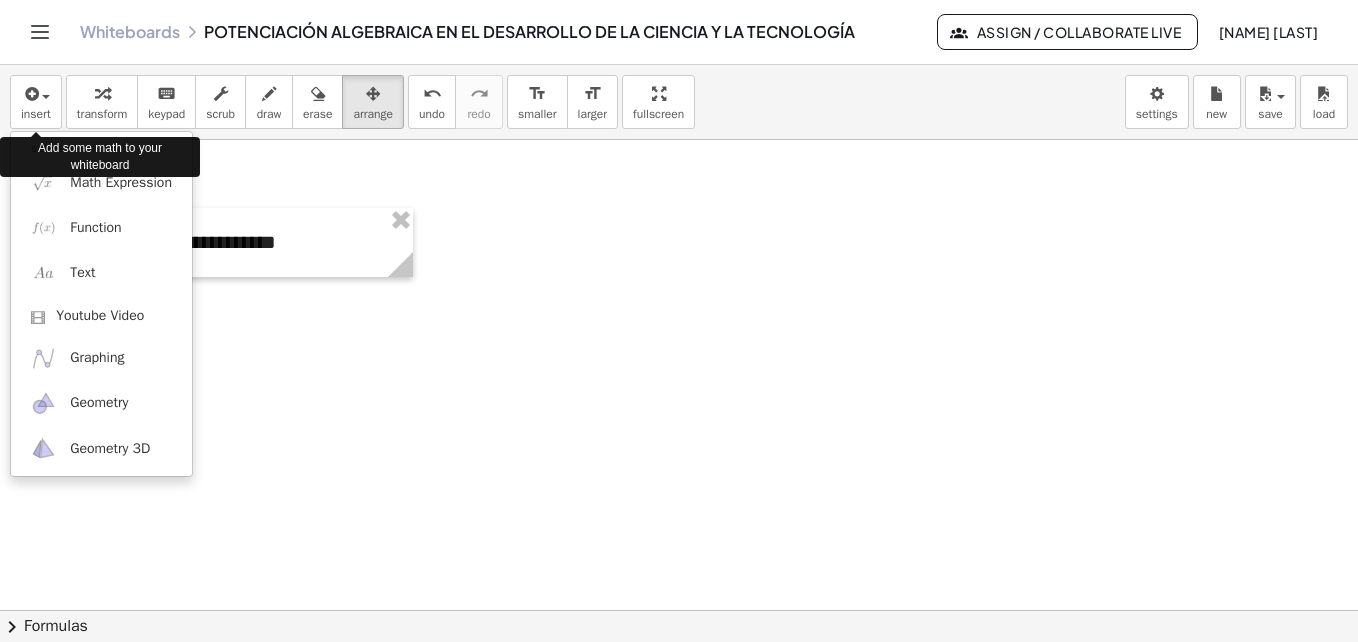 click on "Add some math to your whiteboard" at bounding box center [100, 157] 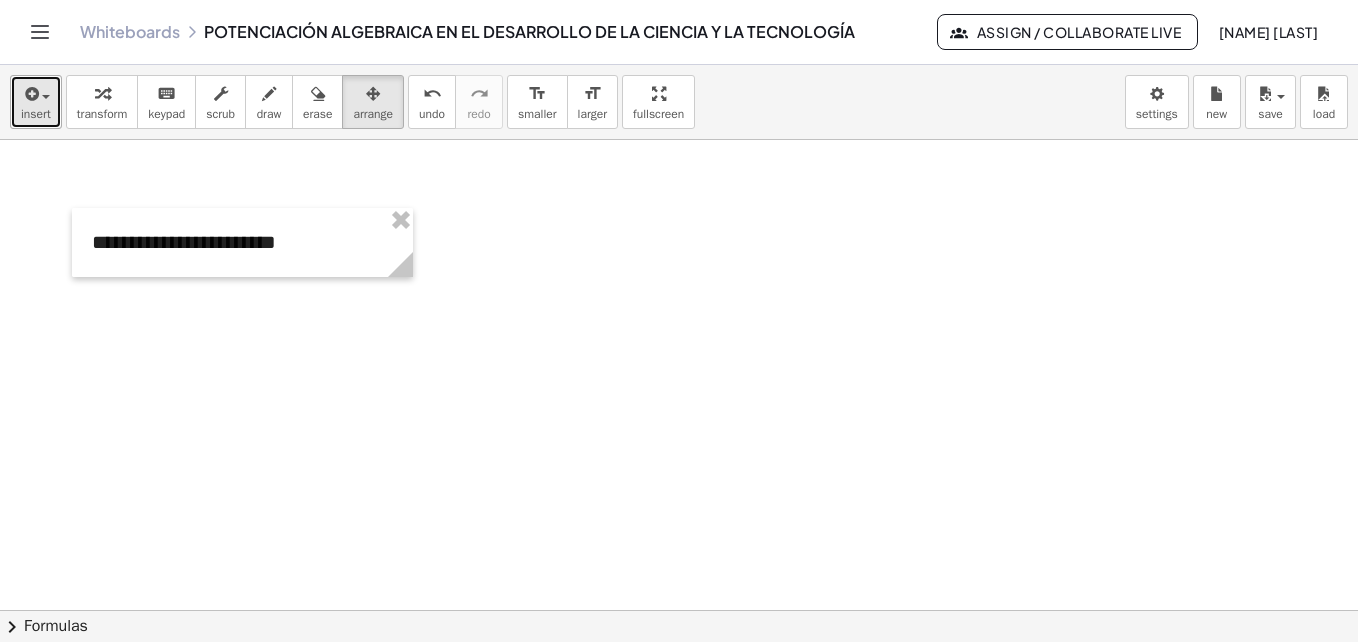 click on "insert" at bounding box center (36, 114) 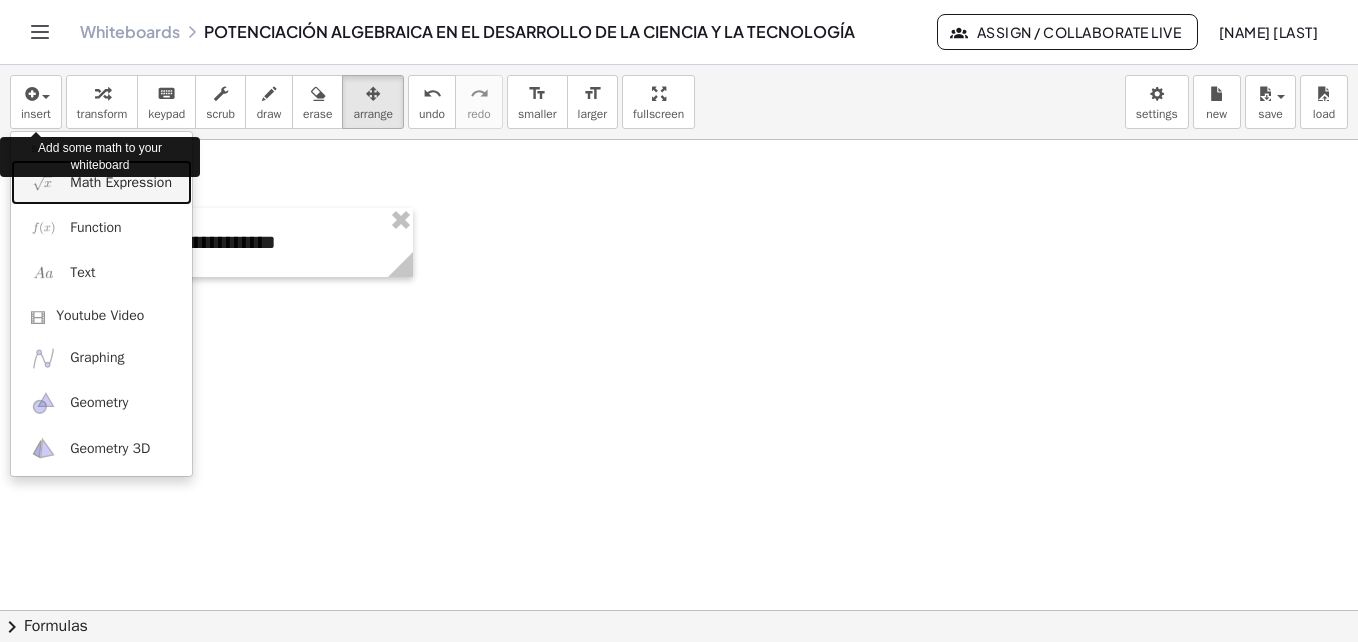 click on "Math Expression" at bounding box center (121, 183) 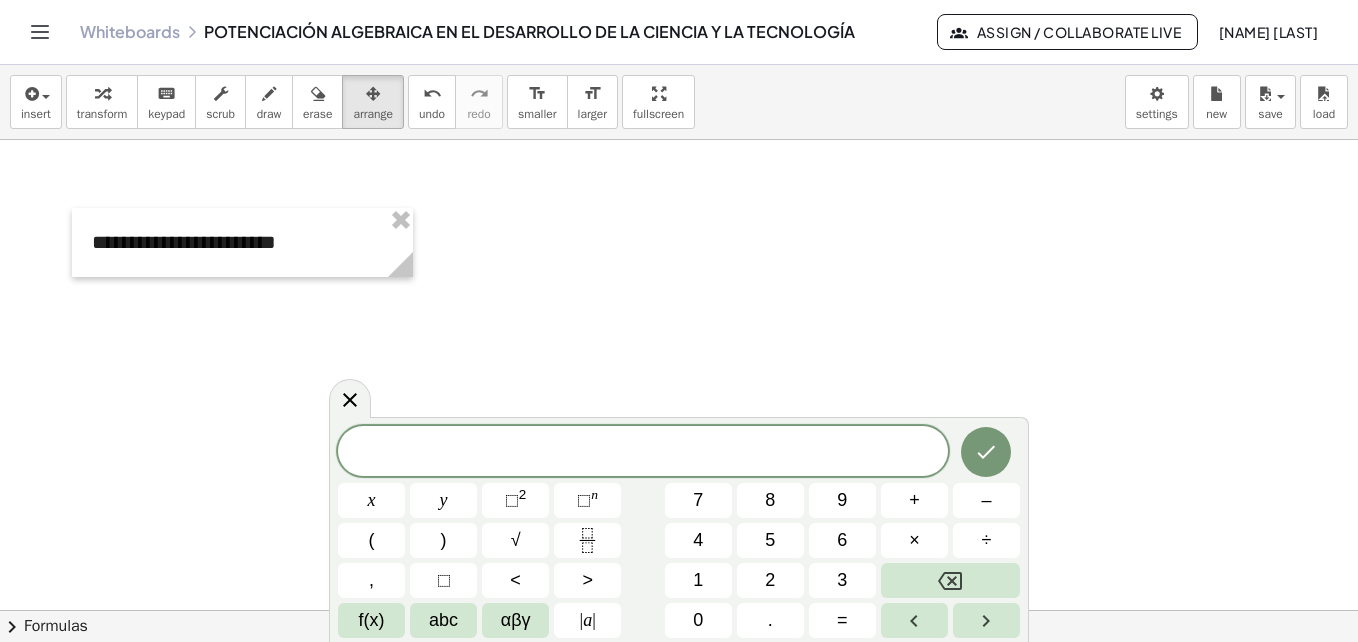 click on "(" at bounding box center [371, 540] 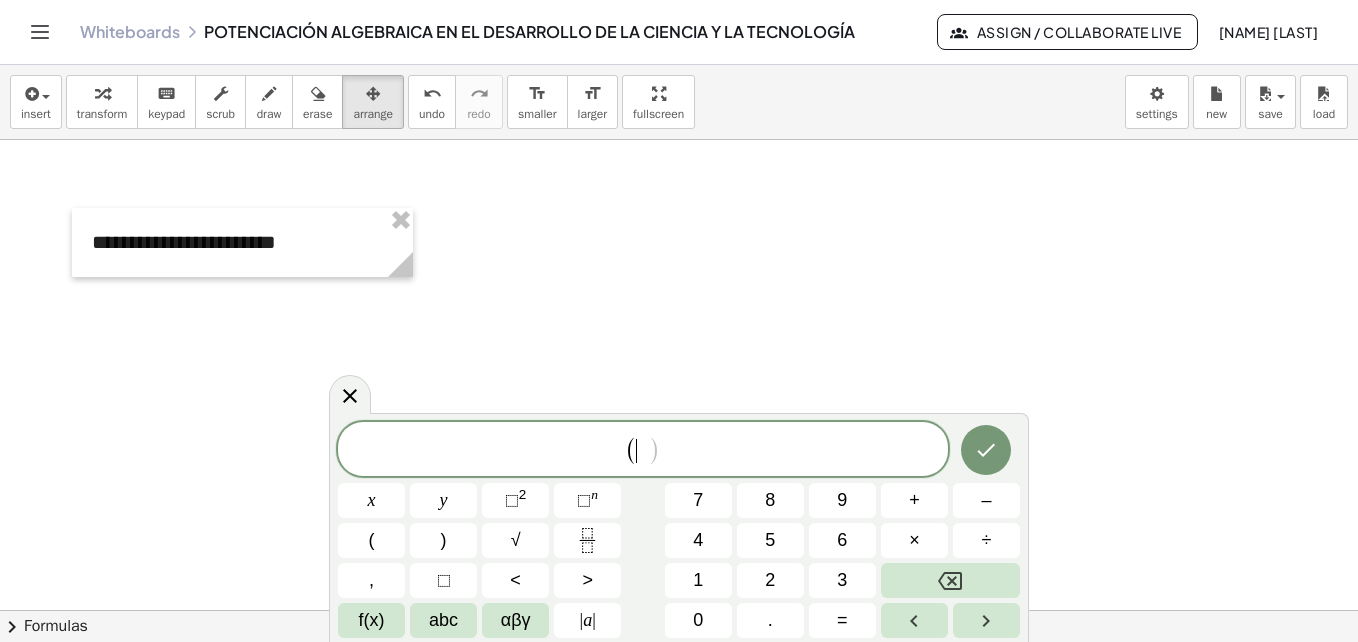 click on "9" at bounding box center [842, 500] 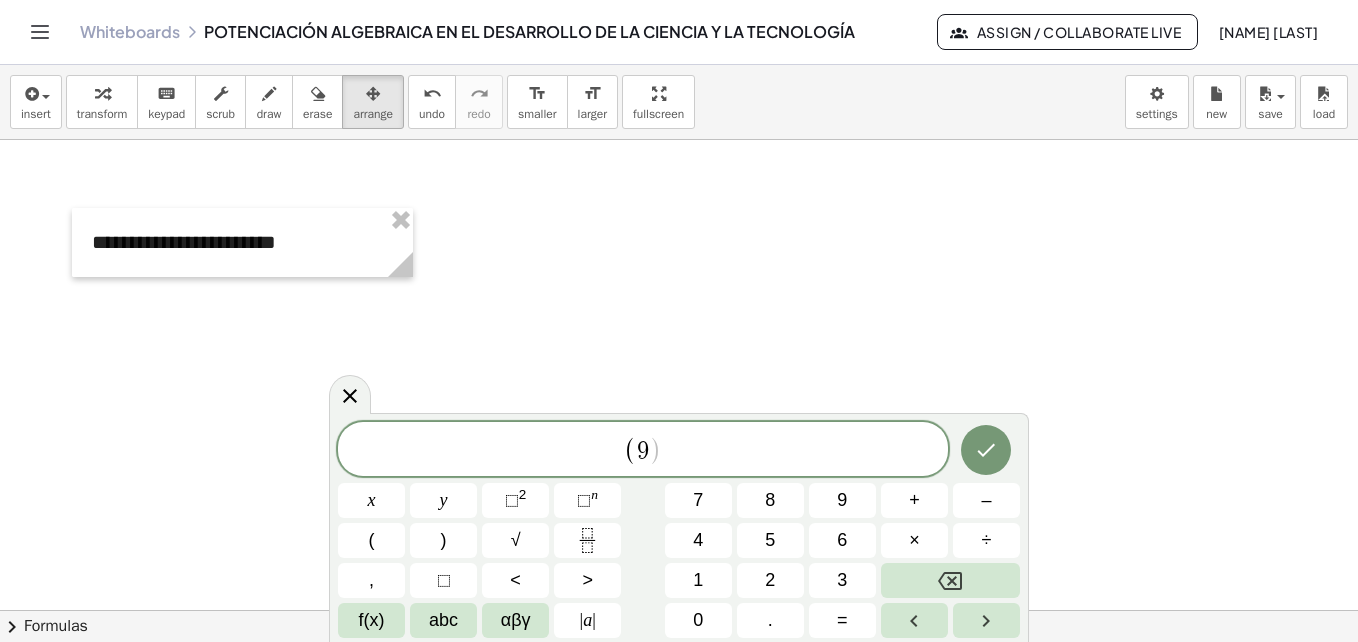 click on "×" at bounding box center (914, 540) 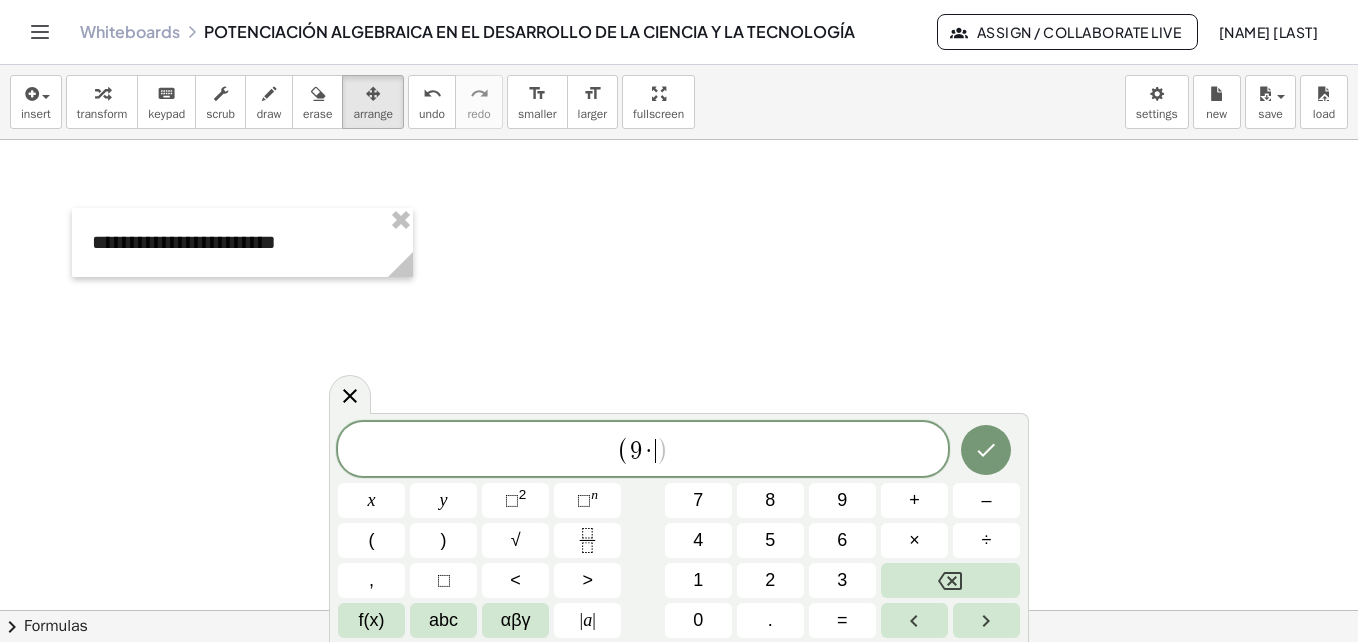 click on "8" at bounding box center (770, 500) 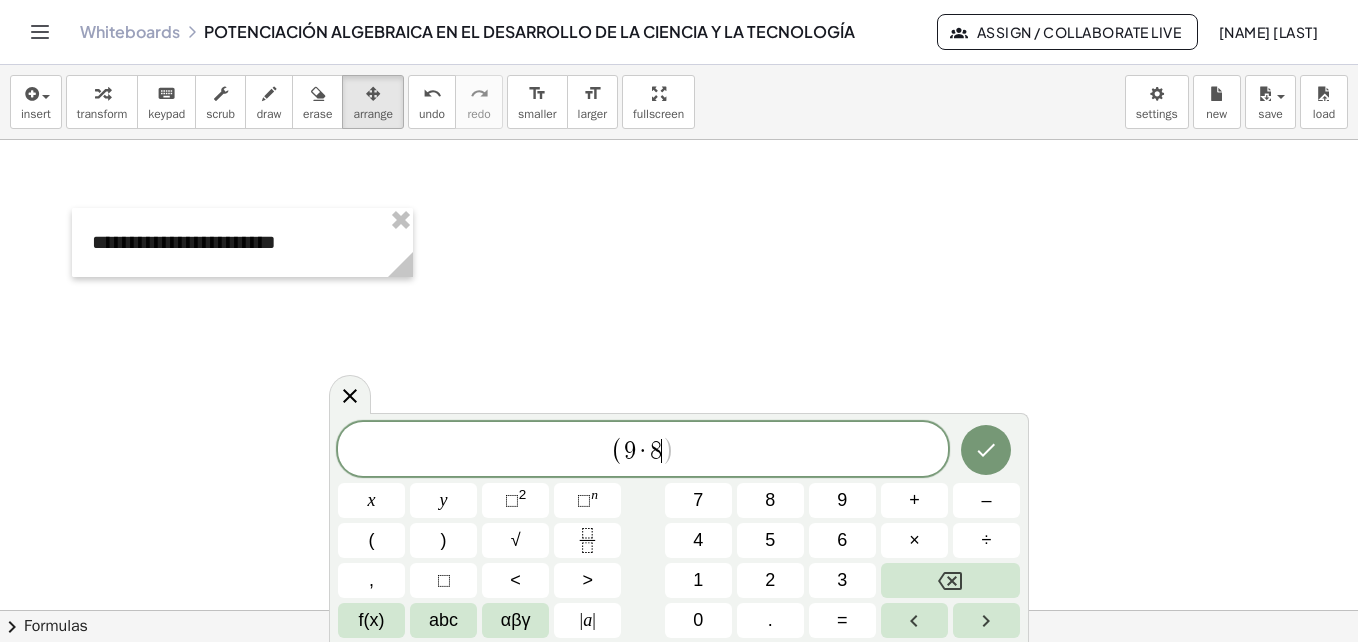 click 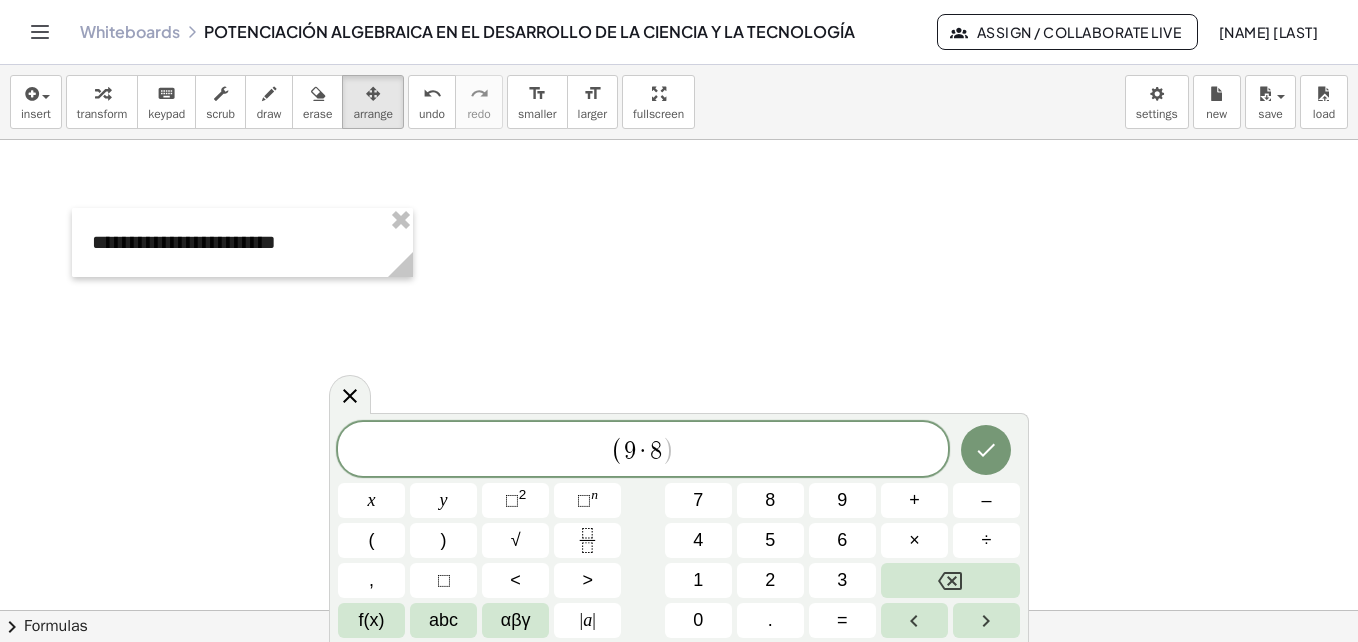 click on "n" at bounding box center [594, 494] 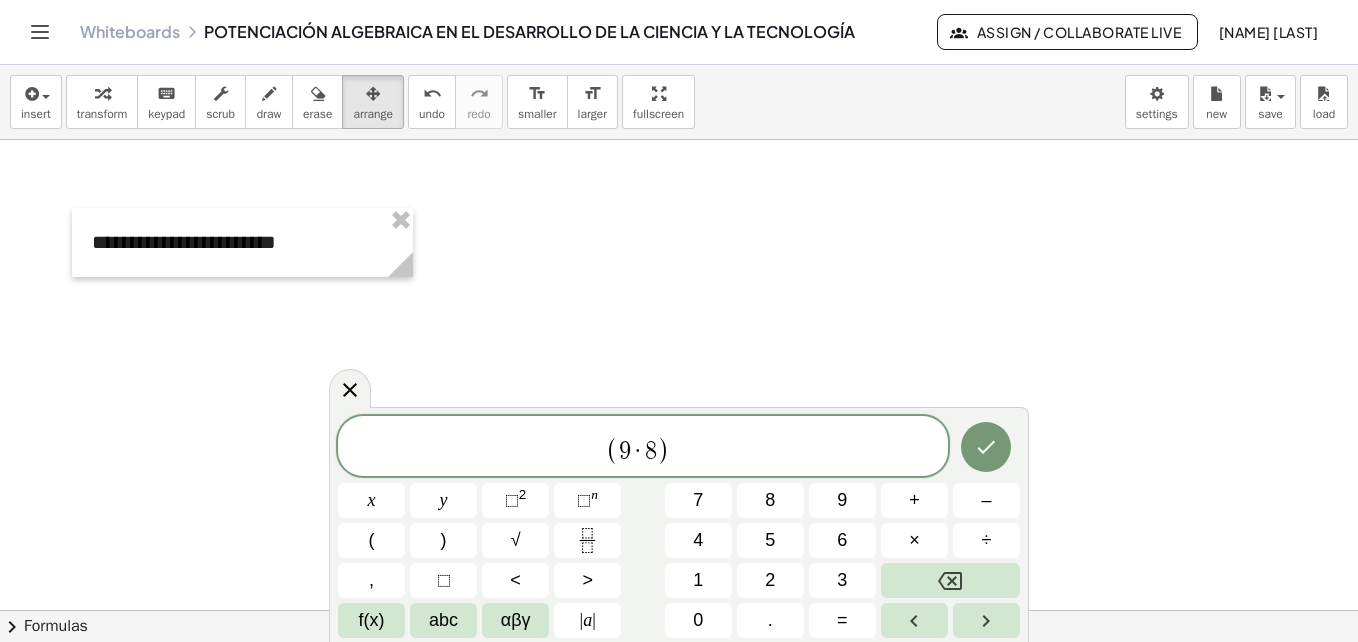 click on "2" at bounding box center [770, 580] 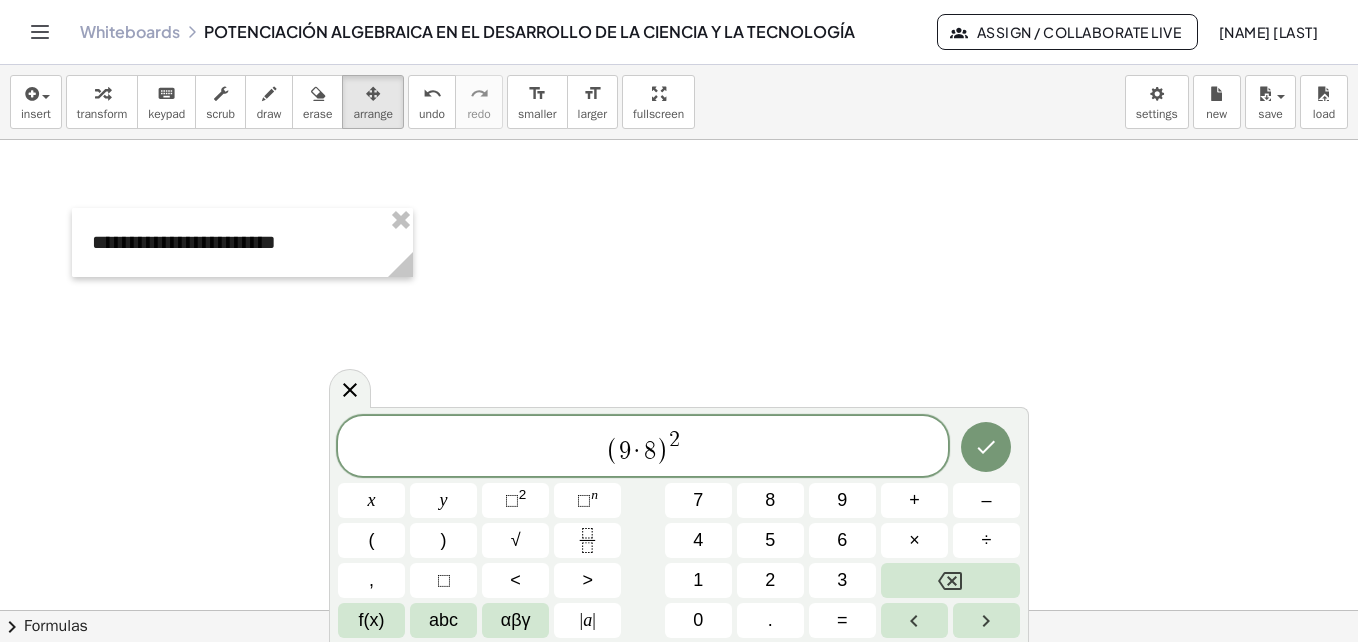 click 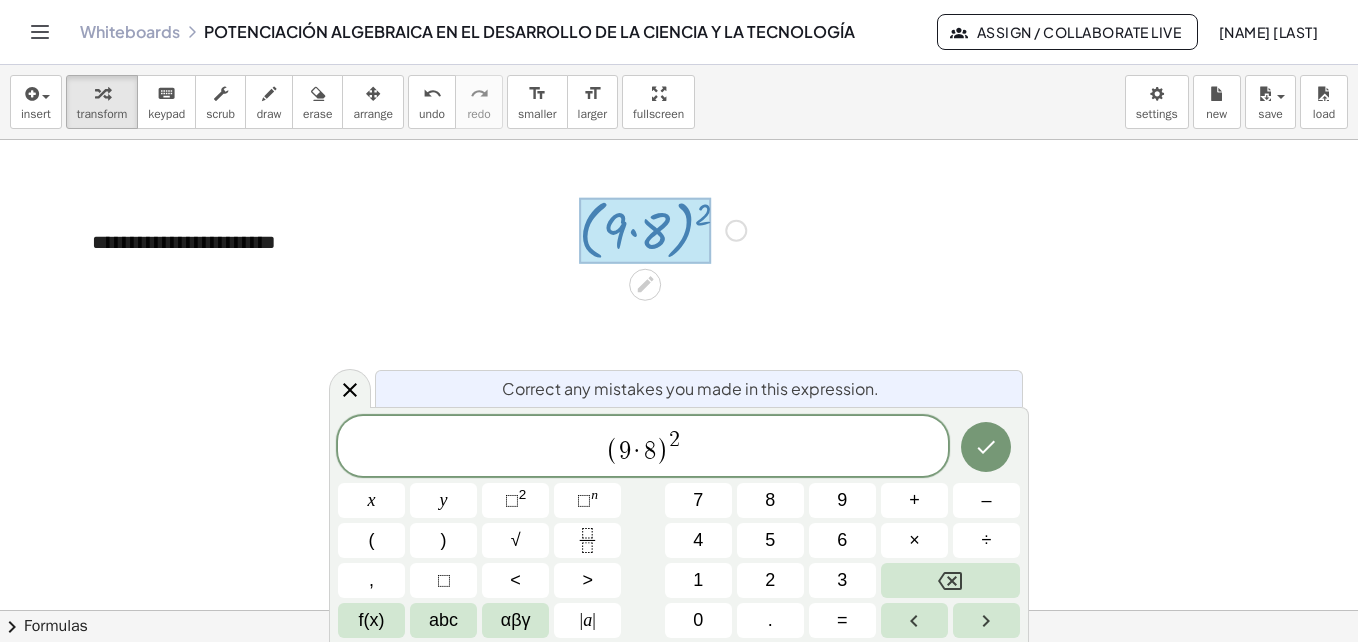 click on "( 9 · 8 ) 2 ​" at bounding box center [643, 447] 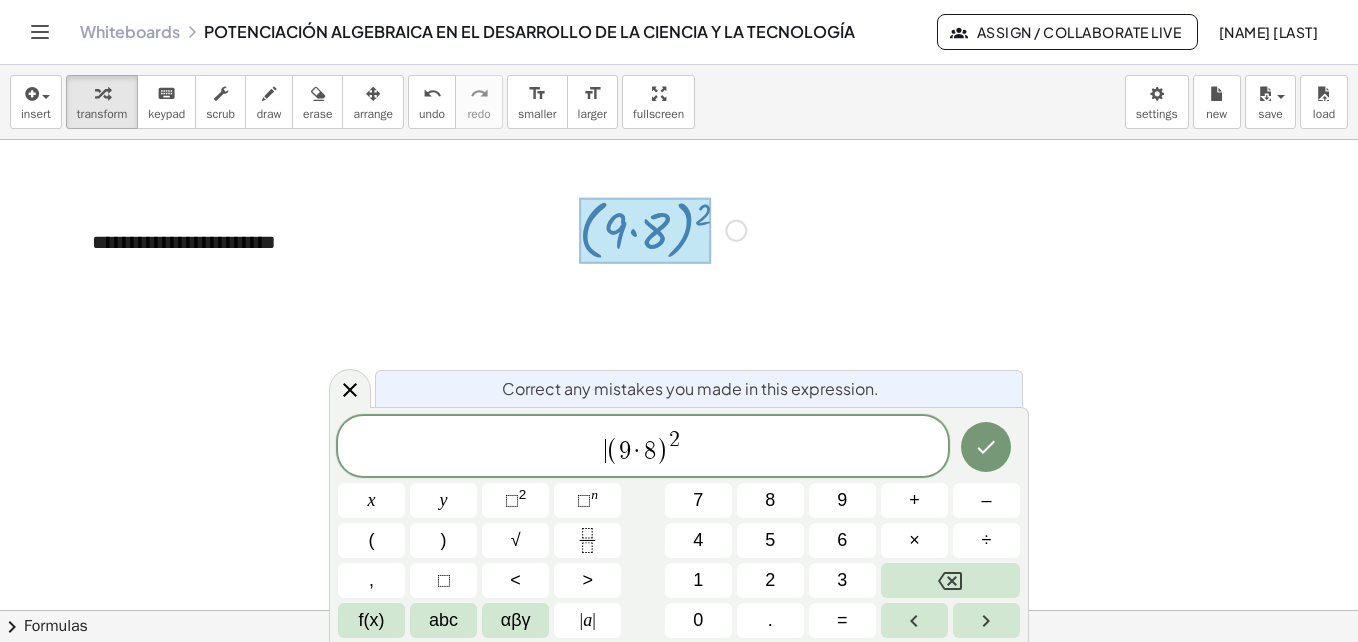 click on "abc" at bounding box center (443, 620) 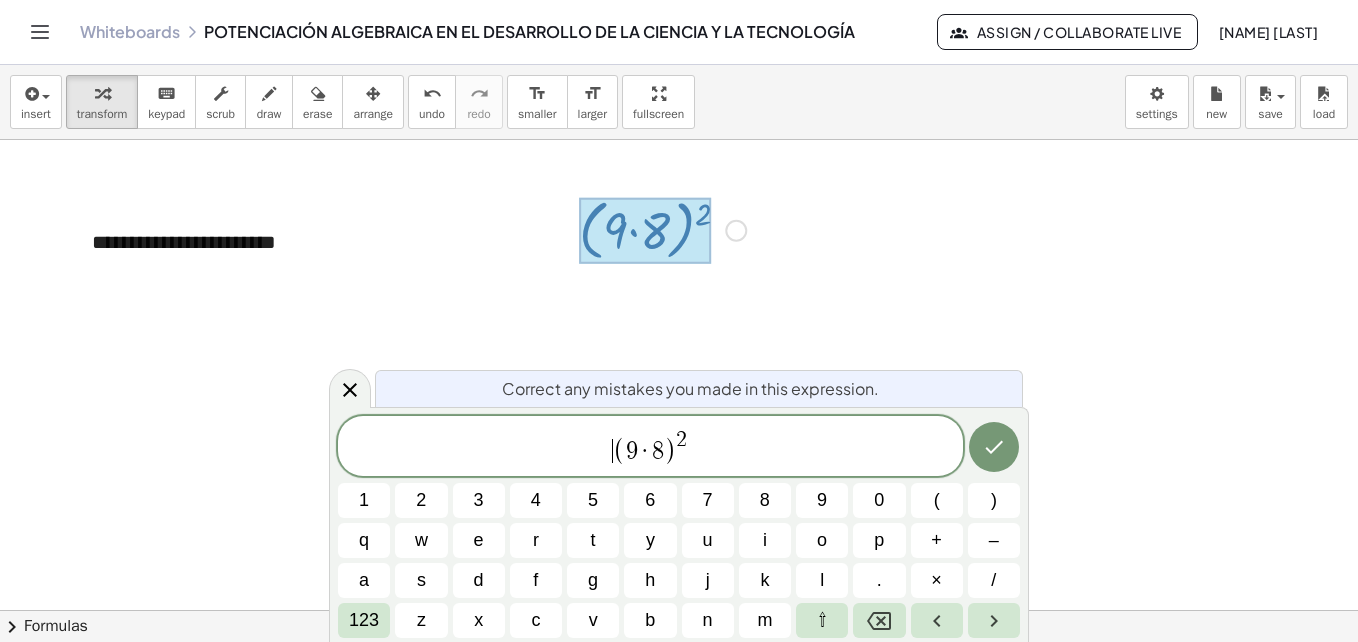 click on "a" at bounding box center [364, 580] 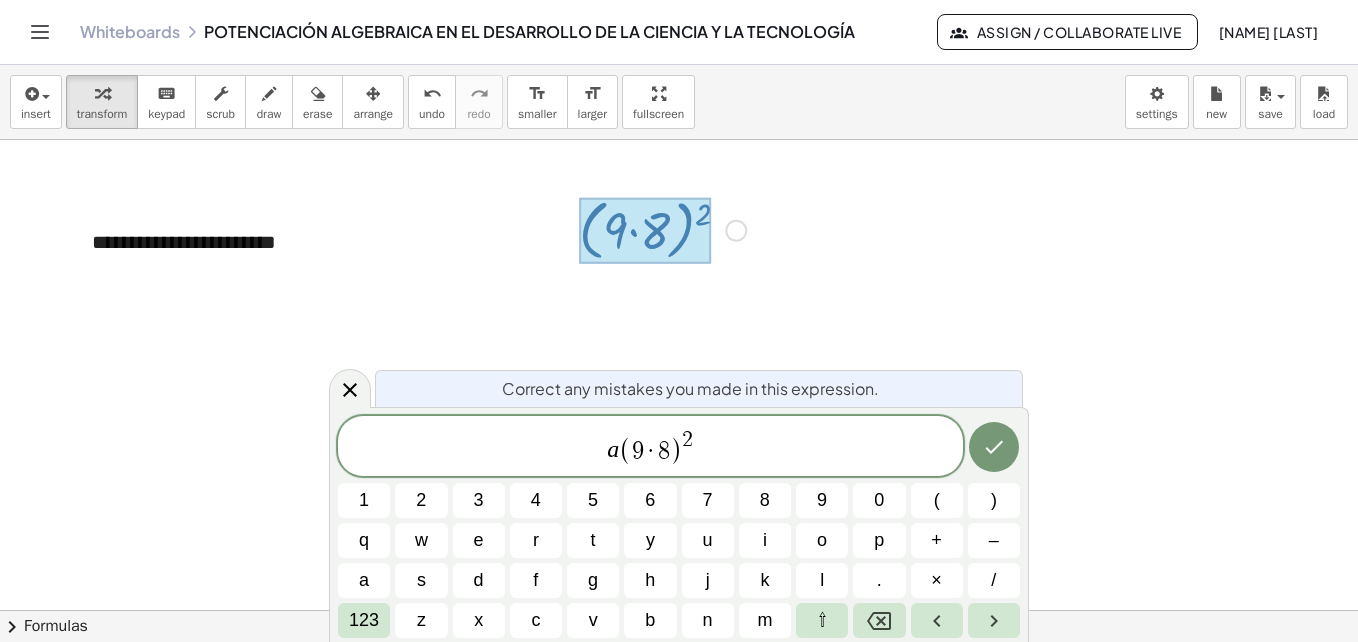 click on ")" at bounding box center (994, 500) 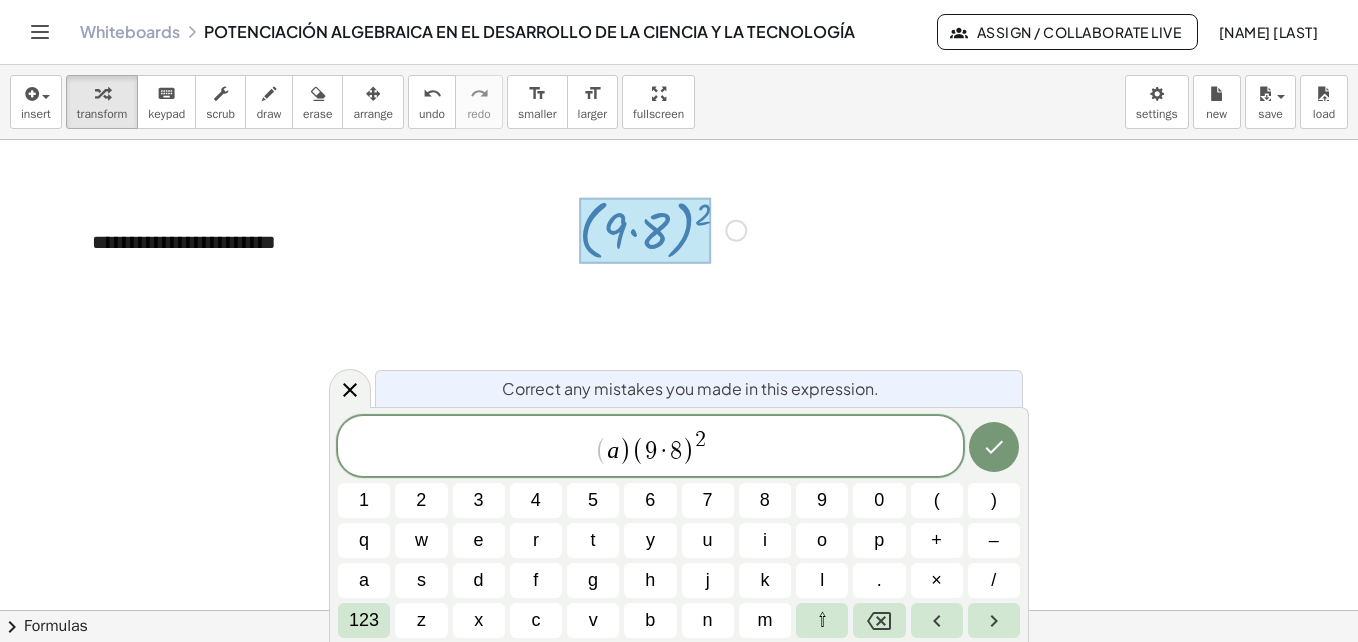 click at bounding box center (994, 447) 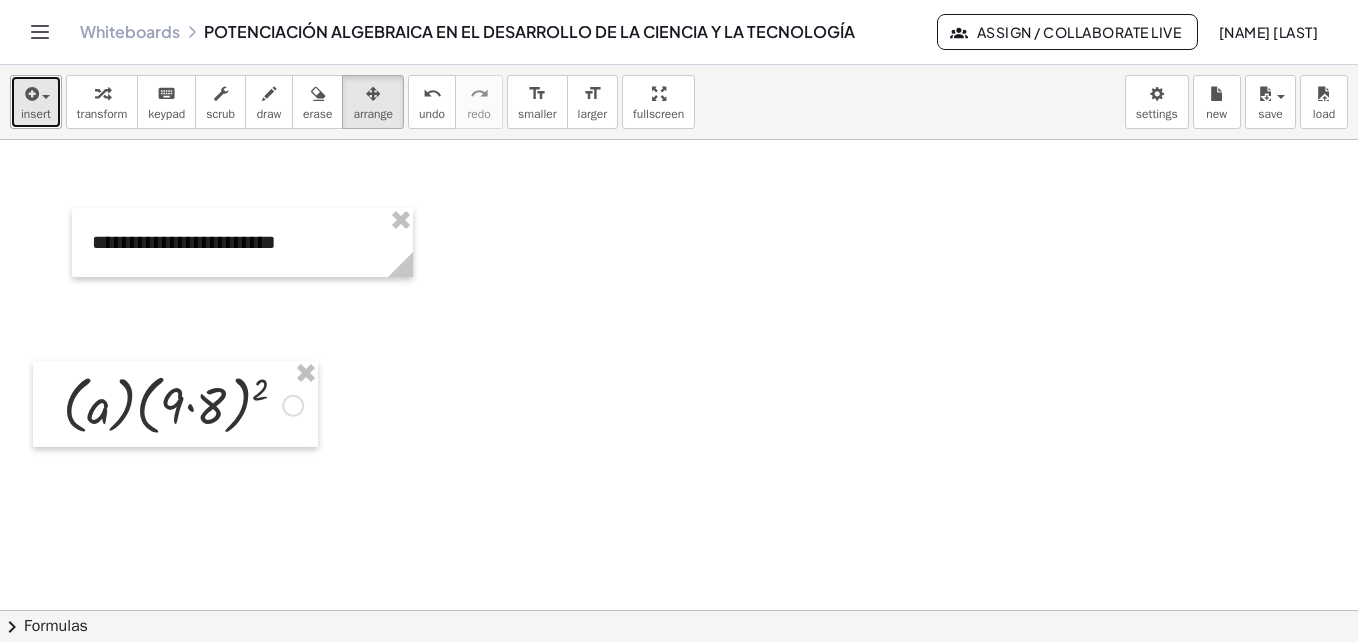 click on "insert" at bounding box center [36, 114] 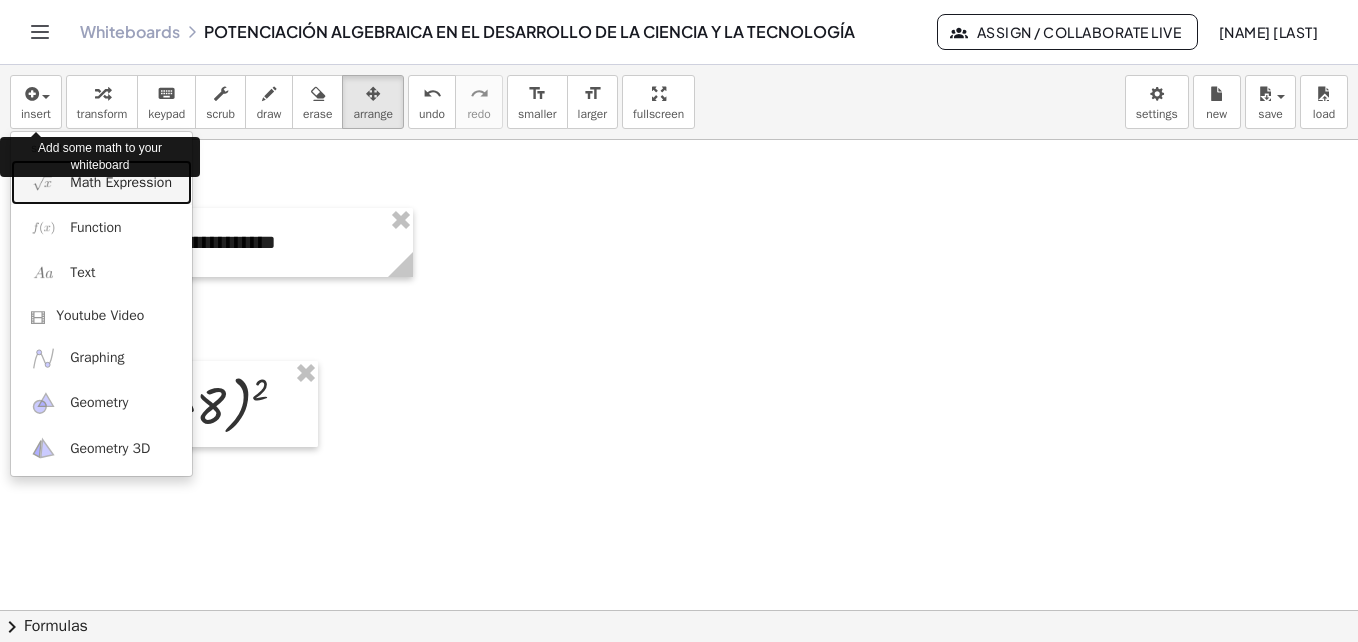 click on "Math Expression" at bounding box center (101, 182) 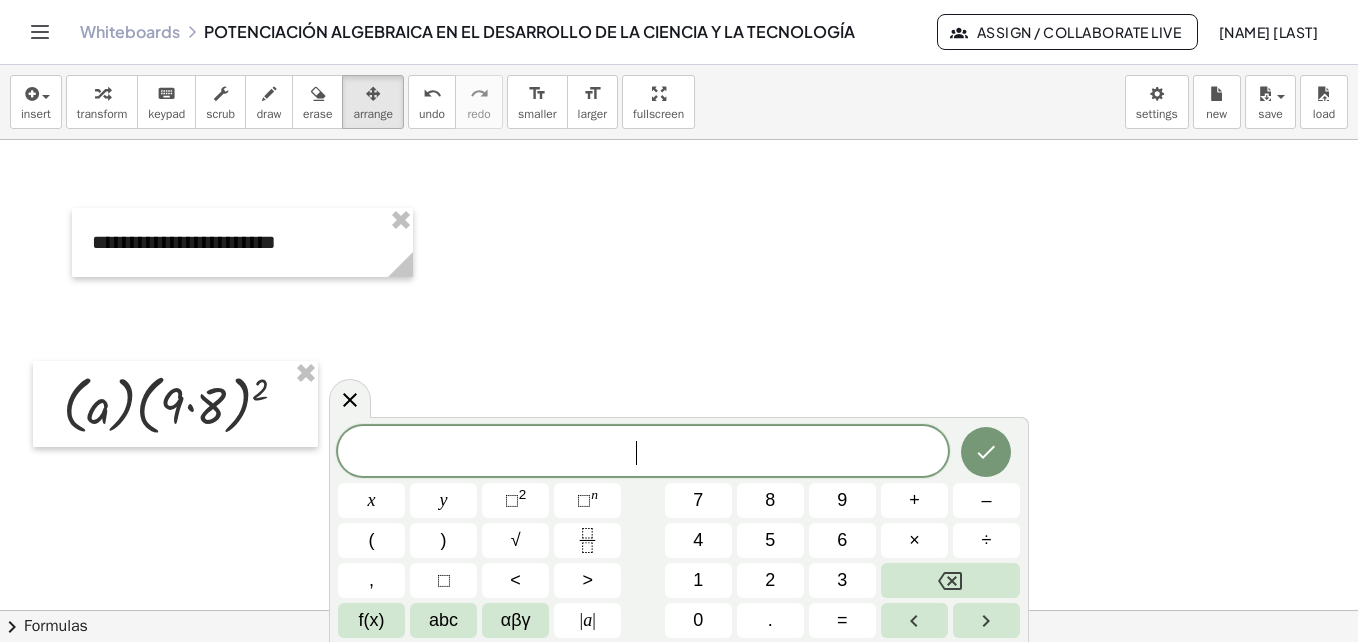 click on "abc" at bounding box center (443, 620) 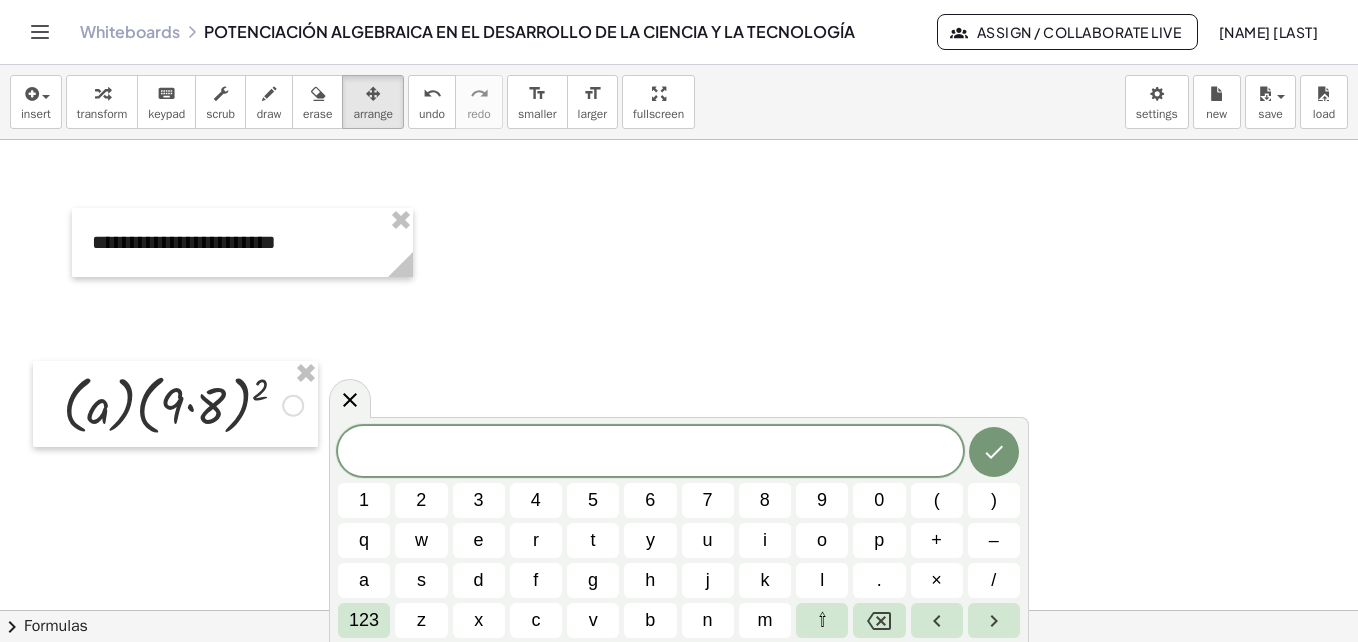 click on "b" at bounding box center (650, 620) 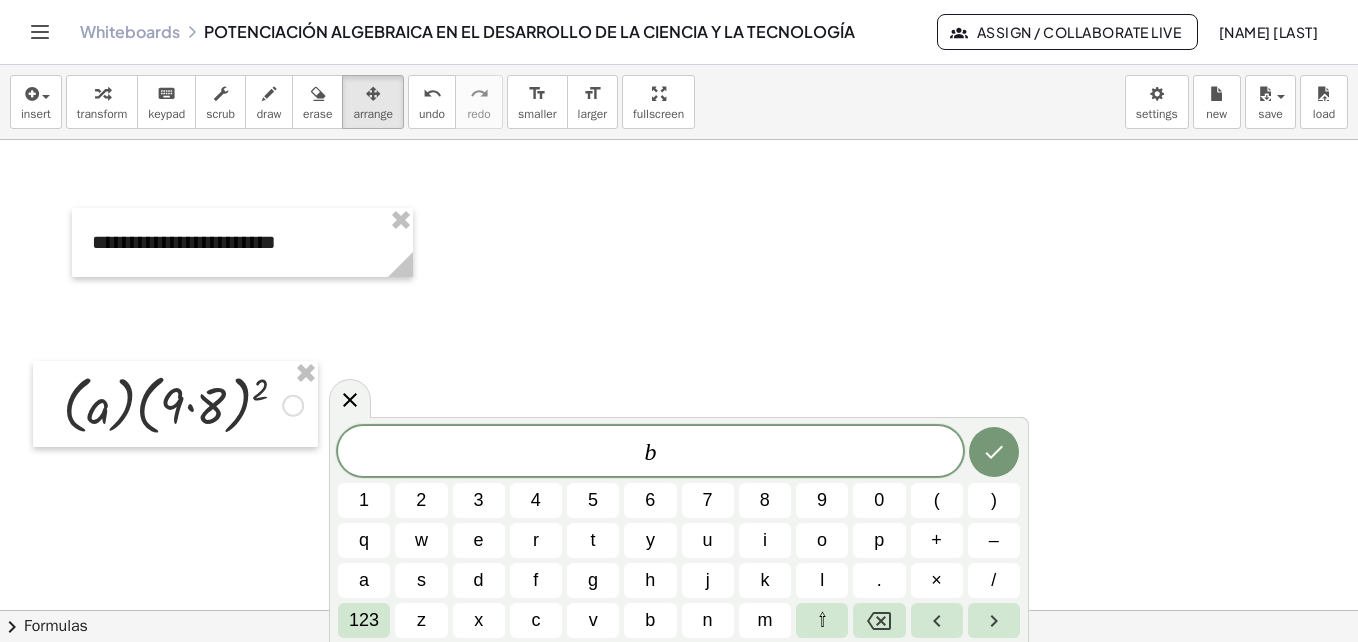 click 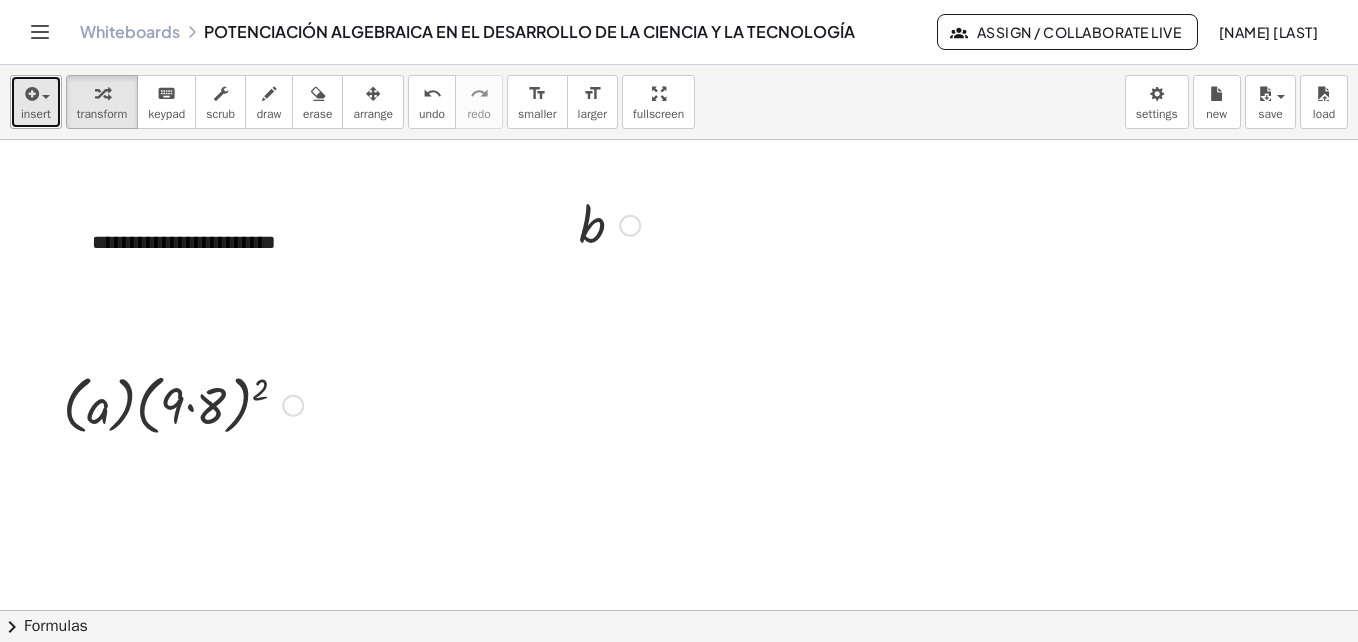 click on "insert" at bounding box center [36, 114] 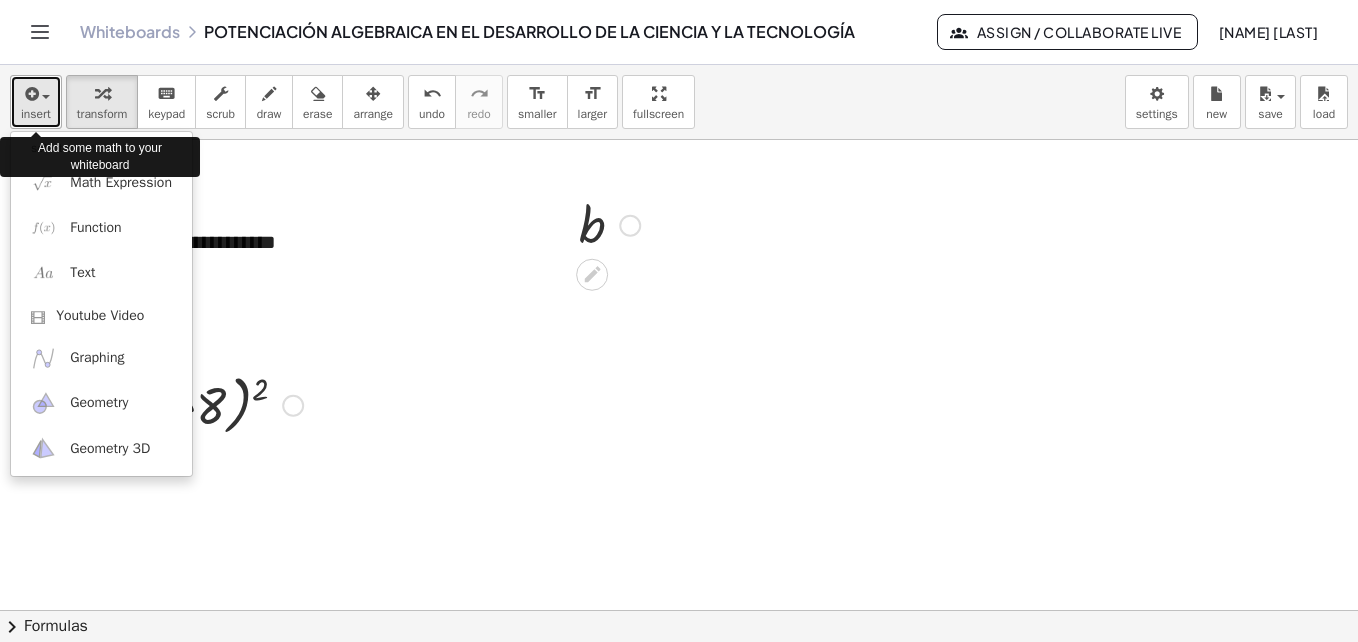 click on "insert" at bounding box center (36, 114) 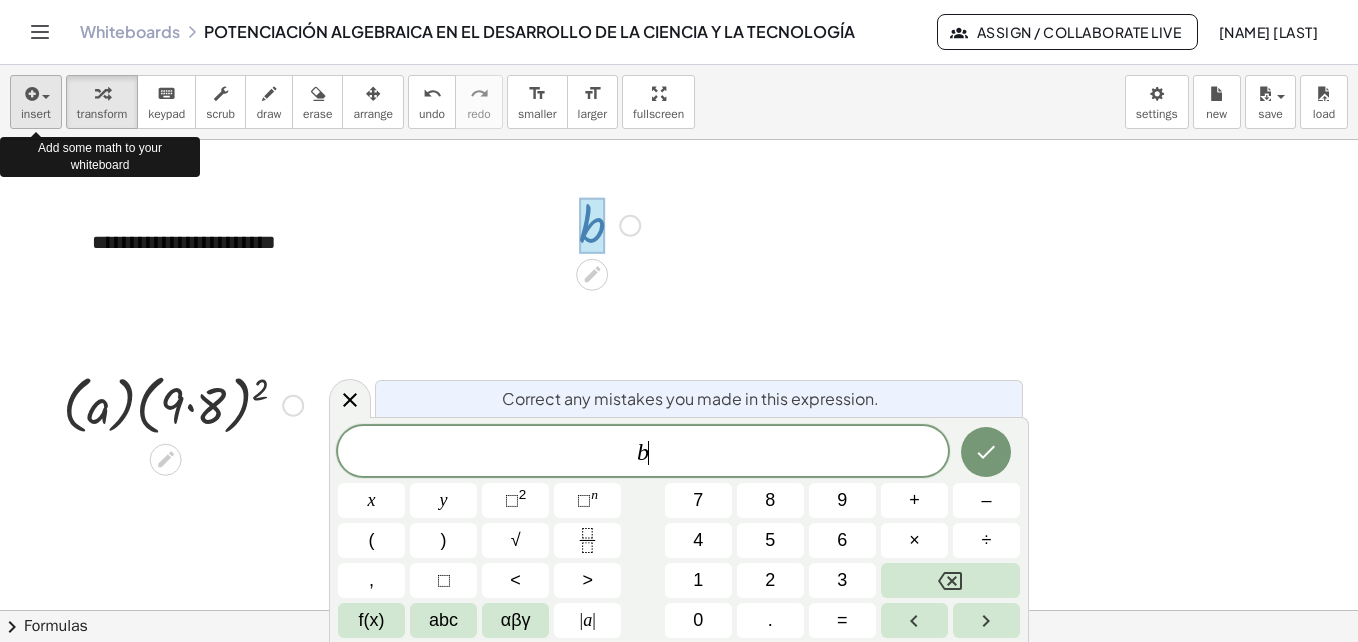 click on ")" at bounding box center (444, 540) 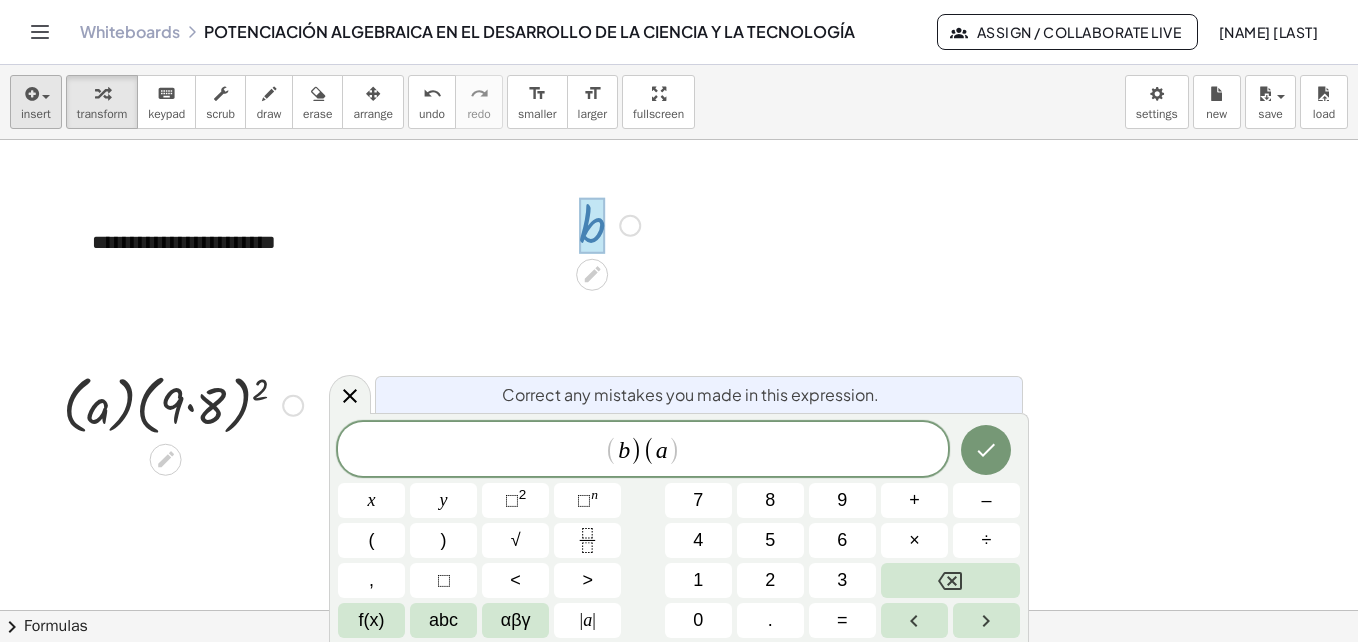 click on "×" at bounding box center (914, 540) 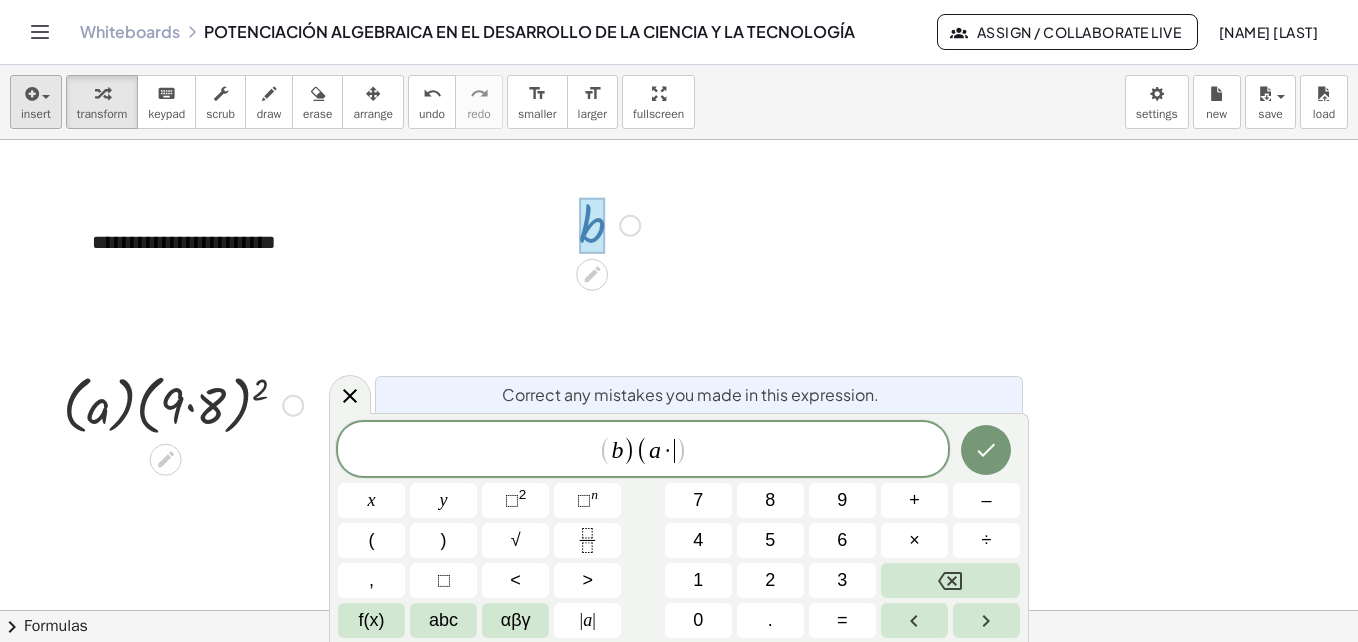click on "abc" at bounding box center [443, 620] 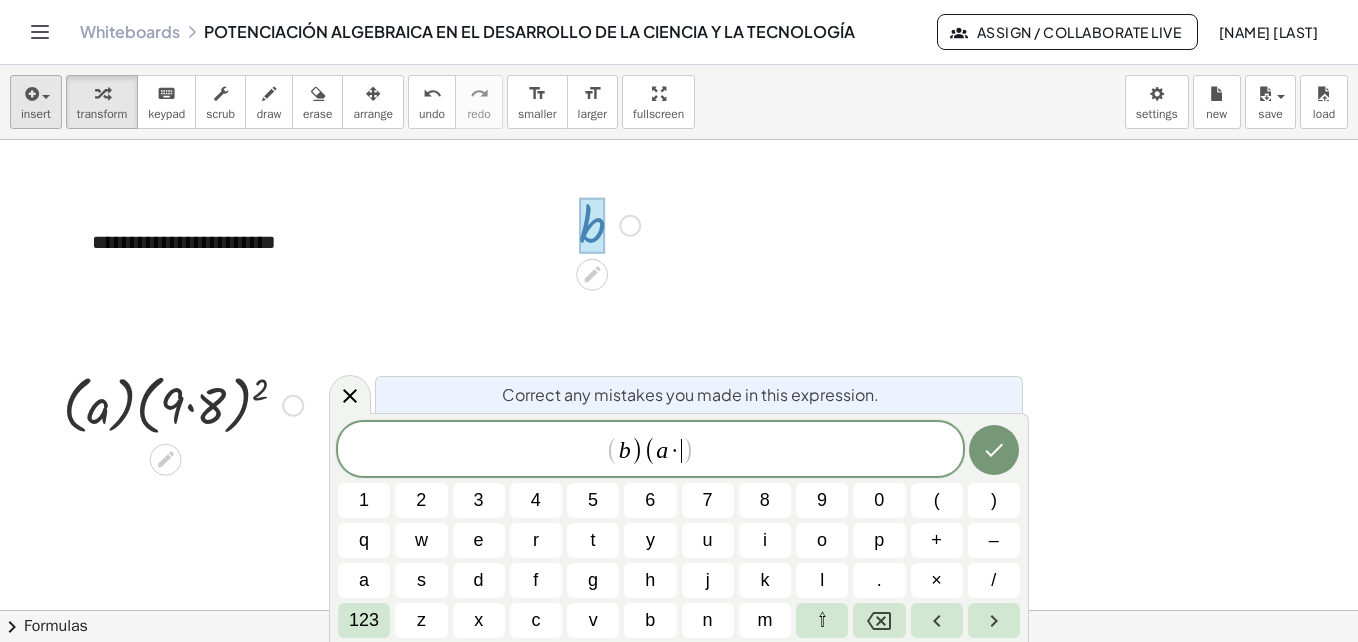 click on "b" at bounding box center (650, 620) 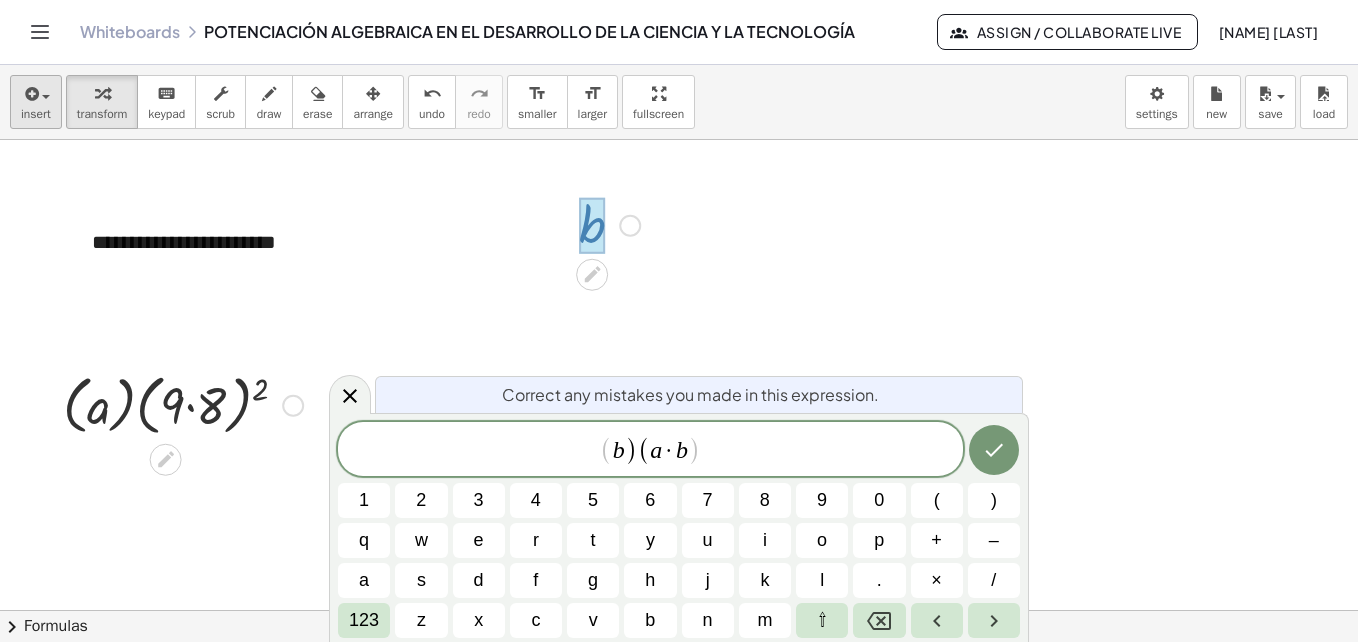 click on "×" at bounding box center (936, 580) 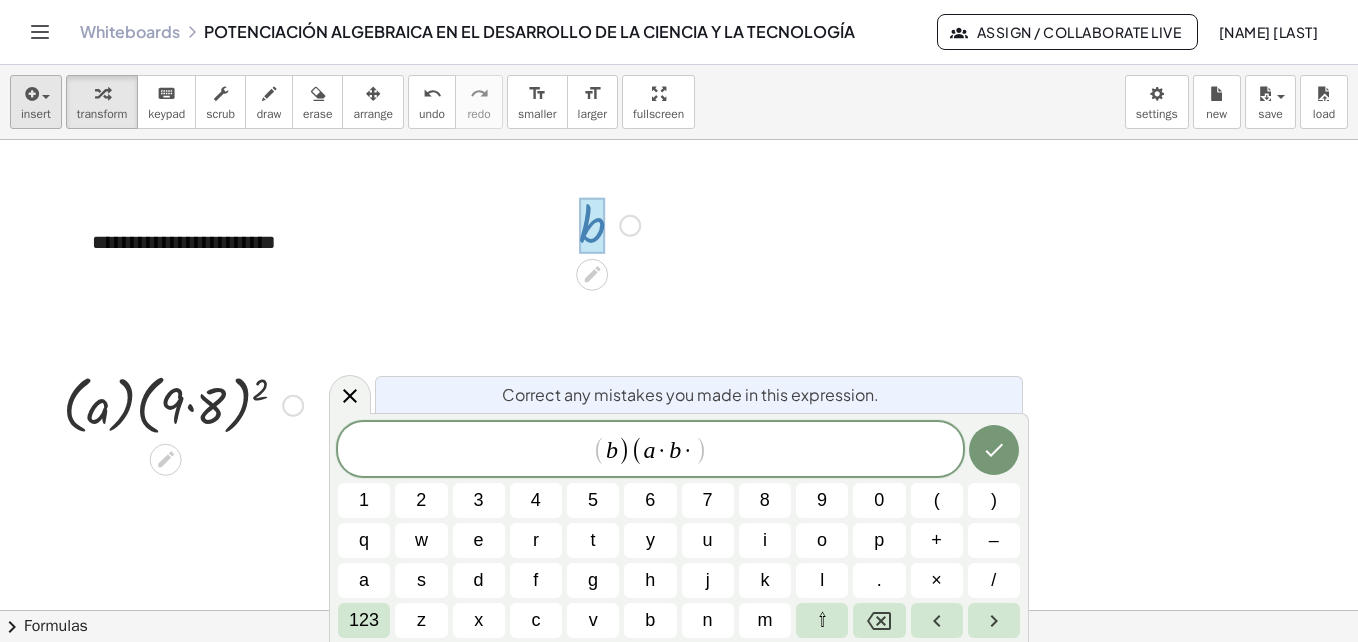 click on "c" at bounding box center [535, 620] 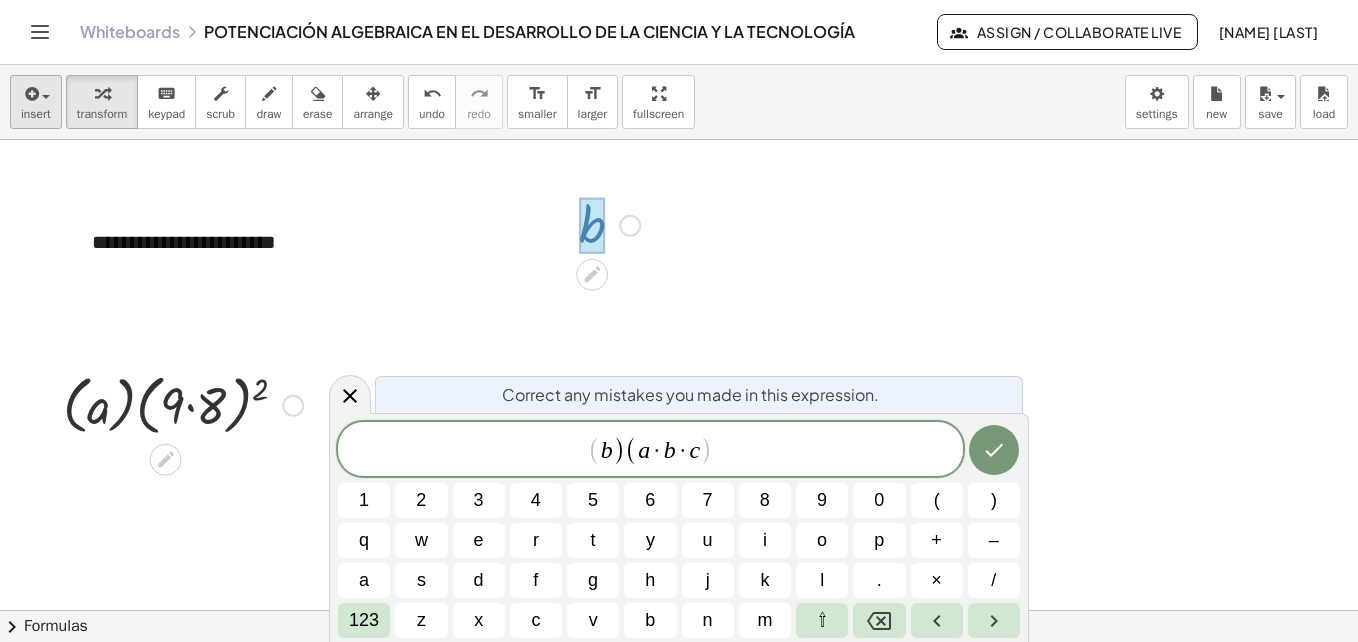 click on "×" at bounding box center [936, 580] 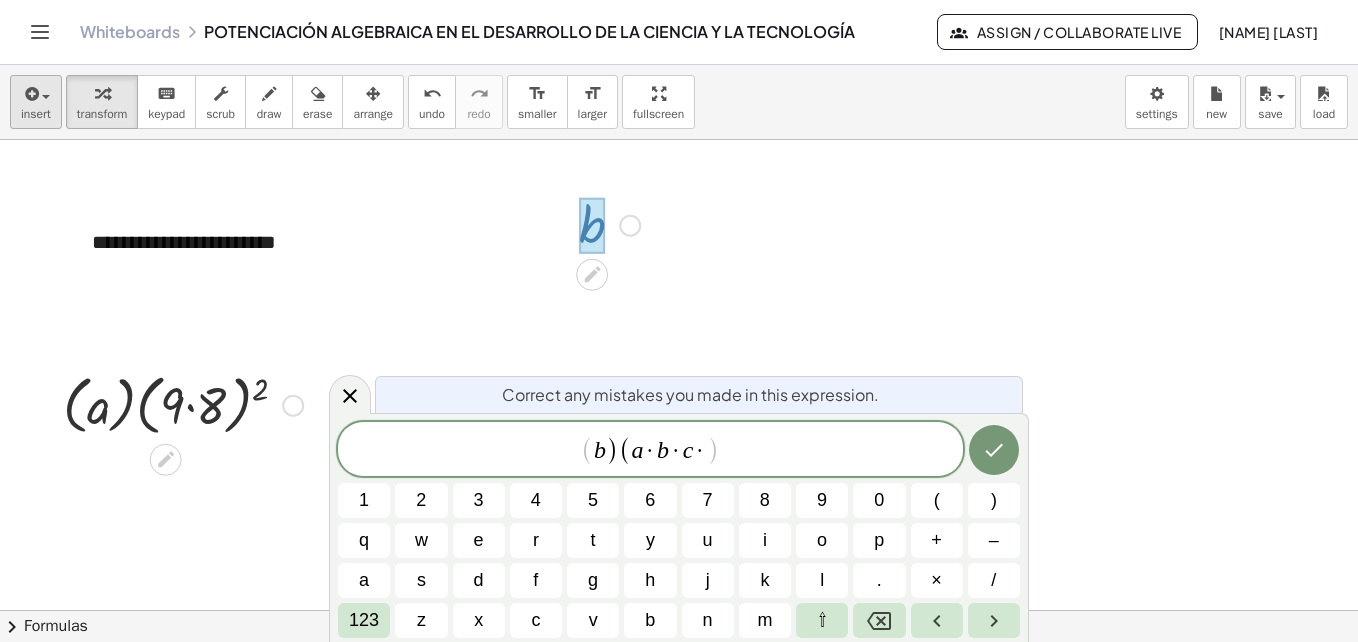 click on "d" at bounding box center [479, 580] 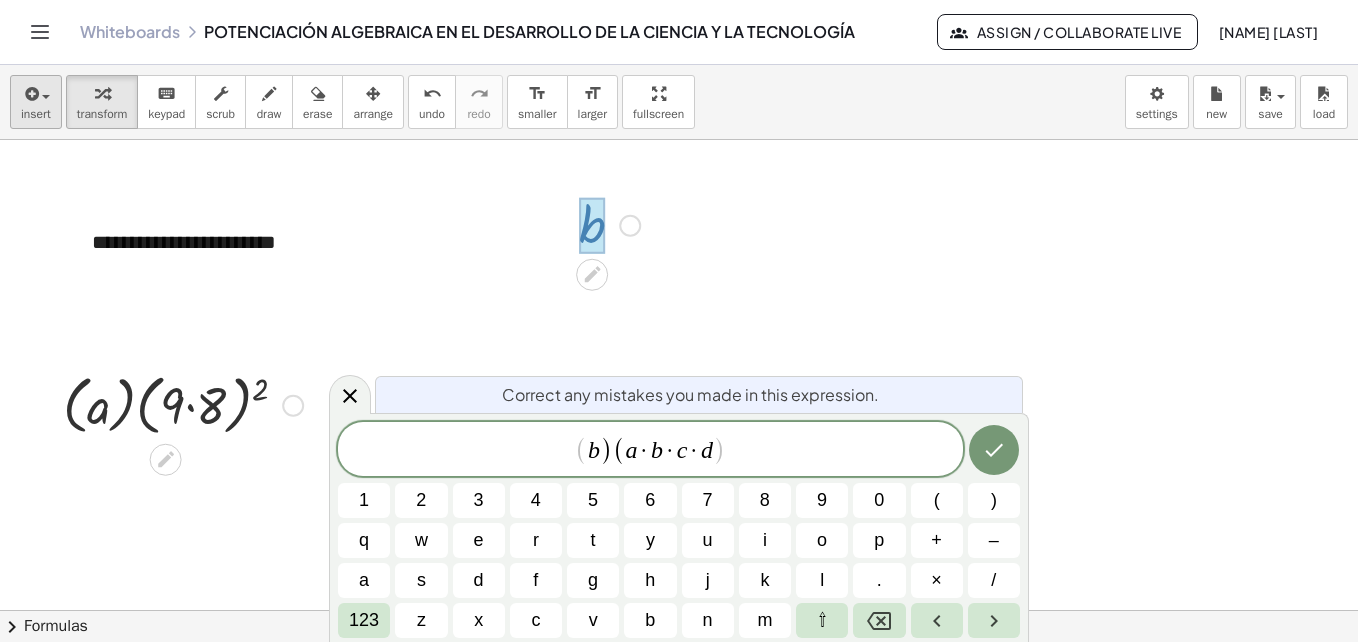 click on ")" at bounding box center (994, 500) 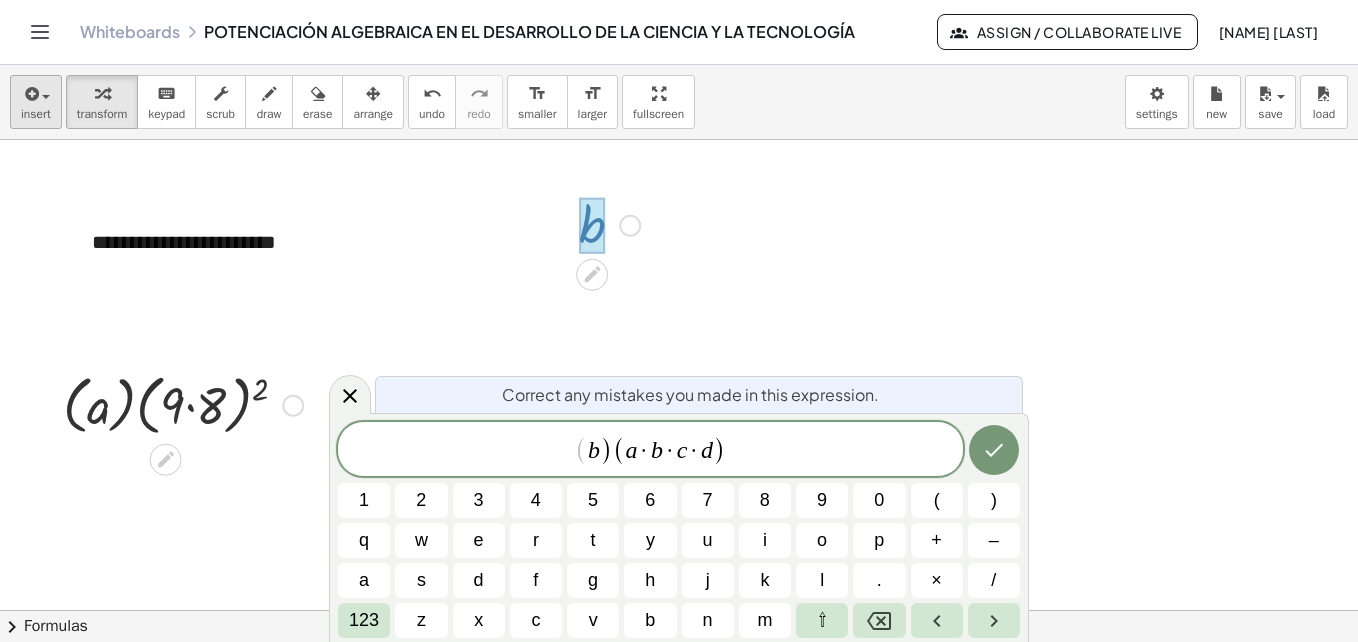 click on "123" at bounding box center [364, 620] 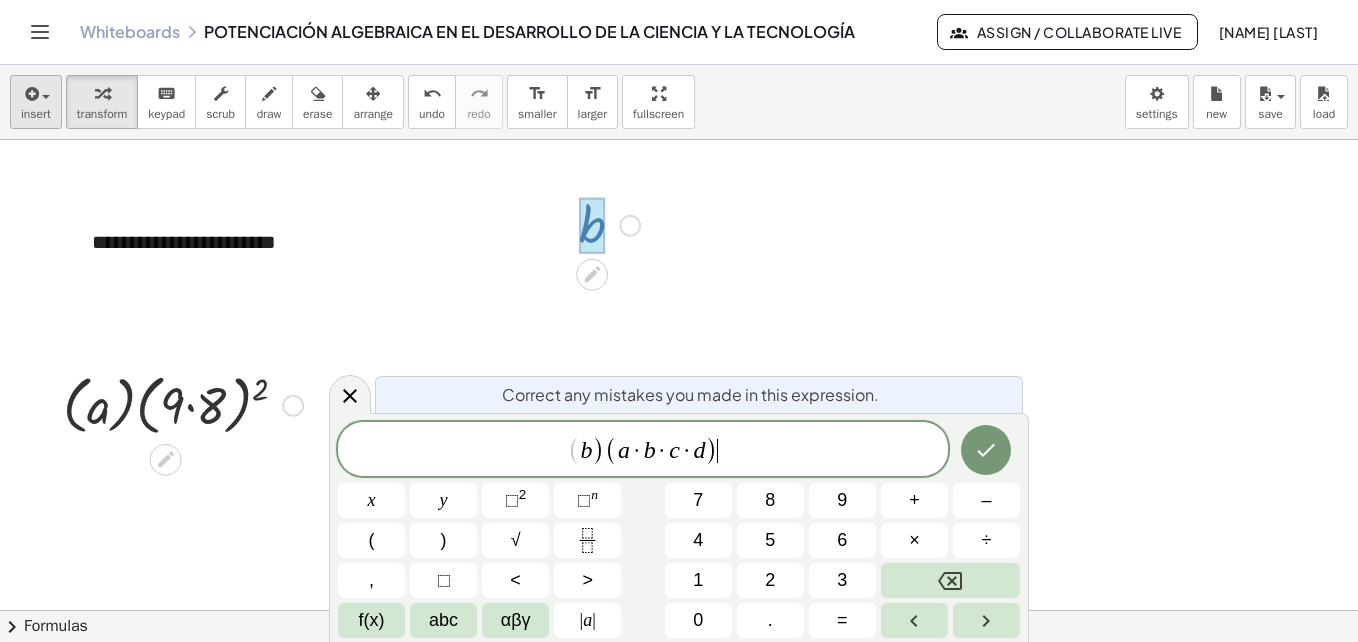 click on "n" at bounding box center (594, 494) 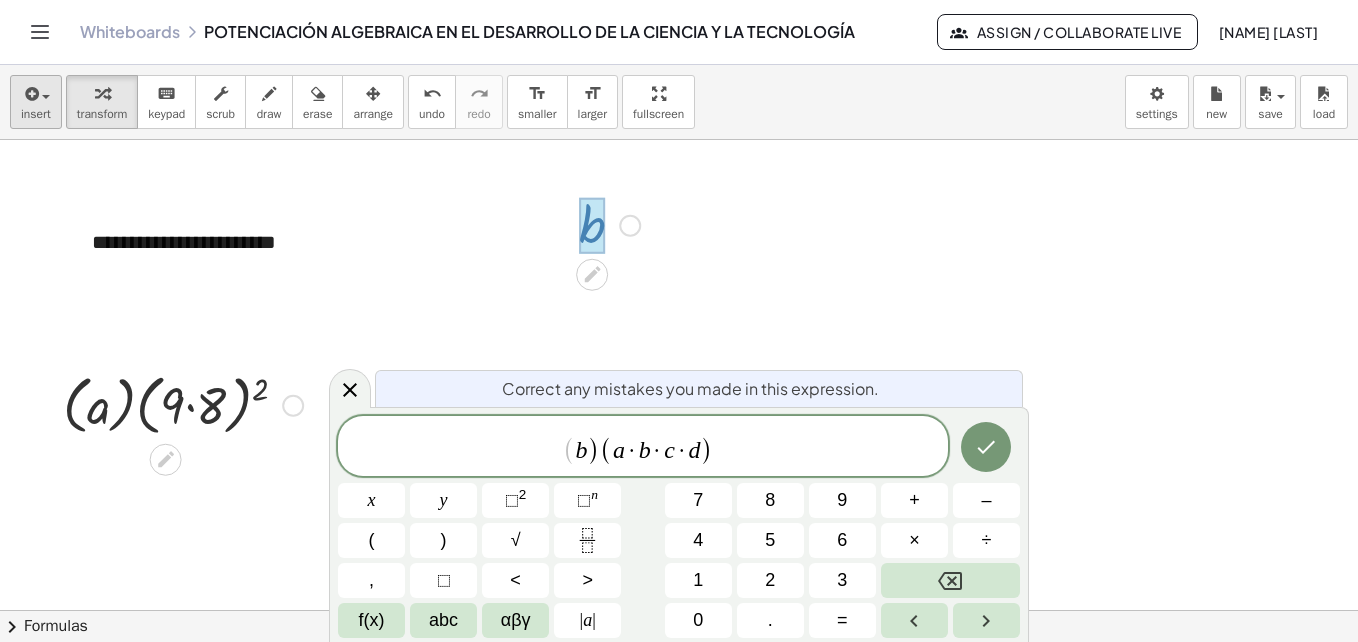 click on "7" at bounding box center (698, 500) 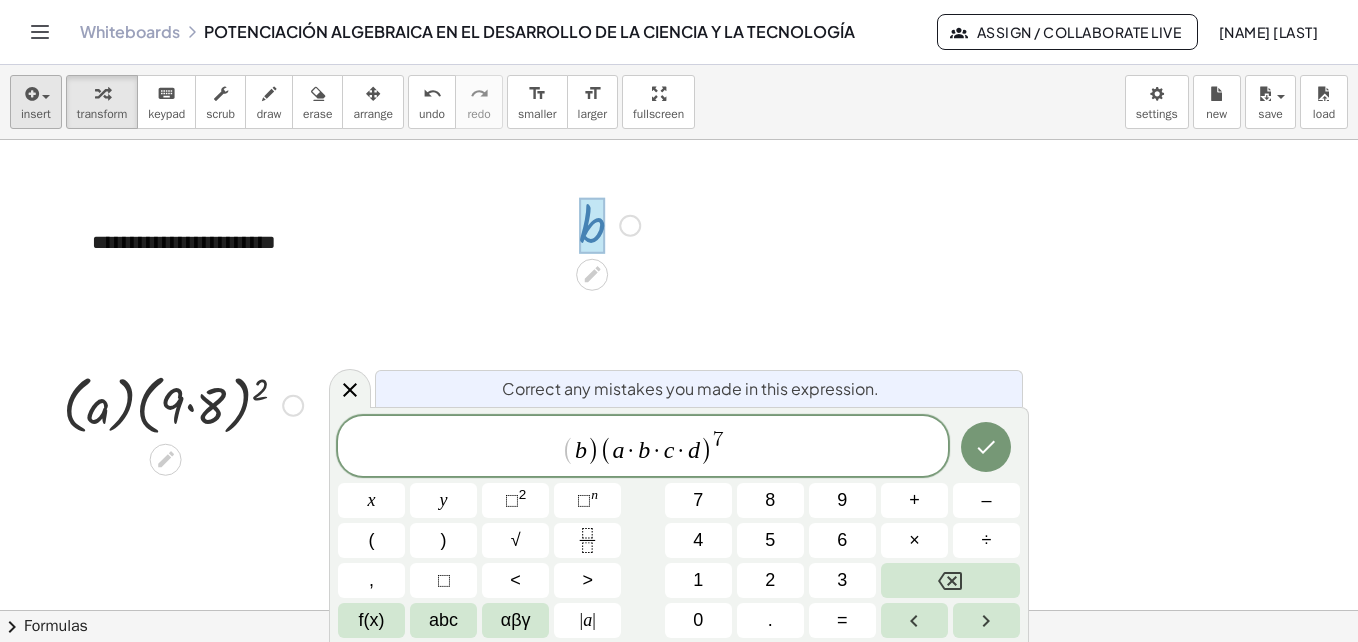 click 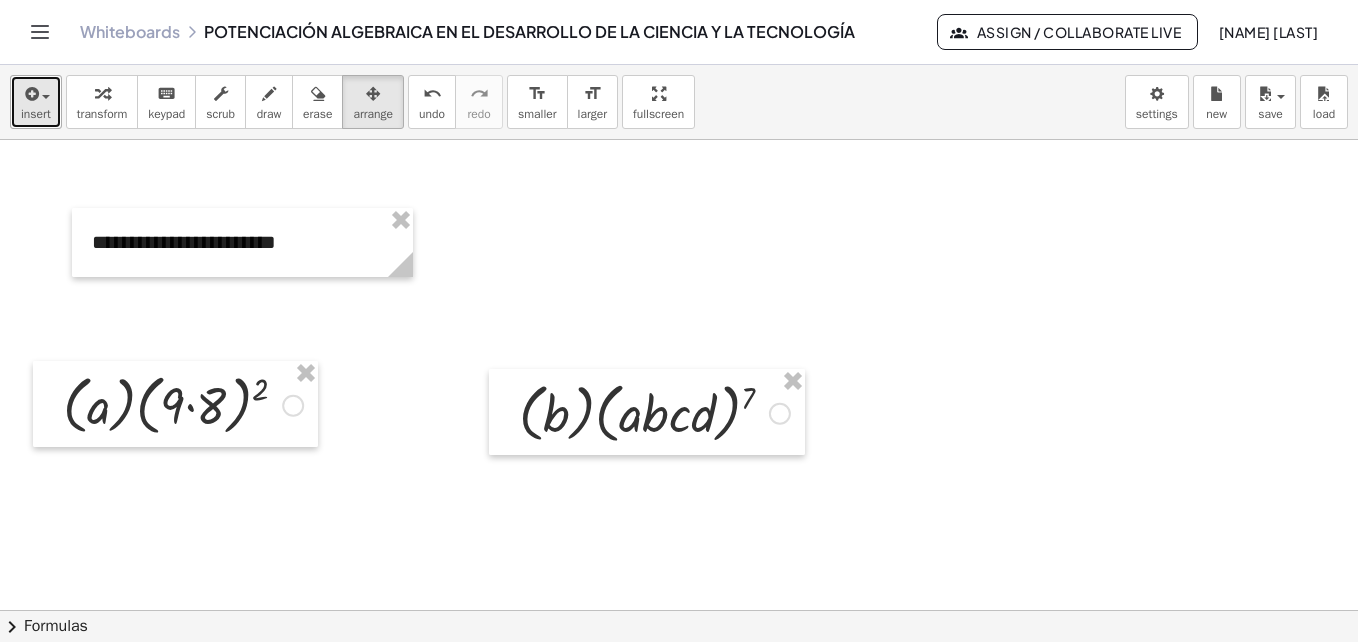 click on "insert" at bounding box center (36, 114) 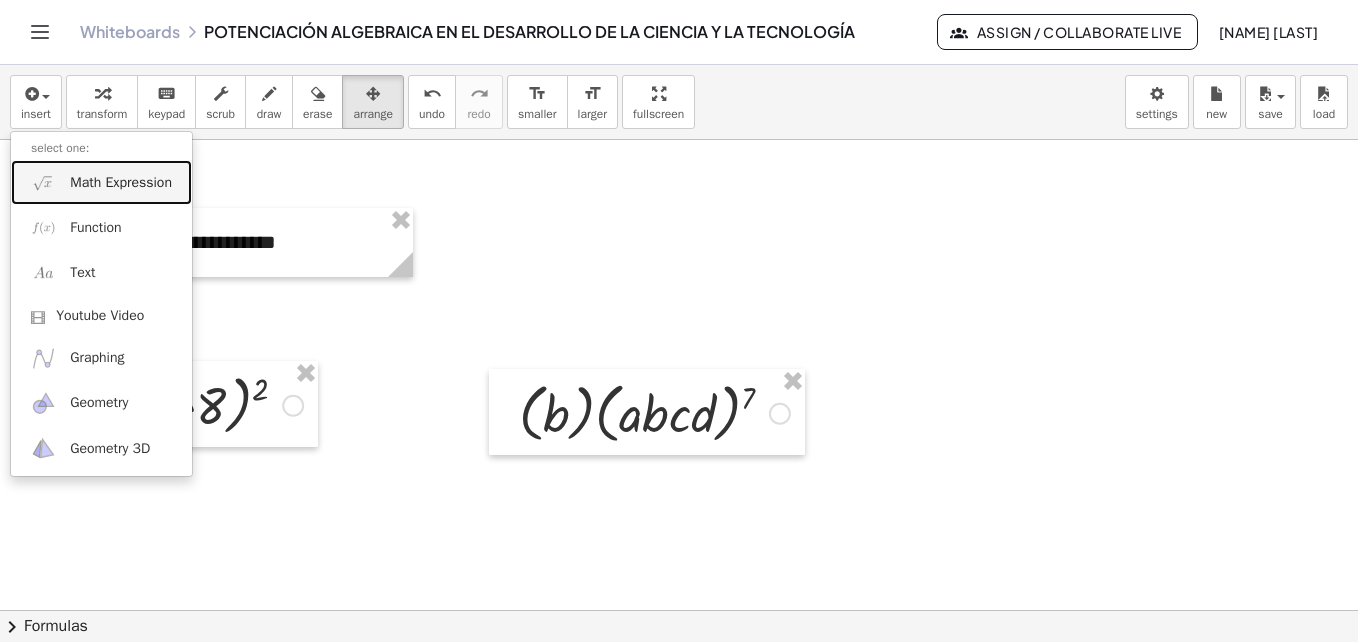 click on "Math Expression" at bounding box center [121, 183] 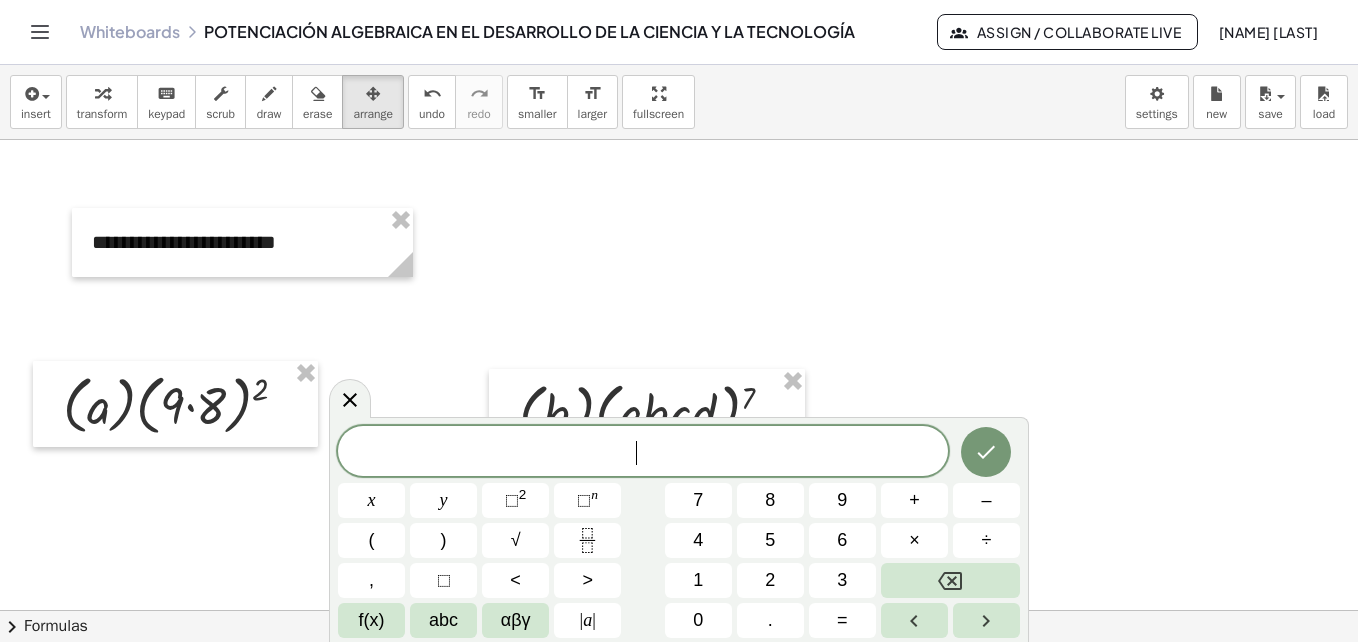 click on "abc" at bounding box center (443, 620) 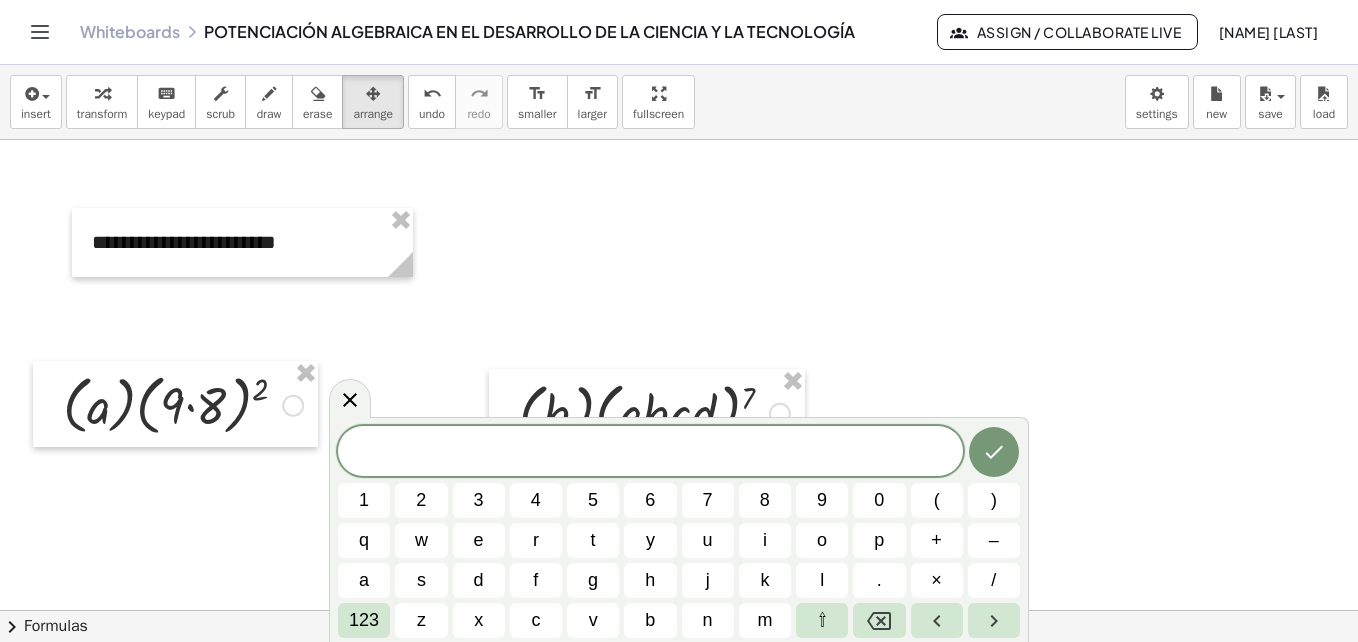 click on "c" at bounding box center [536, 620] 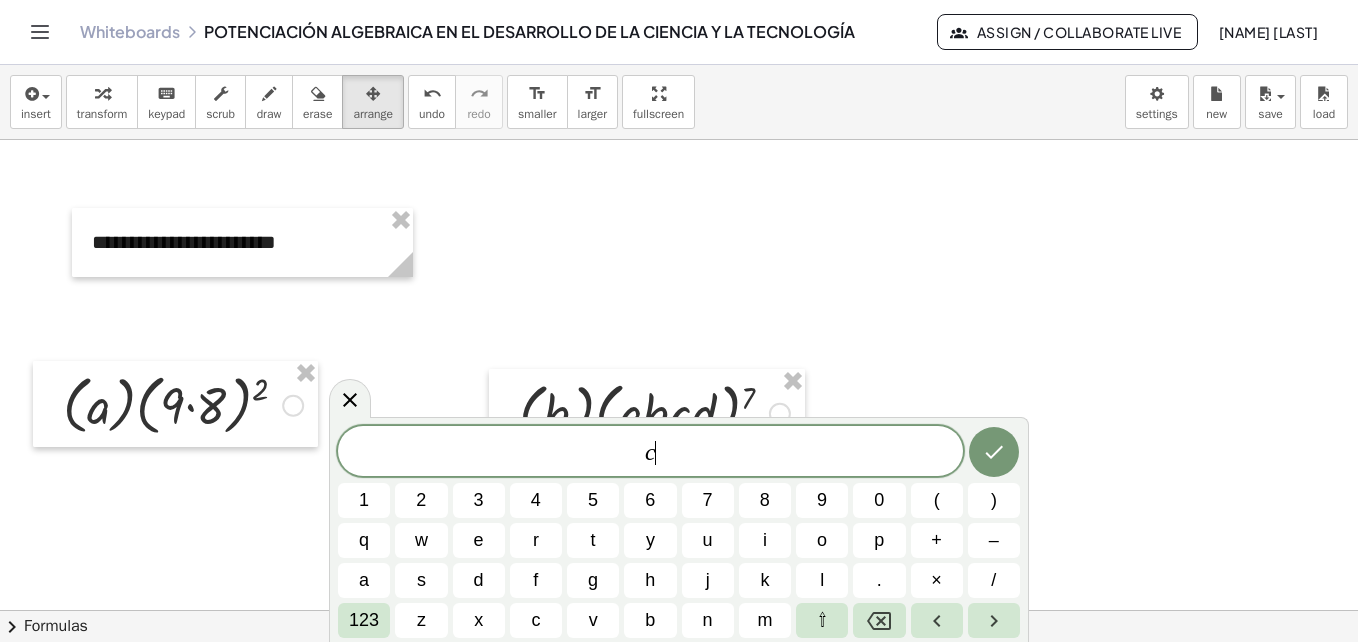 click on ")" at bounding box center [994, 500] 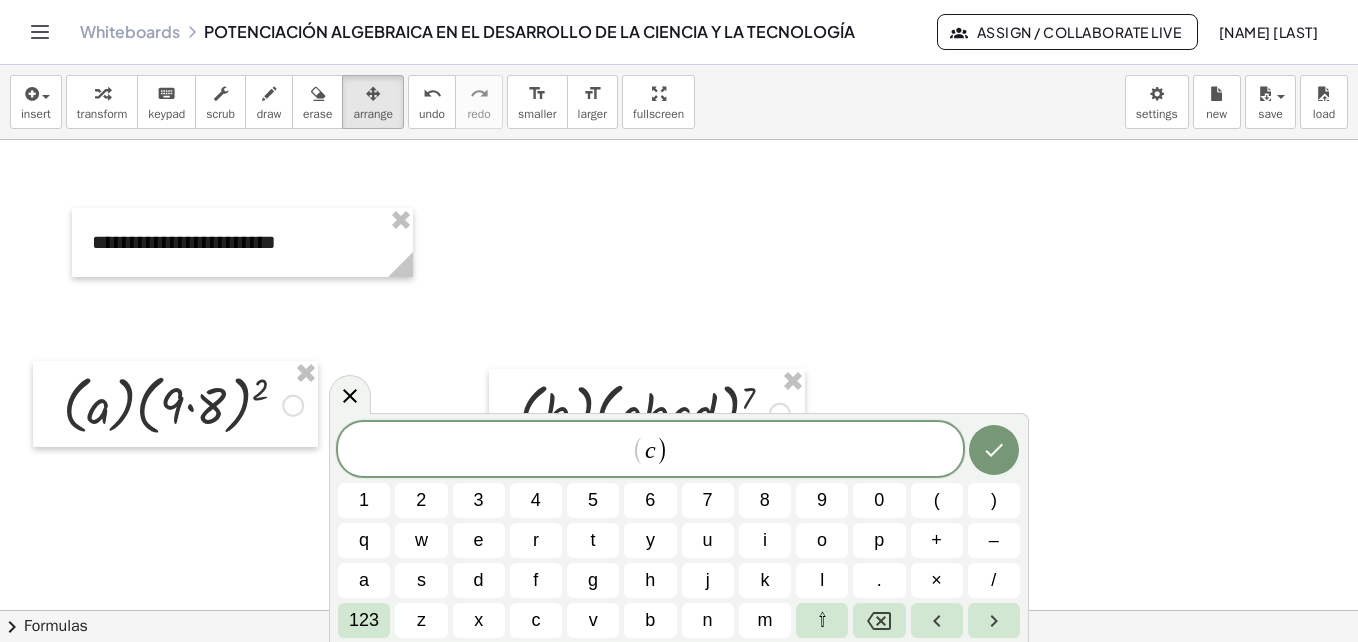 click on "(" at bounding box center [937, 500] 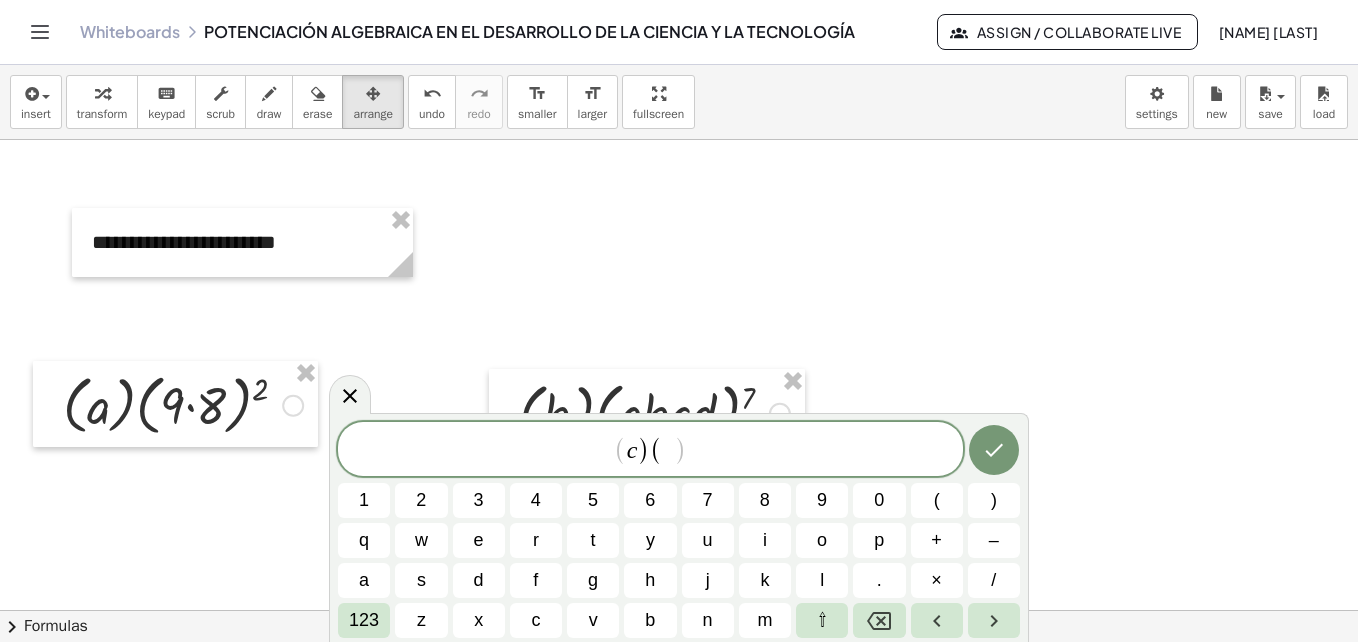 click on "123" at bounding box center [364, 620] 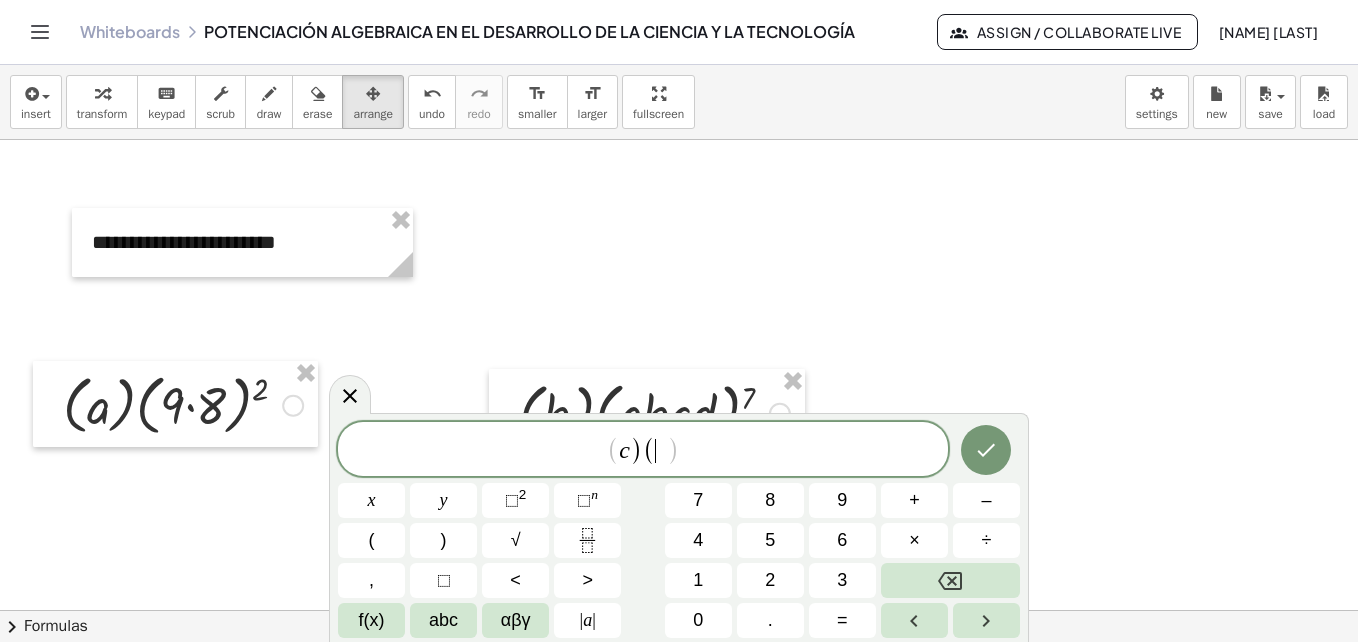 click on "1" at bounding box center (698, 580) 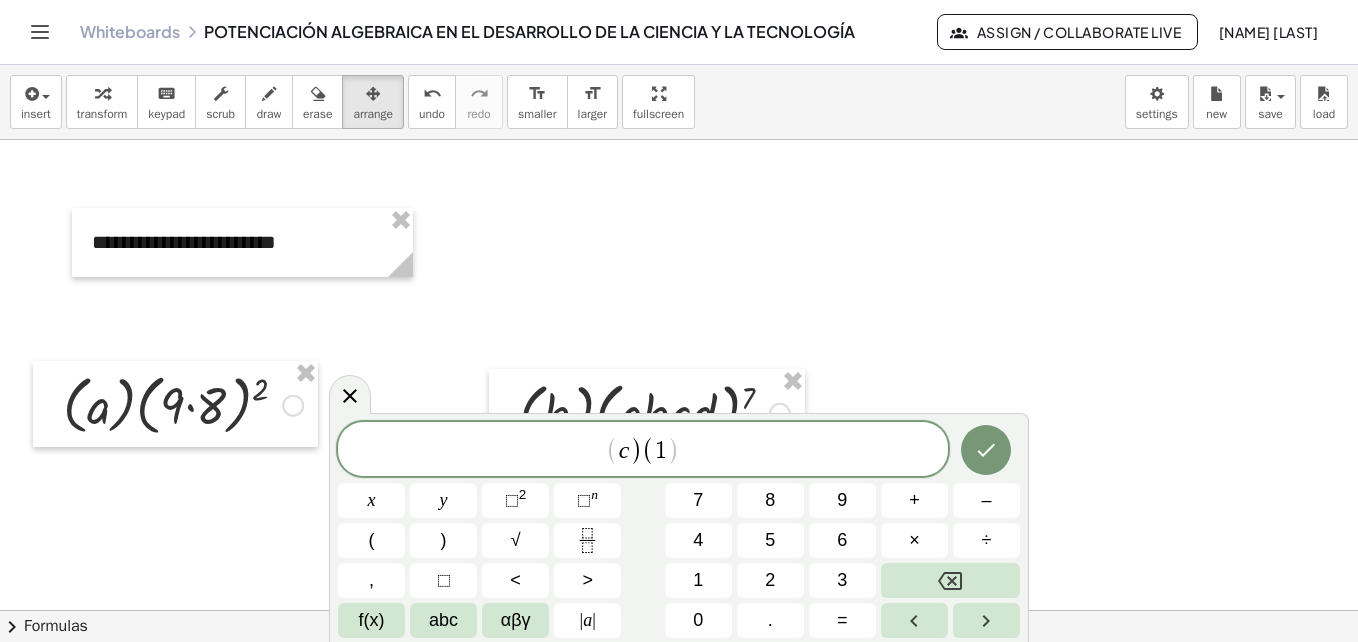 click at bounding box center (587, 540) 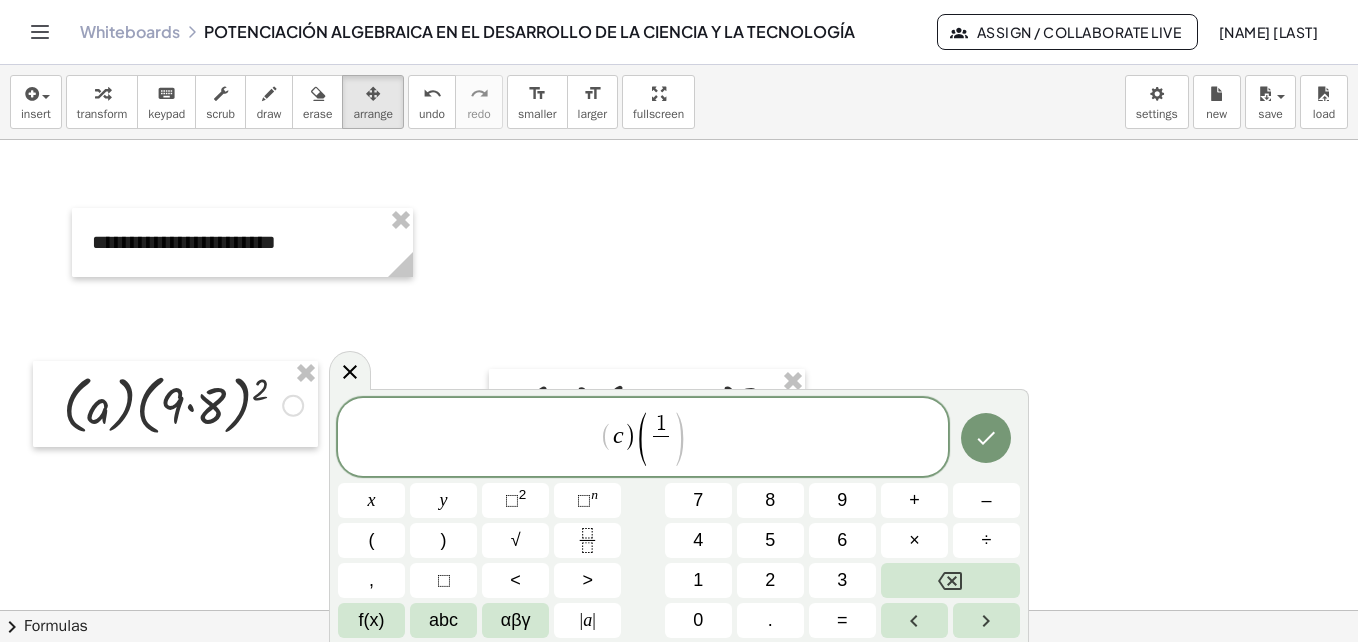 click on "4" at bounding box center [698, 540] 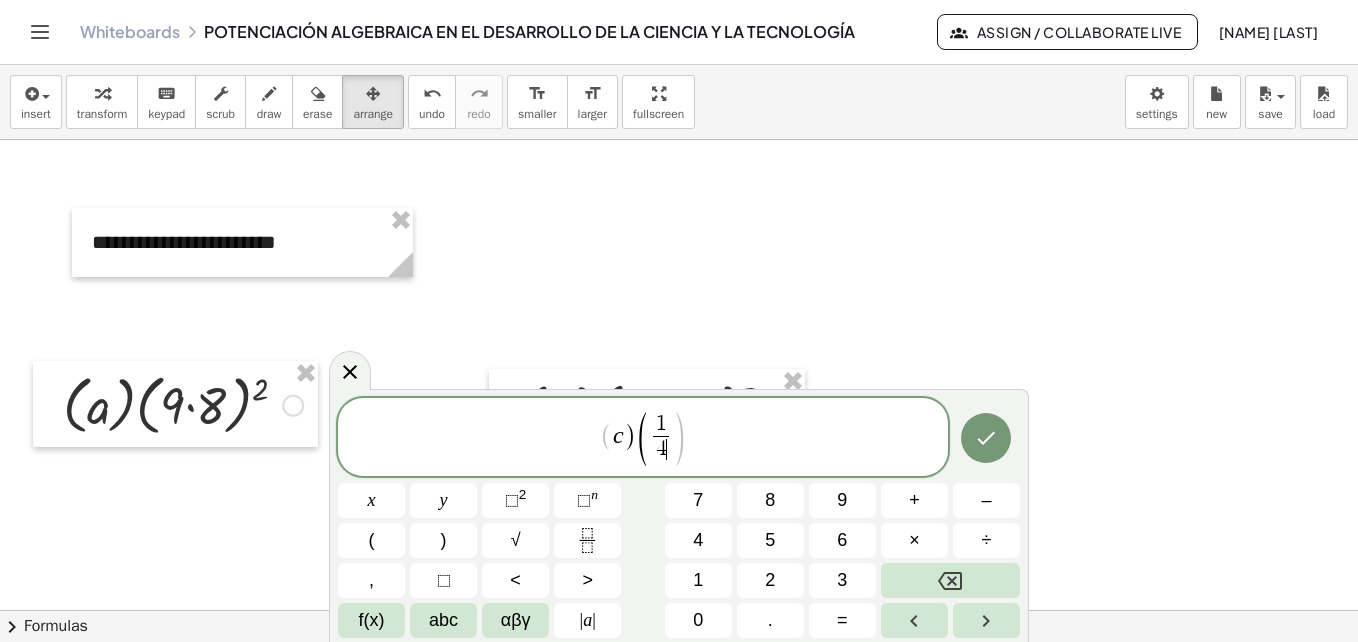 click 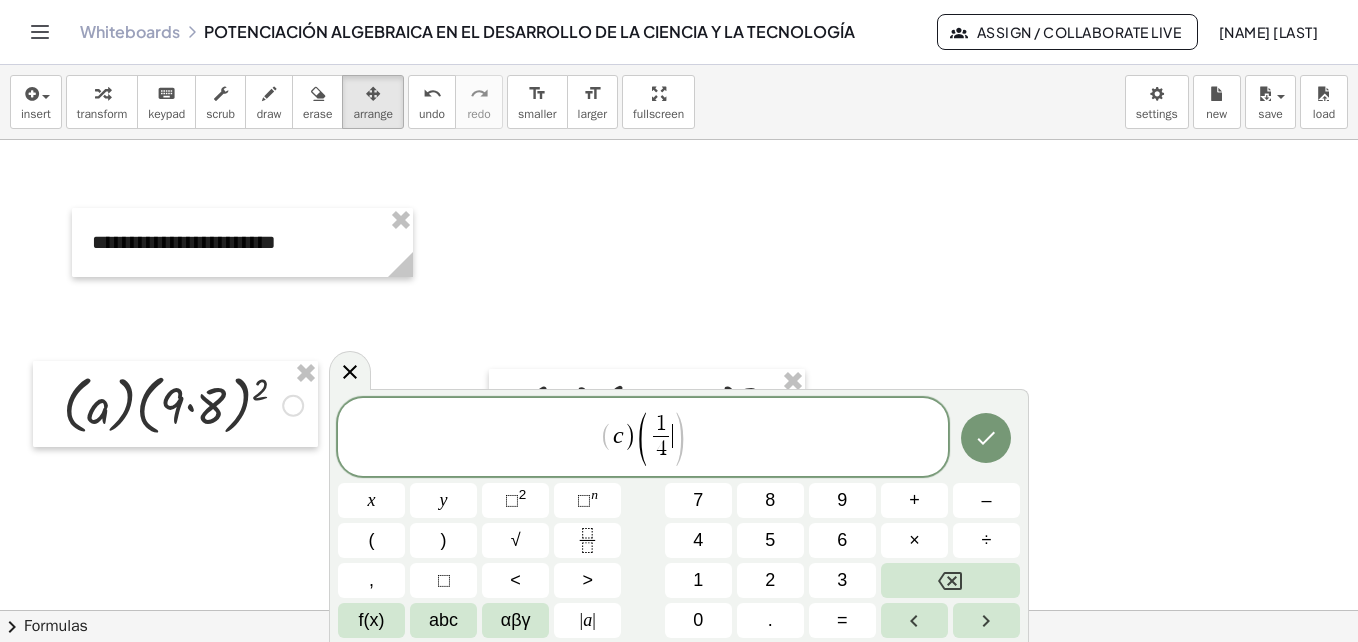 click on "×" at bounding box center [914, 540] 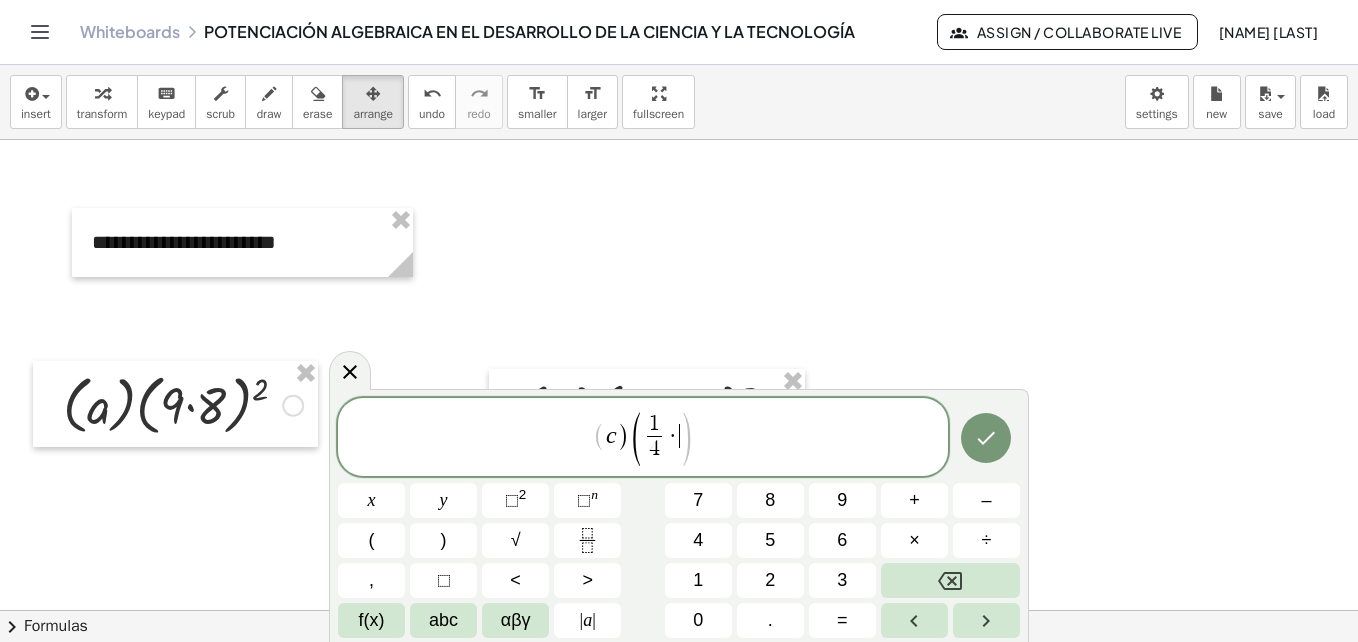 click on "1" at bounding box center (698, 580) 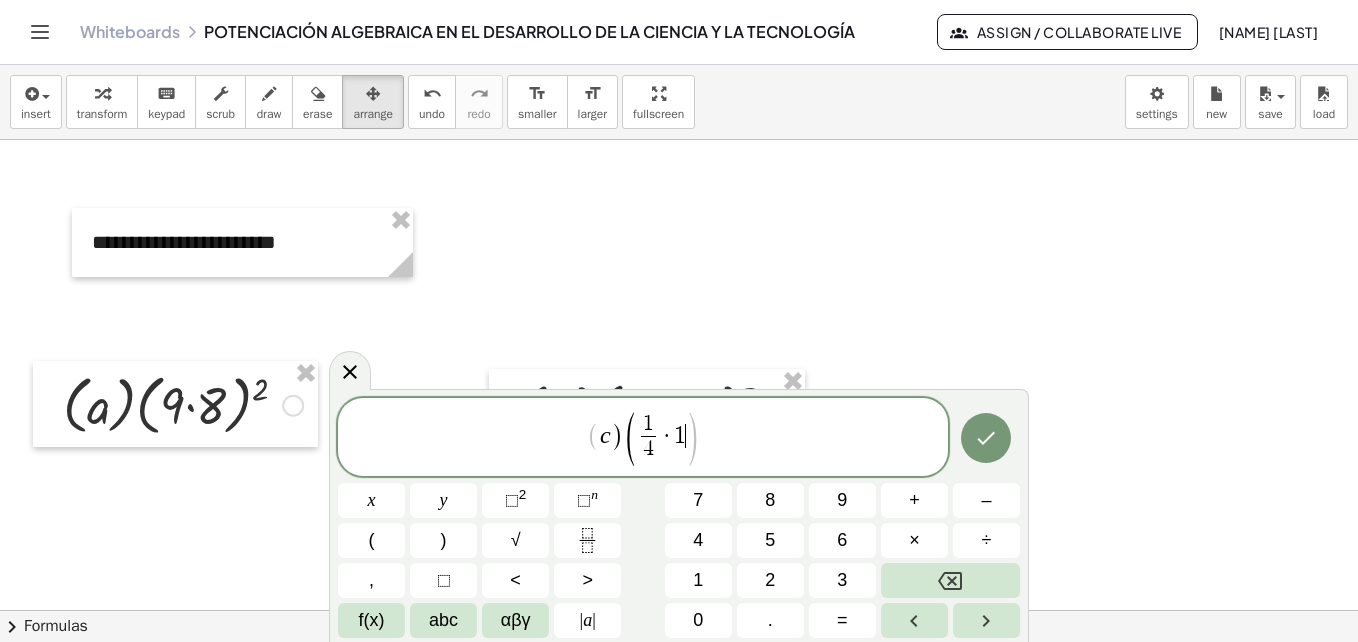 click 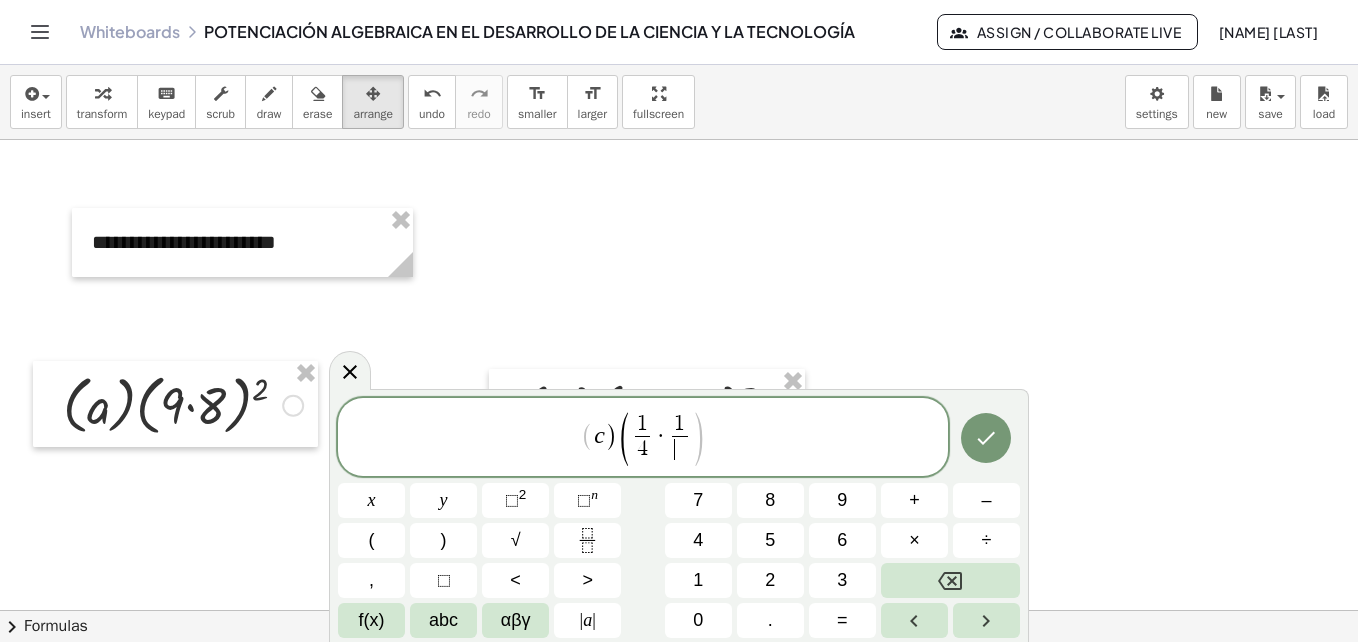 click on "8" at bounding box center (770, 500) 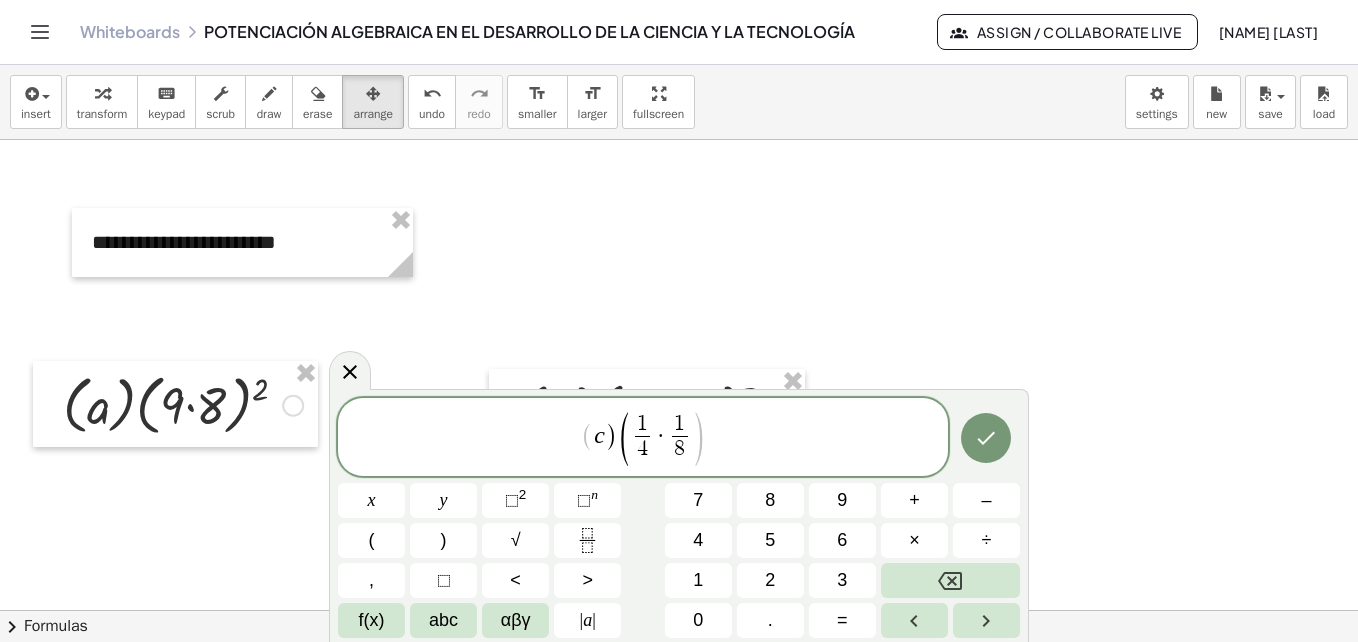 click 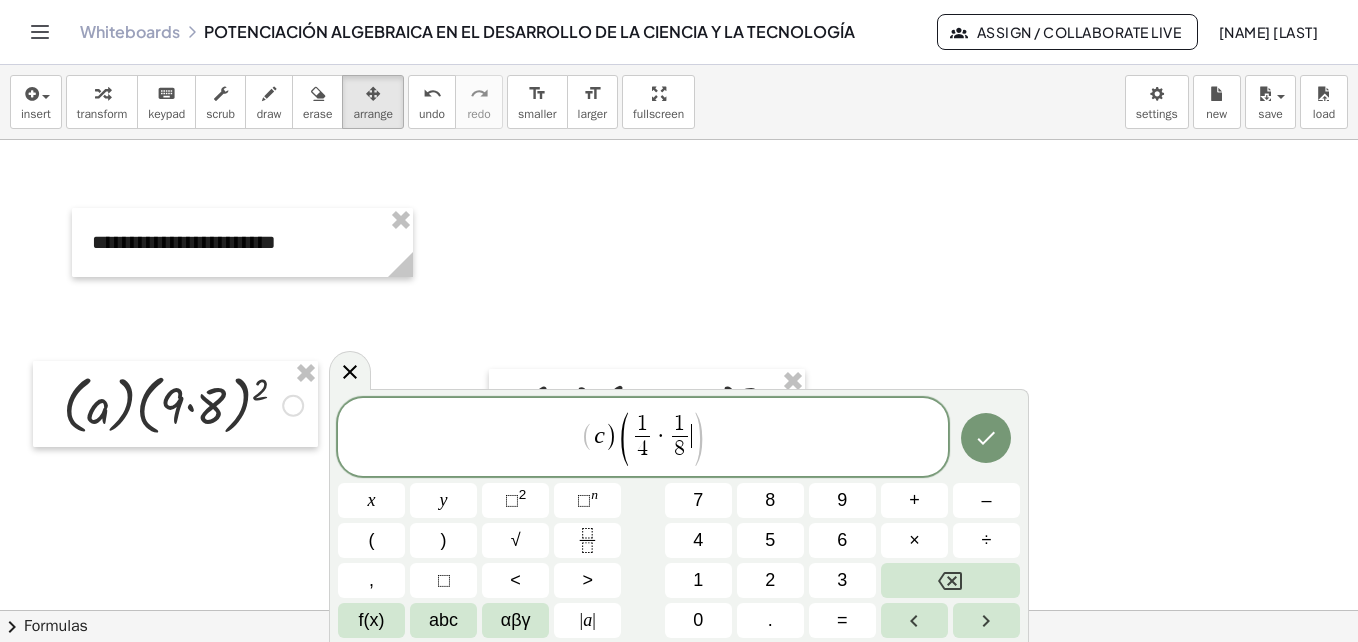 click 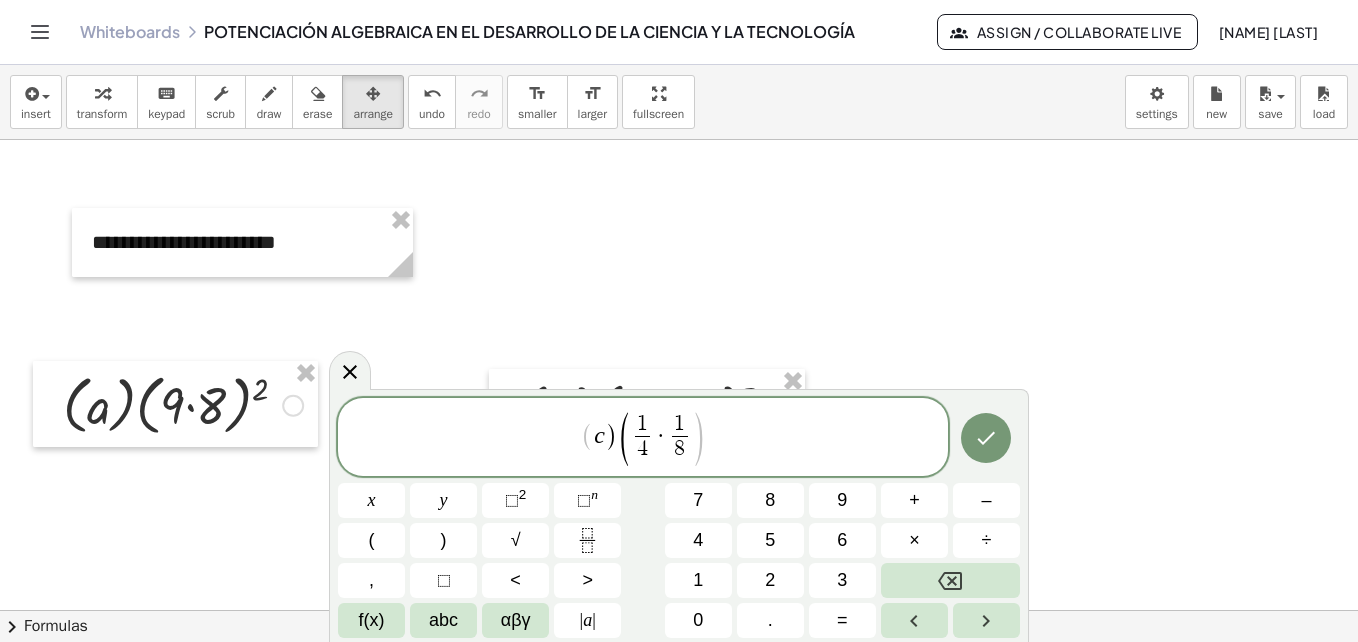 click on "n" at bounding box center (594, 494) 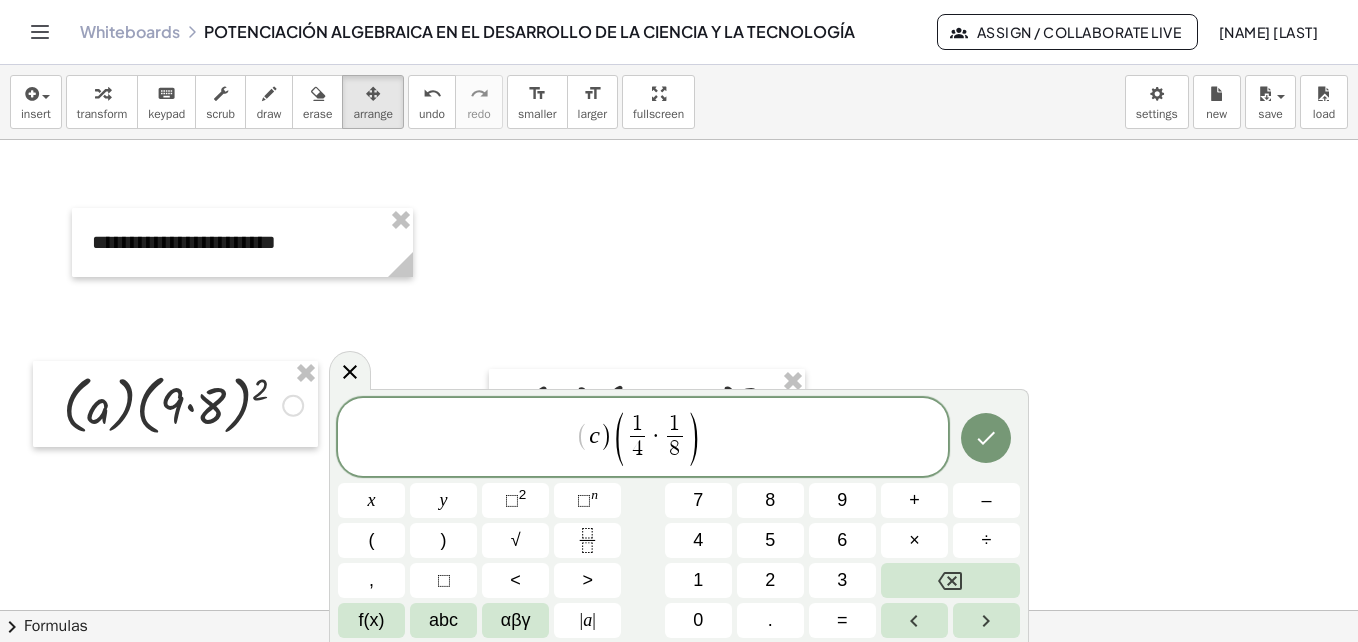 click on "–" at bounding box center [986, 500] 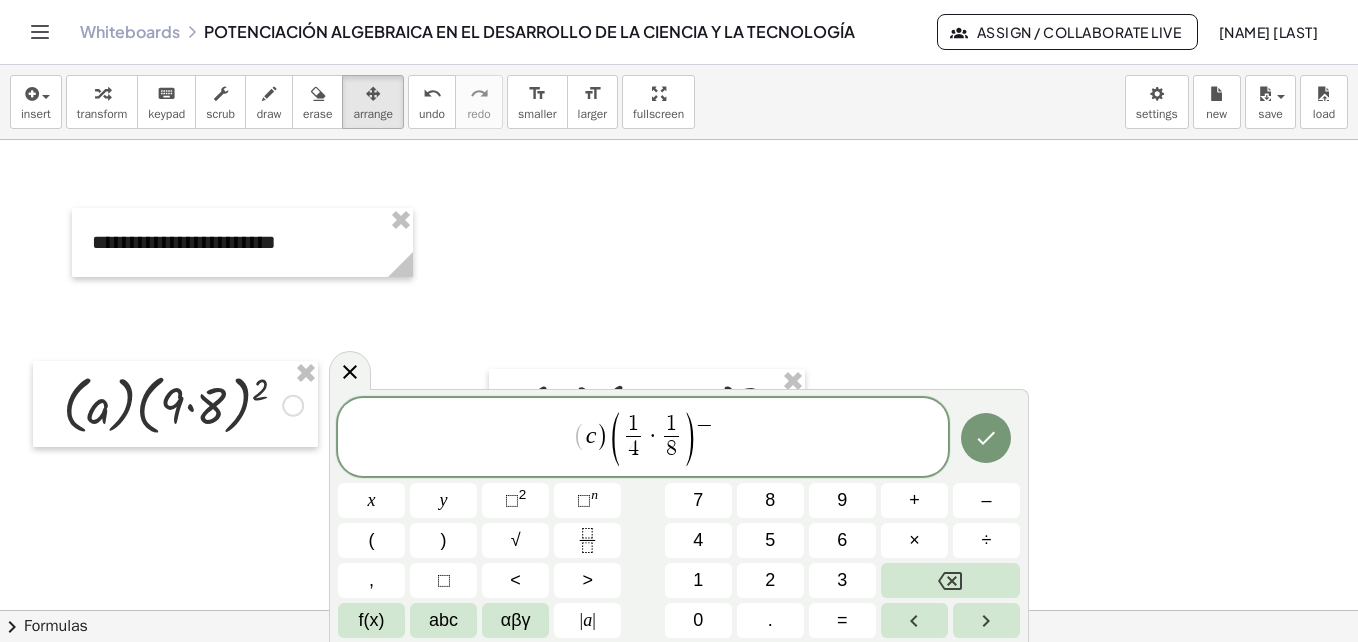 click on "1" at bounding box center (698, 580) 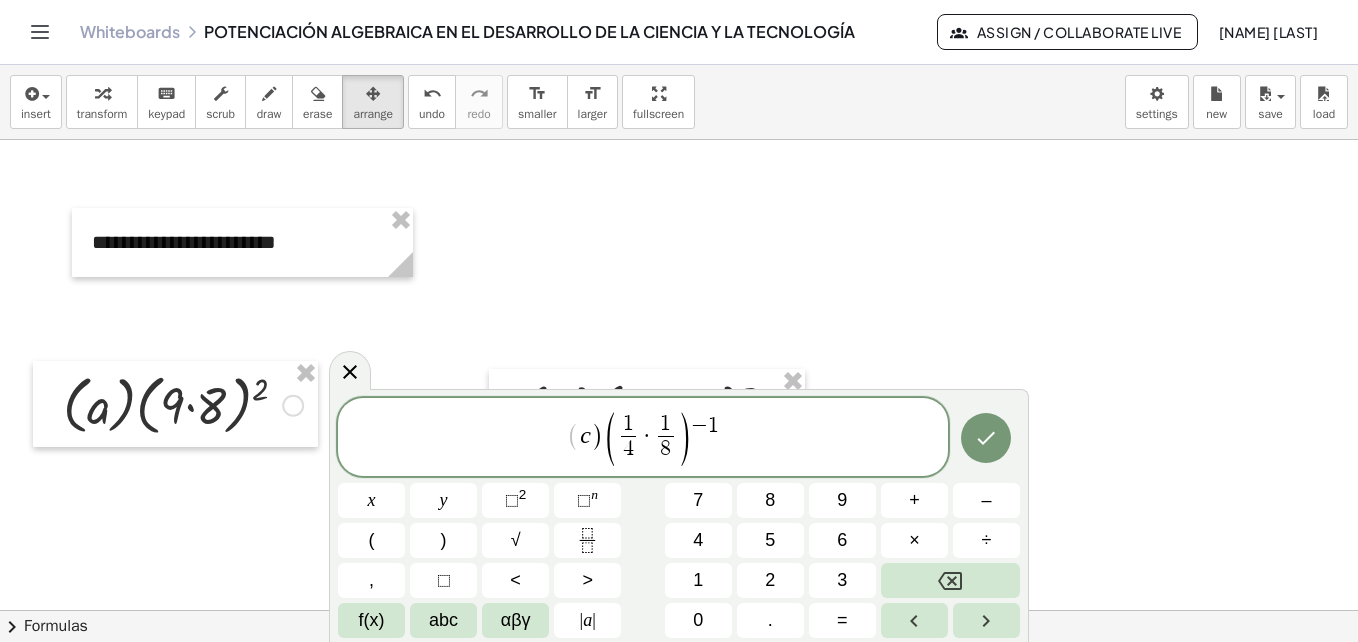 click 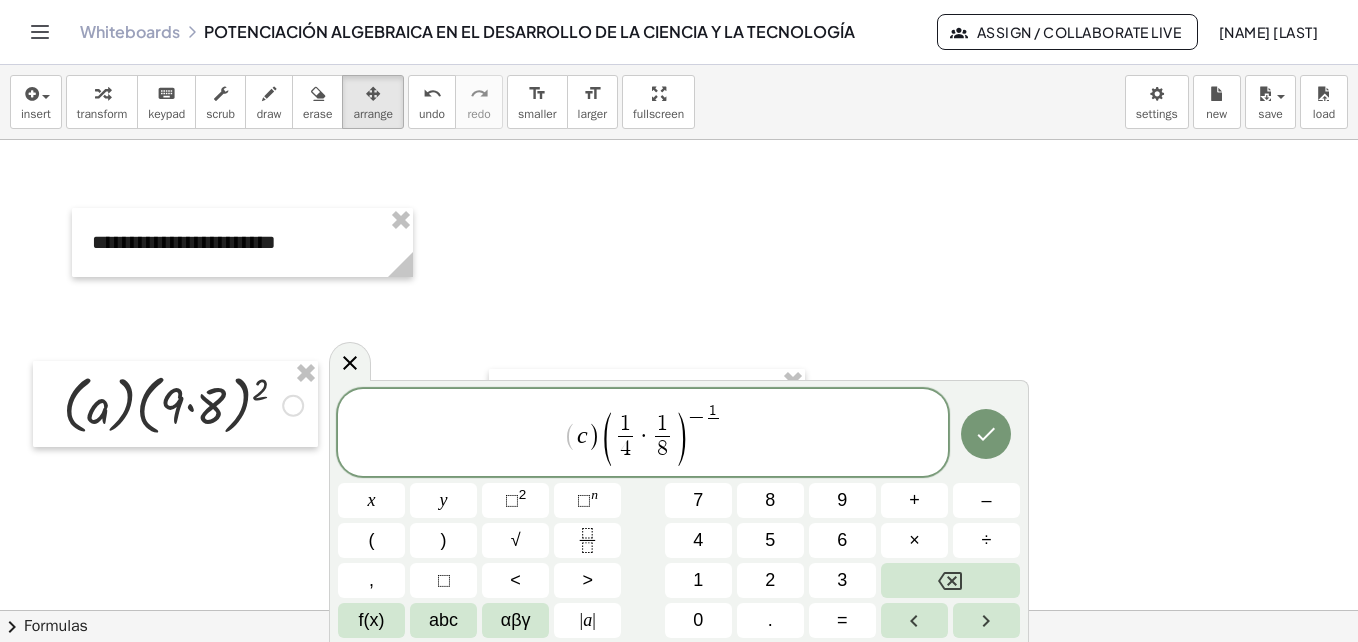 click on "4" at bounding box center (698, 540) 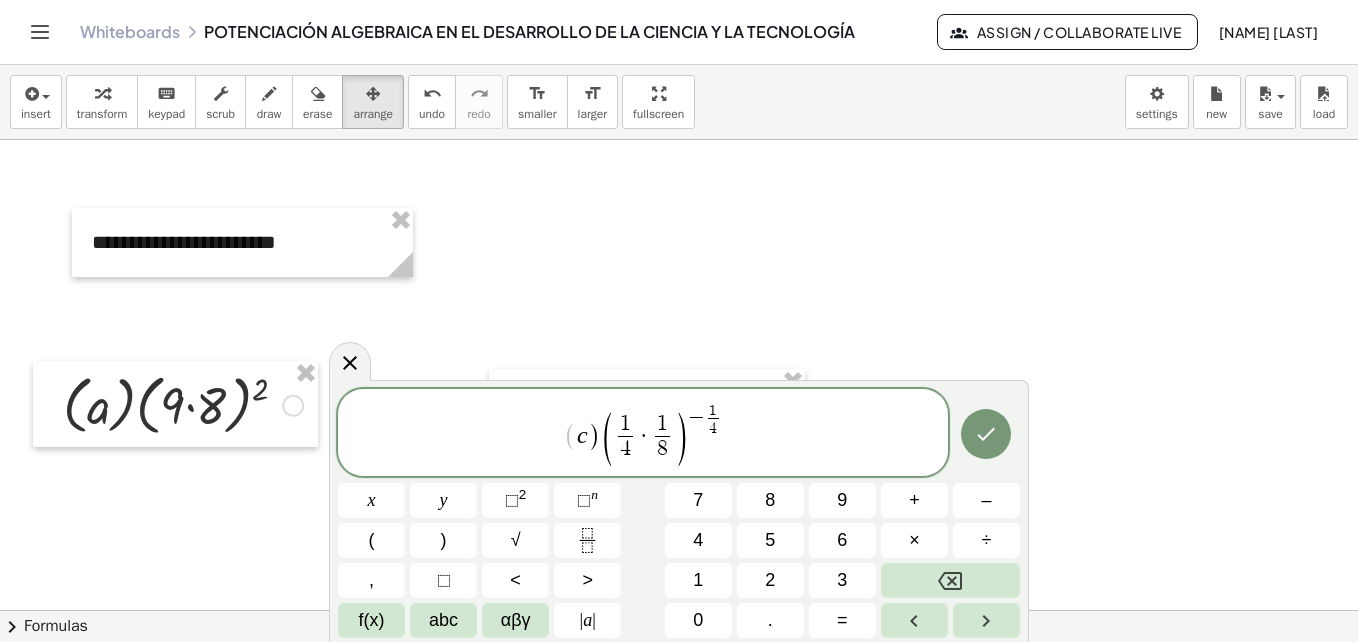 click 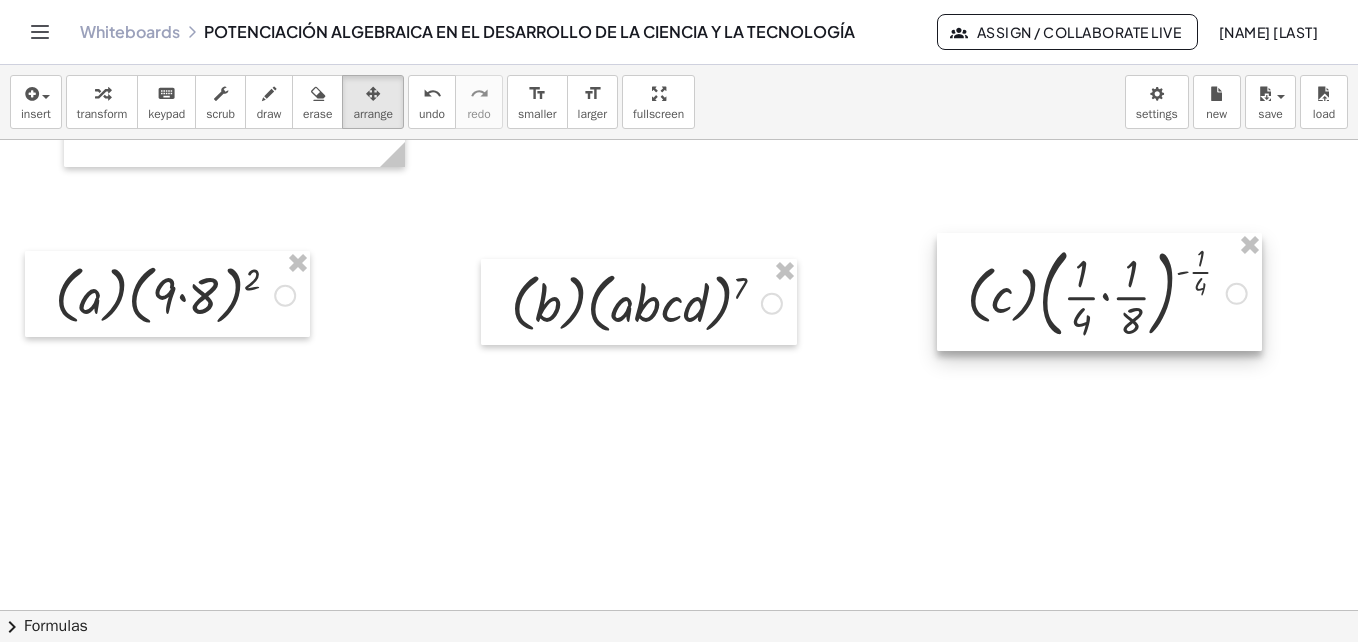 scroll, scrollTop: 6533, scrollLeft: 8, axis: both 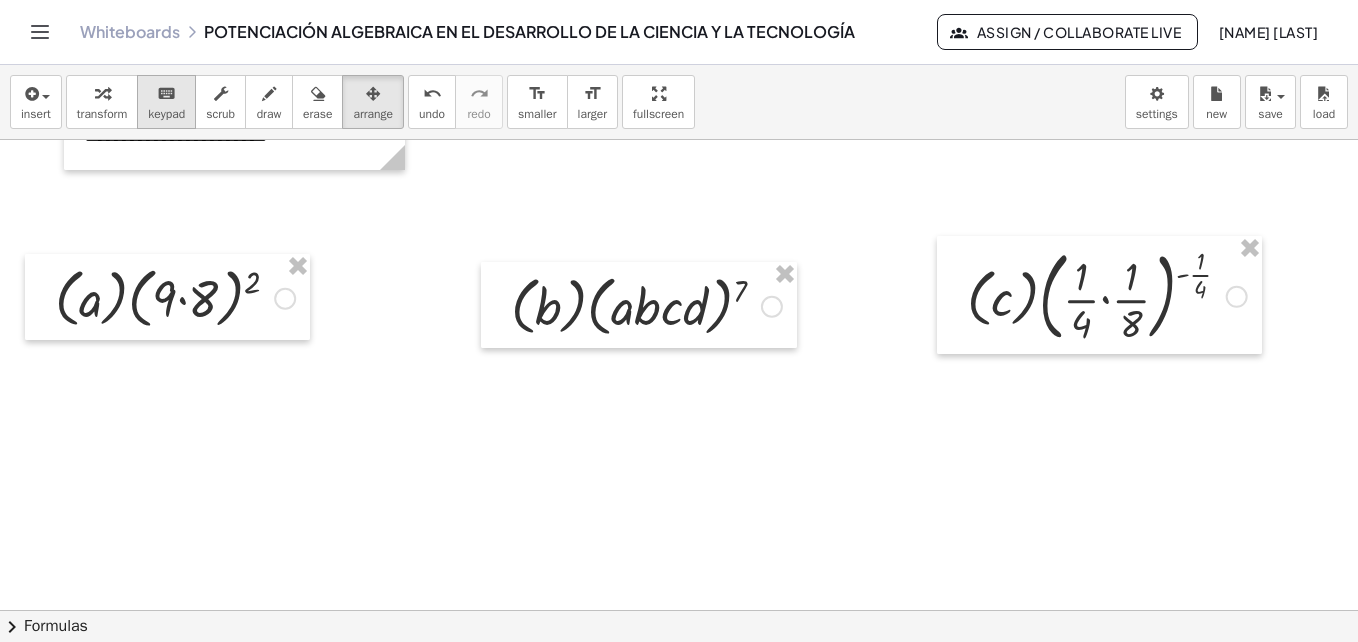 click on "keyboard" at bounding box center [166, 93] 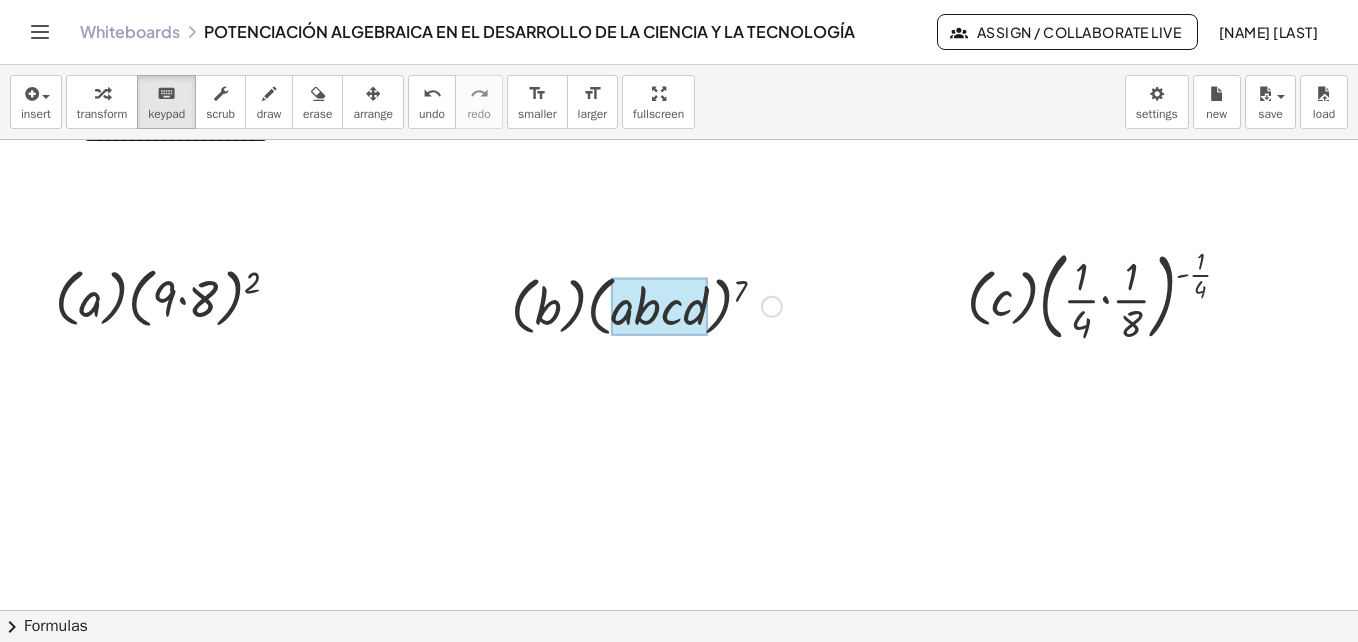 drag, startPoint x: 745, startPoint y: 294, endPoint x: 662, endPoint y: 301, distance: 83.294655 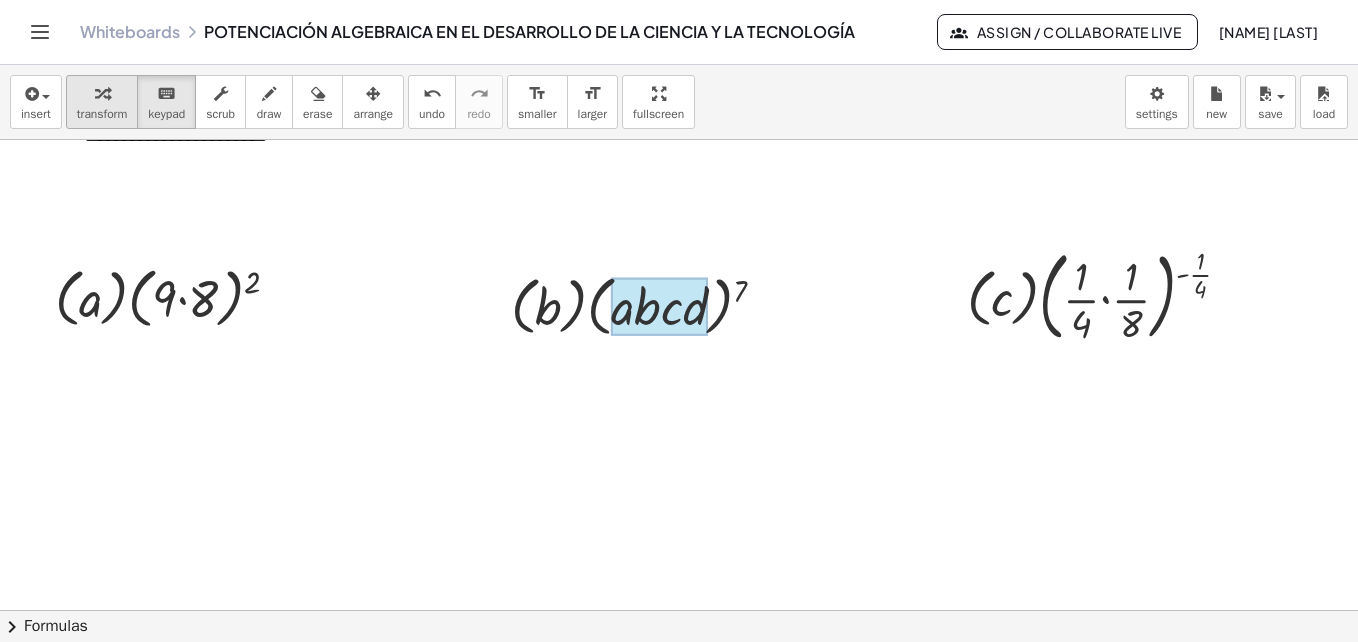 click at bounding box center (102, 93) 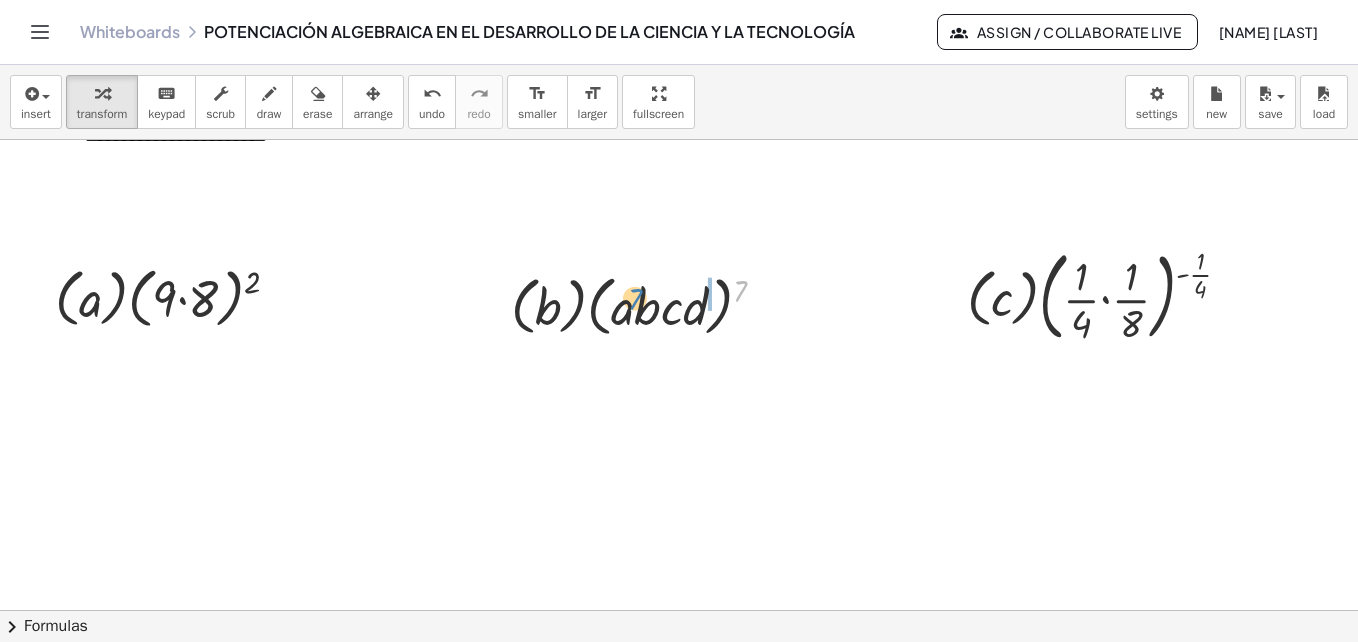 drag, startPoint x: 745, startPoint y: 288, endPoint x: 640, endPoint y: 296, distance: 105.30432 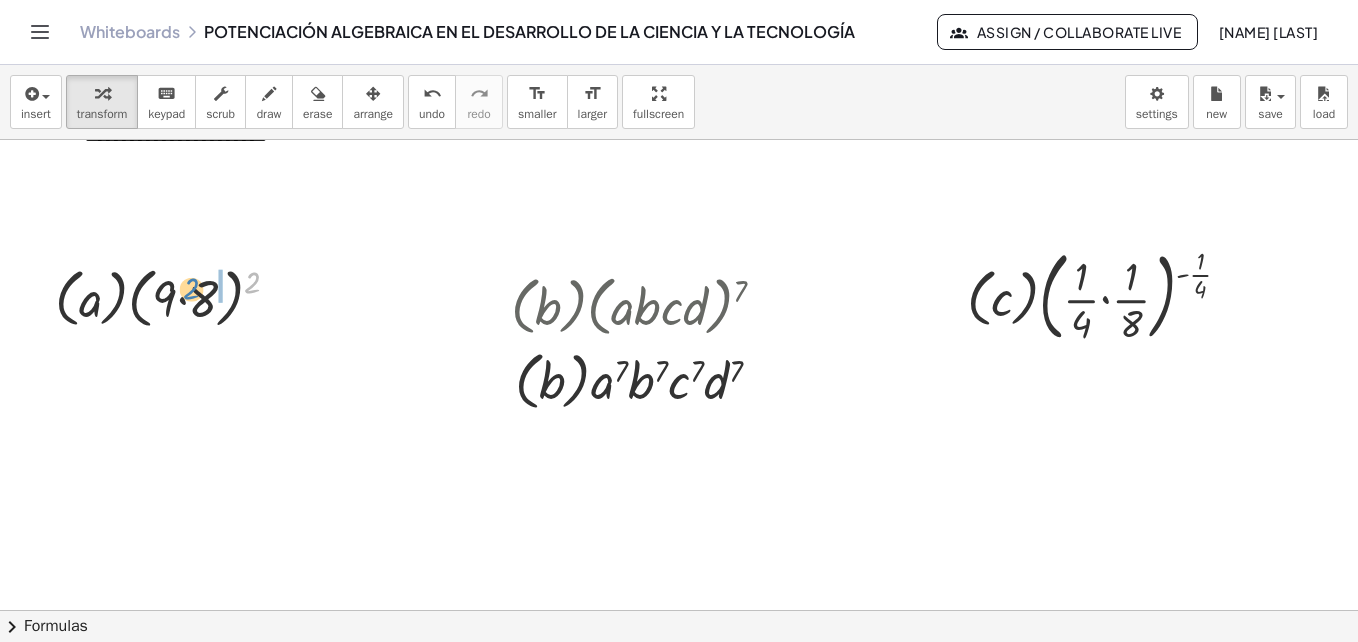 drag, startPoint x: 253, startPoint y: 285, endPoint x: 192, endPoint y: 292, distance: 61.400326 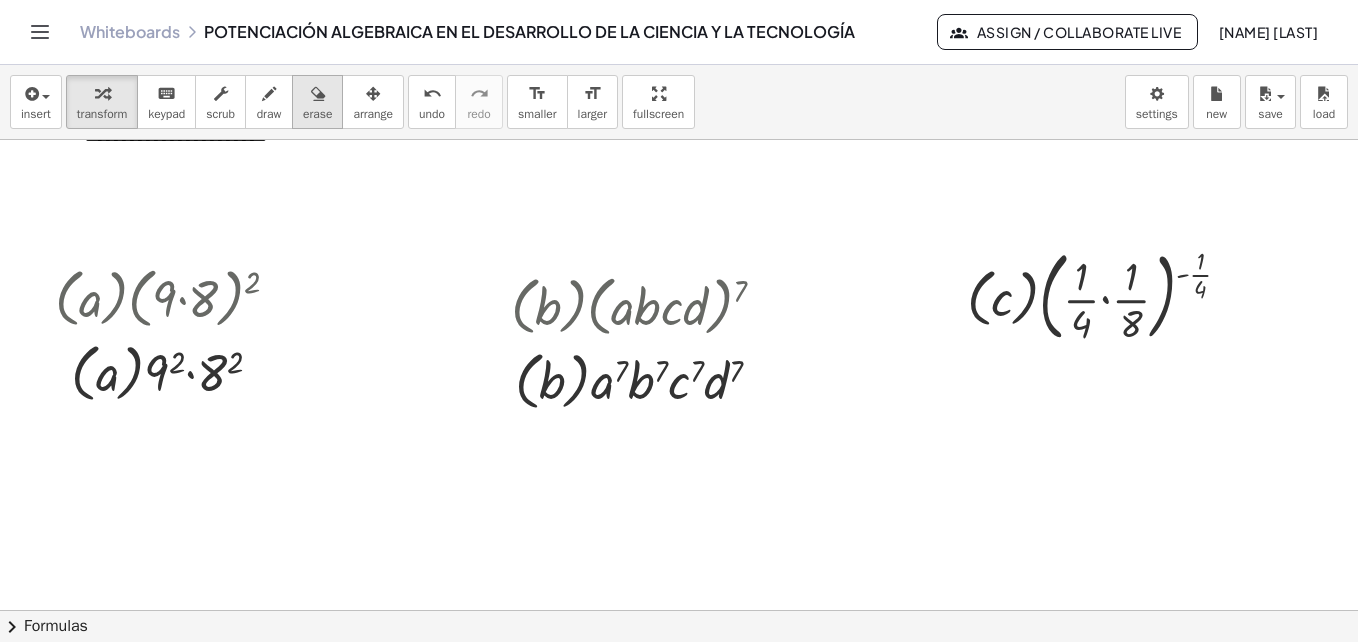 click on "erase" at bounding box center (317, 102) 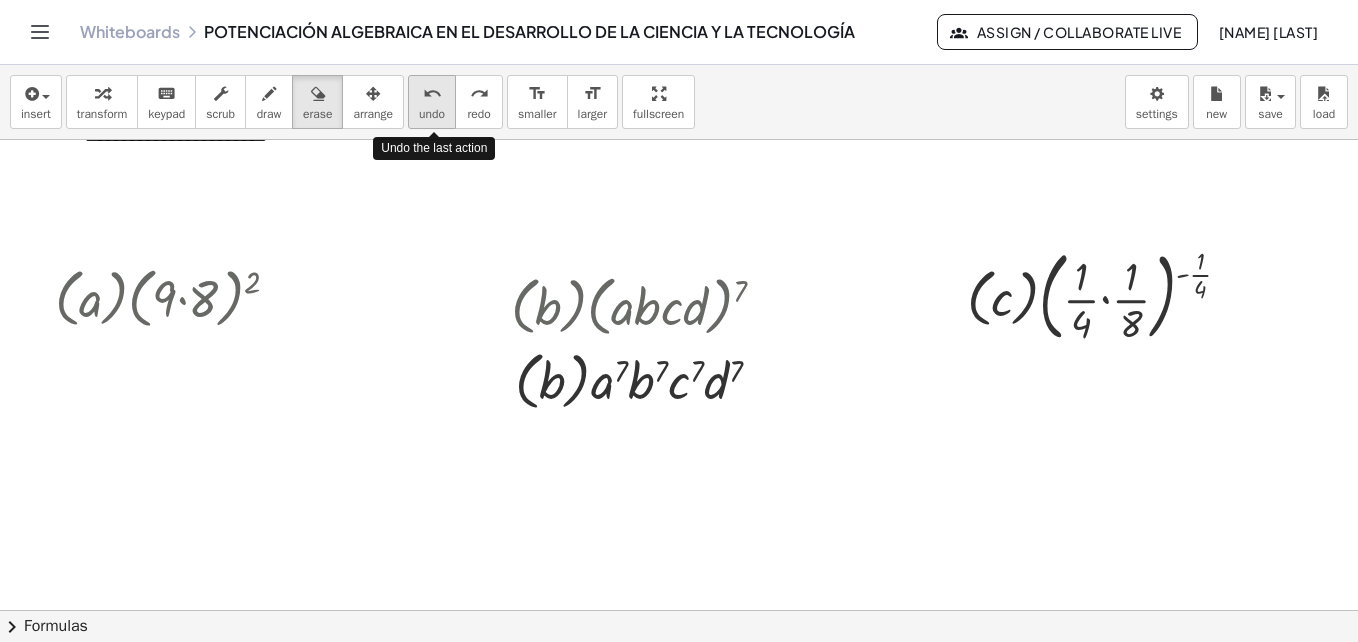 click on "undo" at bounding box center (432, 94) 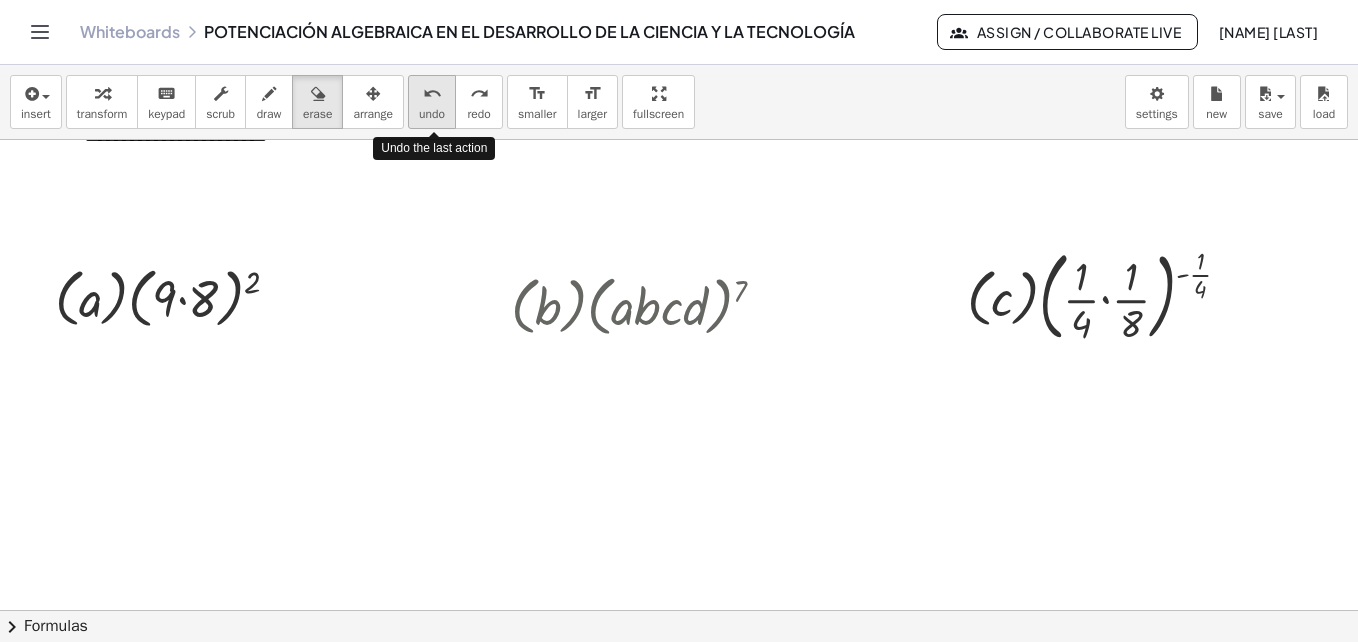 click on "undo" at bounding box center (432, 94) 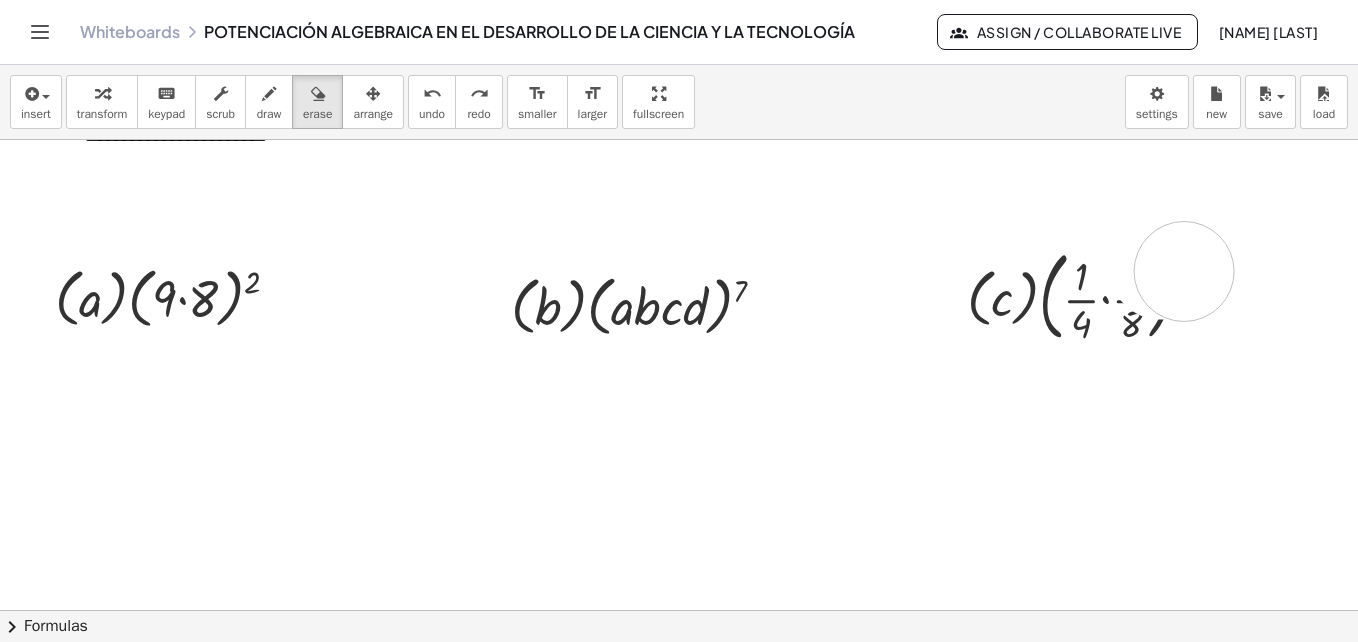 click at bounding box center (3242, -2868) 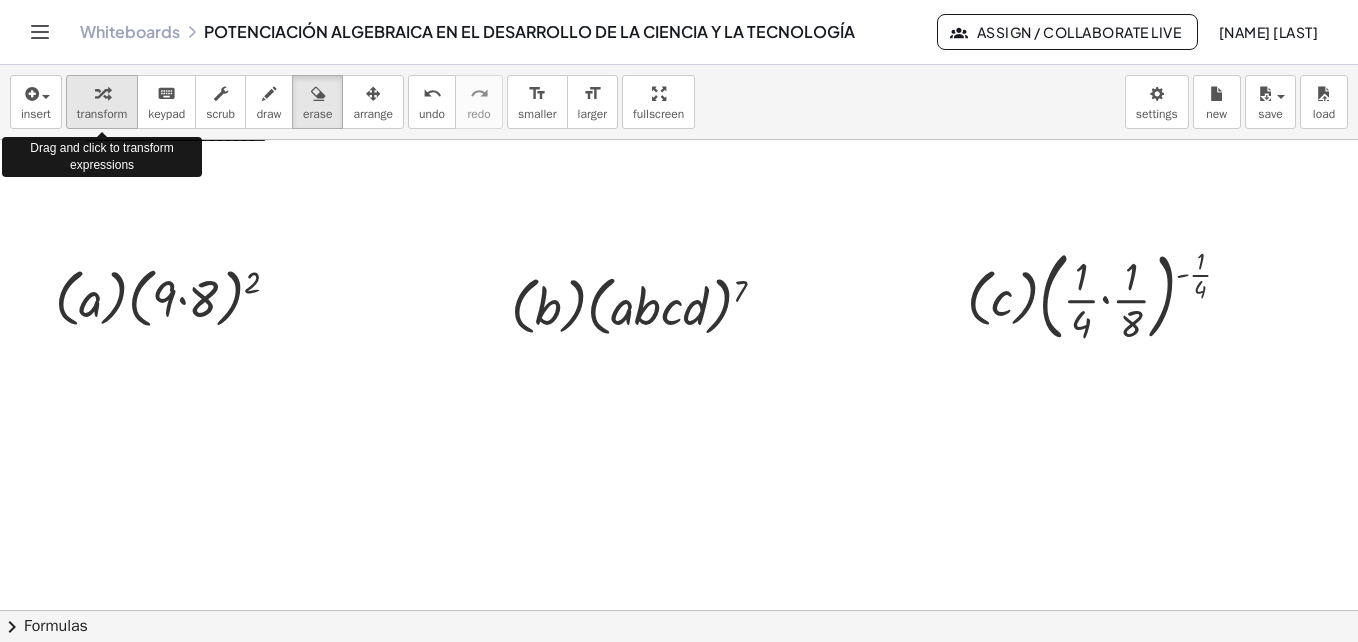 click on "transform" at bounding box center [102, 114] 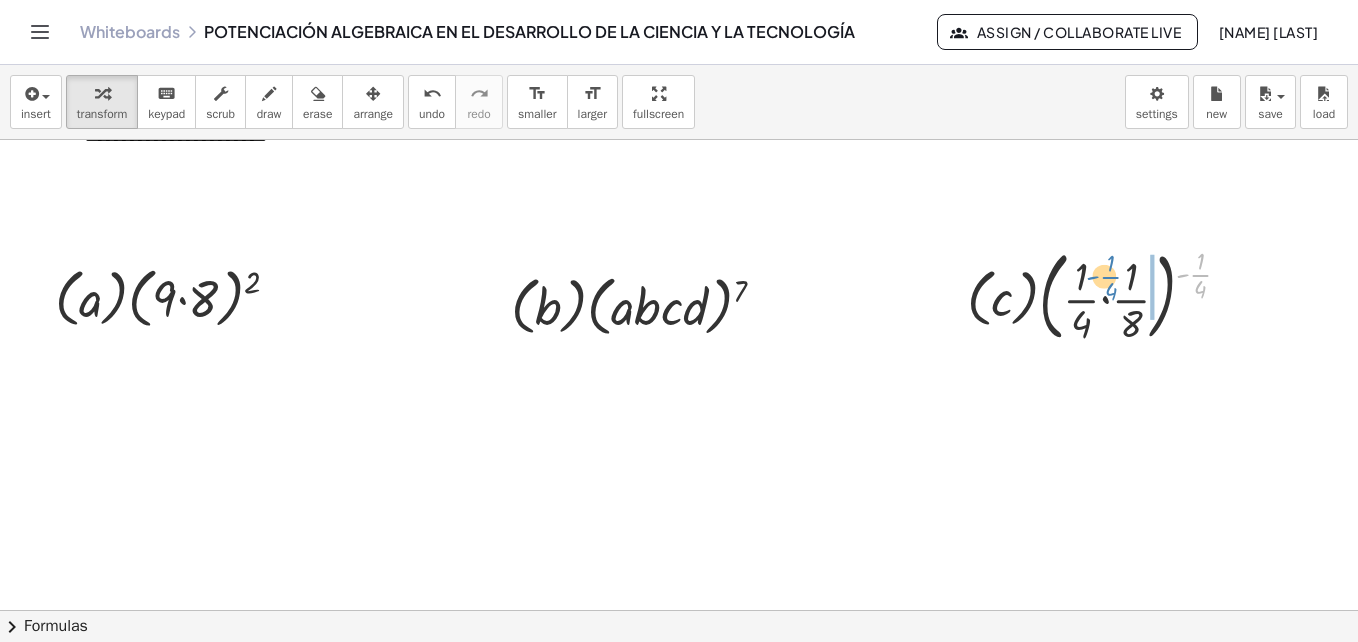drag, startPoint x: 1203, startPoint y: 269, endPoint x: 1113, endPoint y: 271, distance: 90.02222 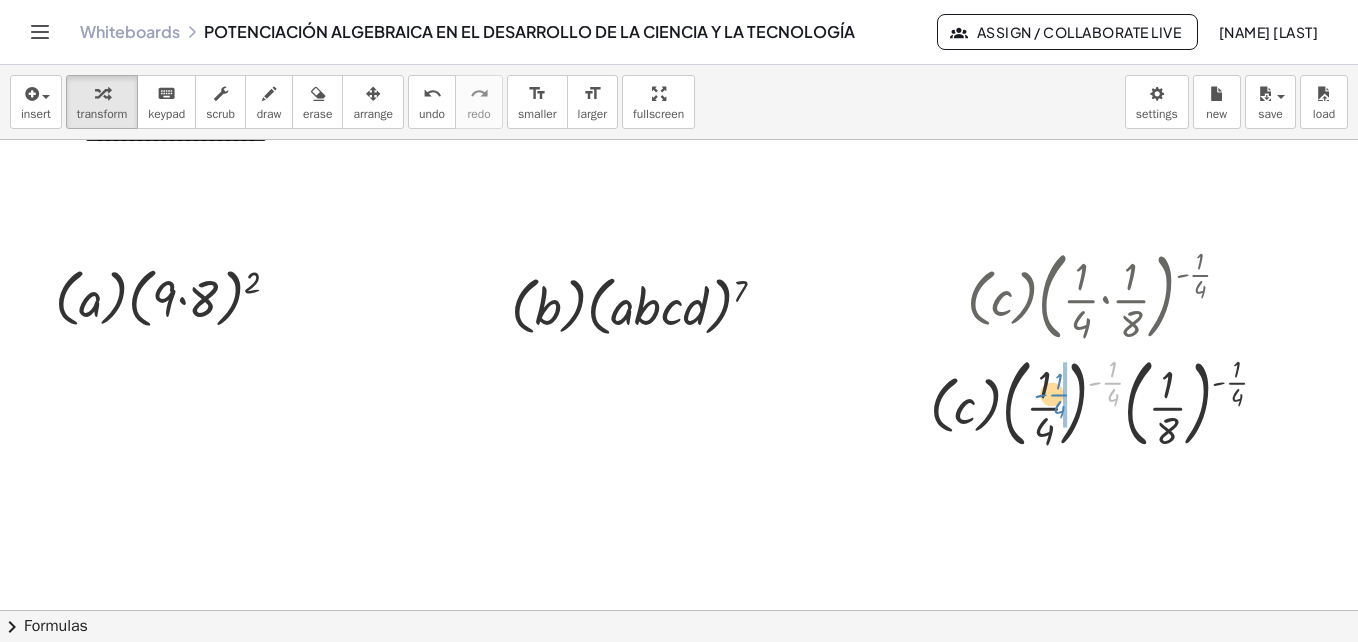 drag, startPoint x: 1106, startPoint y: 383, endPoint x: 1052, endPoint y: 395, distance: 55.31727 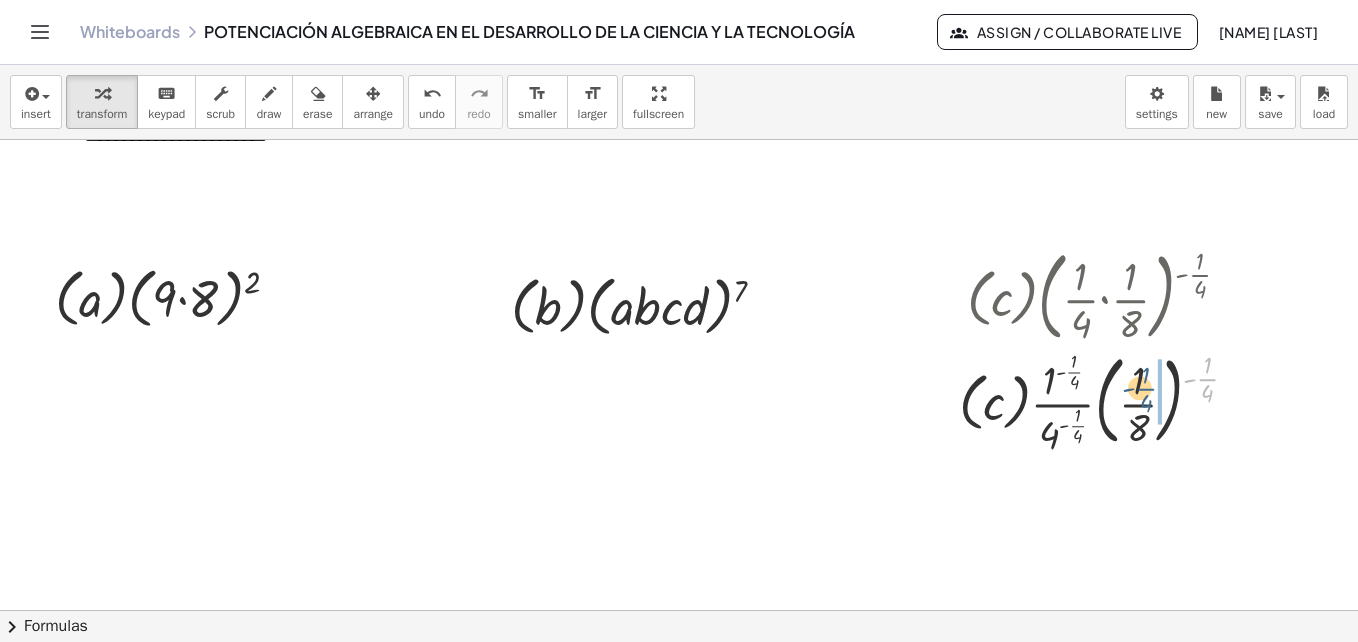 drag, startPoint x: 1200, startPoint y: 378, endPoint x: 1133, endPoint y: 389, distance: 67.89698 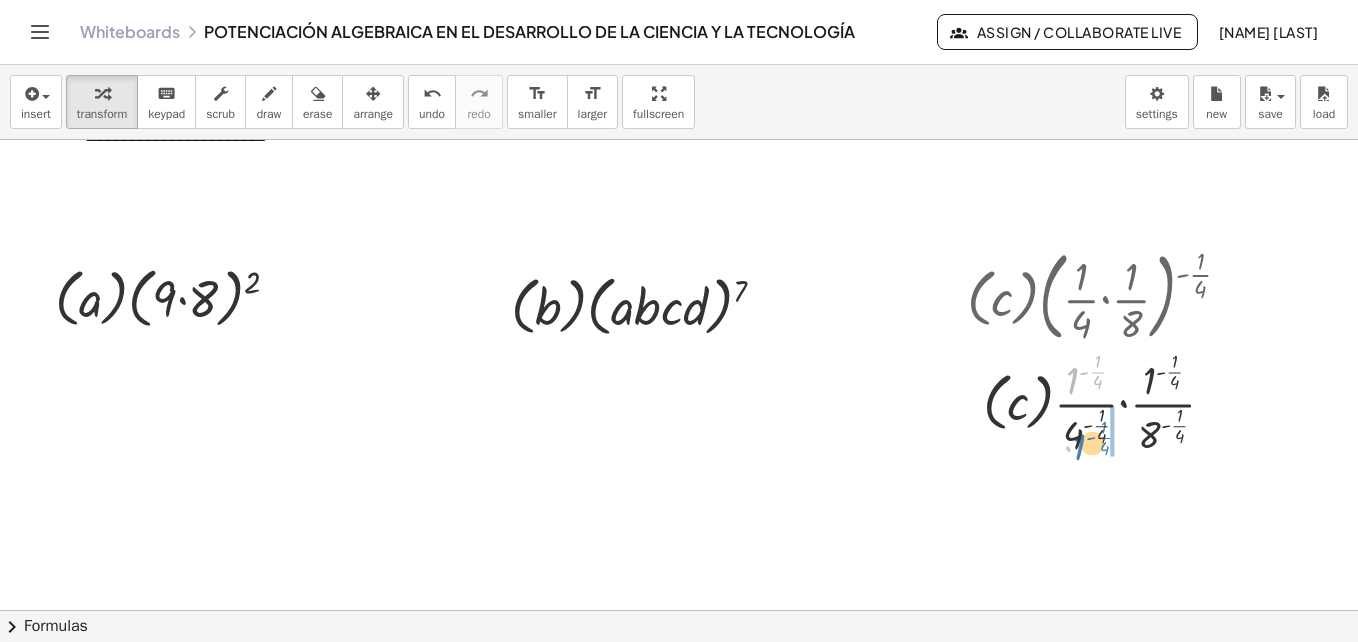 drag, startPoint x: 1068, startPoint y: 385, endPoint x: 1074, endPoint y: 452, distance: 67.26812 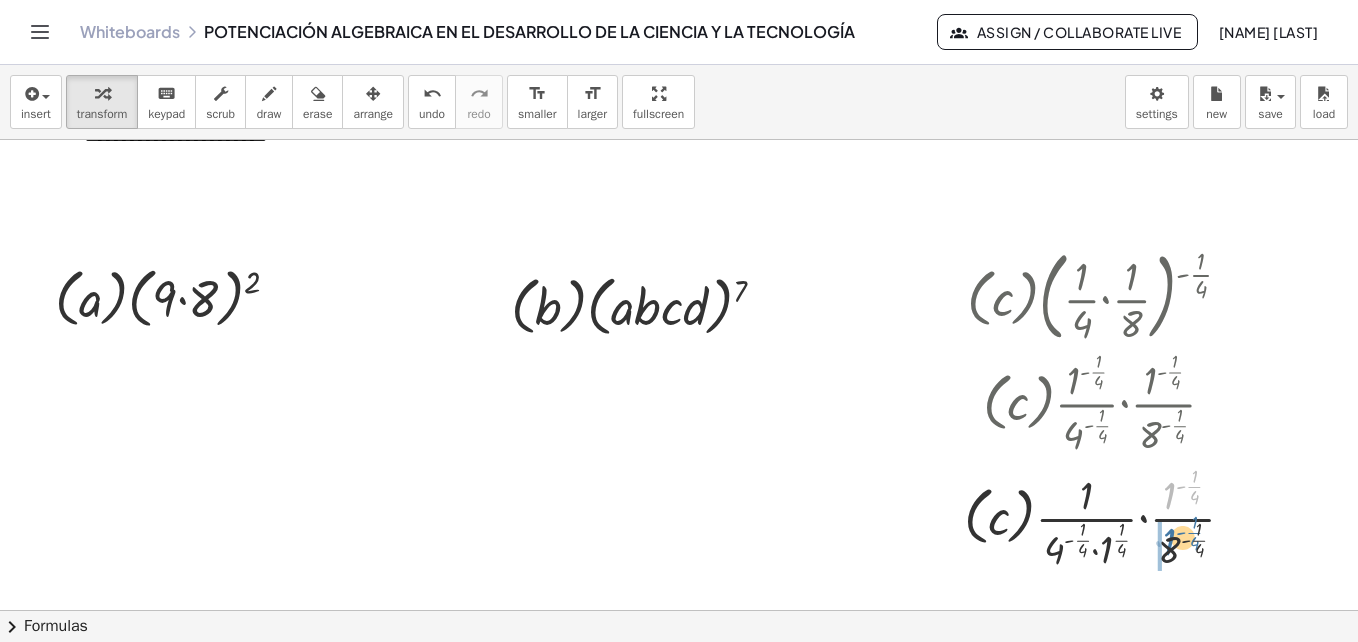 drag, startPoint x: 1173, startPoint y: 501, endPoint x: 1173, endPoint y: 547, distance: 46 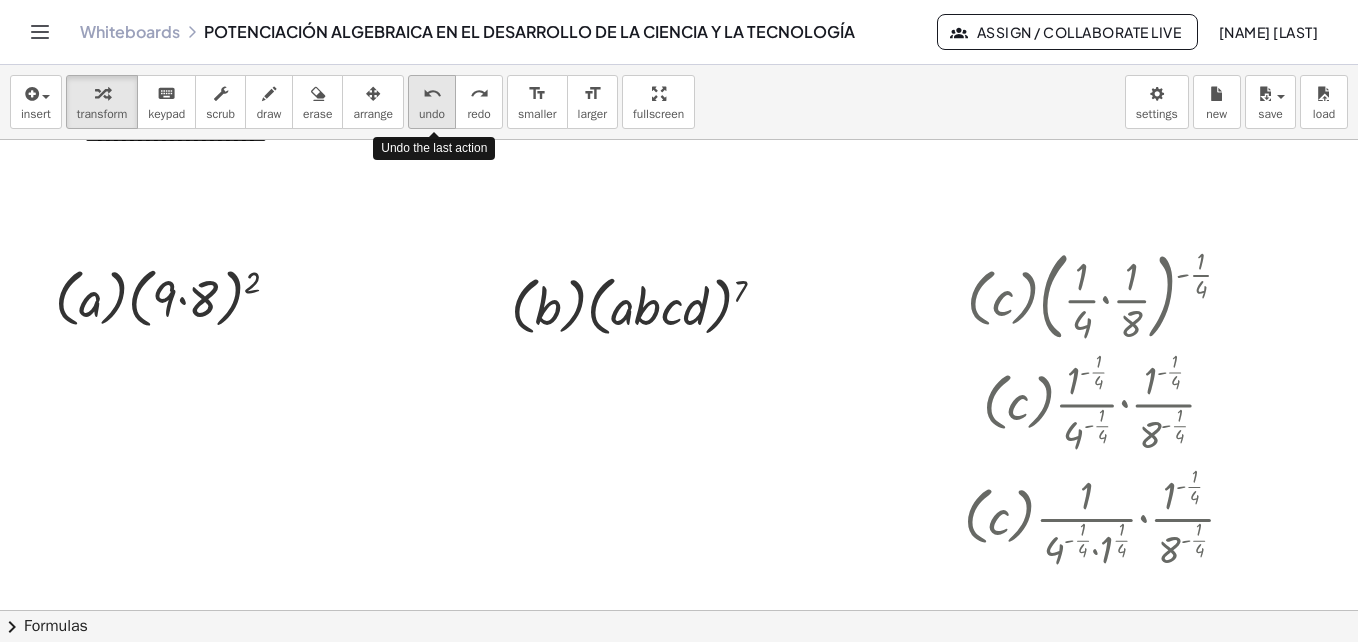 click on "undo" at bounding box center (432, 114) 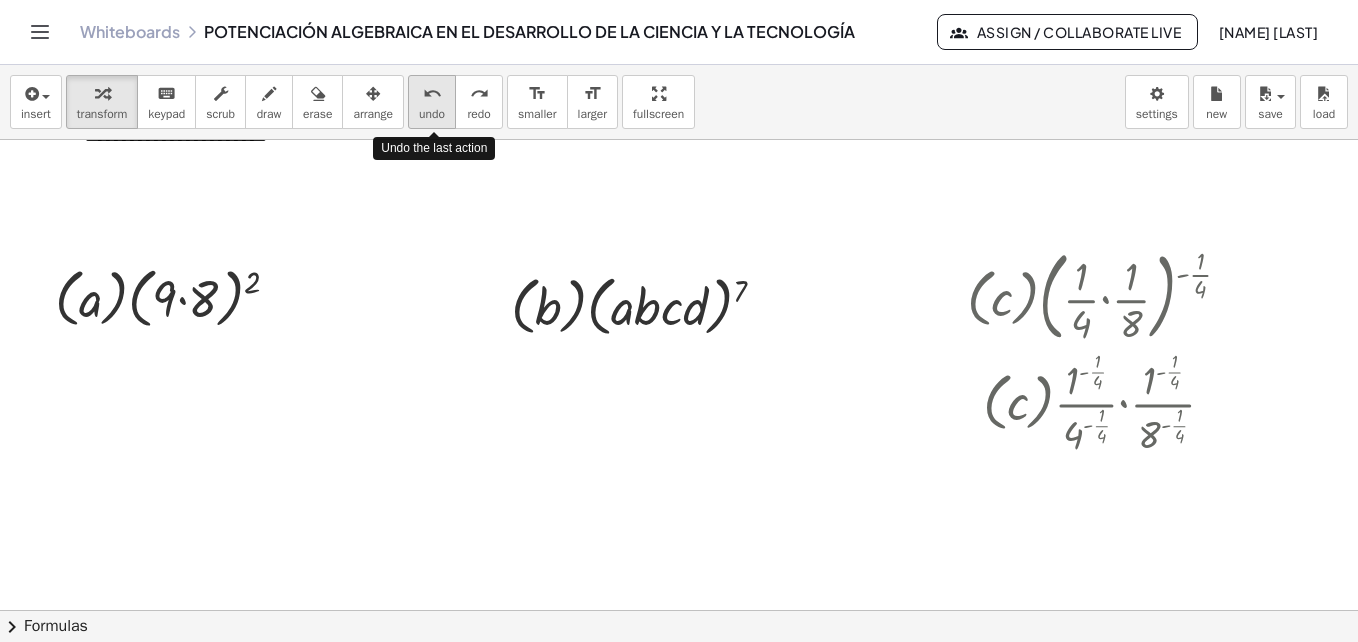 click on "undo" at bounding box center (432, 114) 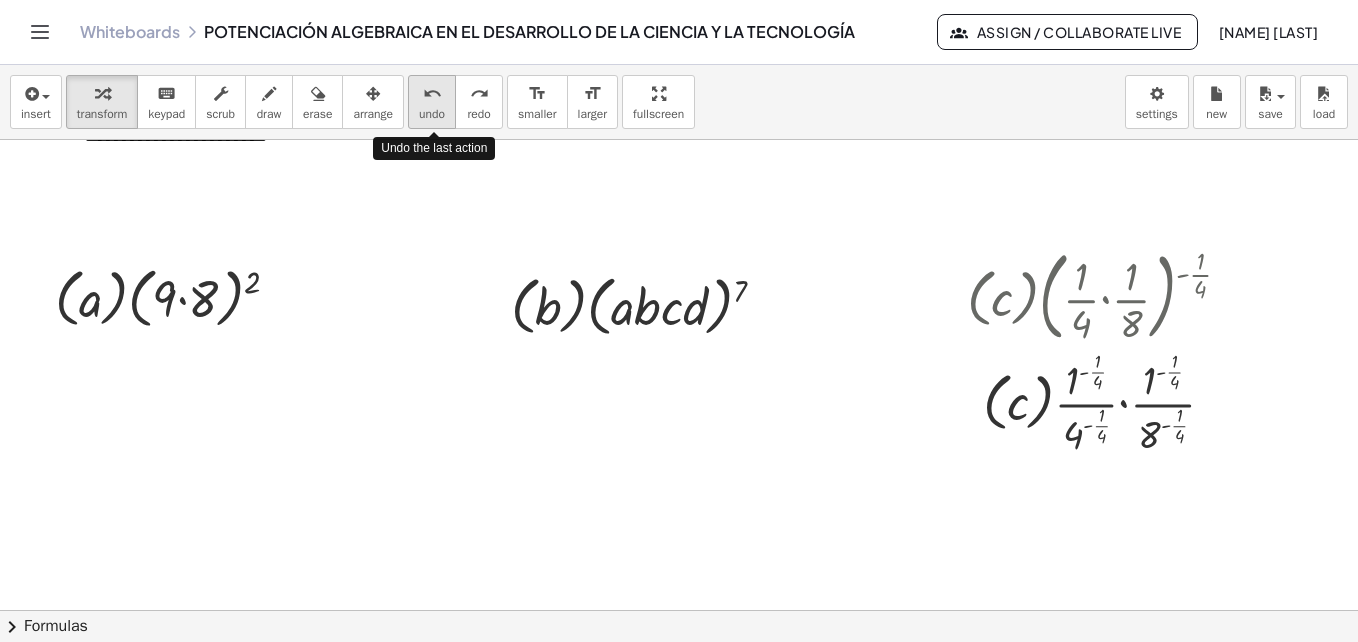 click on "undo" at bounding box center [432, 114] 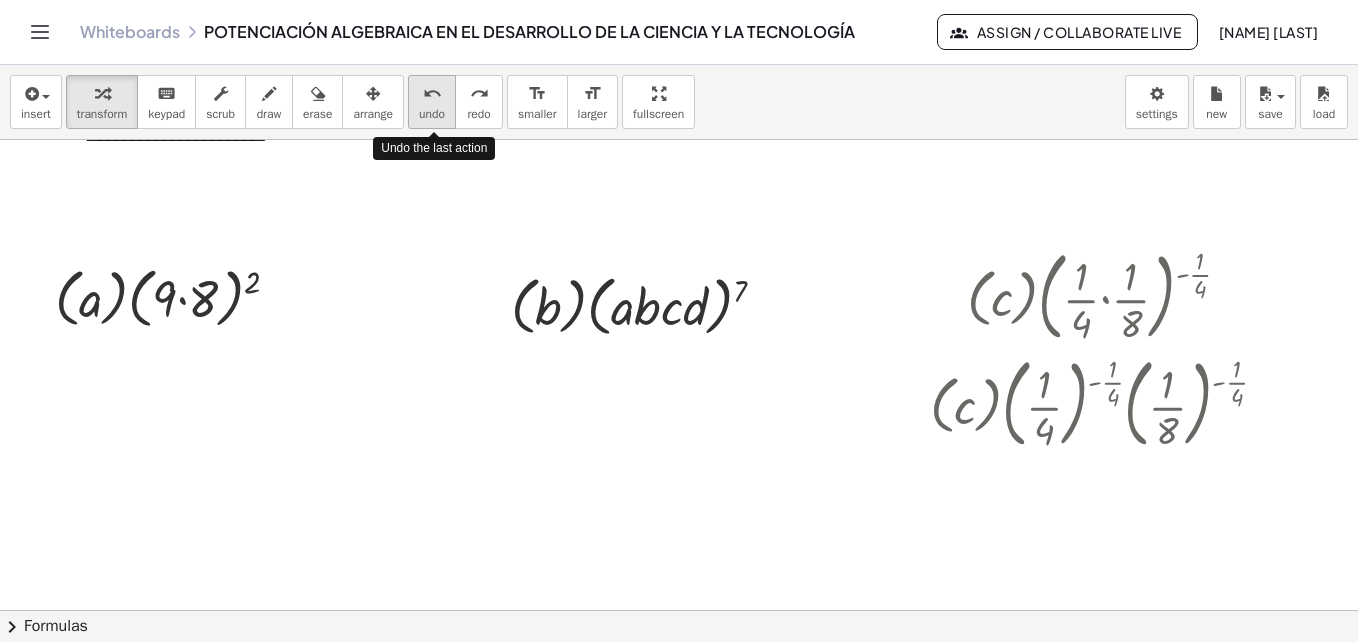 click on "undo" at bounding box center [432, 114] 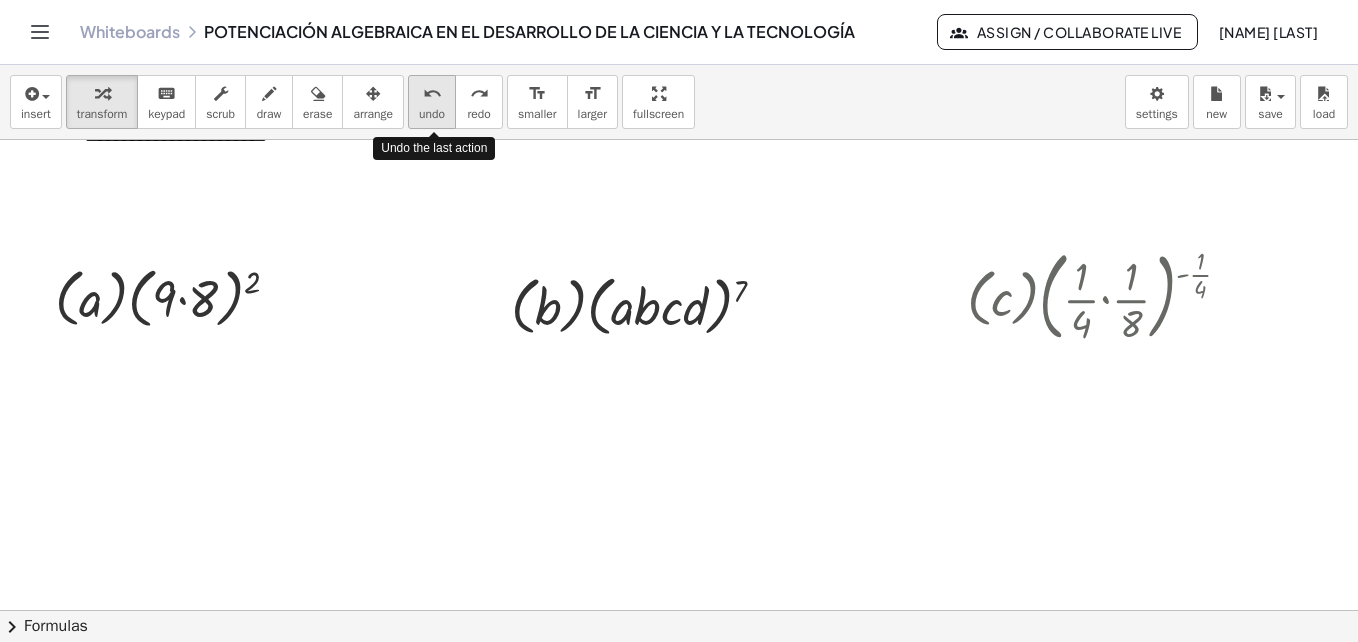 click on "undo" at bounding box center [432, 114] 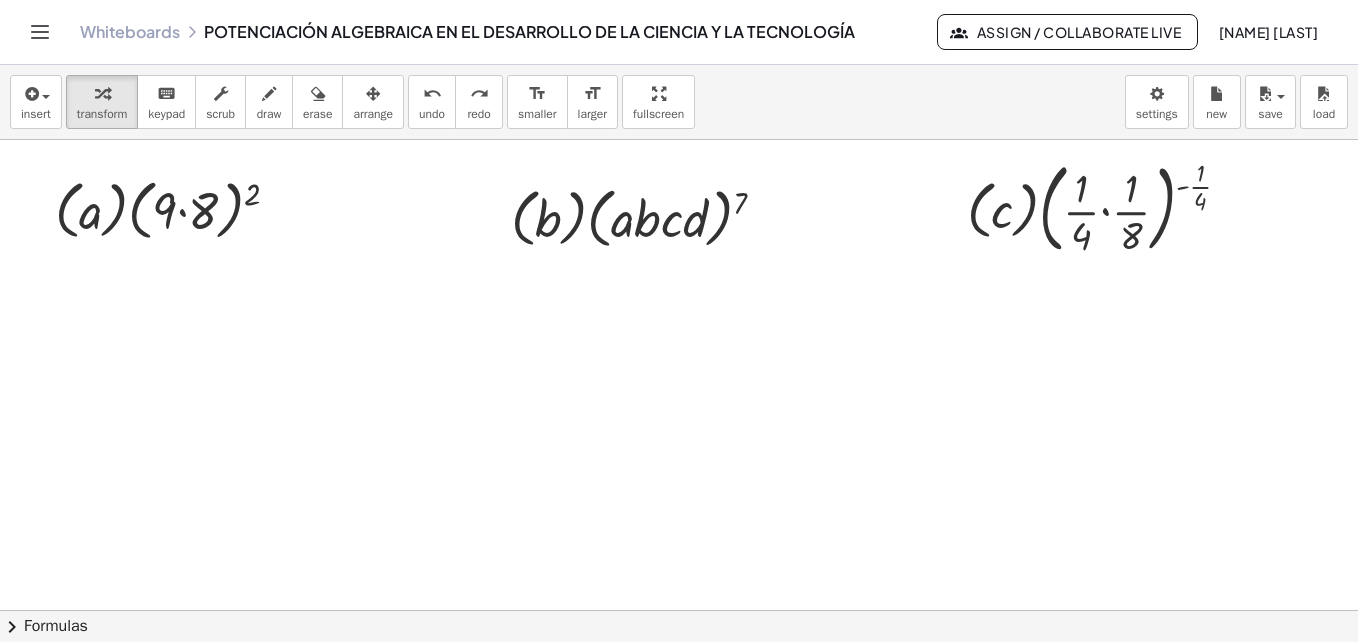 scroll, scrollTop: 6695, scrollLeft: 8, axis: both 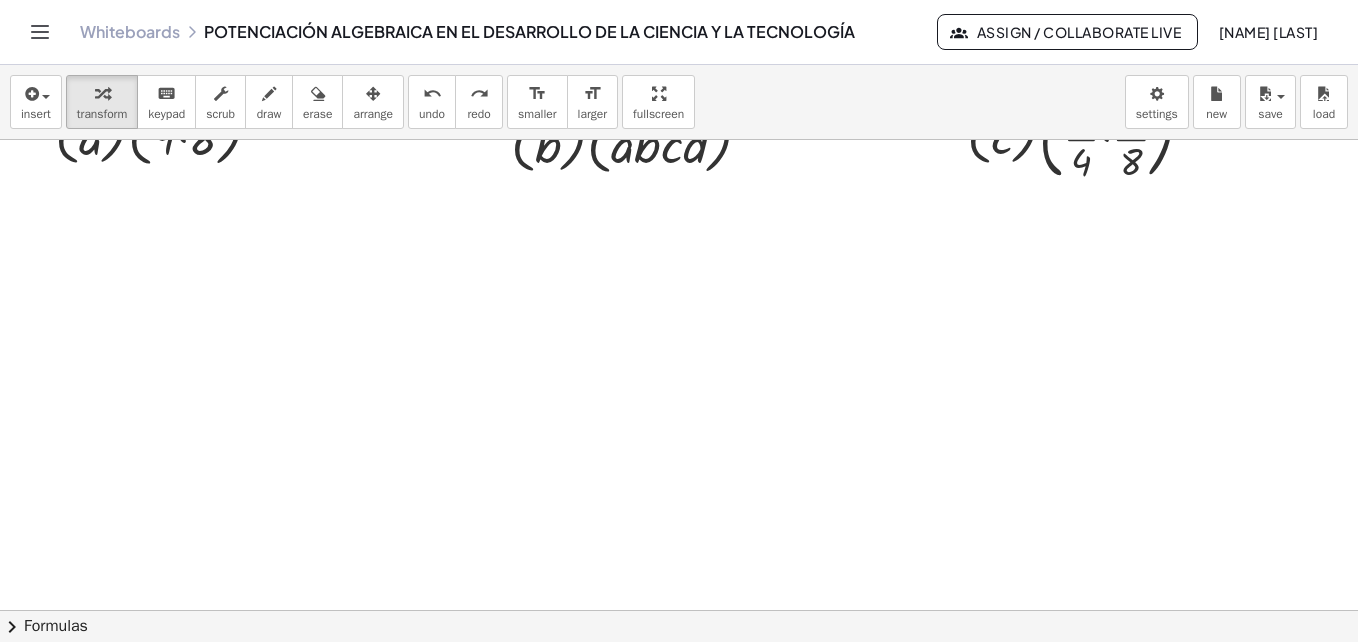 click at bounding box center (3242, -2795) 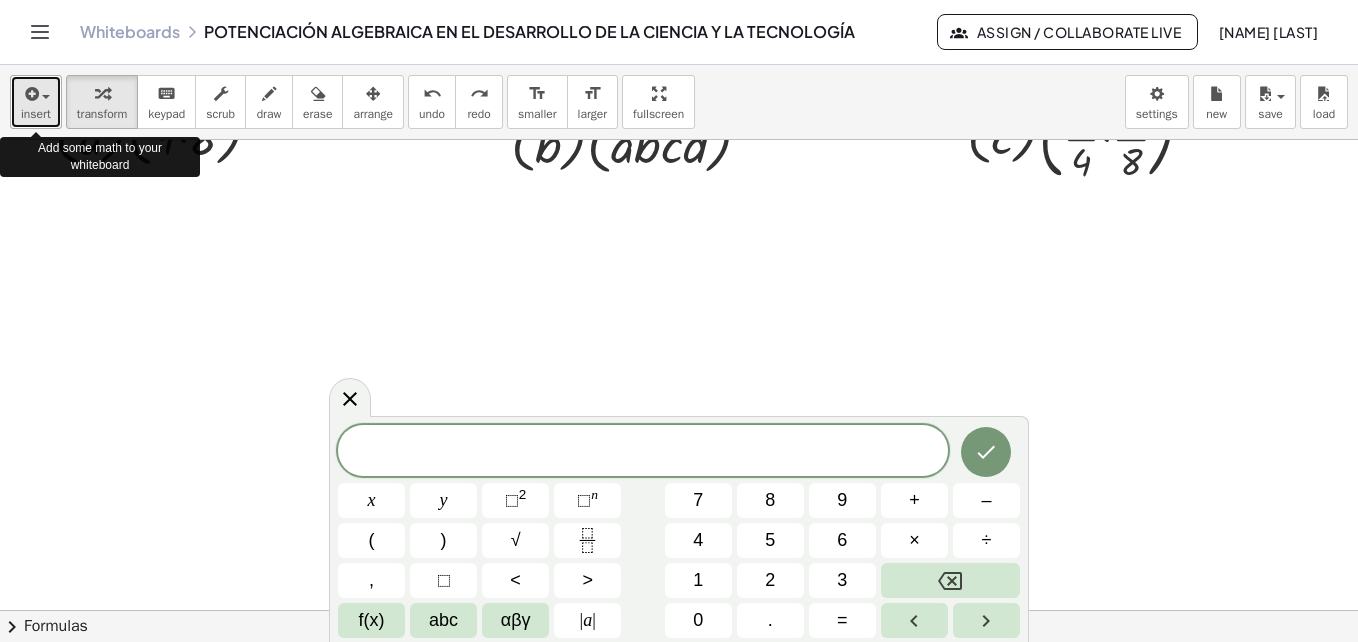 click on "insert" at bounding box center (36, 102) 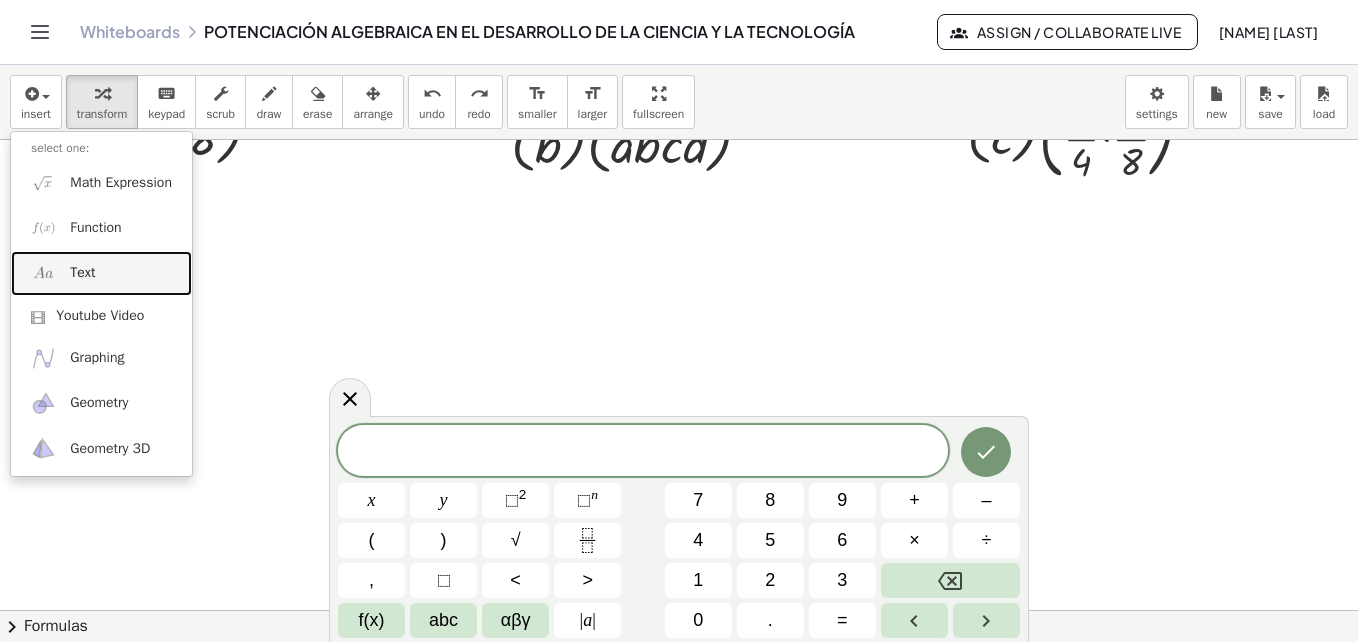 click on "Text" at bounding box center (101, 273) 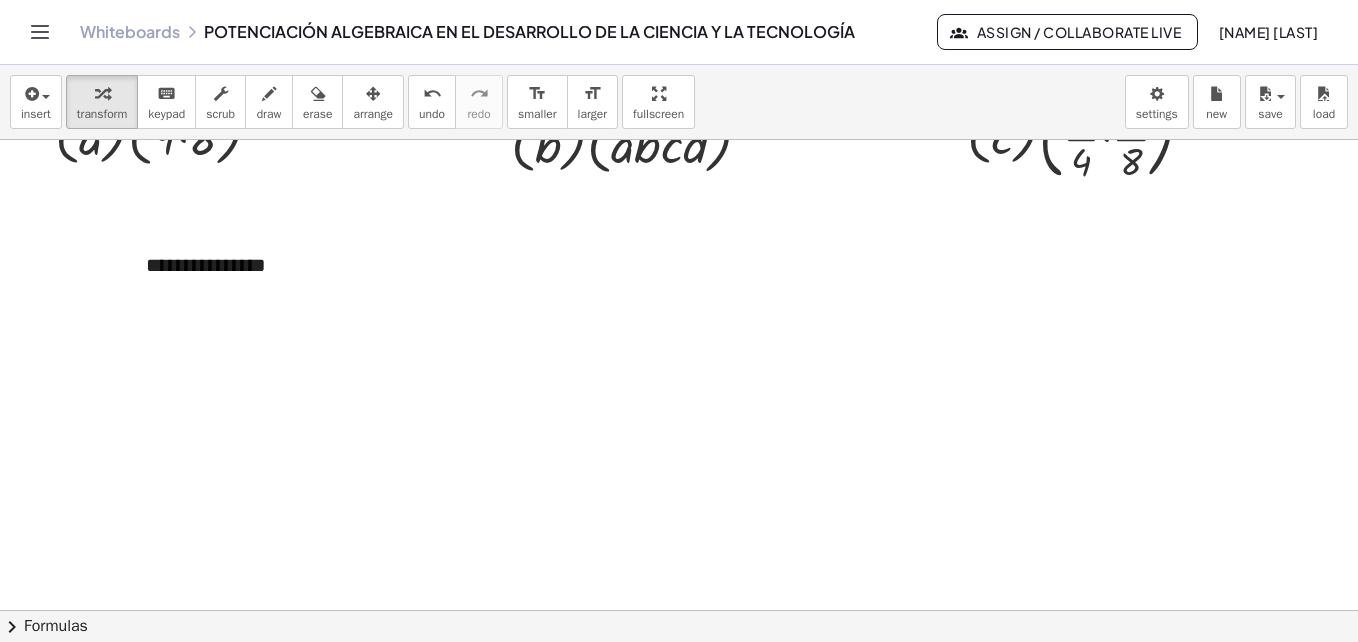 type 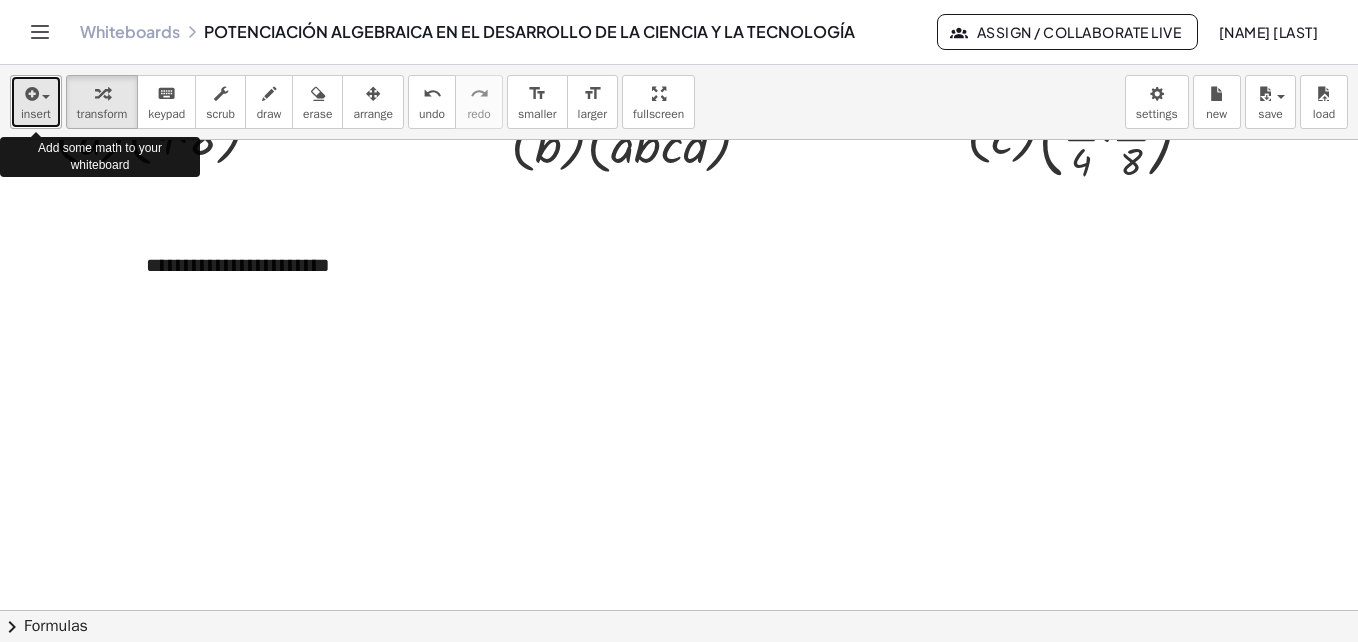 click on "insert" at bounding box center [36, 114] 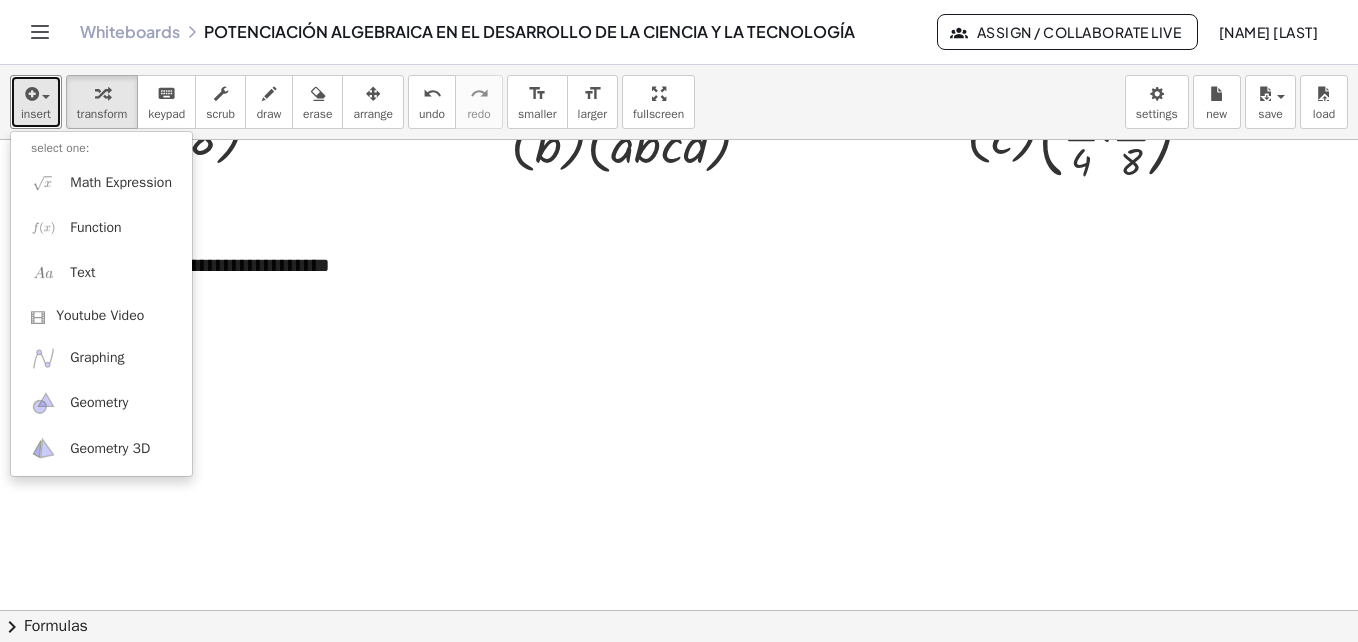 click at bounding box center [3242, -2795] 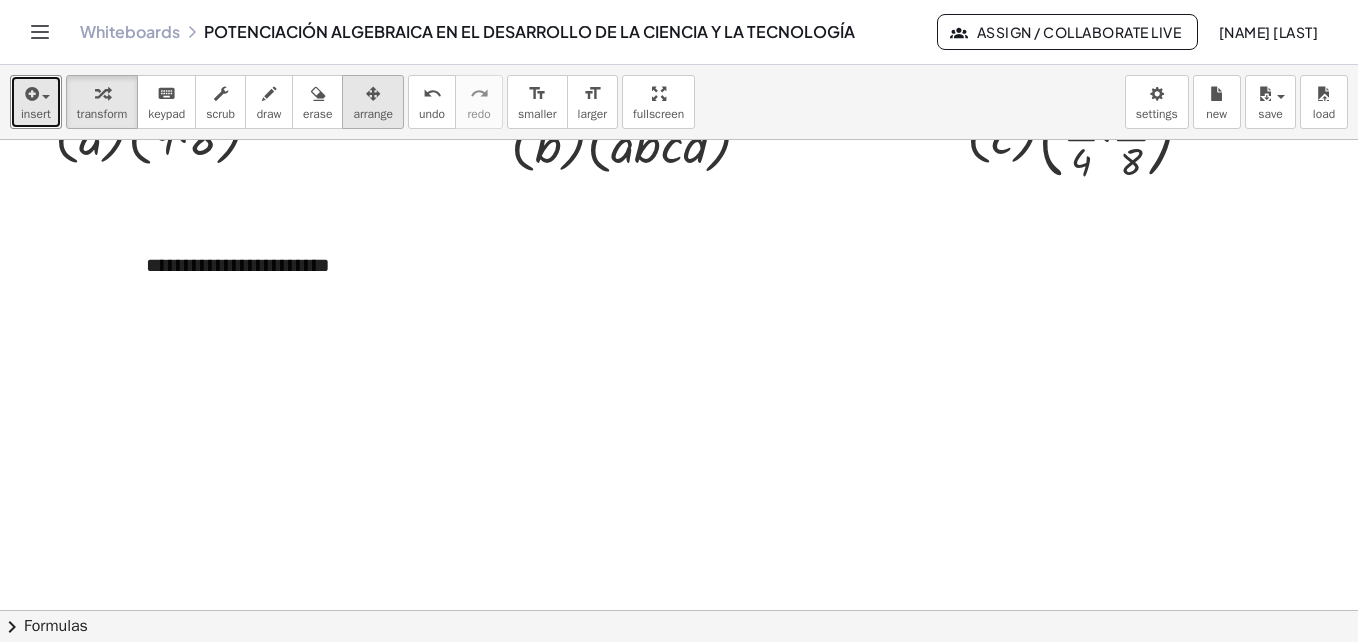 click on "arrange" at bounding box center [373, 114] 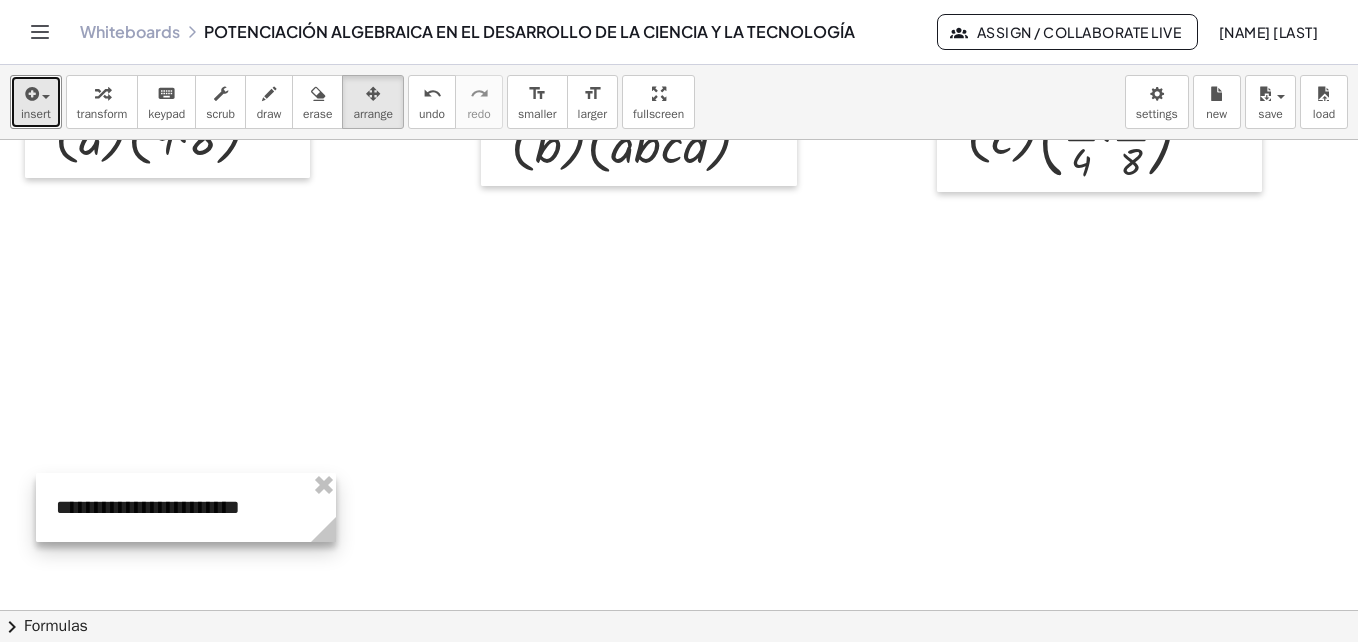 click at bounding box center [3242, -2795] 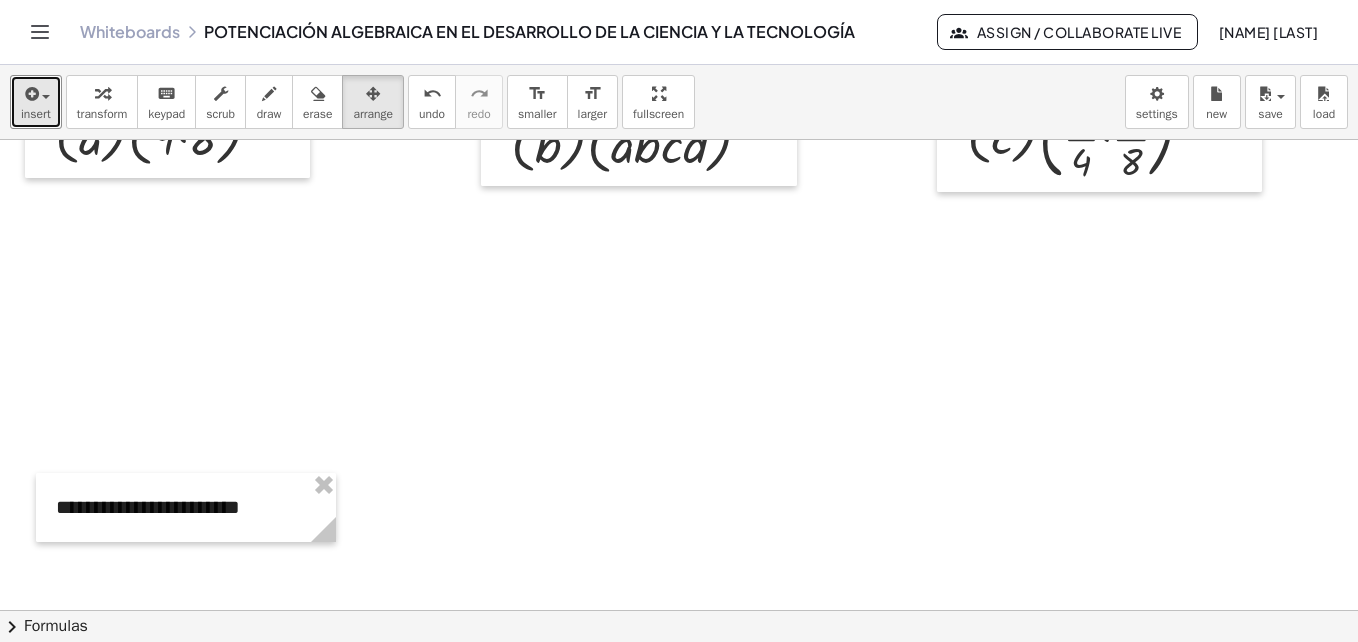 type 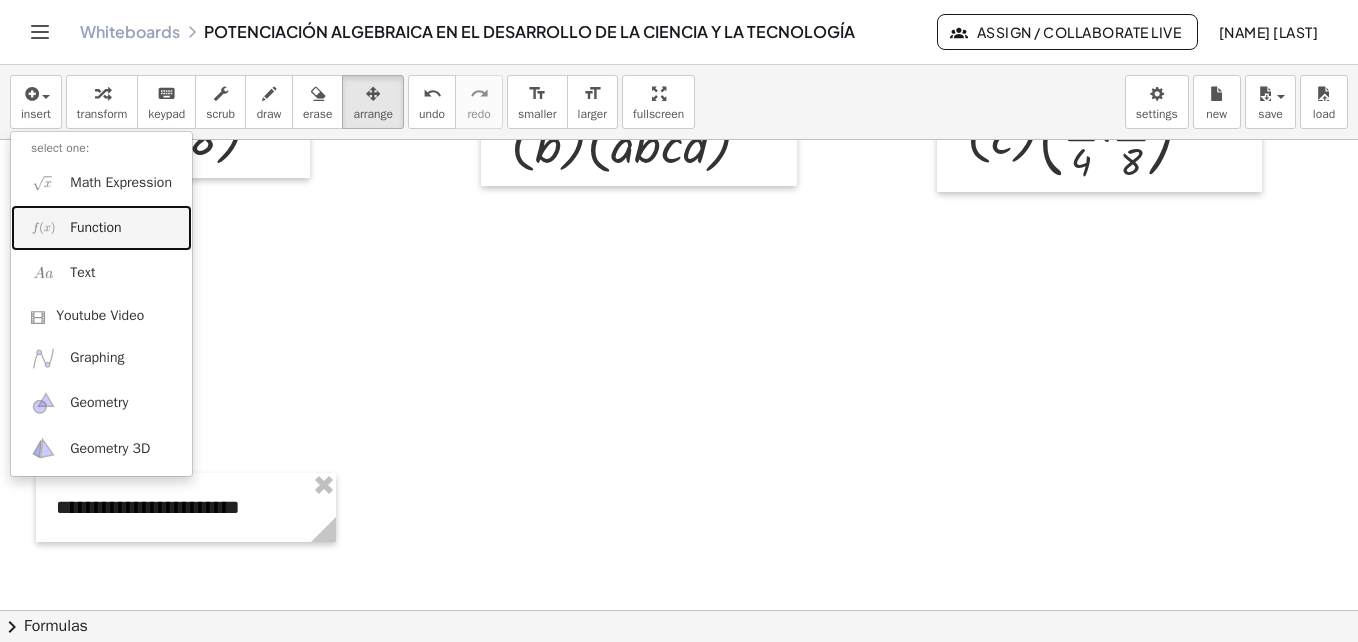 click at bounding box center [3242, -2795] 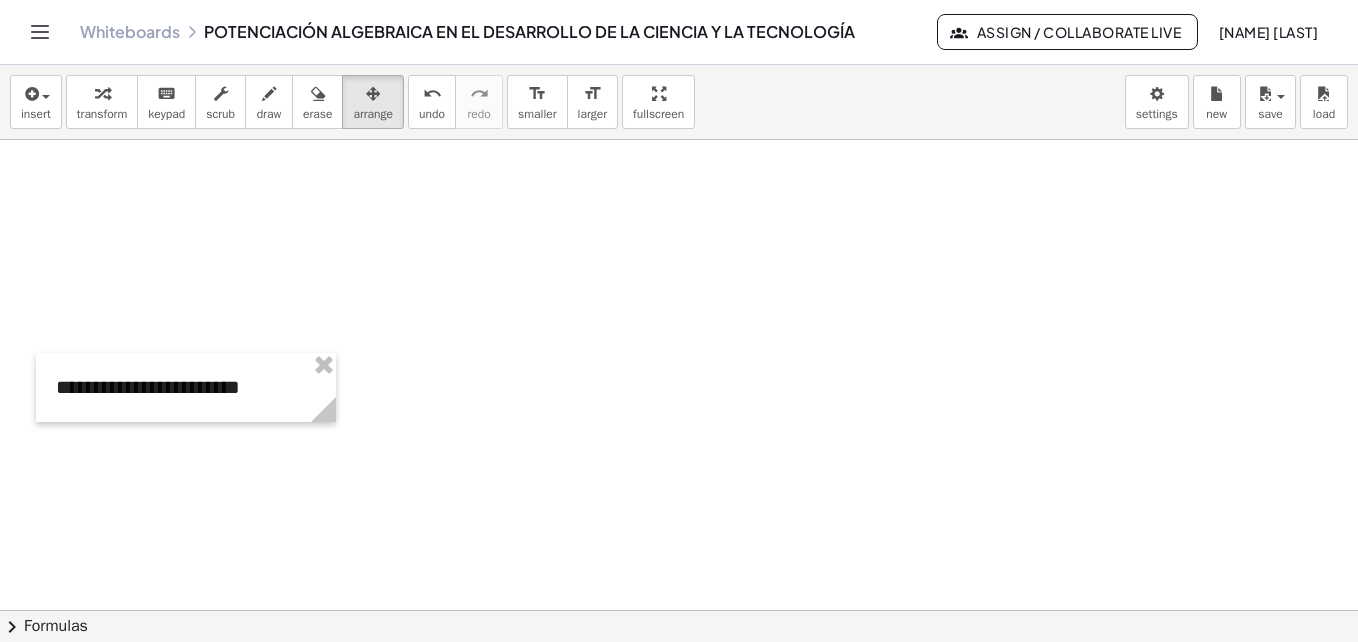 scroll, scrollTop: 6855, scrollLeft: 8, axis: both 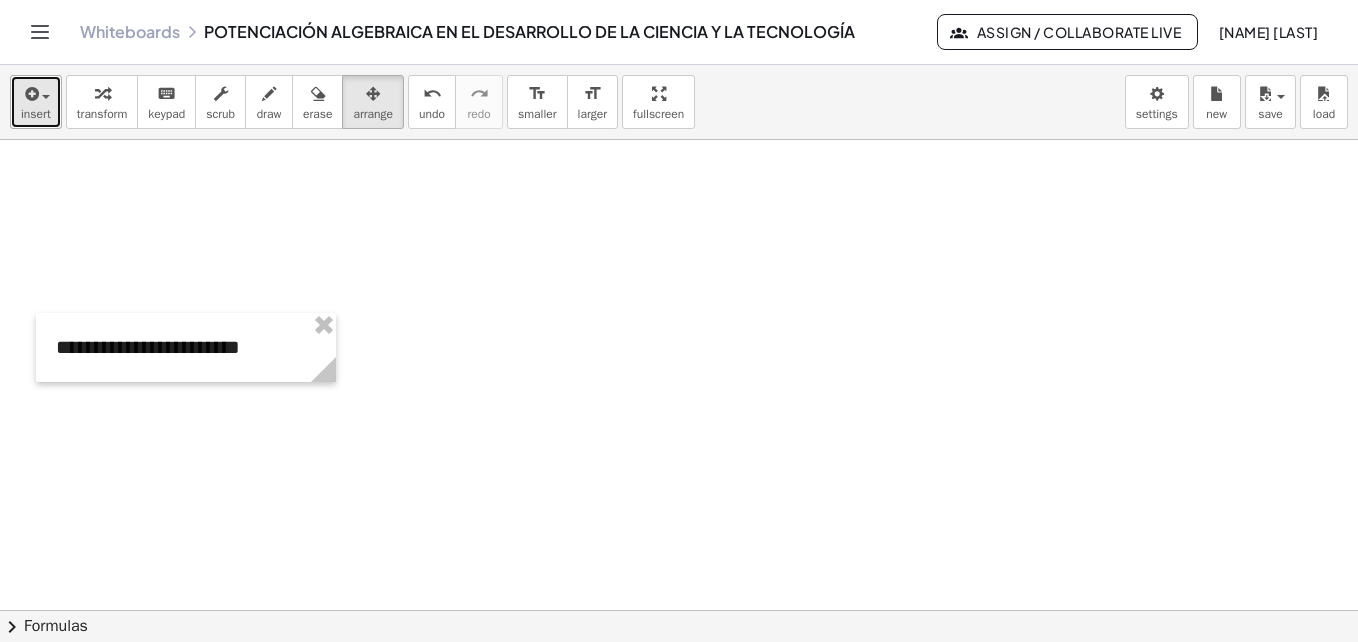 click at bounding box center [30, 94] 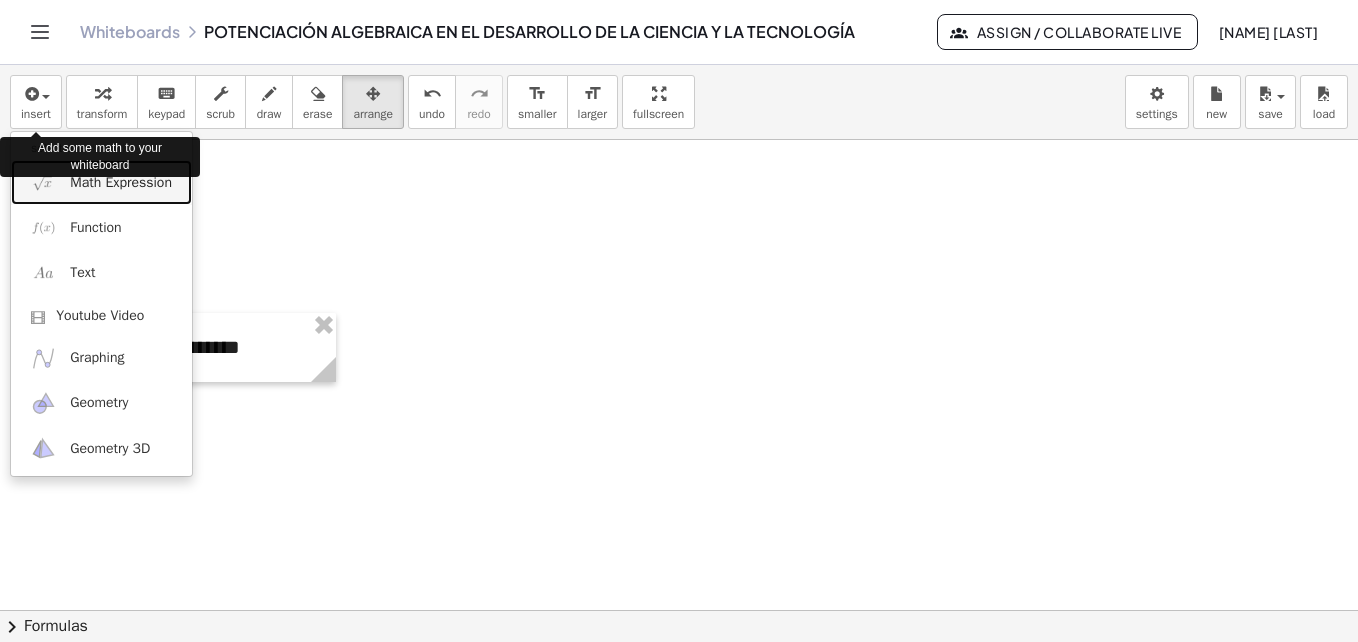 click on "Math Expression" at bounding box center (121, 183) 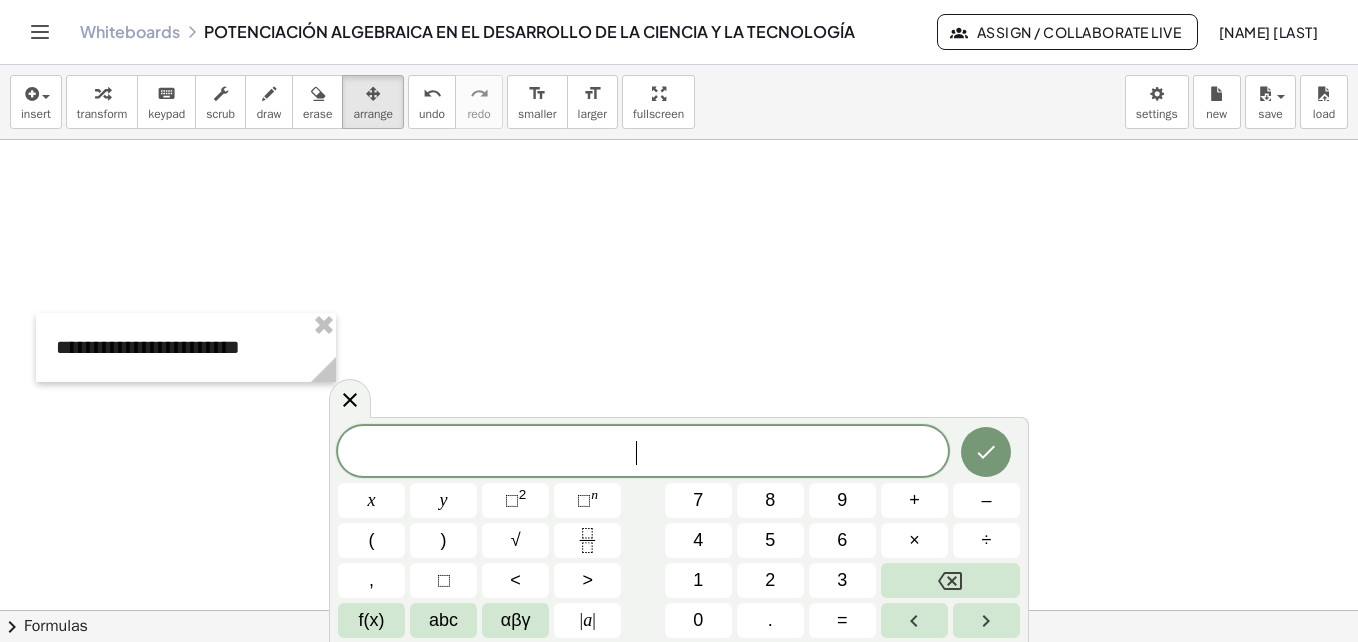 click on "4" at bounding box center [698, 540] 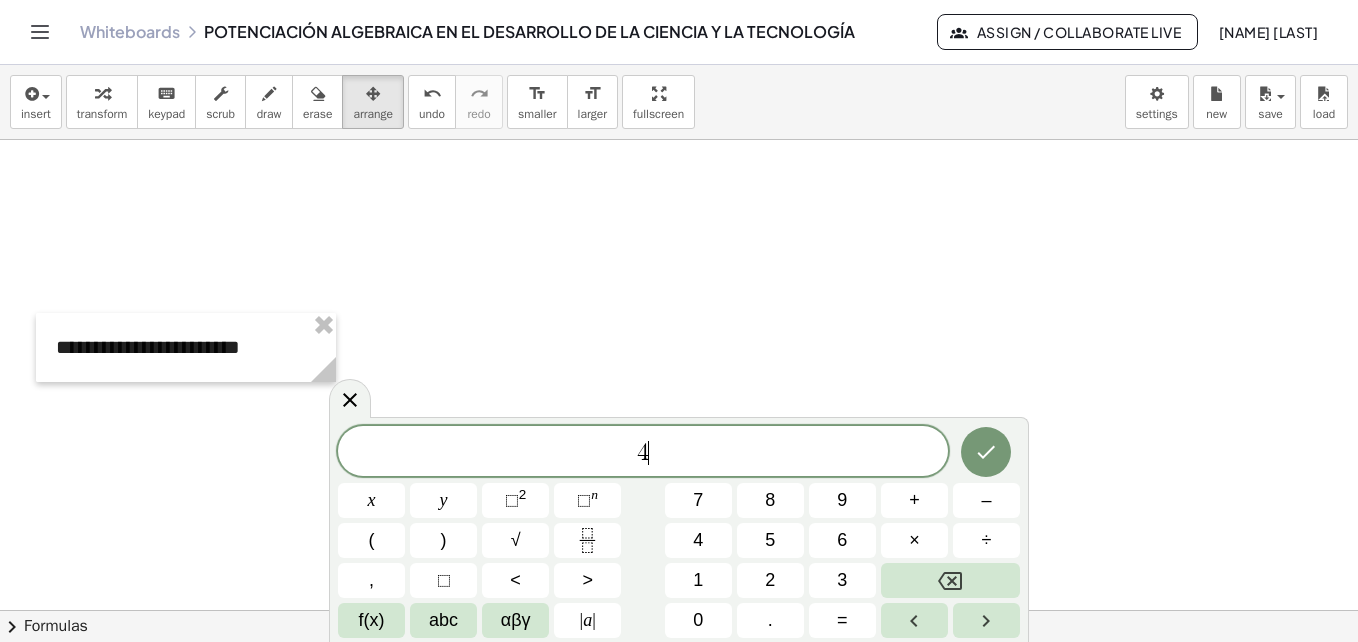 click 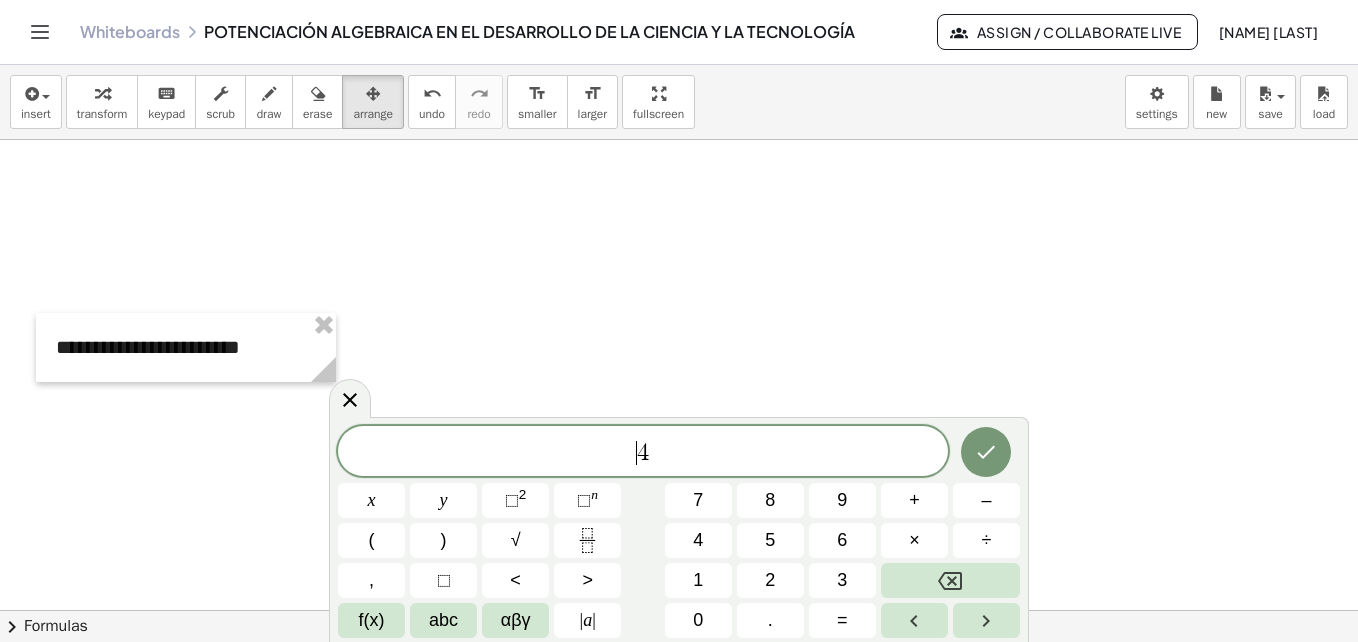 click on "abc" at bounding box center [443, 620] 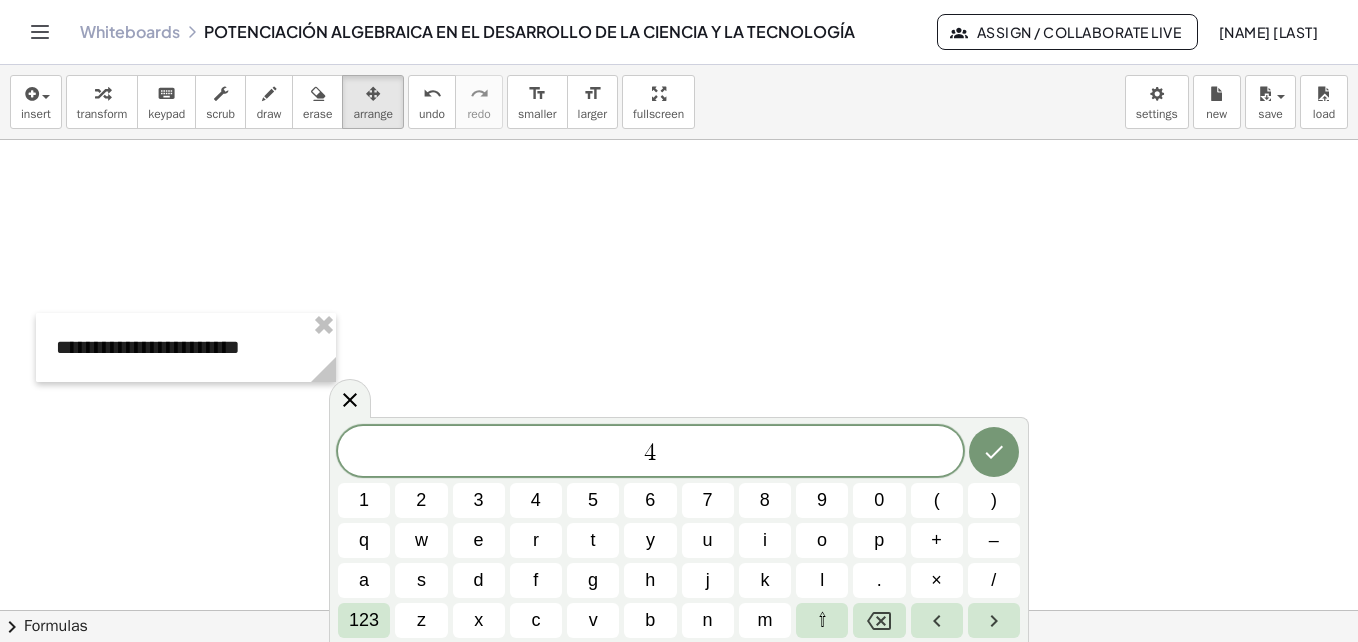 click on "a" at bounding box center [364, 580] 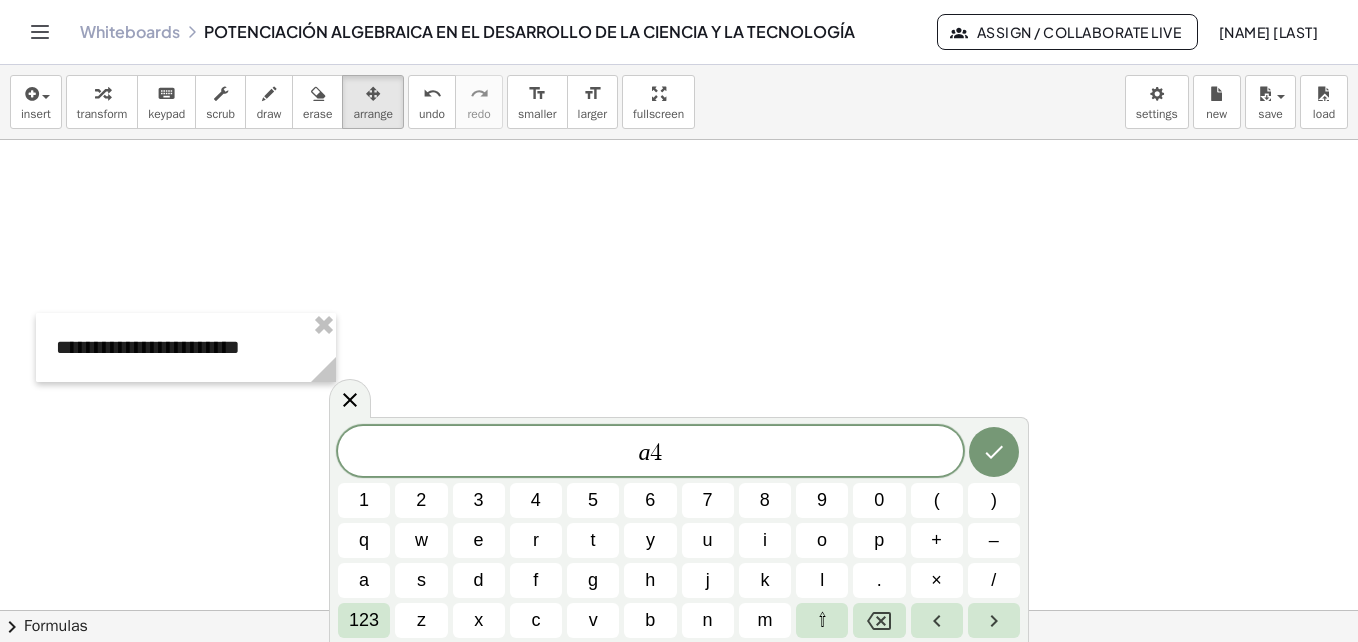 click on ")" at bounding box center (994, 500) 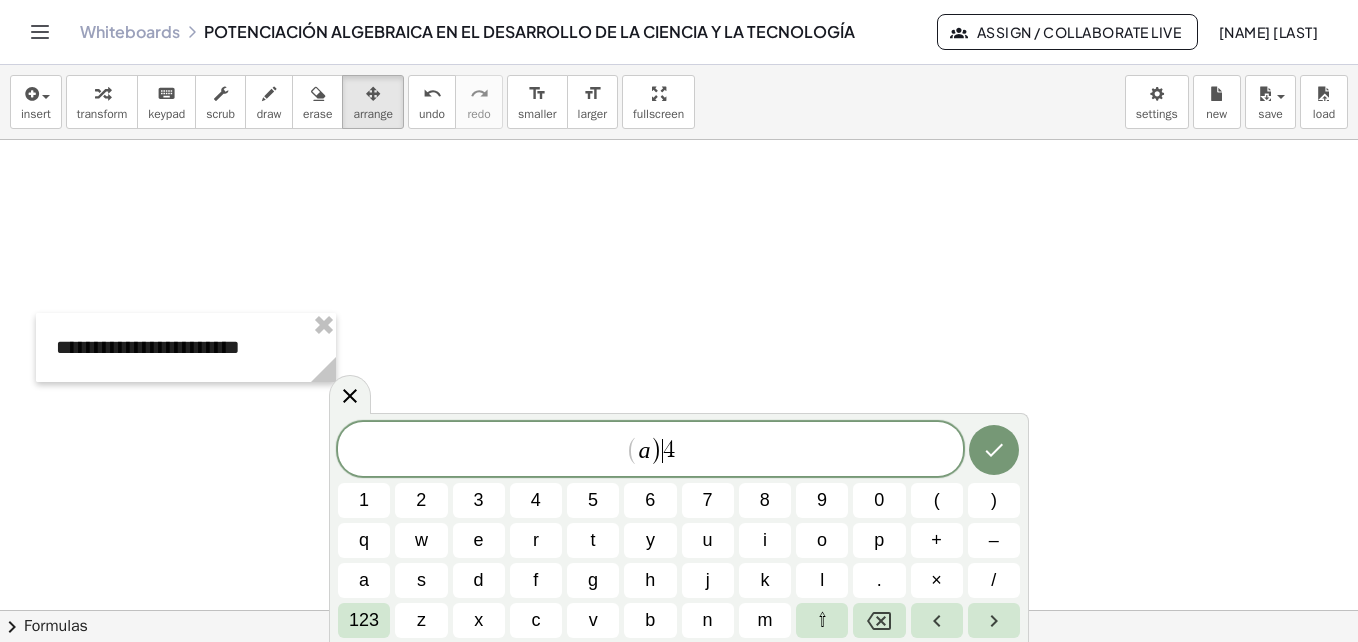 click on "(" at bounding box center (937, 500) 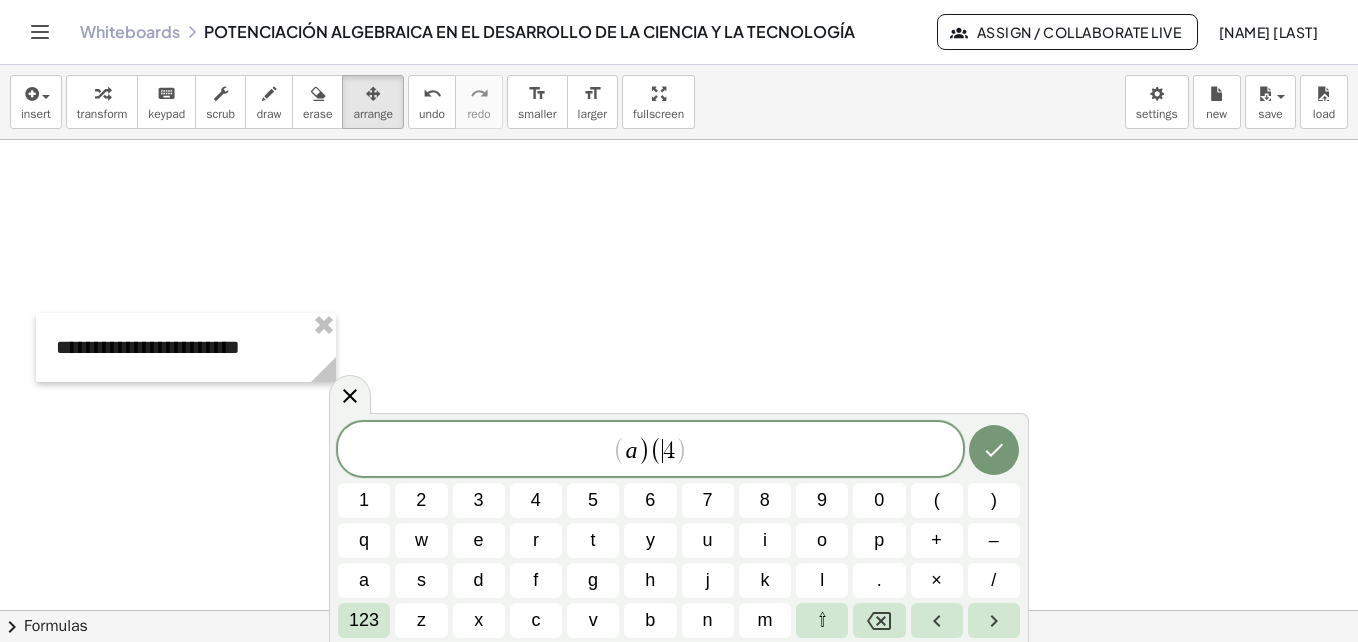 click 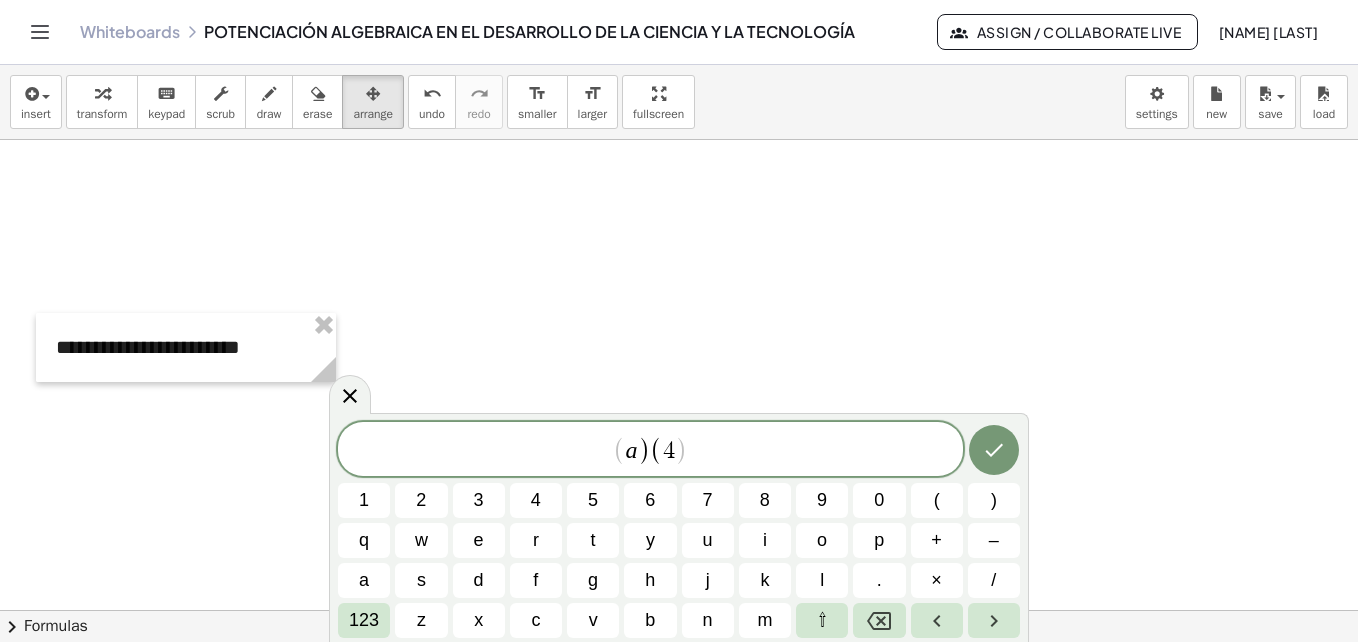 click on "123" at bounding box center [364, 620] 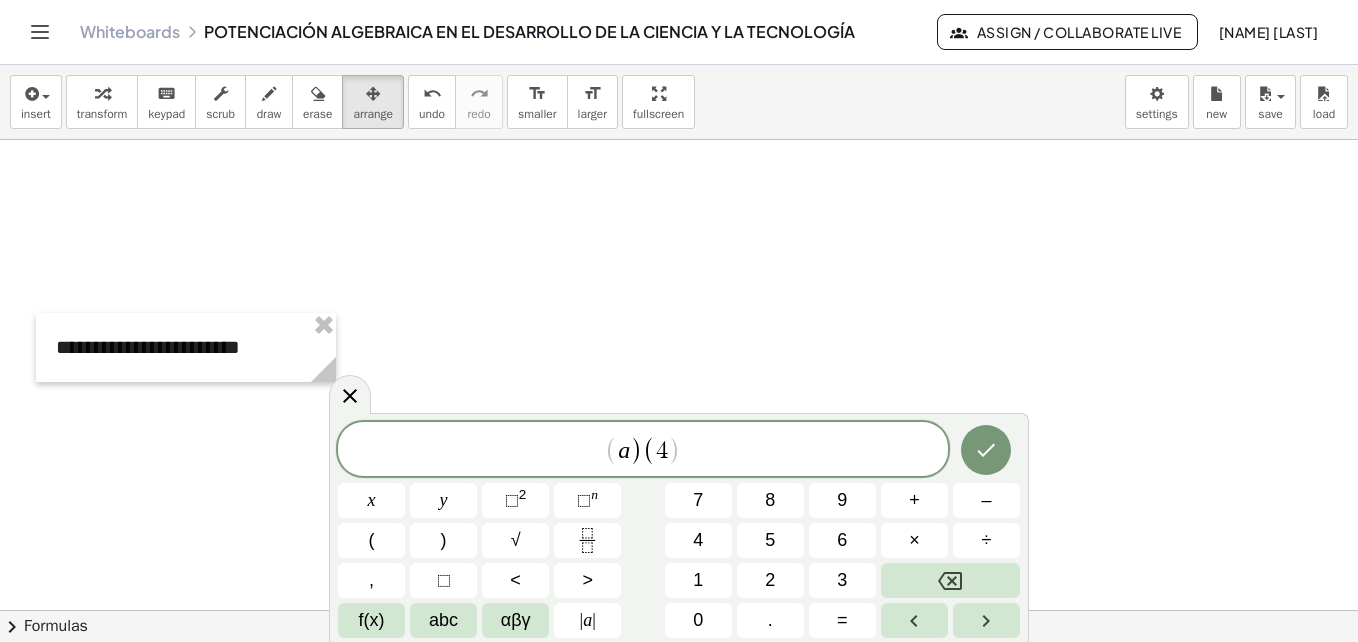 click 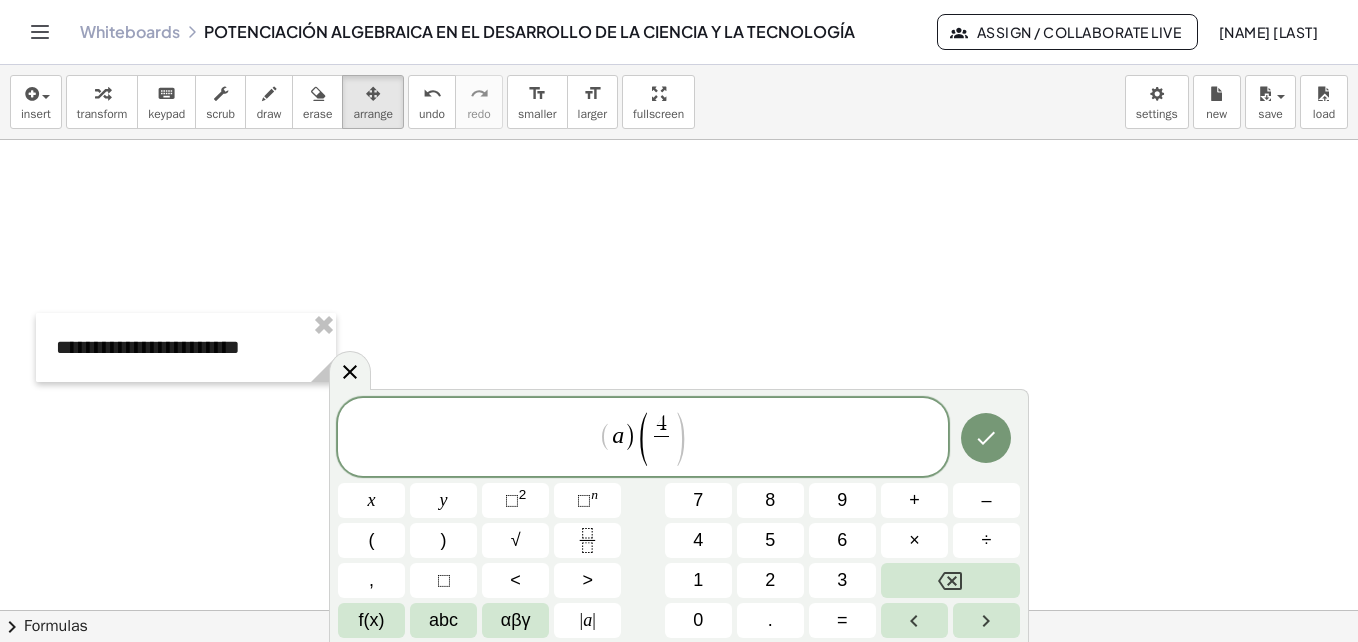 click on "3" at bounding box center (842, 580) 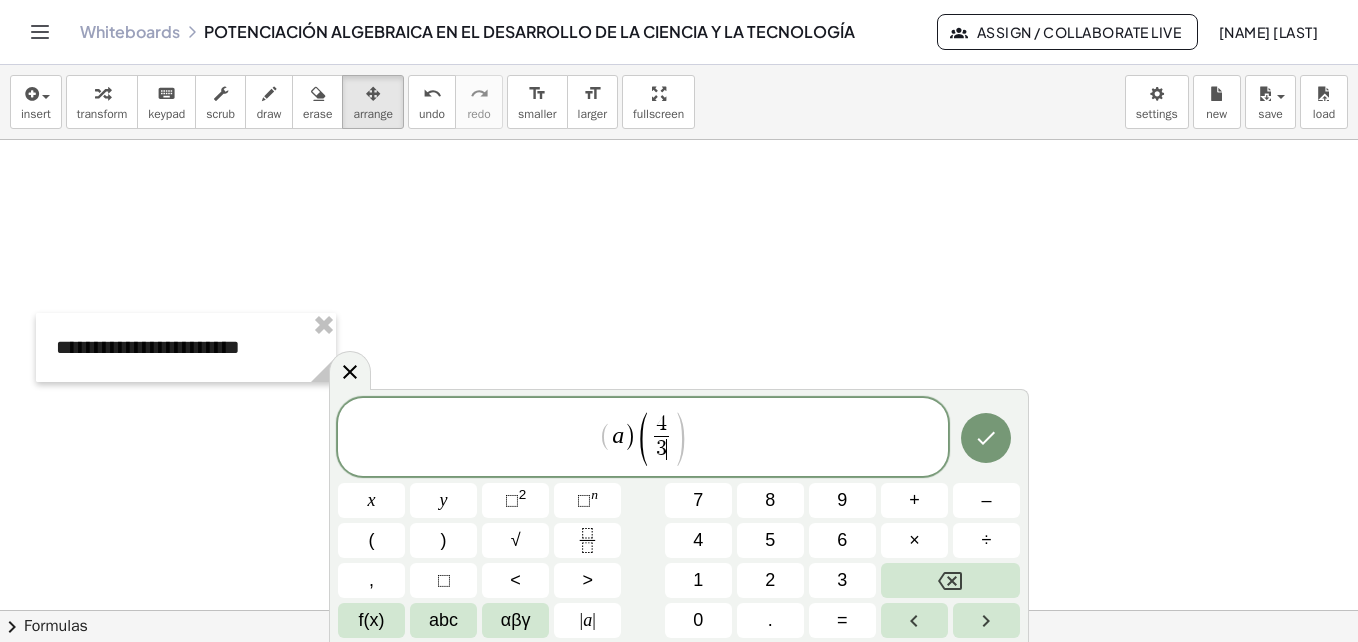 click 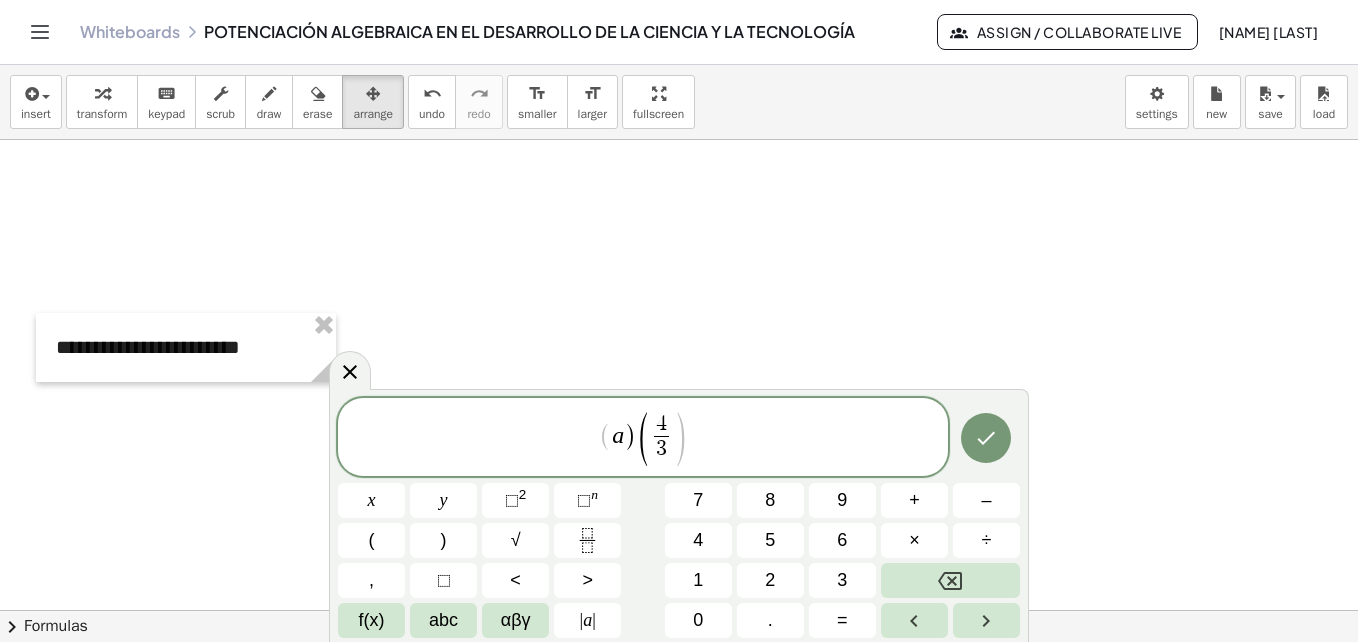 click 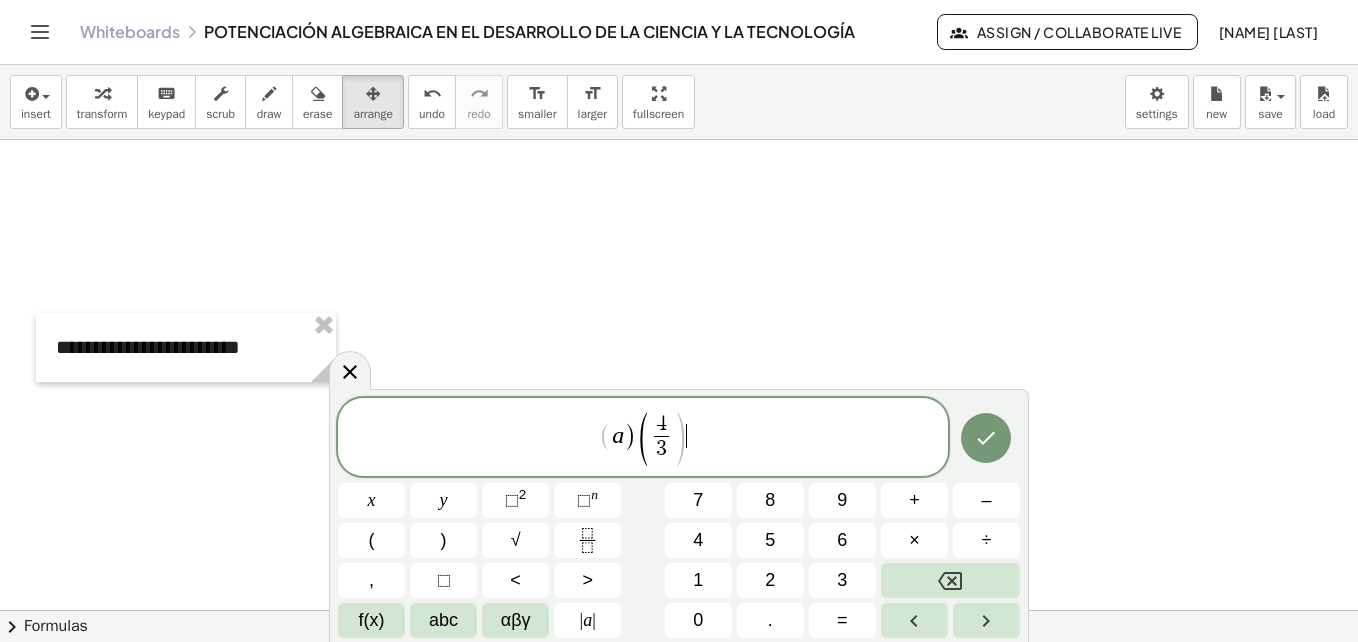 click on "n" at bounding box center [594, 494] 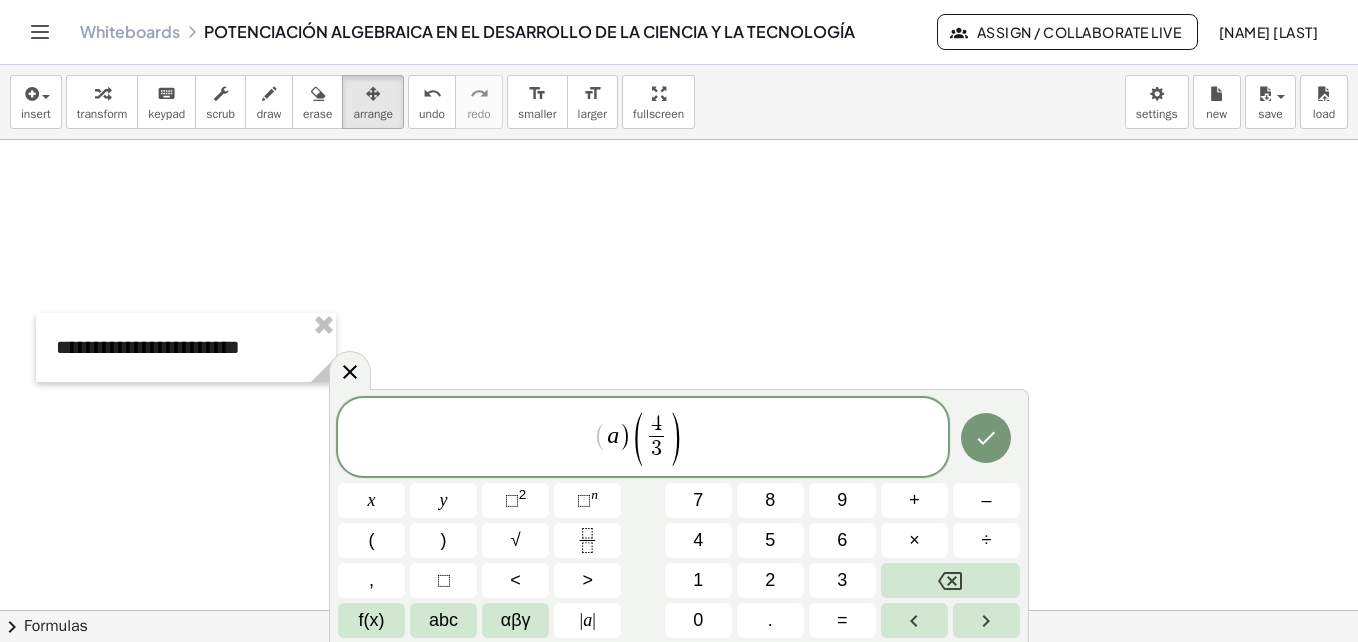 click on "–" at bounding box center (986, 500) 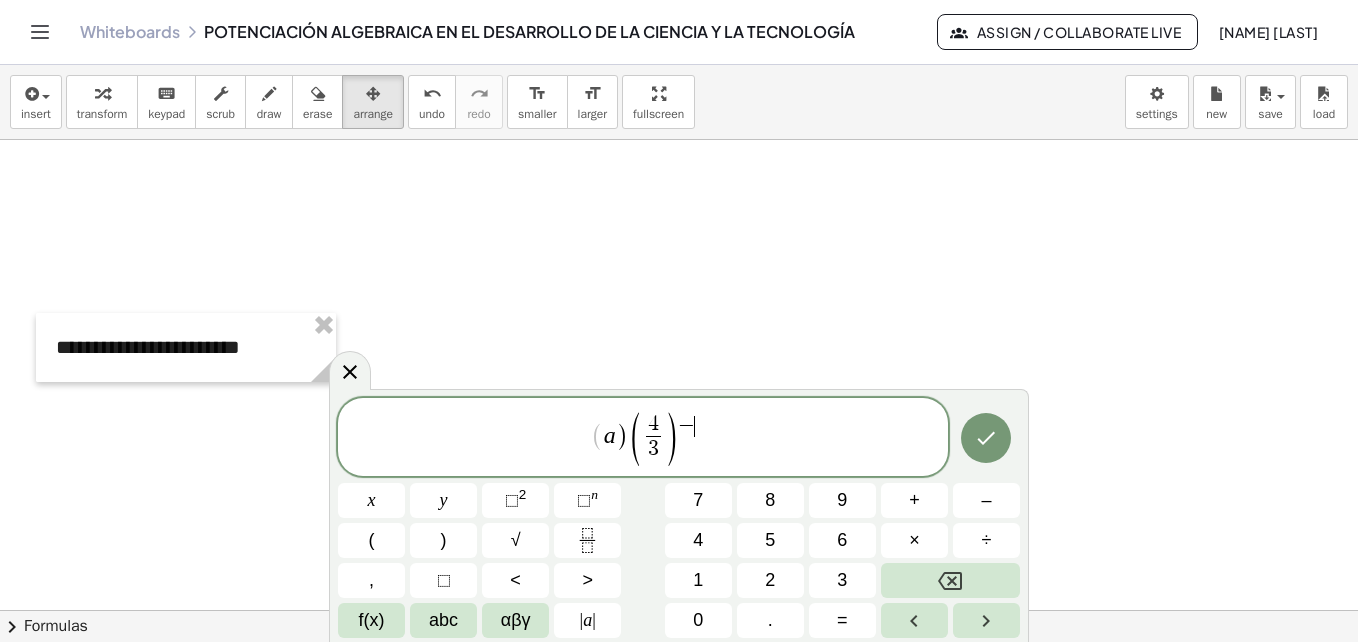 click on "1" at bounding box center (698, 580) 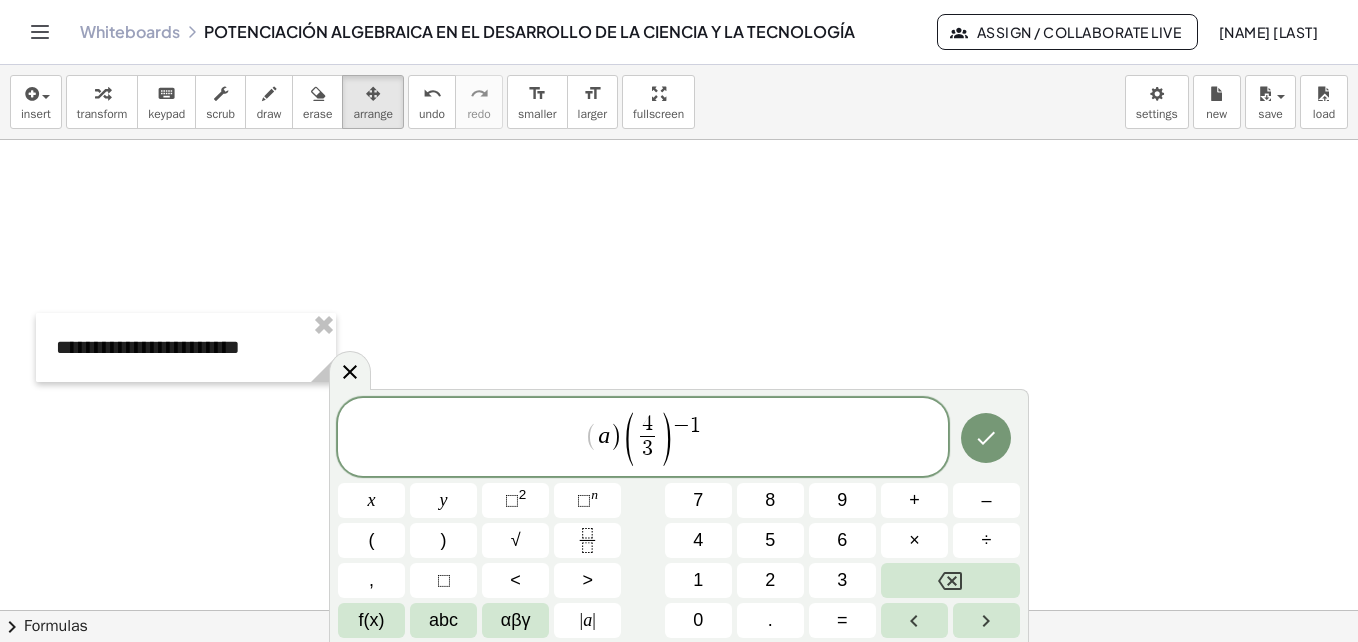 click at bounding box center [587, 540] 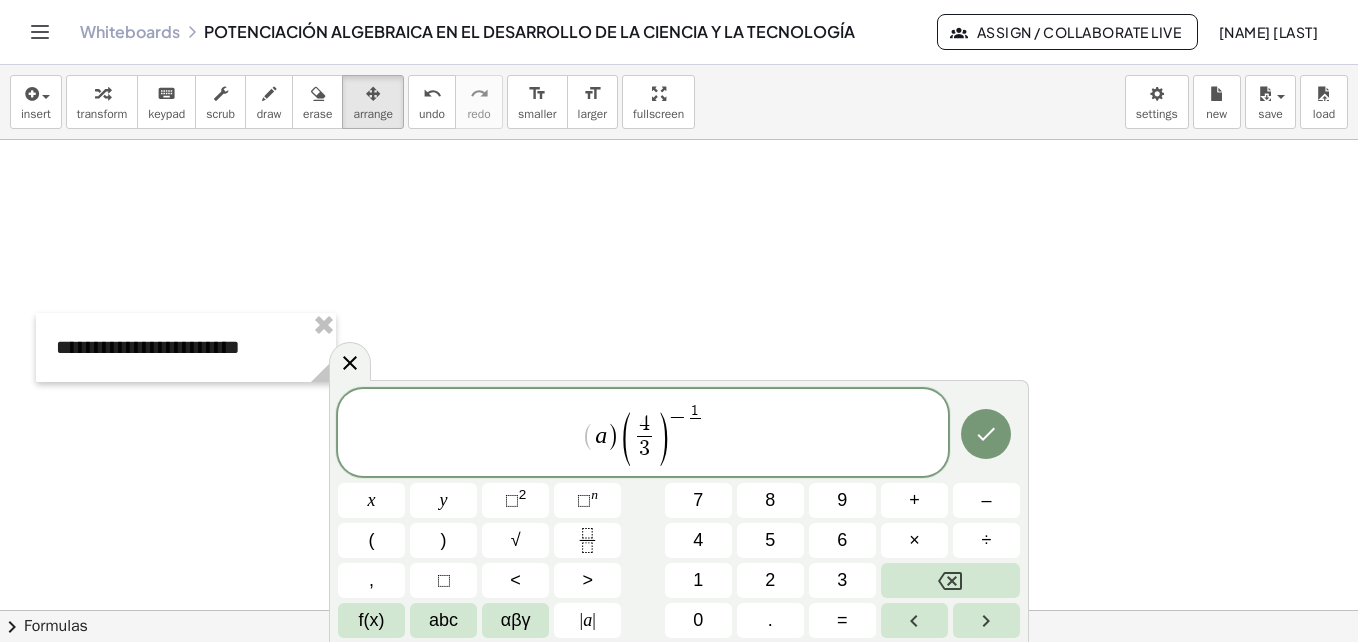 click on "4" at bounding box center [698, 540] 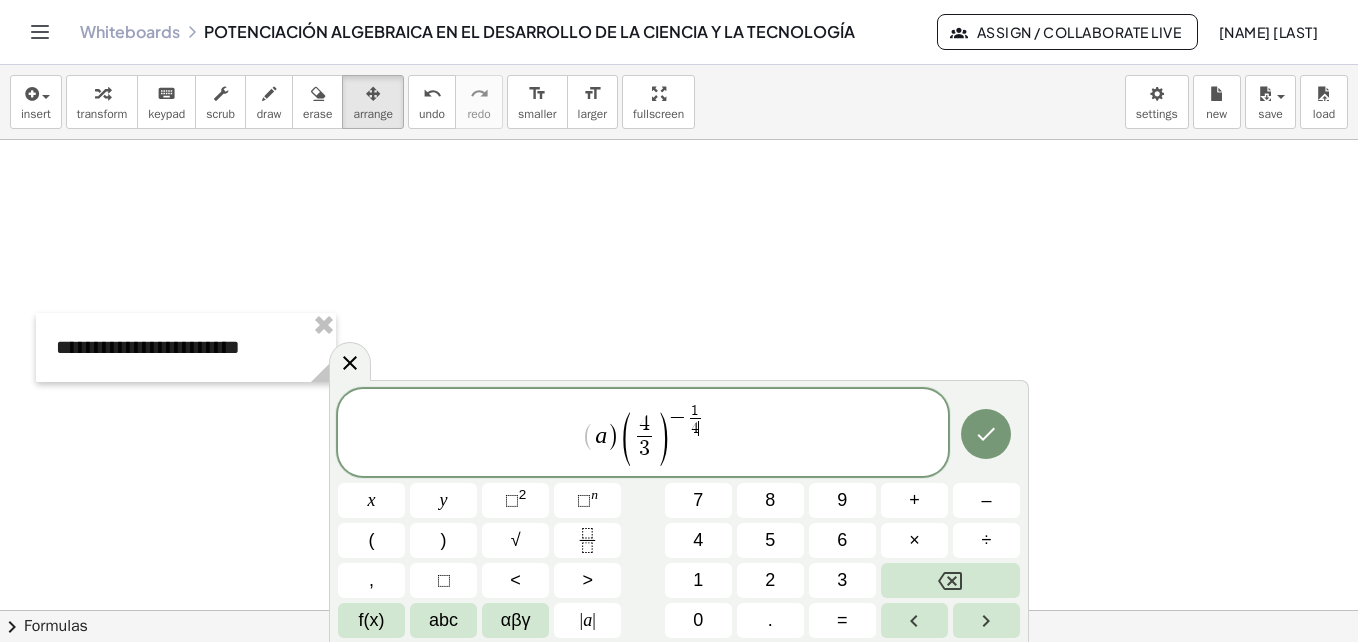 click 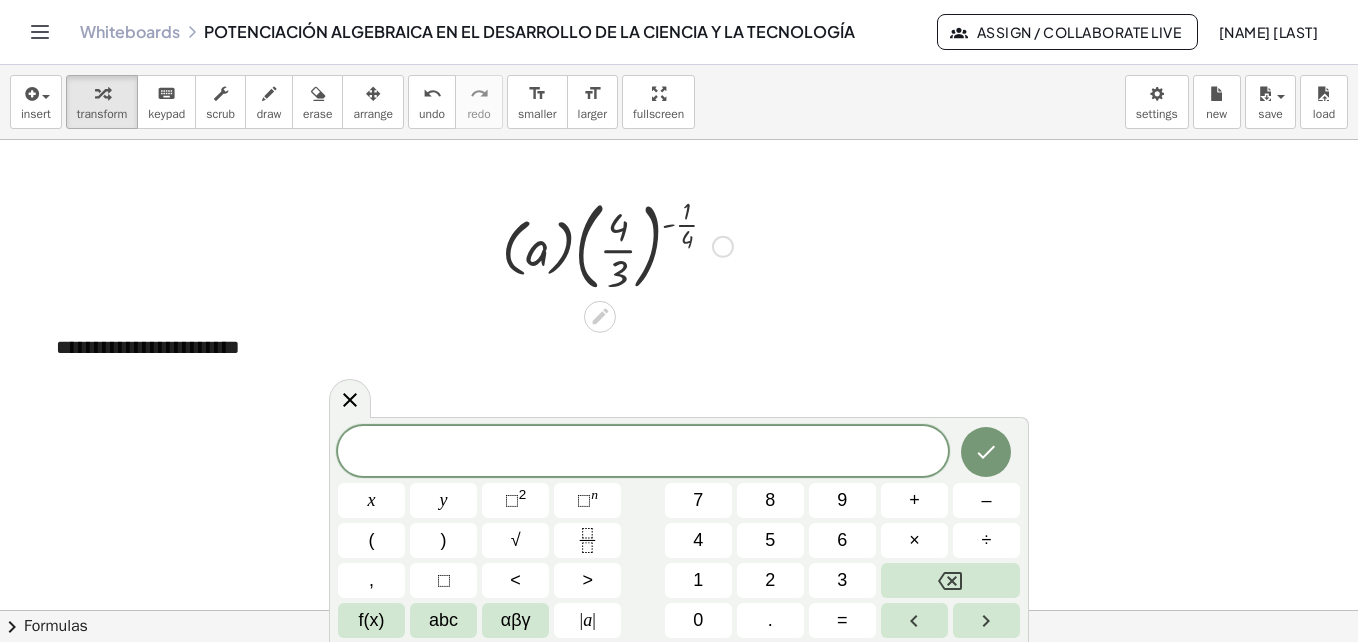 click on "abc" at bounding box center (443, 620) 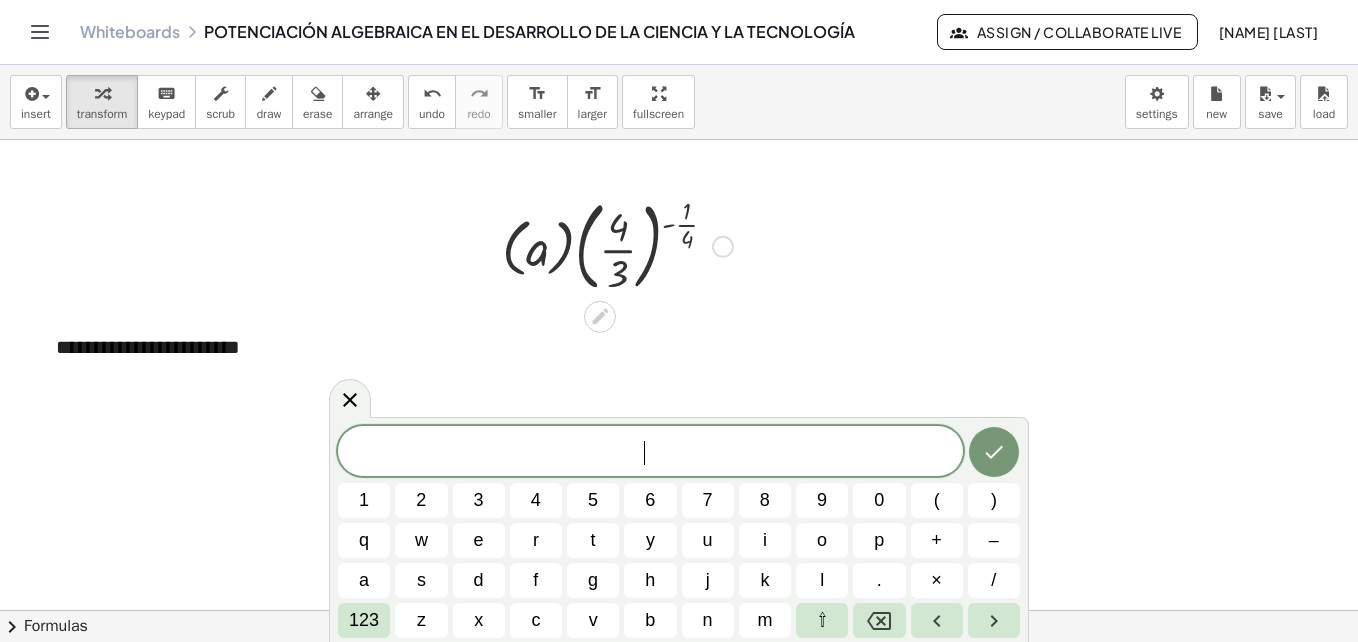 click on "b" at bounding box center (650, 620) 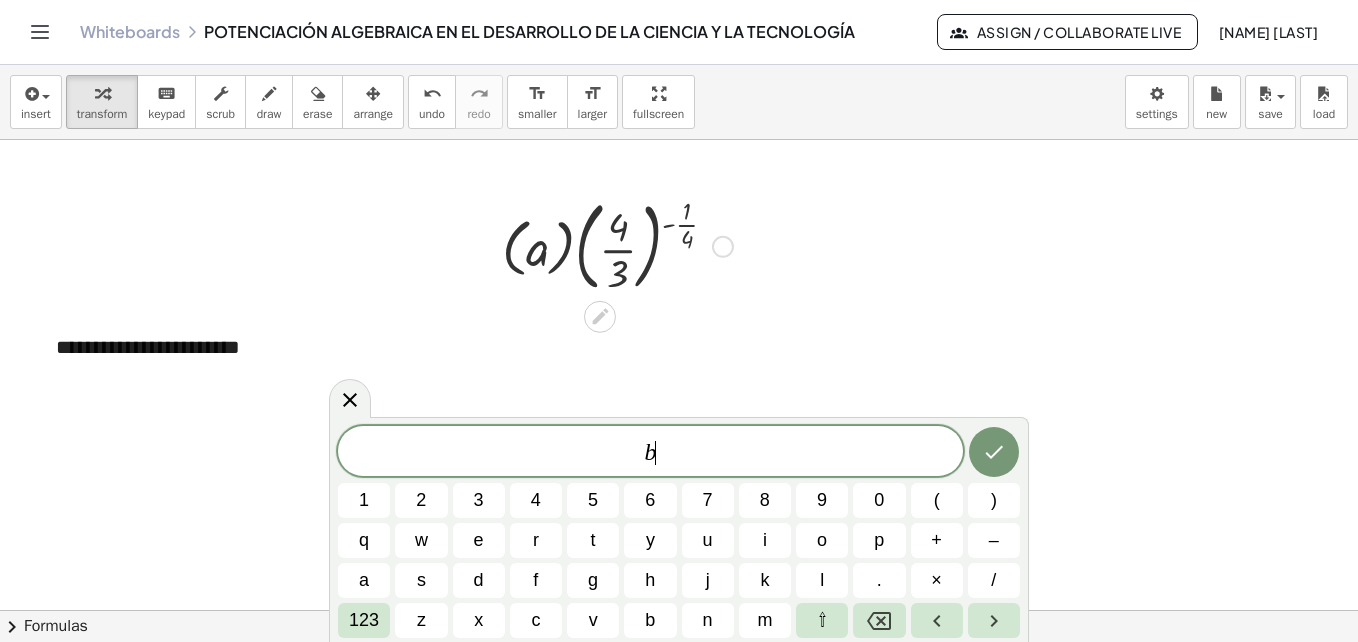click on ")" at bounding box center [994, 500] 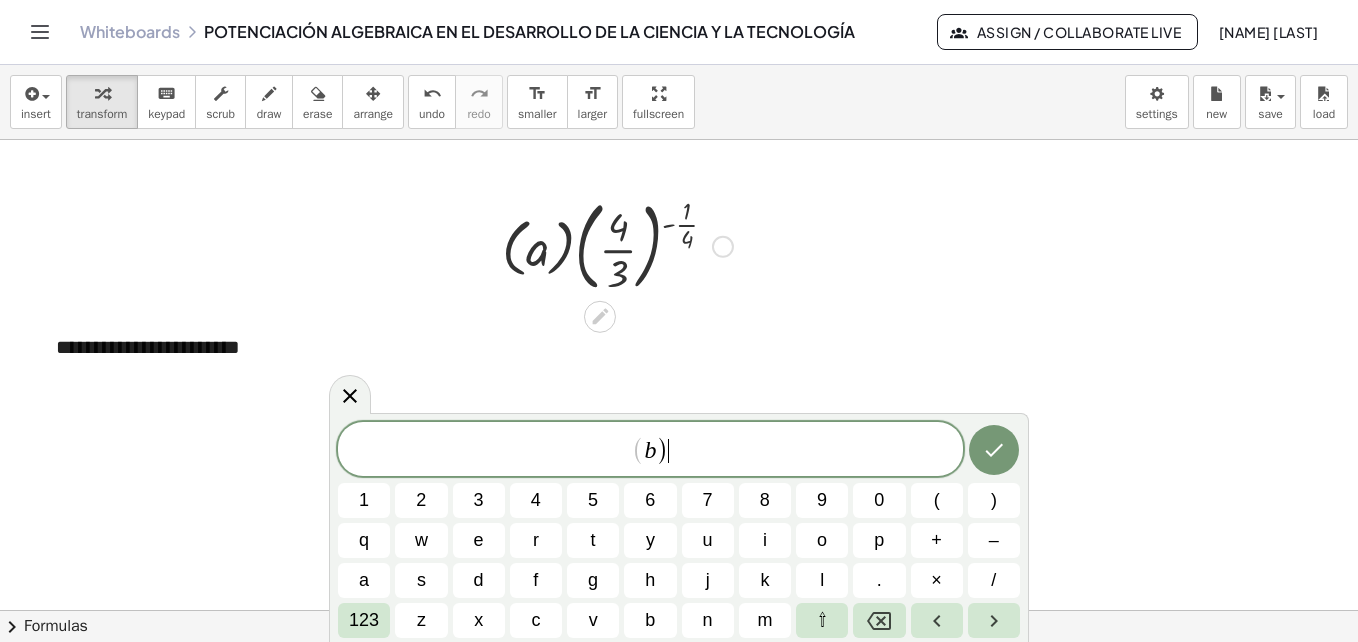 click on "(" at bounding box center [937, 500] 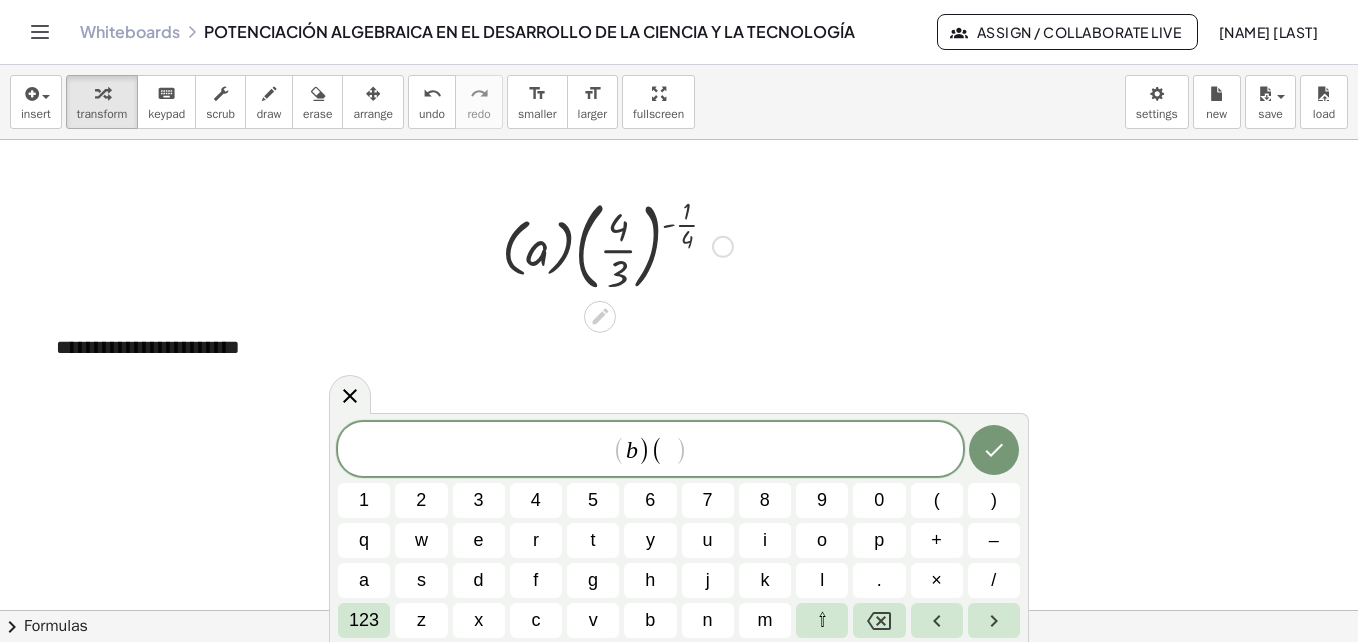 click on "x" at bounding box center [479, 620] 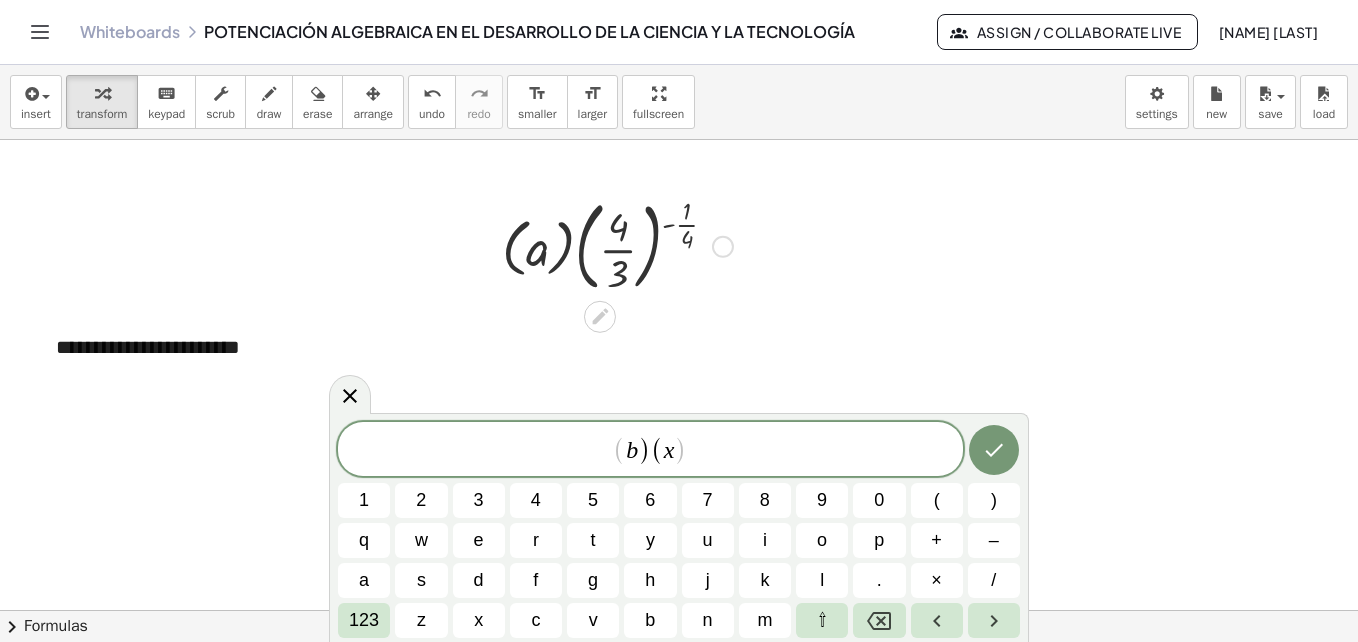click on "123" at bounding box center (364, 620) 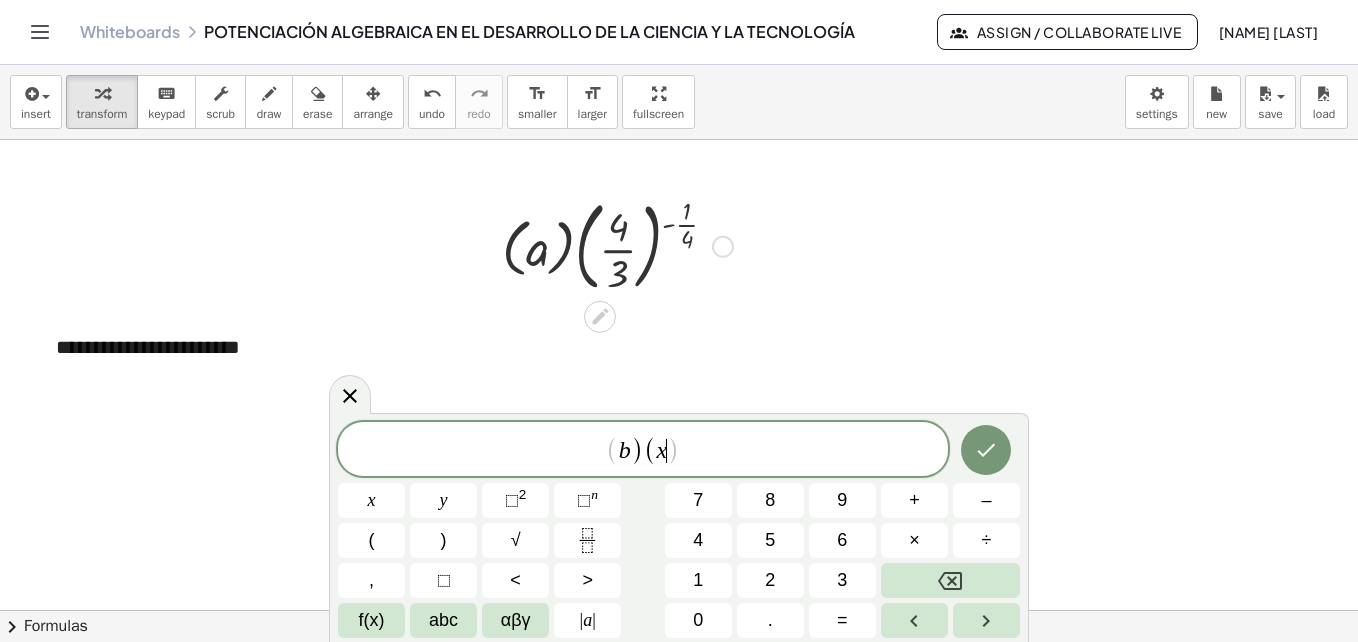 click 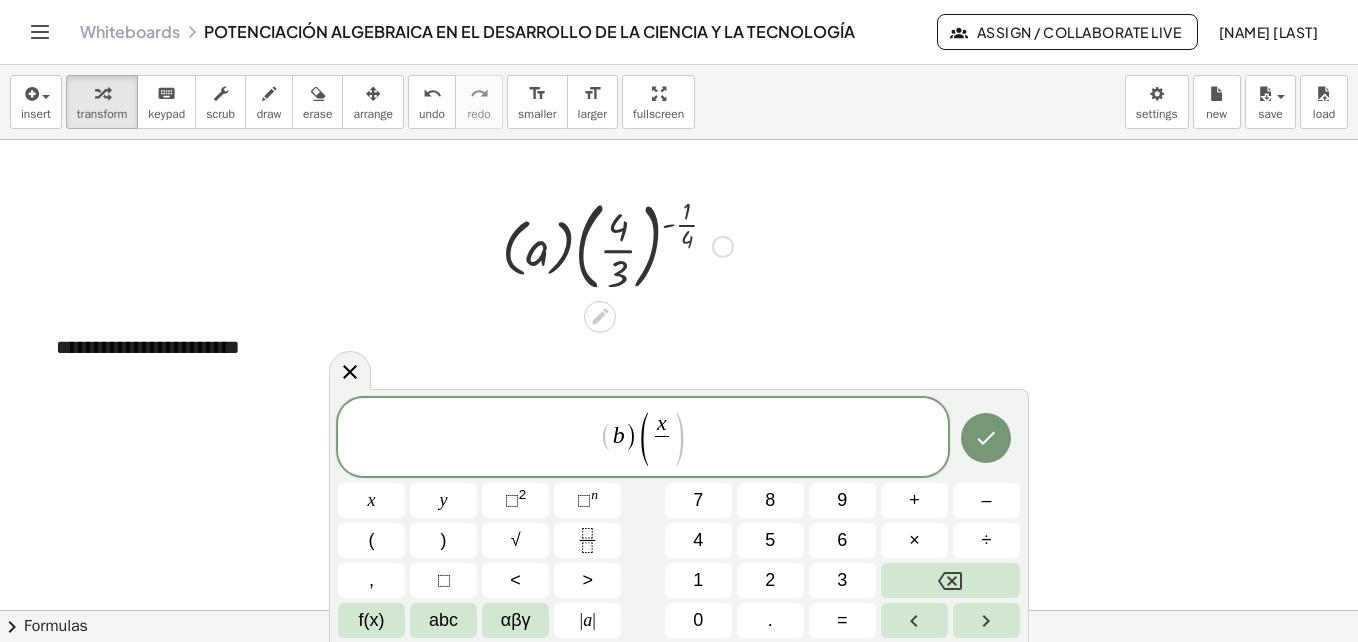 click on "2" at bounding box center [770, 580] 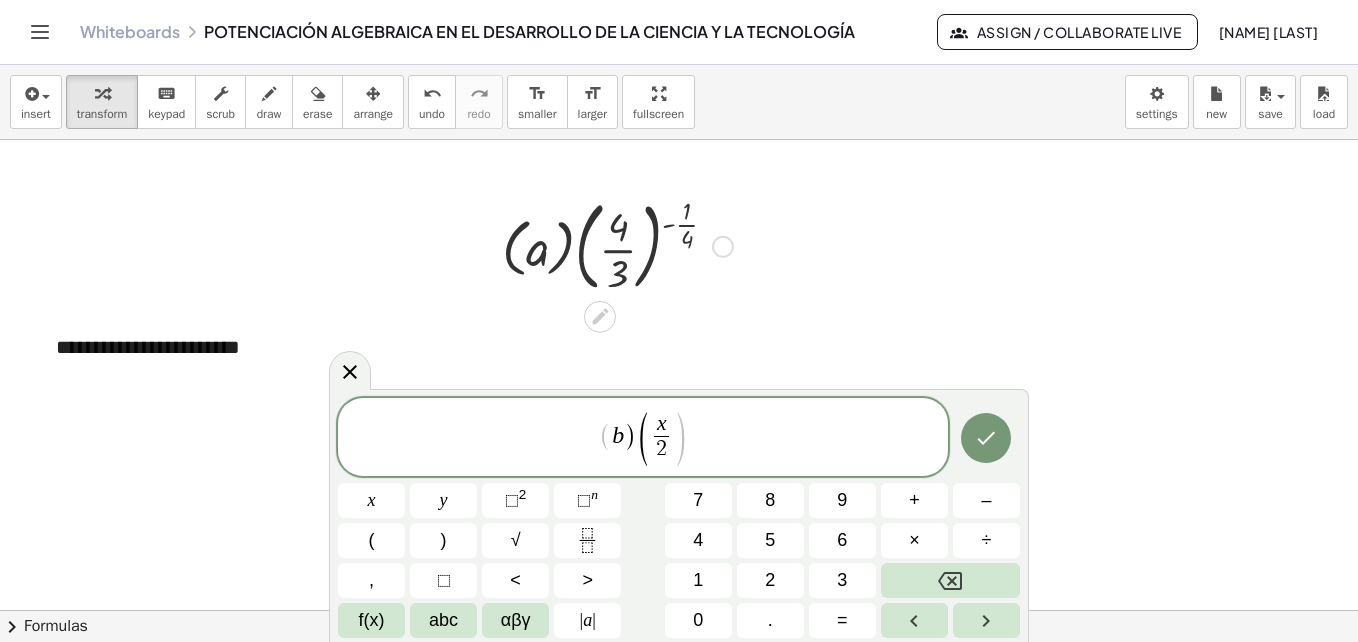 click 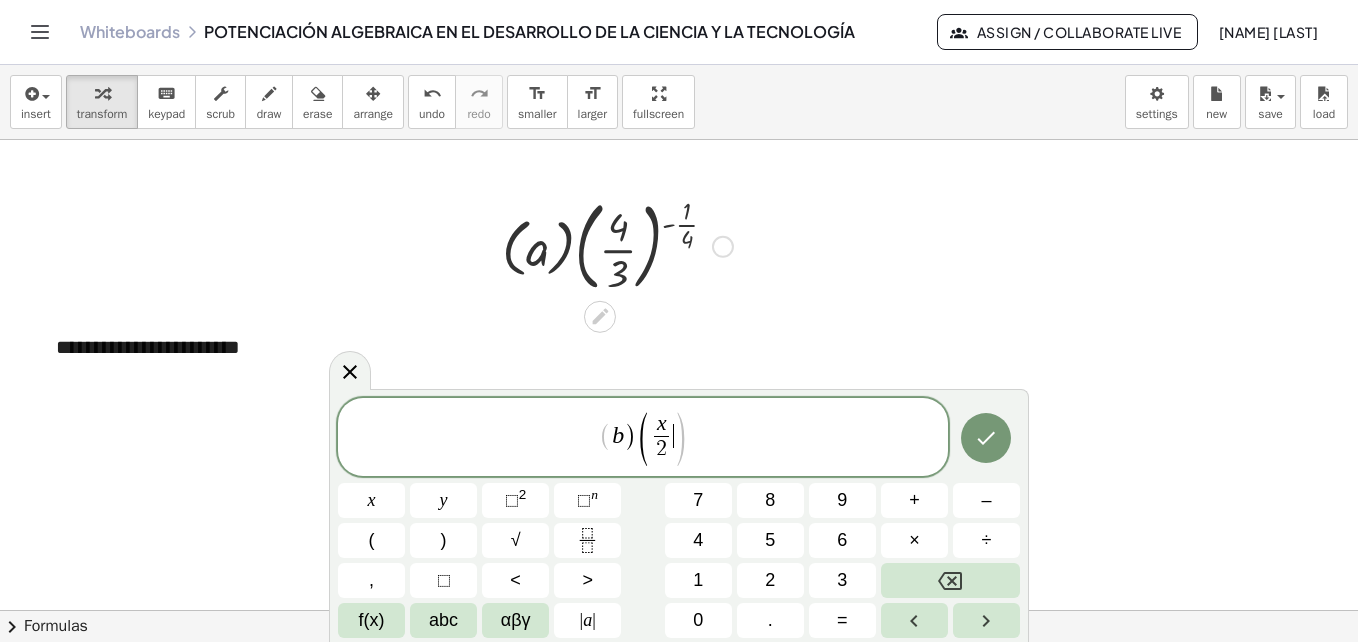 click 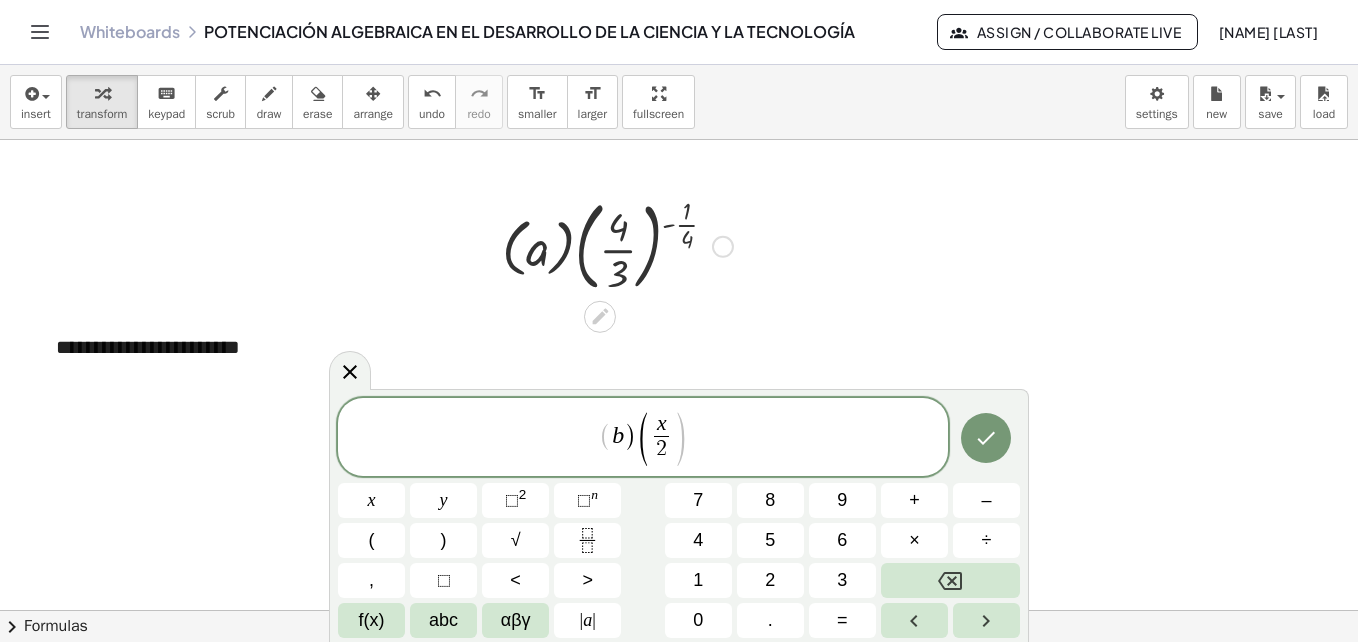 click on "1" at bounding box center (698, 580) 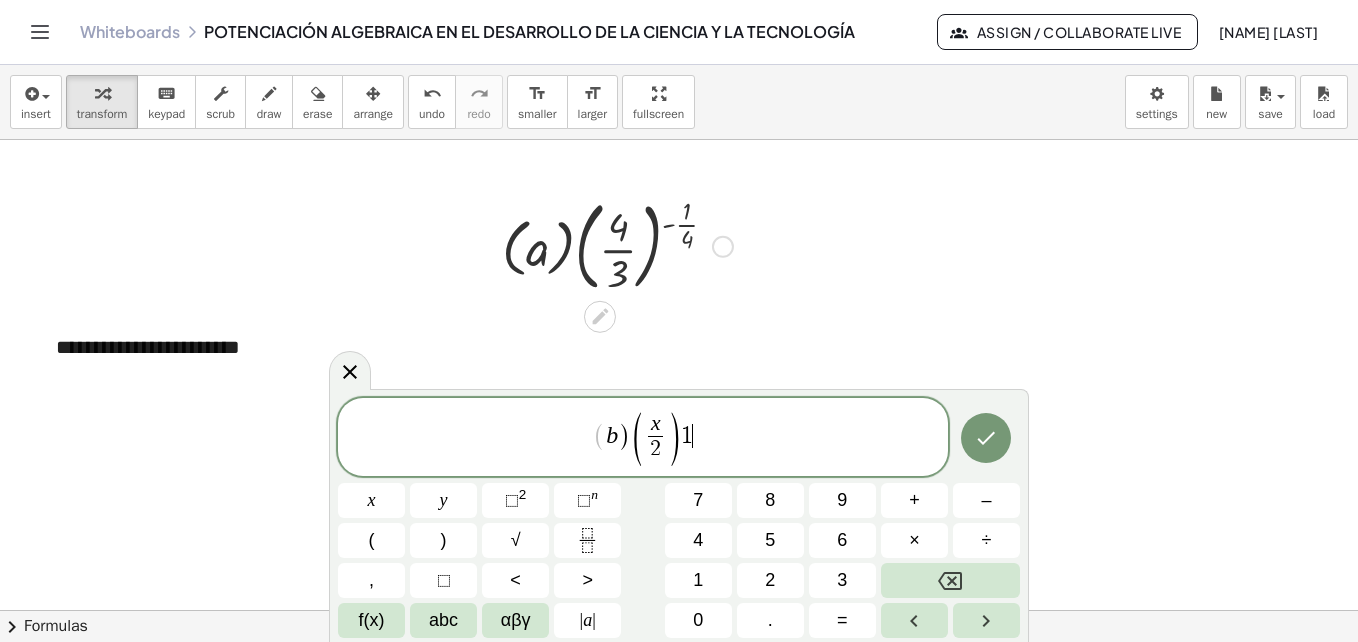 click 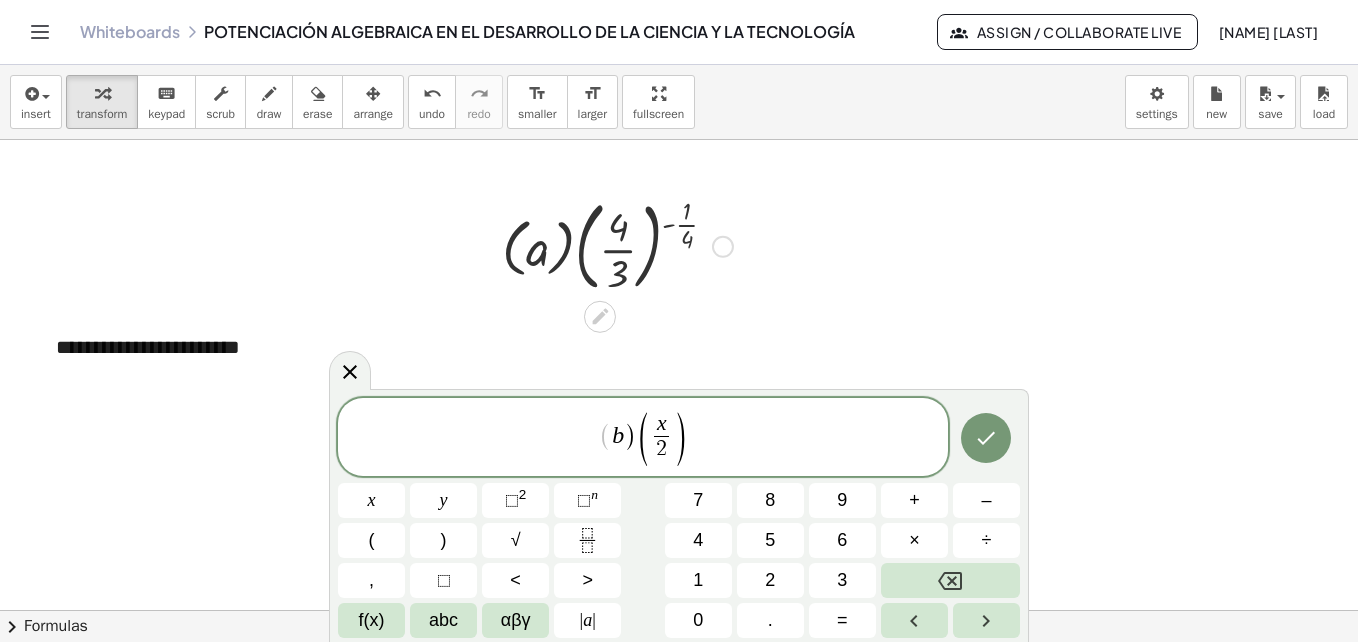 click on "n" at bounding box center (594, 494) 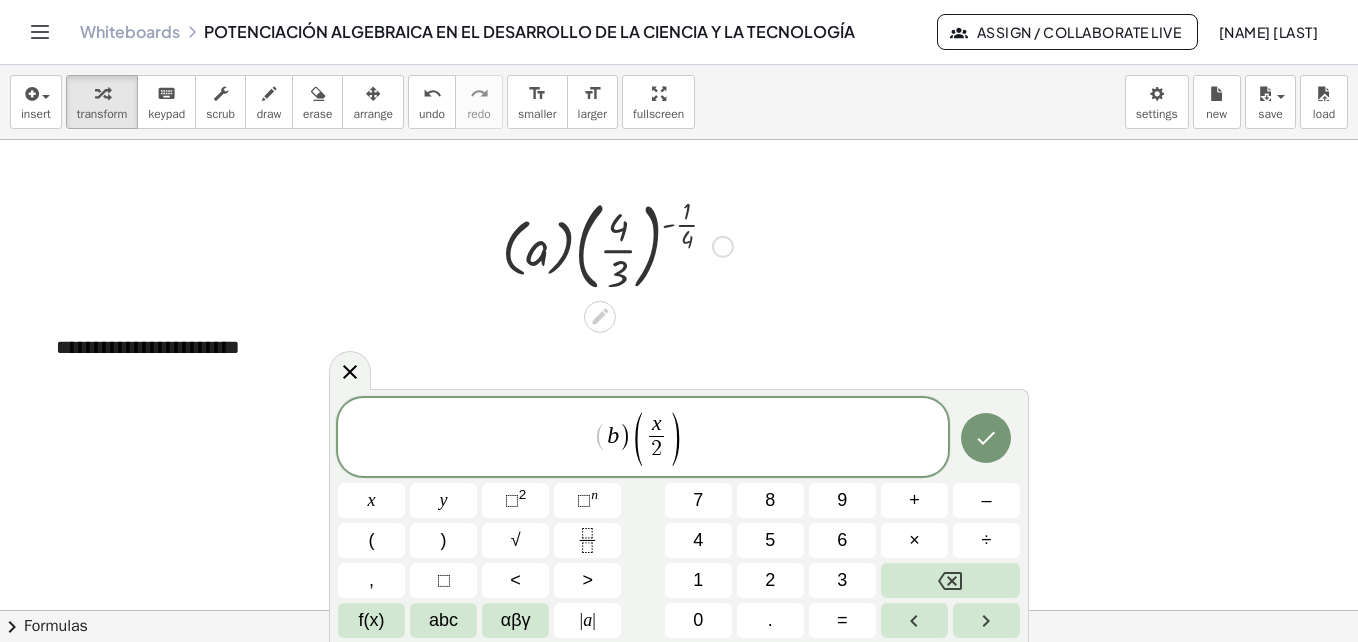click on "1" at bounding box center (698, 580) 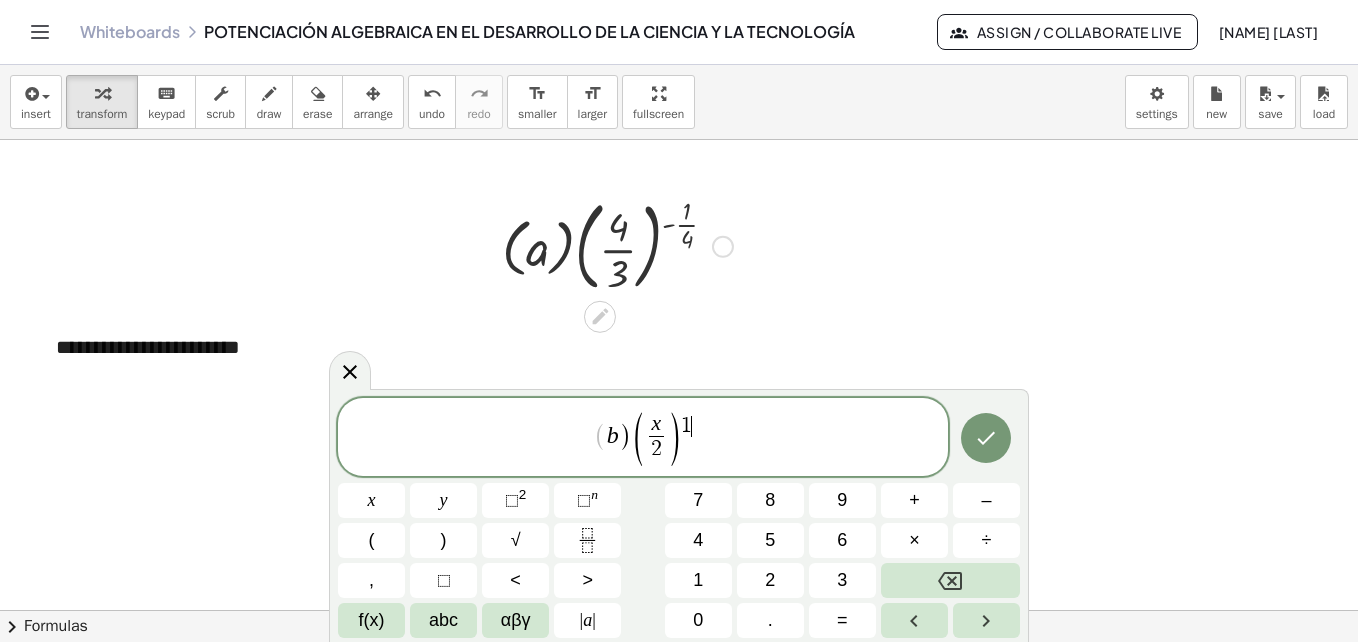 click on "0" at bounding box center (698, 620) 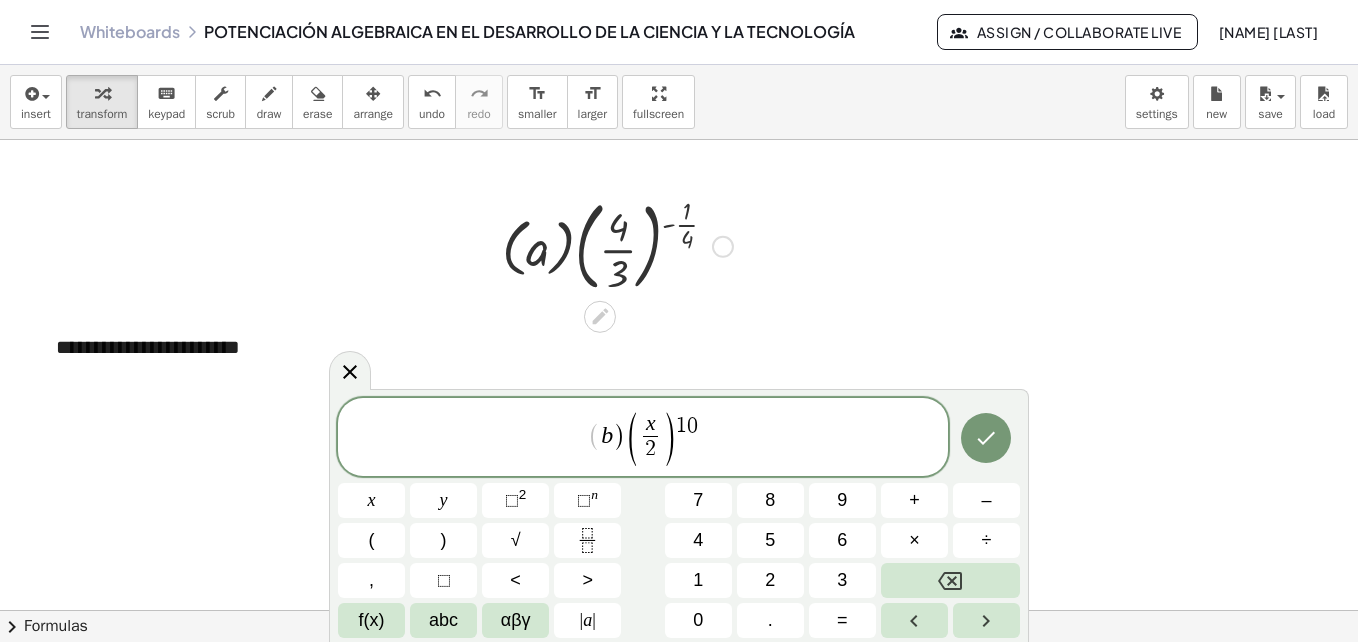 click 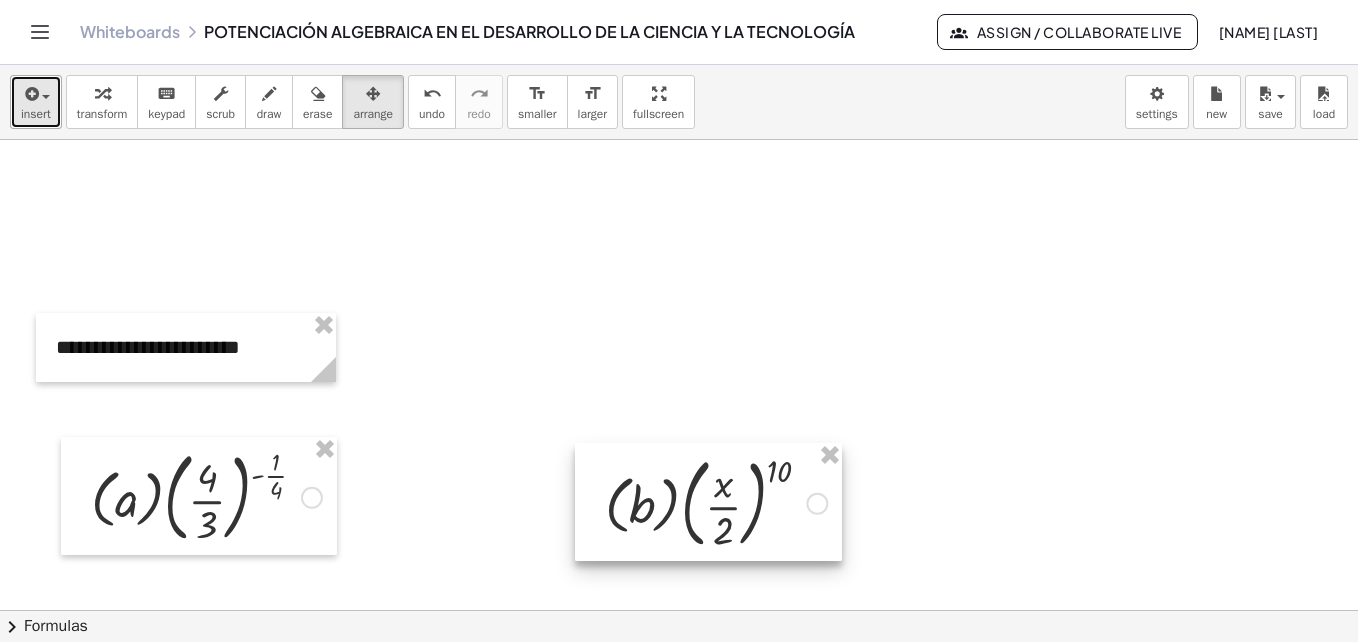 click on "insert" at bounding box center [36, 114] 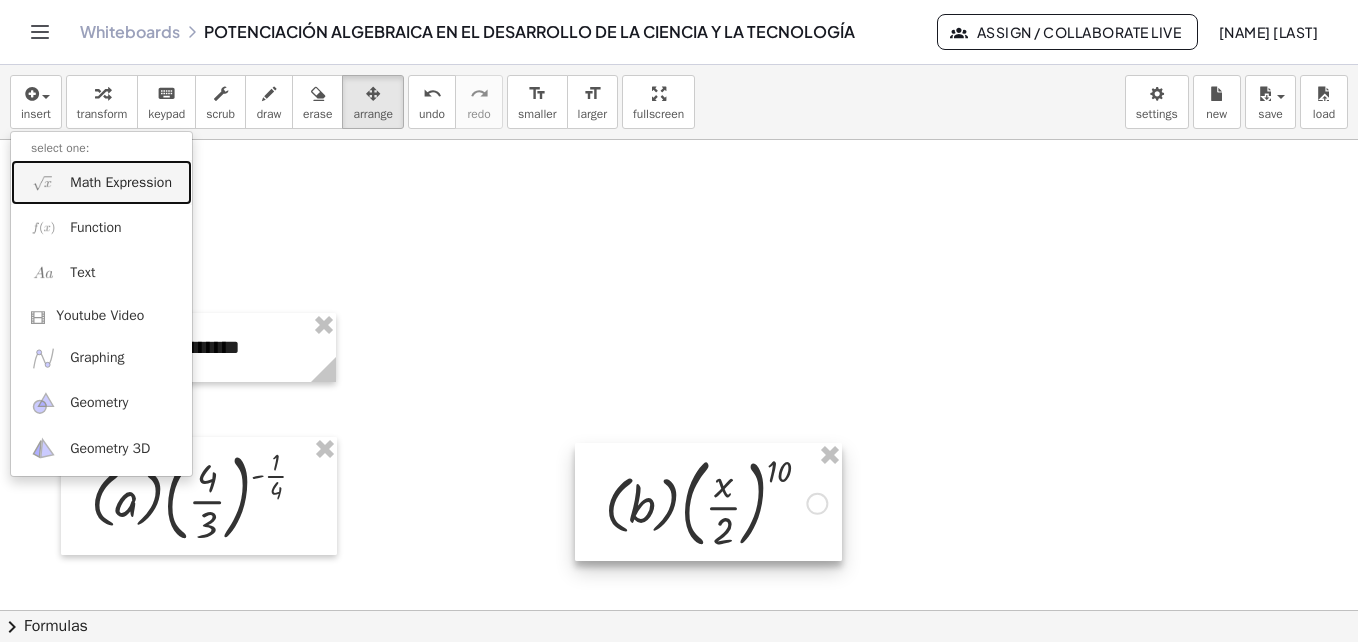 click on "Math Expression" at bounding box center (121, 183) 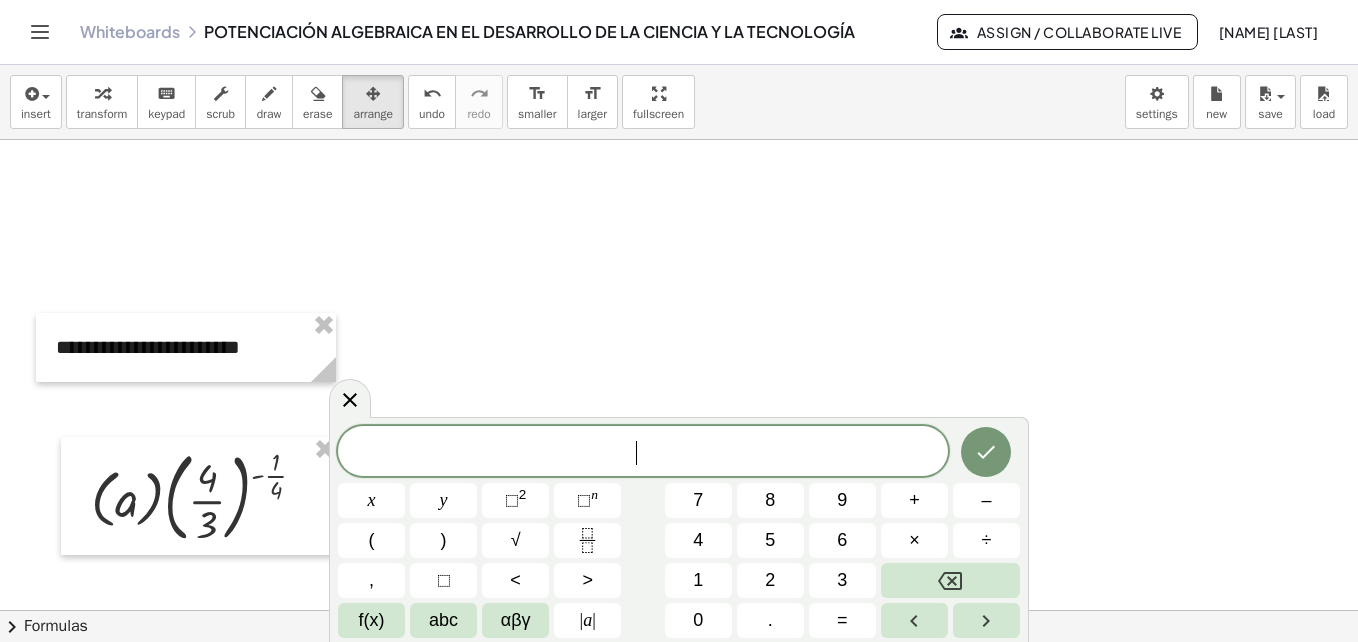 click on "(" at bounding box center [371, 540] 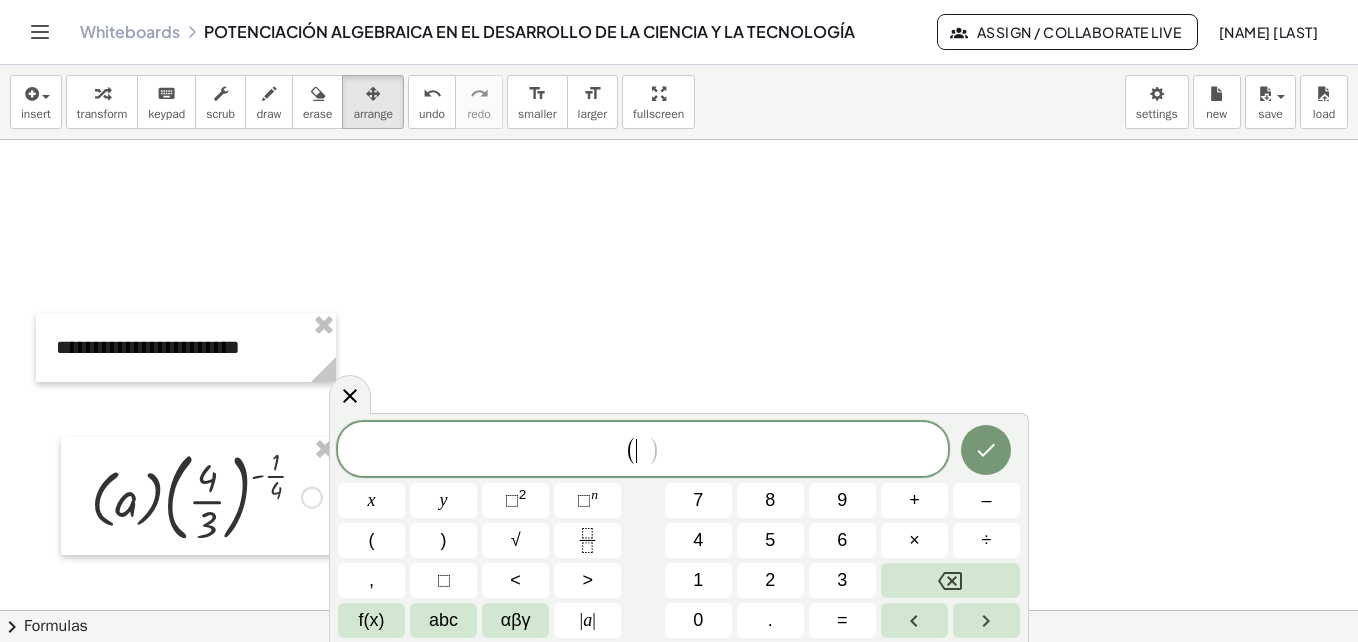click 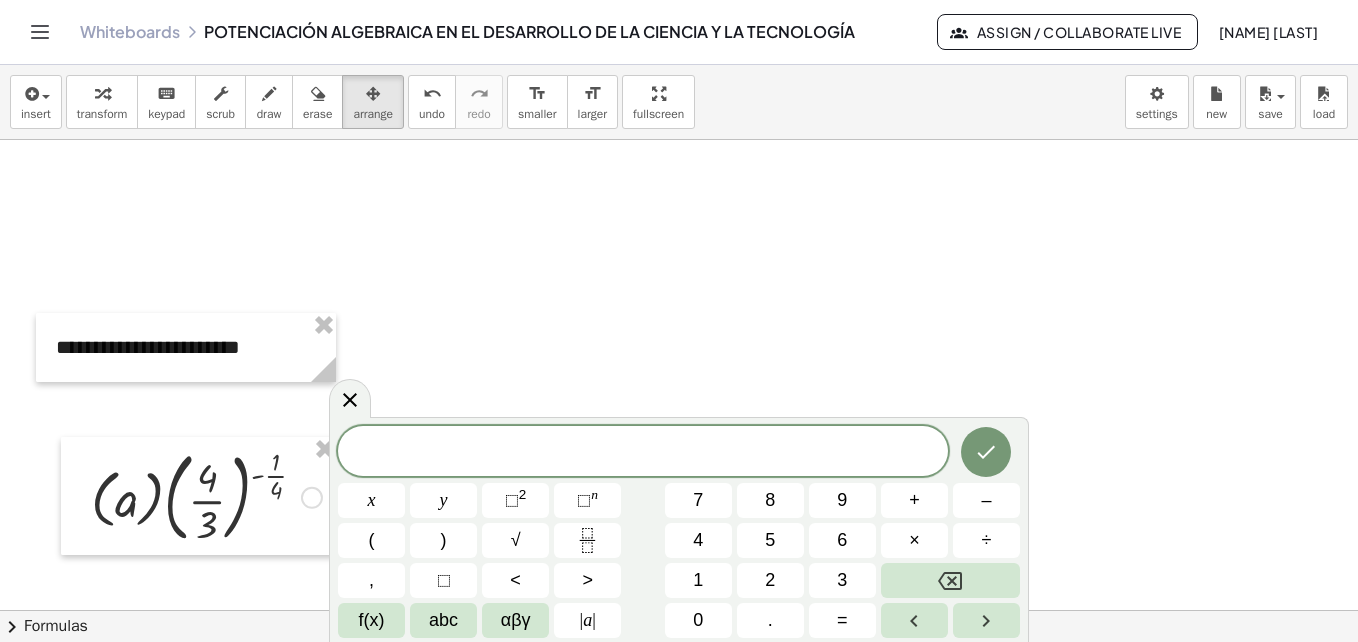 click on "abc" at bounding box center (443, 620) 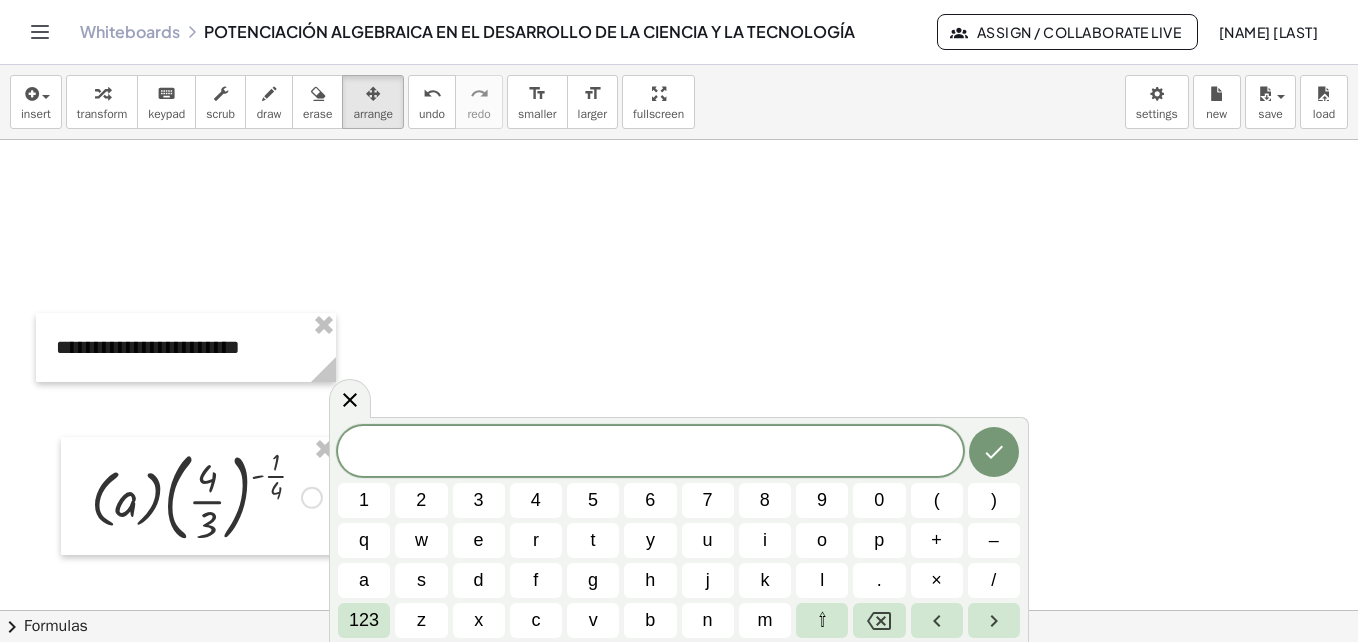 click on "c" at bounding box center [535, 620] 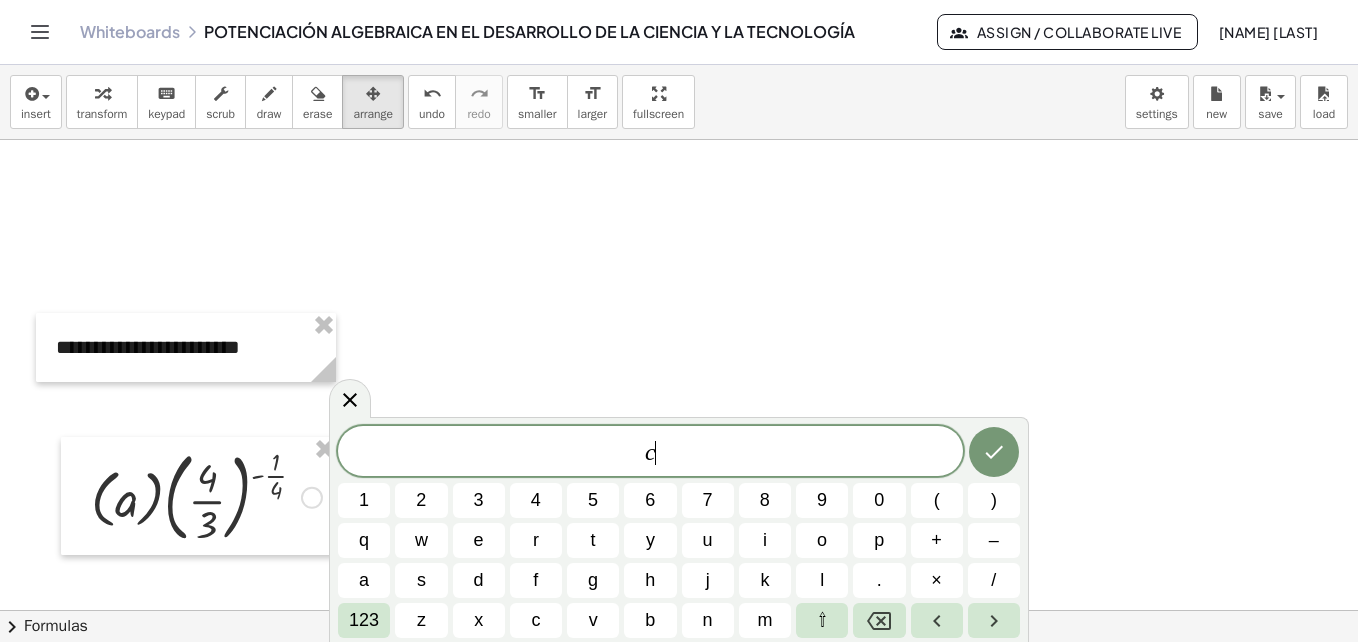 click on ")" at bounding box center [994, 500] 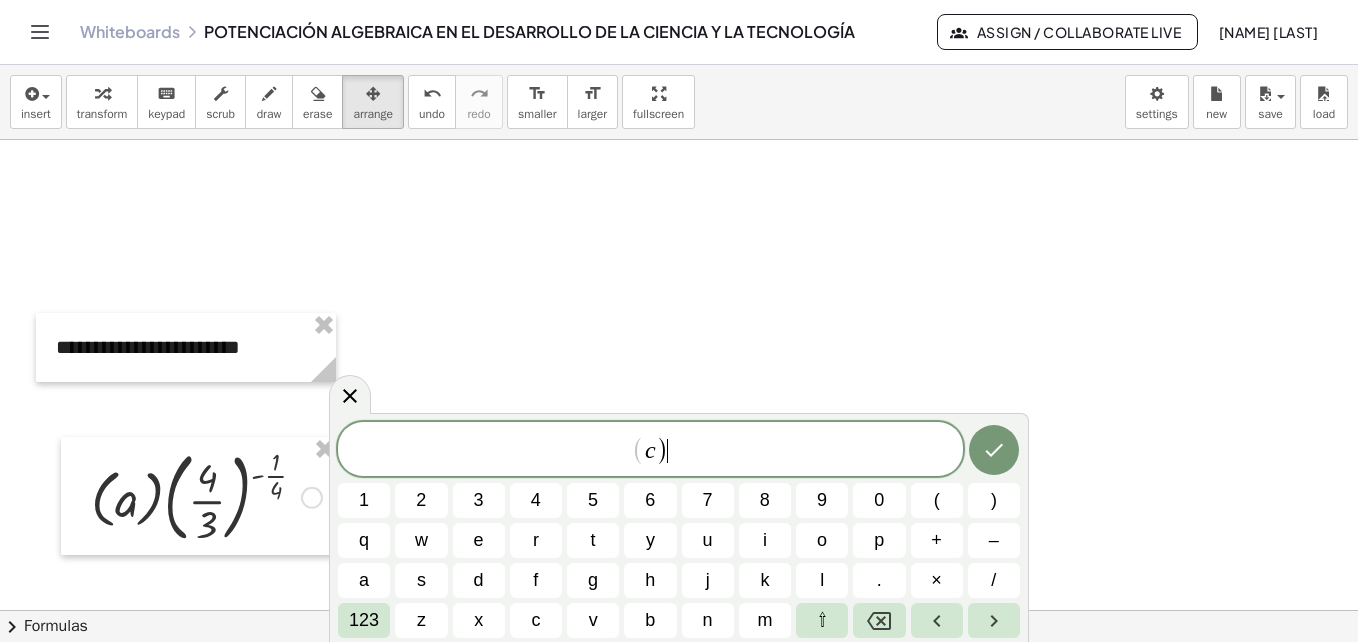 click on "(" at bounding box center (937, 500) 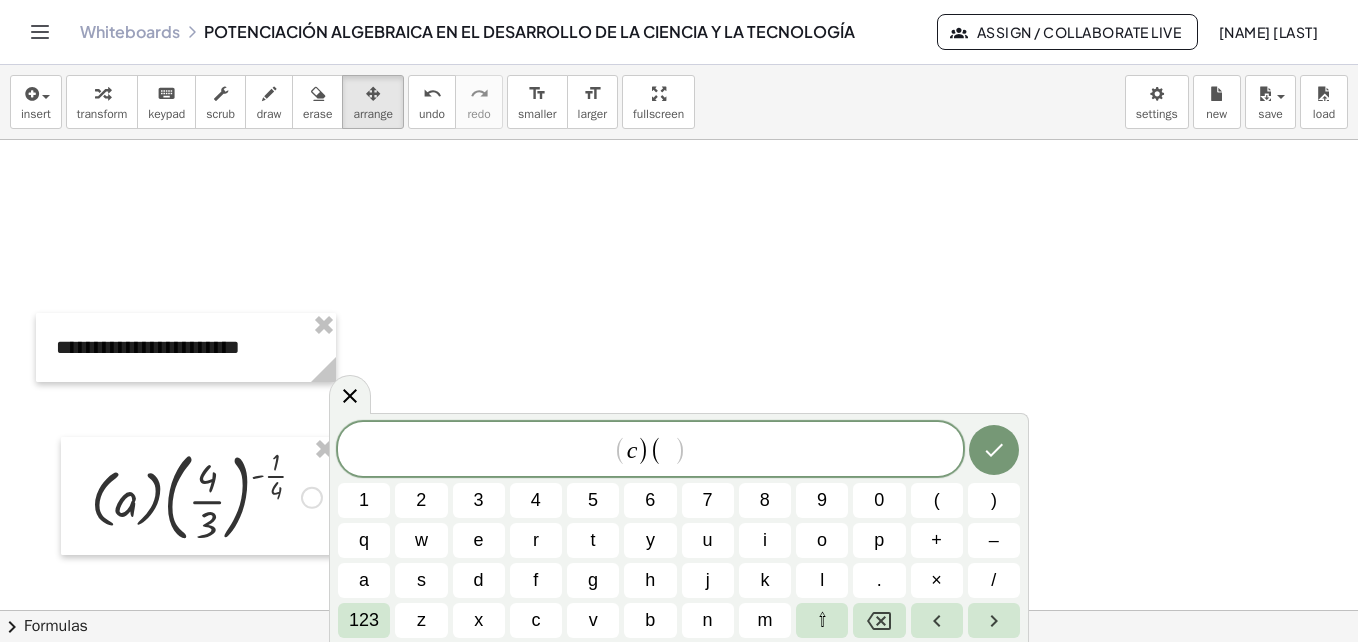 click on "–" at bounding box center (994, 540) 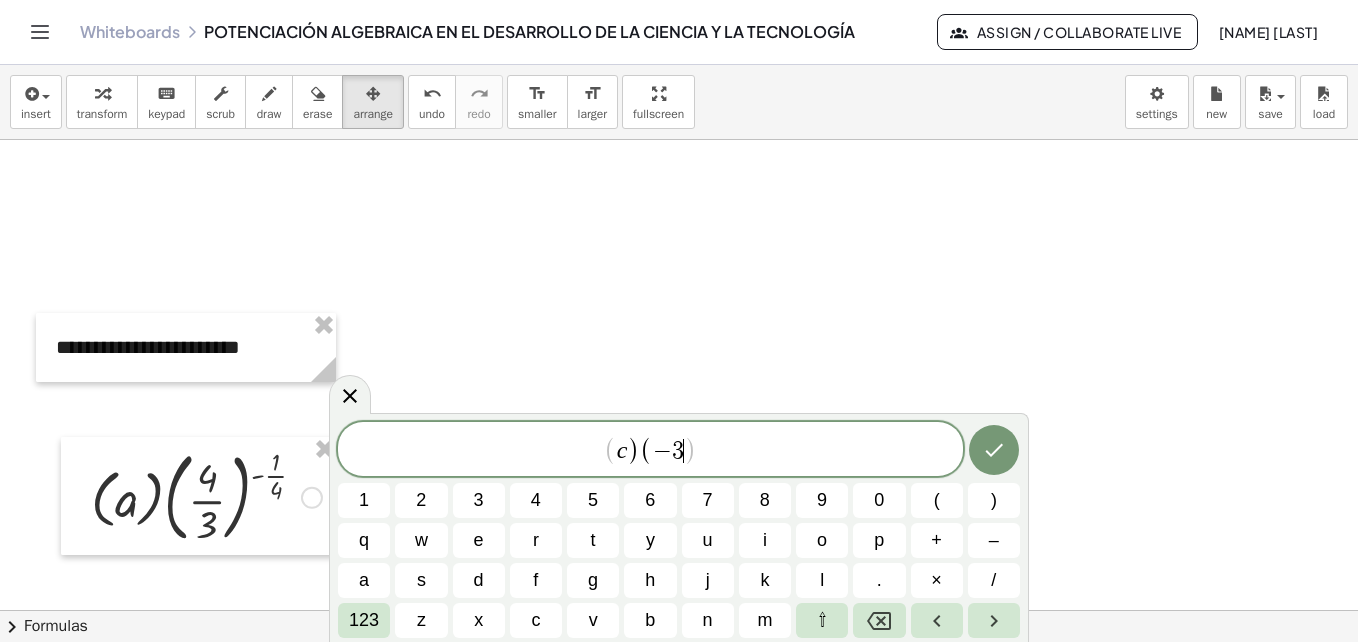 click on "123" at bounding box center [364, 620] 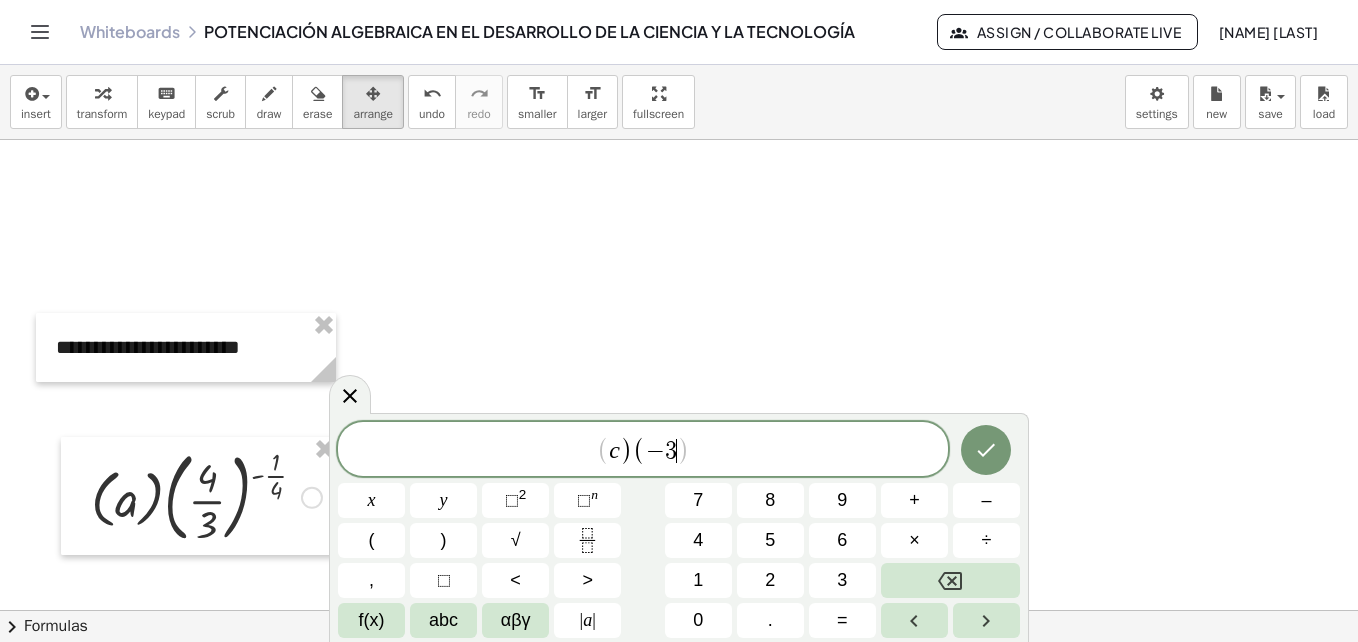 click 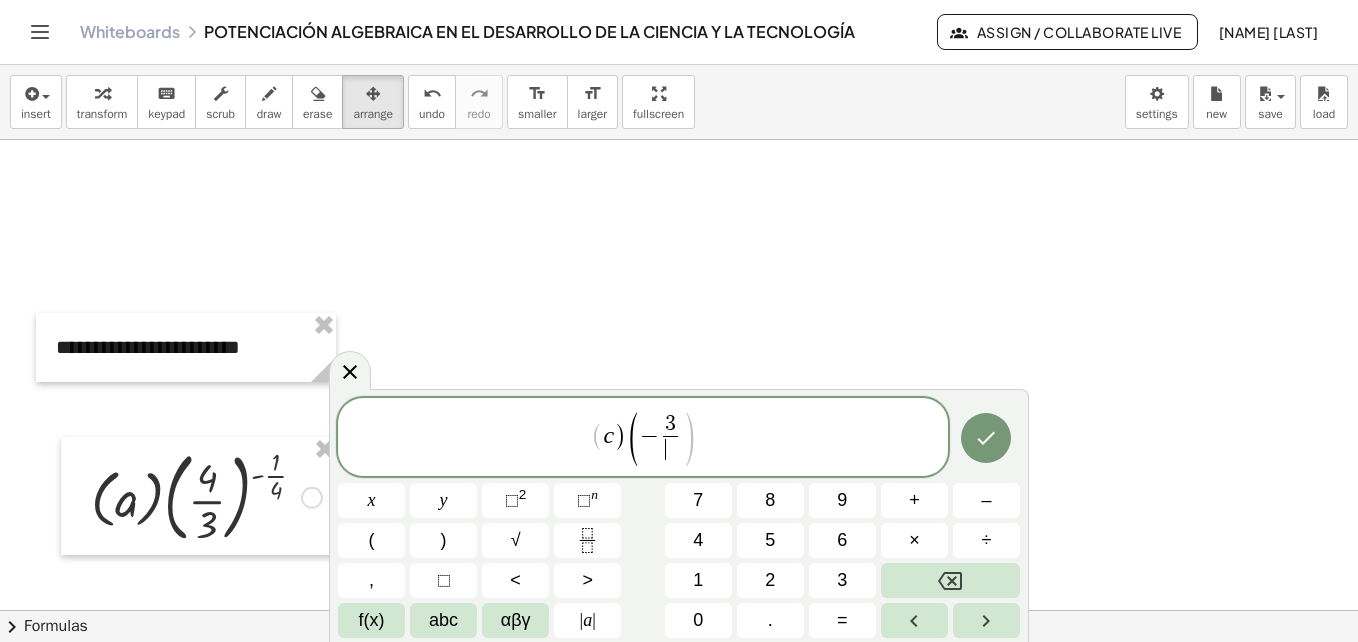 click on "4" at bounding box center (698, 540) 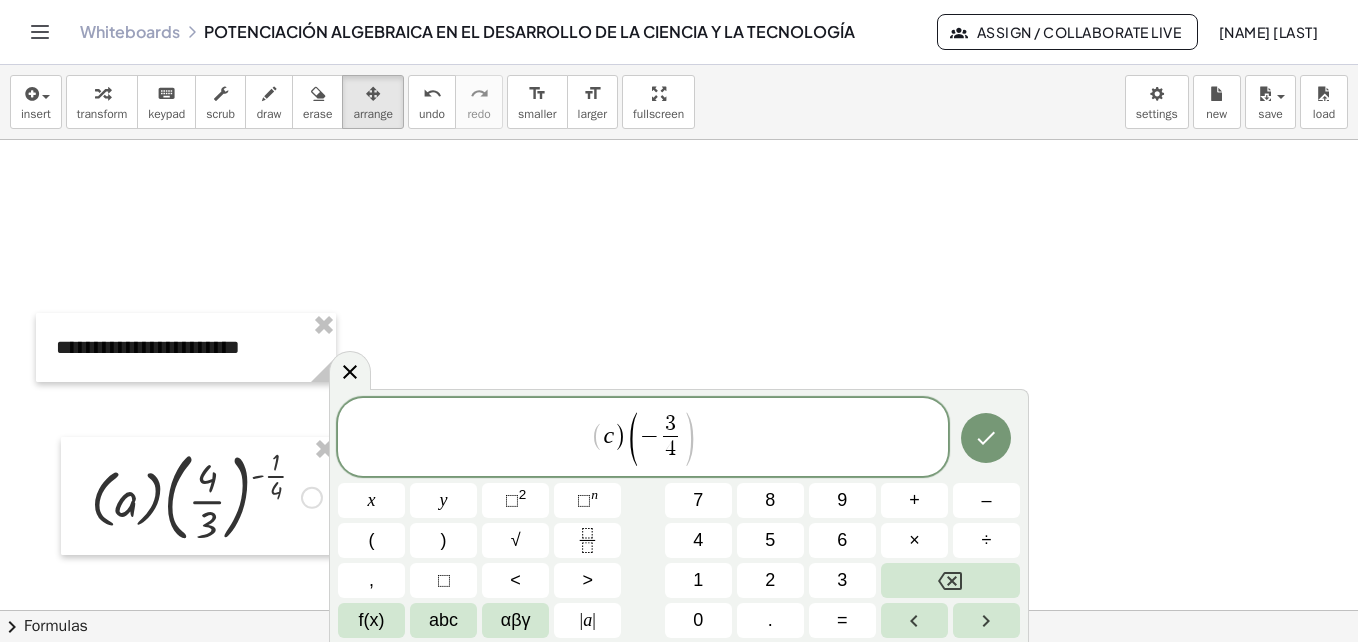 click 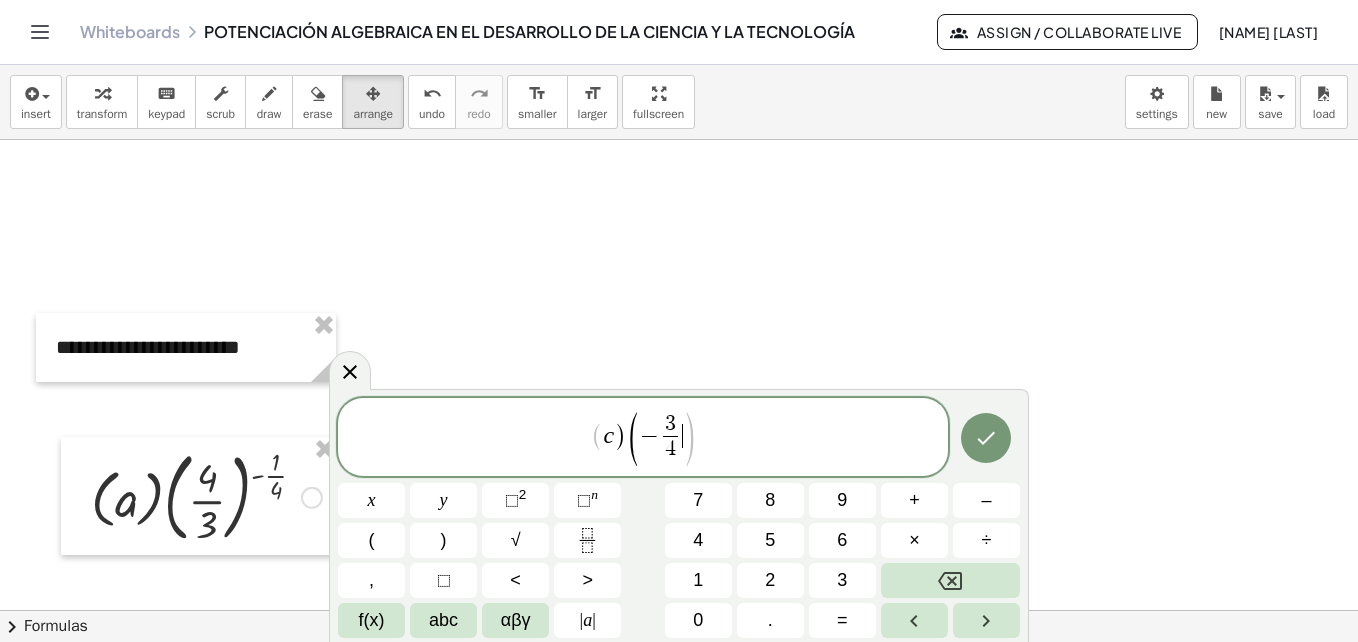 click 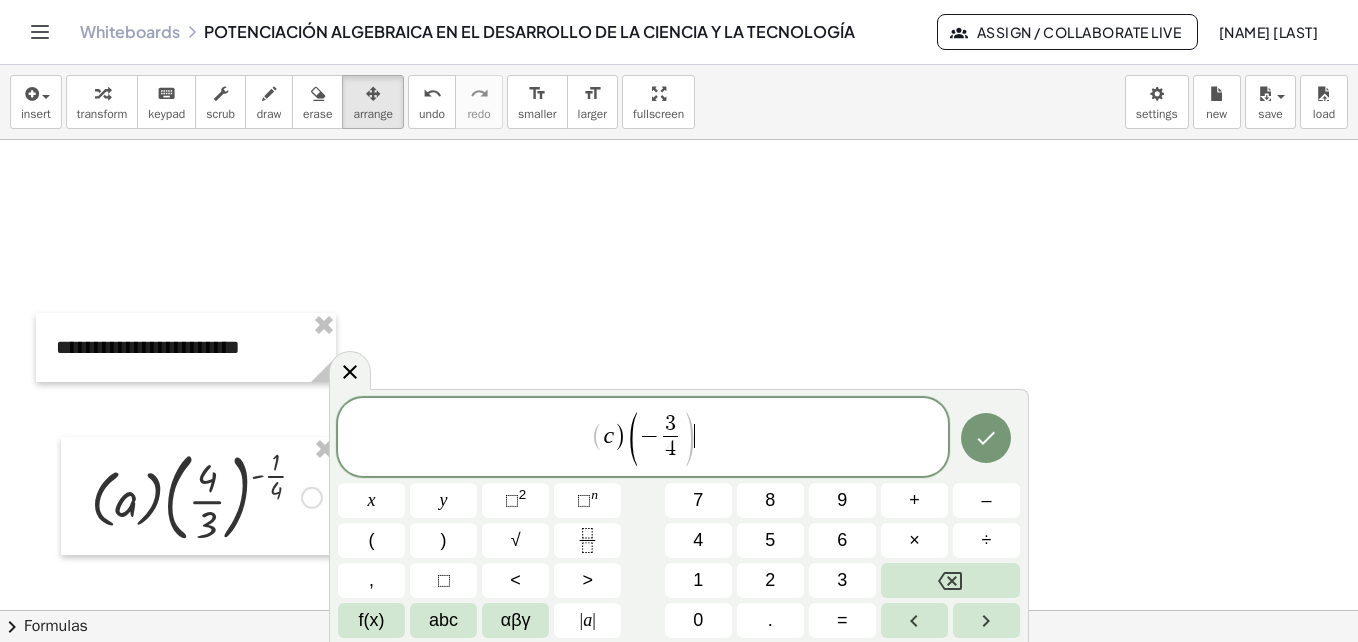 click on "⬚ n" at bounding box center [587, 500] 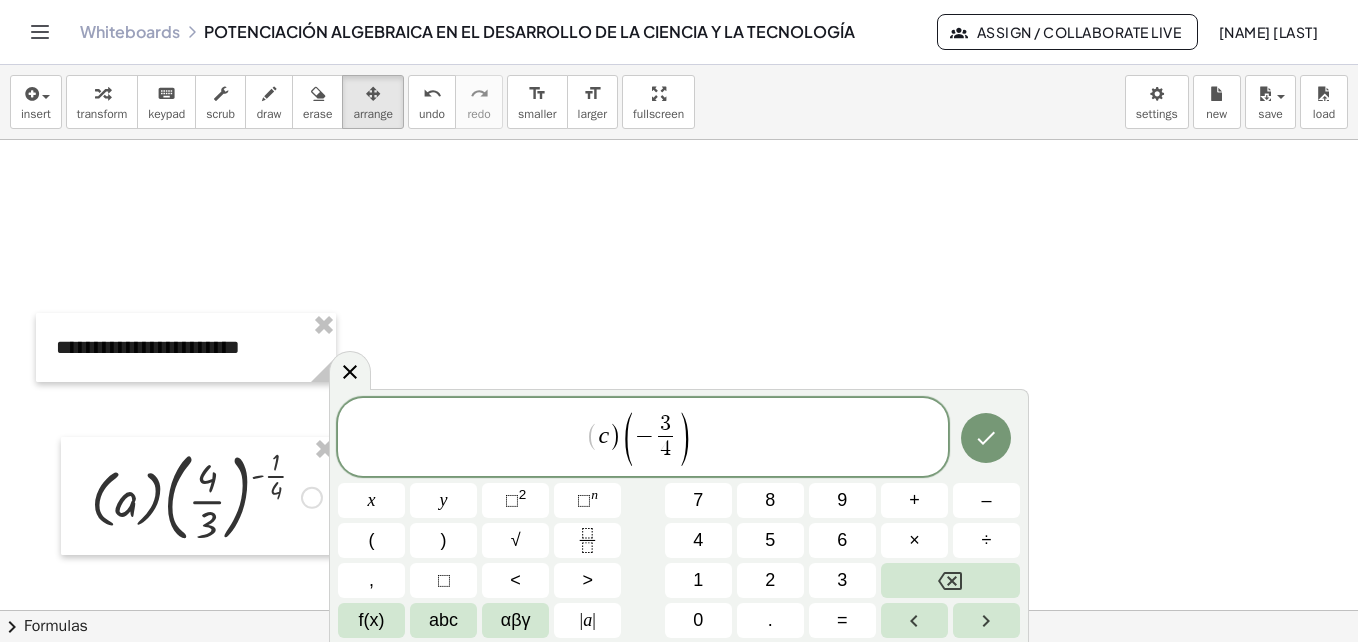 click on "4" at bounding box center (698, 540) 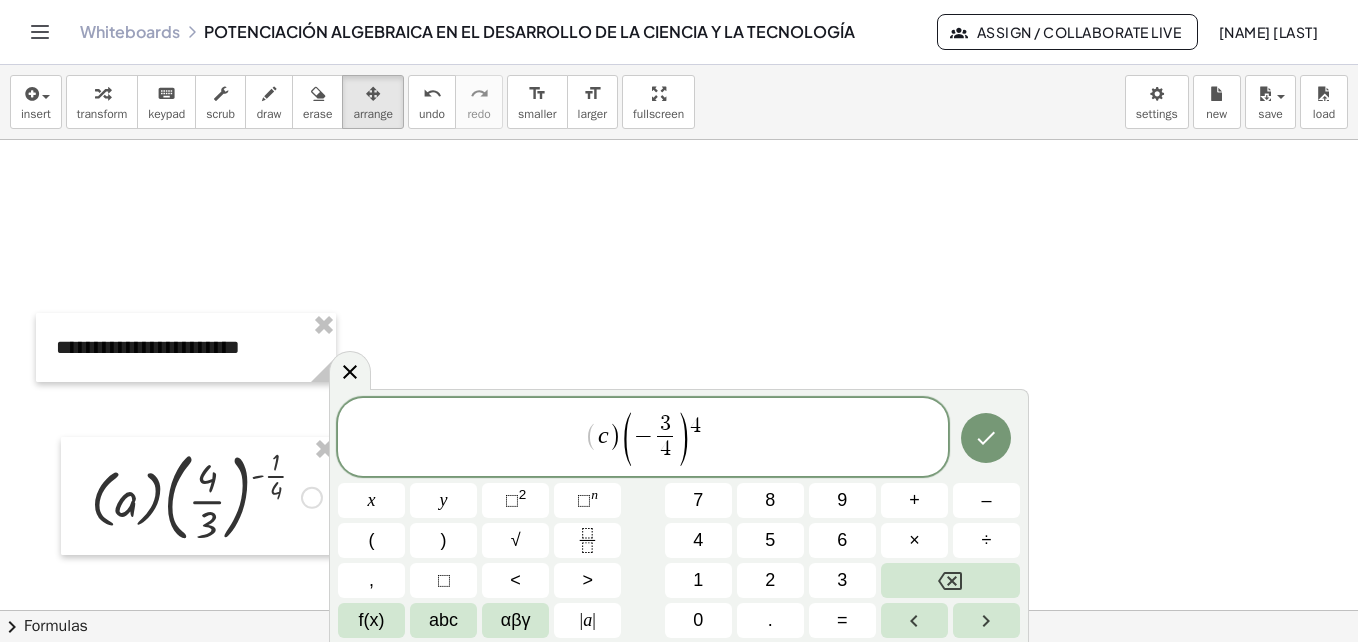click 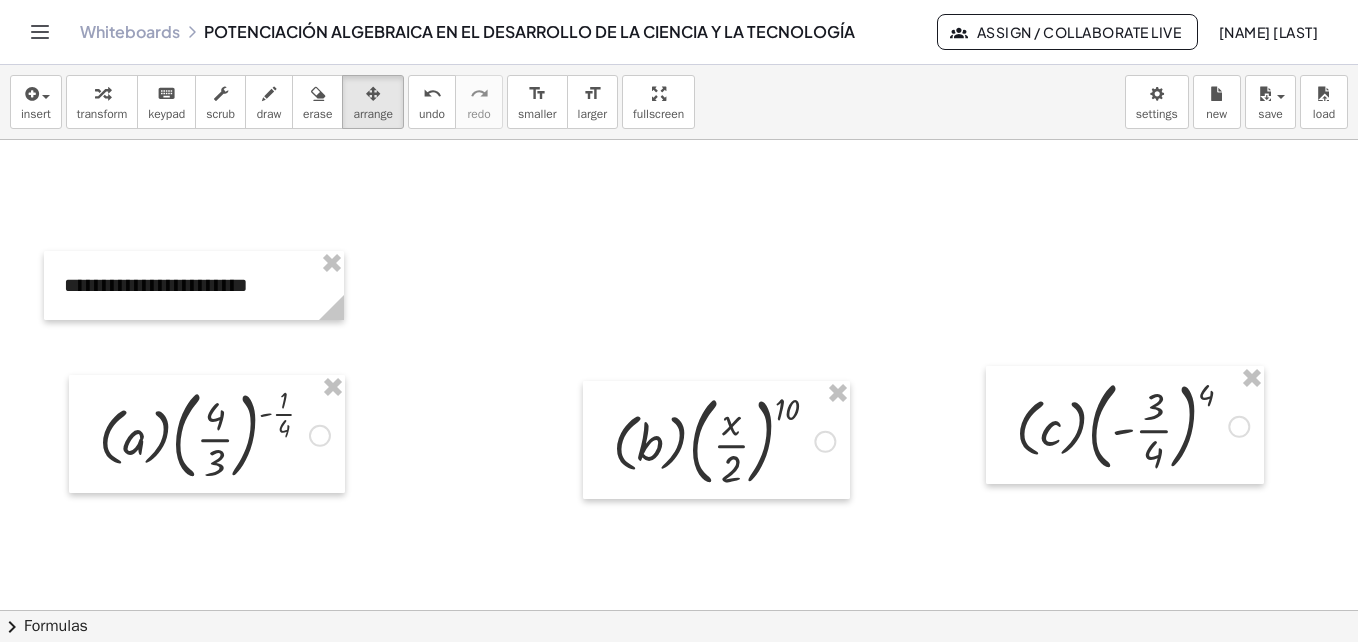 scroll, scrollTop: 6944, scrollLeft: 0, axis: vertical 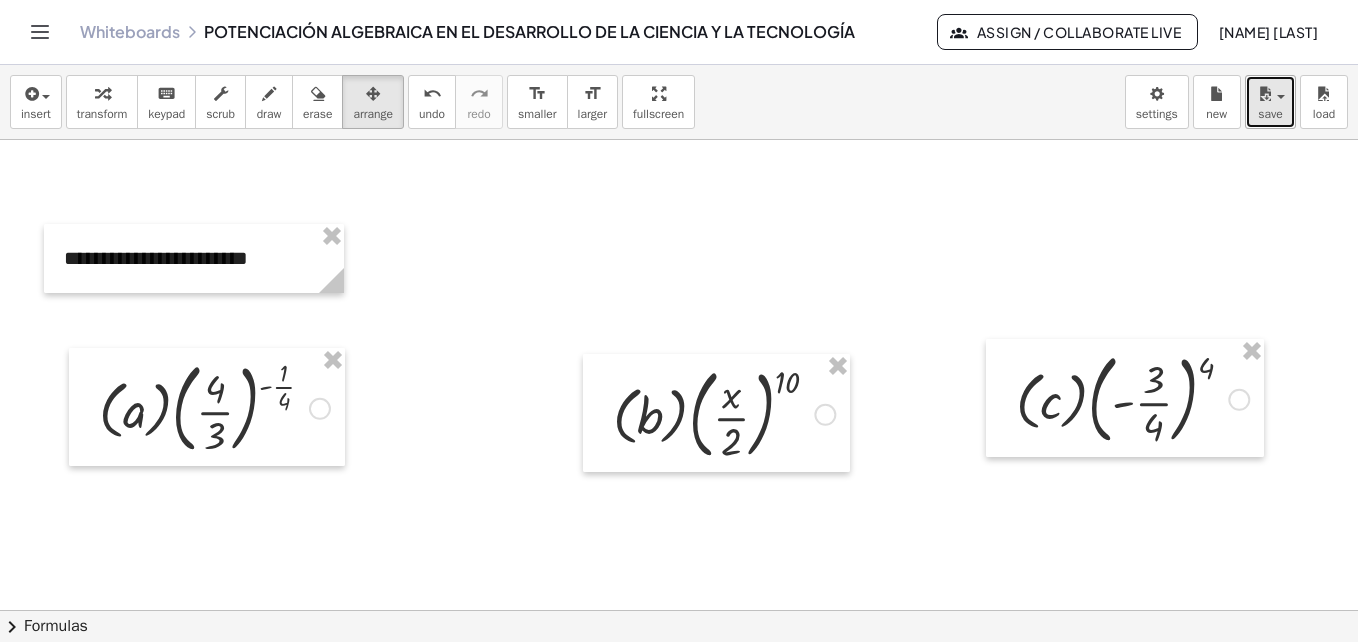 click at bounding box center [1265, 94] 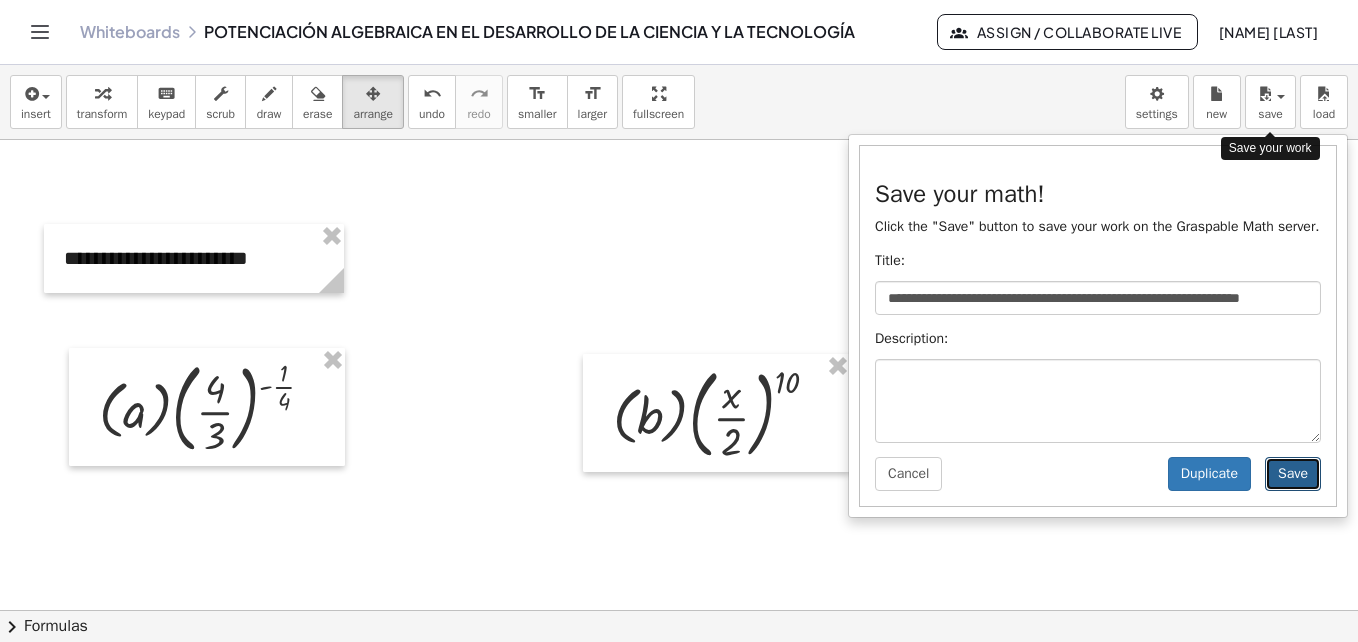 click on "Save" at bounding box center [1293, 474] 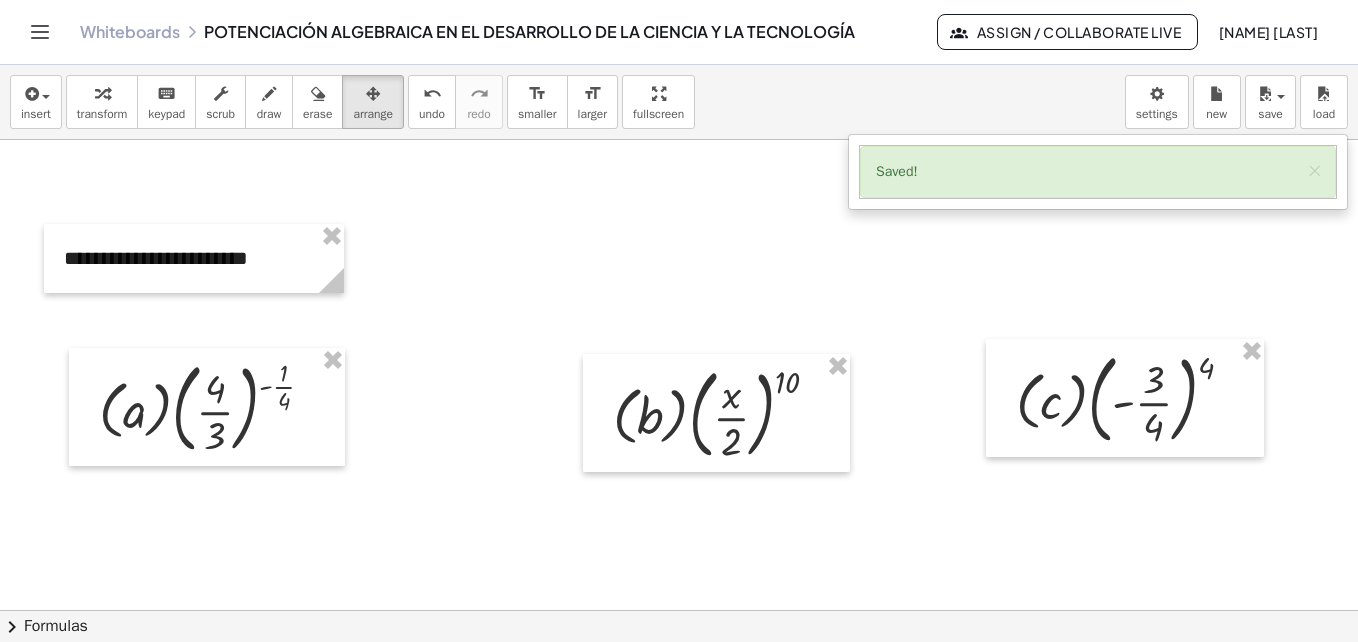 click at bounding box center (3250, -3044) 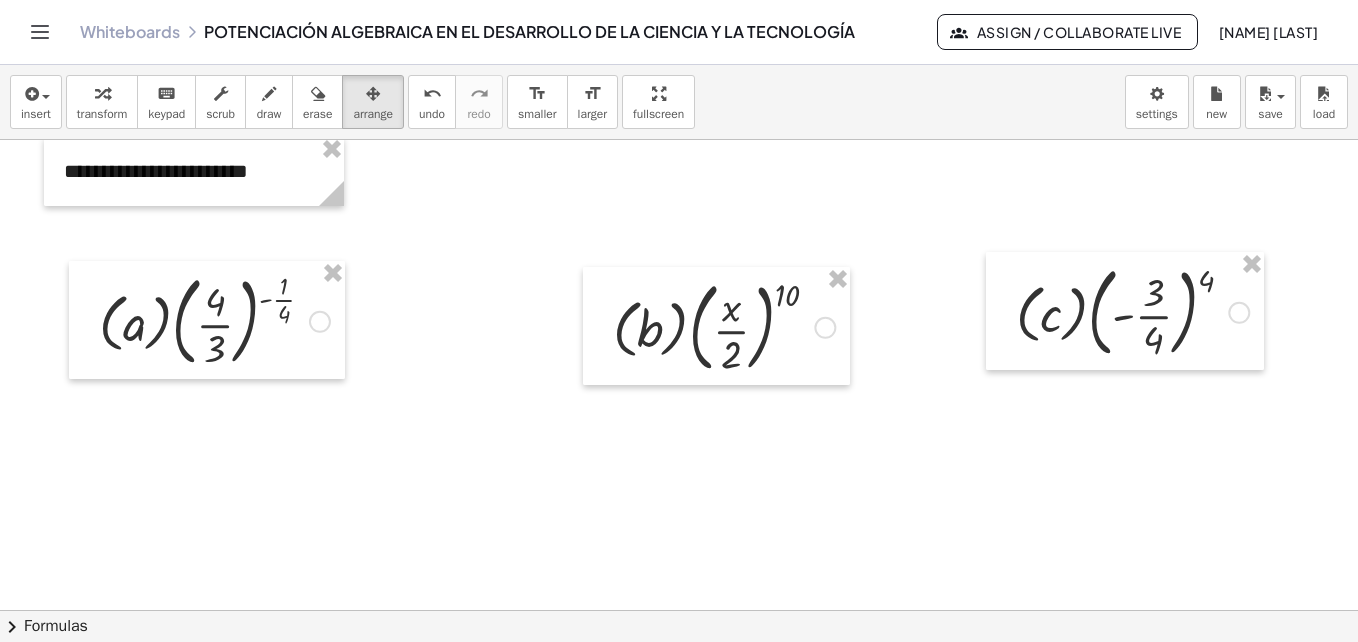 scroll, scrollTop: 7066, scrollLeft: 0, axis: vertical 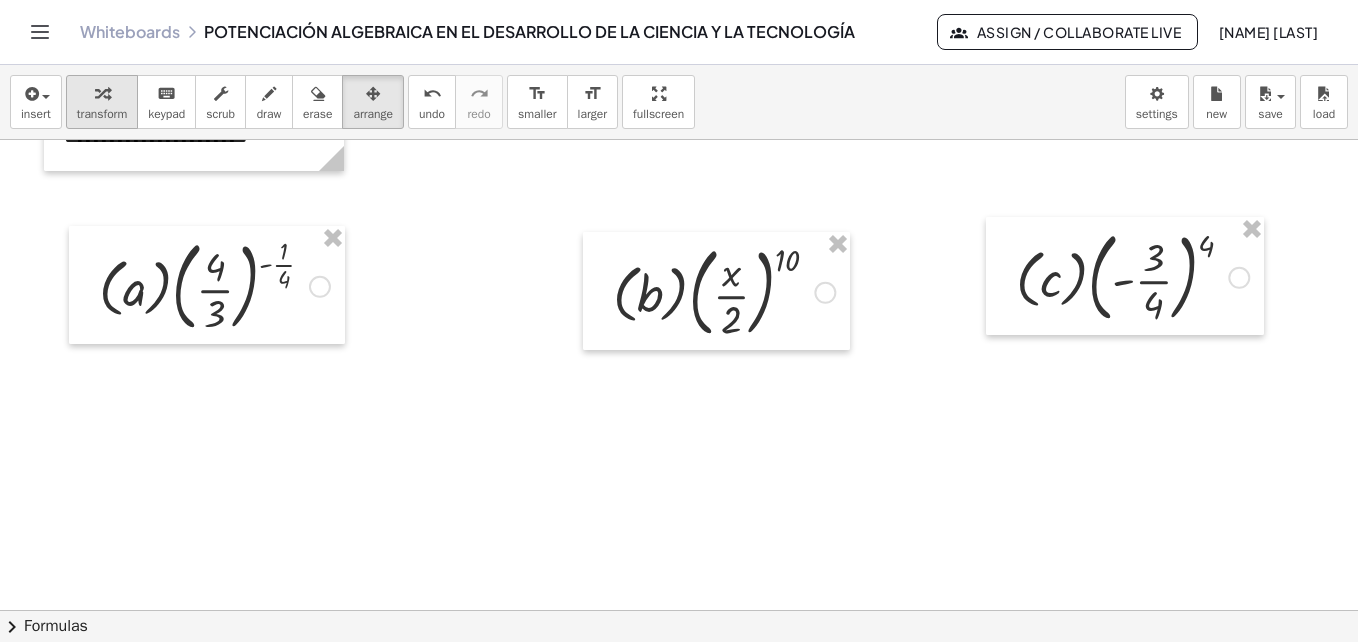 click at bounding box center (102, 94) 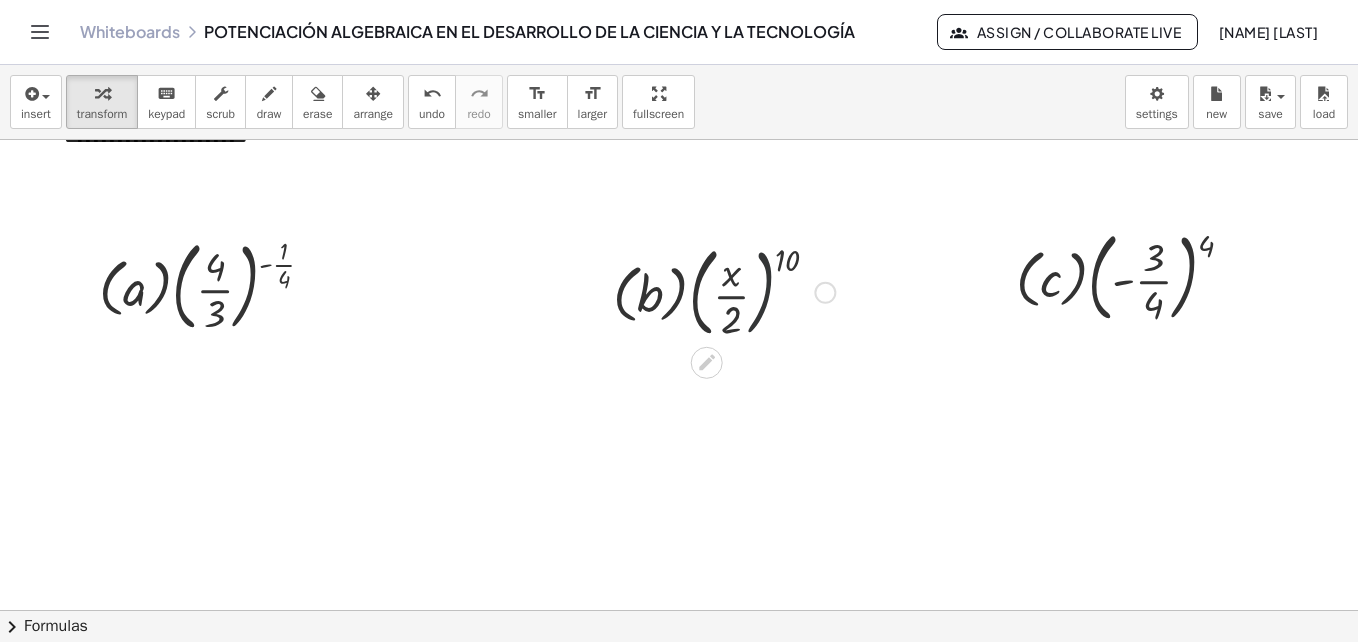 click at bounding box center (724, 291) 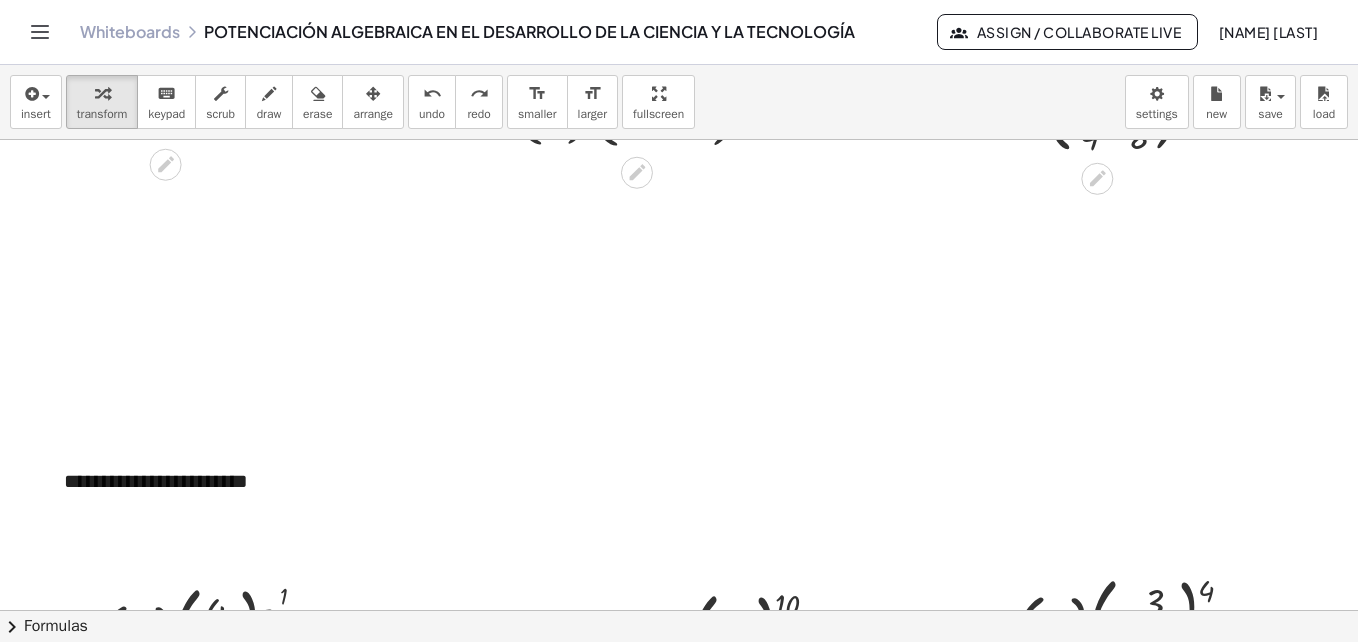 scroll, scrollTop: 6800, scrollLeft: 0, axis: vertical 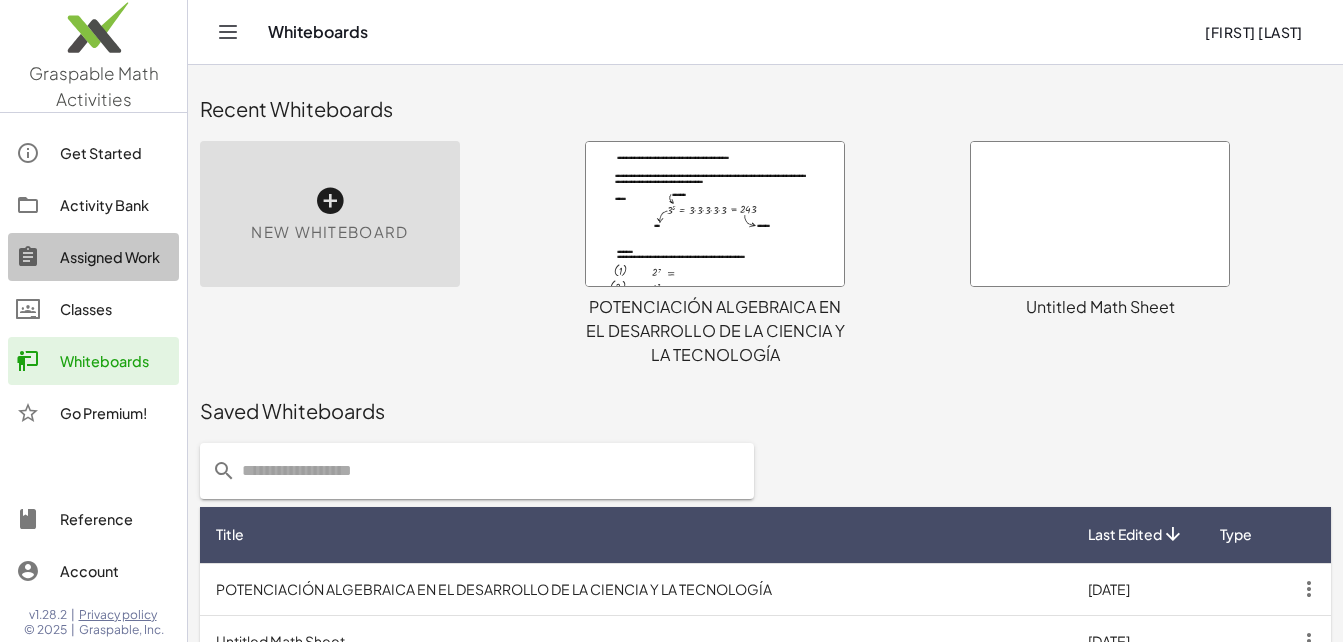 click on "Assigned Work" 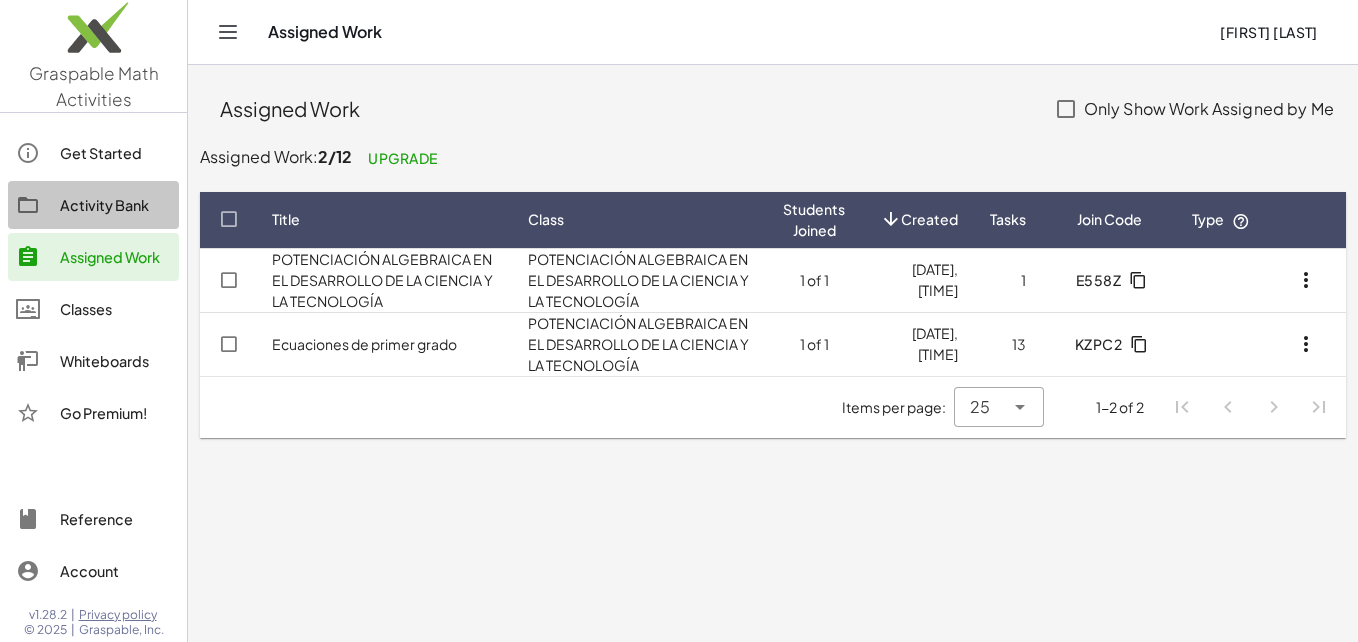 click on "Activity Bank" 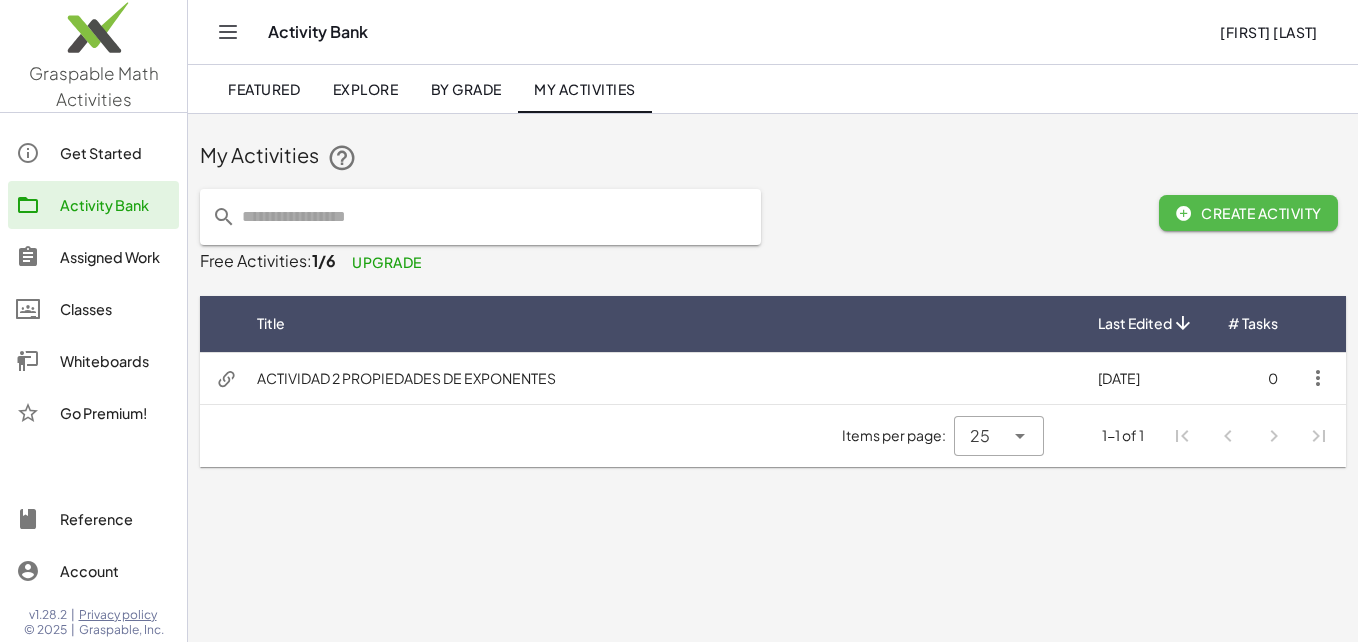 click on "Create Activity" 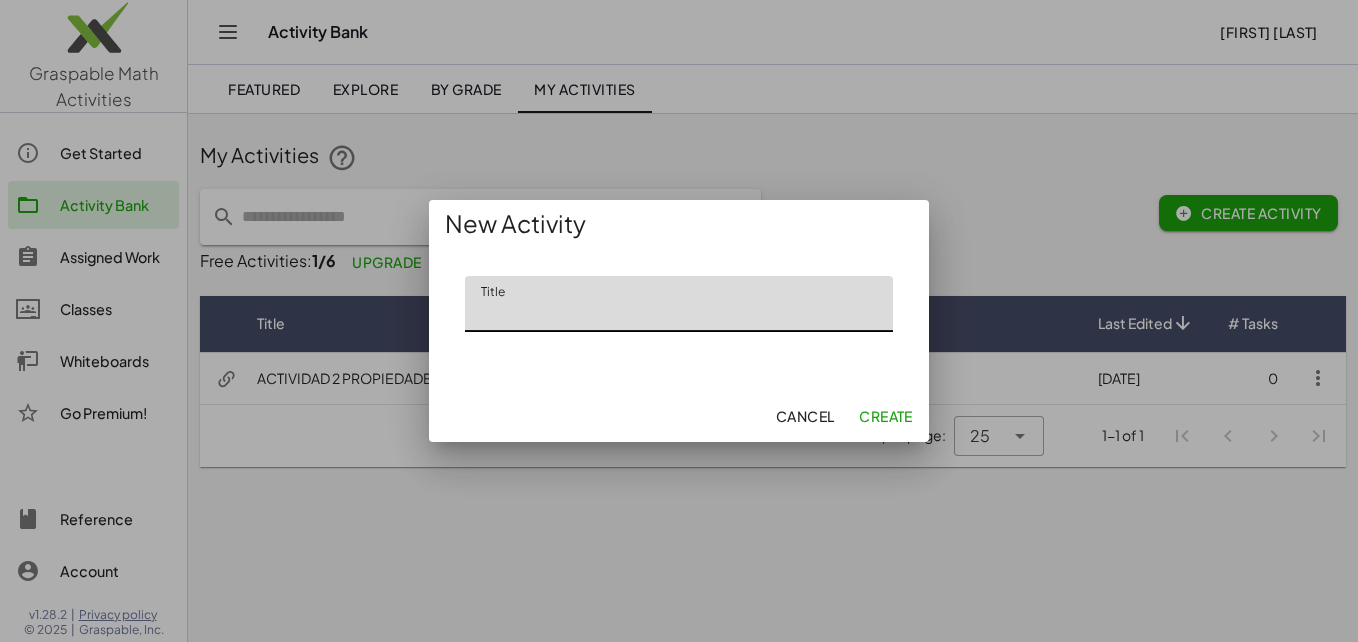 click on "Title" 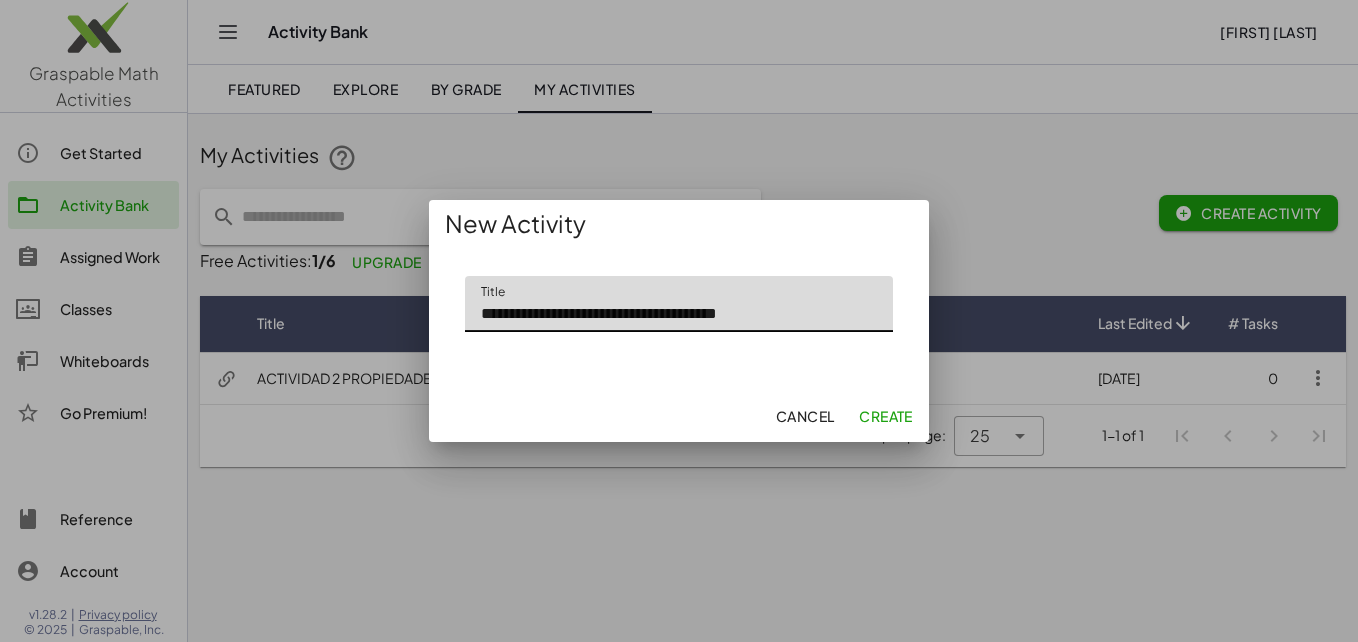 type on "**********" 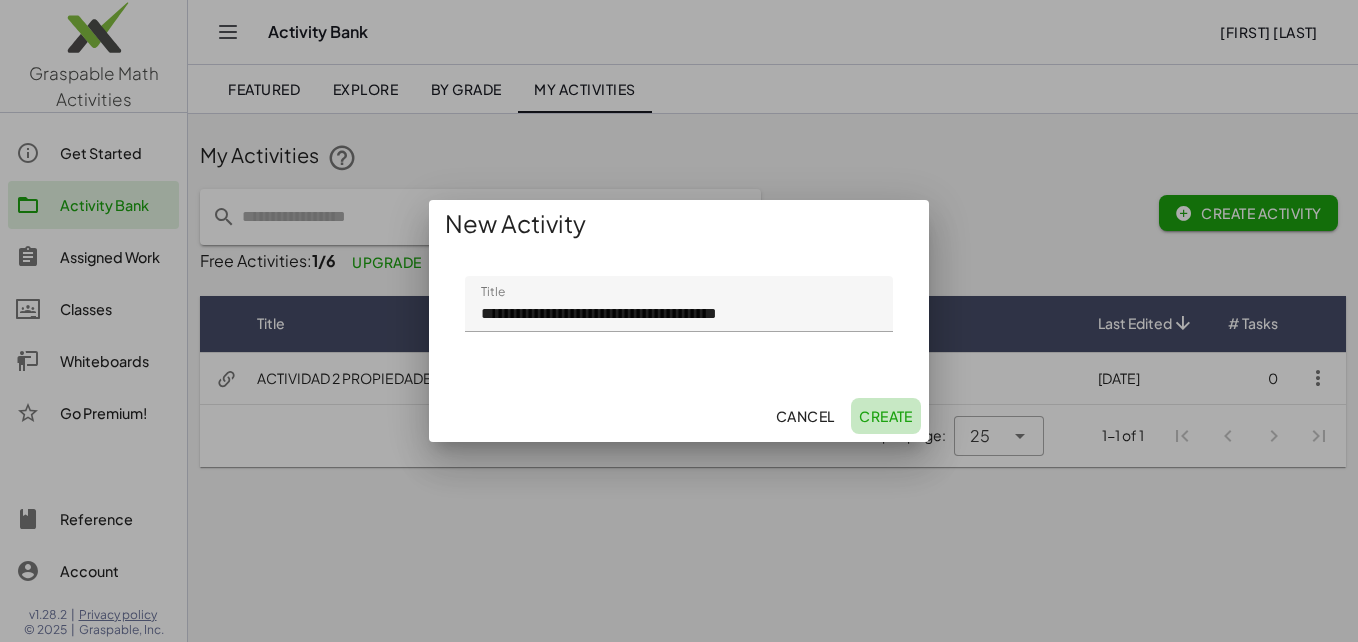 click on "Create" 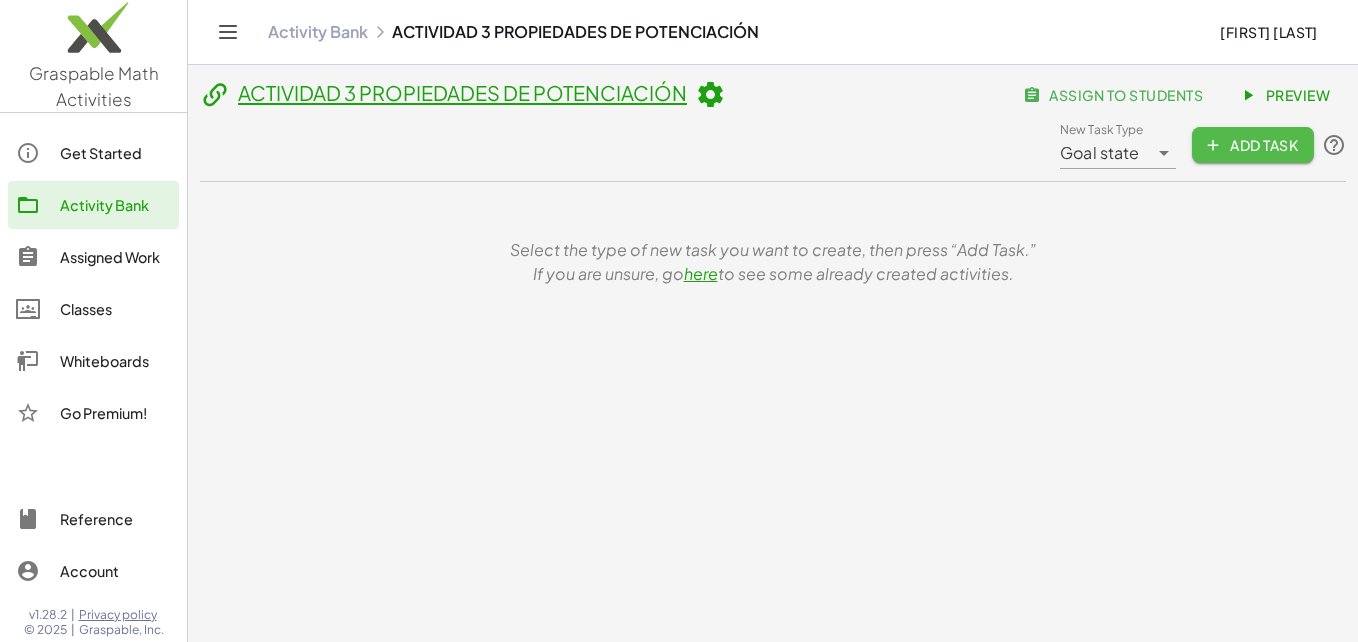 click on "Add Task" 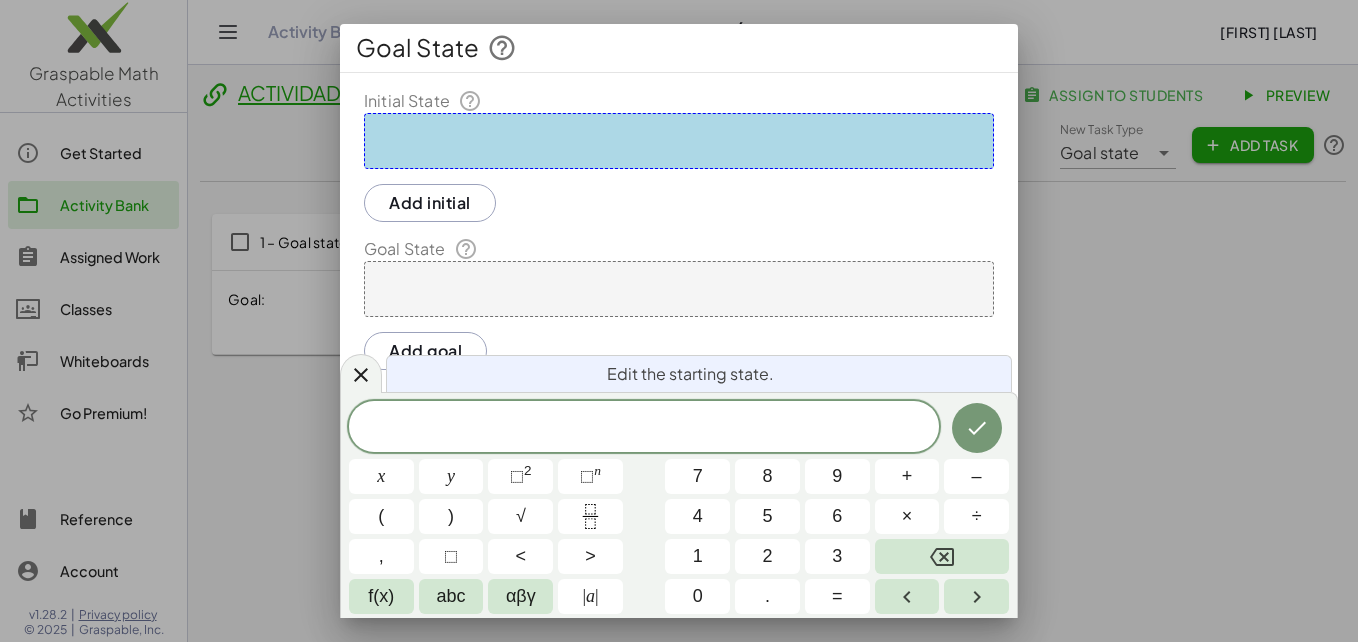 click at bounding box center [679, 141] 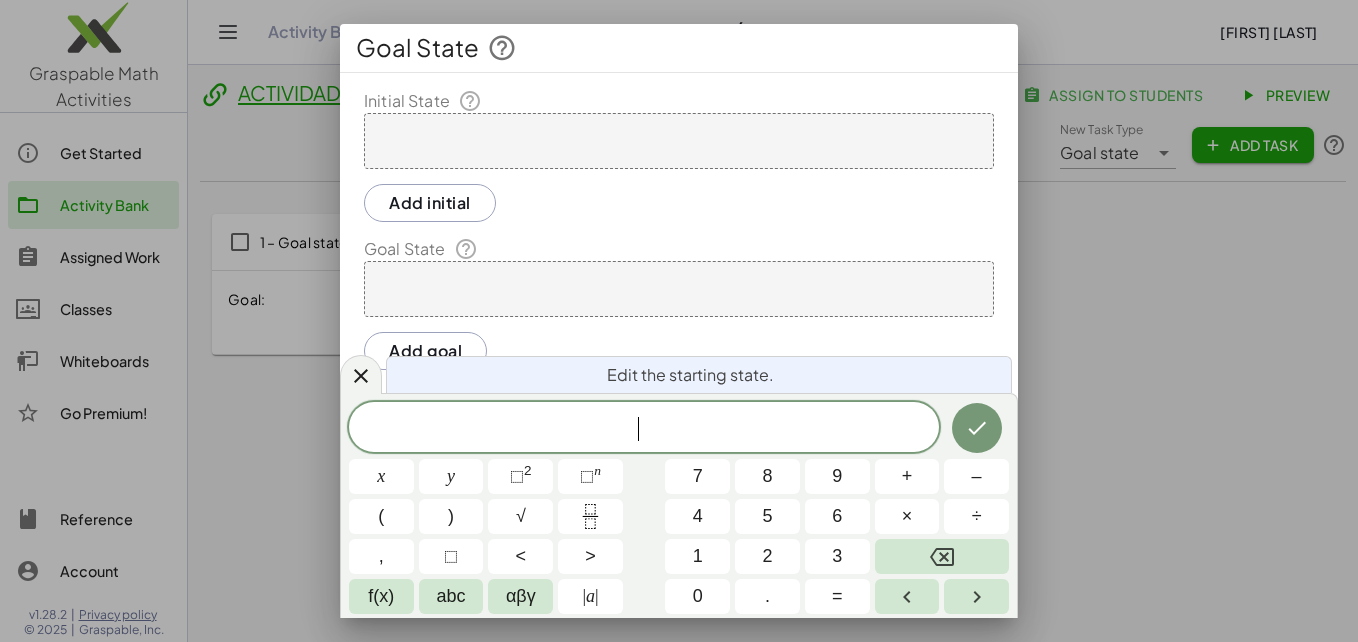 click on "abc" at bounding box center [451, 596] 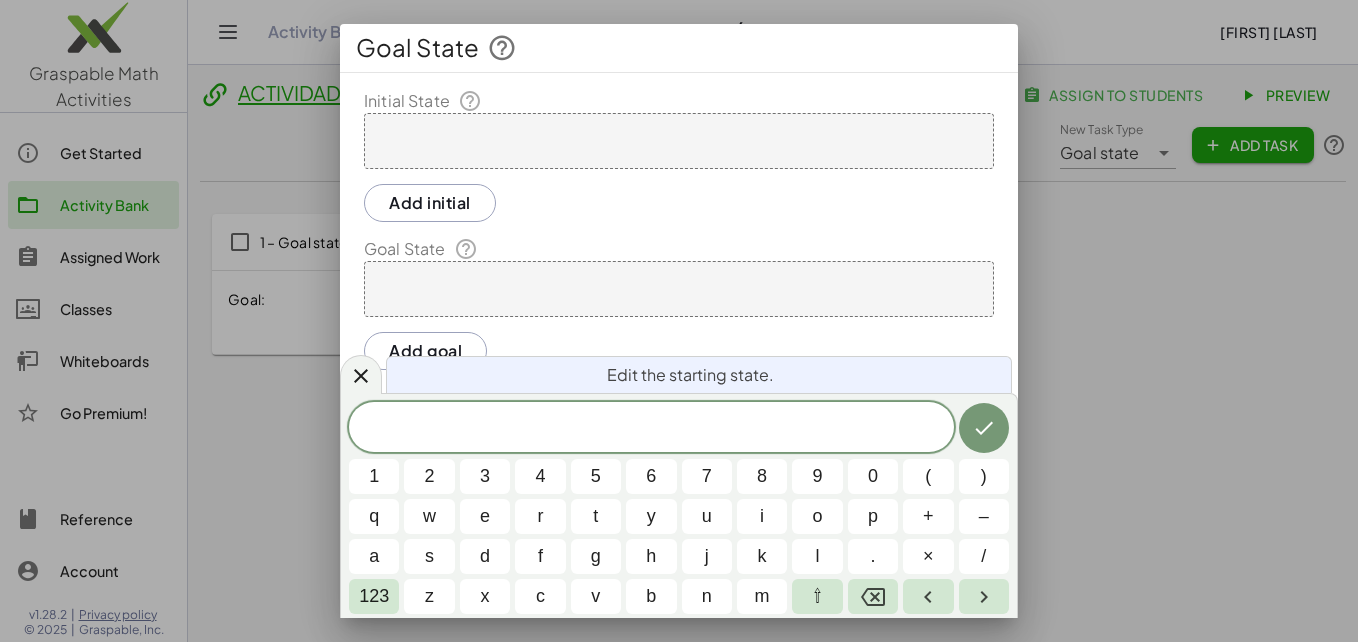 click on "b" at bounding box center (651, 596) 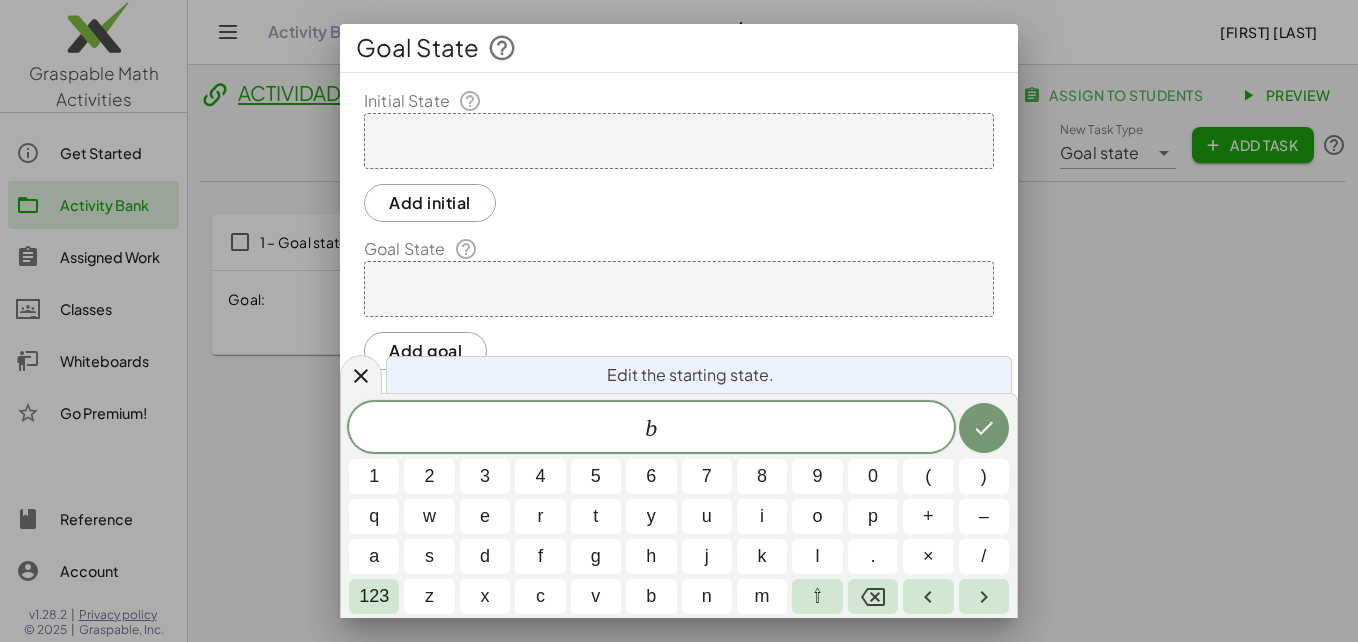 click on "123" at bounding box center (374, 596) 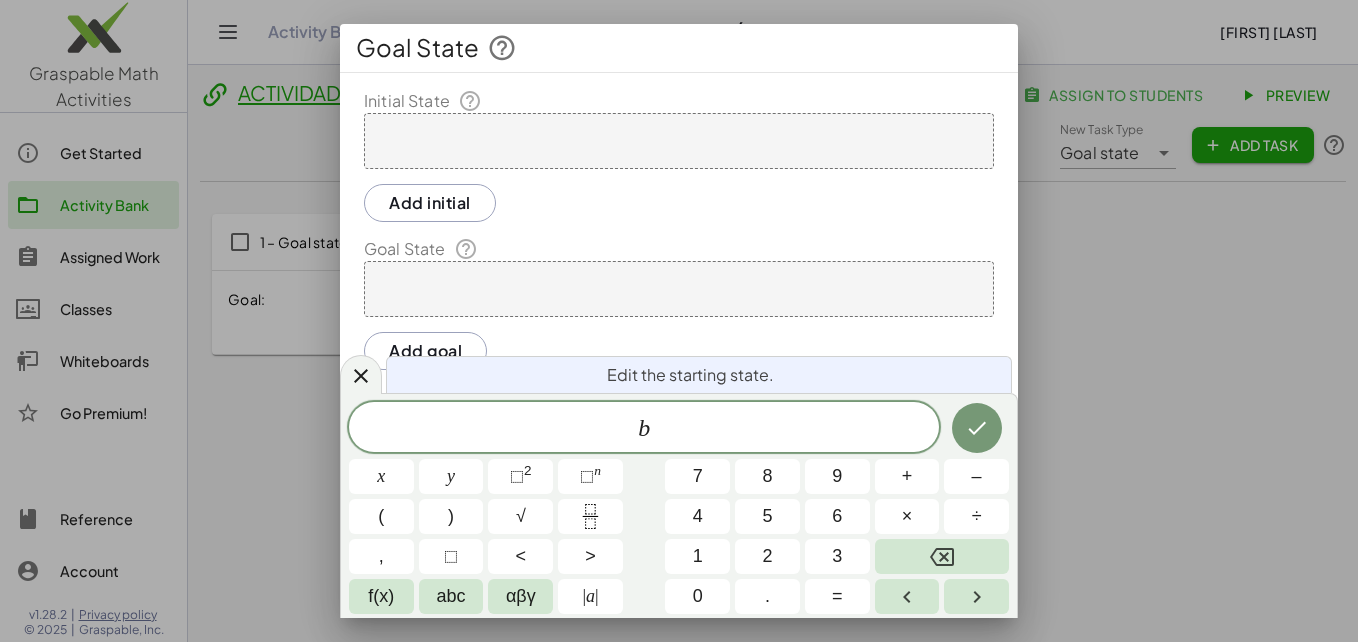 click on "2" at bounding box center (528, 470) 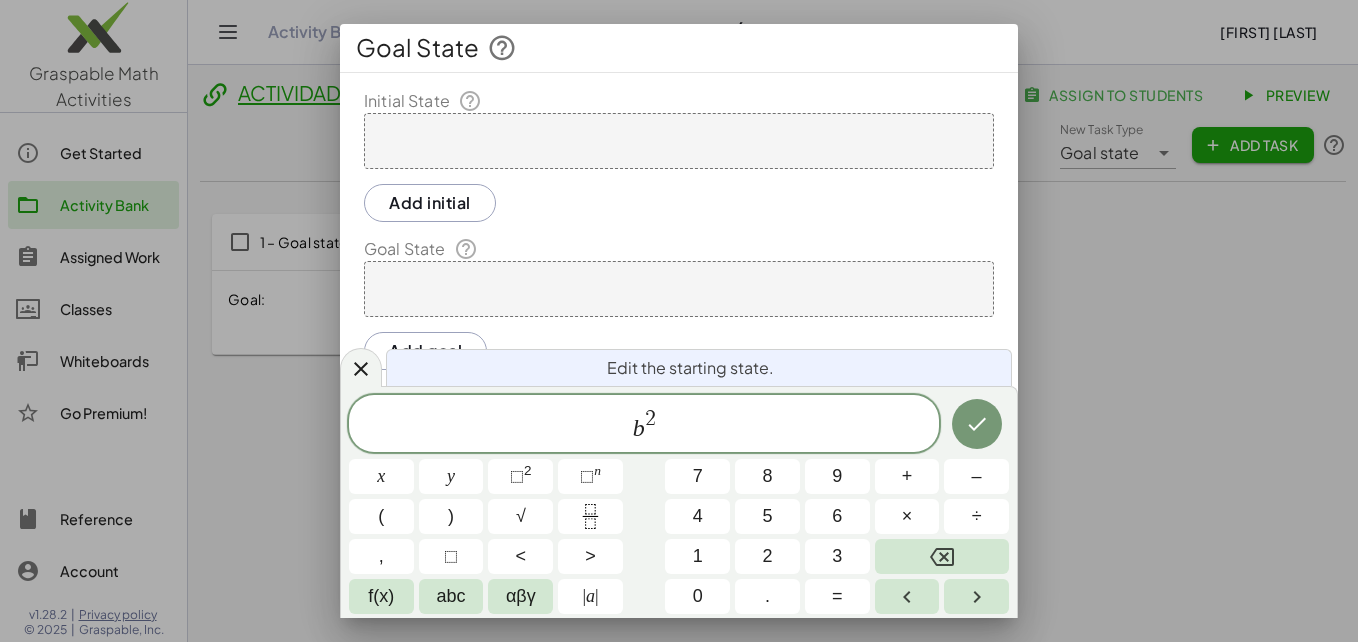click 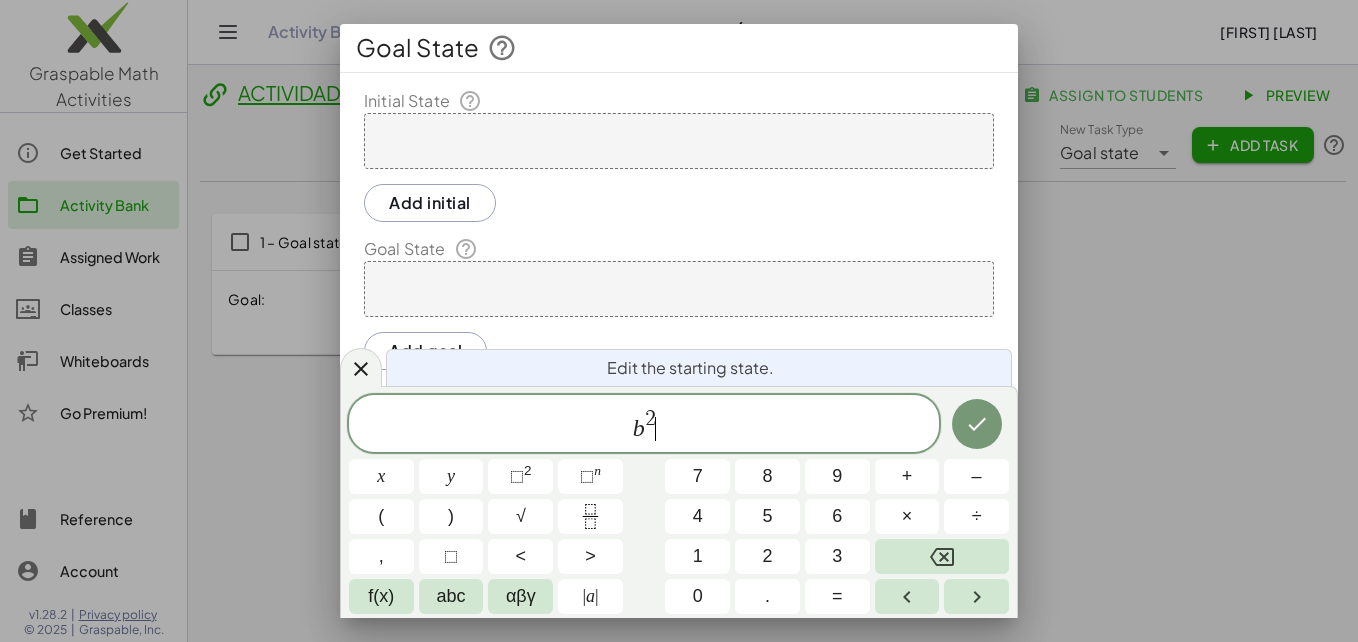 click on "×" at bounding box center [907, 516] 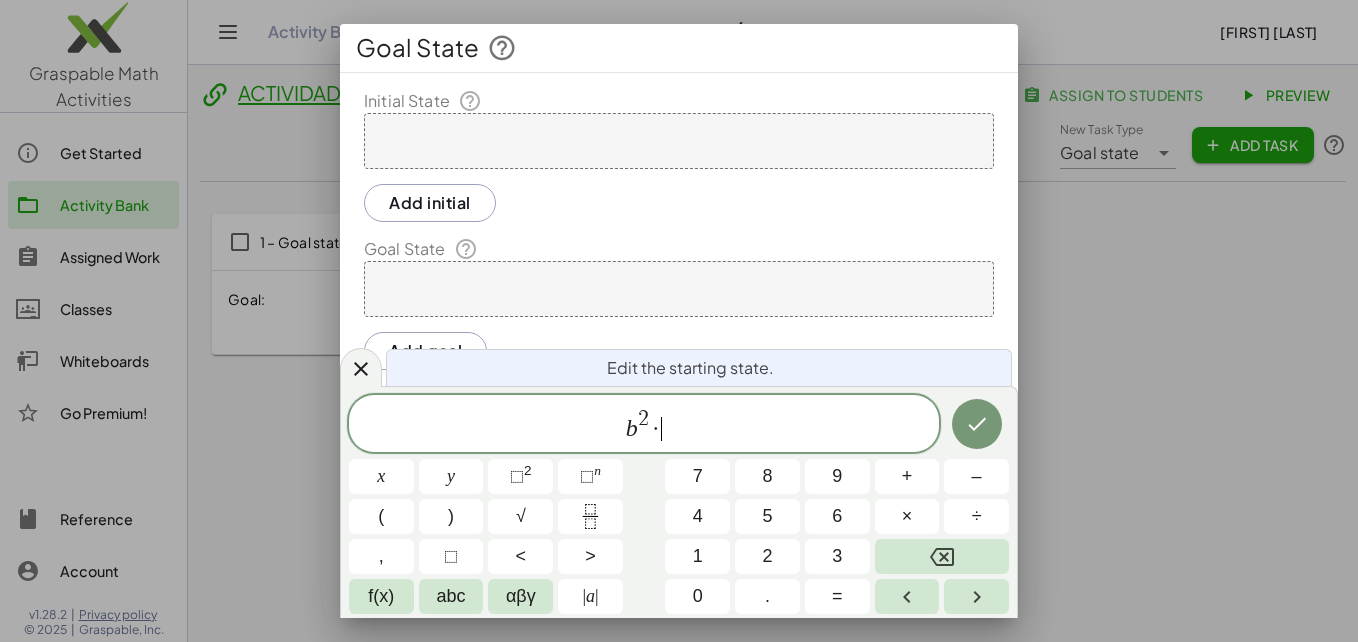click on "abc" at bounding box center (451, 596) 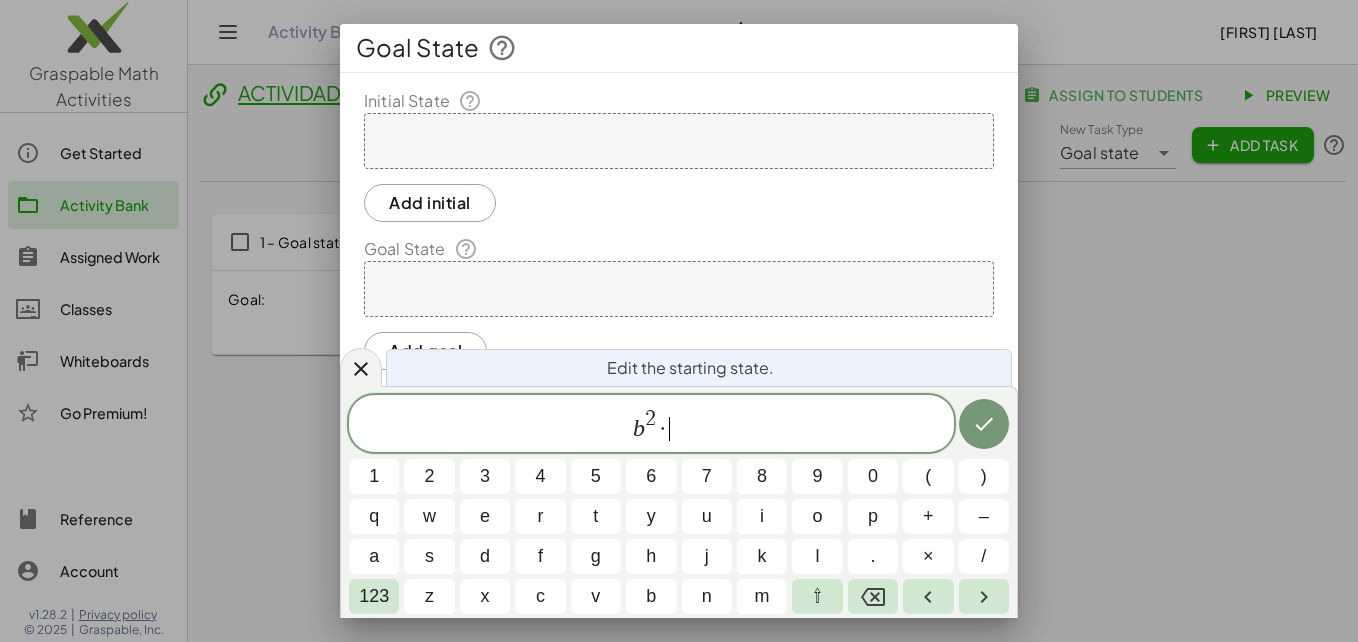 click on "b" at bounding box center (651, 596) 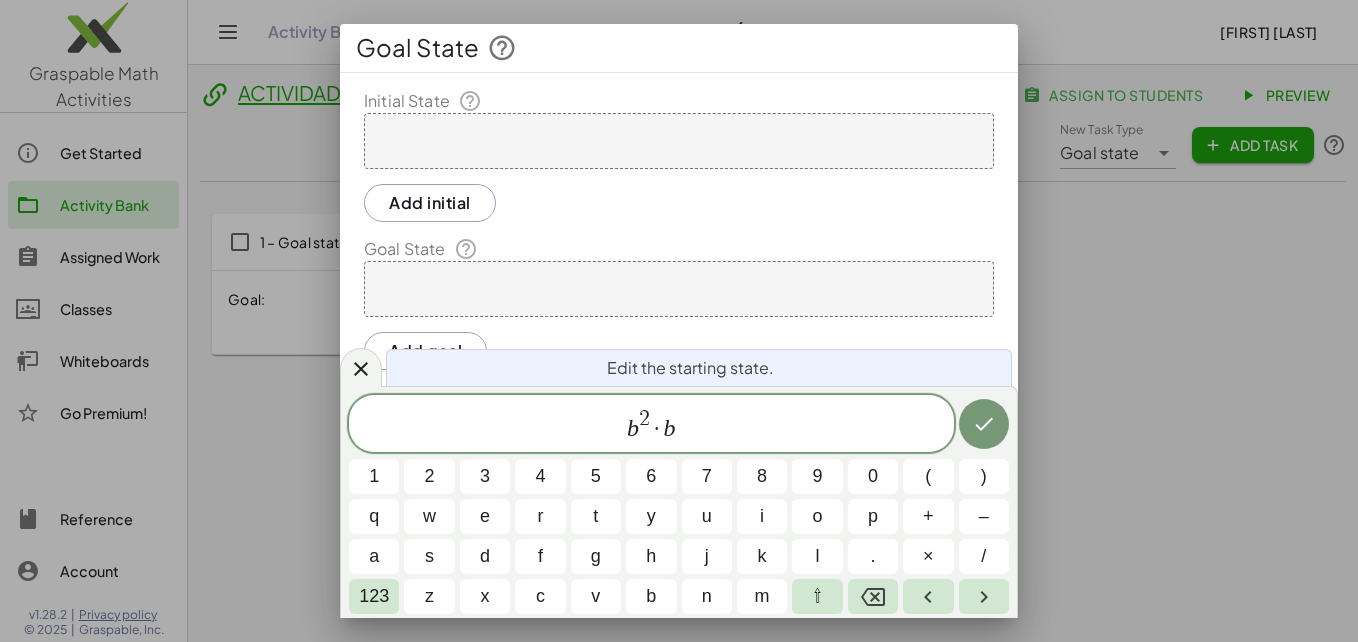 click on "3" at bounding box center [485, 476] 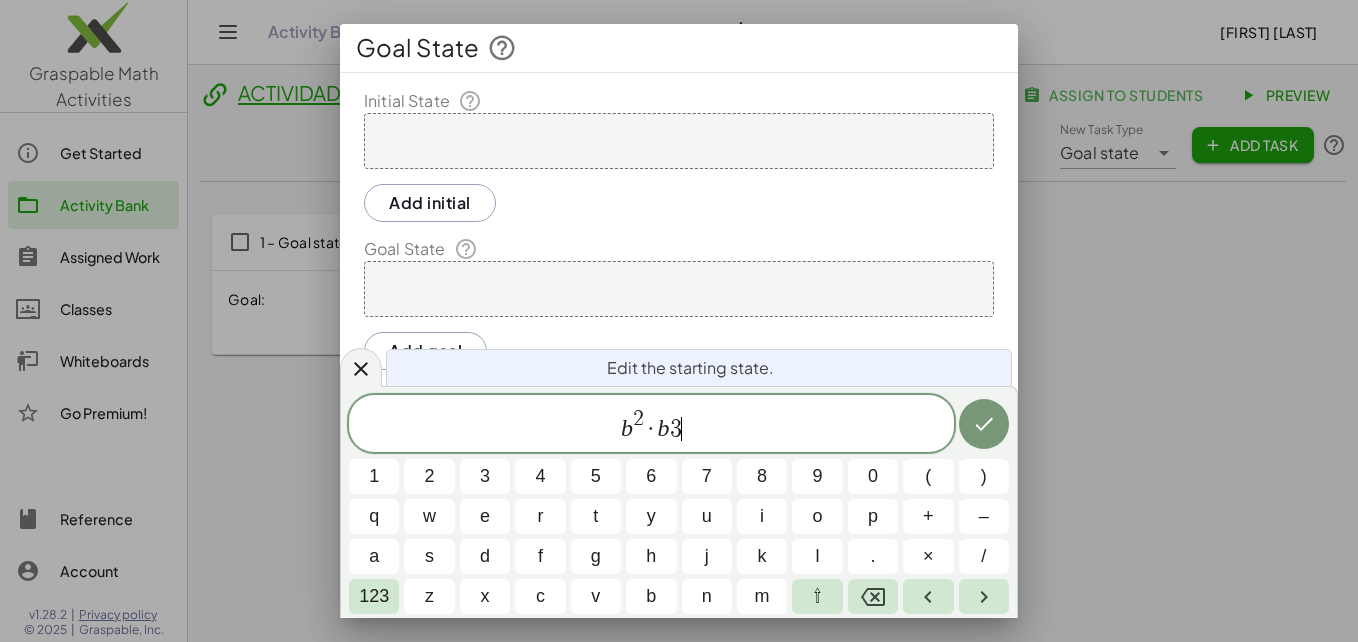 click 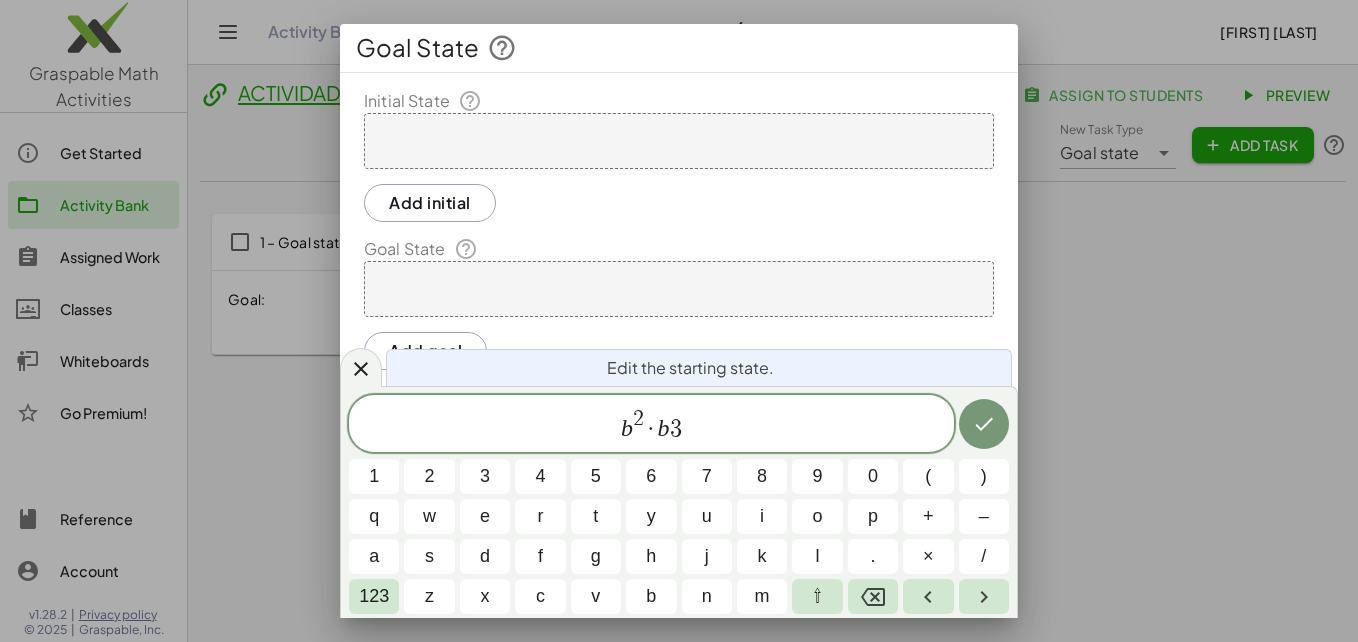 click 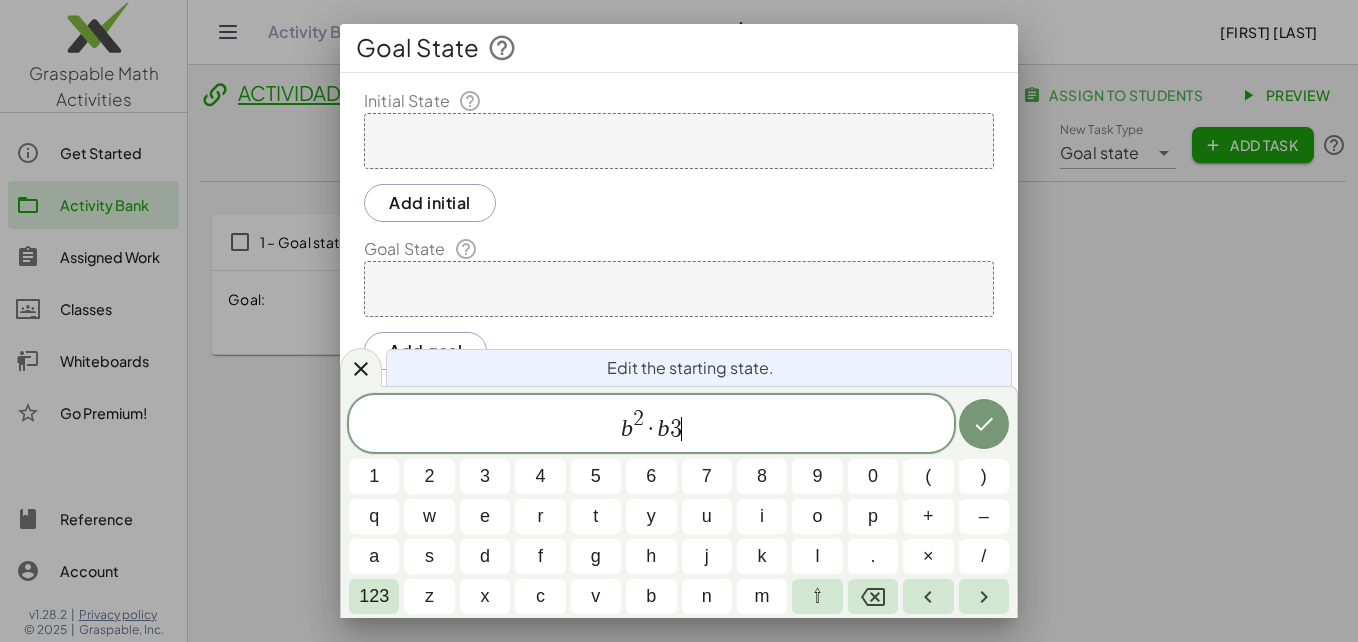 click at bounding box center (873, 596) 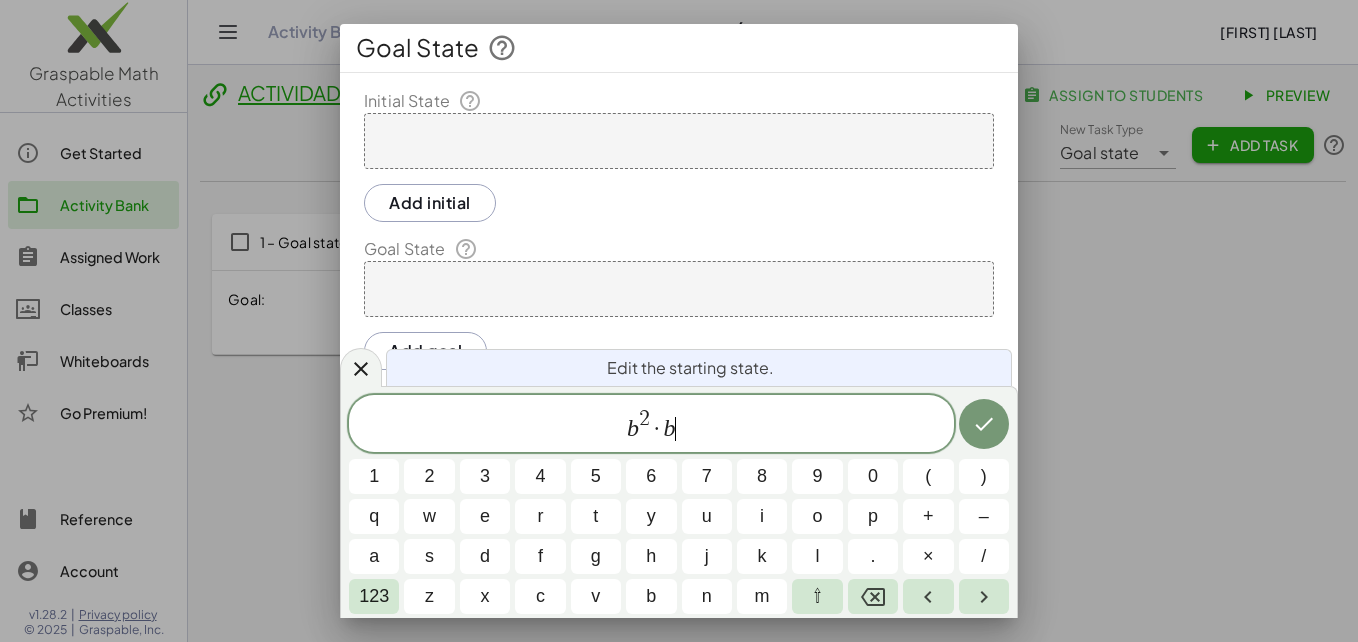 click on "123" at bounding box center (374, 596) 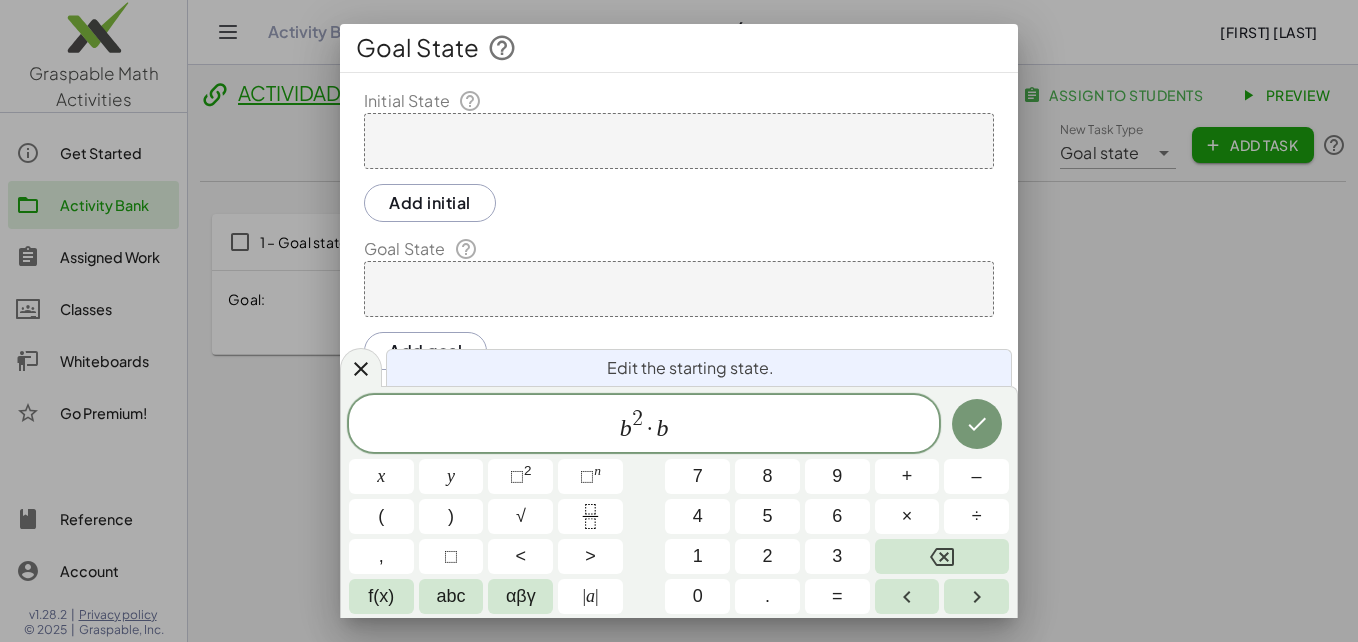 click on "n" at bounding box center [597, 470] 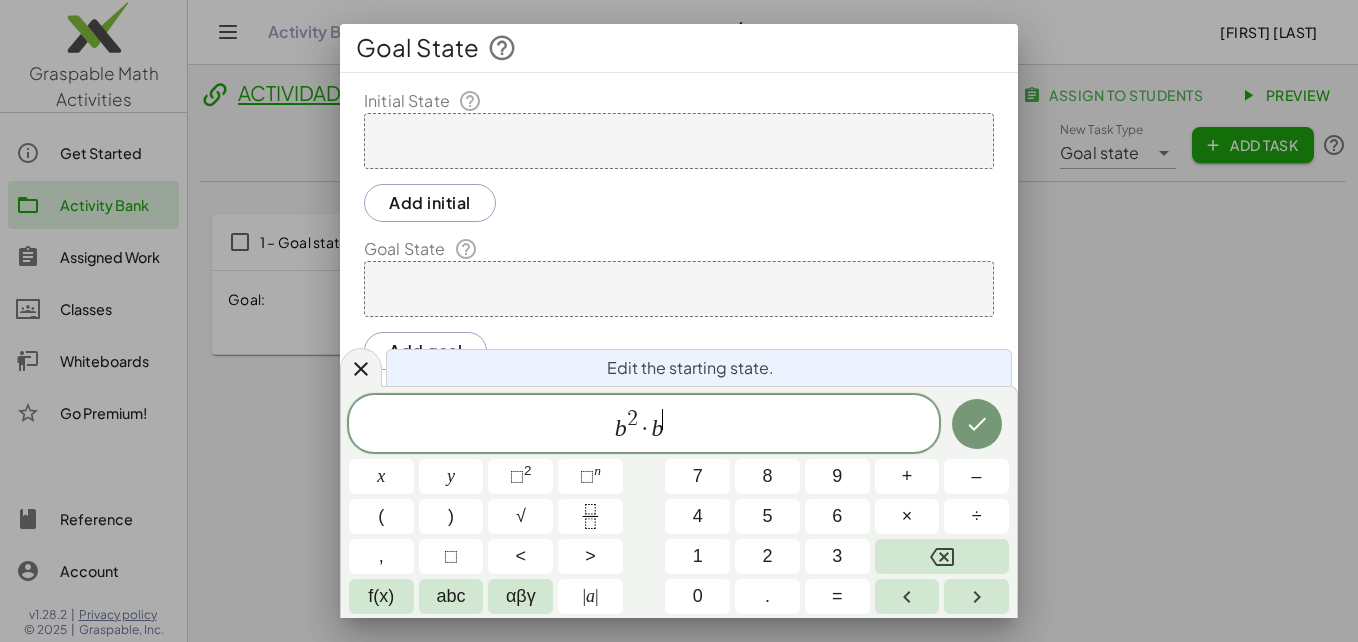 click on "3" at bounding box center [837, 556] 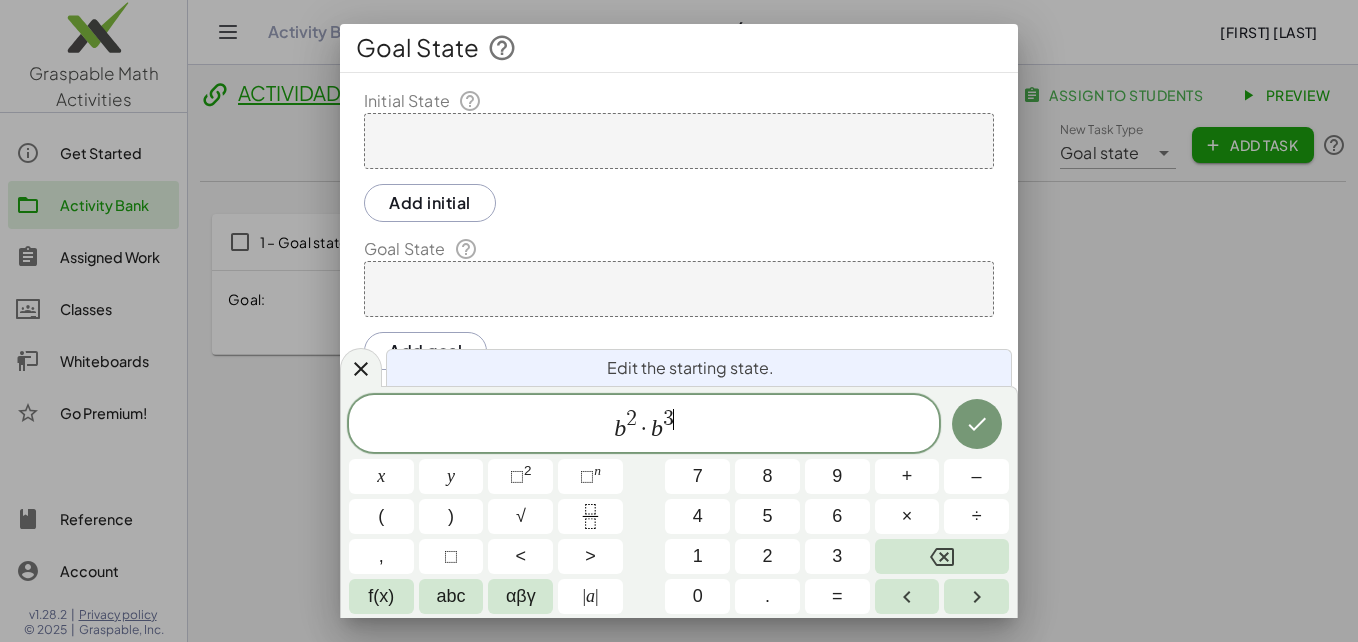 click 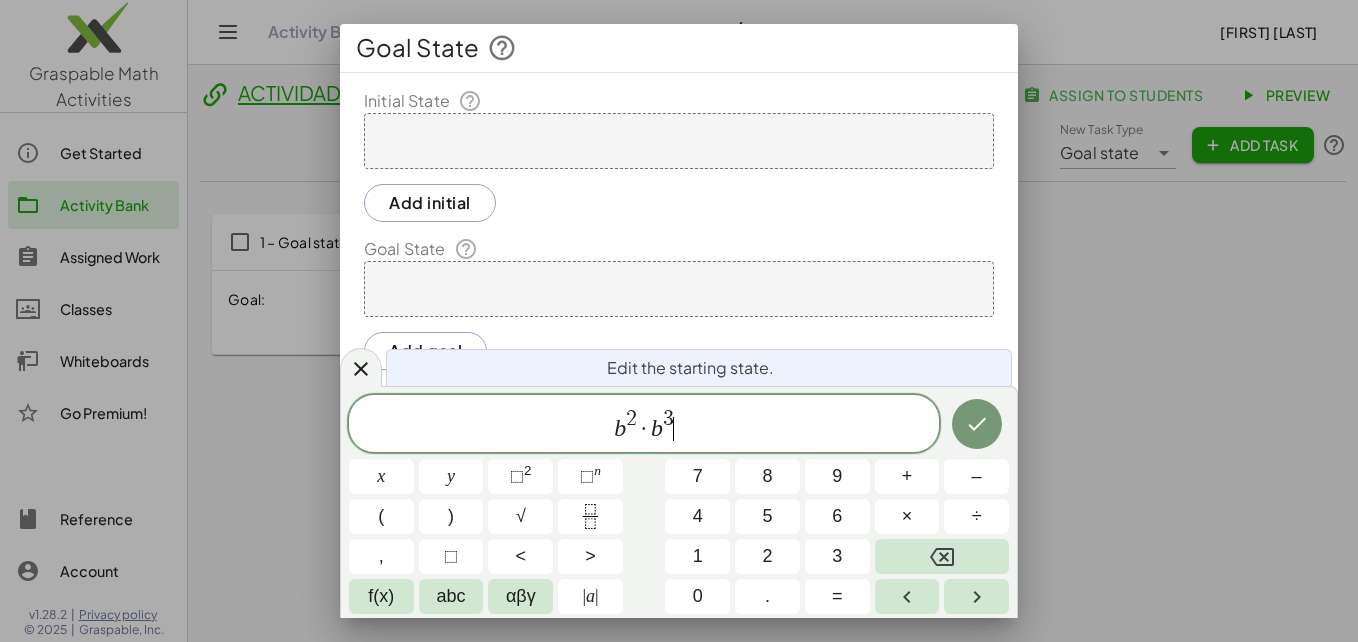 click on "×" at bounding box center (907, 516) 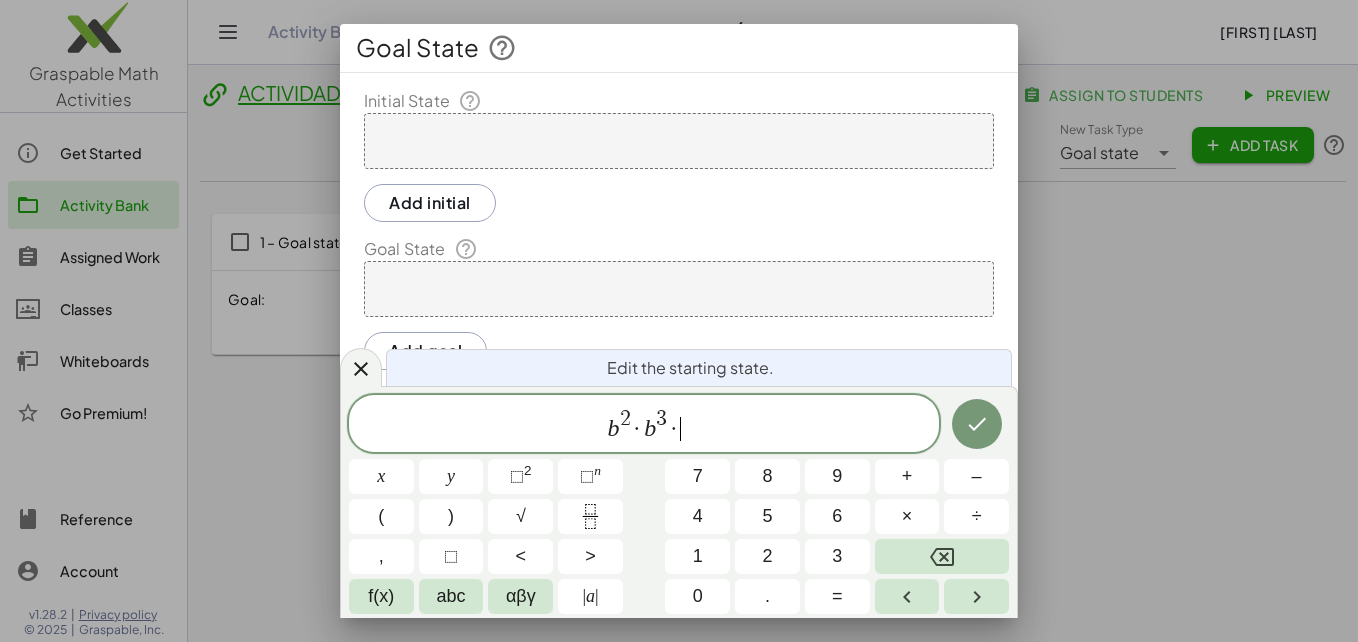 click on "abc" at bounding box center (451, 596) 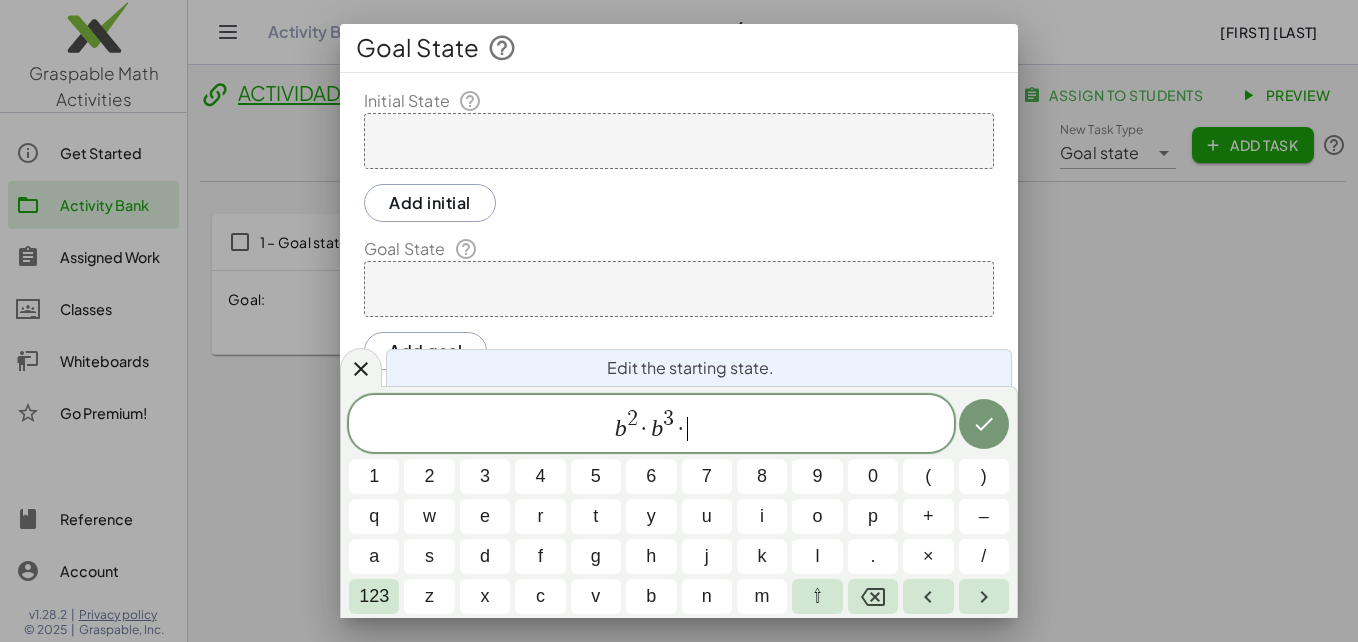 click on "b" at bounding box center (651, 596) 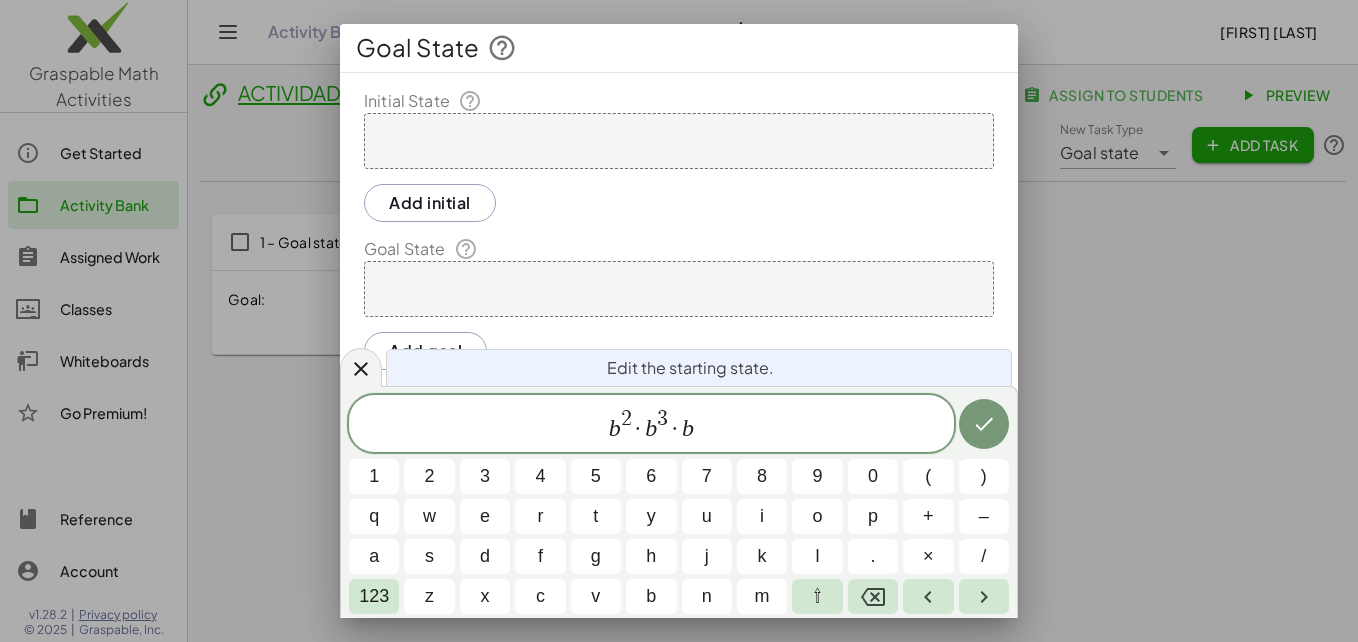click on "123" at bounding box center [374, 596] 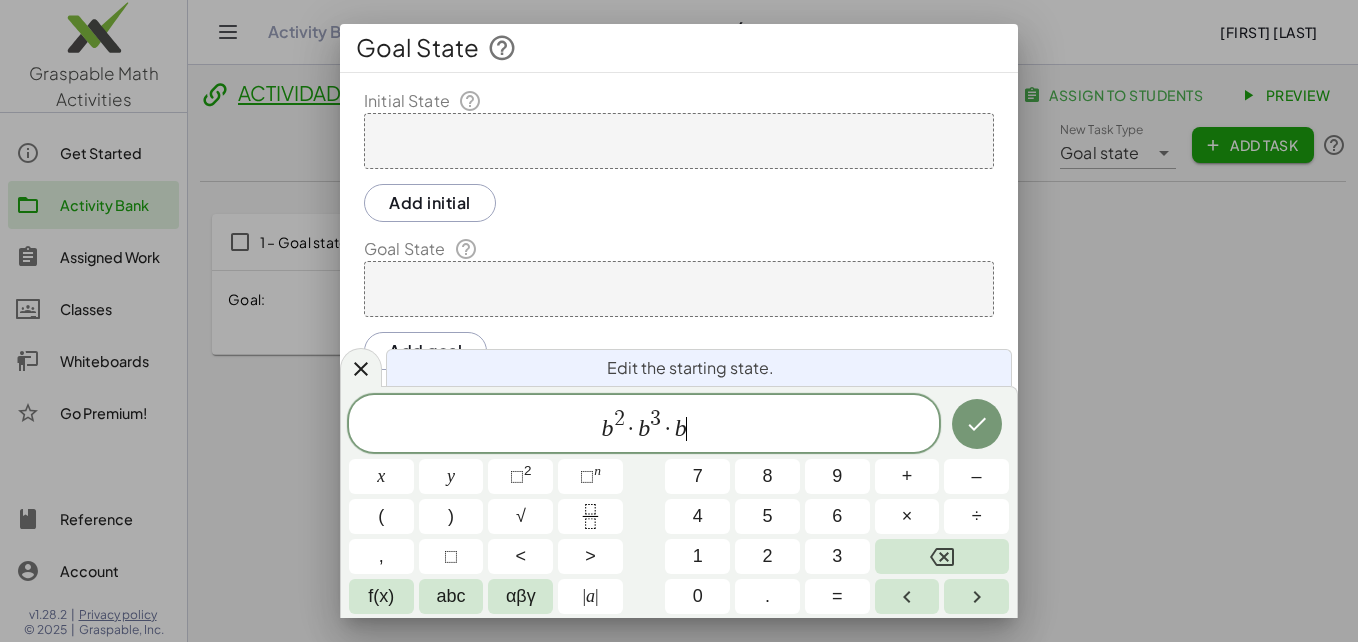 click on "abc" at bounding box center [451, 596] 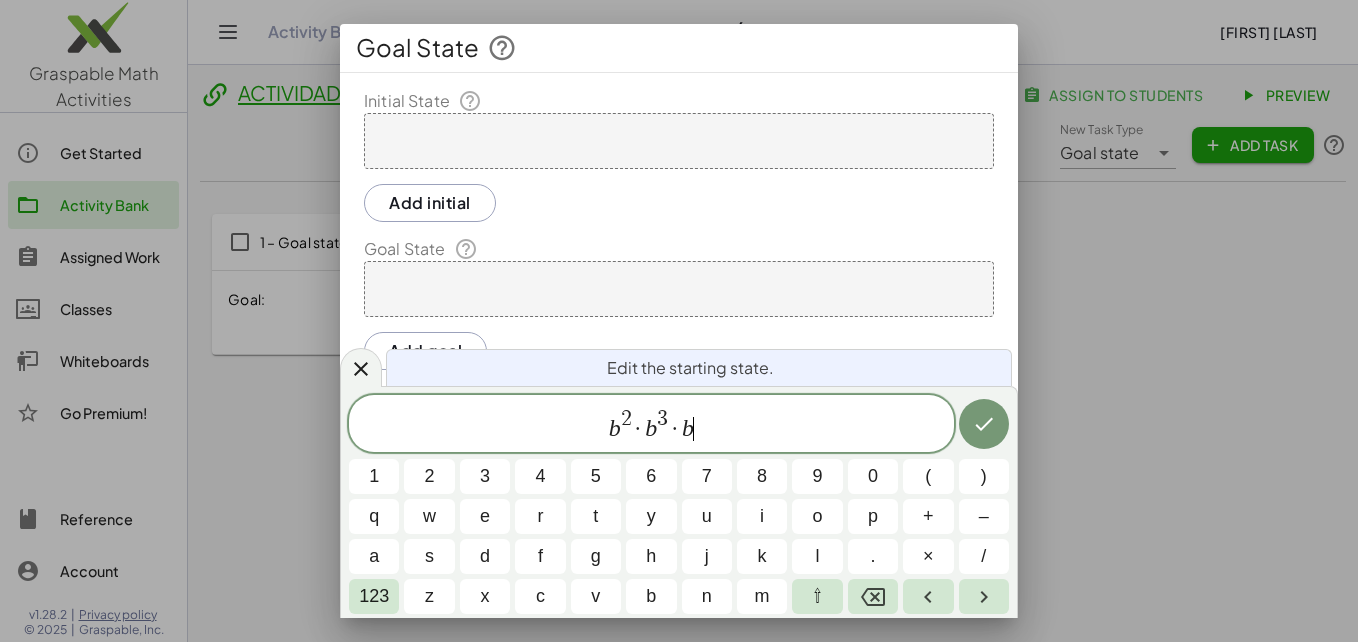 click on "123" at bounding box center [374, 596] 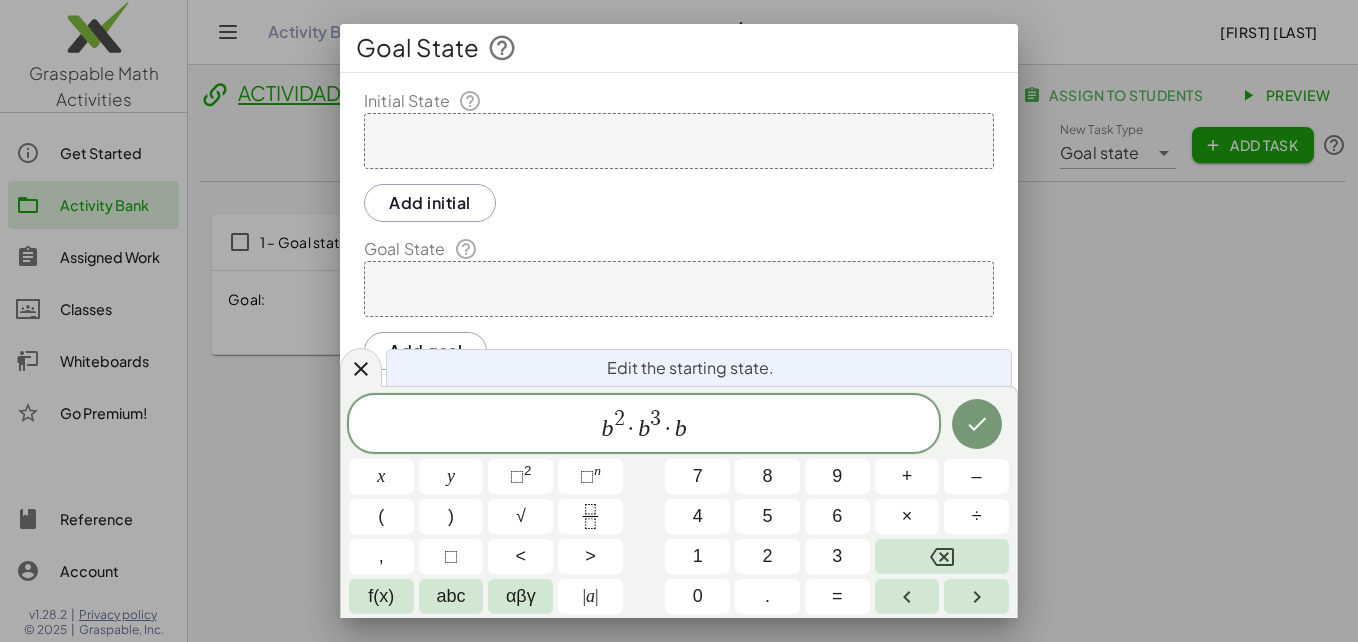 click on "n" at bounding box center [597, 470] 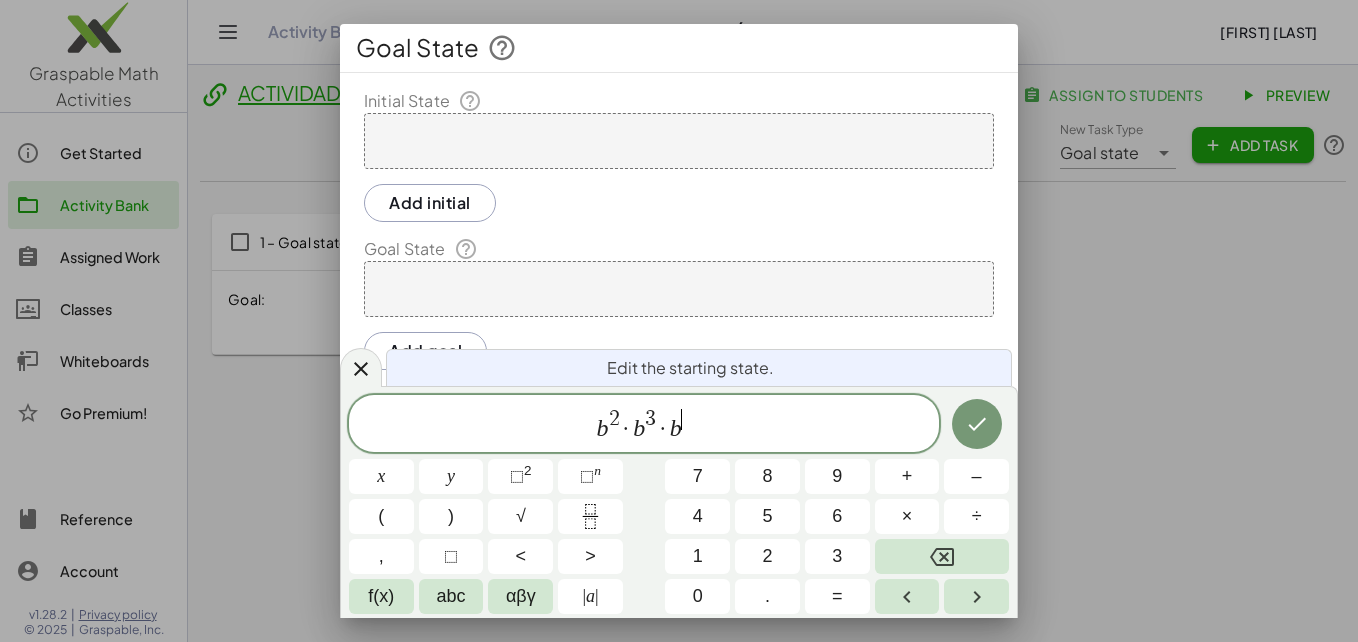 click on "abc" at bounding box center (451, 596) 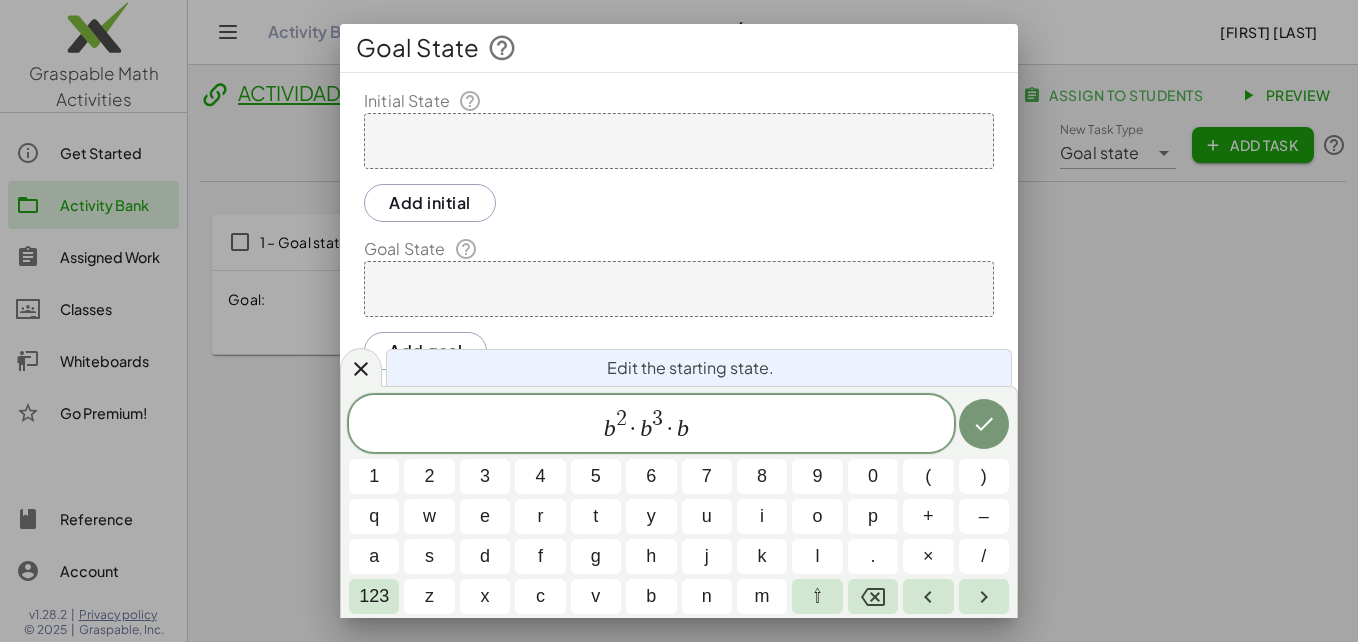 click on "5" at bounding box center [596, 476] 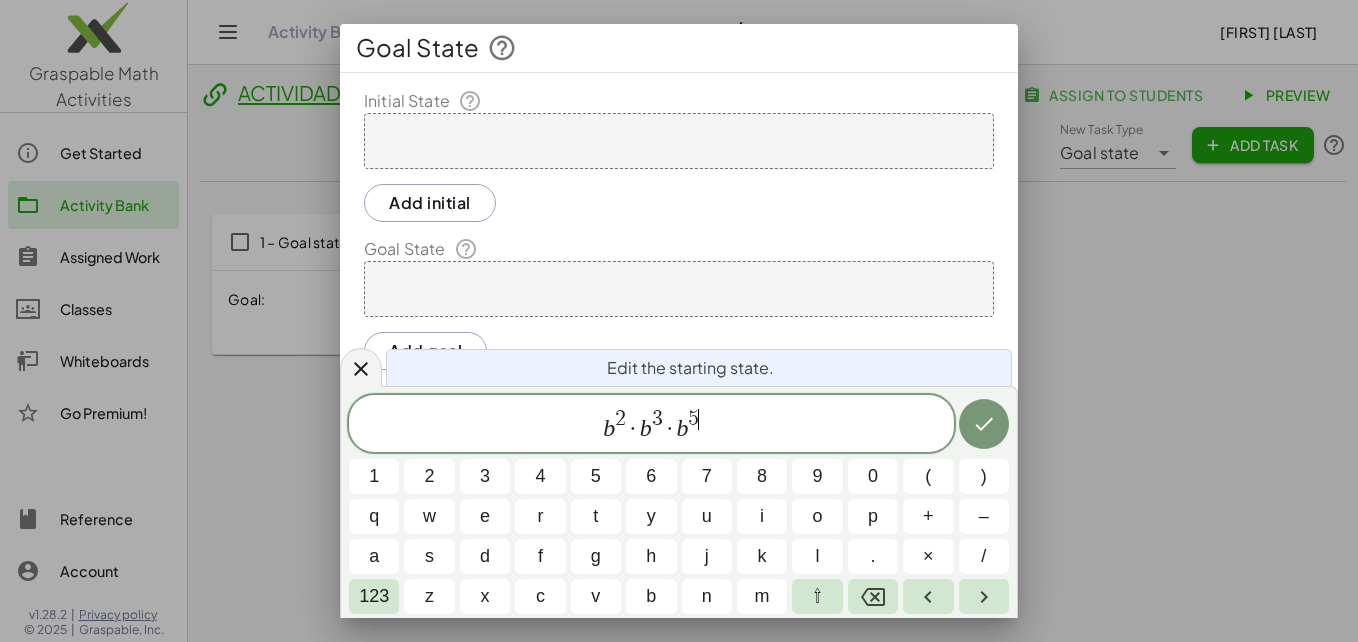 click 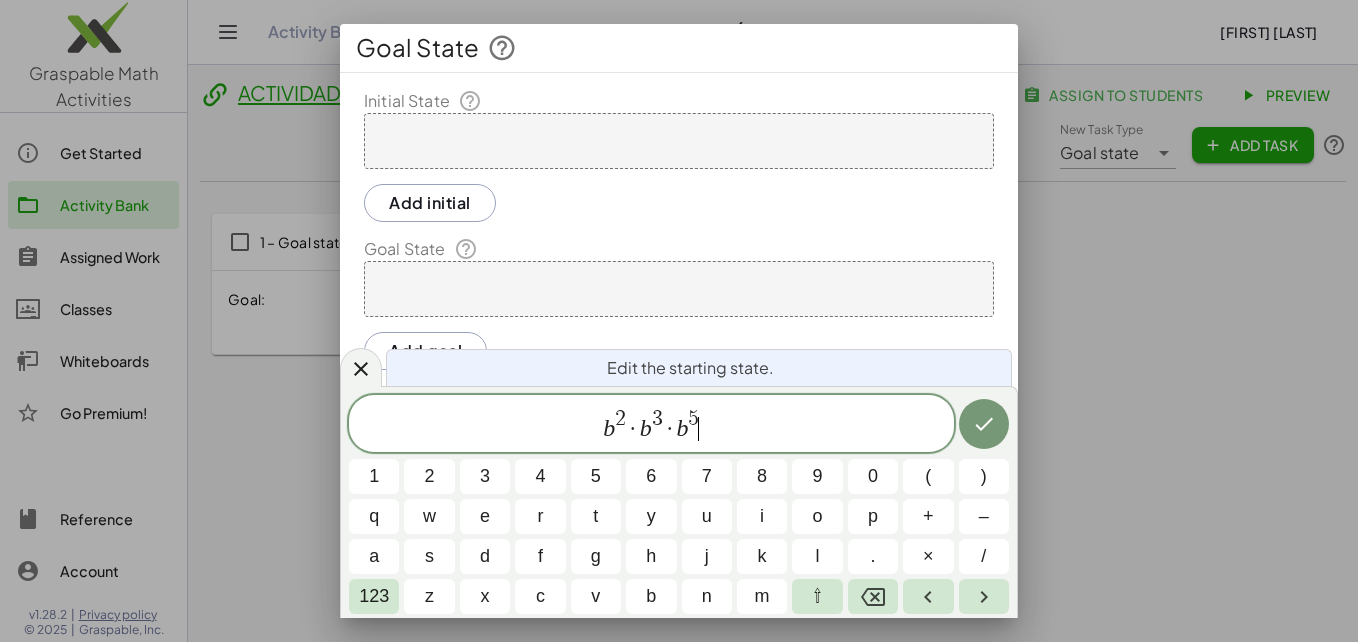 click on "×" at bounding box center (928, 556) 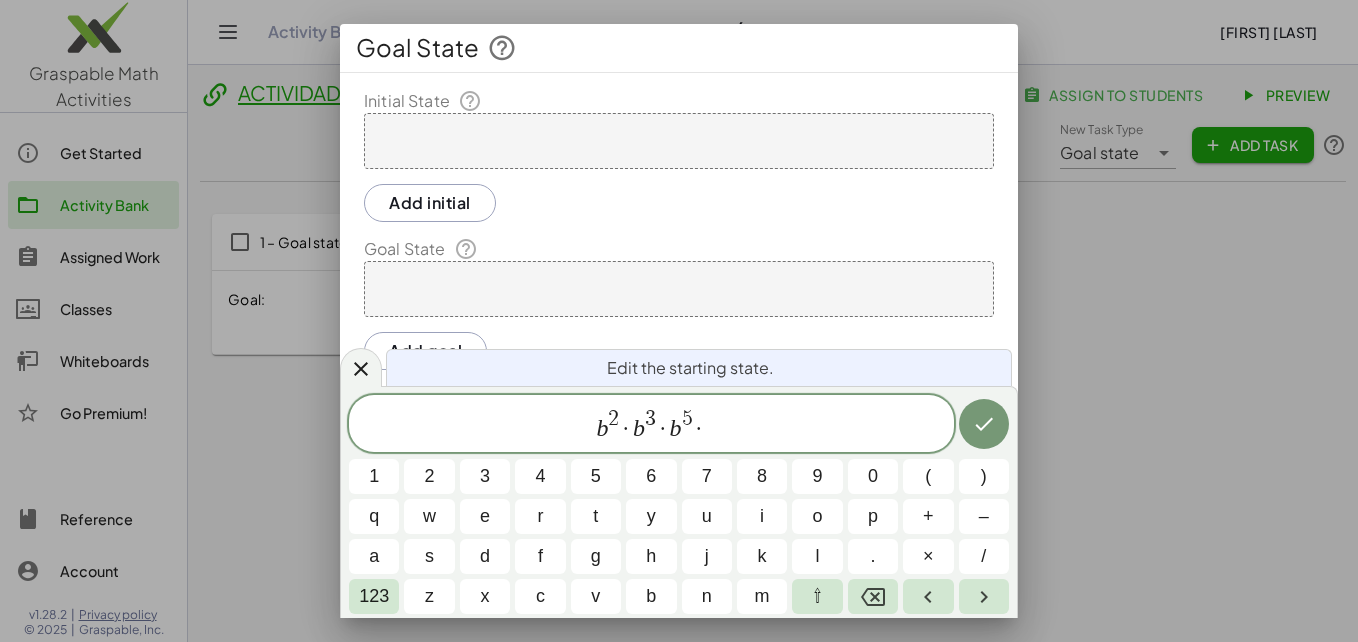 click on "b" at bounding box center (651, 596) 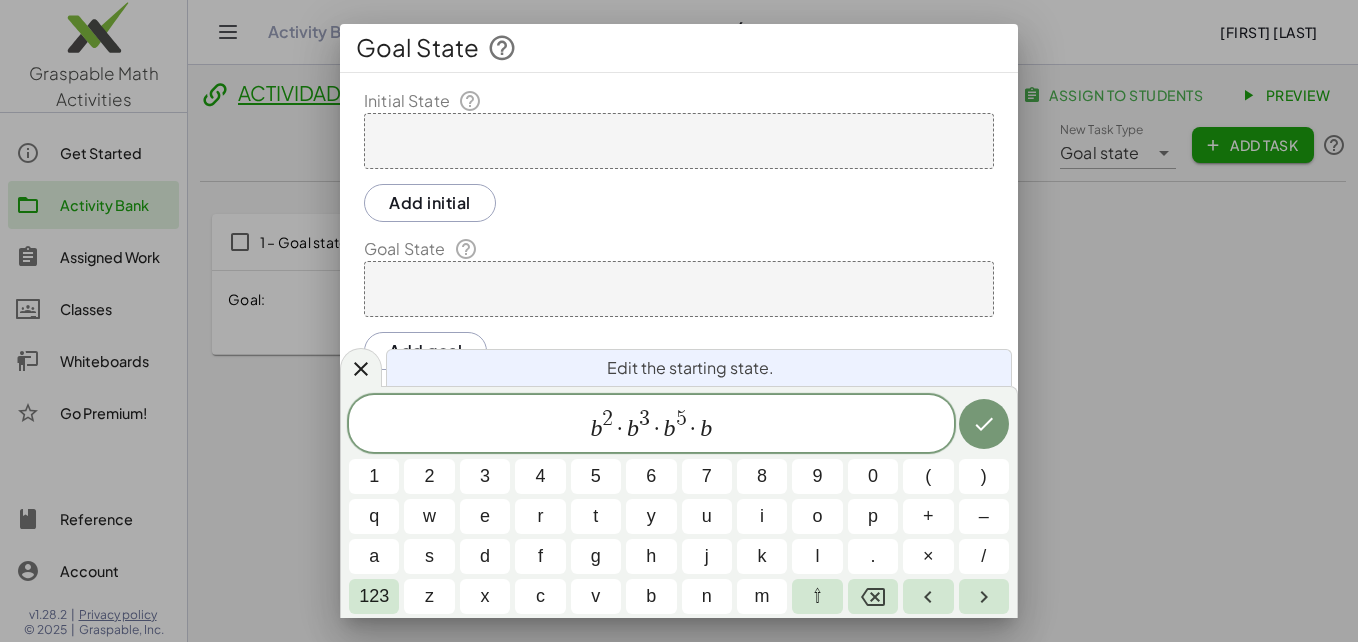 click on "123" at bounding box center (374, 596) 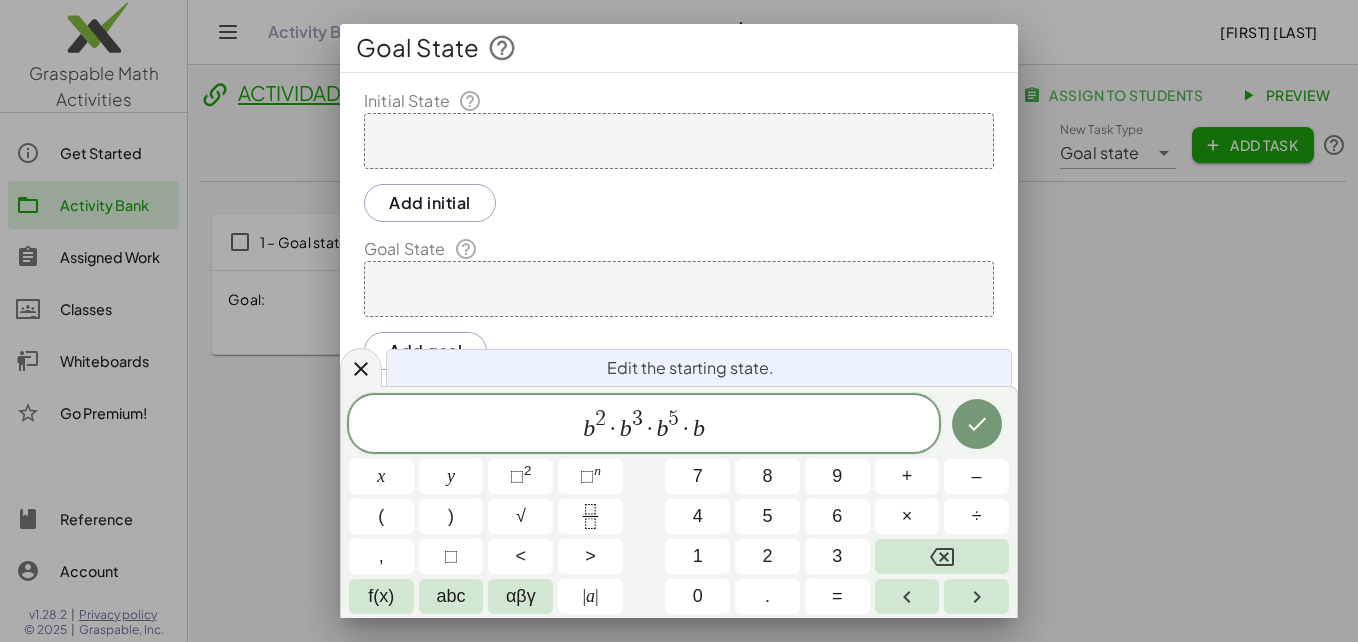 click on "⬚" at bounding box center (587, 476) 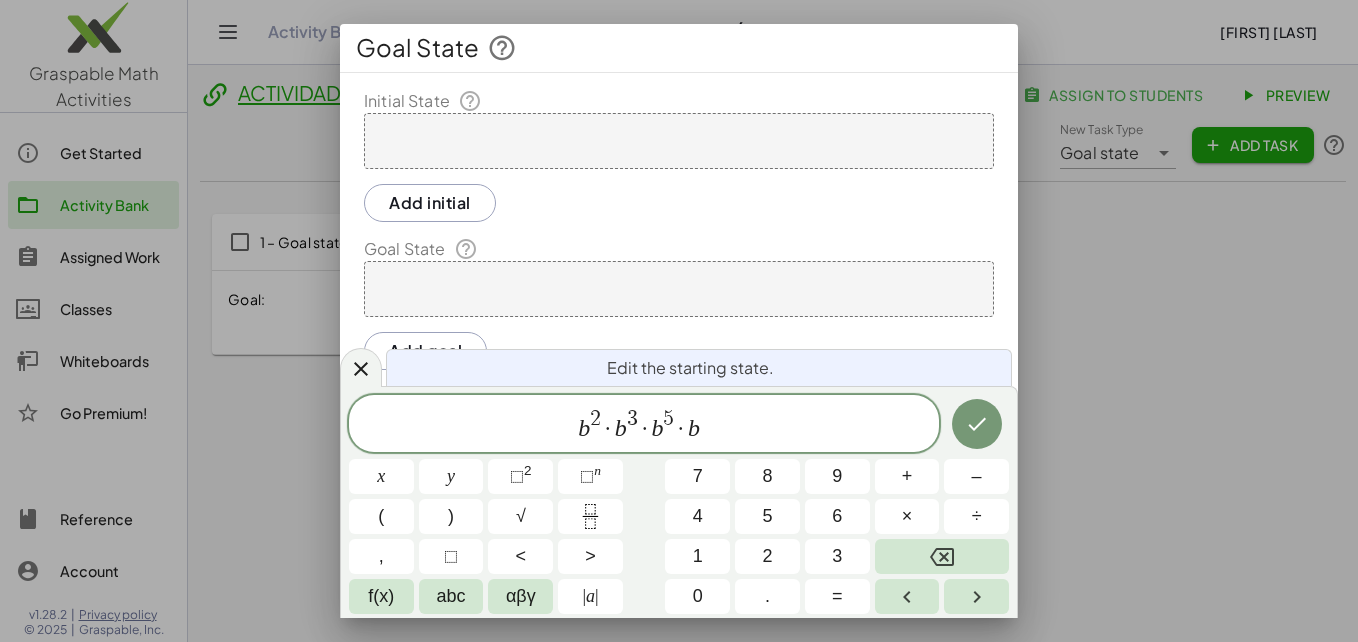 click on "7" at bounding box center [697, 476] 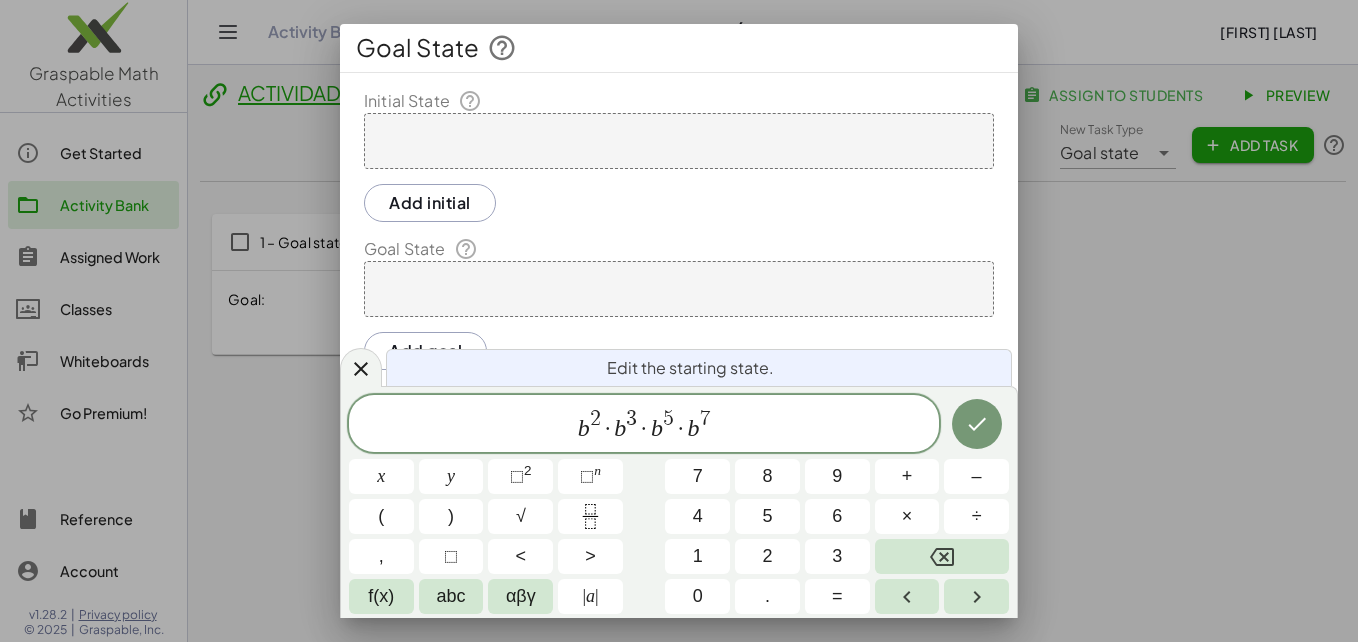 click 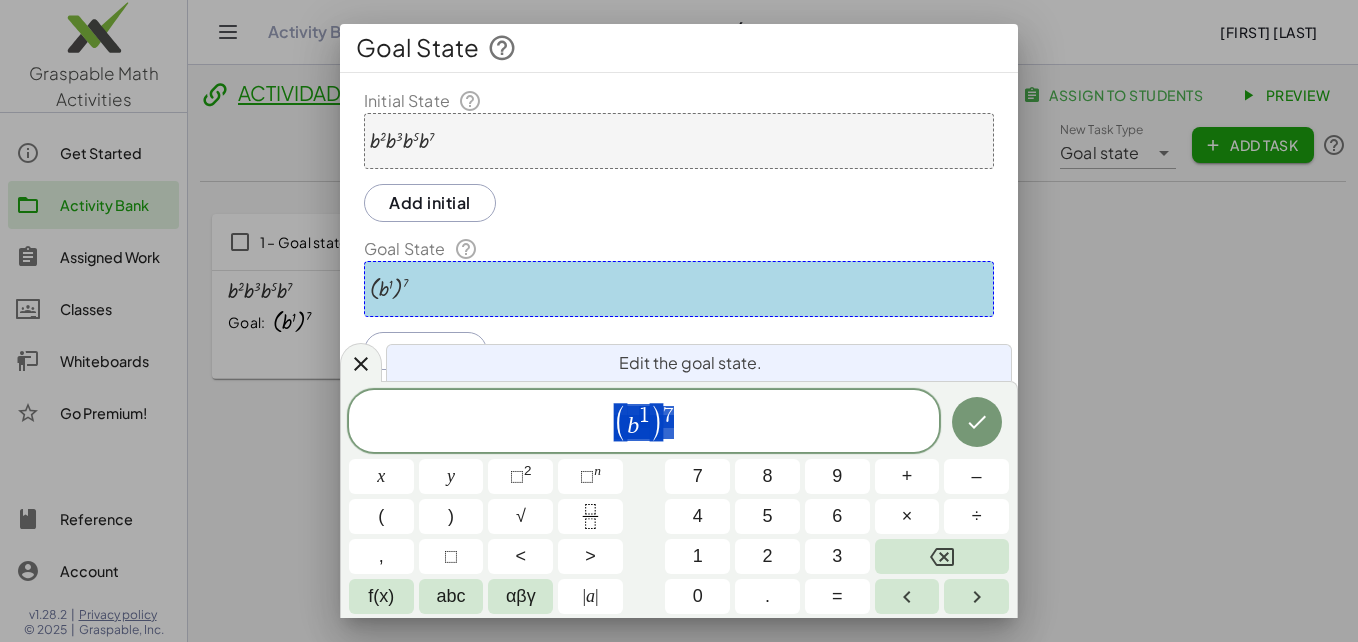 click on "( b 1 ) 7" at bounding box center (679, 289) 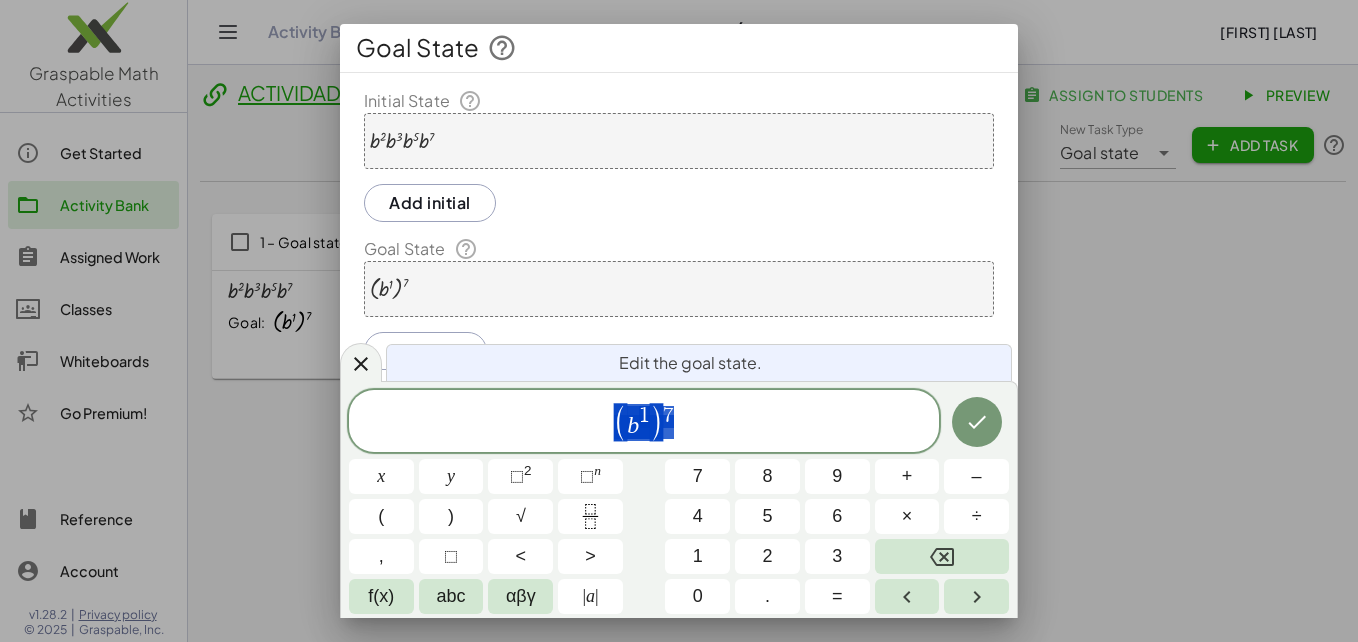 click on "( b 1 ) 7" at bounding box center (644, 422) 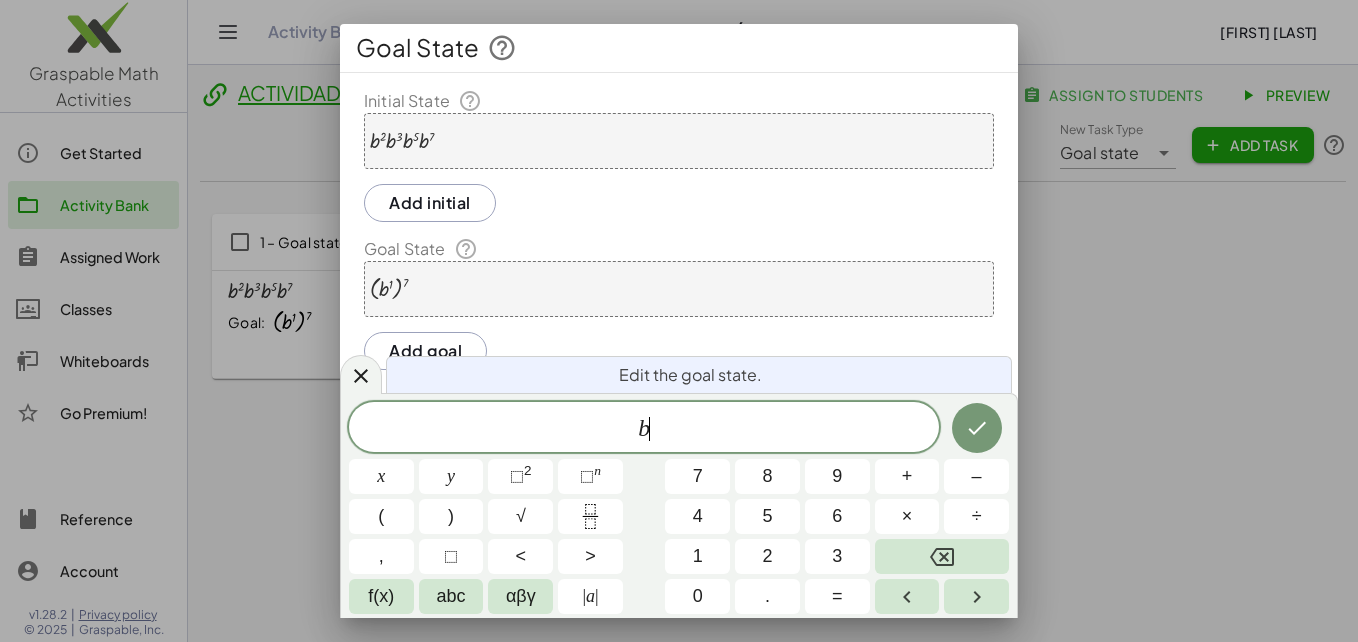 click on "⬚ n" at bounding box center (590, 476) 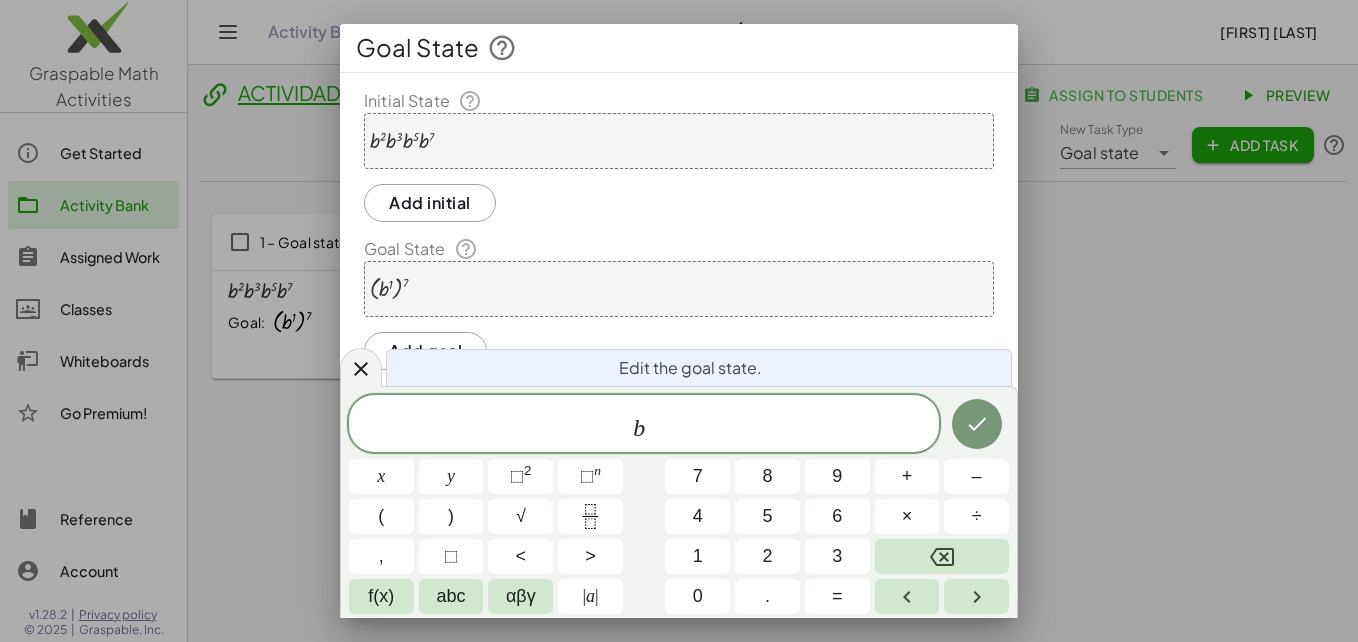 click on "1" at bounding box center [698, 556] 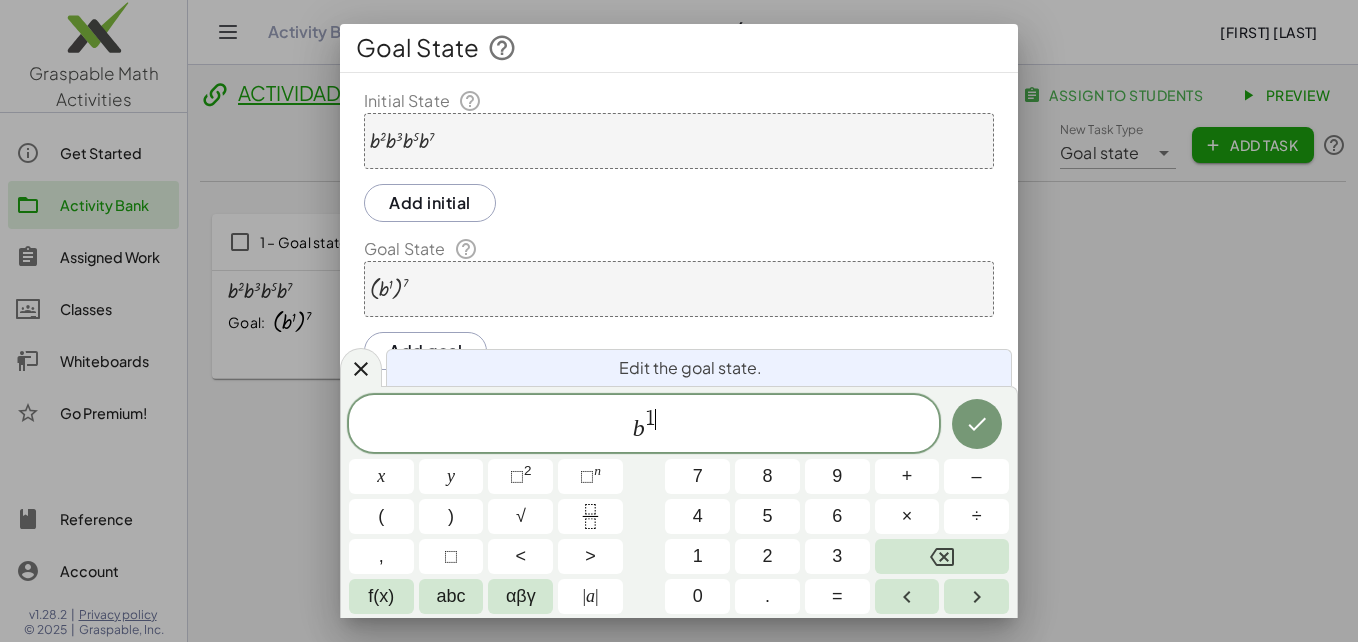 click on "7" at bounding box center [698, 476] 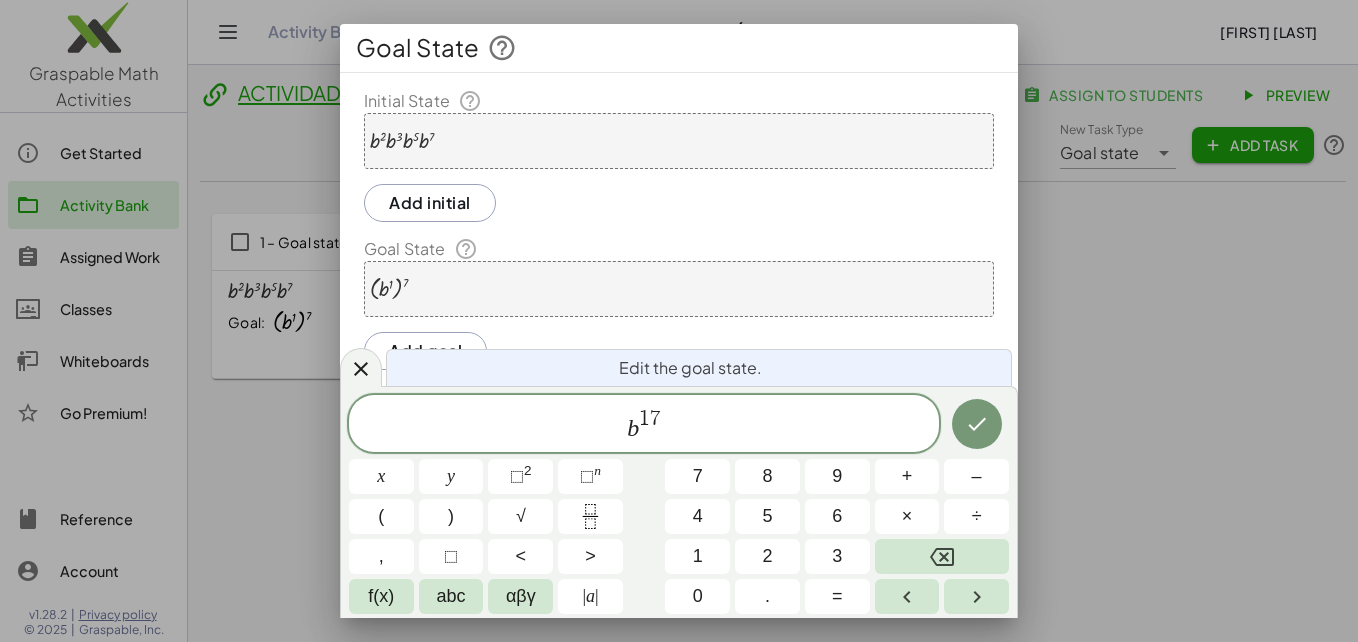 click at bounding box center [977, 424] 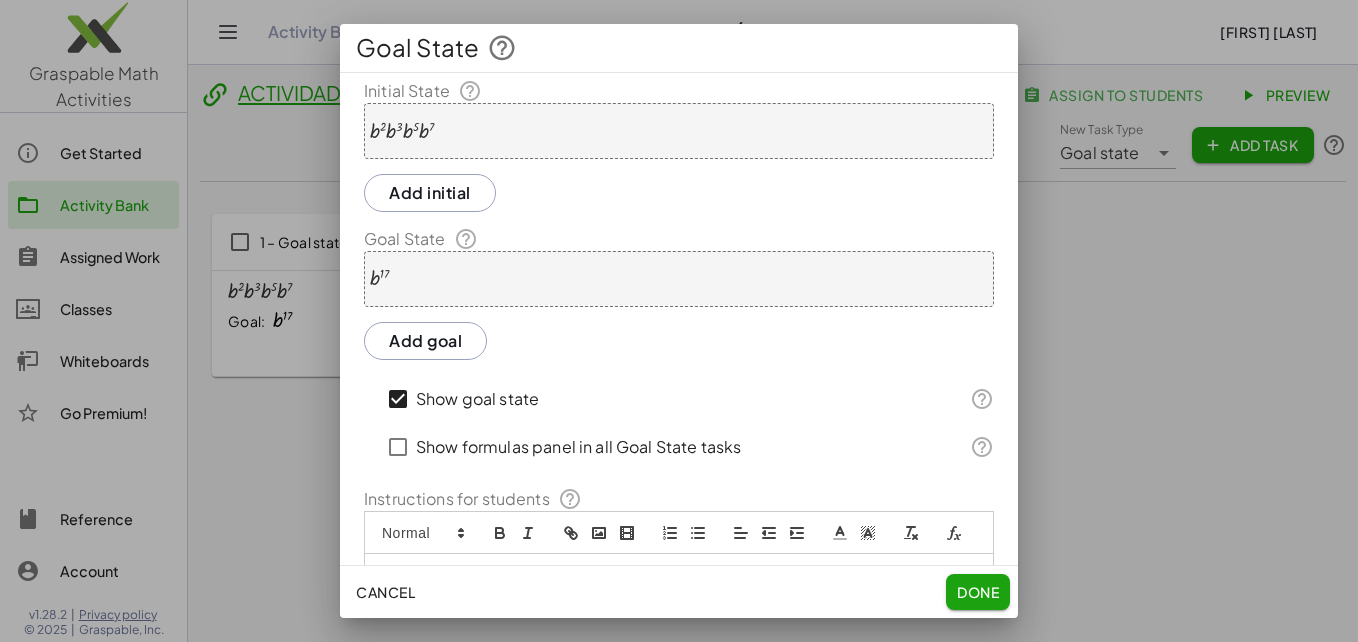 scroll, scrollTop: 0, scrollLeft: 0, axis: both 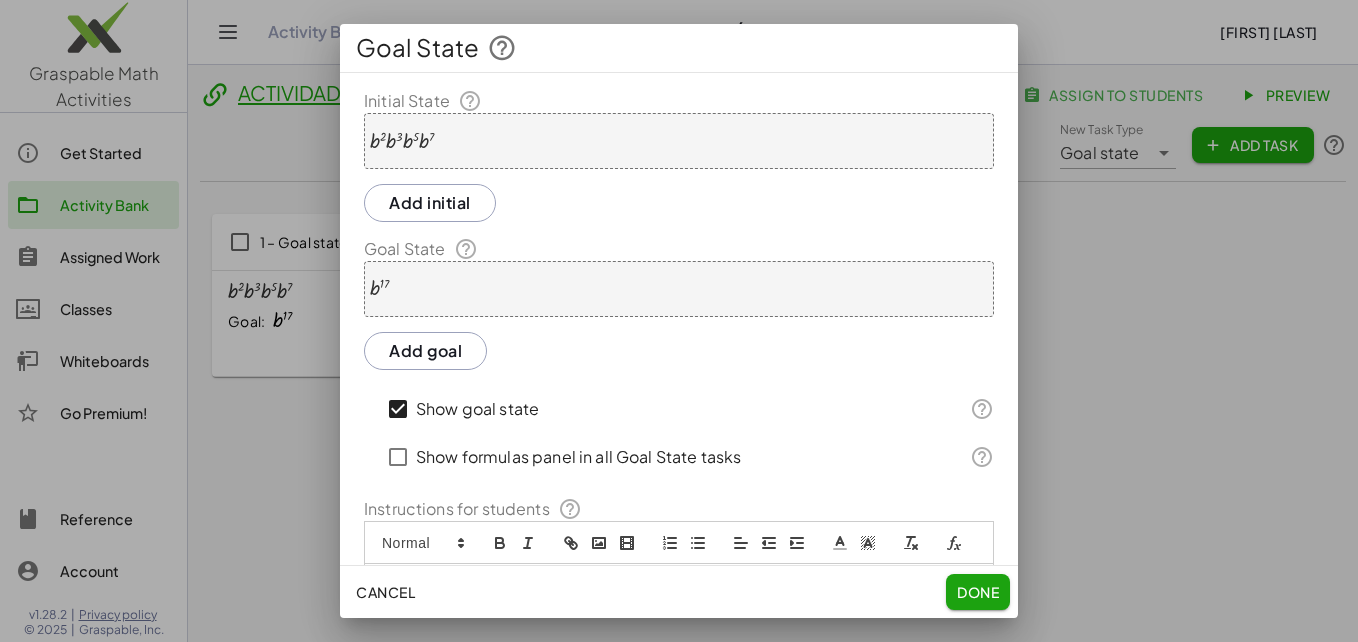 click 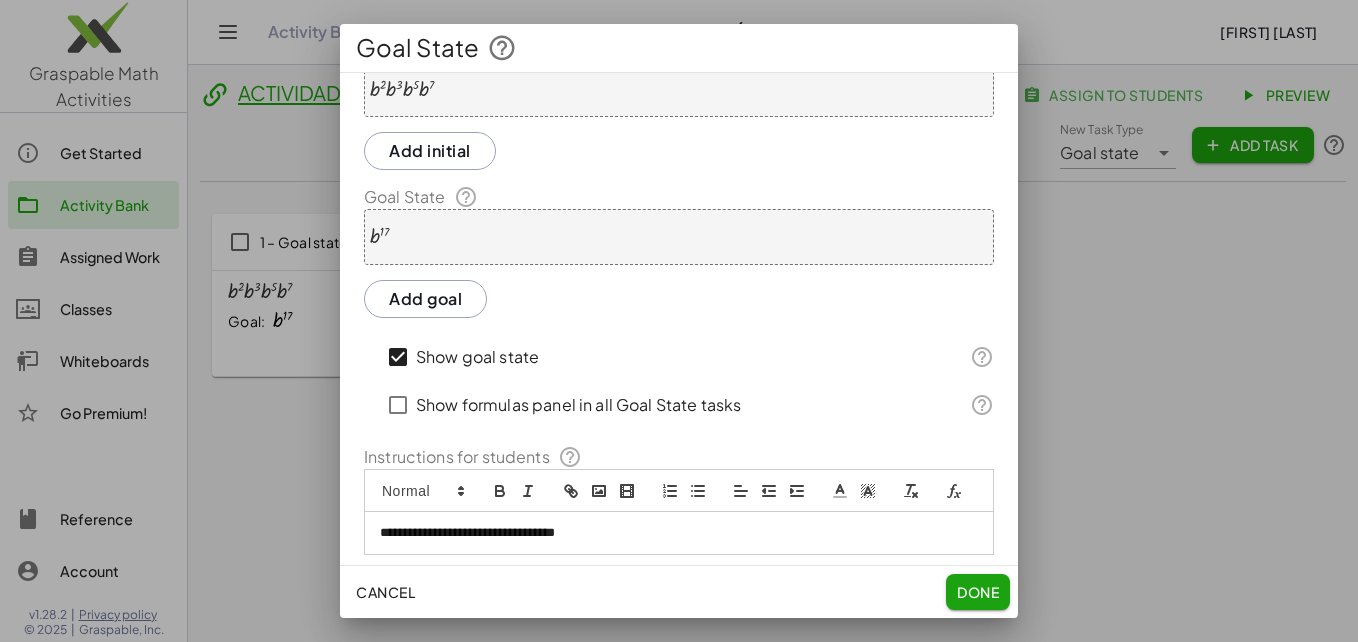 click on "Done" 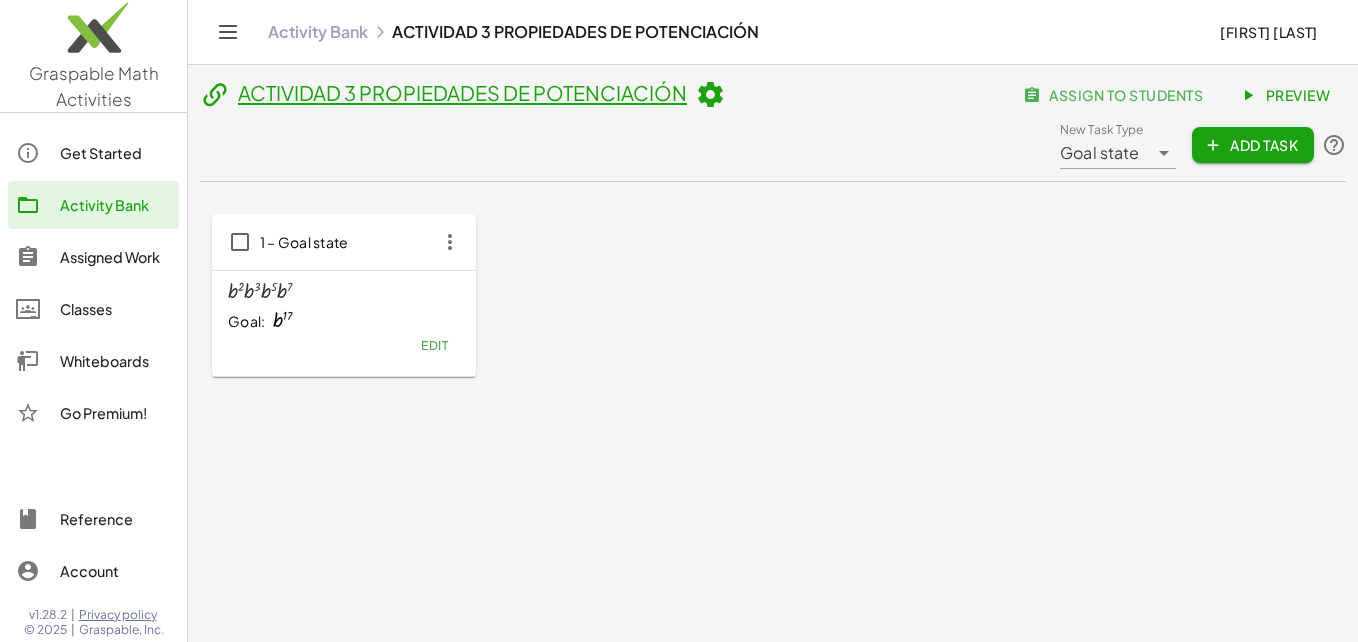 click on "Add Task" 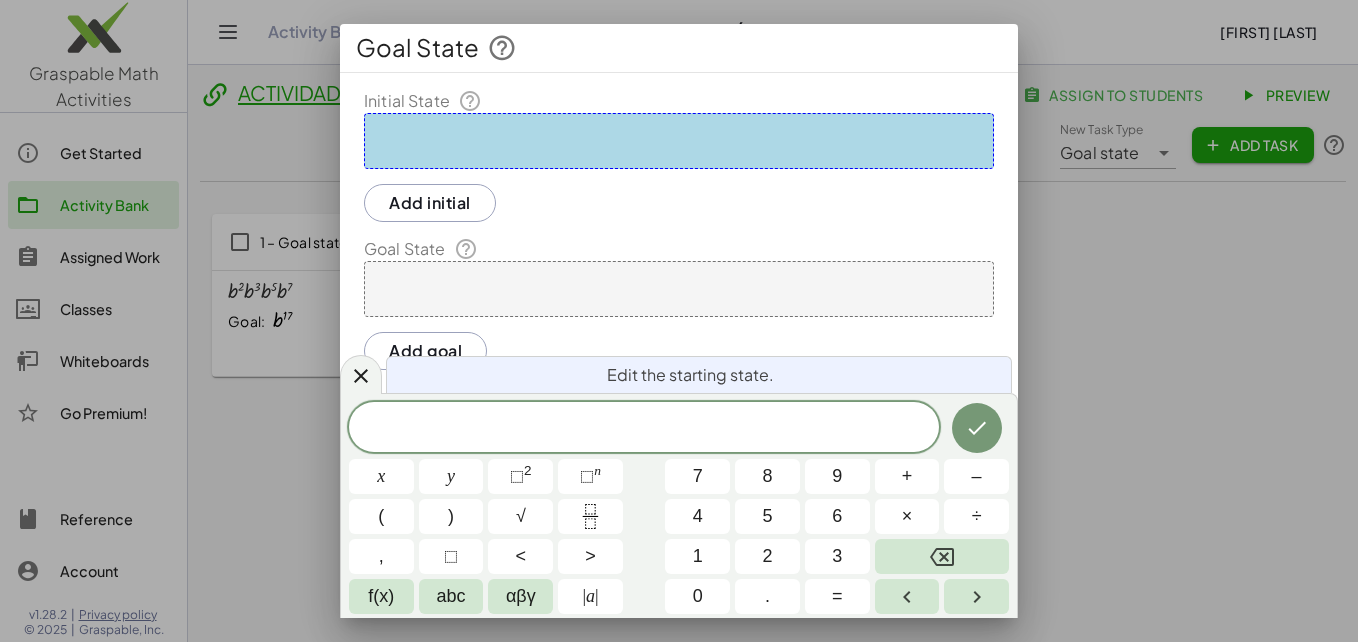 click at bounding box center (679, 141) 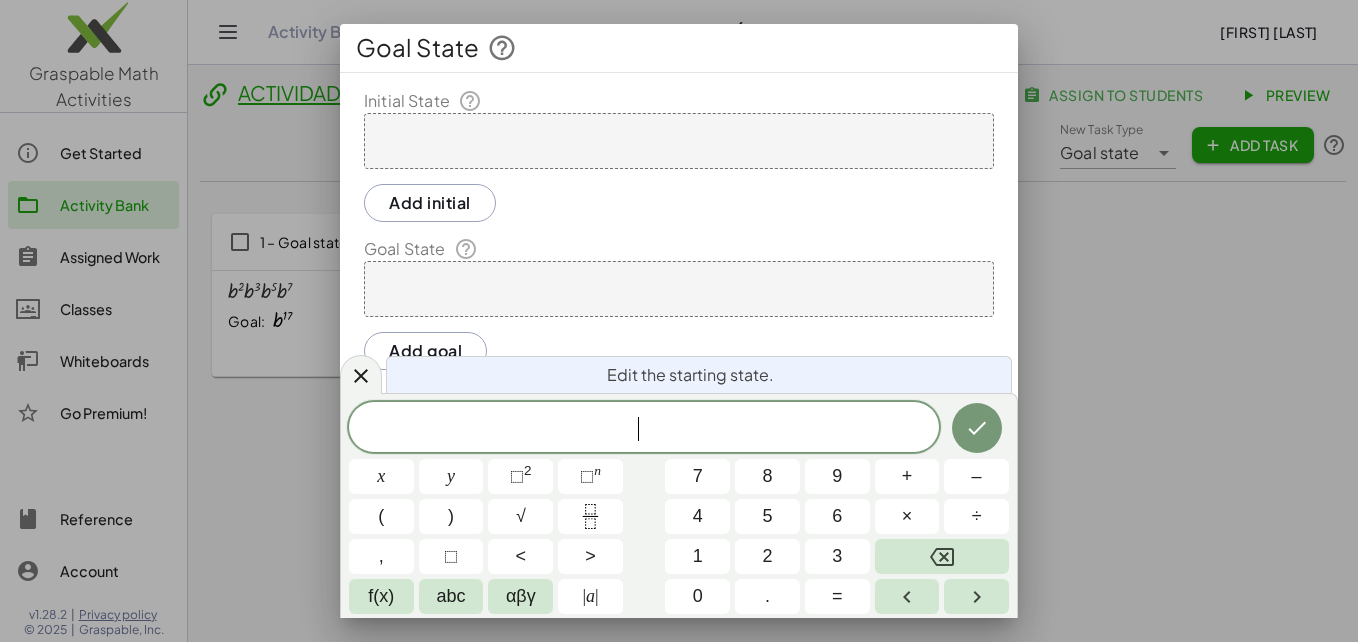 click on "(" at bounding box center [381, 516] 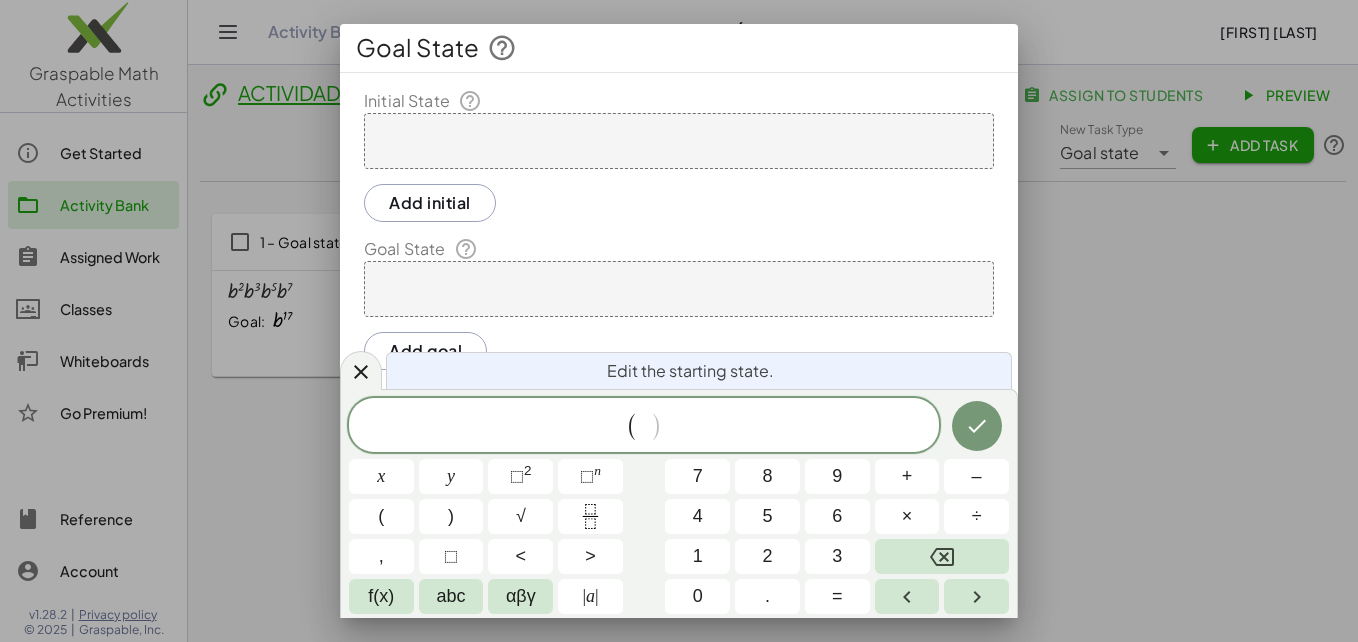 click on "–" at bounding box center [977, 476] 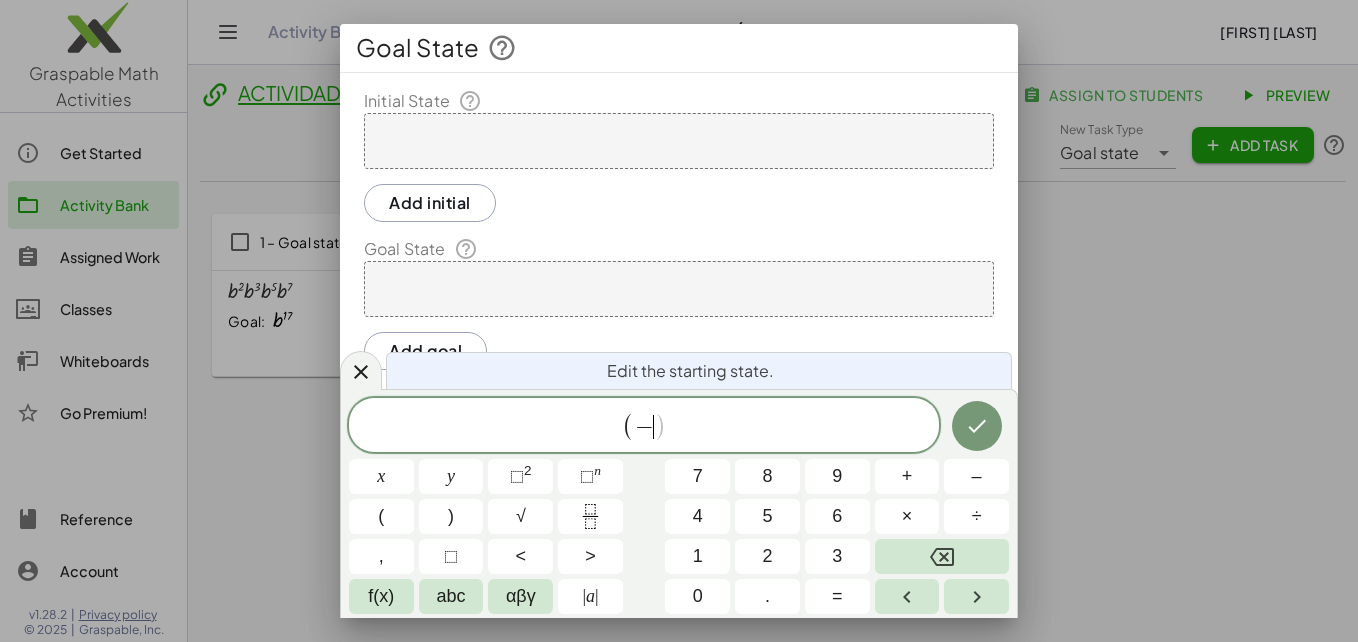 click on "abc" at bounding box center [451, 596] 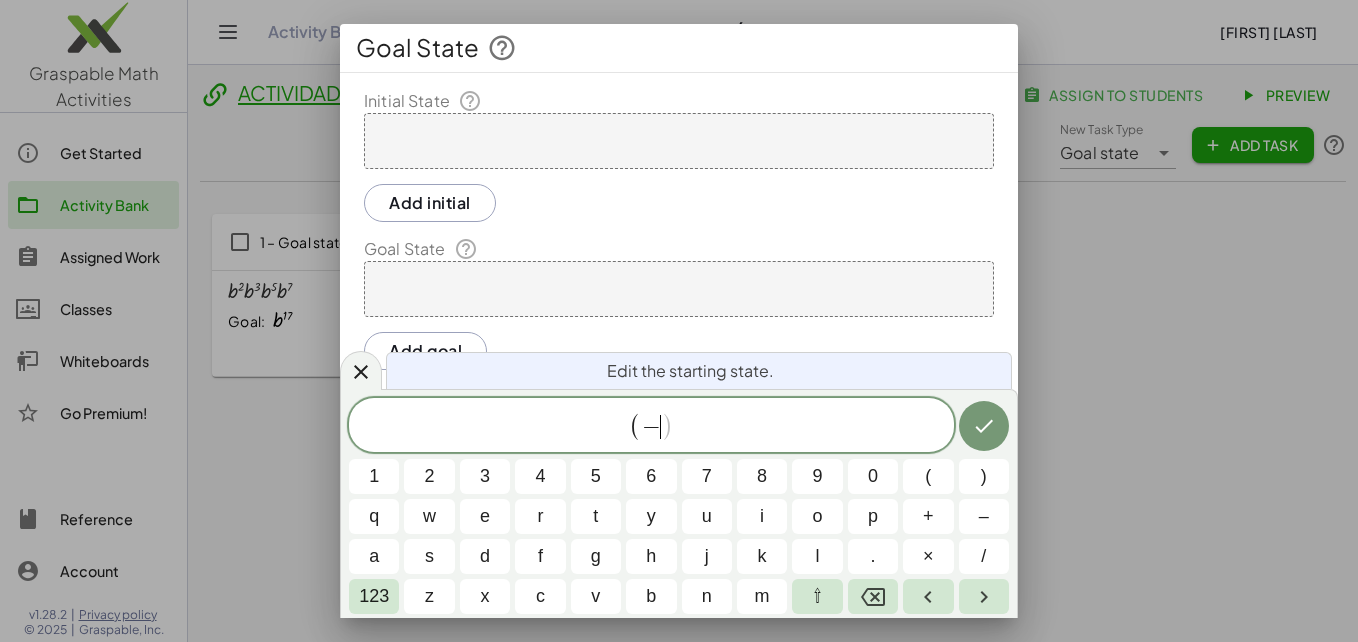 click on "c" at bounding box center (540, 596) 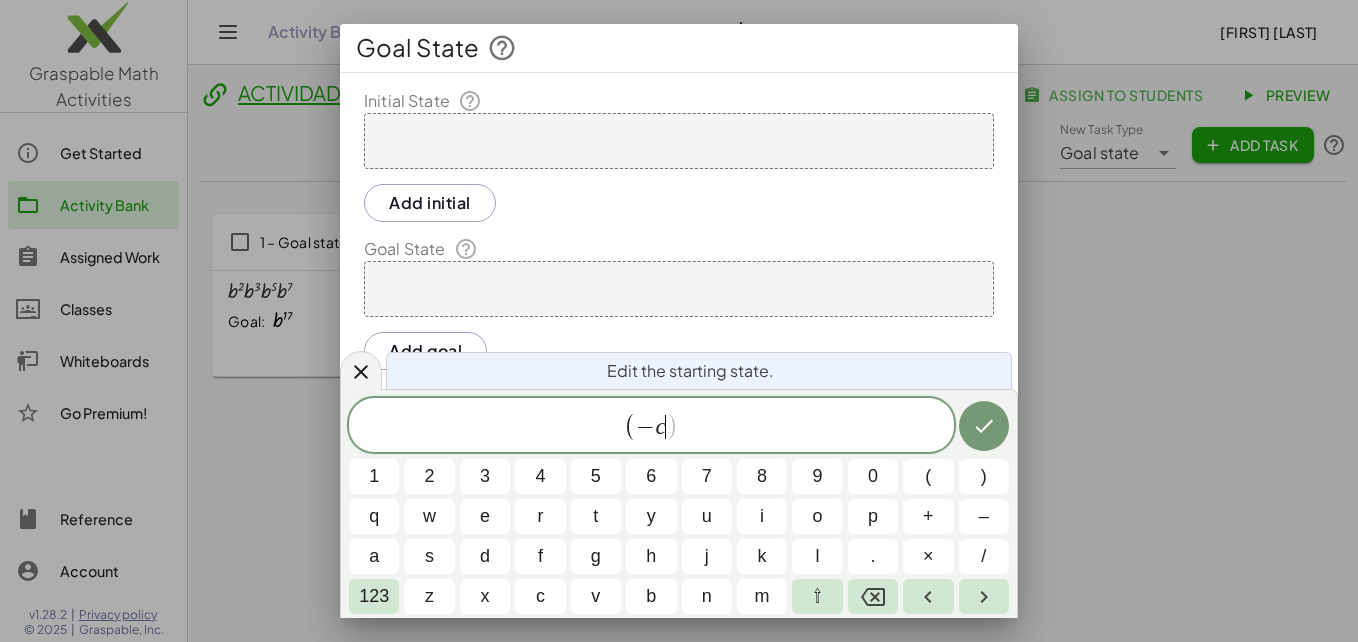 click on "123" at bounding box center (374, 596) 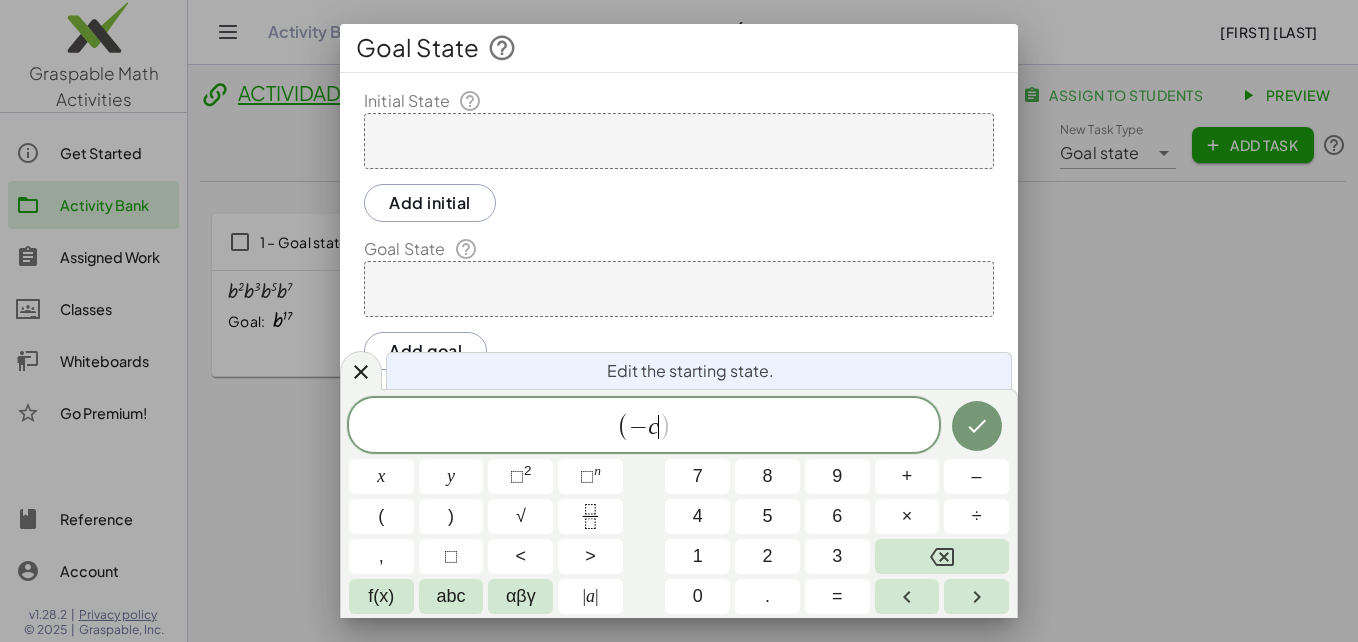 click on "n" at bounding box center [597, 470] 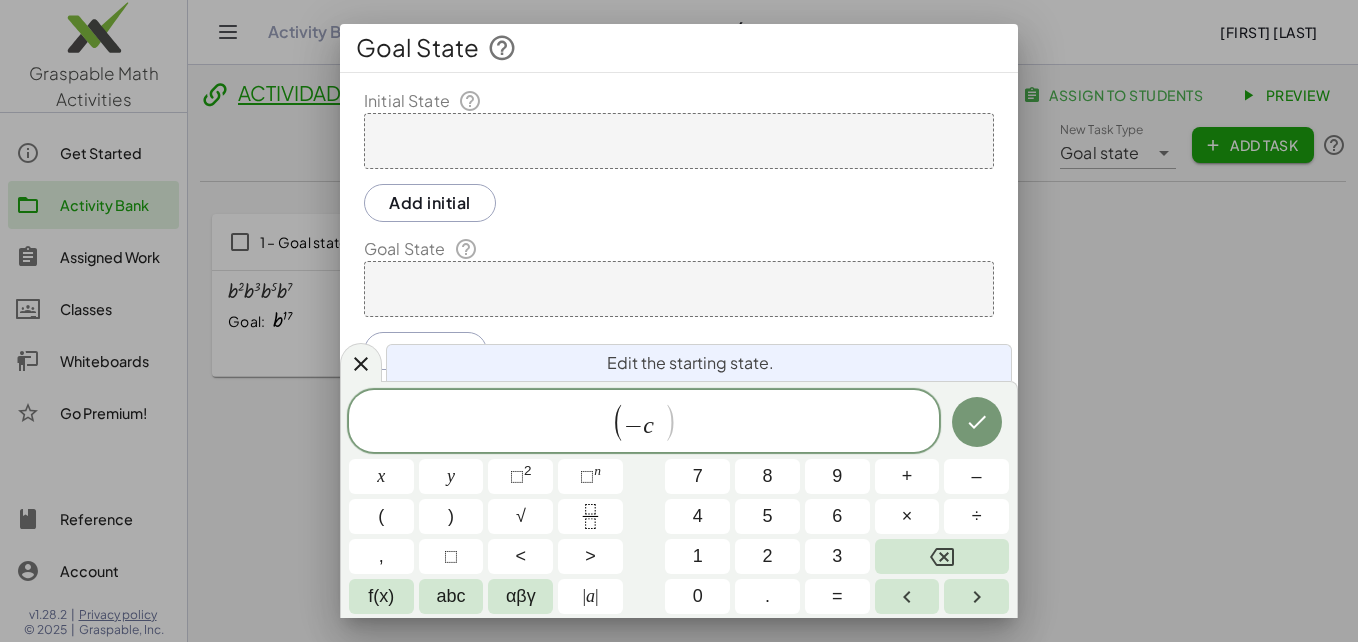 click on "3" at bounding box center [837, 556] 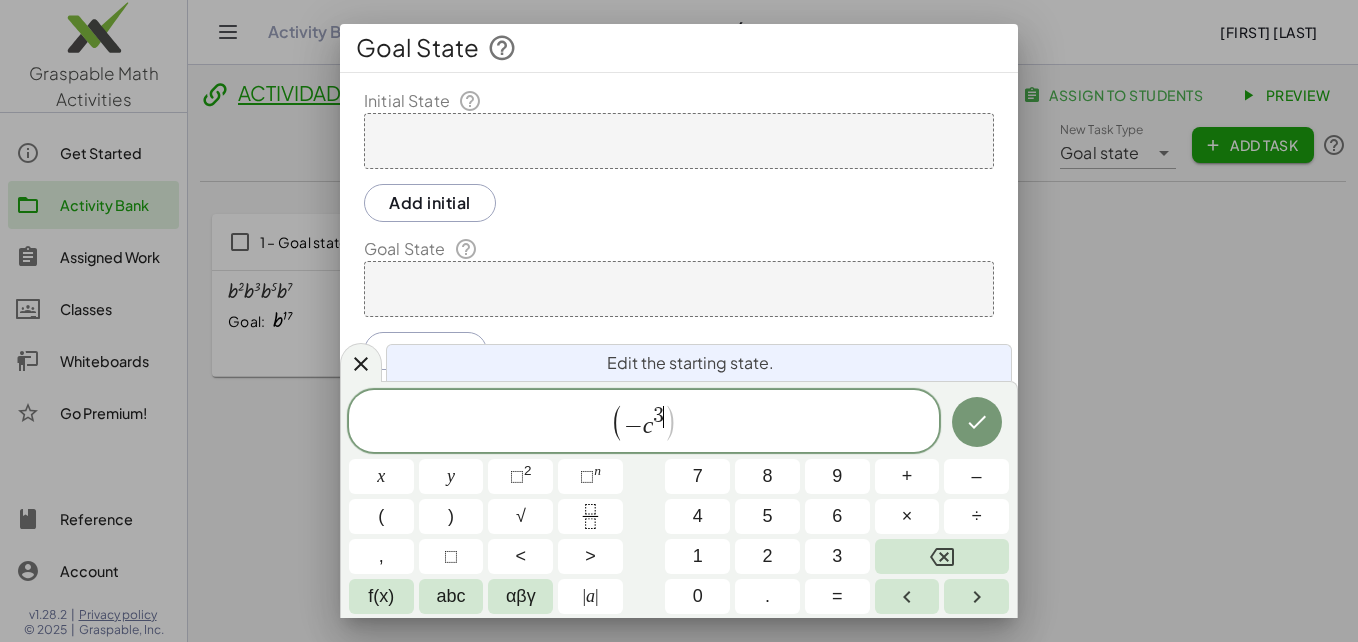 click 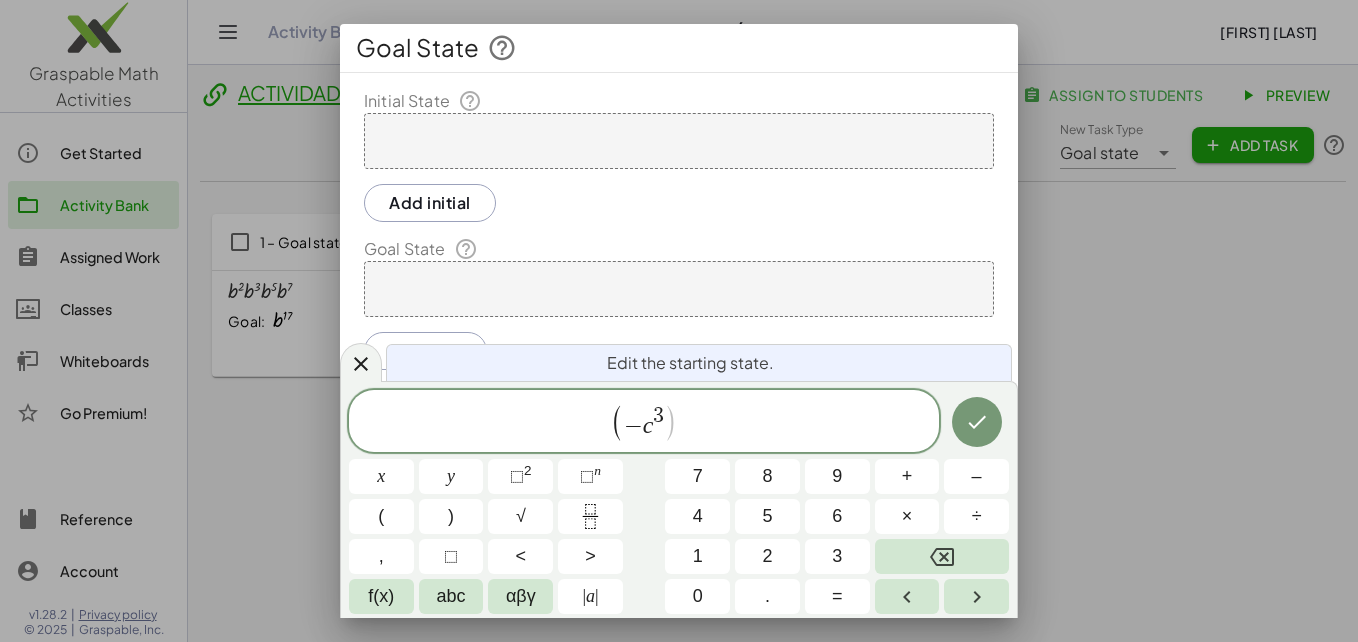 click 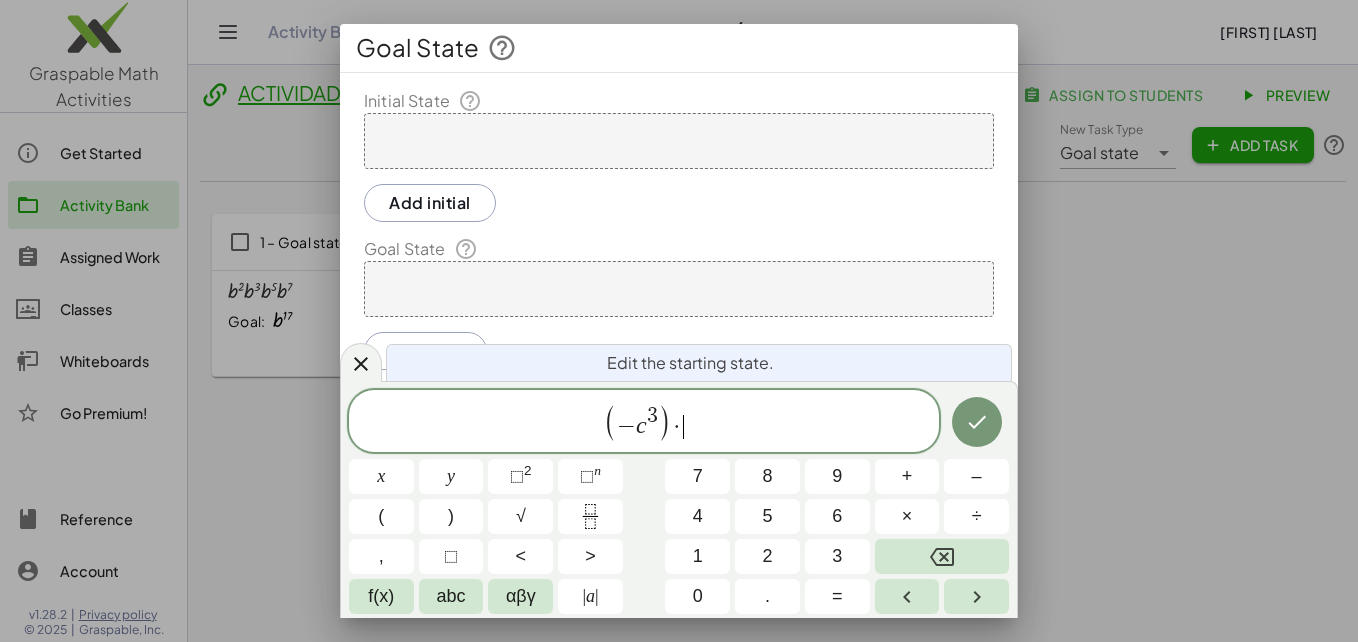 click on "(" at bounding box center (381, 516) 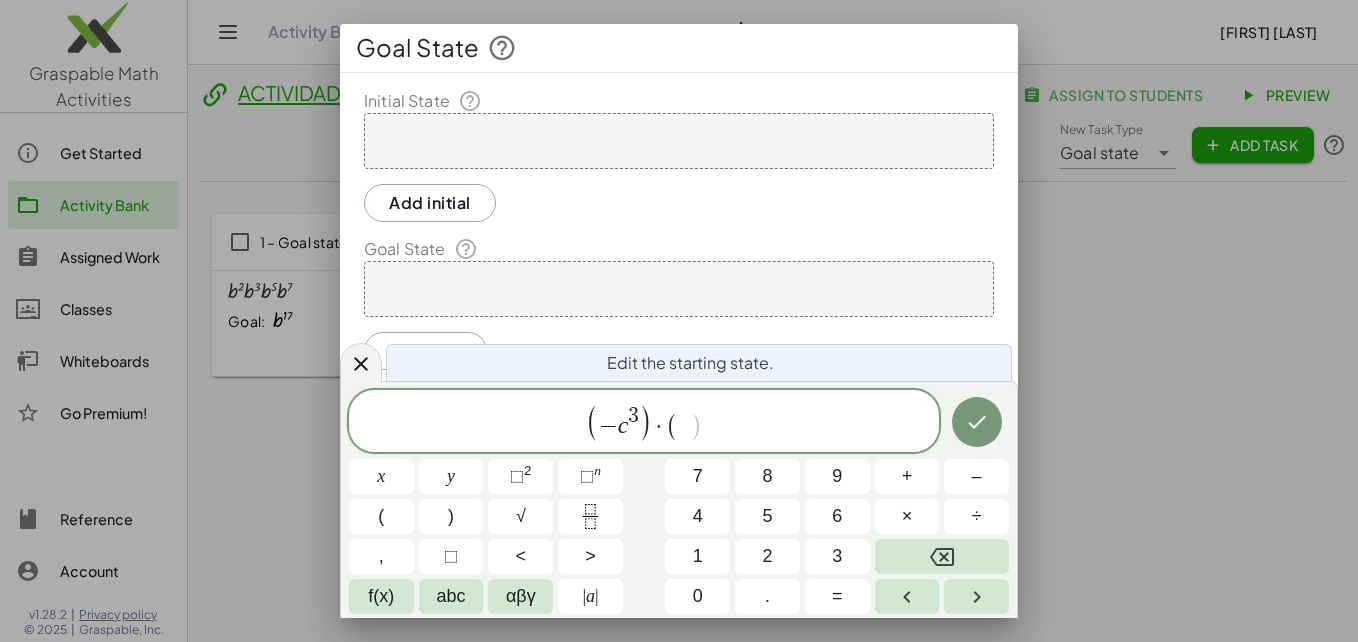 click on "abc" at bounding box center (451, 596) 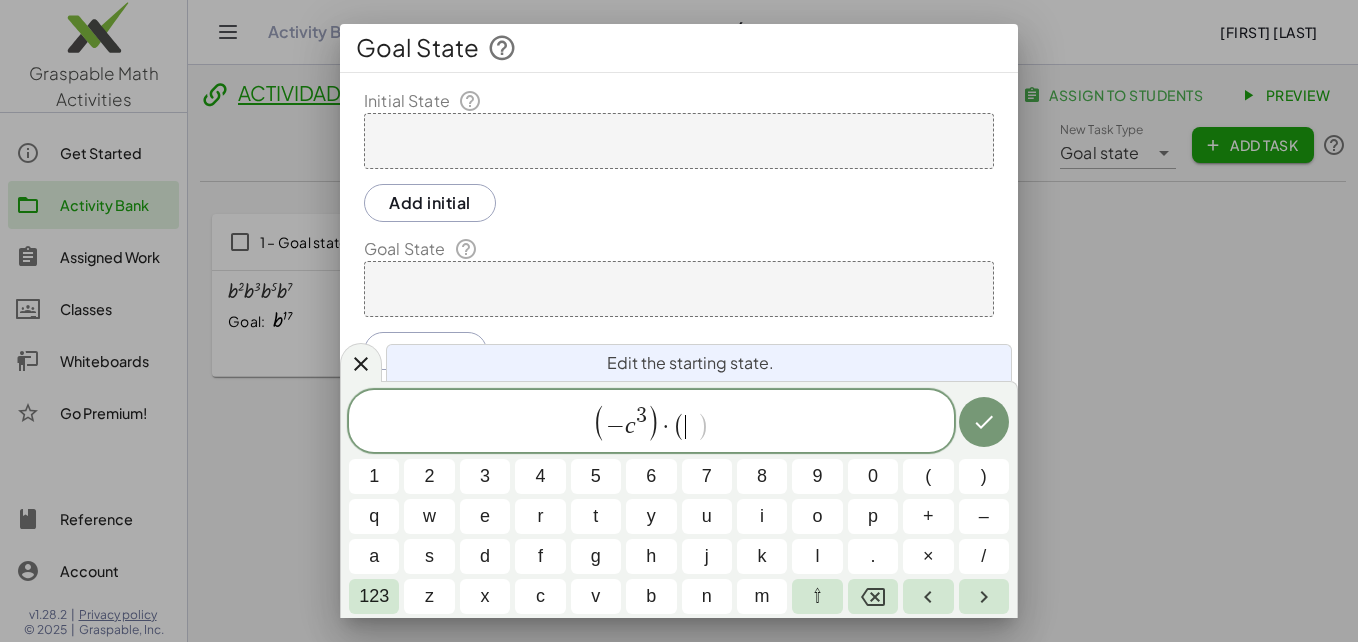 click on "–" at bounding box center [984, 516] 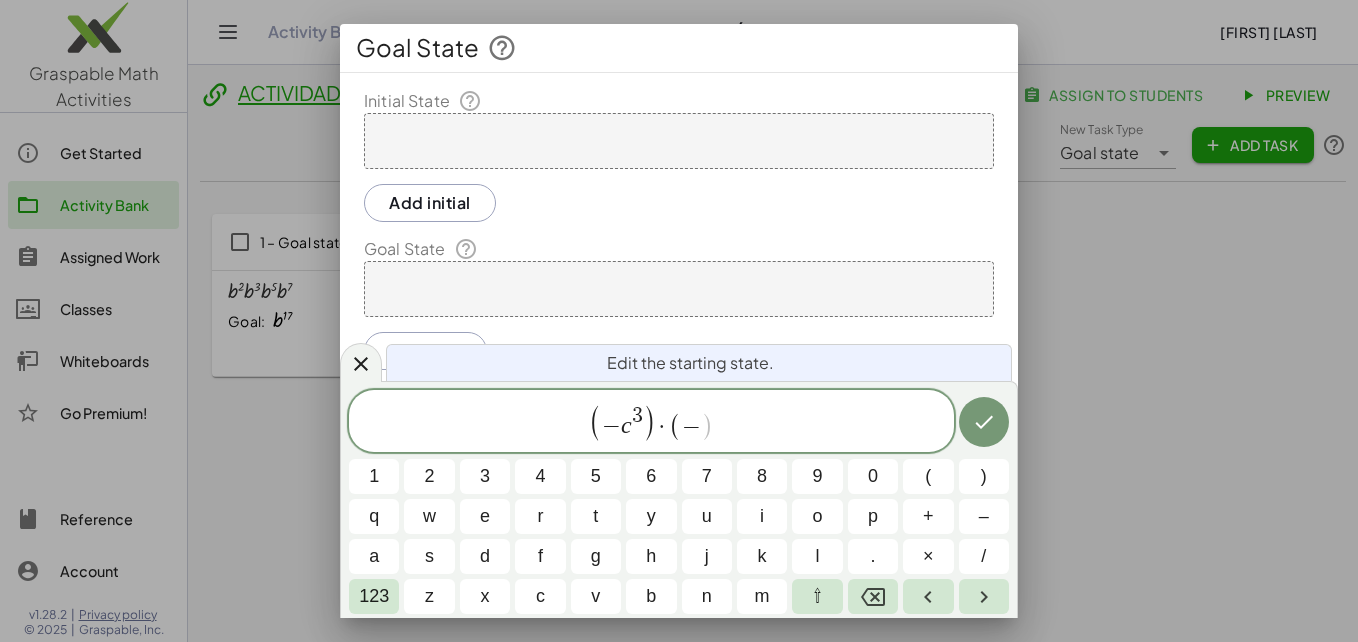 click on "c" at bounding box center (540, 596) 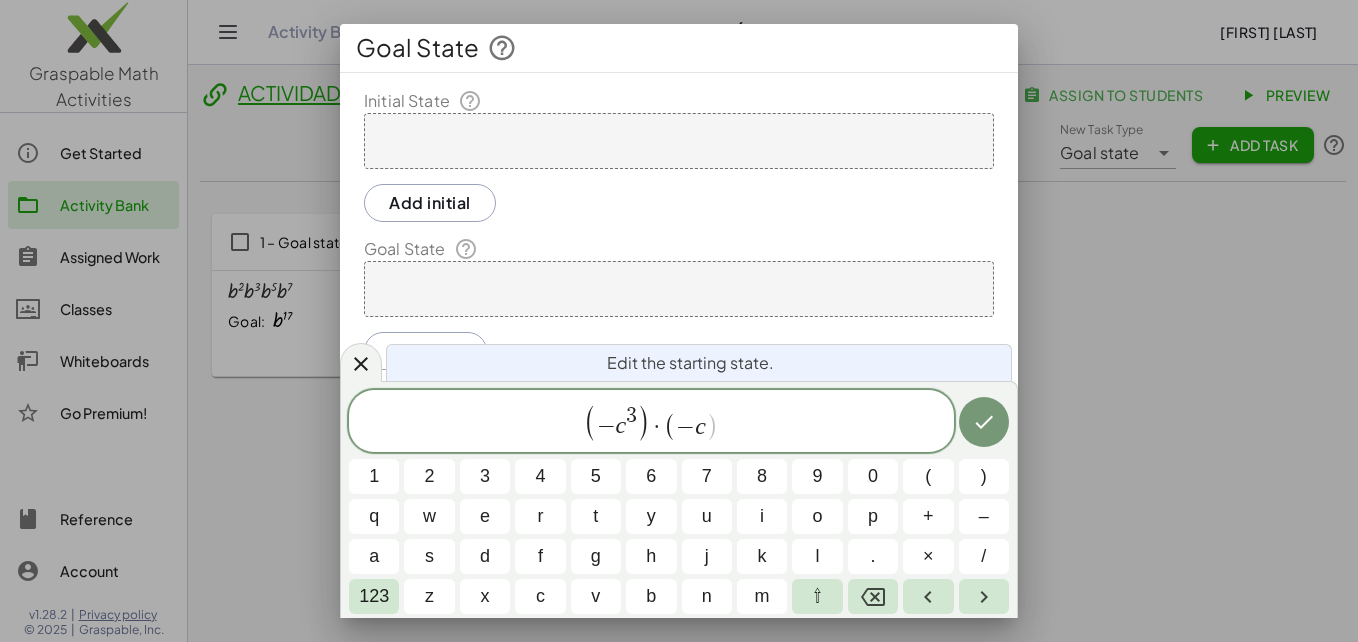 click on "( − c 3 ) · ( − c ​ )" at bounding box center [651, 422] 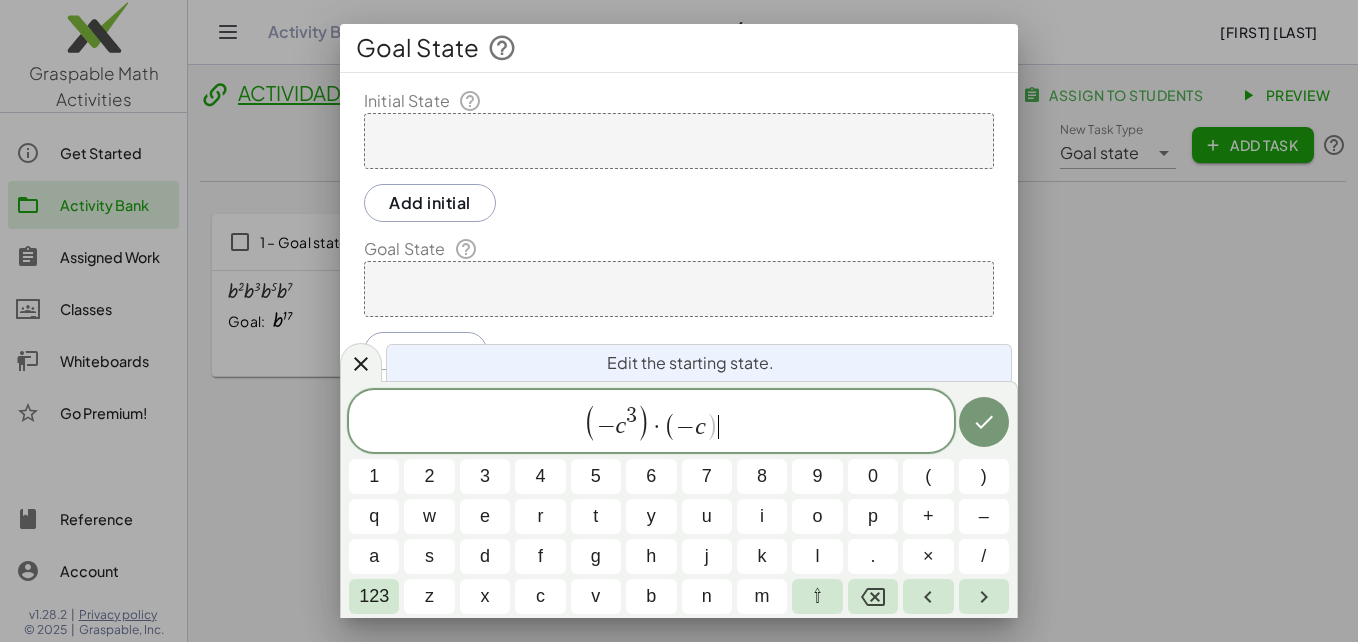 click on "123" at bounding box center [374, 596] 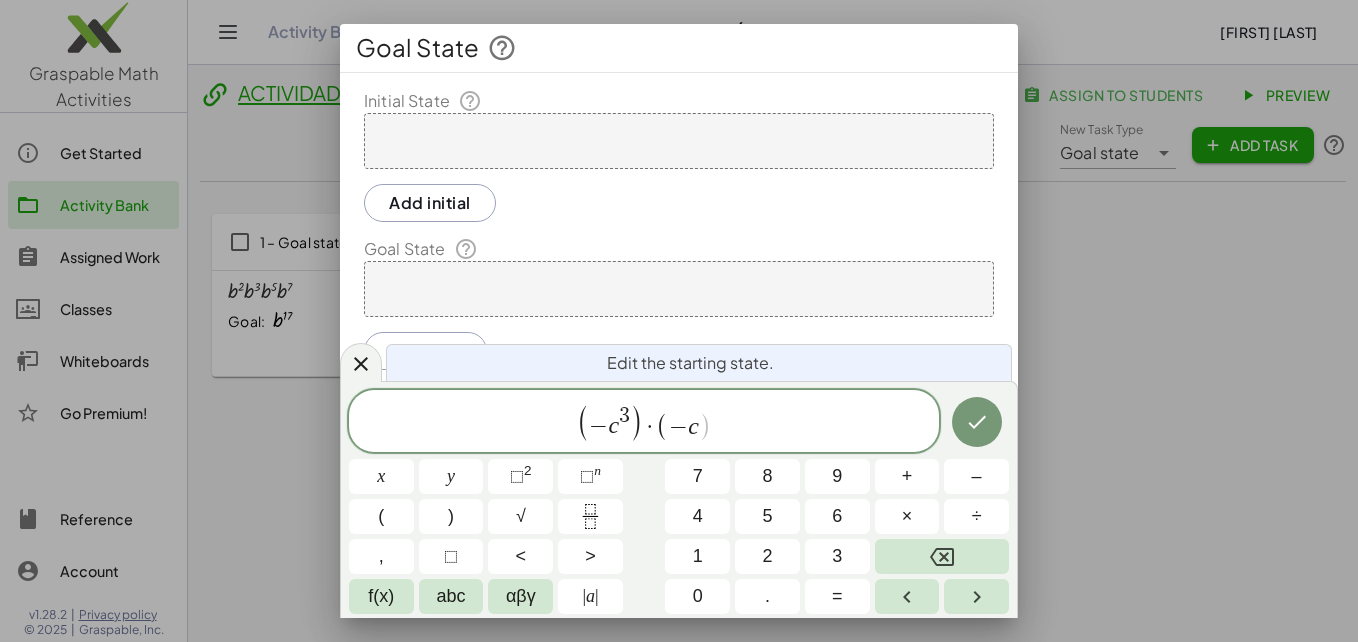 click on "n" at bounding box center (597, 470) 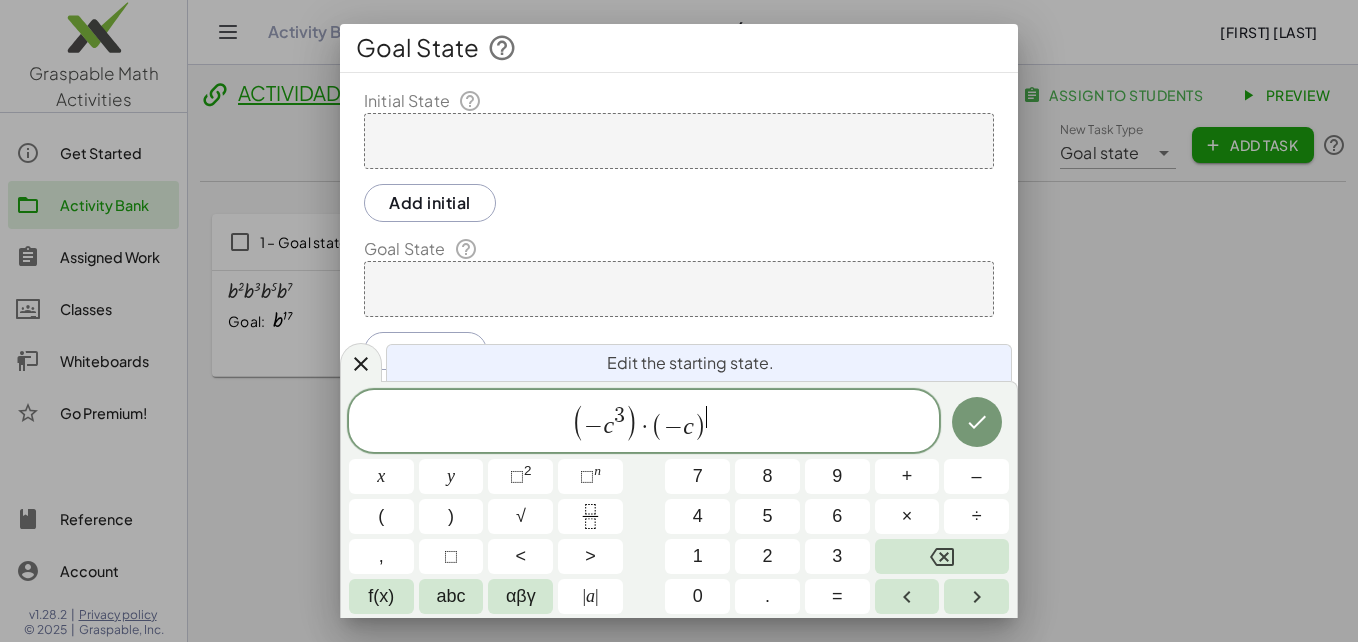 click on "3" at bounding box center (837, 556) 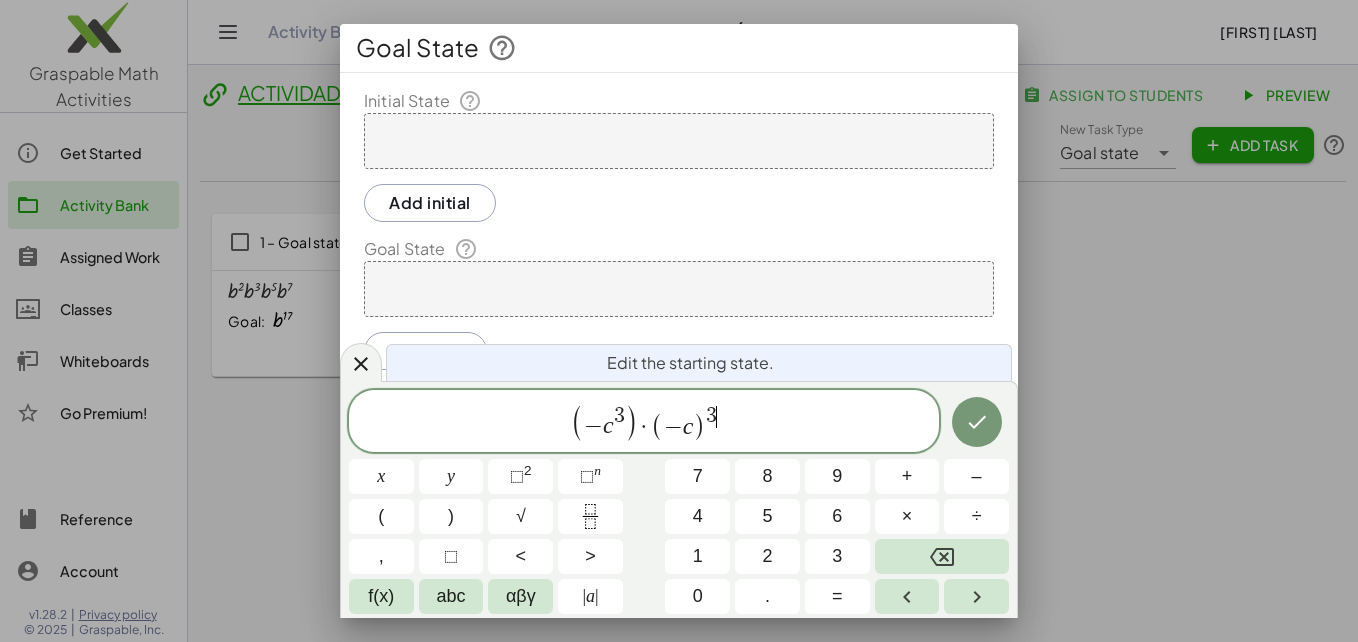 click 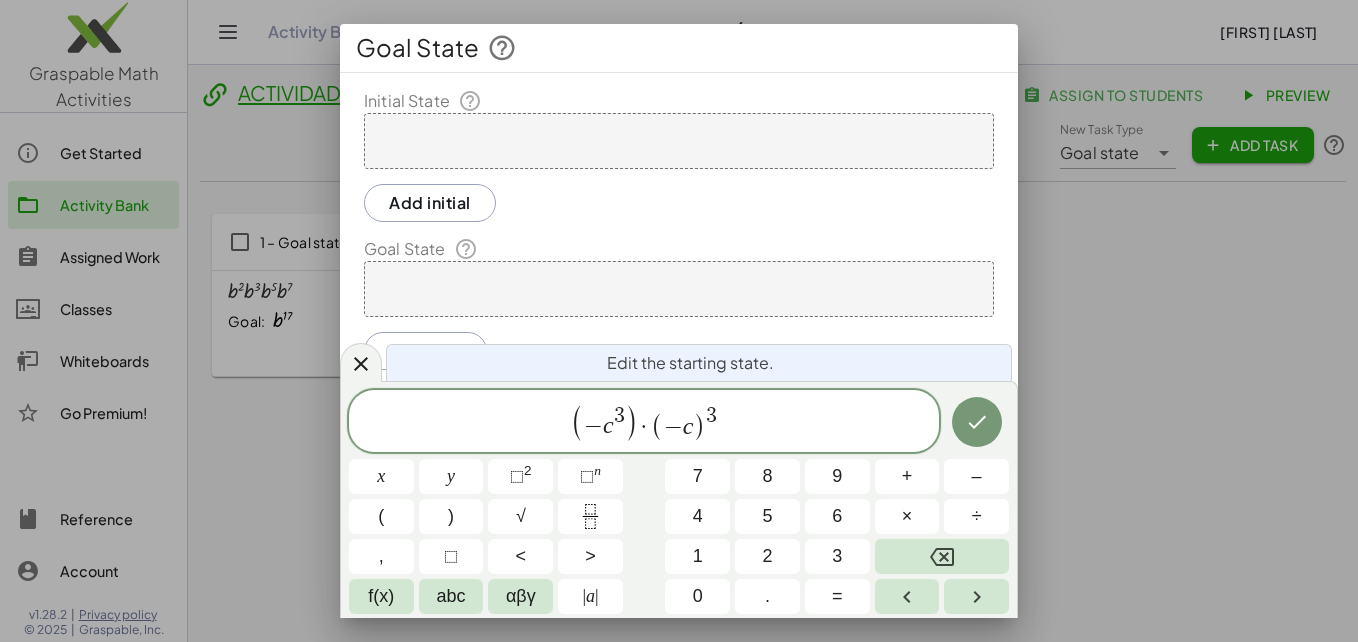 click on "×" at bounding box center (907, 516) 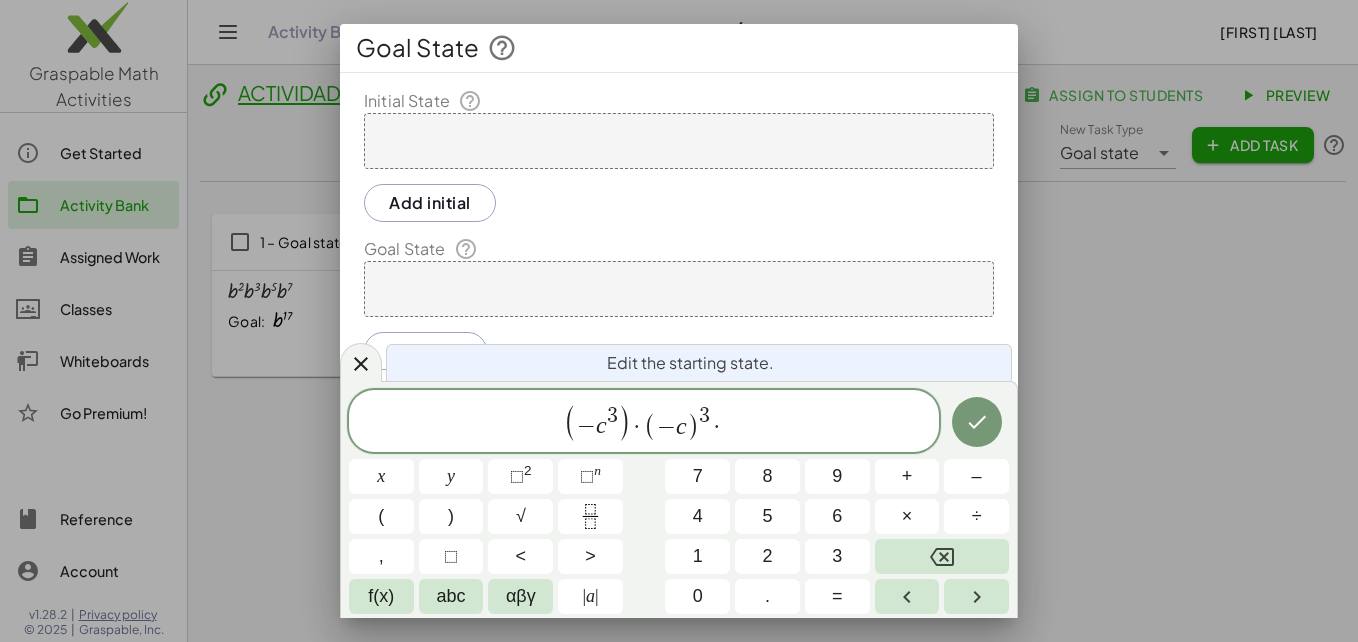 click on "f(x)" at bounding box center [381, 596] 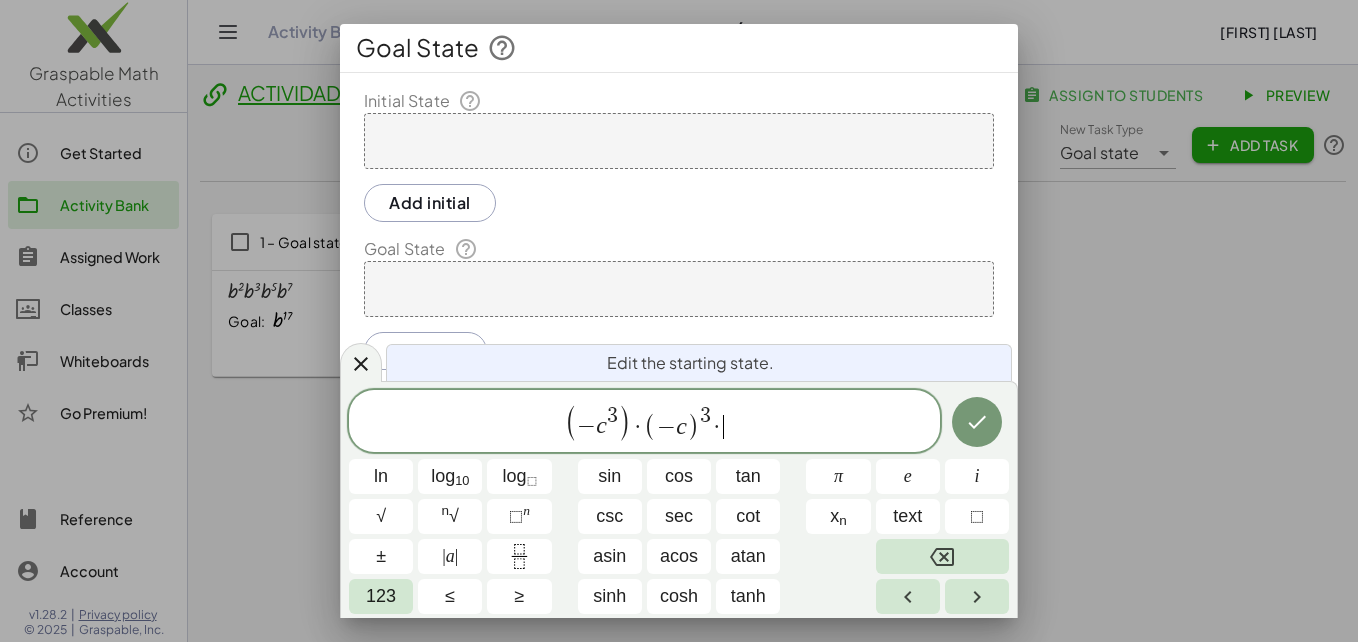 click on "123" at bounding box center [381, 596] 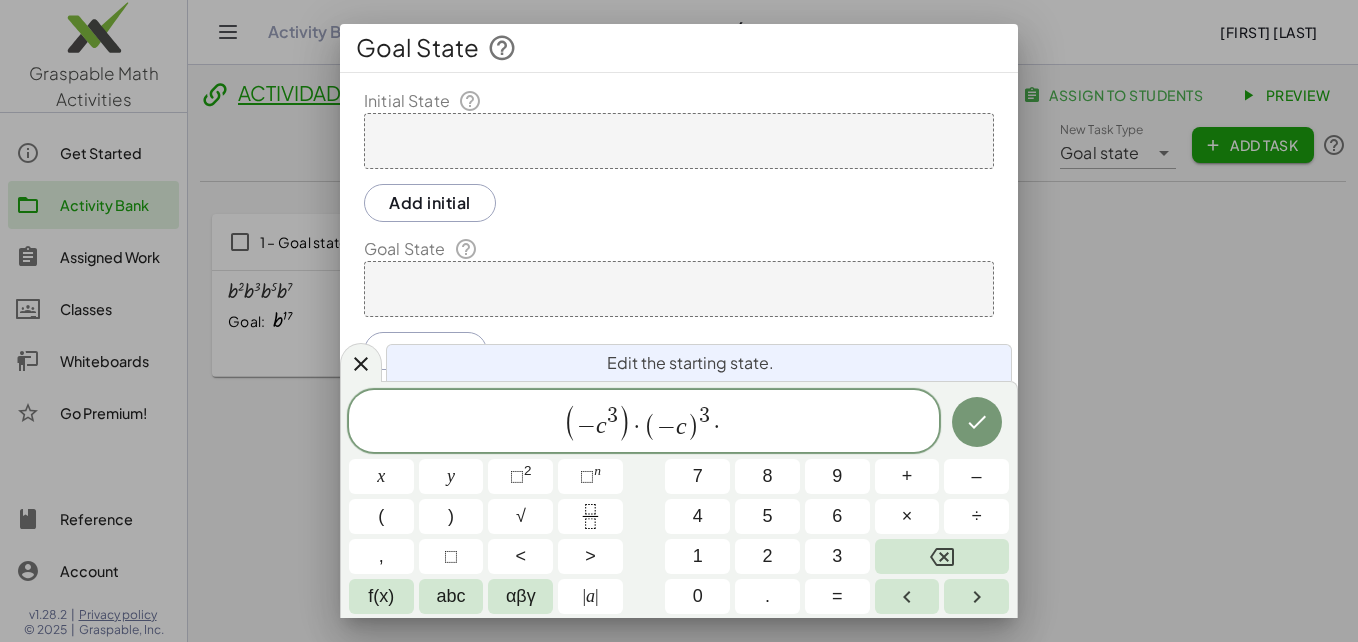 click on "abc" at bounding box center (451, 596) 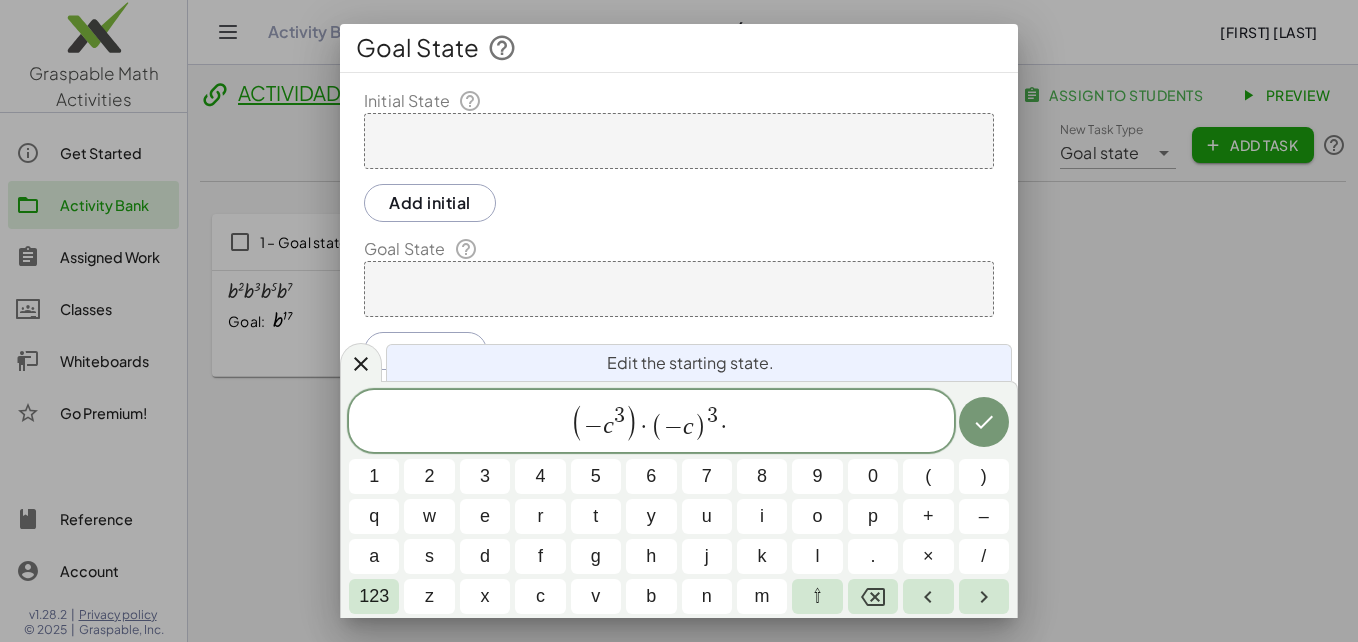 click on "(" at bounding box center (928, 476) 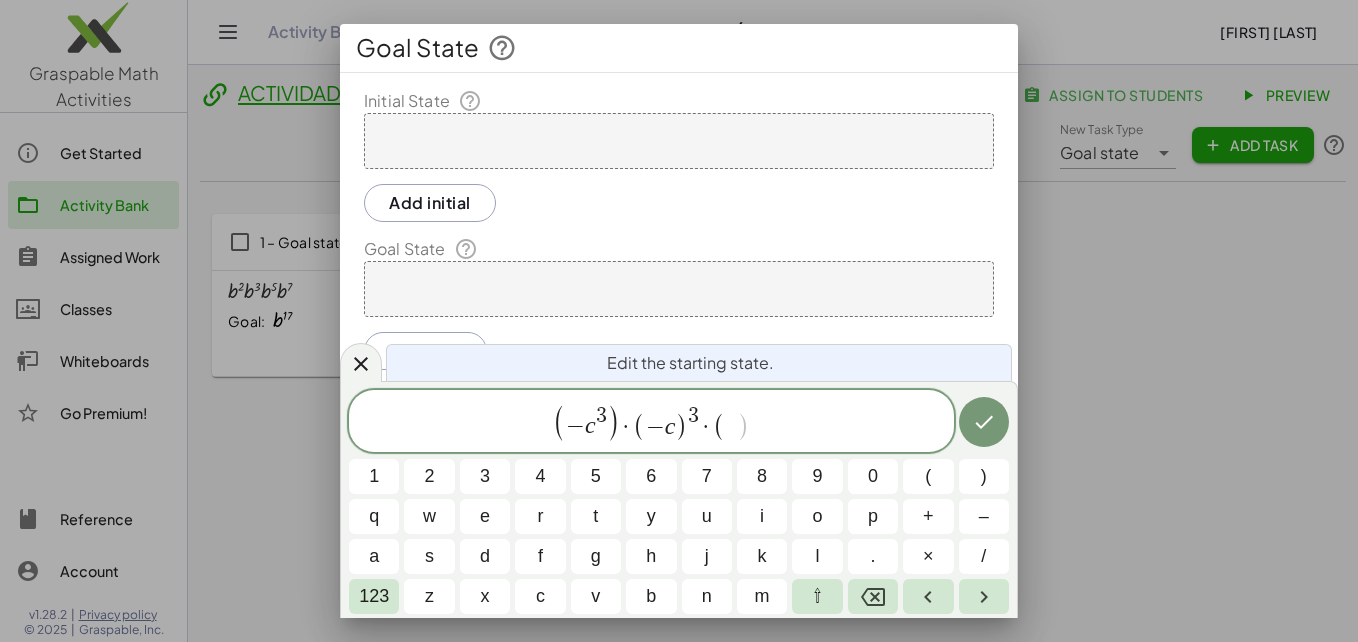 click on "–" at bounding box center [984, 516] 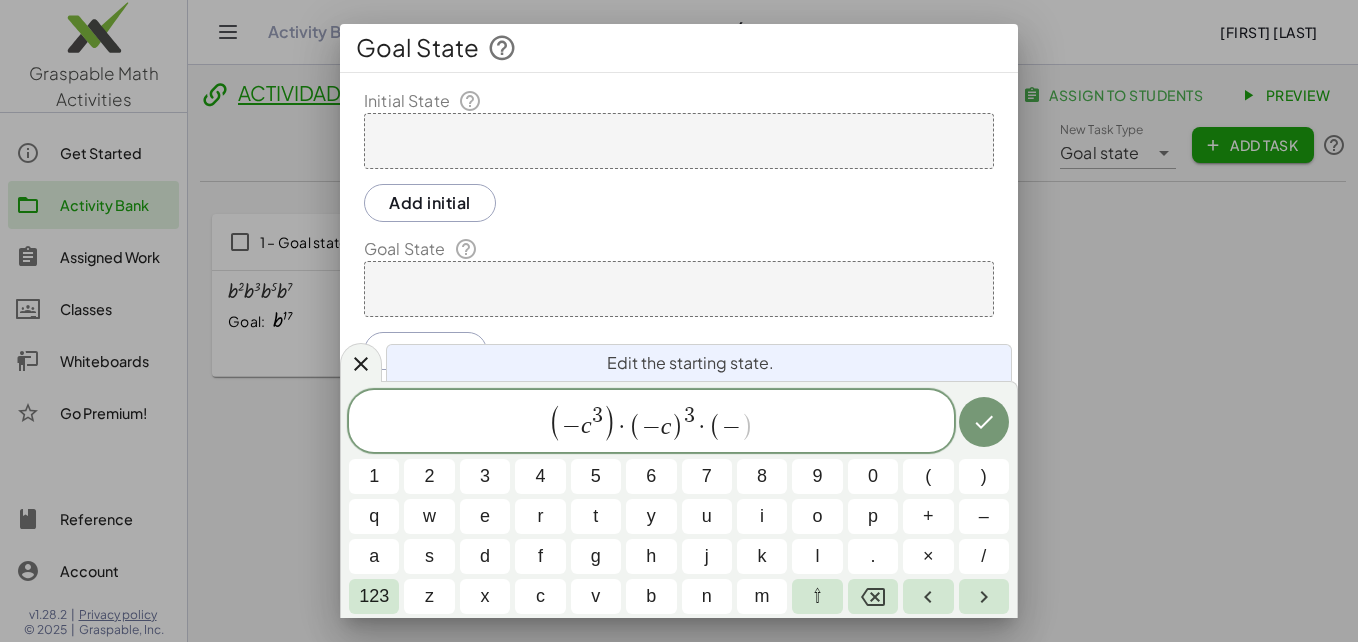 click on "c" at bounding box center [540, 596] 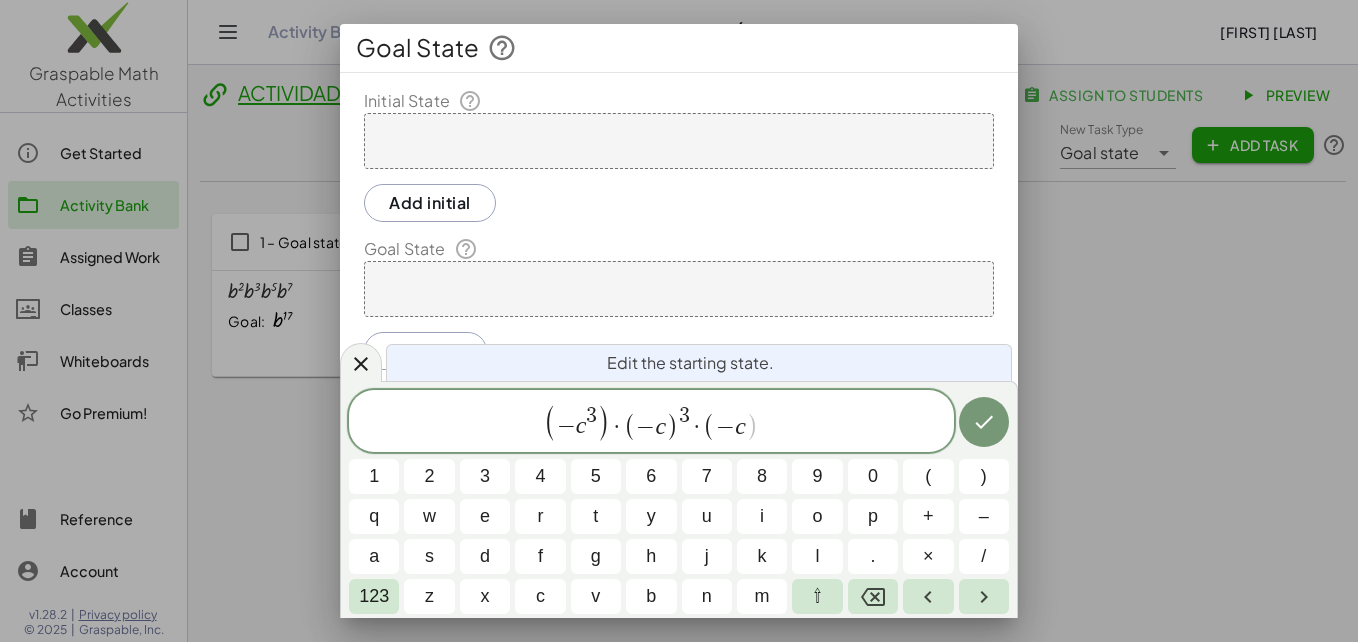 click 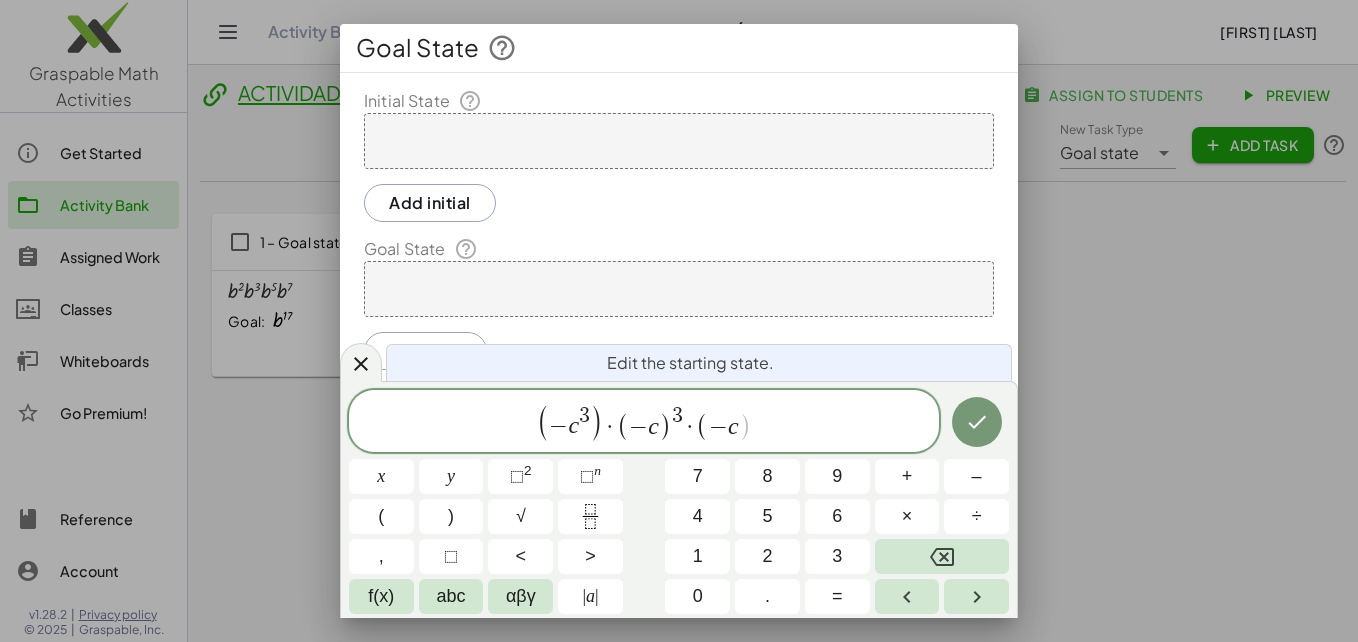click on "n" at bounding box center (597, 470) 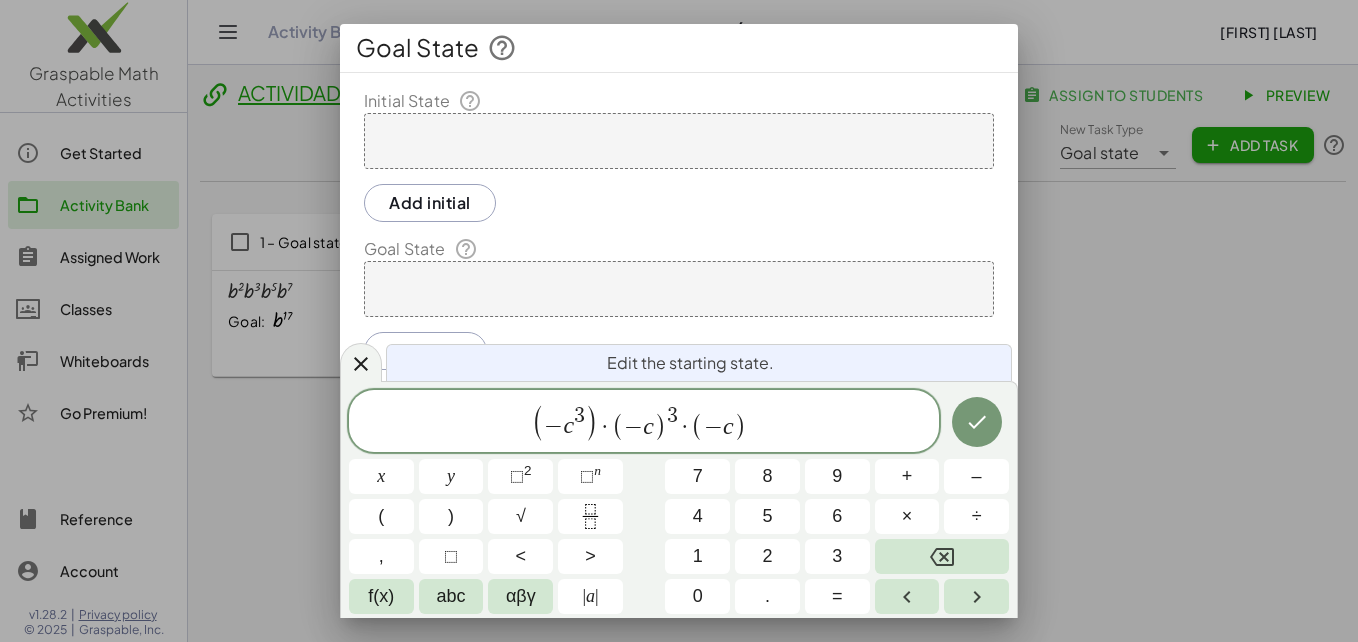 click on "3" at bounding box center (837, 556) 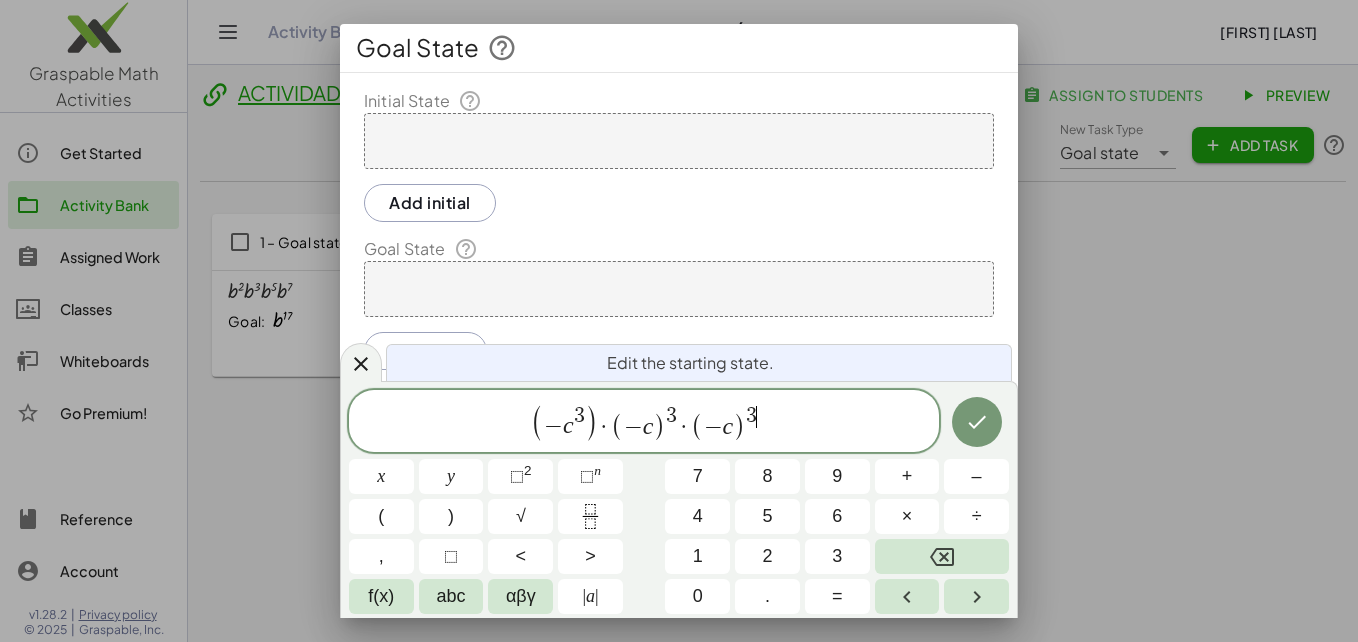 click on "3" at bounding box center (579, 416) 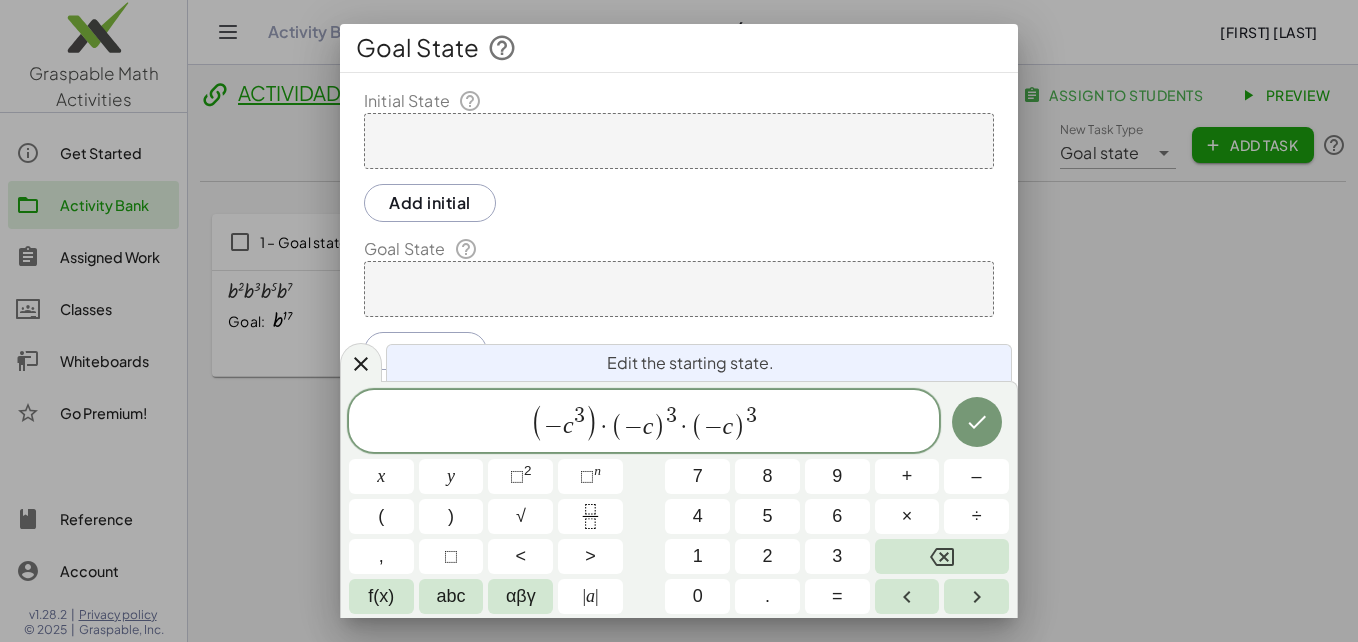 click on "( − c ​ 3 ) · ( − c ) 3 · ( − c ) 3" at bounding box center [644, 422] 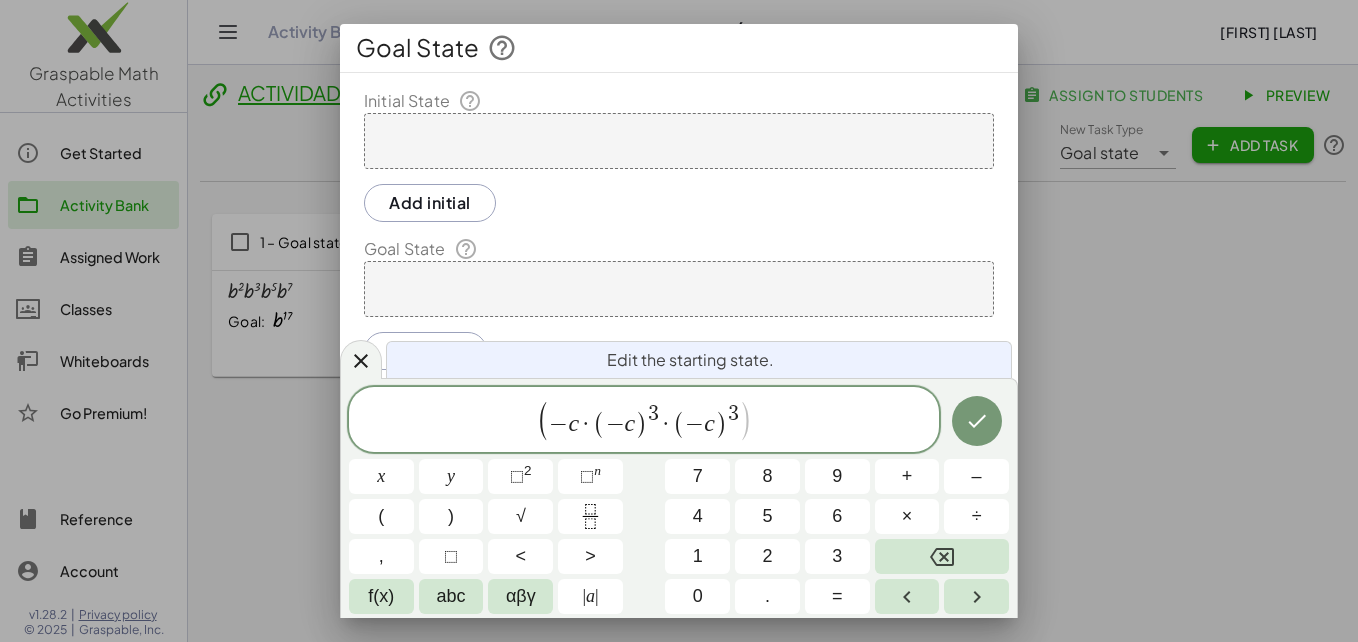 click on ")" at bounding box center [451, 516] 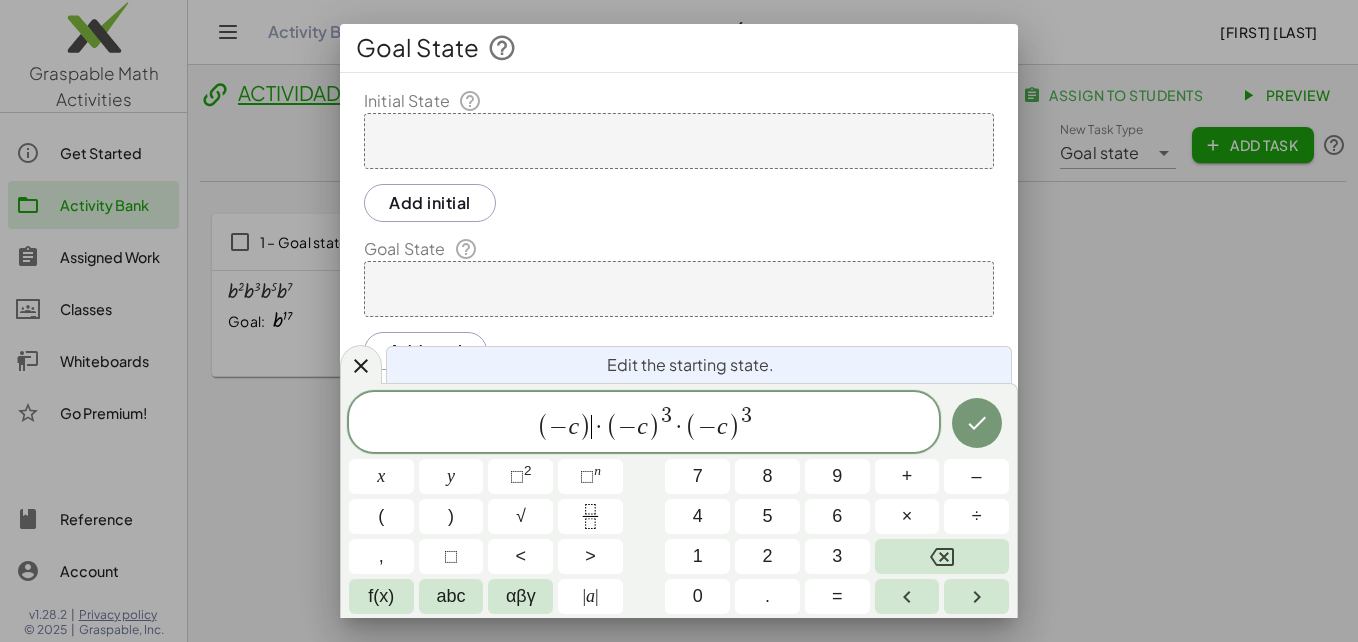 click on "n" at bounding box center (597, 470) 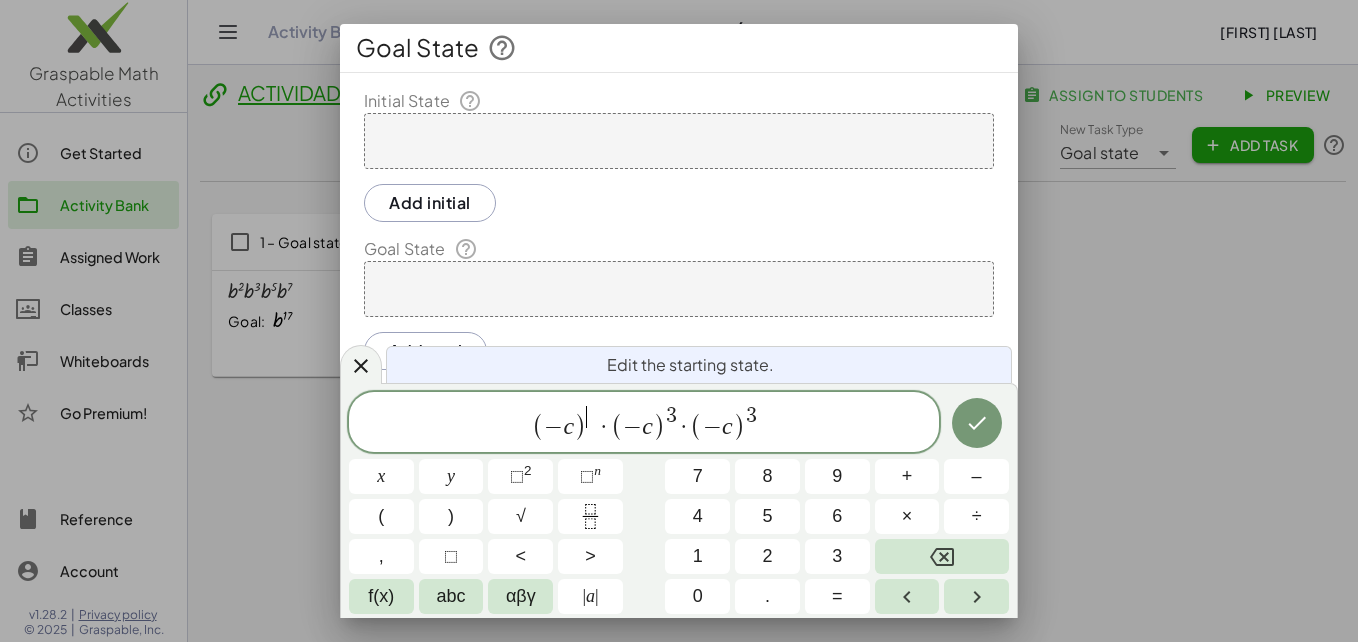 click on "3" at bounding box center [837, 556] 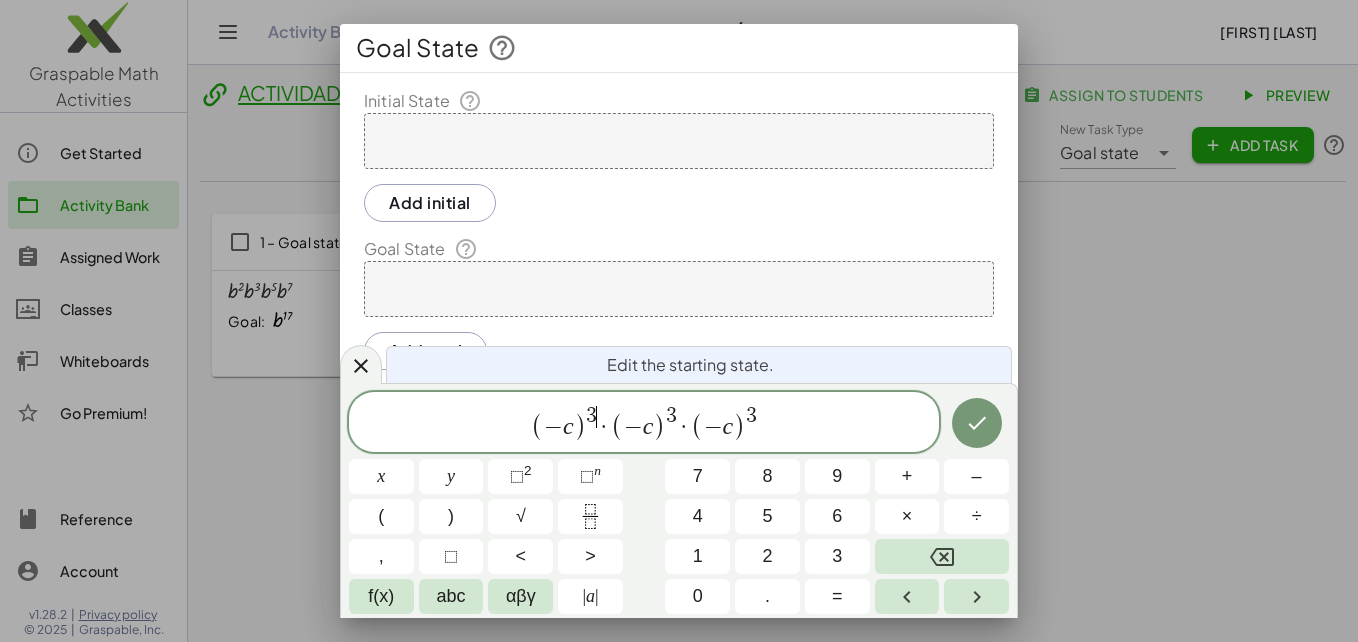 click 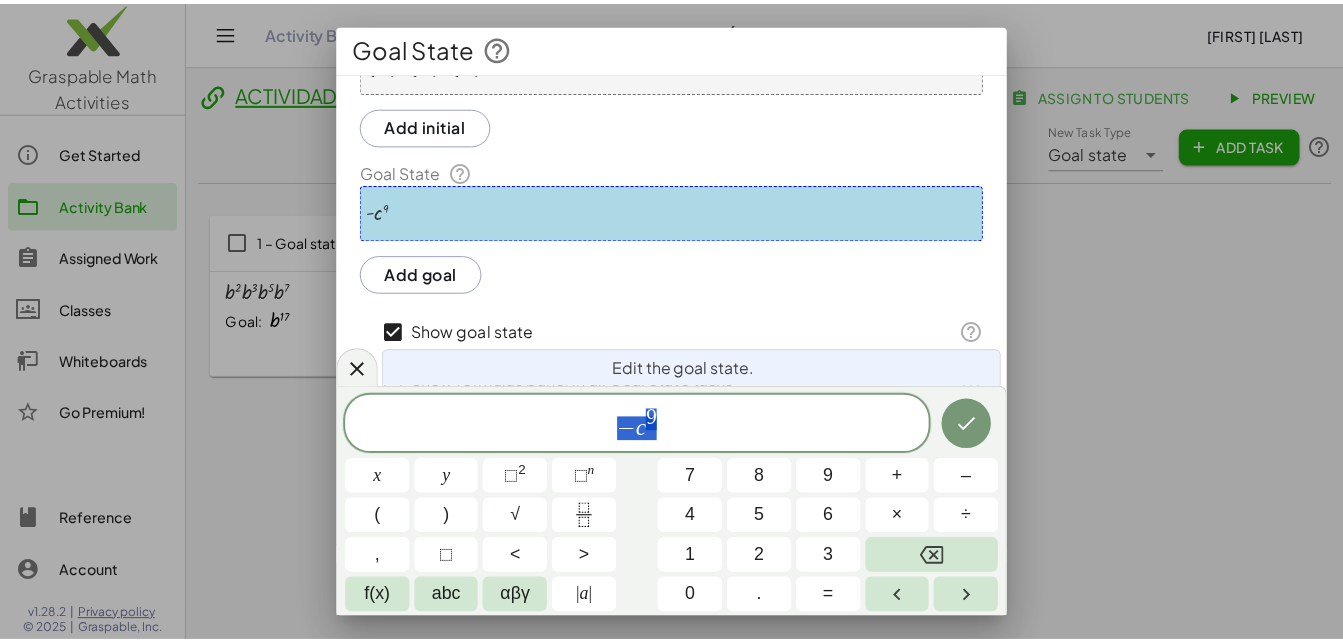 scroll, scrollTop: 132, scrollLeft: 0, axis: vertical 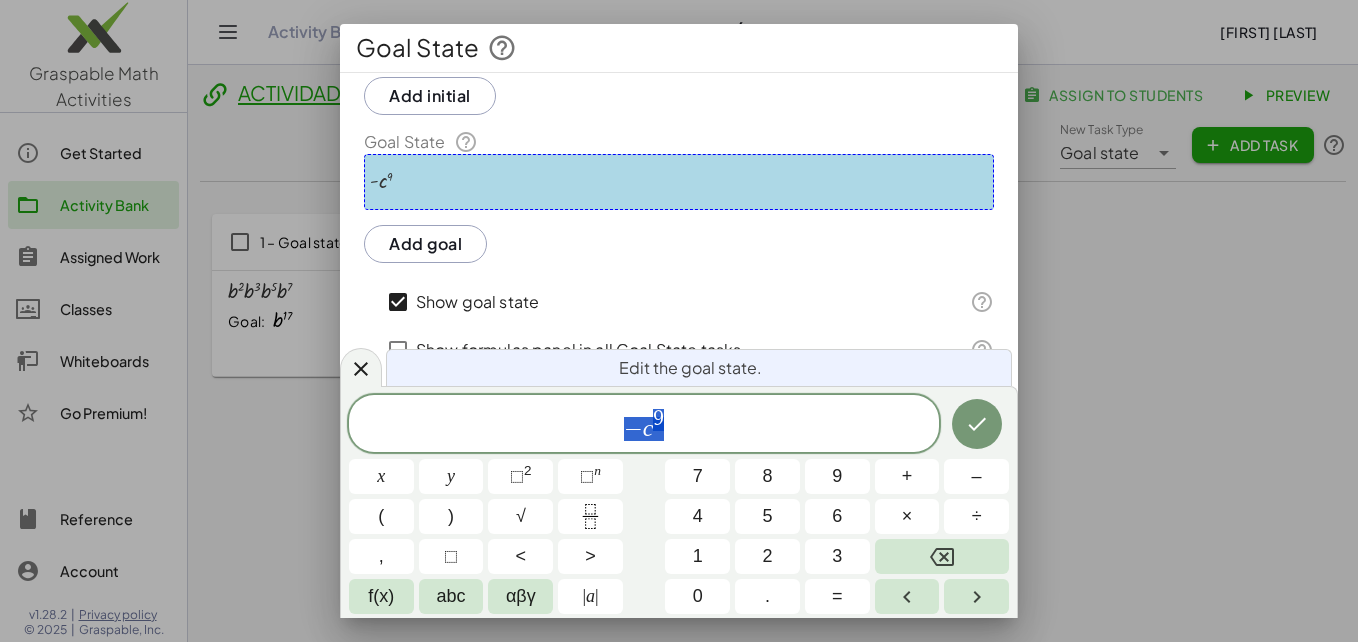 click 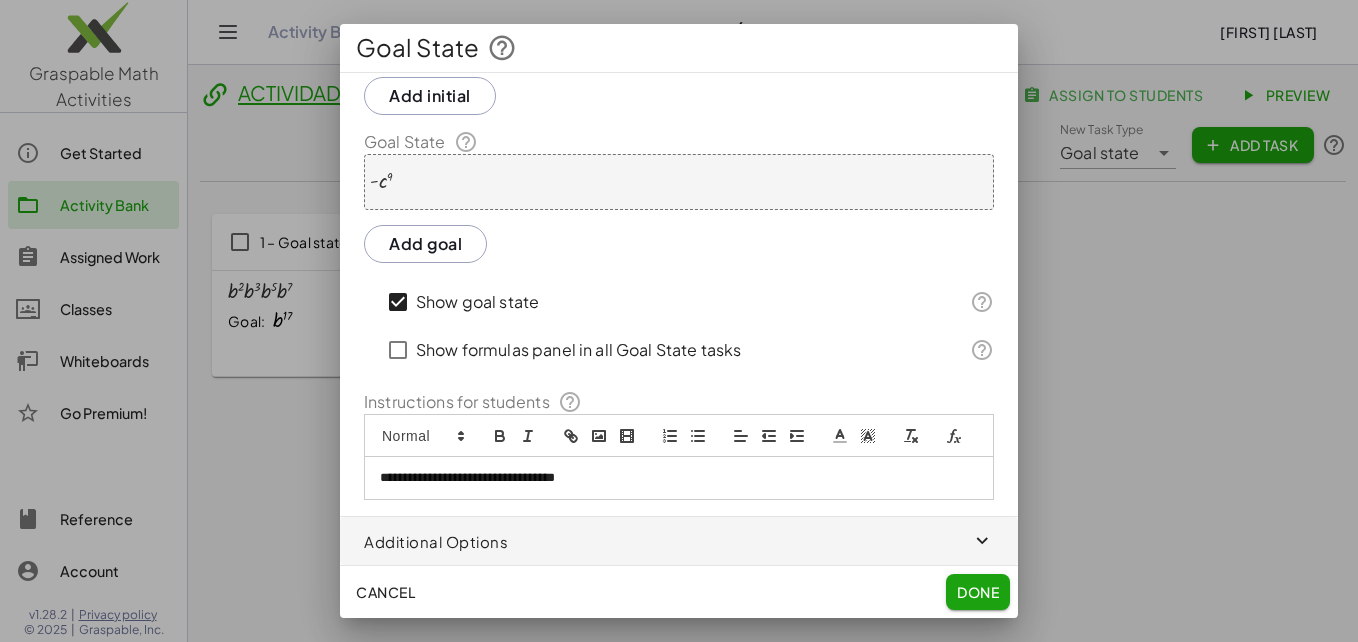 click on "Done" 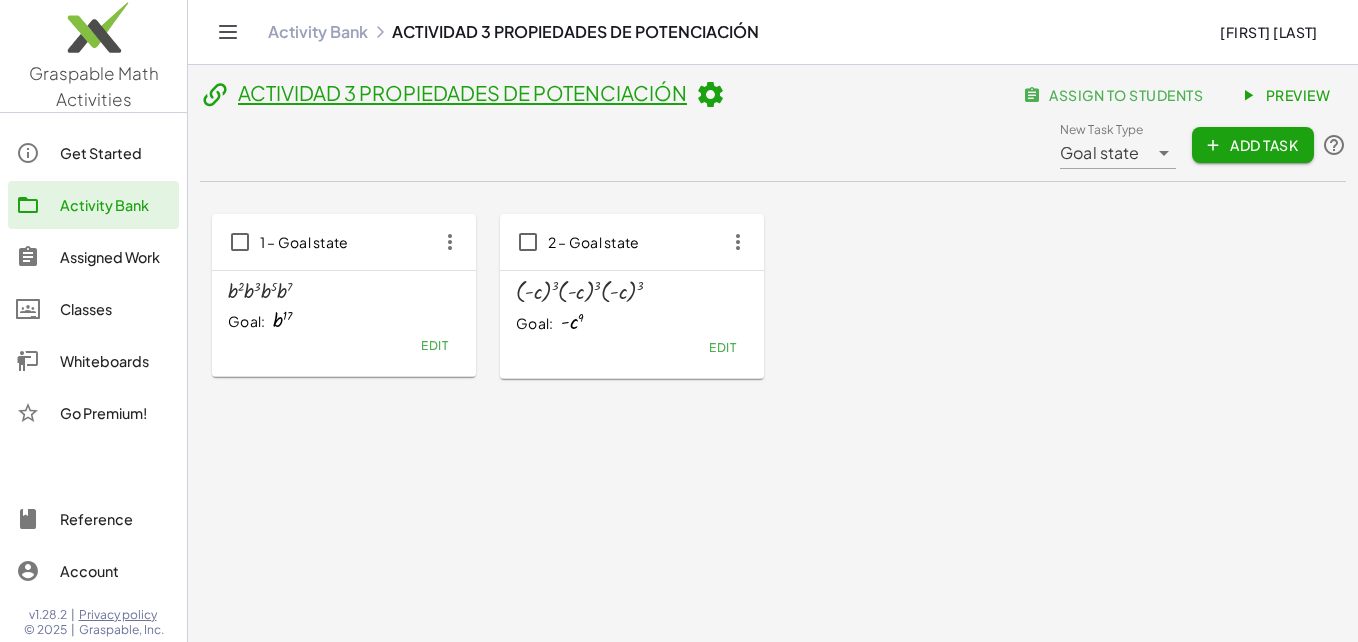 click on "Add Task" 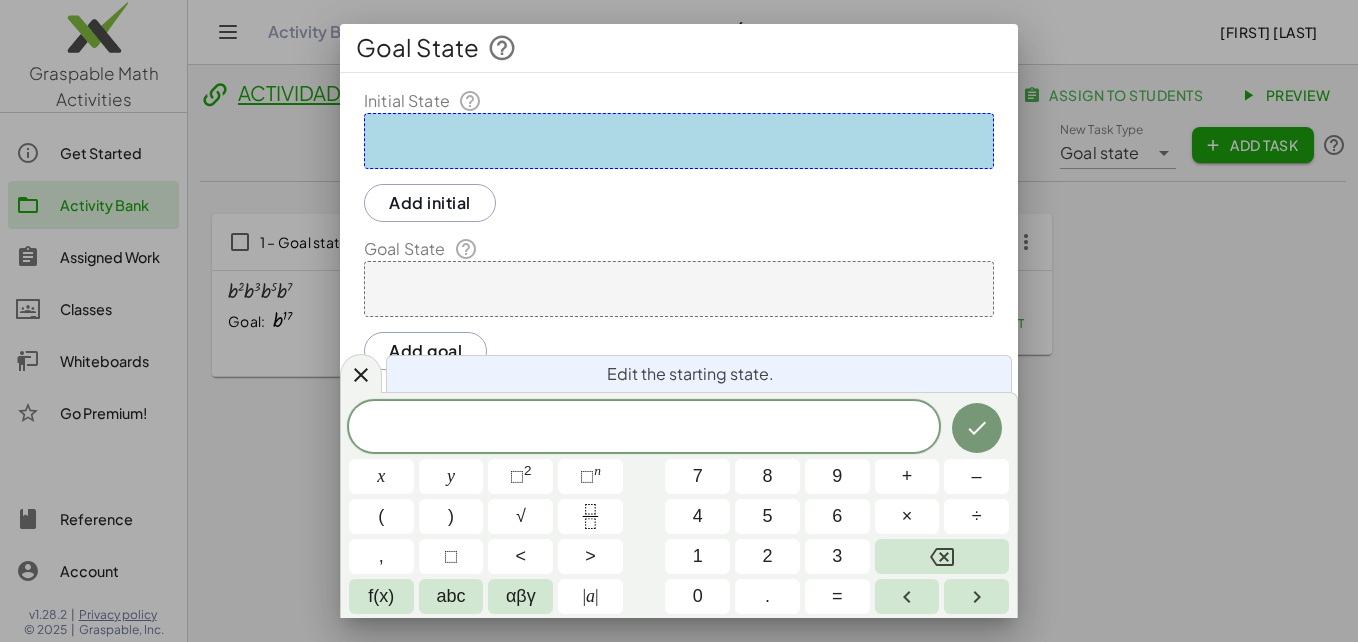 click at bounding box center (679, 141) 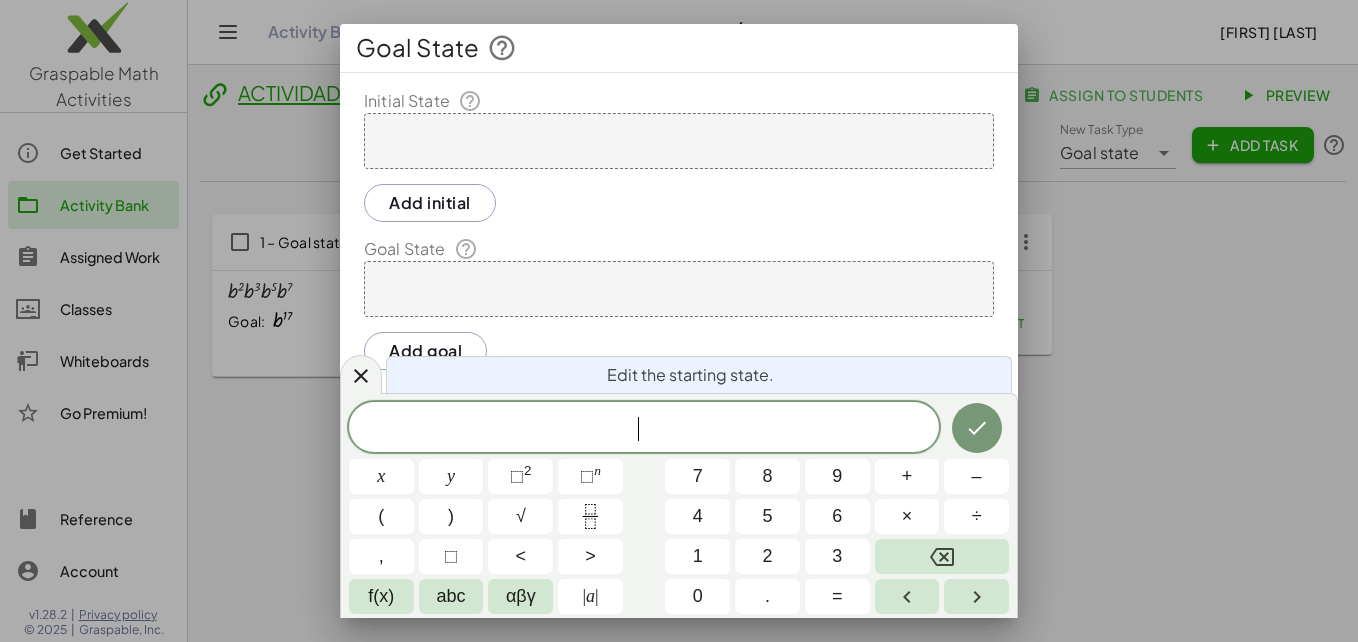 click at bounding box center (679, 141) 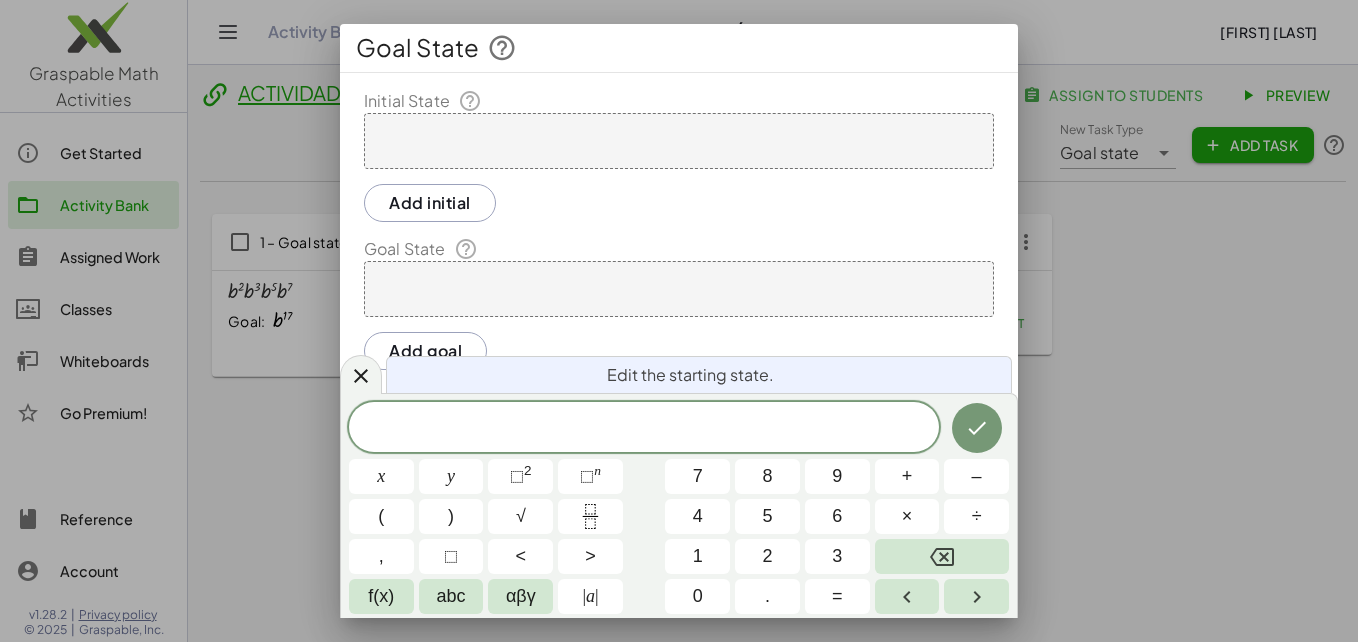 click on "(" at bounding box center [381, 516] 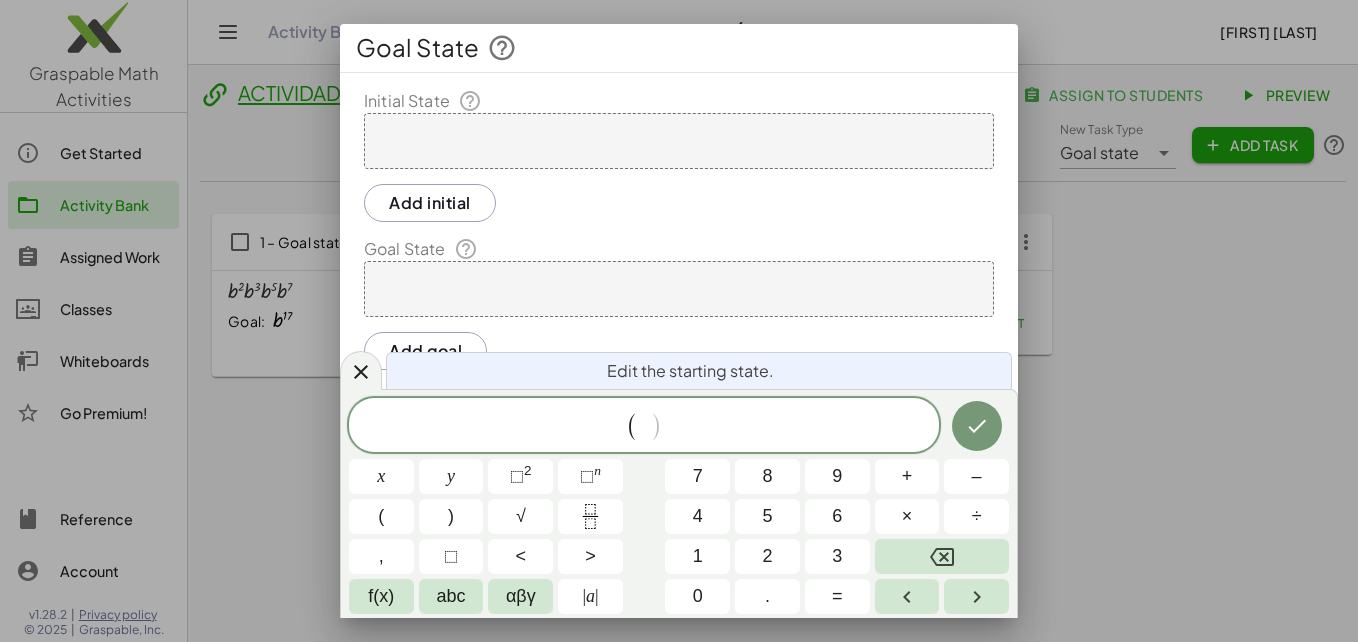 click on "3" at bounding box center [837, 556] 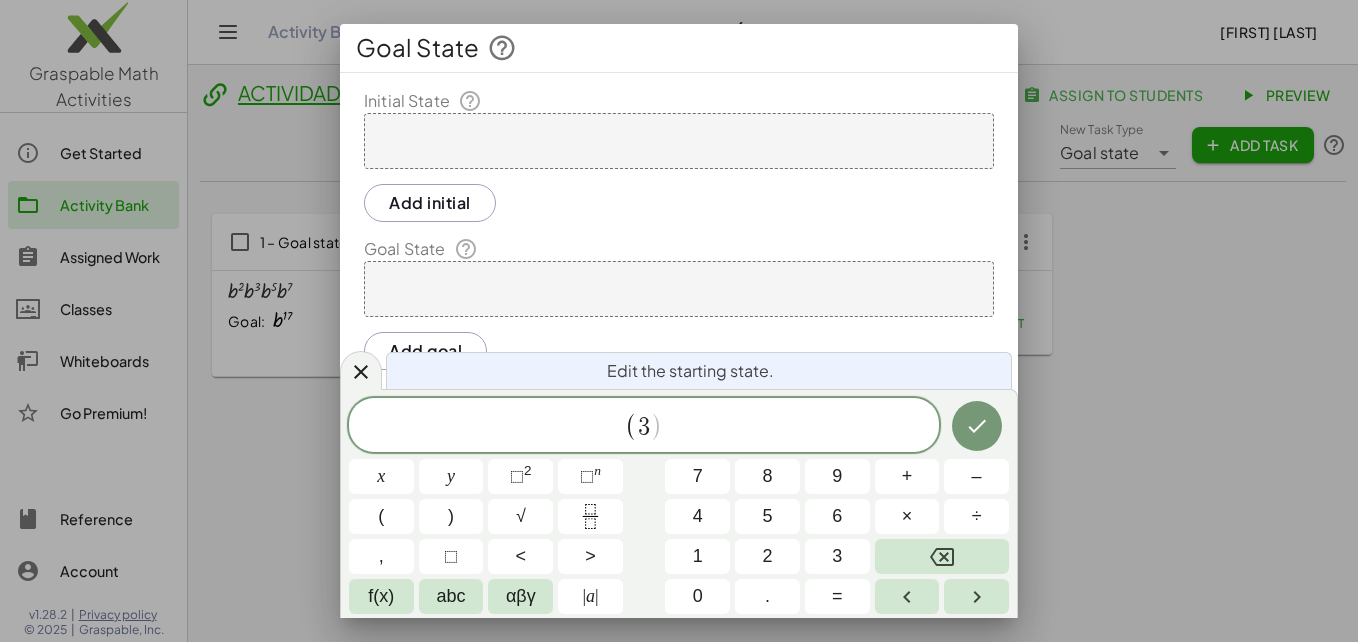 click on "abc" at bounding box center [451, 596] 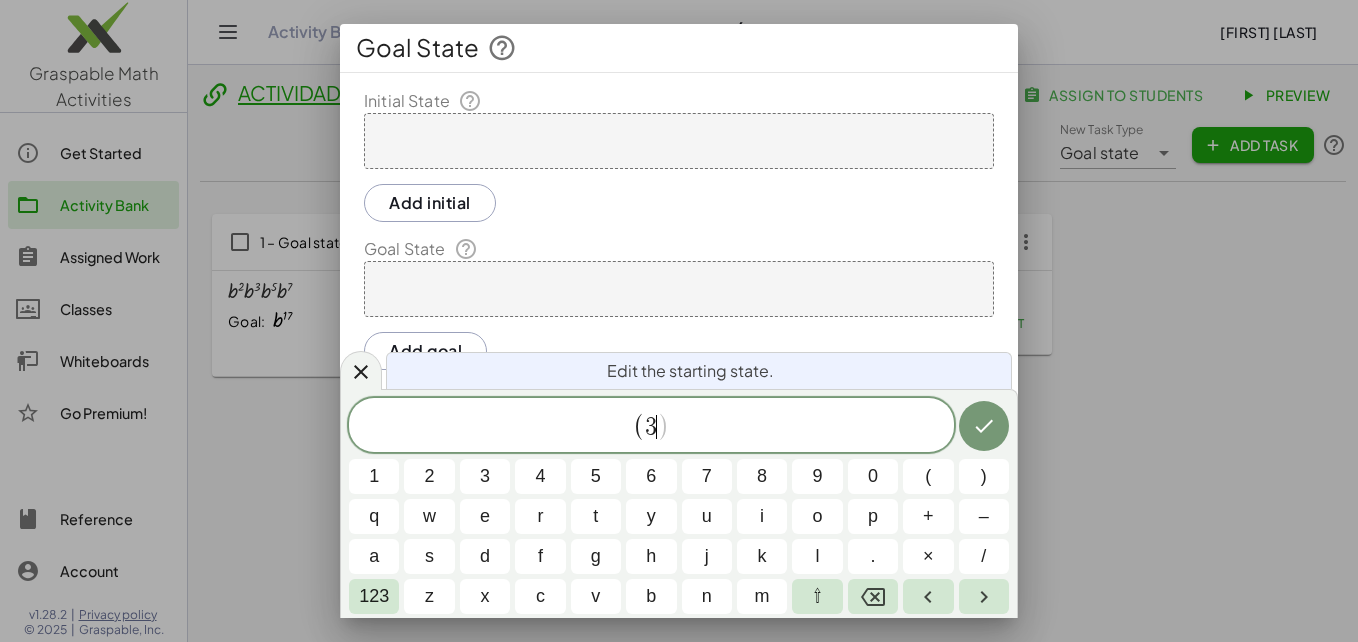 click on "d" at bounding box center (485, 556) 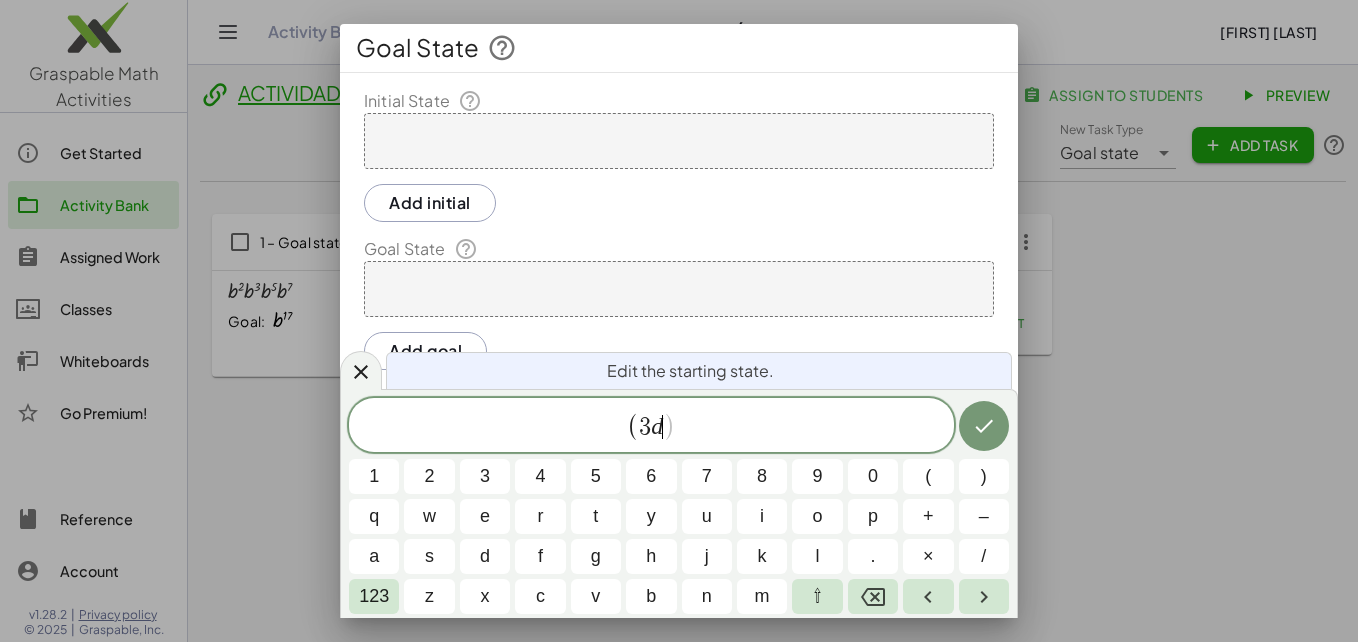 click 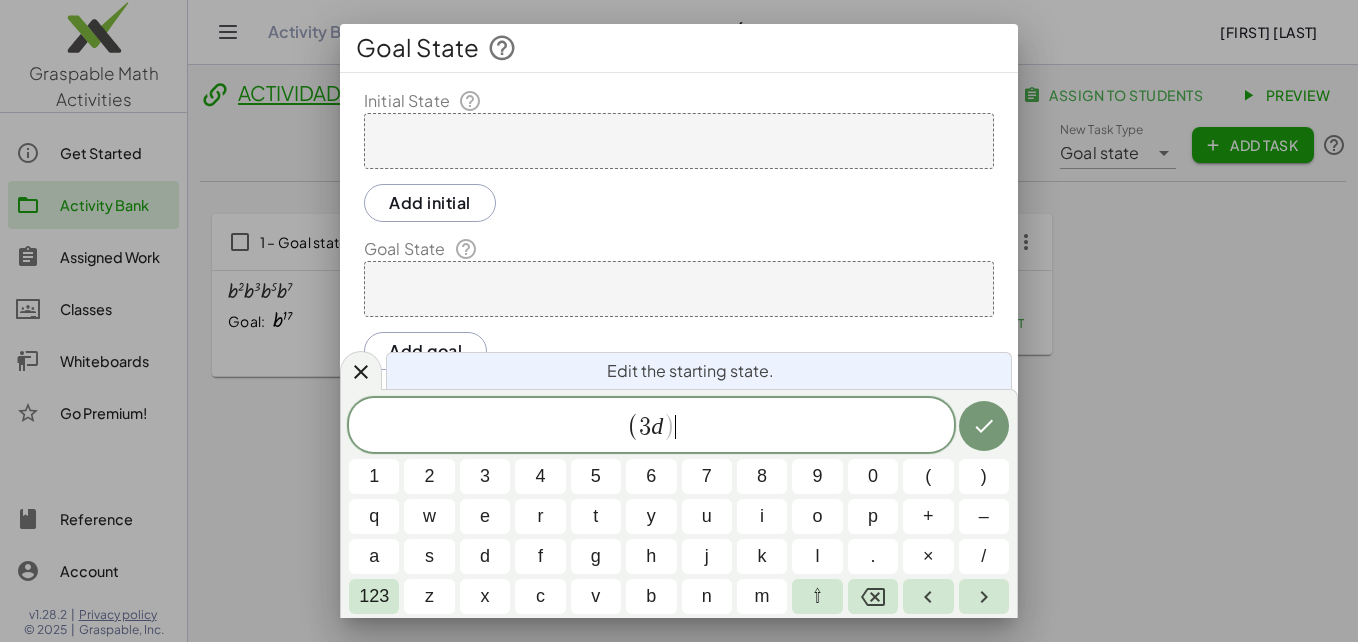 click on "123" at bounding box center (374, 596) 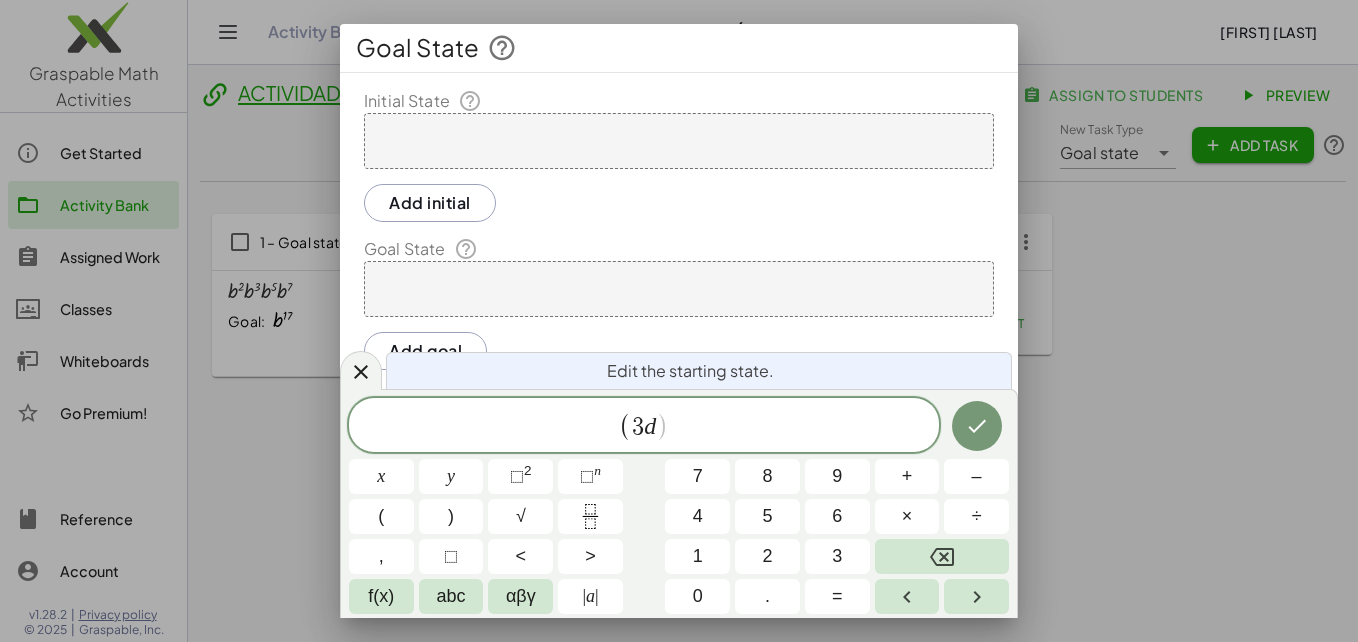click on "n" at bounding box center [597, 470] 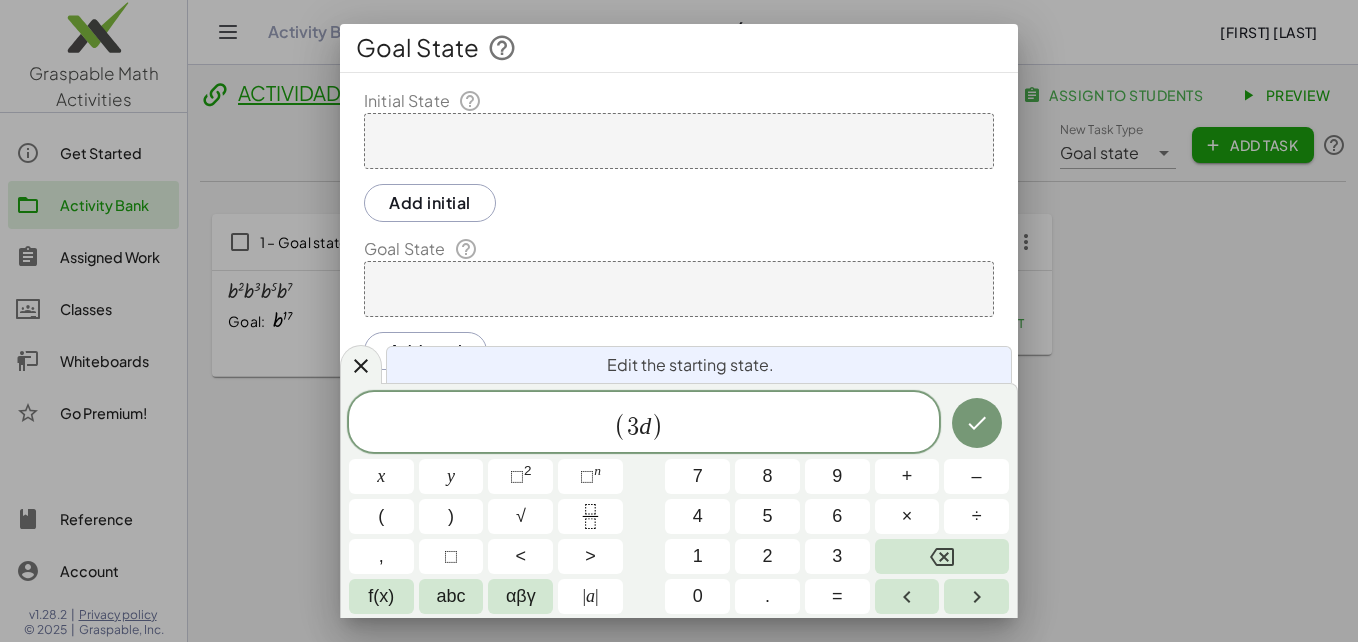 click on "2" at bounding box center [767, 556] 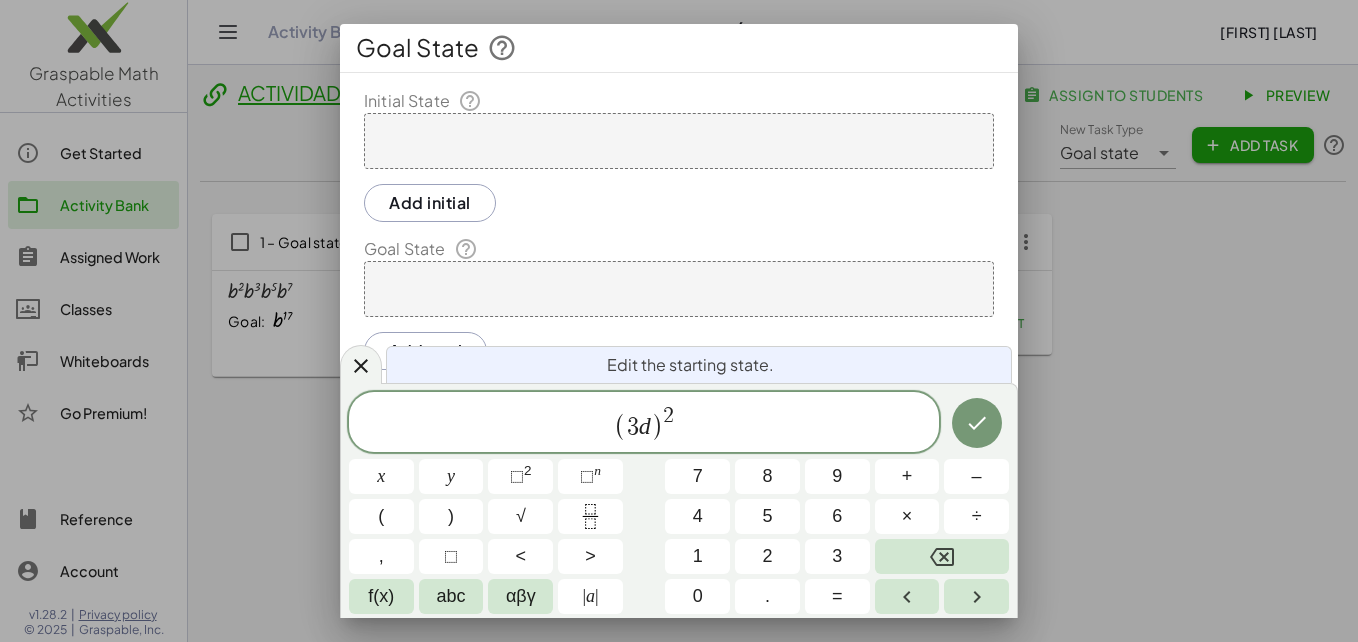 click 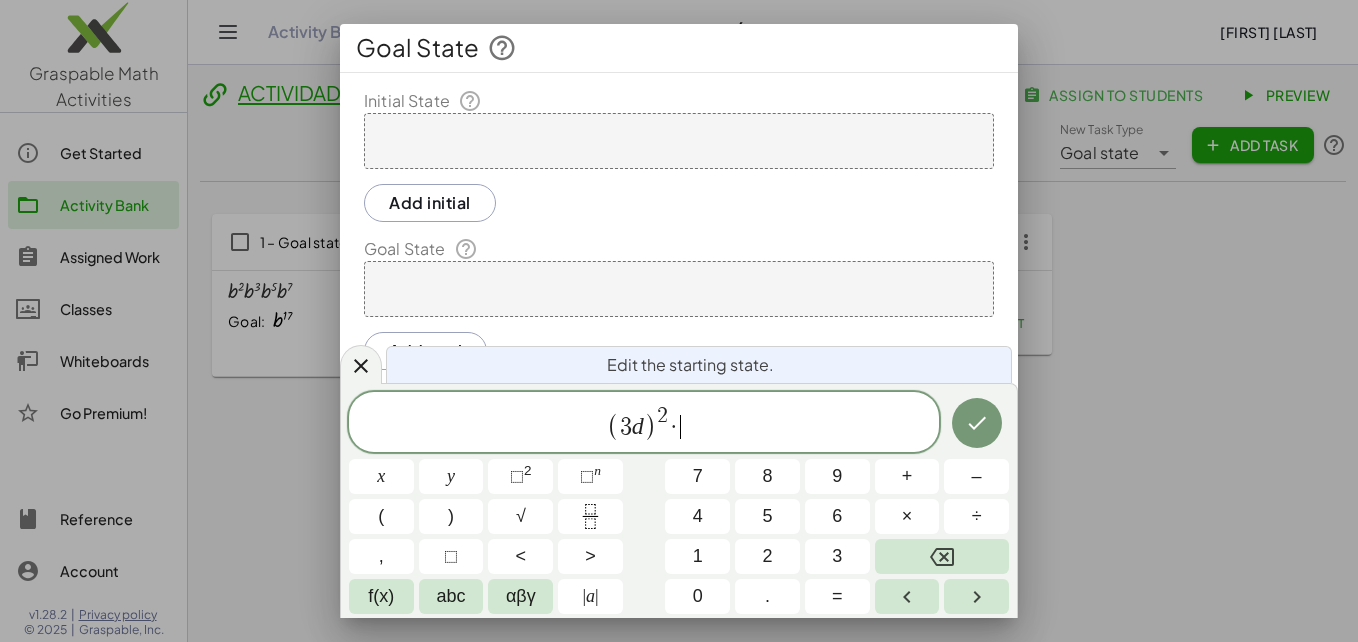 click on "(" at bounding box center (381, 516) 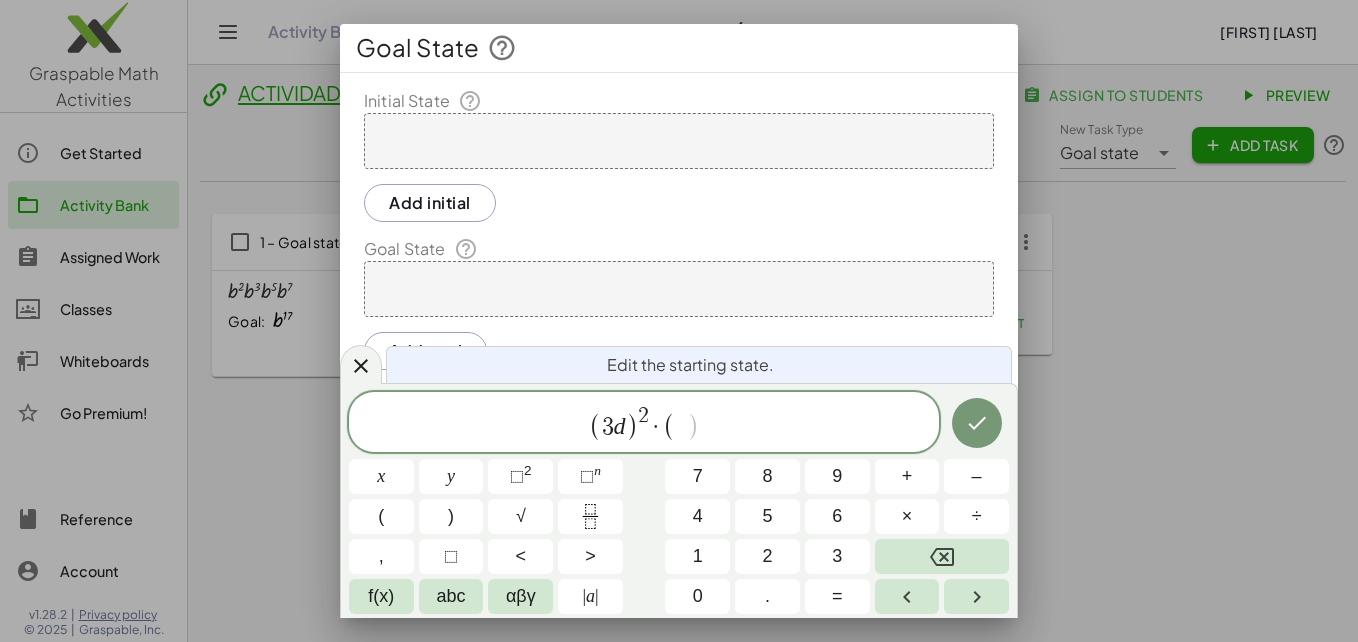 click on "3" at bounding box center (837, 556) 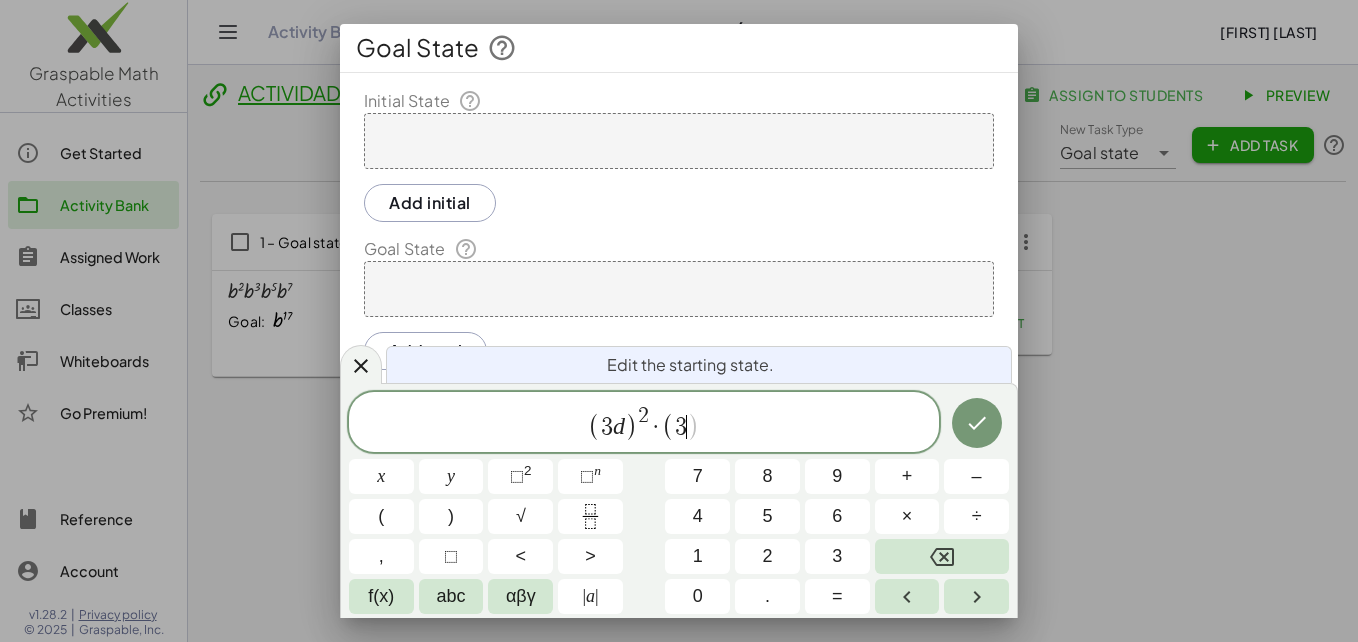 click on "abc" at bounding box center (451, 596) 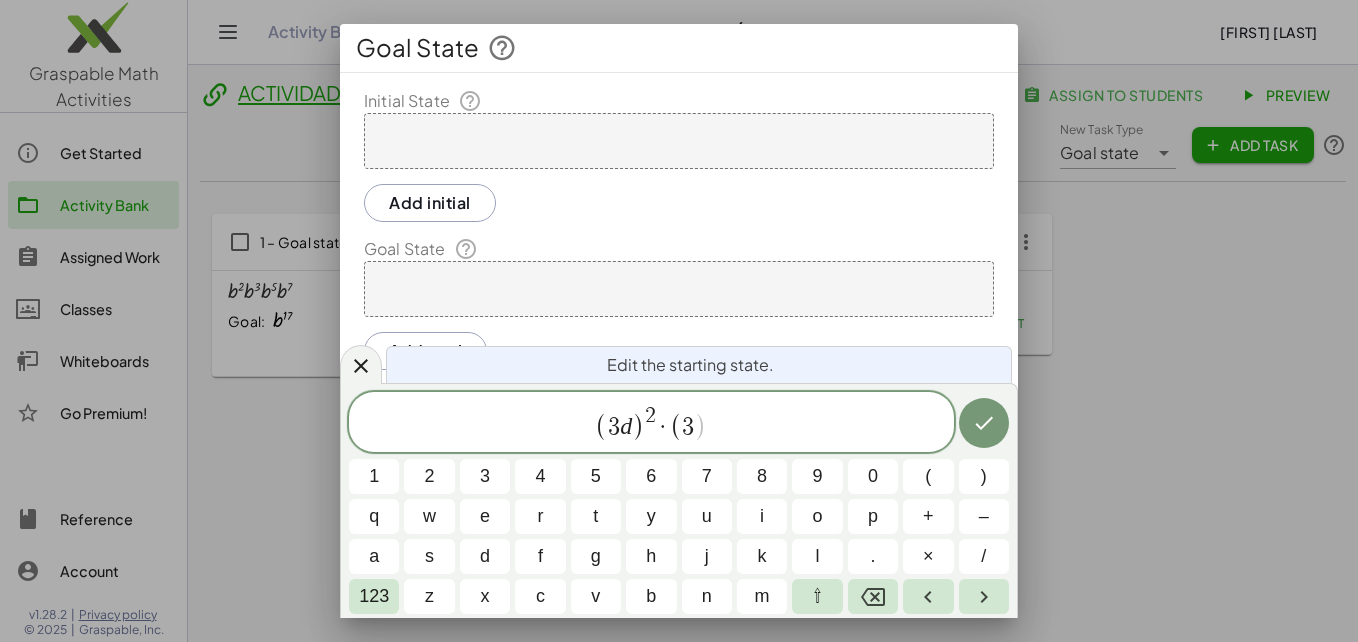 click on "d" at bounding box center [485, 556] 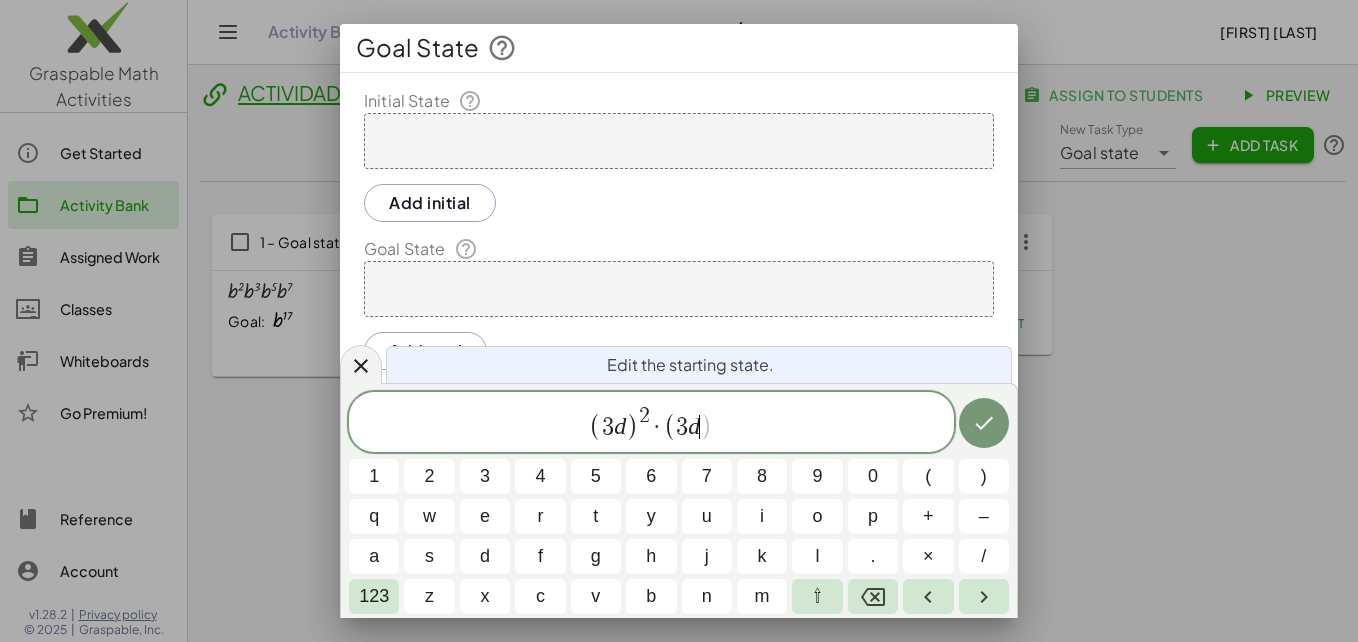 click on "123" at bounding box center [374, 596] 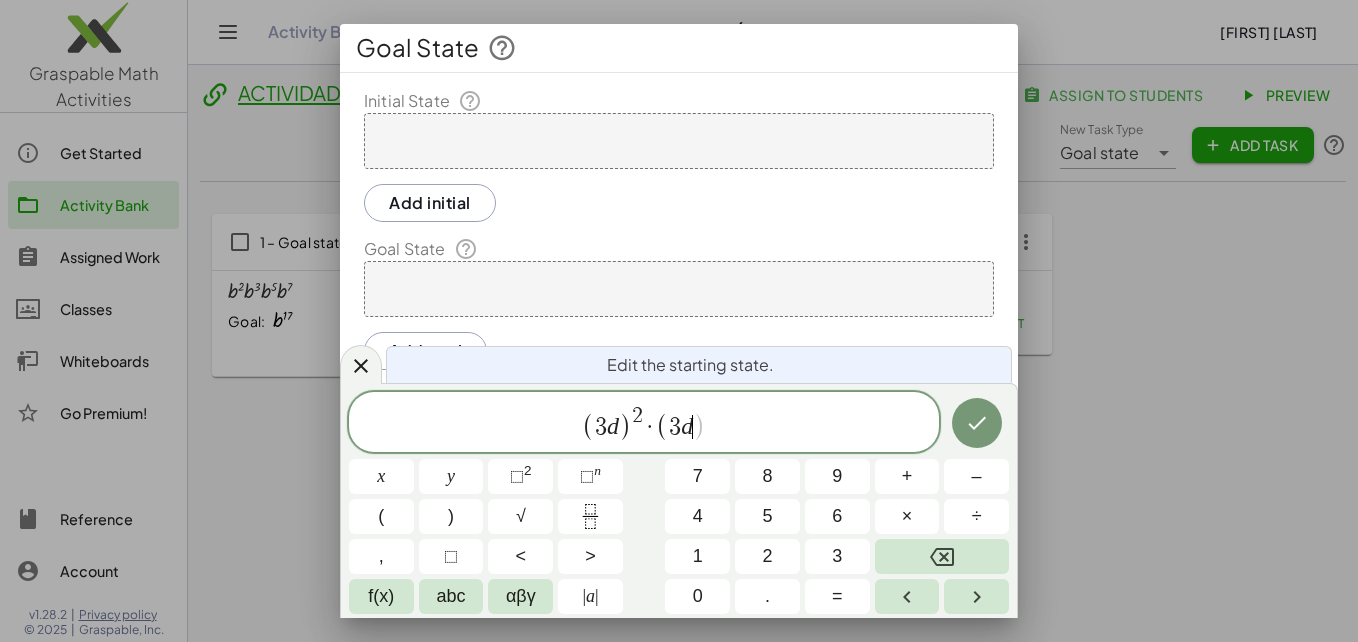 click 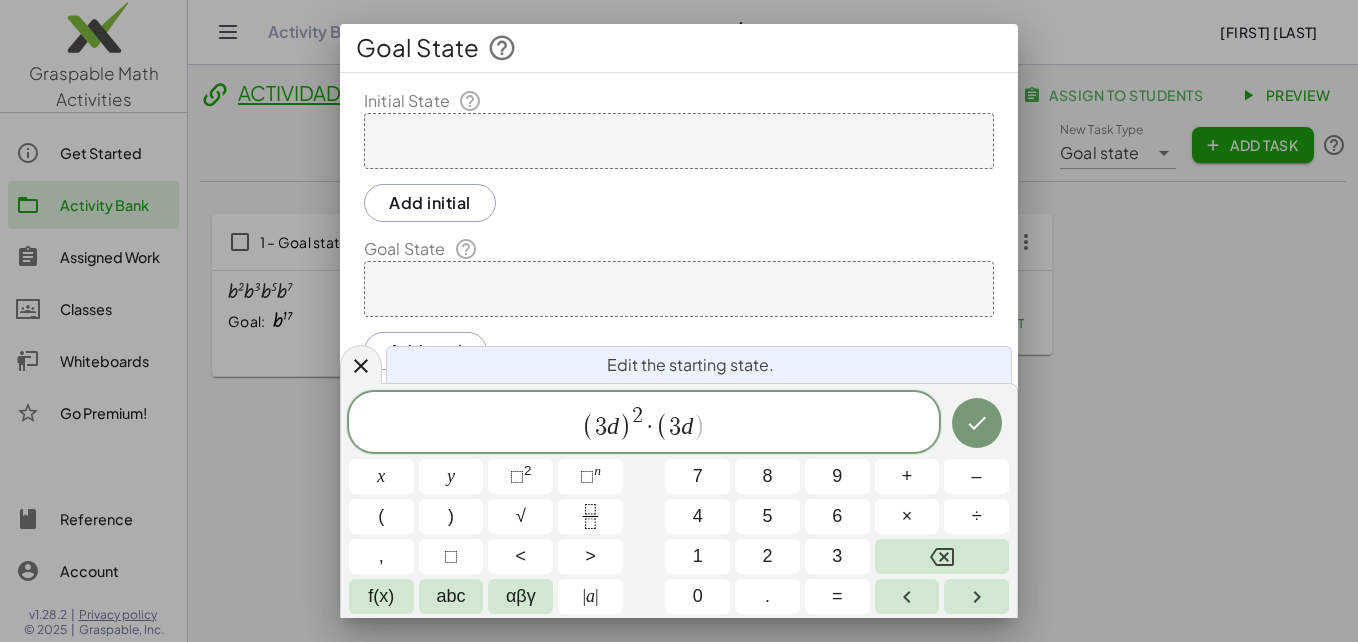 click on "n" at bounding box center (597, 470) 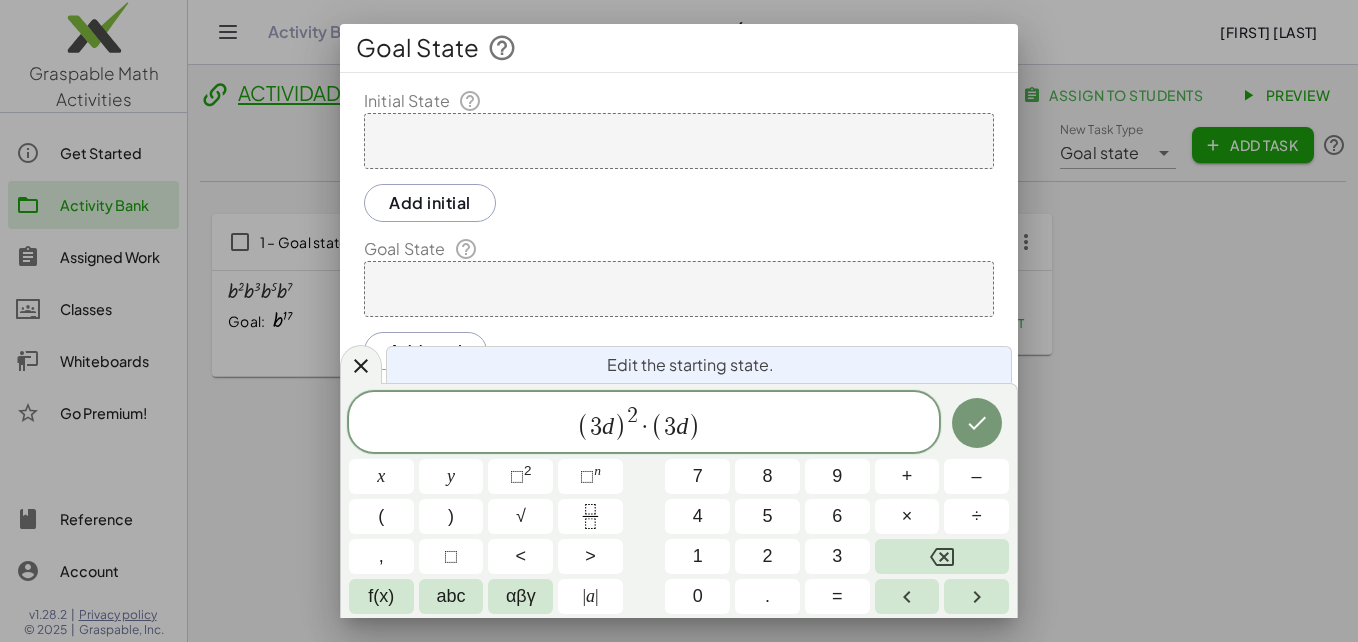 click on "2" at bounding box center [767, 556] 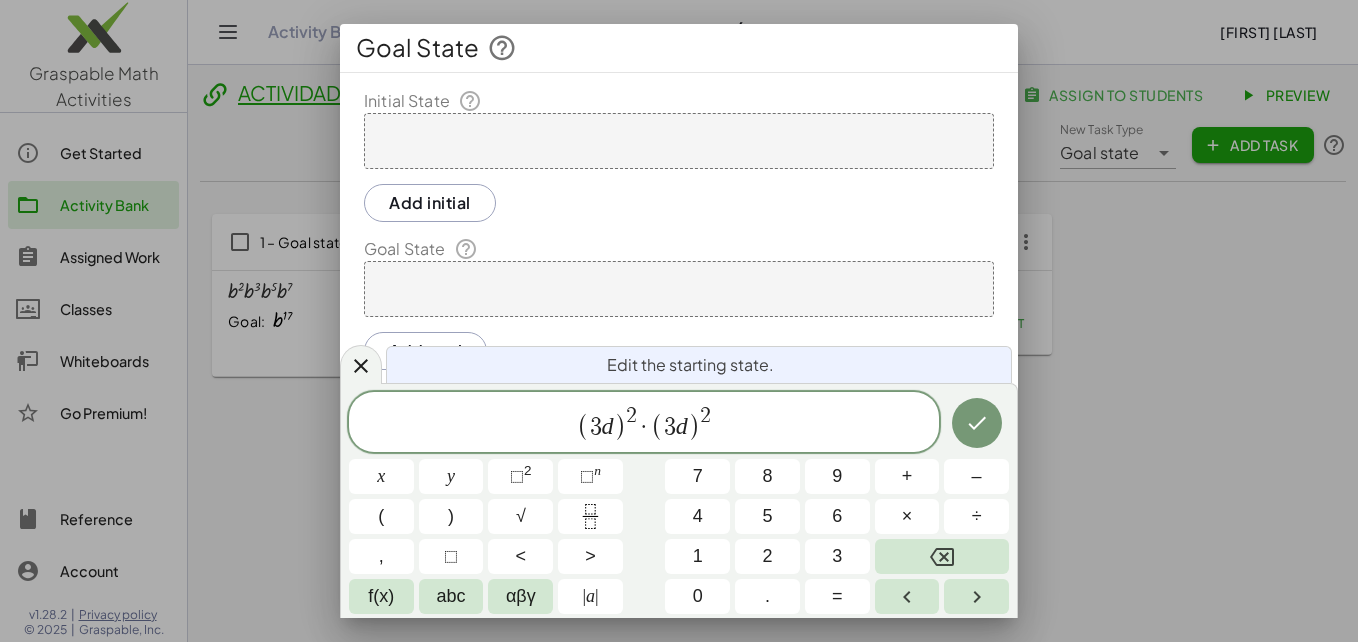 click 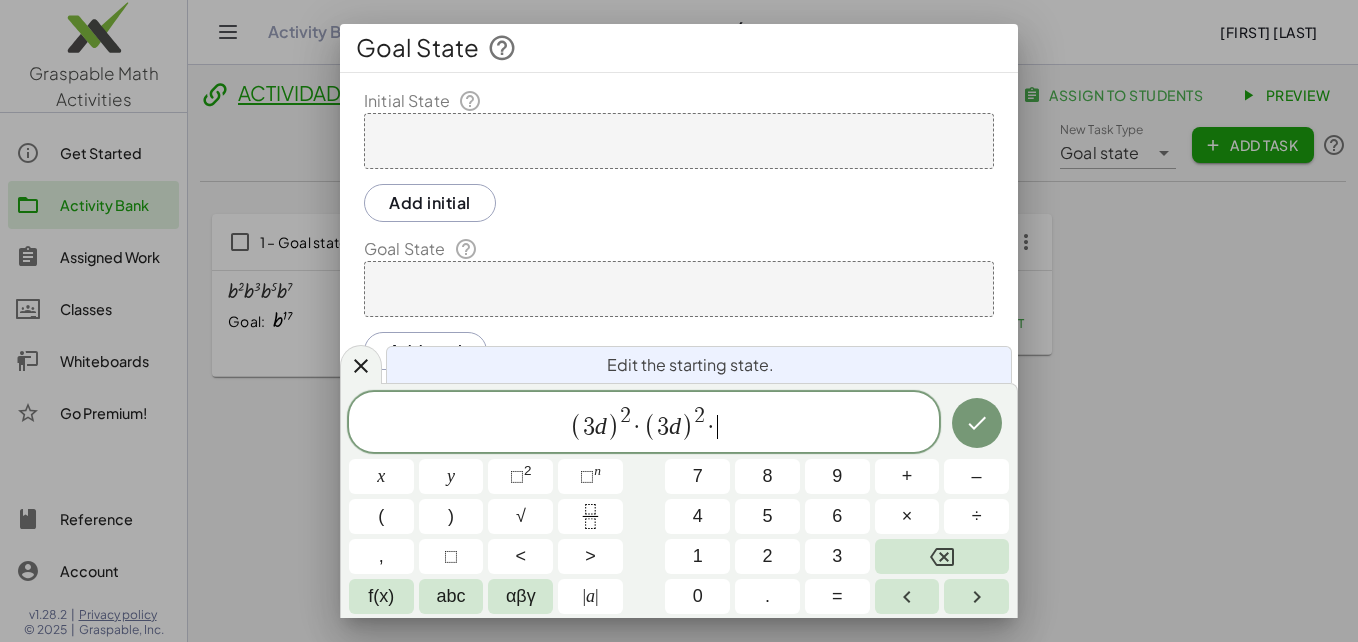 click on "(" at bounding box center [381, 516] 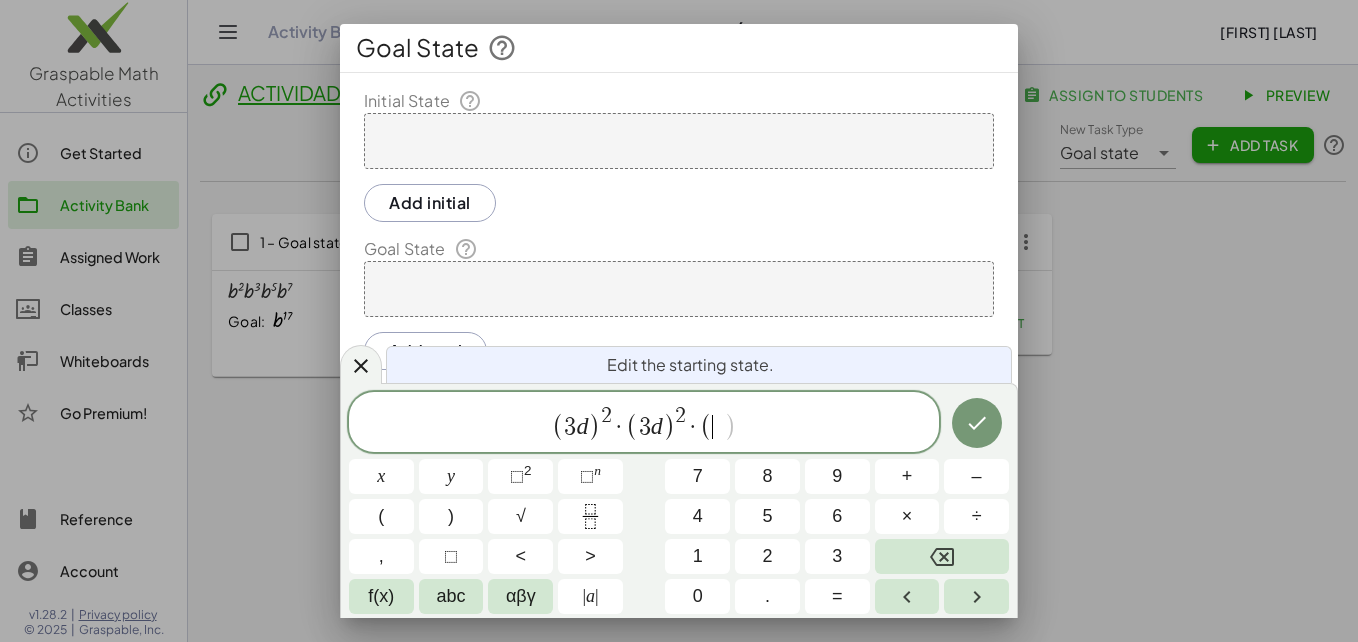 click on "3" at bounding box center (837, 556) 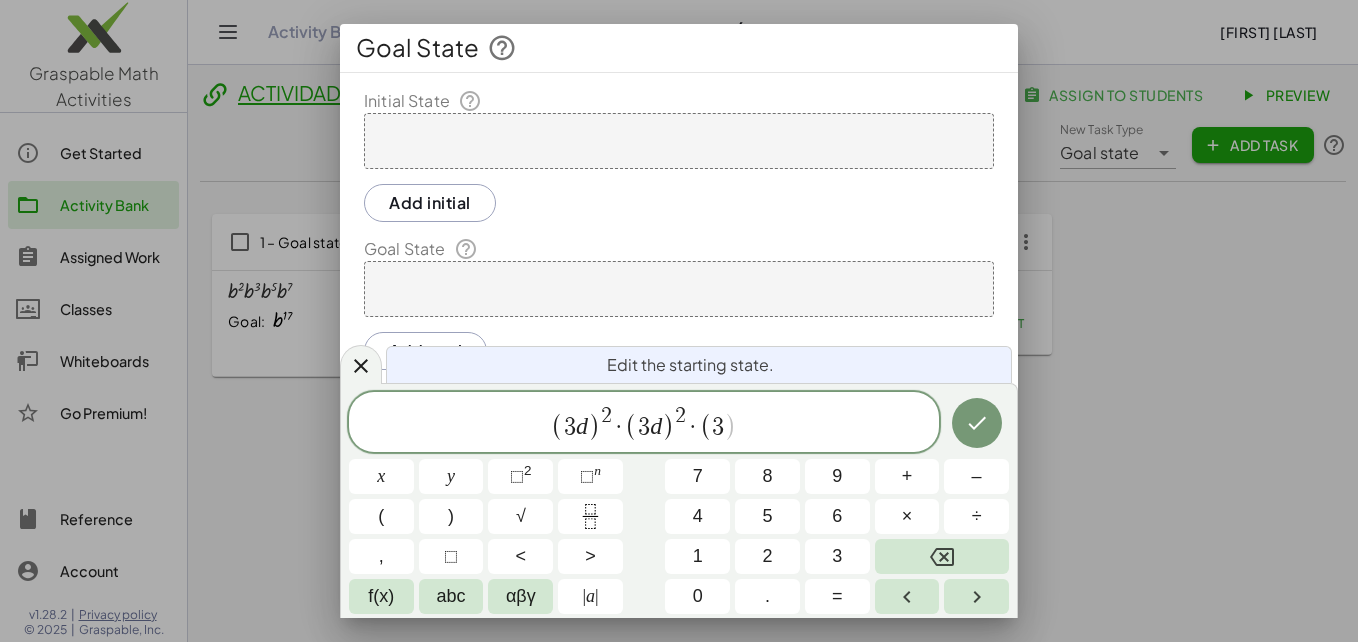 click on "abc" at bounding box center [451, 596] 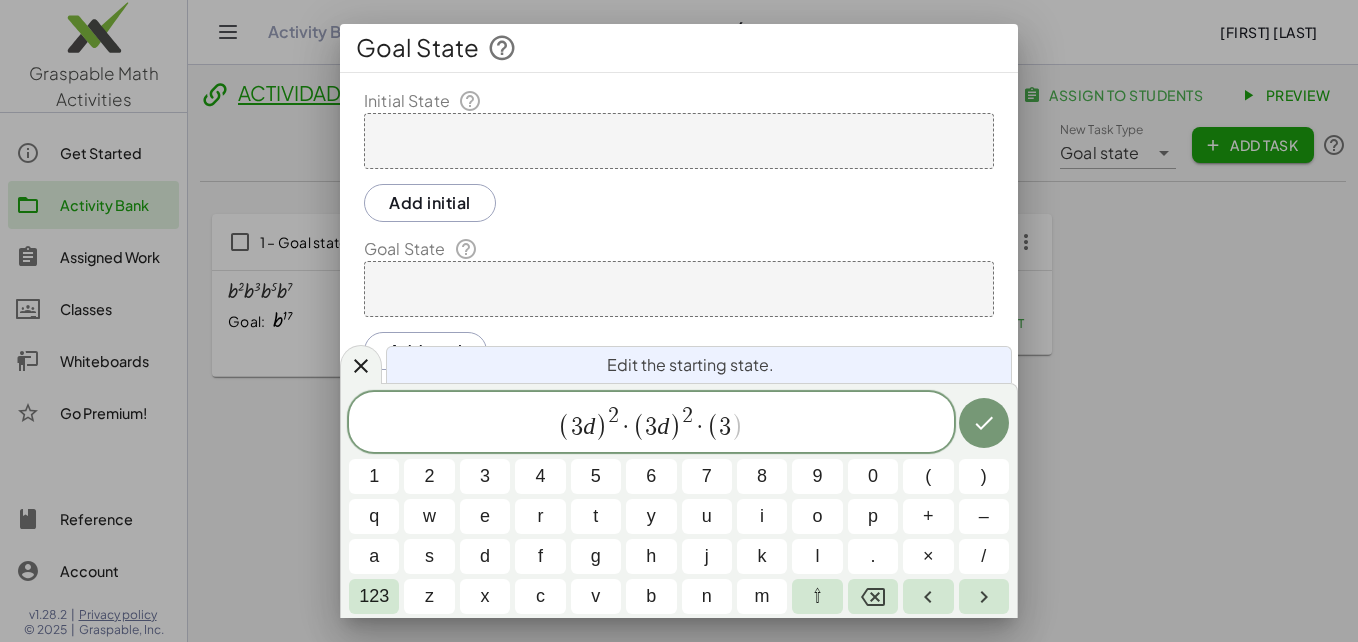 click on "d" at bounding box center [485, 556] 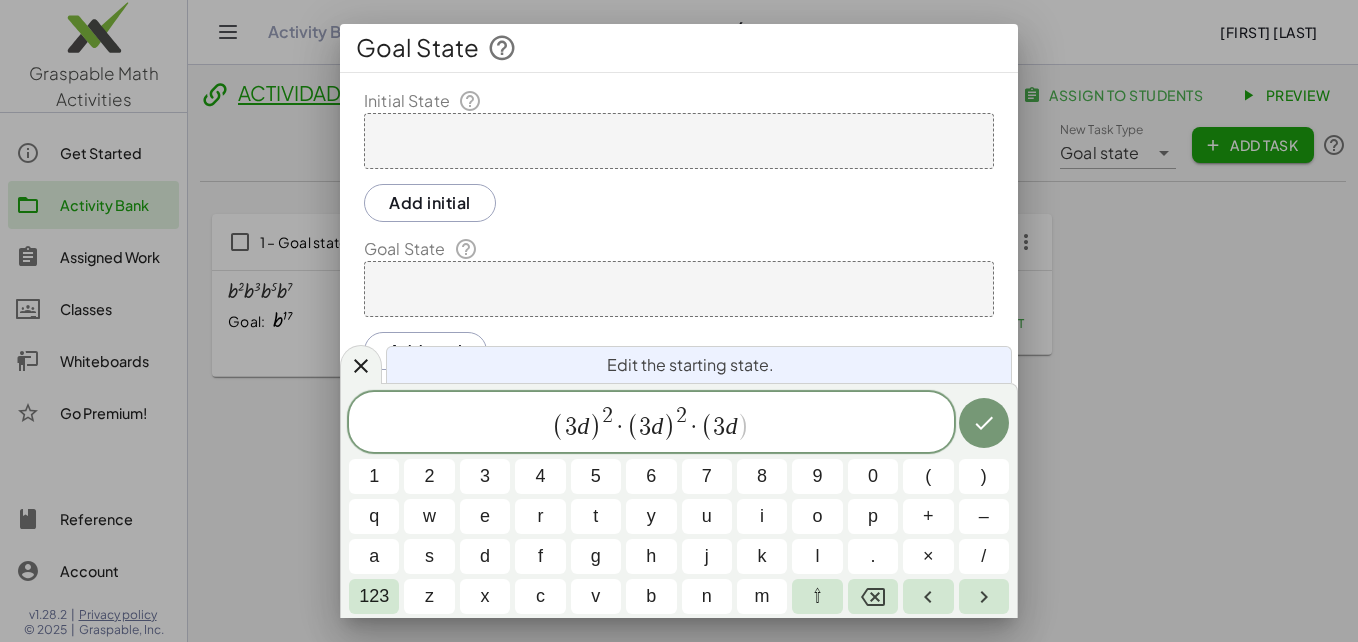 click 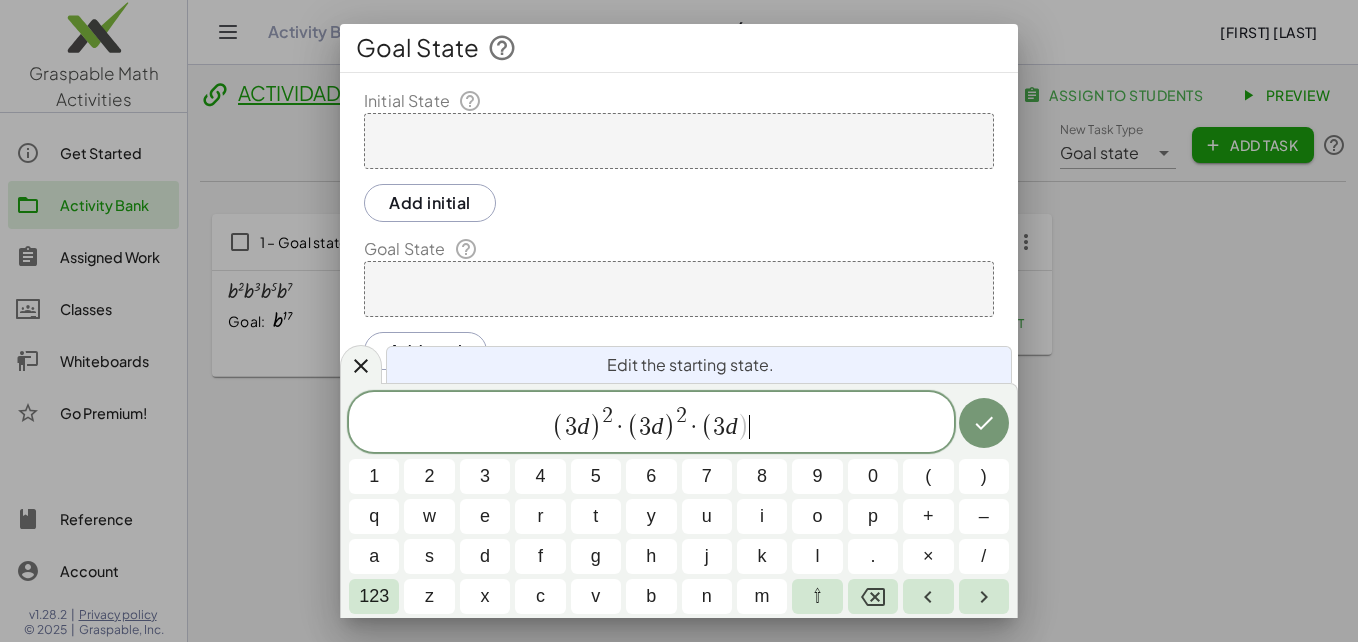 click on "123" at bounding box center (374, 596) 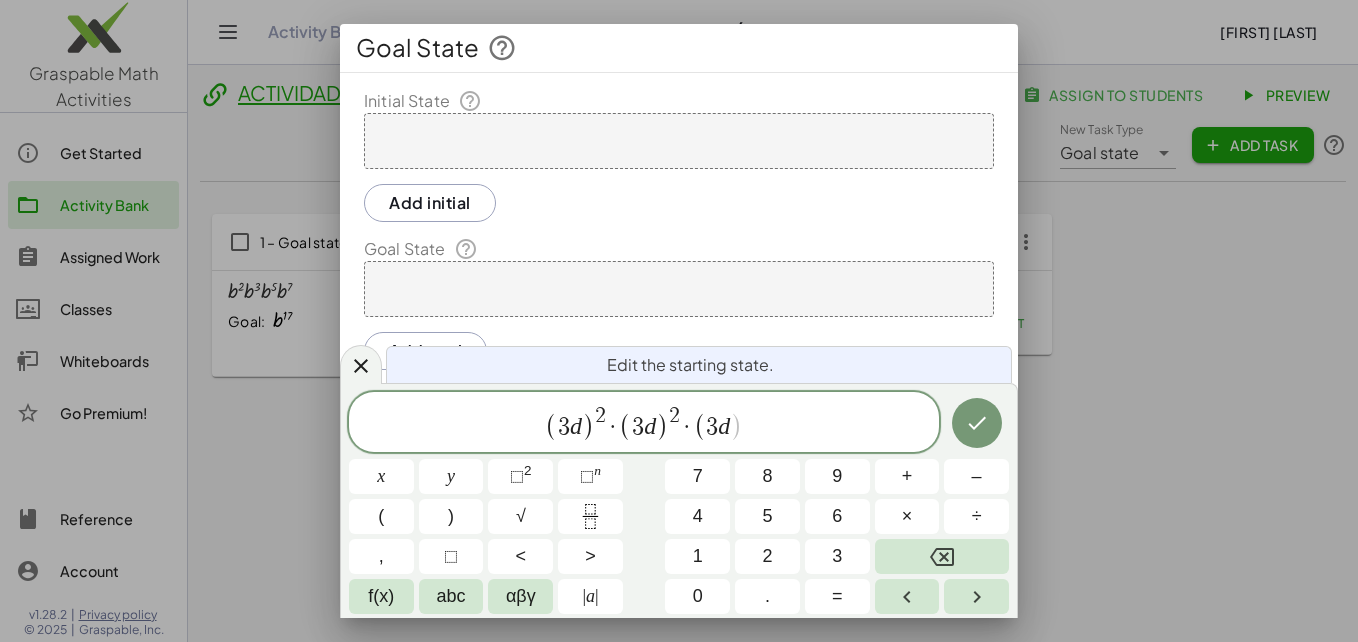 click on "⬚ n" at bounding box center [590, 476] 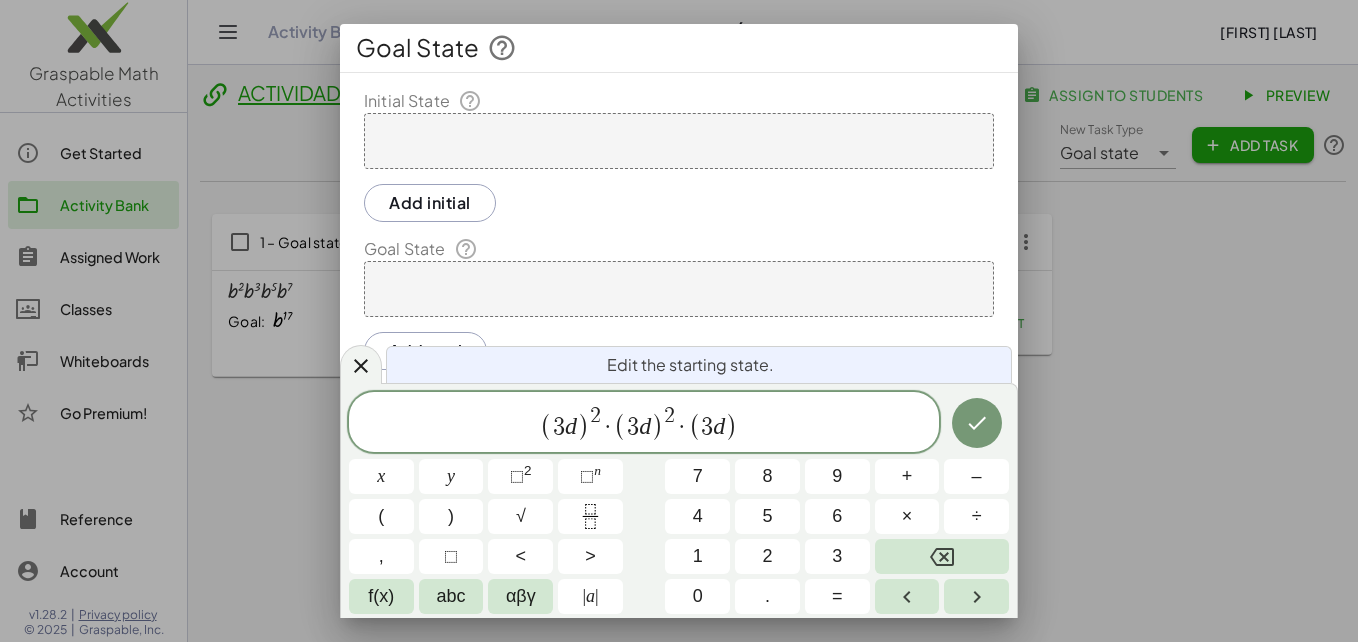 click on "2" at bounding box center (767, 556) 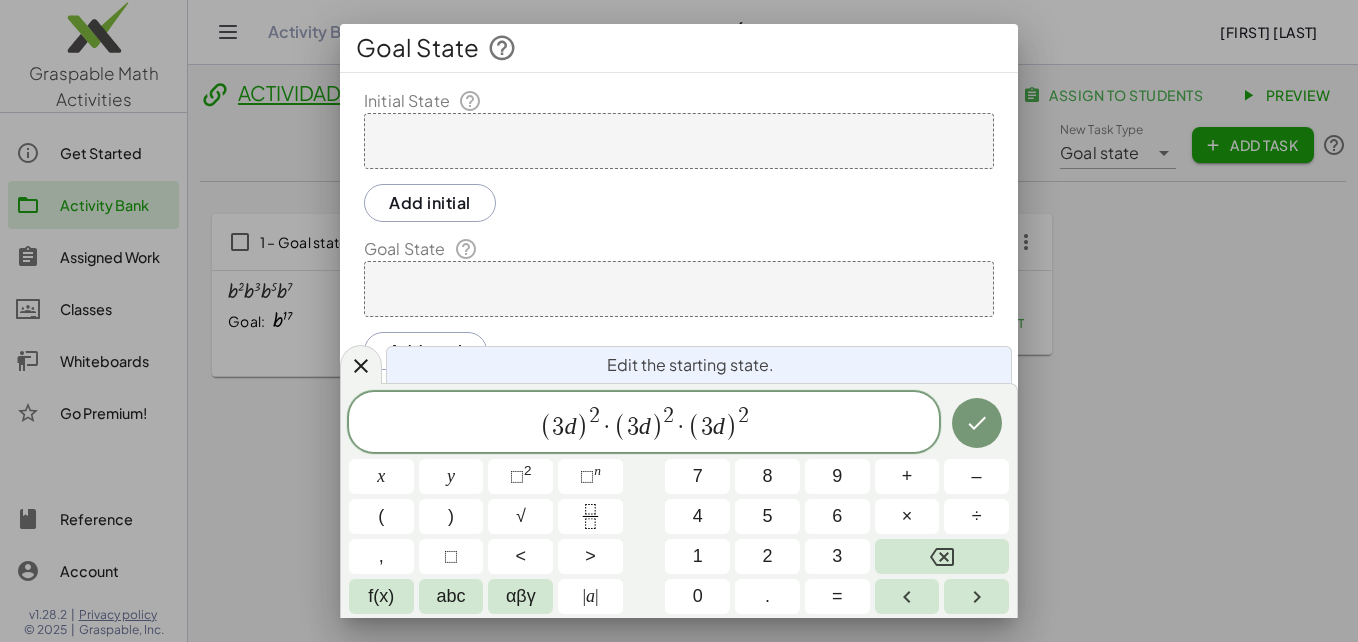 click 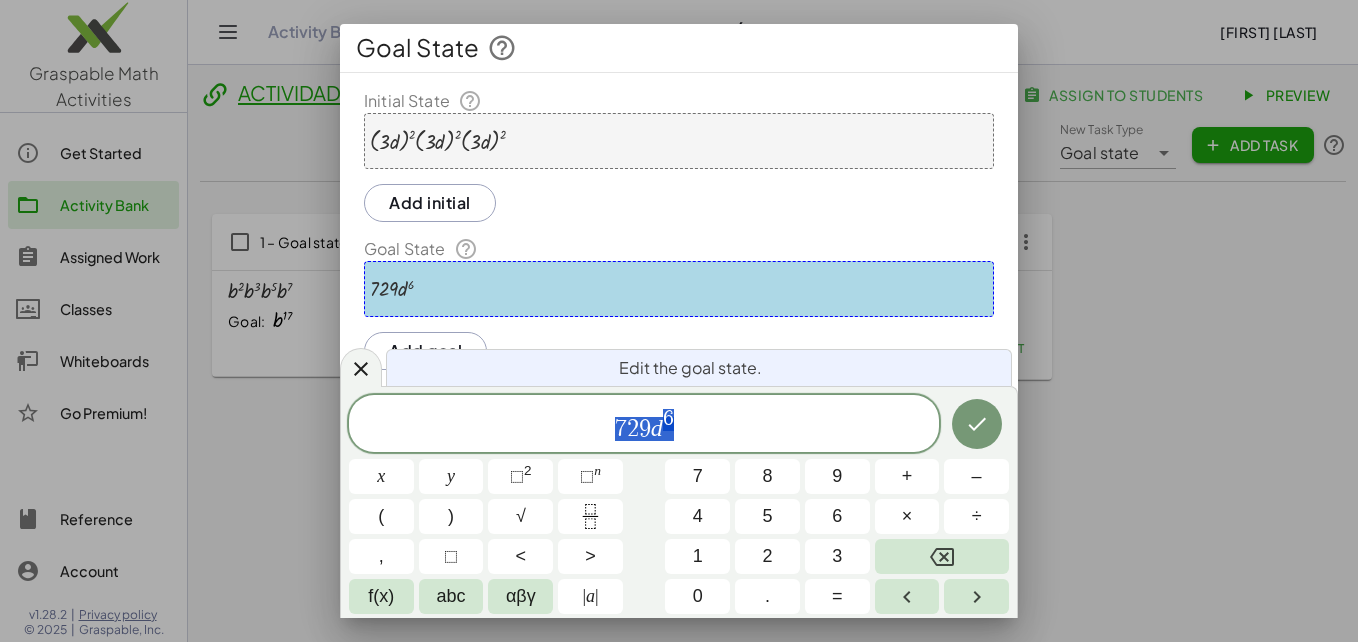 click on "d" at bounding box center (657, 428) 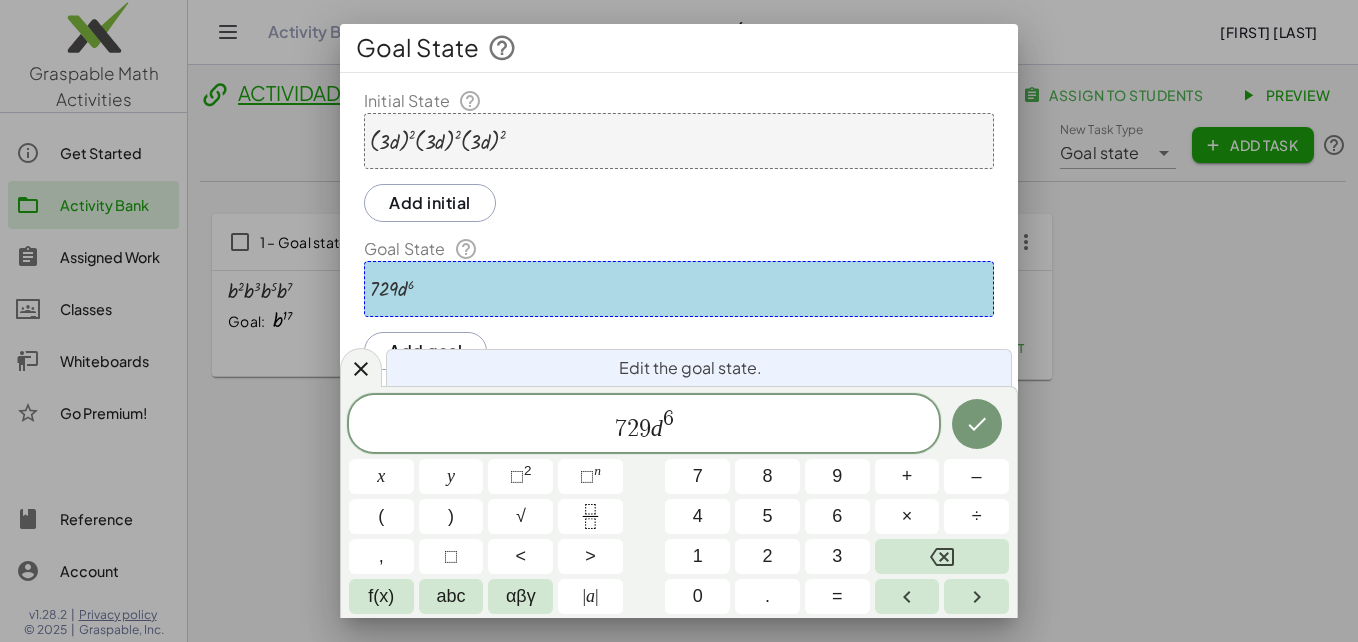 click 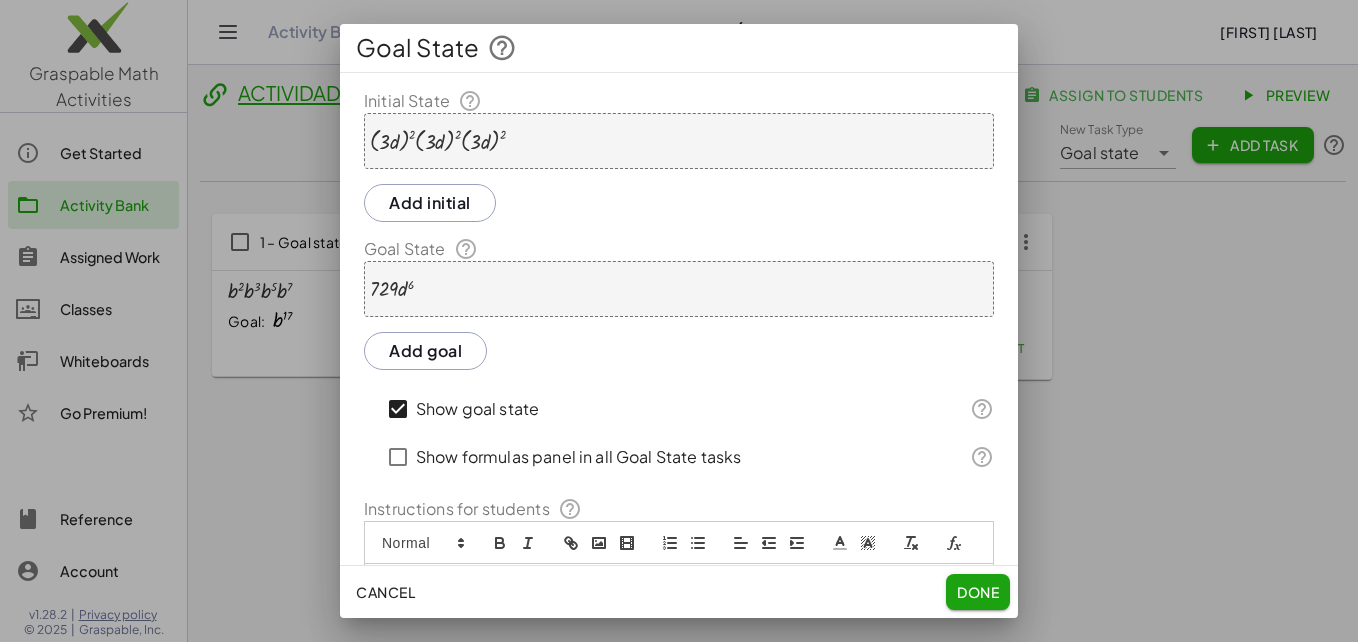 click on "Done" 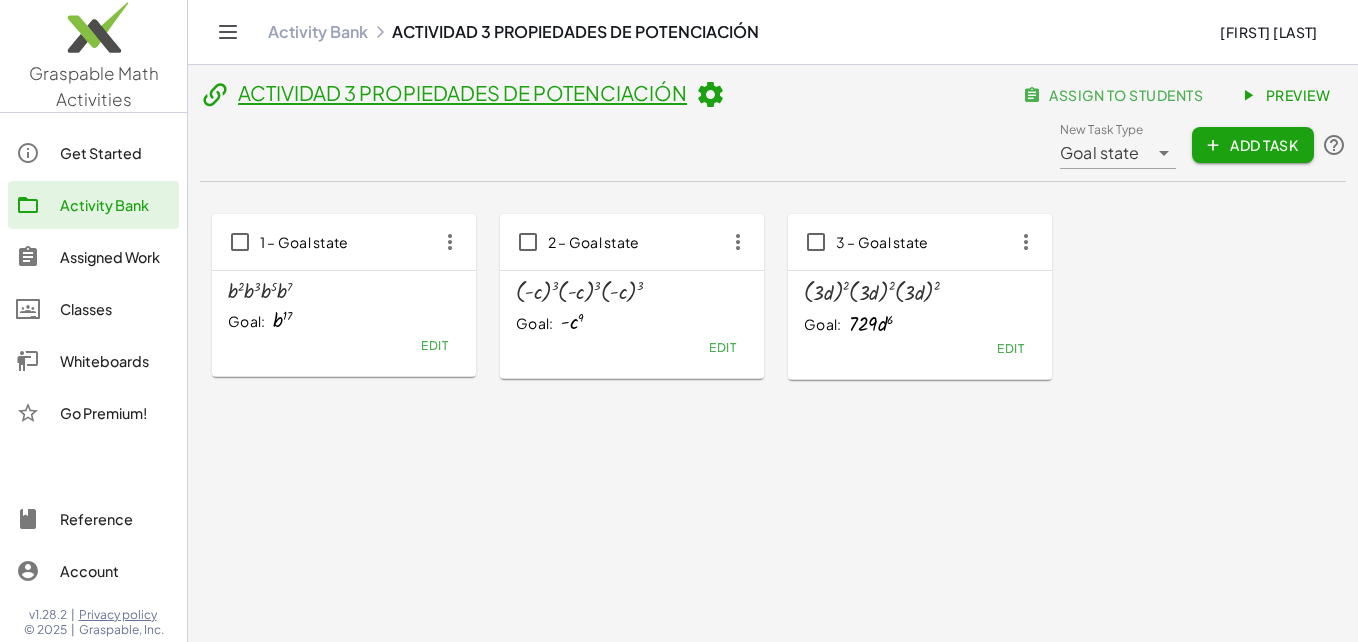 click on "Add Task" 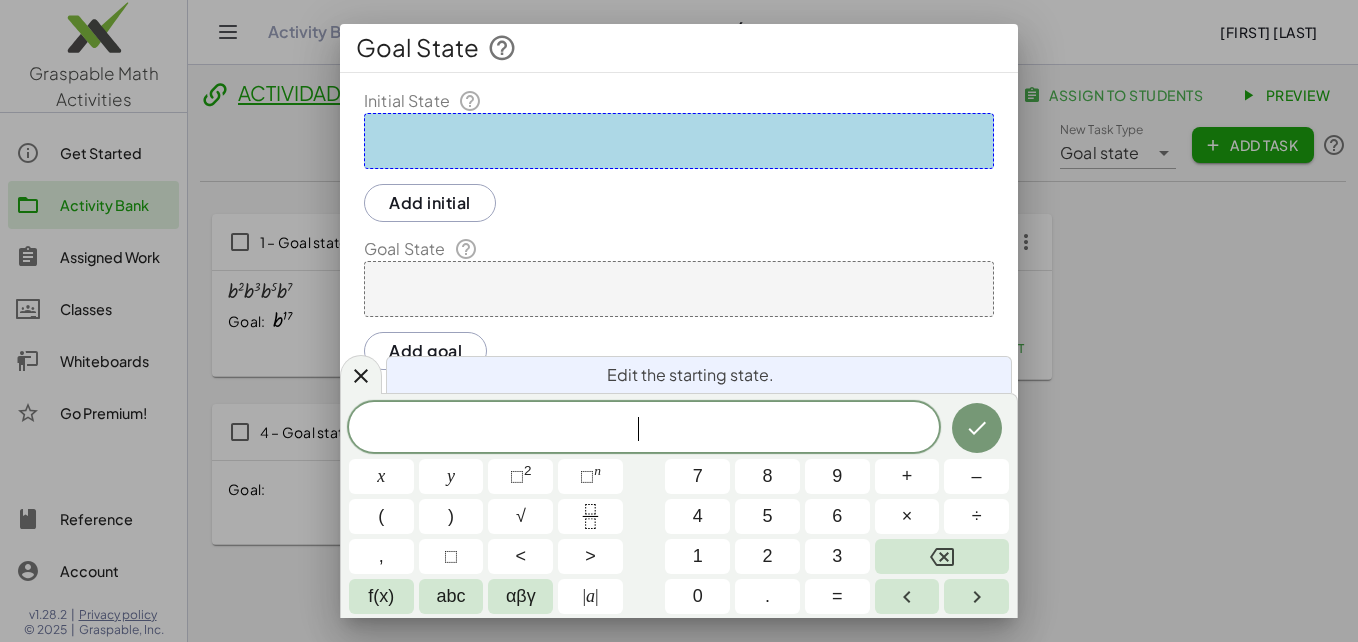 click at bounding box center (679, 141) 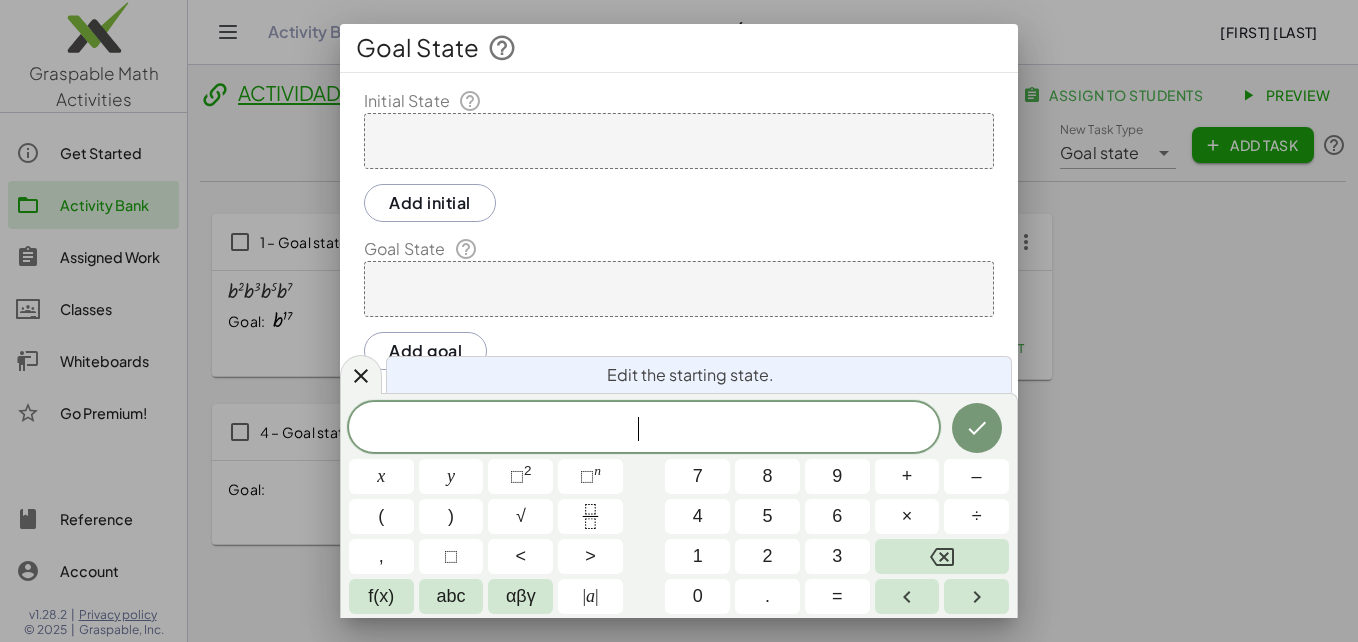 click at bounding box center (679, 141) 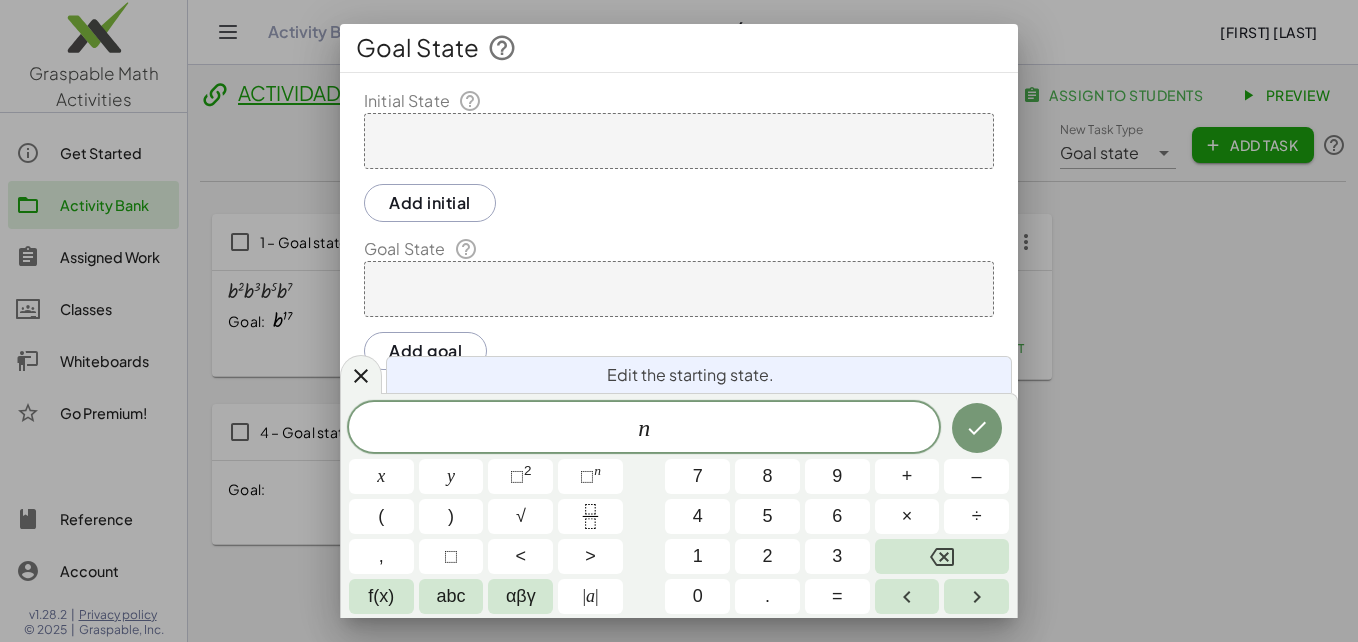 click on "abc" at bounding box center (451, 596) 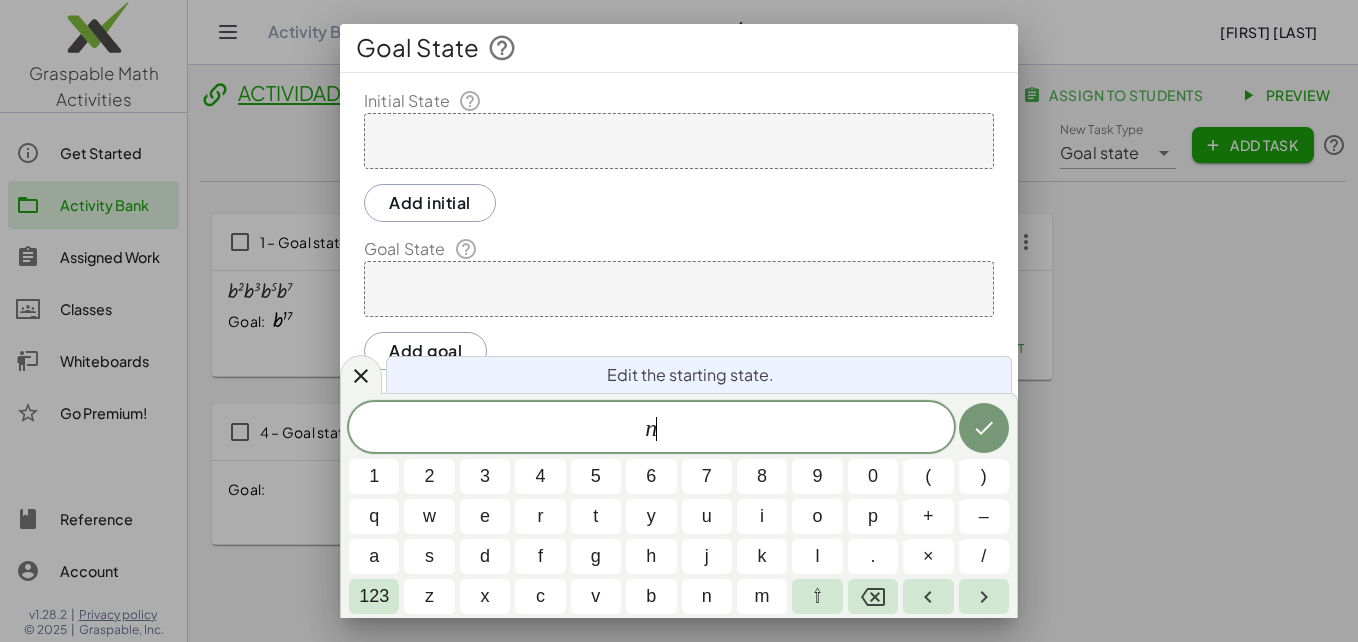 click on "a" at bounding box center (374, 556) 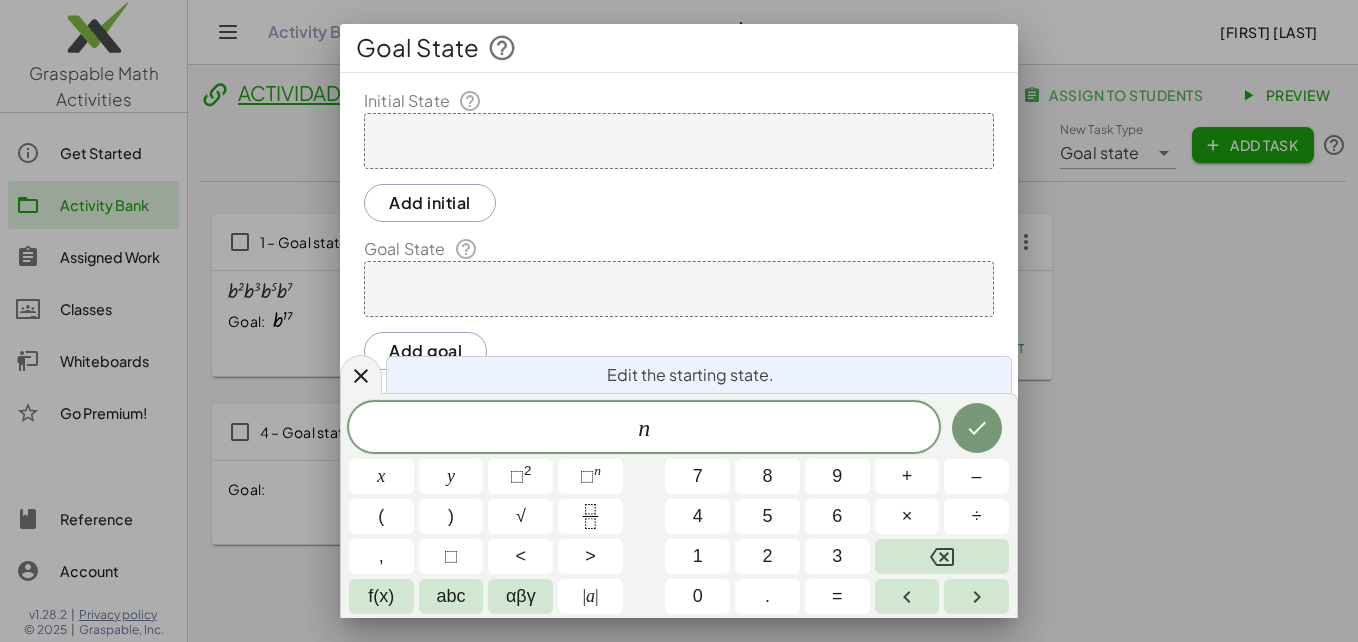 click on "n" at bounding box center (597, 470) 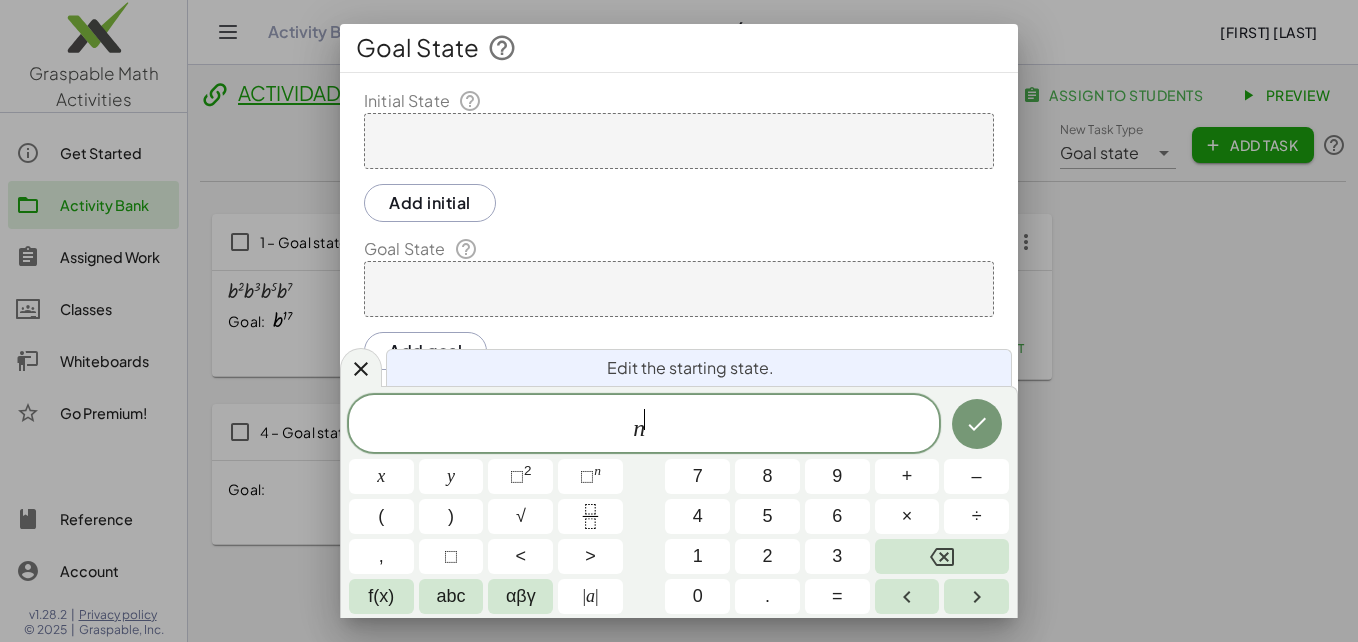 click on "abc" at bounding box center [451, 596] 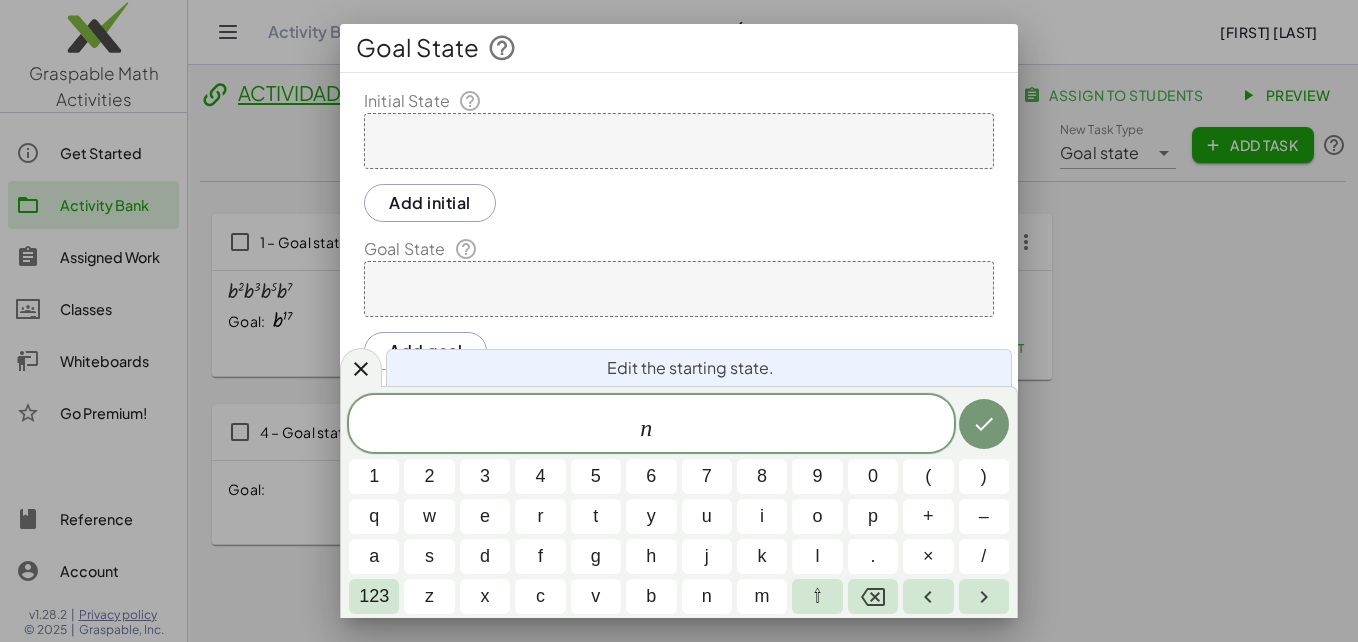 click on "a" at bounding box center [374, 556] 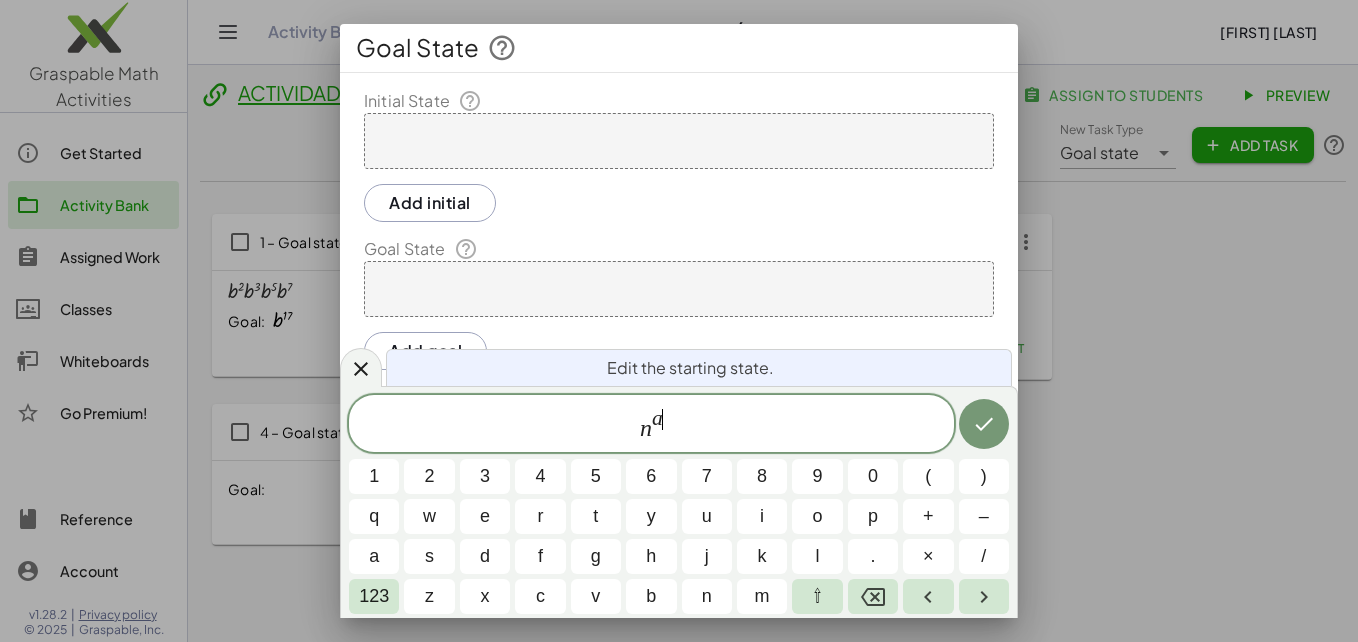 click 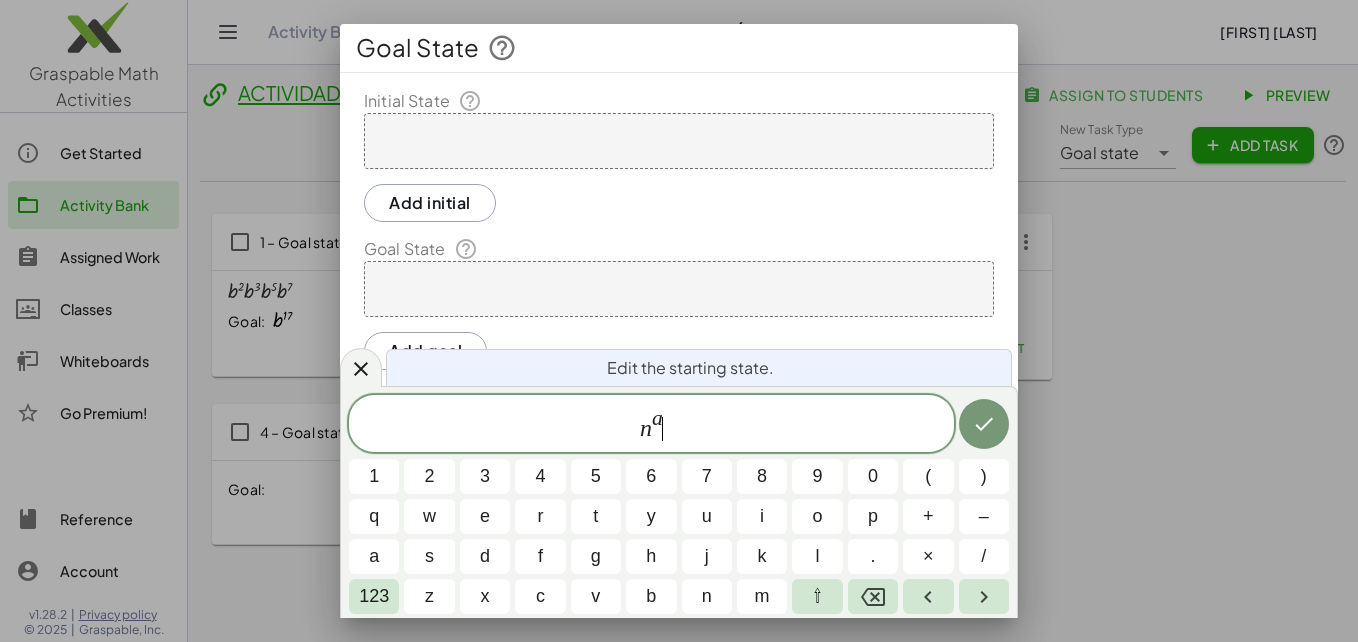 click on "×" at bounding box center [928, 556] 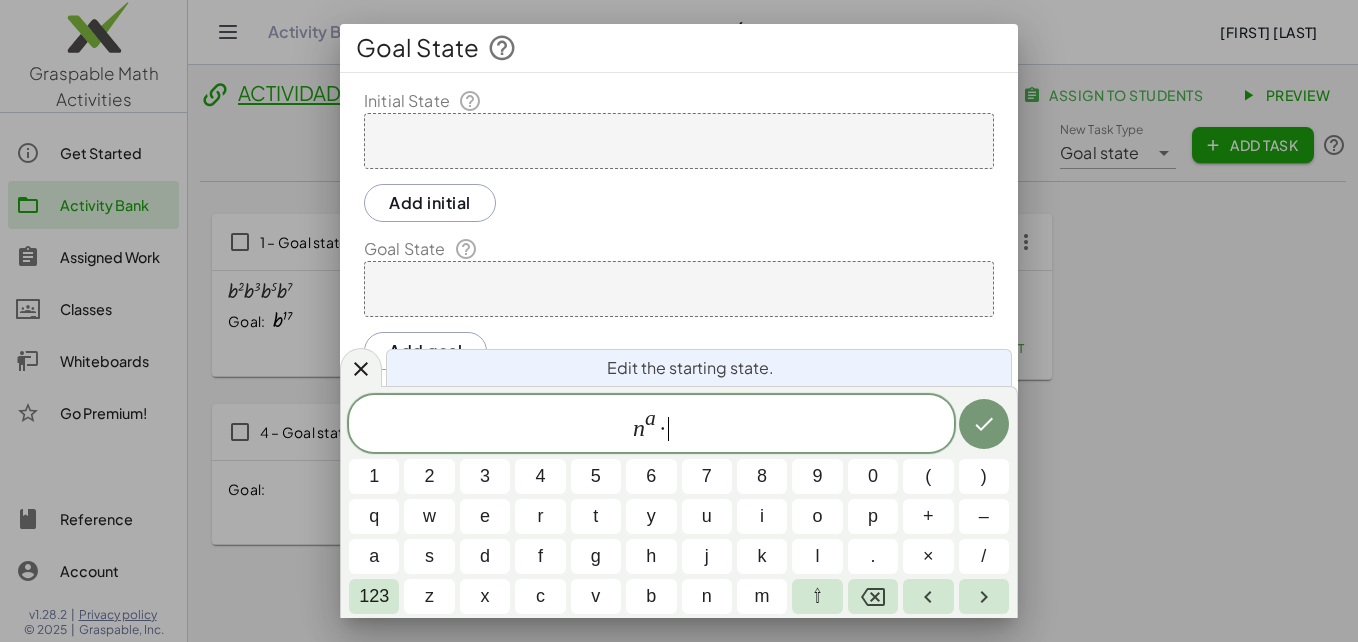 click on "n" at bounding box center [707, 596] 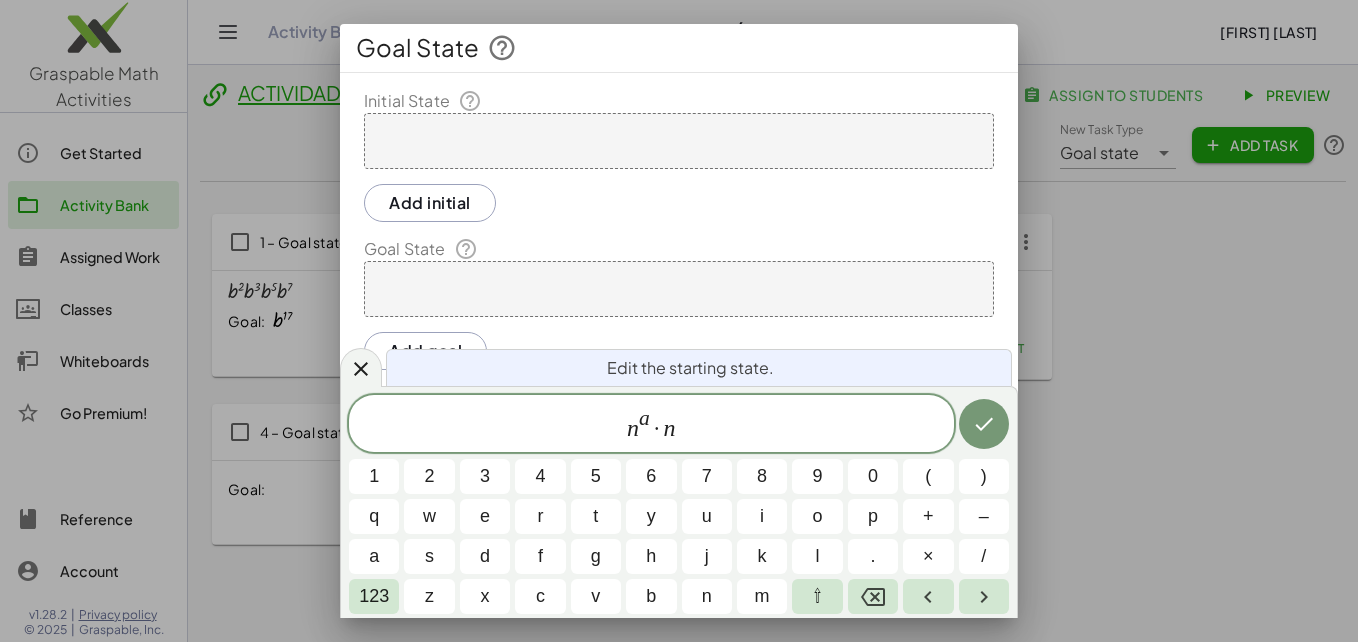 click on "123" at bounding box center [374, 596] 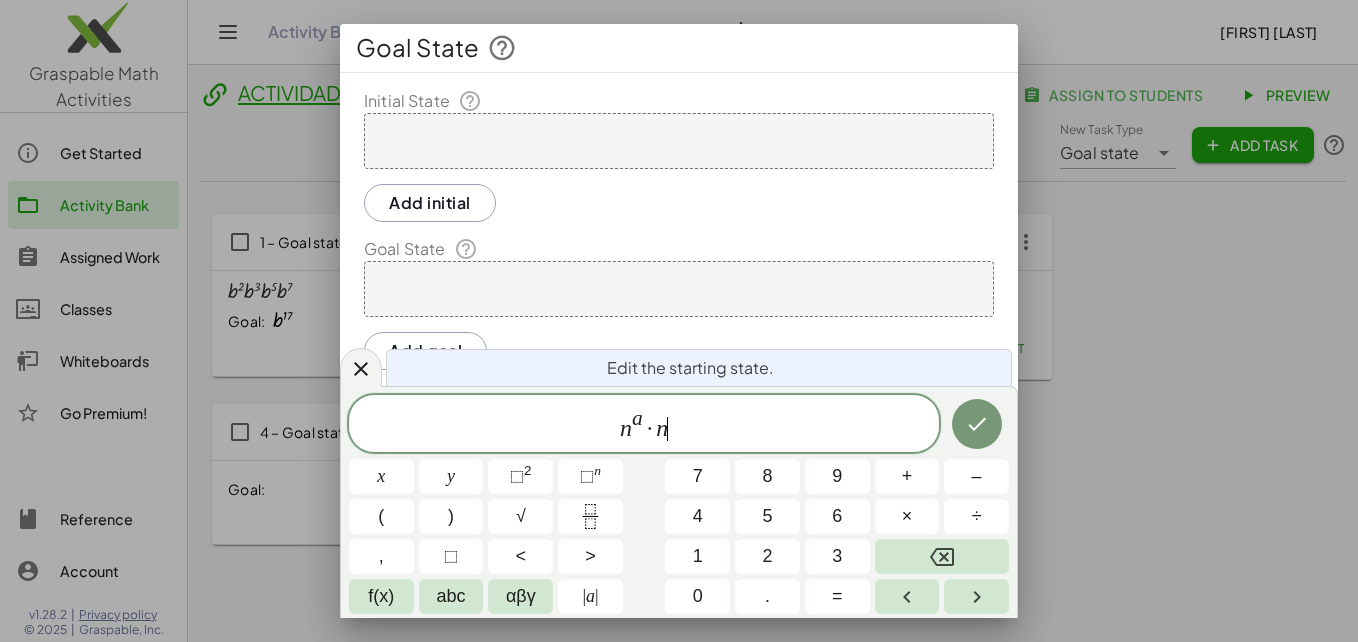 click on "⬚ n" at bounding box center [590, 476] 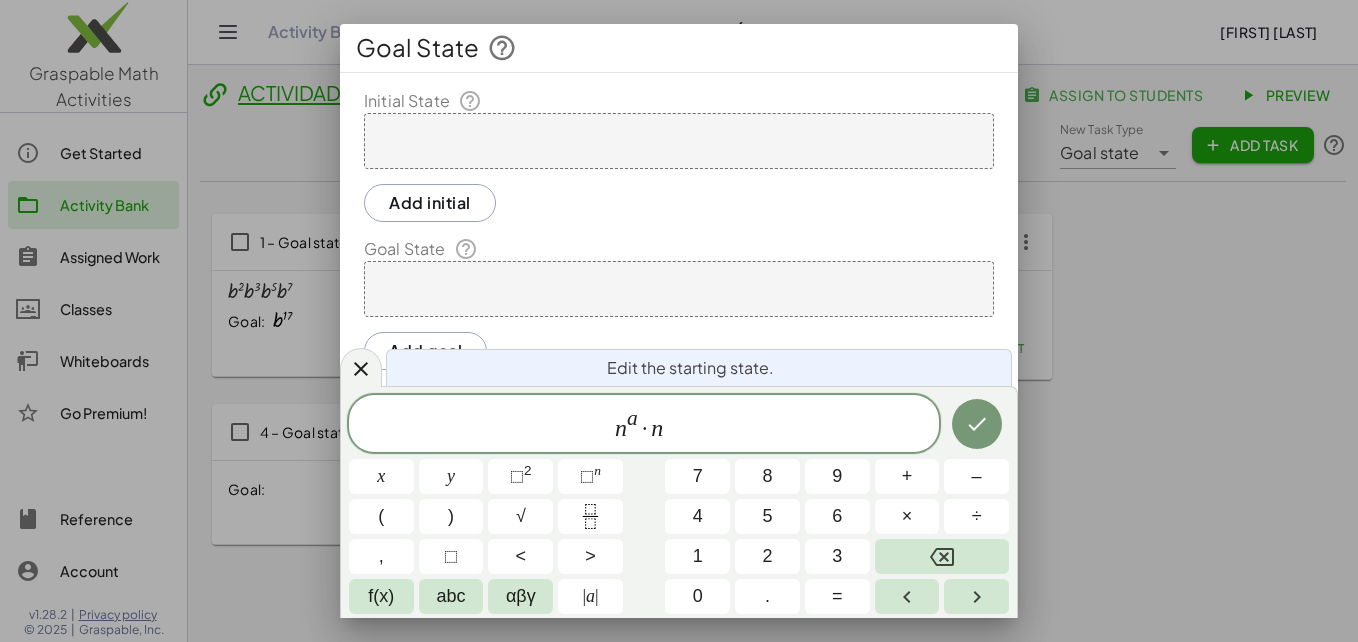 click on "abc" at bounding box center [451, 596] 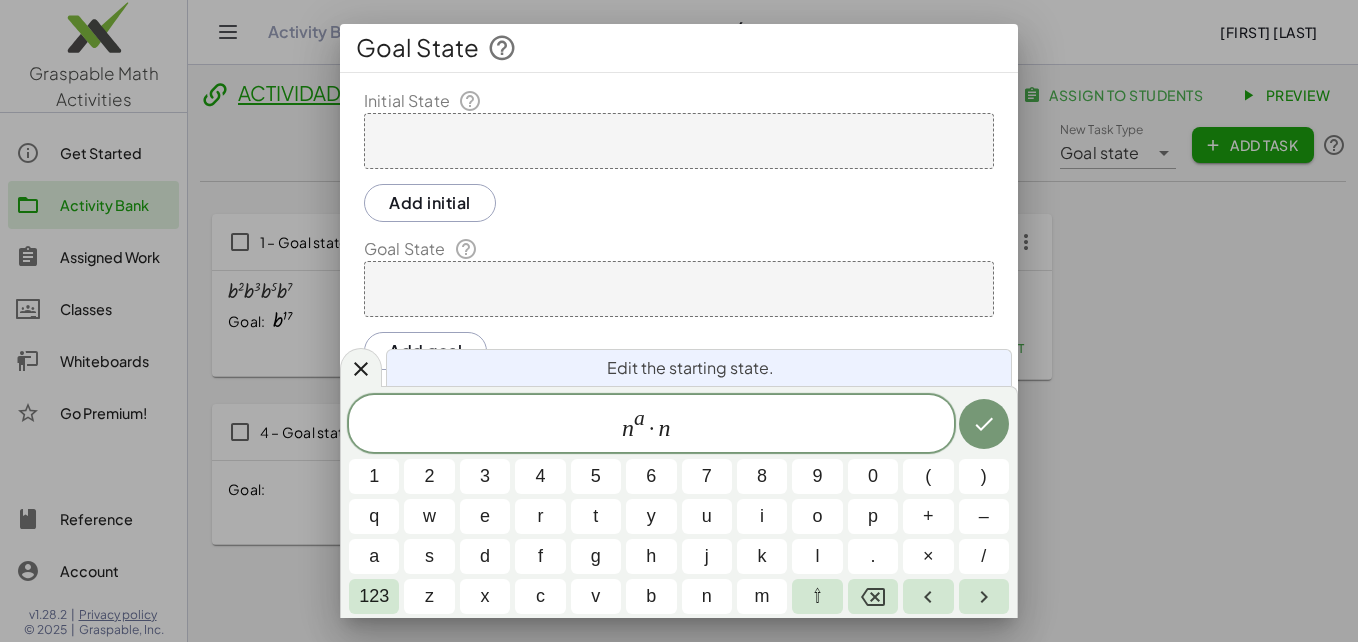 click on "a" at bounding box center (374, 556) 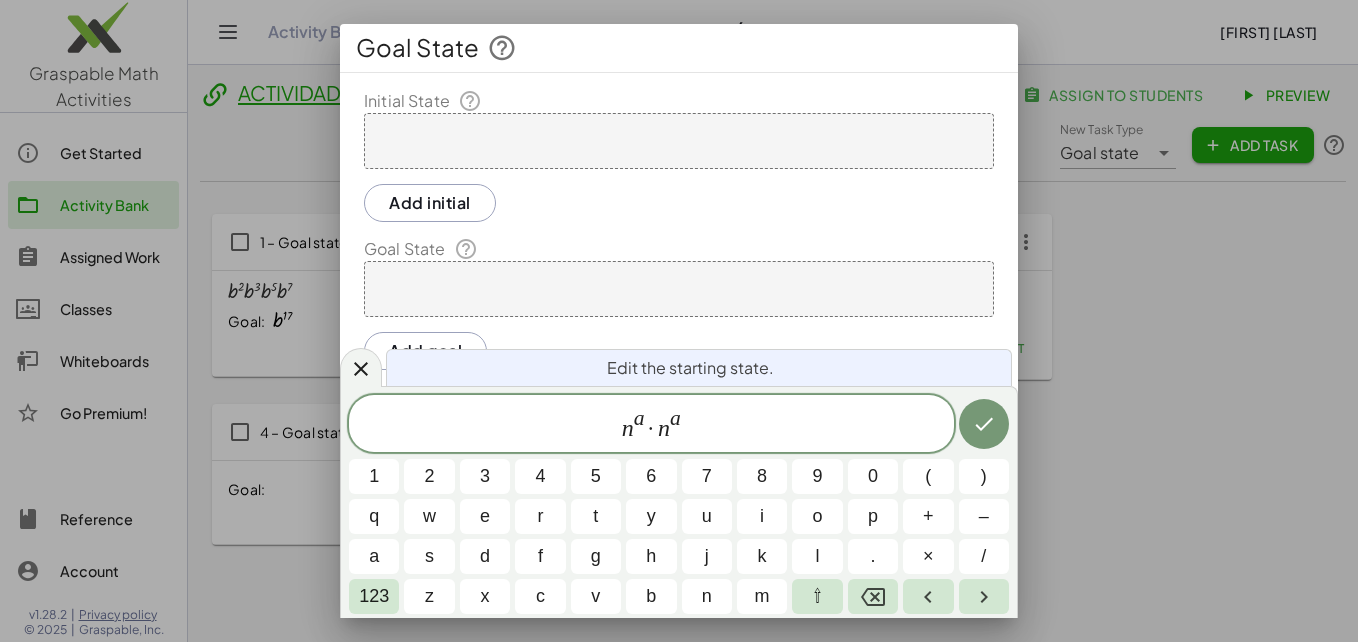 click 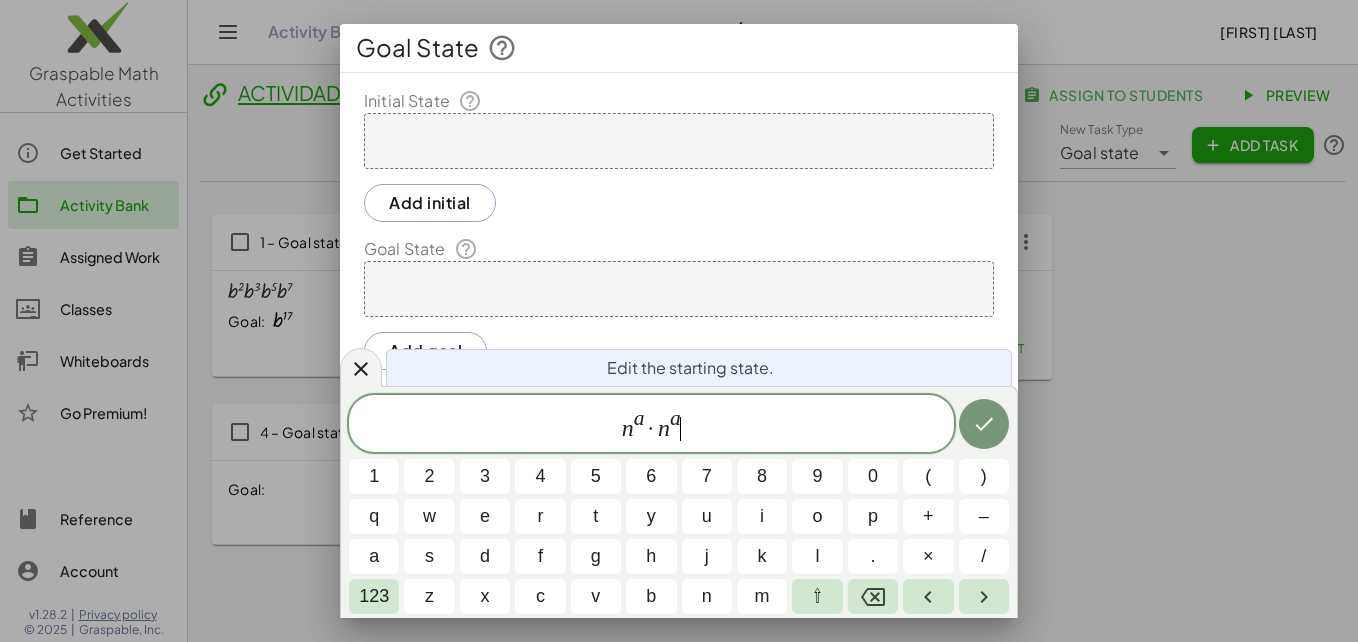 click on "×" at bounding box center [928, 556] 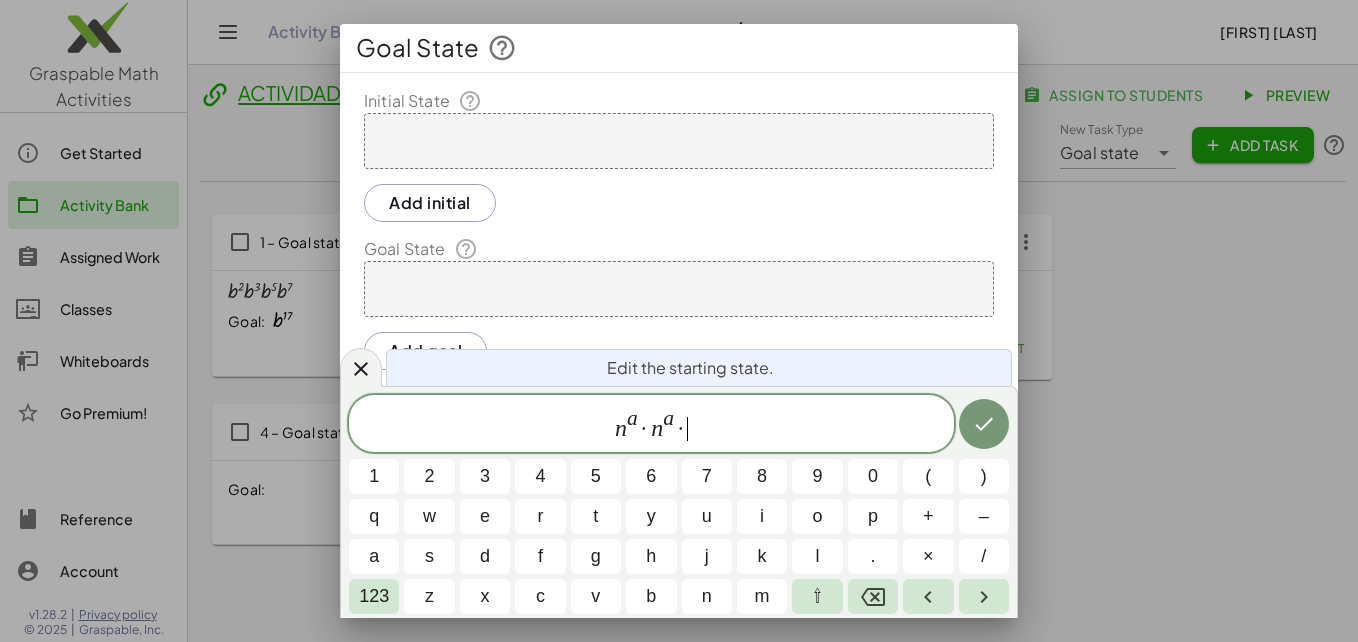 click on "n" at bounding box center (707, 596) 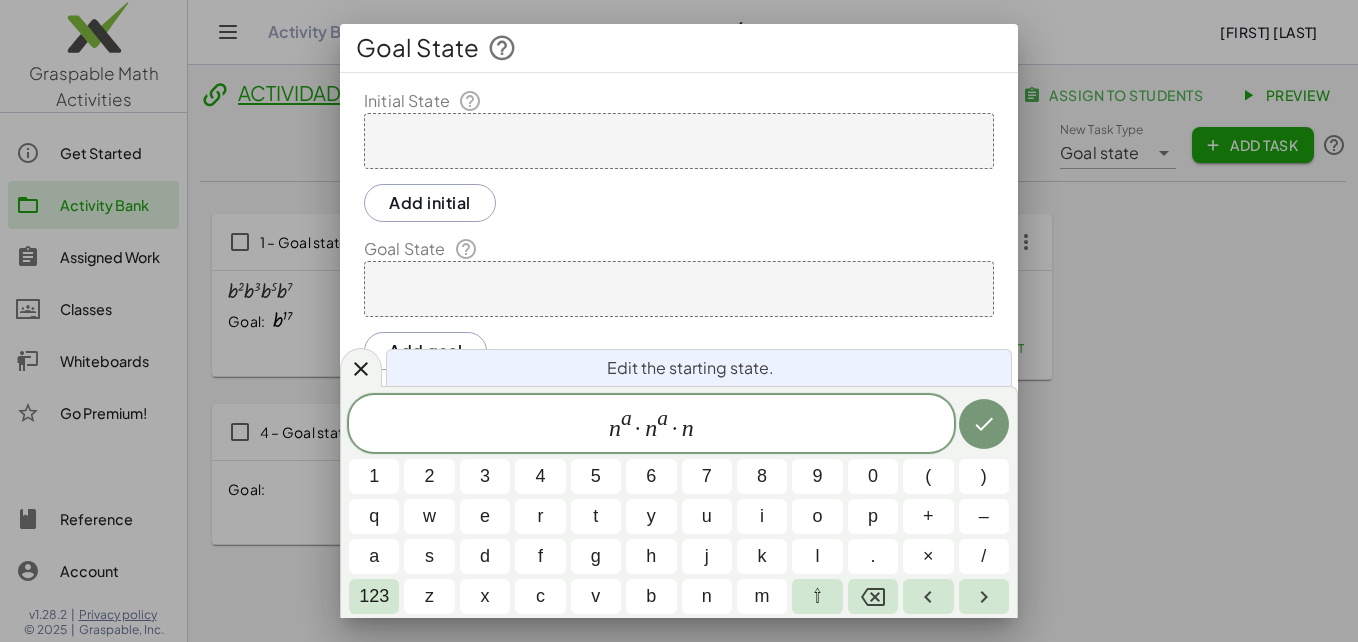 click on "123" at bounding box center (374, 596) 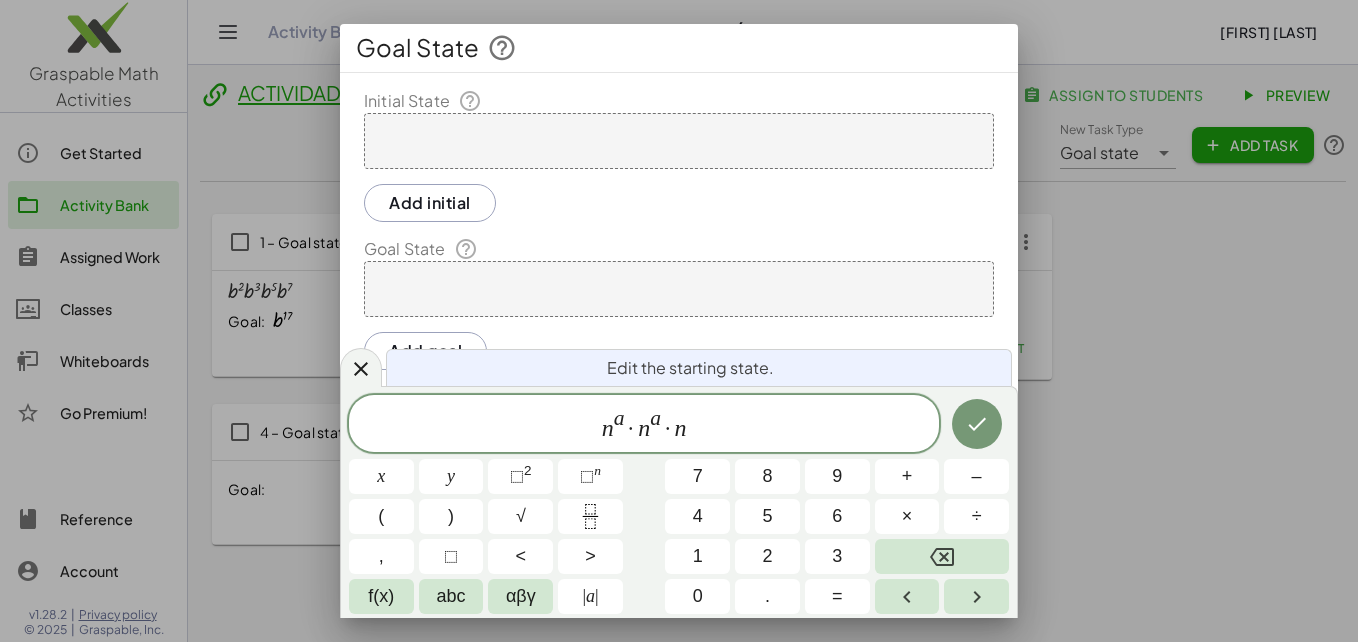 click on "n" at bounding box center [597, 470] 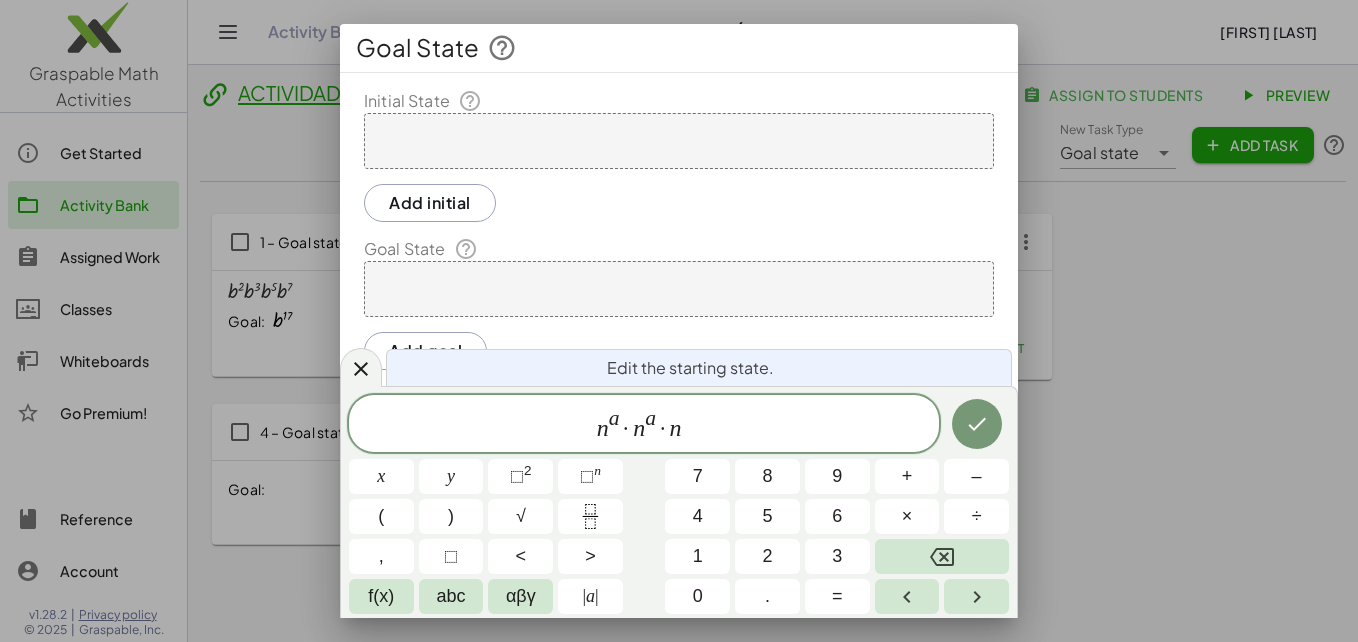 click on "abc" at bounding box center (451, 596) 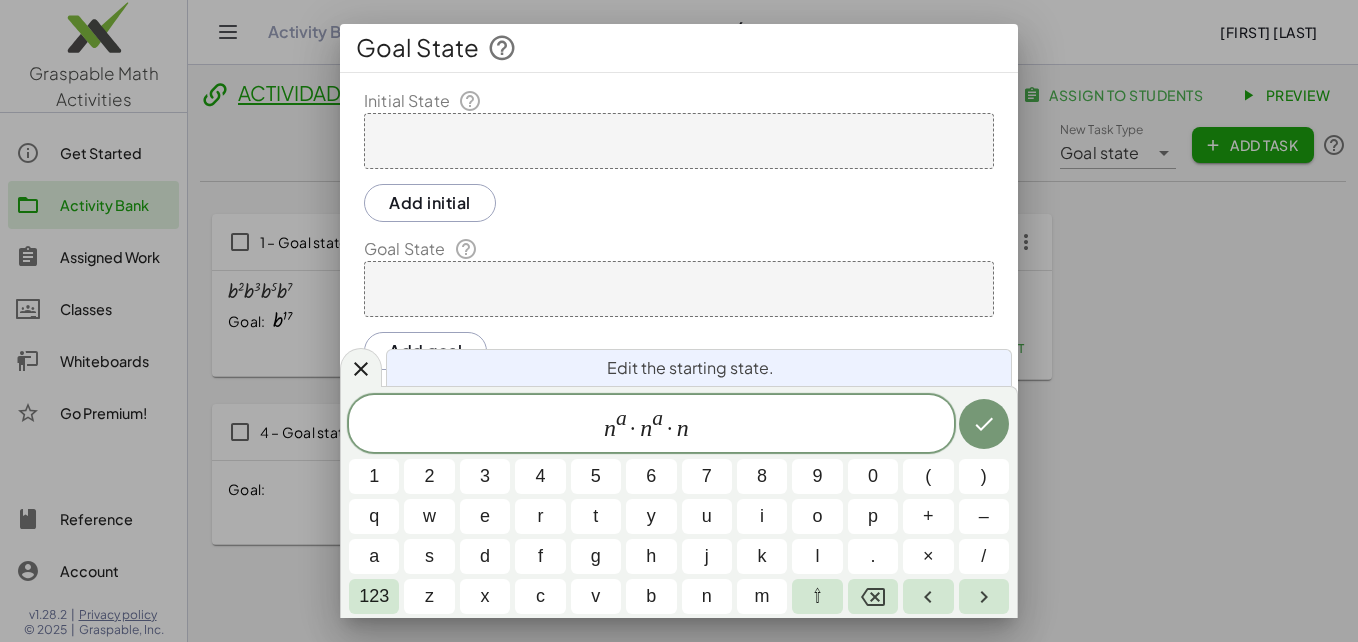 click on "a" at bounding box center (374, 556) 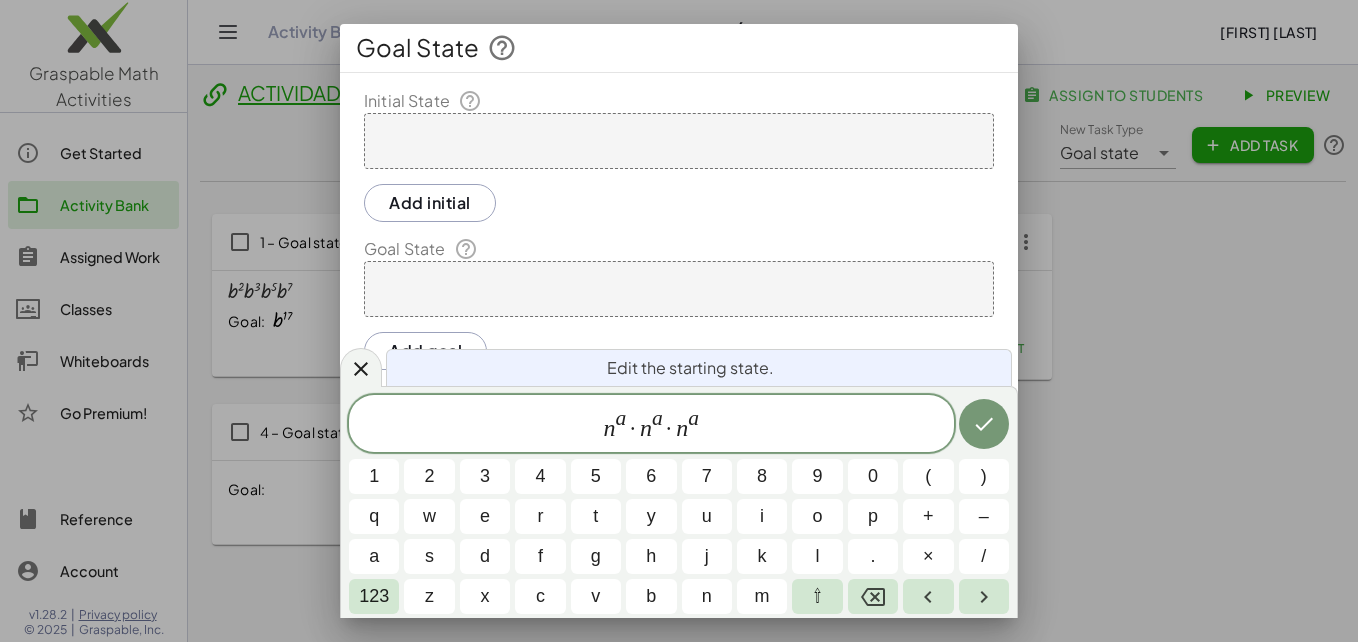 click 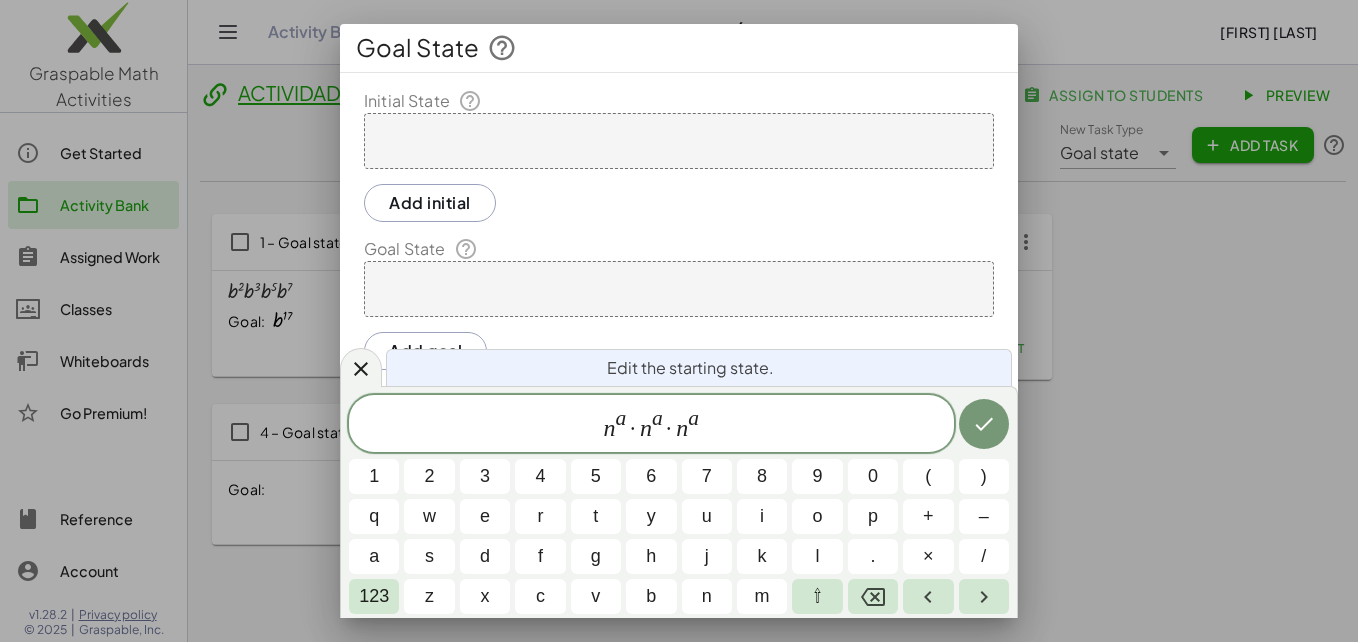 click on "×" at bounding box center [928, 556] 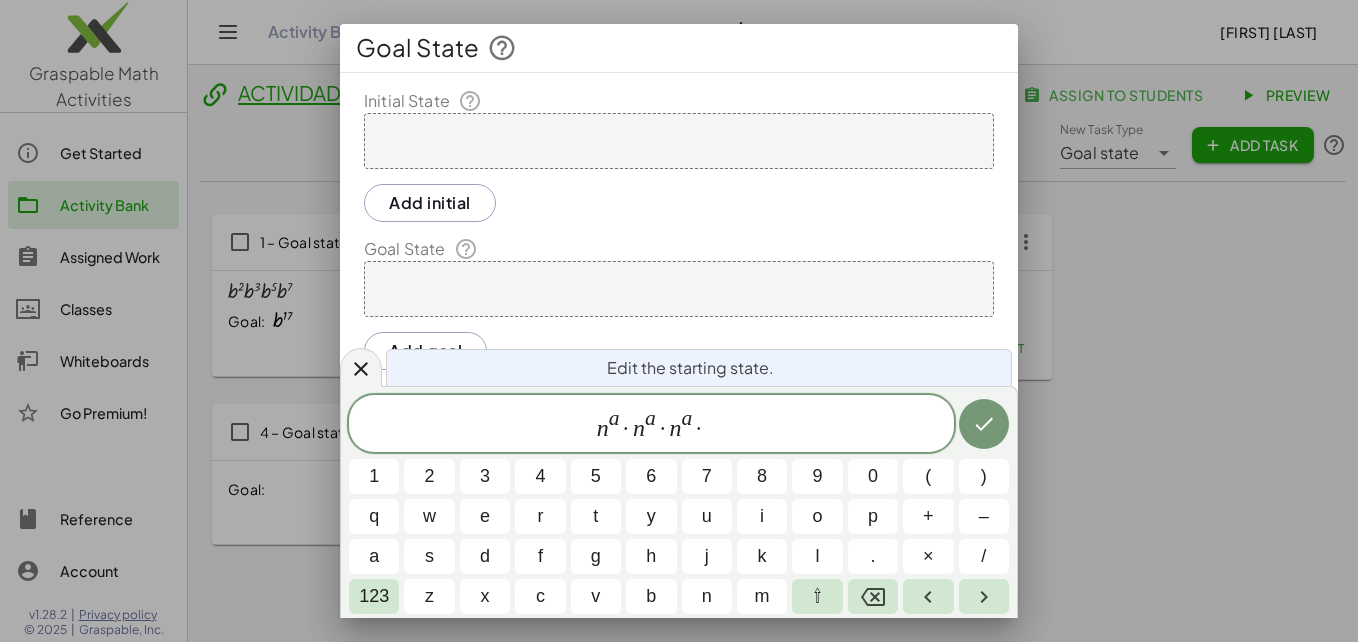 click on "n" at bounding box center [707, 596] 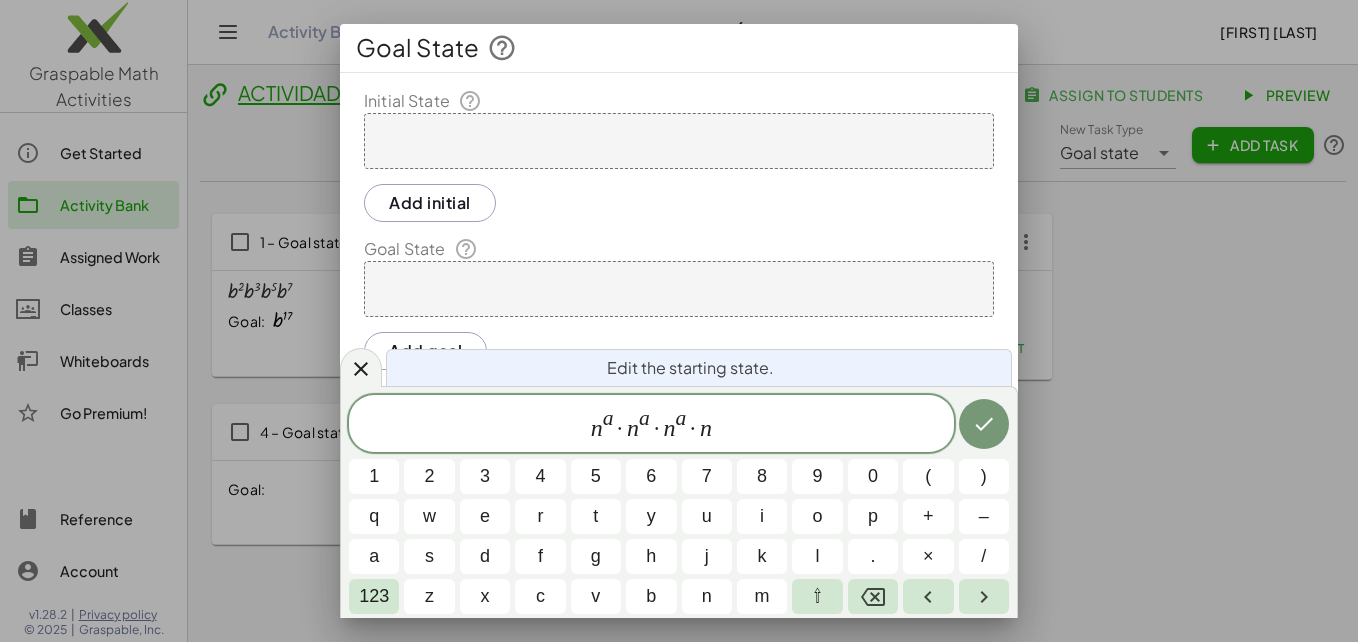 click on "123" at bounding box center (374, 596) 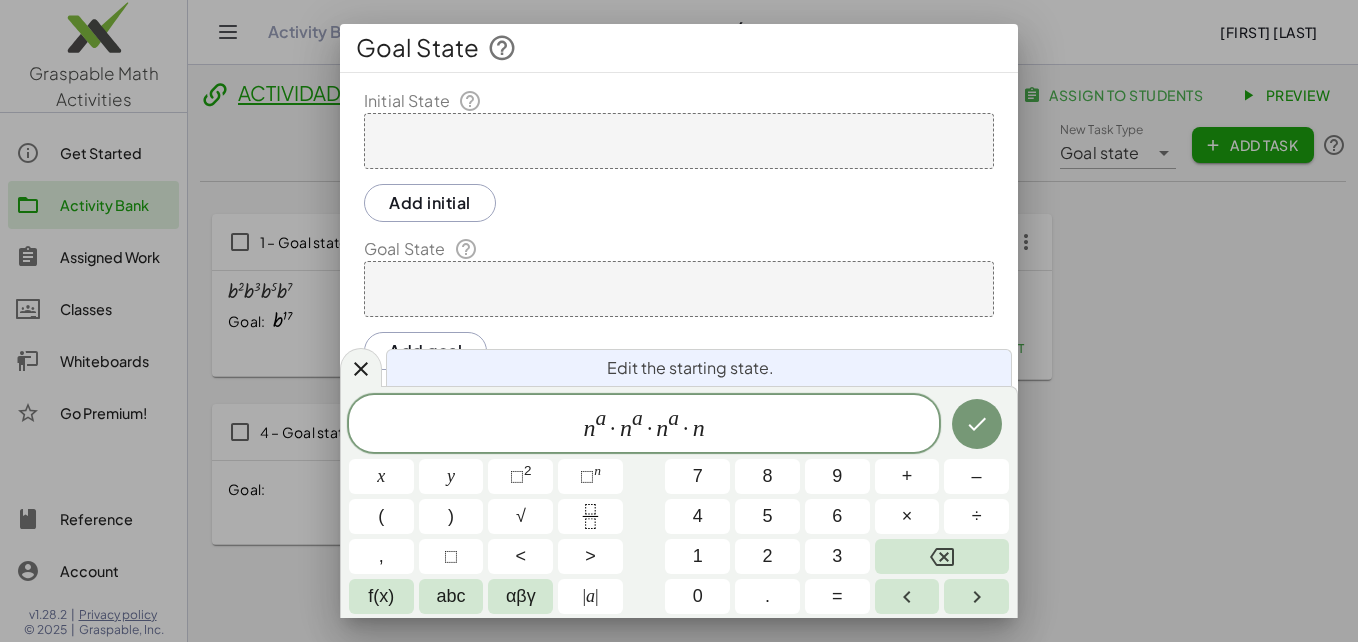 click on "n" at bounding box center (597, 470) 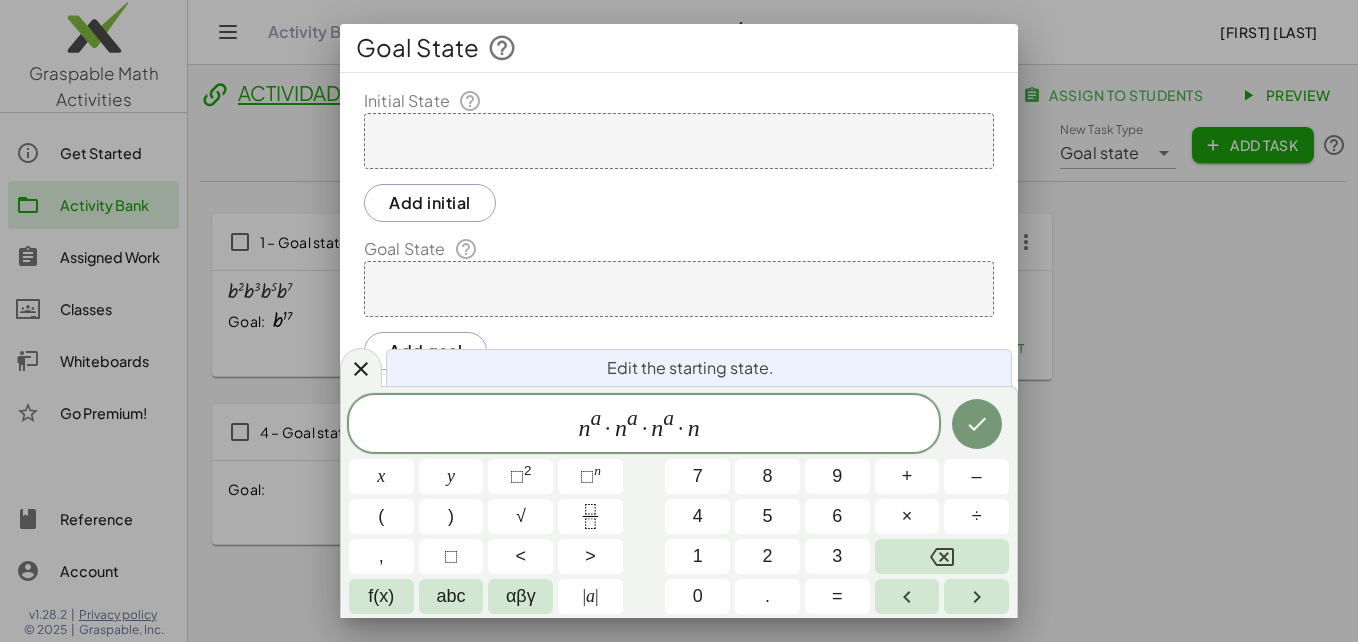 click on "abc" at bounding box center (451, 596) 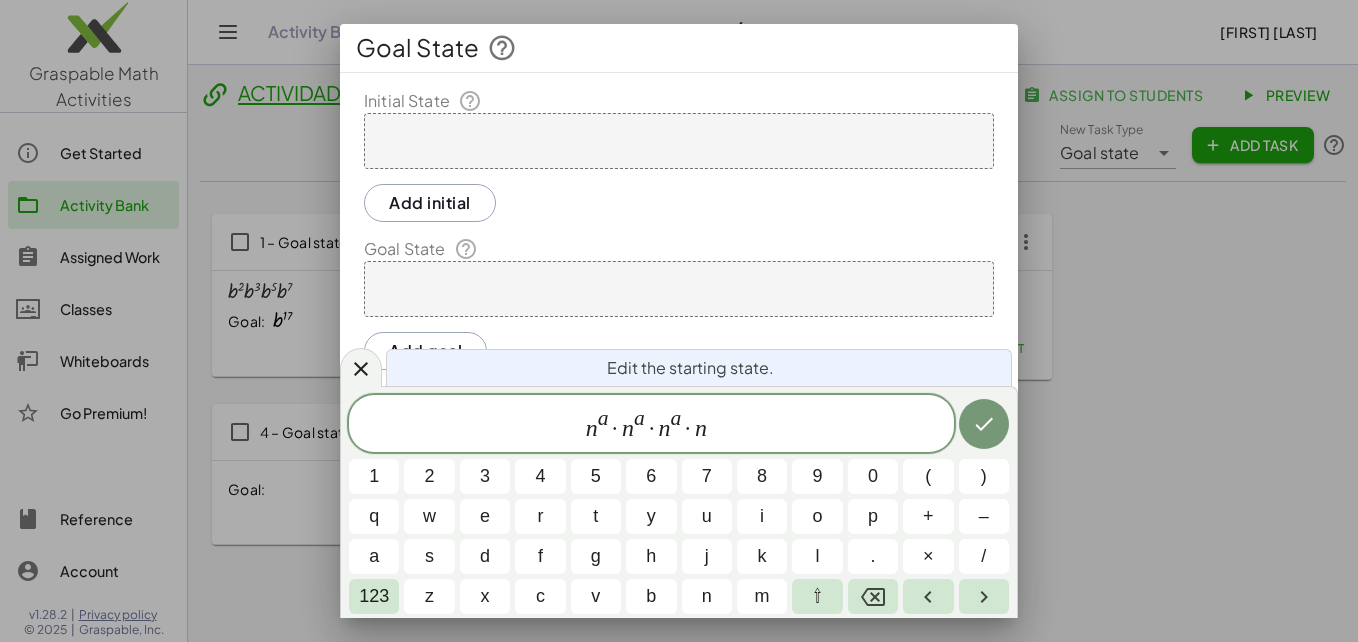 click on "a" at bounding box center (374, 556) 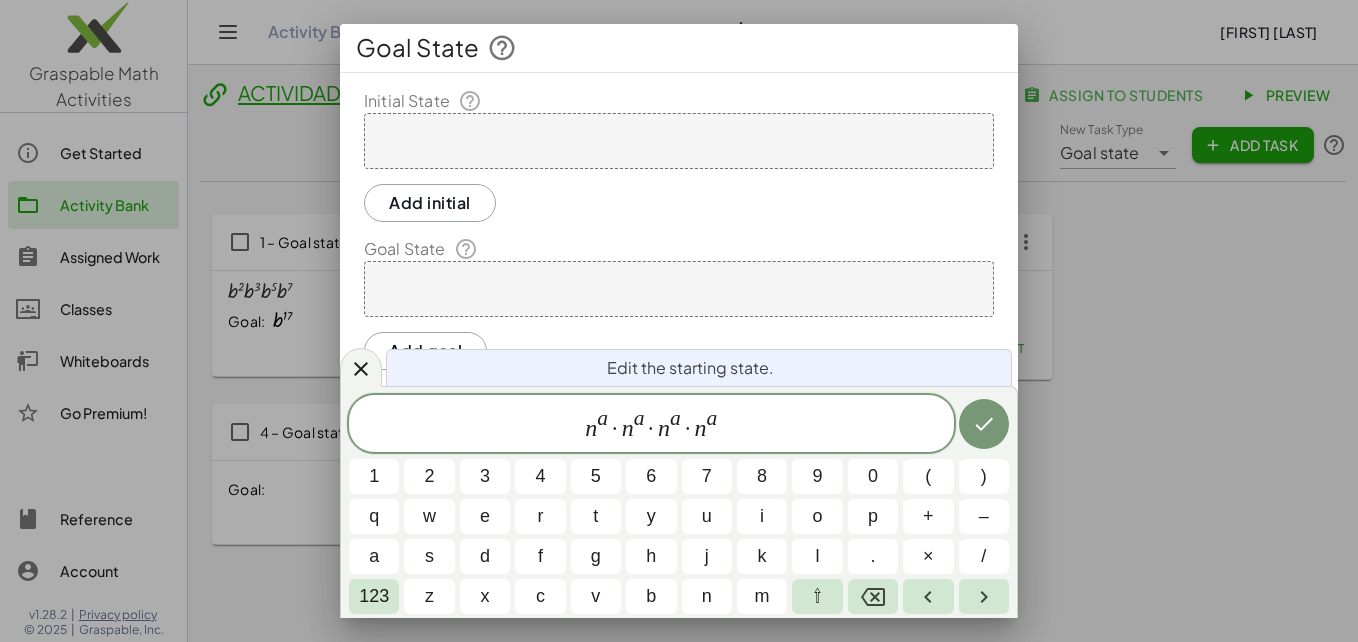 click 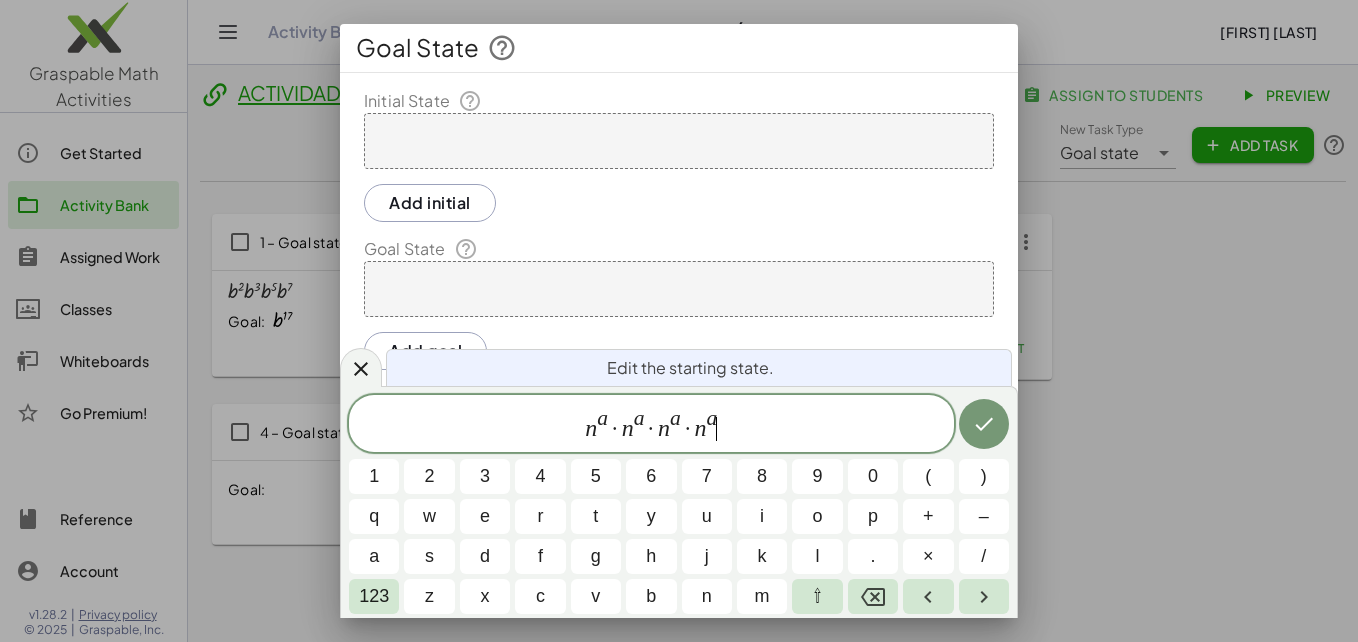 click on "×" at bounding box center (928, 556) 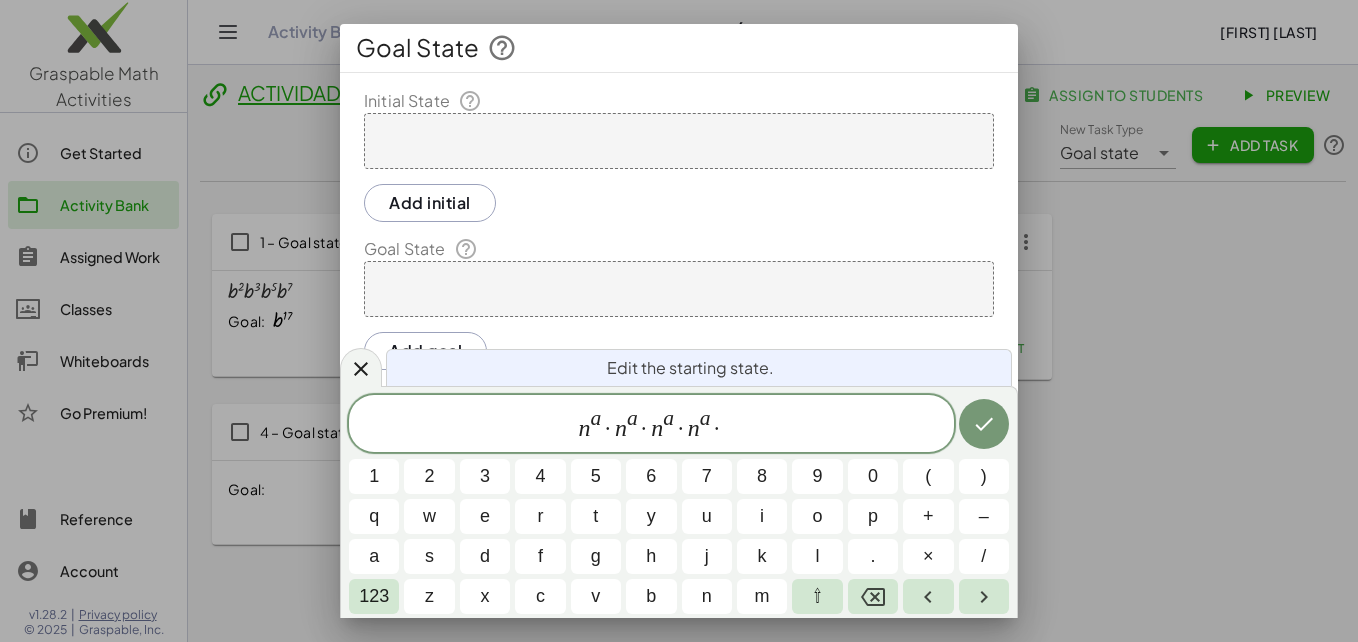 click on "n" at bounding box center (707, 596) 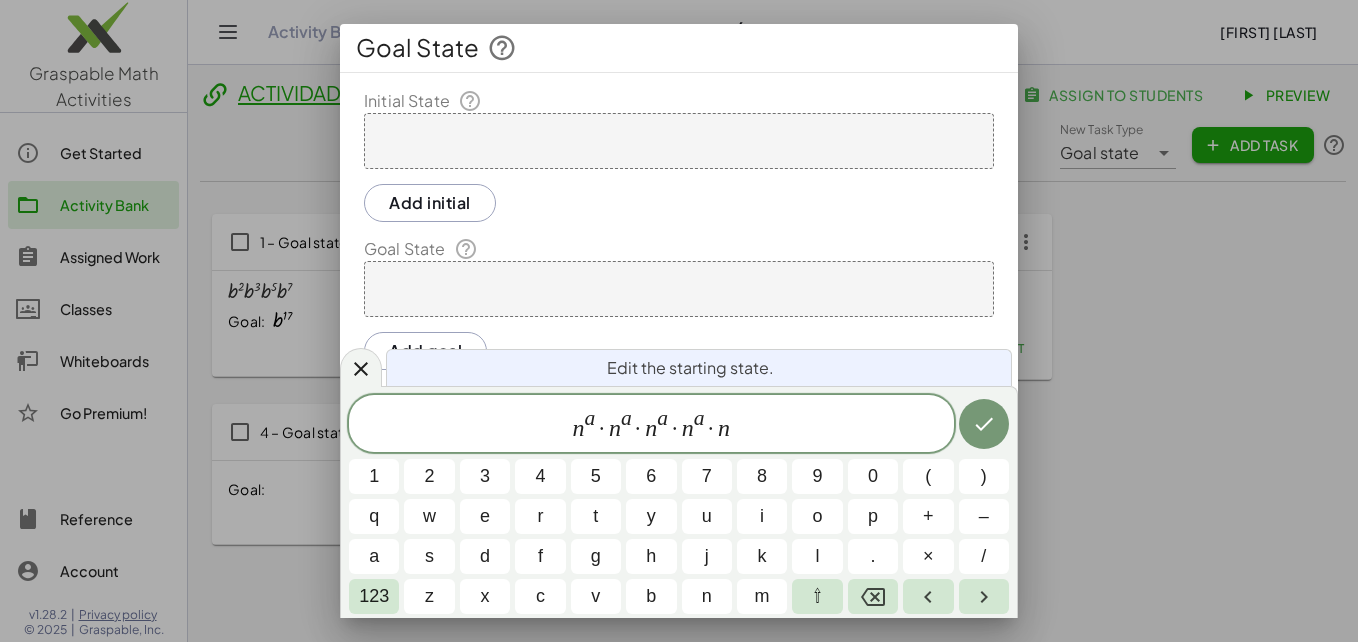 click on "123" at bounding box center (374, 596) 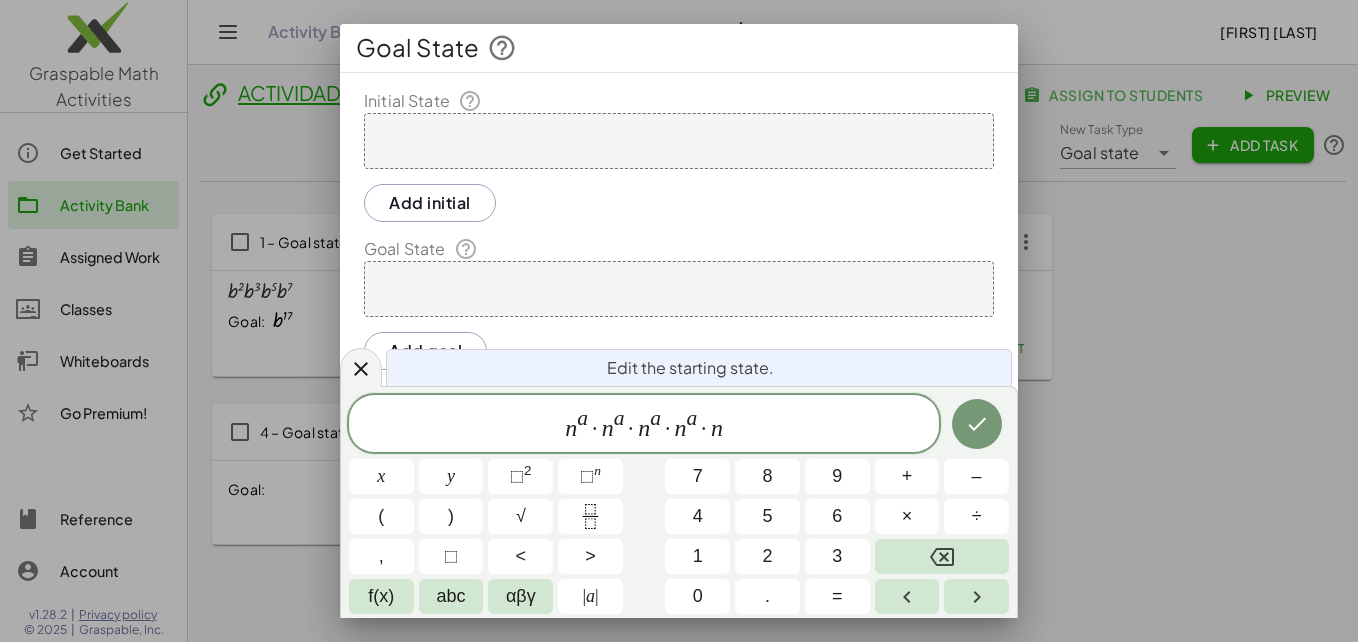 click on "n" at bounding box center (597, 470) 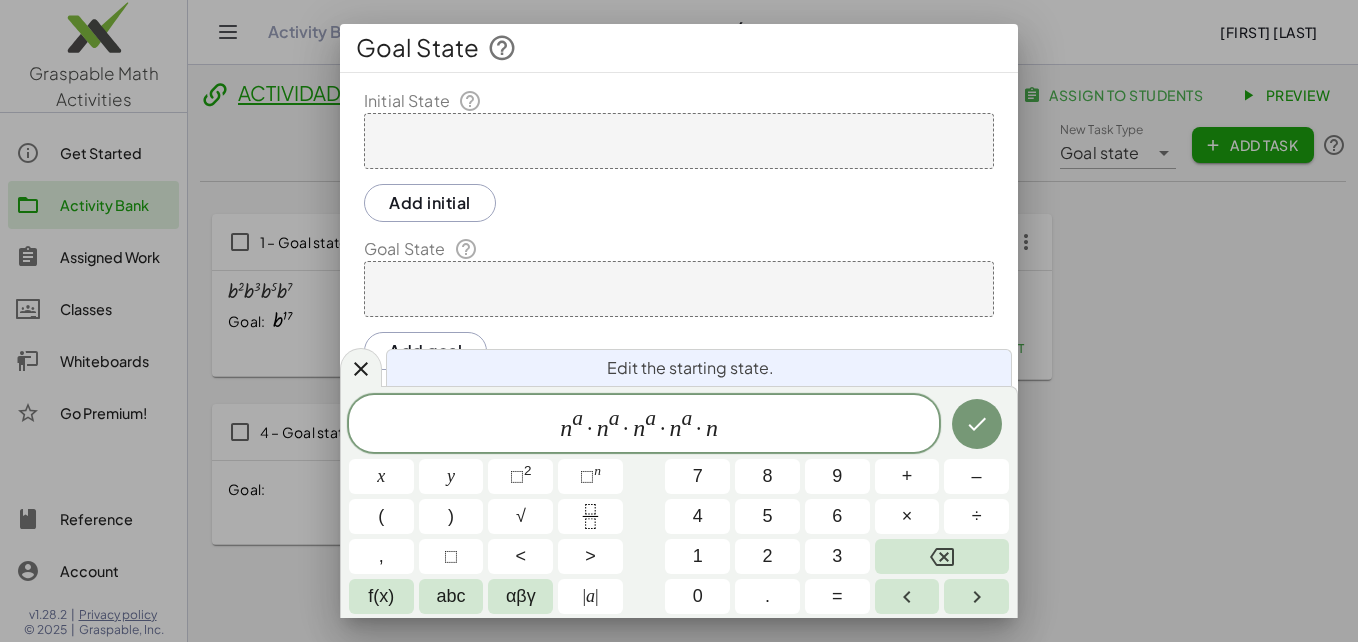 click on "abc" at bounding box center (451, 596) 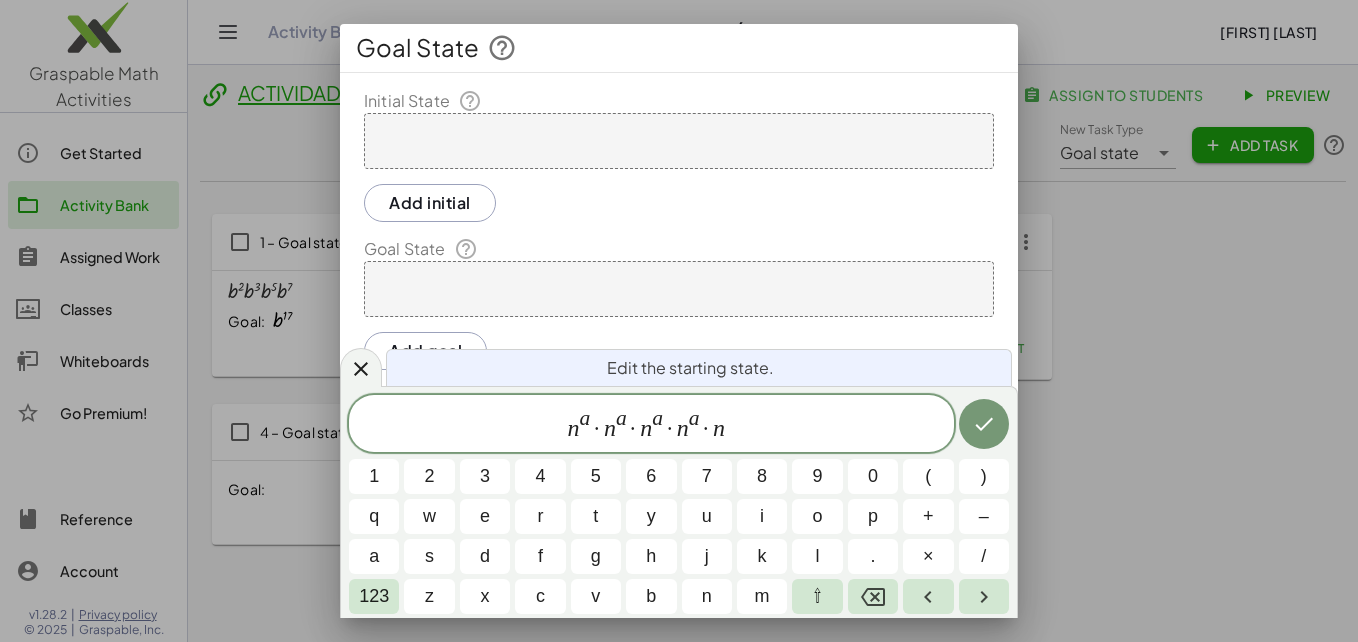 click on "a" at bounding box center [374, 556] 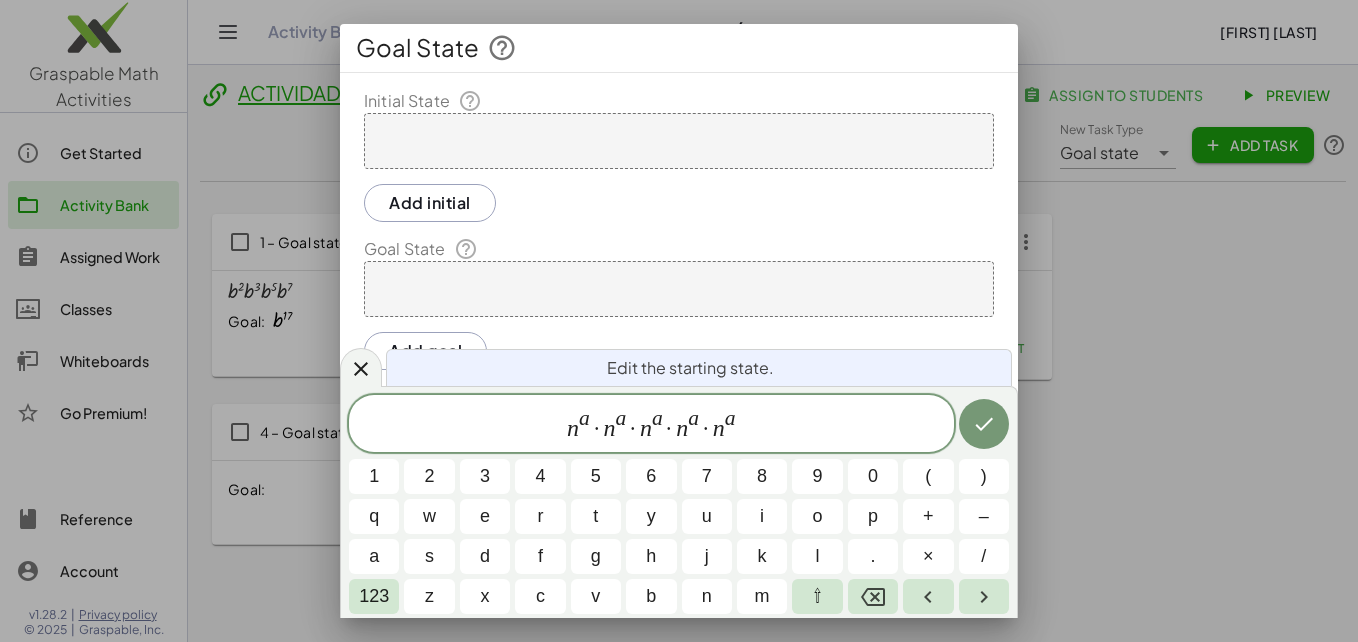 click 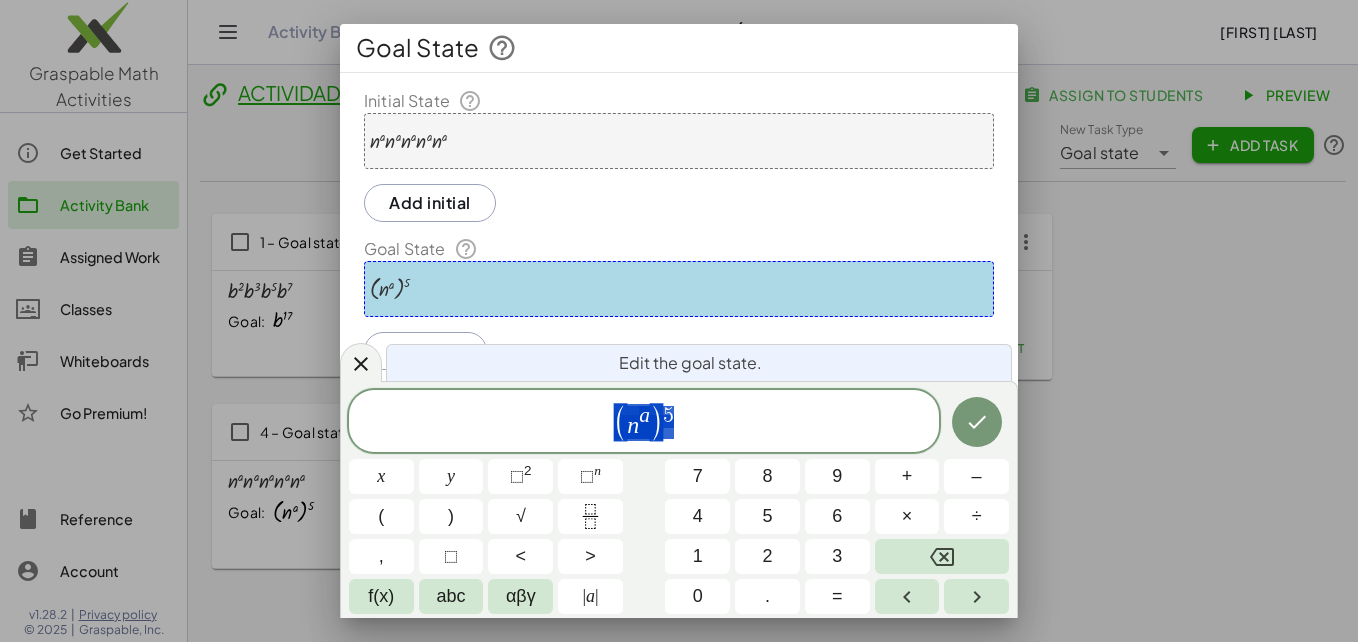 click on ")" at bounding box center (657, 422) 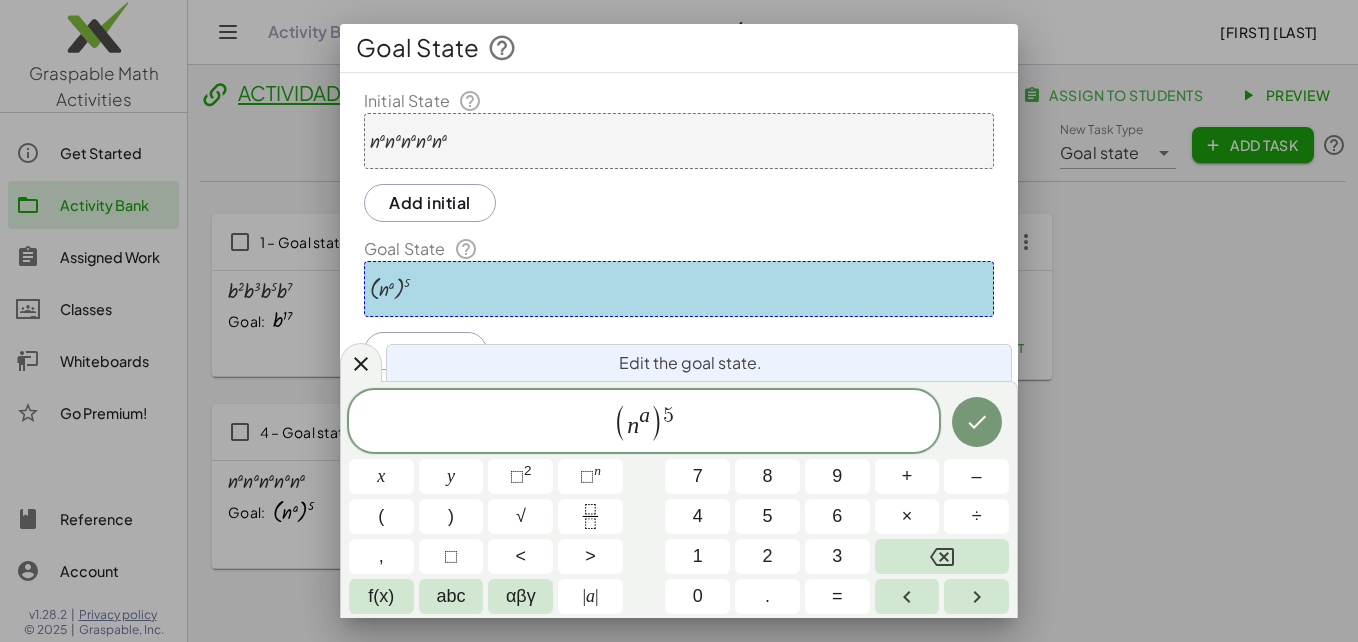 click on "( n a ​ ) 5" at bounding box center [644, 422] 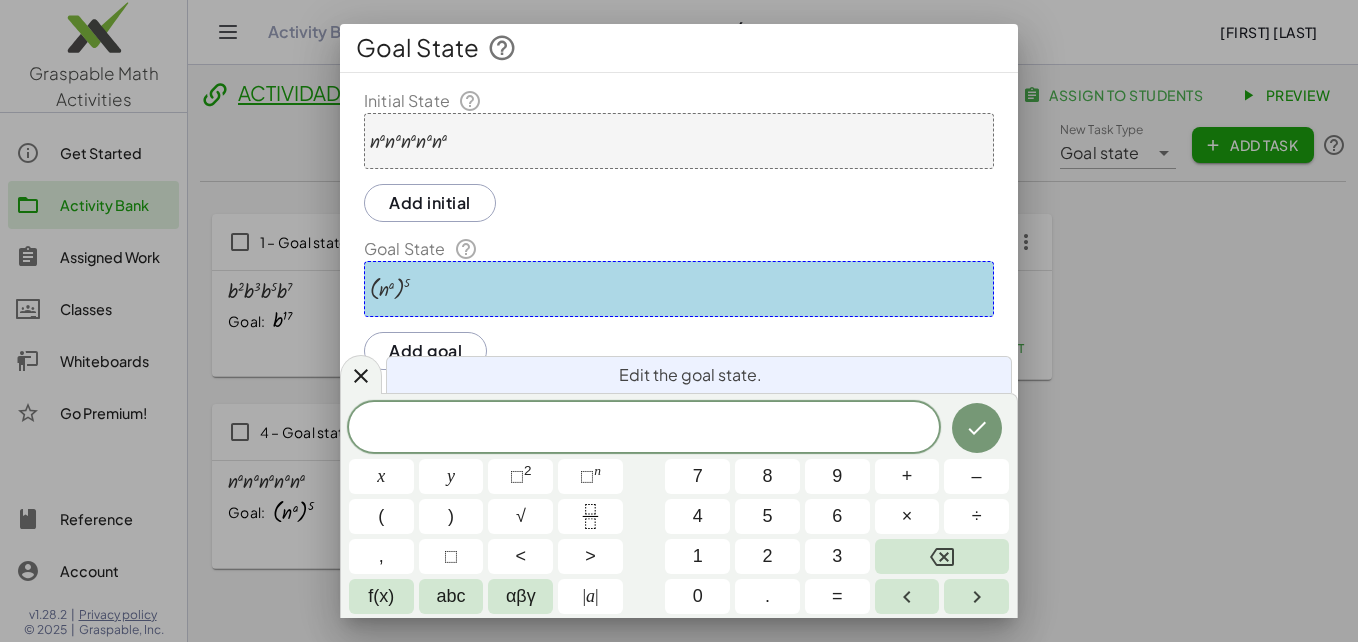 click on "abc" at bounding box center [451, 596] 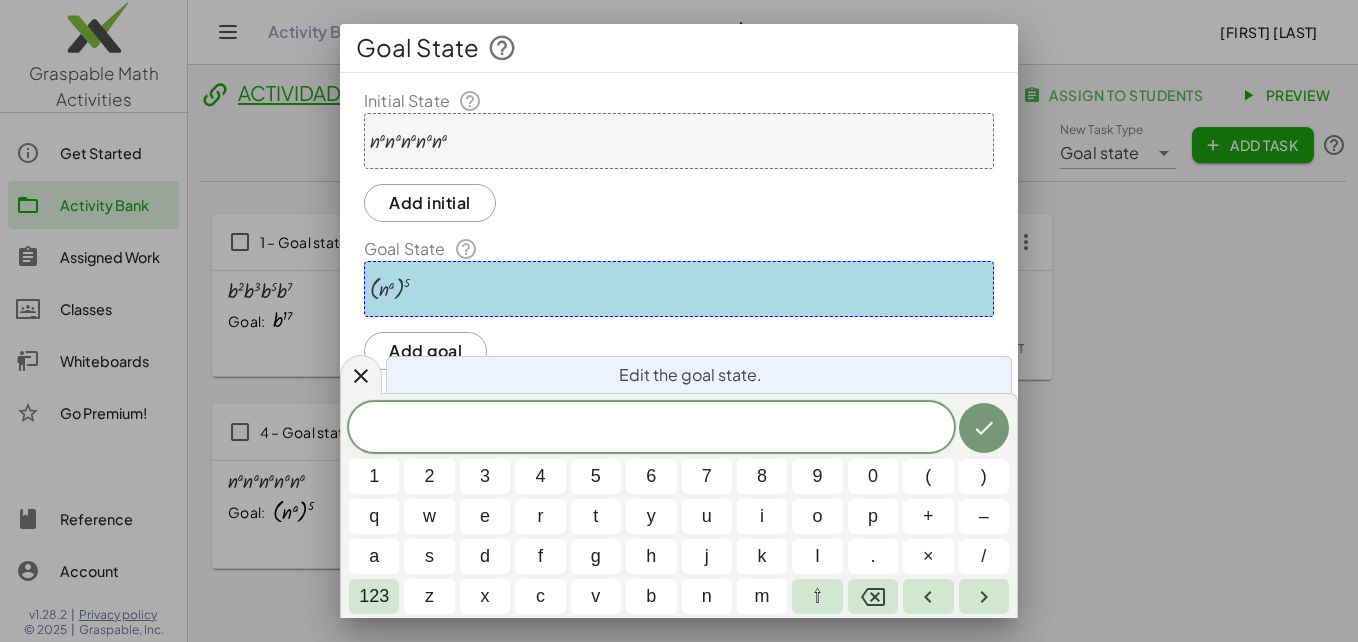 click on "n" at bounding box center (707, 596) 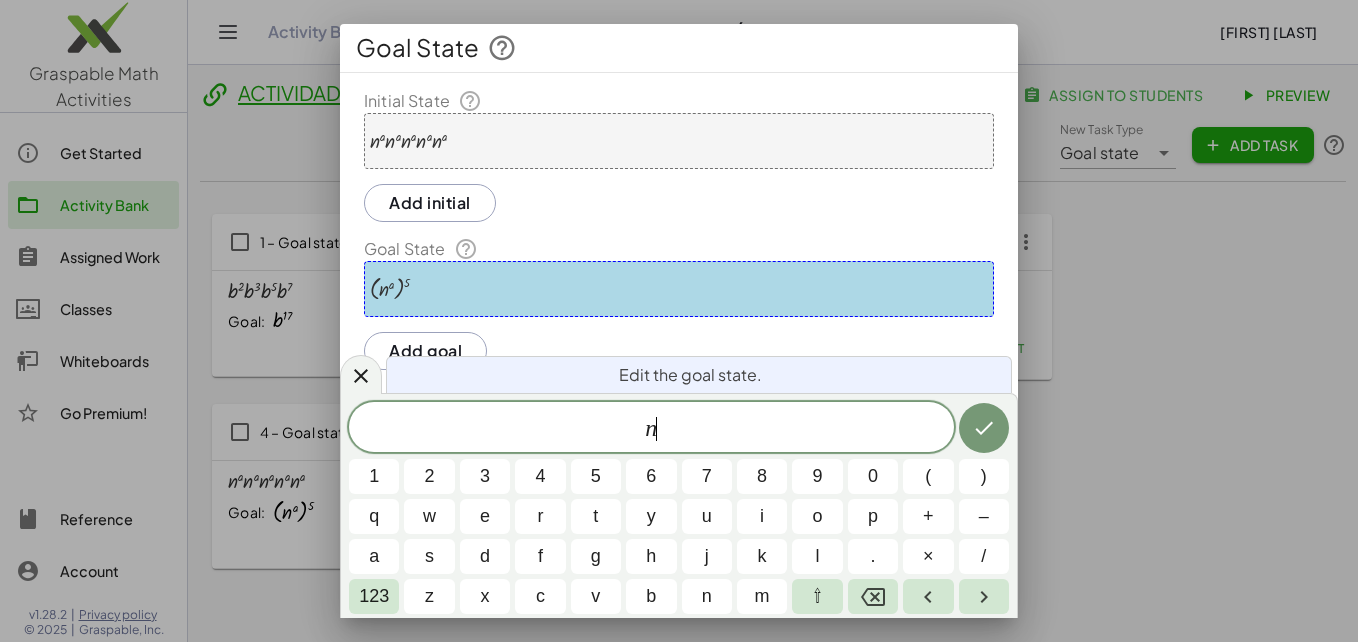 click on "123" at bounding box center (374, 596) 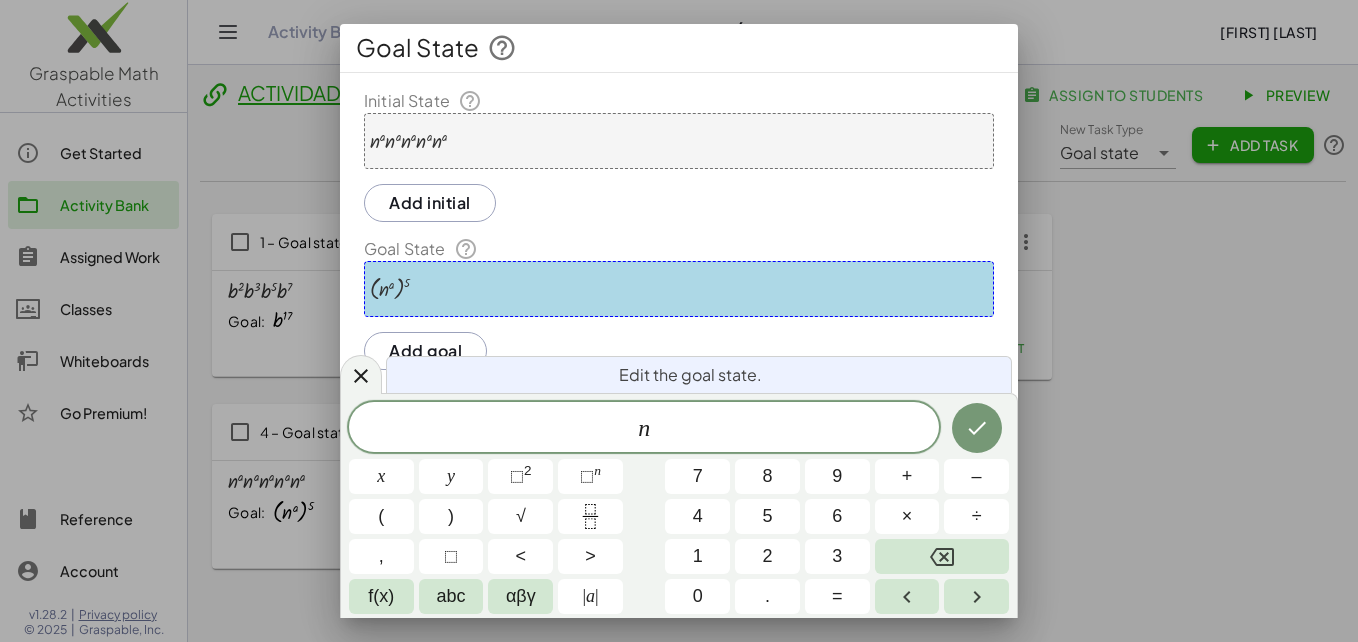 click on "n" at bounding box center [597, 470] 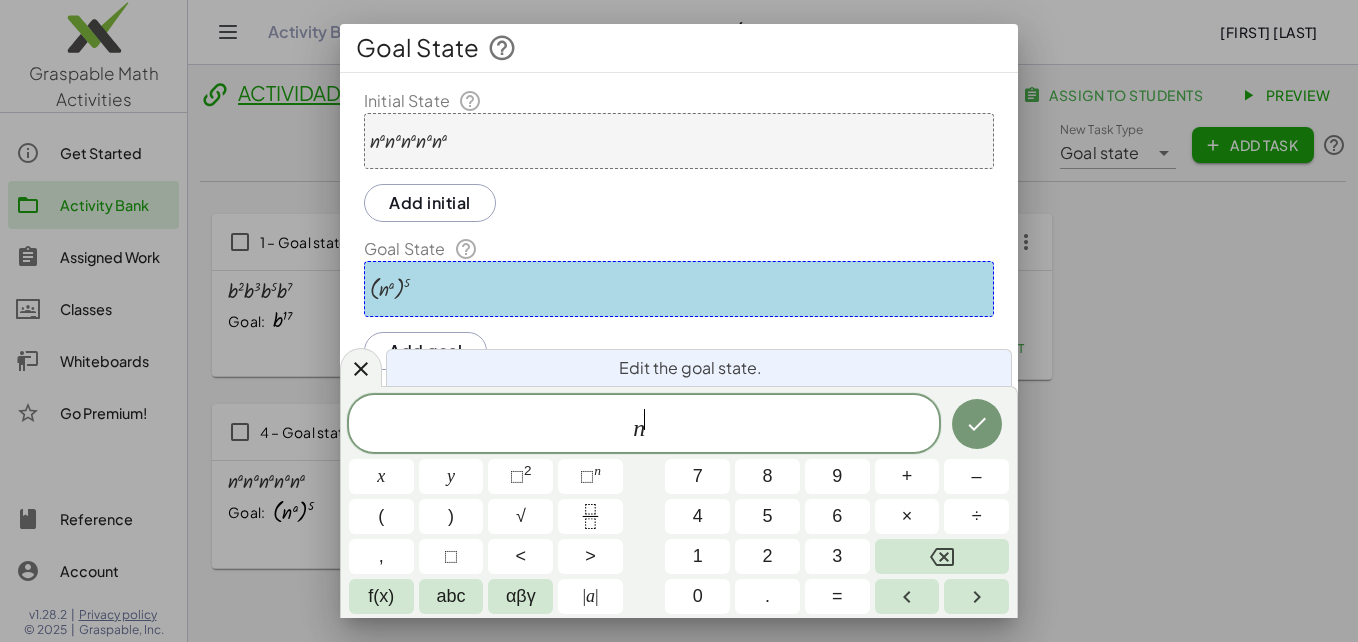 click on "5" at bounding box center [767, 516] 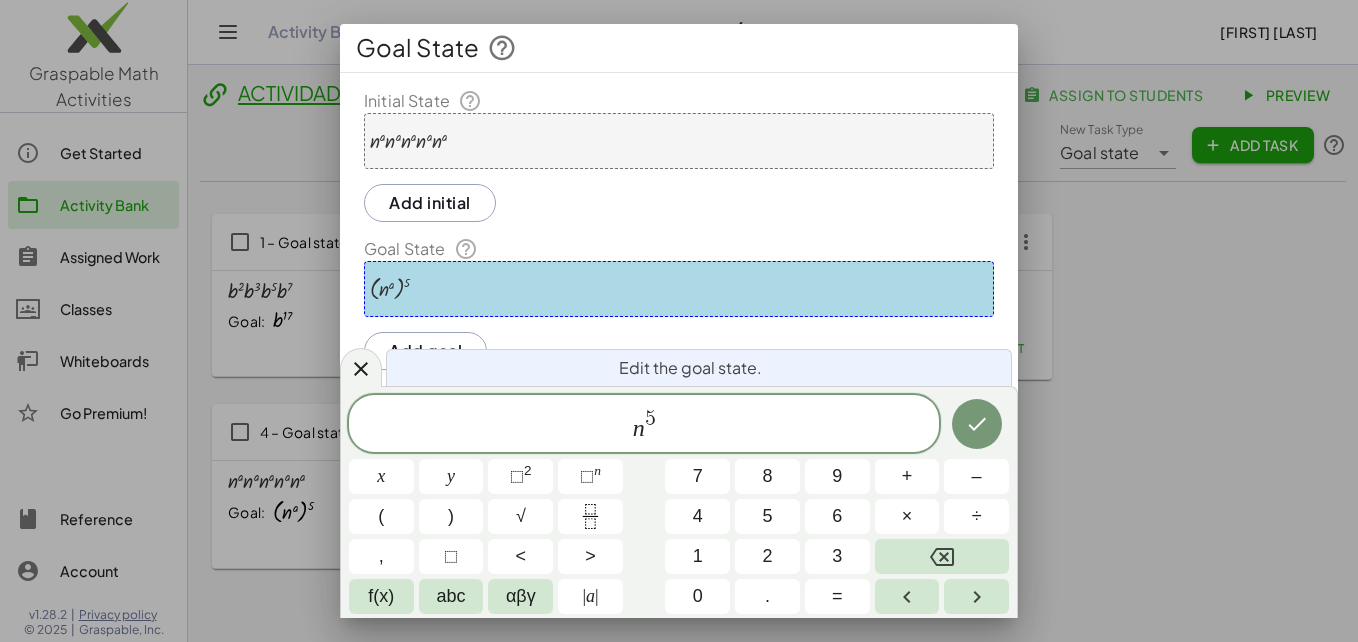 click on "abc" at bounding box center (451, 596) 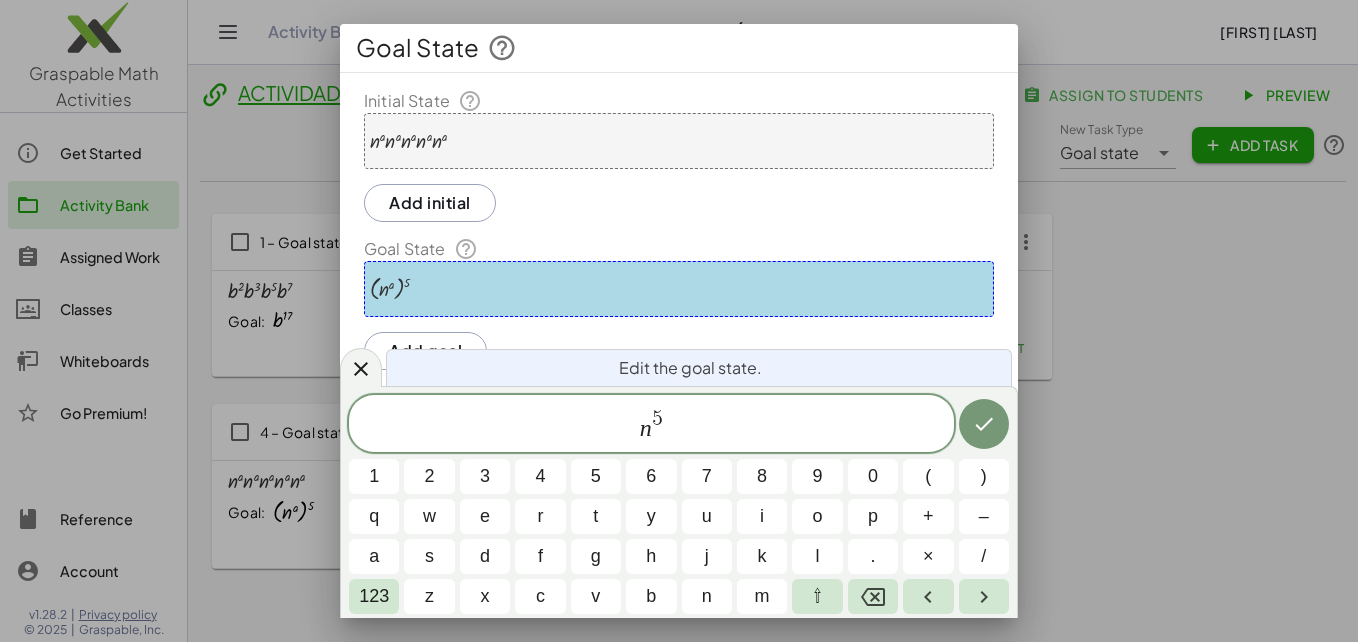 click on "a" at bounding box center [374, 556] 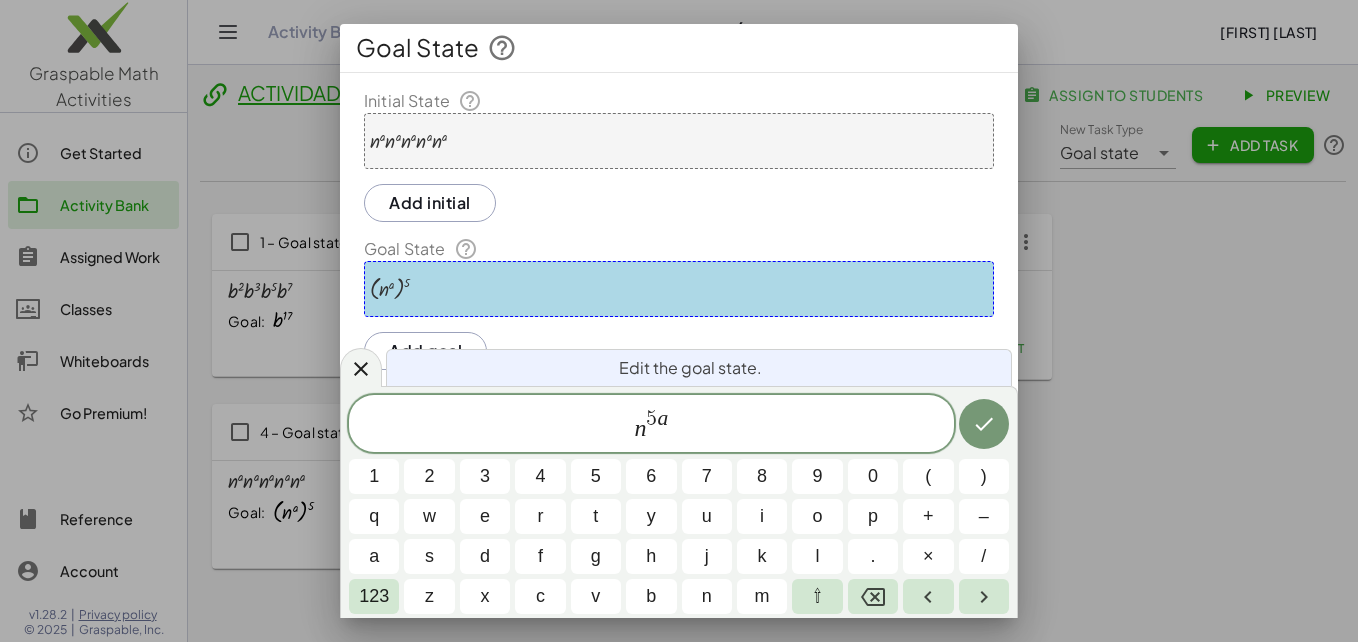 click 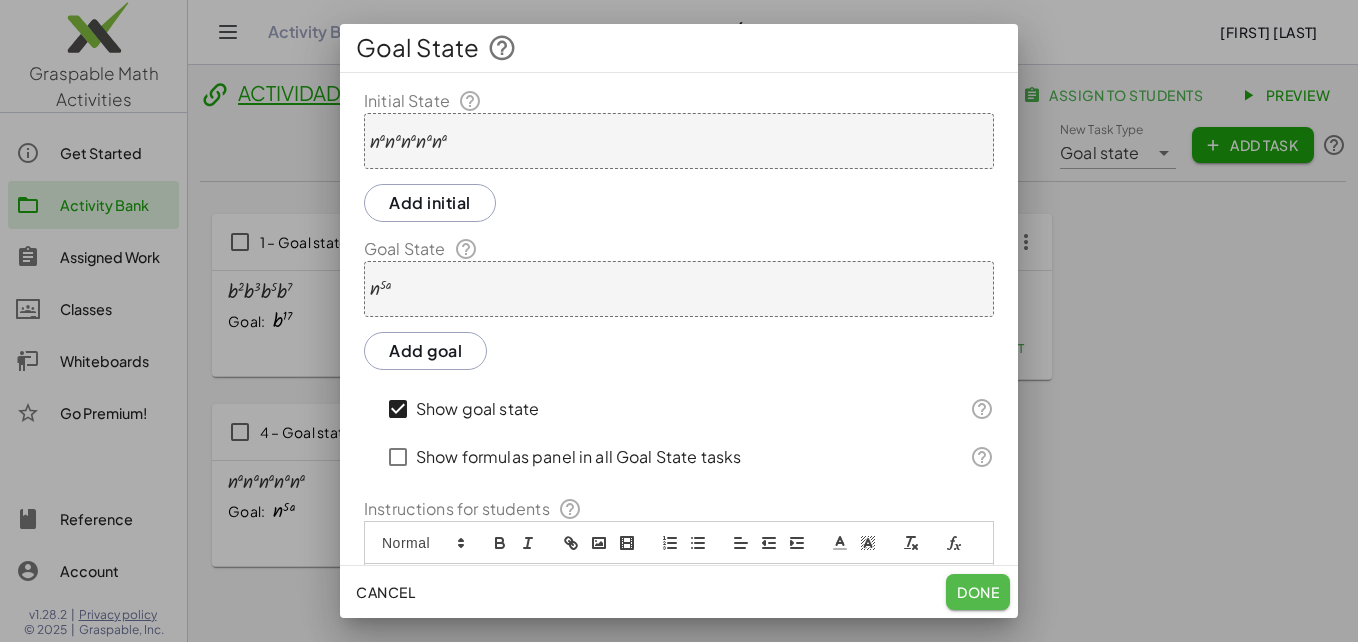 click on "Done" 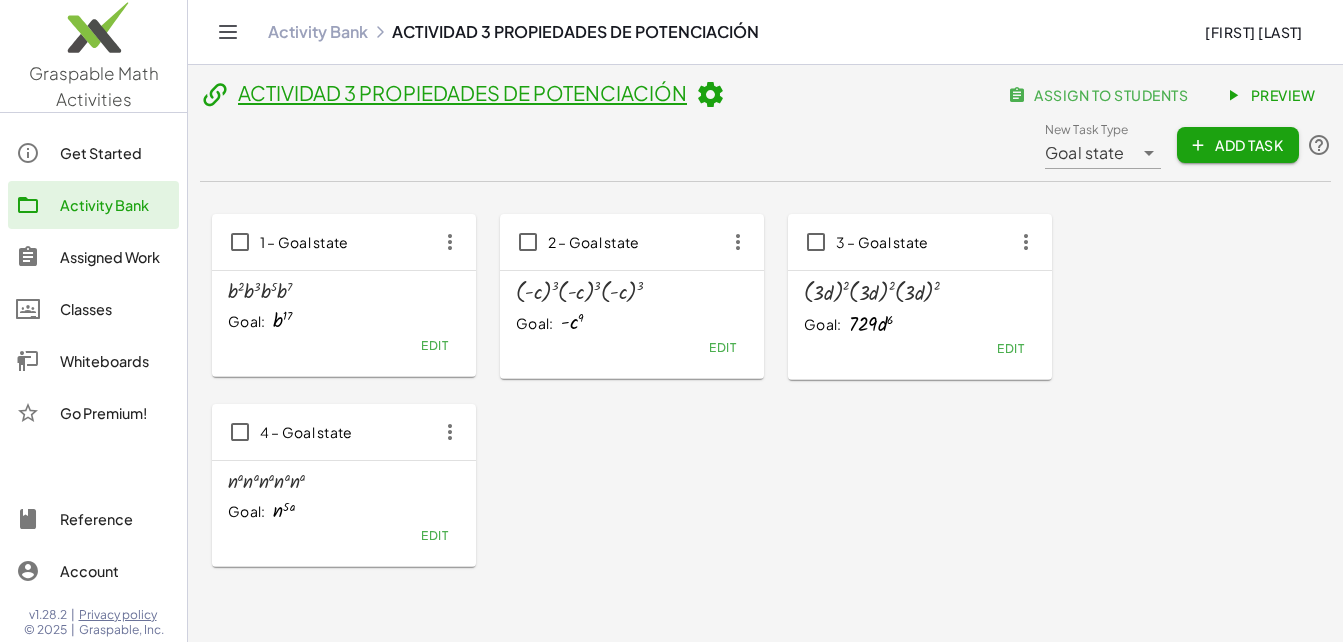 click on "Add Task" 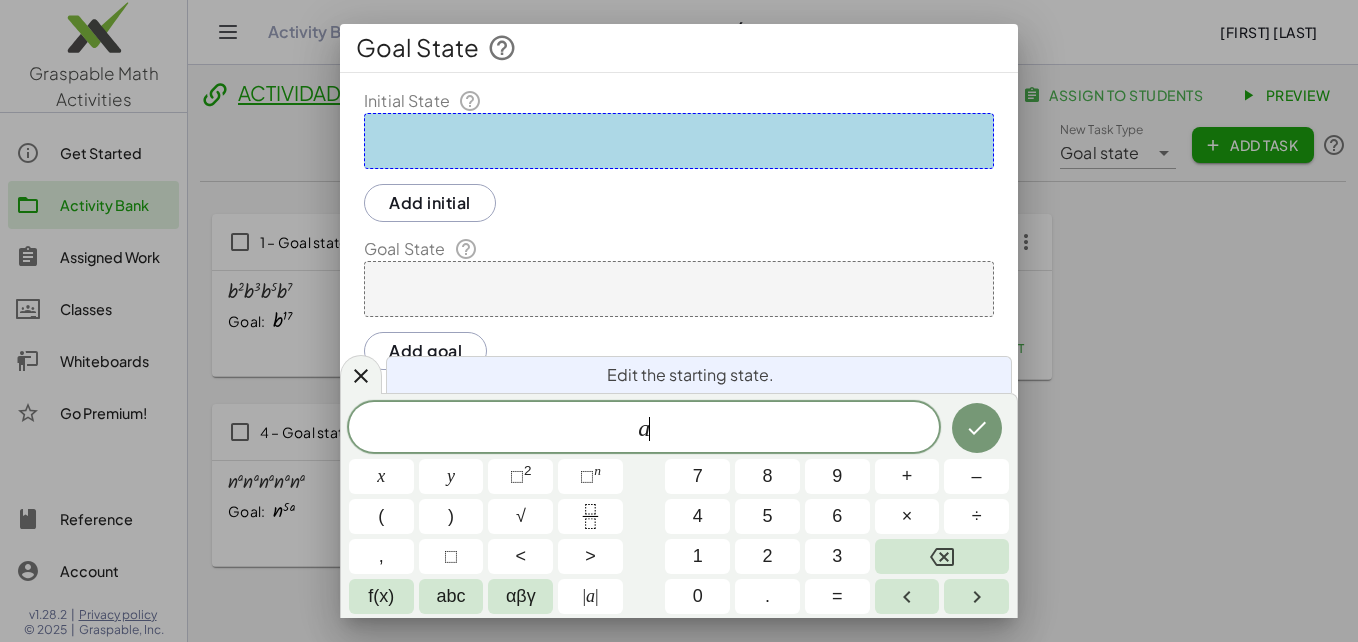 click on "n" at bounding box center [597, 470] 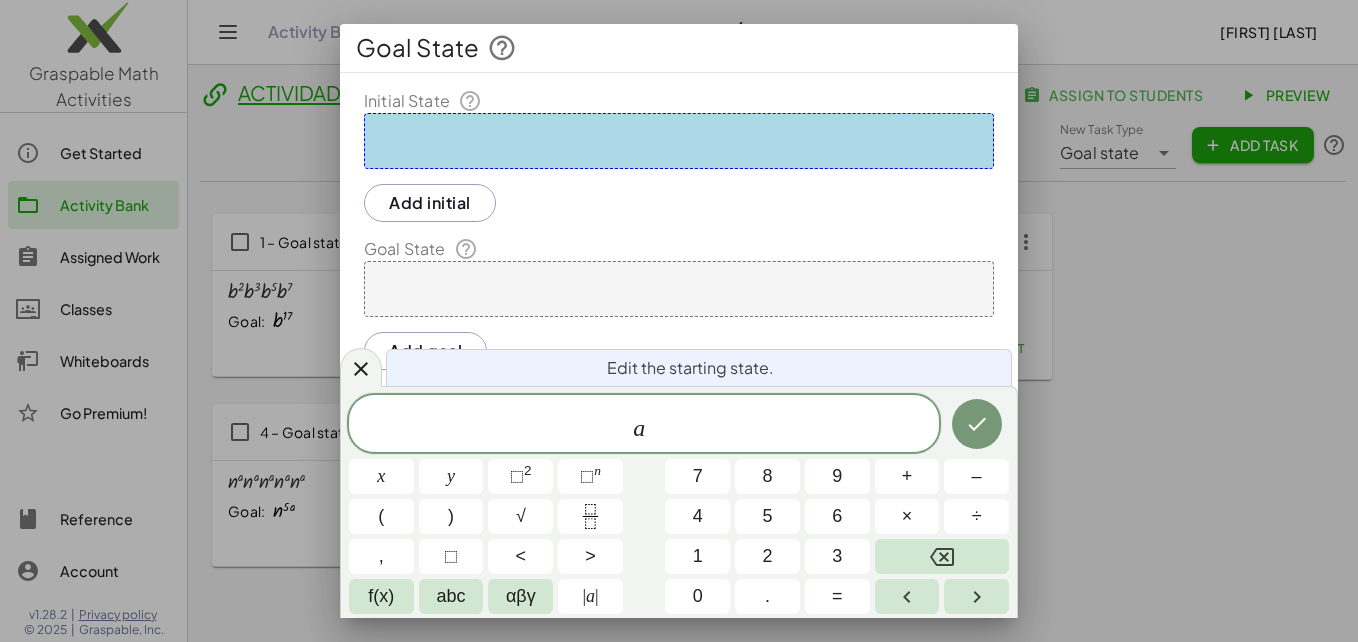 click on "2" at bounding box center (767, 556) 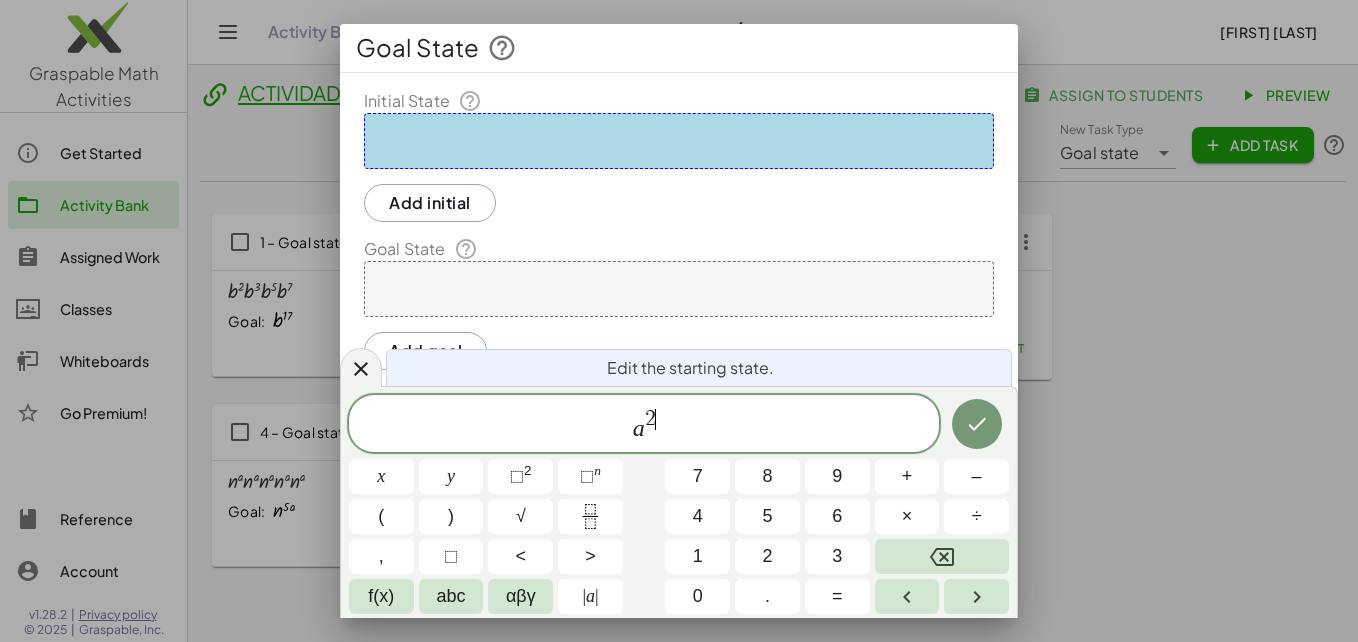 click on "0" at bounding box center [698, 596] 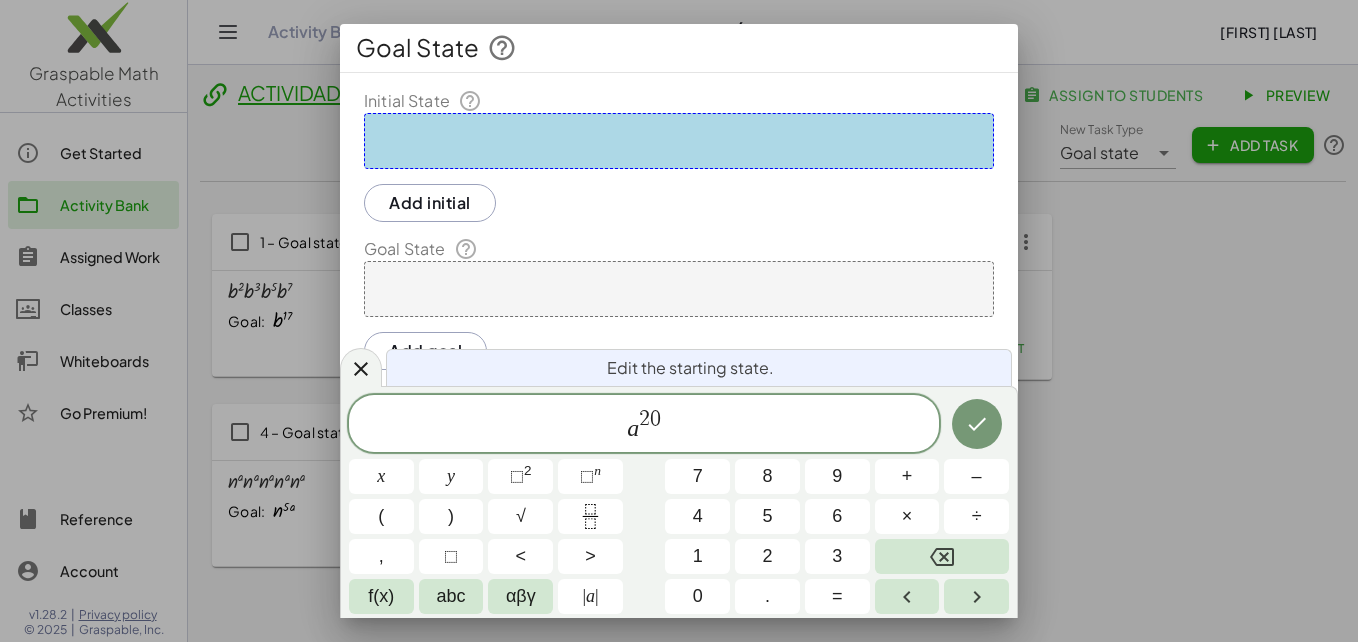 click 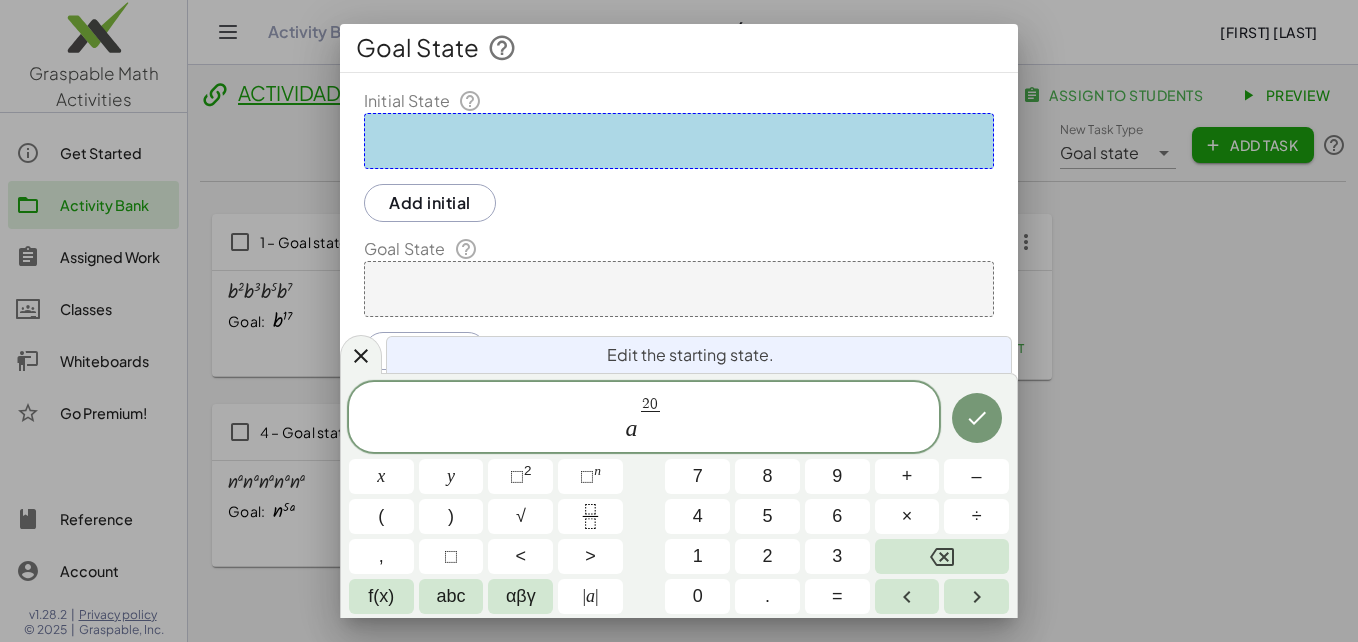 click on "abc" at bounding box center (451, 596) 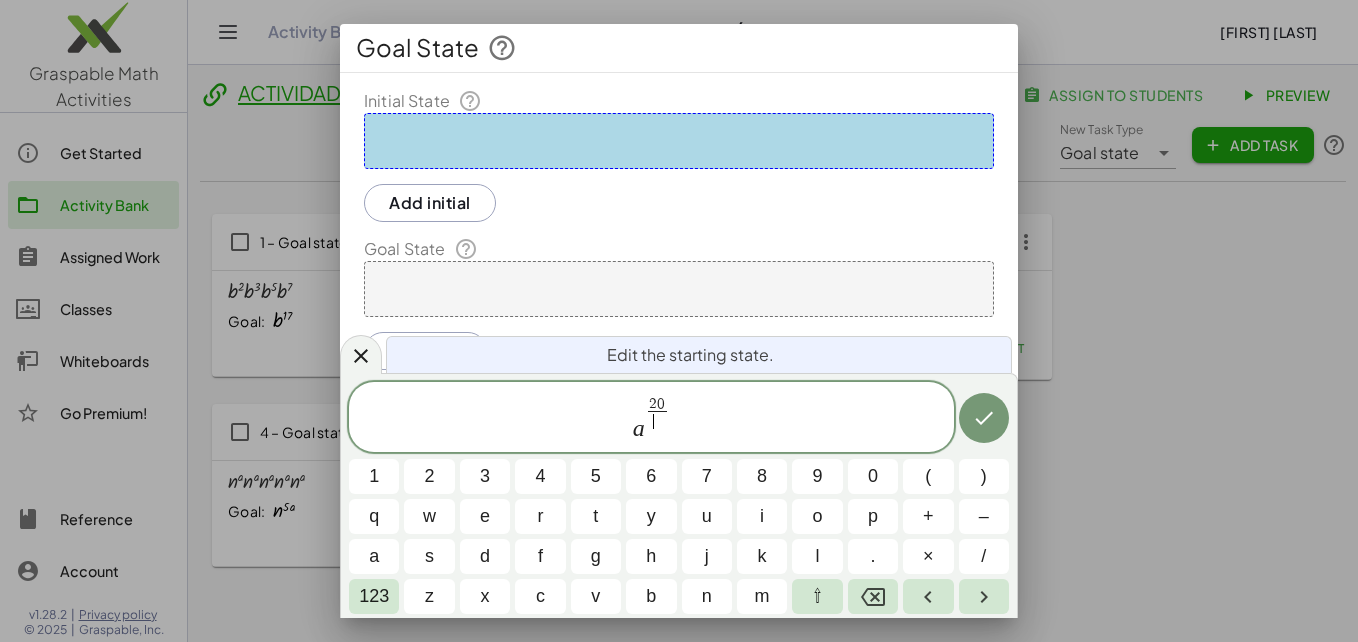 click 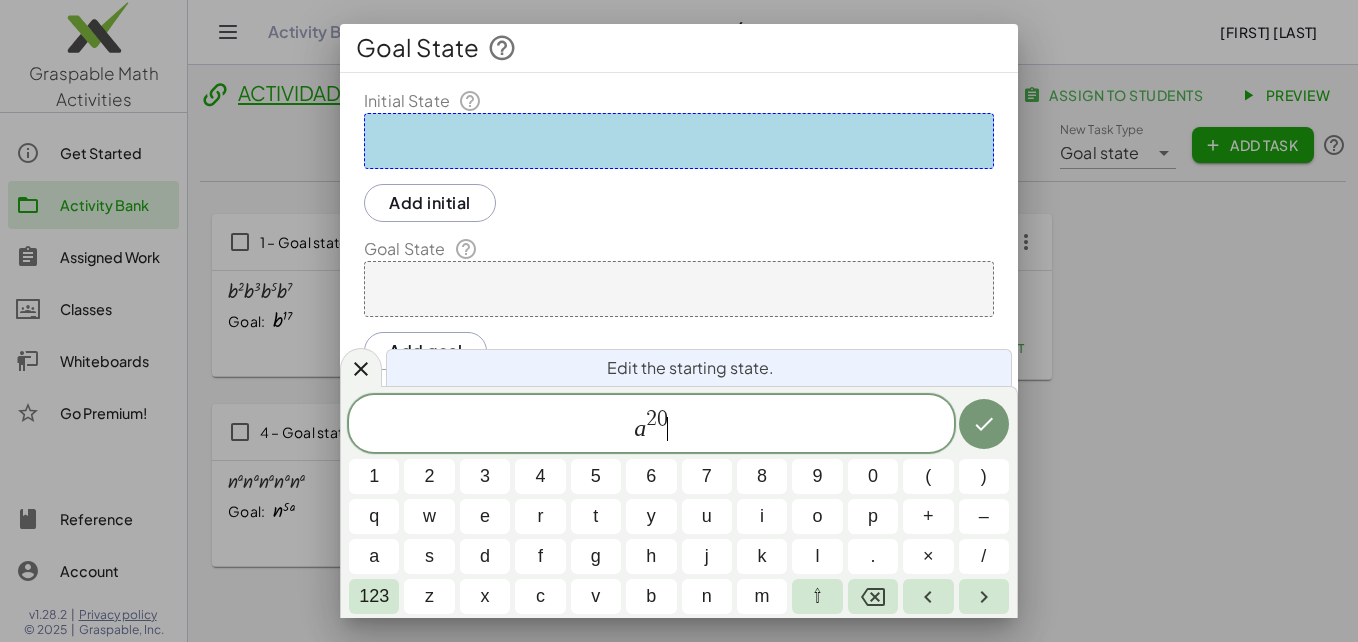 click on "123" at bounding box center [374, 596] 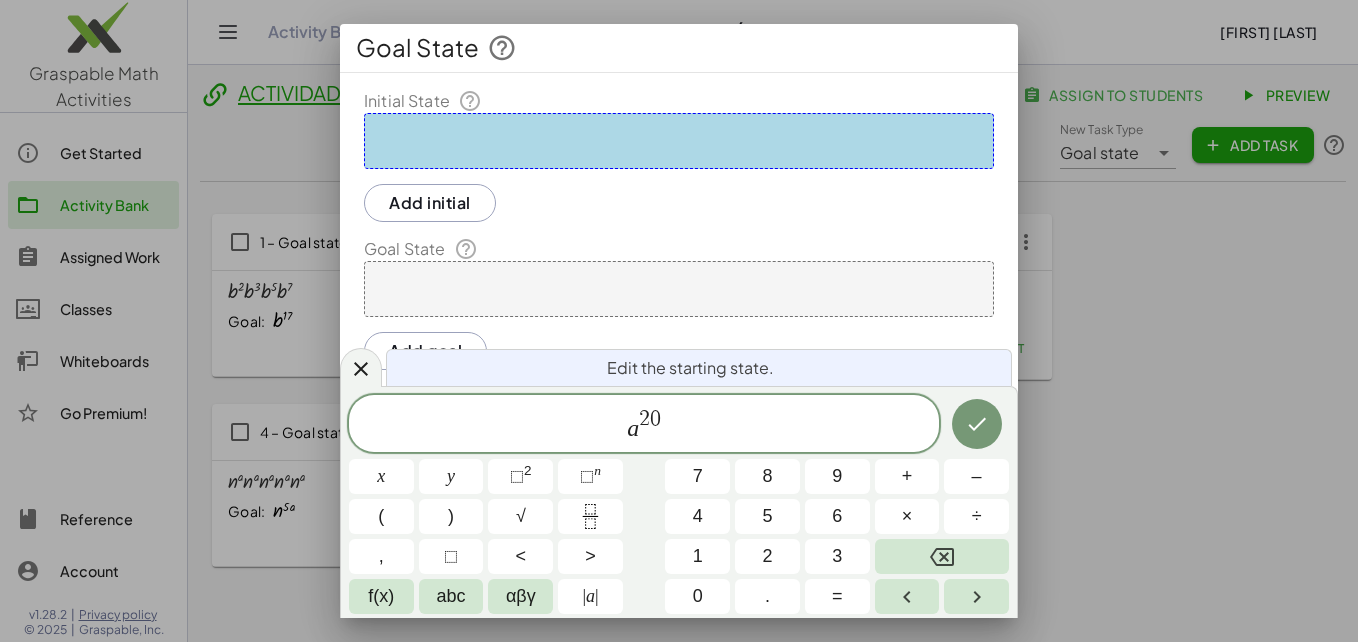click 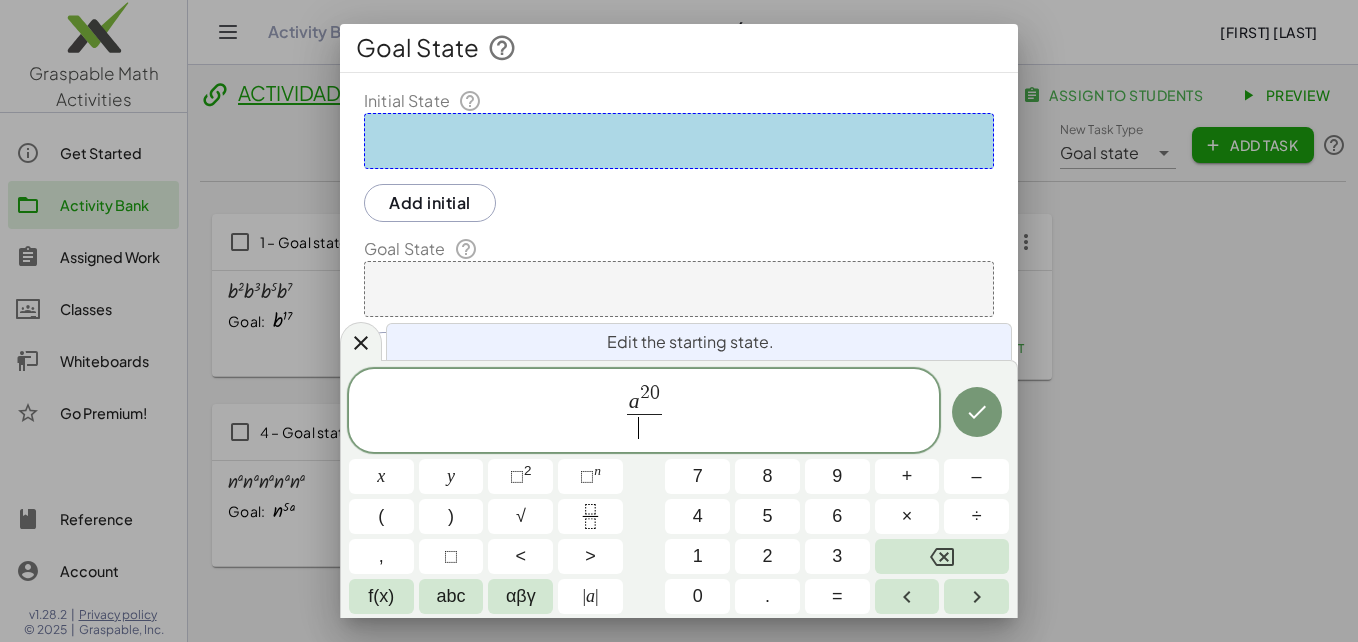 click on "abc" at bounding box center (451, 596) 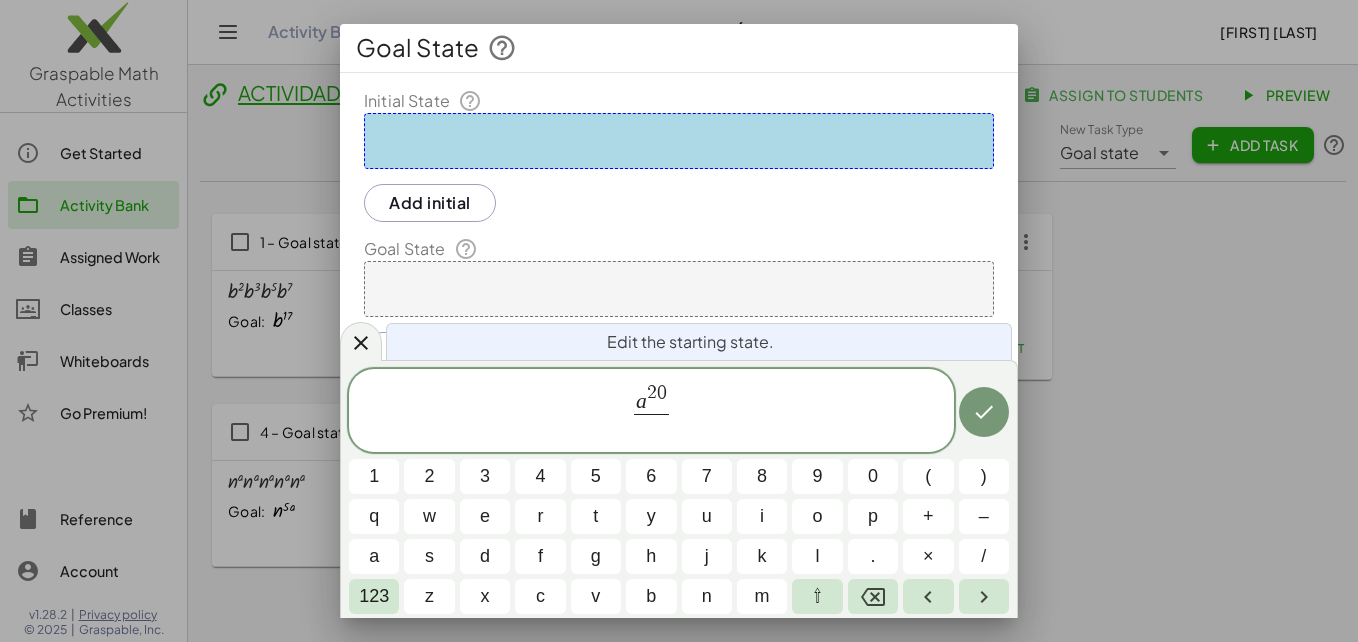 click on "a" at bounding box center [374, 556] 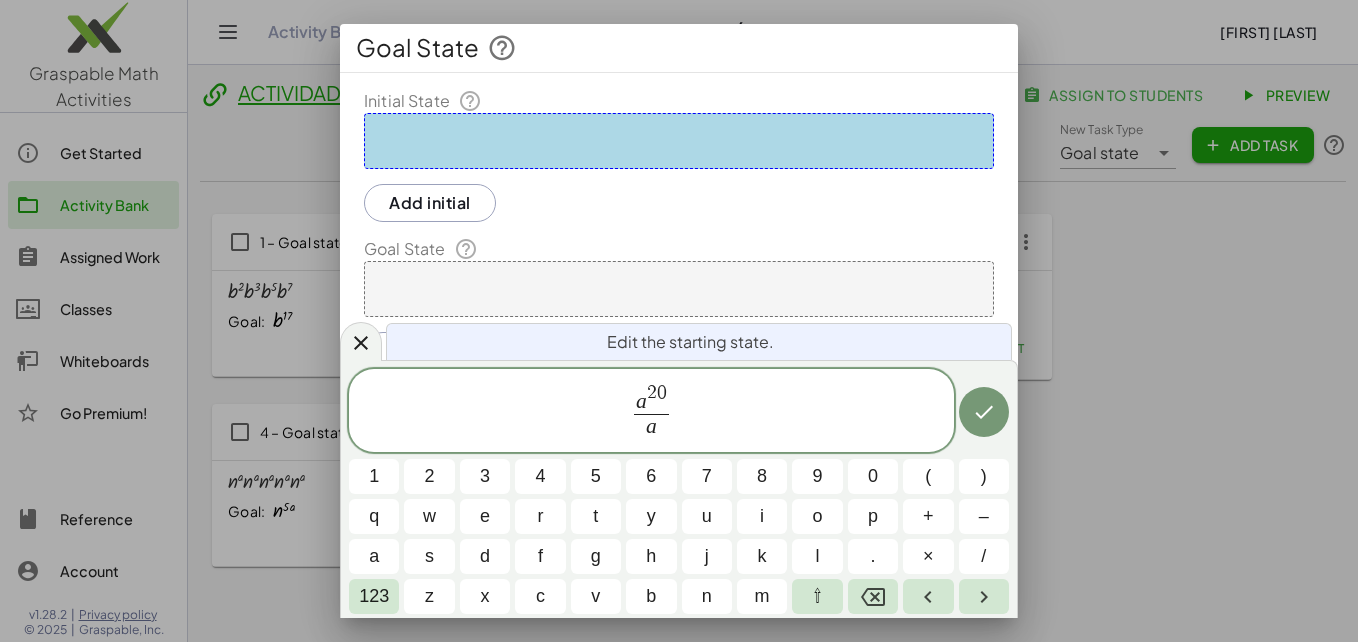 click on "123" at bounding box center (374, 596) 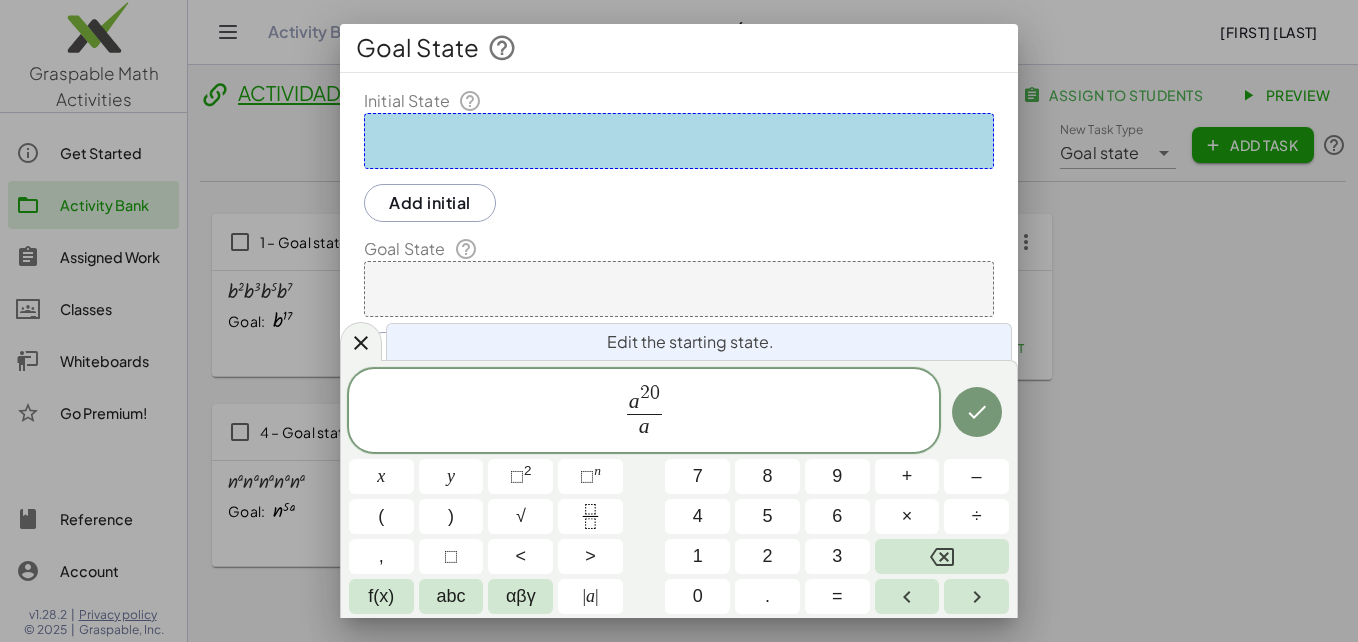 click on "n" at bounding box center (597, 470) 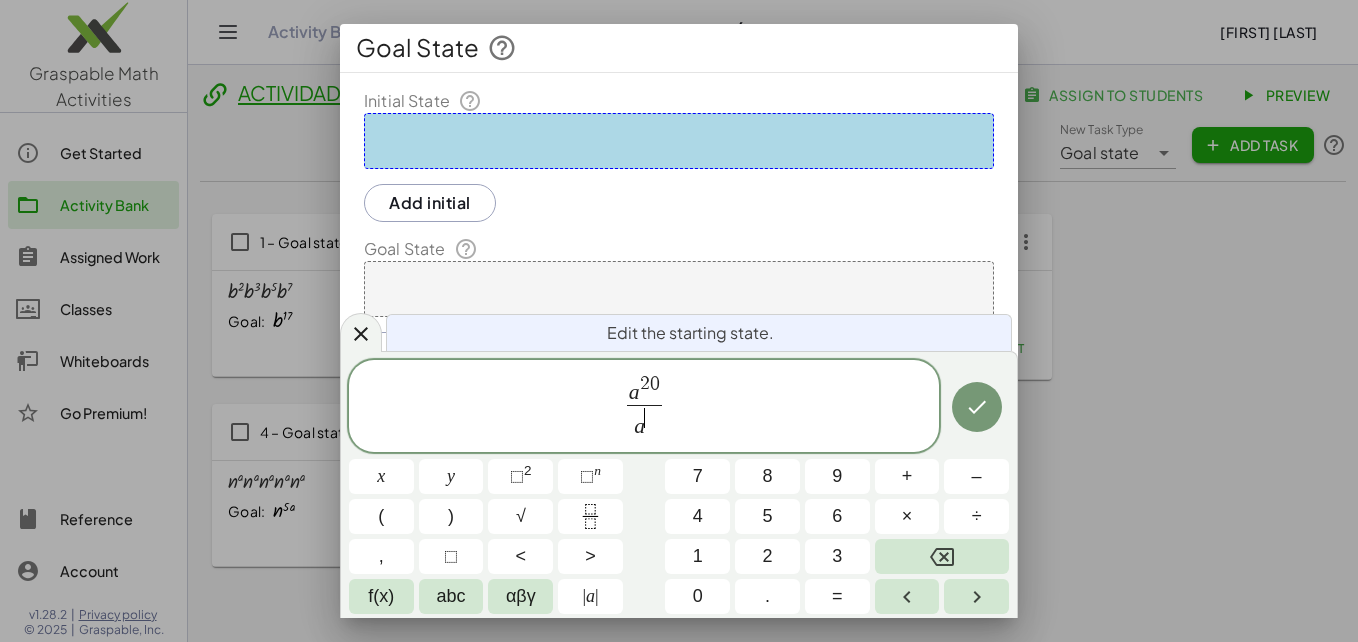 click on "2" at bounding box center [767, 556] 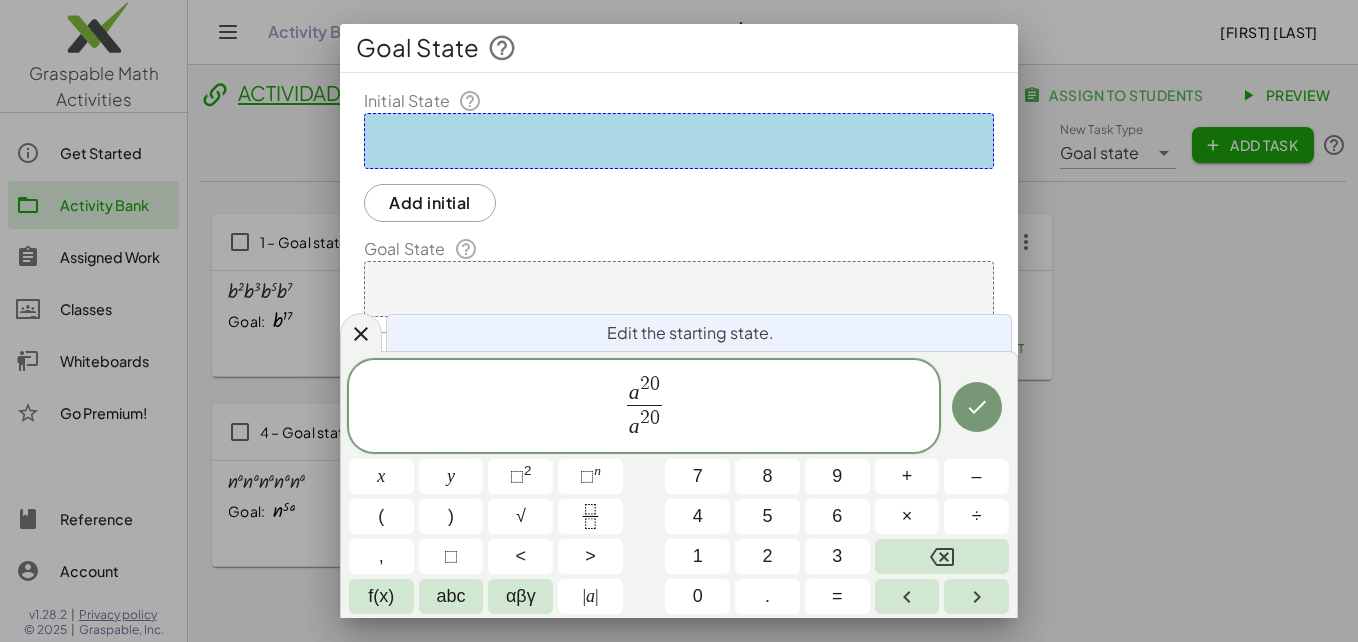 click on "–" at bounding box center (976, 476) 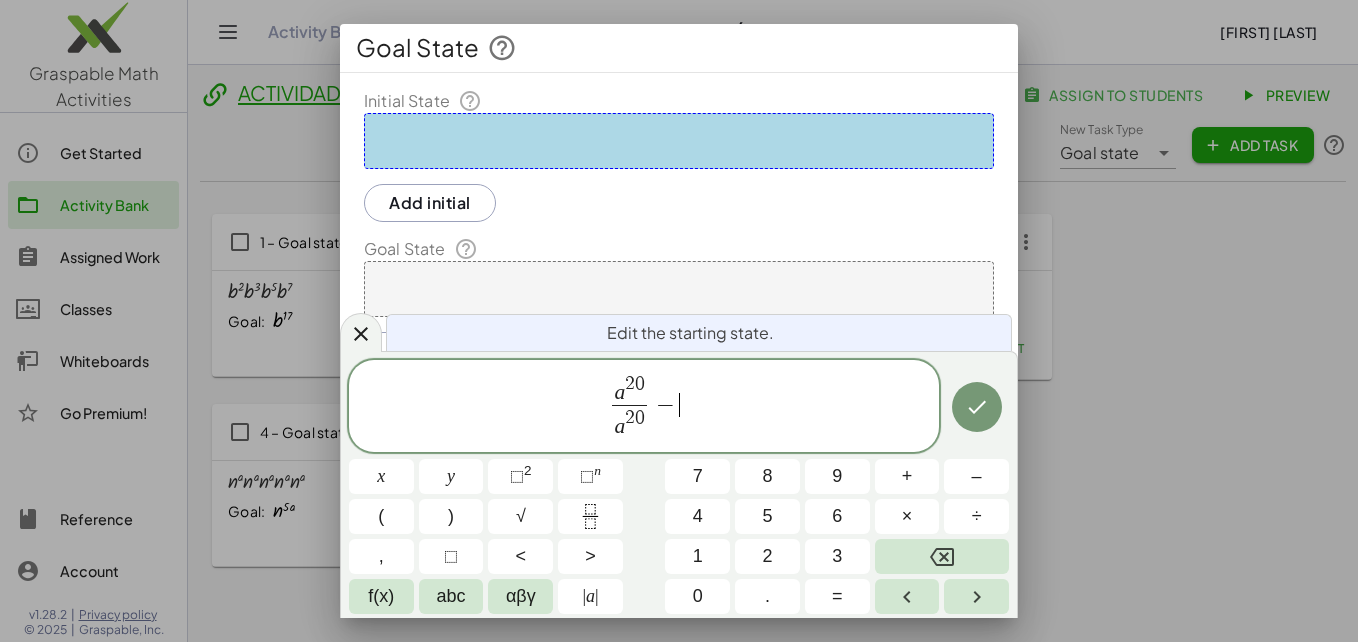 click on "abc" at bounding box center [451, 596] 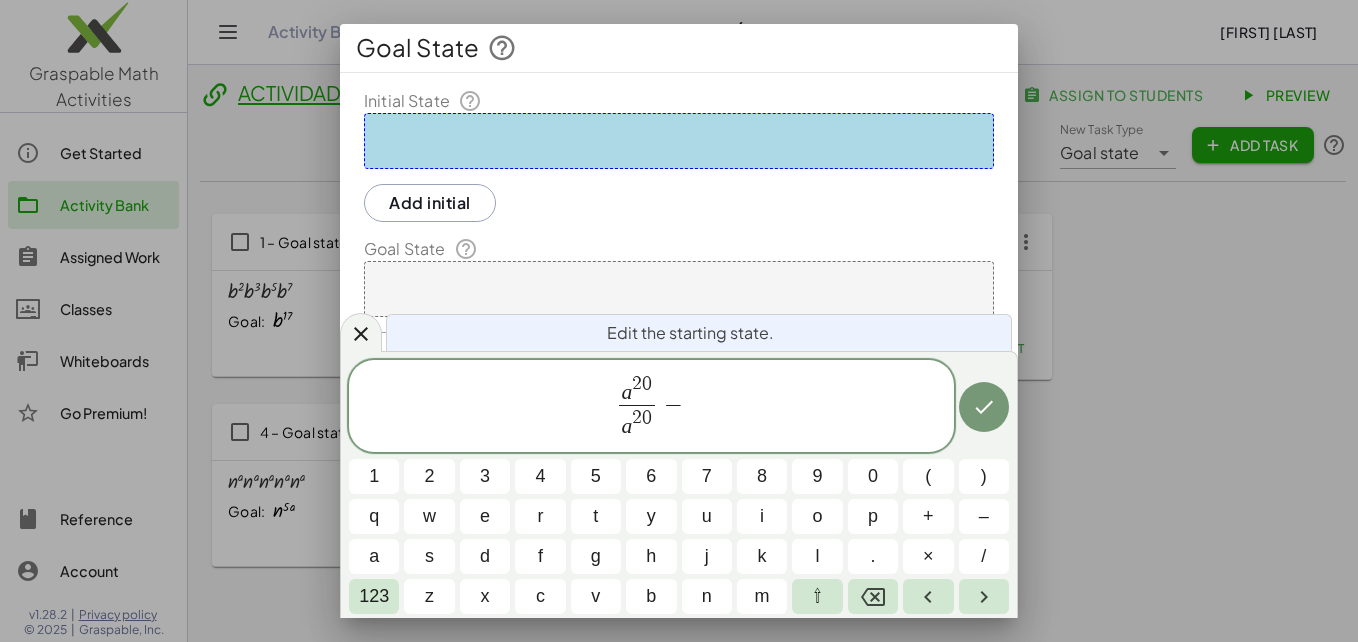 click on "a" at bounding box center (374, 556) 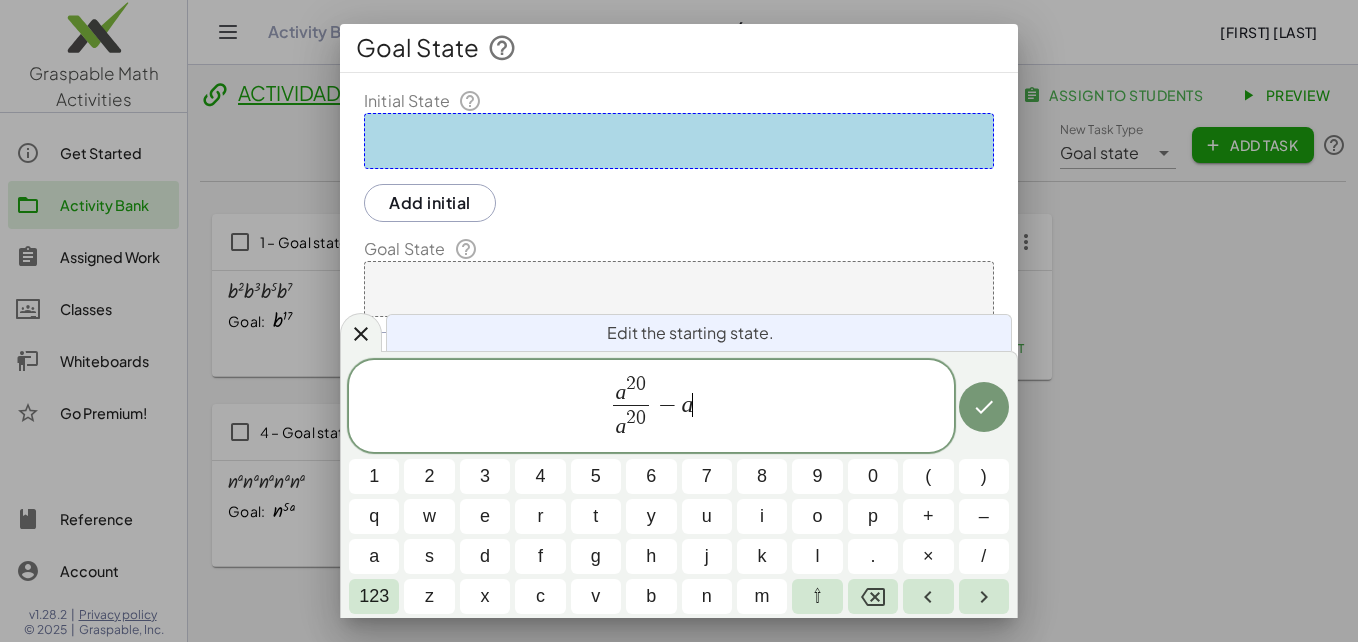 click on "123" at bounding box center [374, 596] 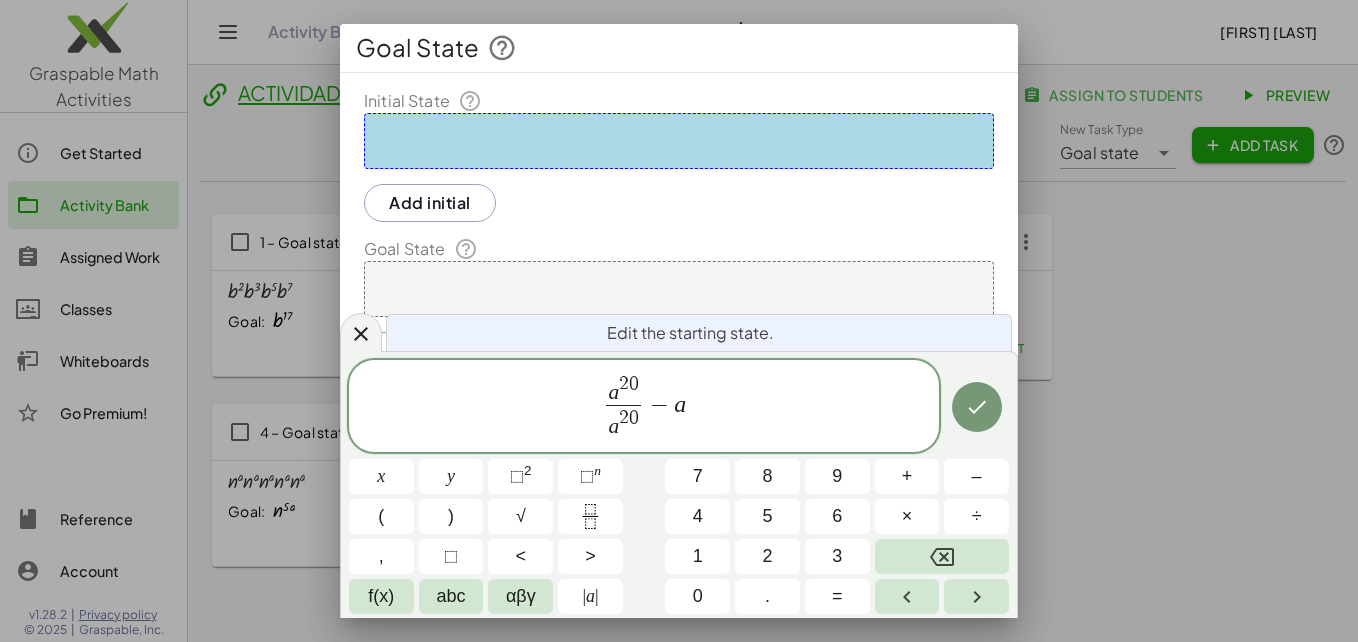 click on "⬚ n" at bounding box center [590, 476] 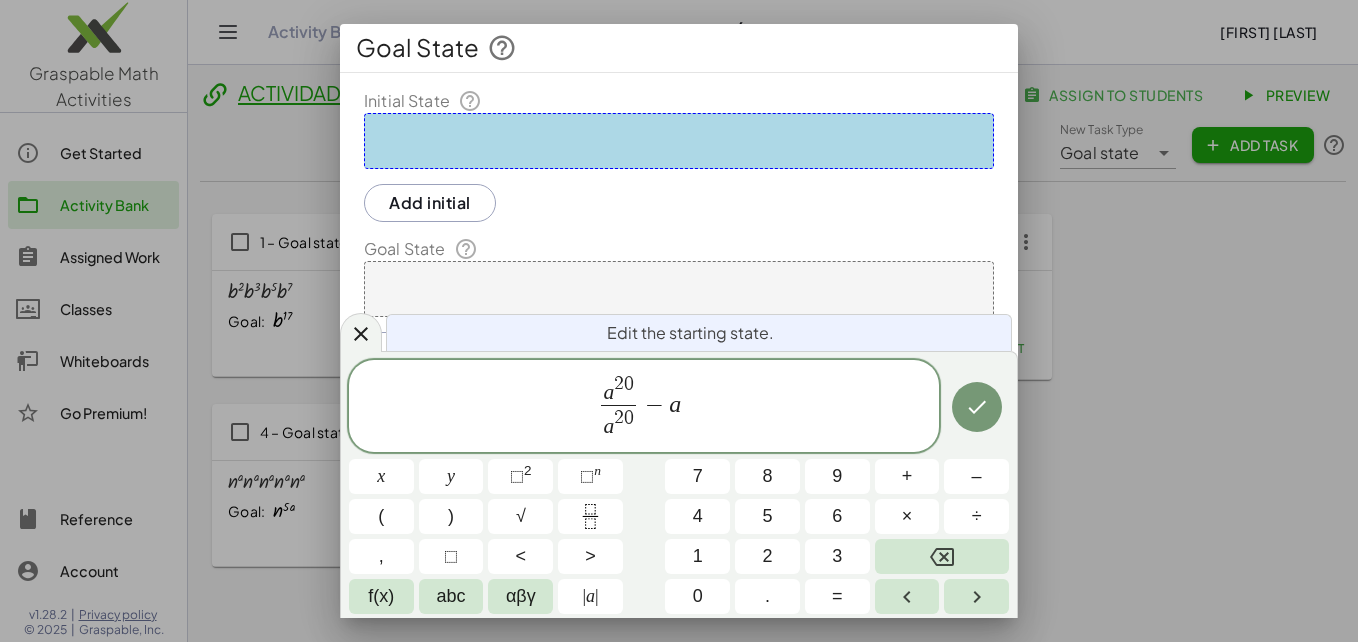 click on "2" at bounding box center (767, 556) 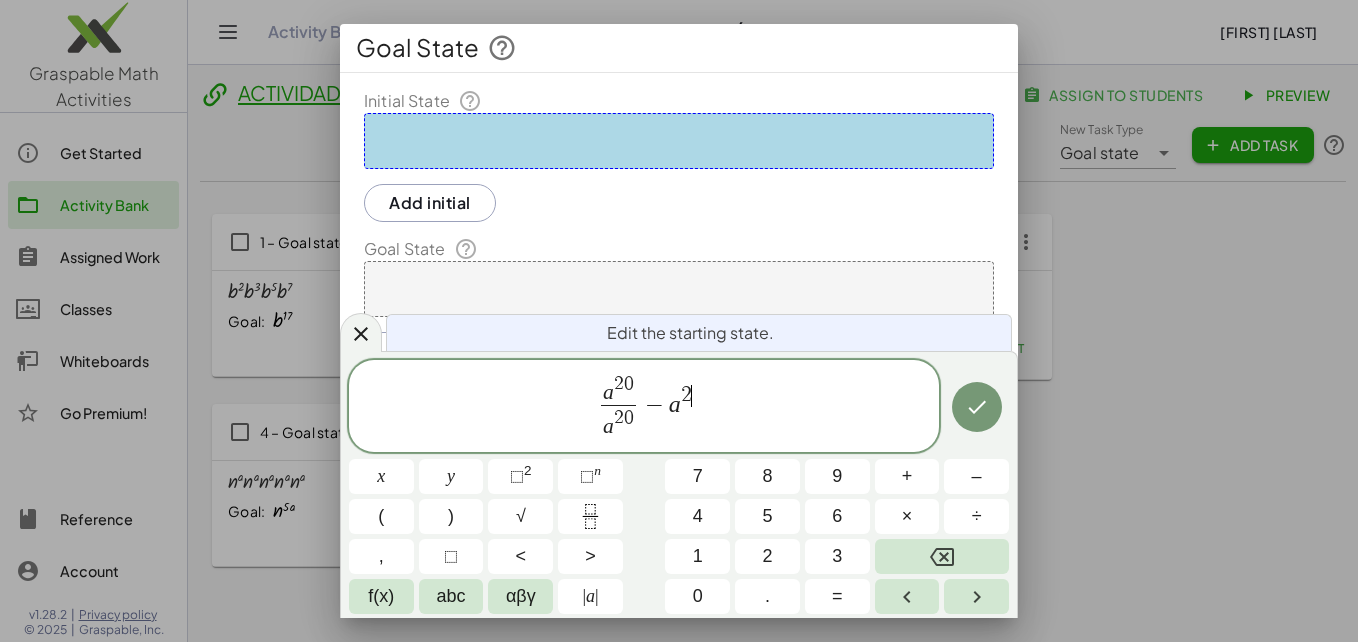 click on "1" at bounding box center (698, 556) 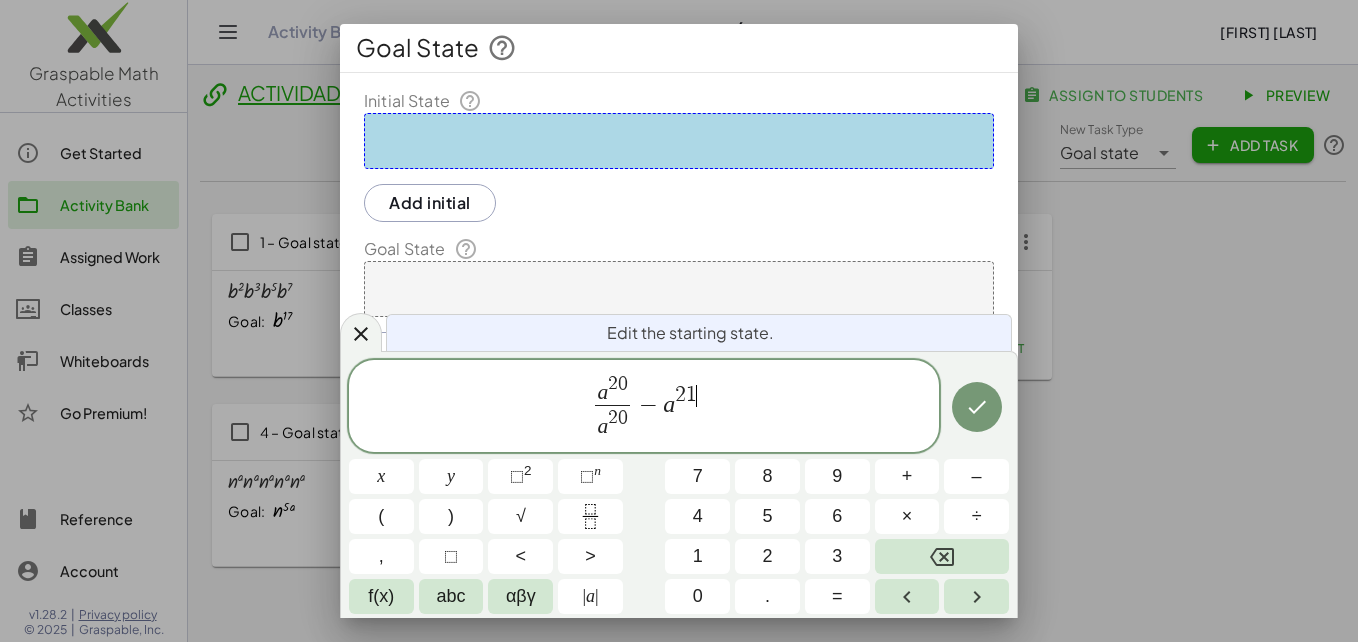 click 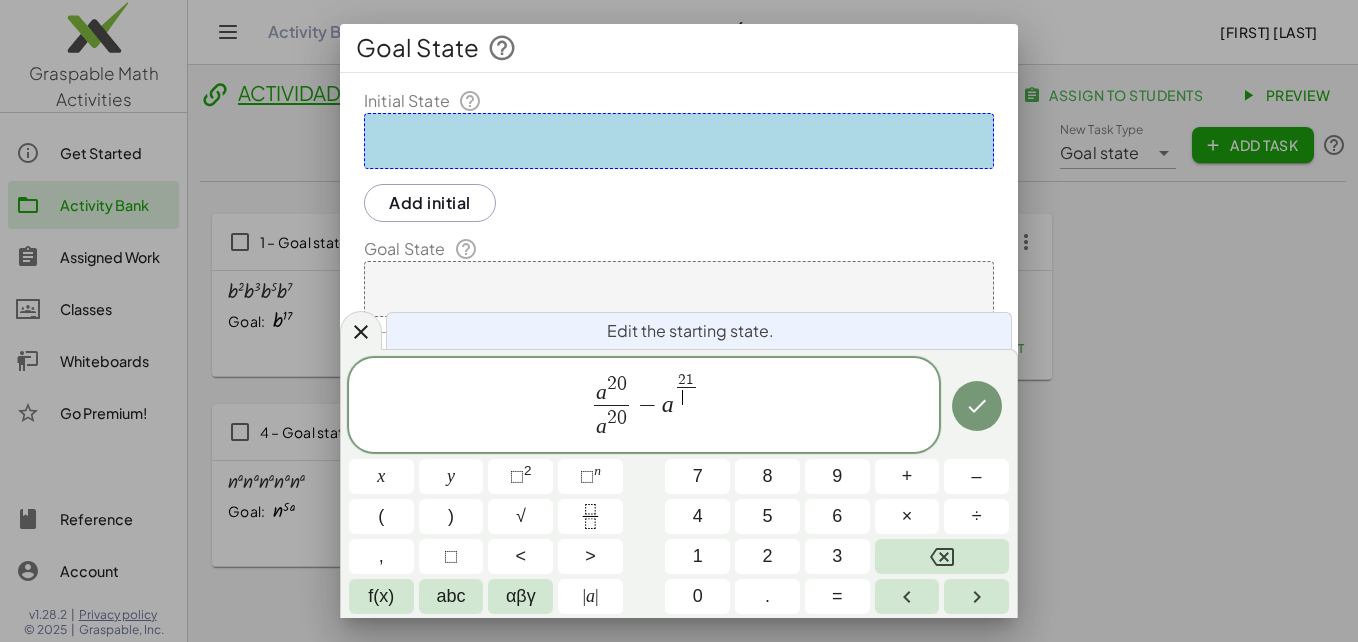 click at bounding box center [942, 556] 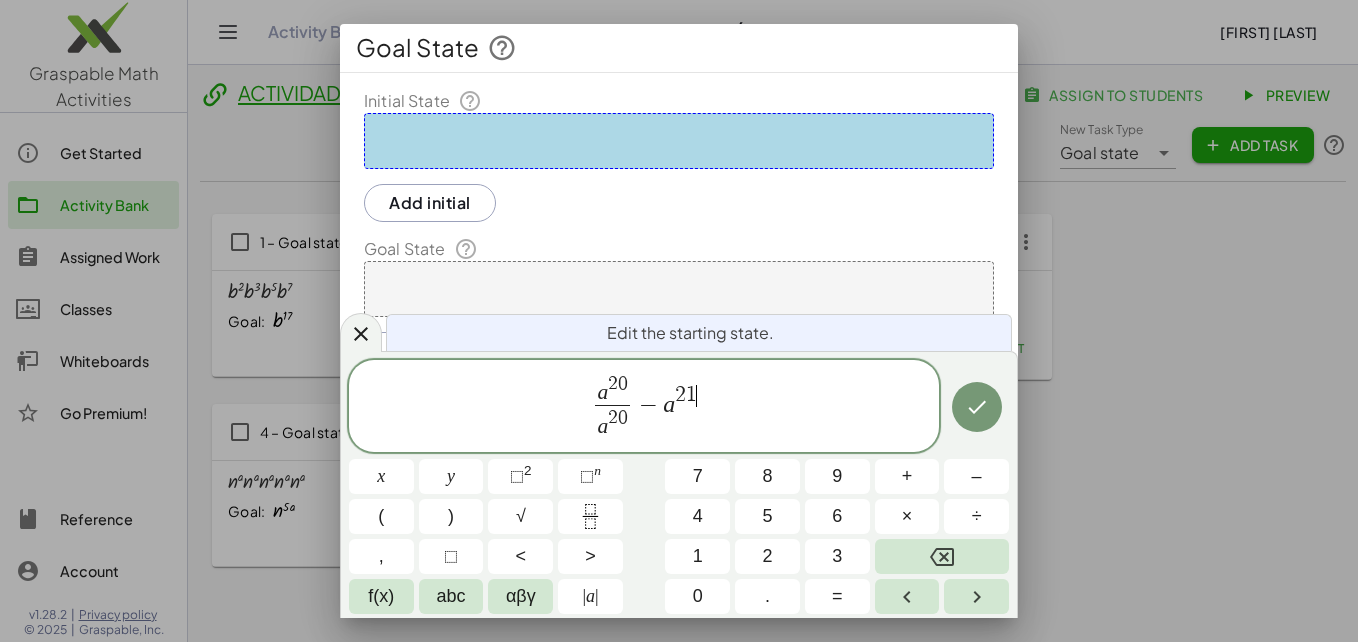click 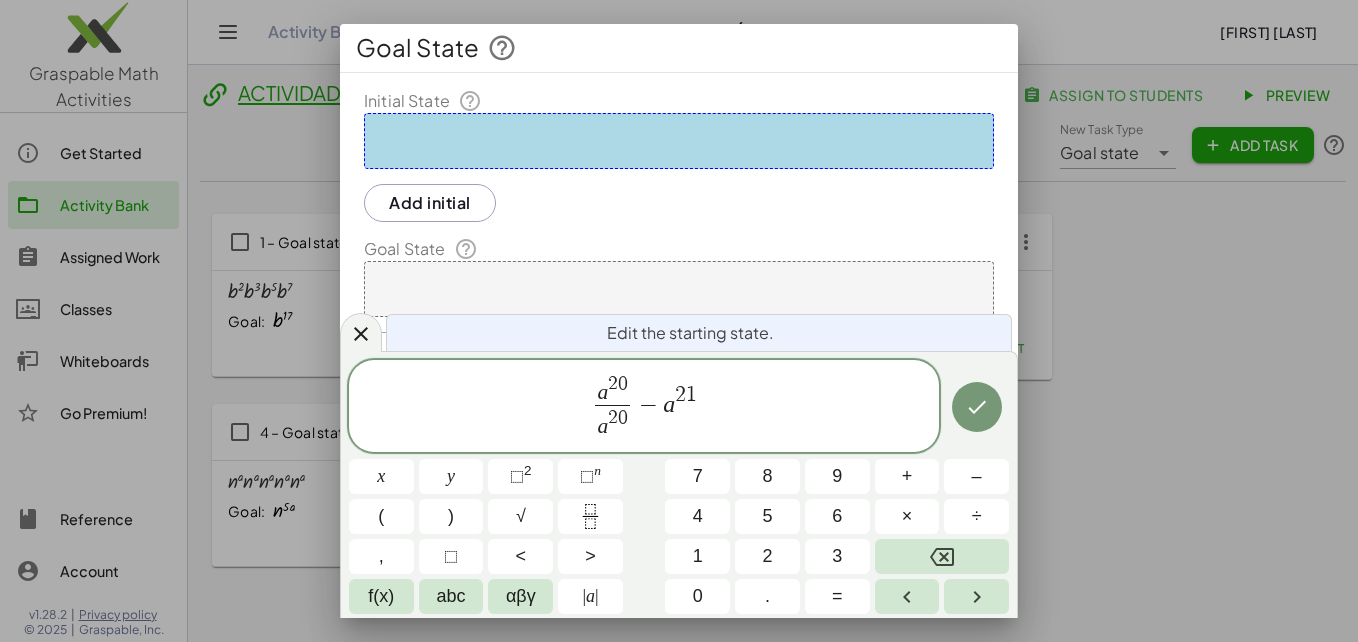 click at bounding box center [590, 516] 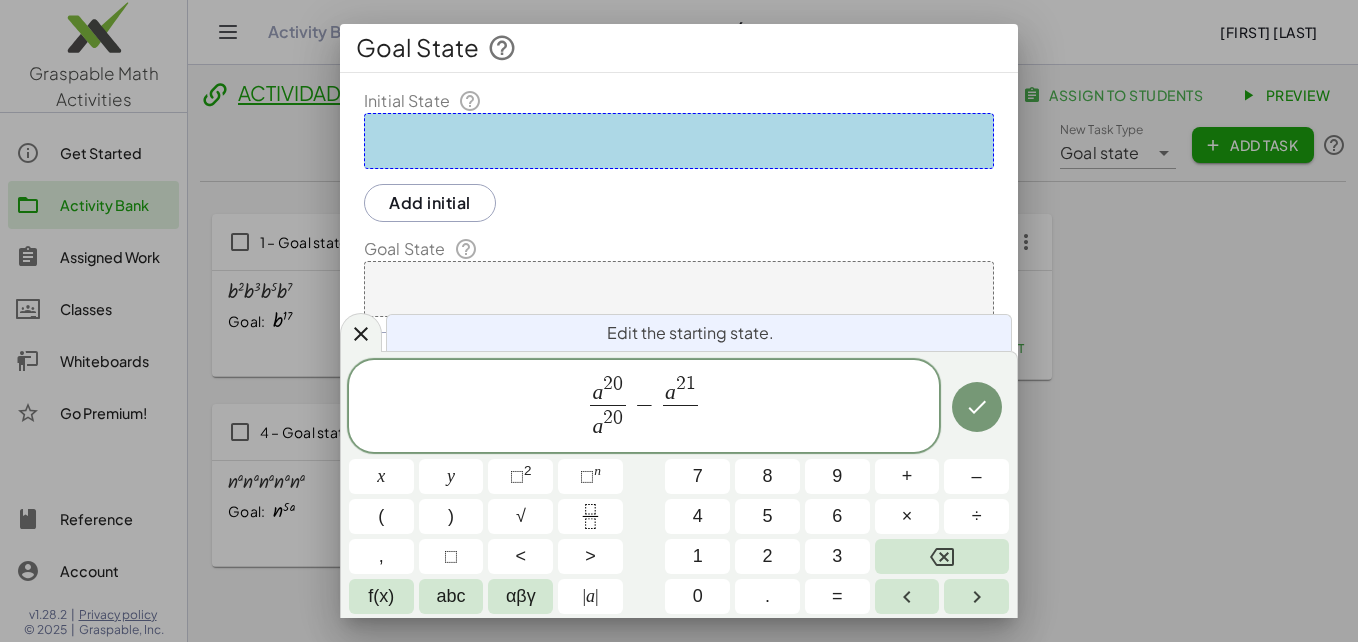 click on "abc" at bounding box center (451, 596) 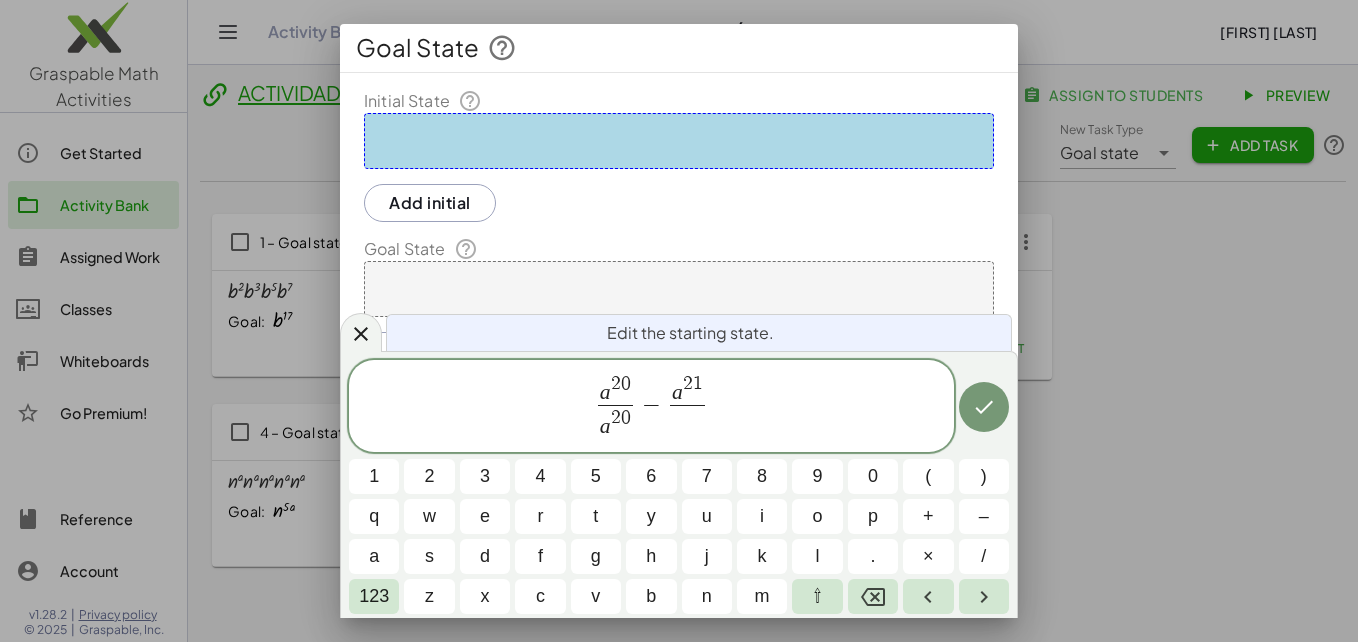 click on "a" at bounding box center [374, 556] 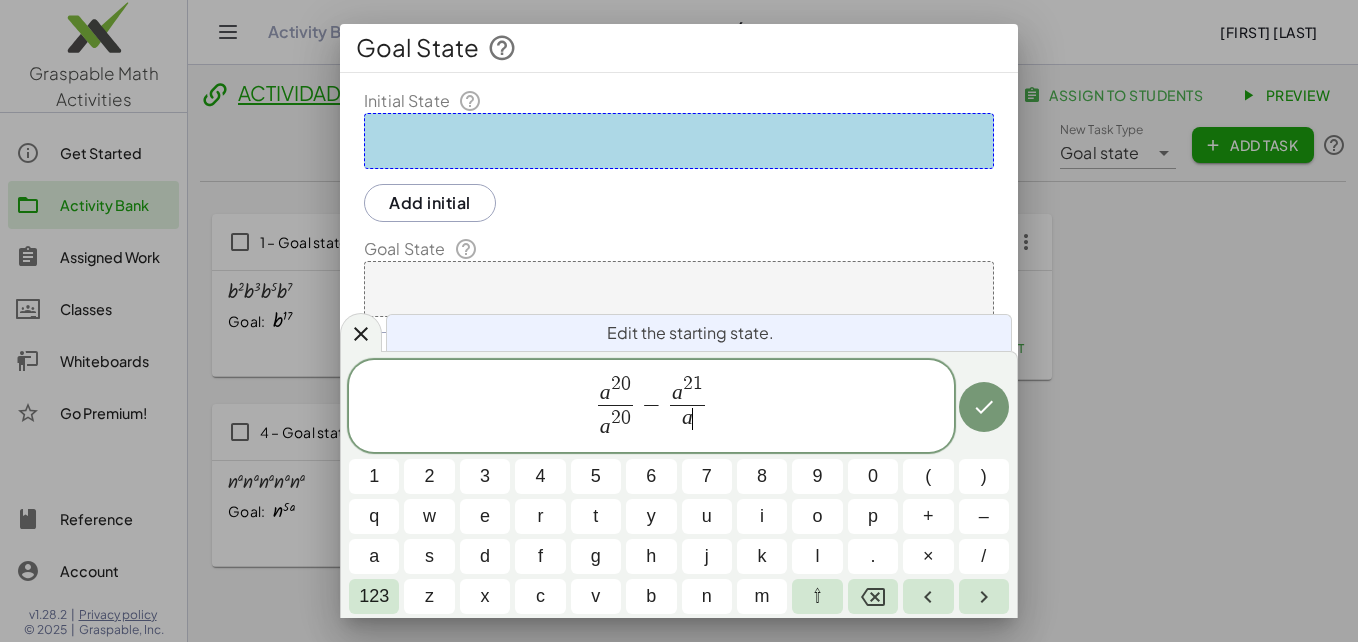 click on "123" at bounding box center (374, 596) 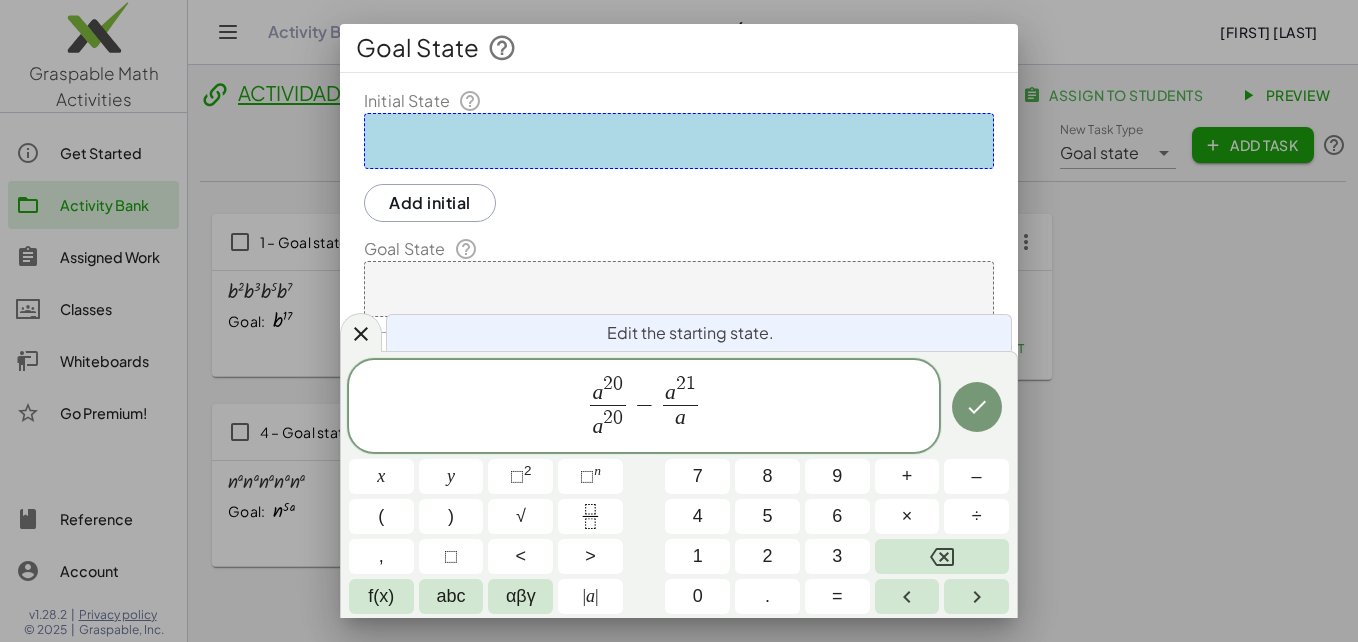 click on "⬚ n" at bounding box center (590, 476) 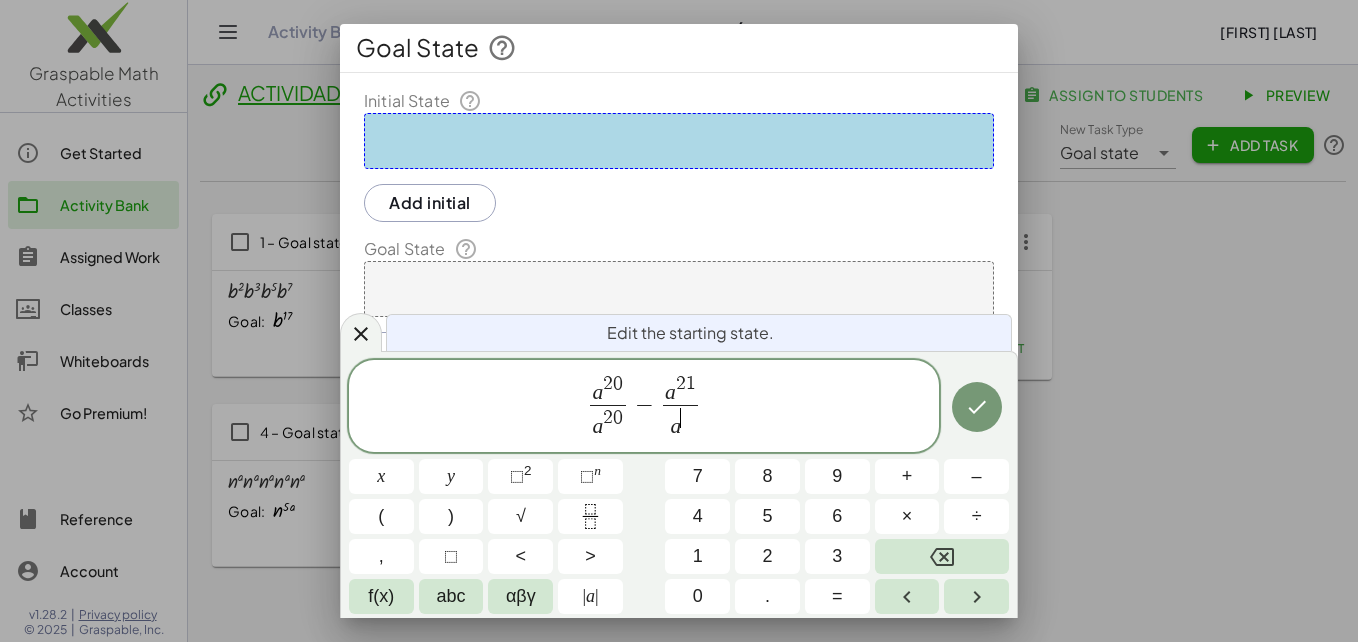 click on "1" at bounding box center [697, 556] 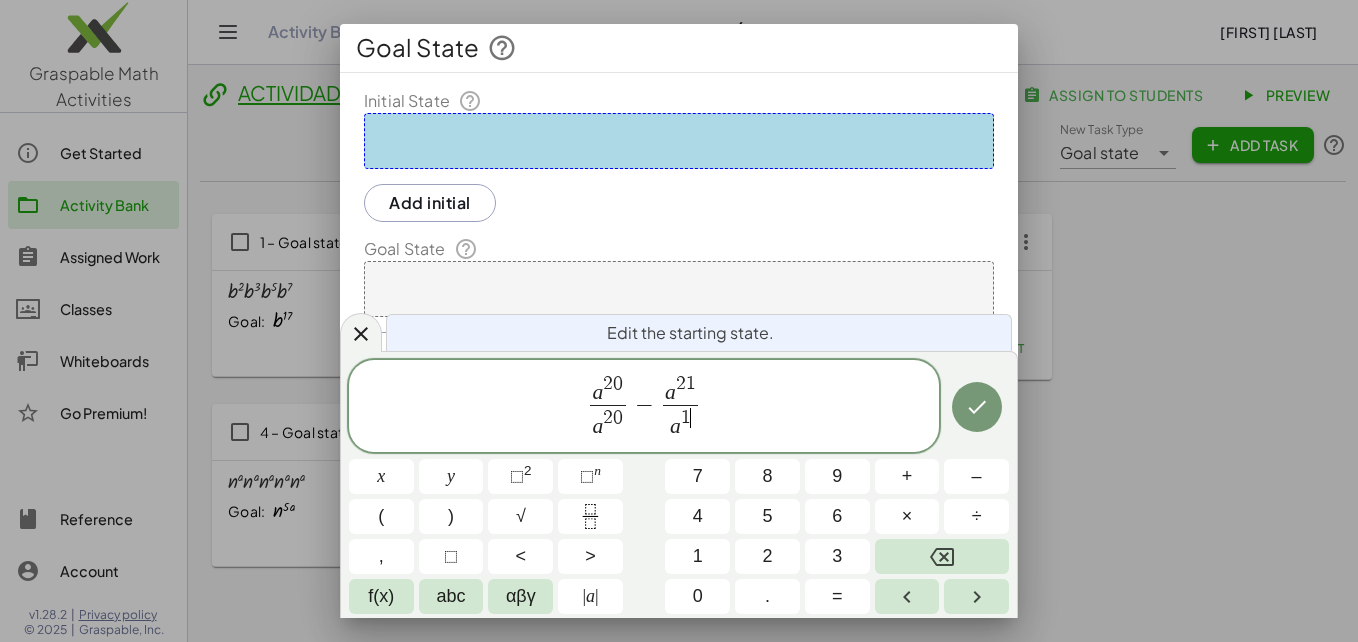 click on "9" at bounding box center [837, 476] 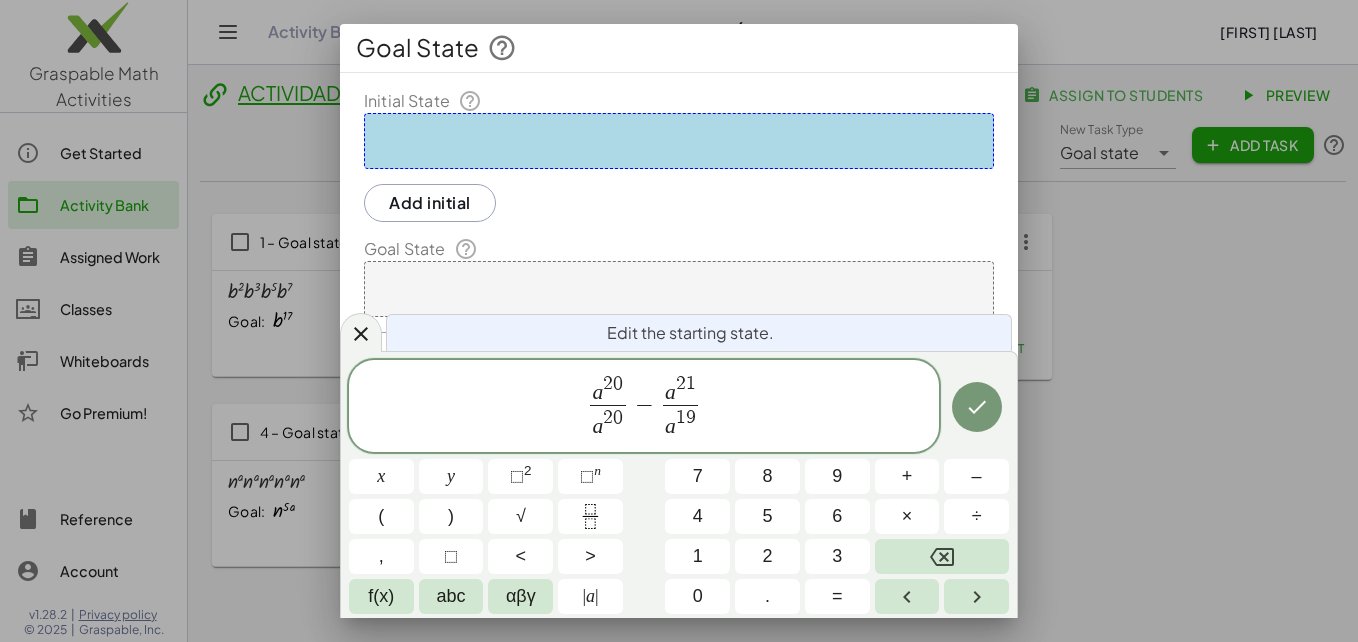 click 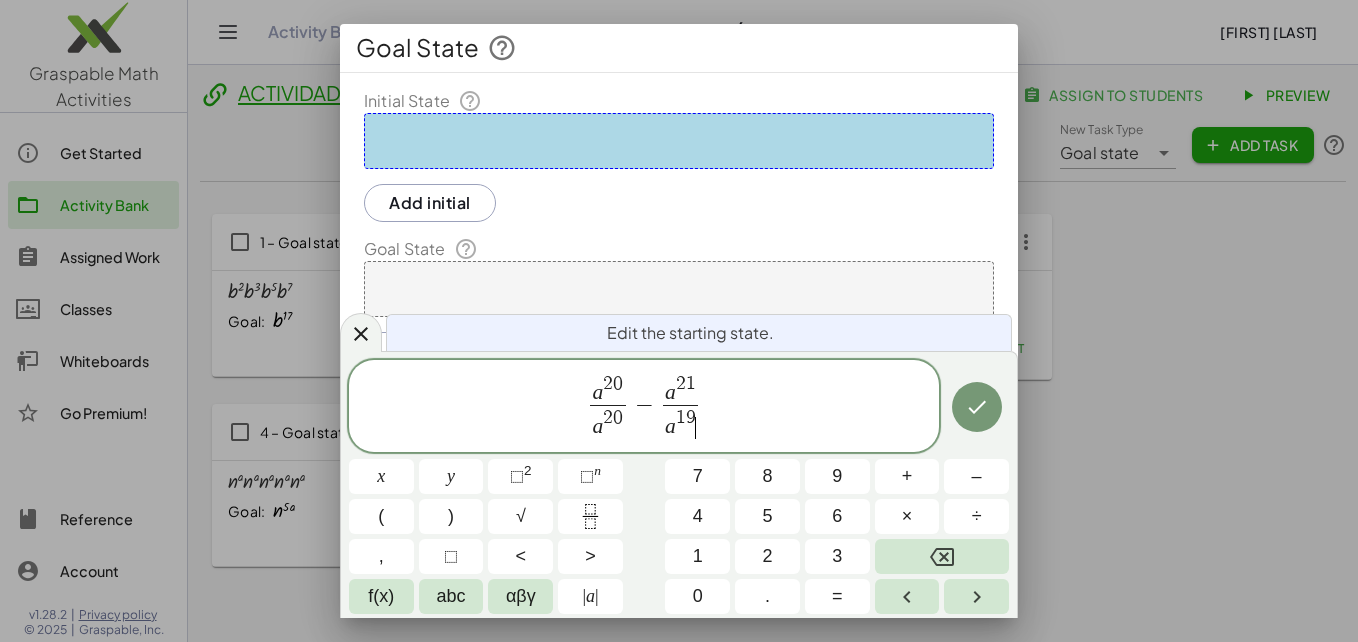 click at bounding box center [976, 596] 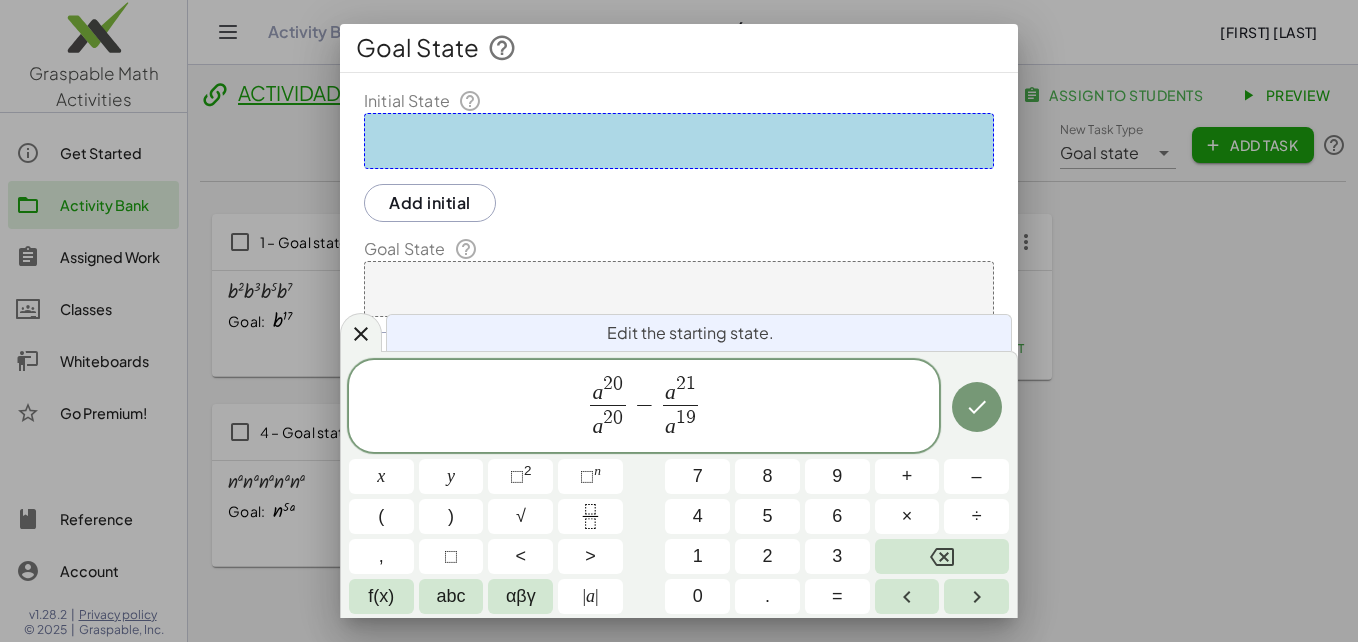 click on "+" at bounding box center [907, 476] 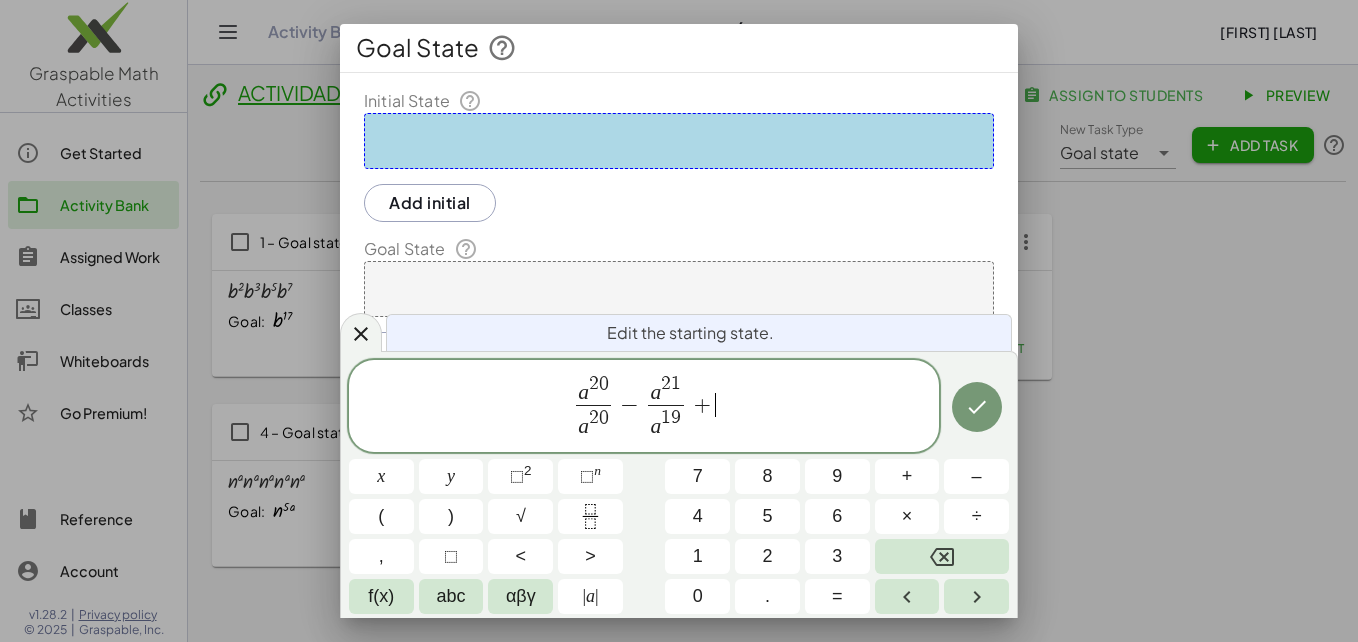 click on "abc" at bounding box center (451, 596) 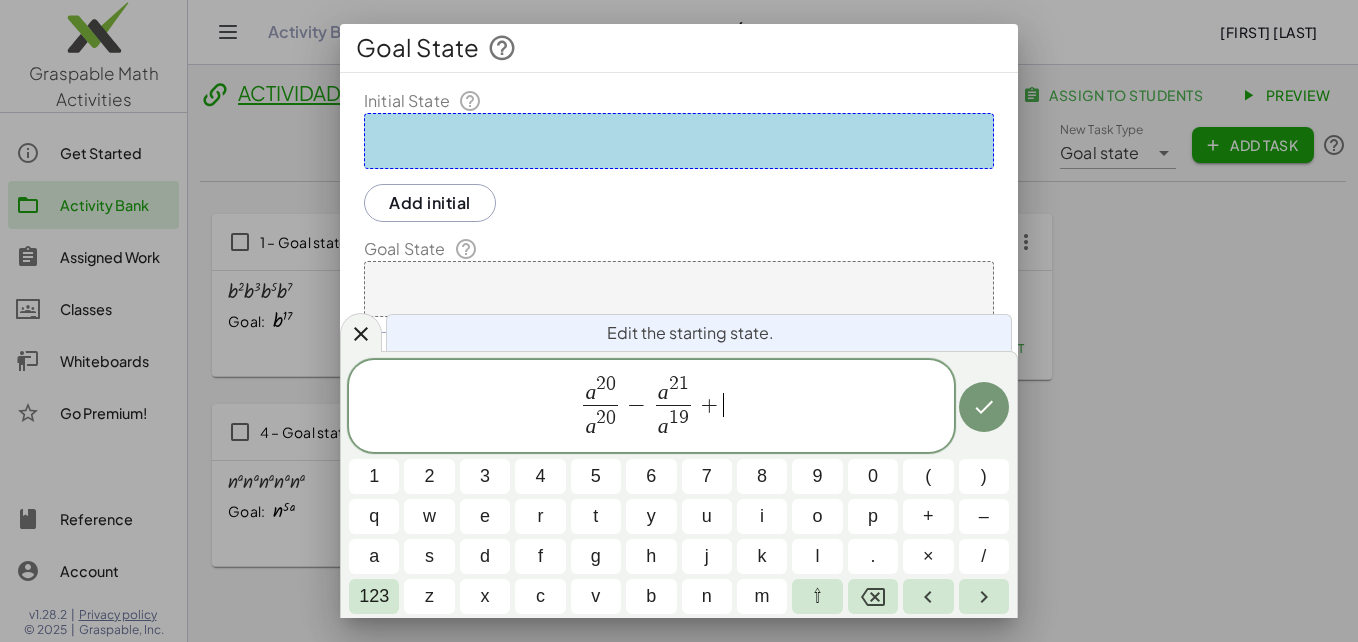 click on "a" at bounding box center (374, 556) 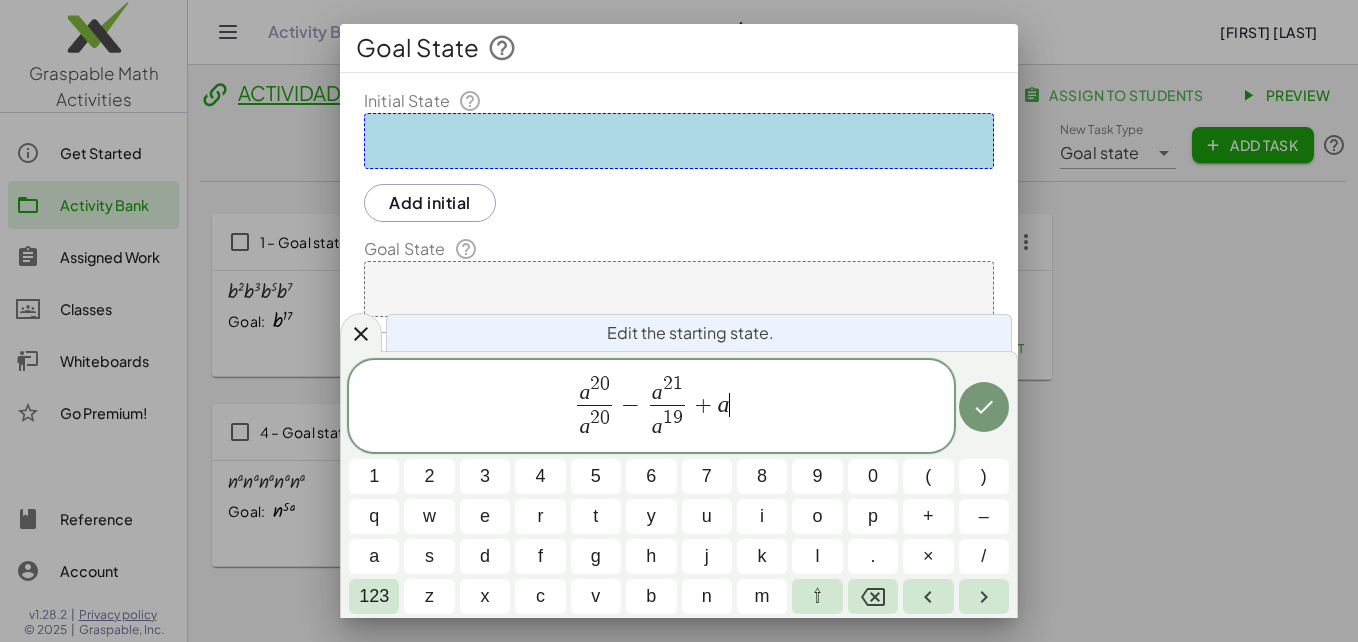 click on "123" at bounding box center (374, 596) 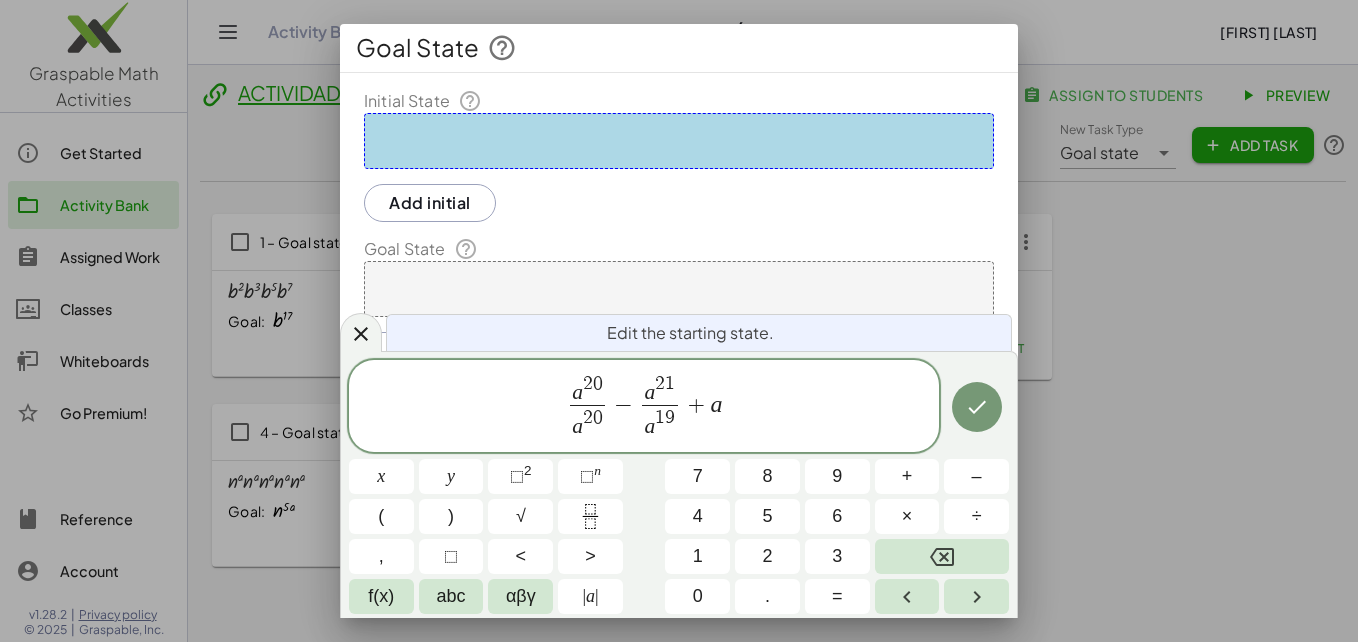 click on "n" at bounding box center (597, 470) 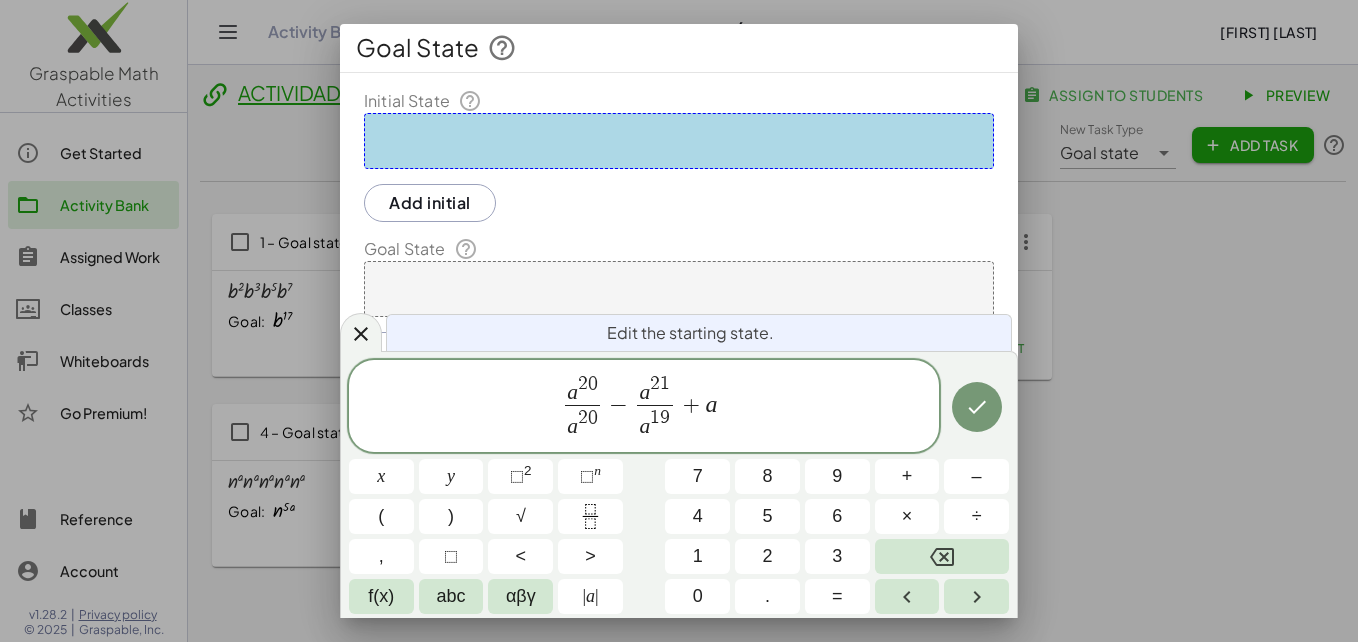 click on "2" at bounding box center (767, 556) 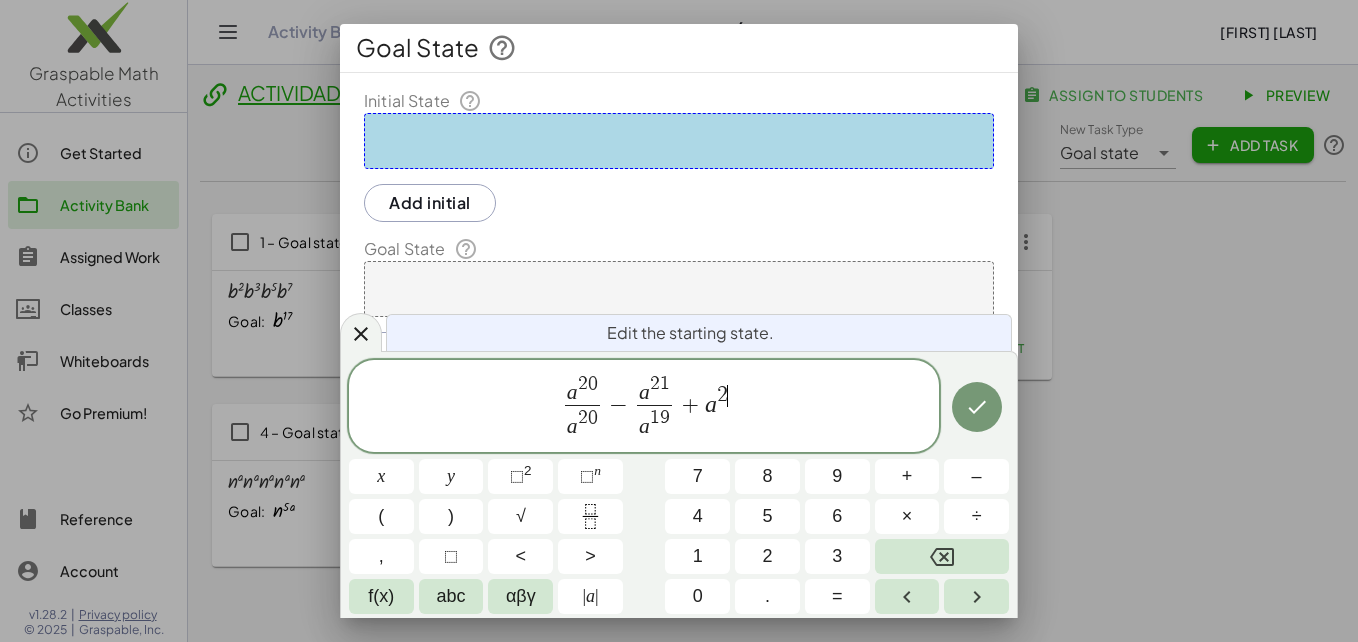click on "0" at bounding box center [698, 596] 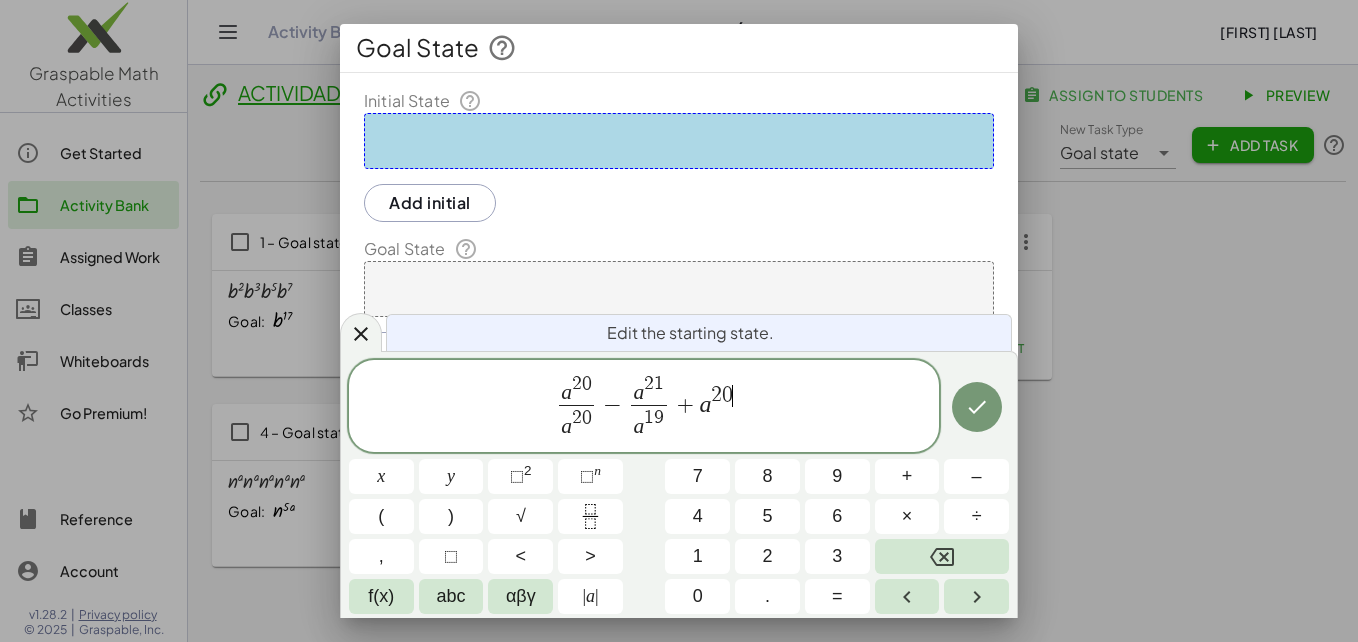 click on "2" at bounding box center [767, 556] 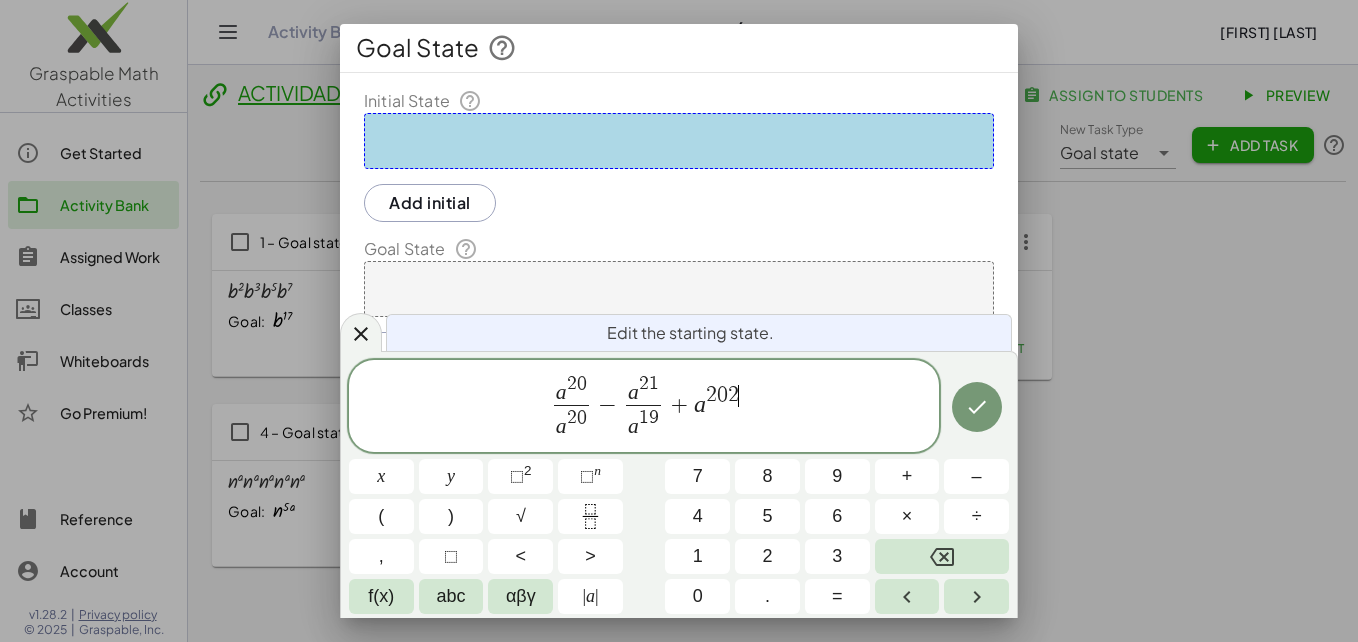 click on "4" at bounding box center [698, 516] 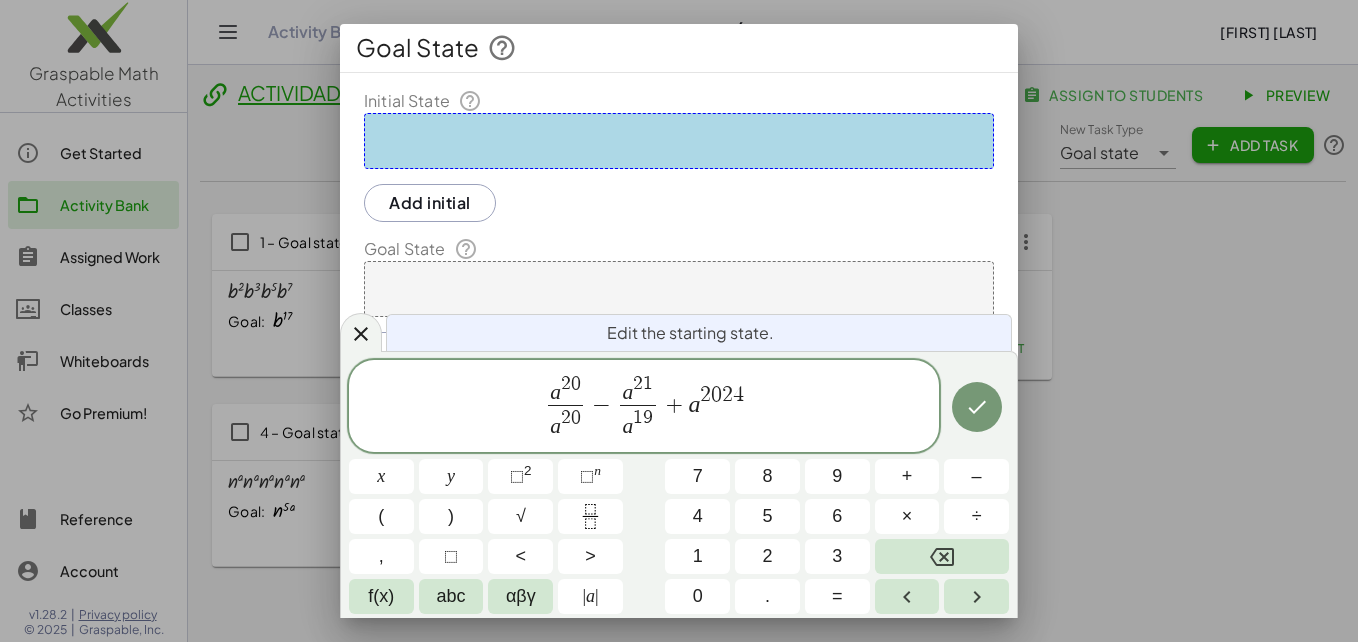 click 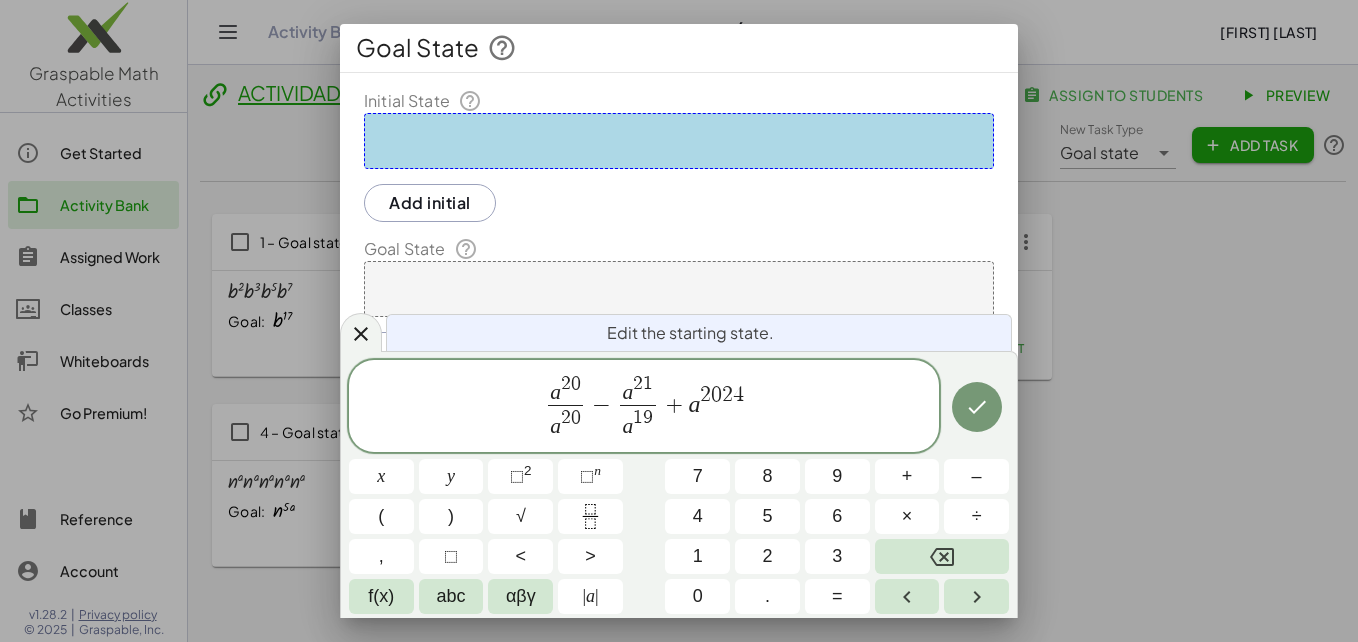 click 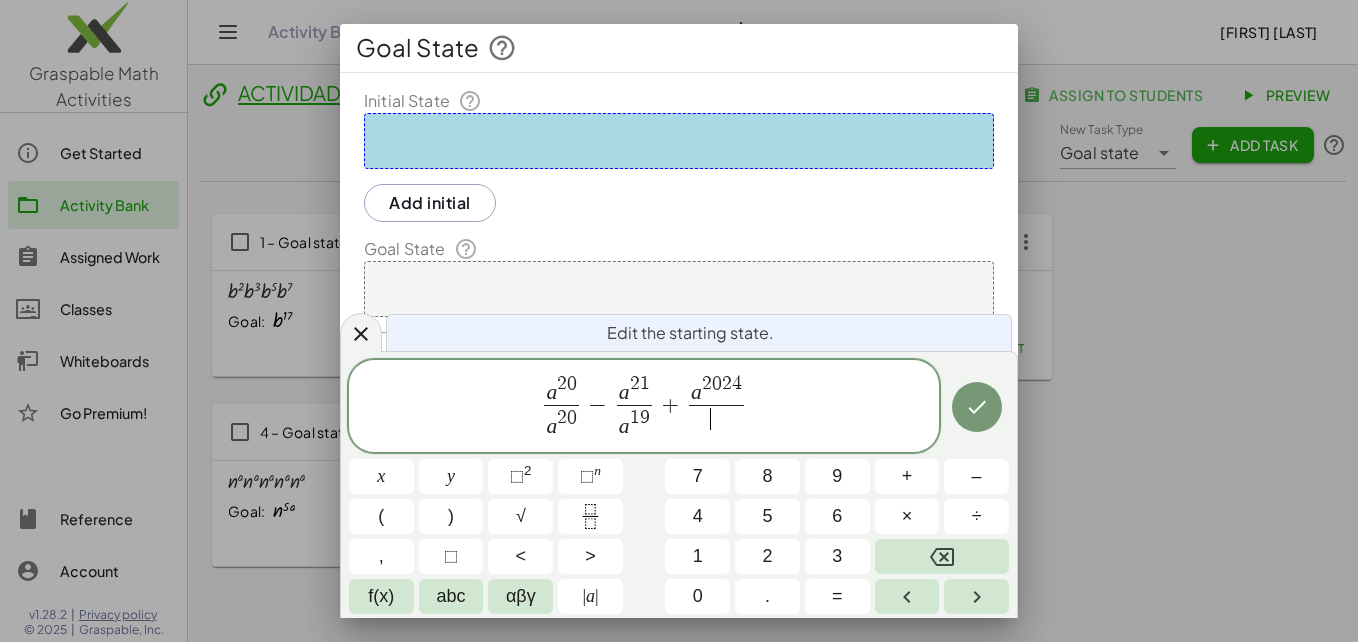 click on "abc" at bounding box center [451, 596] 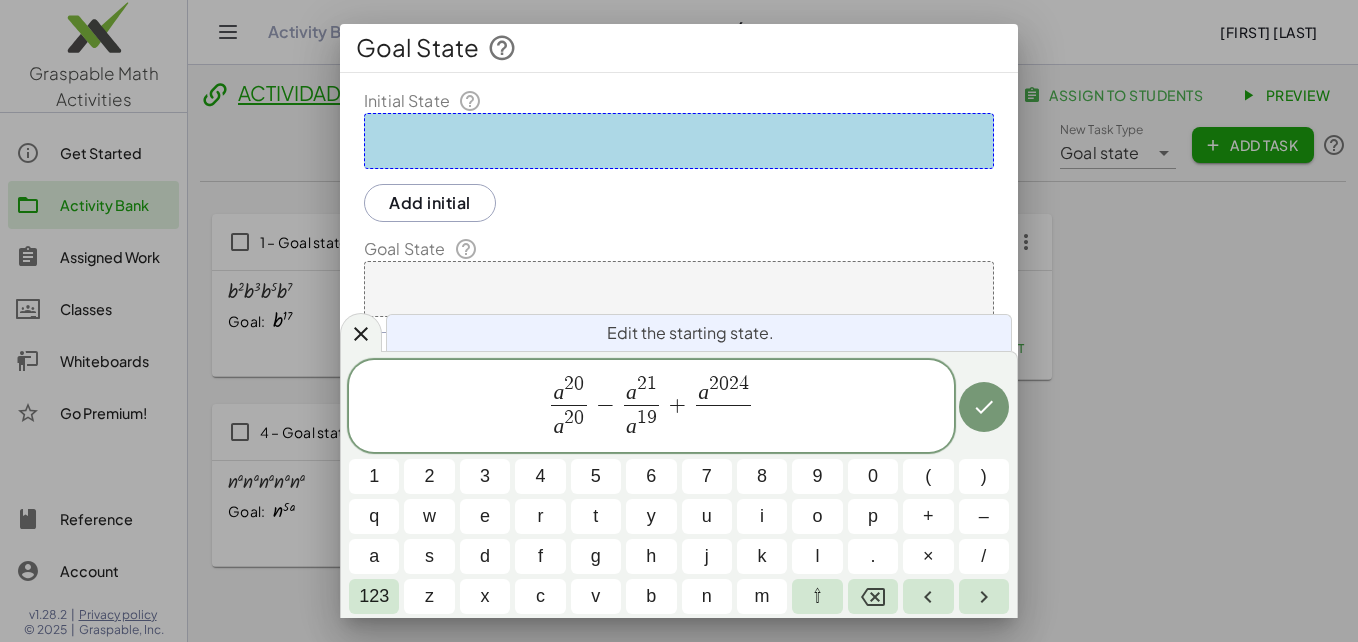 click on "a" at bounding box center [374, 556] 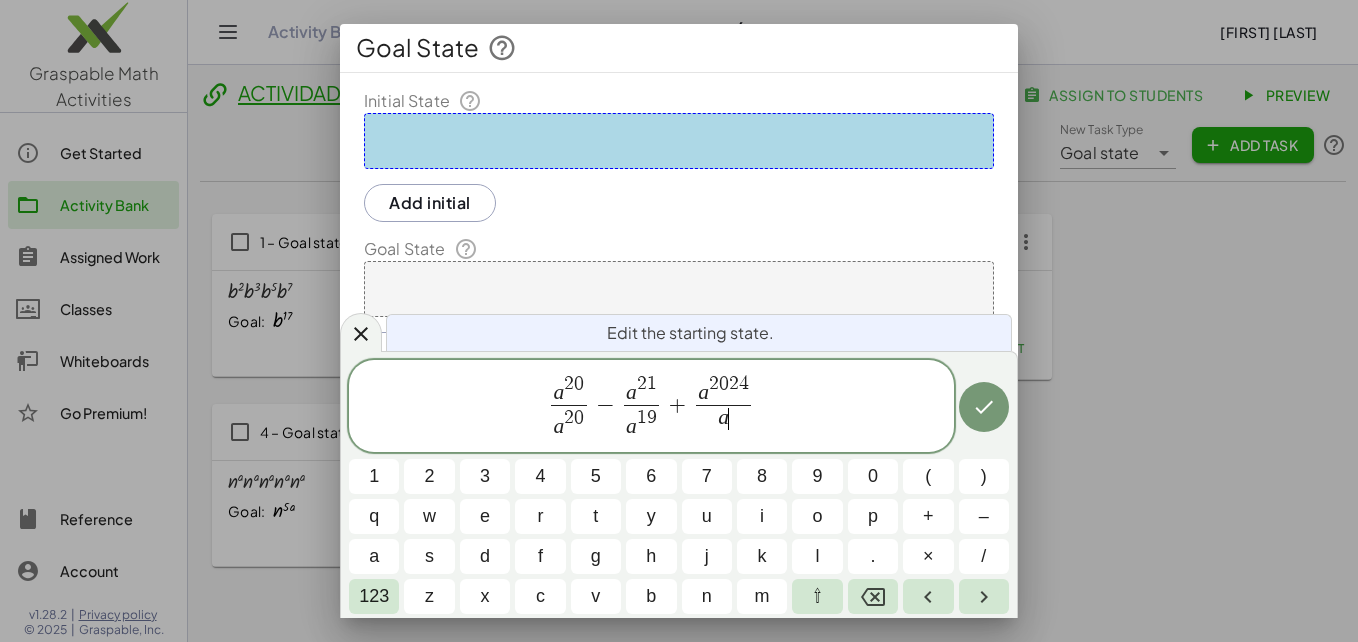 click on "123" at bounding box center (374, 596) 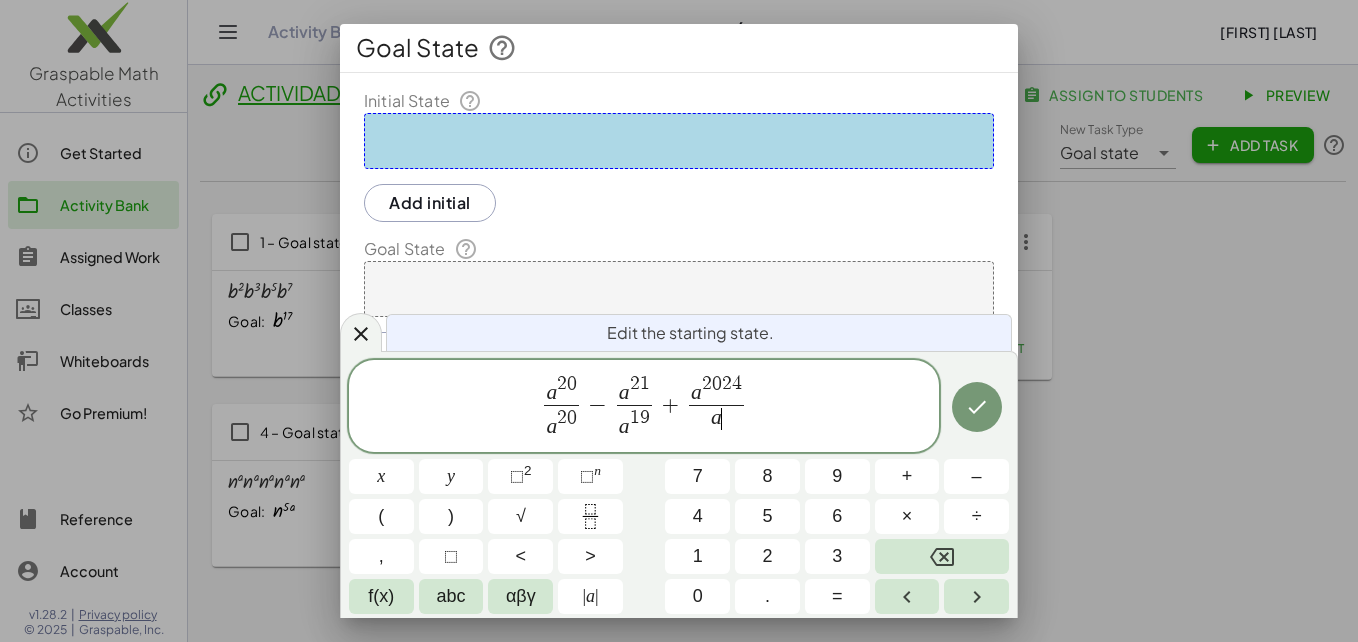 click on "⬚" at bounding box center [587, 476] 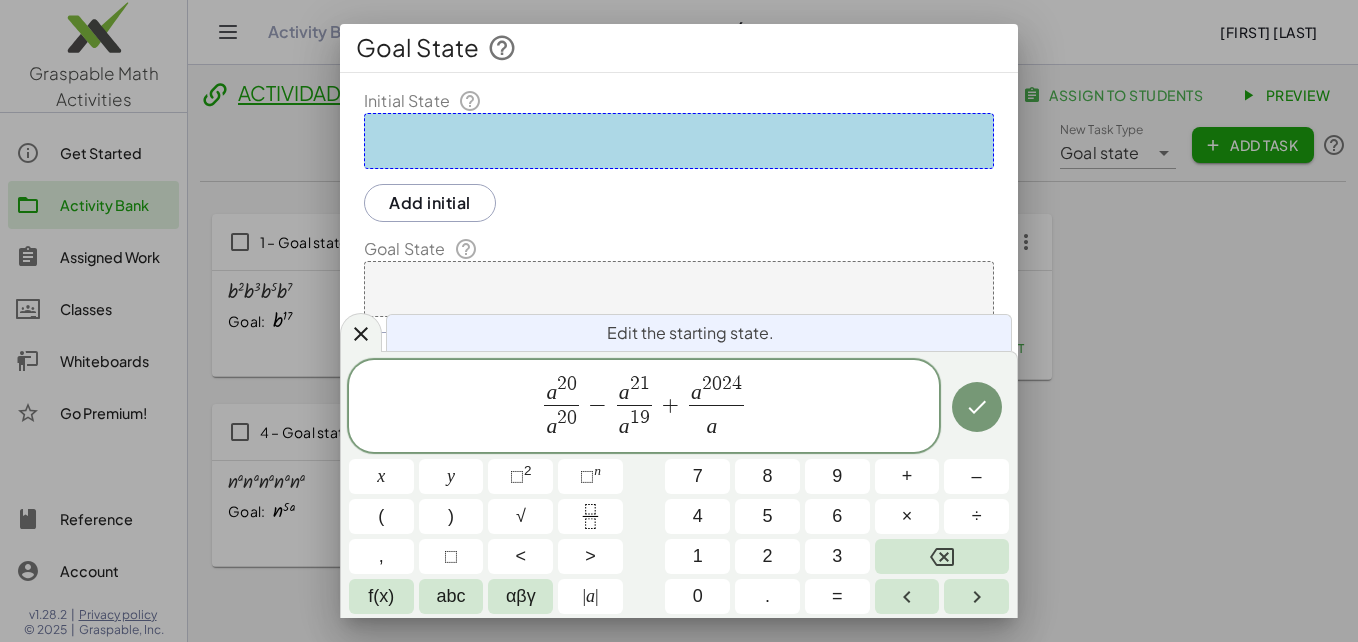 click on "2" at bounding box center (767, 556) 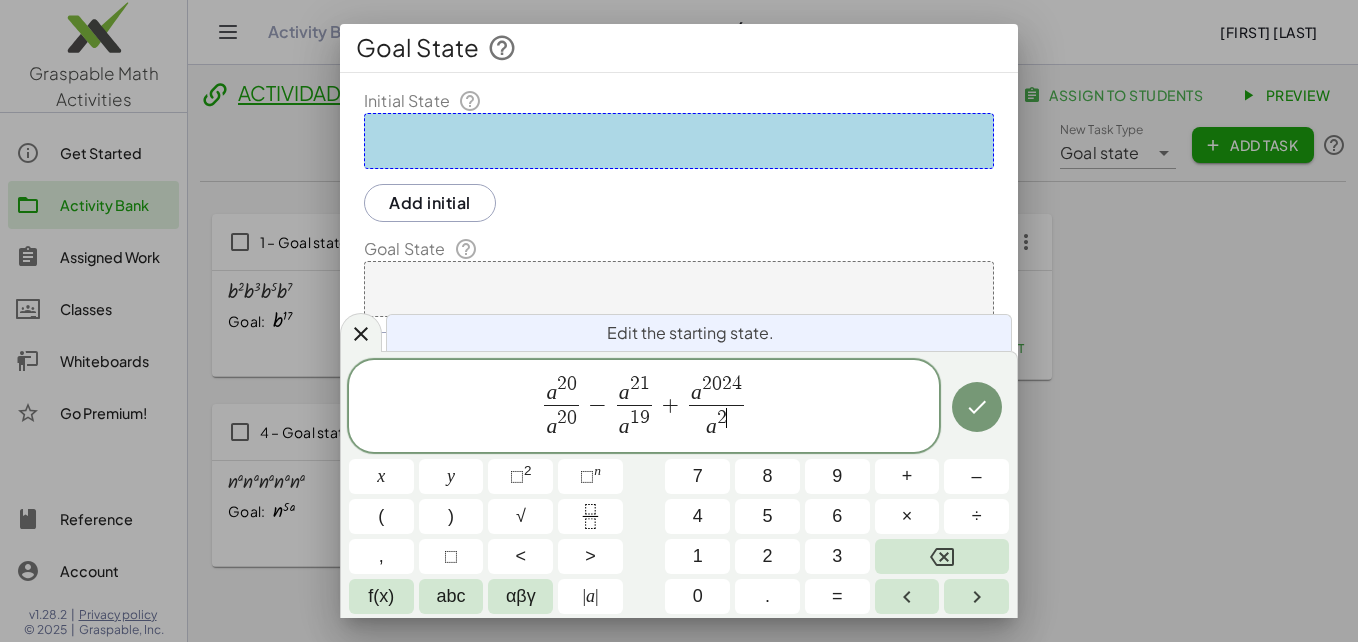 click on "0" at bounding box center [697, 596] 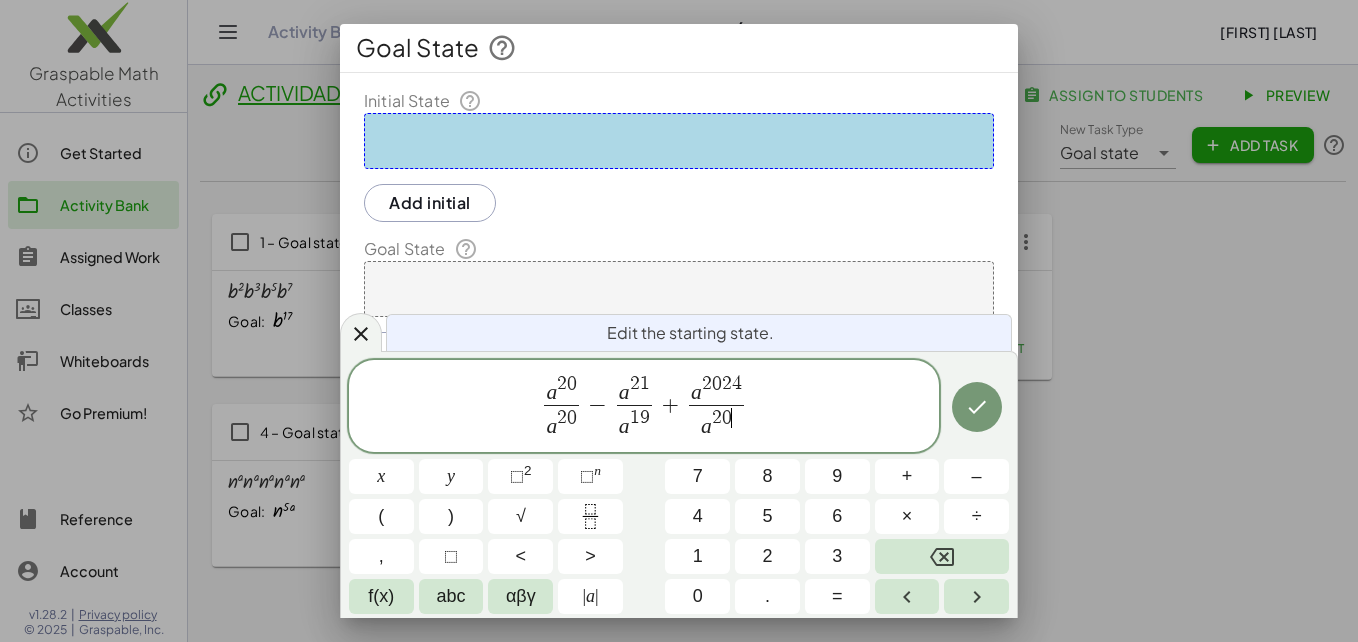 click on "2" at bounding box center (767, 556) 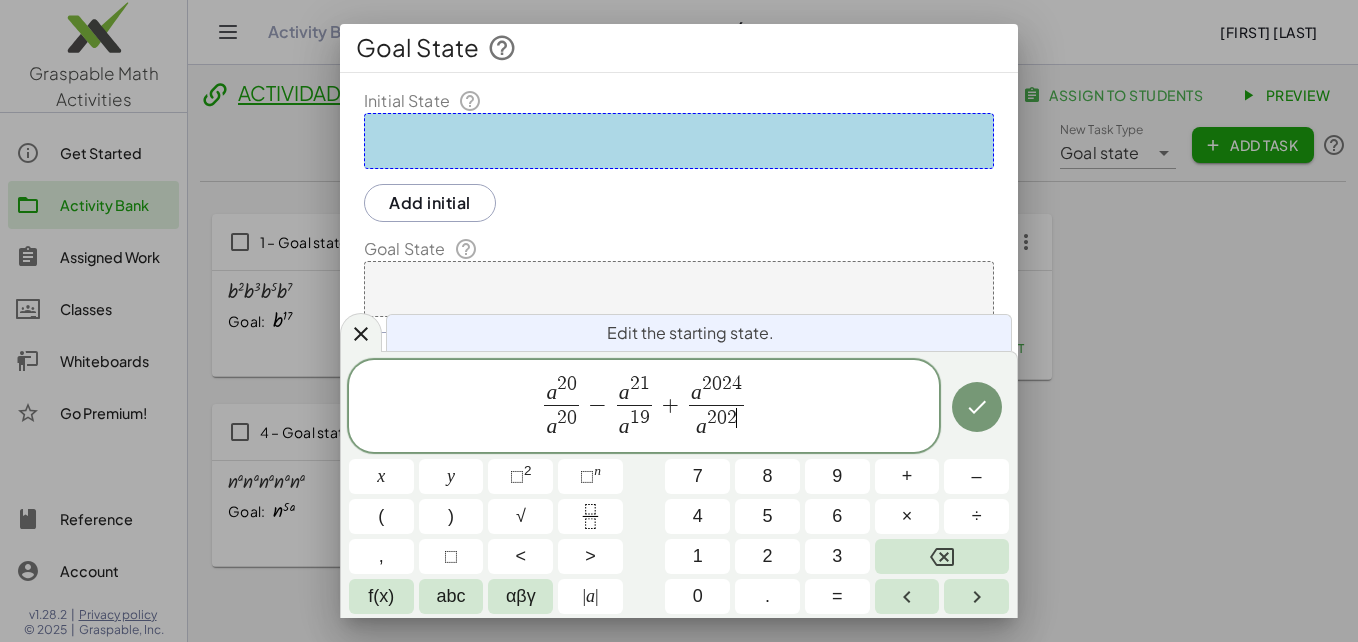 click on "4" at bounding box center [698, 516] 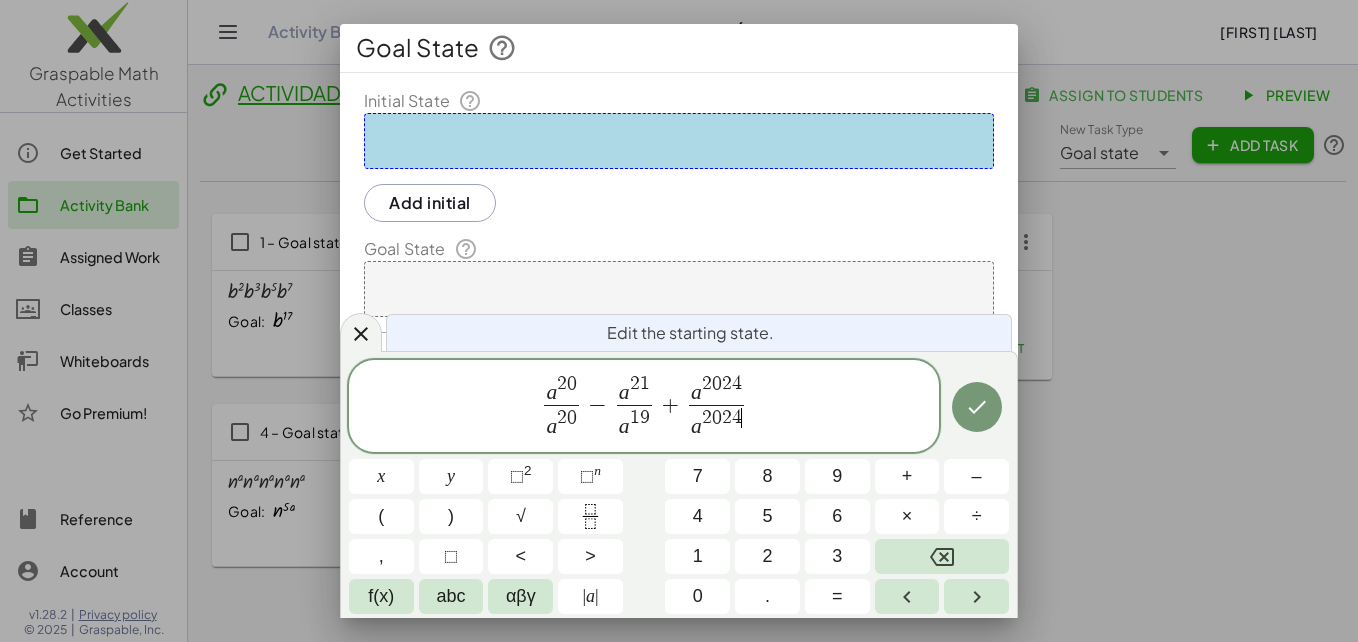click 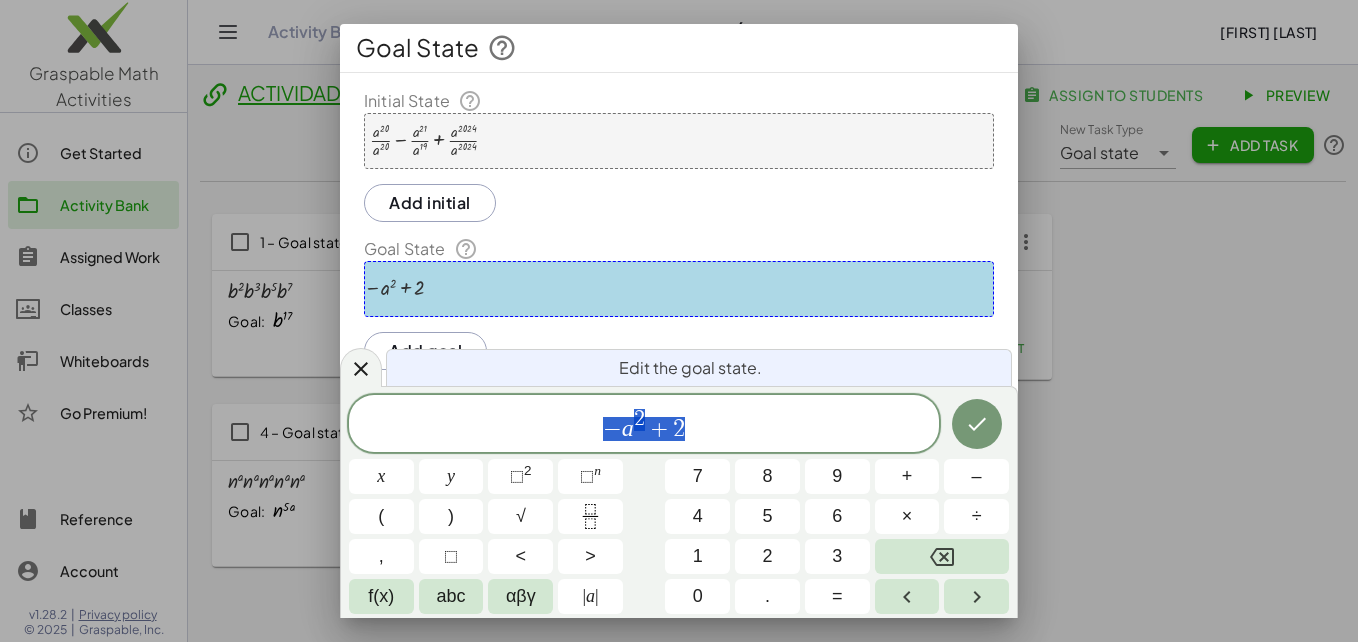 click on "− a 2 + 2" at bounding box center (644, 425) 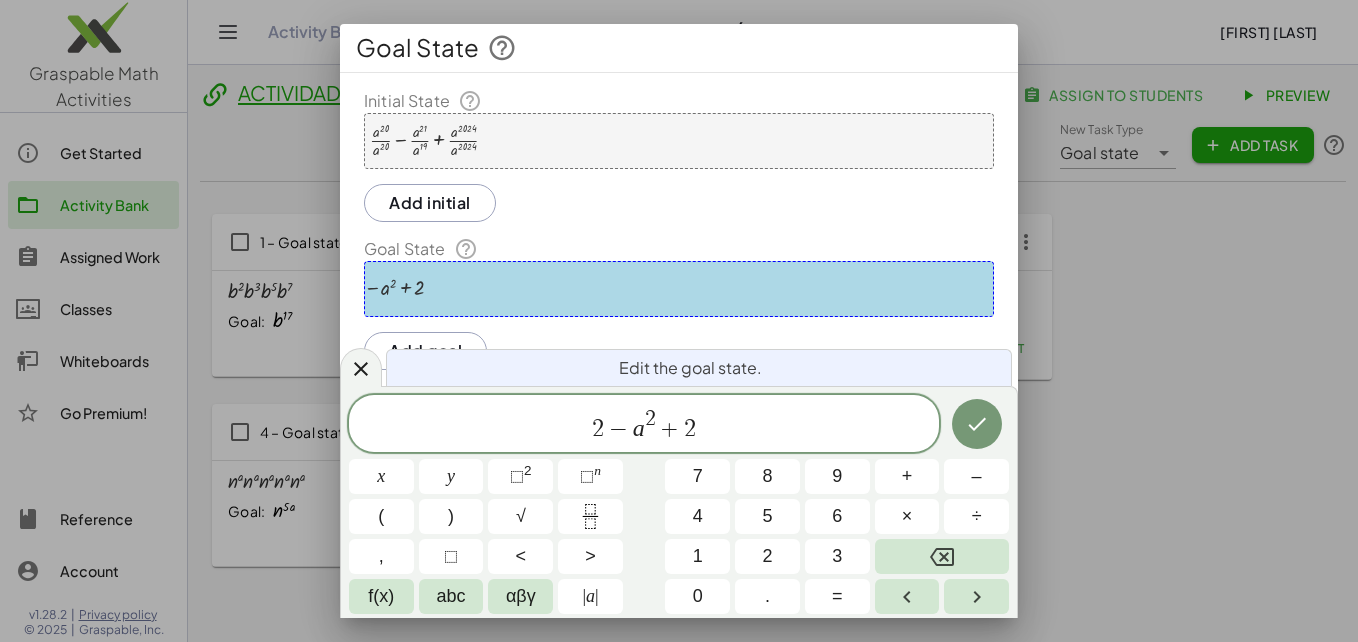 click on "2 ​ − a 2 + 2" at bounding box center (644, 425) 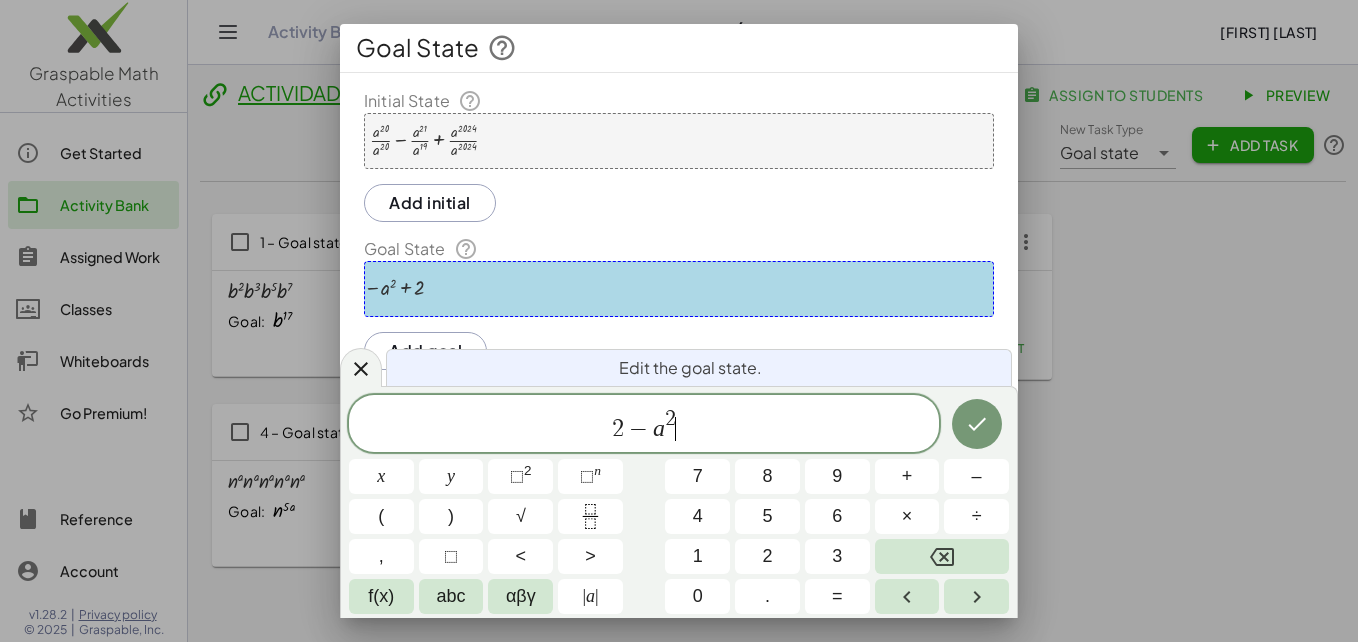 click at bounding box center [977, 424] 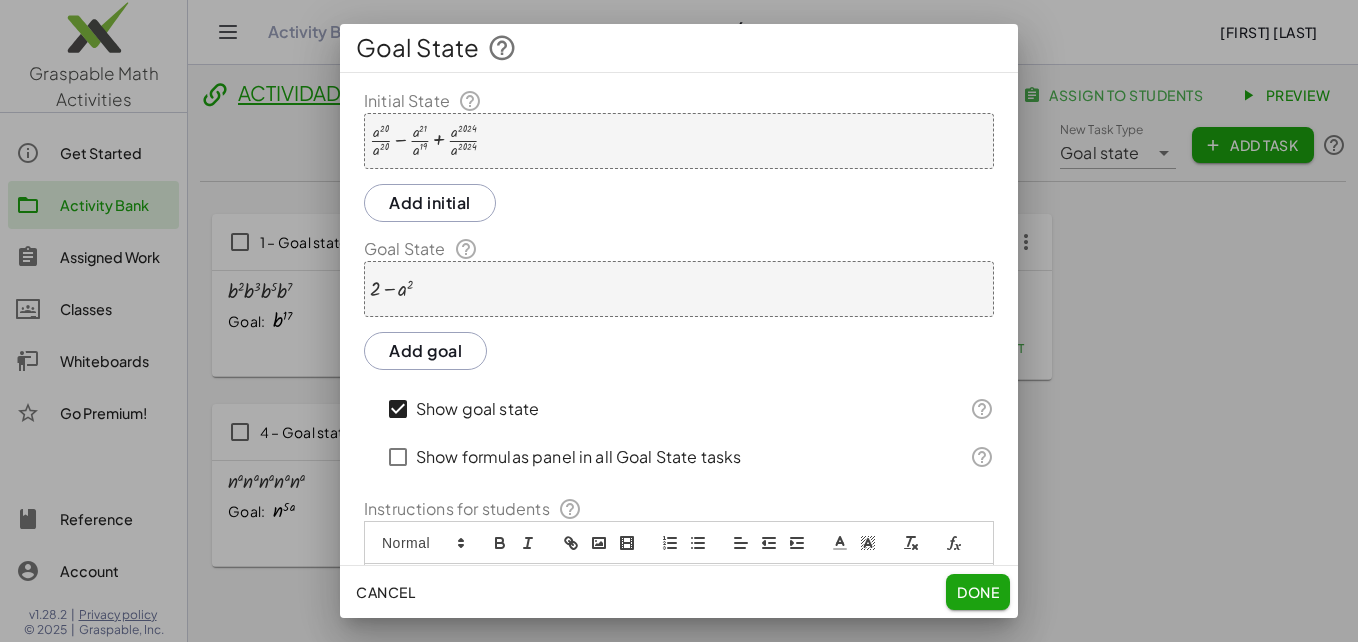 click on "Add goal" at bounding box center [425, 351] 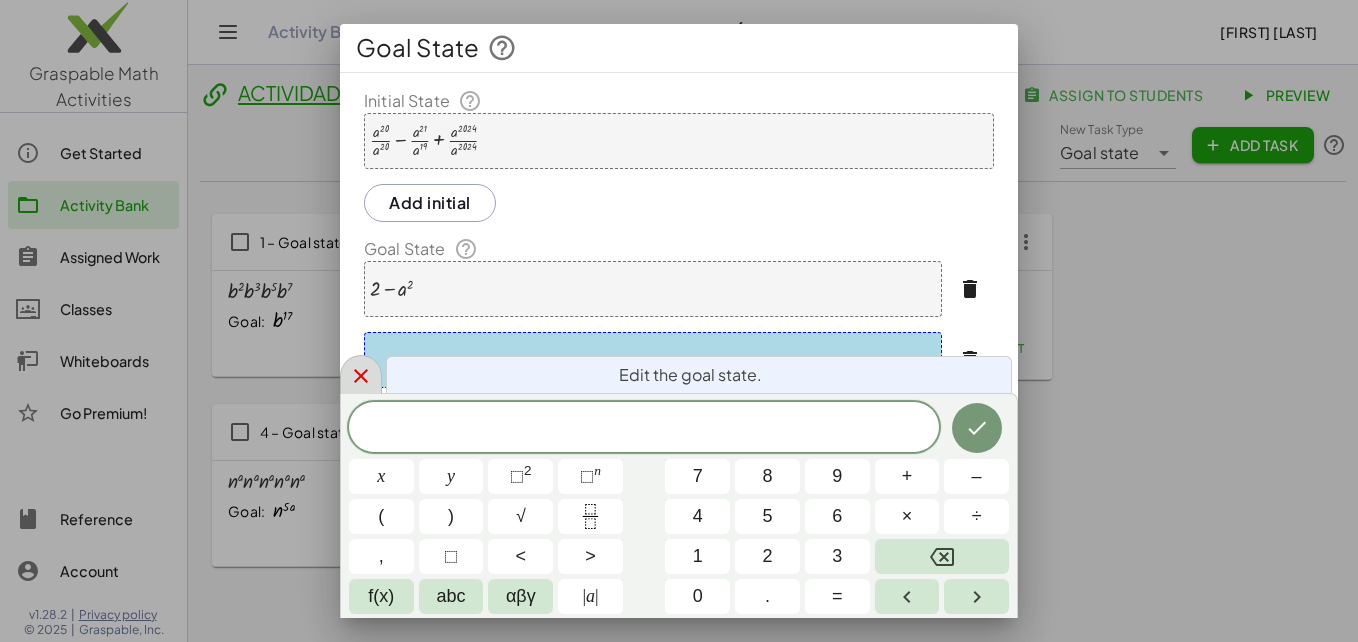 click at bounding box center [361, 374] 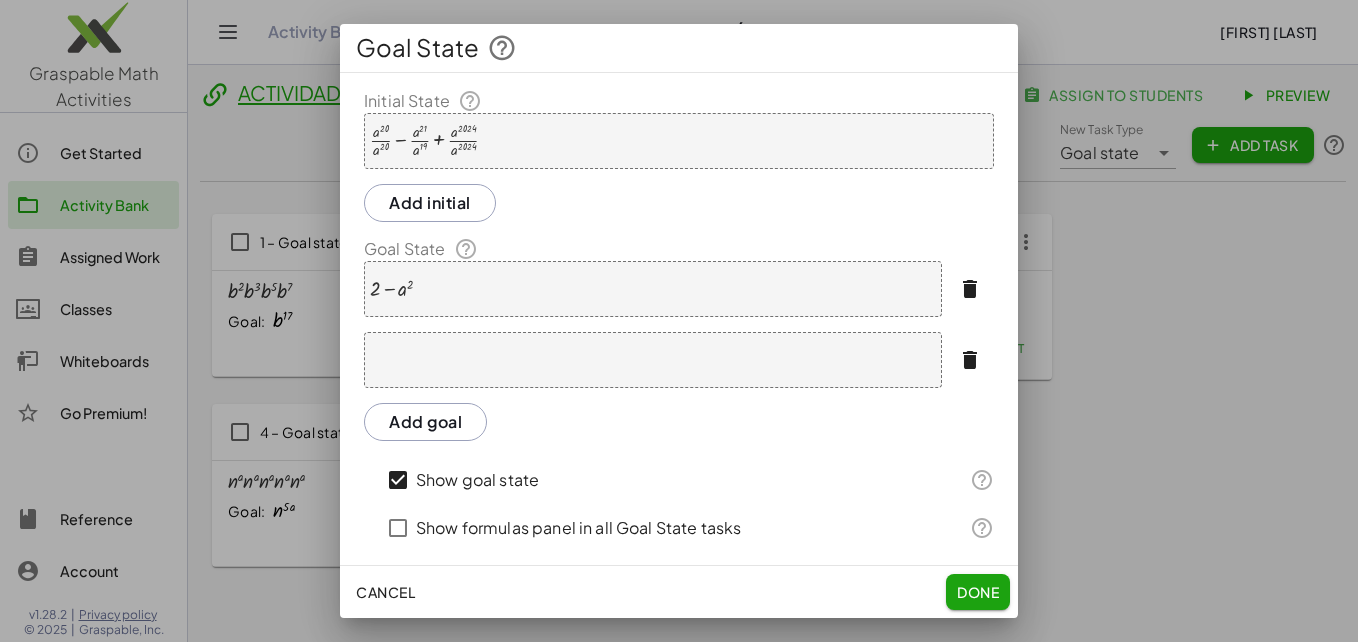 click on "Done" 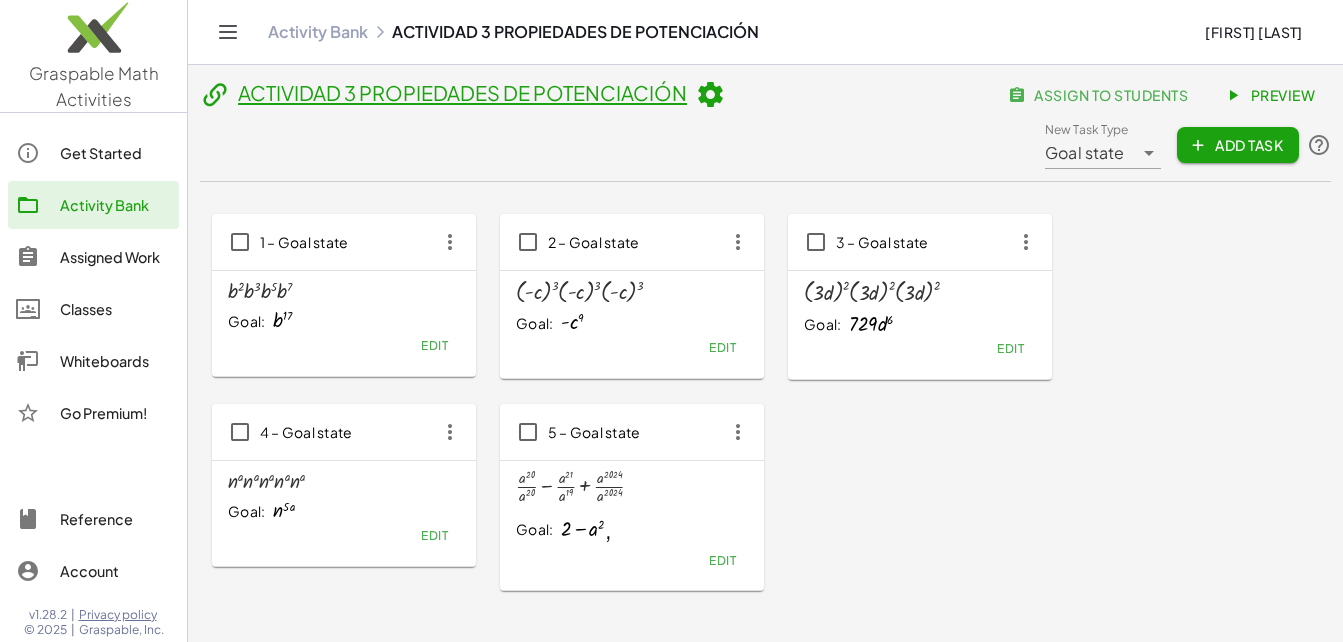 click on "Add Task" at bounding box center [1238, 145] 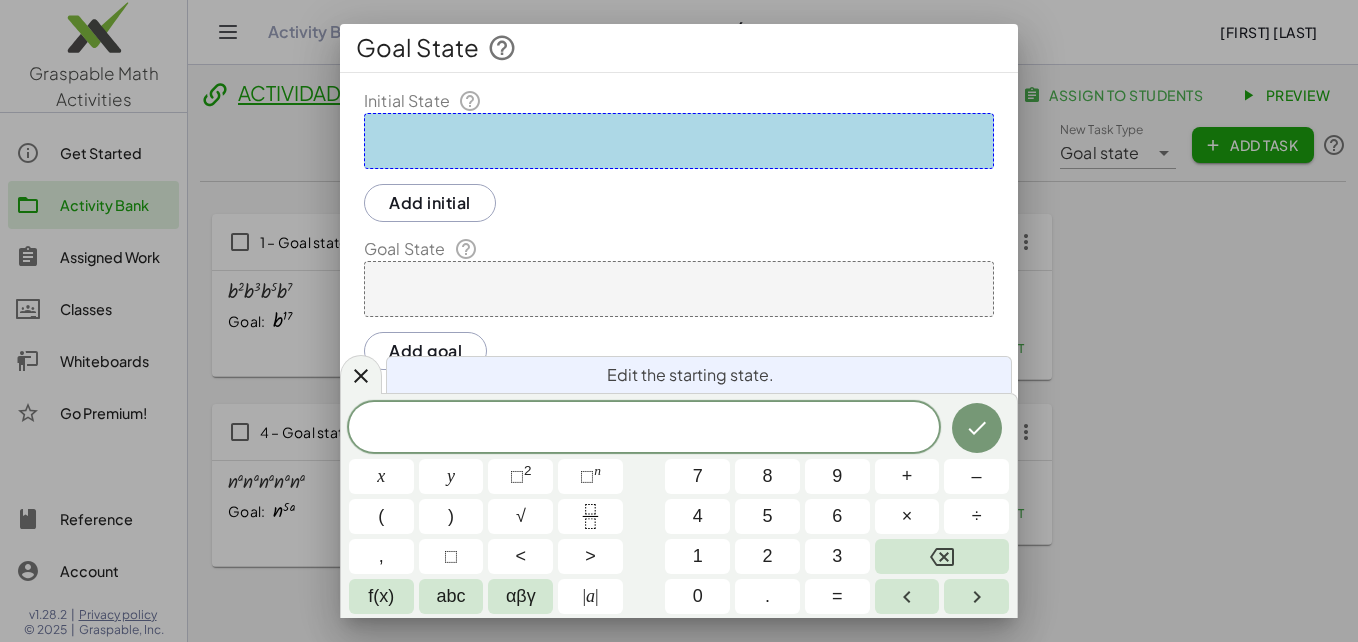 click on "8" at bounding box center [767, 476] 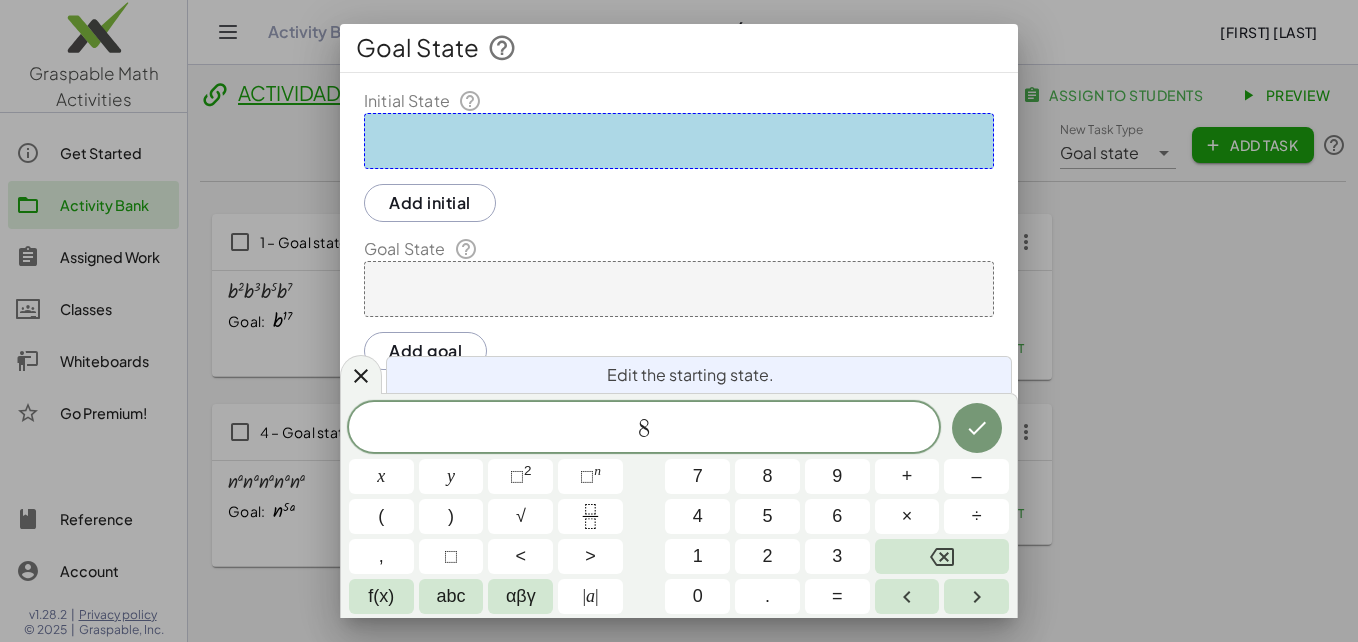 click on "⬚ n" at bounding box center (590, 476) 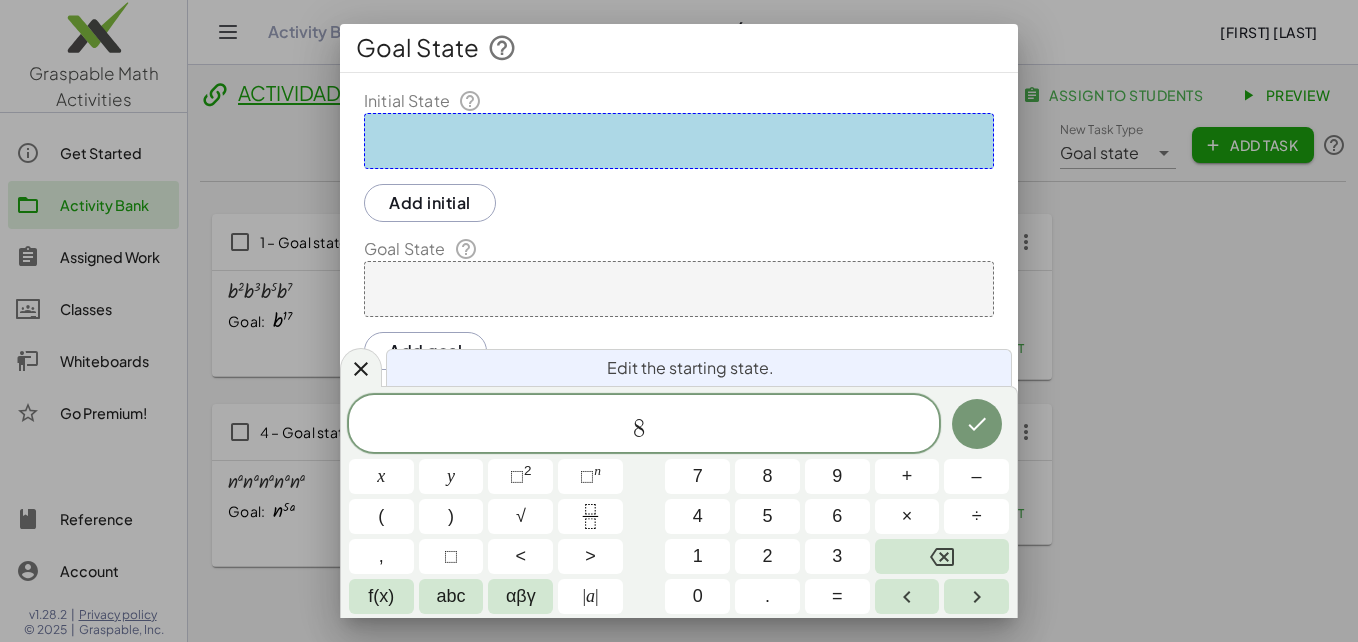 click on "–" at bounding box center [977, 476] 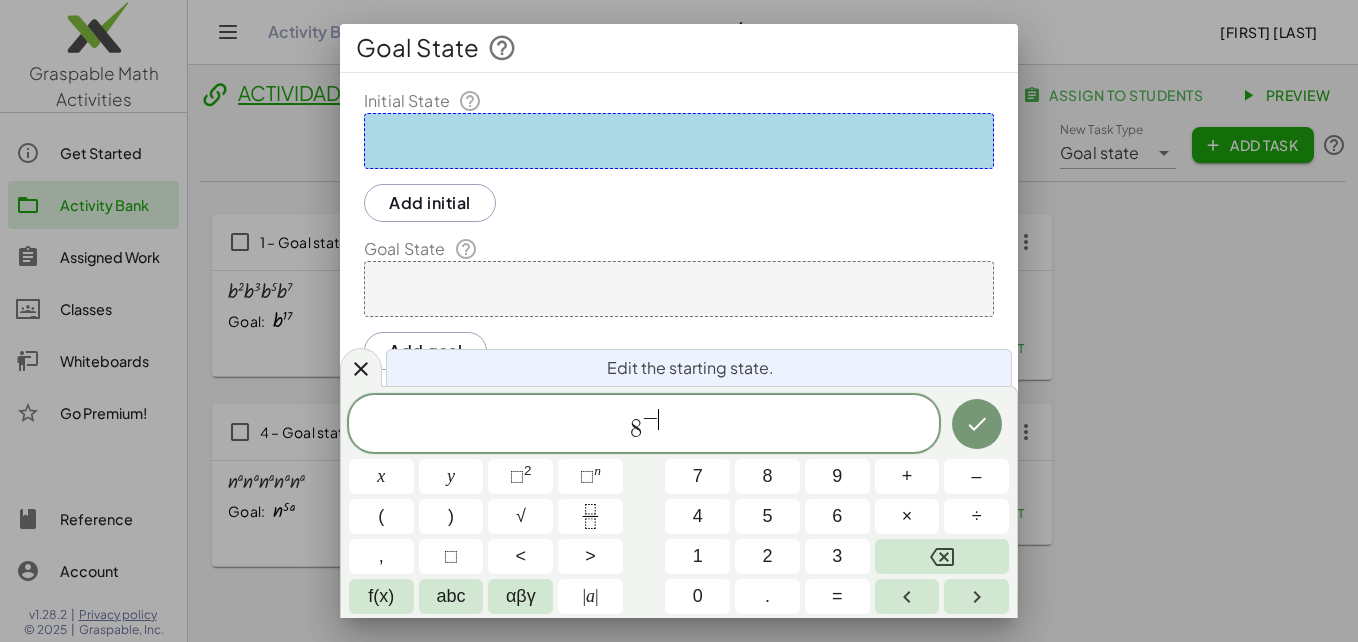 click on "2" at bounding box center [767, 556] 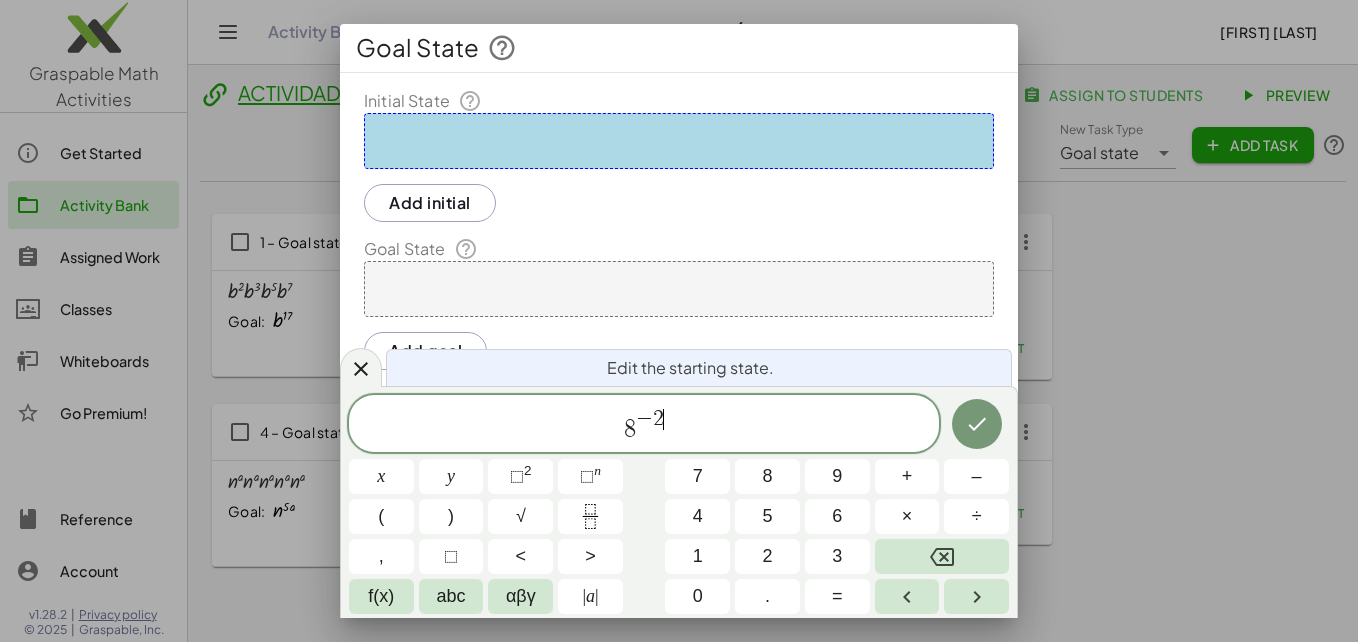 click 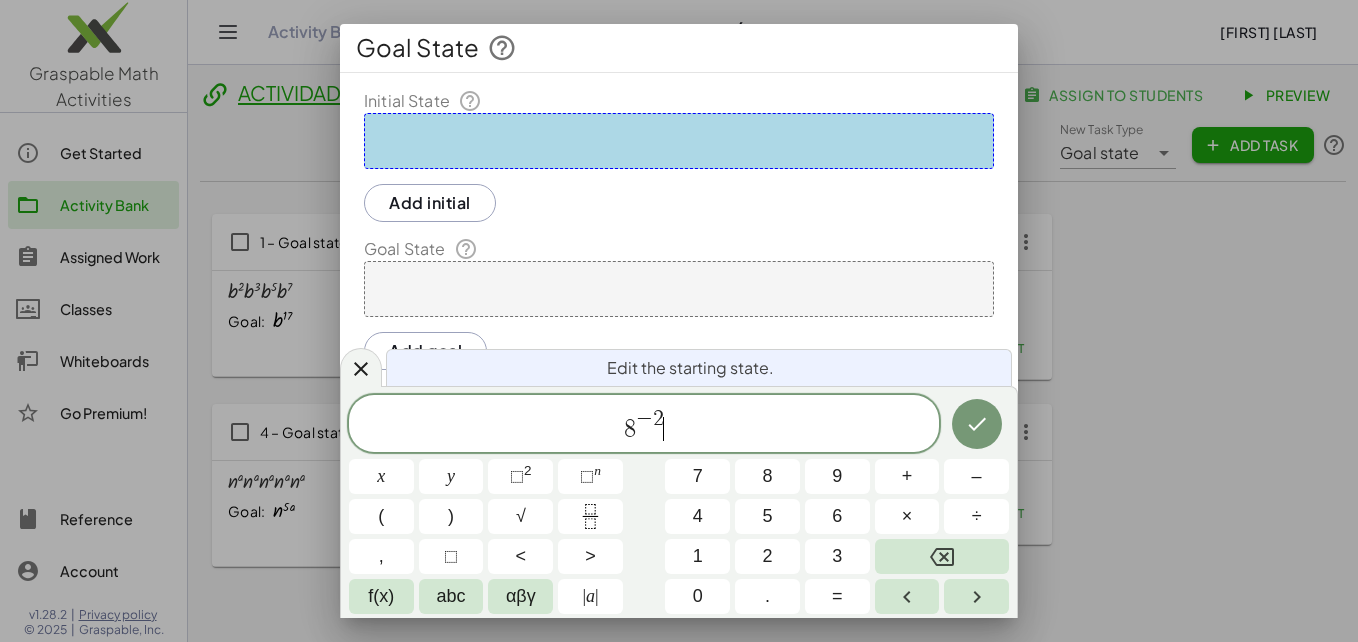 click on "+" at bounding box center [907, 476] 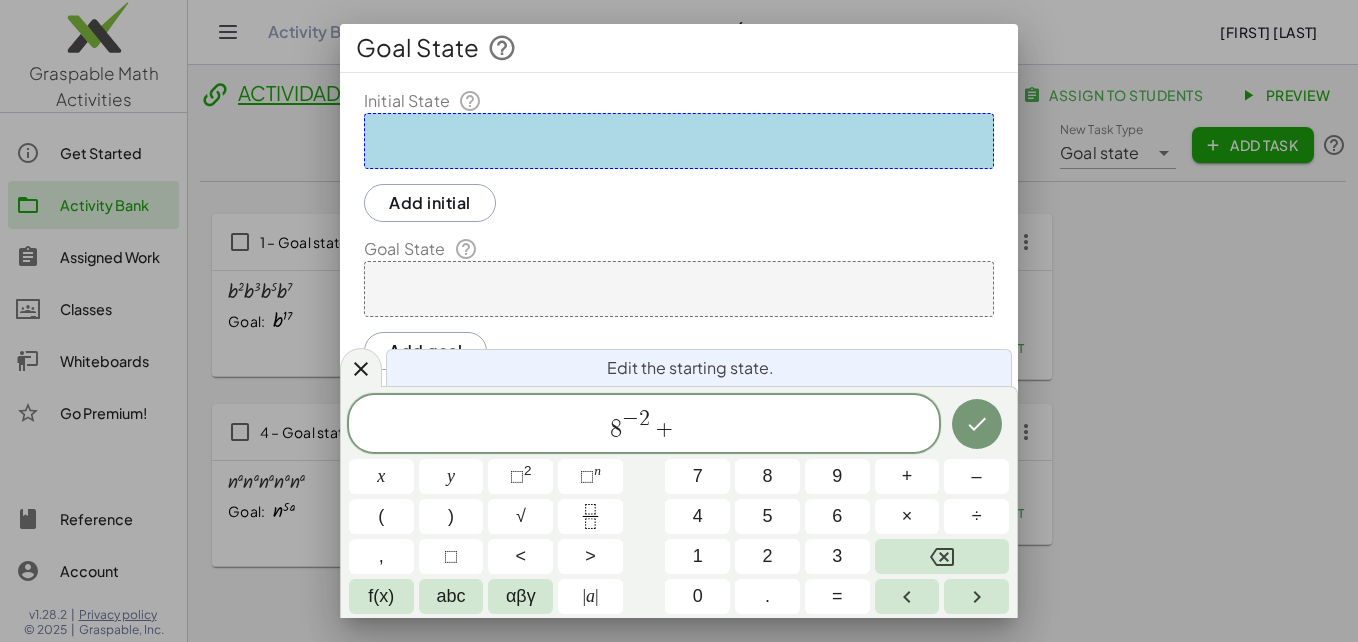 click on "(" at bounding box center [381, 516] 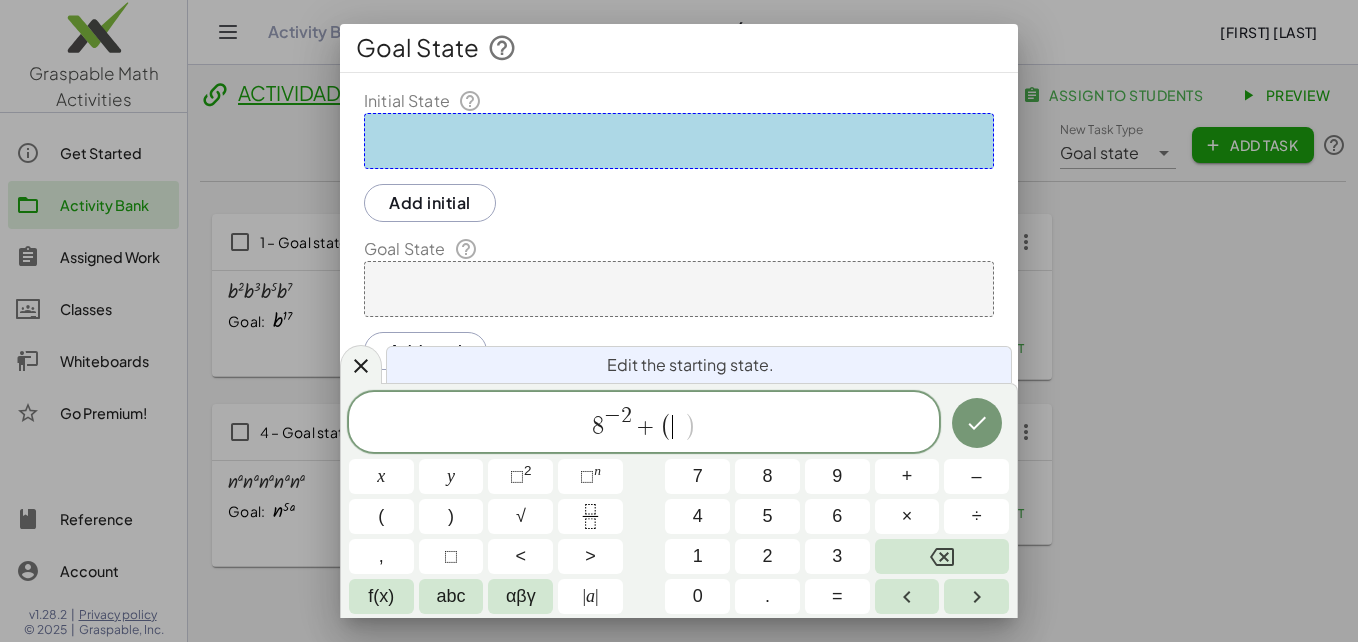 click on "3" at bounding box center [837, 556] 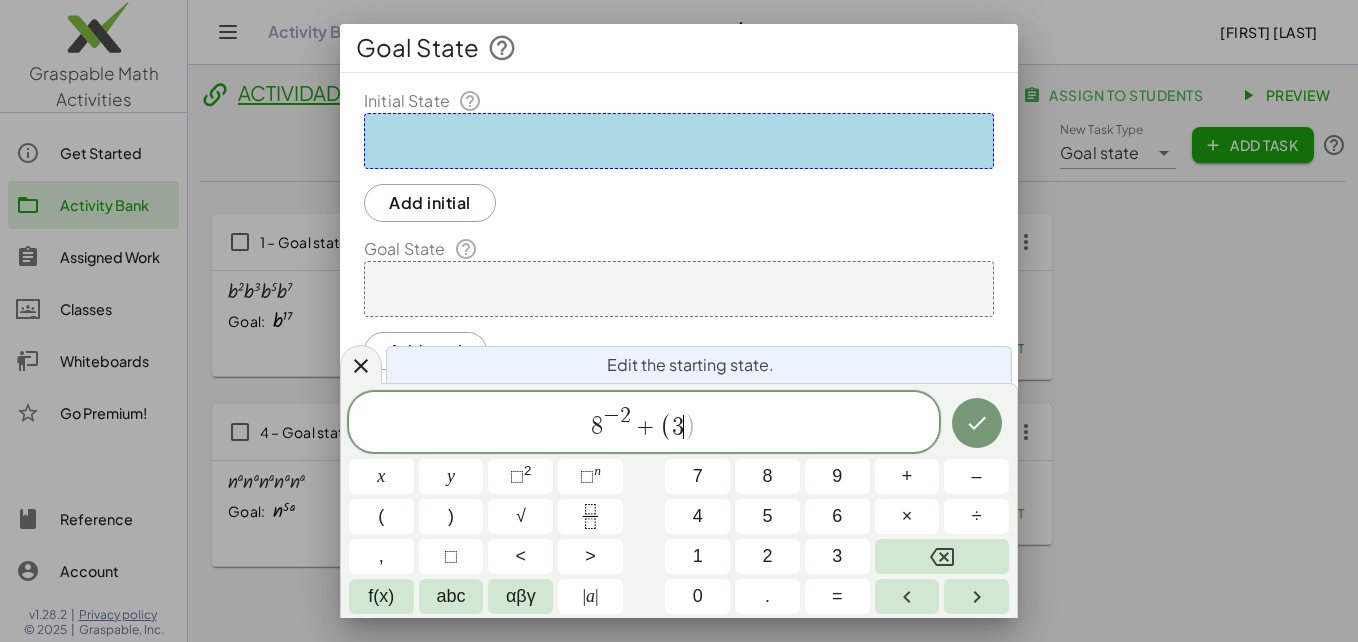 click 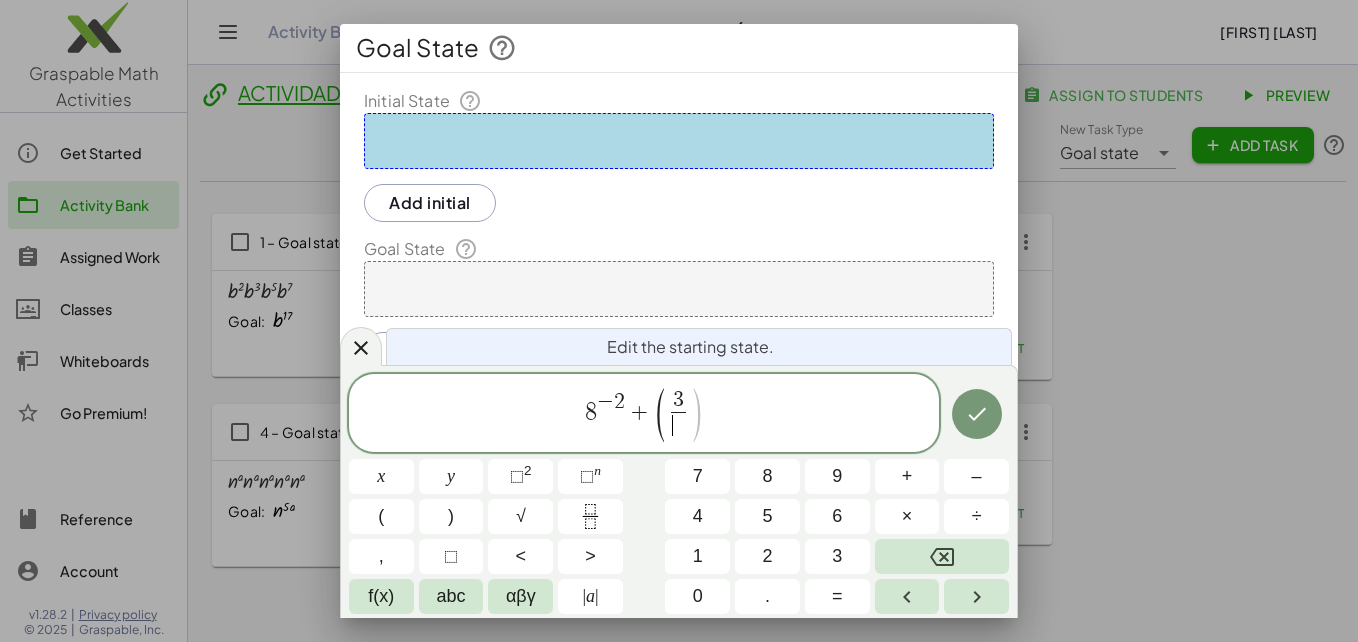 click on "2" at bounding box center (767, 556) 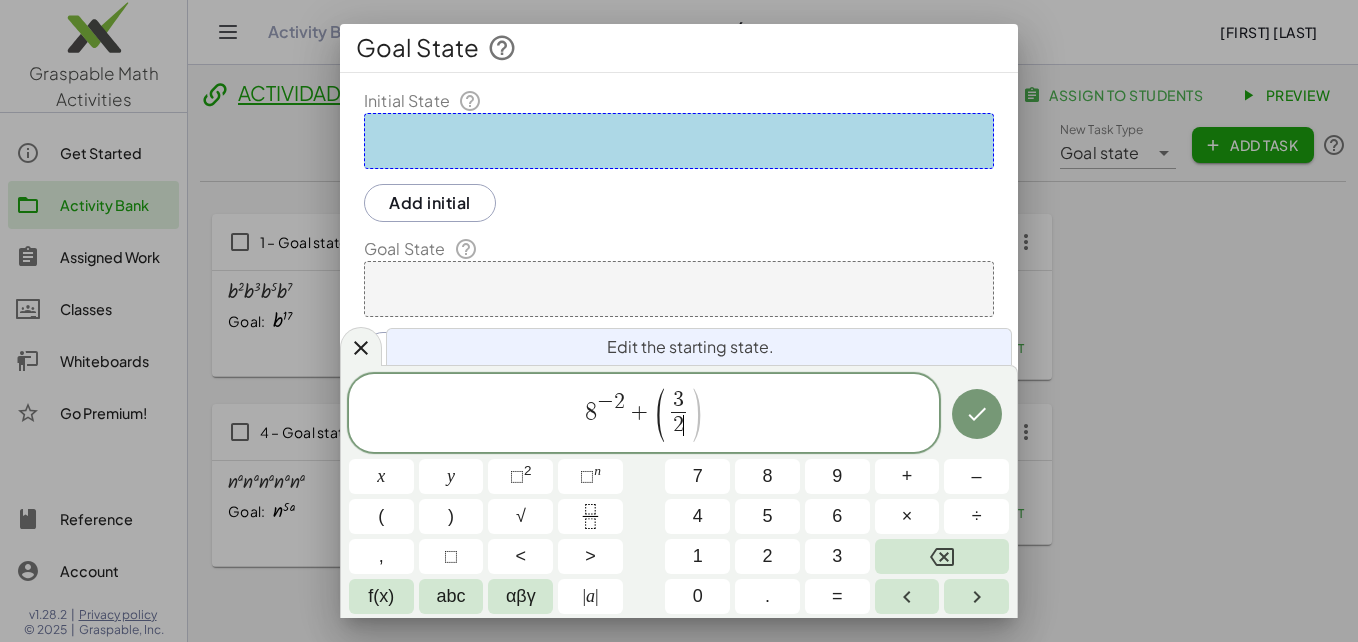 click 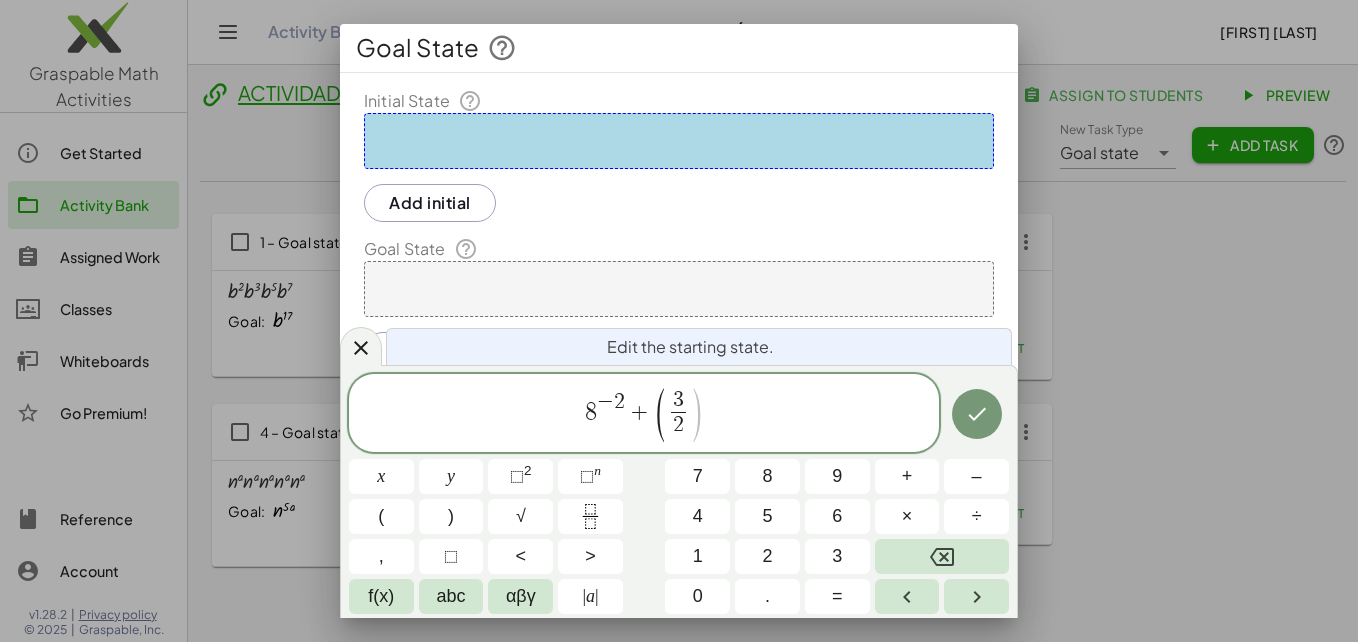 click 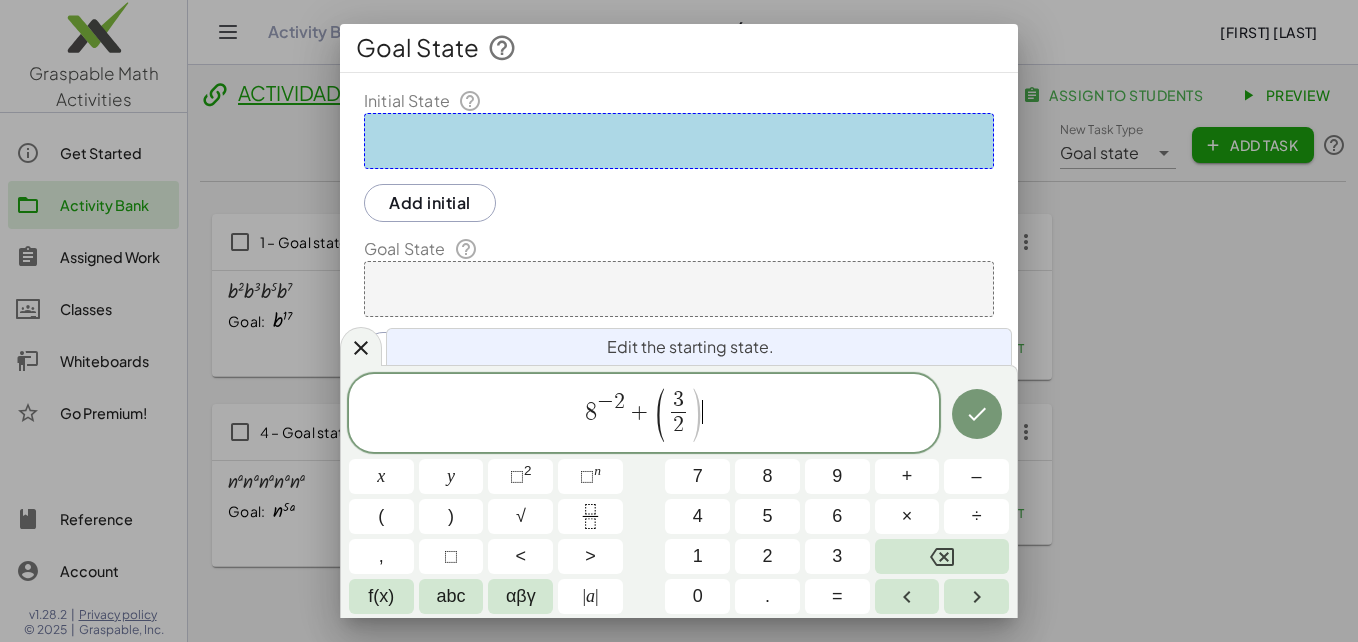 click on "n" at bounding box center [597, 470] 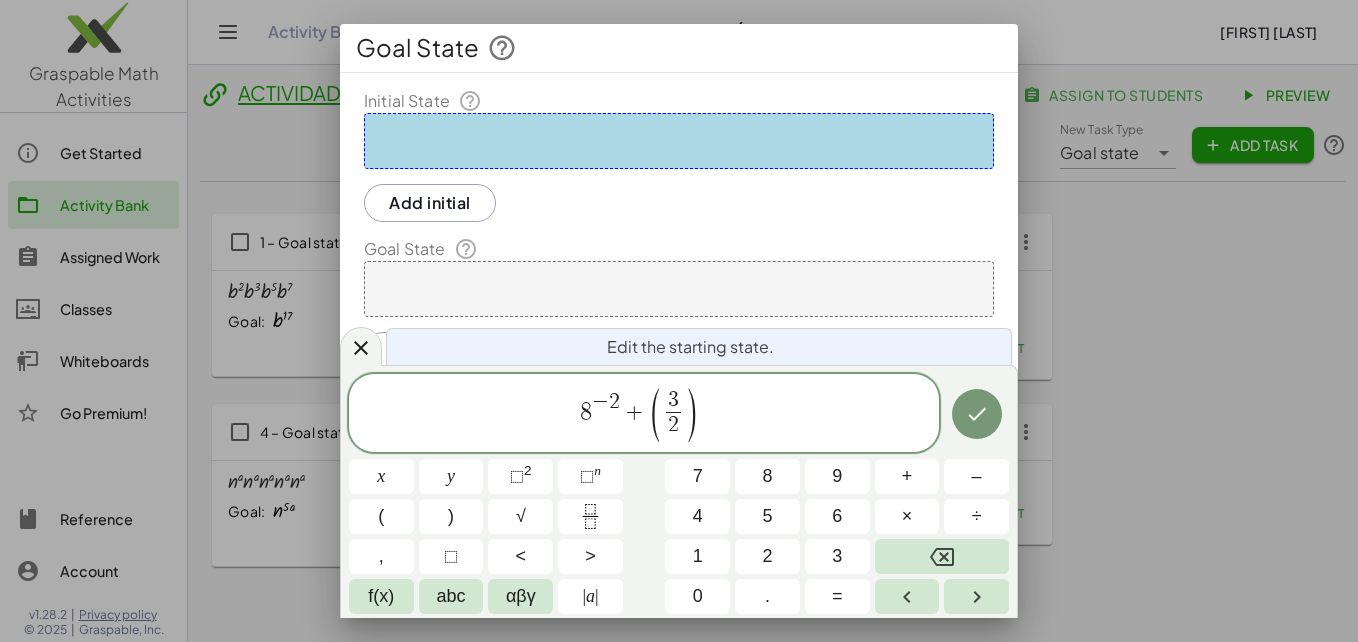 click on "2" at bounding box center [767, 556] 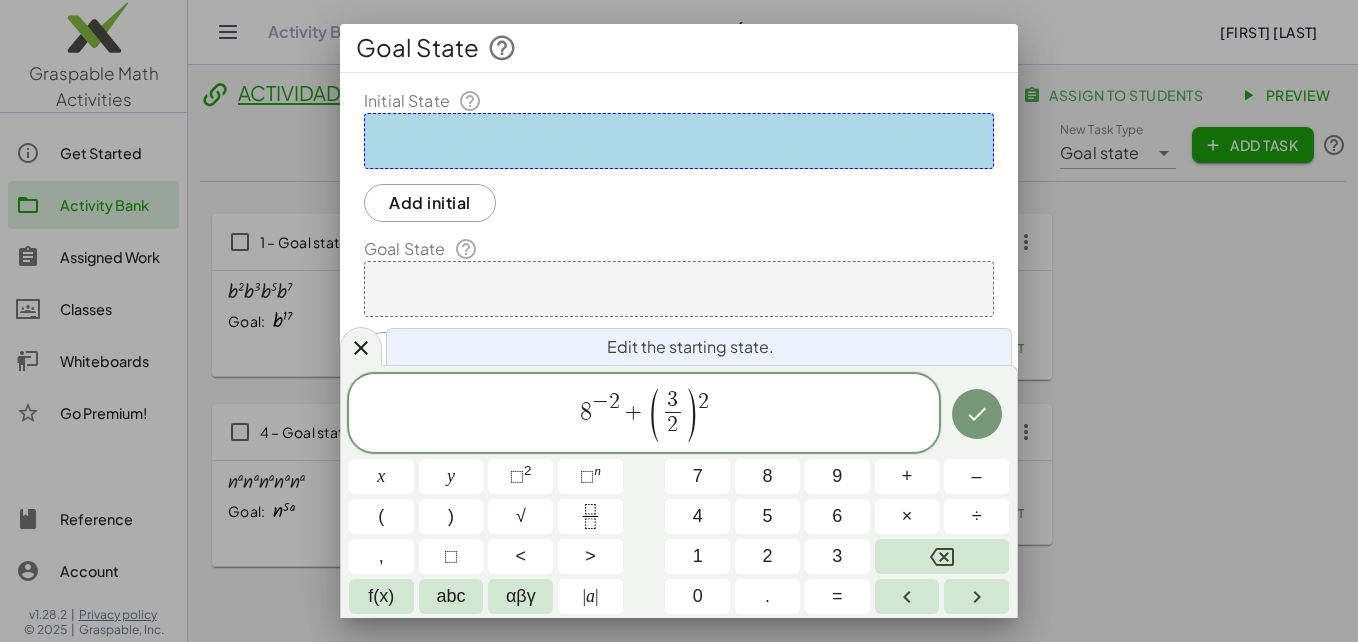 click 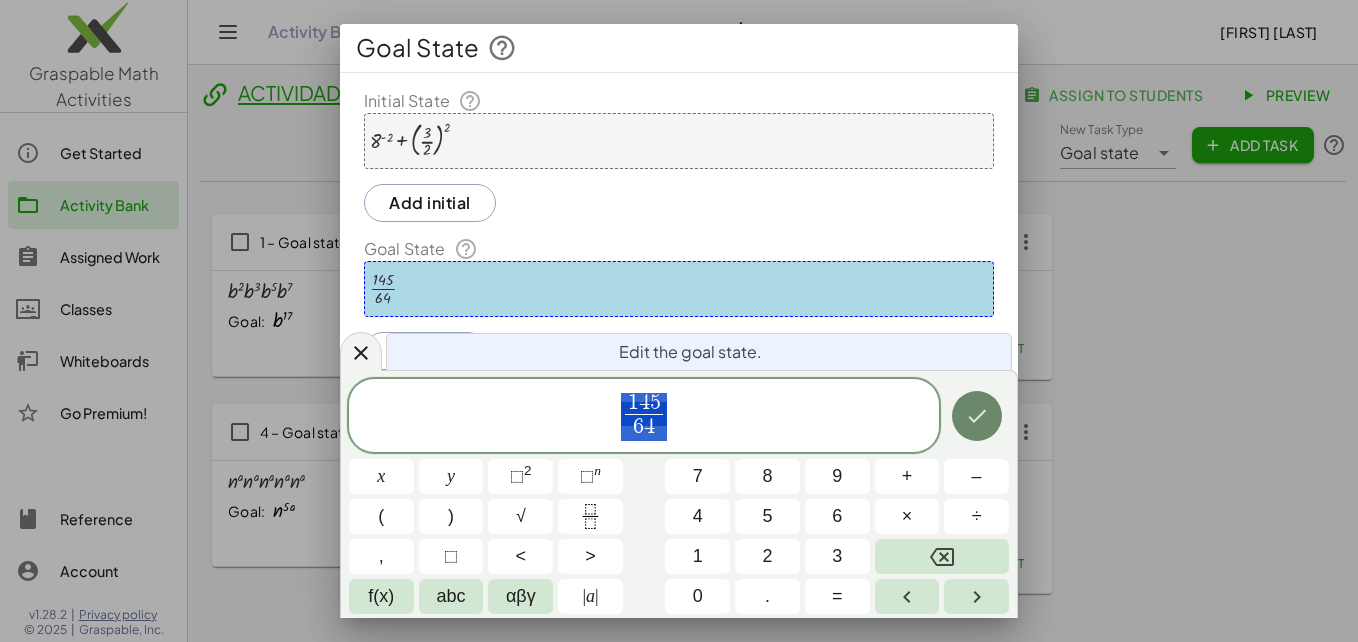 click at bounding box center (977, 416) 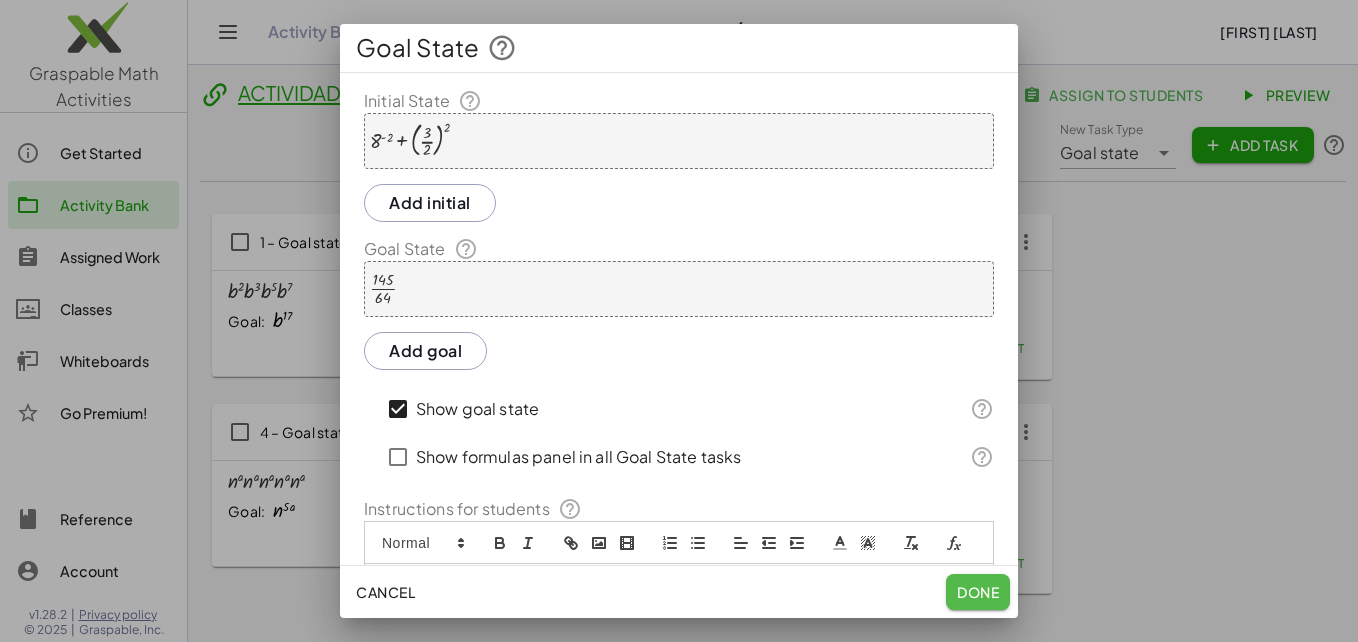 click on "Done" 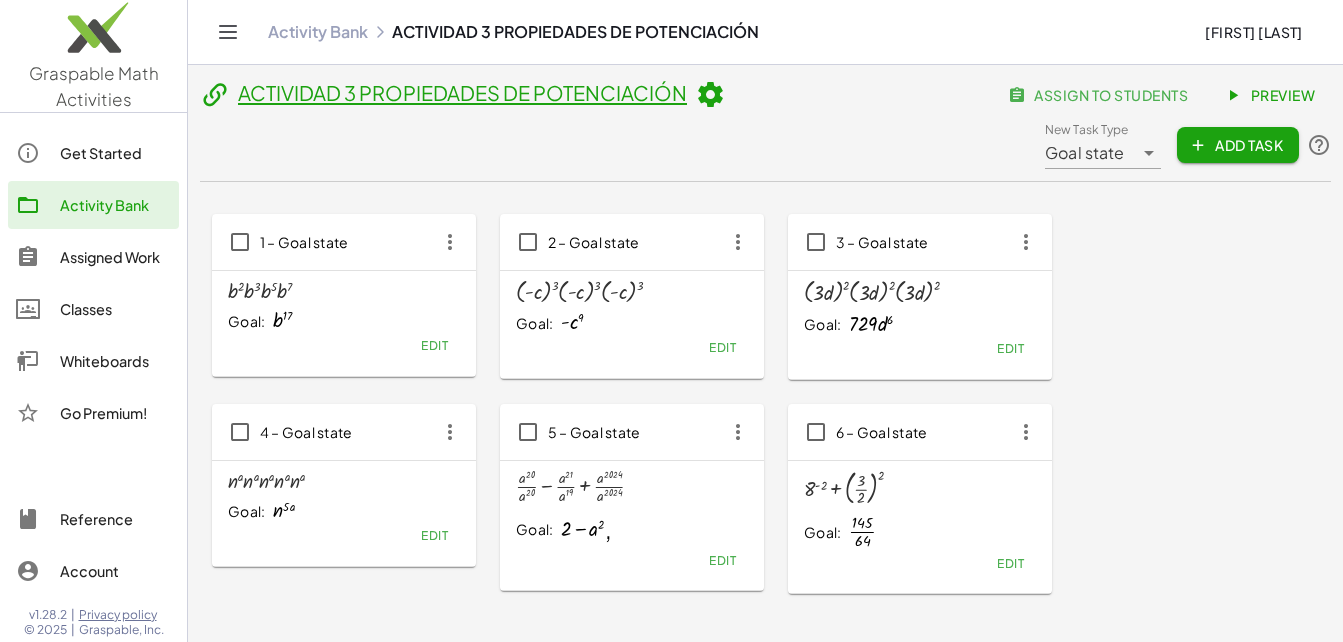 click on "Add Task" 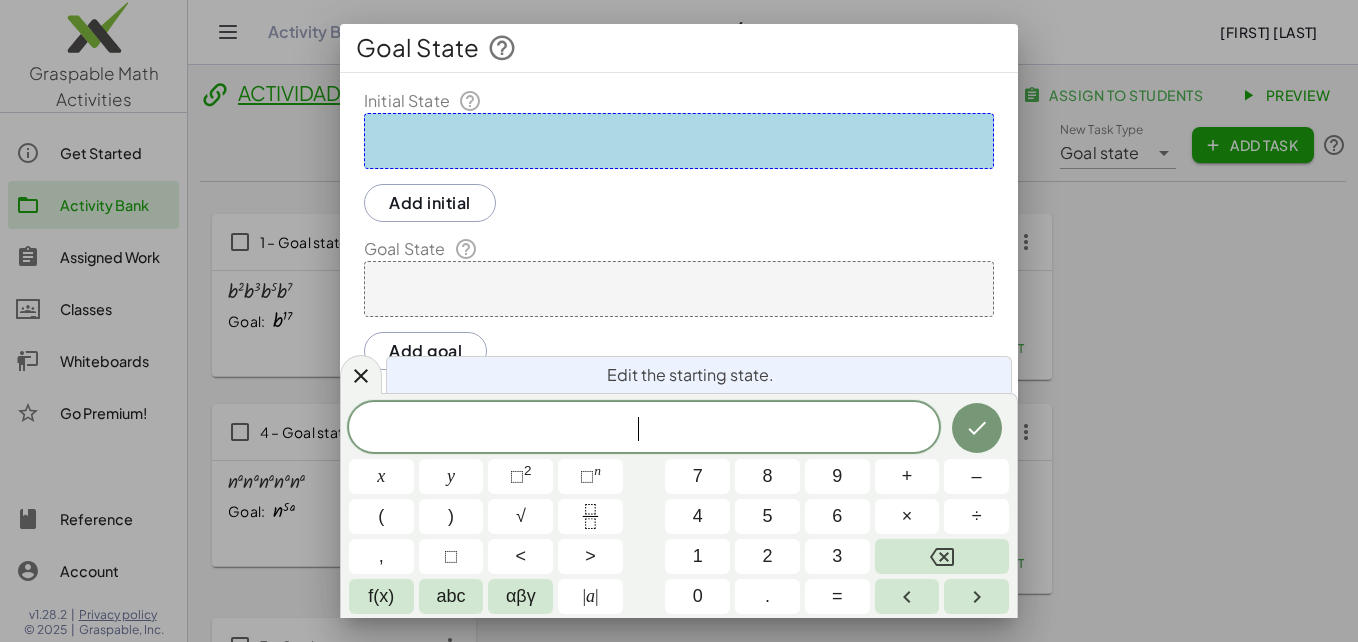 click on "3" at bounding box center [837, 556] 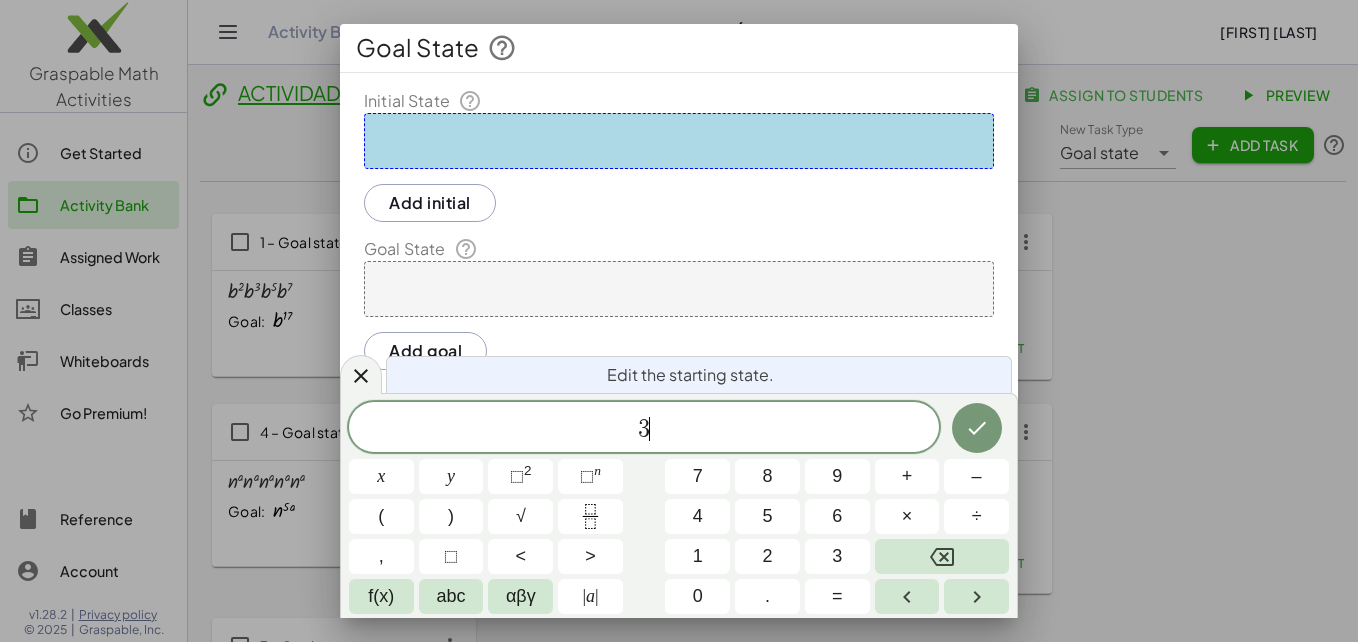 click on "0" at bounding box center [697, 596] 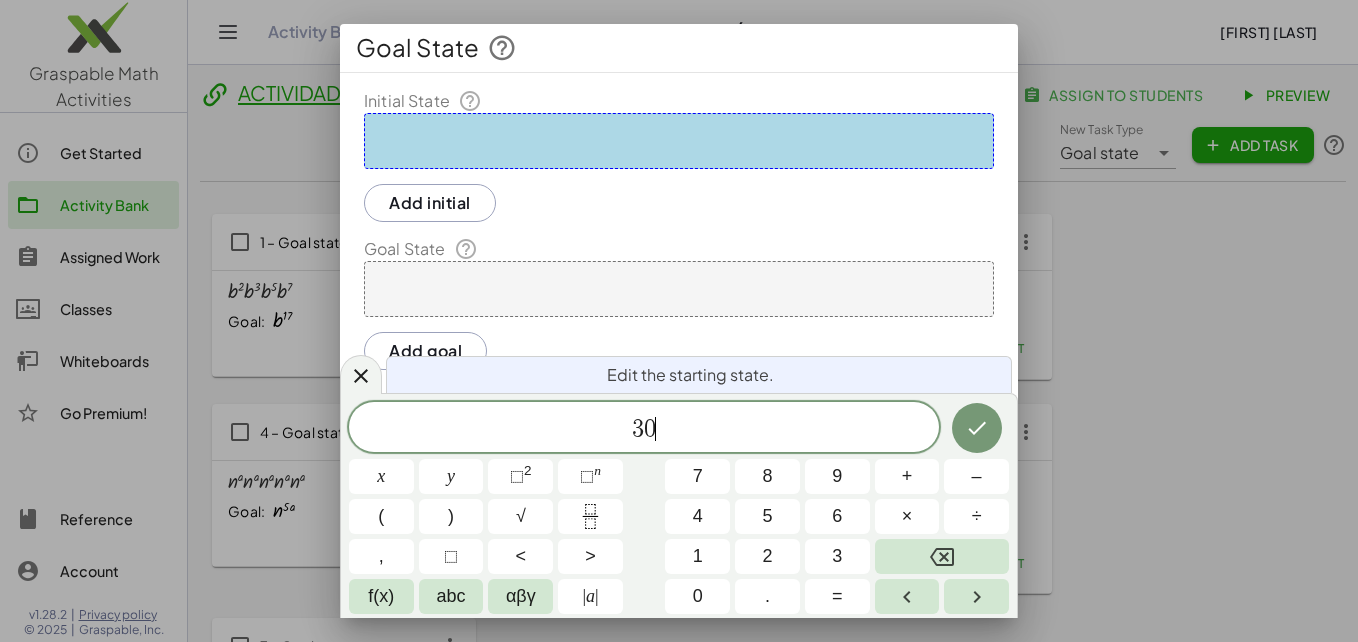 click on "⬚ n" at bounding box center (590, 476) 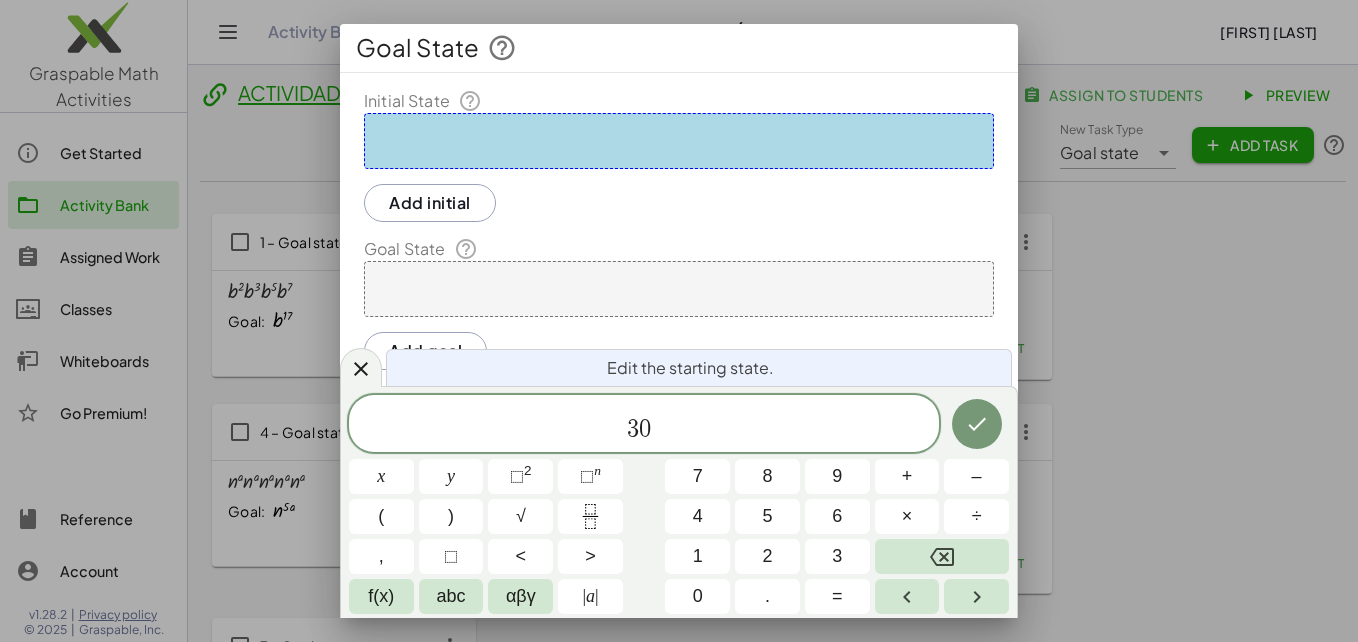 click on "3" at bounding box center [837, 556] 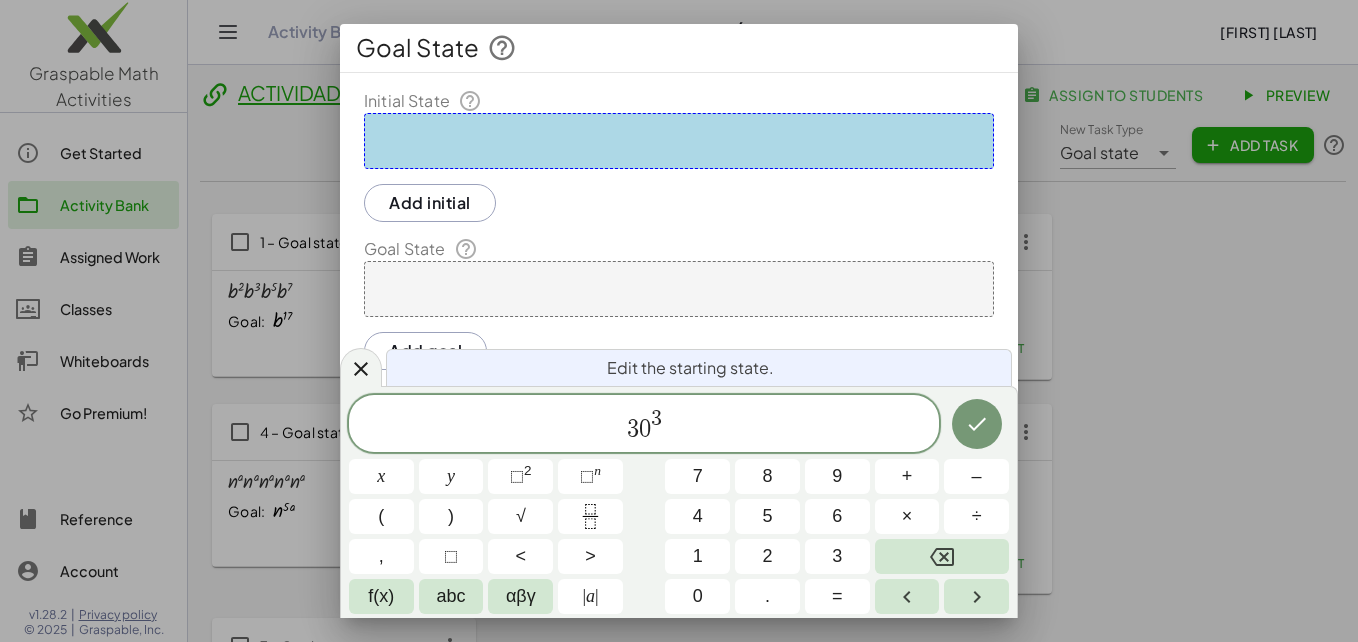 click 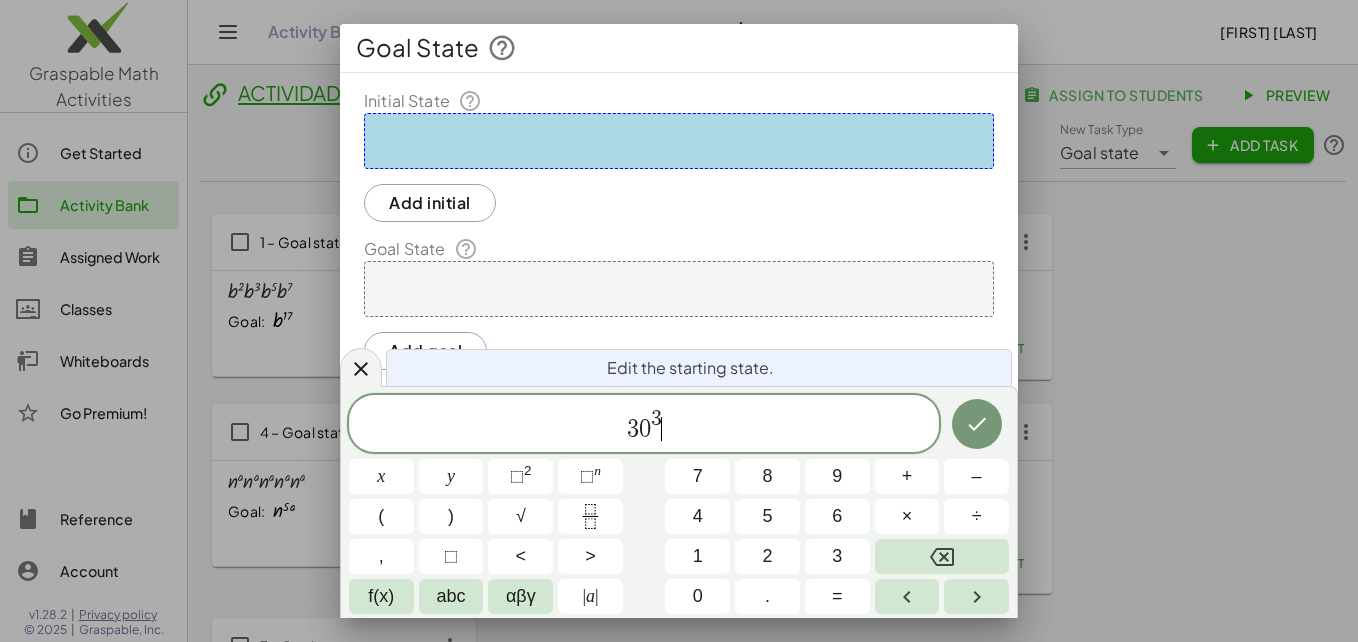 click 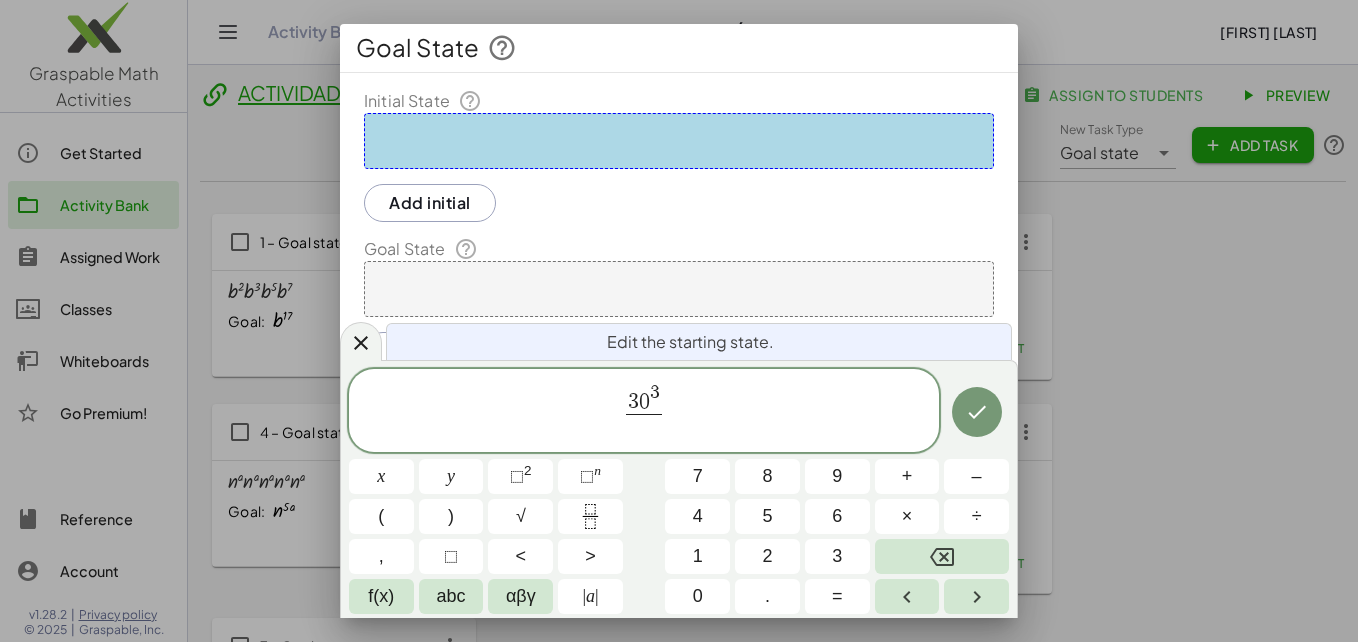 click on "3" at bounding box center [837, 556] 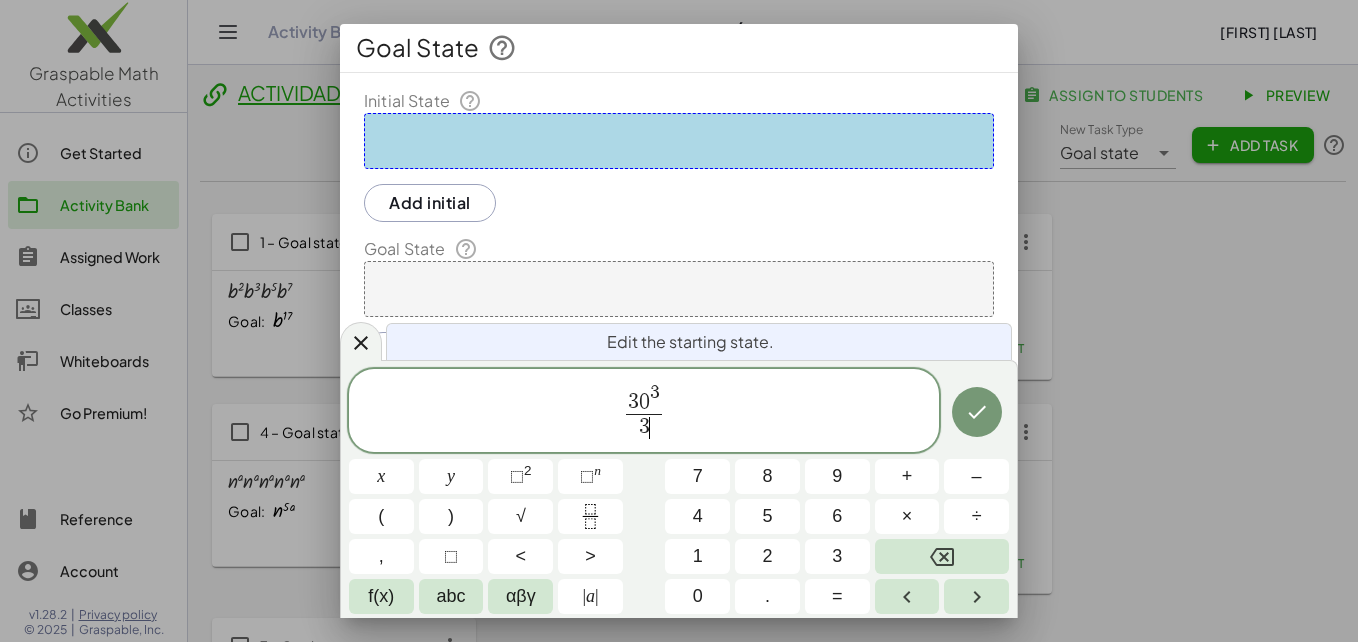 click on "0" at bounding box center [698, 596] 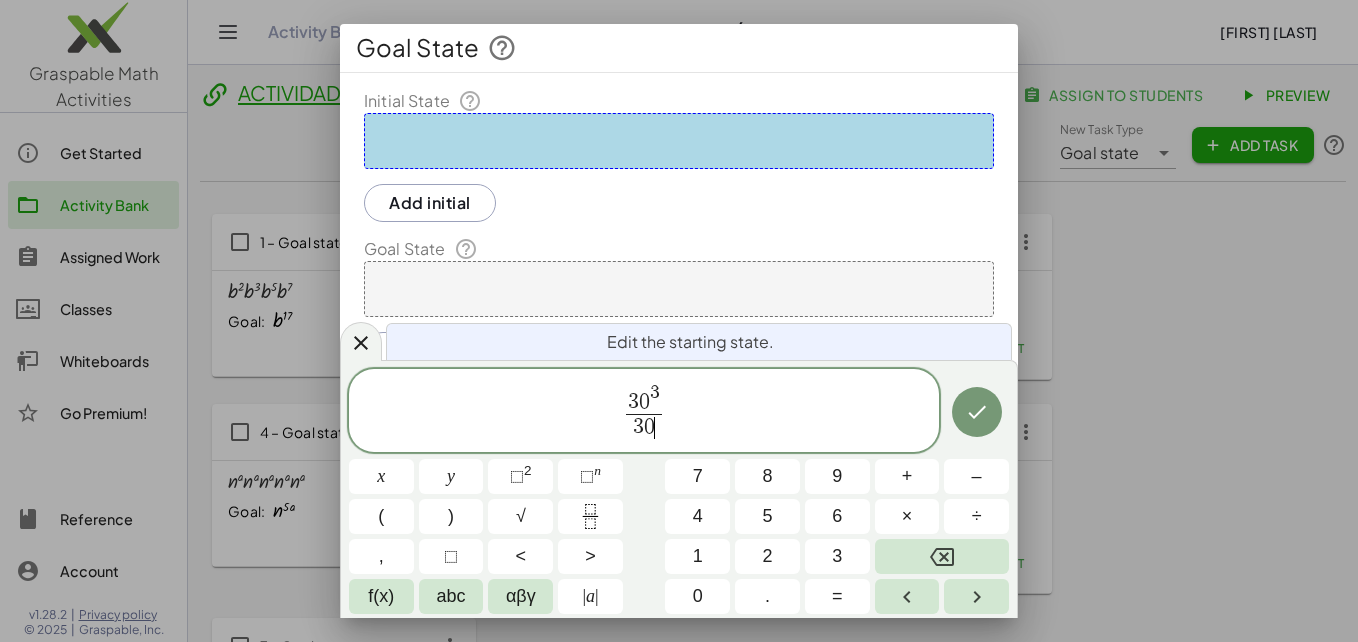 click on "n" at bounding box center [597, 470] 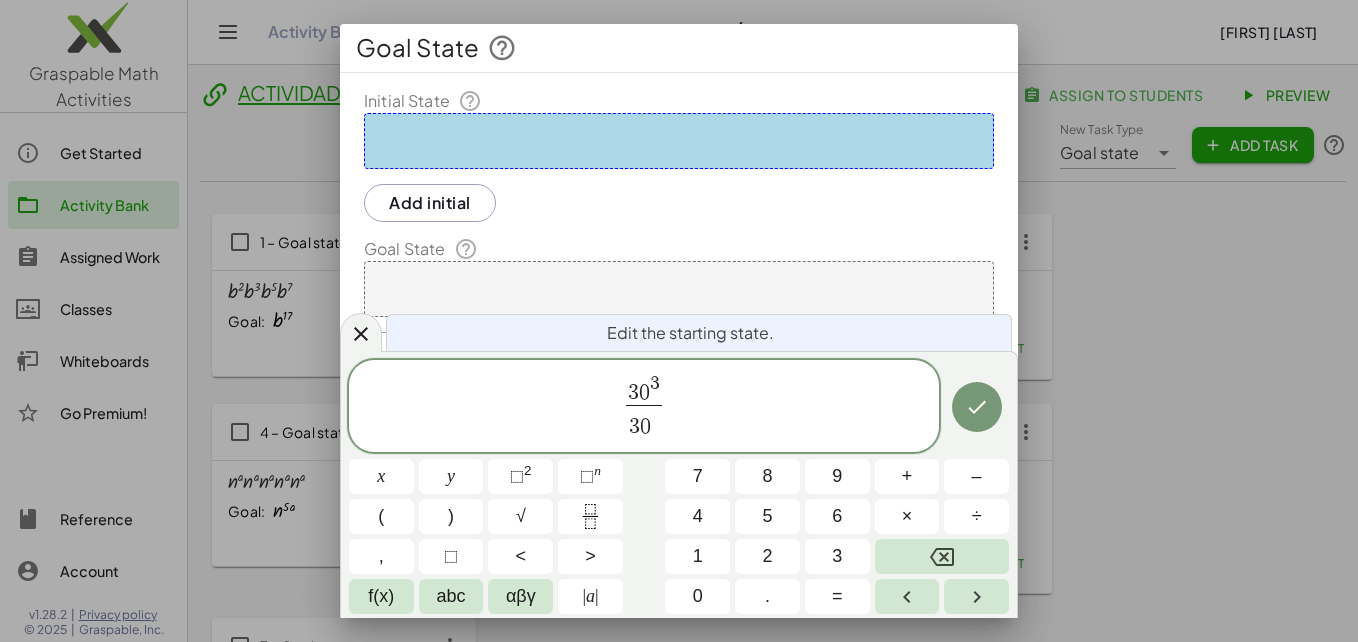 click on "2" at bounding box center (767, 556) 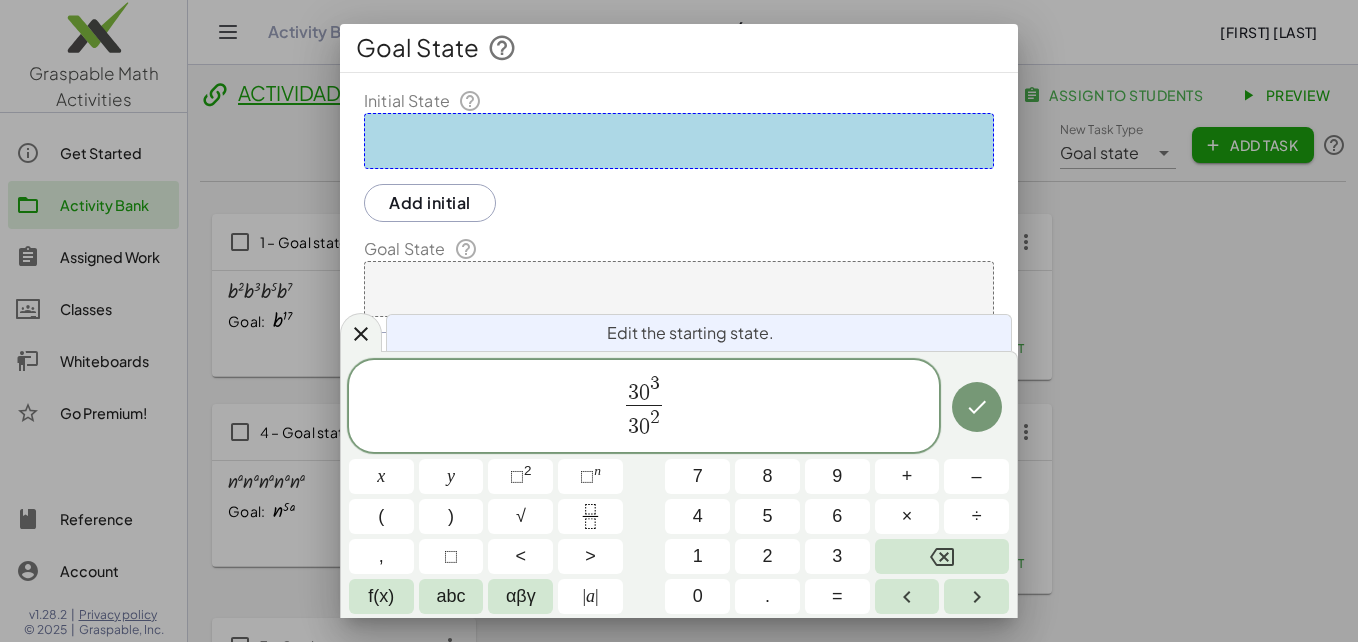 click 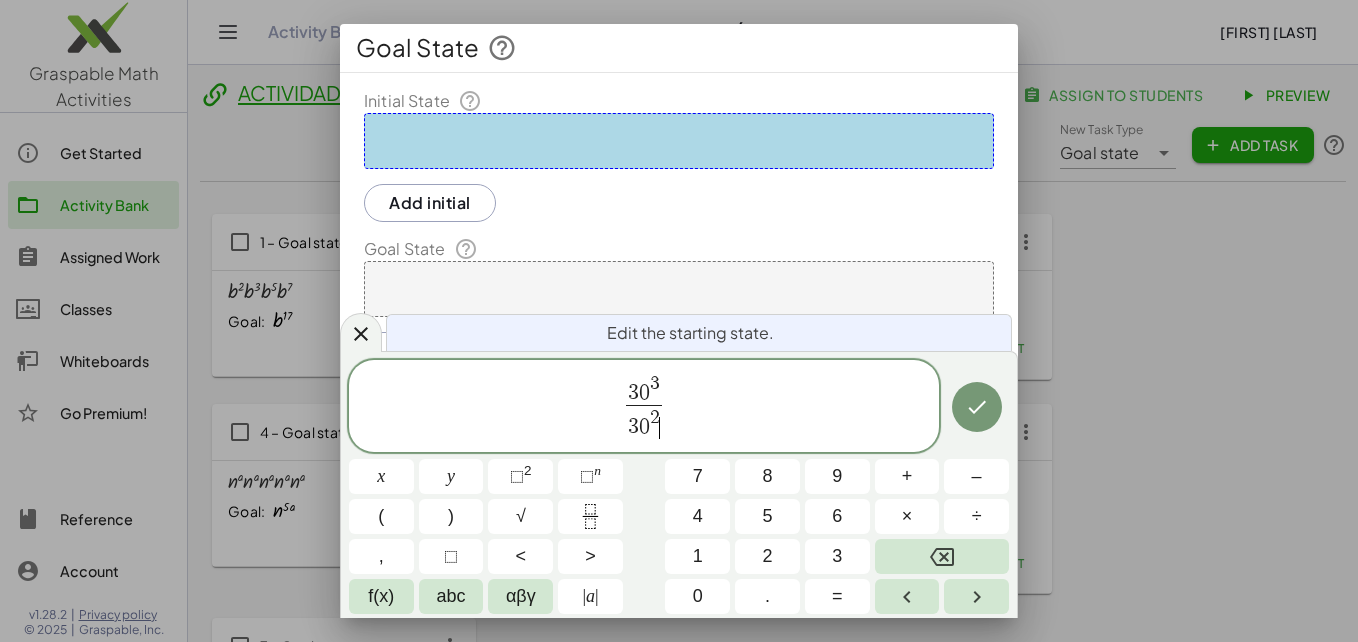 click 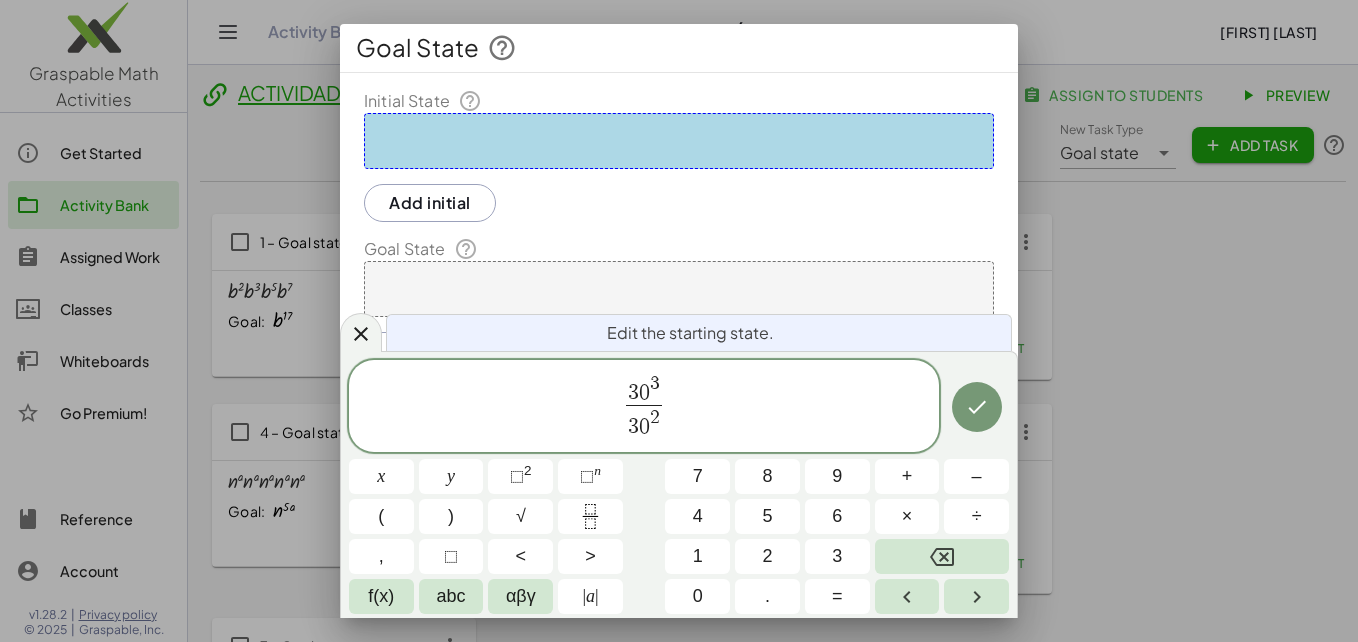 click on "–" at bounding box center (977, 476) 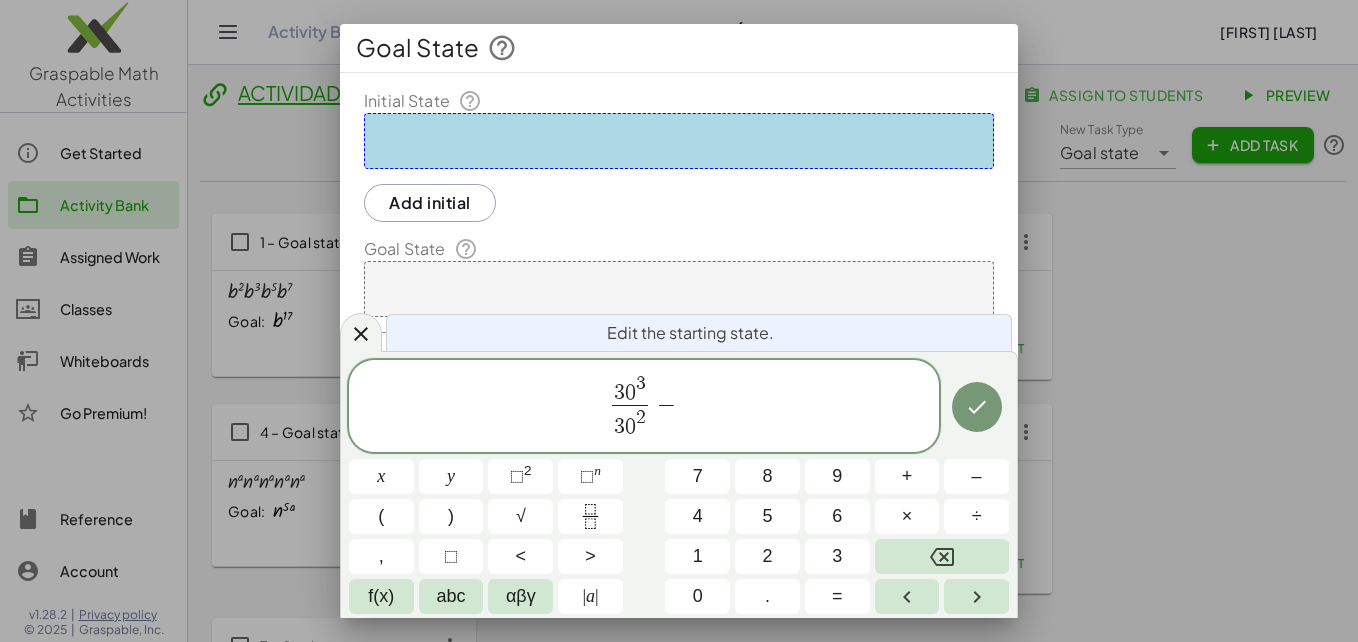 click on "4" at bounding box center [697, 516] 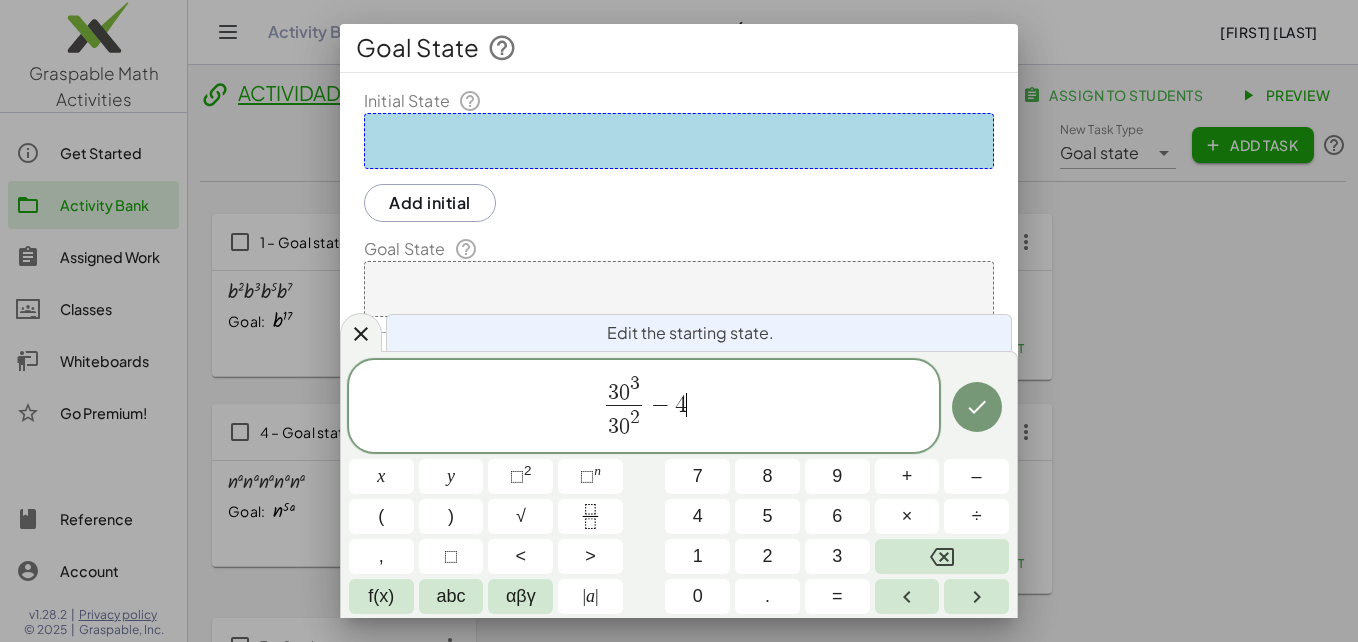 click on "0" at bounding box center (698, 596) 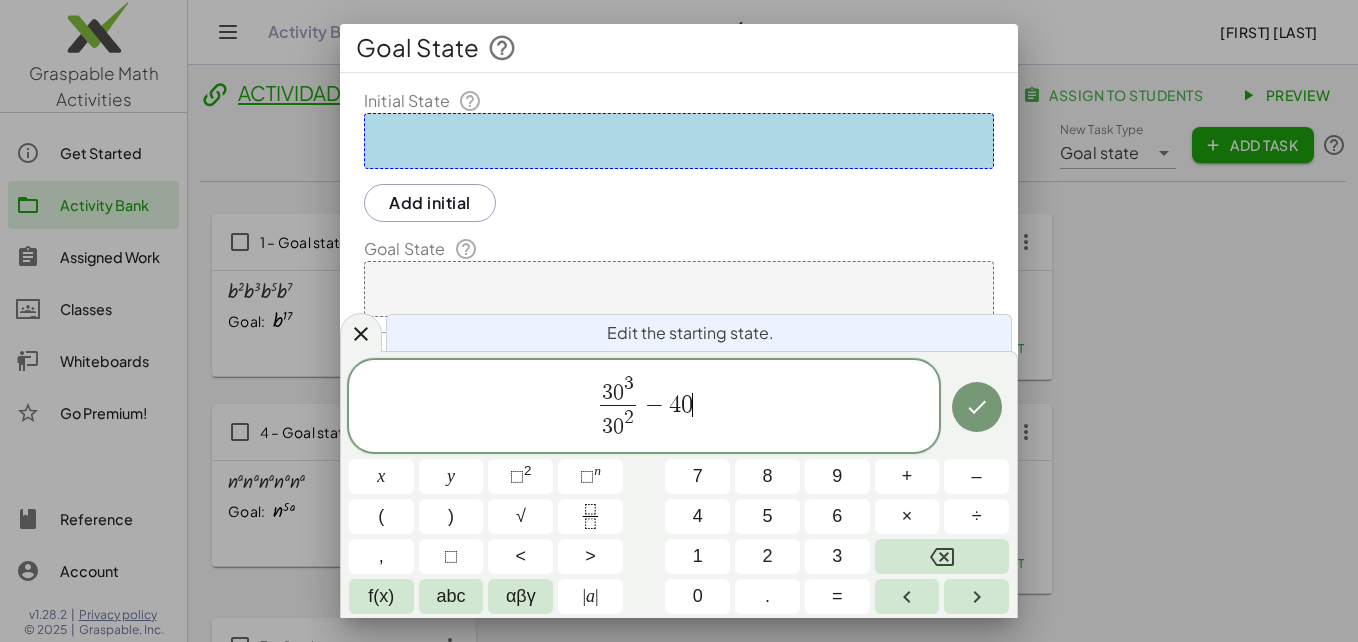 click on "⬚" at bounding box center [587, 476] 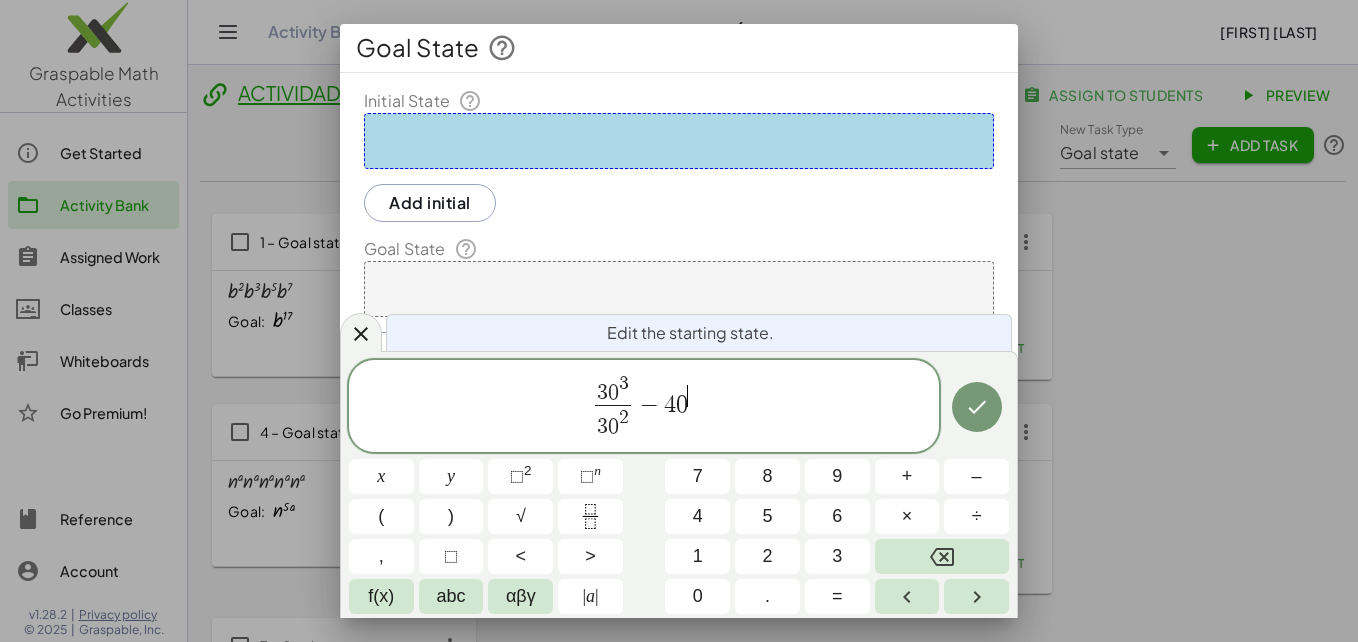 click on "3" at bounding box center [837, 556] 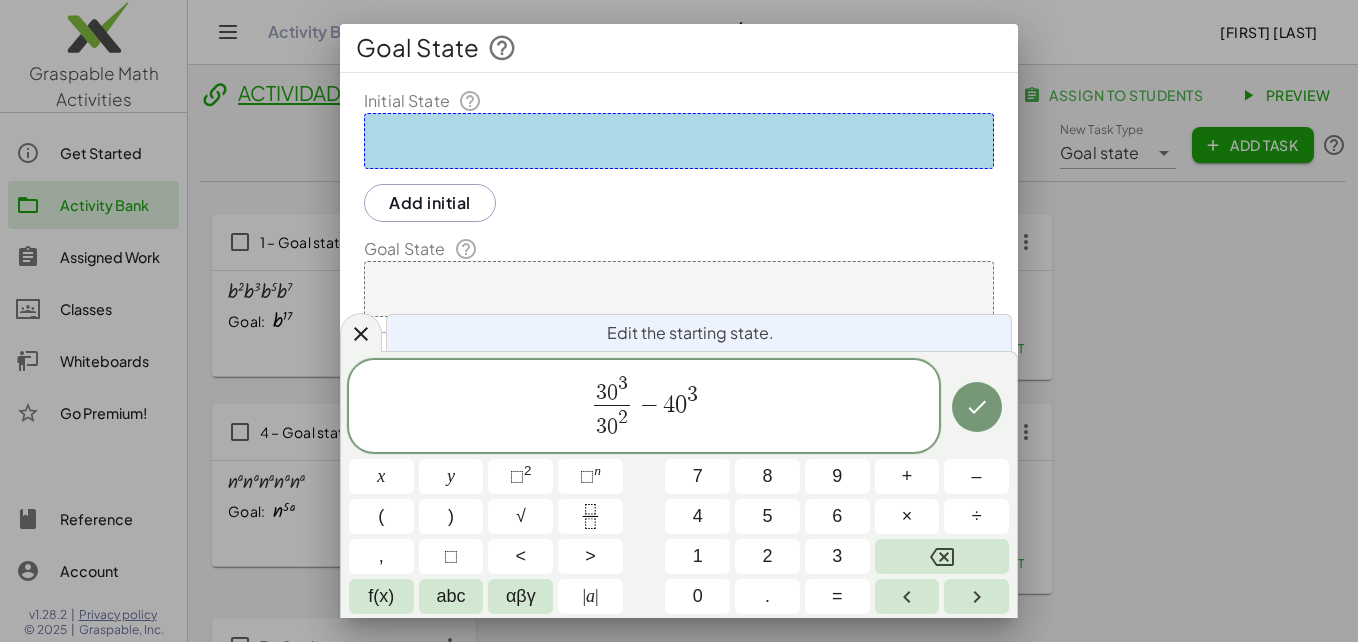 click 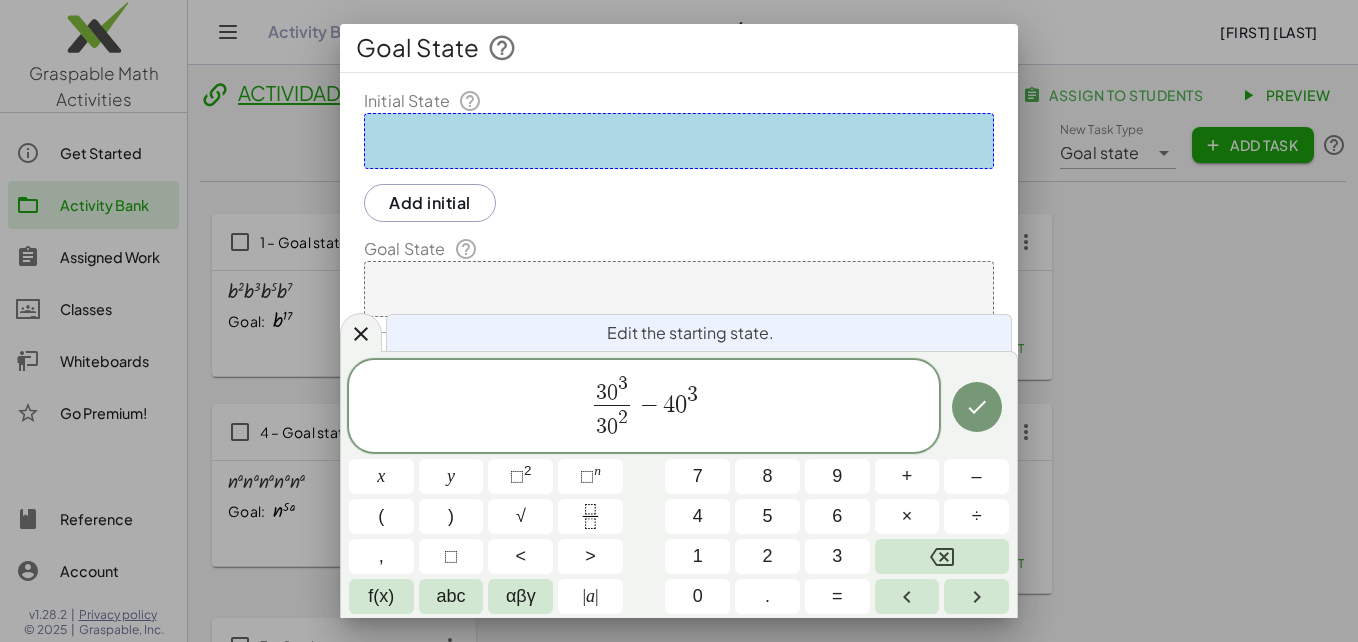 click 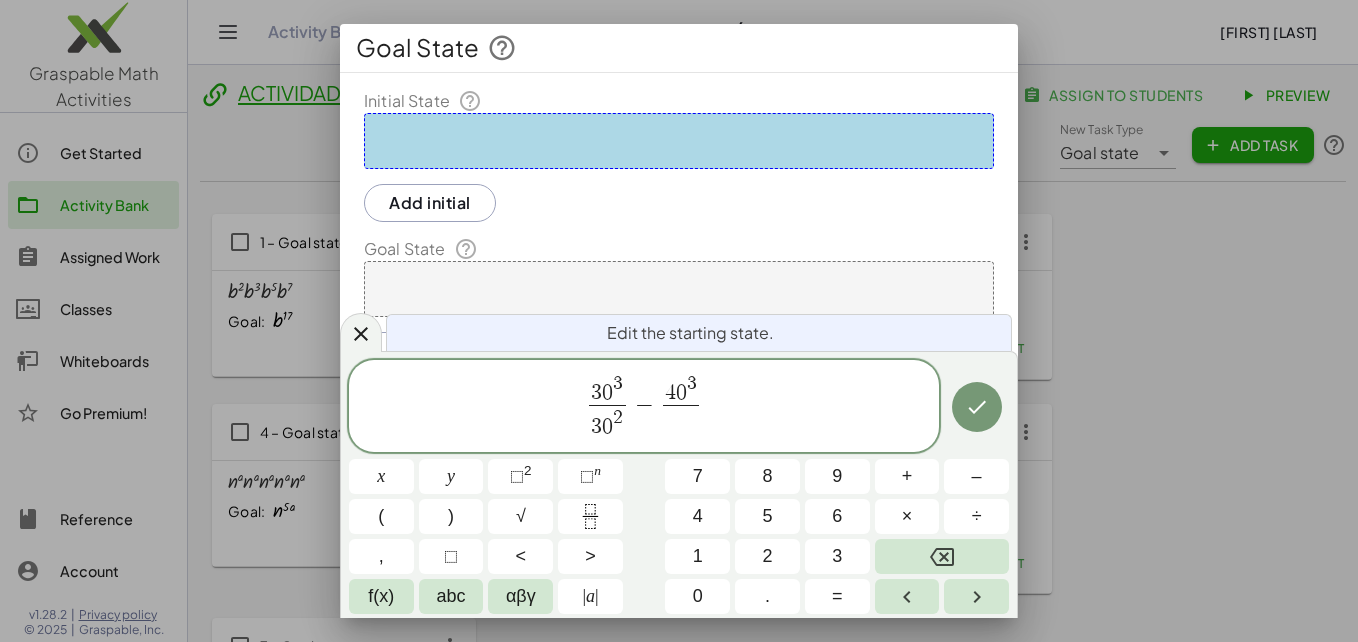 click on "4" at bounding box center [698, 516] 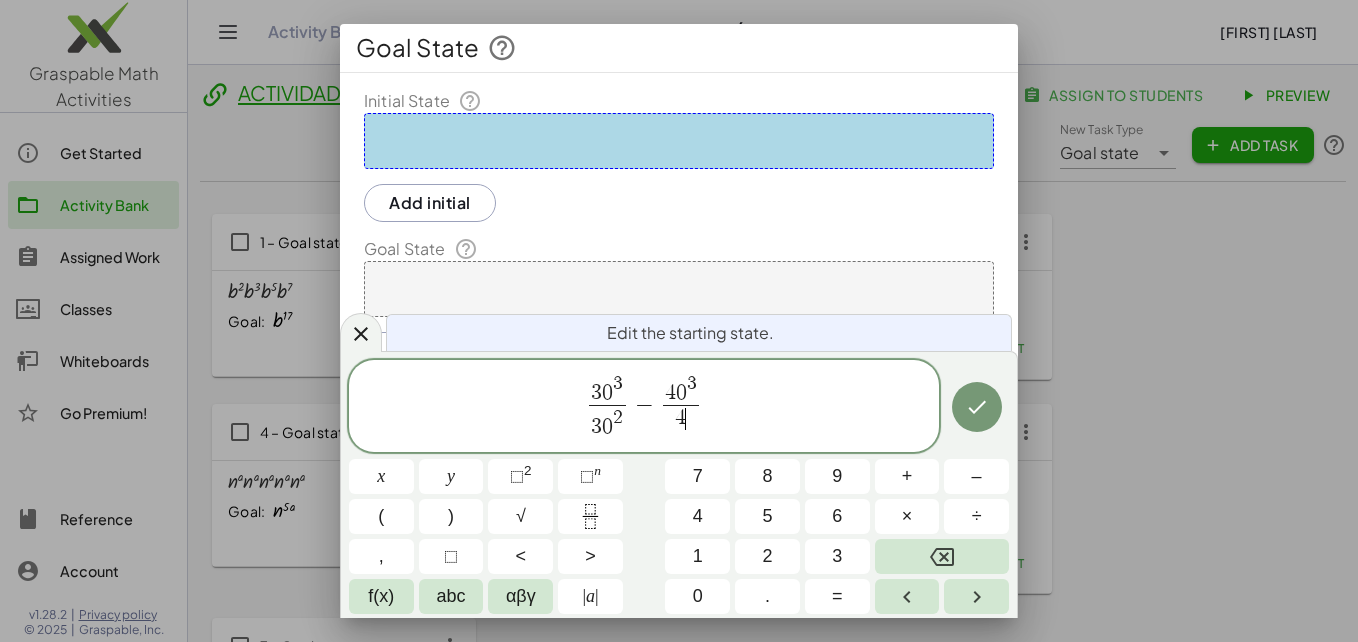 click on "0" at bounding box center (697, 596) 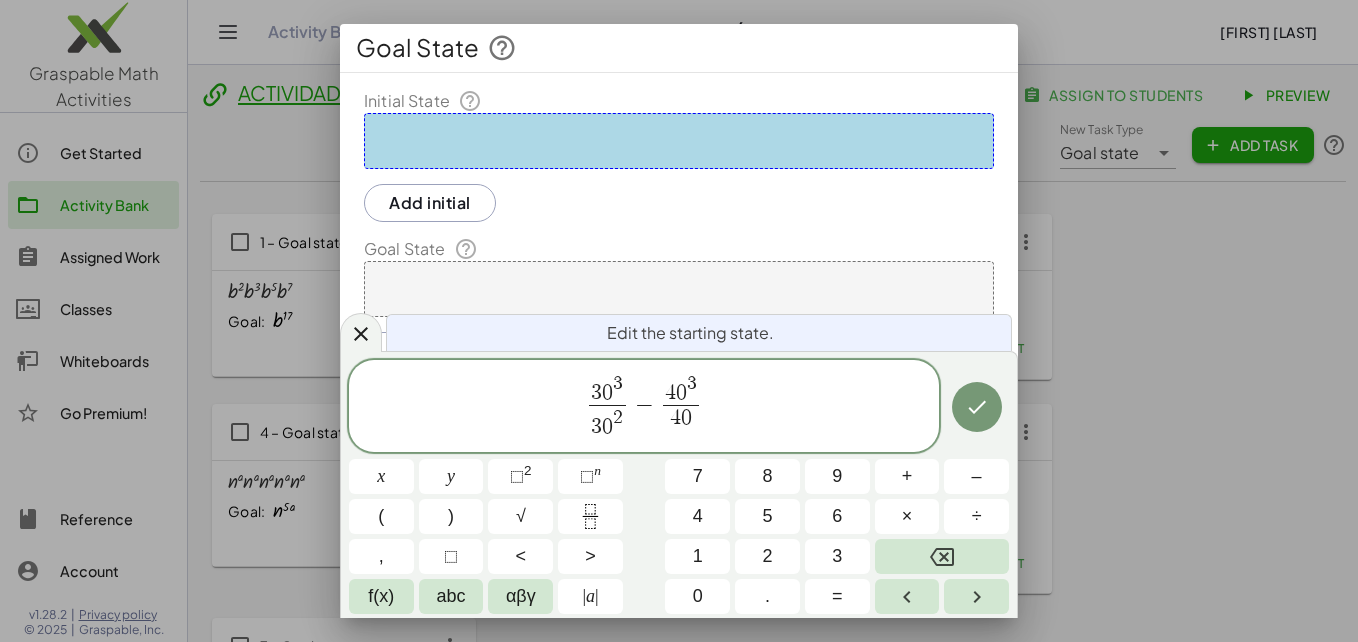 click on "⬚" at bounding box center [587, 476] 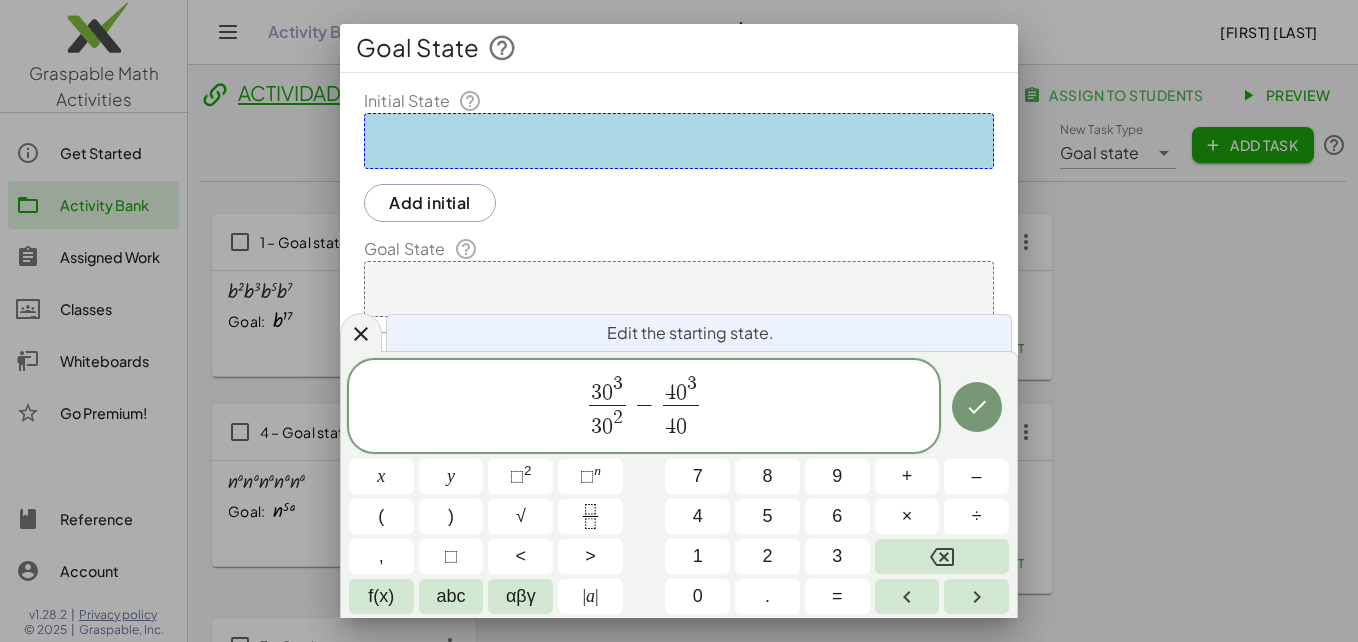 click on "2" at bounding box center (767, 556) 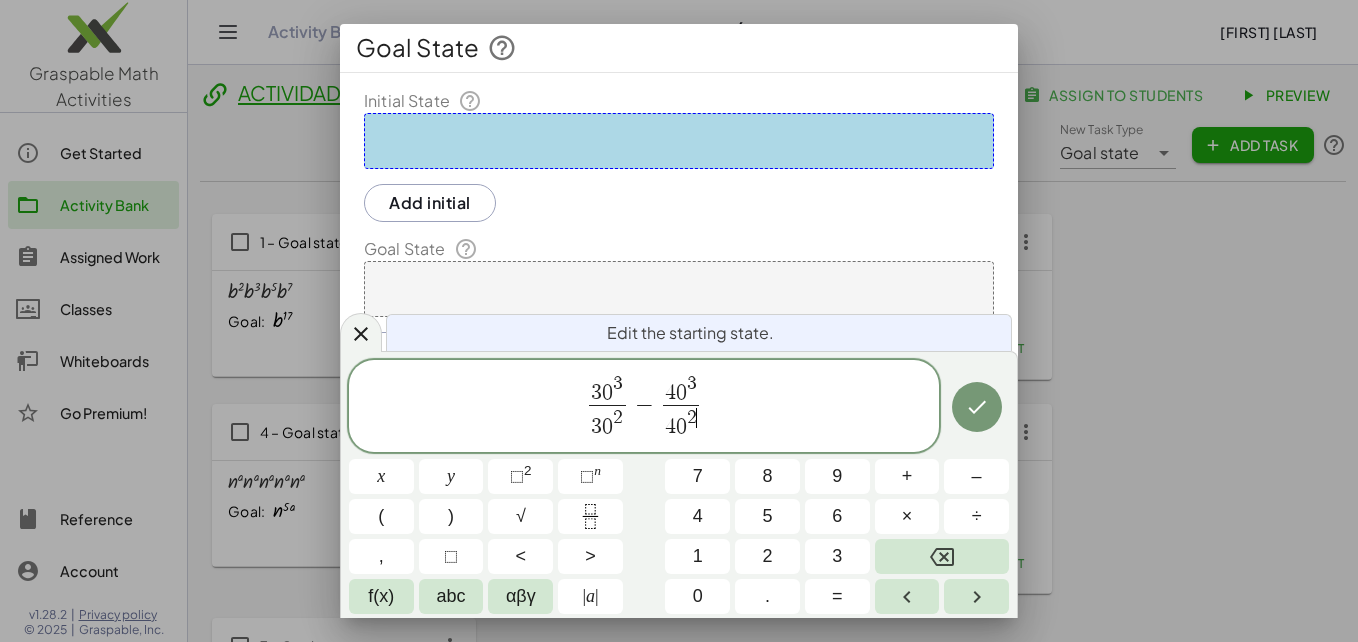 click on "3" at bounding box center (692, 383) 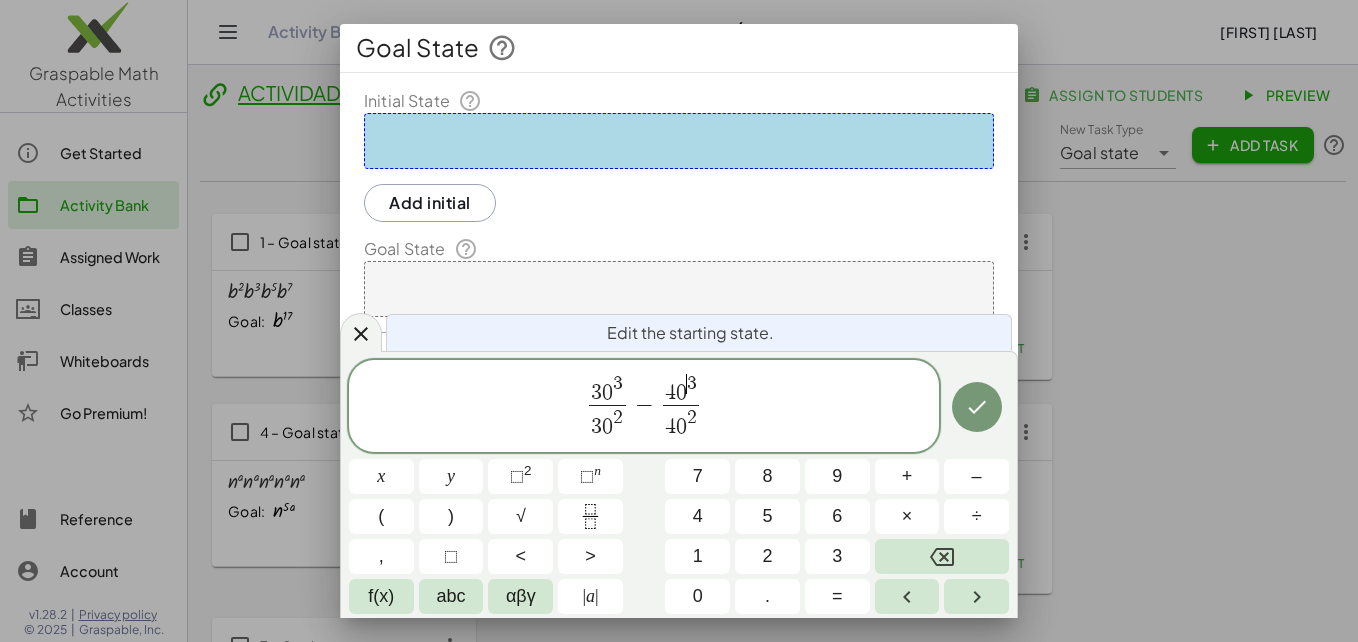 click on "3 0 3 3 0 2 ​ − 4 0 ​ 3 4 0 2 ​" at bounding box center (644, 407) 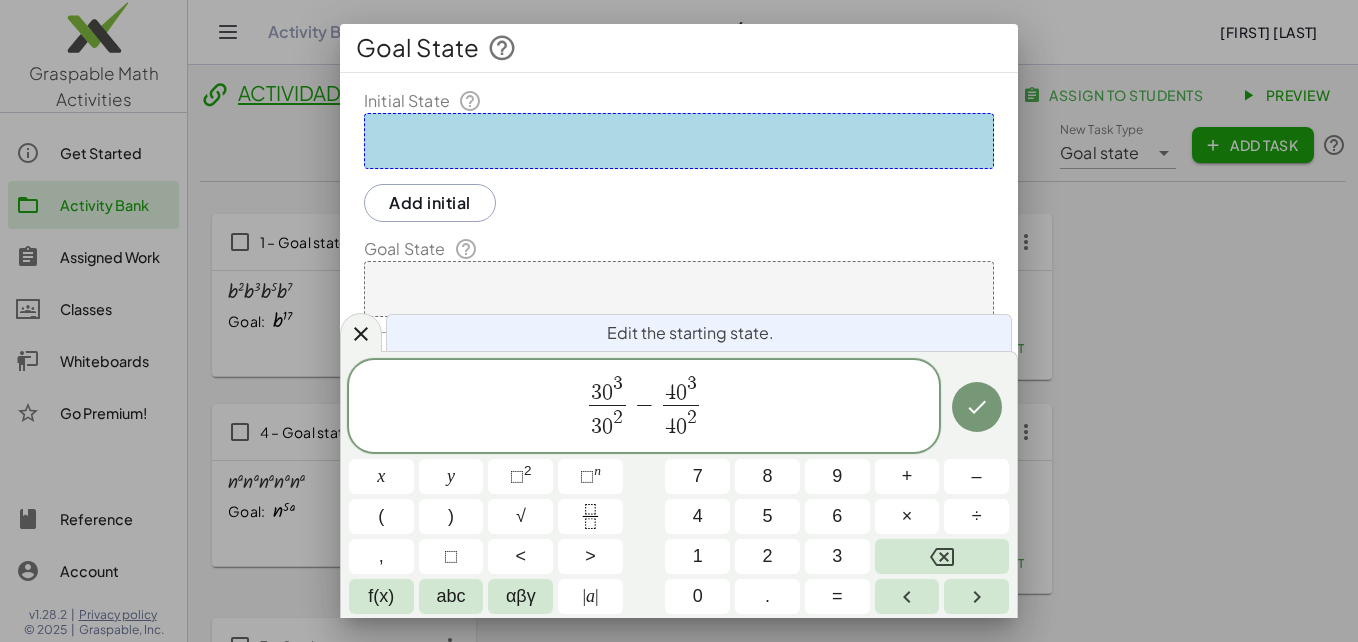 click 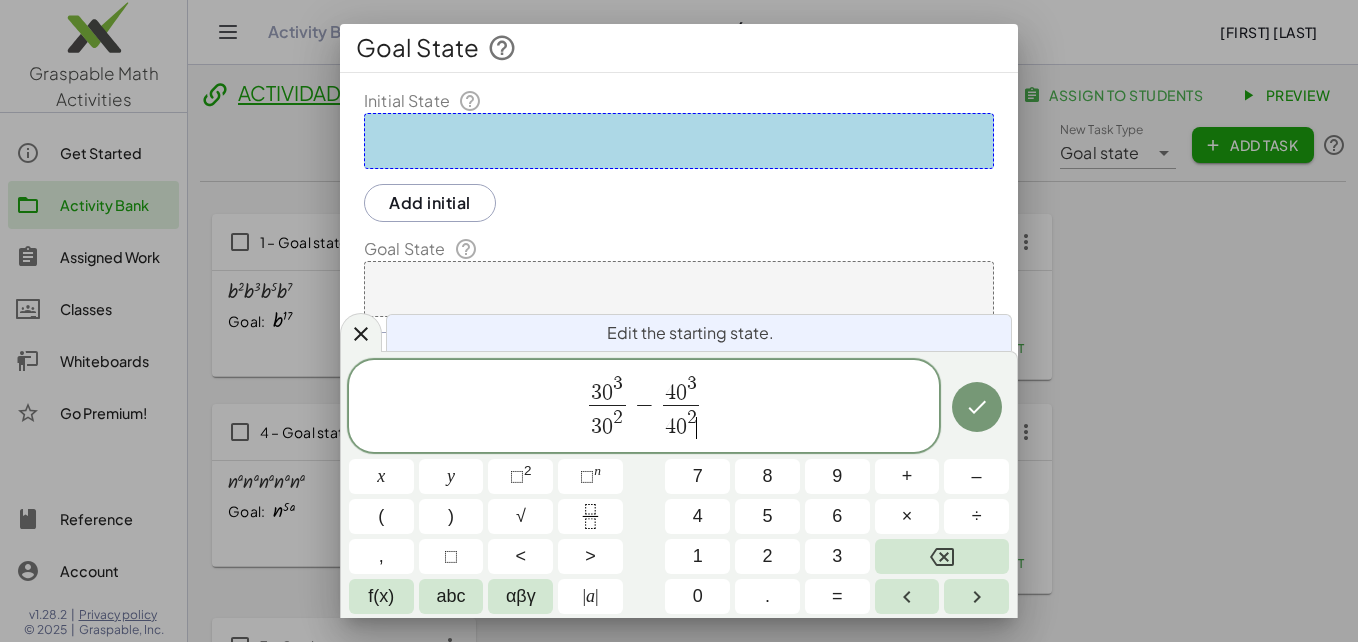 click 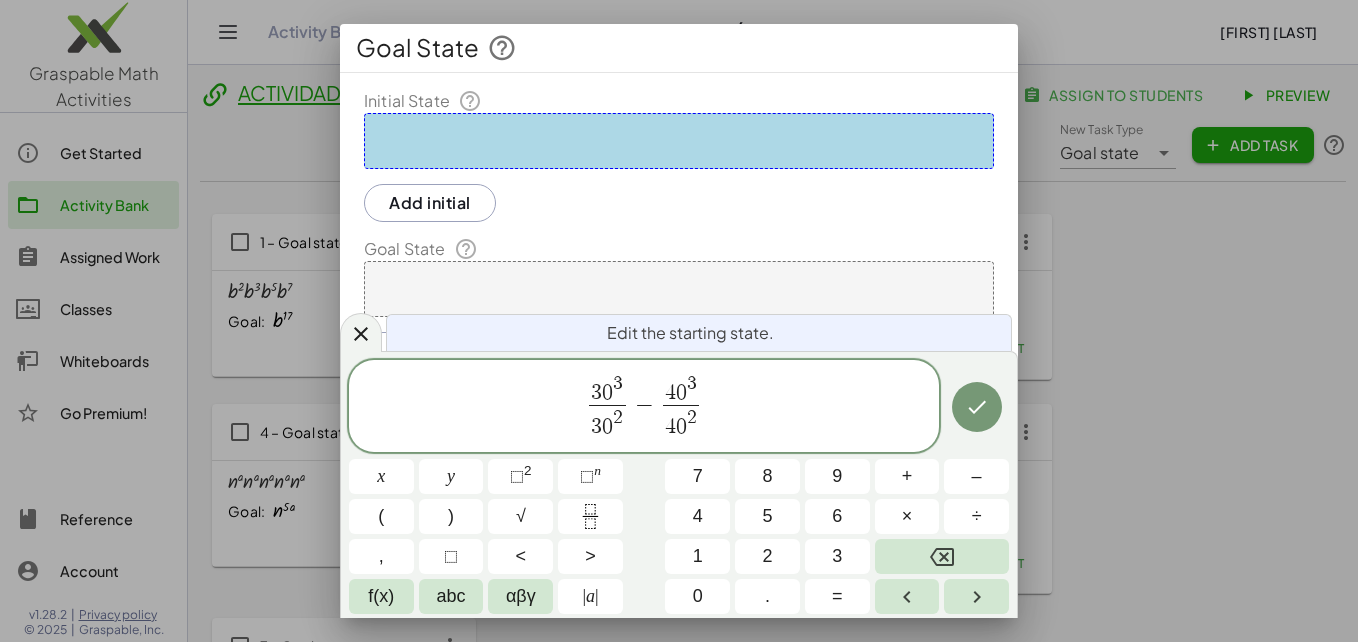 click 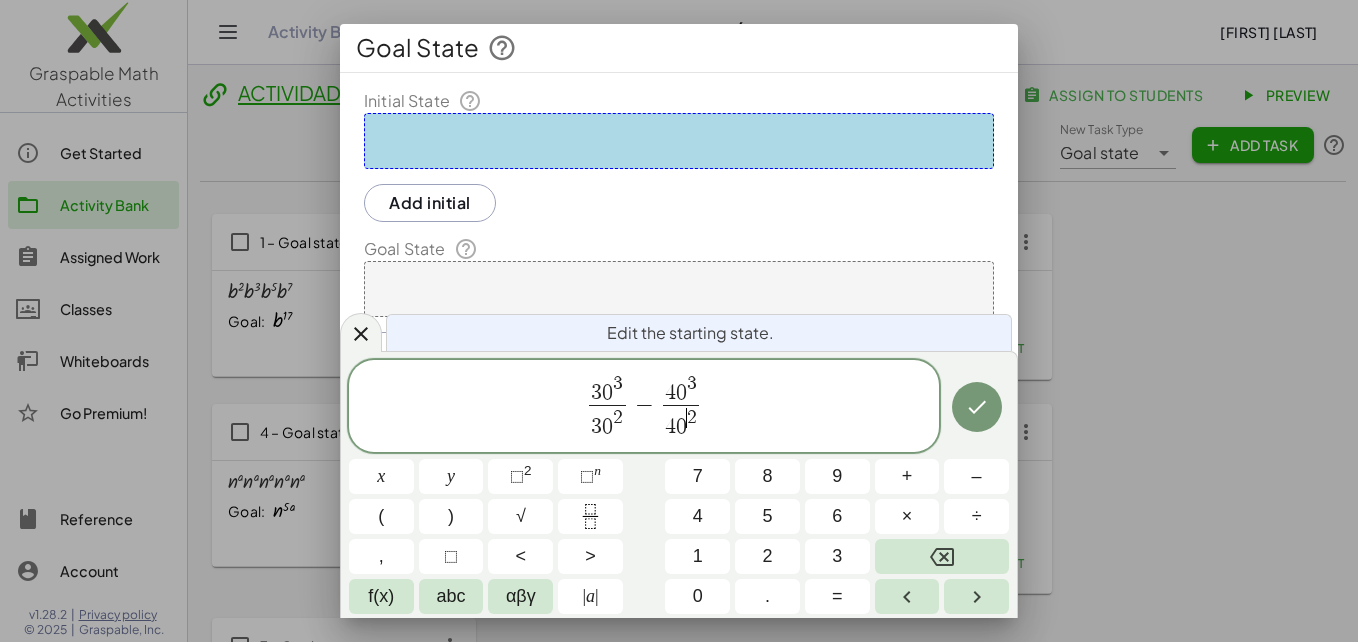 click 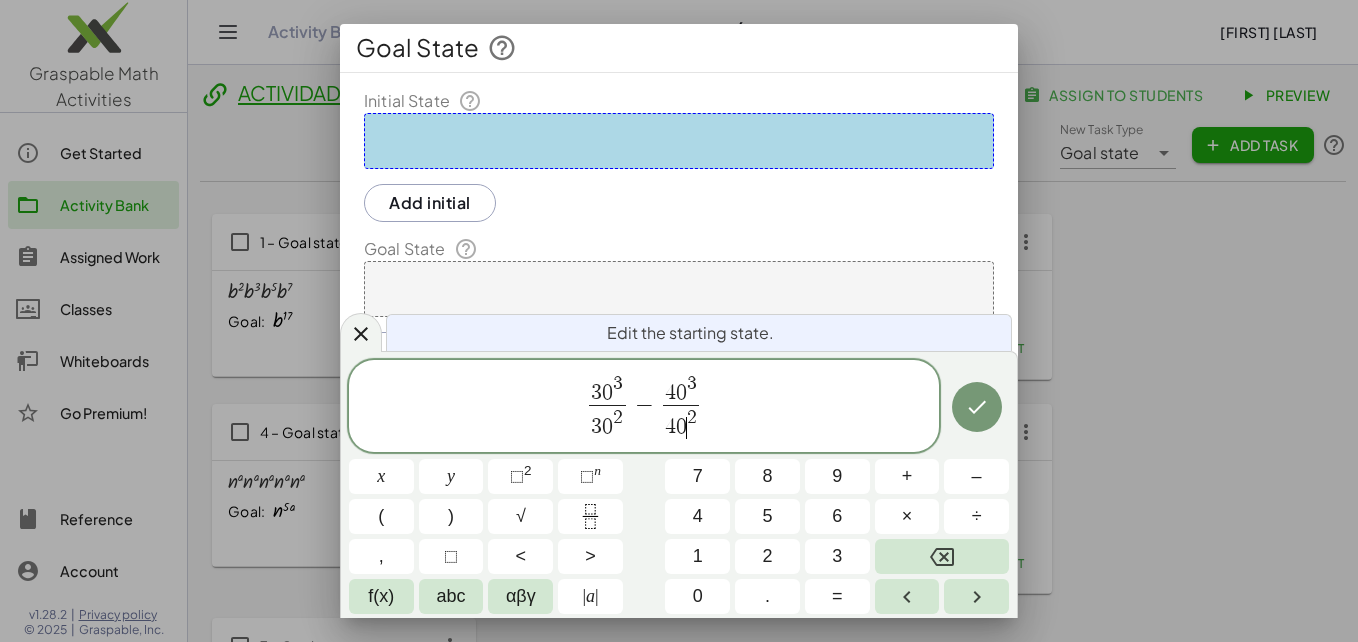 click 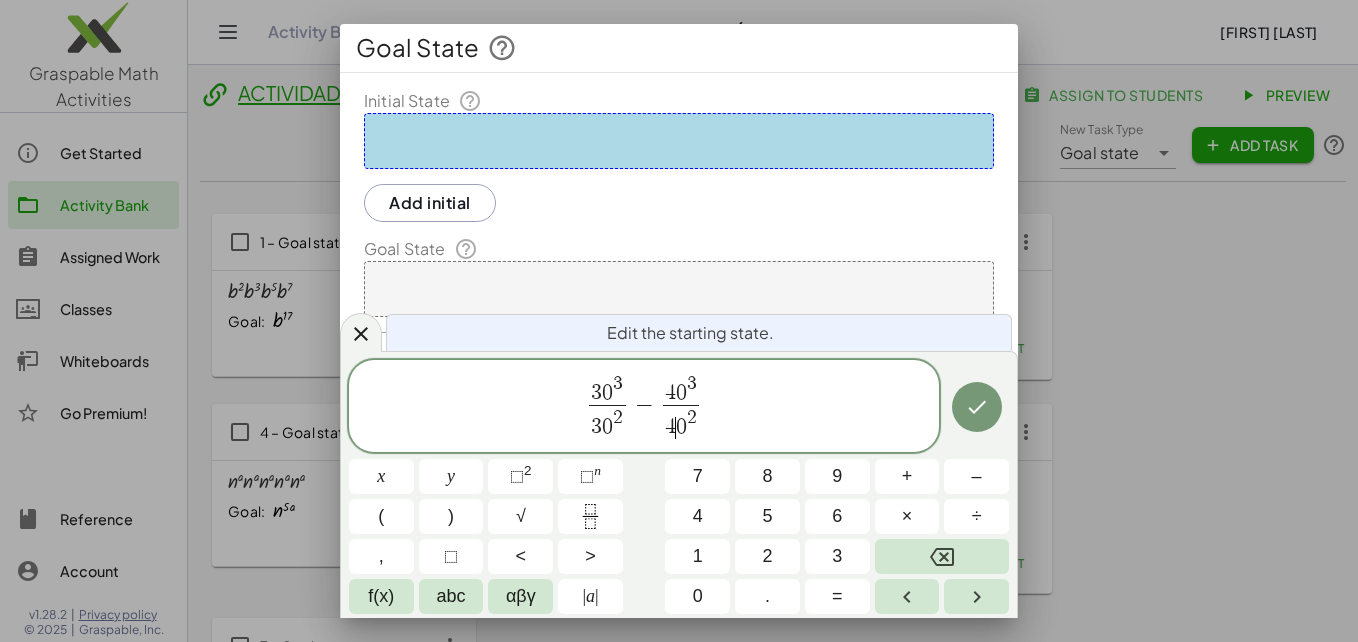 click at bounding box center [907, 596] 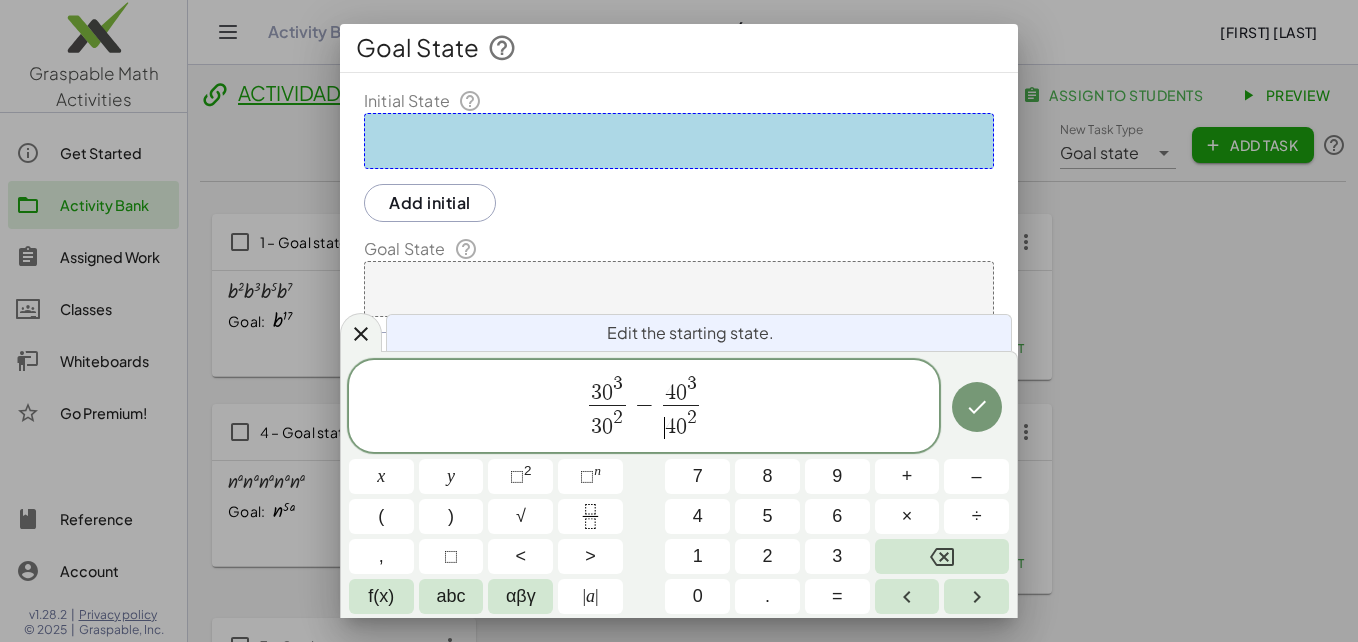 click at bounding box center [907, 596] 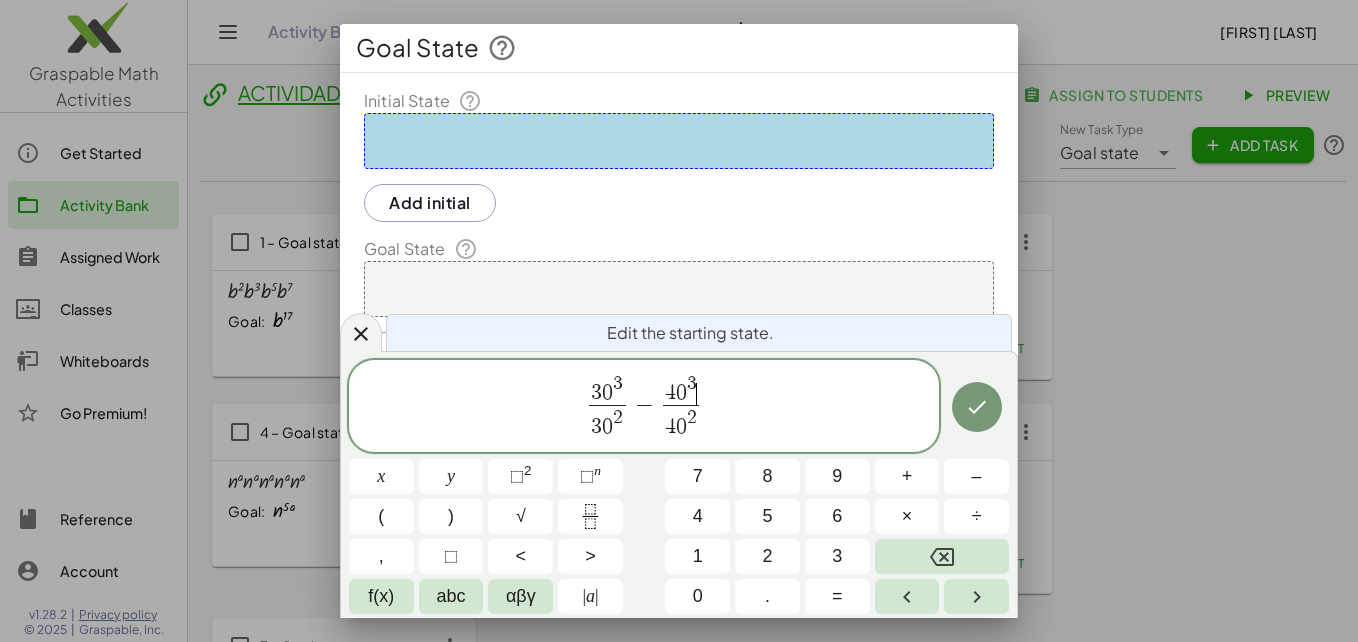 click at bounding box center [907, 596] 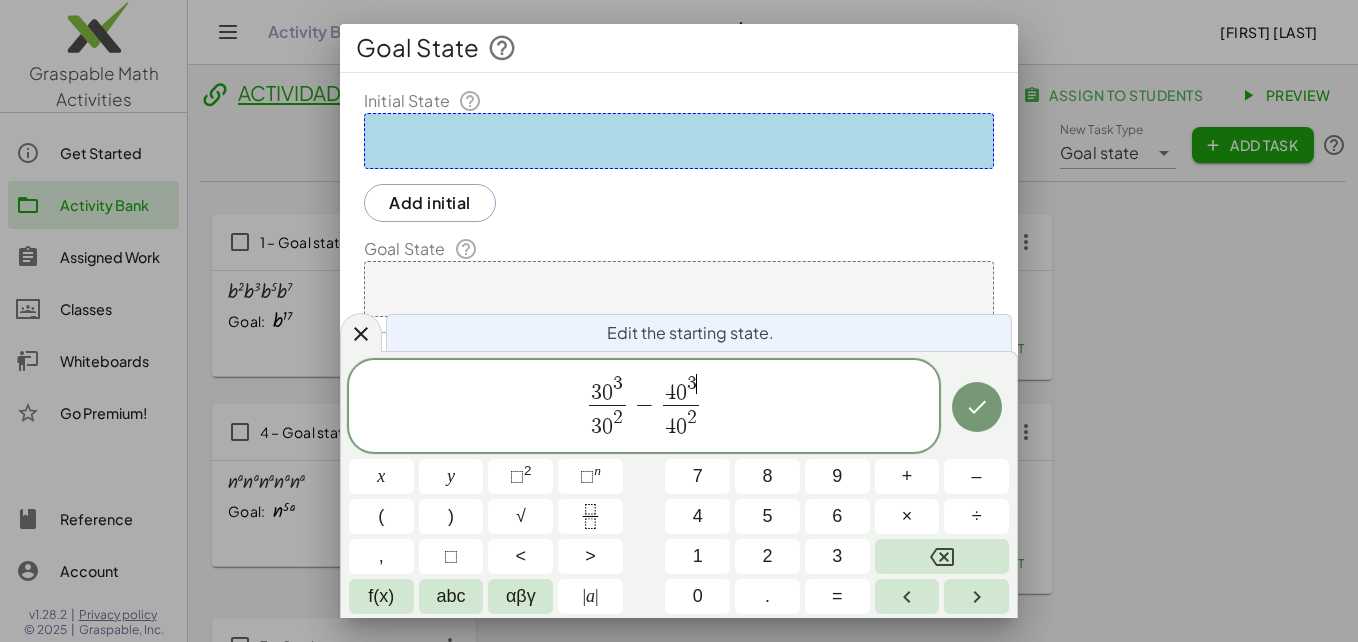 click at bounding box center [942, 556] 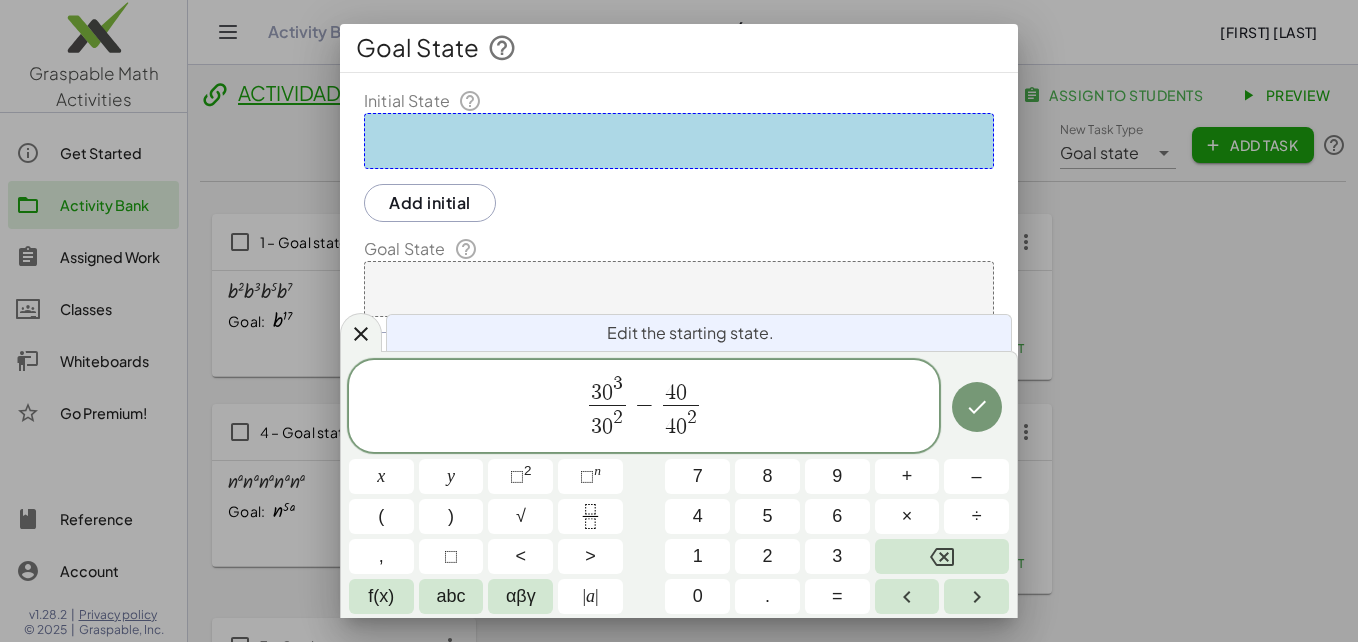 click on "4" at bounding box center [698, 516] 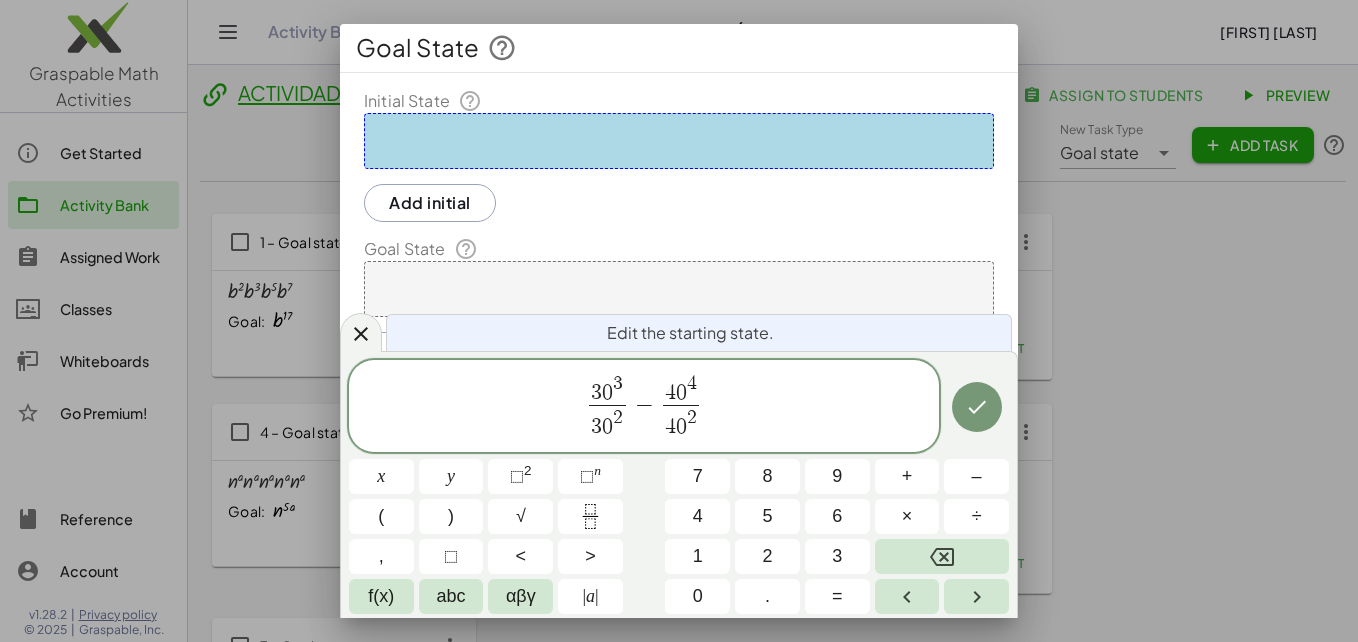 click on "3 0 3 3 0 2 ​ − 4 0 4 ​ 4 0 2 ​" at bounding box center (644, 407) 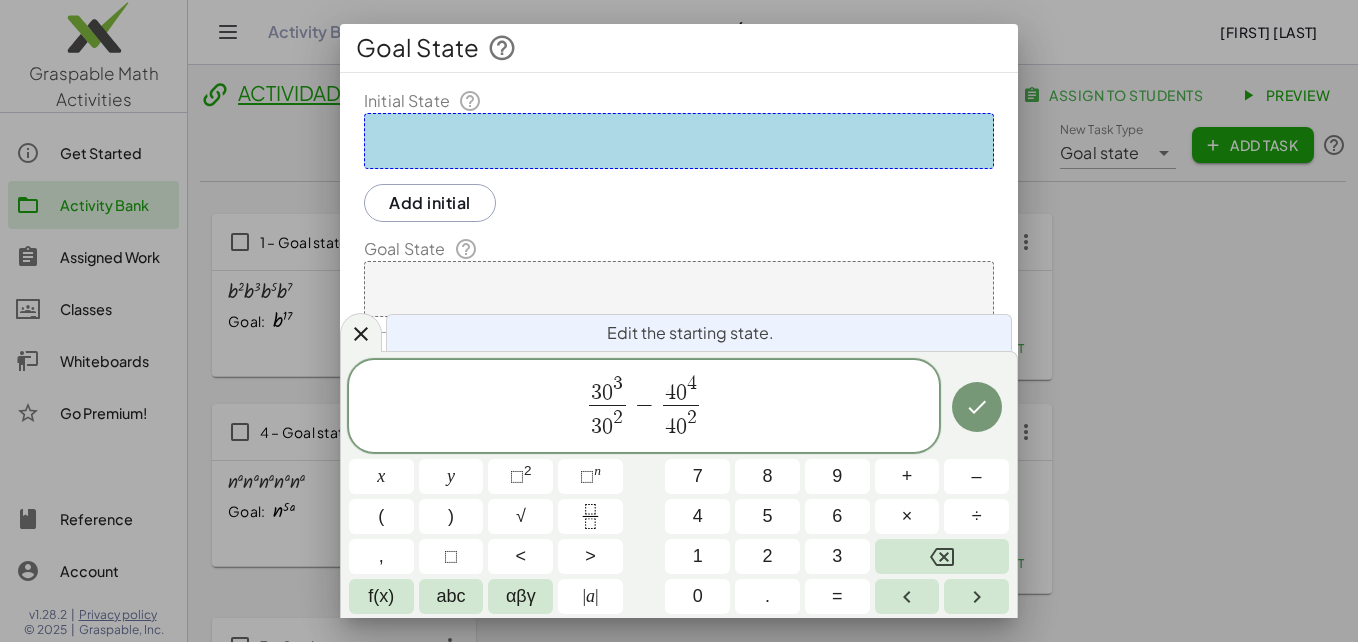 click 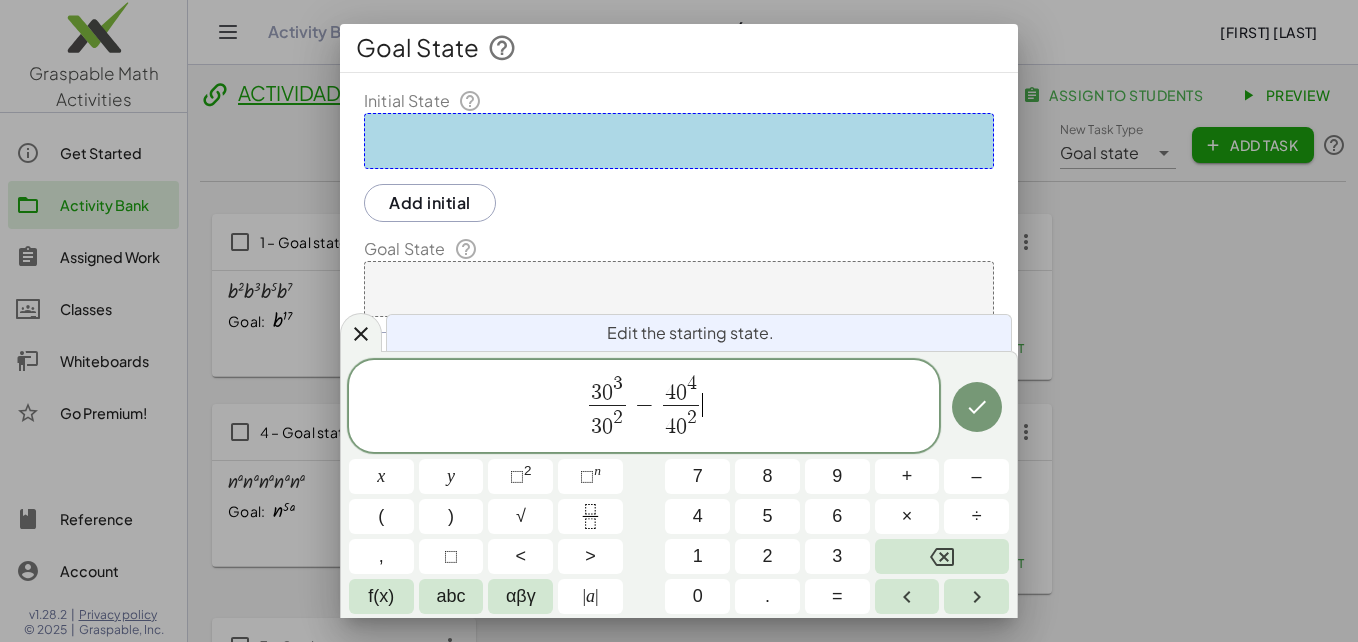 click 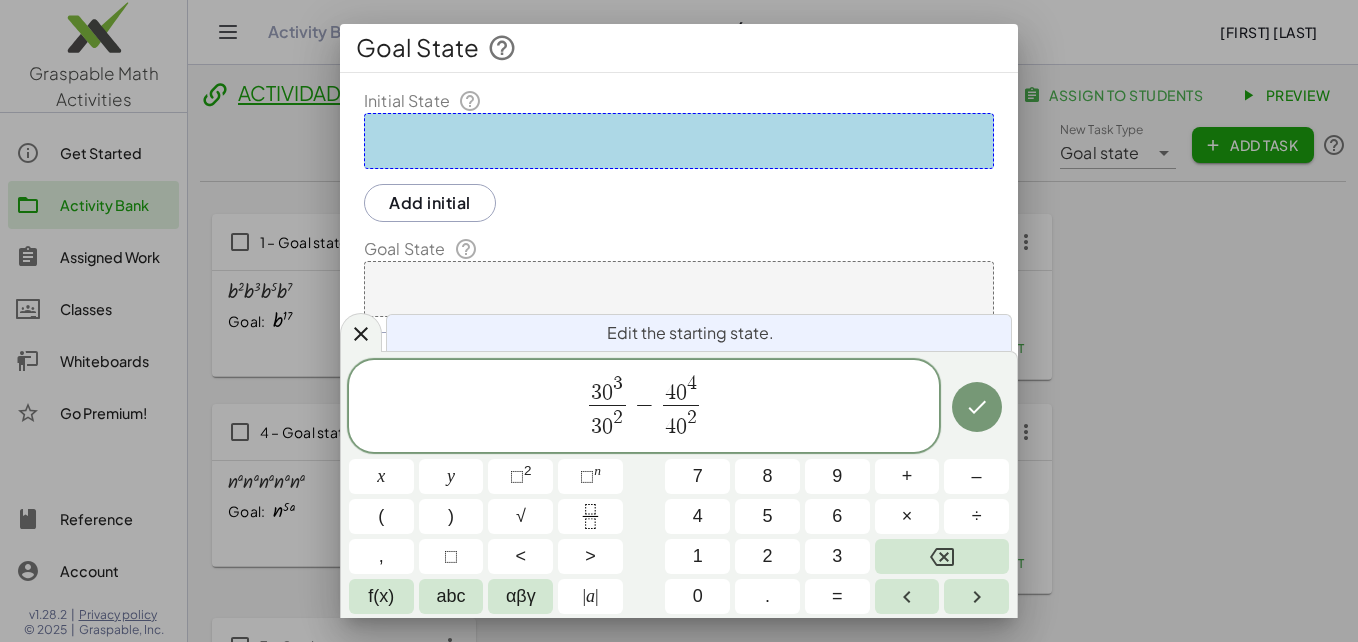 click 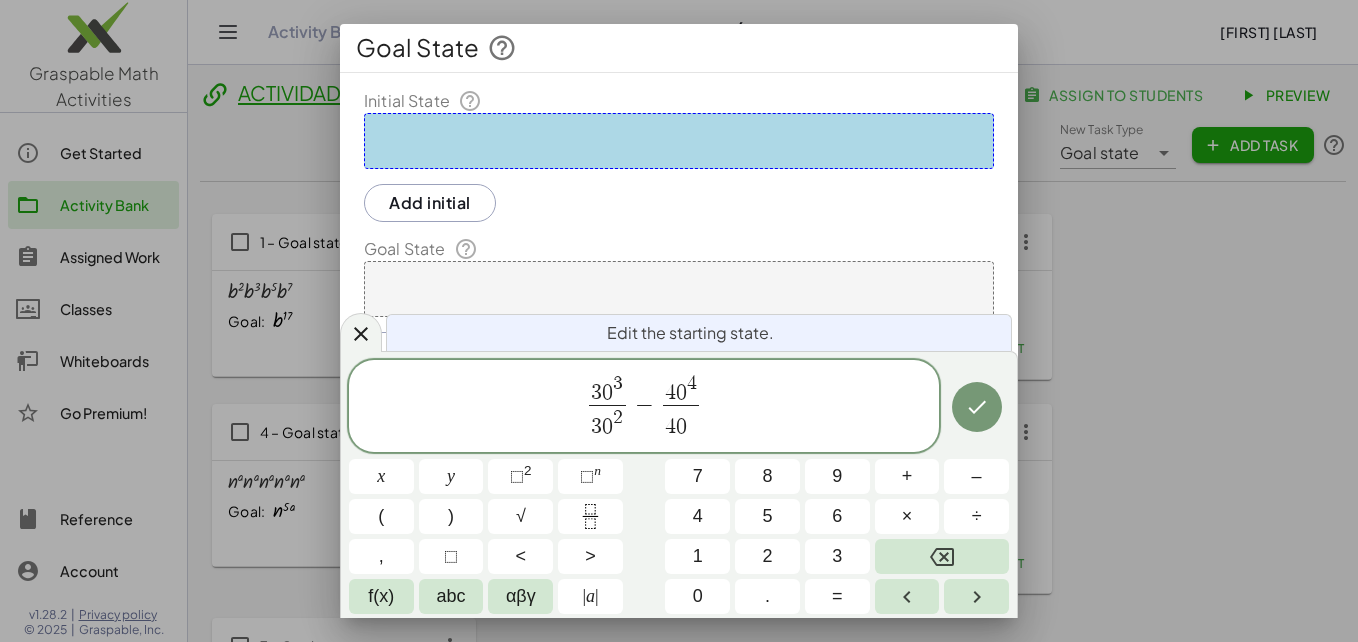 click on "3" at bounding box center [837, 556] 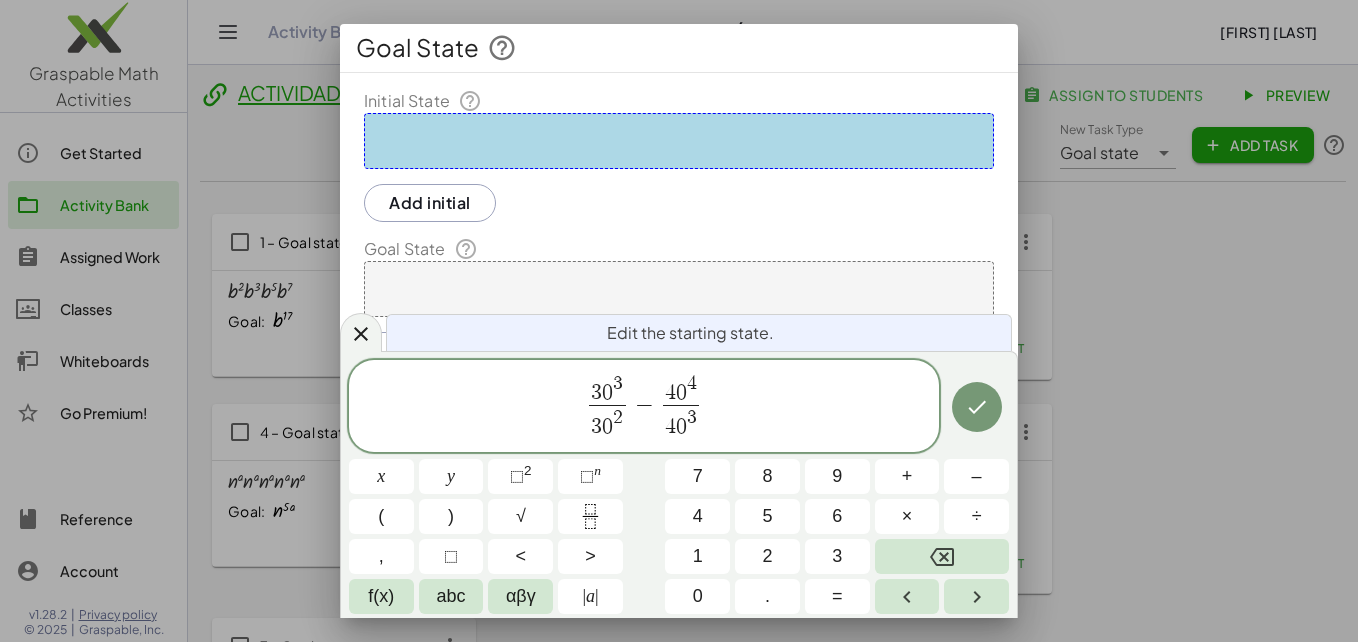 click 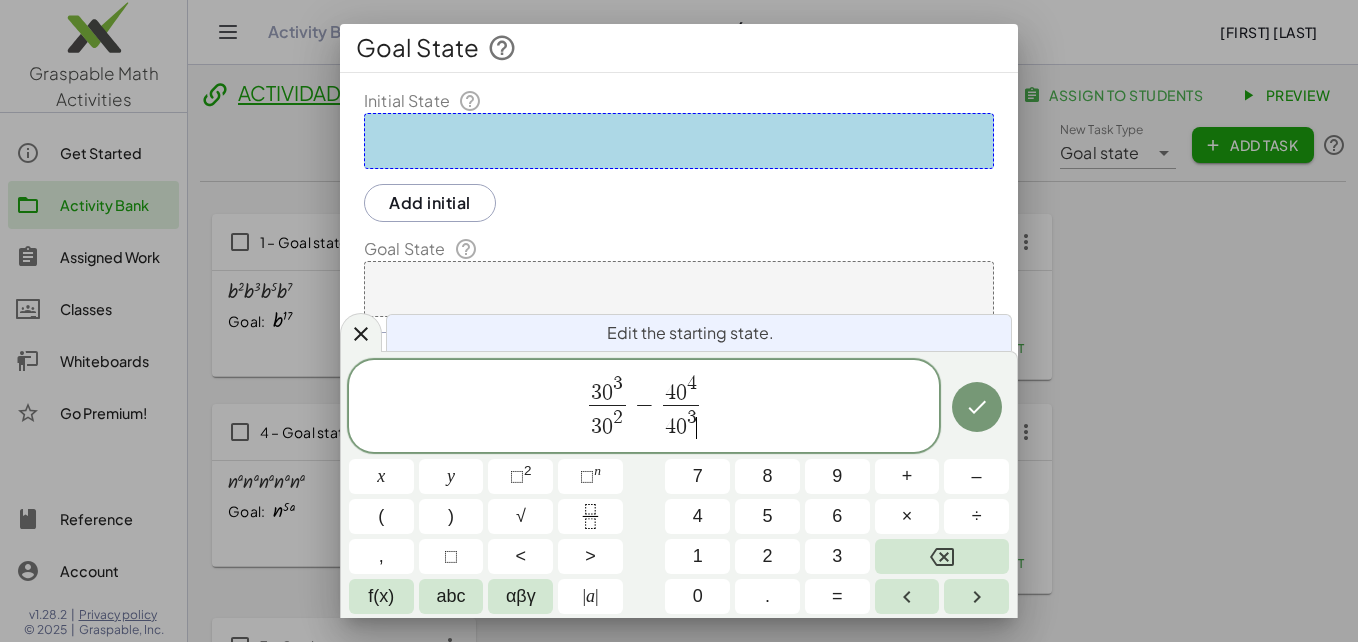 click 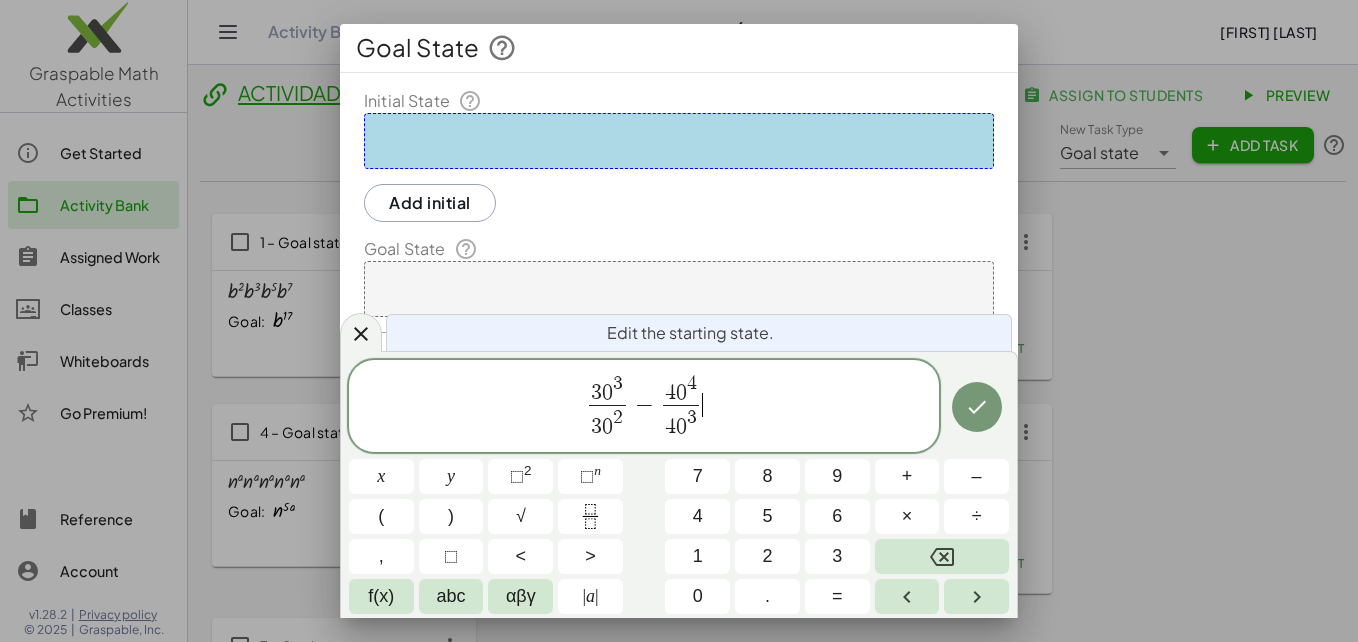 click on "÷" at bounding box center [976, 516] 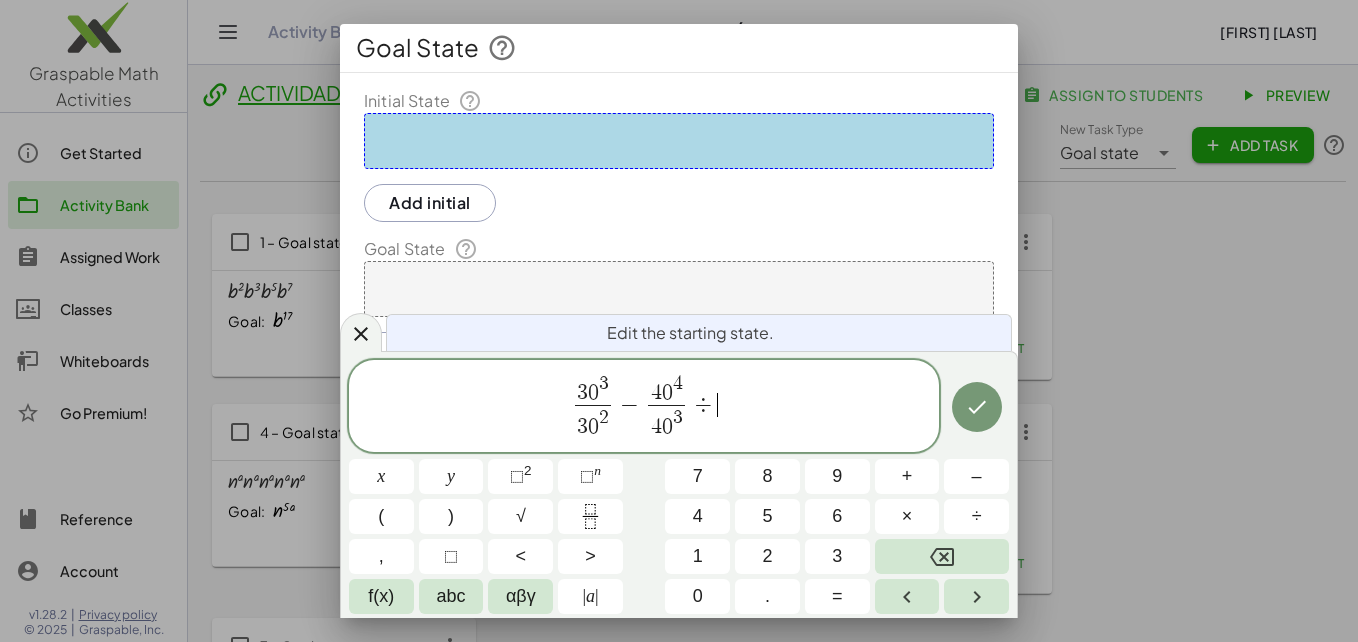 click on "+" at bounding box center [907, 476] 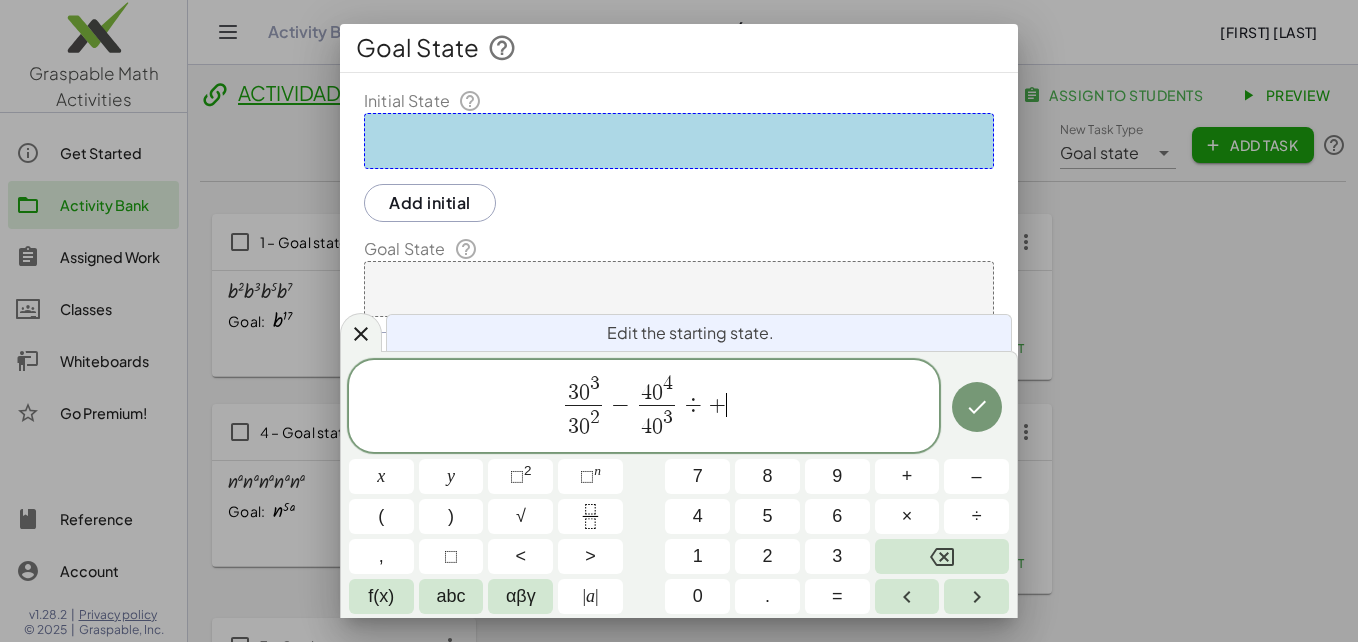 click 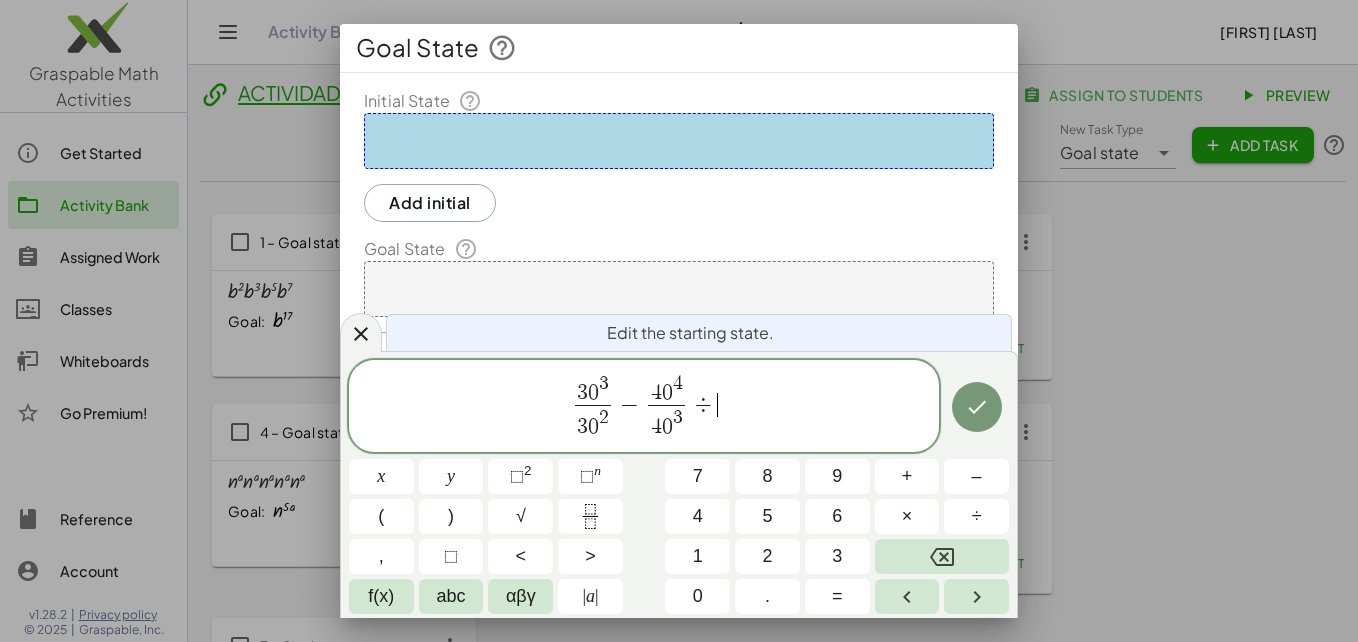 click 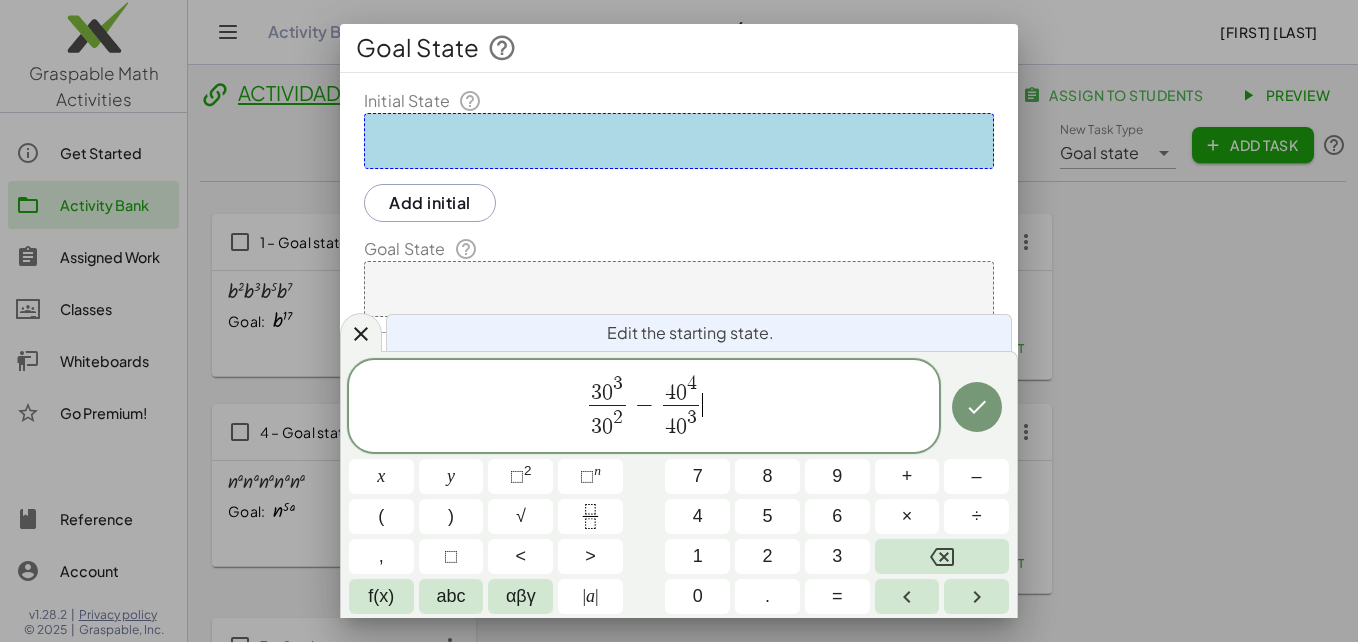 click 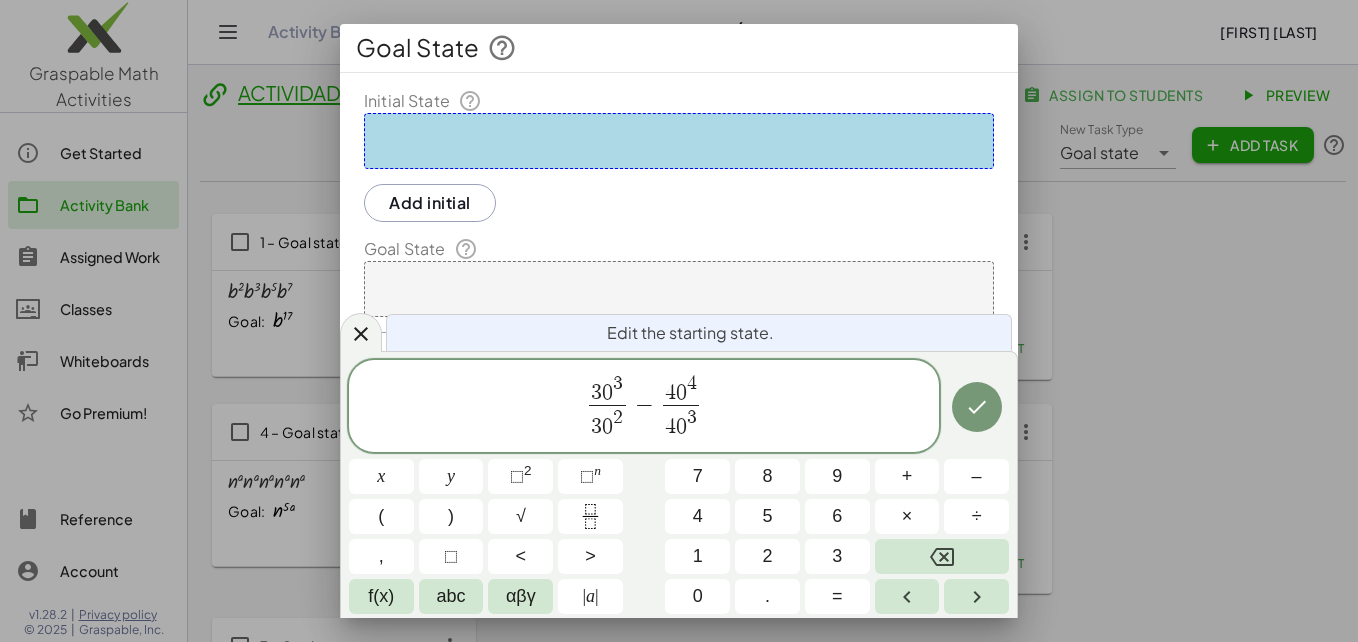 click 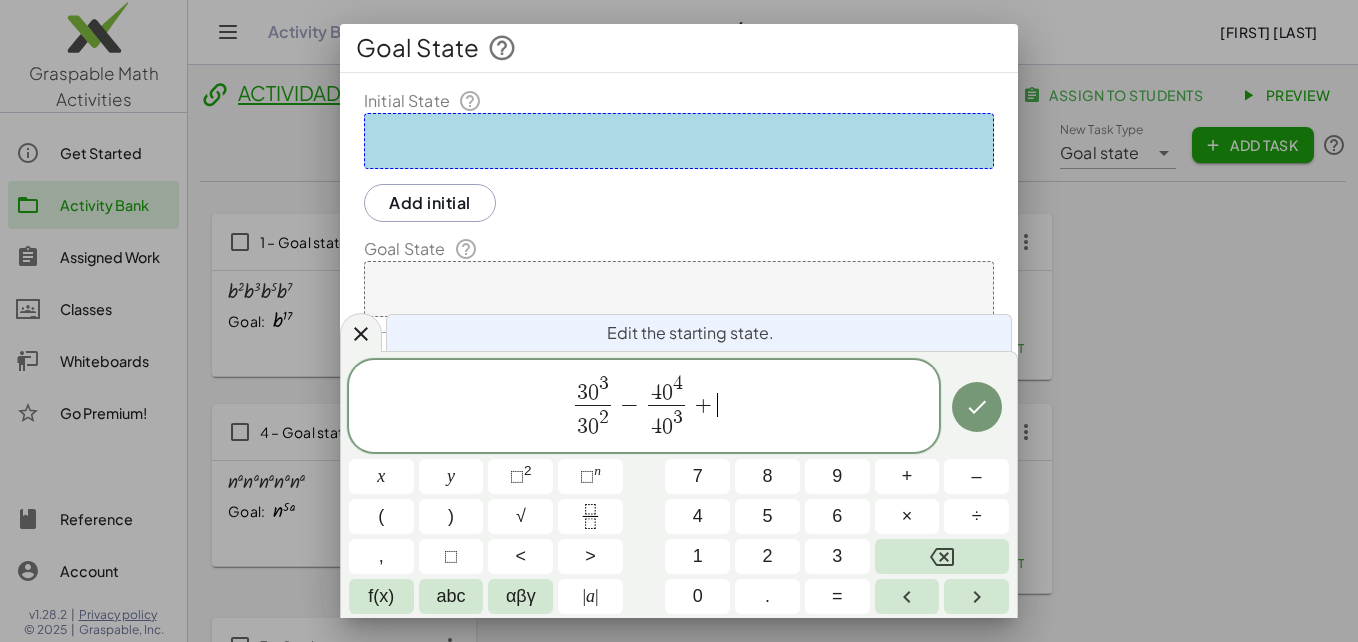 click on "5" at bounding box center [767, 516] 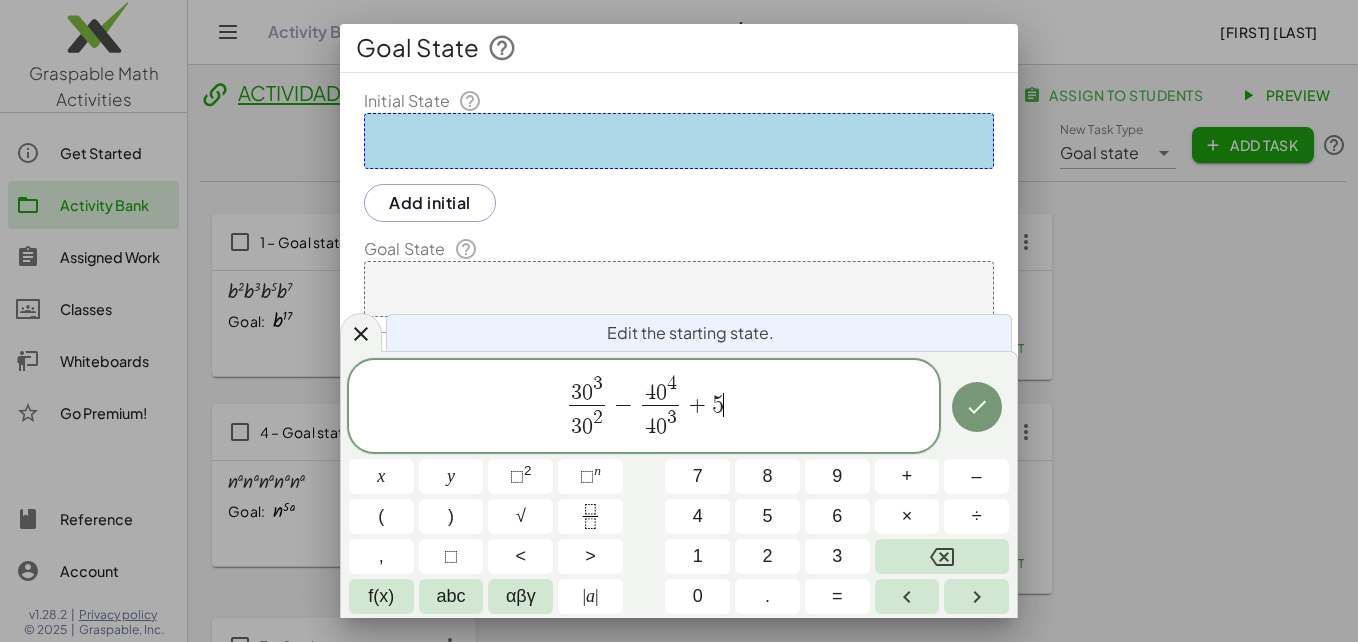 click on "0" at bounding box center (697, 596) 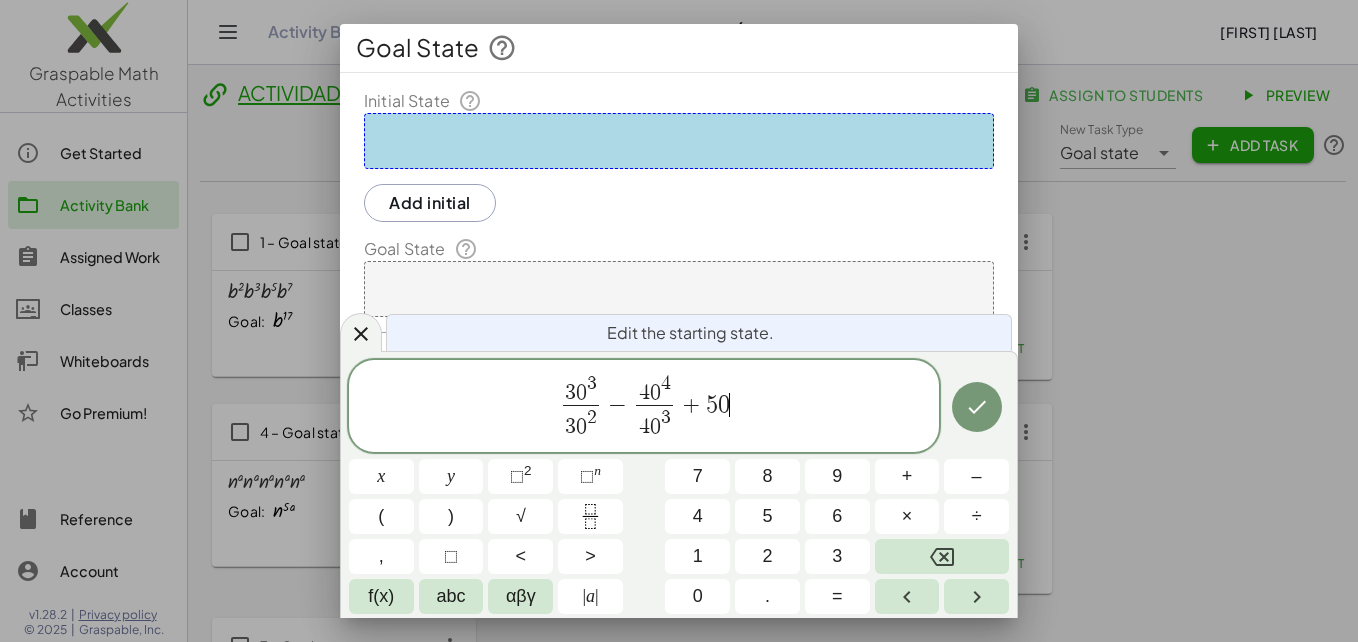 click on "n" at bounding box center (597, 470) 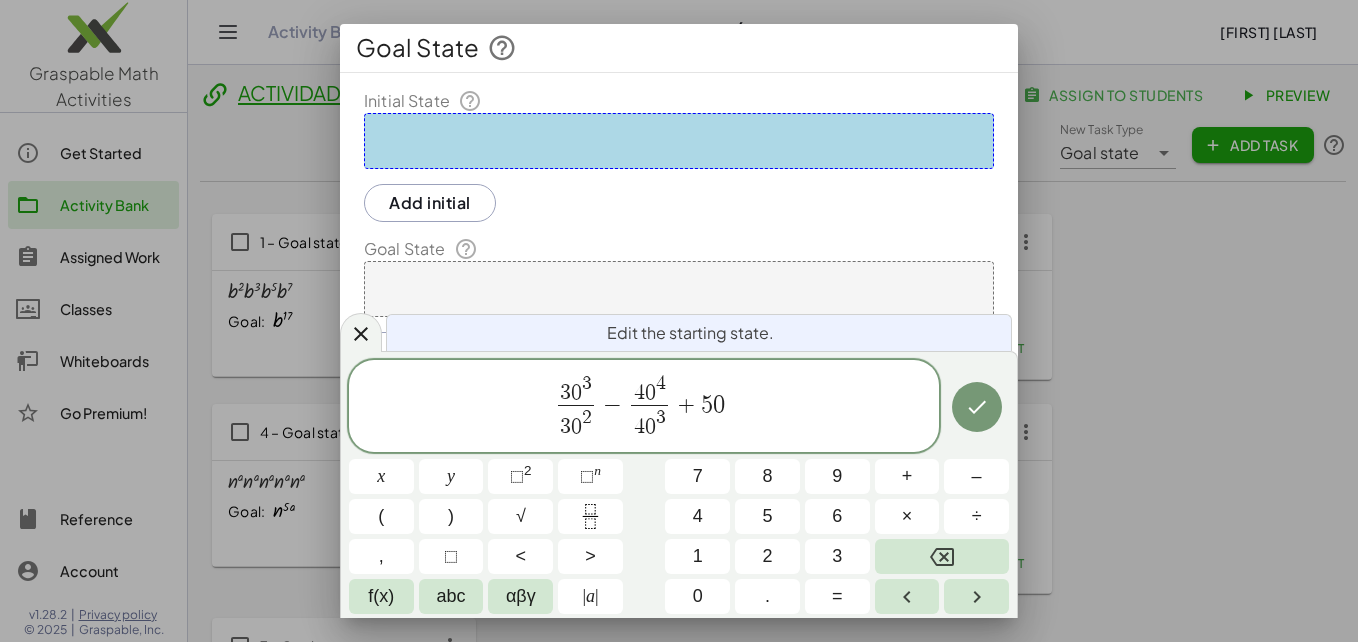 click on "5" at bounding box center (767, 516) 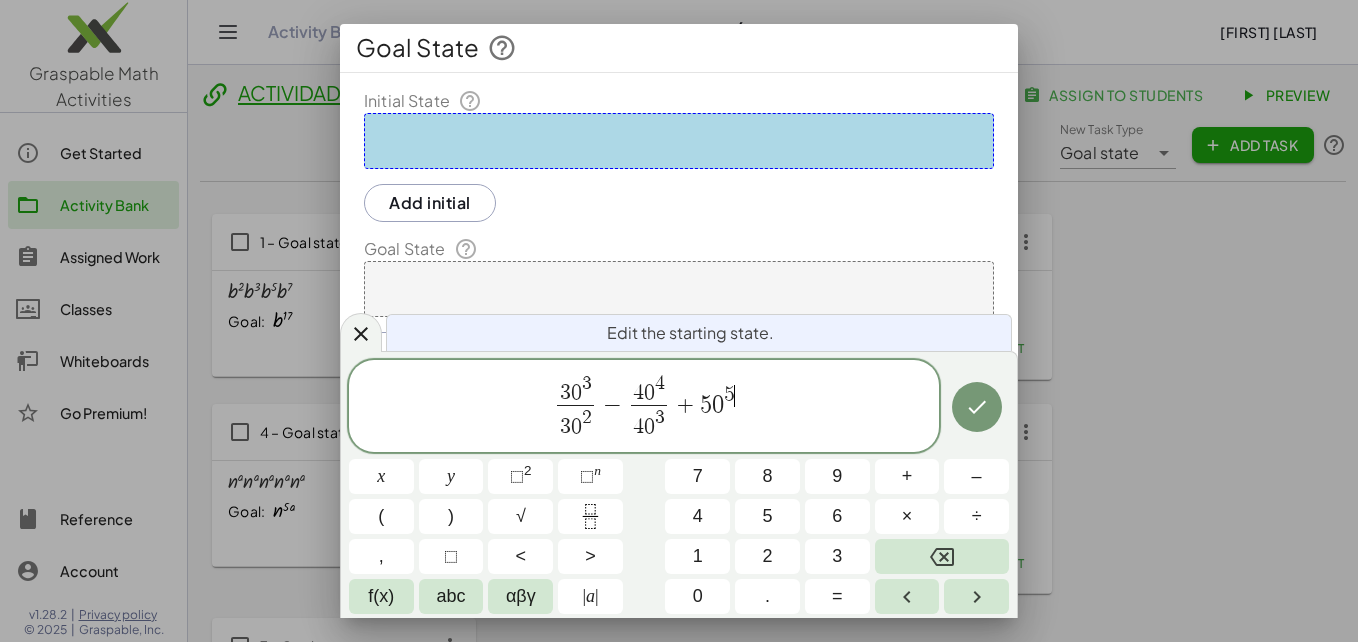 click 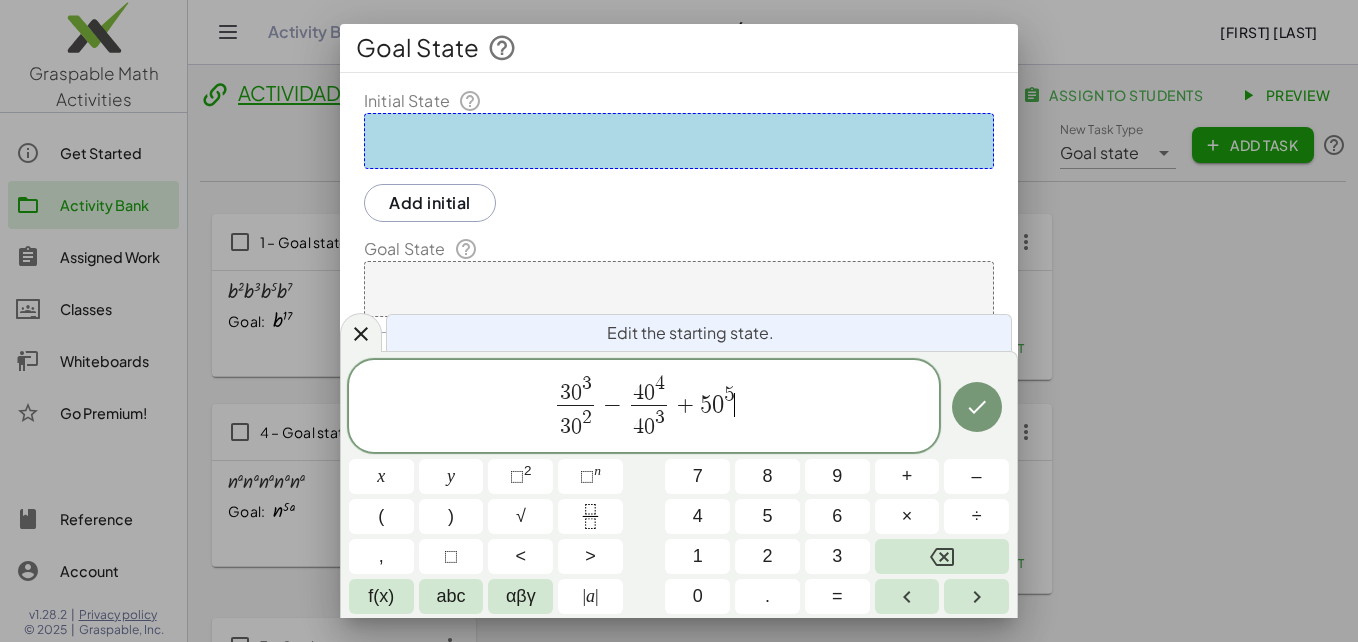 click 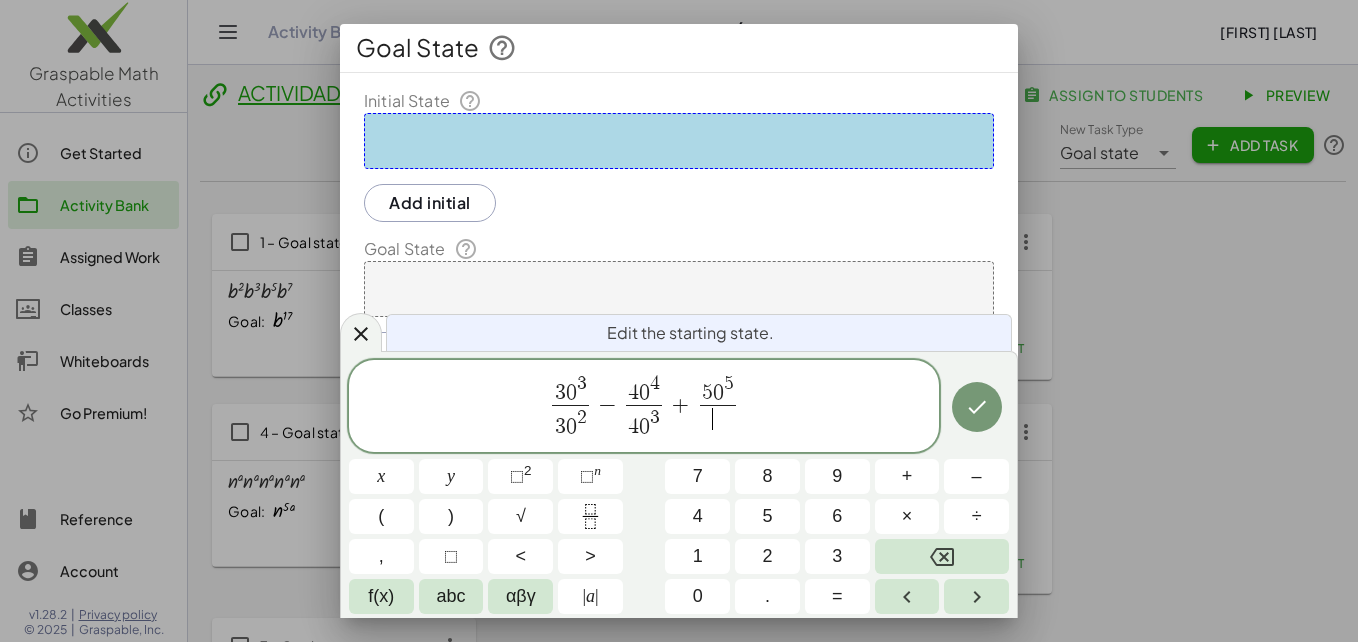 click on "5" at bounding box center (767, 516) 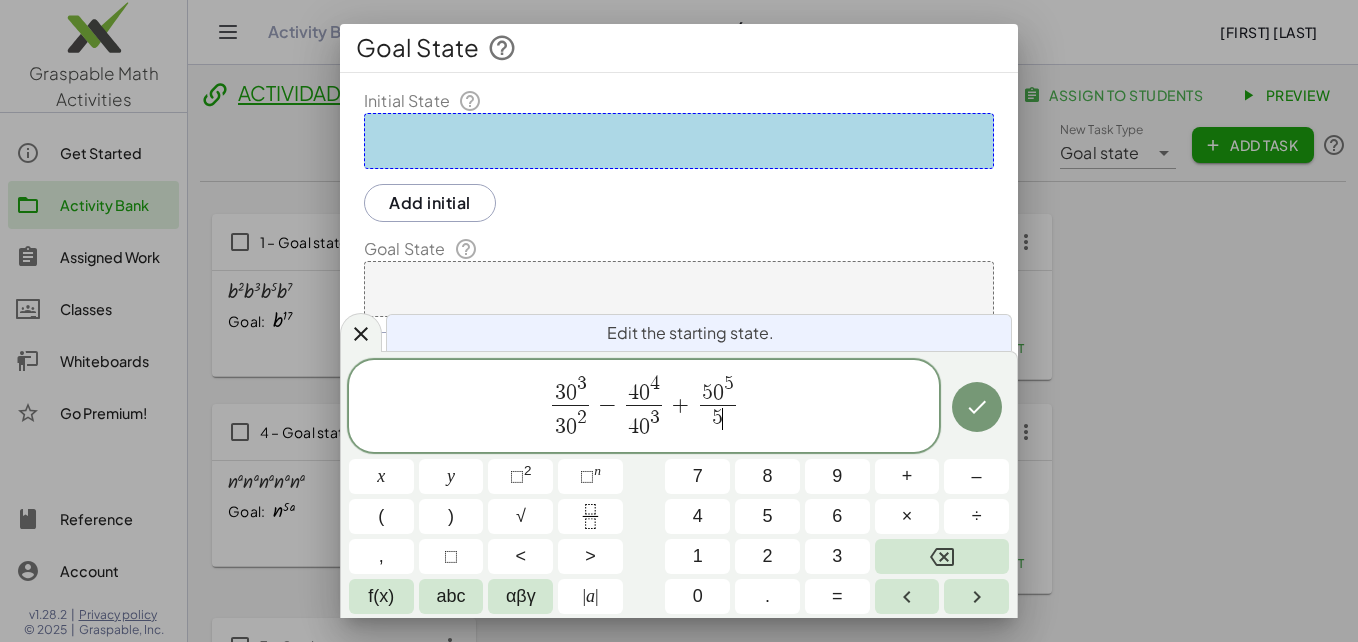 click on "0" at bounding box center [697, 596] 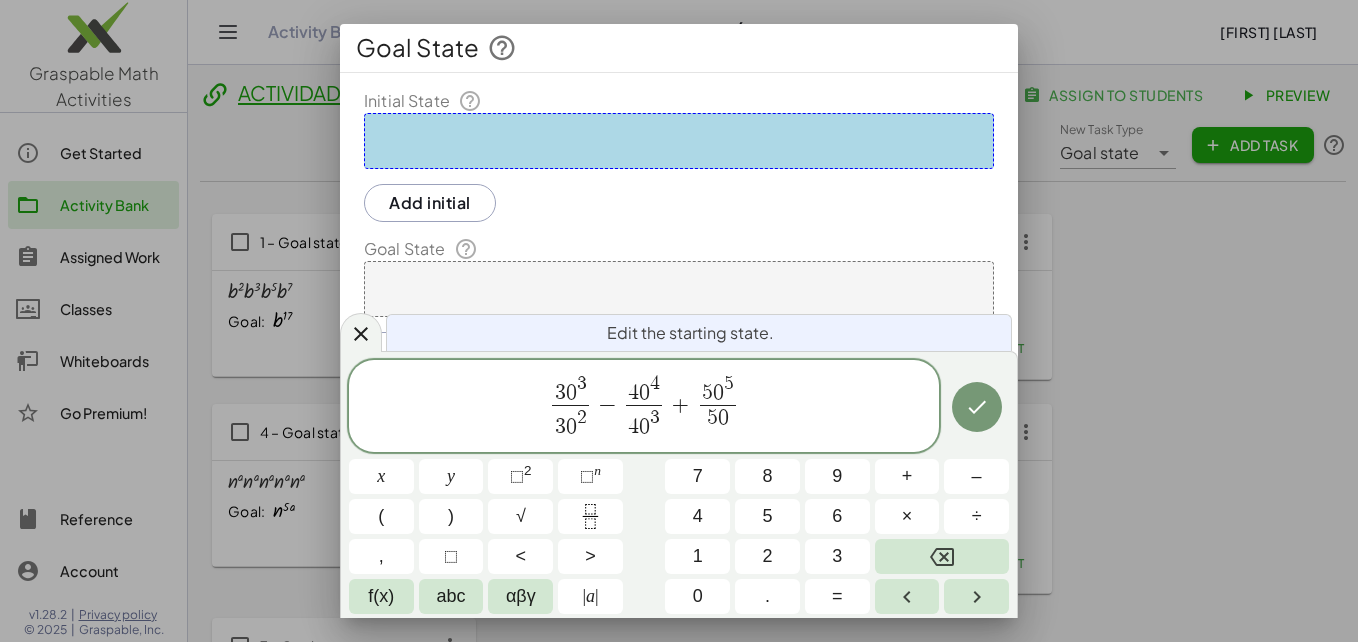 click on "n" at bounding box center [597, 470] 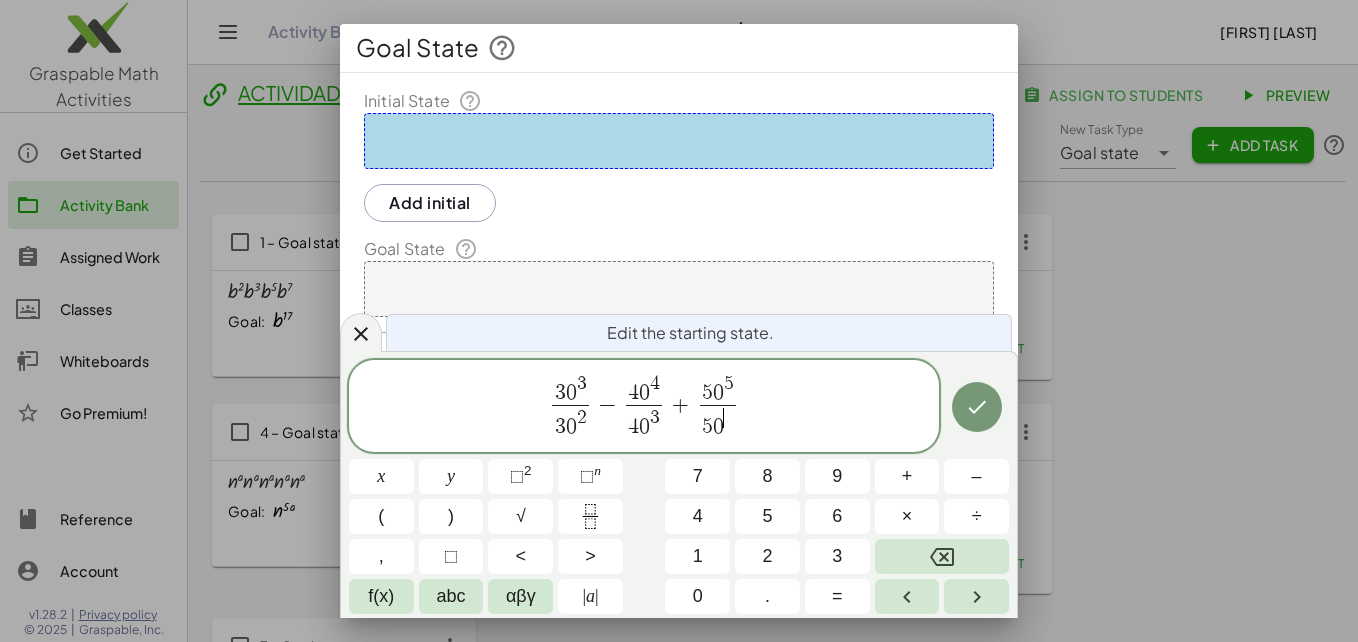 click on "4" at bounding box center [698, 516] 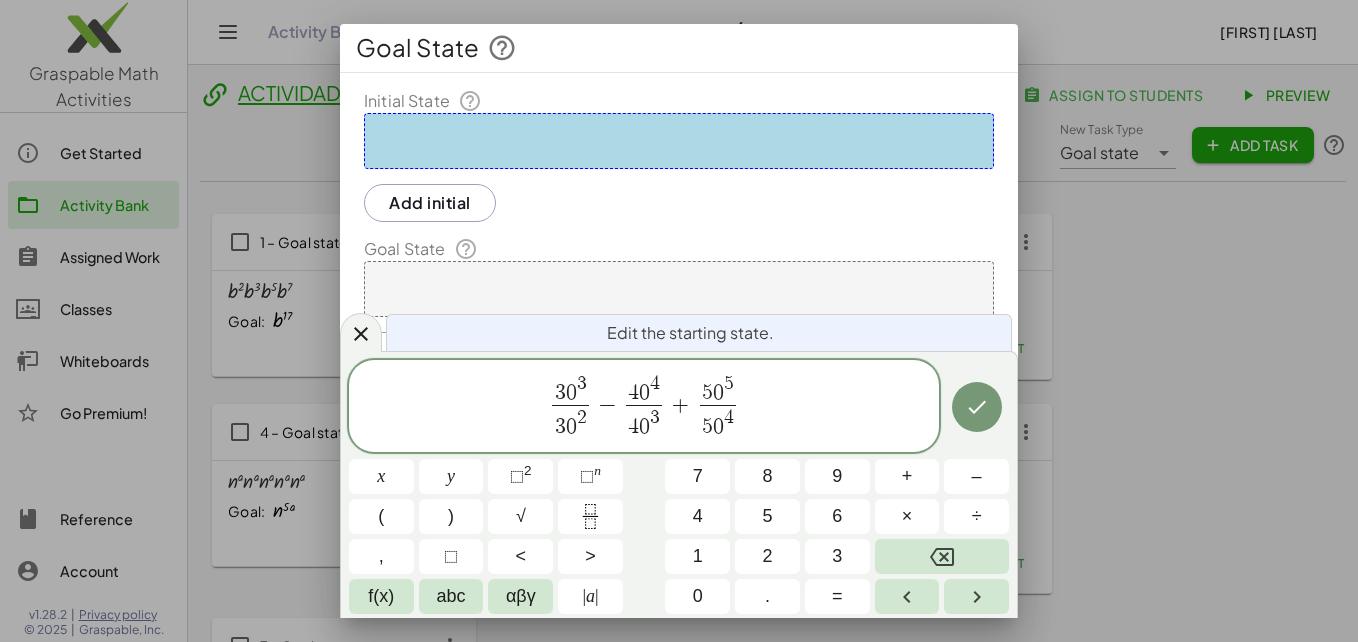 click 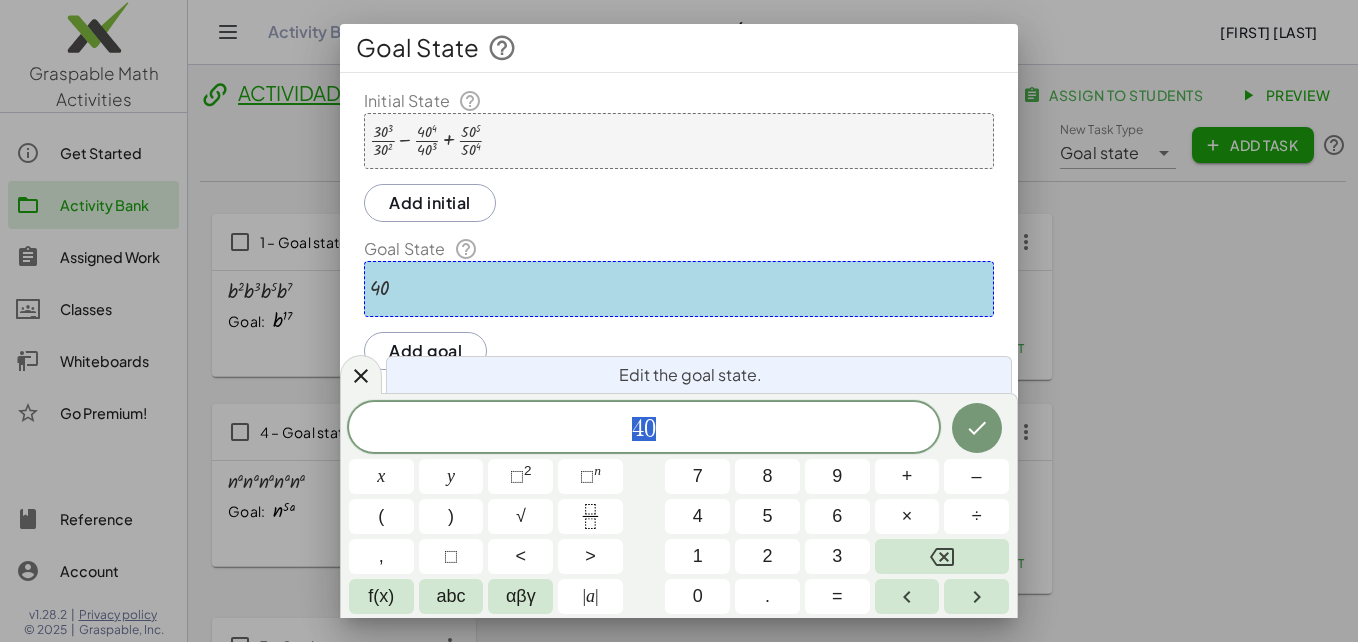 click 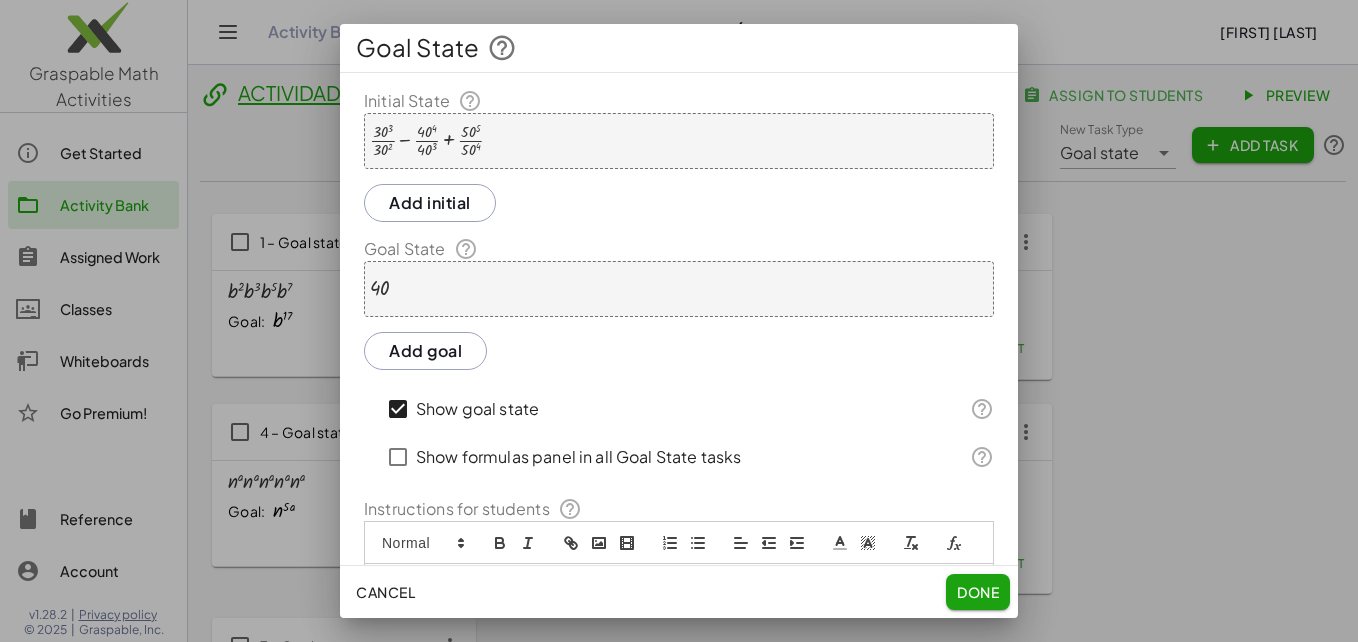 click on "Done" 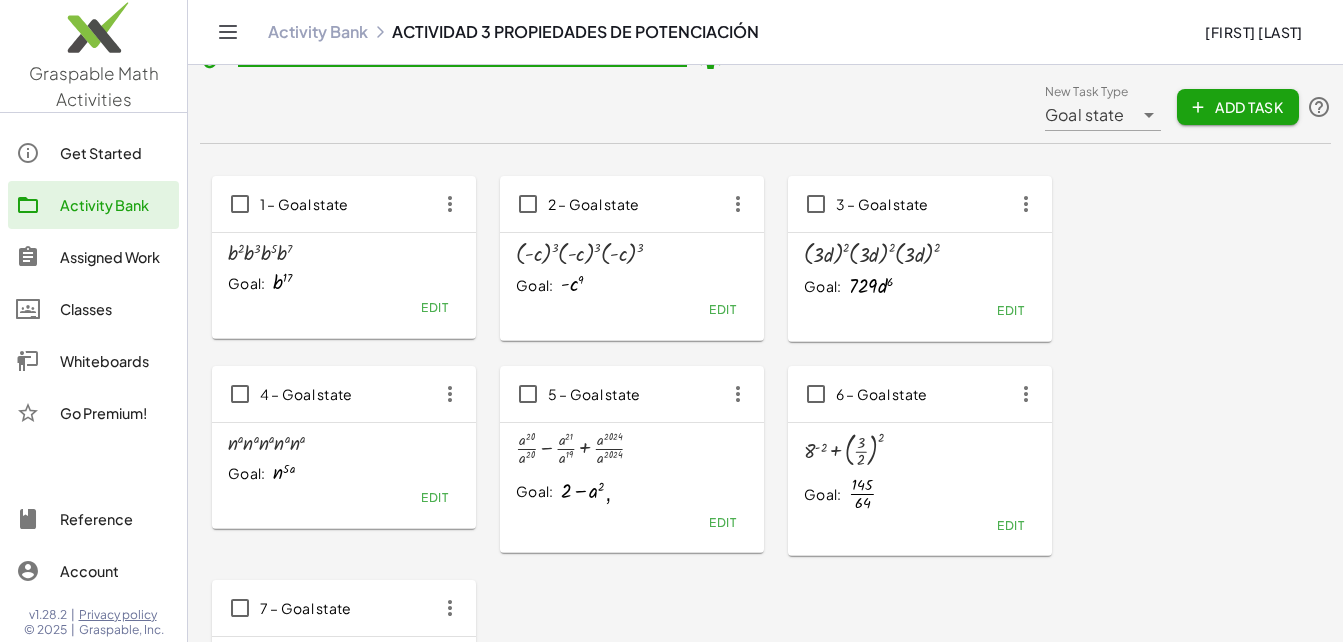 scroll, scrollTop: 28, scrollLeft: 0, axis: vertical 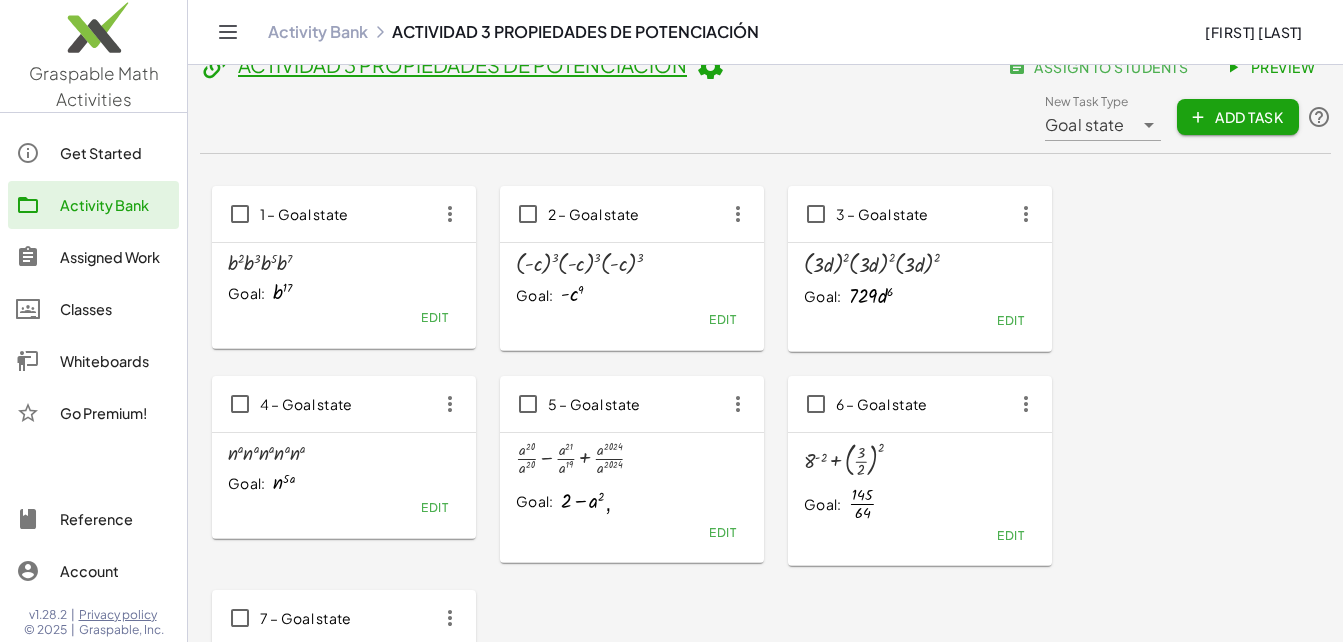 click on "Add Task" 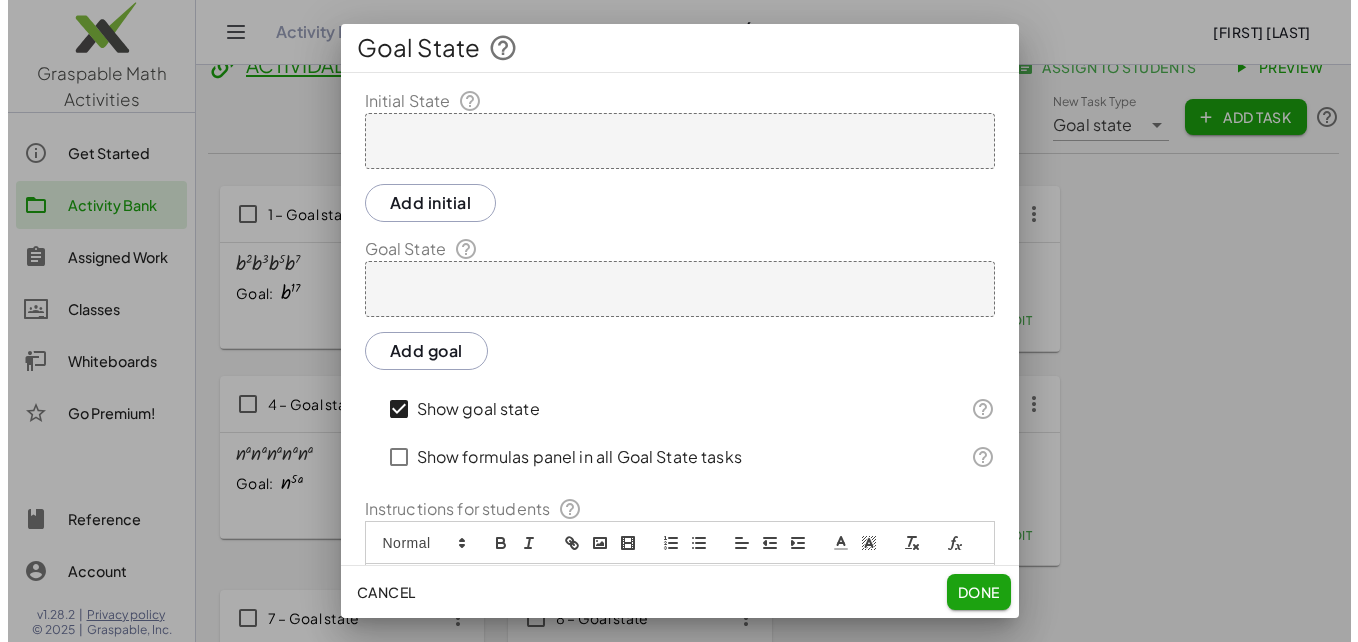 scroll, scrollTop: 0, scrollLeft: 0, axis: both 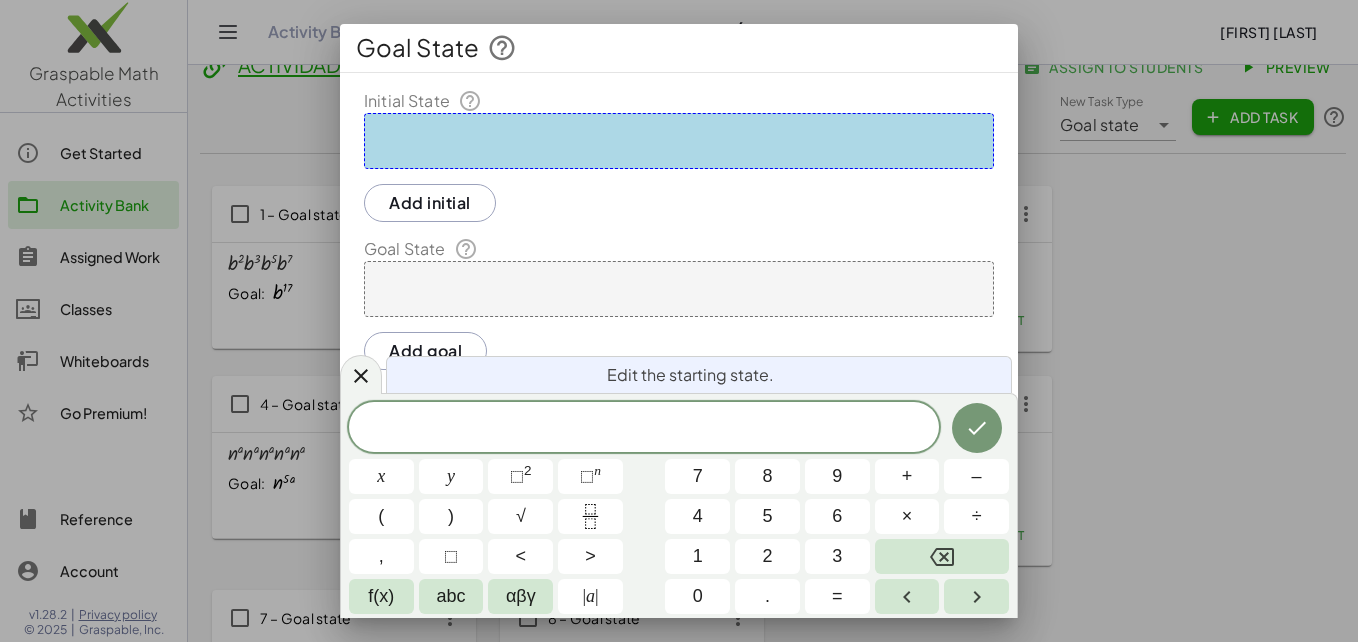 click on "(" at bounding box center (381, 516) 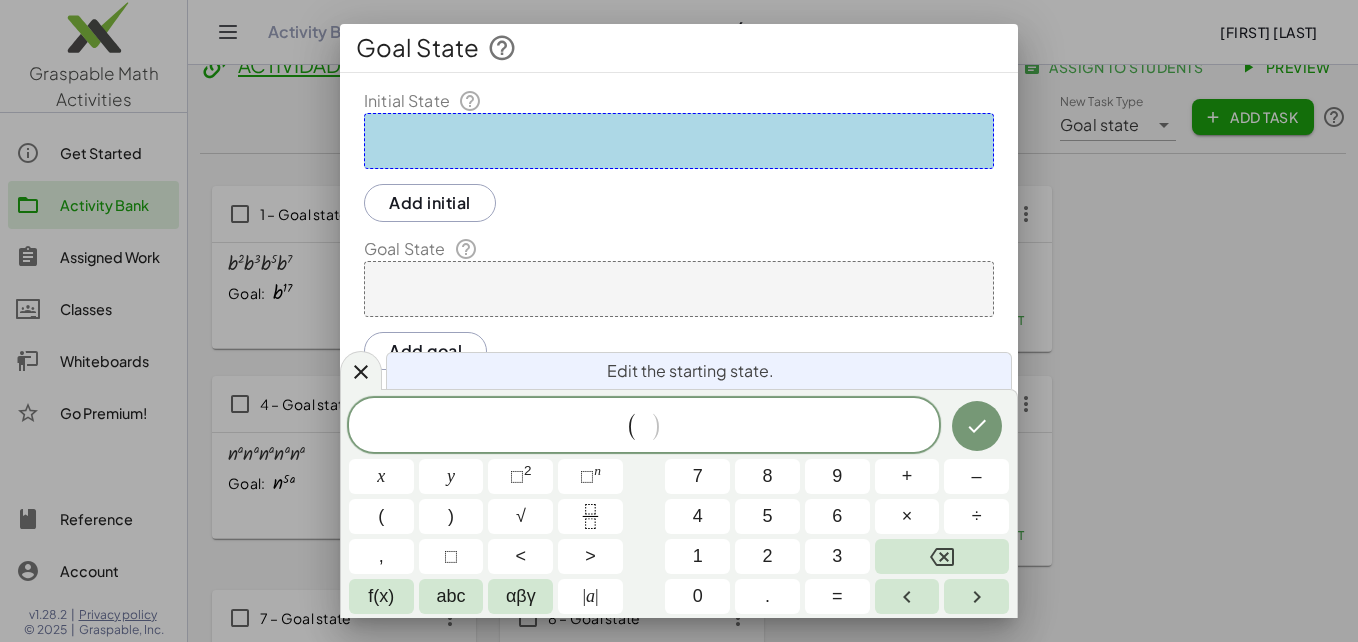 click on "(" at bounding box center [381, 516] 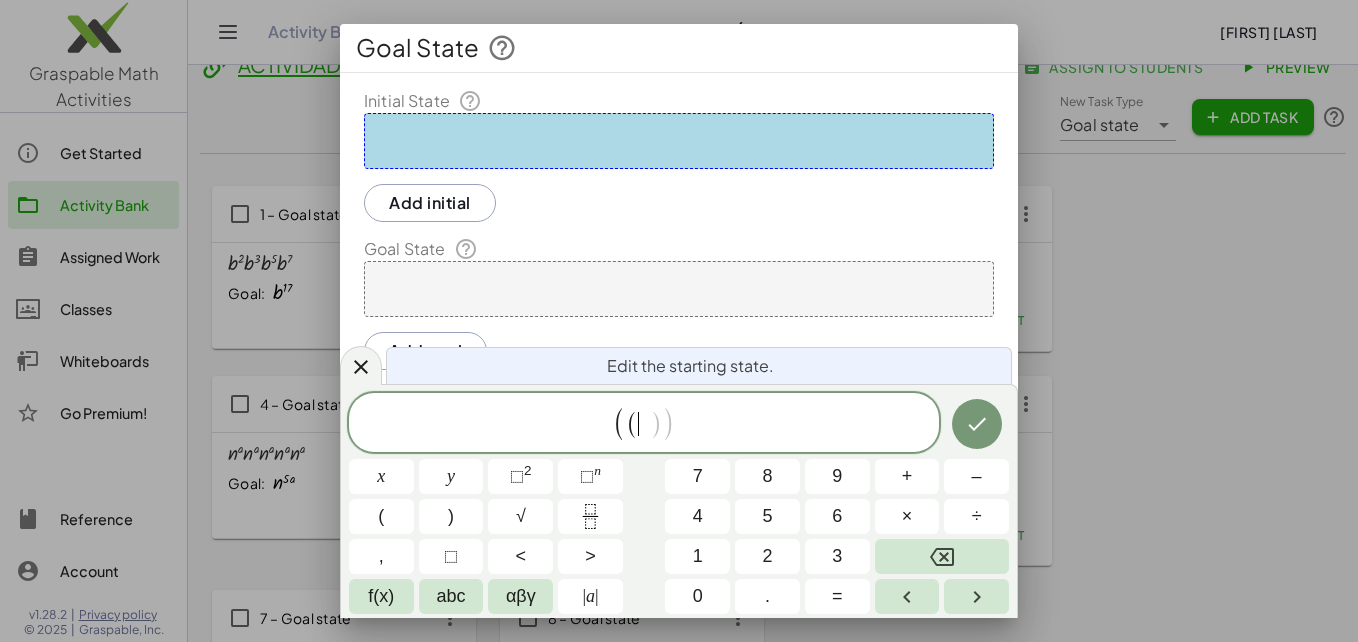 click on "2" at bounding box center [767, 556] 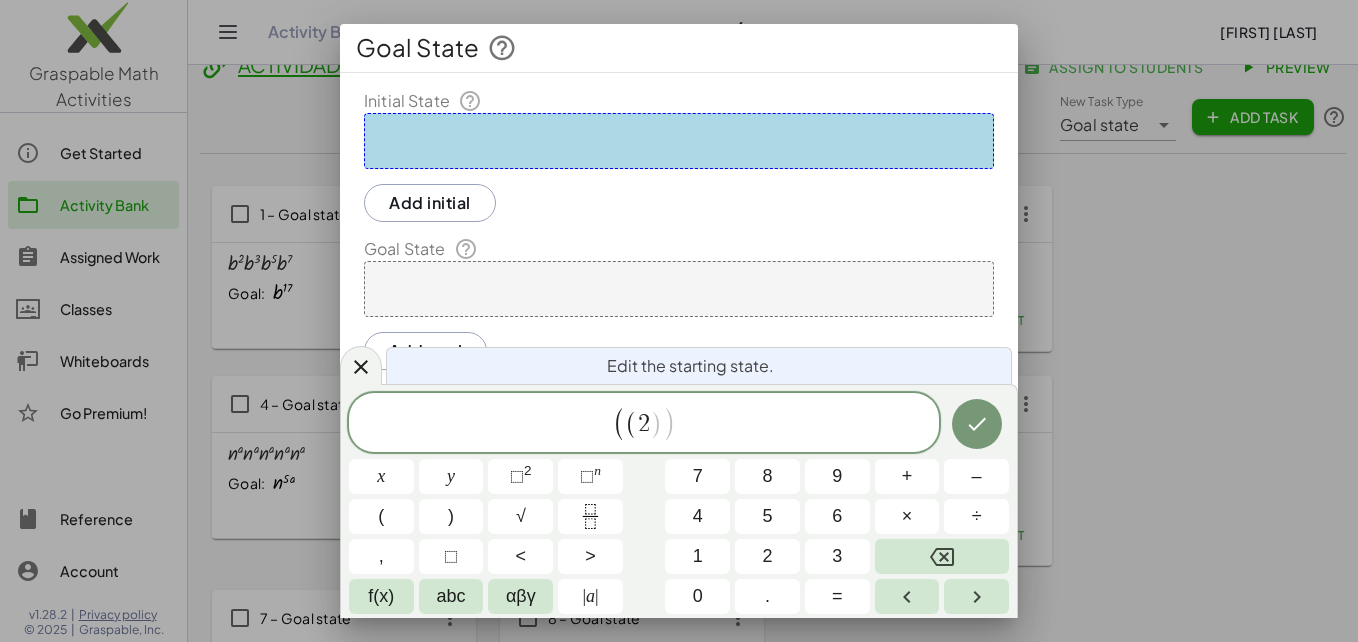 click on "2" at bounding box center [528, 470] 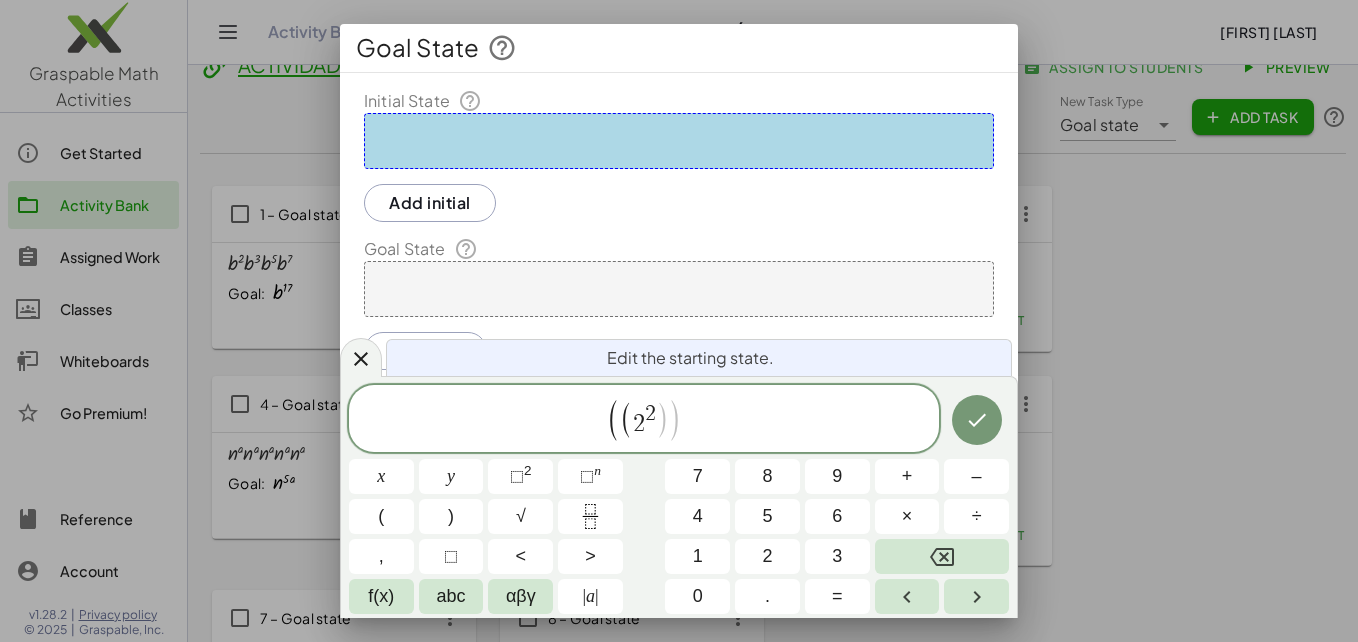 click at bounding box center [976, 596] 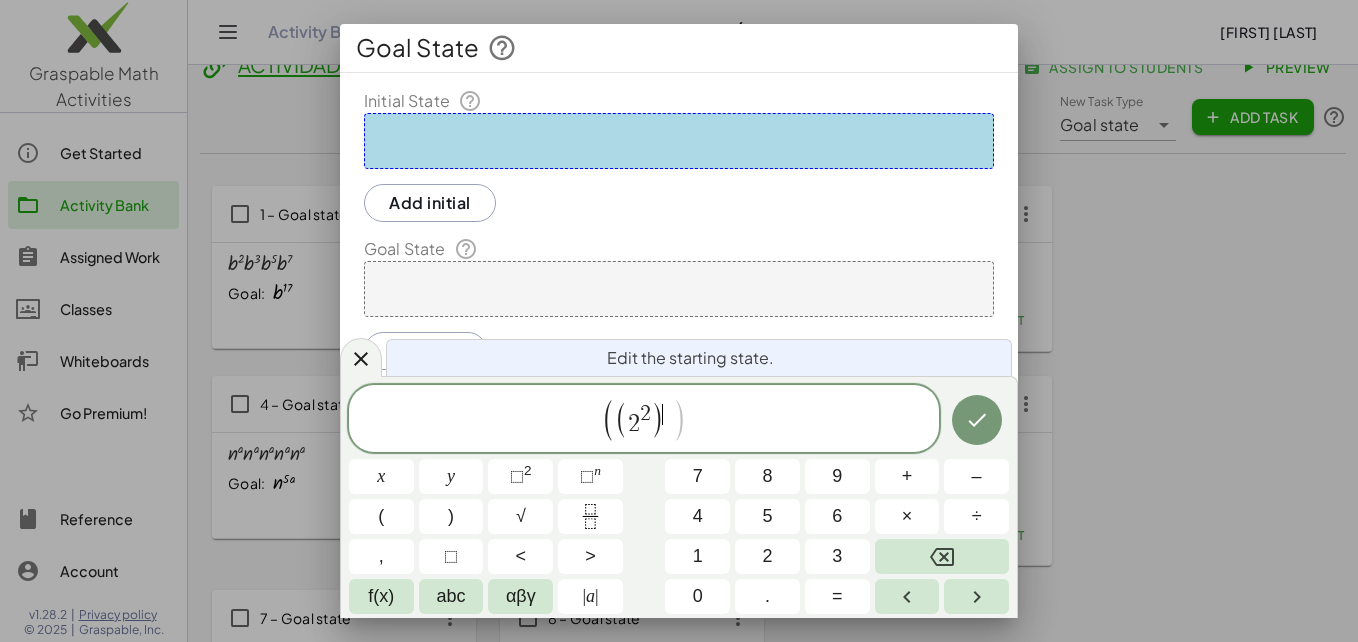 click on "2" at bounding box center (767, 556) 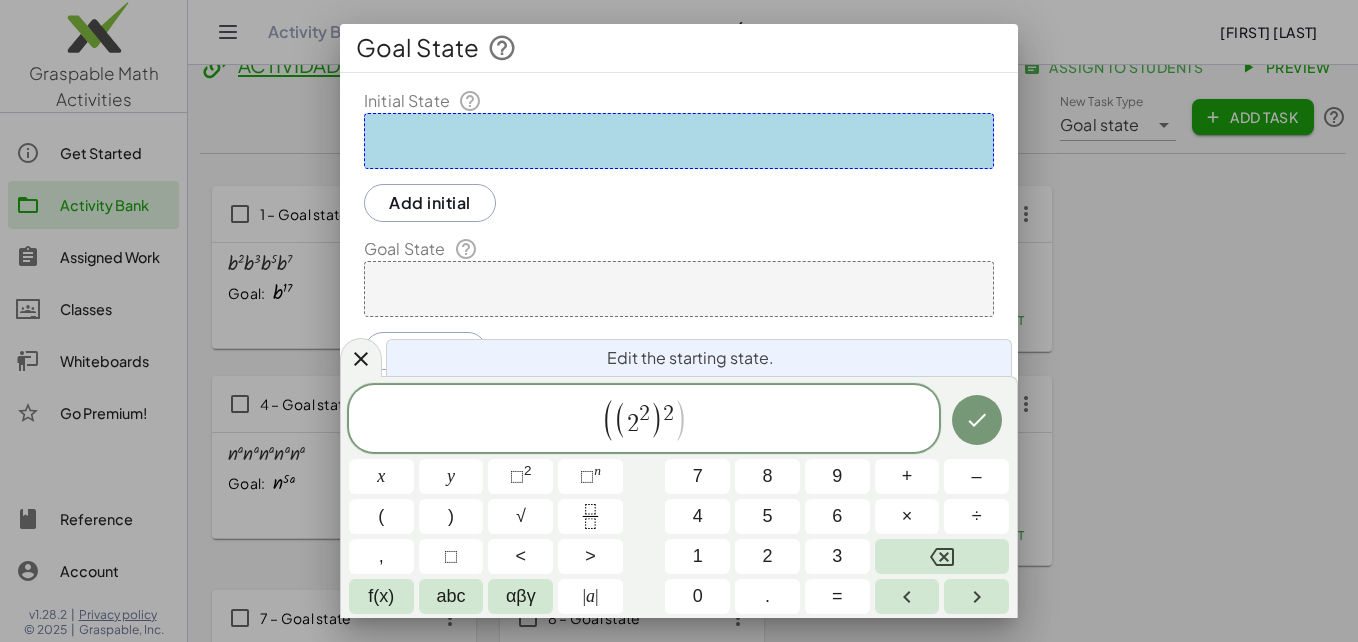 click 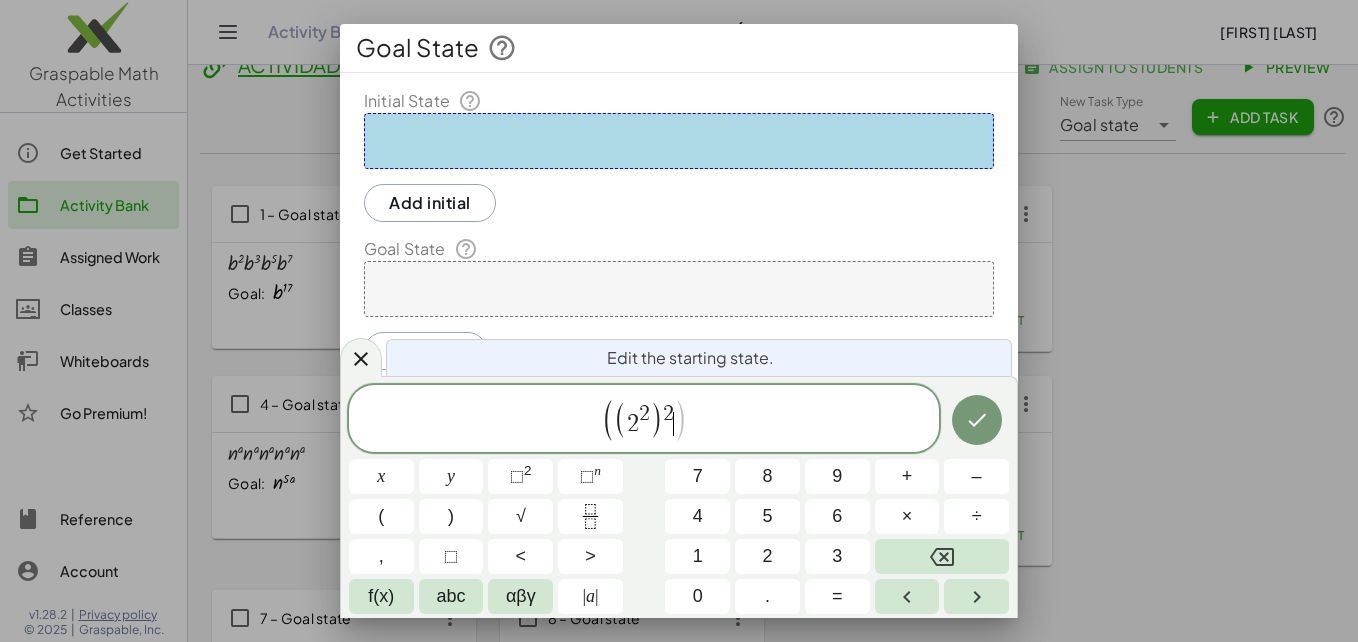 click 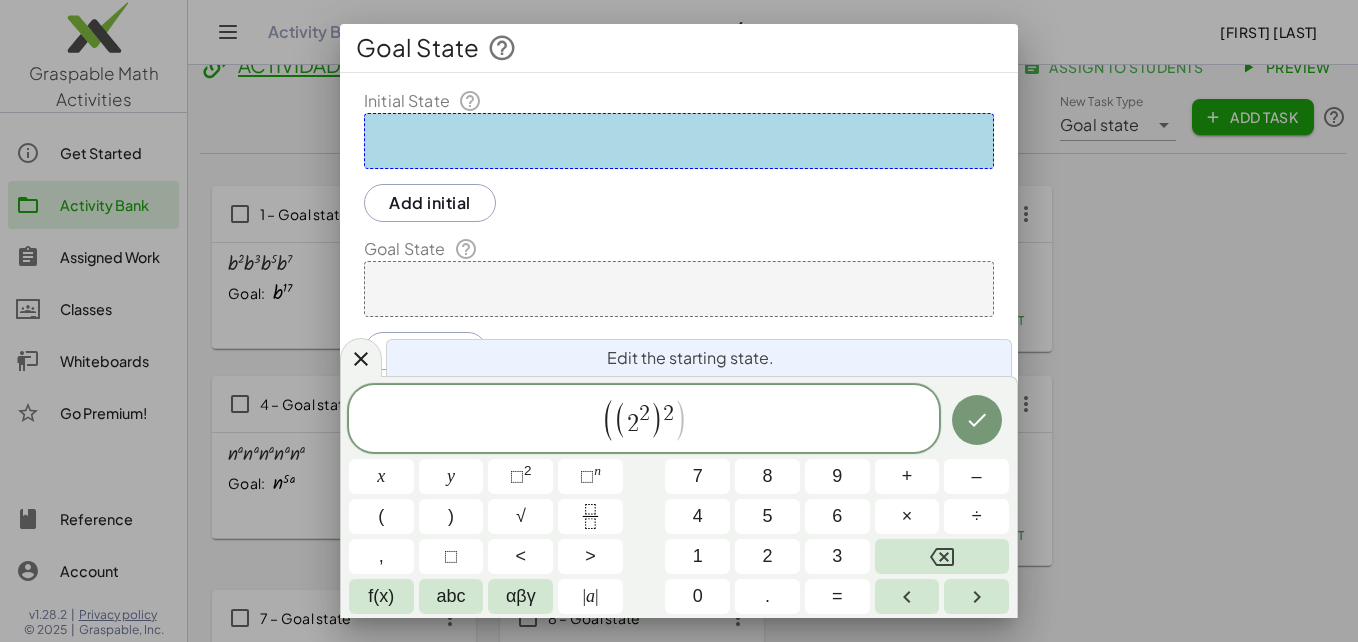 click on "n" at bounding box center [597, 470] 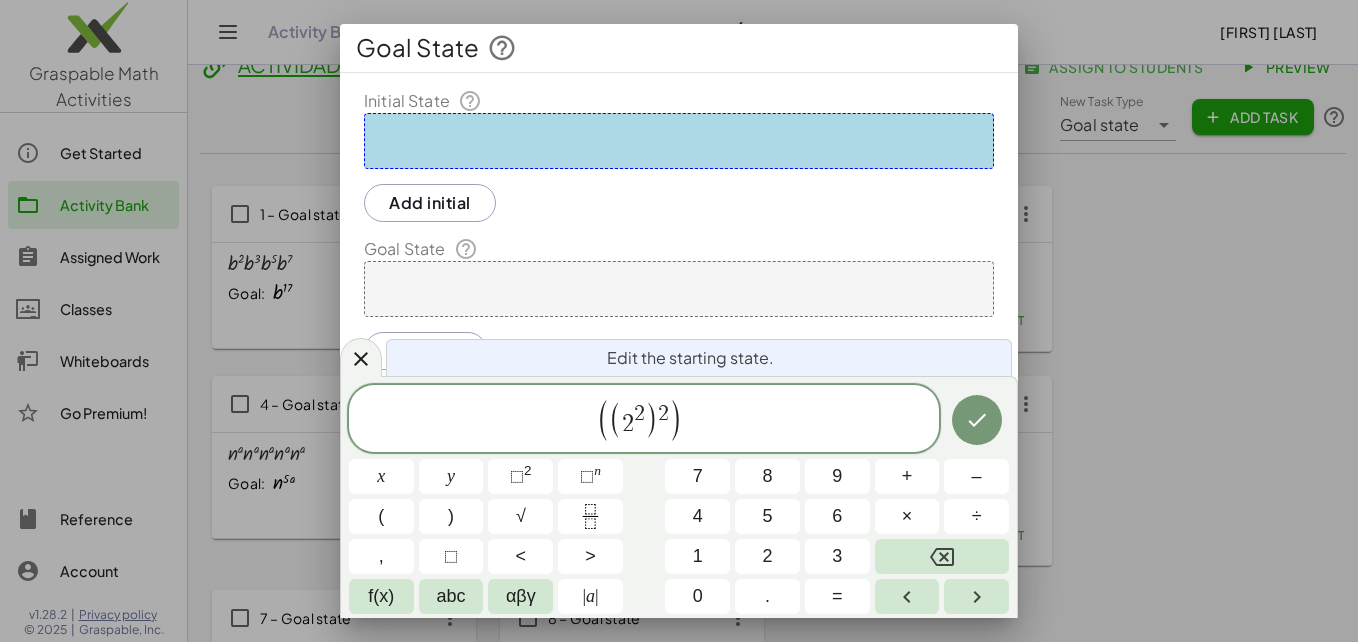click on "3" at bounding box center [837, 556] 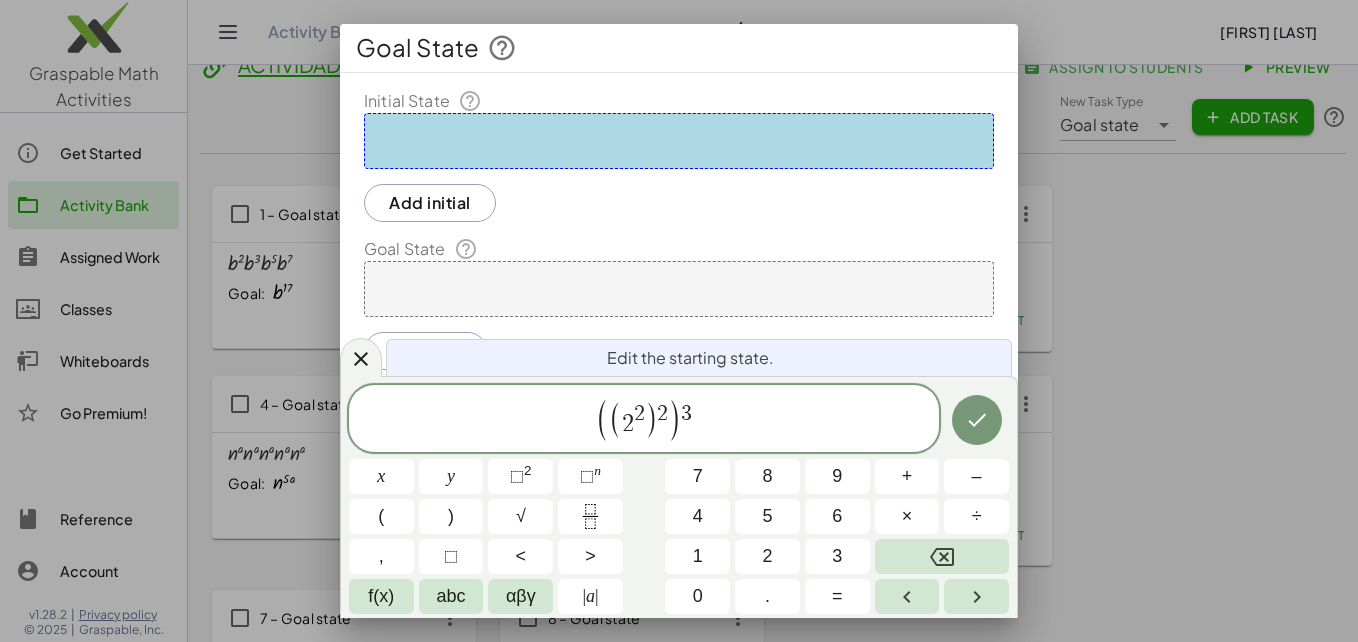 click 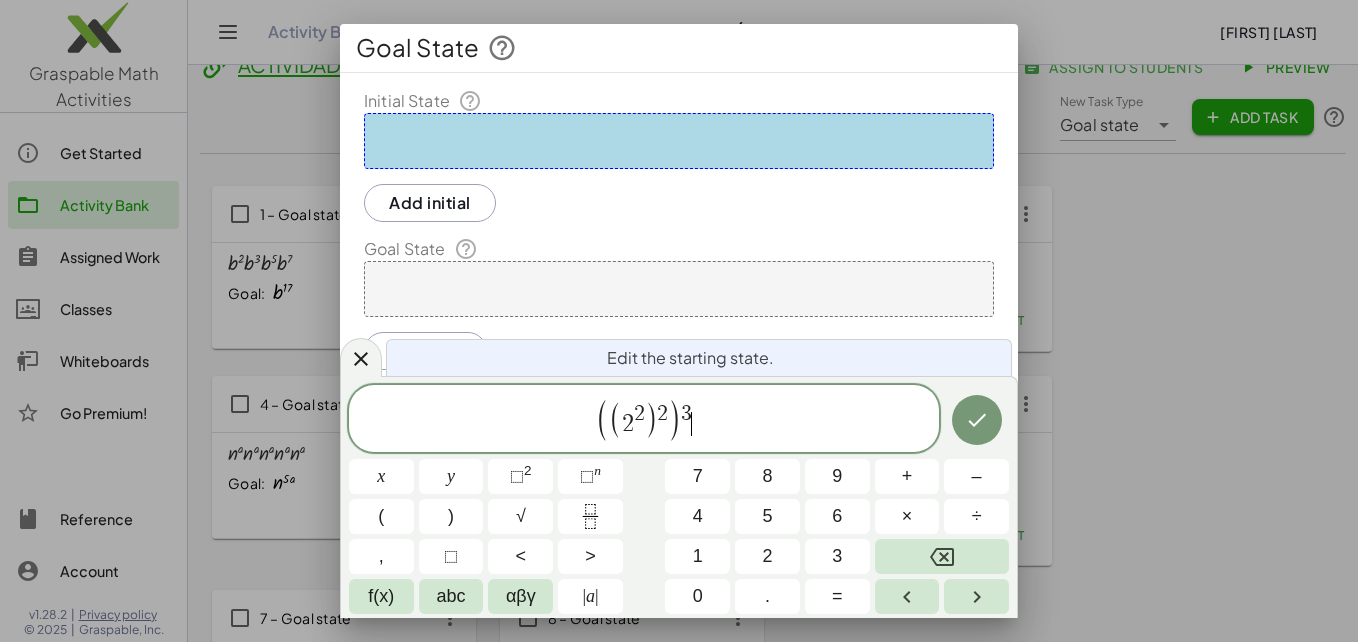 click on "+" at bounding box center [907, 476] 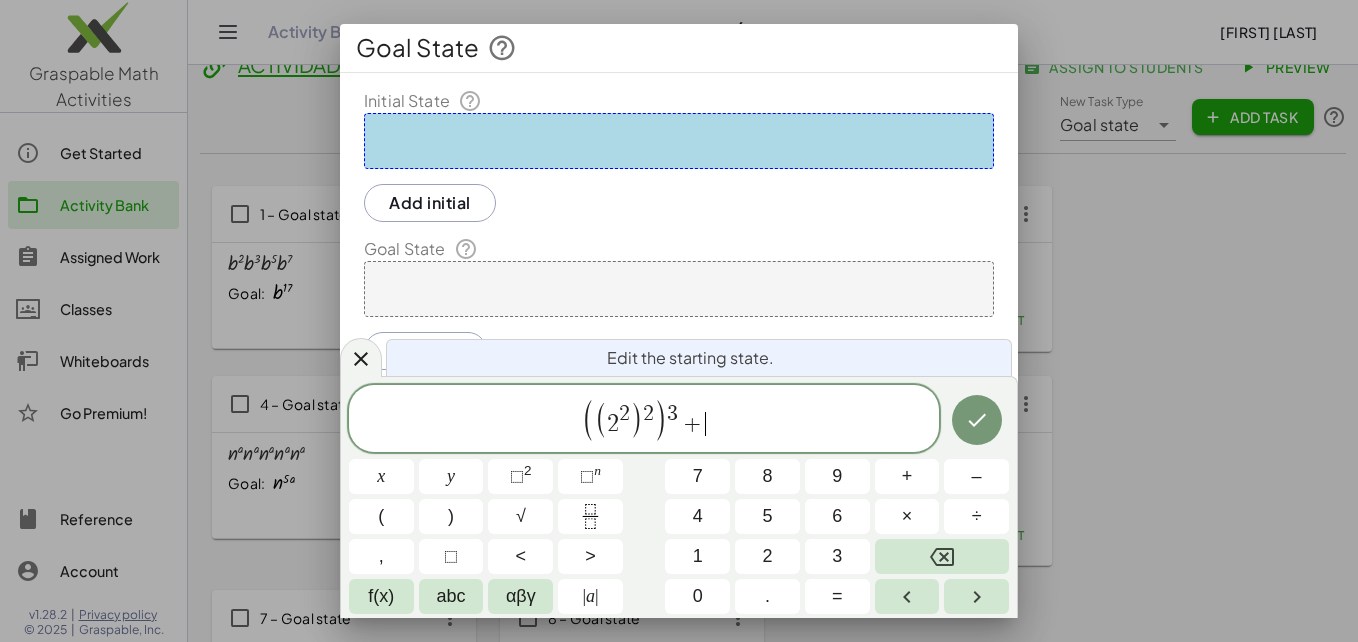 click on "(" at bounding box center (381, 516) 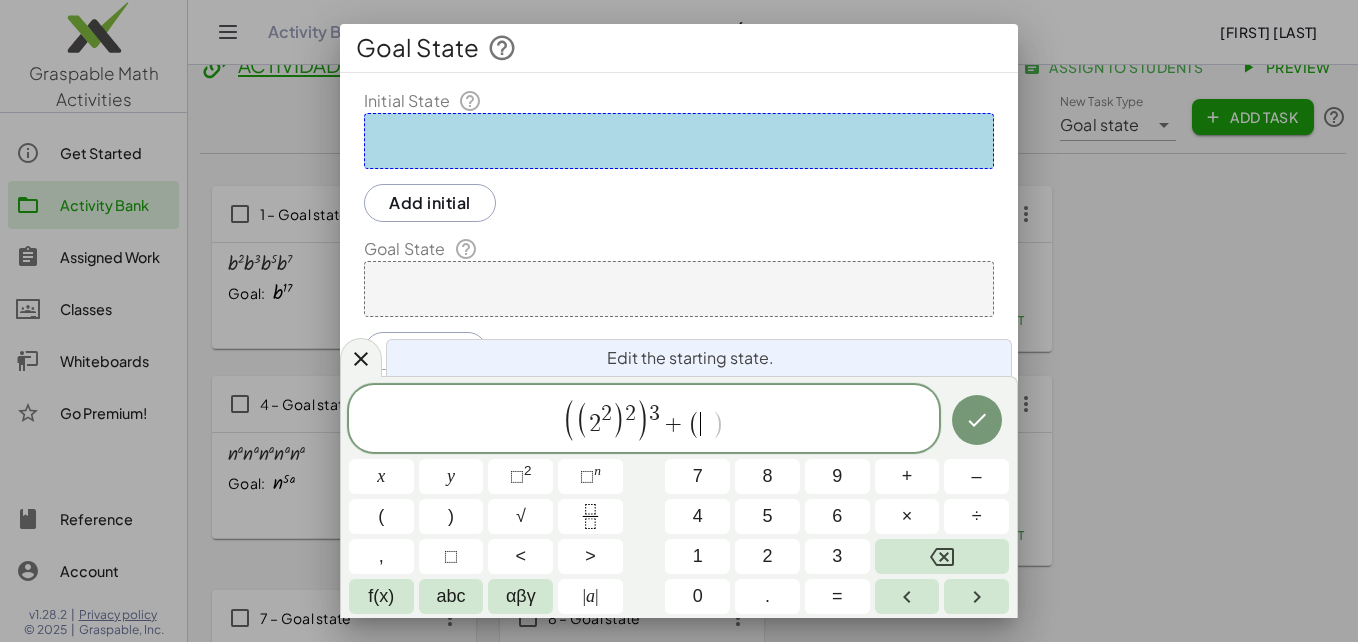 click on "2" at bounding box center [767, 556] 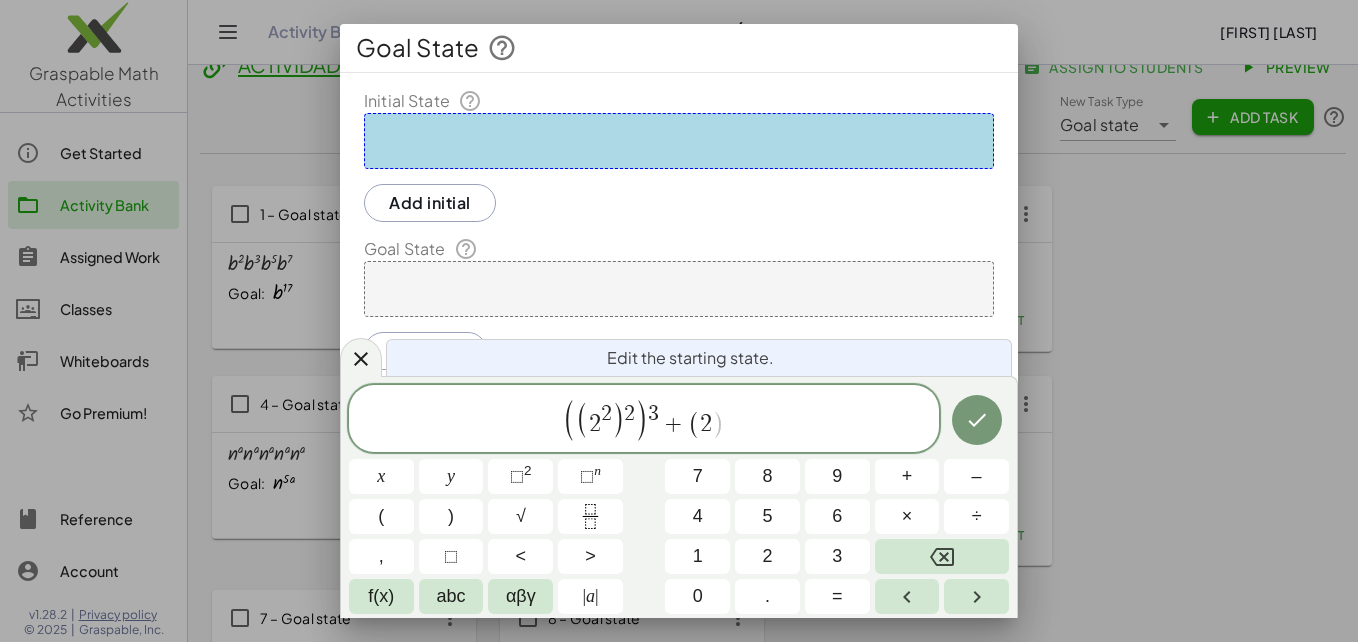 click on "n" at bounding box center (597, 470) 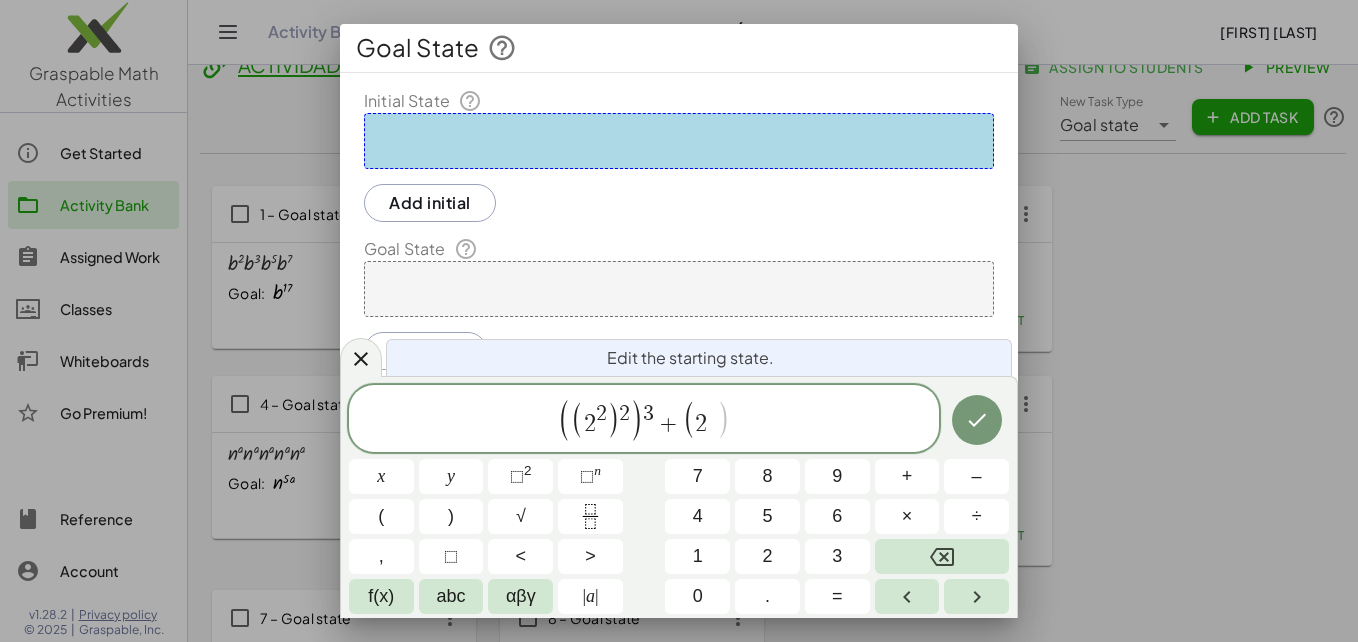 click on "0" at bounding box center [698, 596] 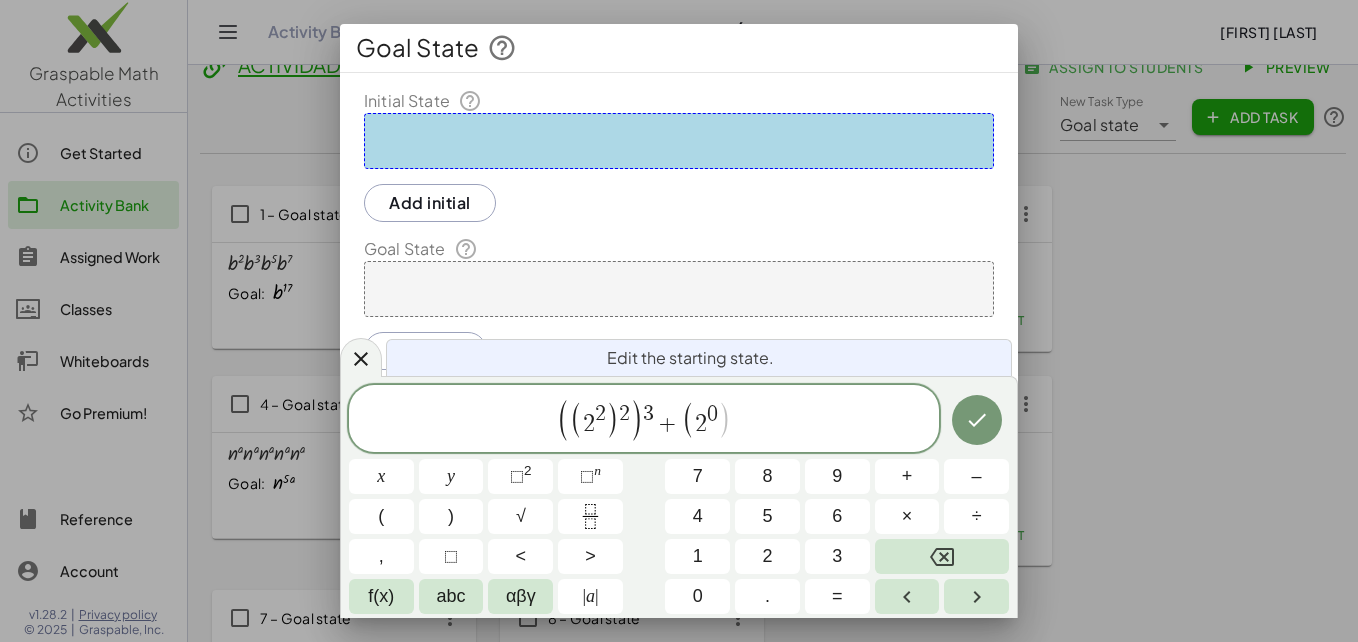click 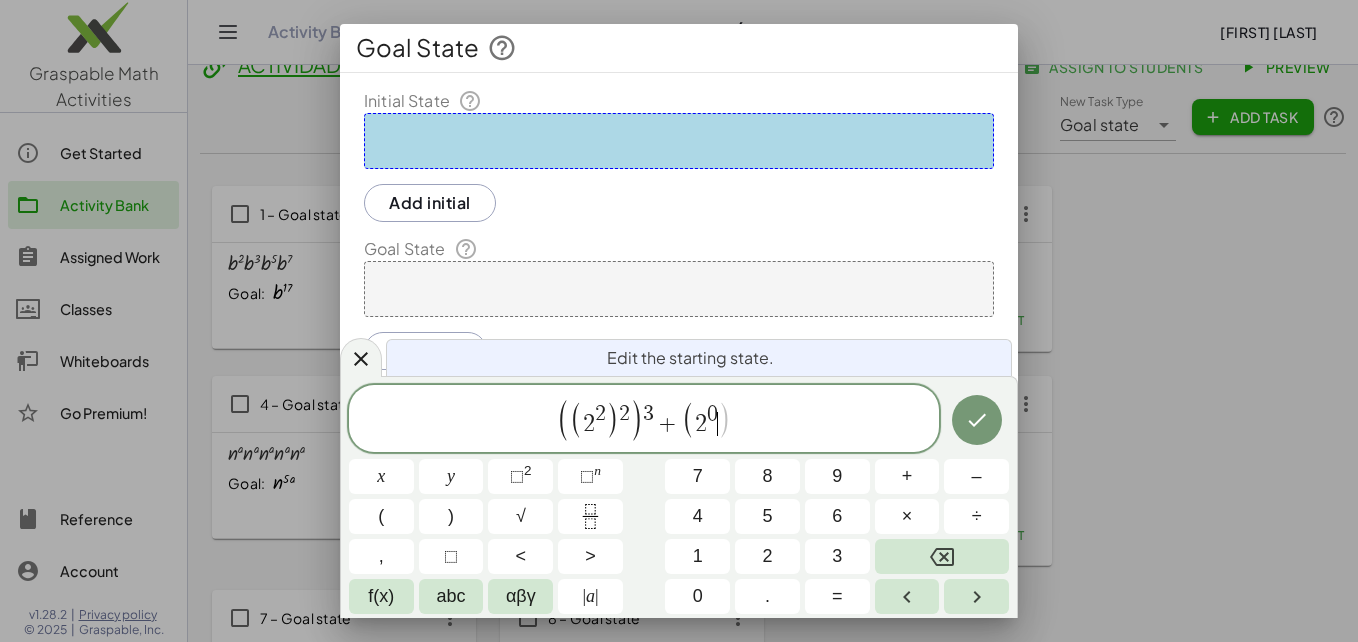 click 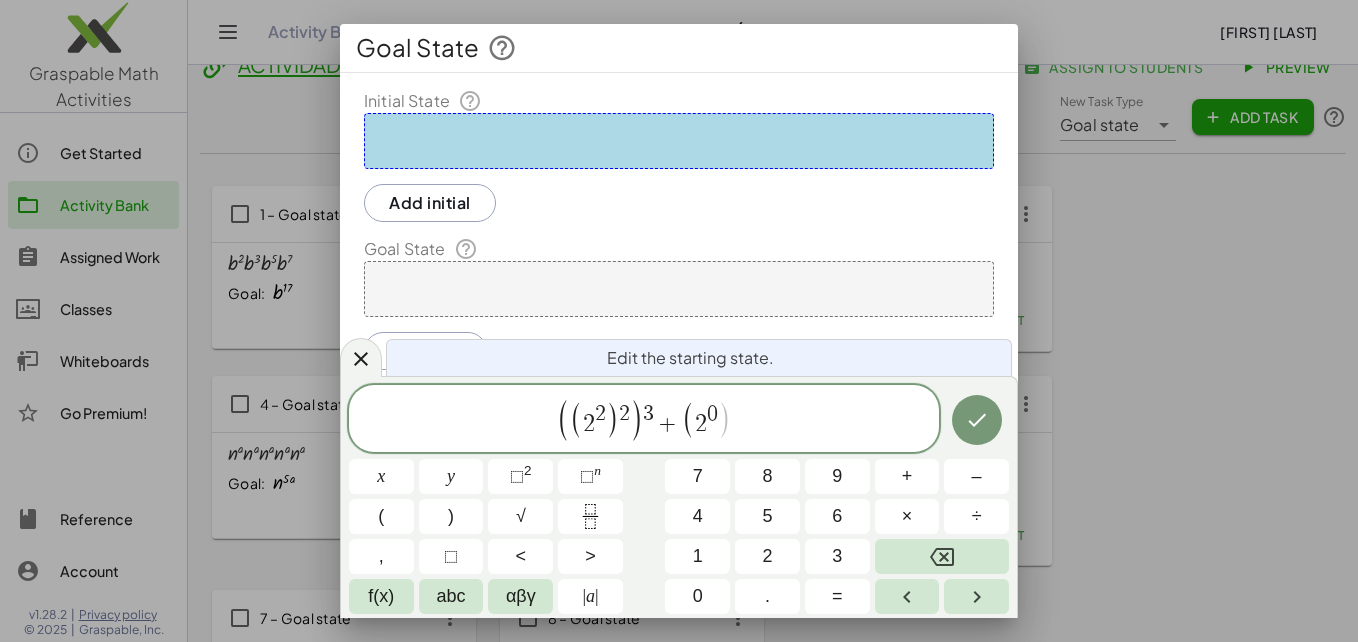 click on "2" at bounding box center (767, 556) 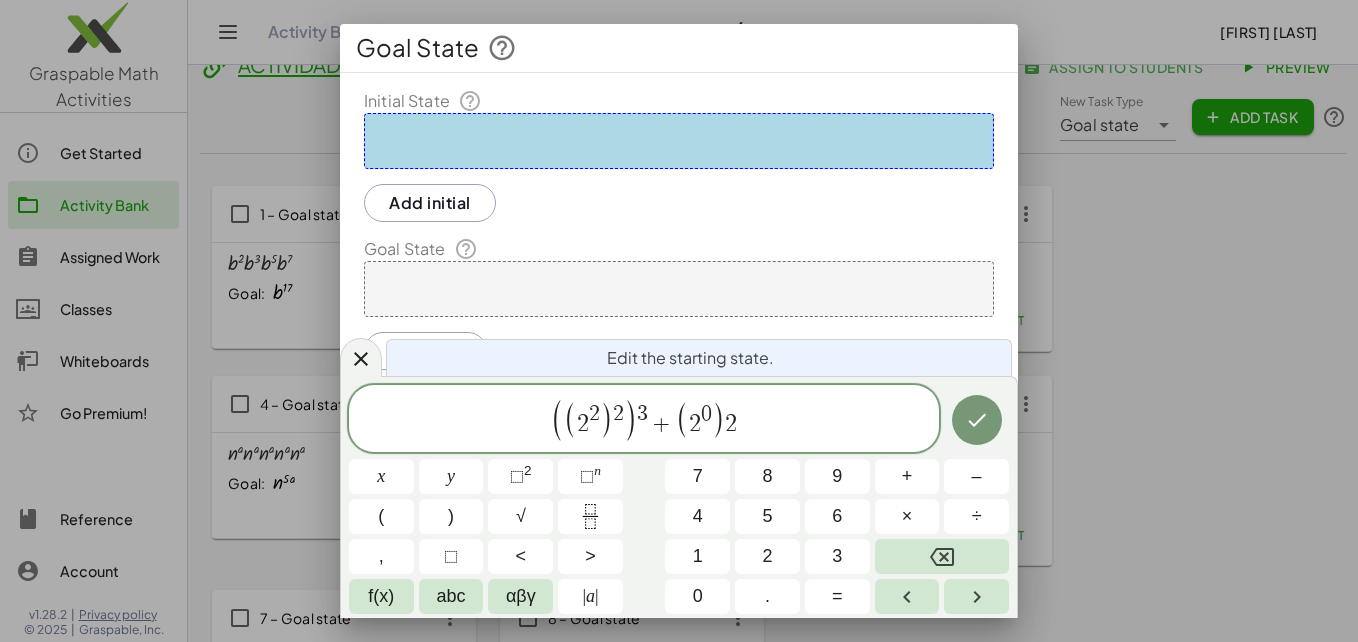 click 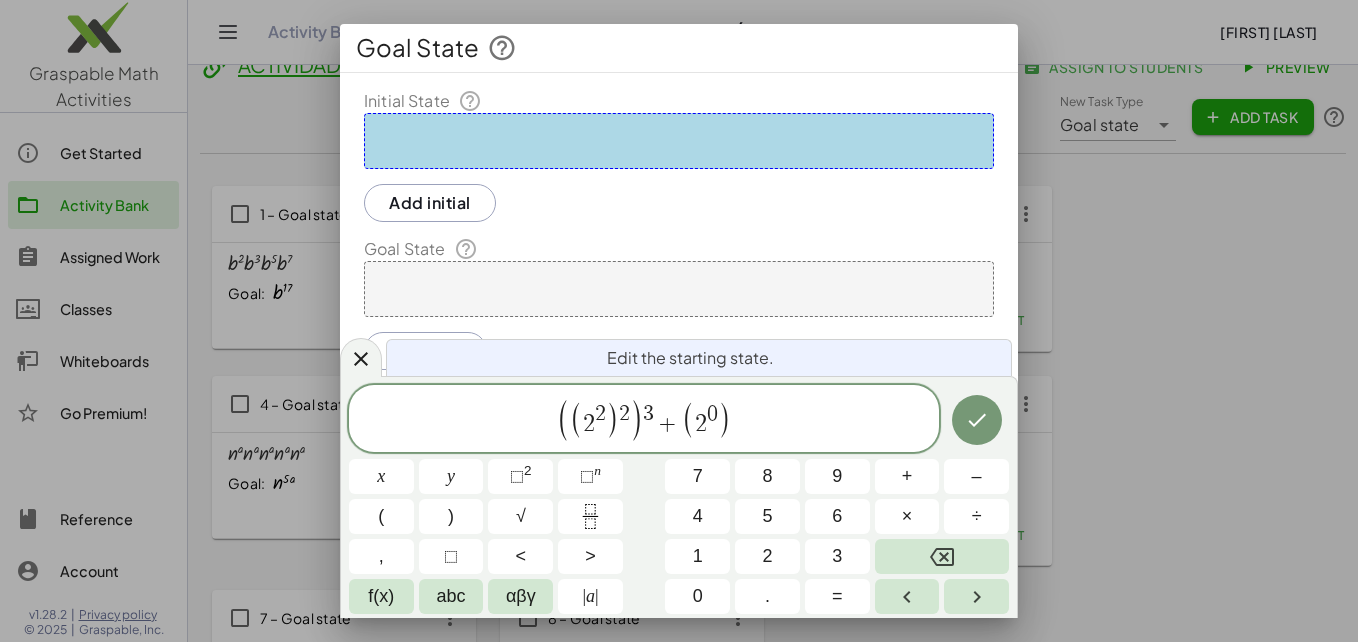 click on "⬚ n" 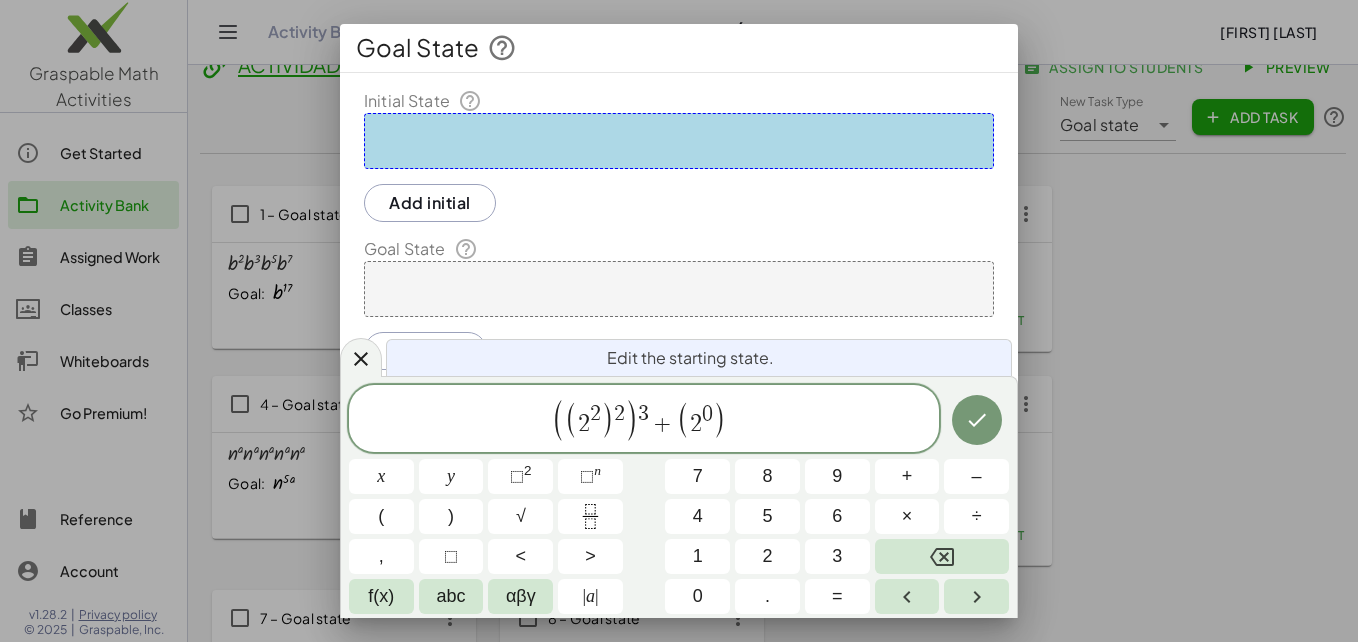click on "2" at bounding box center (767, 556) 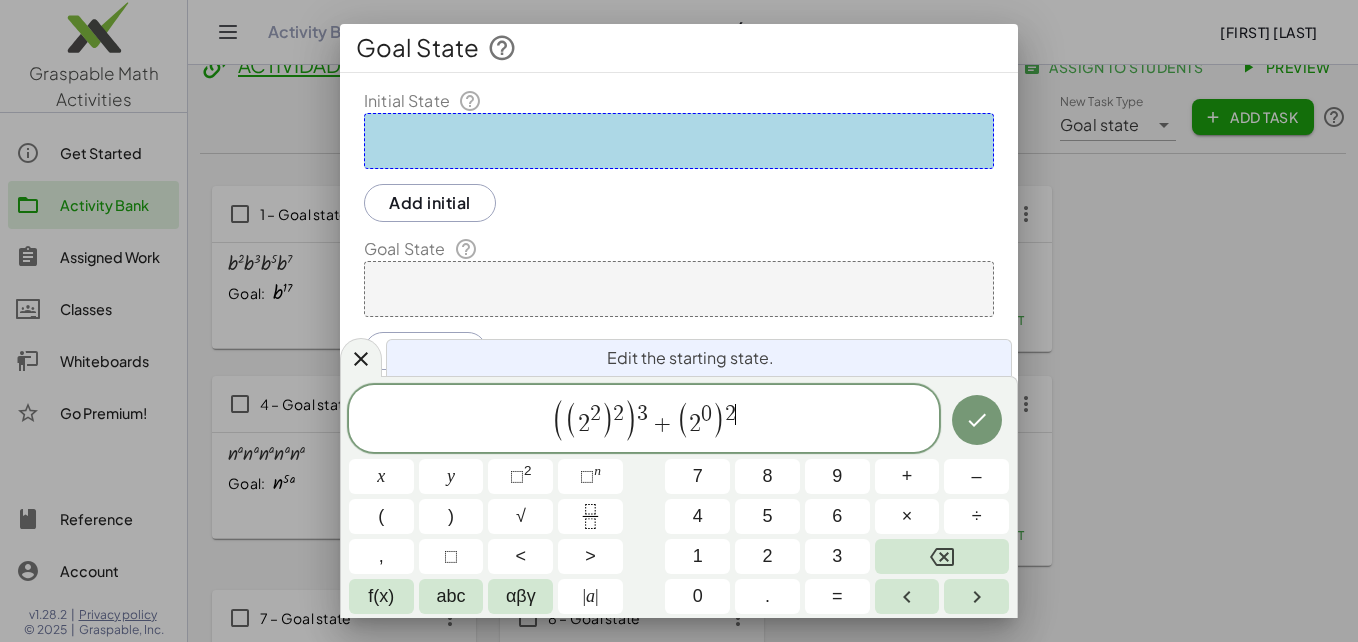 click 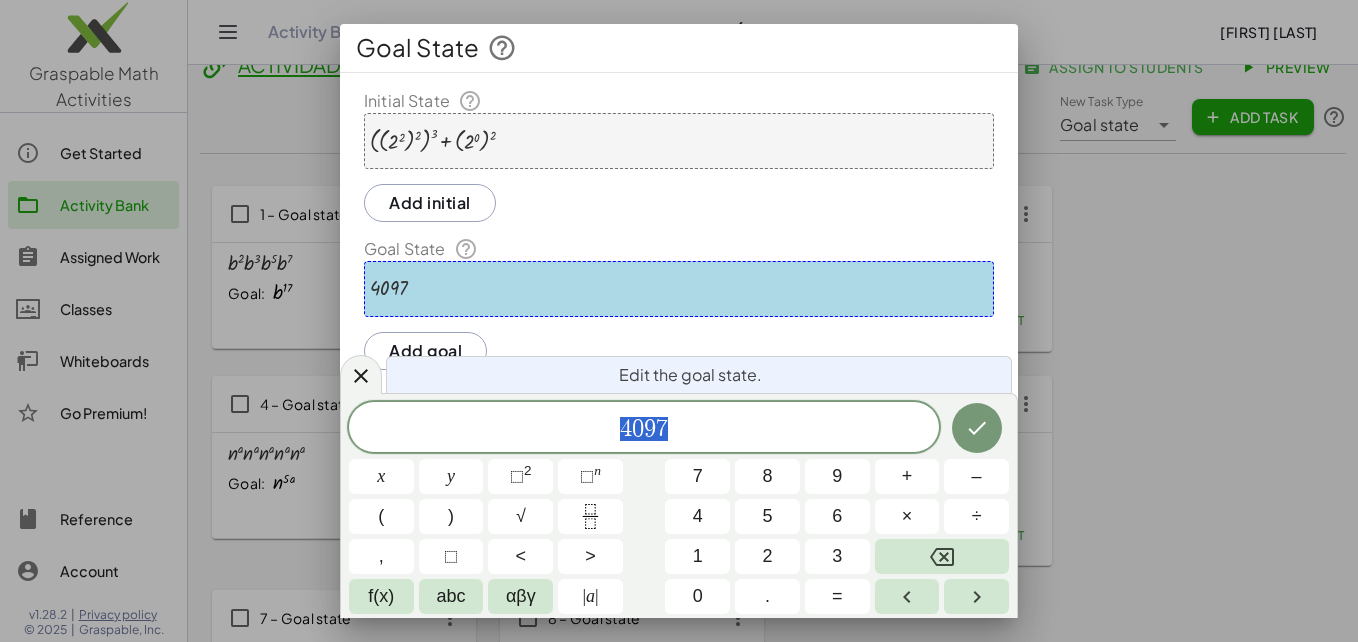 click 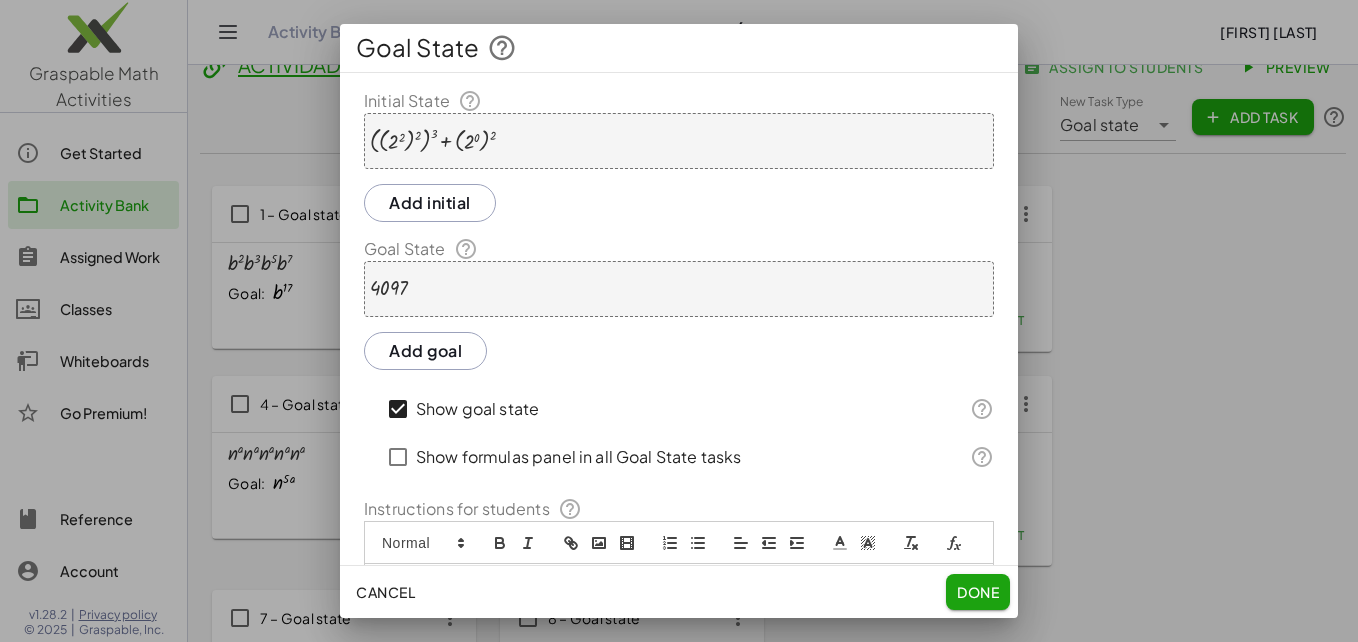 click on "Done" 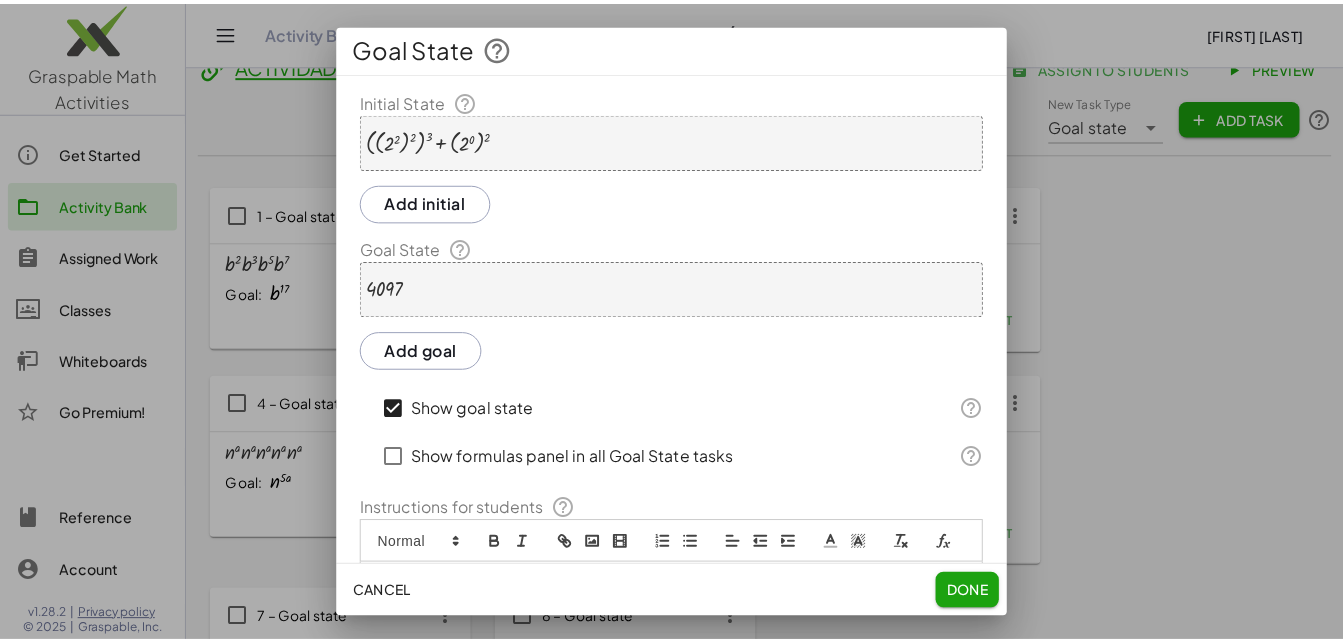 scroll, scrollTop: 28, scrollLeft: 0, axis: vertical 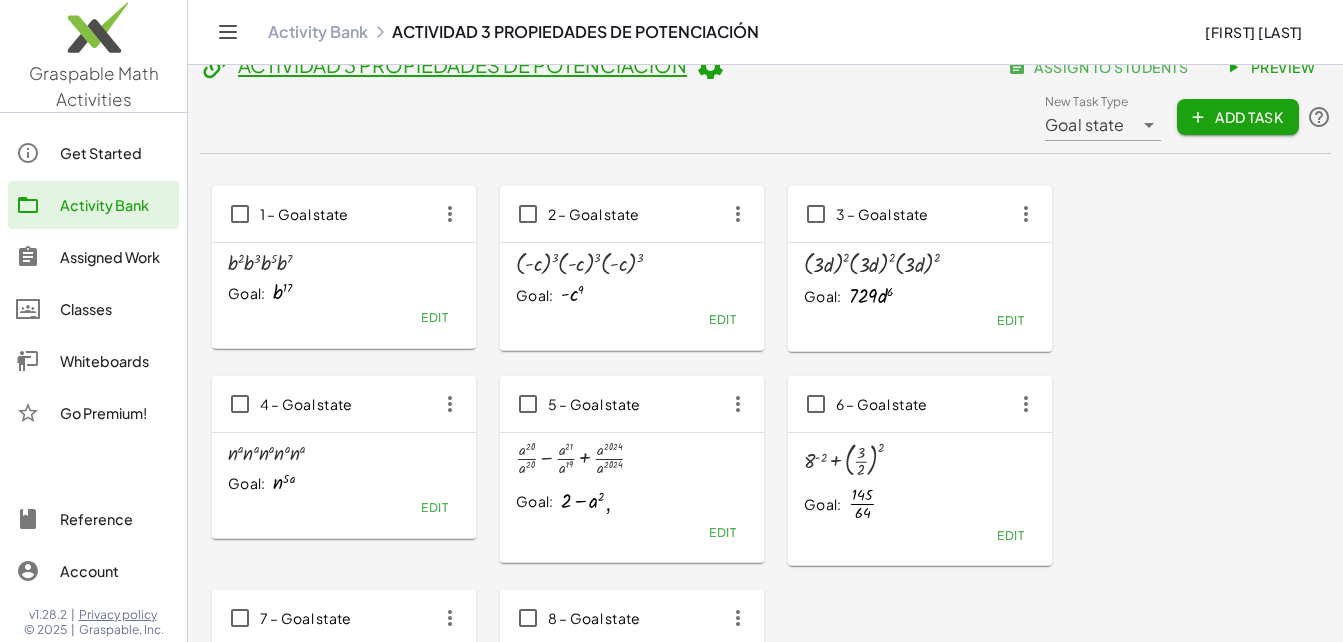 click on "Add Task" 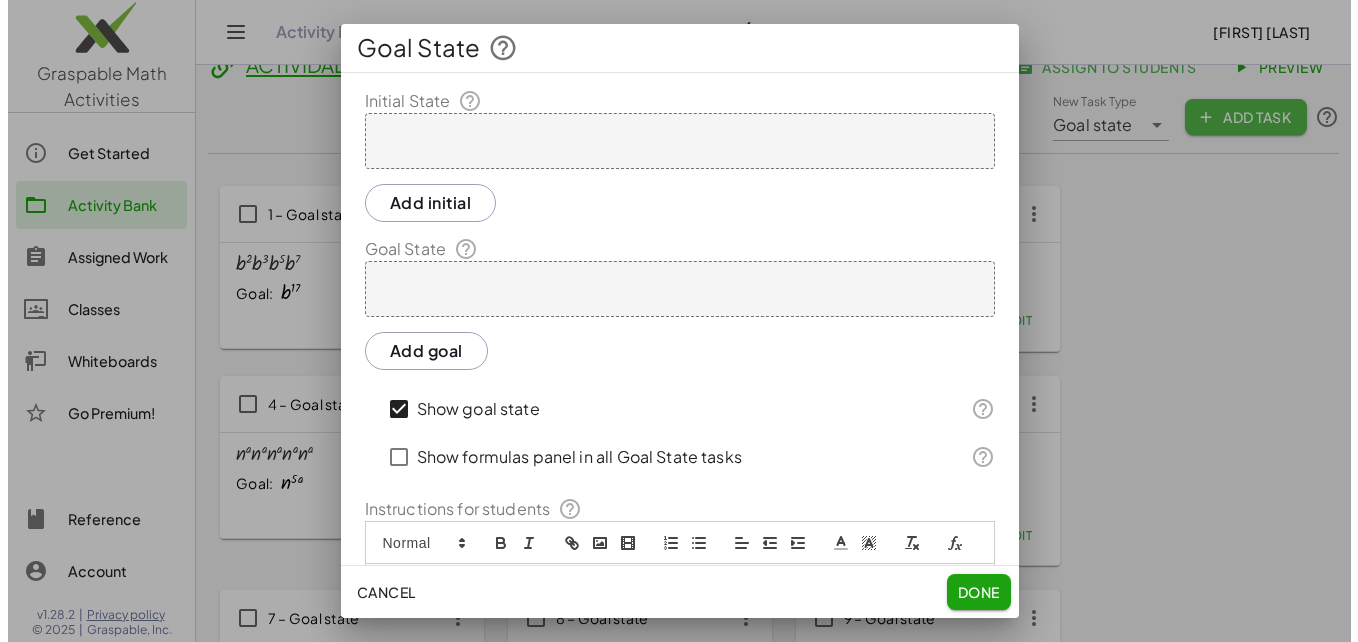 scroll, scrollTop: 0, scrollLeft: 0, axis: both 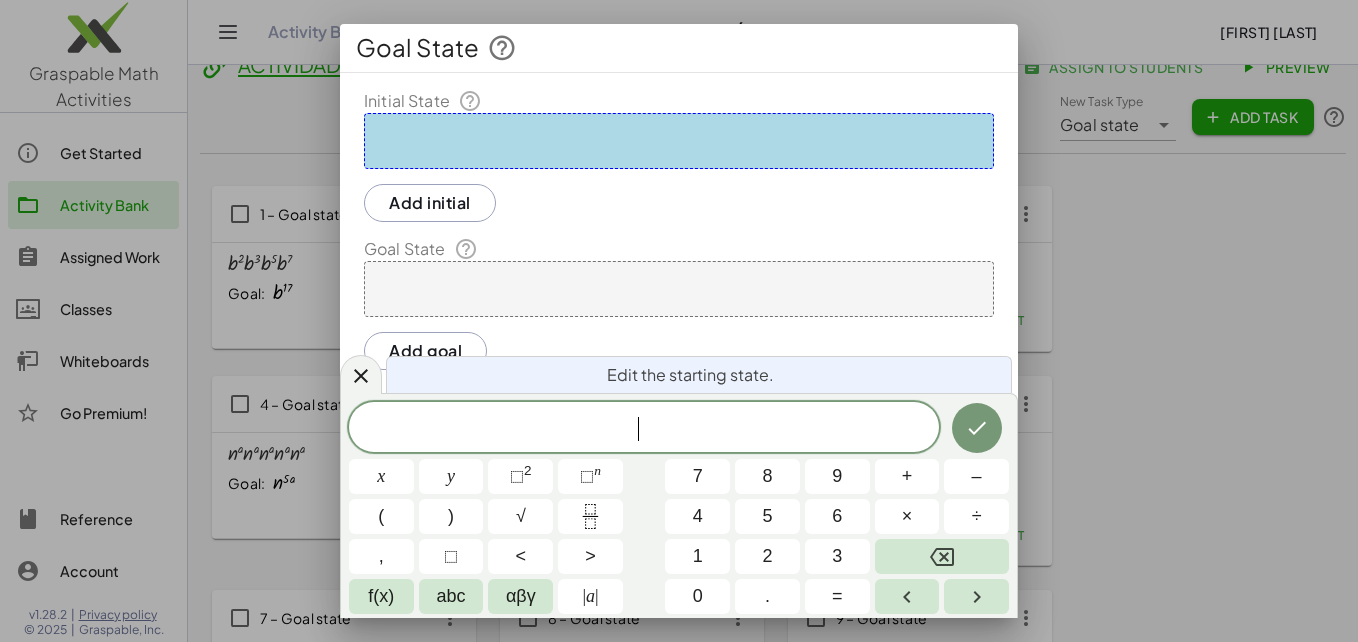 click on "(" at bounding box center (381, 516) 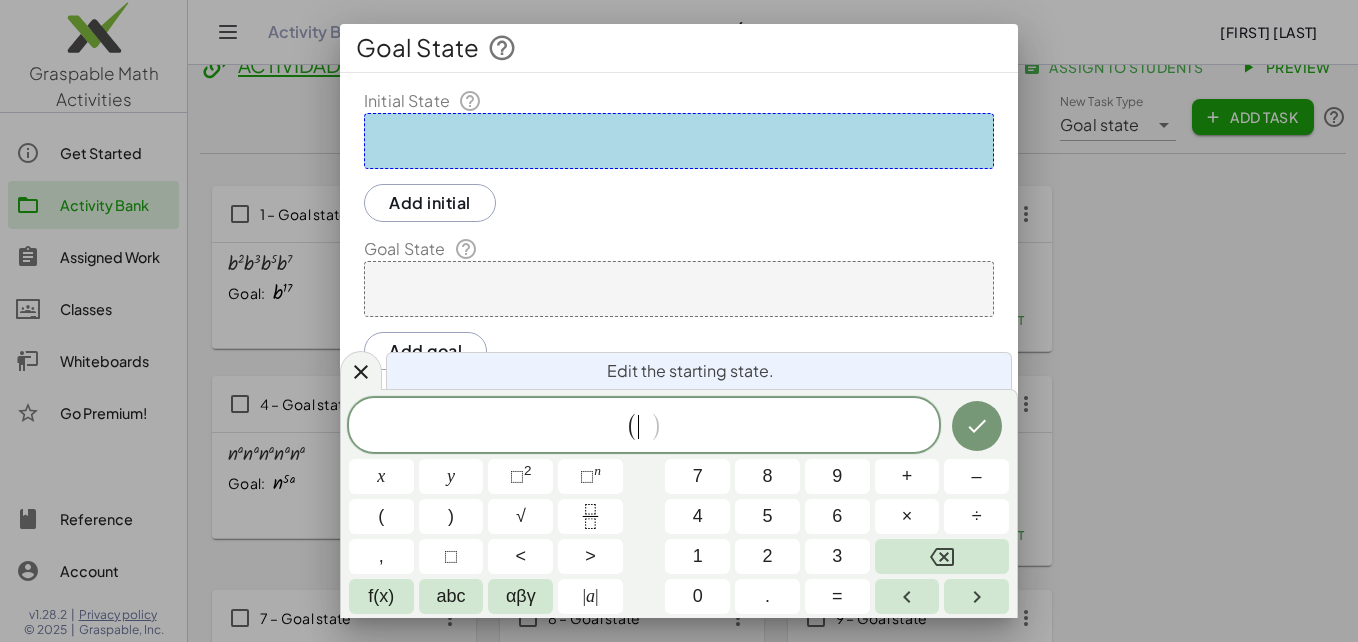 click on "(" at bounding box center [381, 516] 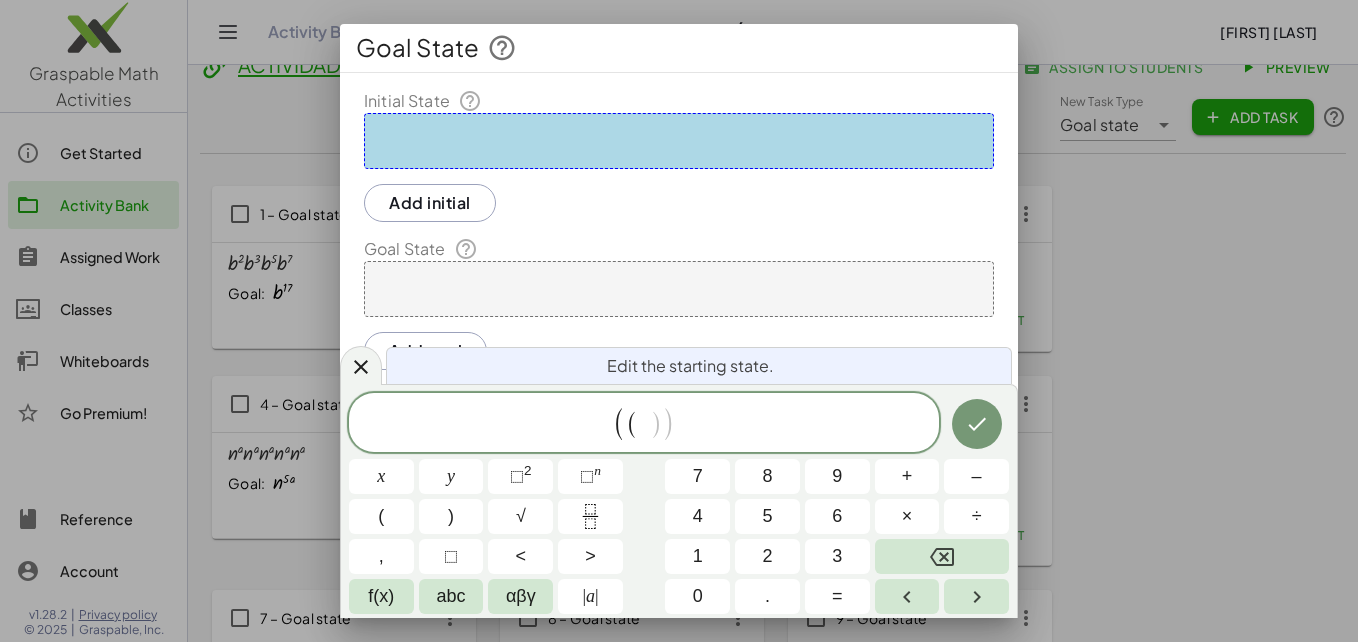 click on "3" at bounding box center [837, 556] 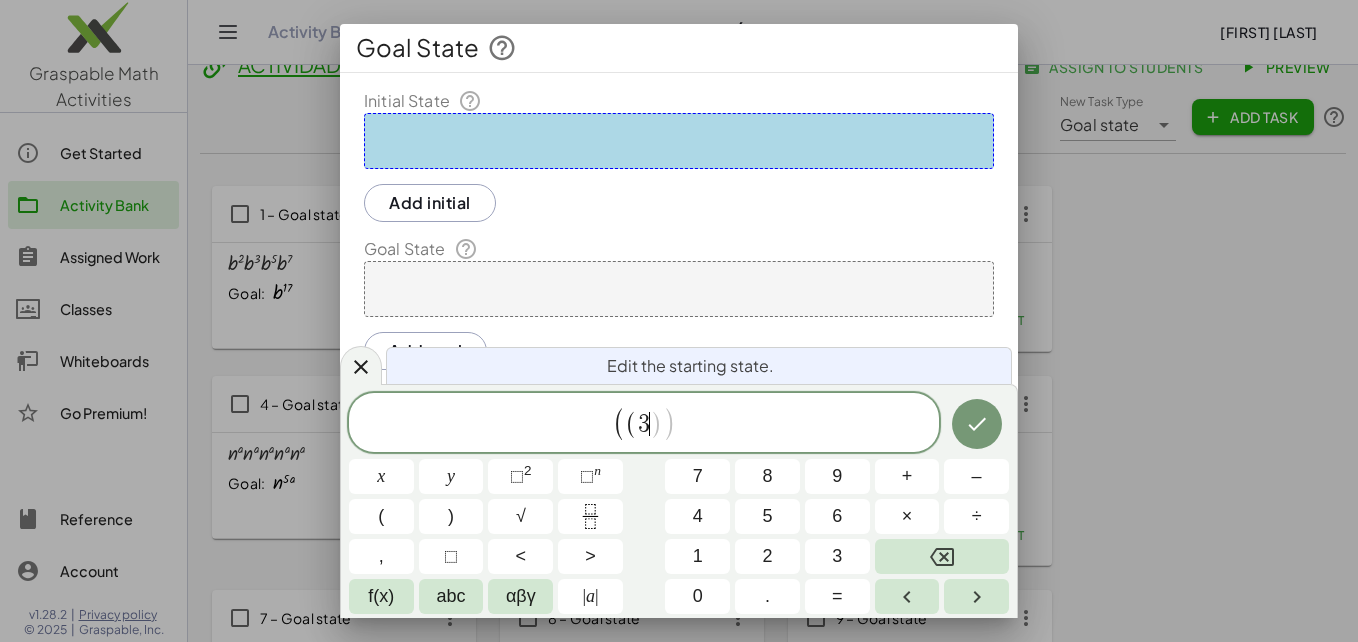 click on "n" at bounding box center (597, 470) 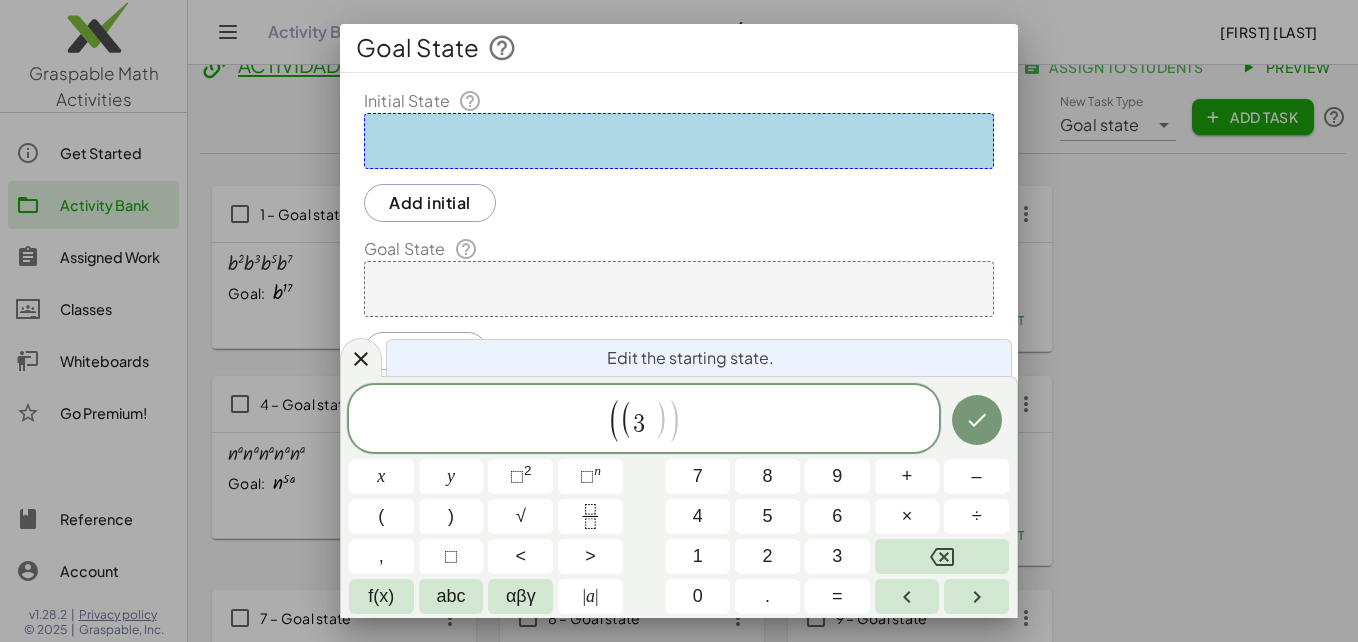 click on "3" at bounding box center (837, 556) 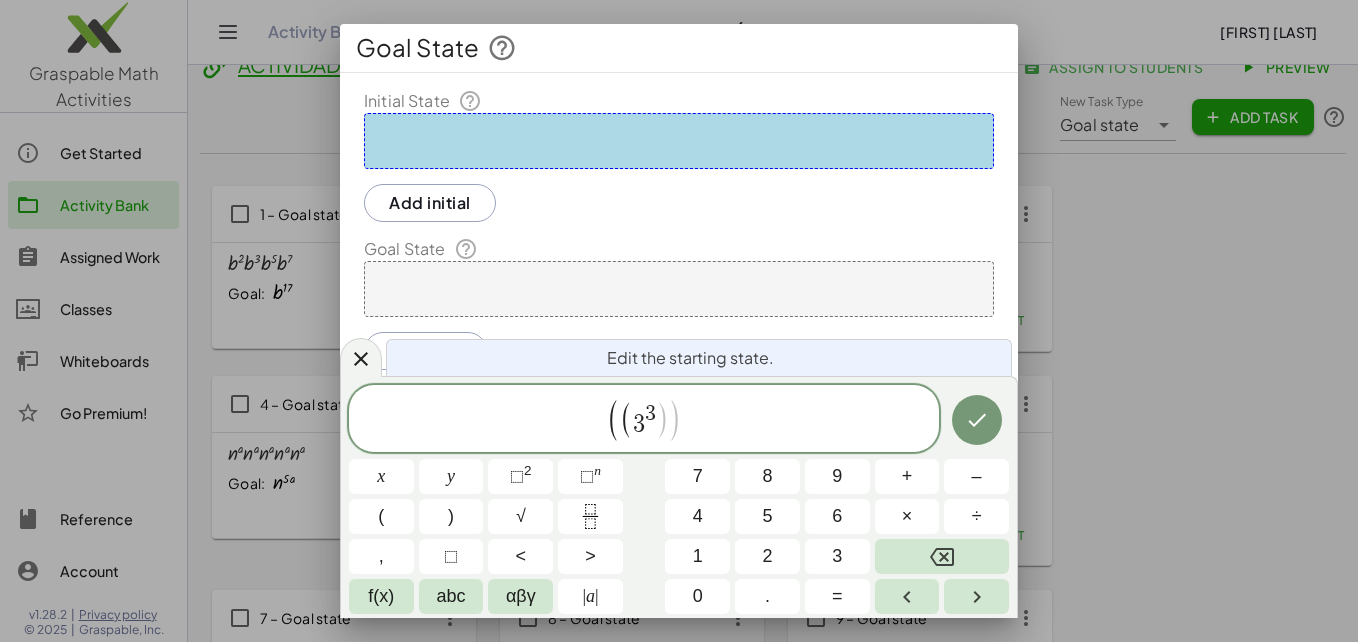 click 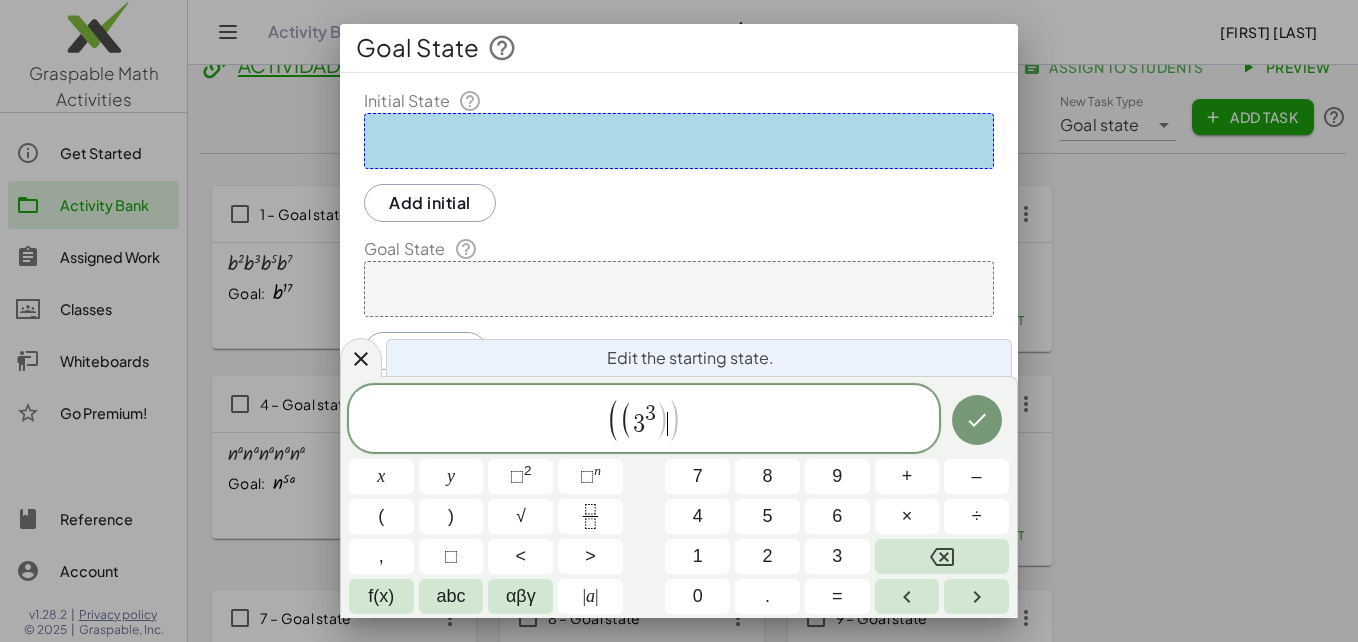 click on "3" at bounding box center (837, 556) 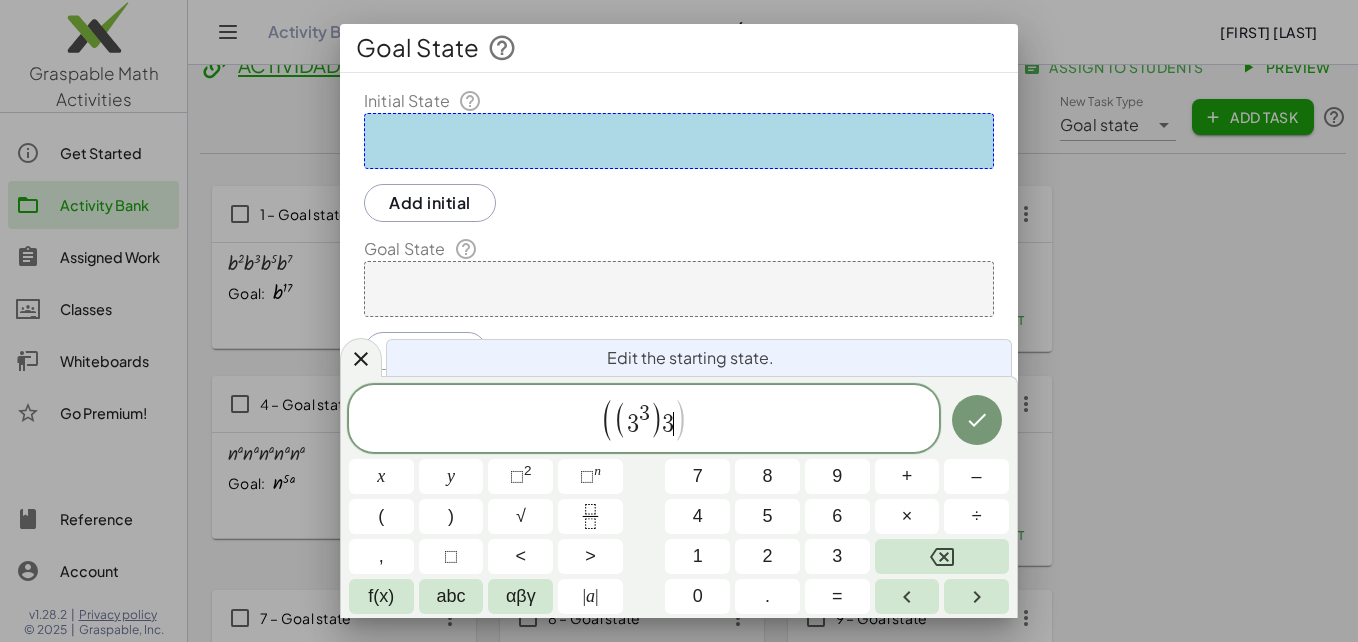 click 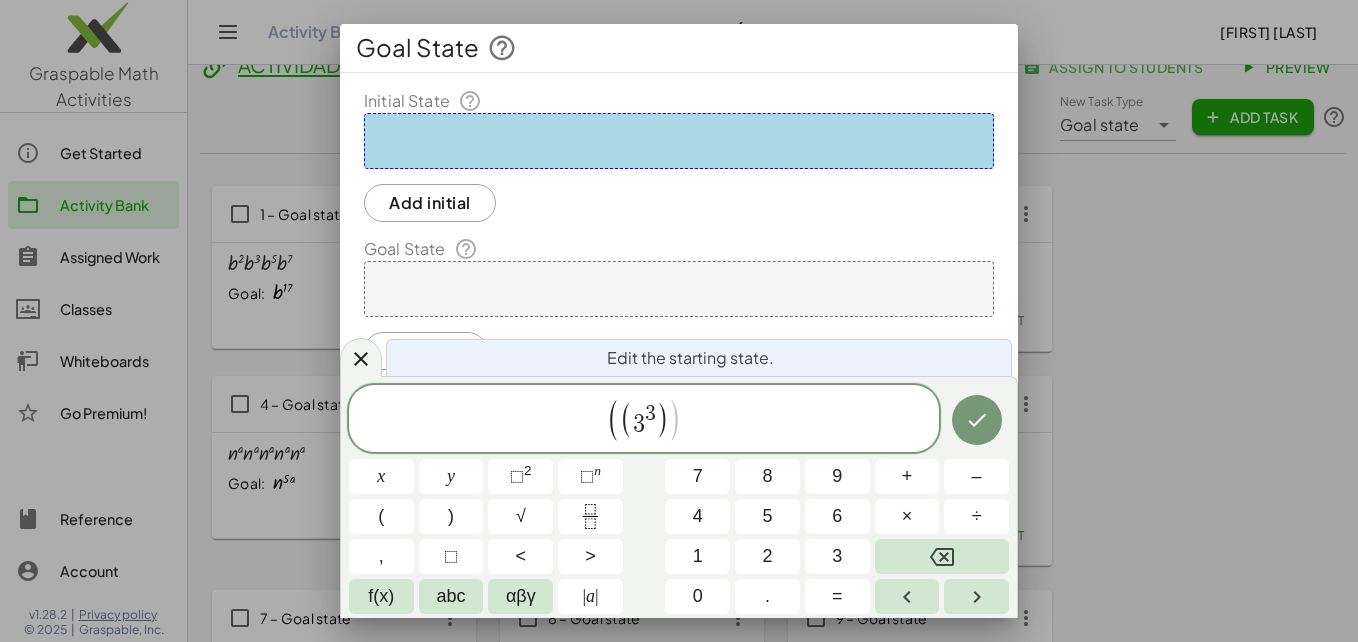 click on "n" at bounding box center [597, 470] 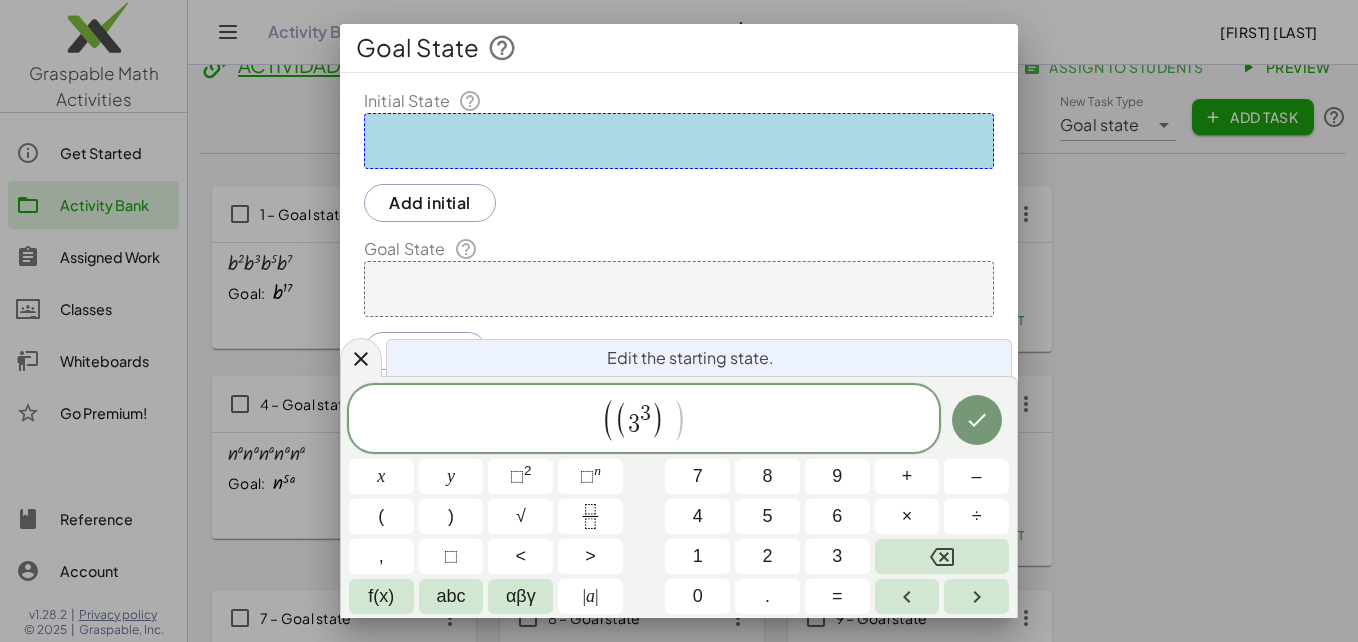 click on "3" at bounding box center [837, 556] 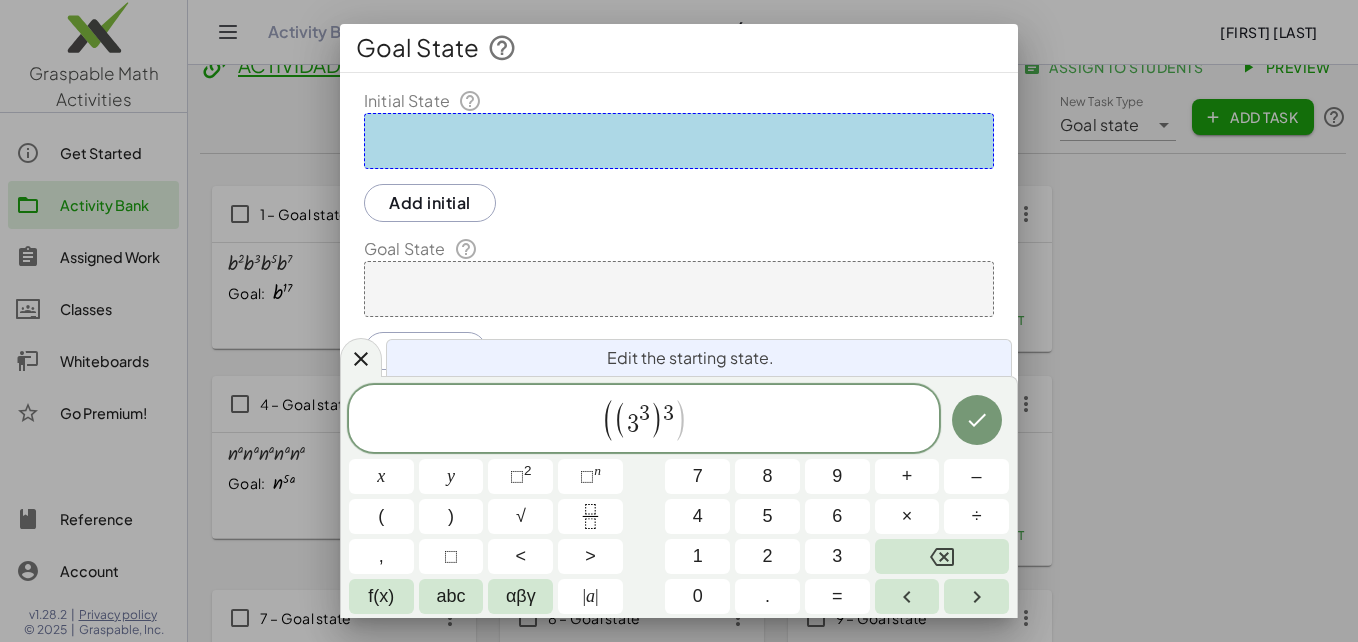 click 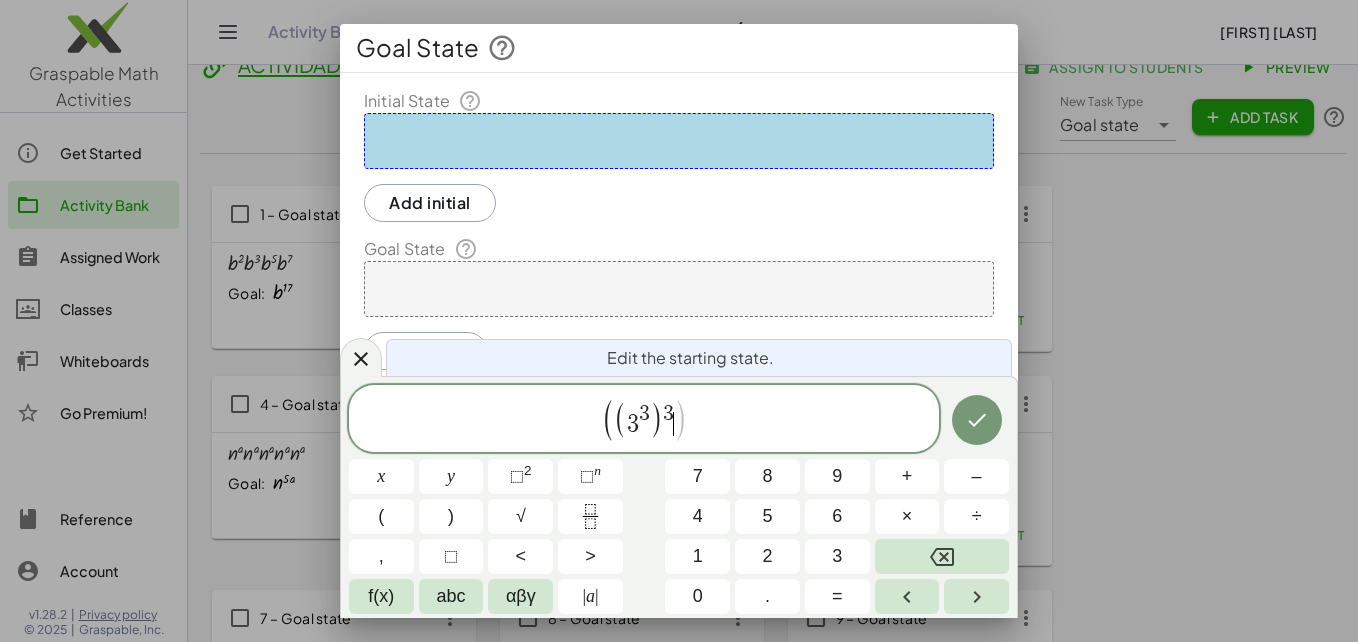 click 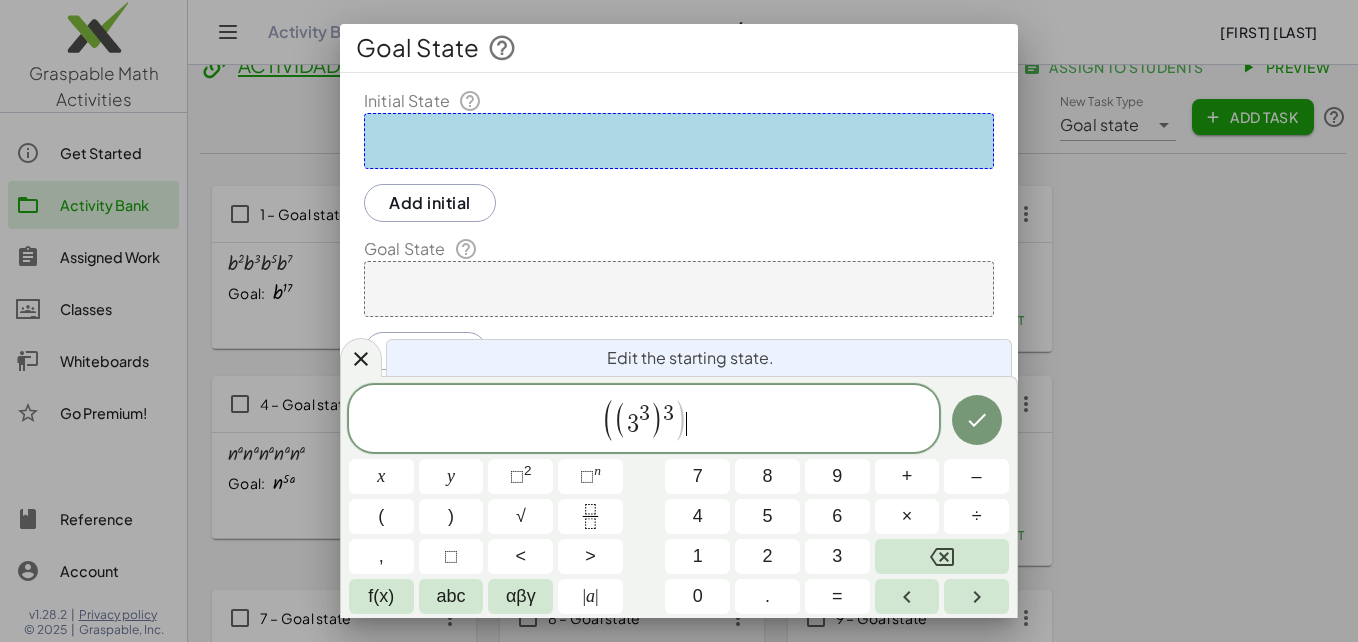 click on "⬚ n" at bounding box center [590, 476] 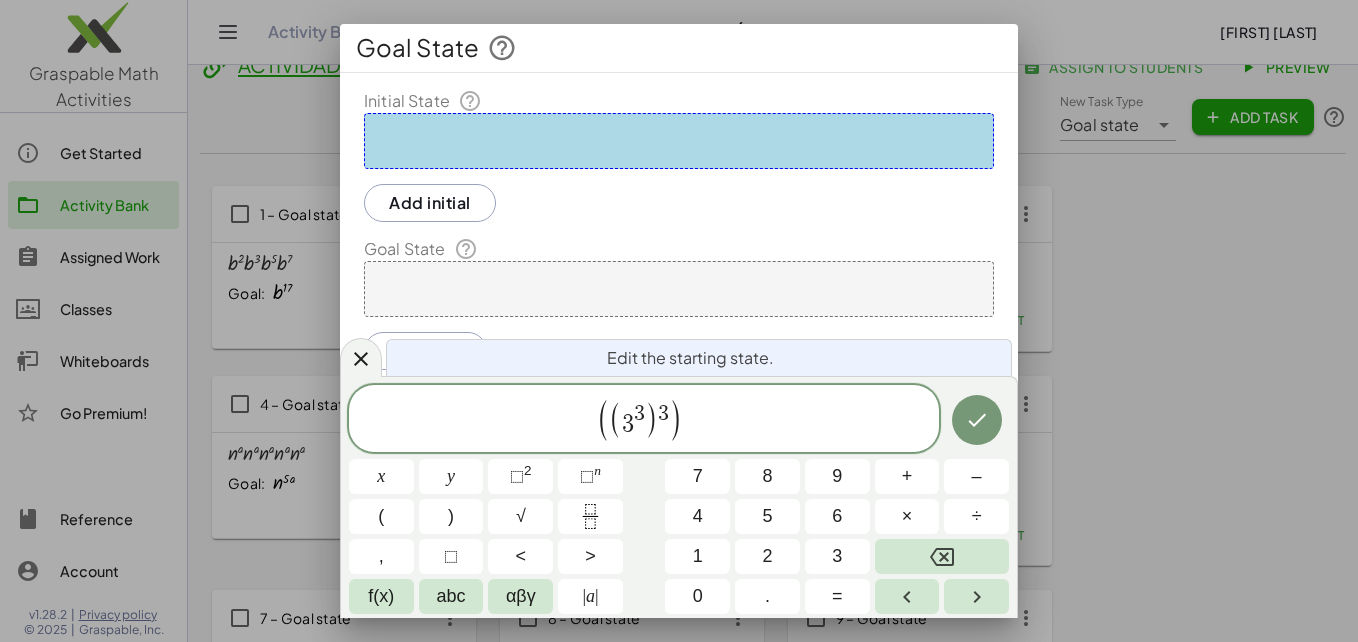 click on "2" at bounding box center (767, 556) 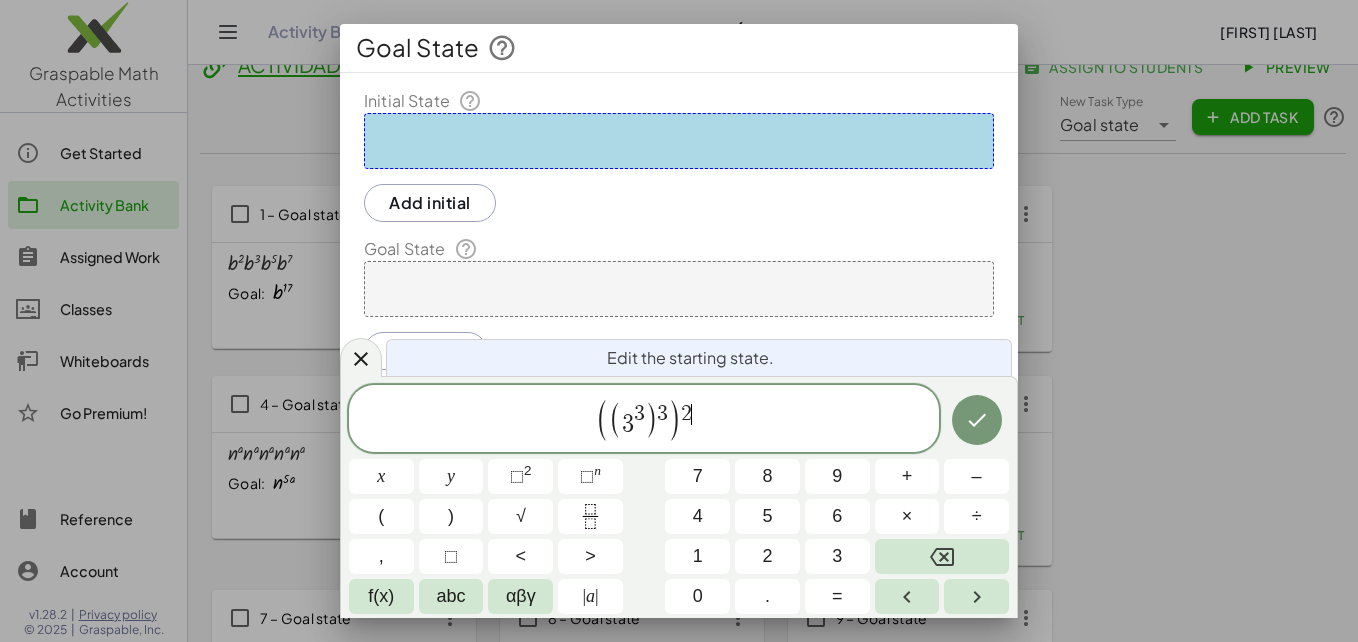 click 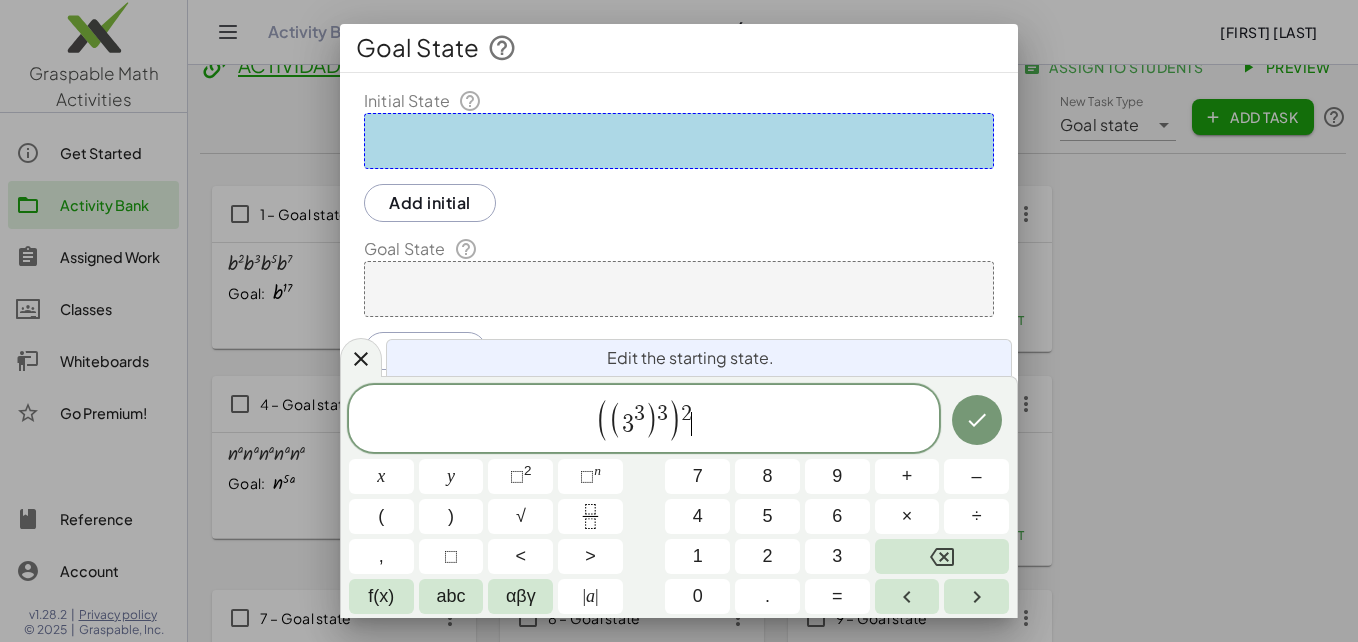 click on "+" at bounding box center (907, 476) 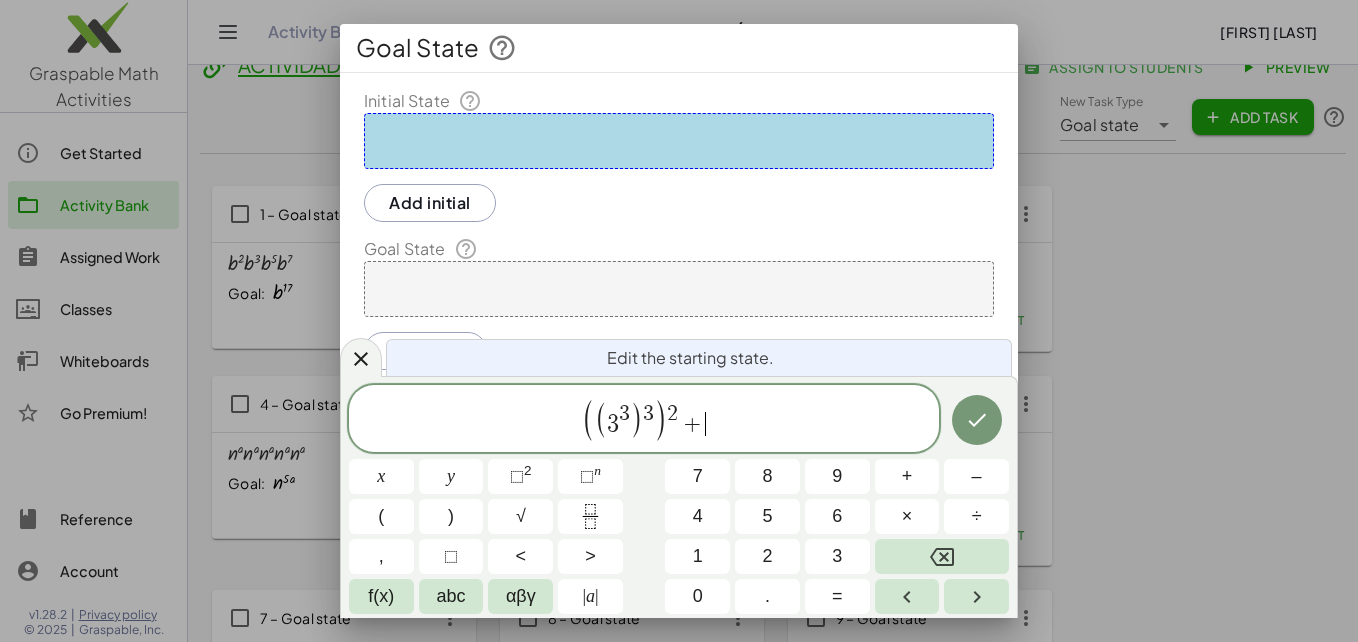 click on "3" at bounding box center [837, 556] 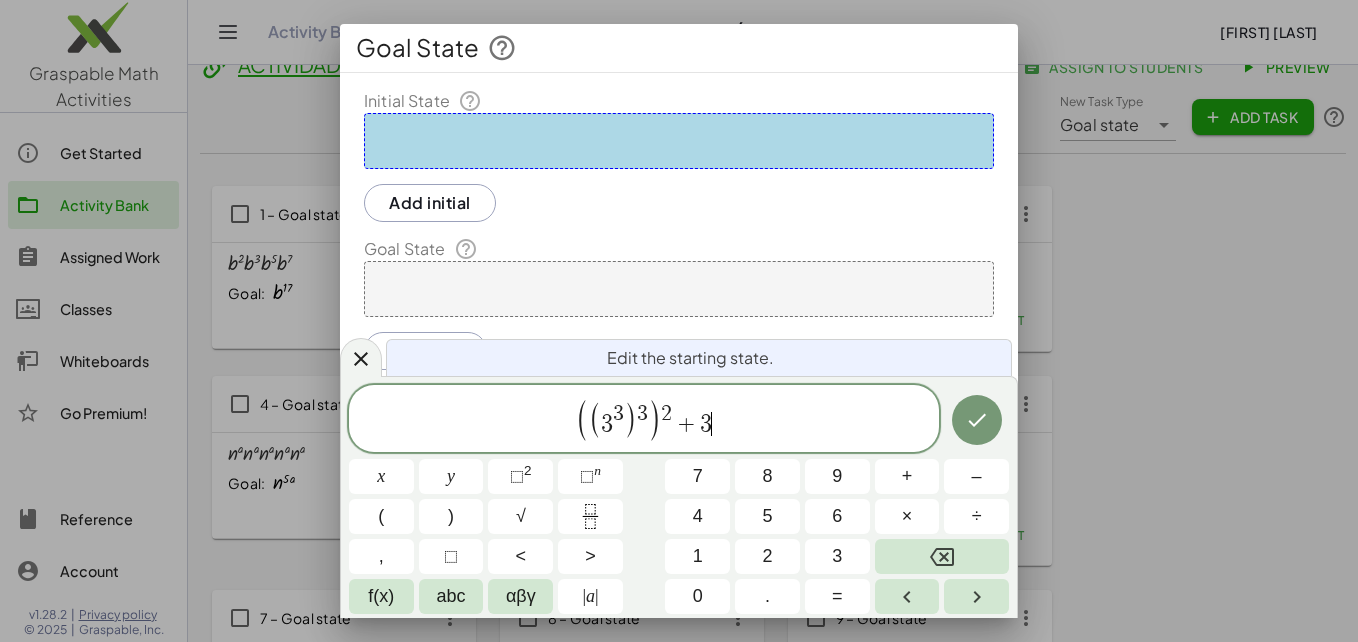 click 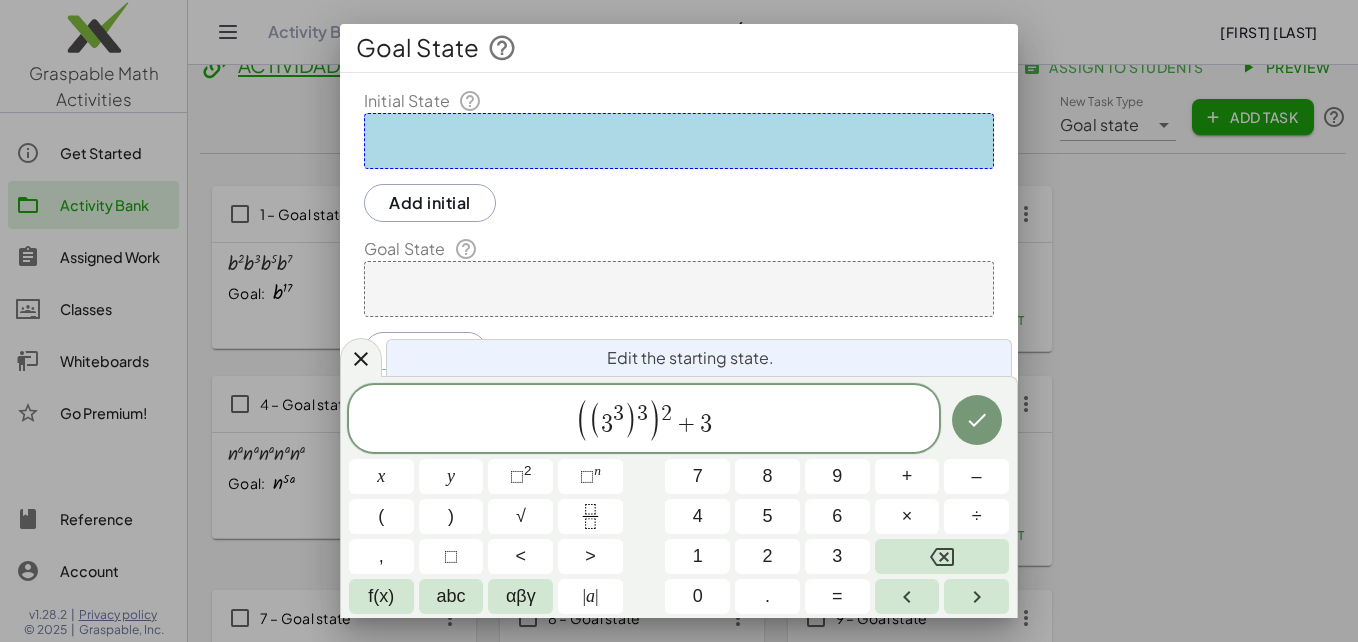 click on "(" at bounding box center [381, 516] 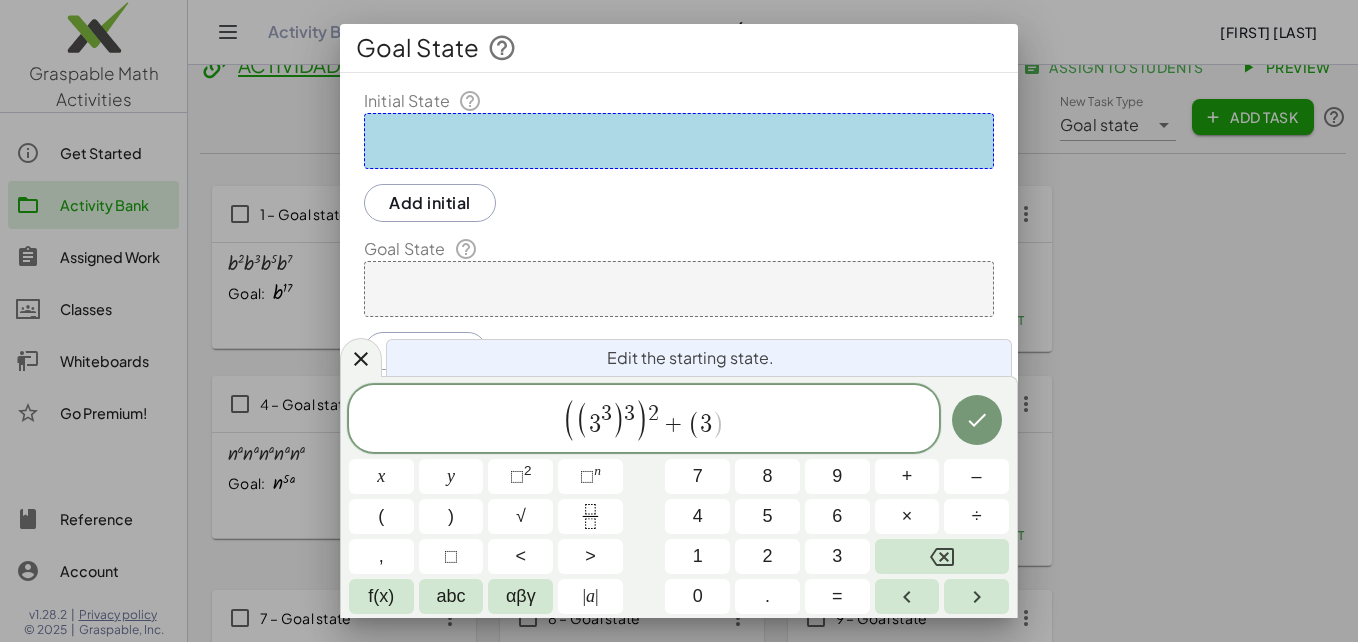 click 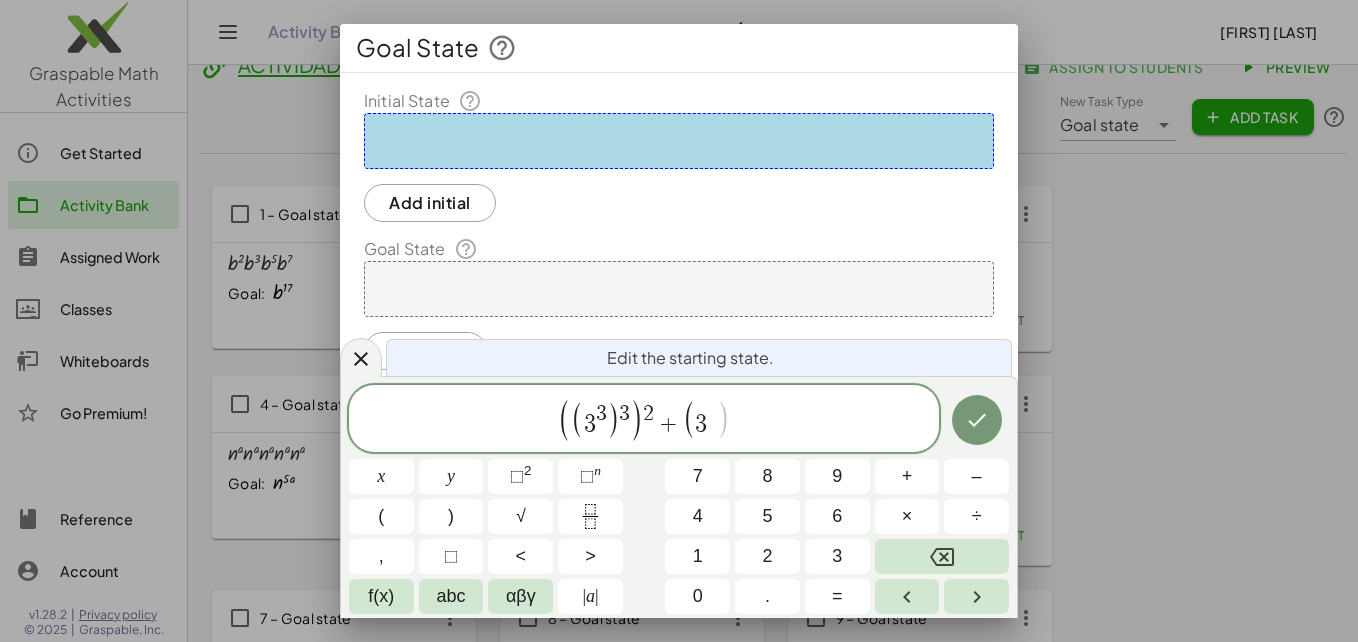 click on "0" at bounding box center [697, 596] 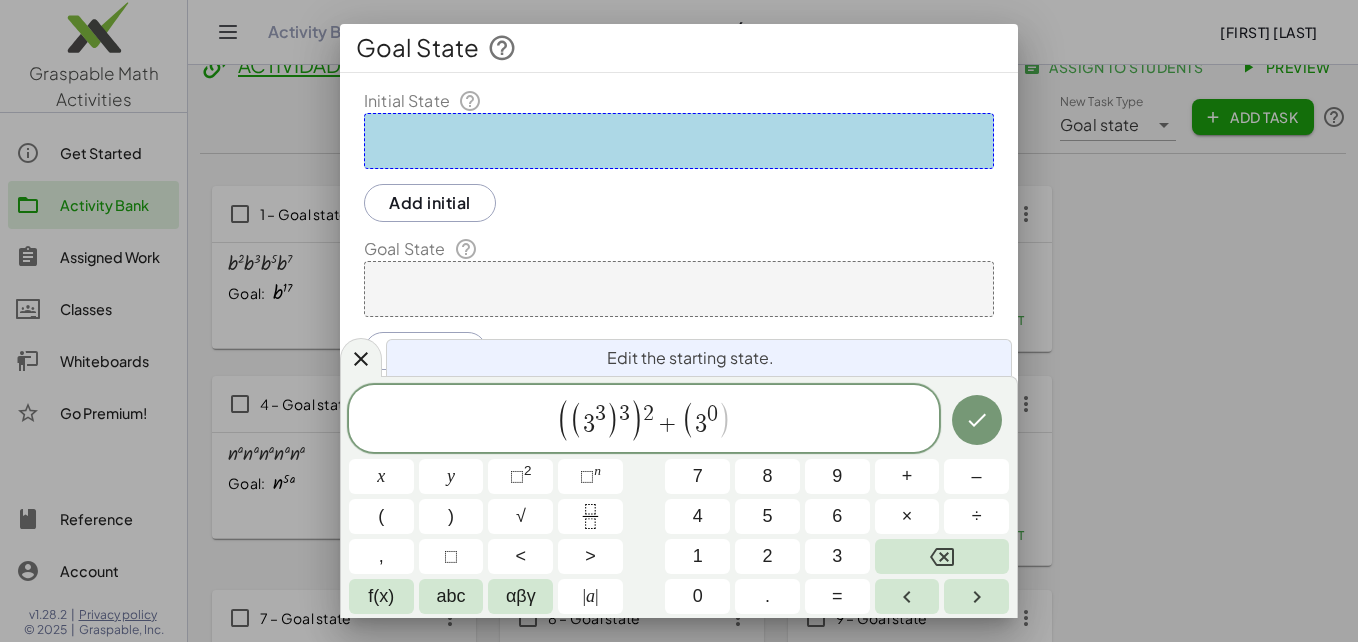 click 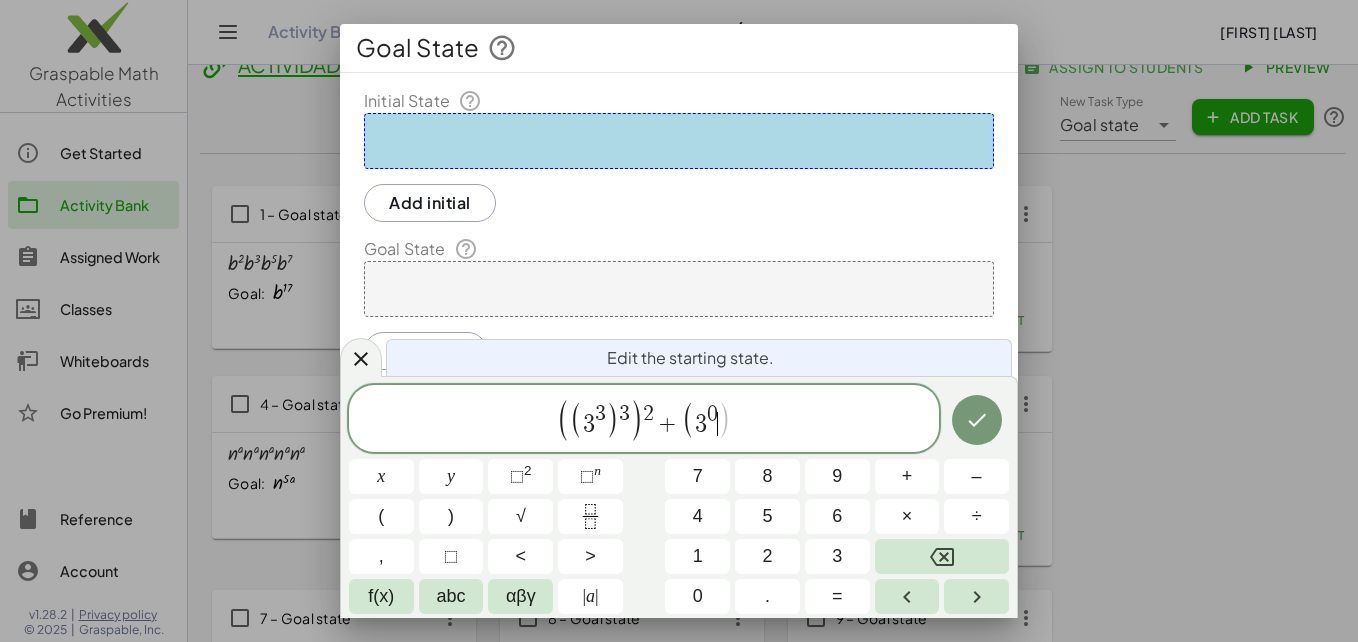 click 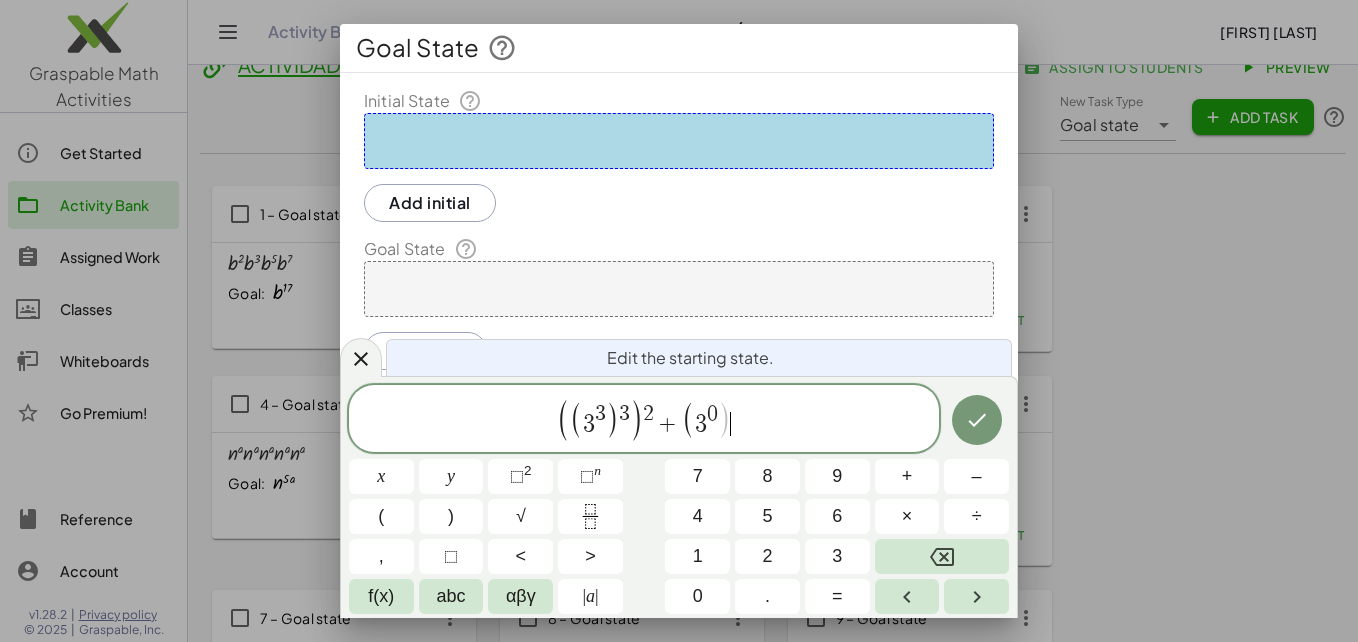 click on "n" at bounding box center [597, 470] 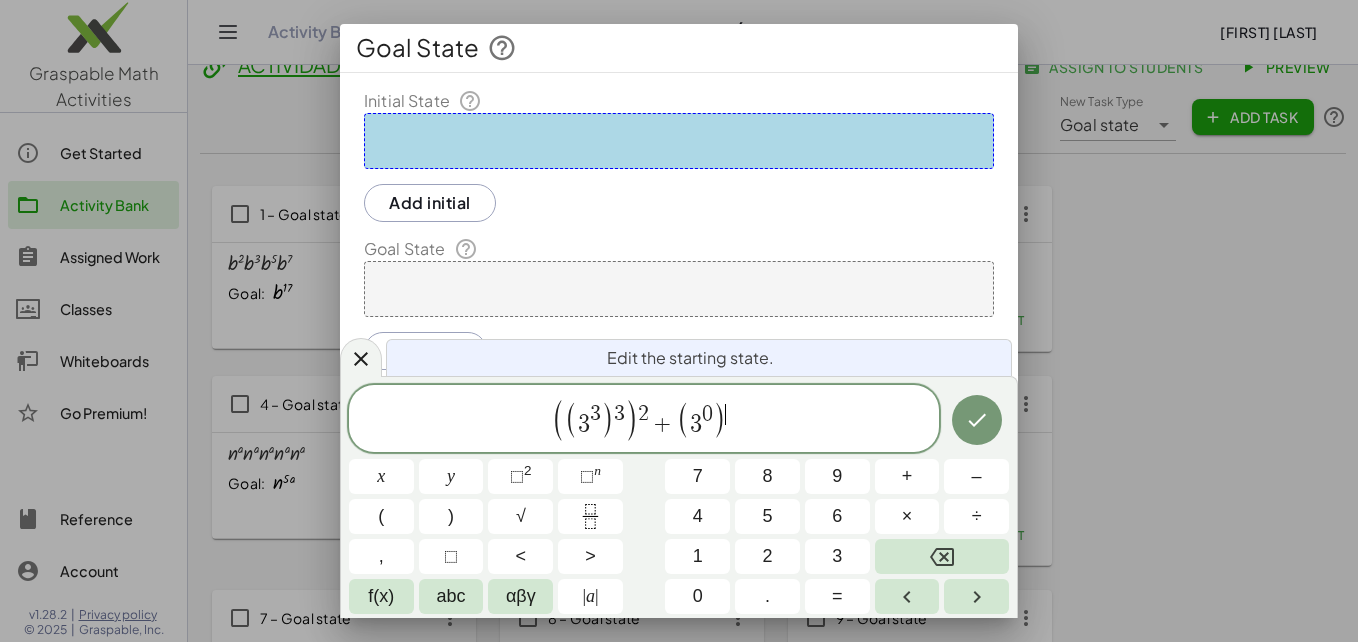 click on "5" at bounding box center [767, 516] 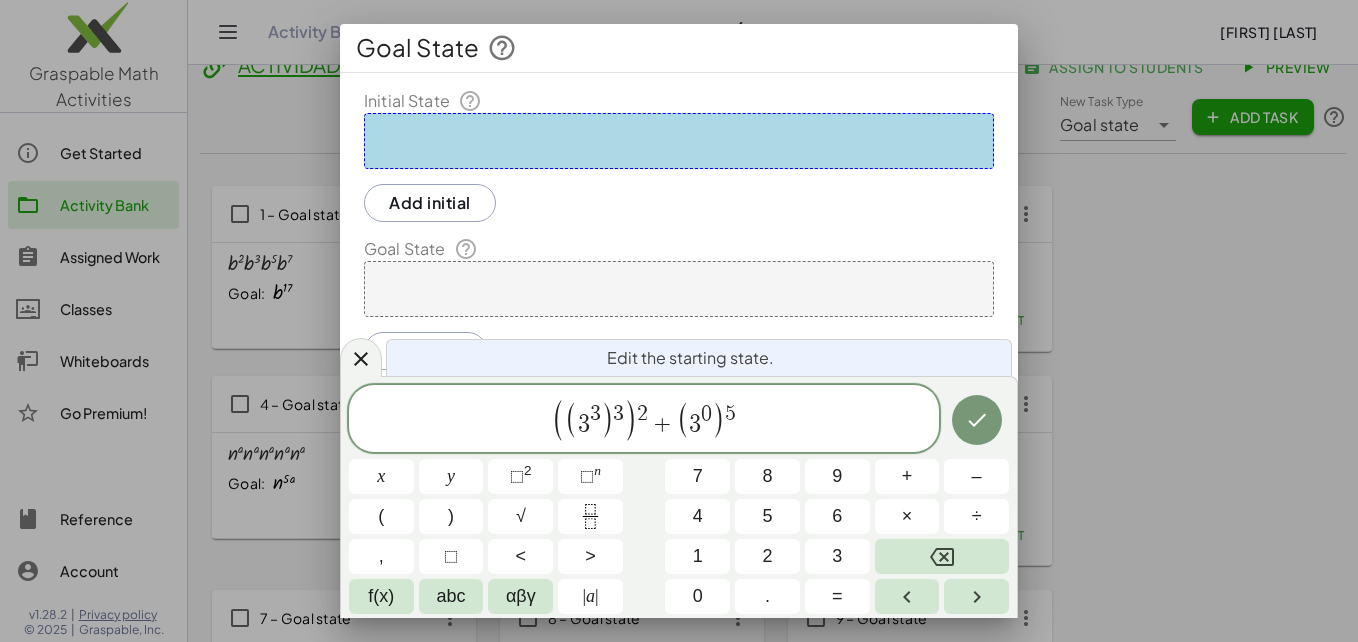 click 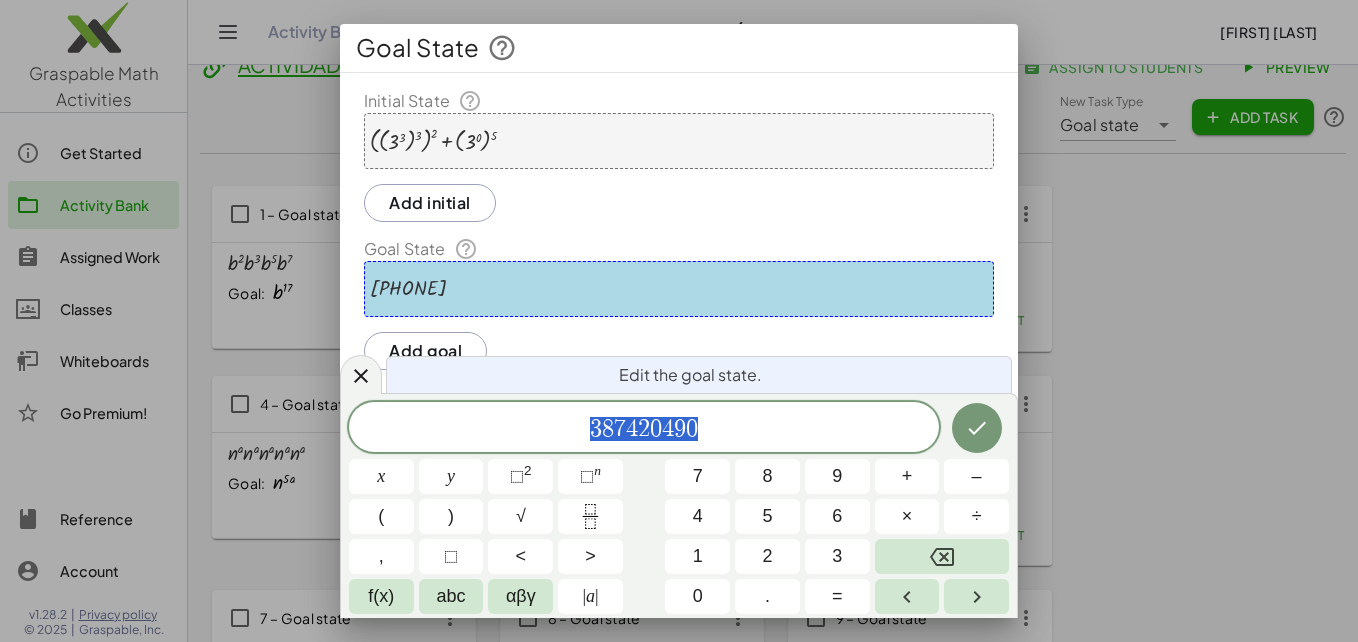 click at bounding box center [977, 428] 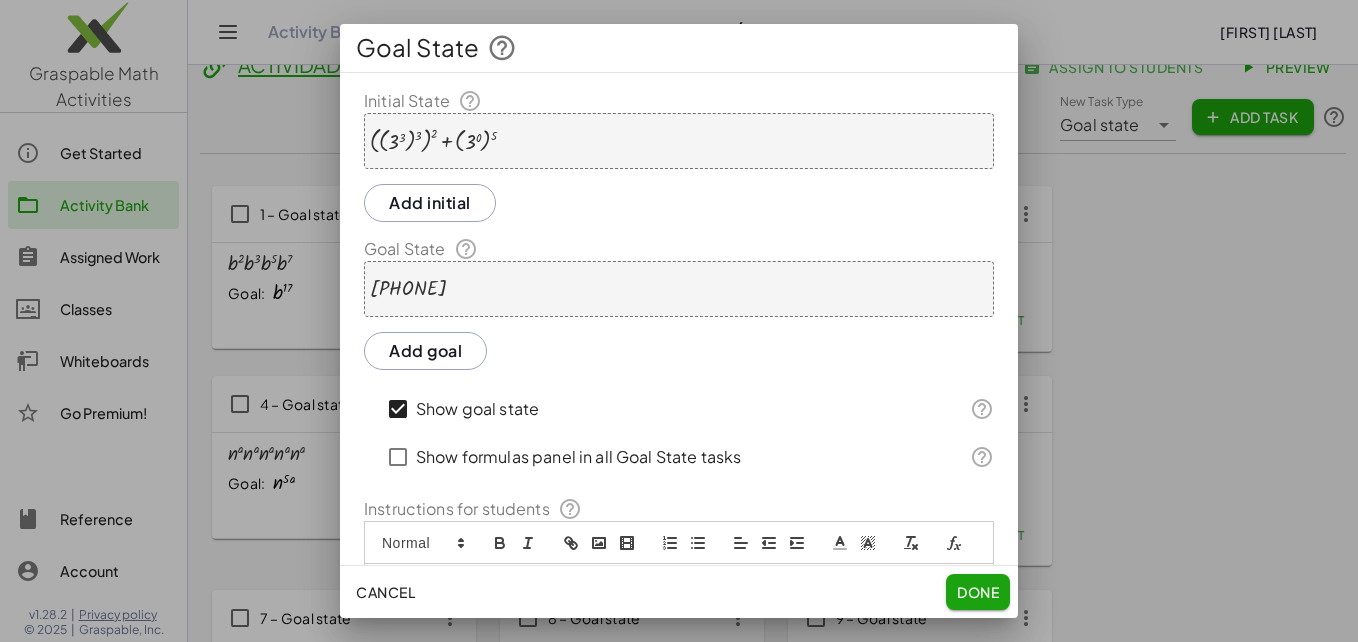 click on "Done" 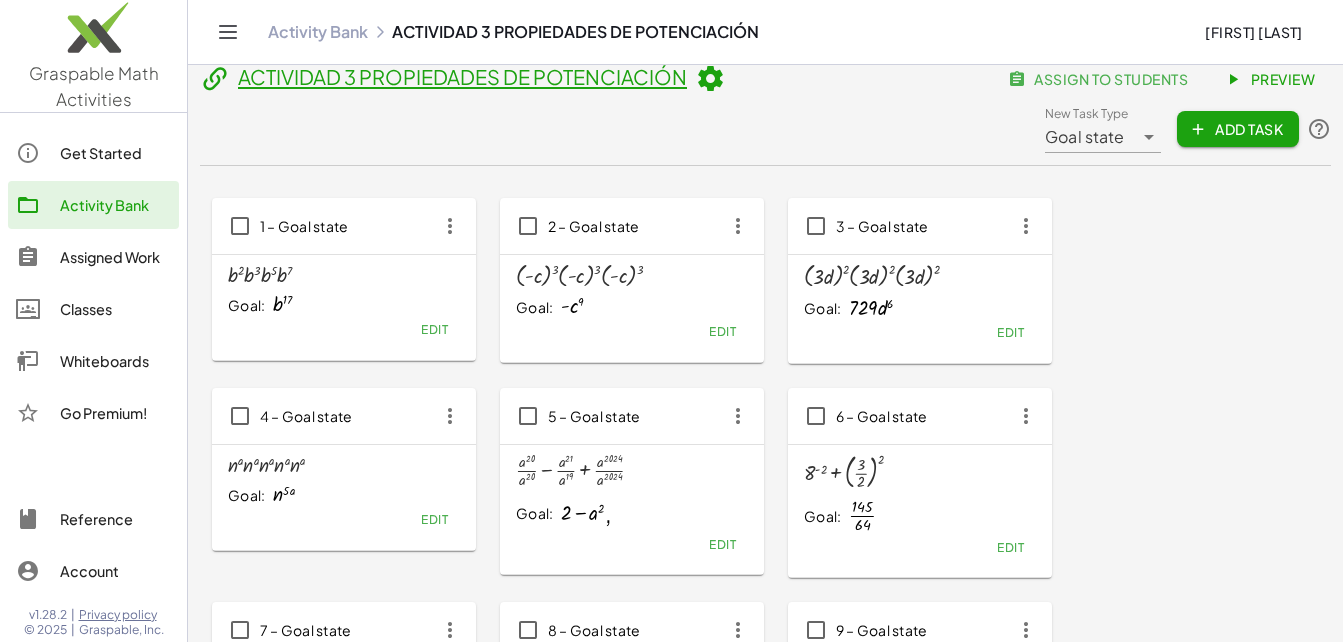 scroll, scrollTop: 0, scrollLeft: 0, axis: both 